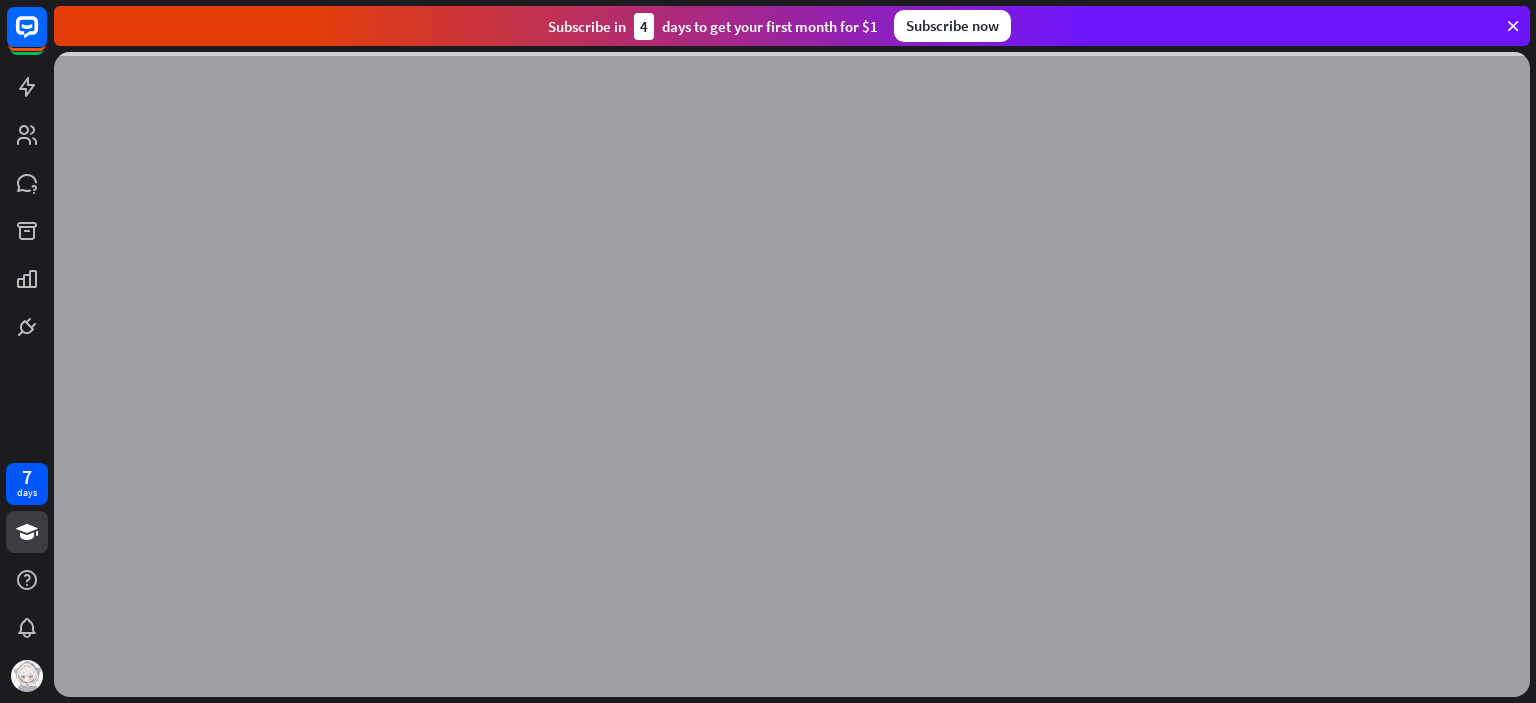 scroll, scrollTop: 0, scrollLeft: 0, axis: both 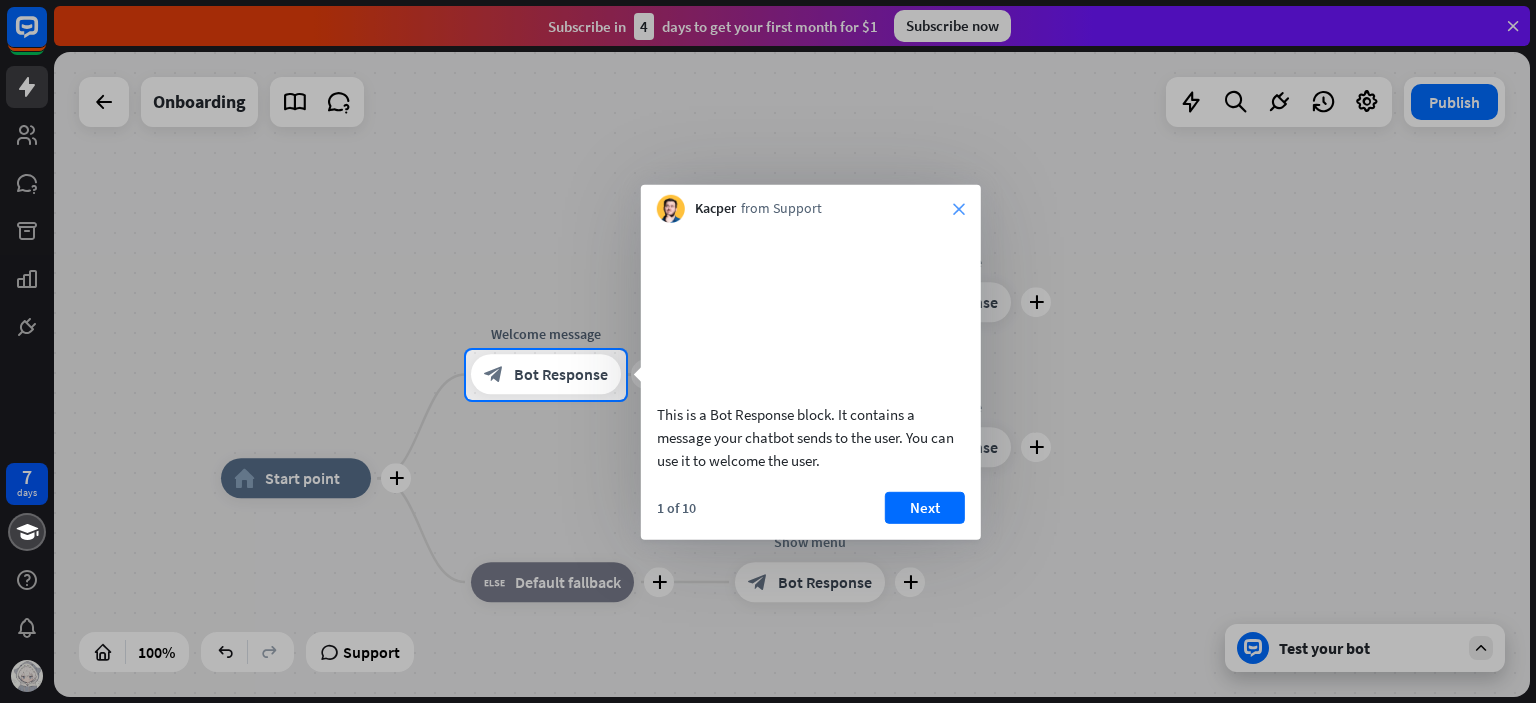 click on "close" at bounding box center (959, 209) 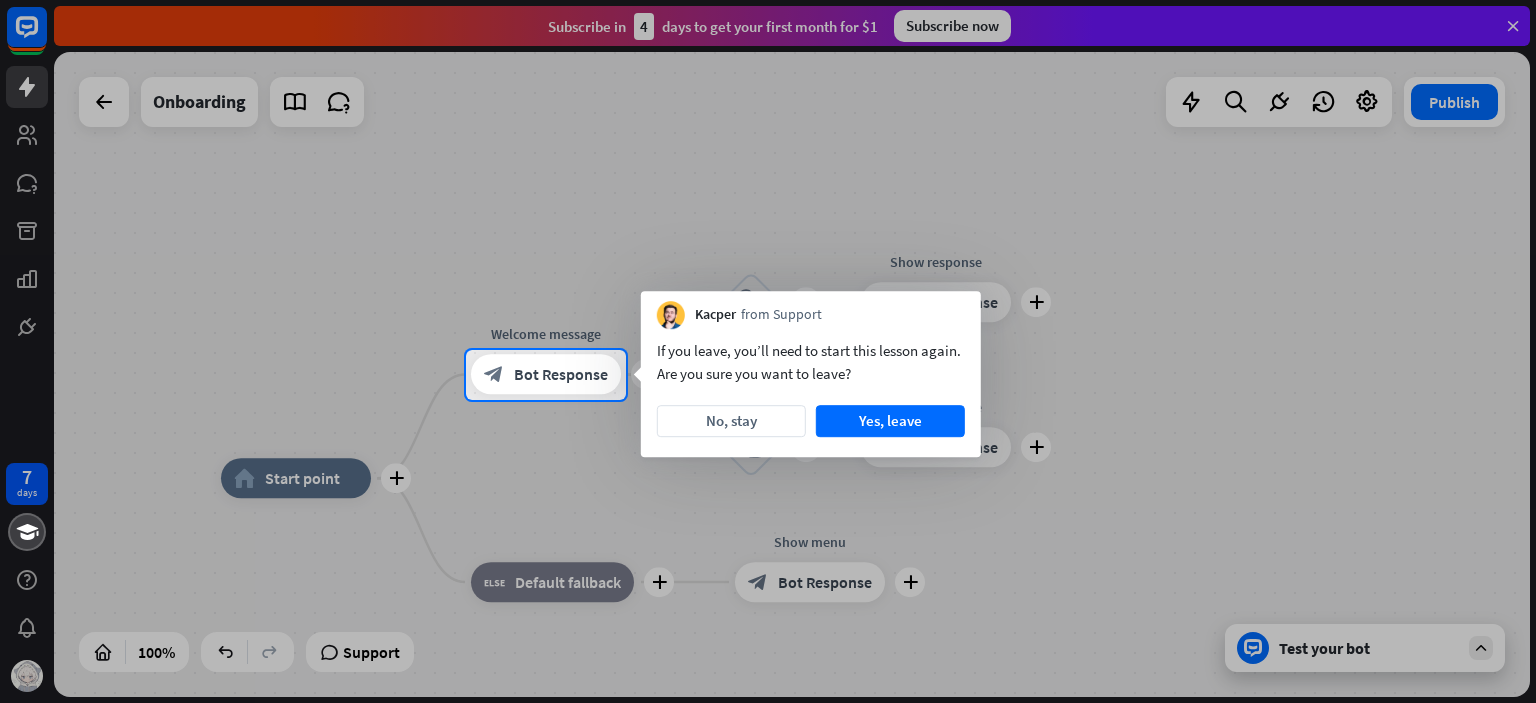 click on "[NAME]
from Support" at bounding box center (811, 310) 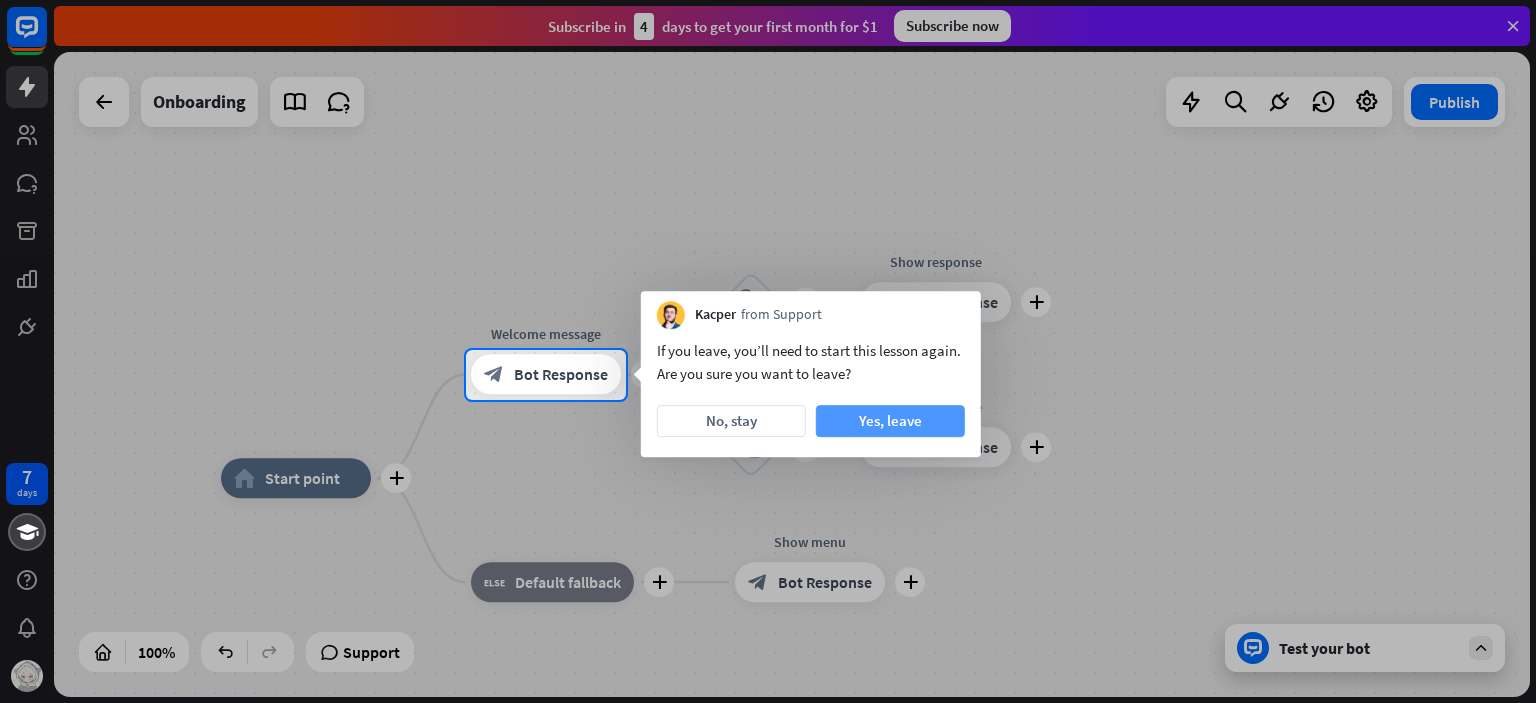 click on "Yes, leave" at bounding box center [890, 421] 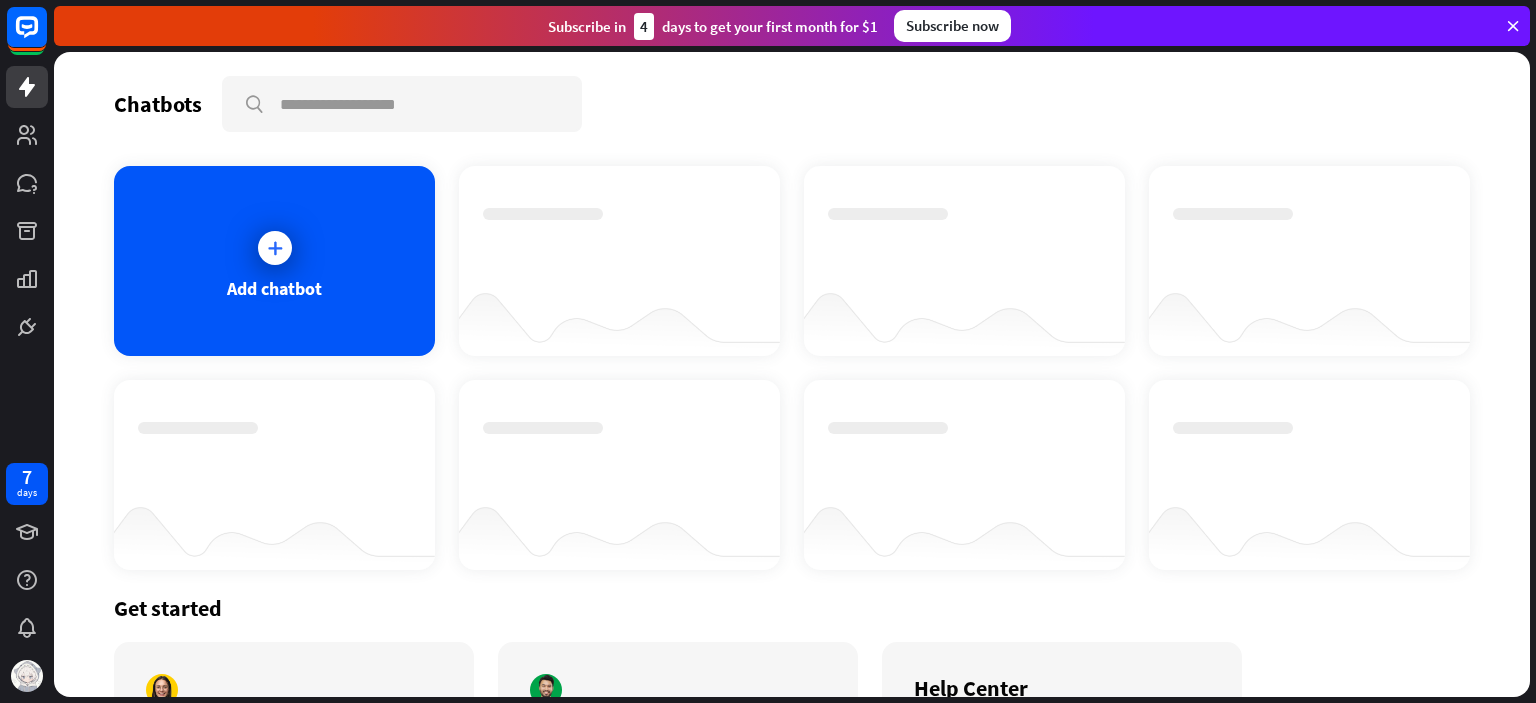 click at bounding box center [275, 248] 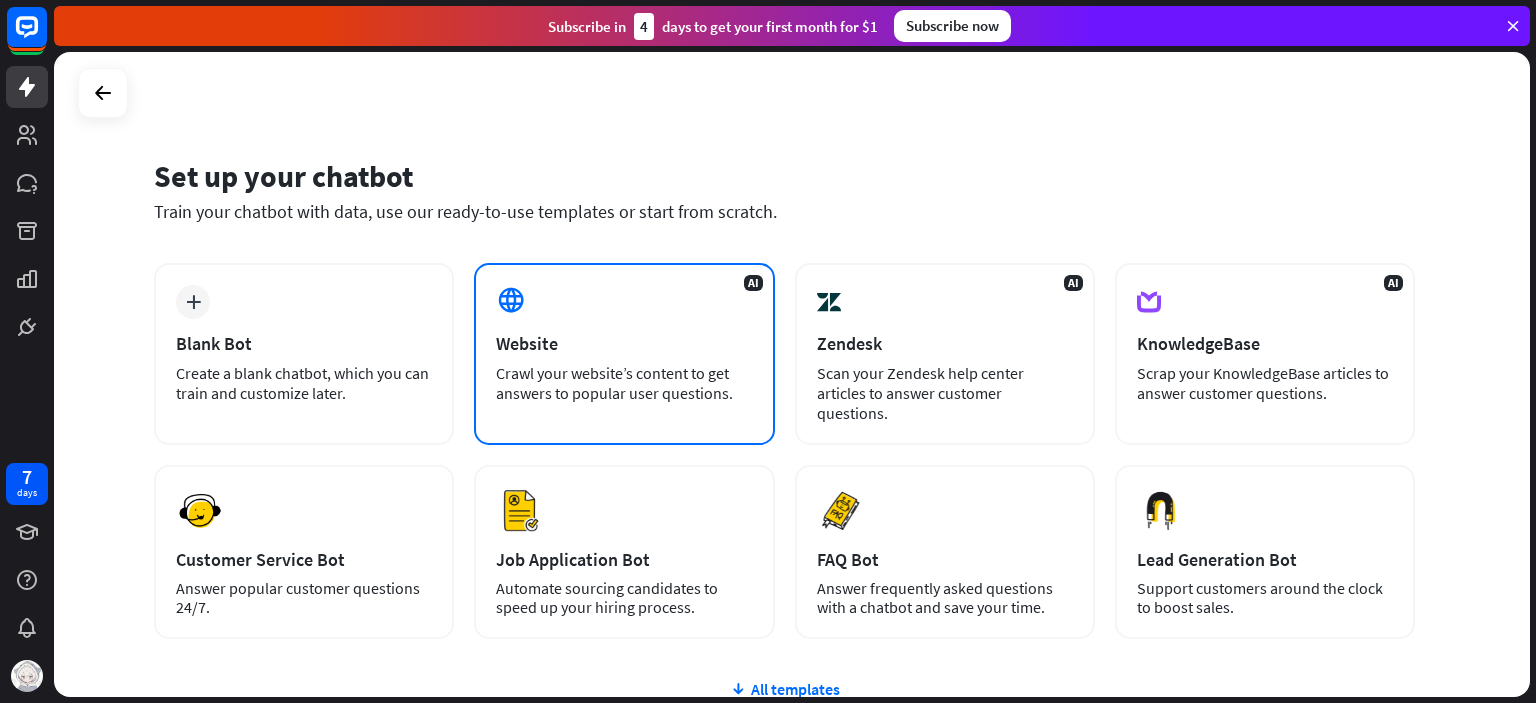 click on "AI     Website
Crawl your website’s content to get answers to
popular user questions." at bounding box center [624, 354] 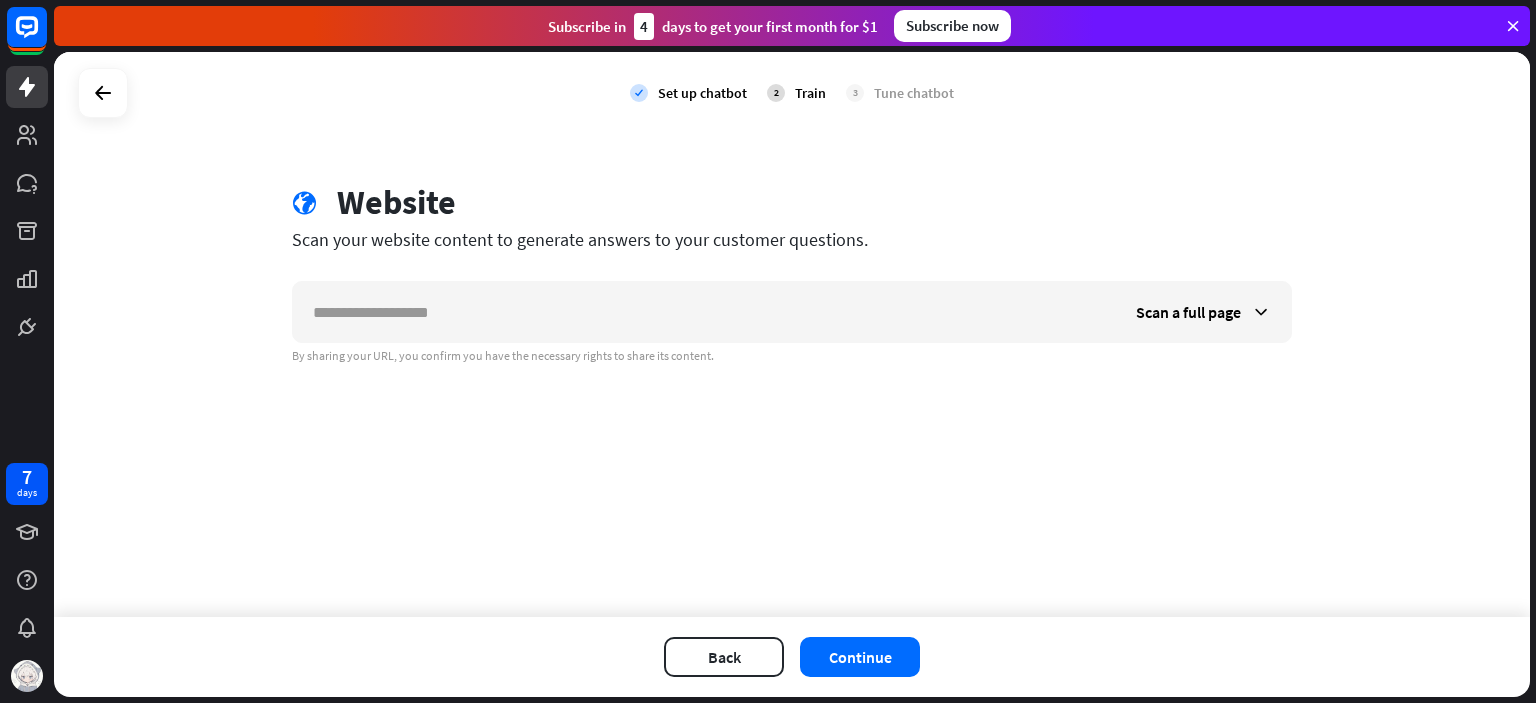 type on "*" 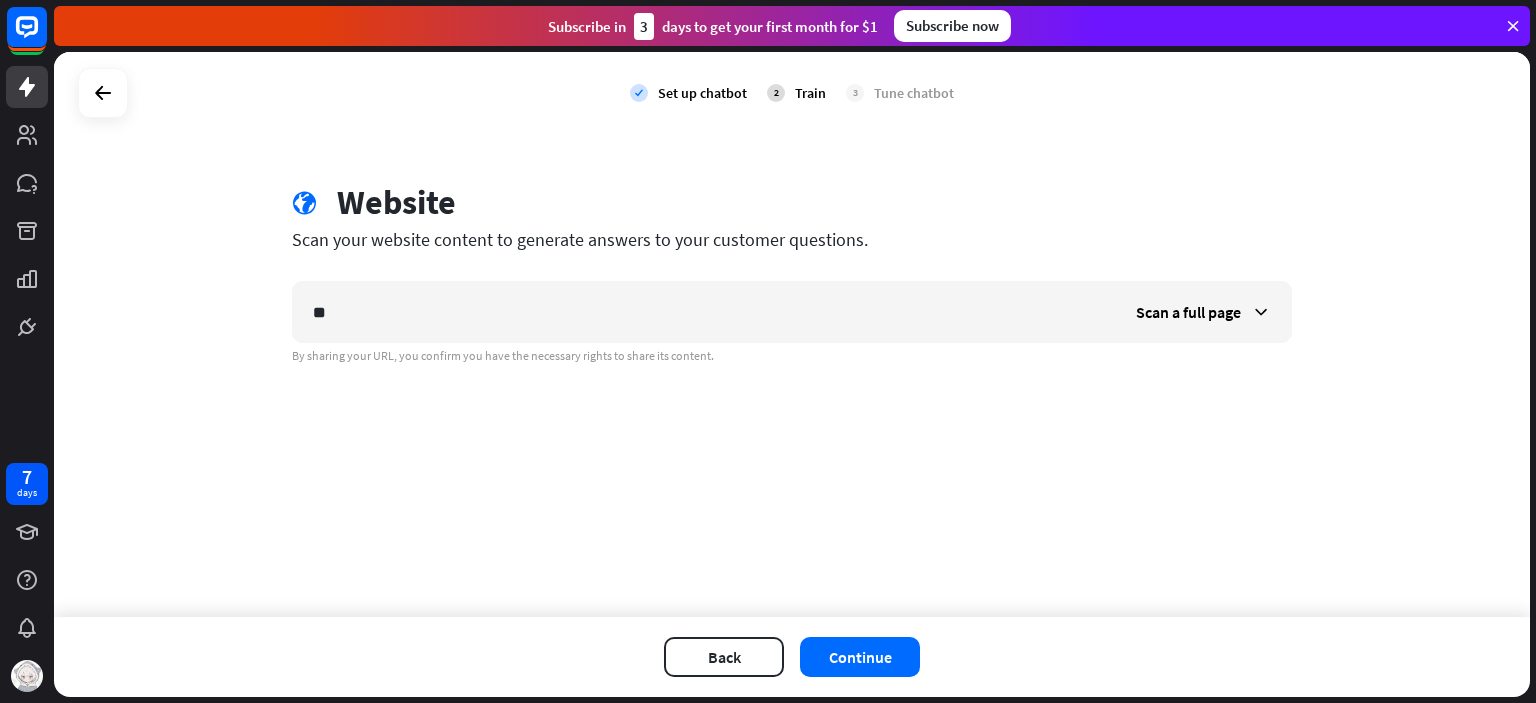 type on "*" 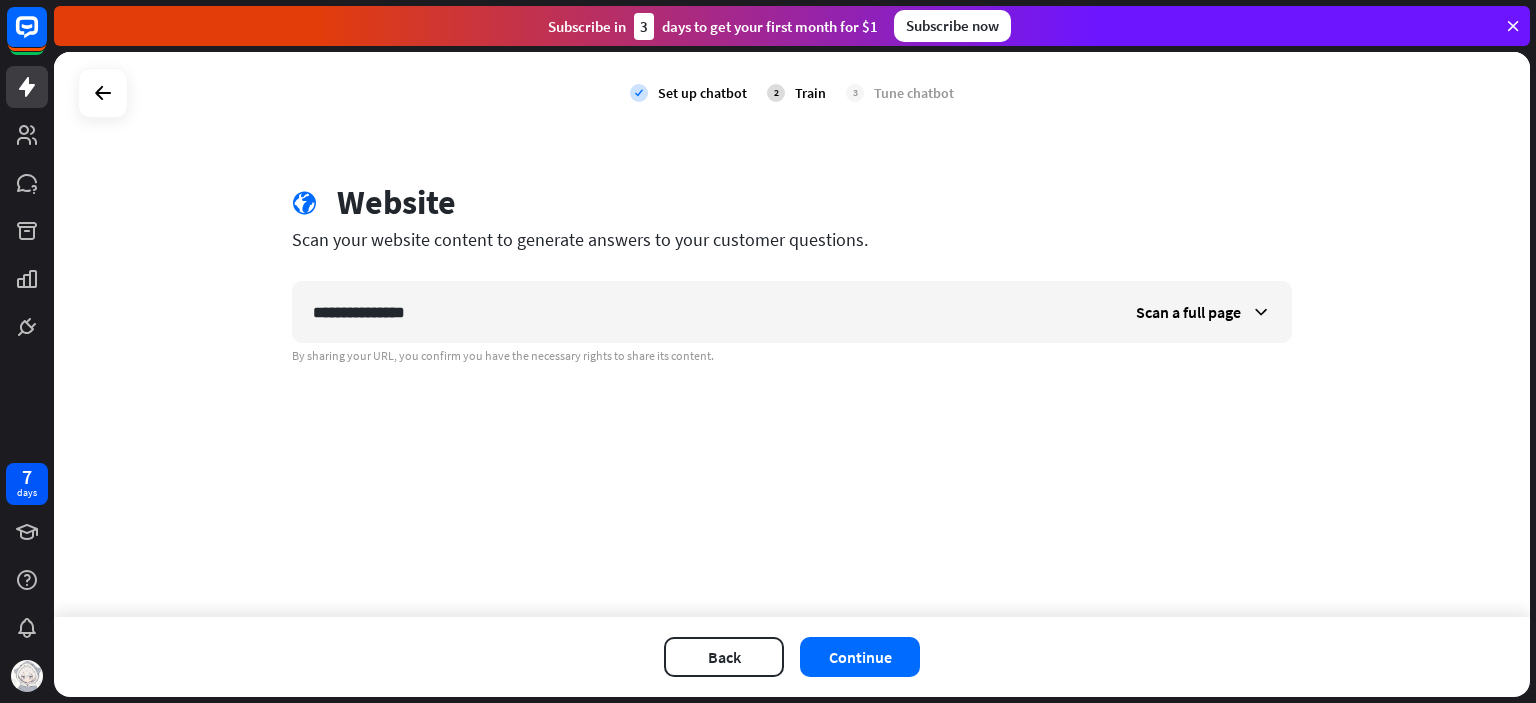 type on "**********" 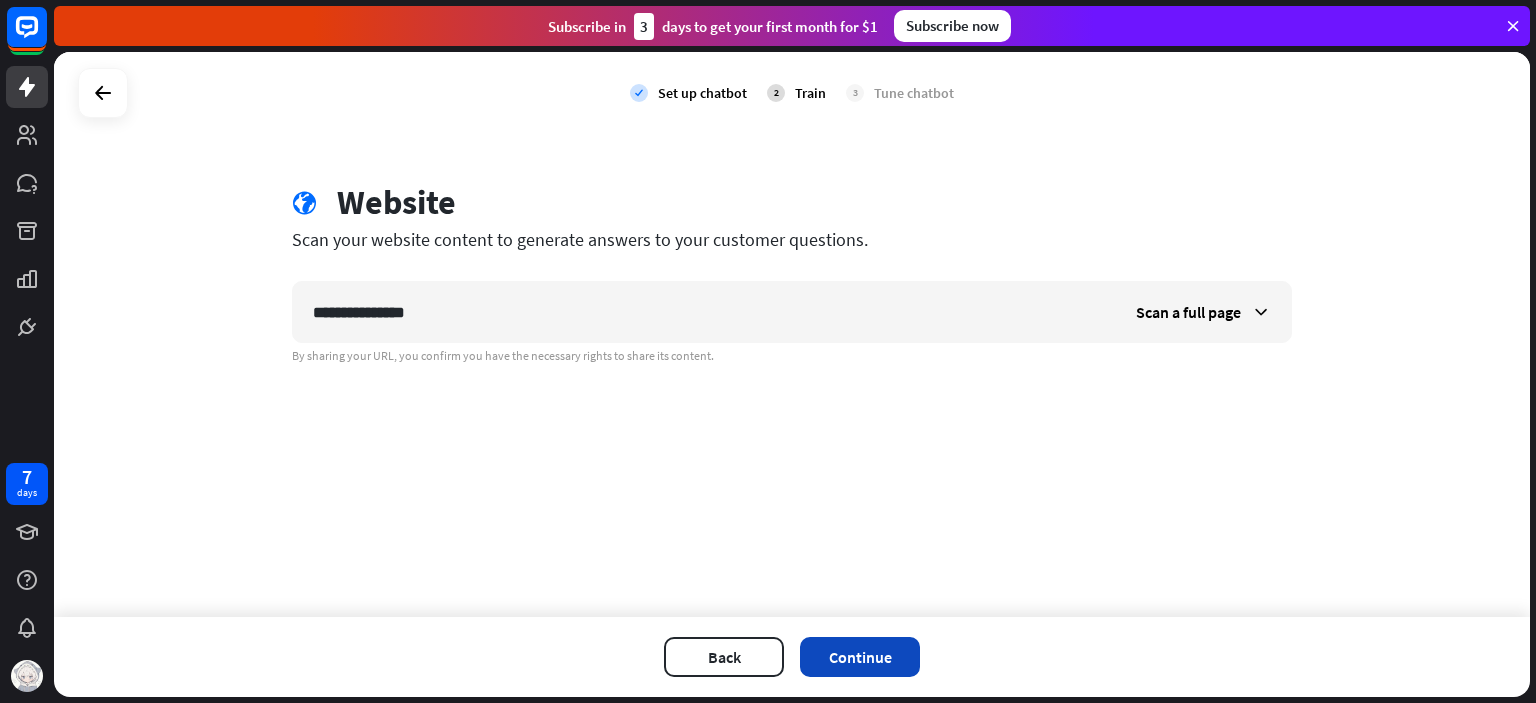 click on "Continue" at bounding box center (860, 657) 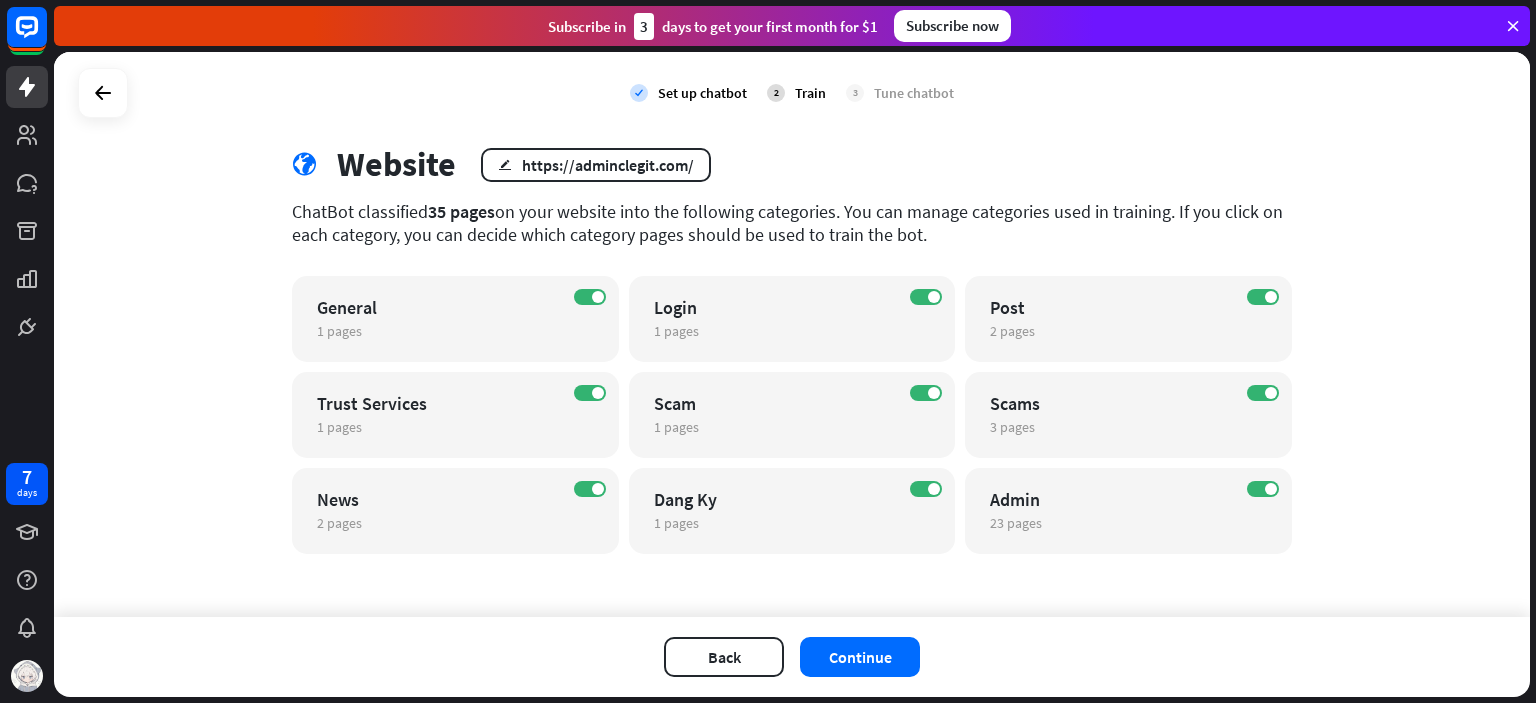 scroll, scrollTop: 36, scrollLeft: 0, axis: vertical 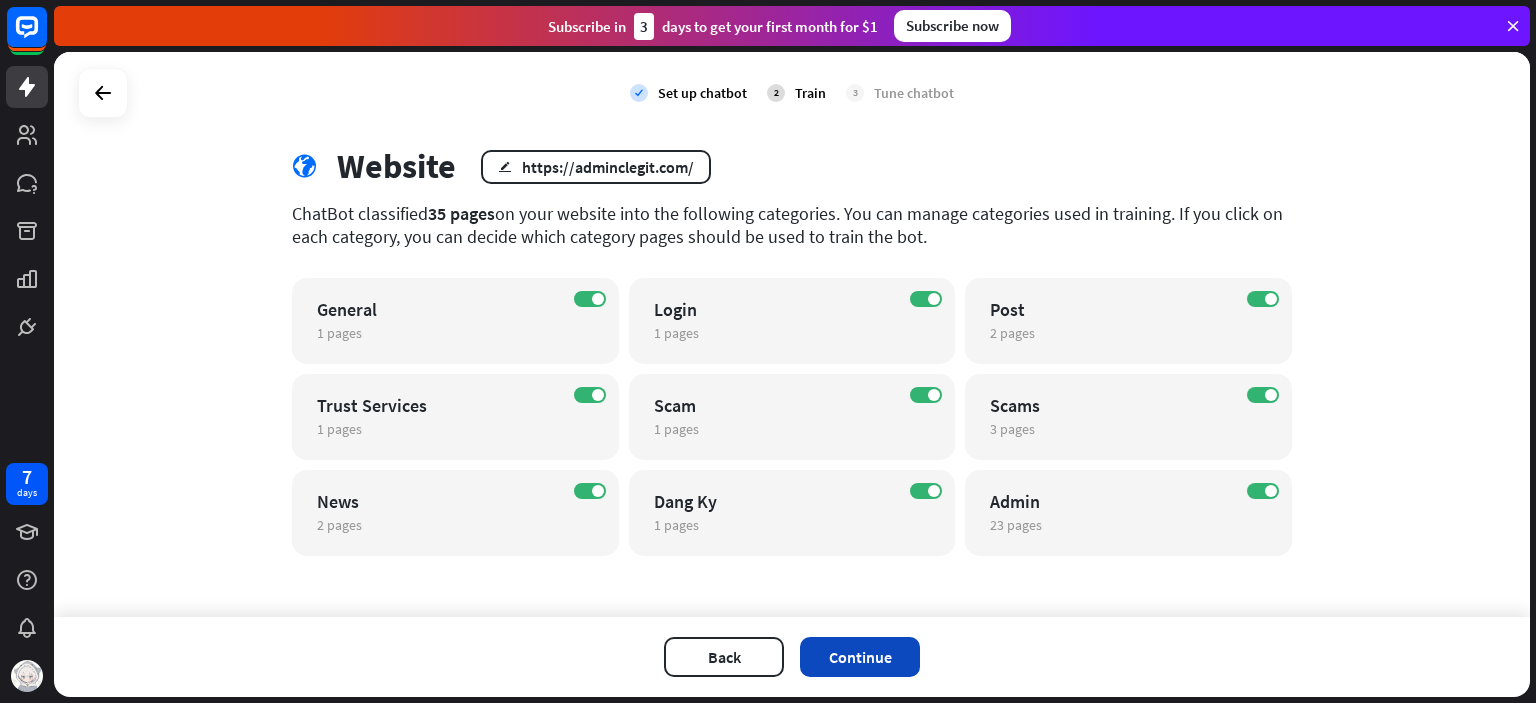 click on "Continue" at bounding box center [860, 657] 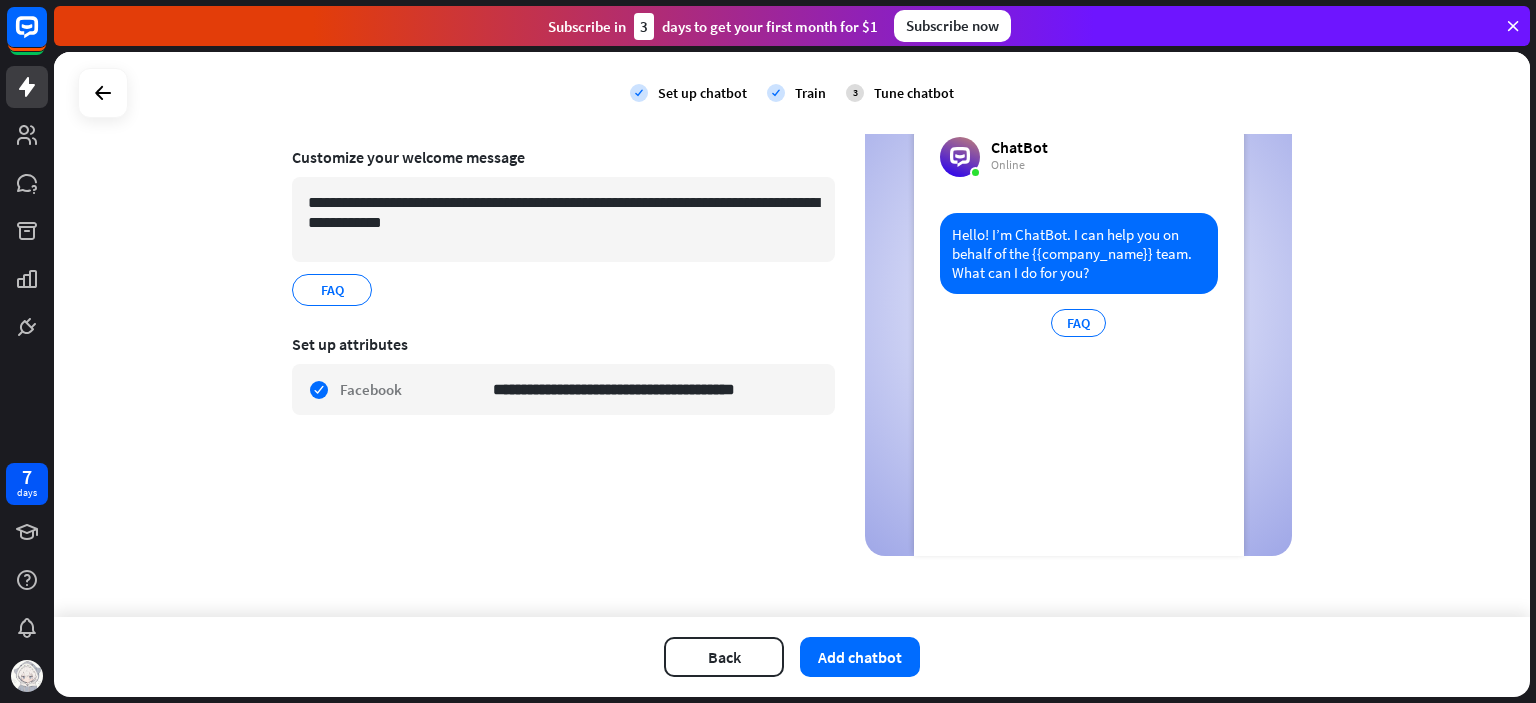 scroll, scrollTop: 130, scrollLeft: 0, axis: vertical 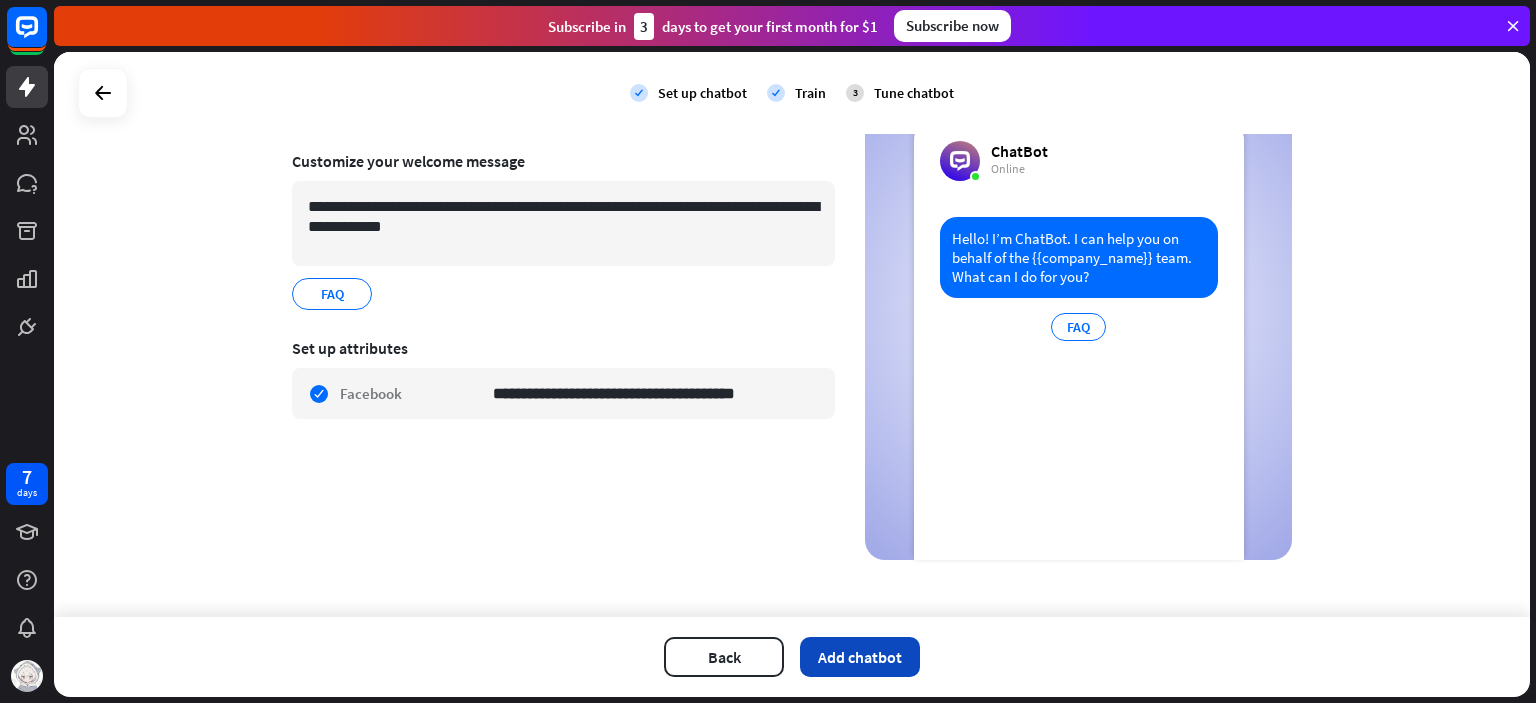 click on "Add chatbot" at bounding box center (860, 657) 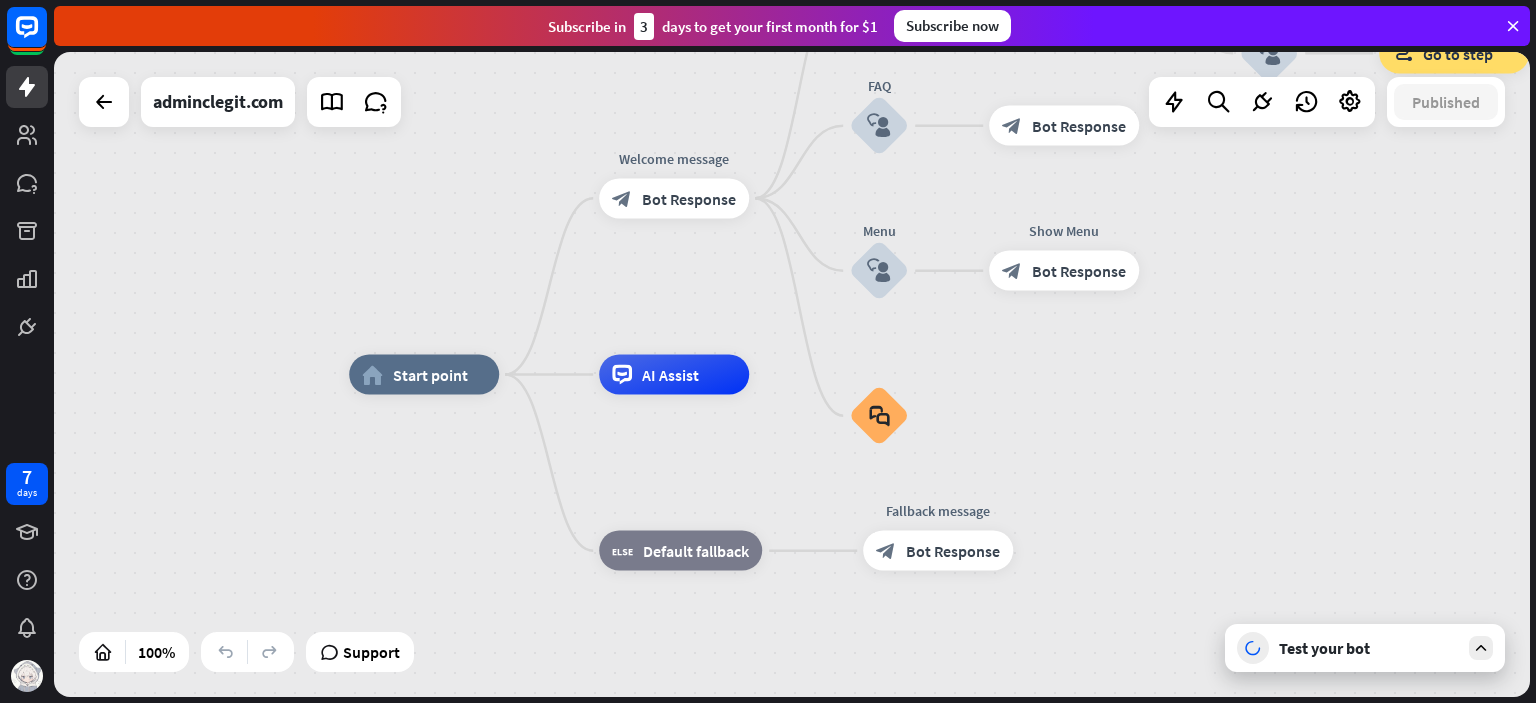 click on "block_bot_response   Bot Response" at bounding box center (674, 198) 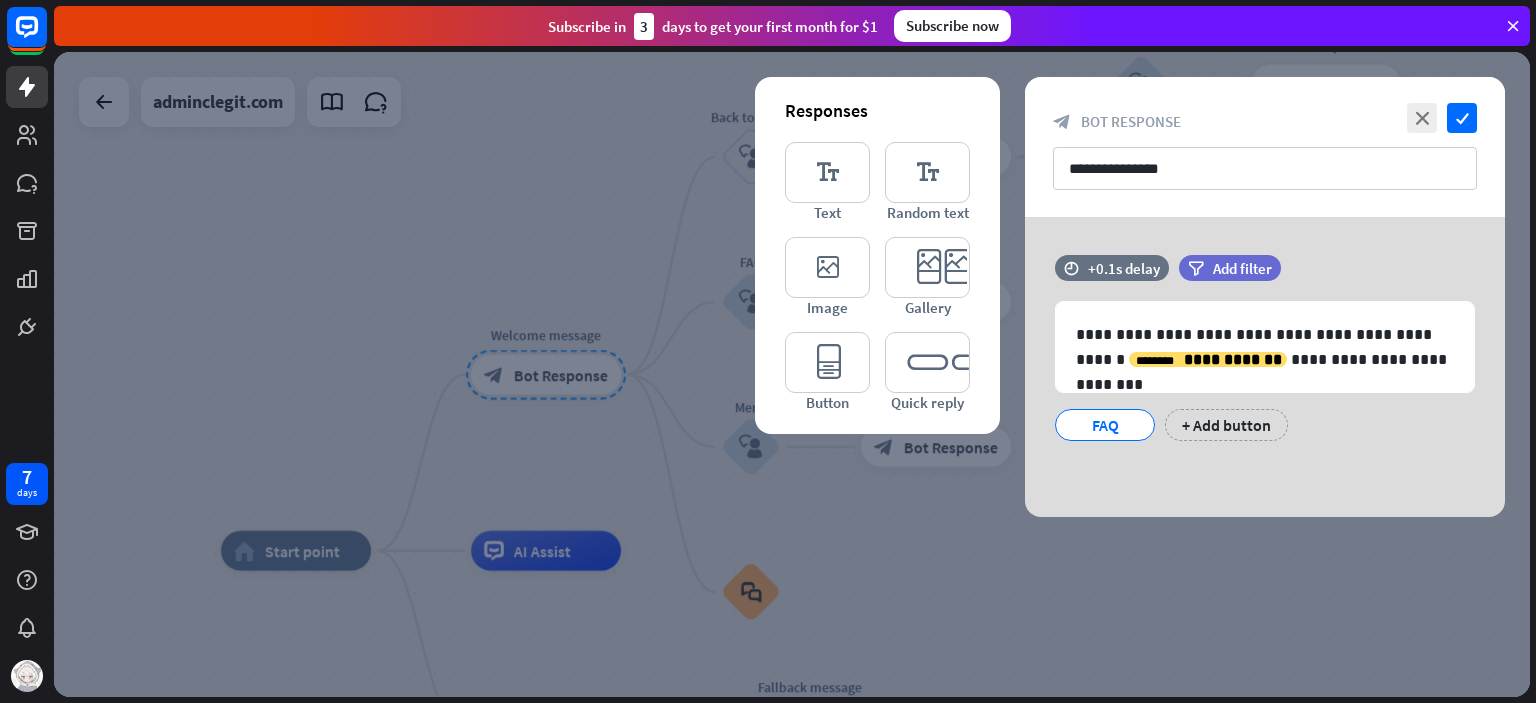 click at bounding box center (792, 374) 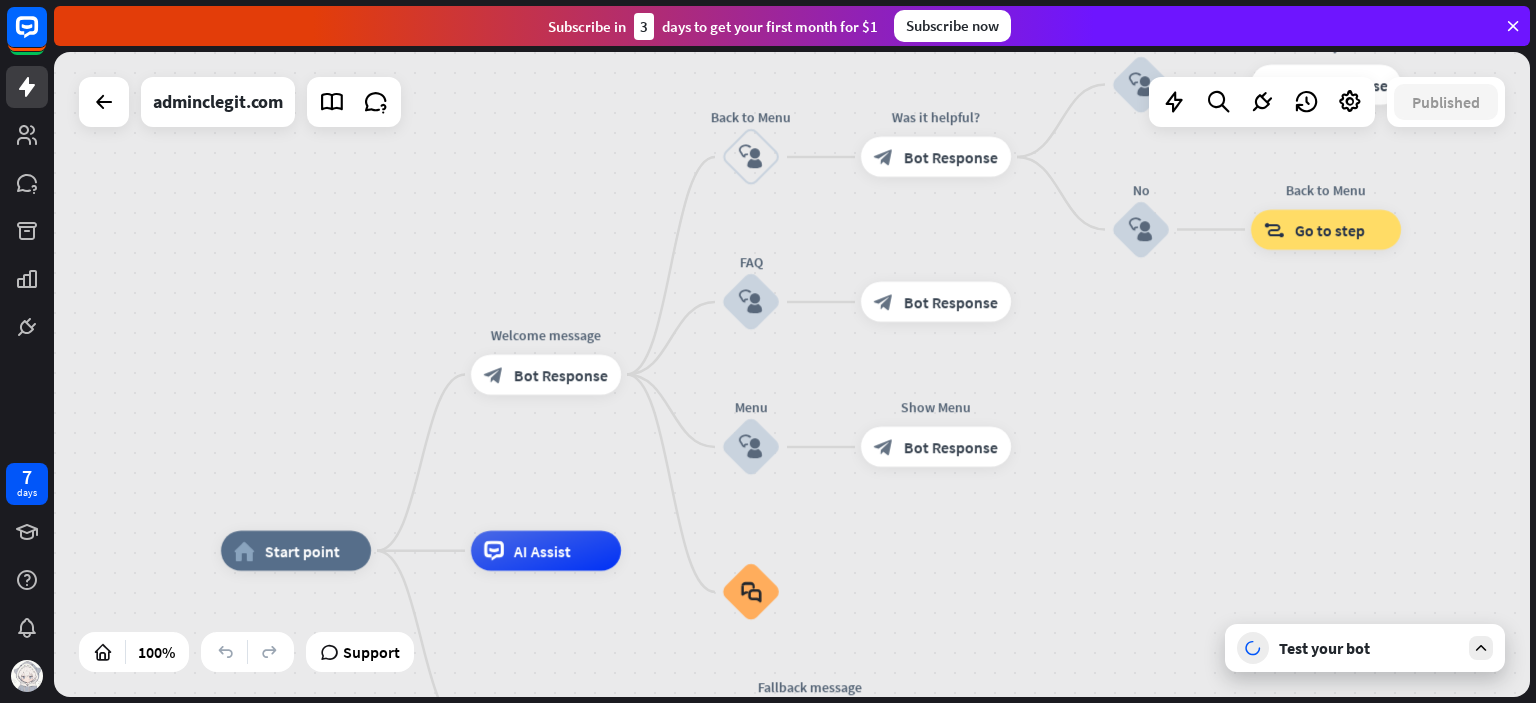 click on "block_bot_response   Bot Response" at bounding box center [546, 375] 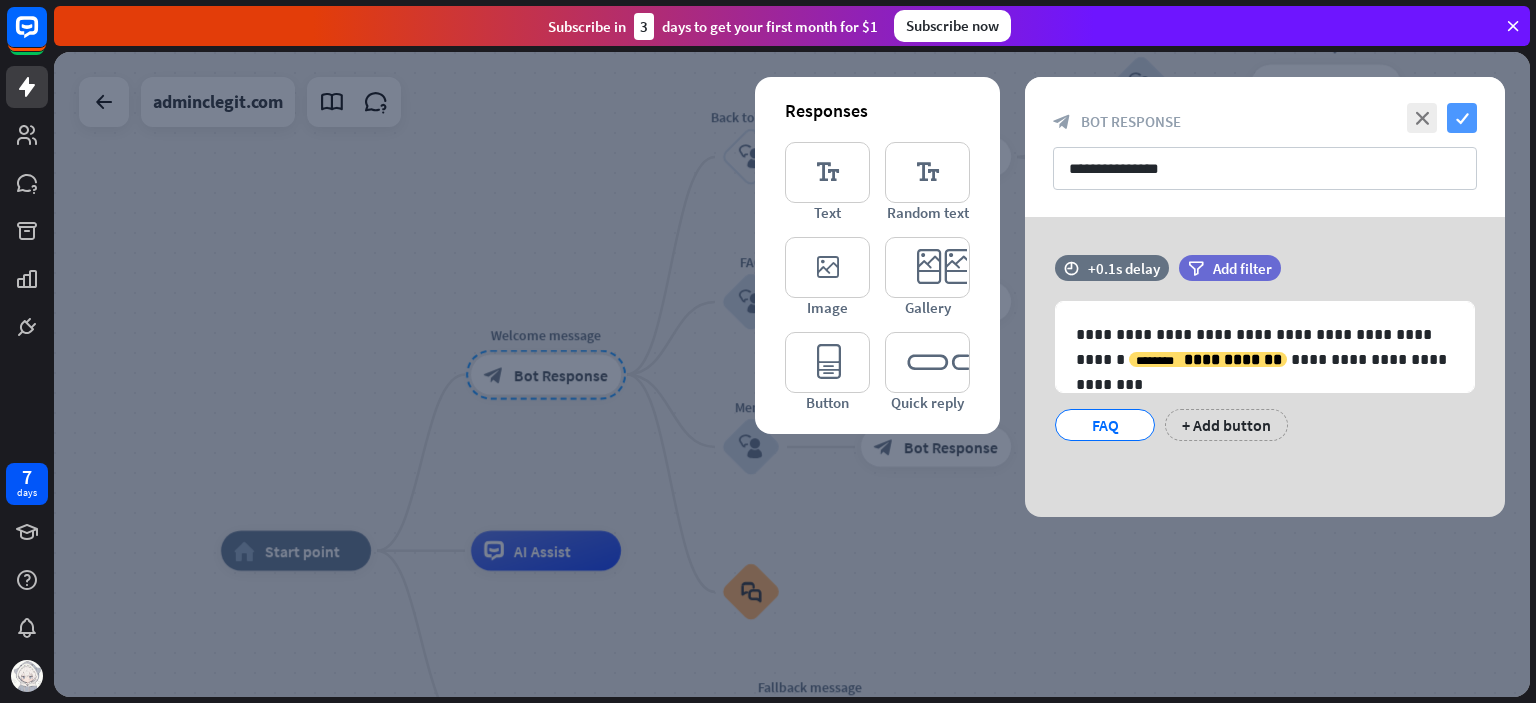 click on "check" at bounding box center (1462, 118) 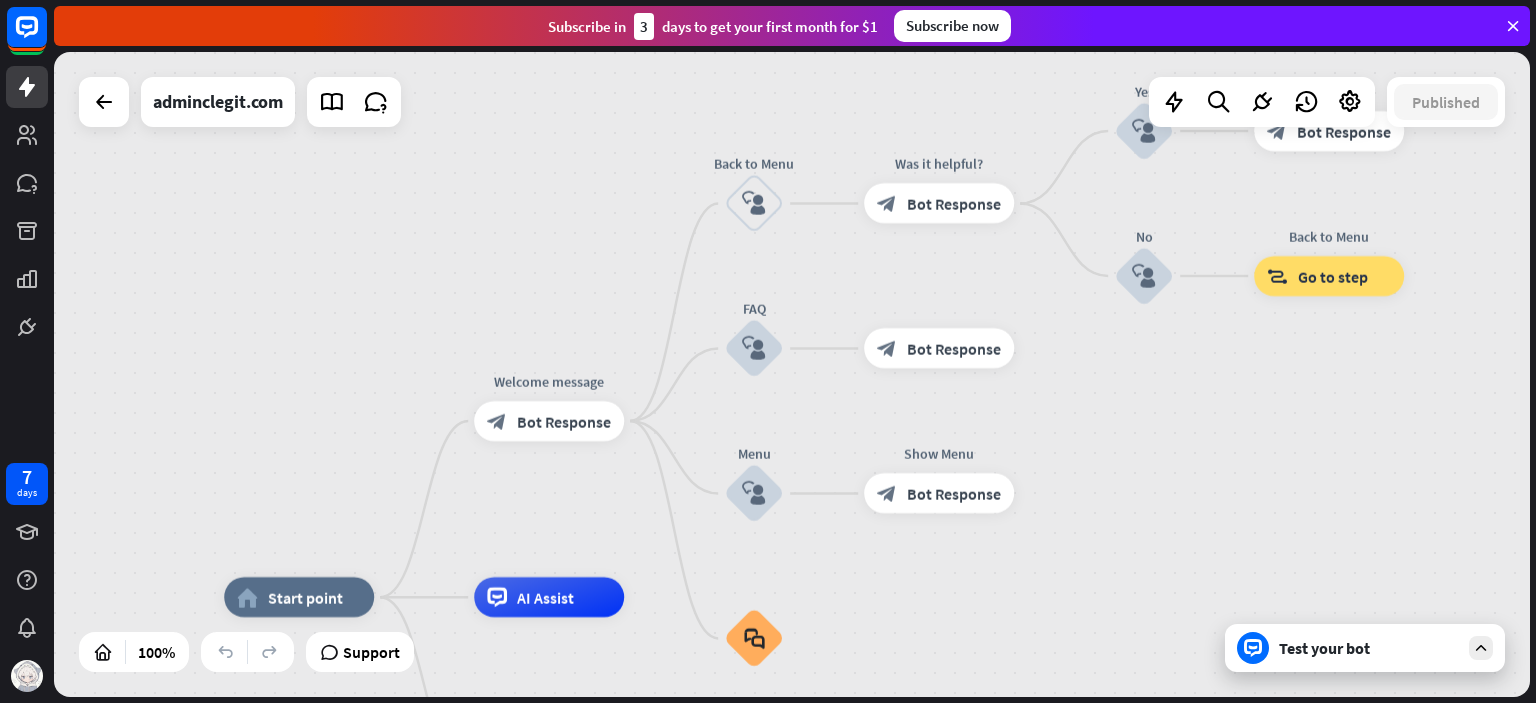 click on "Bot Response" at bounding box center [564, 421] 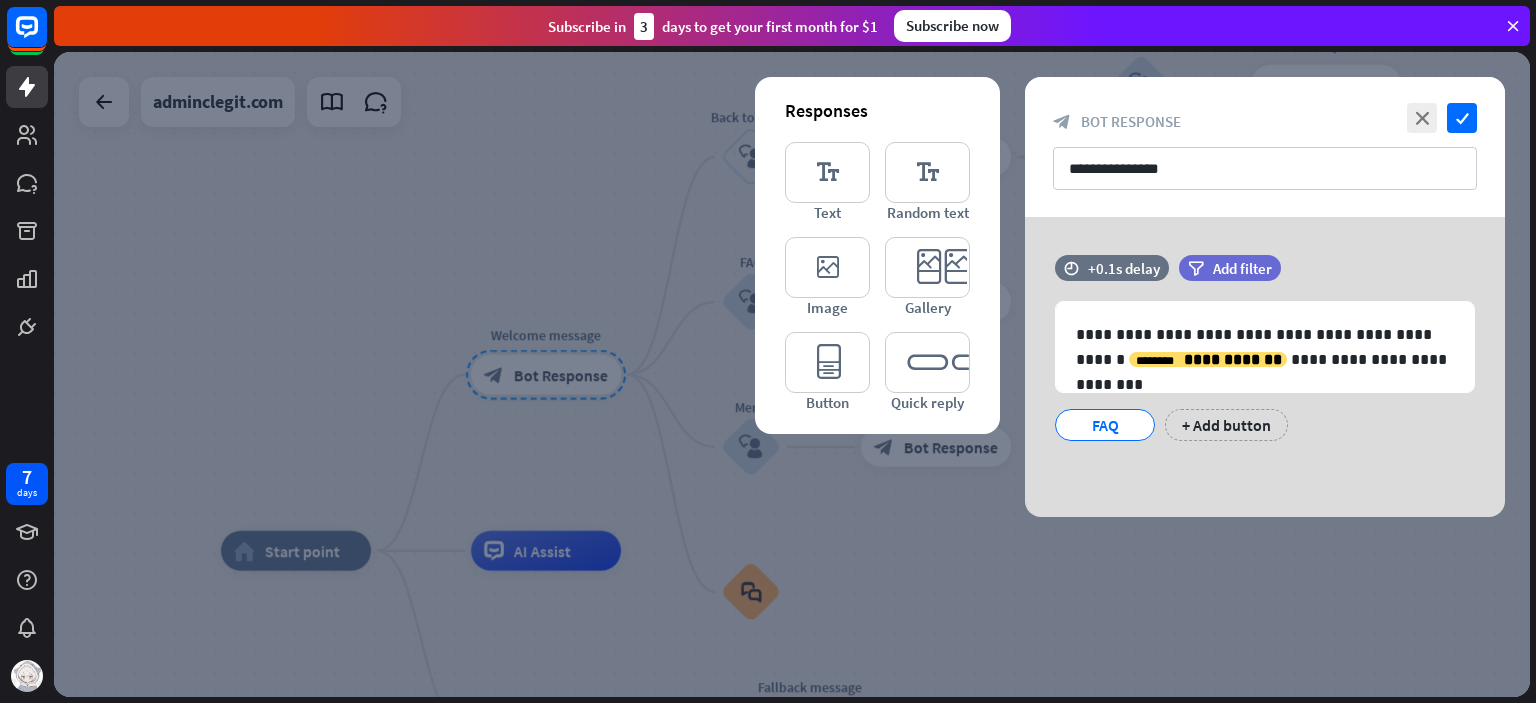 click at bounding box center [792, 374] 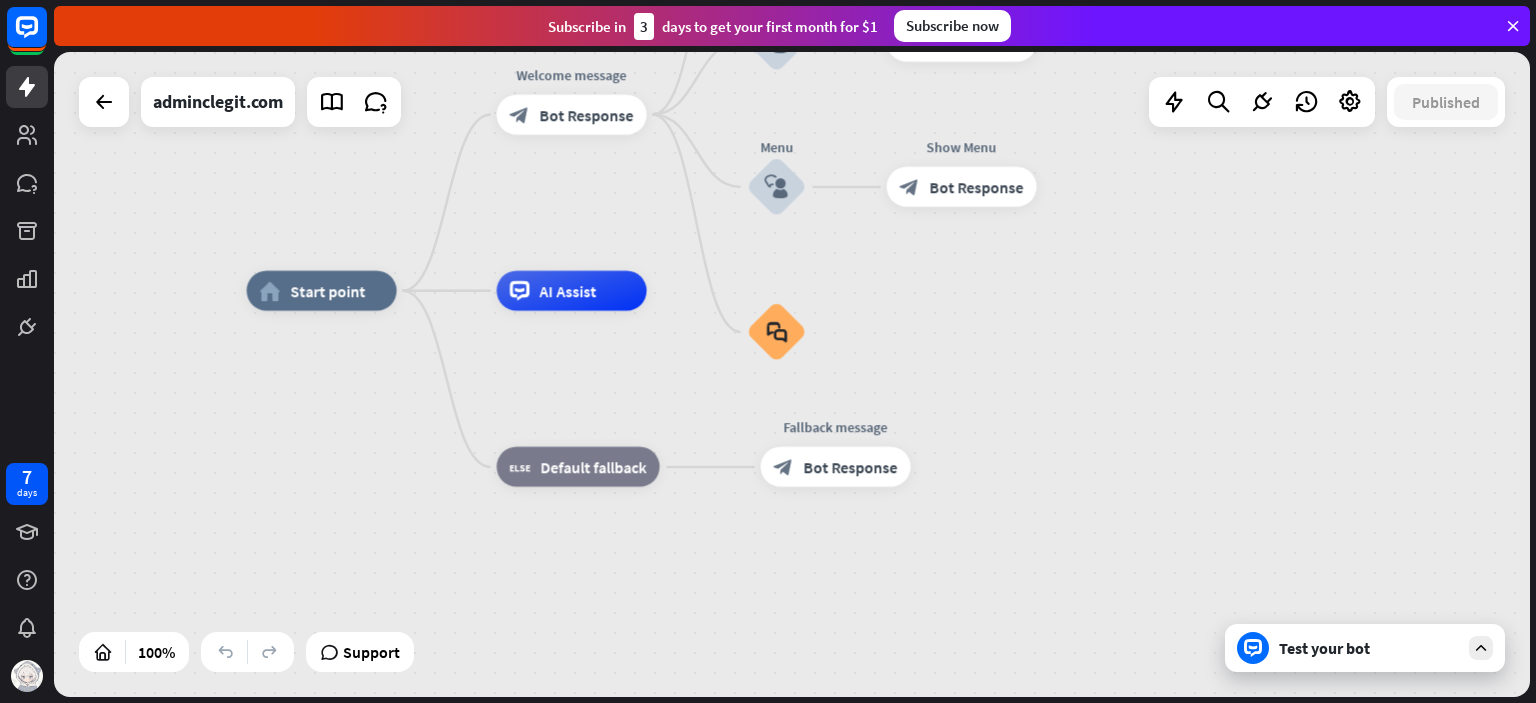 click on "block_fallback   Default fallback" at bounding box center [578, 467] 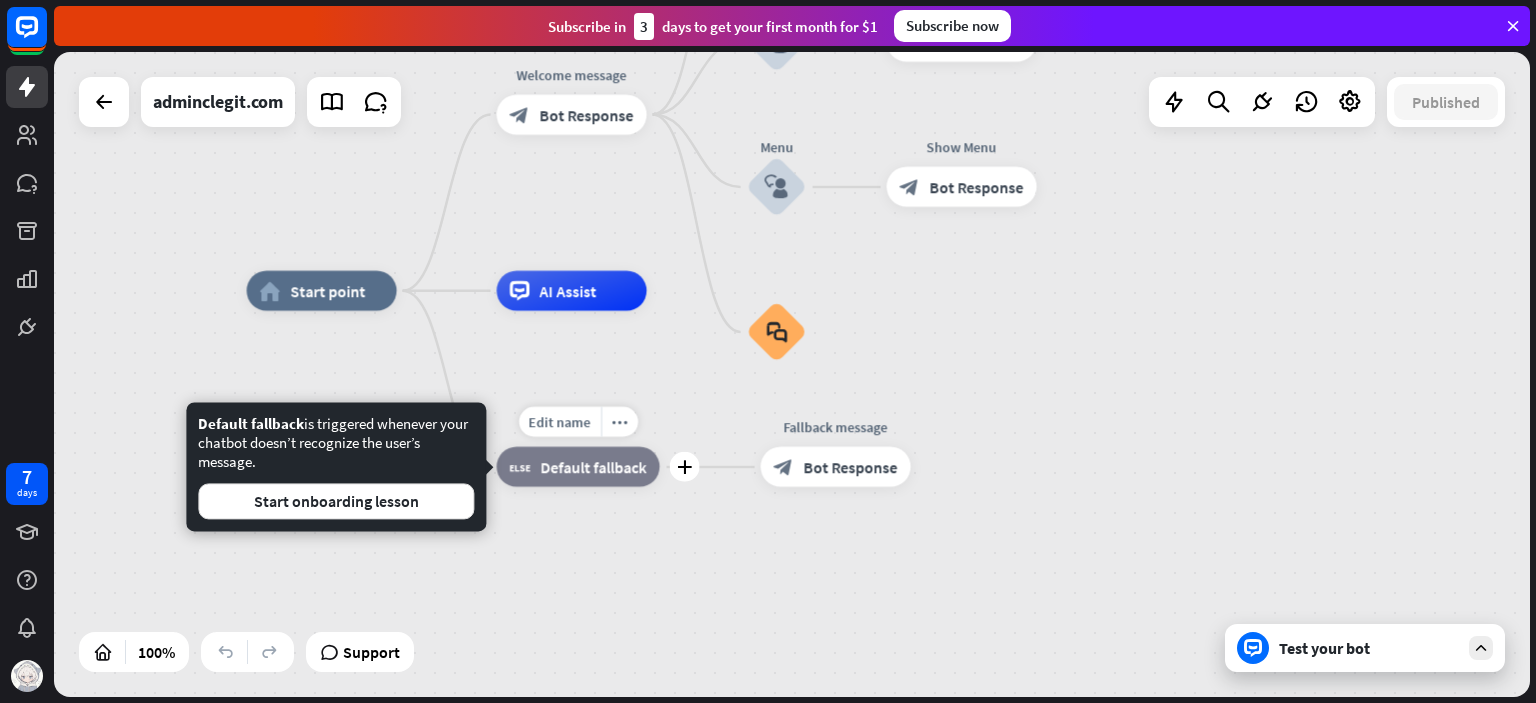 click on "Fallback message   block_bot_response   Bot Response" at bounding box center [836, 467] 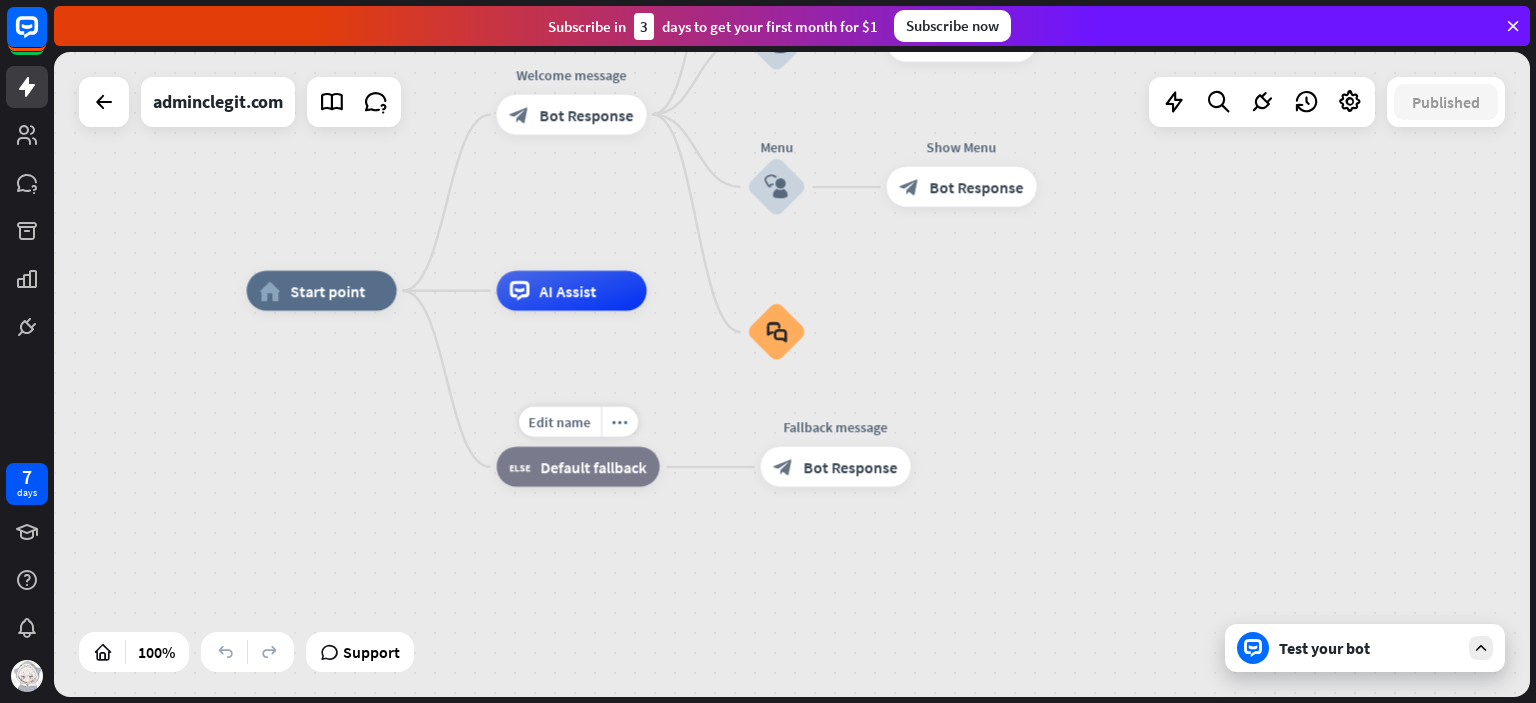click on "block_bot_response   Bot Response" at bounding box center [836, 467] 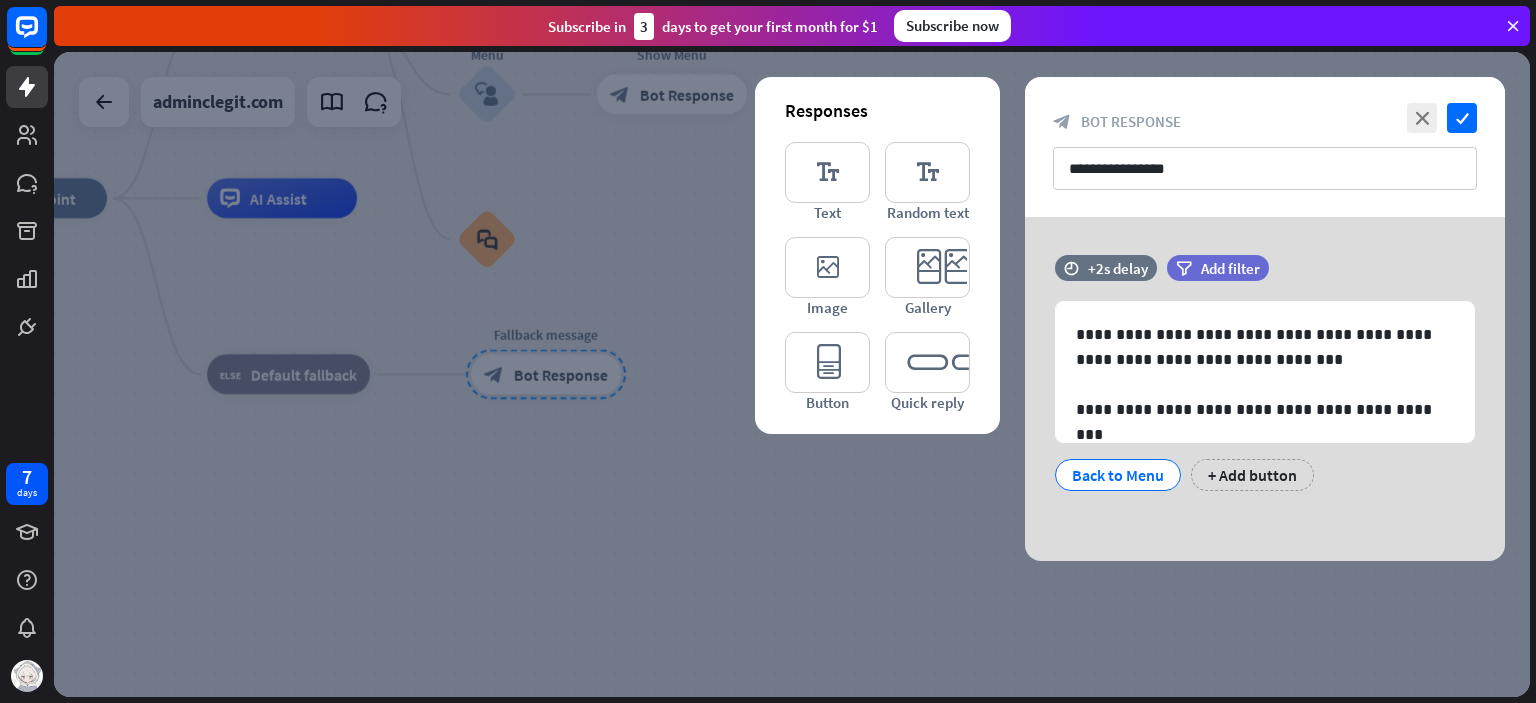 click at bounding box center (792, 374) 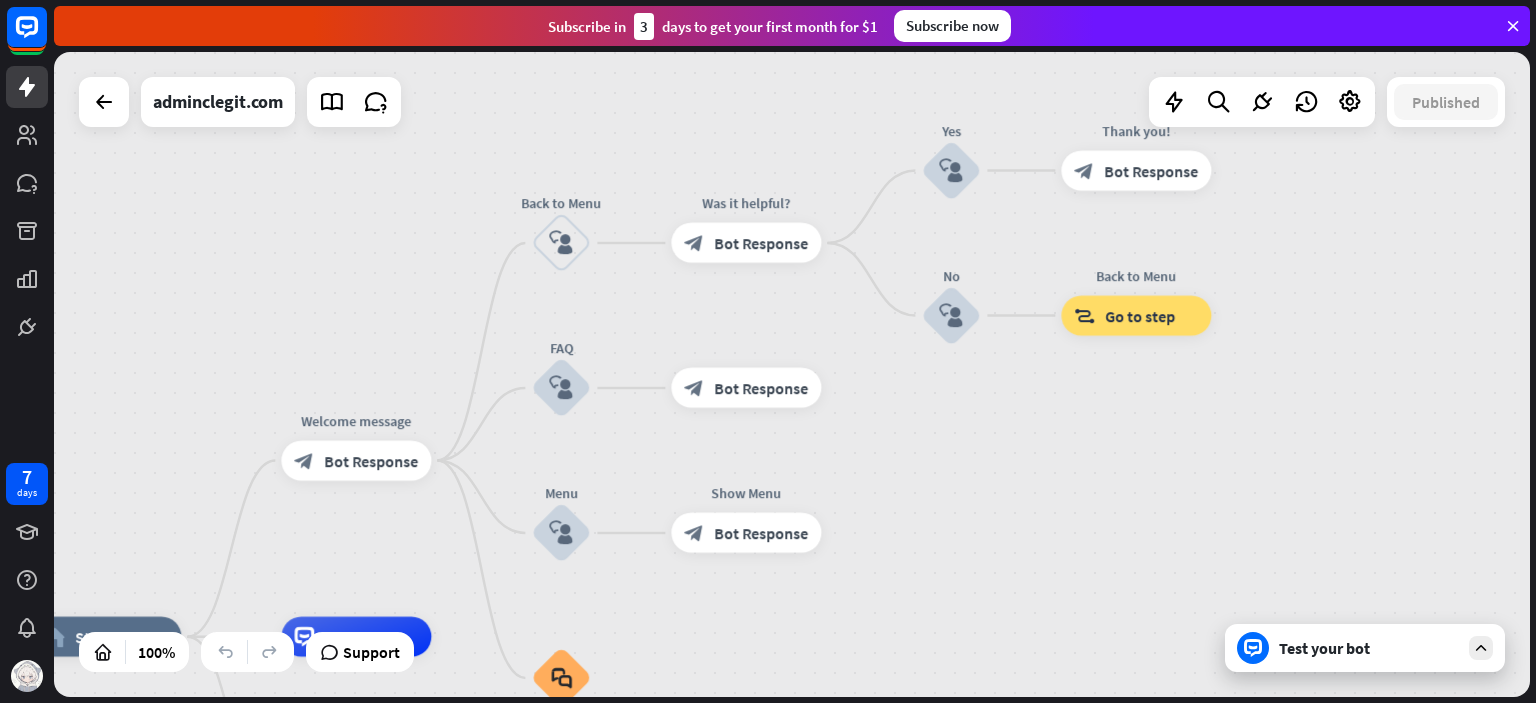 click on "Bot Response" at bounding box center [761, 243] 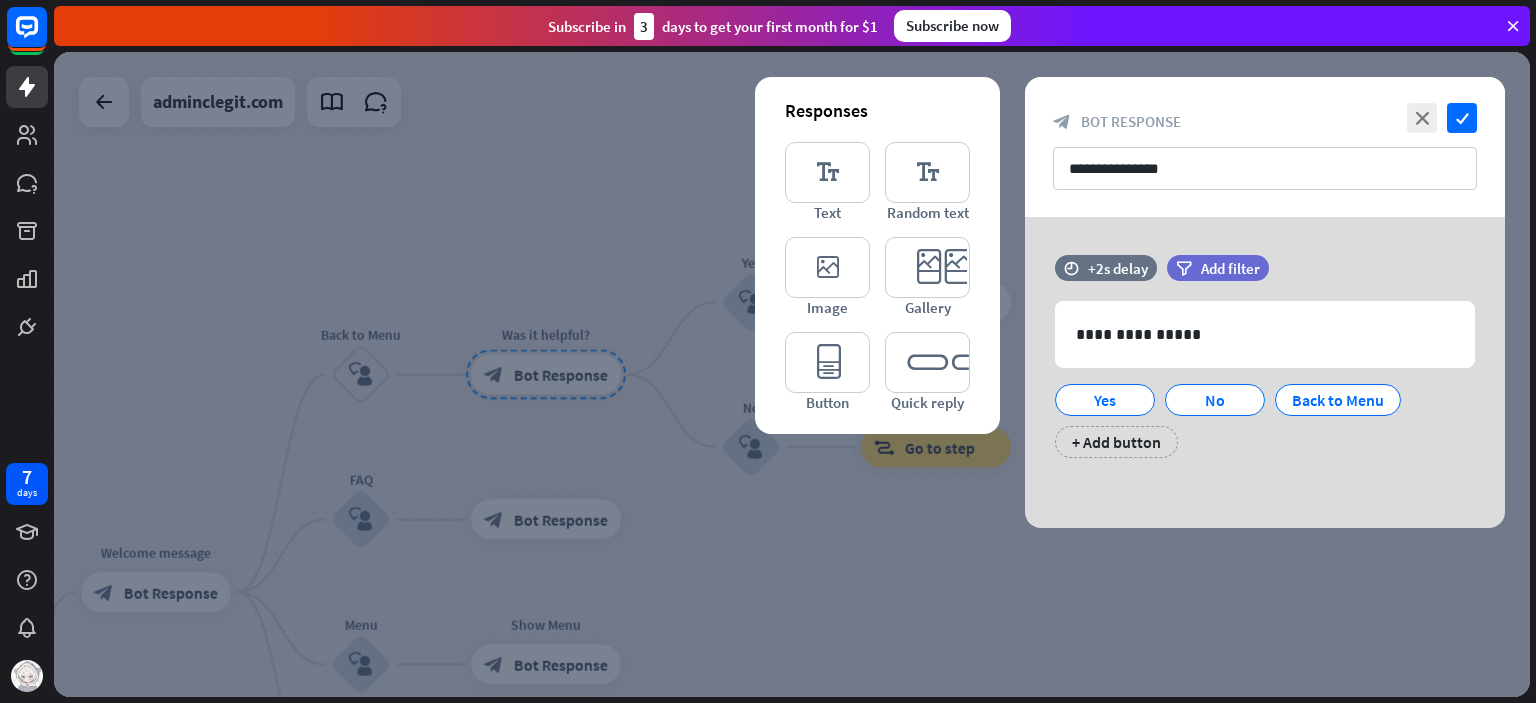 click at bounding box center (792, 374) 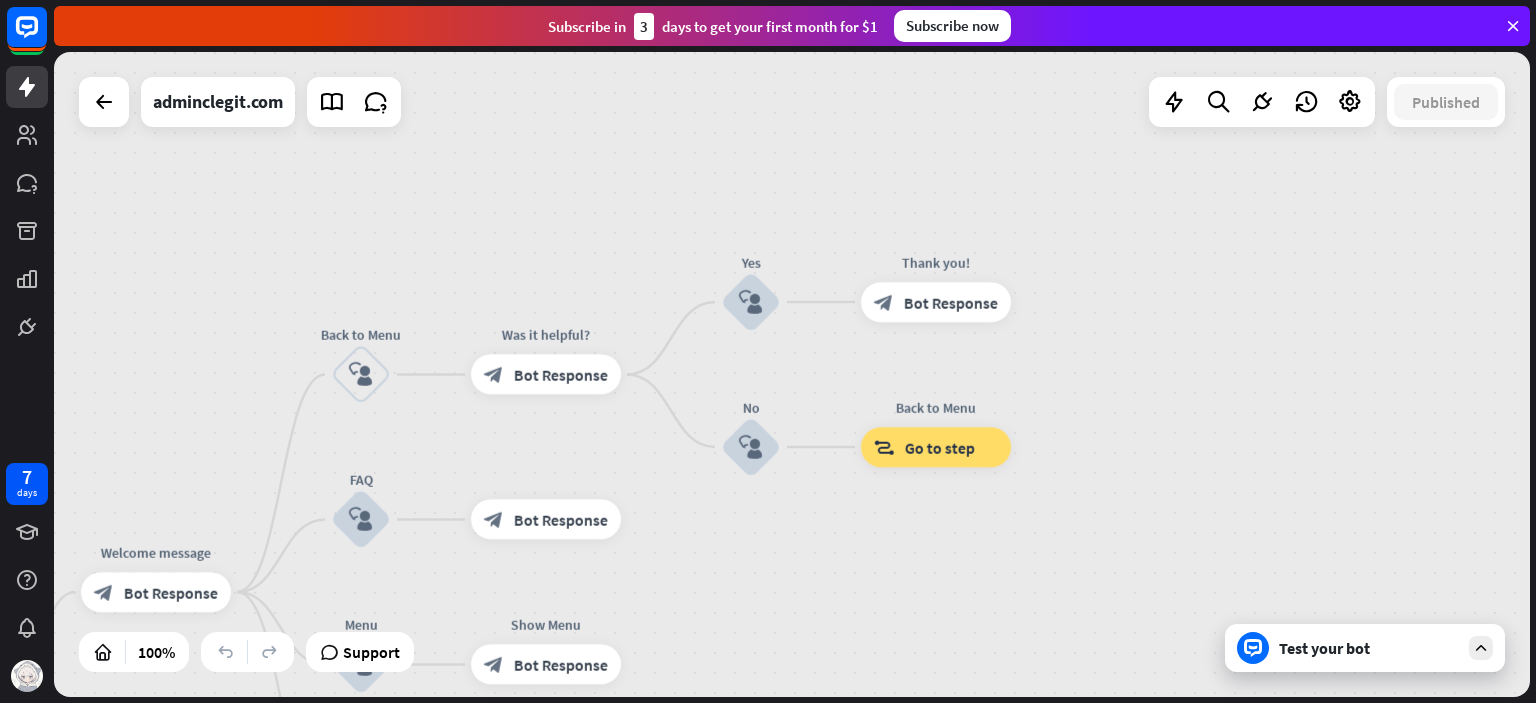 click on "block_user_input" at bounding box center [361, 375] 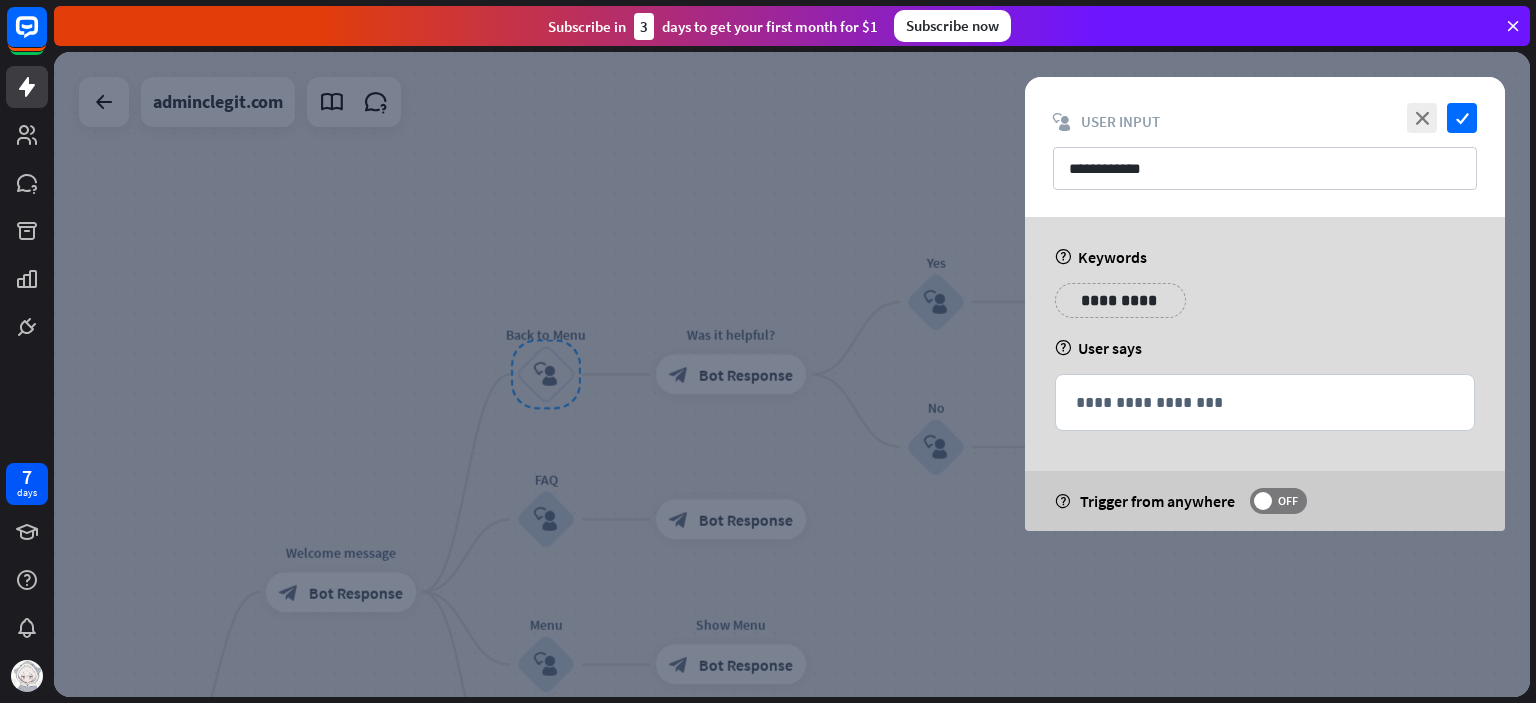 click at bounding box center (792, 374) 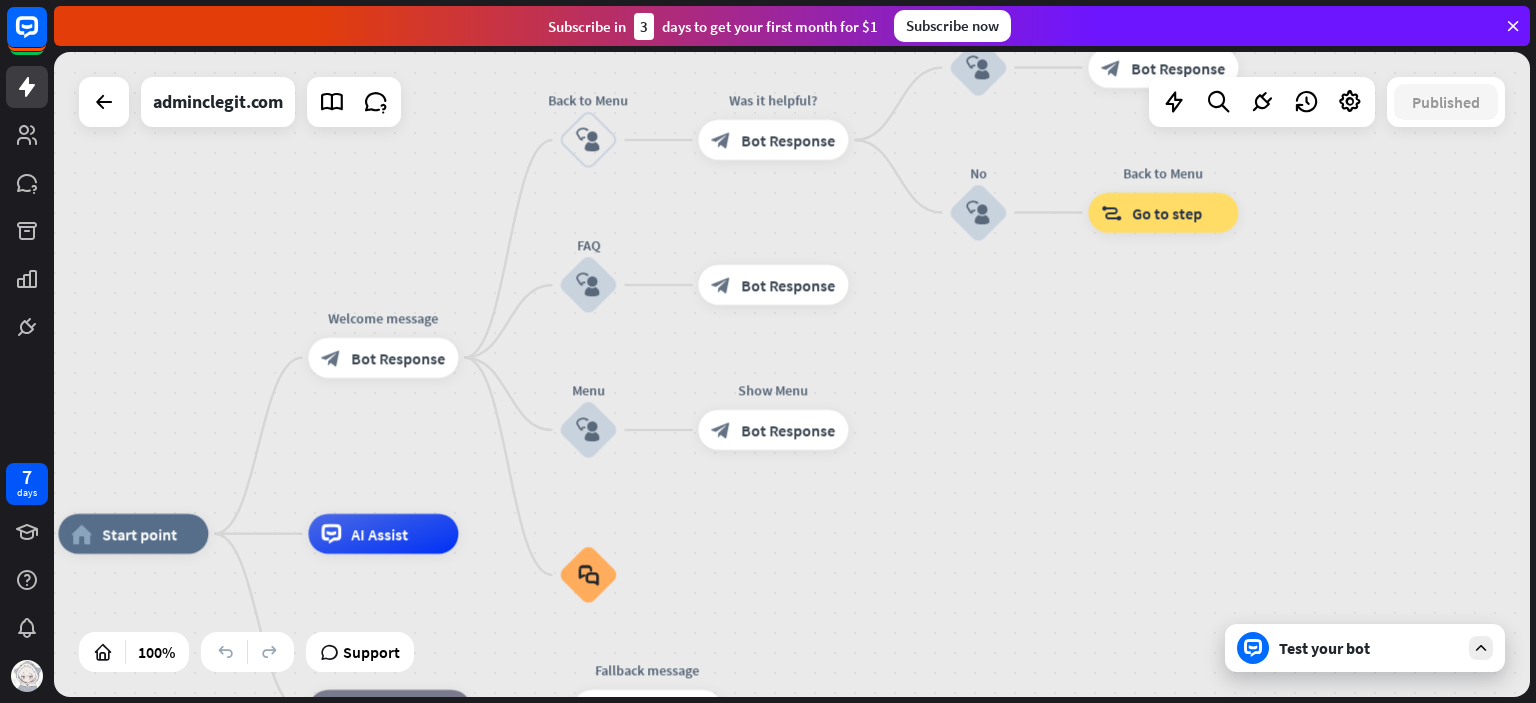 click on "block_user_input" at bounding box center (588, 430) 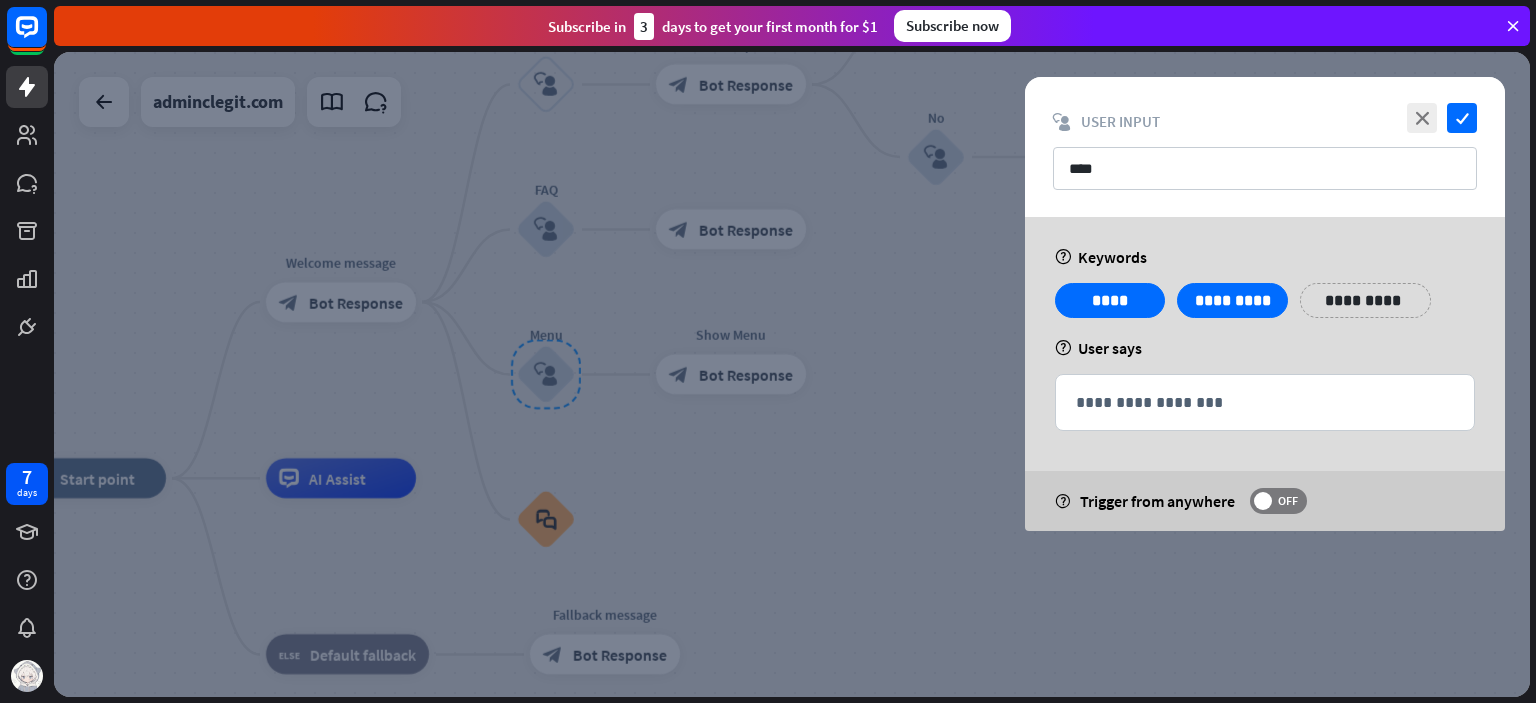 click at bounding box center (792, 374) 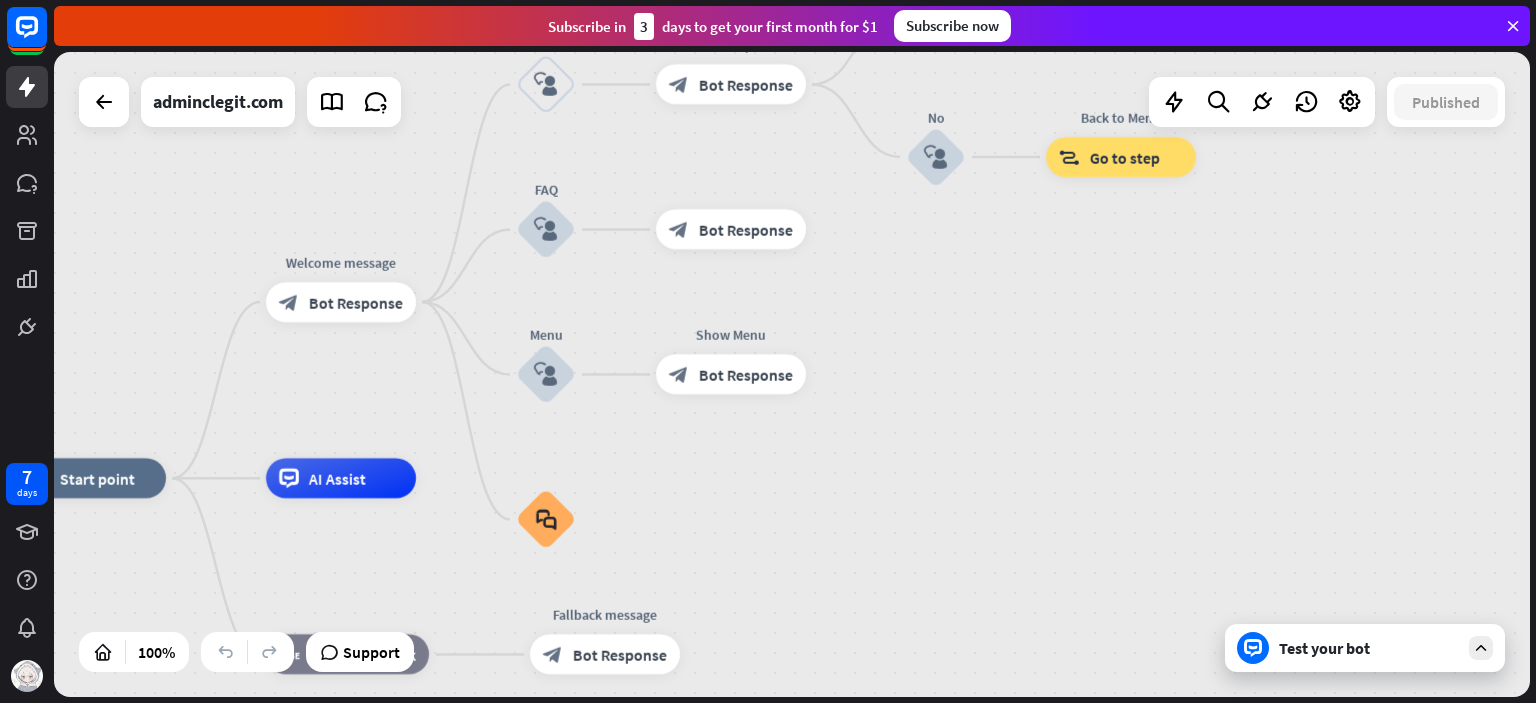 click on "Bot Response" at bounding box center [746, 375] 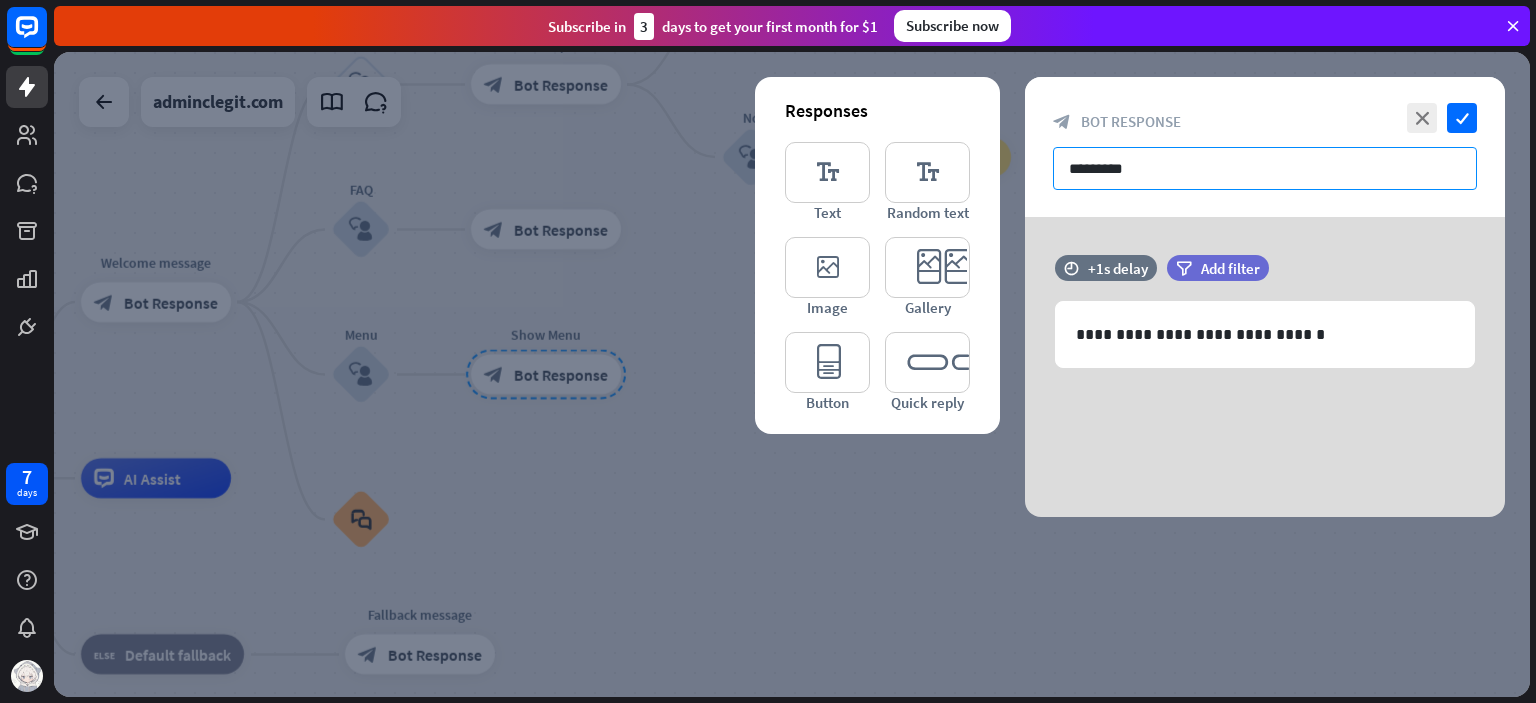 click on "*********" at bounding box center (1265, 168) 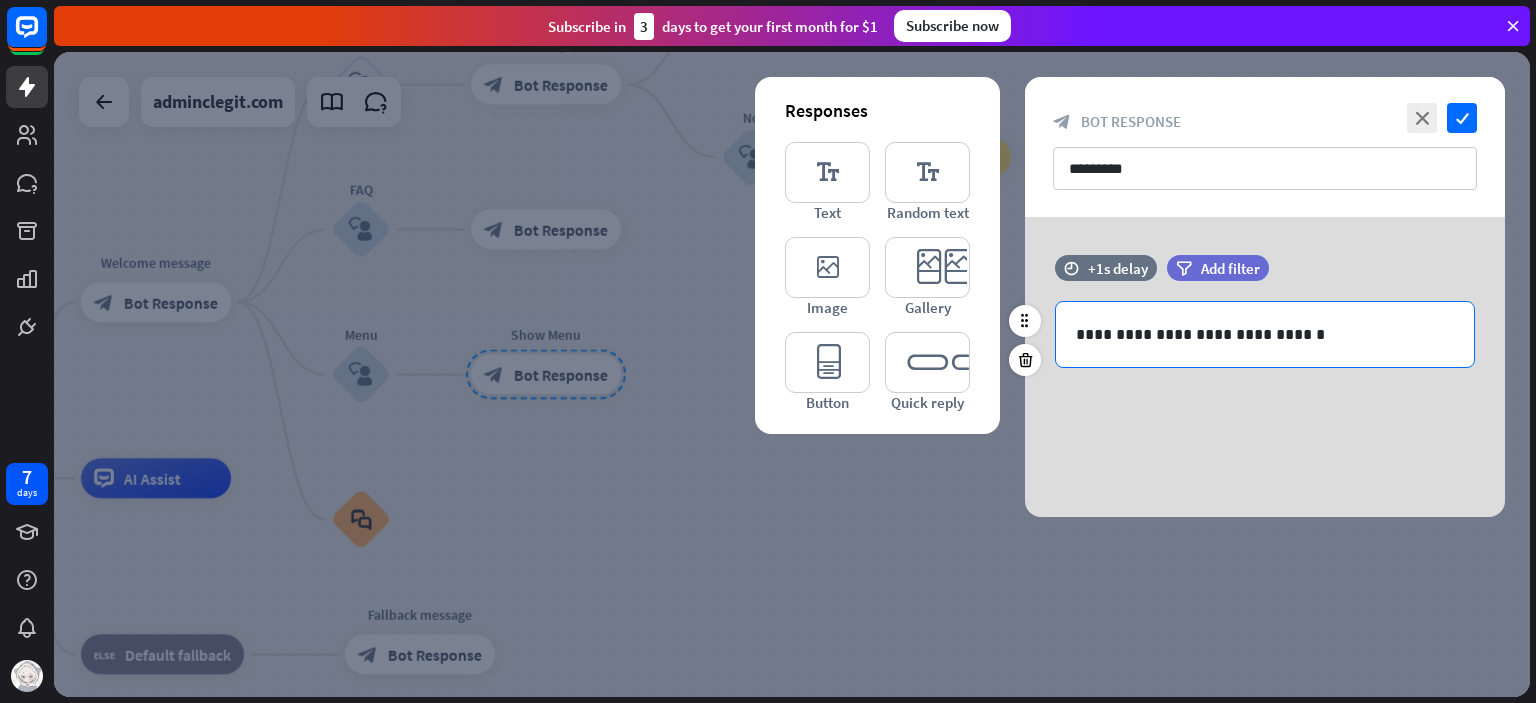 click on "**********" at bounding box center (1265, 334) 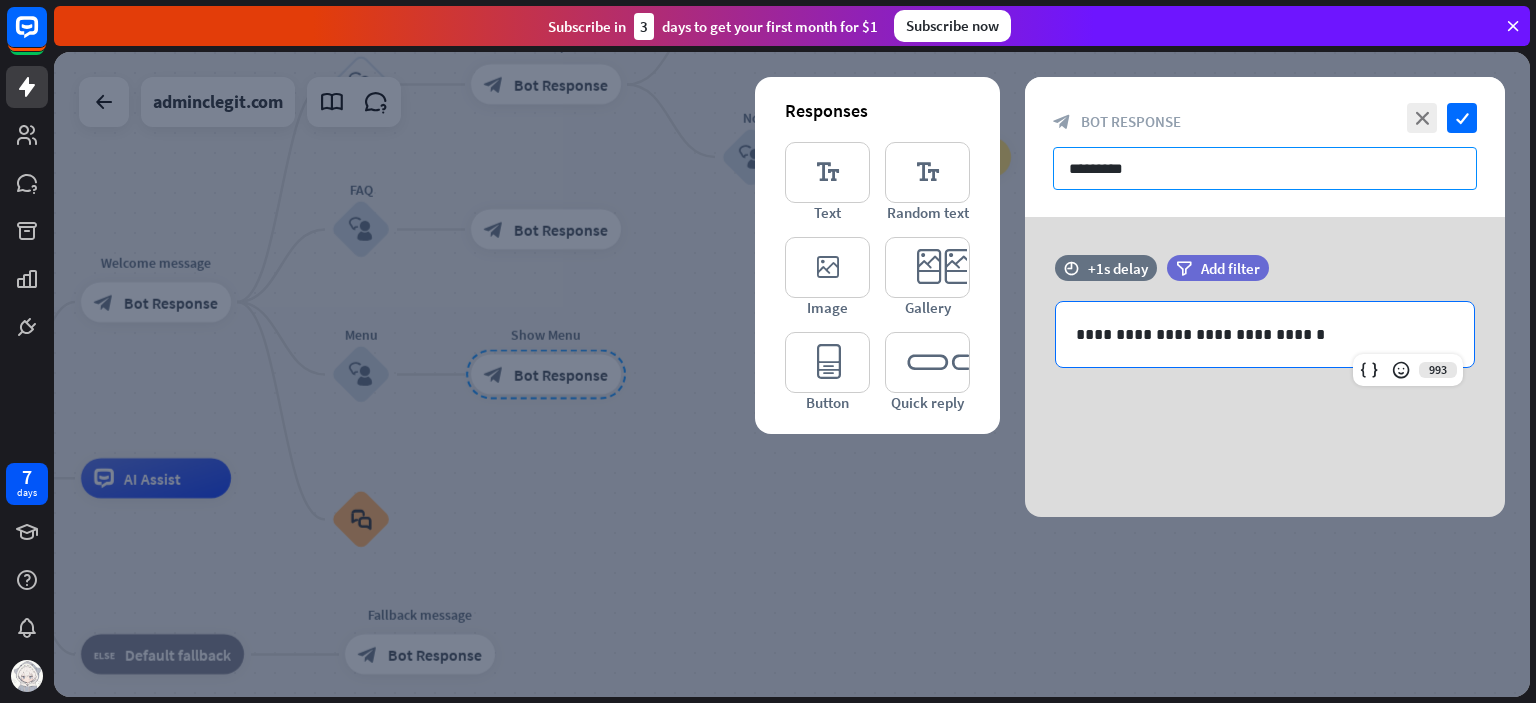 click on "*********" at bounding box center [1265, 168] 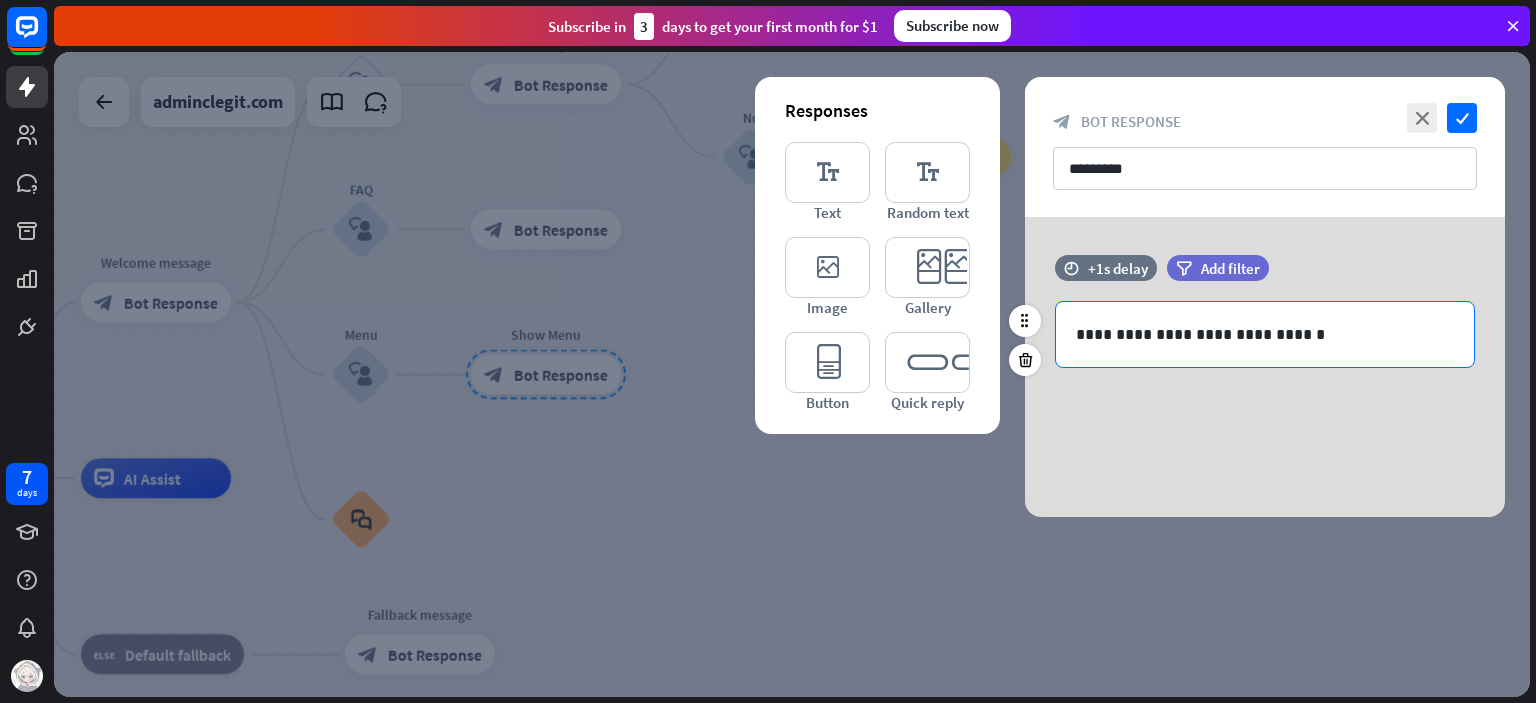 click on "**********" at bounding box center [1265, 334] 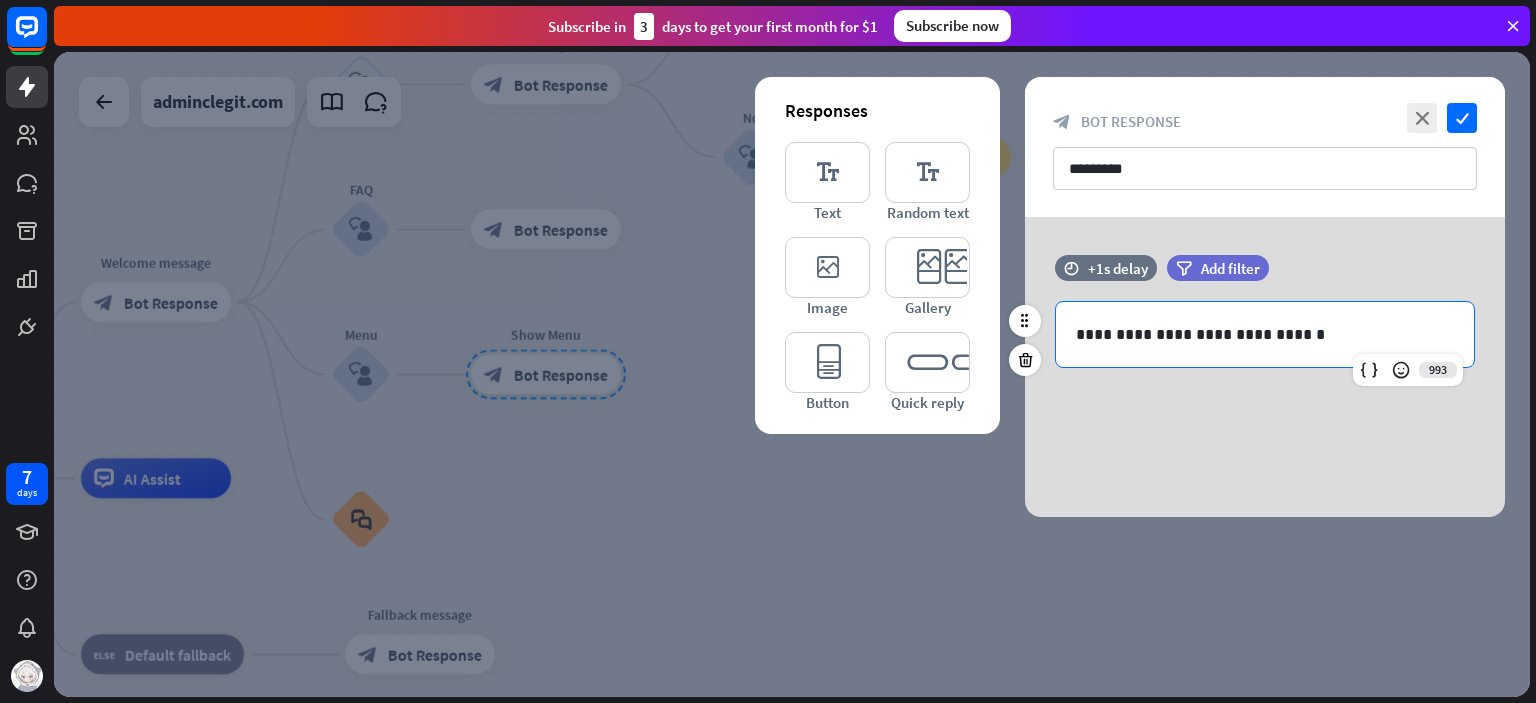 click on "**********" at bounding box center [1265, 334] 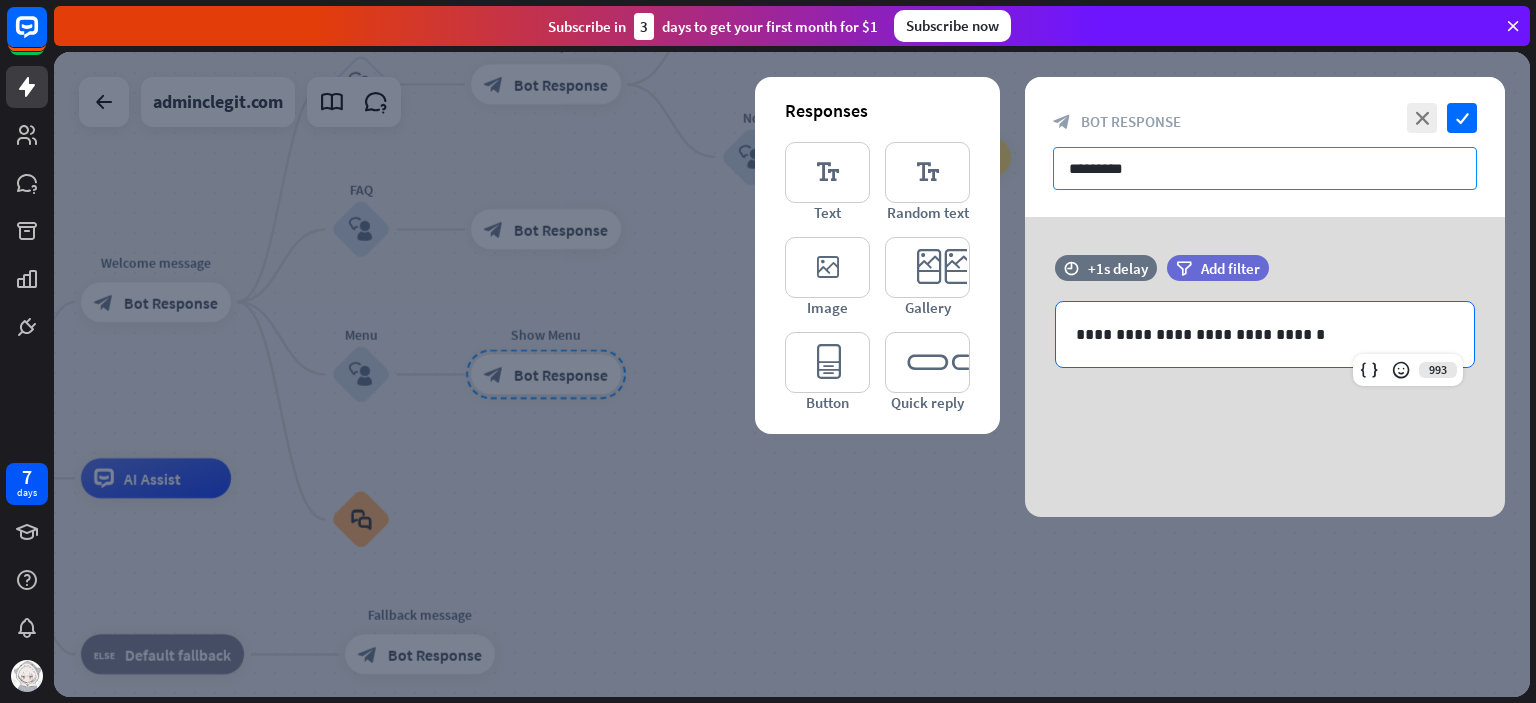 click on "*********" at bounding box center [1265, 168] 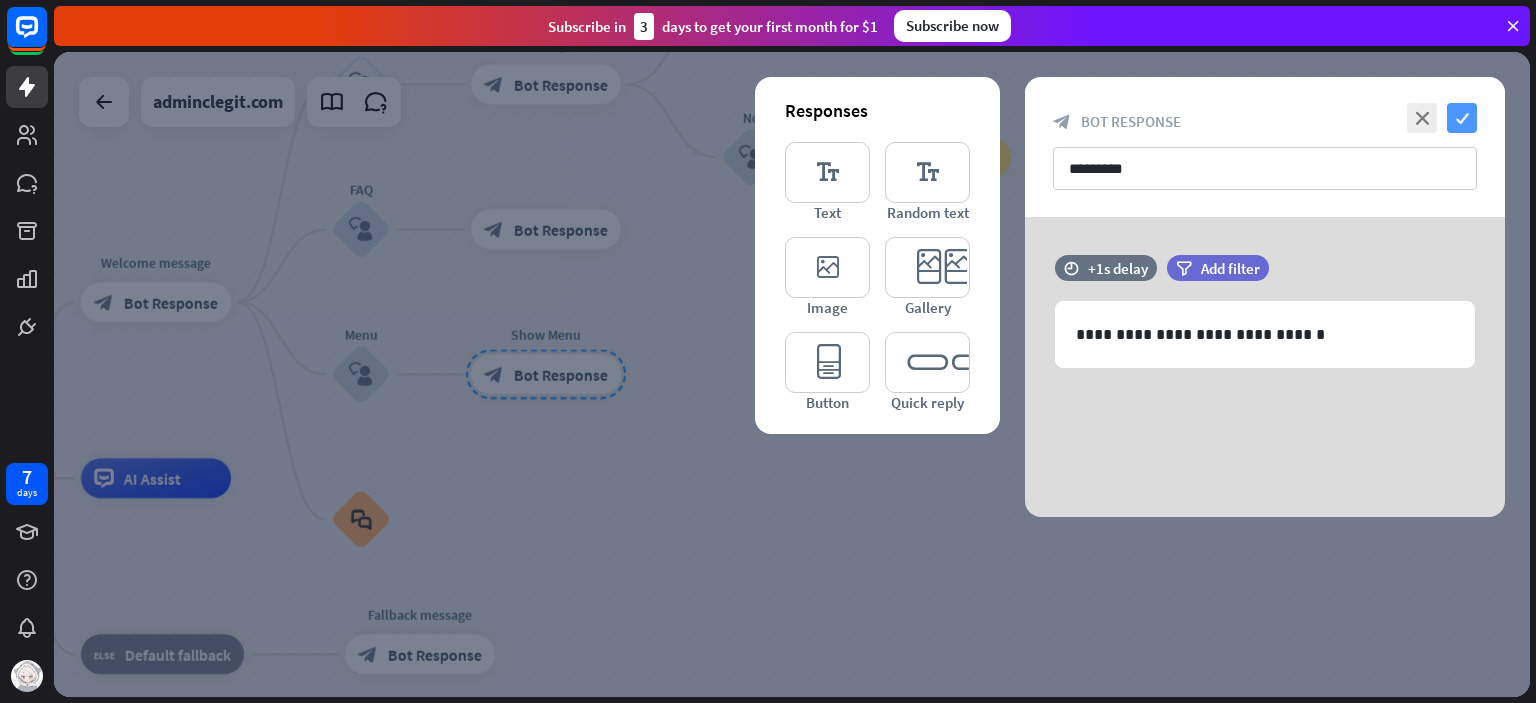 click on "check" at bounding box center (1462, 118) 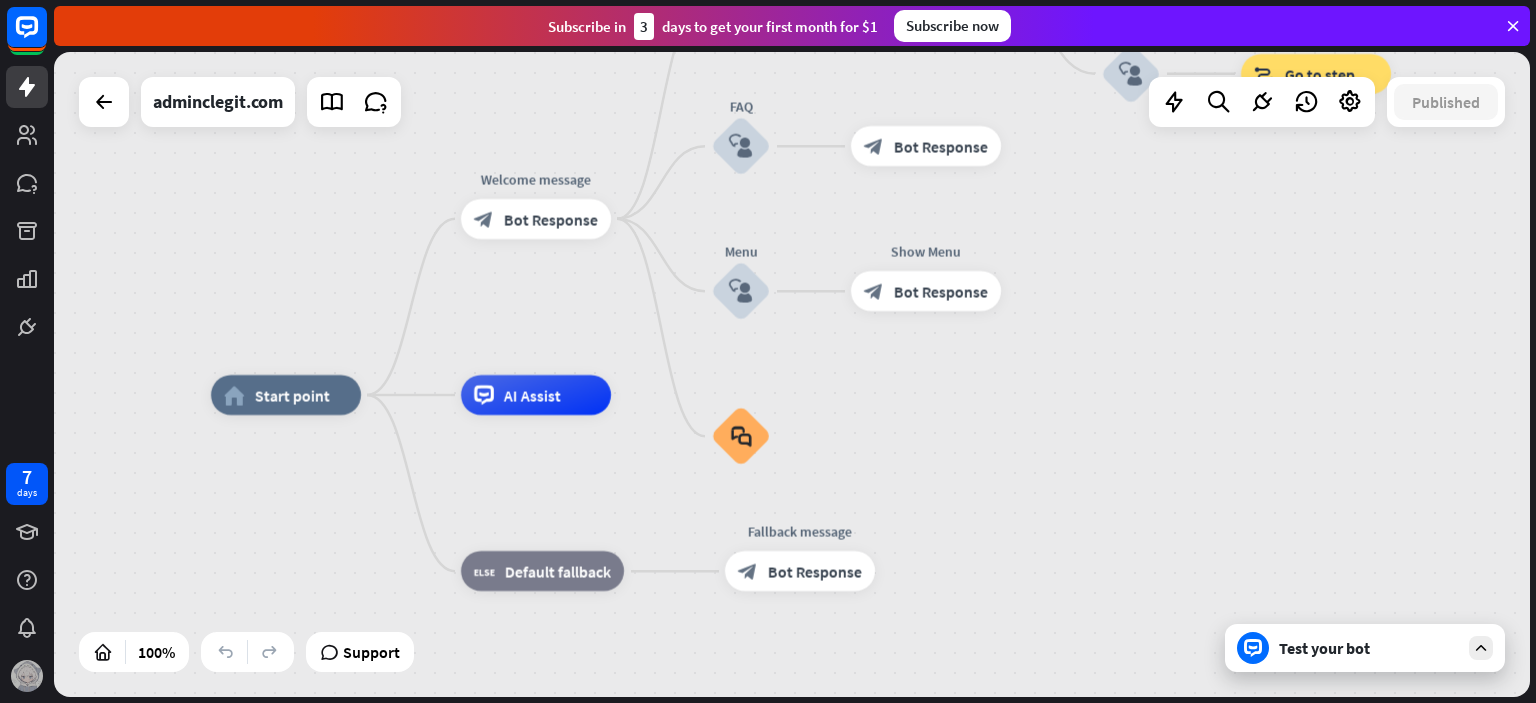 click at bounding box center (27, 676) 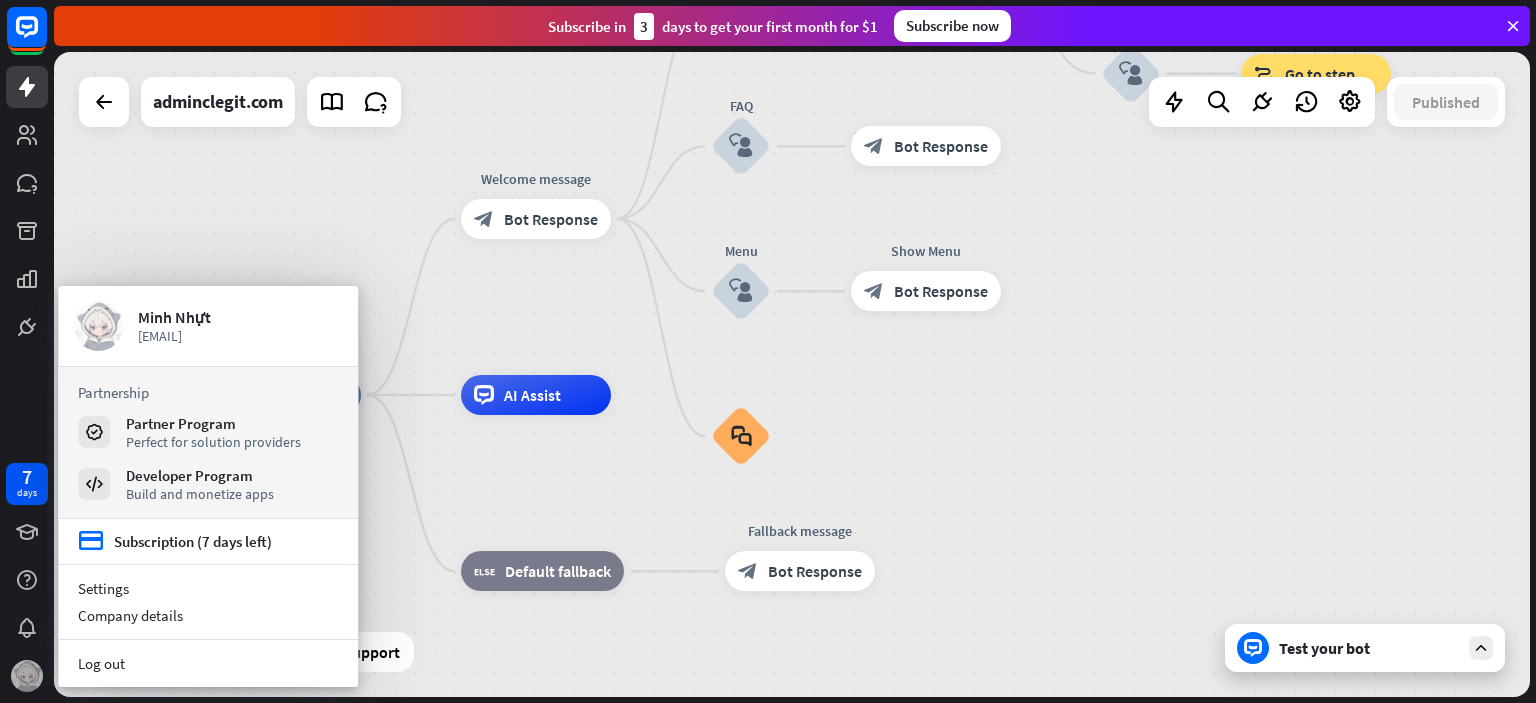 click at bounding box center (27, 676) 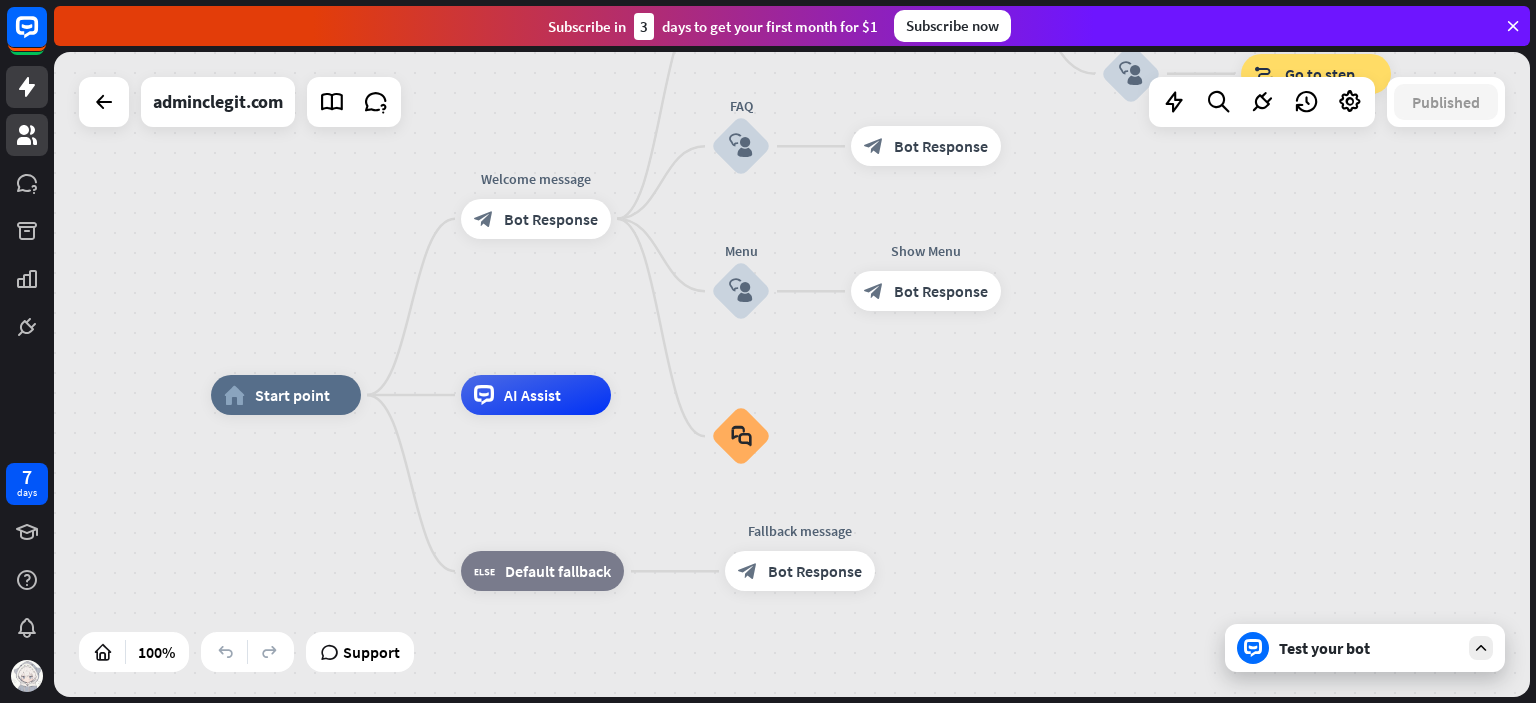 click 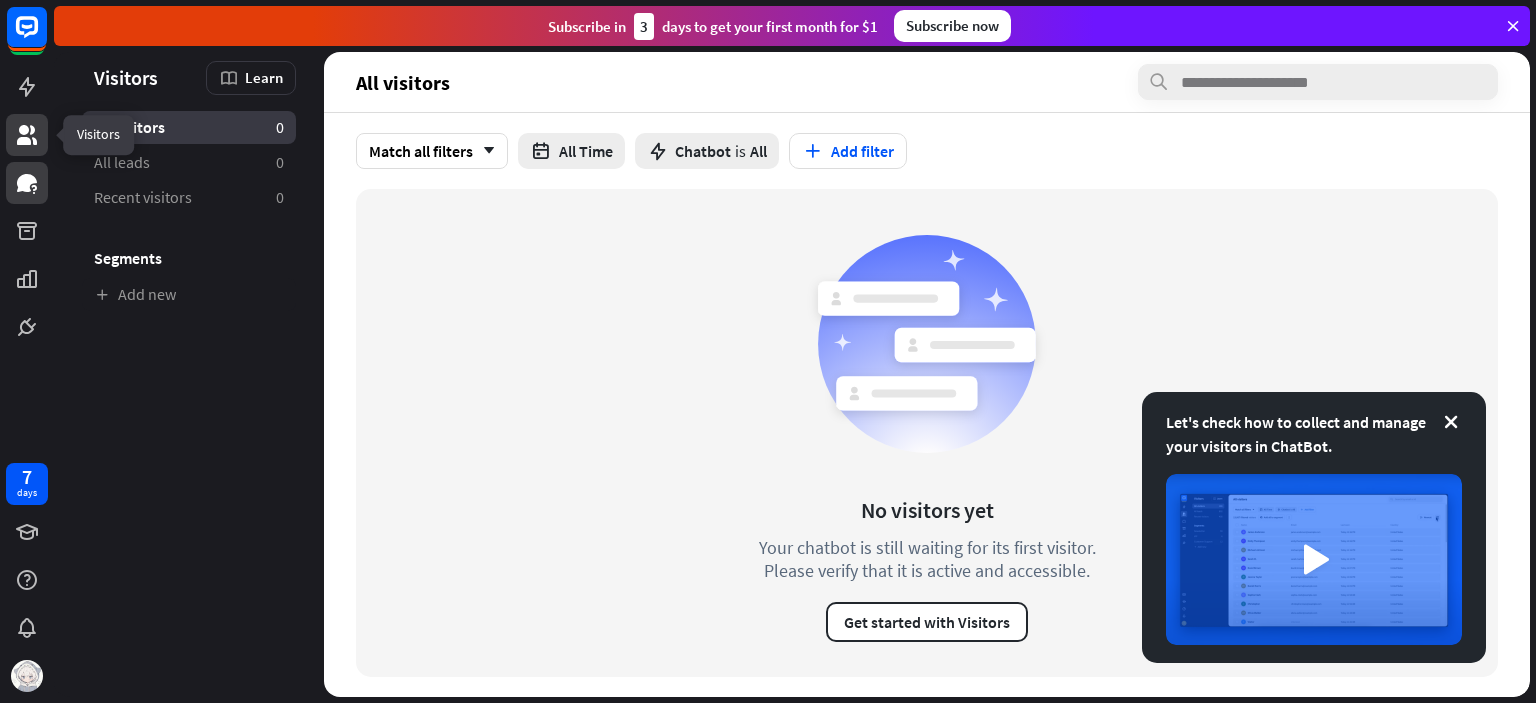 click 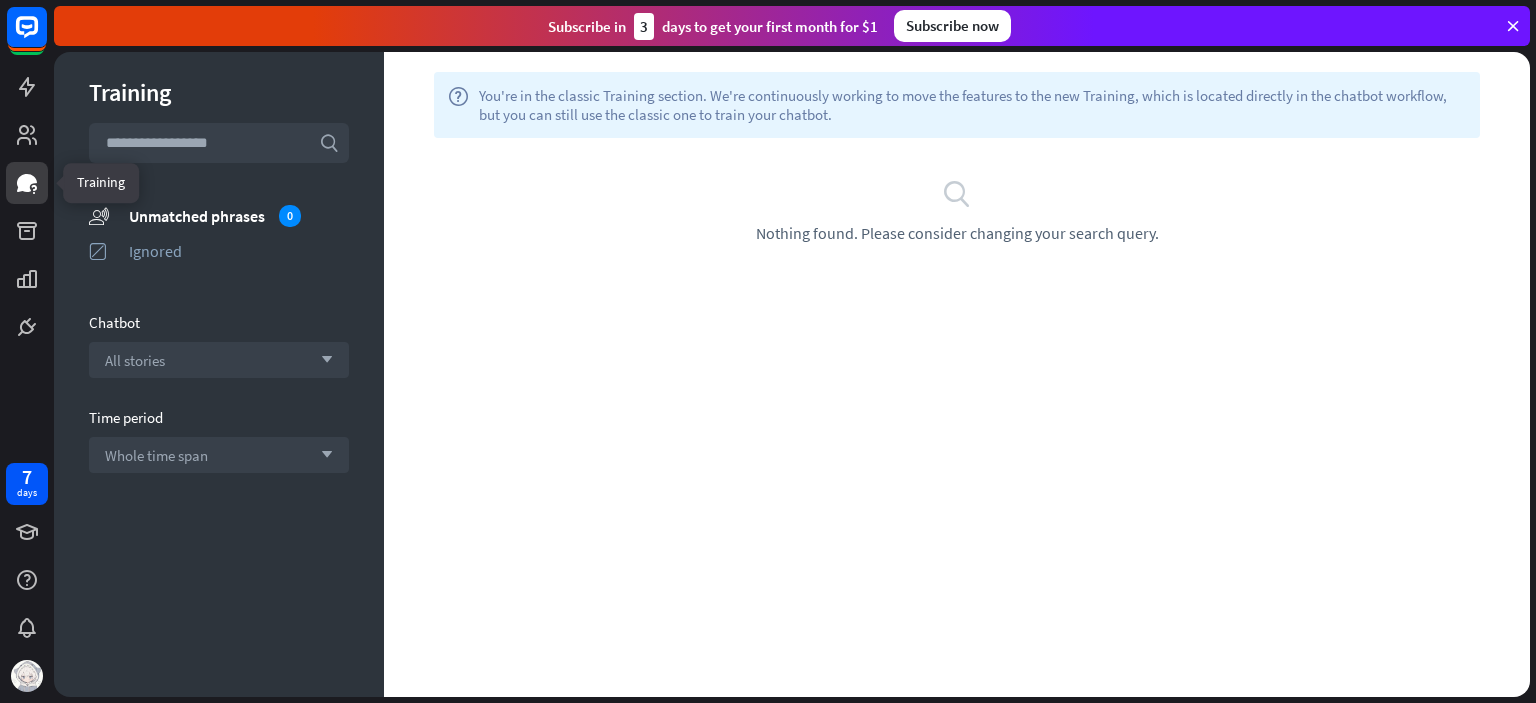 click 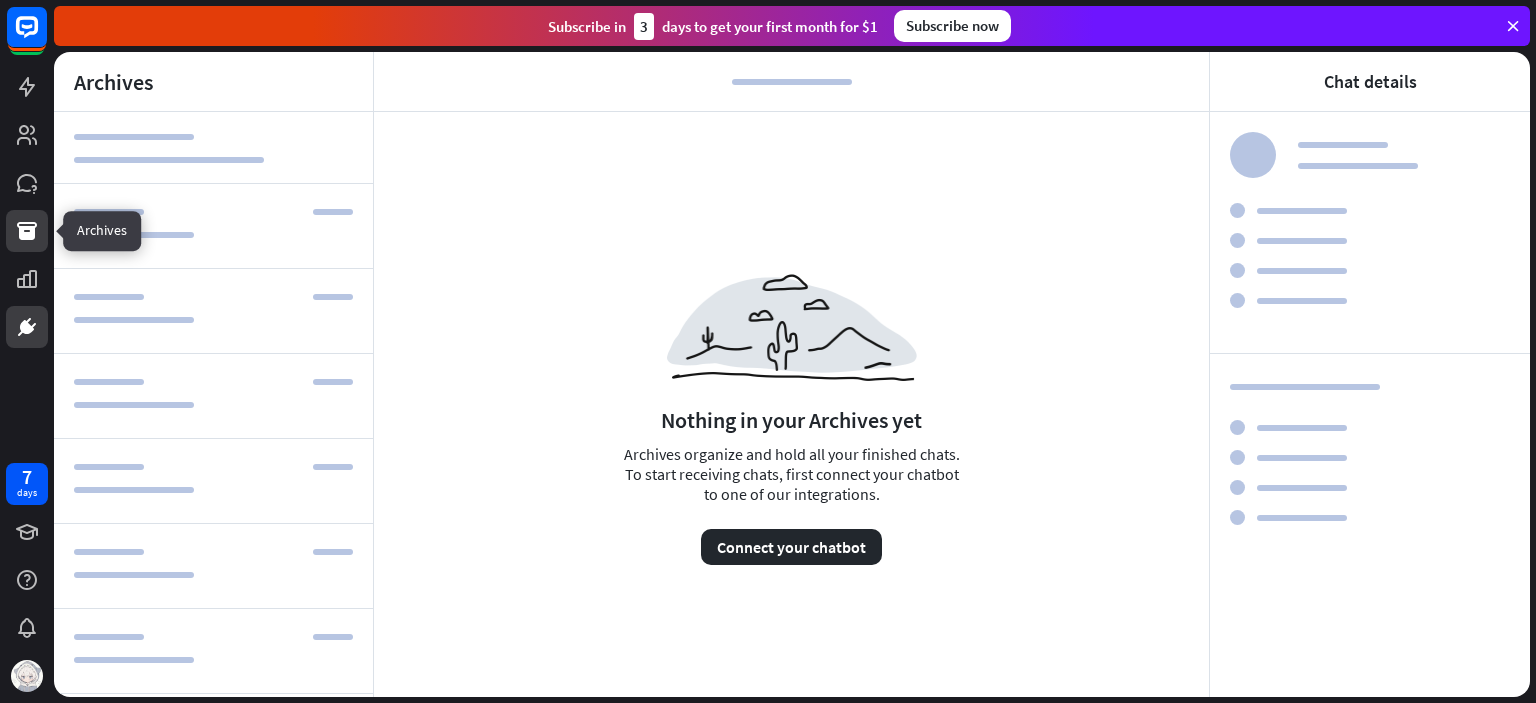 click at bounding box center (27, 327) 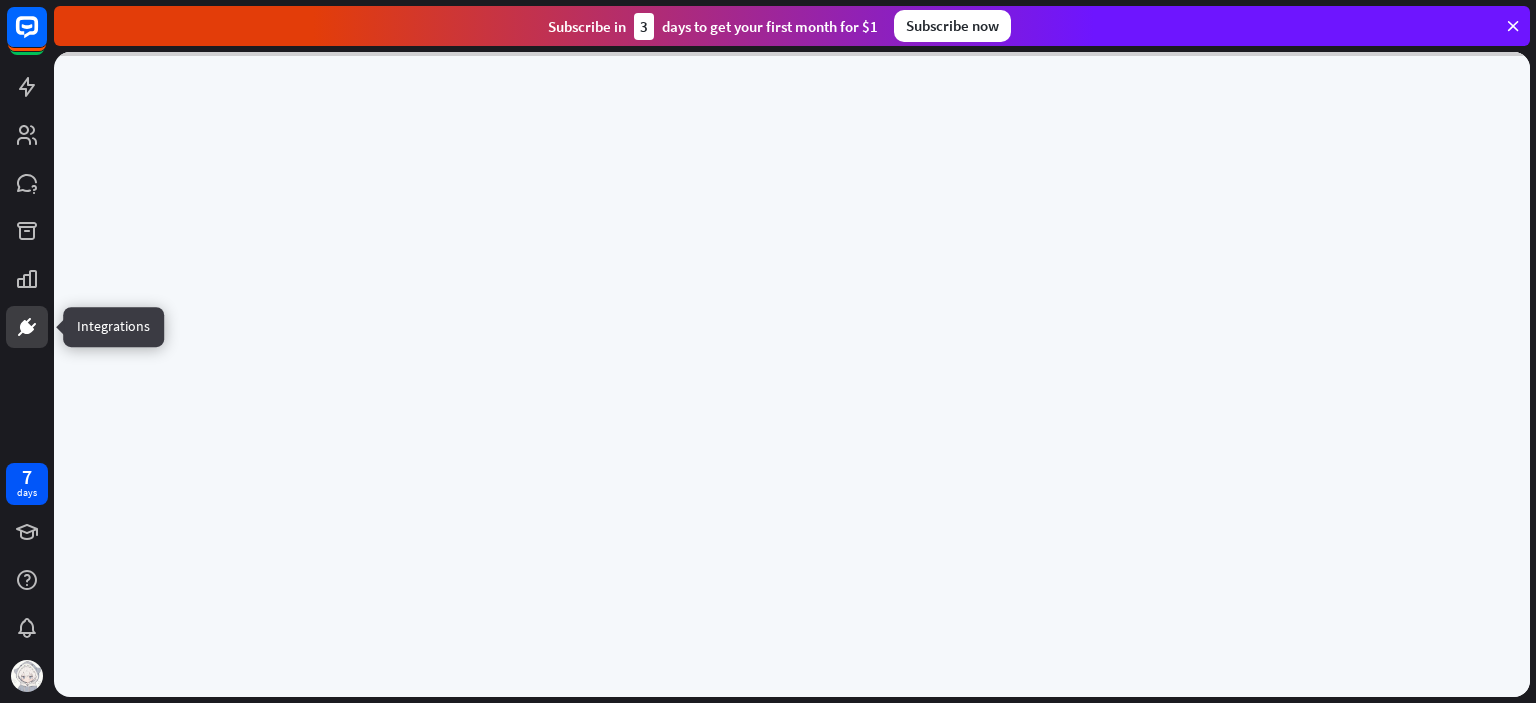 click 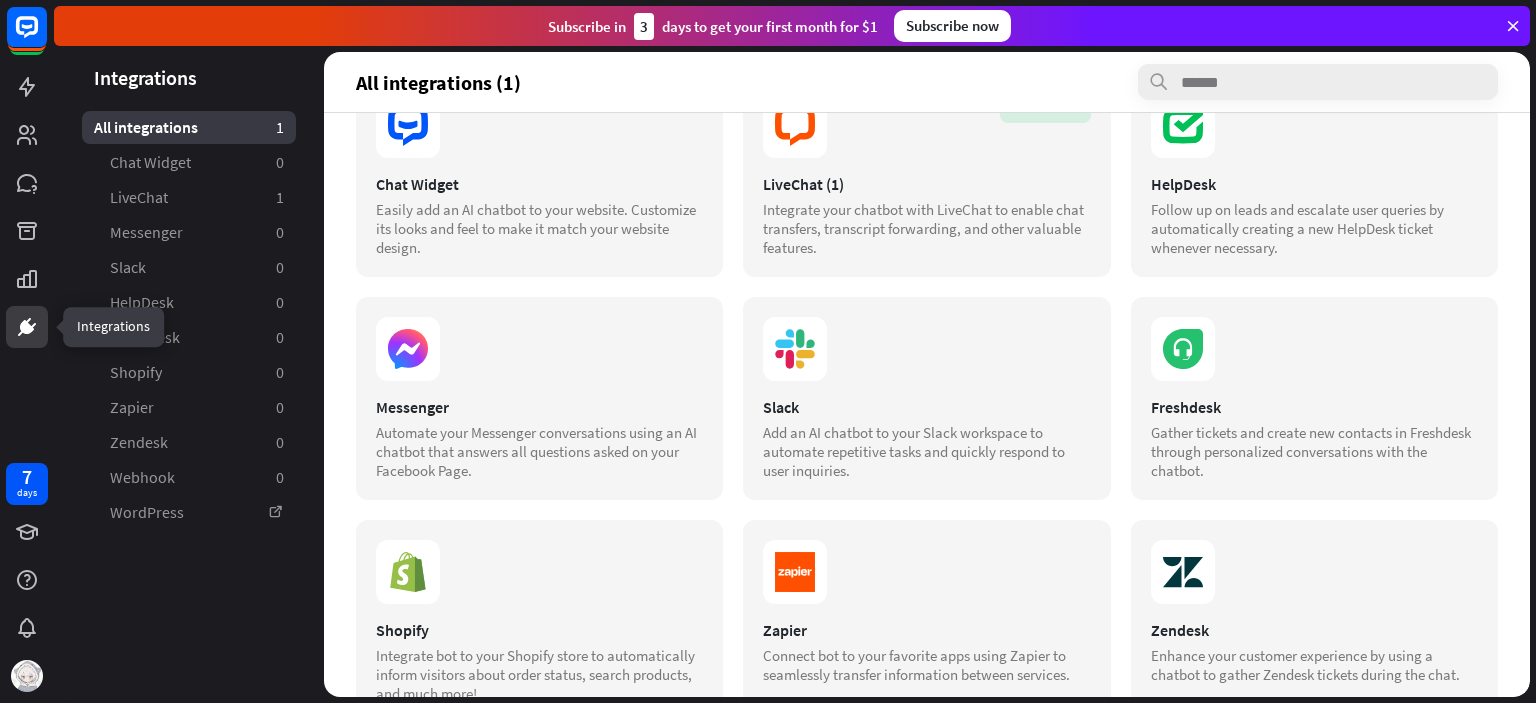scroll, scrollTop: 0, scrollLeft: 0, axis: both 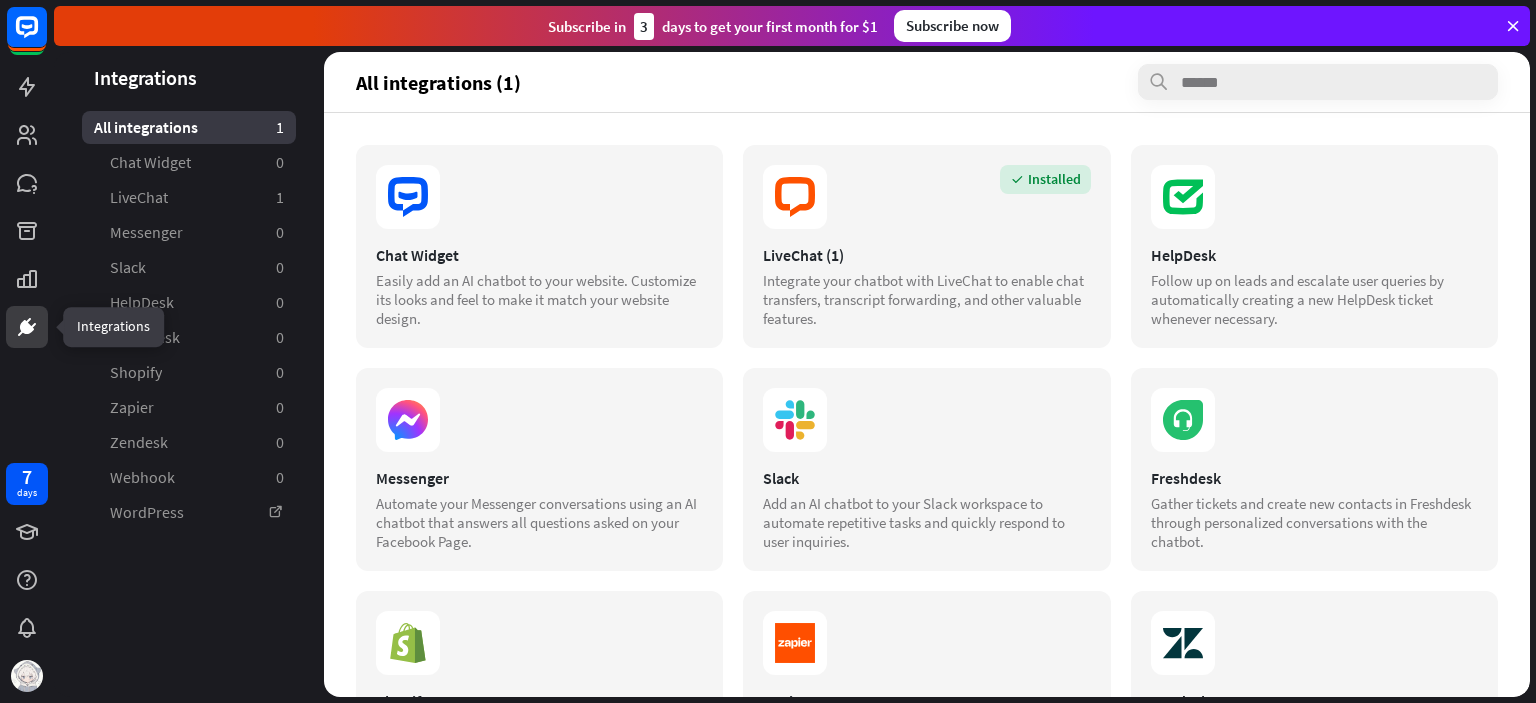 click on "LiveChat" at bounding box center (139, 197) 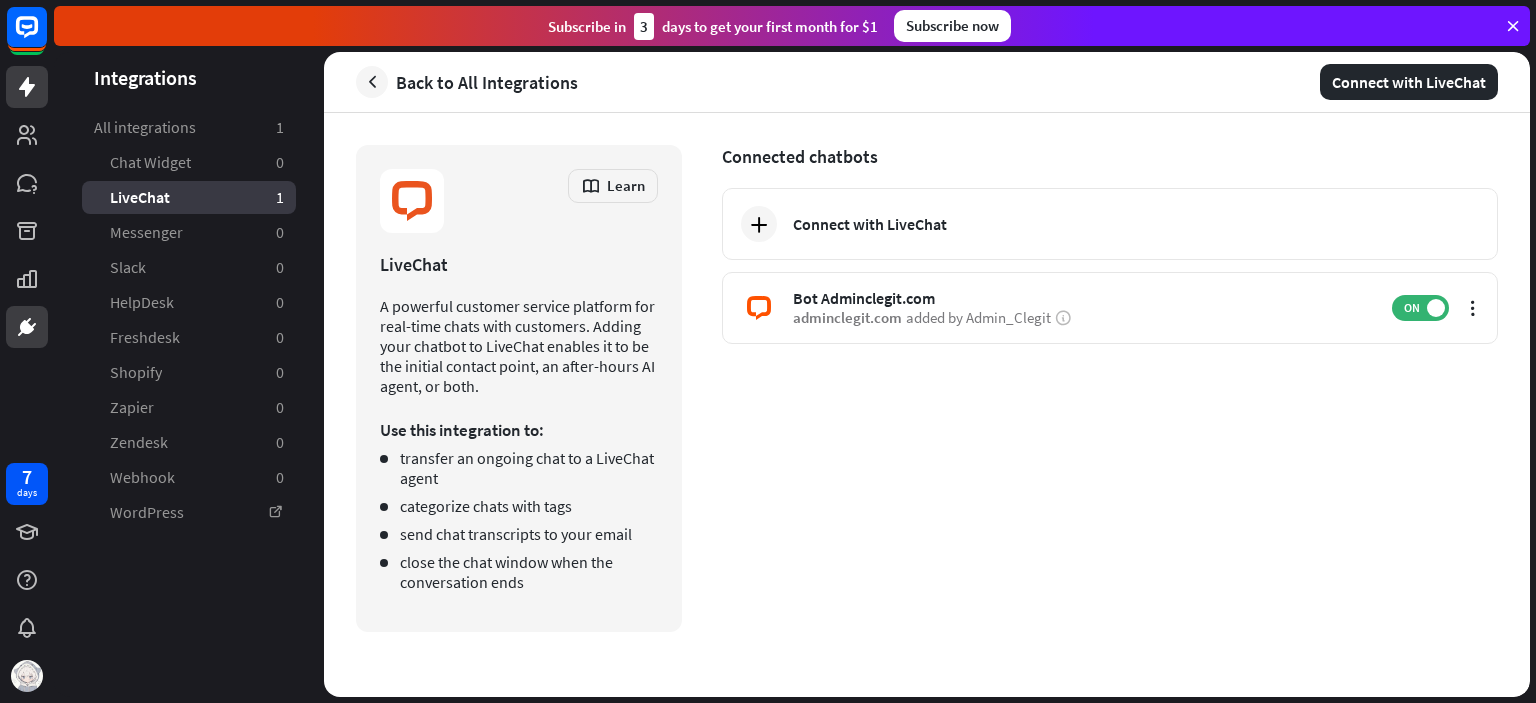 click at bounding box center (27, 87) 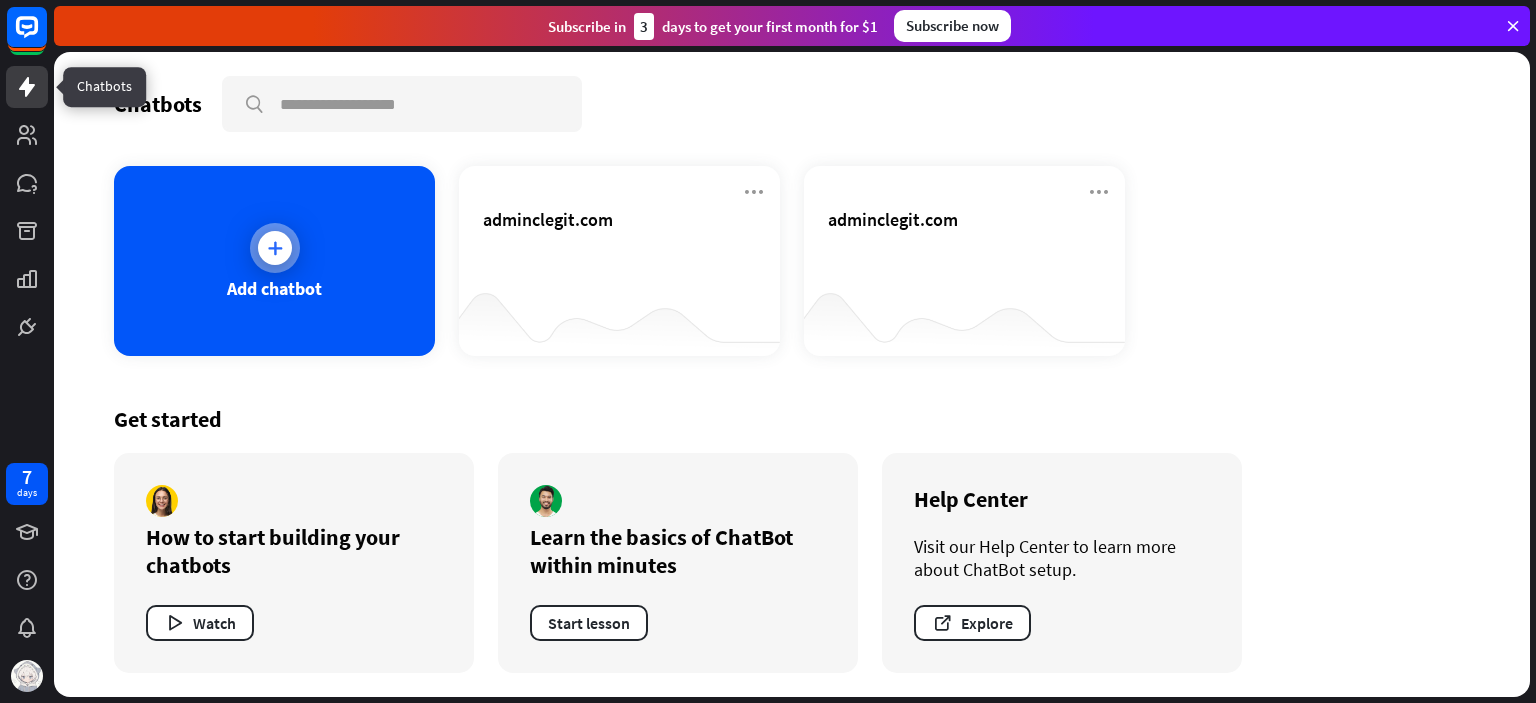 click at bounding box center [275, 248] 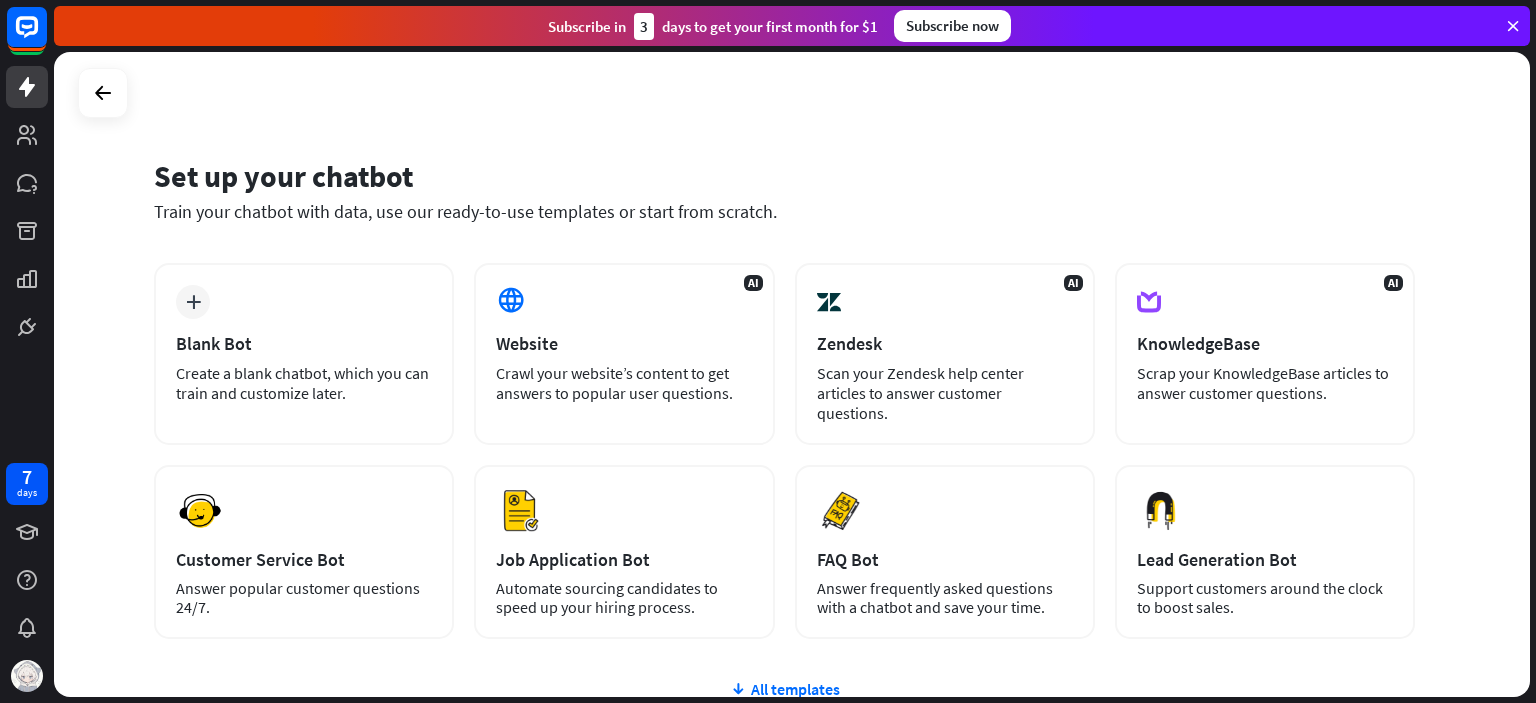 click at bounding box center [103, 93] 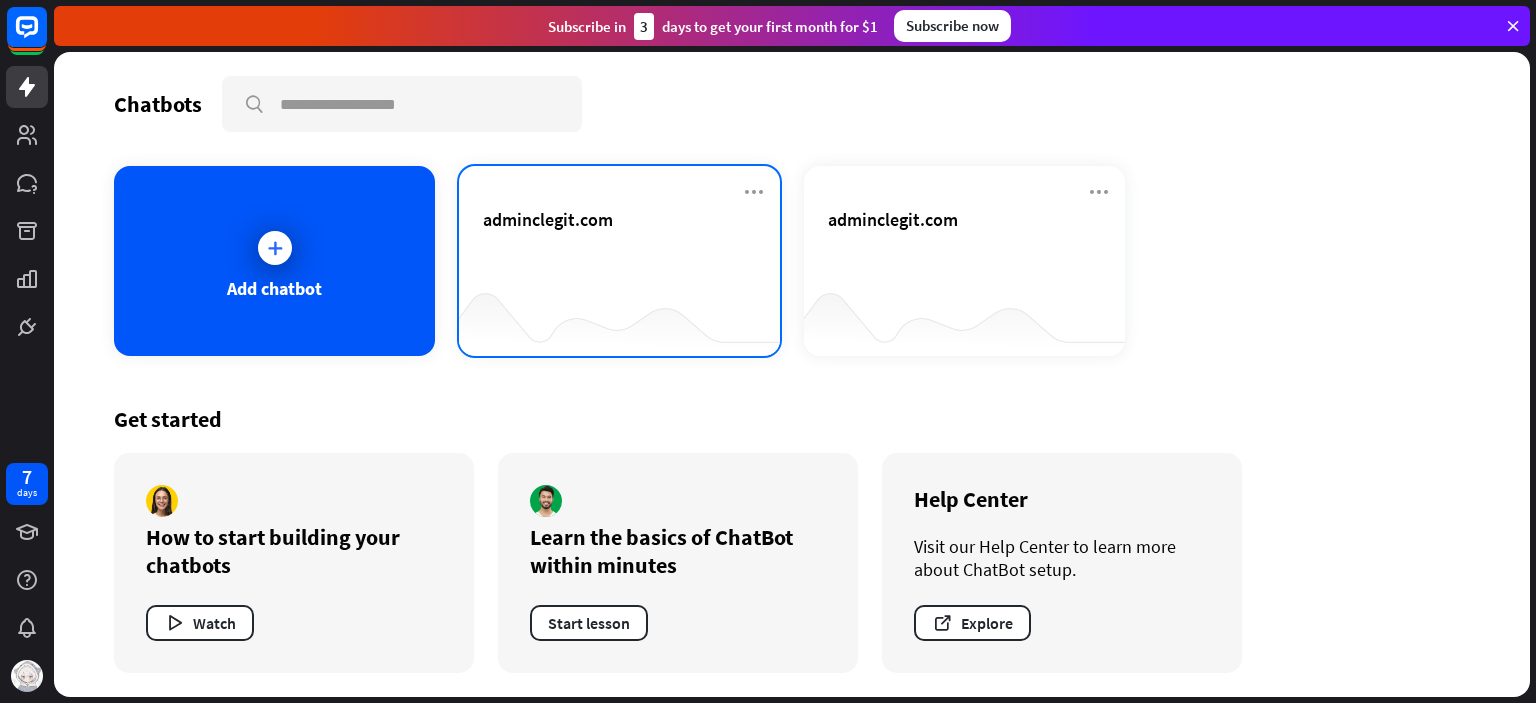click on "adminclegit.com" at bounding box center (548, 219) 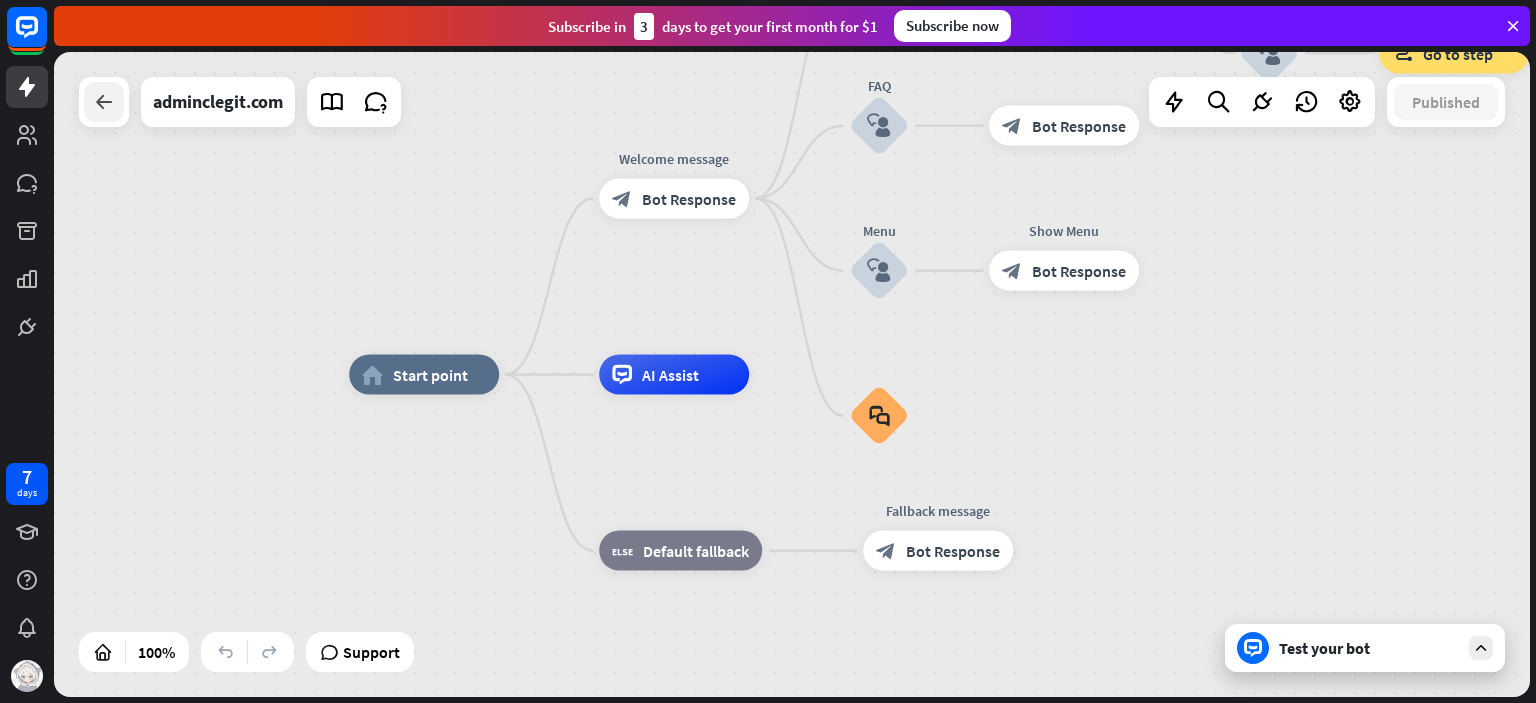 click at bounding box center (104, 102) 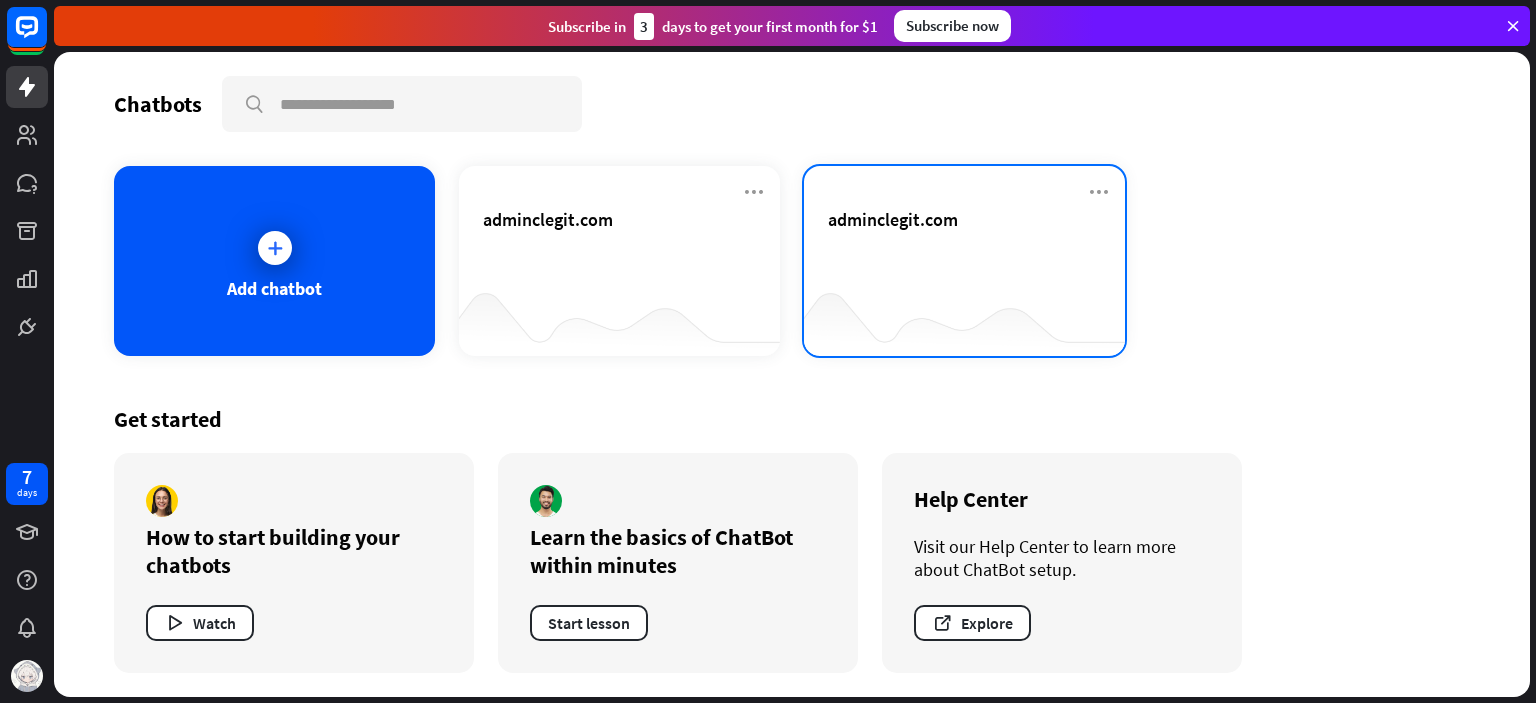 click on "adminclegit.com" at bounding box center [893, 219] 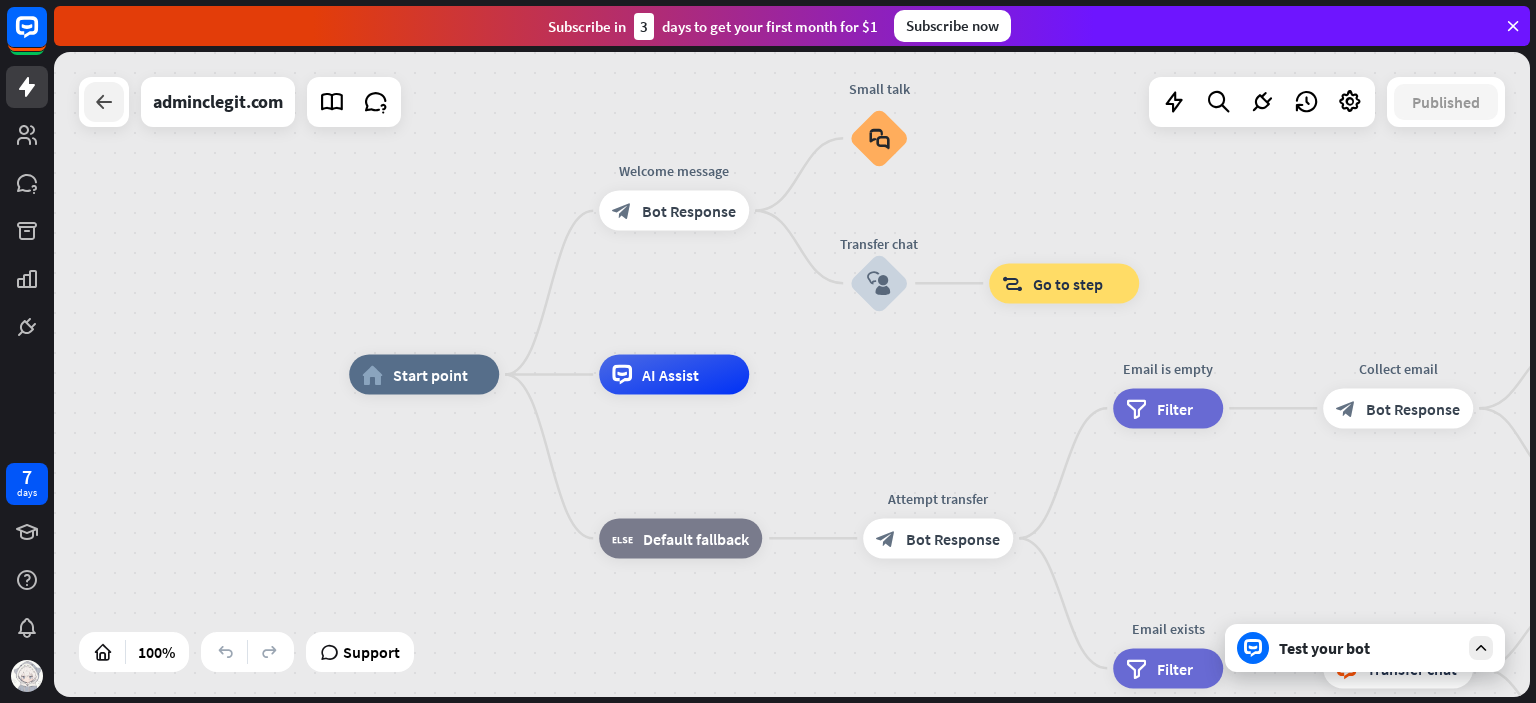 click at bounding box center [104, 102] 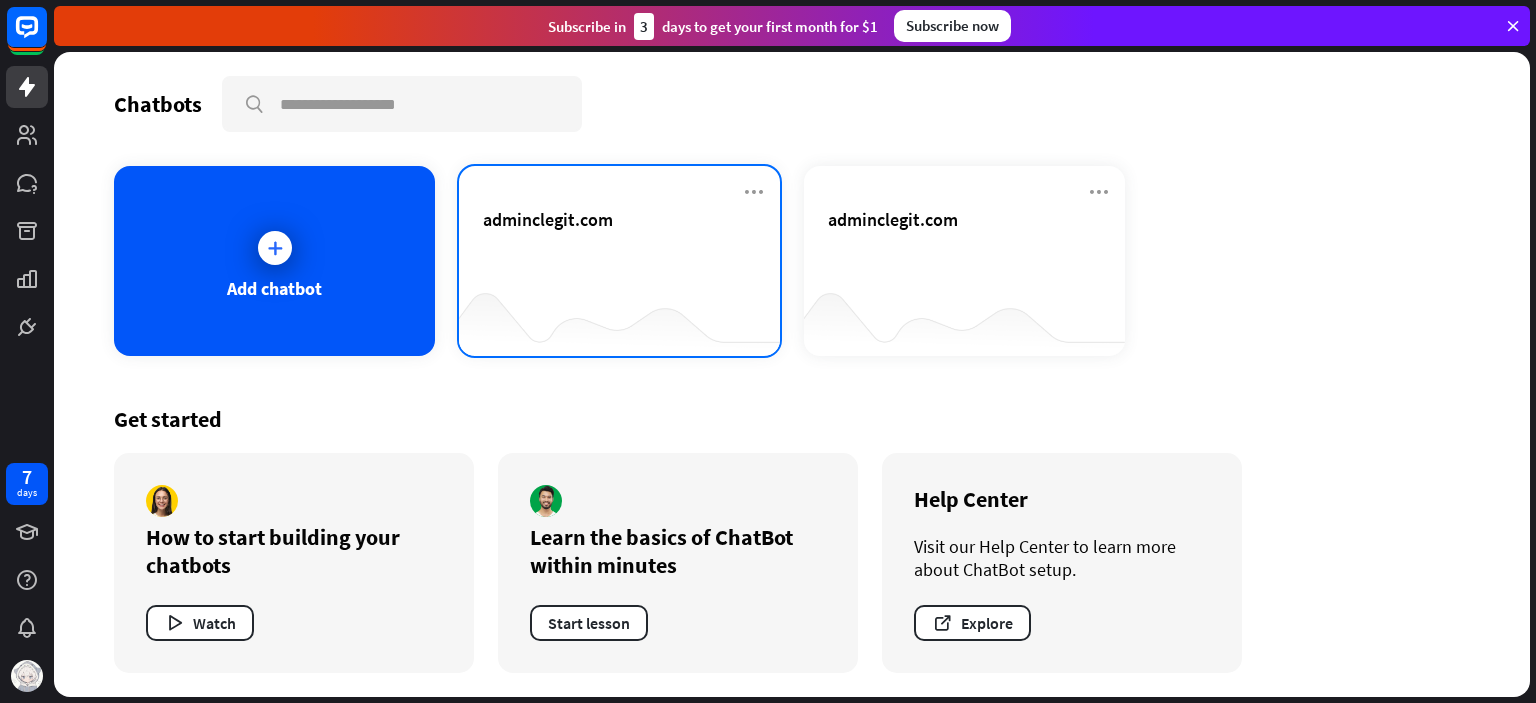 click on "adminclegit.com" at bounding box center (548, 219) 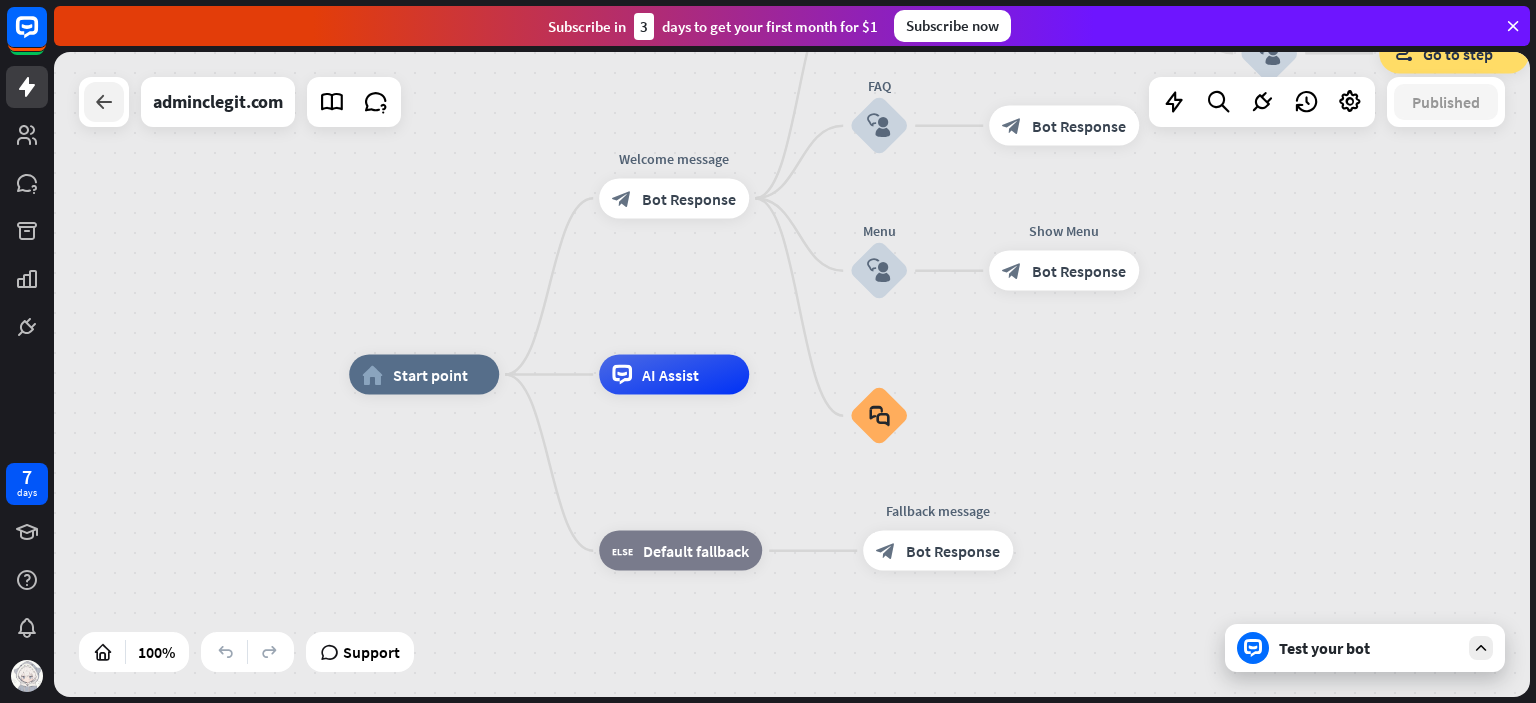 click at bounding box center (104, 102) 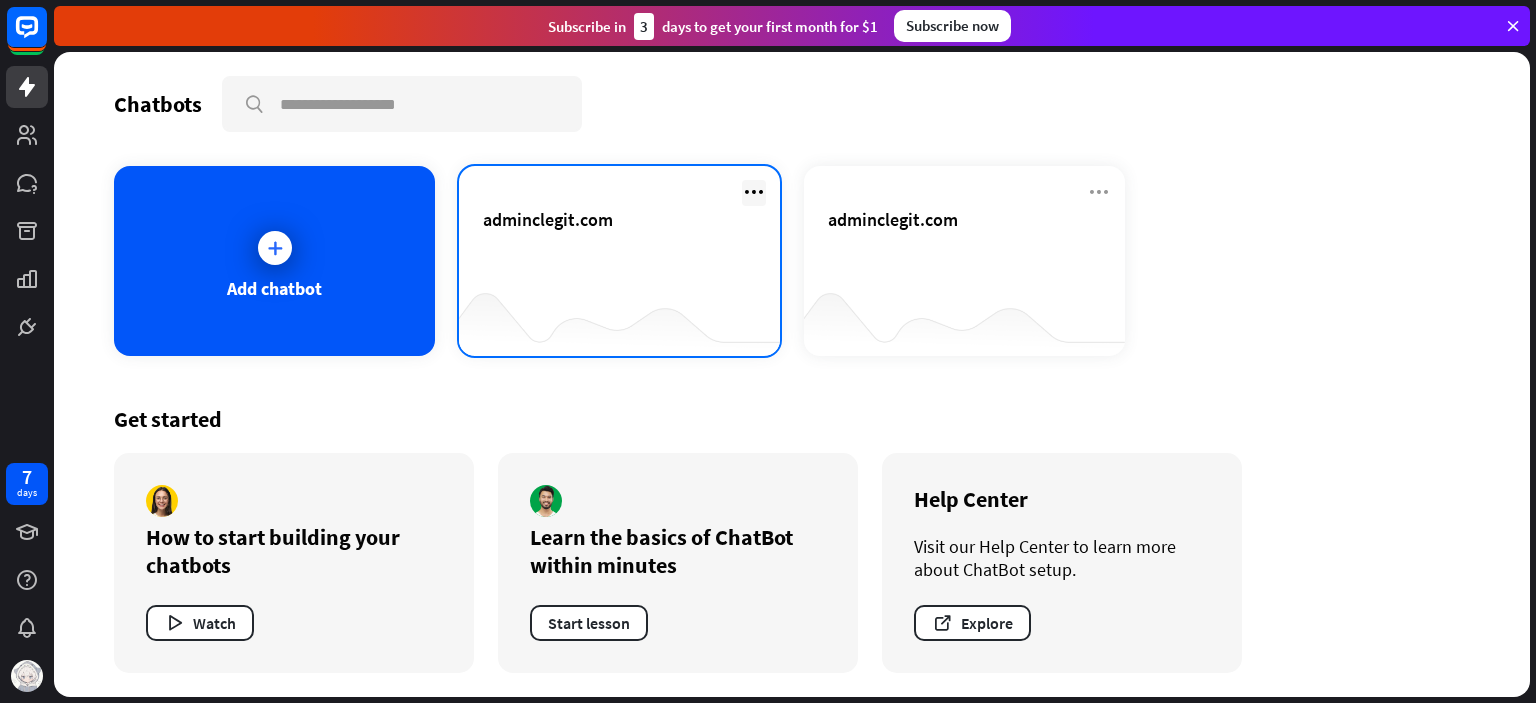 click at bounding box center (754, 192) 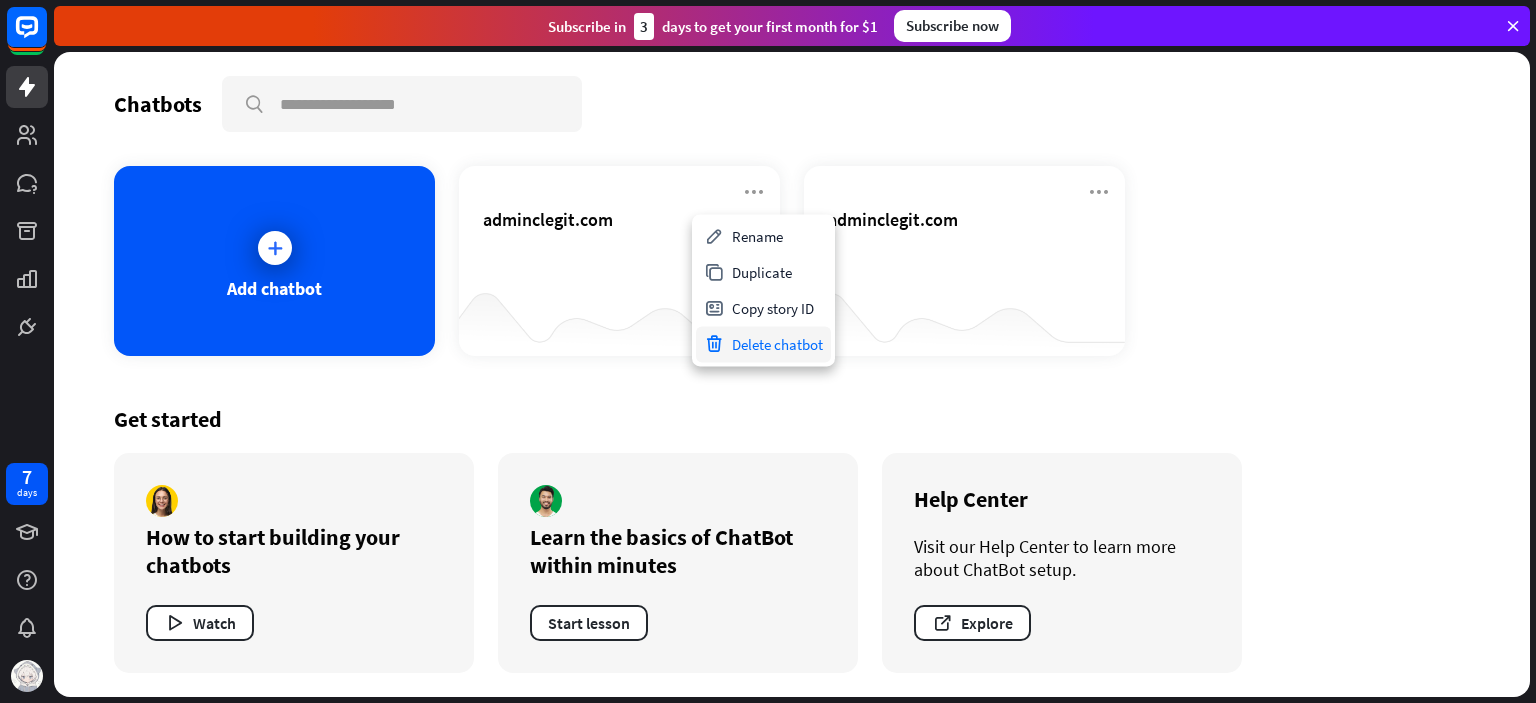 click on "Delete chatbot" at bounding box center [763, 344] 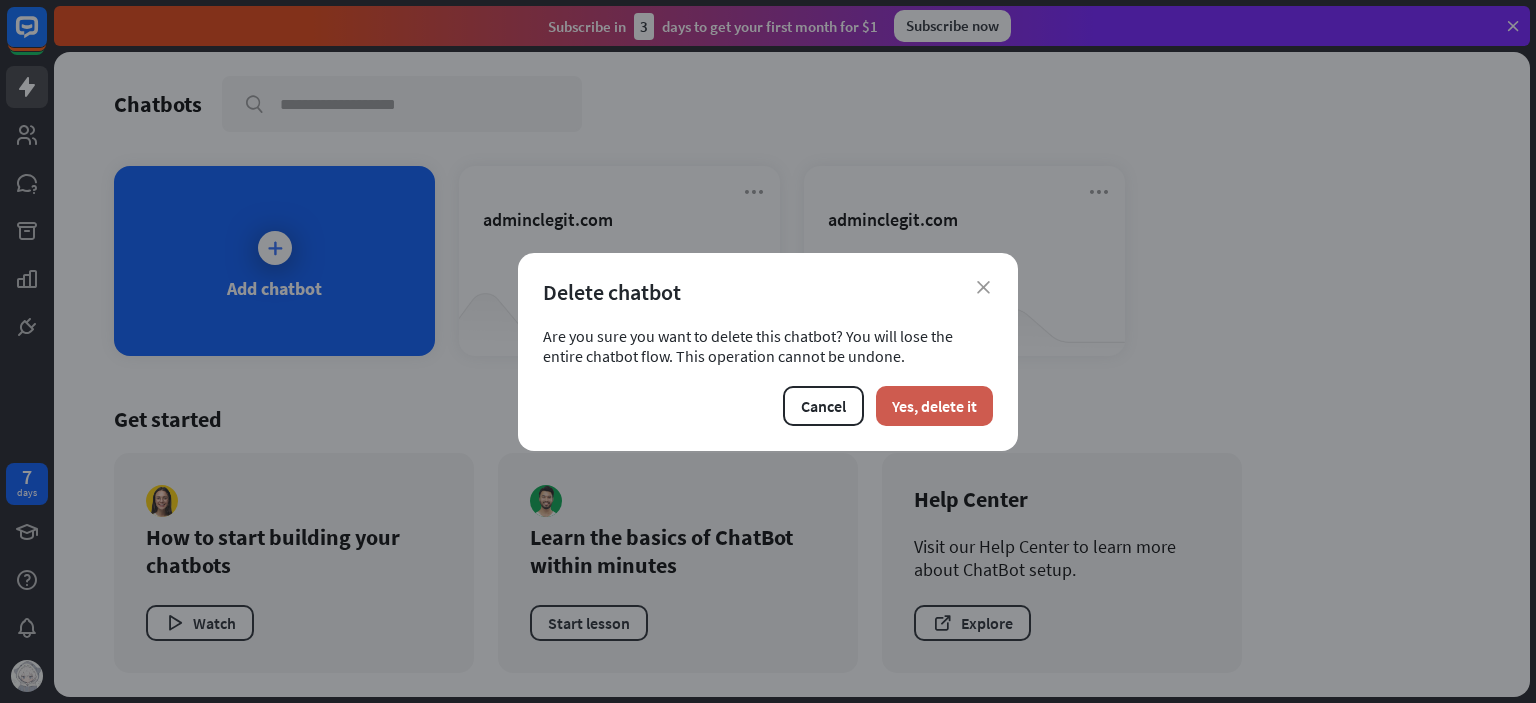 click on "Yes, delete it" at bounding box center [934, 406] 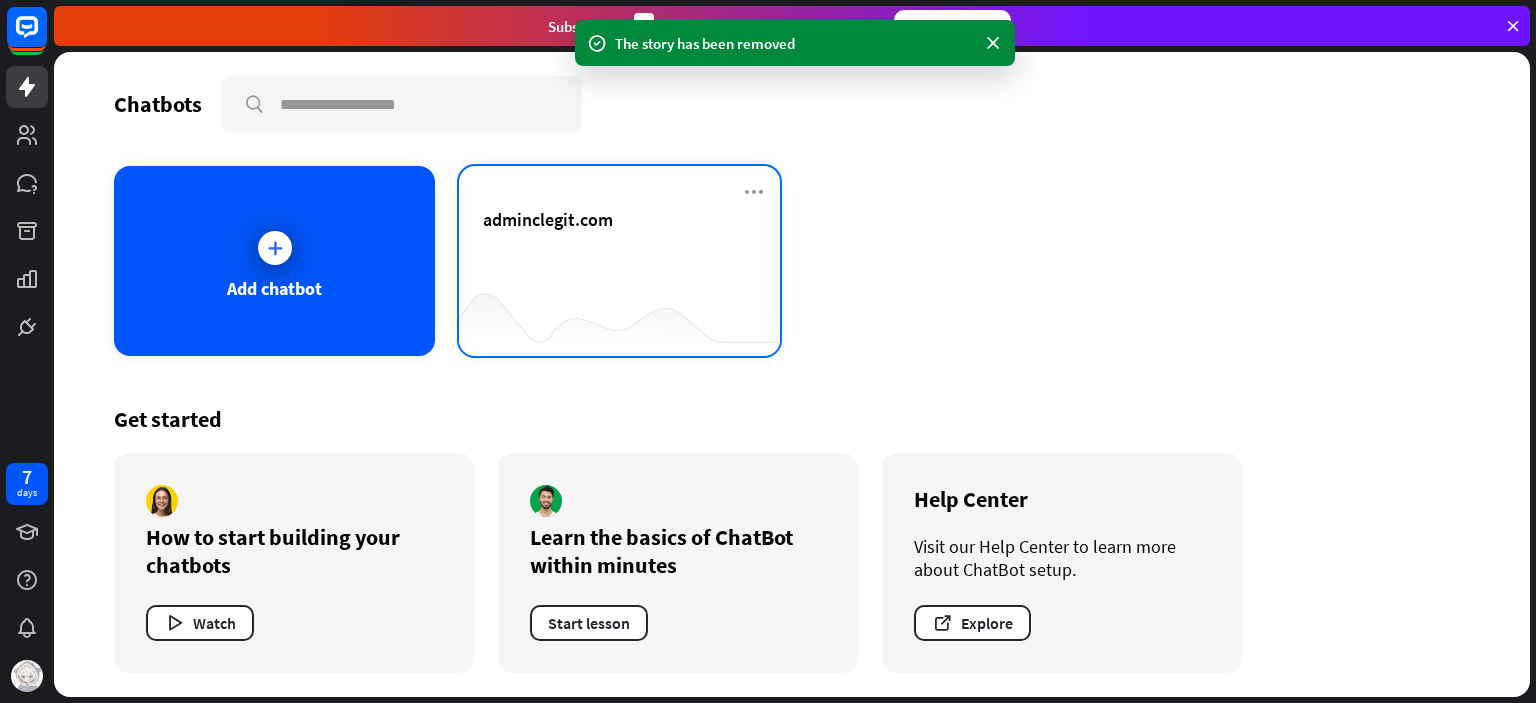 click on "adminclegit.com" at bounding box center [548, 219] 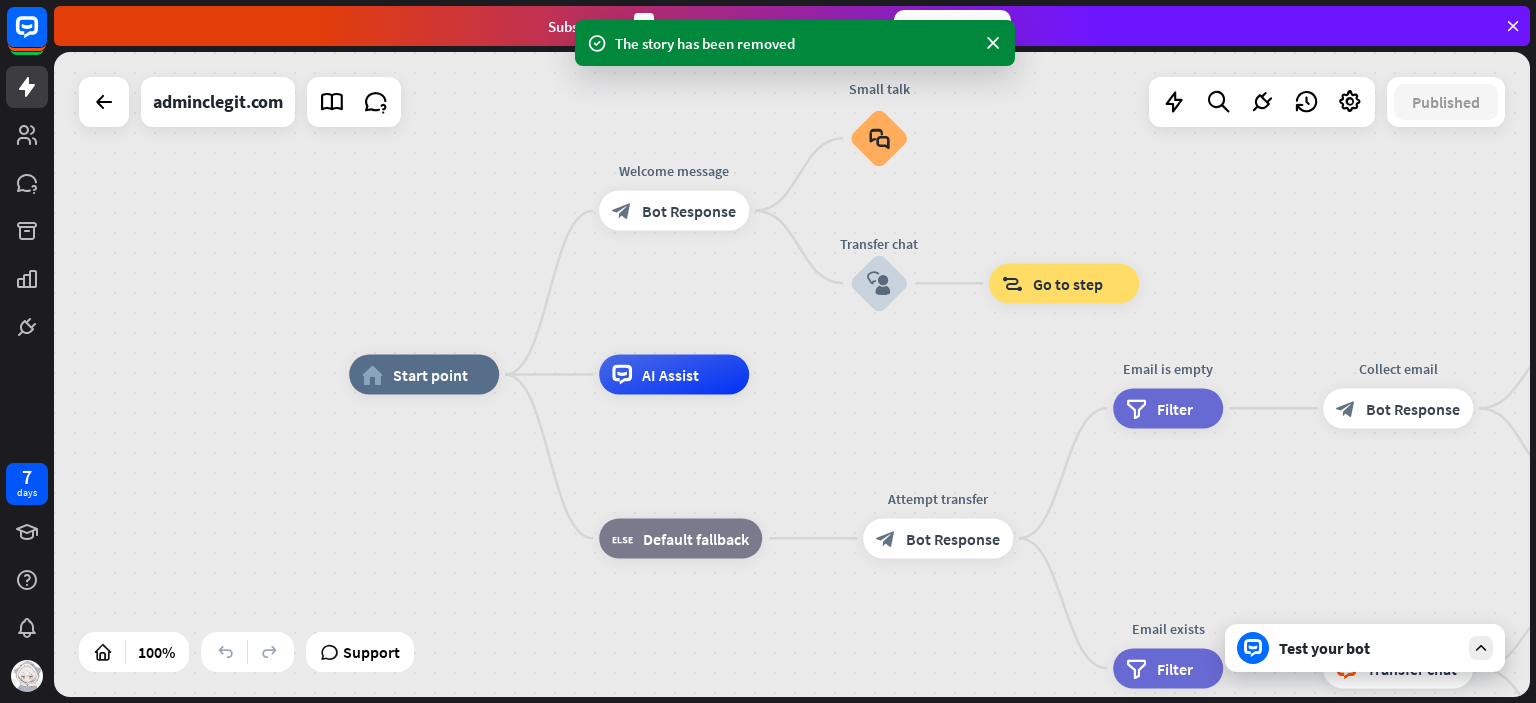 click on "block_bot_response   Bot Response" at bounding box center [674, 211] 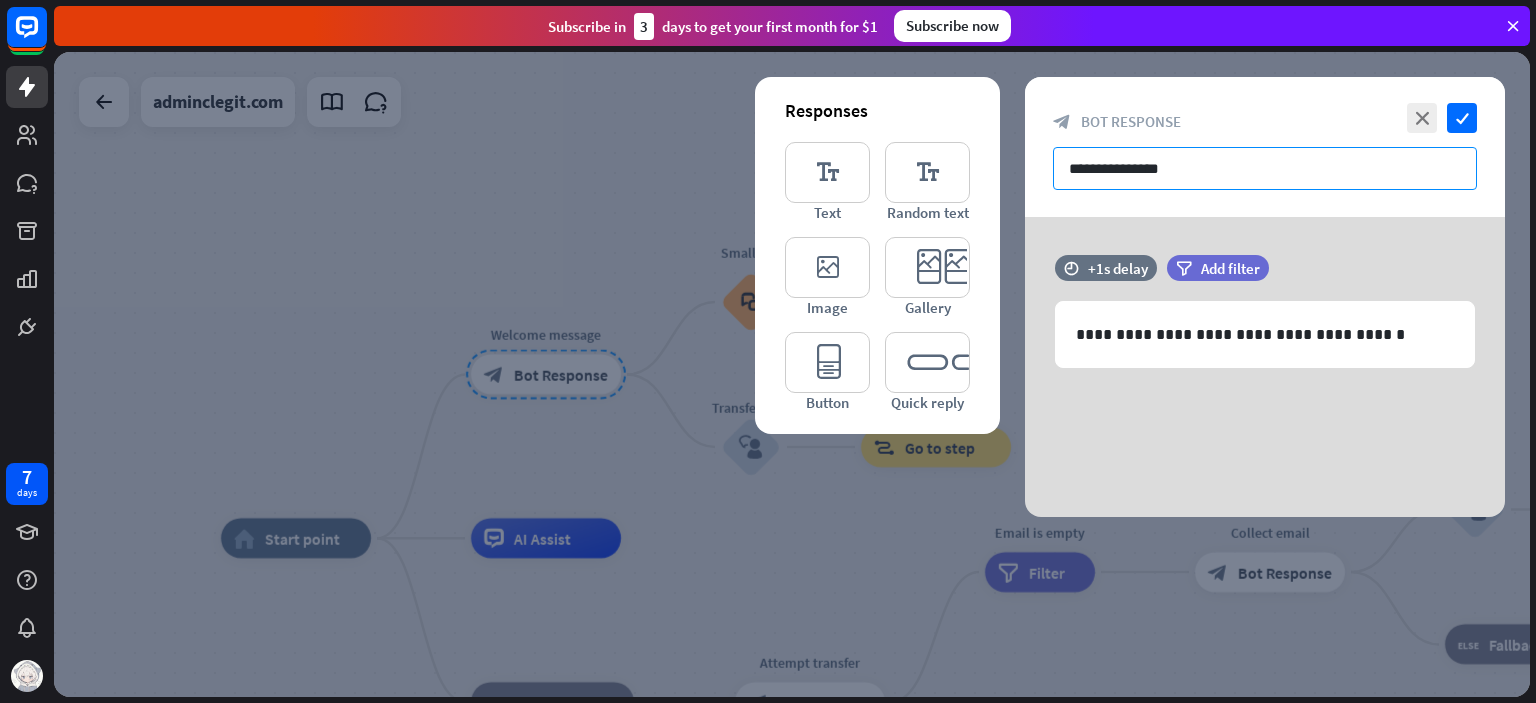 click on "**********" at bounding box center (1265, 168) 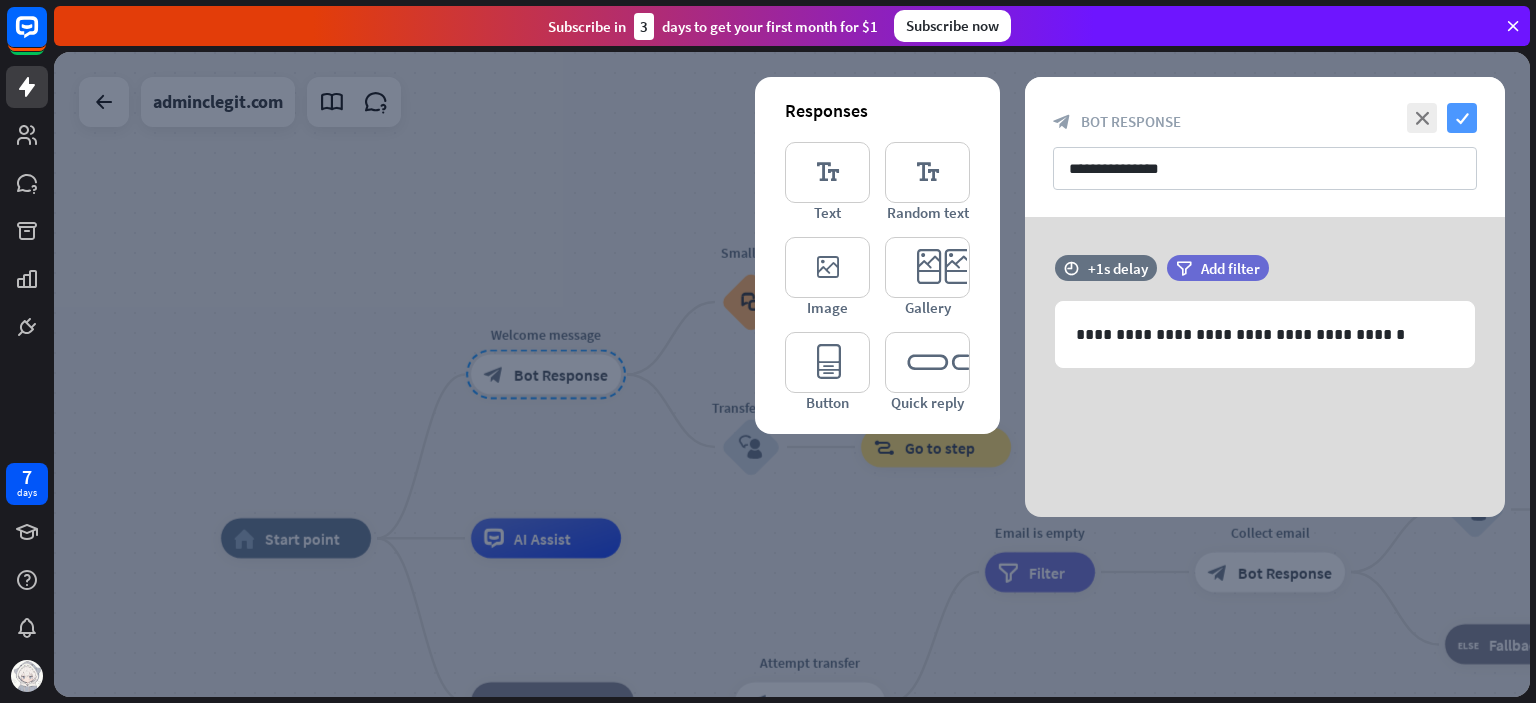 click on "check" at bounding box center [1462, 118] 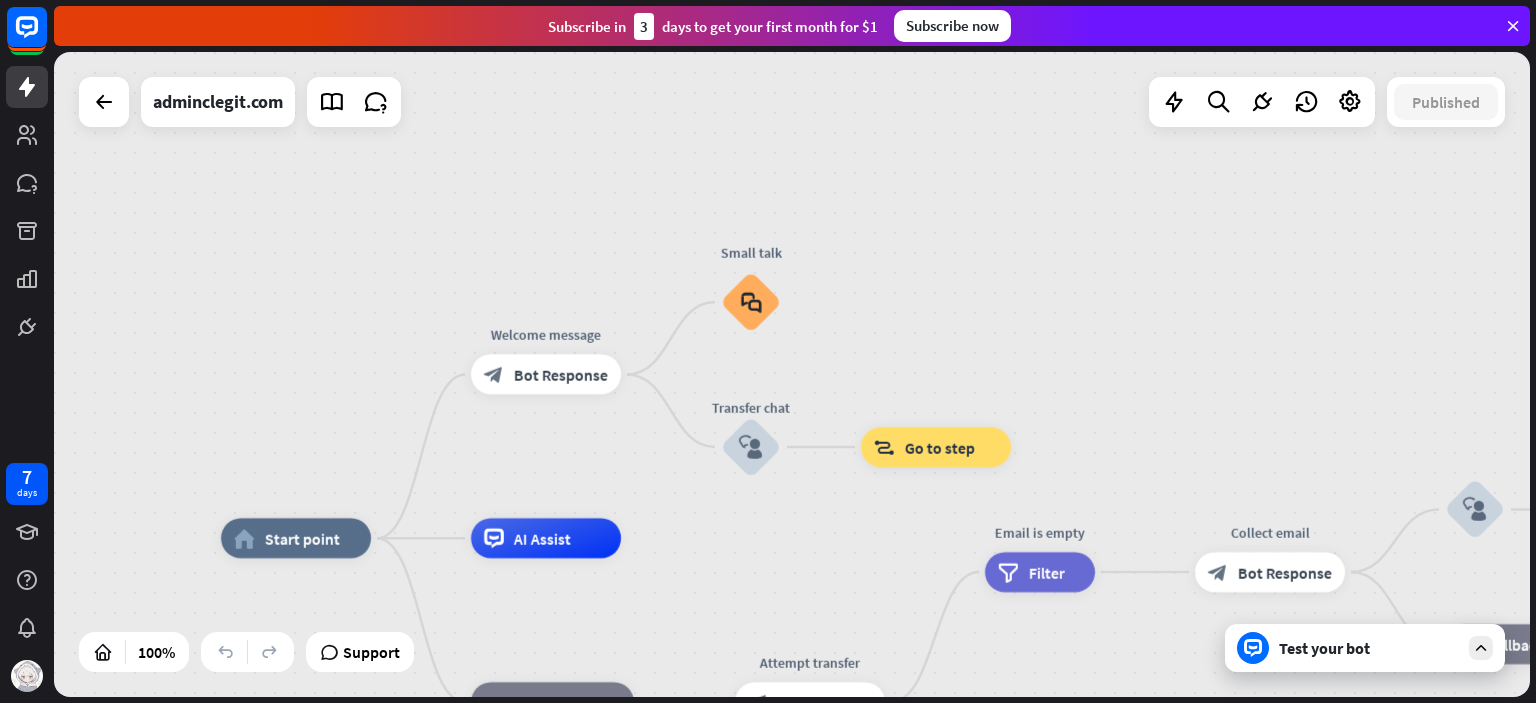 click on "block_faq" at bounding box center (751, 302) 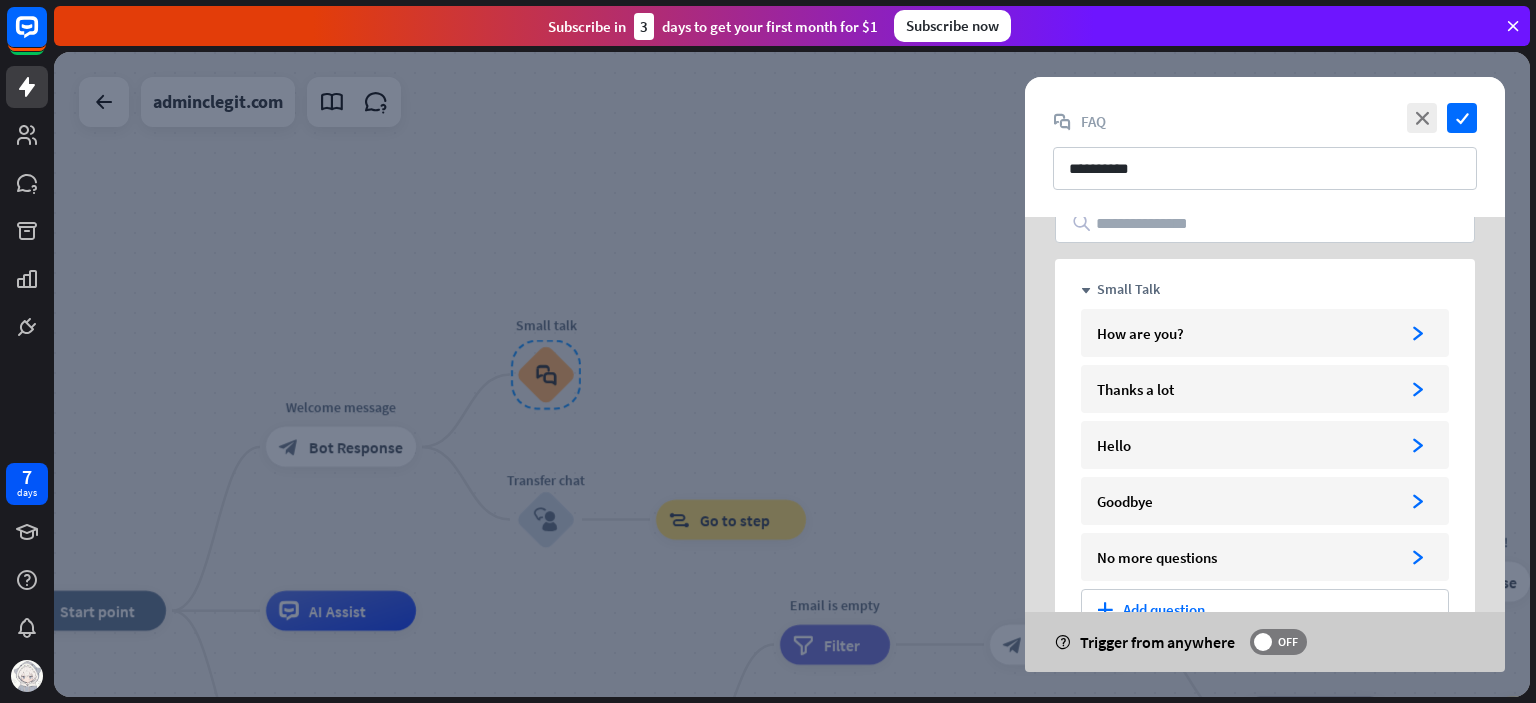 scroll, scrollTop: 35, scrollLeft: 0, axis: vertical 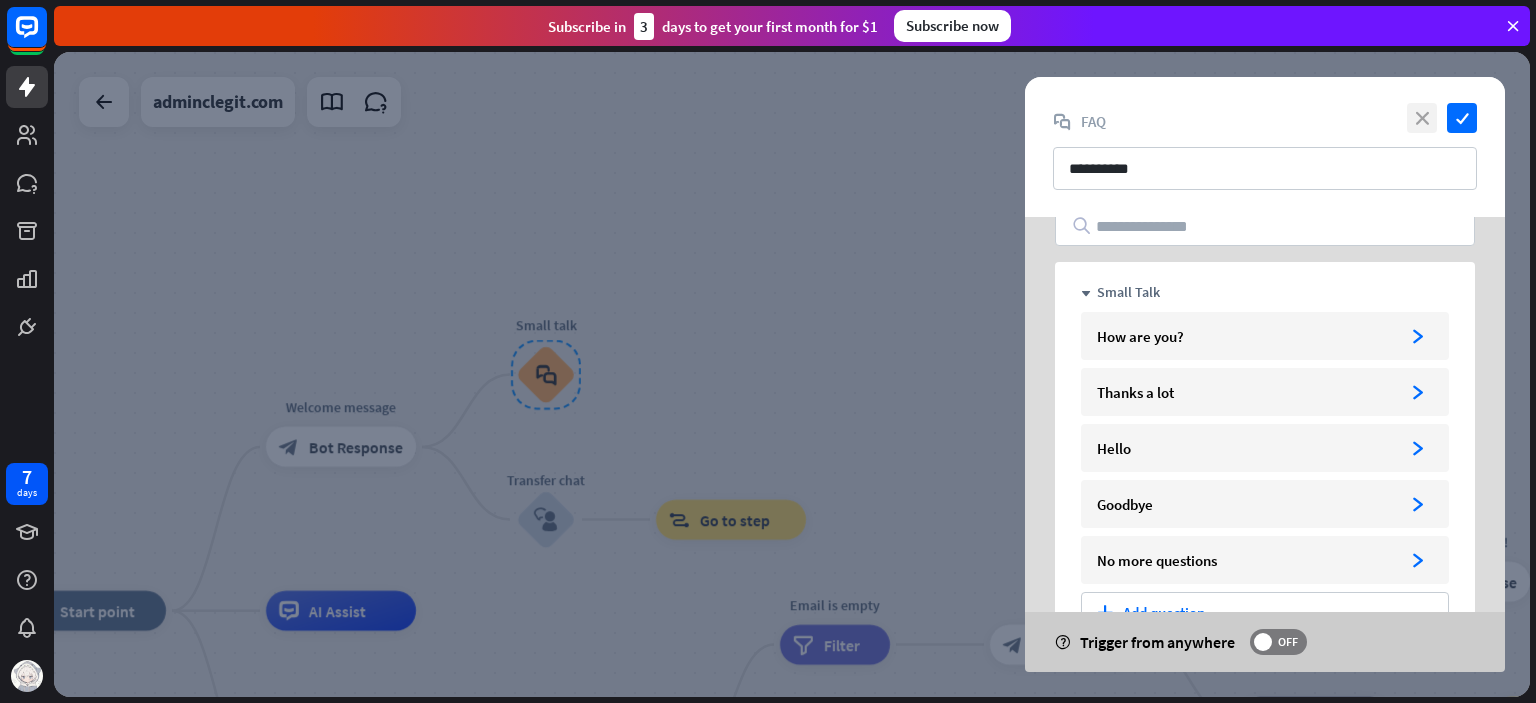 click on "close" at bounding box center (1422, 118) 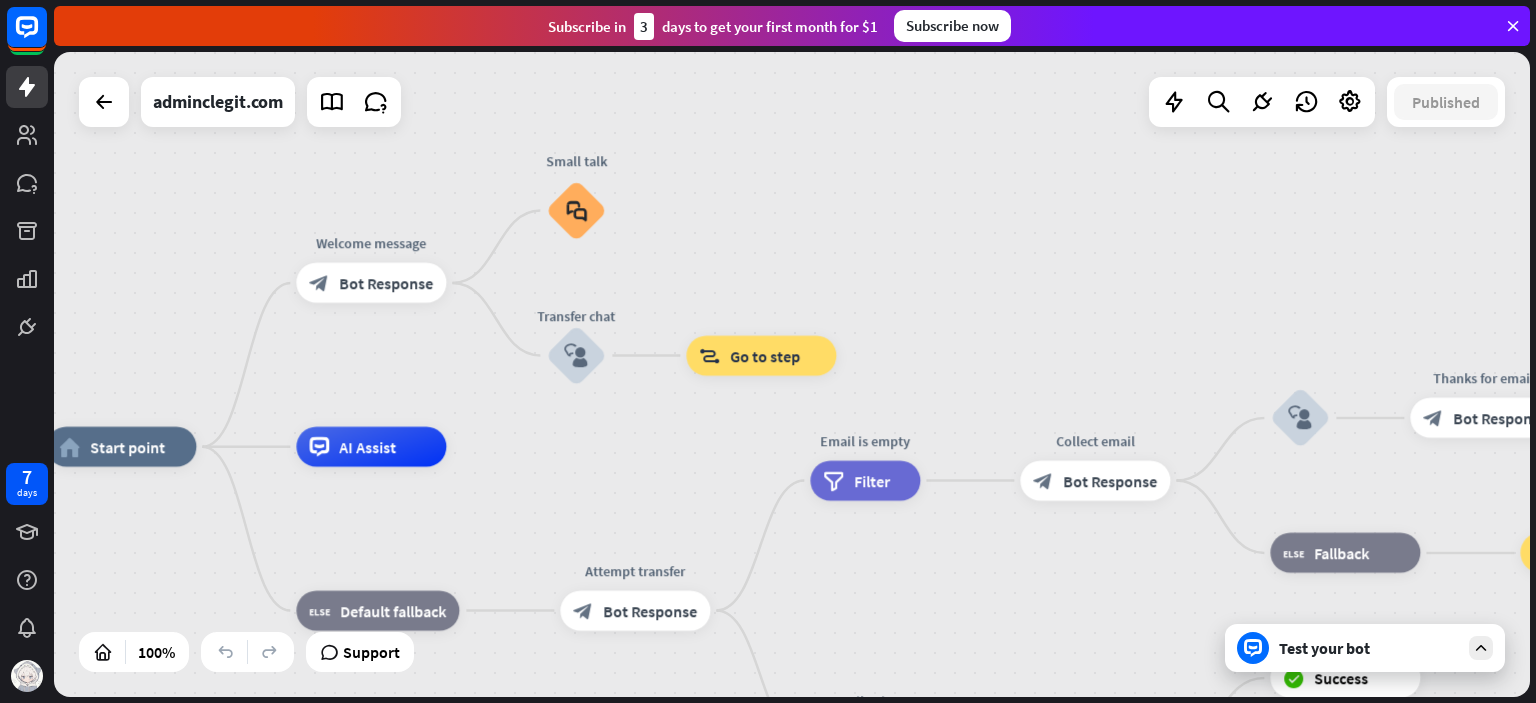 click on "block_user_input" at bounding box center [576, 356] 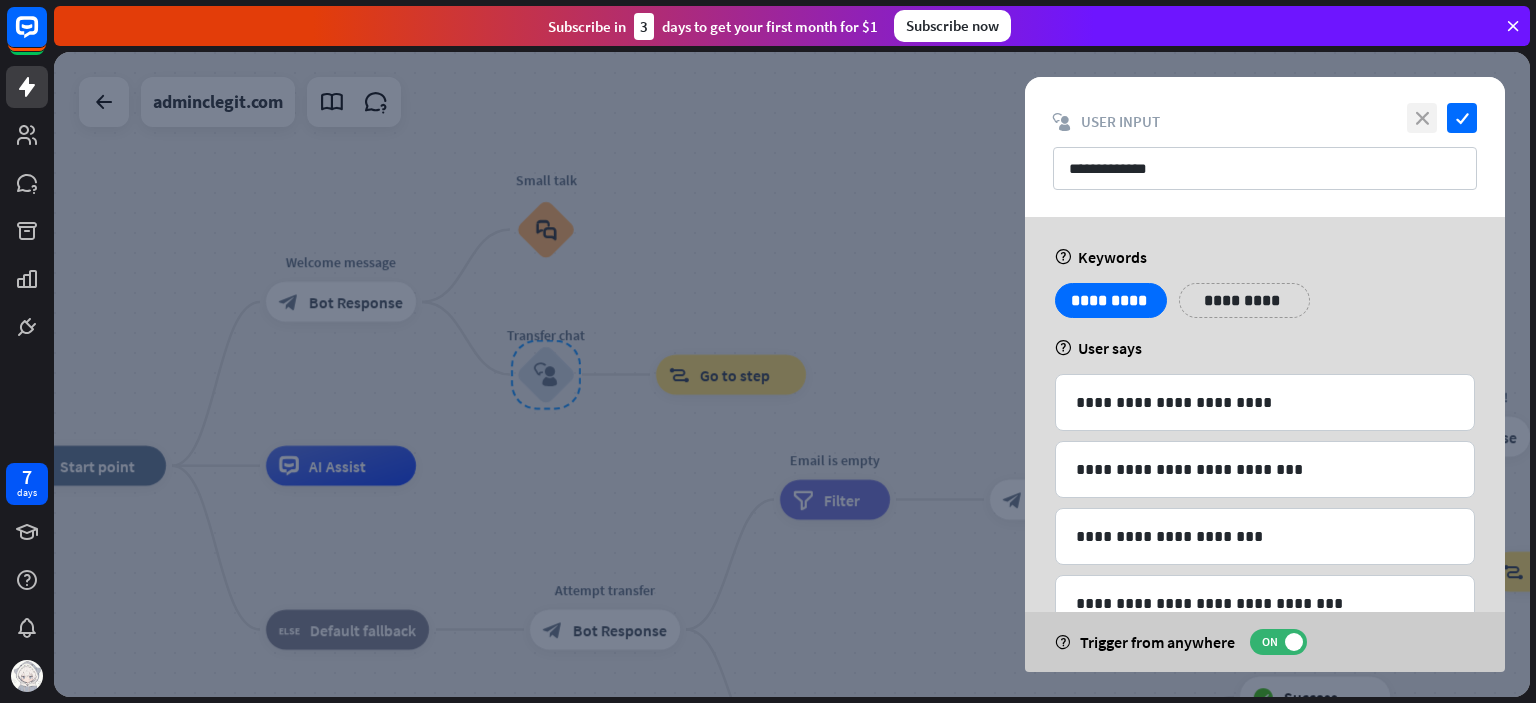 click on "close" at bounding box center [1422, 118] 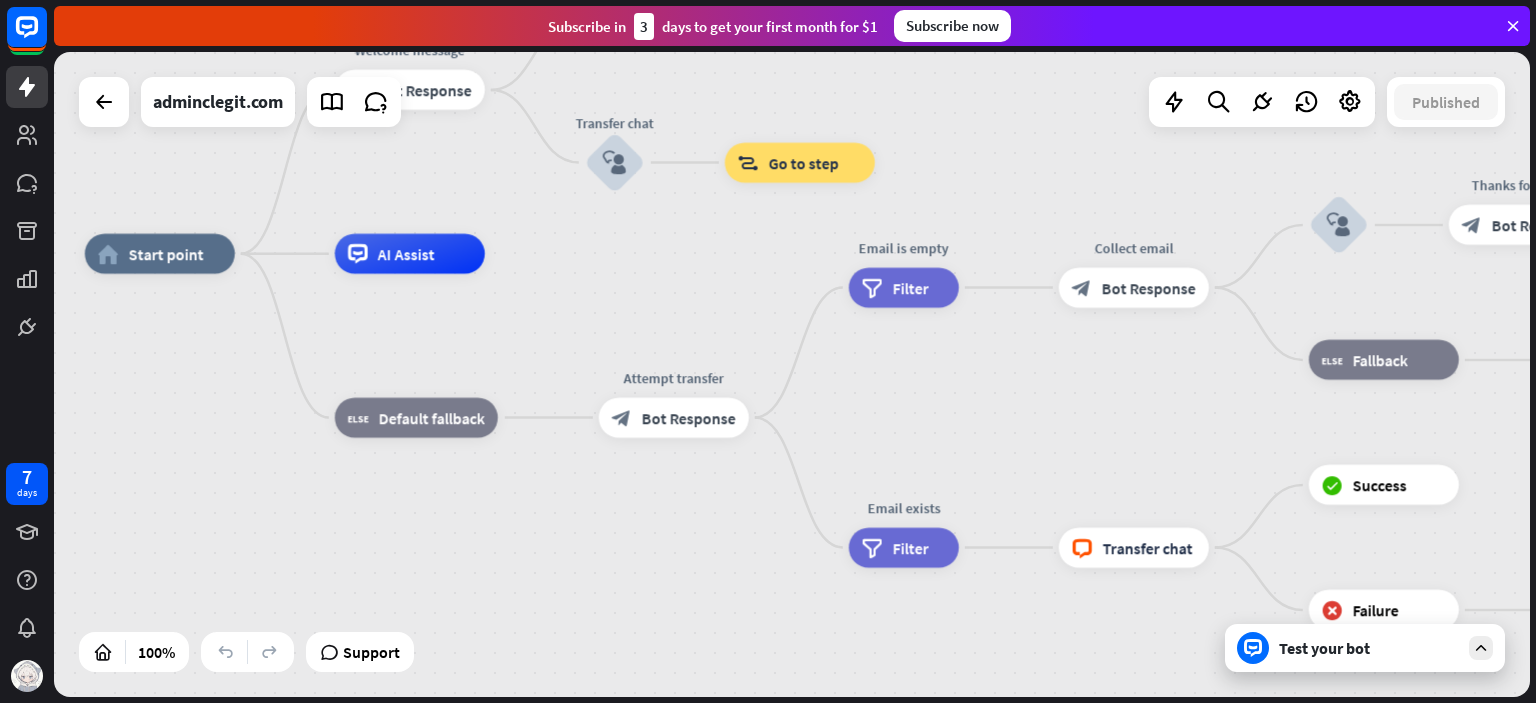 click on "block_fallback   Default fallback" at bounding box center [416, 418] 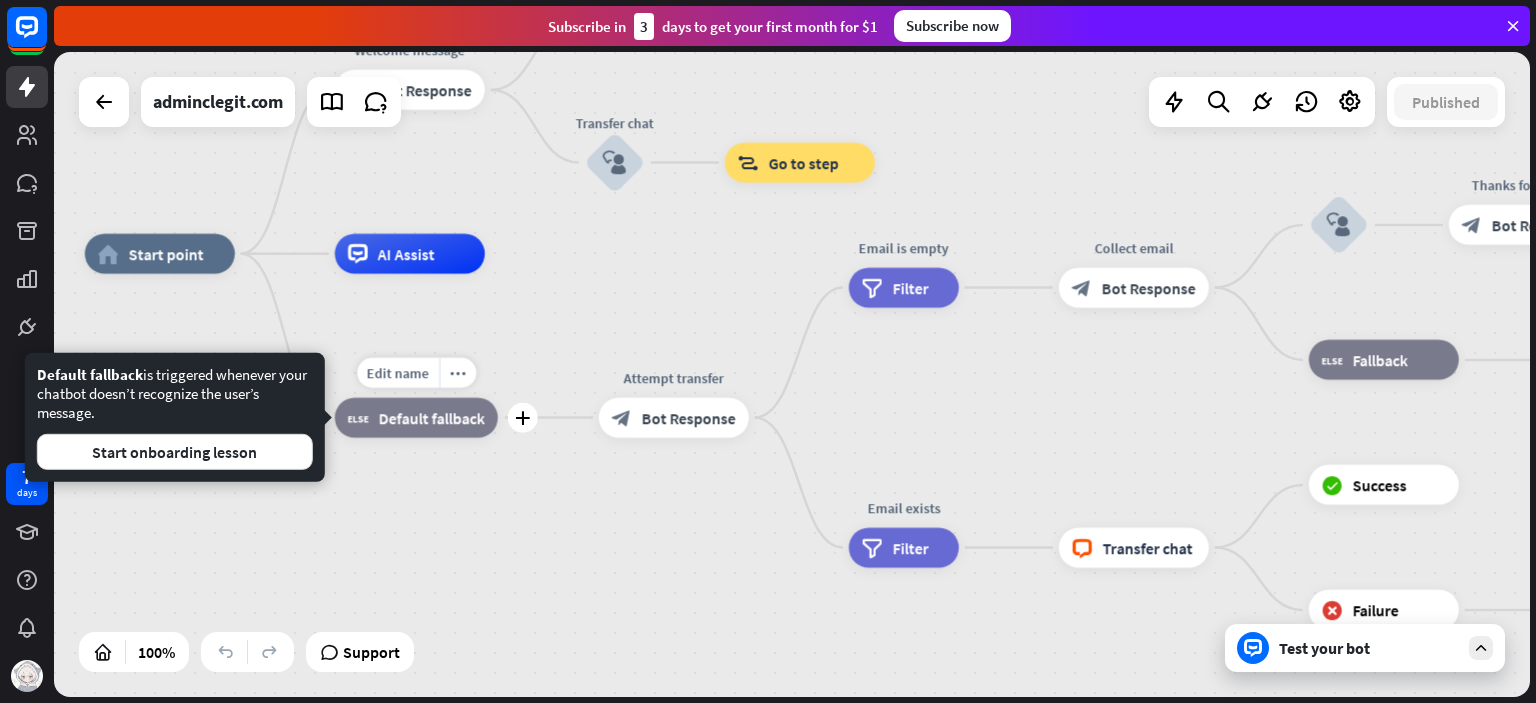 click on "Transfer chat" at bounding box center [1148, 548] 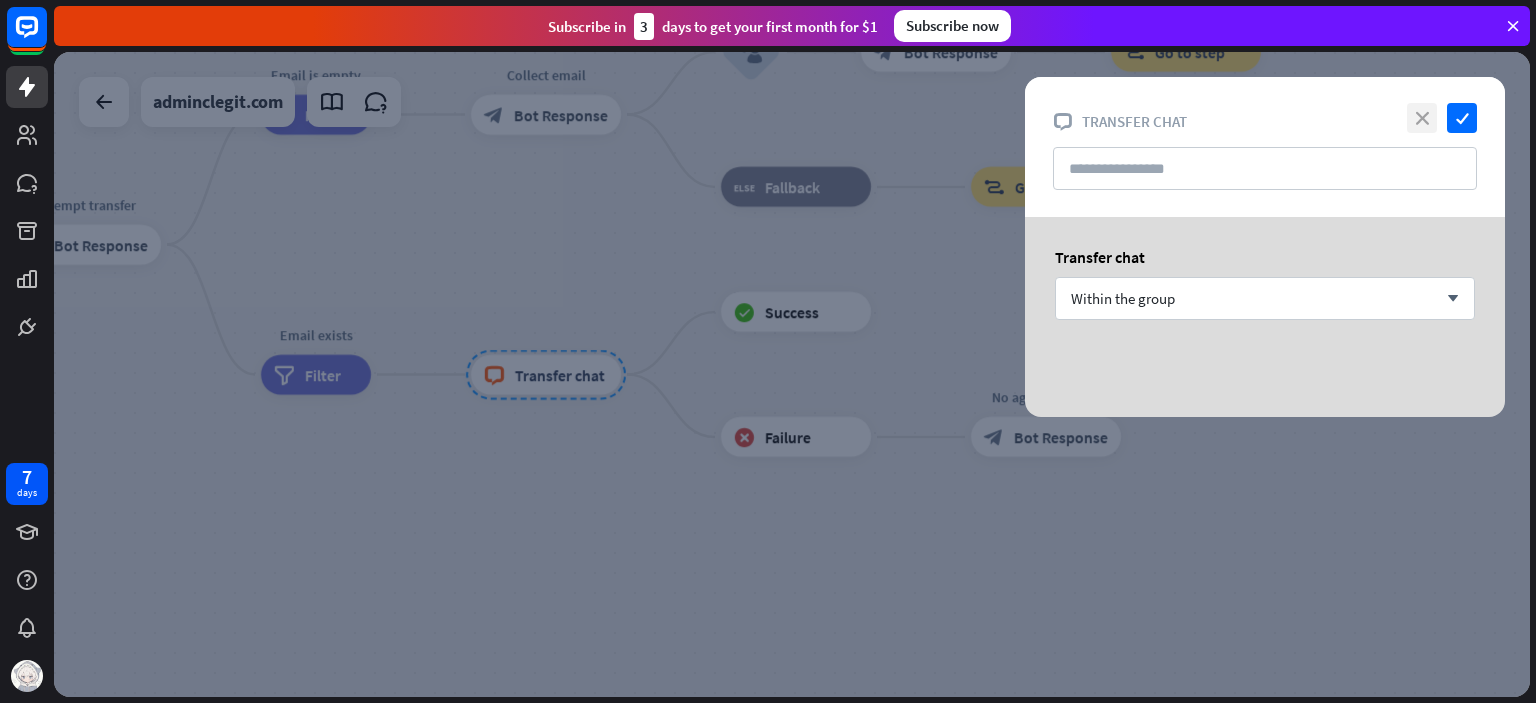 click on "close" at bounding box center [1422, 118] 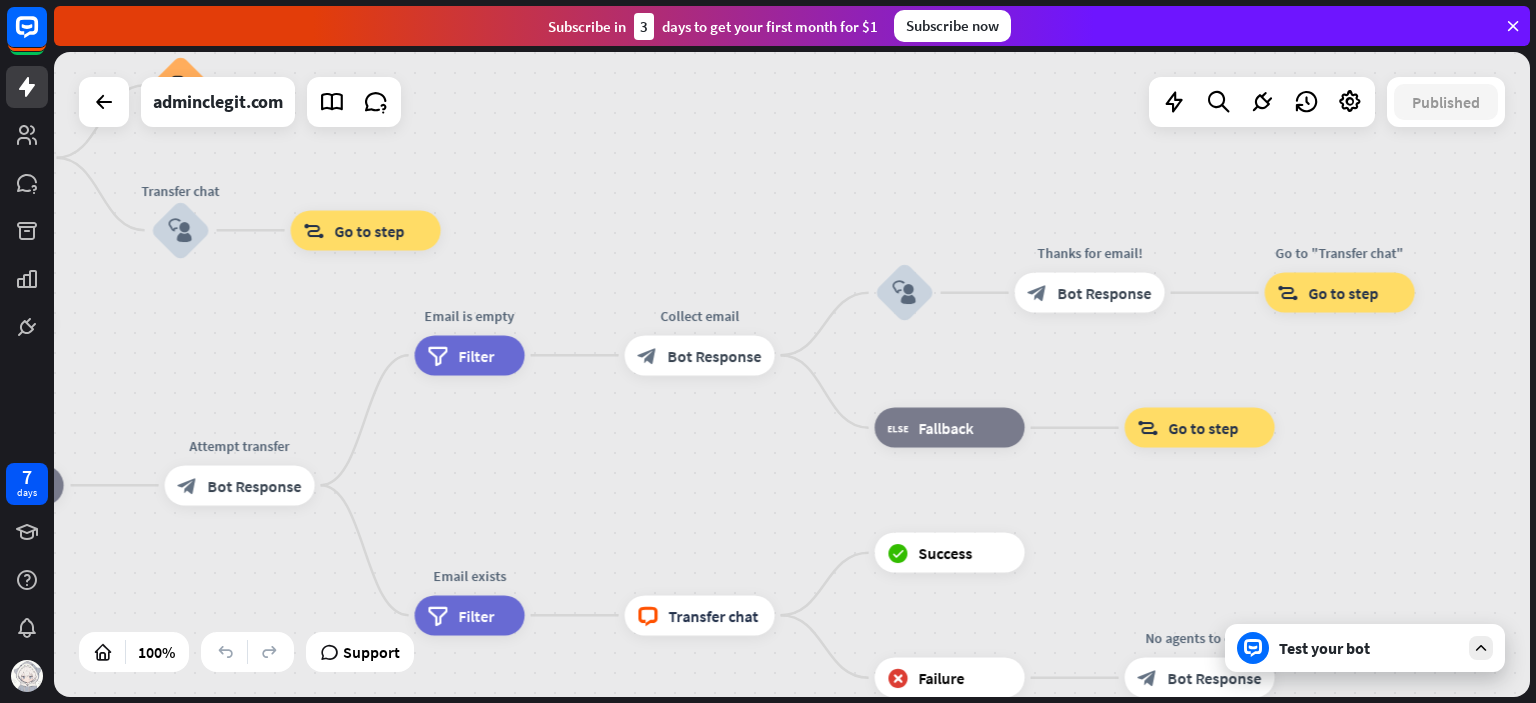 click on "Bot Response" at bounding box center (1105, 293) 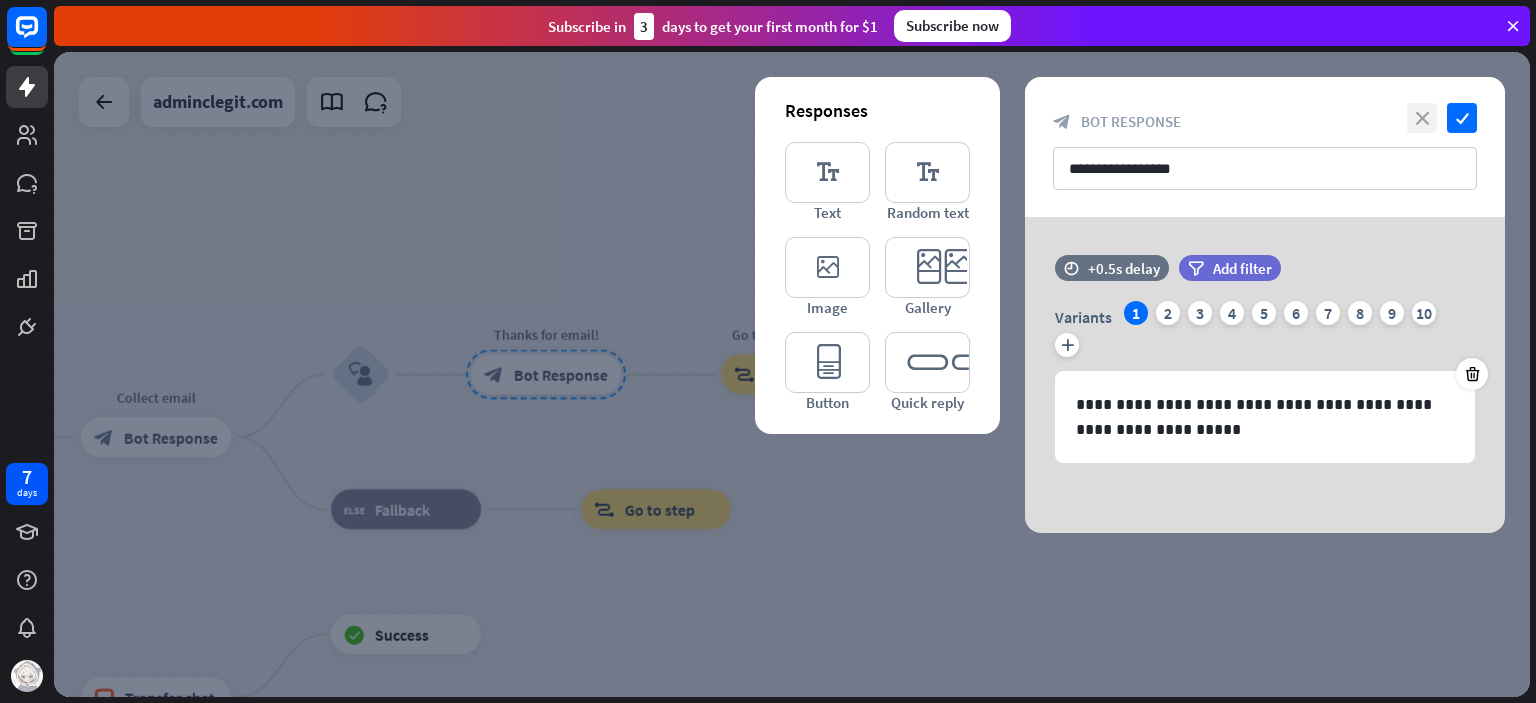 click on "close" at bounding box center (1422, 118) 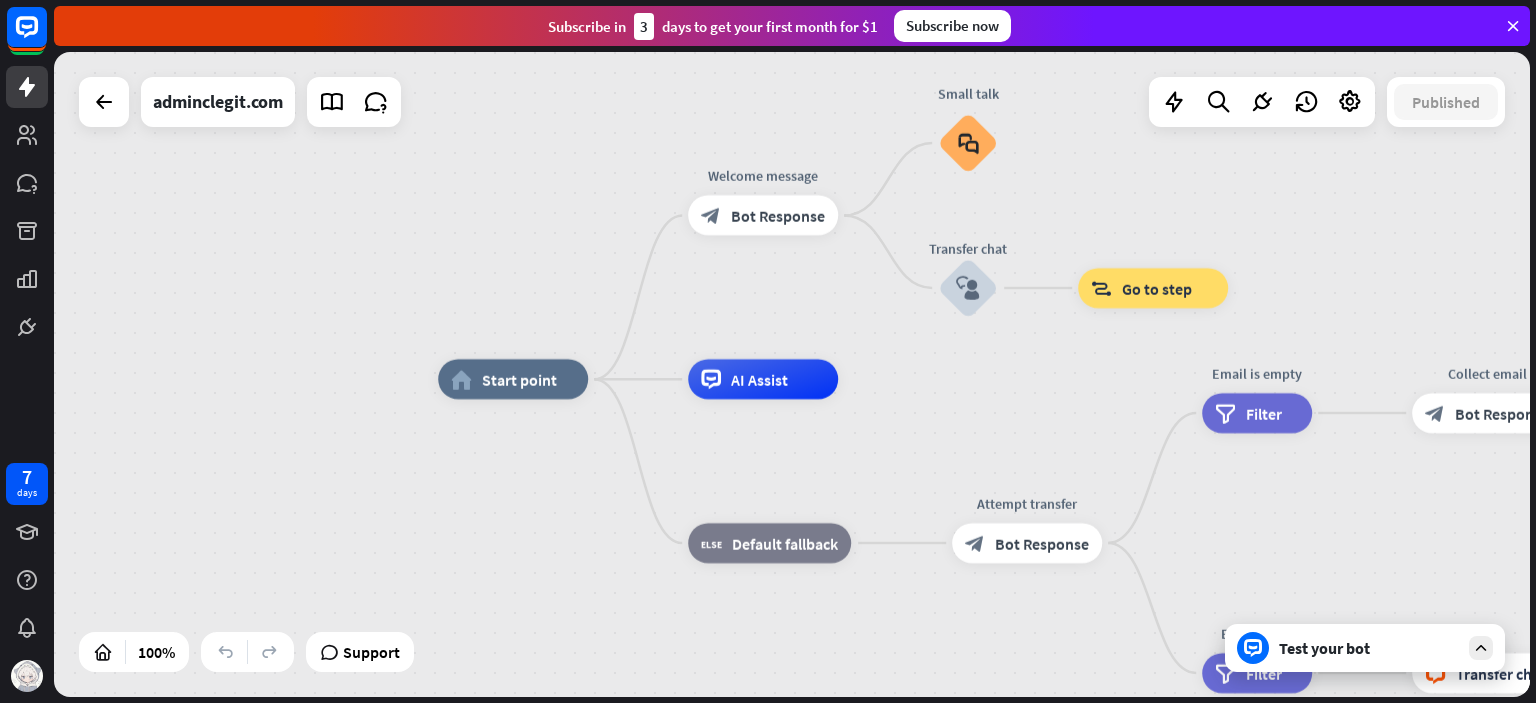 click on "block_bot_response" at bounding box center [711, 216] 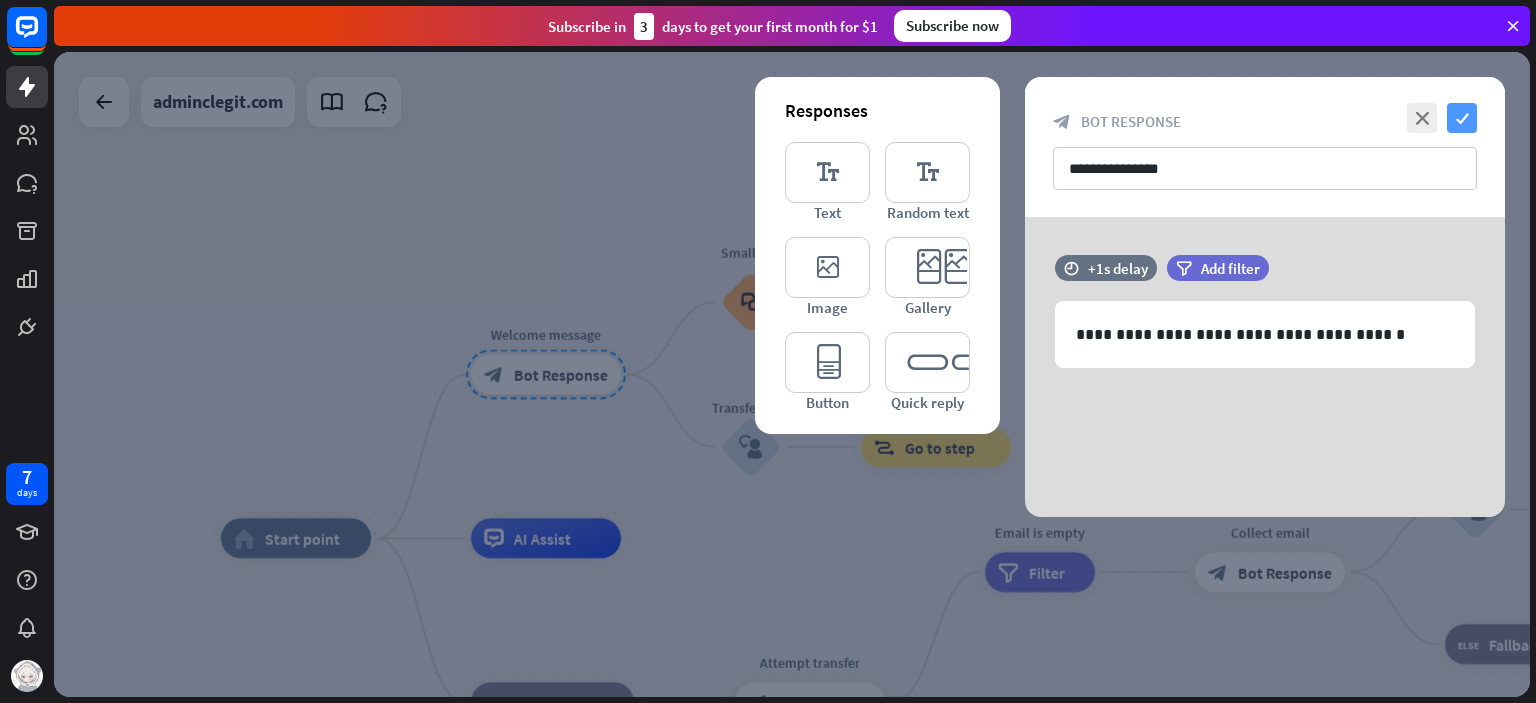 click on "check" at bounding box center (1462, 118) 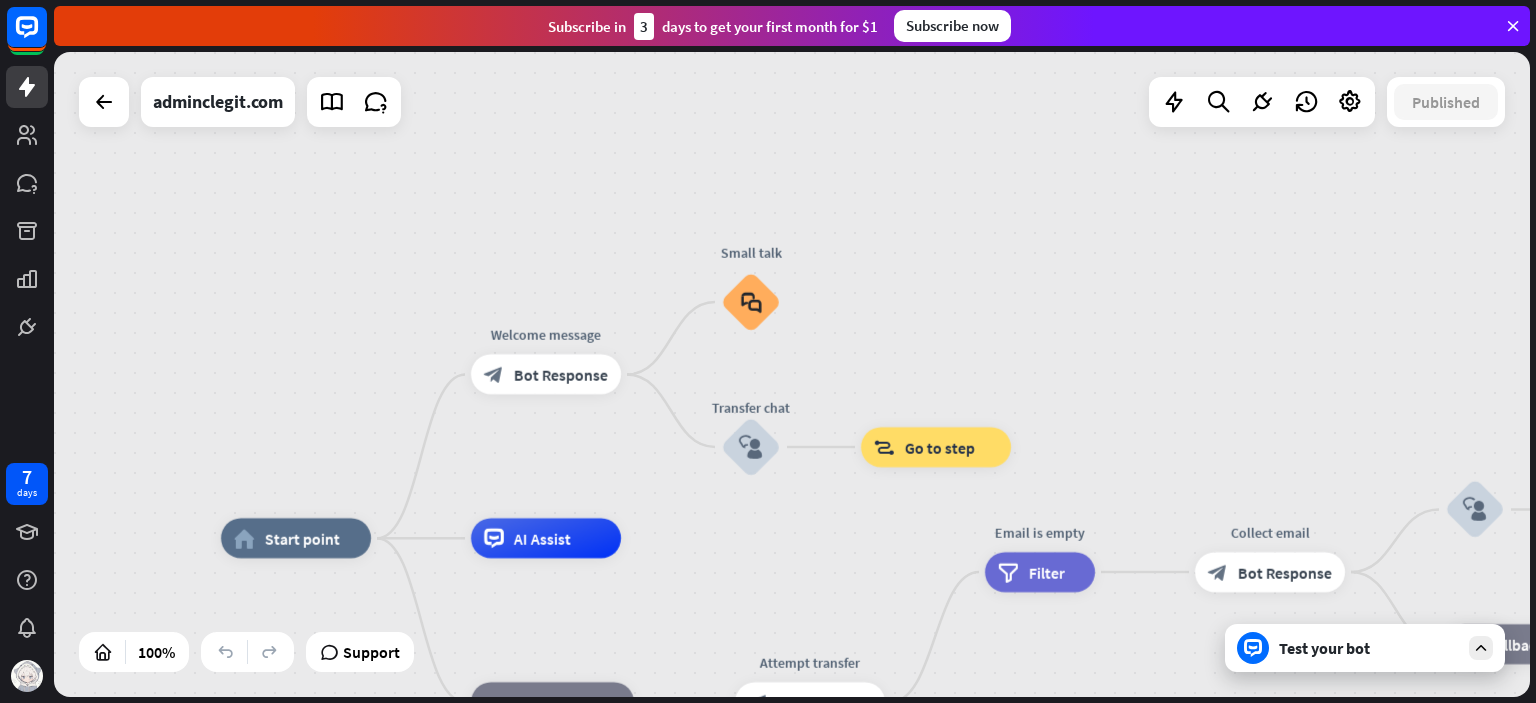 click on "block_user_input" at bounding box center [751, 447] 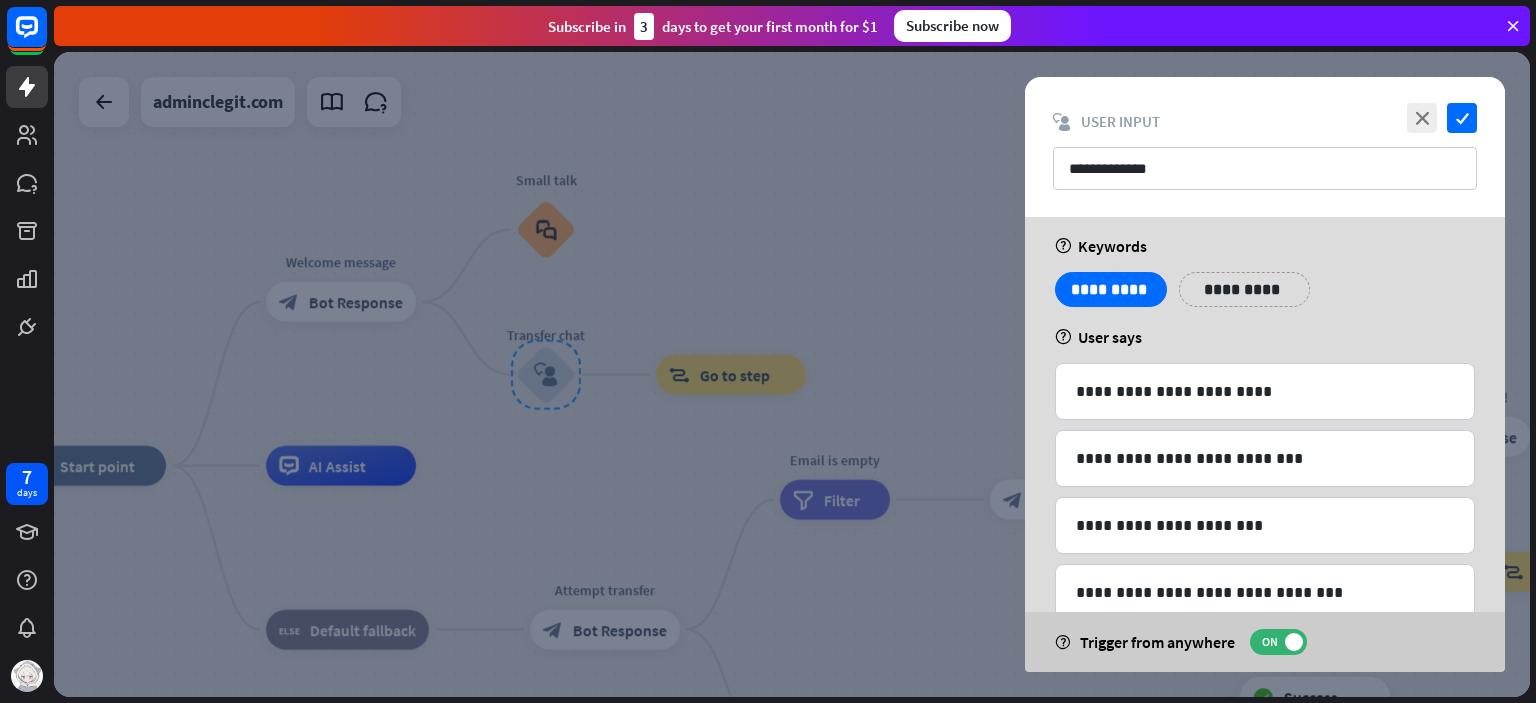 scroll, scrollTop: 11, scrollLeft: 0, axis: vertical 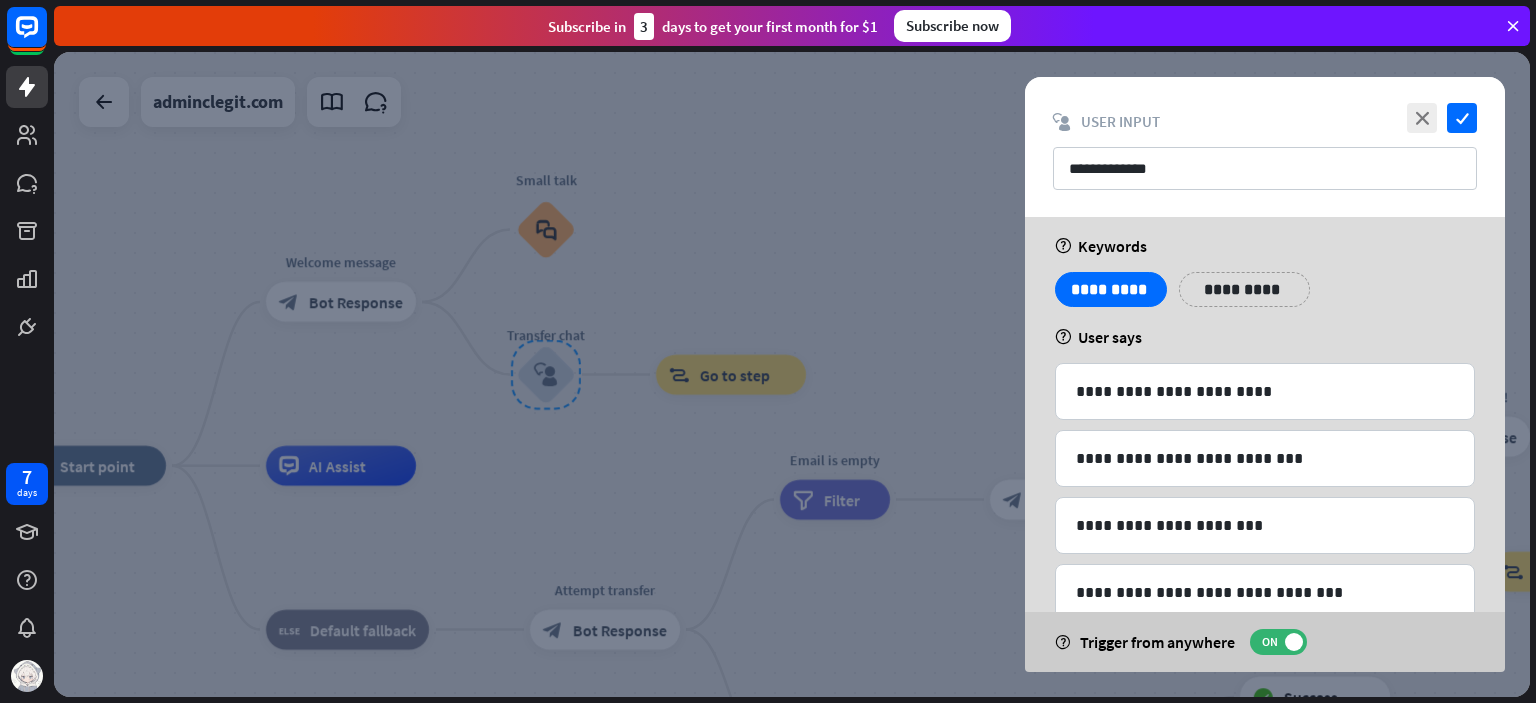 click at bounding box center (792, 374) 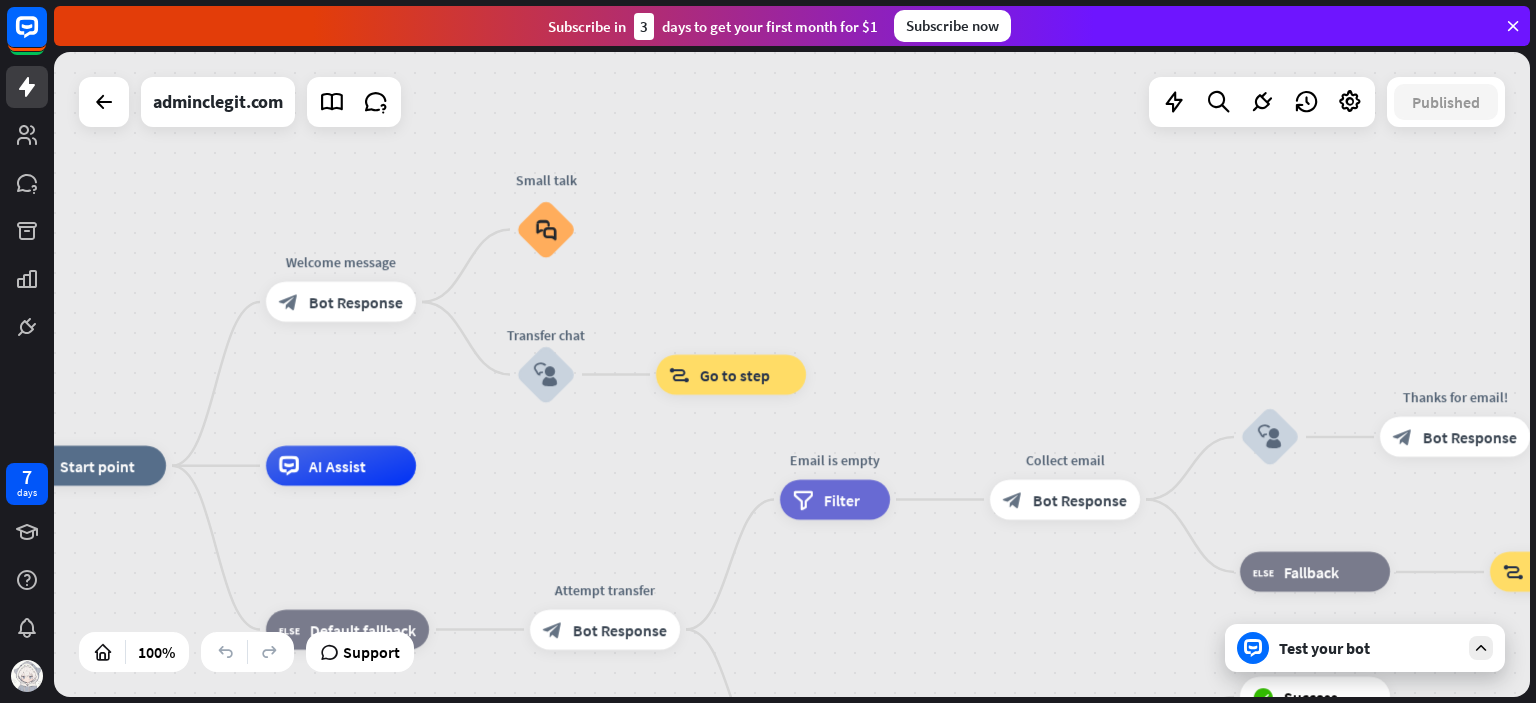 click on "block_faq" at bounding box center (546, 230) 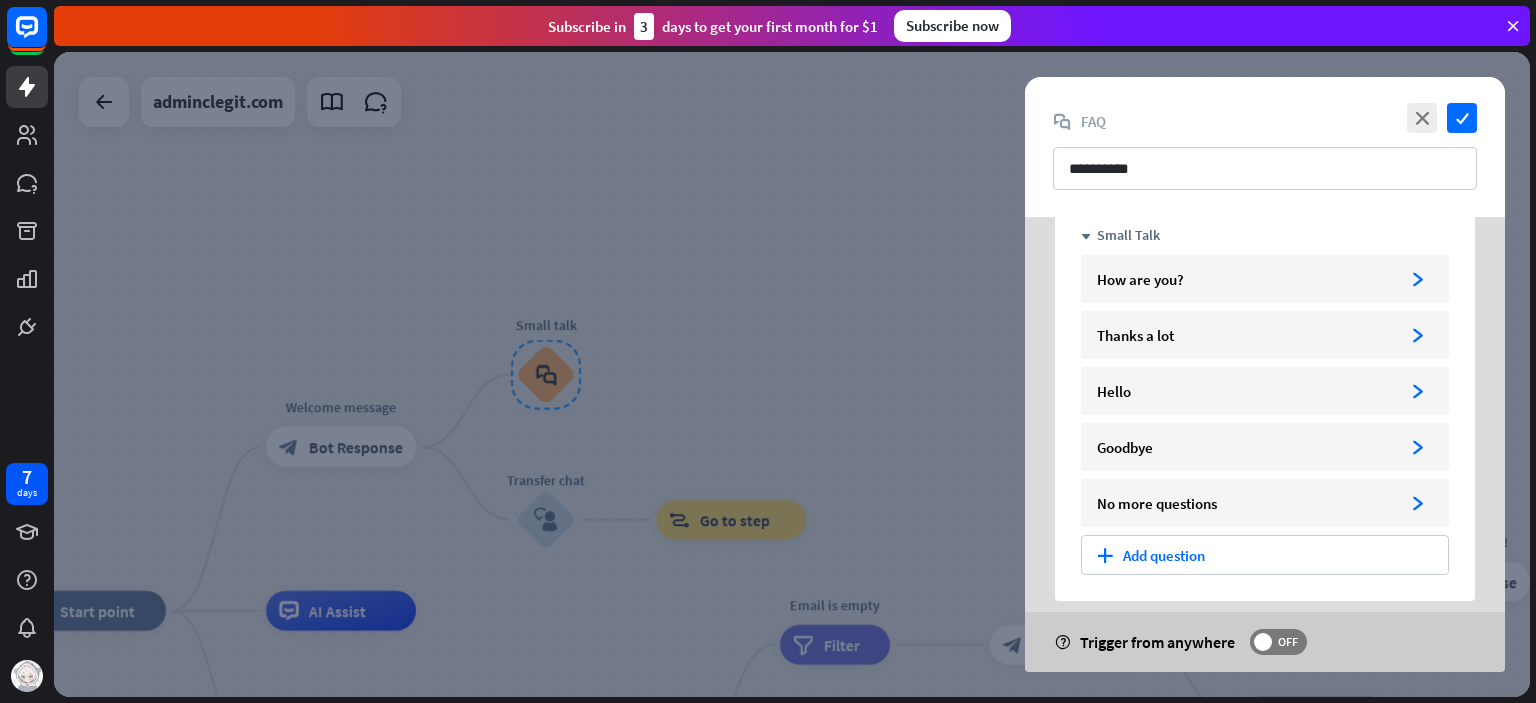 scroll, scrollTop: 81, scrollLeft: 0, axis: vertical 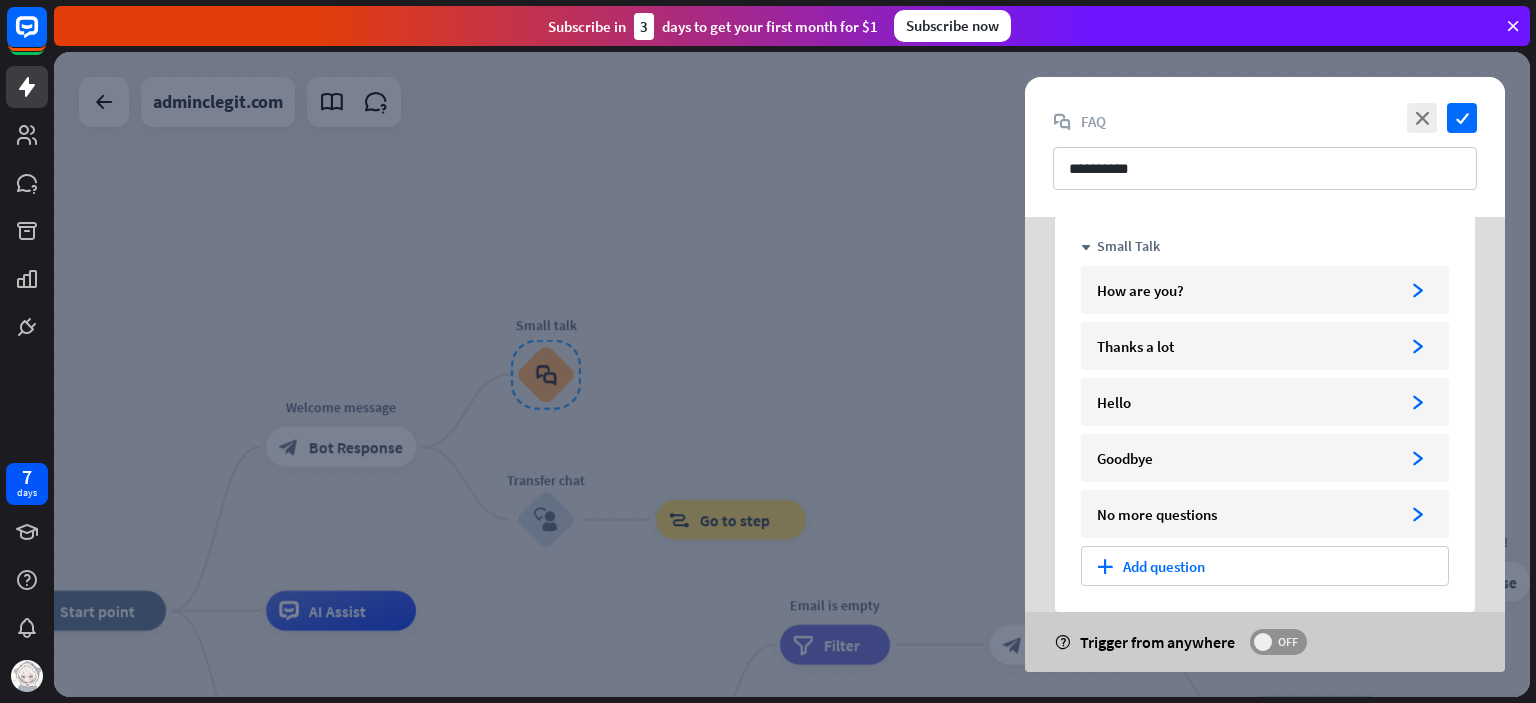 click on "OFF" at bounding box center [1287, 642] 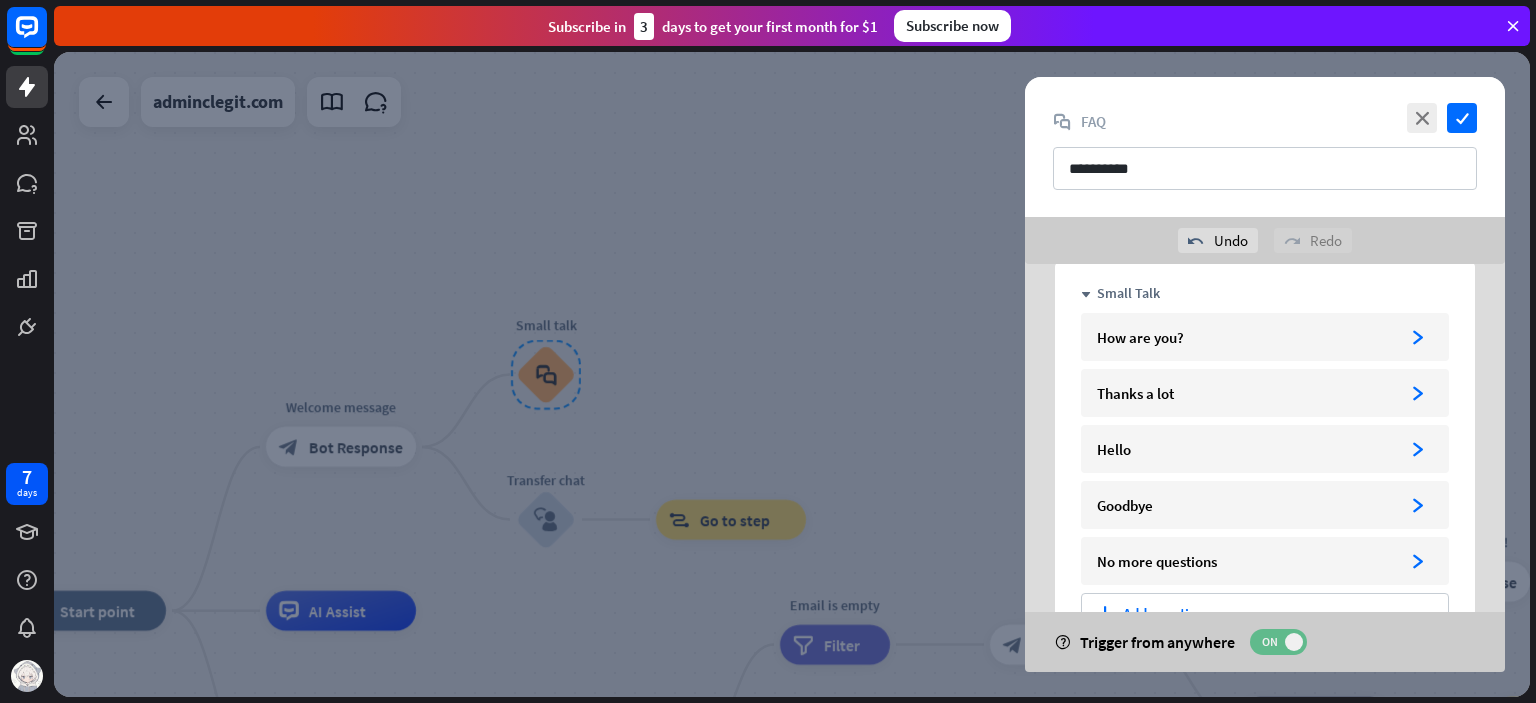 click on "ON" at bounding box center [1269, 642] 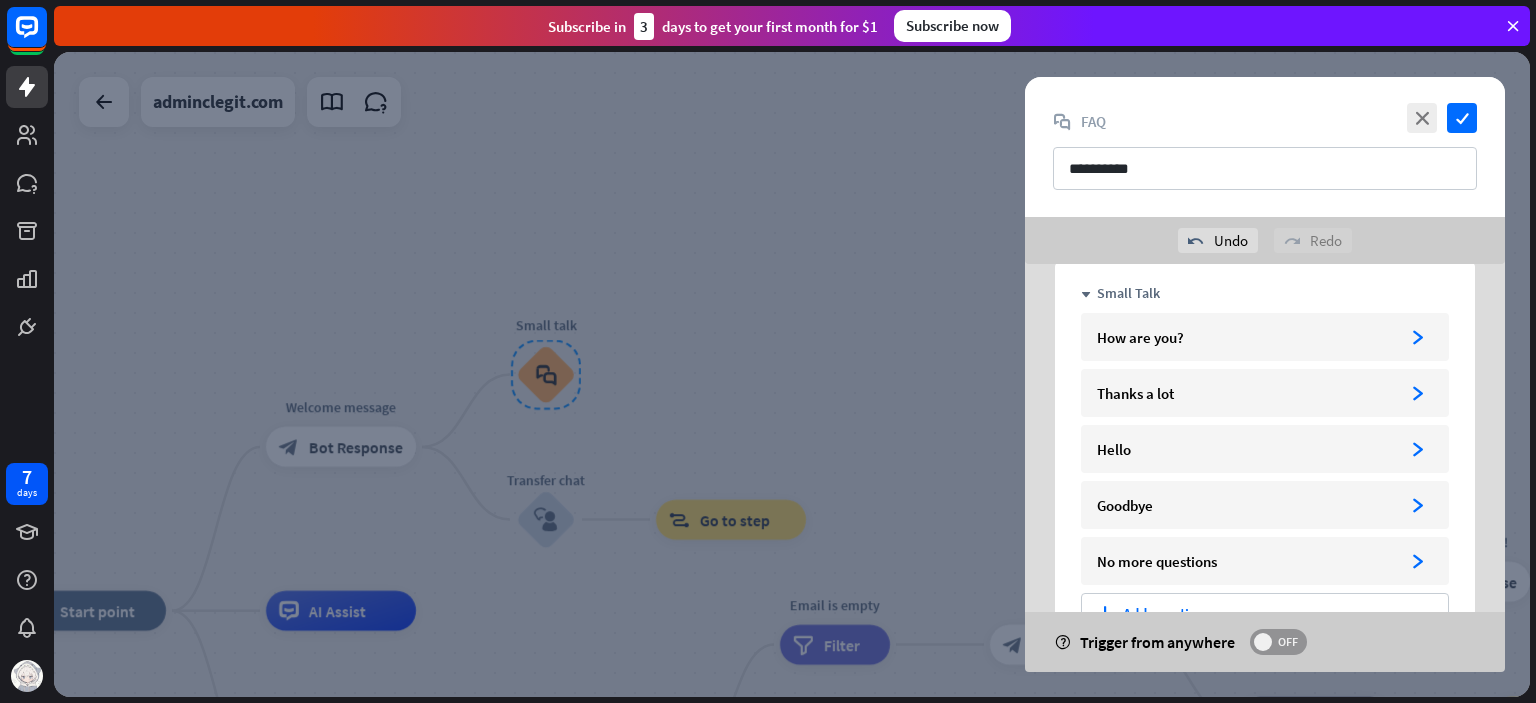 click on "OFF" at bounding box center (1278, 642) 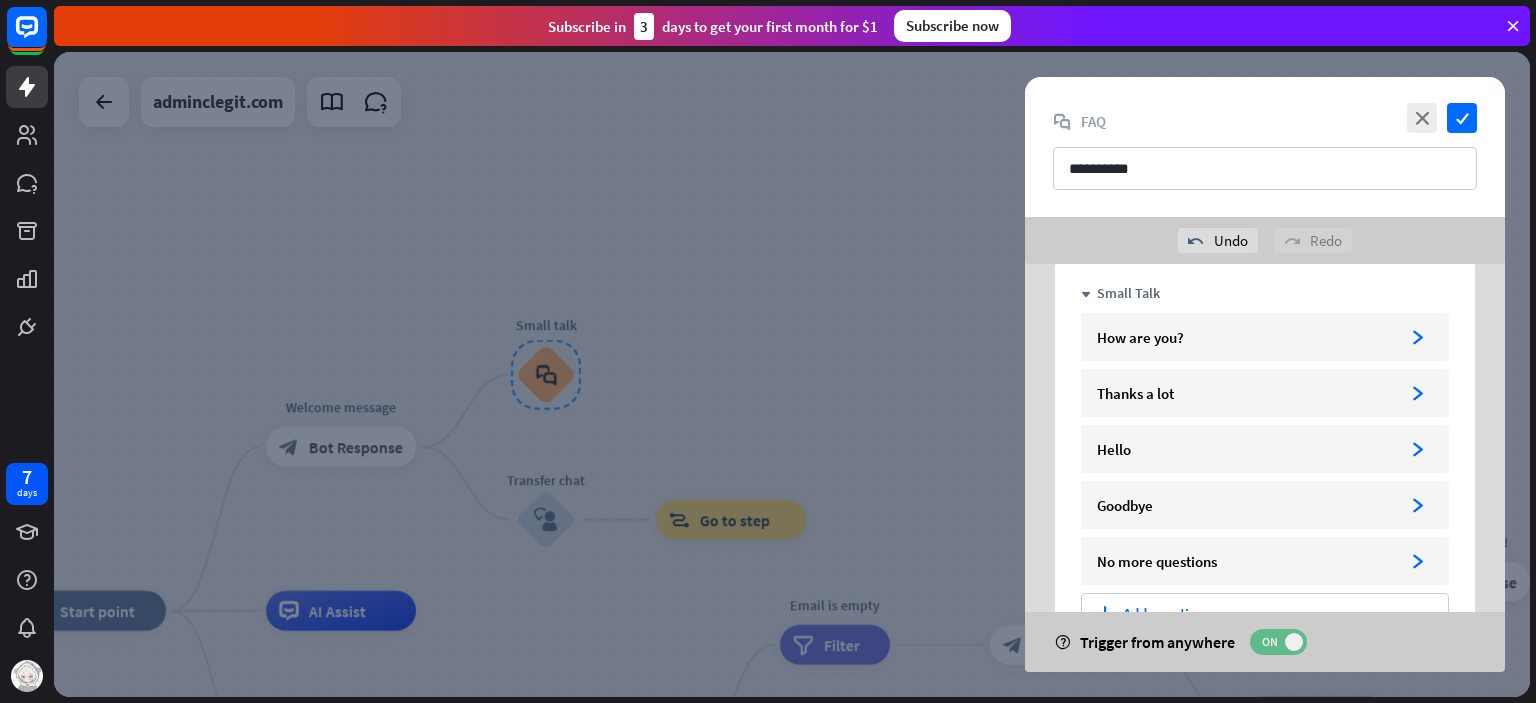 click on "ON" at bounding box center (1269, 642) 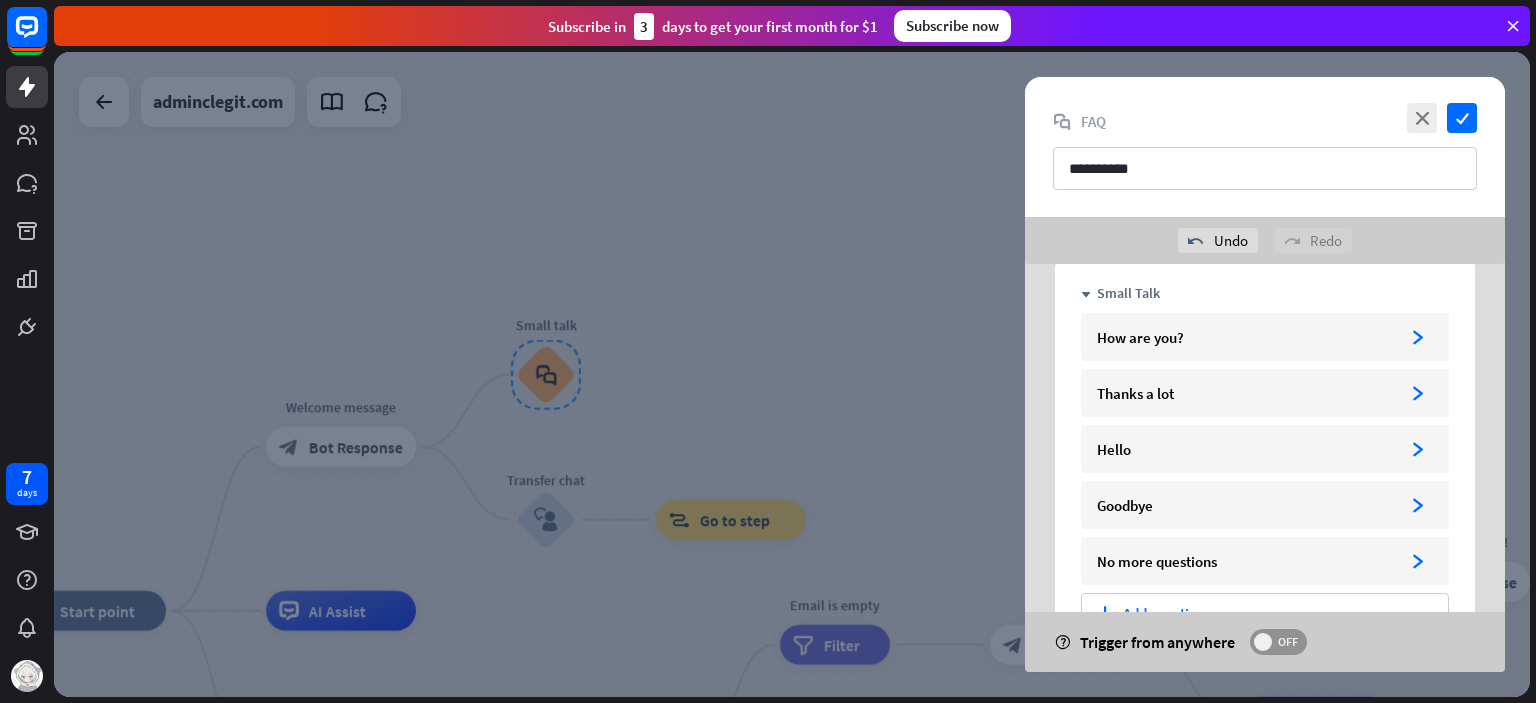 click on "OFF" at bounding box center (1287, 642) 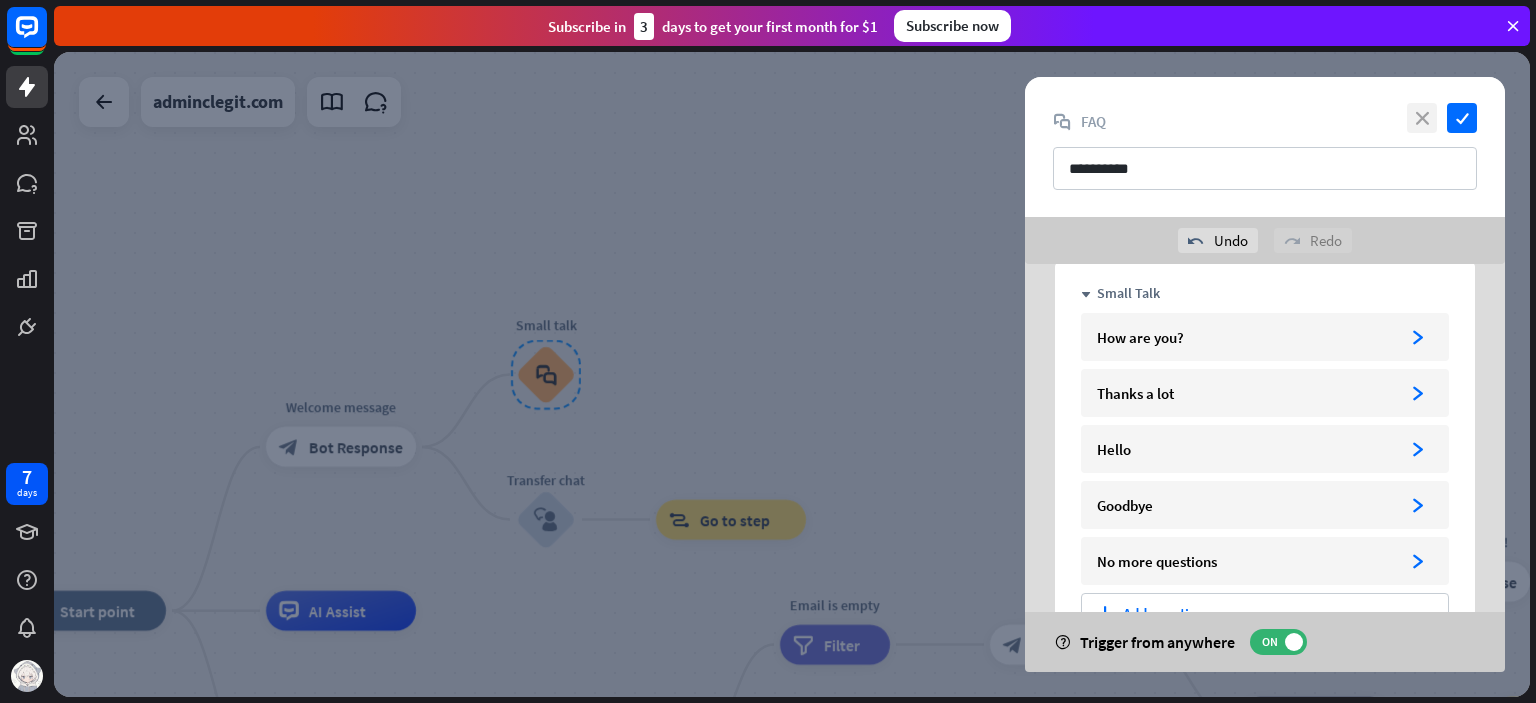 click on "close" at bounding box center [1422, 118] 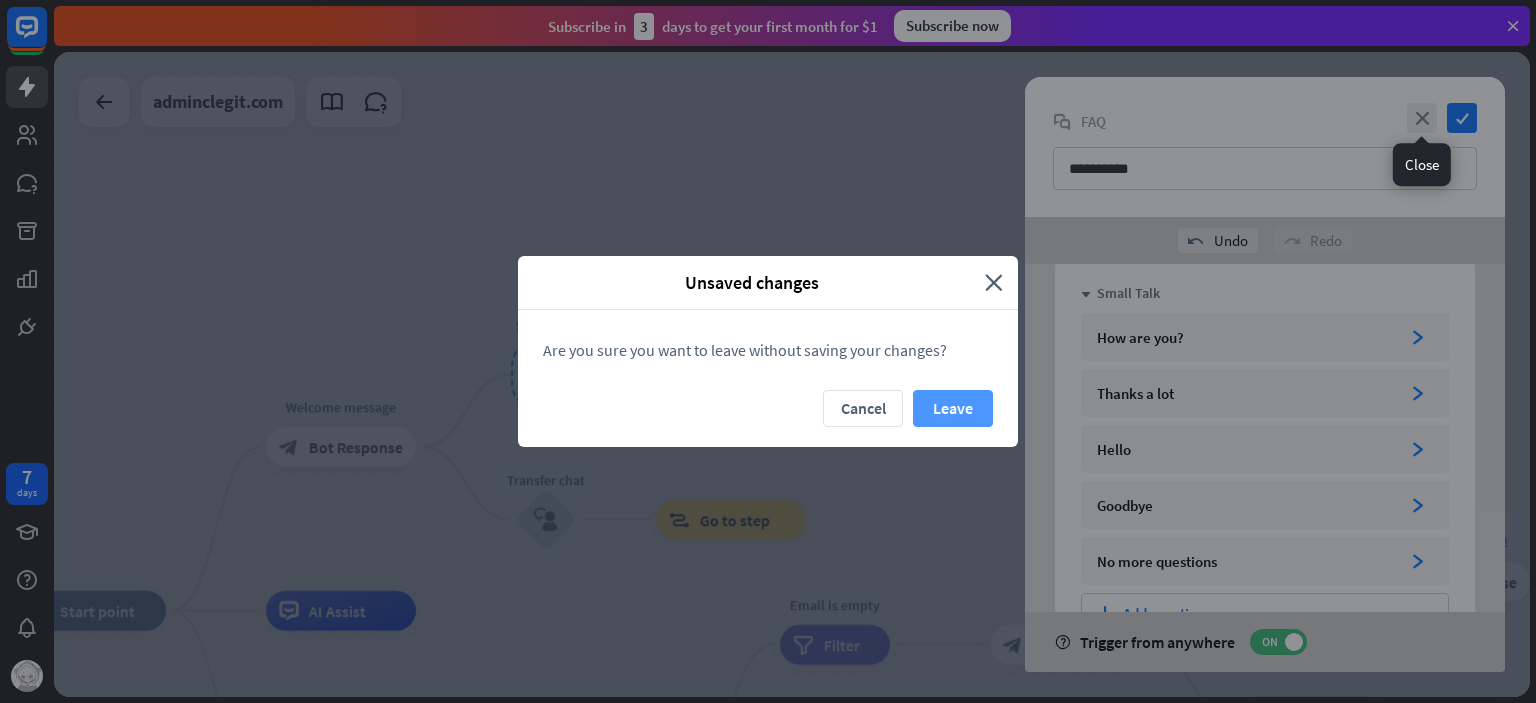 click on "Leave" at bounding box center (953, 408) 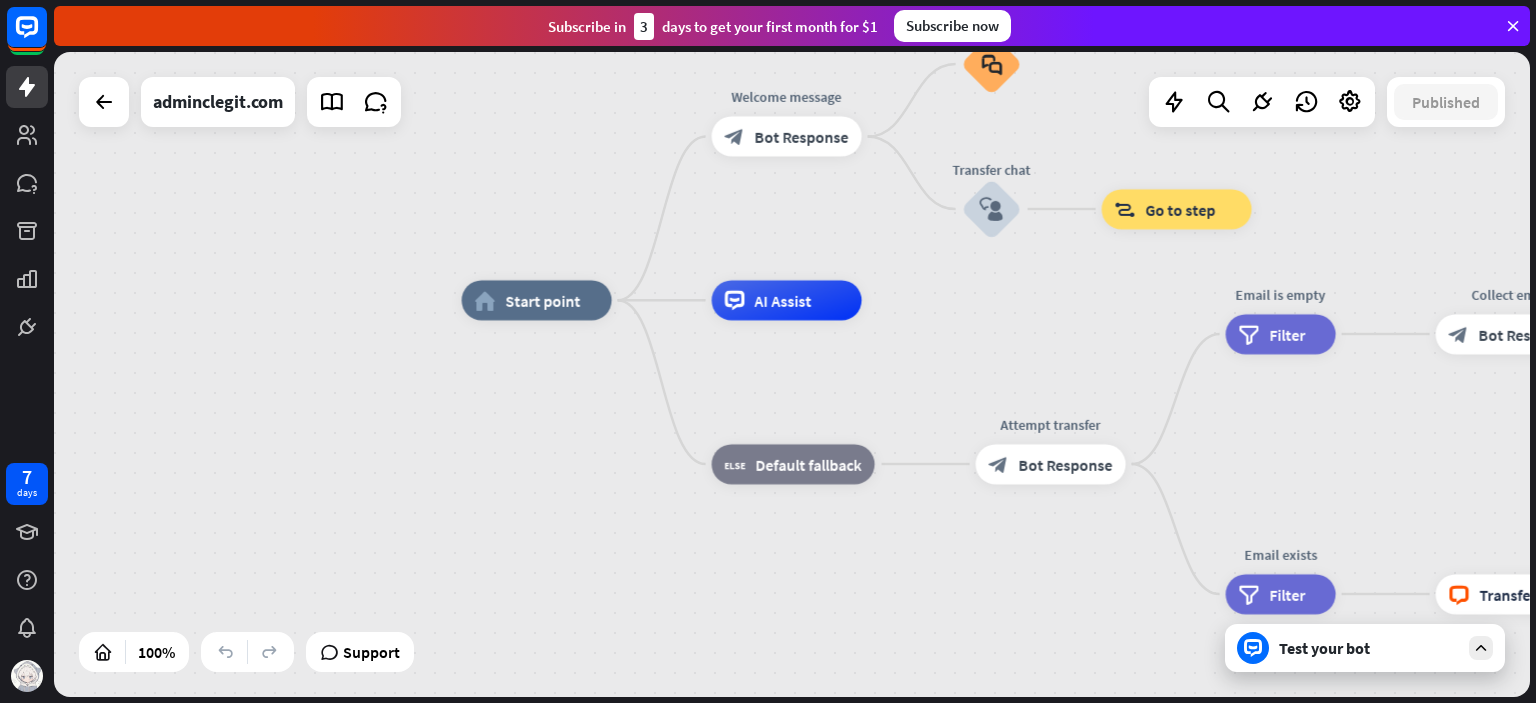click on "AI Assist" at bounding box center [787, 300] 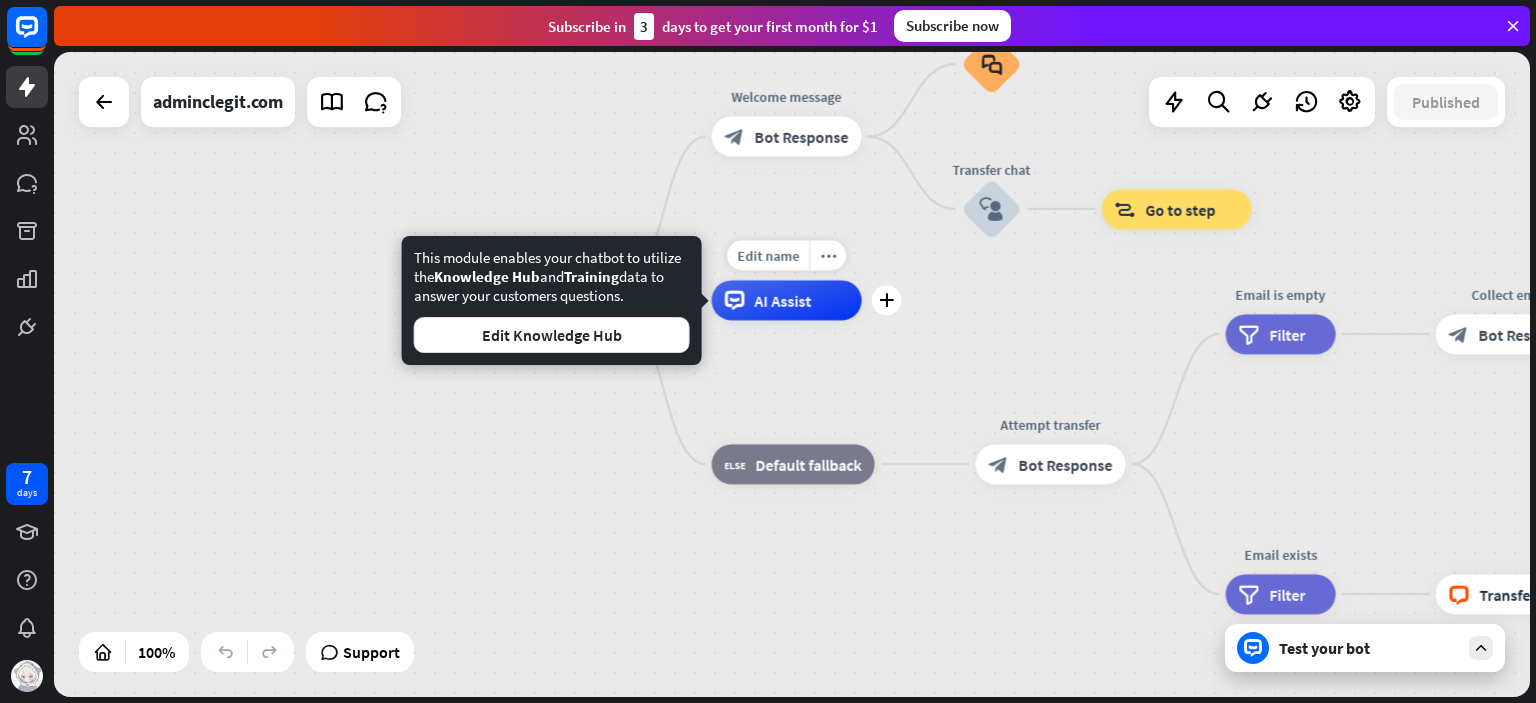click on "AI Assist" at bounding box center (783, 300) 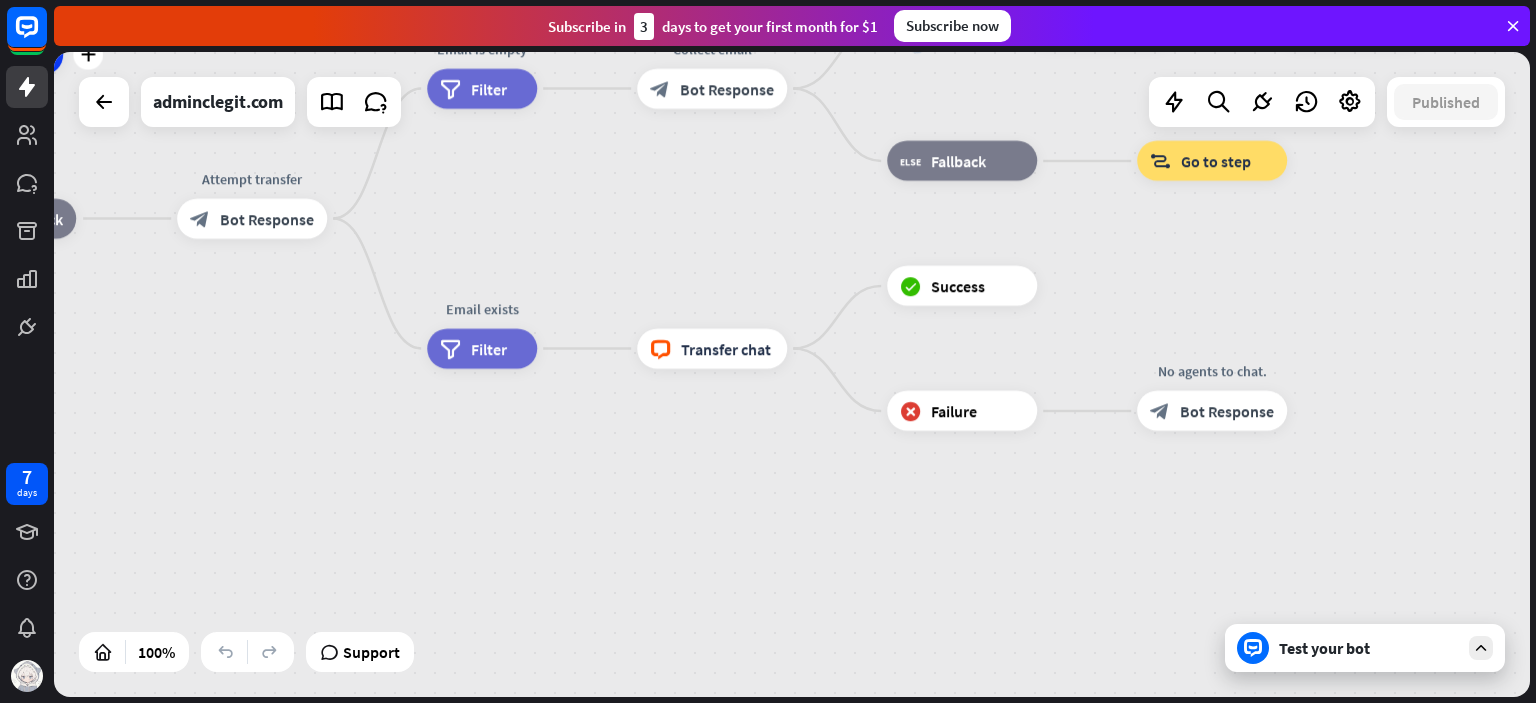 click on "Bot Response" at bounding box center [1227, 411] 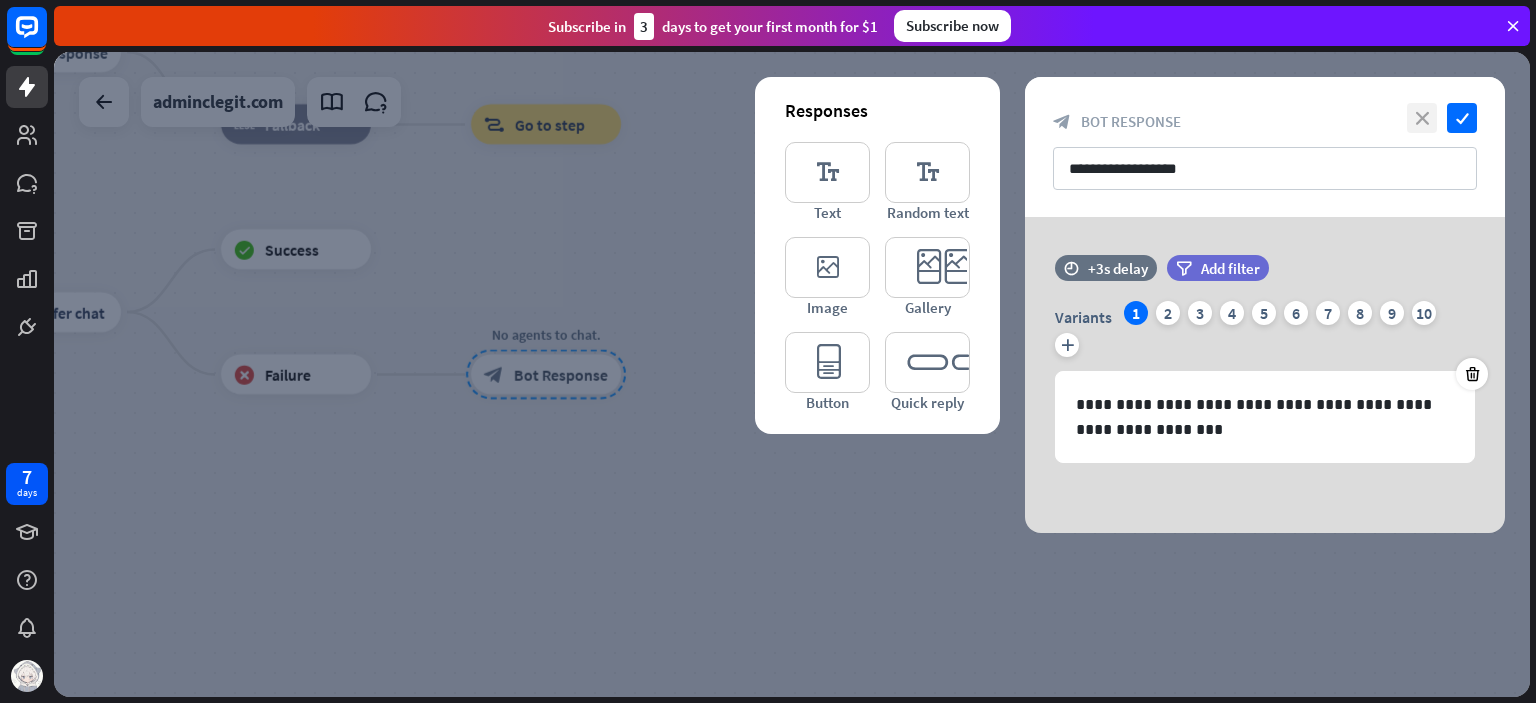 click on "close" at bounding box center (1422, 118) 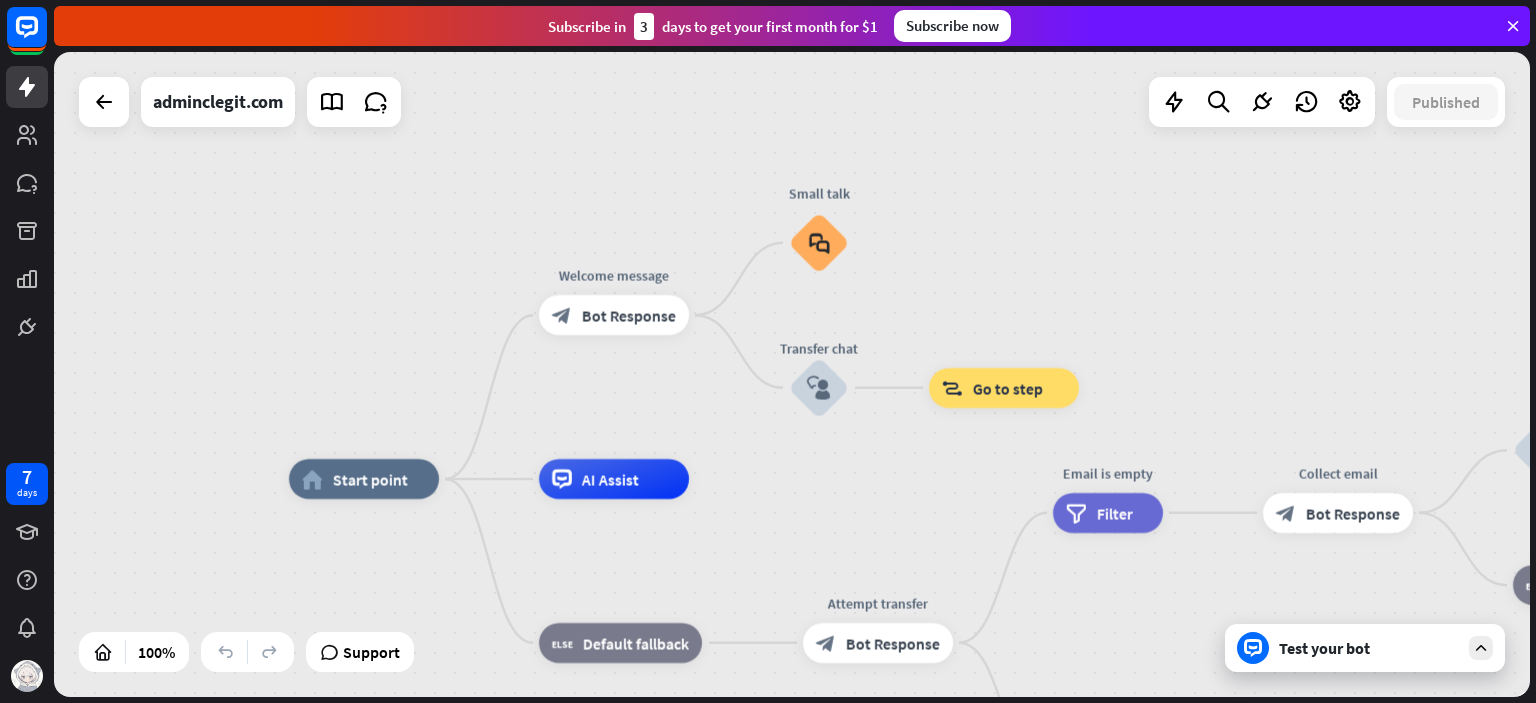 click on "Bot Response" at bounding box center [629, 315] 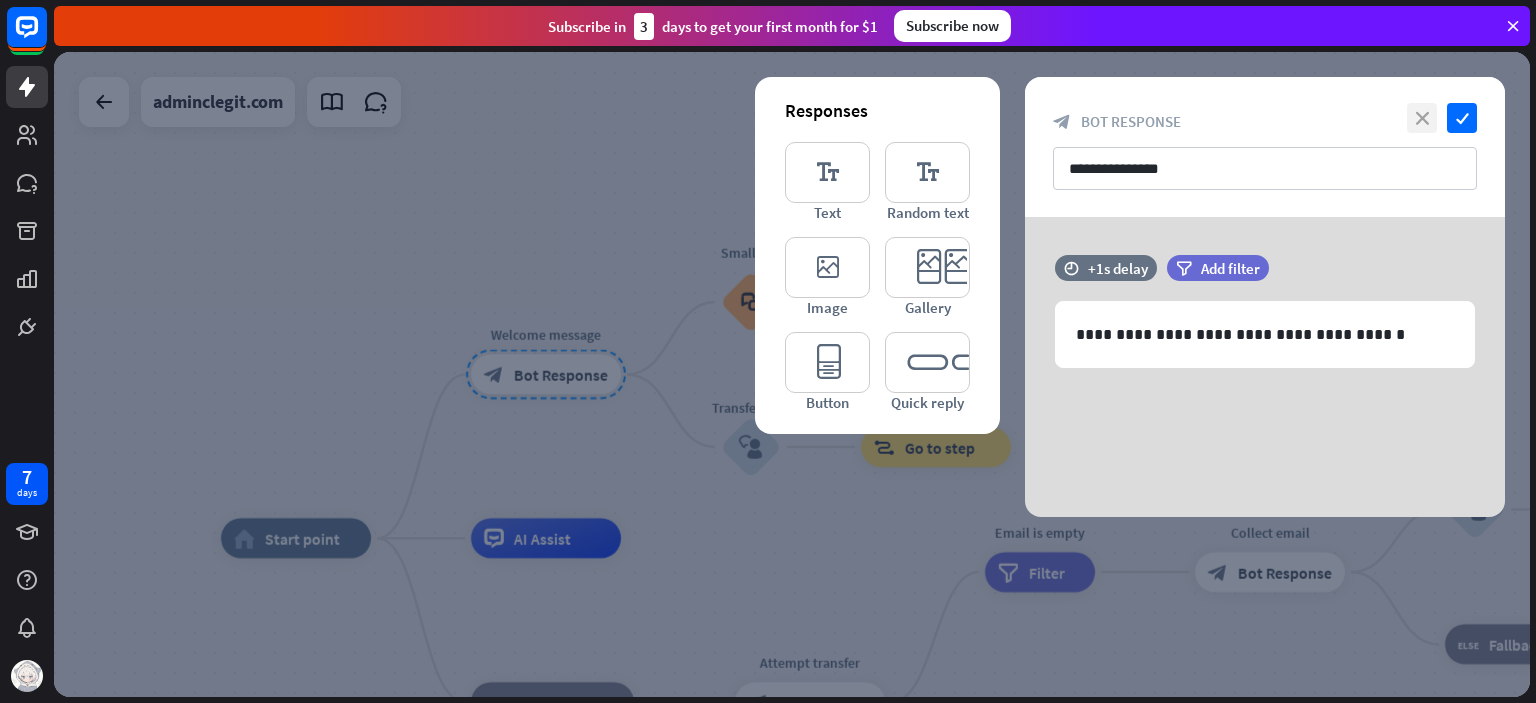 click on "close" at bounding box center [1422, 118] 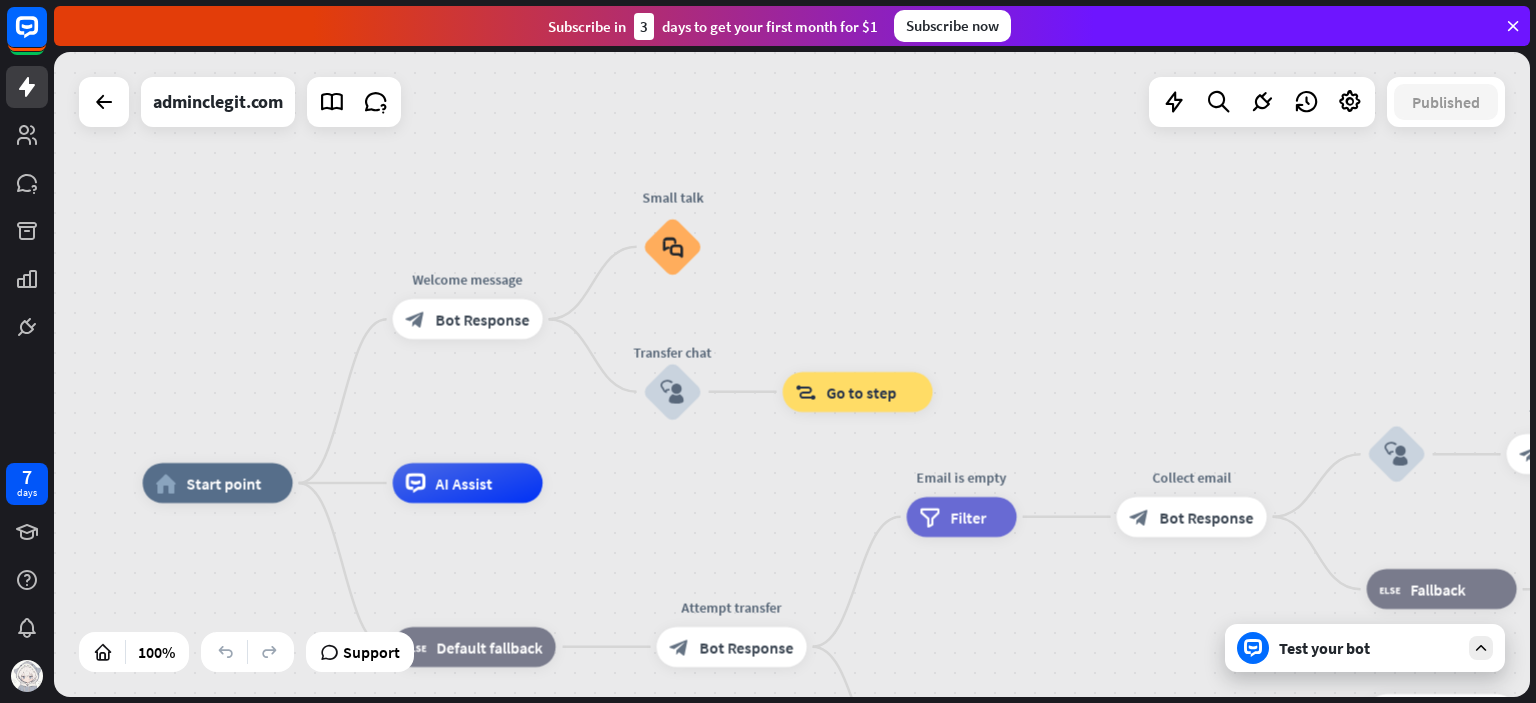 click on "block_user_input" at bounding box center (673, 392) 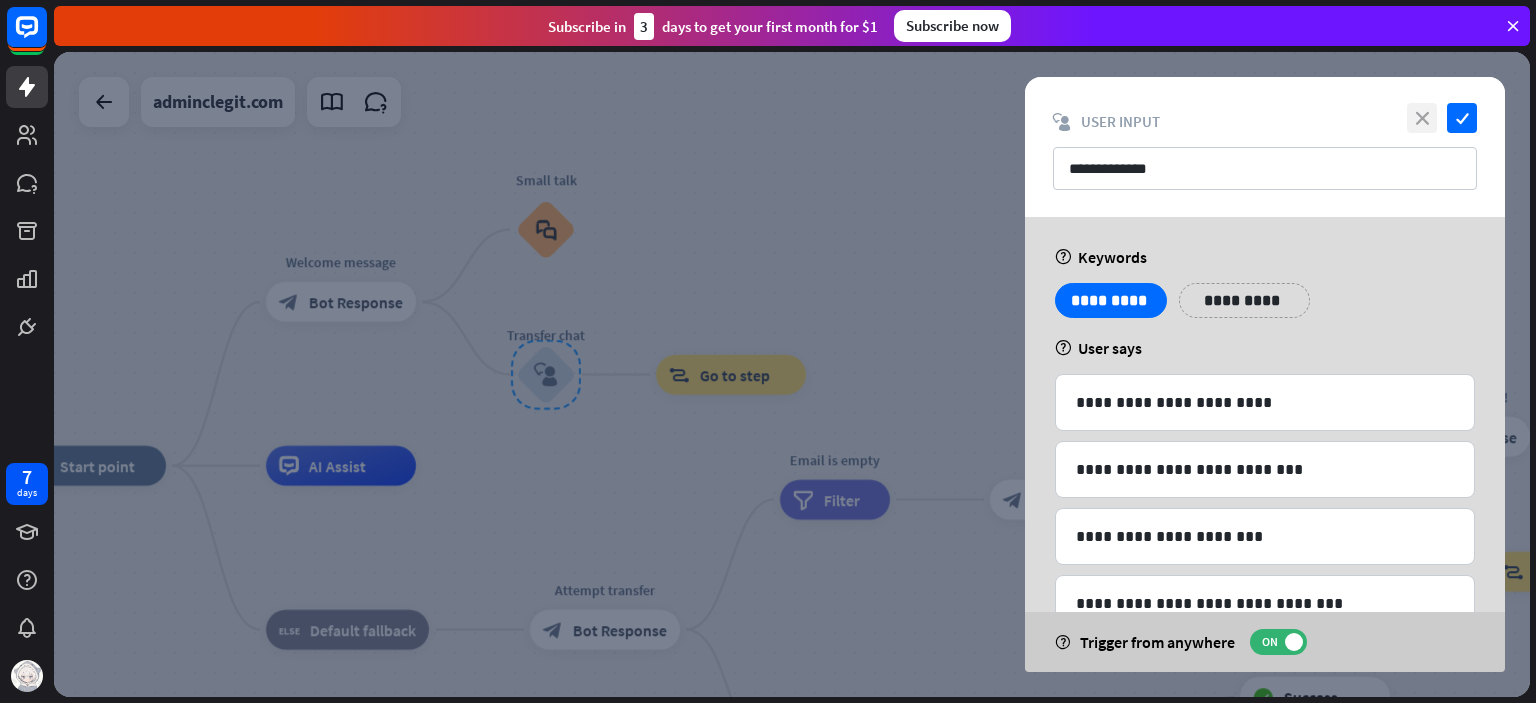 click on "close" at bounding box center (1422, 118) 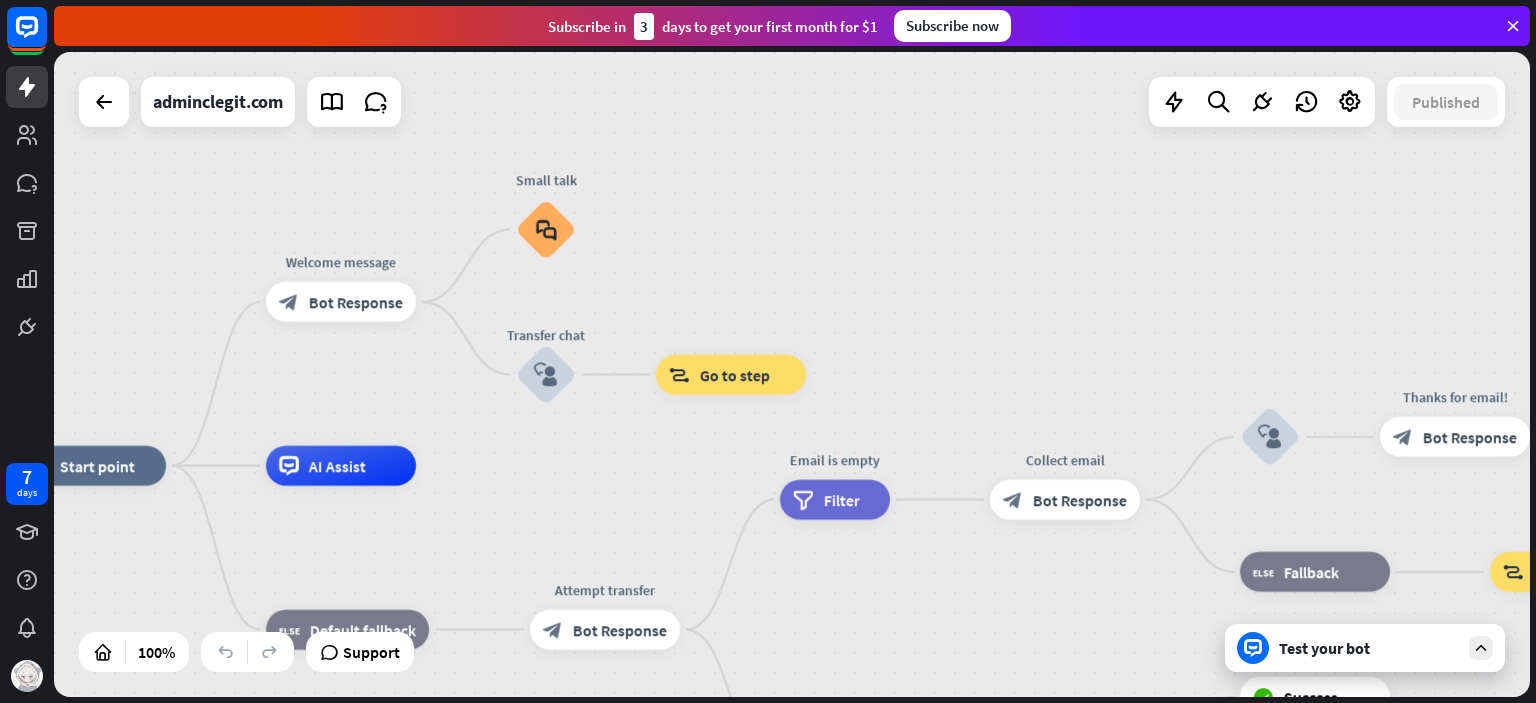 click on "Go to step" at bounding box center (735, 375) 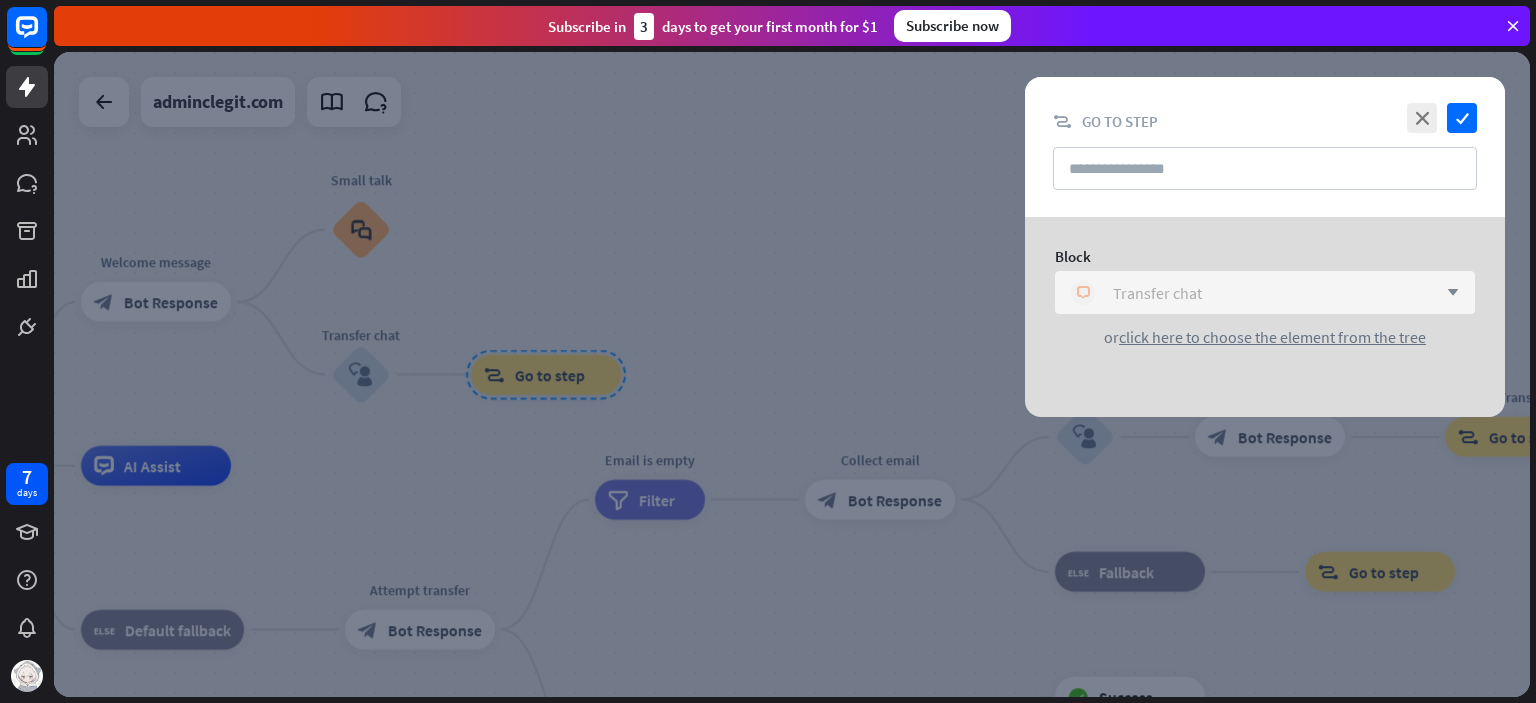 click on "block_livechat
Transfer chat" at bounding box center [1254, 293] 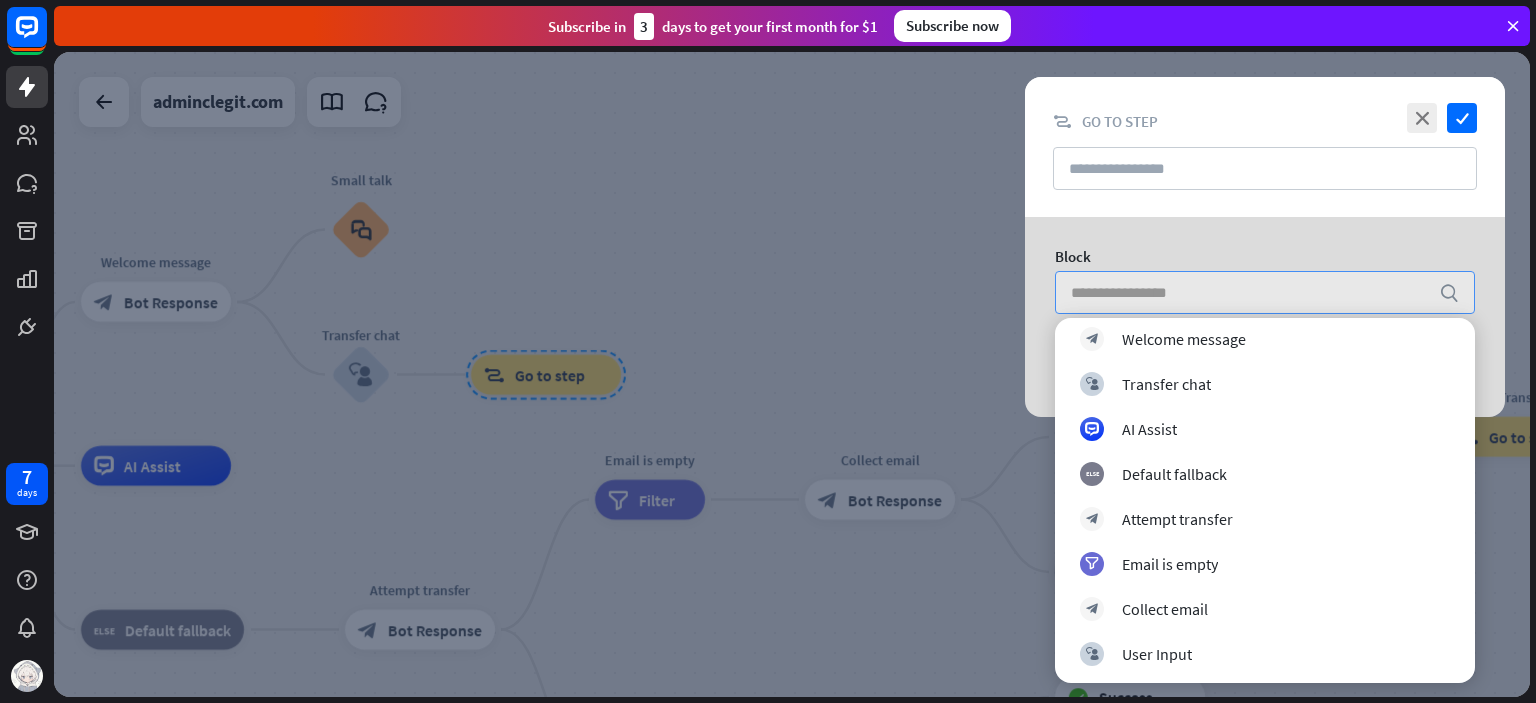 scroll, scrollTop: 0, scrollLeft: 0, axis: both 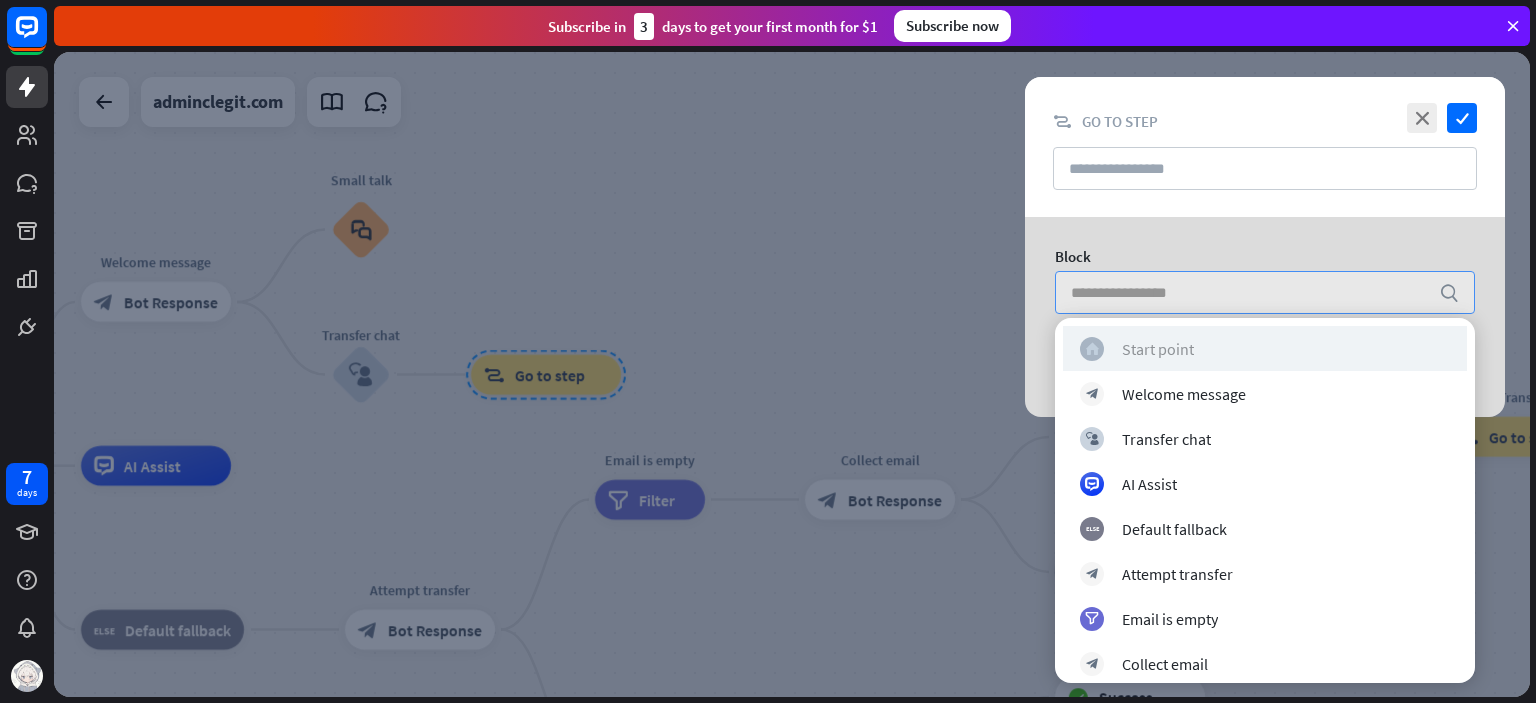 click on "home_2
Start point" at bounding box center (1265, 349) 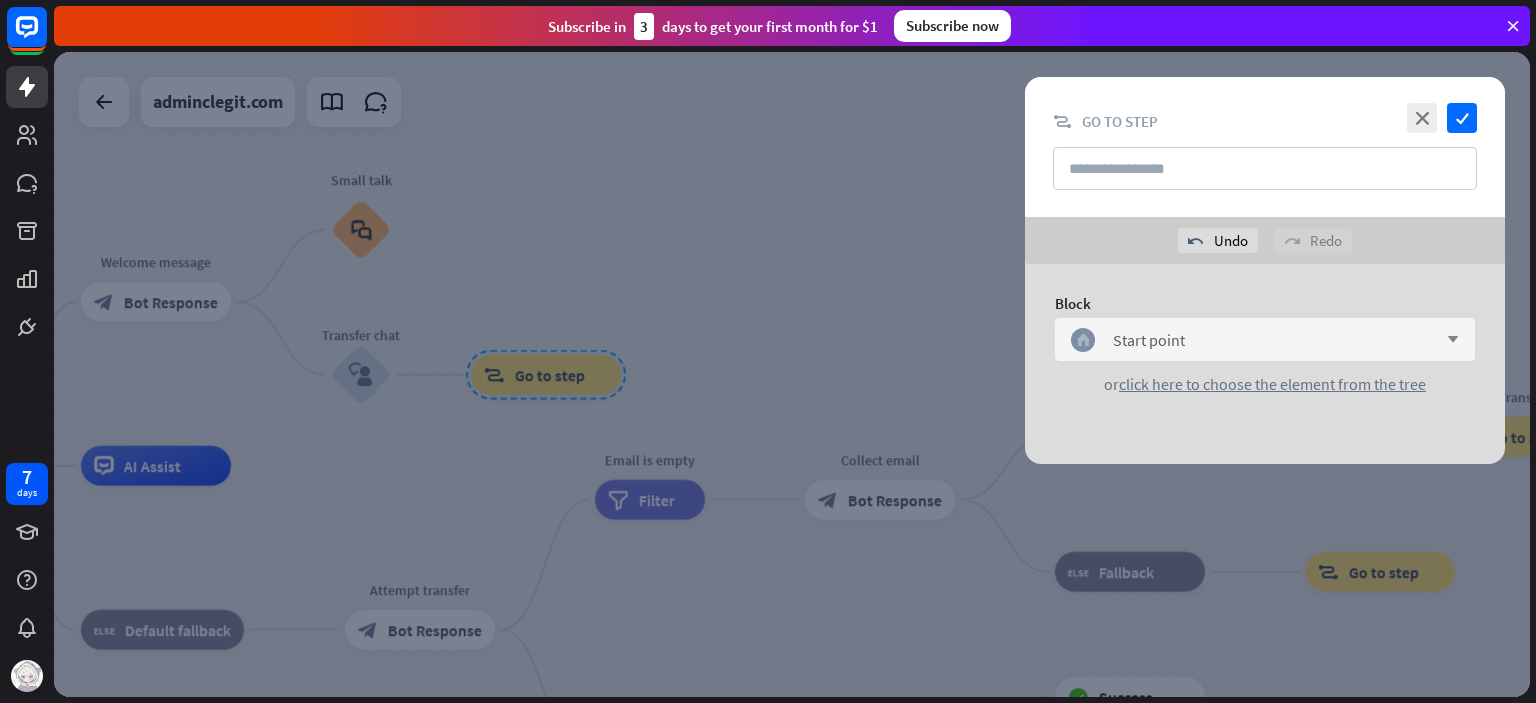 click at bounding box center [792, 374] 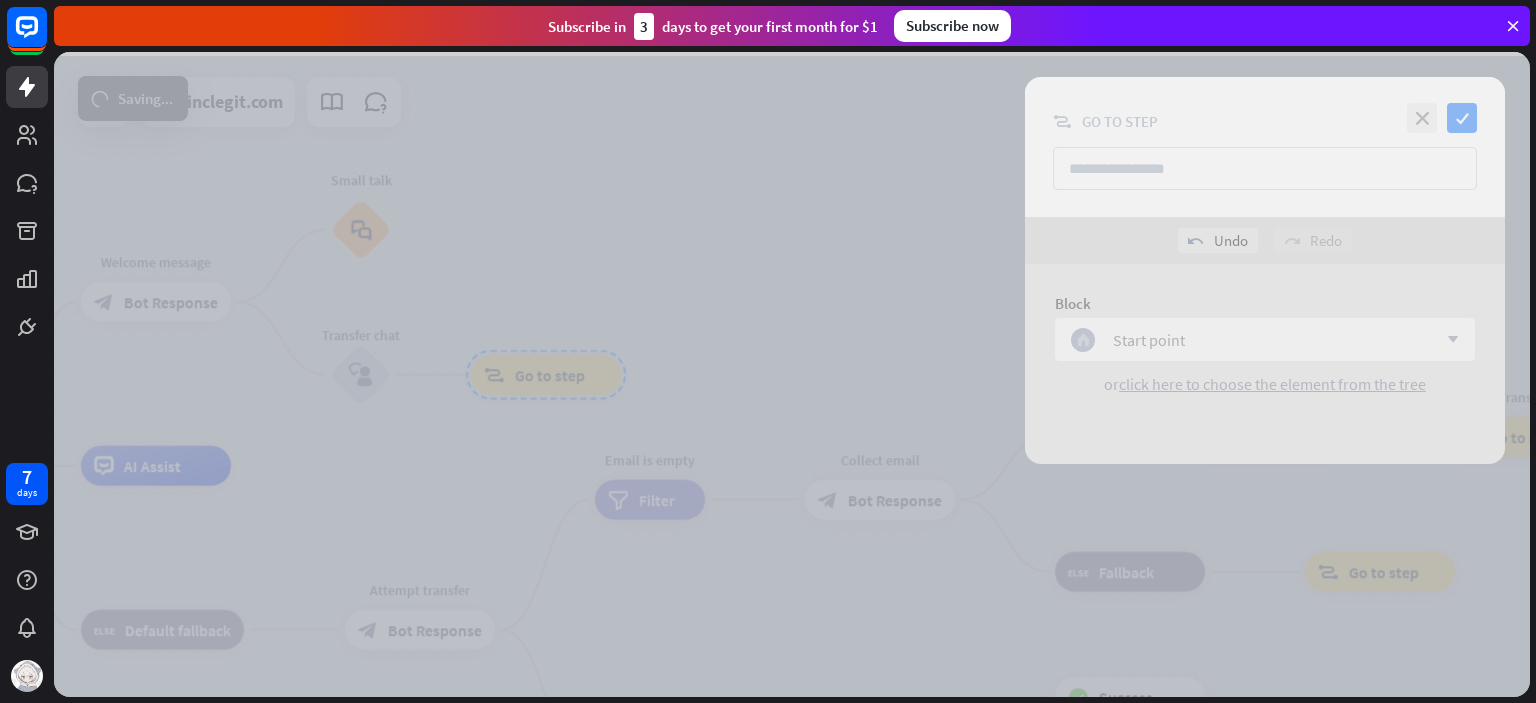 click at bounding box center [792, 374] 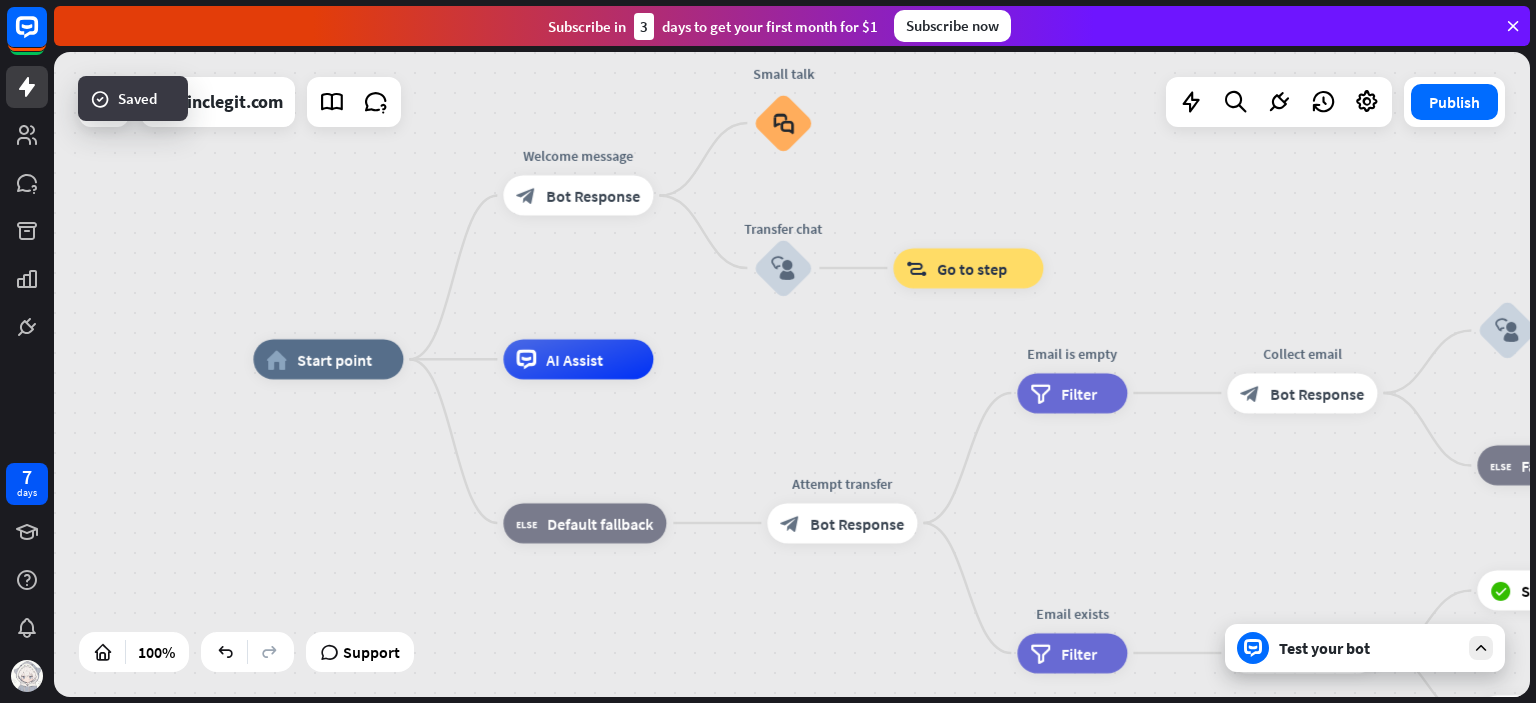 click on "Start point" at bounding box center (334, 359) 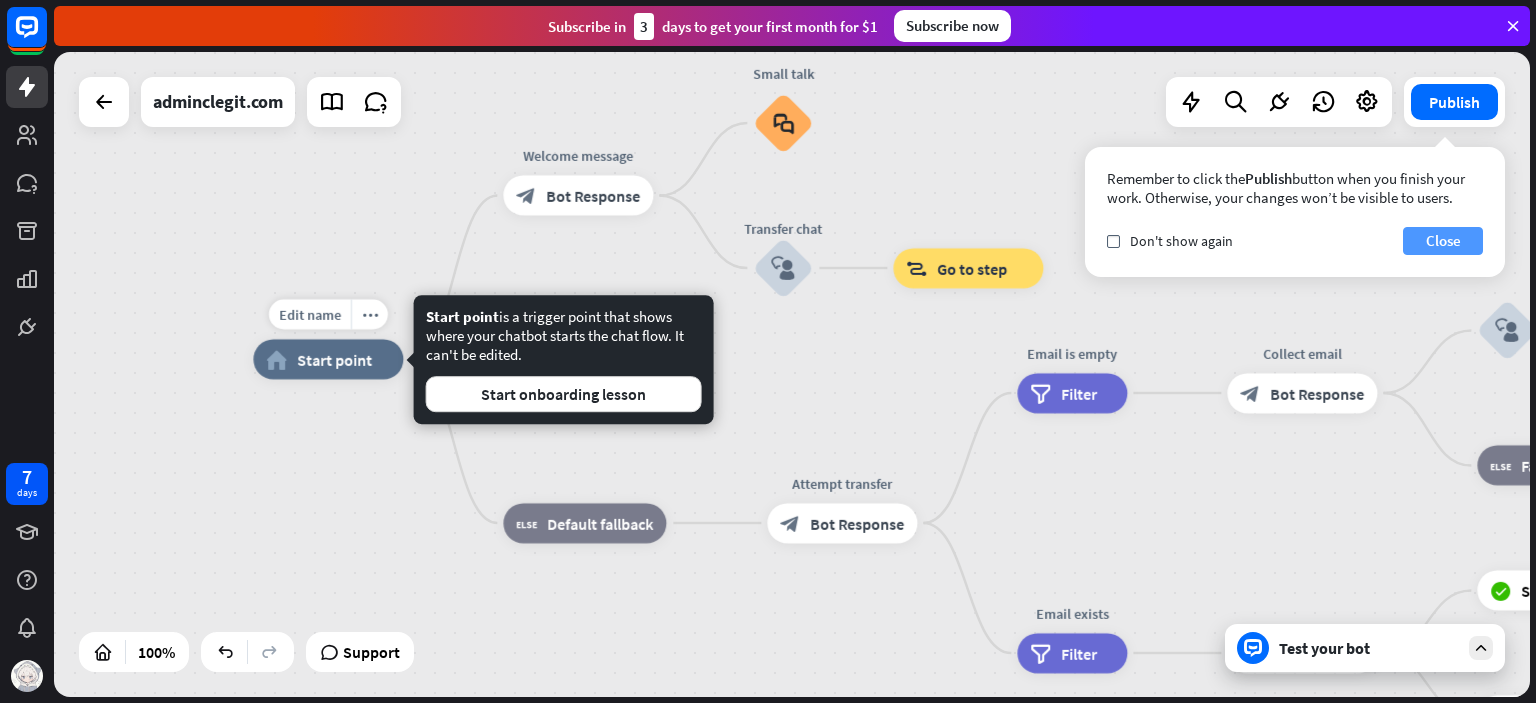 click on "Close" at bounding box center [1443, 241] 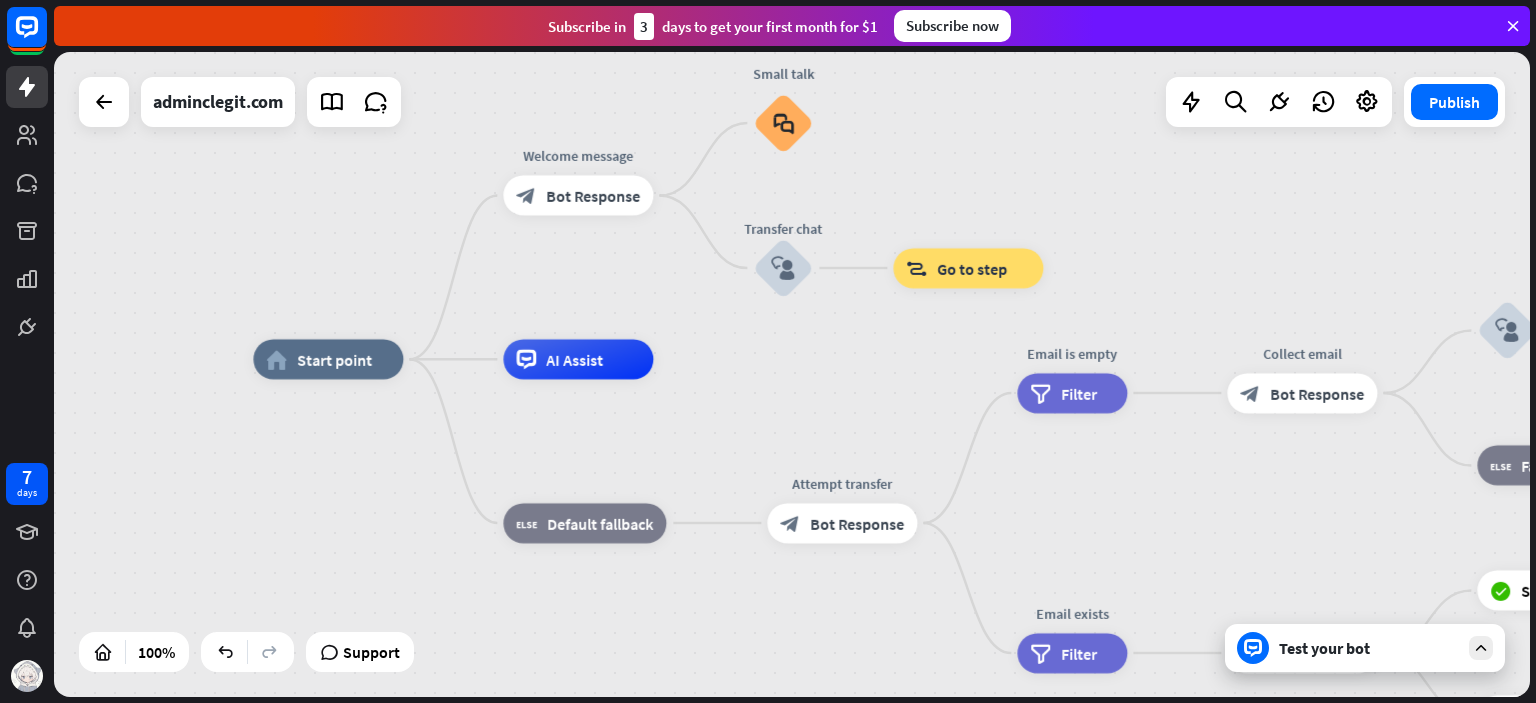 click at bounding box center [1279, 102] 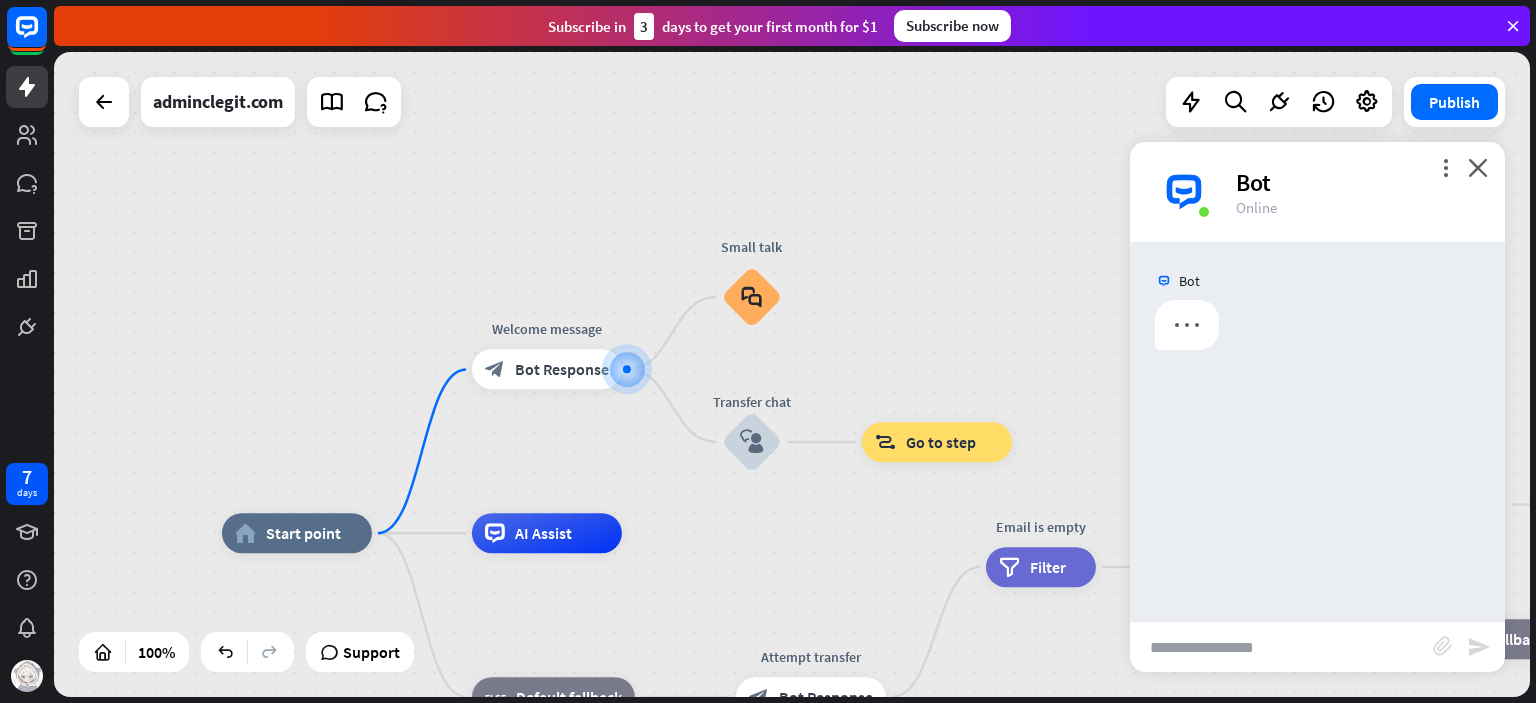 click at bounding box center (1281, 647) 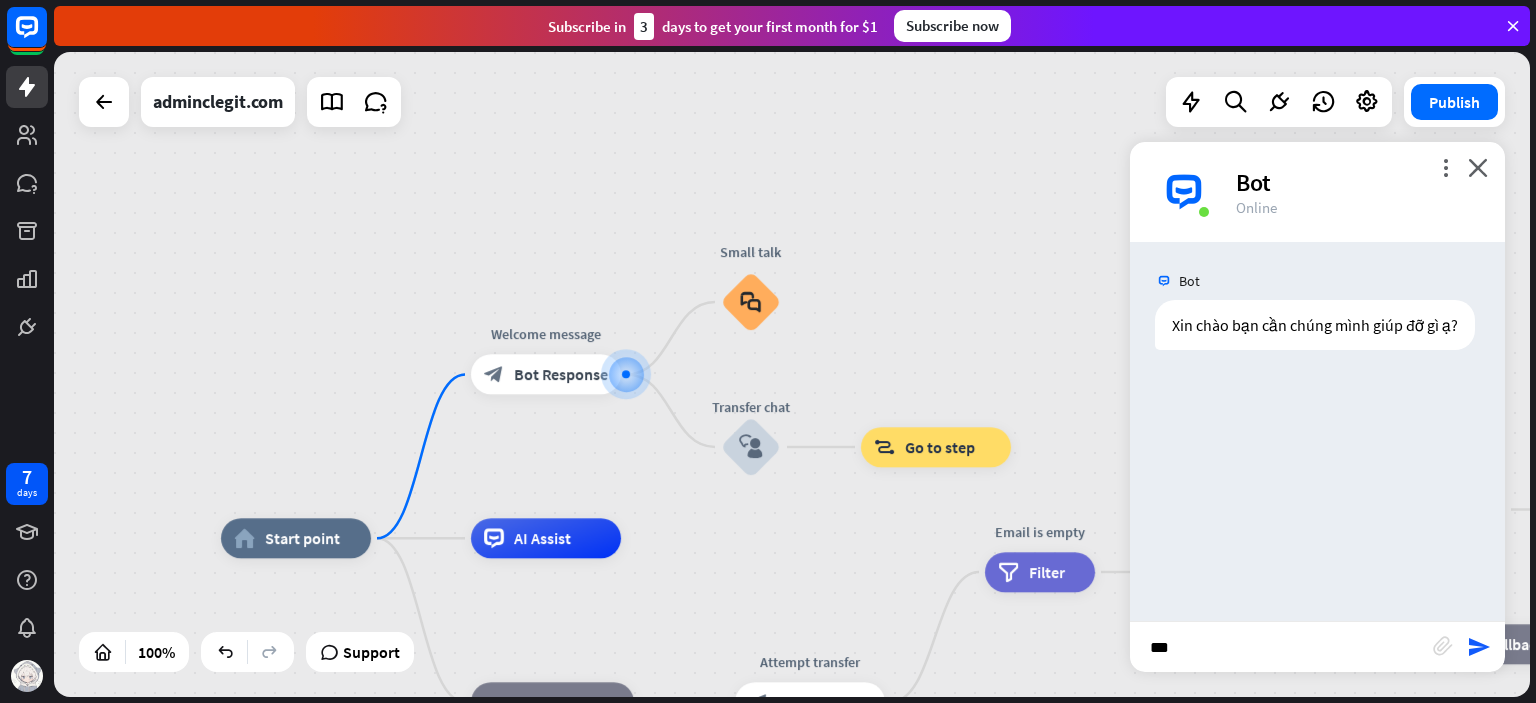 type on "****" 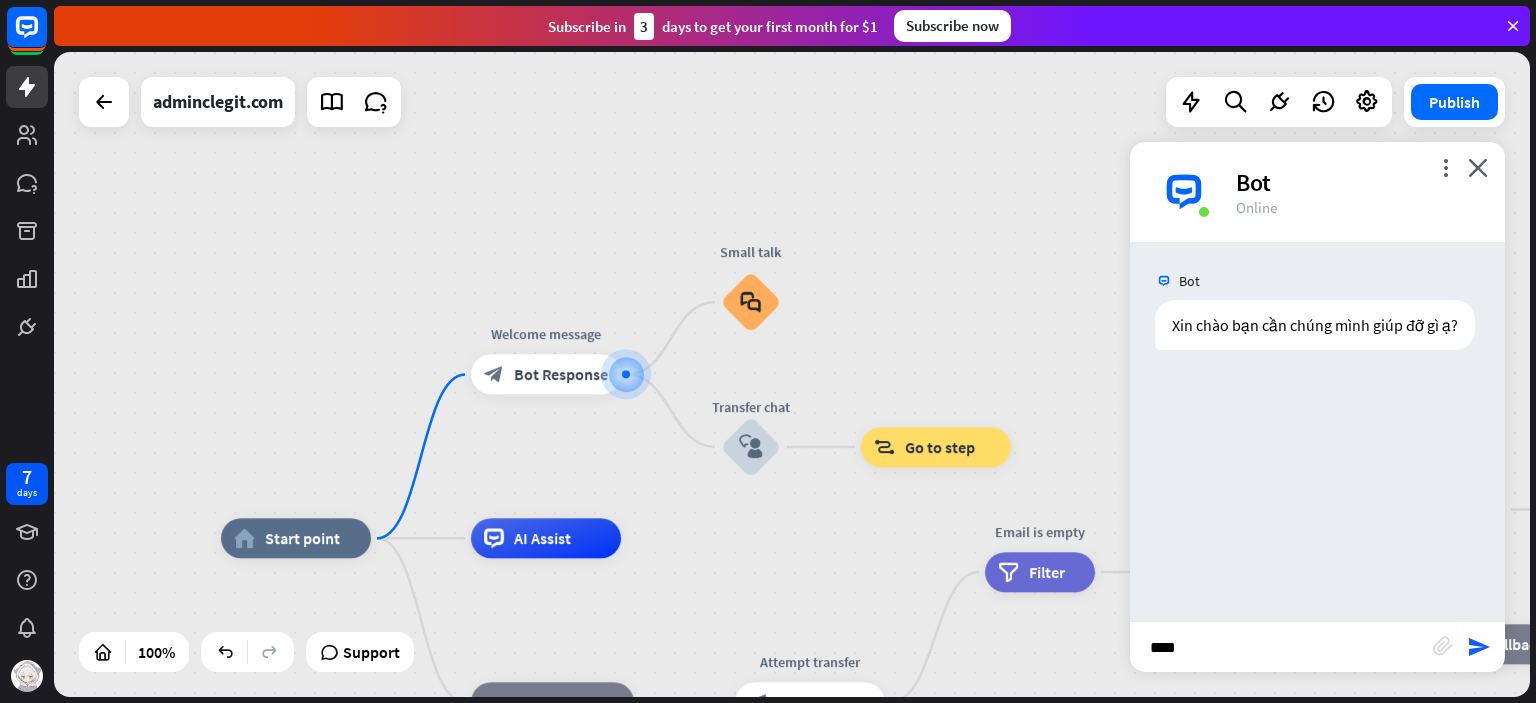 type 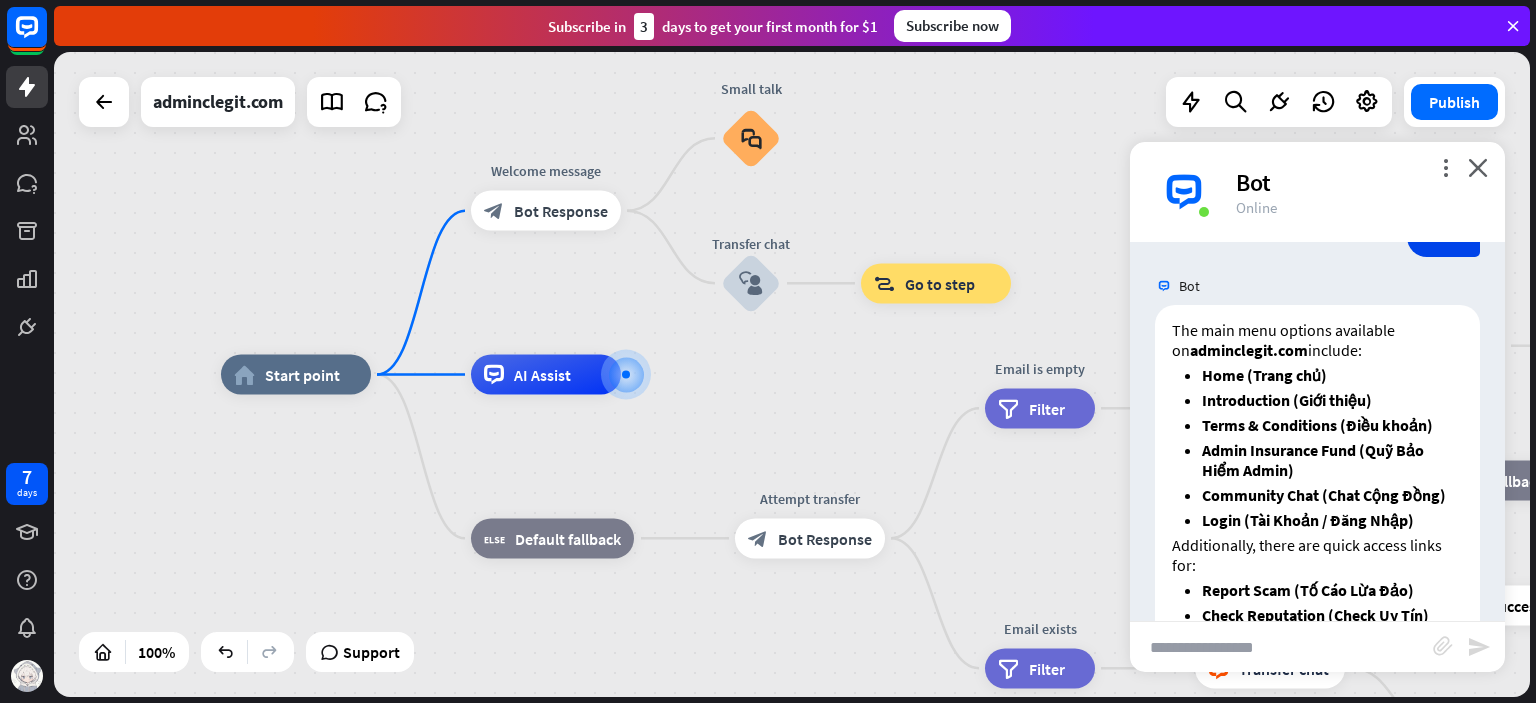 scroll, scrollTop: 188, scrollLeft: 0, axis: vertical 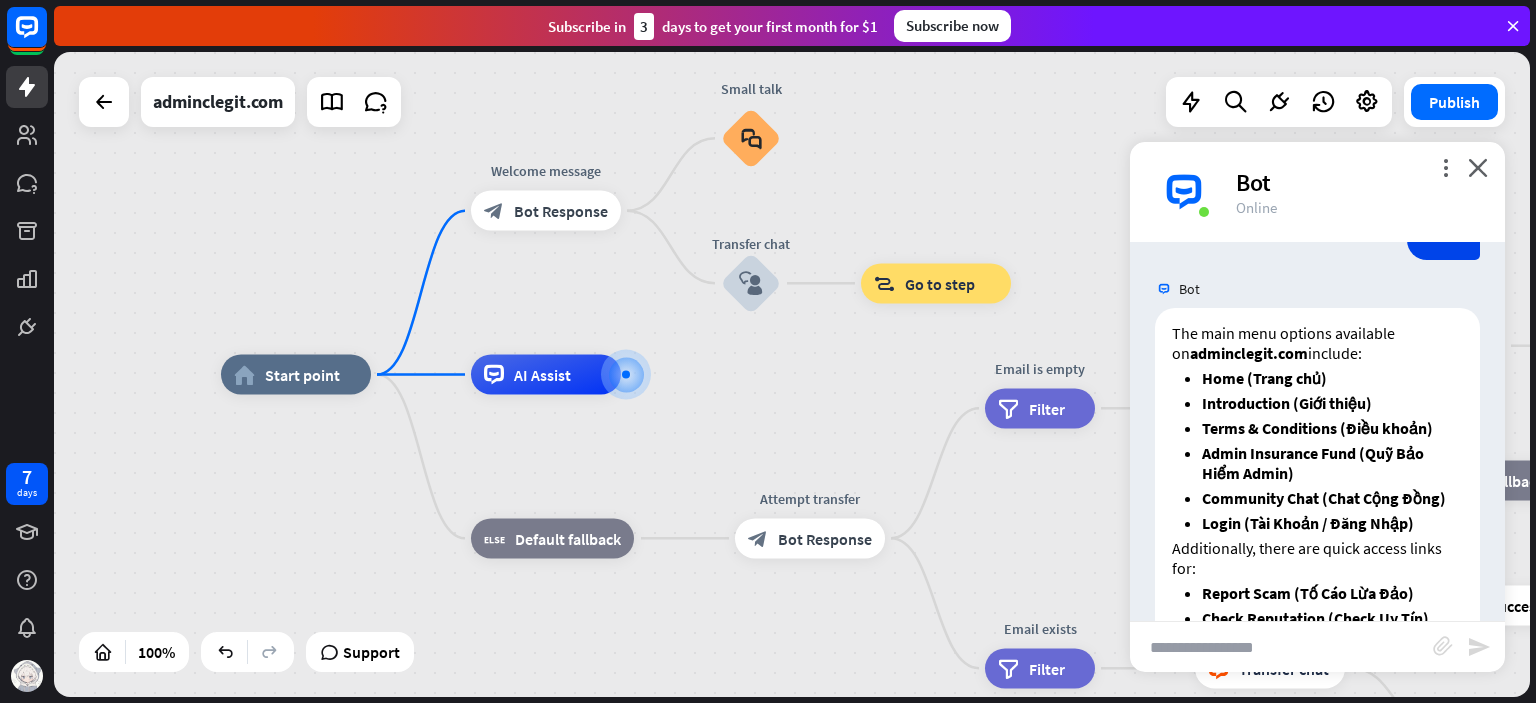 click on "AI Assist" at bounding box center (542, 375) 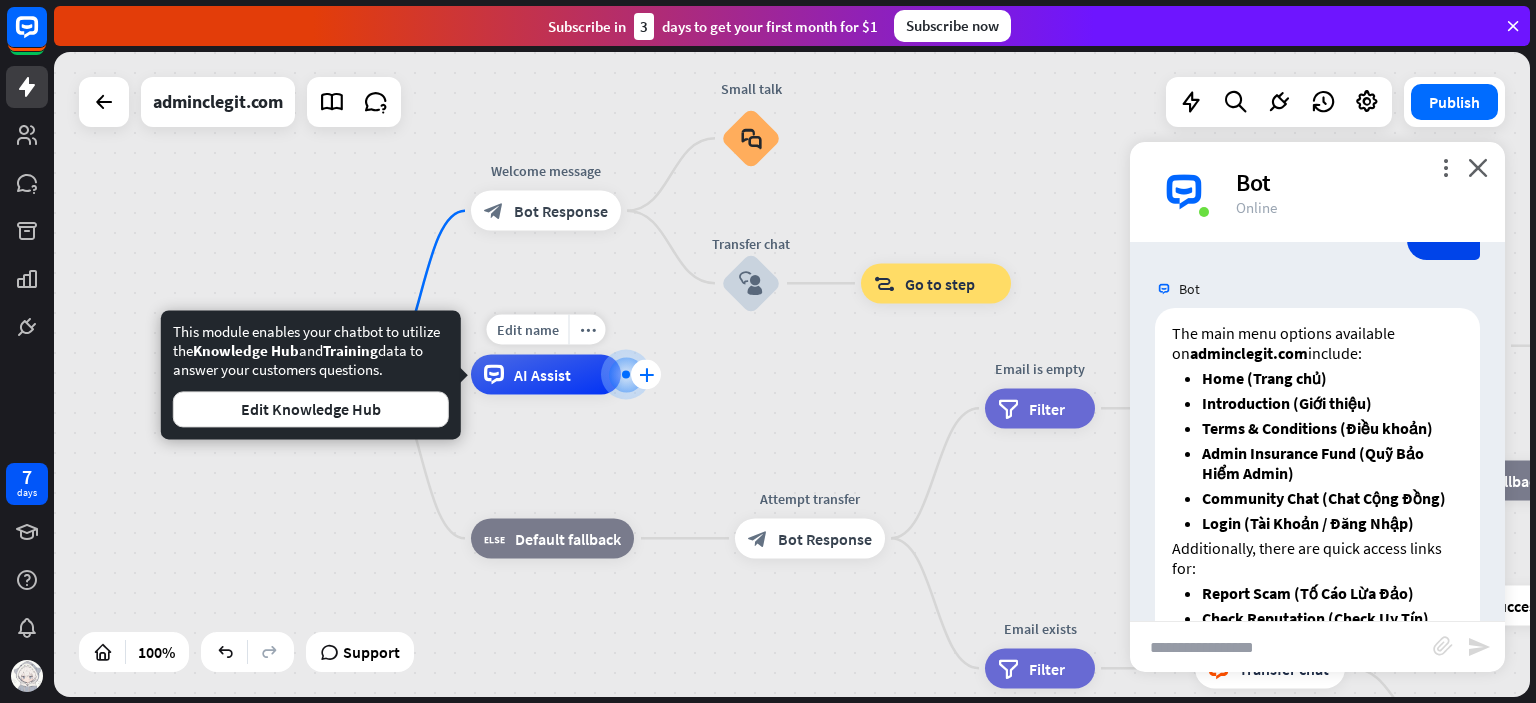 click on "plus" at bounding box center (646, 375) 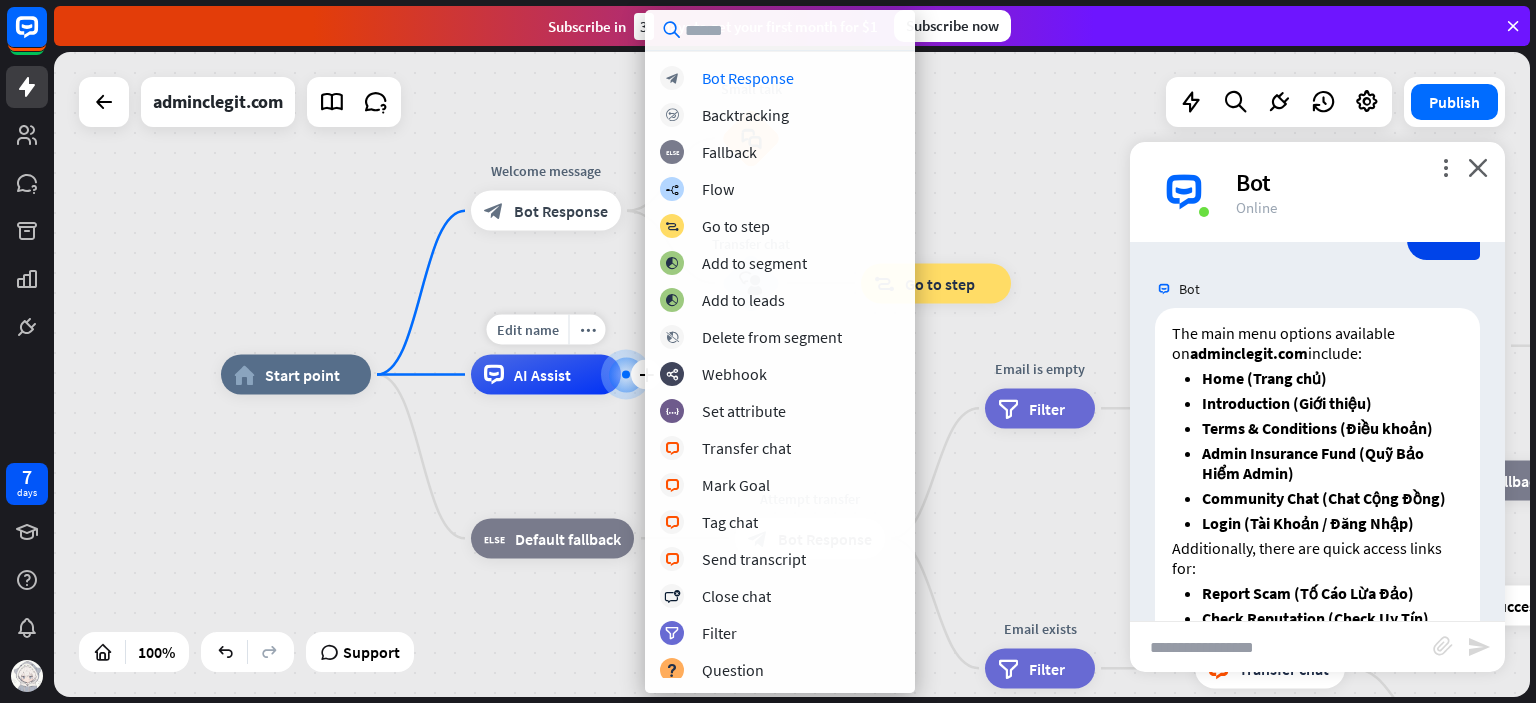 click on "home_2   Start point                 Welcome message   block_bot_response   Bot Response                 Small talk   block_faq                 Transfer chat   block_user_input                   block_goto   Go to step       Edit name   more_horiz         plus       AI Assist                       block_fallback   Default fallback                 Attempt transfer   block_bot_response   Bot Response                 Email is empty   filter   Filter                 Collect email   block_bot_response   Bot Response                   block_user_input                 Thanks for email!   block_bot_response   Bot Response                 Go to "Transfer chat"   block_goto   Go to step                   block_fallback   Fallback                   block_goto   Go to step                 Email exists   filter   Filter                   block_livechat   Transfer chat                   block_success   Success                   block_failure   Failure                 No agents to chat.     Bot Response" at bounding box center (959, 697) 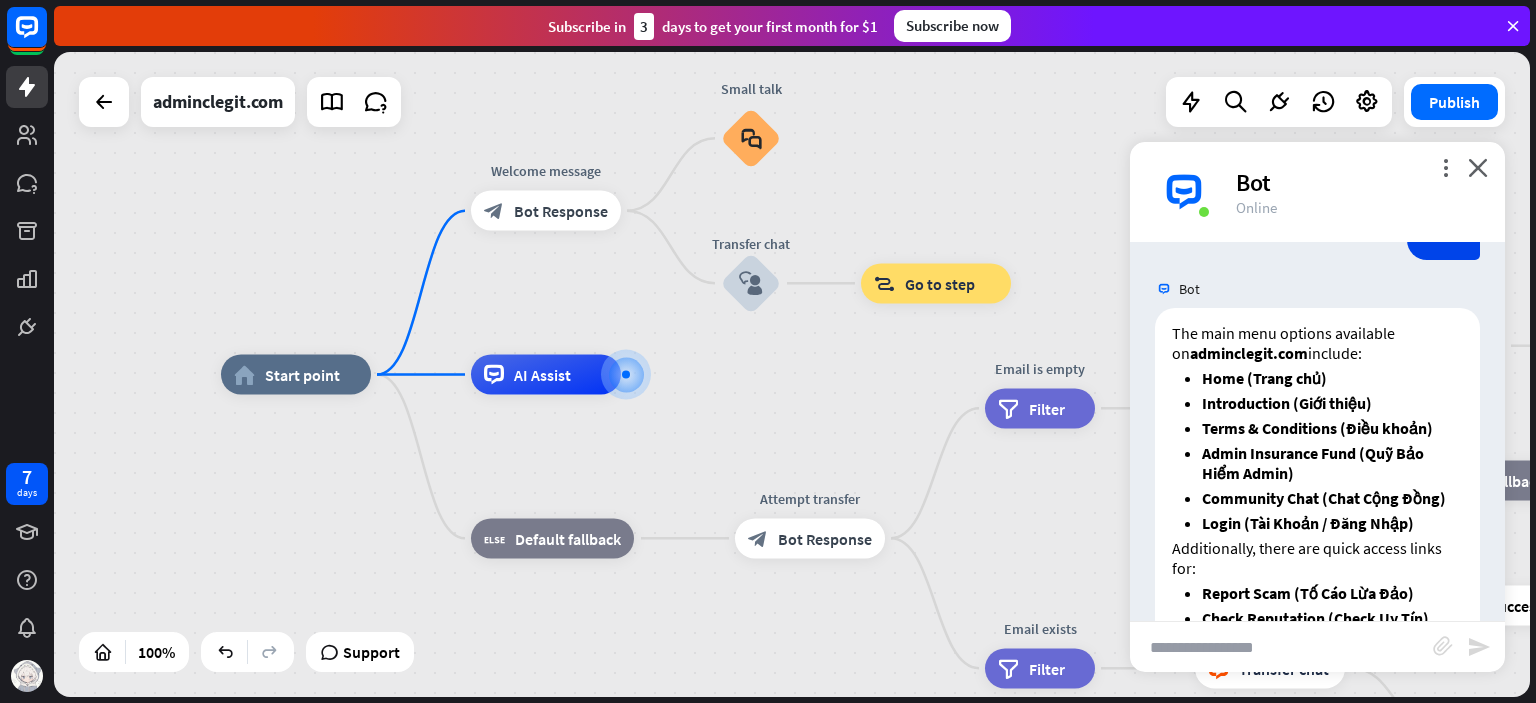 click on "Bot Response" at bounding box center [561, 211] 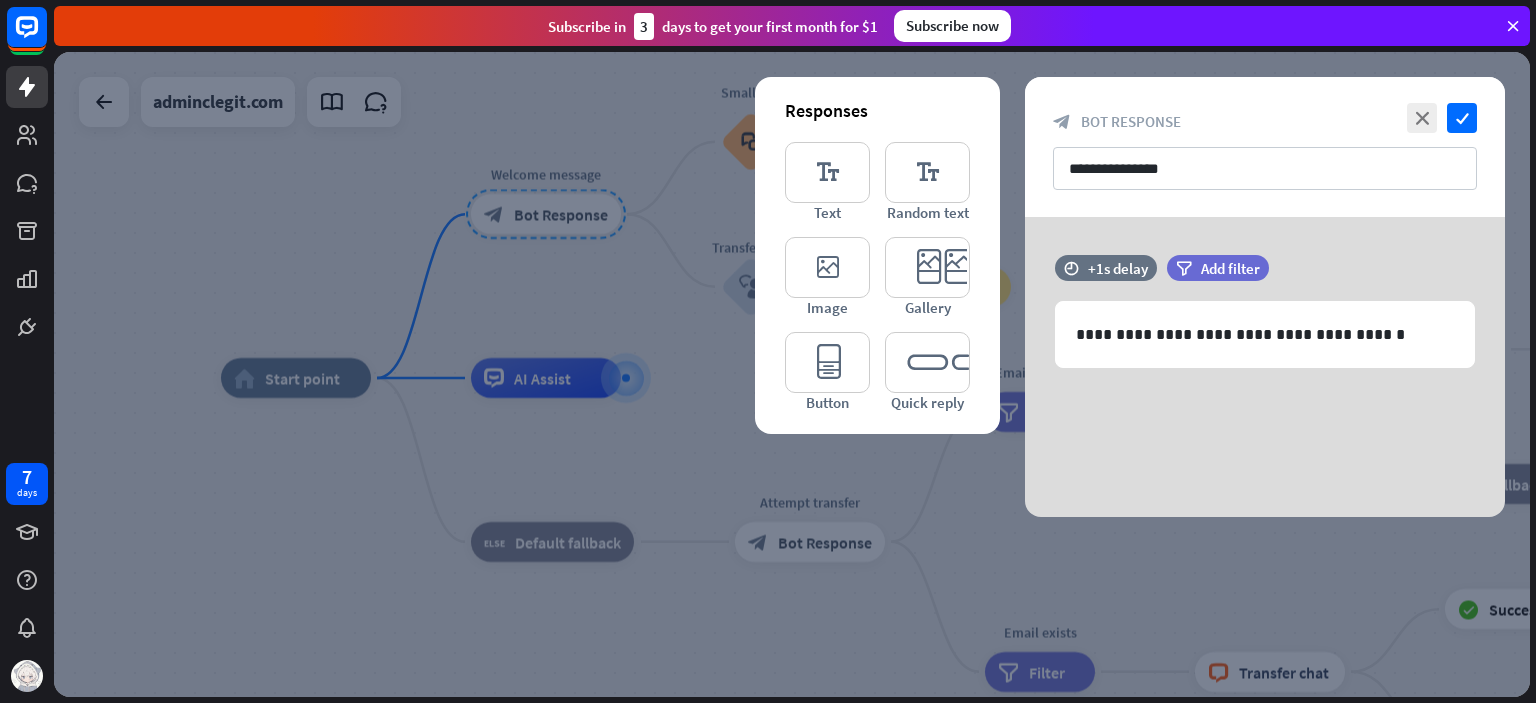 click at bounding box center [792, 374] 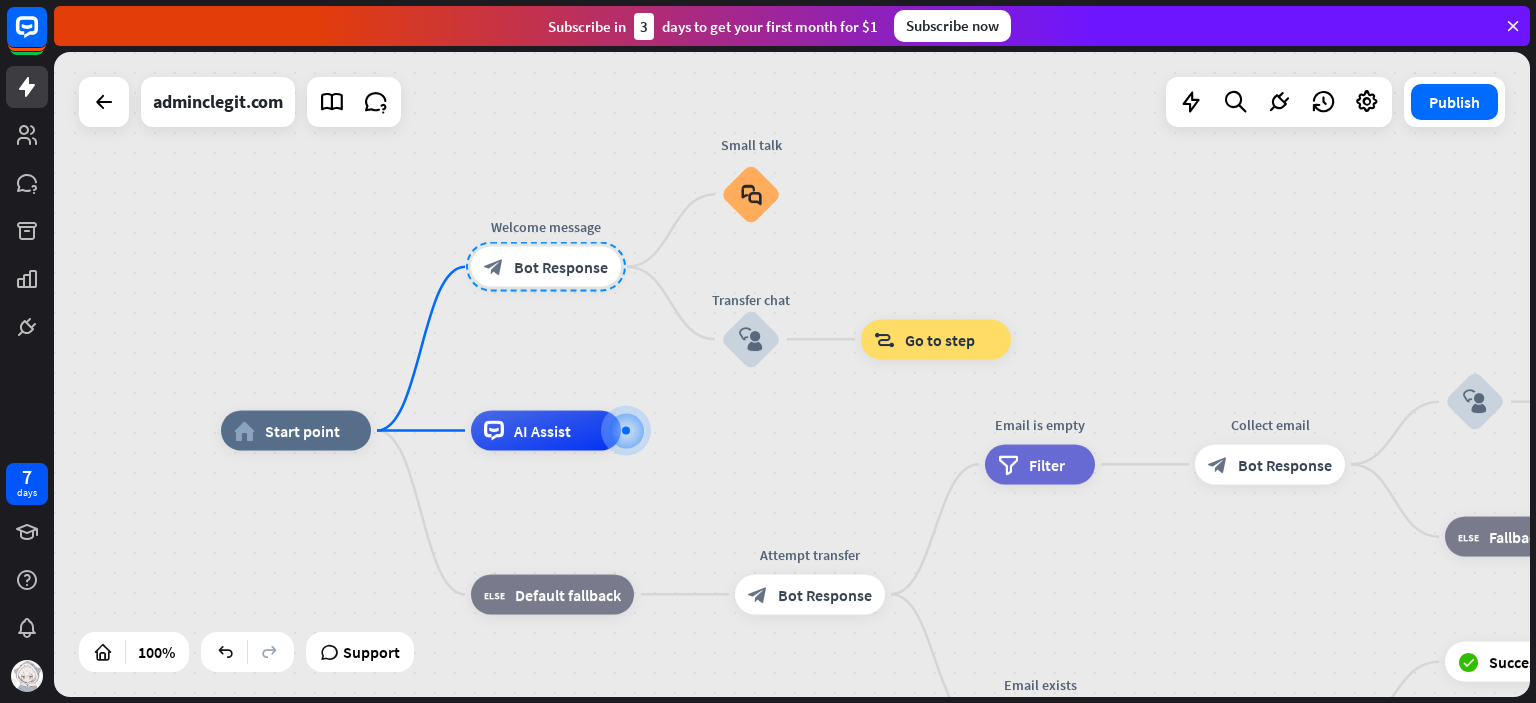 scroll, scrollTop: 208, scrollLeft: 0, axis: vertical 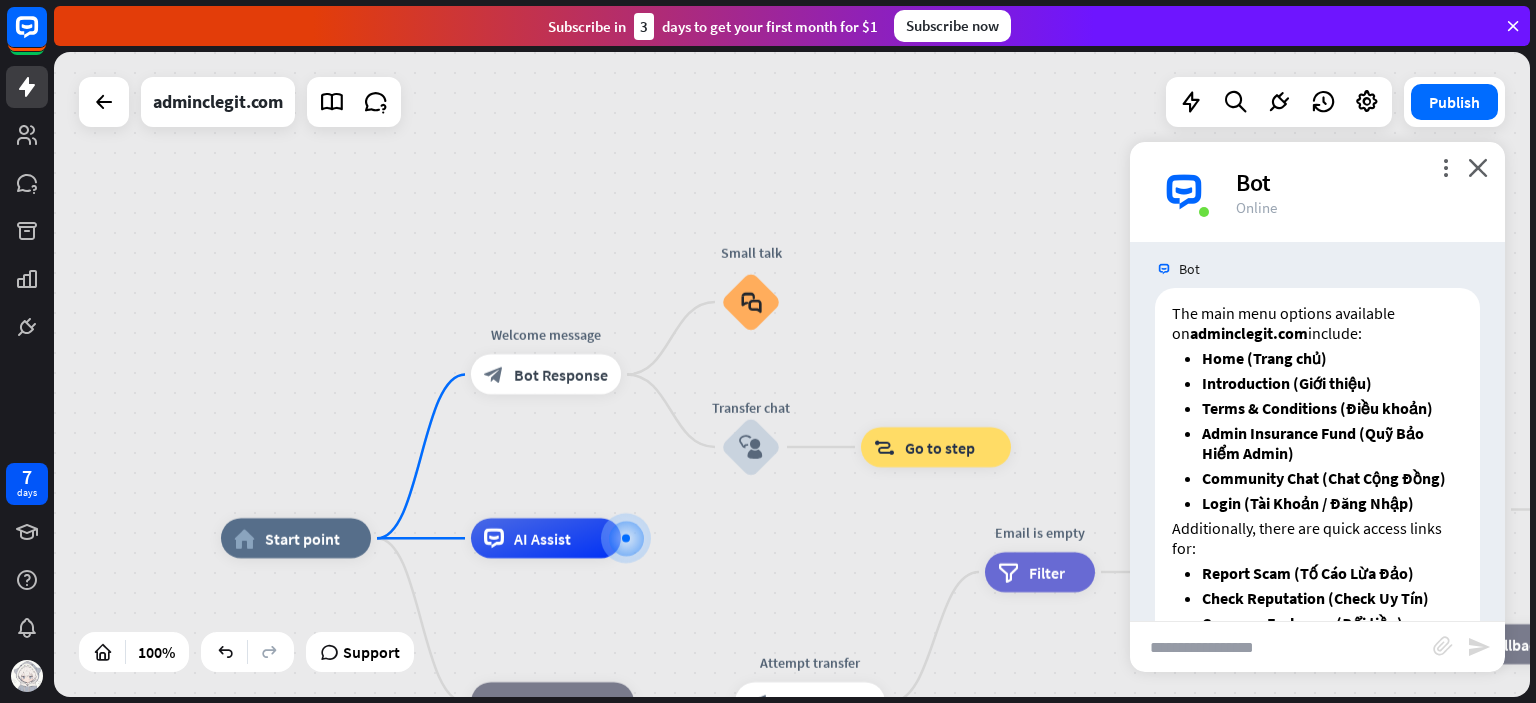 click on "block_faq" at bounding box center (751, 302) 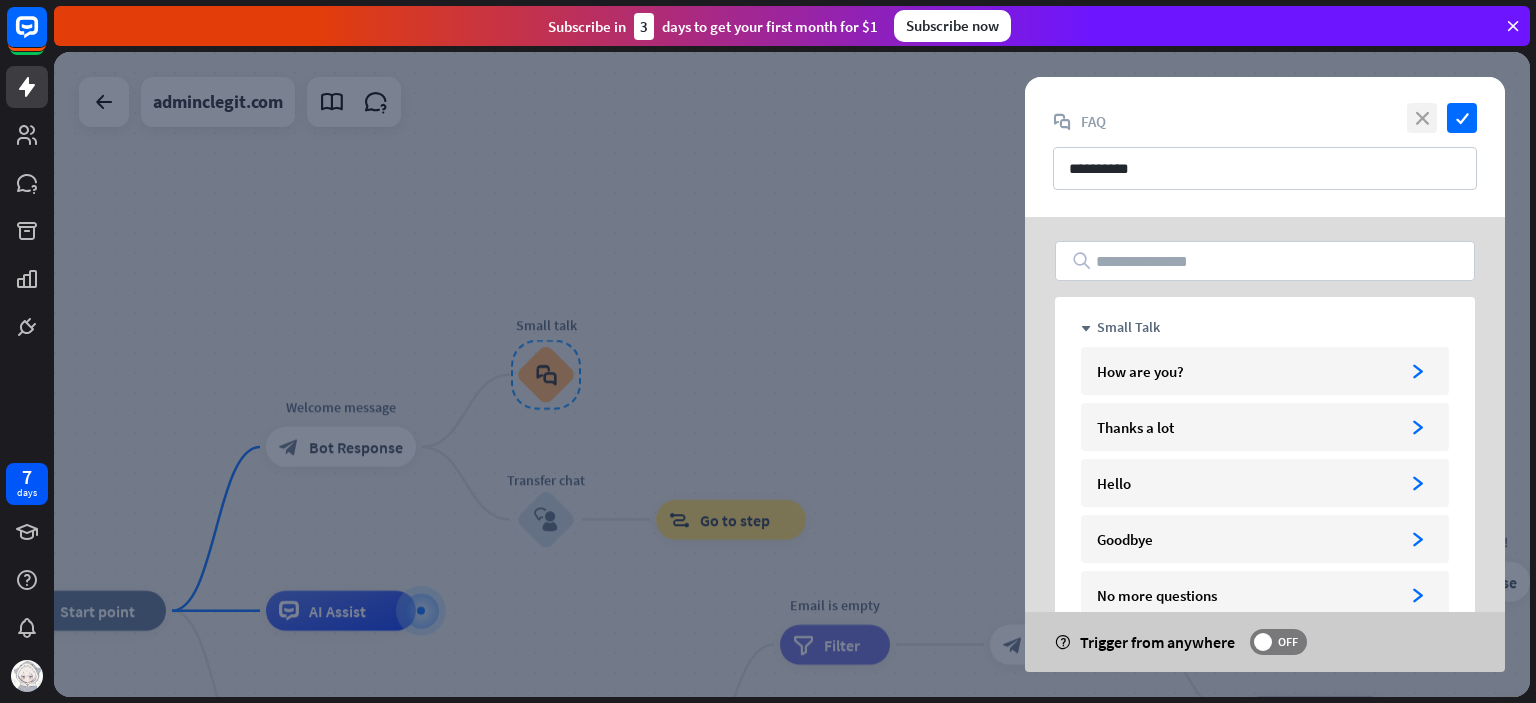 click on "close" at bounding box center [1422, 118] 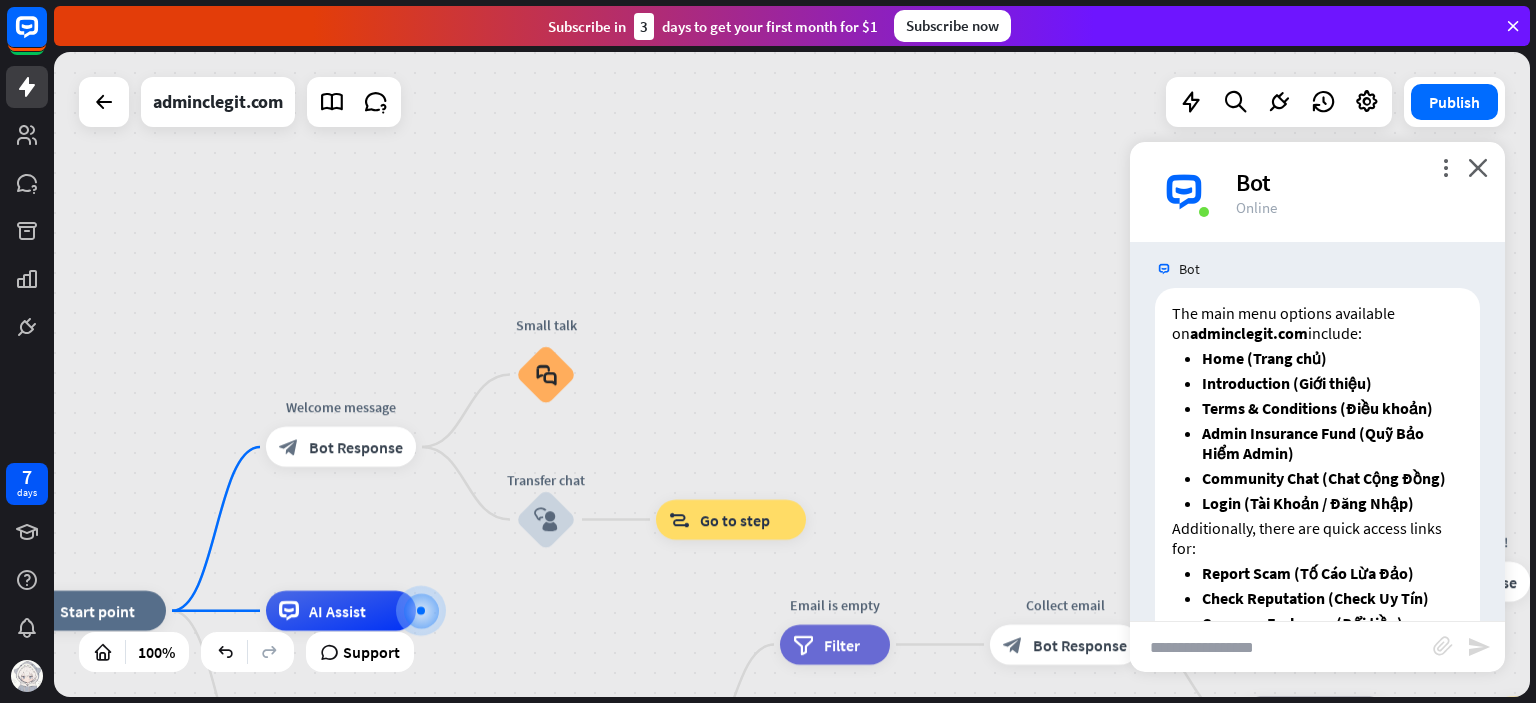 scroll, scrollTop: 228, scrollLeft: 0, axis: vertical 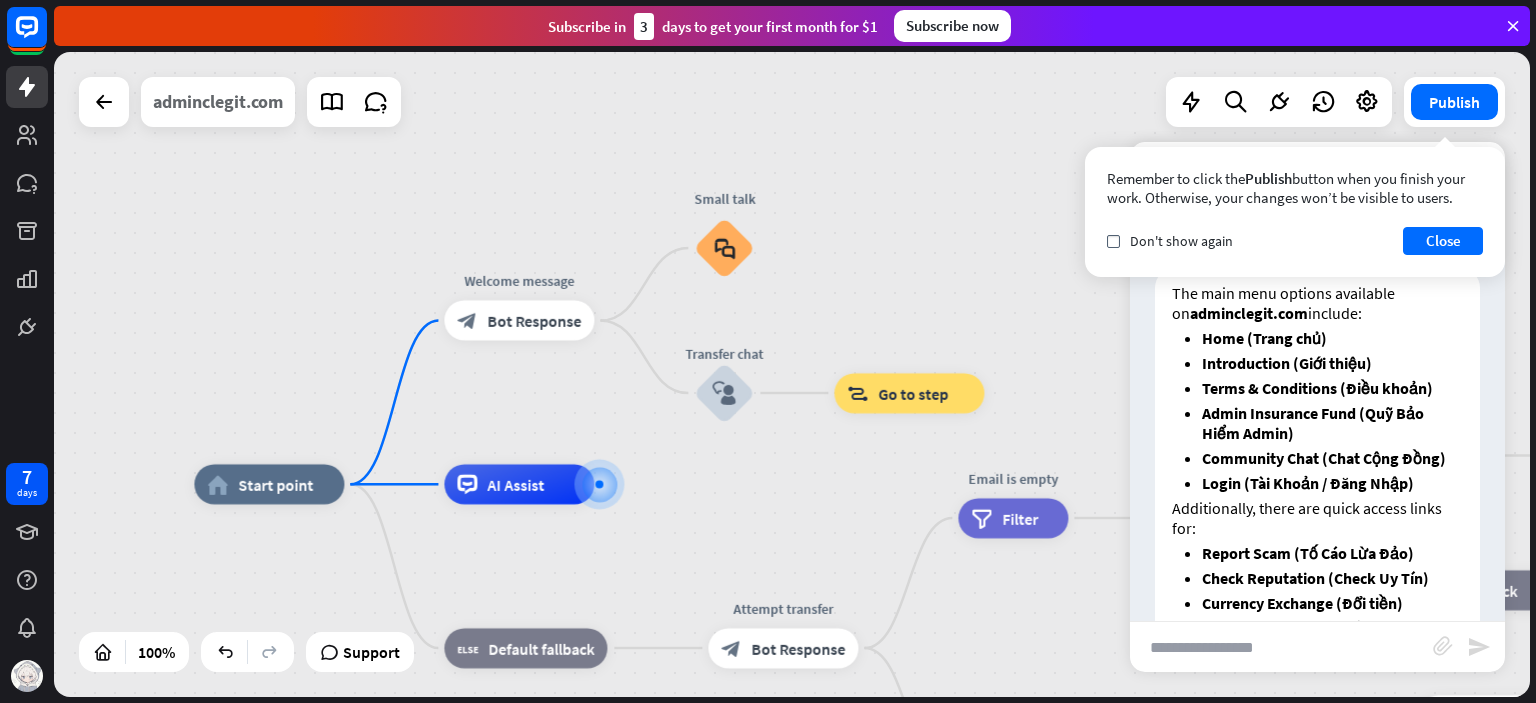click on "adminclegit.com" at bounding box center [218, 102] 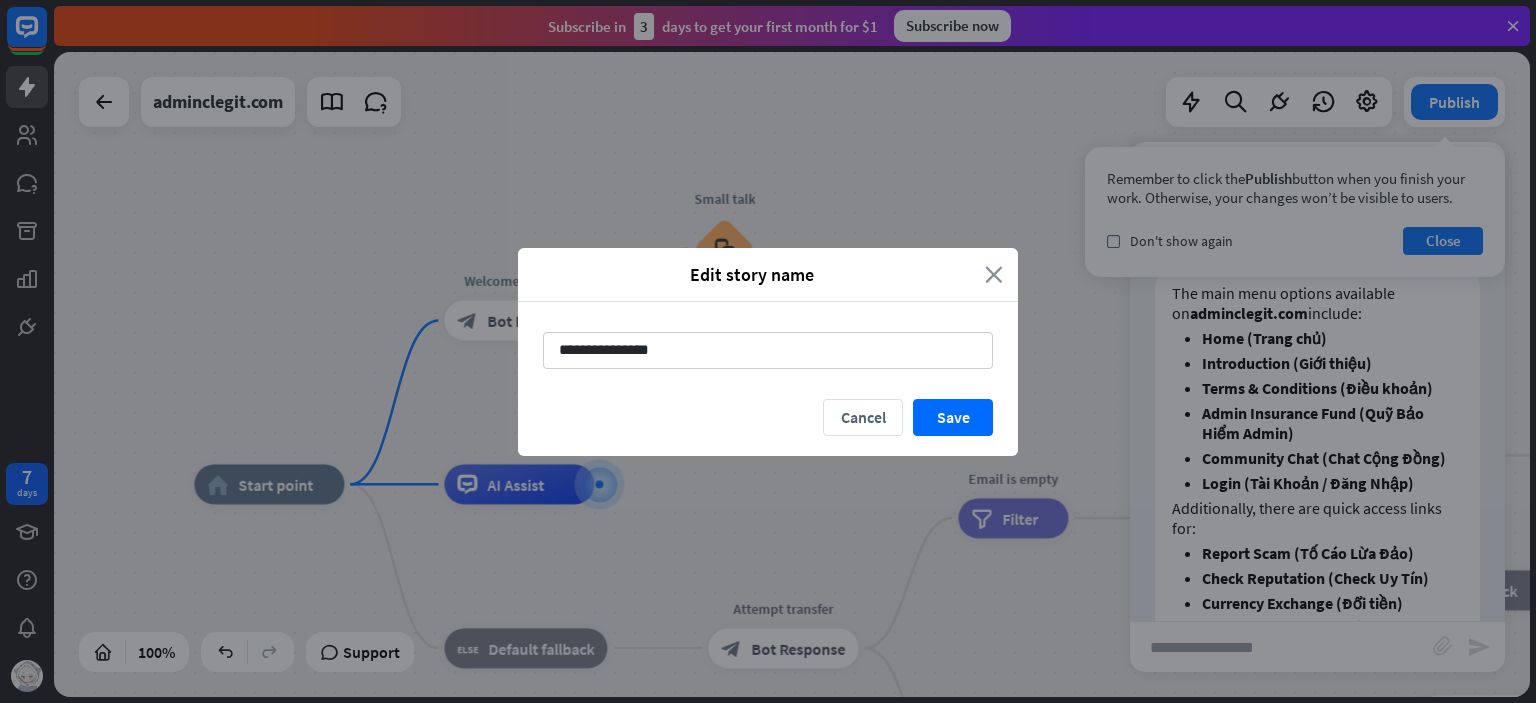 click on "close" at bounding box center (994, 274) 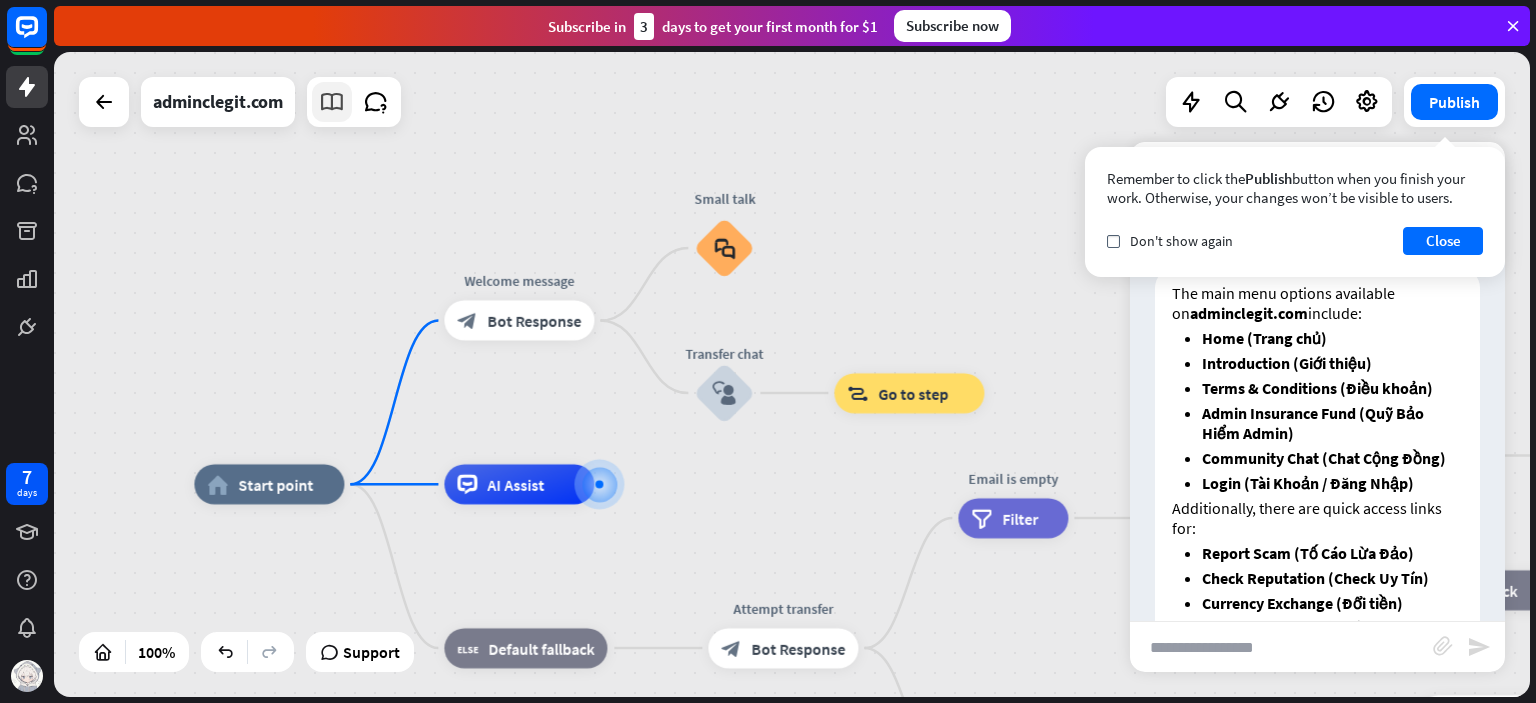 click at bounding box center [332, 102] 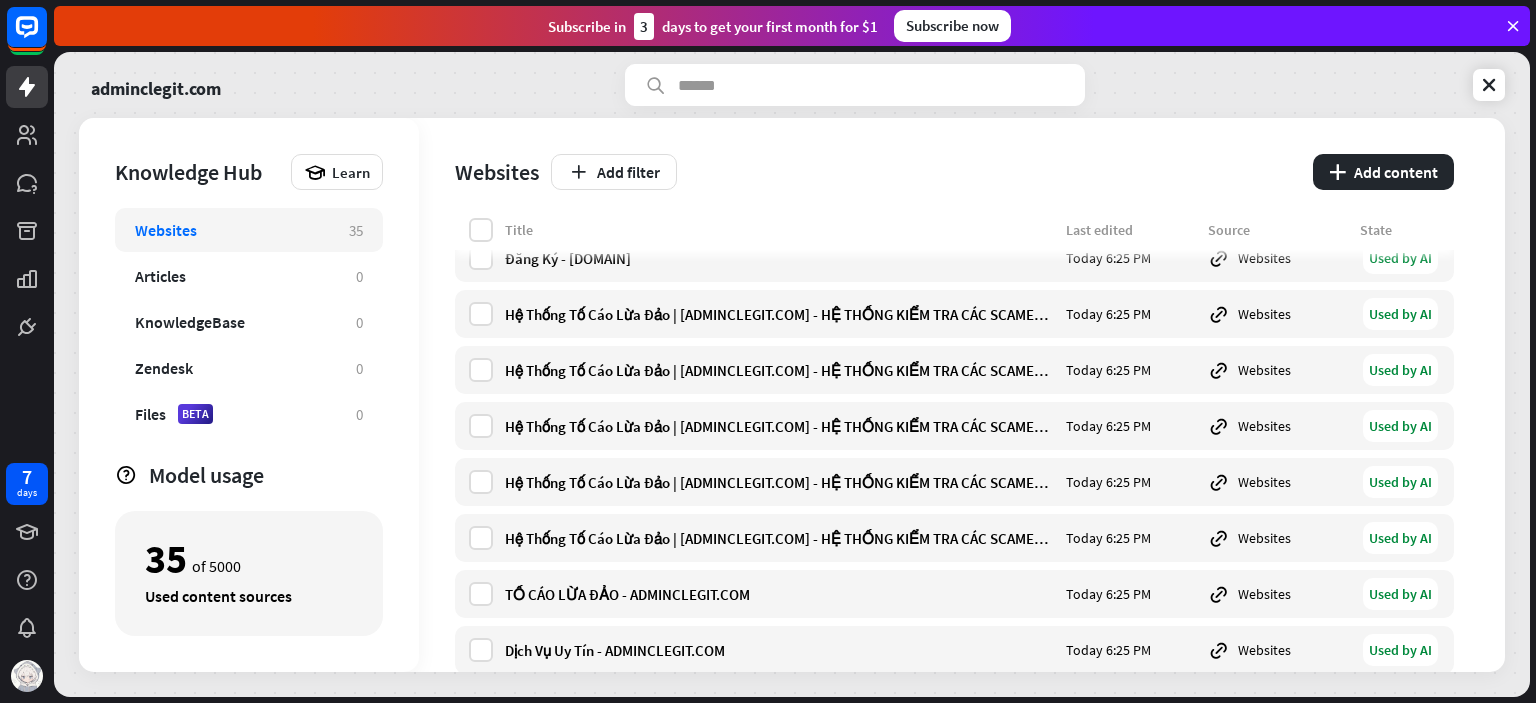 scroll, scrollTop: 1325, scrollLeft: 0, axis: vertical 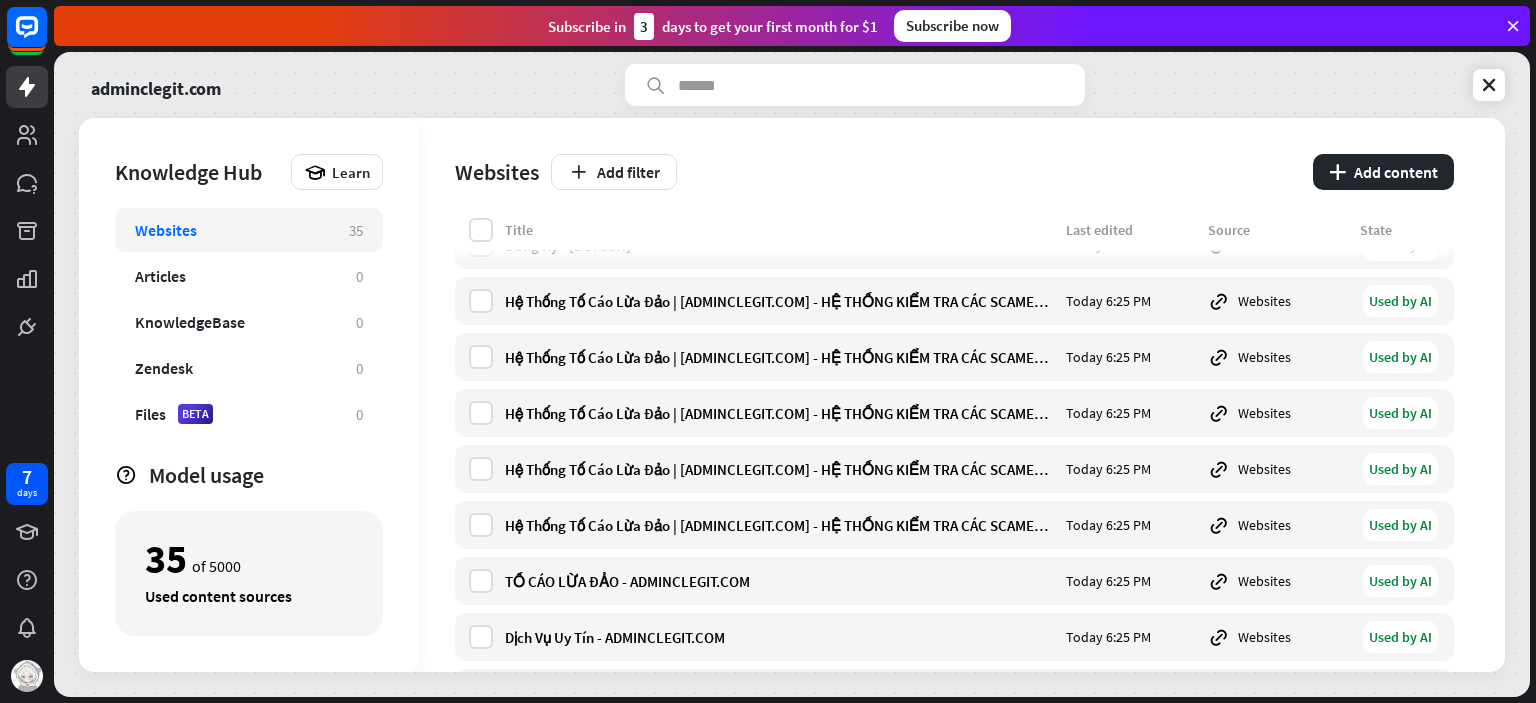 click at bounding box center [27, 87] 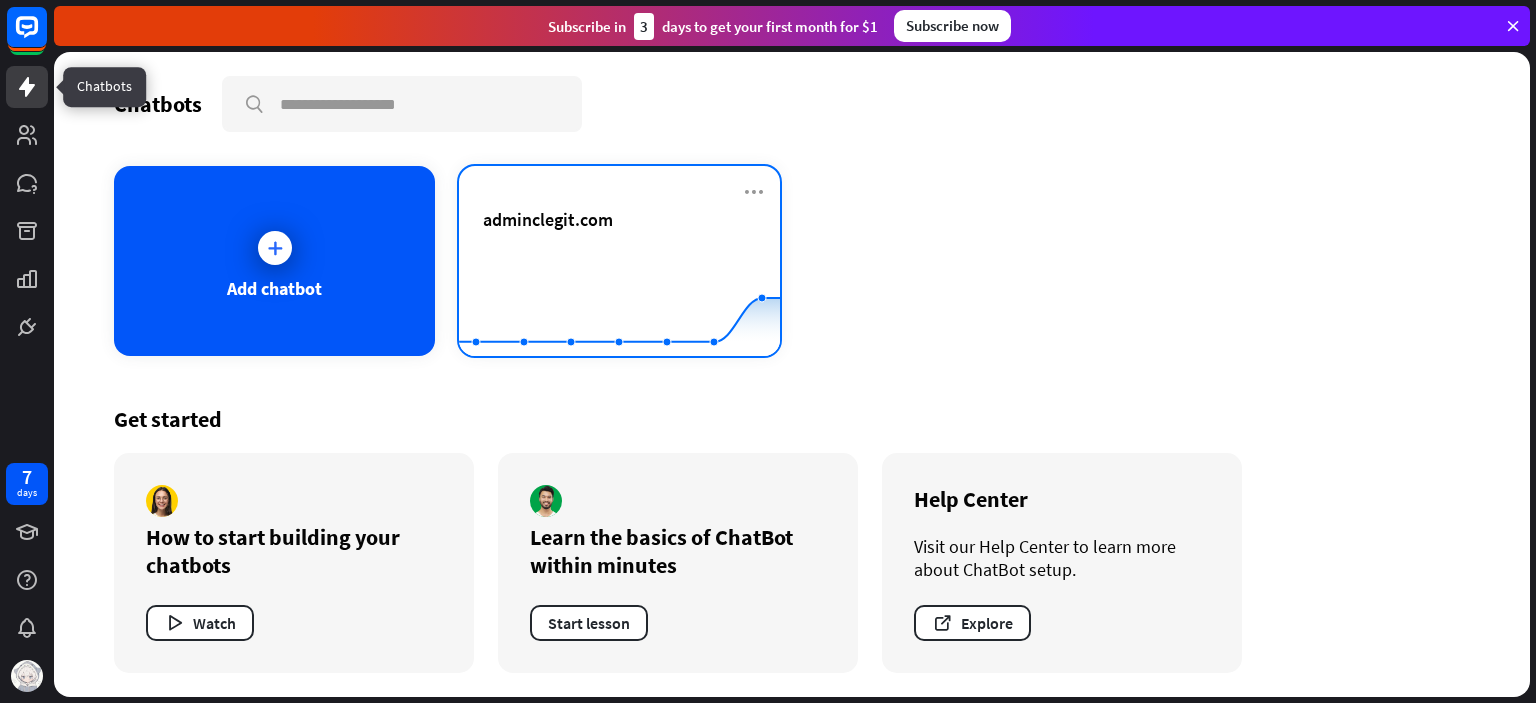 click on "adminclegit.com" at bounding box center [548, 219] 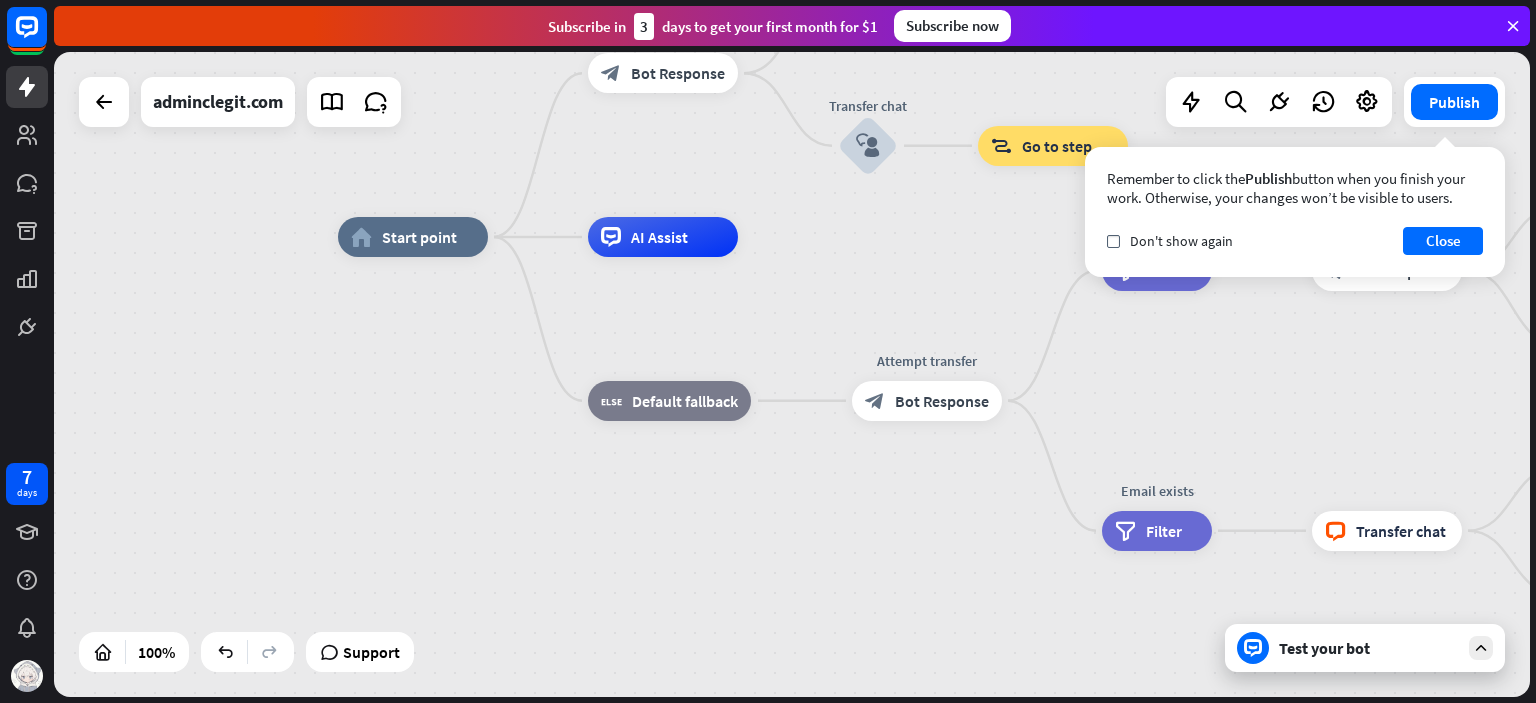 click on "Support" at bounding box center [360, 652] 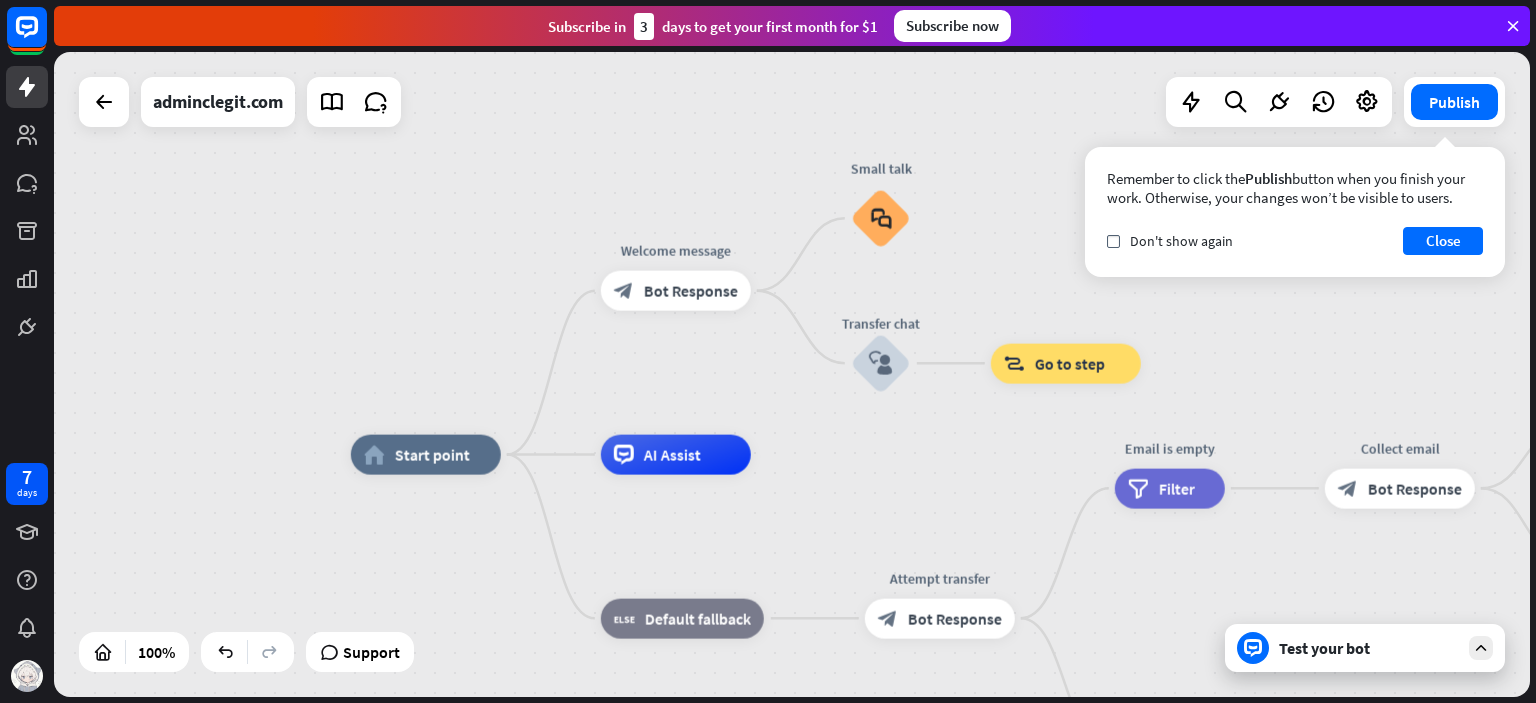 click on "block_bot_response   Bot Response" at bounding box center (676, 291) 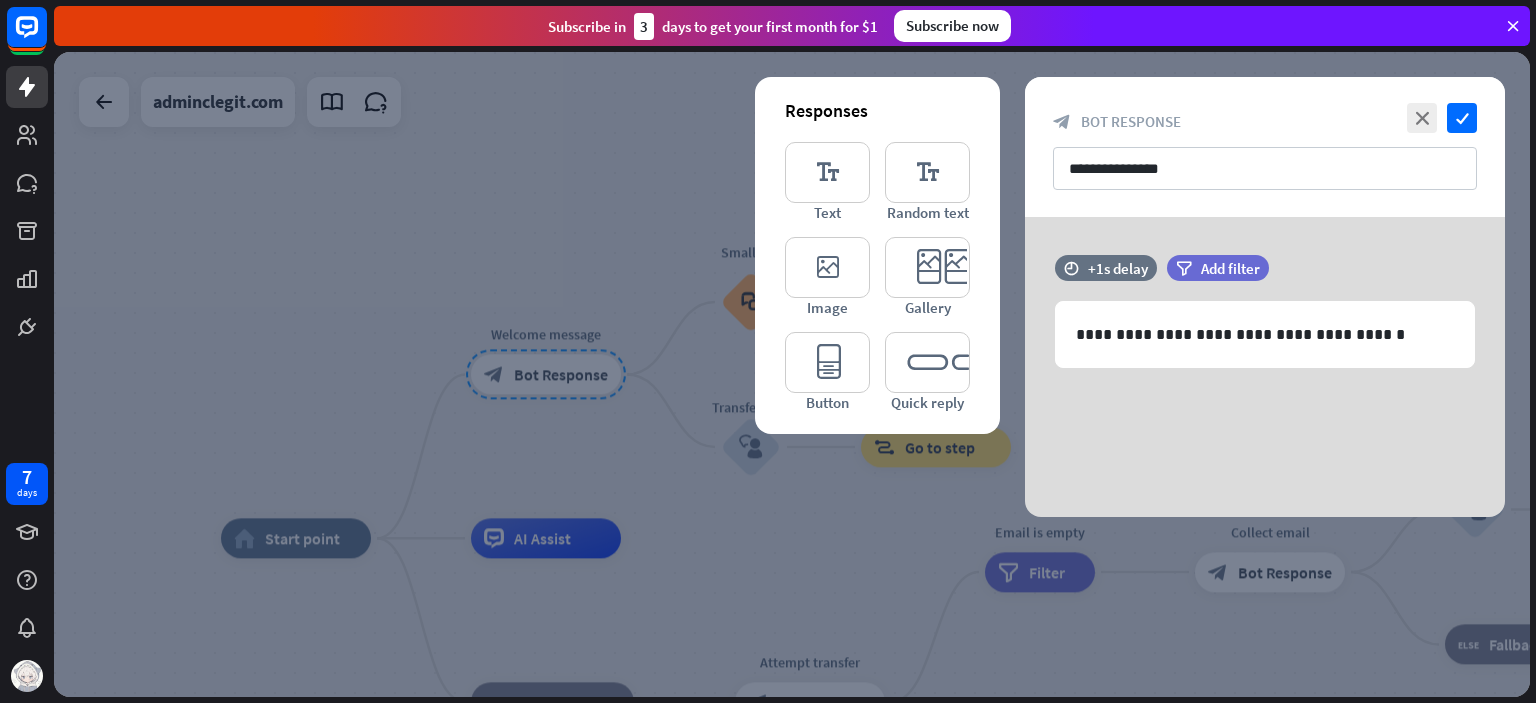 click at bounding box center (792, 374) 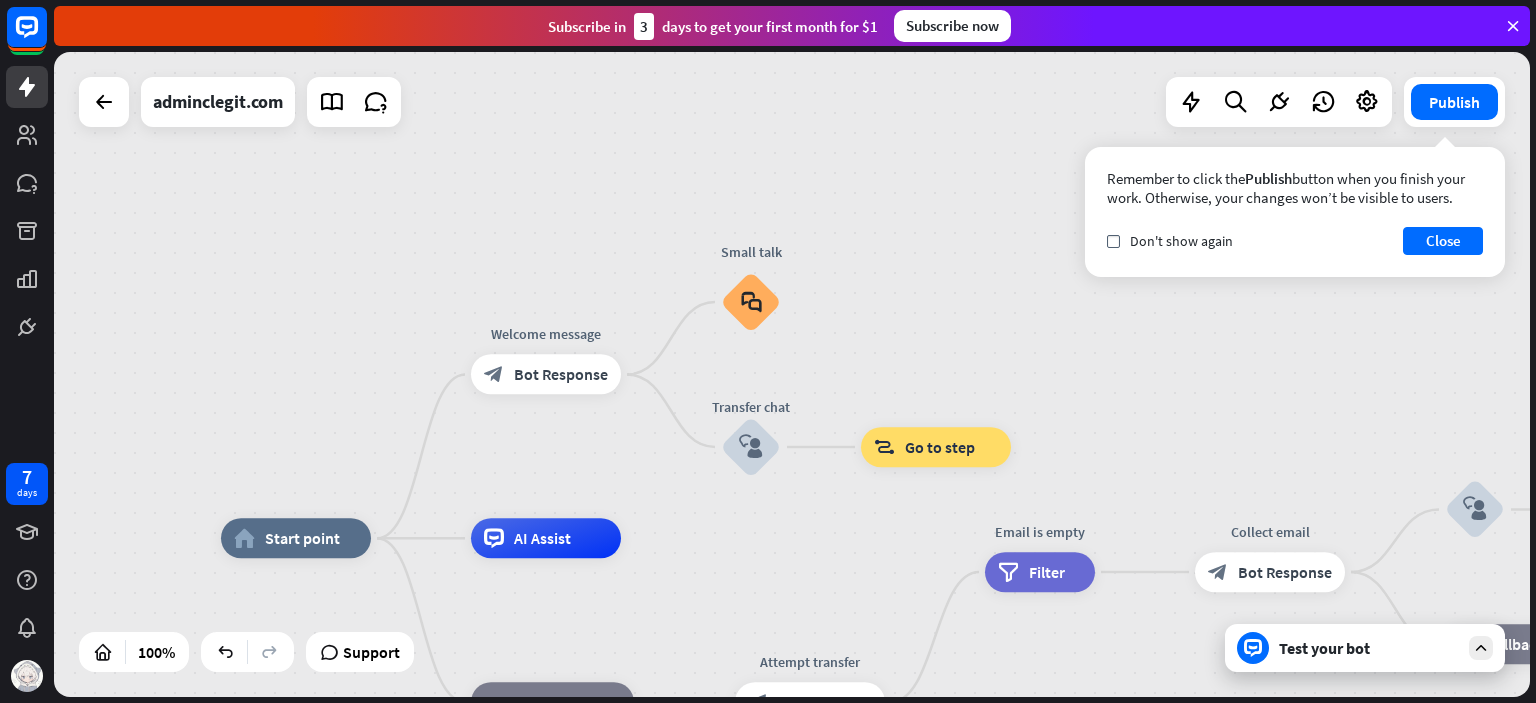 click on "block_user_input" at bounding box center (751, 447) 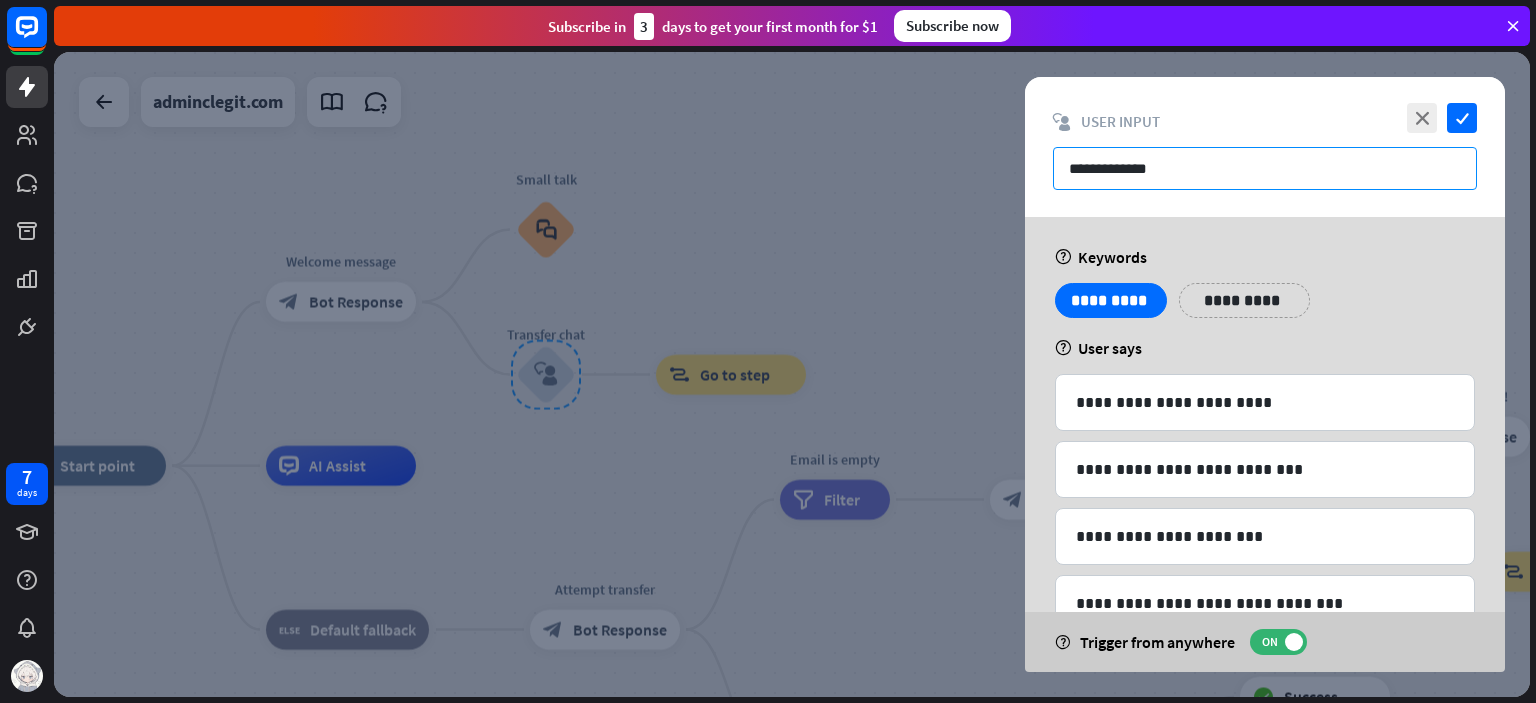 click on "**********" at bounding box center [1265, 168] 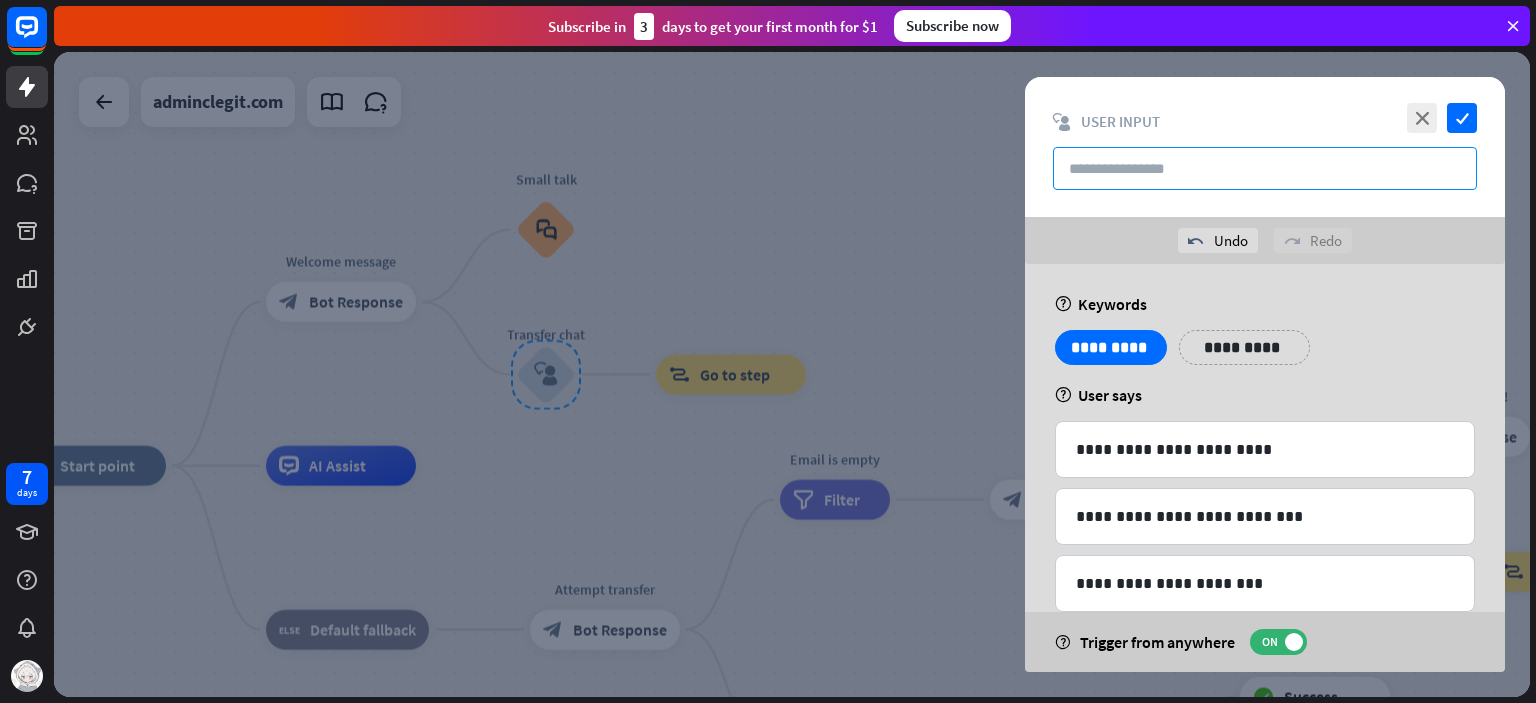 type 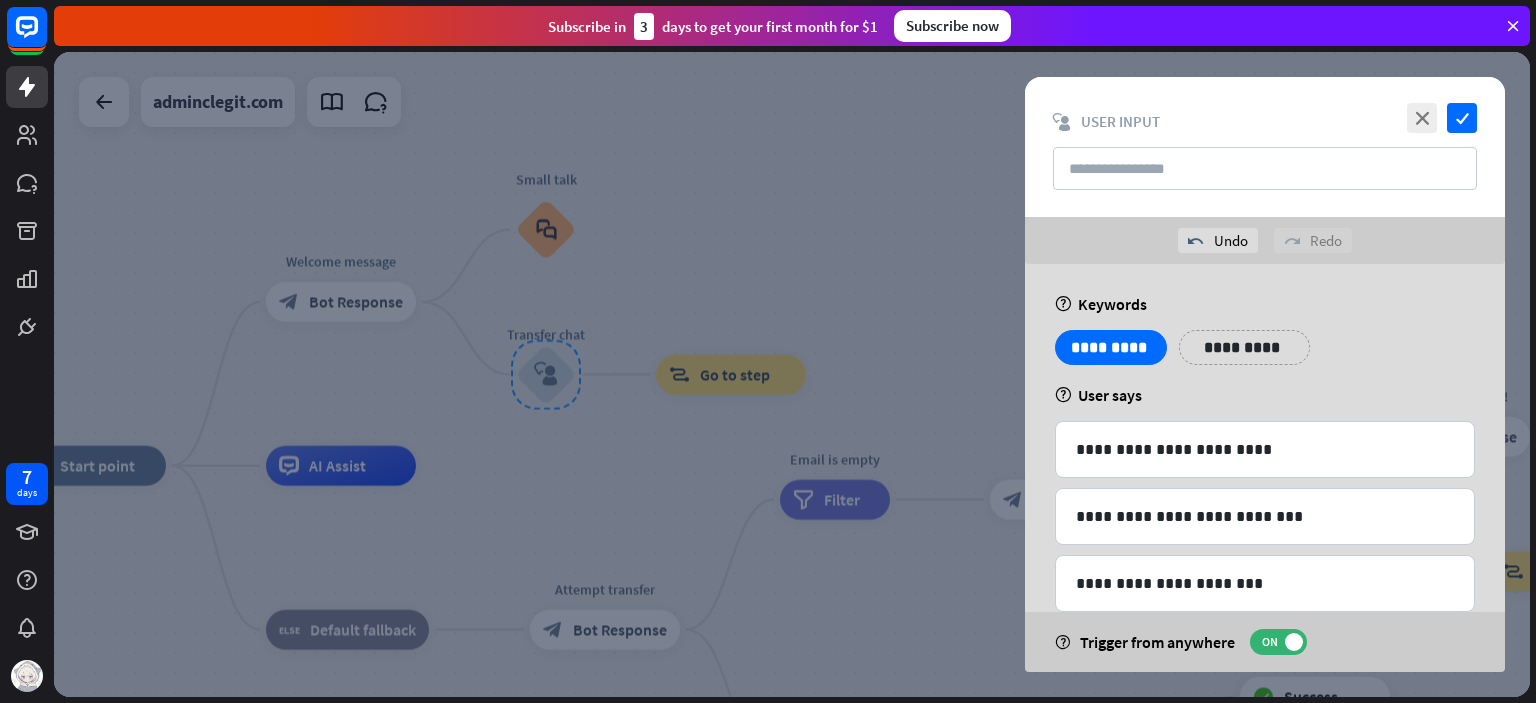 click on "**********" at bounding box center [1265, 655] 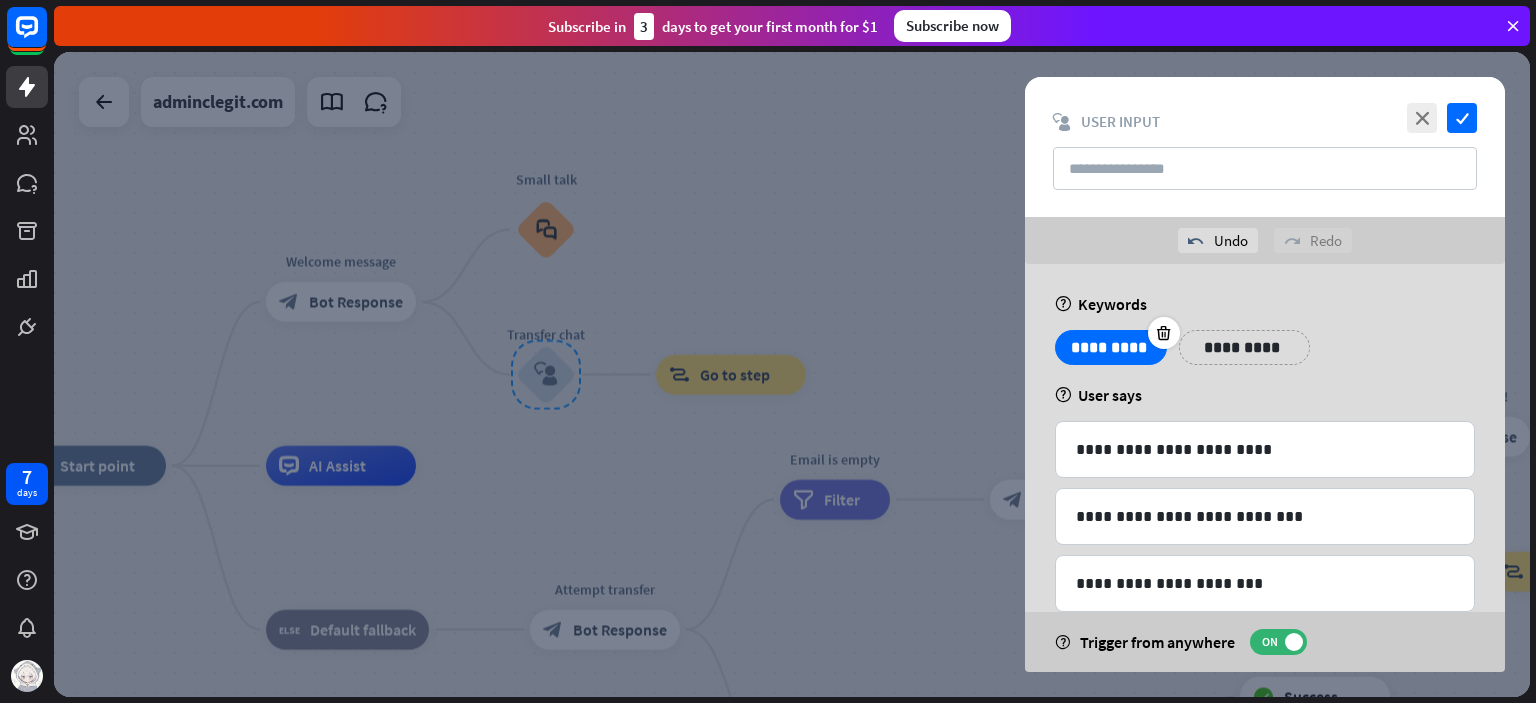 click on "**********" at bounding box center [1111, 347] 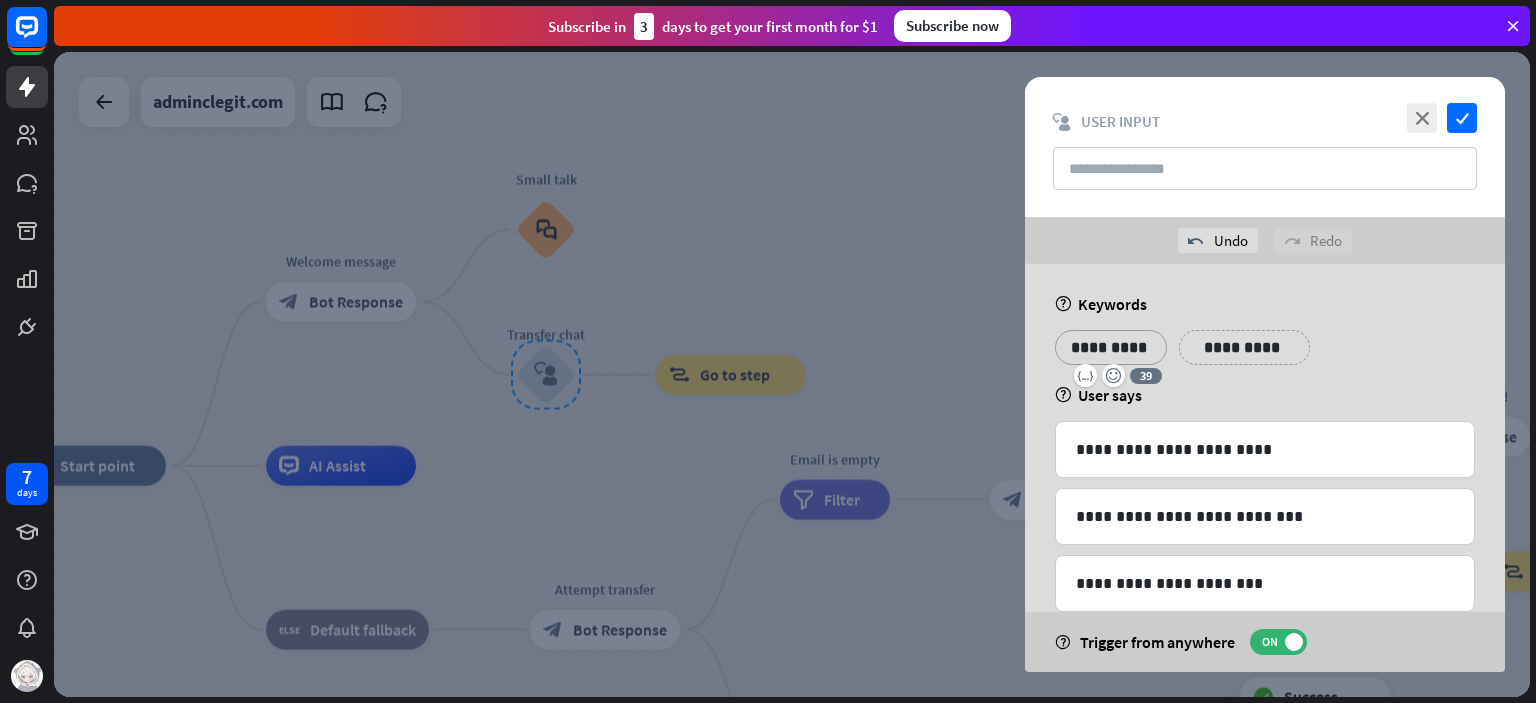 type 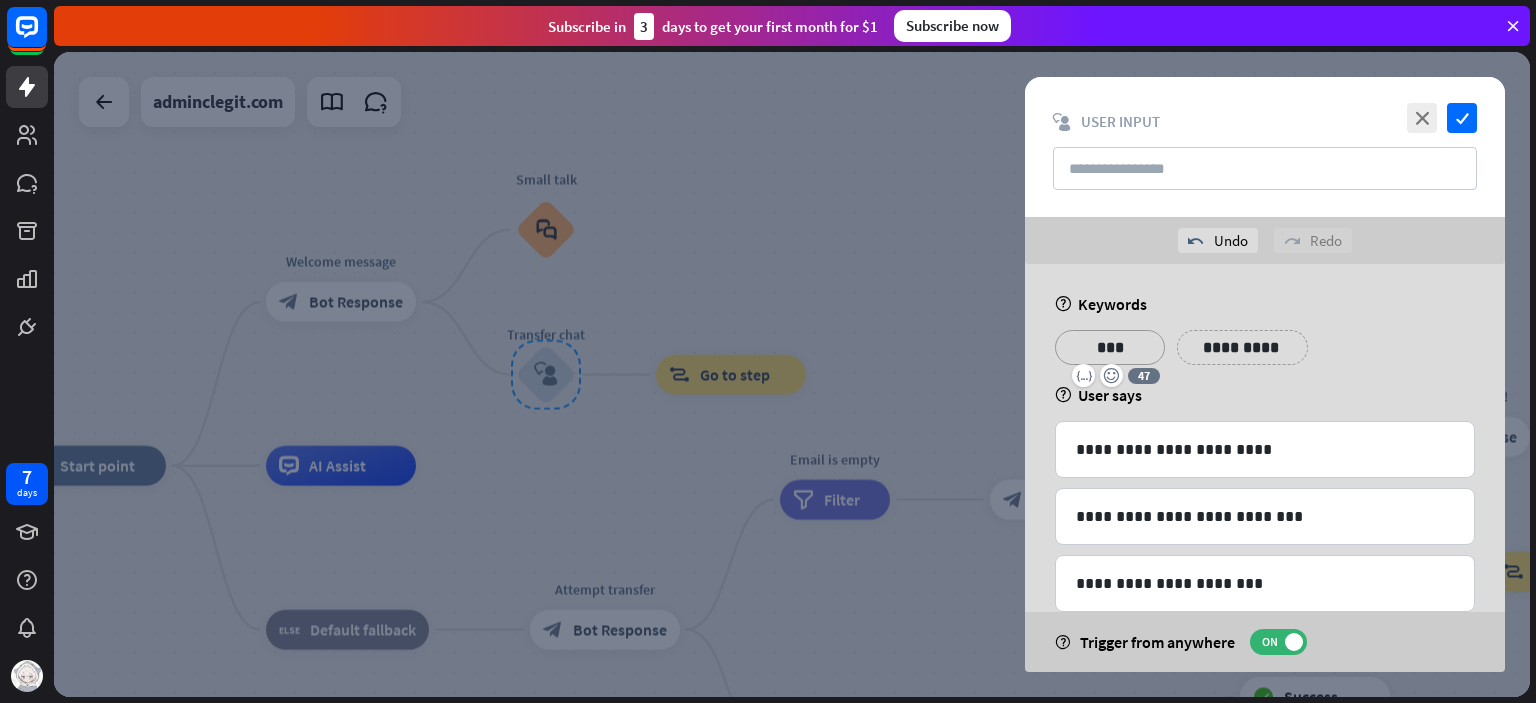 click on "**********" at bounding box center (1242, 347) 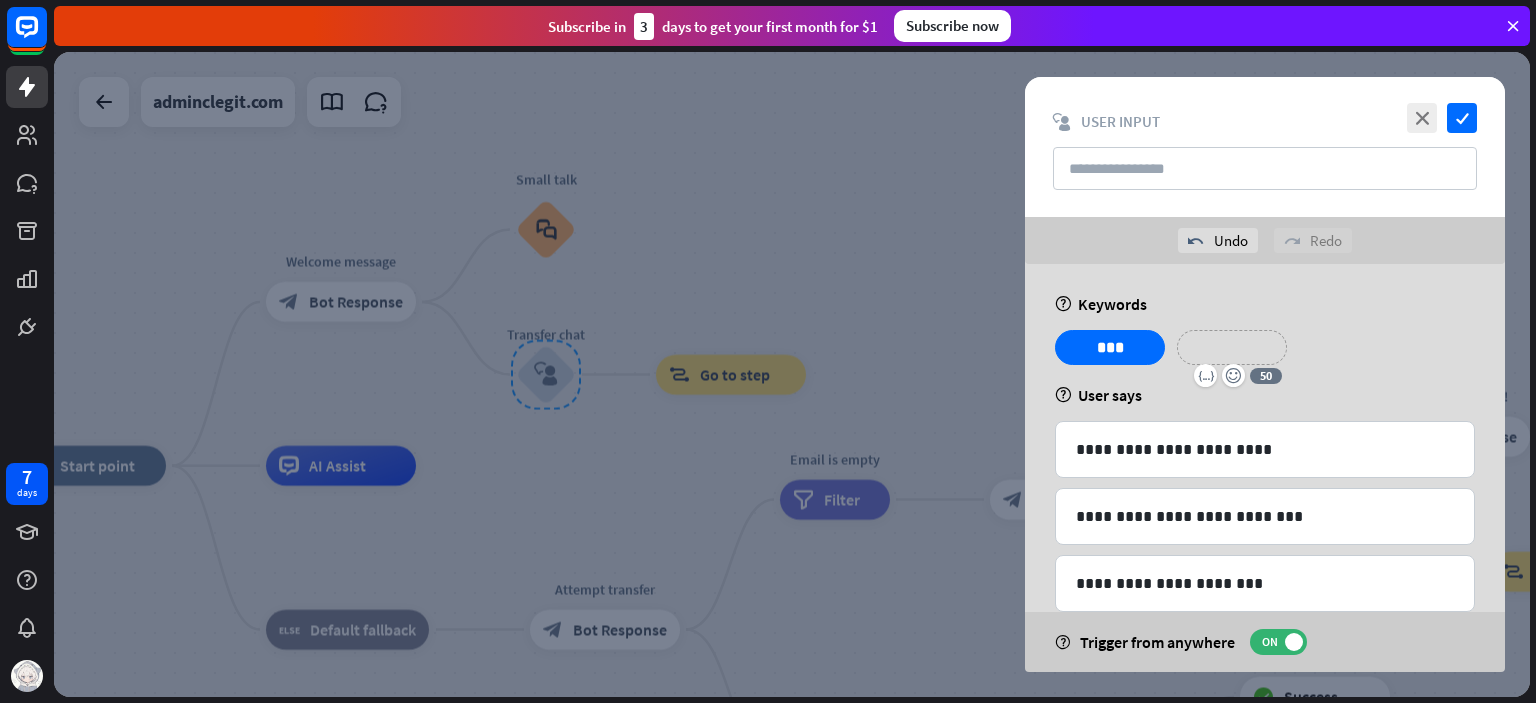 type 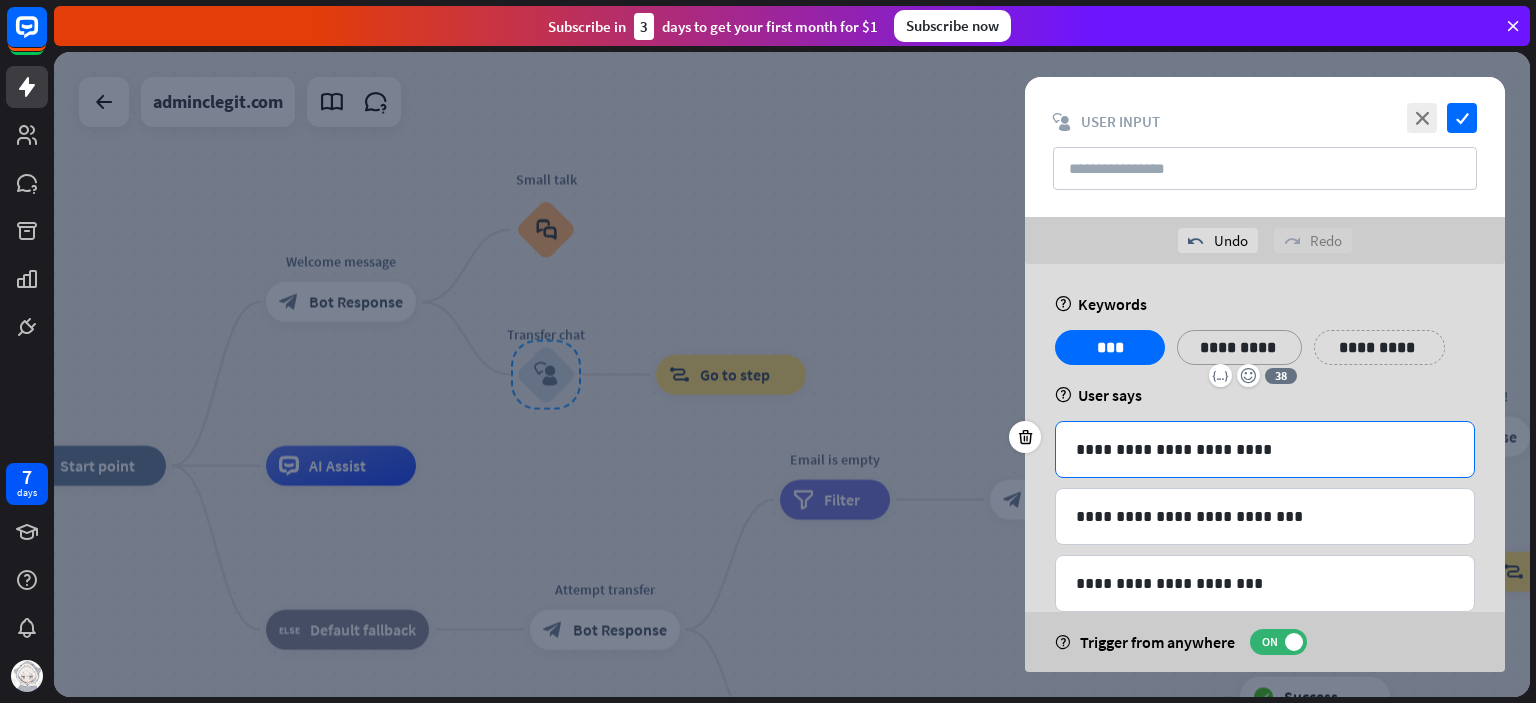 click on "**********" at bounding box center [1265, 449] 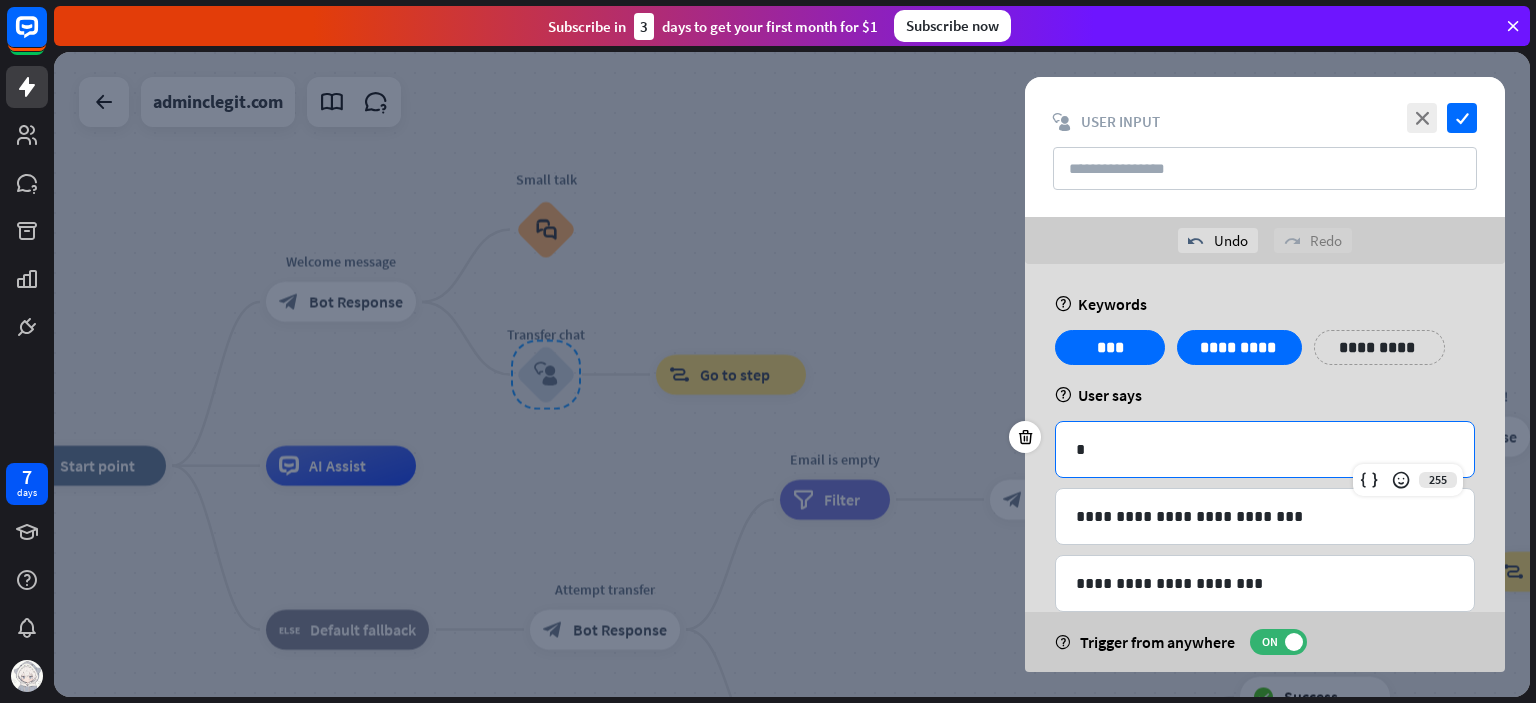 type 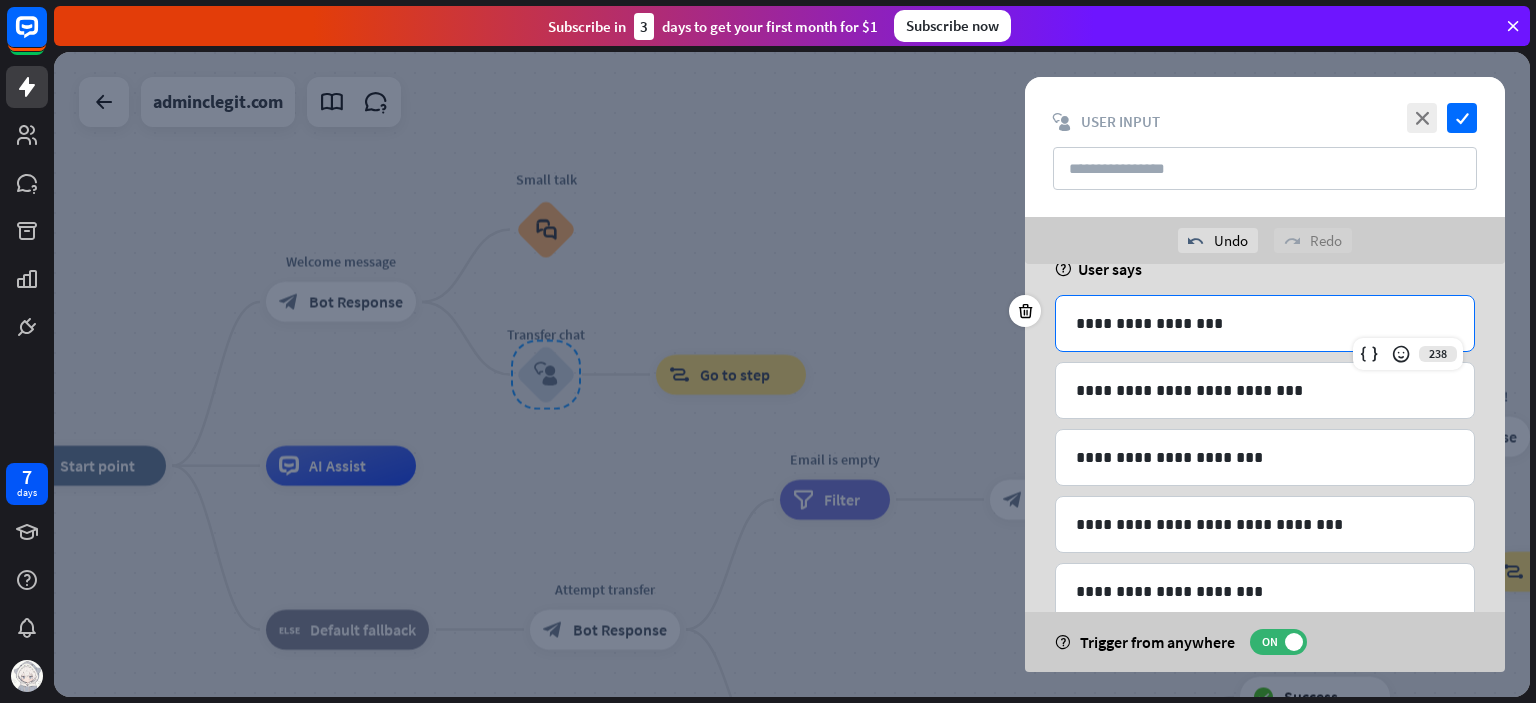scroll, scrollTop: 125, scrollLeft: 0, axis: vertical 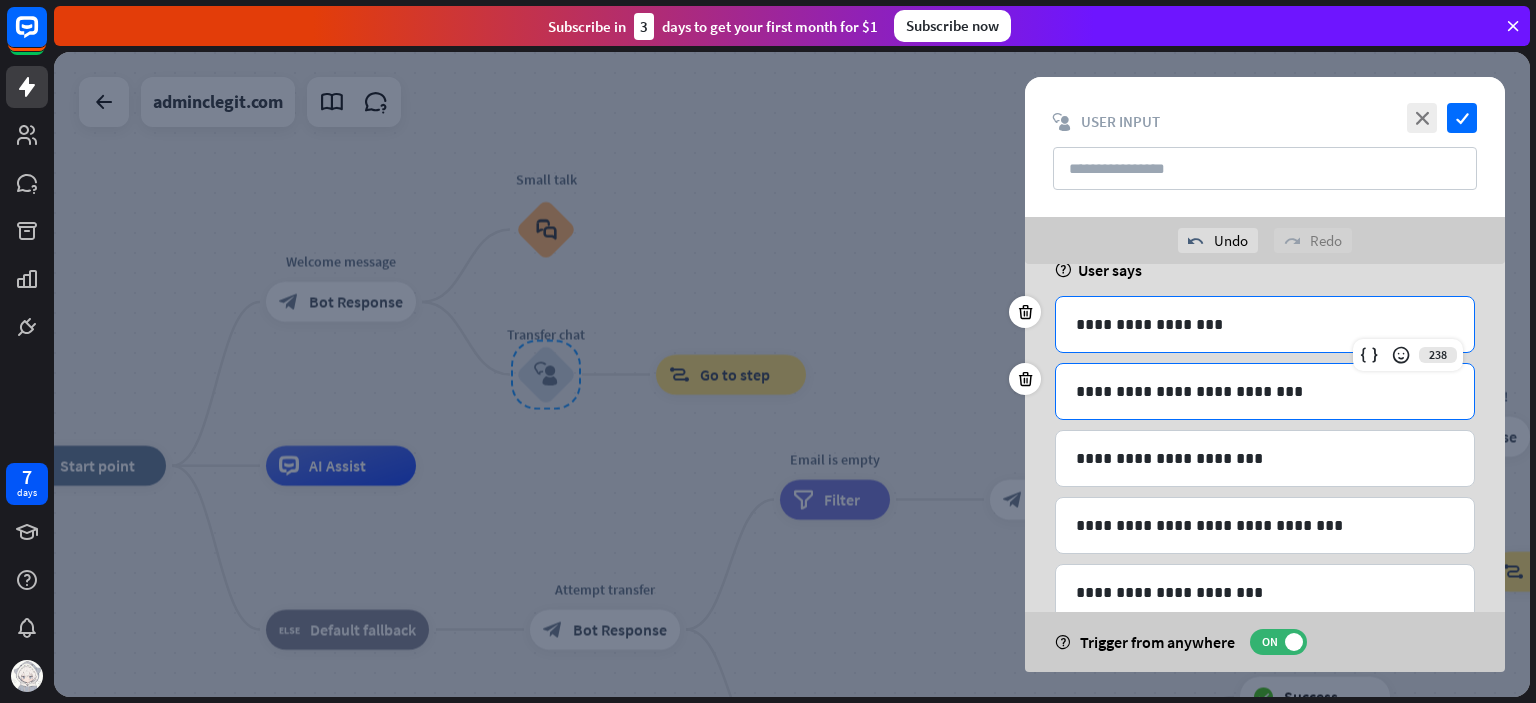 click on "**********" at bounding box center (1265, 391) 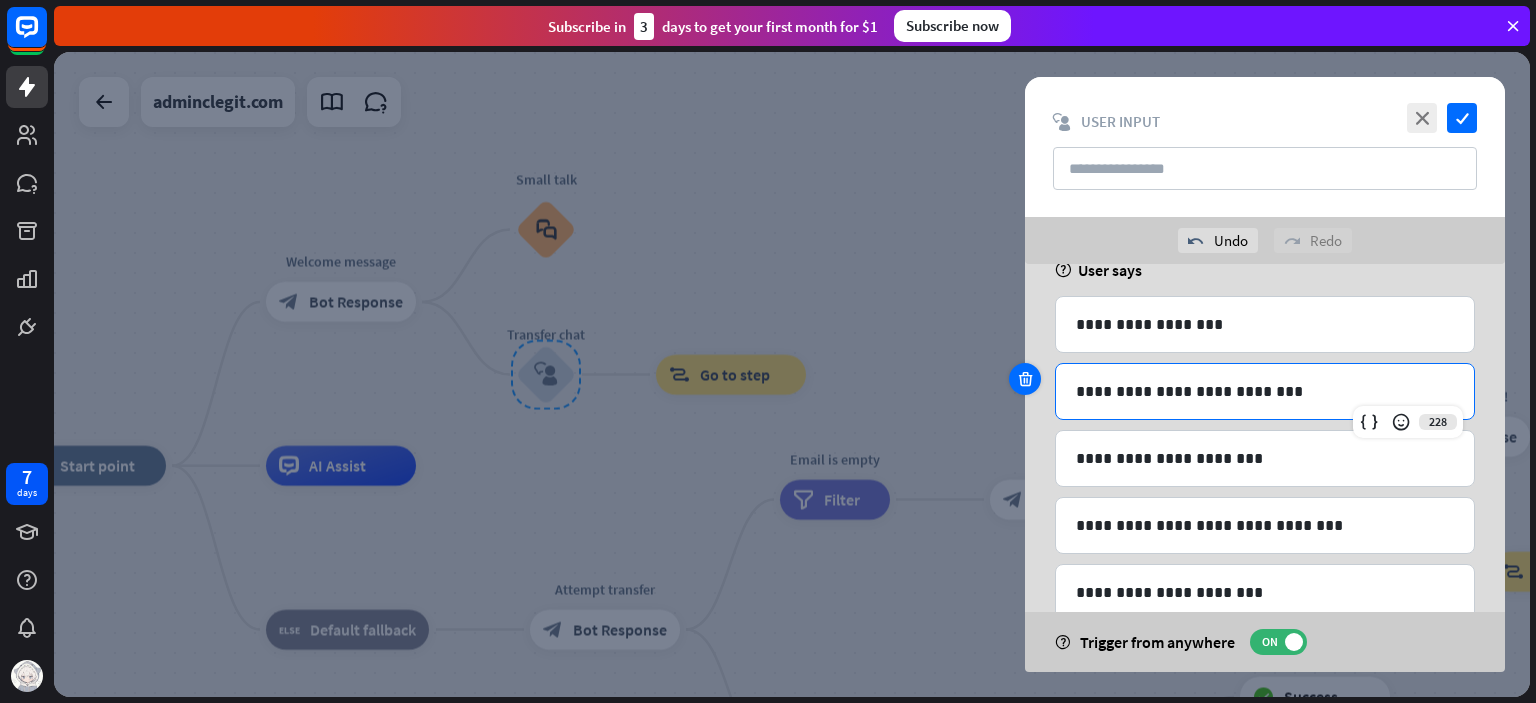 click at bounding box center (1025, 379) 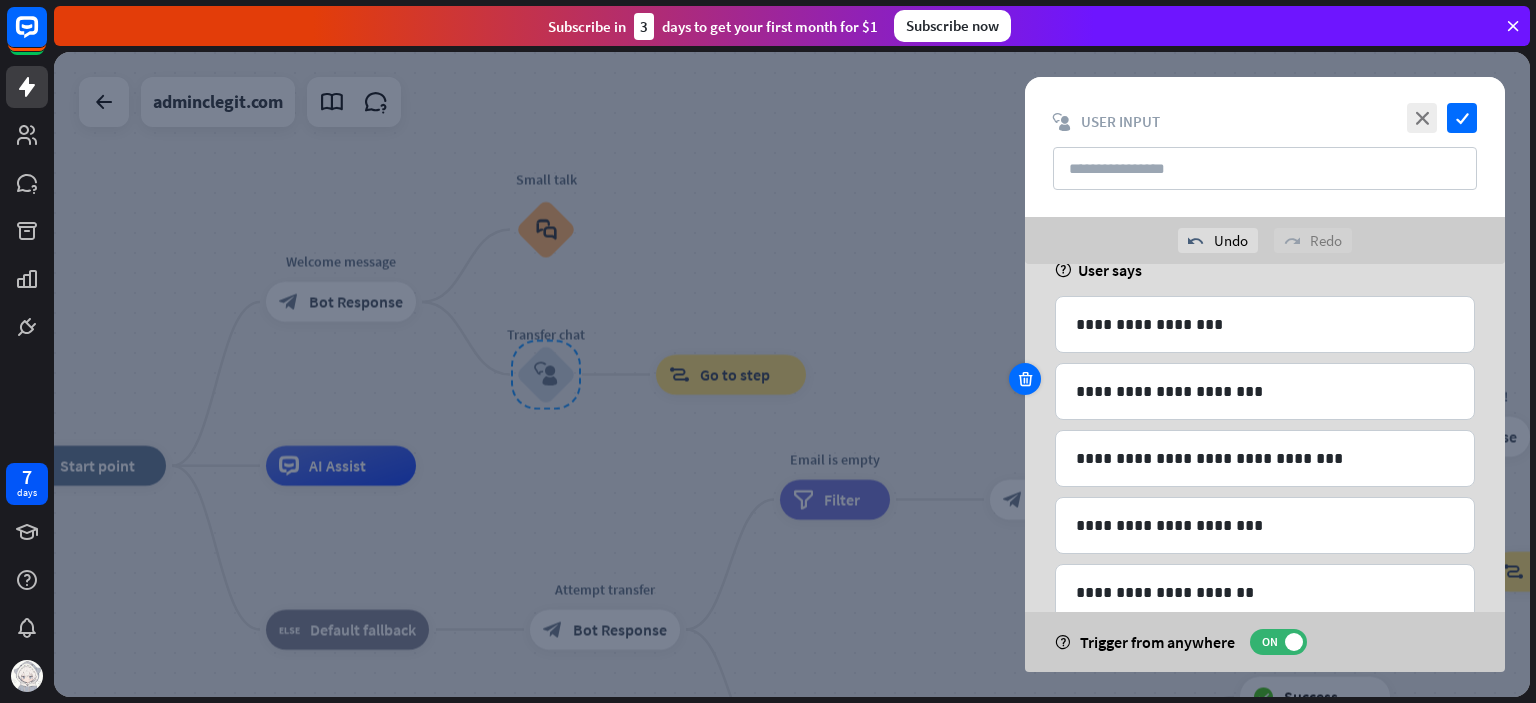 click at bounding box center (1025, 379) 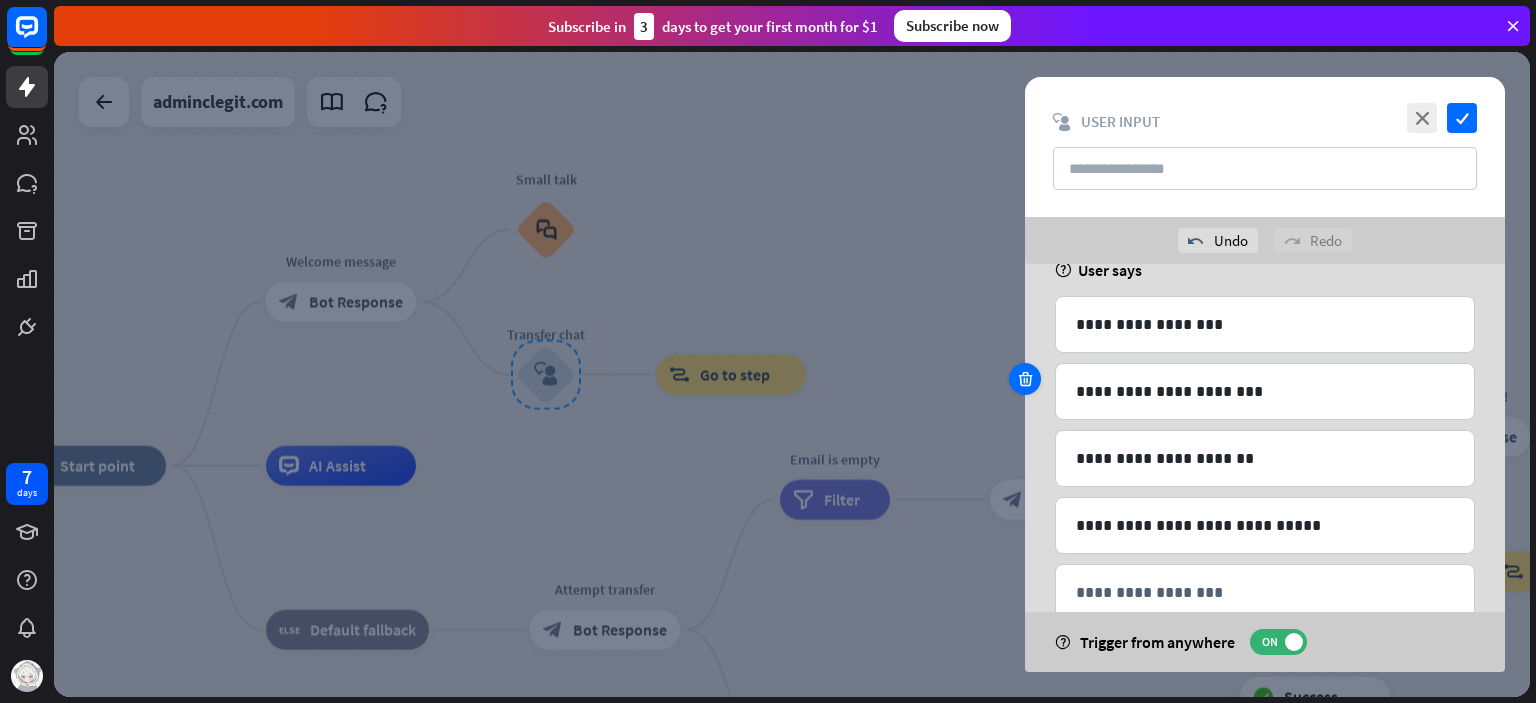 click at bounding box center (1025, 379) 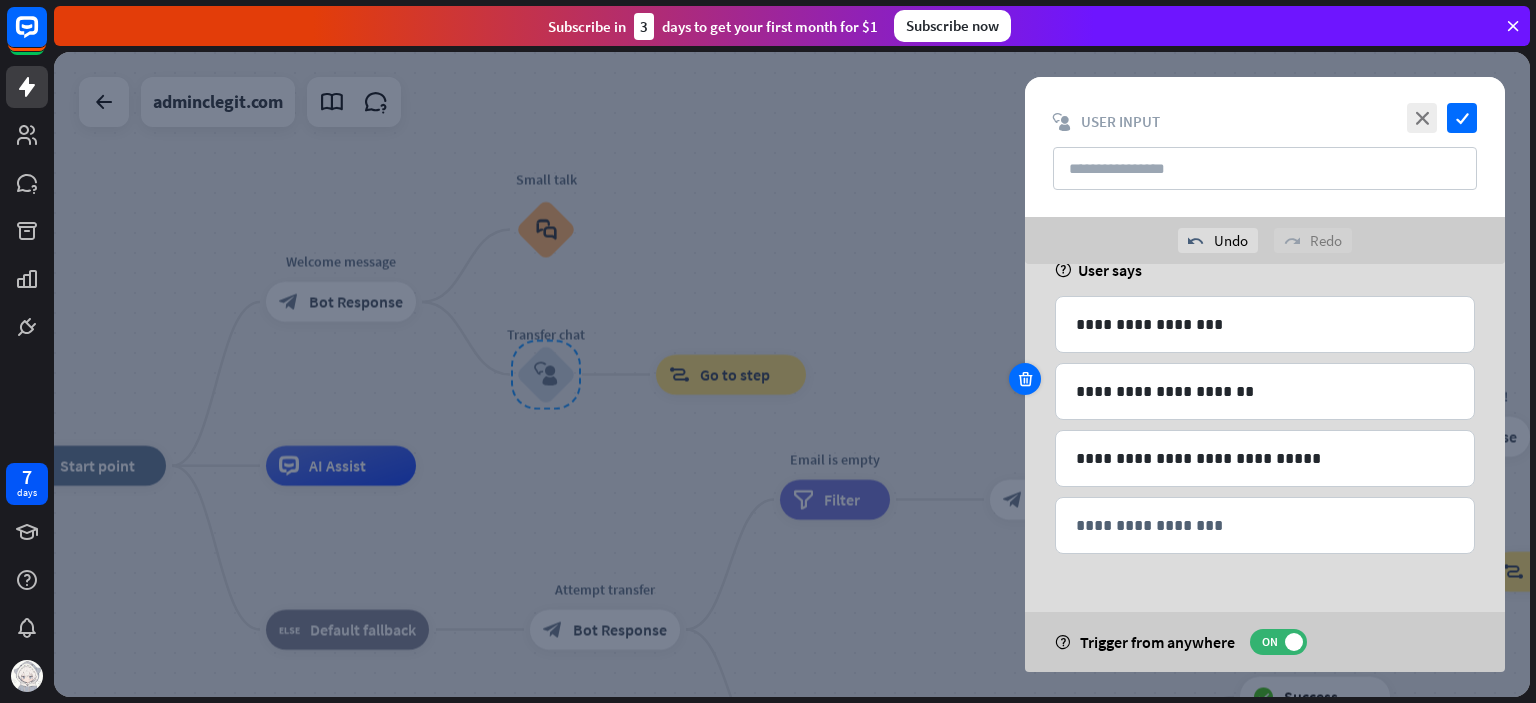 click at bounding box center [1025, 379] 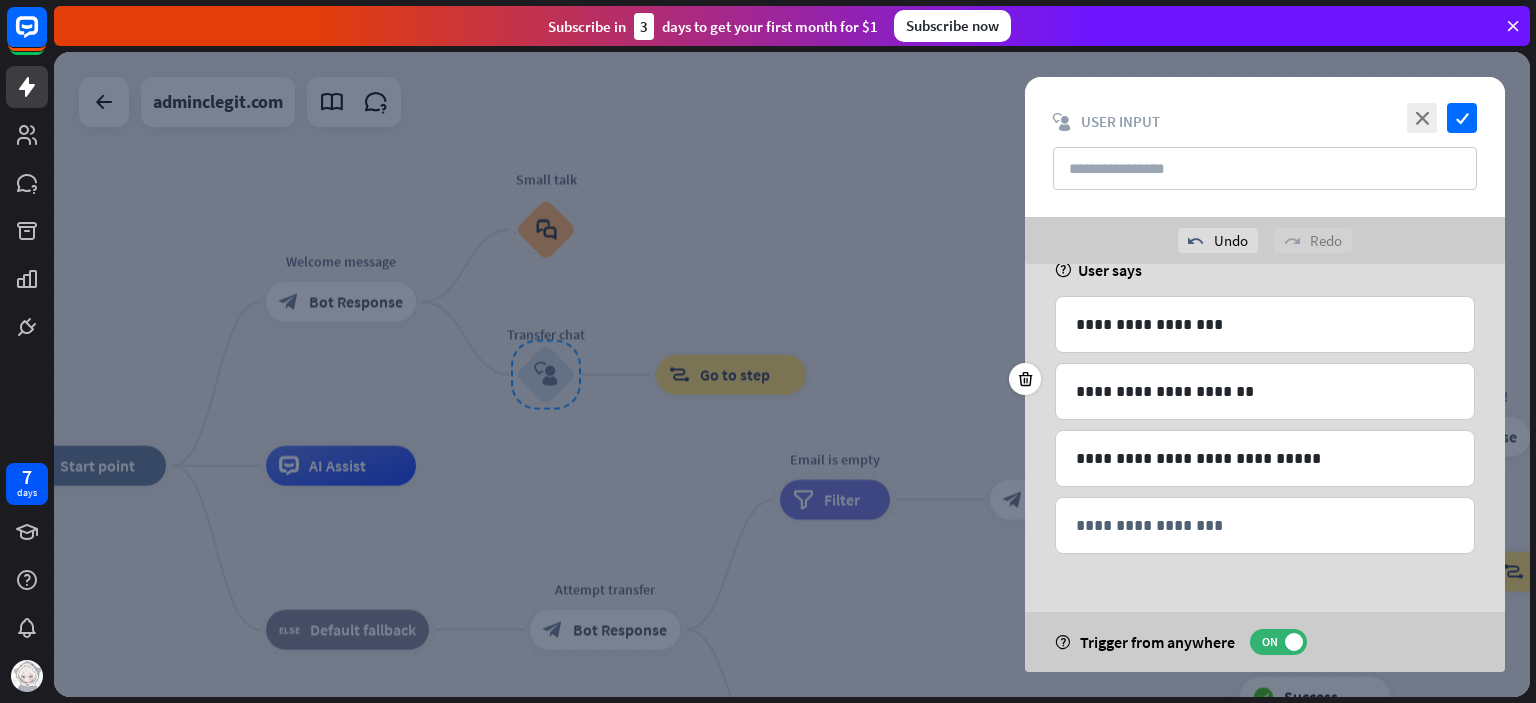 click at bounding box center (1025, 379) 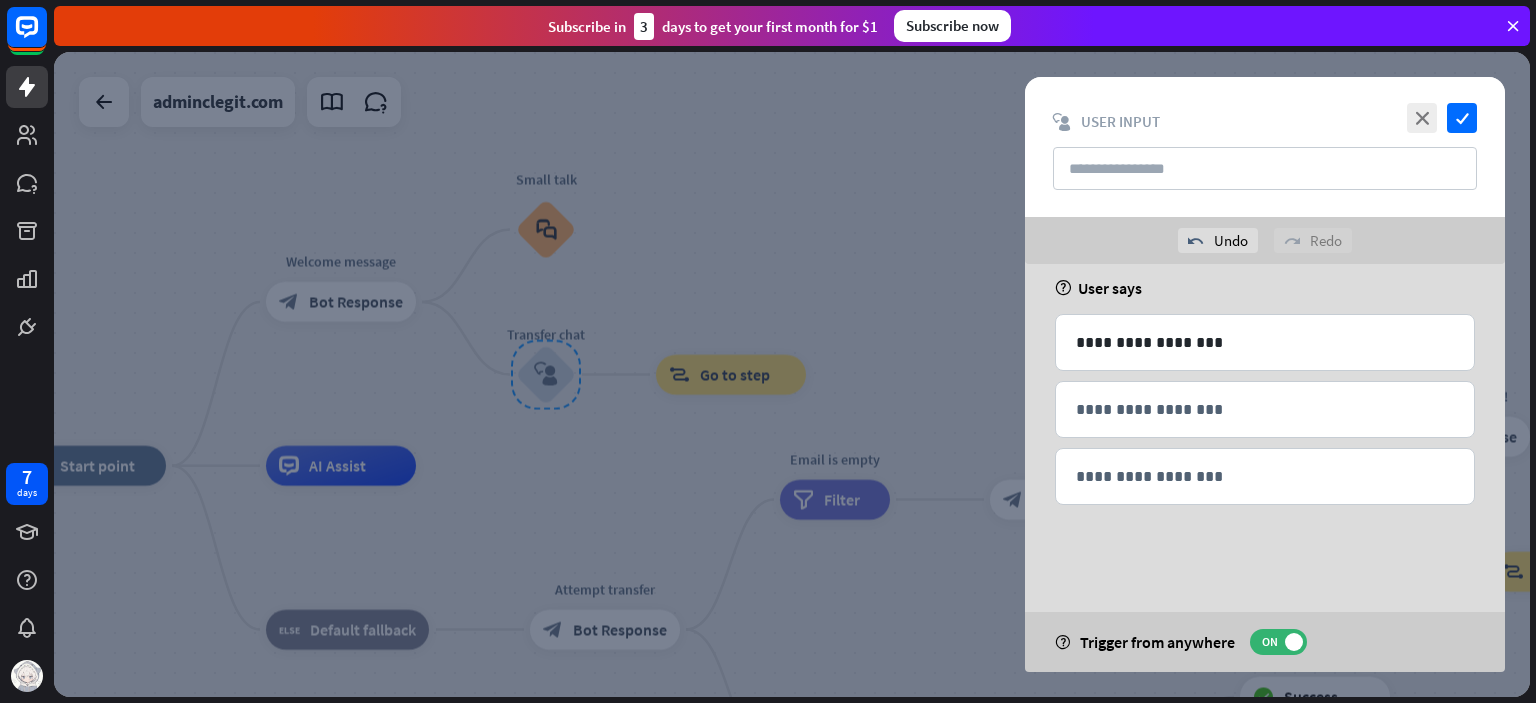 scroll, scrollTop: 38, scrollLeft: 0, axis: vertical 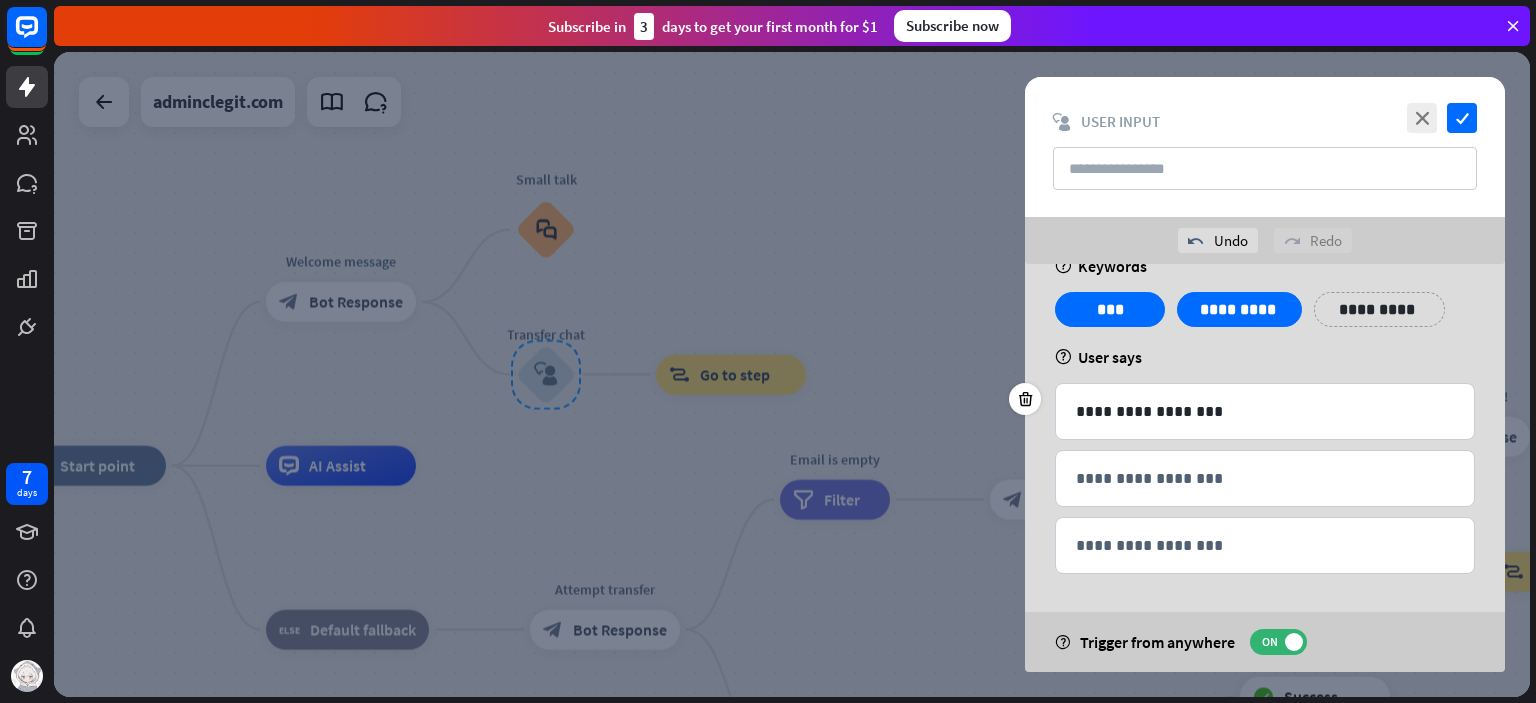 click at bounding box center [1025, 399] 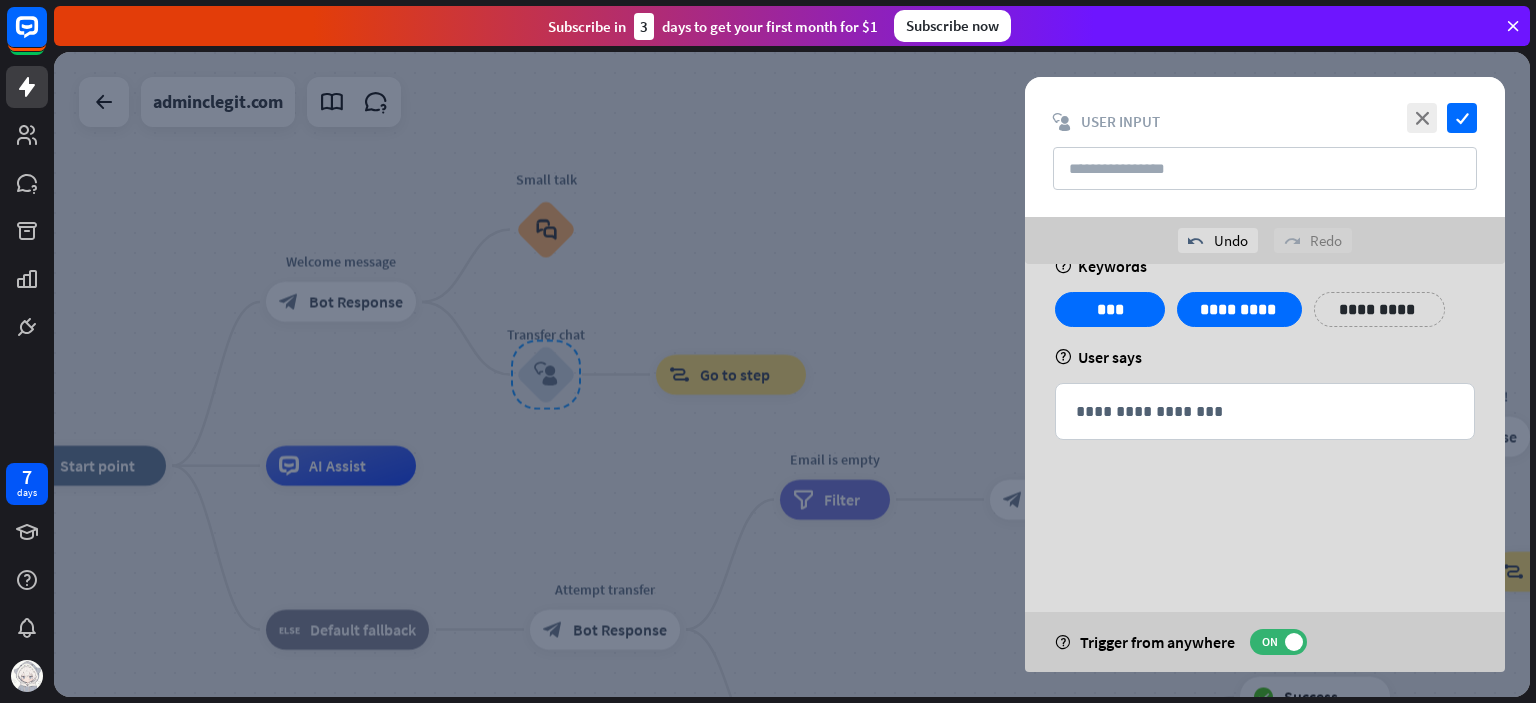 scroll, scrollTop: 0, scrollLeft: 0, axis: both 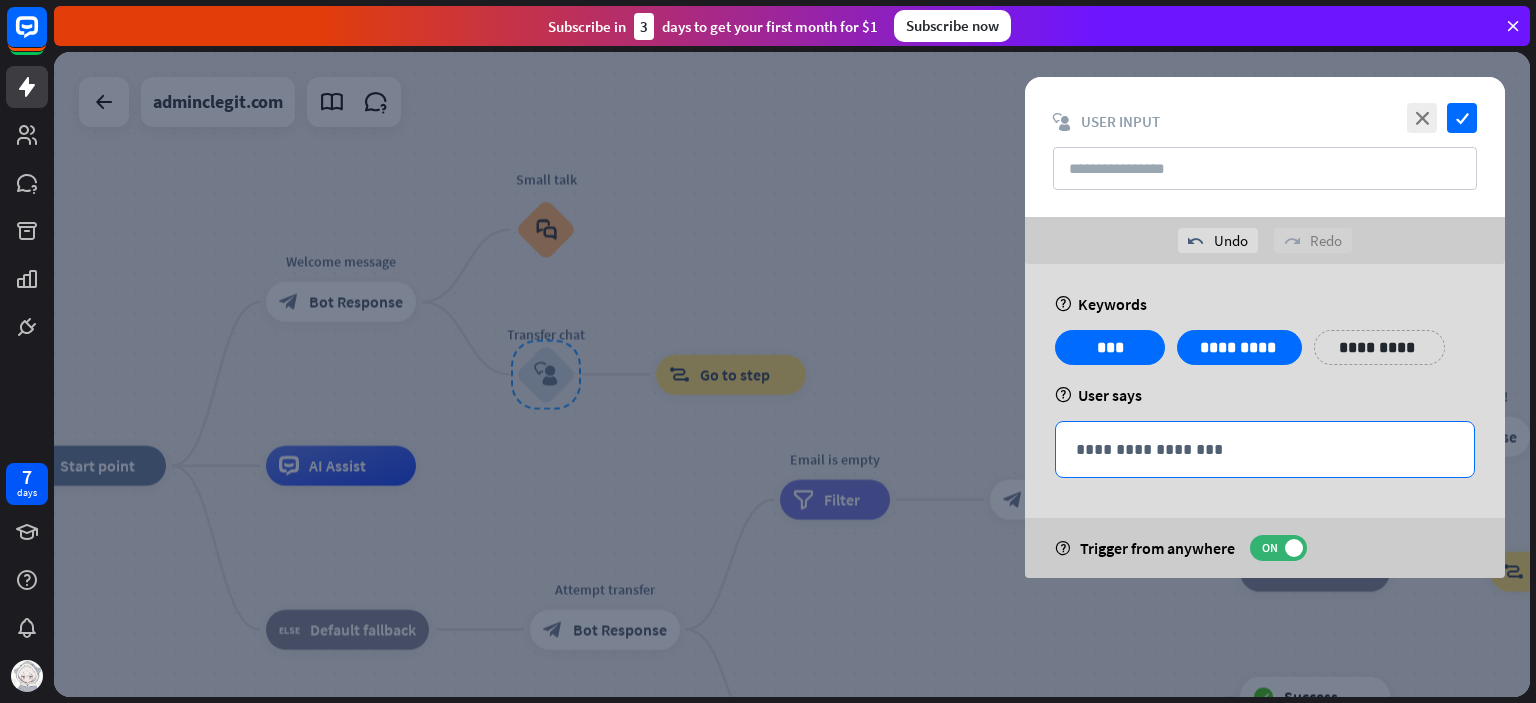 click on "**********" at bounding box center (1265, 449) 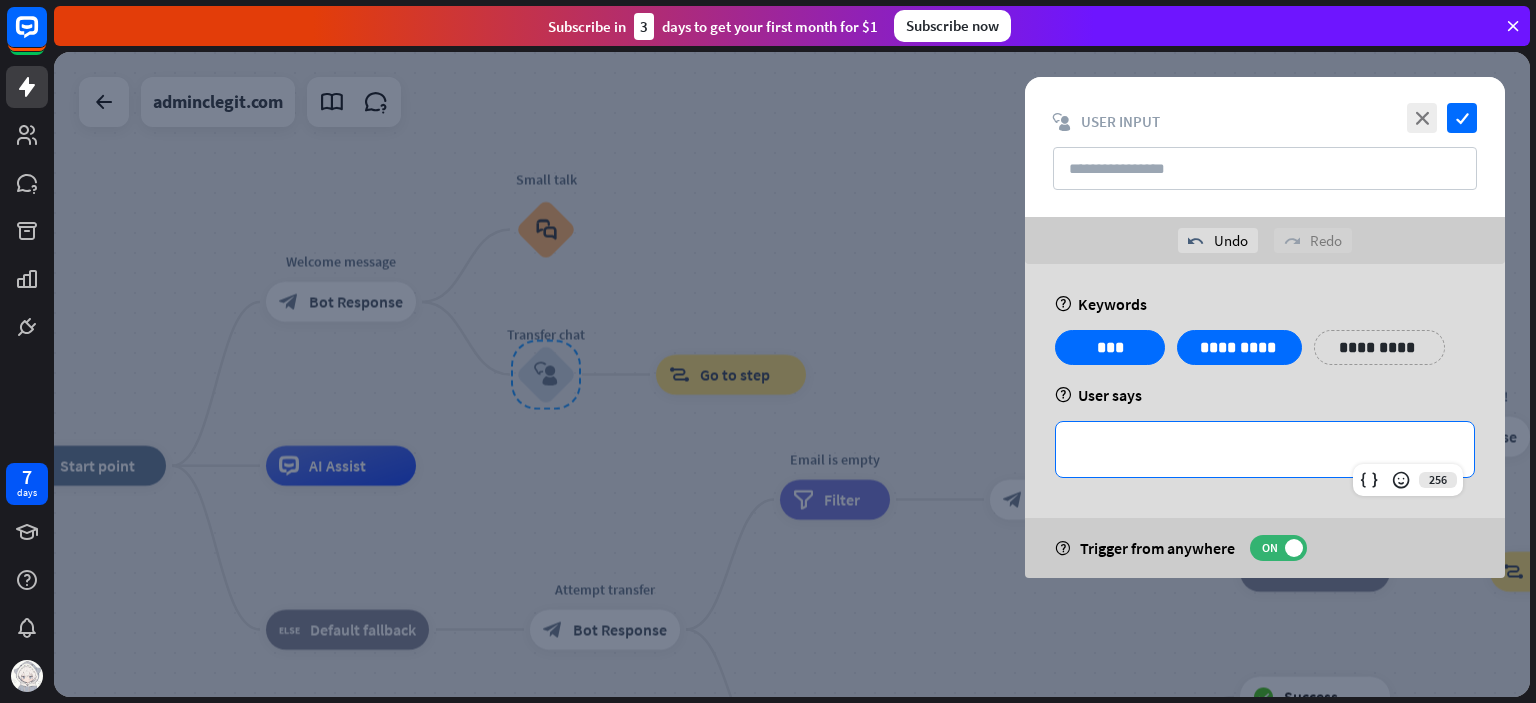 click on "help
Keywords" at bounding box center [1265, 304] 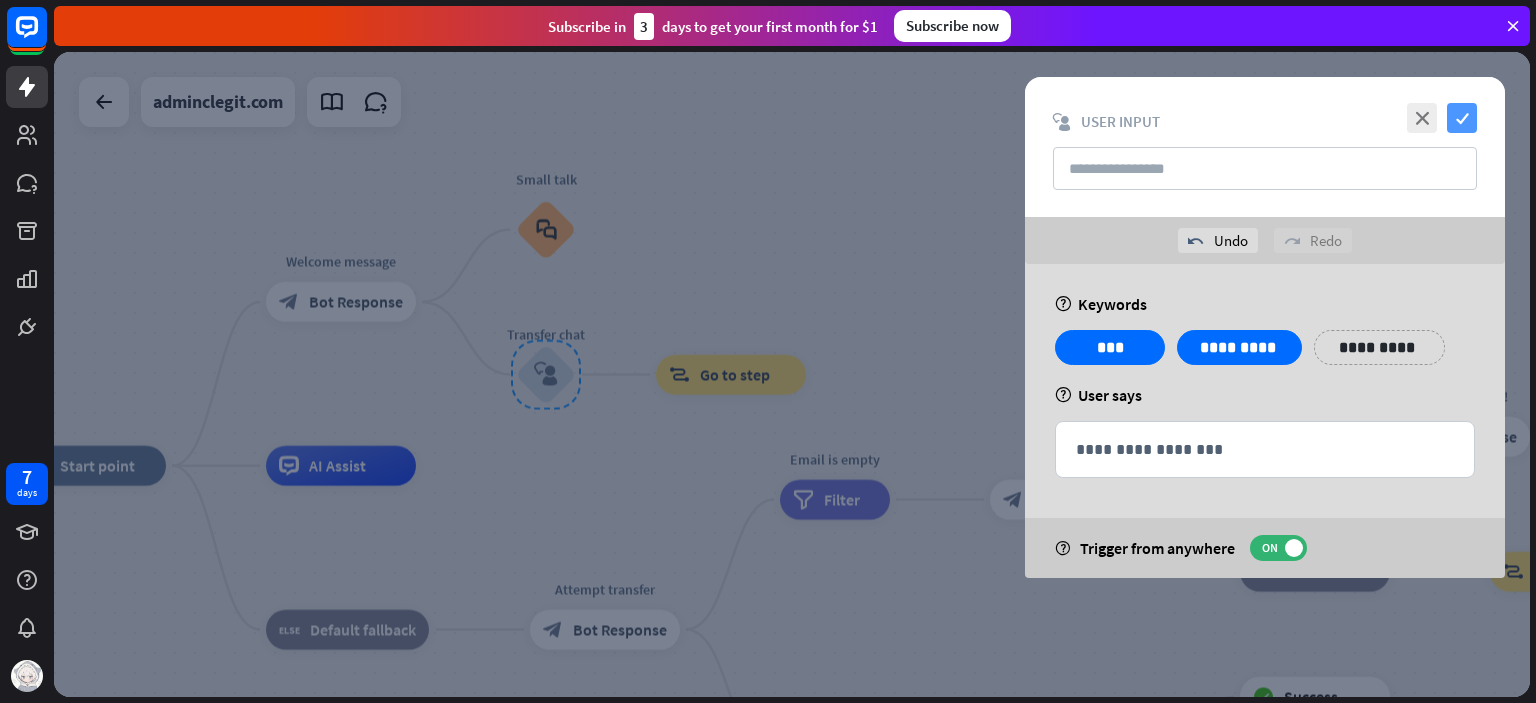 click on "check" at bounding box center (1462, 118) 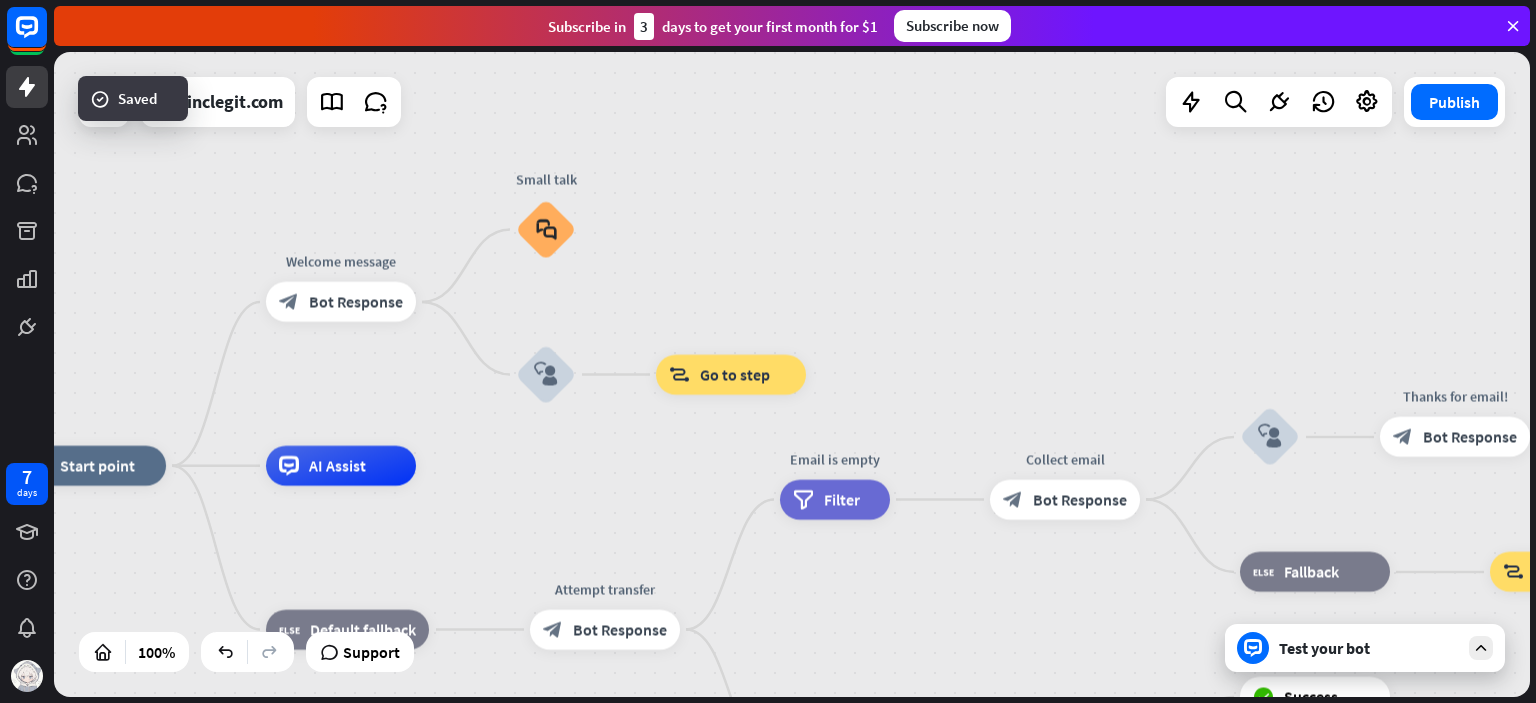 click on "block_user_input" at bounding box center (546, 375) 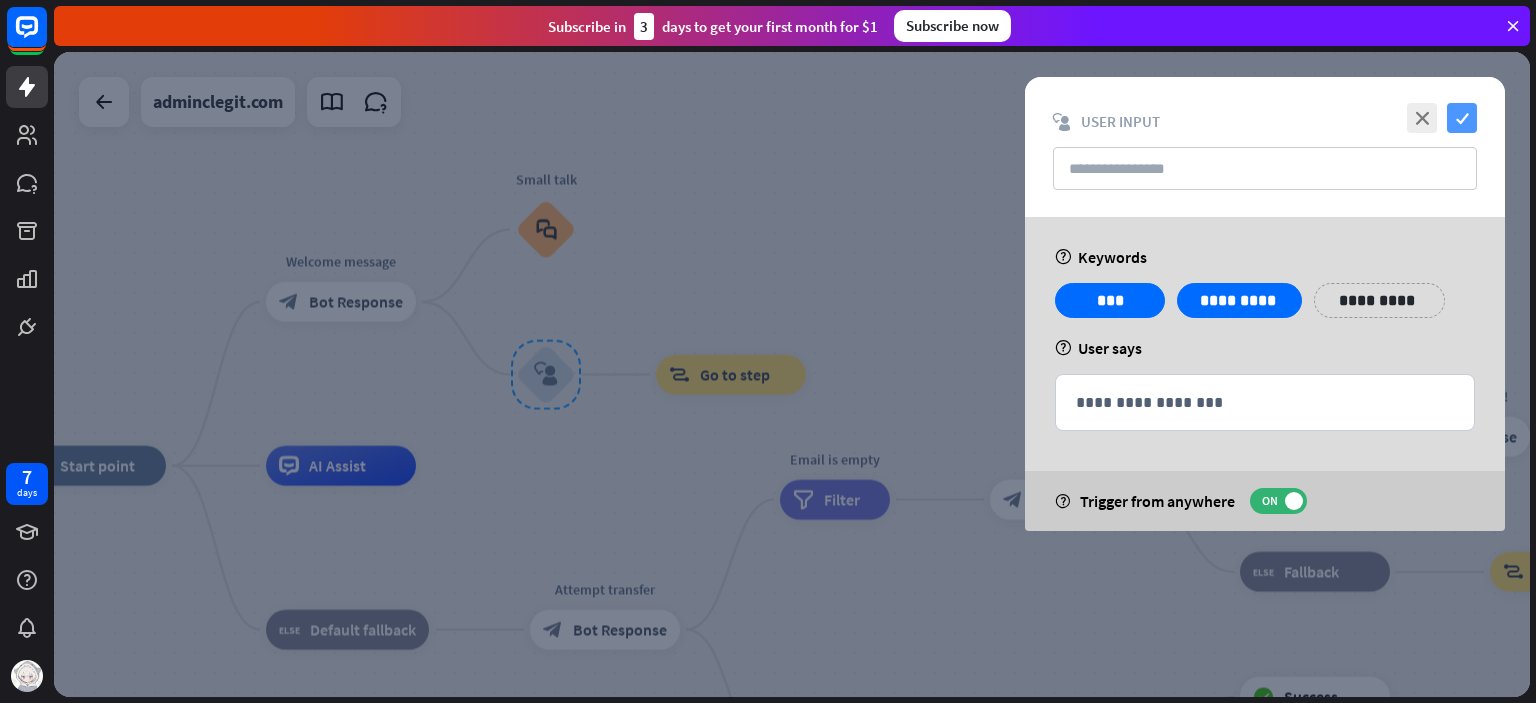 click on "check" at bounding box center (1462, 118) 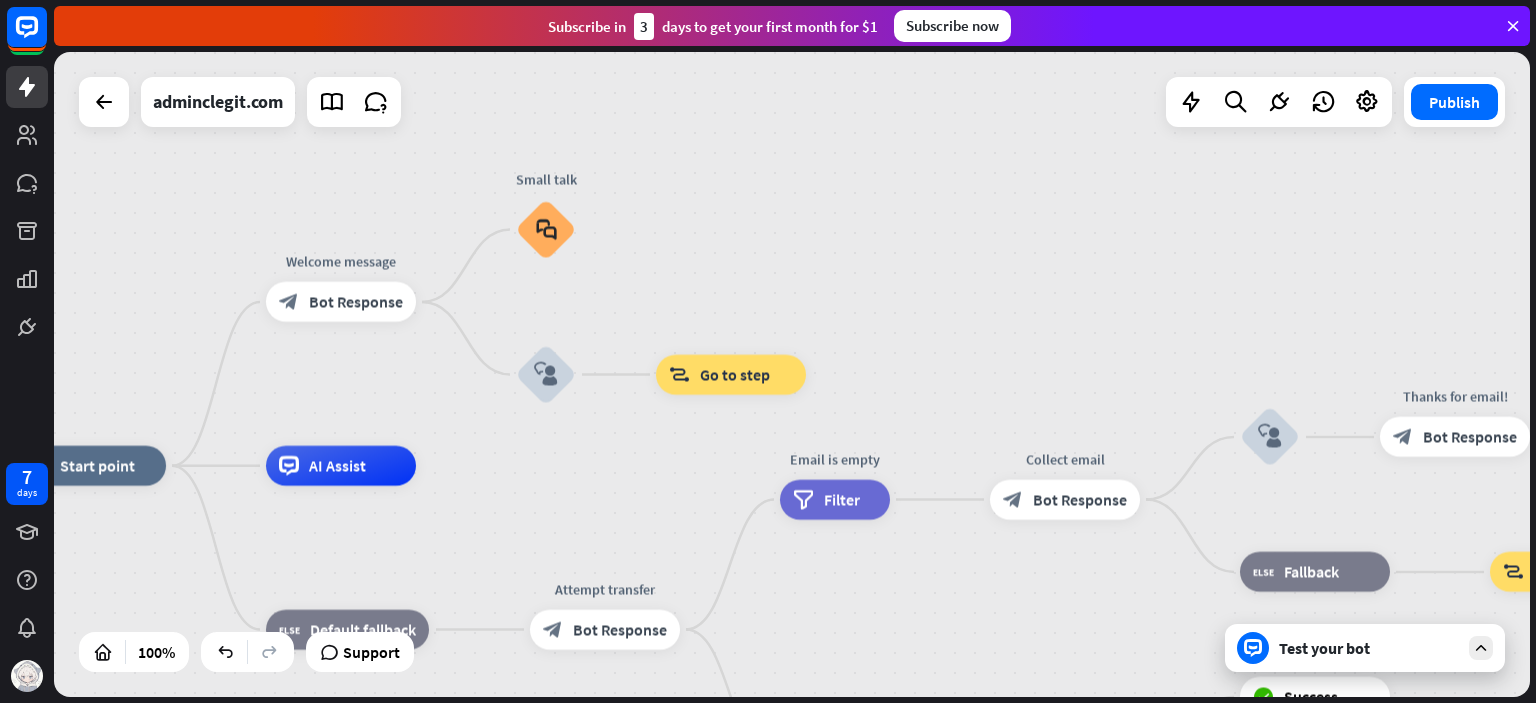 click on "block_goto" at bounding box center (679, 375) 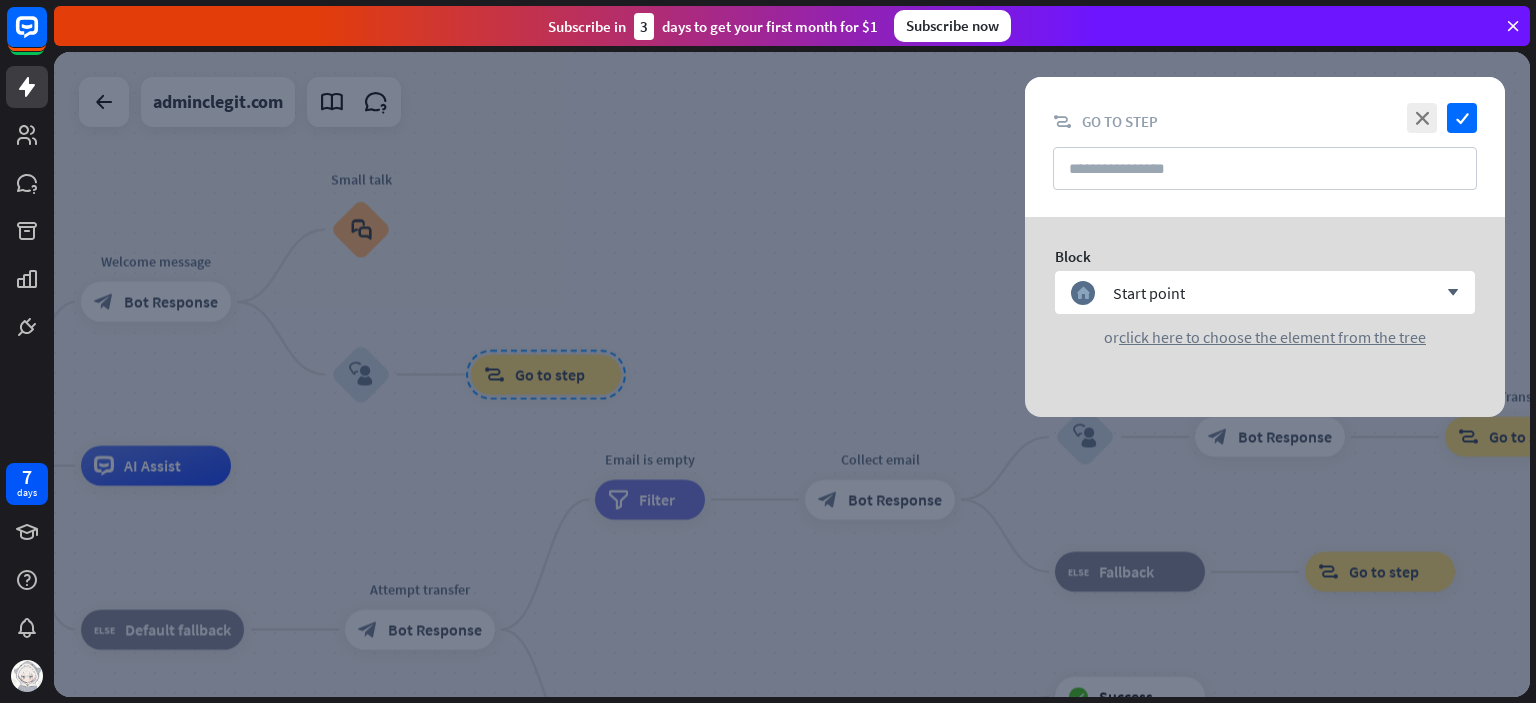 click on "Start point" at bounding box center [1149, 293] 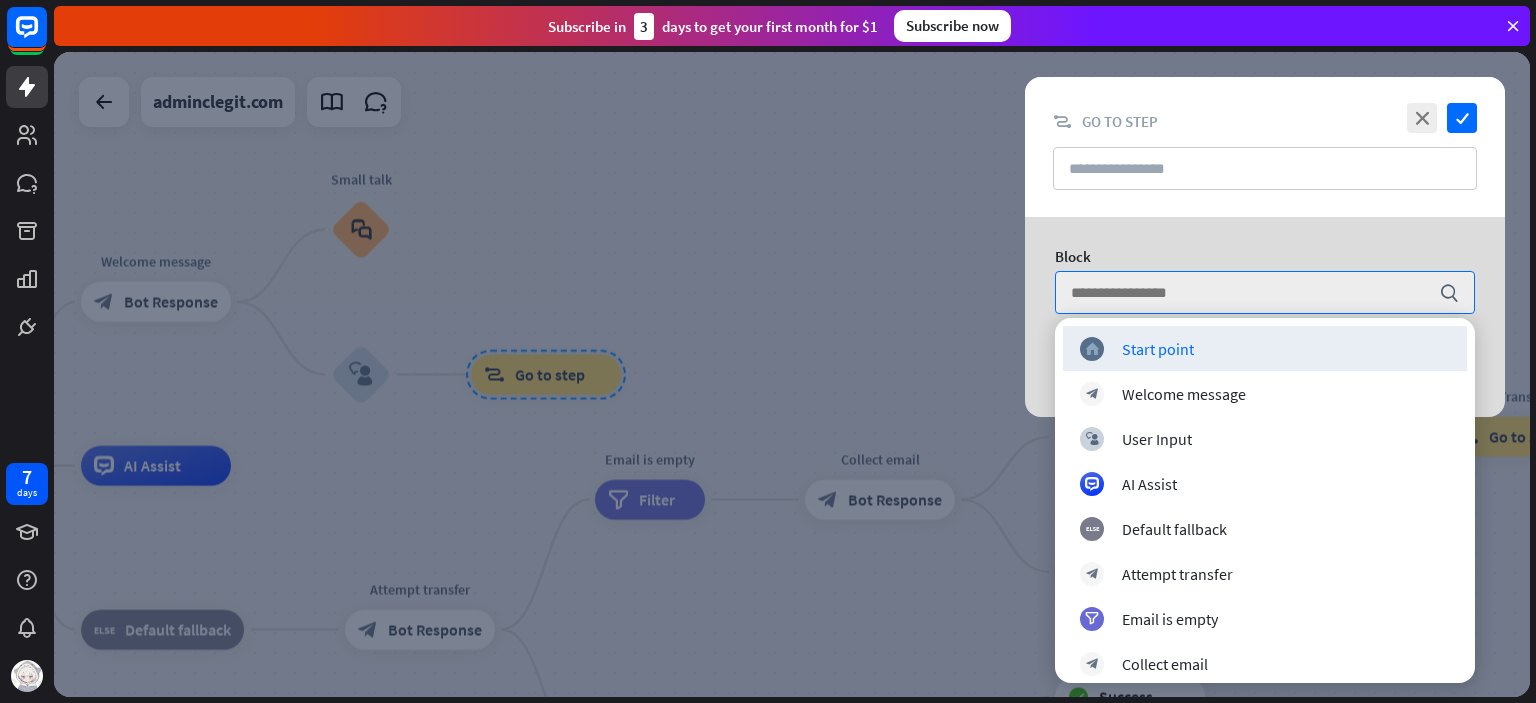 click on "Go to step" at bounding box center [1120, 121] 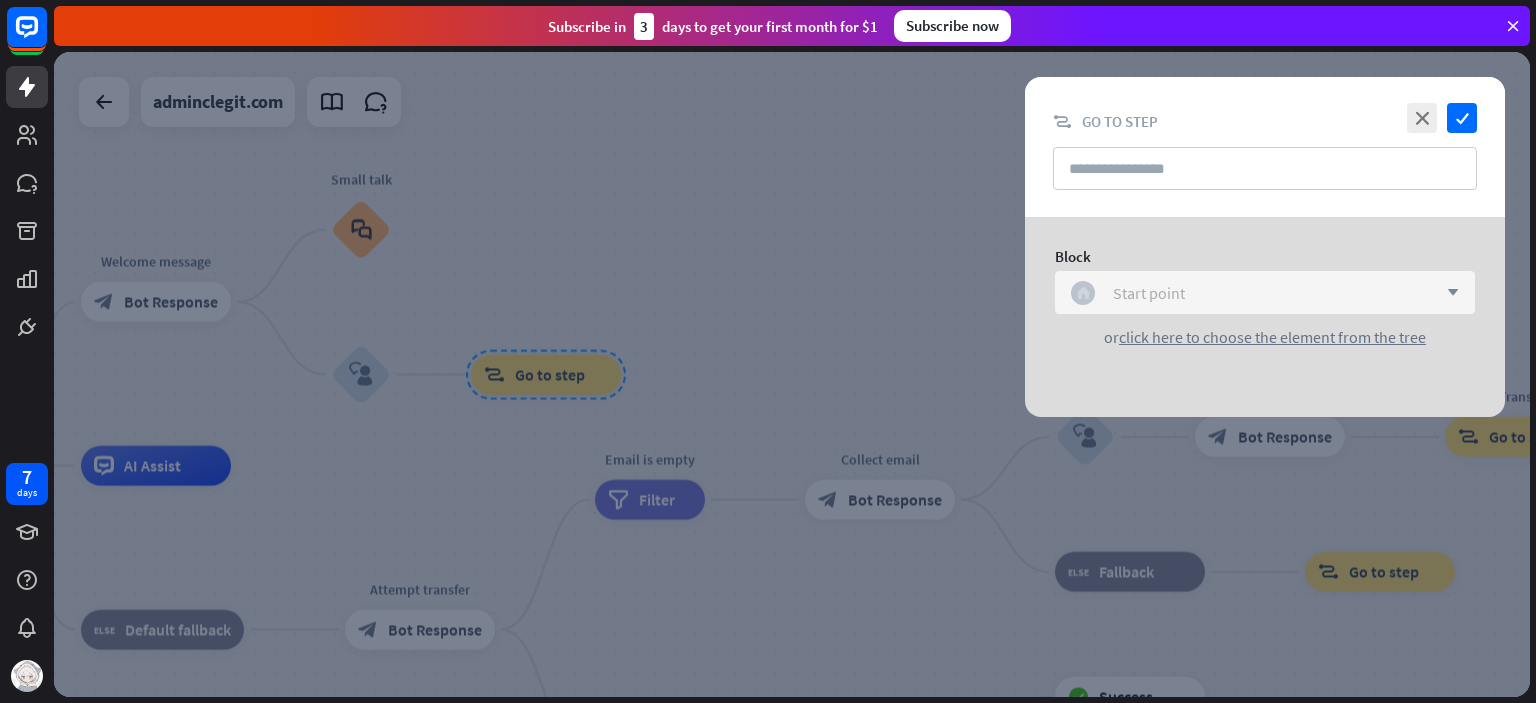 click on "home_2" at bounding box center [1083, 292] 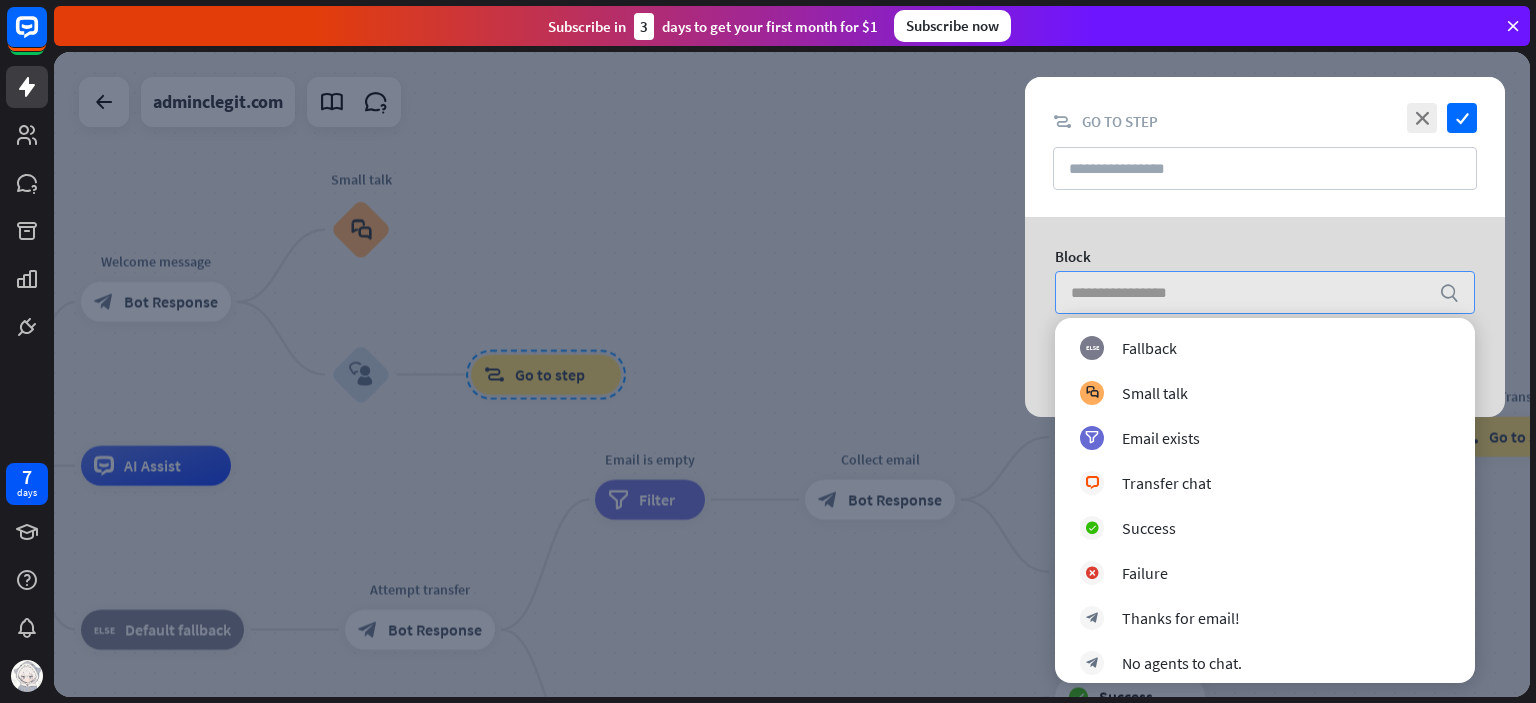 scroll, scrollTop: 416, scrollLeft: 0, axis: vertical 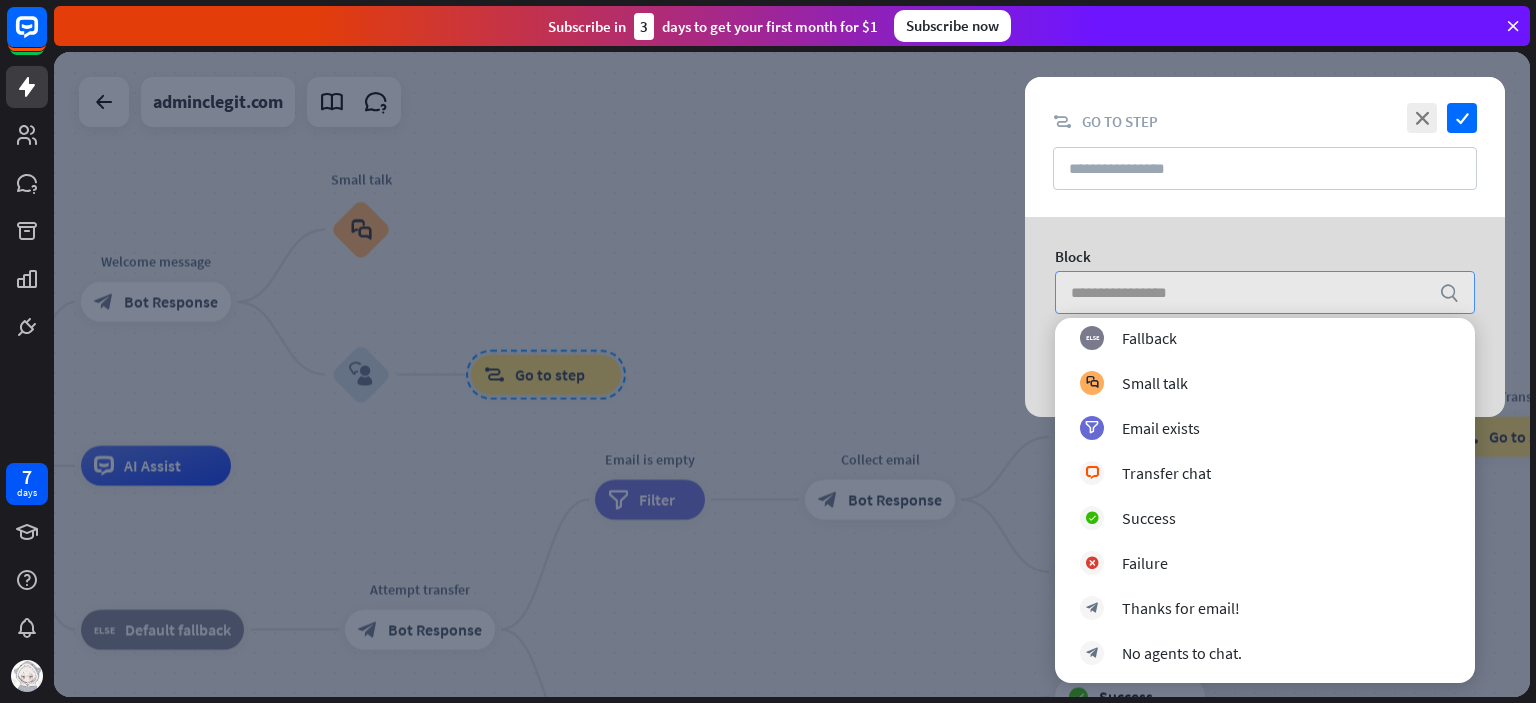 click at bounding box center (792, 374) 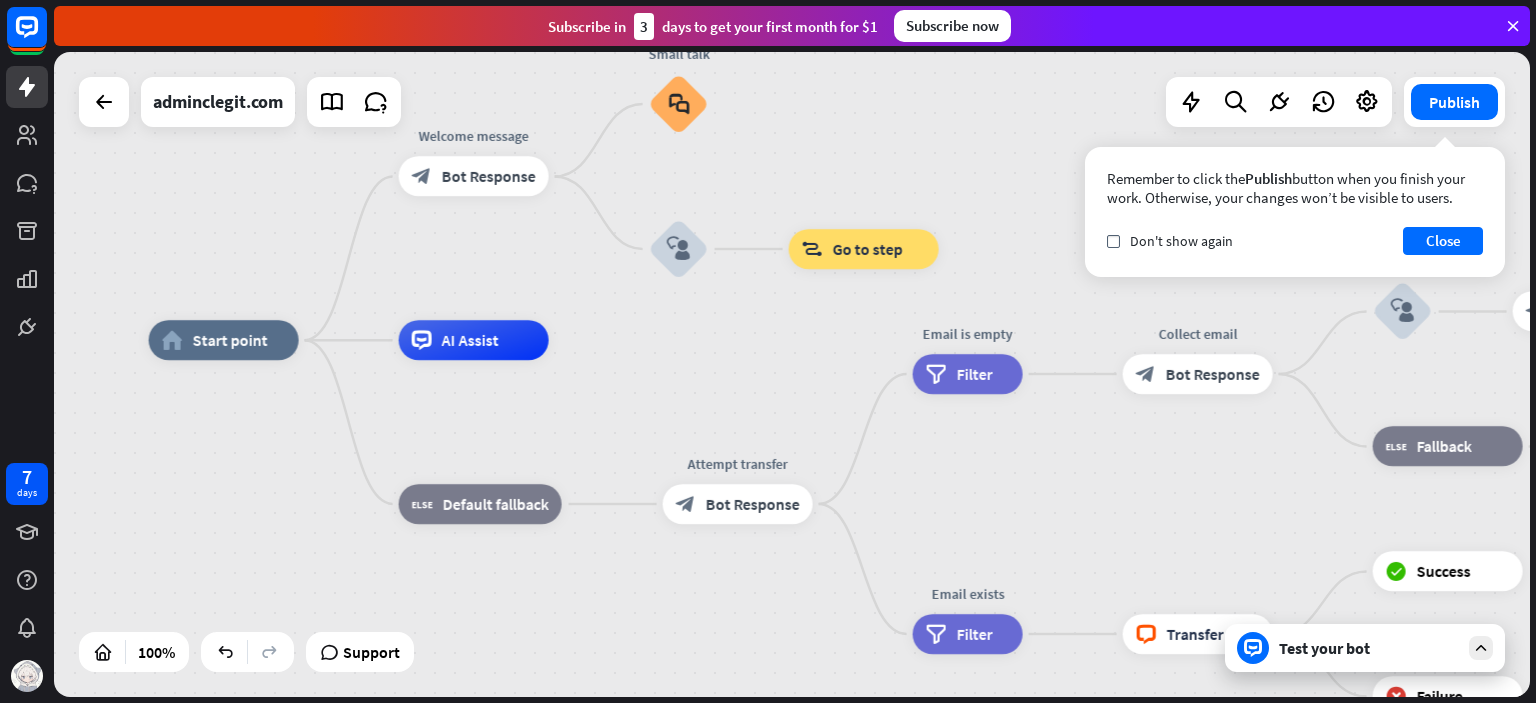 click on "block_user_input" at bounding box center [679, 249] 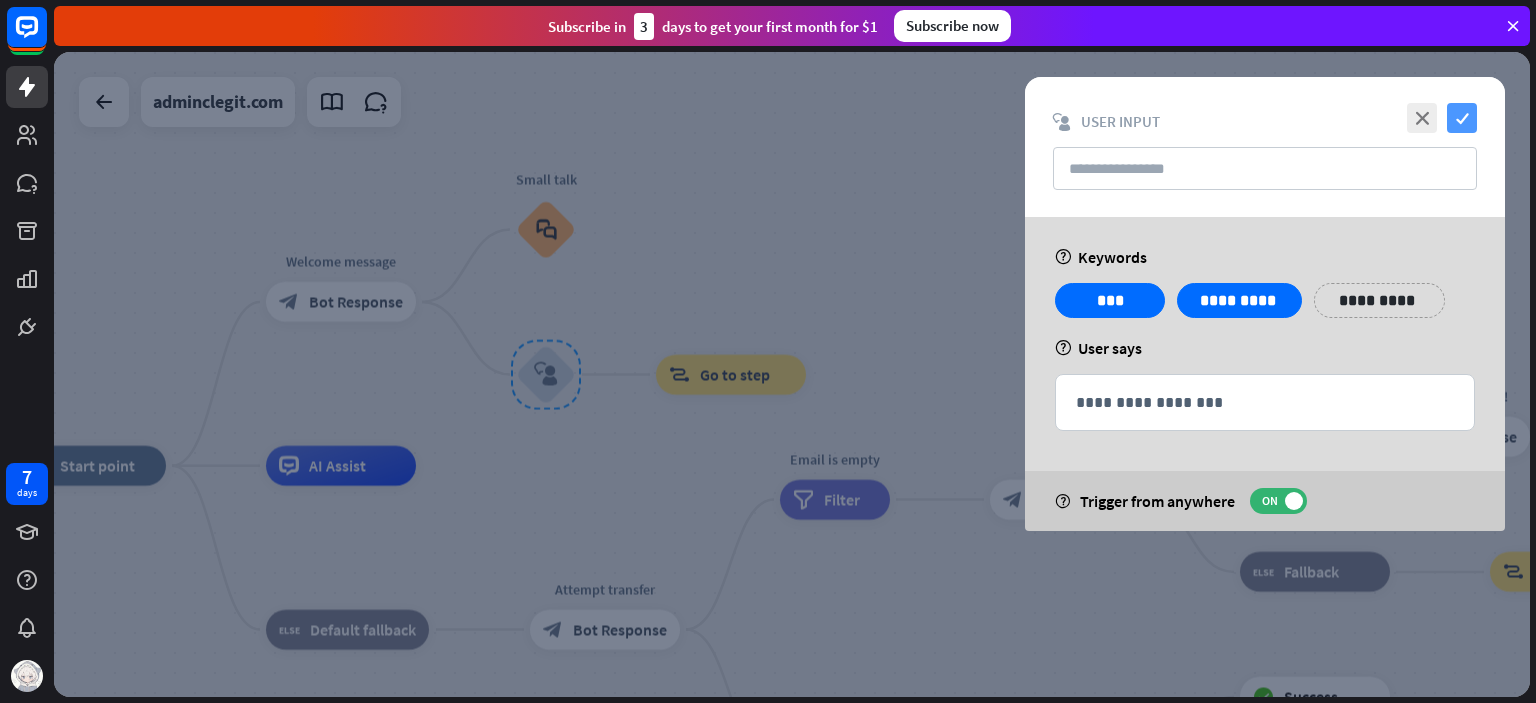click on "check" at bounding box center [1462, 118] 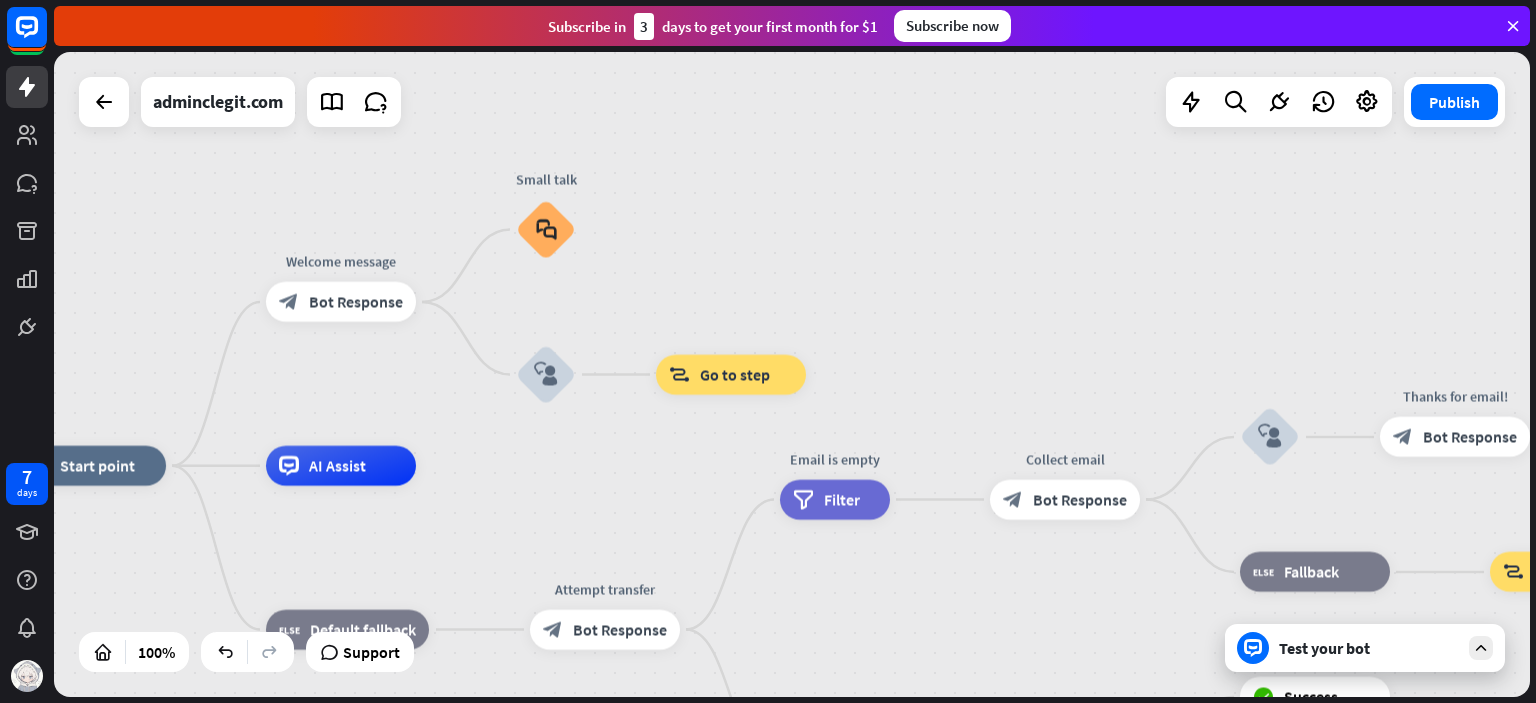 click on "block_user_input" at bounding box center [546, 375] 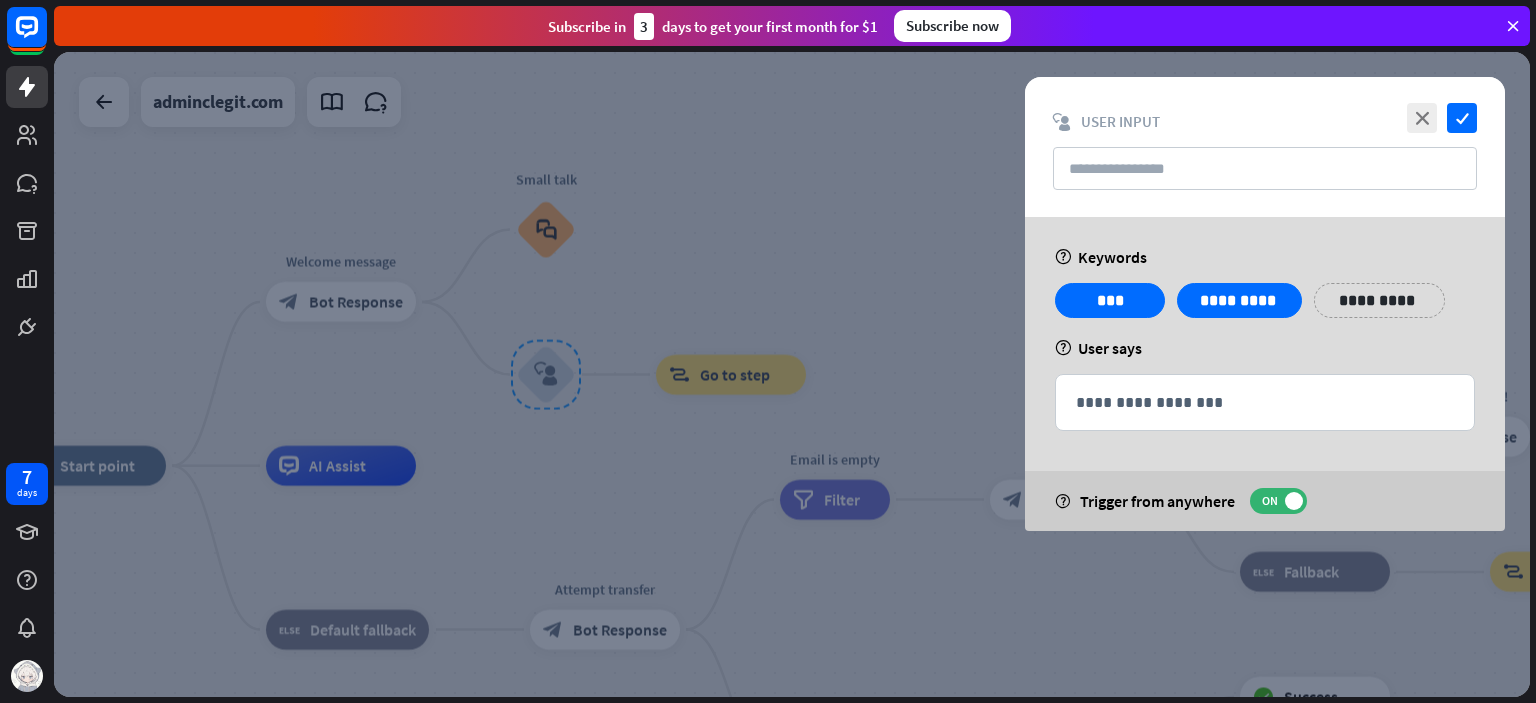 click at bounding box center [792, 374] 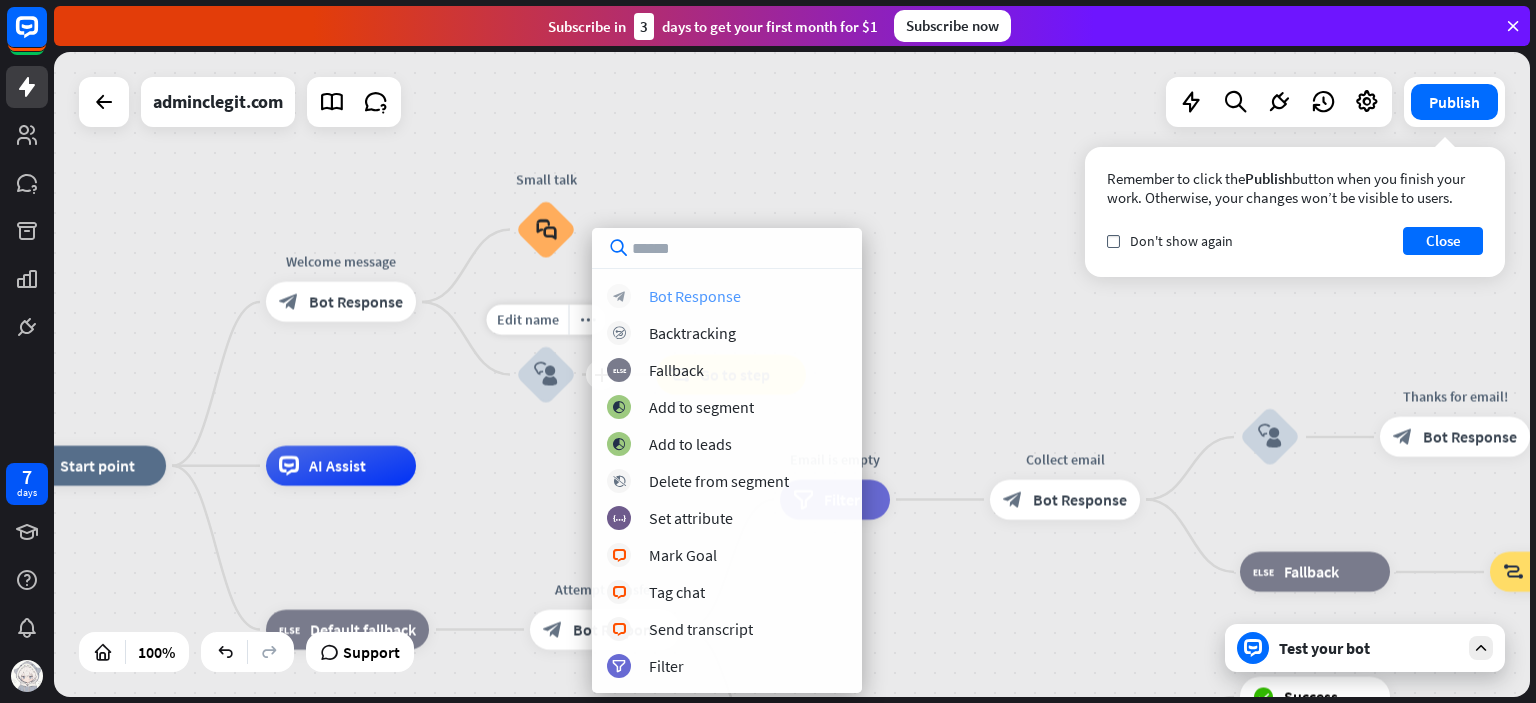 click on "block_bot_response
Bot Response" at bounding box center (727, 296) 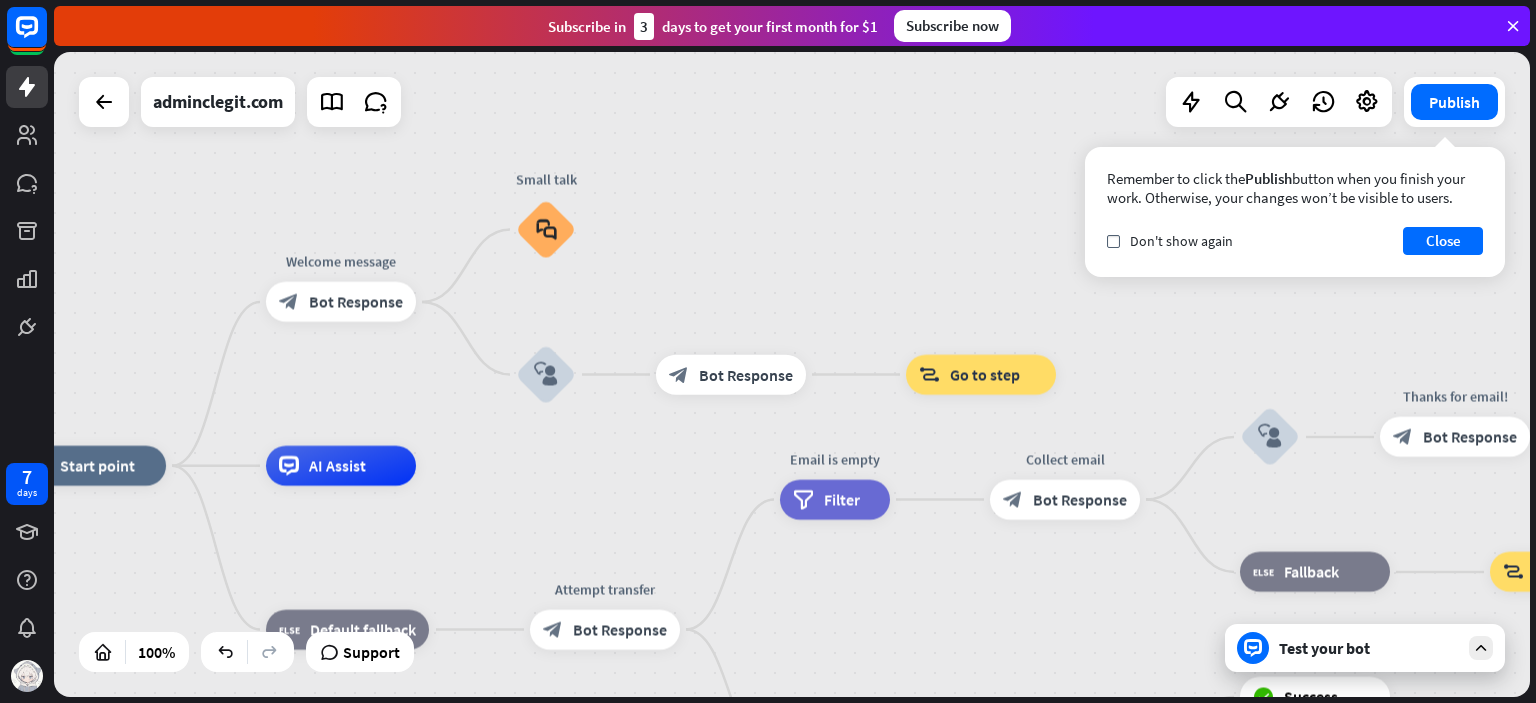 click on "block_bot_response   Bot Response" at bounding box center (731, 375) 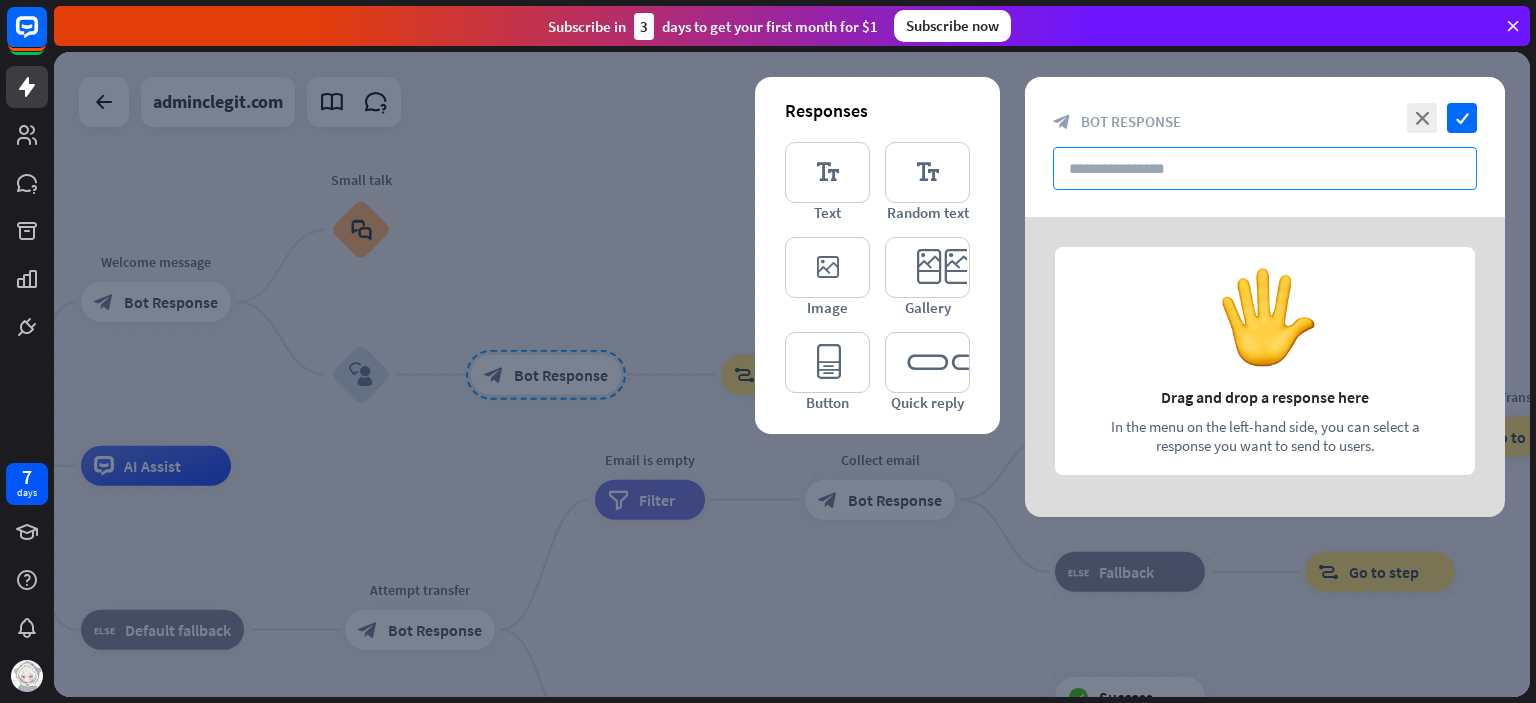 click at bounding box center (1265, 168) 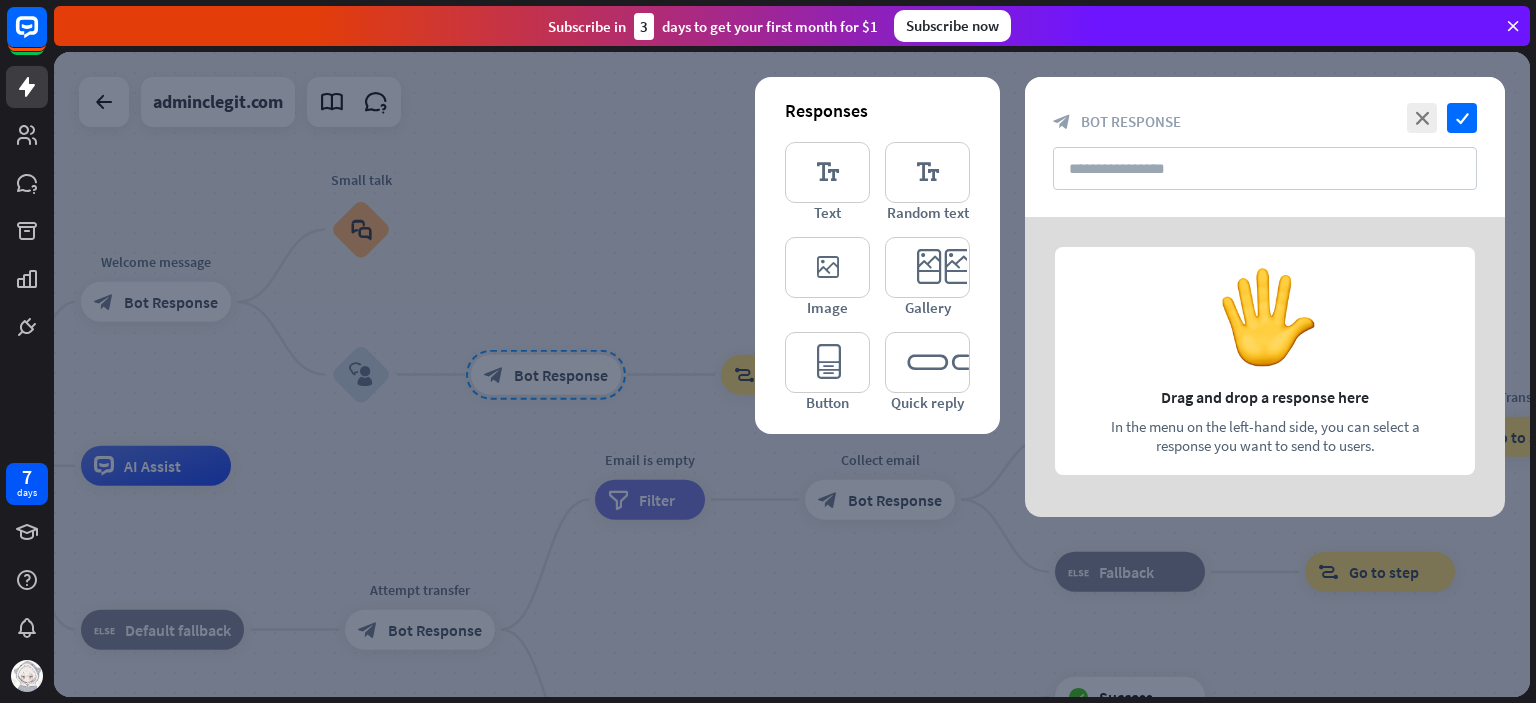 click at bounding box center (1265, 367) 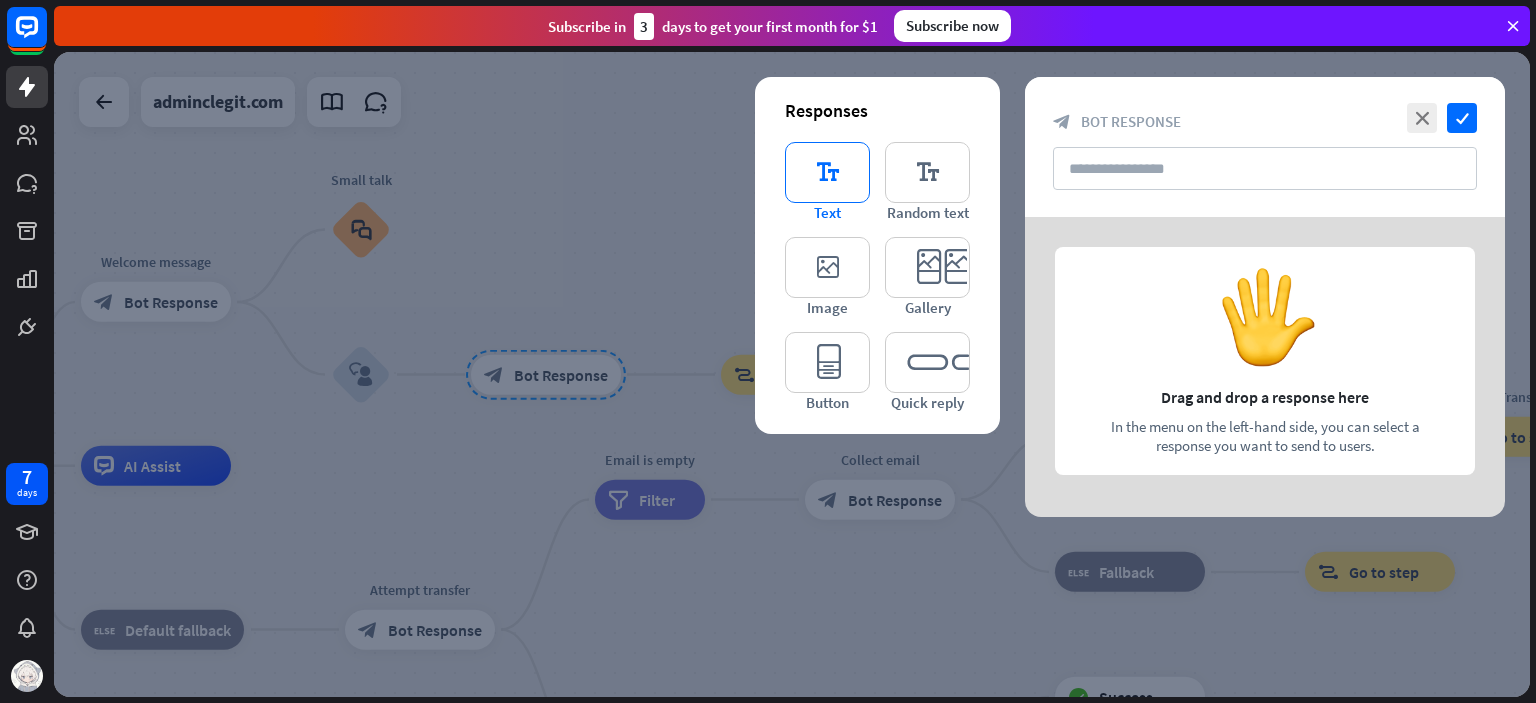 click on "editor_text" at bounding box center (827, 172) 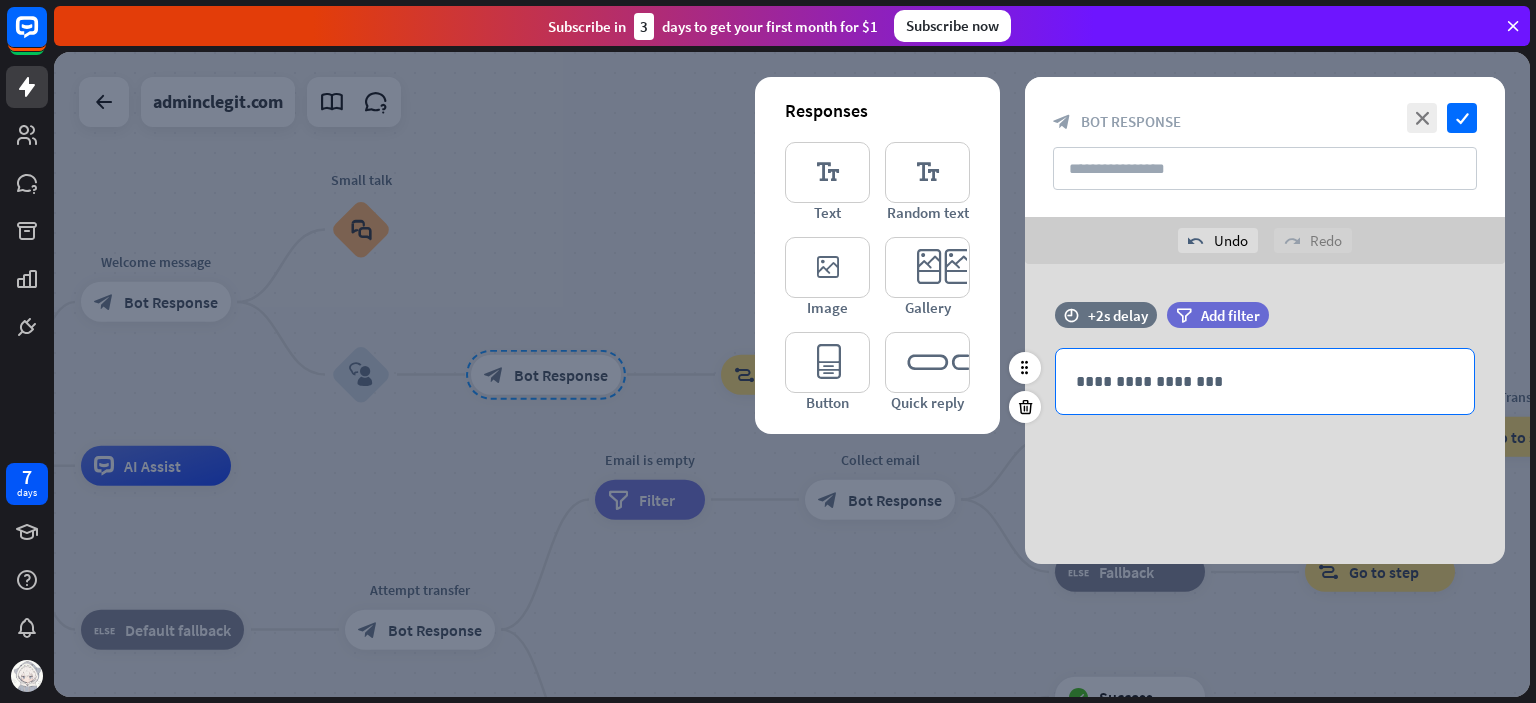 click on "**********" at bounding box center [1265, 381] 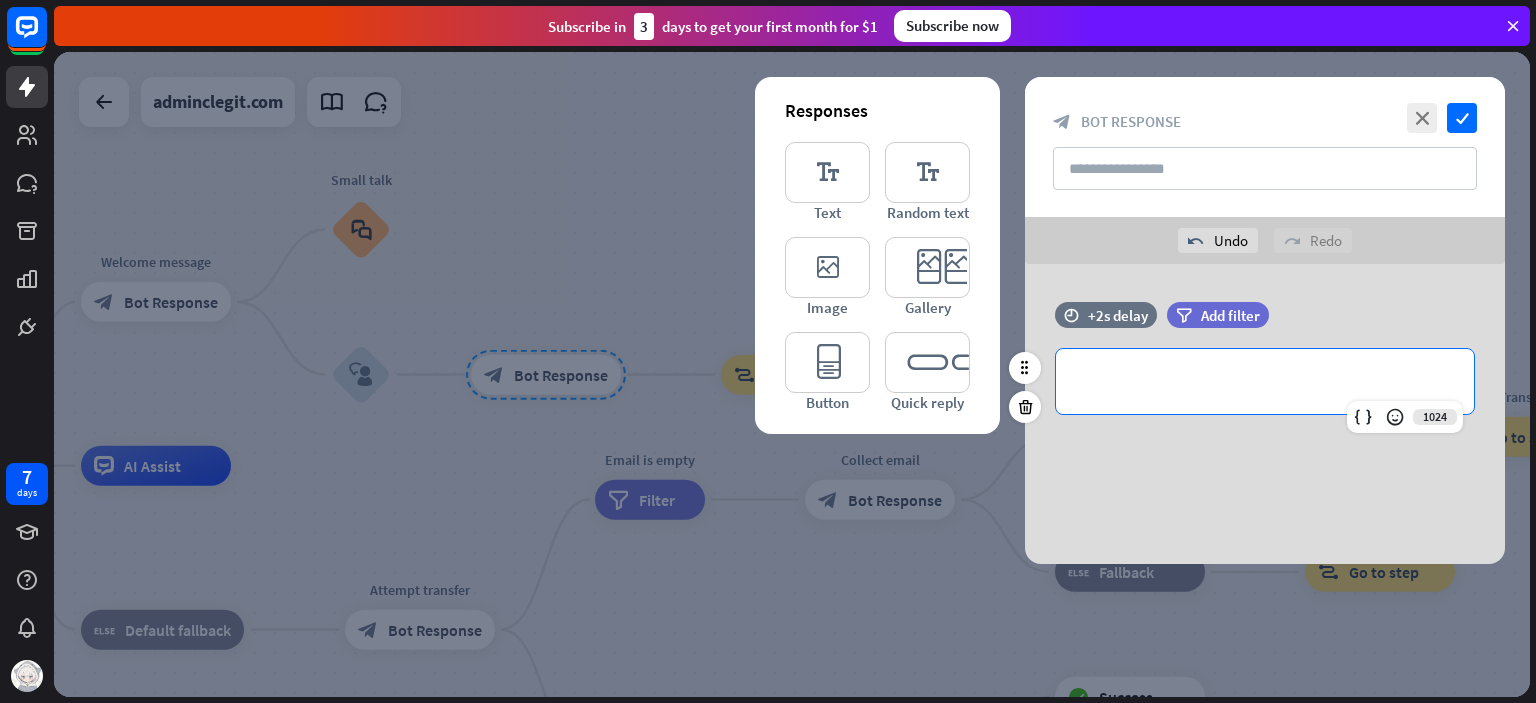 type 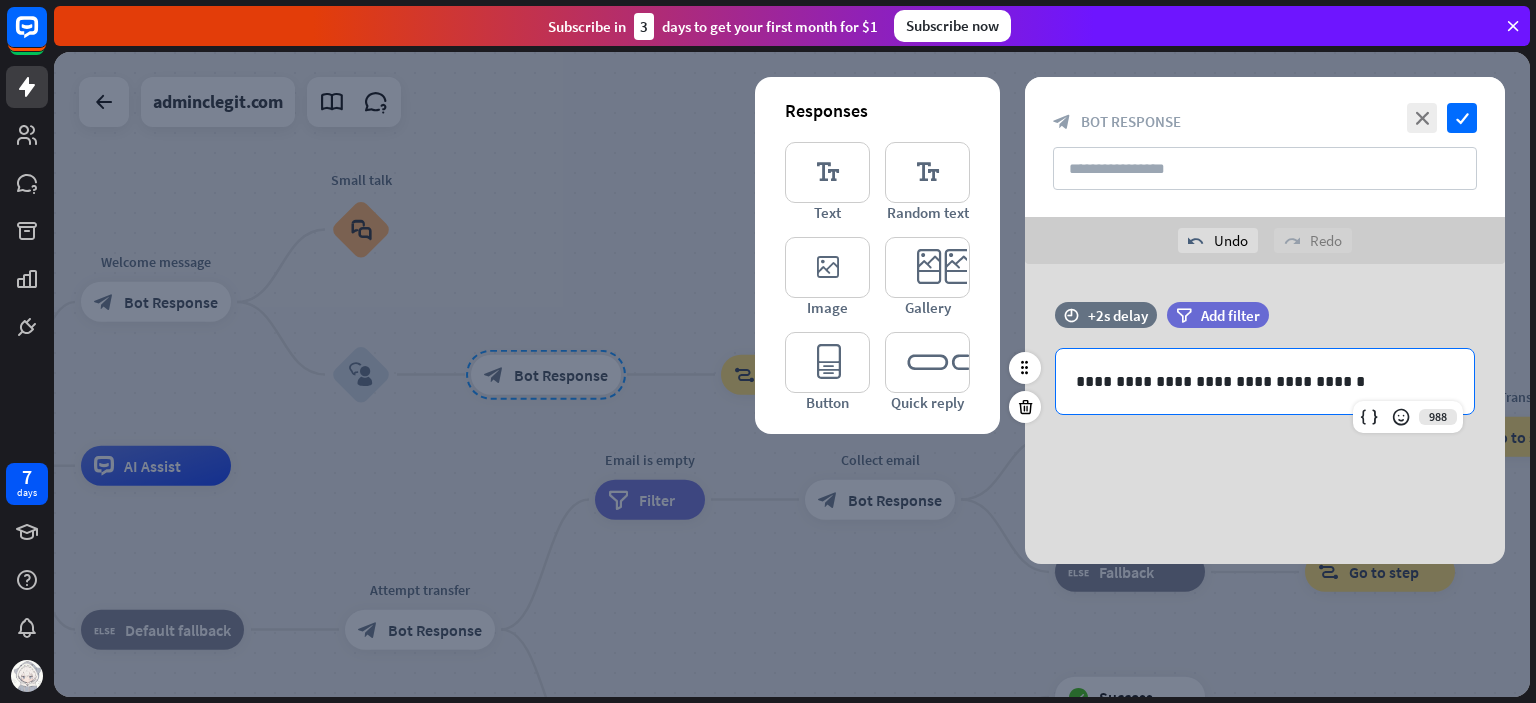 click at bounding box center (1369, 417) 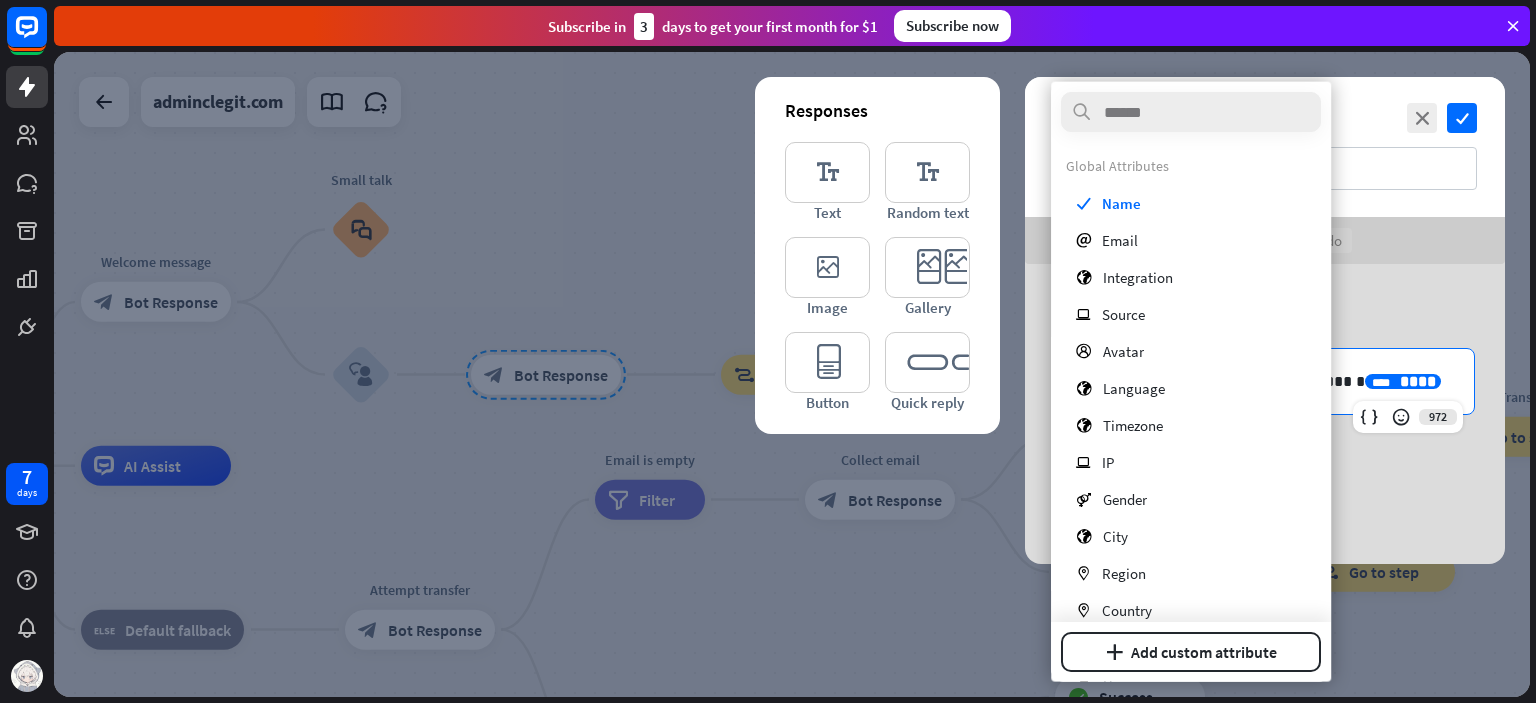 click on "ip
Source" at bounding box center [1191, 314] 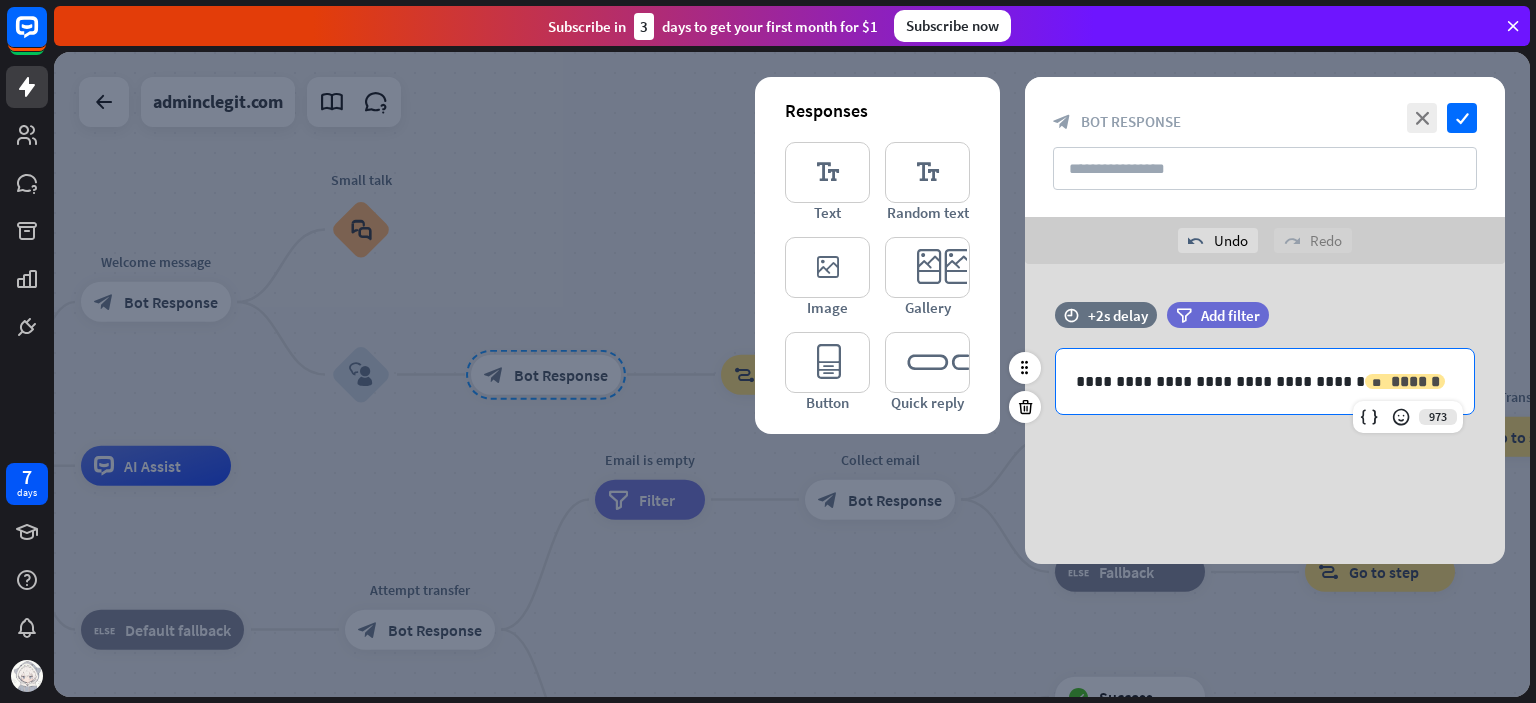 click on "******" at bounding box center [1415, 381] 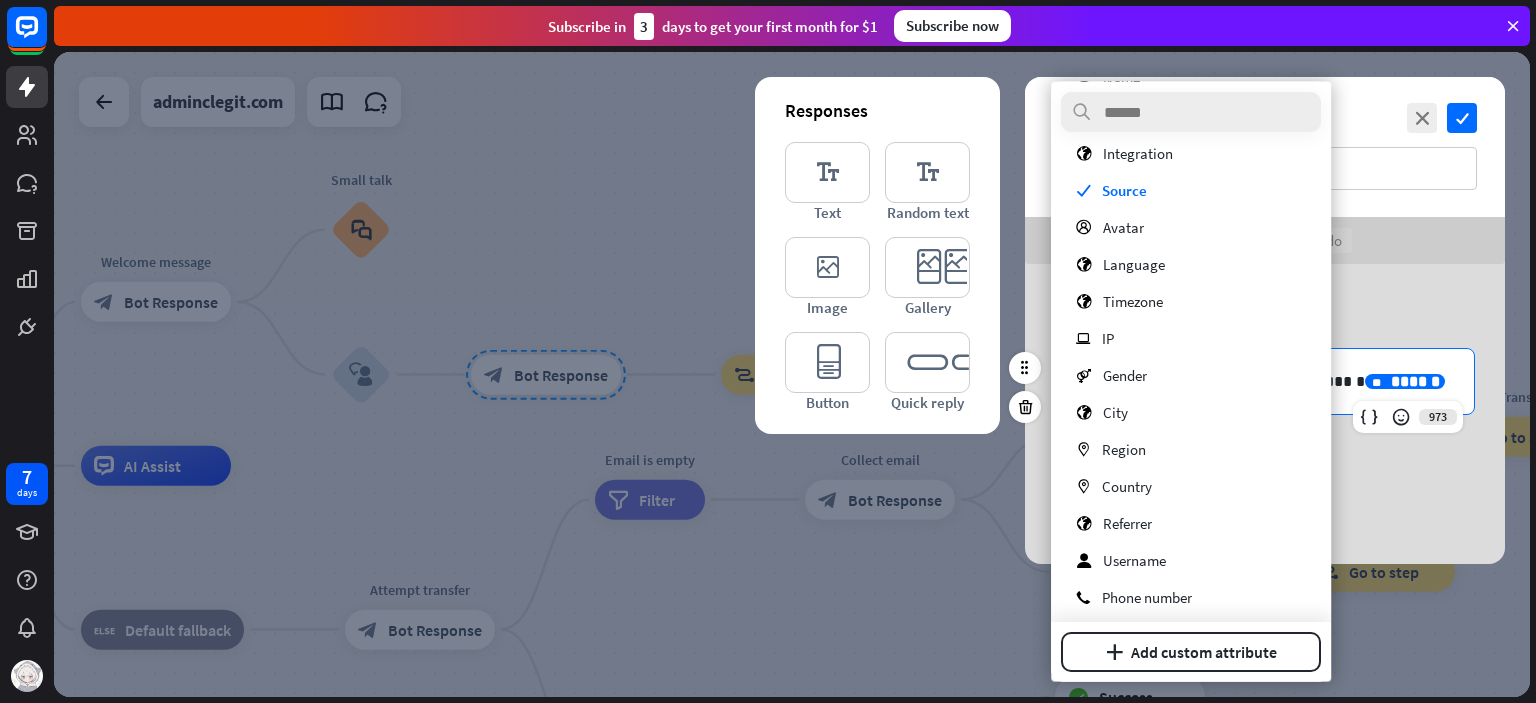scroll, scrollTop: 132, scrollLeft: 0, axis: vertical 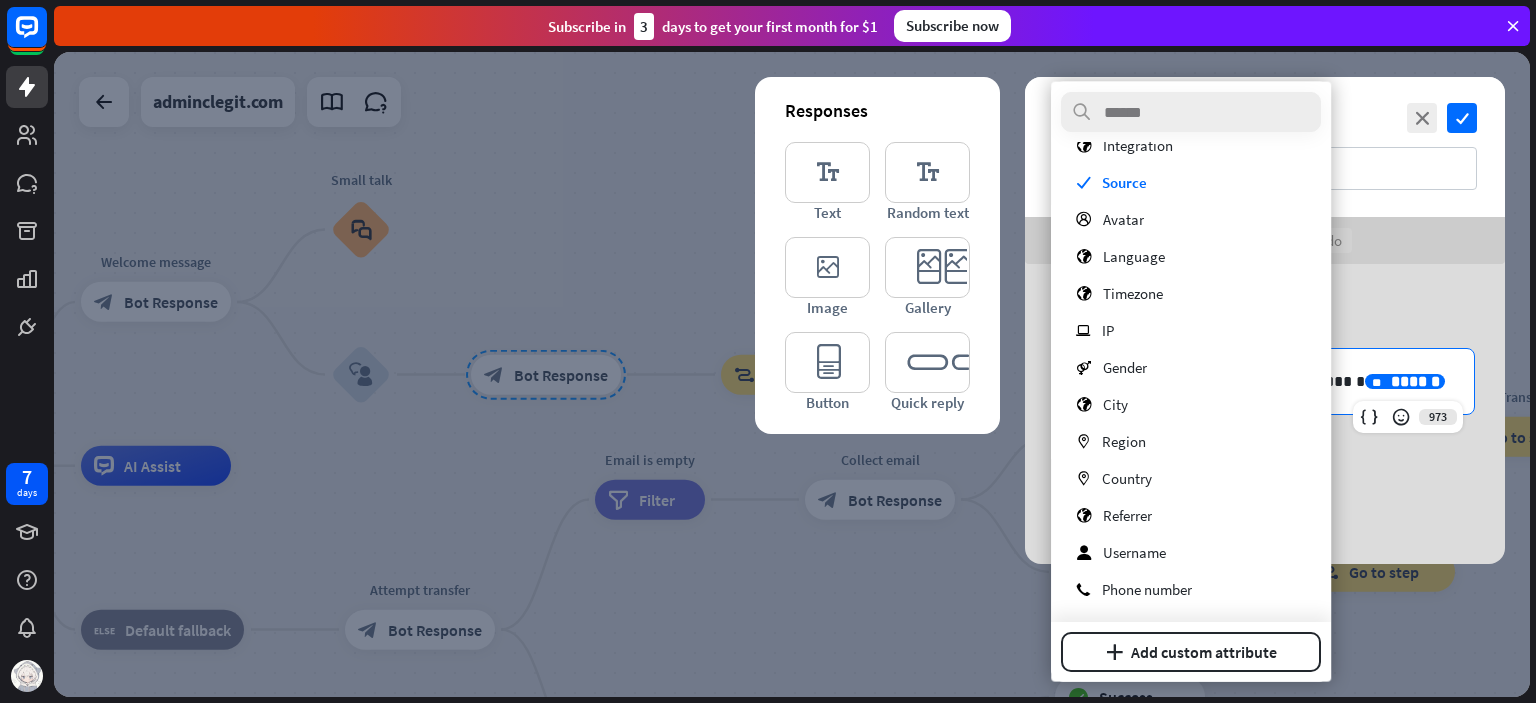 click on "phone
Phone number" at bounding box center [1191, 589] 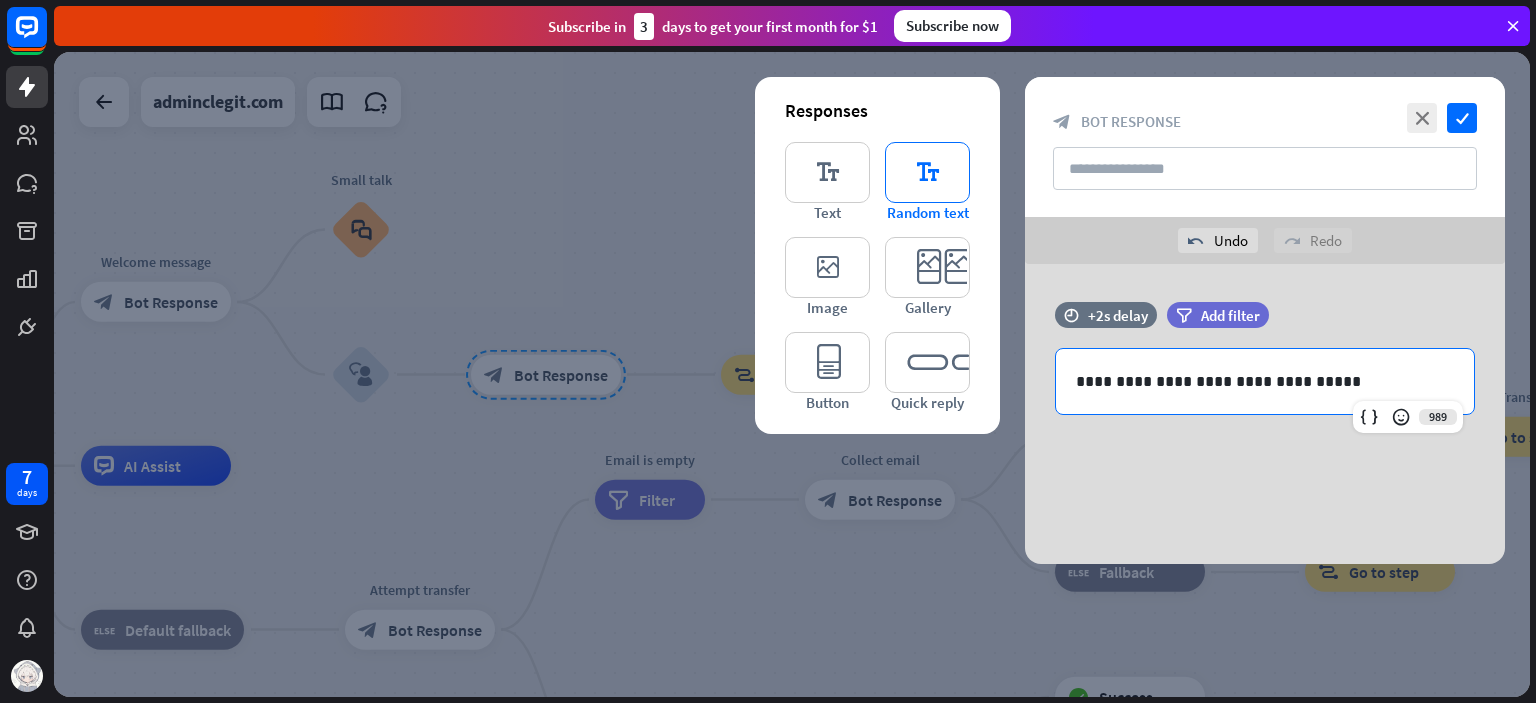click on "editor_text" at bounding box center (927, 172) 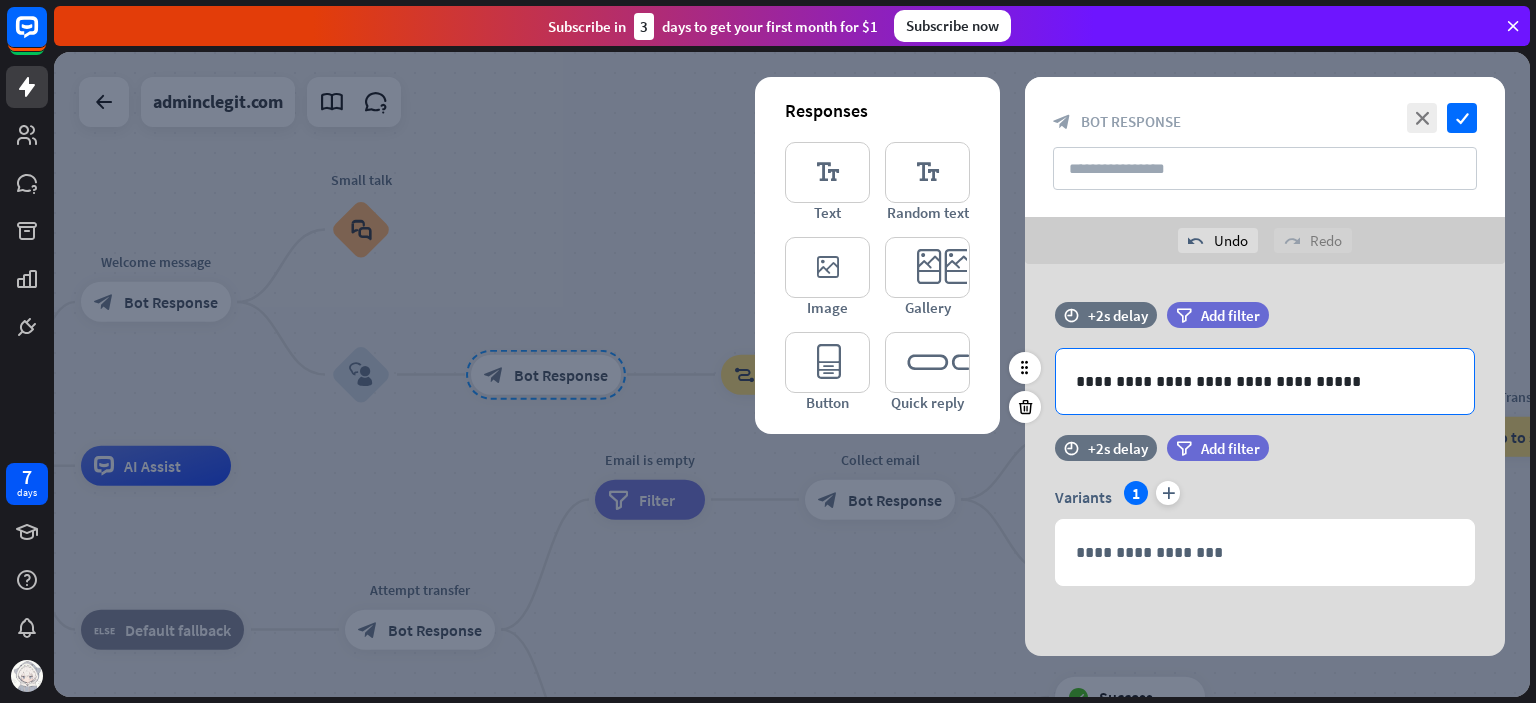 click on "**********" at bounding box center (1265, 381) 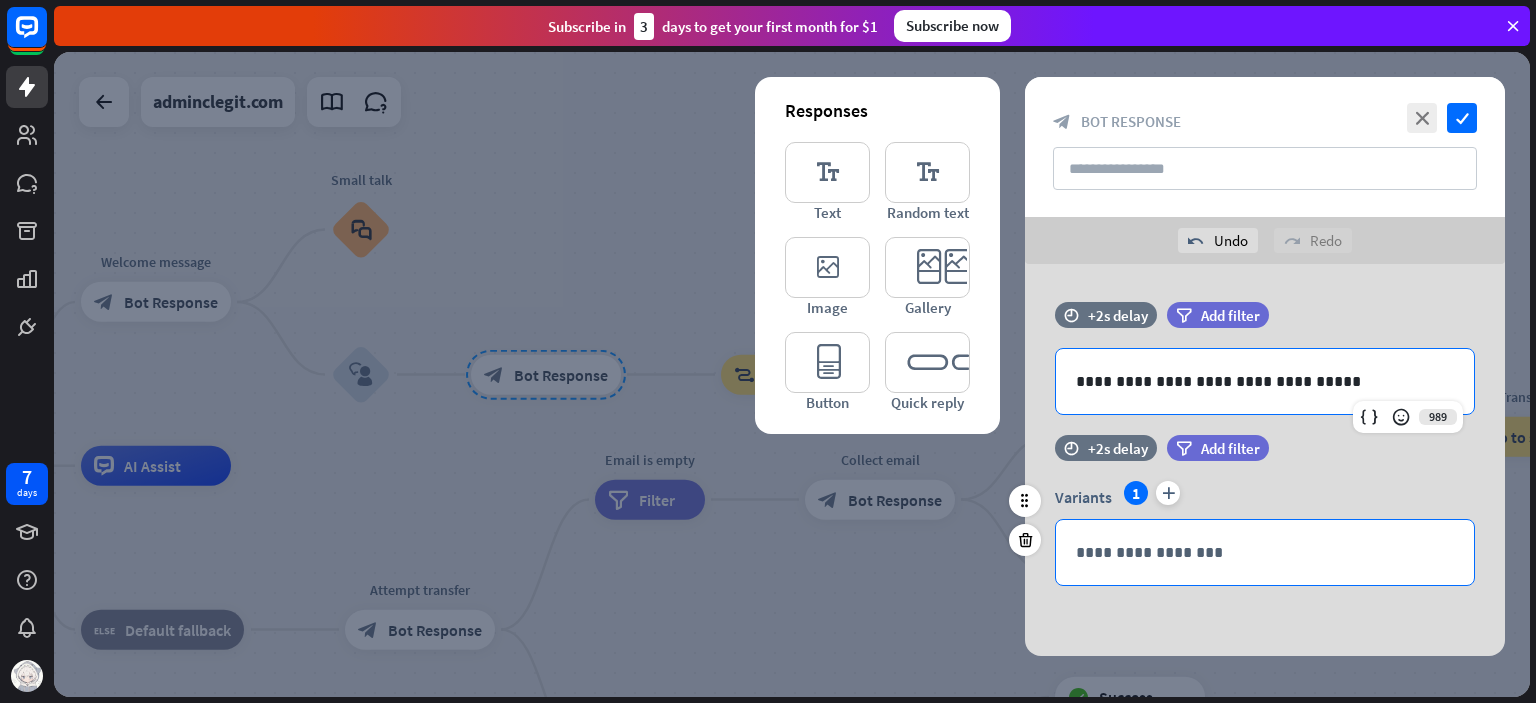 click on "**********" at bounding box center [1265, 552] 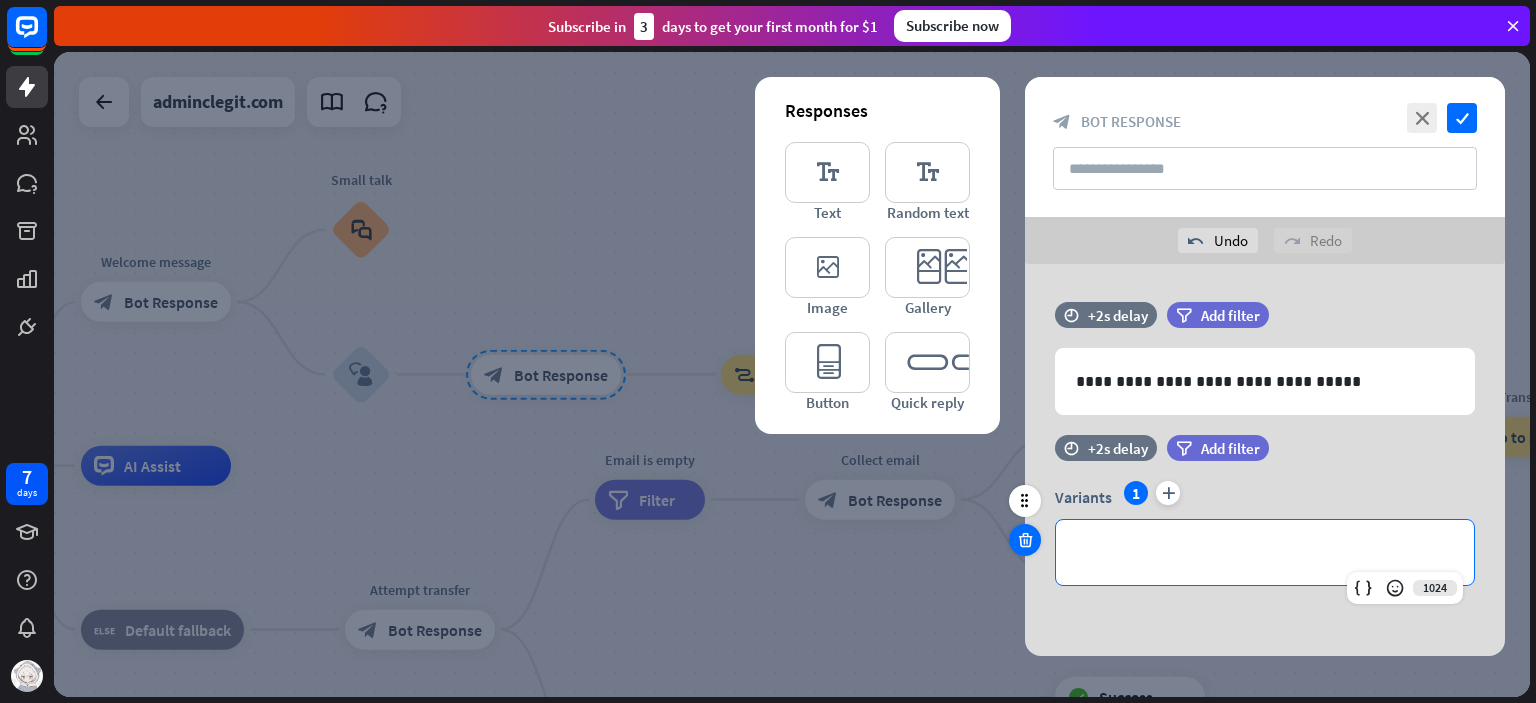 click at bounding box center (1025, 540) 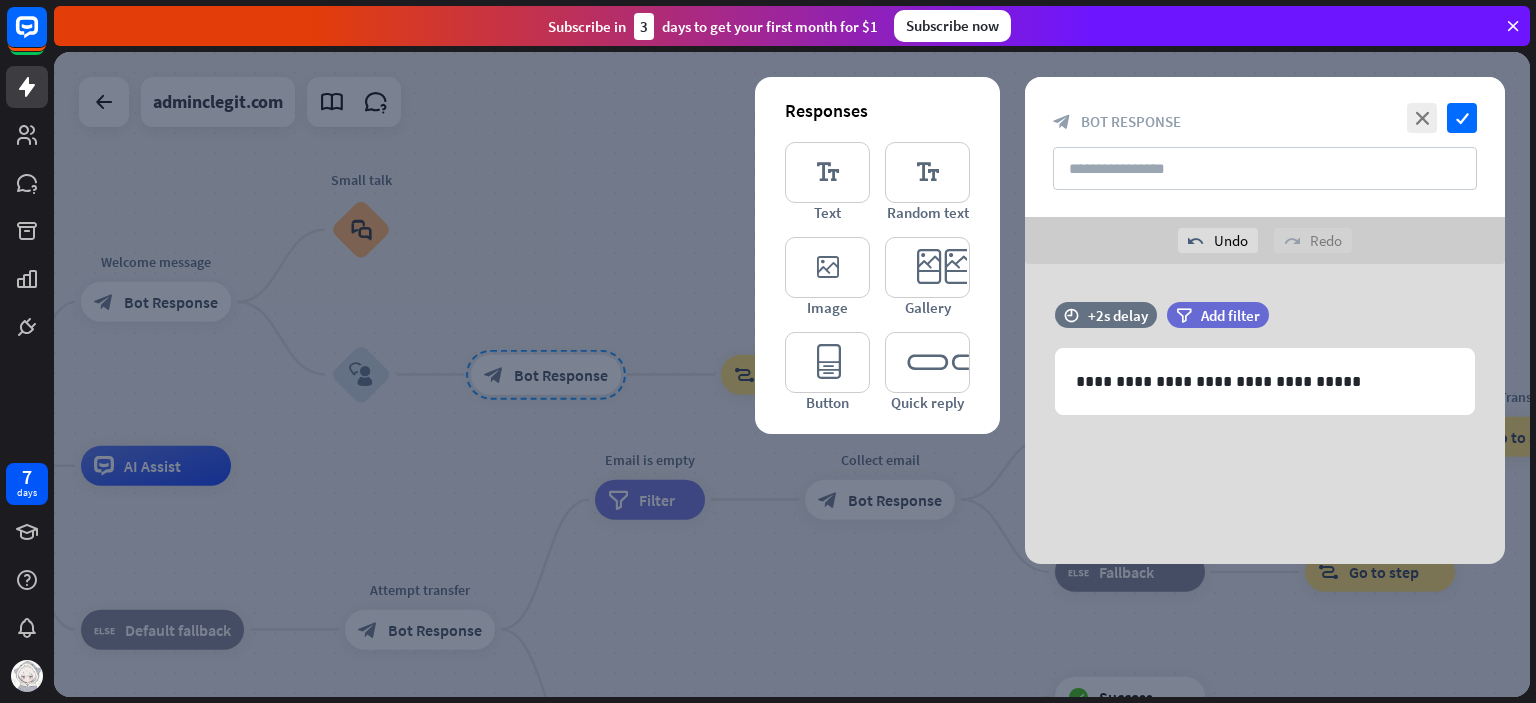 click at bounding box center [792, 374] 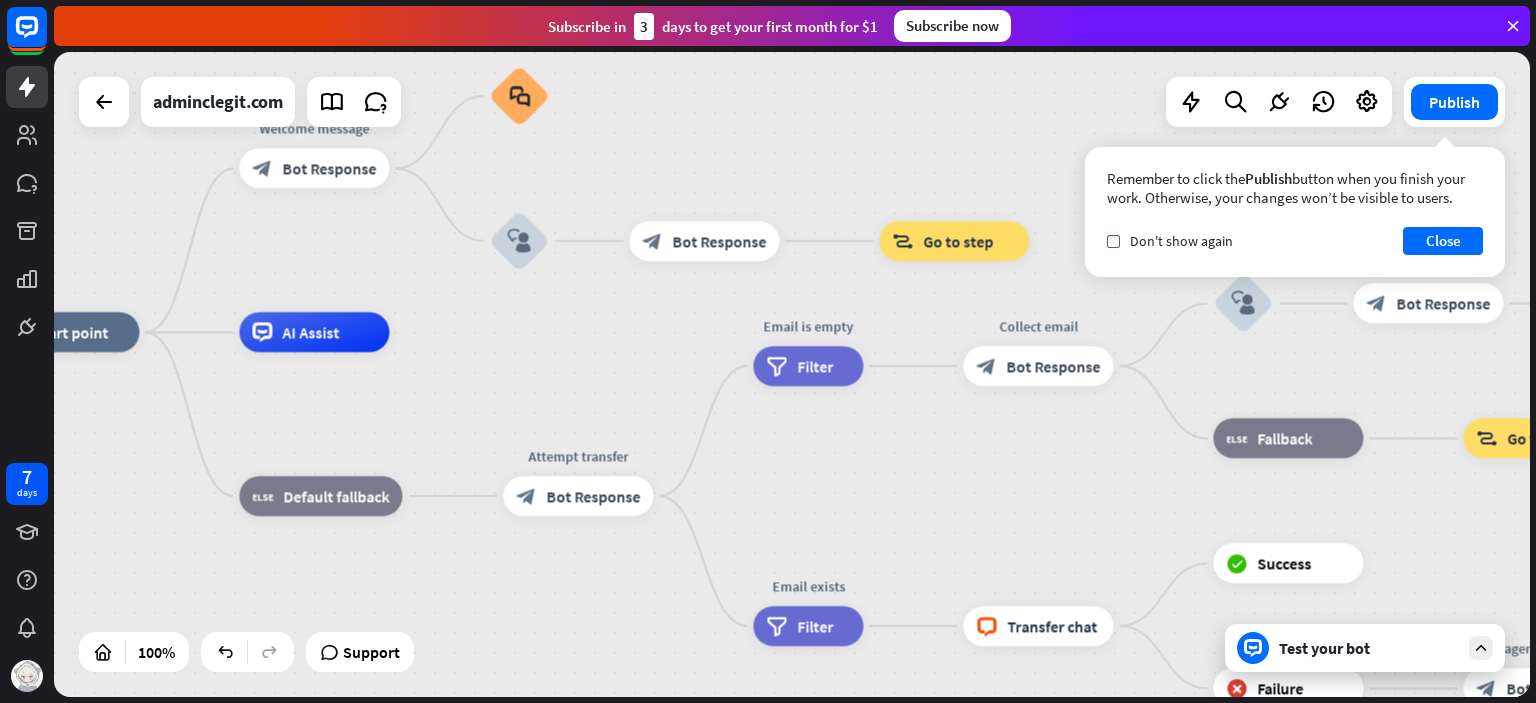 click on "AI Assist" at bounding box center (310, 332) 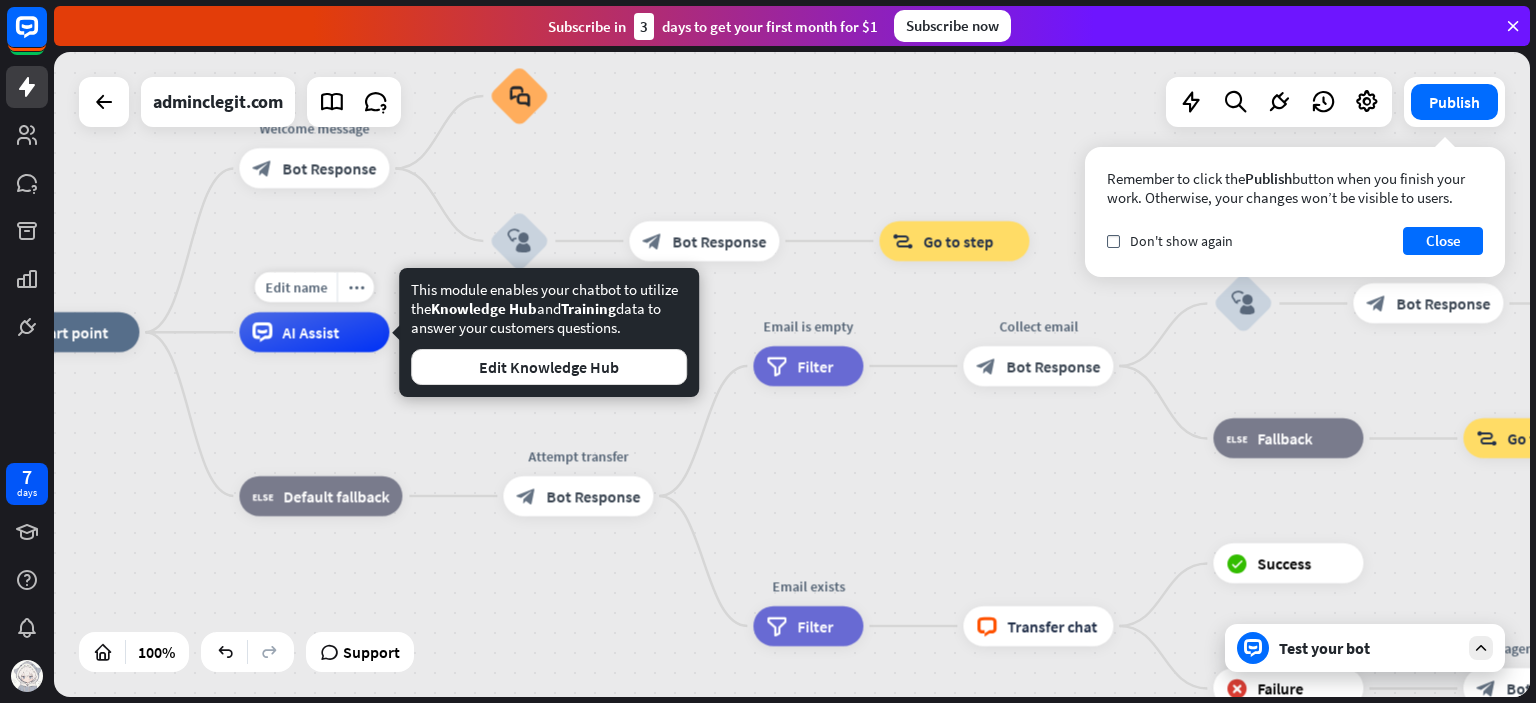 click on "more_horiz" at bounding box center (355, 287) 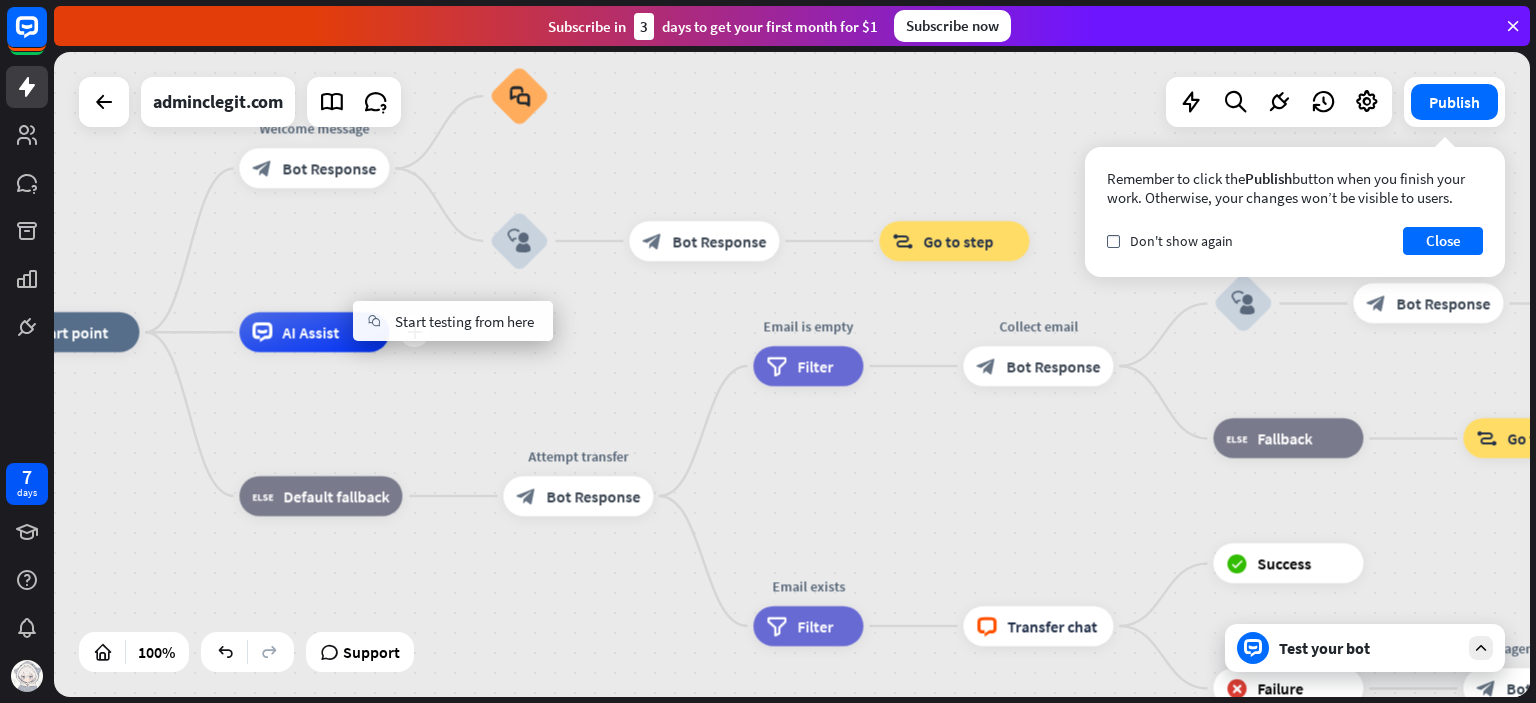 click on "AI Assist" at bounding box center (310, 332) 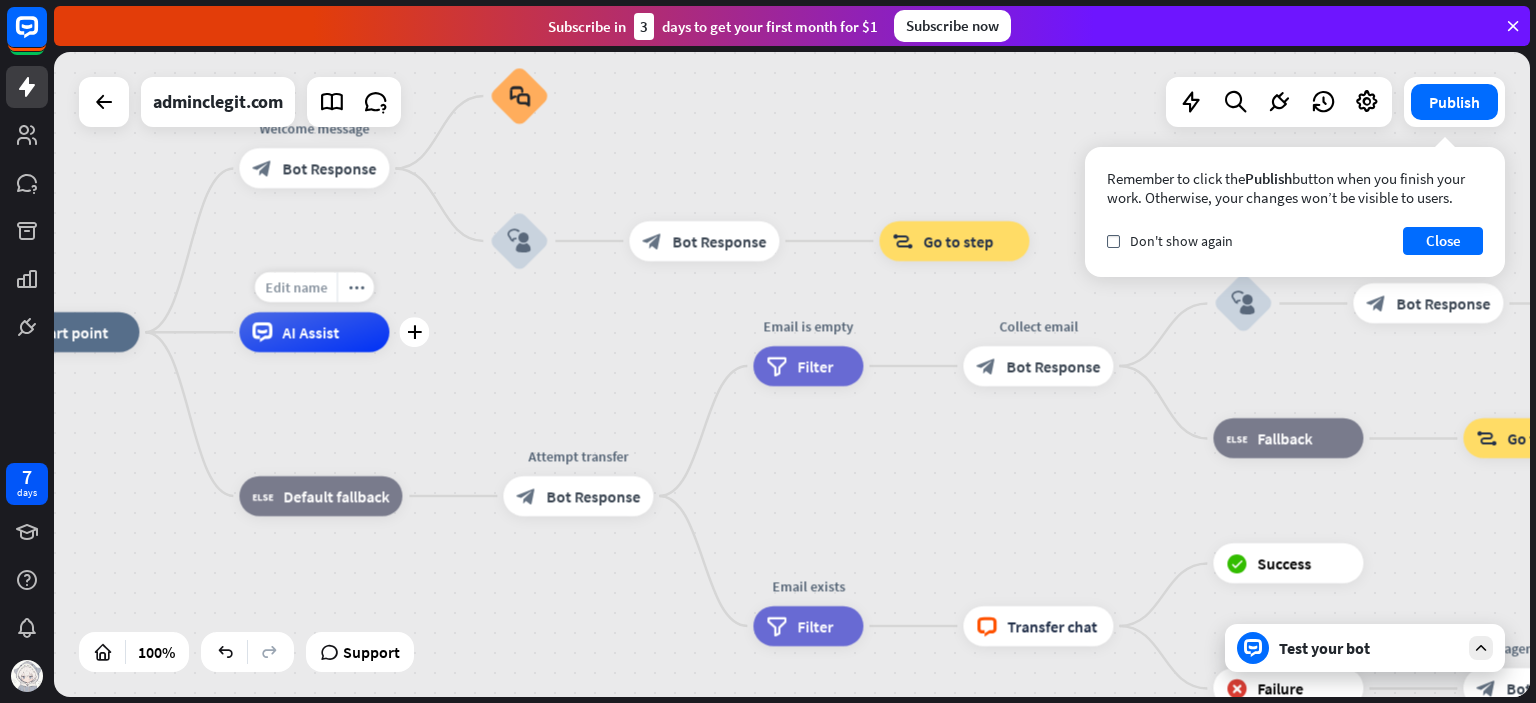 click on "Edit name" at bounding box center (296, 287) 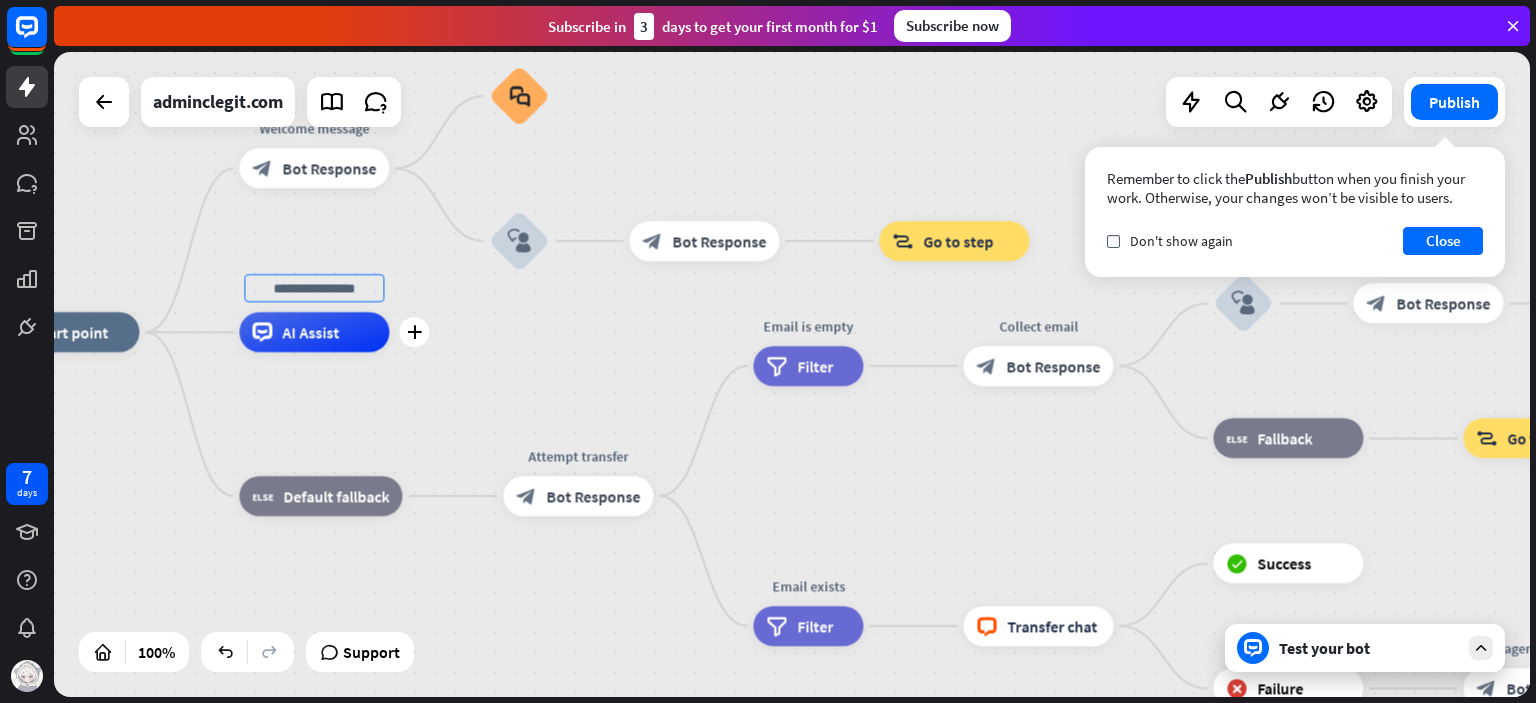 click on "home_2   Start point                 Welcome message   block_bot_response   Bot Response                 Small talk   block_faq                   block_user_input                   block_bot_response   Bot Response                   block_goto   Go to step               plus       AI Assist                   block_fallback   Default fallback                 Attempt transfer   block_bot_response   Bot Response                 Email is empty   filter   Filter                 Collect email   block_bot_response   Bot Response                   block_user_input                 Thanks for email!   block_bot_response   Bot Response                 Go to "Transfer chat"   block_goto   Go to step                   block_fallback   Fallback                   block_goto   Go to step                 Email exists   filter   Filter                   block_livechat   Transfer chat                   block_success   Success                   block_failure   Failure                 No agents to chat." at bounding box center [727, 654] 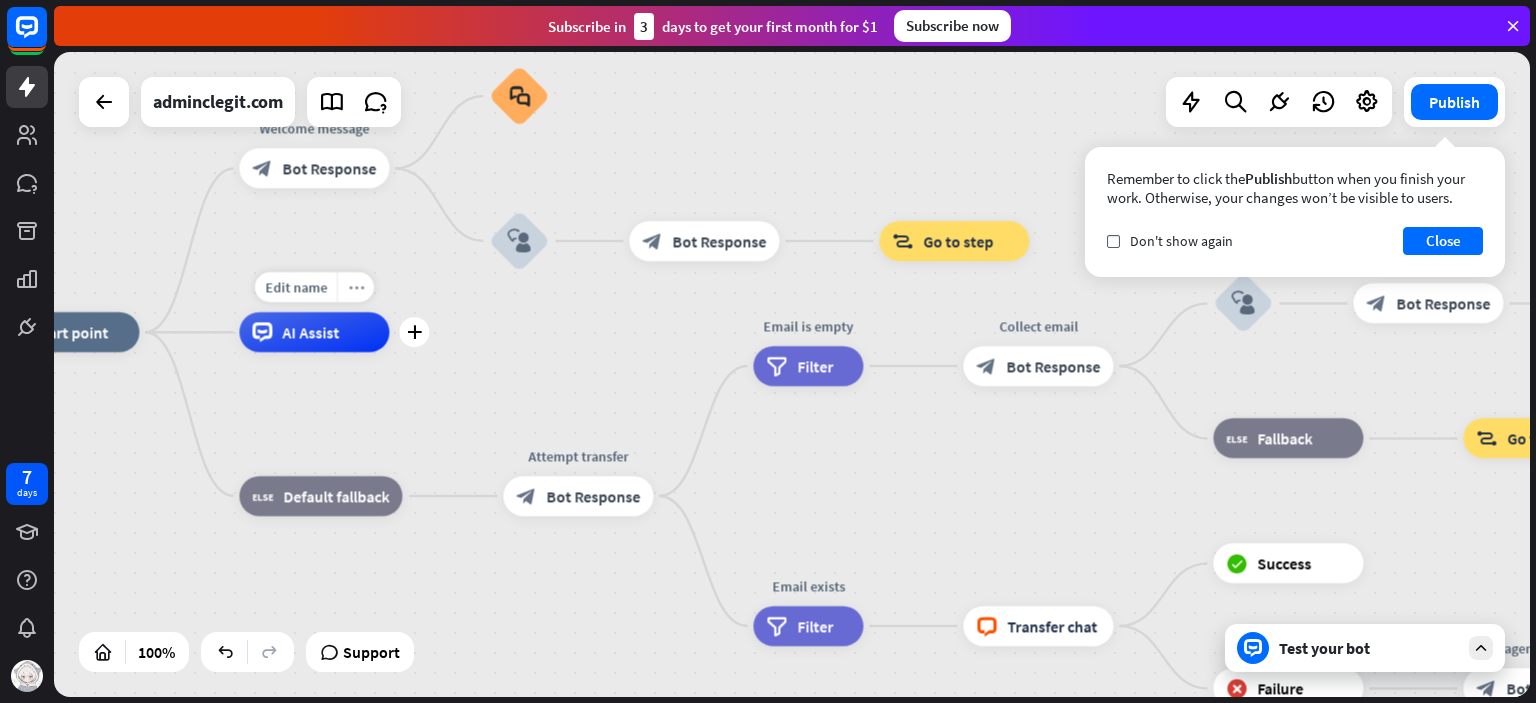click on "more_horiz" at bounding box center [356, 287] 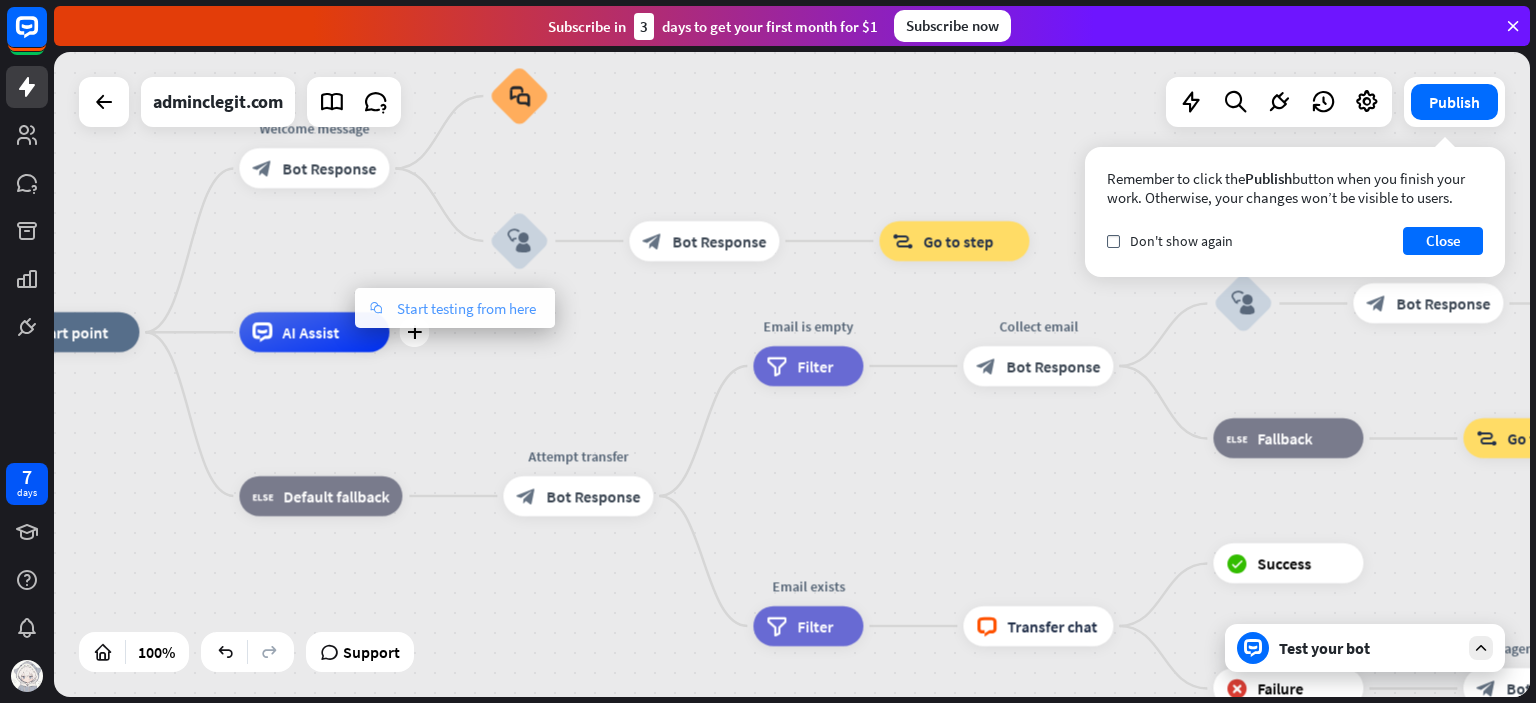 click on "chat" at bounding box center (376, 308) 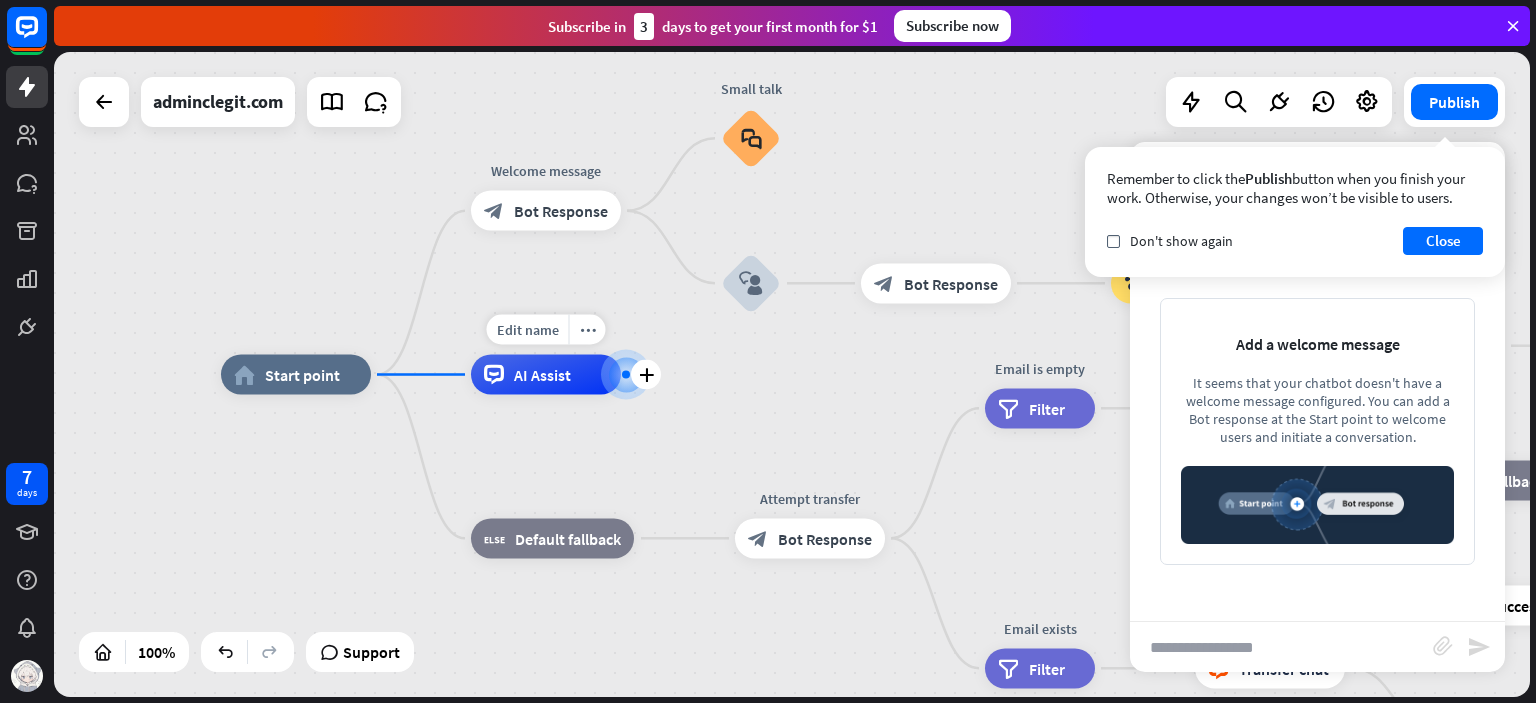 click at bounding box center (1281, 647) 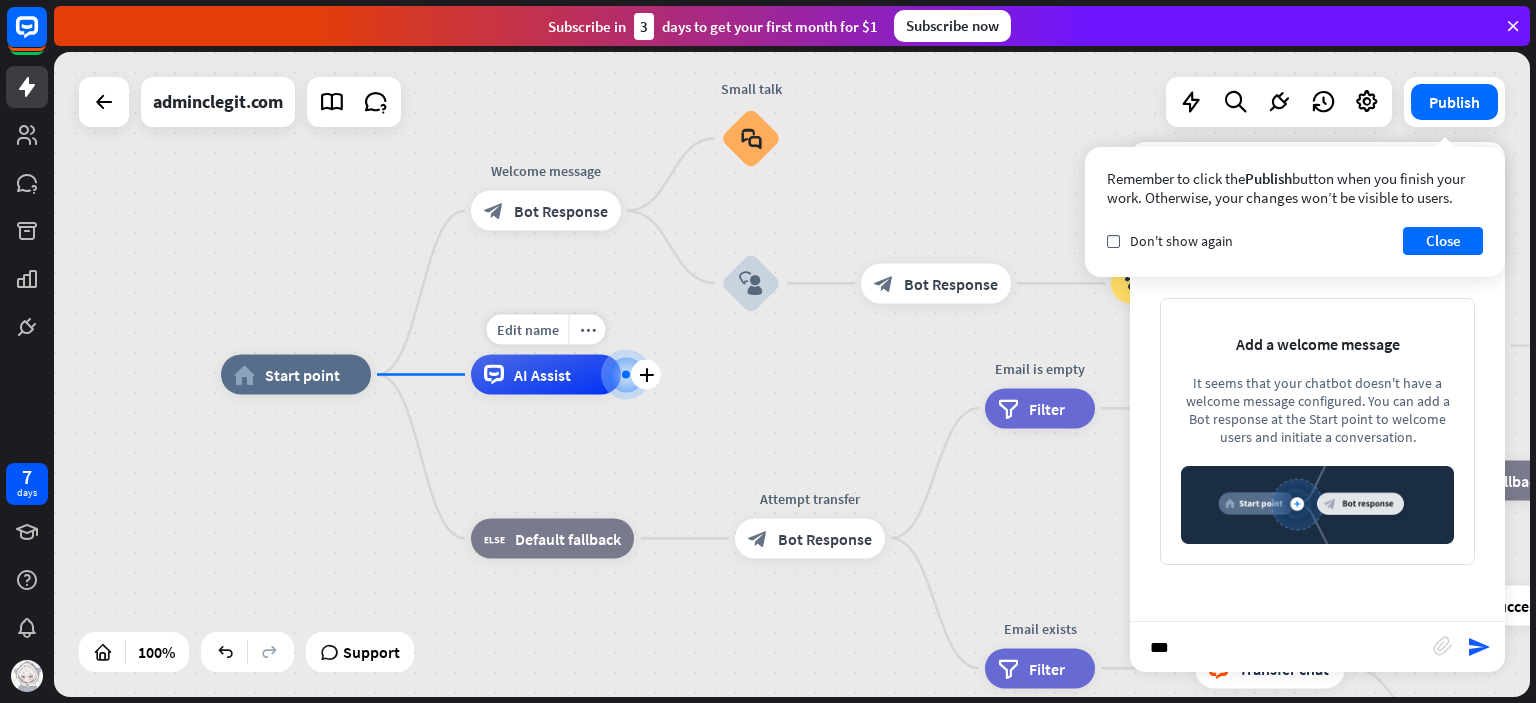 type on "****" 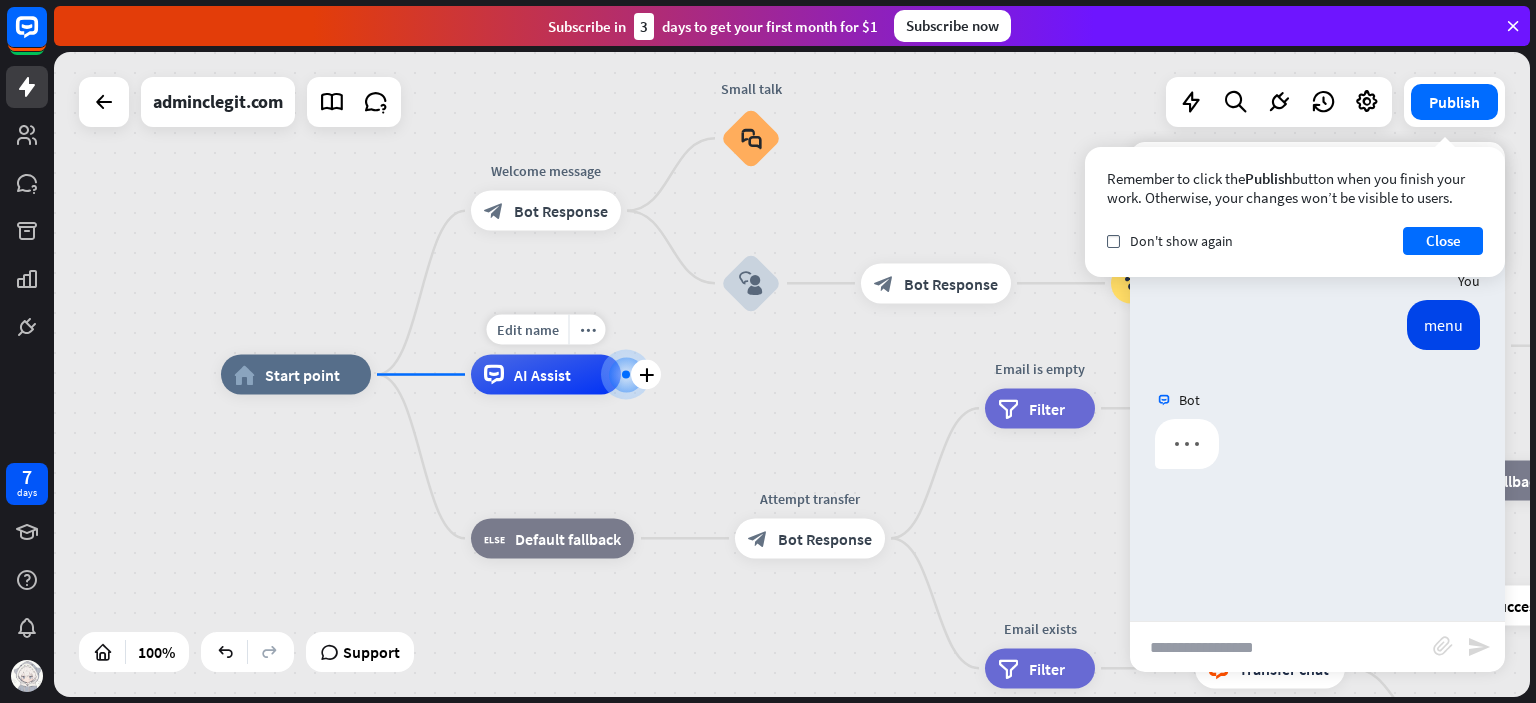 click at bounding box center [1281, 647] 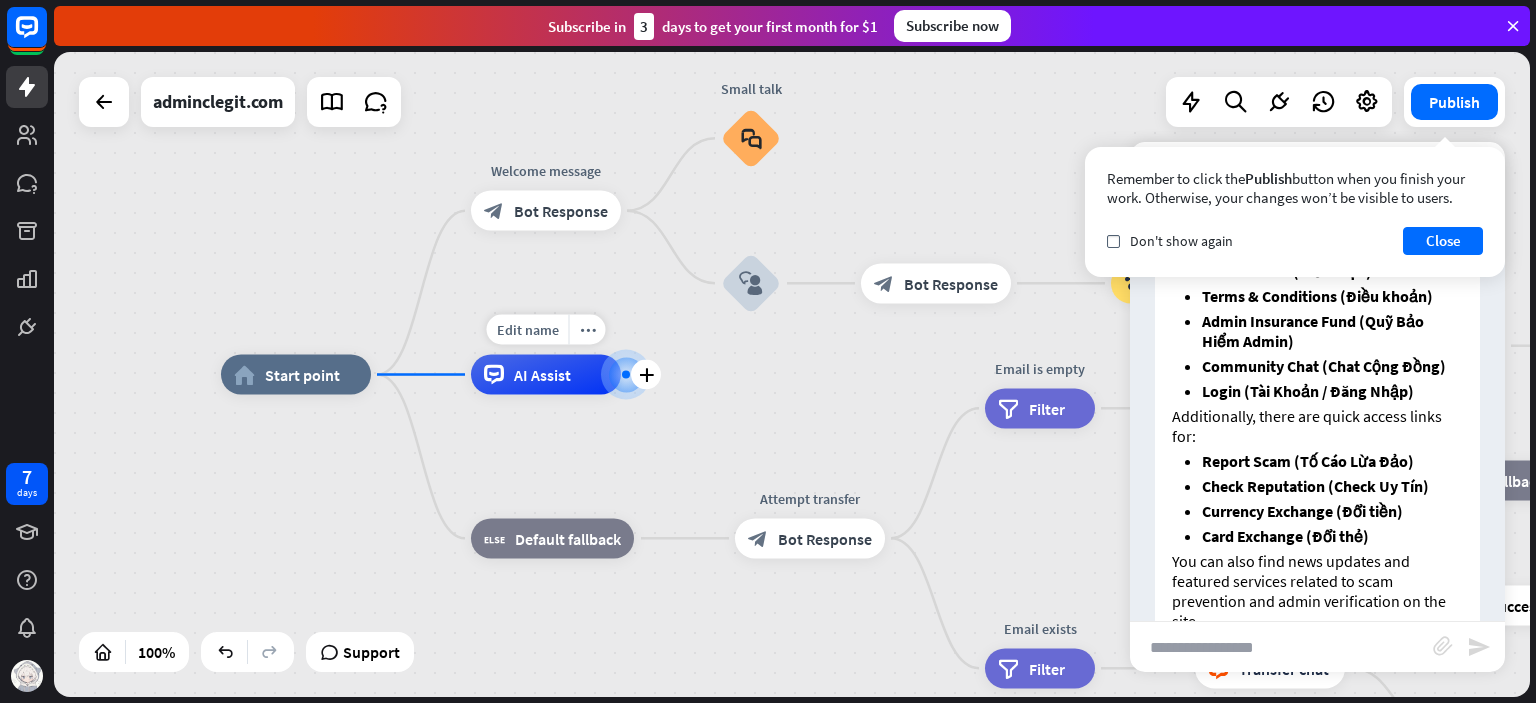 scroll, scrollTop: 296, scrollLeft: 0, axis: vertical 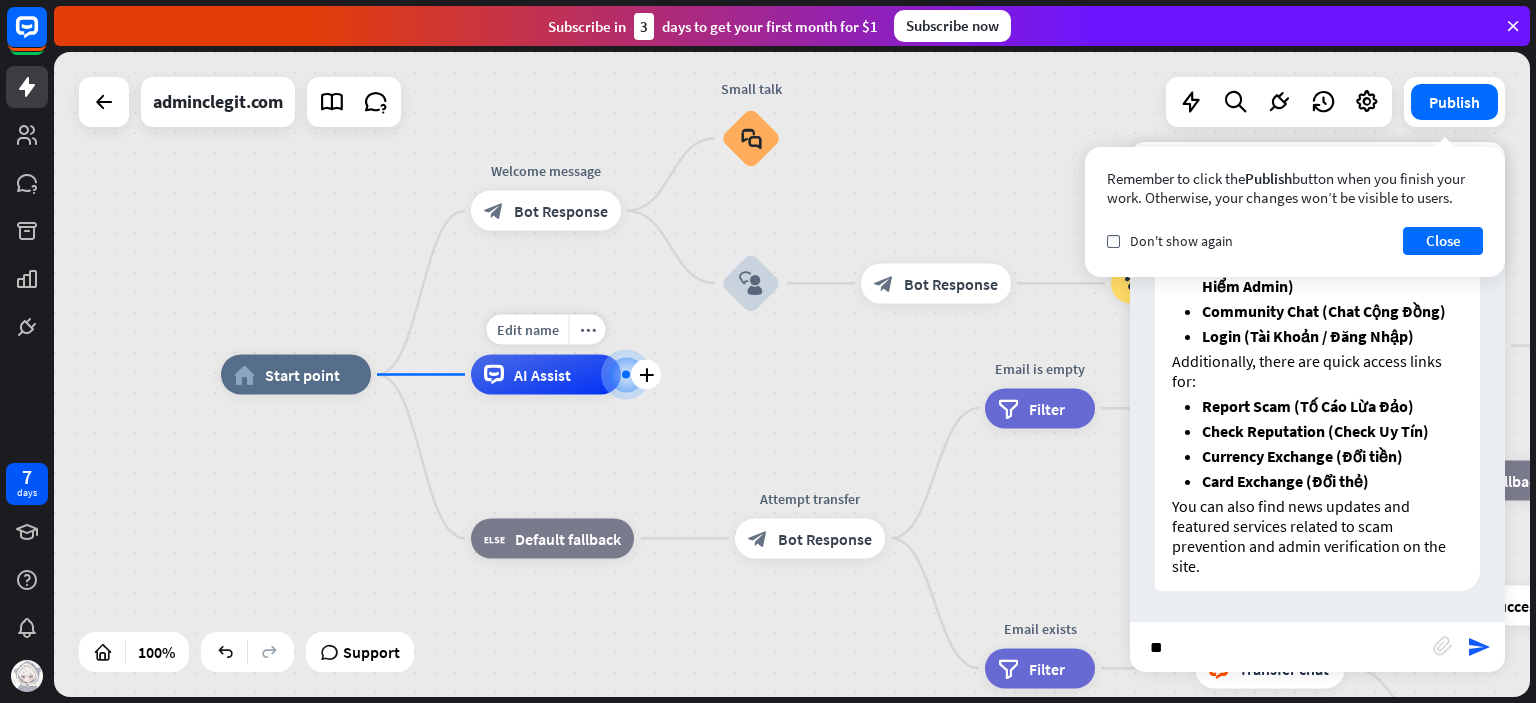type on "***" 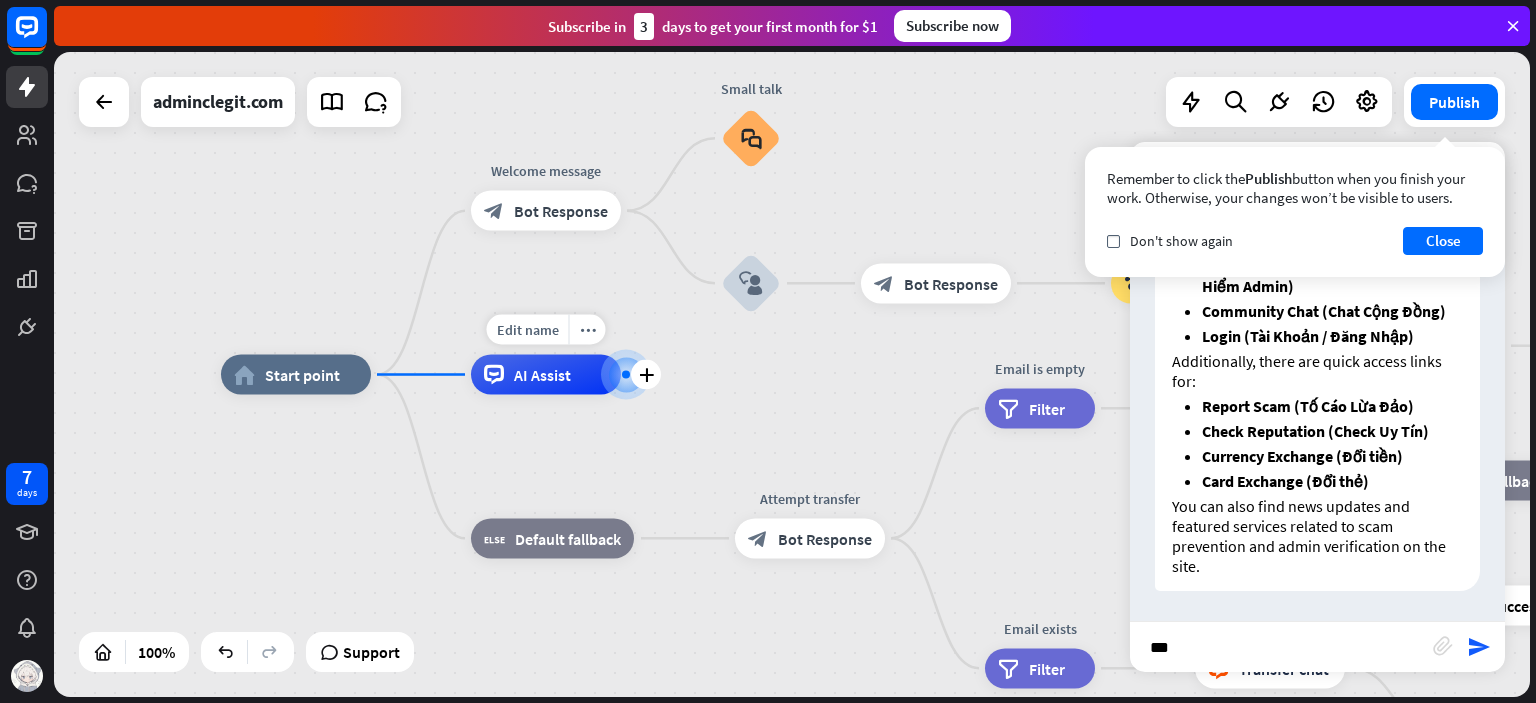 type 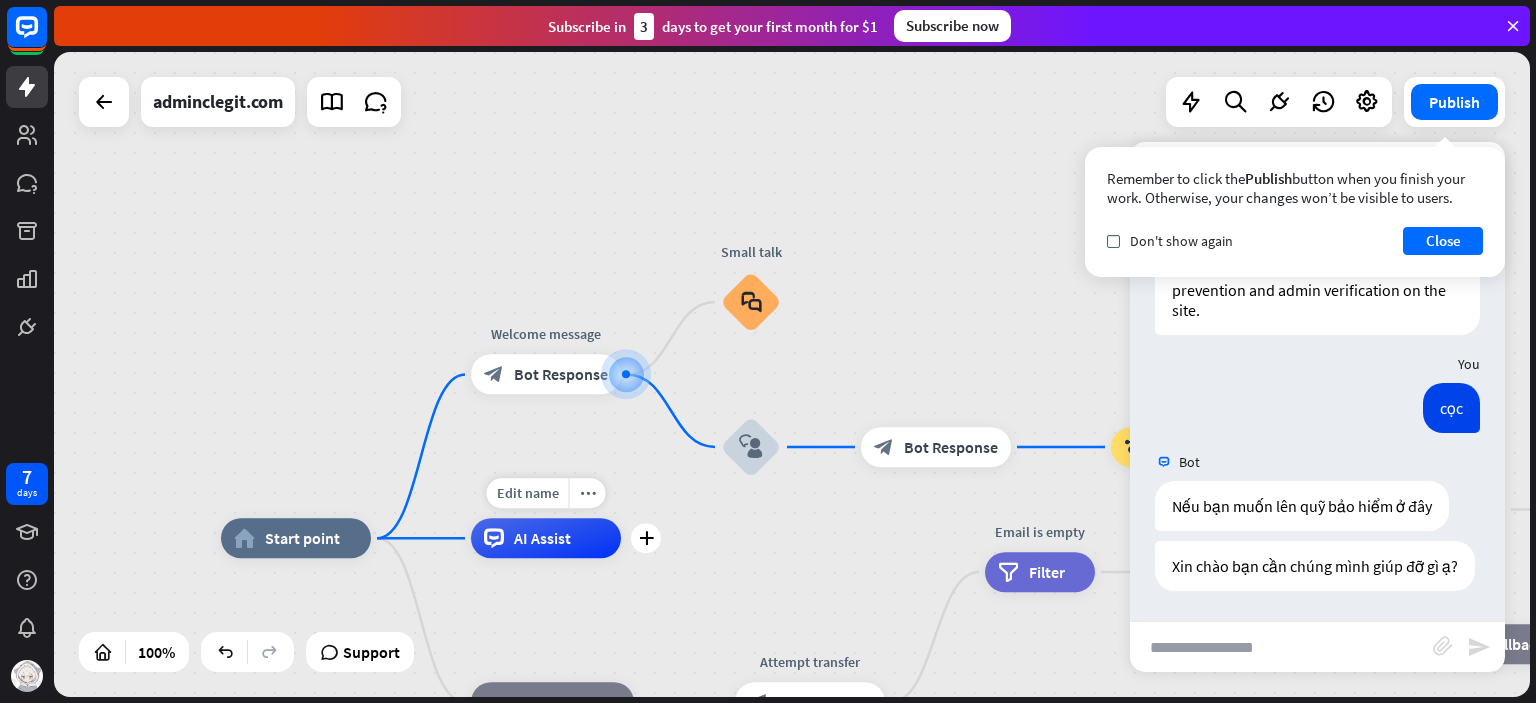 scroll, scrollTop: 572, scrollLeft: 0, axis: vertical 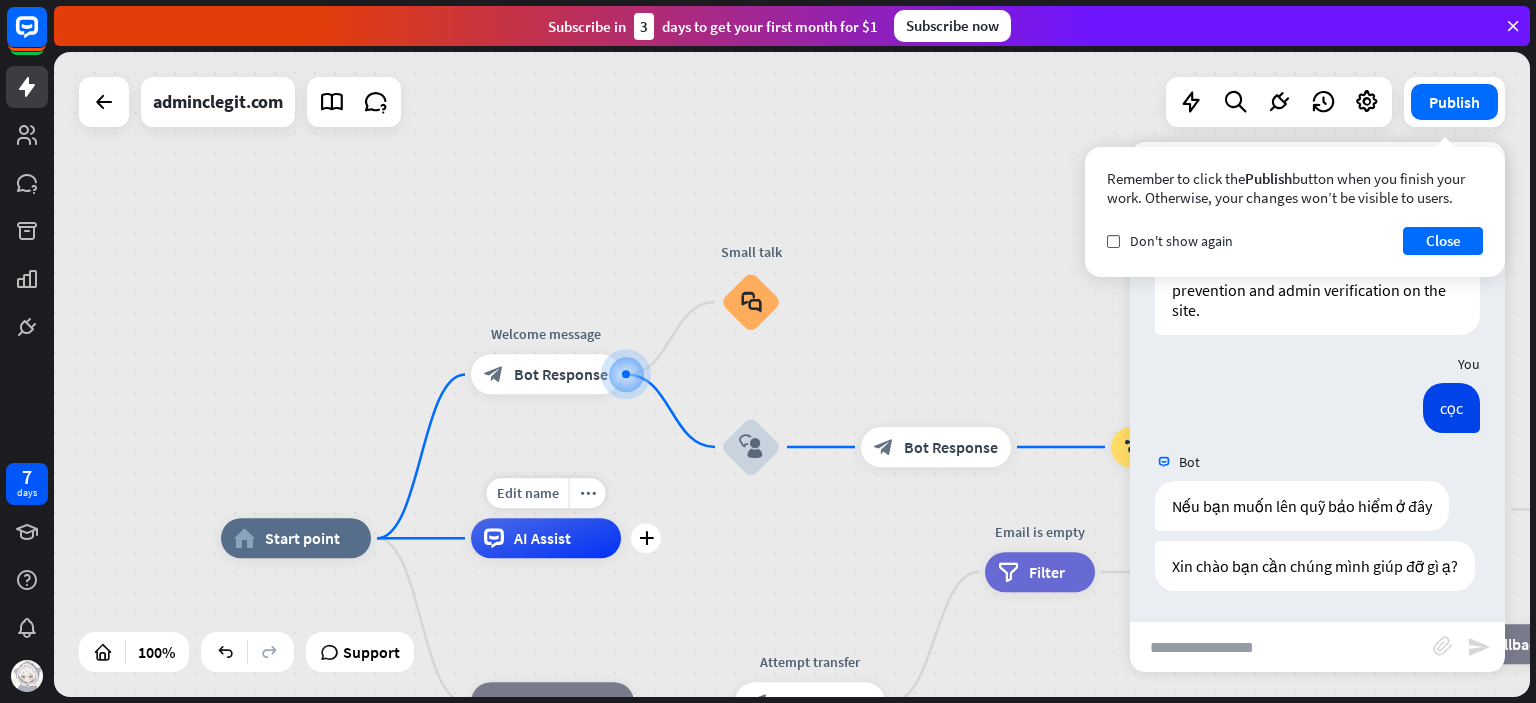 click on "Close" at bounding box center (1443, 241) 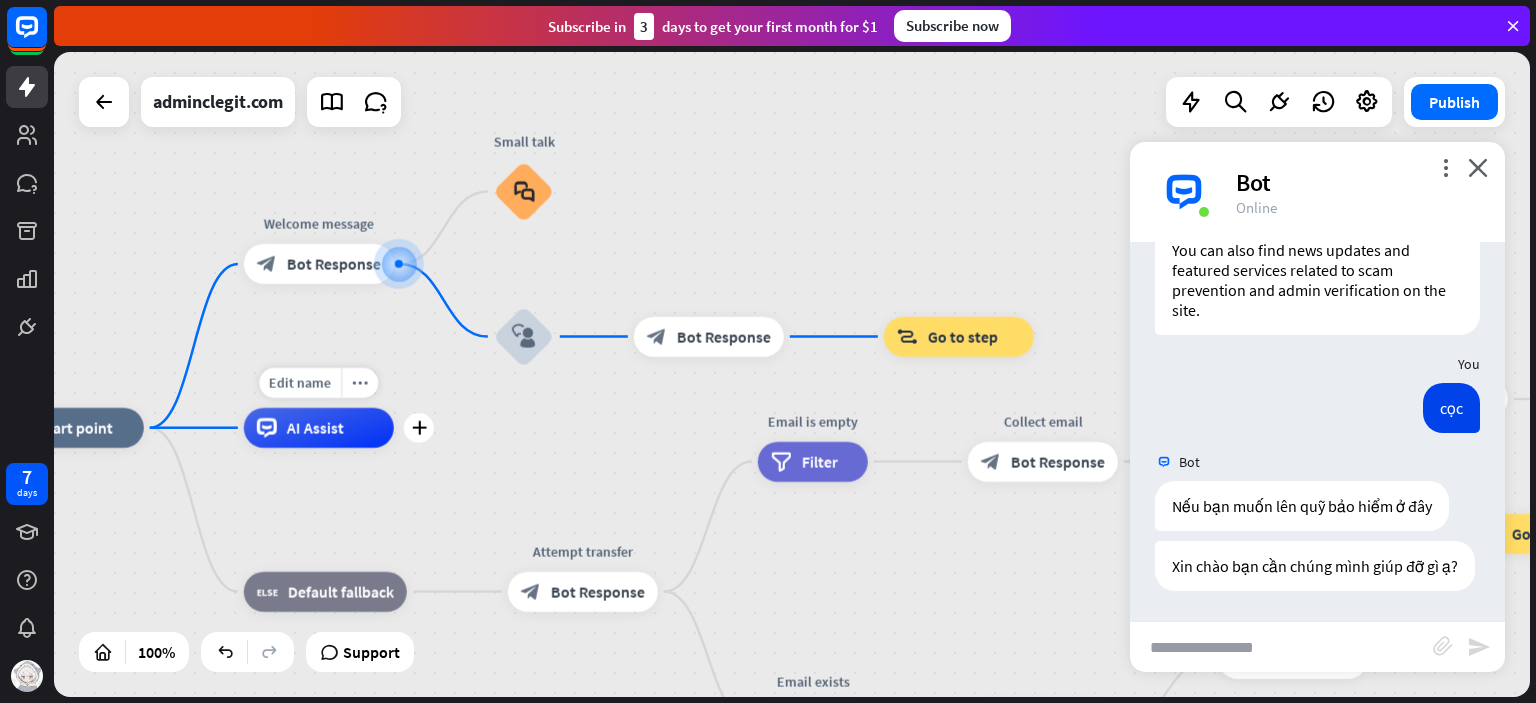 click on "Bot Response" at bounding box center [724, 337] 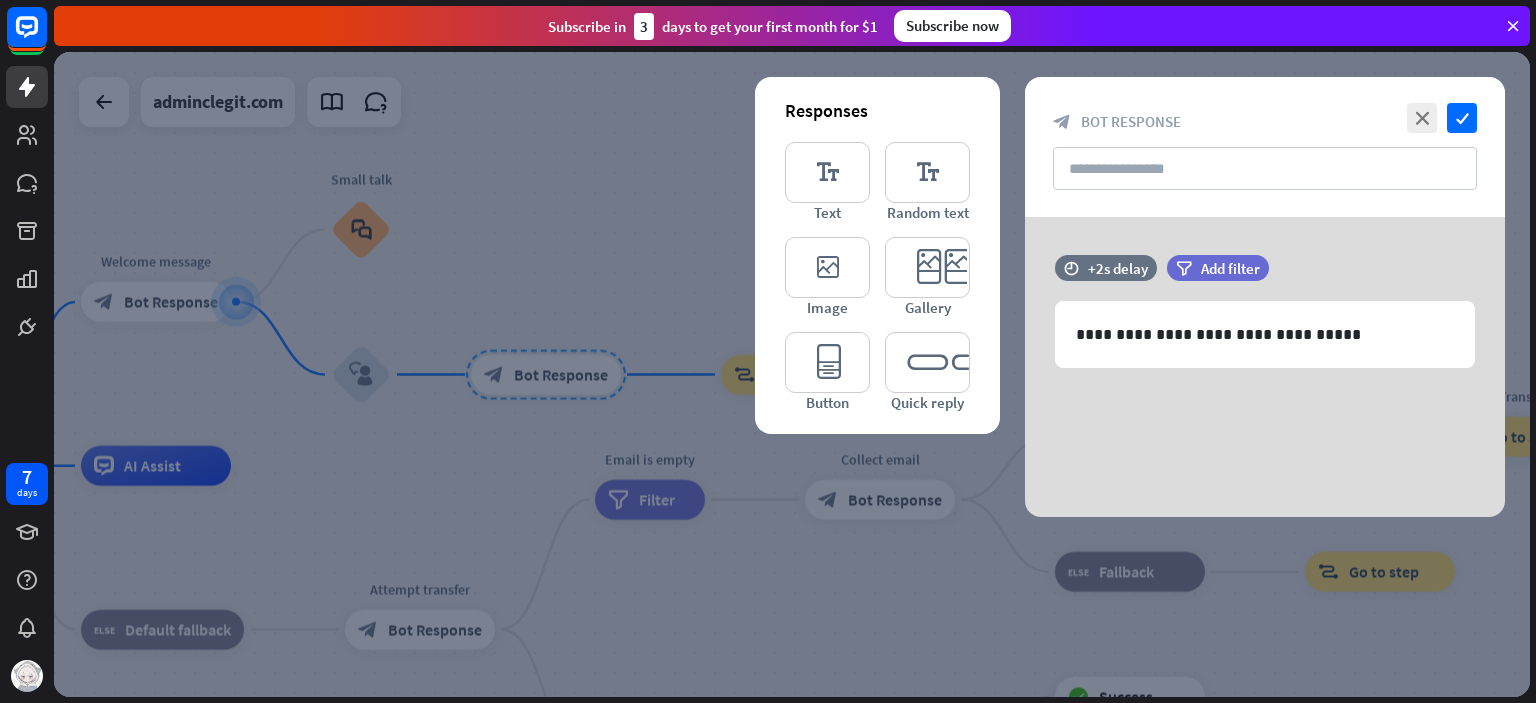 click on "editor_image" at bounding box center (827, 267) 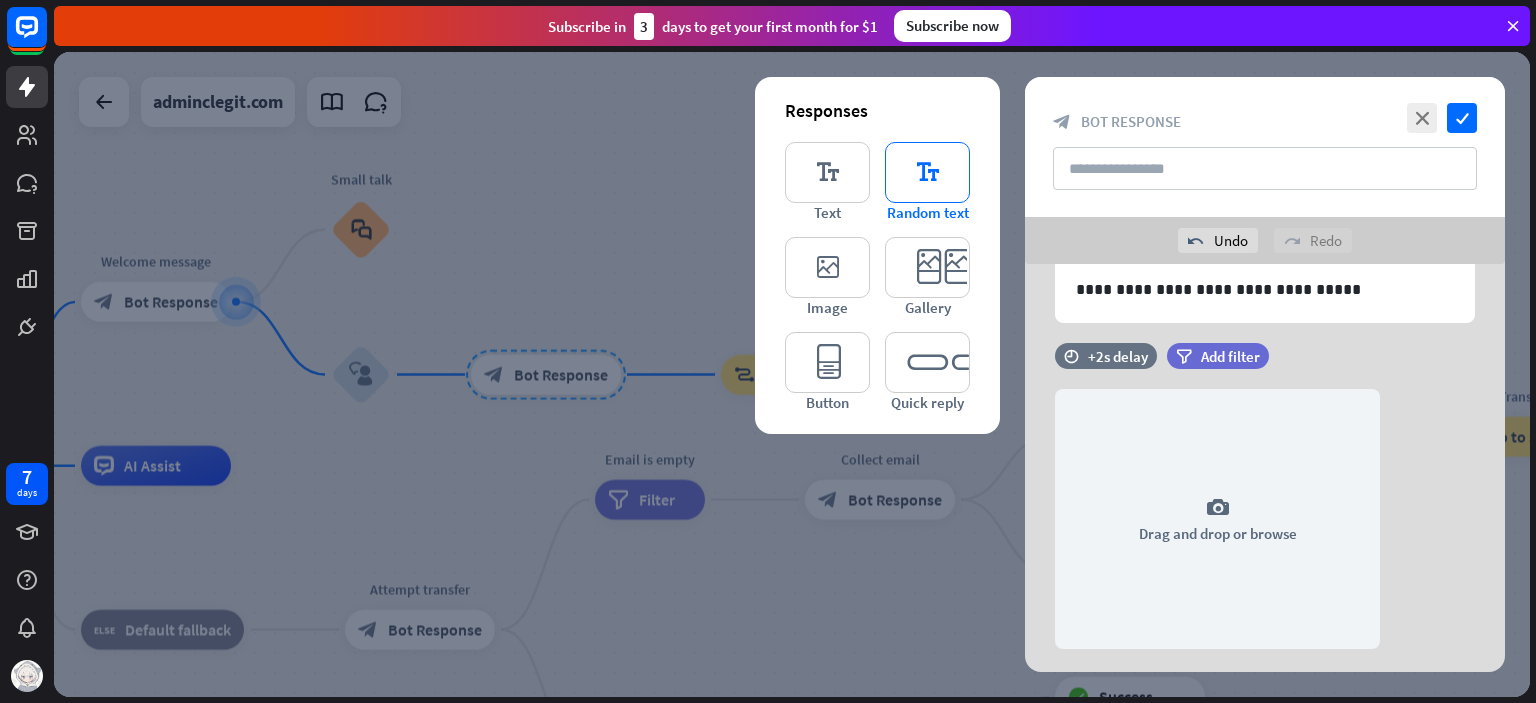 click on "editor_text" at bounding box center (927, 172) 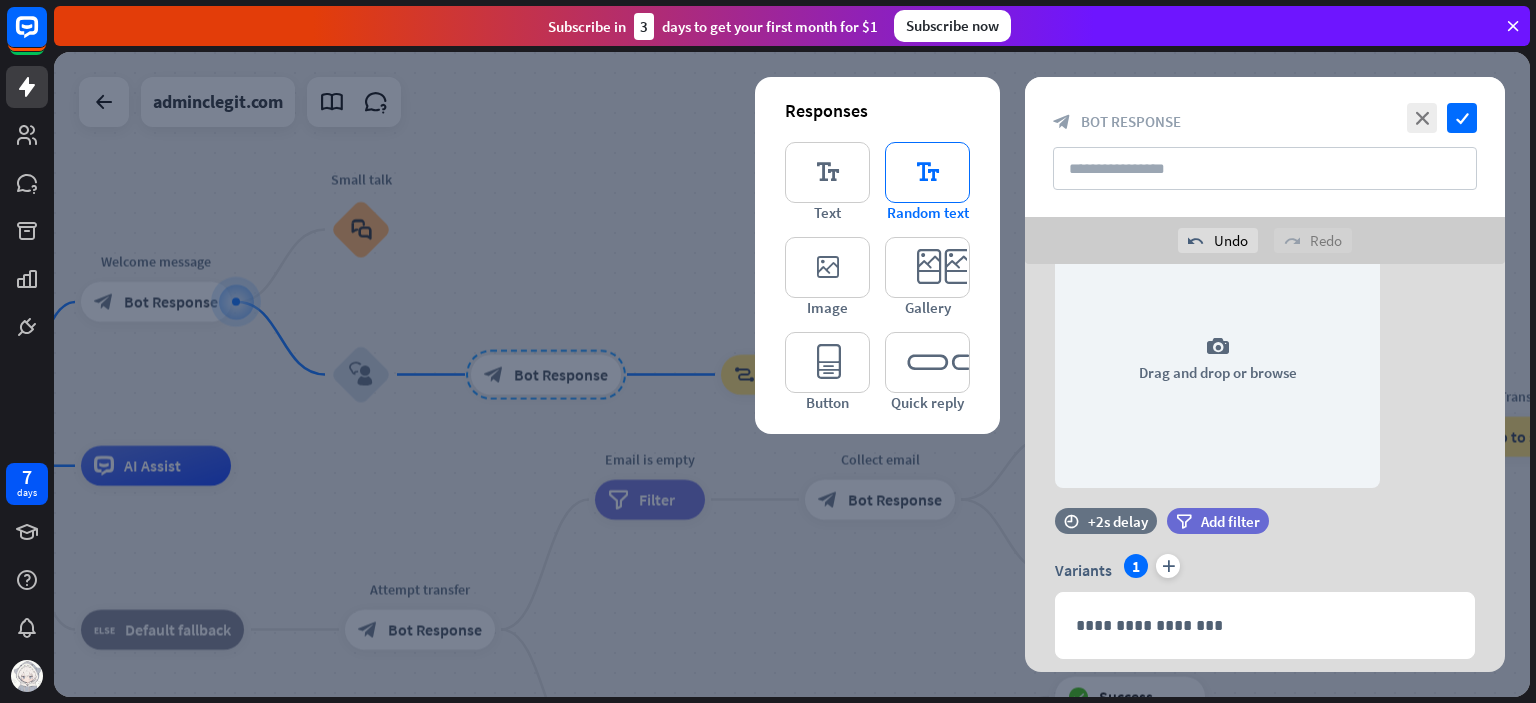scroll, scrollTop: 260, scrollLeft: 0, axis: vertical 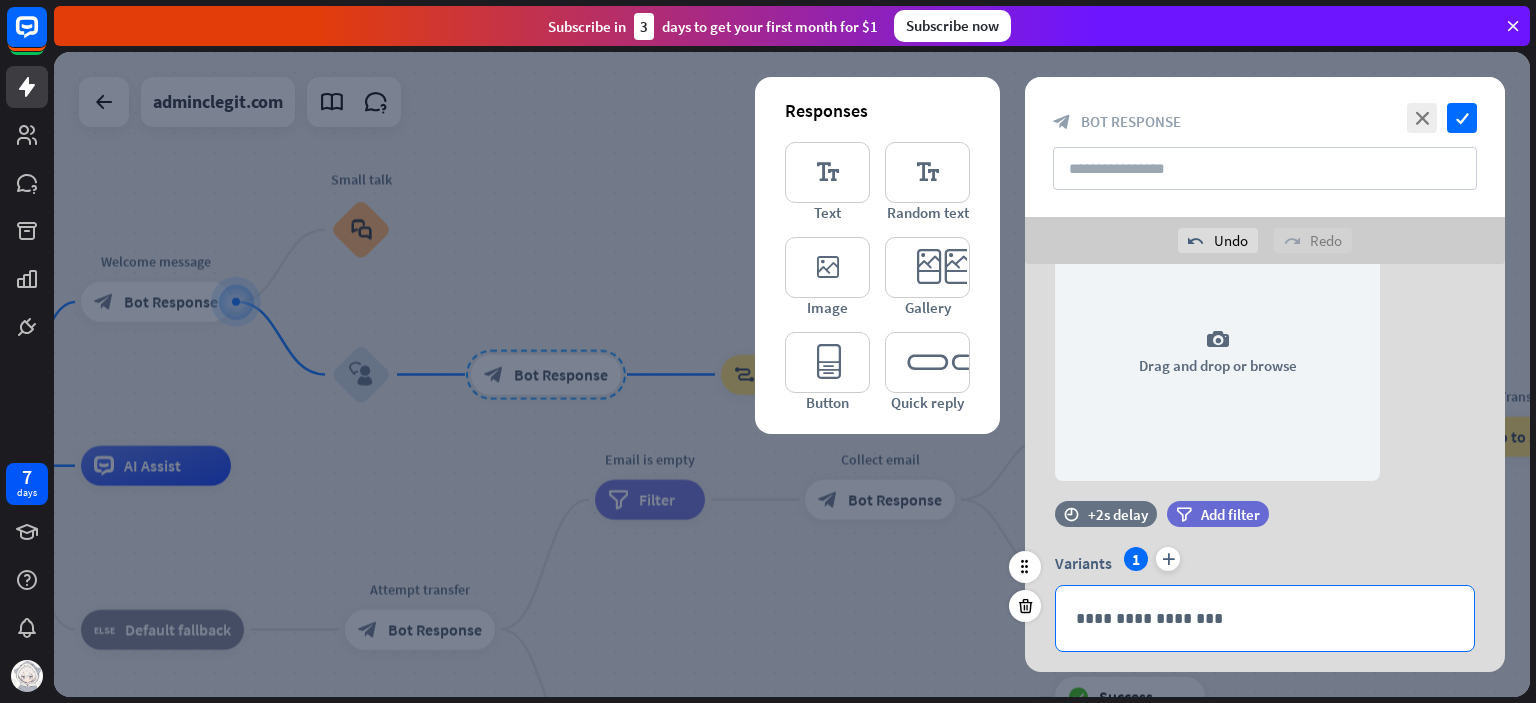 click on "**********" at bounding box center [1265, 618] 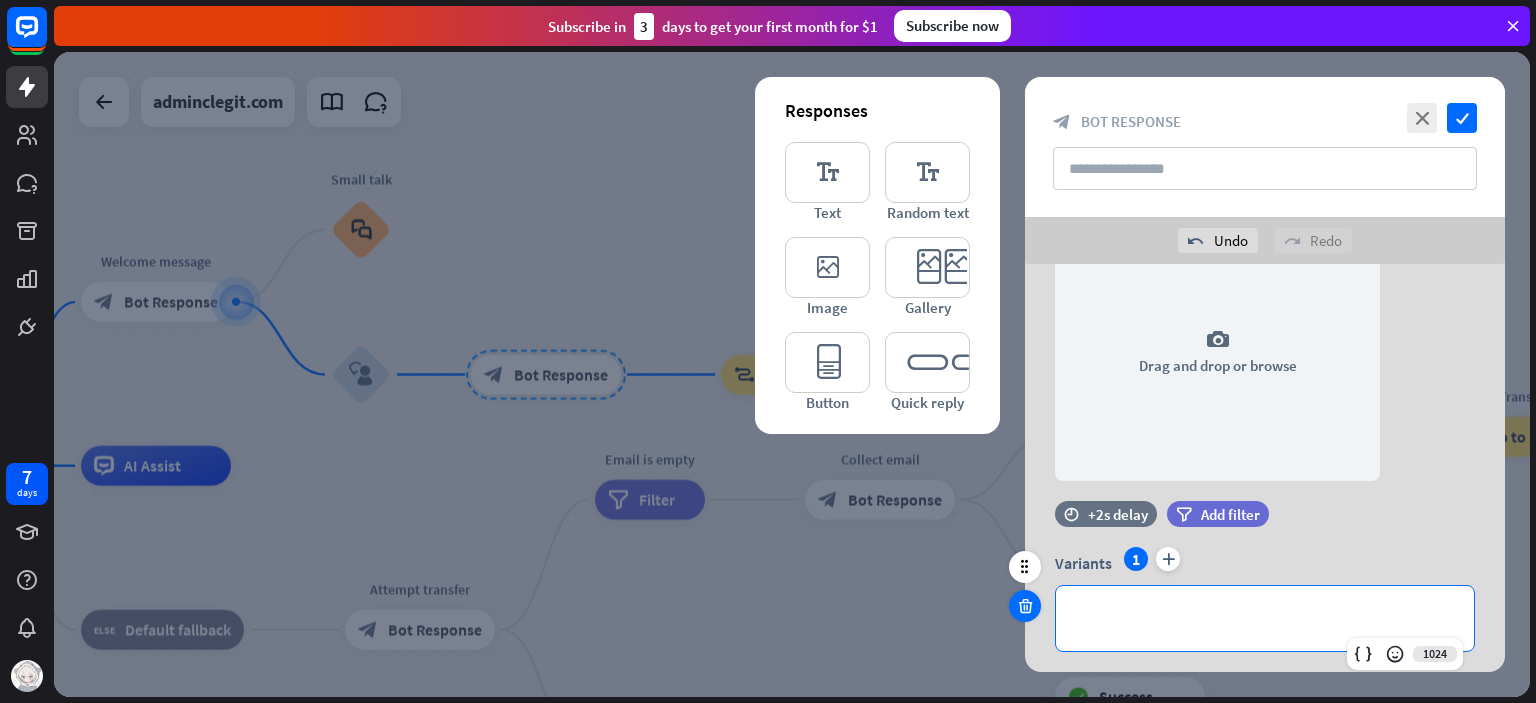 click at bounding box center (1025, 606) 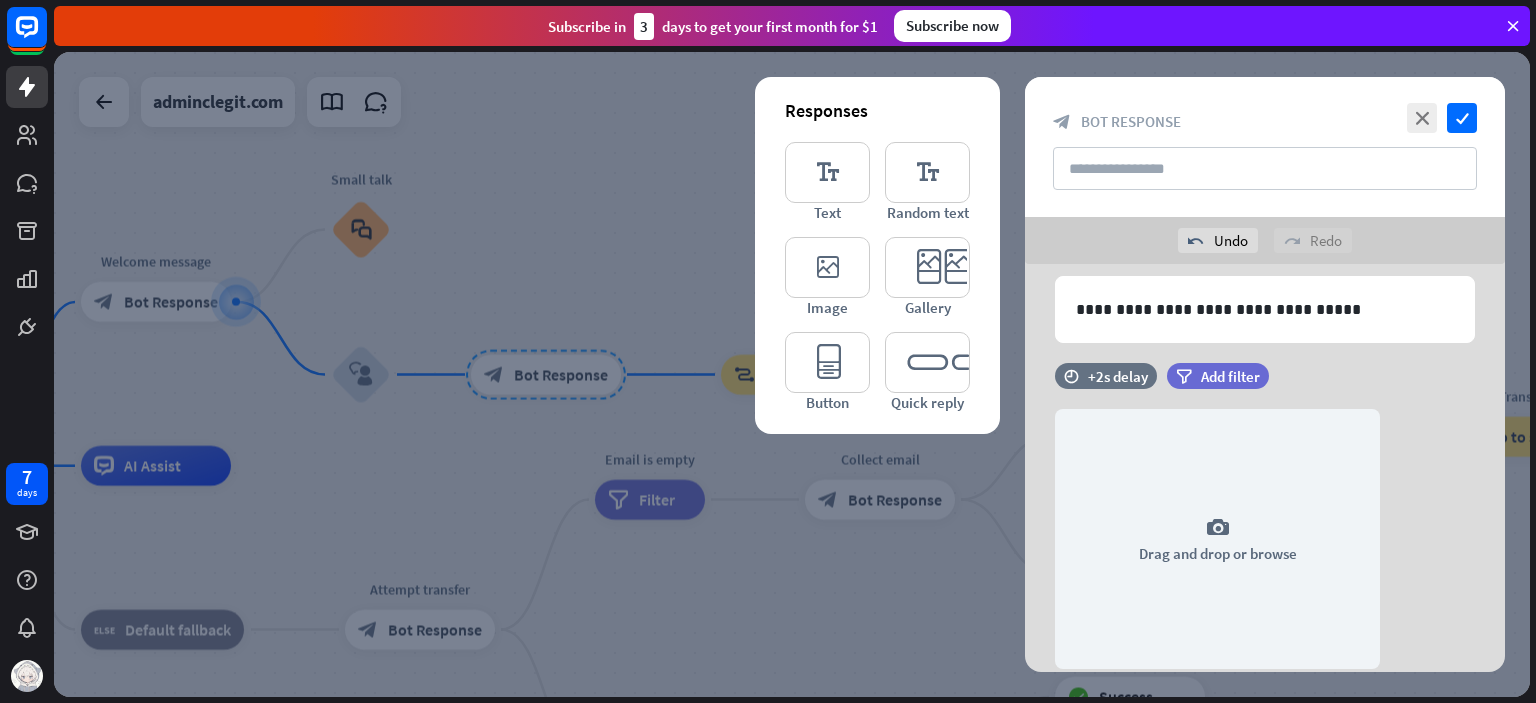 scroll, scrollTop: 52, scrollLeft: 0, axis: vertical 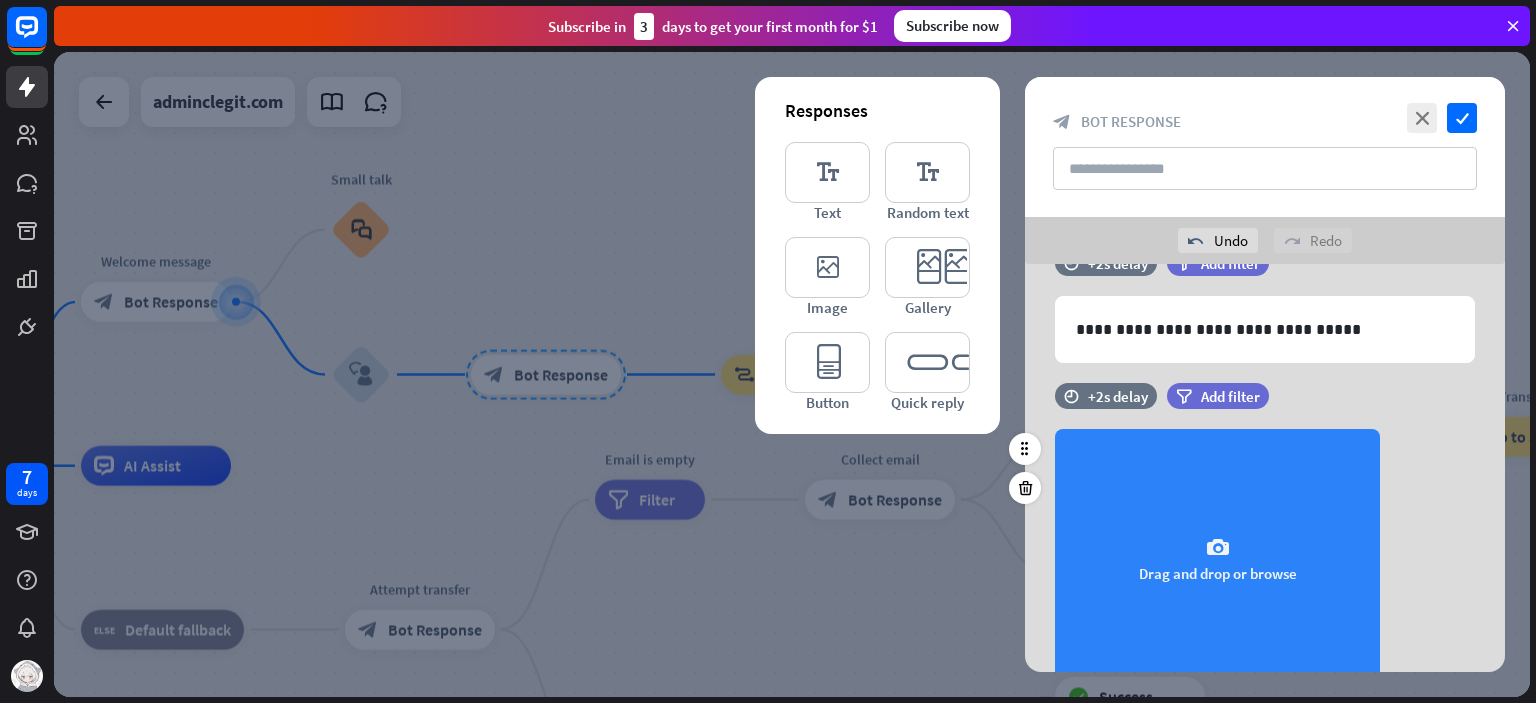 click on "camera
Drag and drop or browse" at bounding box center (1217, 559) 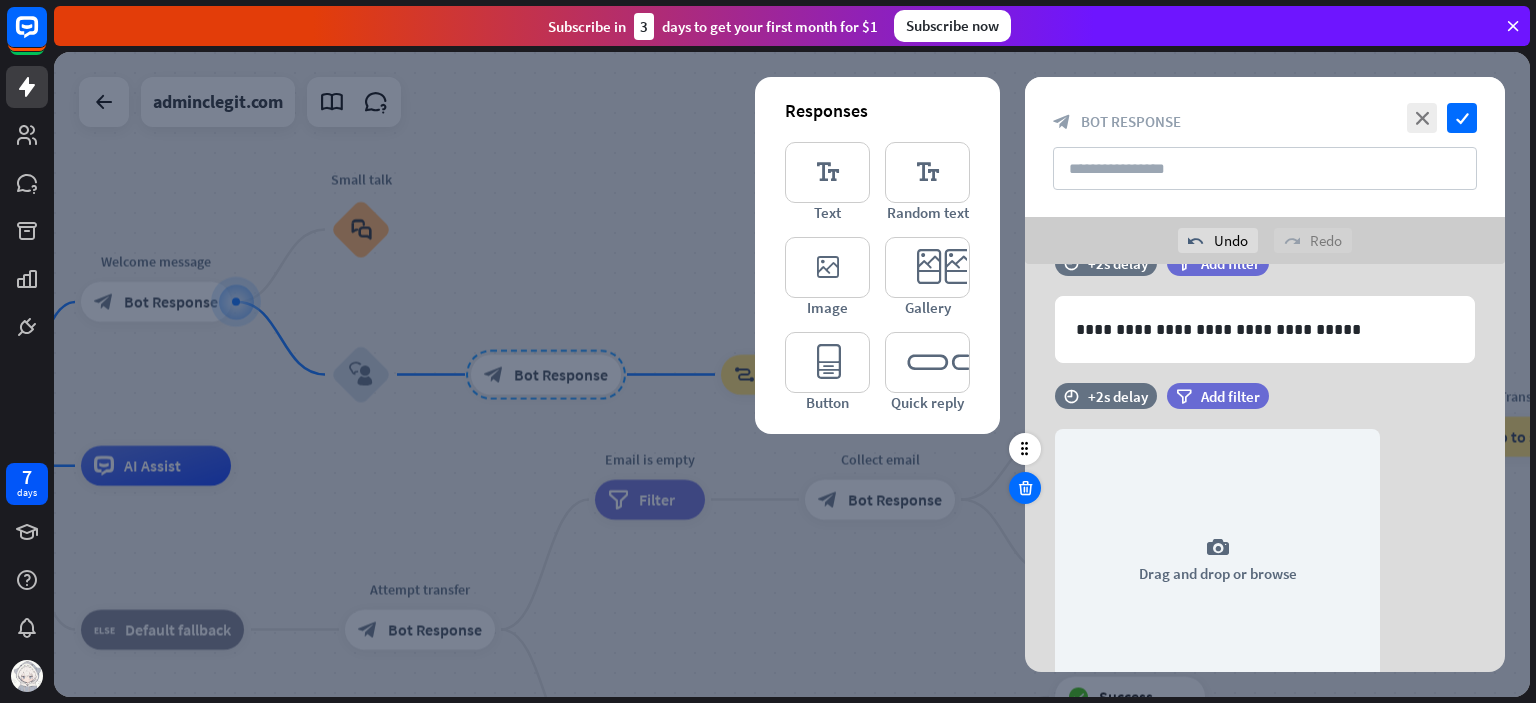 click at bounding box center [1025, 488] 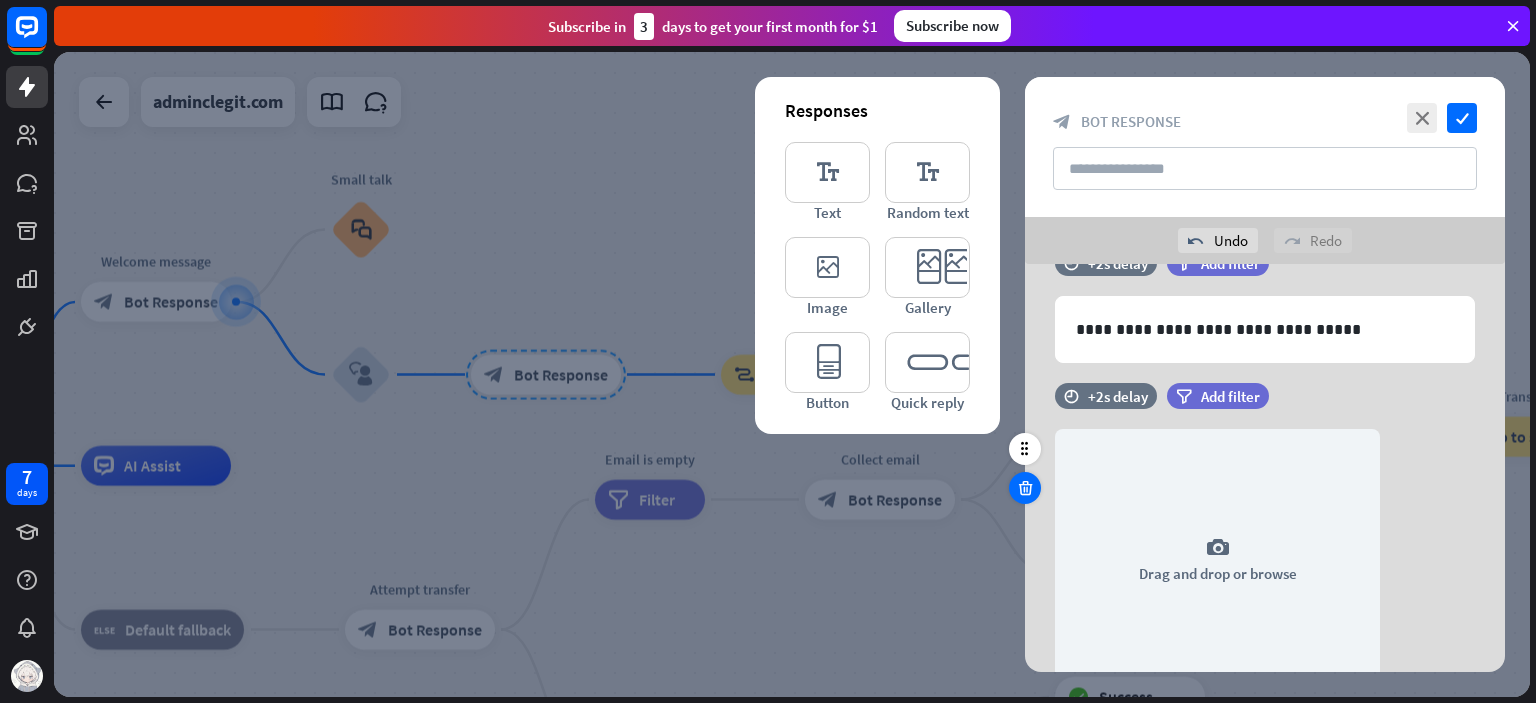 scroll, scrollTop: 0, scrollLeft: 0, axis: both 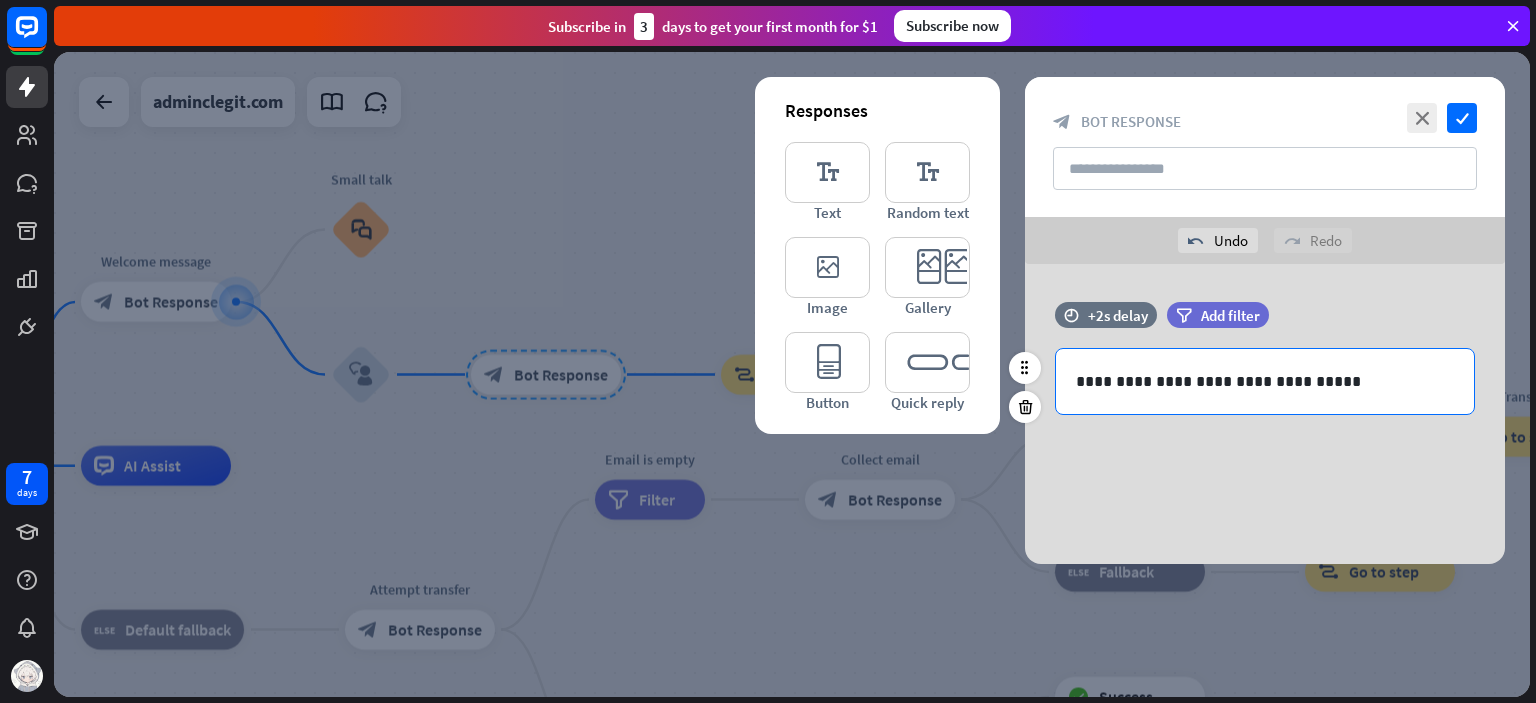 click on "**********" at bounding box center [1265, 381] 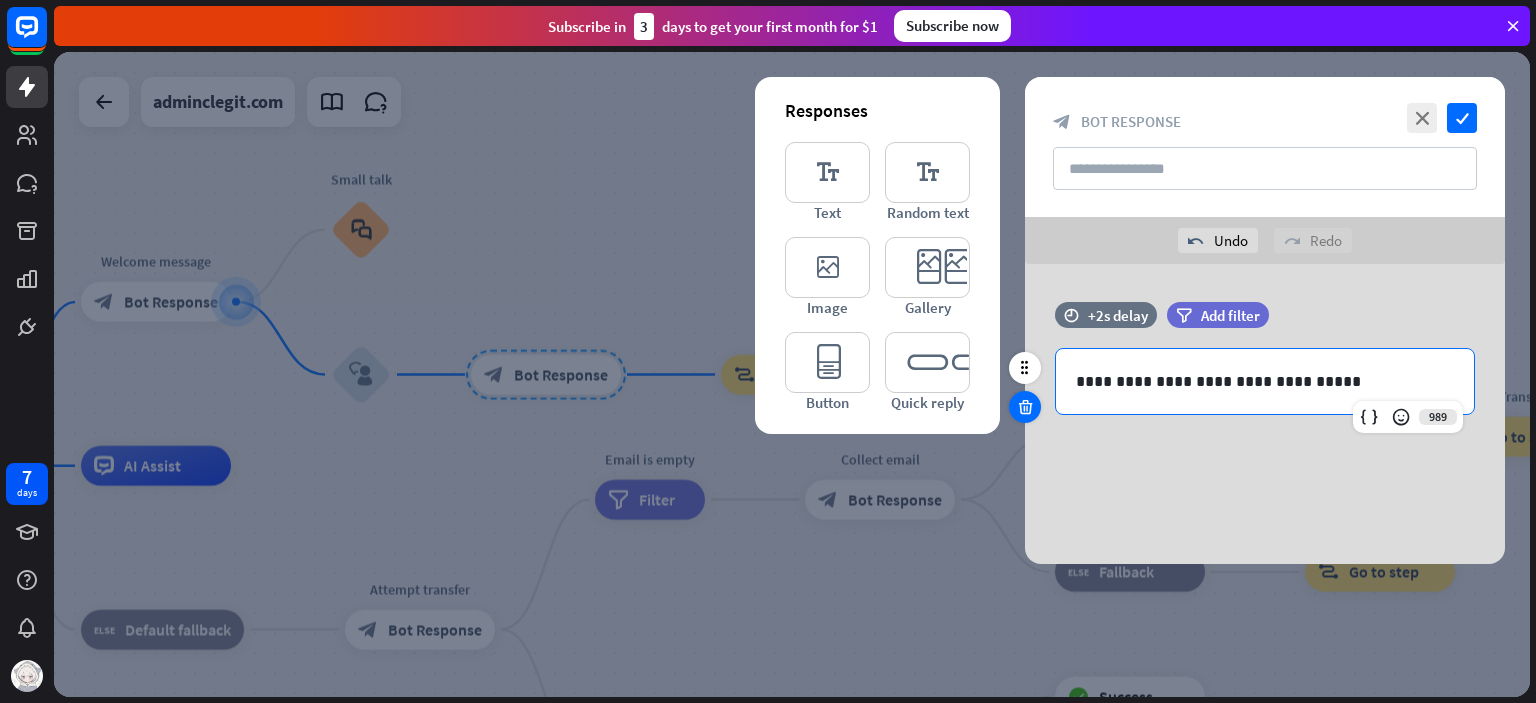 click at bounding box center [1025, 407] 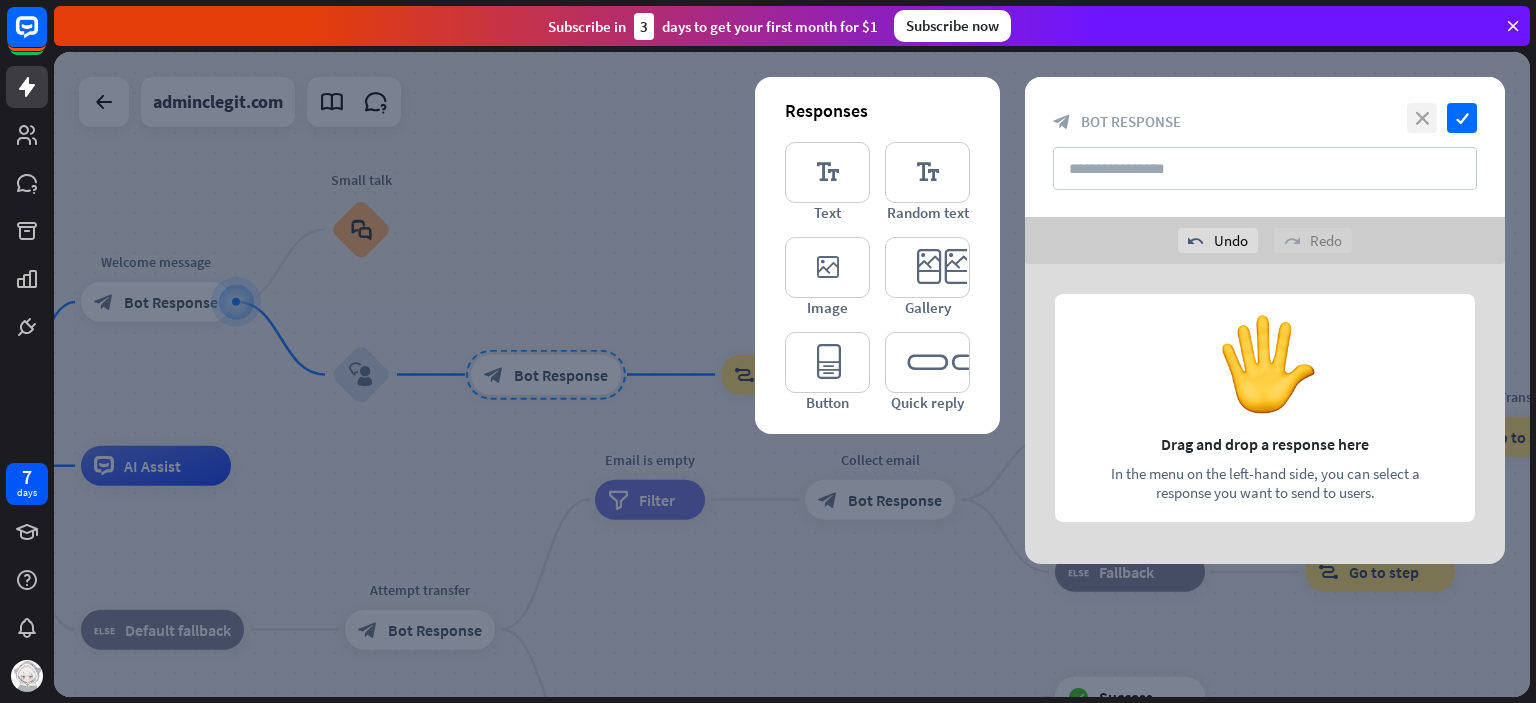 click on "close" at bounding box center [1422, 118] 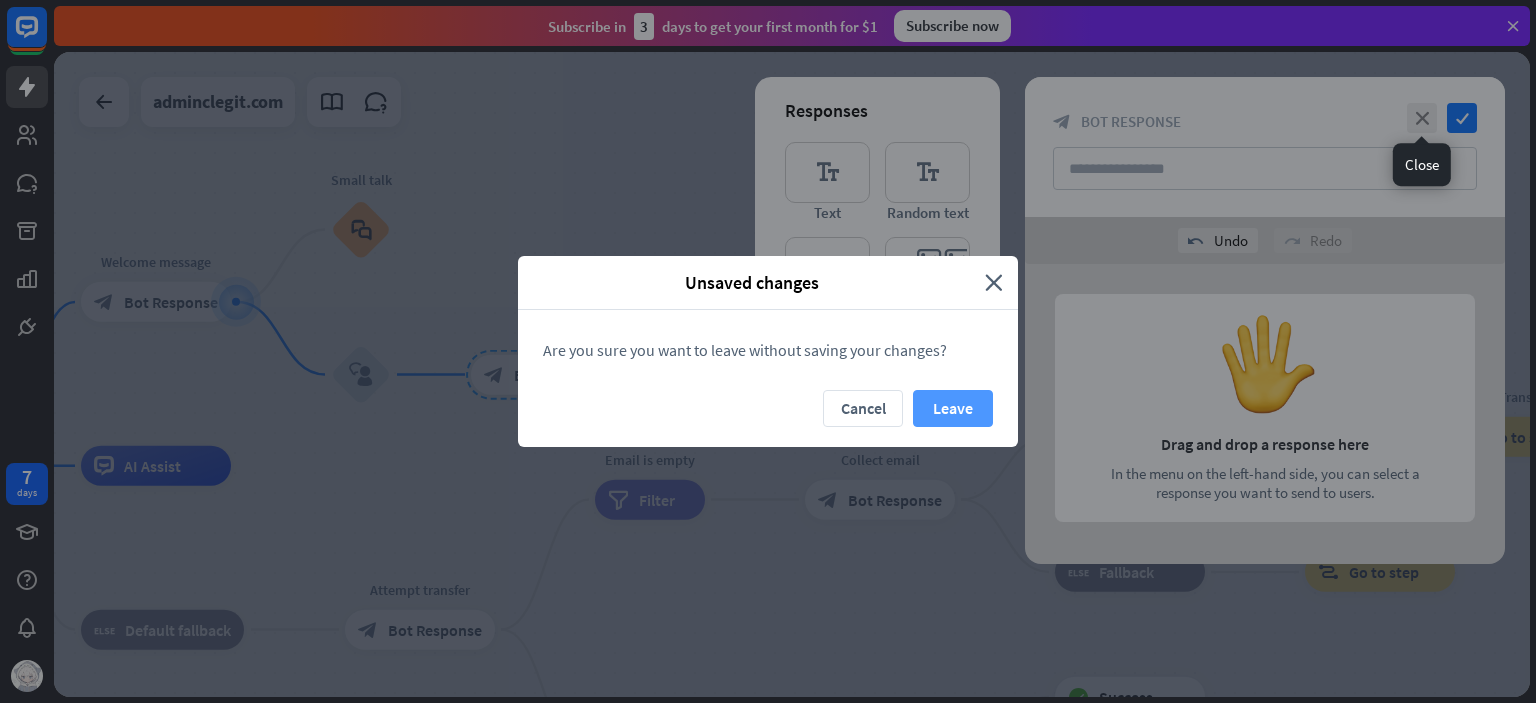 click on "Leave" at bounding box center [953, 408] 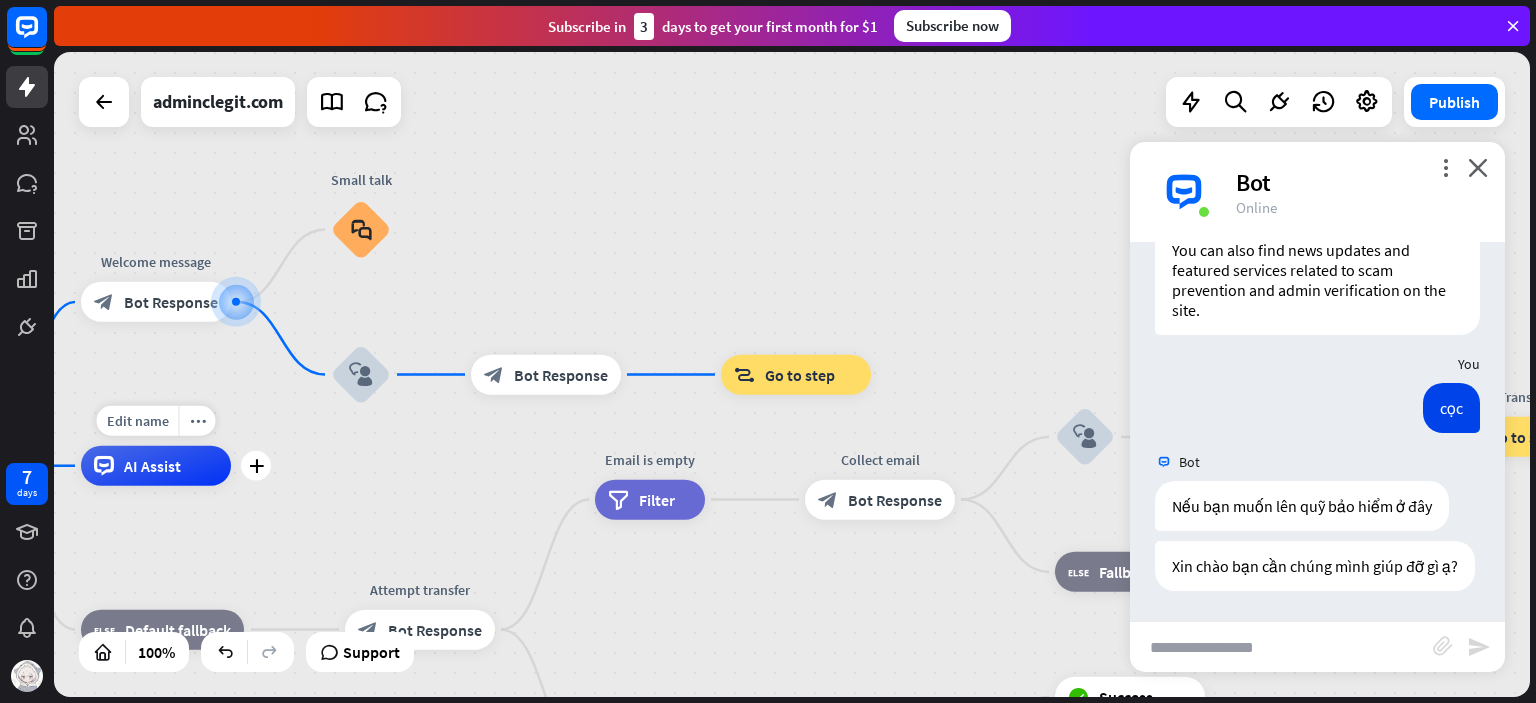 click on "Bot Response" at bounding box center (561, 375) 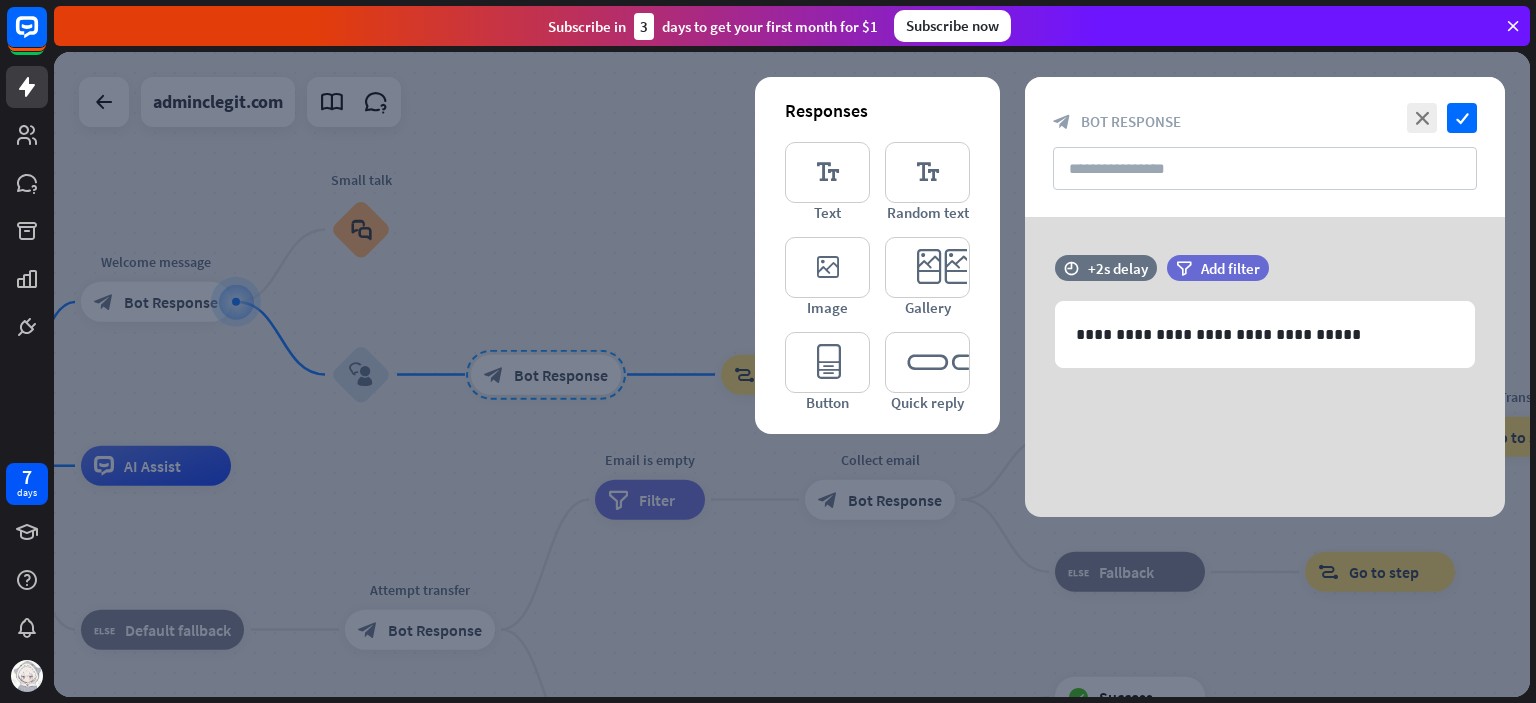 click at bounding box center (792, 374) 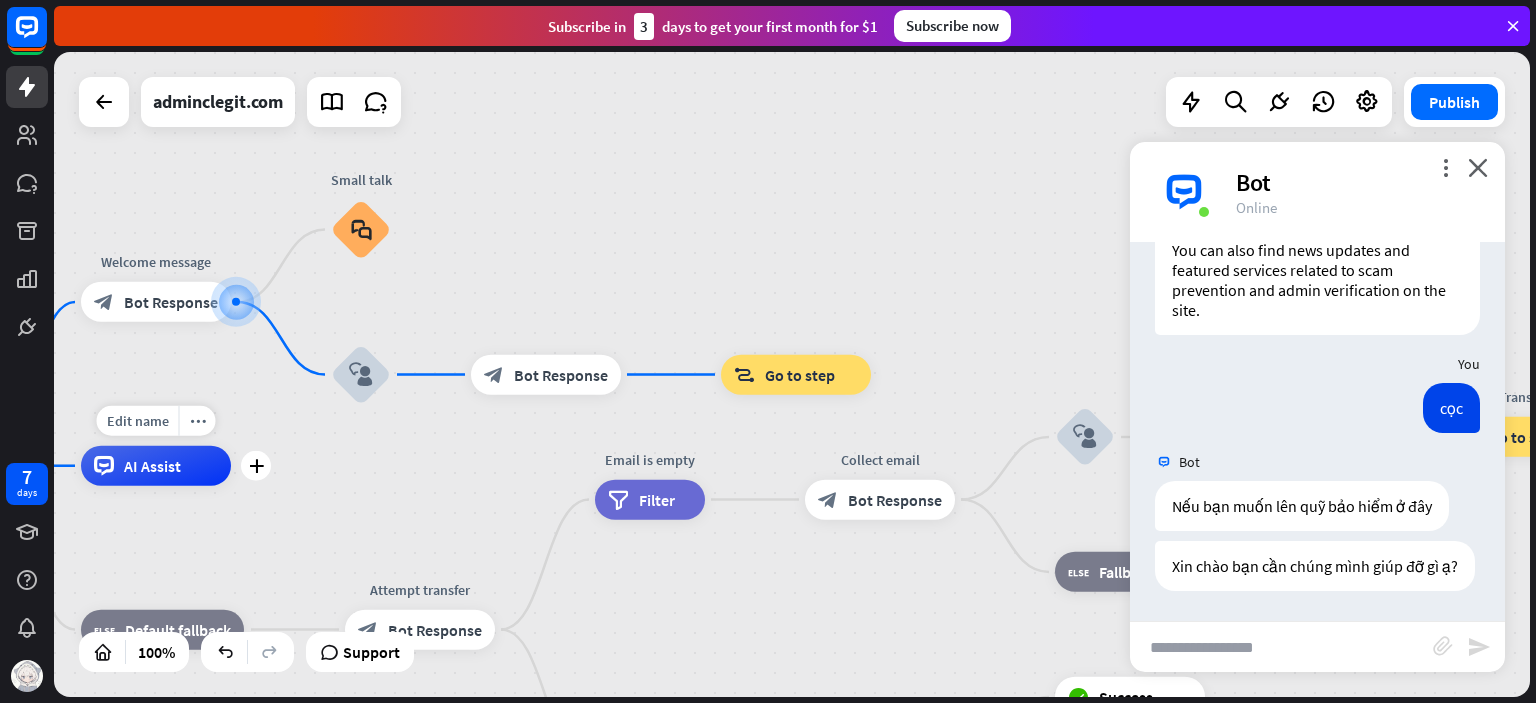 click on "block_bot_response   Bot Response" at bounding box center [546, 375] 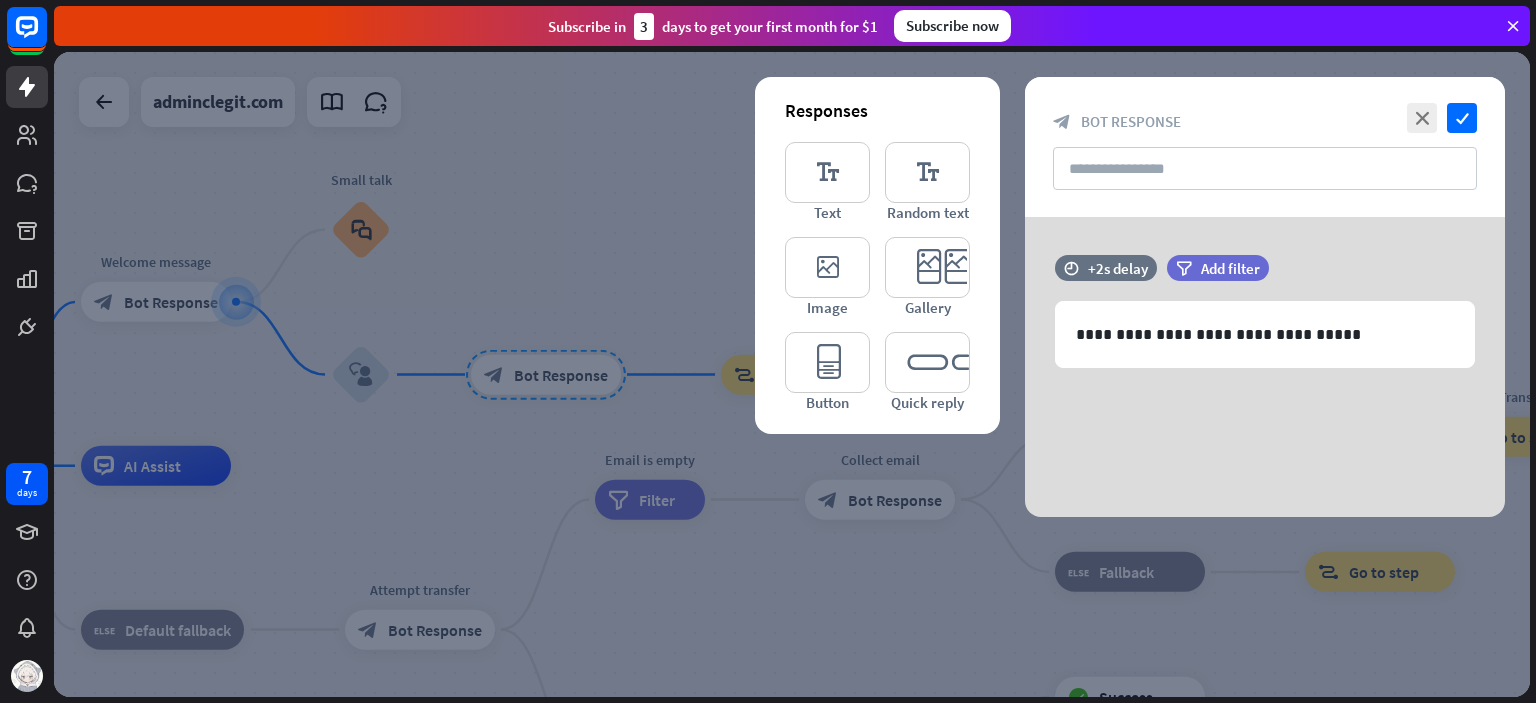 click at bounding box center [792, 374] 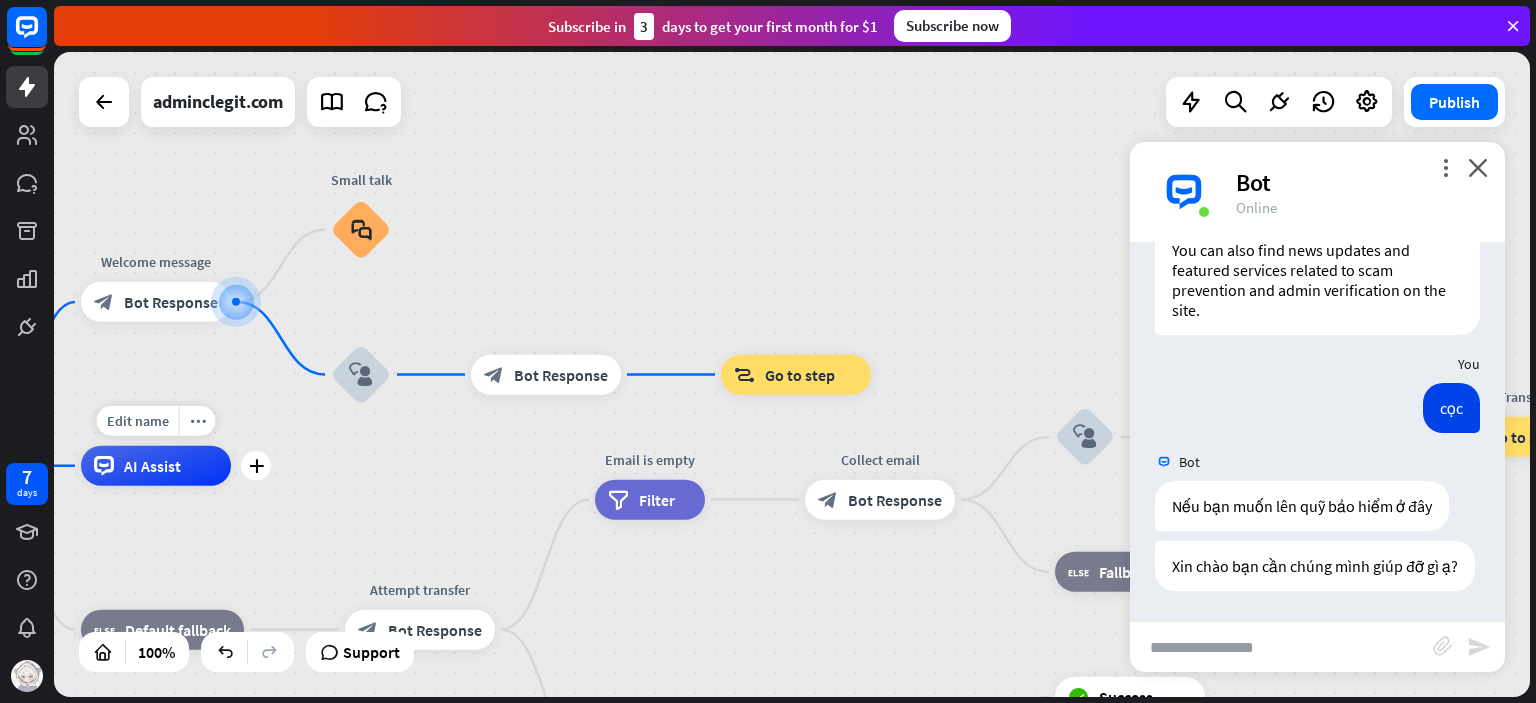 click on "block_bot_response   Bot Response" at bounding box center [546, 375] 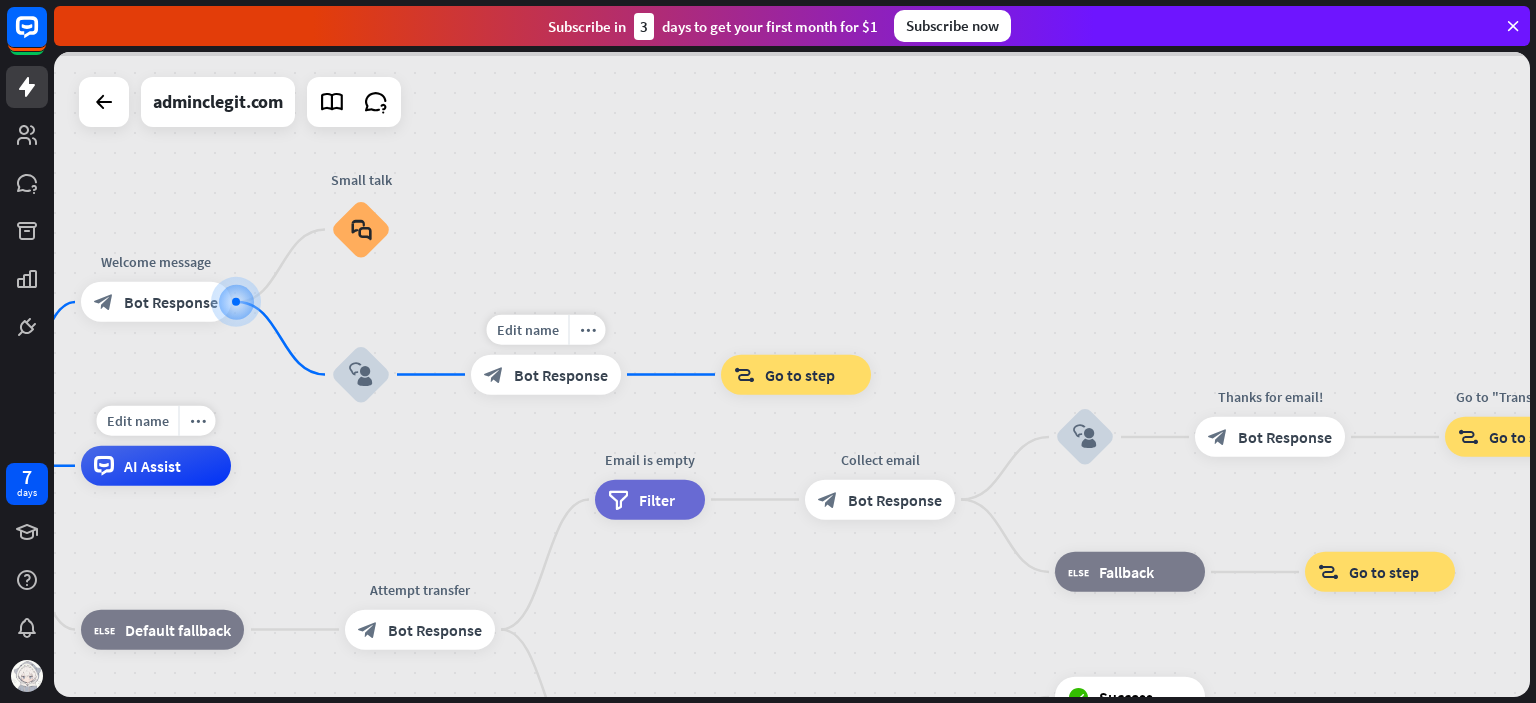 click at bounding box center (792, 374) 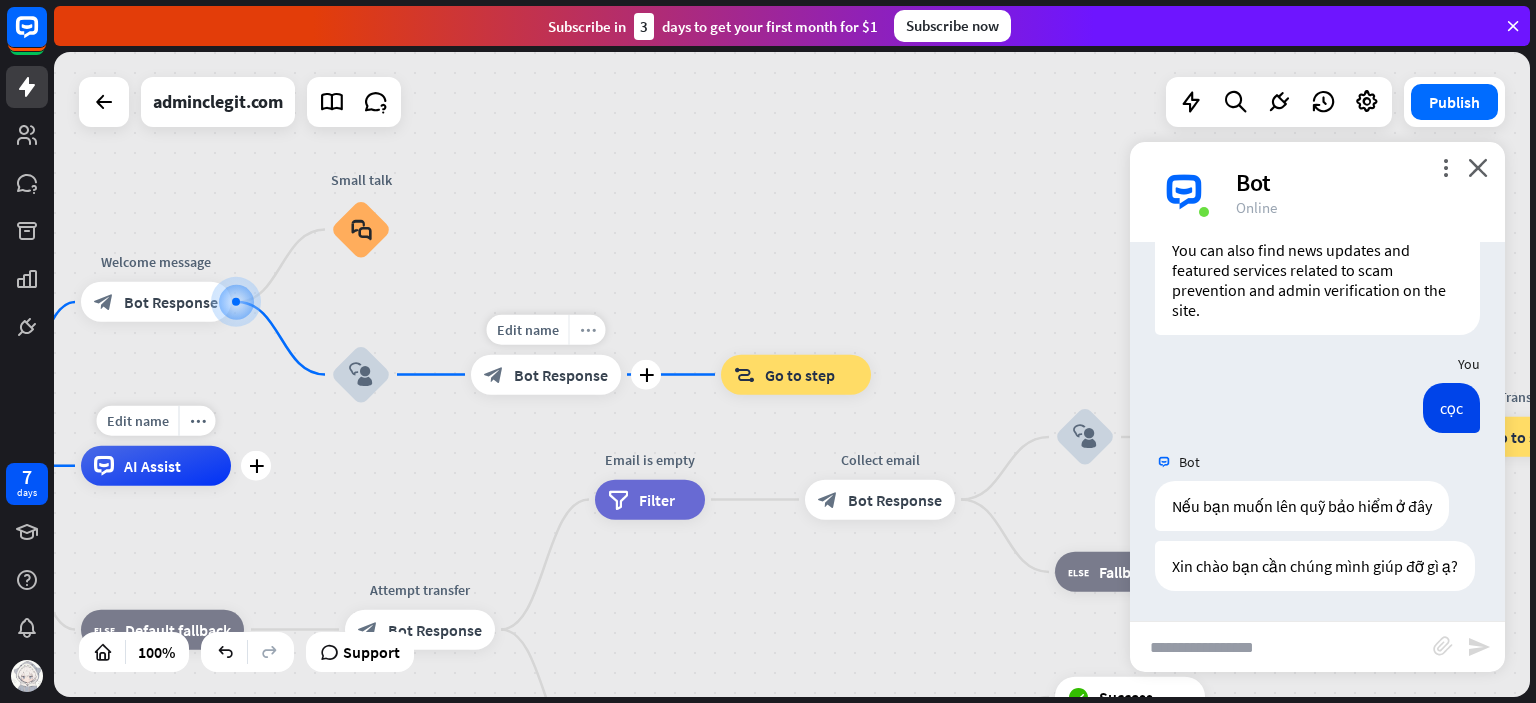 click on "more_horiz" at bounding box center [588, 329] 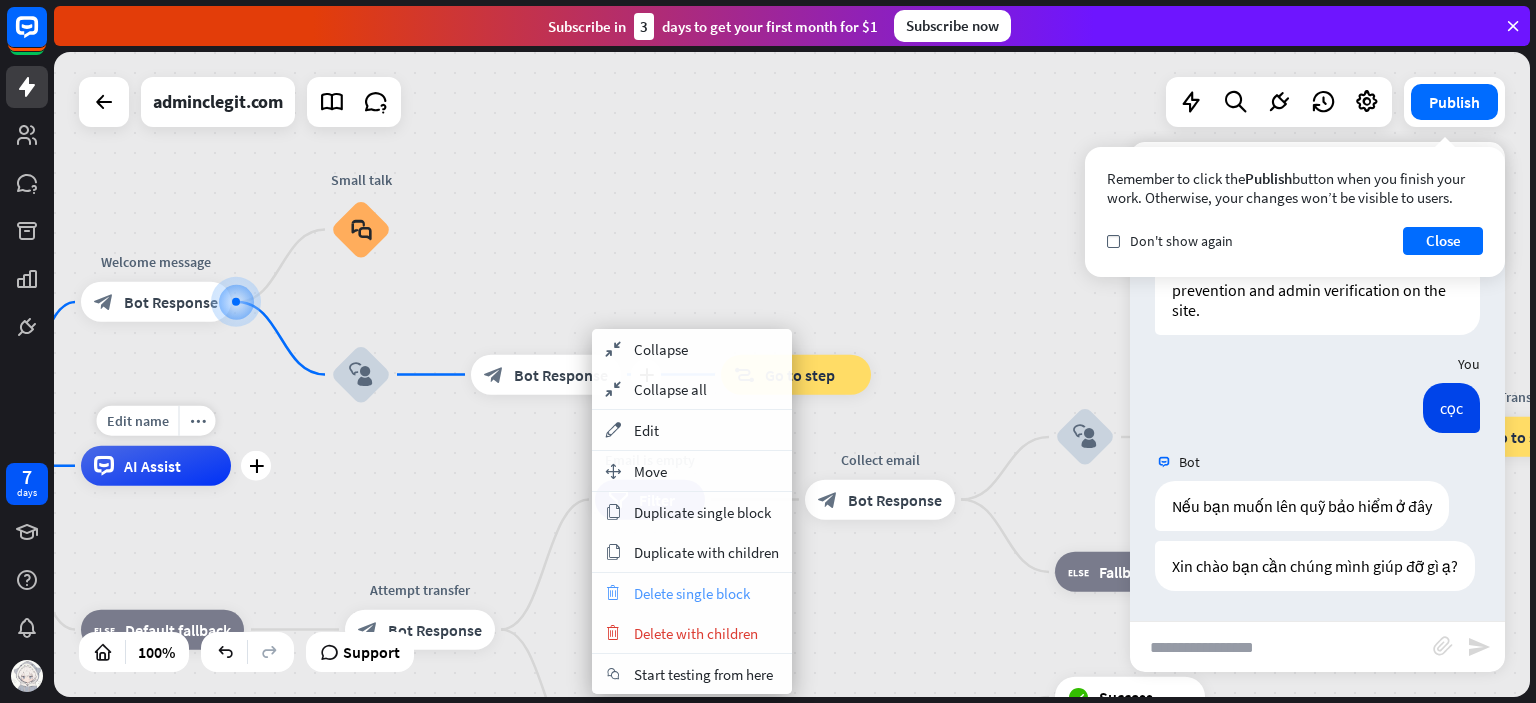 click on "trash   Delete single block" at bounding box center (692, 593) 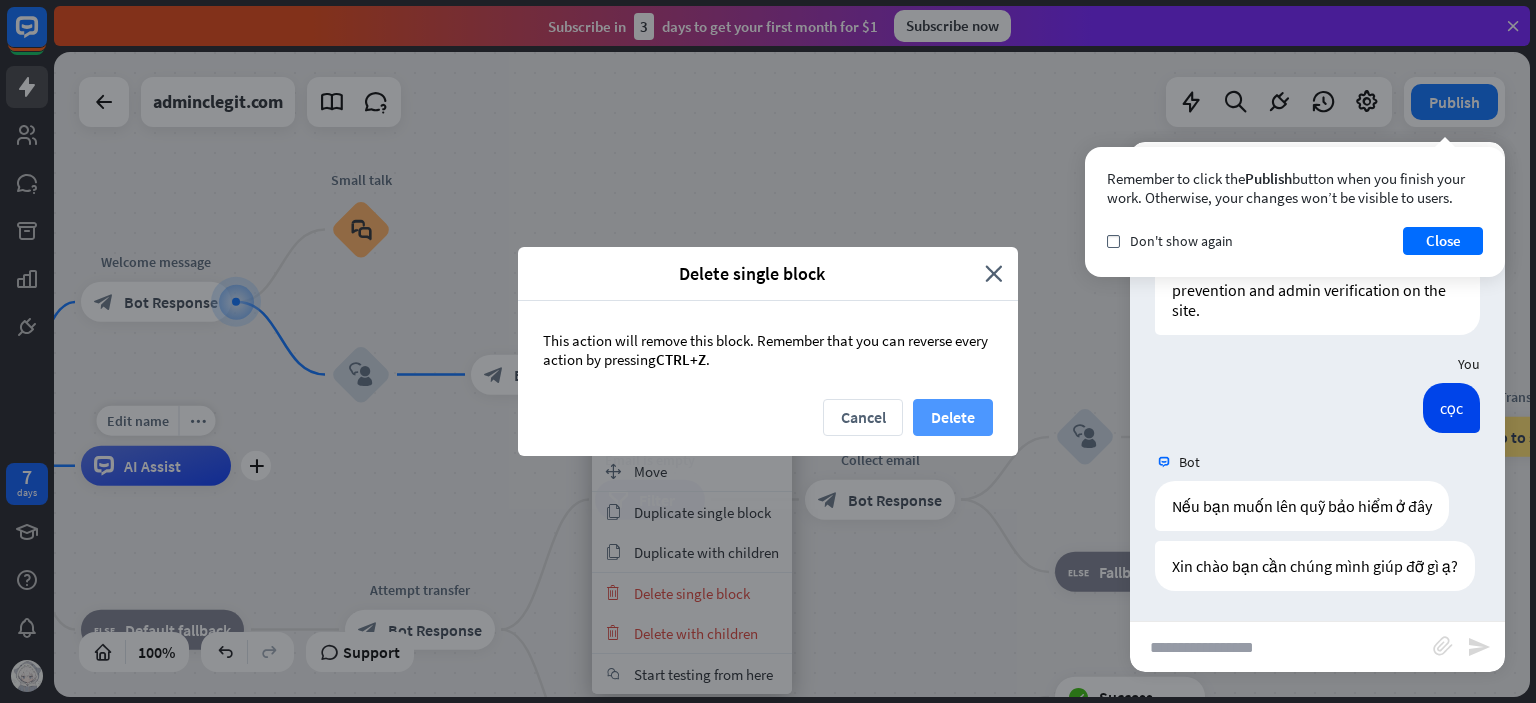 click on "Delete" at bounding box center (953, 417) 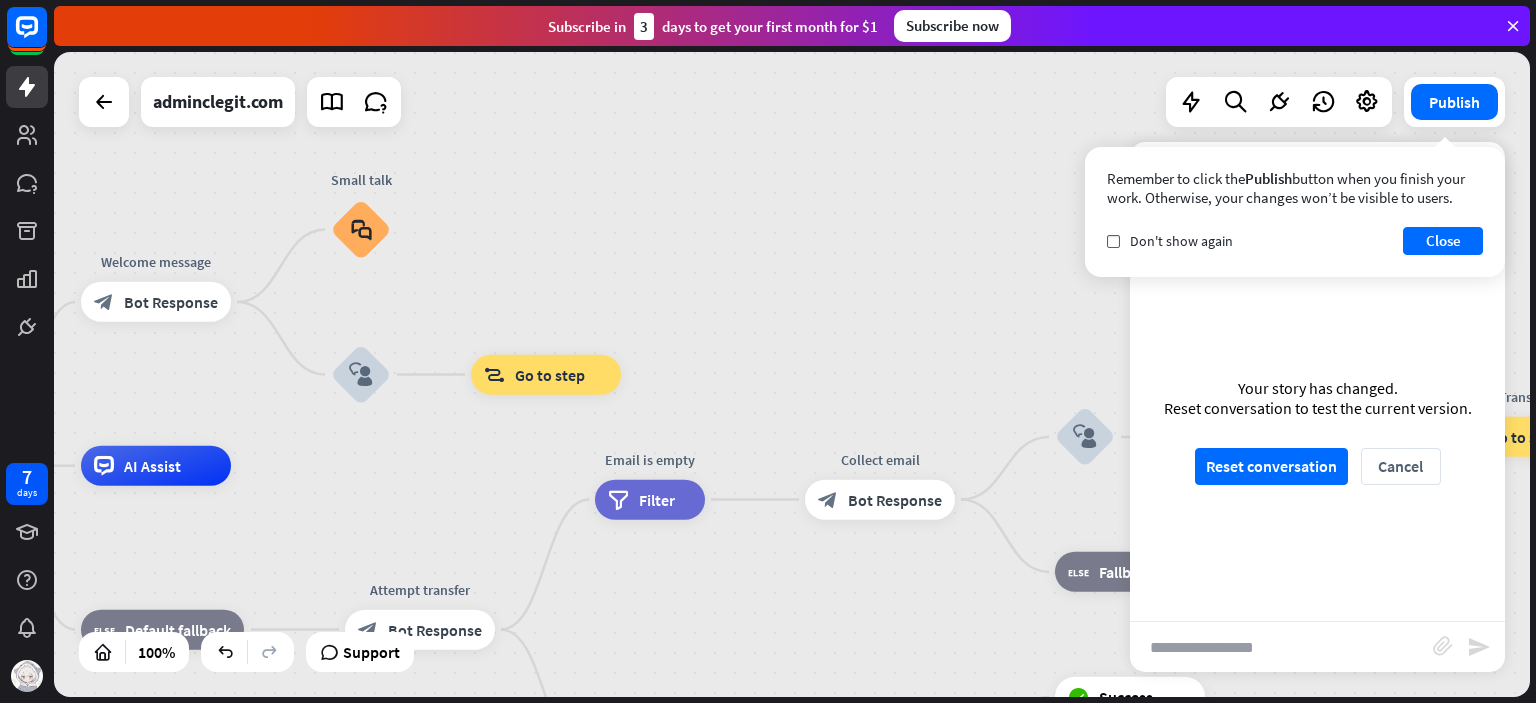click on "block_goto   Go to step" at bounding box center [546, 375] 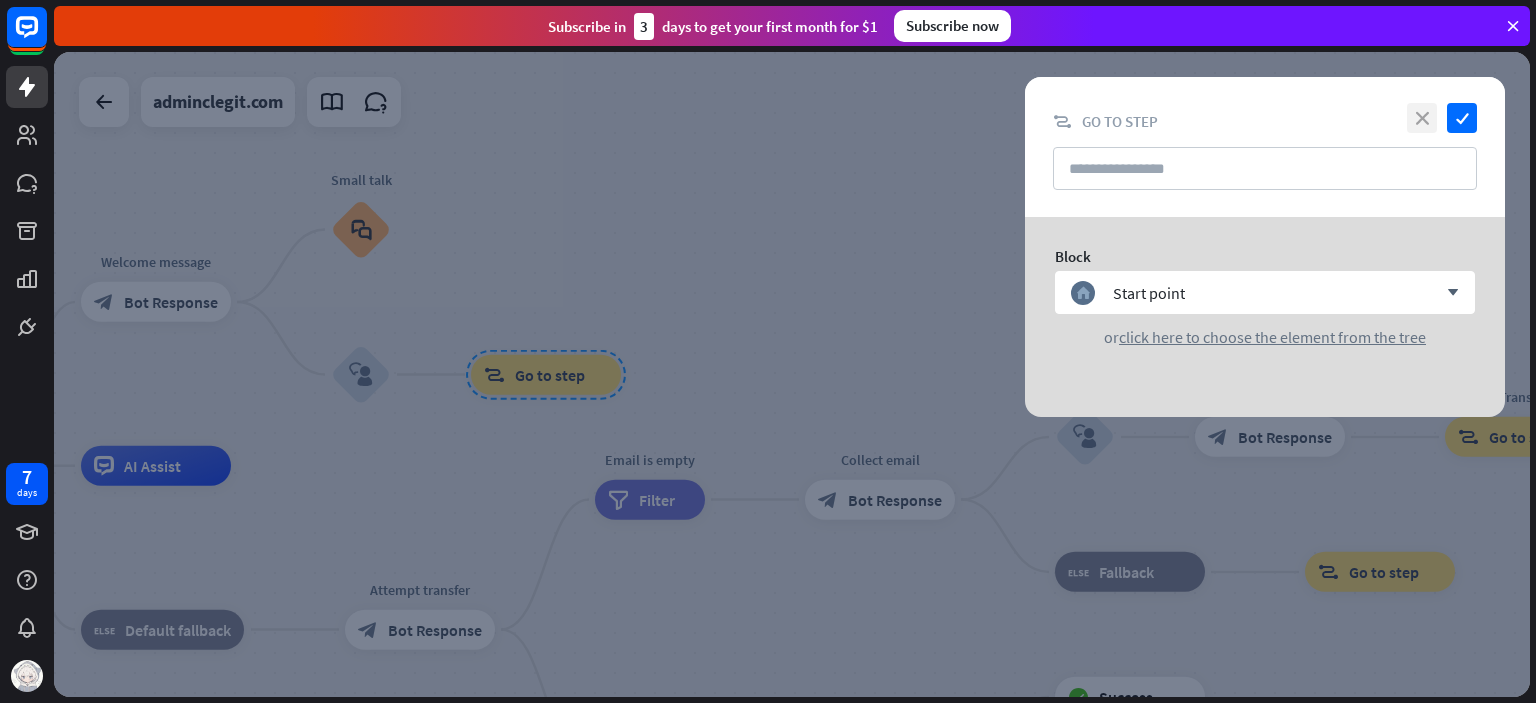 click on "close" at bounding box center (1422, 118) 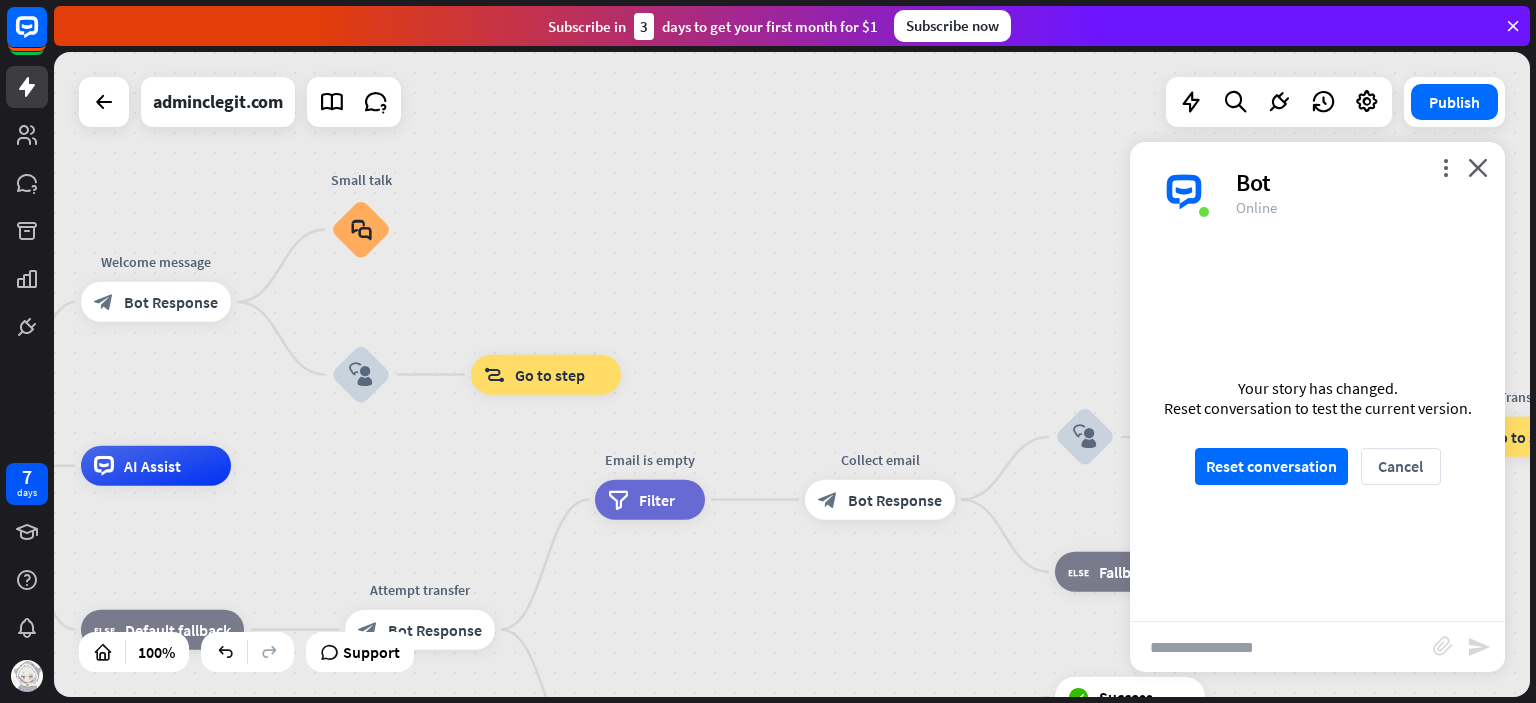 click on "block_goto   Go to step" at bounding box center (546, 375) 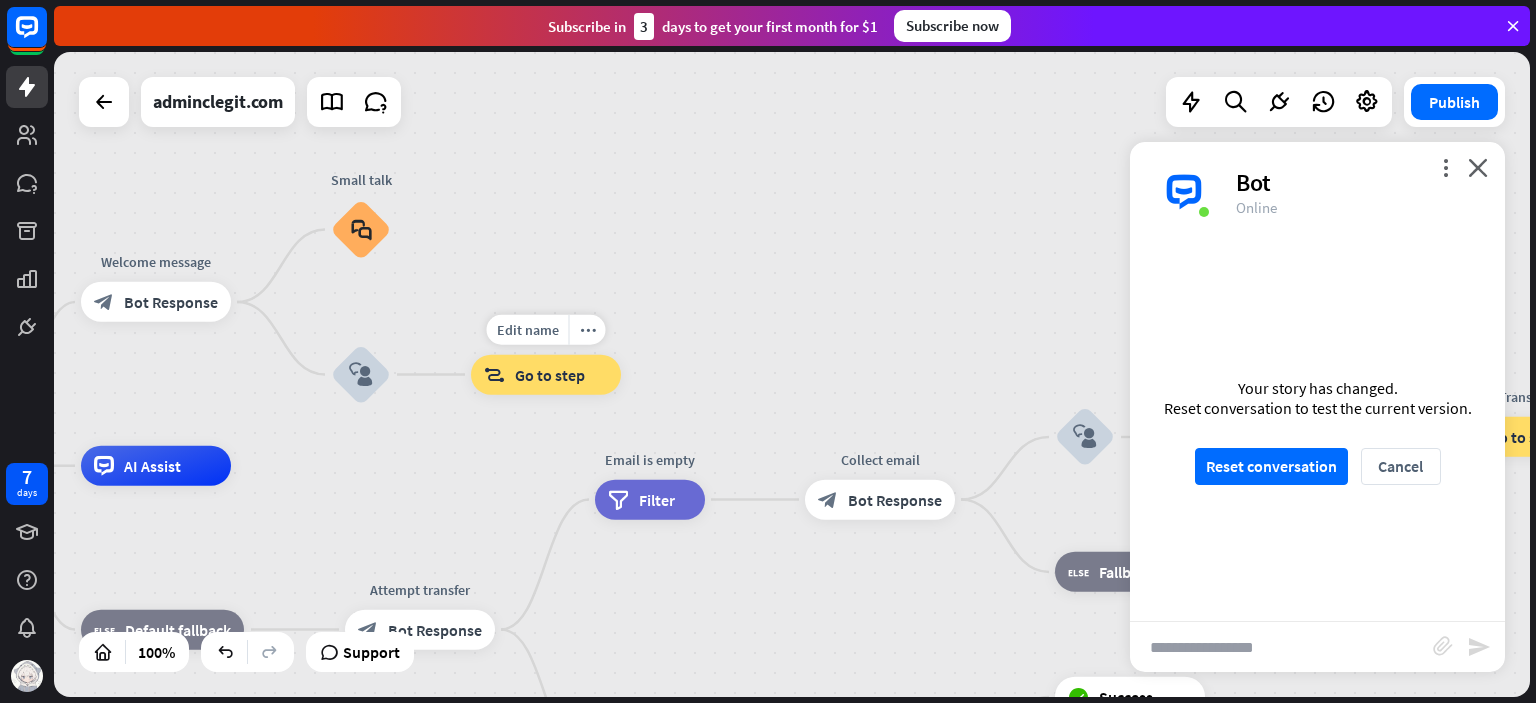 click on "more_horiz" at bounding box center [588, 329] 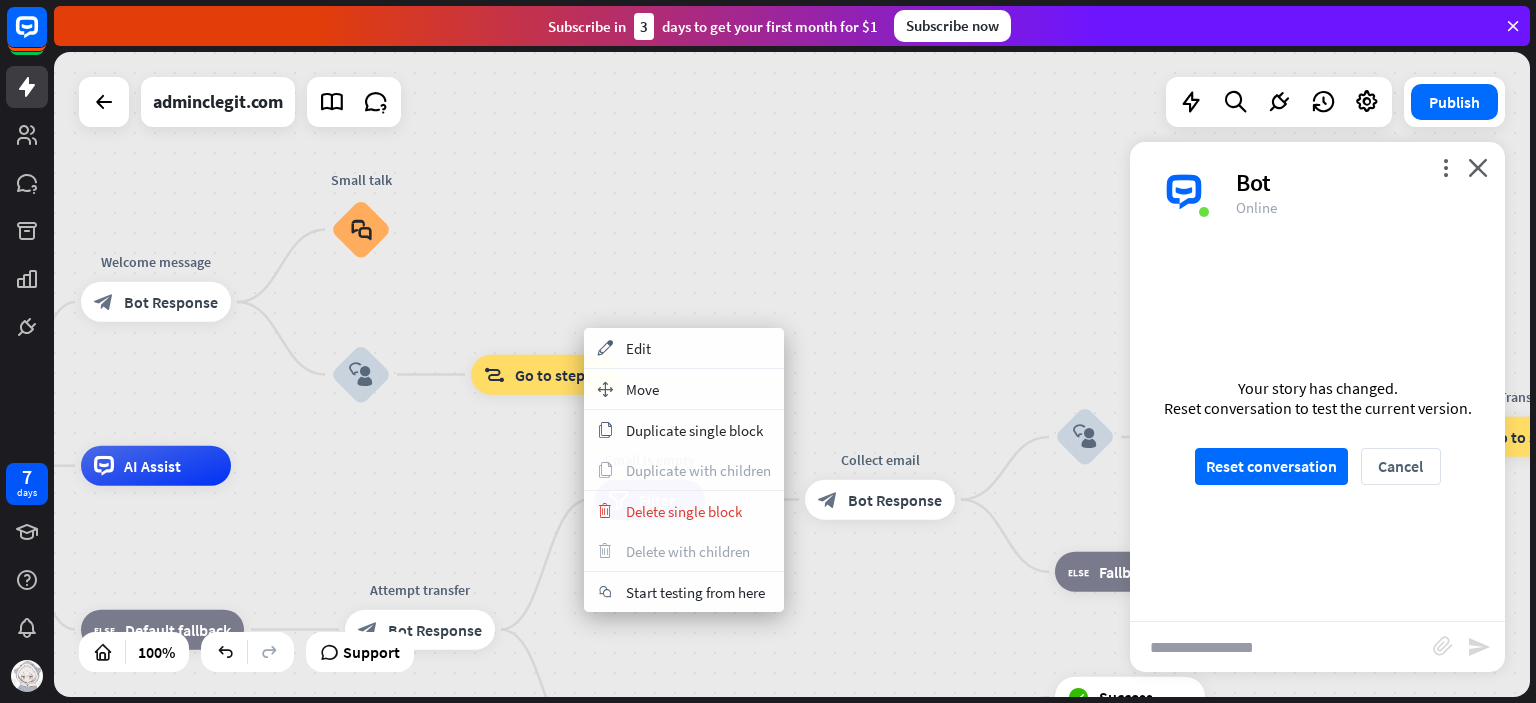 click on "Delete single block" at bounding box center [684, 511] 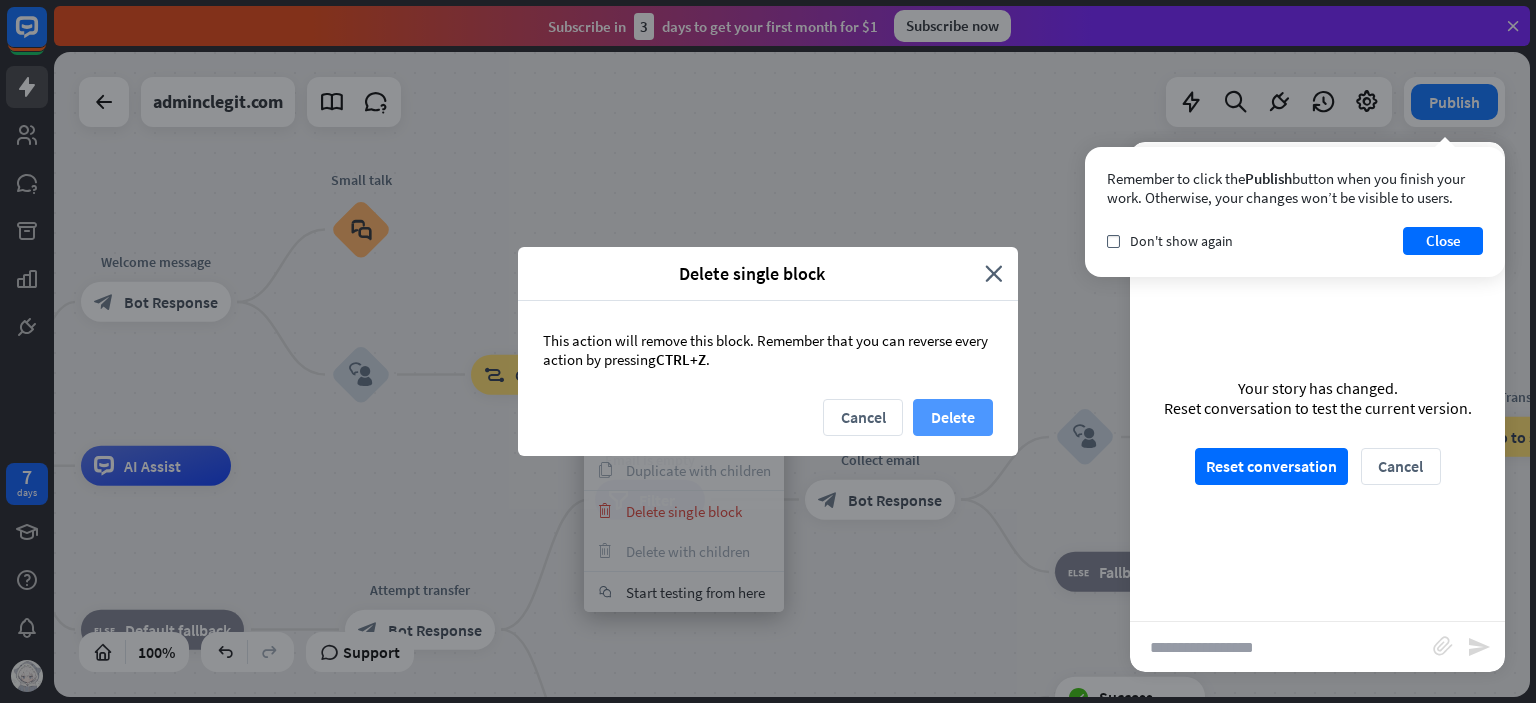 click on "Delete" at bounding box center [953, 417] 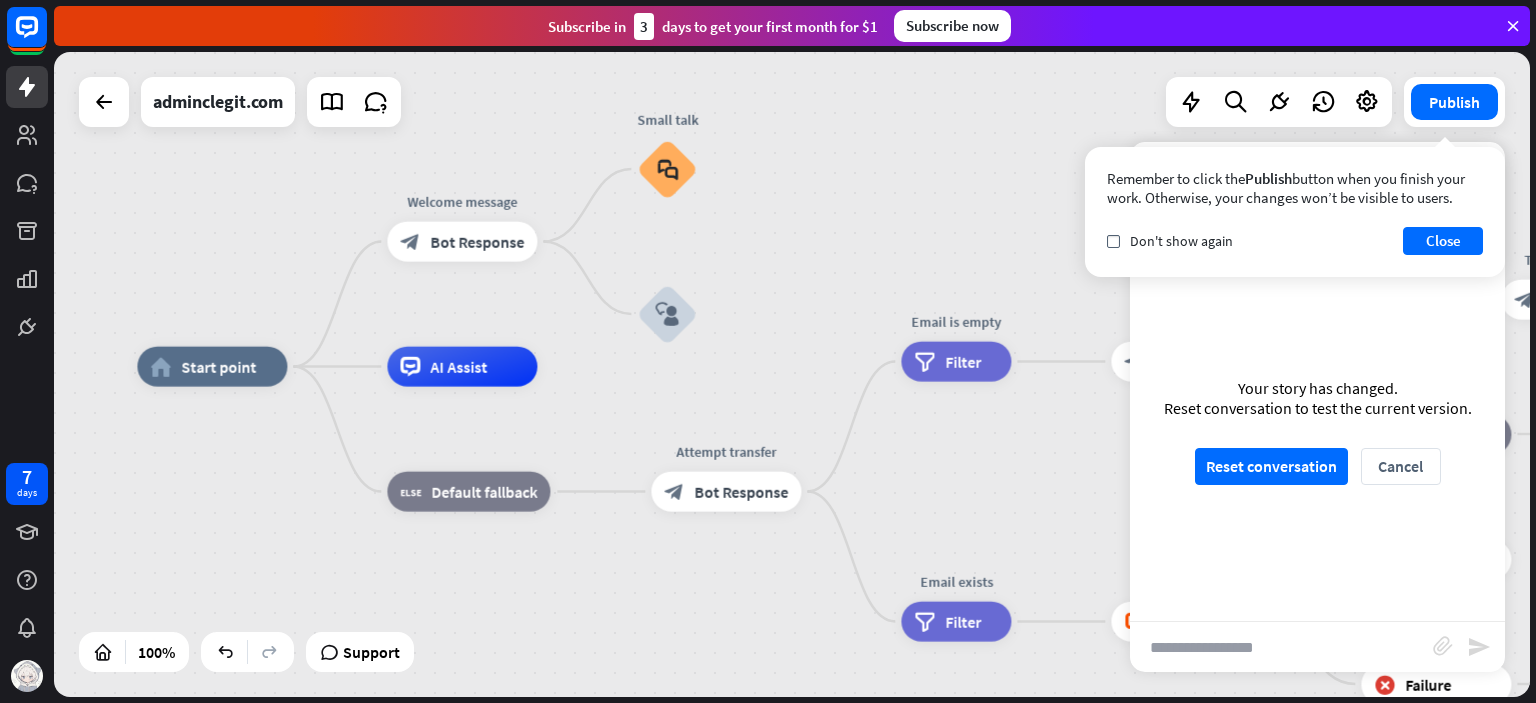 click on "block_fallback   Default fallback" at bounding box center (468, 492) 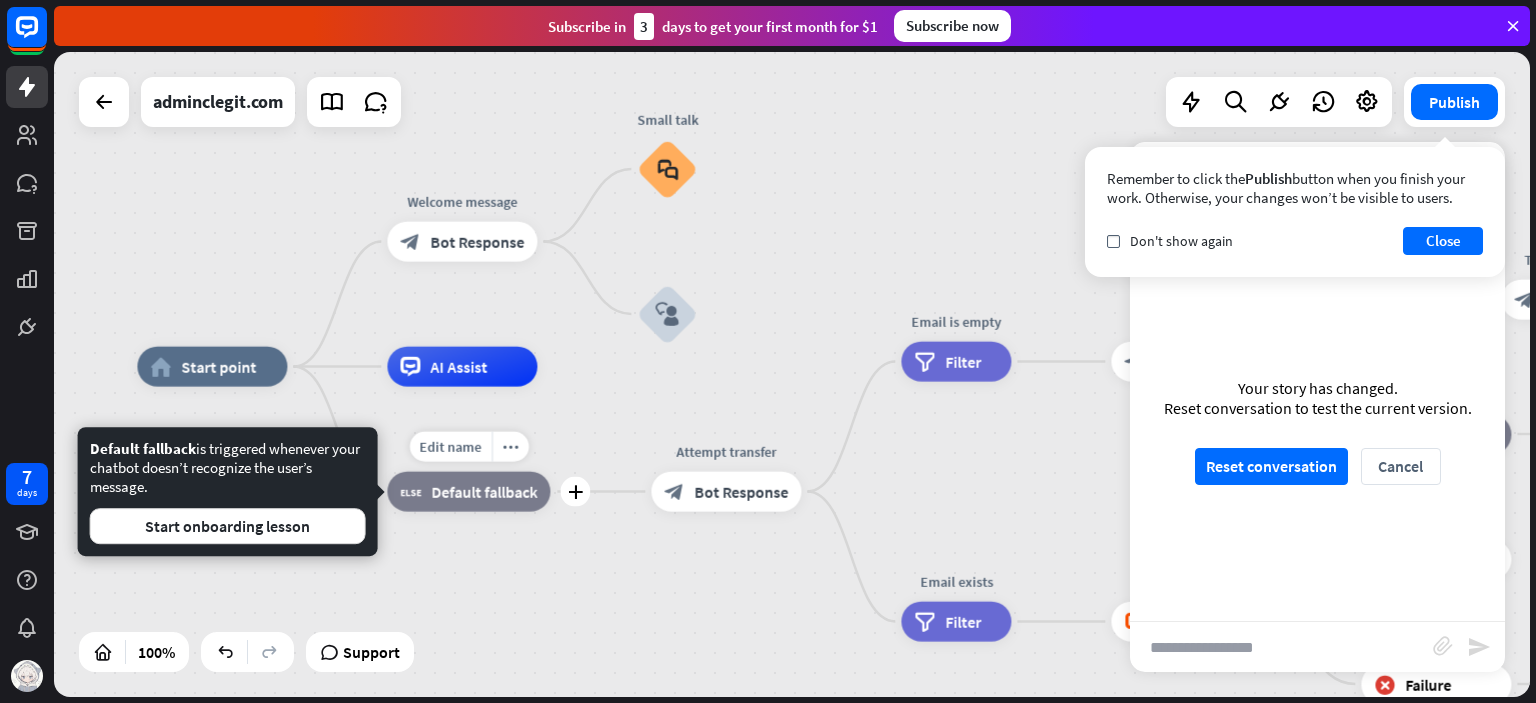click on "block_user_input" at bounding box center (667, 314) 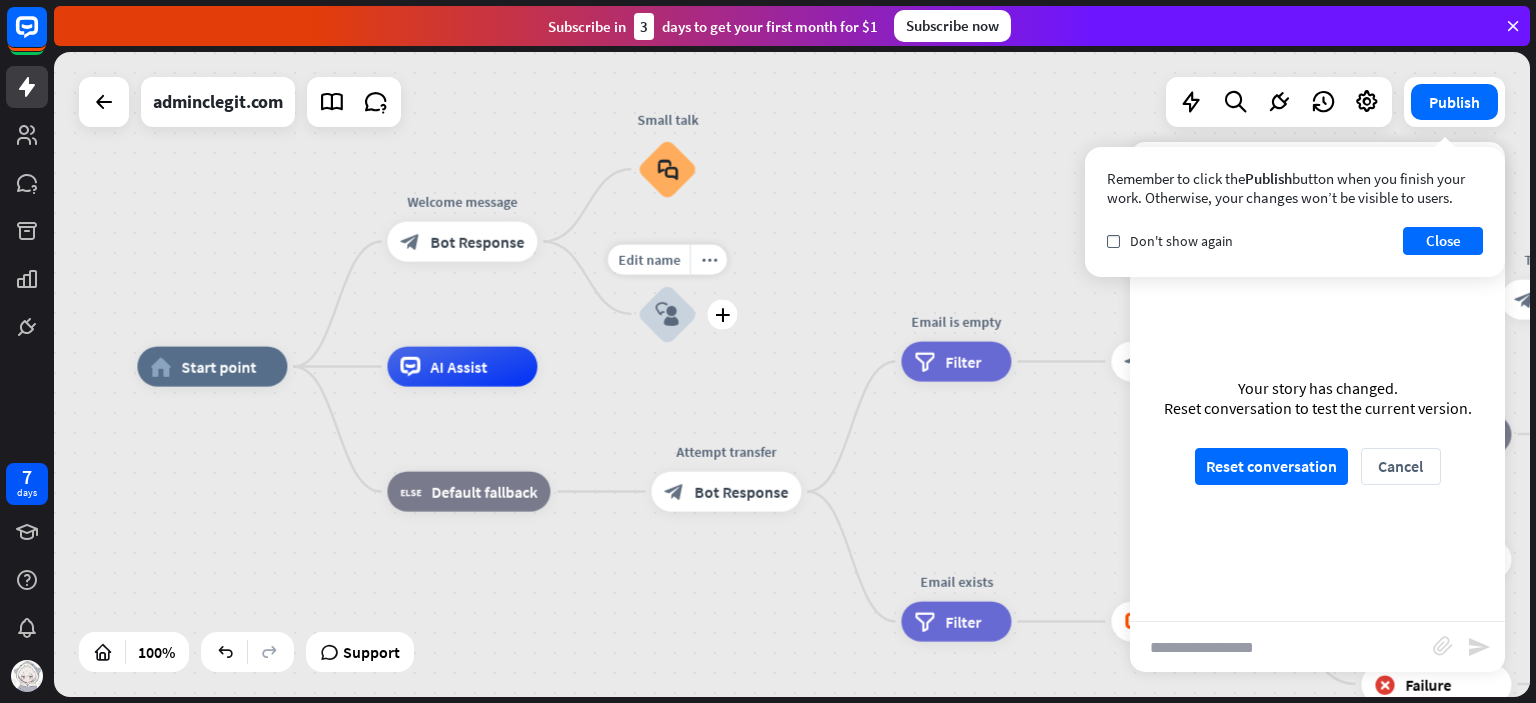click on "block_bot_response   Bot Response" at bounding box center [462, 242] 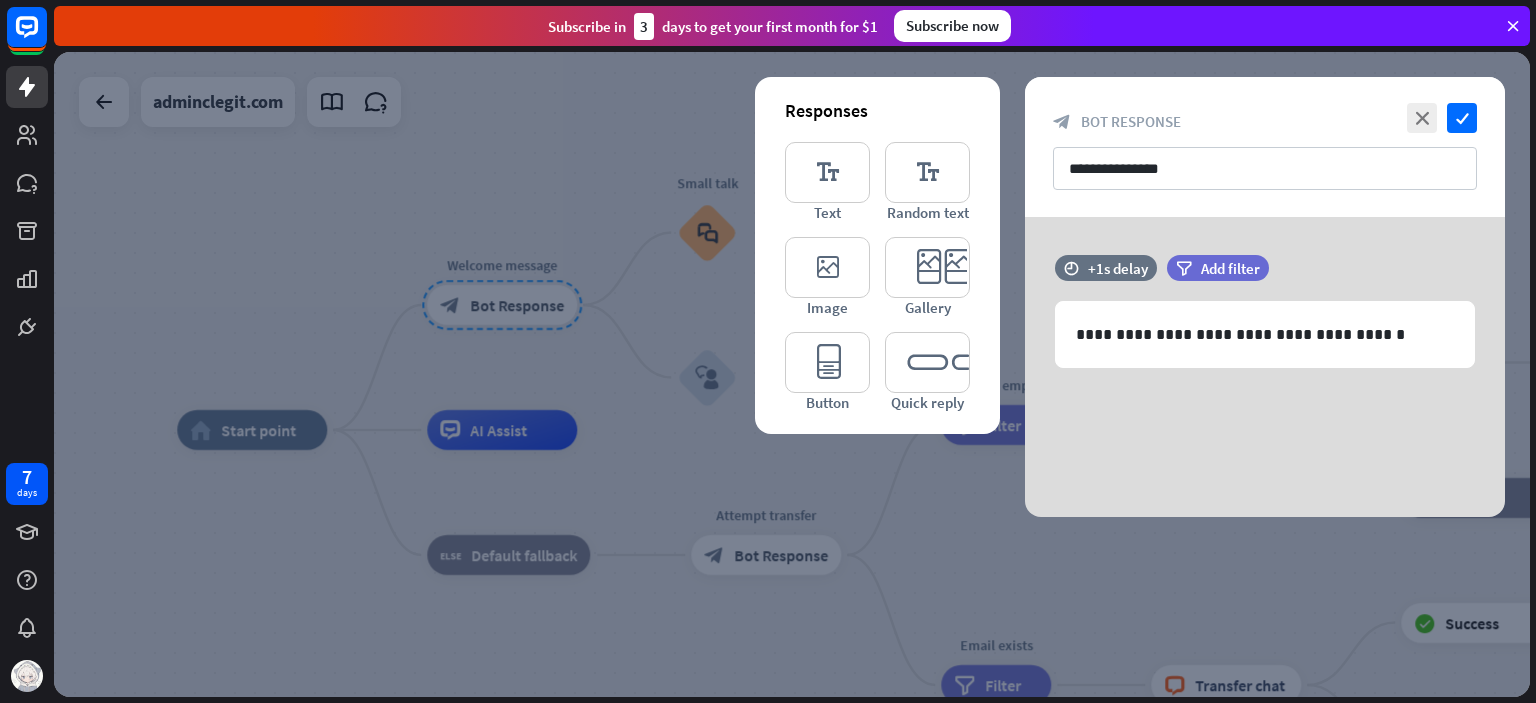 click at bounding box center [792, 374] 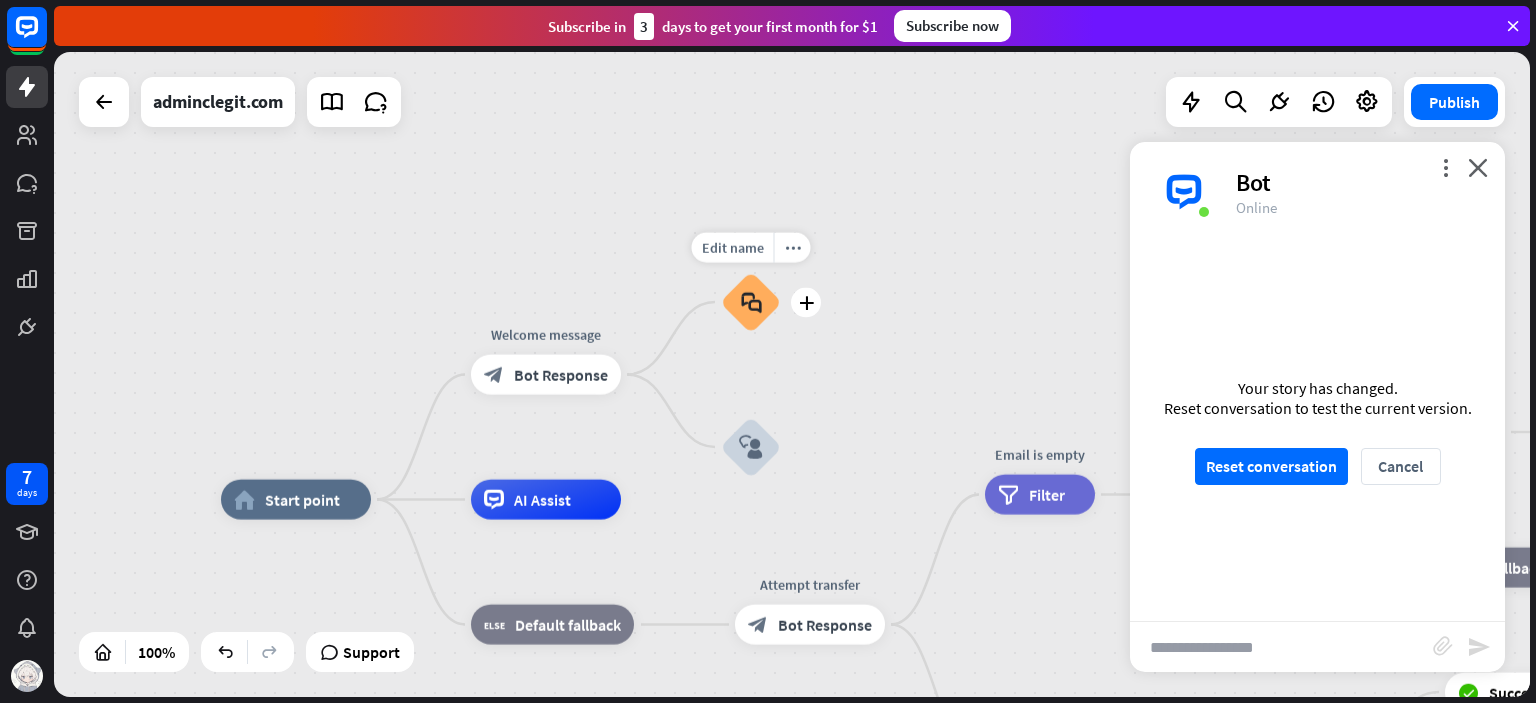 click on "more_horiz" at bounding box center [793, 247] 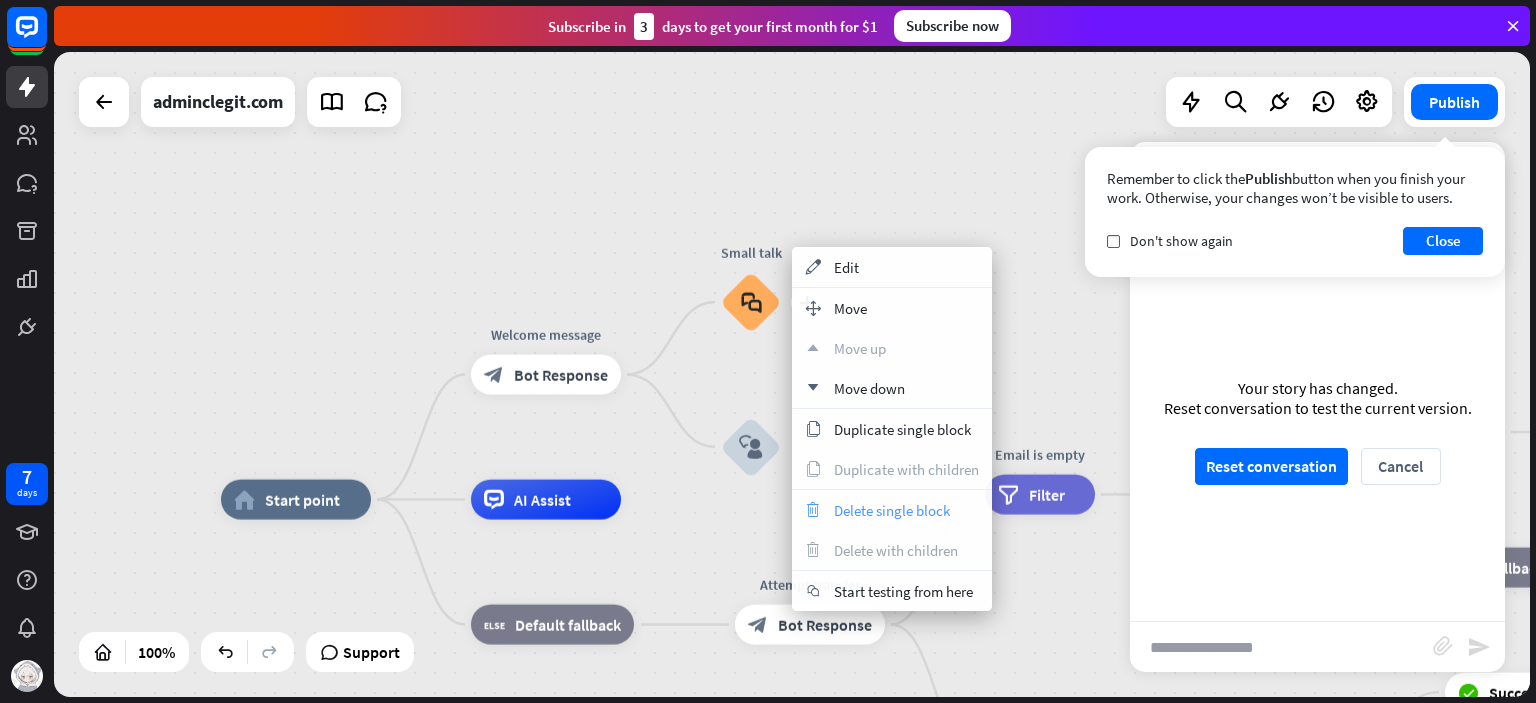 click on "trash   Delete single block" at bounding box center (892, 510) 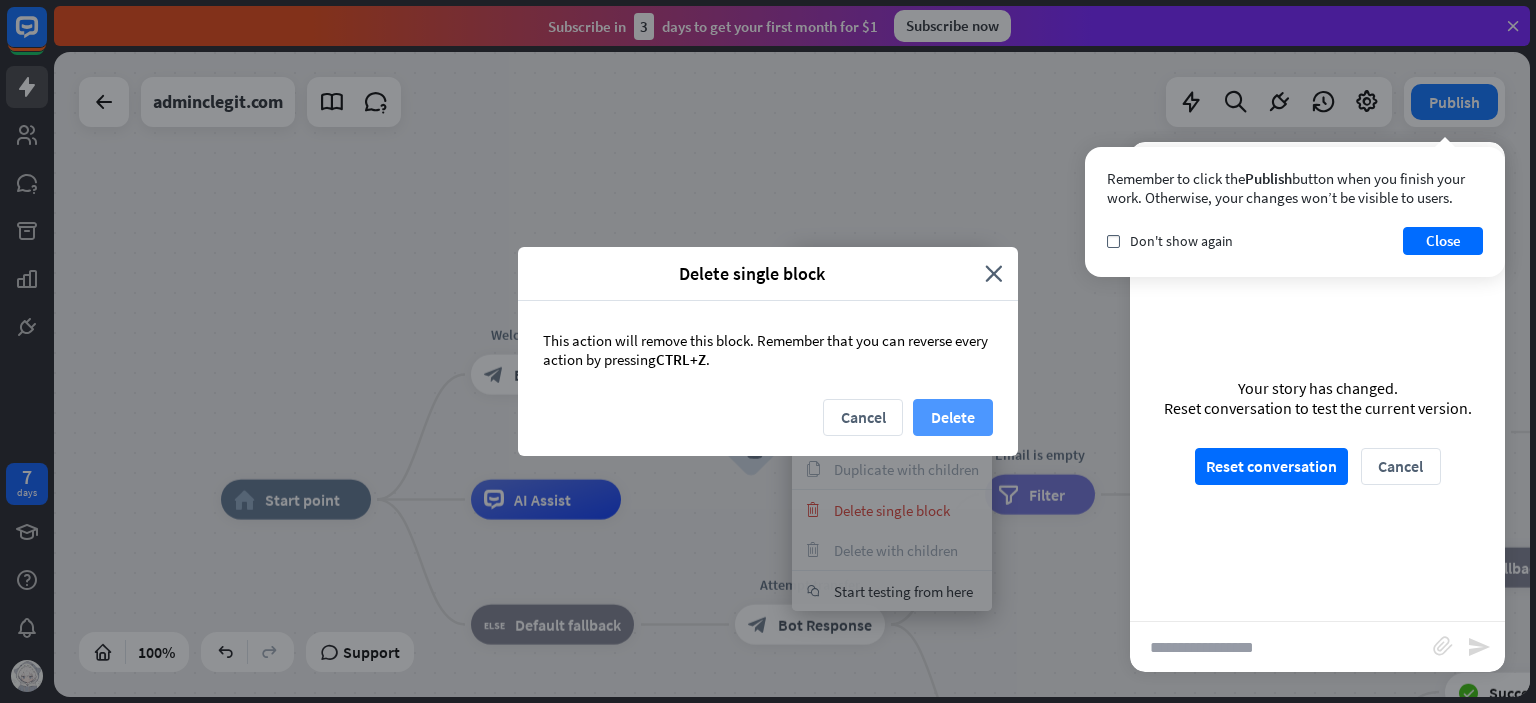 click on "Delete" at bounding box center (953, 417) 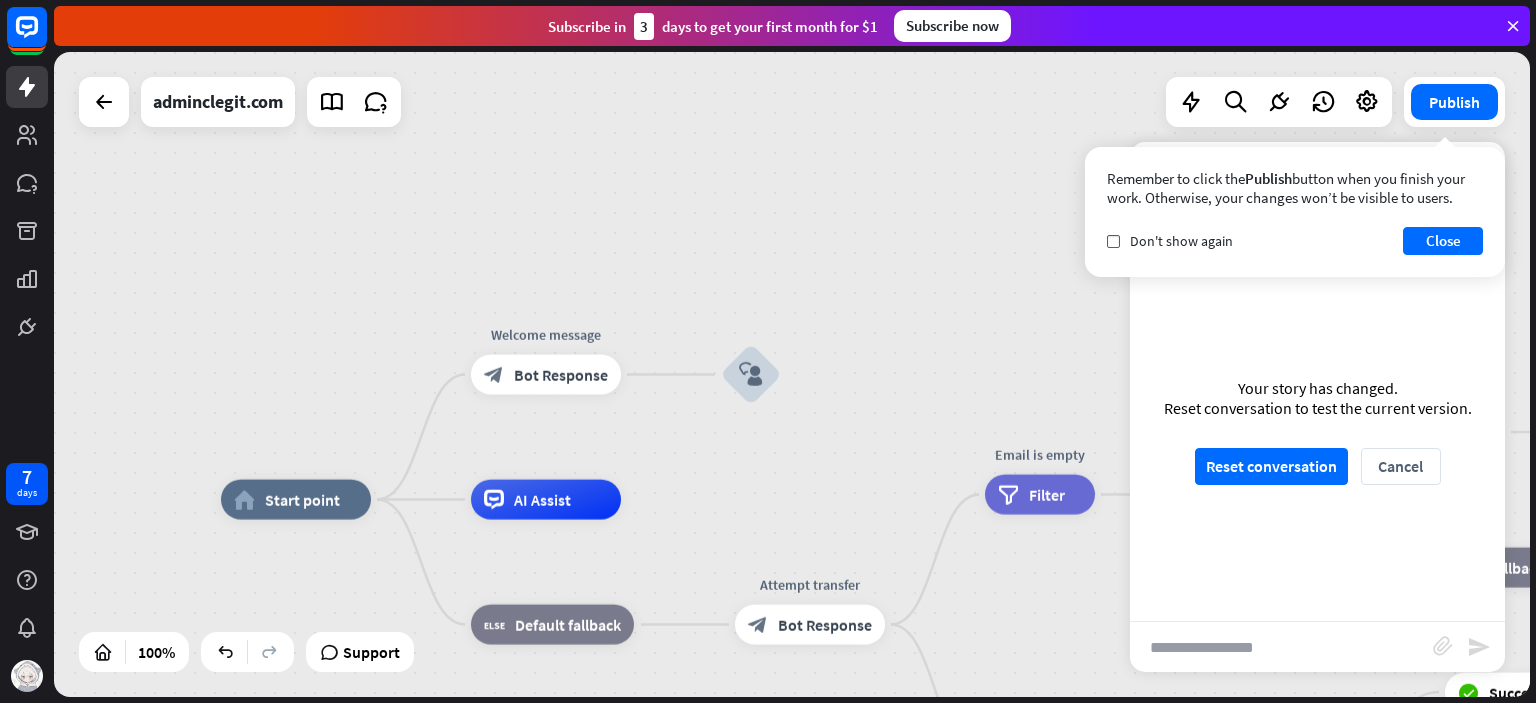 click on "Remember to click the
Publish
button when you finish your work. Otherwise, your changes won’t
be visible to users.
check   Don't show again    Close" at bounding box center (1295, 212) 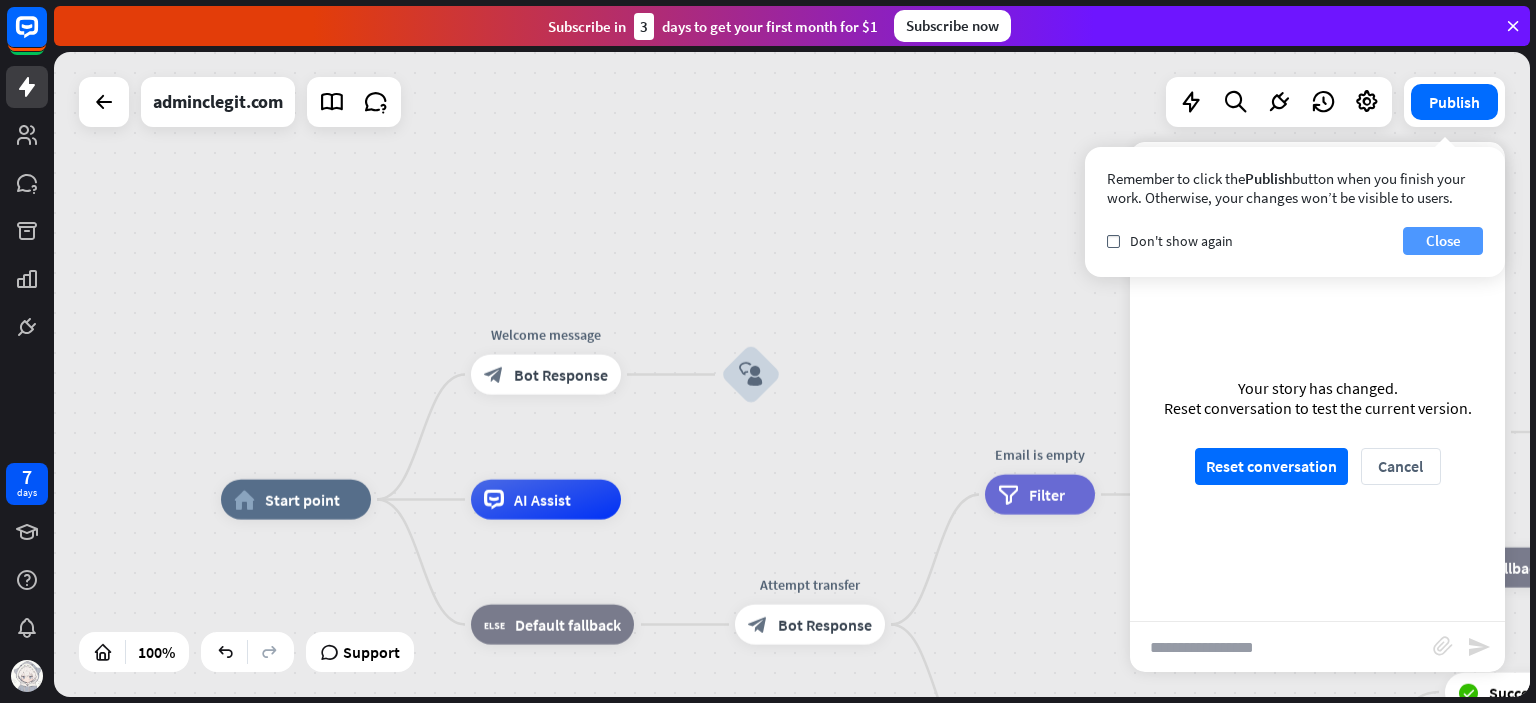 click on "Close" at bounding box center [1443, 241] 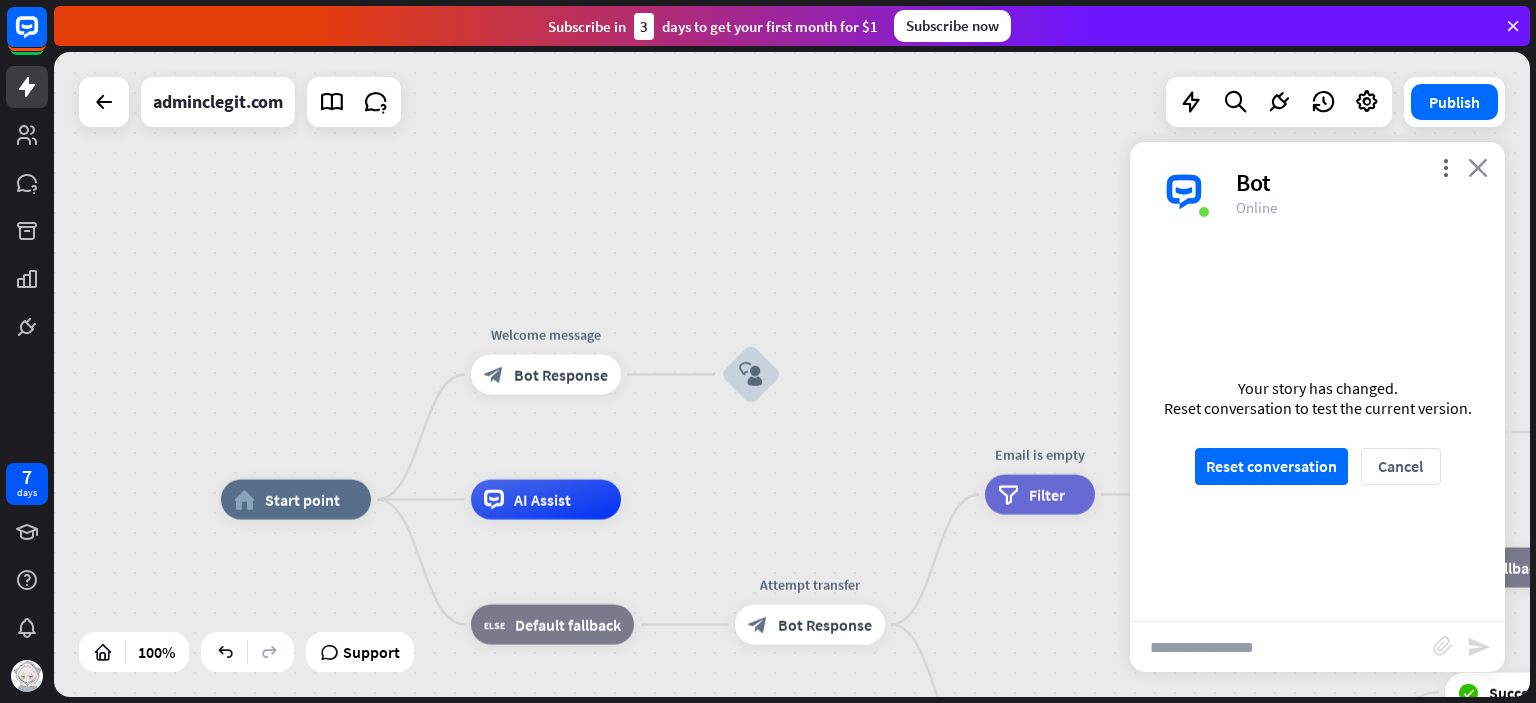 click on "close" at bounding box center (1478, 167) 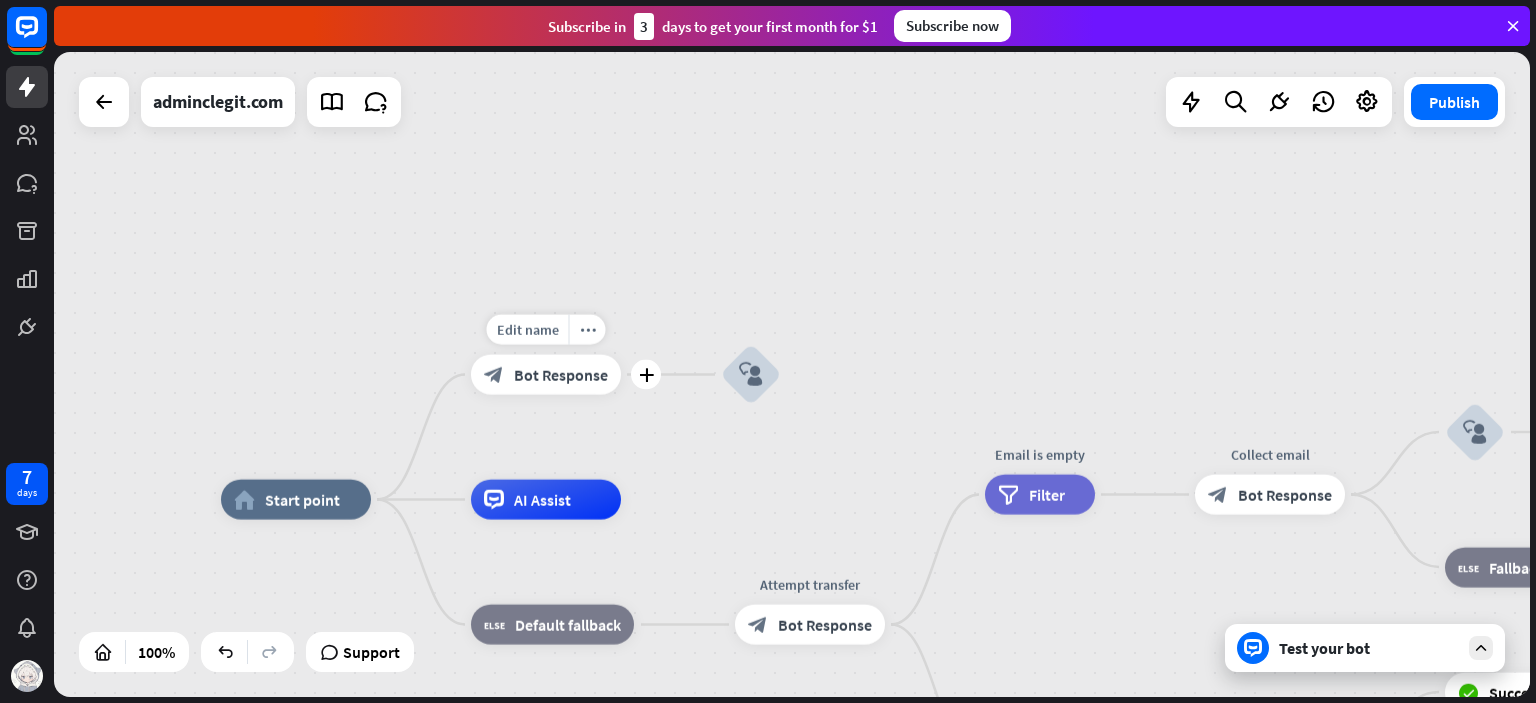click on "block_bot_response   Bot Response" at bounding box center [546, 375] 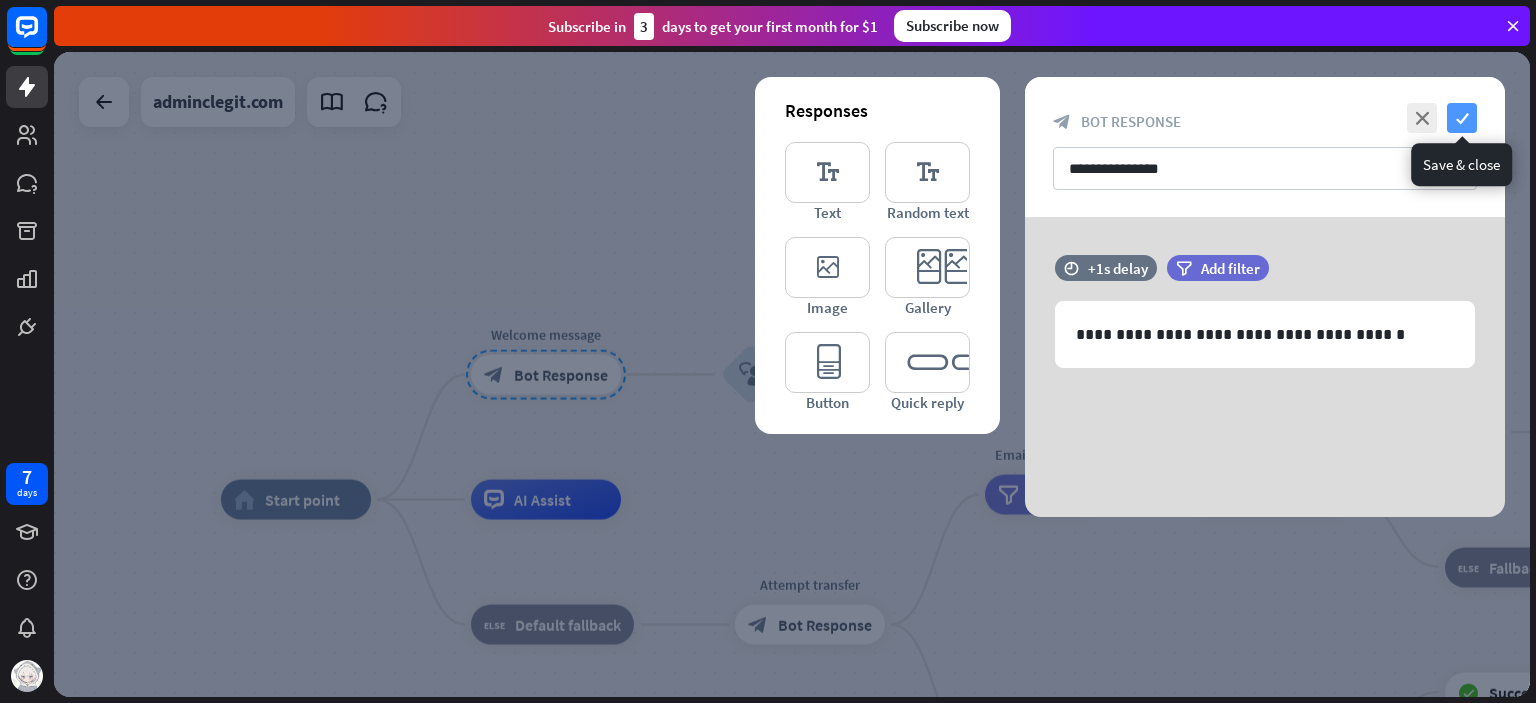 click on "check" at bounding box center (1462, 118) 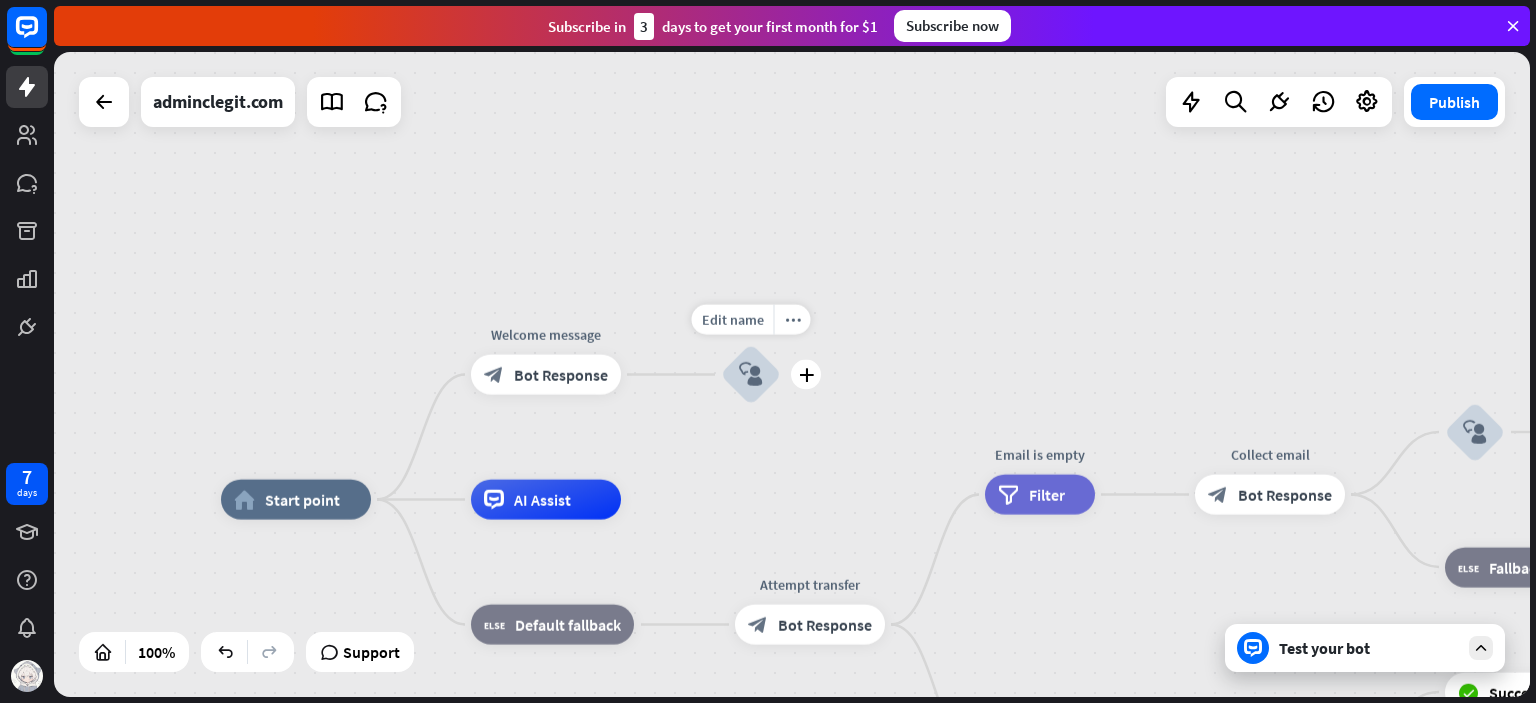 click on "block_user_input" at bounding box center (751, 375) 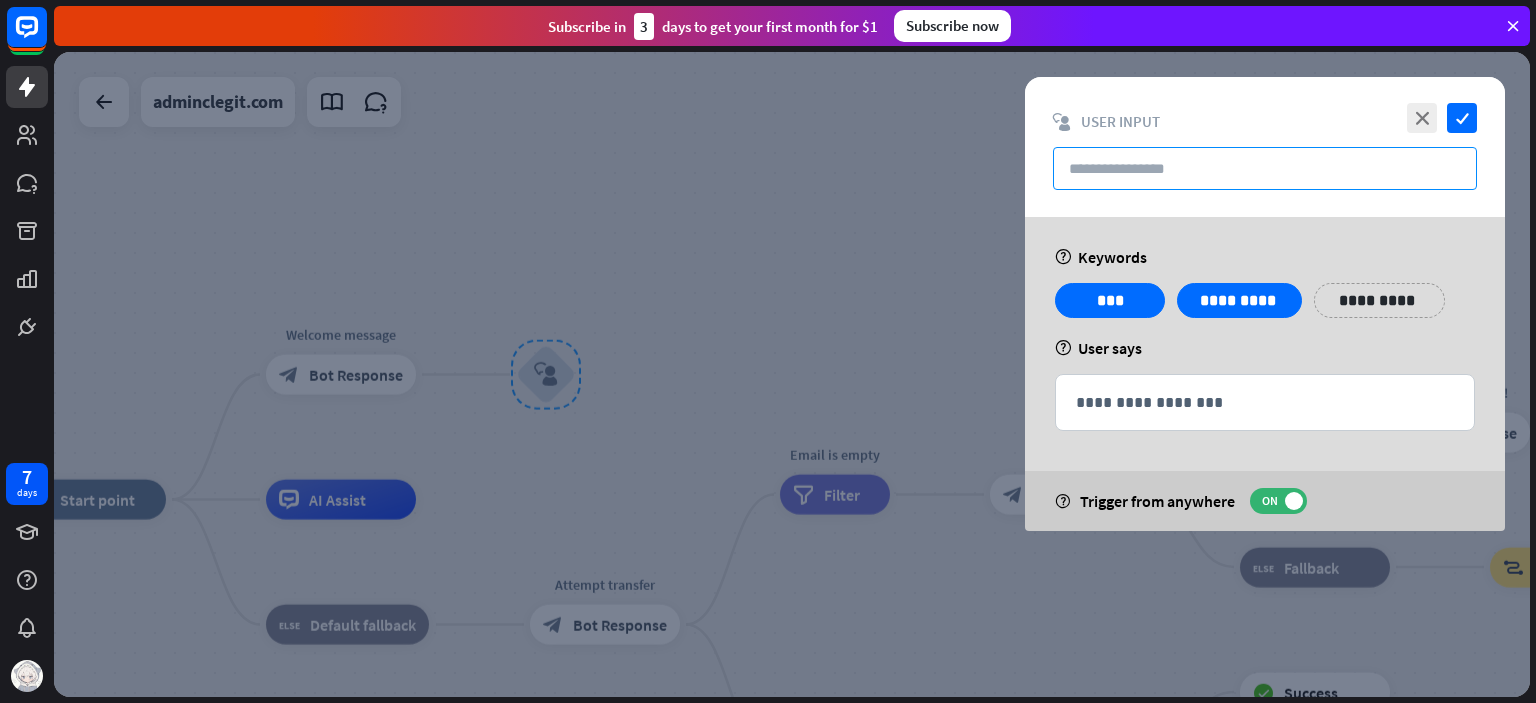 click at bounding box center (1265, 168) 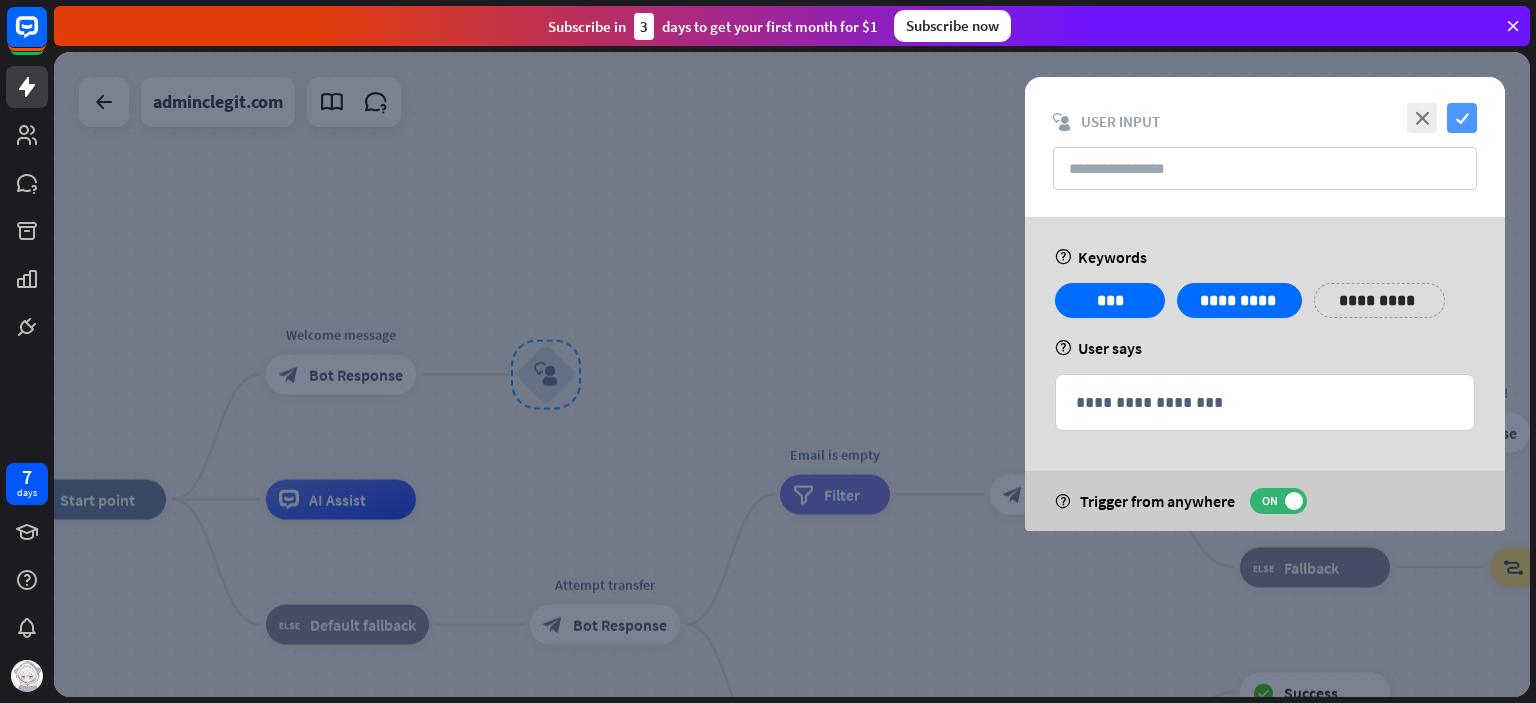 click on "check" at bounding box center [1462, 118] 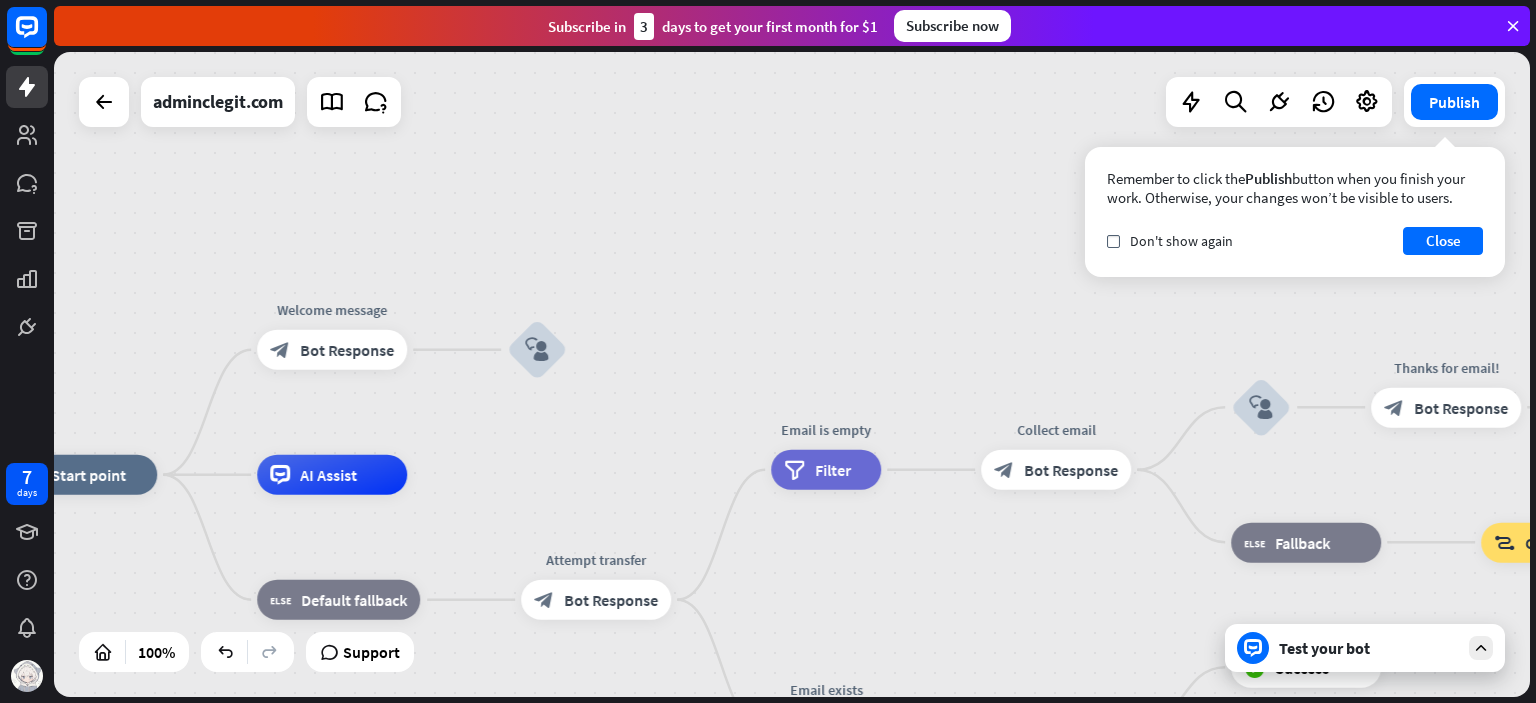 click on "block_user_input" at bounding box center (537, 350) 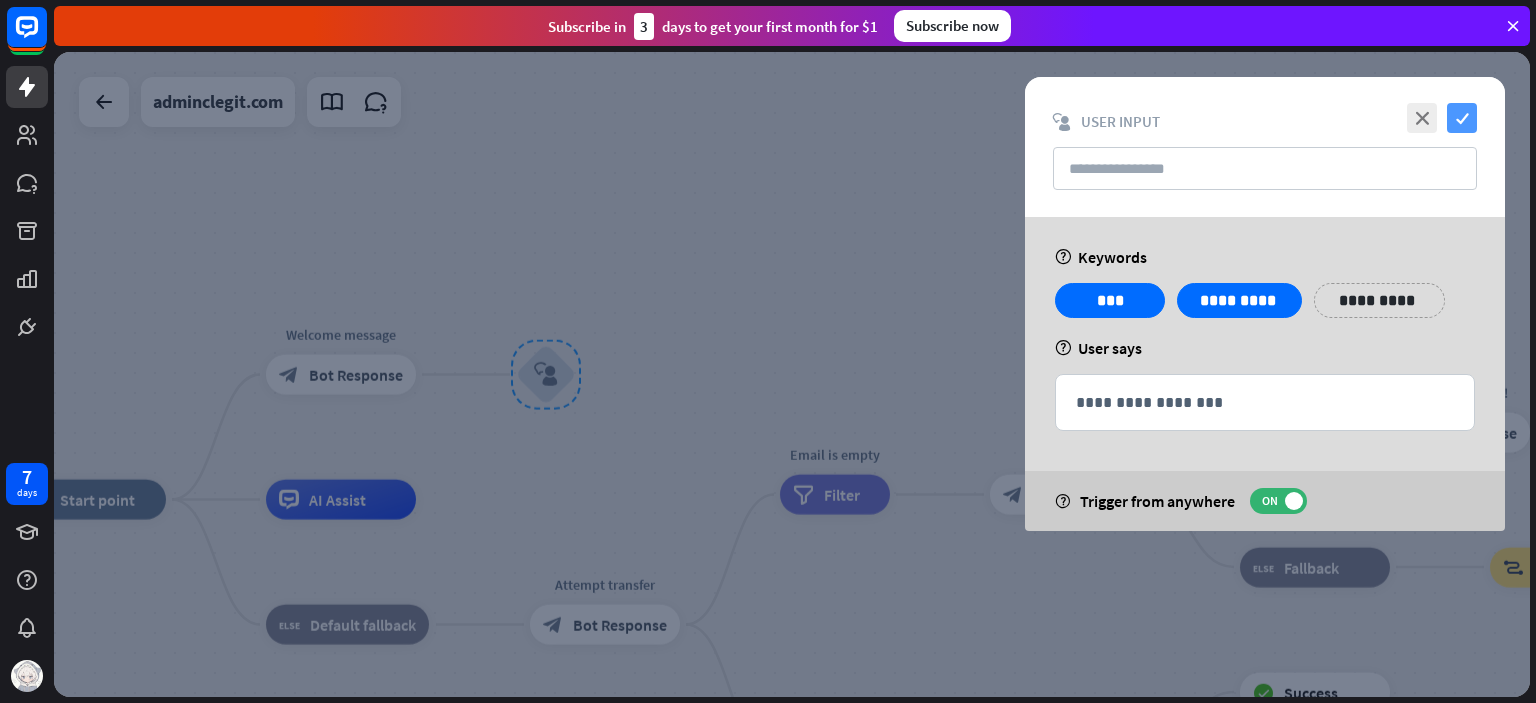 click on "check" at bounding box center (1462, 118) 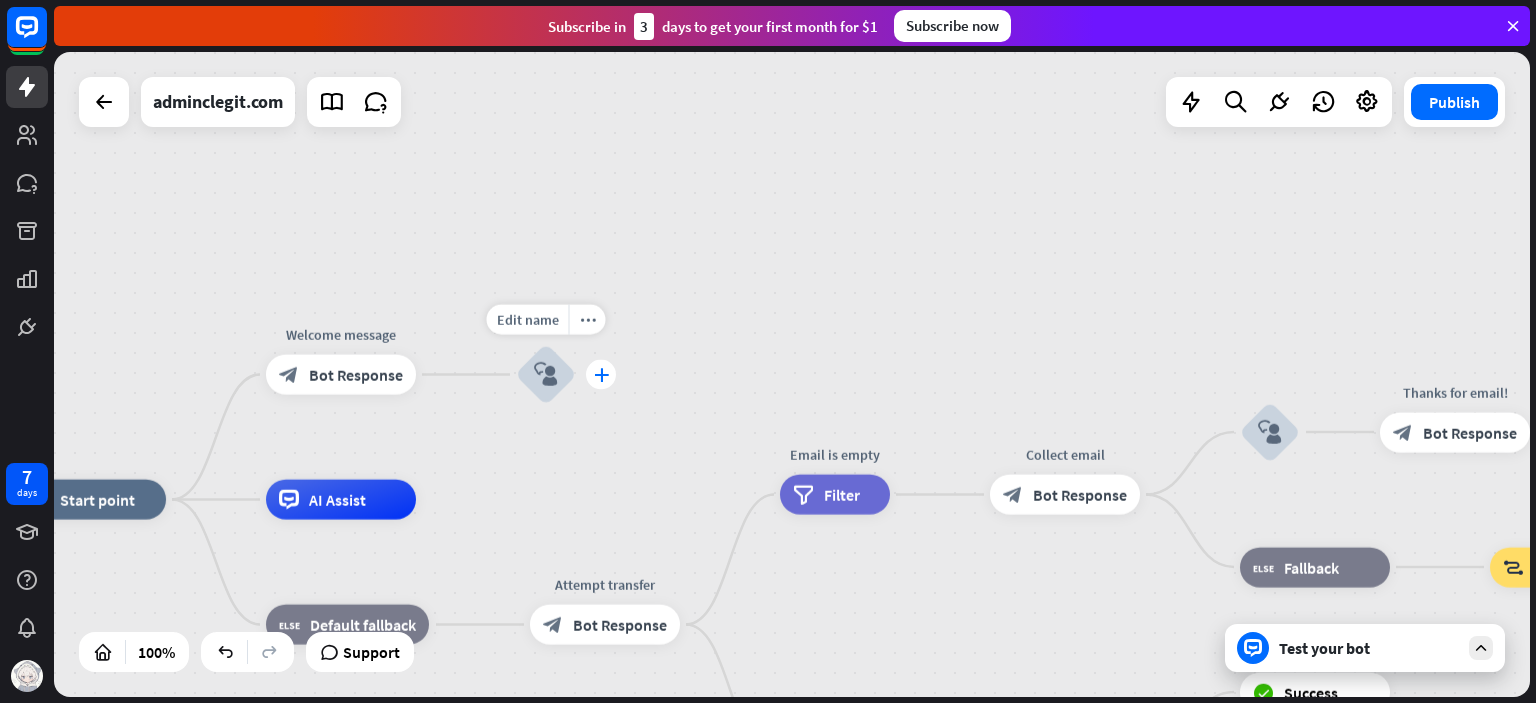 click on "plus" at bounding box center [601, 375] 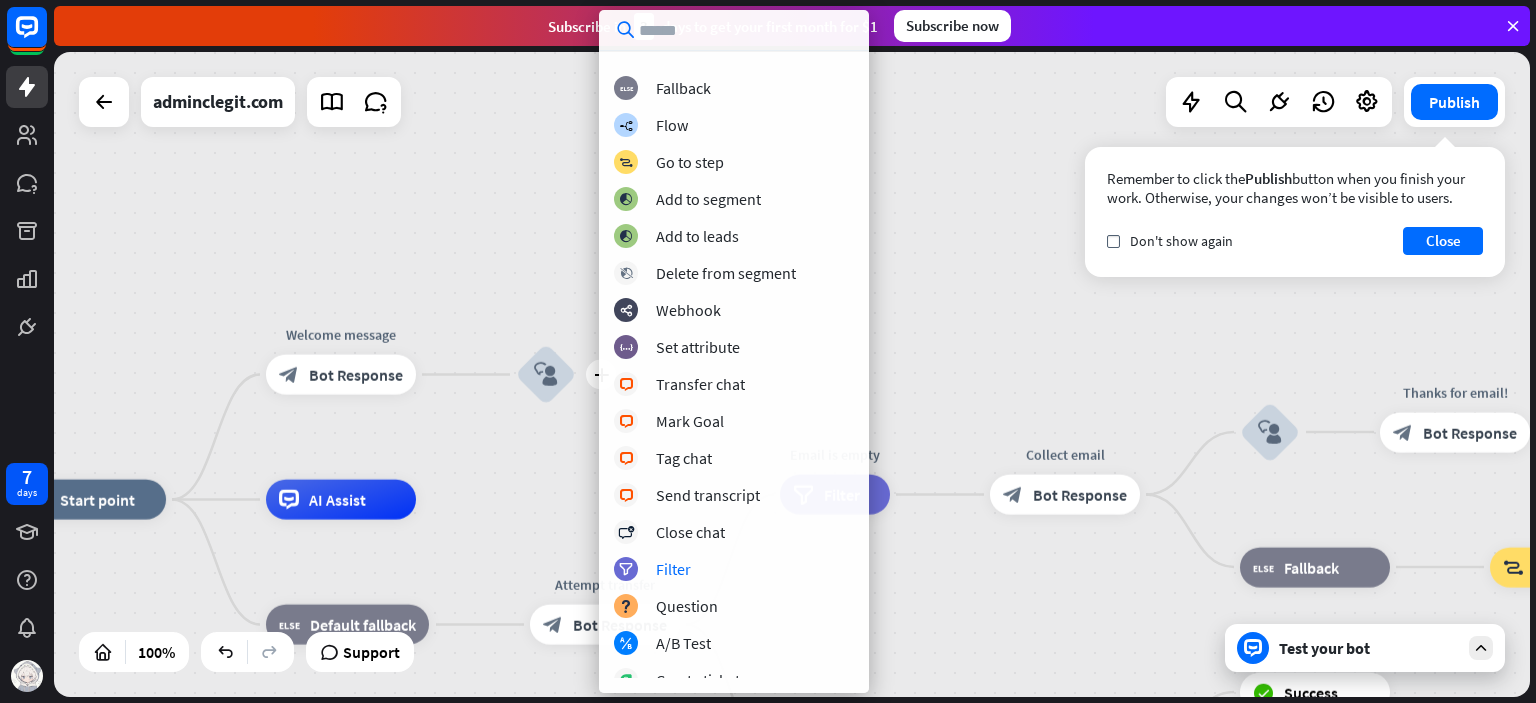 scroll, scrollTop: 0, scrollLeft: 0, axis: both 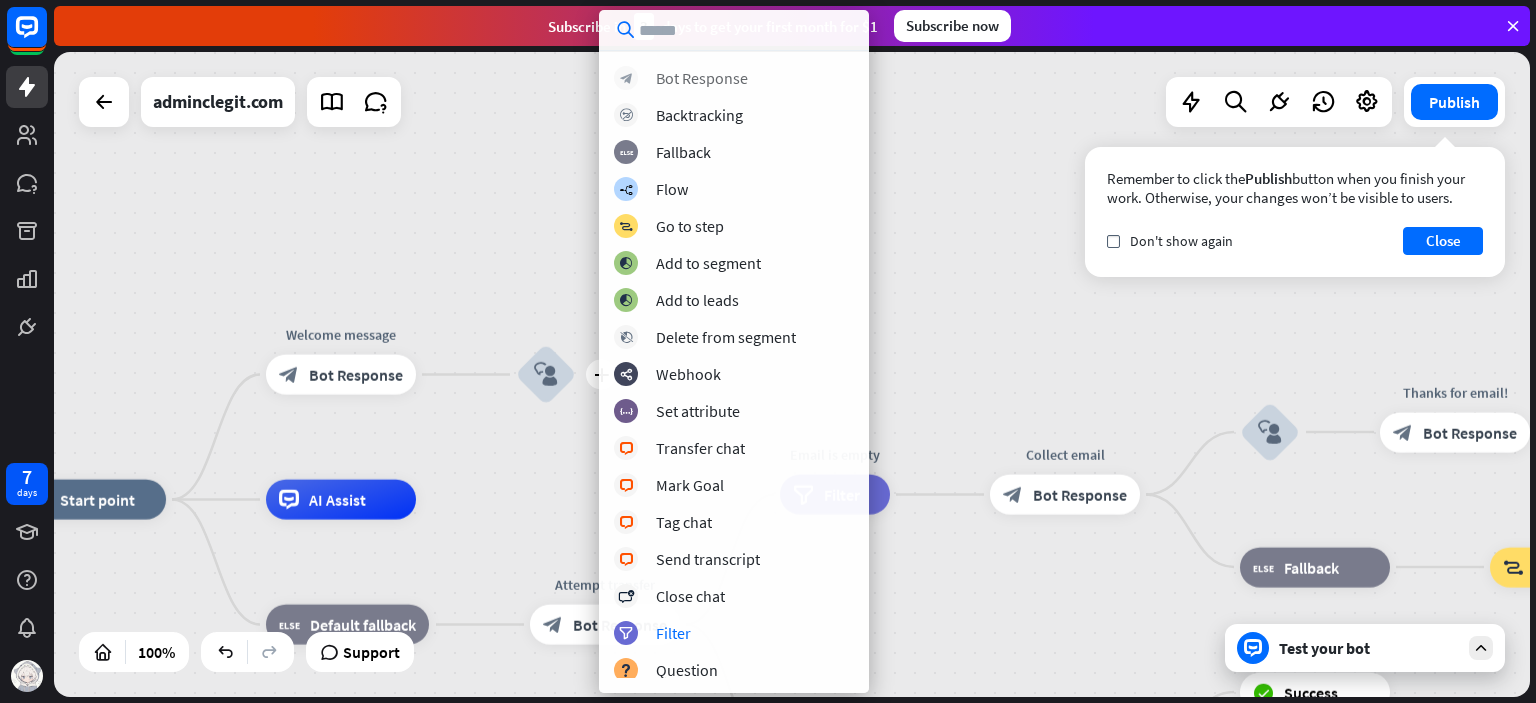 click on "Bot Response" at bounding box center (702, 78) 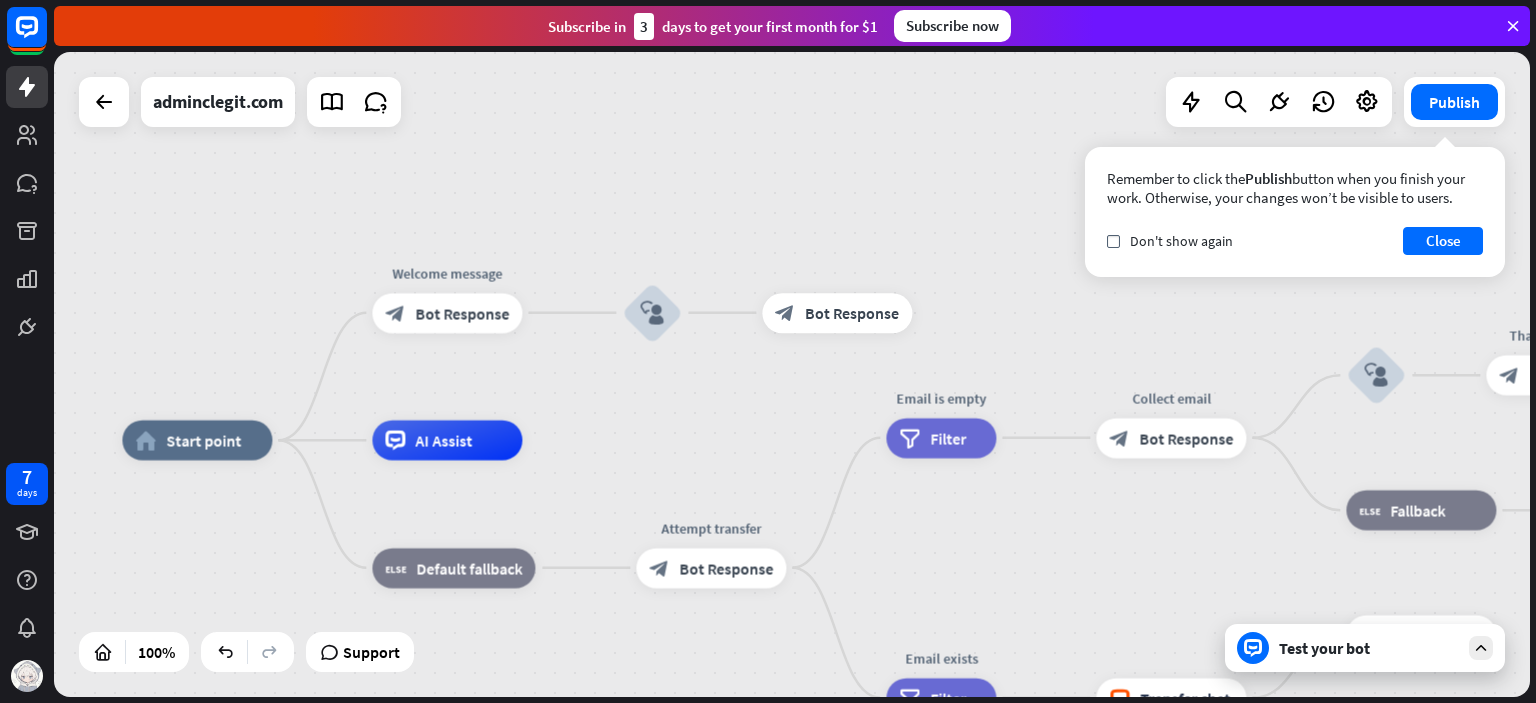 click on "block_bot_response   Bot Response" at bounding box center [447, 313] 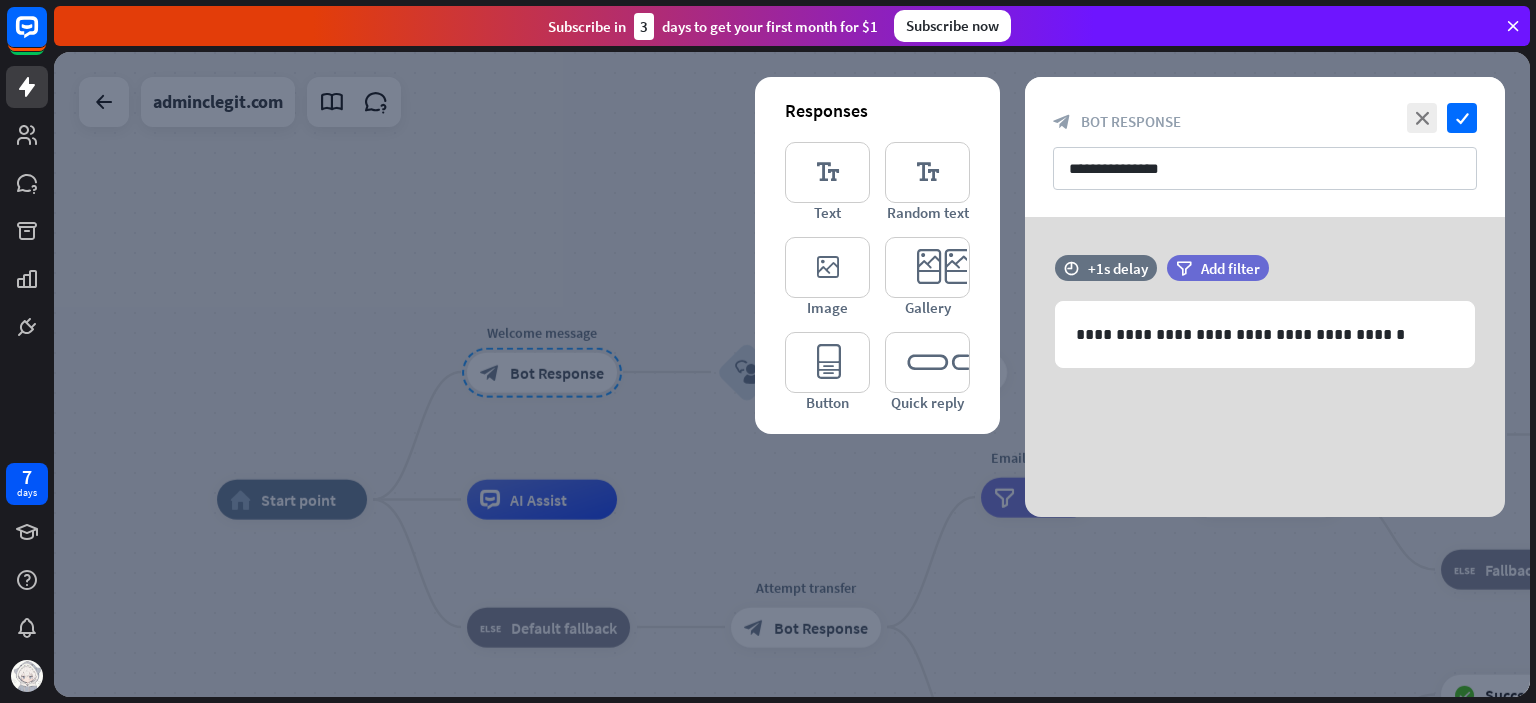 click at bounding box center (792, 374) 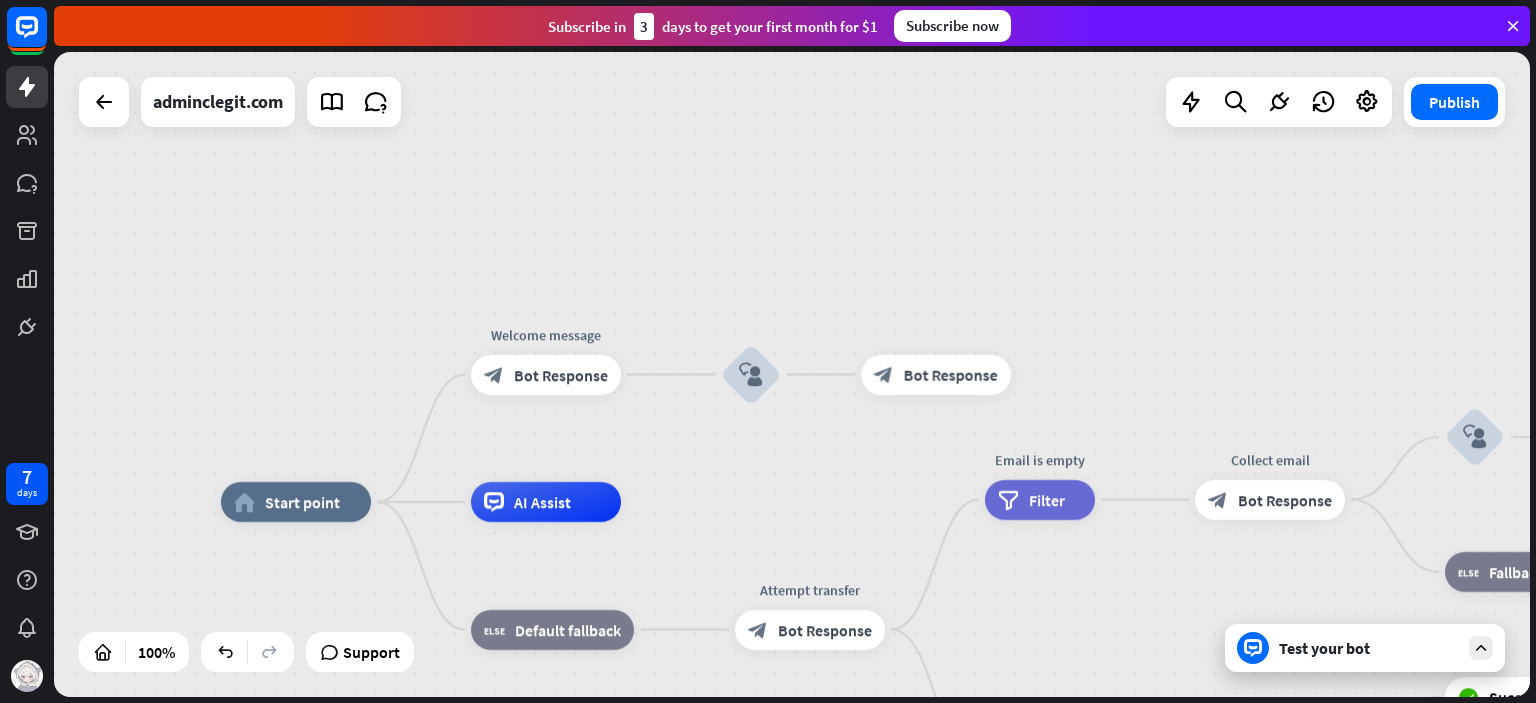 click on "block_user_input" at bounding box center [751, 375] 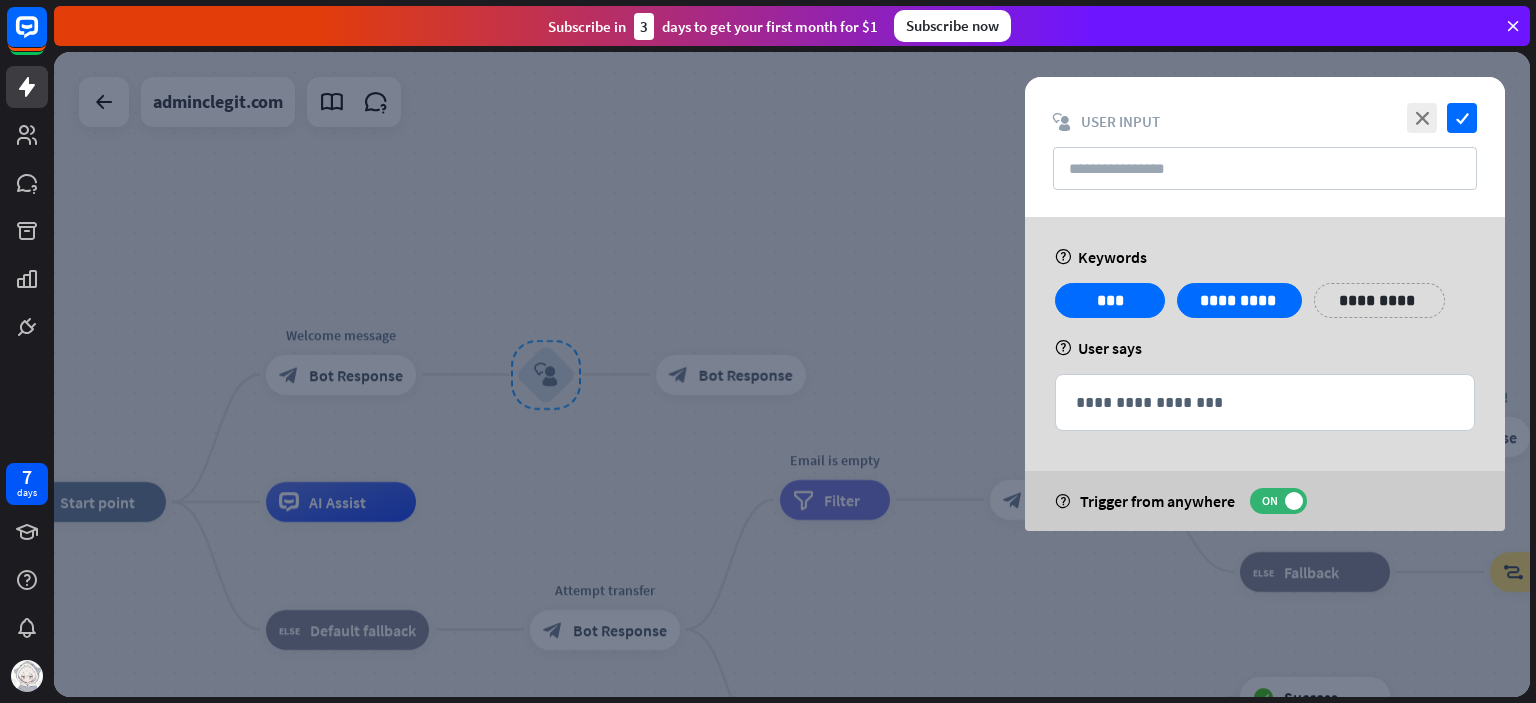 click at bounding box center (792, 374) 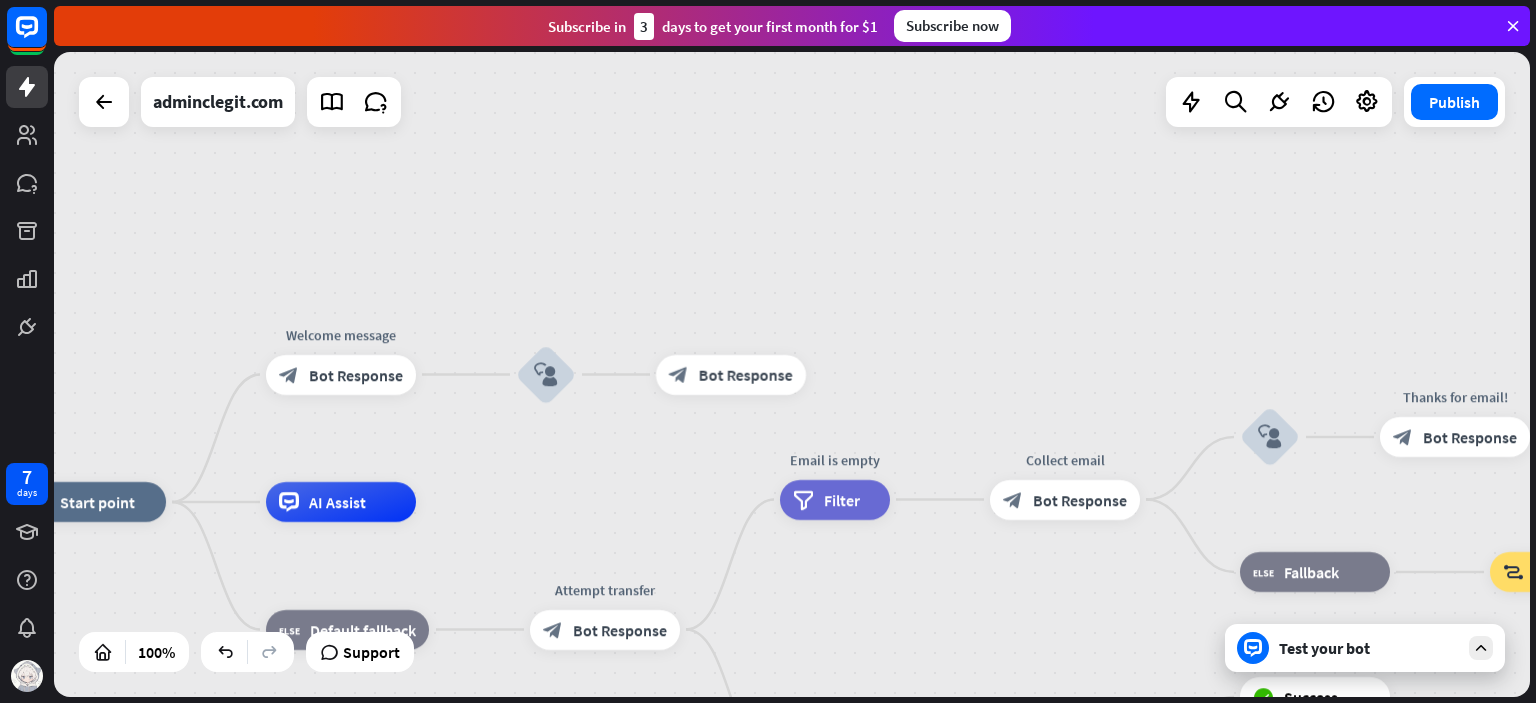 click on "block_bot_response   Bot Response" at bounding box center [731, 375] 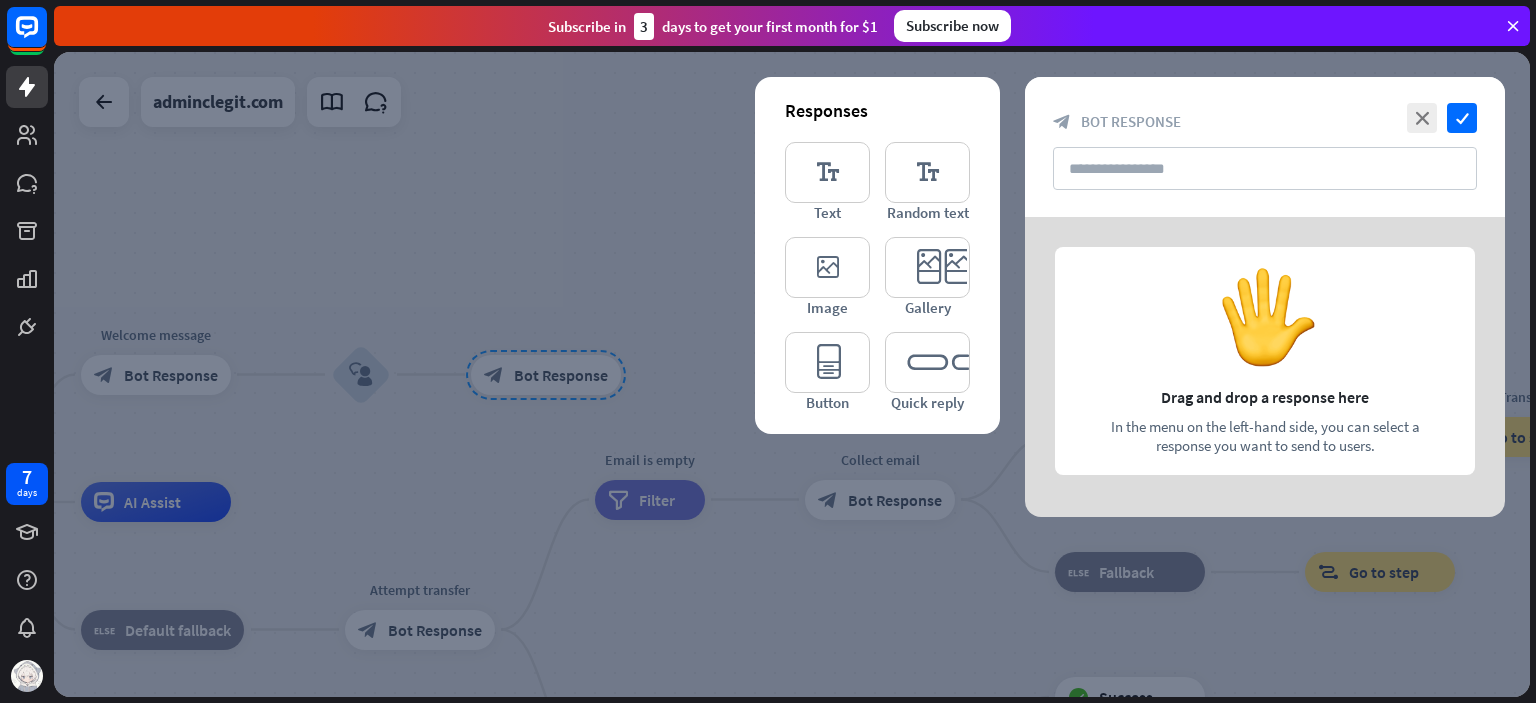 click at bounding box center [792, 374] 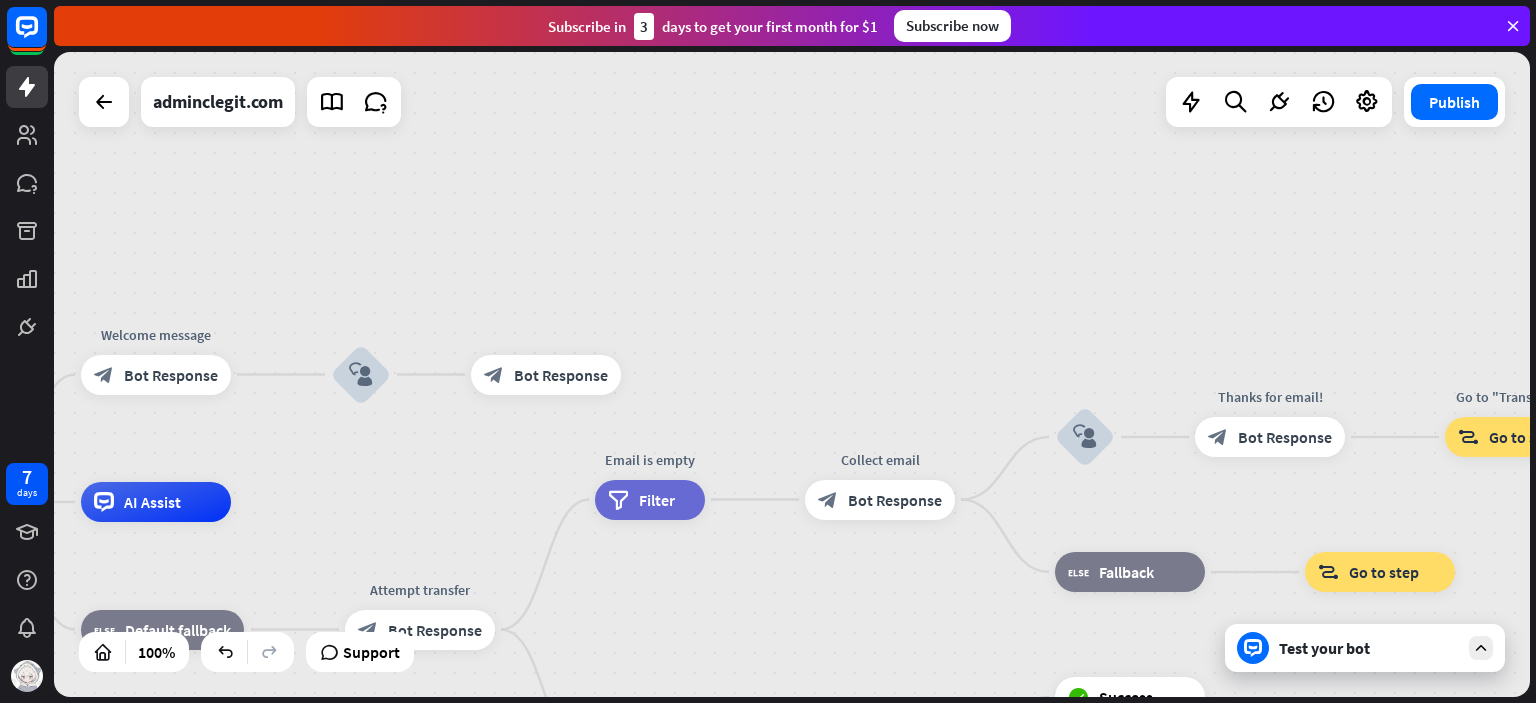 click on "block_user_input" at bounding box center [361, 375] 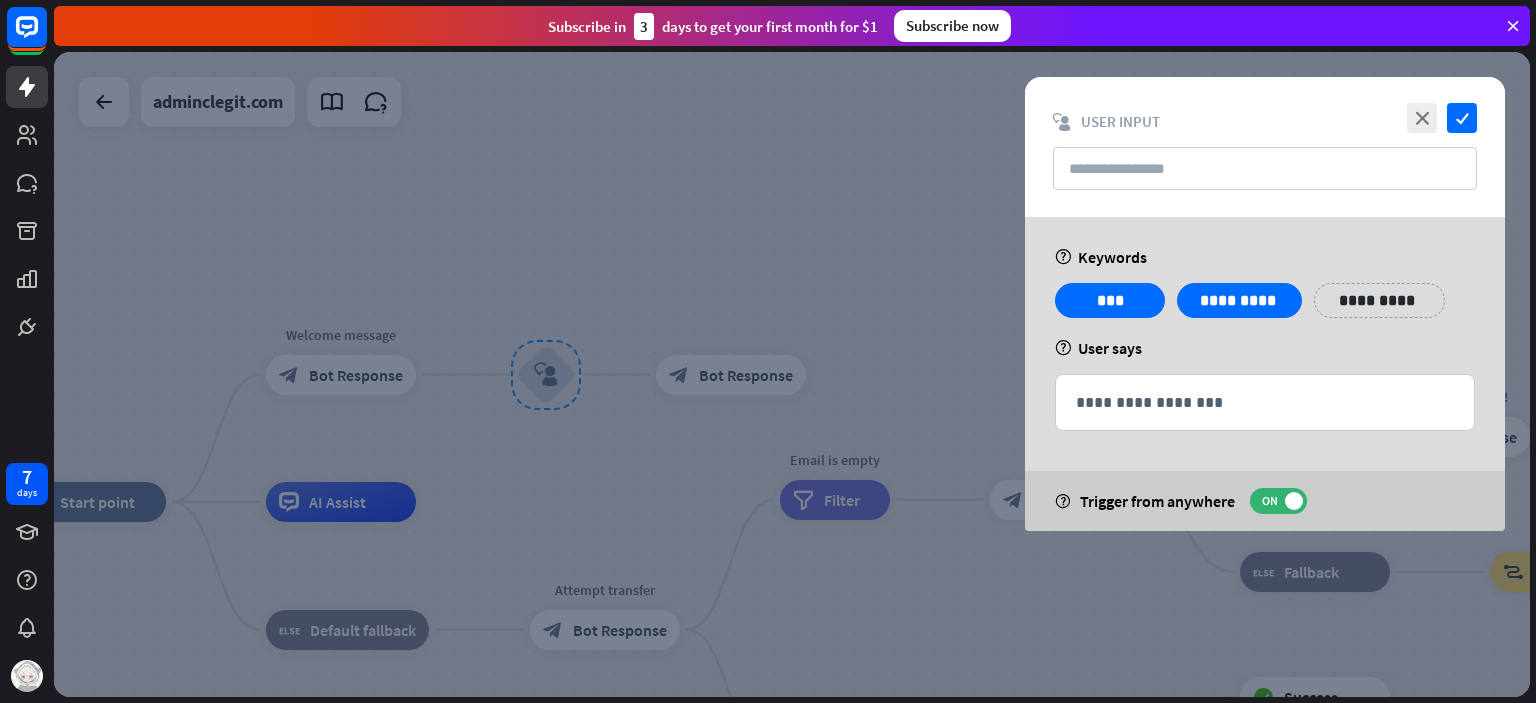 click at bounding box center [792, 374] 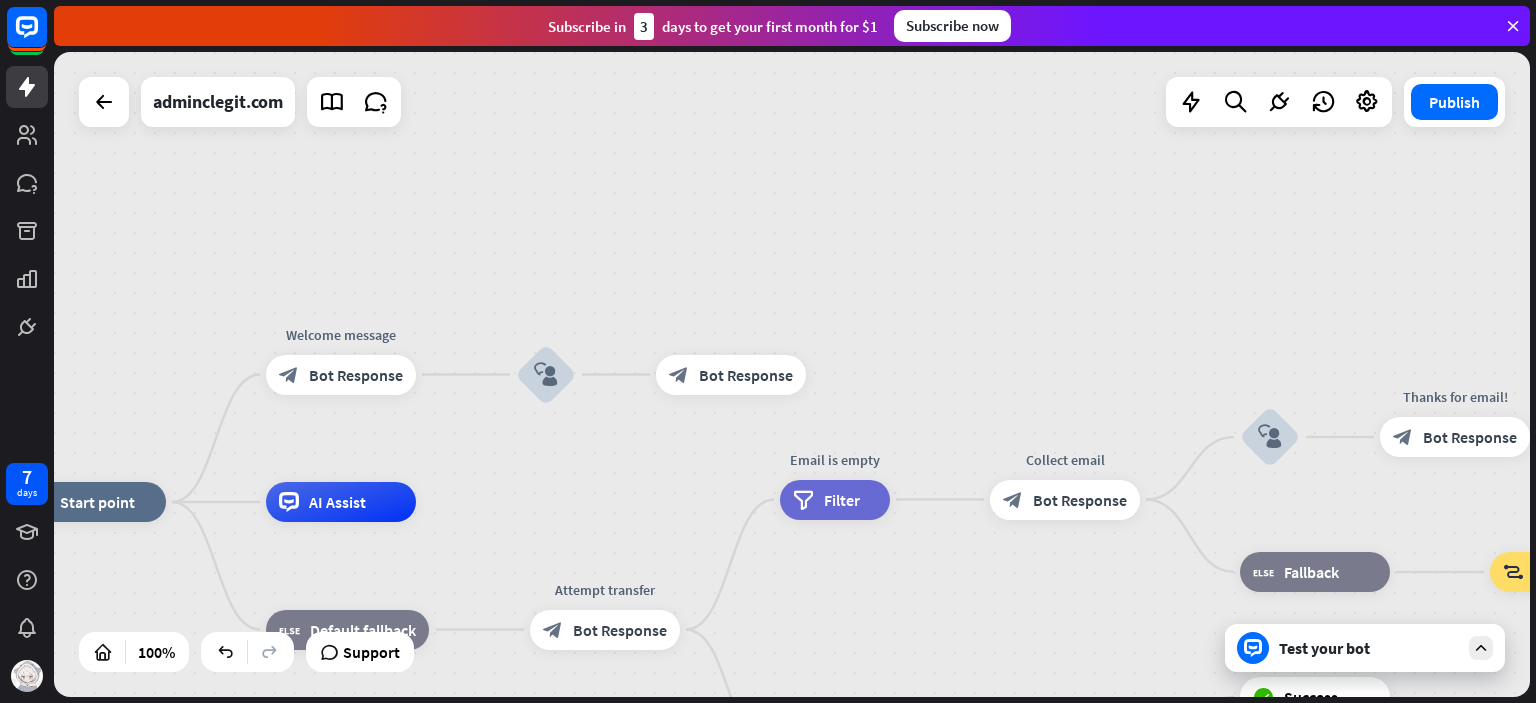 click on "block_user_input" at bounding box center (546, 375) 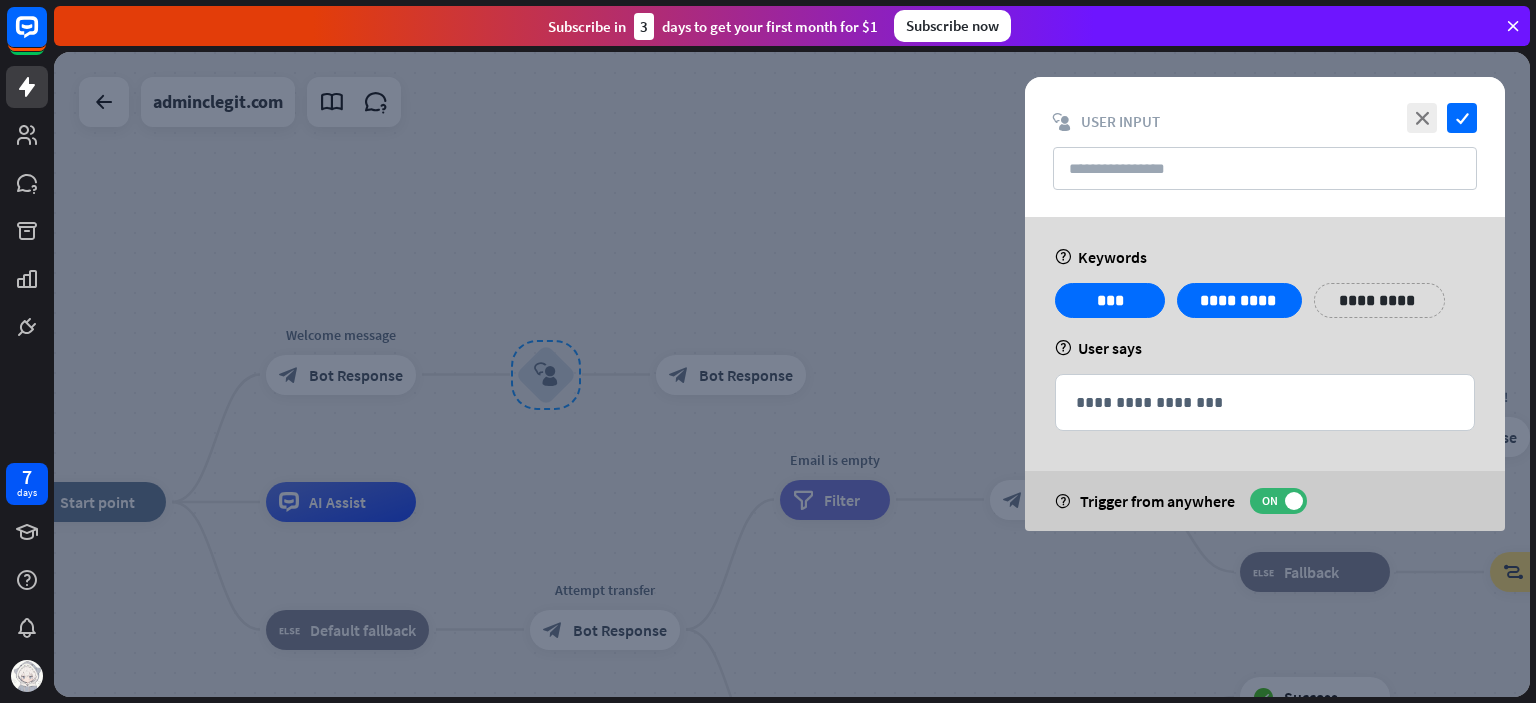 click at bounding box center (792, 374) 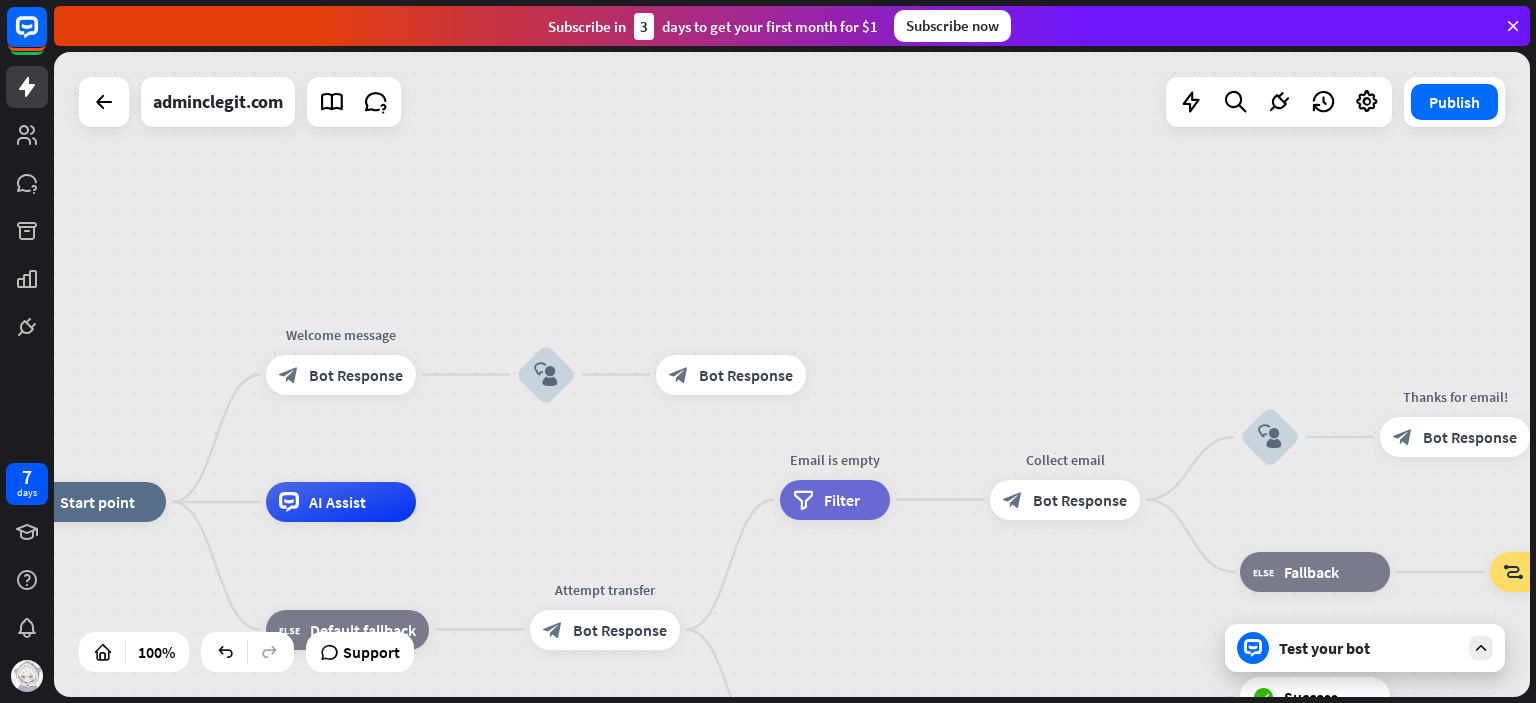 click on "block_bot_response   Bot Response" at bounding box center (731, 375) 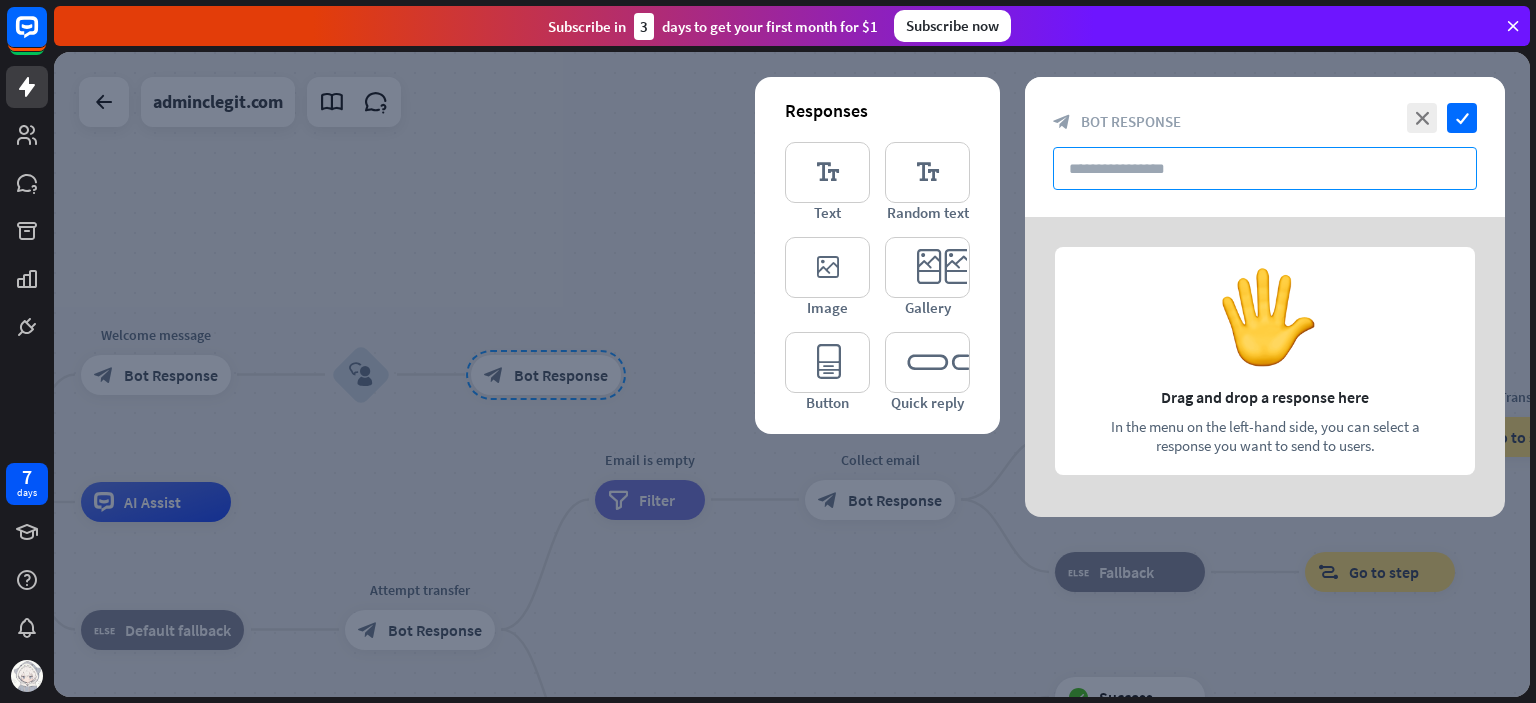 click at bounding box center (1265, 168) 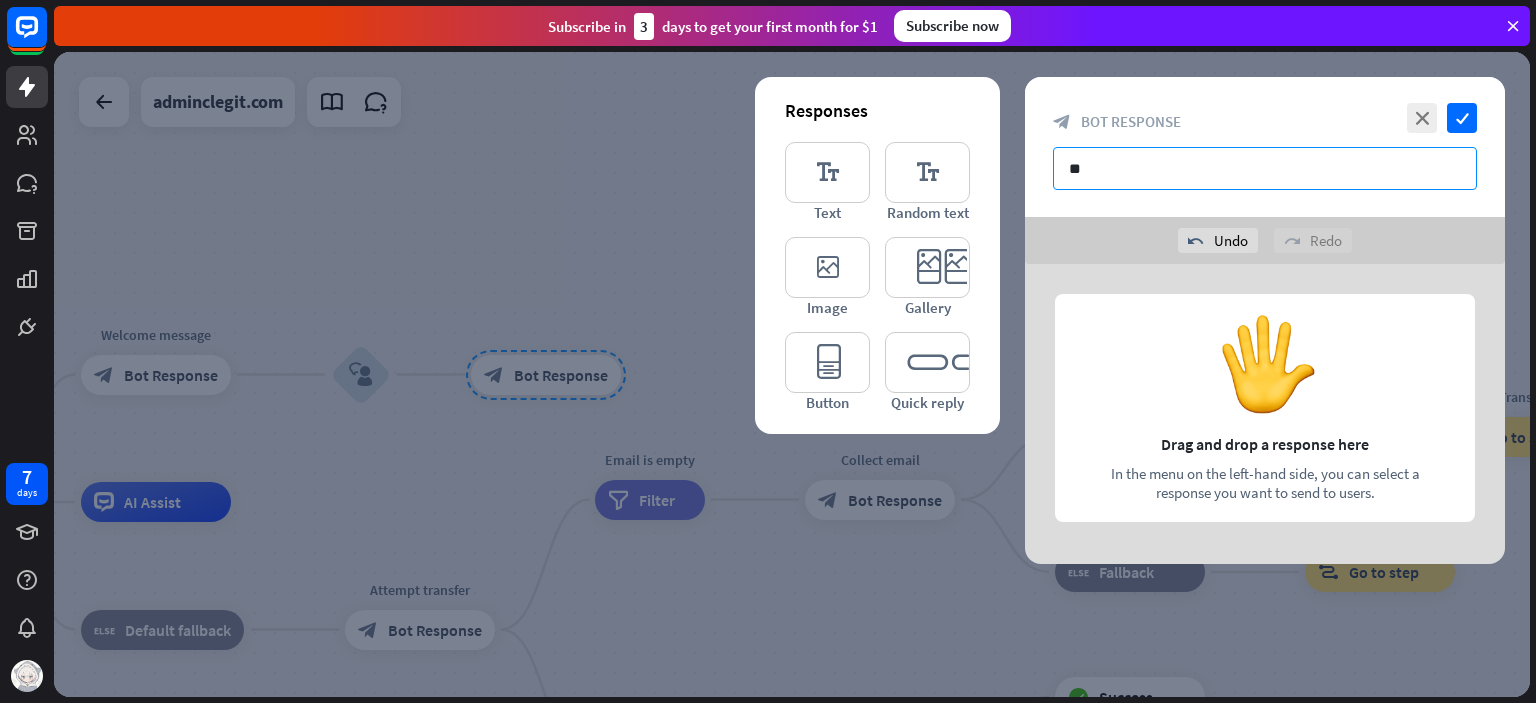type on "*" 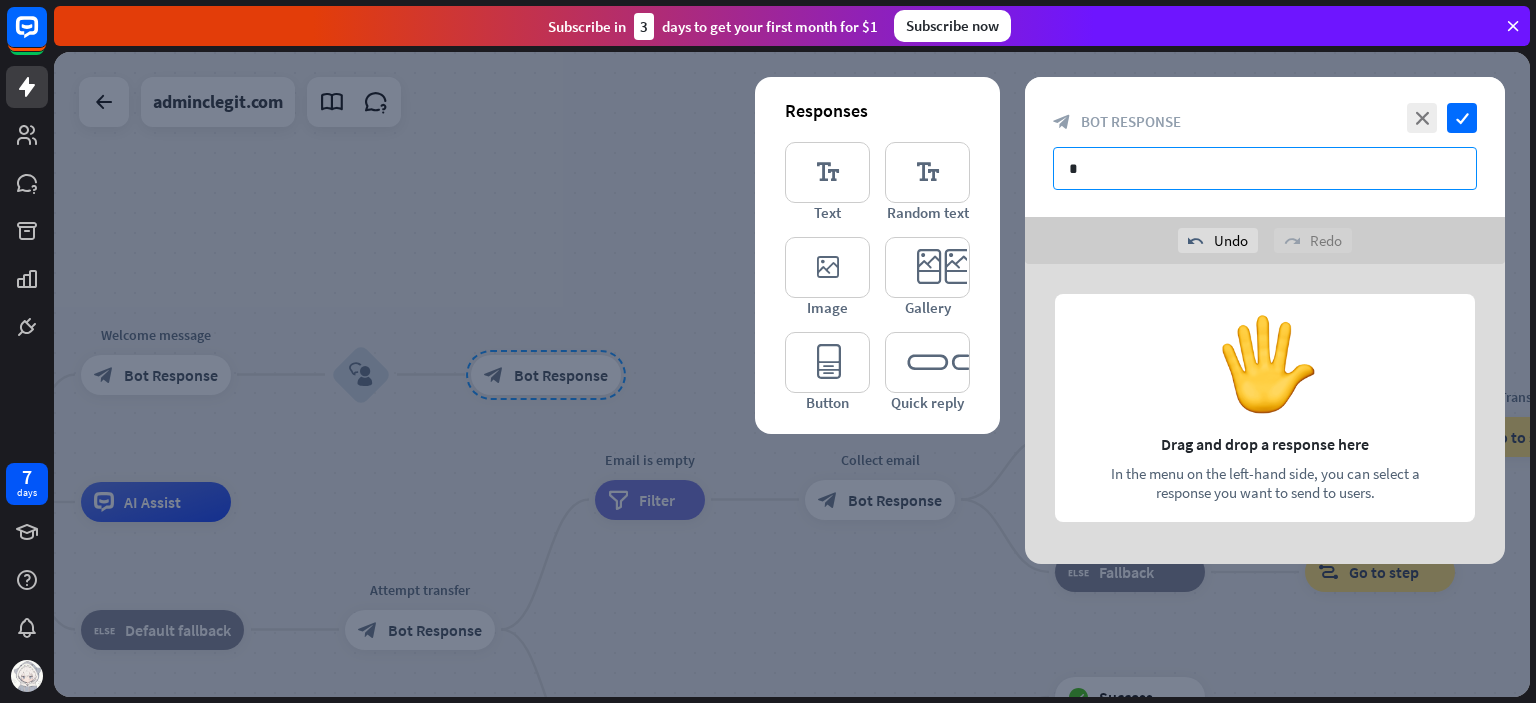 type 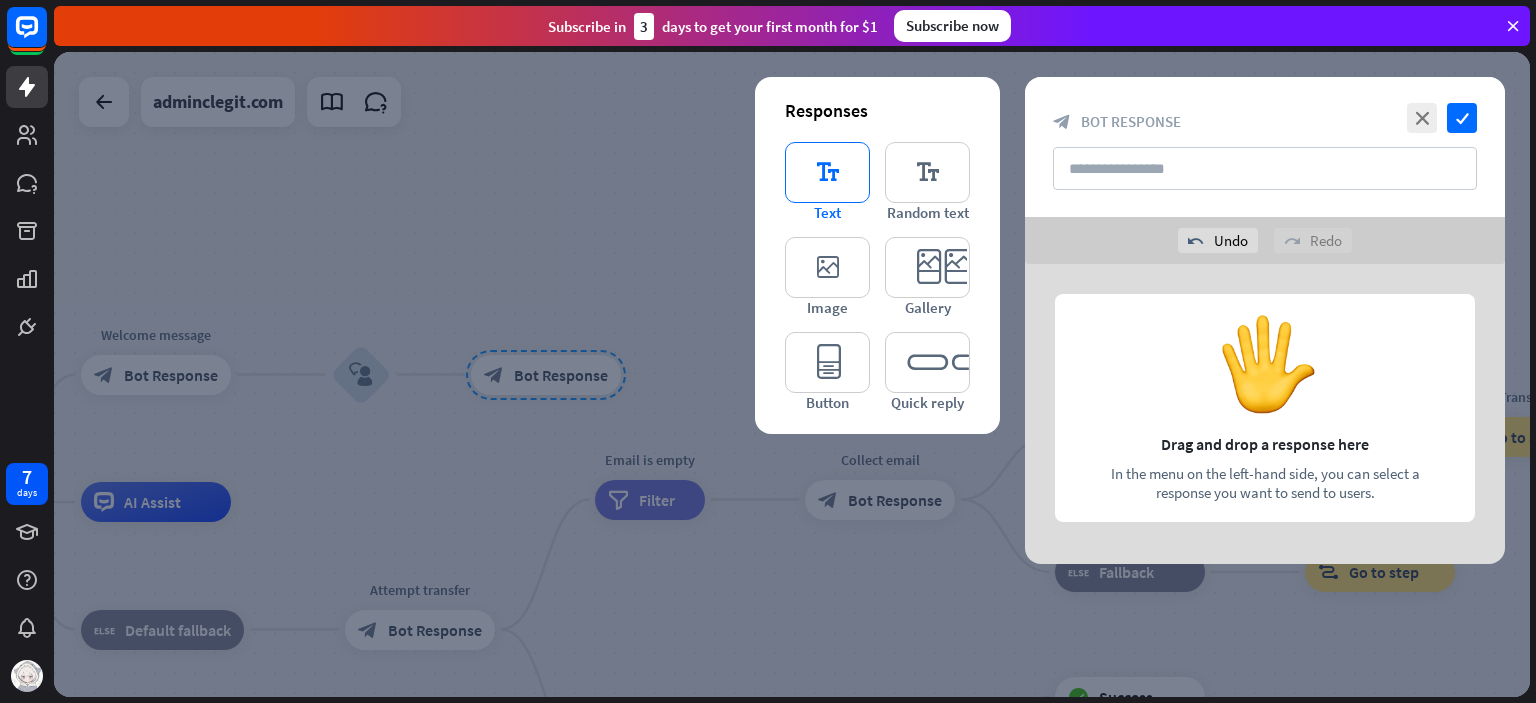click on "editor_text" at bounding box center [827, 172] 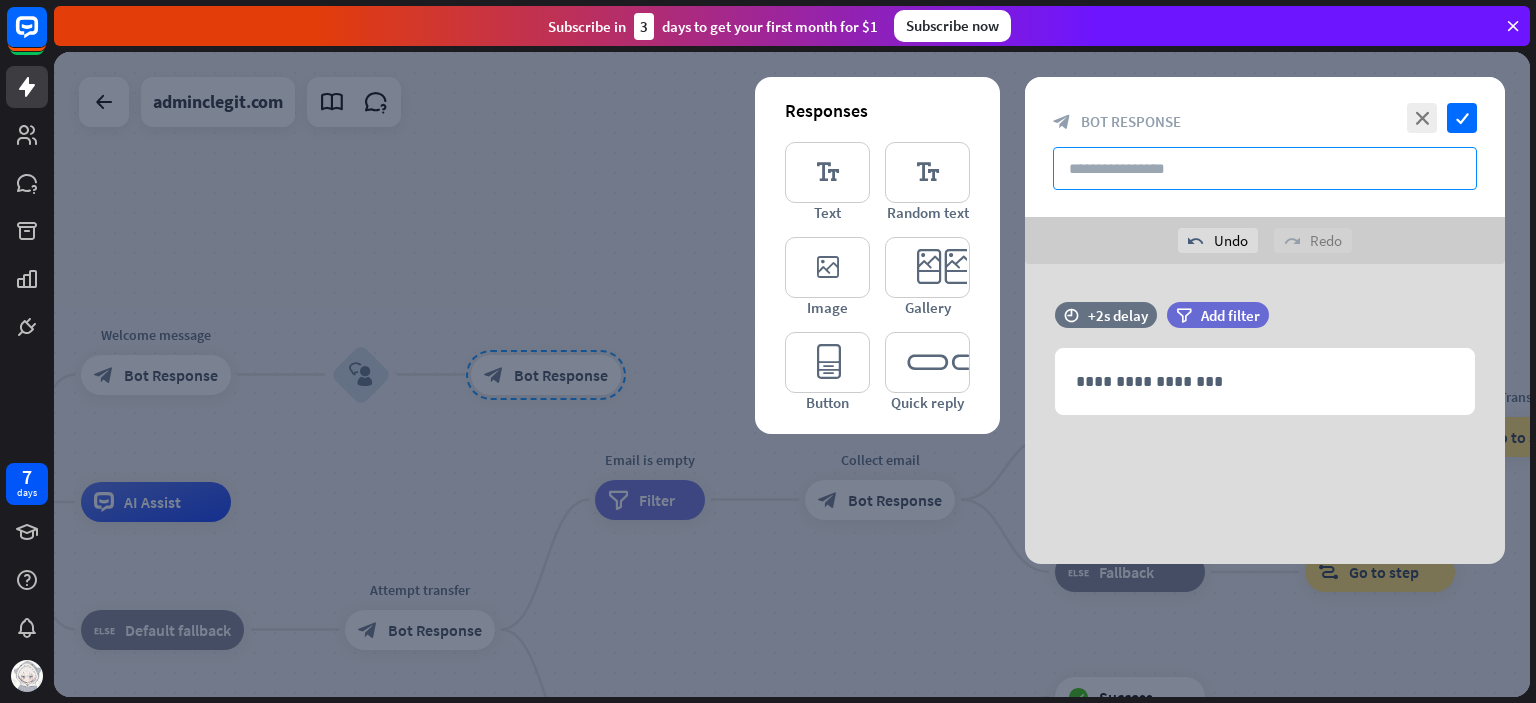 click at bounding box center (1265, 168) 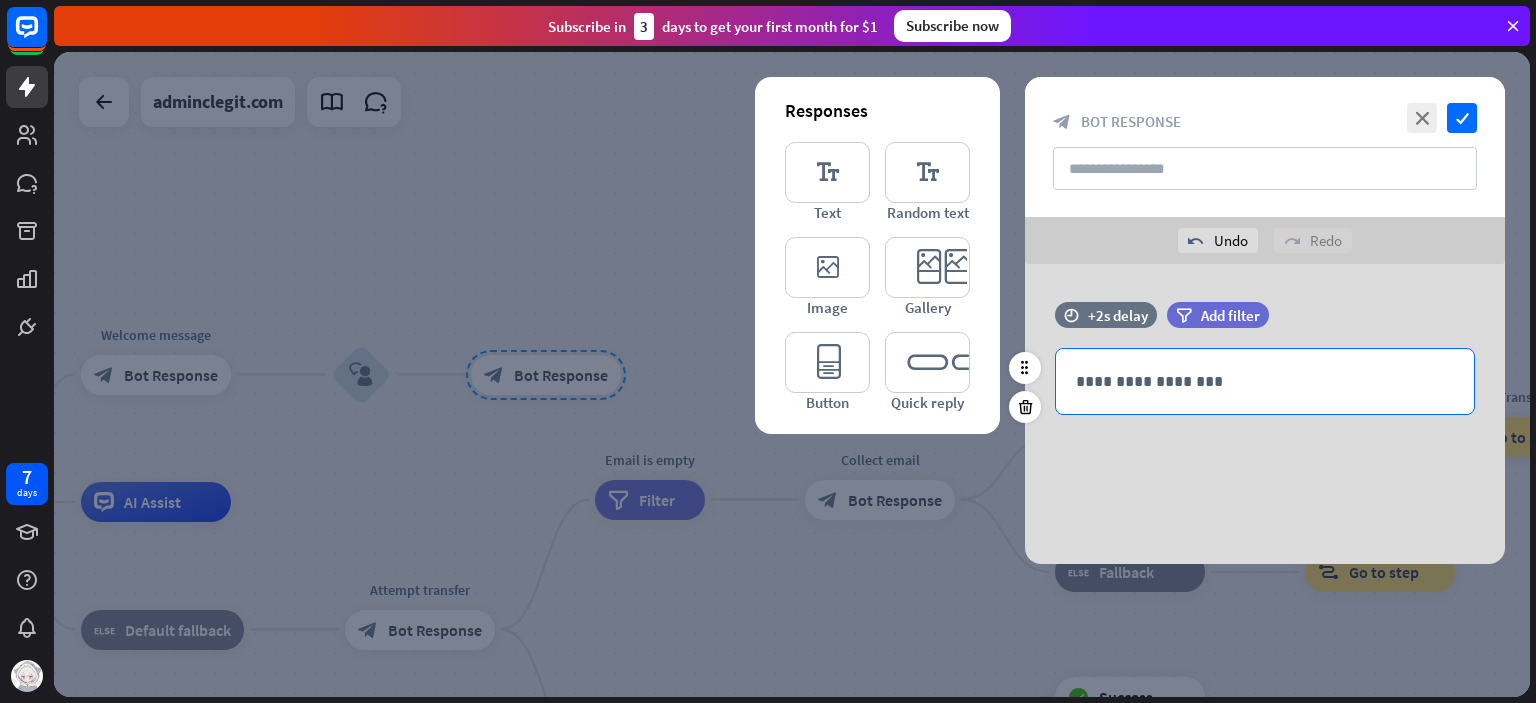 click on "**********" at bounding box center (1265, 381) 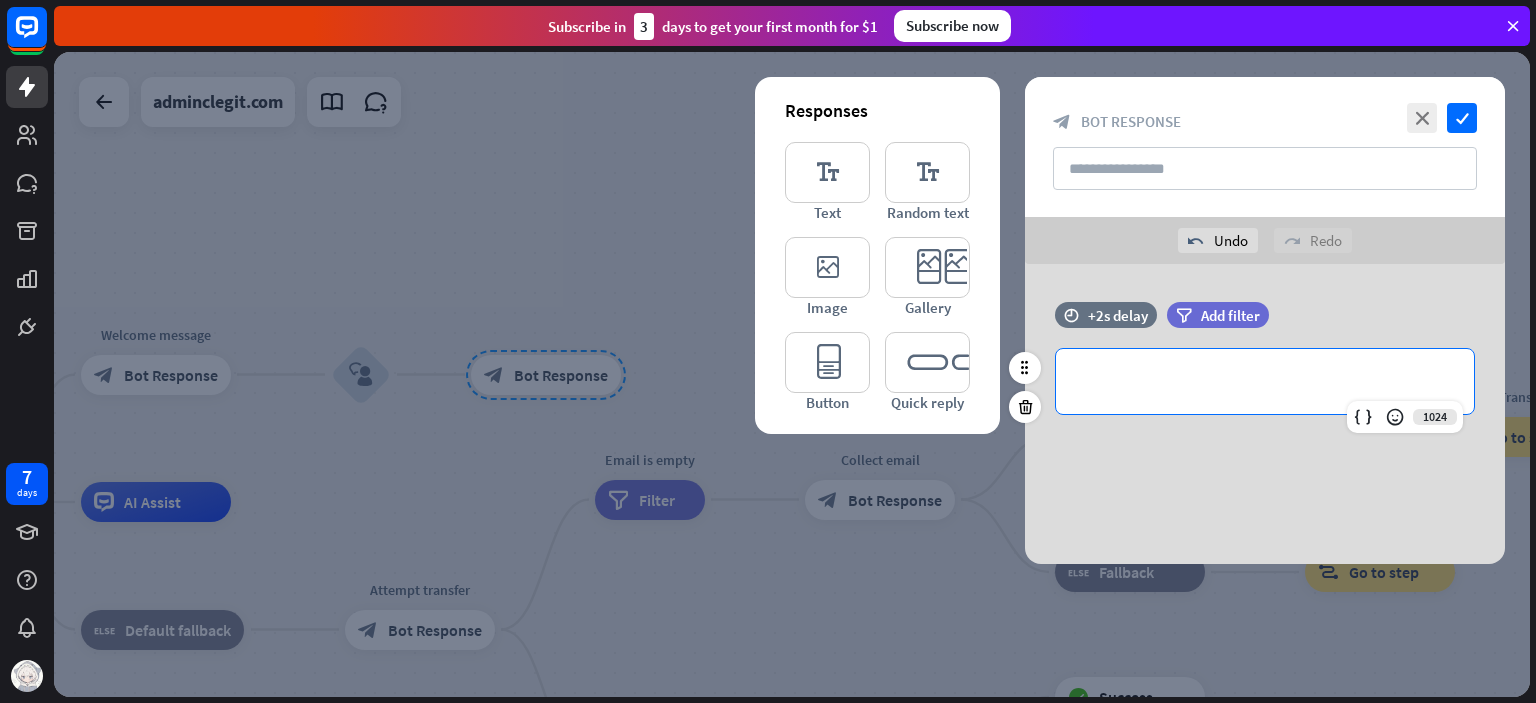 type 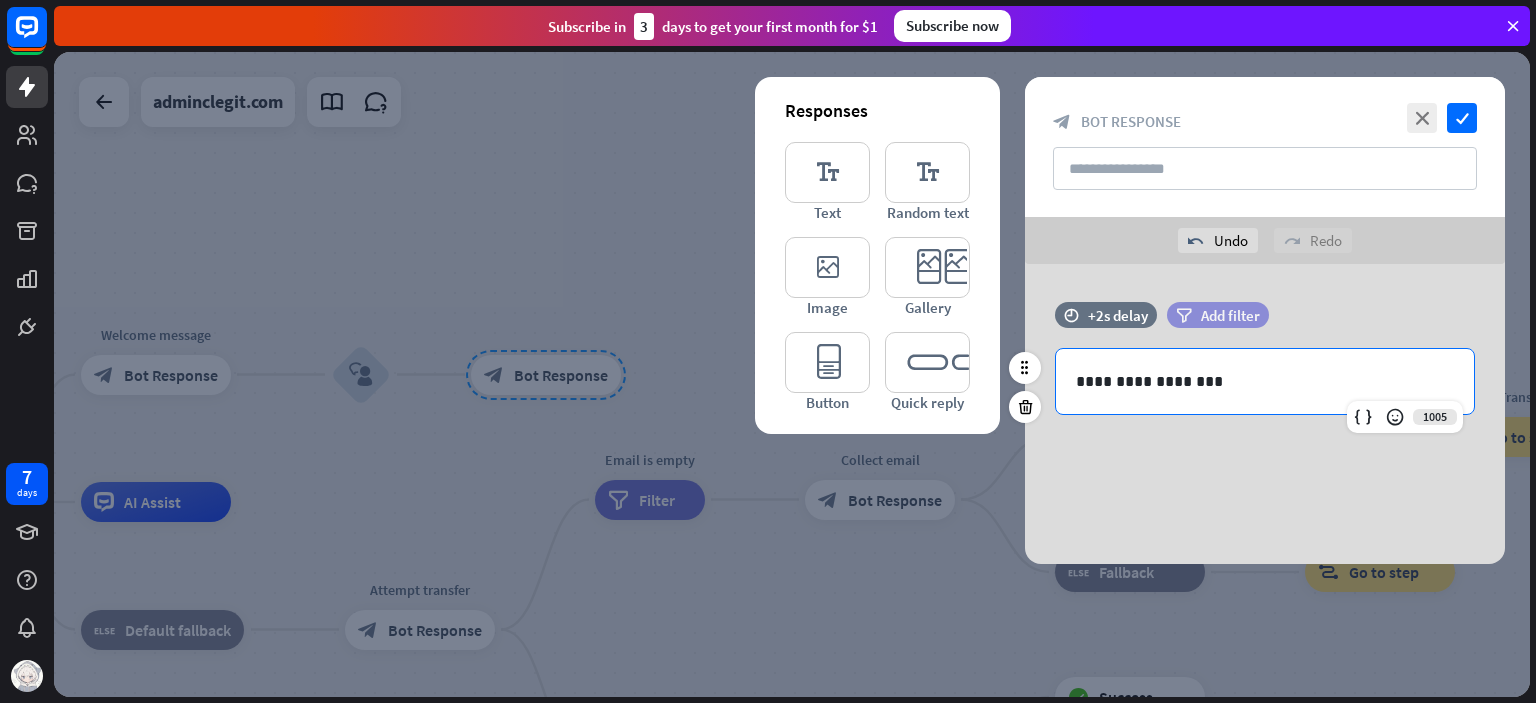 click on "Add filter" at bounding box center (1230, 315) 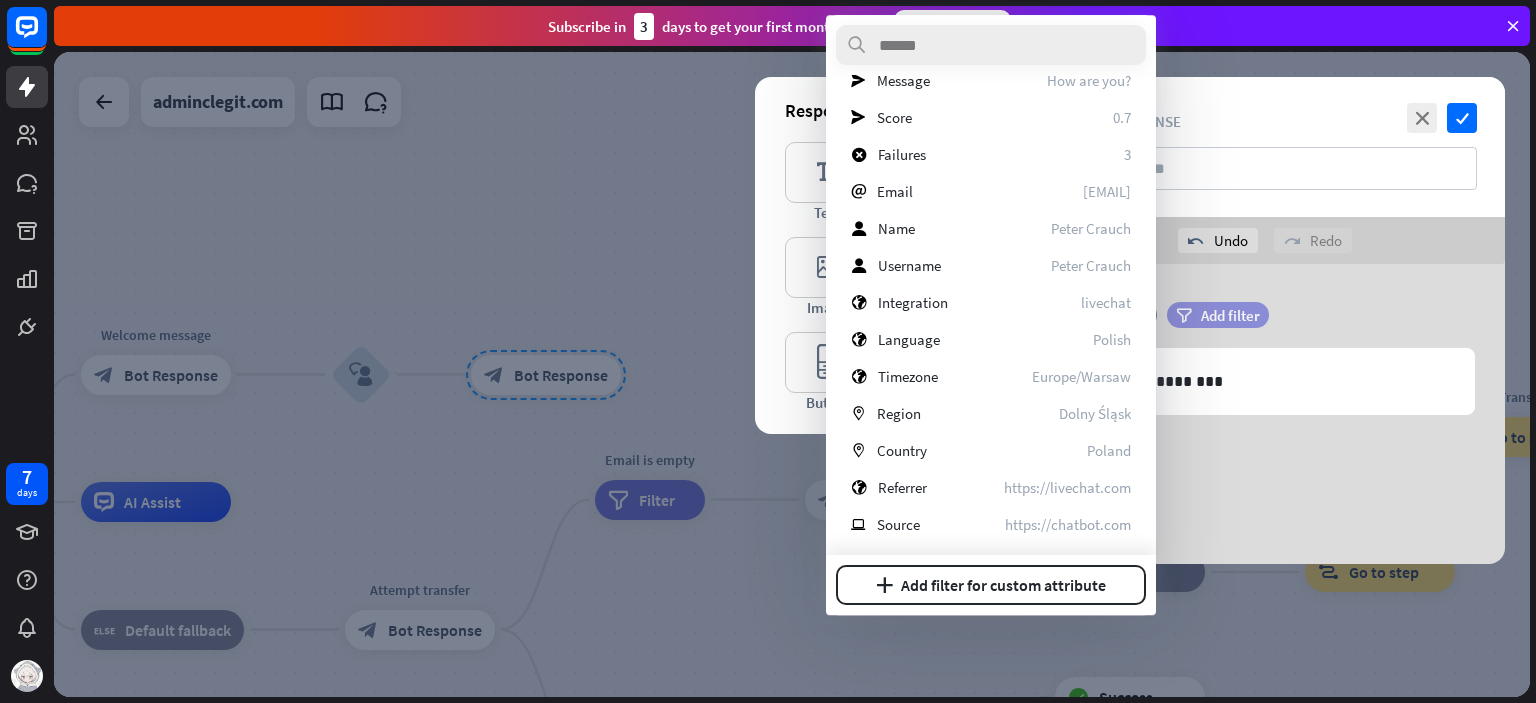 scroll, scrollTop: 57, scrollLeft: 0, axis: vertical 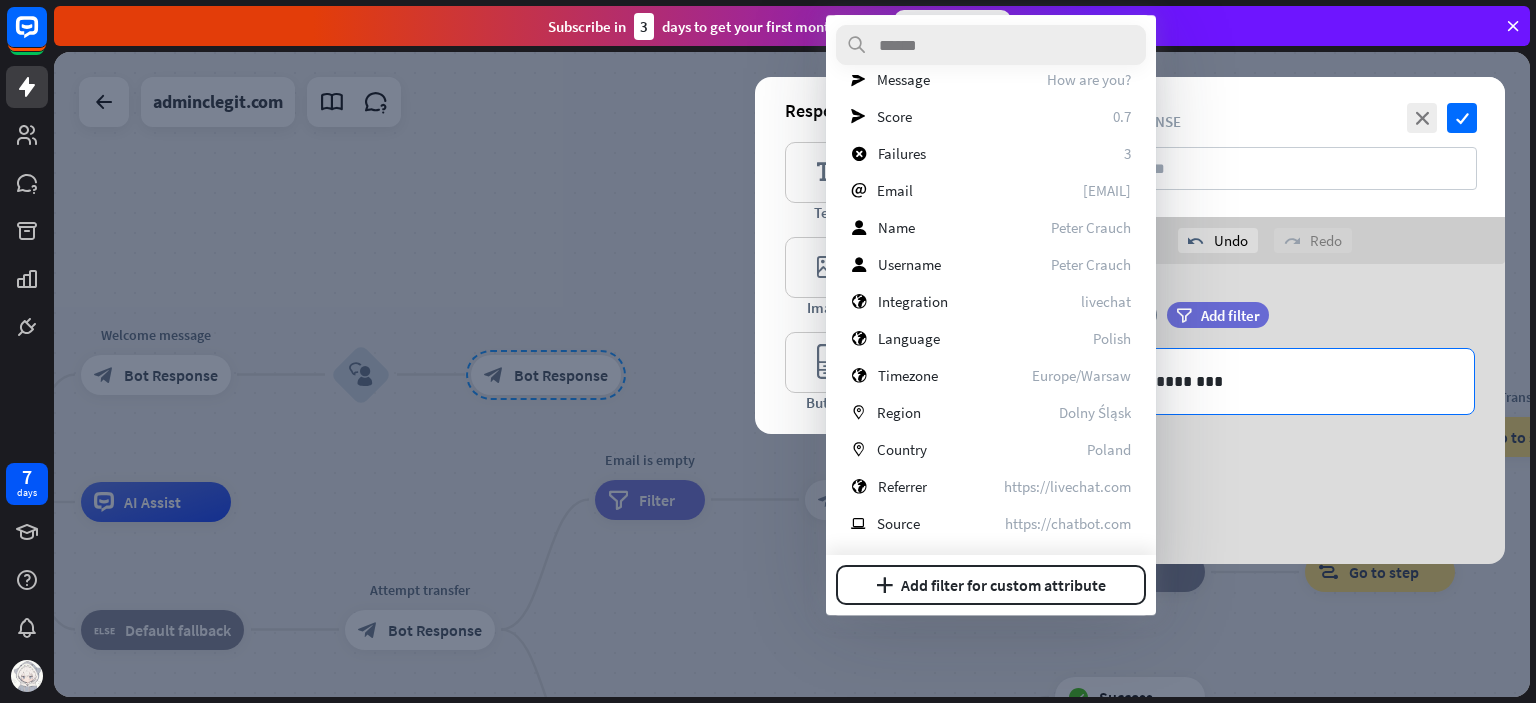 click on "**********" at bounding box center (1265, 381) 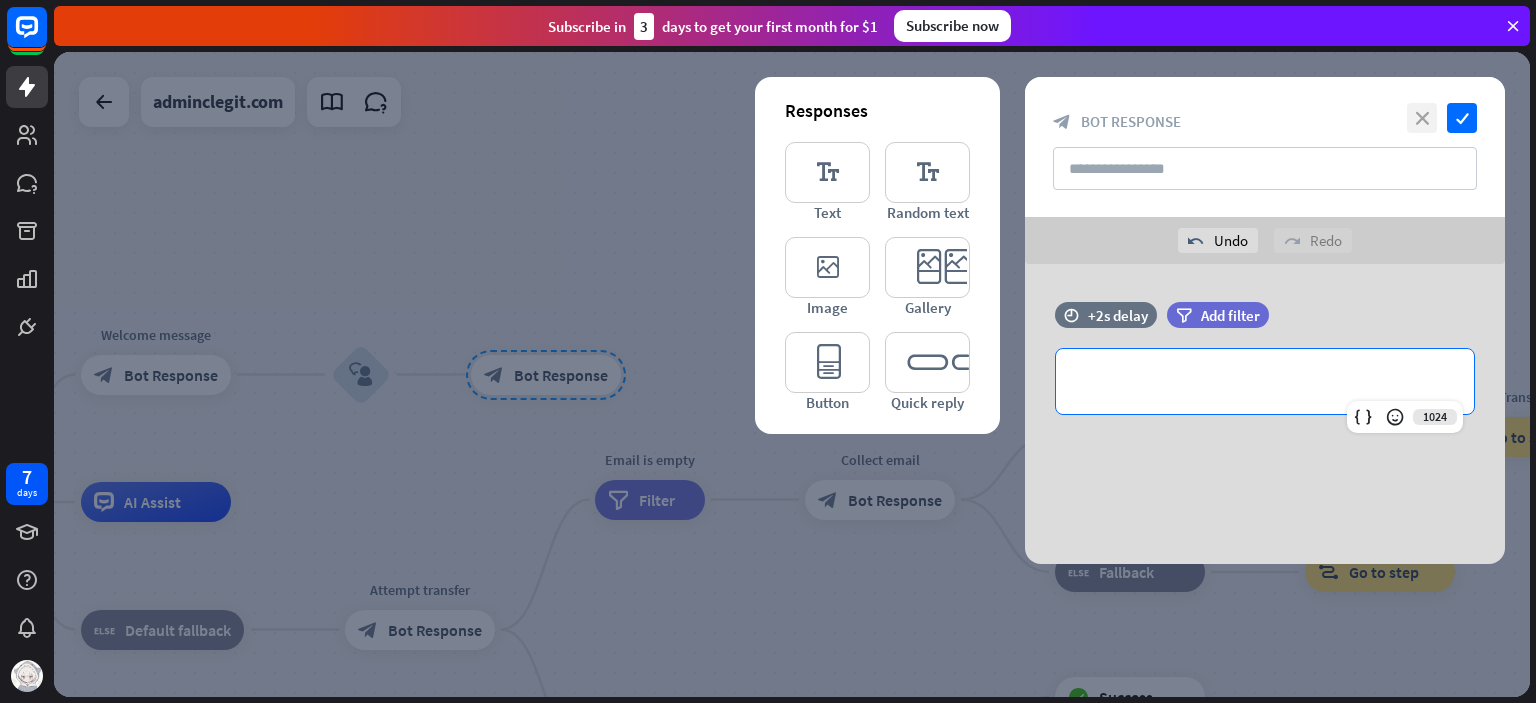 click on "close" at bounding box center [1422, 118] 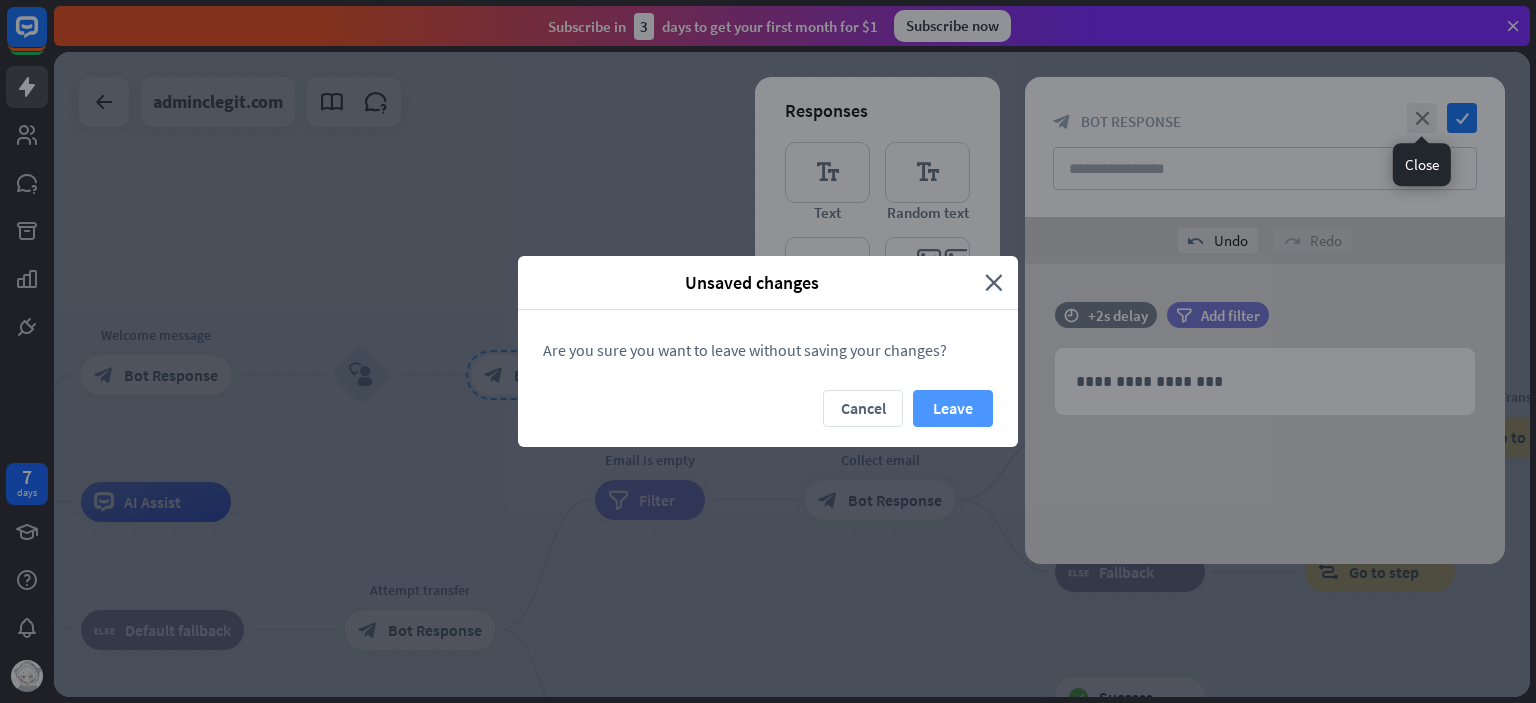 click on "Leave" at bounding box center (953, 408) 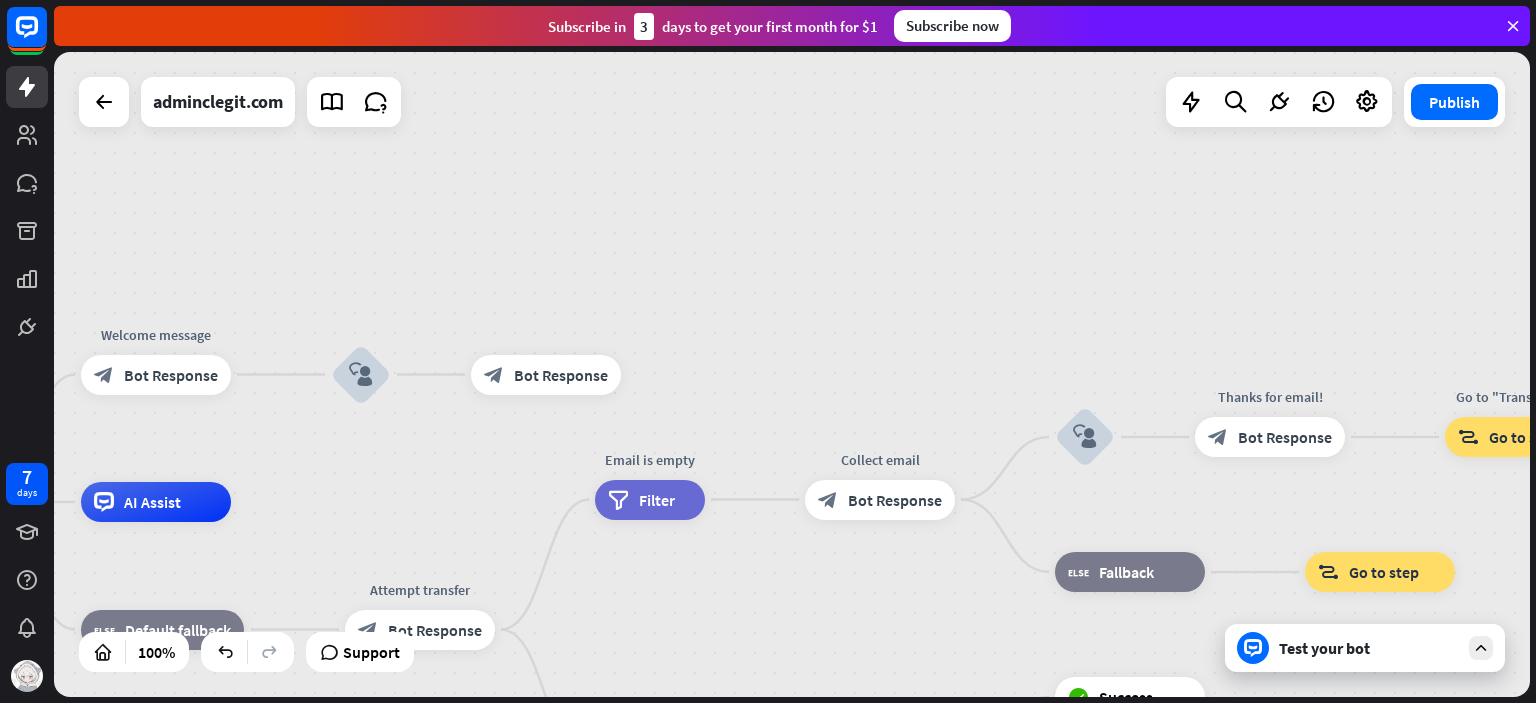 click on "home_2   Start point                 Welcome message   block_bot_response   Bot Response                   block_user_input                   block_bot_response   Bot Response                     AI Assist                   block_fallback   Default fallback                 Attempt transfer   block_bot_response   Bot Response                 Email is empty   filter   Filter                 Collect email   block_bot_response   Bot Response                   block_user_input                 Thanks for email!   block_bot_response   Bot Response                 Go to "Transfer chat"   block_goto   Go to step                   block_fallback   Fallback                   block_goto   Go to step                 Email exists   filter   Filter                   block_livechat   Transfer chat                   block_success   Success                   block_failure   Failure                 No agents to chat.   block_bot_response   Bot Response" at bounding box center (792, 374) 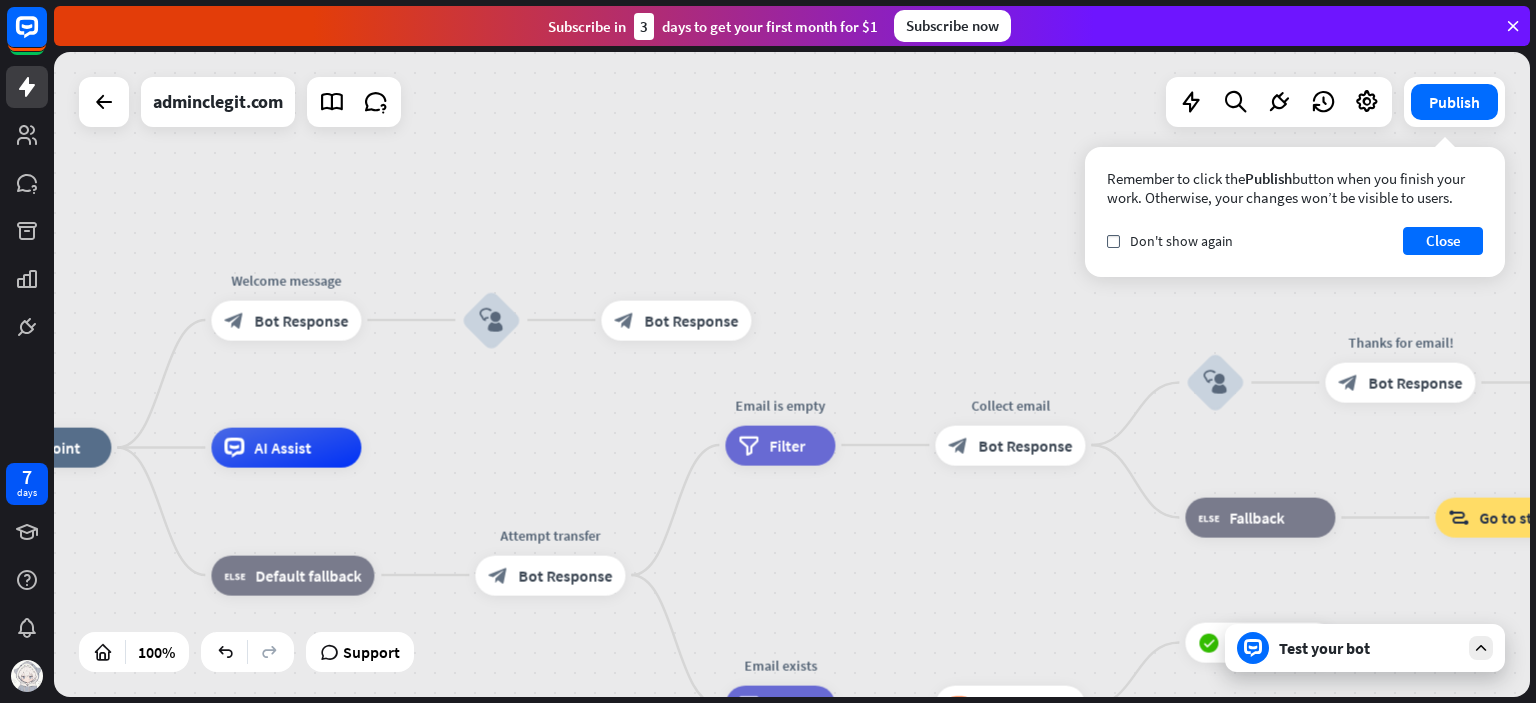 click on "block_user_input" at bounding box center [491, 320] 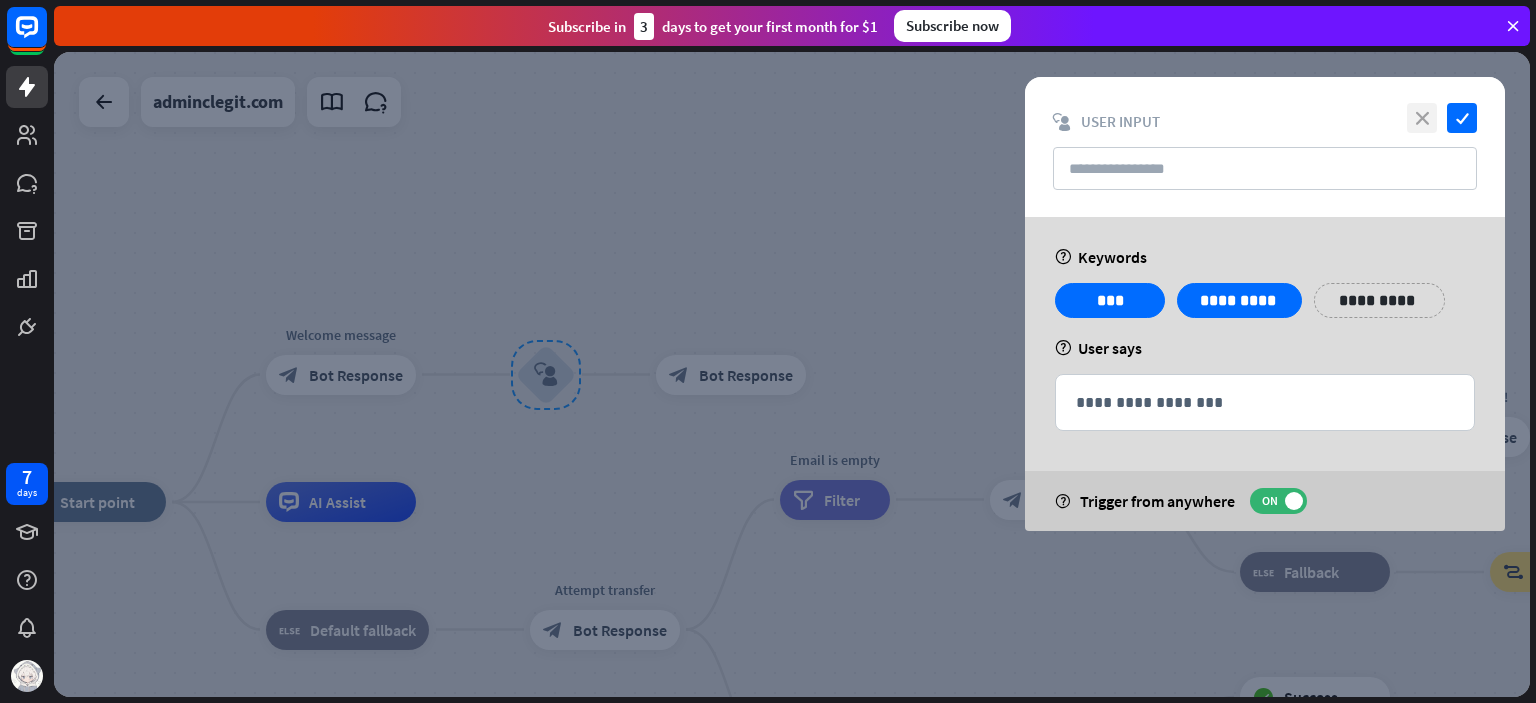 click on "close" at bounding box center (1422, 118) 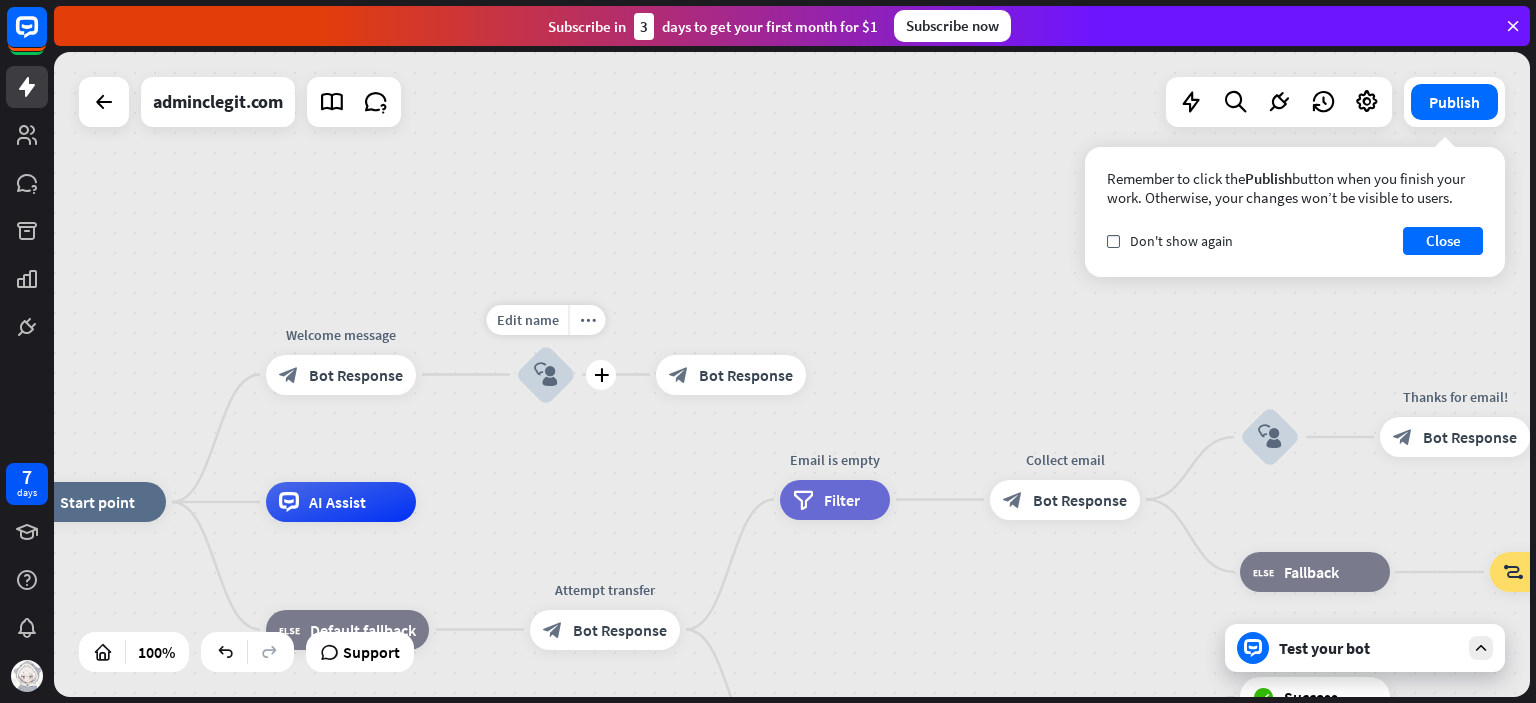 click on "Edit name   more_horiz         plus     block_user_input" at bounding box center [546, 375] 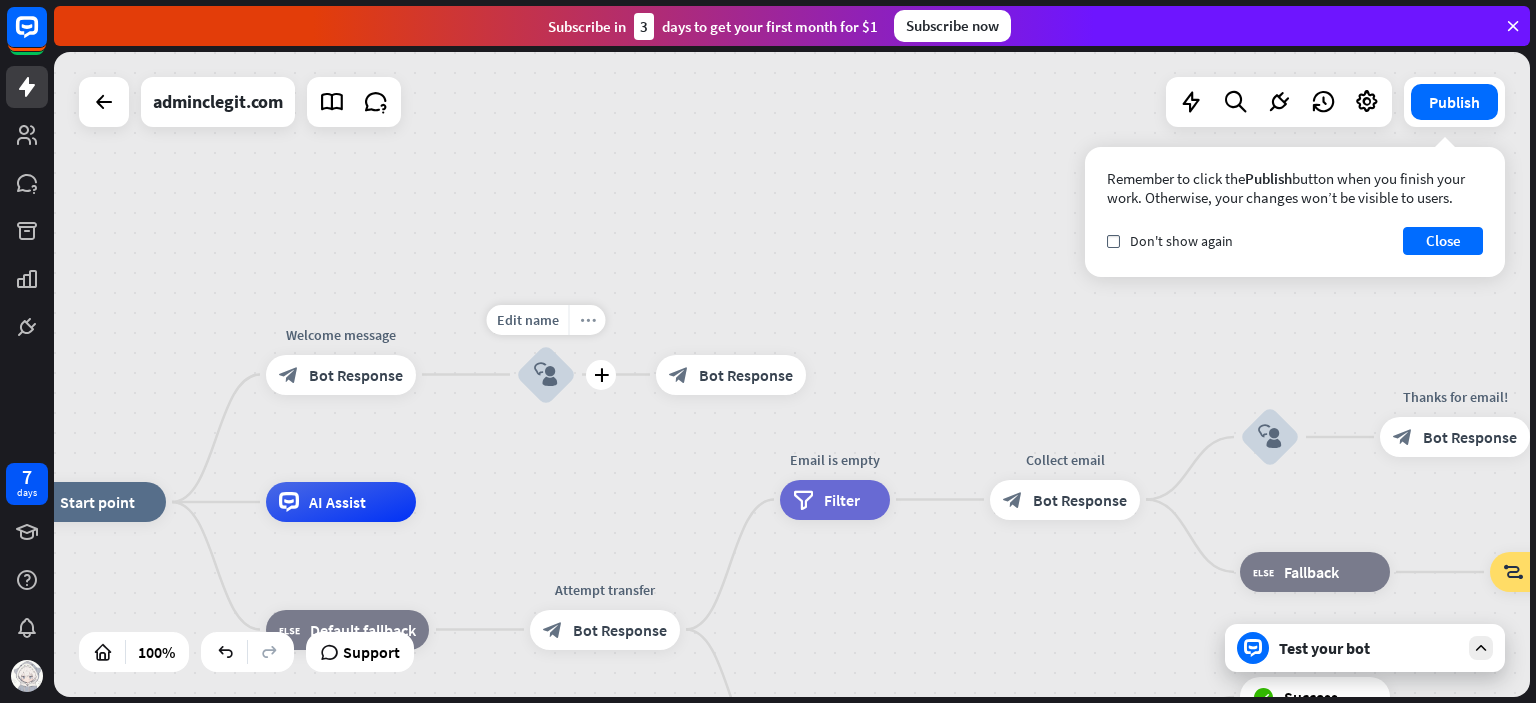 click on "more_horiz" at bounding box center (588, 319) 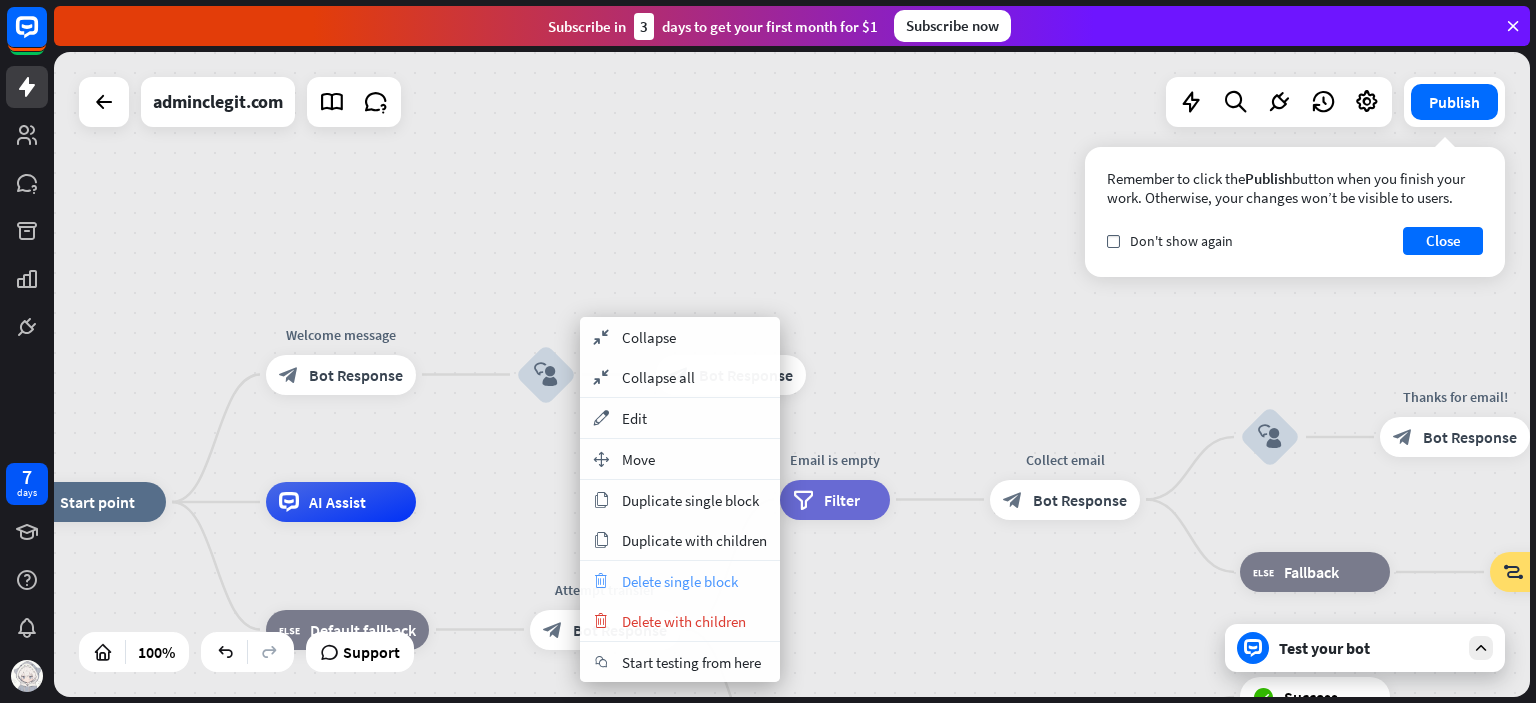 click on "Delete single block" at bounding box center [680, 581] 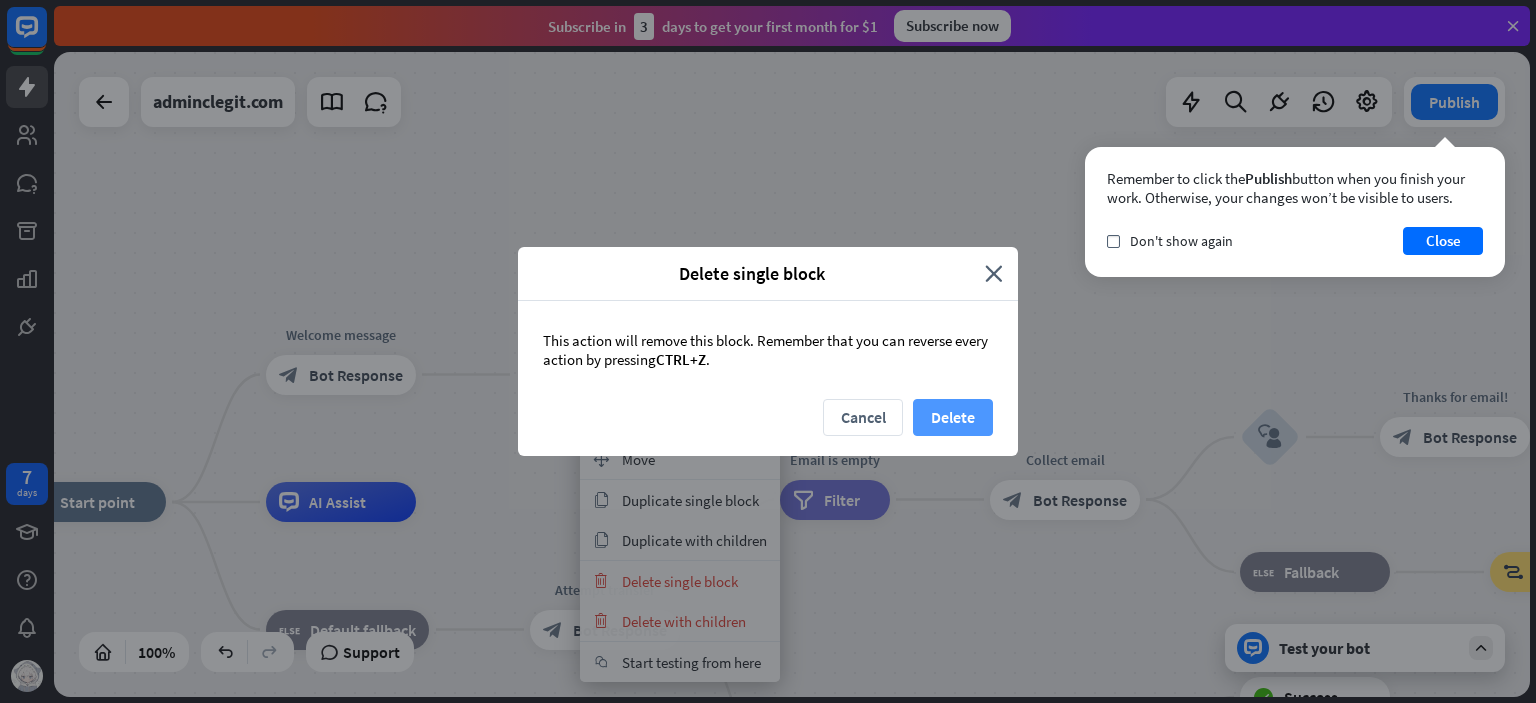 click on "Delete" at bounding box center [953, 417] 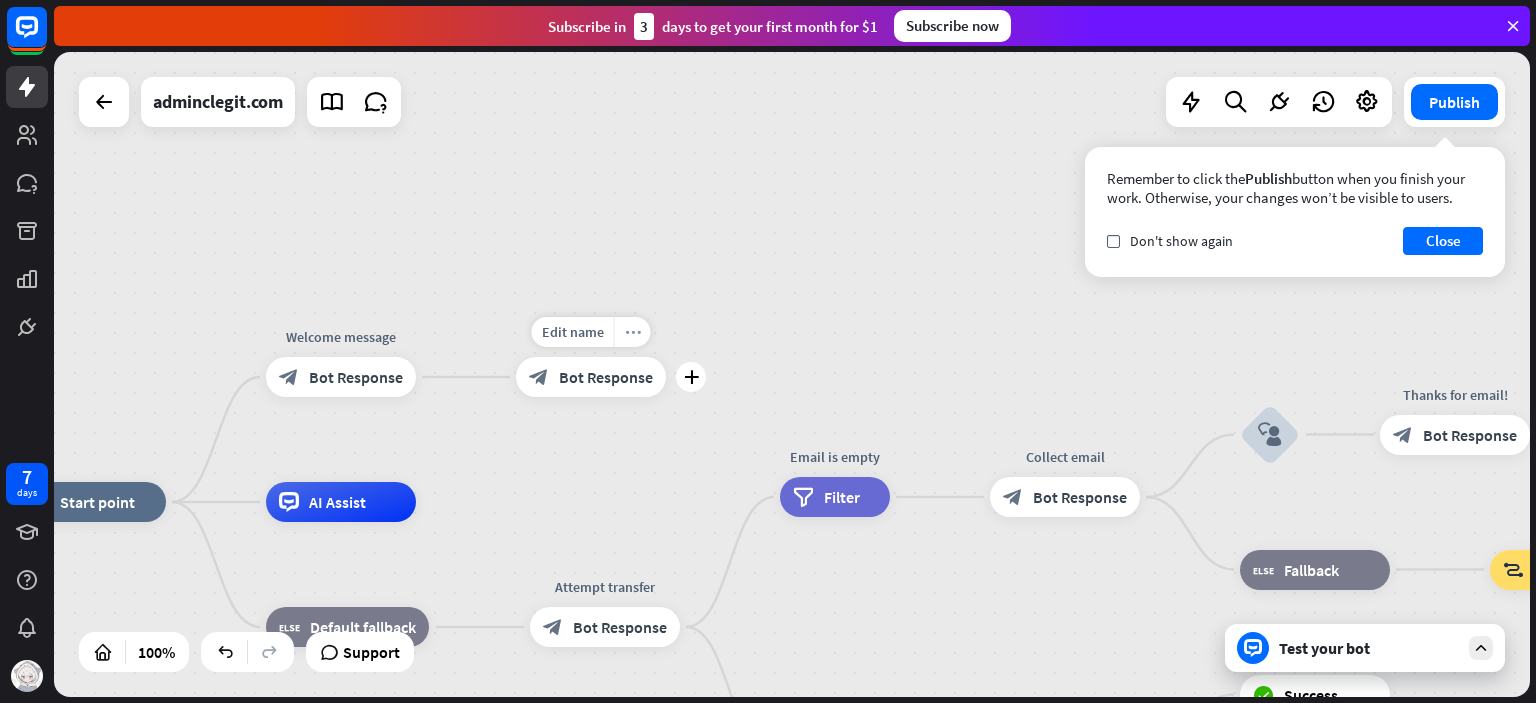 click on "more_horiz" at bounding box center (632, 332) 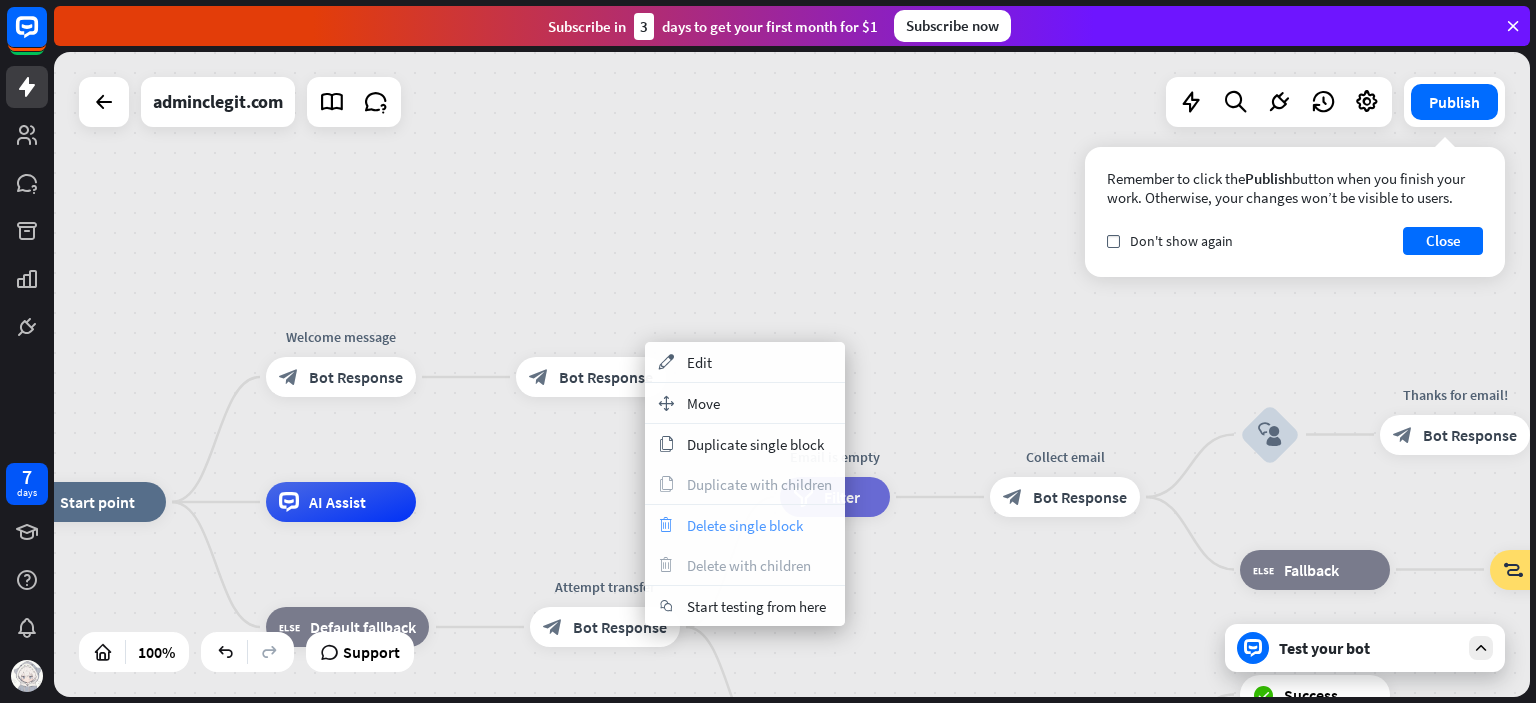 click on "Delete single block" at bounding box center (745, 525) 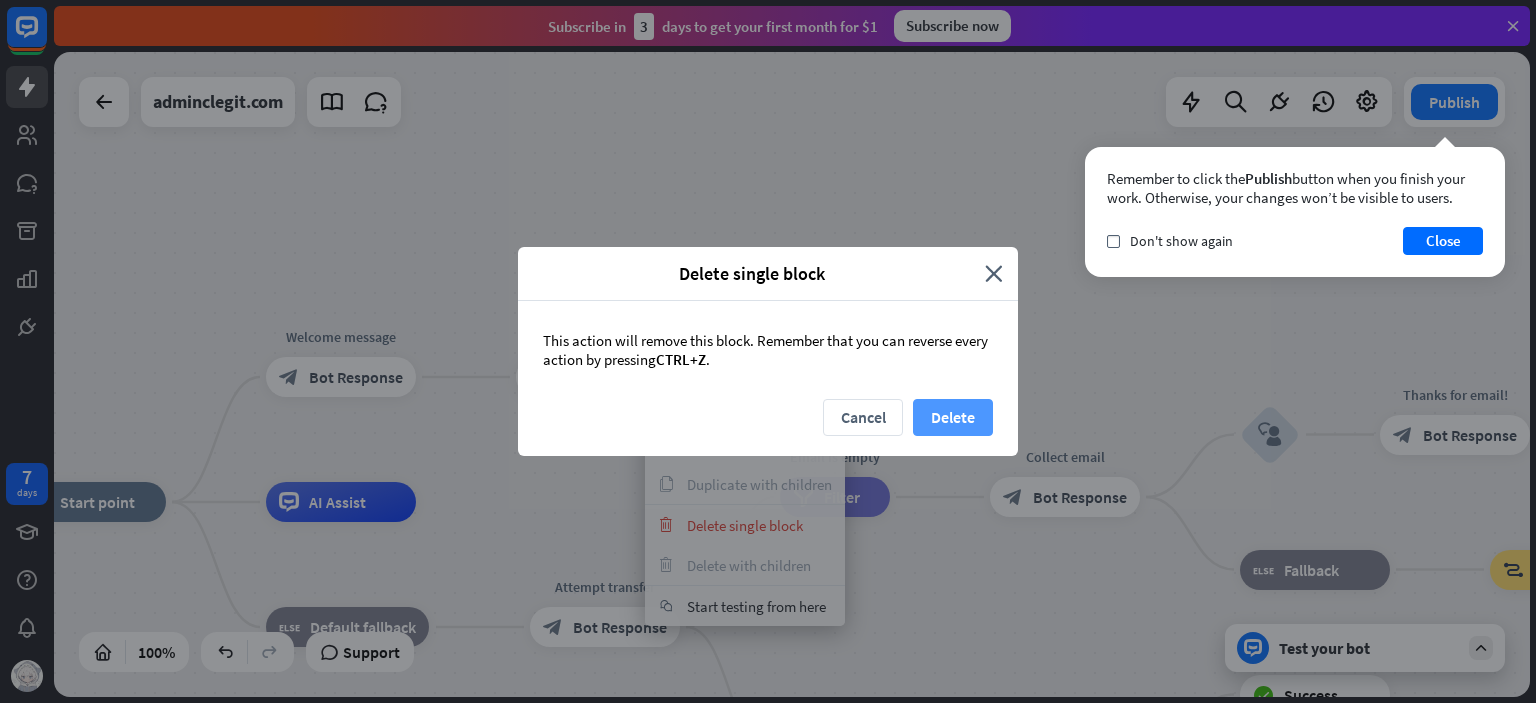 click on "Delete" at bounding box center (953, 417) 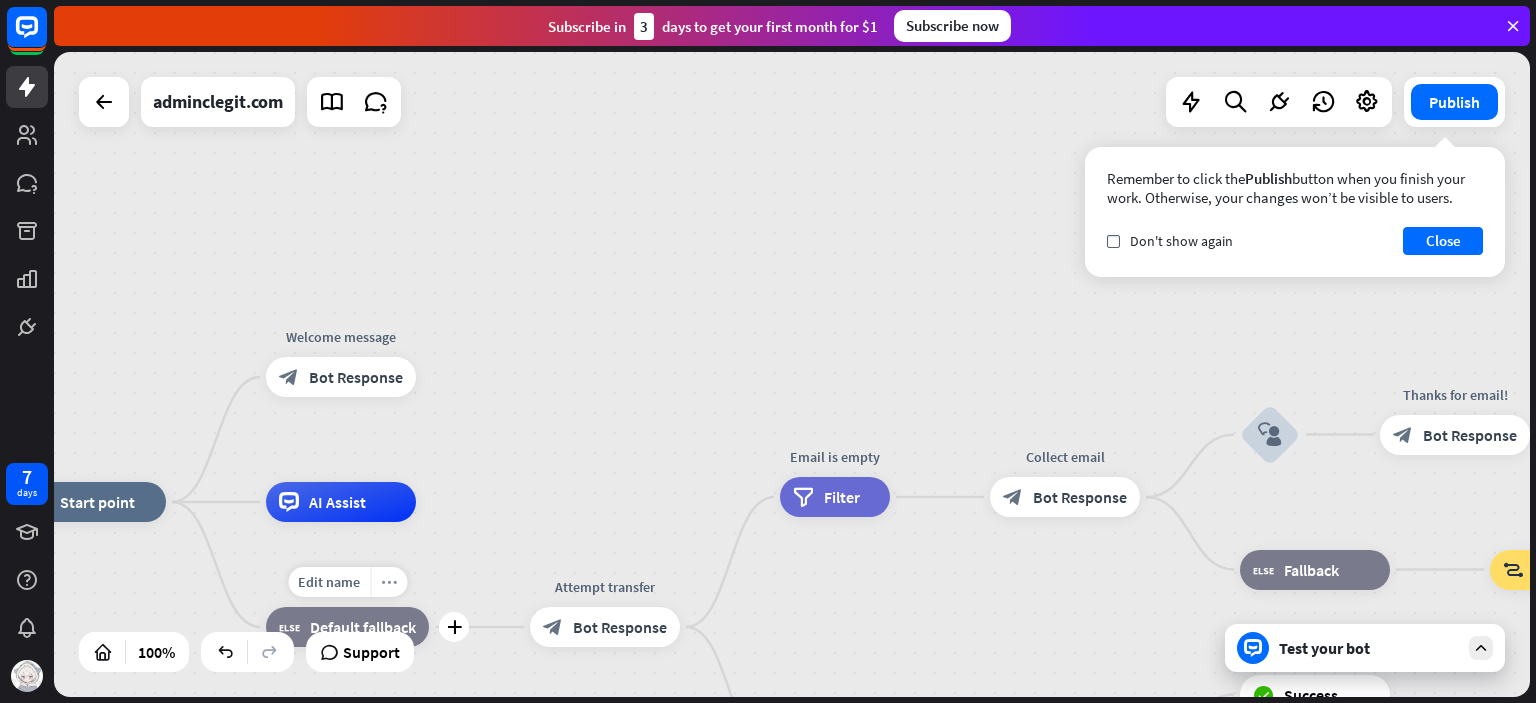 click on "more_horiz" at bounding box center (388, 582) 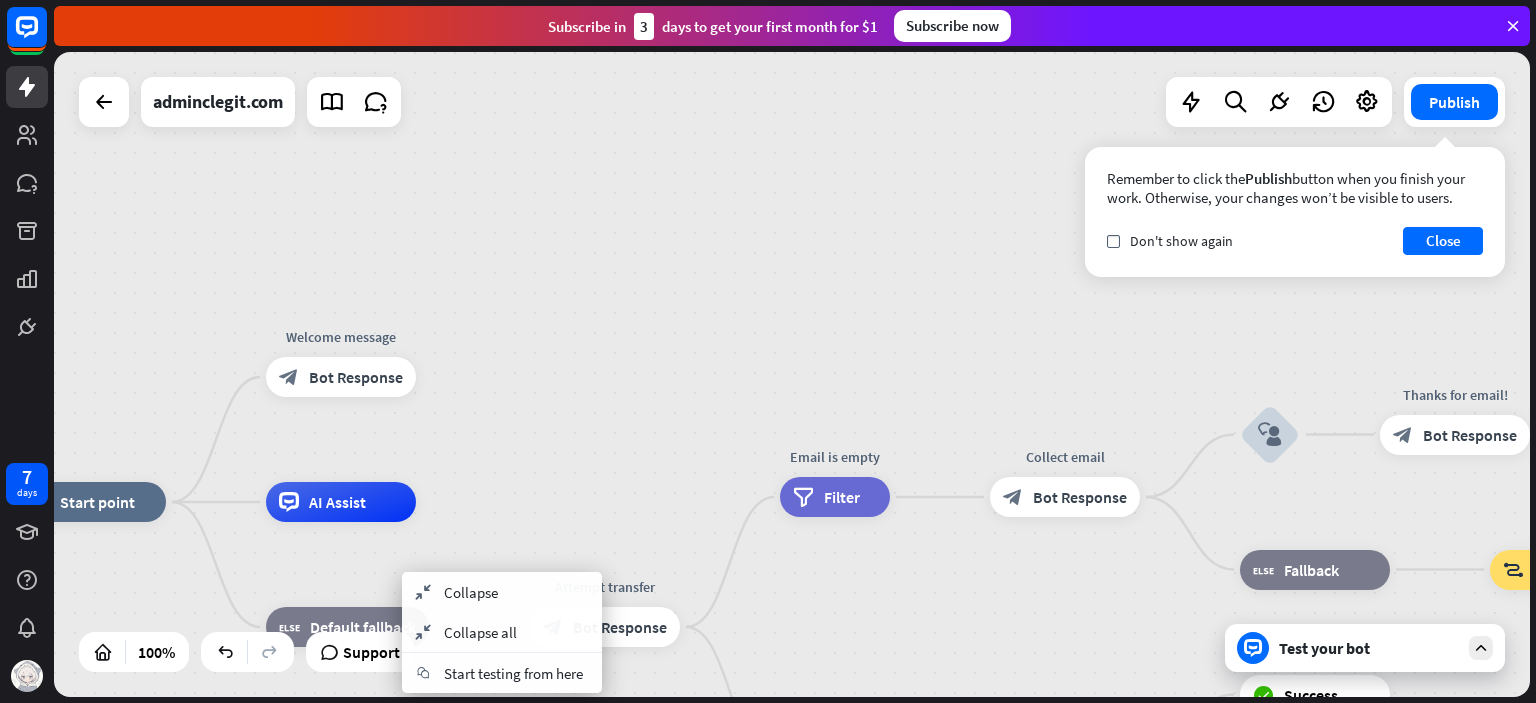 click on "home_2   Start point                 Welcome message   block_bot_response   Bot Response                     AI Assist                   block_fallback   Default fallback                 Attempt transfer   block_bot_response   Bot Response                 Email is empty   filter   Filter                 Collect email   block_bot_response   Bot Response                   block_user_input                 Thanks for email!   block_bot_response   Bot Response                 Go to "Transfer chat"   block_goto   Go to step                   block_fallback   Fallback                   block_goto   Go to step                 Email exists   filter   Filter                   block_livechat   Transfer chat                   block_success   Success                   block_failure   Failure                 No agents to chat.   block_bot_response   Bot Response" at bounding box center (792, 374) 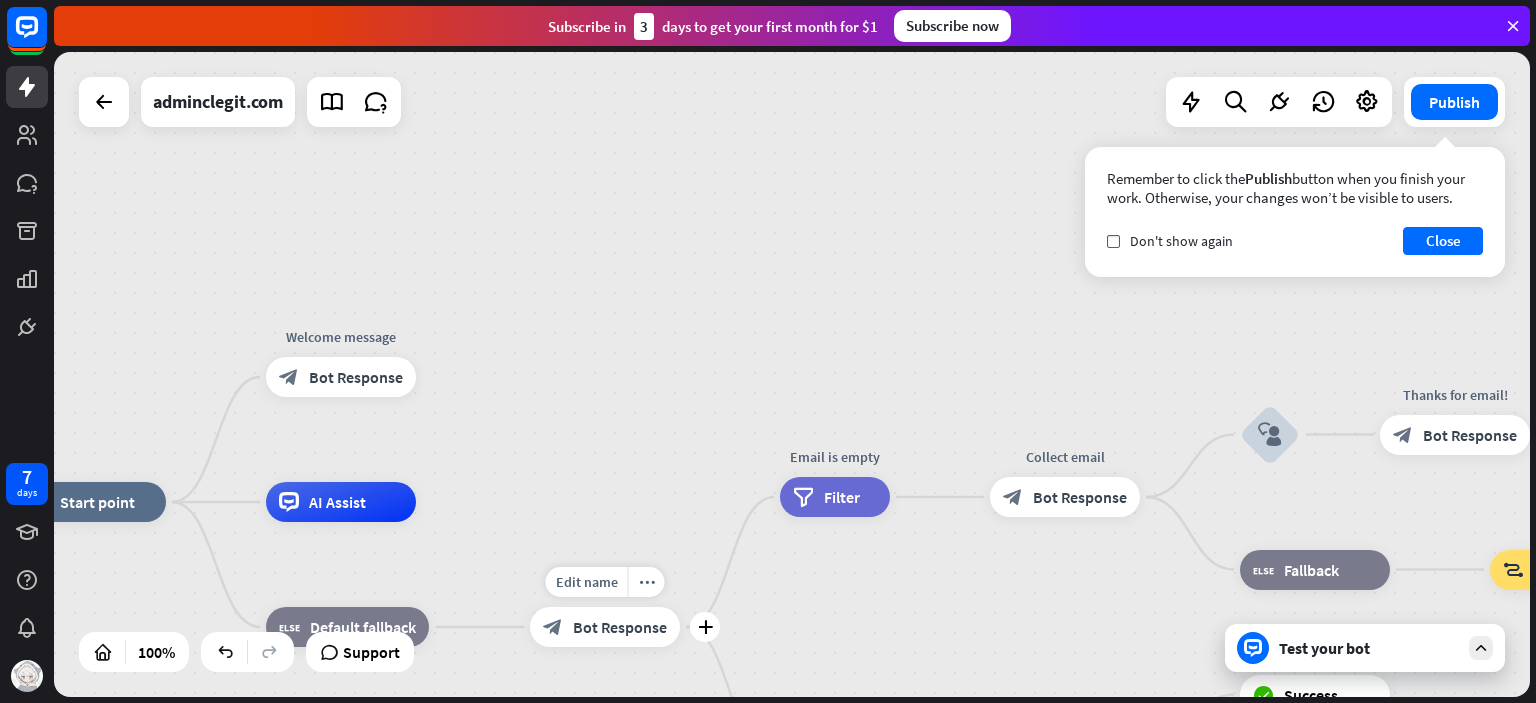 click on "Edit name   more_horiz         plus     block_bot_response   Bot Response" at bounding box center [605, 627] 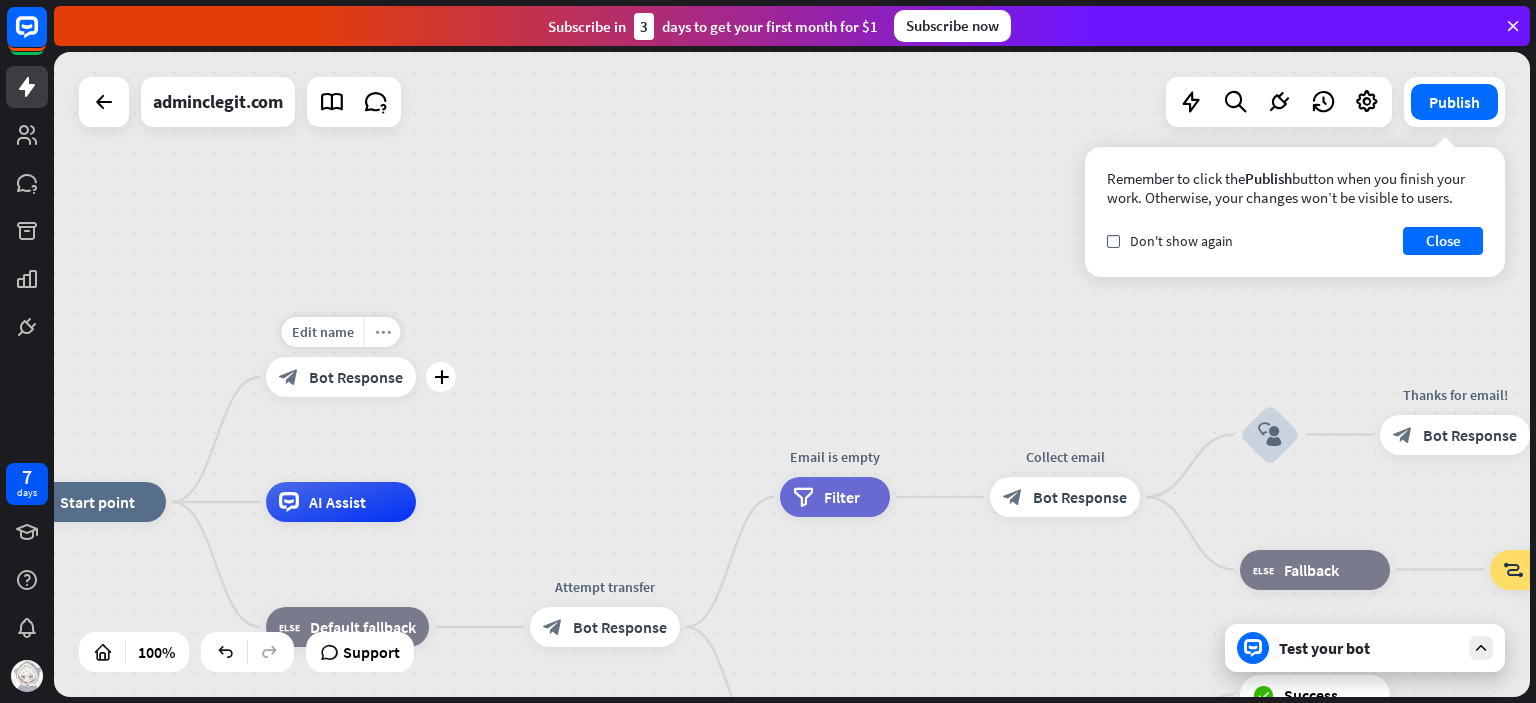 click on "more_horiz" at bounding box center (382, 332) 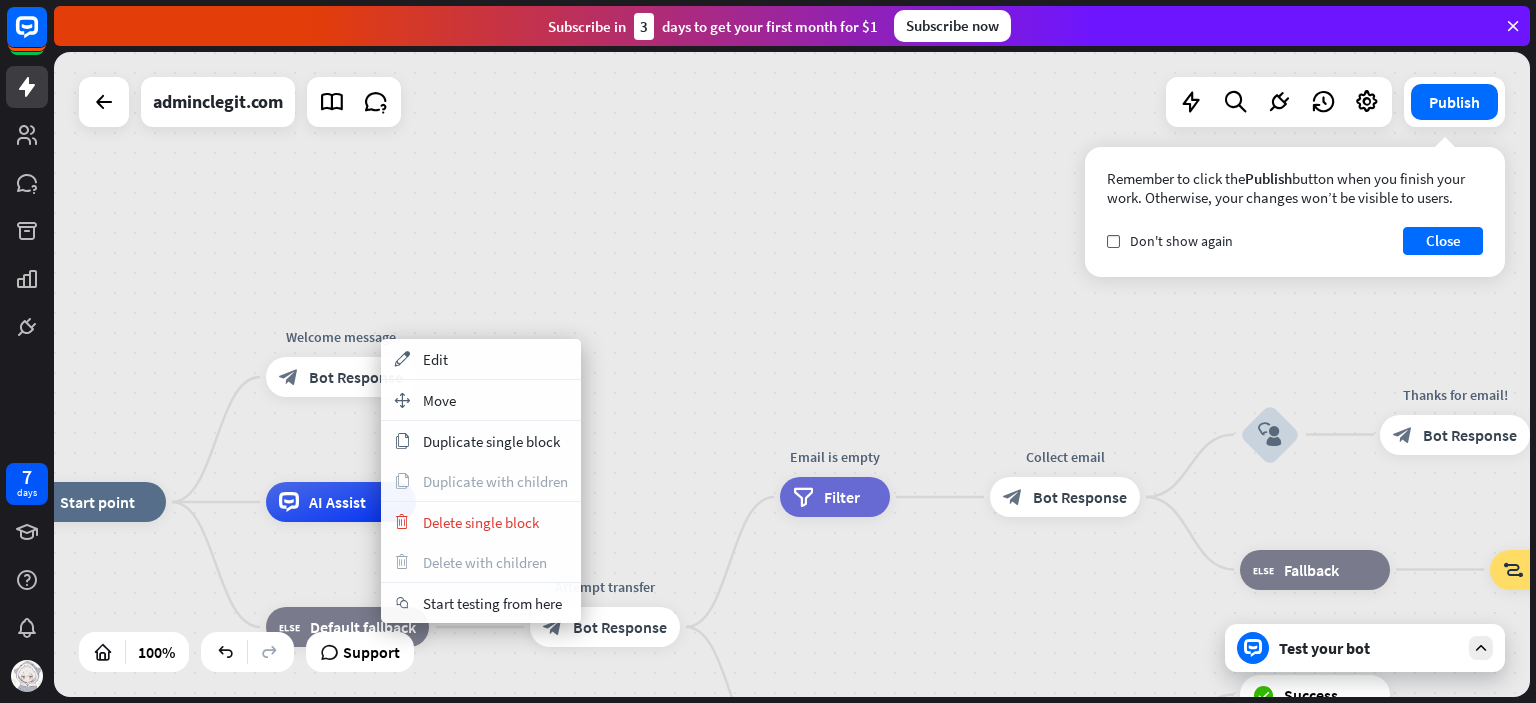 click on "home_2   Start point                 Welcome message   block_bot_response   Bot Response                     AI Assist                   block_fallback   Default fallback                 Attempt transfer   block_bot_response   Bot Response                 Email is empty   filter   Filter                 Collect email   block_bot_response   Bot Response                   block_user_input                 Thanks for email!   block_bot_response   Bot Response                 Go to "Transfer chat"   block_goto   Go to step                   block_fallback   Fallback                   block_goto   Go to step                 Email exists   filter   Filter                   block_livechat   Transfer chat                   block_success   Success                   block_failure   Failure                 No agents to chat.   block_bot_response   Bot Response" at bounding box center (792, 374) 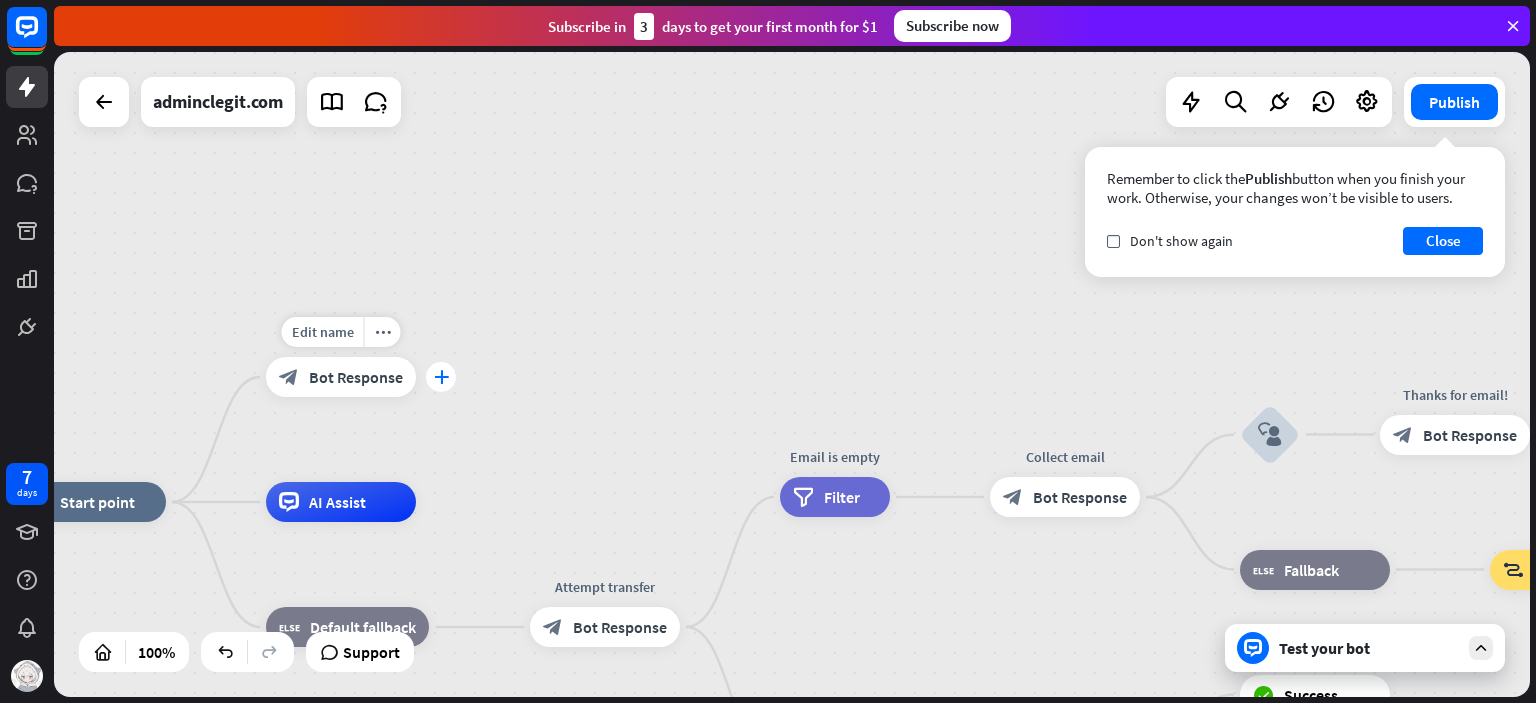 click on "plus" at bounding box center (441, 377) 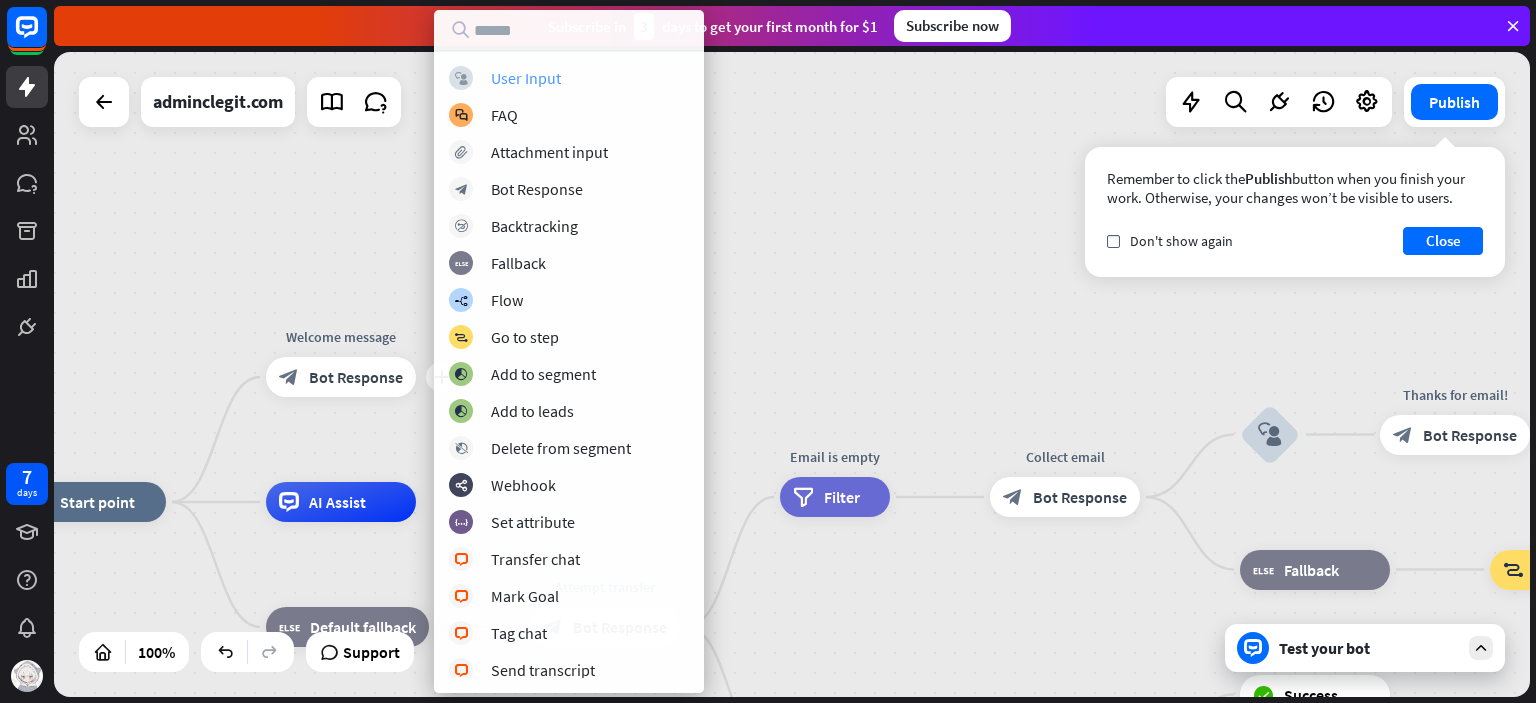 click on "User Input" at bounding box center (526, 78) 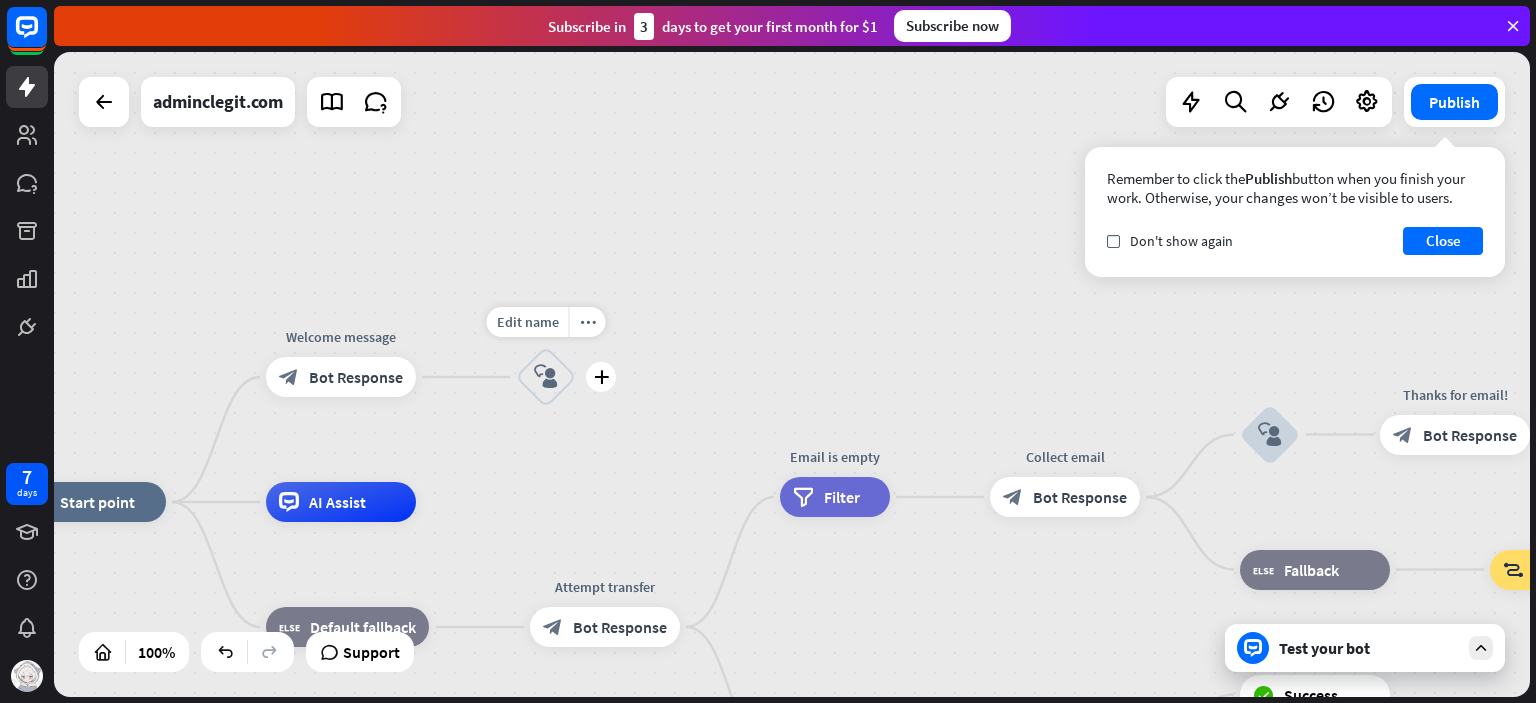 click on "block_user_input" at bounding box center [546, 377] 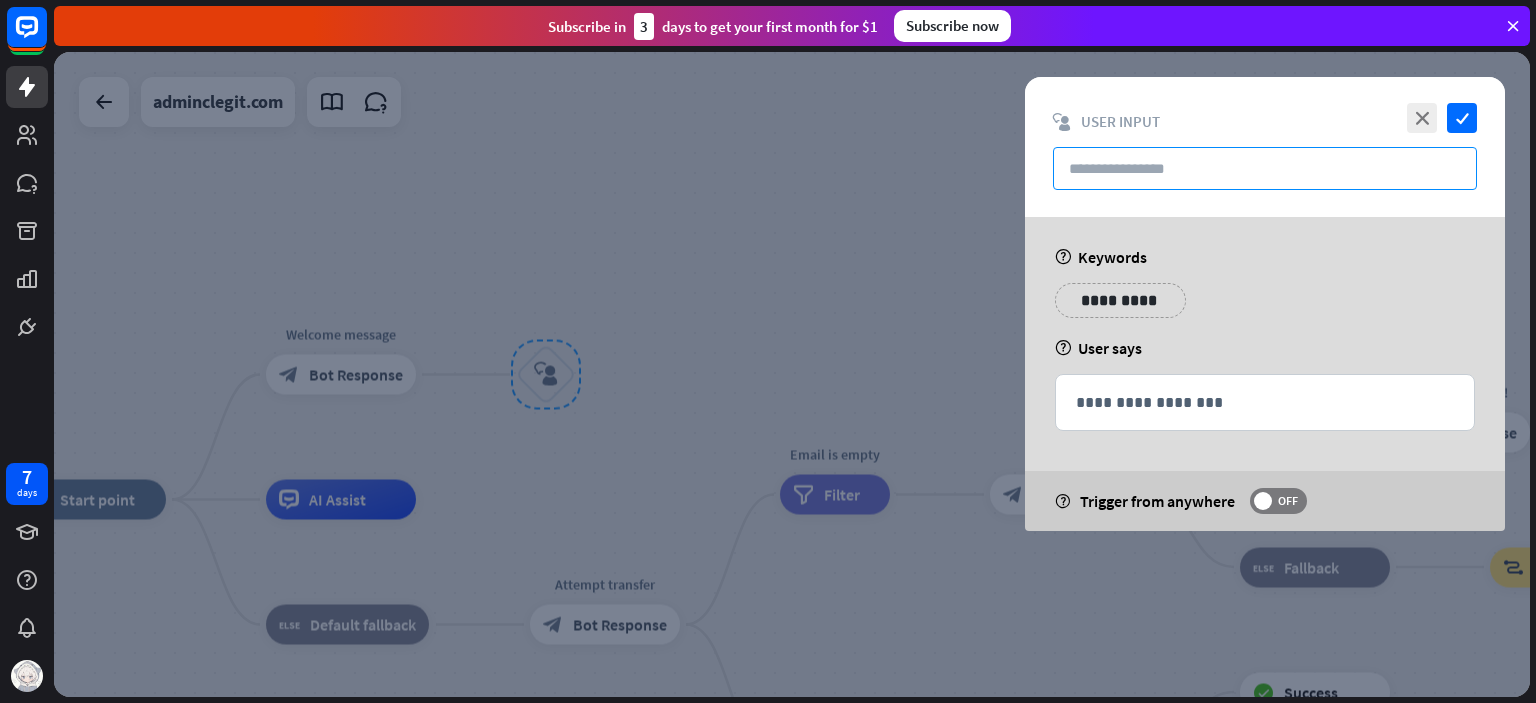 click at bounding box center [1265, 168] 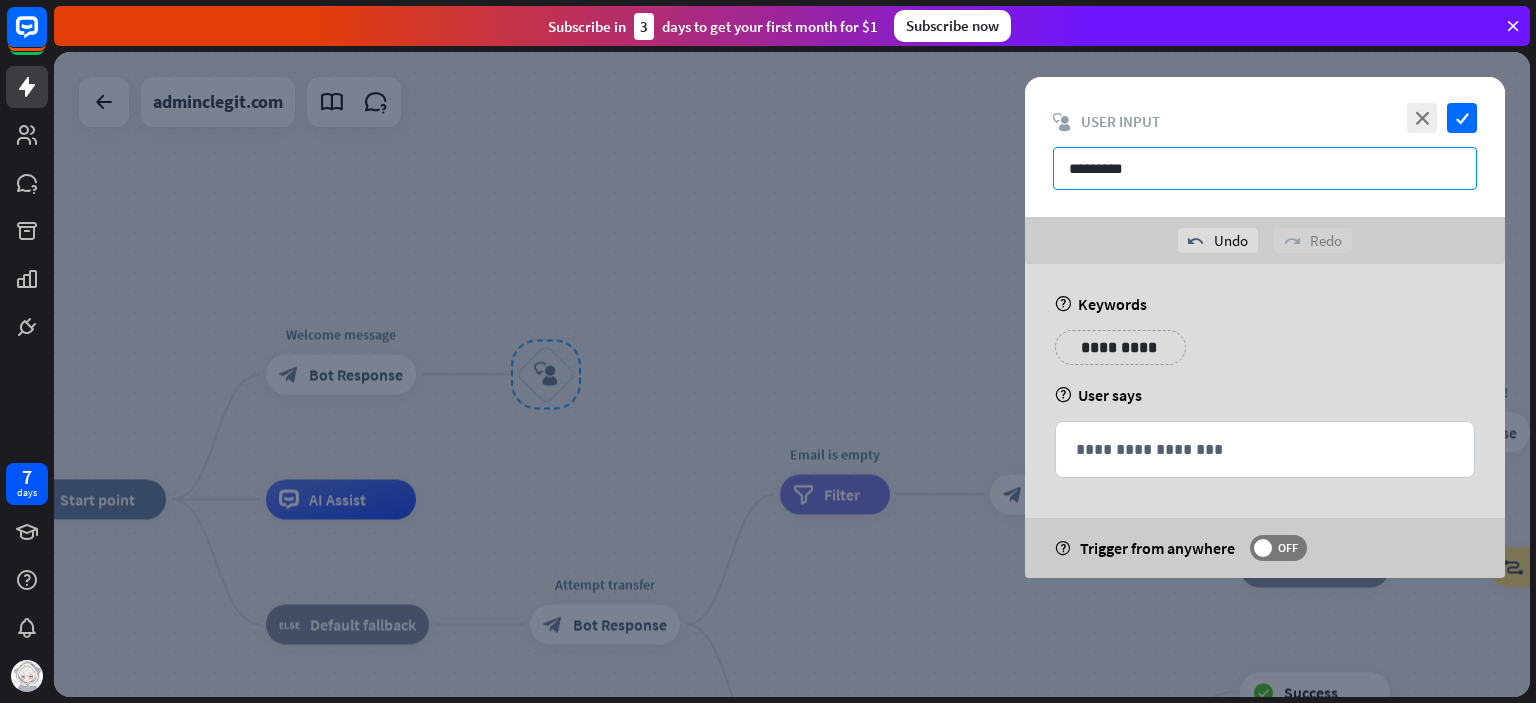 type on "*********" 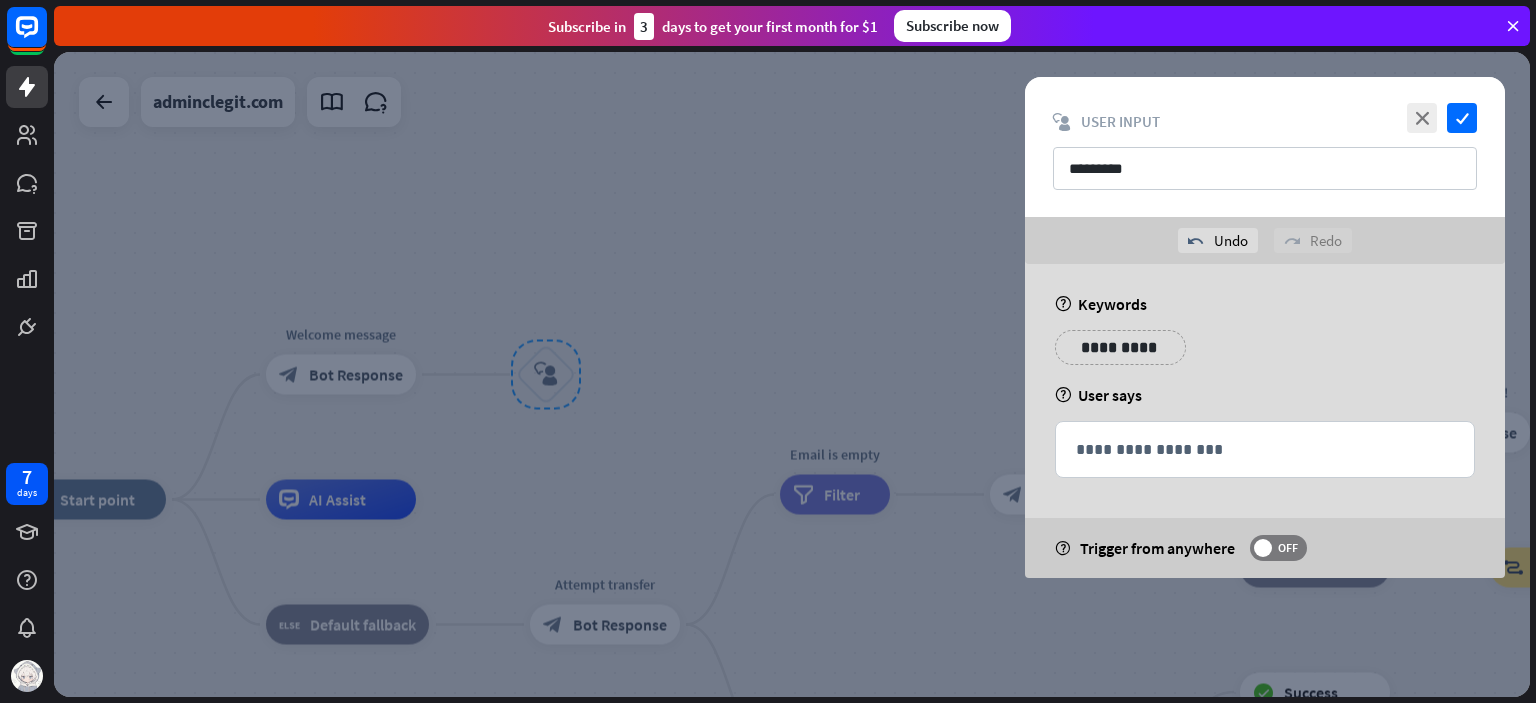 click on "**********" at bounding box center [1120, 347] 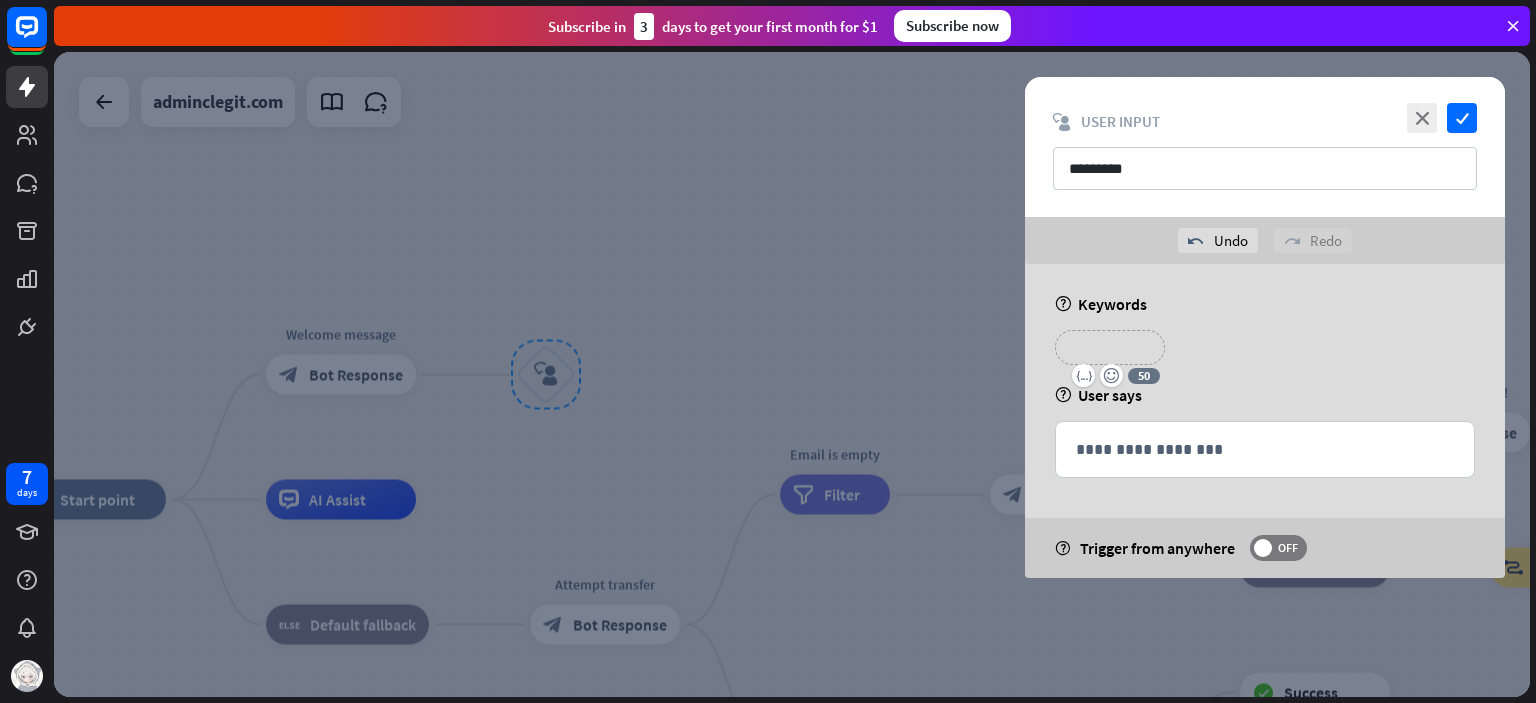 type 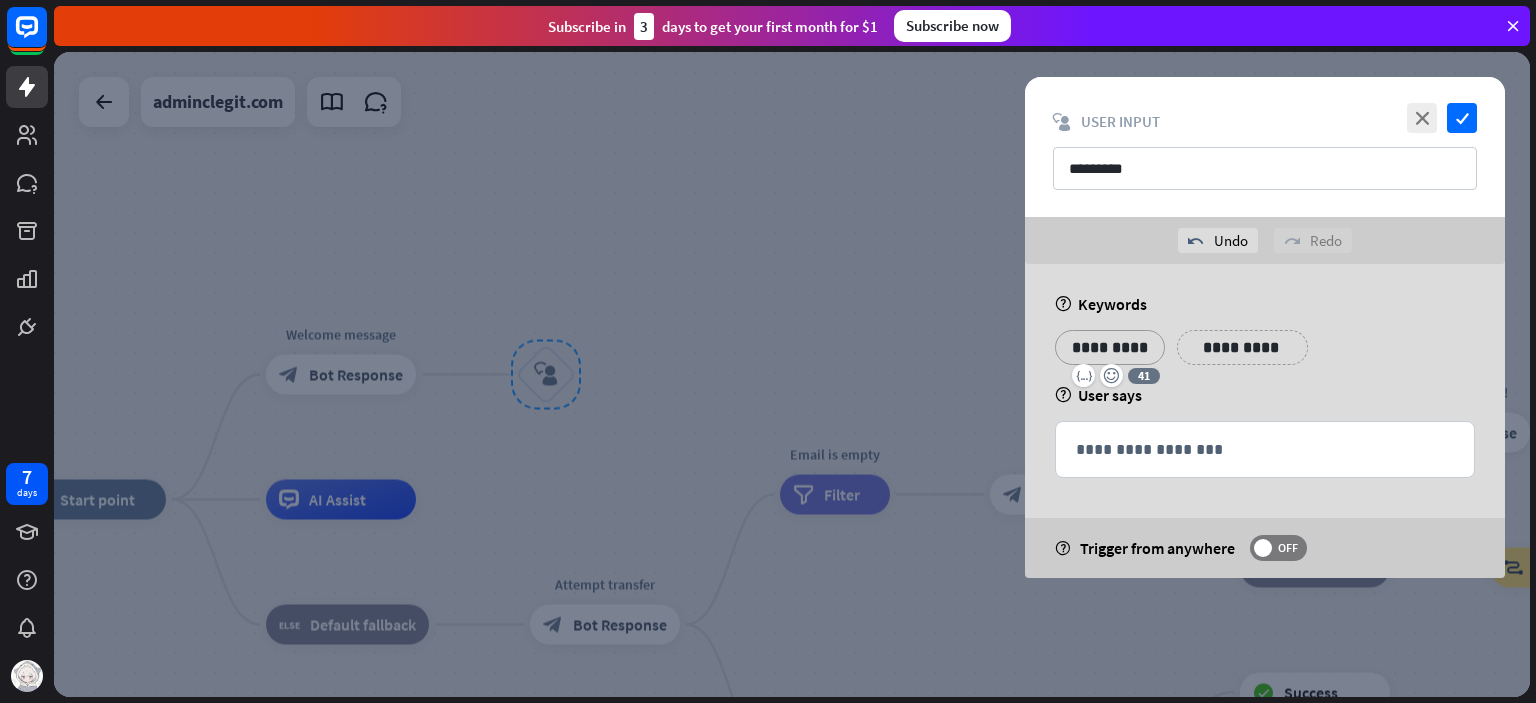 click on "**********" at bounding box center [1242, 347] 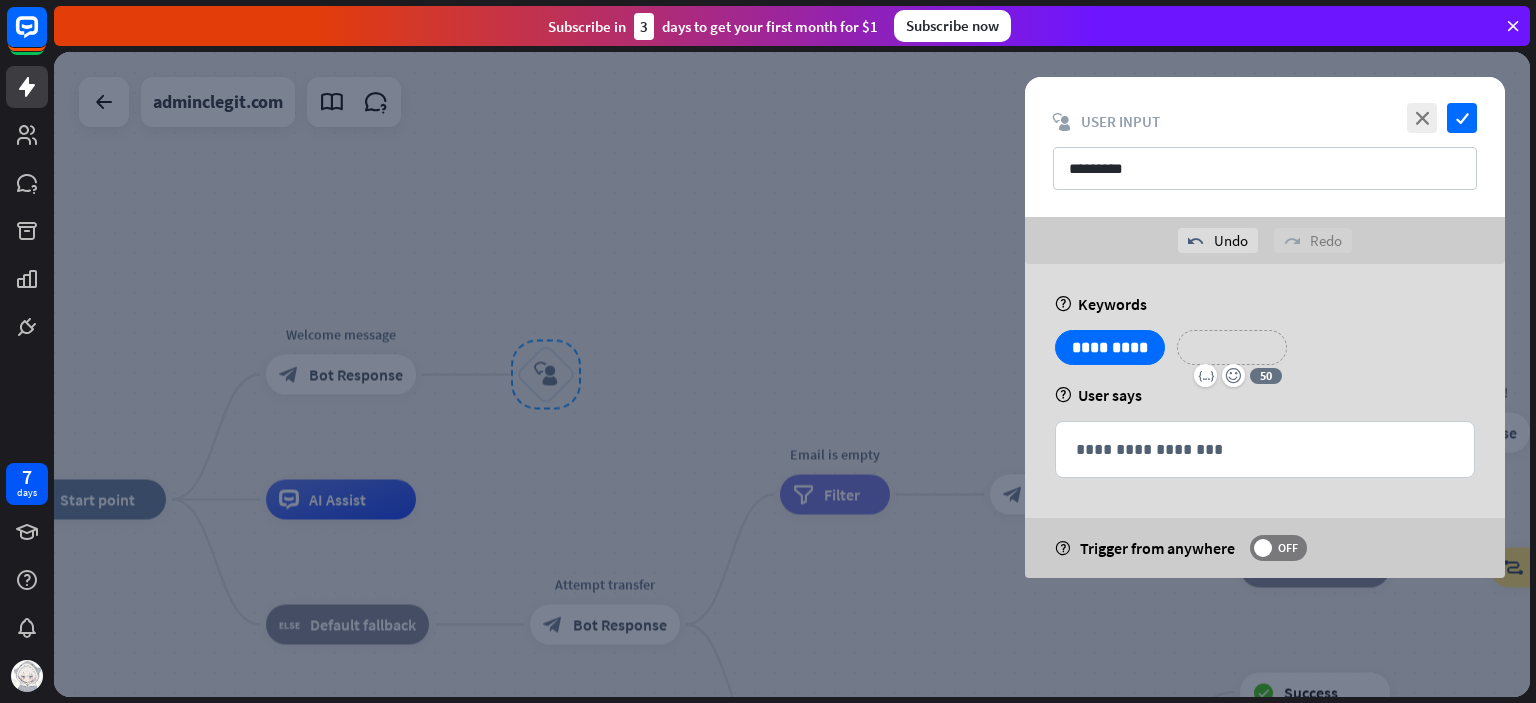 type 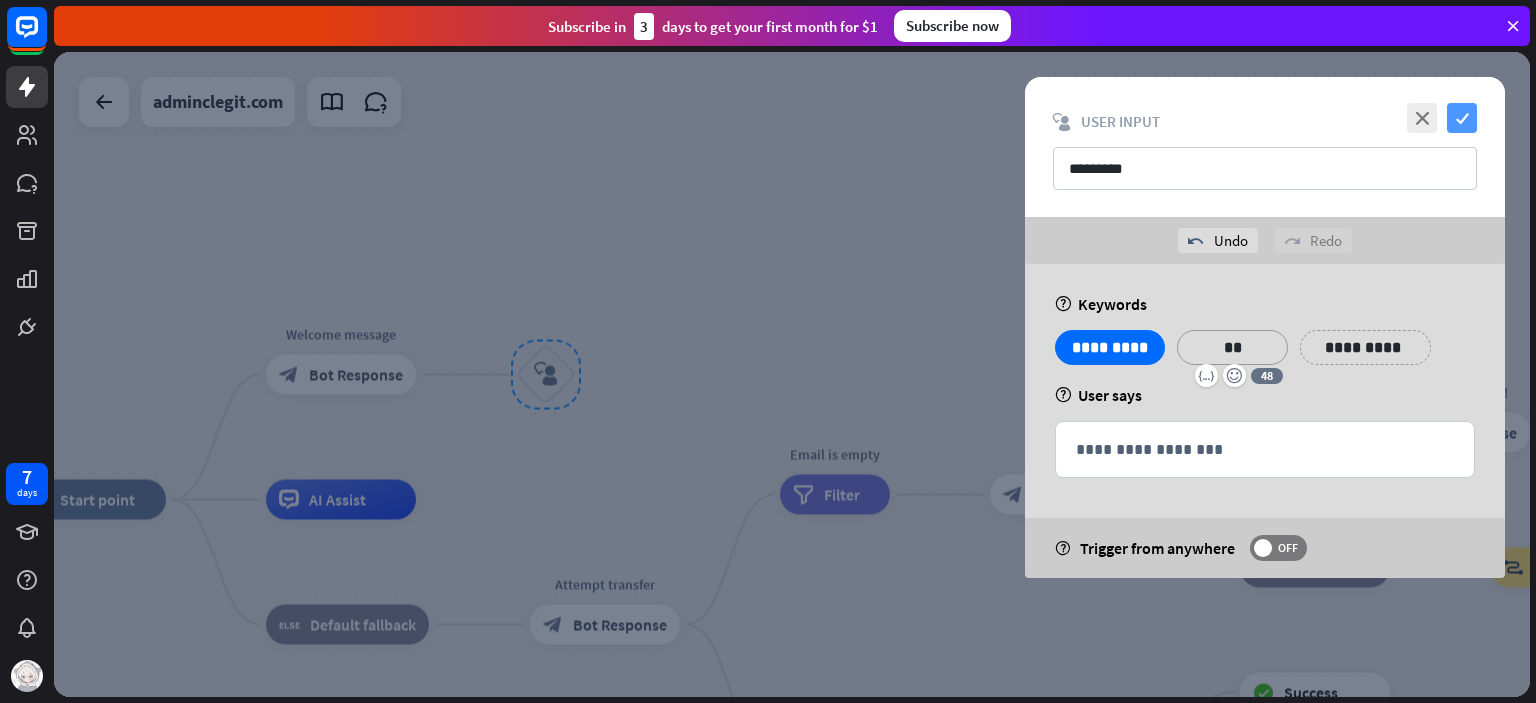 click on "check" at bounding box center [1462, 118] 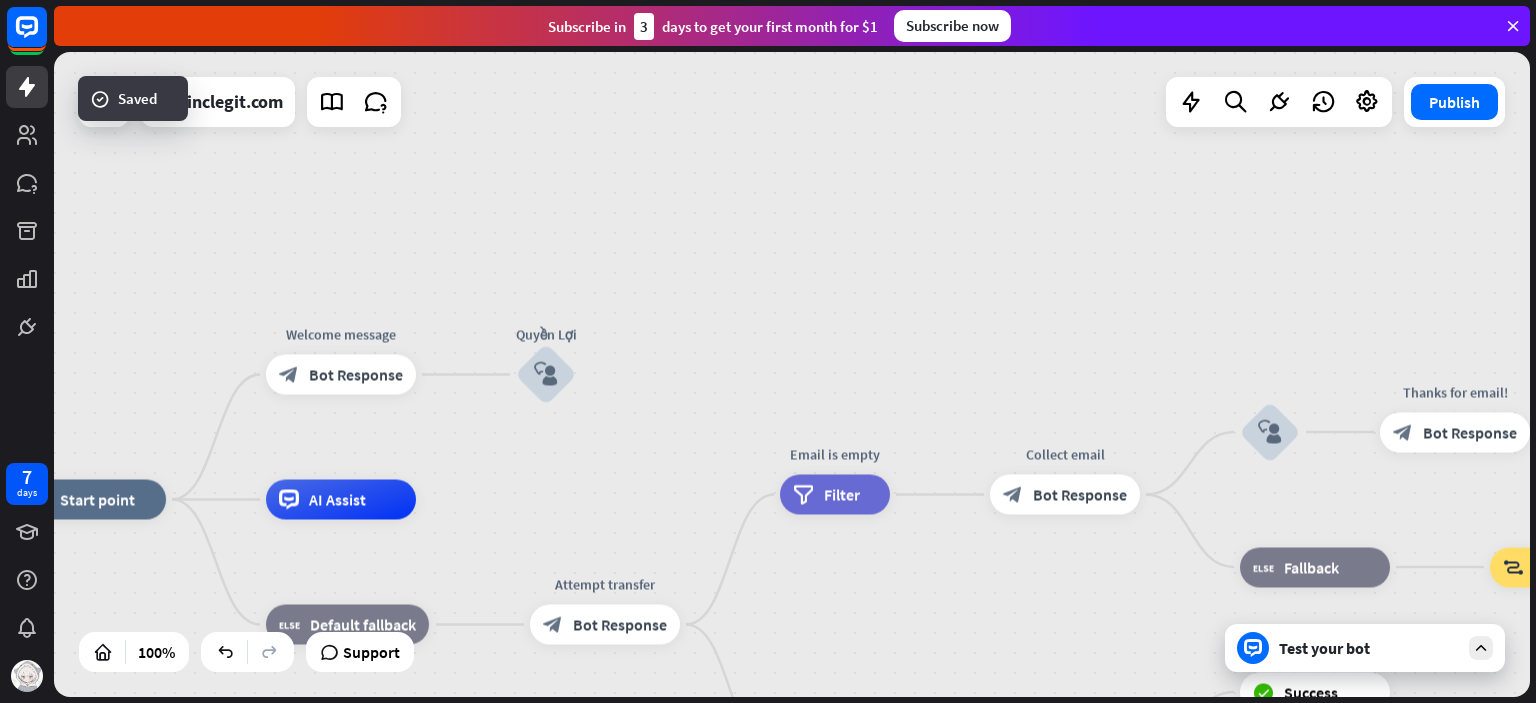 click on "home_2   Start point                 Welcome message   block_bot_response   Bot Response                 Quyền Lợi   block_user_input                     AI Assist                   block_fallback   Default fallback                 Attempt transfer   block_bot_response   Bot Response                 Email is empty   filter   Filter                 Collect email   block_bot_response   Bot Response                   block_user_input                 Thanks for email!   block_bot_response   Bot Response                 Go to "Transfer chat"   block_goto   Go to step                   block_fallback   Fallback                   block_goto   Go to step                 Email exists   filter   Filter                   block_livechat   Transfer chat                   block_success   Success                   block_failure   Failure                 No agents to chat.   block_bot_response   Bot Response" at bounding box center (792, 374) 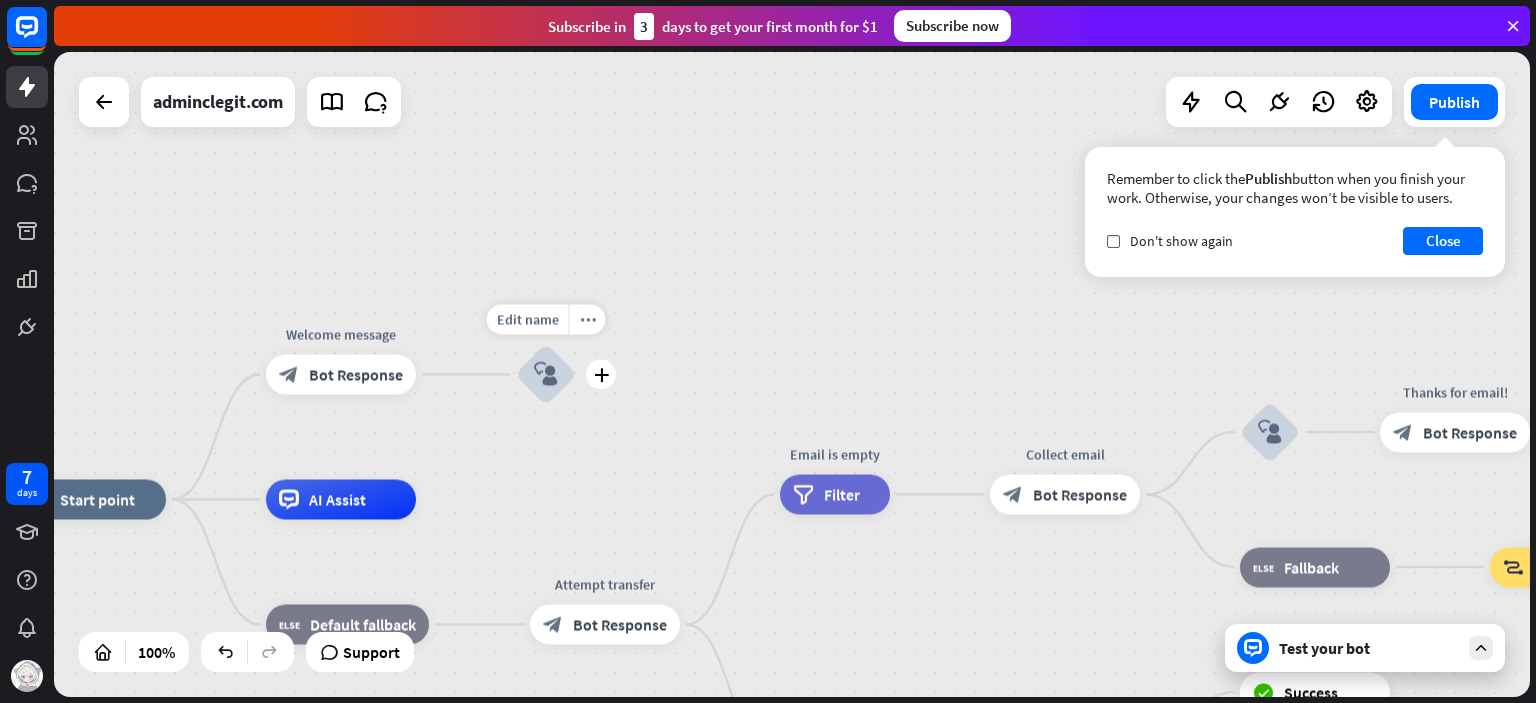 click on "plus" at bounding box center (601, 375) 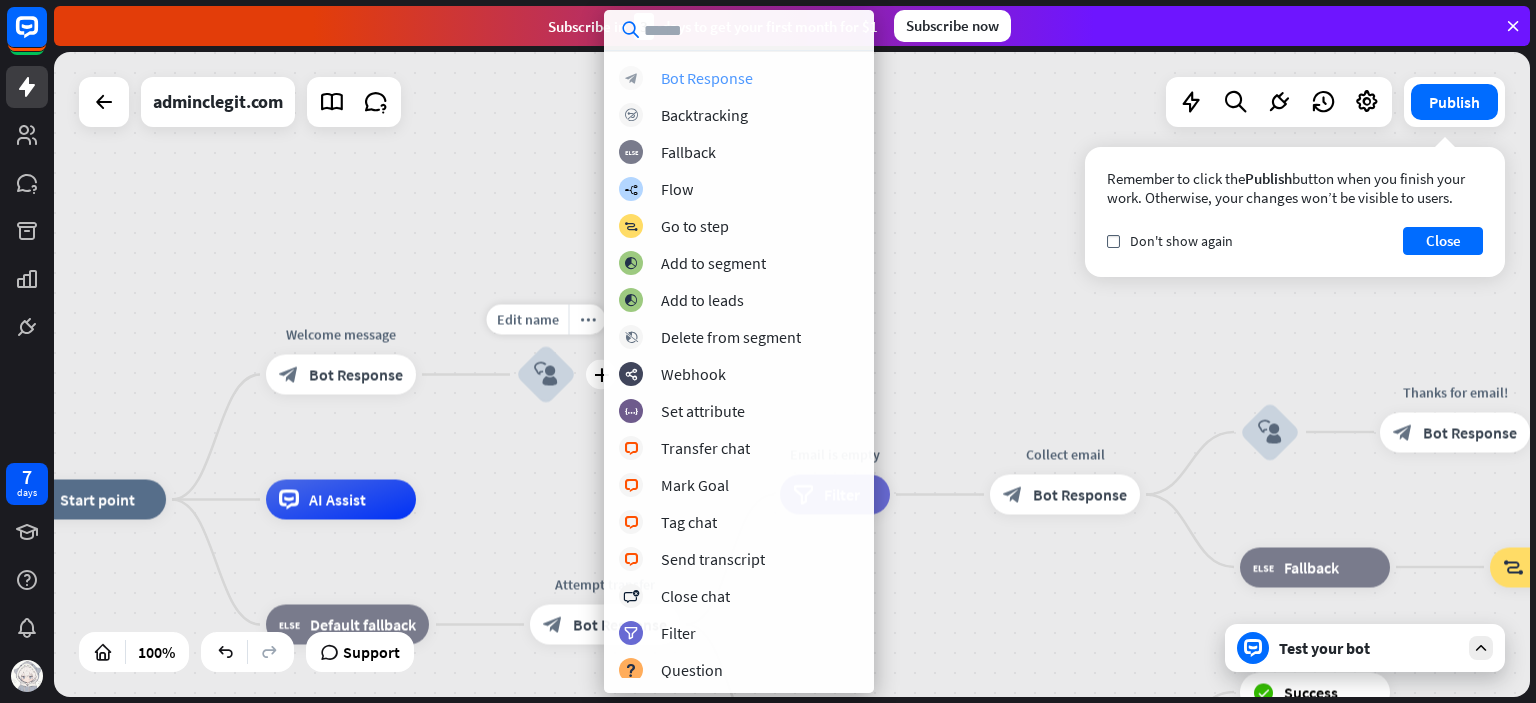 click on "Bot Response" at bounding box center (707, 78) 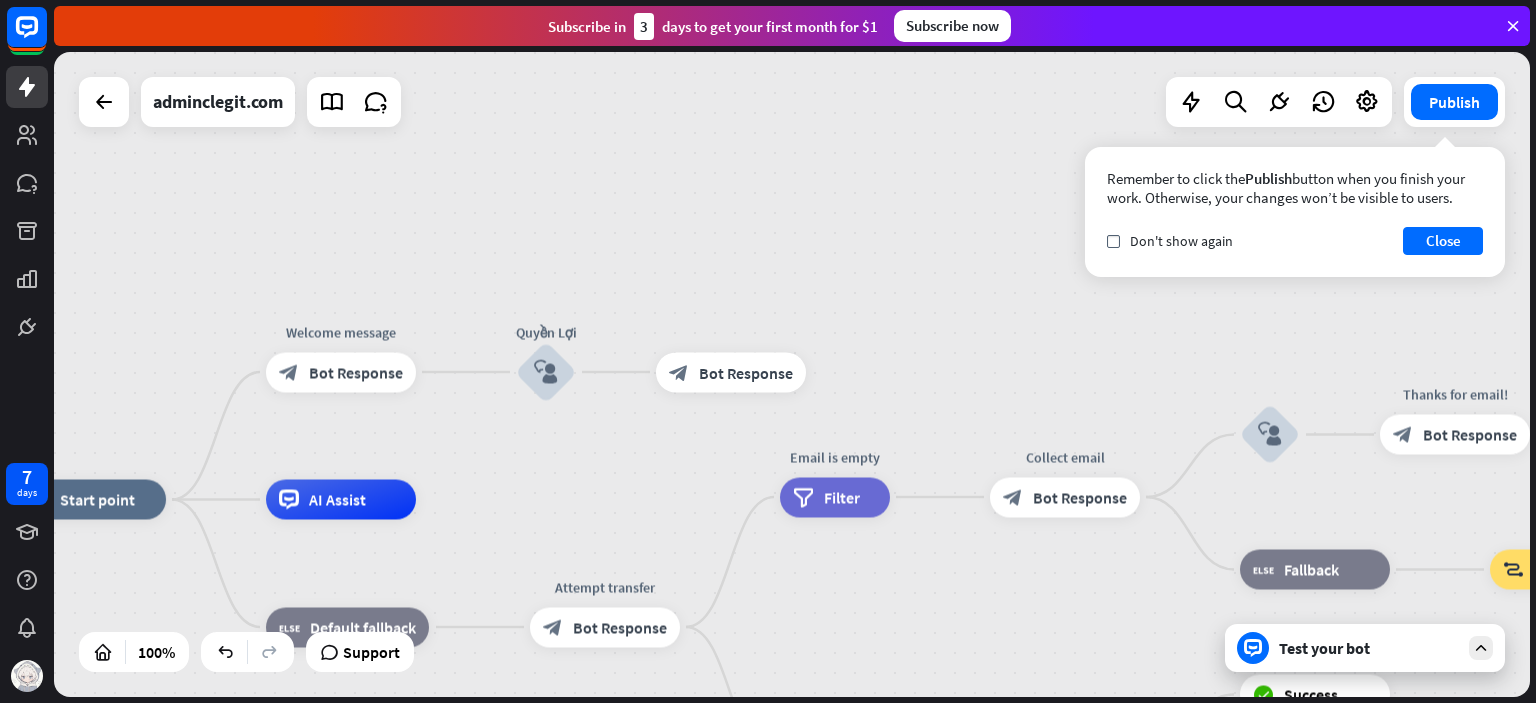 click on "Bot Response" at bounding box center (746, 372) 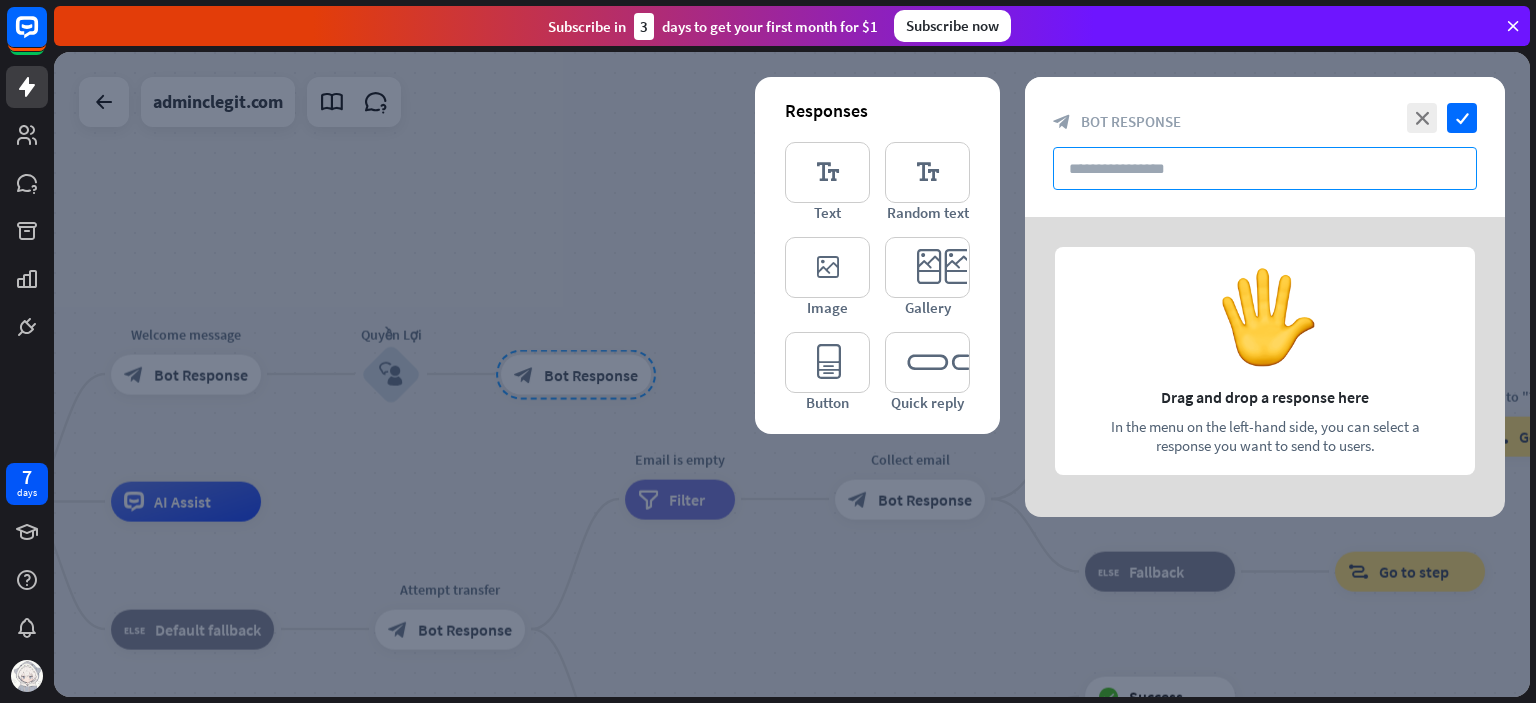 click at bounding box center (1265, 168) 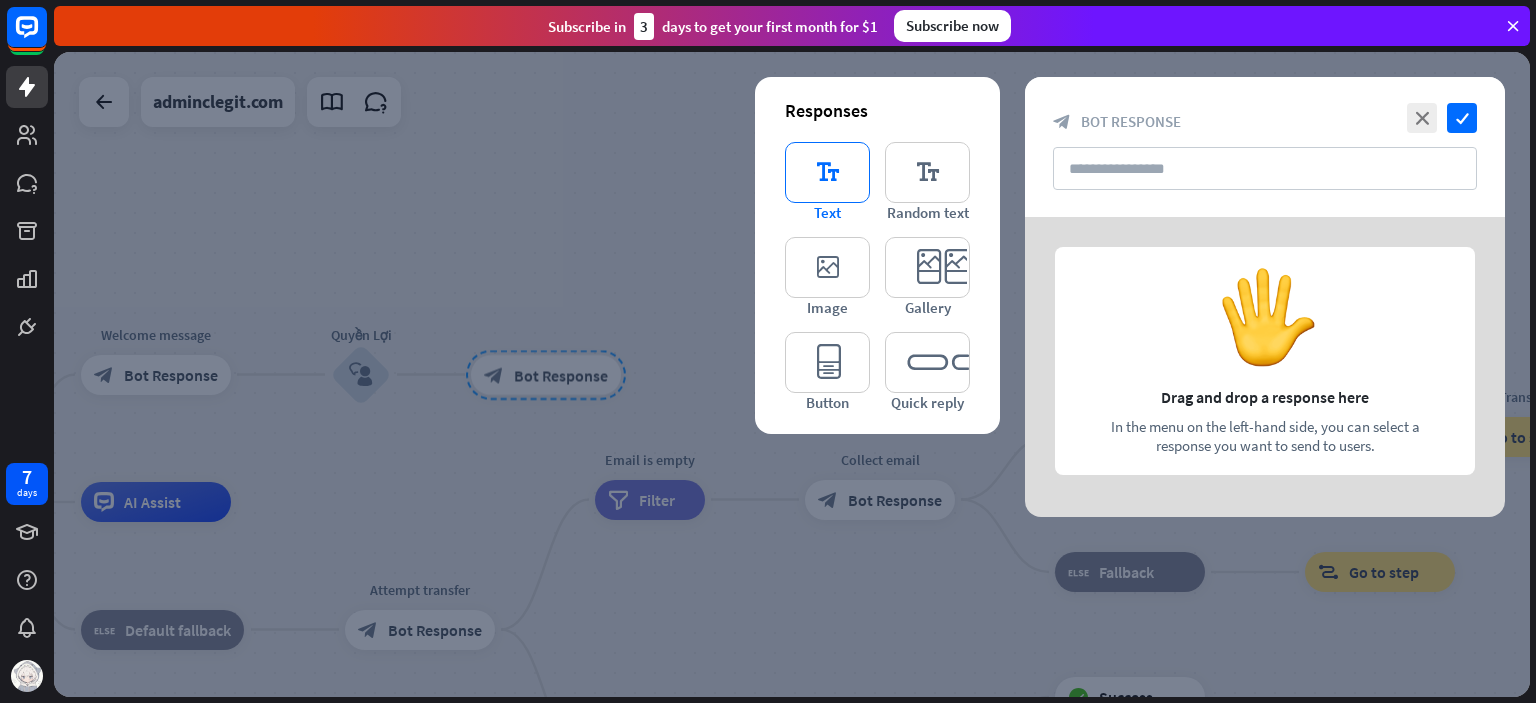 click on "editor_text" at bounding box center [827, 172] 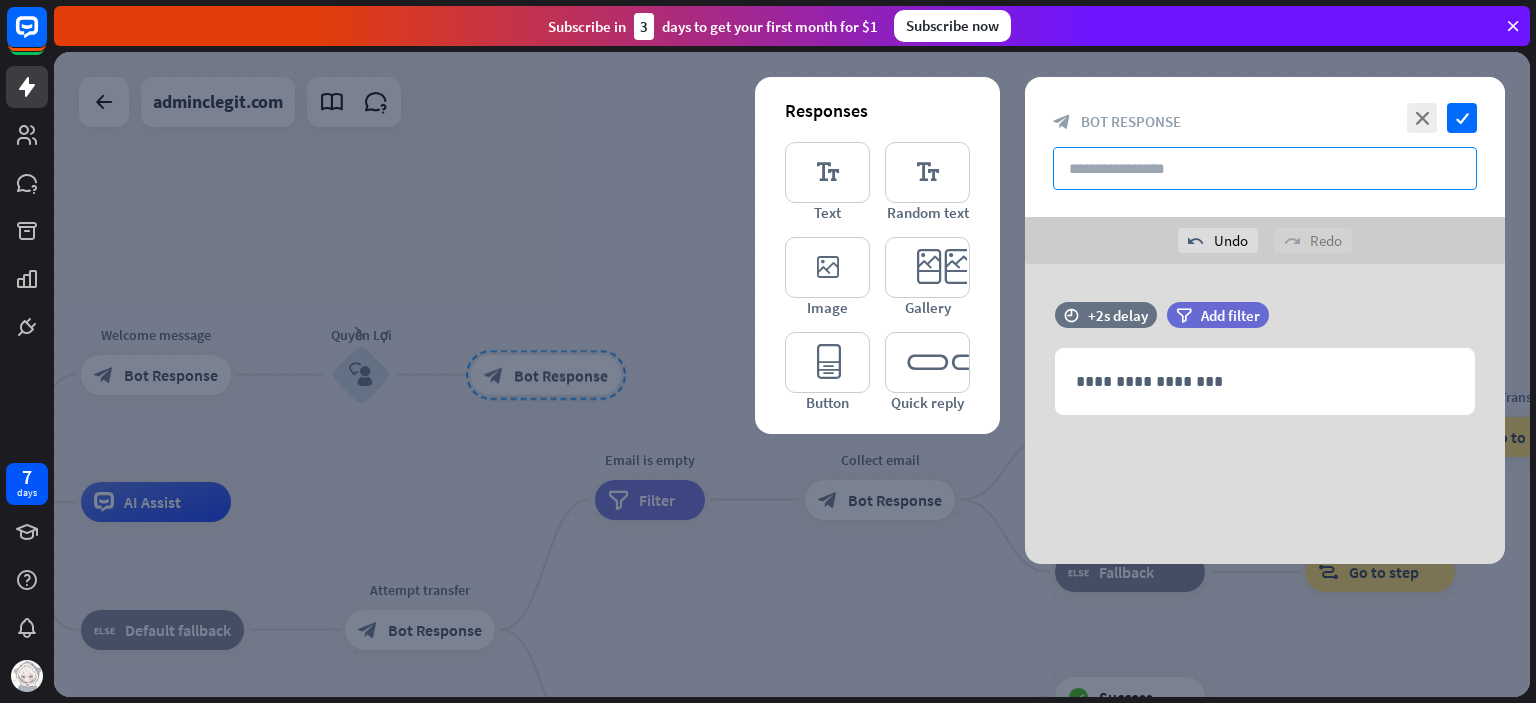 click at bounding box center [1265, 168] 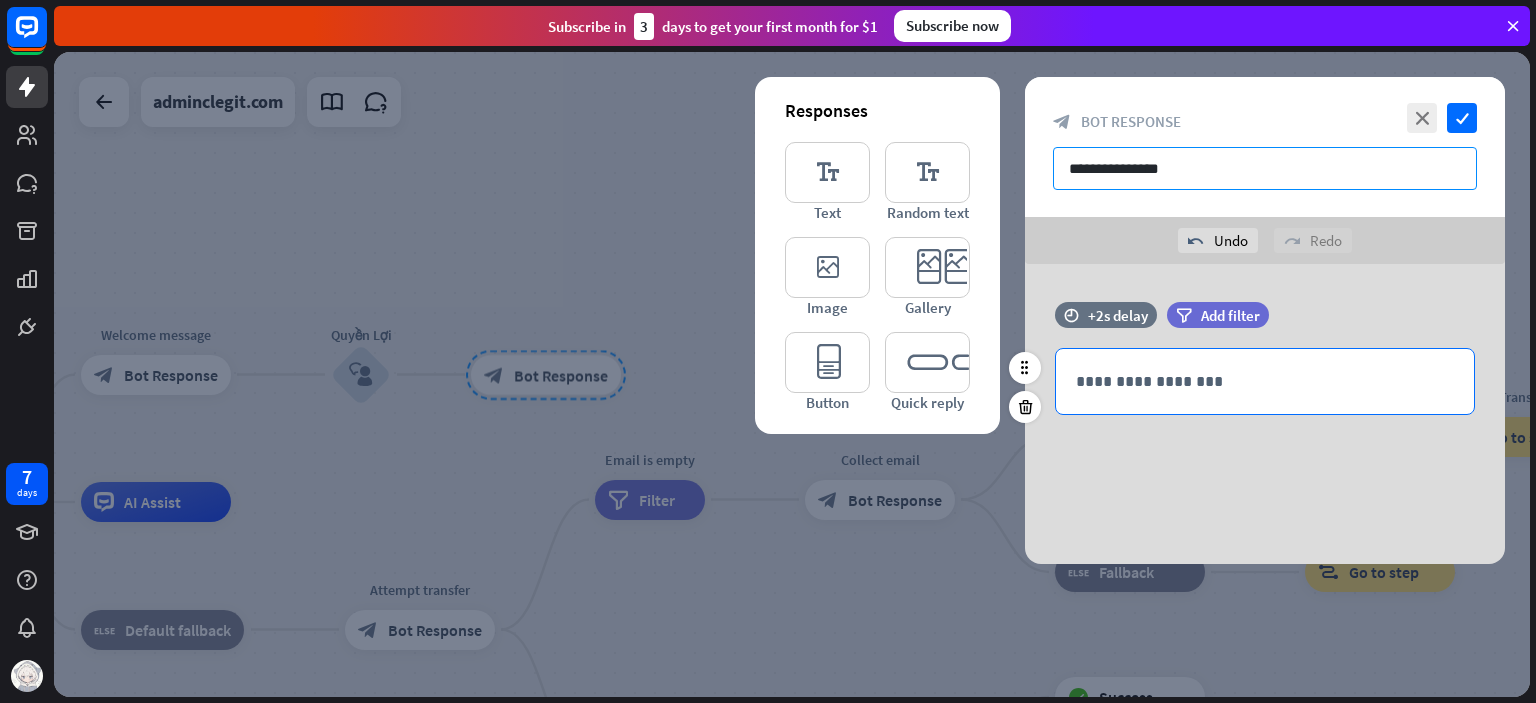 type on "**********" 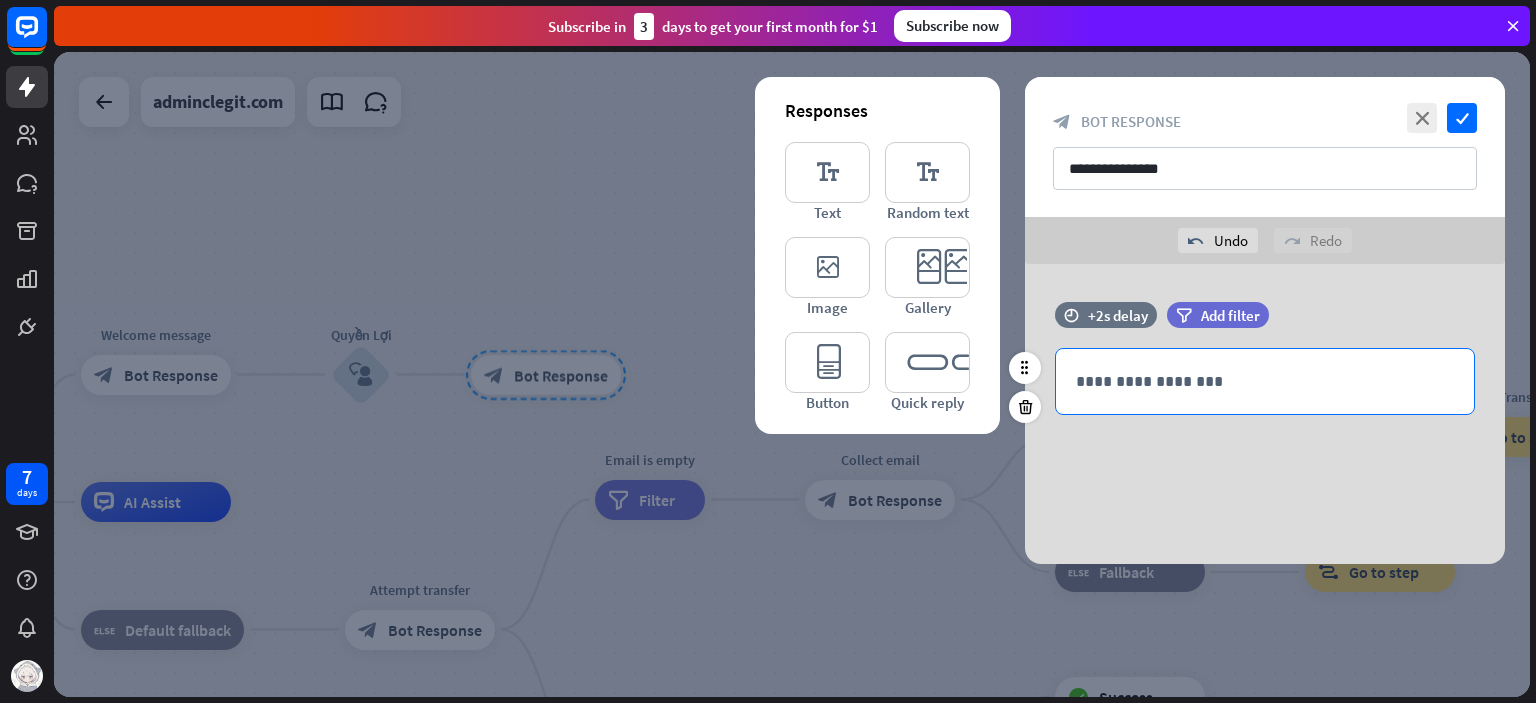 click on "**********" at bounding box center (1265, 381) 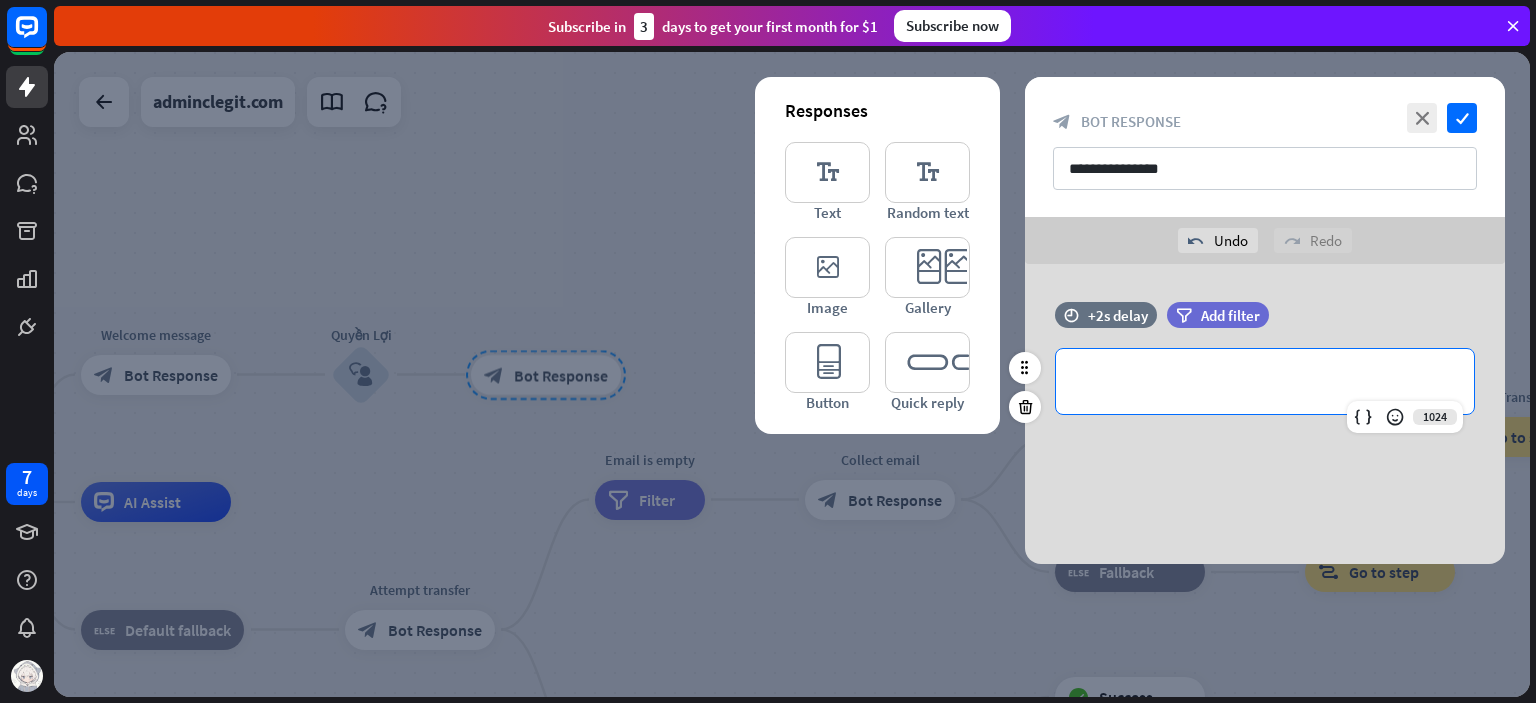 type 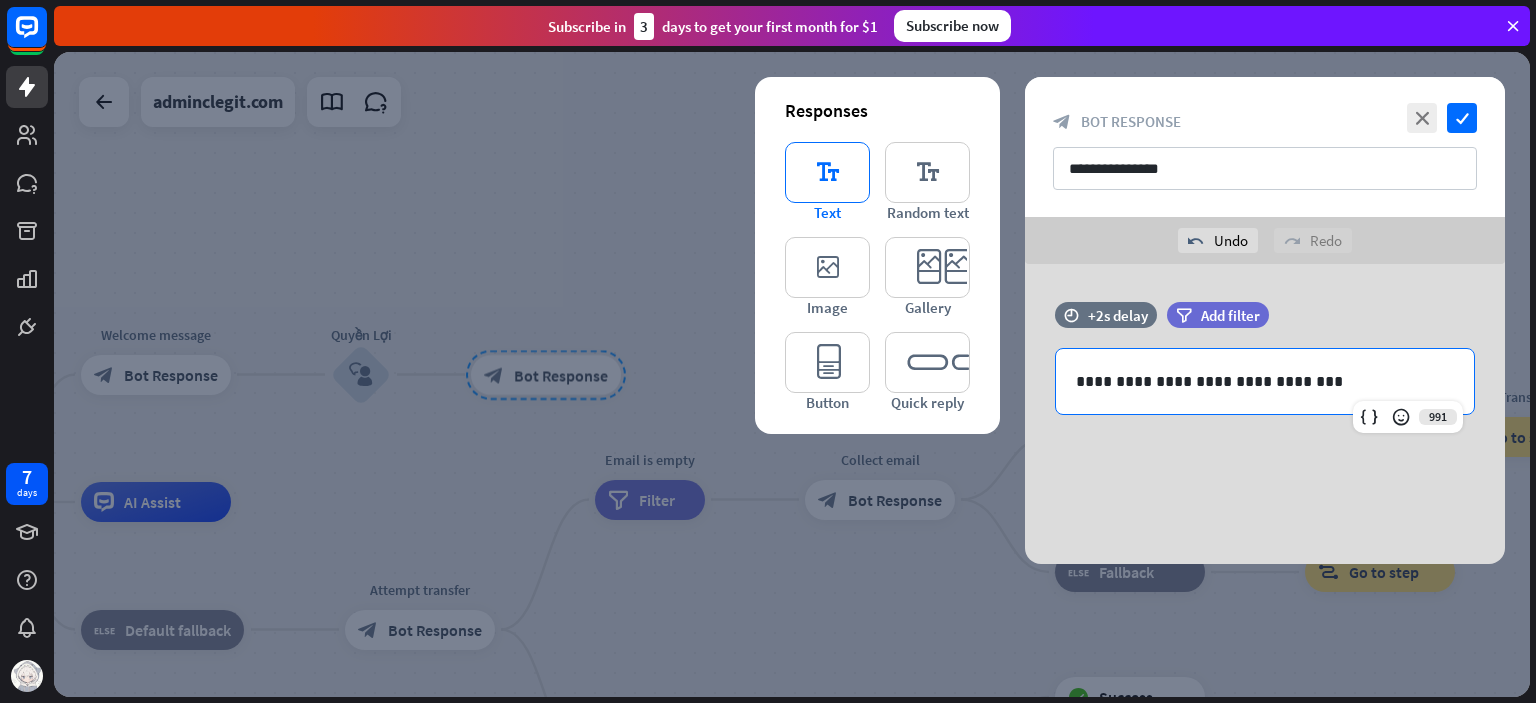click on "editor_text" at bounding box center (827, 172) 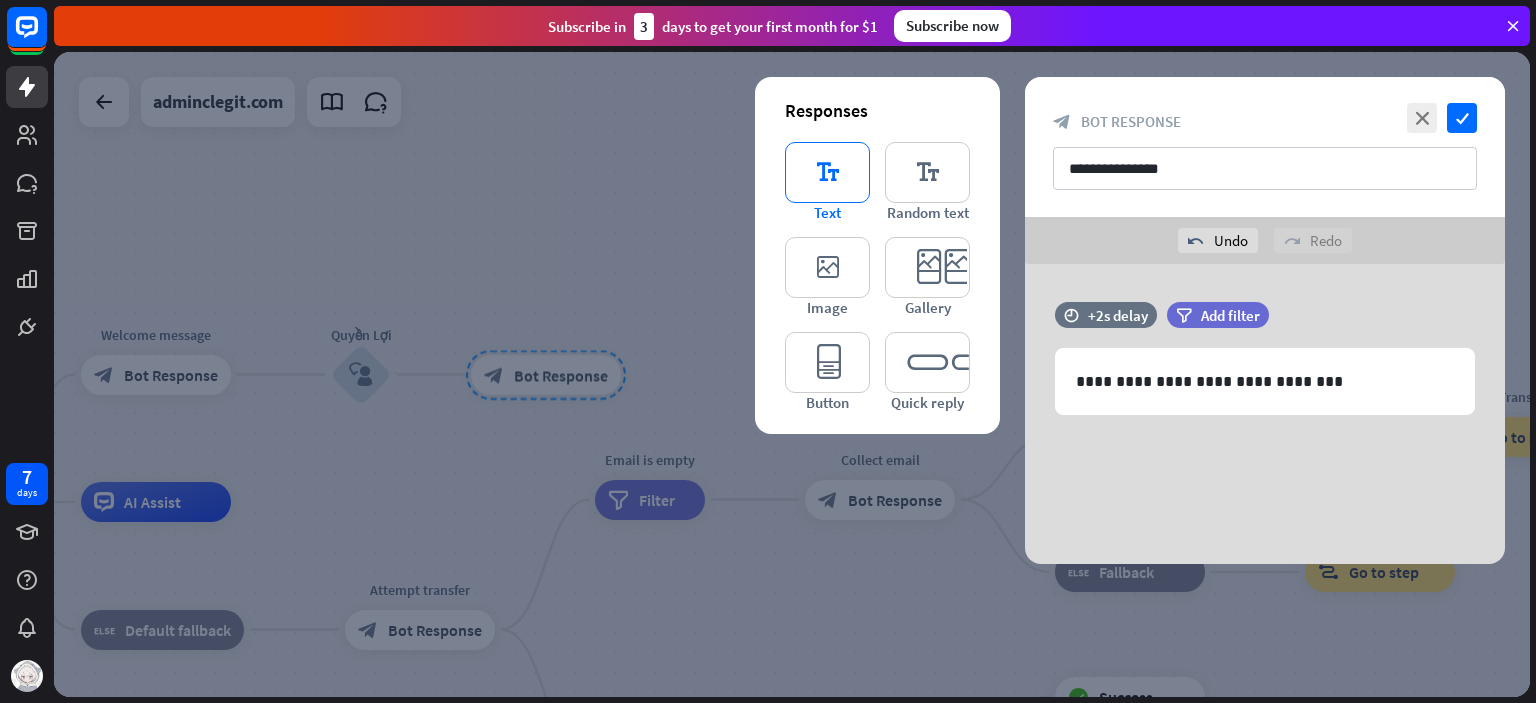 click on "editor_text" at bounding box center (827, 172) 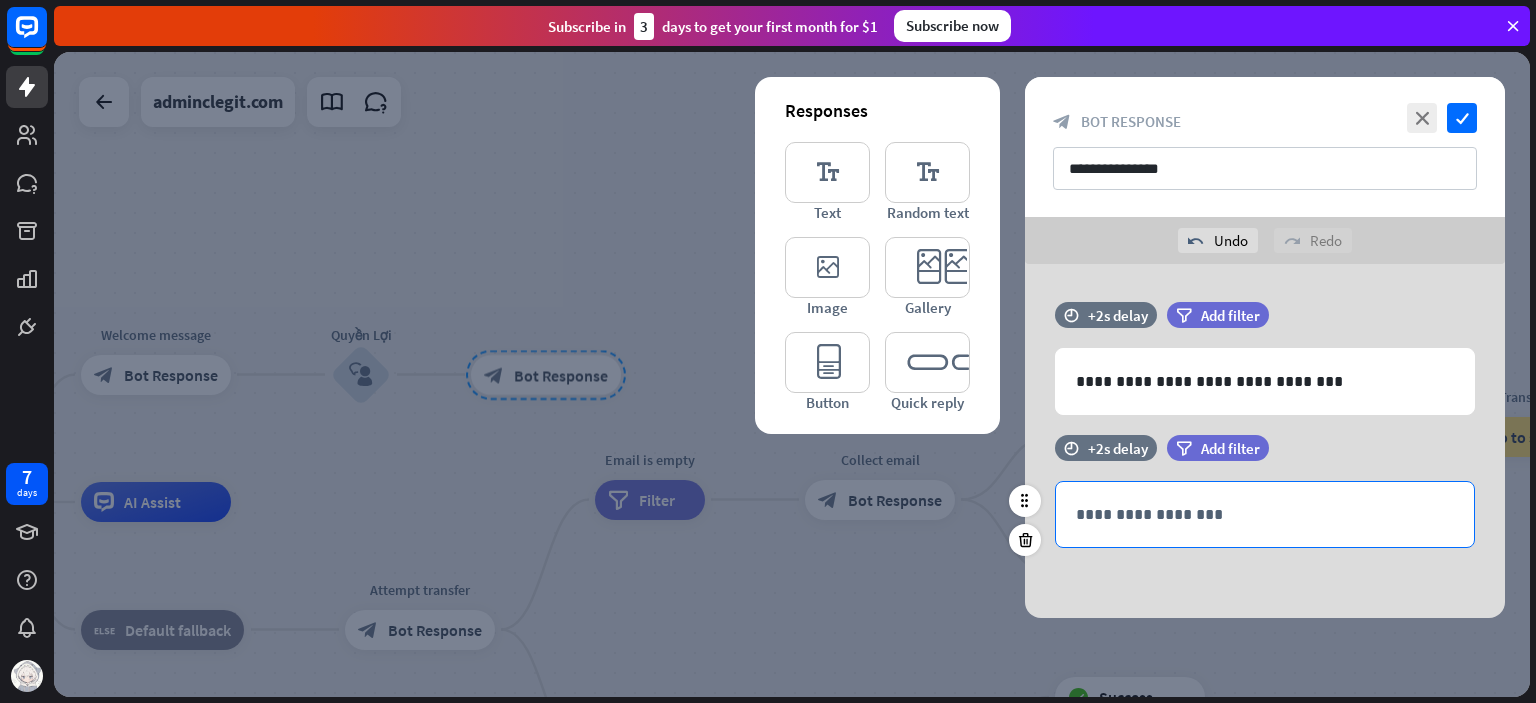 click on "**********" at bounding box center (1265, 514) 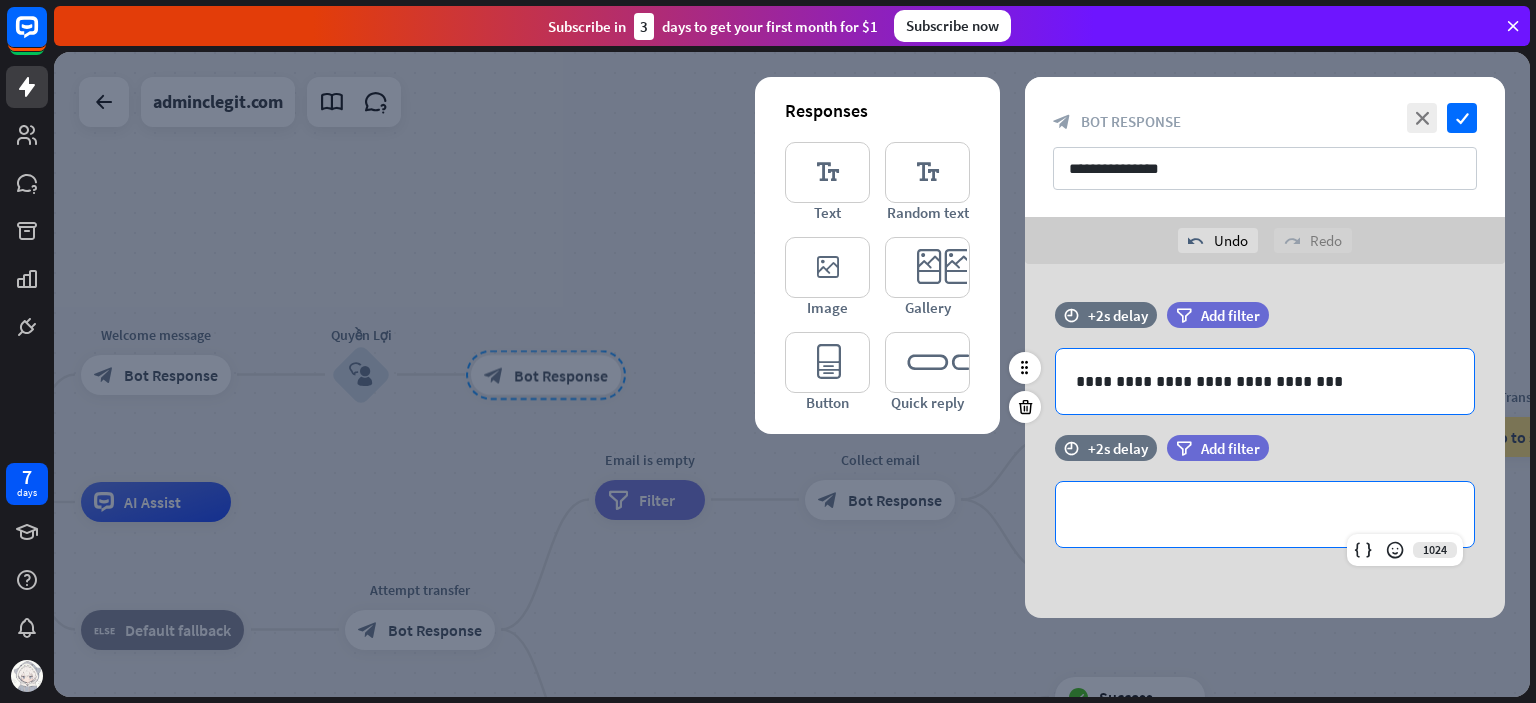 click on "**********" at bounding box center (1265, 381) 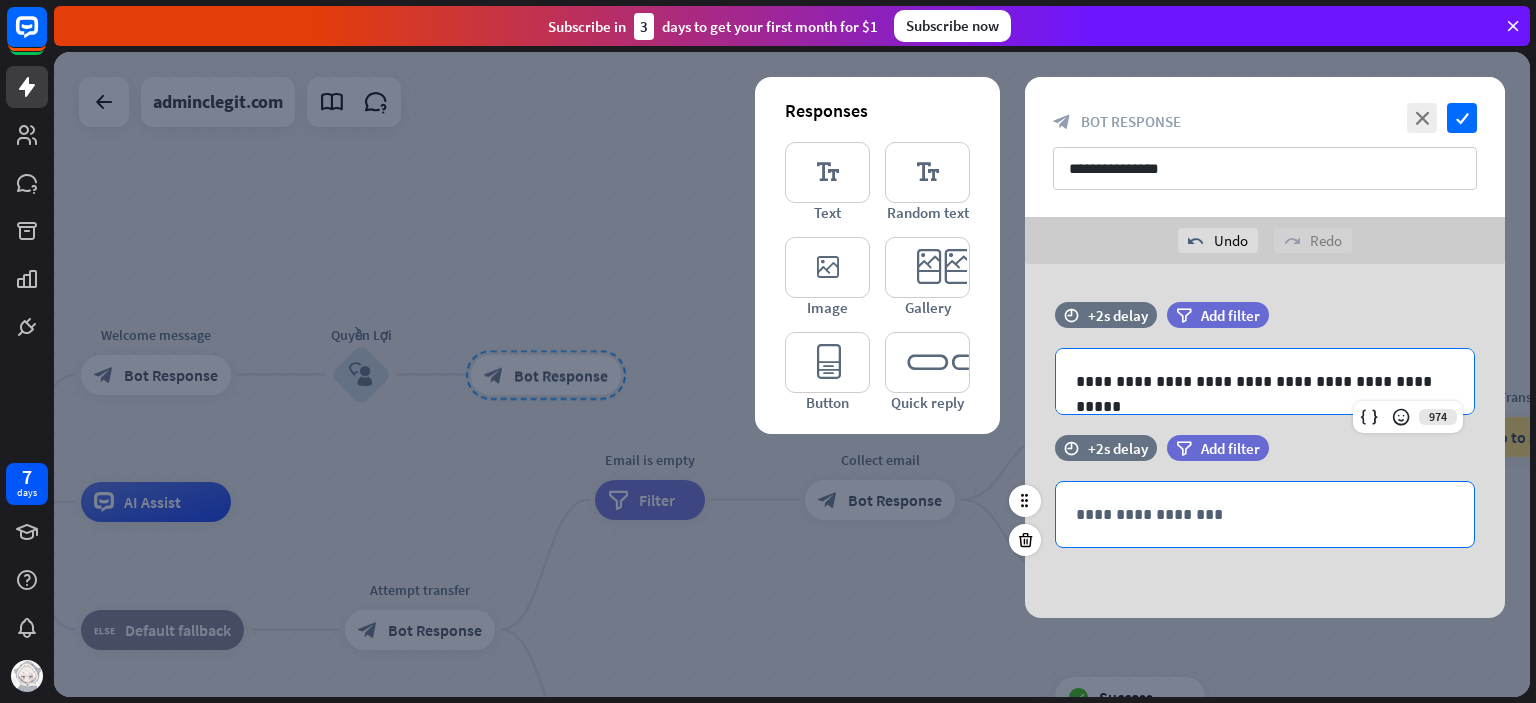 click on "**********" at bounding box center (1265, 514) 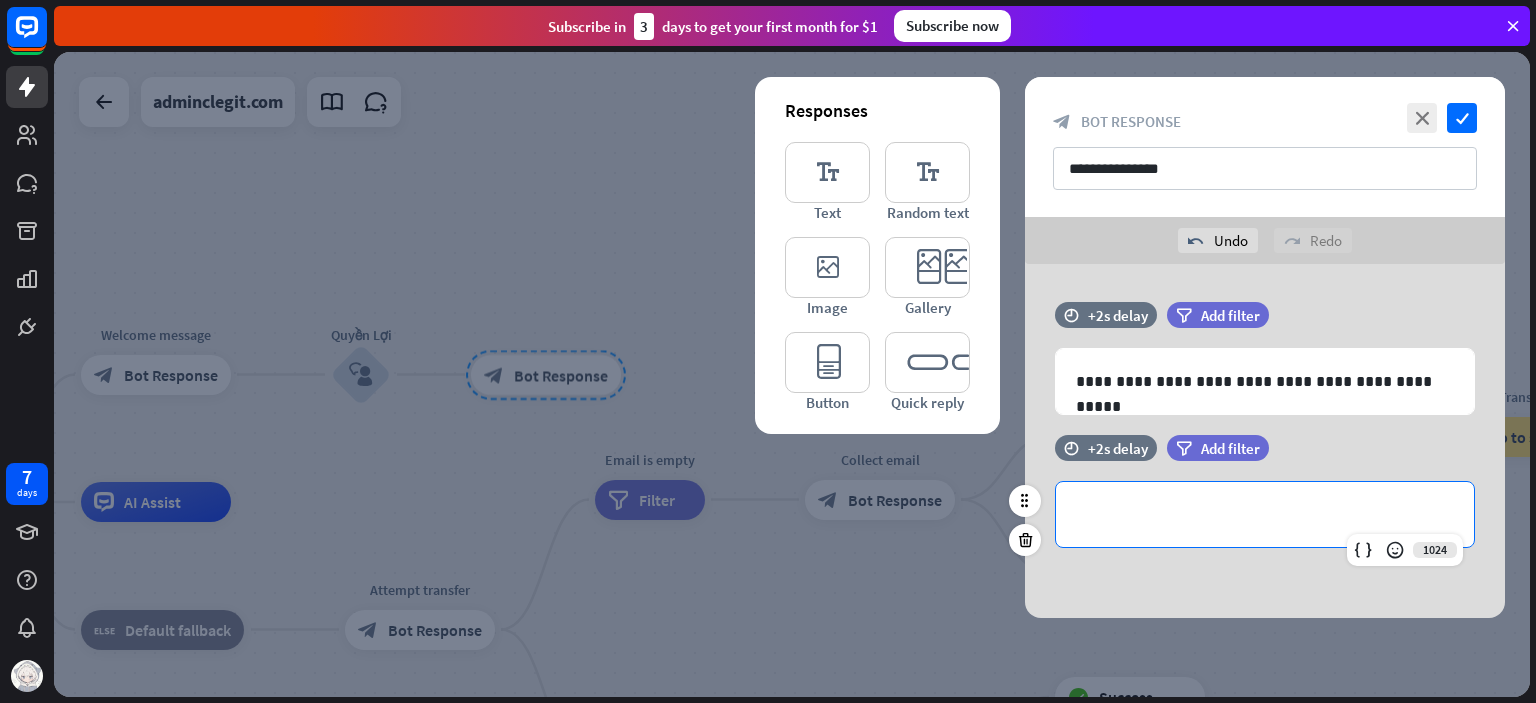 type 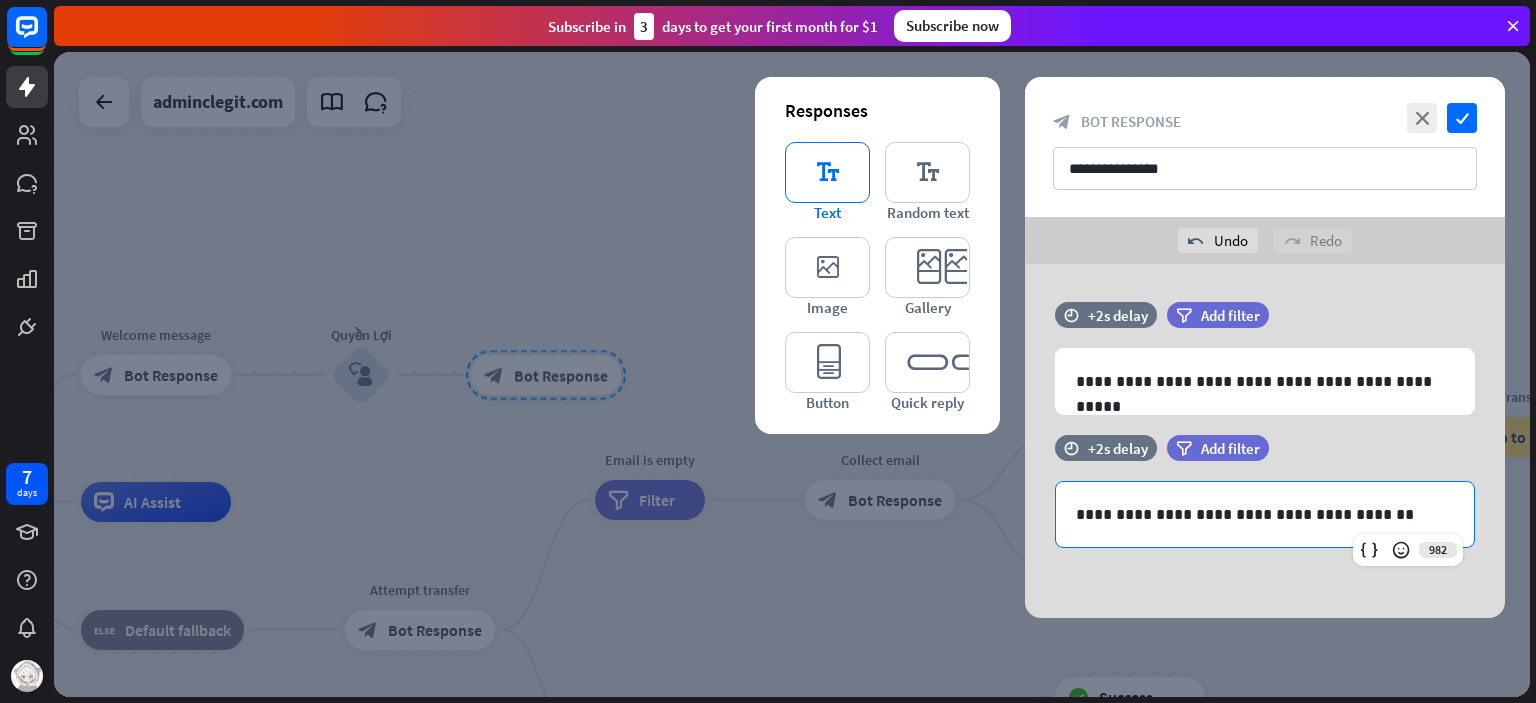 click on "editor_text" at bounding box center [827, 172] 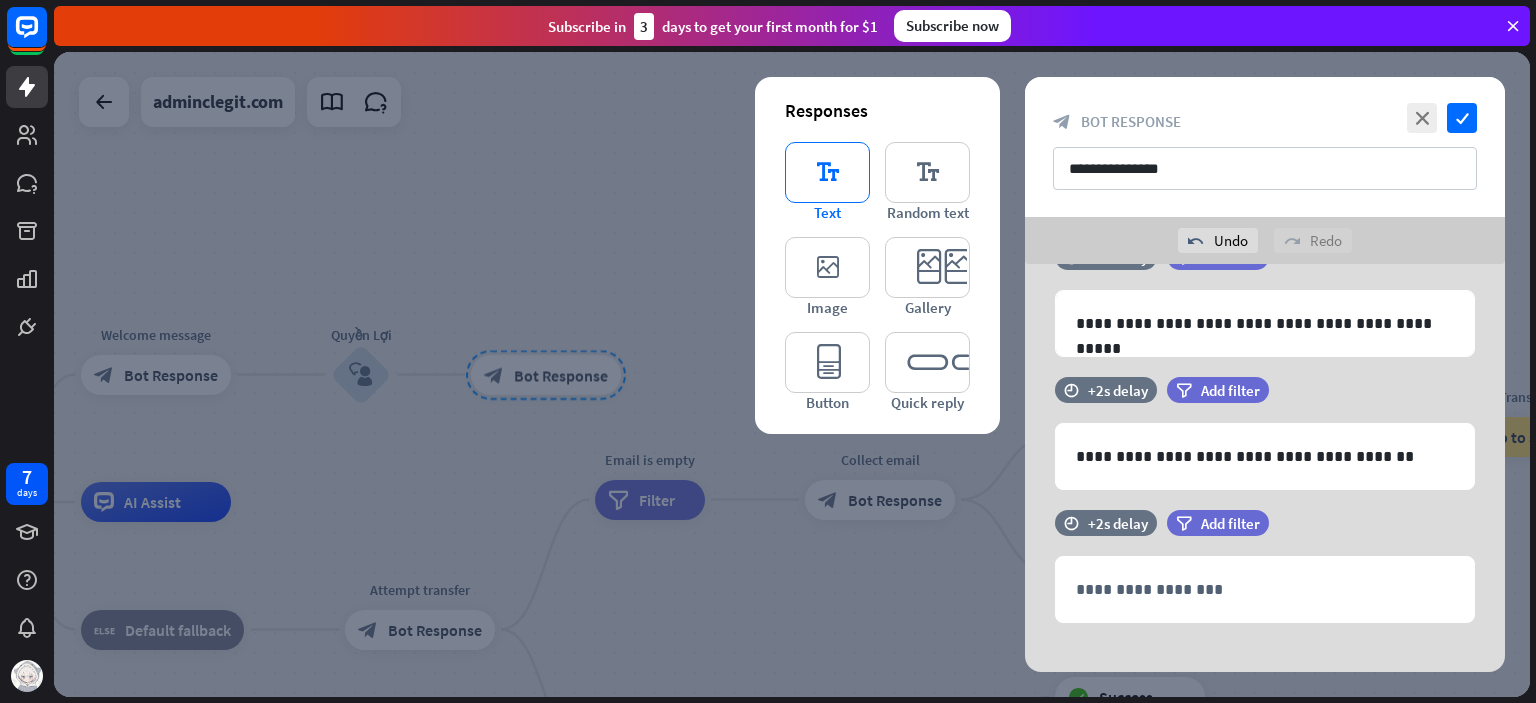 scroll, scrollTop: 77, scrollLeft: 0, axis: vertical 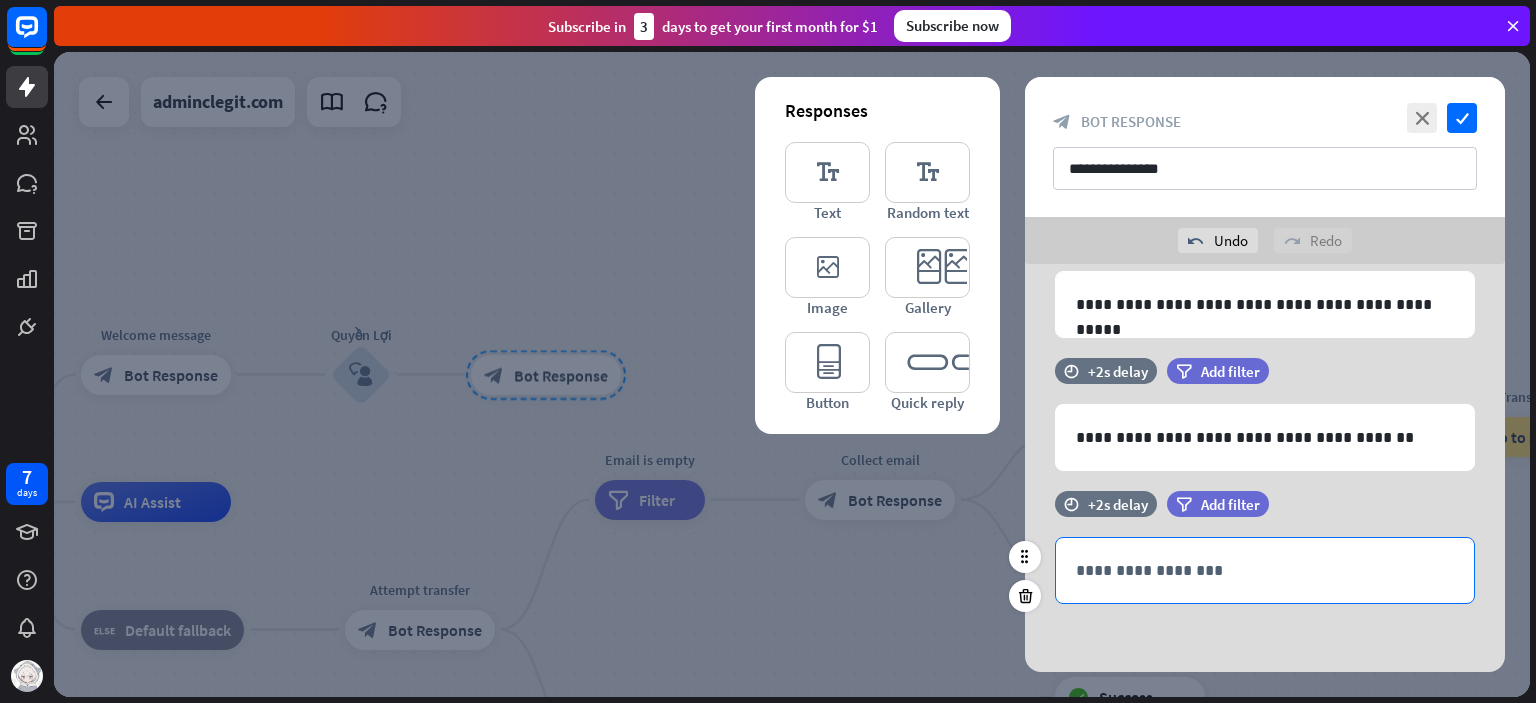 click on "**********" at bounding box center [1265, 570] 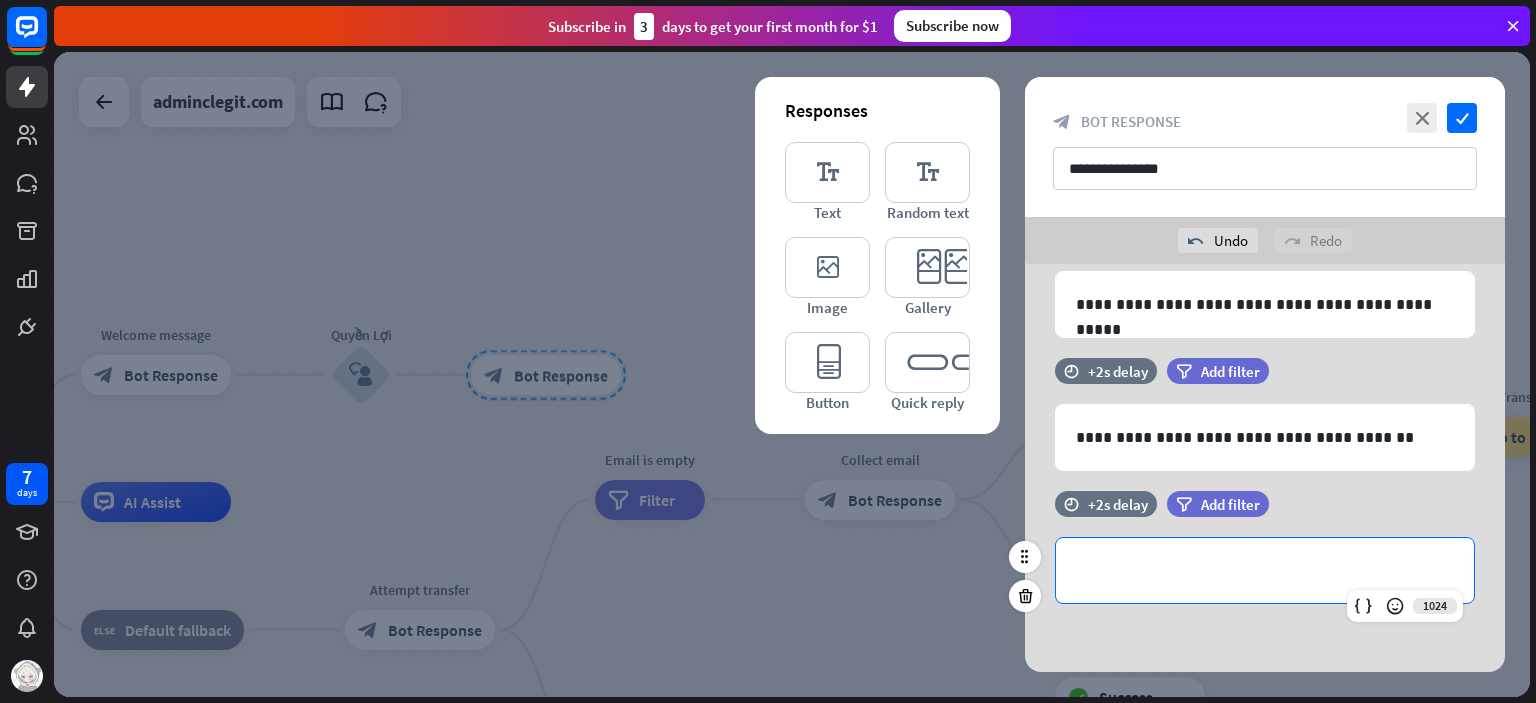 type 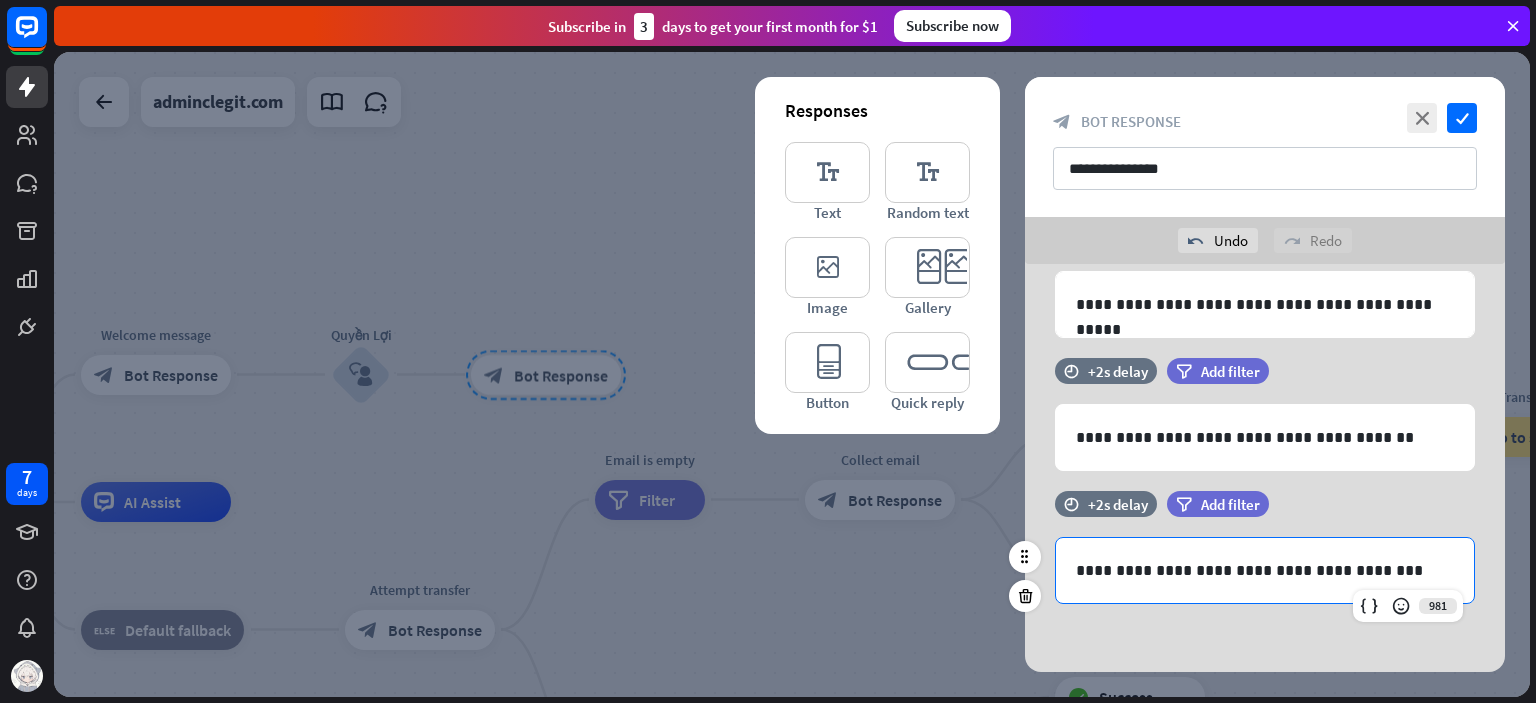 click on "time   +2s delay          filter   Add filter" at bounding box center [1265, 514] 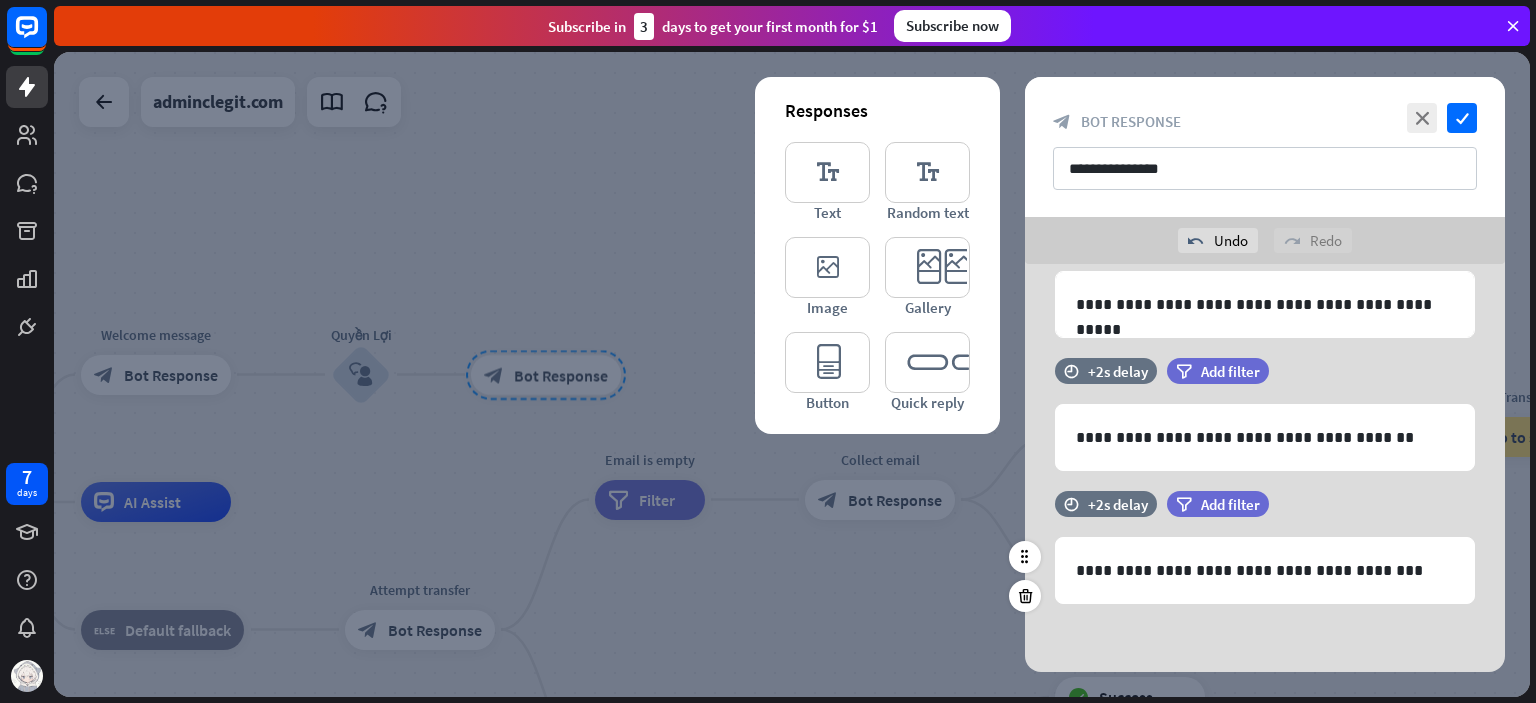 click on "editor_text" at bounding box center [827, 172] 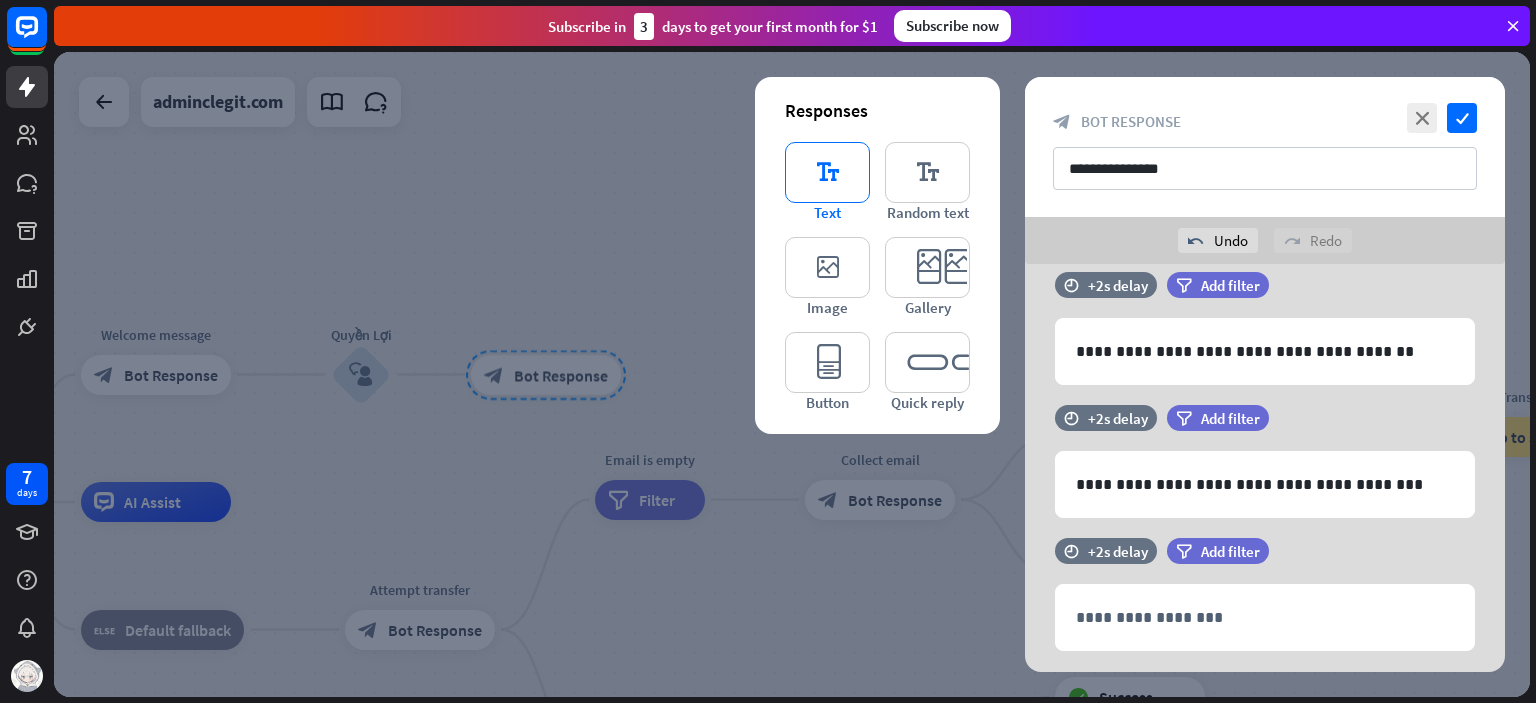 scroll, scrollTop: 210, scrollLeft: 0, axis: vertical 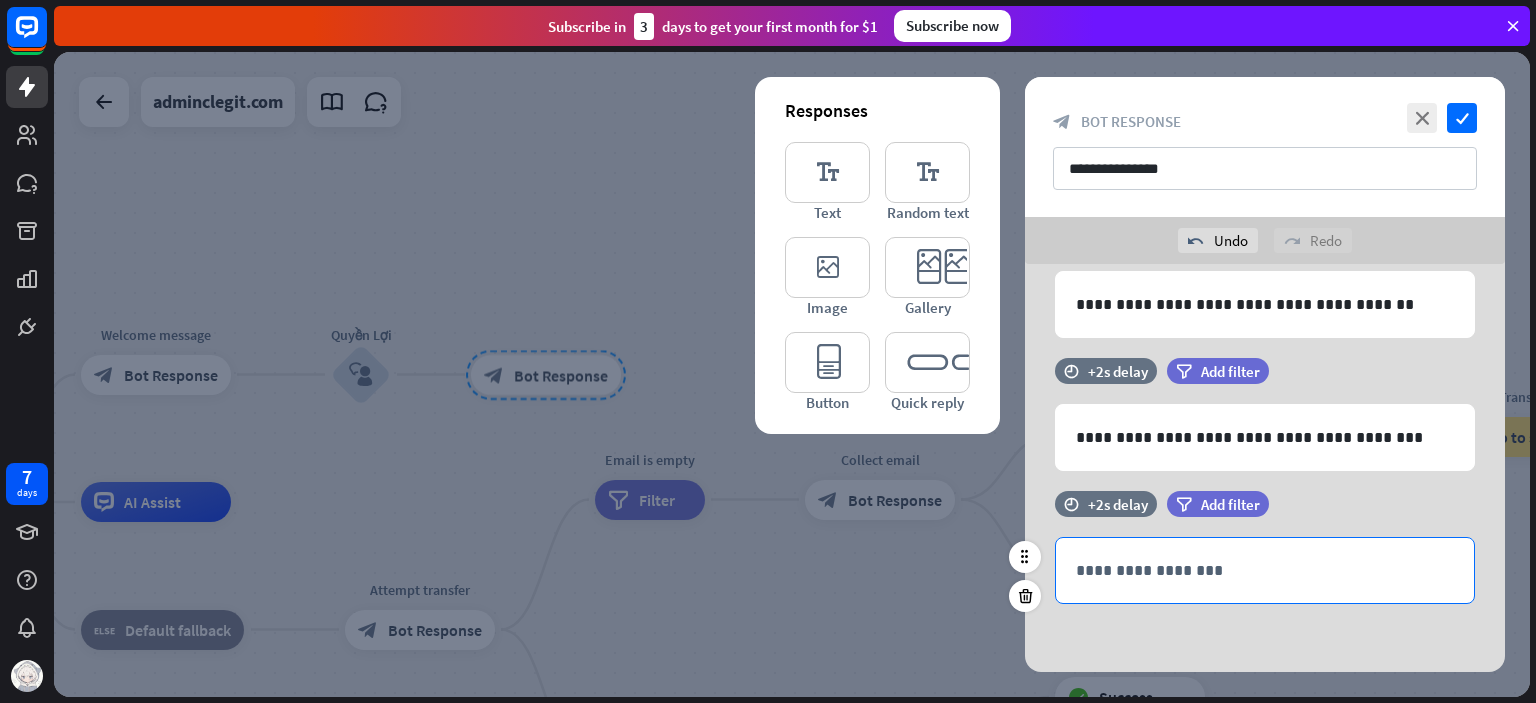 click on "**********" at bounding box center (1265, 570) 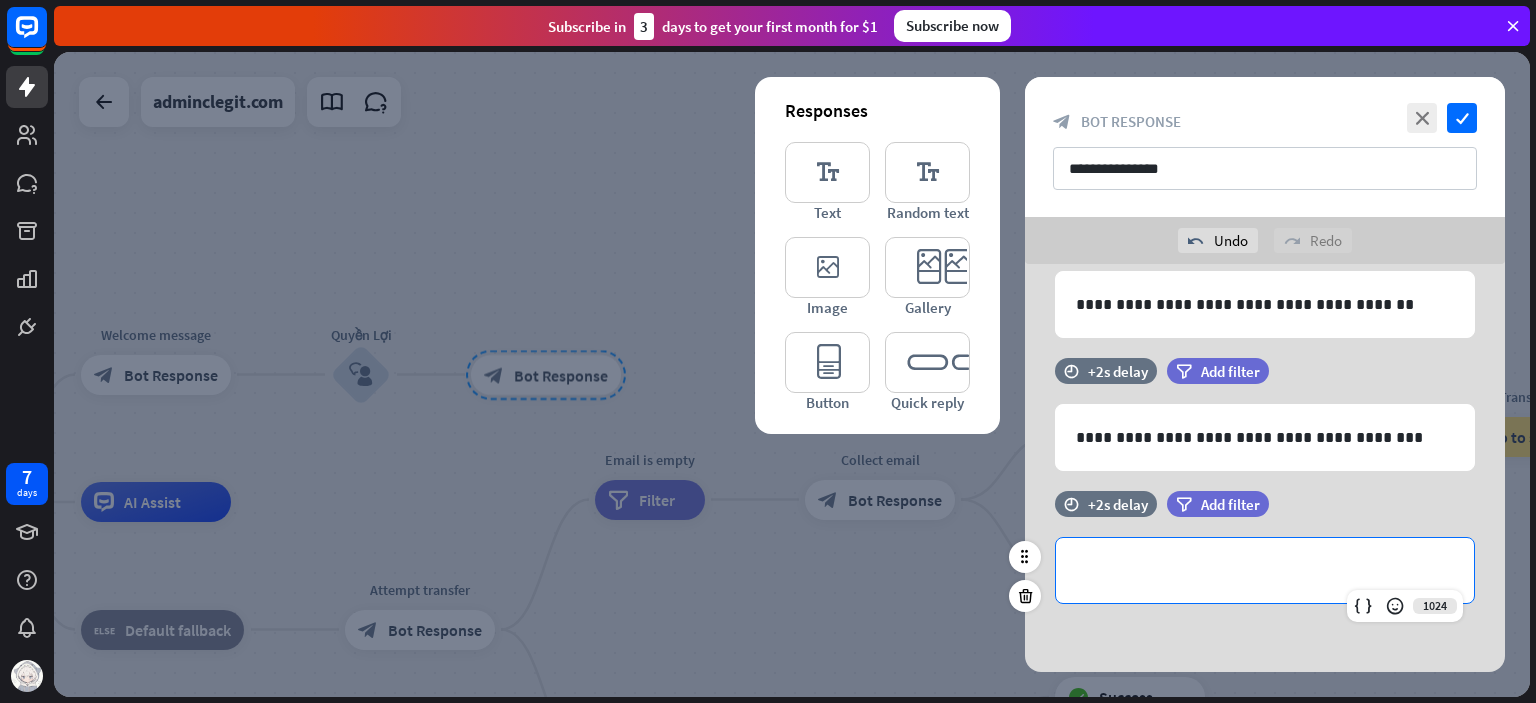 type 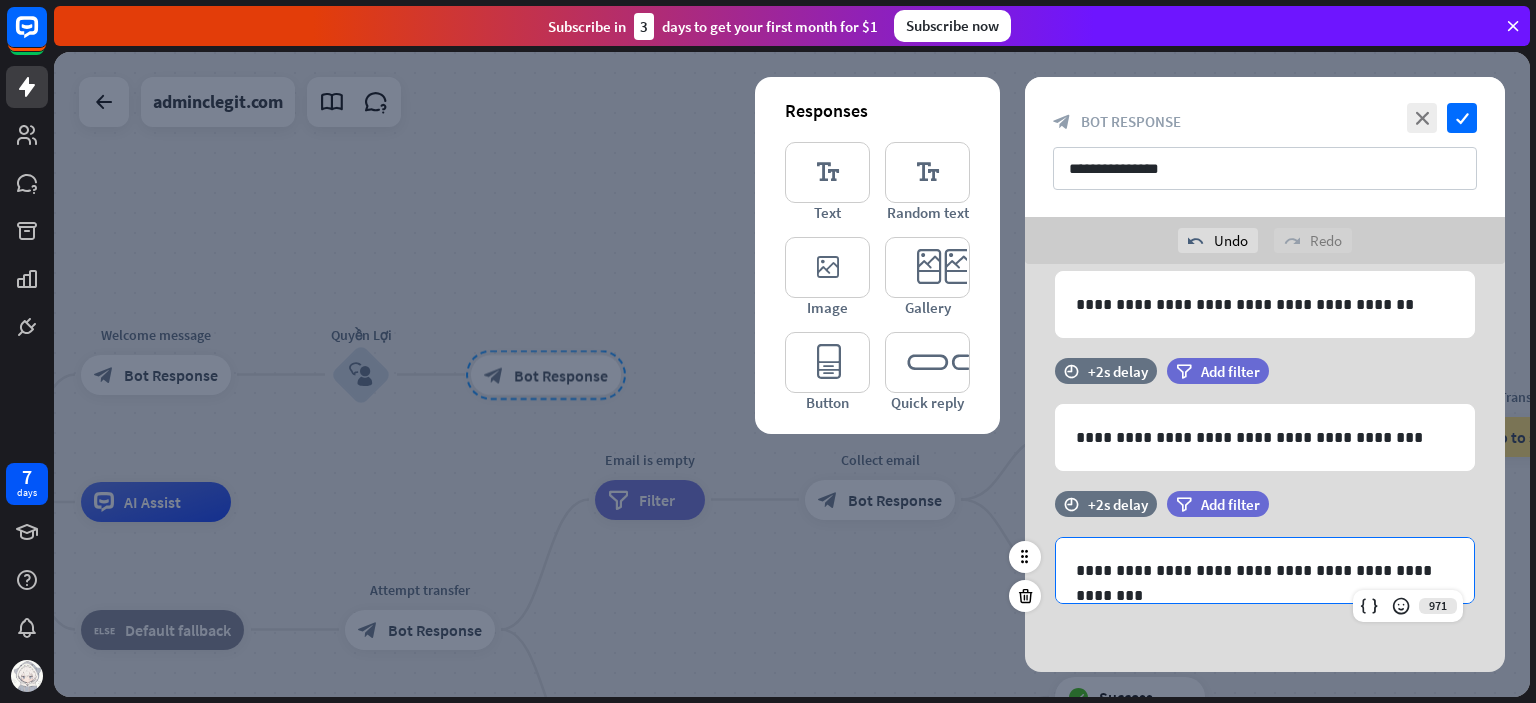 click on "time   +2s delay          filter   Add filter" at bounding box center (1265, 514) 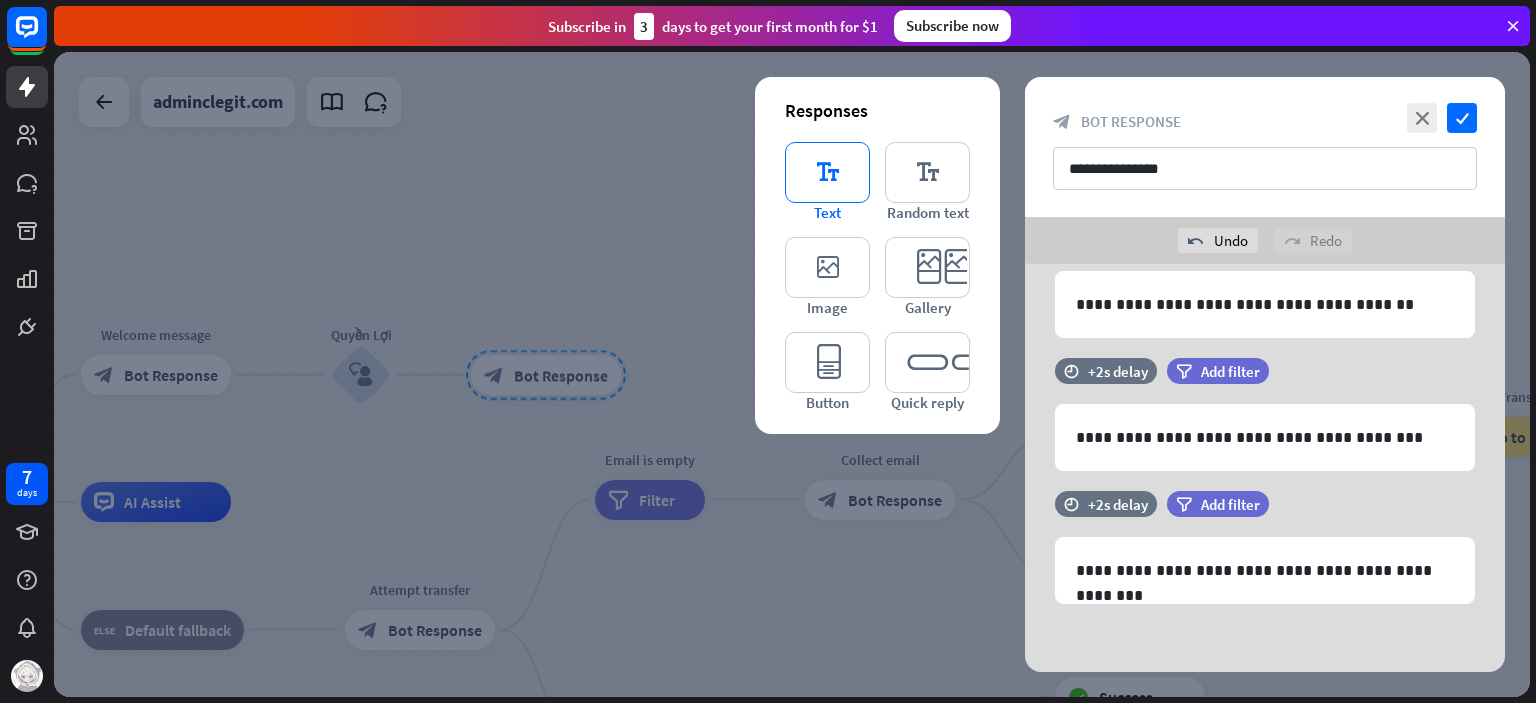 click on "editor_text" at bounding box center (827, 172) 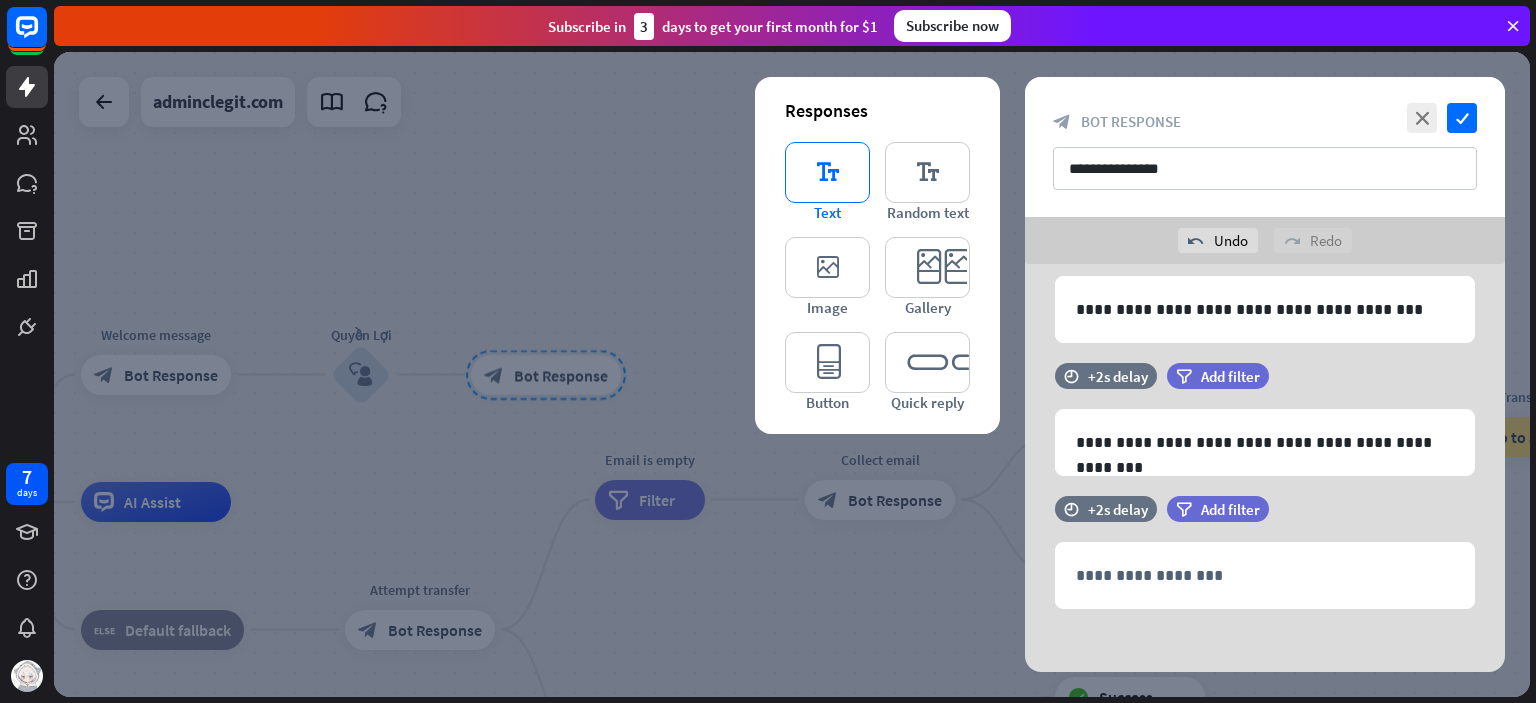 scroll, scrollTop: 343, scrollLeft: 0, axis: vertical 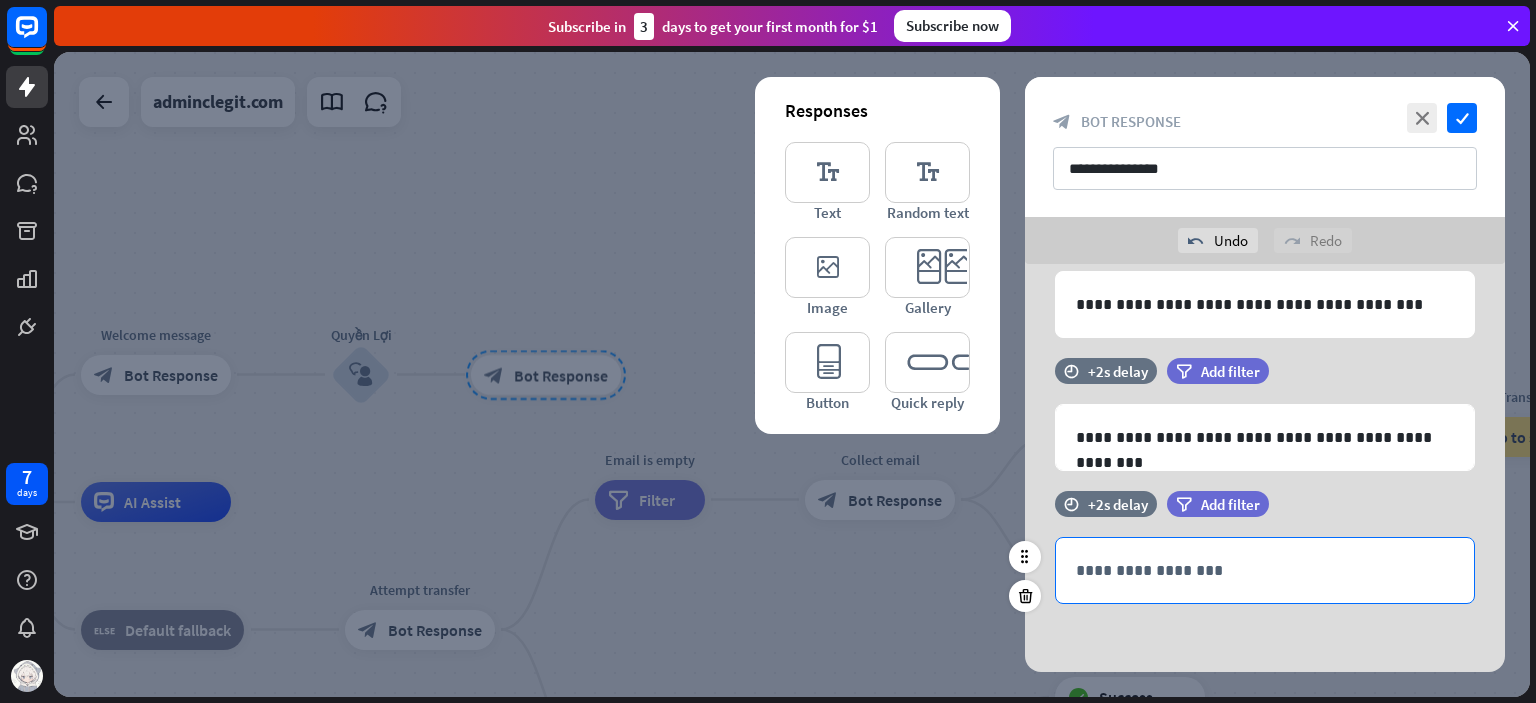 click on "**********" at bounding box center [1265, 570] 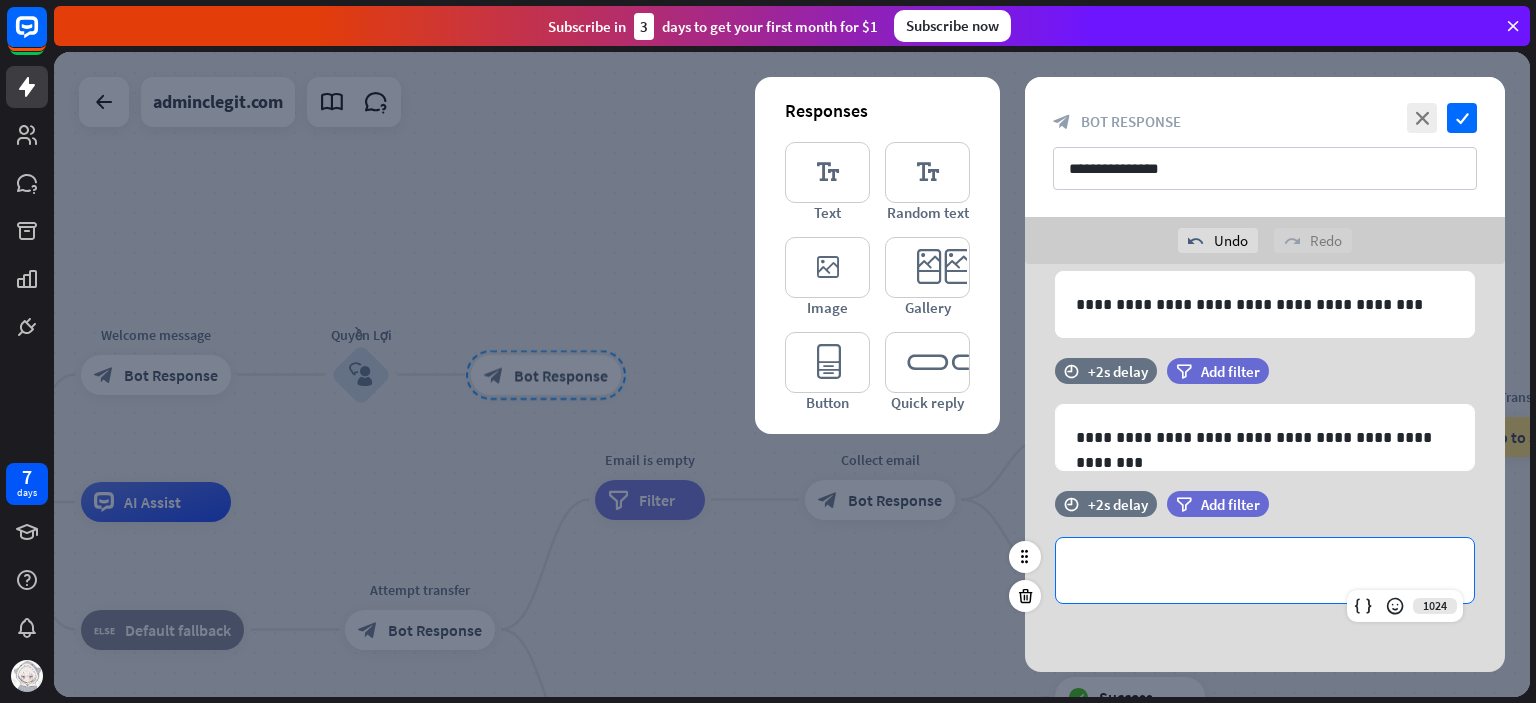 type 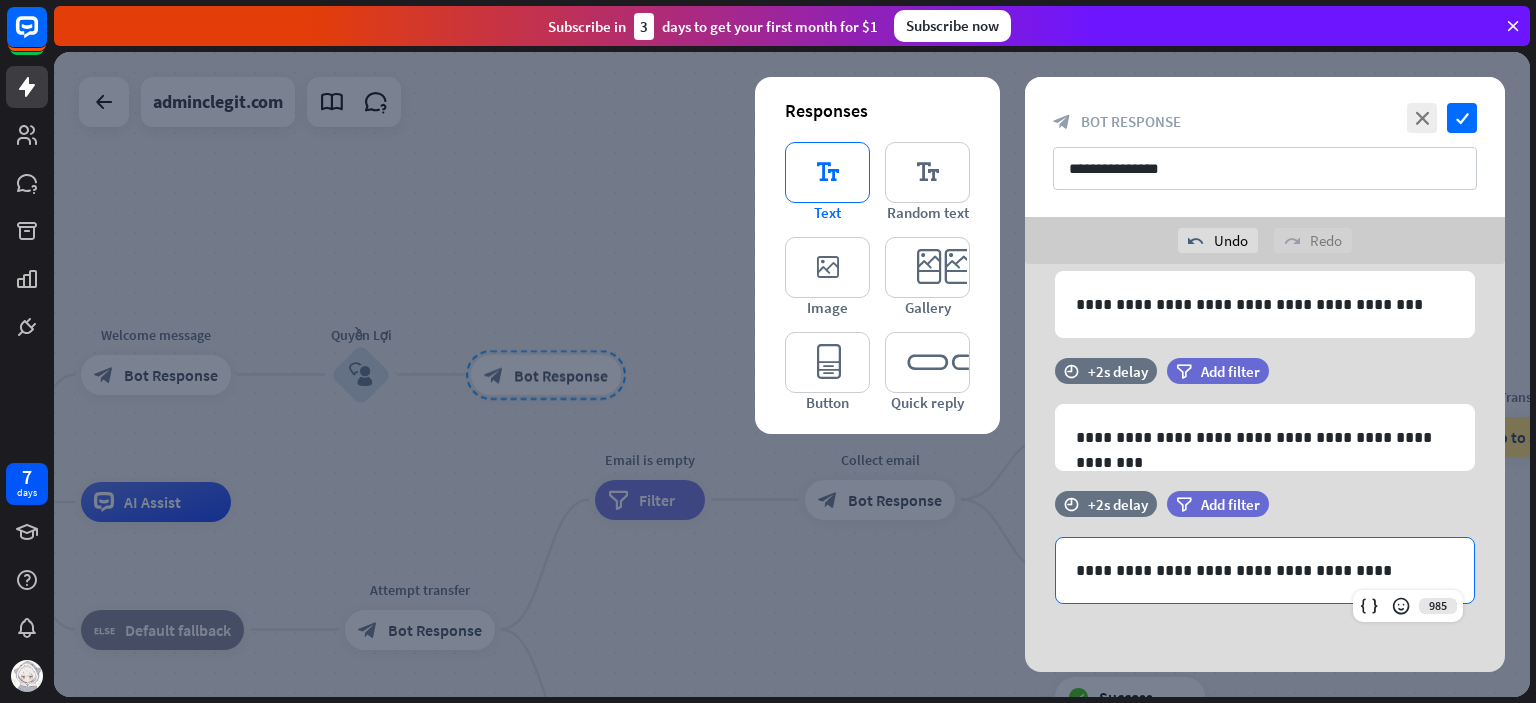 click on "editor_text" at bounding box center [827, 172] 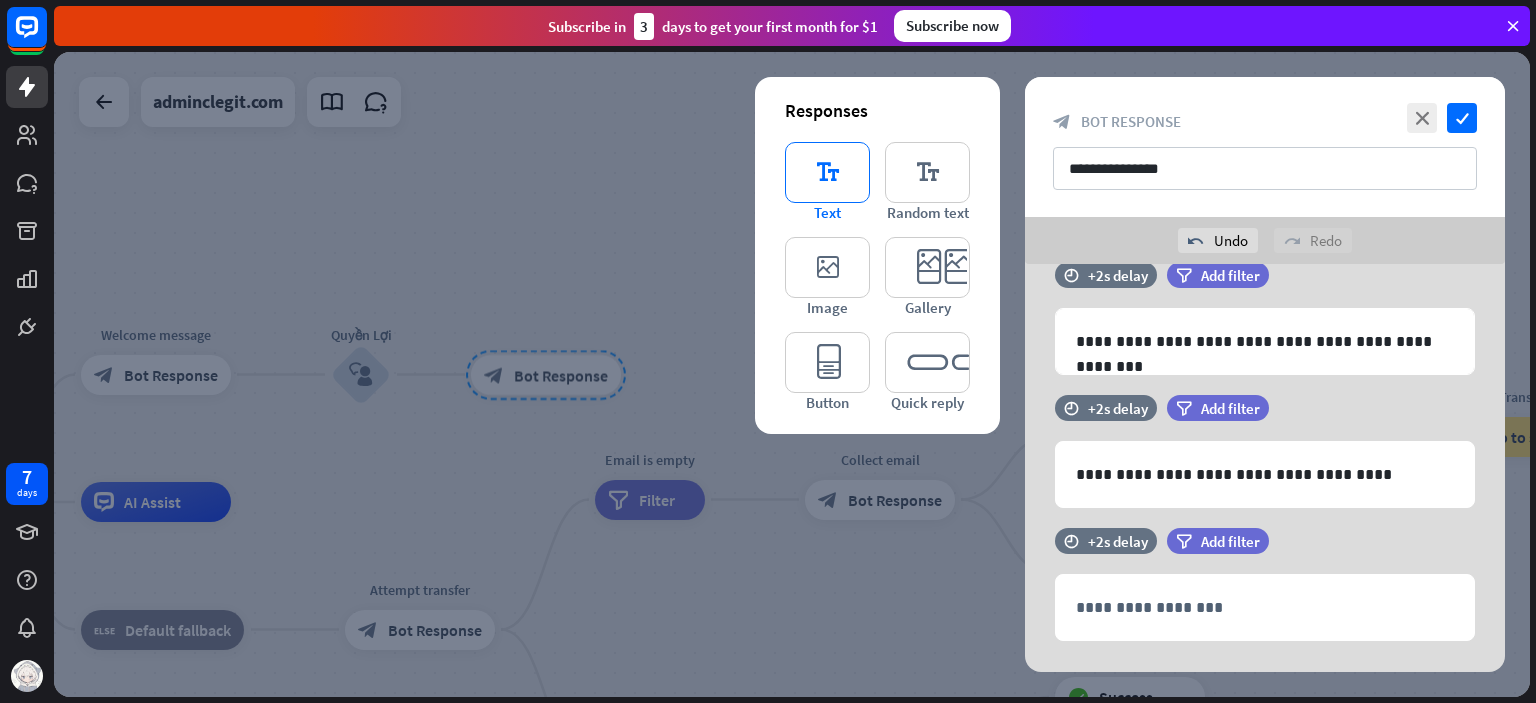 scroll, scrollTop: 476, scrollLeft: 0, axis: vertical 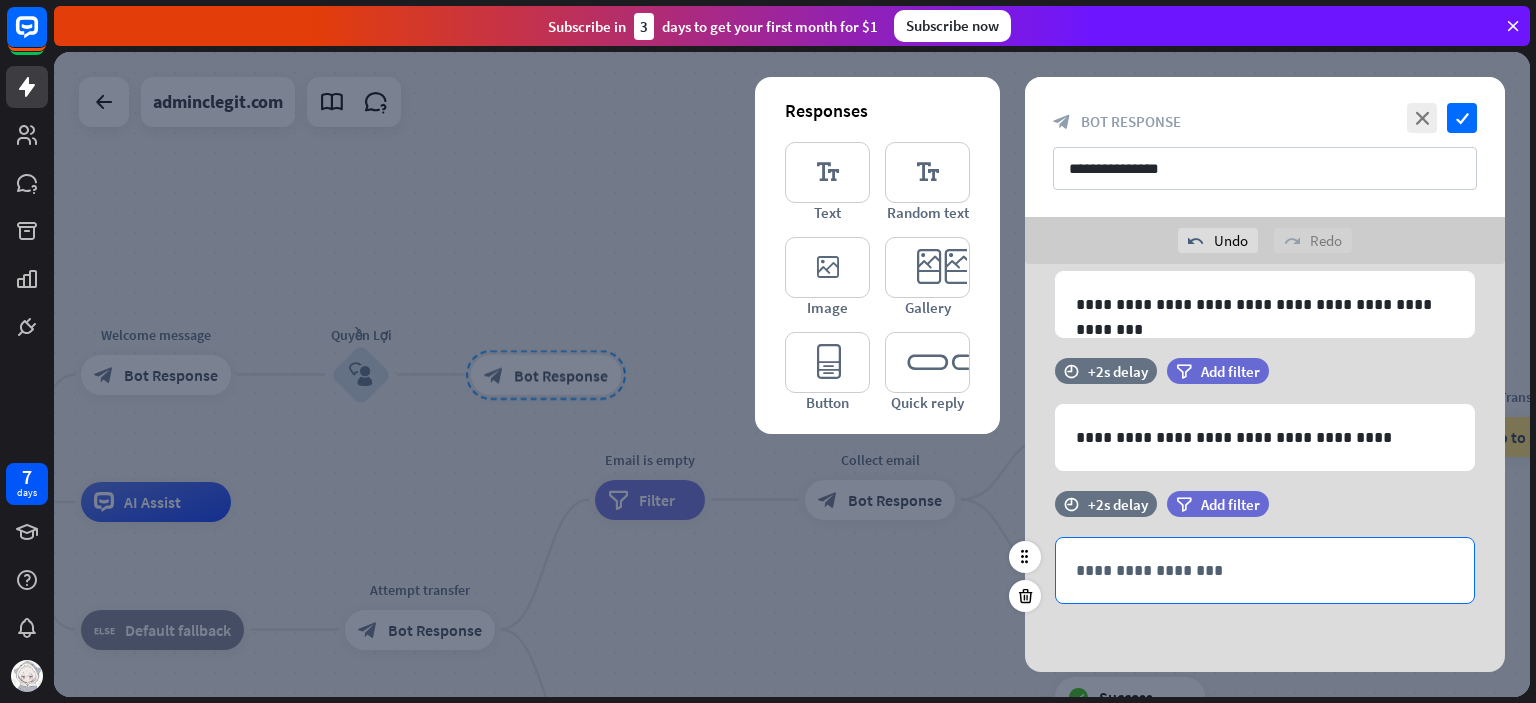click on "**********" at bounding box center [1265, 570] 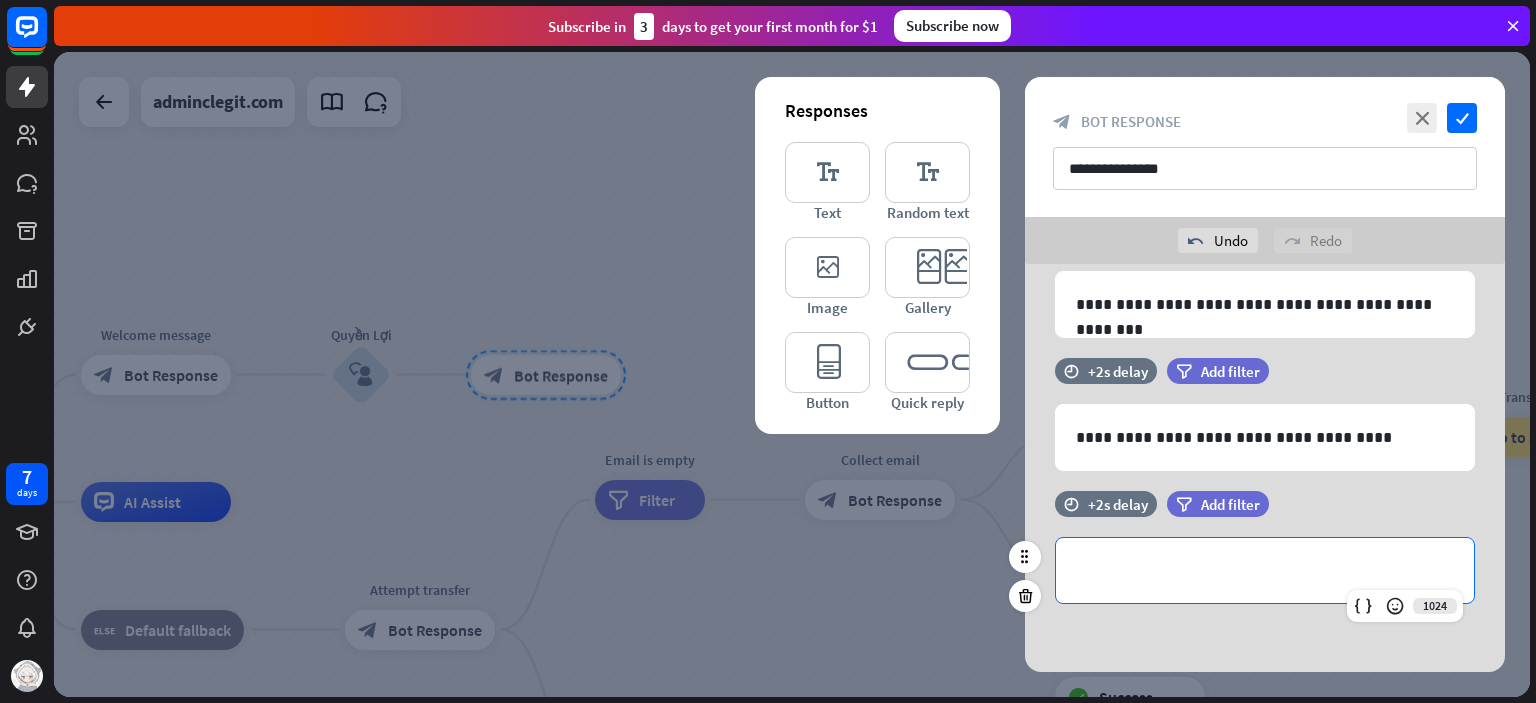 type 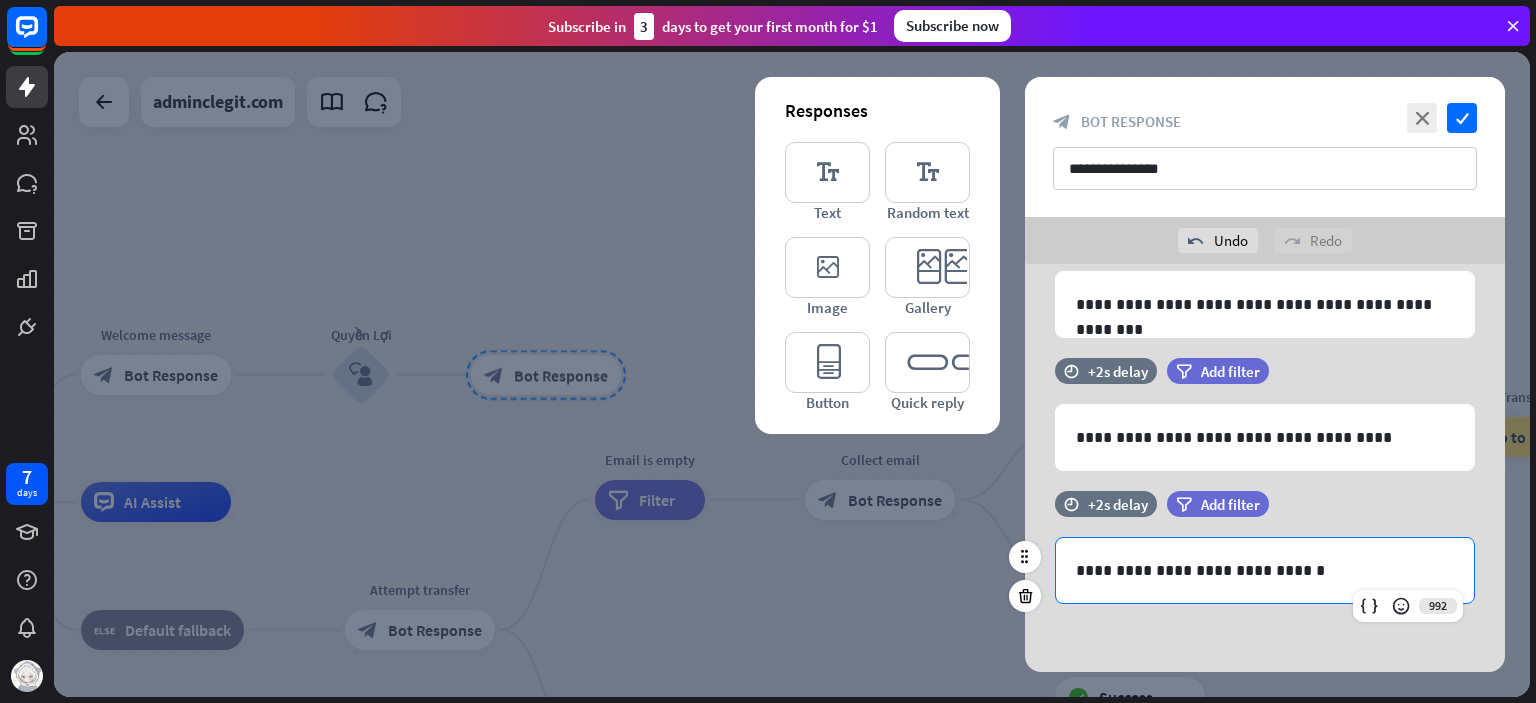 click on "time   +2s delay          filter   Add filter" at bounding box center [1265, 514] 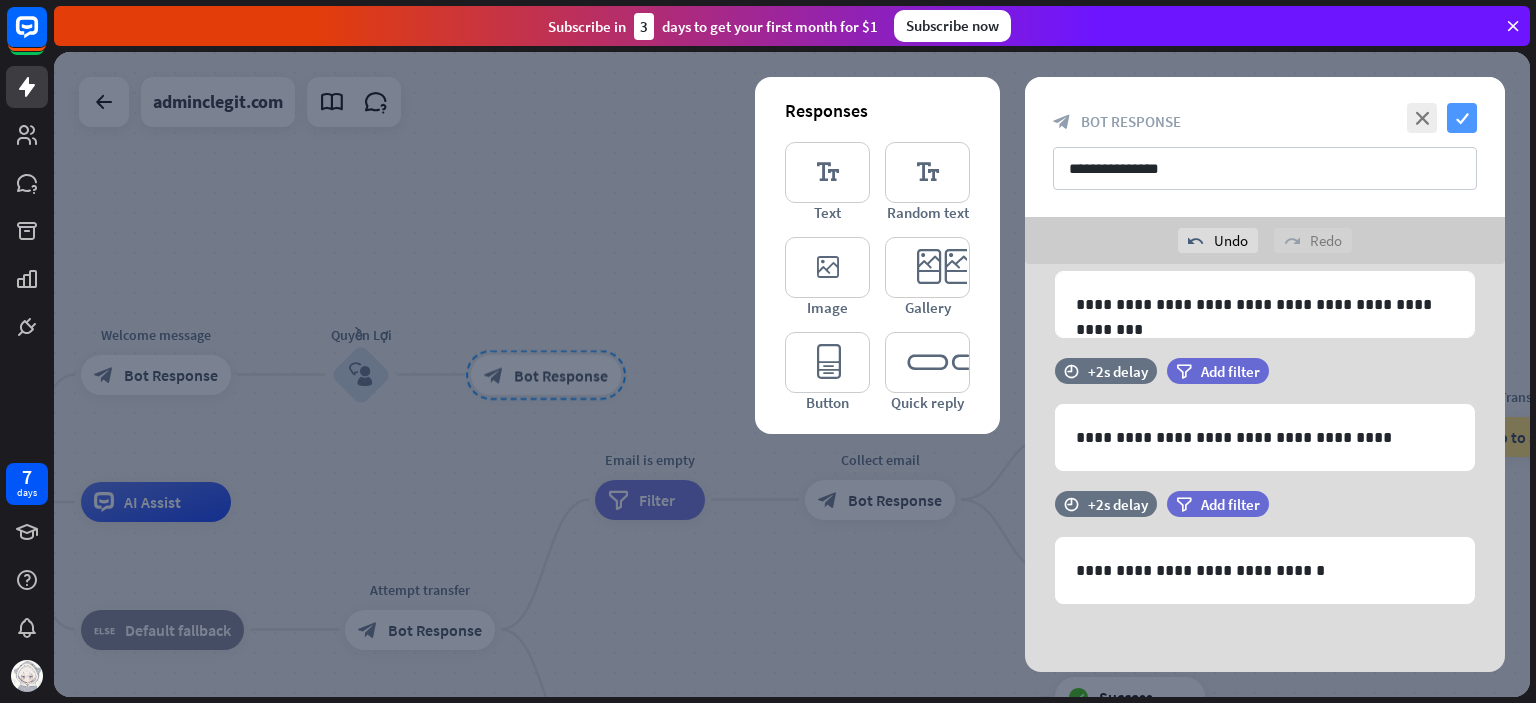 click on "check" at bounding box center [1462, 118] 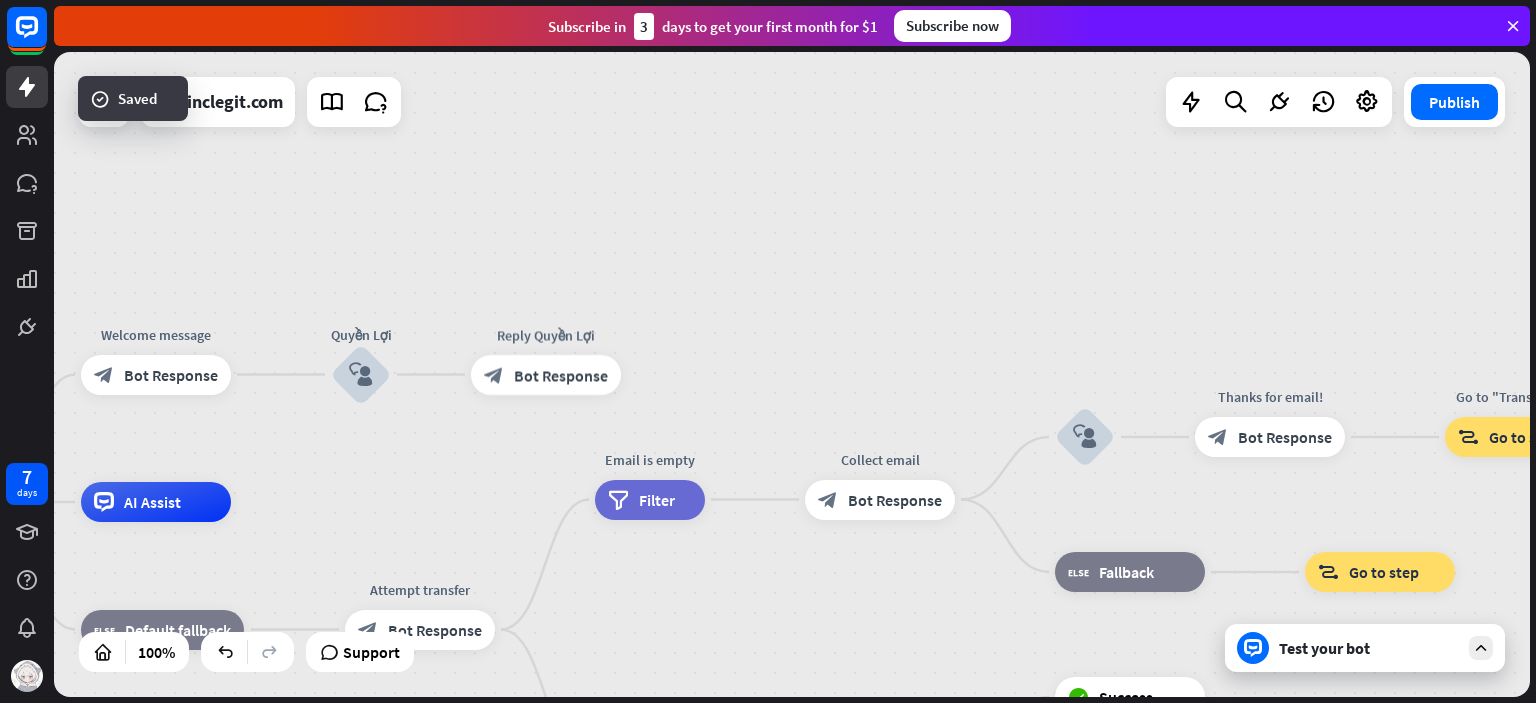 click on "Test your bot" at bounding box center [1369, 648] 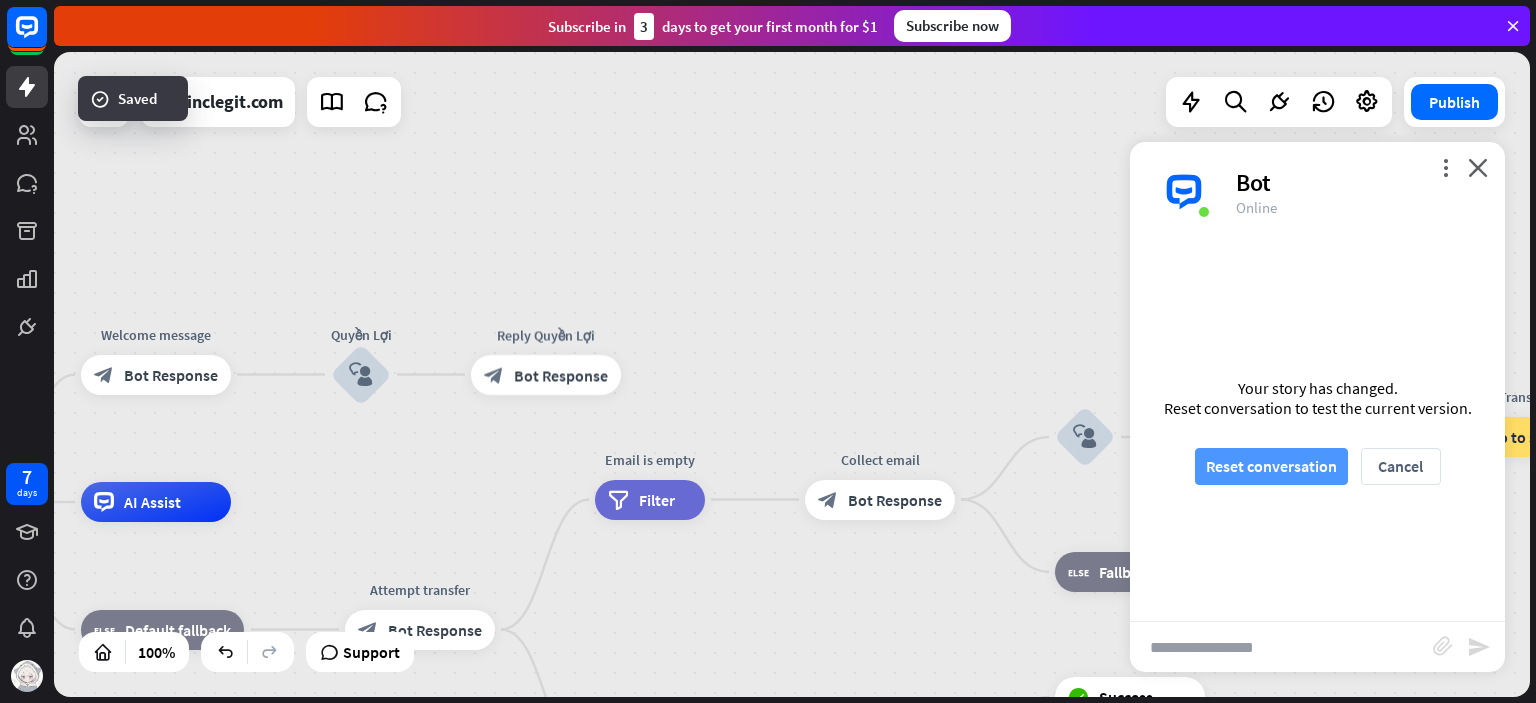 click on "Reset conversation" at bounding box center (1271, 466) 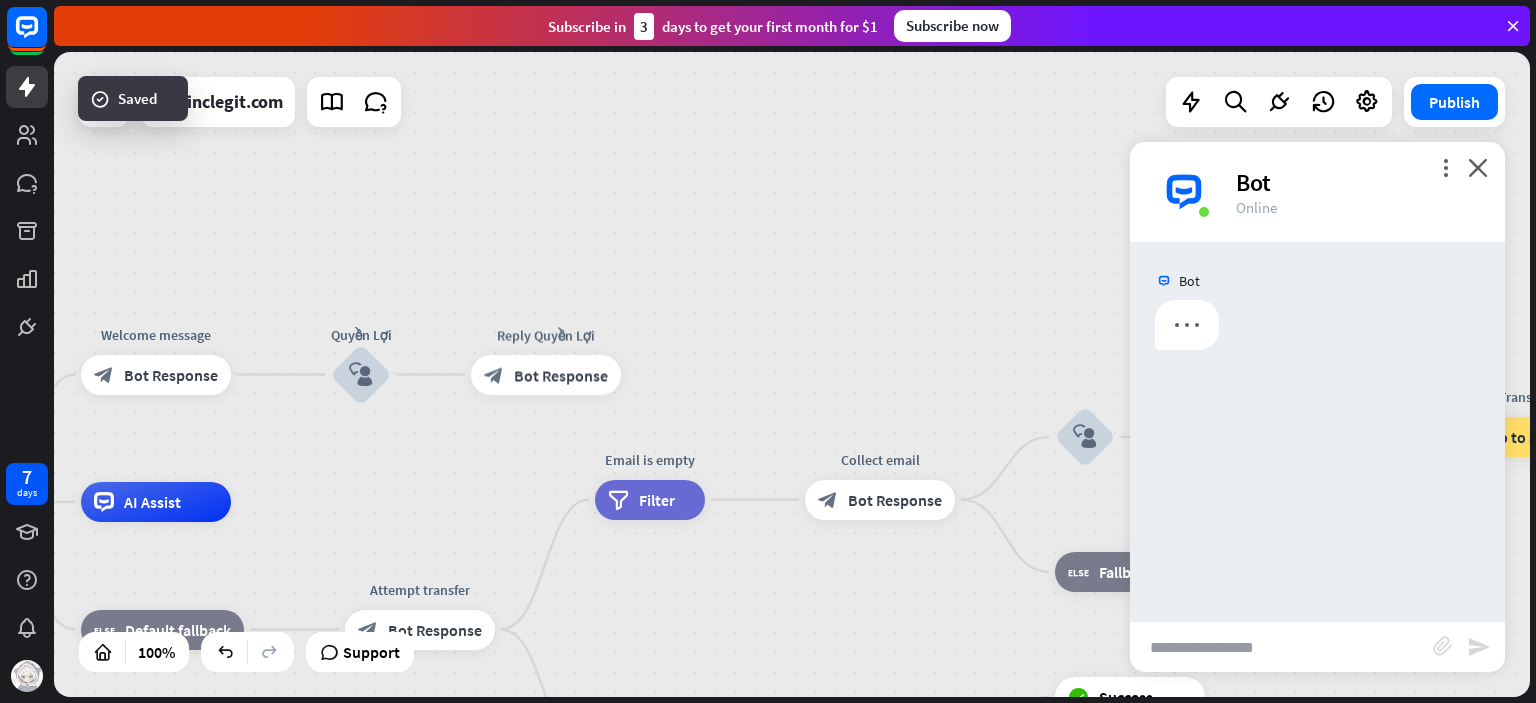 scroll, scrollTop: 0, scrollLeft: 0, axis: both 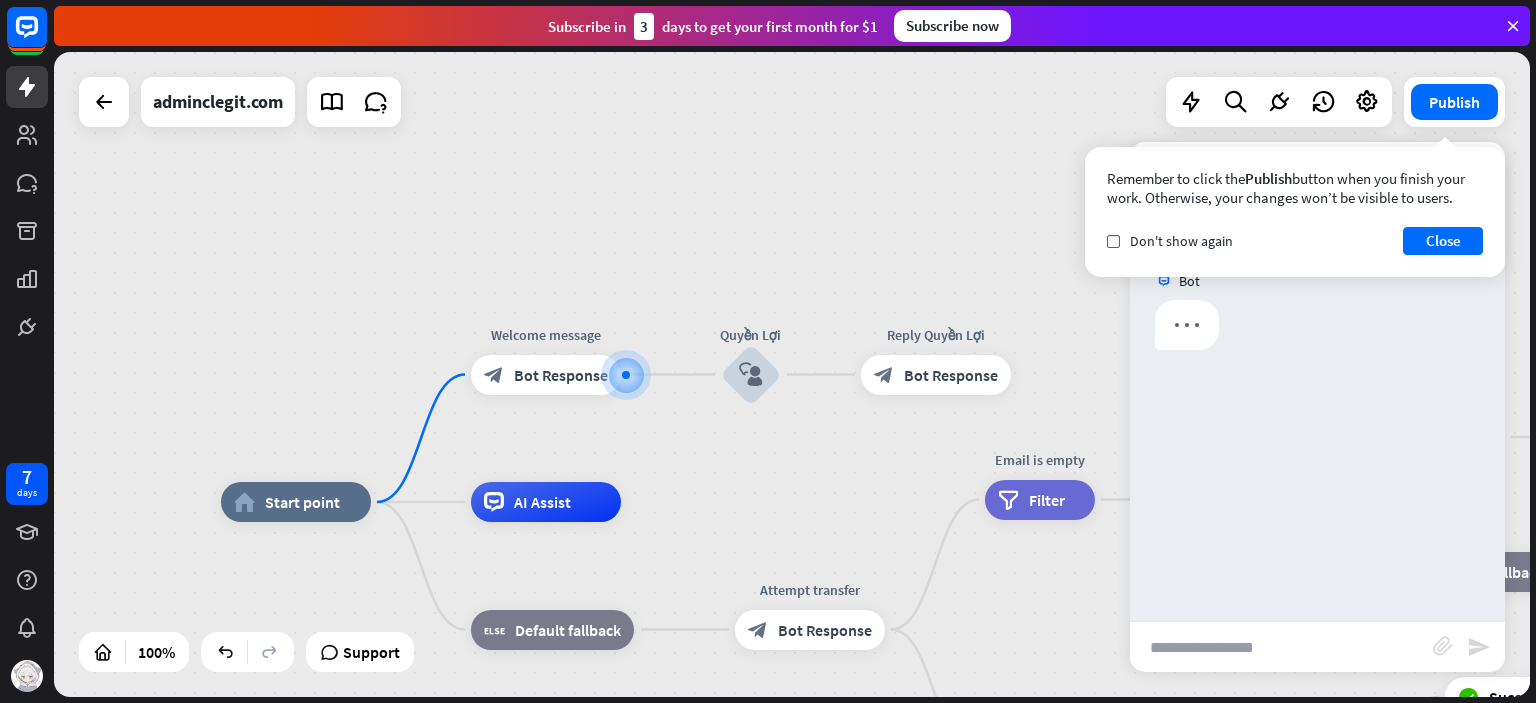 click on "Close" at bounding box center [1443, 241] 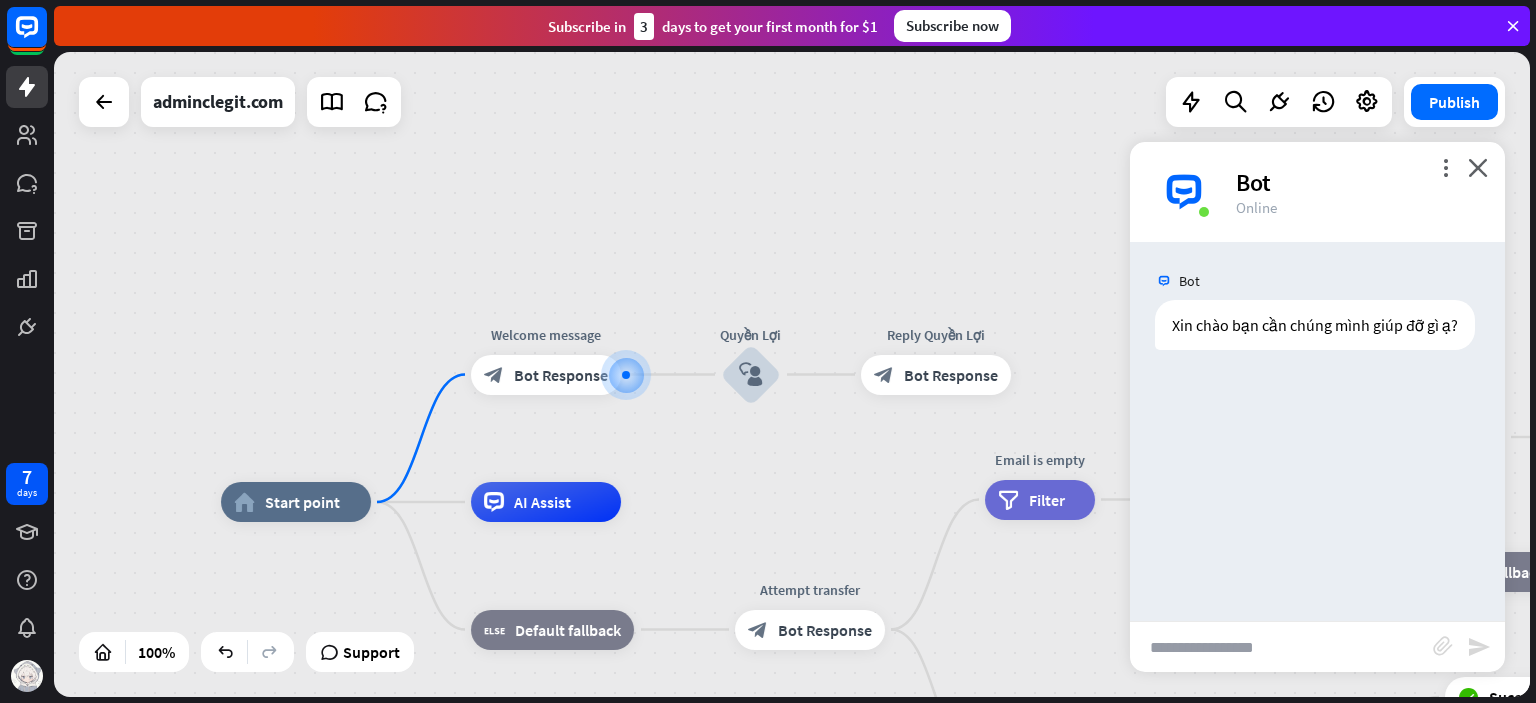 click at bounding box center (1281, 647) 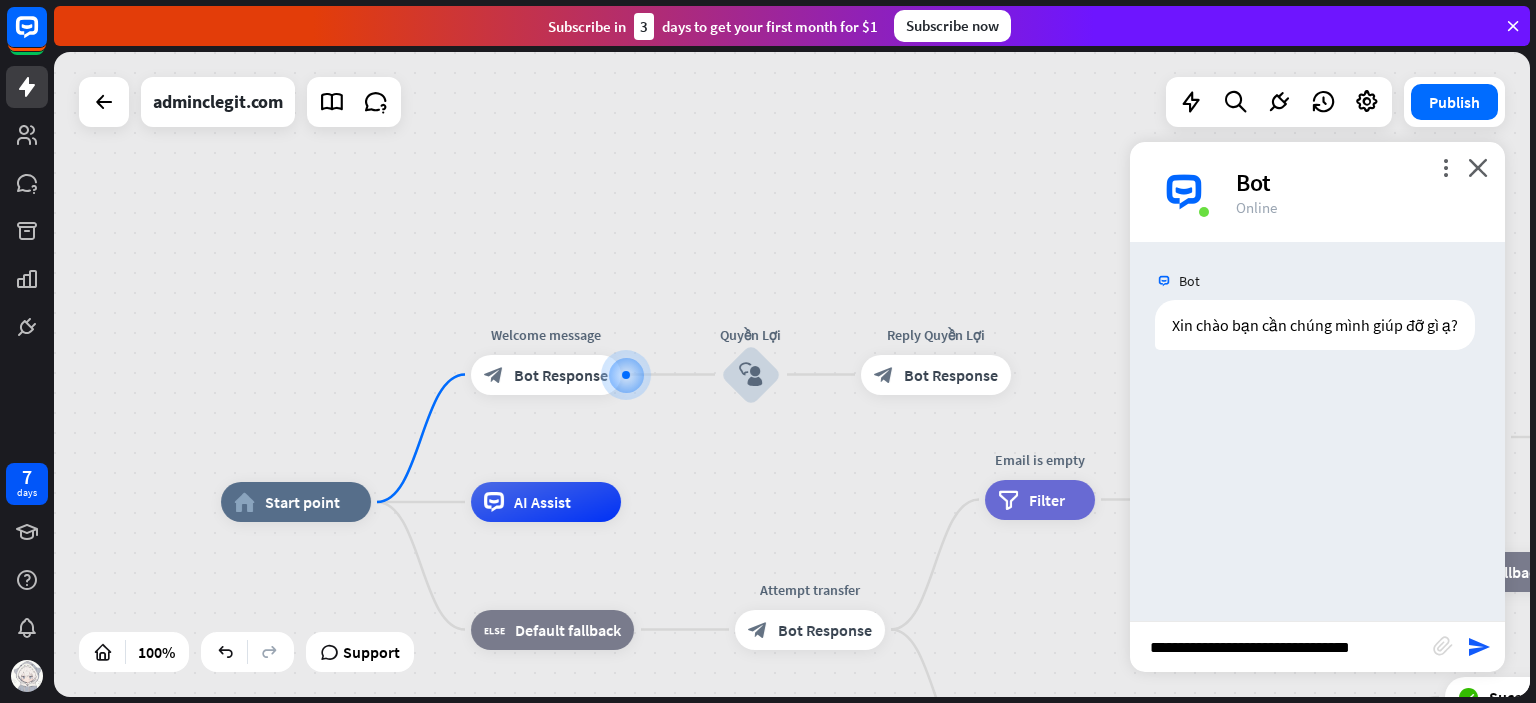 type on "**********" 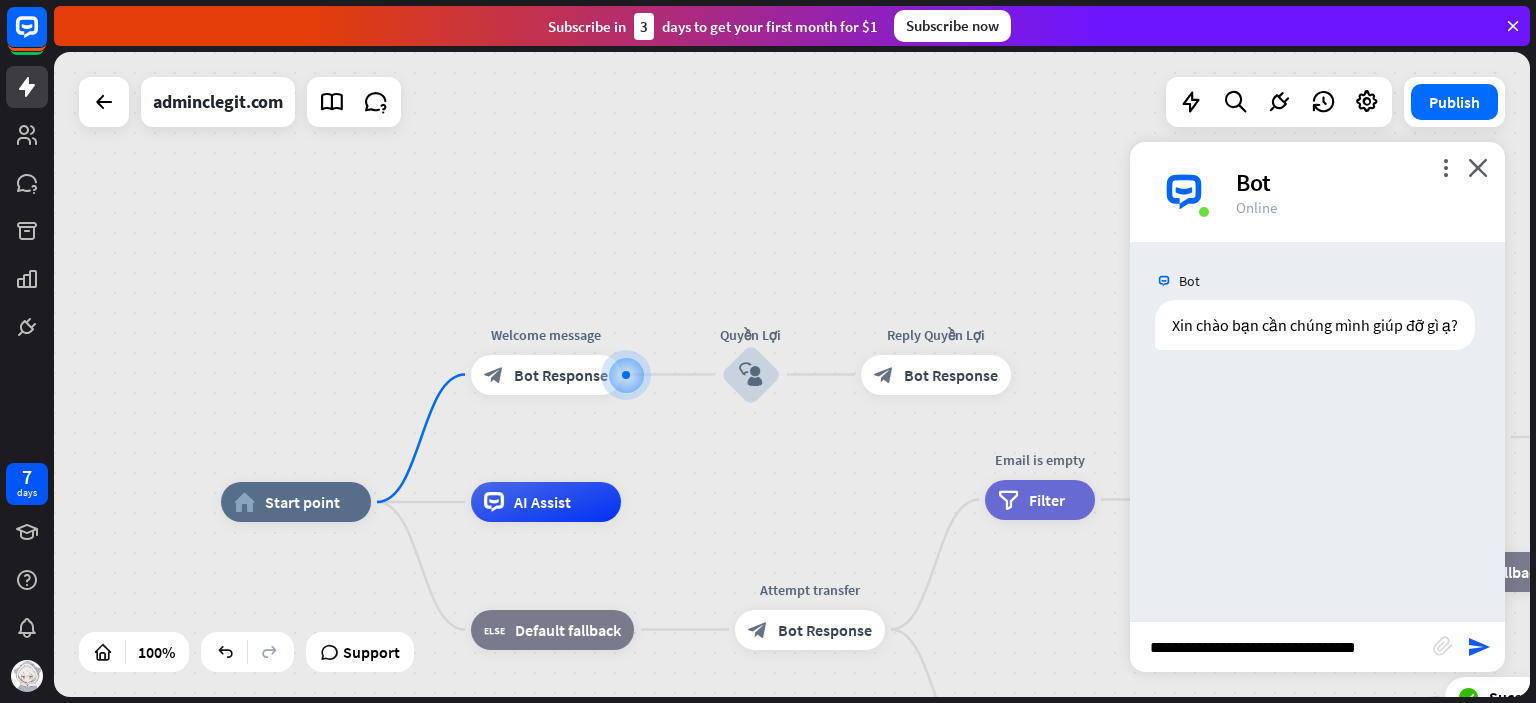 type 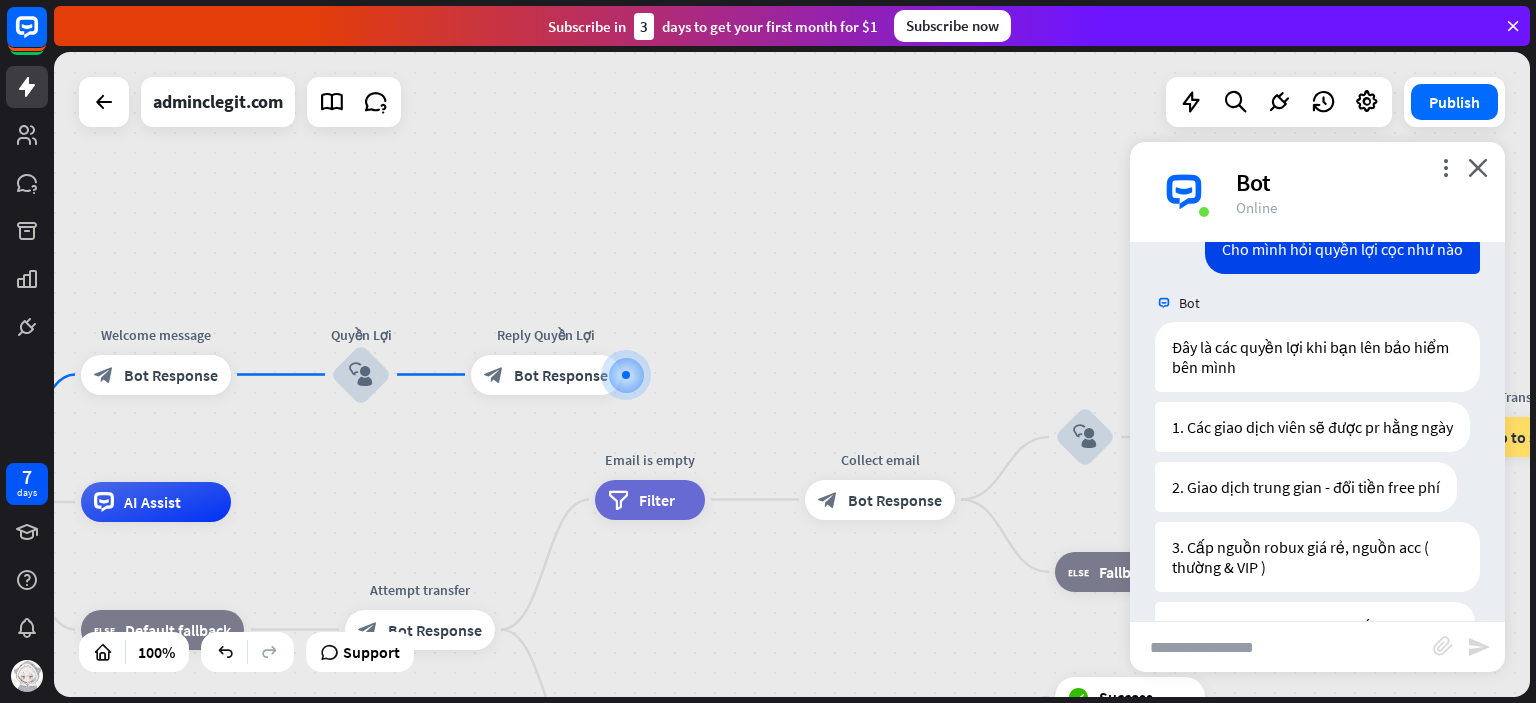 scroll, scrollTop: 173, scrollLeft: 0, axis: vertical 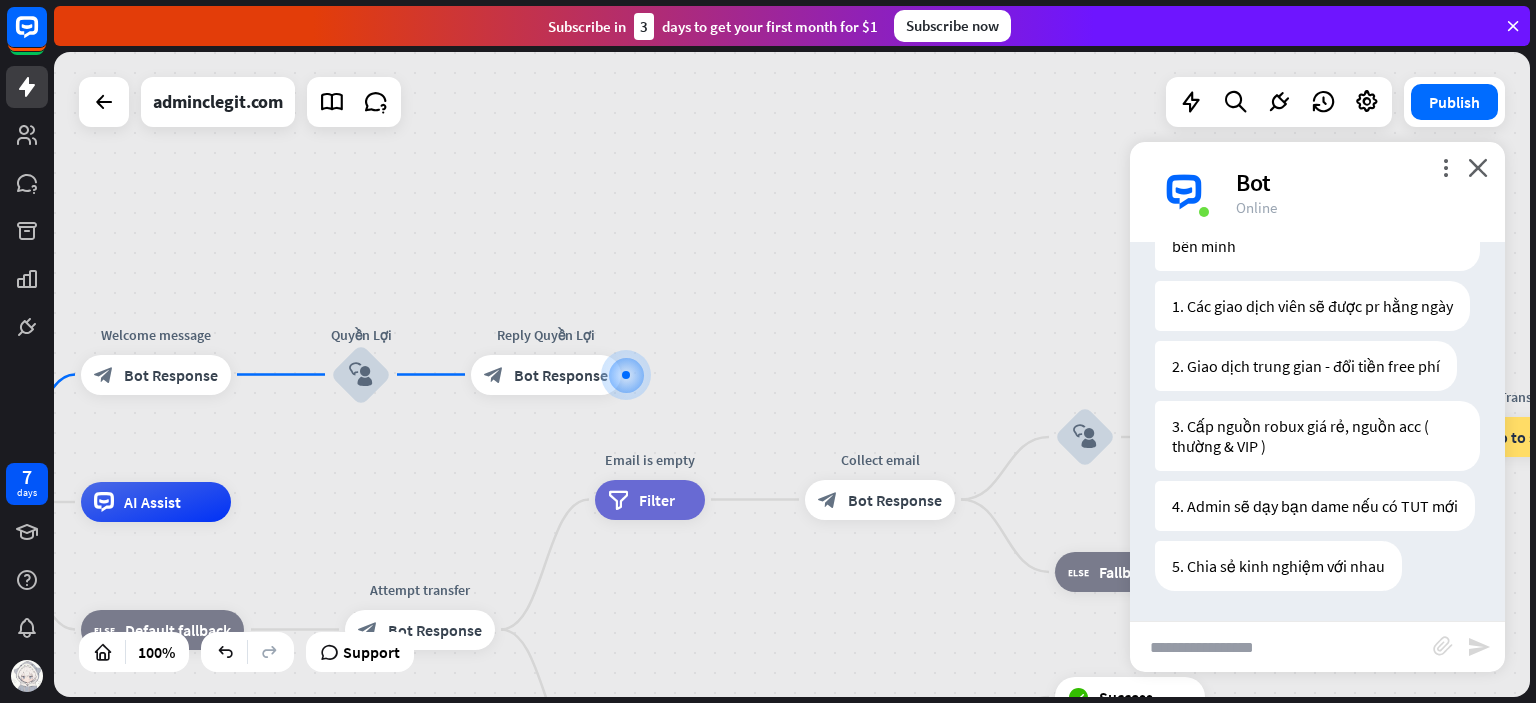 click on "home_2   Start point                 Welcome message   block_bot_response   Bot Response                 Quyền Lợi   block_user_input                 Reply Quyền Lợi   block_bot_response   Bot Response                         AI Assist                   block_fallback   Default fallback                 Attempt transfer   block_bot_response   Bot Response                 Email is empty   filter   Filter                 Collect email   block_bot_response   Bot Response                   block_user_input                 Thanks for email!   block_bot_response   Bot Response                 Go to "Transfer chat"   block_goto   Go to step                   block_fallback   Fallback                   block_goto   Go to step                 Email exists   filter   Filter                   block_livechat   Transfer chat                   block_success   Success                   block_failure   Failure                 No agents to chat.   block_bot_response   Bot Response" at bounding box center (792, 374) 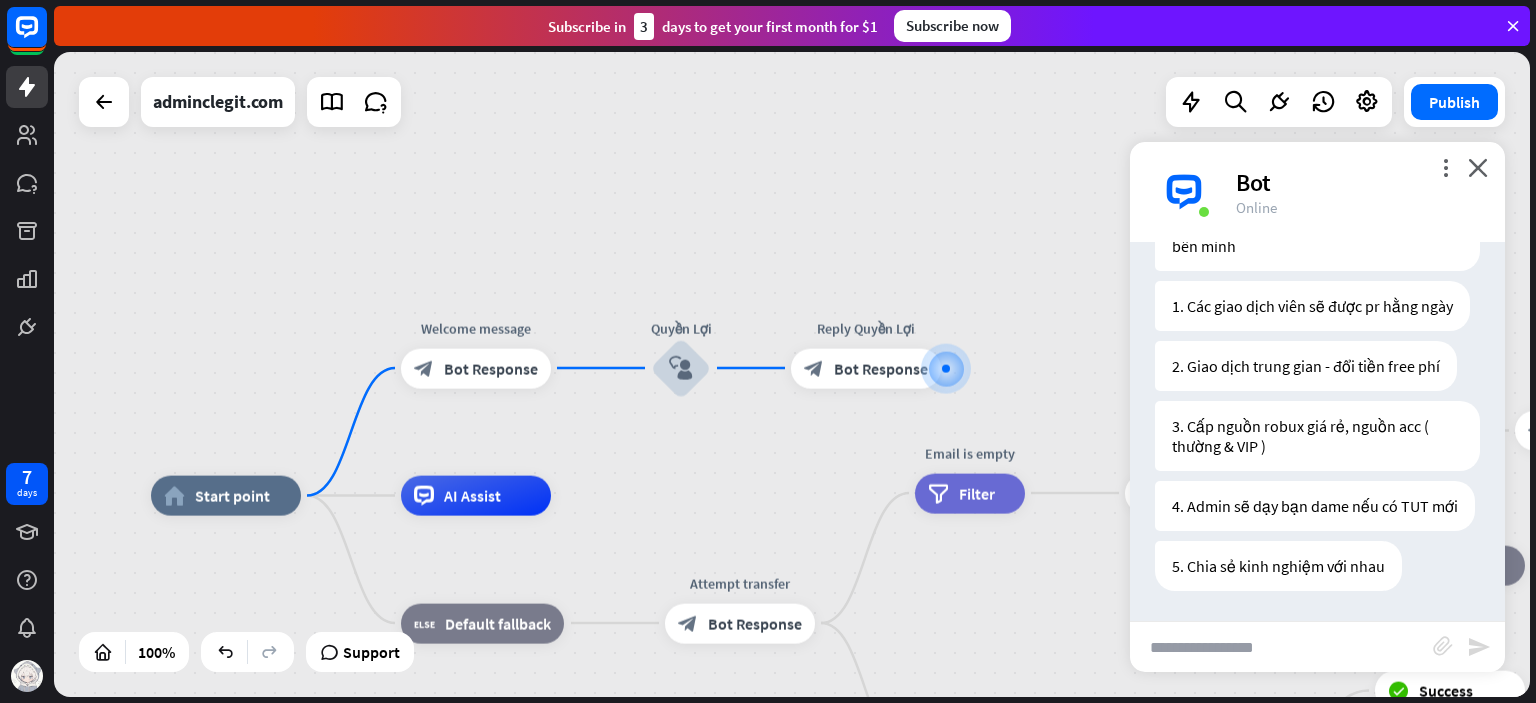 click on "home_2   Start point                 Welcome message   block_bot_response   Bot Response                 Quyền Lợi   block_user_input                 Reply Quyền Lợi   block_bot_response   Bot Response                         AI Assist                   block_fallback   Default fallback                 Attempt transfer   block_bot_response   Bot Response                 Email is empty   filter   Filter                 Collect email   block_bot_response   Bot Response                   block_user_input                 Thanks for email!   block_bot_response   Bot Response                 Go to "Transfer chat"   block_goto   Go to step                   block_fallback   Fallback                   block_goto   Go to step                 Email exists   filter   Filter                   block_livechat   Transfer chat                   block_success   Success                   block_failure   Failure                 No agents to chat.   block_bot_response   Bot Response" at bounding box center [792, 374] 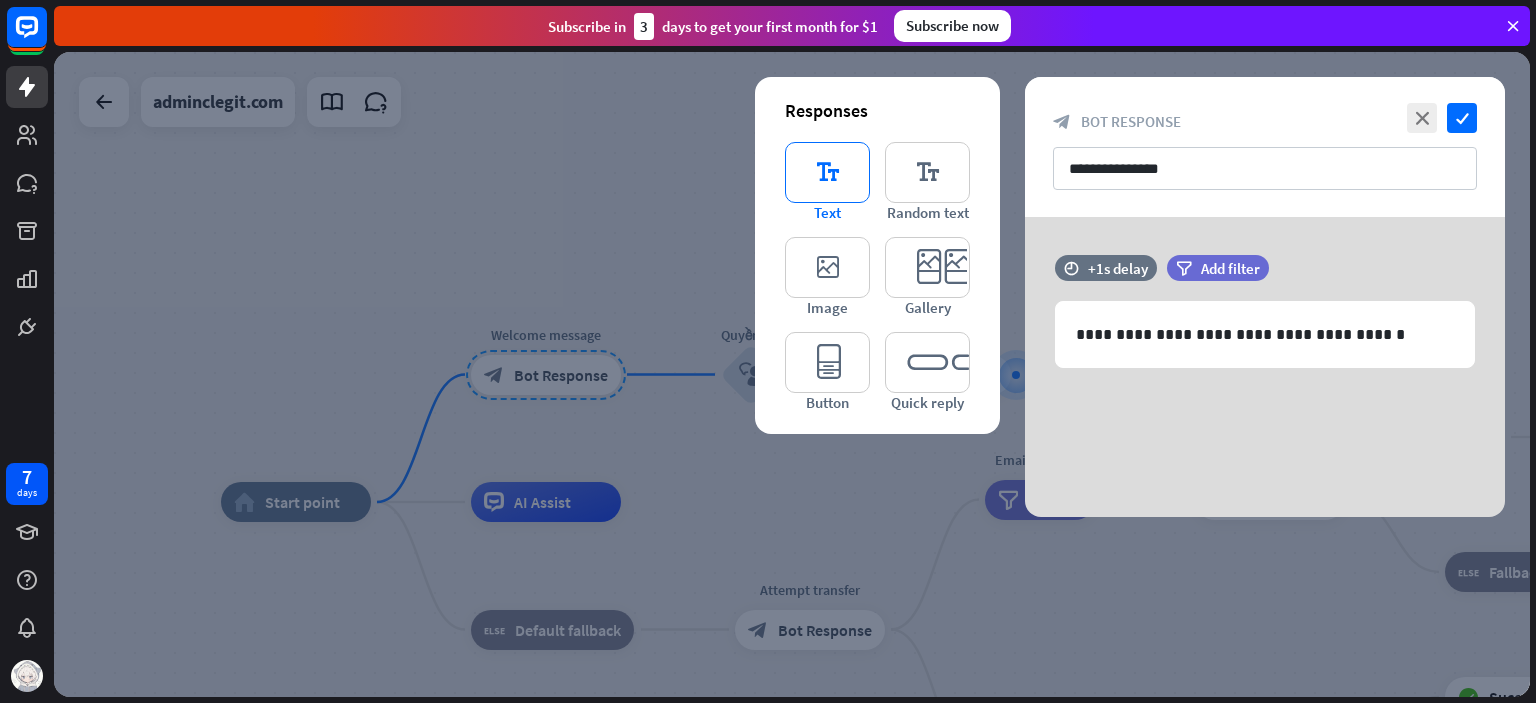 click on "editor_text" at bounding box center [827, 172] 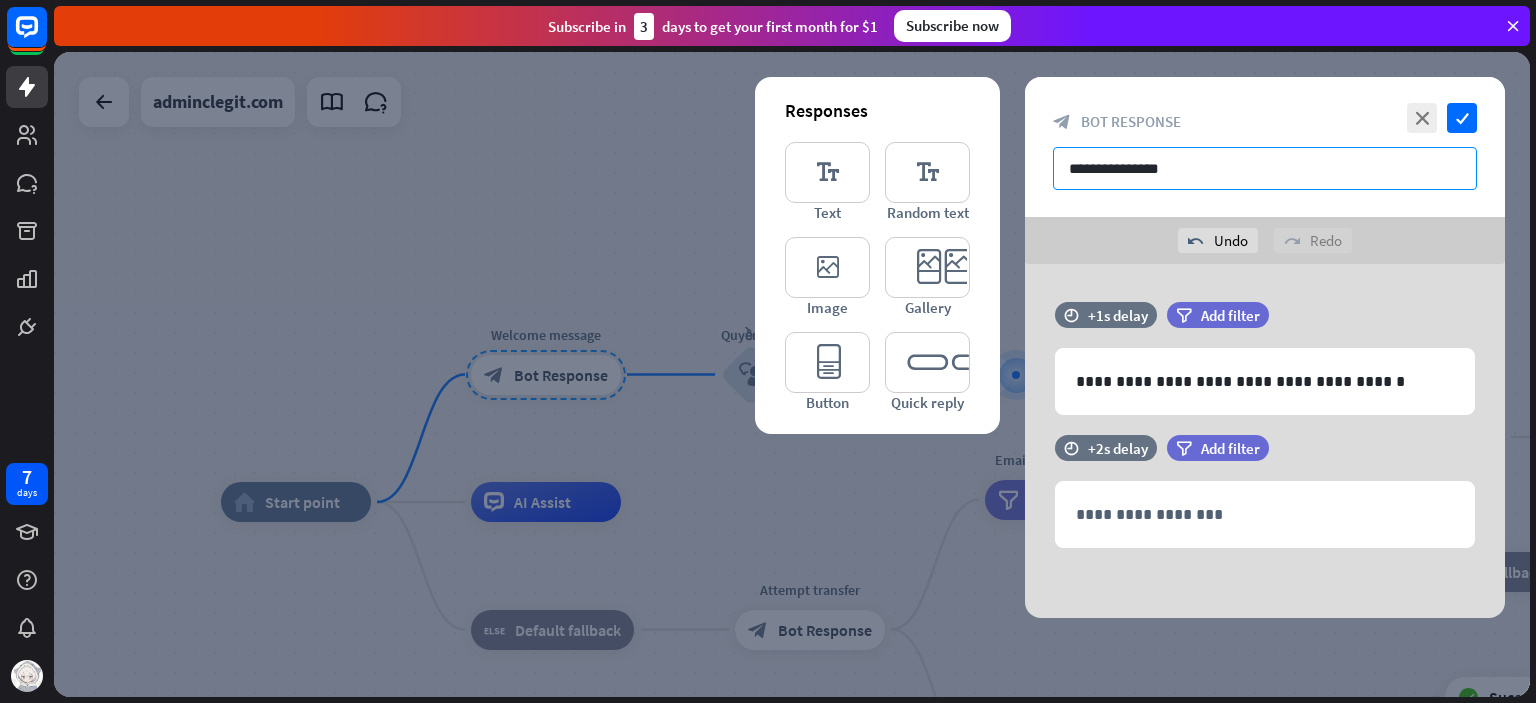 click on "**********" at bounding box center (1265, 168) 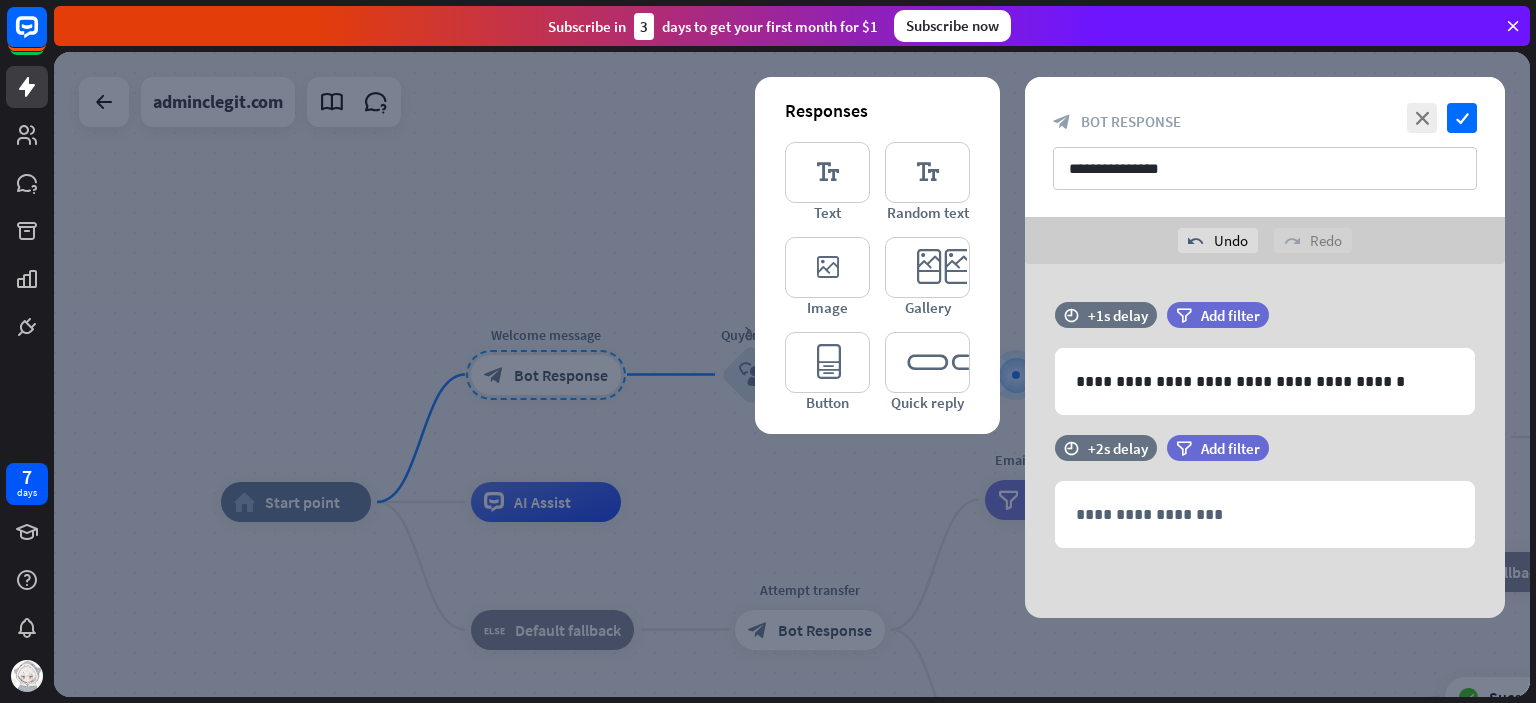 click at bounding box center [792, 374] 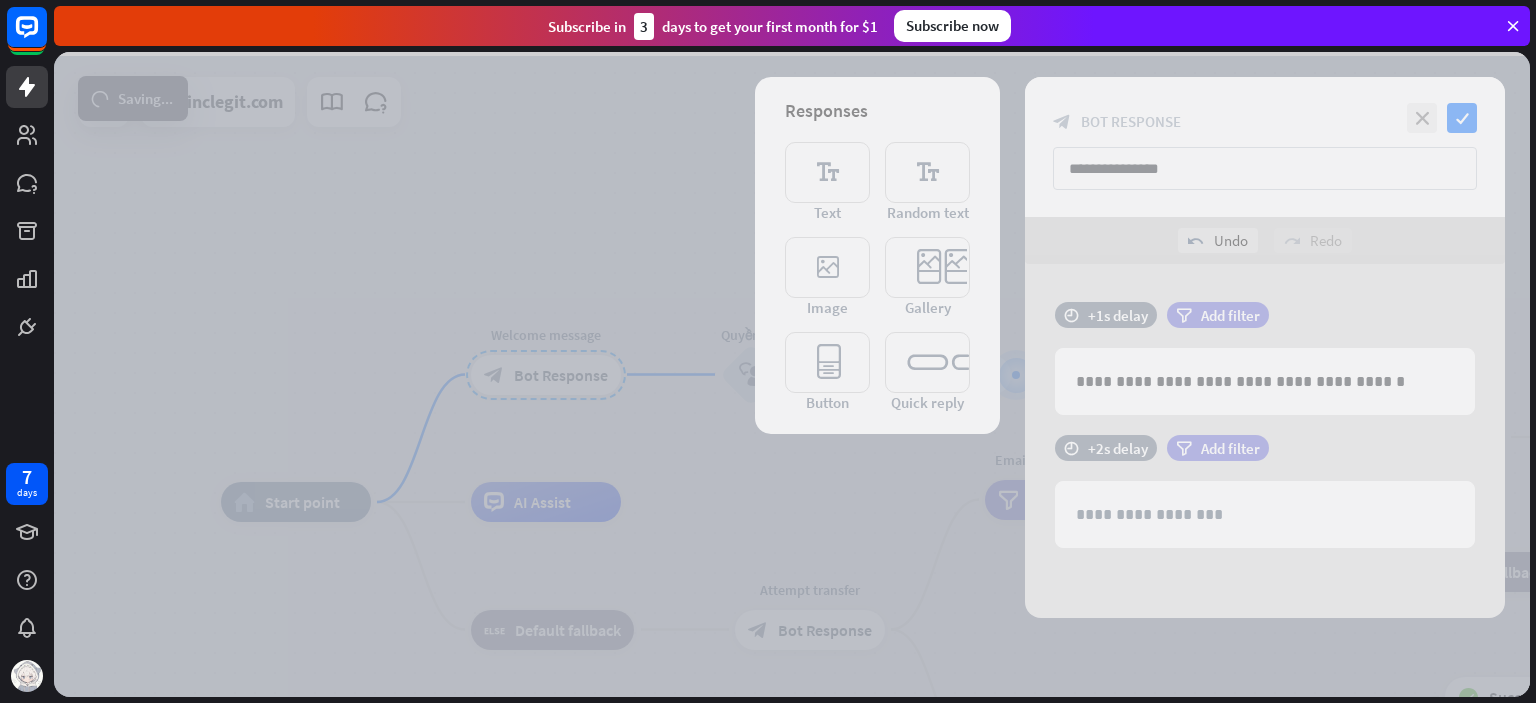 click at bounding box center (792, 374) 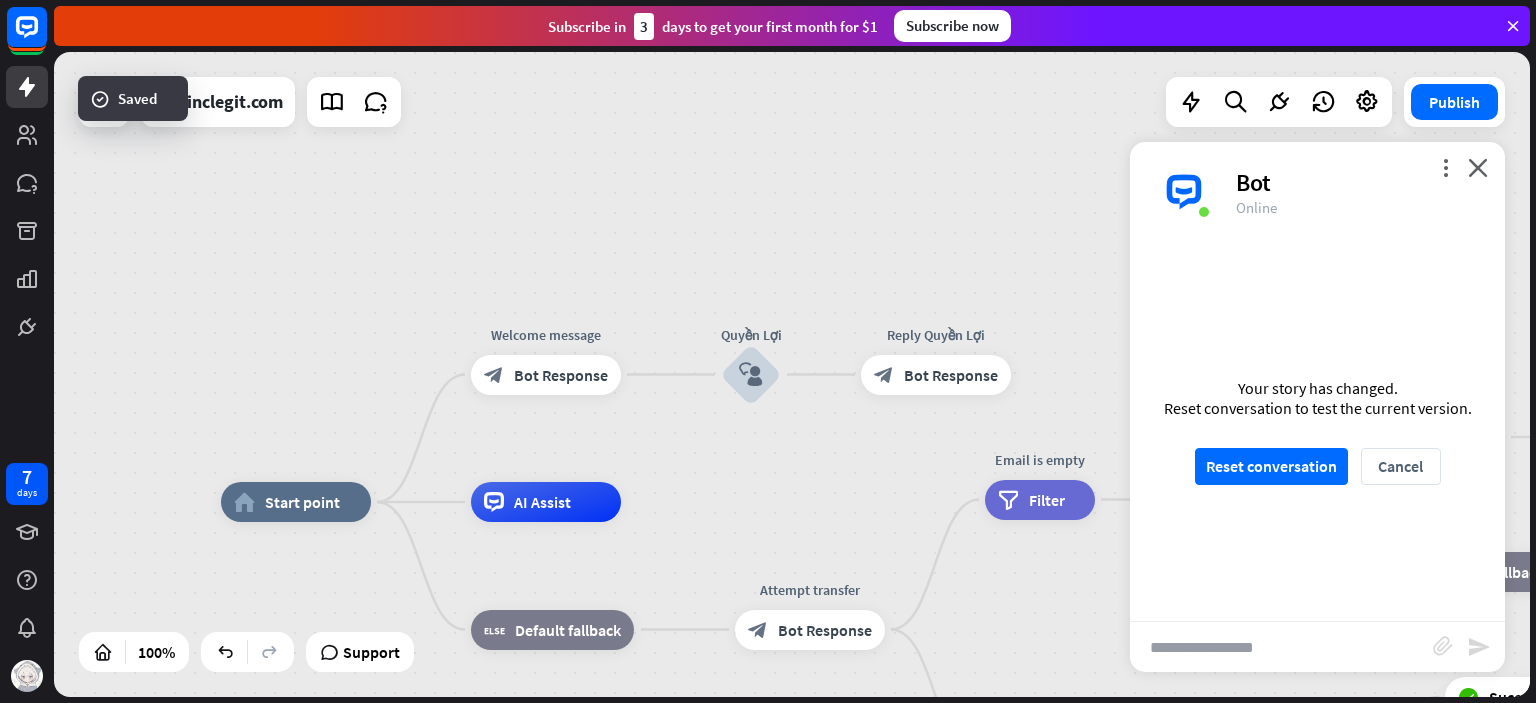 scroll, scrollTop: 355, scrollLeft: 0, axis: vertical 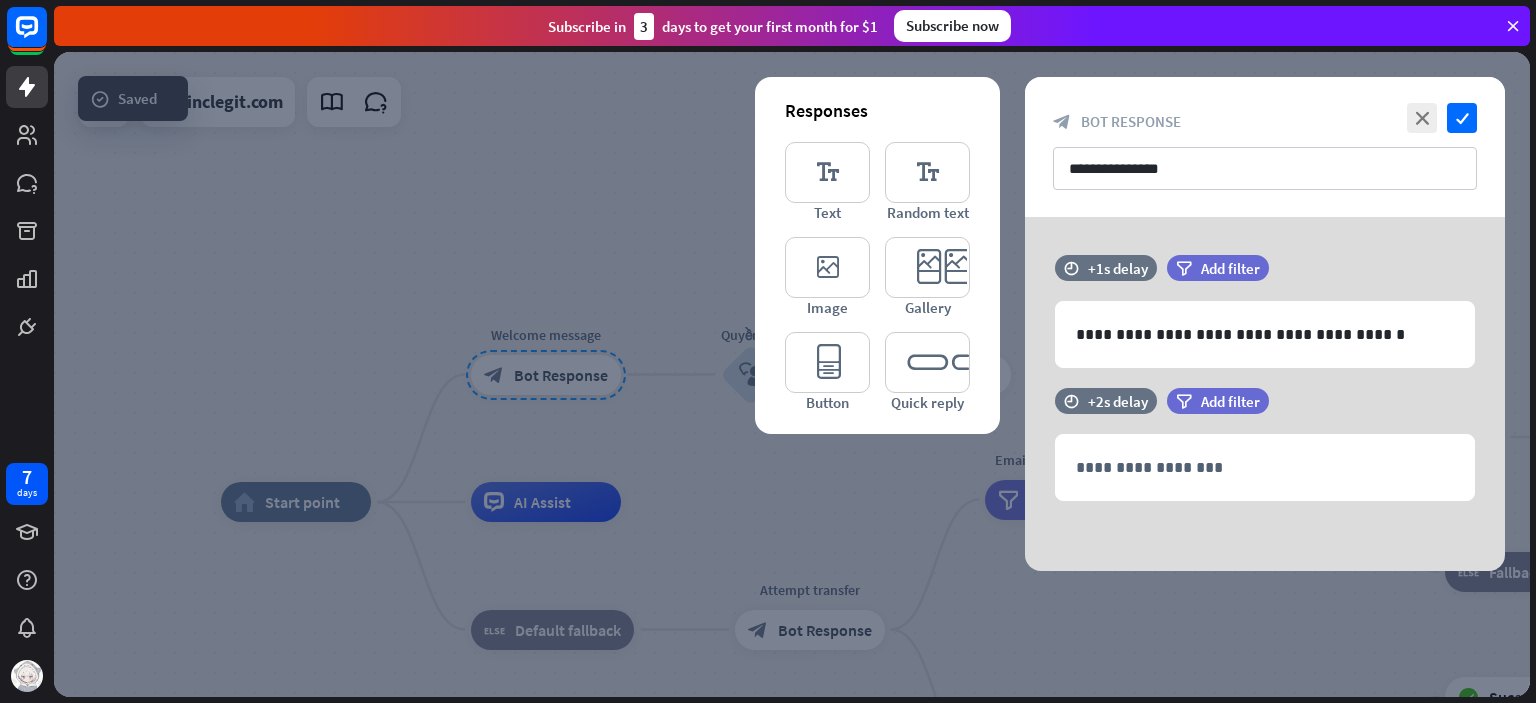 click at bounding box center [792, 374] 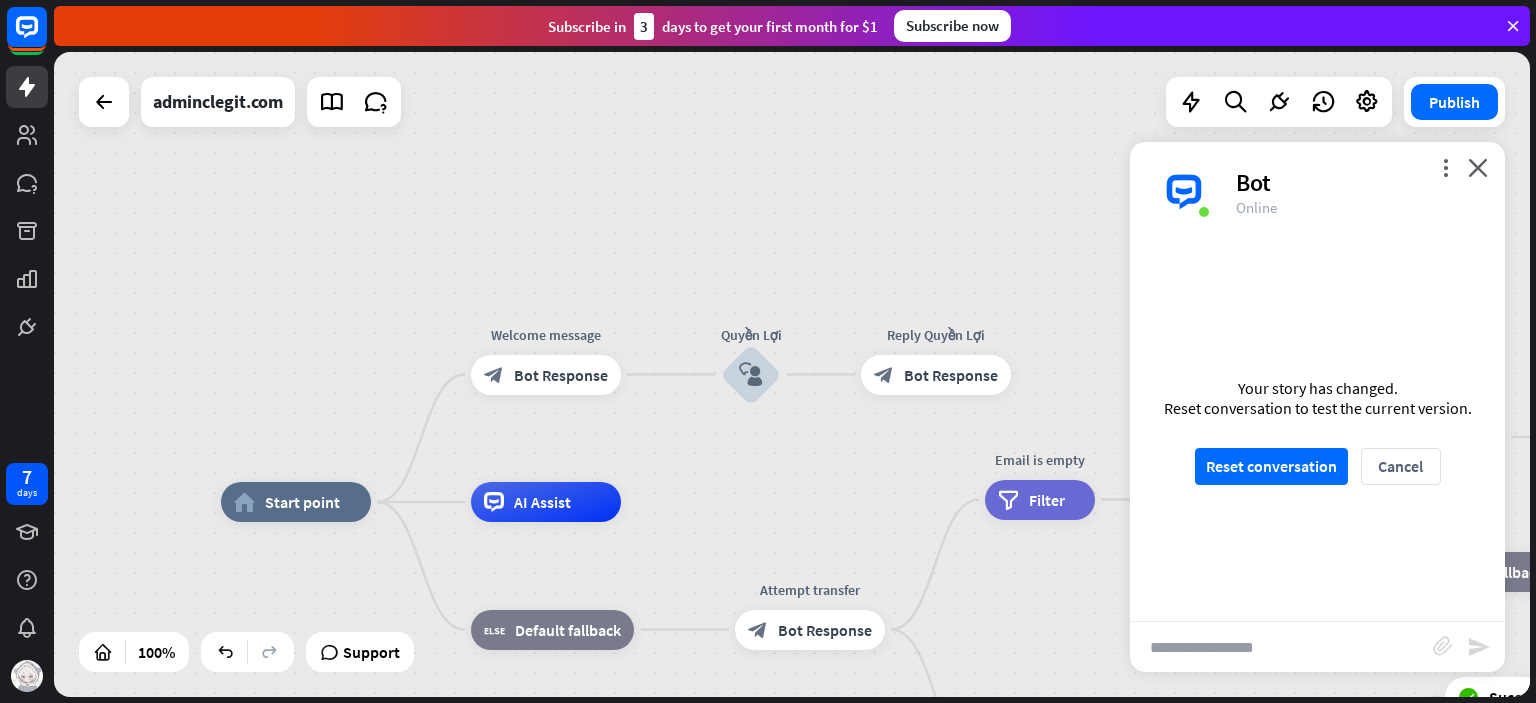 click on "block_bot_response   Bot Response" at bounding box center (546, 375) 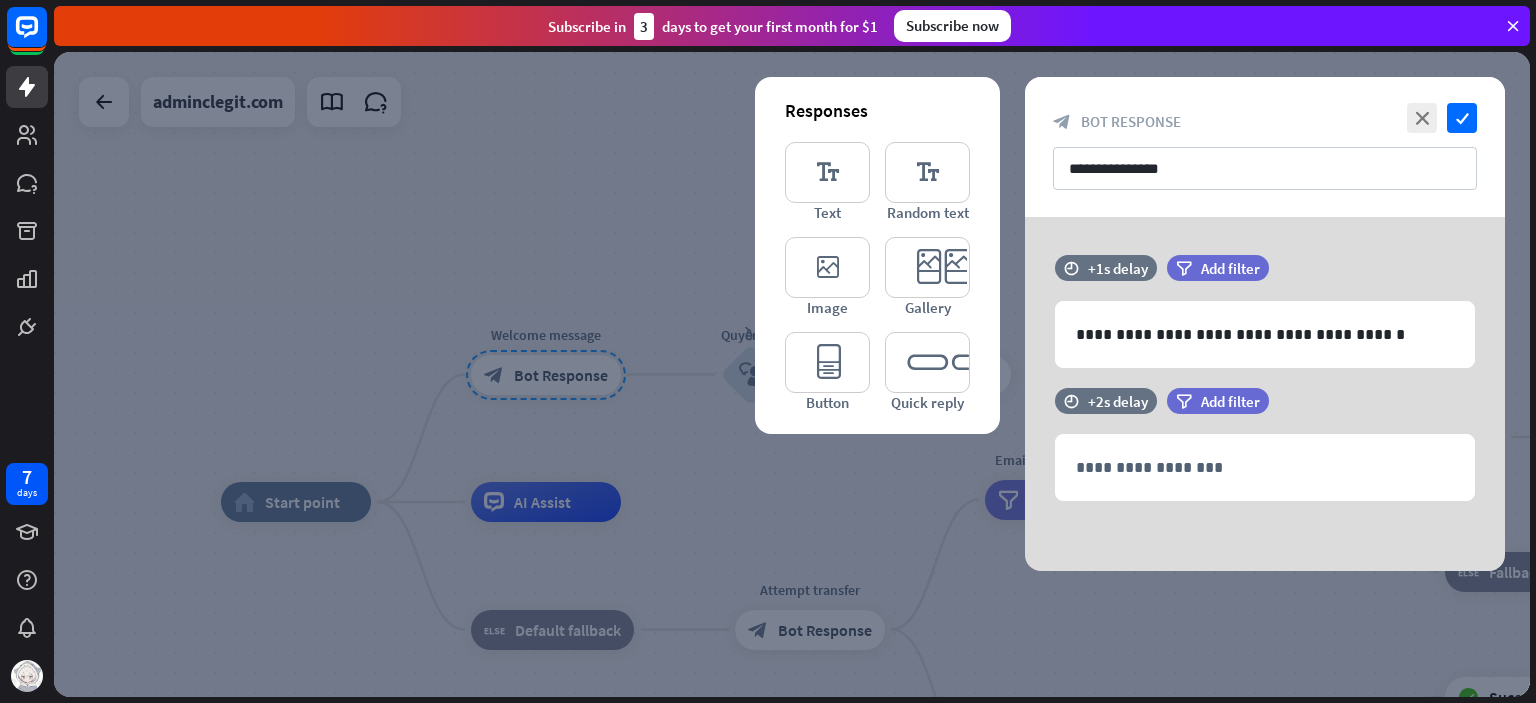 click at bounding box center (792, 374) 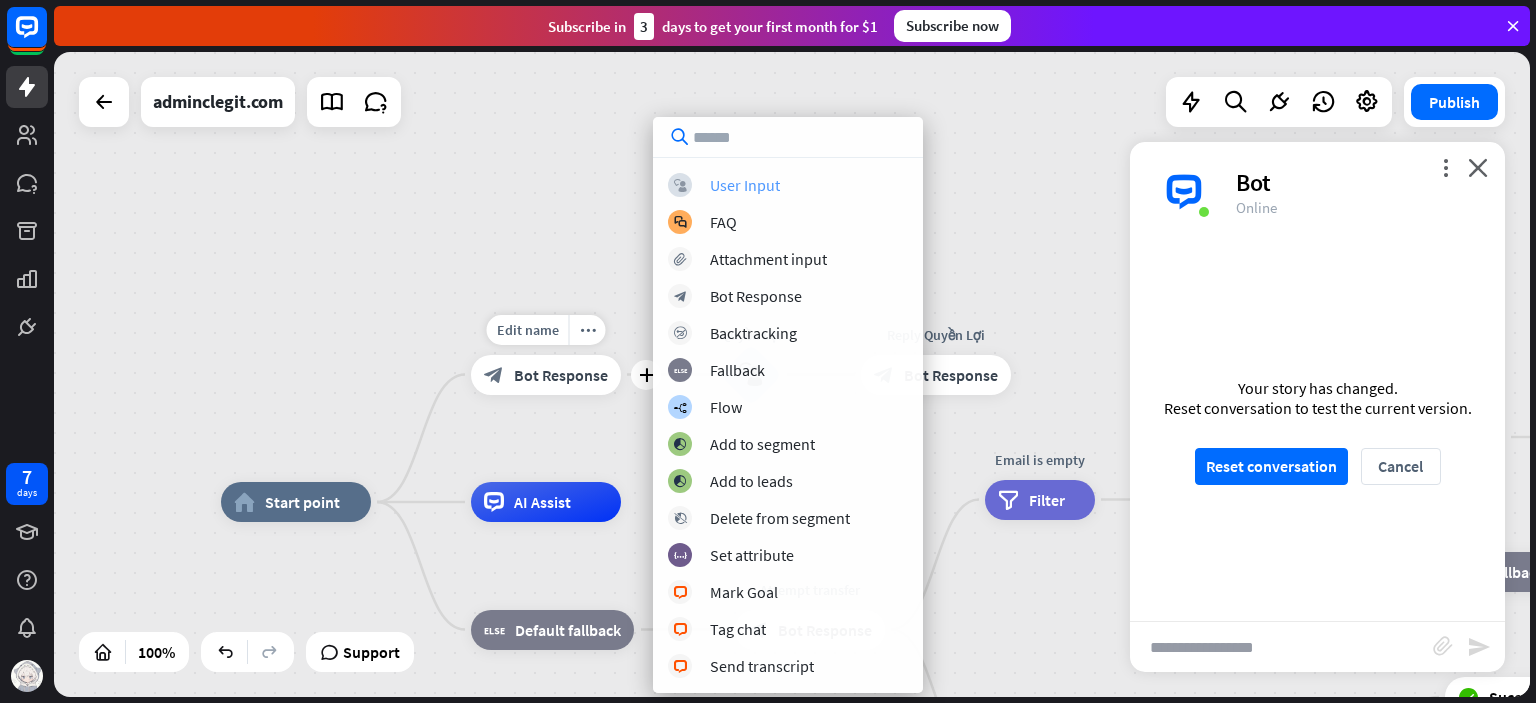 click on "block_user_input
User Input" at bounding box center (788, 185) 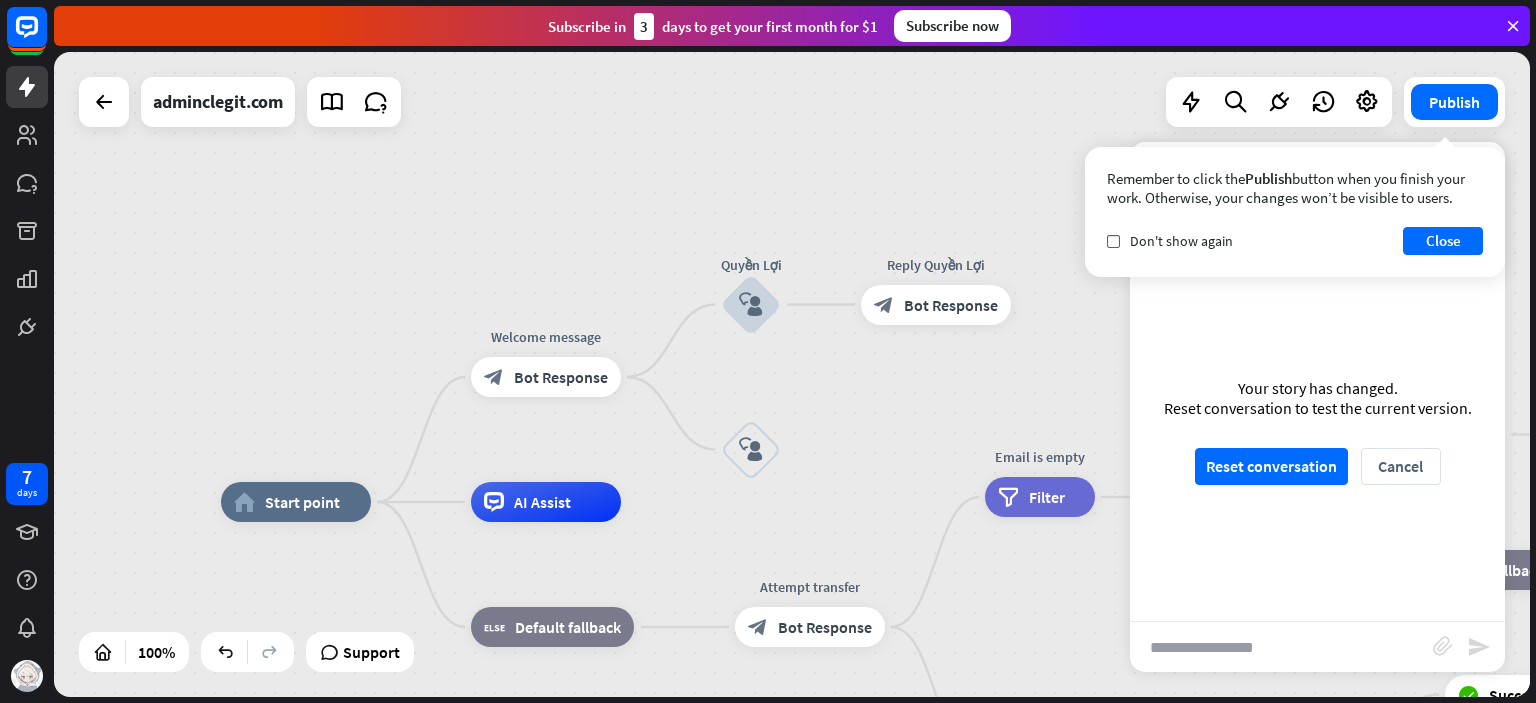 click on "block_user_input" at bounding box center [751, 450] 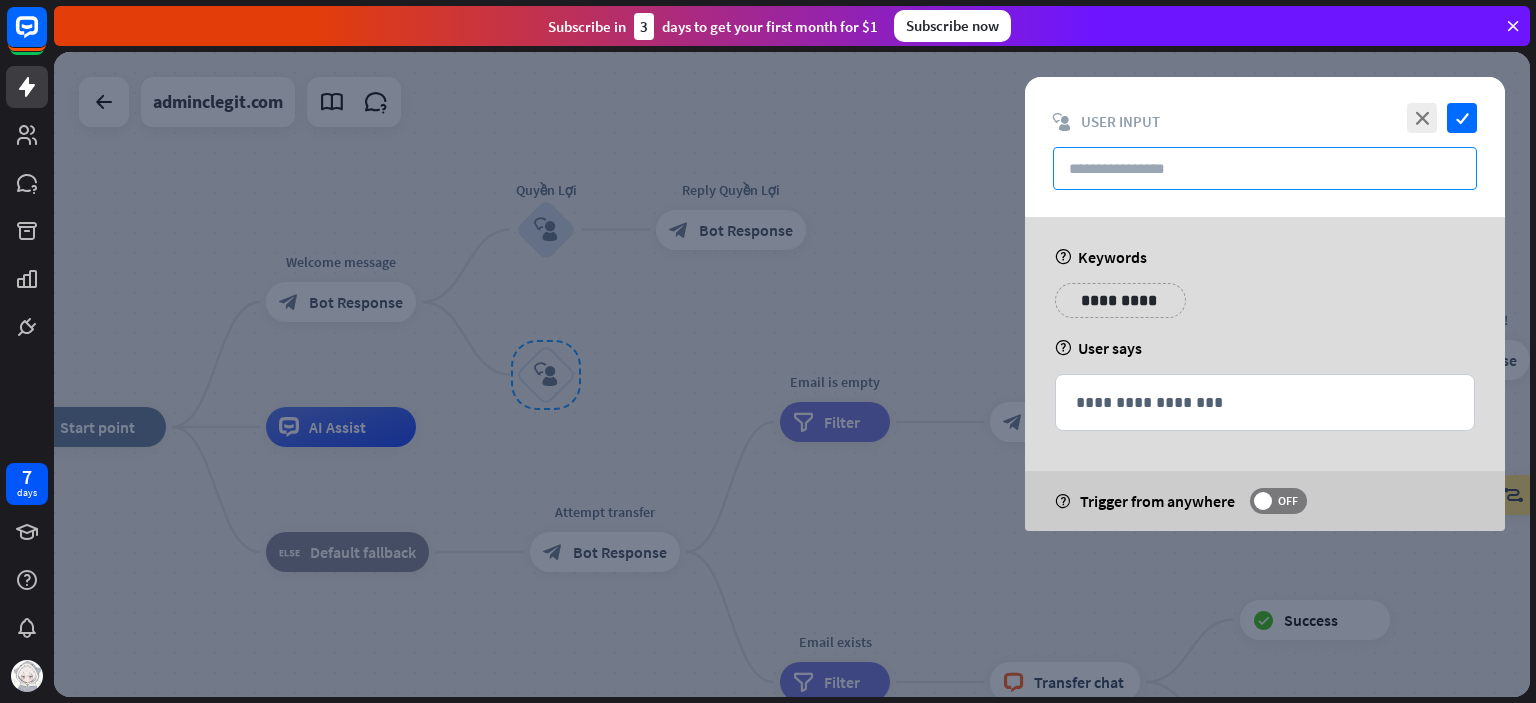 click at bounding box center (1265, 168) 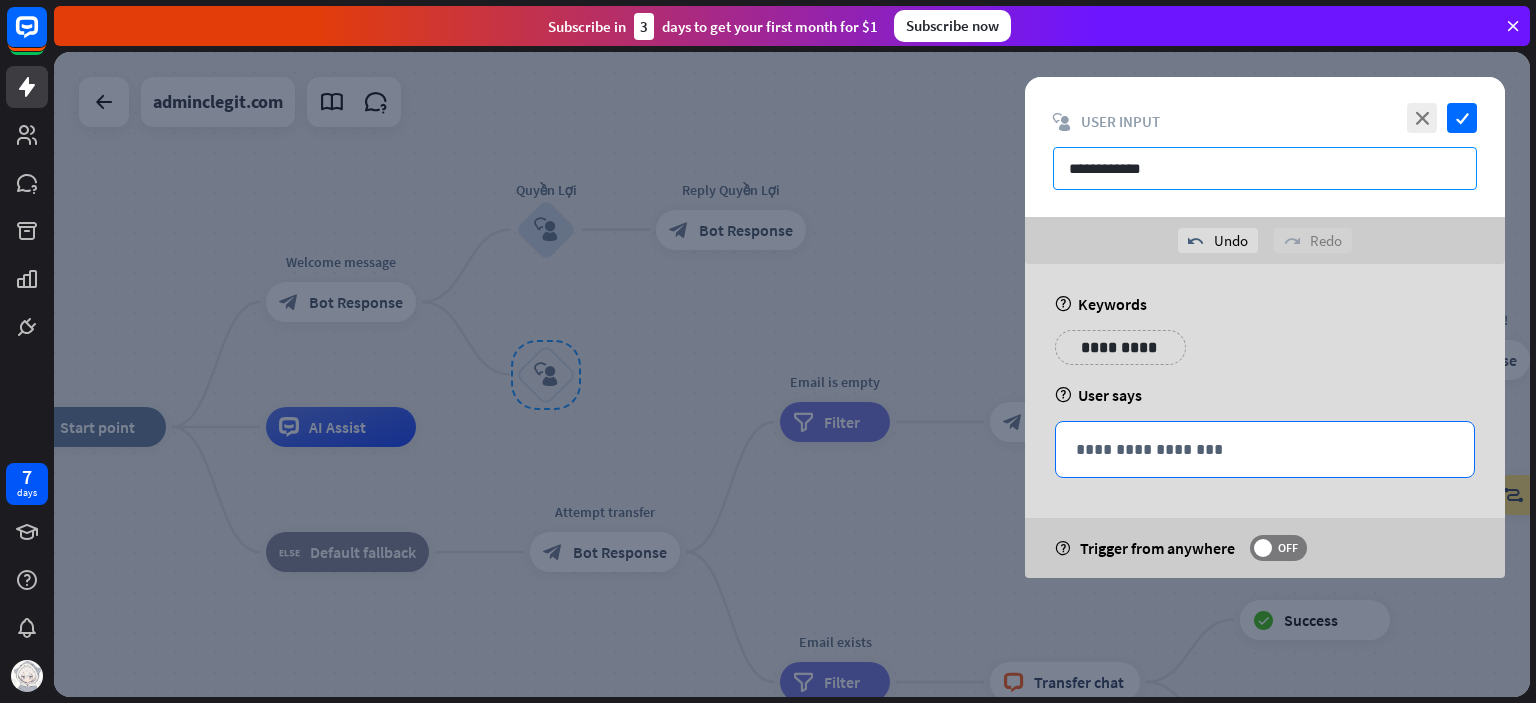 type on "**********" 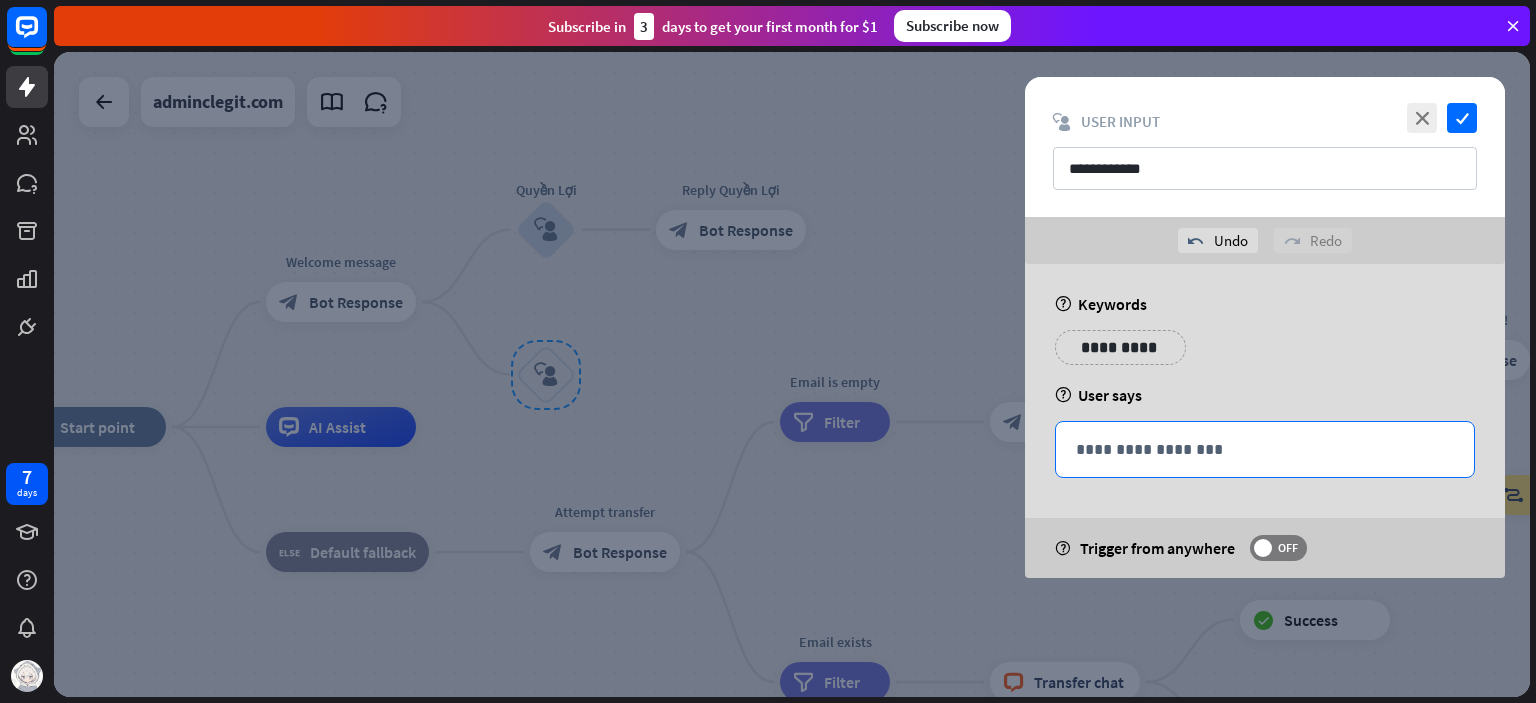 click on "**********" at bounding box center (1265, 449) 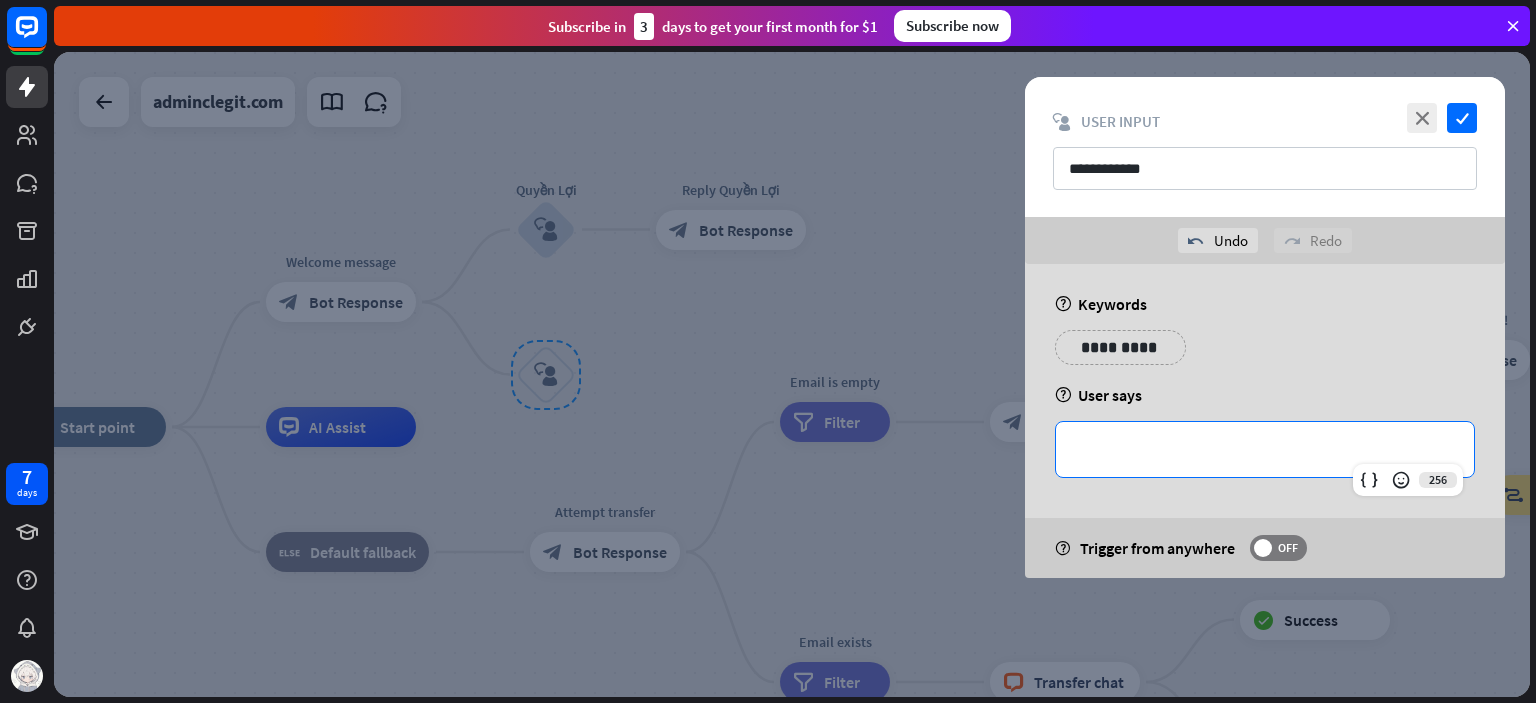 click on "**********" at bounding box center (1120, 347) 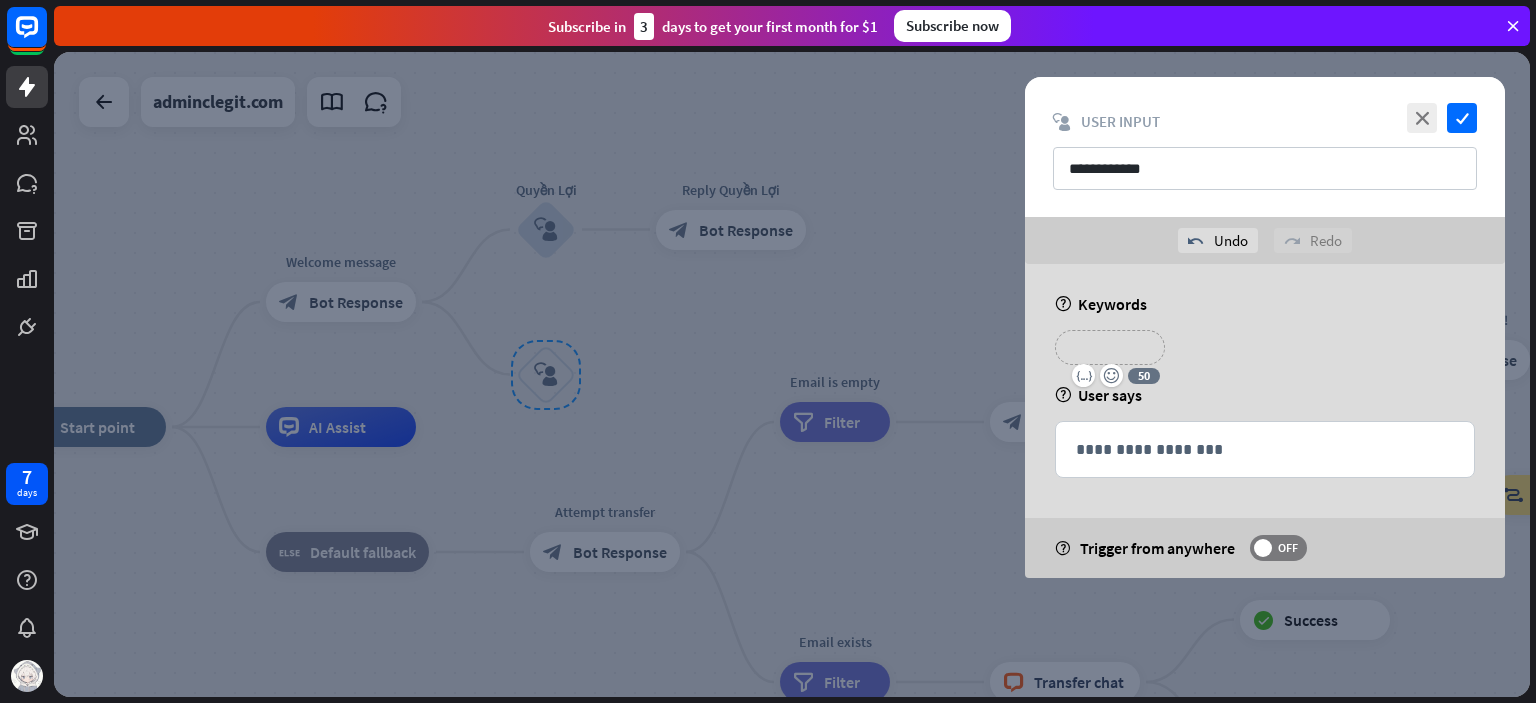 type 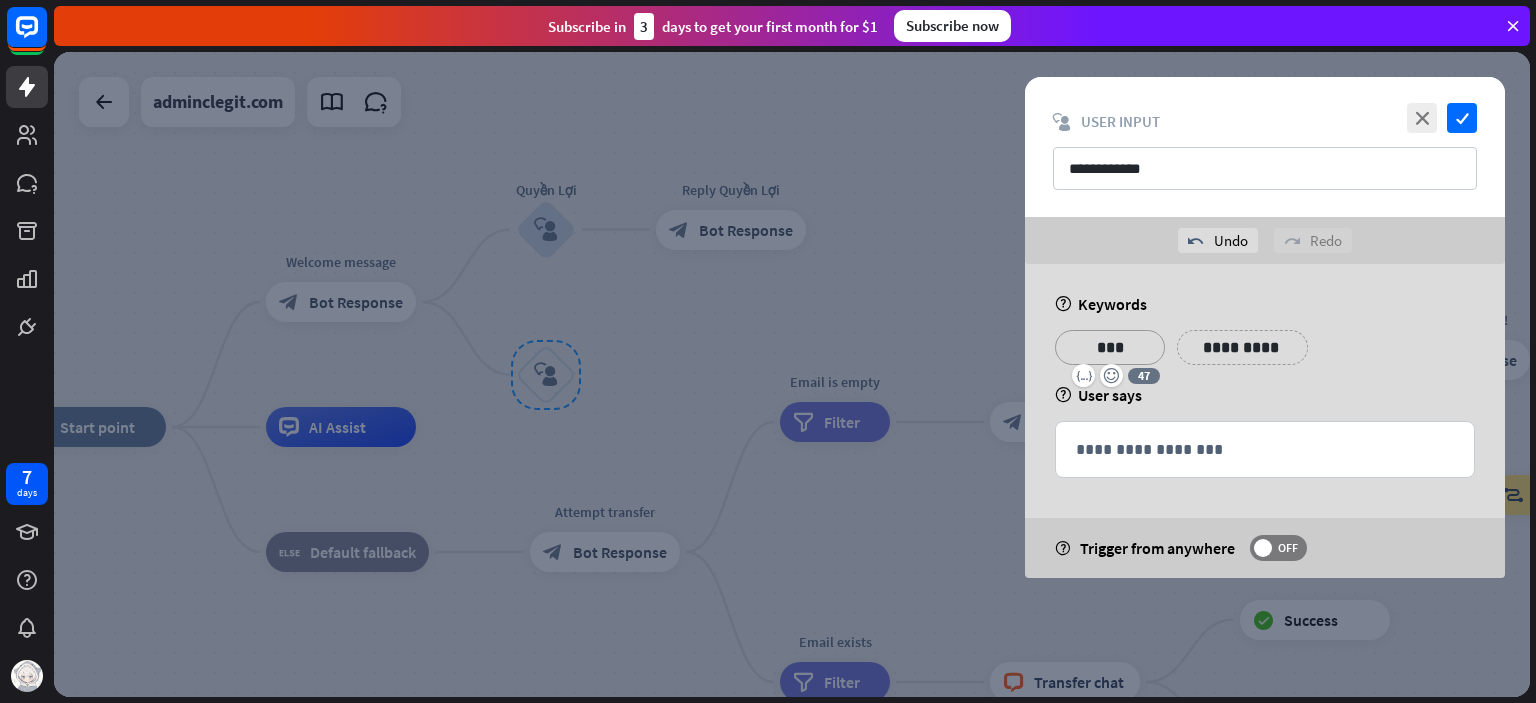 click on "**********" at bounding box center (1242, 347) 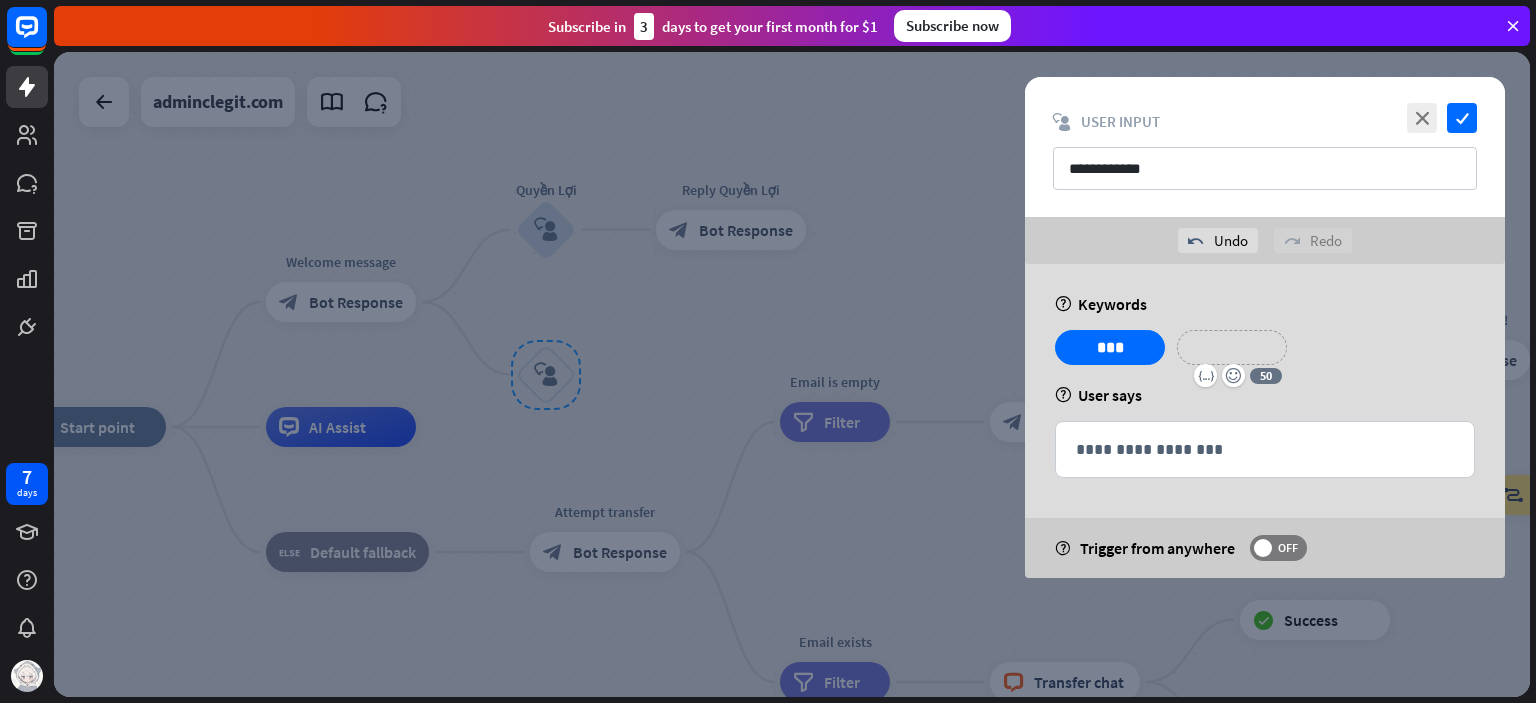 type 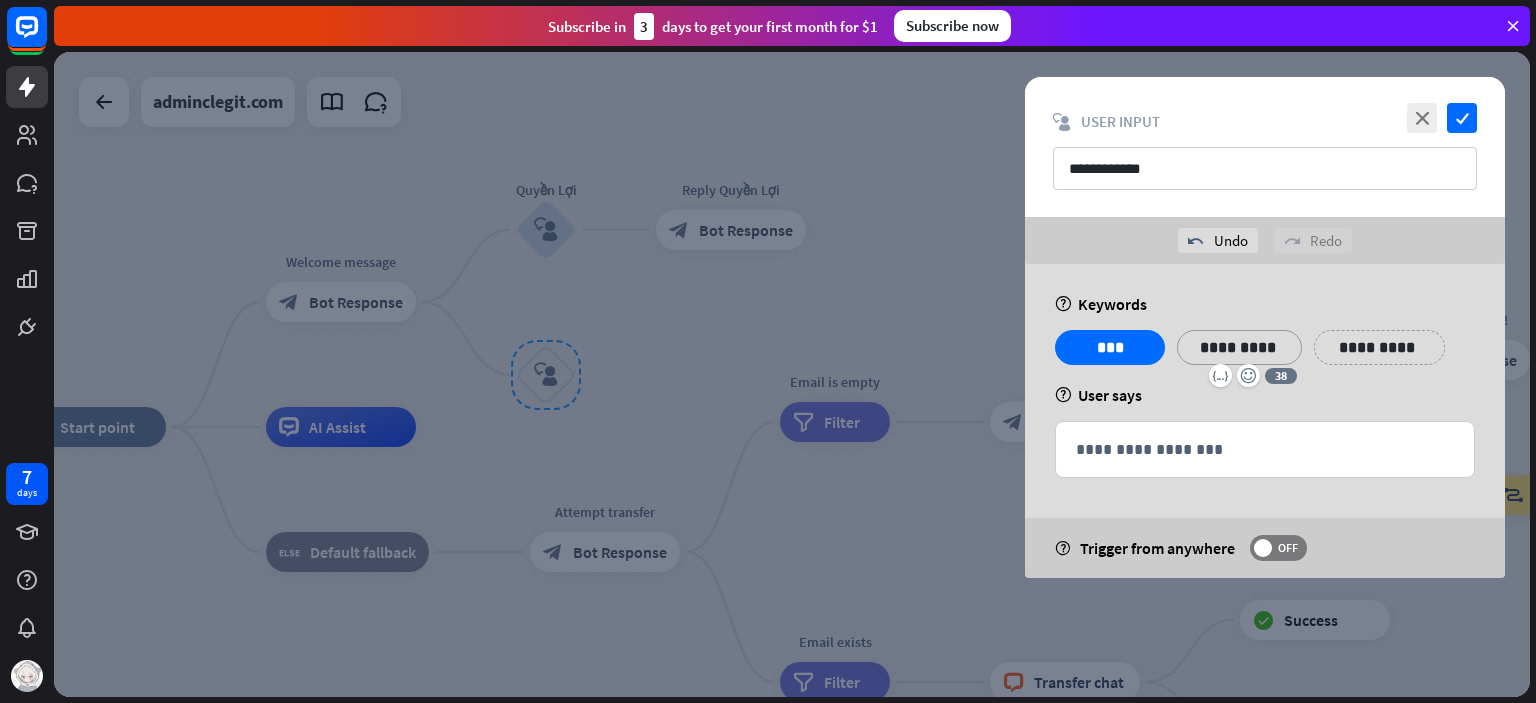 click on "**********" at bounding box center [1379, 347] 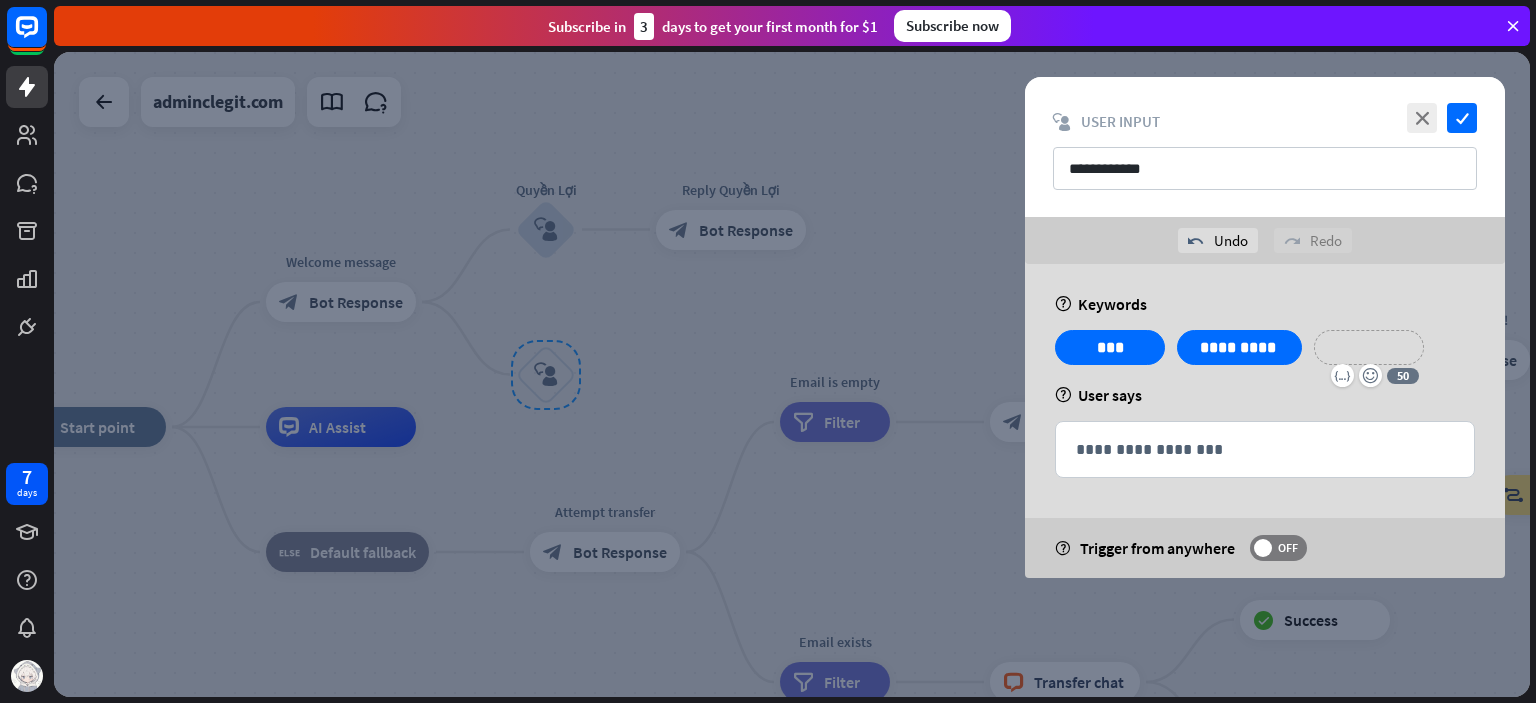 type 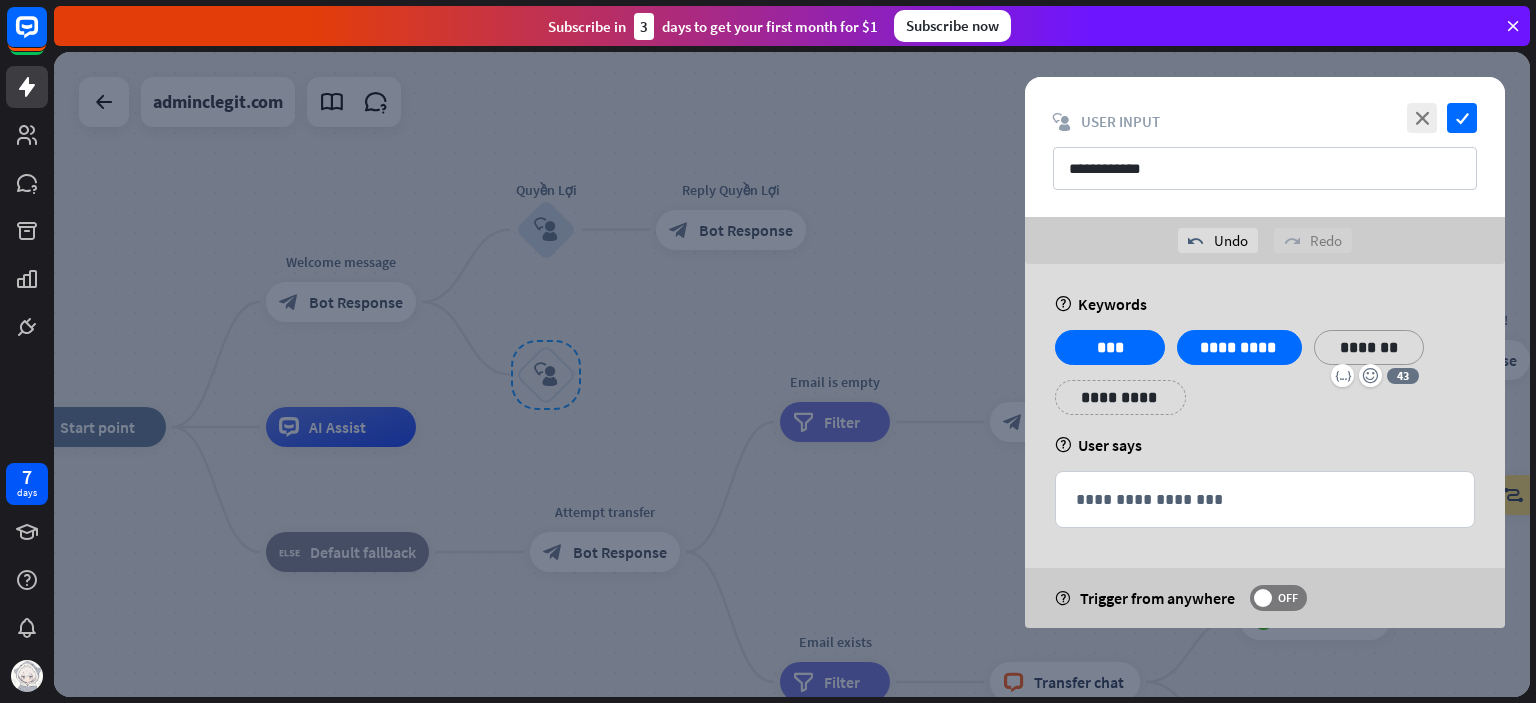 click on "help
Keywords" at bounding box center (1265, 304) 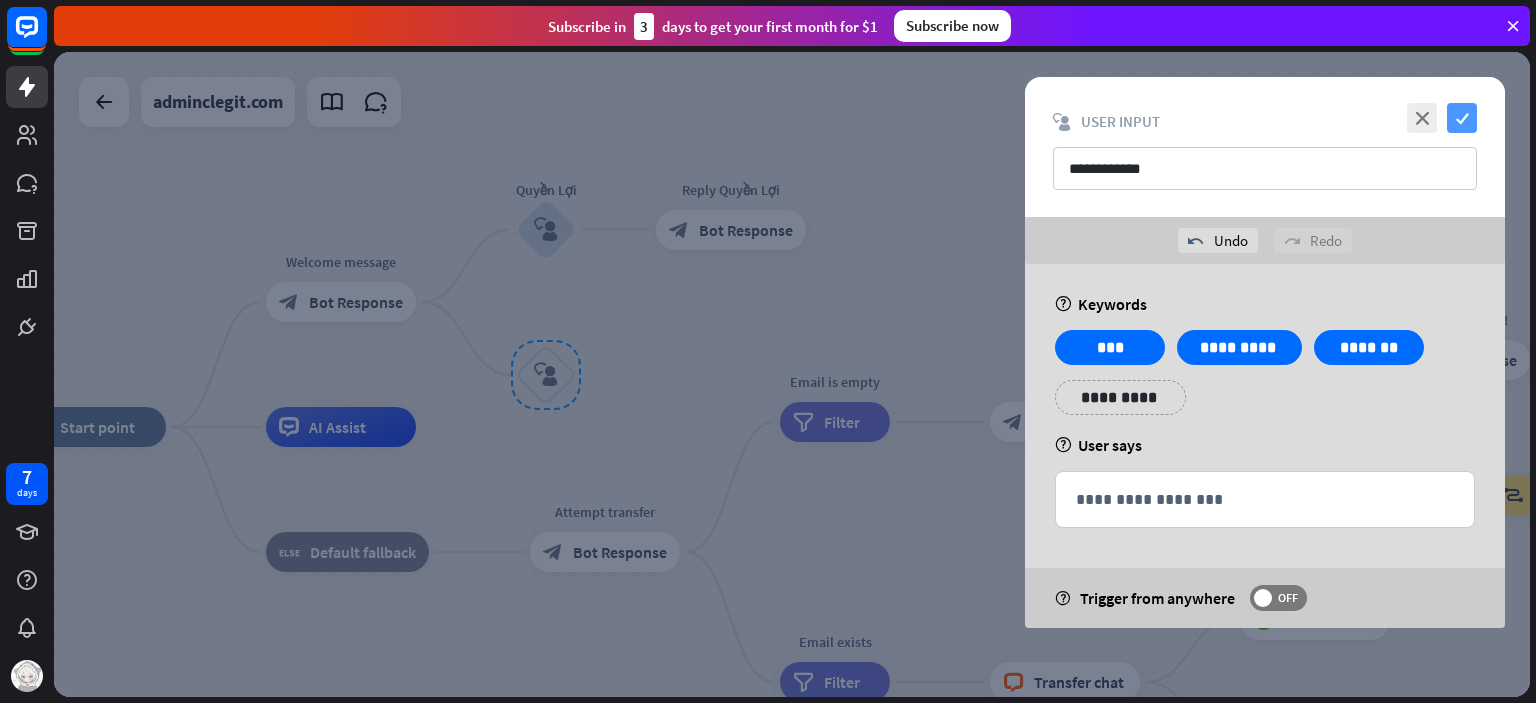 click on "check" at bounding box center [1462, 118] 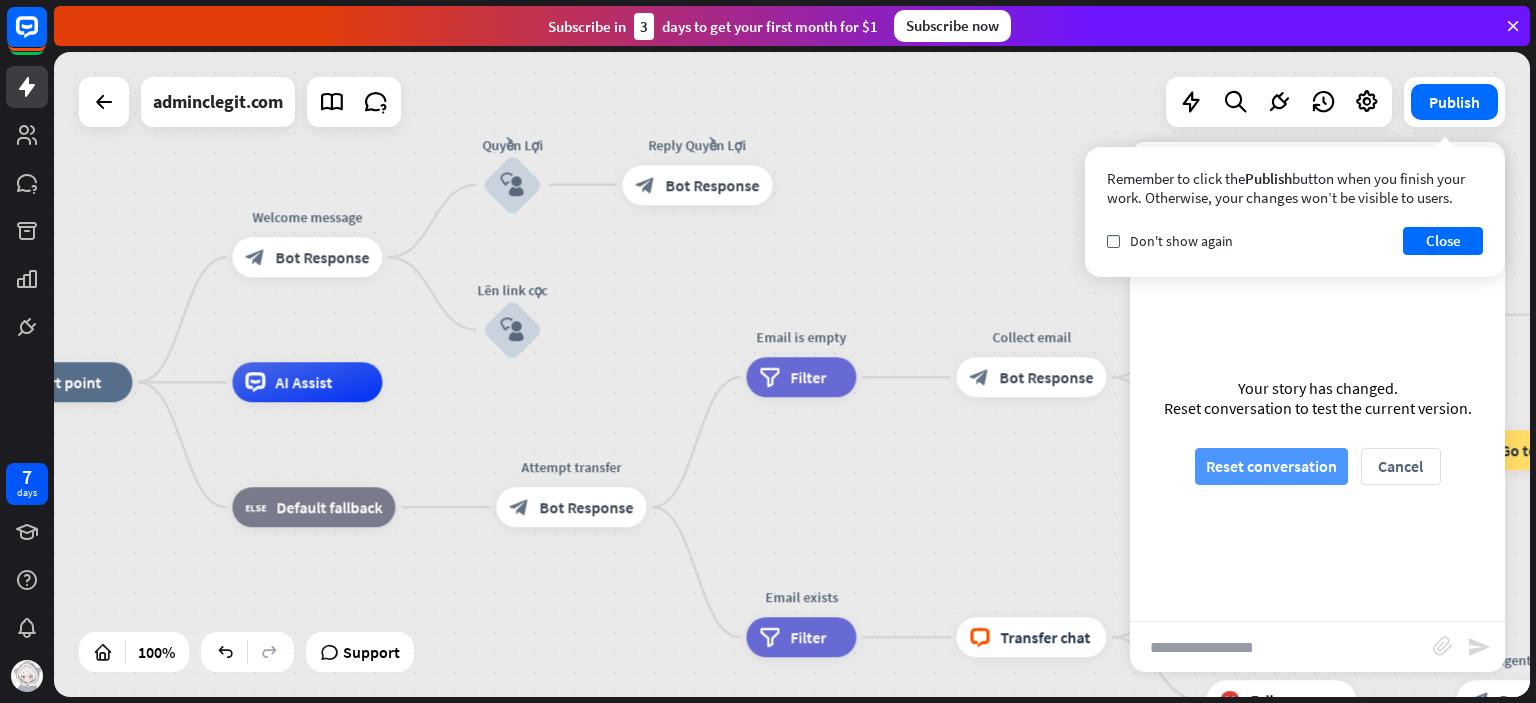 click on "Reset conversation" at bounding box center [1271, 466] 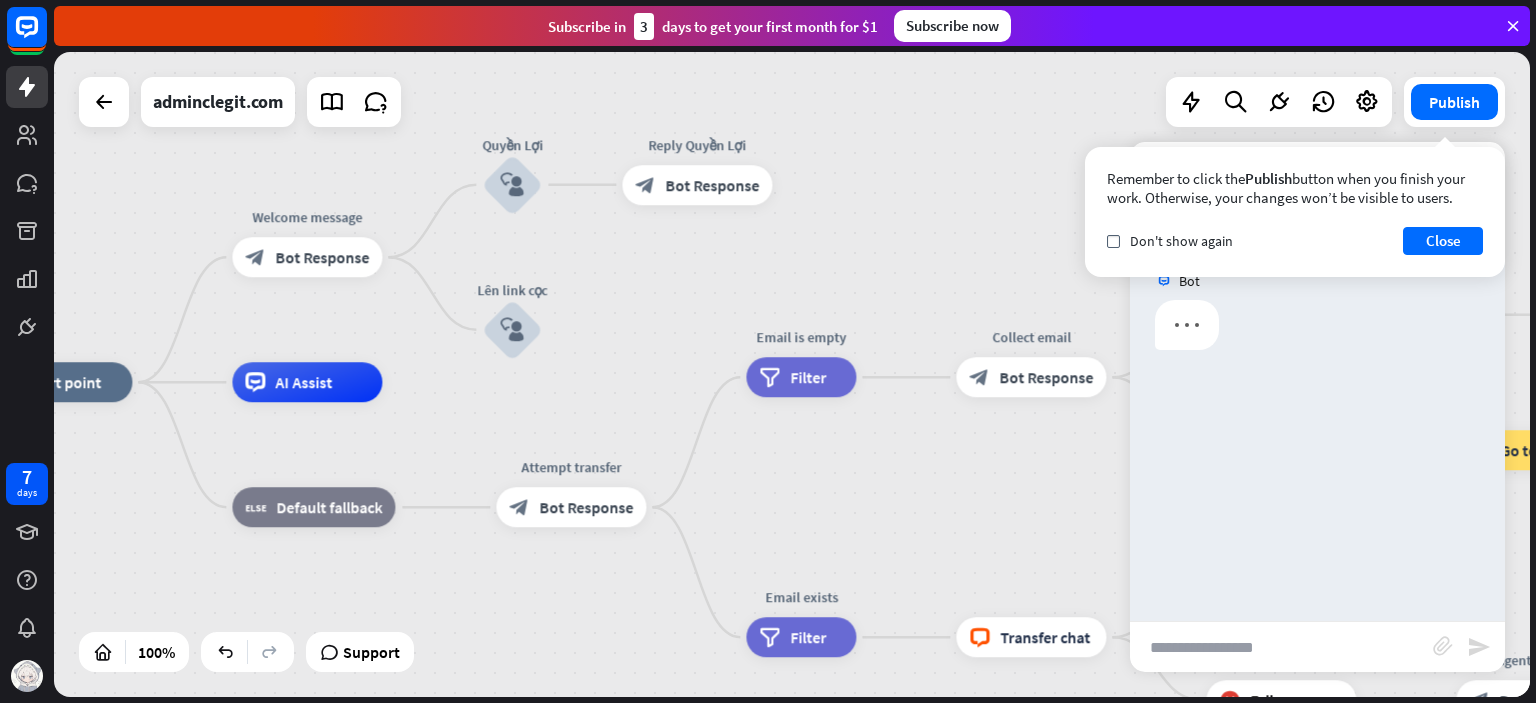 scroll, scrollTop: 0, scrollLeft: 0, axis: both 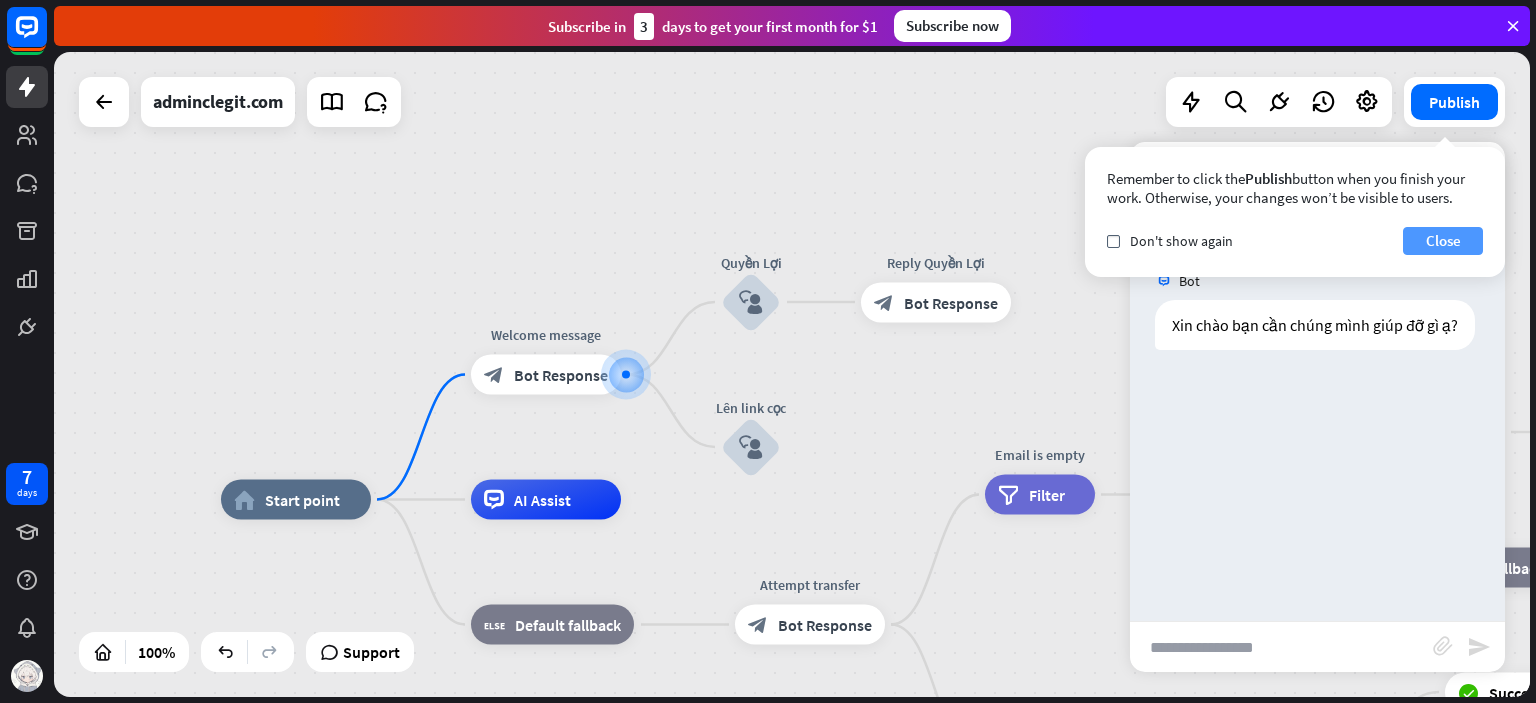 click on "Close" at bounding box center (1443, 241) 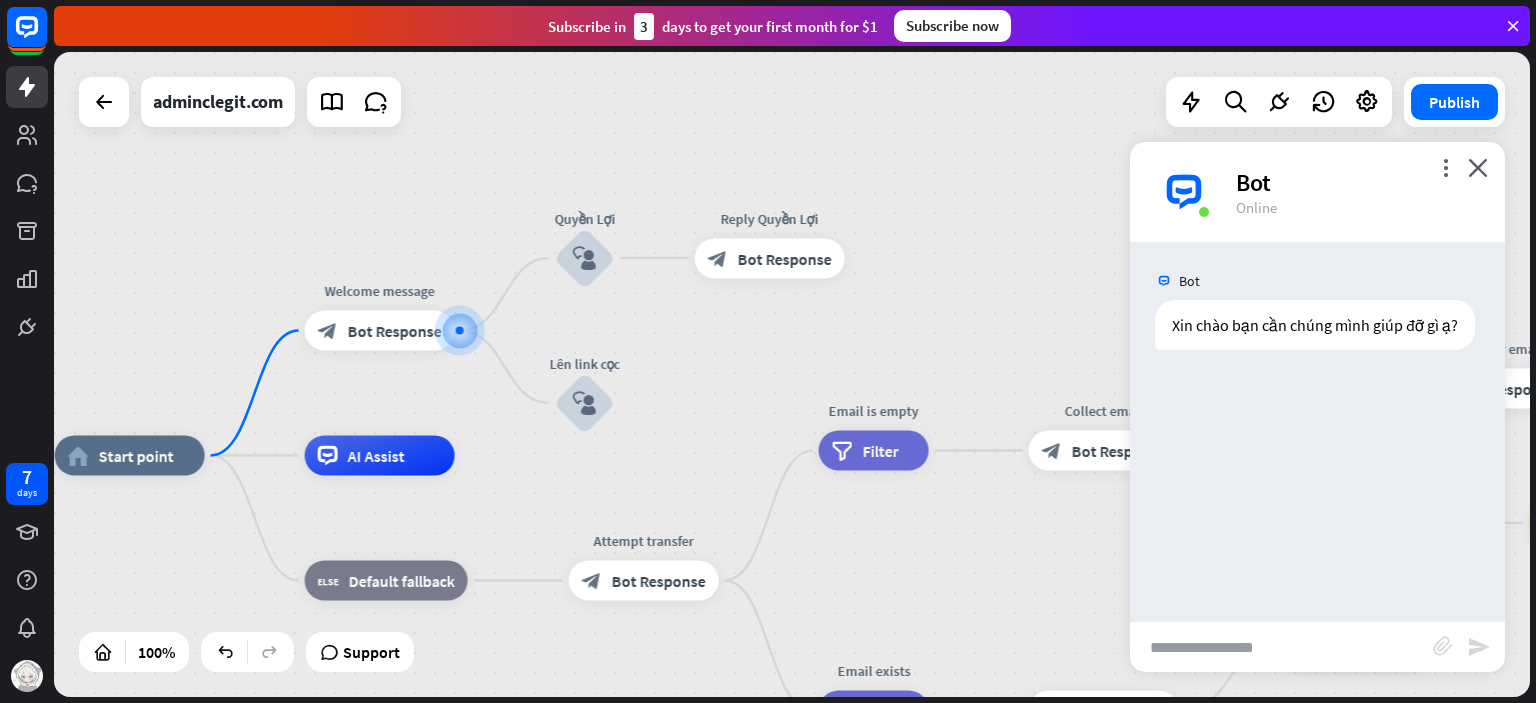 click on "block_user_input" at bounding box center (585, 403) 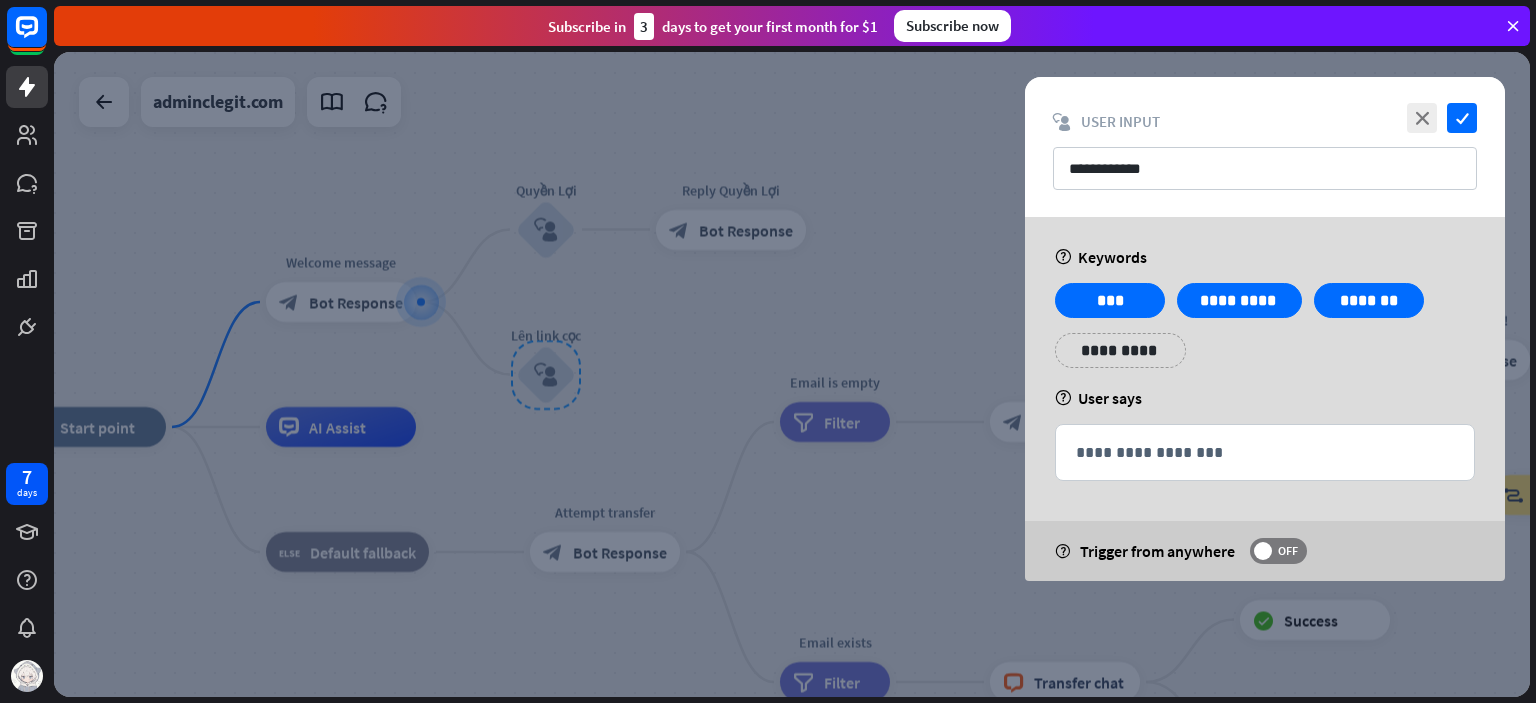 click at bounding box center (792, 374) 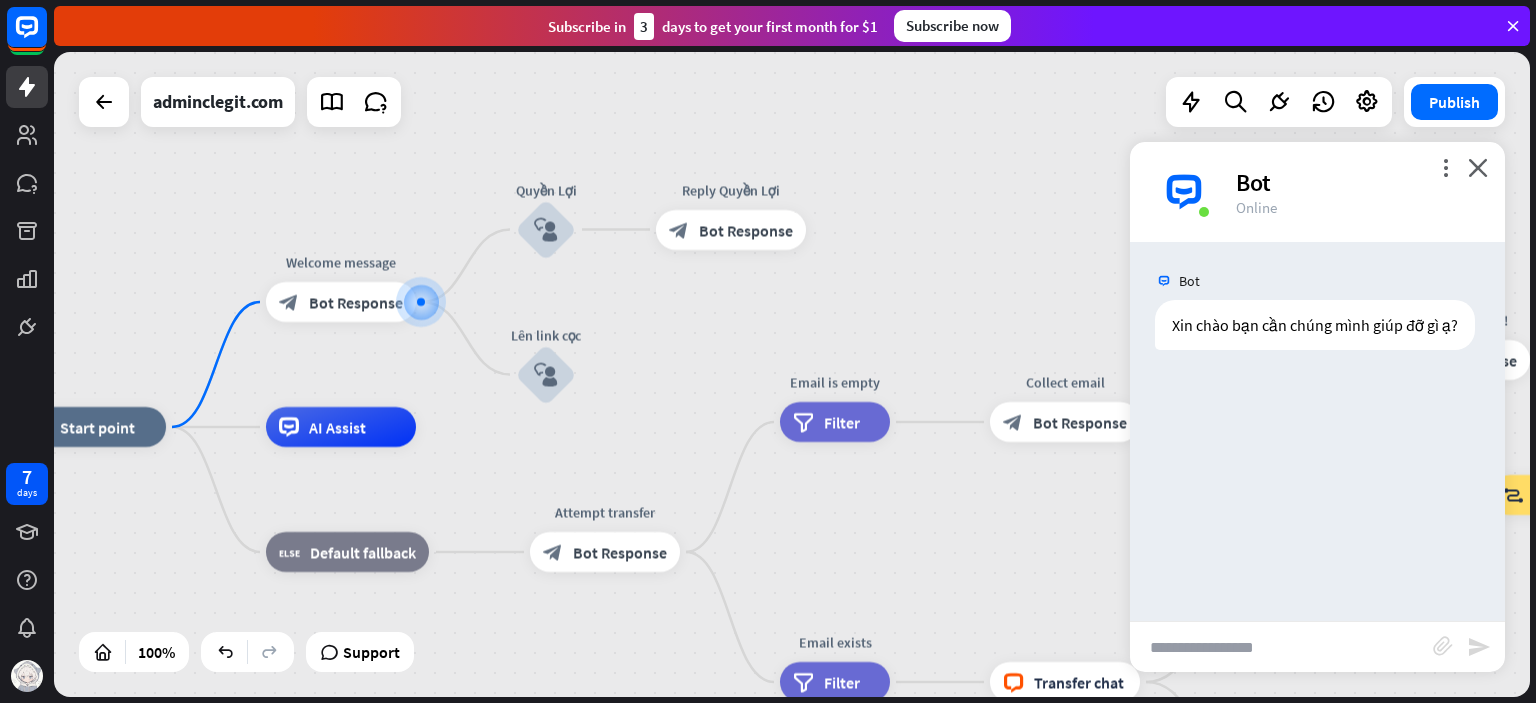 click on "home_2   Start point                 Welcome message   block_bot_response   Bot Response                     Quyền Lợi   block_user_input                 Reply Quyền Lợi   block_bot_response   Bot Response                 Lên link cọc   block_user_input                     AI Assist                   block_fallback   Default fallback                 Attempt transfer   block_bot_response   Bot Response                 Email is empty   filter   Filter                 Collect email   block_bot_response   Bot Response                   block_user_input                 Thanks for email!   block_bot_response   Bot Response                 Go to "Transfer chat"   block_goto   Go to step                   block_fallback   Fallback                   block_goto   Go to step                 Email exists   filter   Filter                   block_livechat   Transfer chat                   block_success   Success                   block_failure   Failure                 No agents to chat." at bounding box center (792, 374) 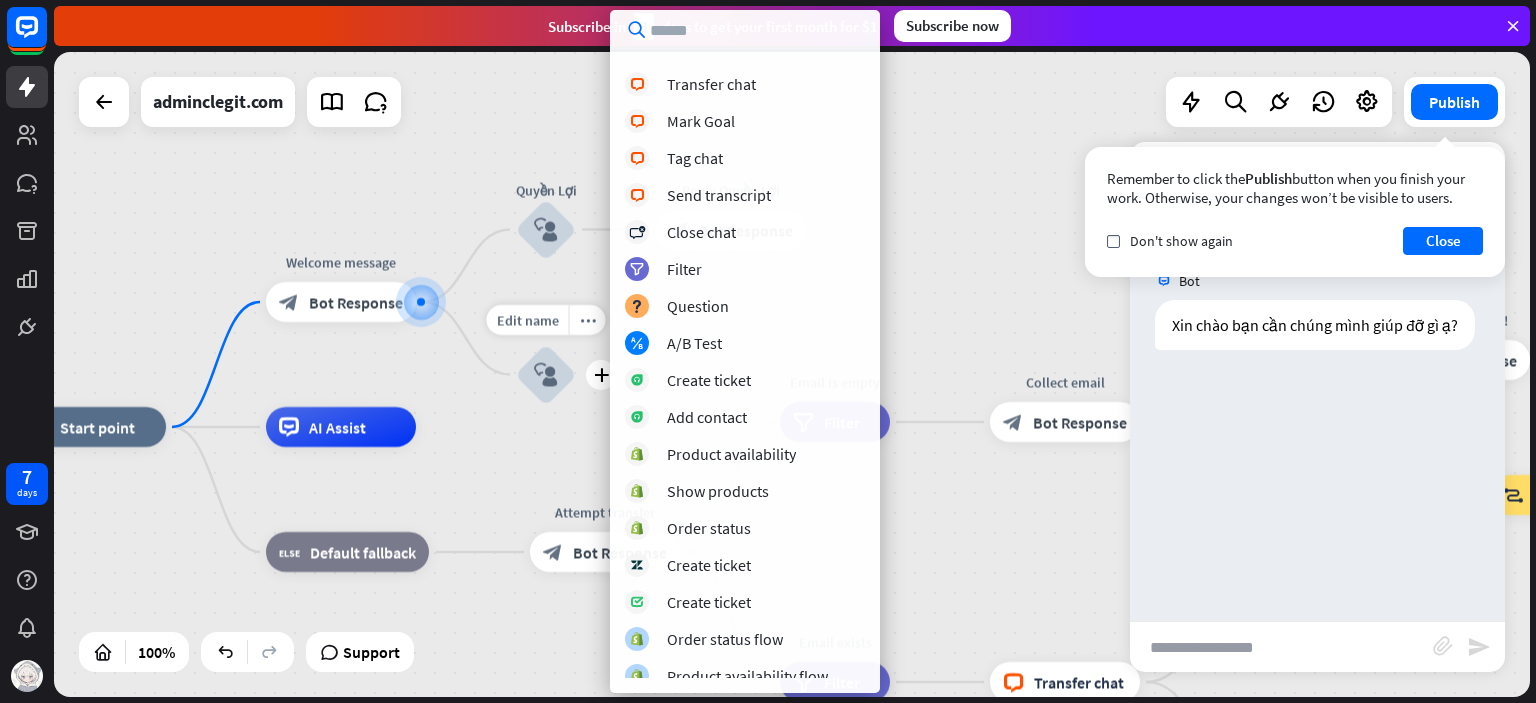scroll, scrollTop: 373, scrollLeft: 0, axis: vertical 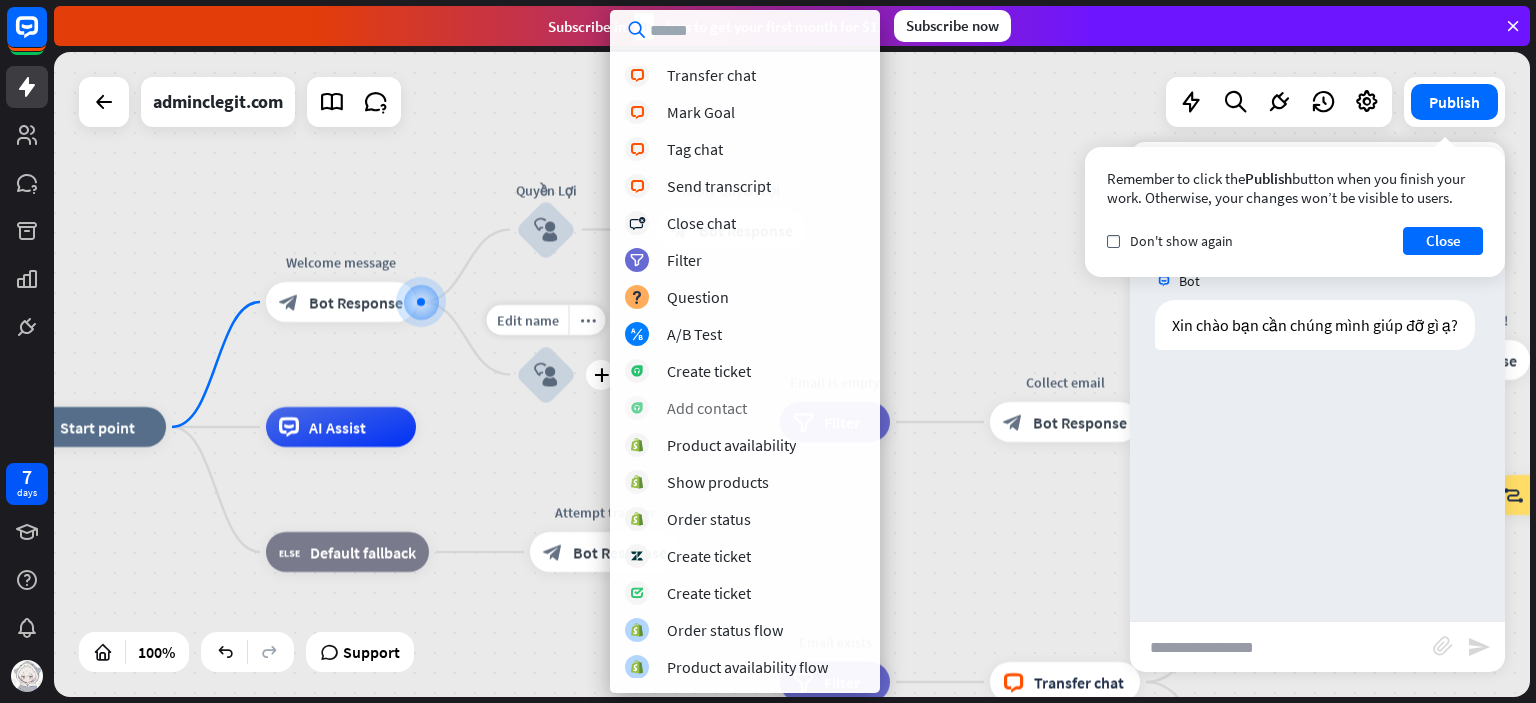 click on "Add contact" at bounding box center (745, 408) 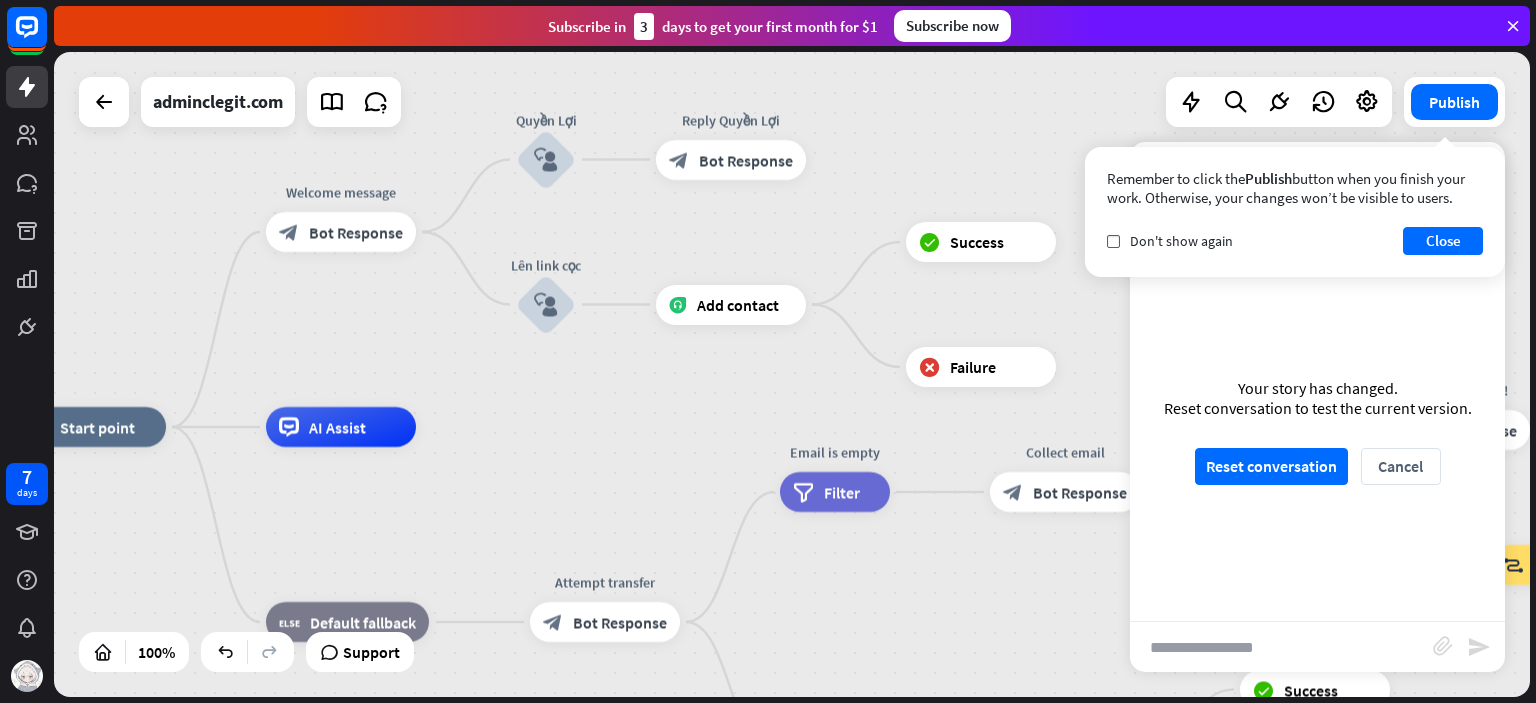 click on "Add contact" at bounding box center [738, 305] 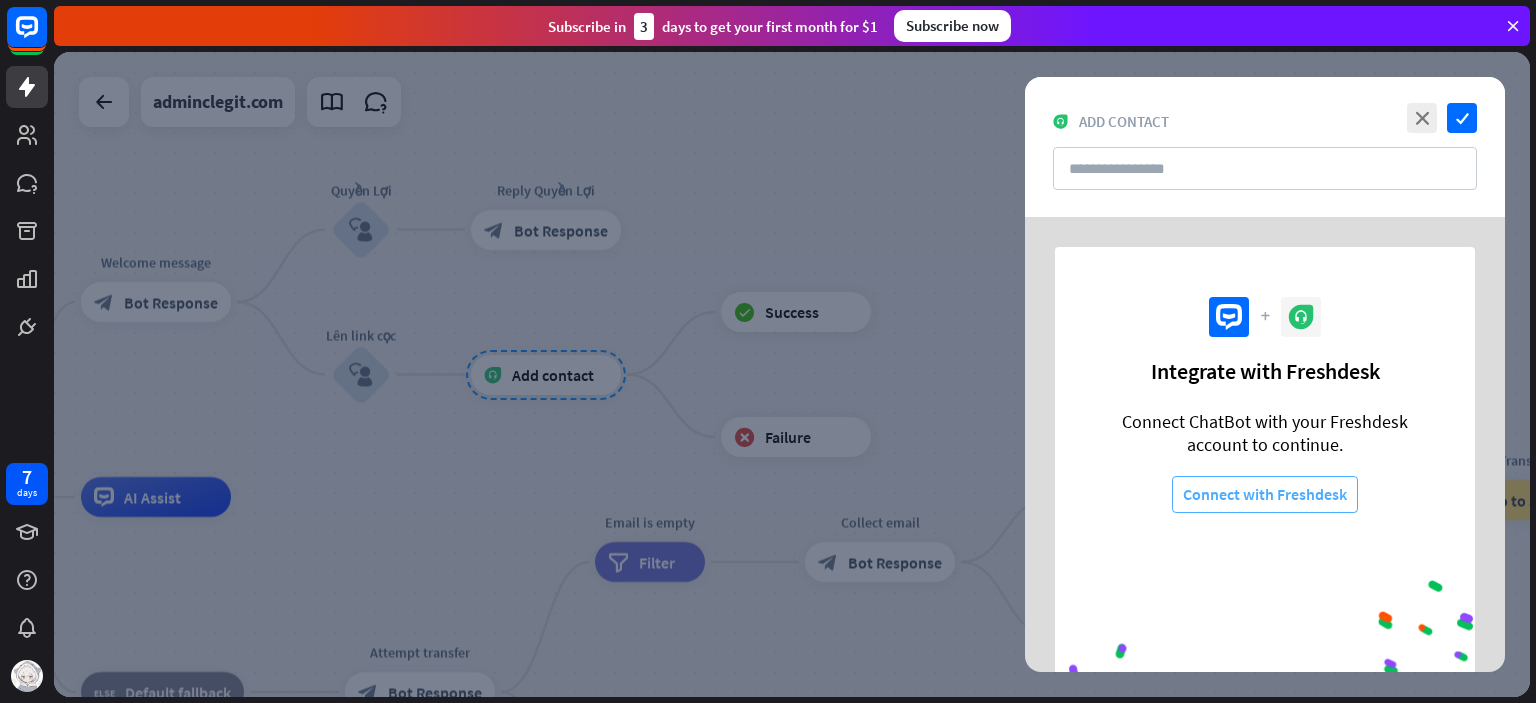 click on "Connect with Freshdesk" at bounding box center [1265, 494] 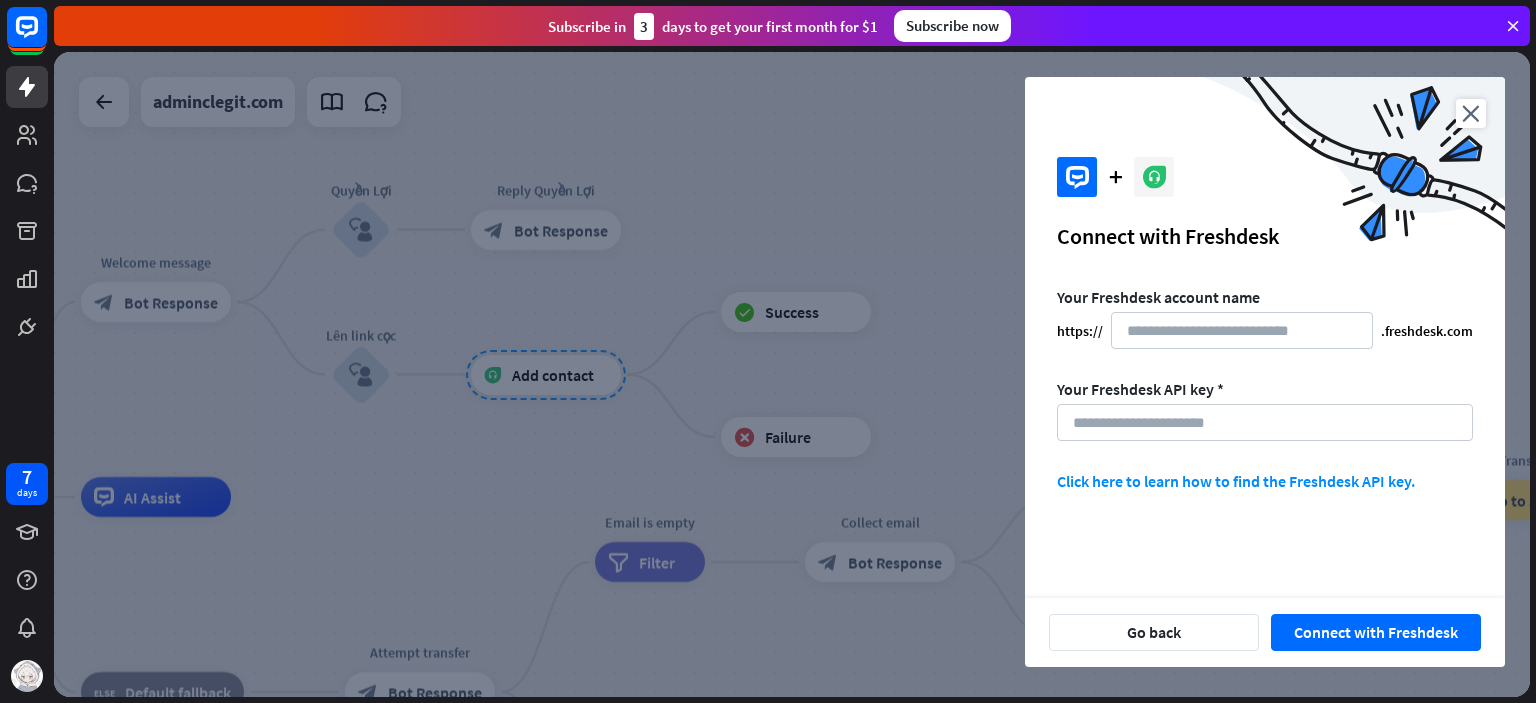 click at bounding box center (792, 374) 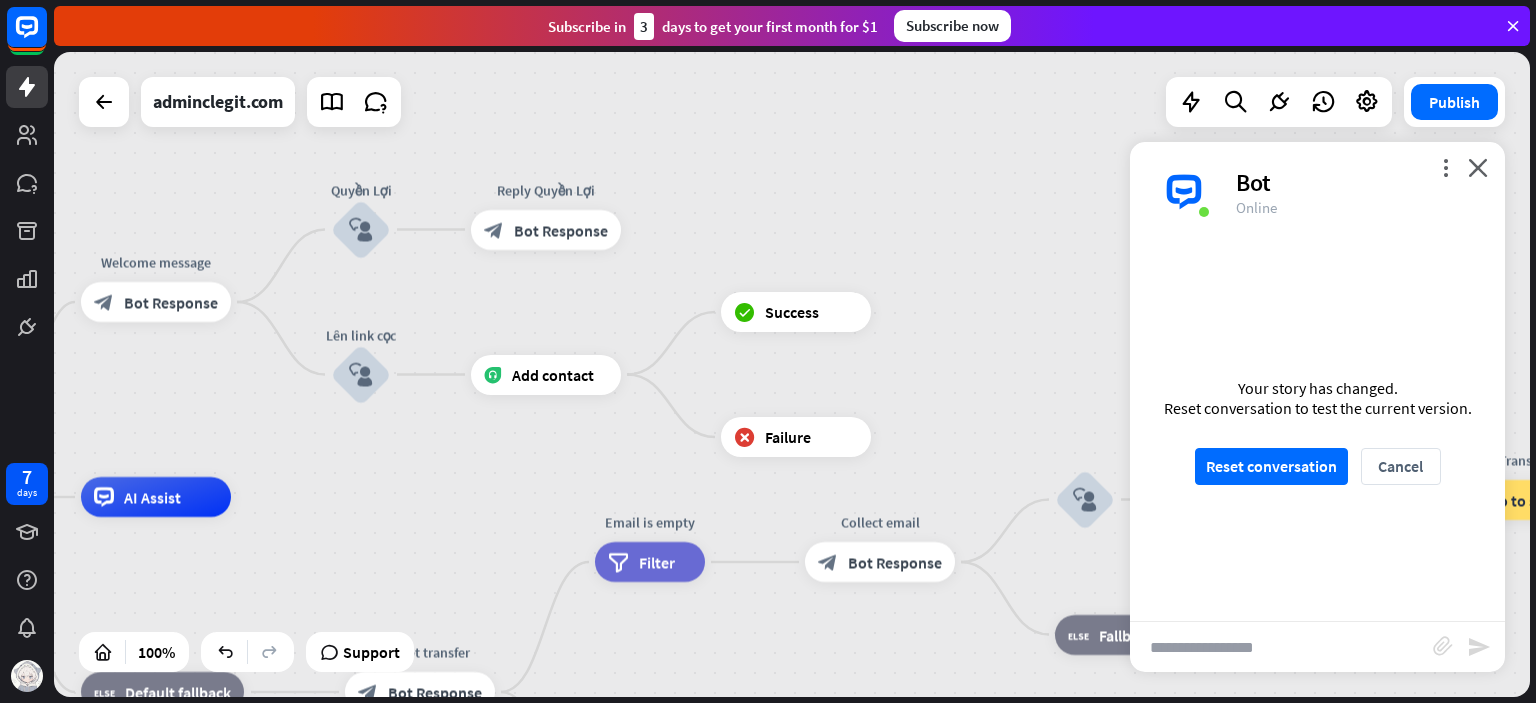 click on "block_success   Success" at bounding box center (796, 312) 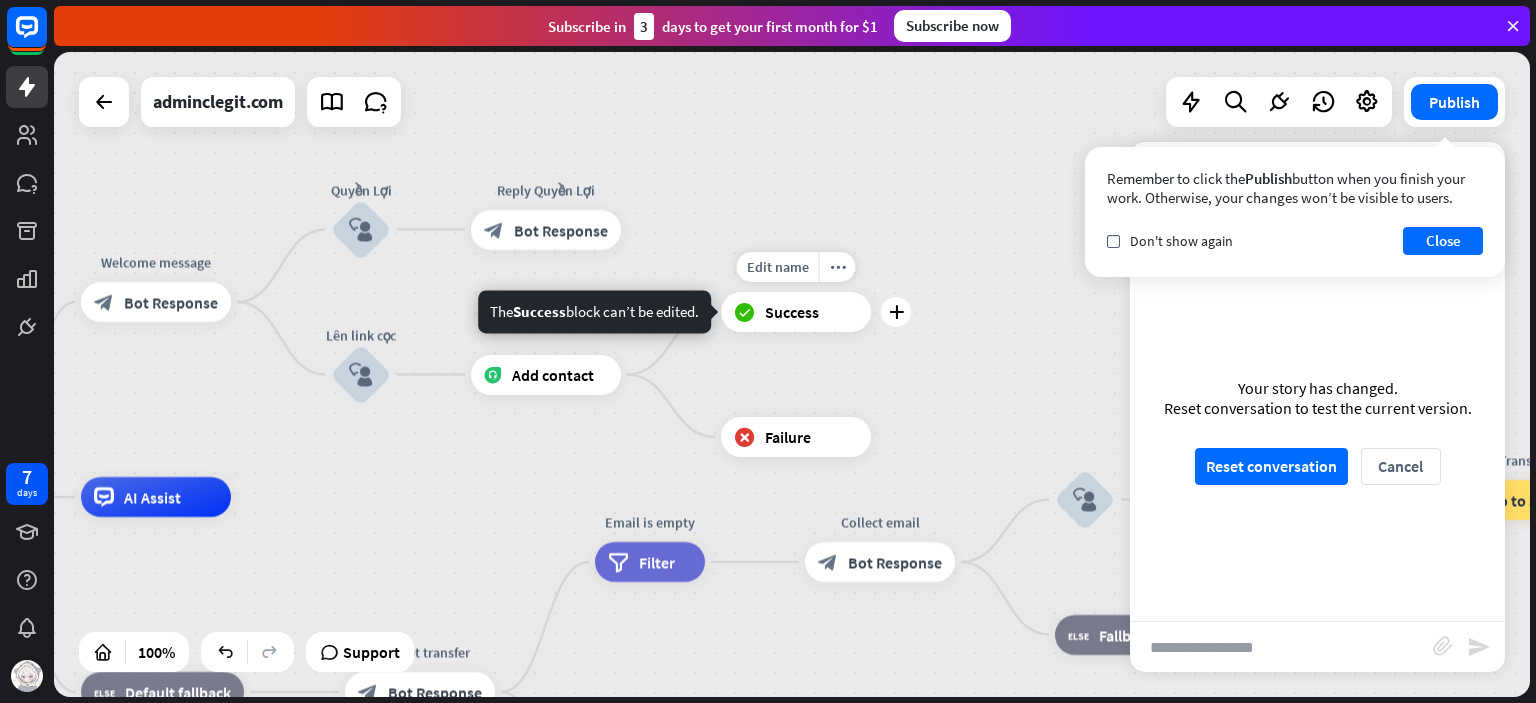 click on "Add contact" at bounding box center (546, 375) 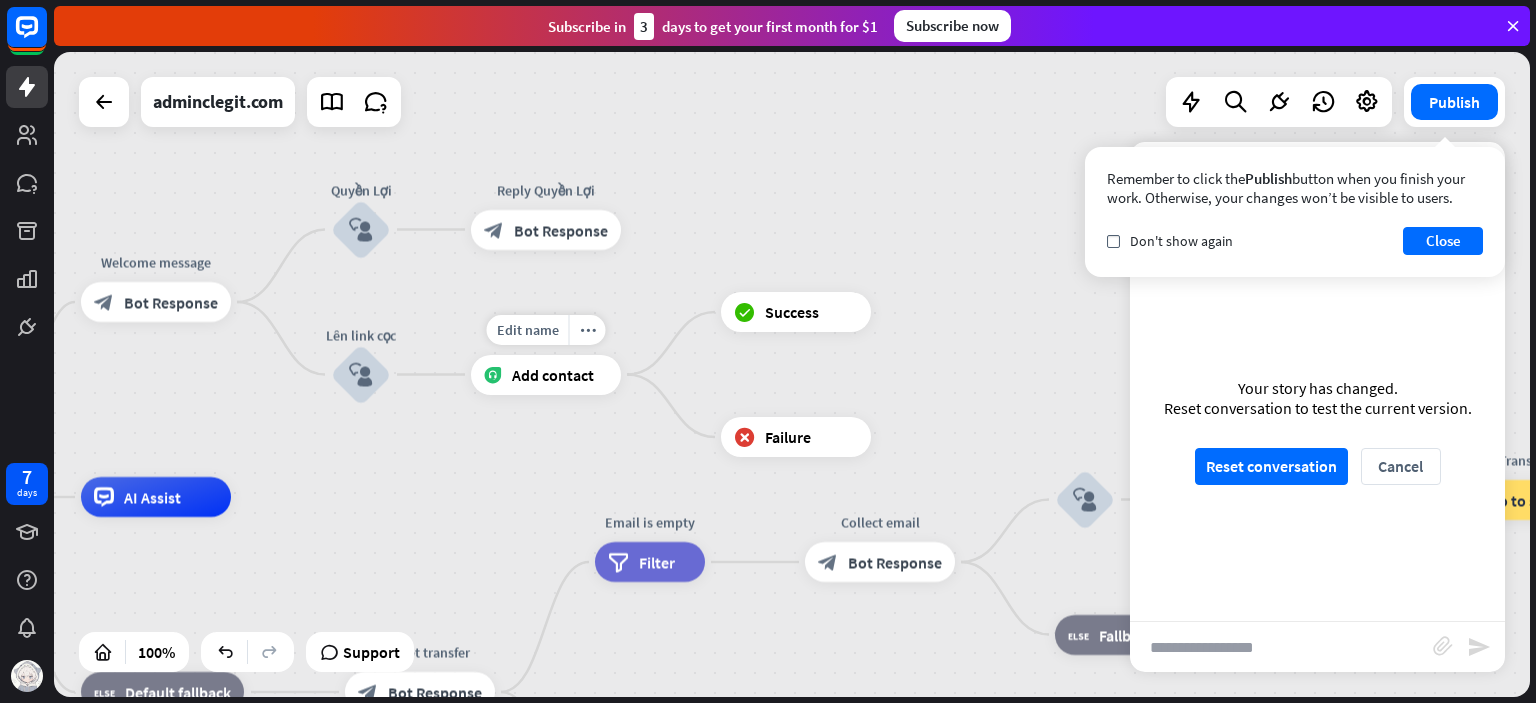 click on "more_horiz" at bounding box center [588, 329] 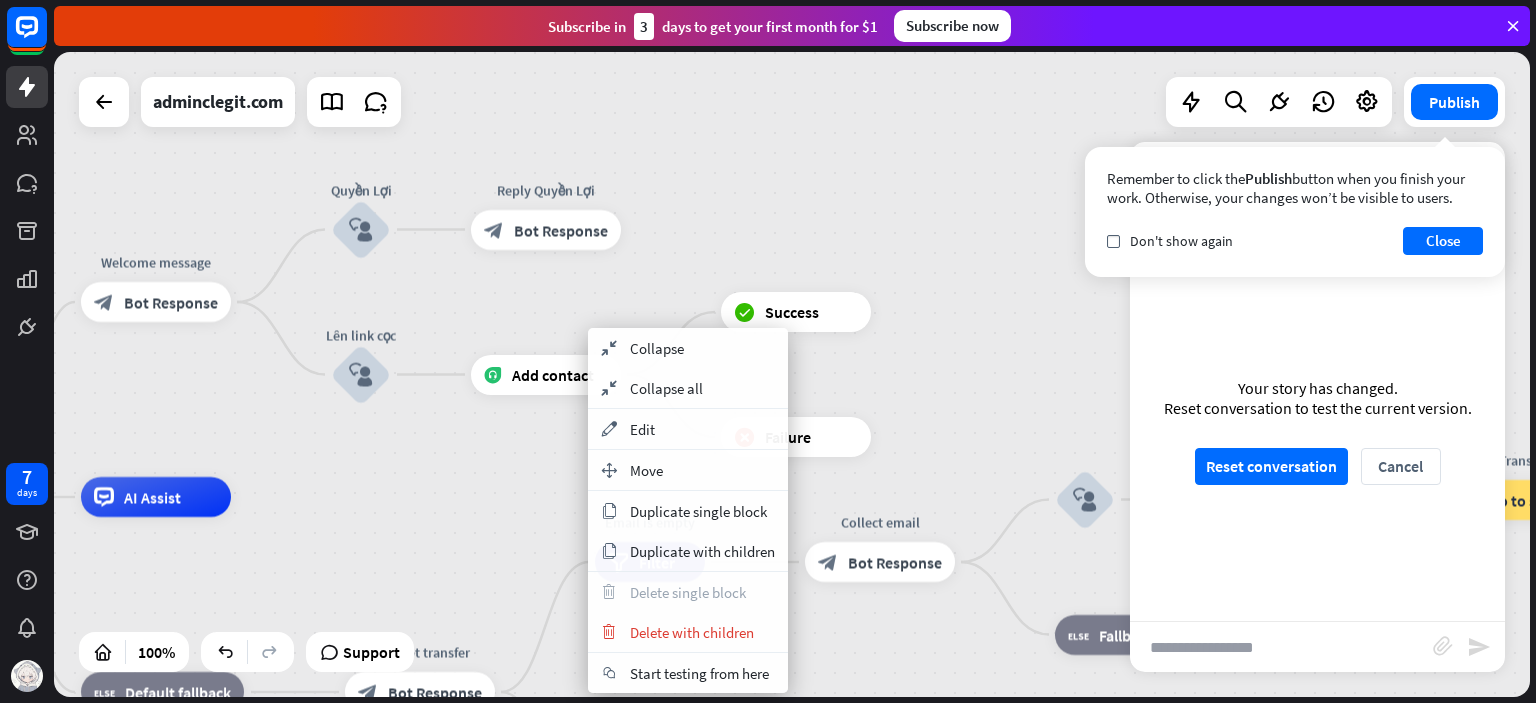 click on "Reply Quyền Lợi   block_bot_response   Bot Response" at bounding box center [546, 230] 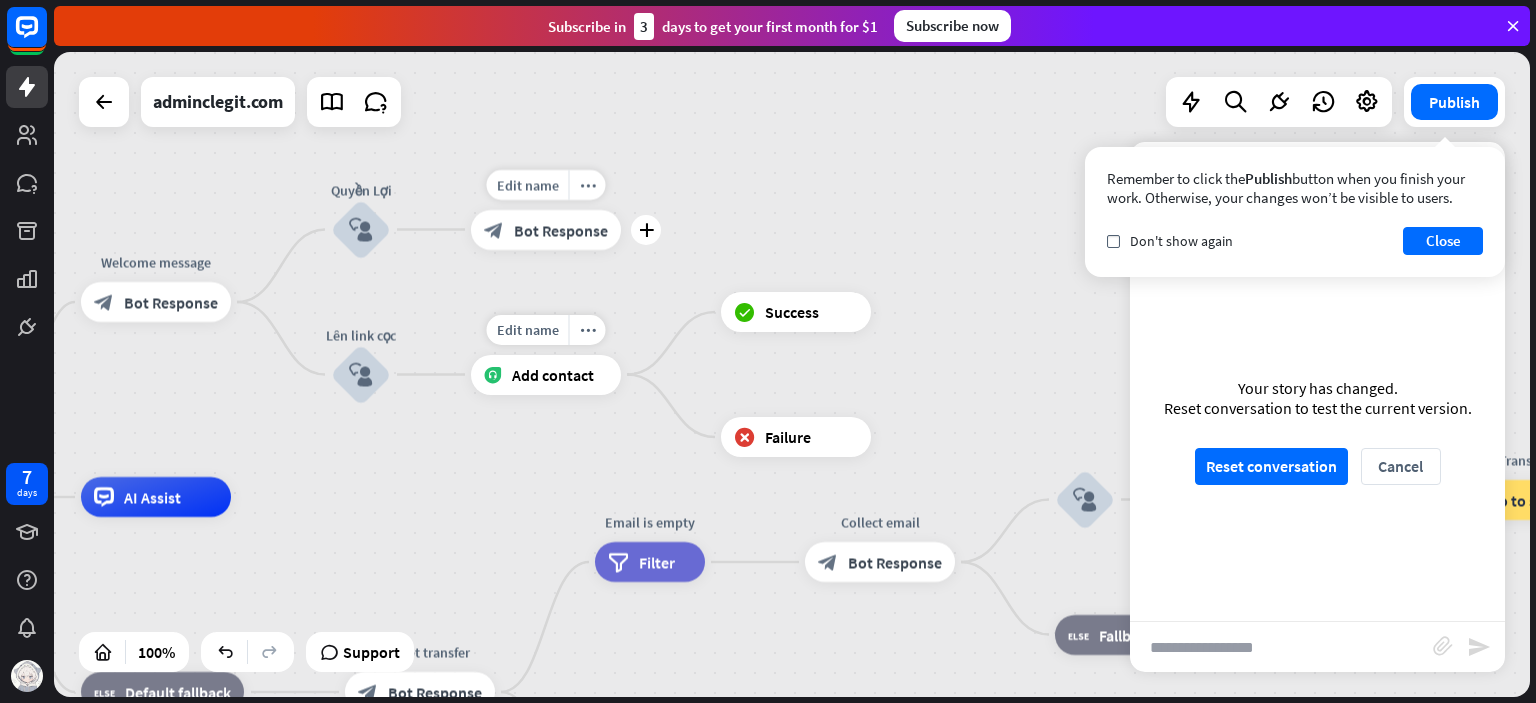click on "Add contact" at bounding box center (546, 375) 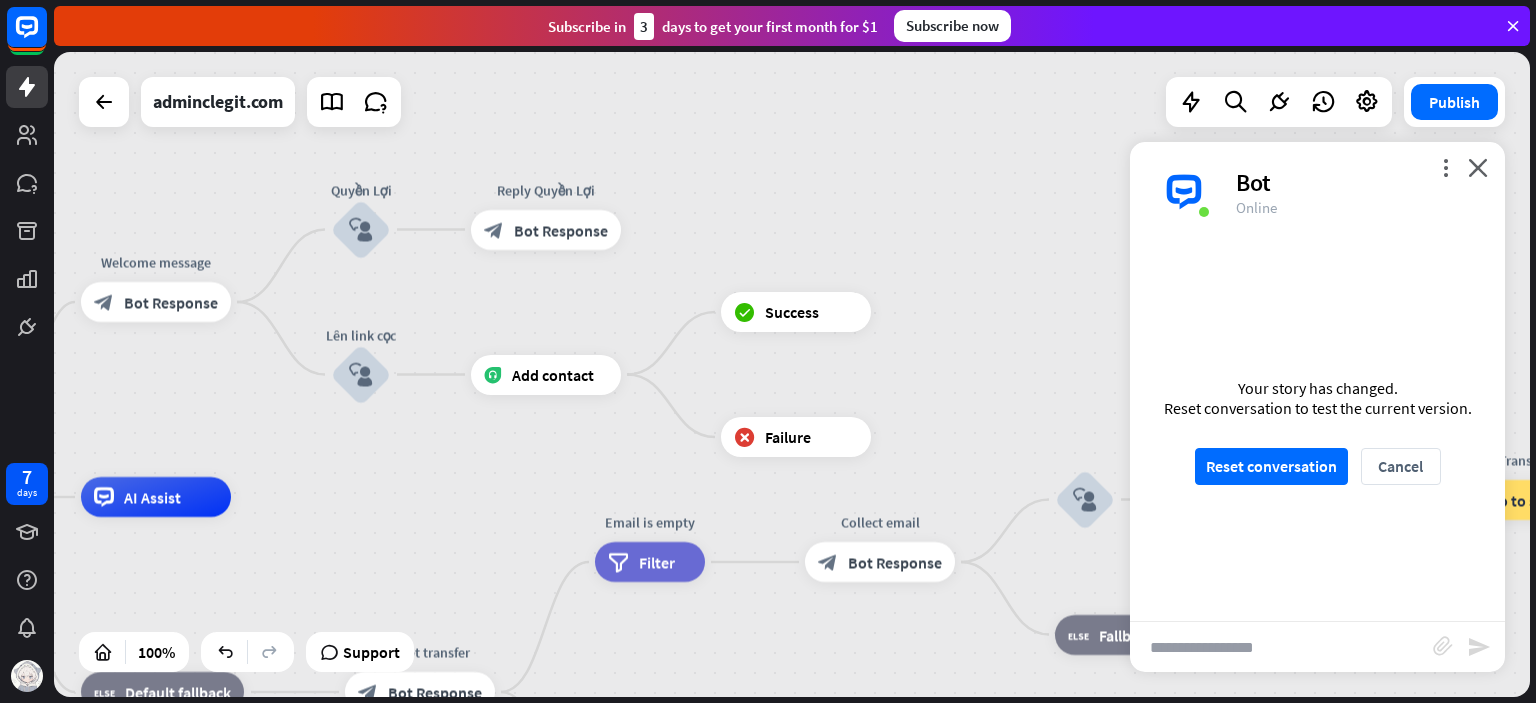 click on "block_success   Success" at bounding box center [796, 312] 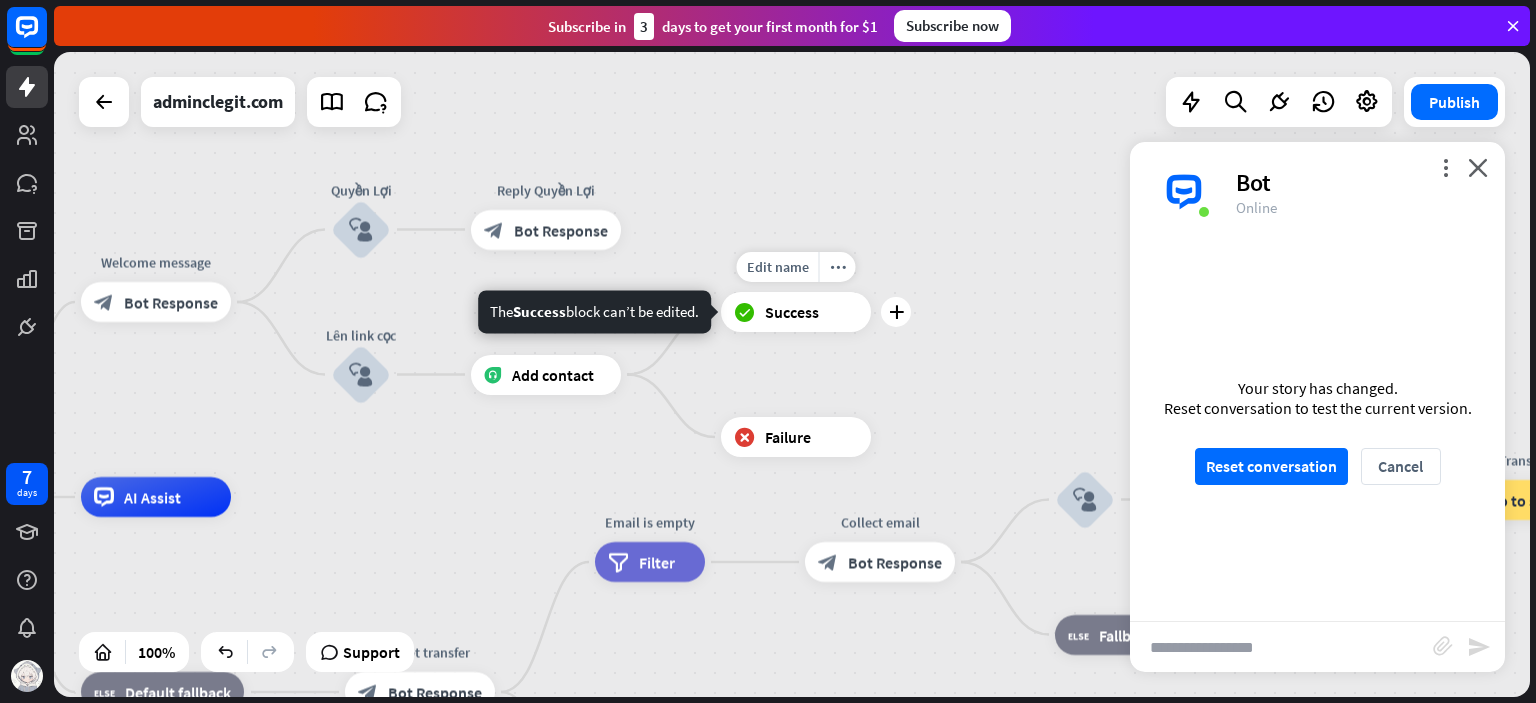 click on "more_horiz" at bounding box center (838, 267) 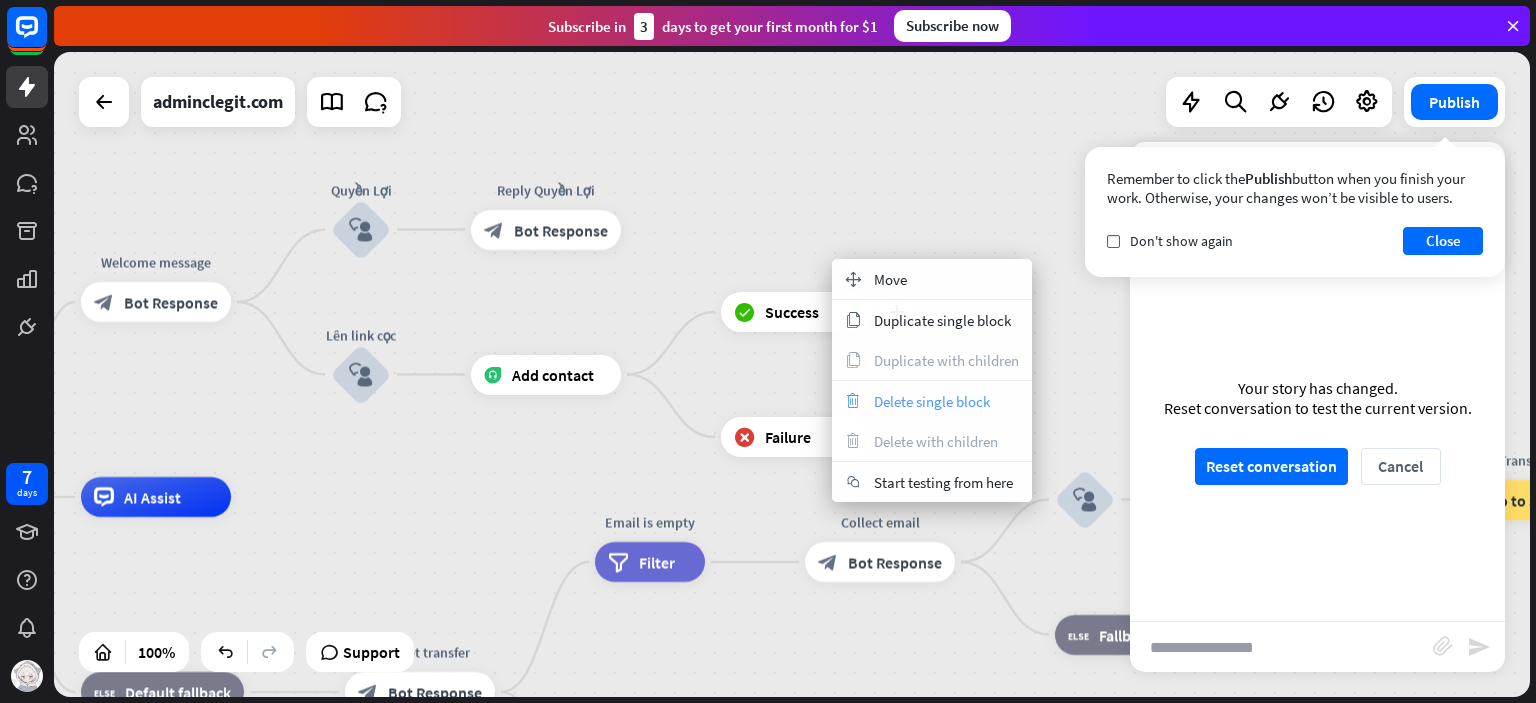 click on "Delete single block" at bounding box center (932, 401) 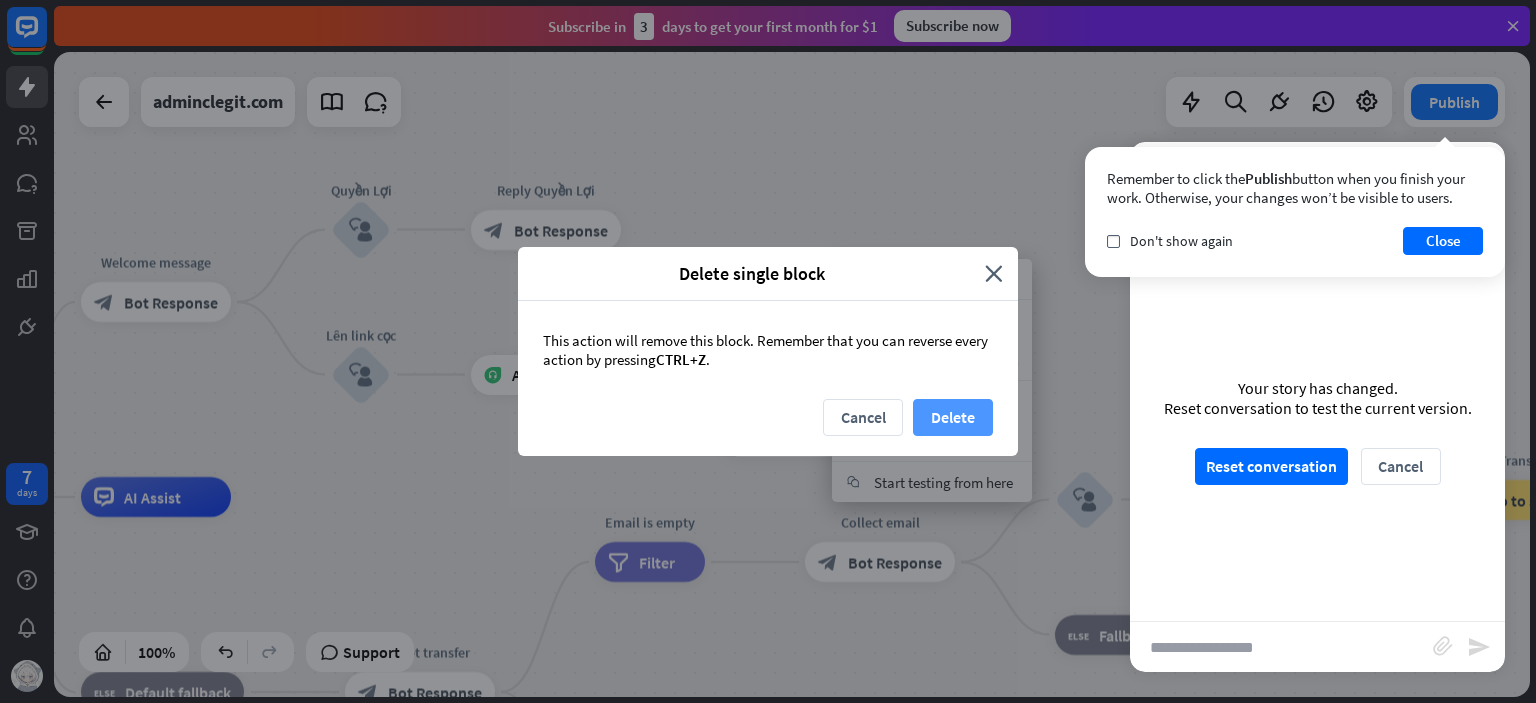 click on "Delete" at bounding box center (953, 417) 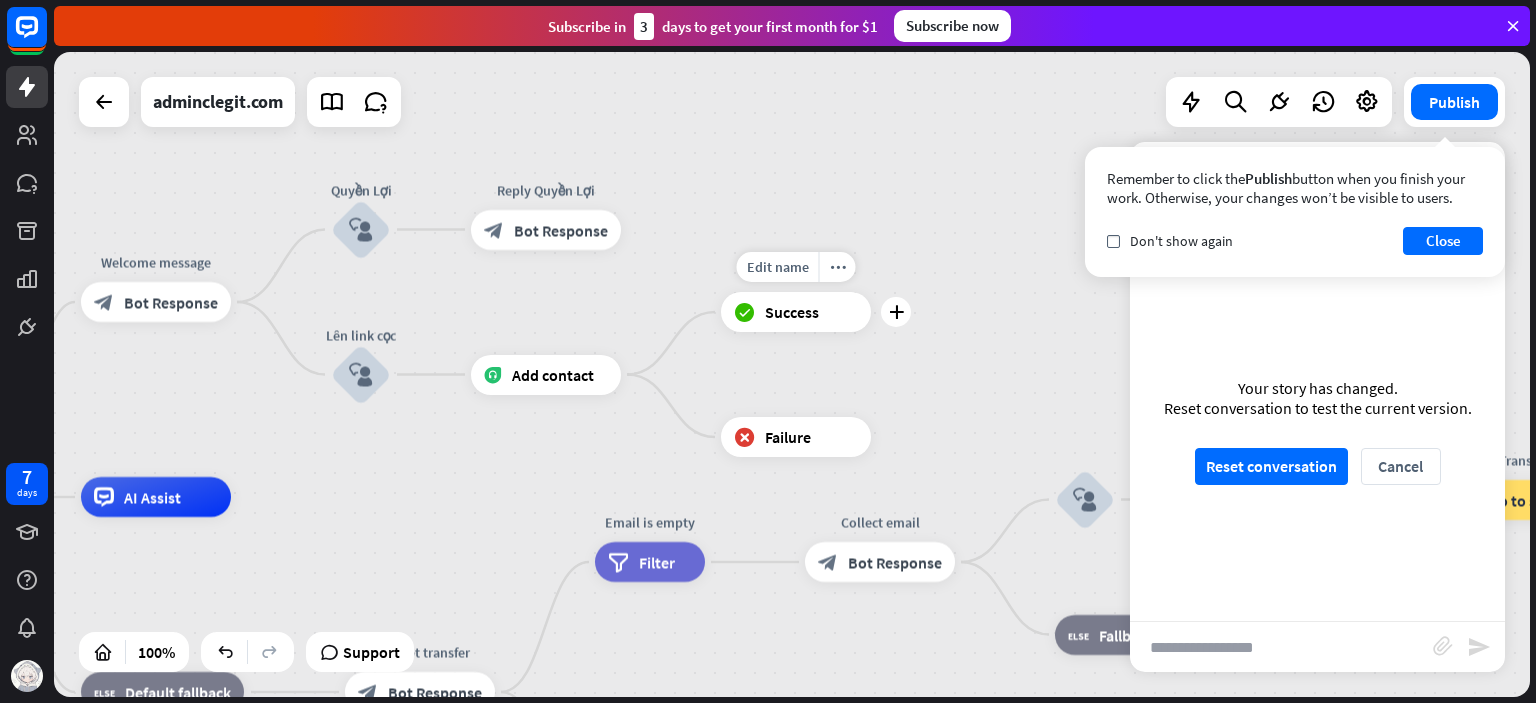click on "block_failure   Failure" at bounding box center (796, 437) 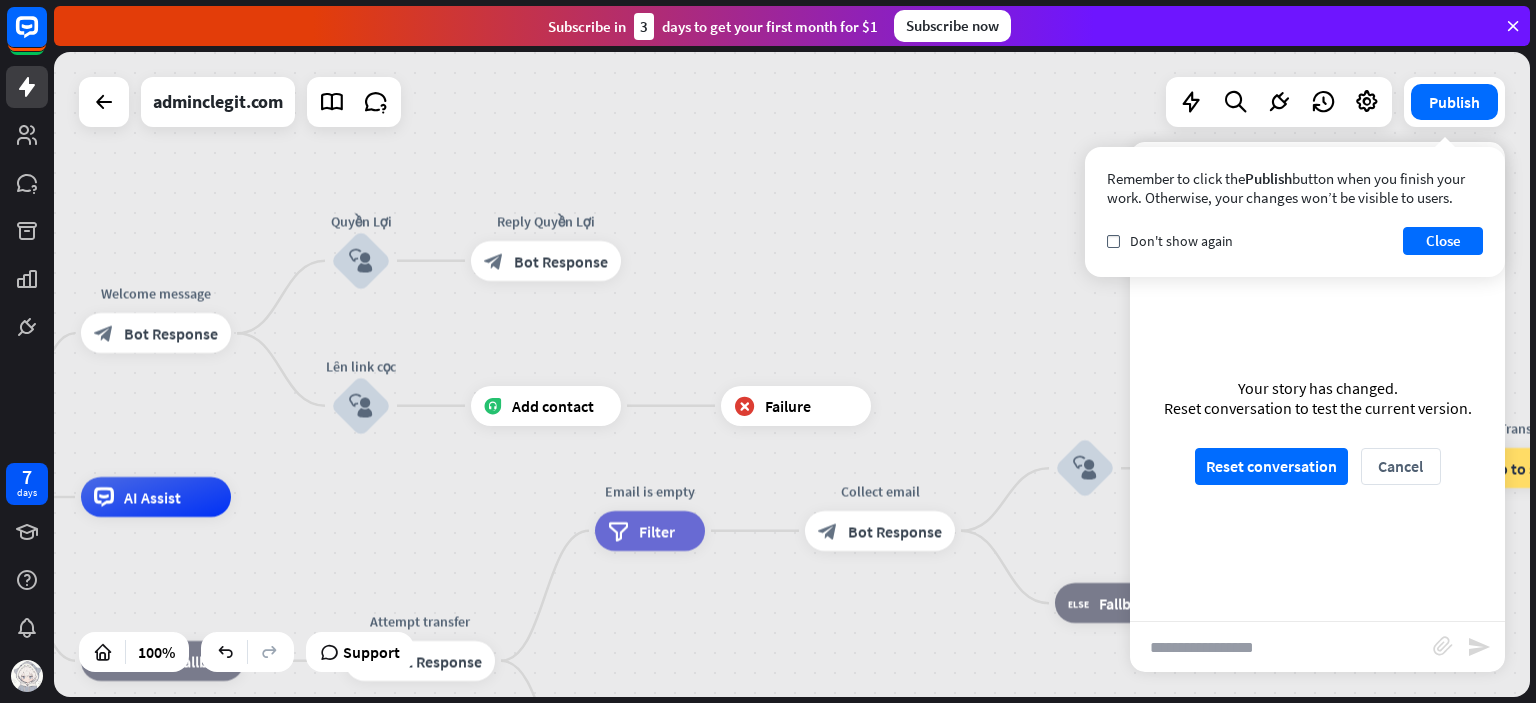 click on "block_failure   Failure" at bounding box center [796, 406] 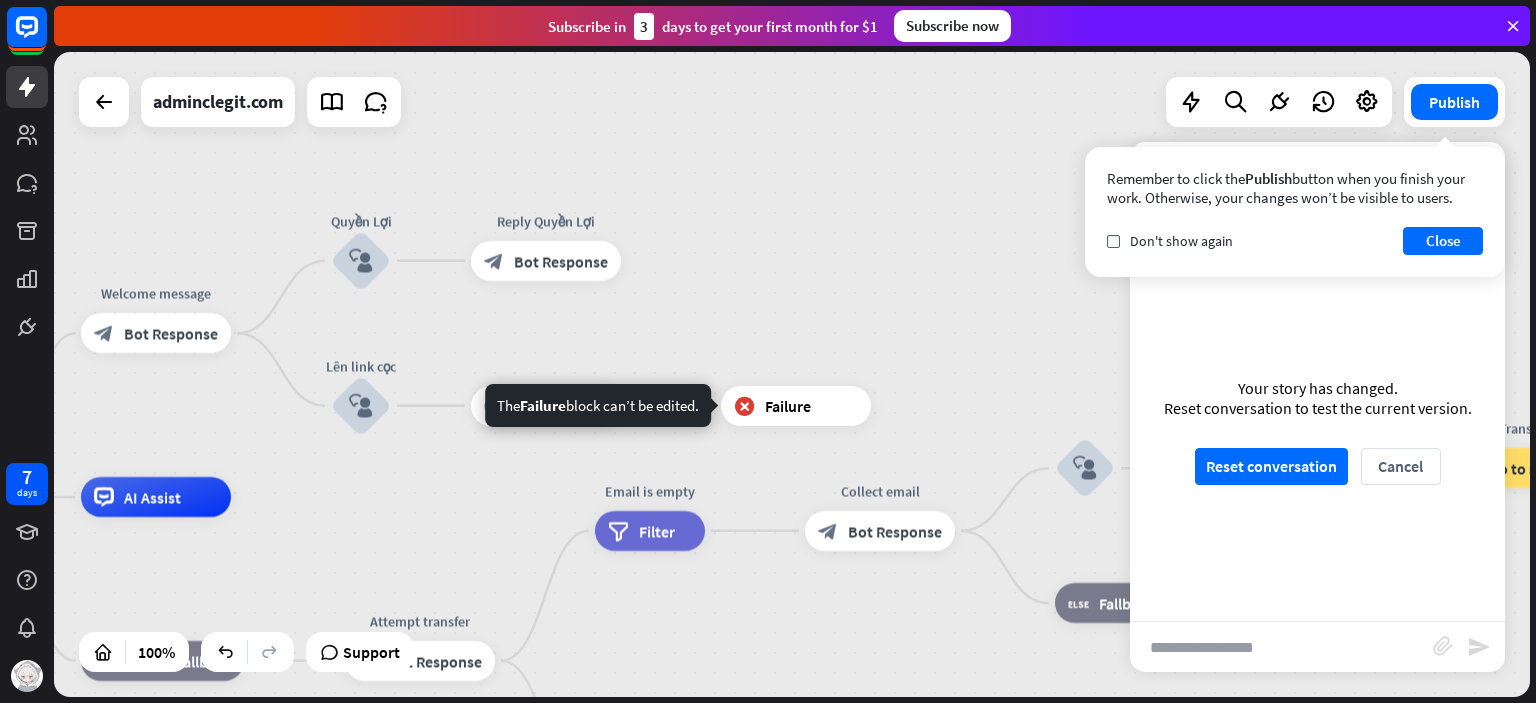 click on "block_failure   Failure" at bounding box center [796, 406] 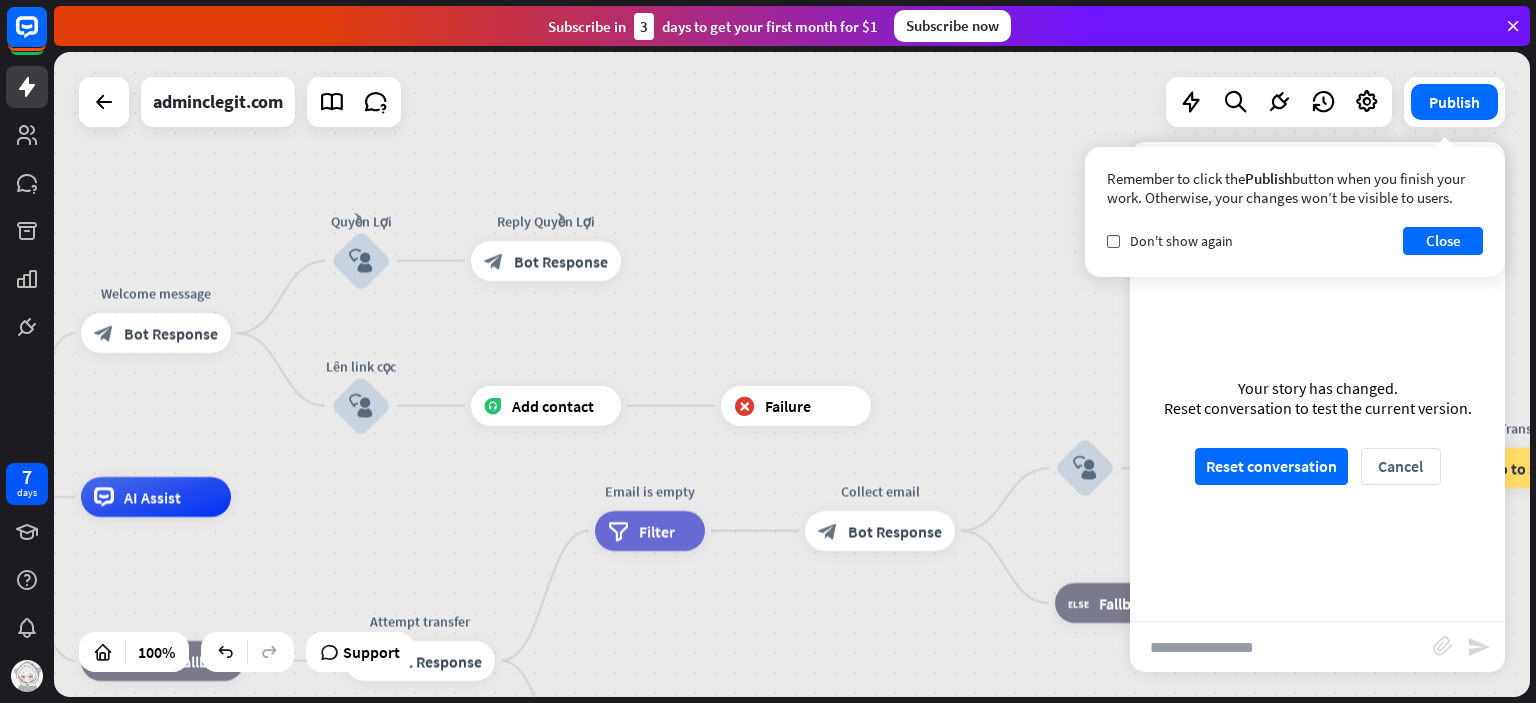 click on "block_failure   Failure" at bounding box center (796, 406) 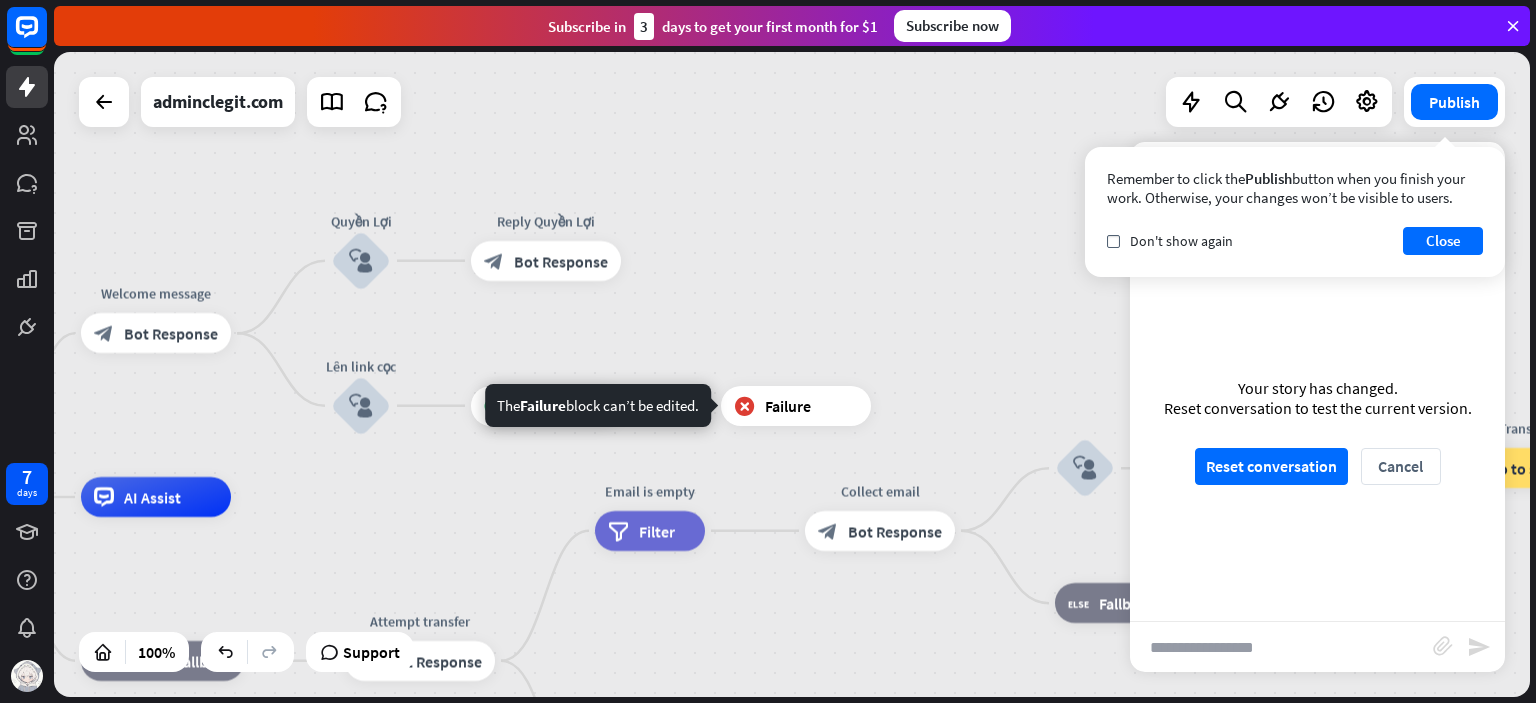 click on "block_failure   Failure" at bounding box center [796, 406] 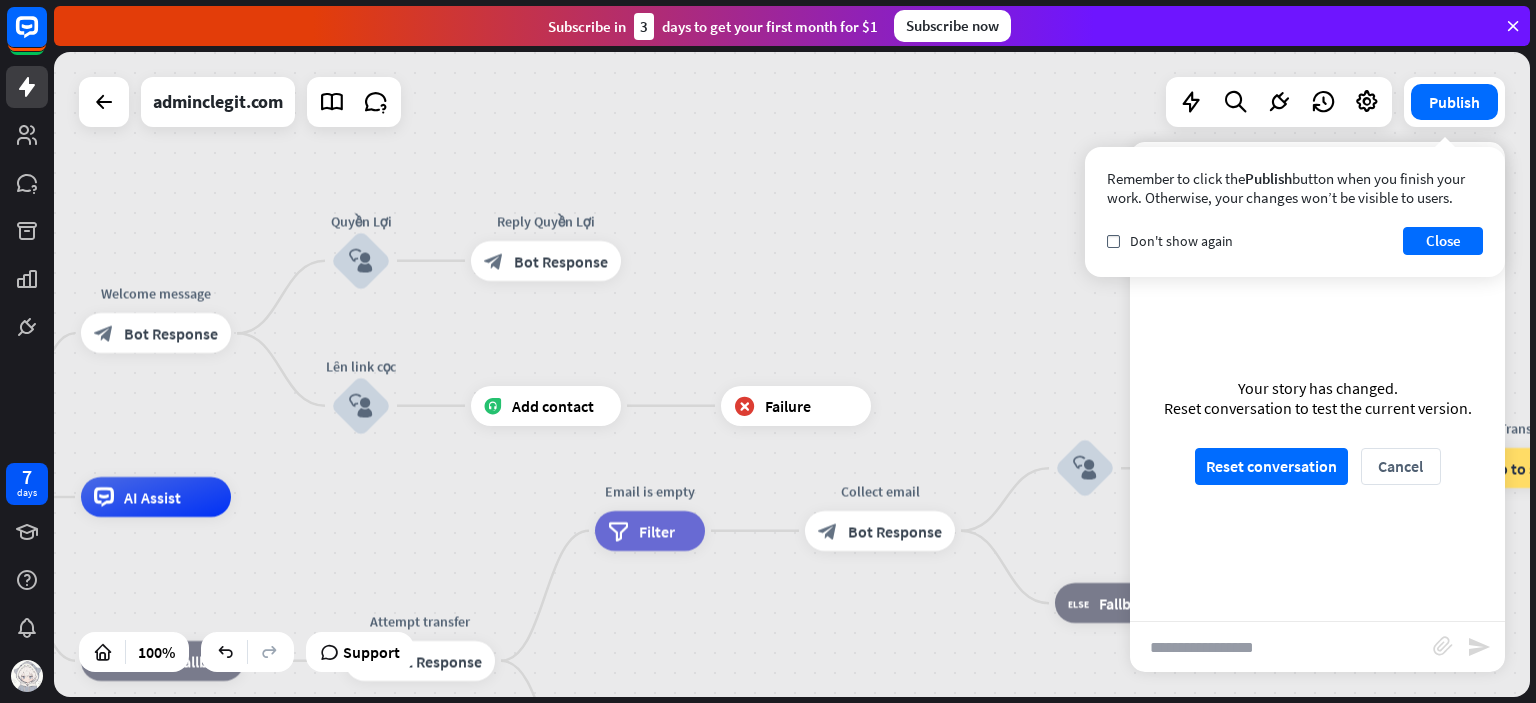 click on "Add contact" at bounding box center [546, 406] 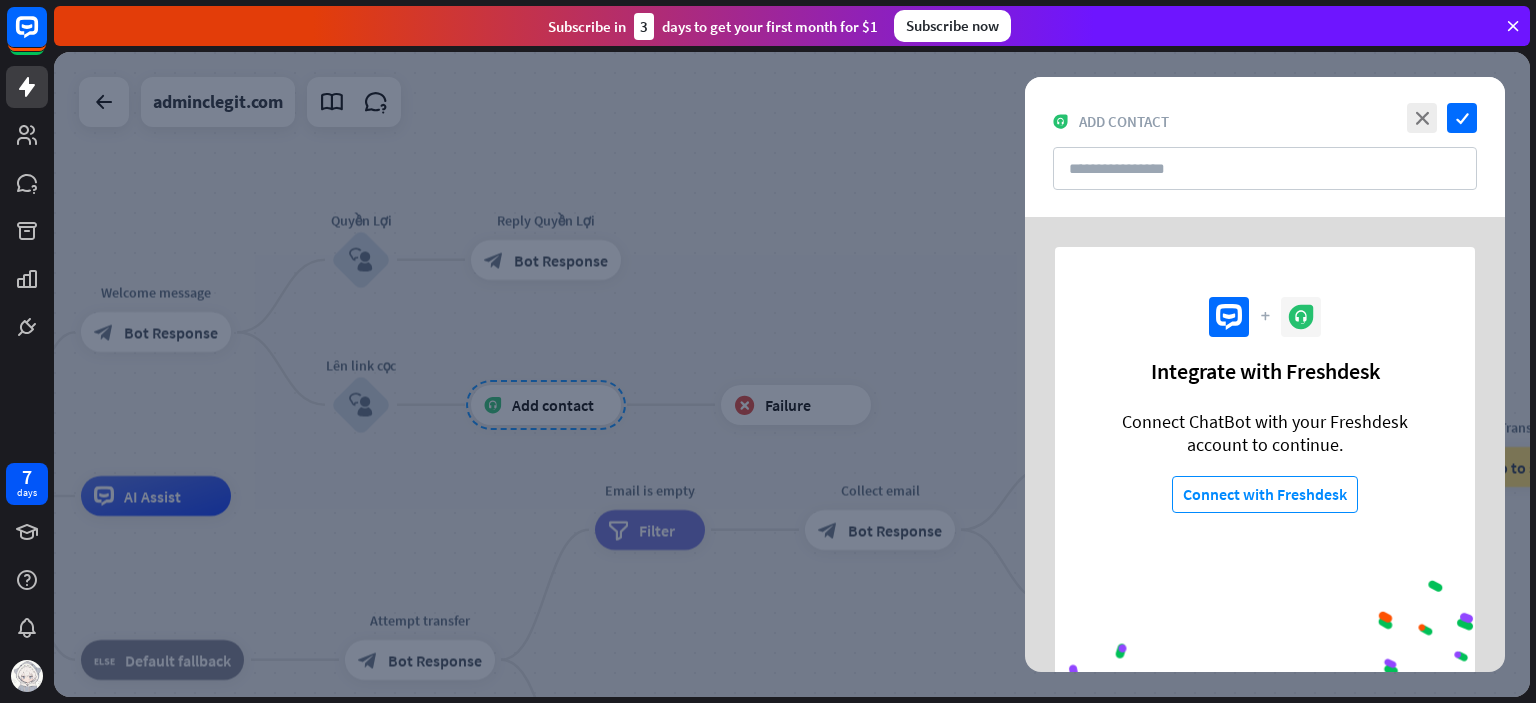 click at bounding box center (792, 374) 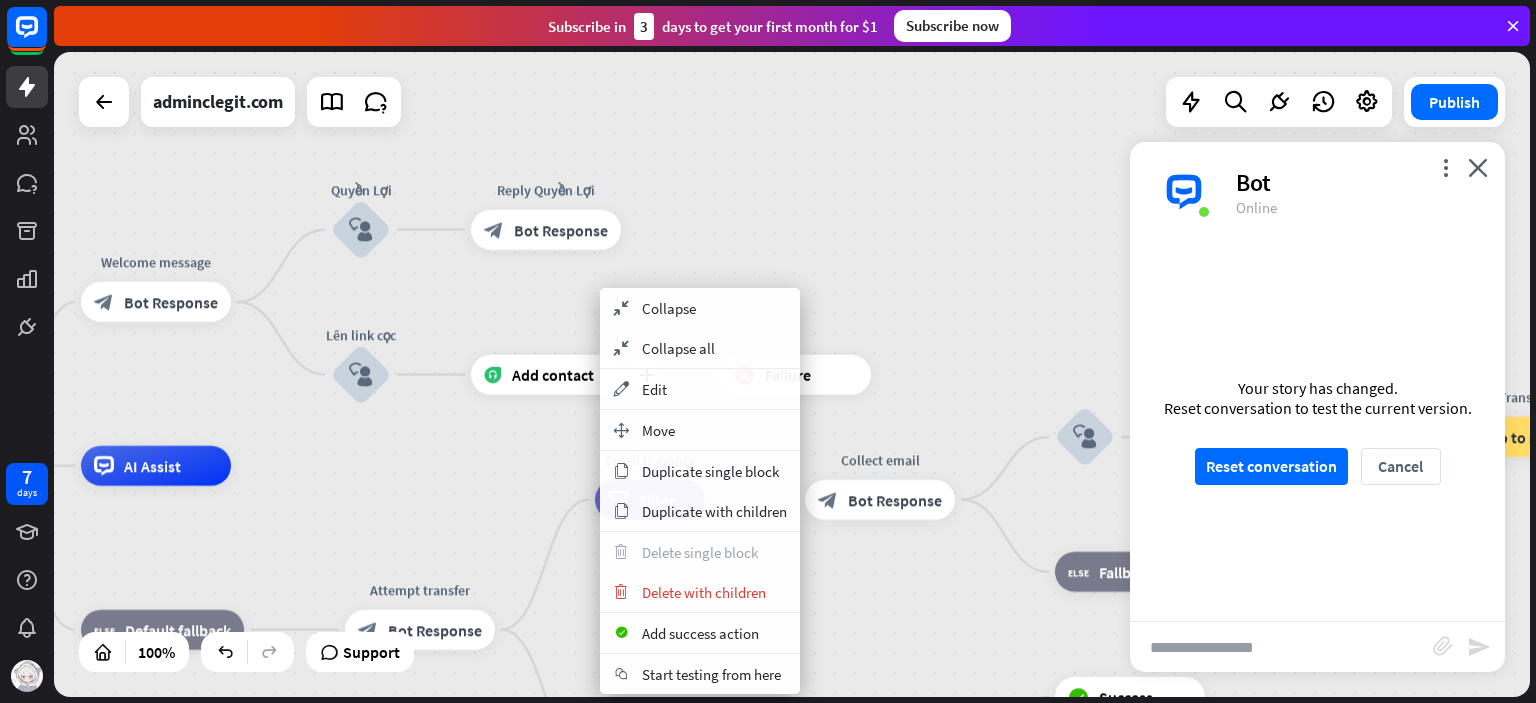 click on "plus             Add contact" at bounding box center [546, 375] 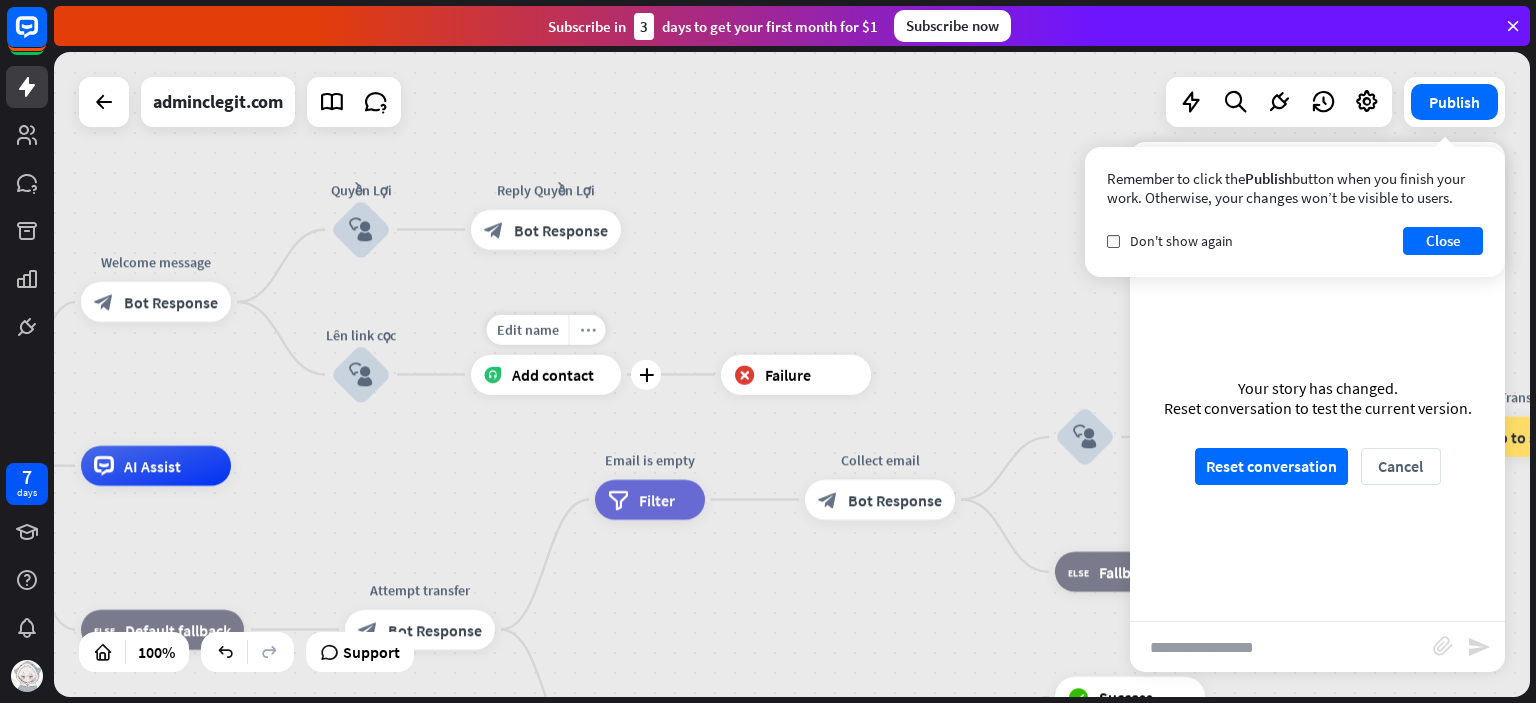 click on "more_horiz" at bounding box center (587, 330) 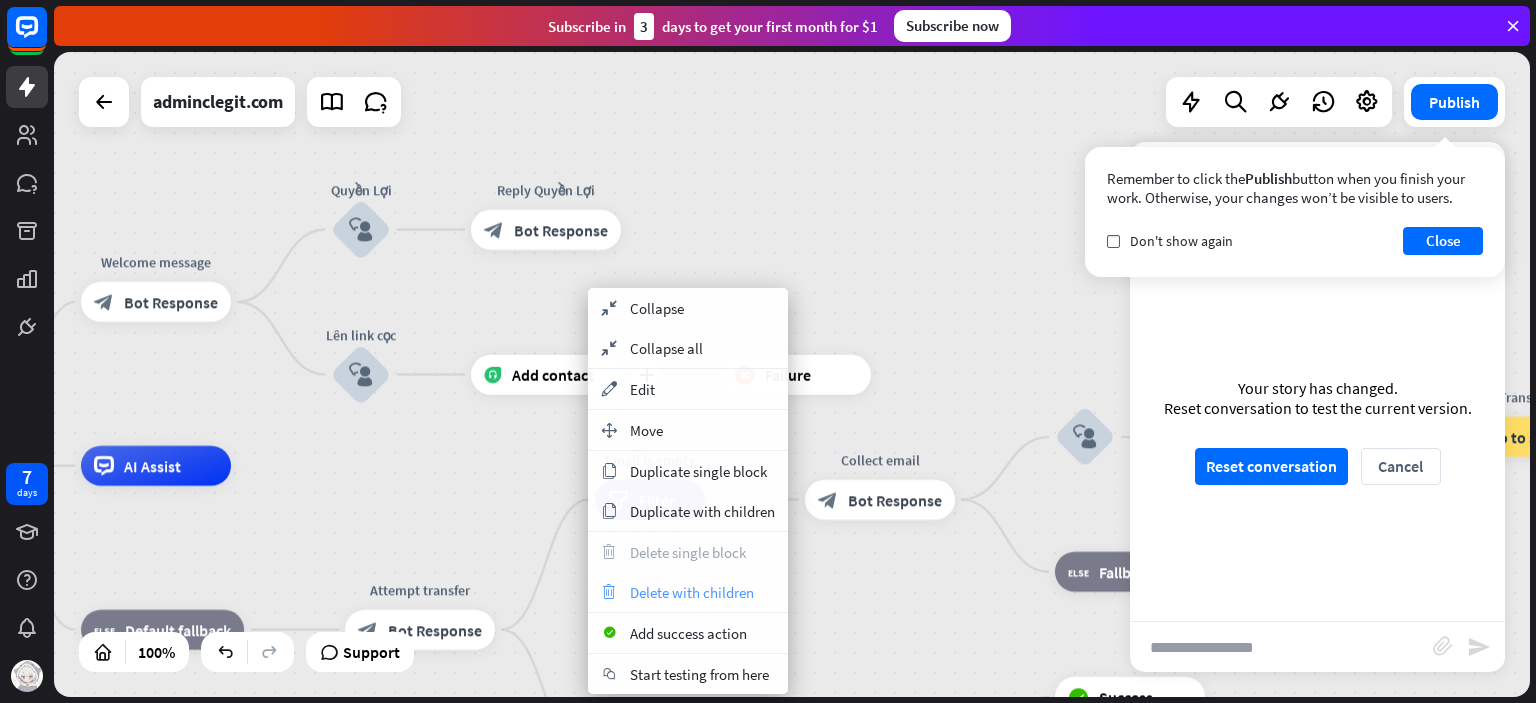 click on "Delete with children" at bounding box center (692, 592) 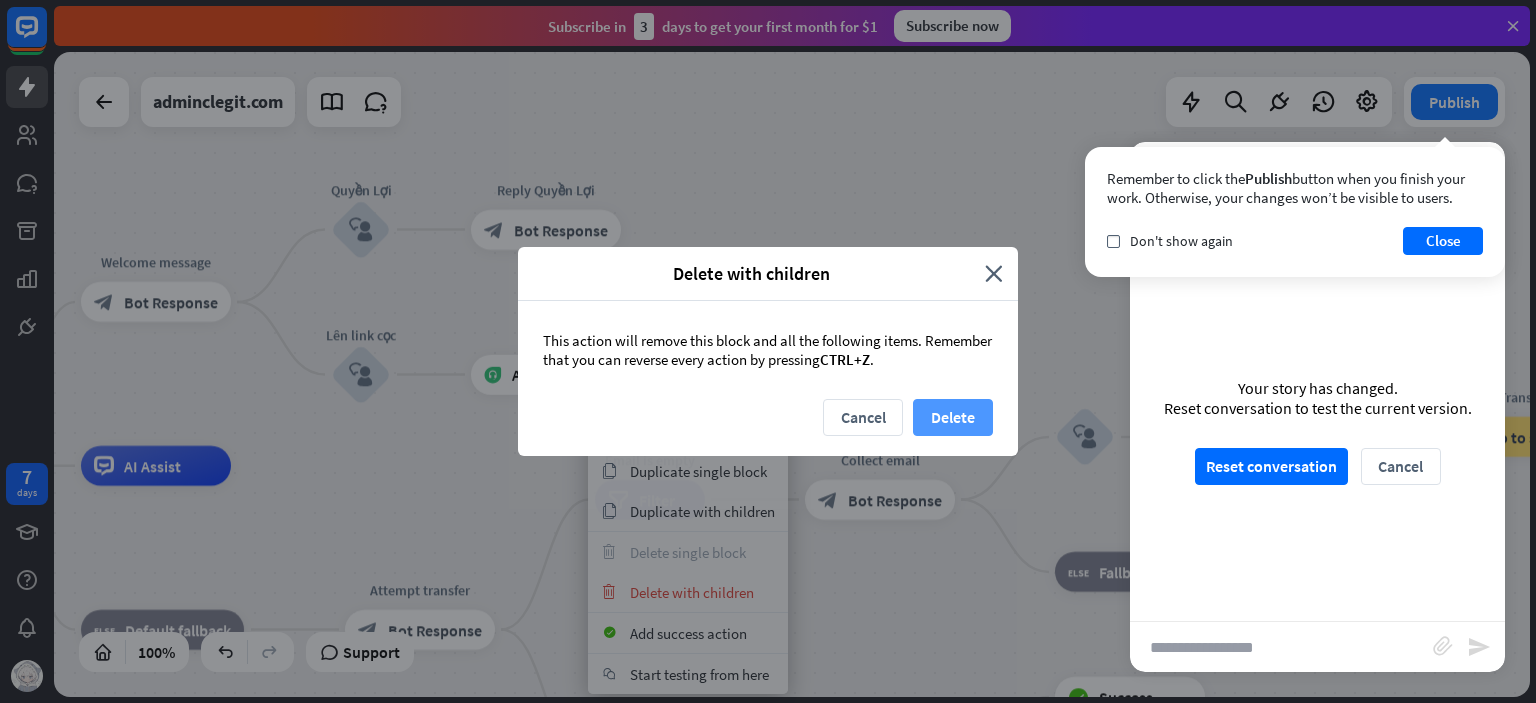 click on "Delete" at bounding box center (953, 417) 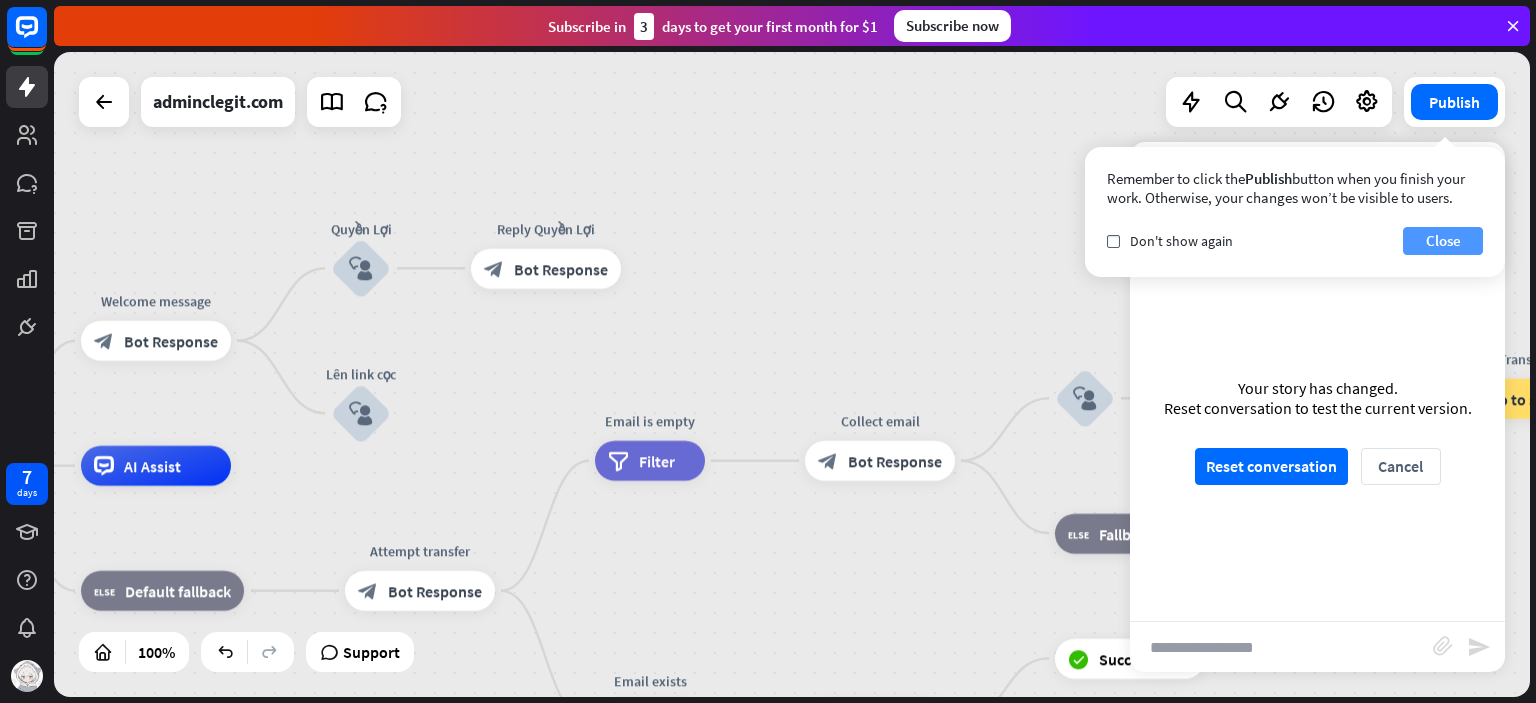 click on "Close" at bounding box center (1443, 241) 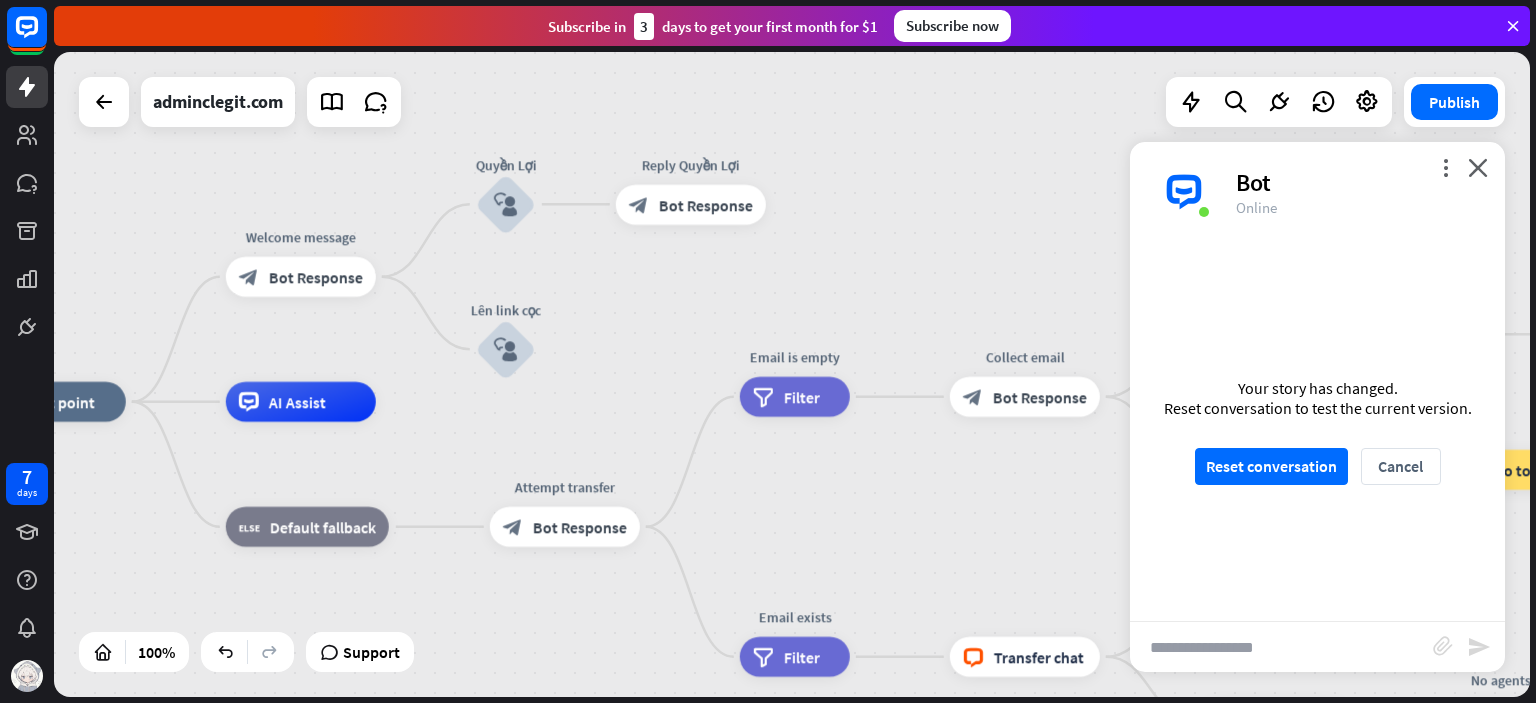 click on "block_user_input" at bounding box center (506, 349) 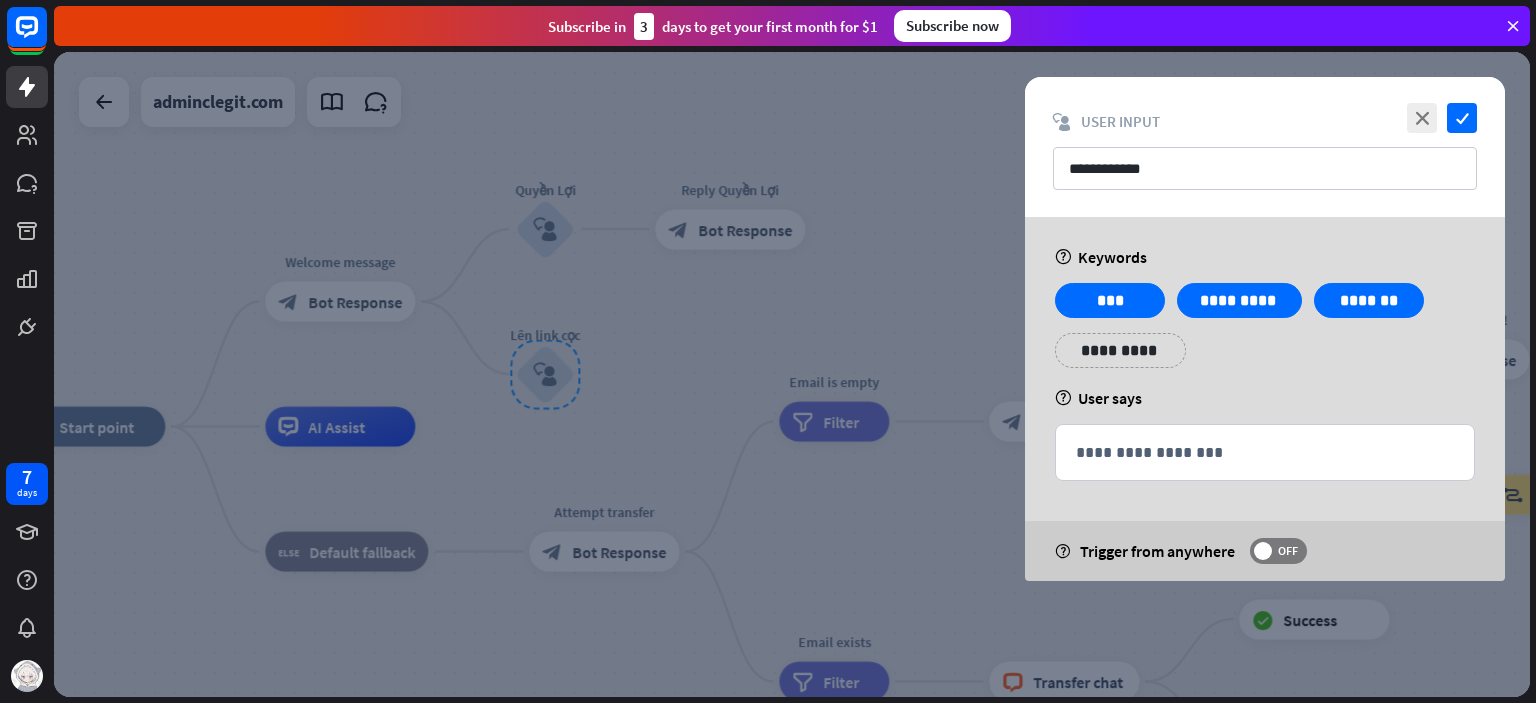 click at bounding box center (792, 374) 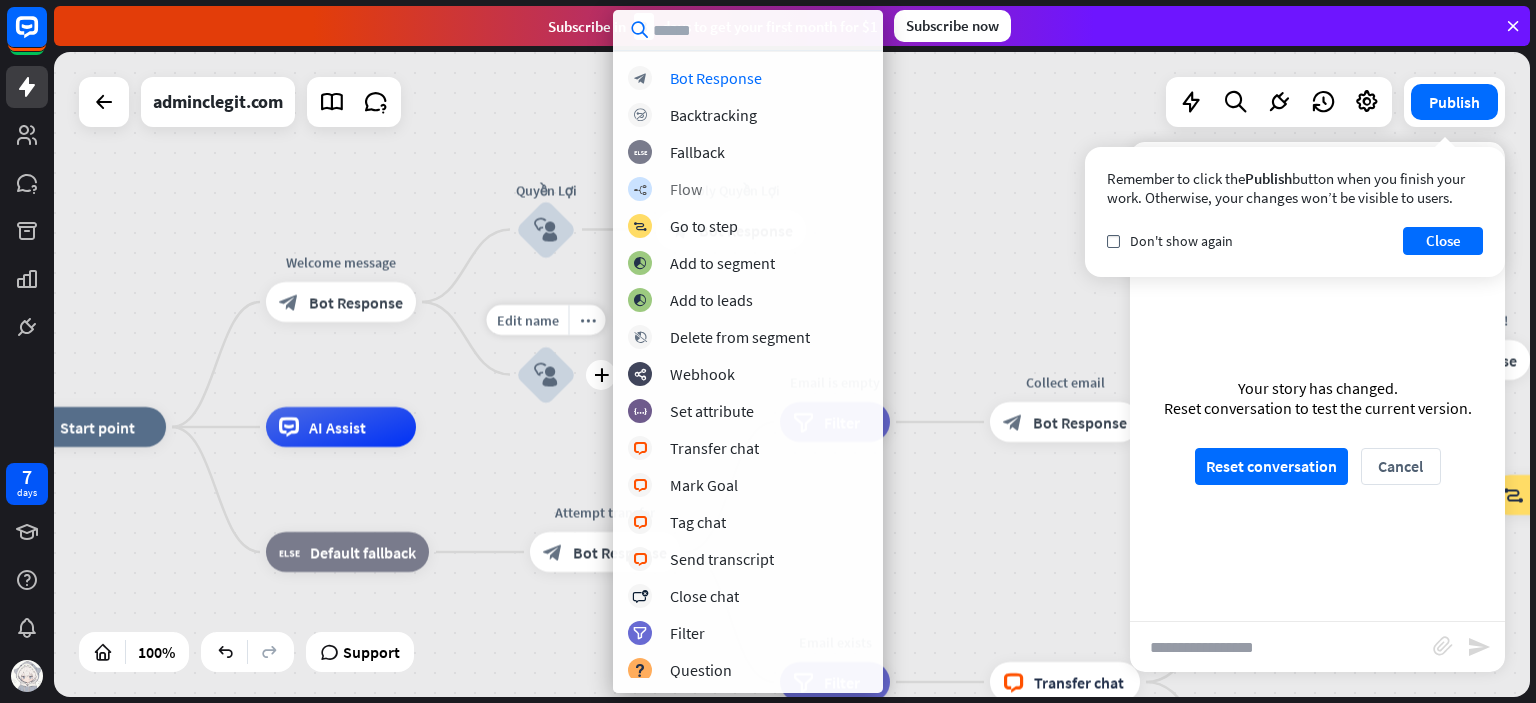 click on "builder_tree
Flow" at bounding box center [748, 189] 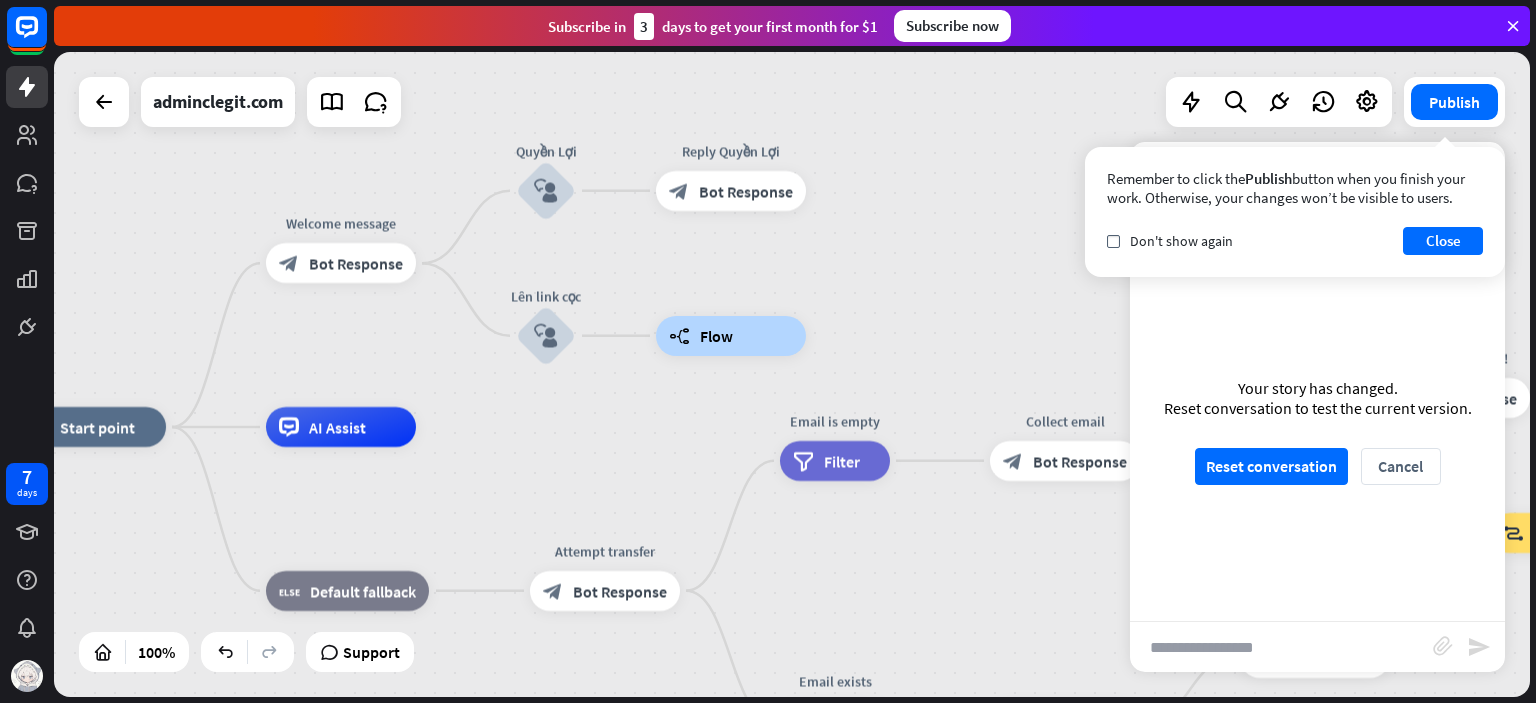 click on "builder_tree   Flow" at bounding box center (731, 336) 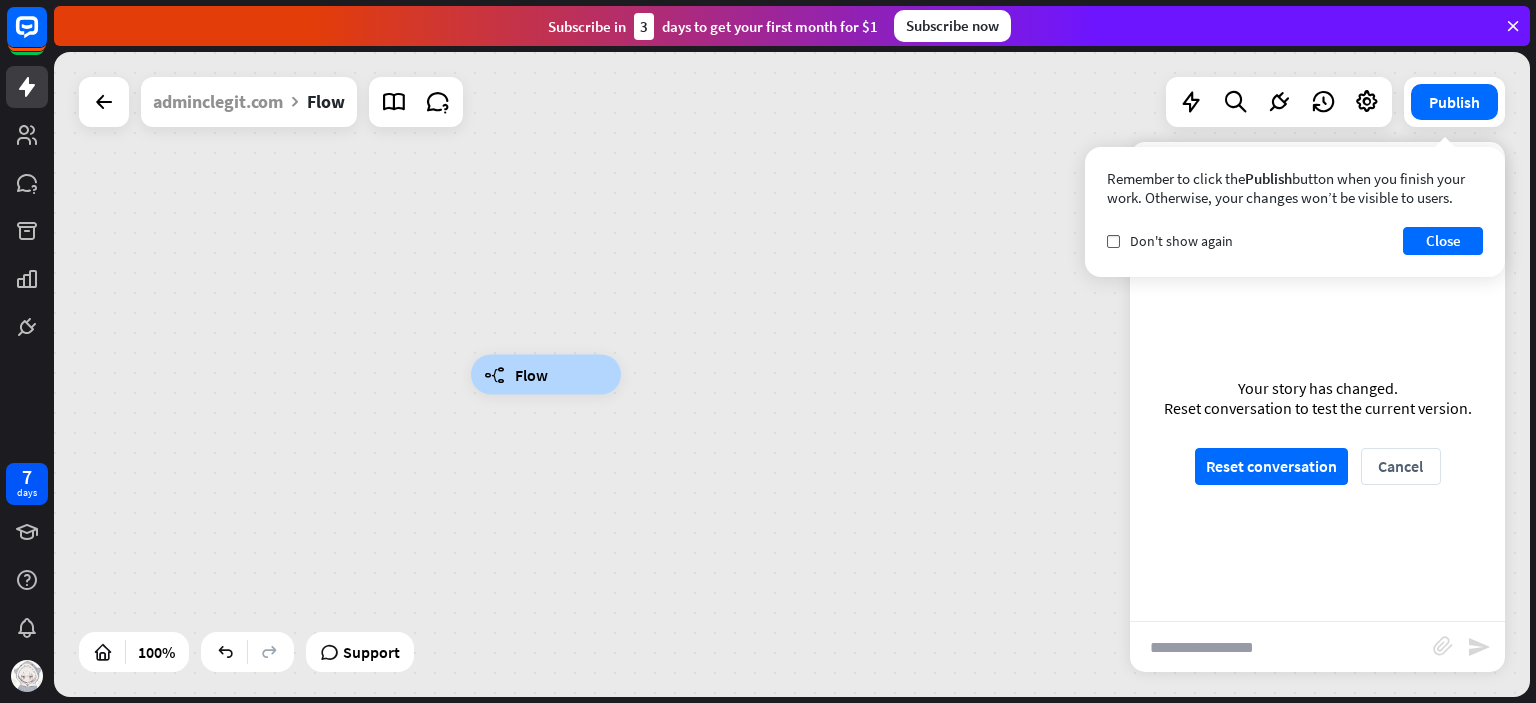 click on "builder_tree   Flow" at bounding box center [792, 374] 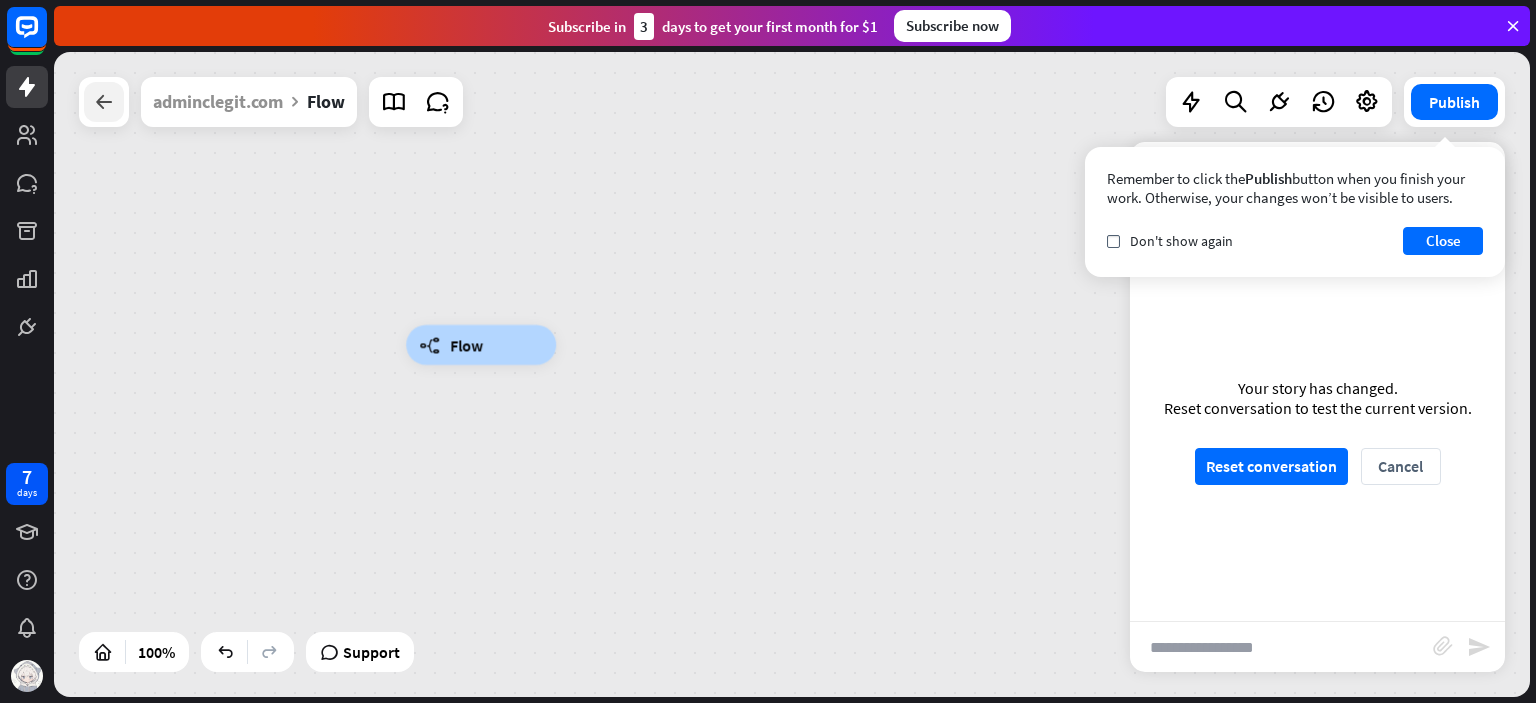 click at bounding box center (104, 102) 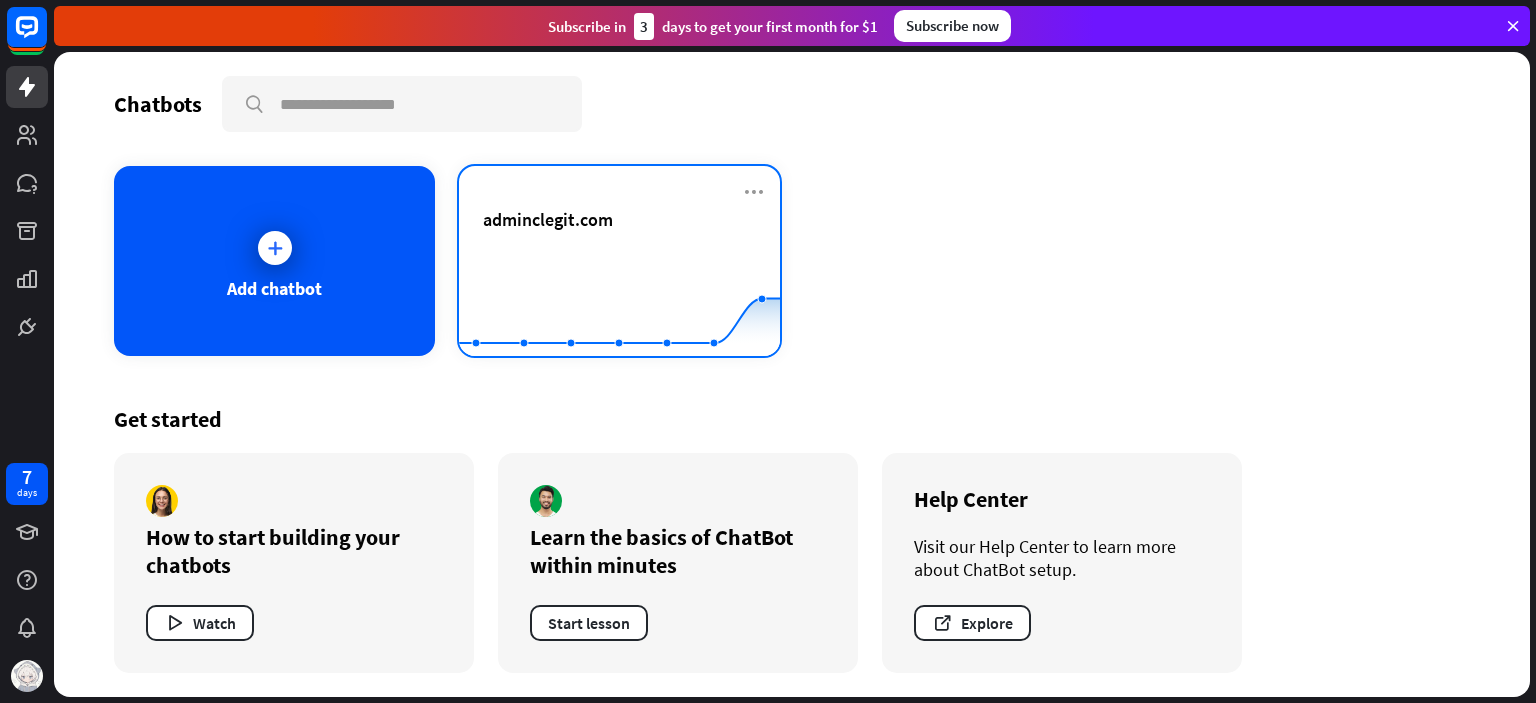 click 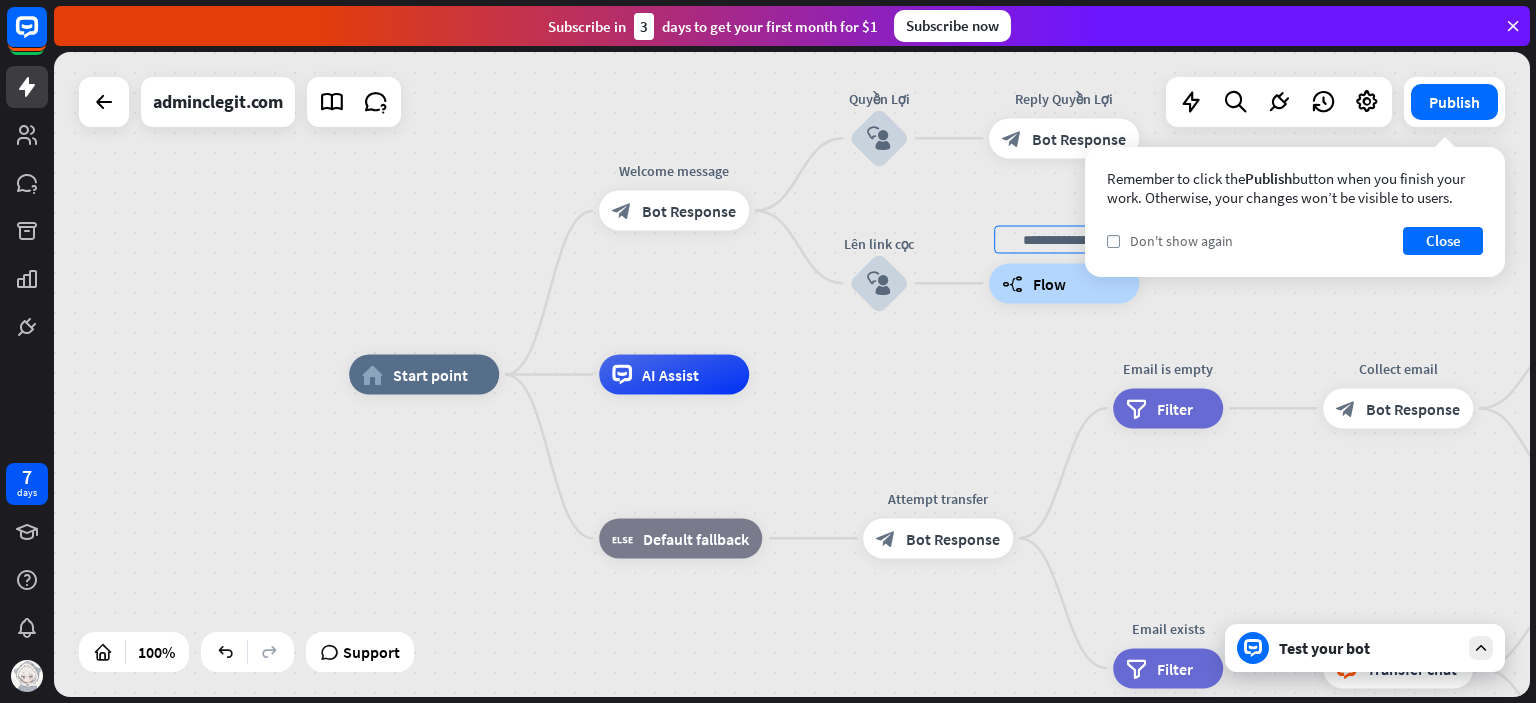 click on "Don't show again" at bounding box center (1181, 241) 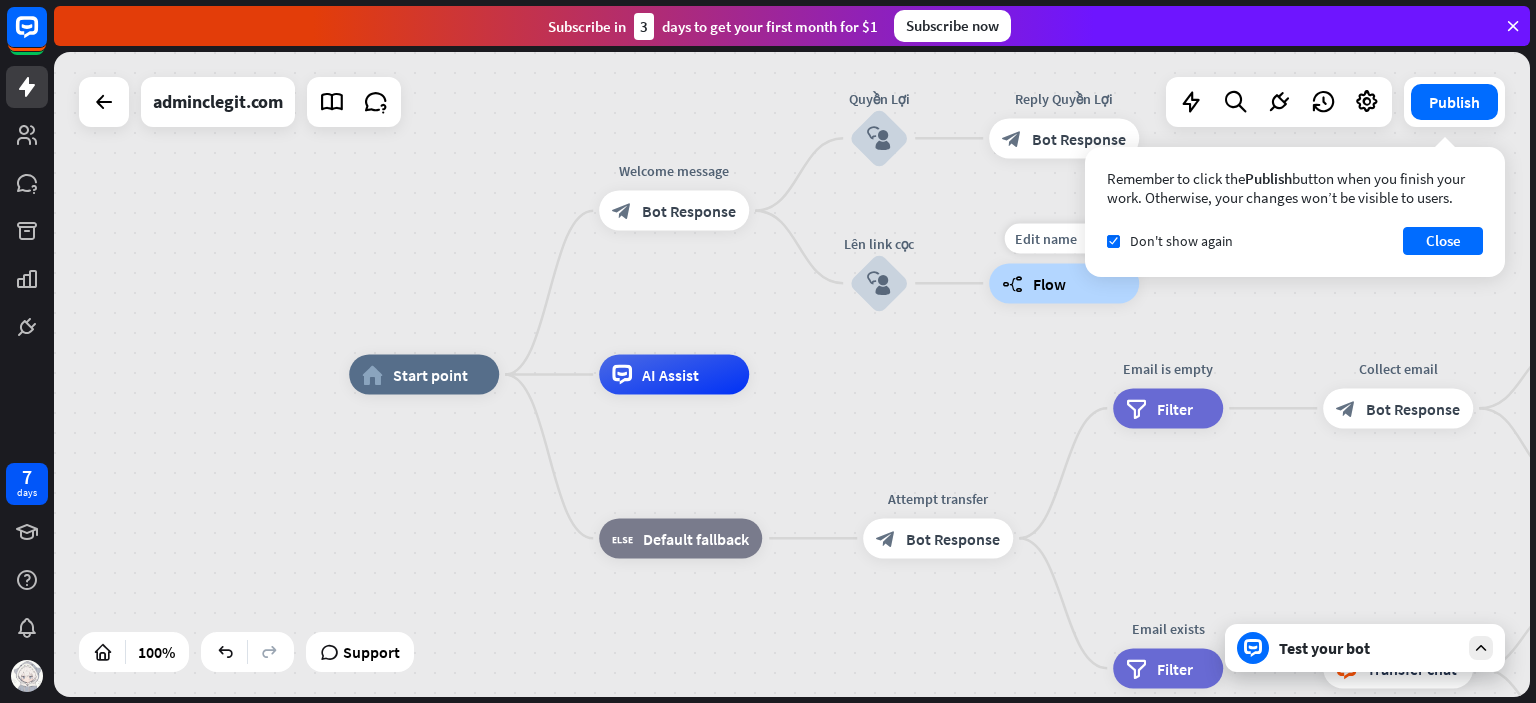 click on "home_2   Start point                 Welcome message   block_bot_response   Bot Response                 Quyền Lợi   block_user_input                 Reply Quyền Lợi   block_bot_response   Bot Response                 Lên link cọc   block_user_input       Edit name   more_horiz             builder_tree   Flow                     AI Assist                   block_fallback   Default fallback                 Attempt transfer   block_bot_response   Bot Response                 Email is empty   filter   Filter                 Collect email   block_bot_response   Bot Response                   block_user_input                 Thanks for email!   block_bot_response   Bot Response                 Go to "Transfer chat"   block_goto   Go to step                   block_fallback   Fallback                   block_goto   Go to step                 Email exists   filter   Filter                   block_livechat   Transfer chat                   block_success   Success" at bounding box center [792, 374] 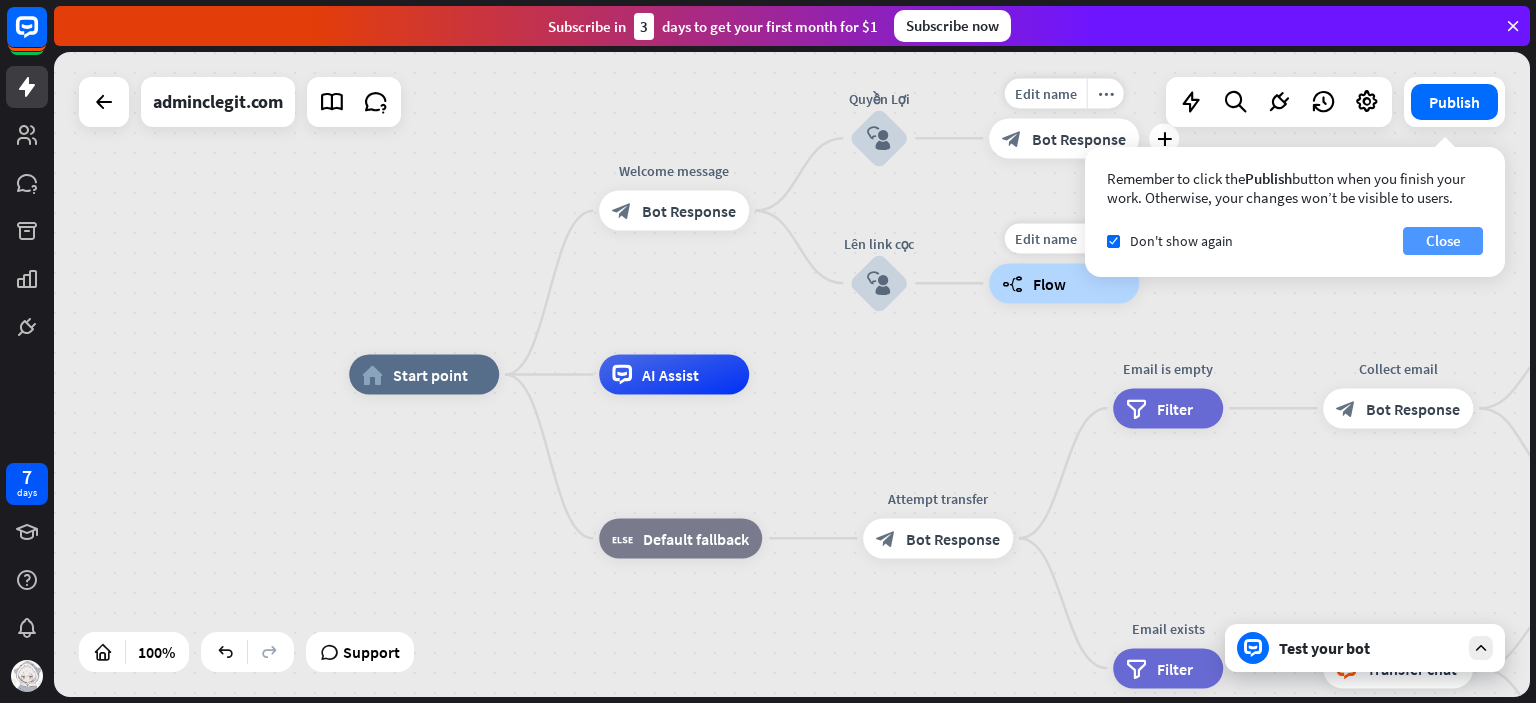 click on "Close" at bounding box center (1443, 241) 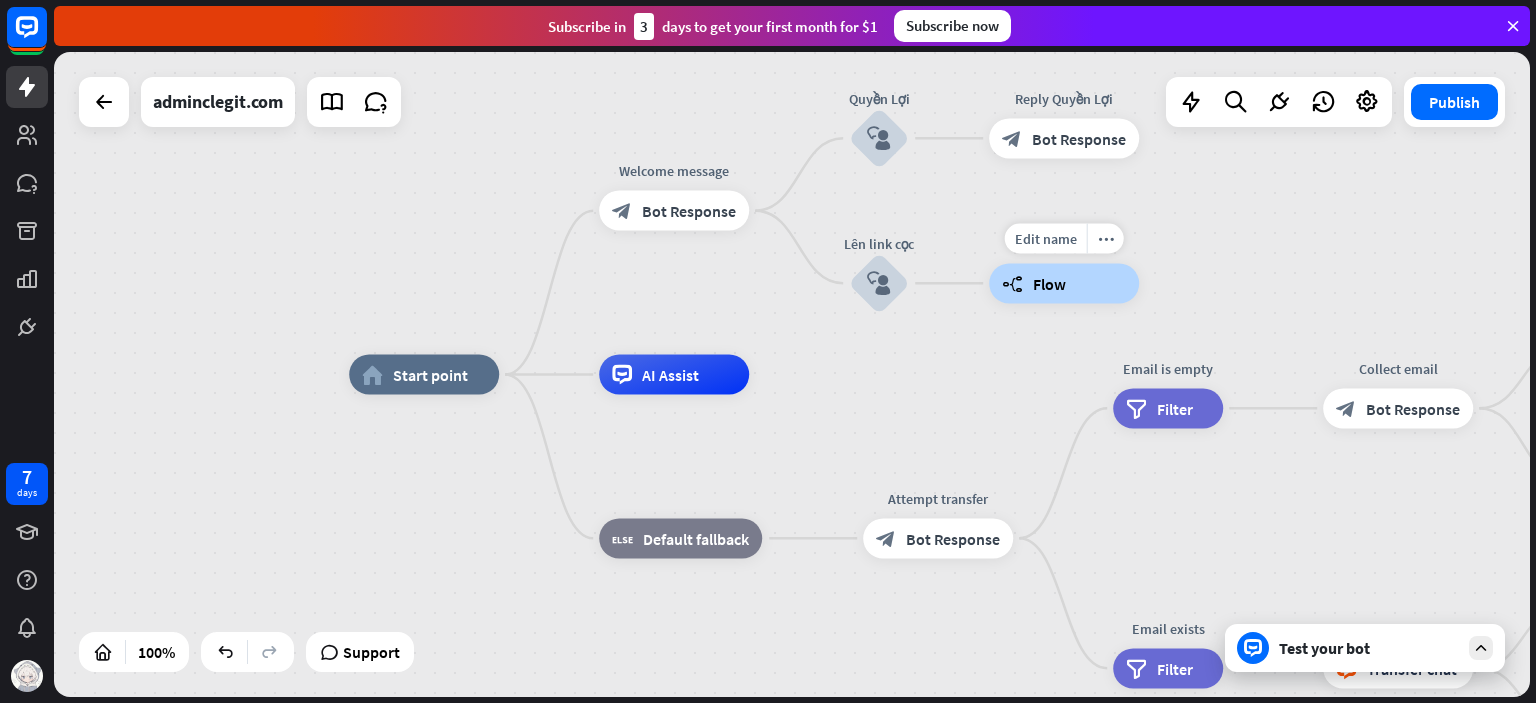 click on "home_2   Start point                 Welcome message   block_bot_response   Bot Response                 Quyền Lợi   block_user_input                 Reply Quyền Lợi   block_bot_response   Bot Response                 Lên link cọc   block_user_input       Edit name   more_horiz             builder_tree   Flow                     AI Assist                   block_fallback   Default fallback                 Attempt transfer   block_bot_response   Bot Response                 Email is empty   filter   Filter                 Collect email   block_bot_response   Bot Response                   block_user_input                 Thanks for email!   block_bot_response   Bot Response                 Go to "Transfer chat"   block_goto   Go to step                   block_fallback   Fallback                   block_goto   Go to step                 Email exists   filter   Filter                   block_livechat   Transfer chat                   block_success   Success" at bounding box center (792, 374) 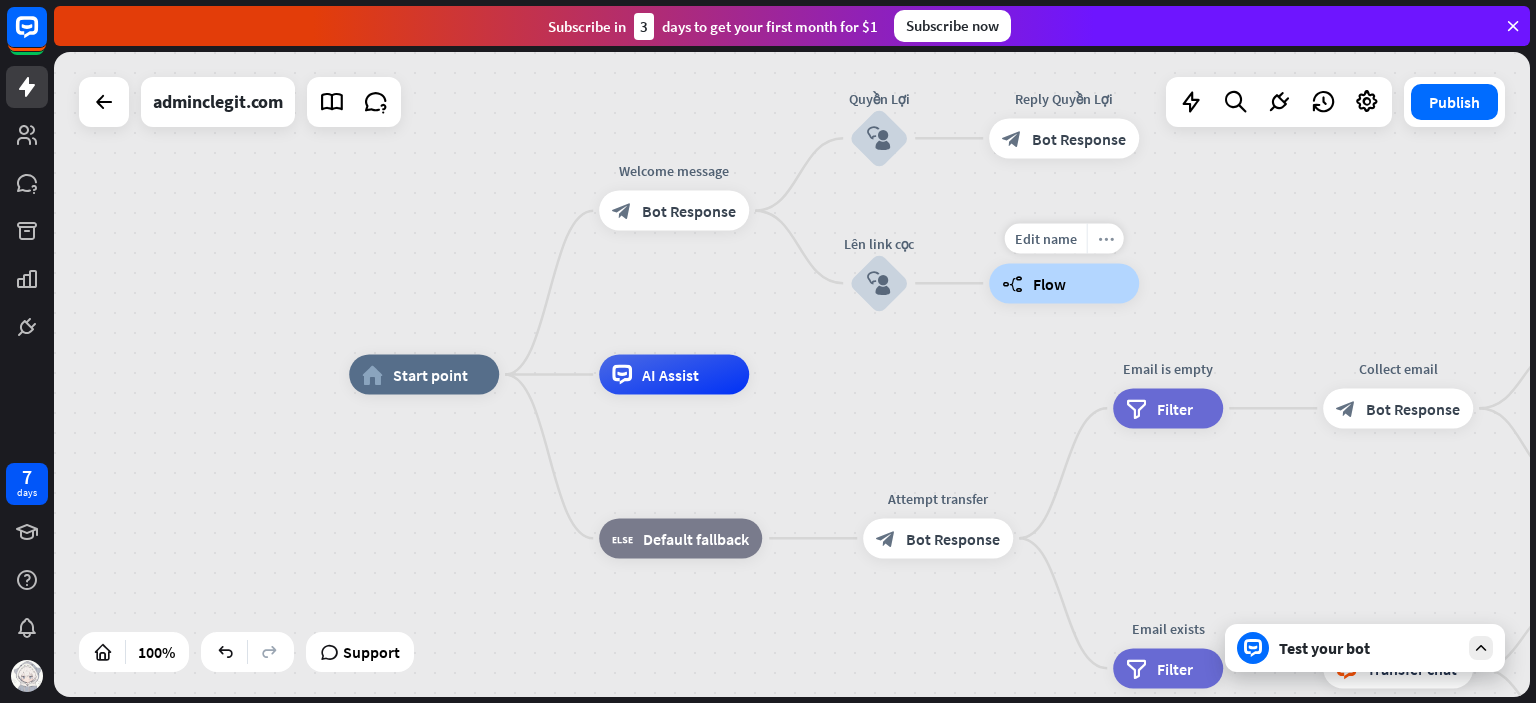 click on "more_horiz" at bounding box center (1106, 238) 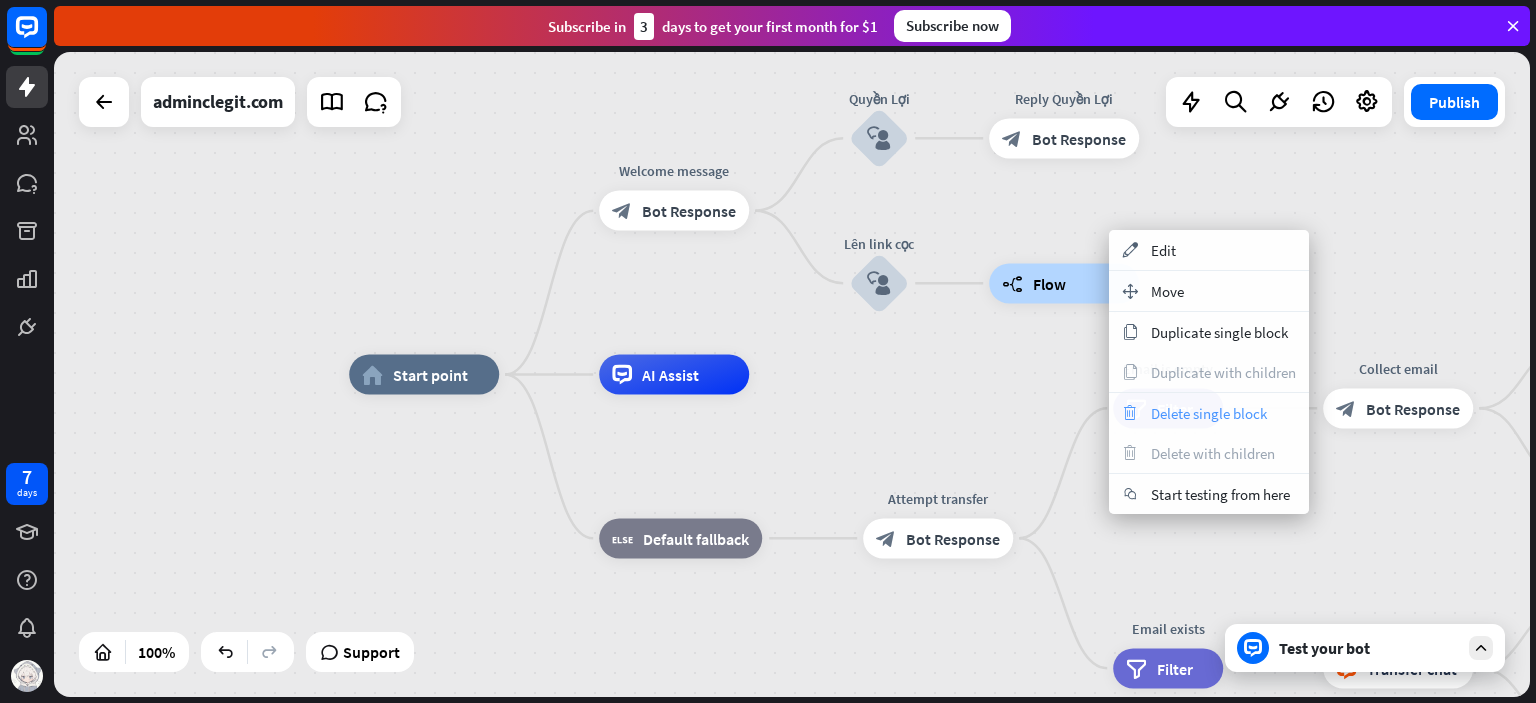 click on "Delete single block" at bounding box center [1209, 413] 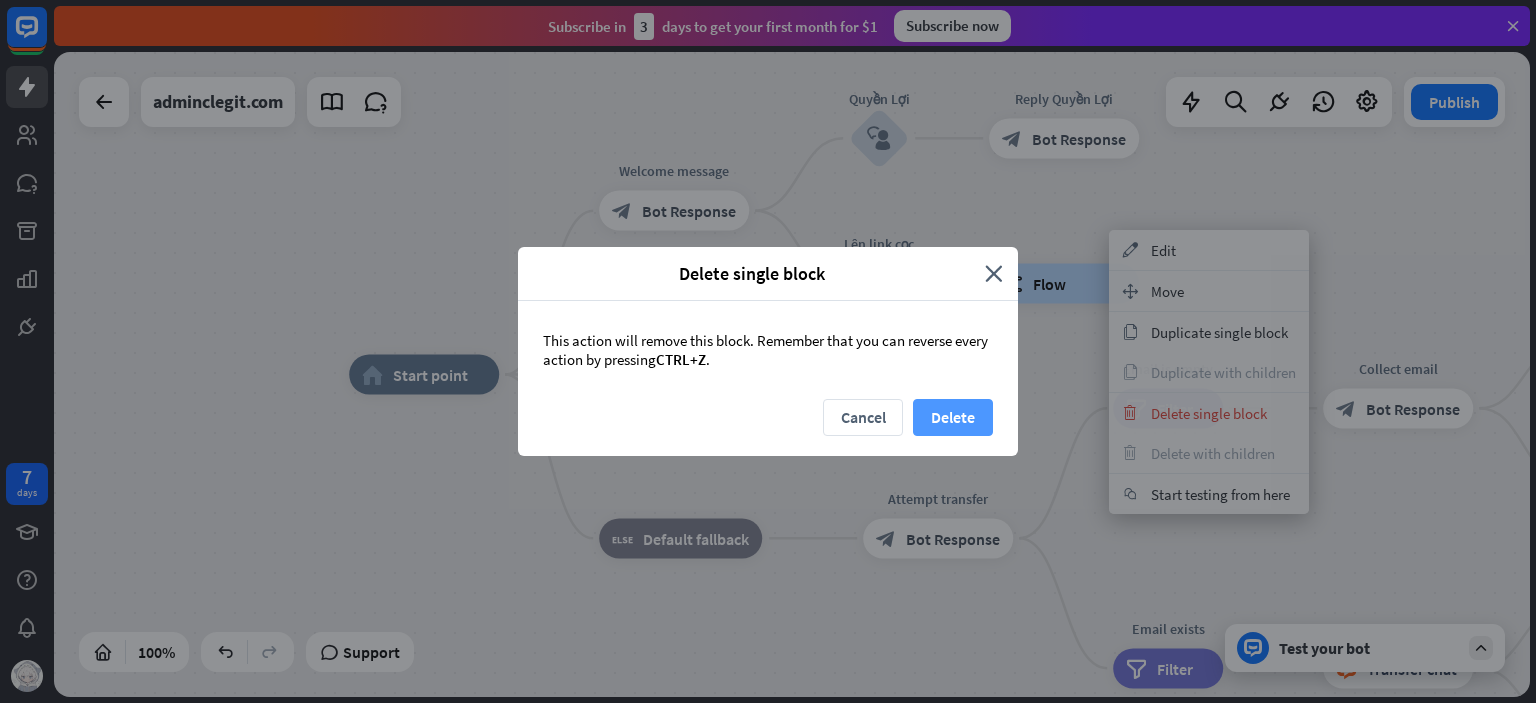 click on "Delete" at bounding box center (953, 417) 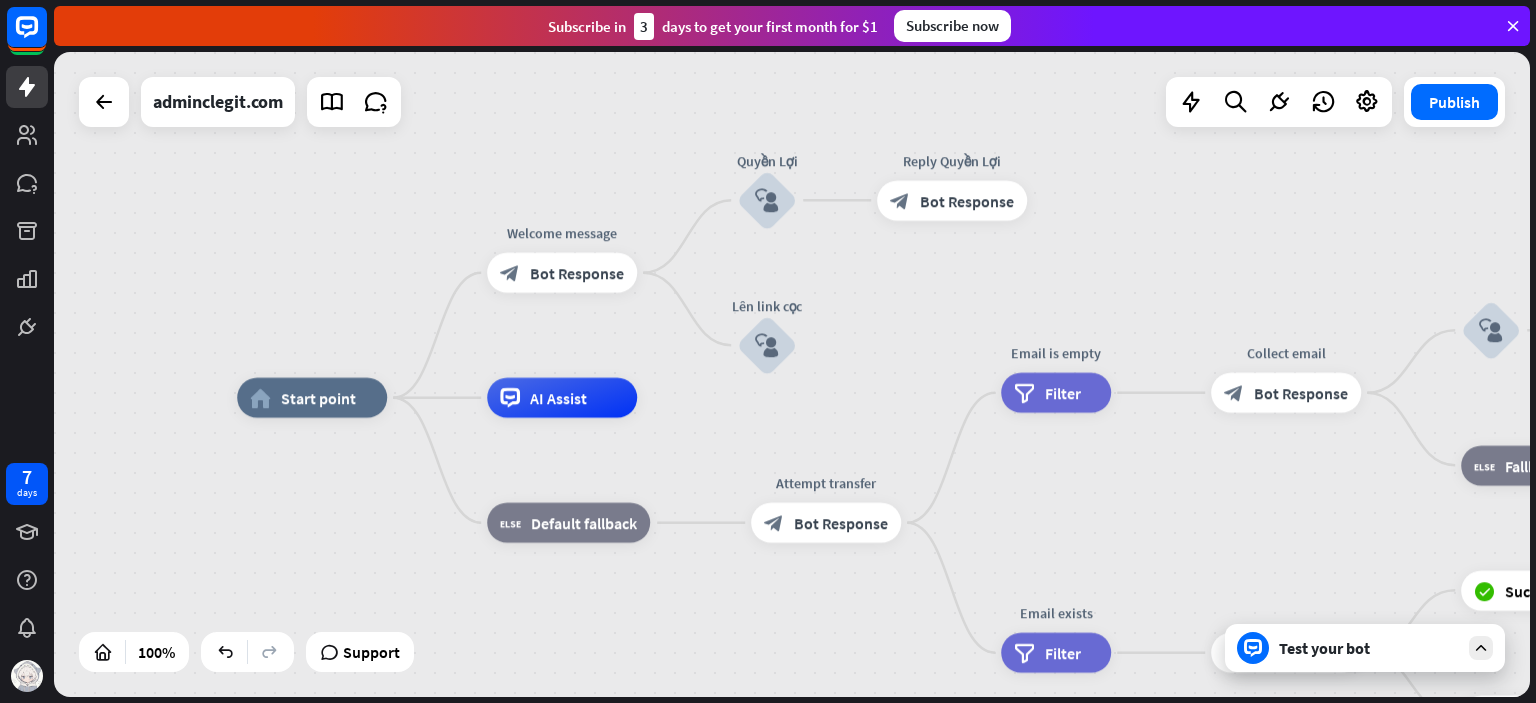 click on "home_2   Start point                 Welcome message   block_bot_response   Bot Response                 Quyền Lợi   block_user_input                 Reply Quyền Lợi   block_bot_response   Bot Response                 Lên link cọc   block_user_input                     AI Assist                   block_fallback   Default fallback                 Attempt transfer   block_bot_response   Bot Response                 Email is empty   filter   Filter                 Collect email   block_bot_response   Bot Response                   block_user_input                 Thanks for email!   block_bot_response   Bot Response                 Go to "Transfer chat"   block_goto   Go to step                   block_fallback   Fallback                   block_goto   Go to step                 Email exists   filter   Filter                   block_livechat   Transfer chat                   block_success   Success                   block_failure   Failure                 No agents to chat." at bounding box center (792, 374) 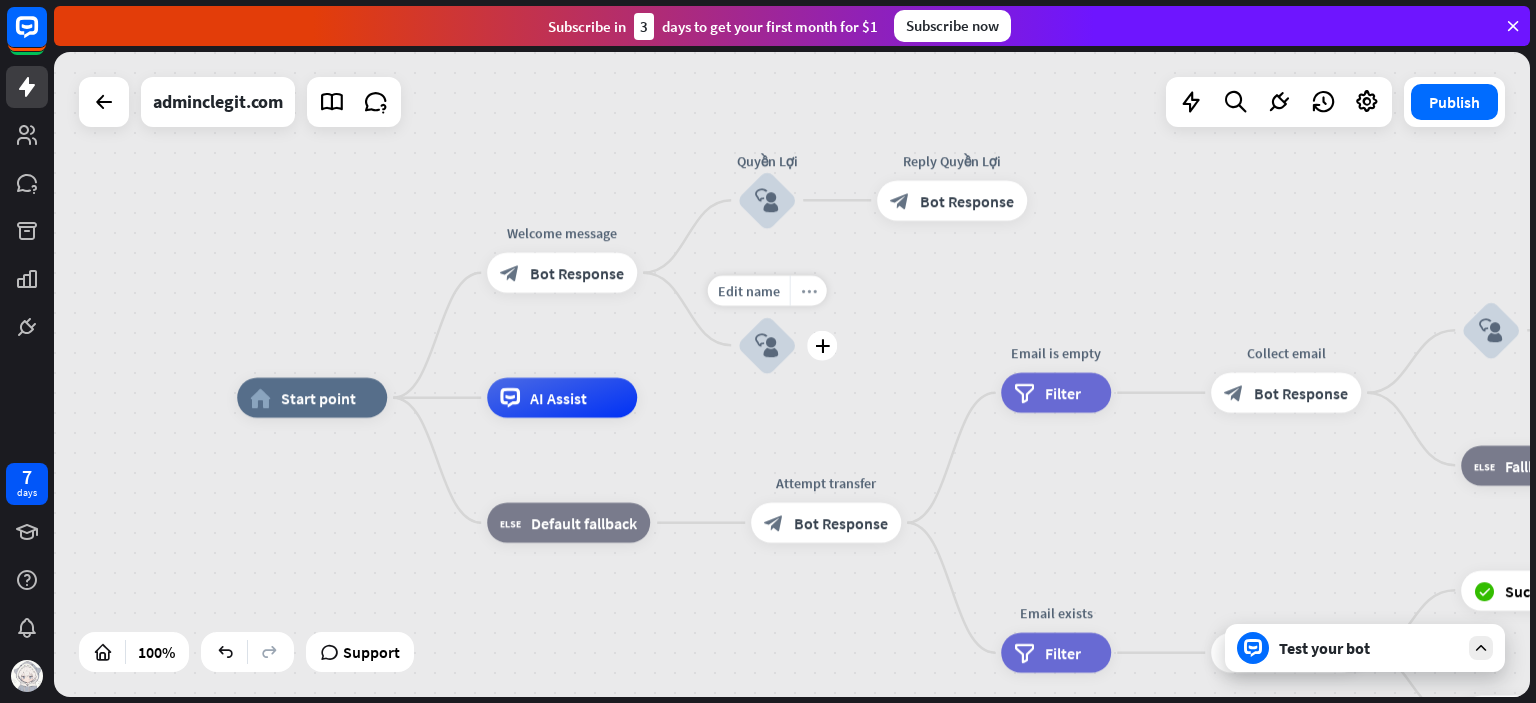 click on "more_horiz" at bounding box center (809, 290) 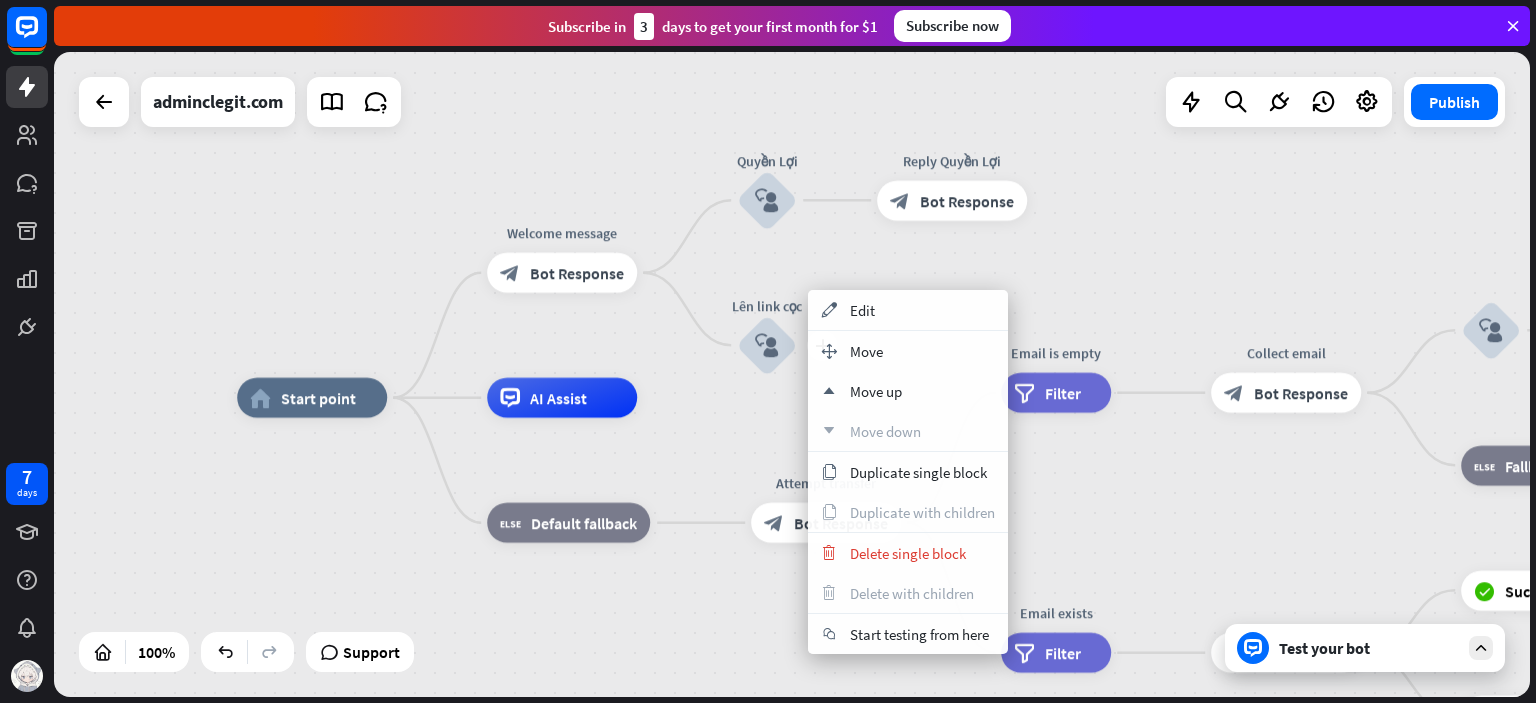 click on "Reply Quyền Lợi   block_bot_response   Bot Response" at bounding box center [952, 200] 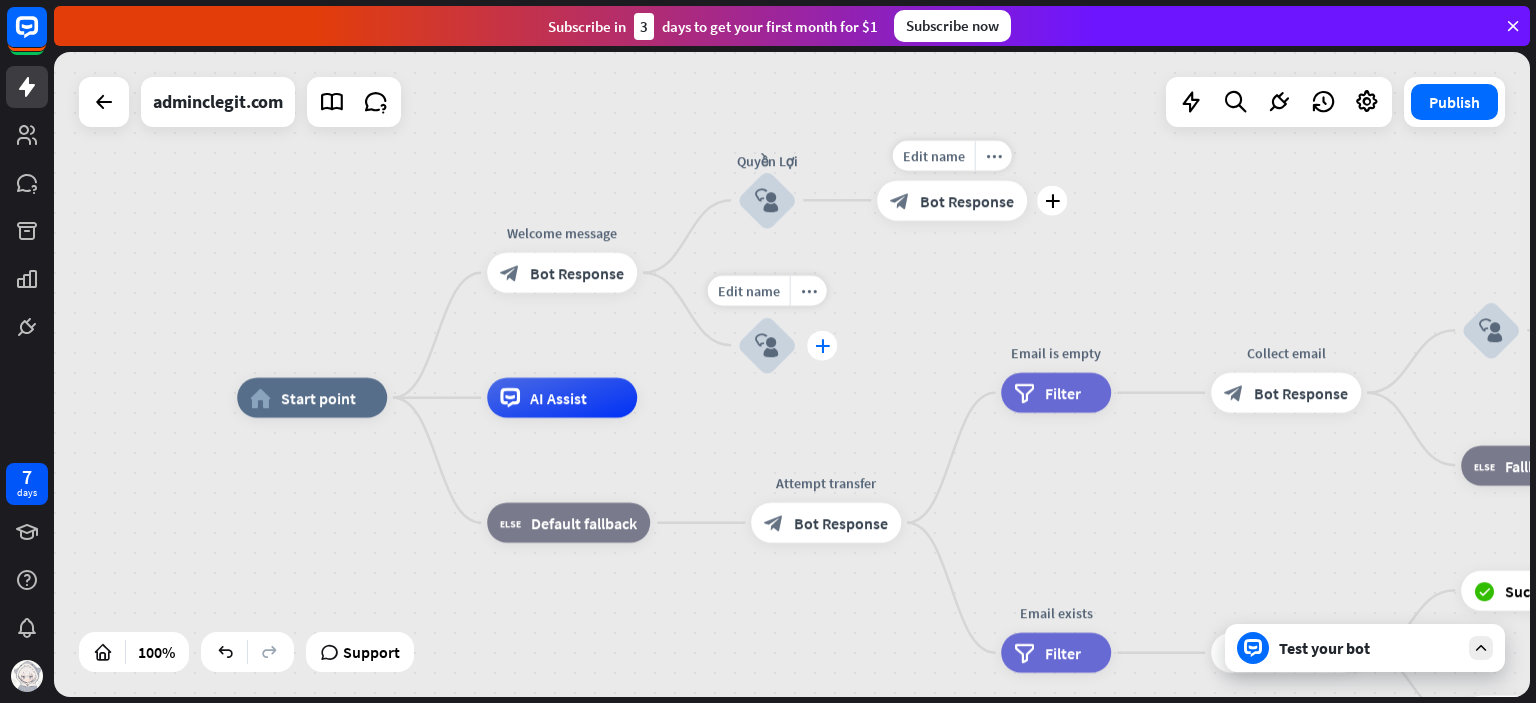 click on "plus" at bounding box center (822, 345) 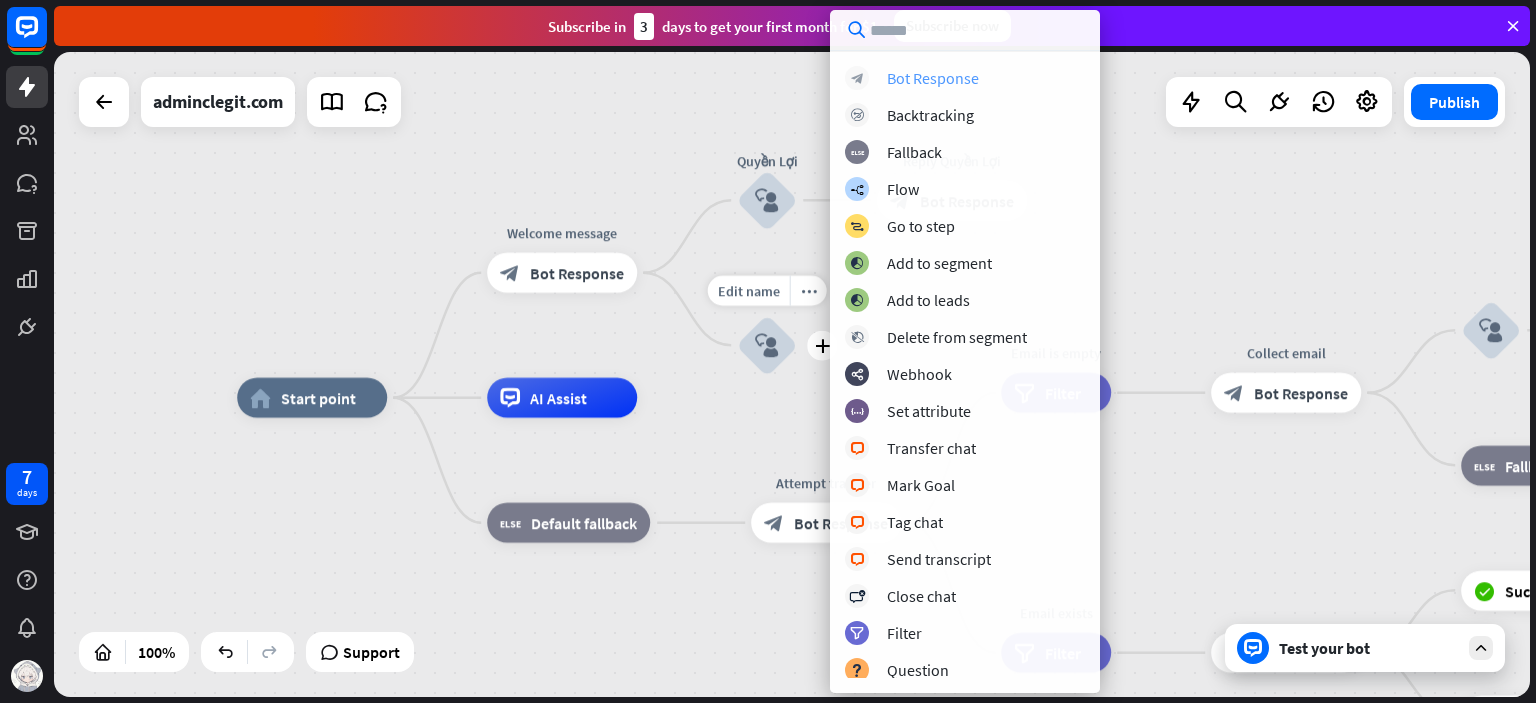 click on "block_bot_response
Bot Response" at bounding box center (965, 78) 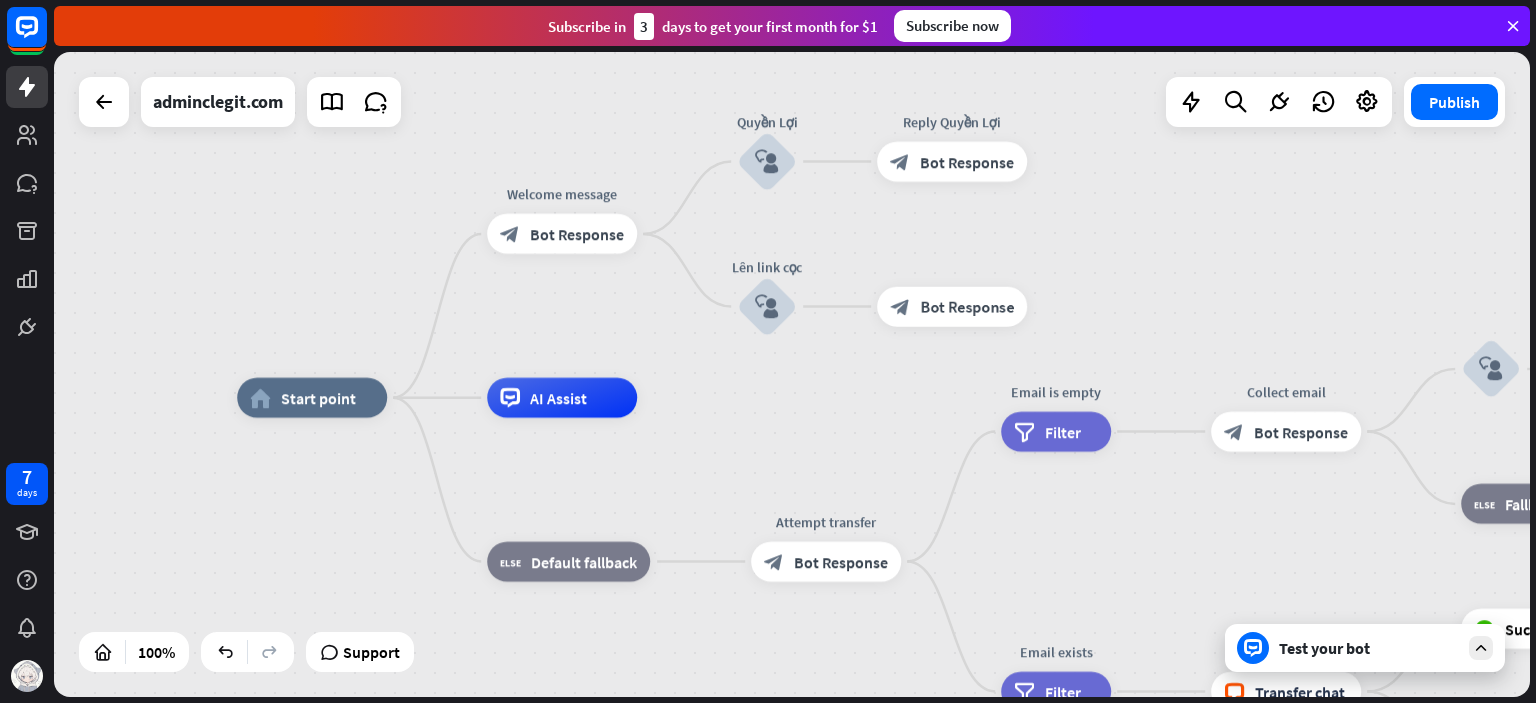 click on "block_bot_response   Bot Response" at bounding box center [952, 306] 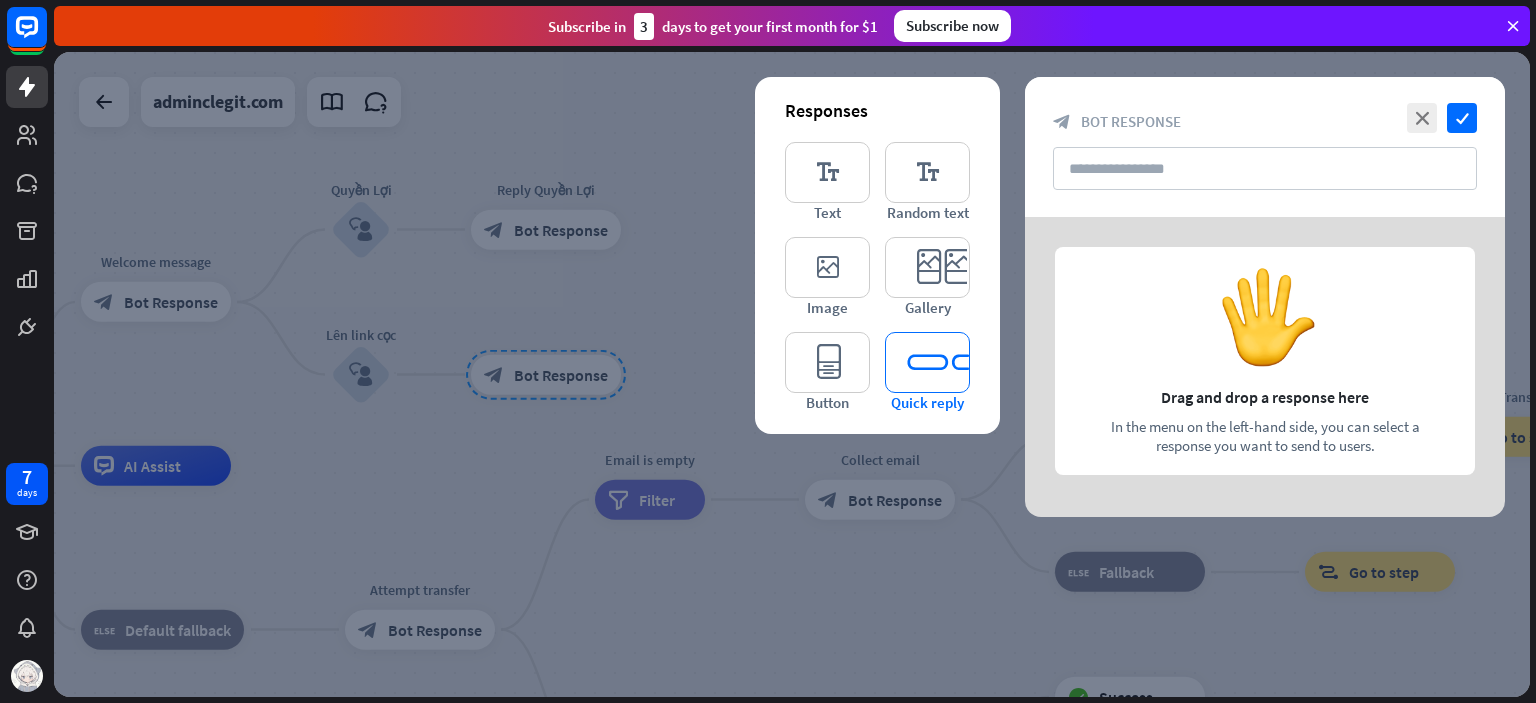 click on "editor_quick_replies" at bounding box center (927, 362) 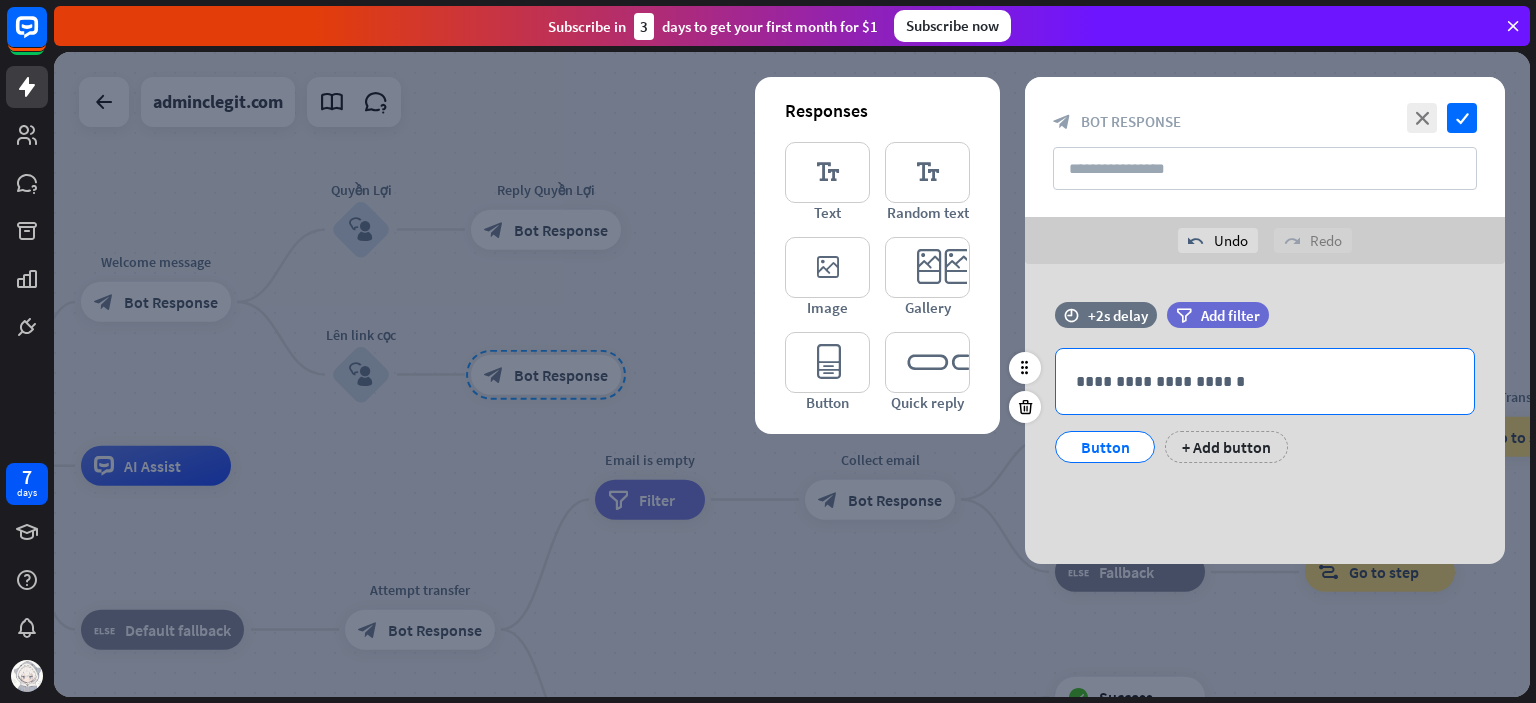 click on "**********" at bounding box center [1265, 381] 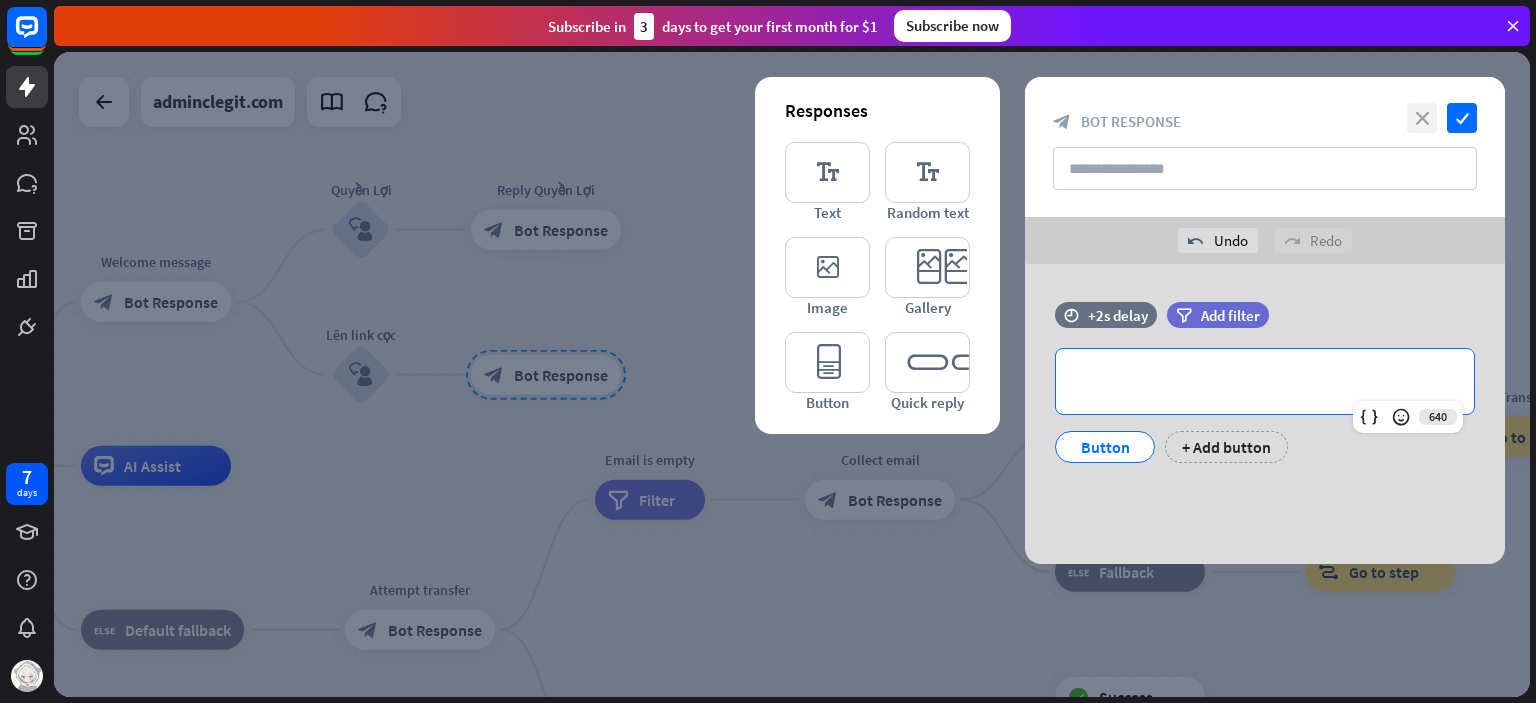 click on "close" at bounding box center [1422, 118] 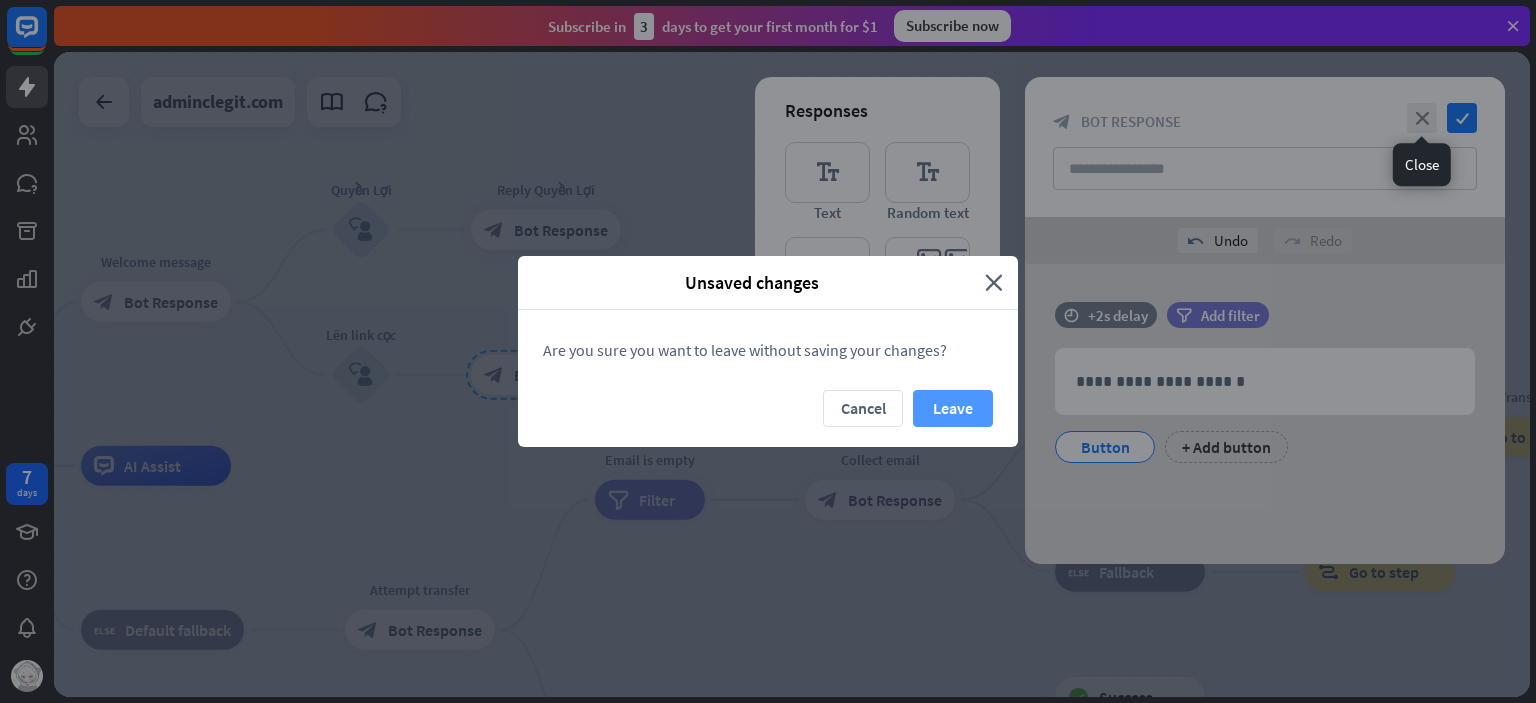 click on "Leave" at bounding box center [953, 408] 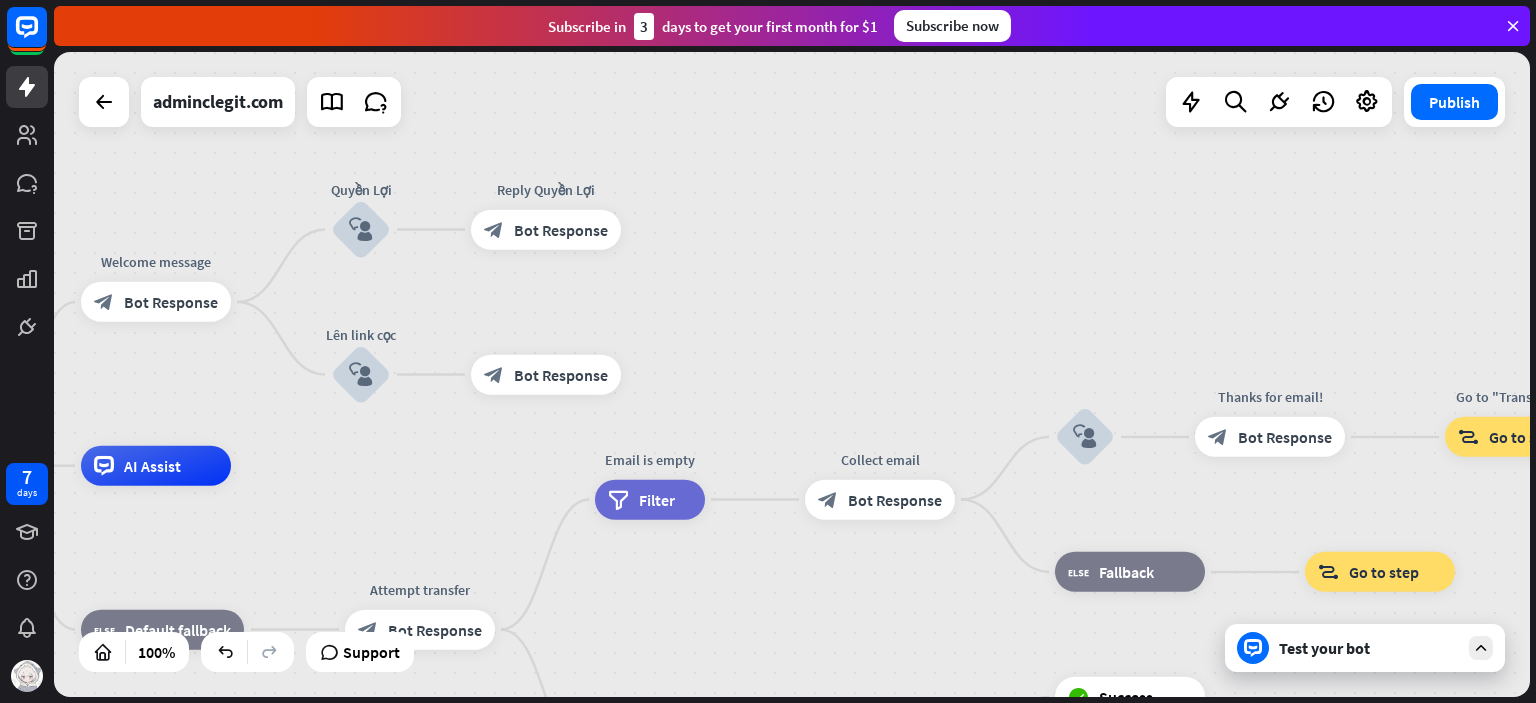 click on "block_user_input" at bounding box center (361, 230) 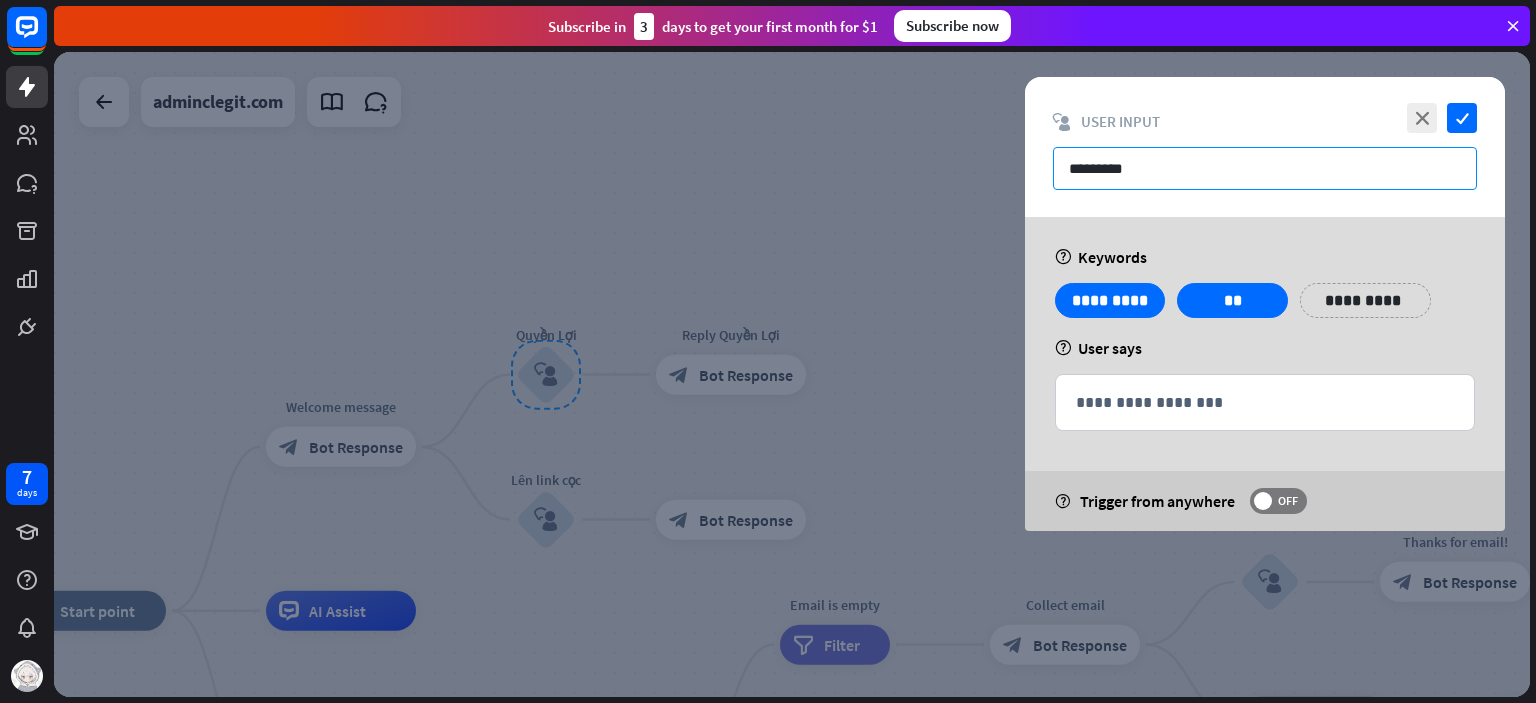 click on "*********" at bounding box center (1265, 168) 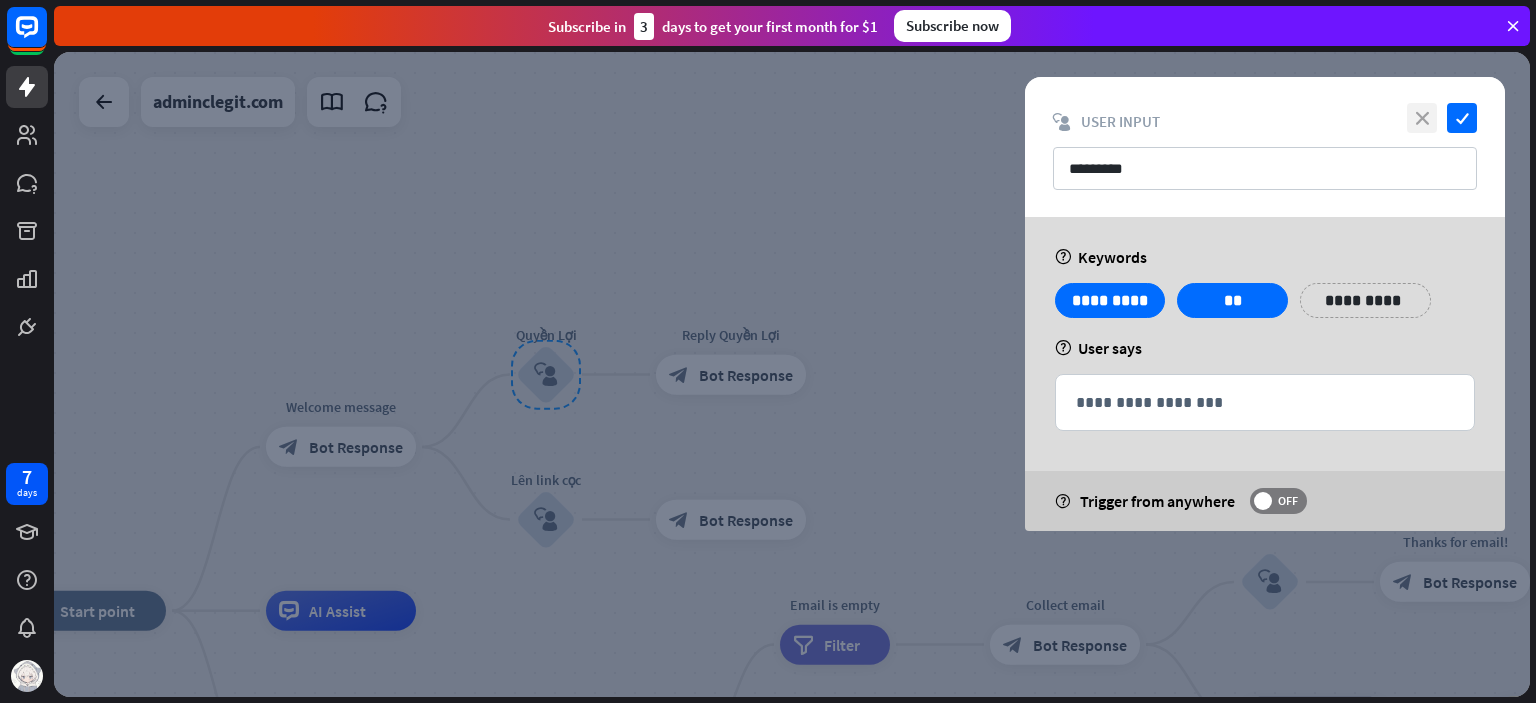 click on "close" at bounding box center [1422, 118] 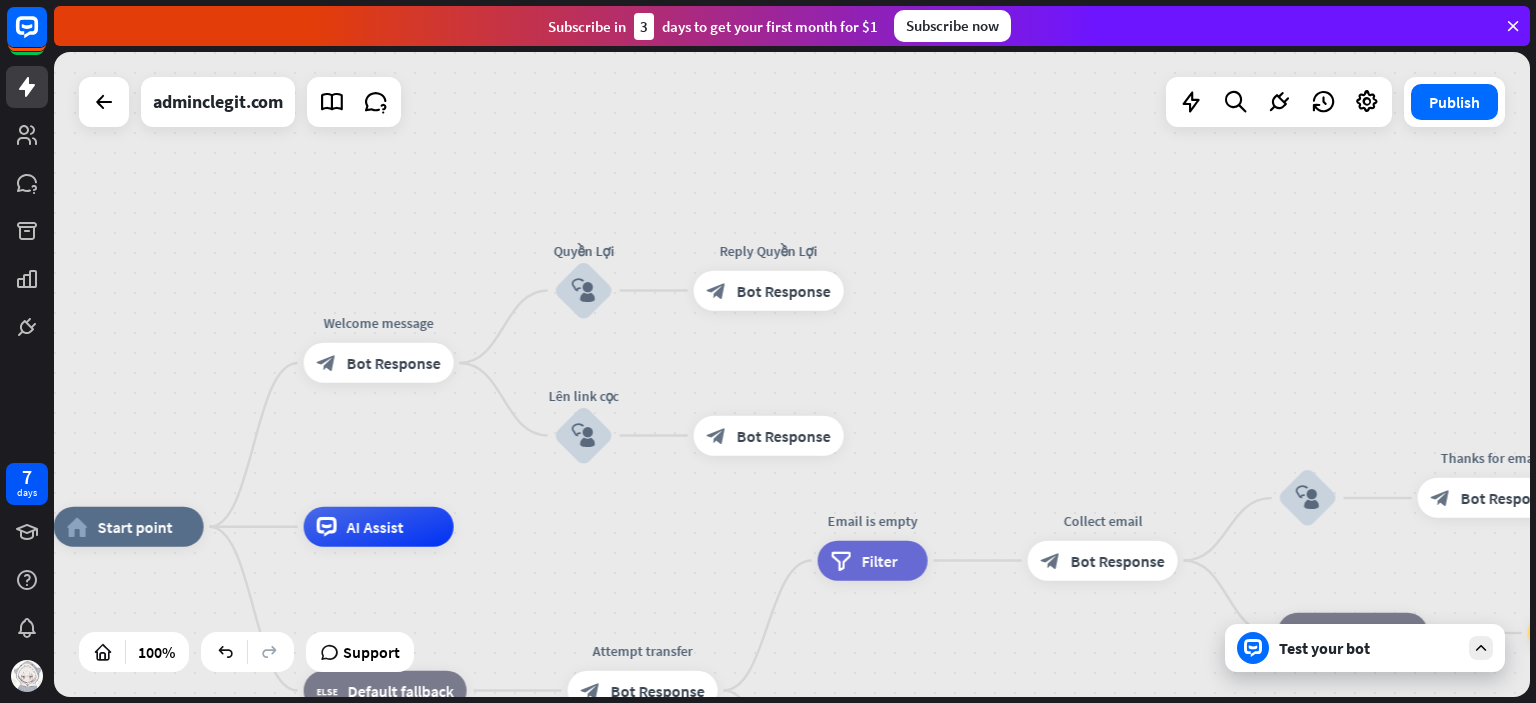 click on "Bot Response" at bounding box center [784, 436] 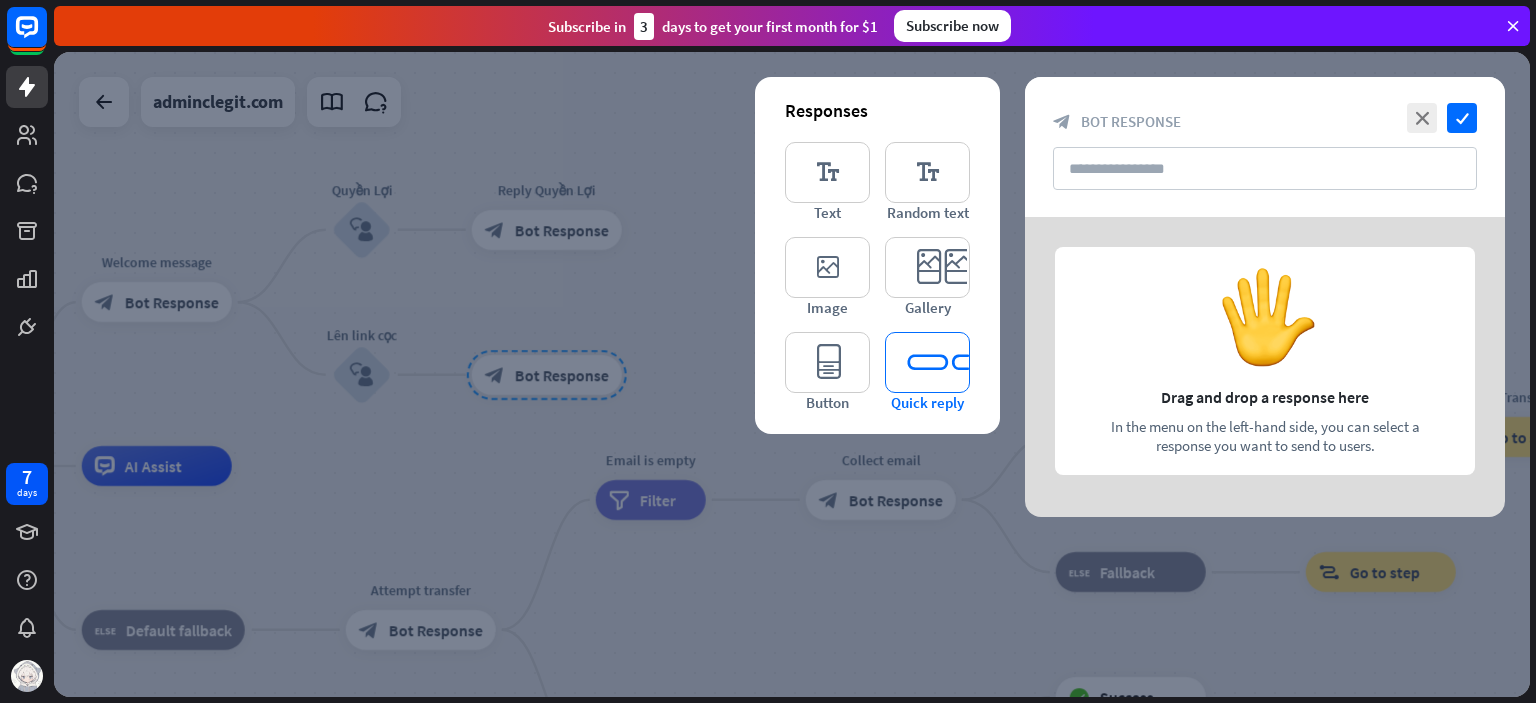 click on "editor_quick_replies" at bounding box center (927, 362) 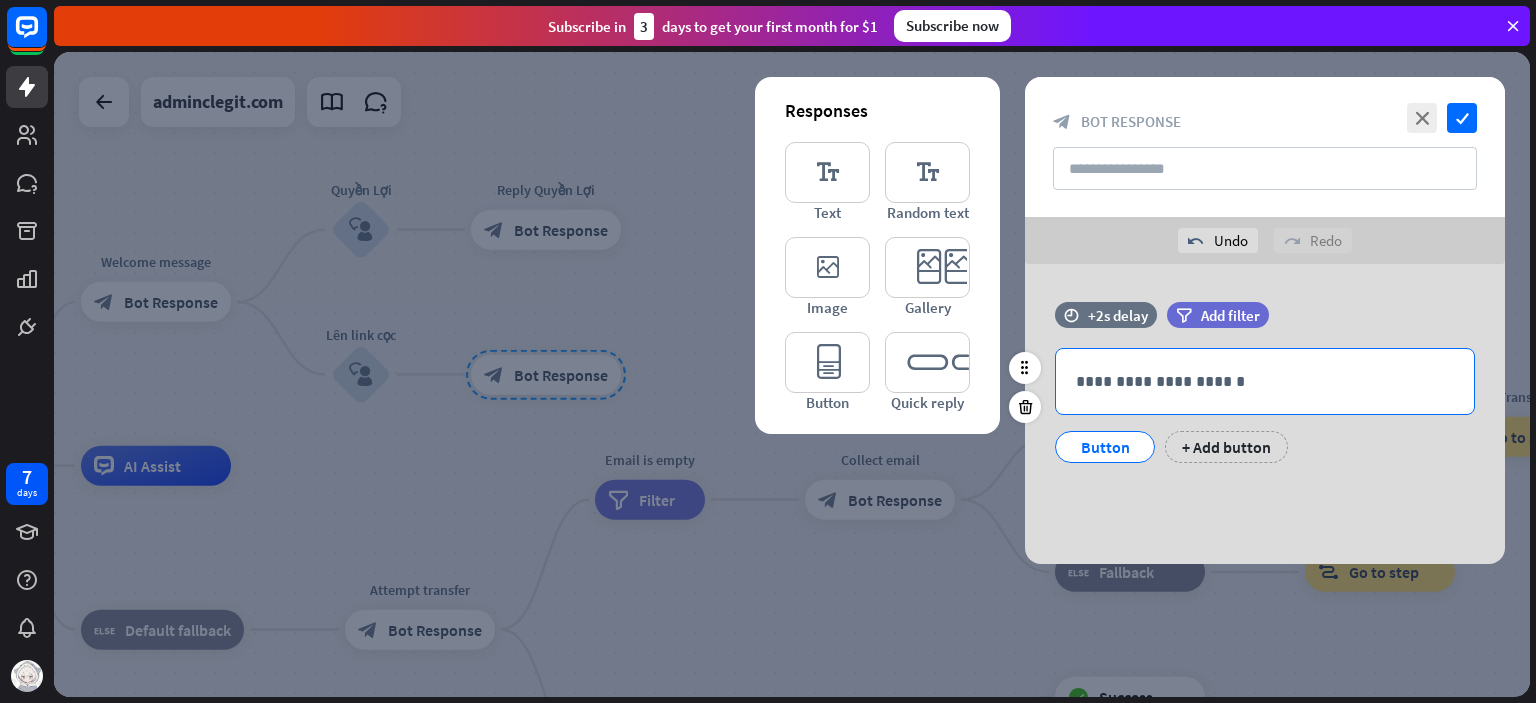 click on "**********" at bounding box center (1265, 381) 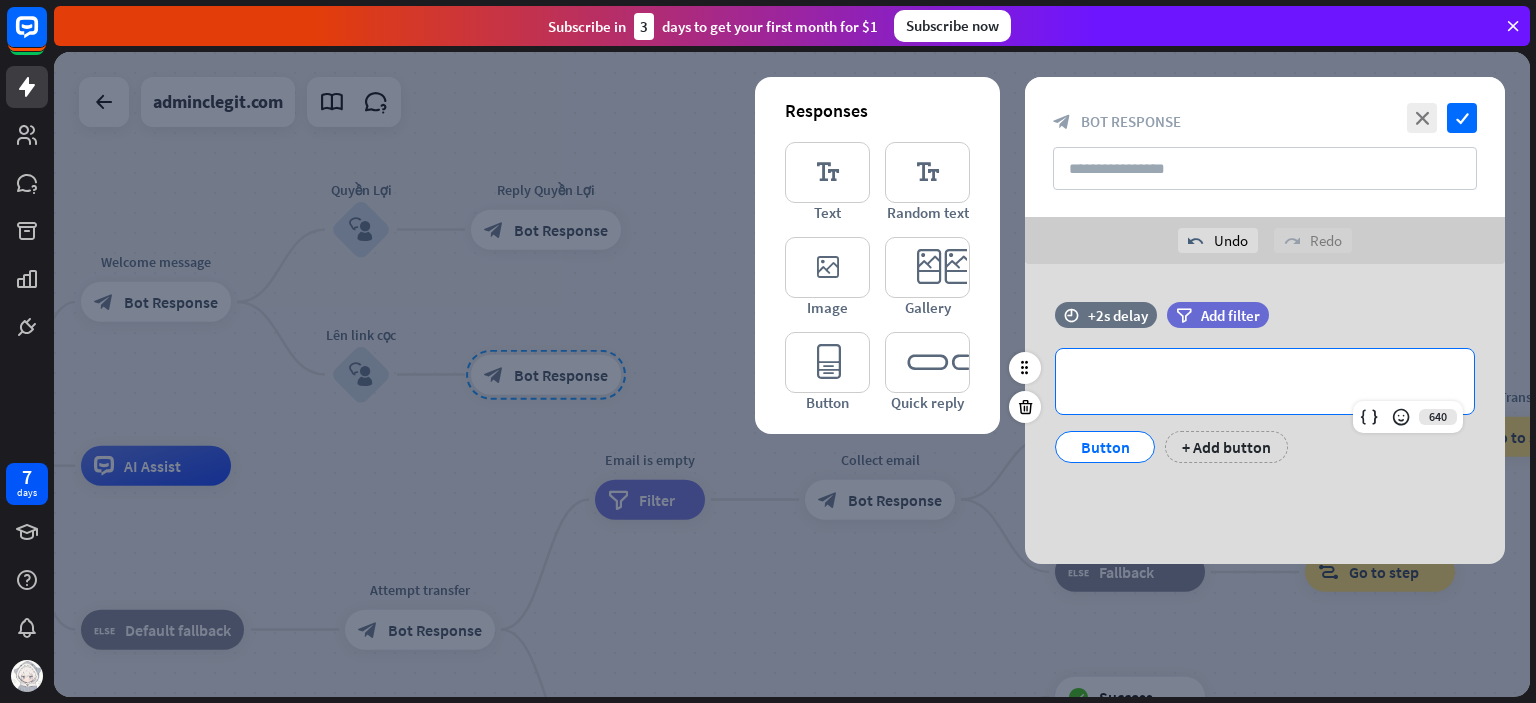 type 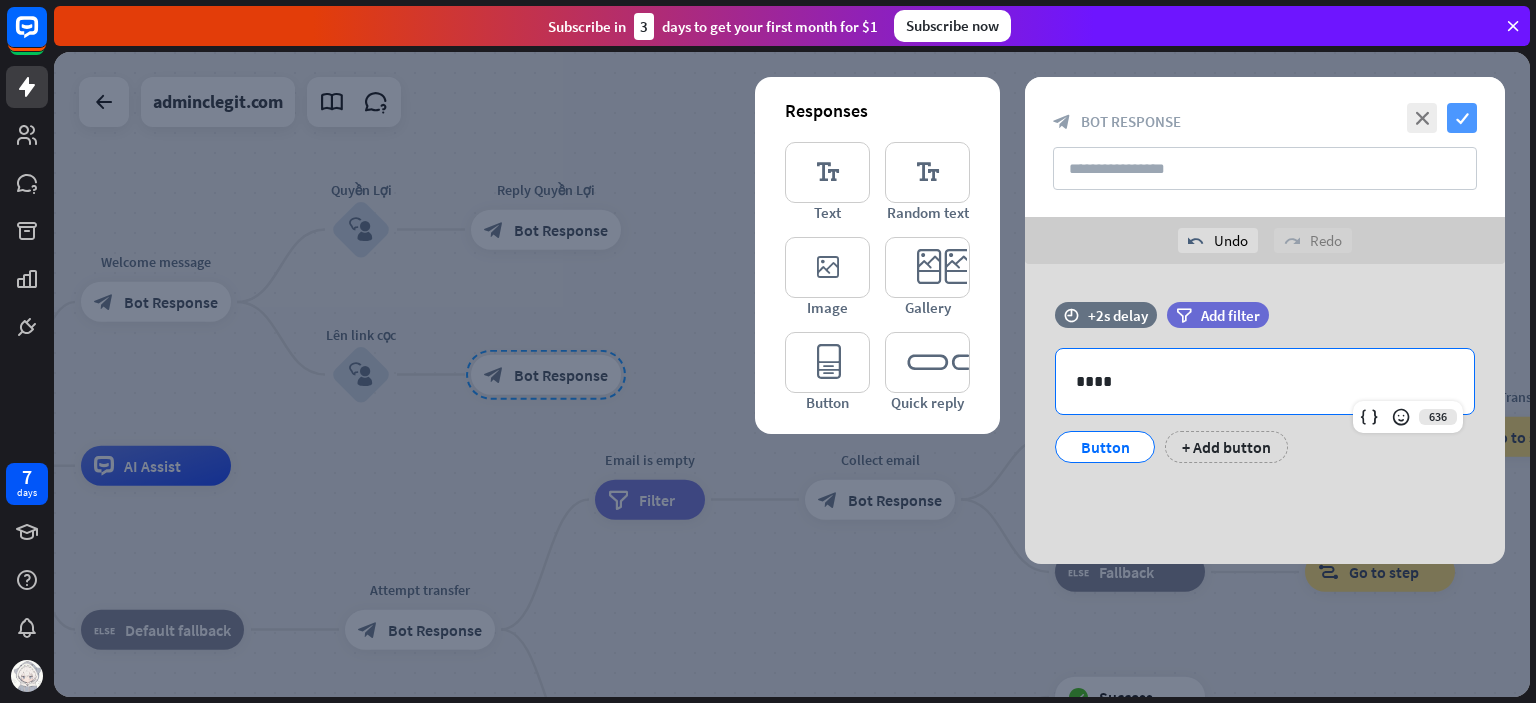 click on "check" at bounding box center (1462, 118) 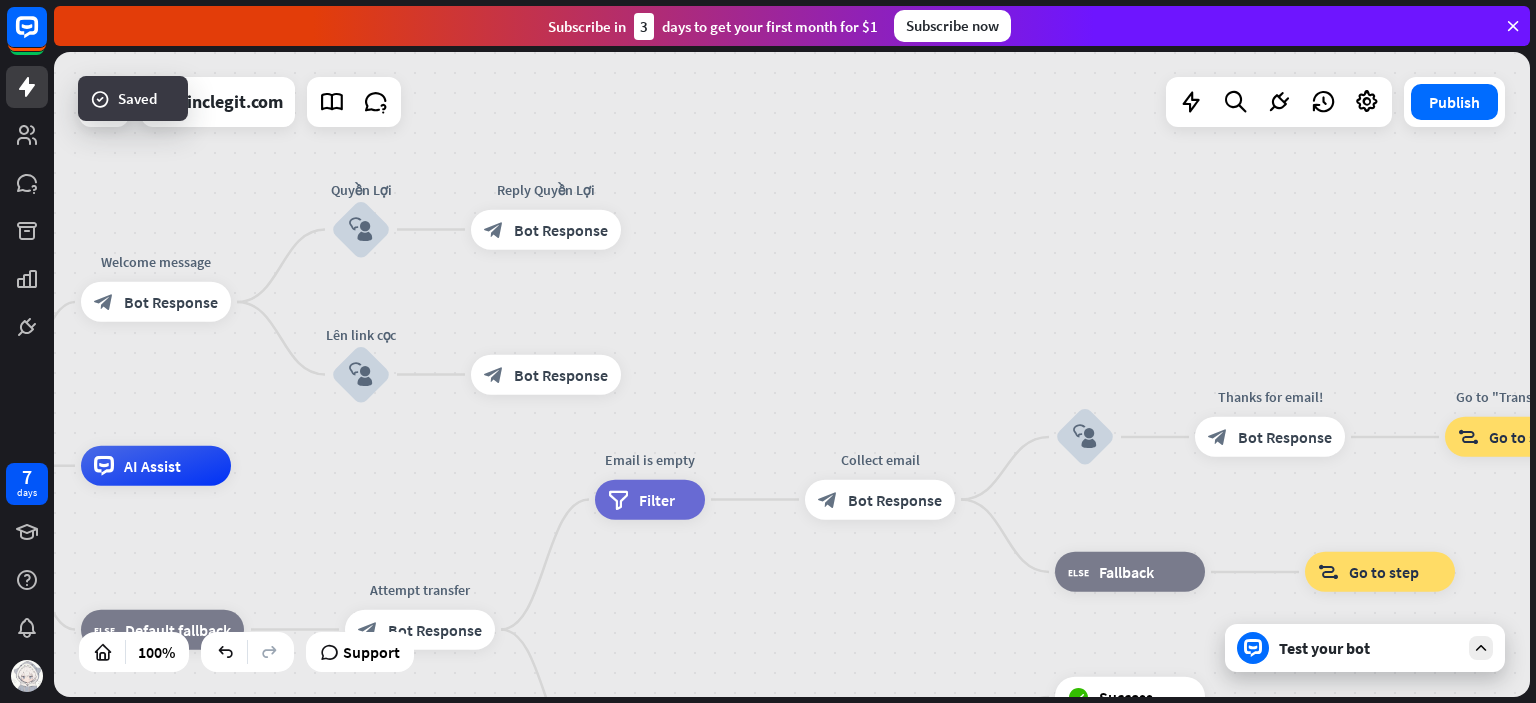 click on "Test your bot" at bounding box center [1369, 648] 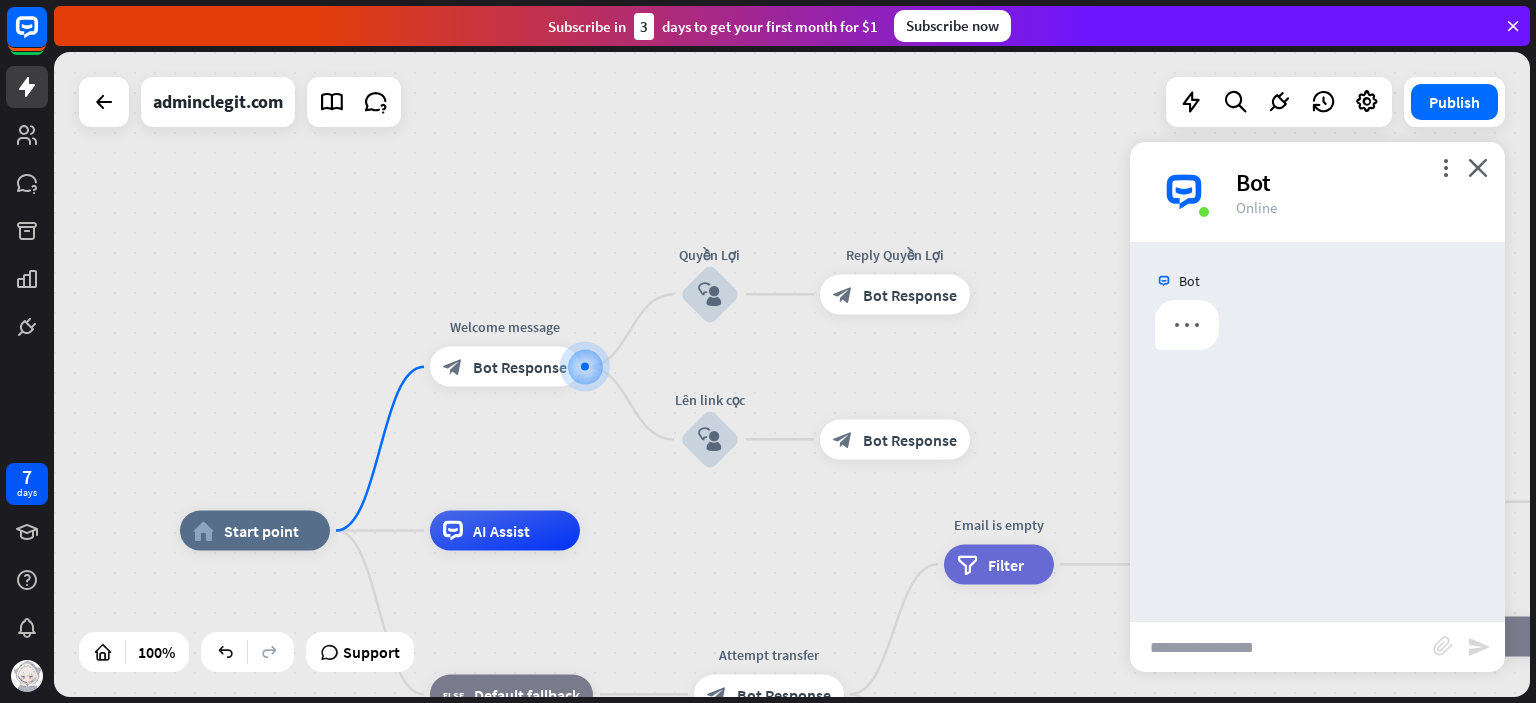 click at bounding box center (1281, 647) 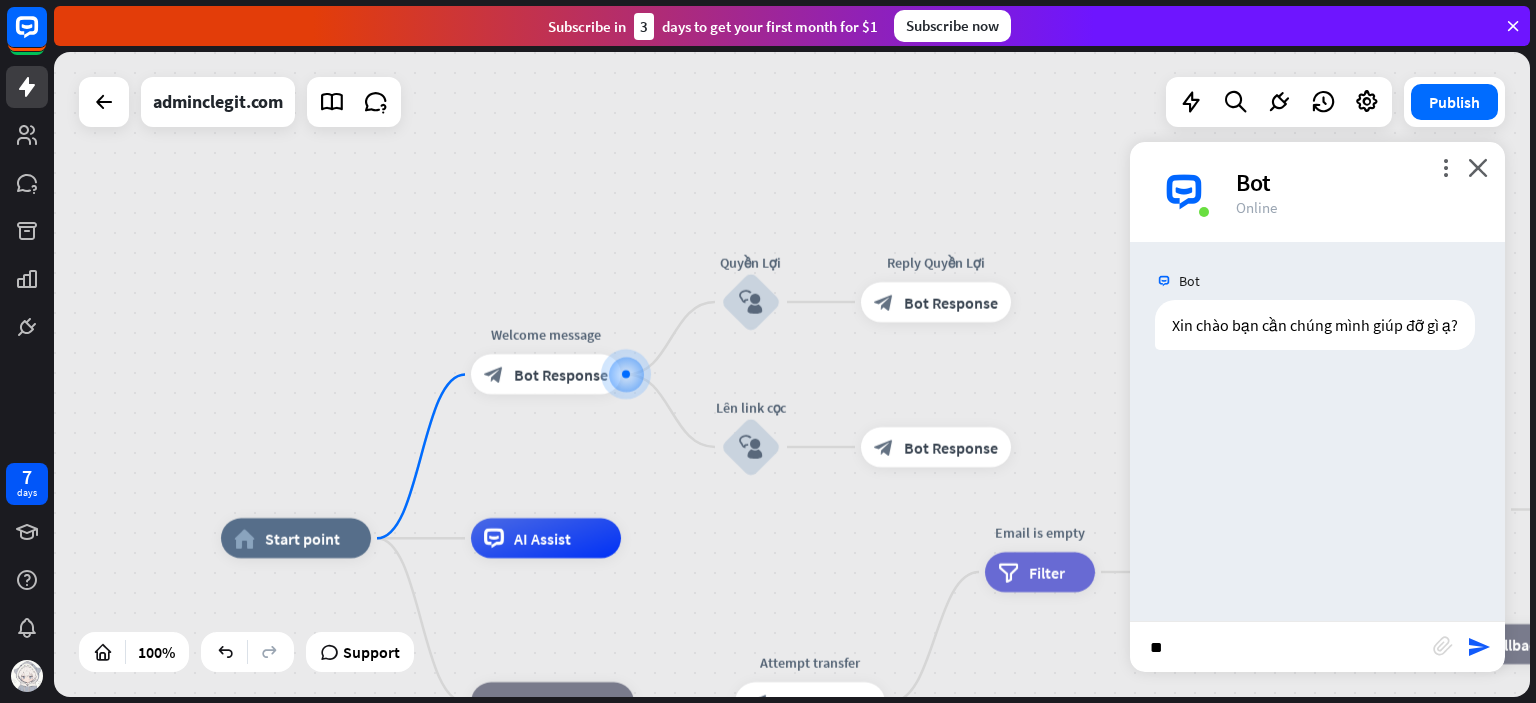 type on "***" 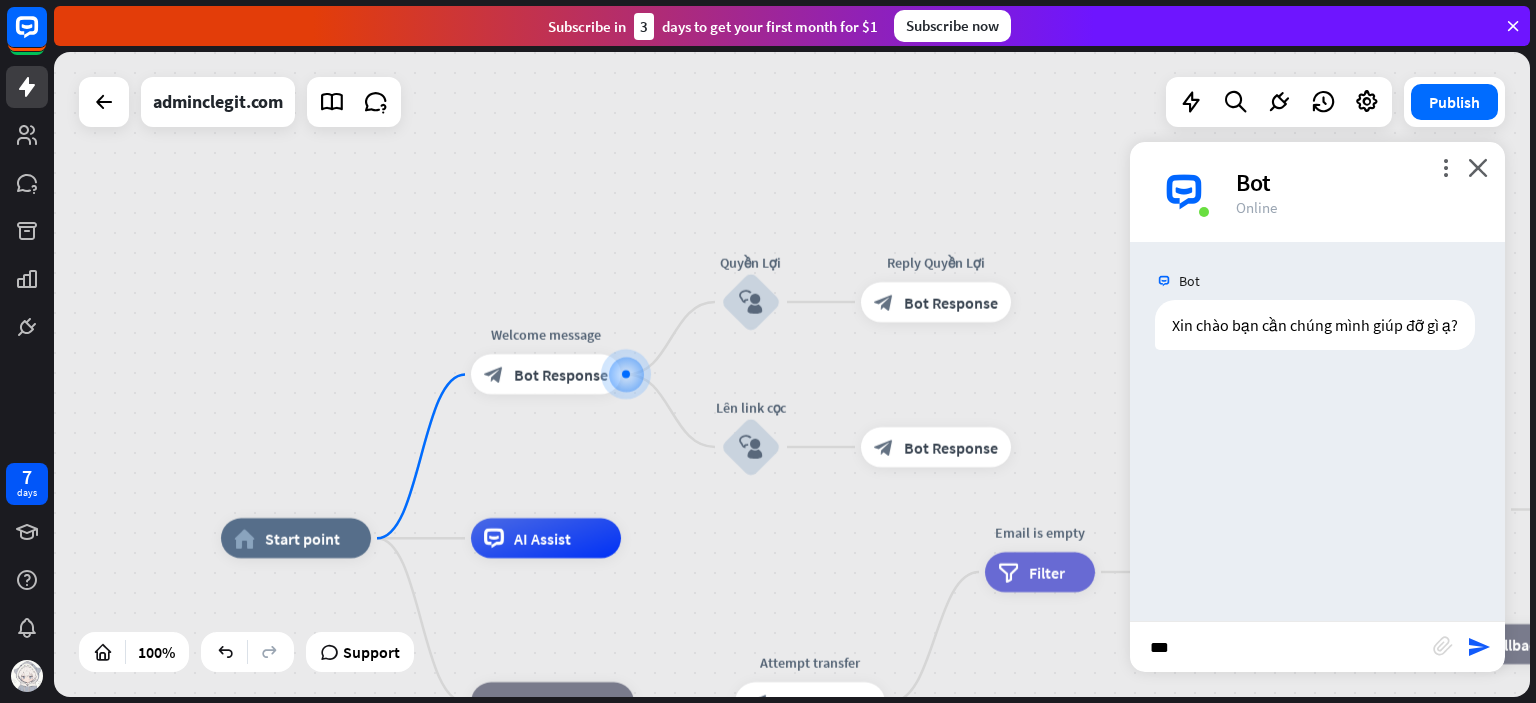 type 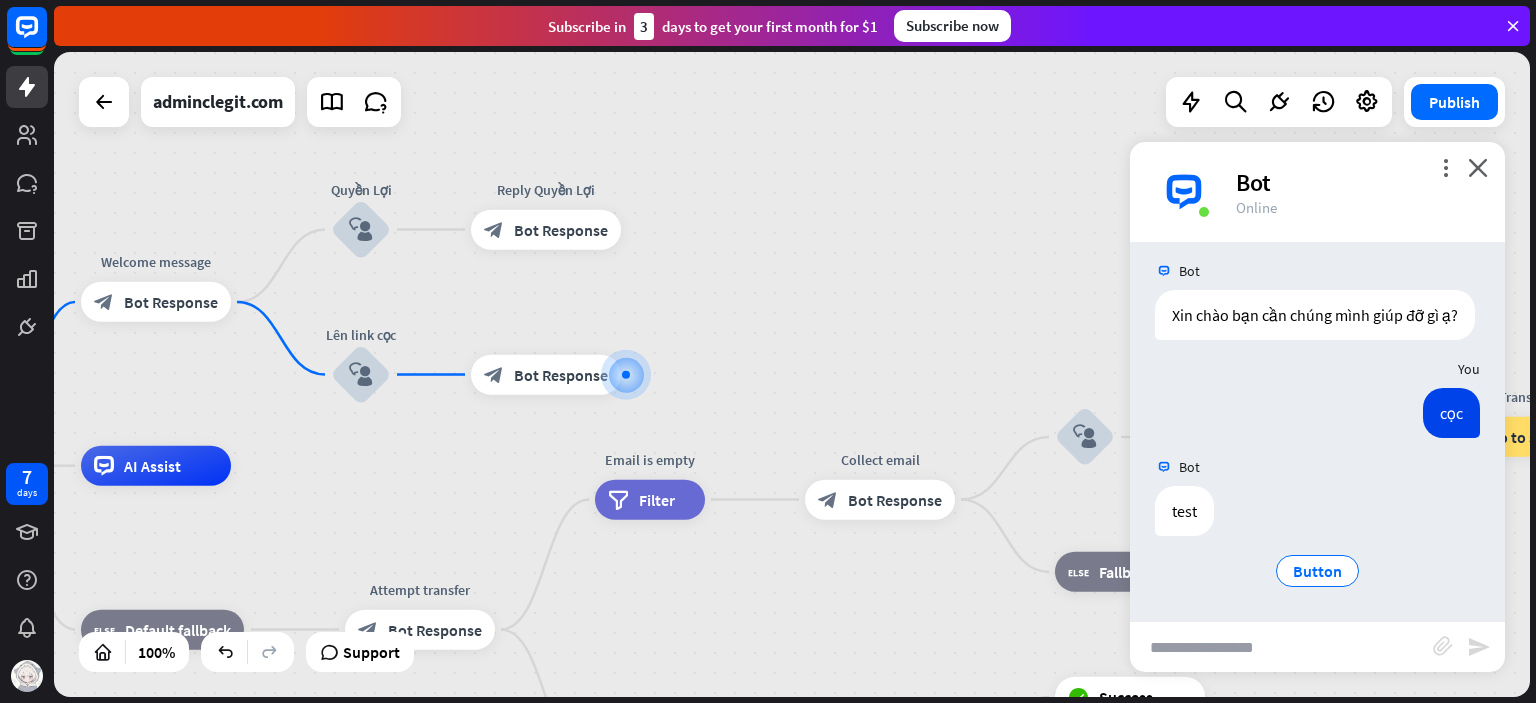 scroll, scrollTop: 29, scrollLeft: 0, axis: vertical 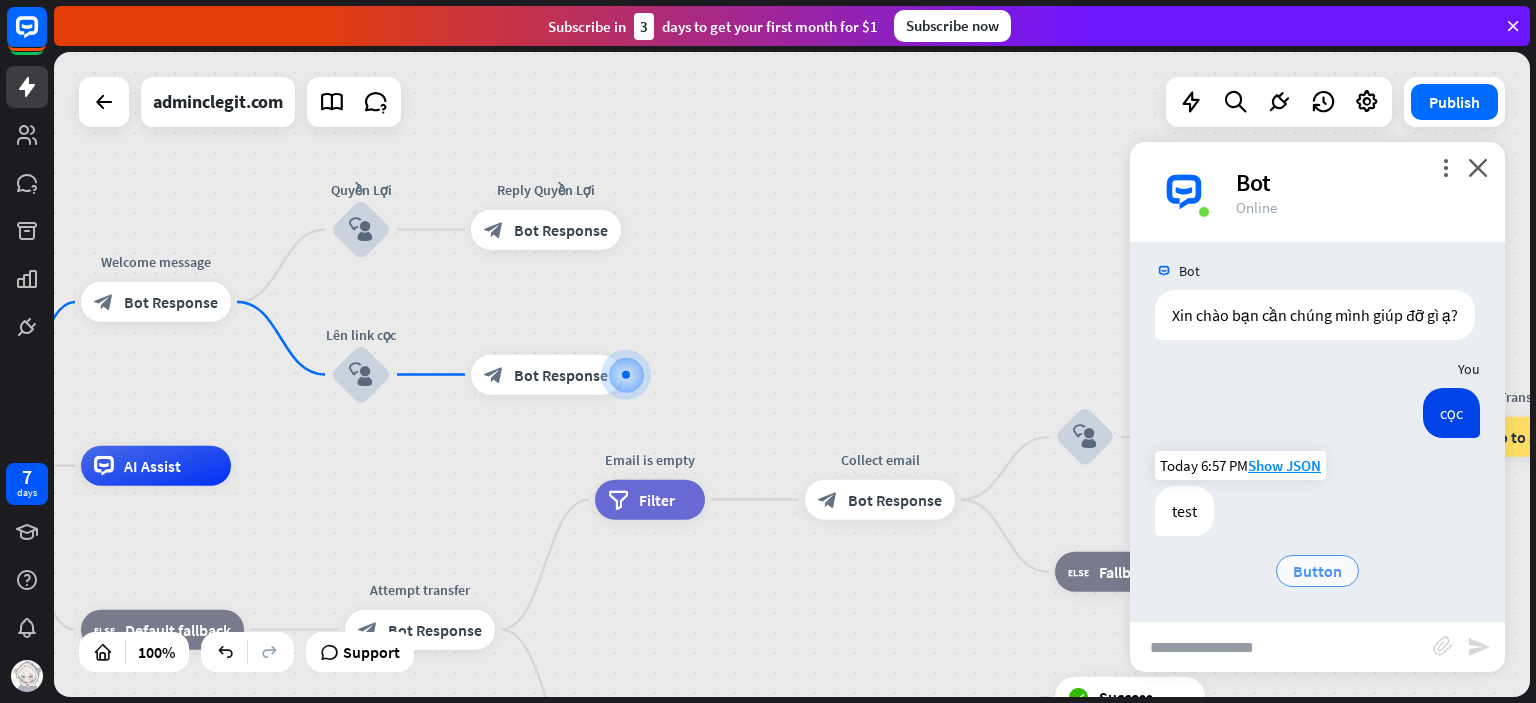 click on "Button" at bounding box center [1317, 571] 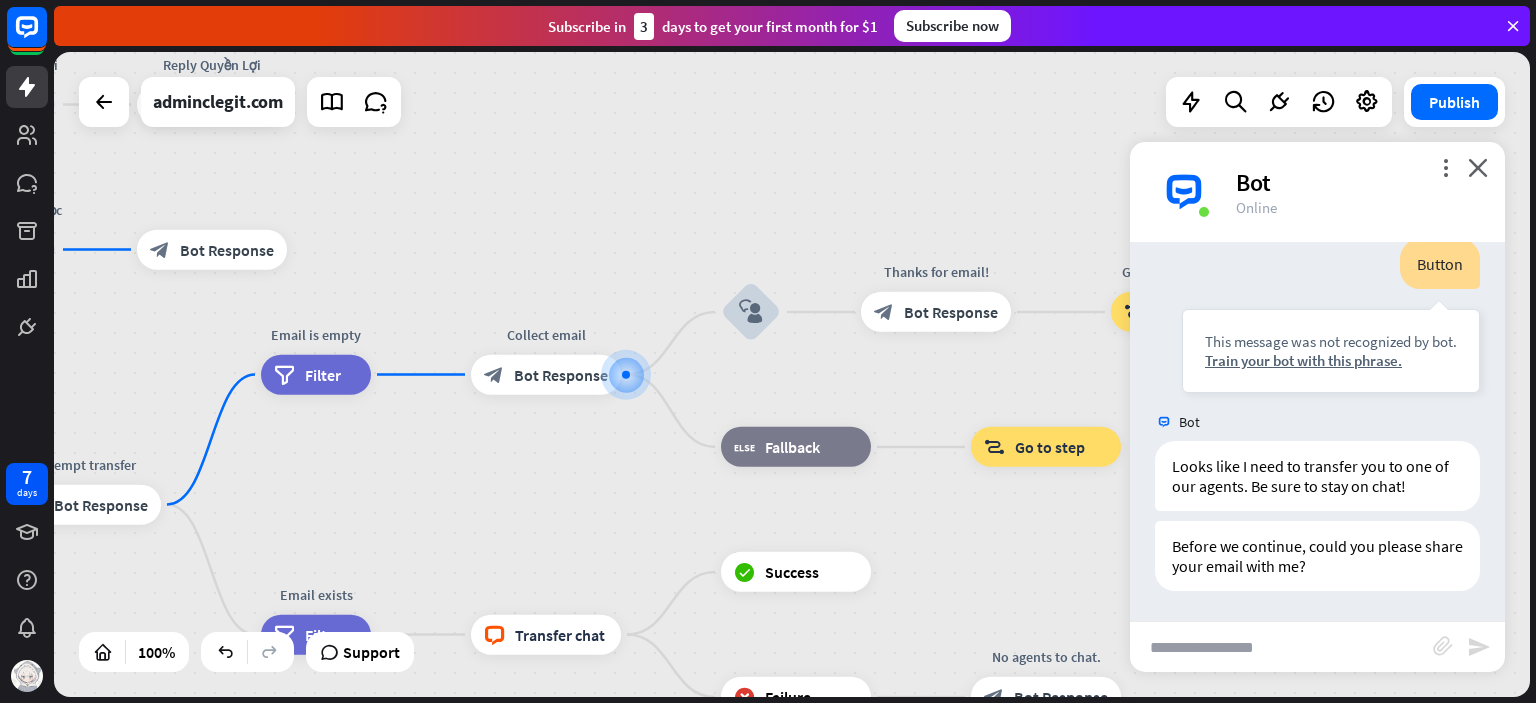scroll, scrollTop: 374, scrollLeft: 0, axis: vertical 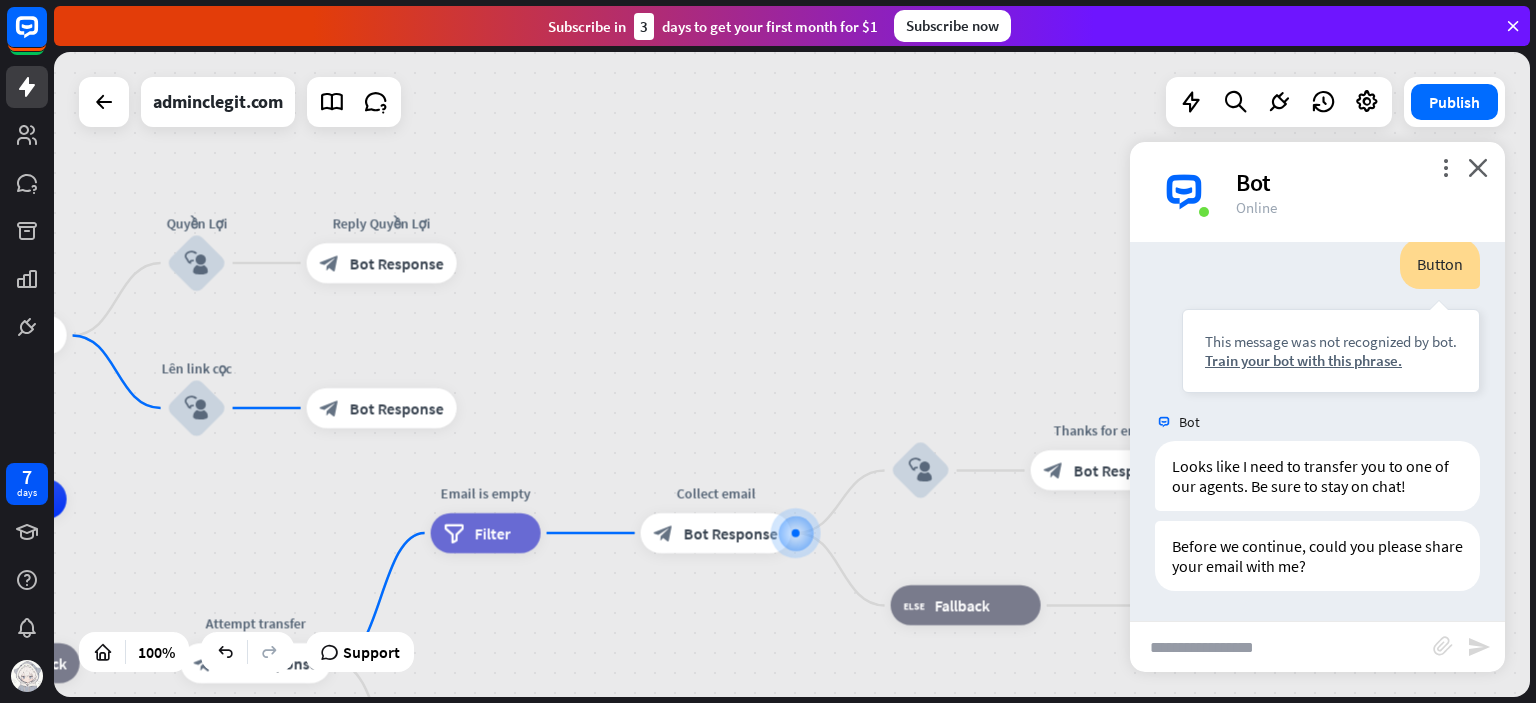 click on "Bot Response" at bounding box center (397, 408) 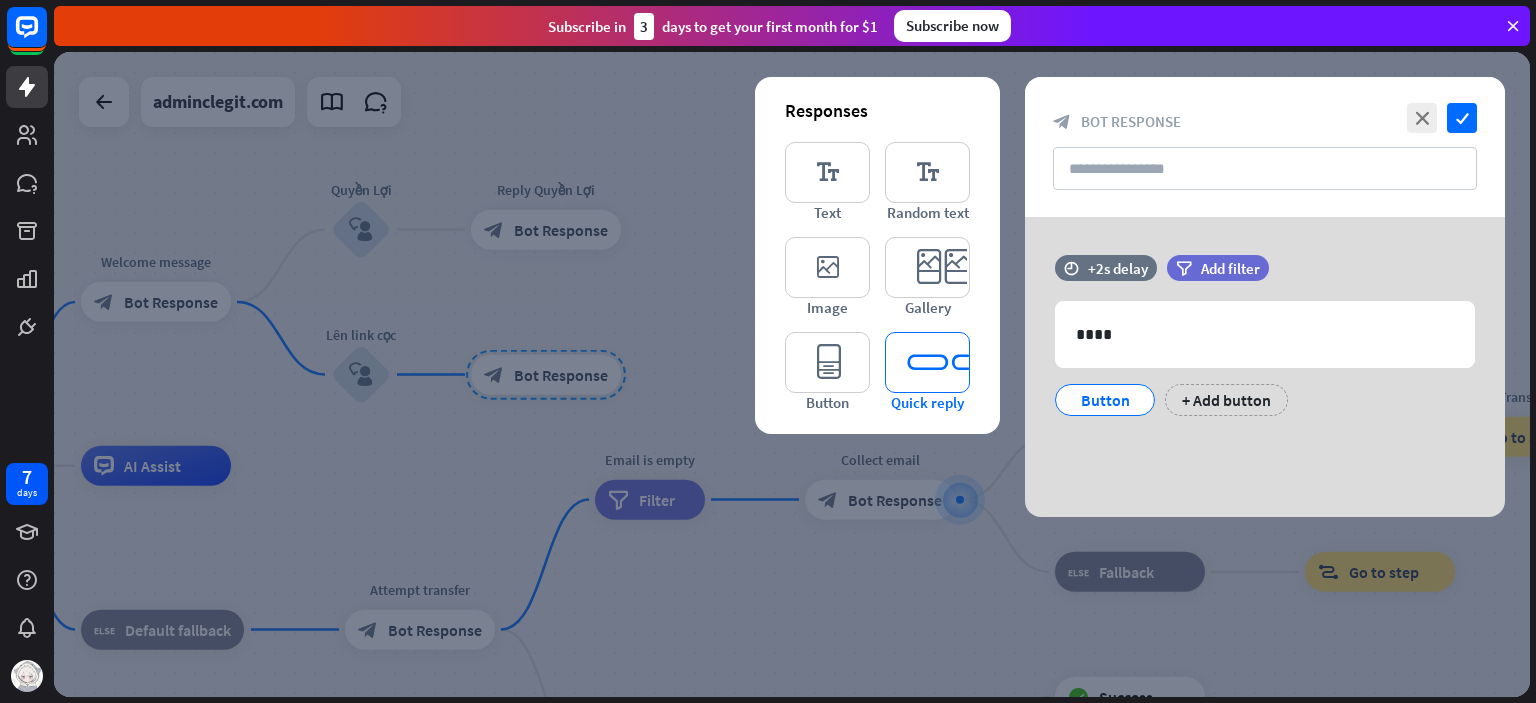 click on "editor_quick_replies" at bounding box center [927, 362] 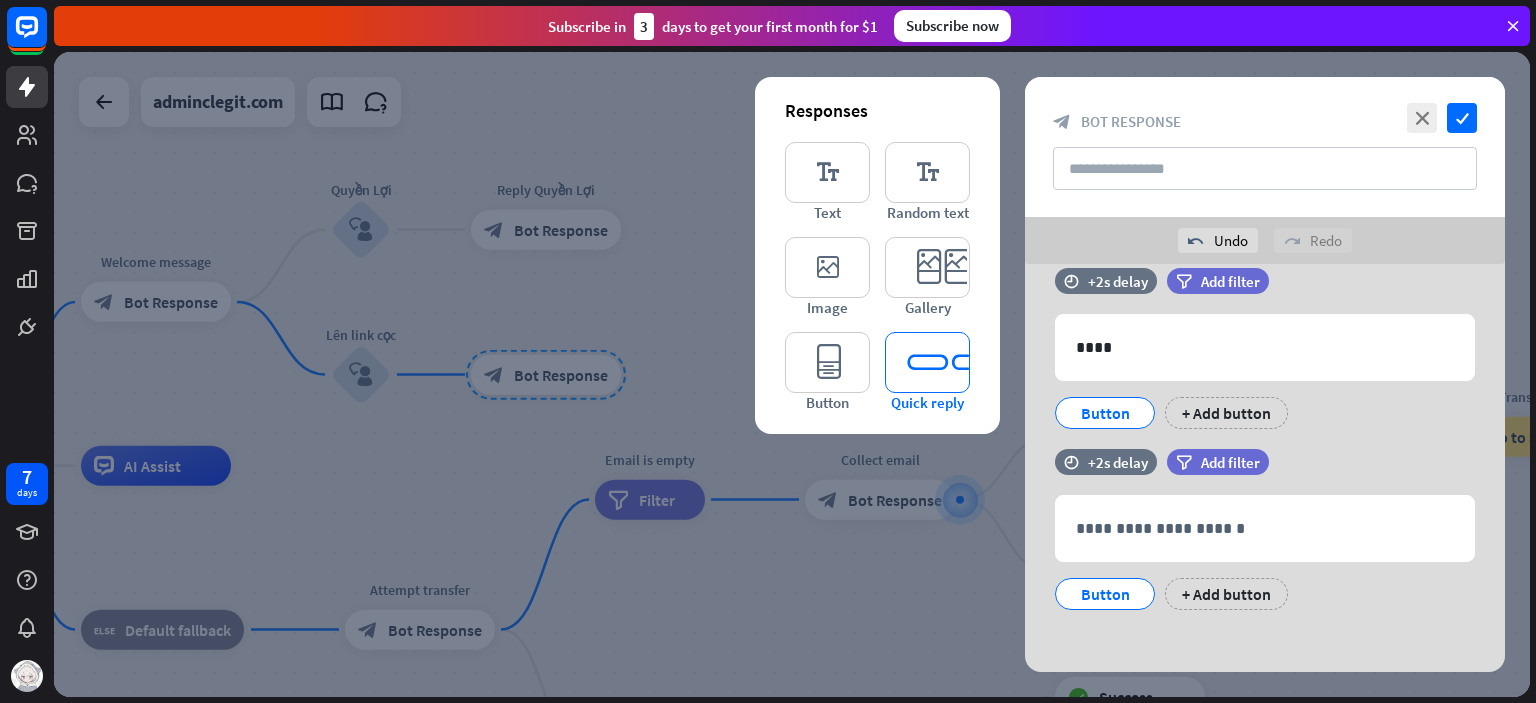 scroll, scrollTop: 40, scrollLeft: 0, axis: vertical 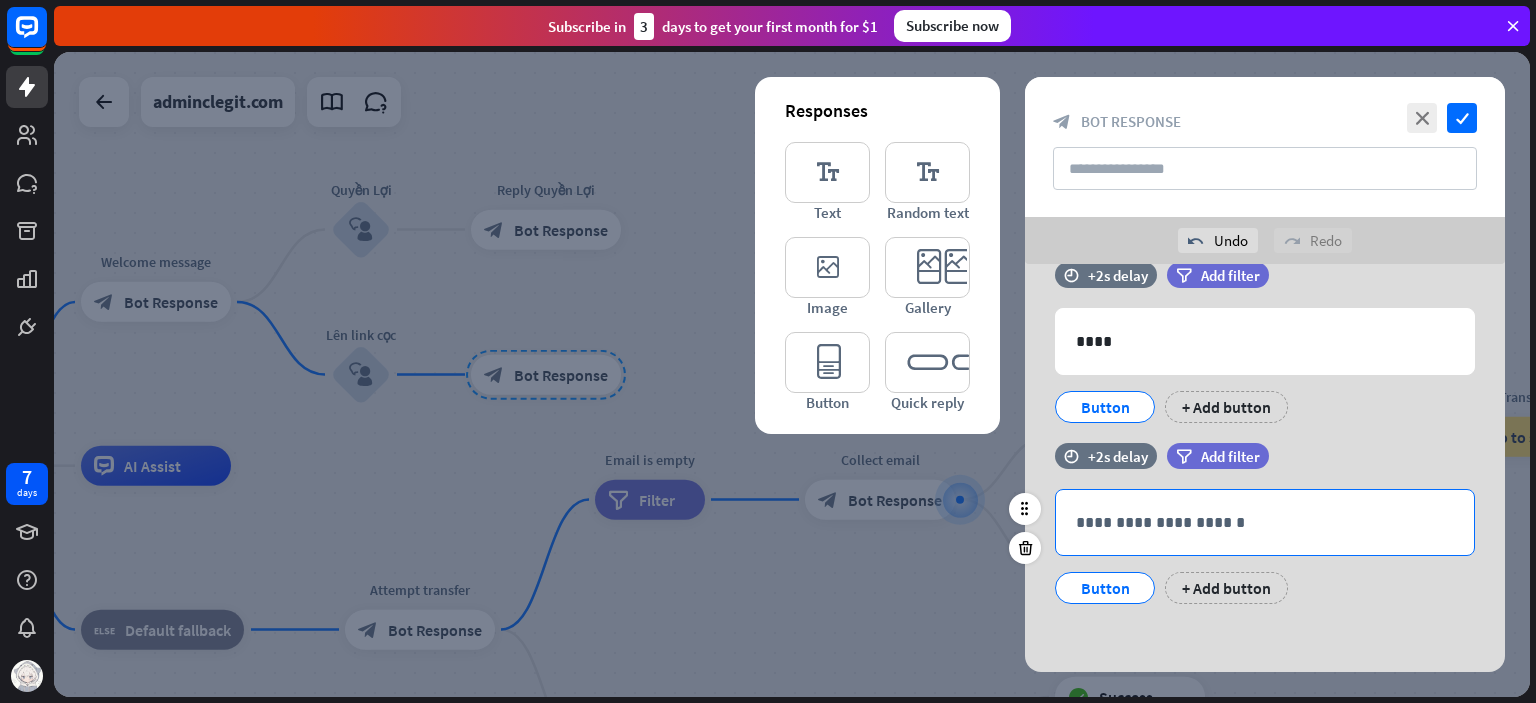 click on "**********" at bounding box center (1265, 522) 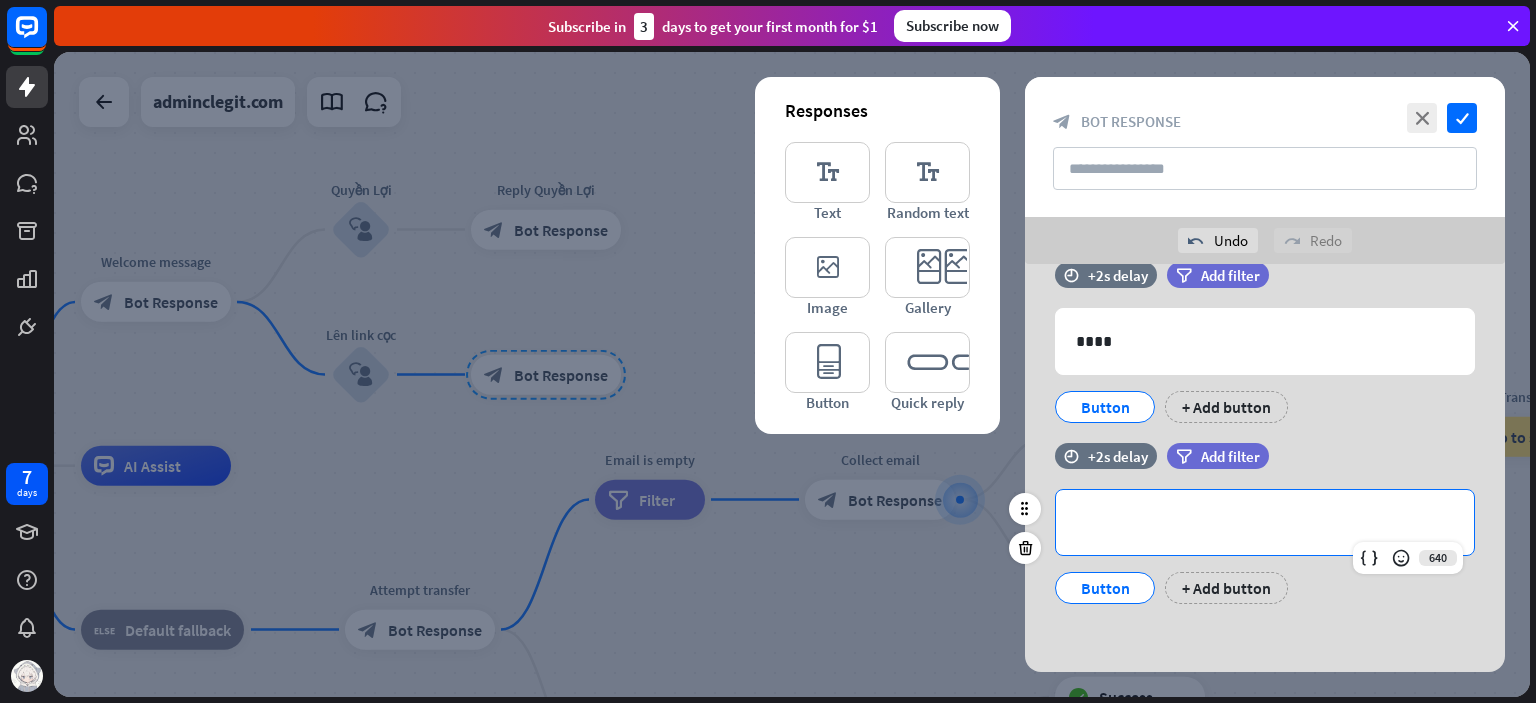 type 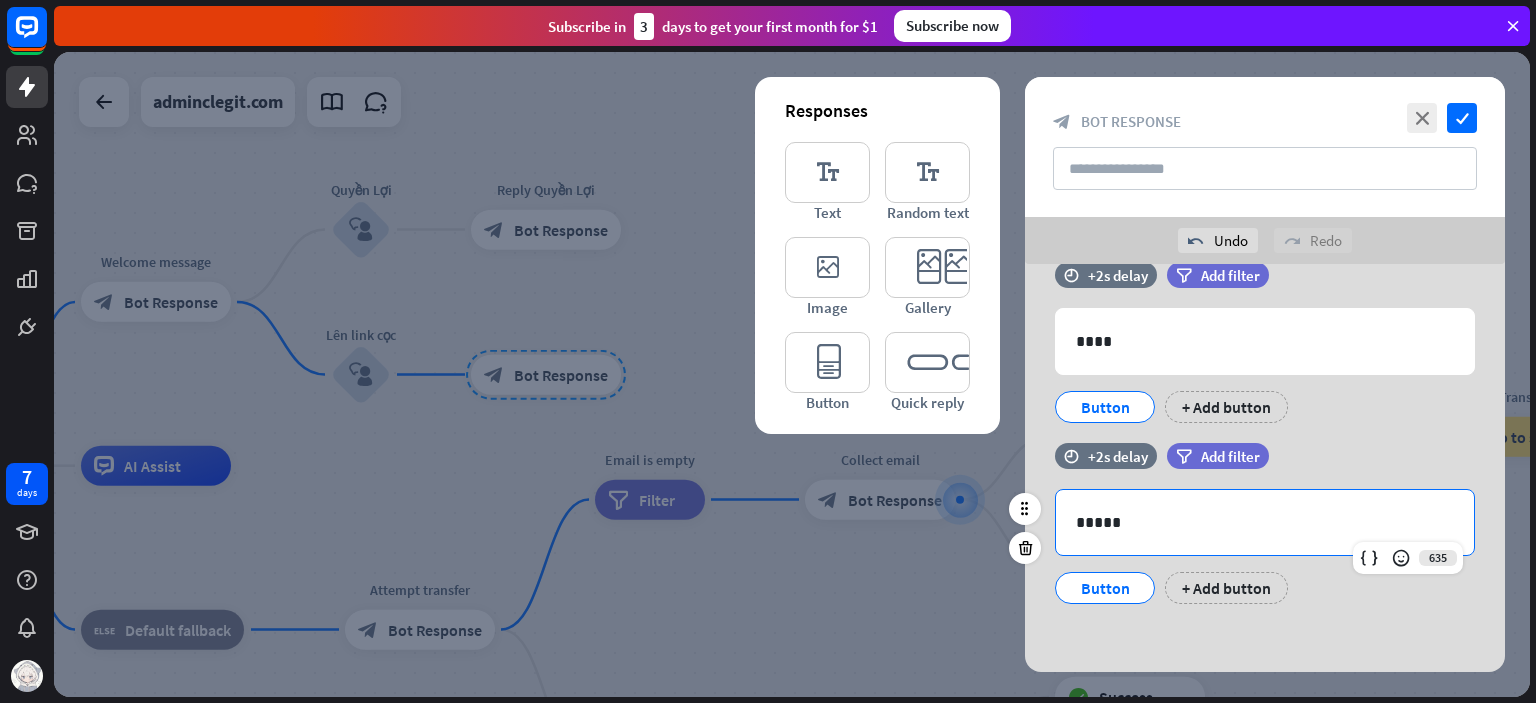 click on "filter   Add filter" at bounding box center [1268, 456] 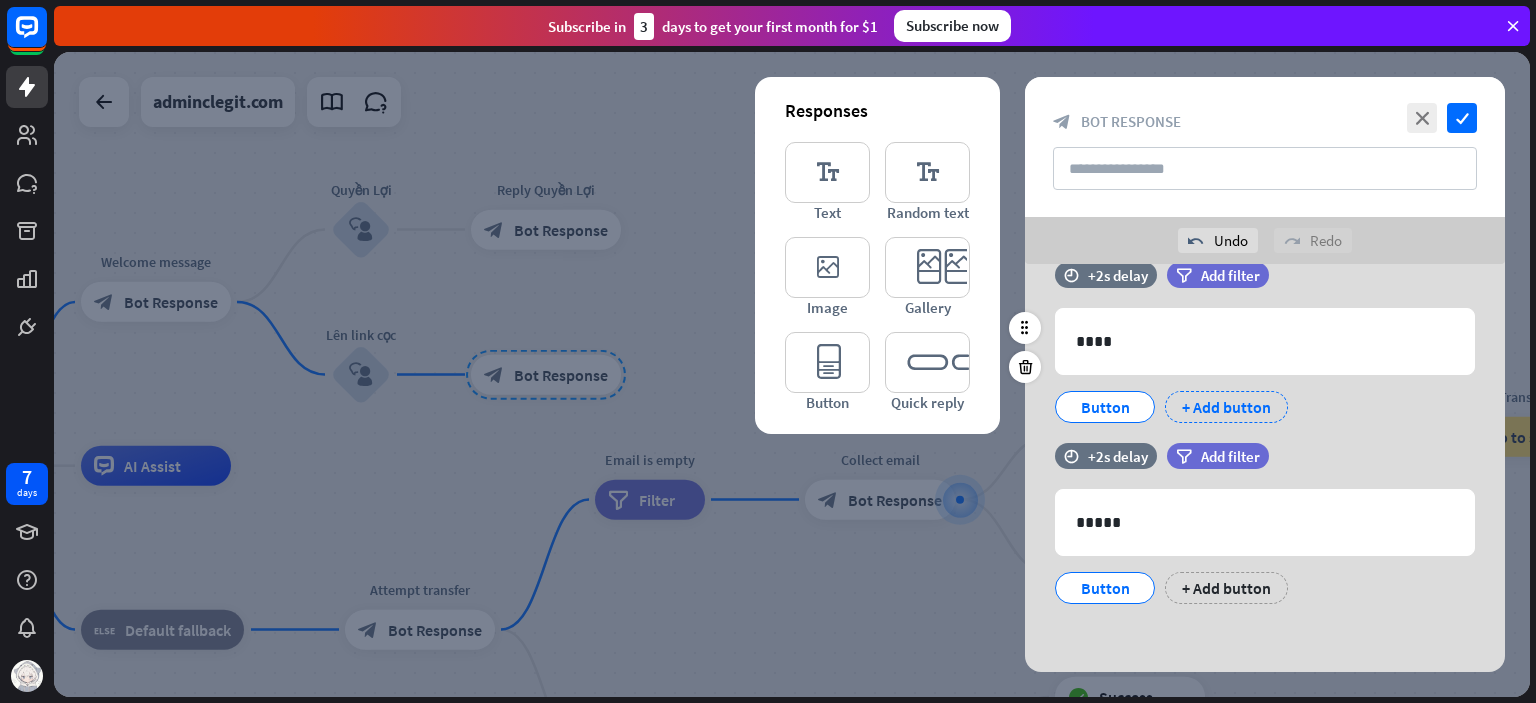 click on "+ Add button" at bounding box center (1226, 407) 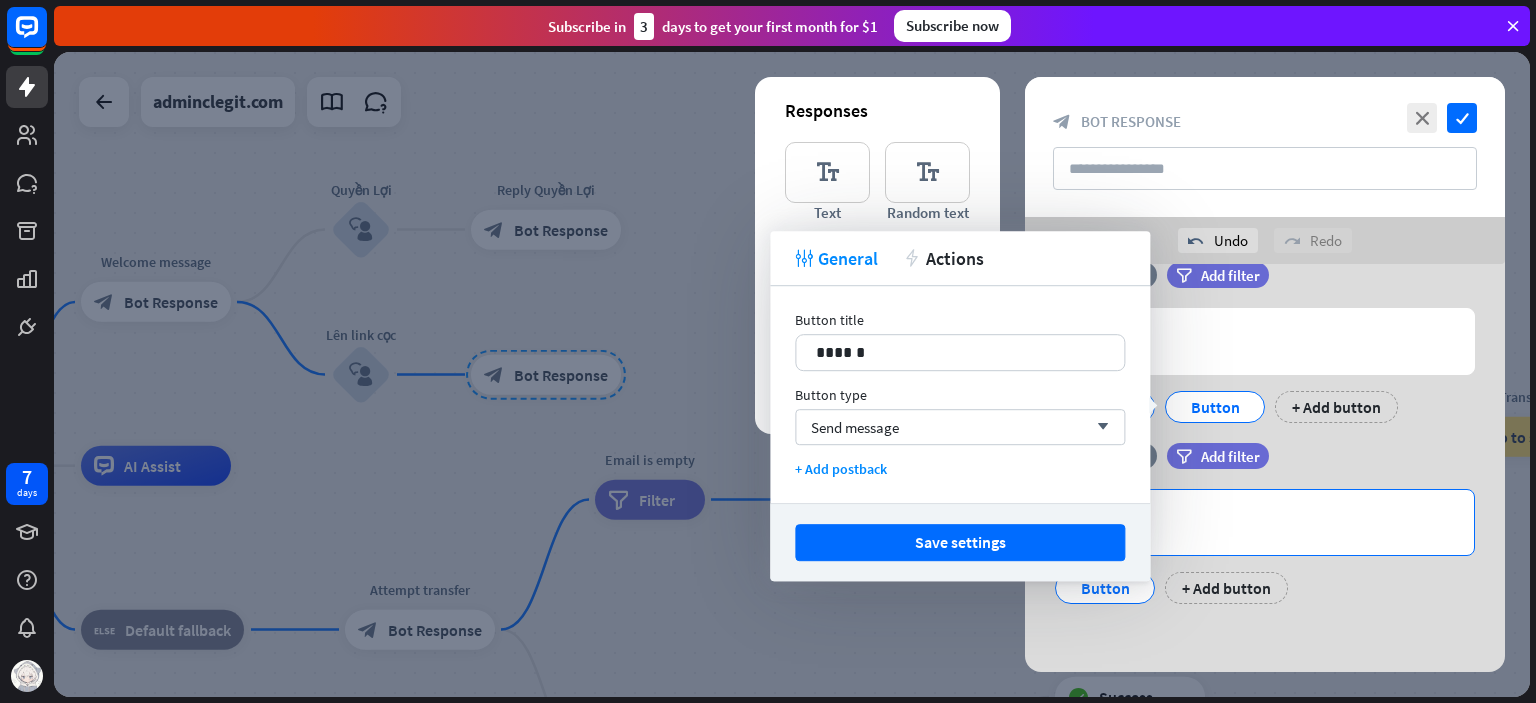 click on "*****" at bounding box center [1265, 522] 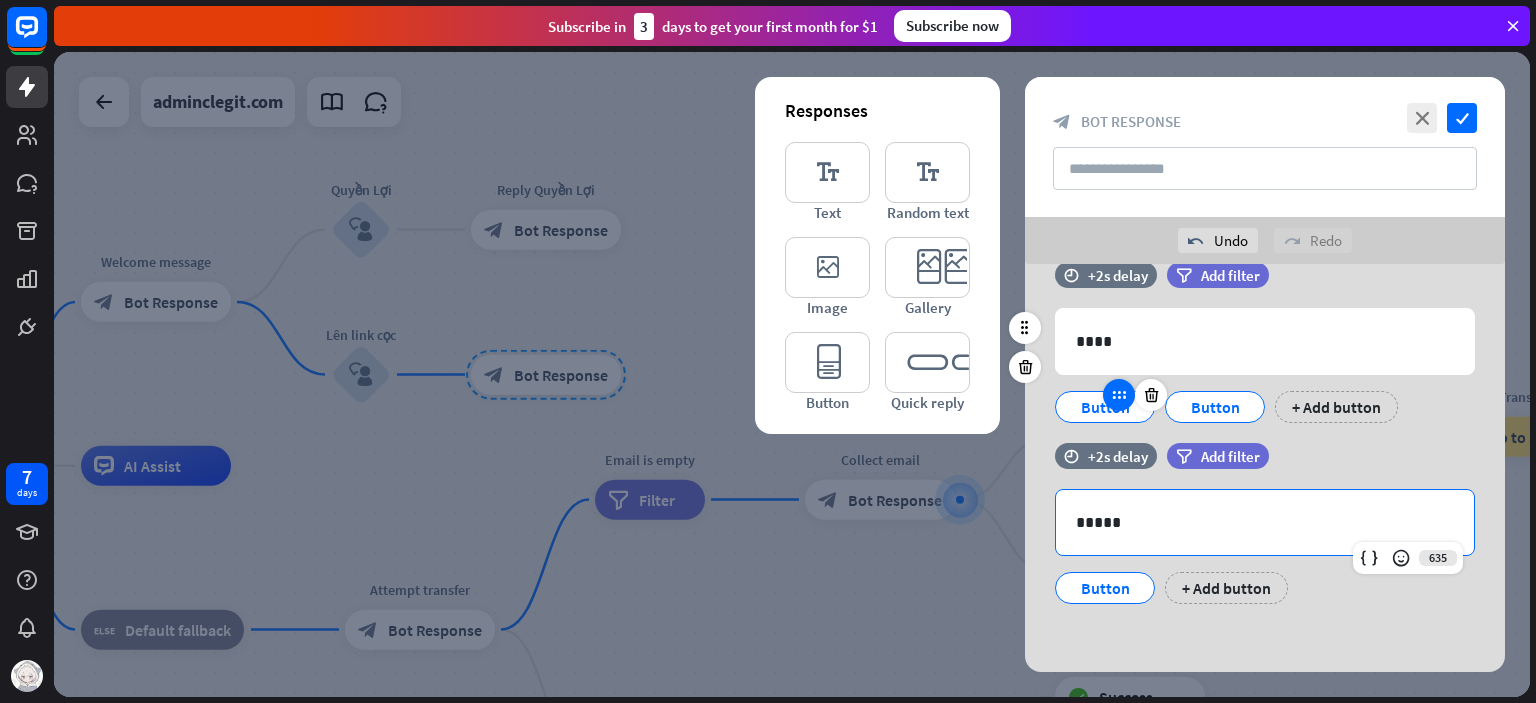 click at bounding box center [1119, 395] 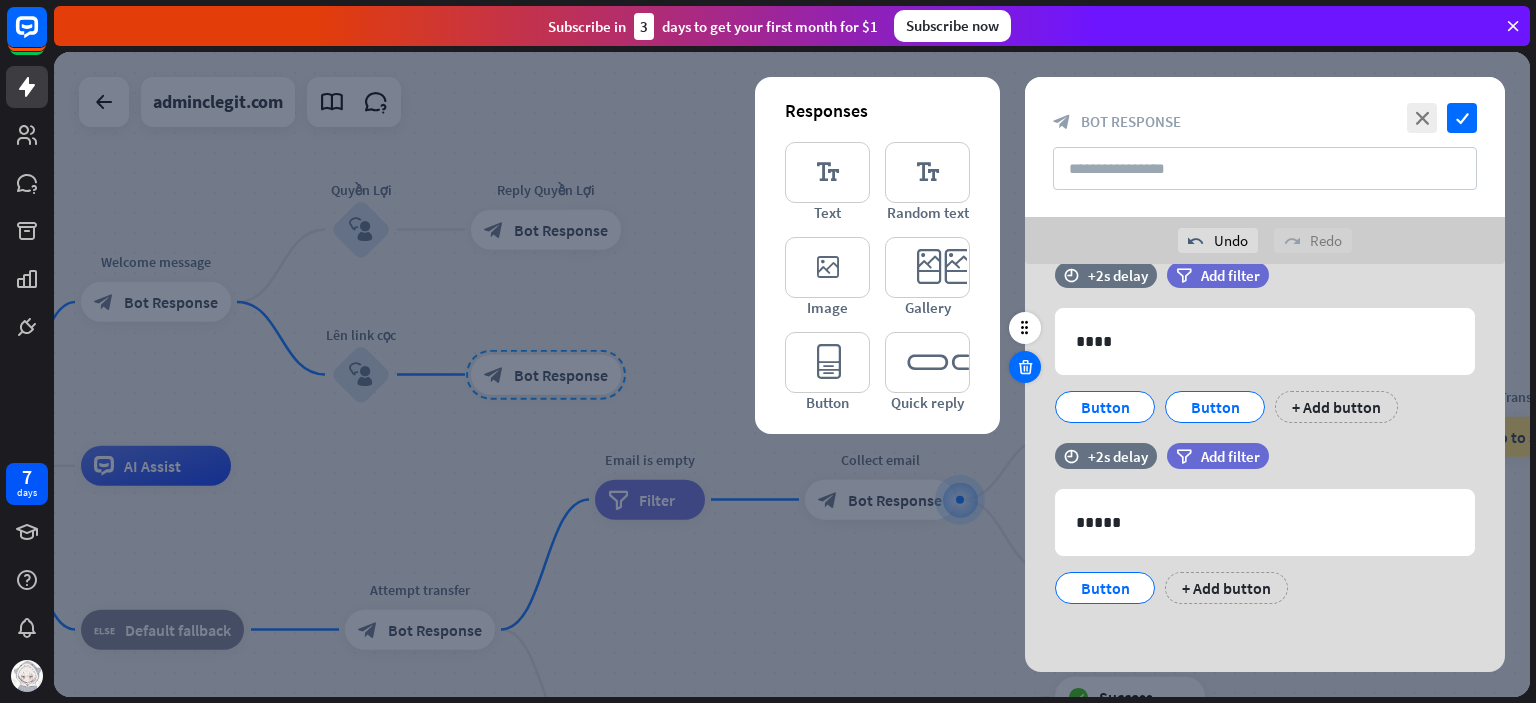 click at bounding box center (1025, 367) 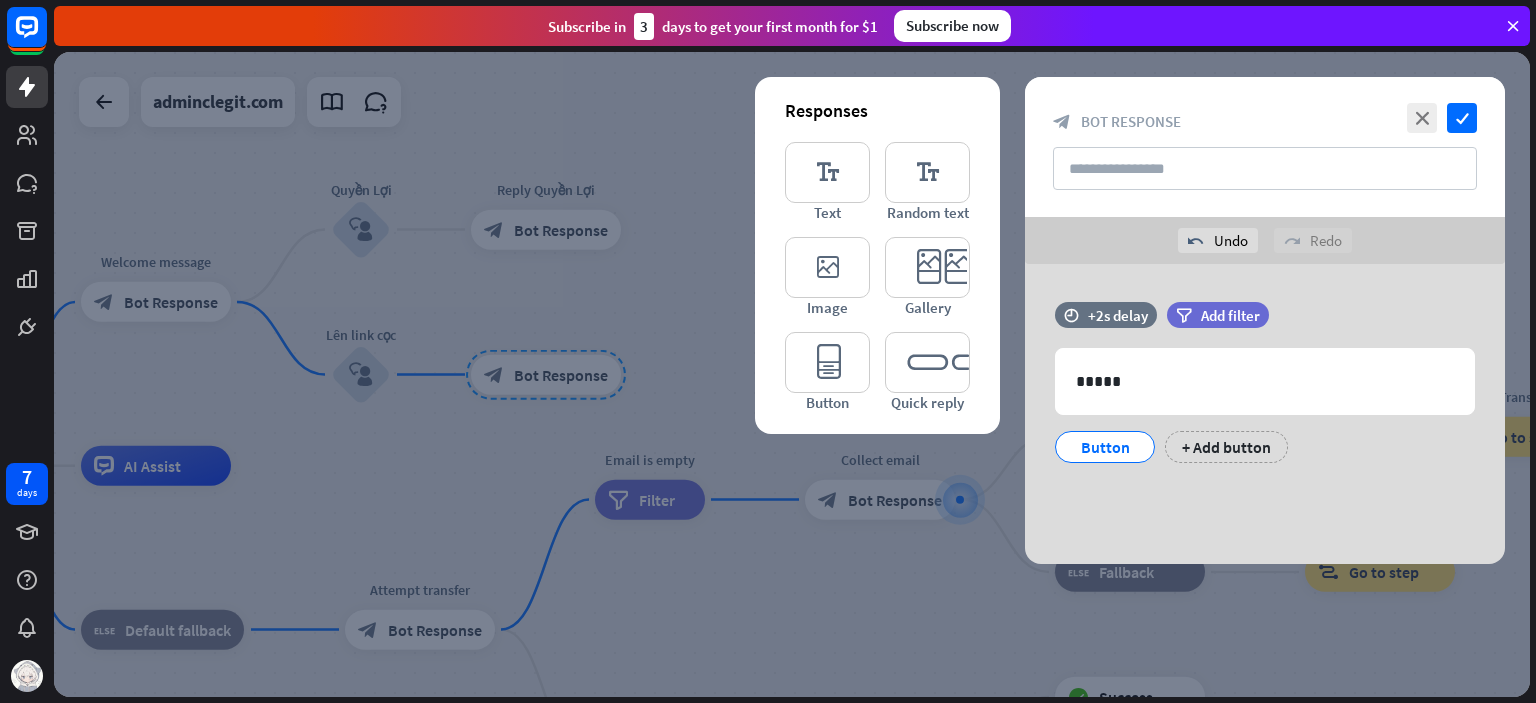 scroll, scrollTop: 0, scrollLeft: 0, axis: both 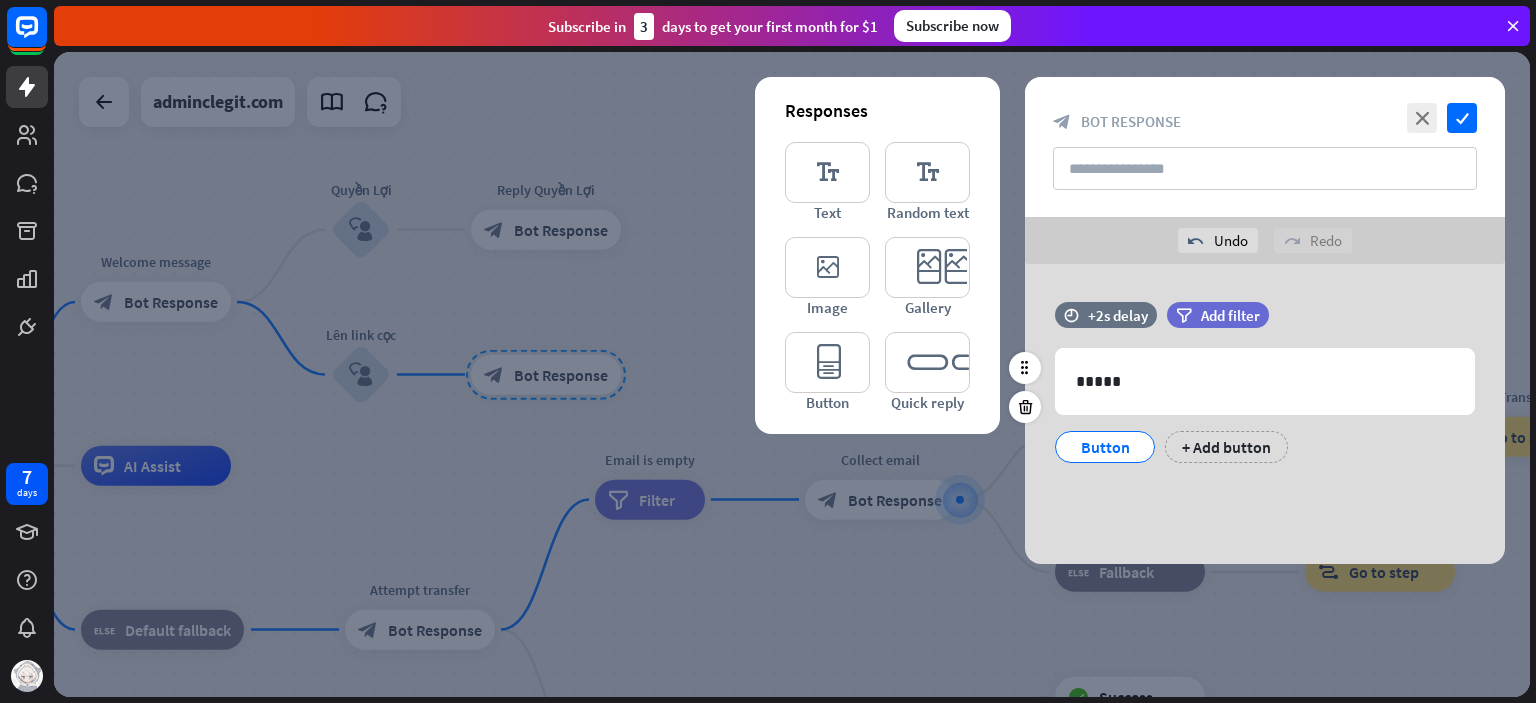 click on "Button" at bounding box center (1105, 447) 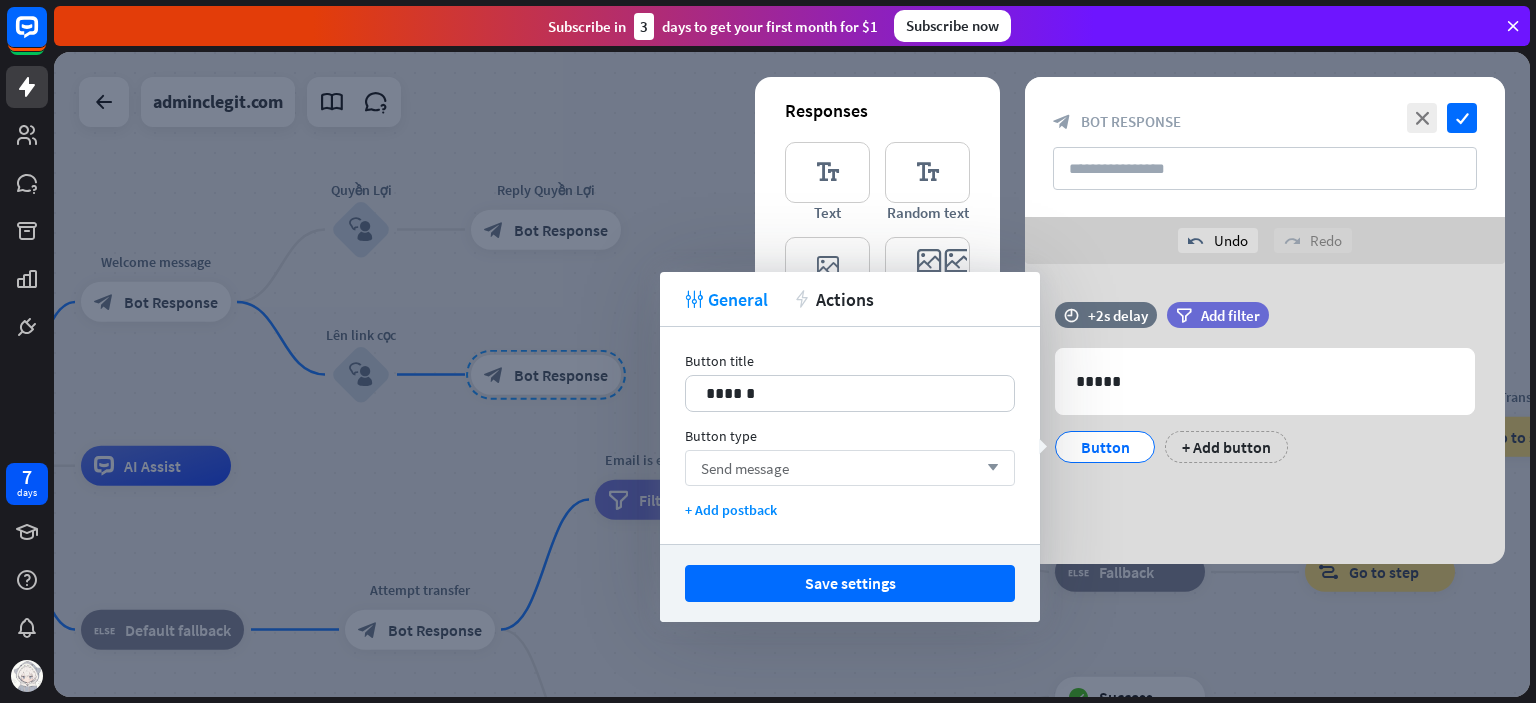 click on "Send message
arrow_down" at bounding box center [850, 468] 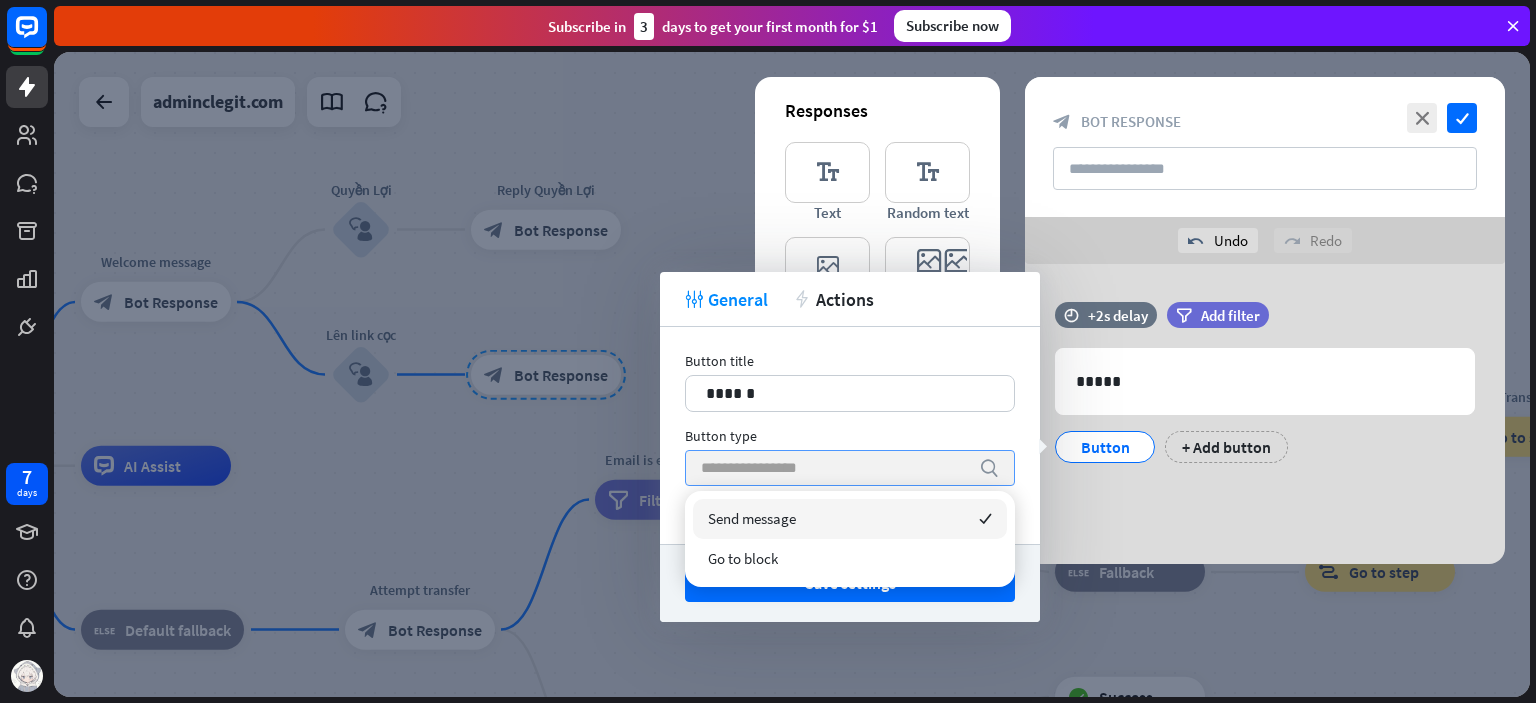 click at bounding box center [835, 468] 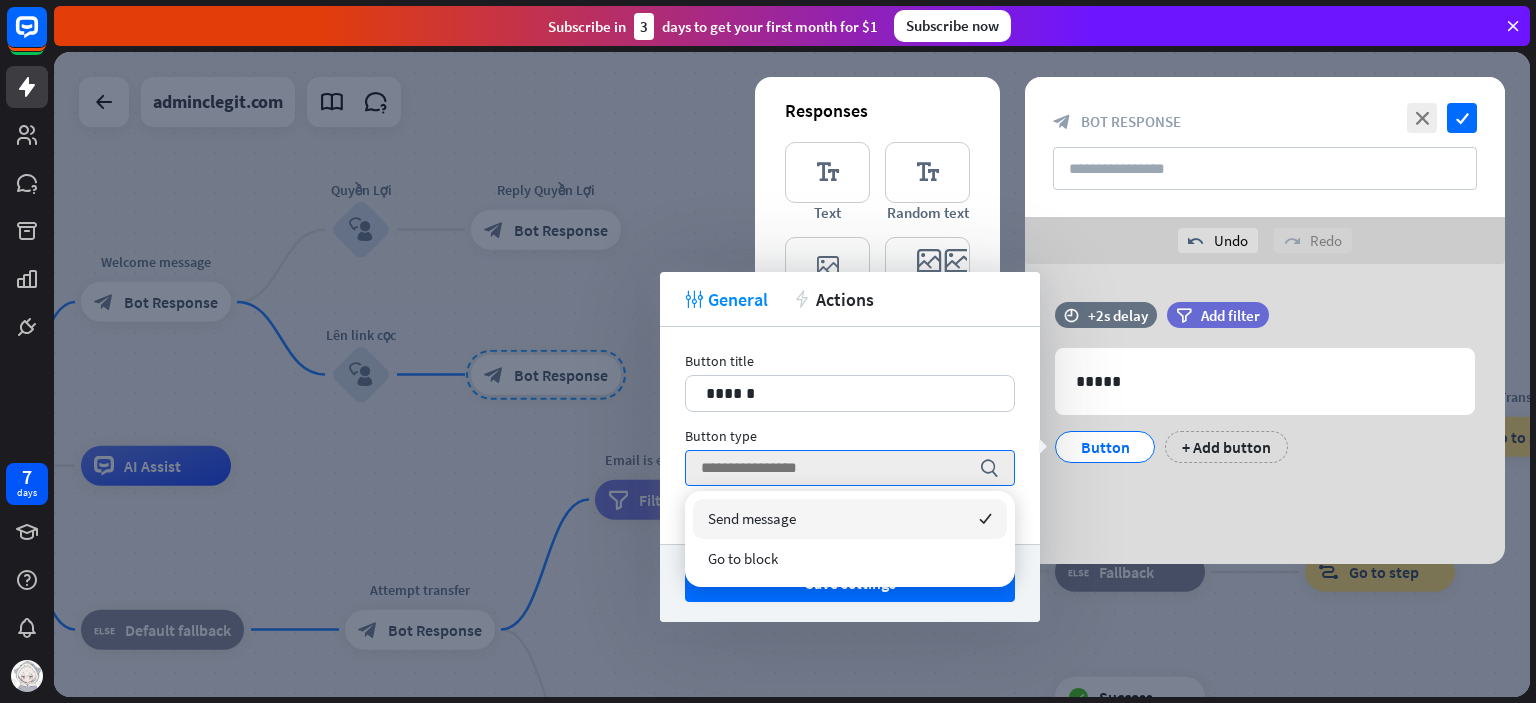 click on "Send message
checked" at bounding box center (850, 519) 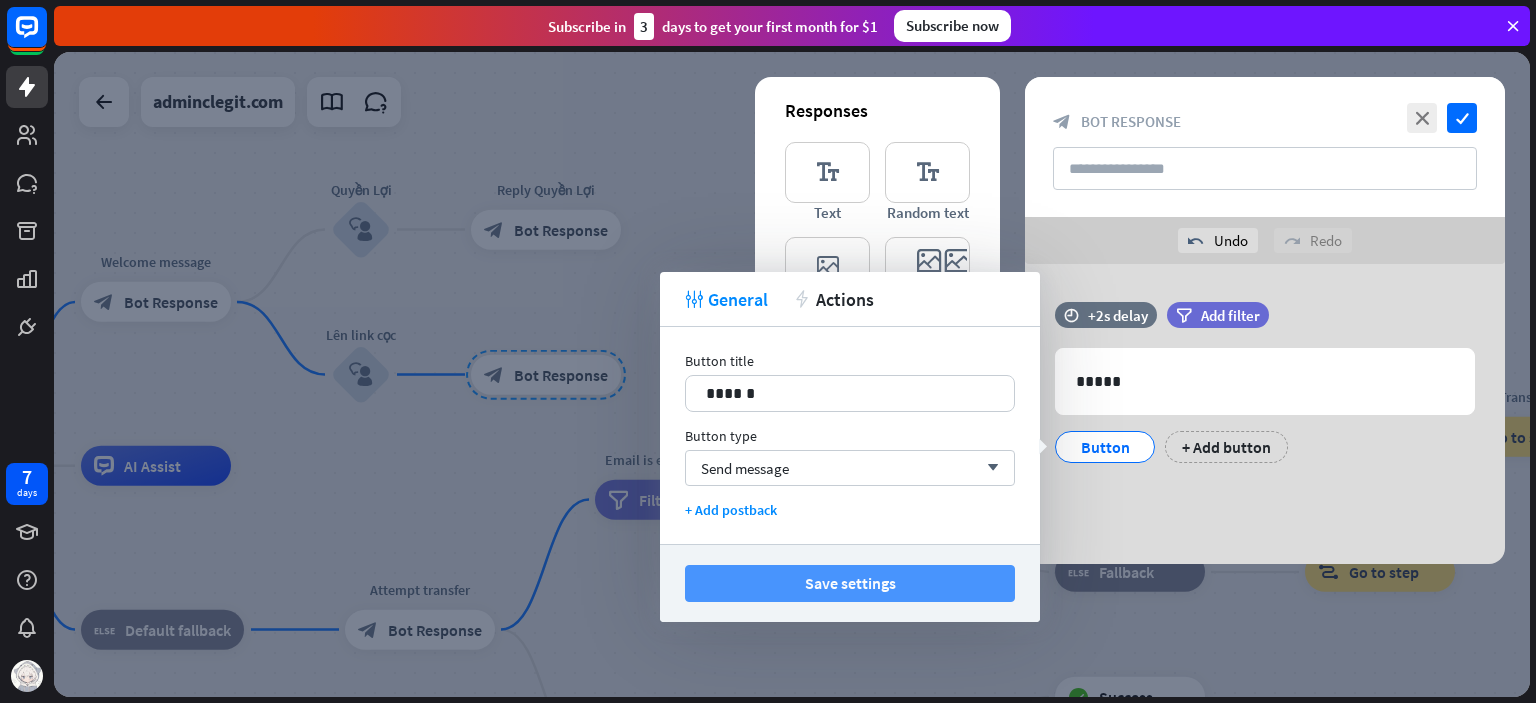 click on "Save settings" at bounding box center (850, 583) 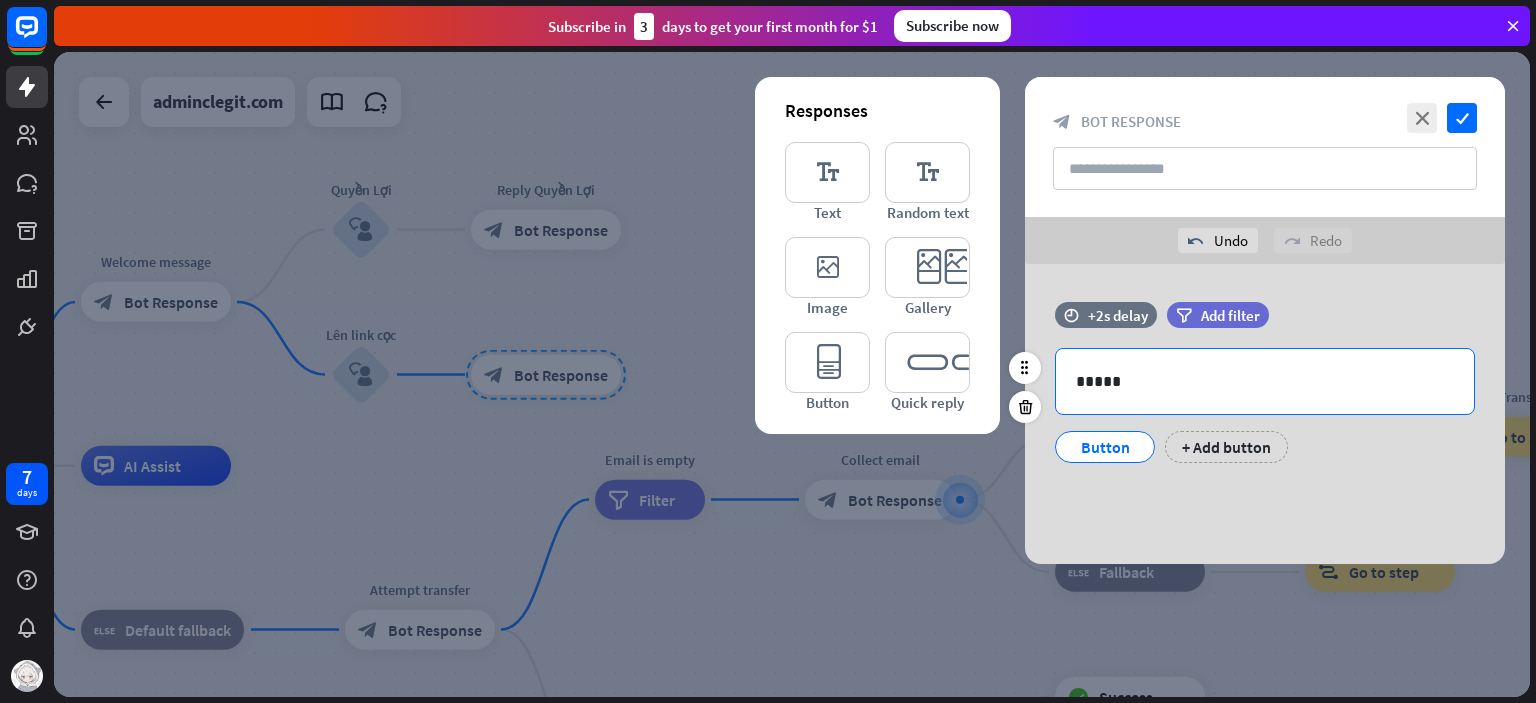 click on "*****" at bounding box center (1265, 381) 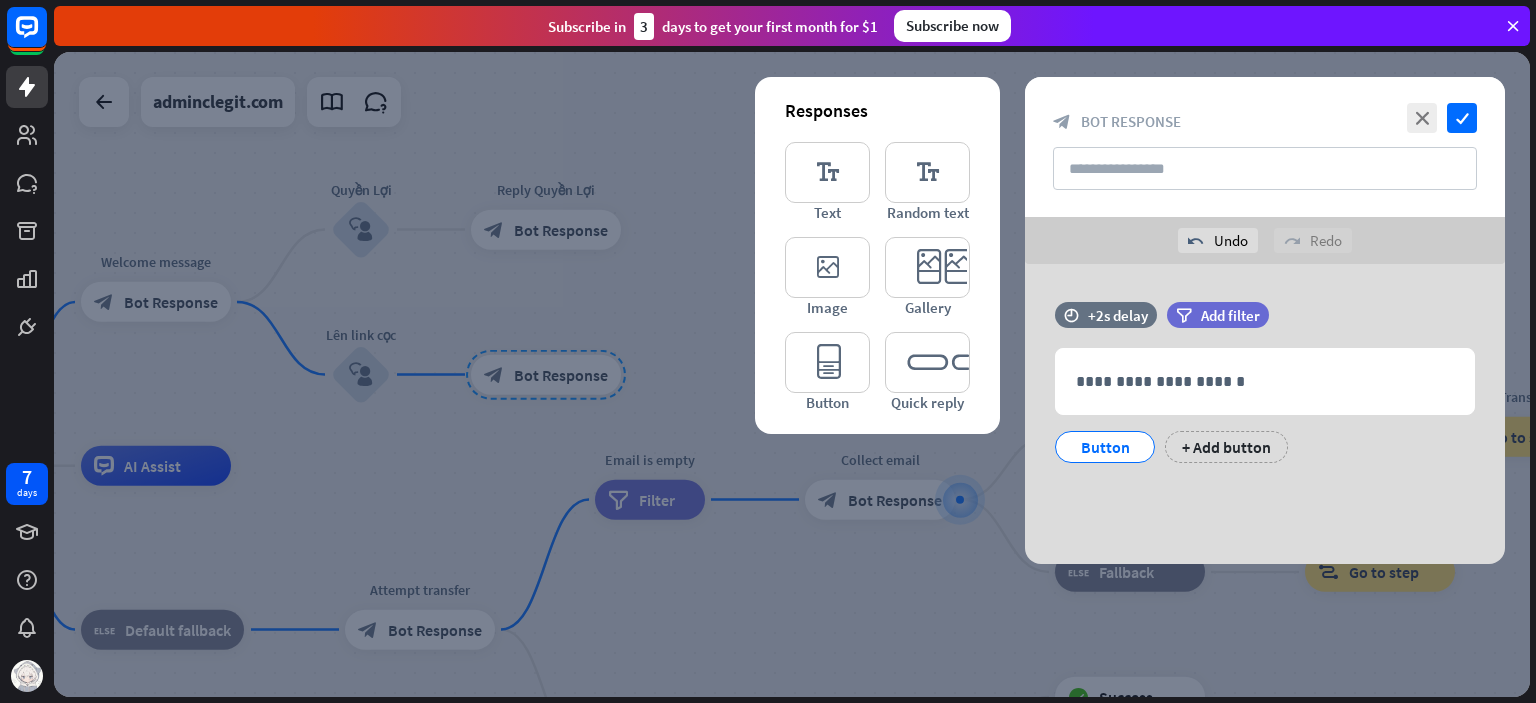click at bounding box center [792, 374] 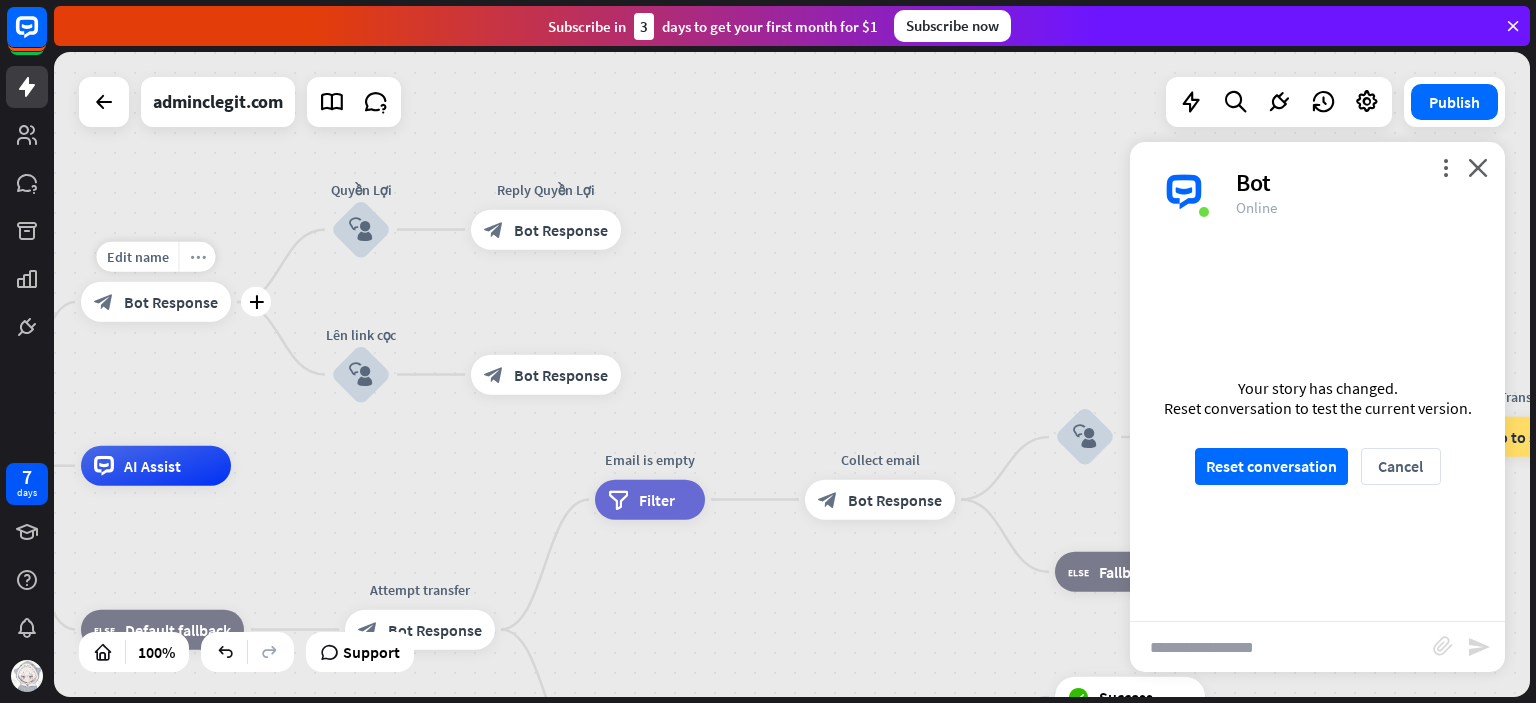 click on "more_horiz" at bounding box center [198, 257] 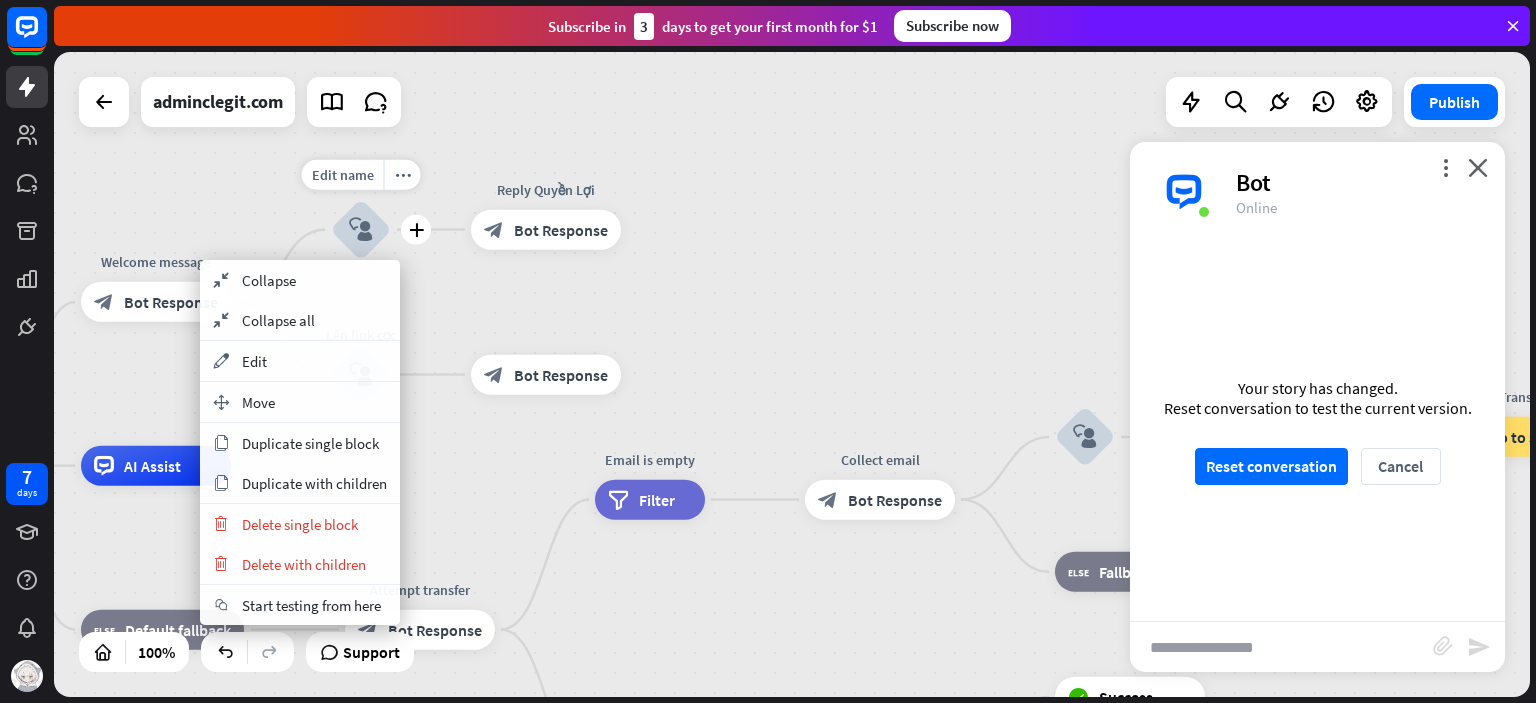 click on "Edit name   more_horiz         plus     block_user_input" at bounding box center [361, 230] 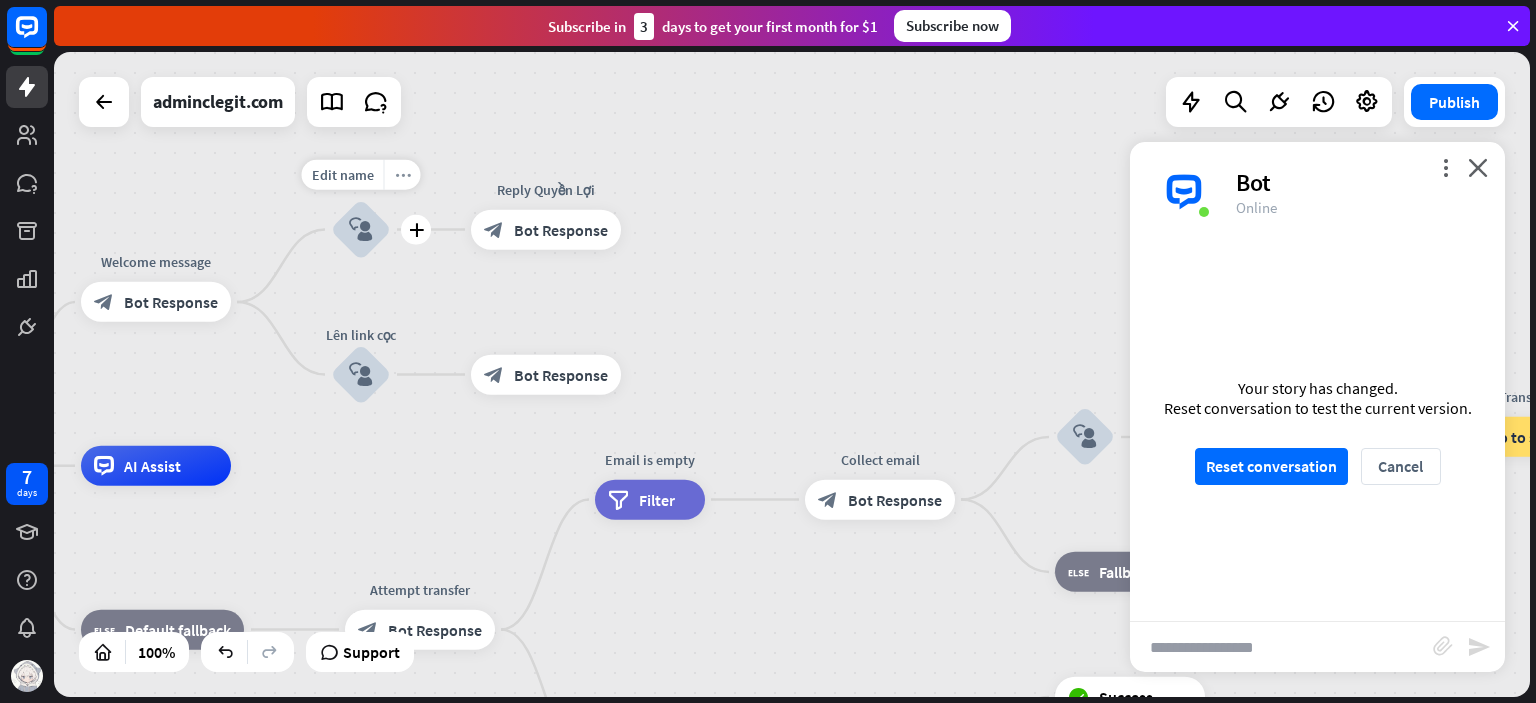 click on "more_horiz" at bounding box center (402, 175) 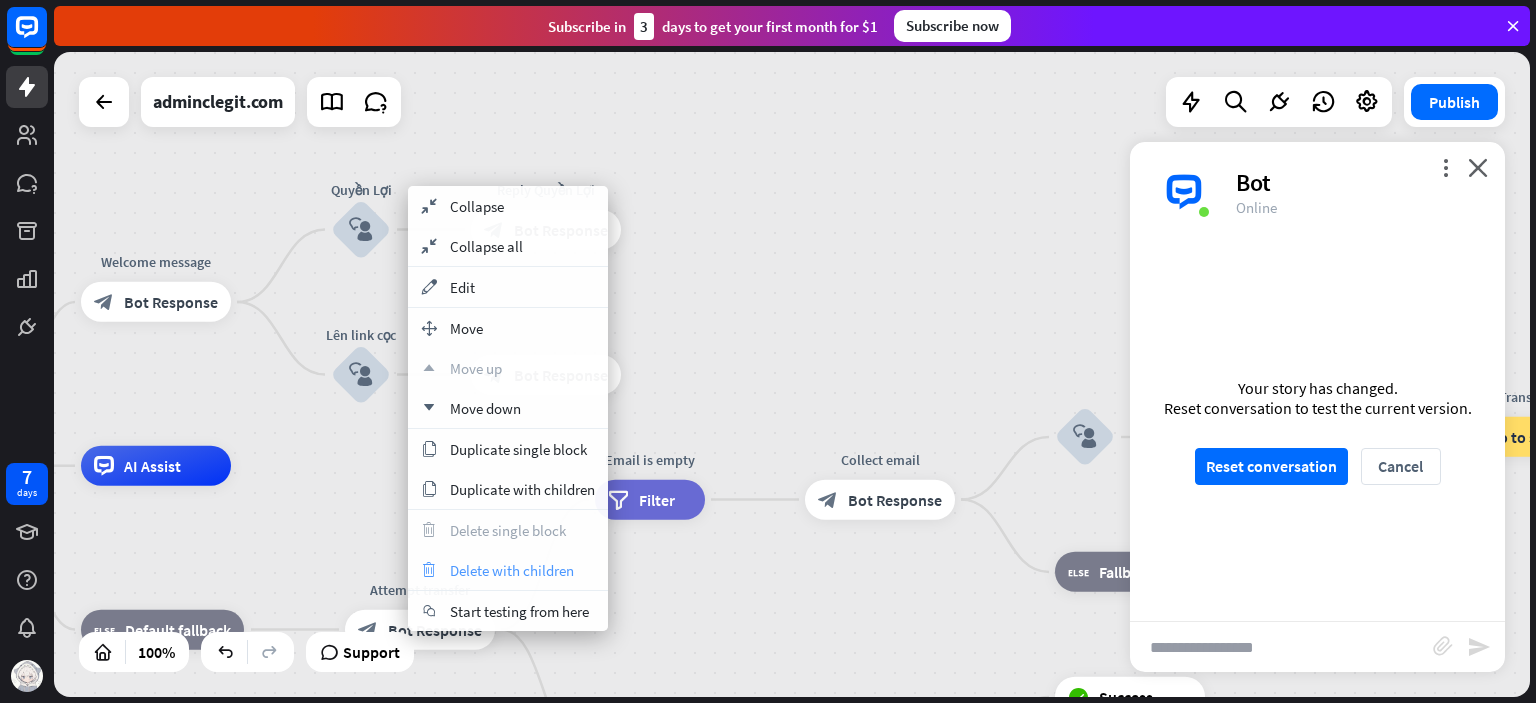 click on "Delete with children" at bounding box center [512, 570] 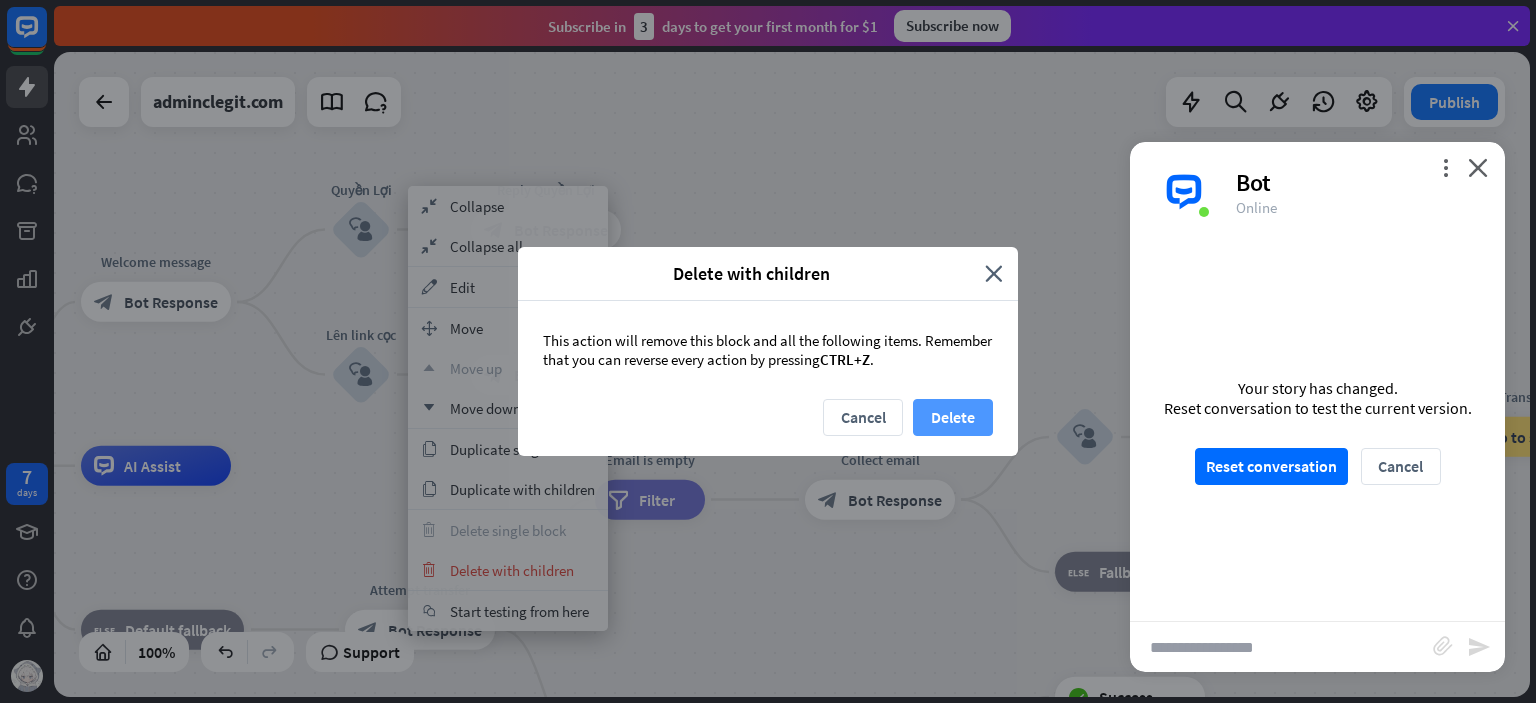 click on "Delete" at bounding box center (953, 417) 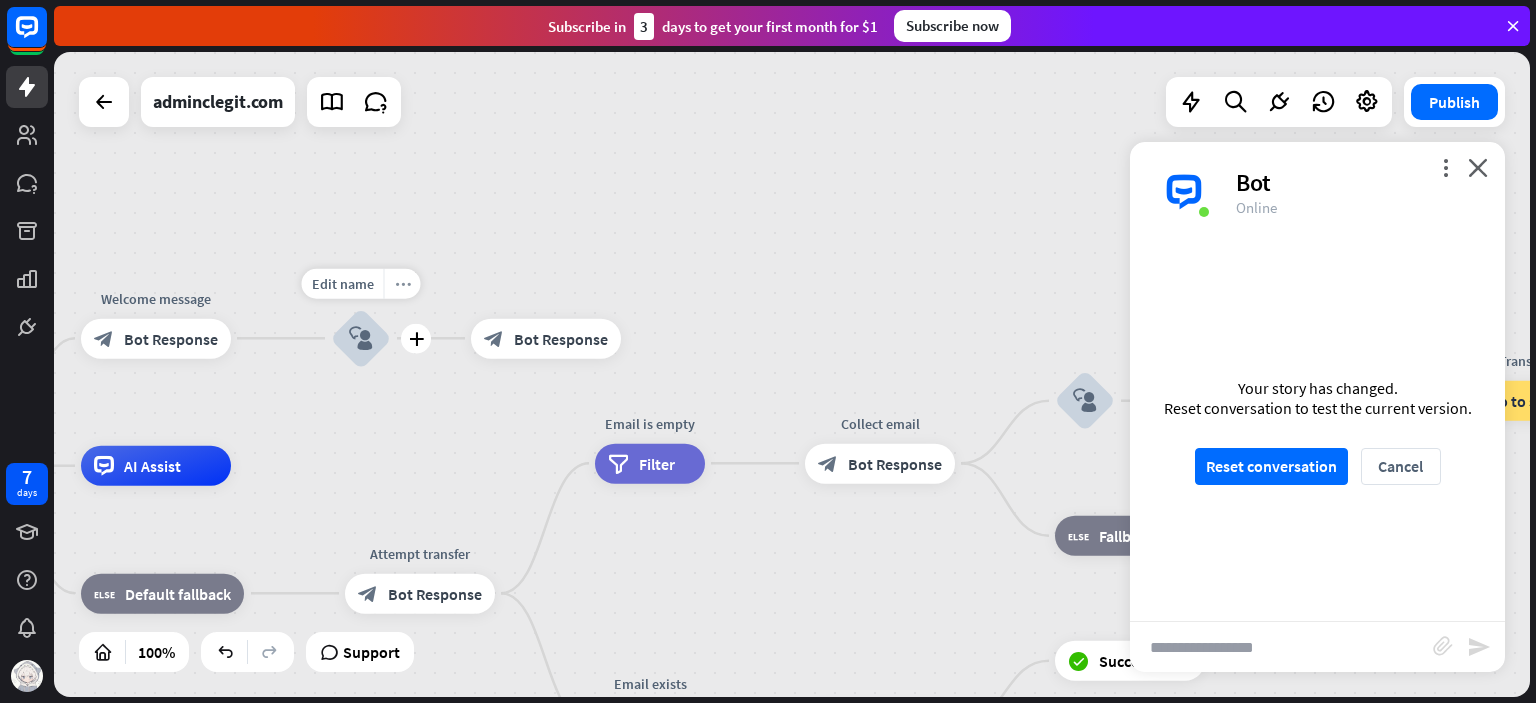 click on "more_horiz" at bounding box center (403, 283) 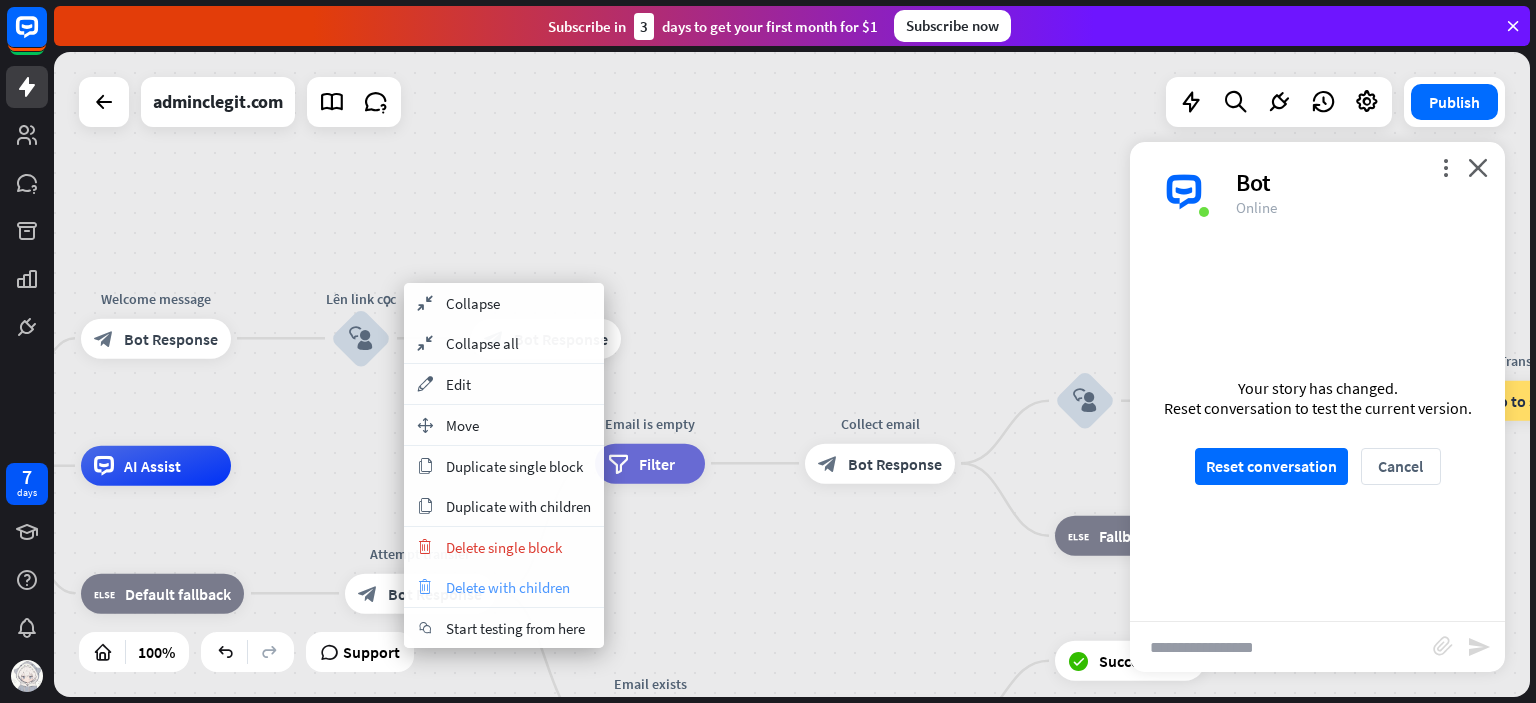 click on "trash   Delete with children" at bounding box center (504, 587) 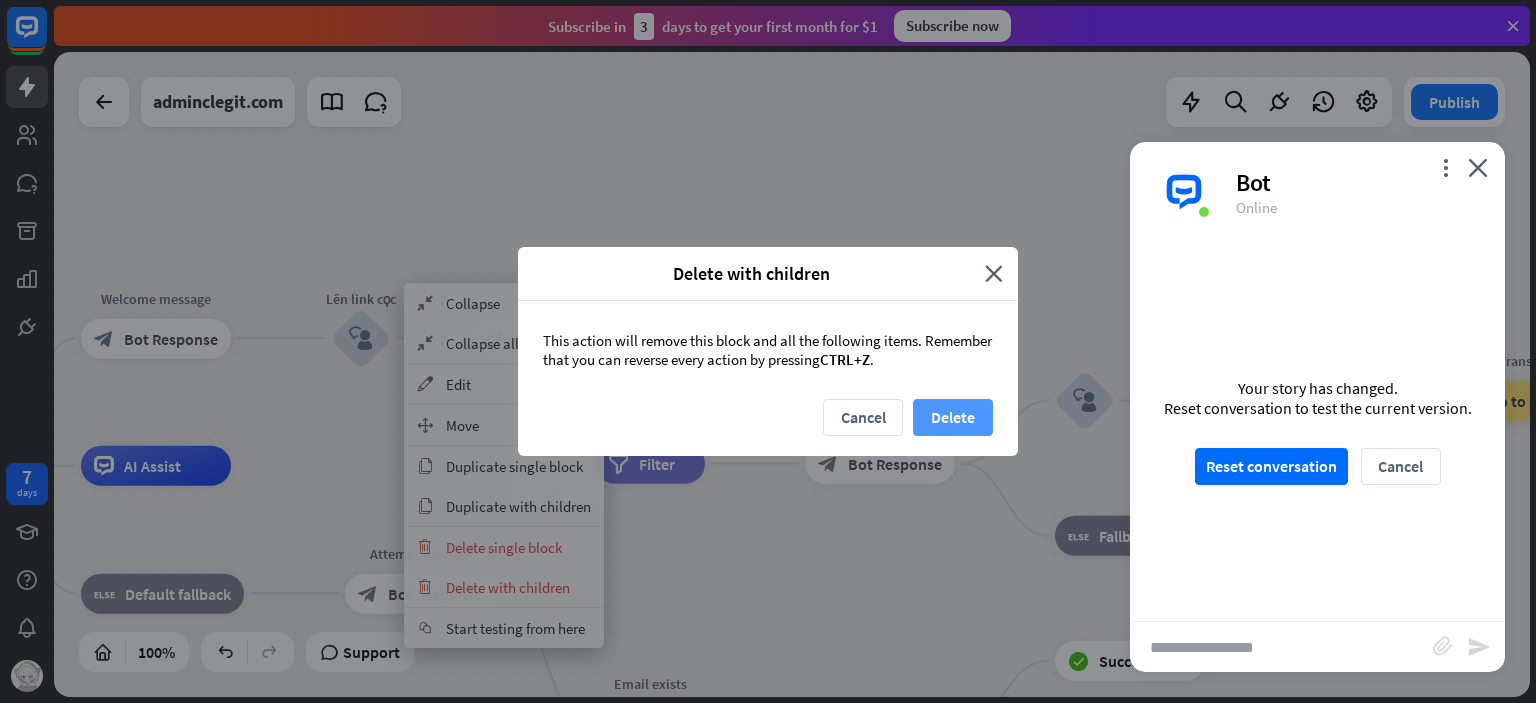 click on "Delete" at bounding box center (953, 417) 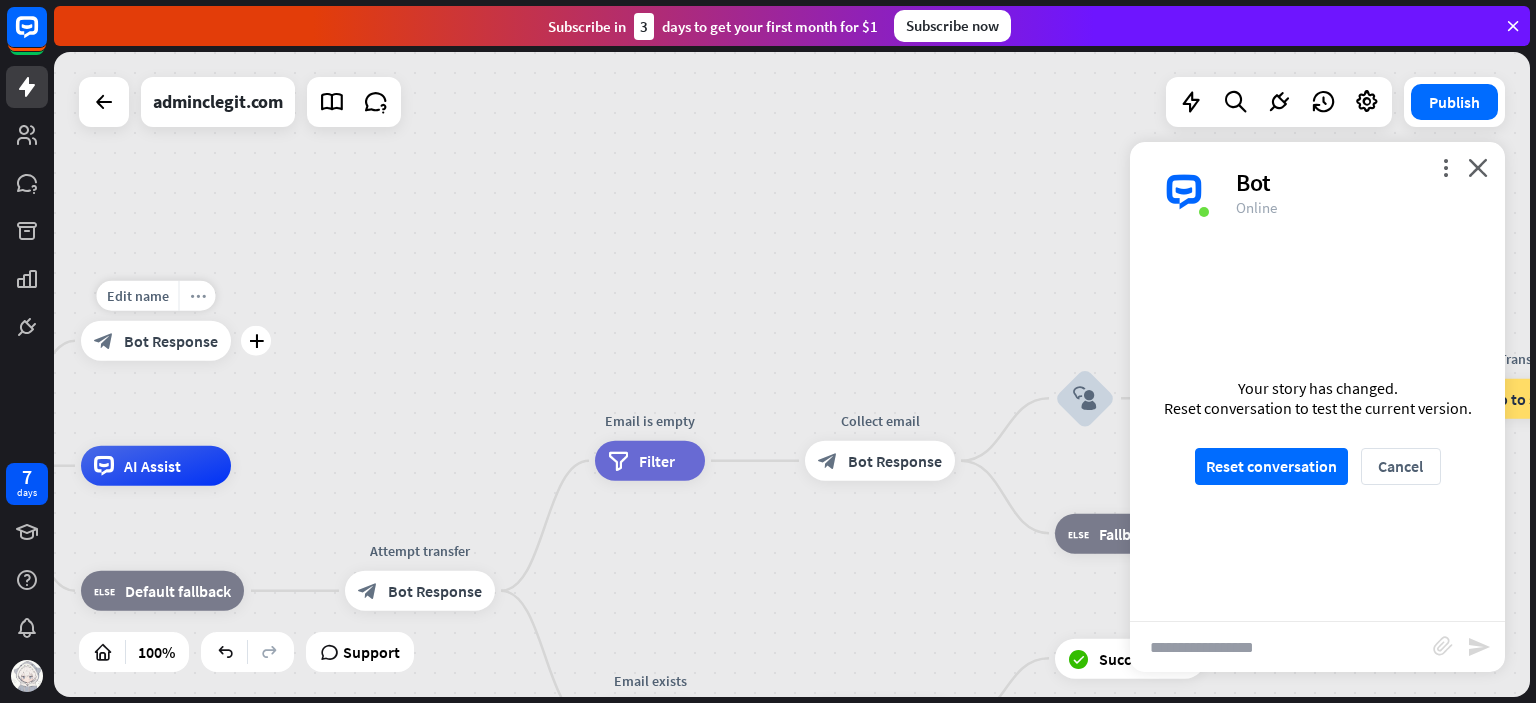 click on "more_horiz" at bounding box center [197, 296] 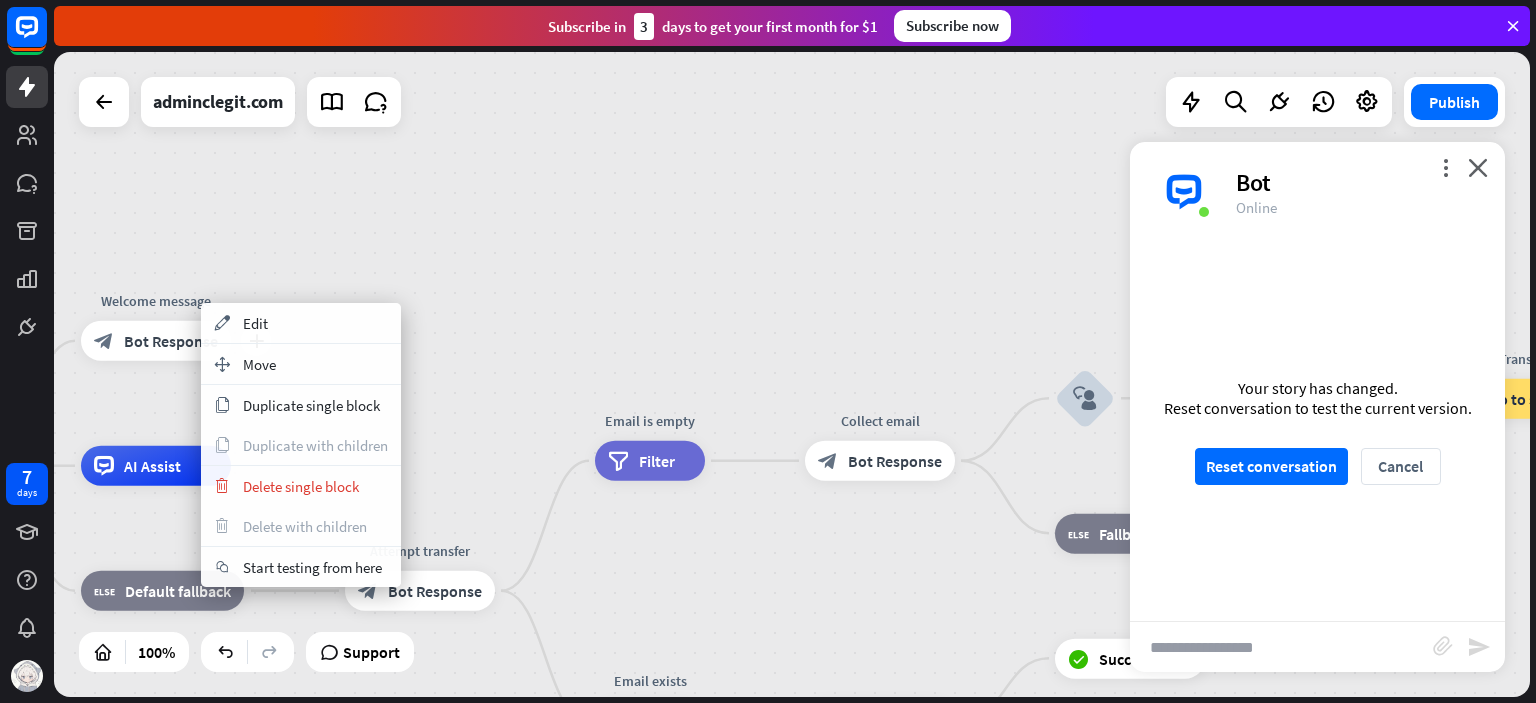 click on "plus   Welcome message   block_bot_response   Bot Response" at bounding box center (156, 341) 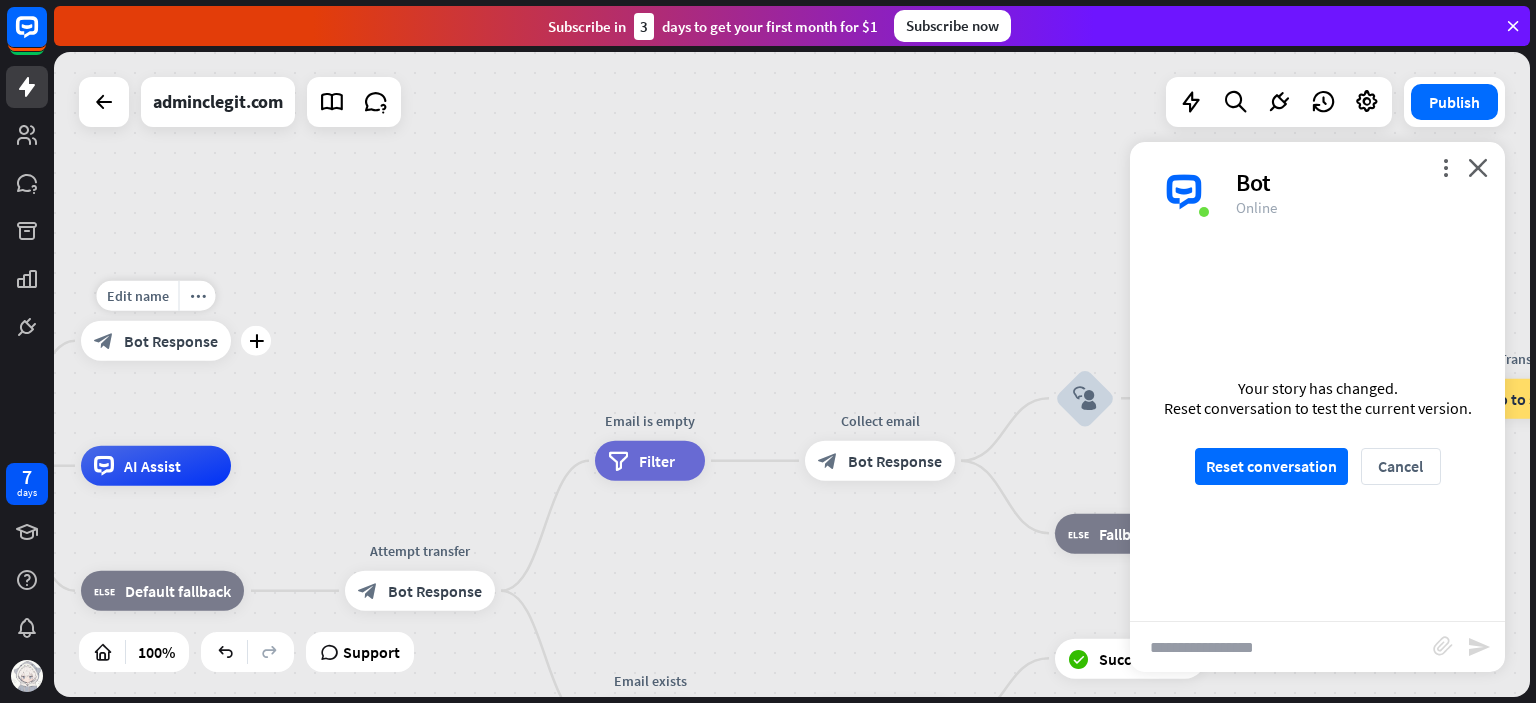 click on "Edit name   more_horiz         plus     block_bot_response   Bot Response" at bounding box center [156, 341] 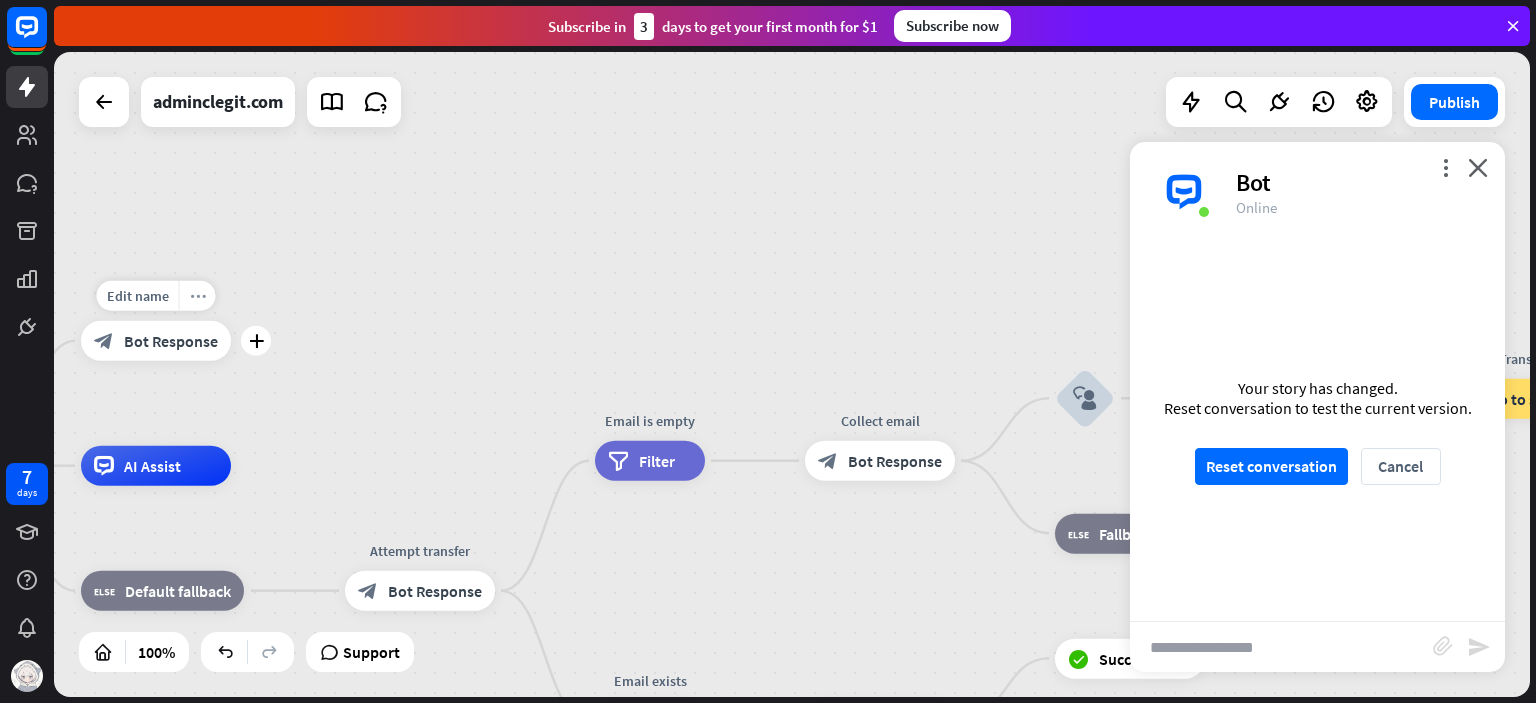 click on "more_horiz" at bounding box center (197, 296) 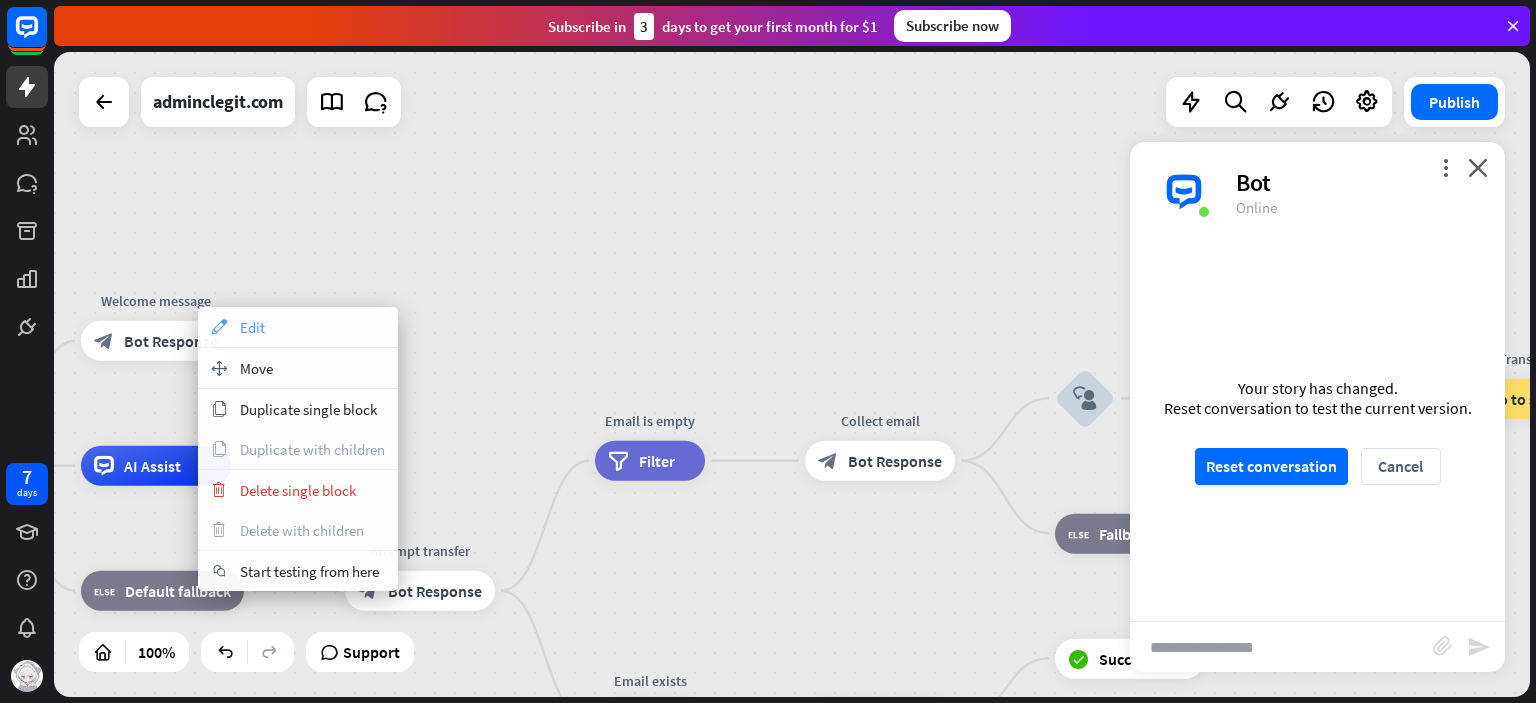 click on "appearance   Edit" at bounding box center (298, 327) 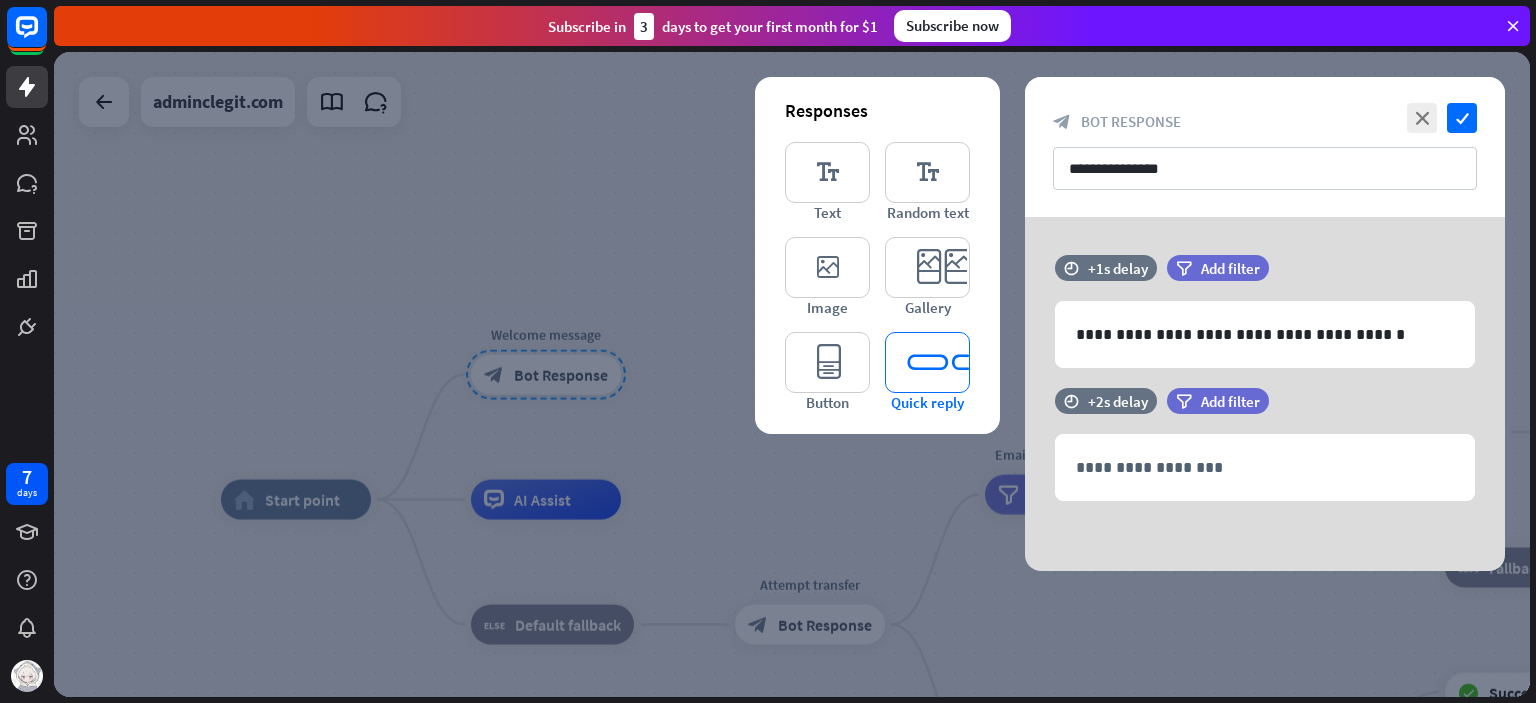 click on "editor_quick_replies" at bounding box center (927, 362) 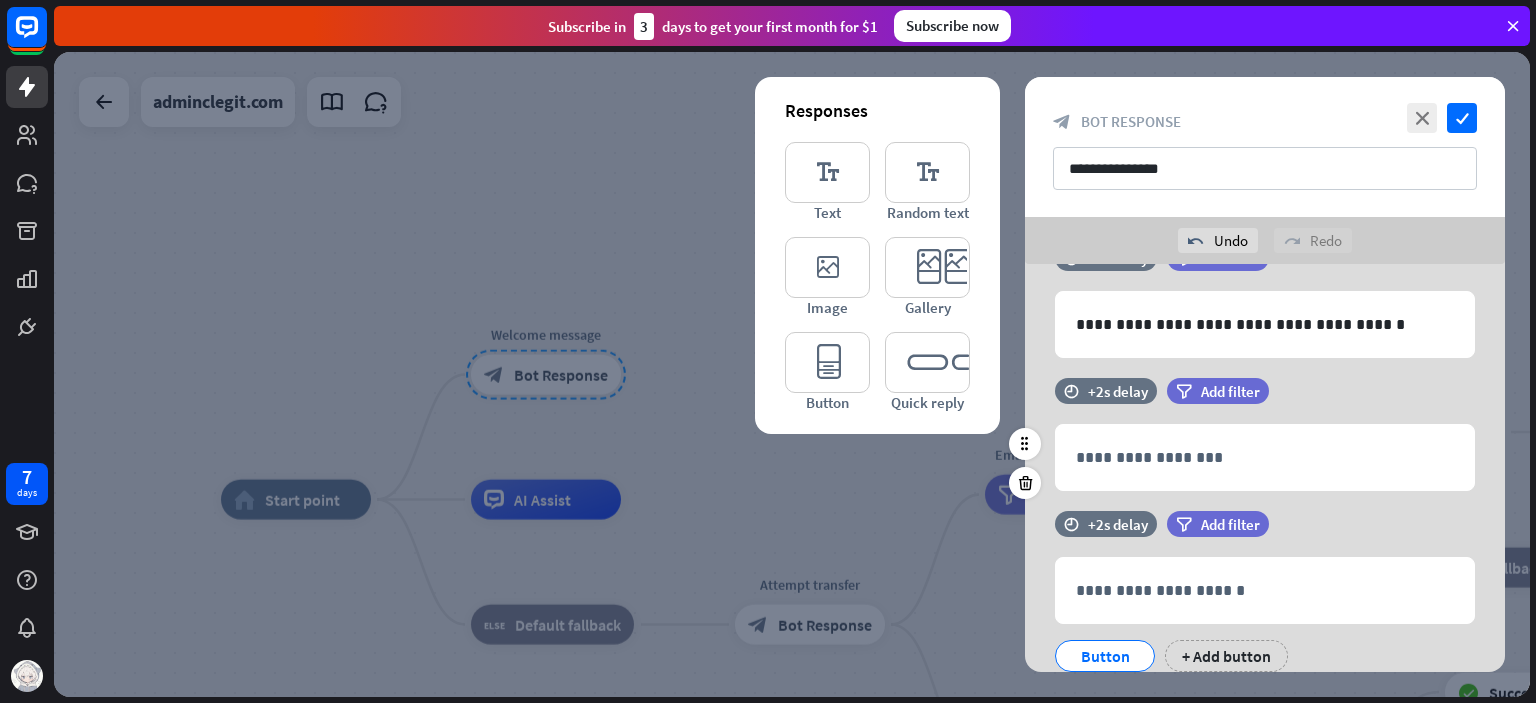 scroll, scrollTop: 49, scrollLeft: 0, axis: vertical 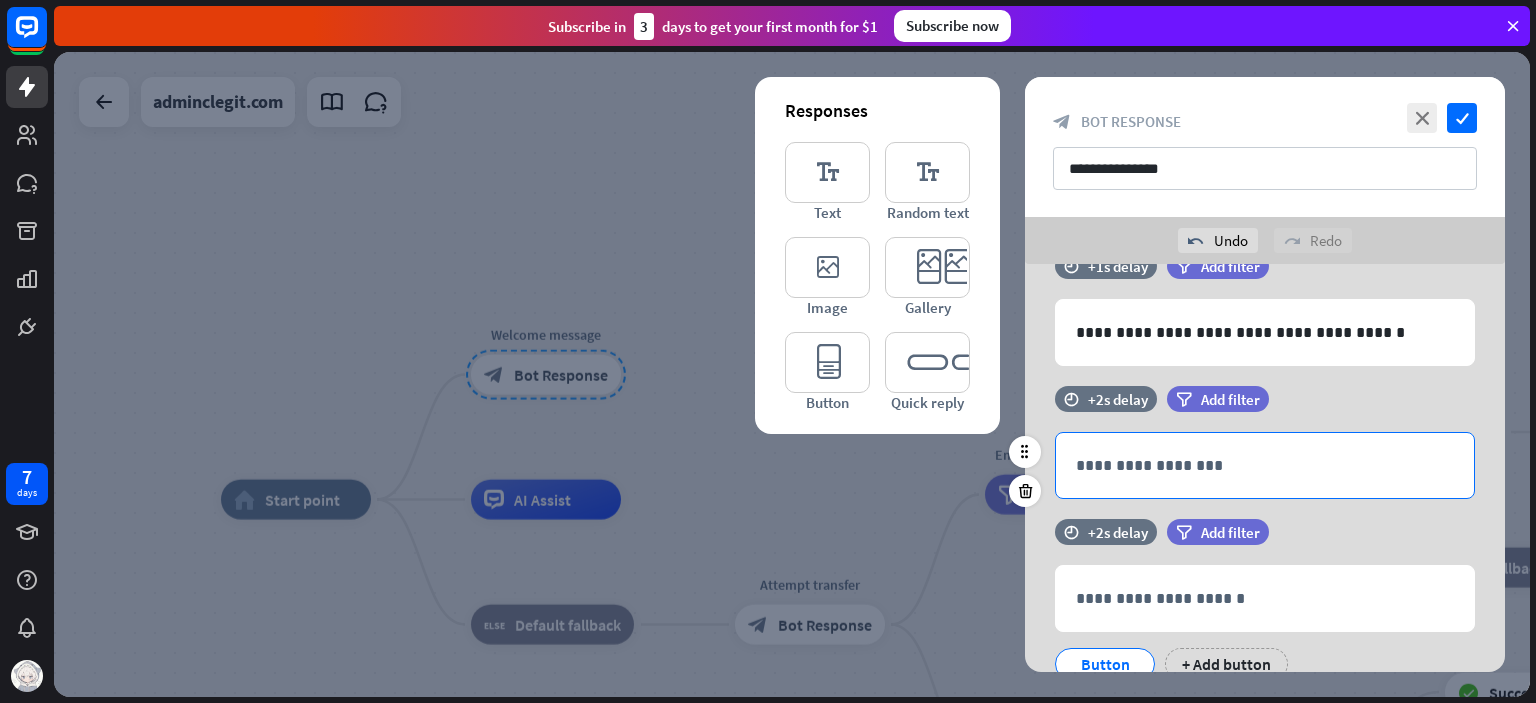 click on "**********" at bounding box center [1265, 465] 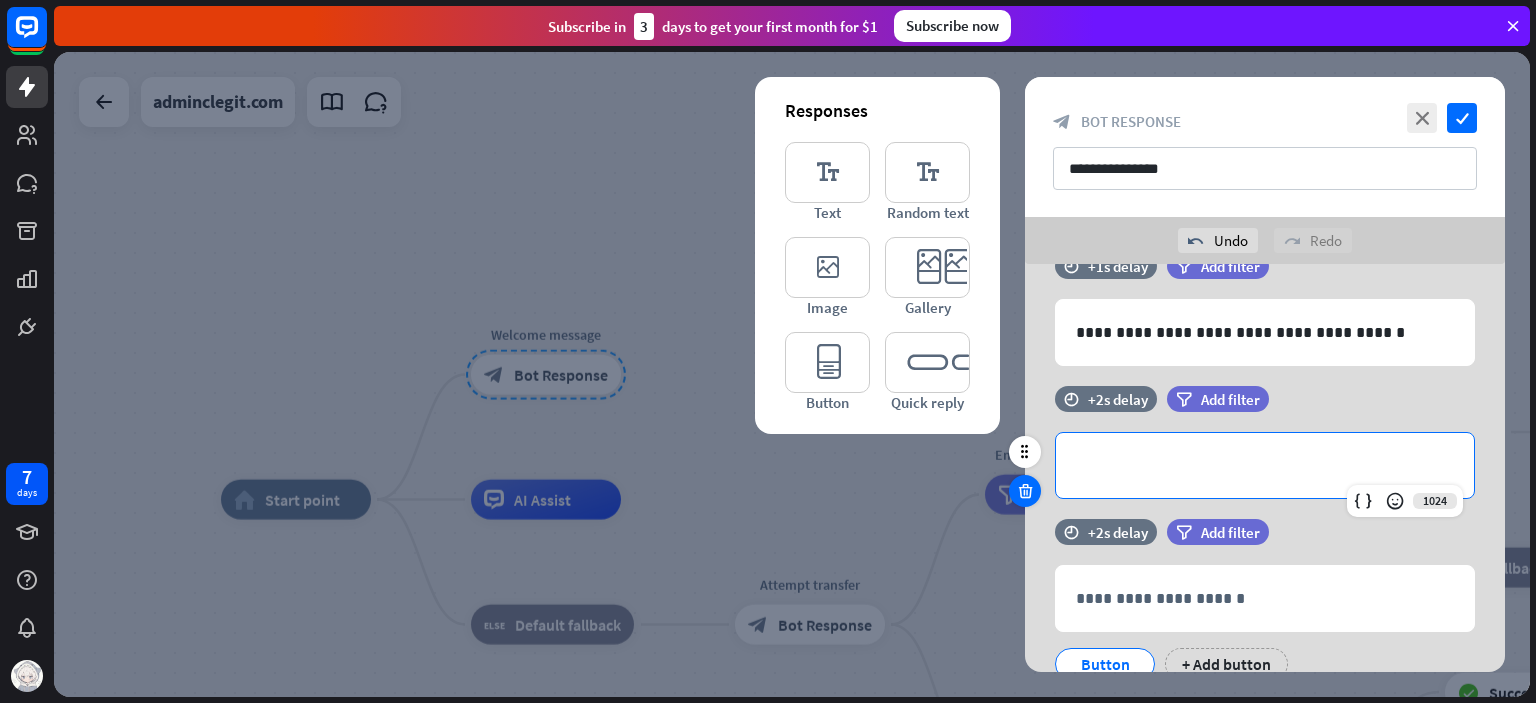 click at bounding box center [1025, 491] 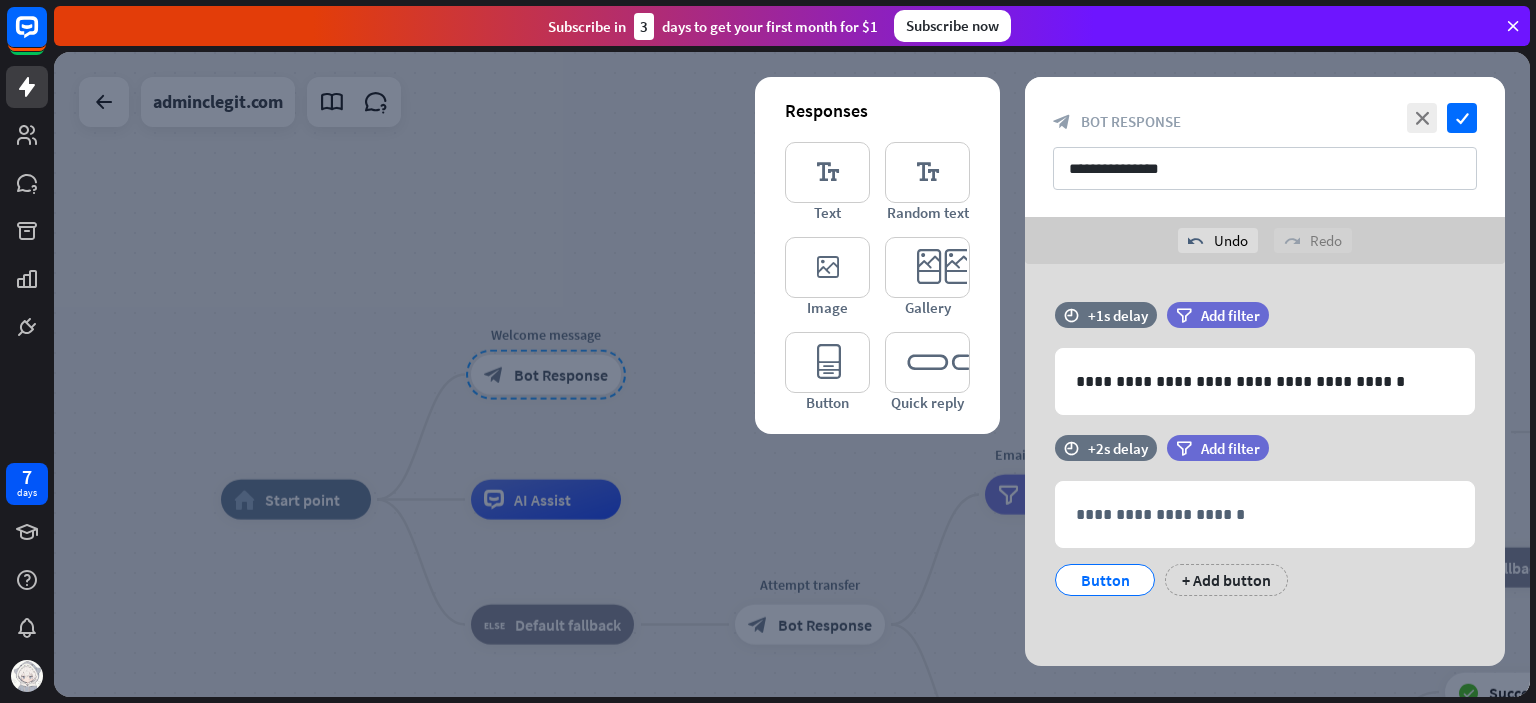 scroll, scrollTop: 0, scrollLeft: 0, axis: both 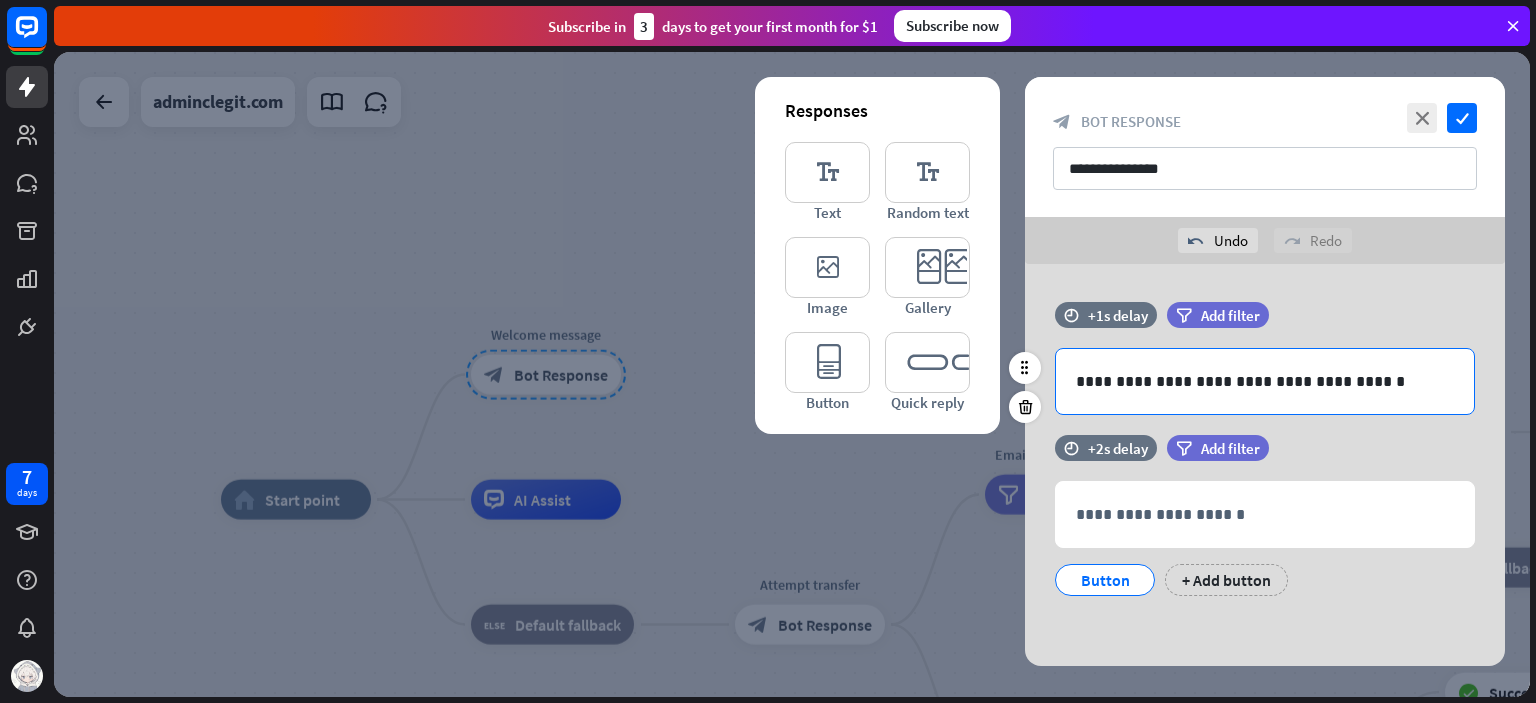 click on "**********" at bounding box center (1265, 381) 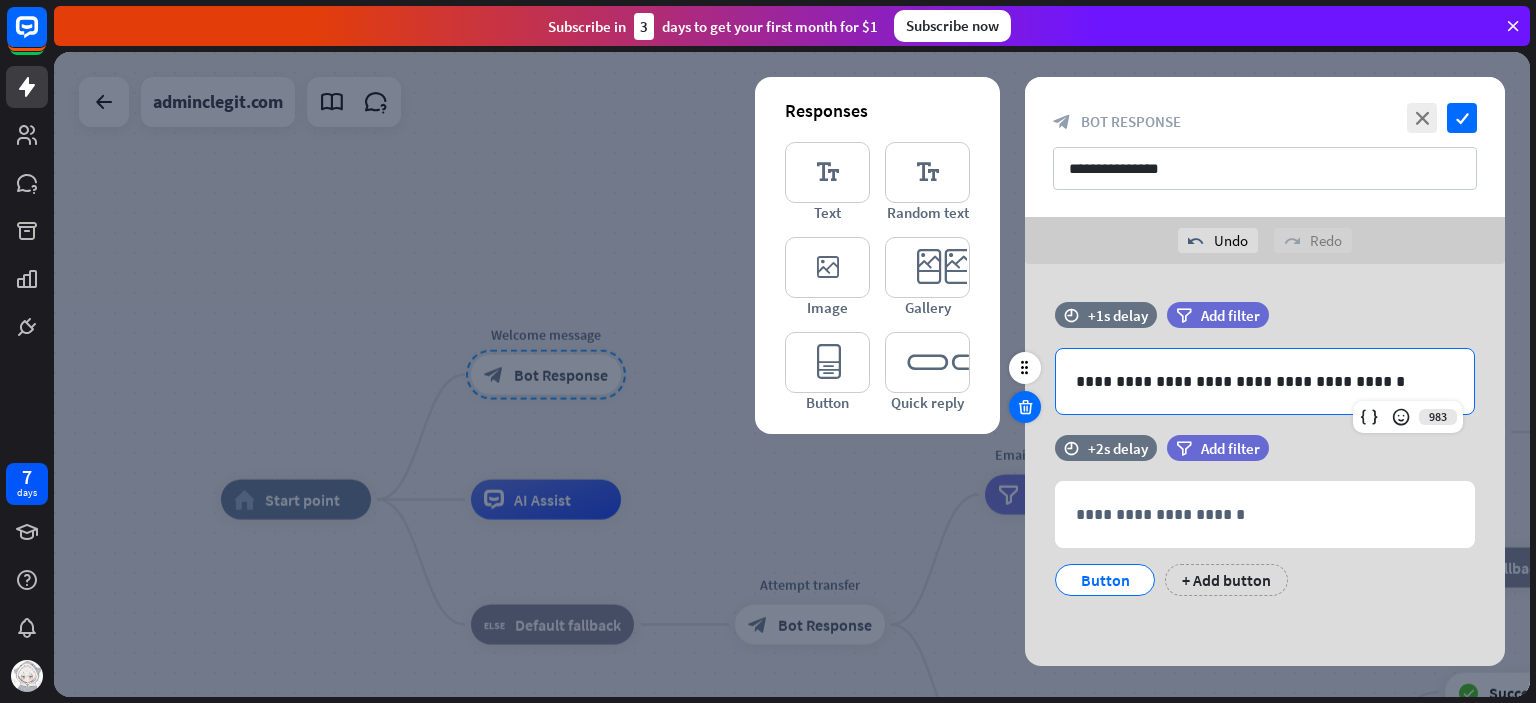 click at bounding box center [1025, 407] 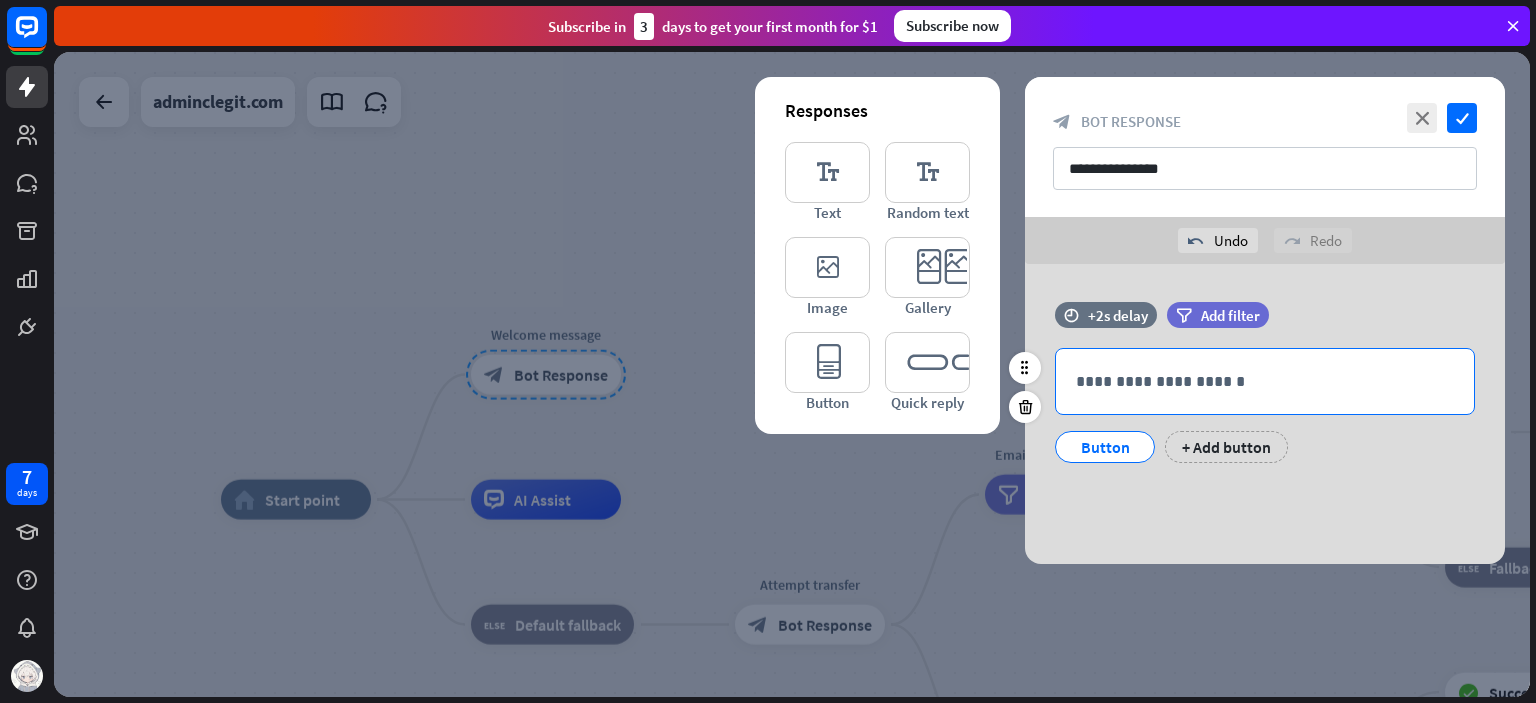 click on "**********" at bounding box center [1265, 381] 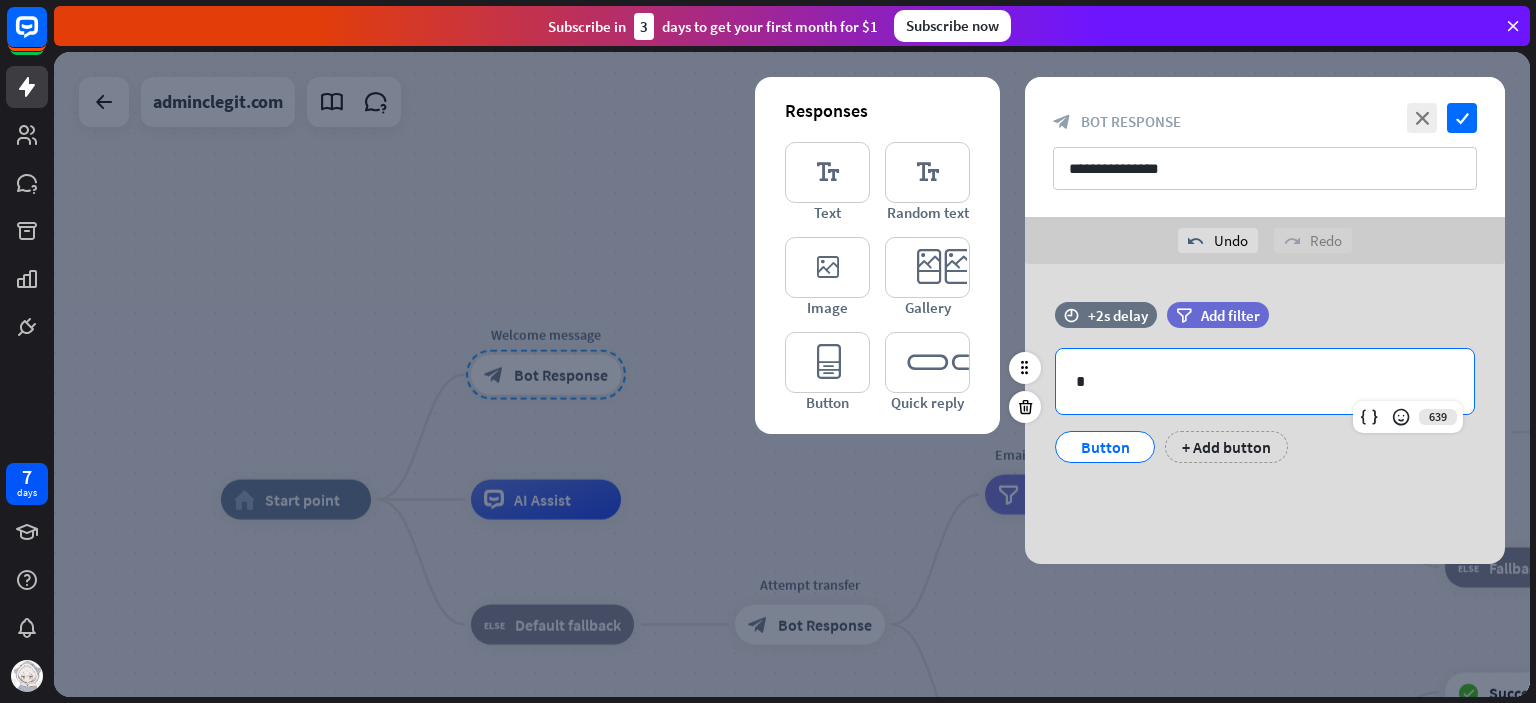type 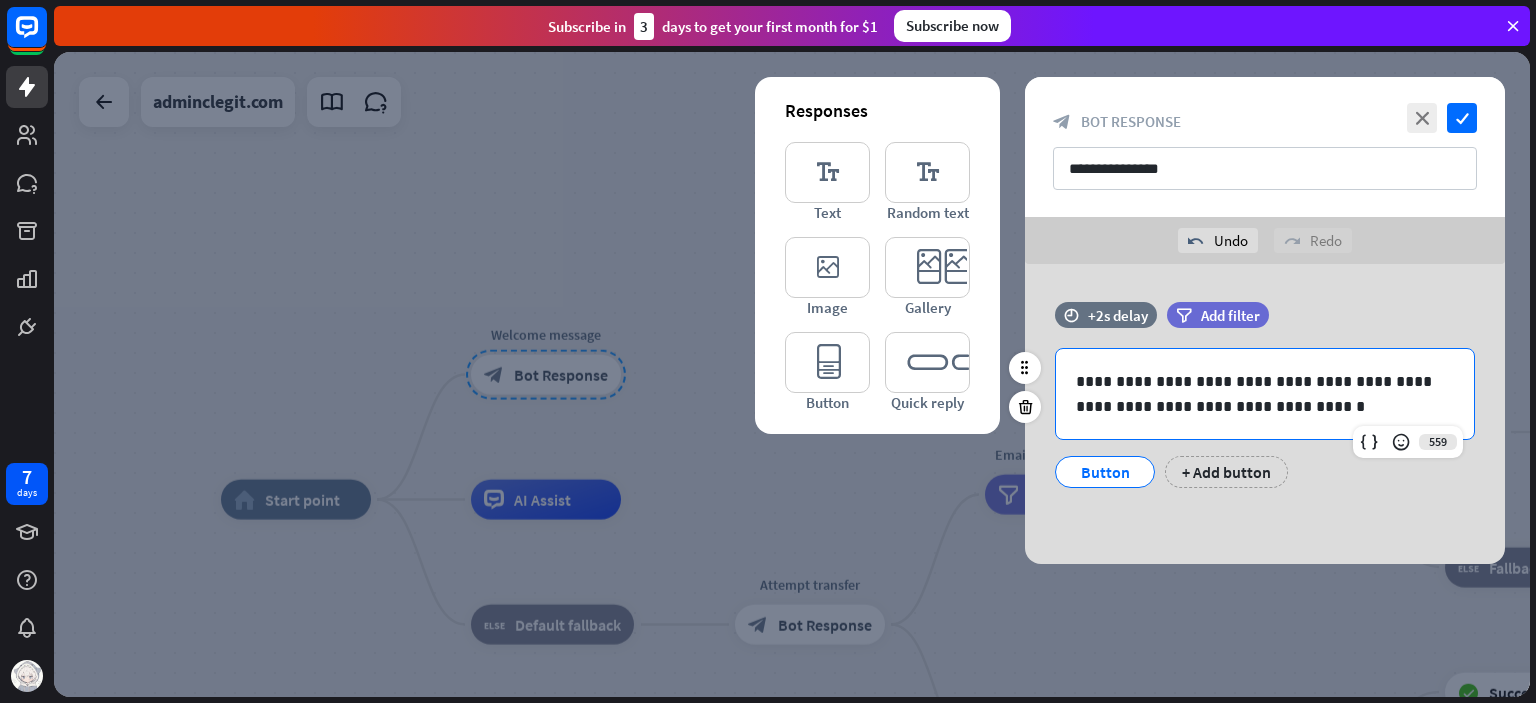 click on "Button" at bounding box center [1105, 472] 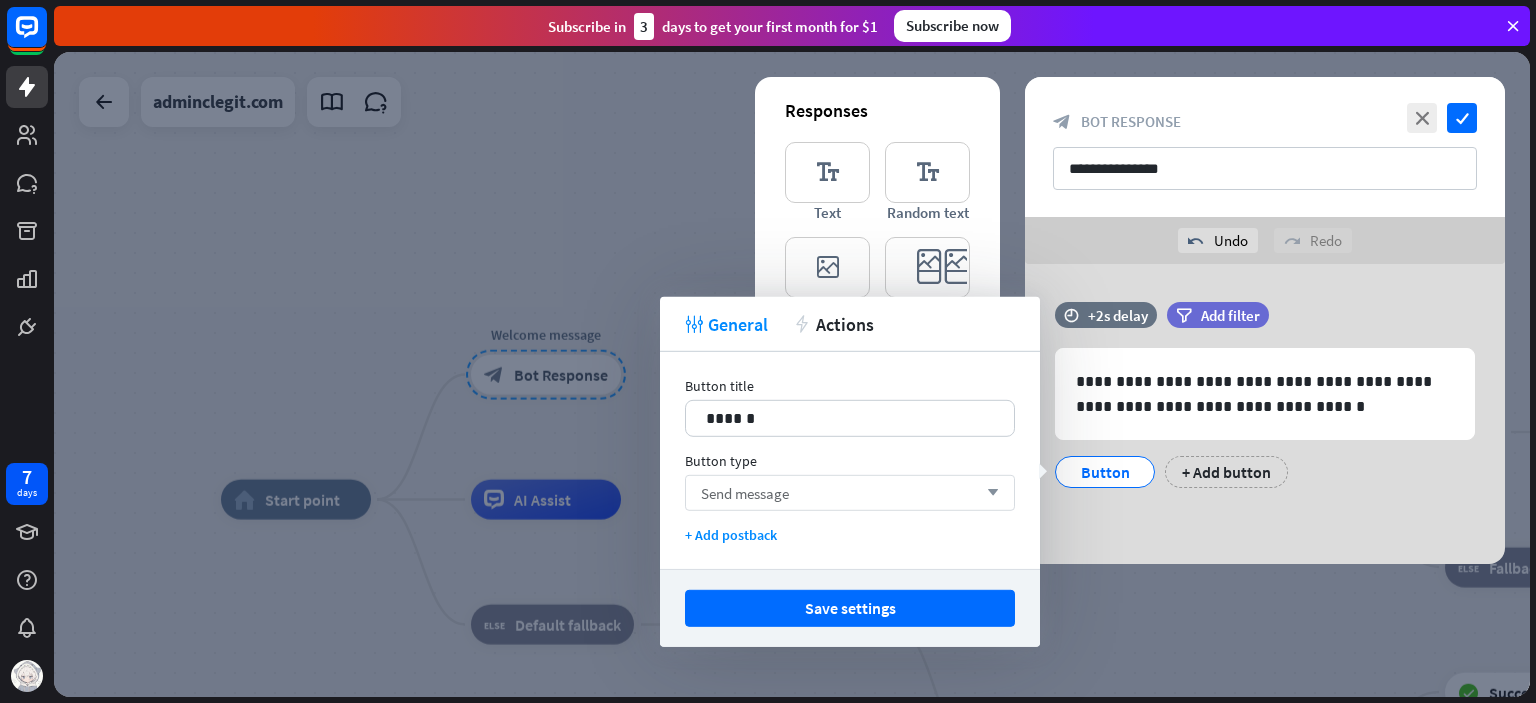 click on "Send message
arrow_down" at bounding box center (850, 493) 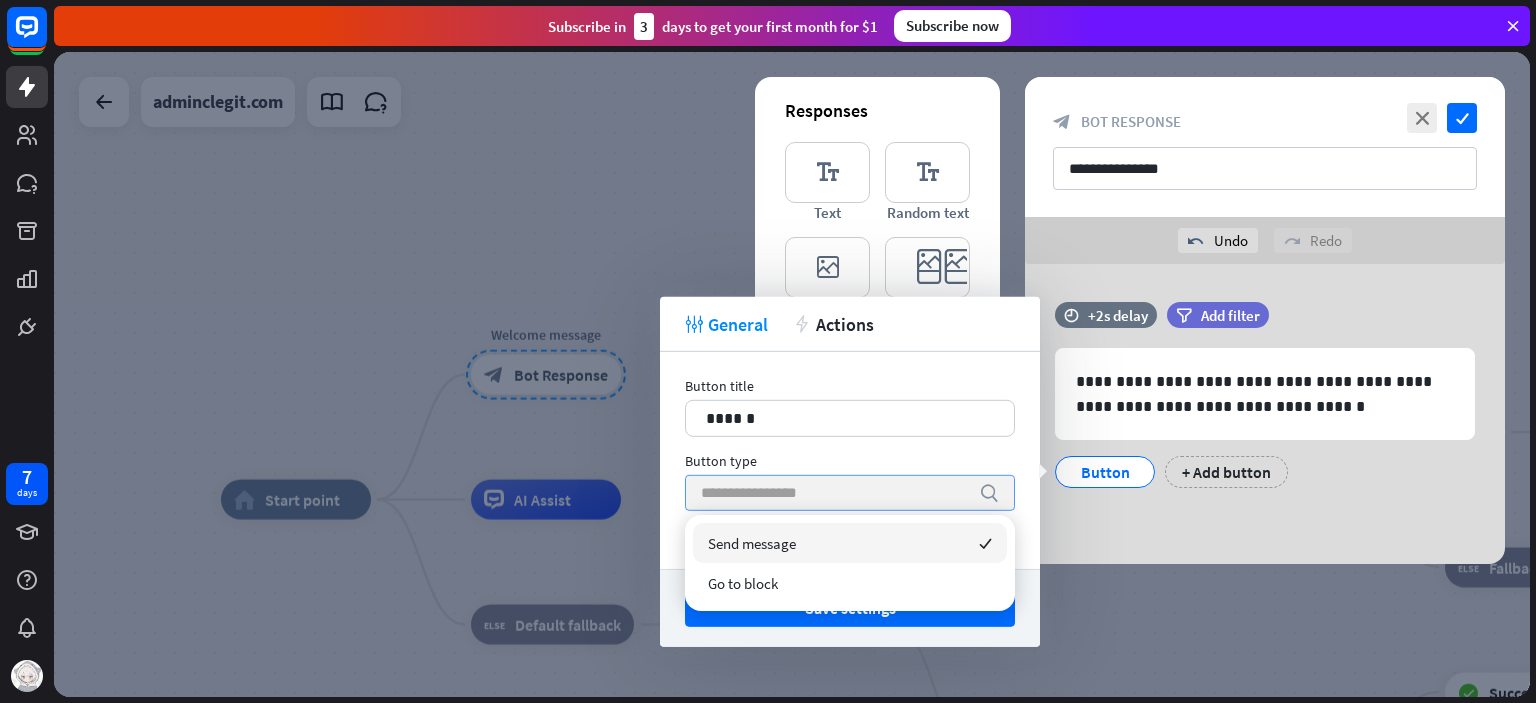 click at bounding box center (835, 493) 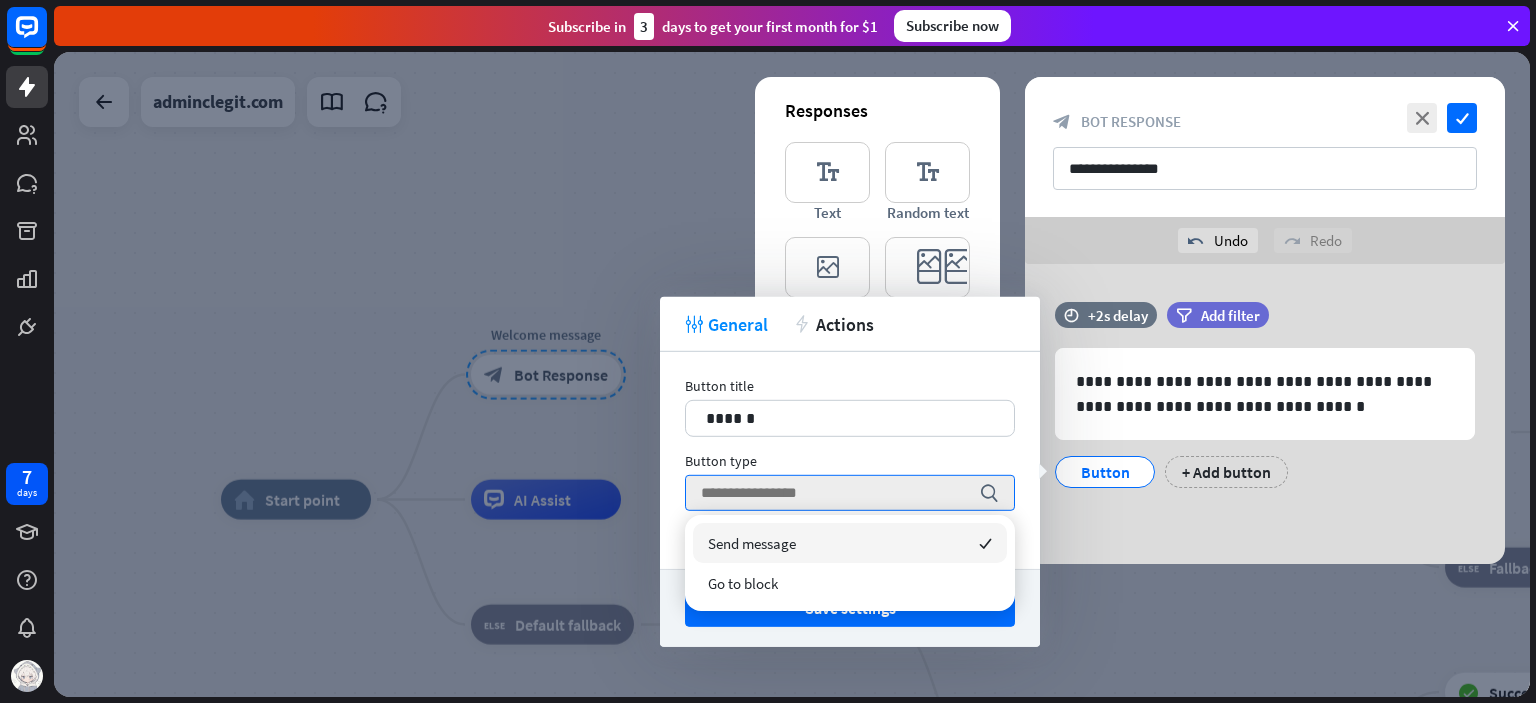 click on "Send message
checked" at bounding box center (850, 543) 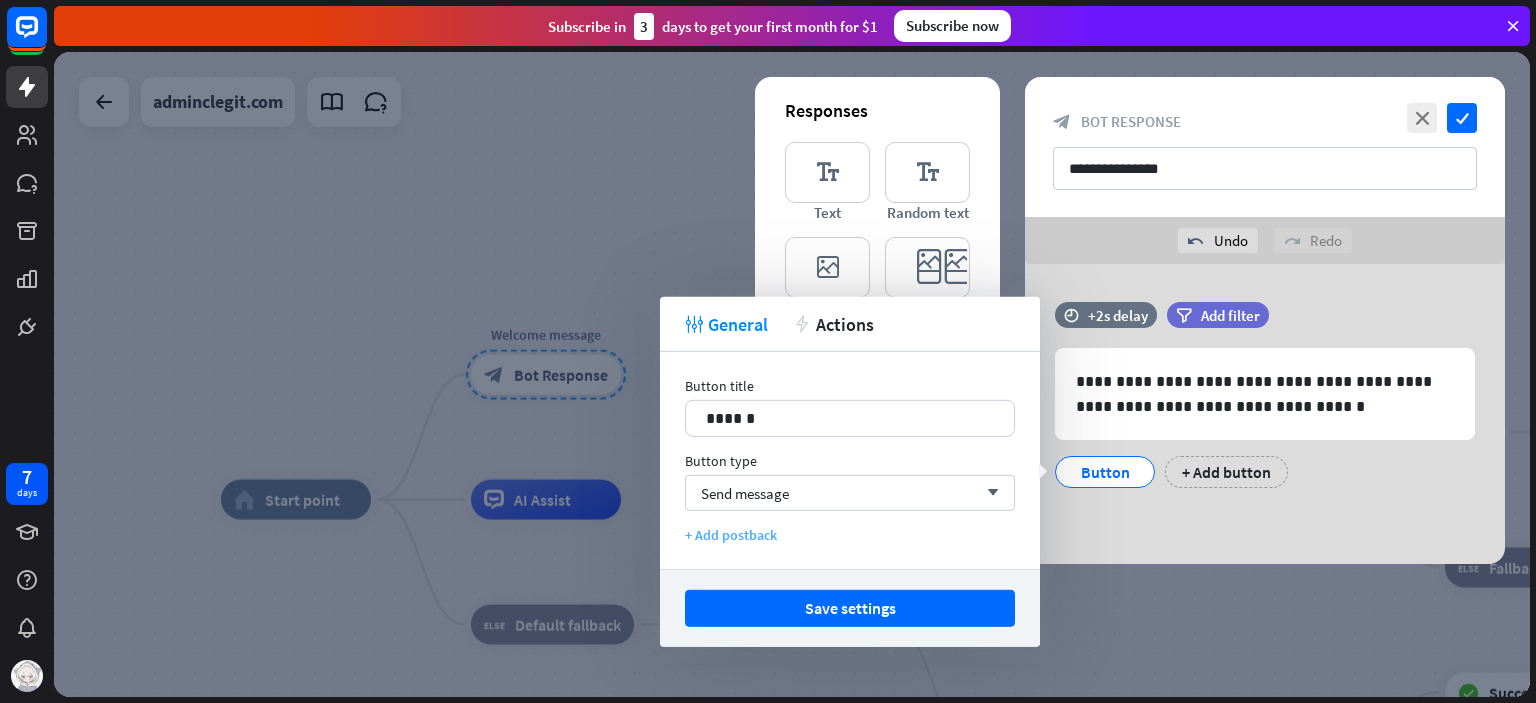click on "+ Add postback" at bounding box center [850, 535] 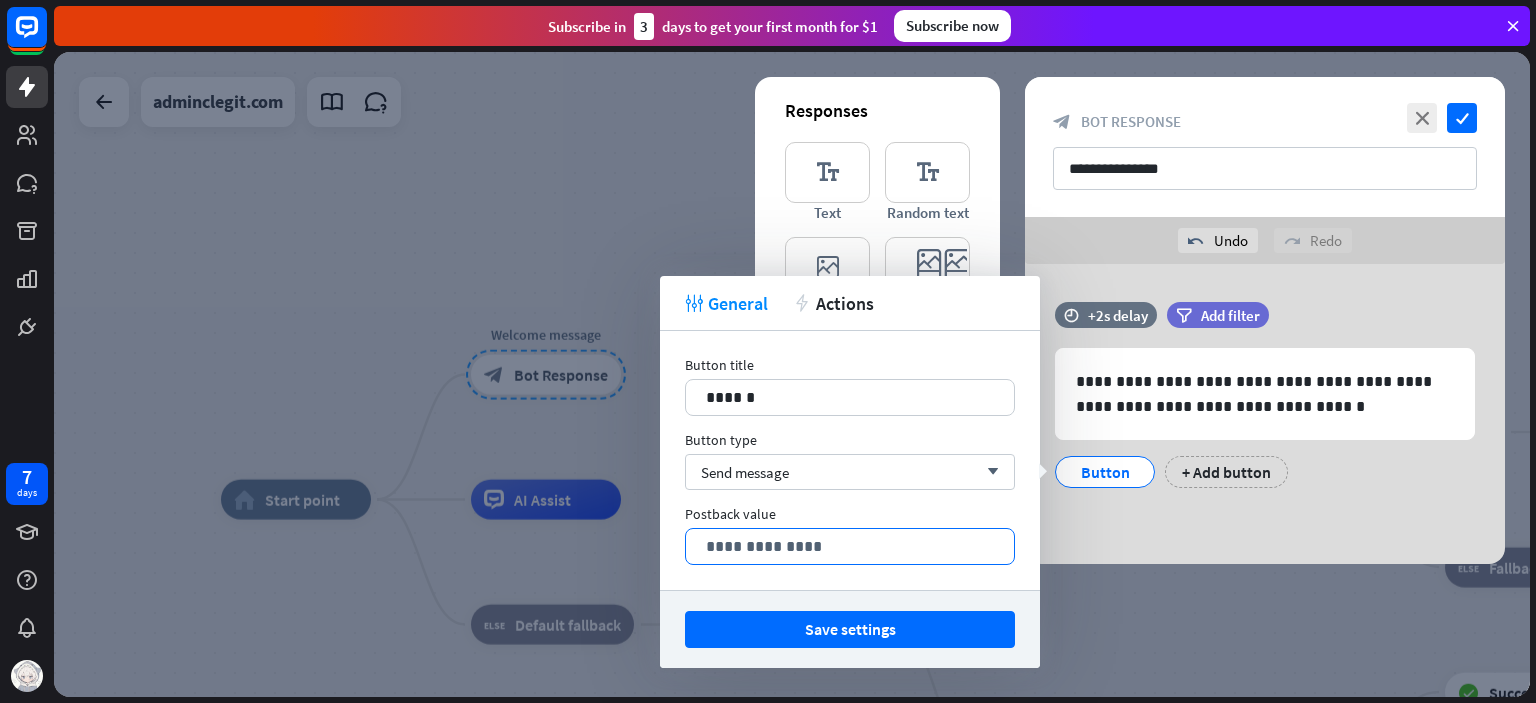 click on "**********" at bounding box center [850, 546] 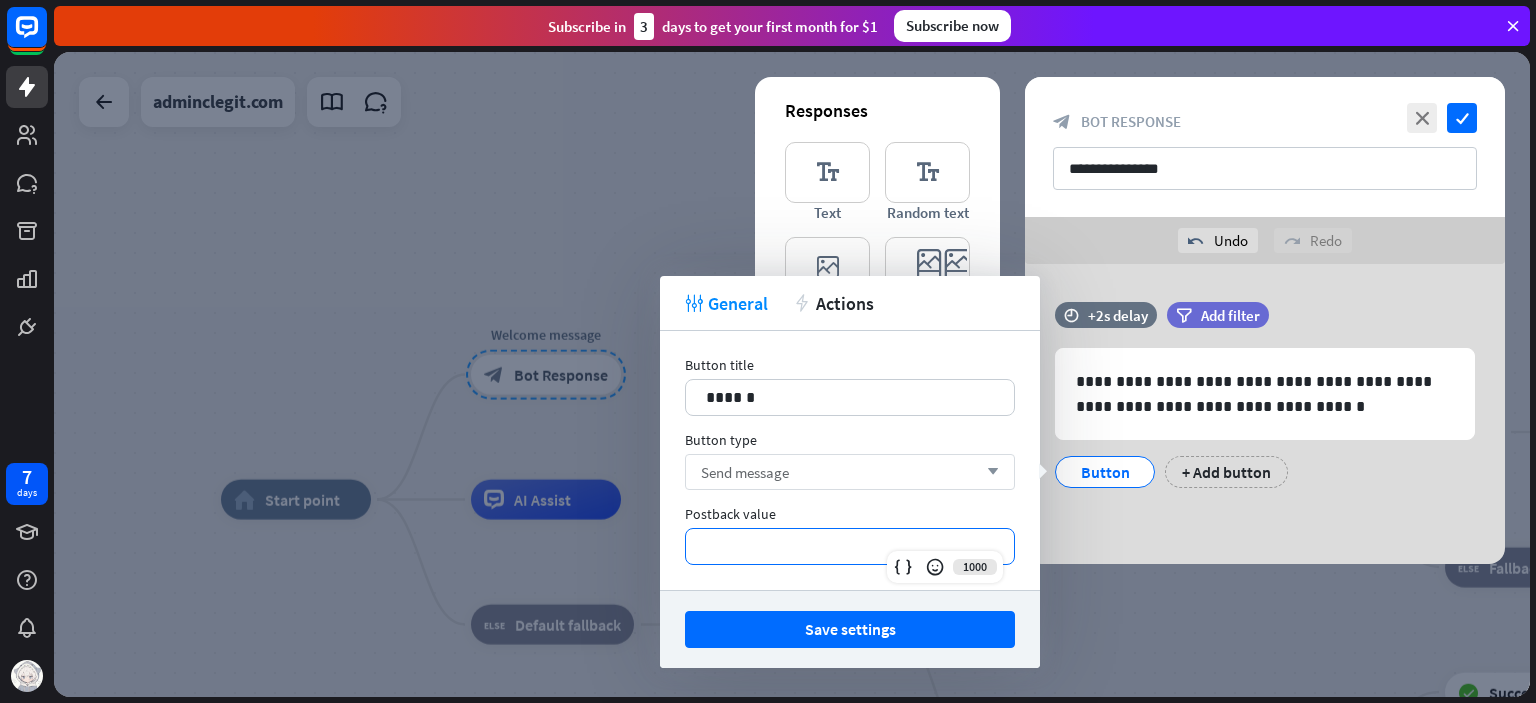 click on "Send message
arrow_down" at bounding box center [850, 472] 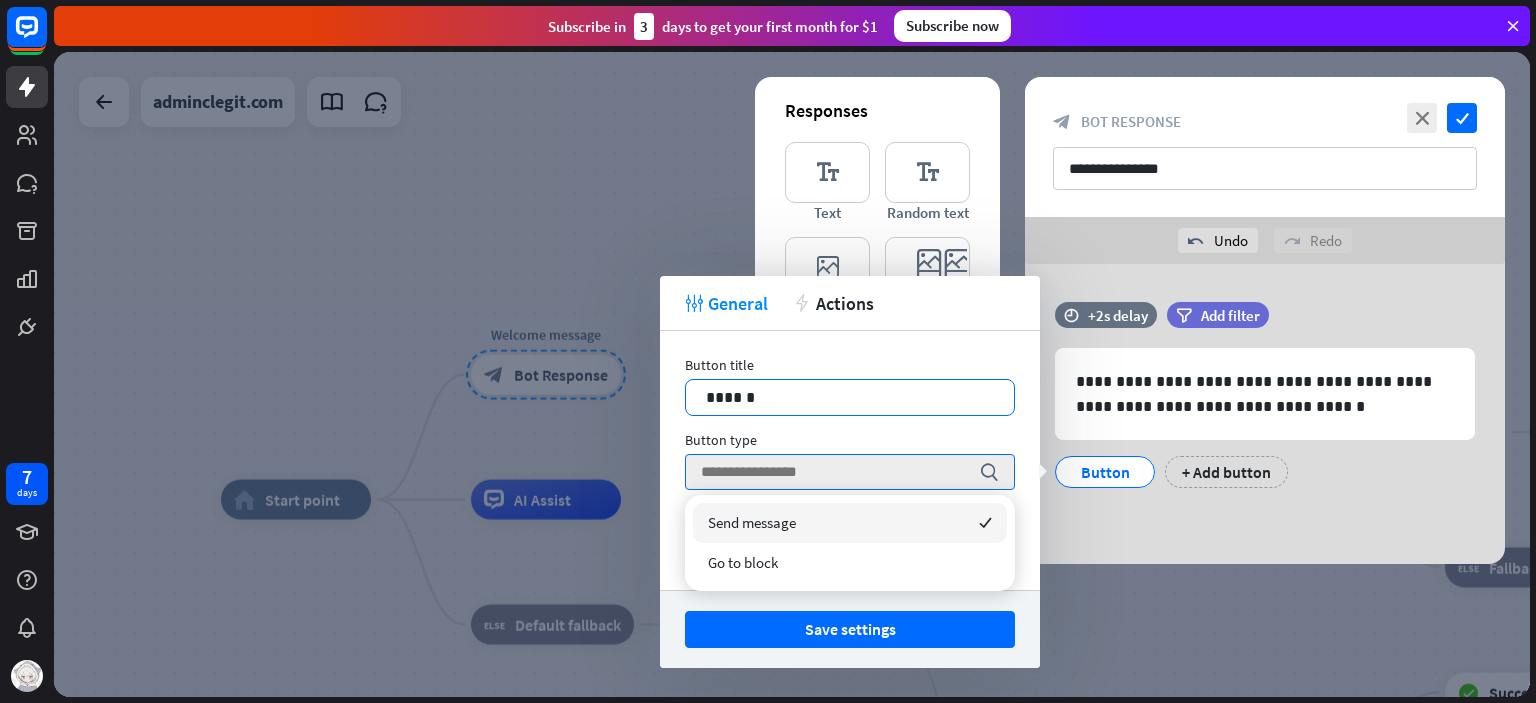 click on "14   ******" at bounding box center [850, 397] 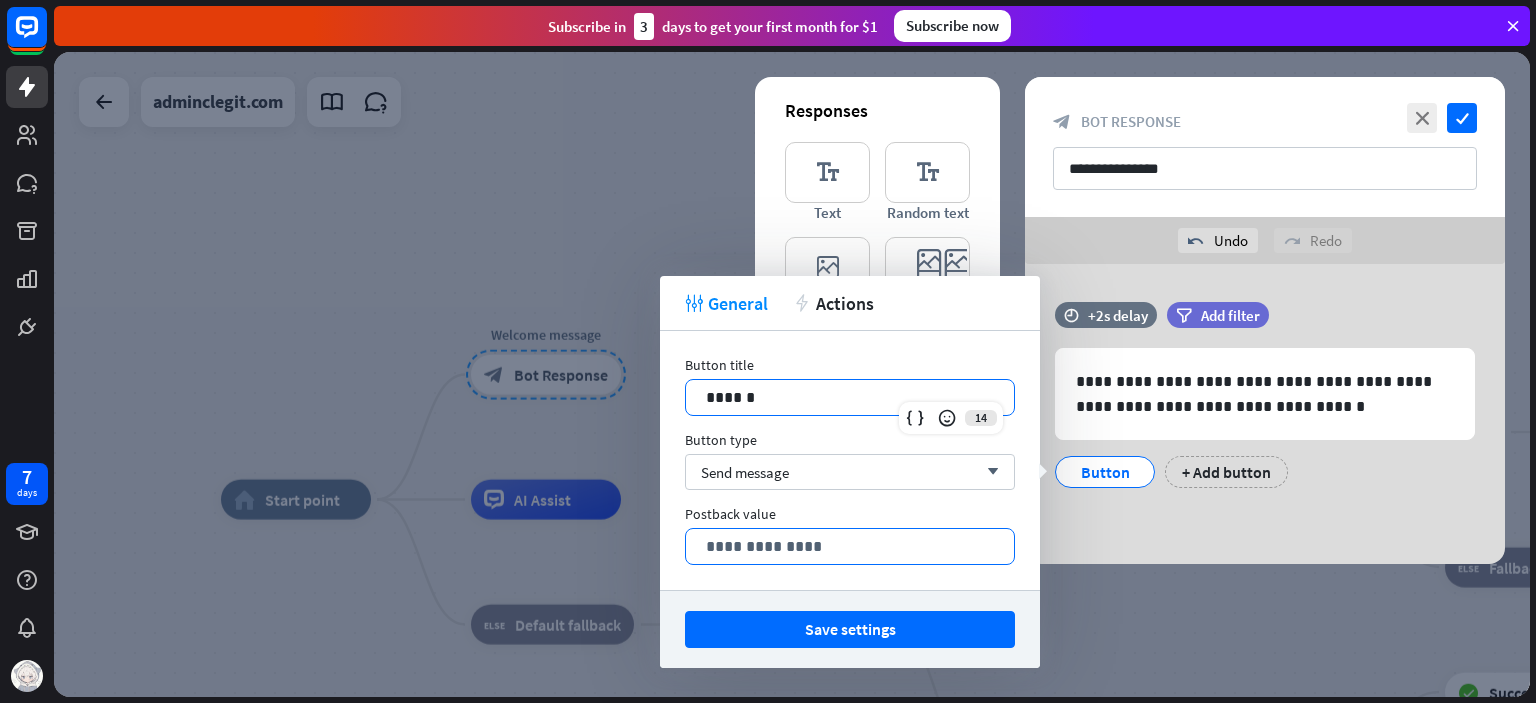click on "**********" at bounding box center [850, 546] 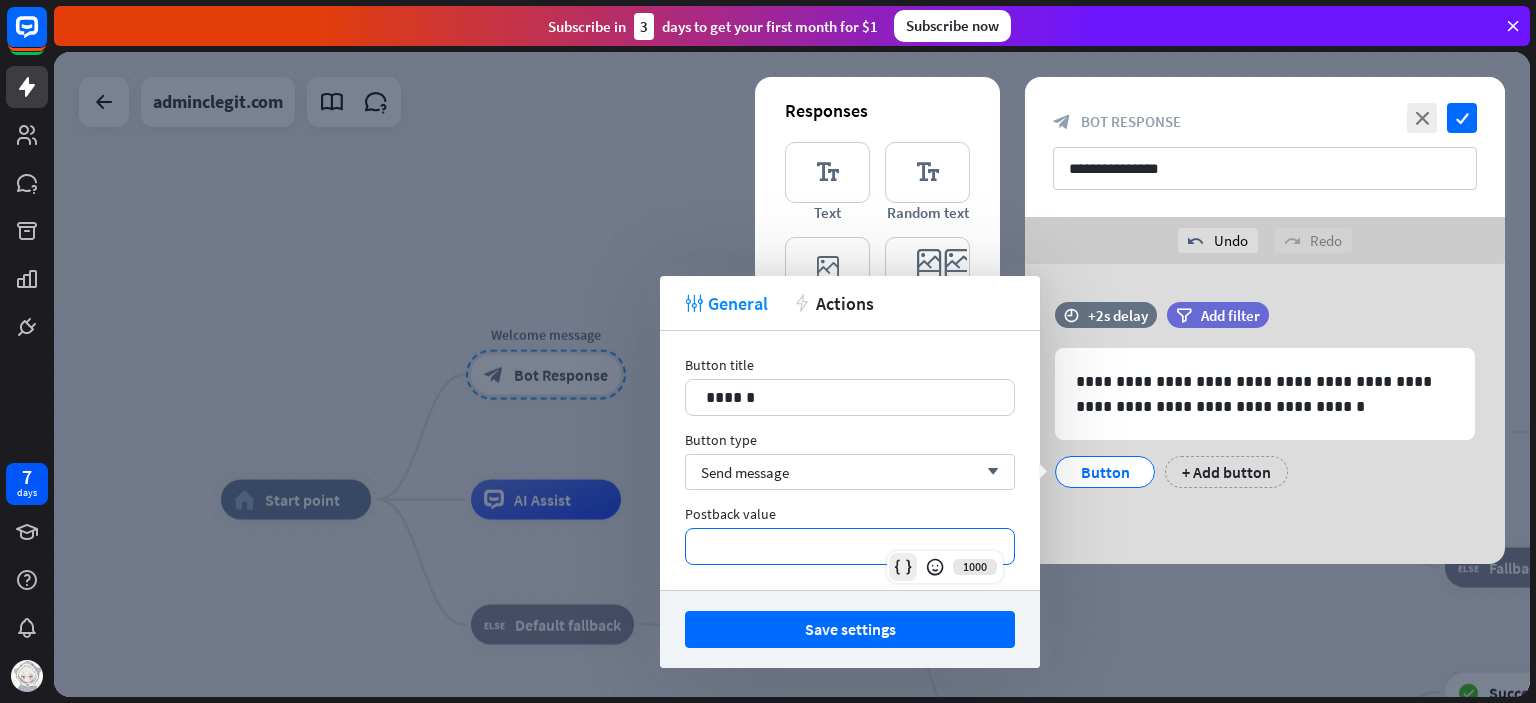 click at bounding box center (903, 567) 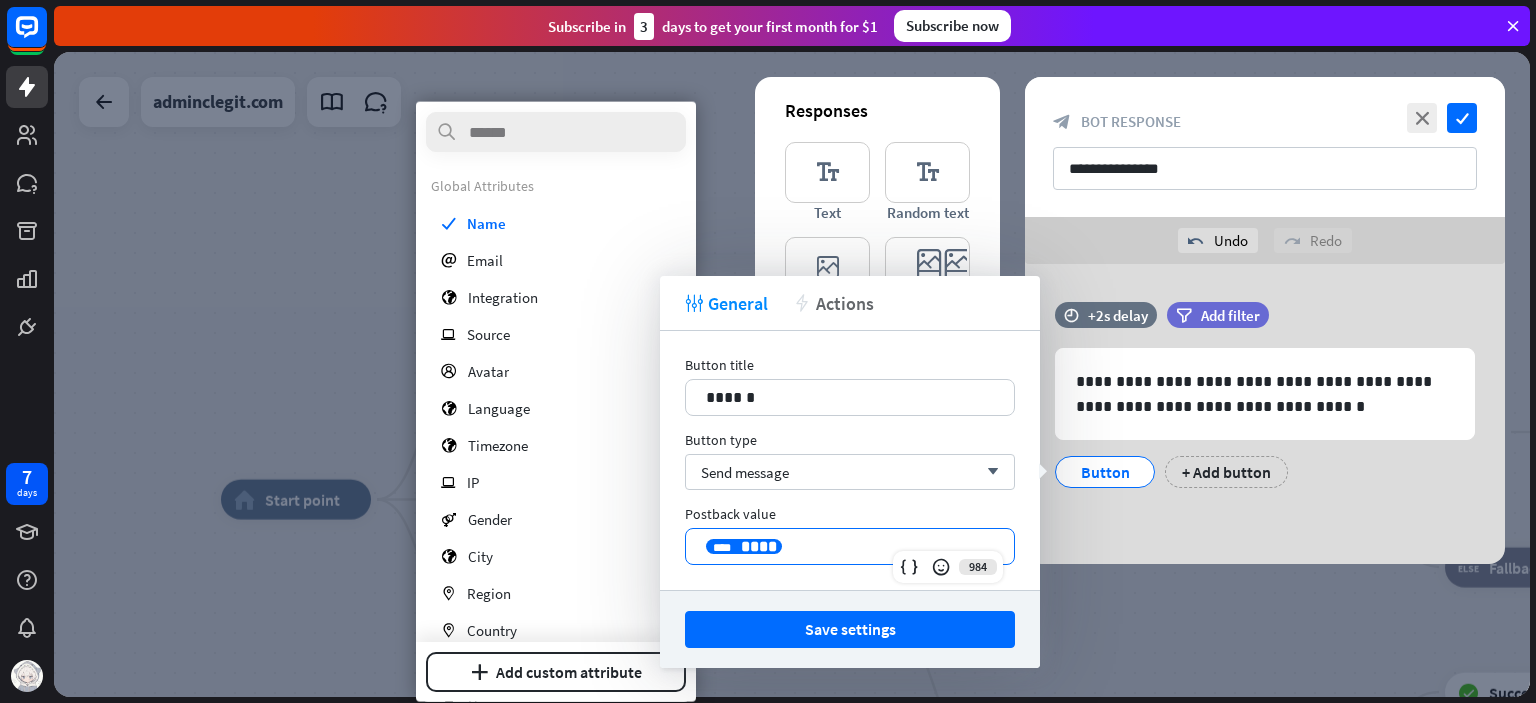 click on "Actions" at bounding box center [845, 303] 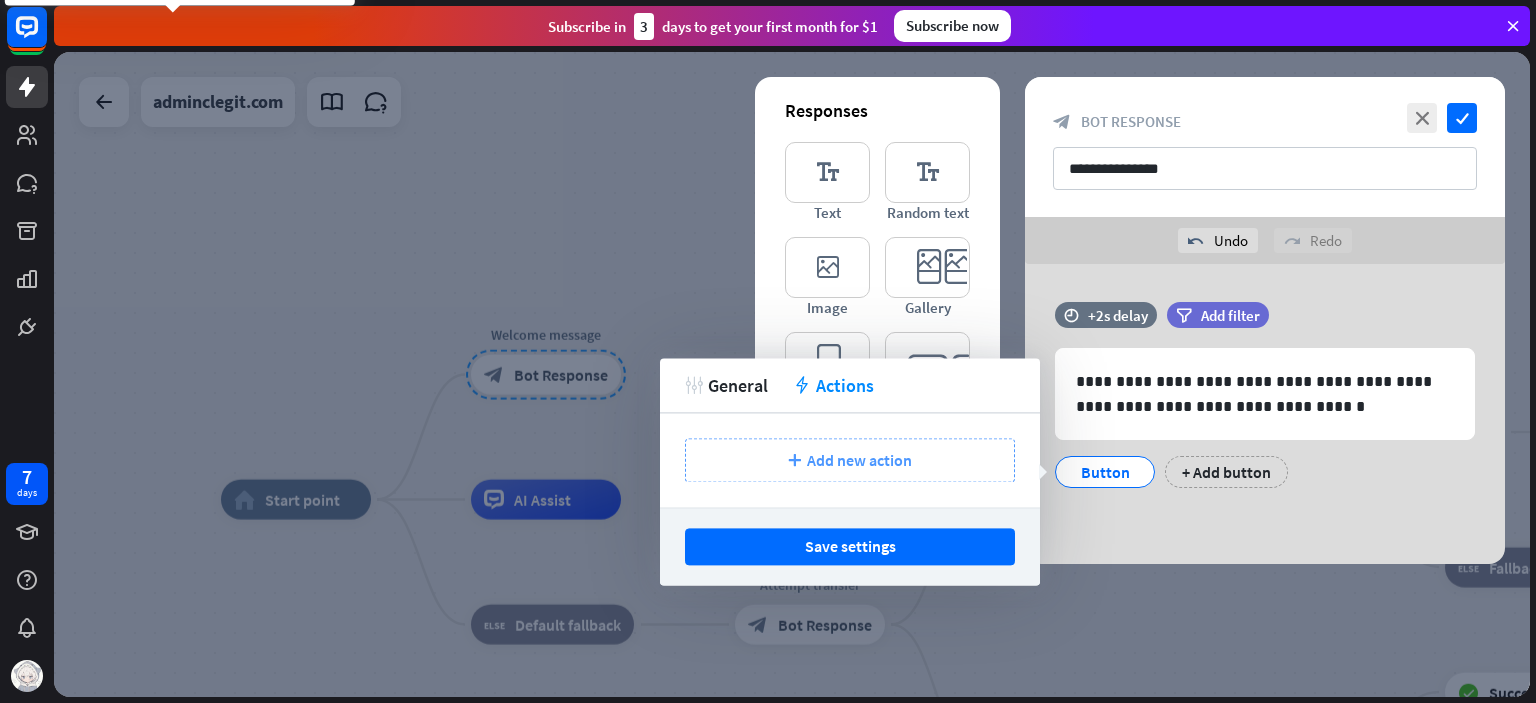 click on "plus
Add new action" at bounding box center (850, 460) 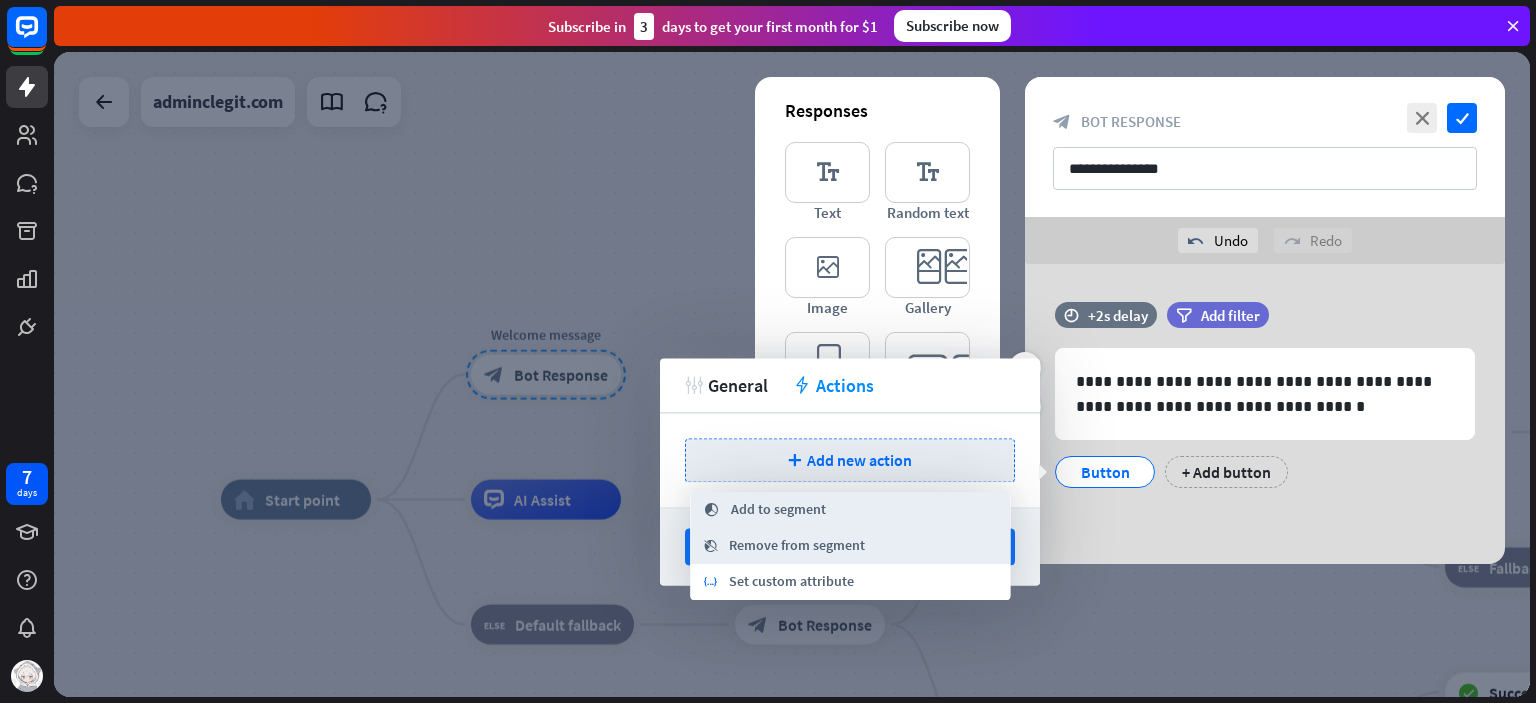 click on "Button" at bounding box center (1105, 472) 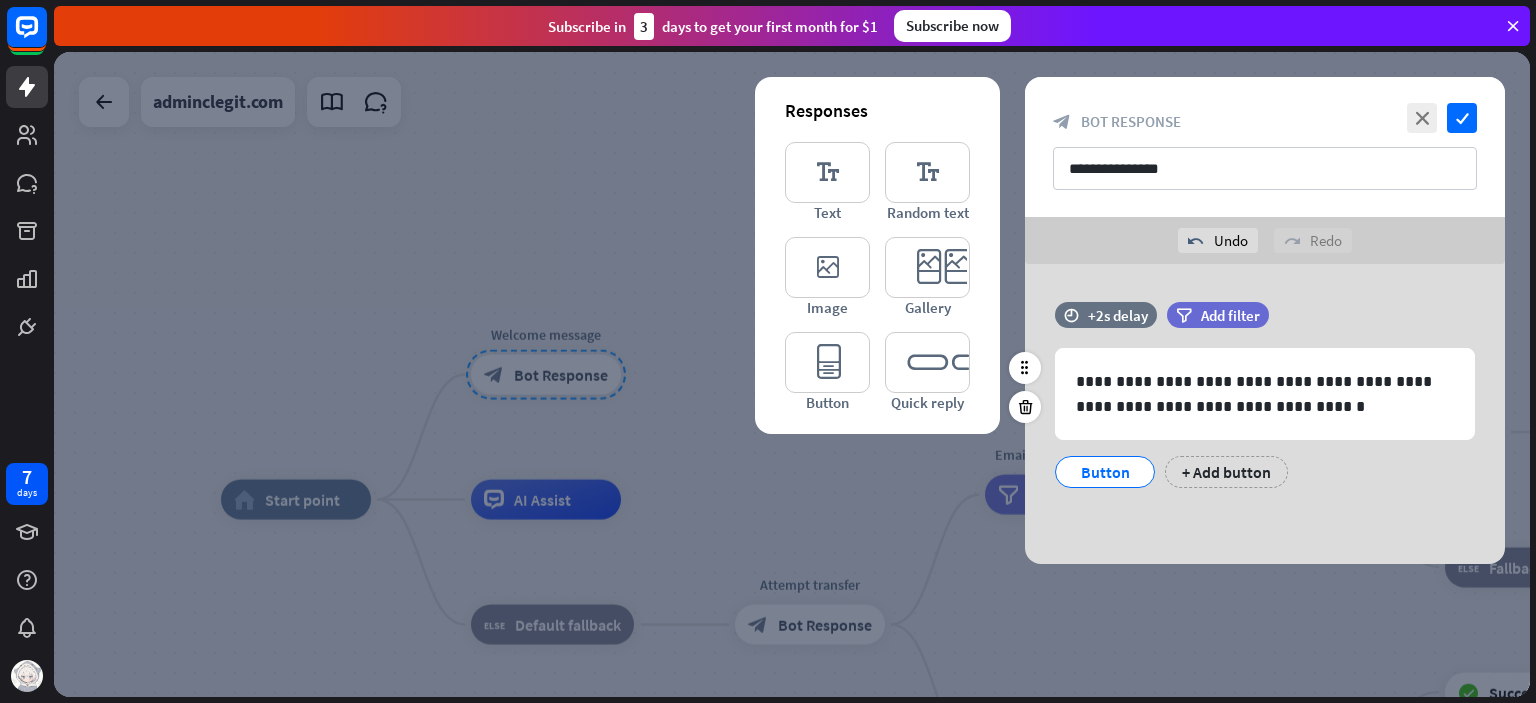 click on "Button" at bounding box center [1105, 472] 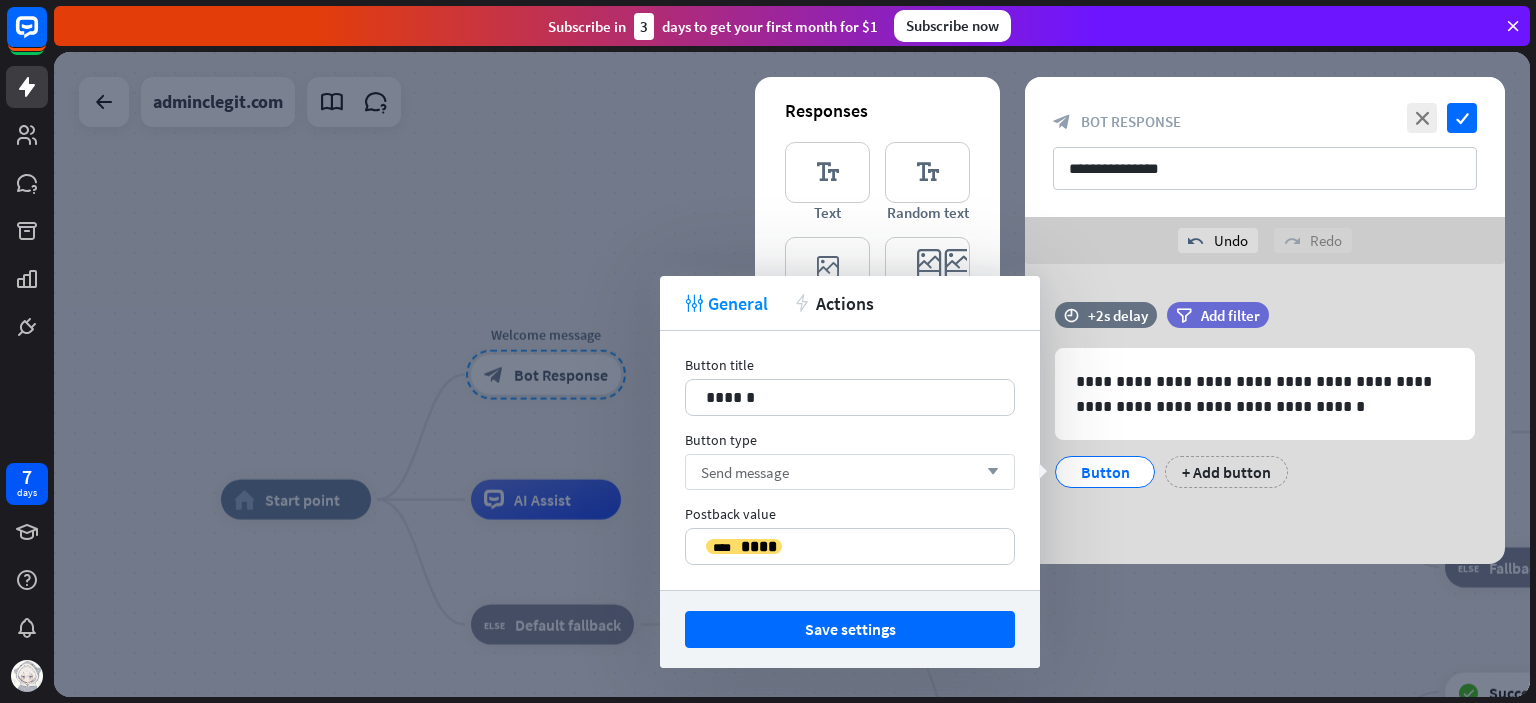 click on "Send message
arrow_down" at bounding box center [850, 472] 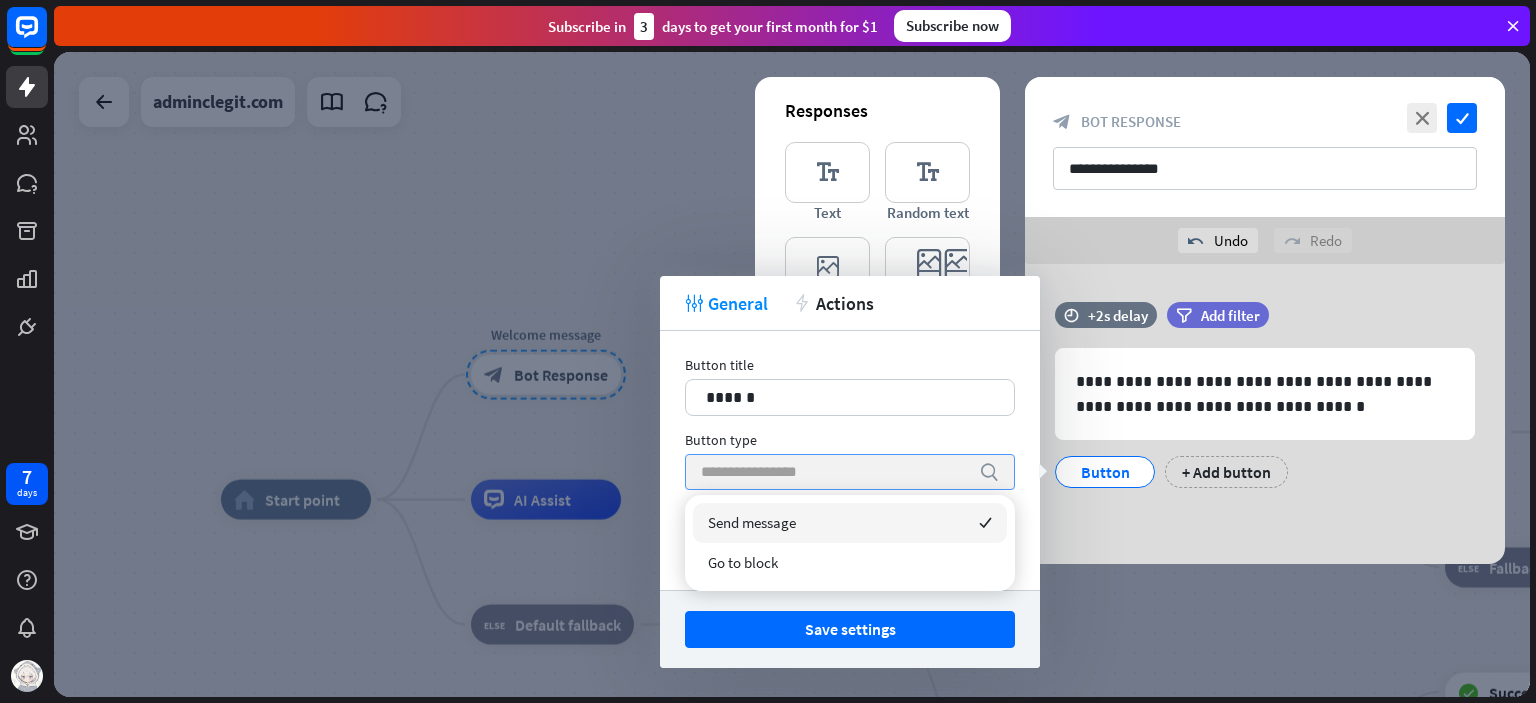 click at bounding box center [835, 472] 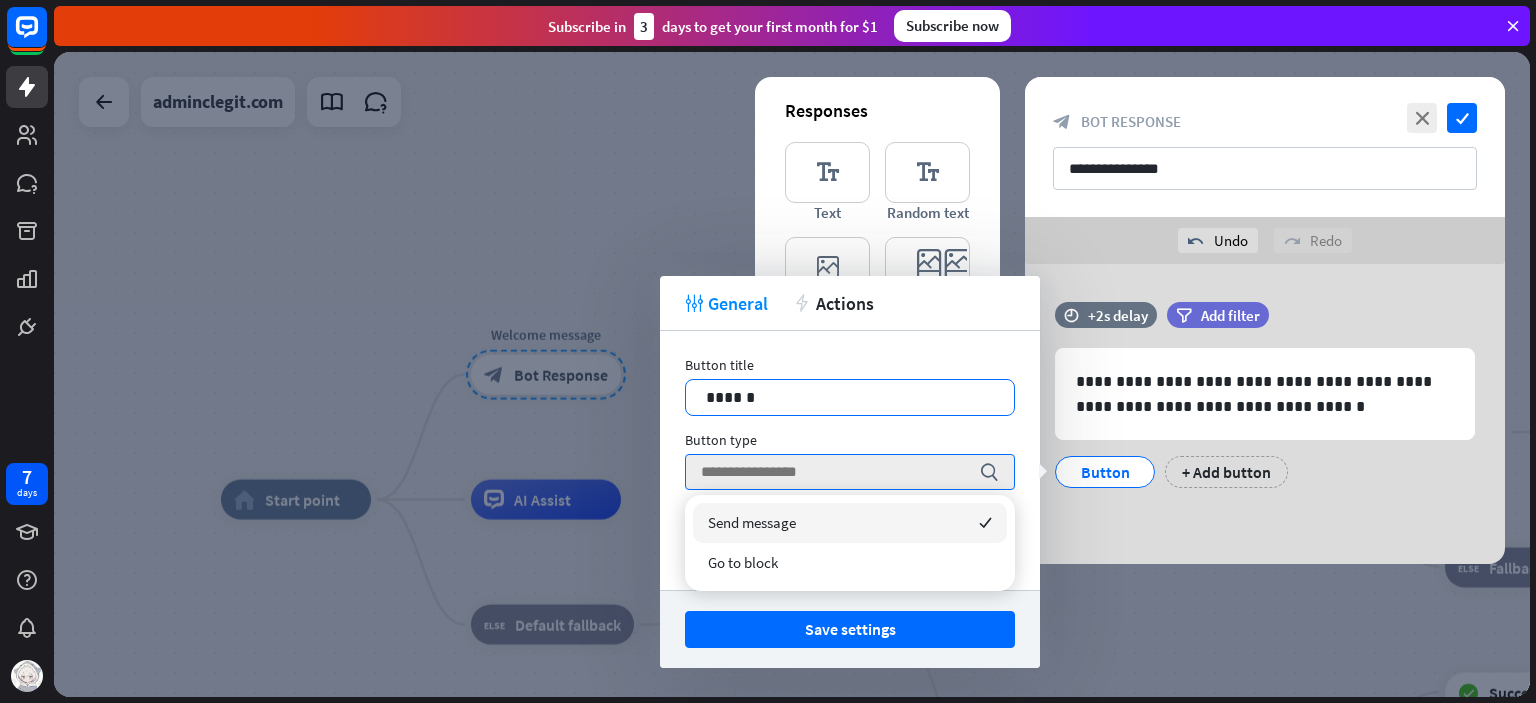 click on "14   ******" at bounding box center (850, 397) 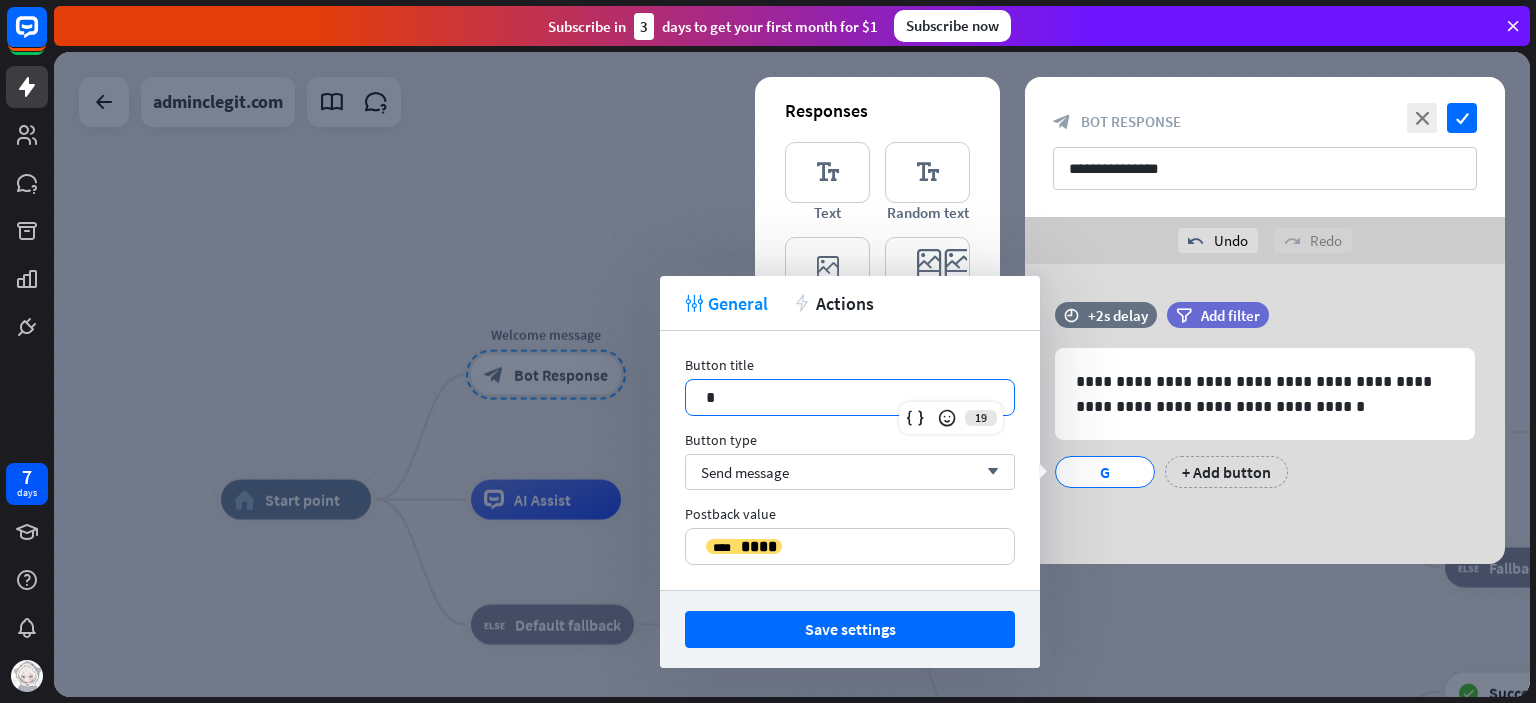 type 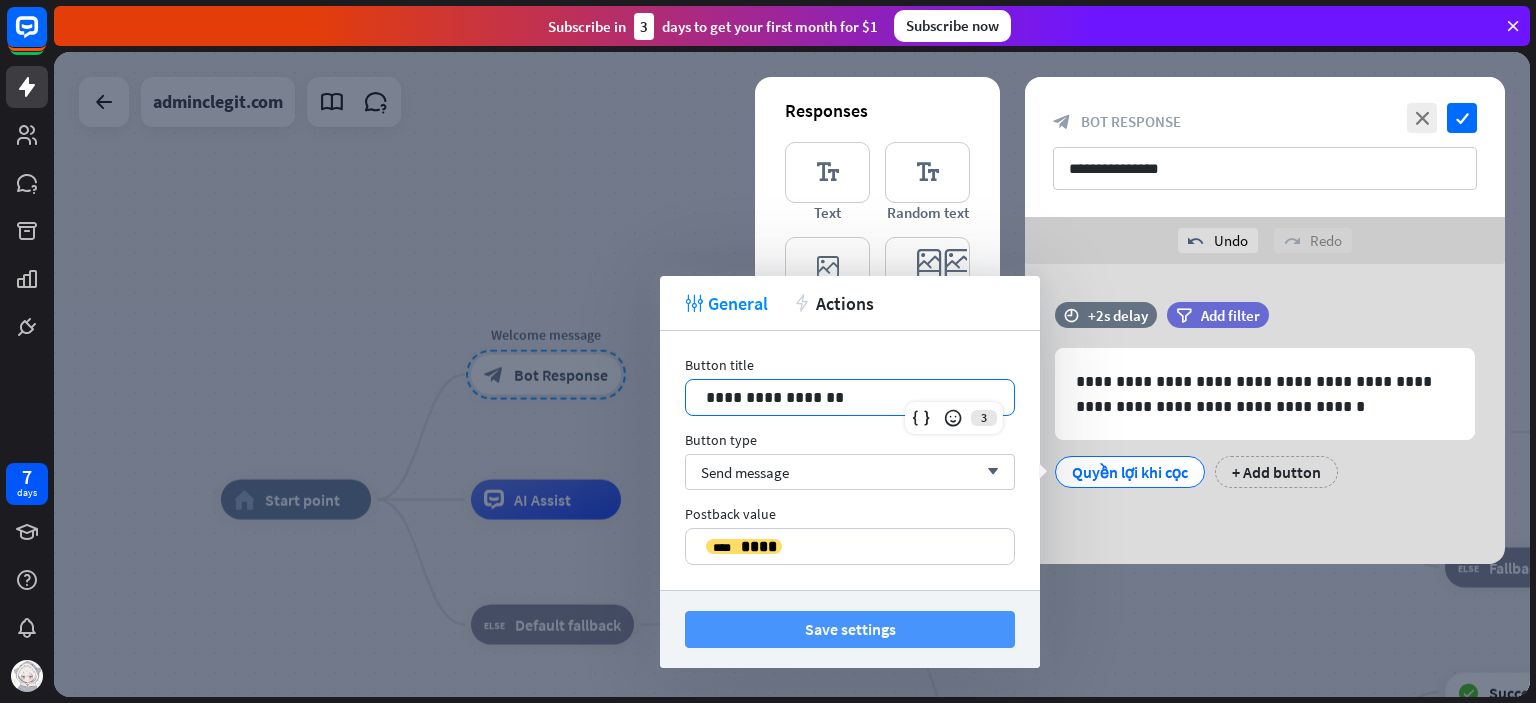 click on "Save settings" at bounding box center (850, 629) 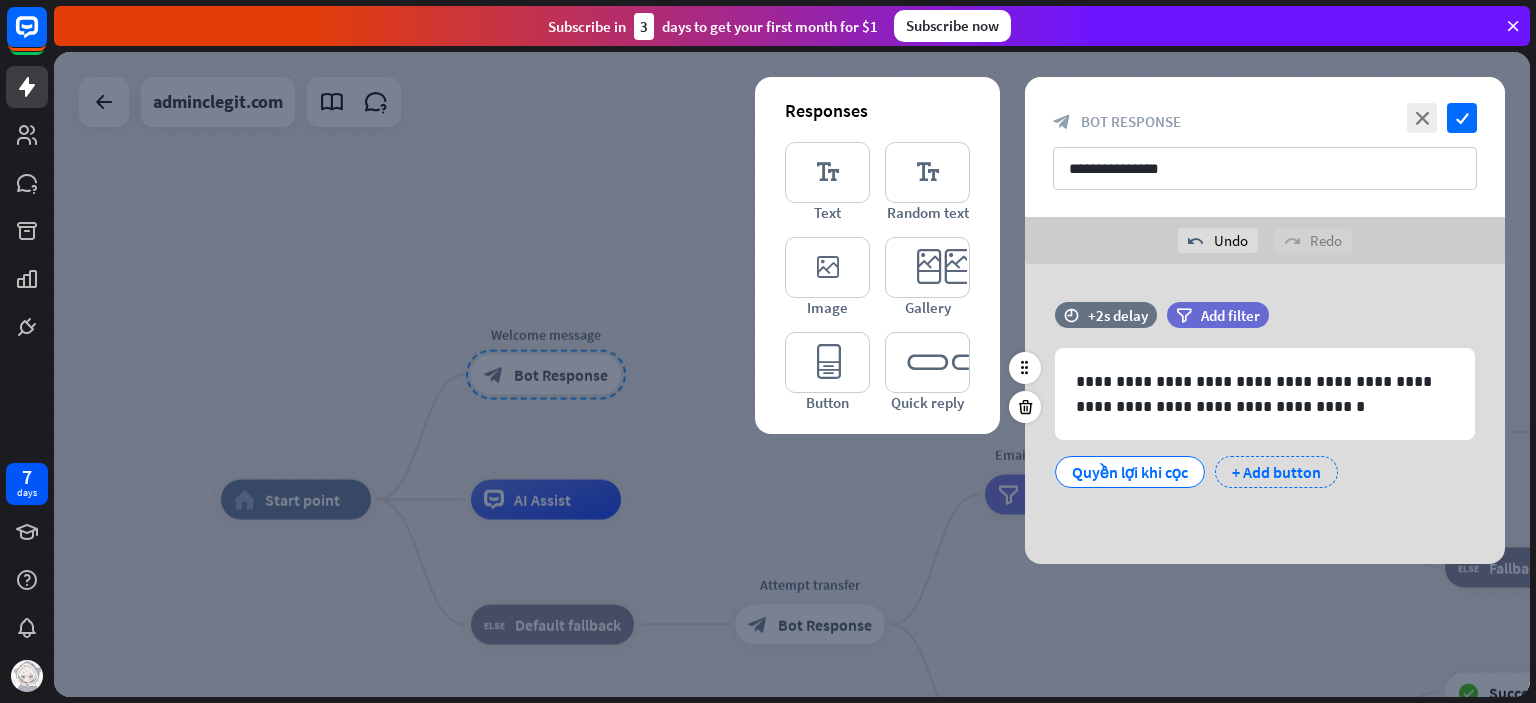 click on "+ Add button" at bounding box center (1276, 472) 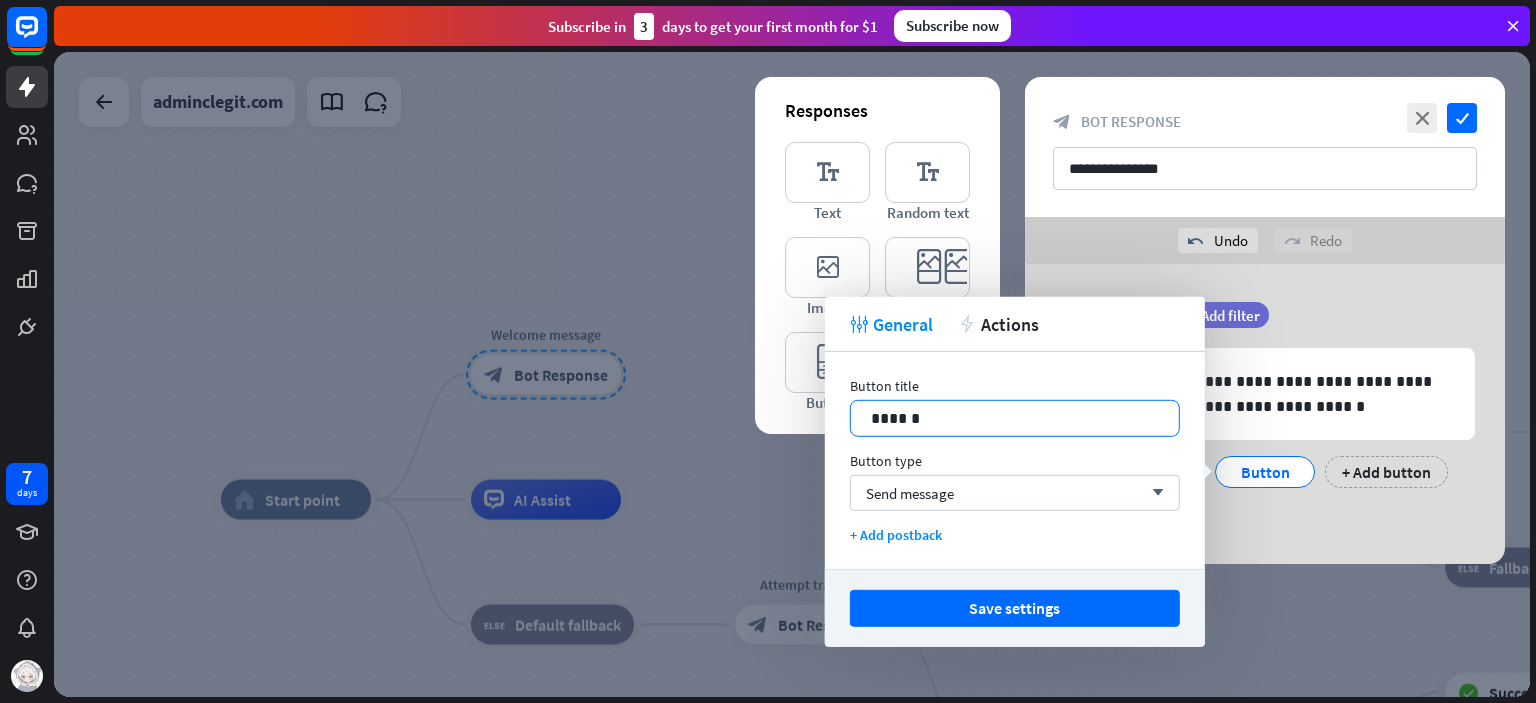 click on "******" at bounding box center [1015, 418] 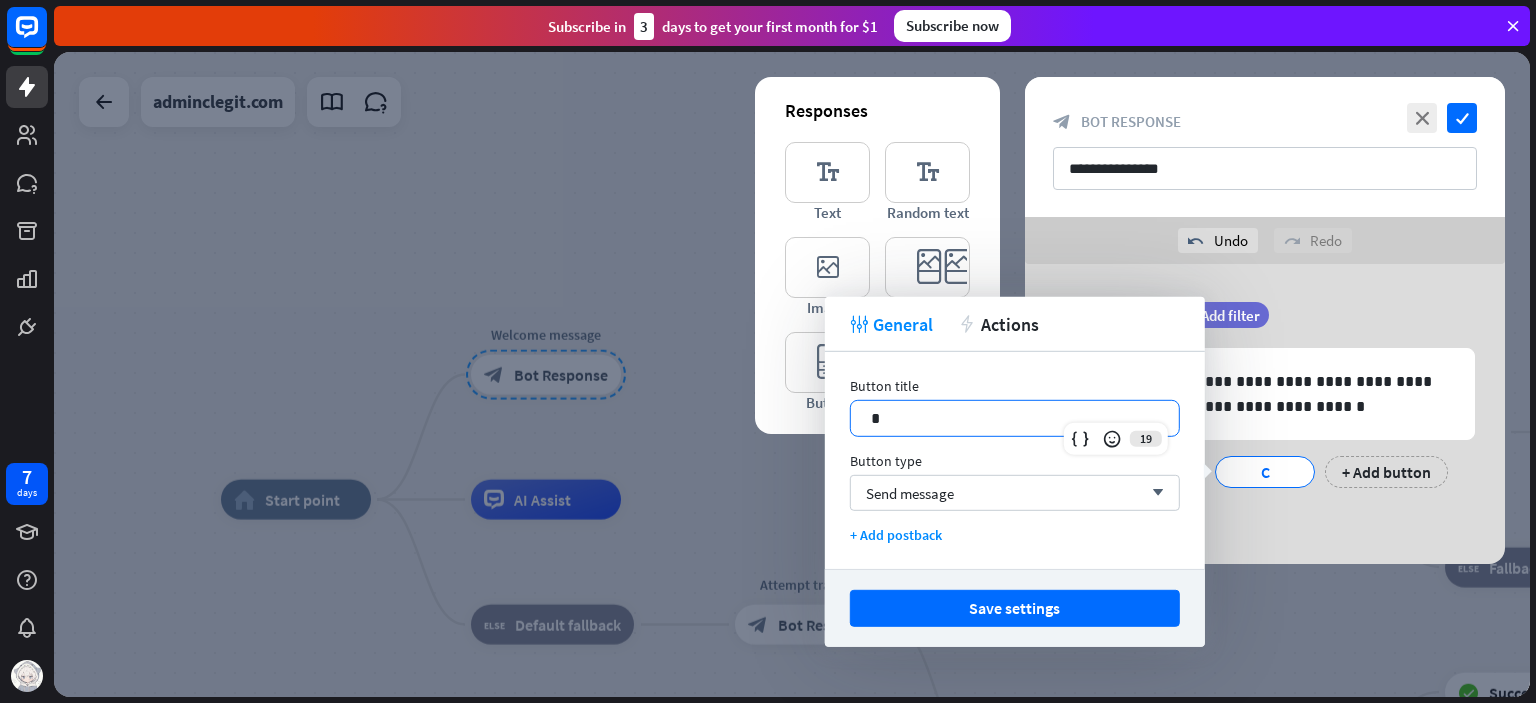 type 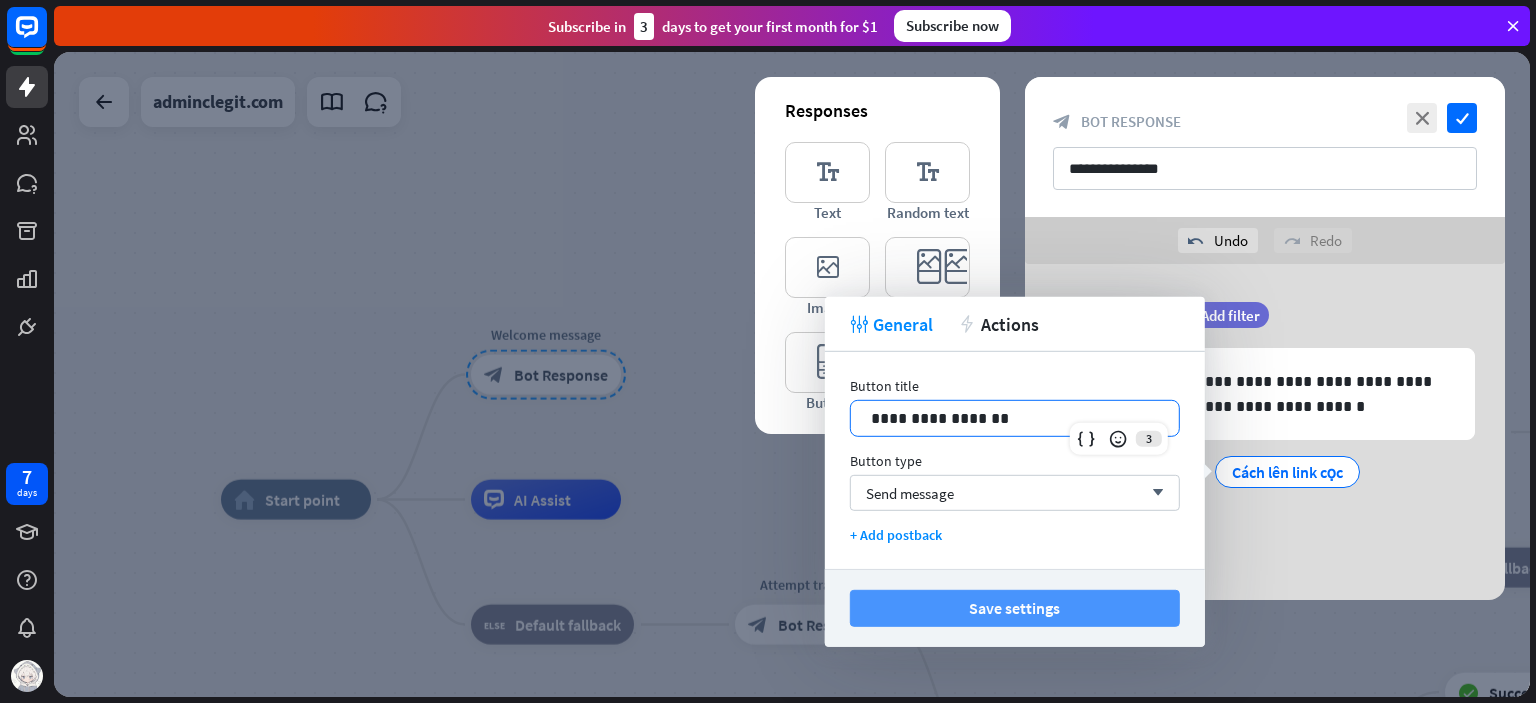 click on "Save settings" at bounding box center [1015, 608] 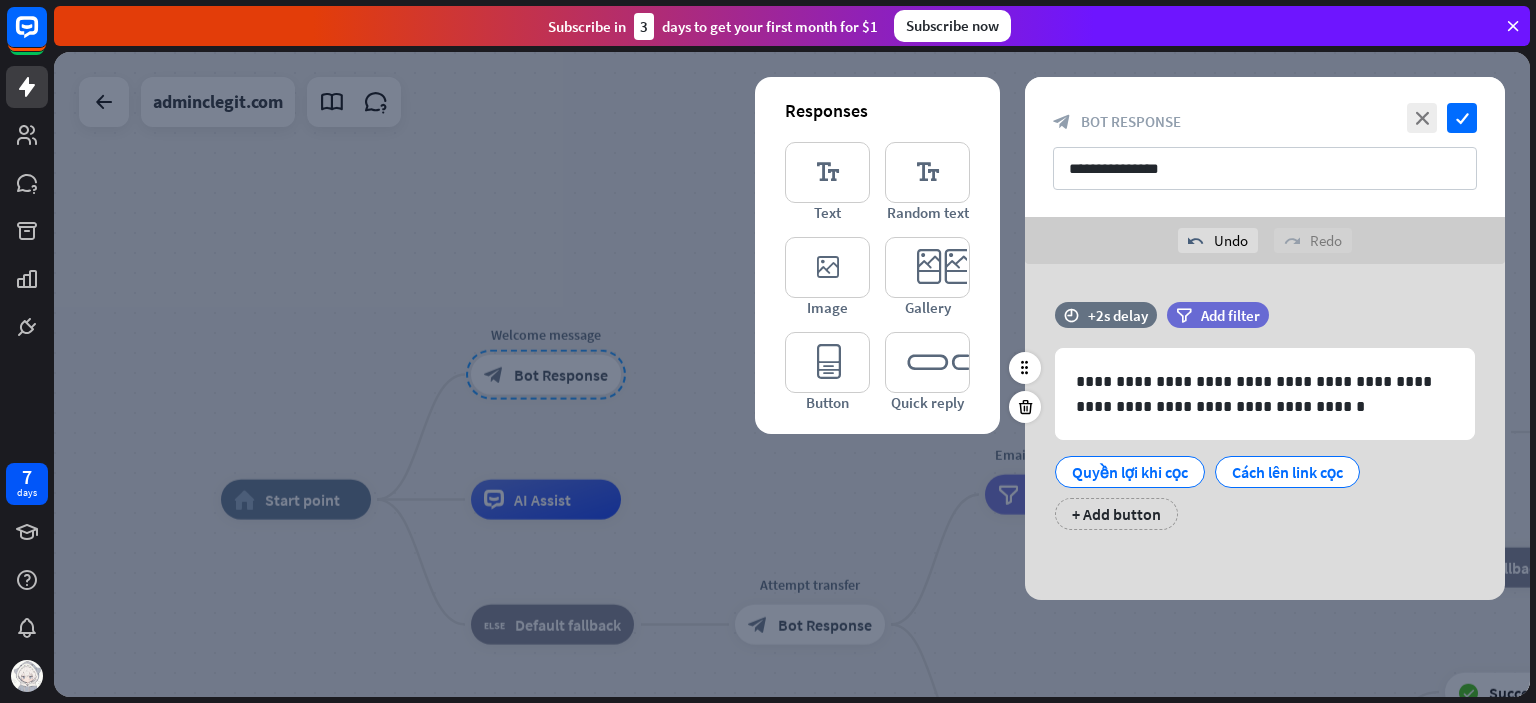 click on "**********" at bounding box center [1265, 426] 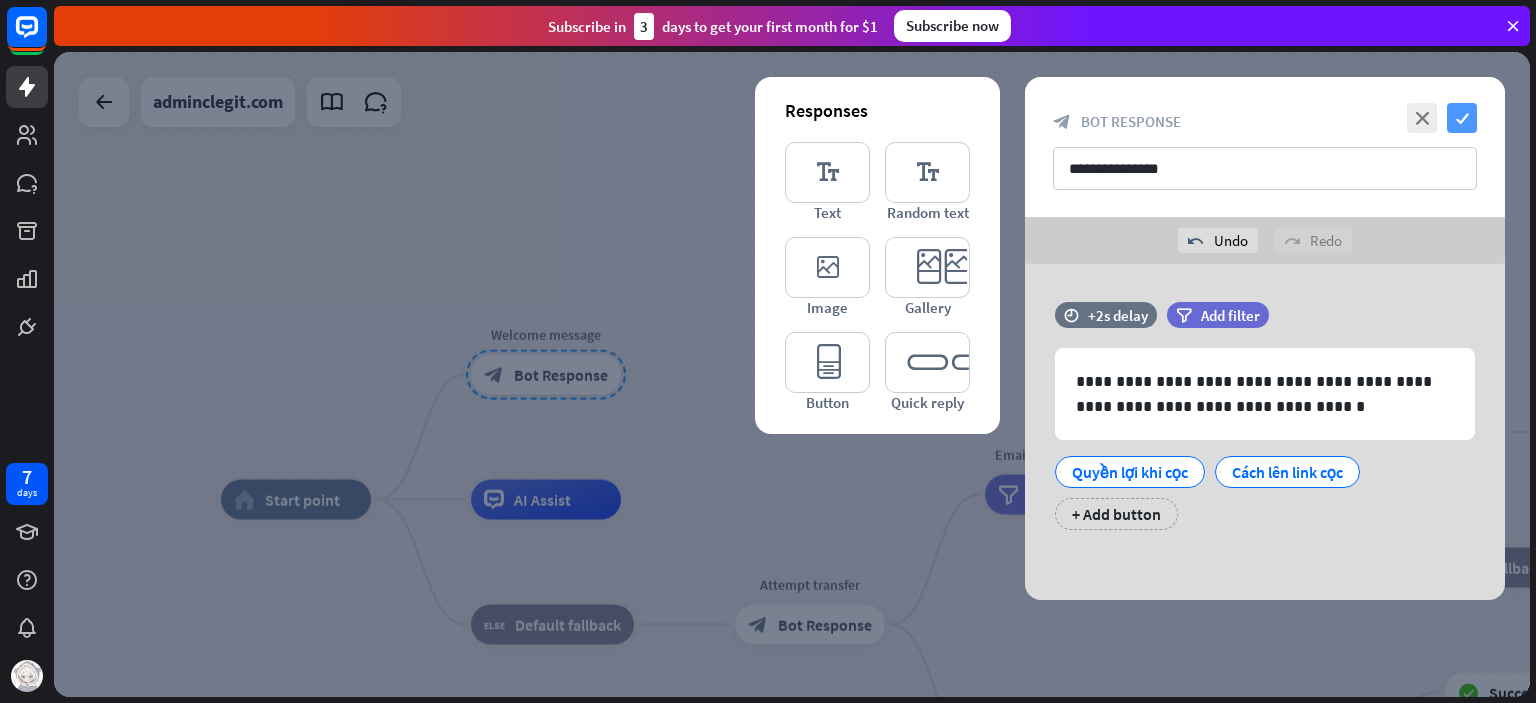 click on "check" at bounding box center (1462, 118) 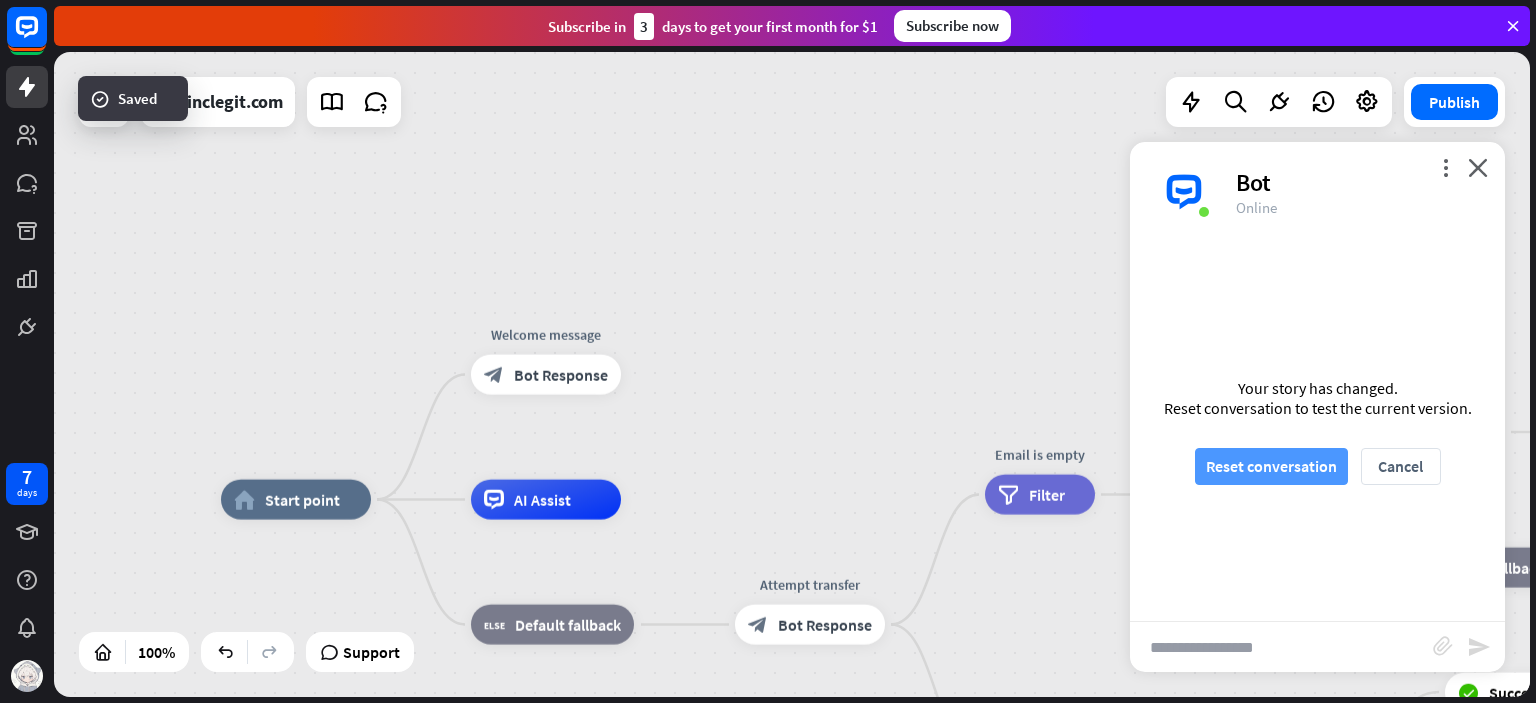 click on "Reset conversation" at bounding box center (1271, 466) 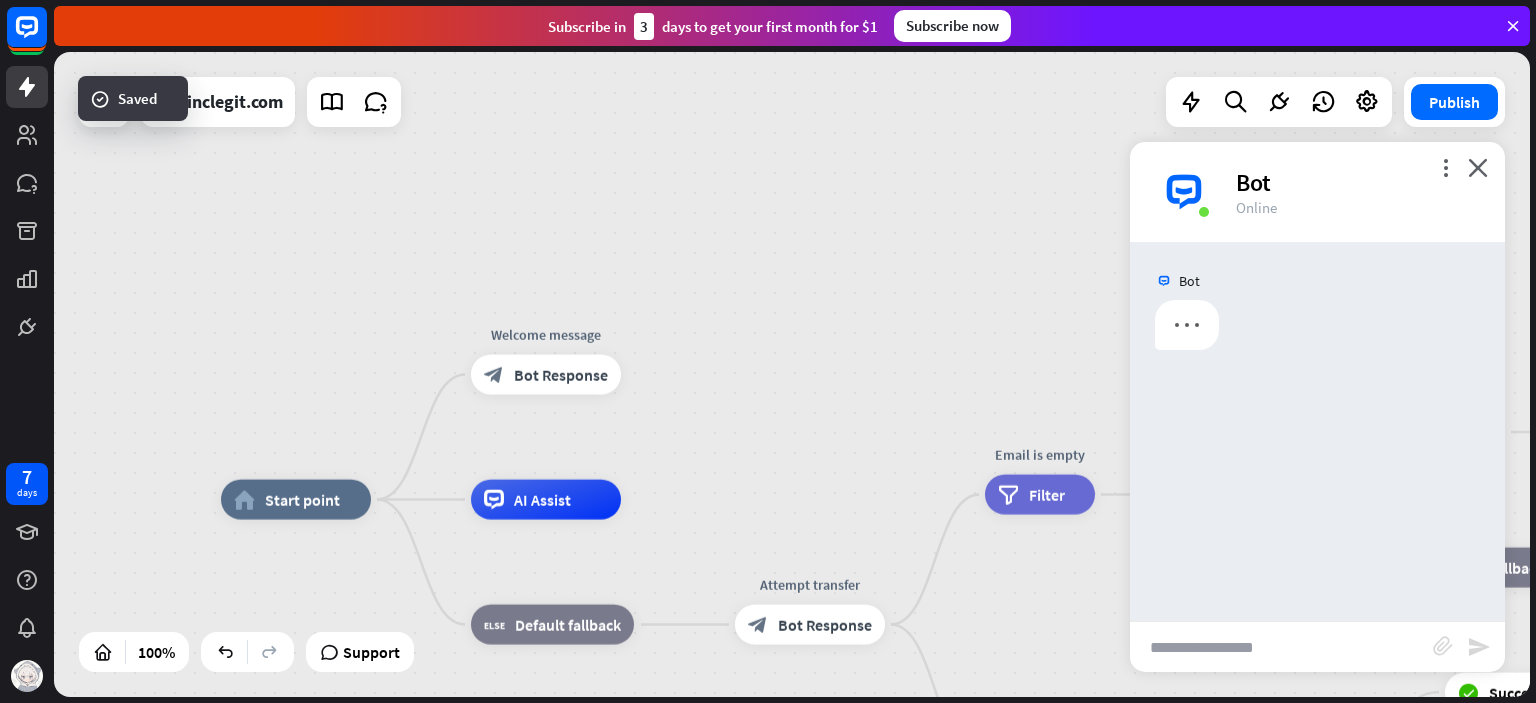 scroll, scrollTop: 0, scrollLeft: 0, axis: both 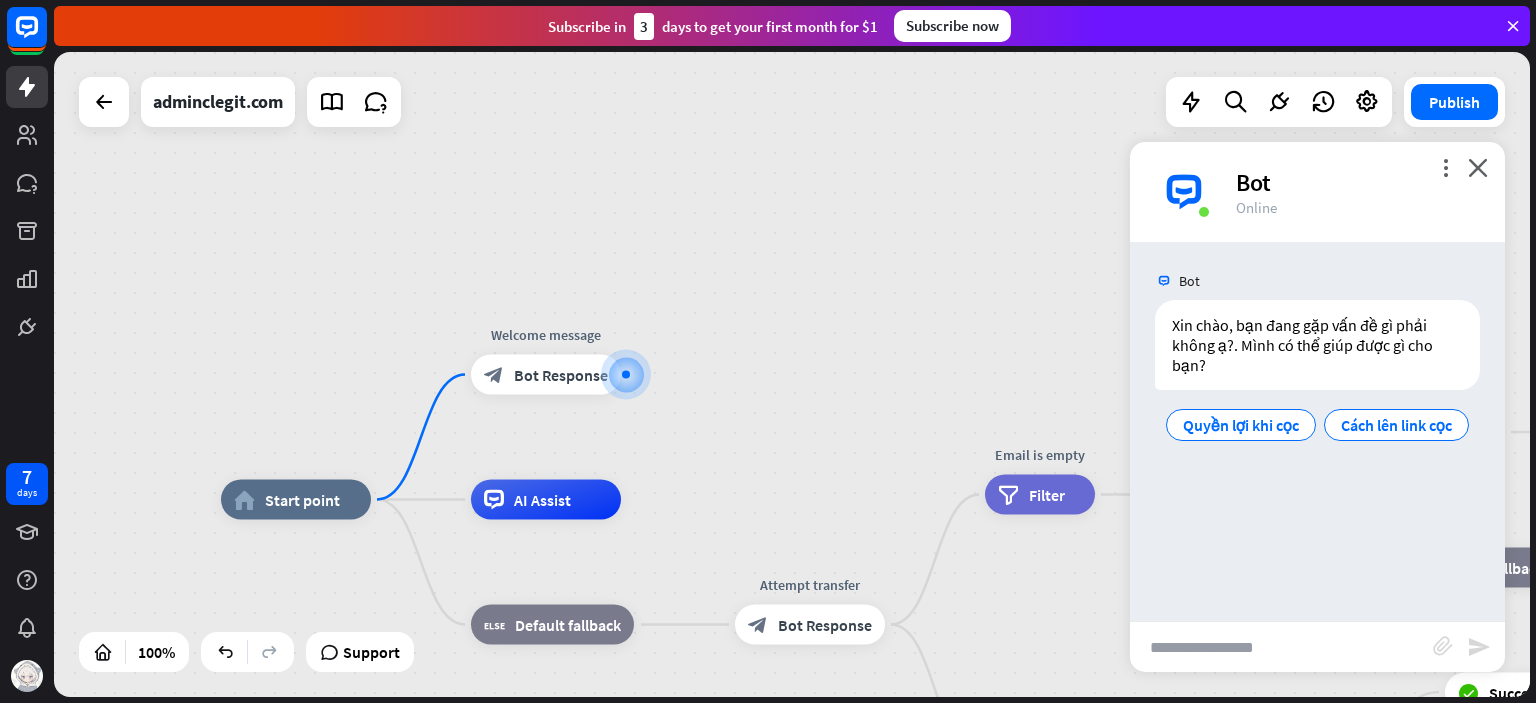 click on "Quyền lợi khi cọc" at bounding box center [1241, 425] 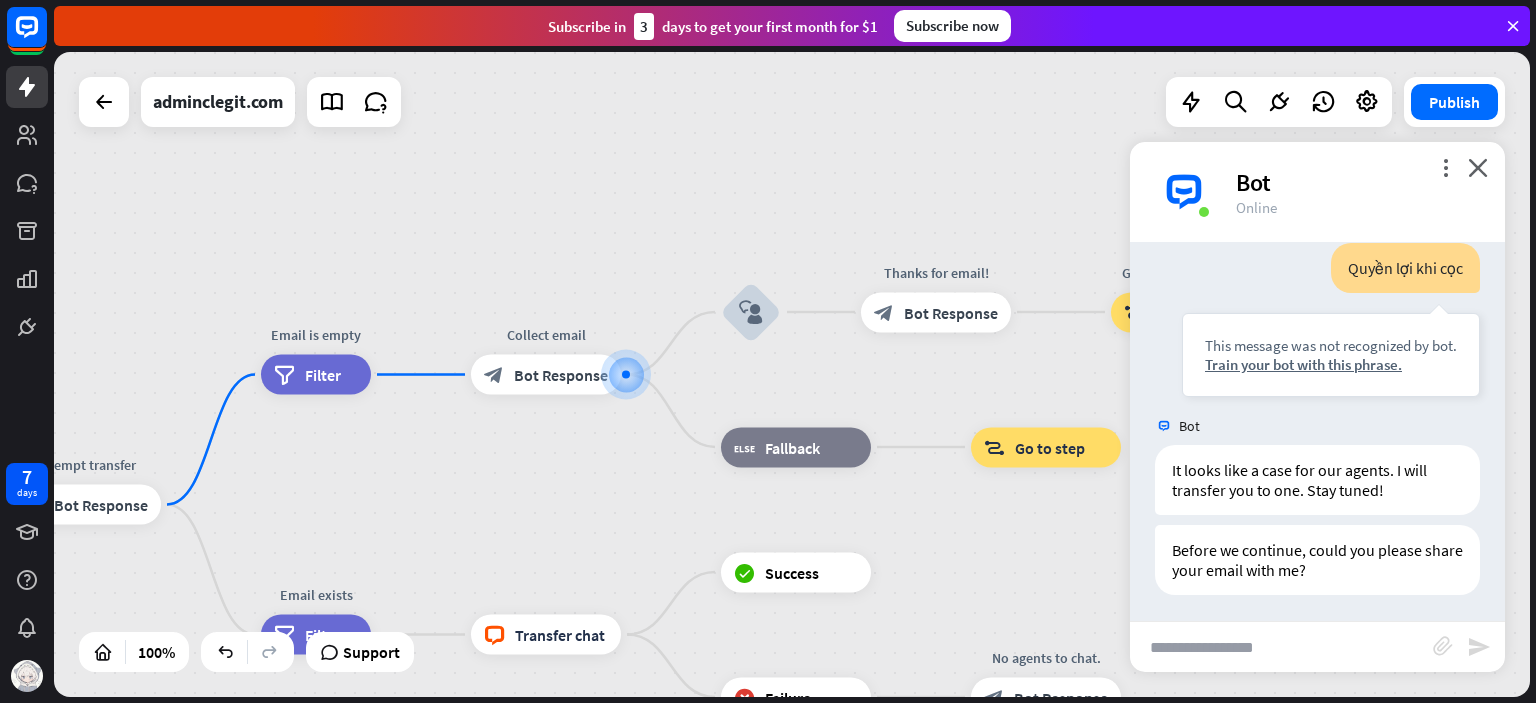 scroll, scrollTop: 198, scrollLeft: 0, axis: vertical 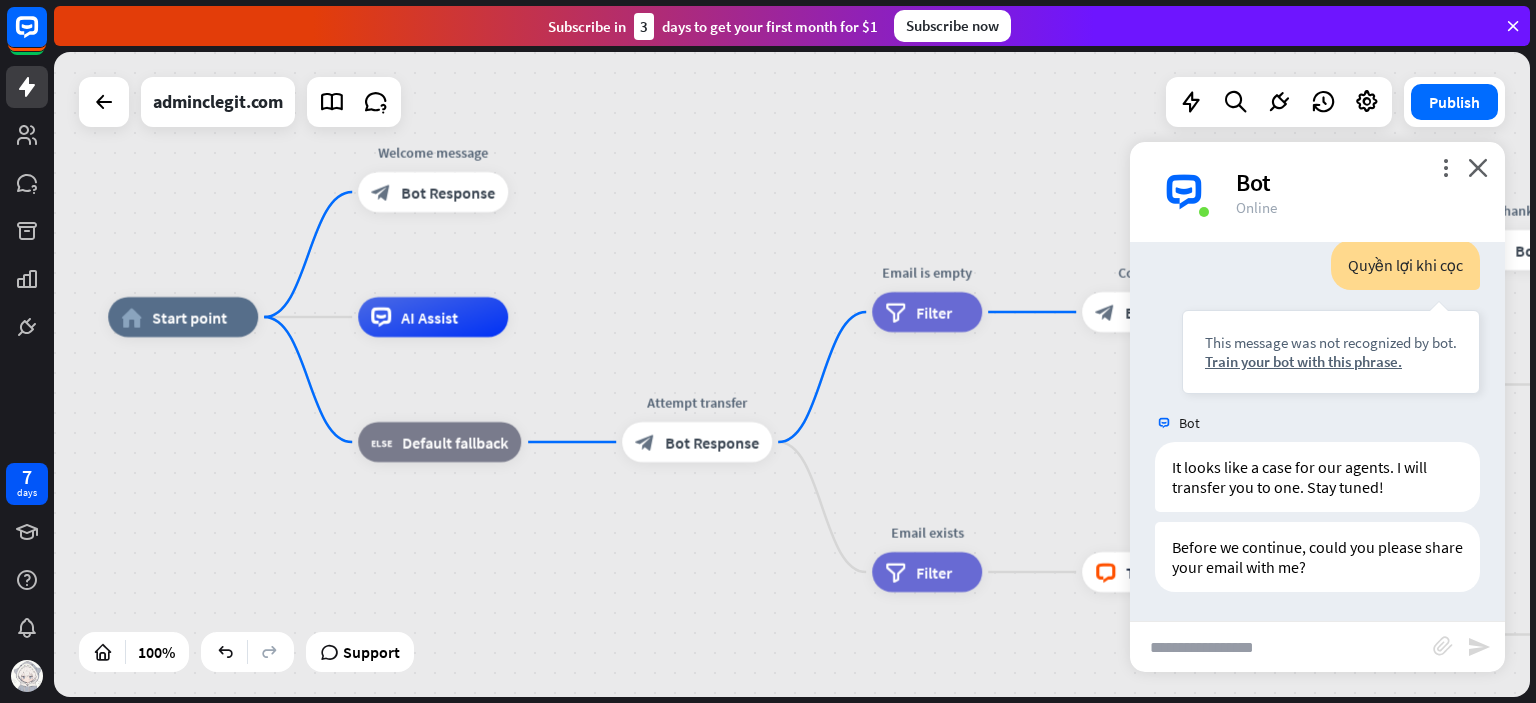 click on "Default fallback" at bounding box center (455, 442) 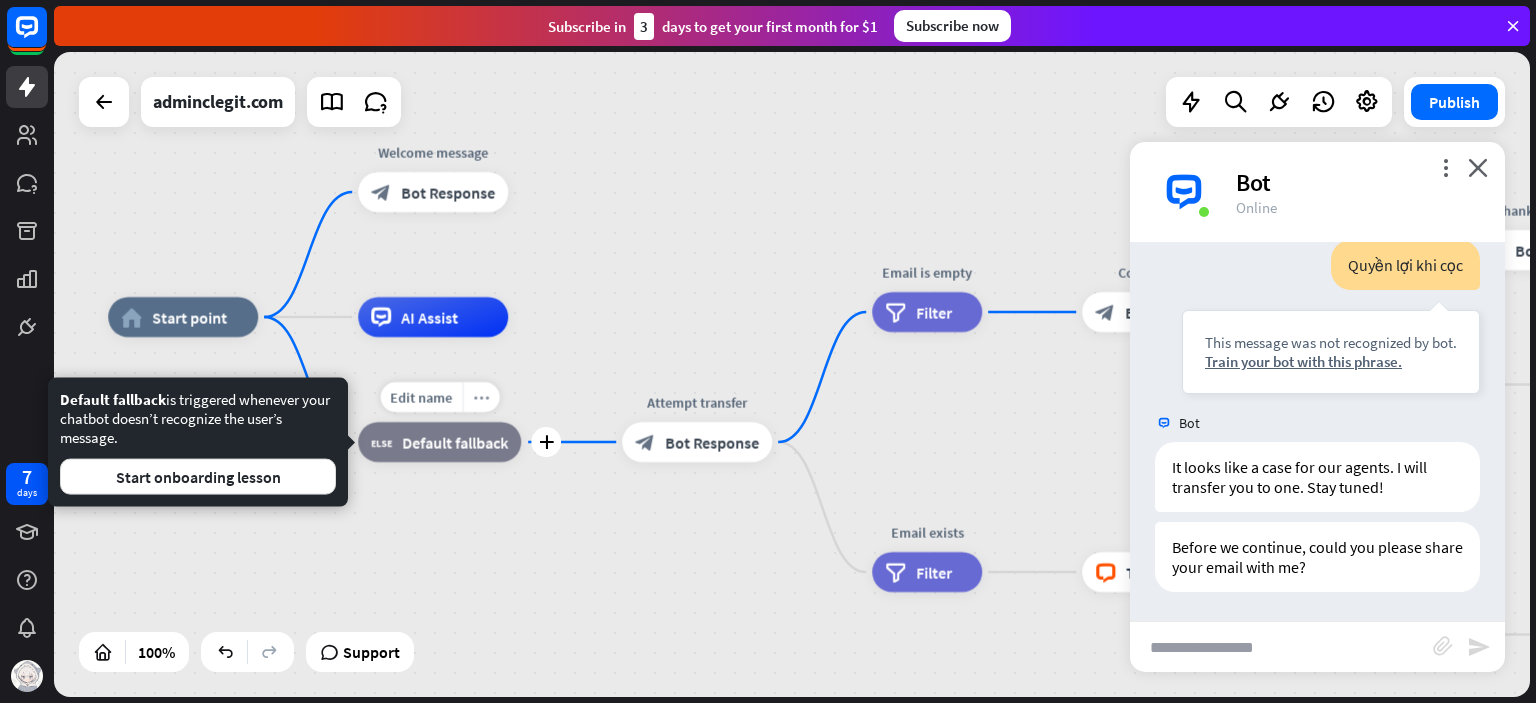 click on "more_horiz" at bounding box center [481, 397] 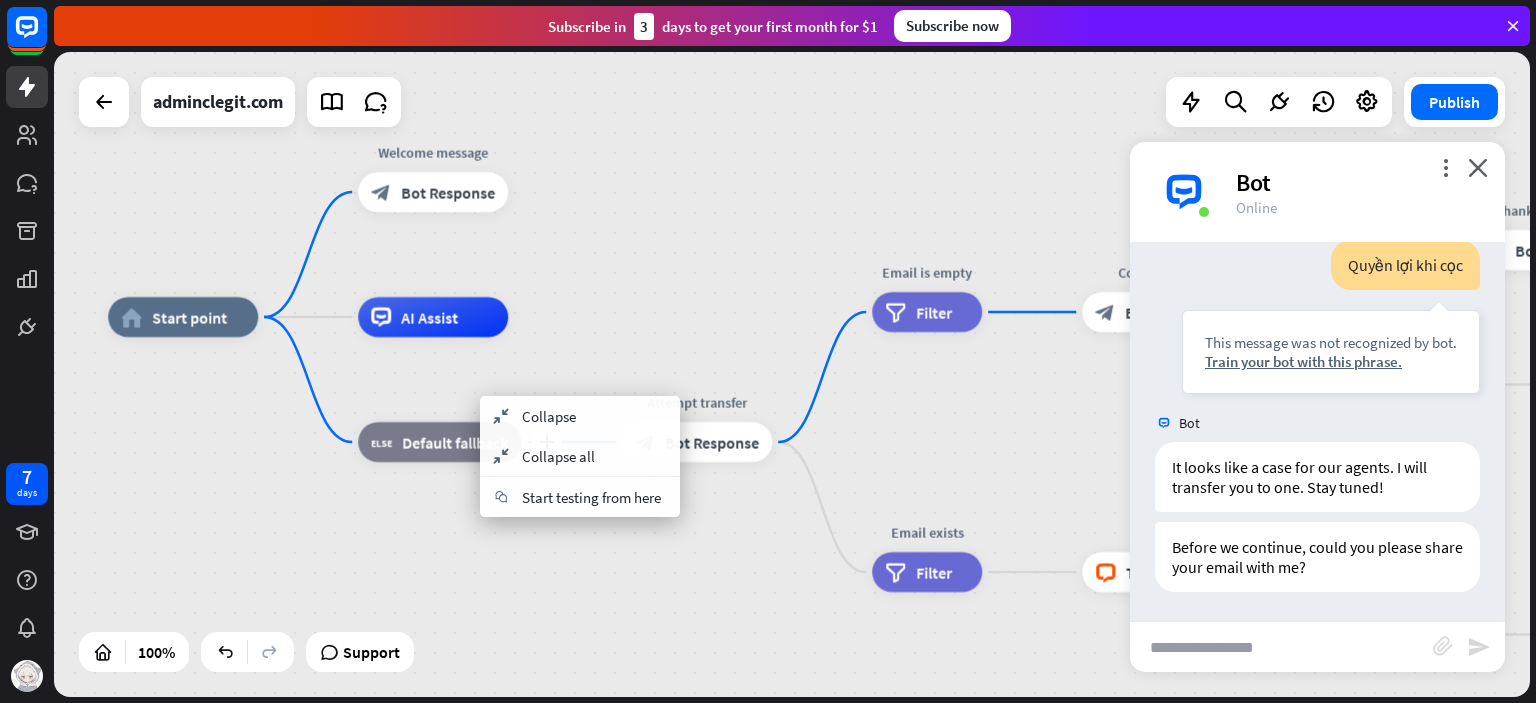 click on "home_2   Start point                 Welcome message   block_bot_response   Bot Response                     AI Assist               plus     block_fallback   Default fallback                 Attempt transfer   block_bot_response   Bot Response                 Email is empty   filter   Filter                 Collect email   block_bot_response   Bot Response                       block_user_input                 Thanks for email!   block_bot_response   Bot Response                 Go to "Transfer chat"   block_goto   Go to step                   block_fallback   Fallback                   block_goto   Go to step                 Email exists   filter   Filter                   block_livechat   Transfer chat                   block_success   Success                   block_failure   Failure                 No agents to chat.   block_bot_response   Bot Response" at bounding box center (846, 639) 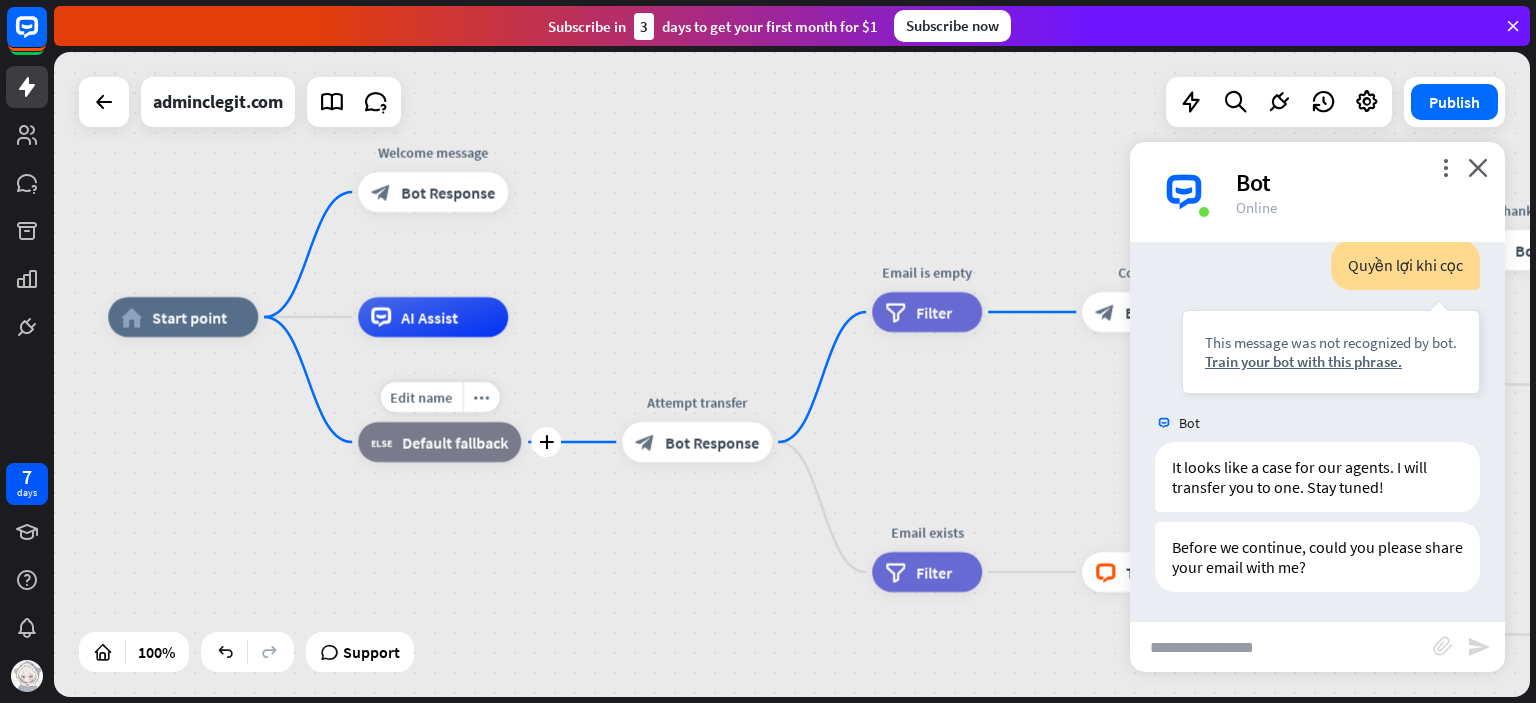 click on "block_bot_response   Bot Response" at bounding box center (697, 442) 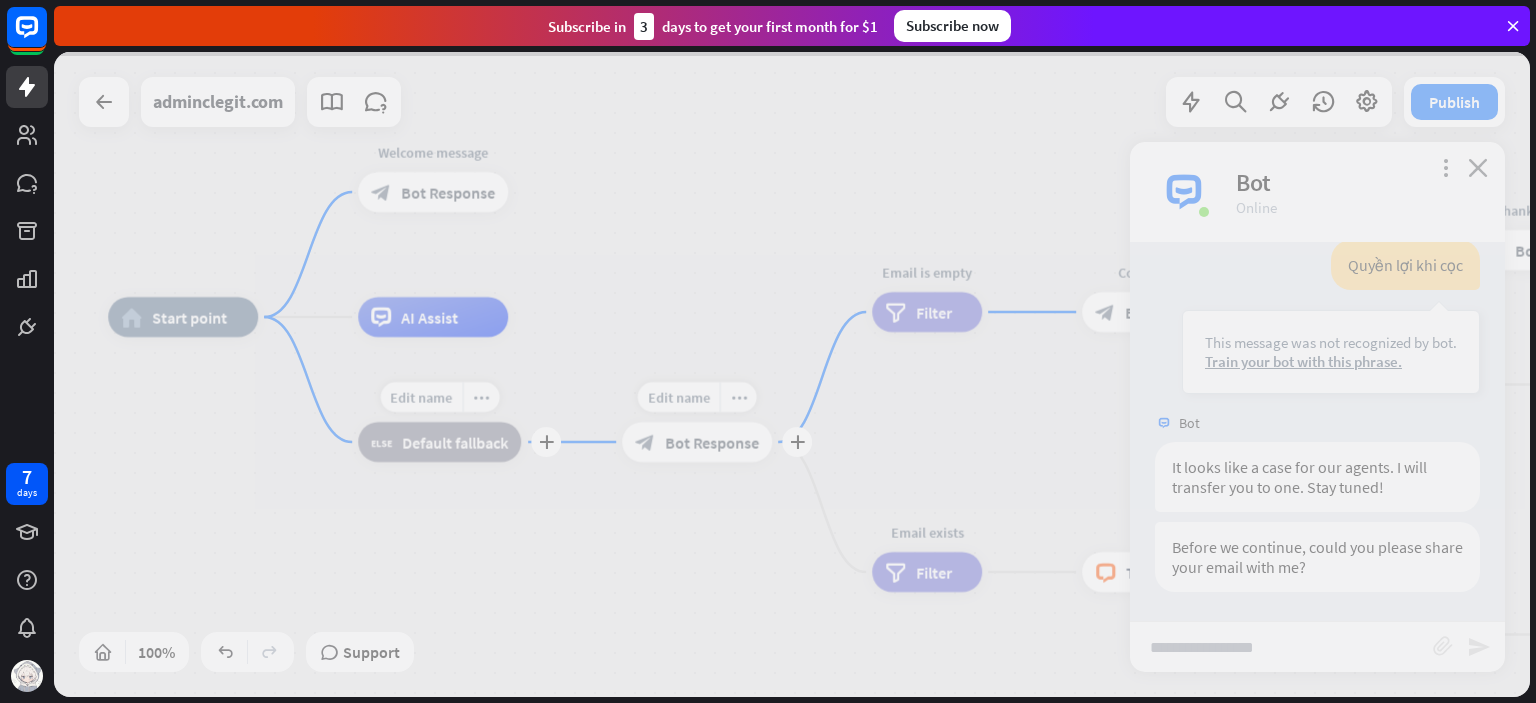 click at bounding box center (792, 374) 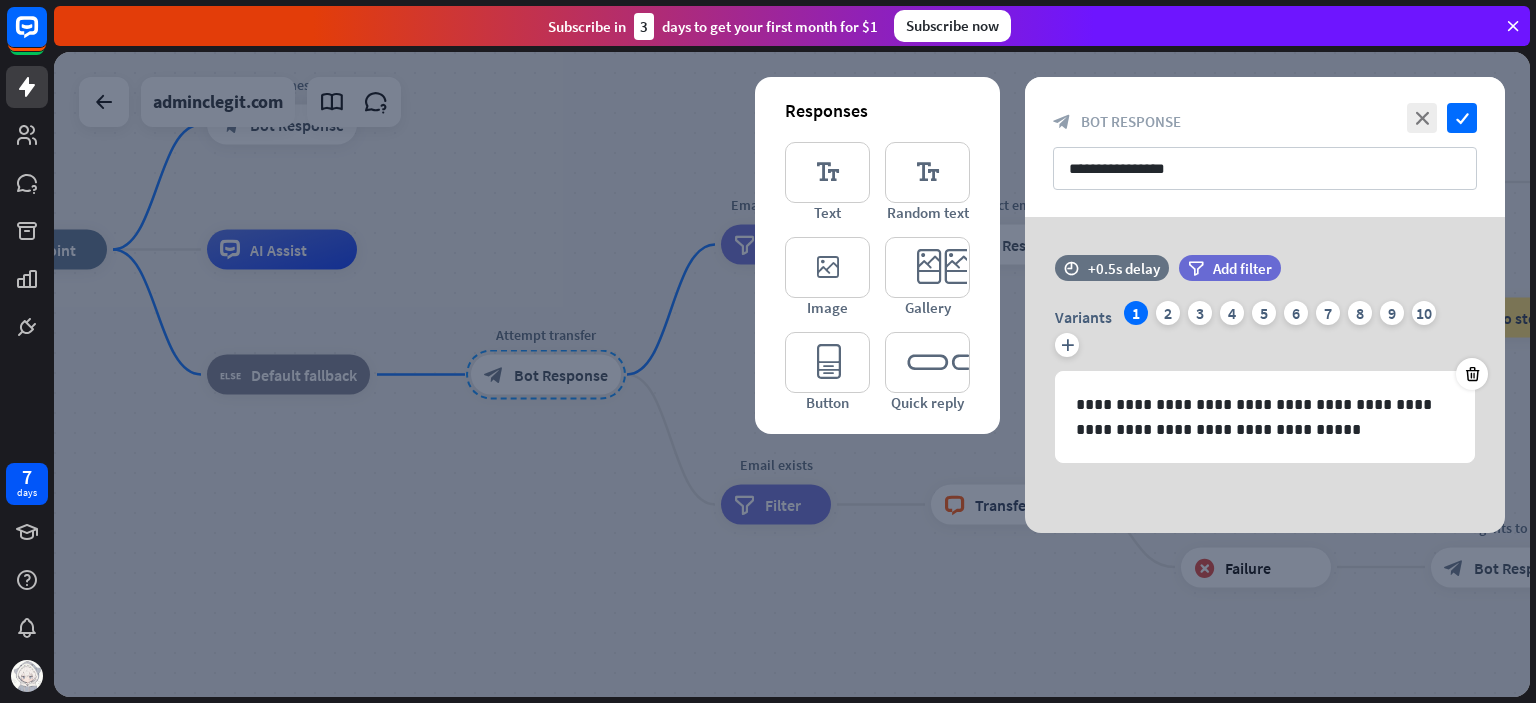 click at bounding box center (792, 374) 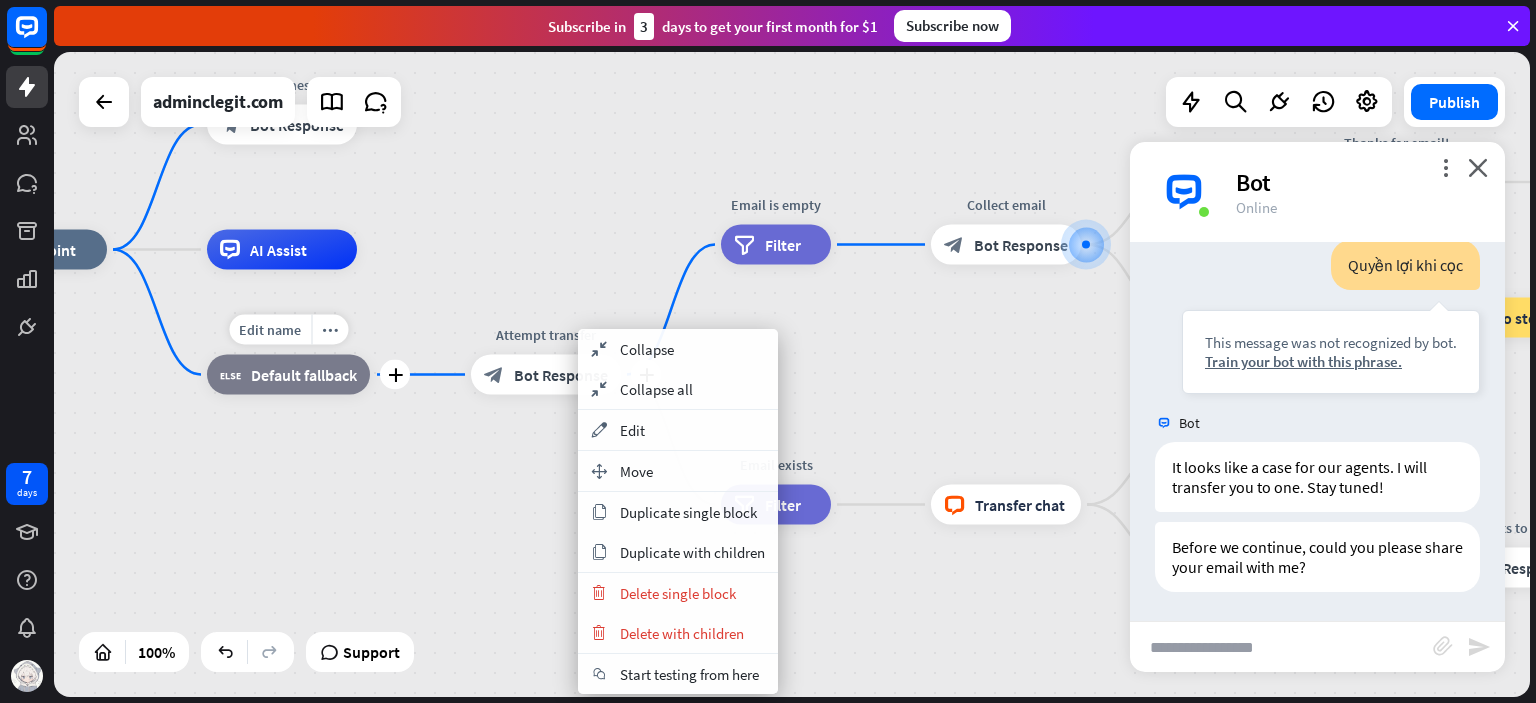 click on "Attempt transfer" at bounding box center (546, 335) 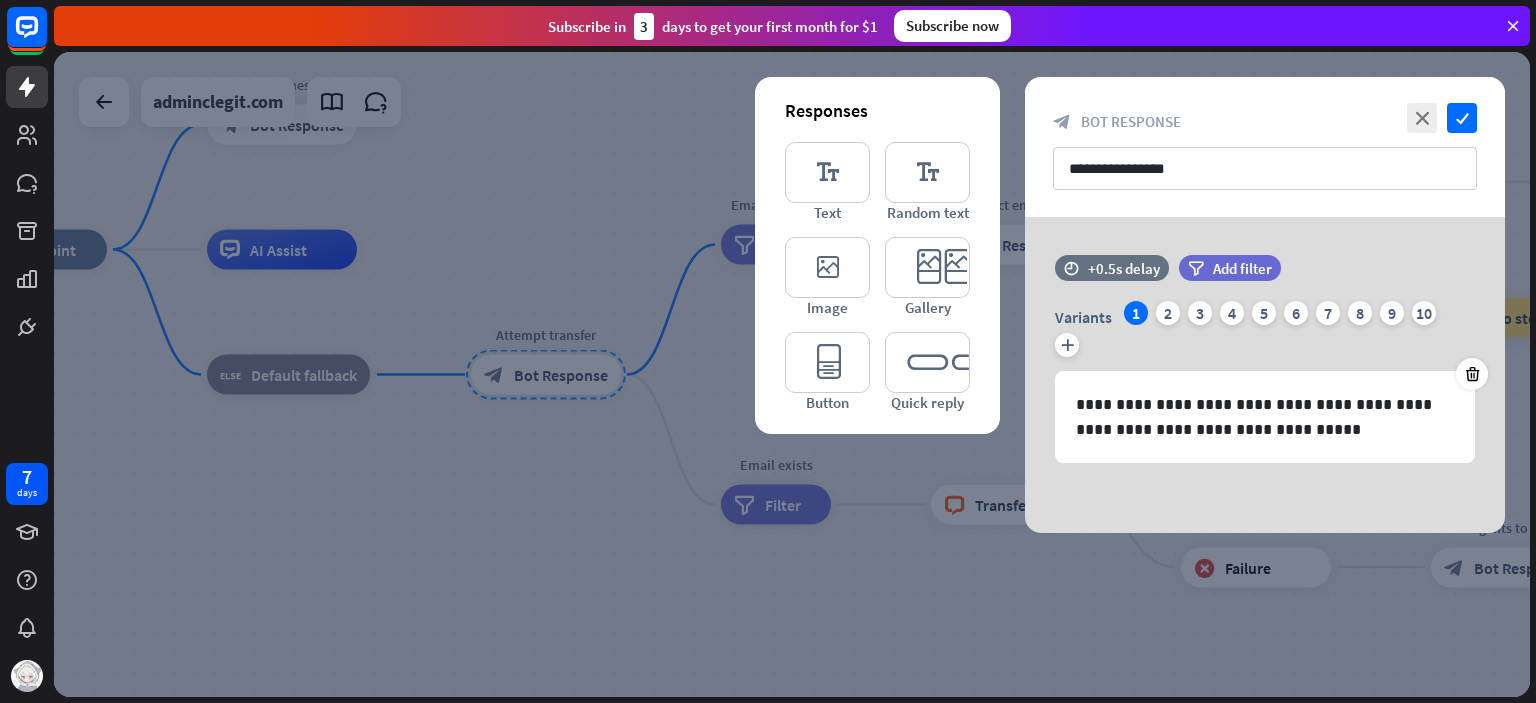 click at bounding box center [792, 374] 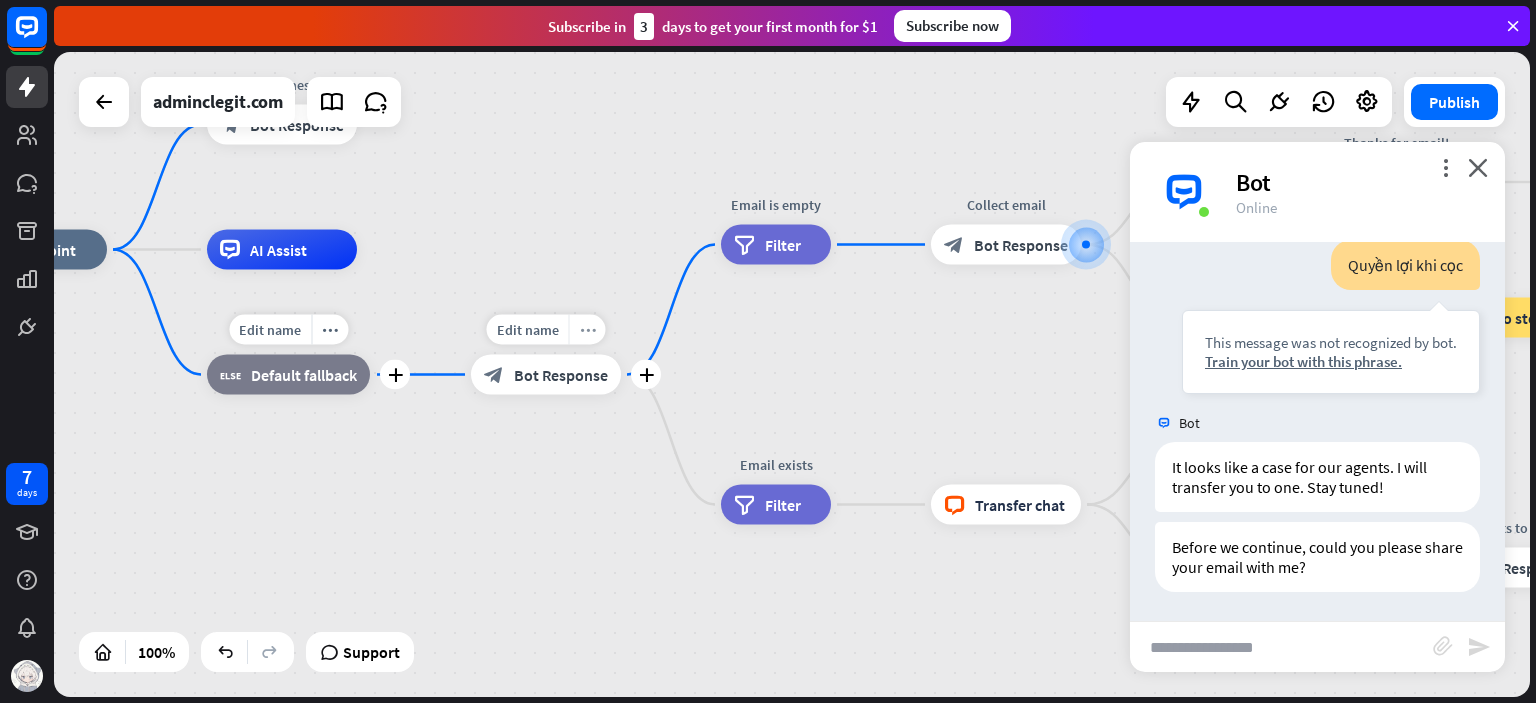 click on "more_horiz" at bounding box center [588, 329] 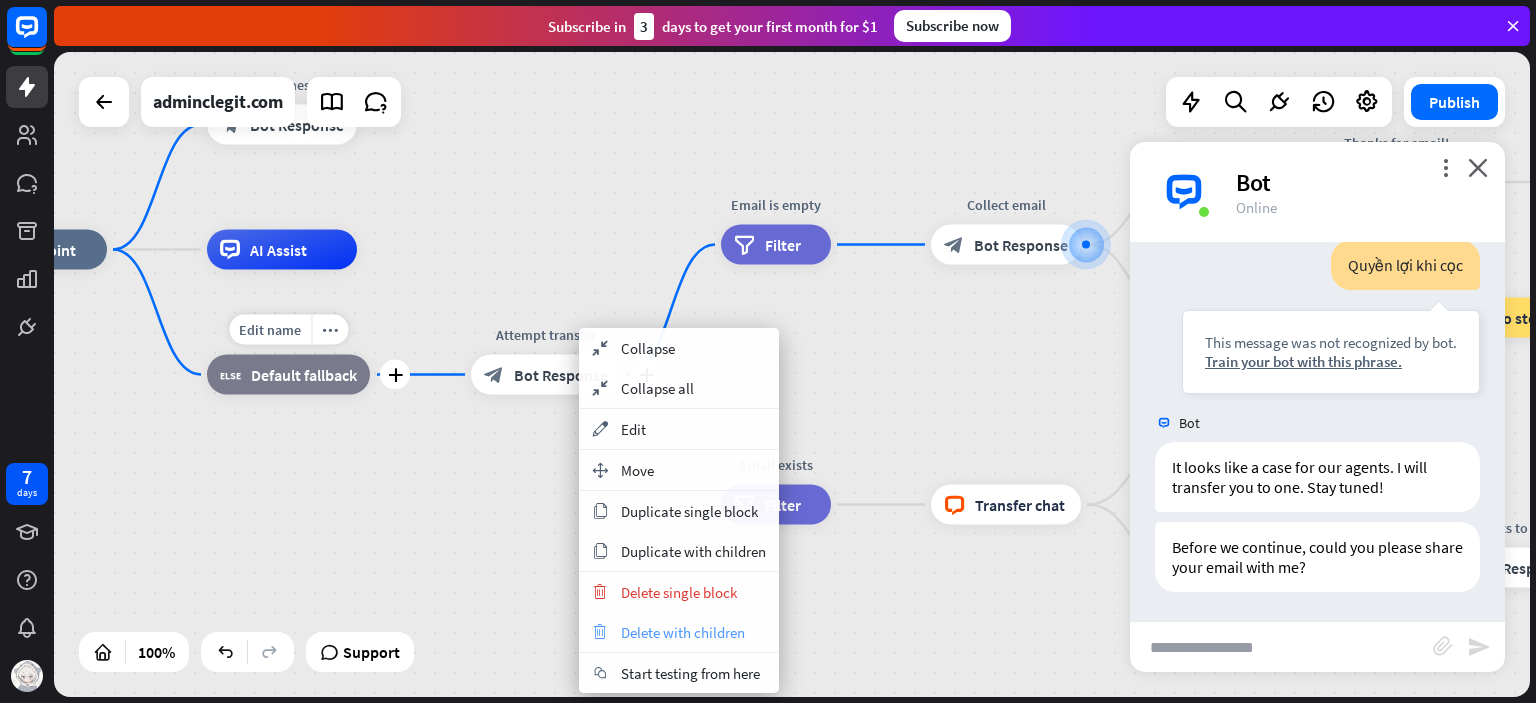 click on "Delete with children" at bounding box center [683, 632] 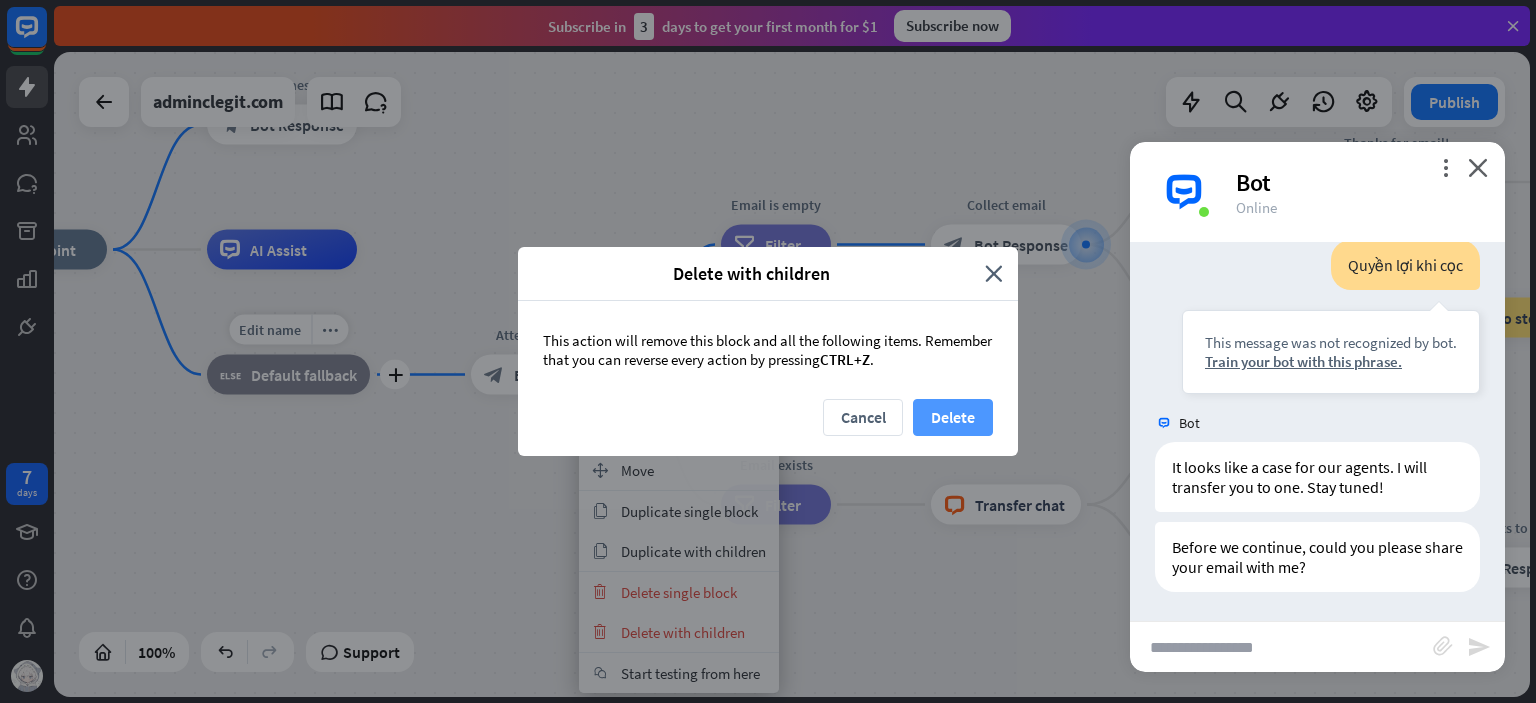 click on "Delete" at bounding box center (953, 417) 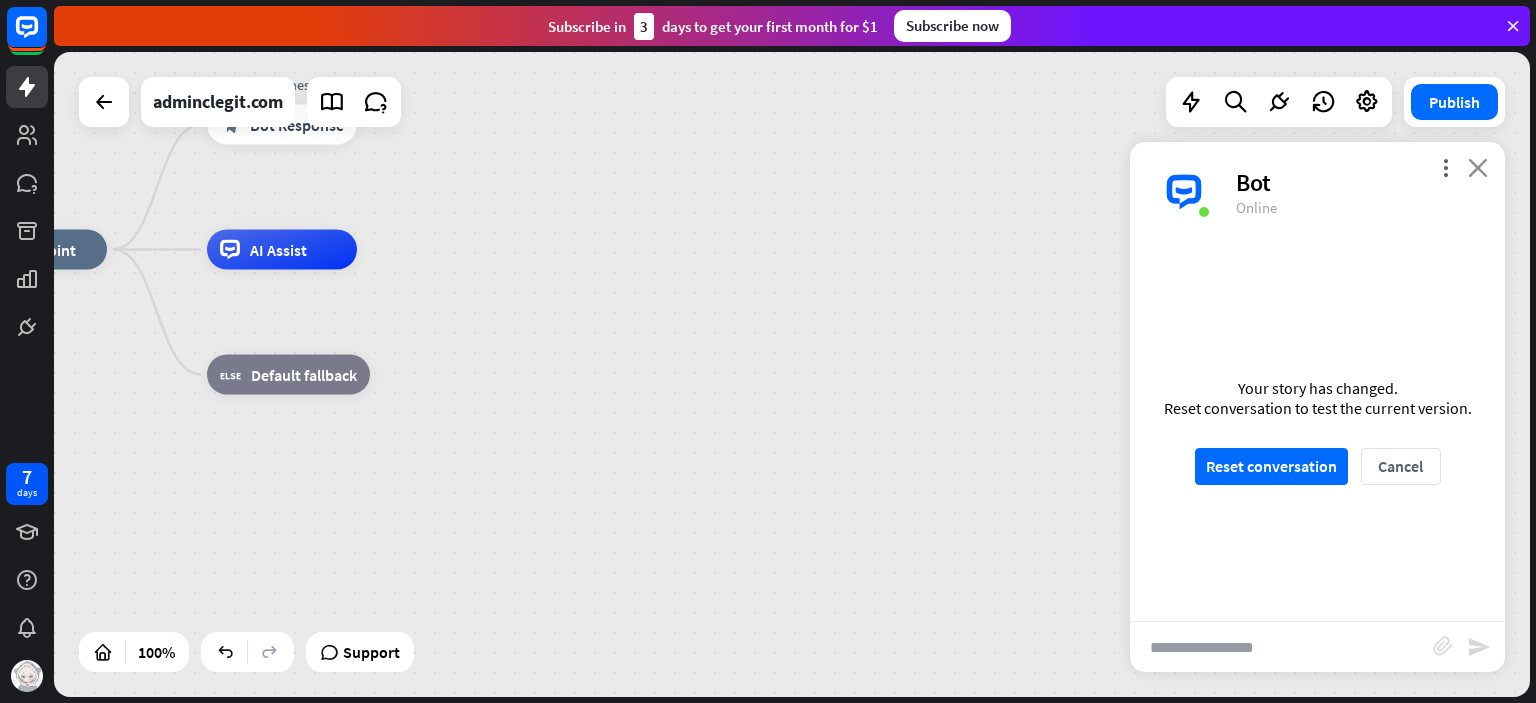click on "close" at bounding box center (1478, 167) 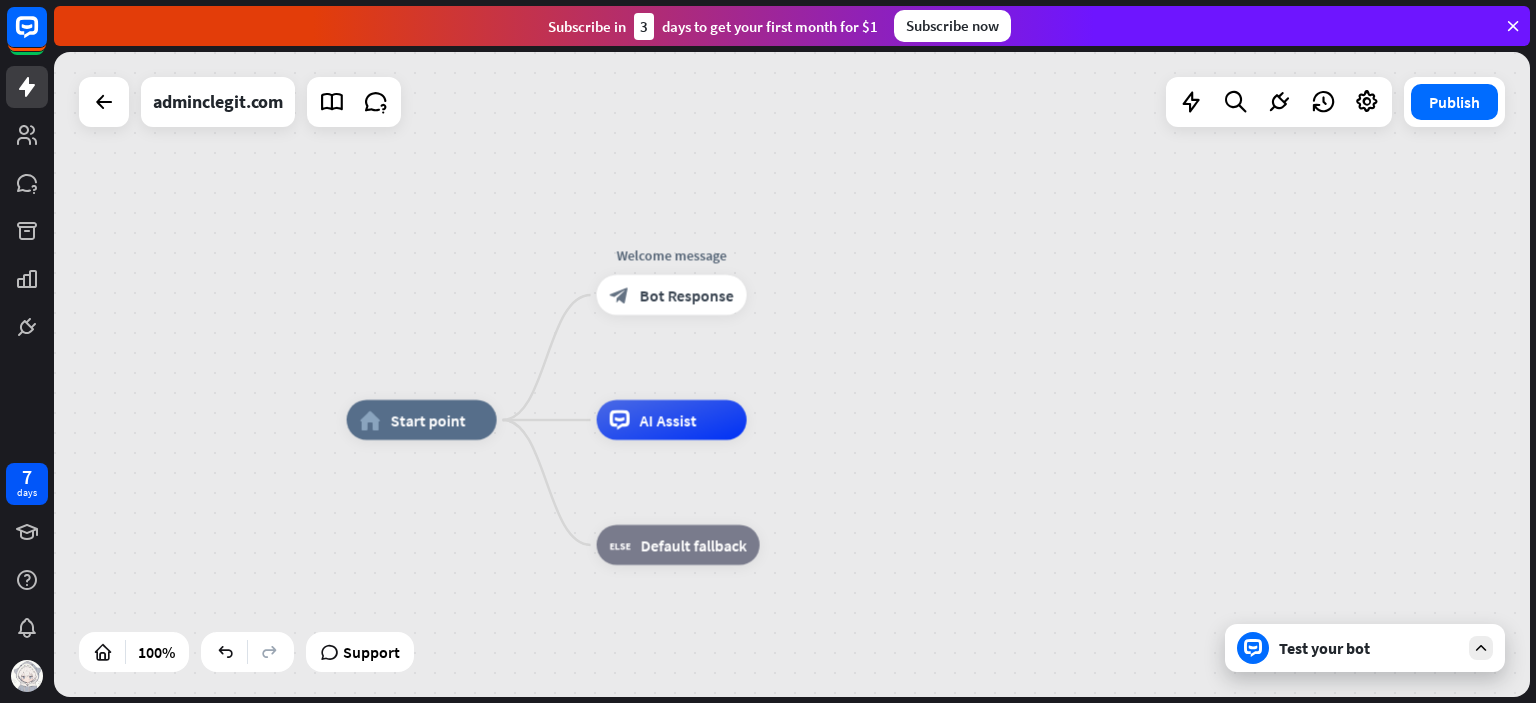 click on "Test your bot" at bounding box center (1365, 648) 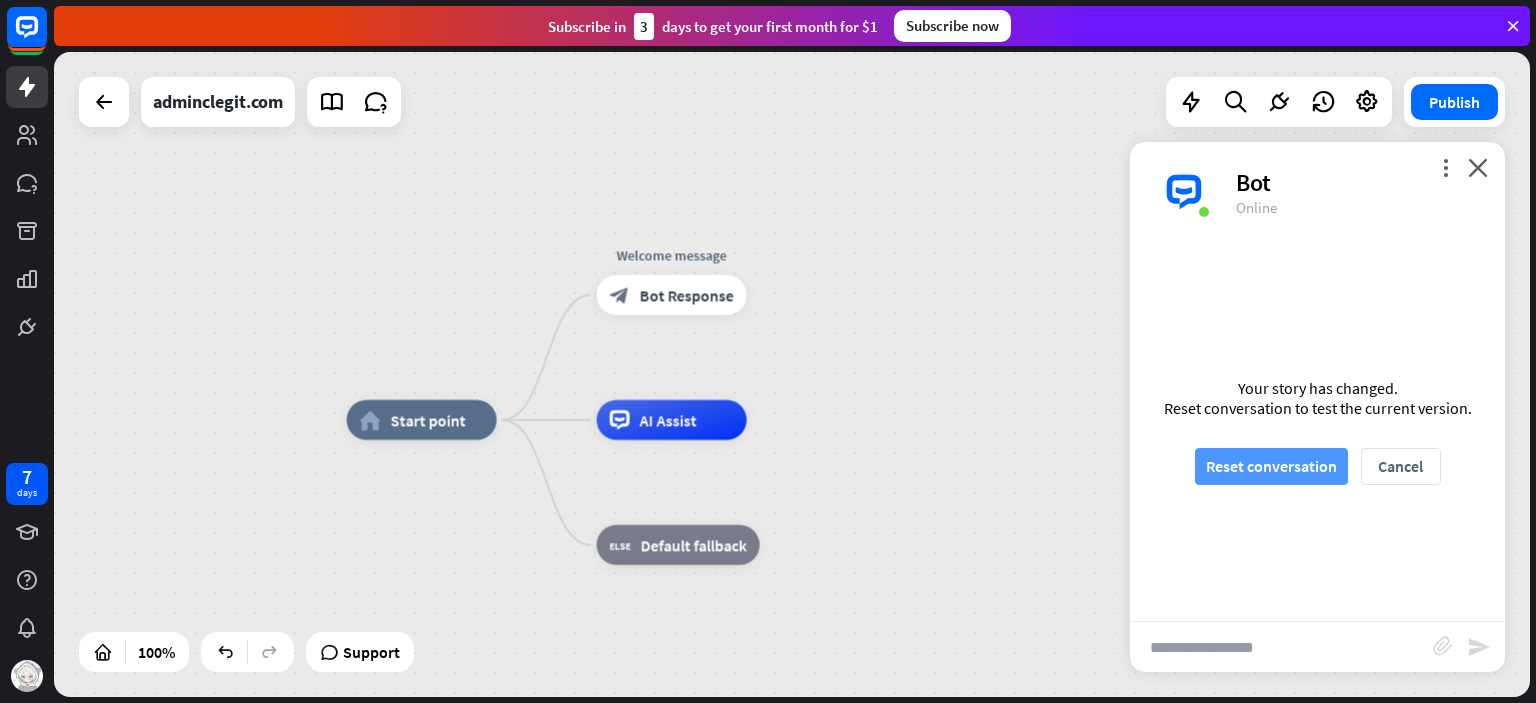 click on "Reset conversation" at bounding box center (1271, 466) 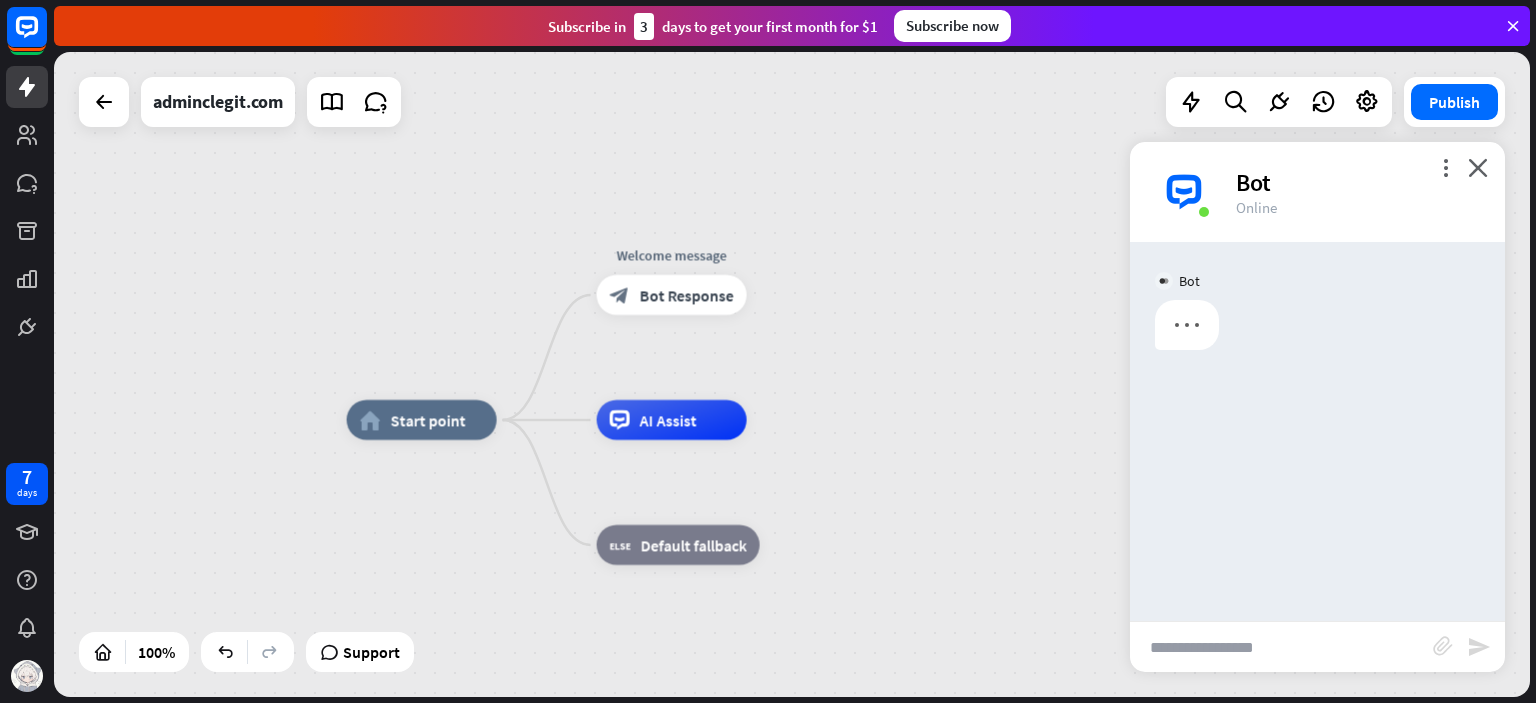 scroll, scrollTop: 0, scrollLeft: 0, axis: both 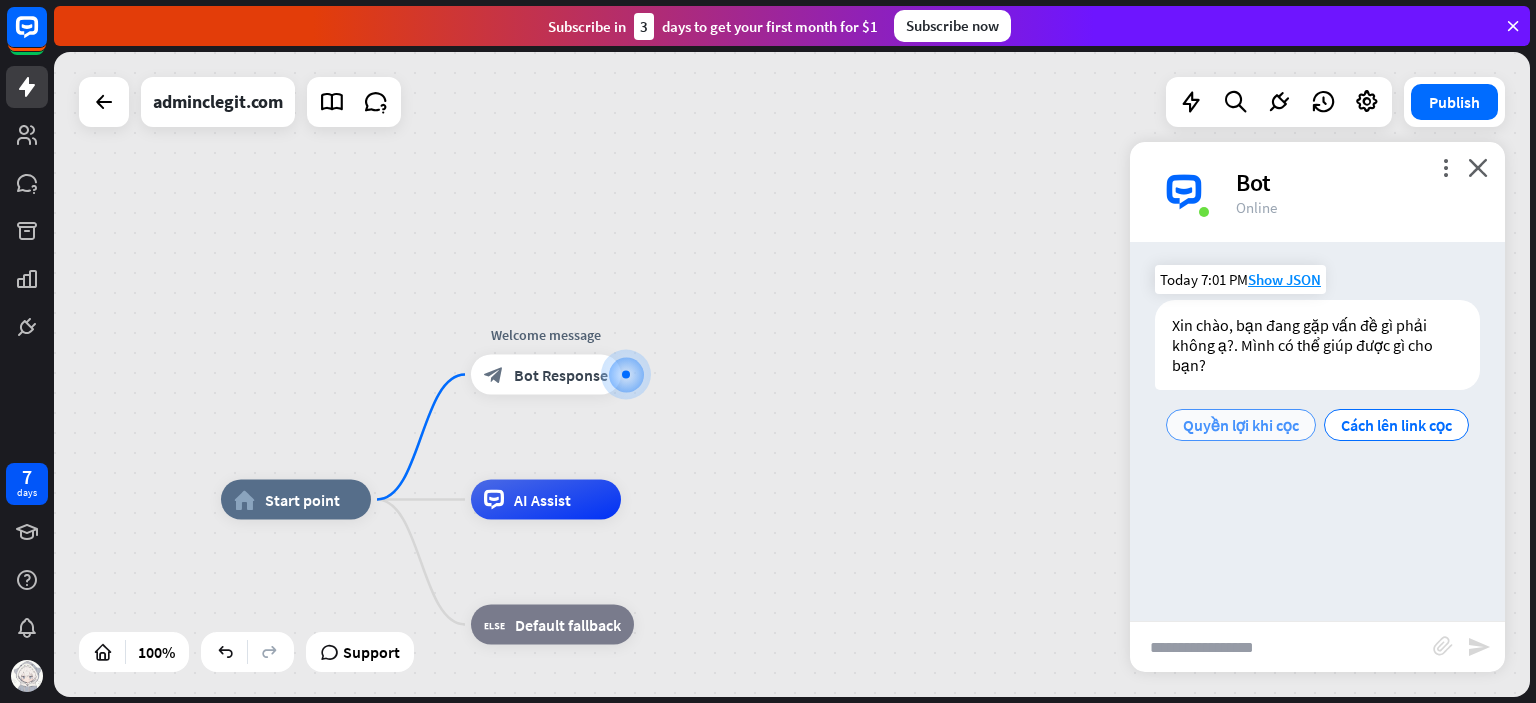 click on "Quyền lợi khi cọc" at bounding box center [1241, 425] 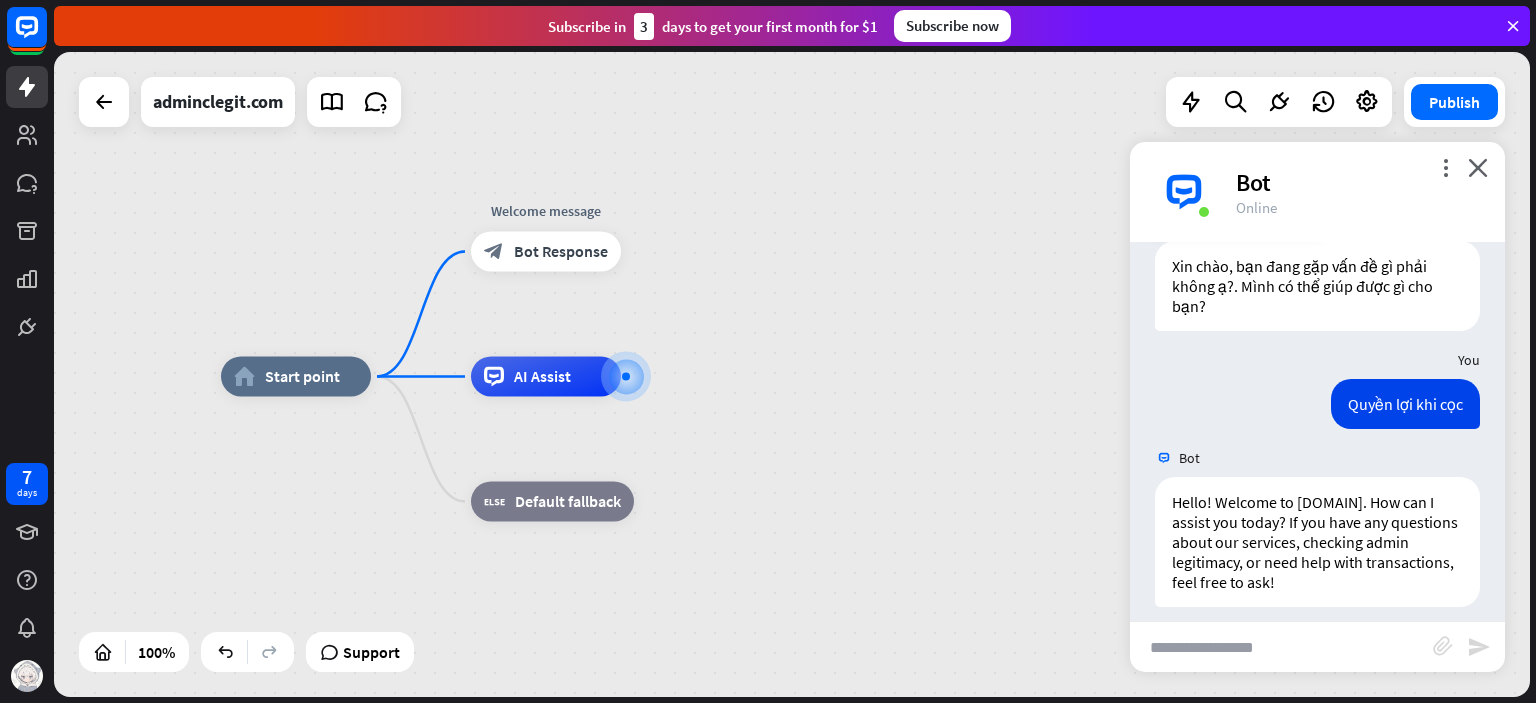 scroll, scrollTop: 75, scrollLeft: 0, axis: vertical 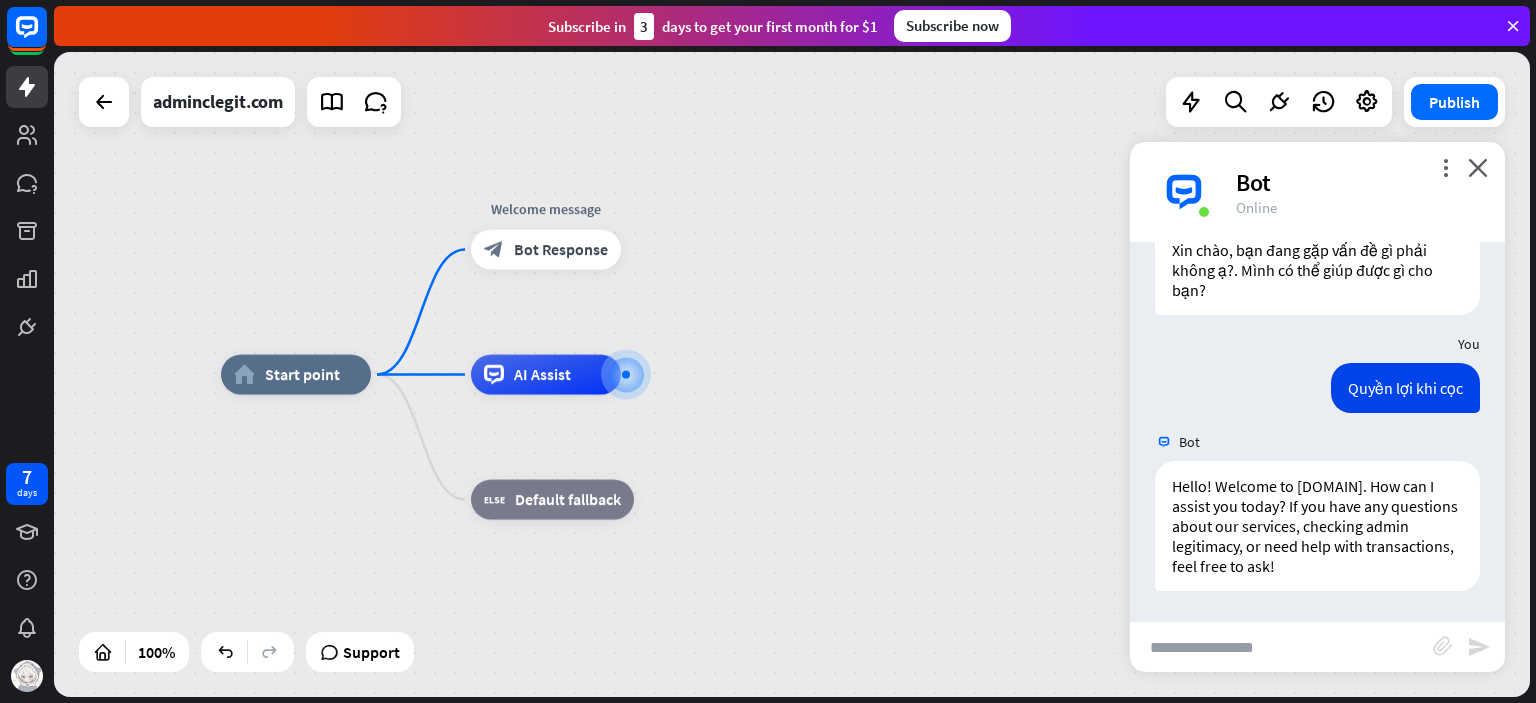 click on "home_2   Start point                 Welcome message   block_bot_response   Bot Response                     AI Assist                       block_fallback   Default fallback" at bounding box center [959, 697] 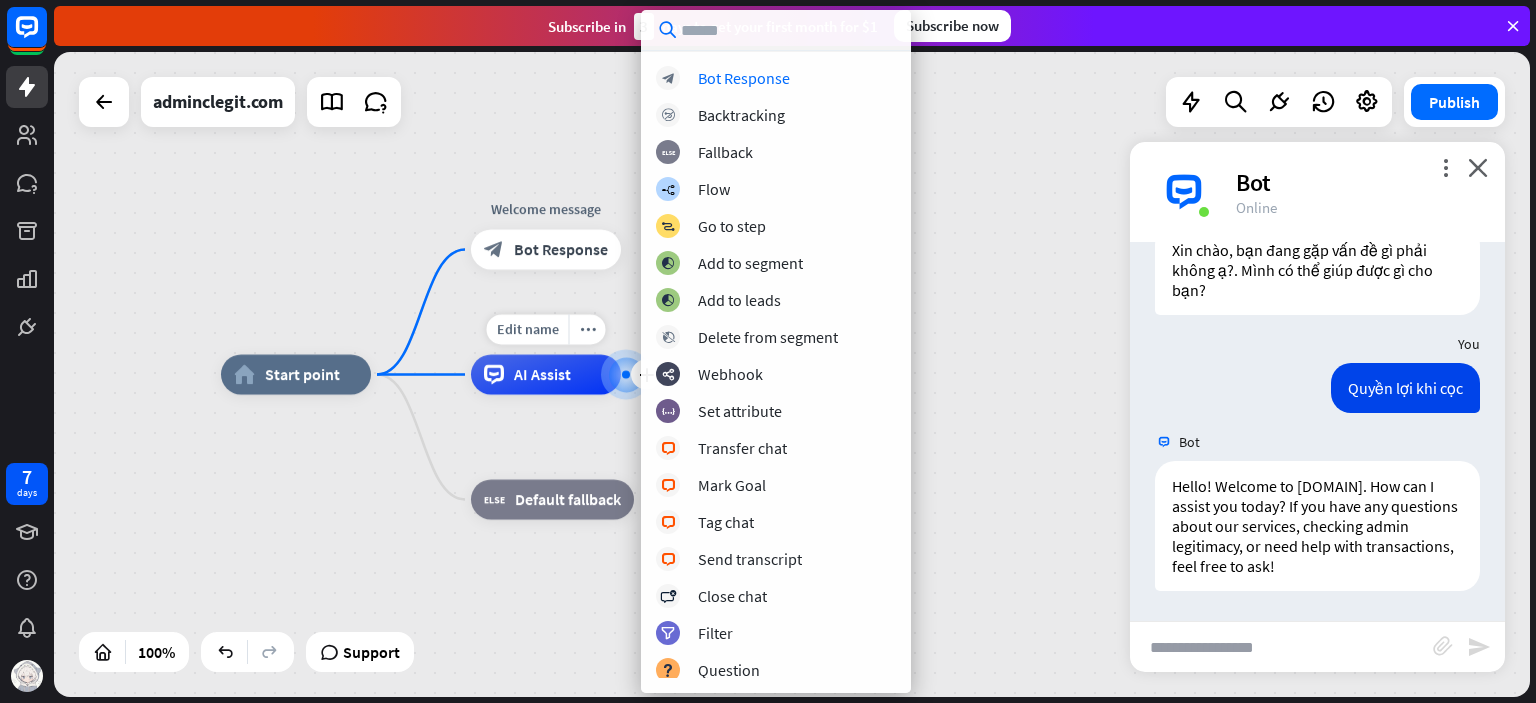 click on "Edit name   more_horiz         plus       AI Assist" at bounding box center (546, 375) 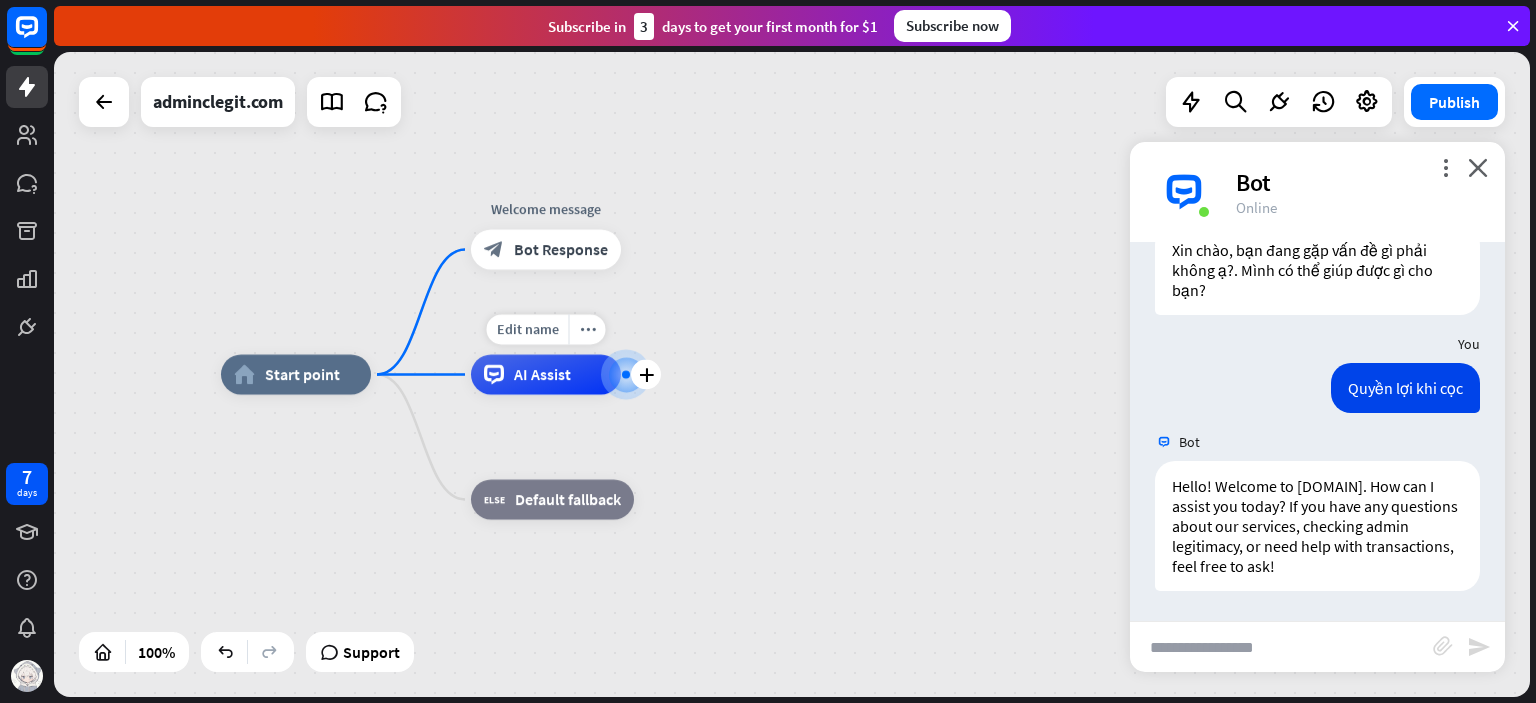 click on "Default fallback" at bounding box center [568, 500] 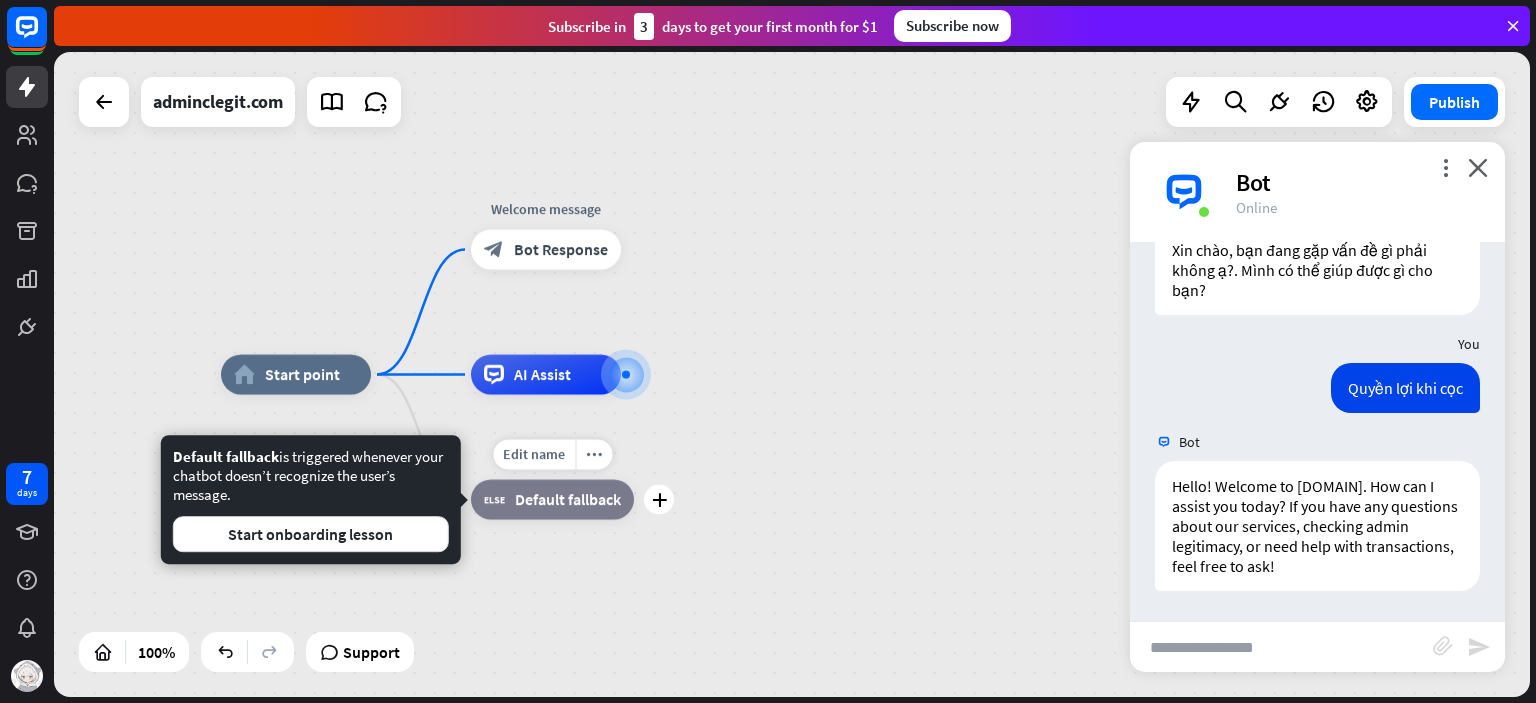 click on "block_bot_response   Bot Response" at bounding box center [546, 250] 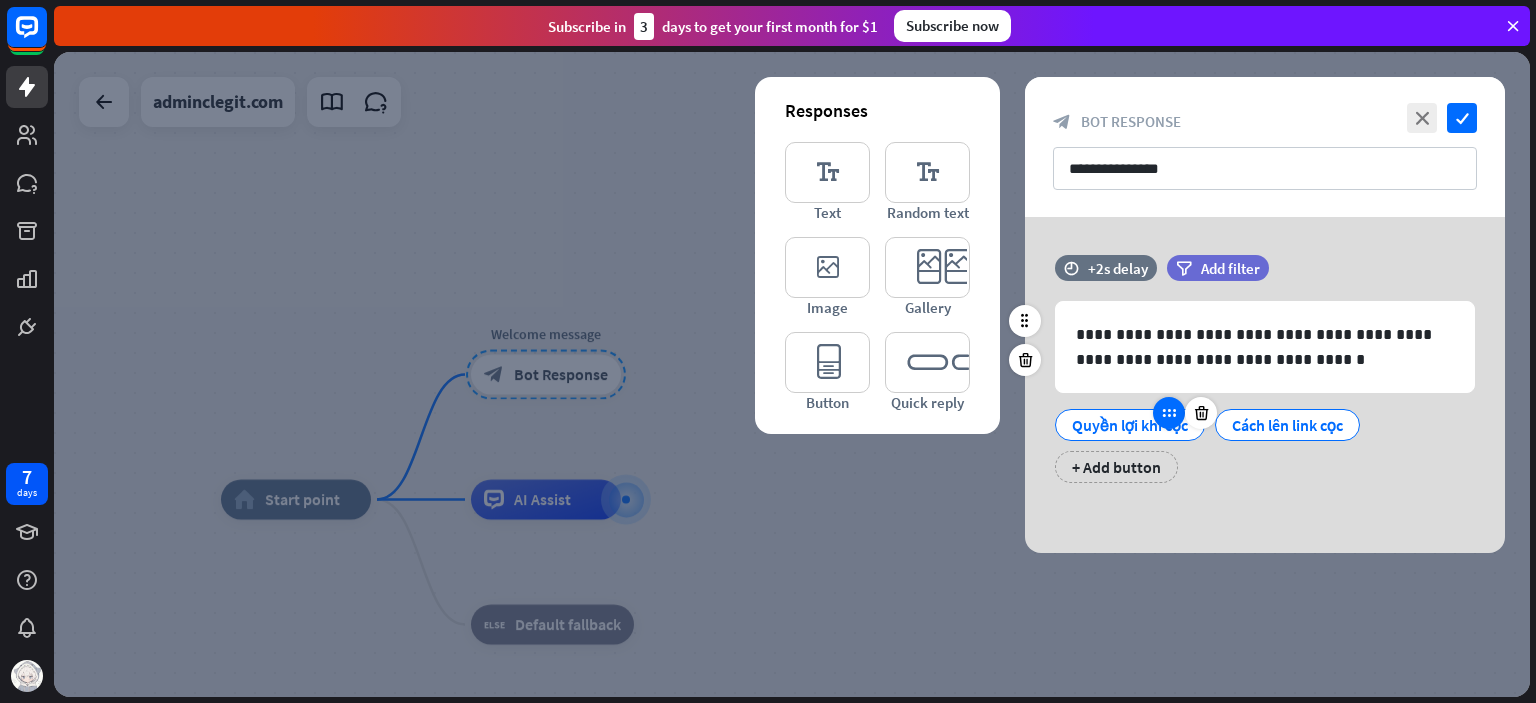 click at bounding box center (1169, 413) 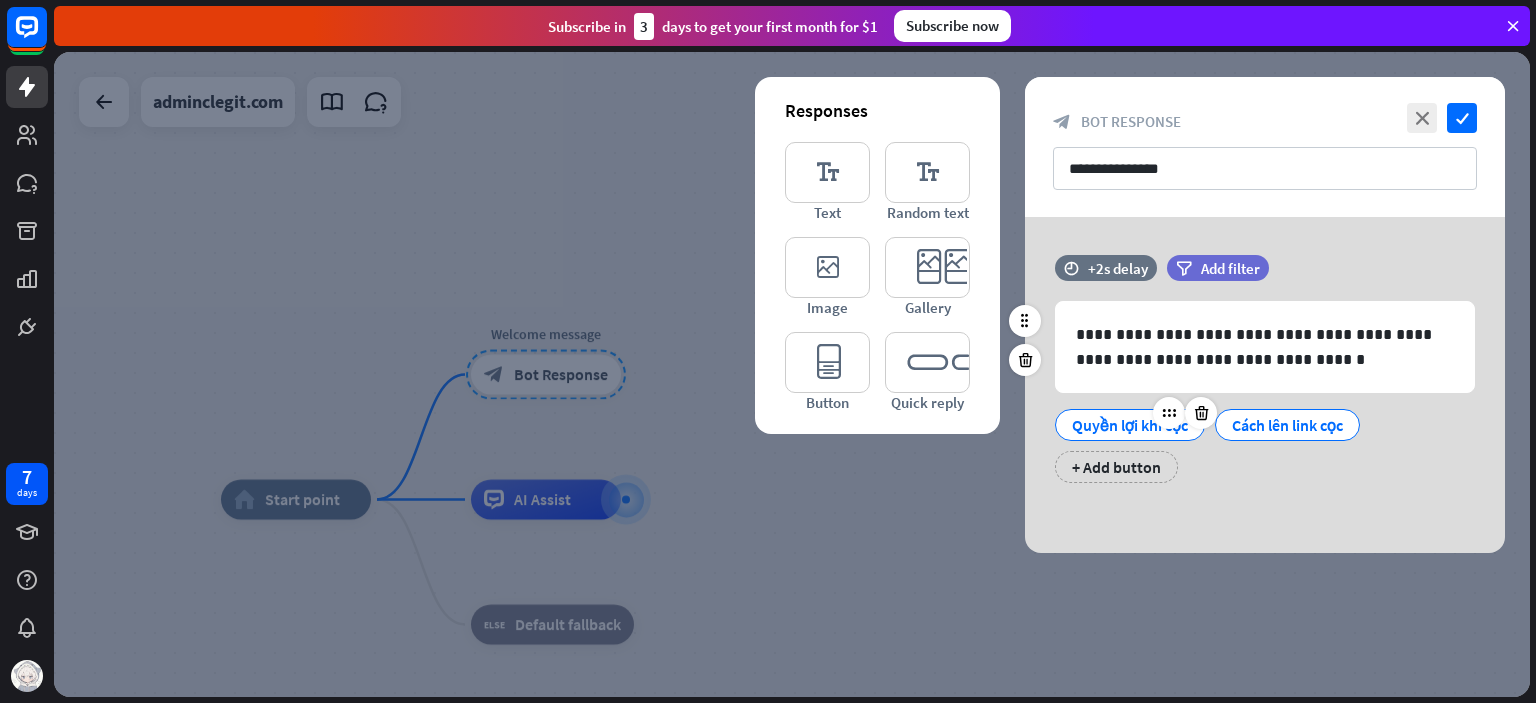 click on "Quyền lợi khi cọc" at bounding box center [1130, 425] 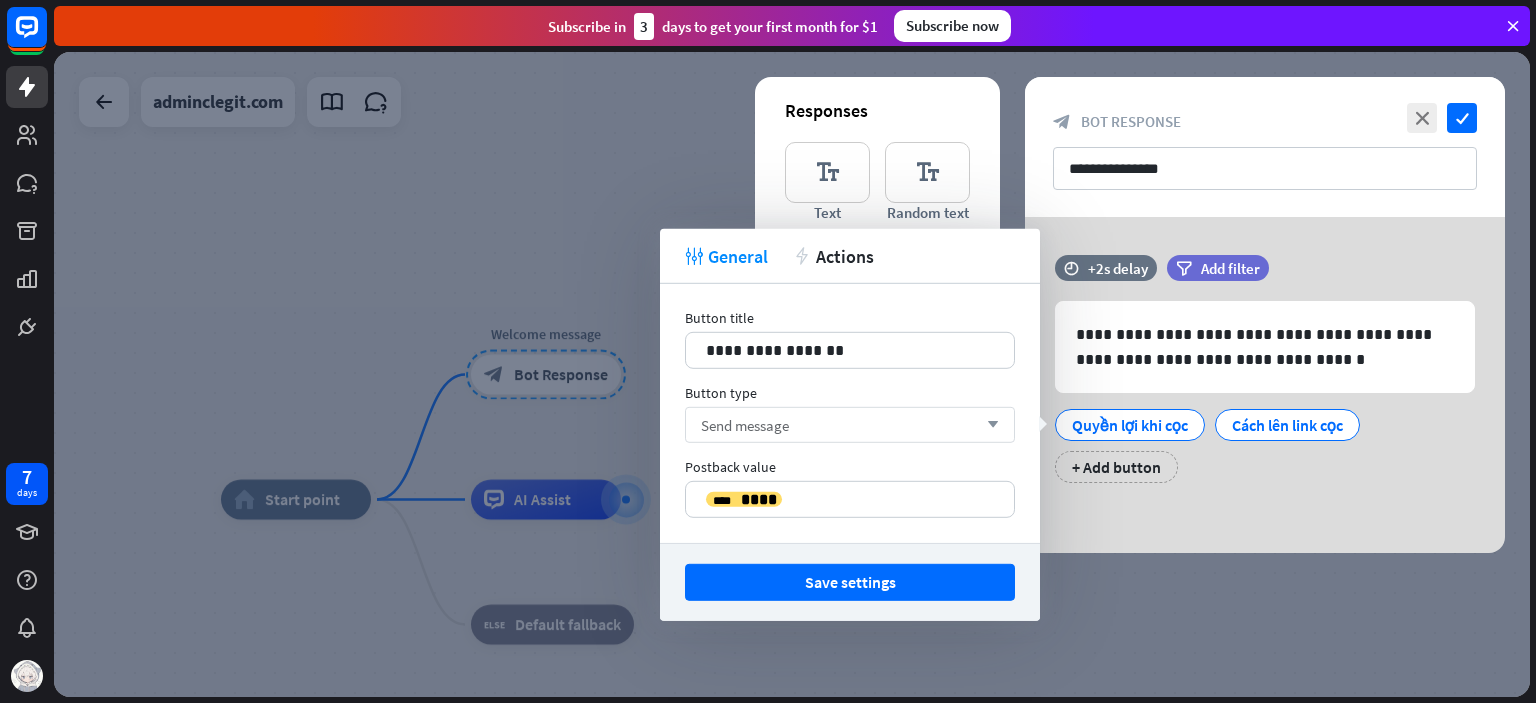 click on "Send message
arrow_down" at bounding box center [850, 425] 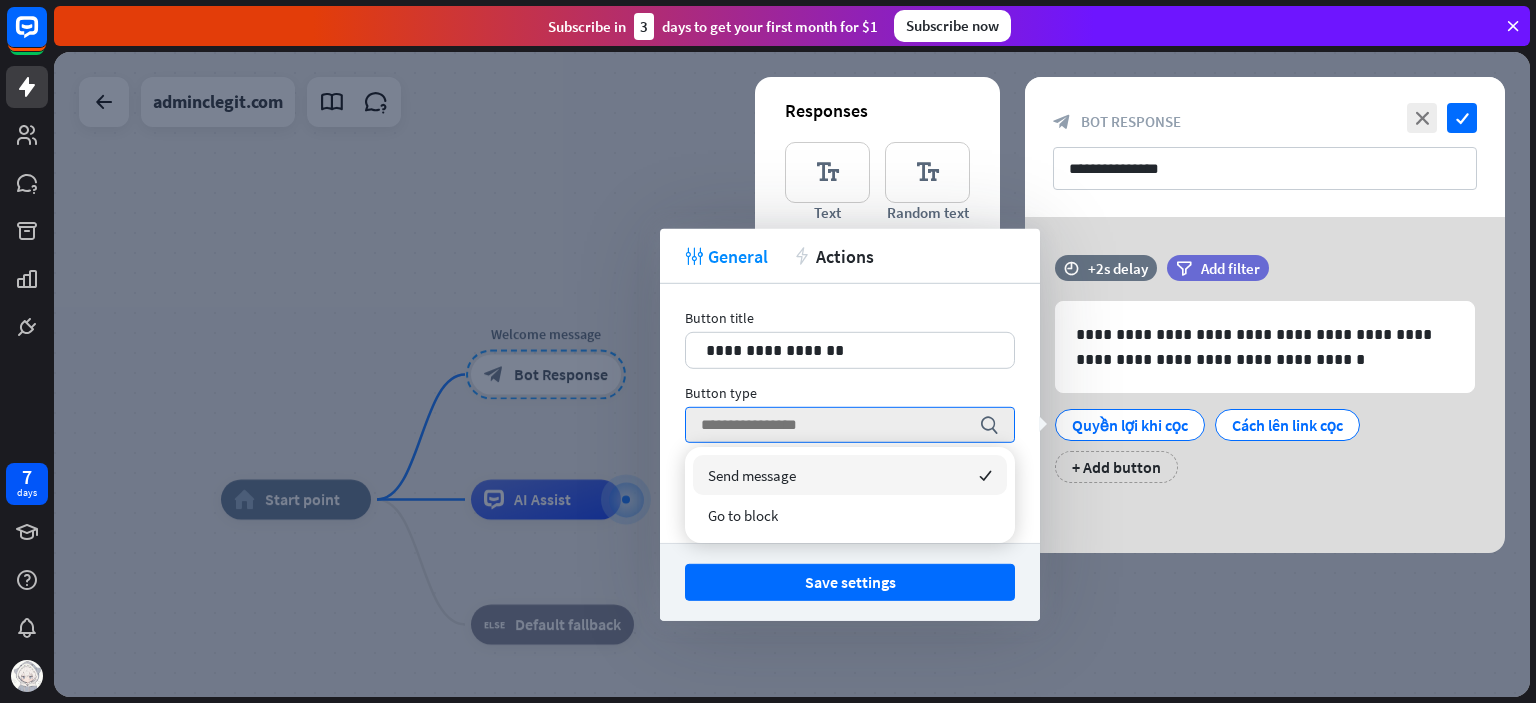 click on "Go to block" at bounding box center [850, 515] 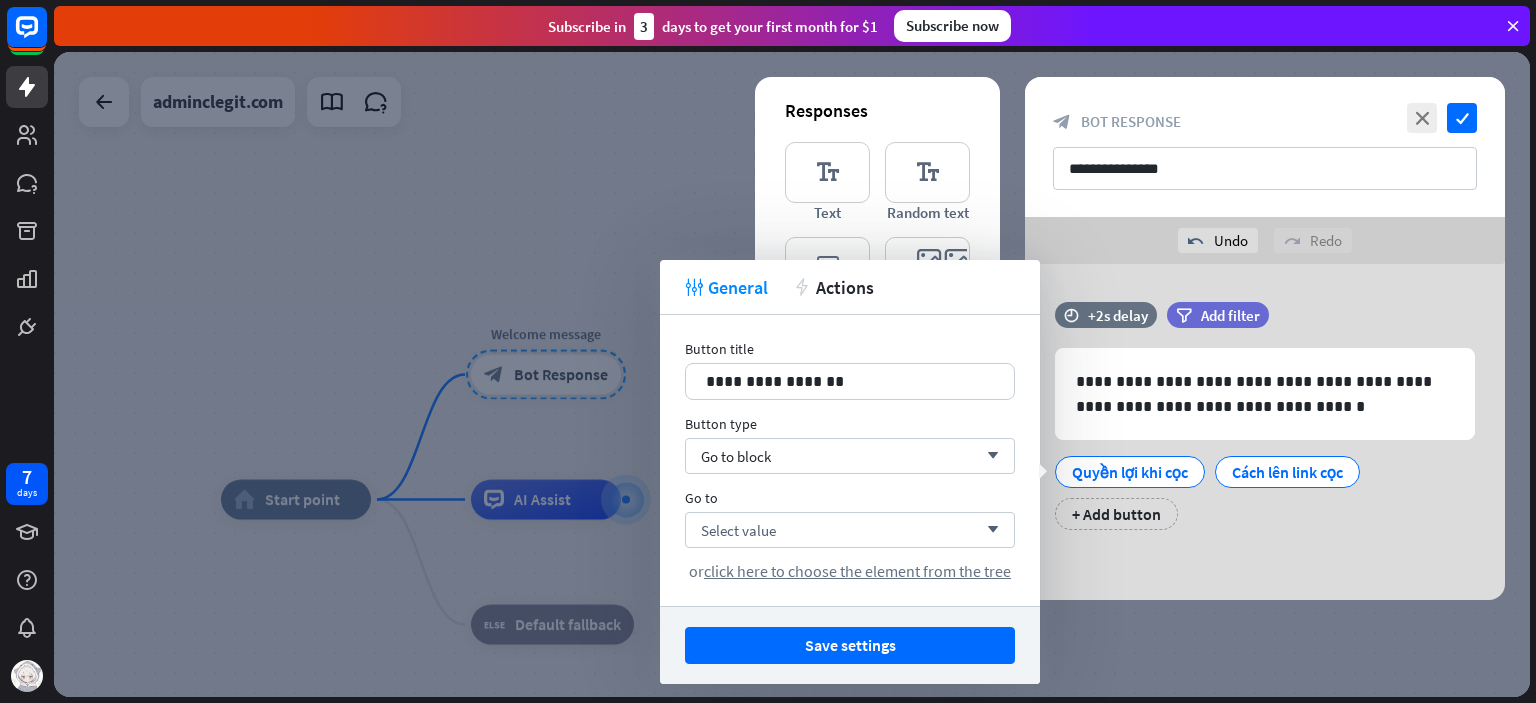 click on "Select value
arrow_down" at bounding box center [850, 530] 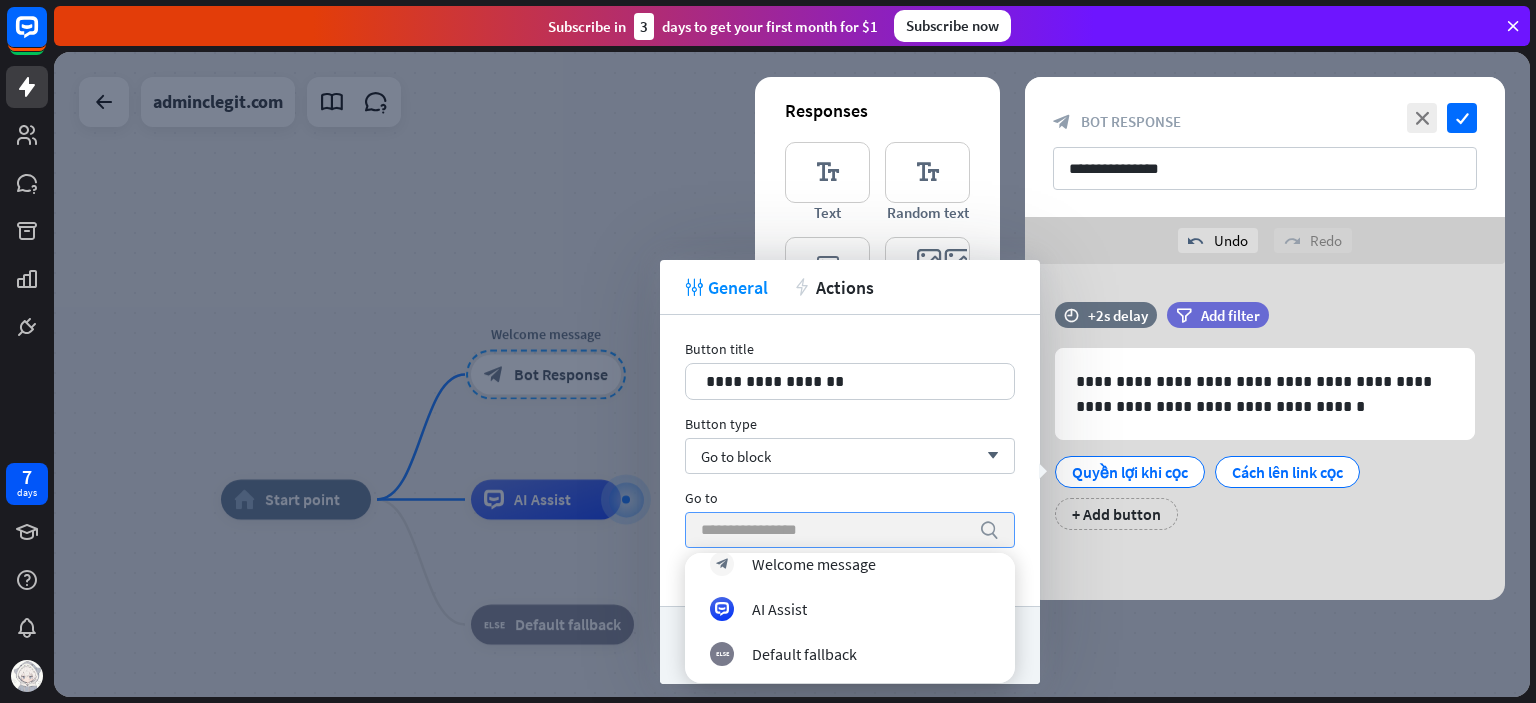 scroll, scrollTop: 64, scrollLeft: 0, axis: vertical 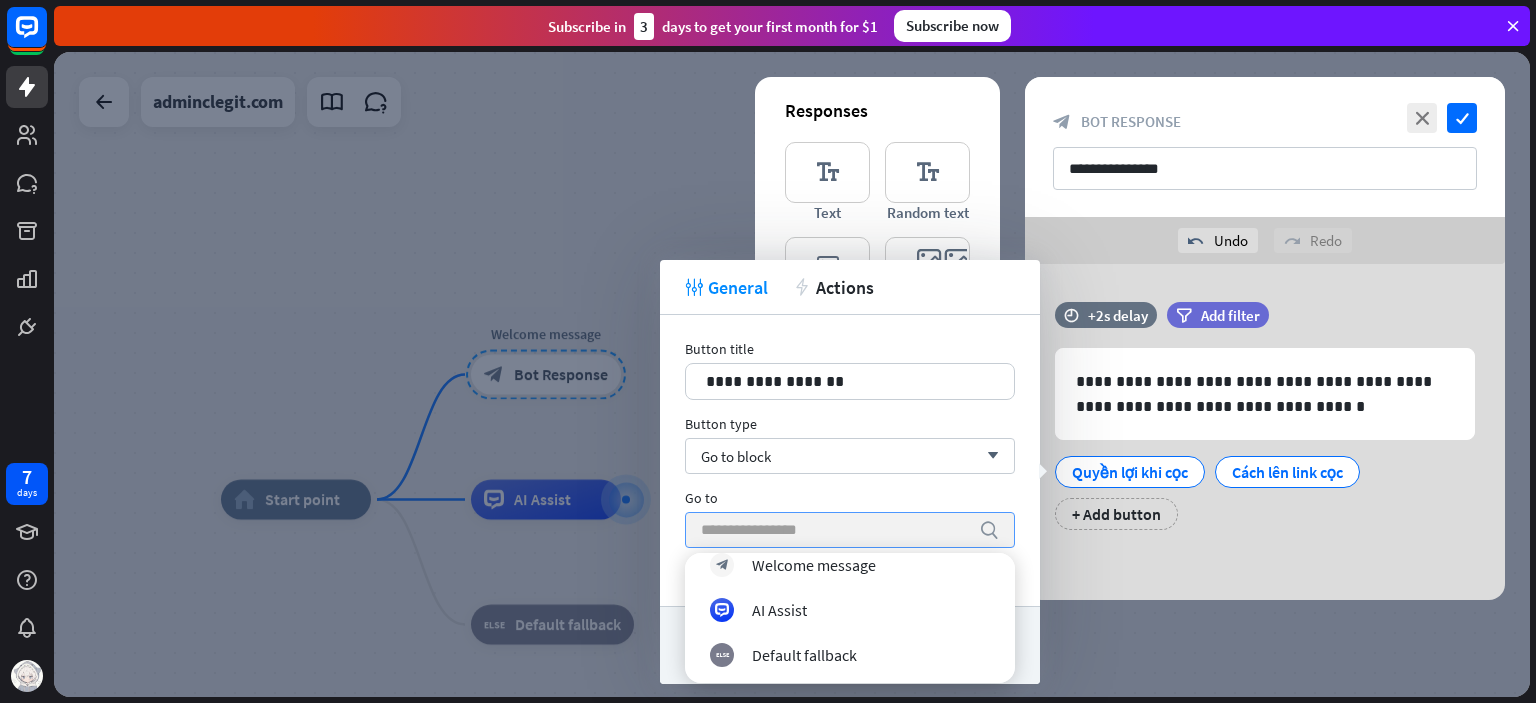 click at bounding box center (835, 530) 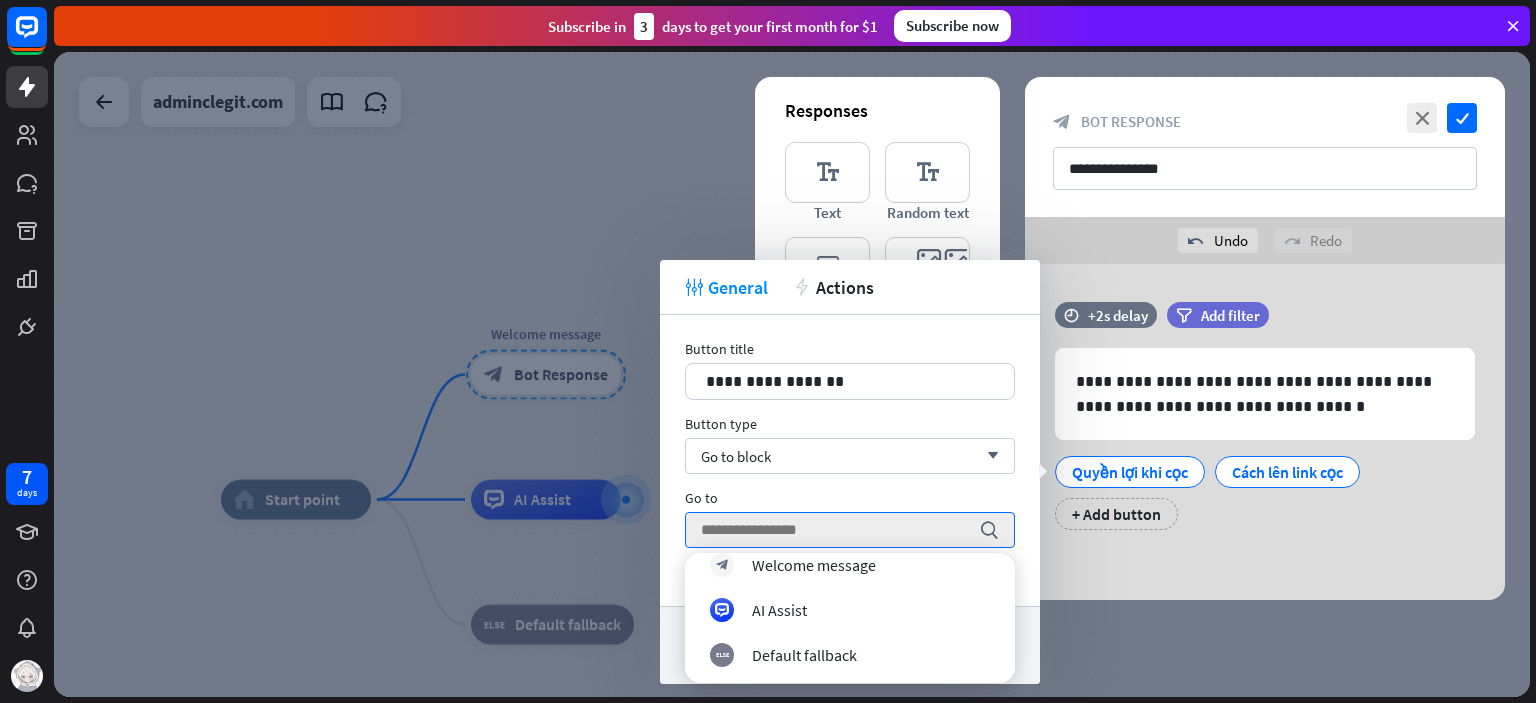 click at bounding box center [792, 374] 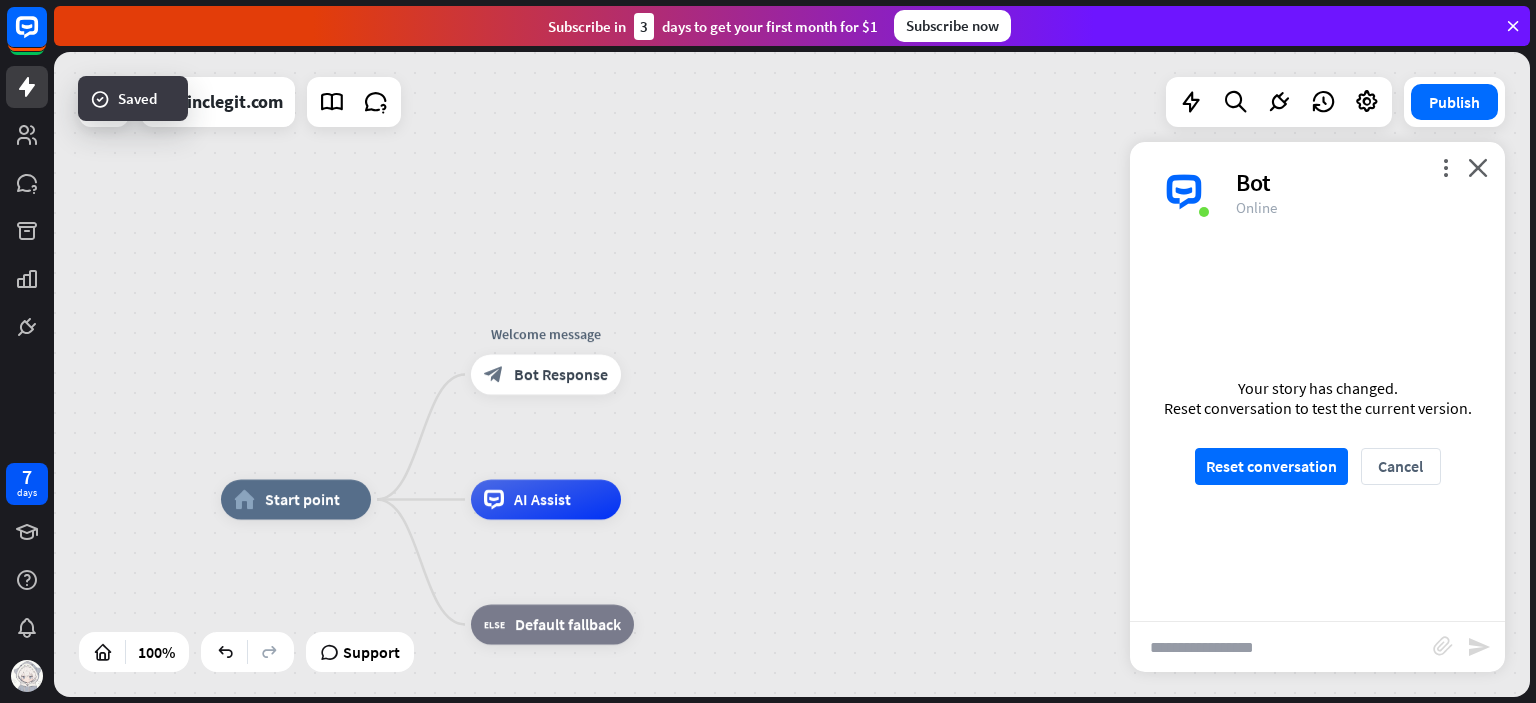 click at bounding box center (792, 374) 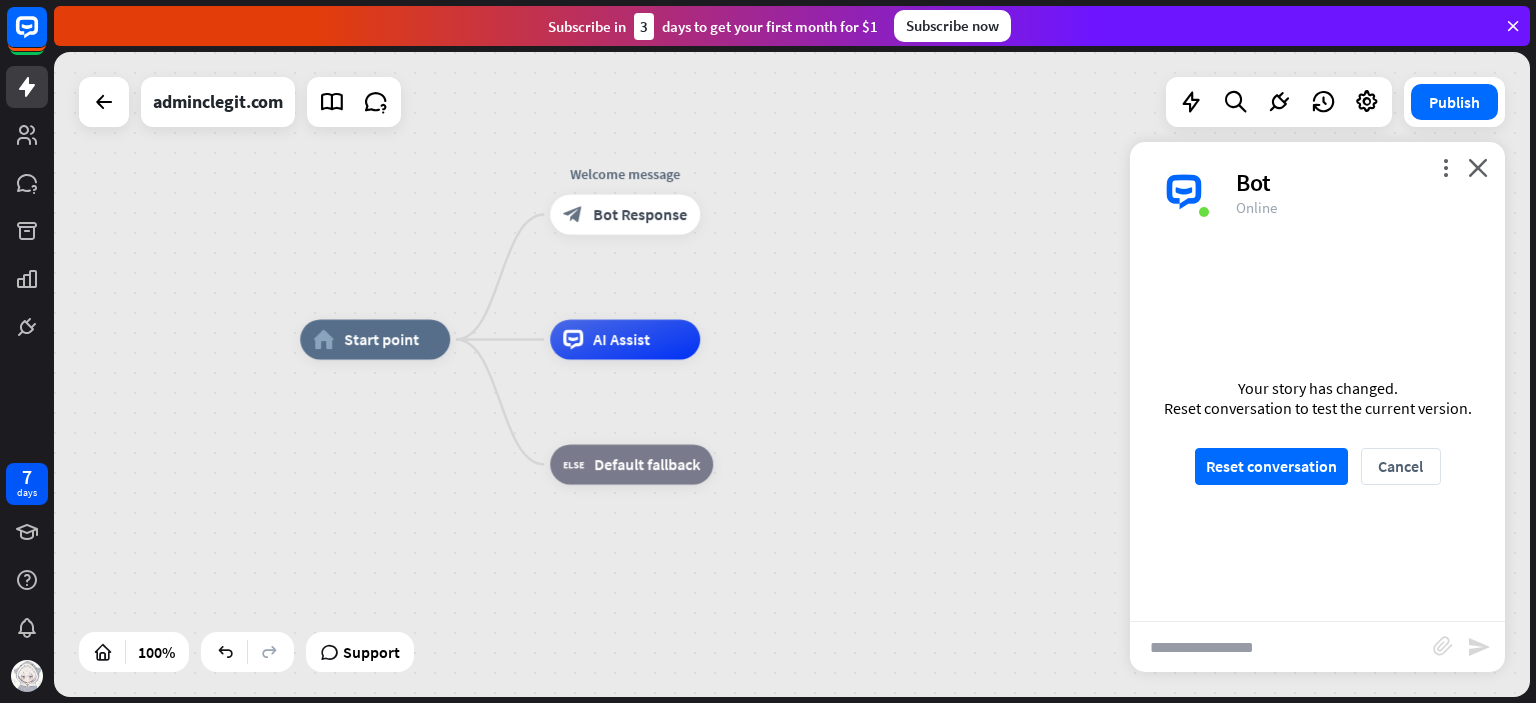 click on "home_2   Start point" at bounding box center [375, 340] 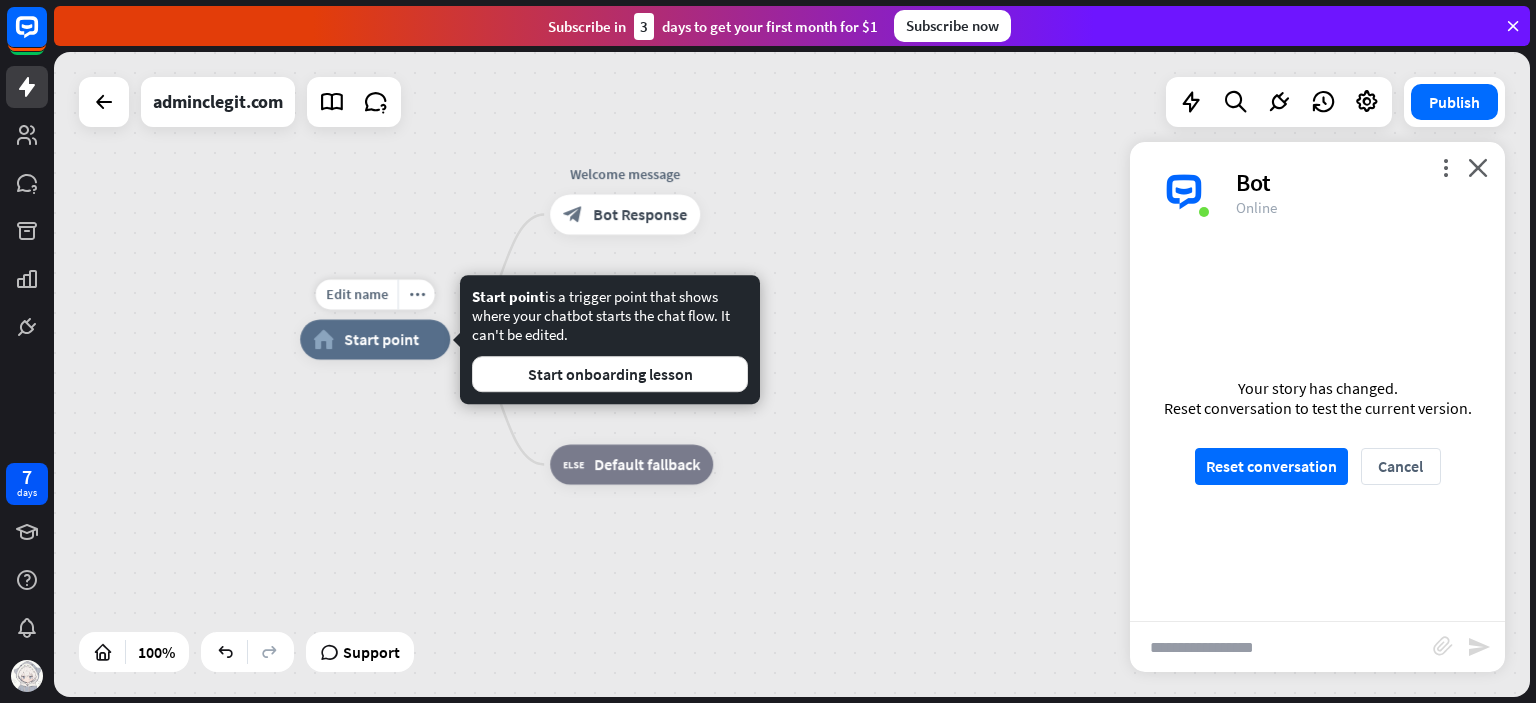 click on "Edit name   more_horiz         plus     home_2   Start point                 Welcome message   block_bot_response   Bot Response                     AI Assist                   block_fallback   Default fallback" at bounding box center (792, 374) 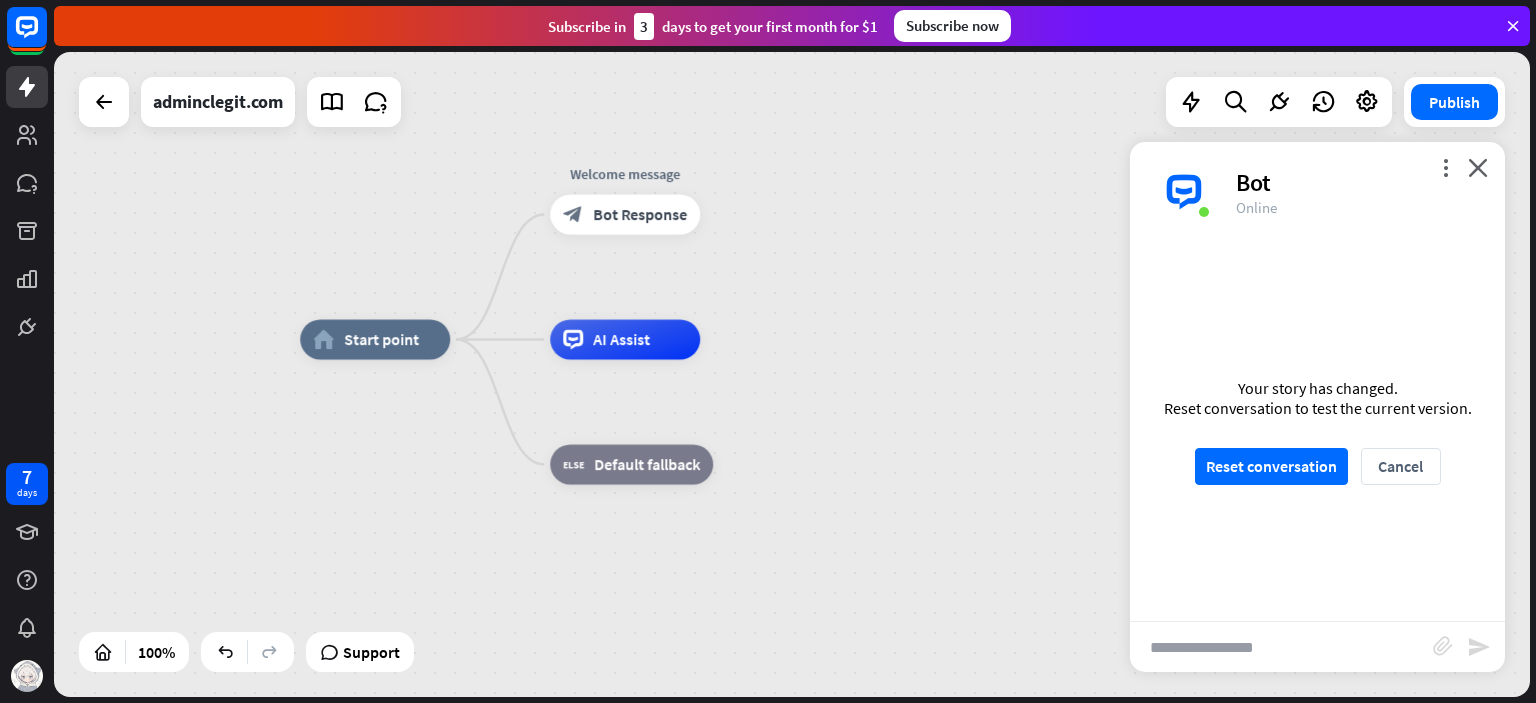 click on "Start point  is a trigger point that shows where your chatbot starts the chat flow. It can't be edited.
Start onboarding lesson" at bounding box center [610, 339] 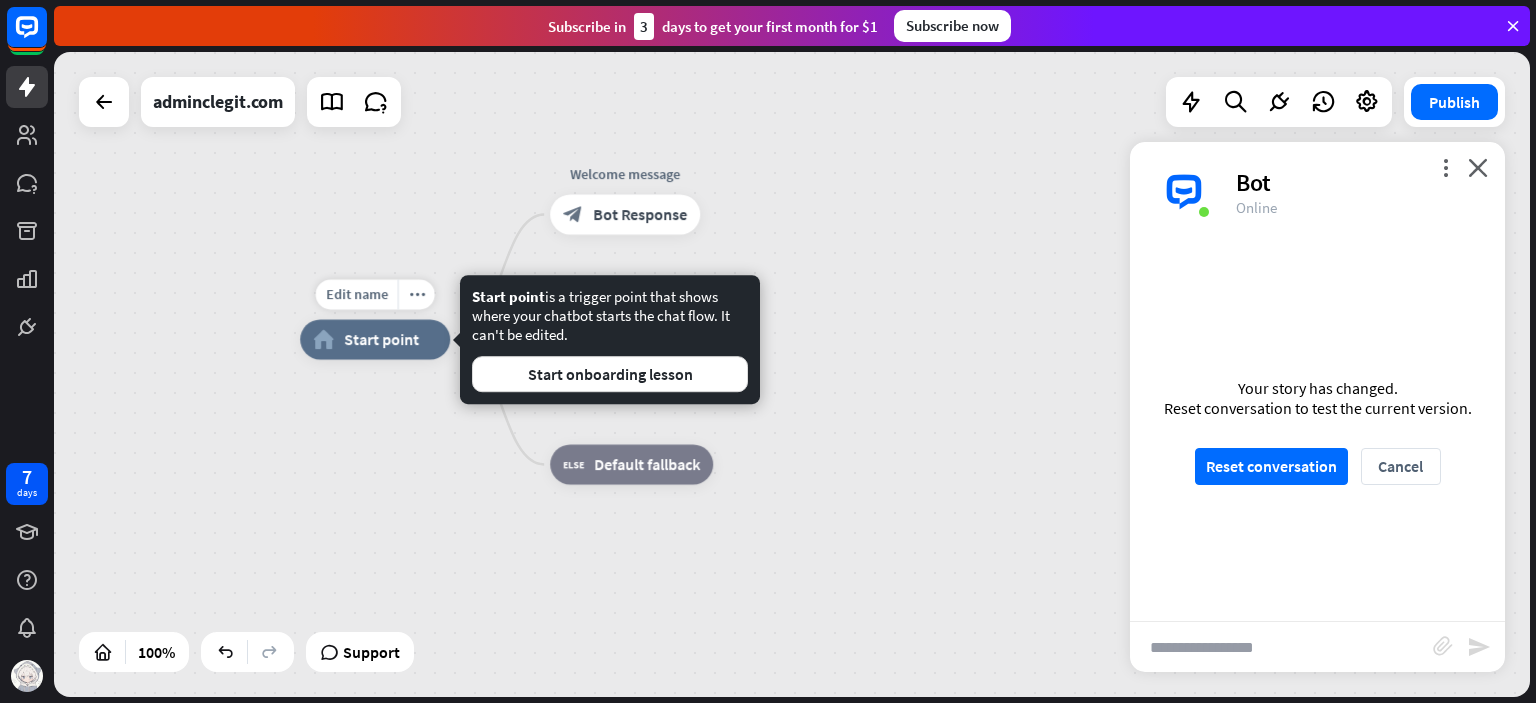 click on "Start point  is a trigger point that shows where your chatbot starts the chat flow. It can't be edited.
Start onboarding lesson" at bounding box center [610, 339] 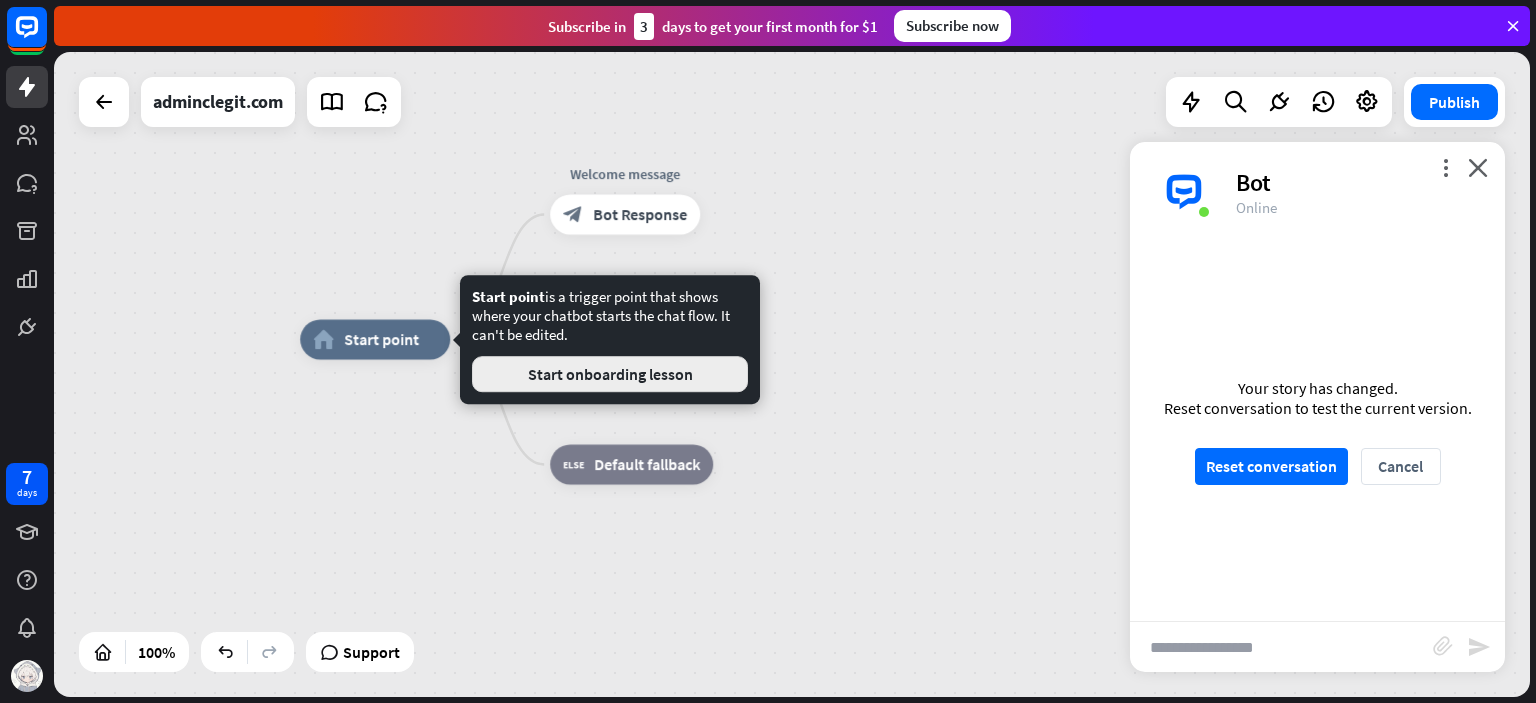 click on "Start onboarding lesson" at bounding box center (610, 374) 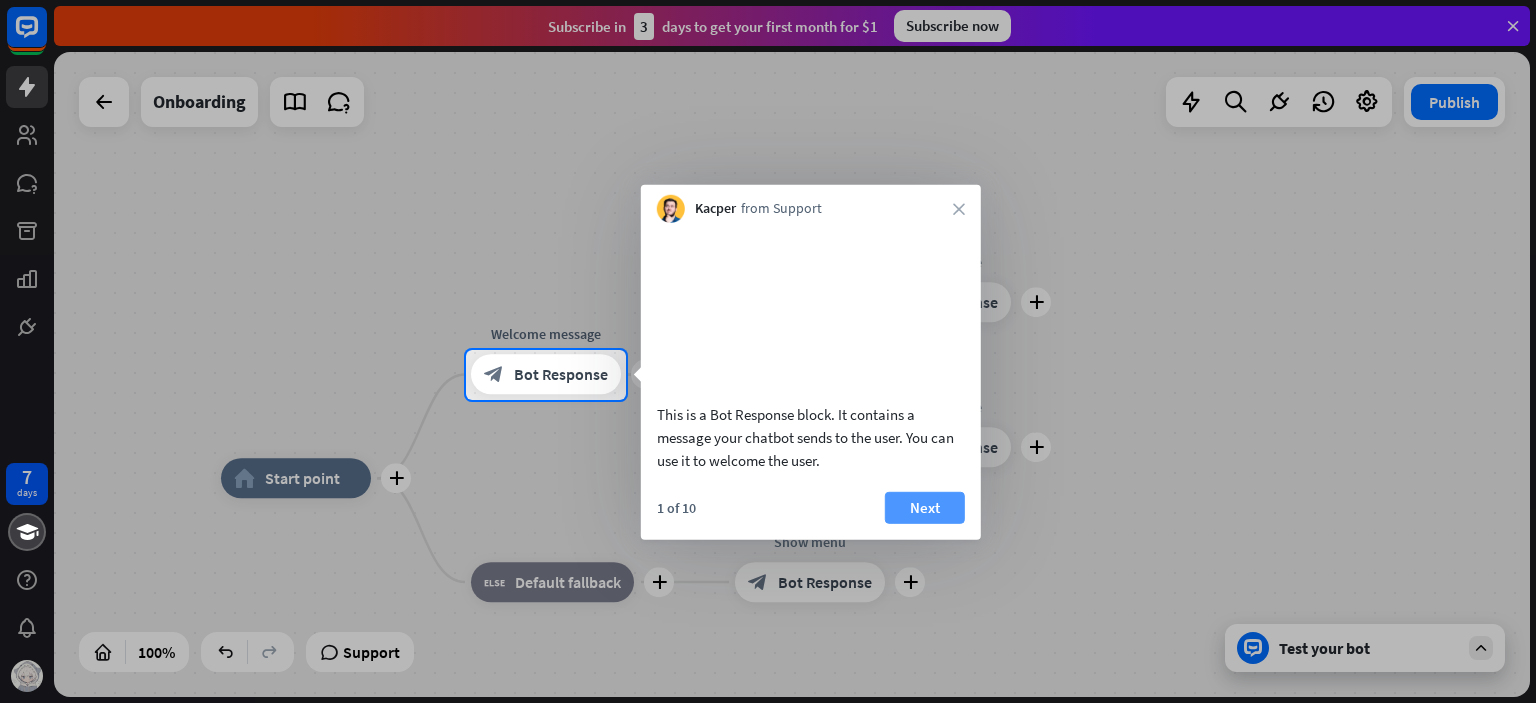 click on "Next" at bounding box center [925, 507] 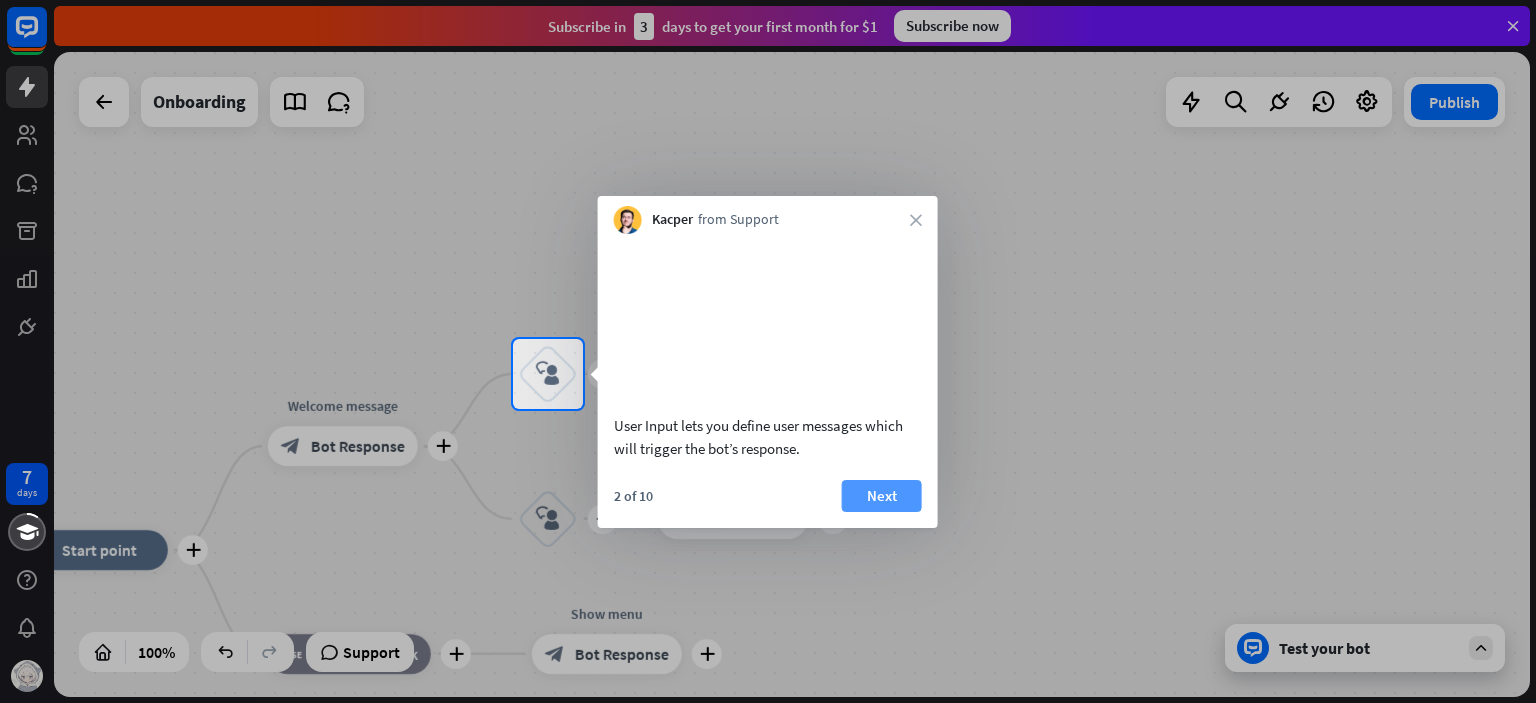 click on "Next" at bounding box center [882, 496] 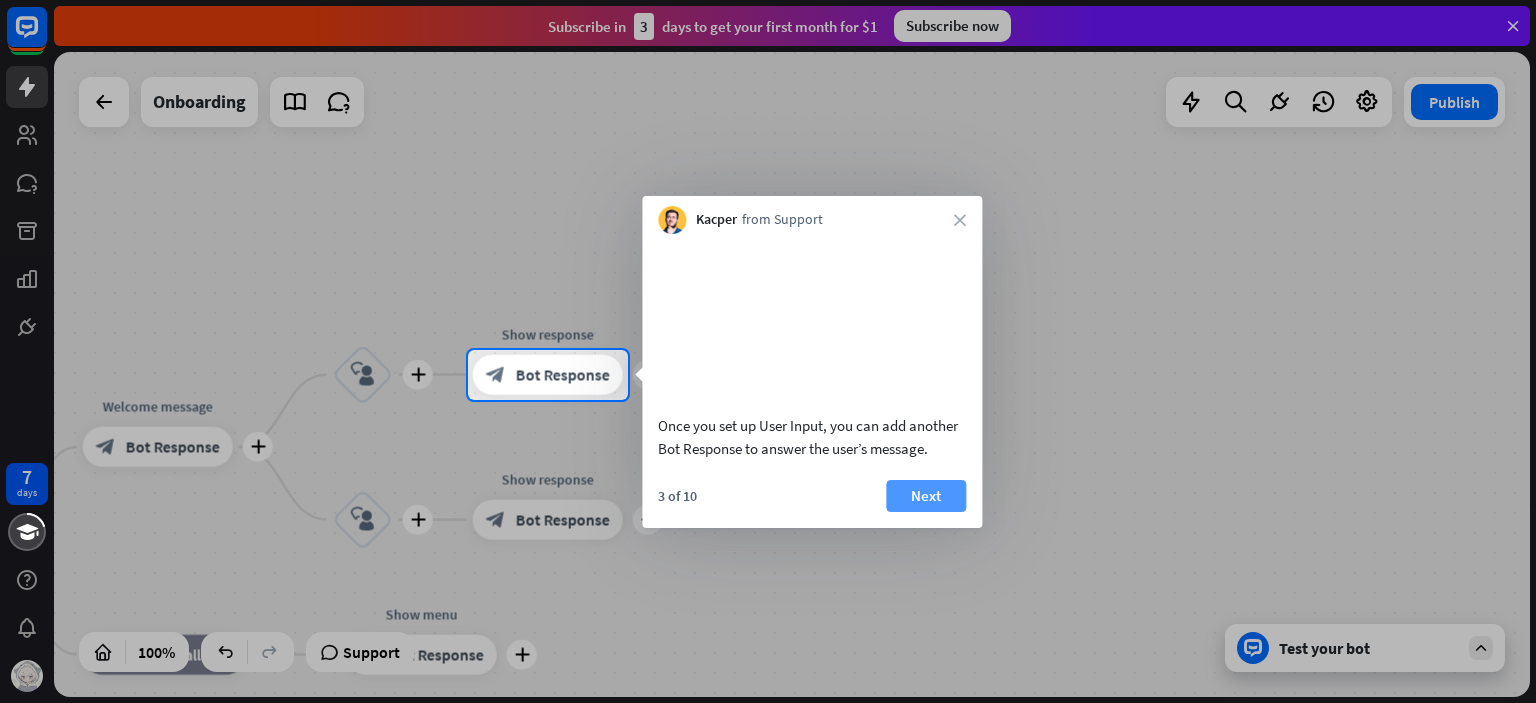 click on "Next" at bounding box center (926, 496) 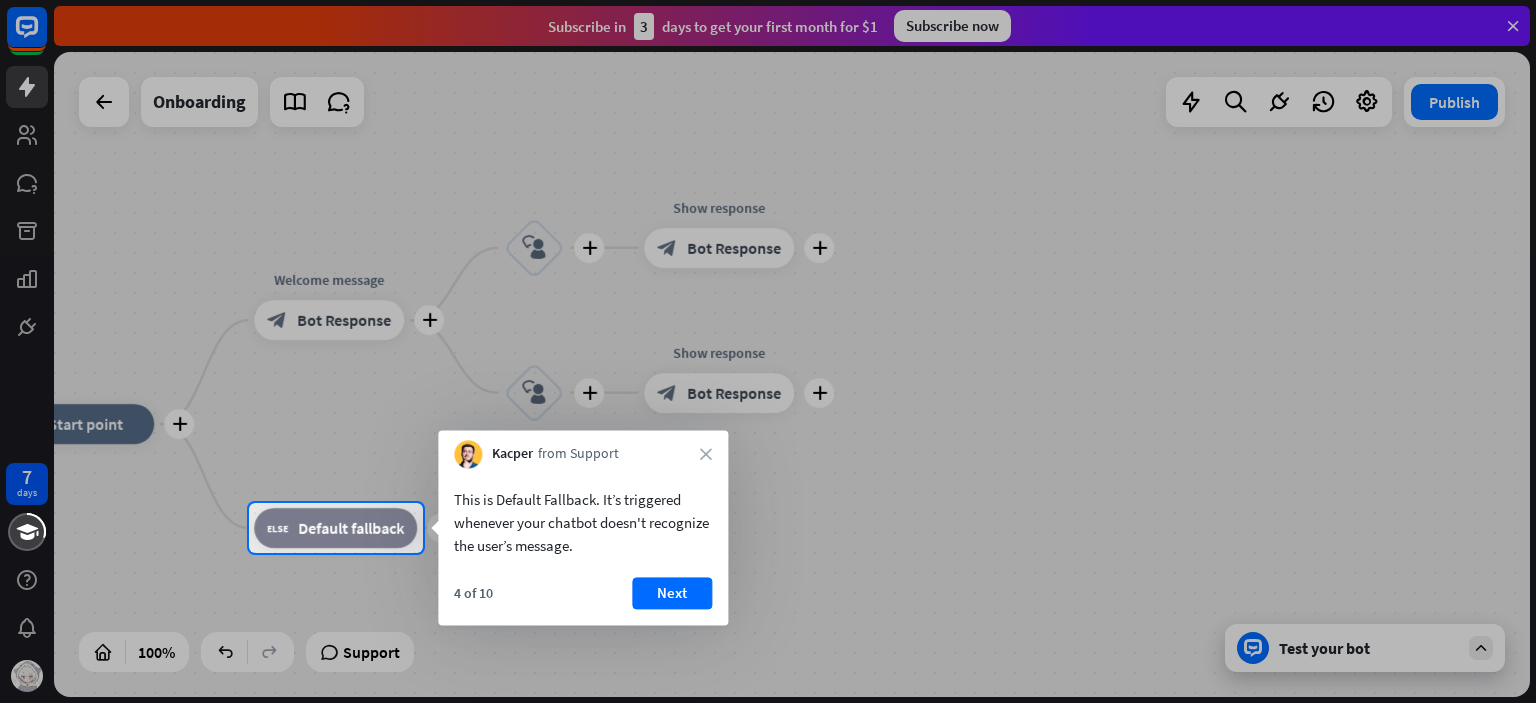 click at bounding box center (768, 628) 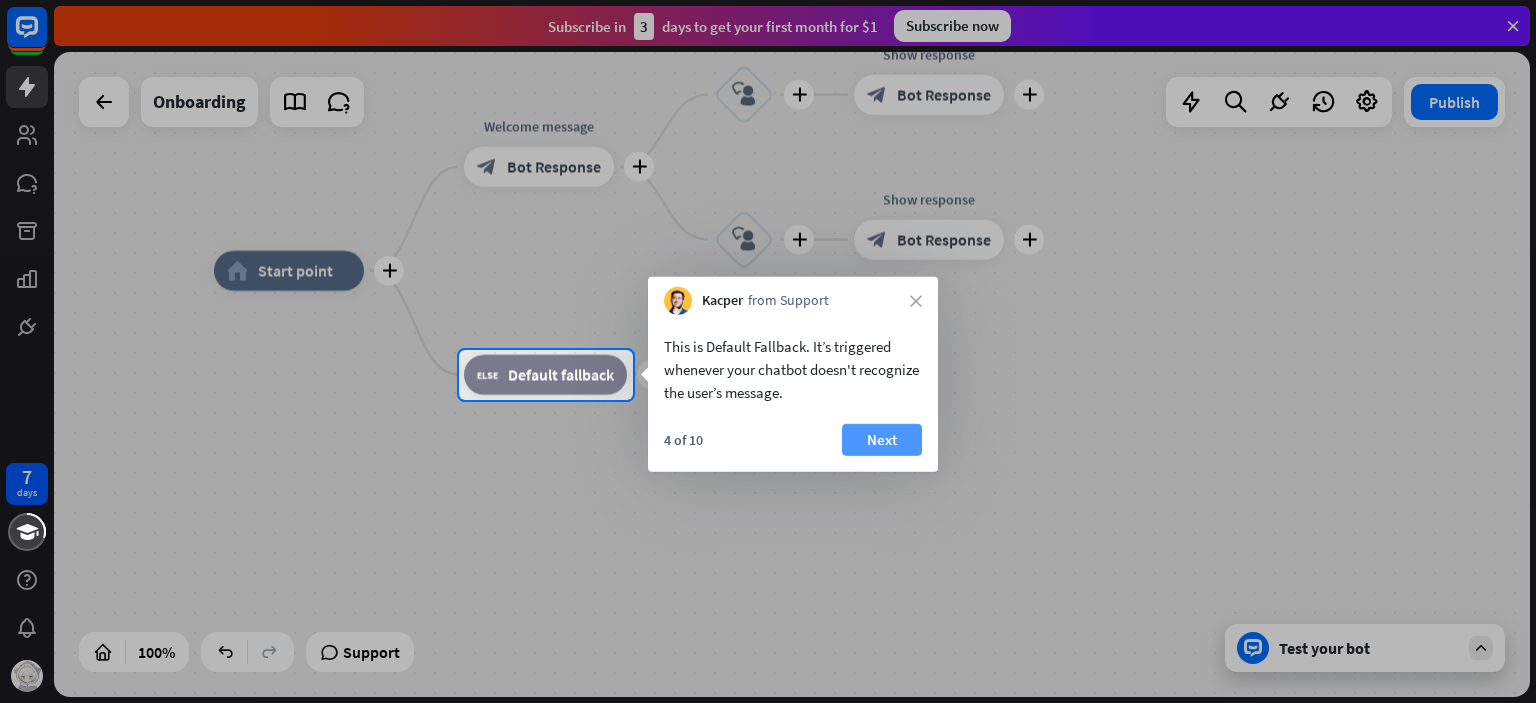 click on "Next" at bounding box center (882, 440) 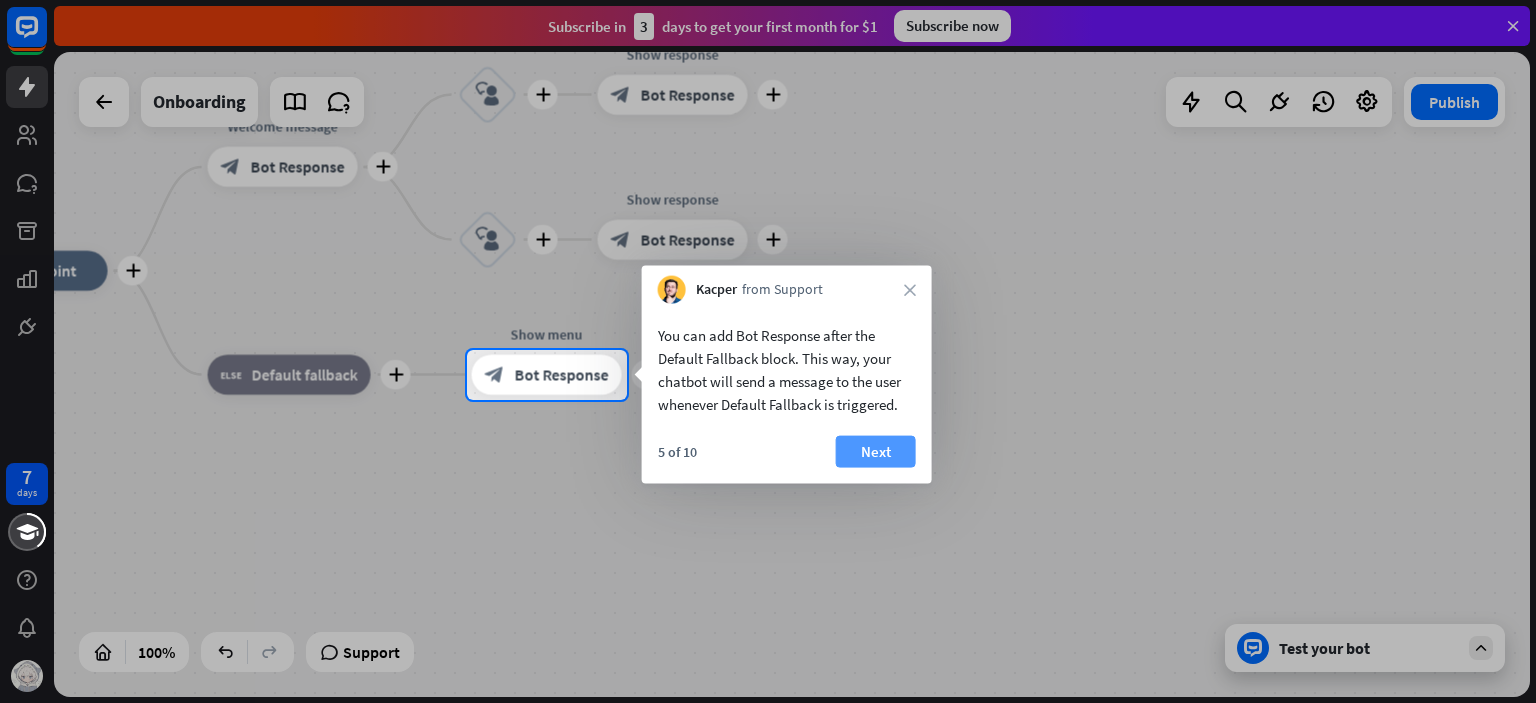 click on "Next" at bounding box center (876, 452) 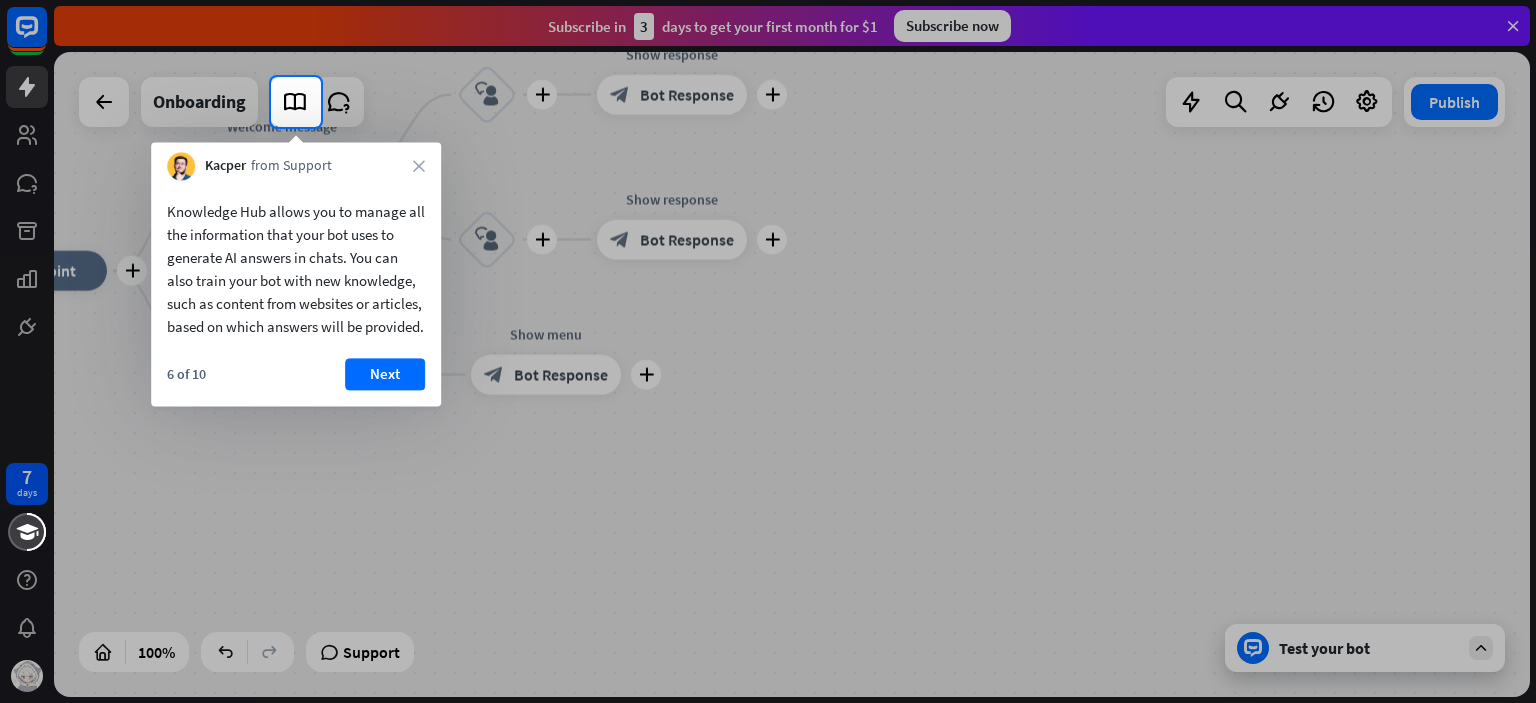 click on "Next" at bounding box center [385, 374] 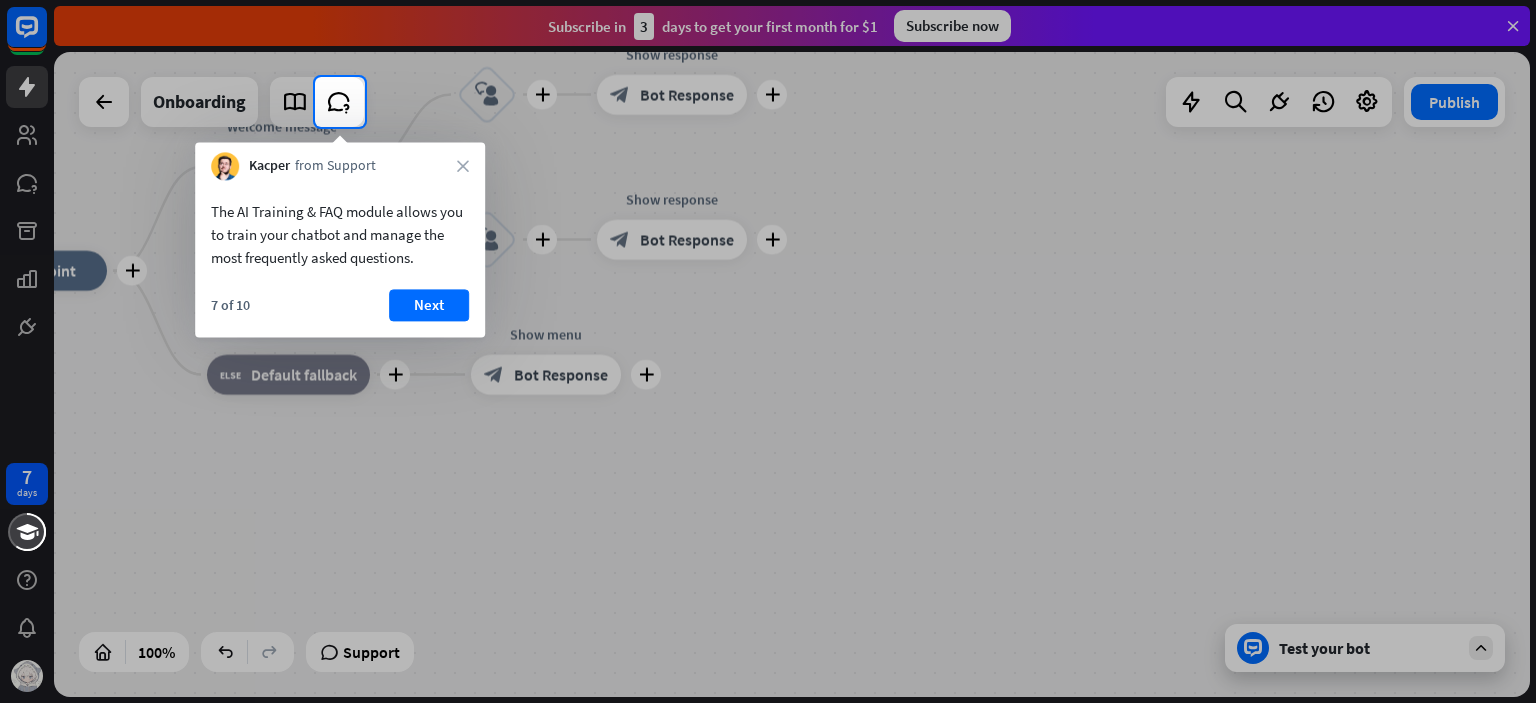 click at bounding box center (768, 415) 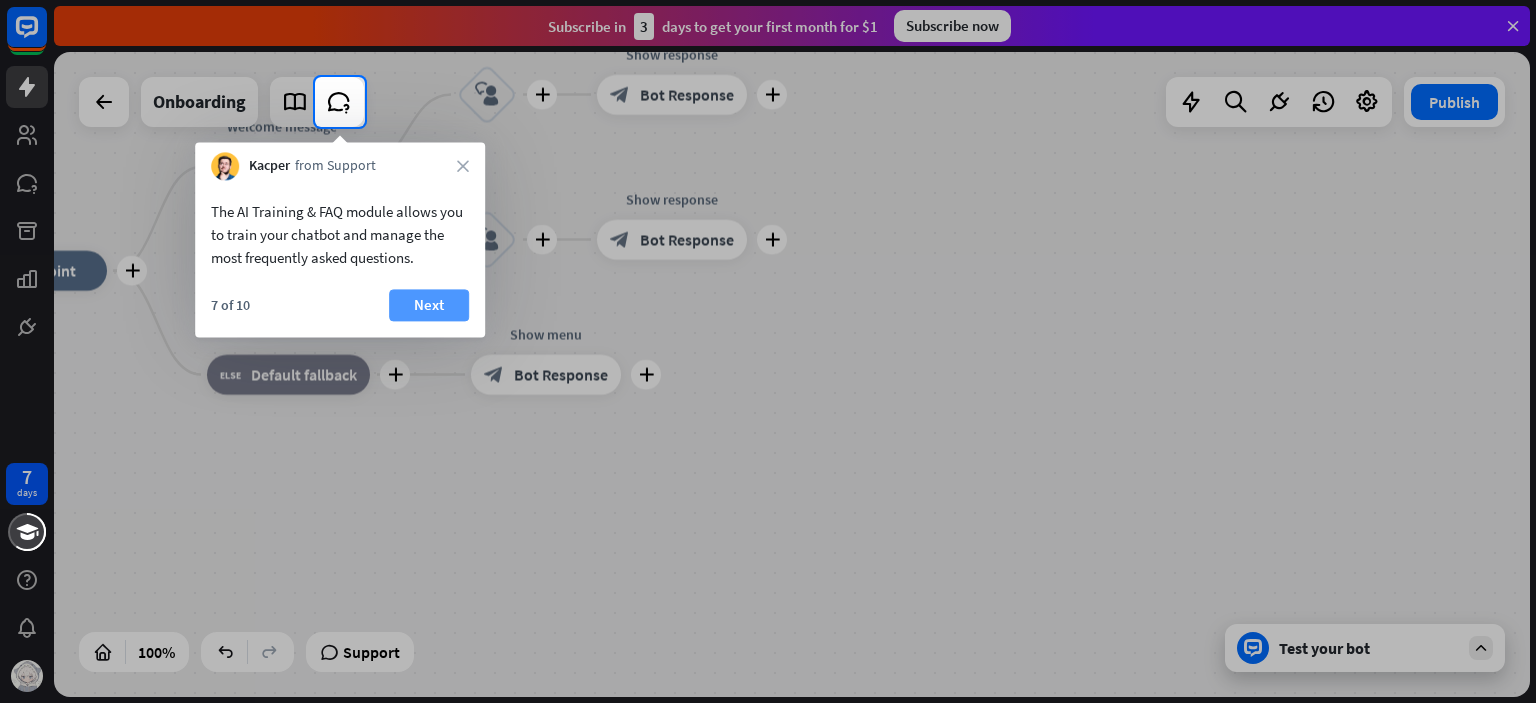 click on "Next" at bounding box center [429, 305] 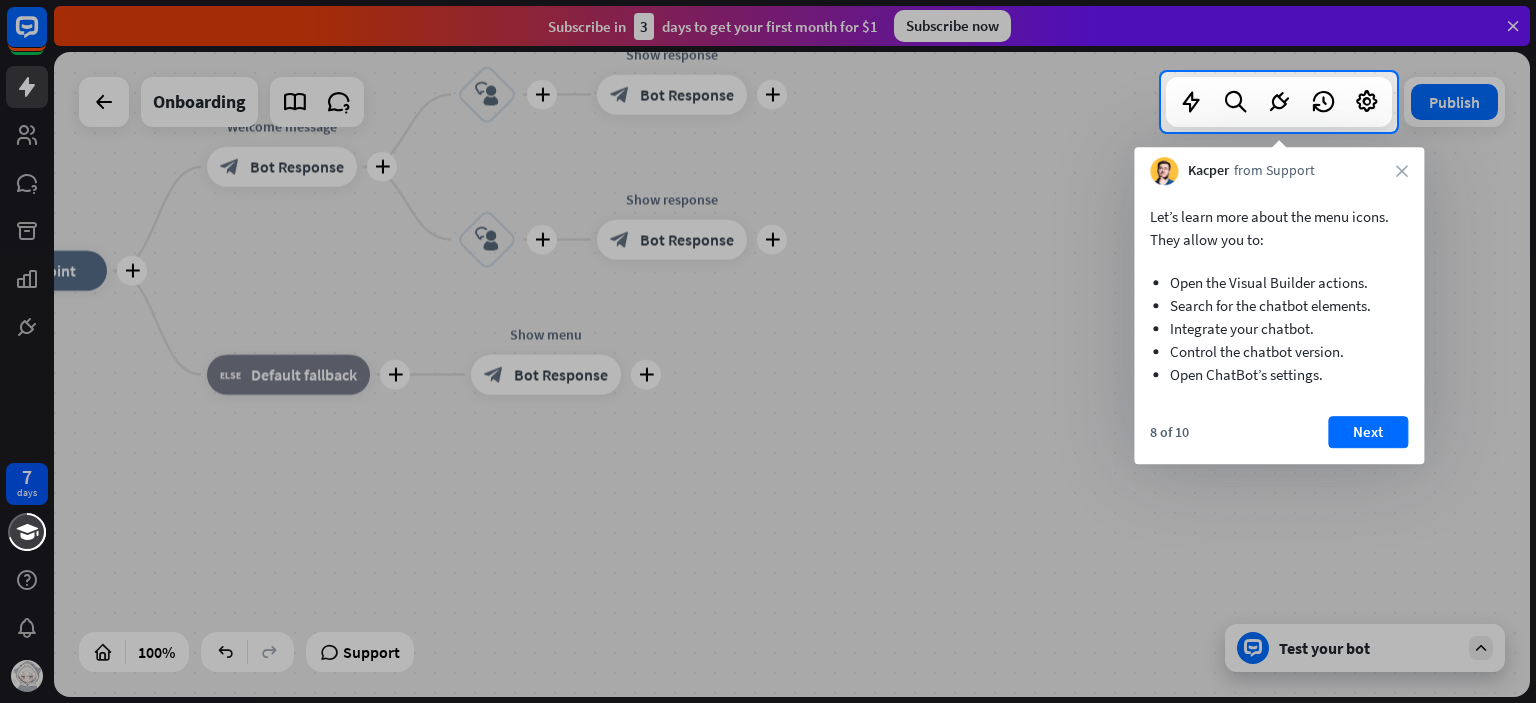 click on "8 of 10
Next" at bounding box center [1279, 440] 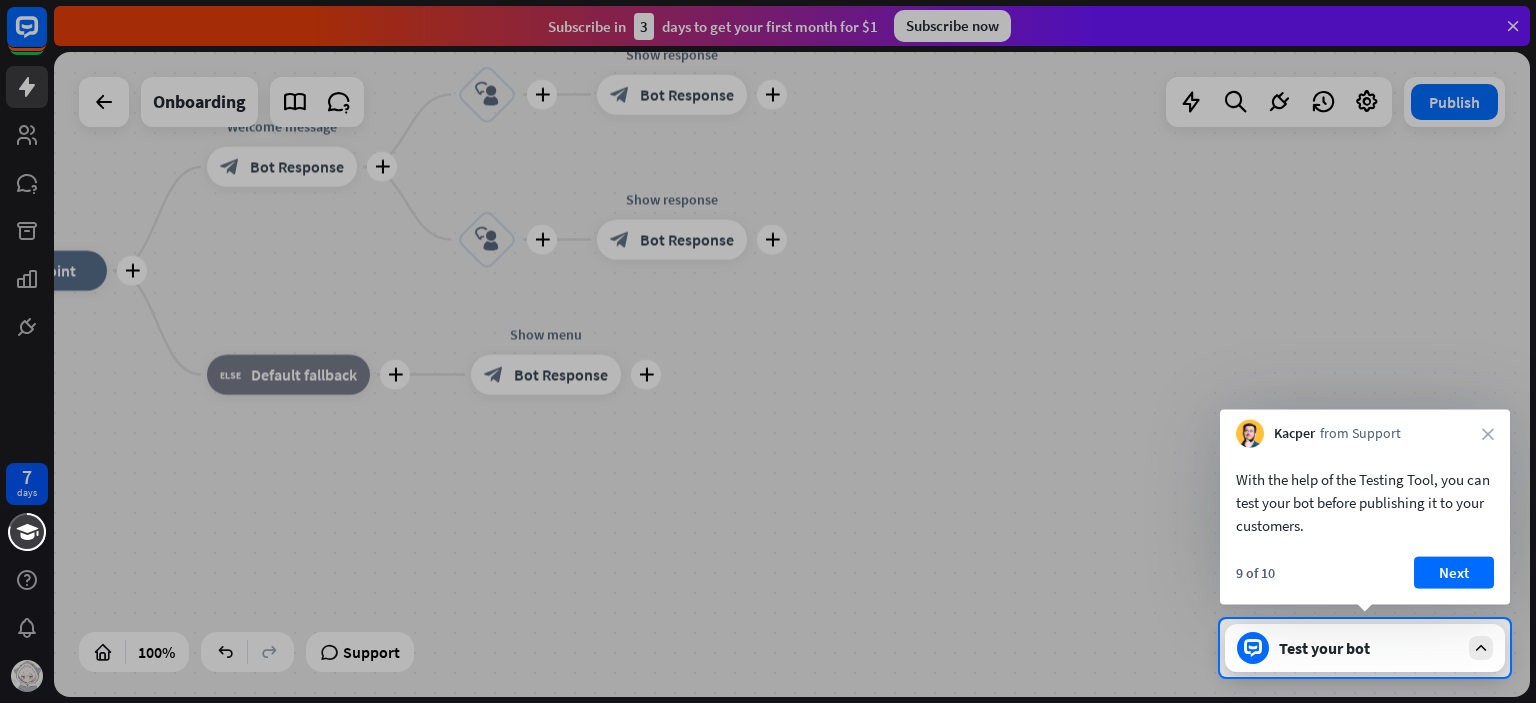 click on "With the help of the Testing Tool, you can test your bot before publishing it to your customers." at bounding box center (1365, 502) 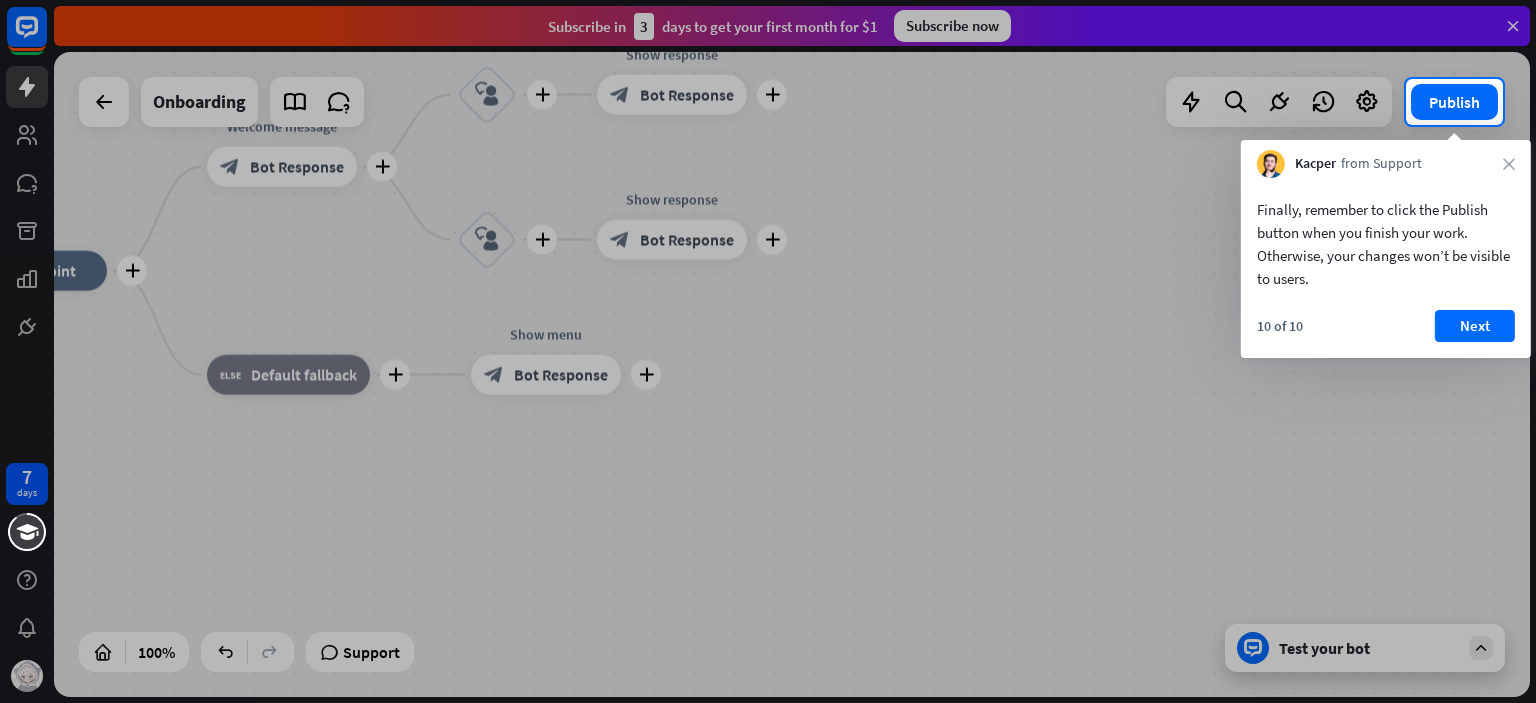 click on "Next" at bounding box center (1475, 326) 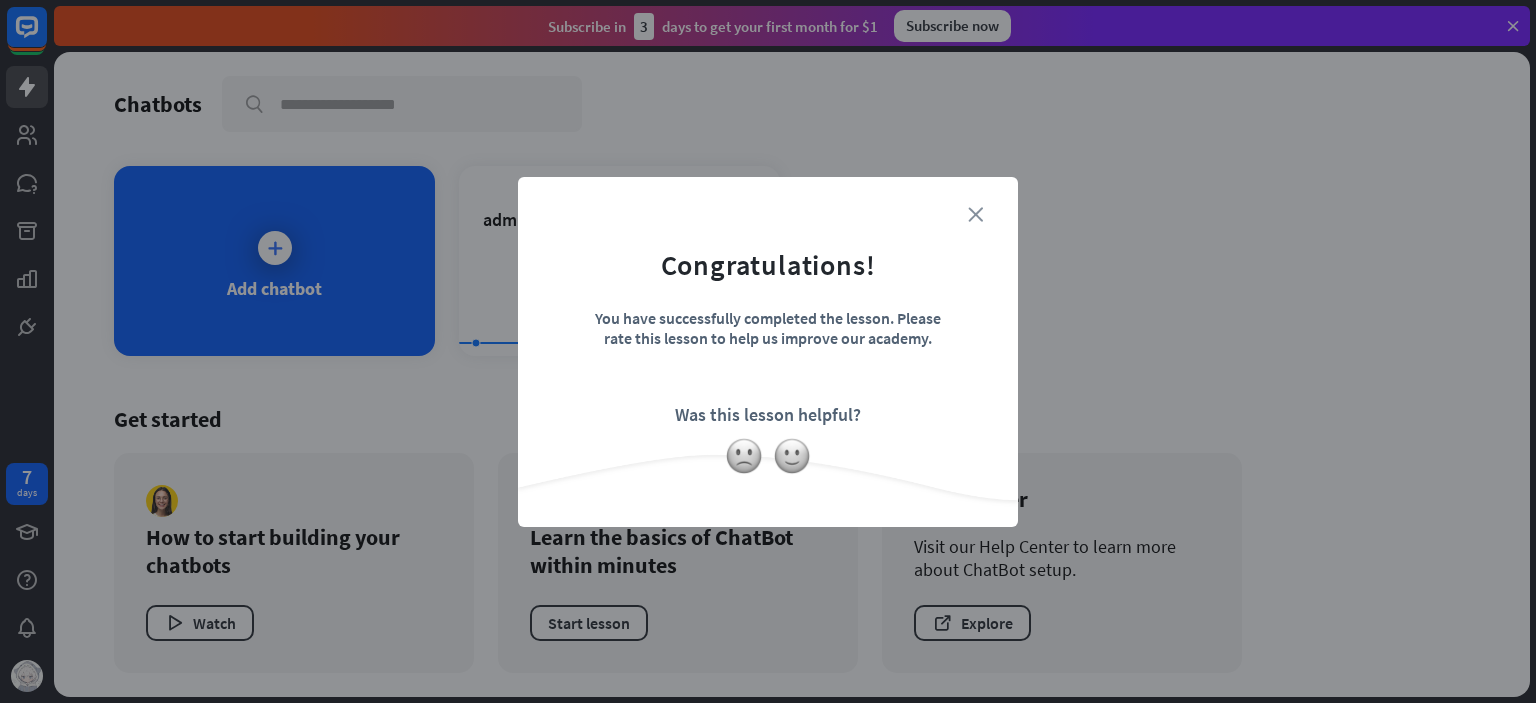 click on "close" at bounding box center [975, 214] 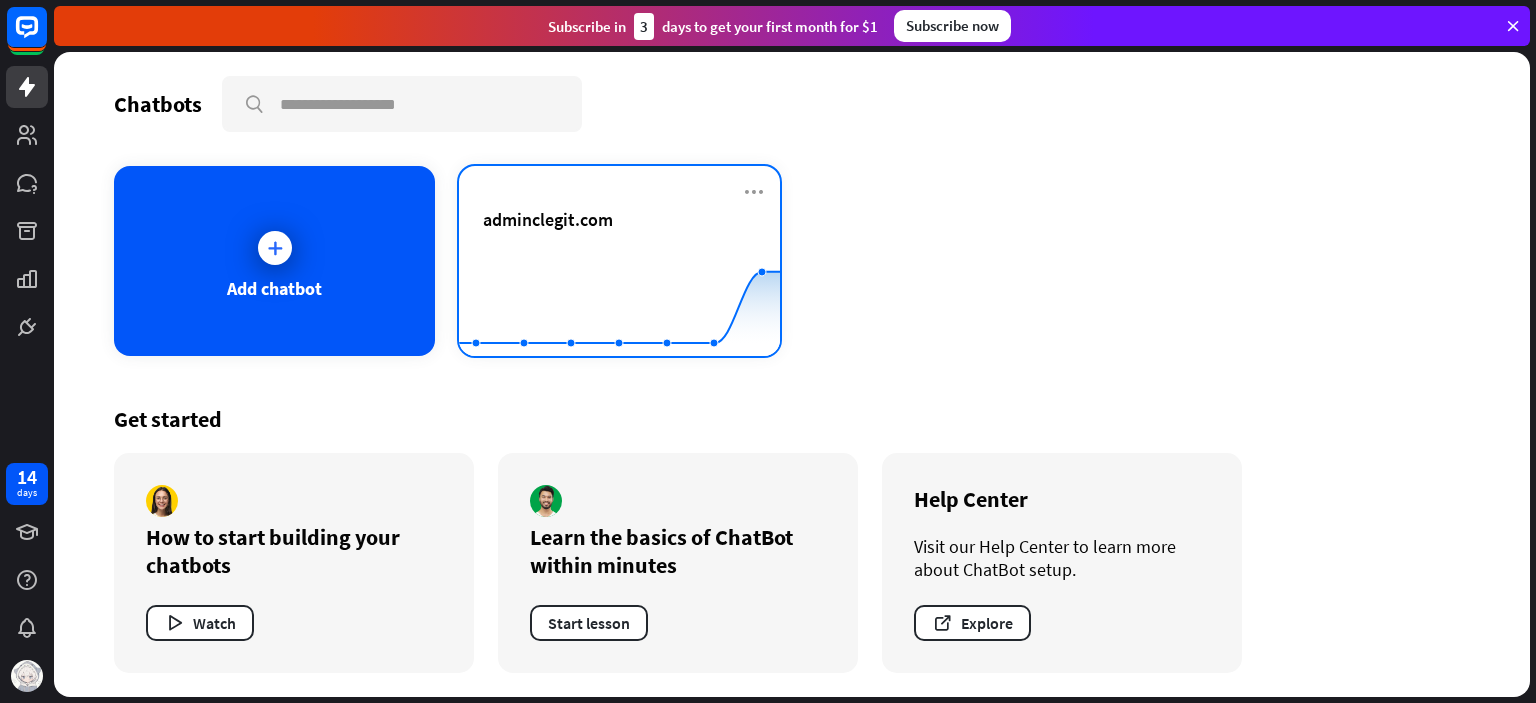 click on "adminclegit.com" at bounding box center (548, 219) 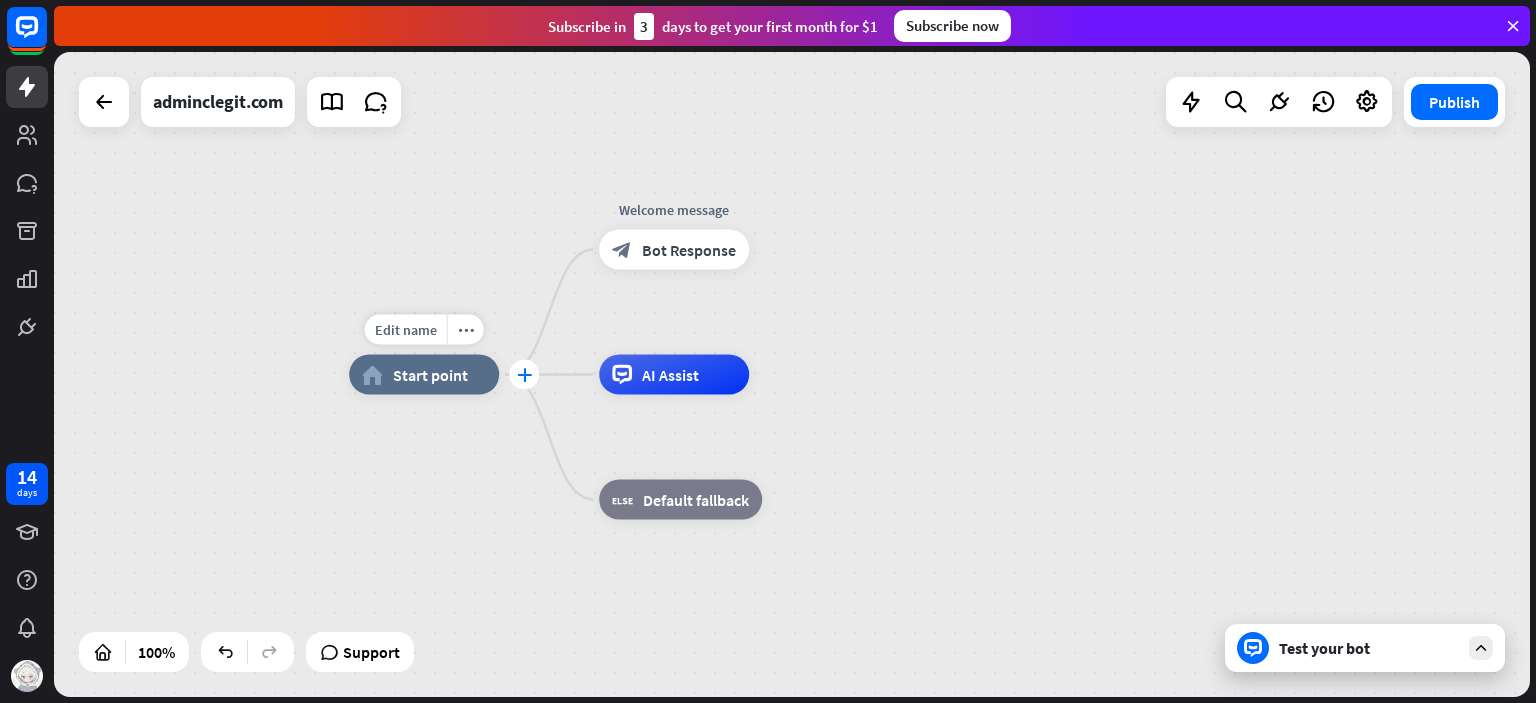 click on "plus" at bounding box center (524, 375) 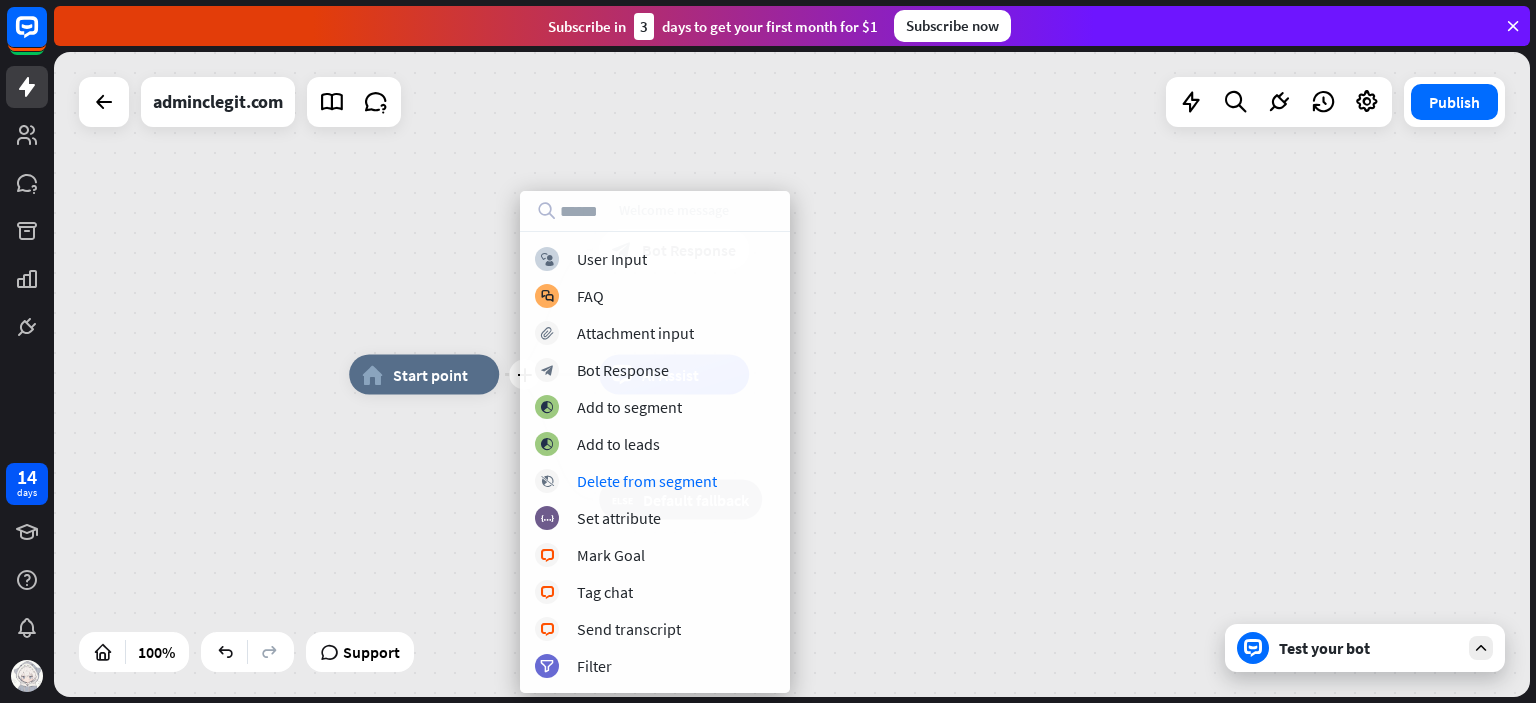 click on "plus     home_2   Start point                 Welcome message   block_bot_response   Bot Response                     AI Assist                   block_fallback   Default fallback" at bounding box center [1087, 697] 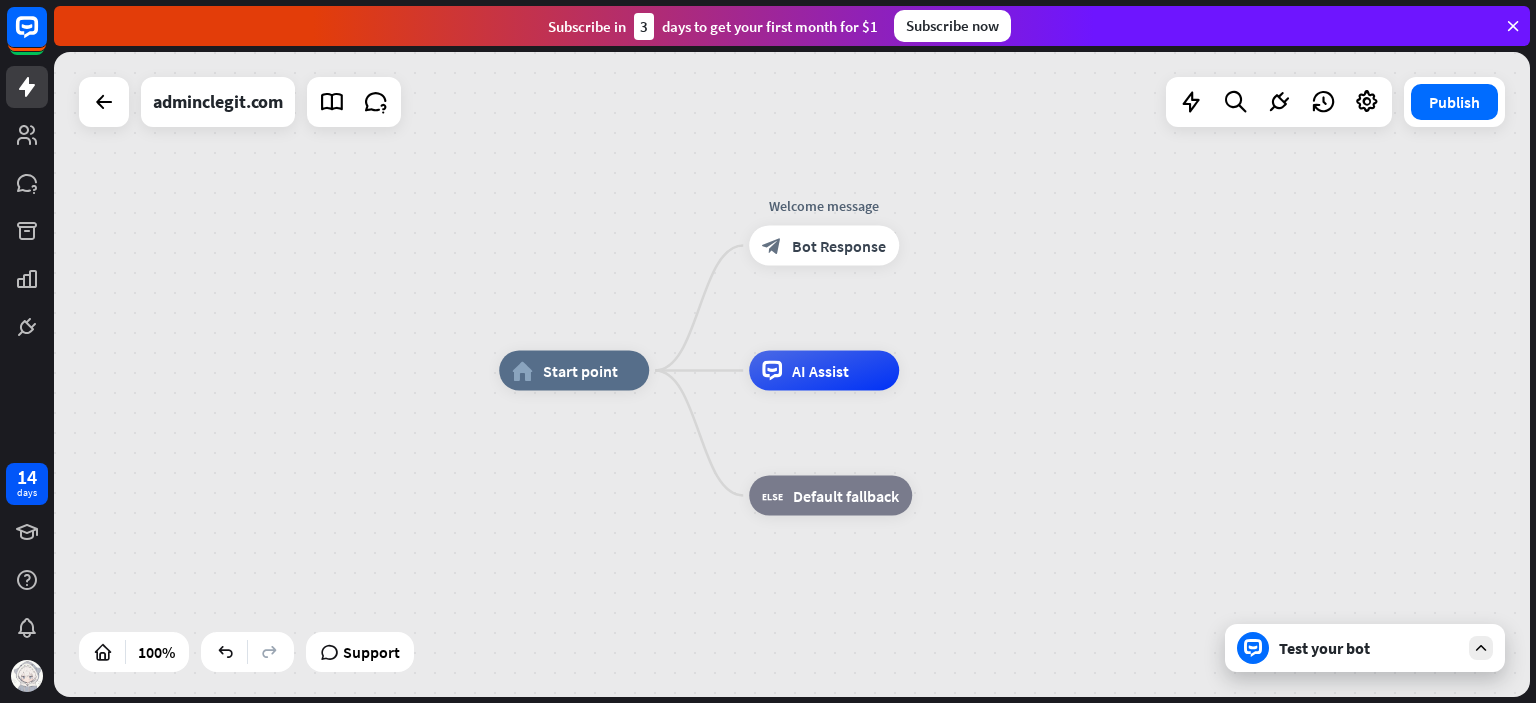 drag, startPoint x: 946, startPoint y: 403, endPoint x: 1096, endPoint y: 399, distance: 150.05333 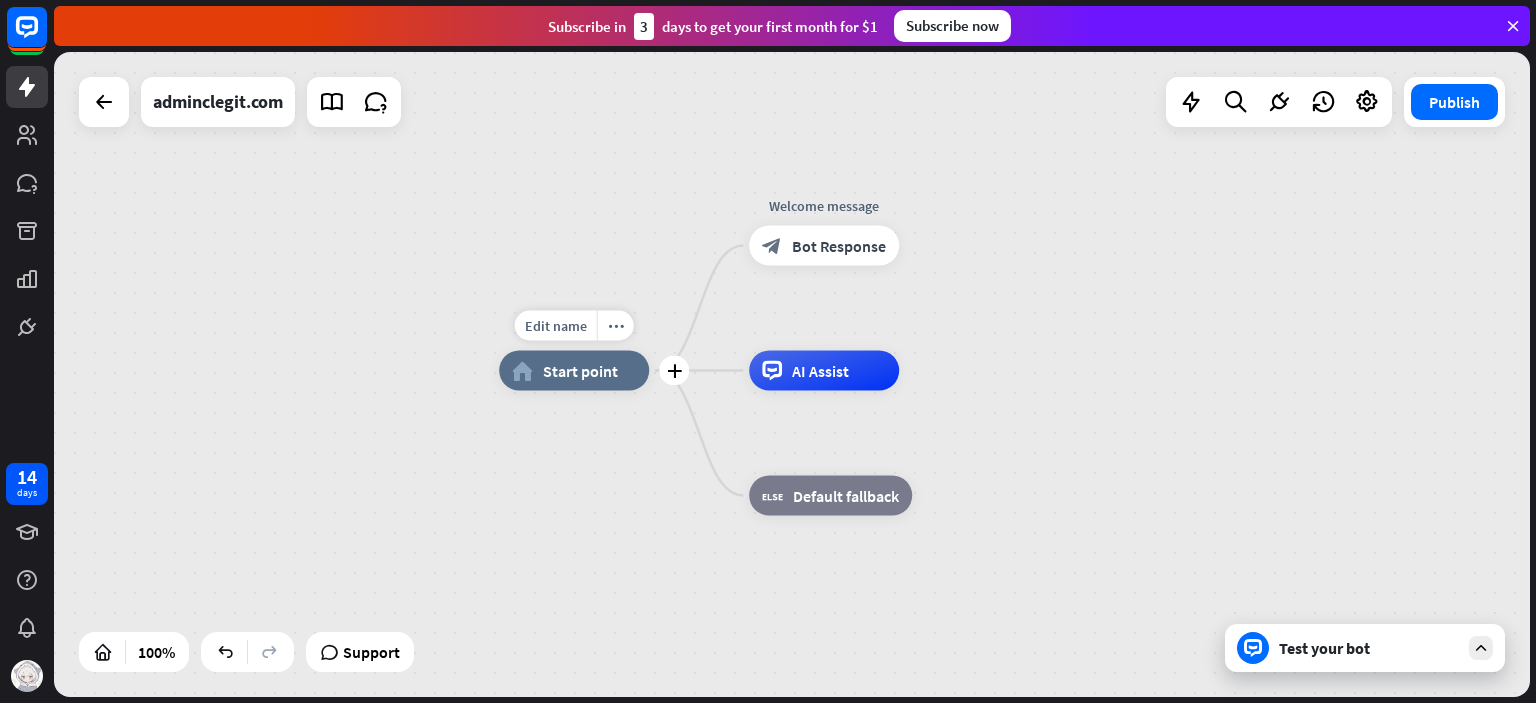 click on "Edit name   more_horiz         plus     home_2   Start point" at bounding box center (574, 371) 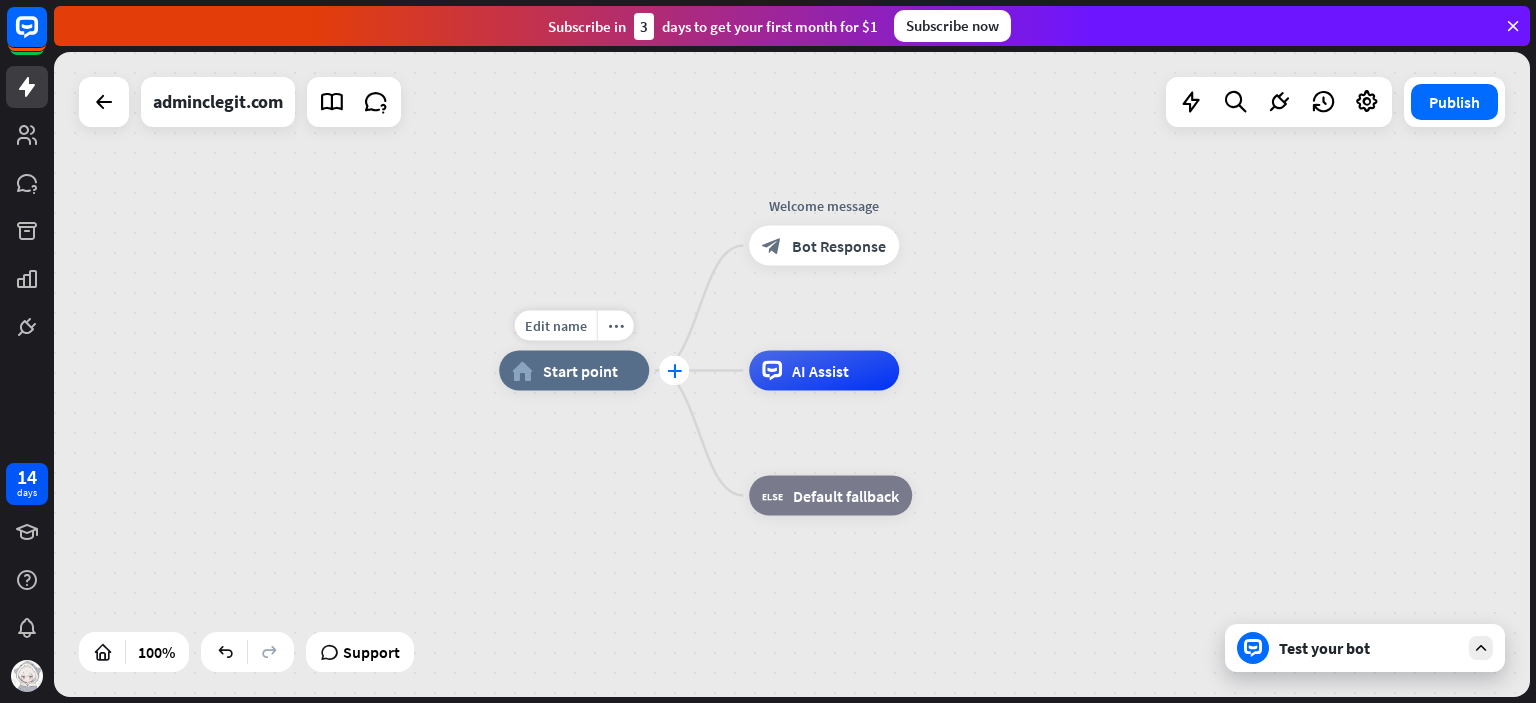 click on "plus" at bounding box center (674, 371) 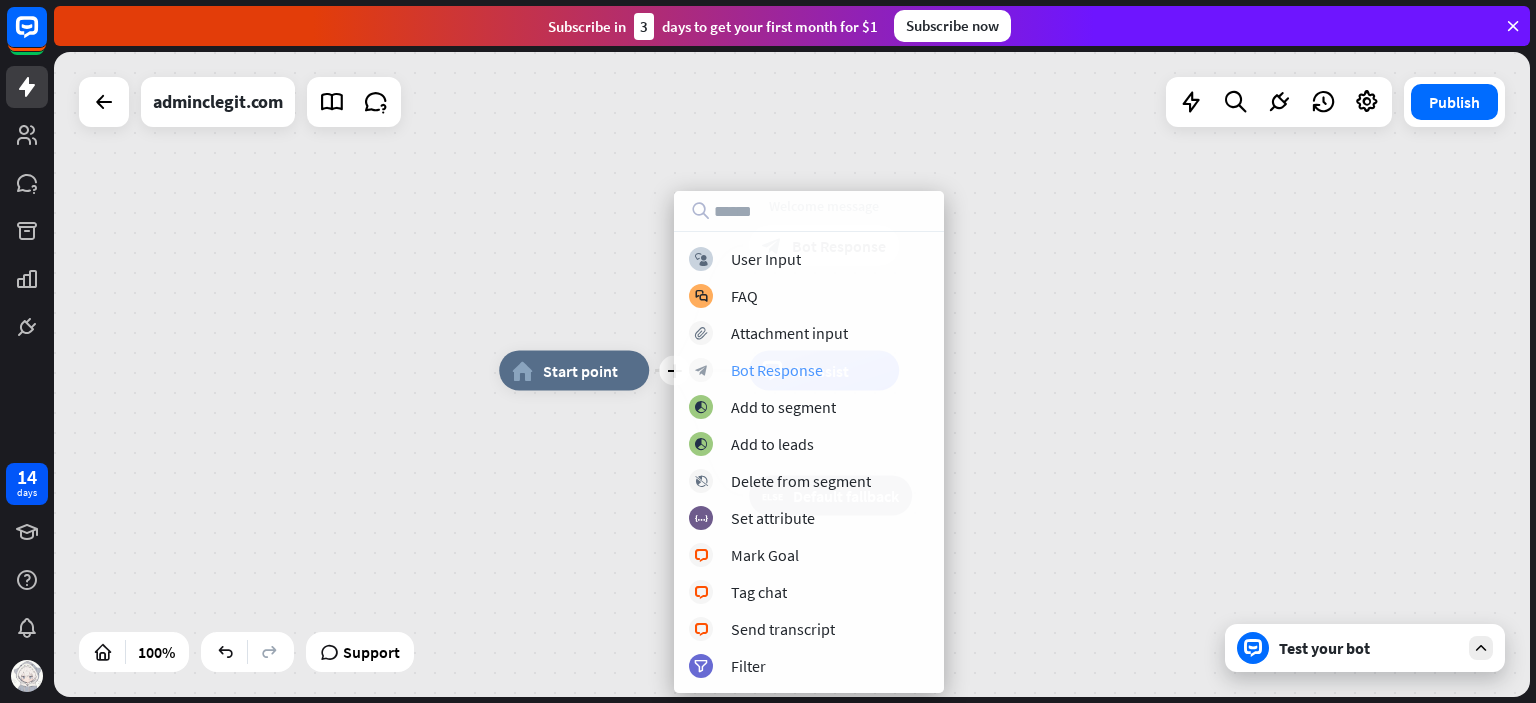 click on "block_bot_response
Bot Response" at bounding box center [809, 370] 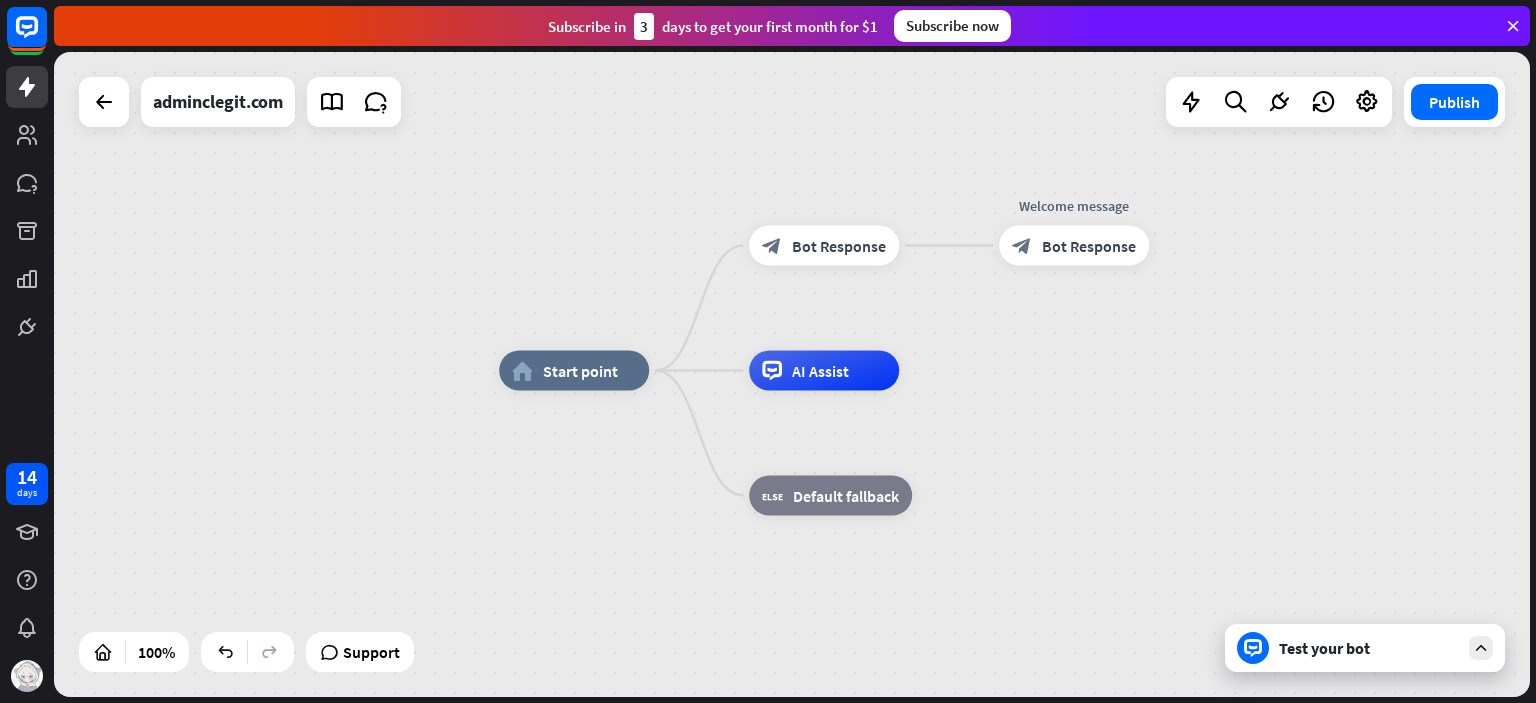 drag, startPoint x: 865, startPoint y: 250, endPoint x: 520, endPoint y: 174, distance: 353.27185 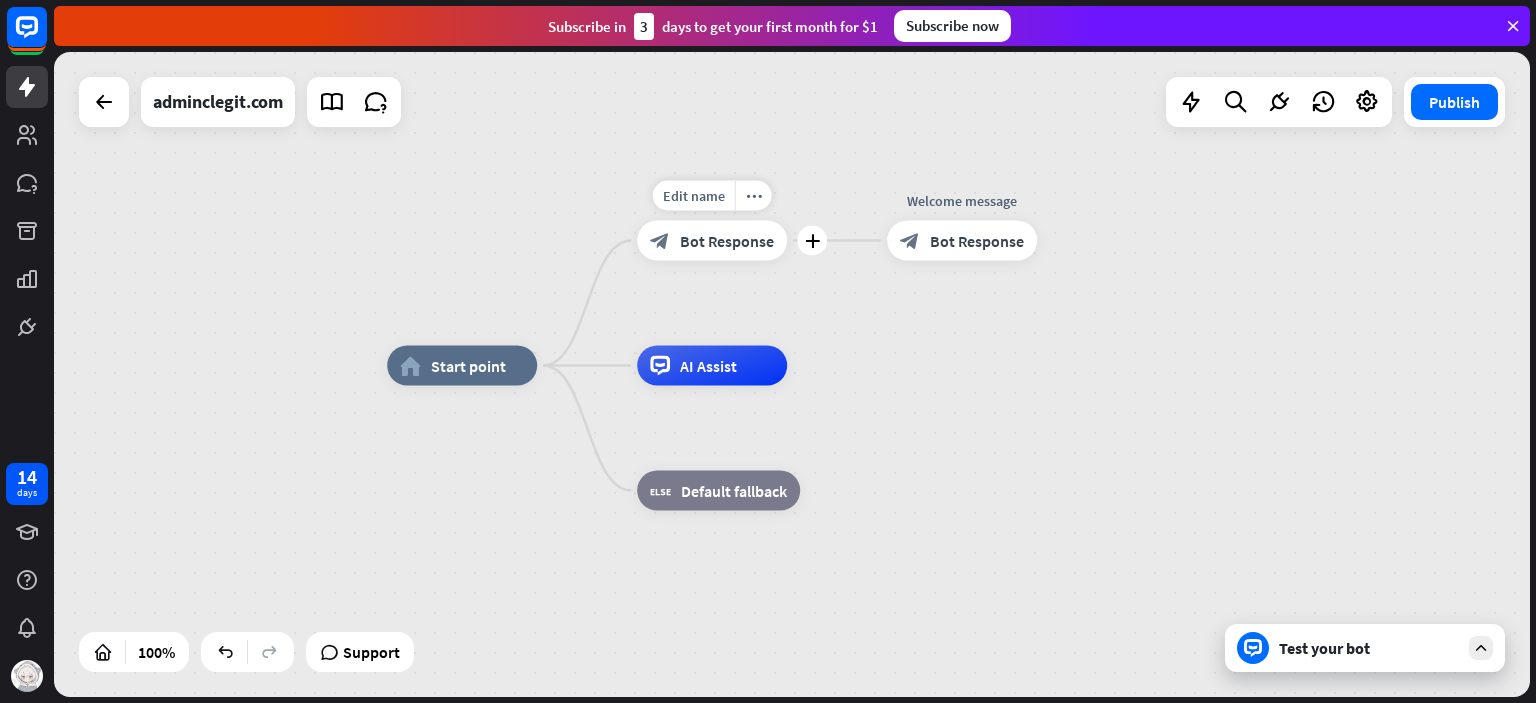 drag, startPoint x: 834, startPoint y: 268, endPoint x: 756, endPoint y: 279, distance: 78.77182 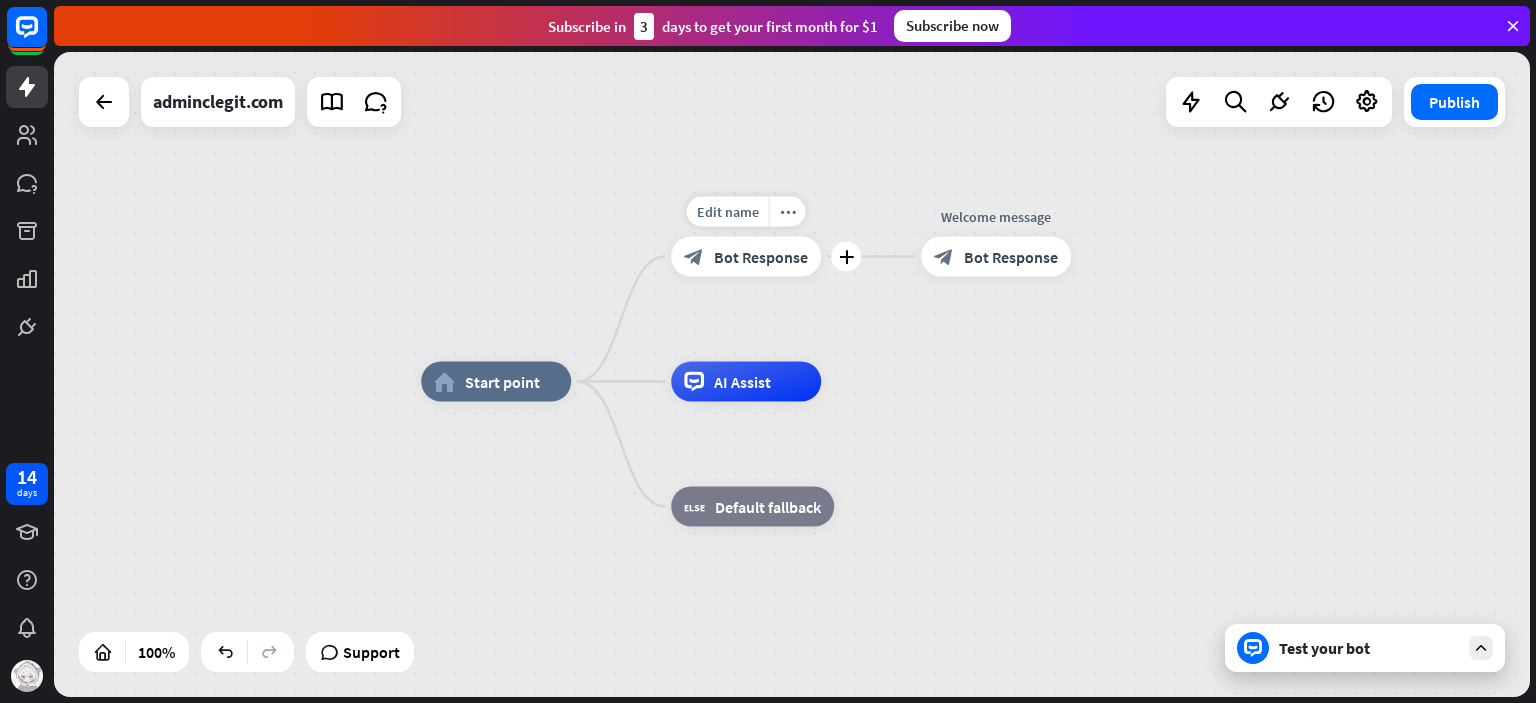 click on "Edit name   more_horiz         plus     block_bot_response   Bot Response" at bounding box center (746, 257) 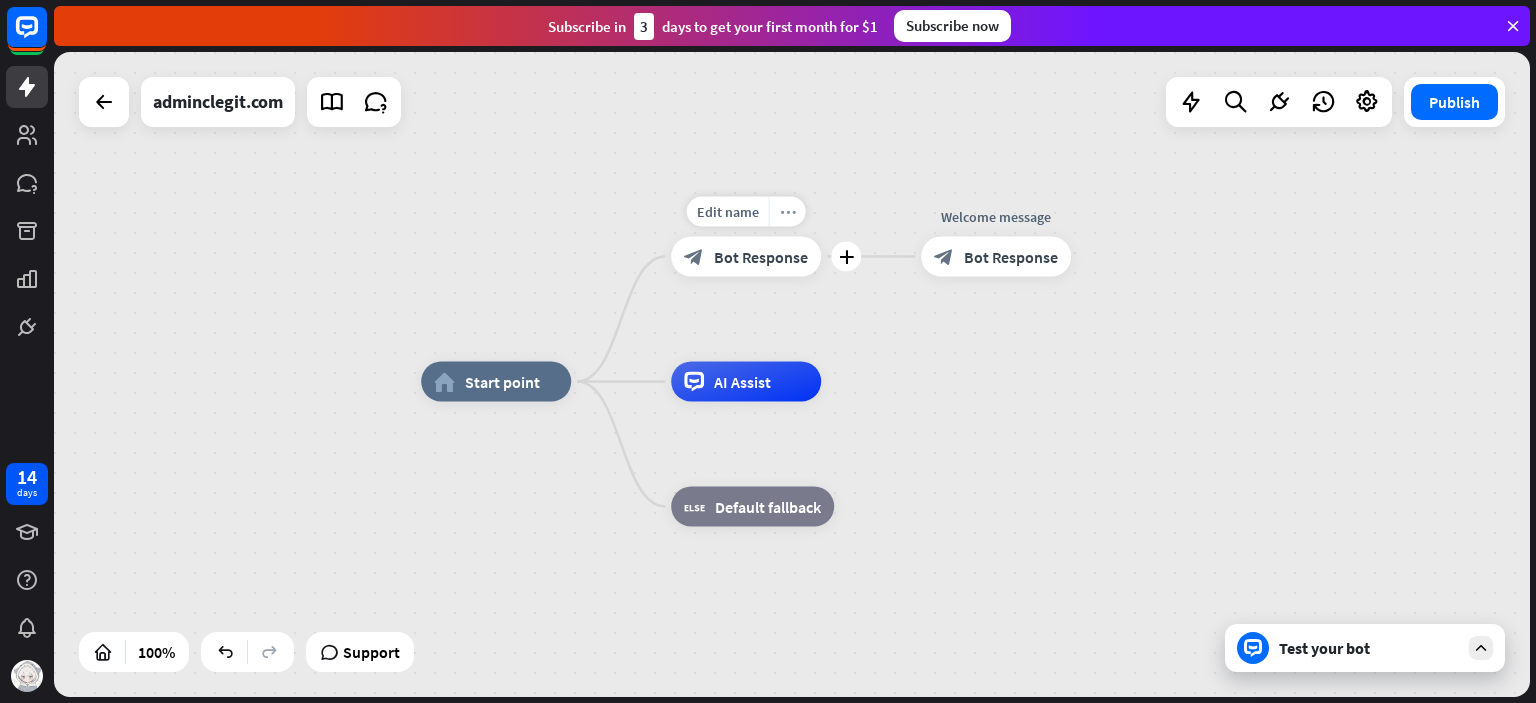 click on "more_horiz" at bounding box center (787, 212) 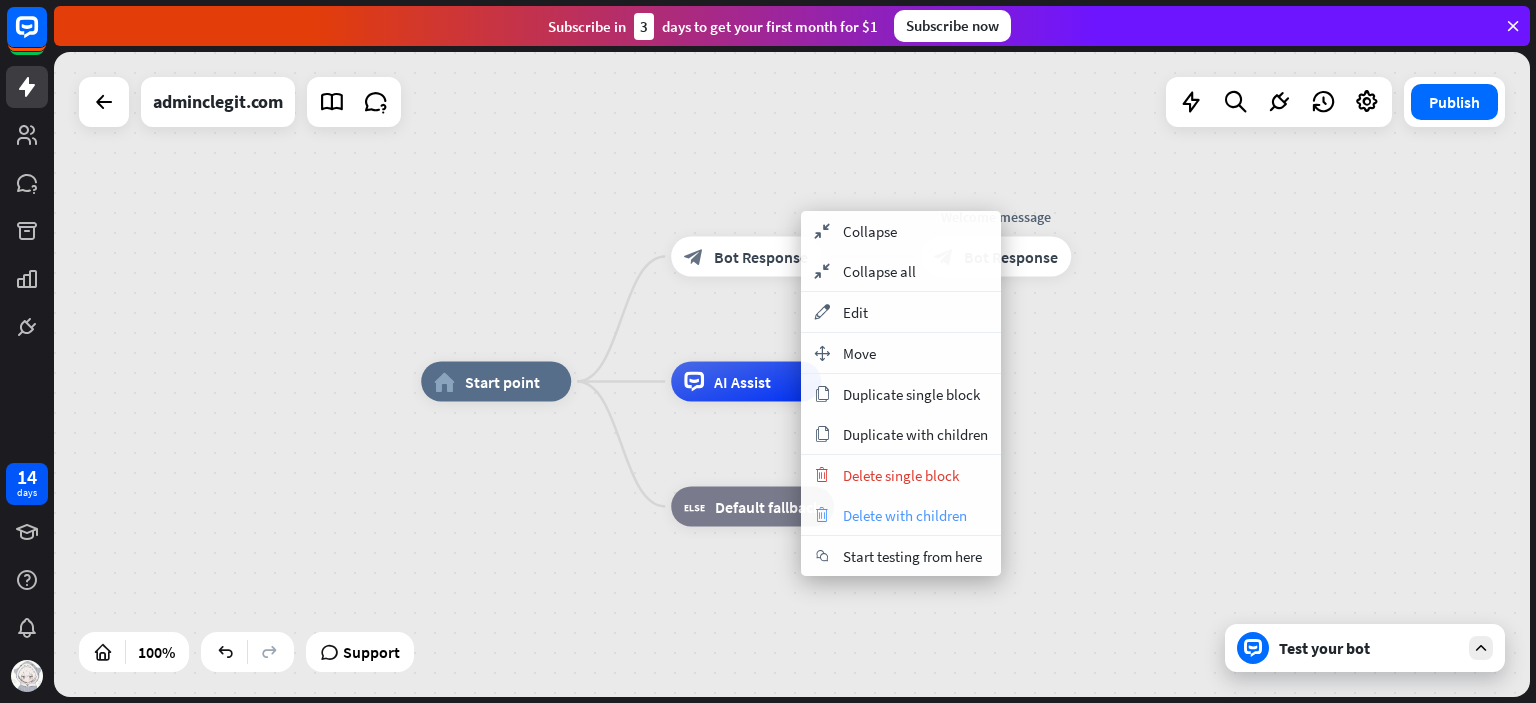 click on "Delete with children" at bounding box center [905, 515] 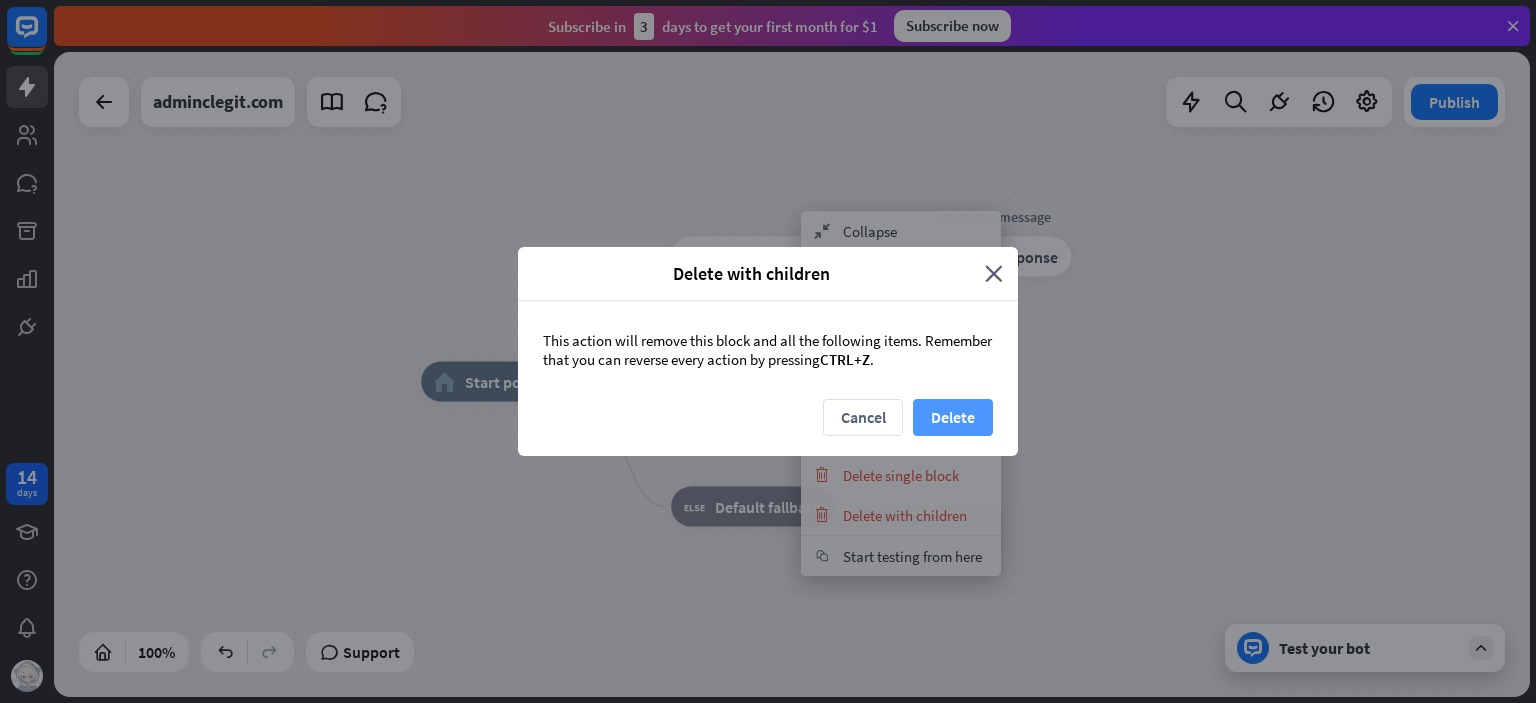click on "Delete" at bounding box center (953, 417) 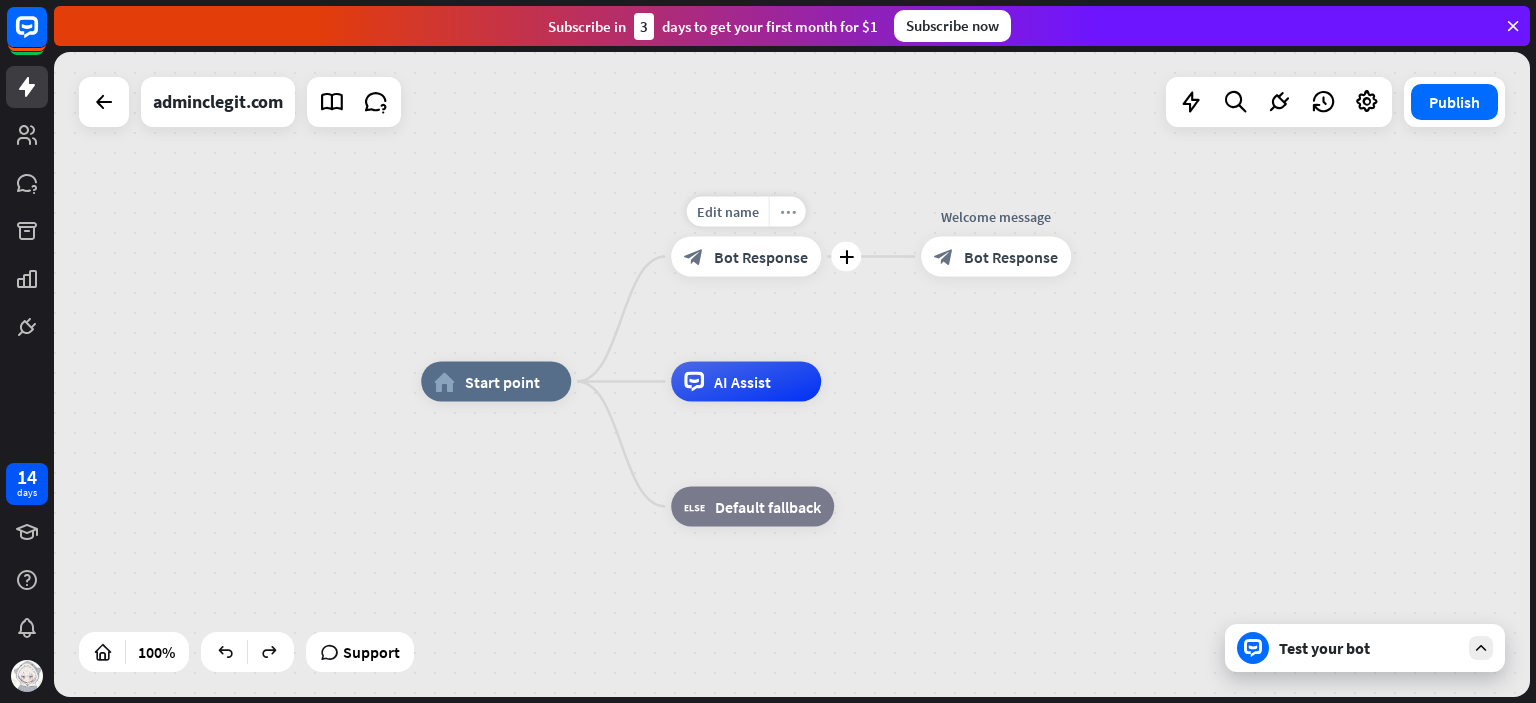 click on "more_horiz" at bounding box center (788, 211) 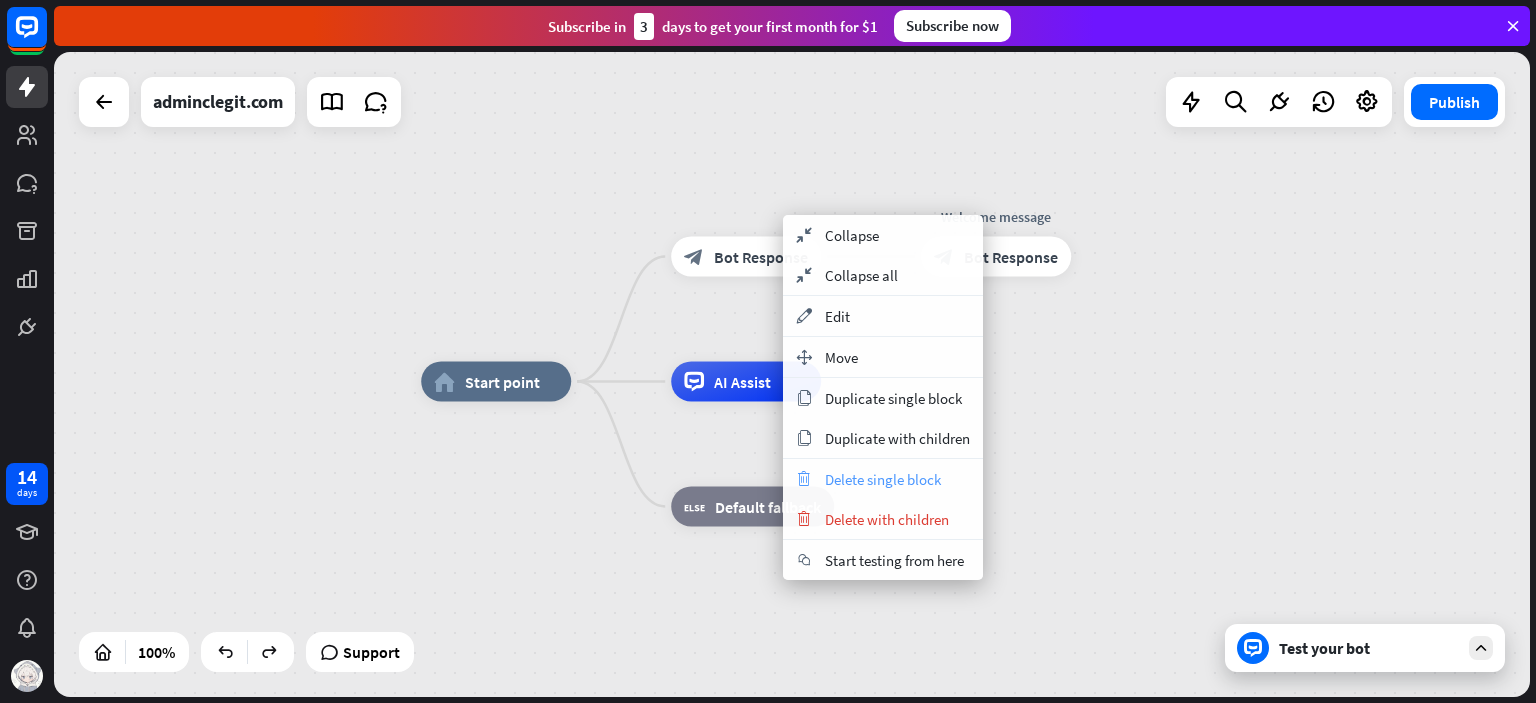 click on "trash   Delete single block" at bounding box center [883, 479] 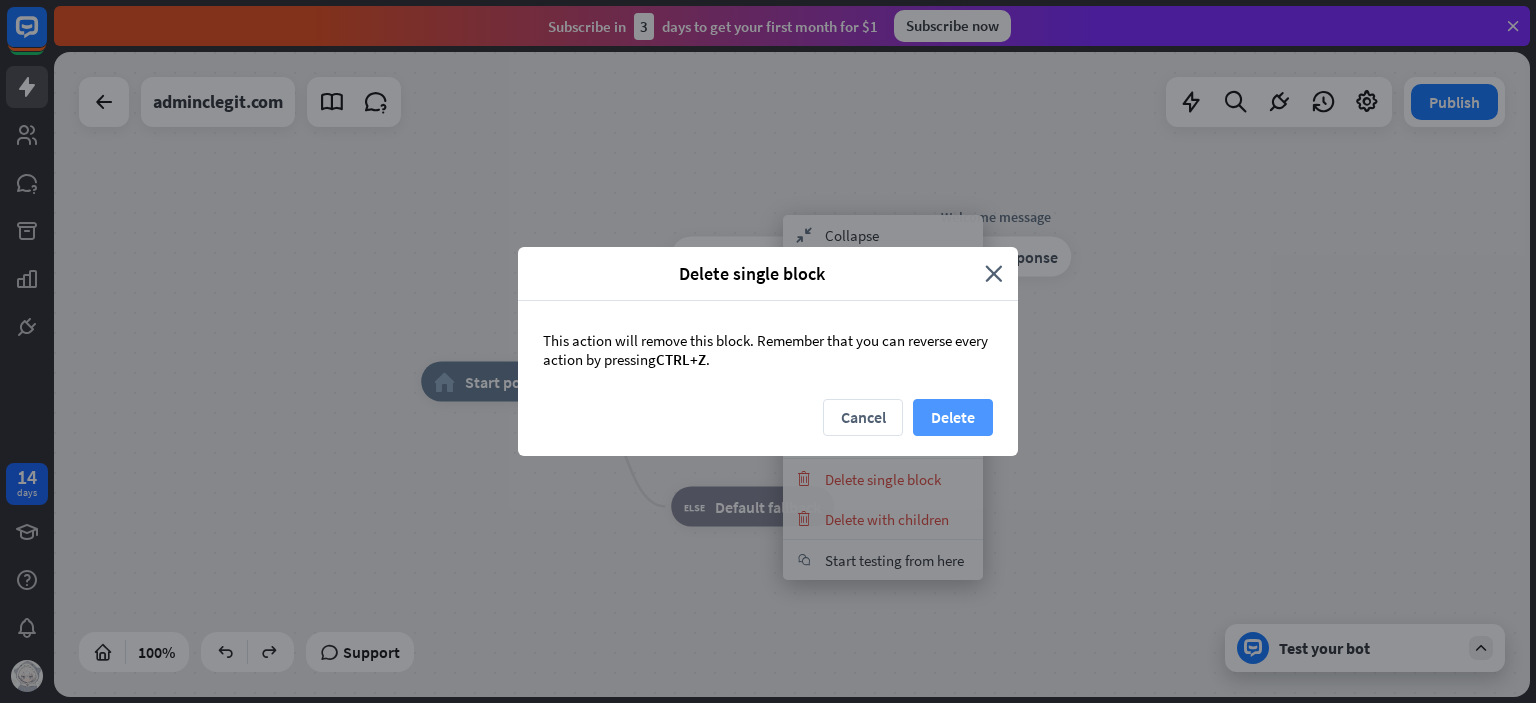 click on "Delete" at bounding box center (953, 417) 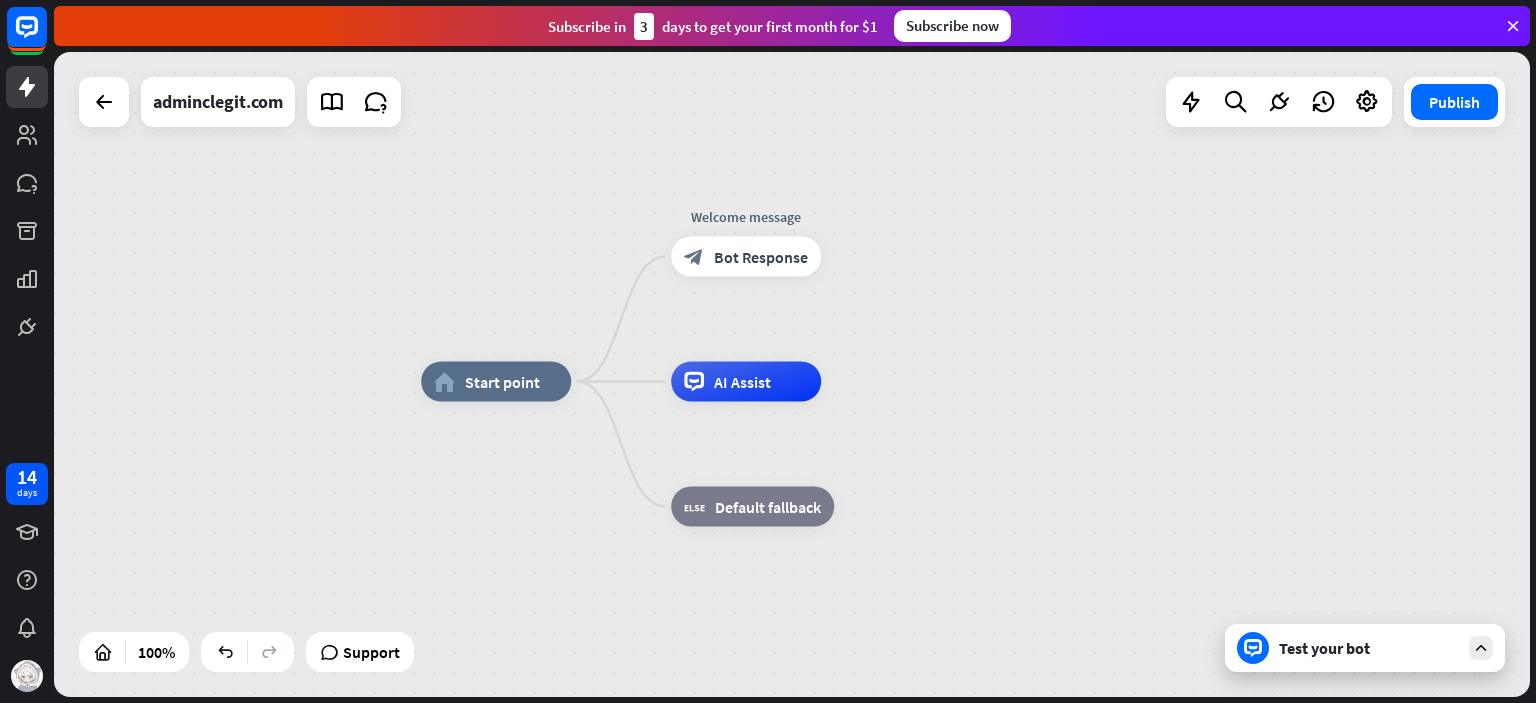click on "home_2   Start point                 Welcome message   block_bot_response   Bot Response                     AI Assist                   block_fallback   Default fallback" at bounding box center (792, 374) 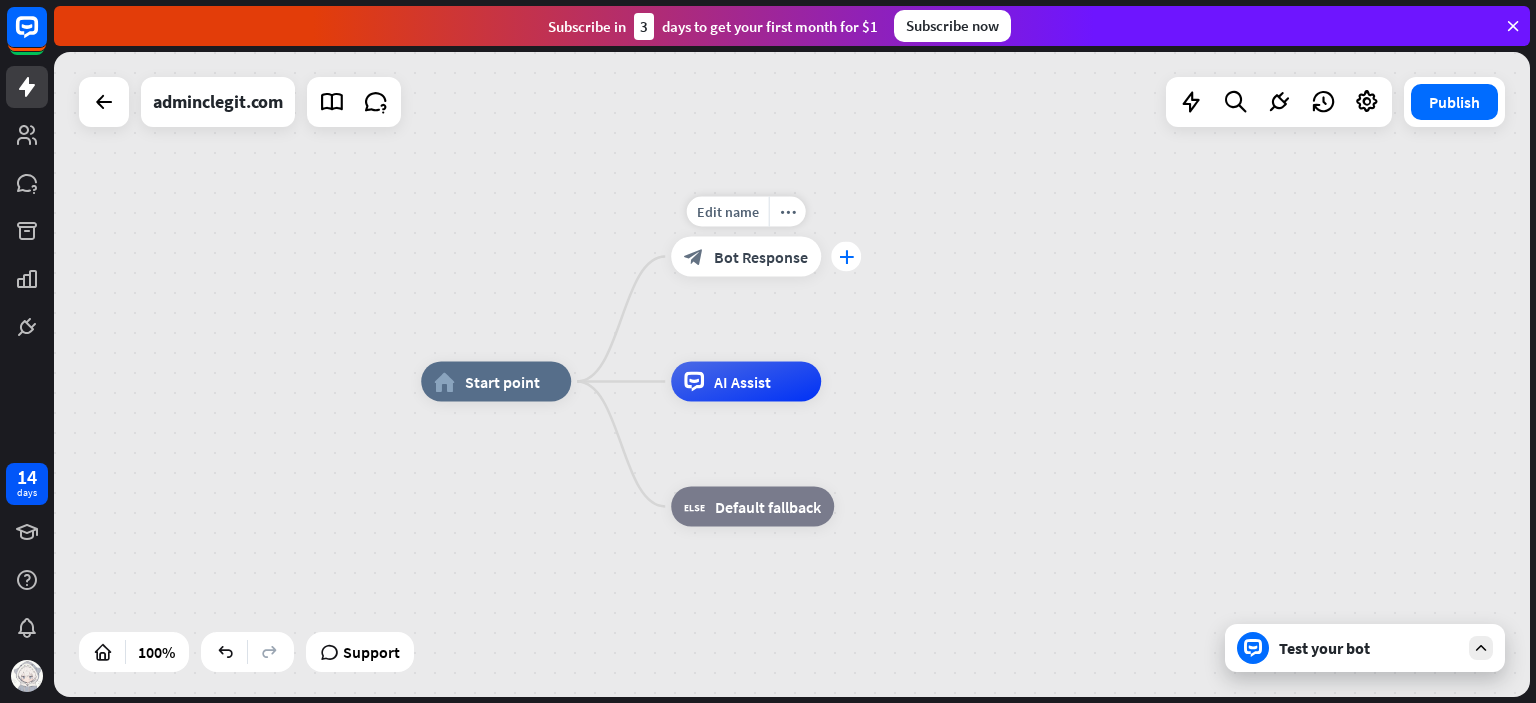 click on "plus" at bounding box center (846, 257) 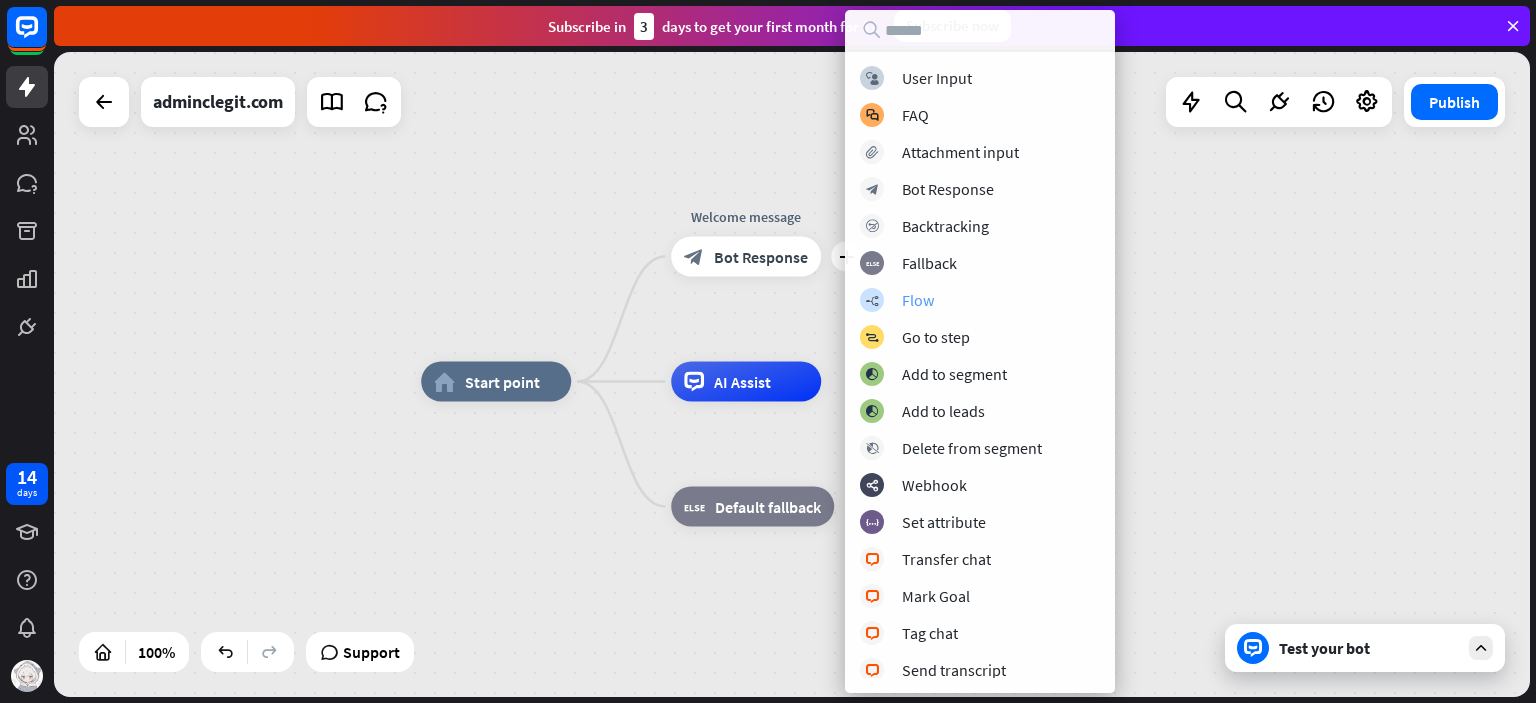 click on "Flow" at bounding box center [918, 300] 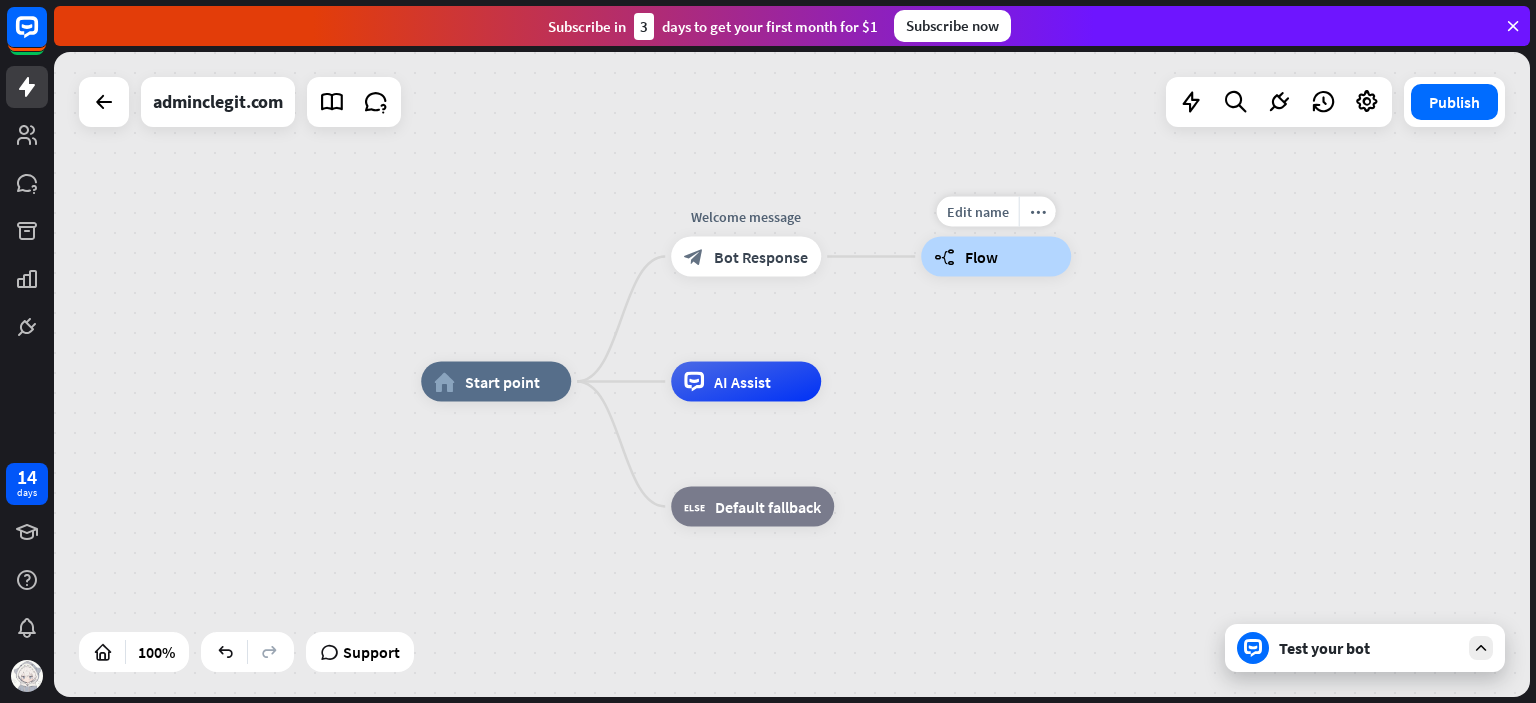 click on "builder_tree   Flow" at bounding box center [996, 257] 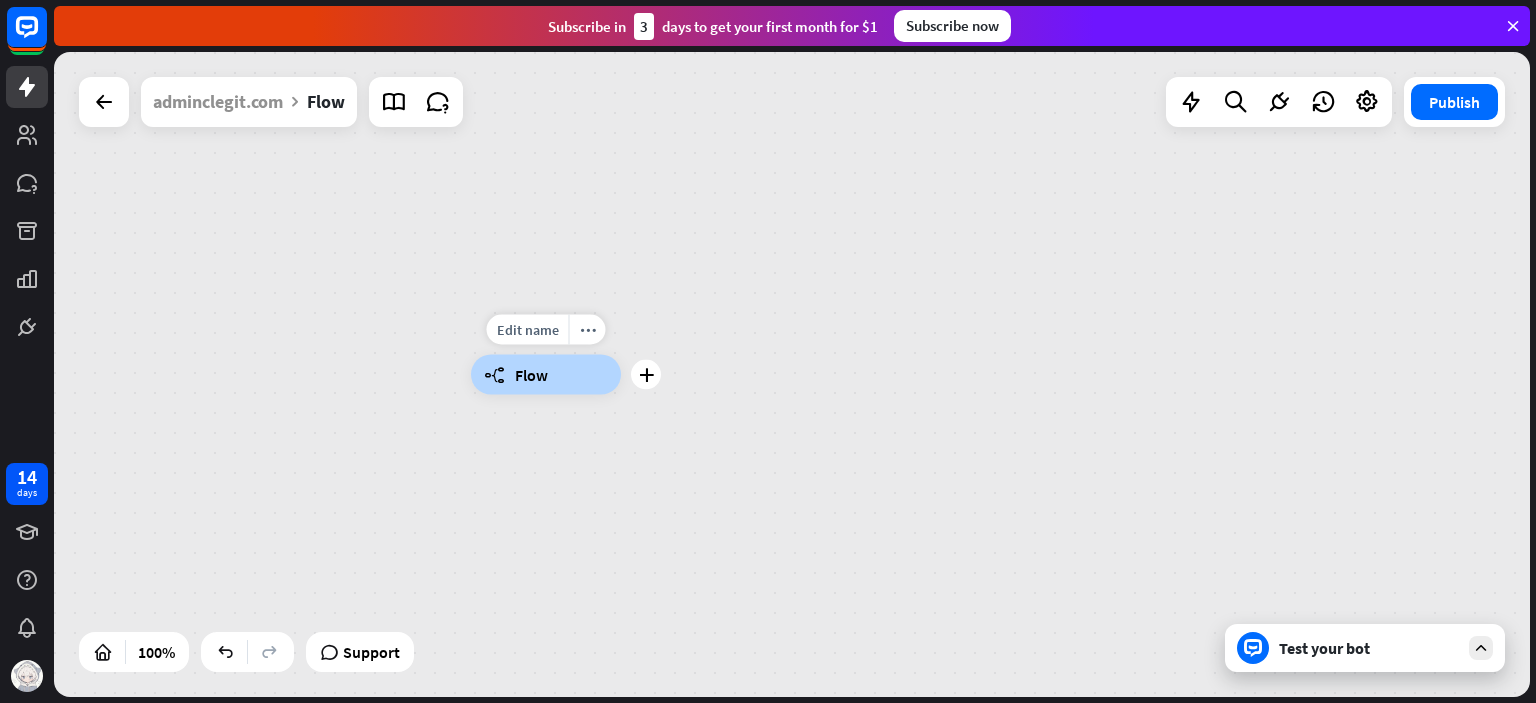 click on "Edit name   more_horiz         plus     builder_tree   Flow" at bounding box center (546, 375) 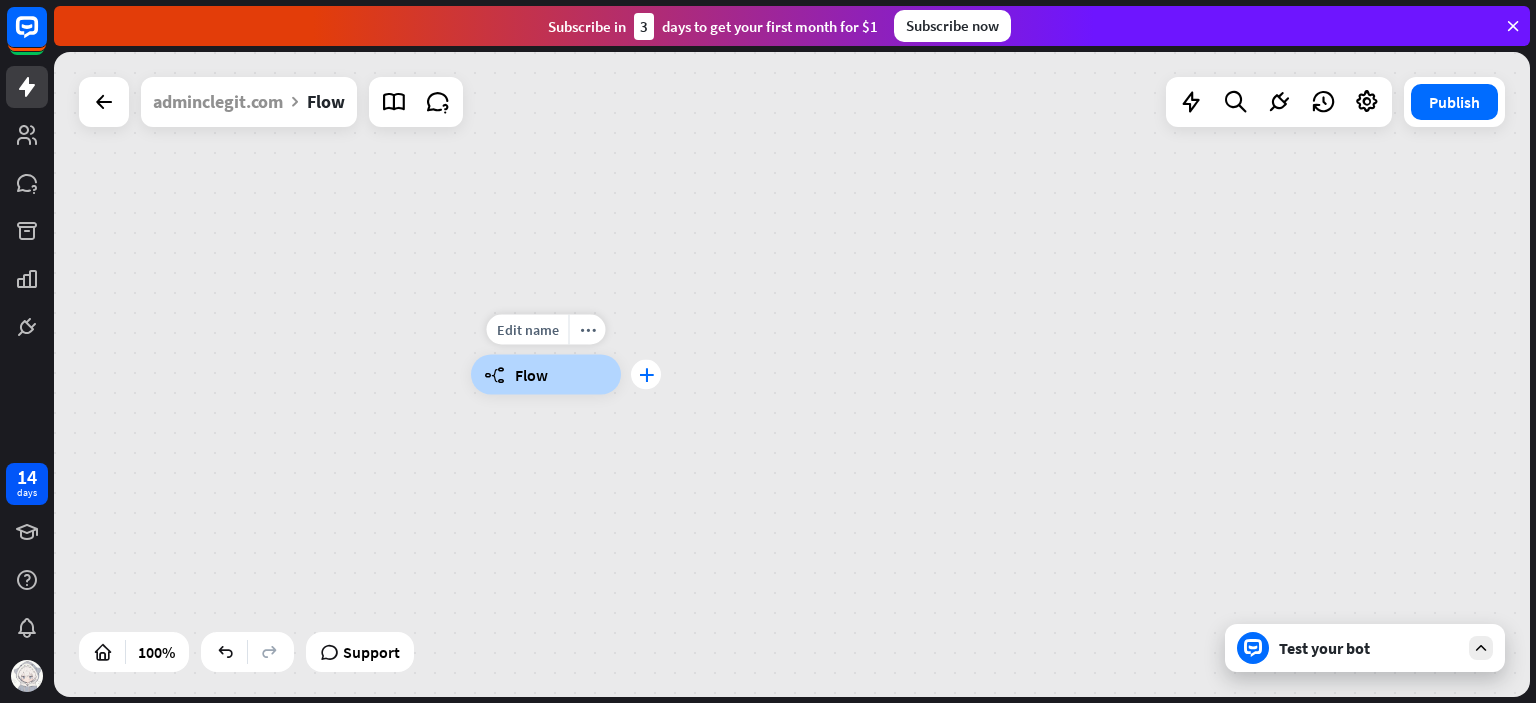 click on "plus" at bounding box center [646, 375] 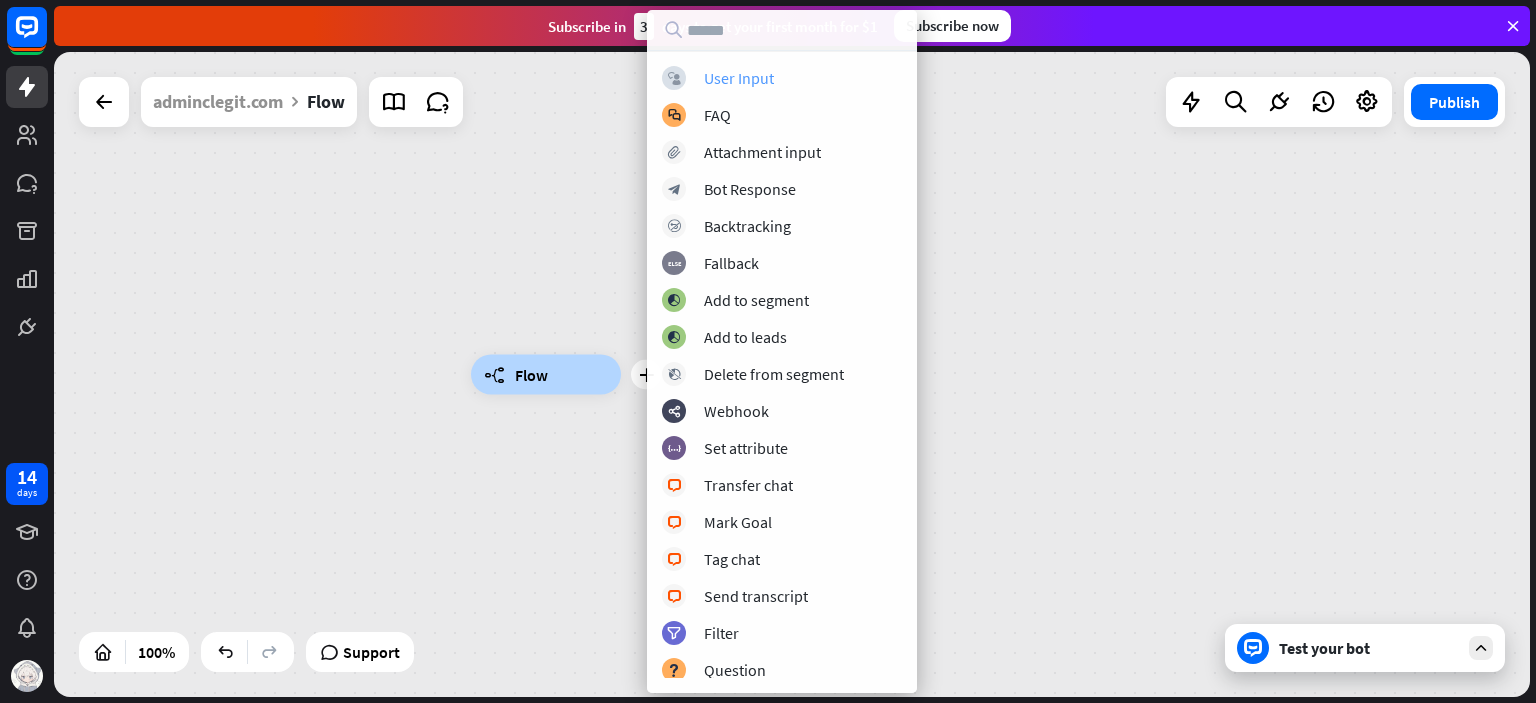 click on "User Input" at bounding box center (739, 78) 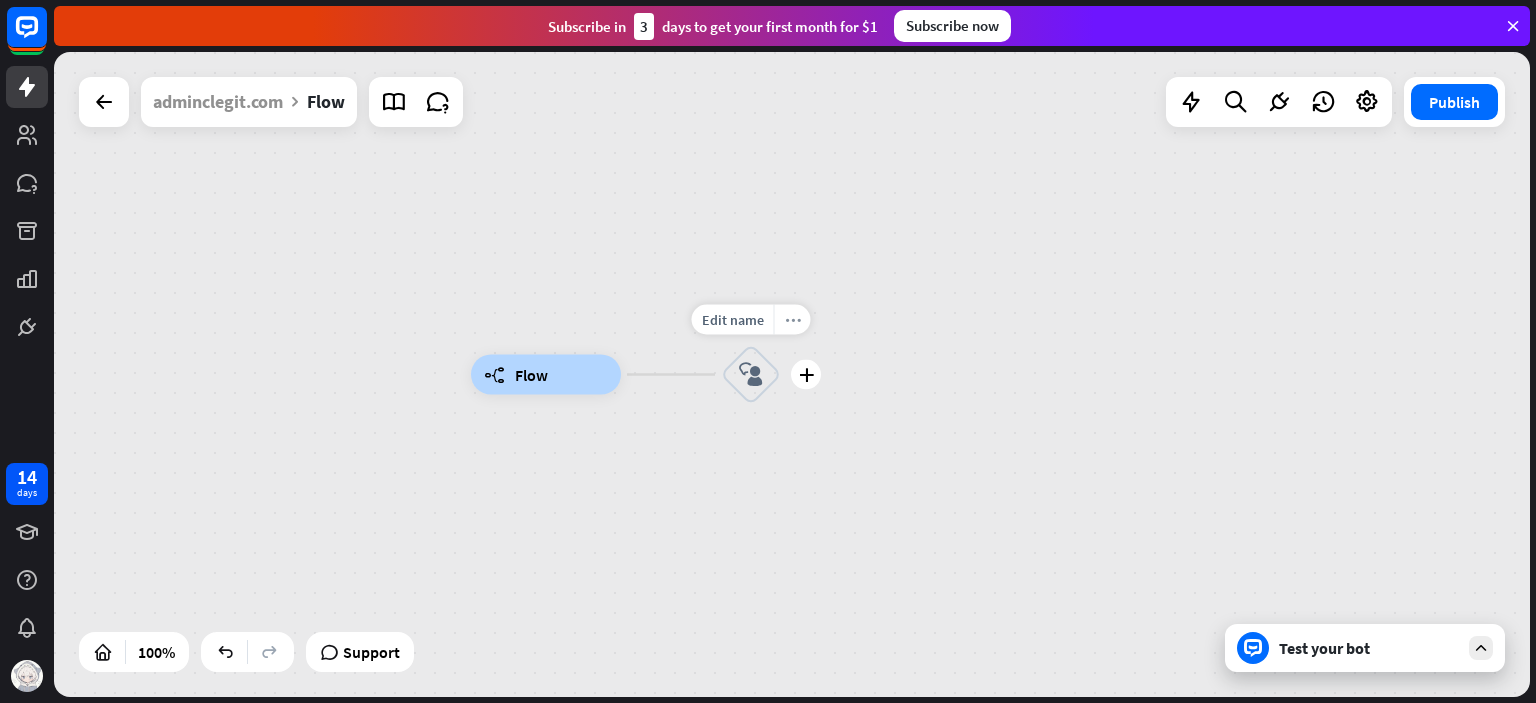 click on "more_horiz" at bounding box center (793, 319) 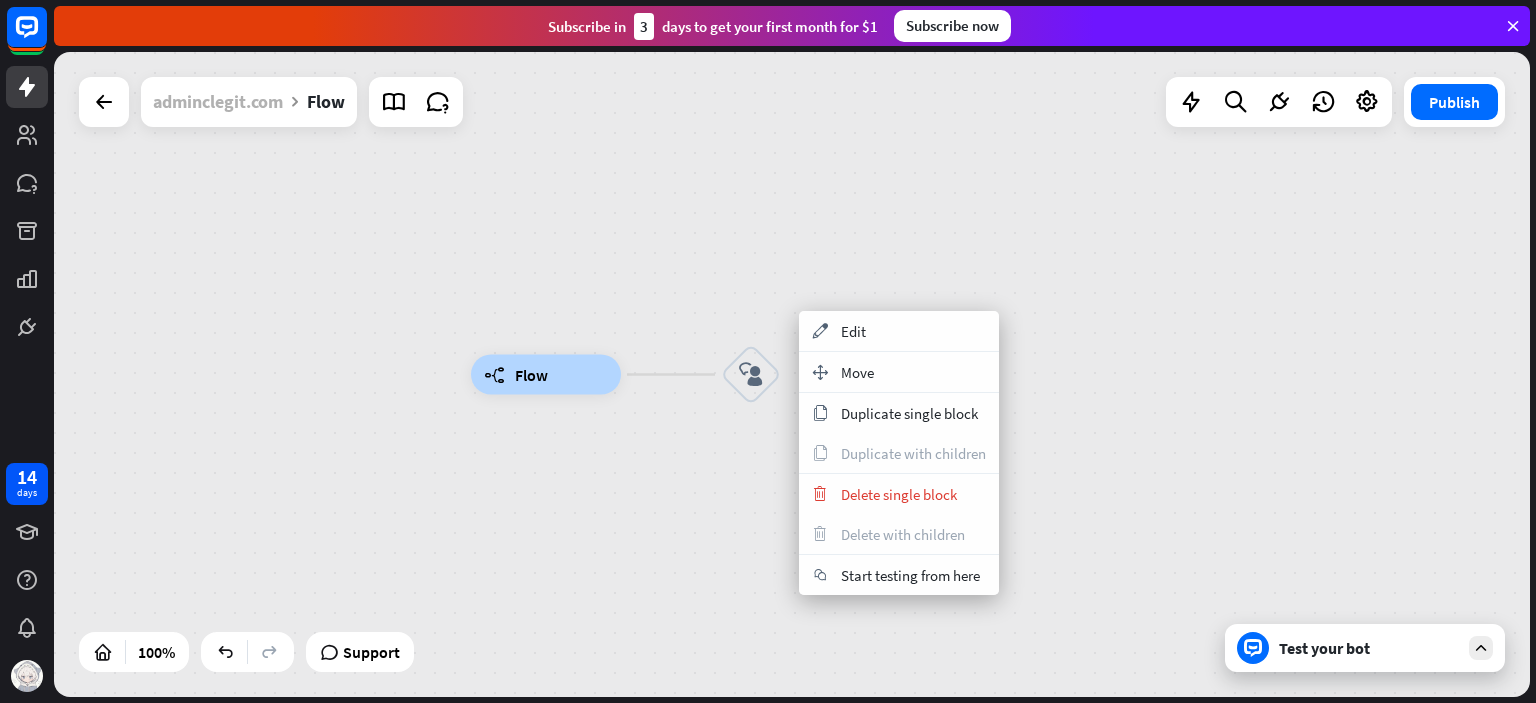 click on "adminclegit.com" at bounding box center (218, 102) 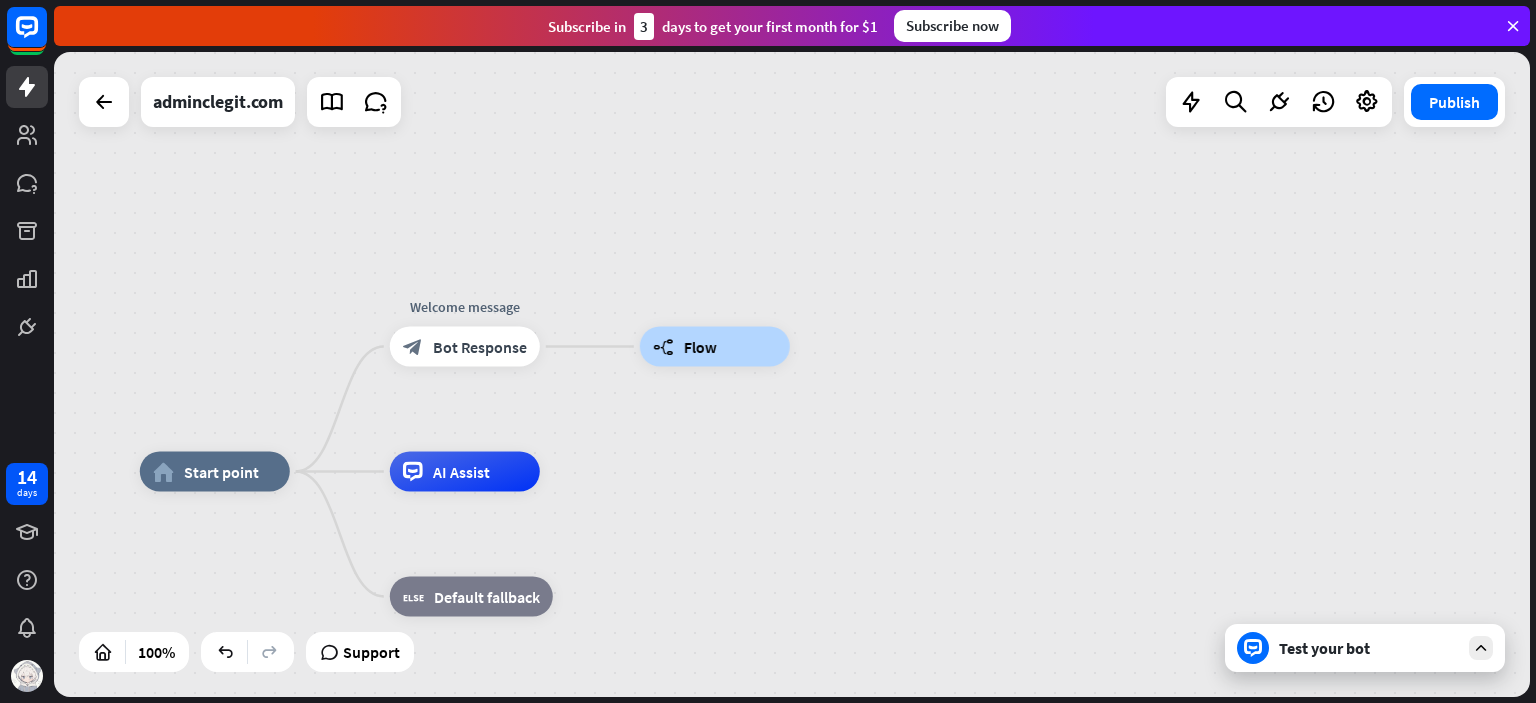 click on "Bot Response" at bounding box center [480, 347] 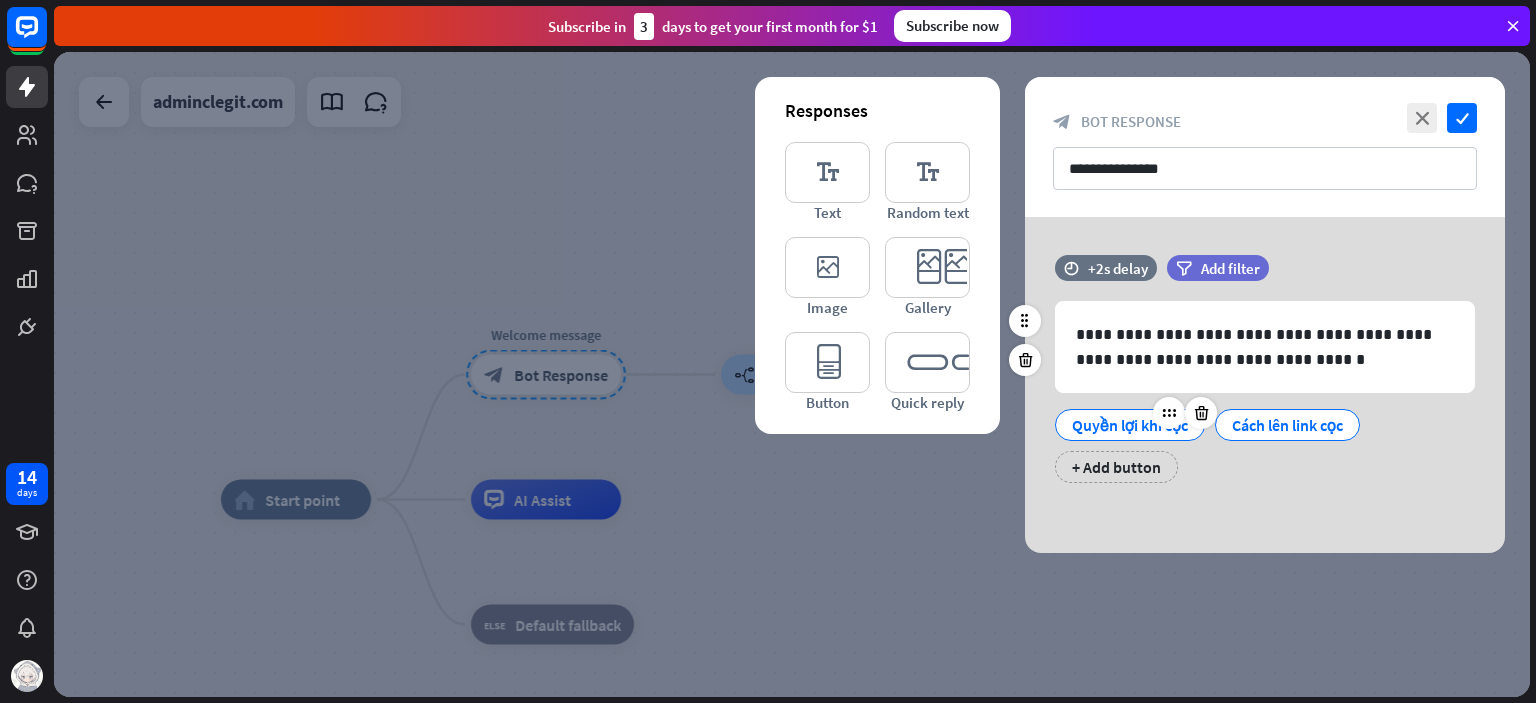 click on "Quyền lợi khi cọc" at bounding box center [1130, 425] 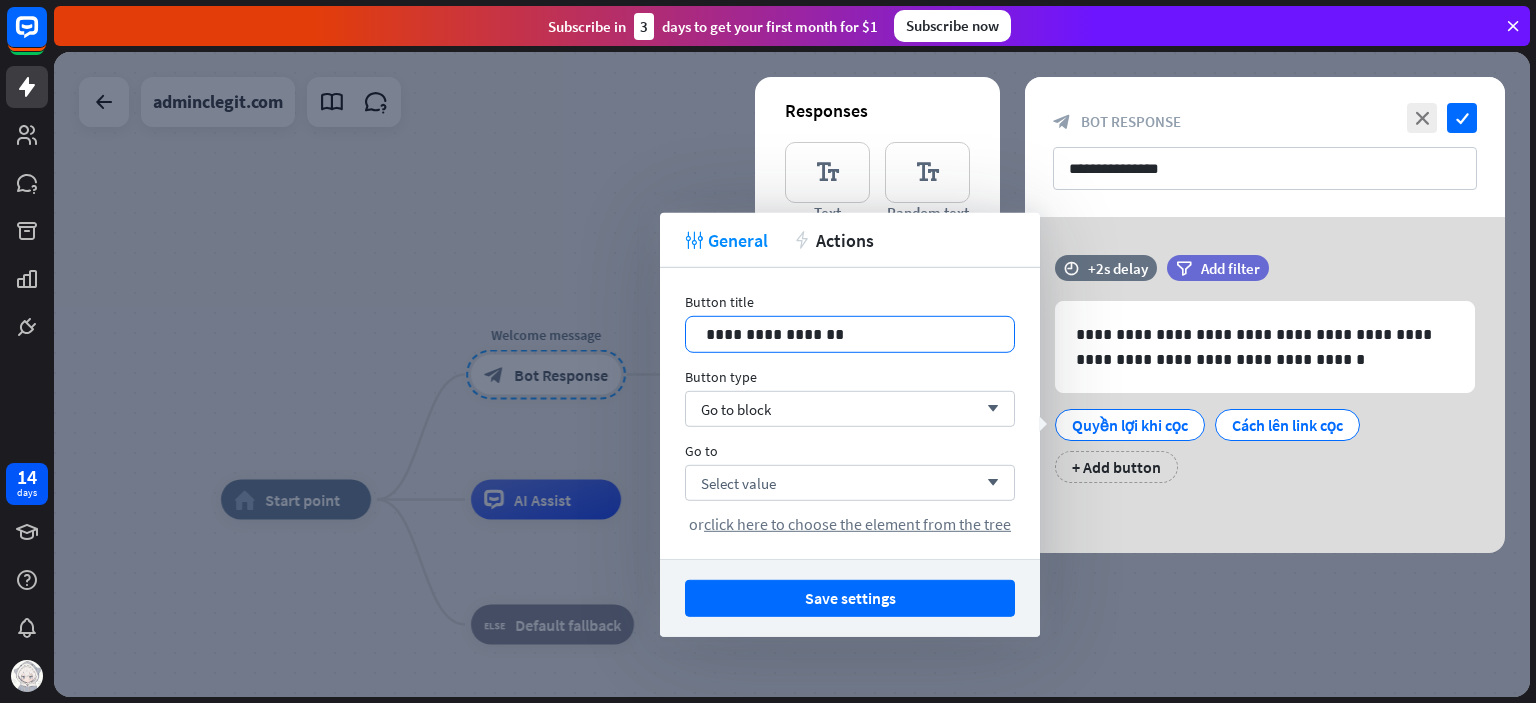 click on "**********" at bounding box center (850, 334) 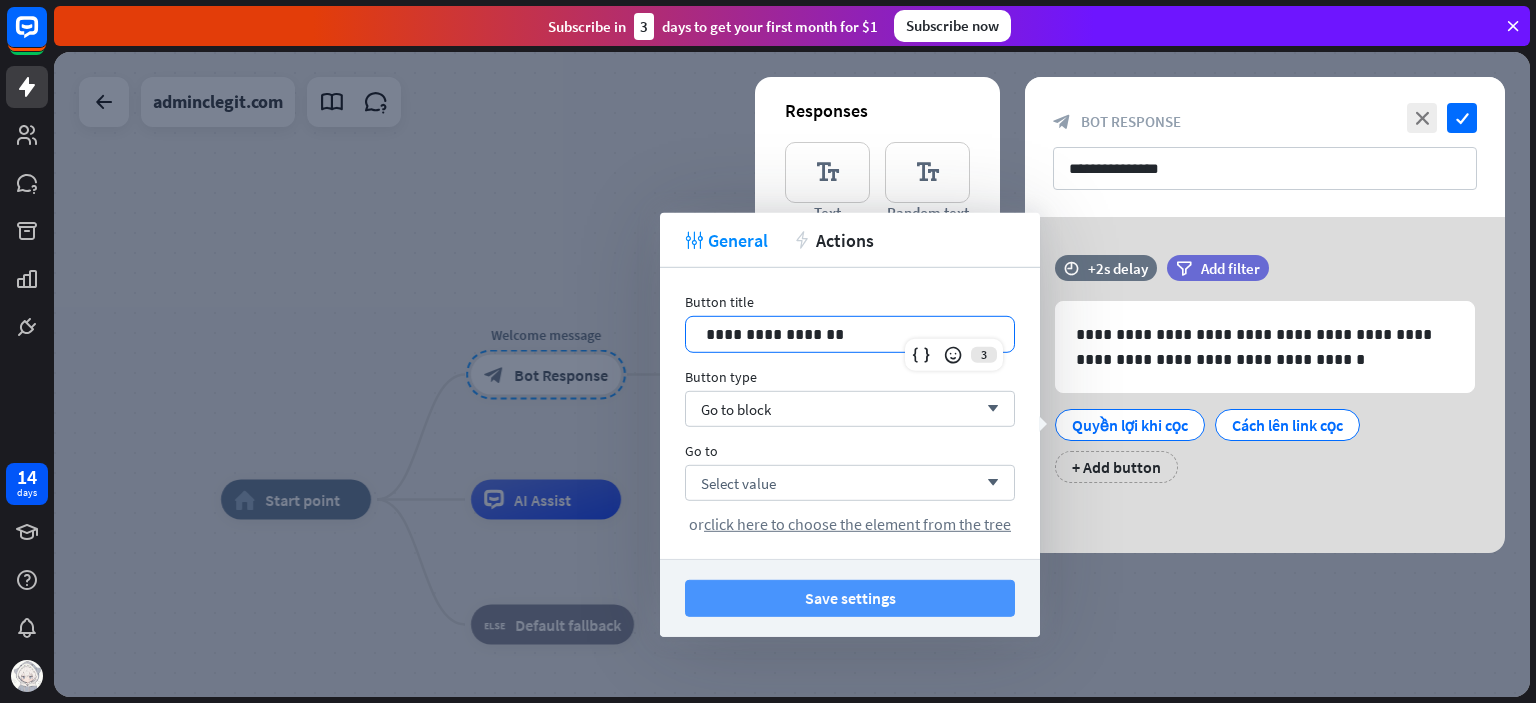 click on "Save settings" at bounding box center (850, 598) 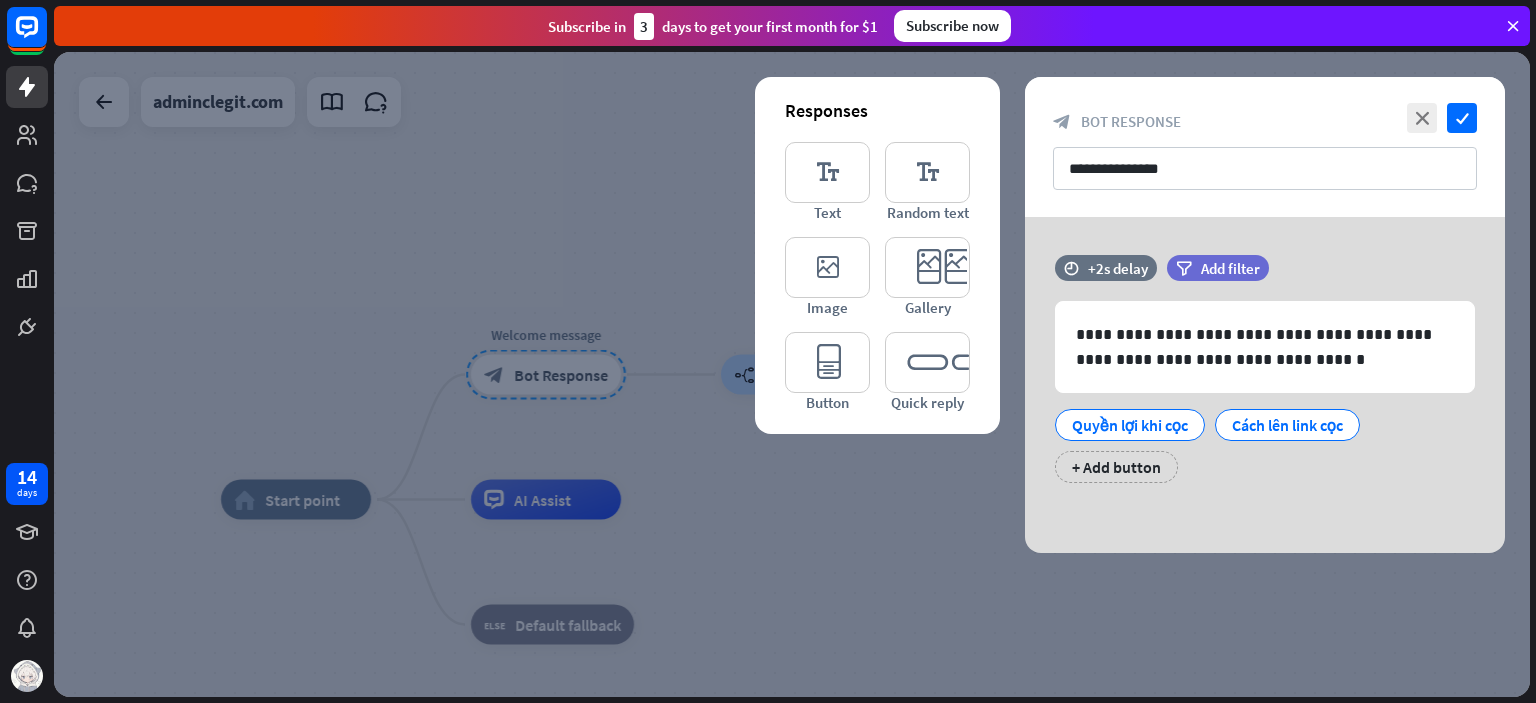 click at bounding box center [792, 374] 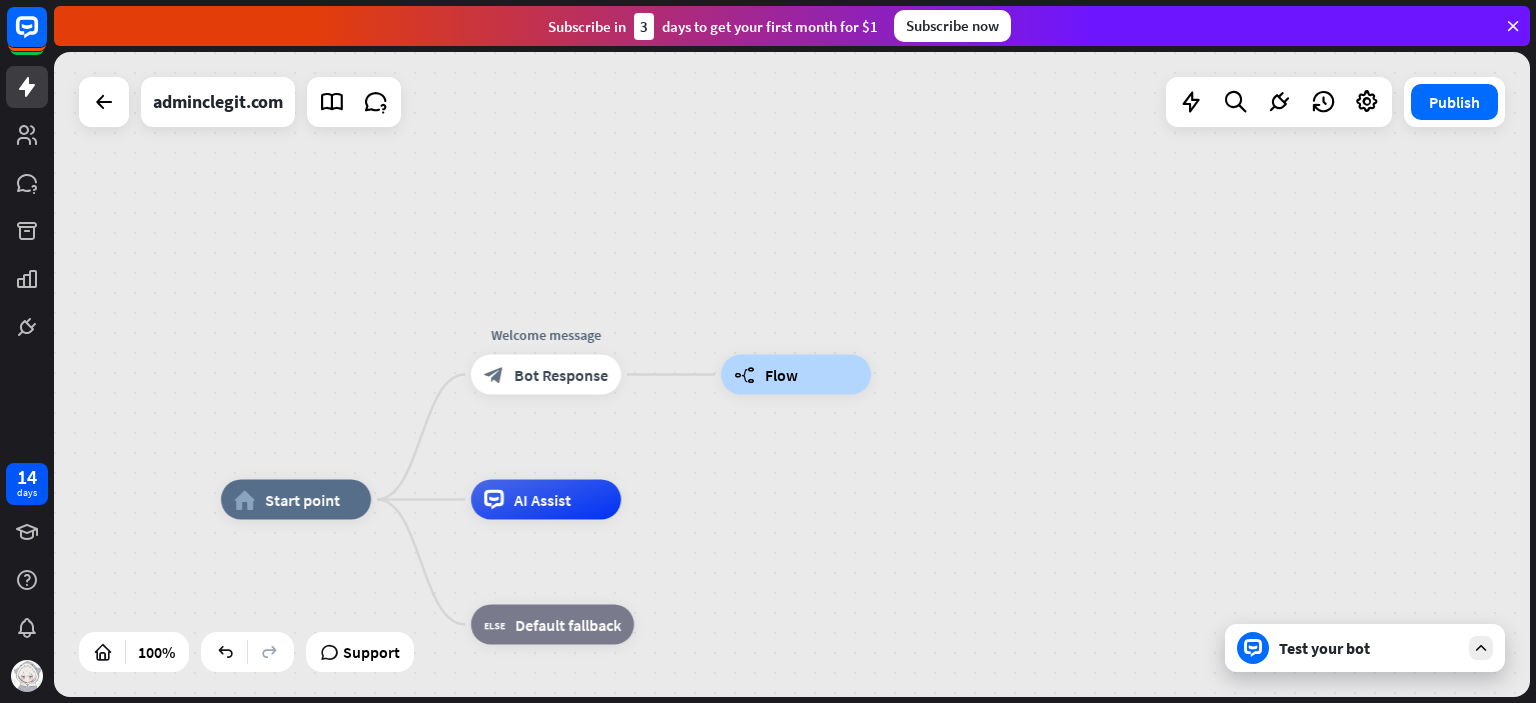 click on "builder_tree   Flow" at bounding box center [796, 375] 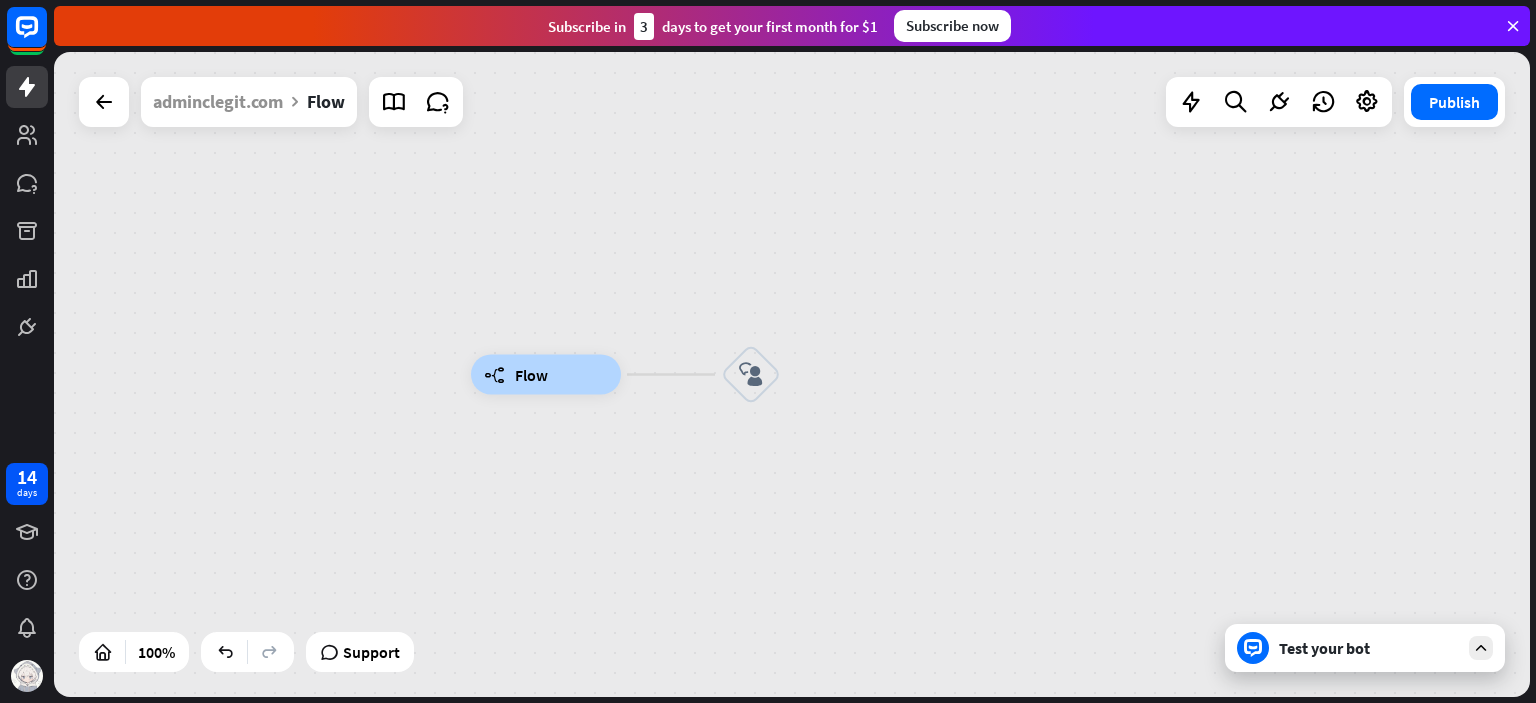 click on "block_user_input" at bounding box center (751, 375) 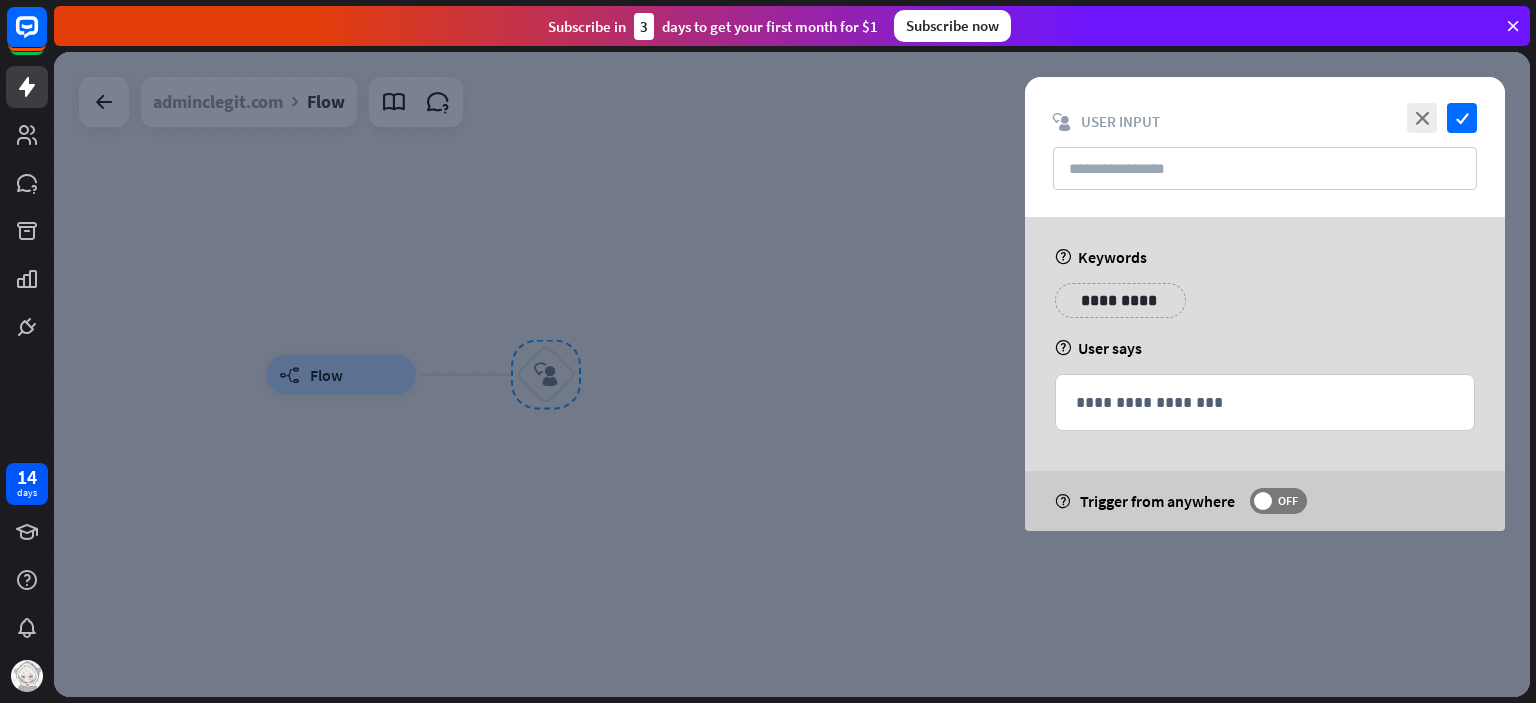 click on "**********" at bounding box center (1265, 374) 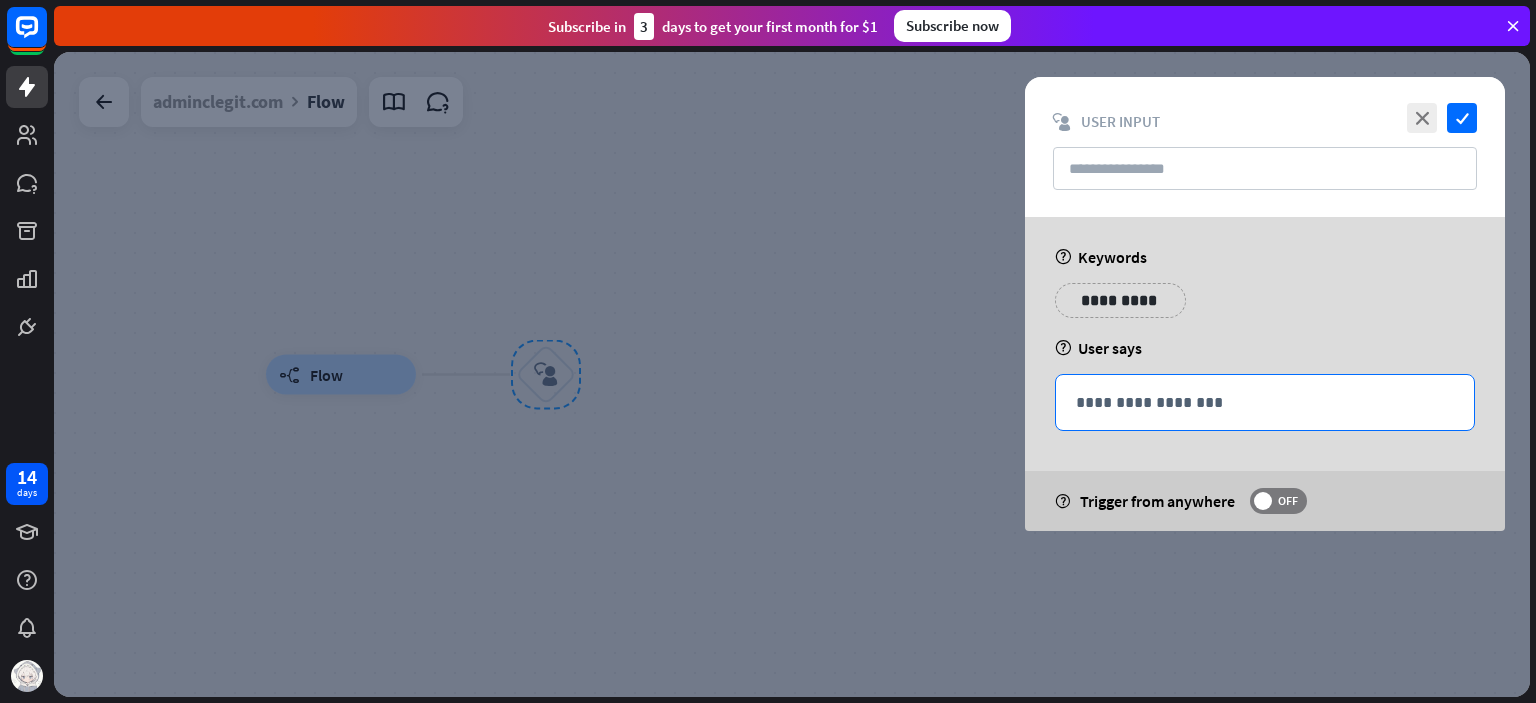 click on "**********" at bounding box center [1265, 402] 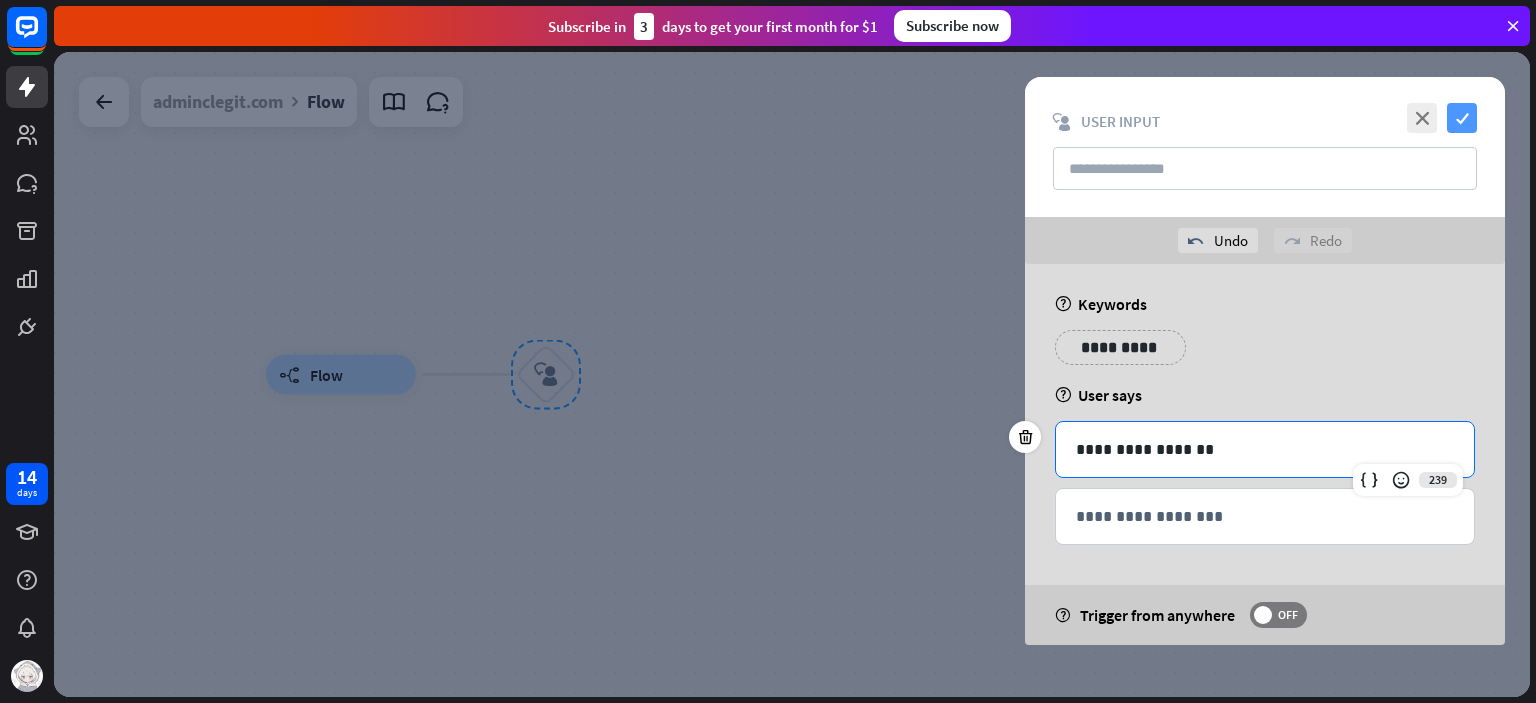 click on "check" at bounding box center (1462, 118) 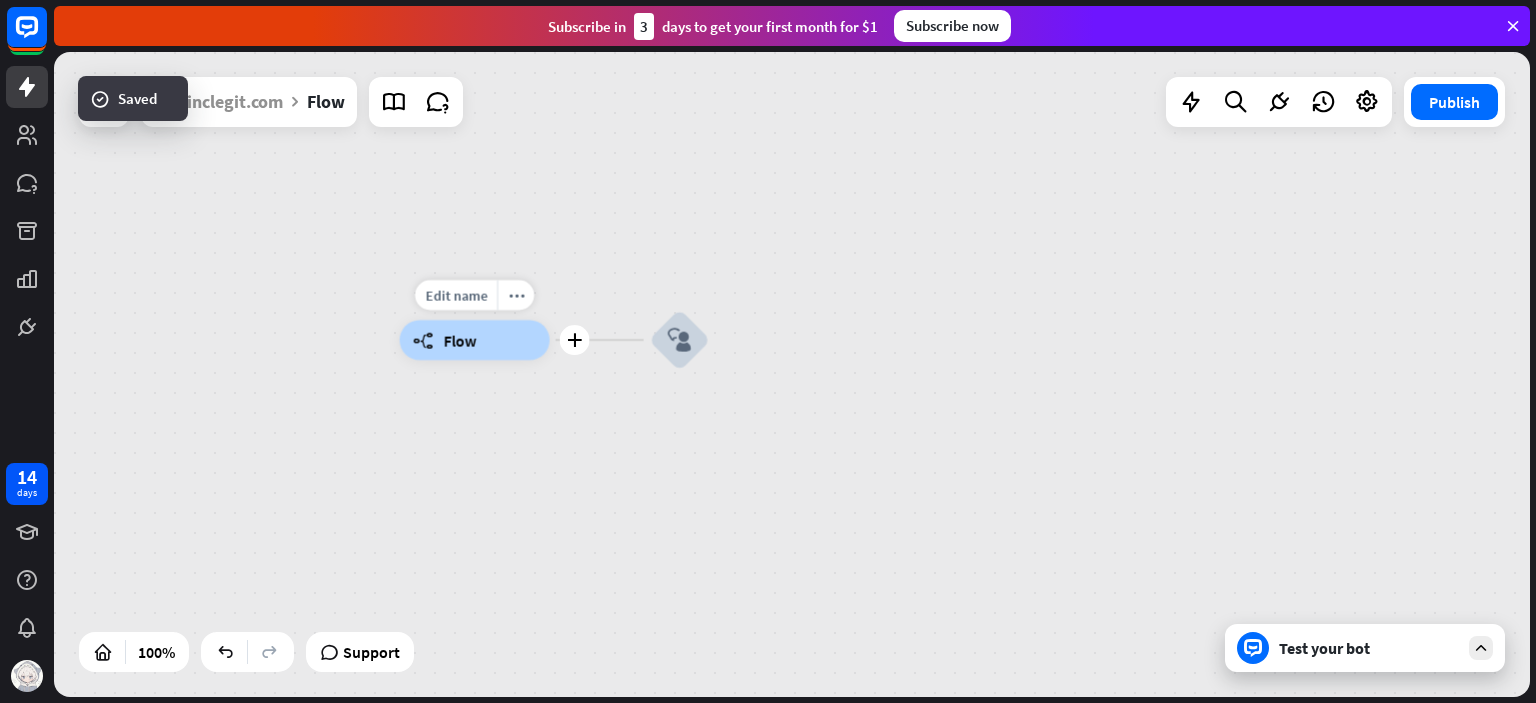 click on "block_user_input" at bounding box center [680, 340] 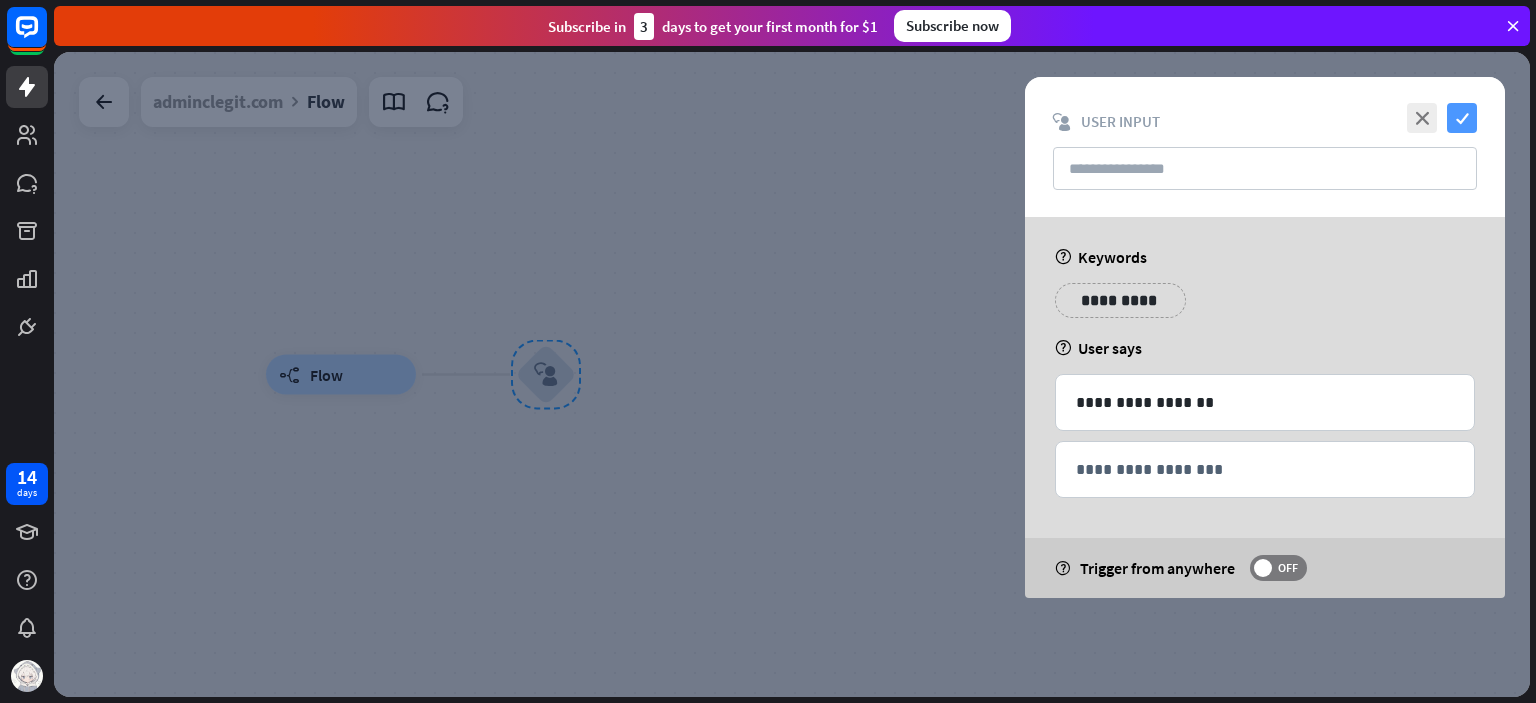 click on "check" at bounding box center [1462, 118] 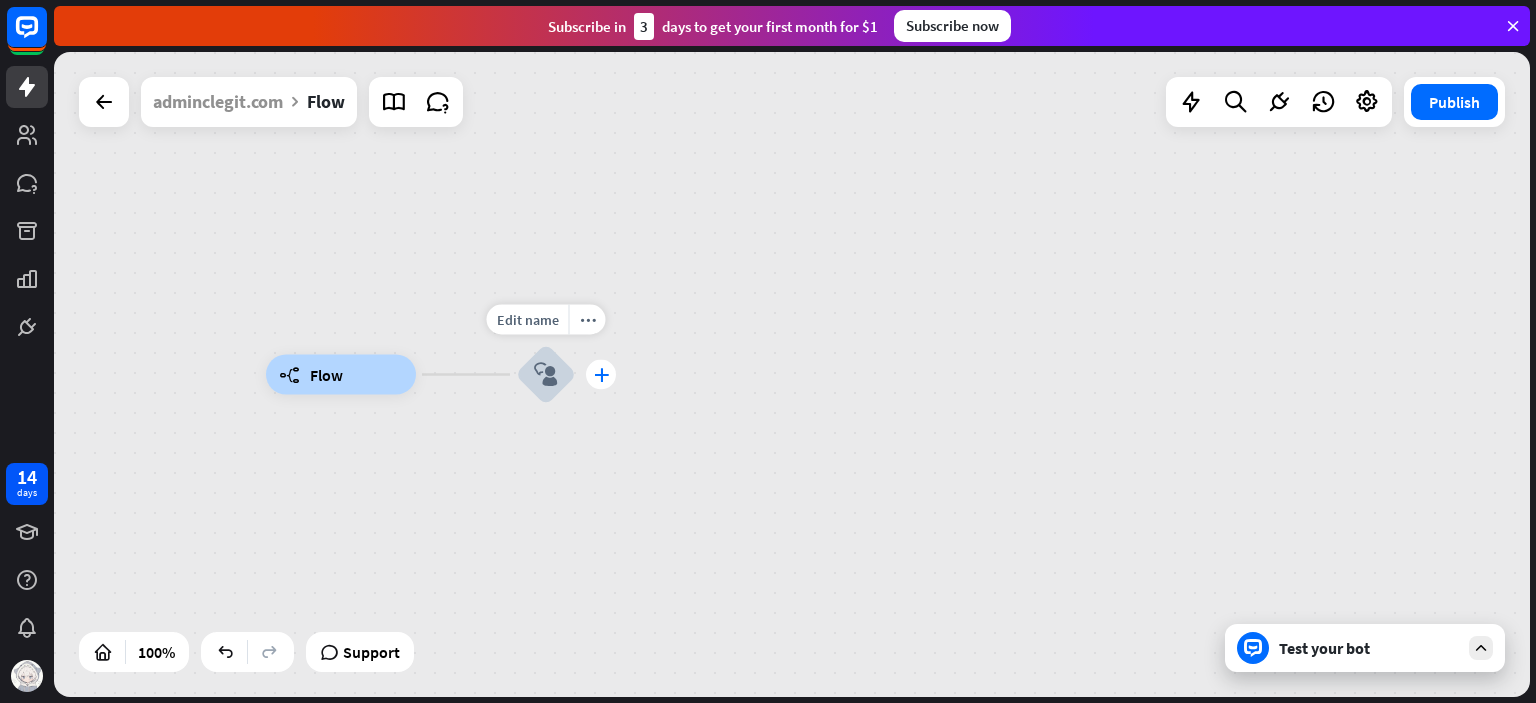 click on "plus" at bounding box center (601, 375) 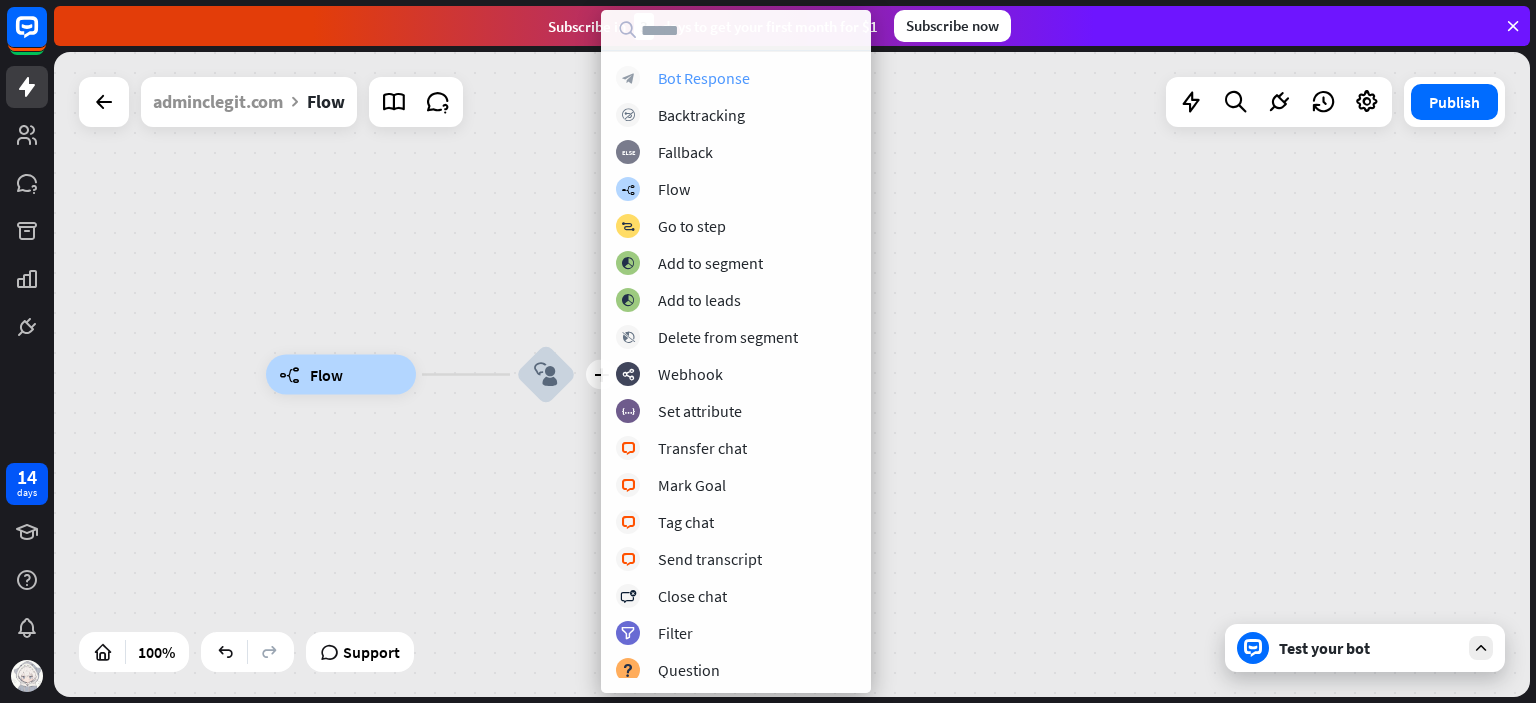 click on "block_bot_response
Bot Response" at bounding box center [736, 78] 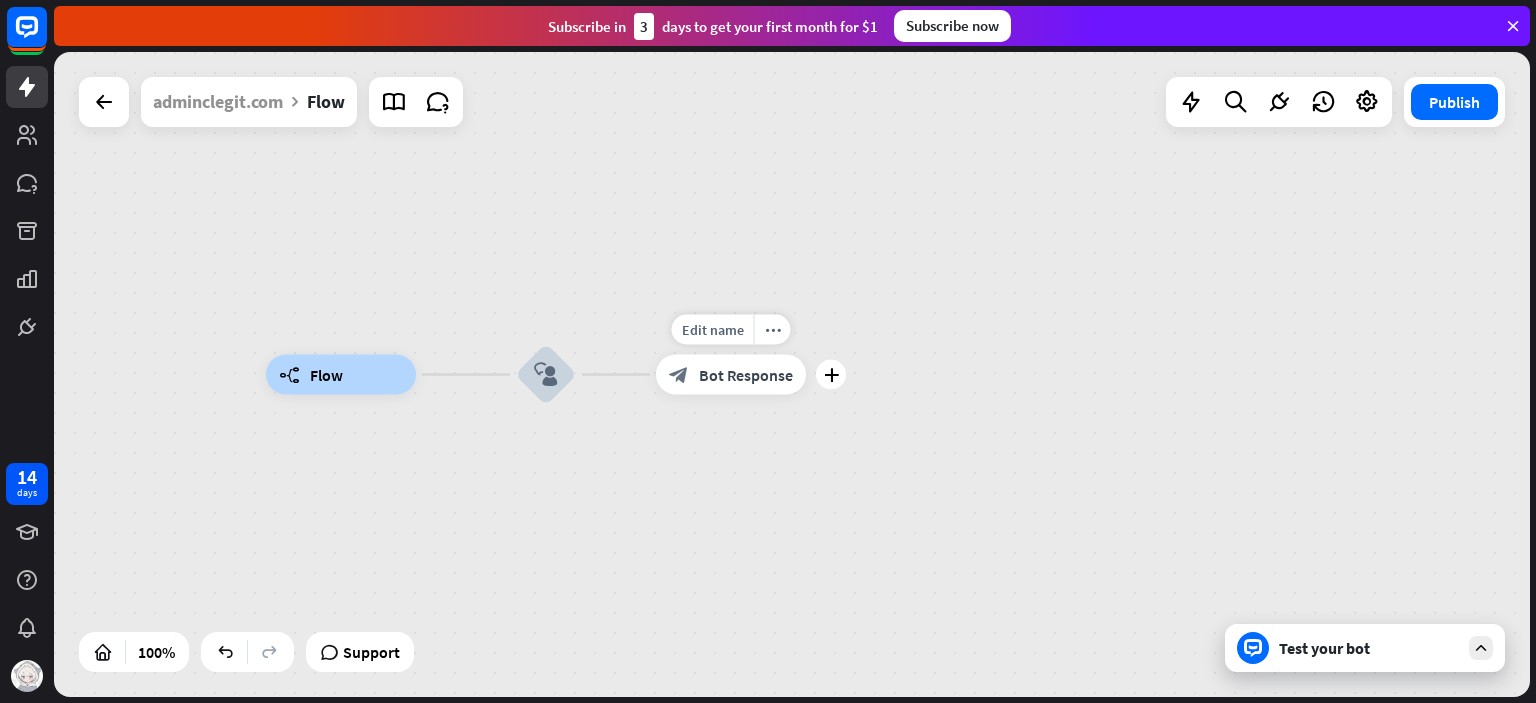 click on "Bot Response" at bounding box center (746, 375) 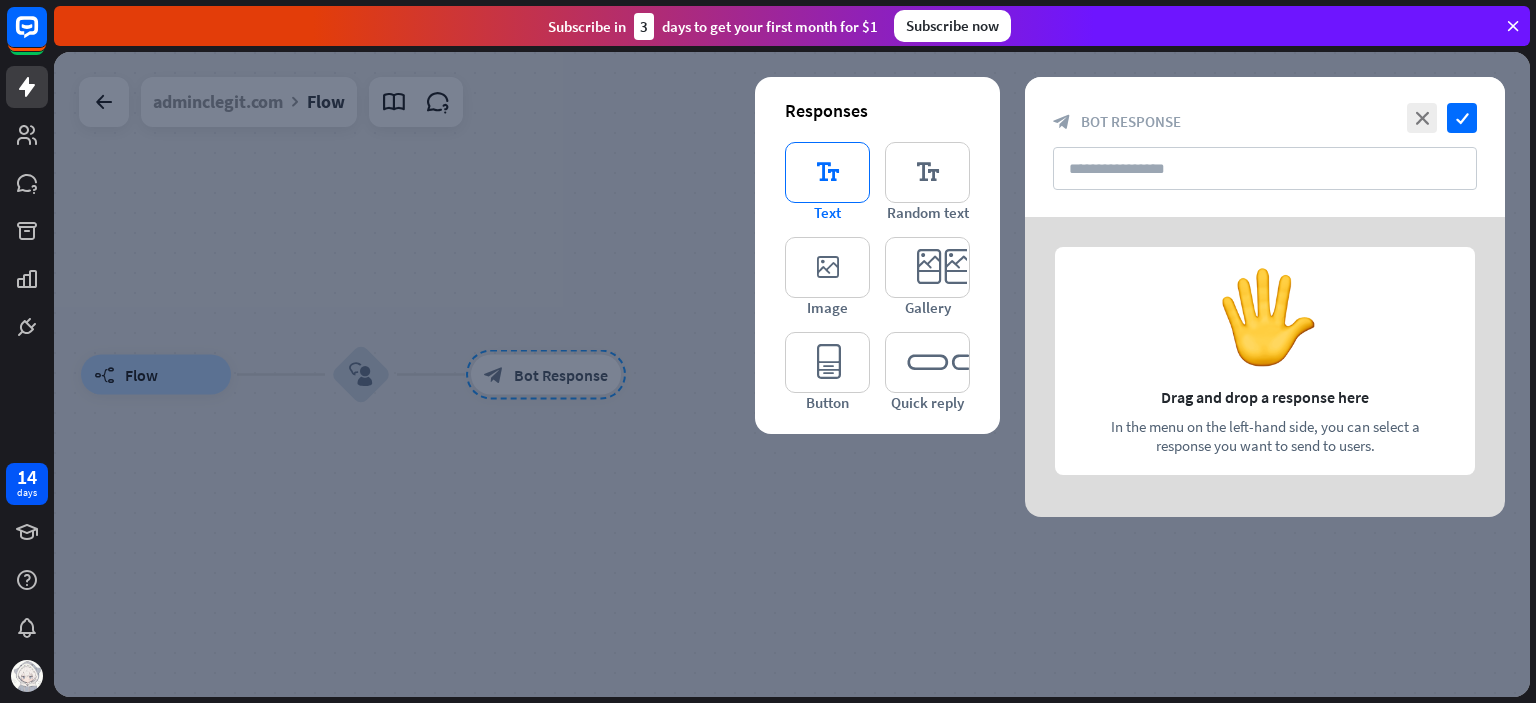 click on "Text" at bounding box center [827, 212] 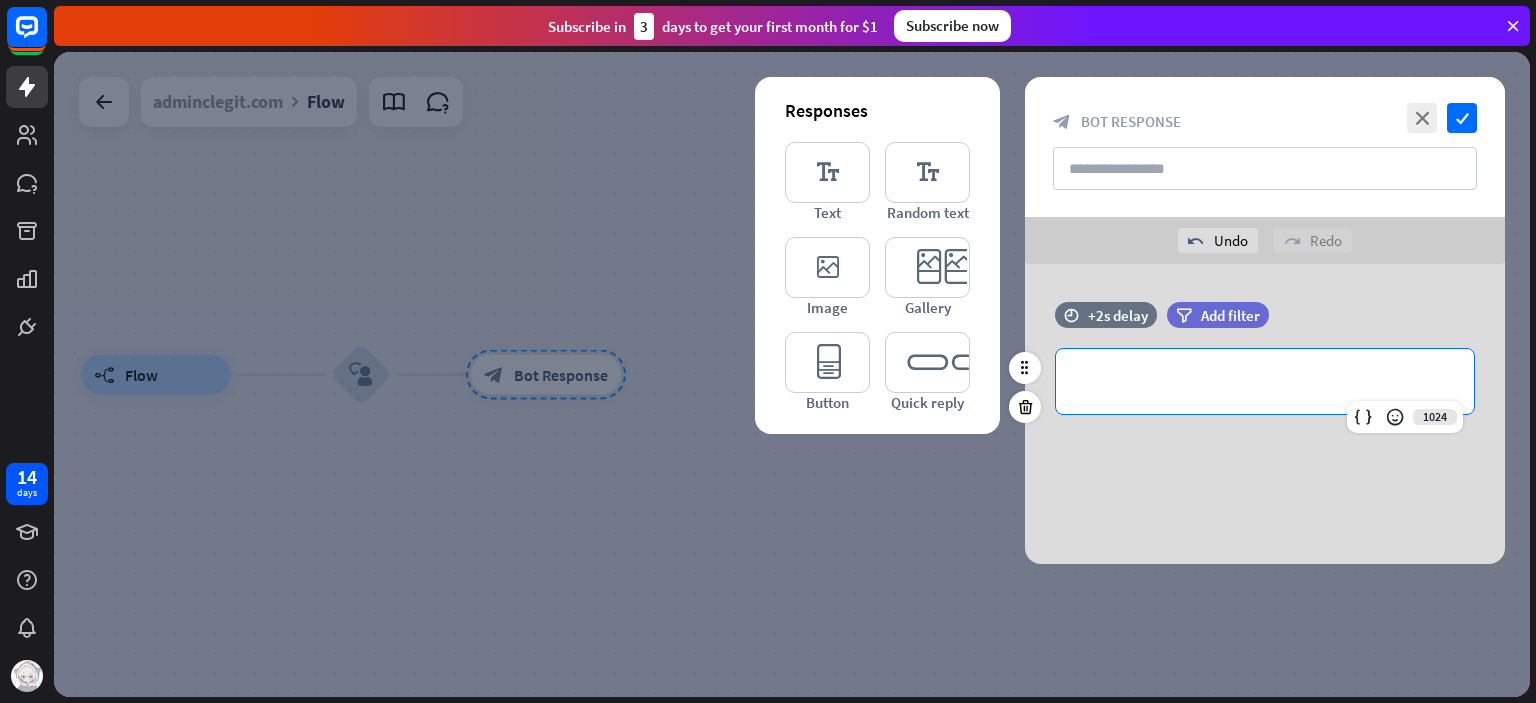 click on "**********" at bounding box center (1265, 381) 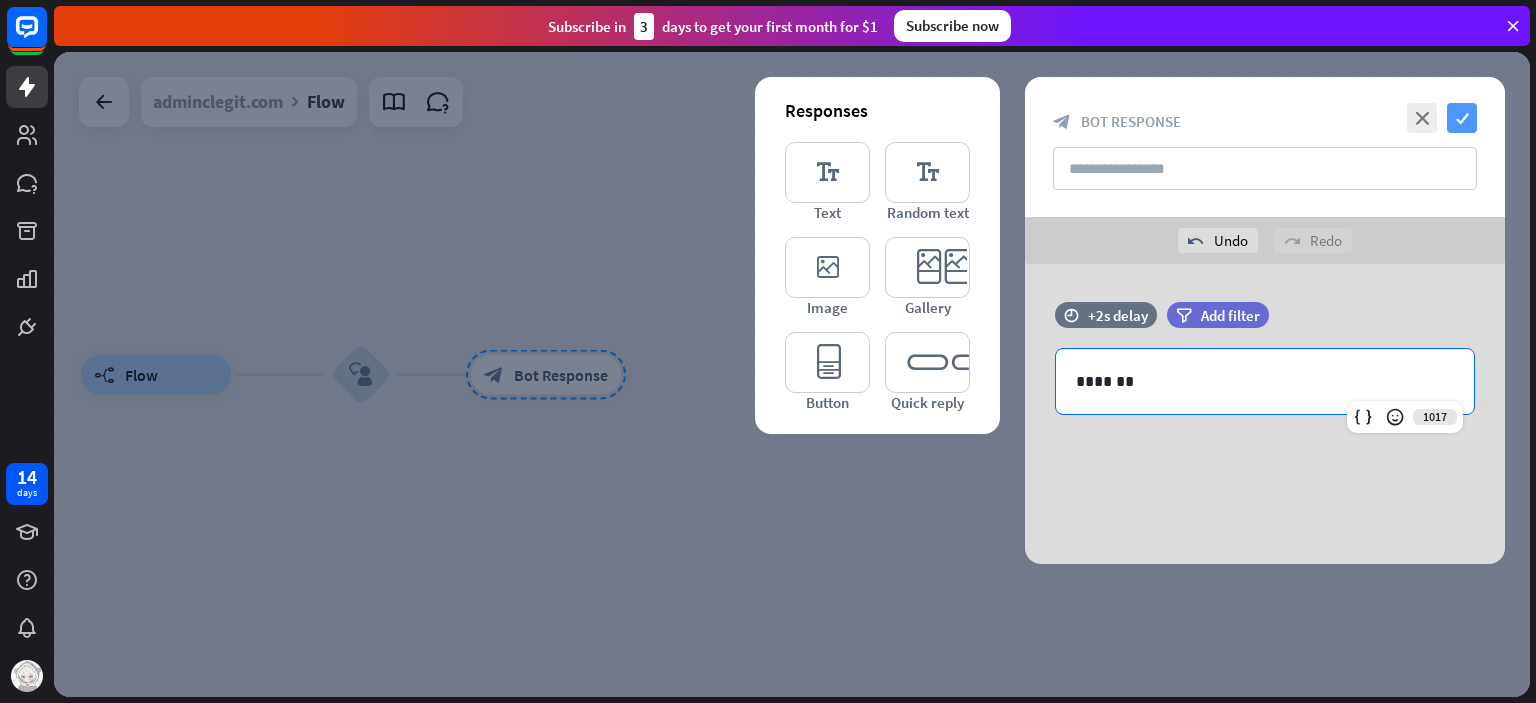 click on "check" at bounding box center (1462, 118) 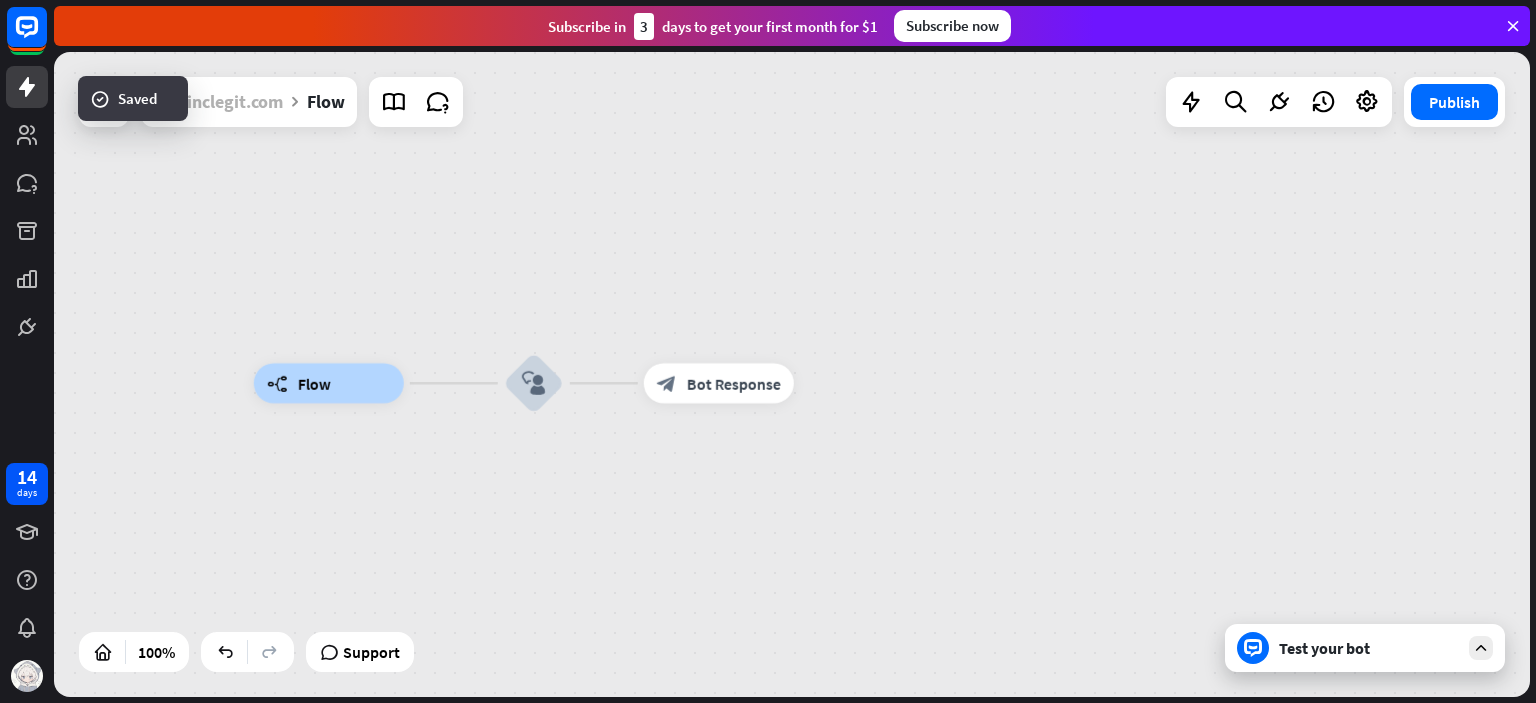 click on "adminclegit.com" at bounding box center [218, 102] 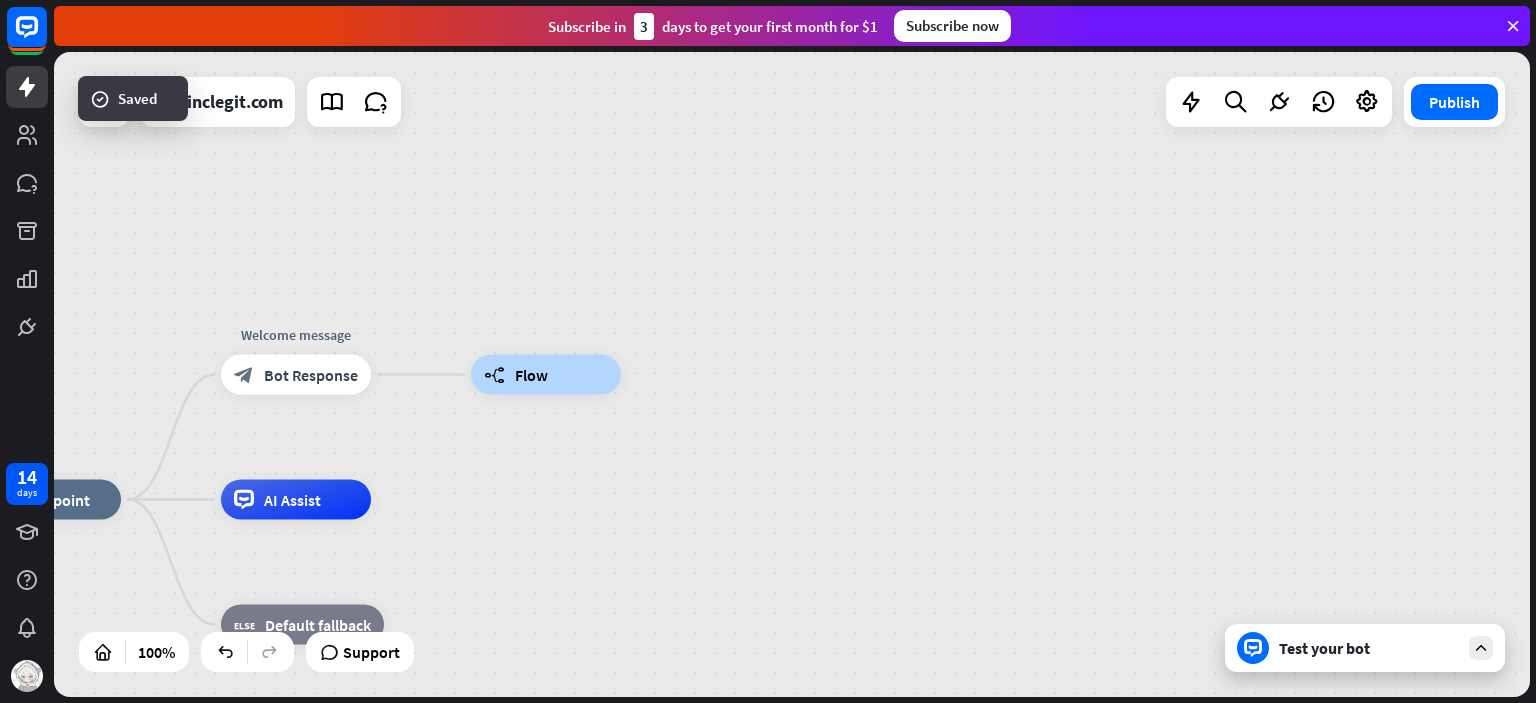 click on "Test your bot" at bounding box center [1365, 648] 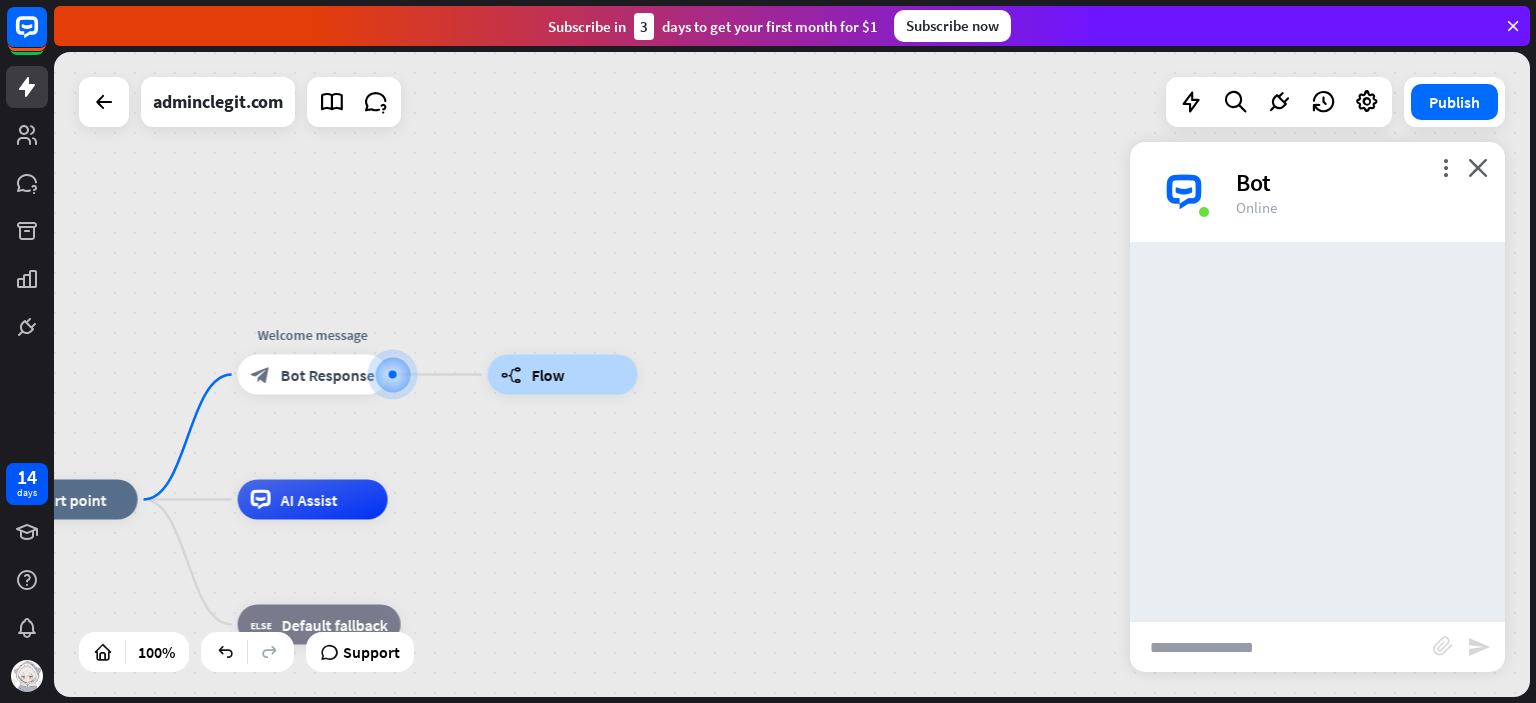 click at bounding box center [1281, 647] 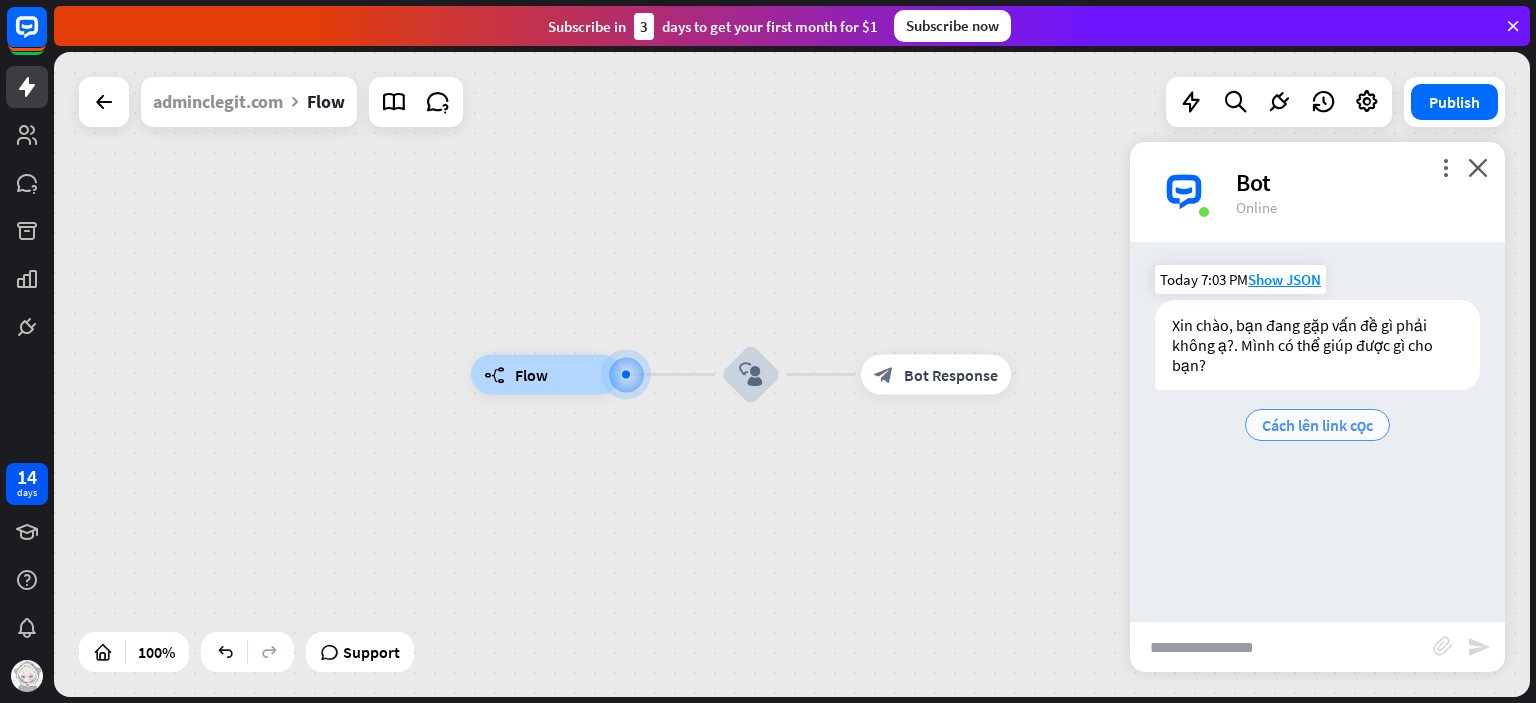 click on "Cách lên link cọc" at bounding box center [1317, 425] 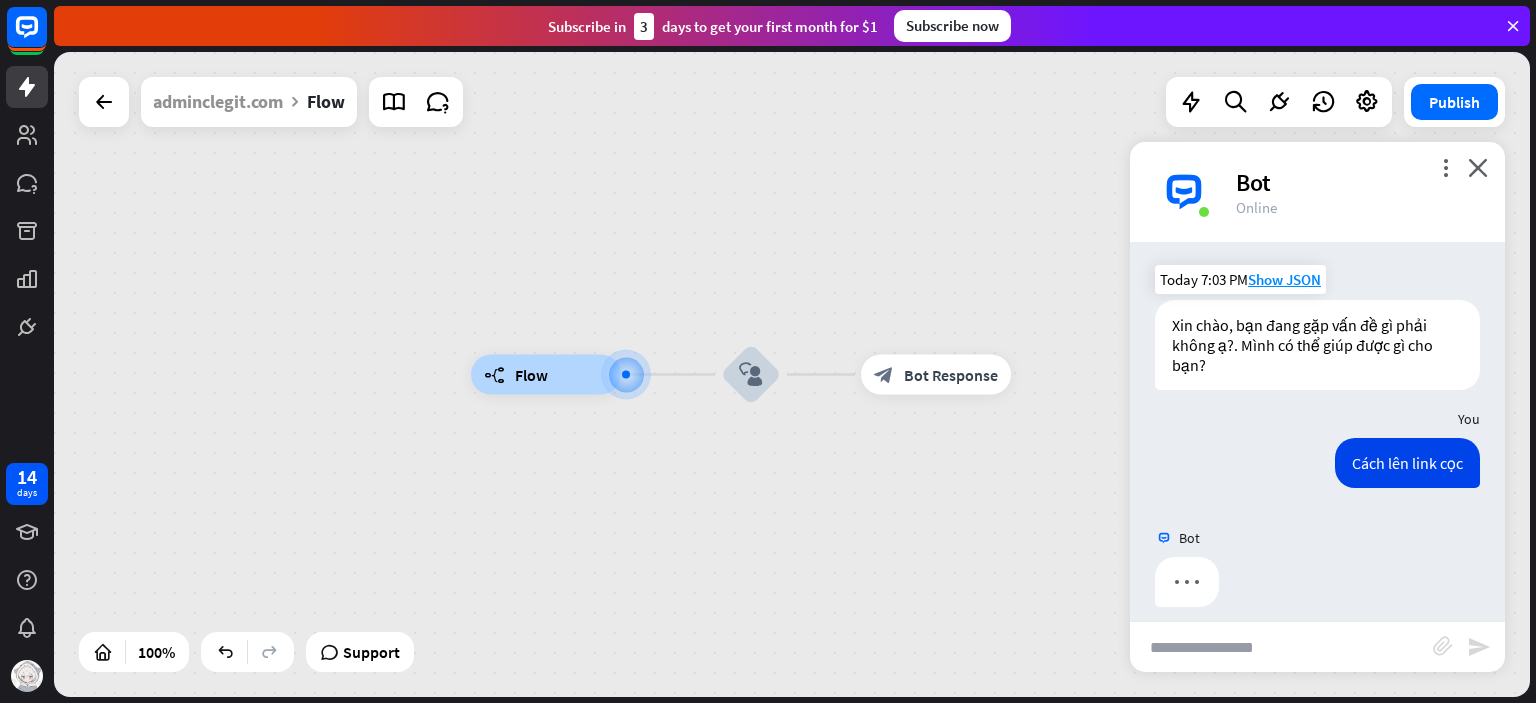 scroll, scrollTop: 16, scrollLeft: 0, axis: vertical 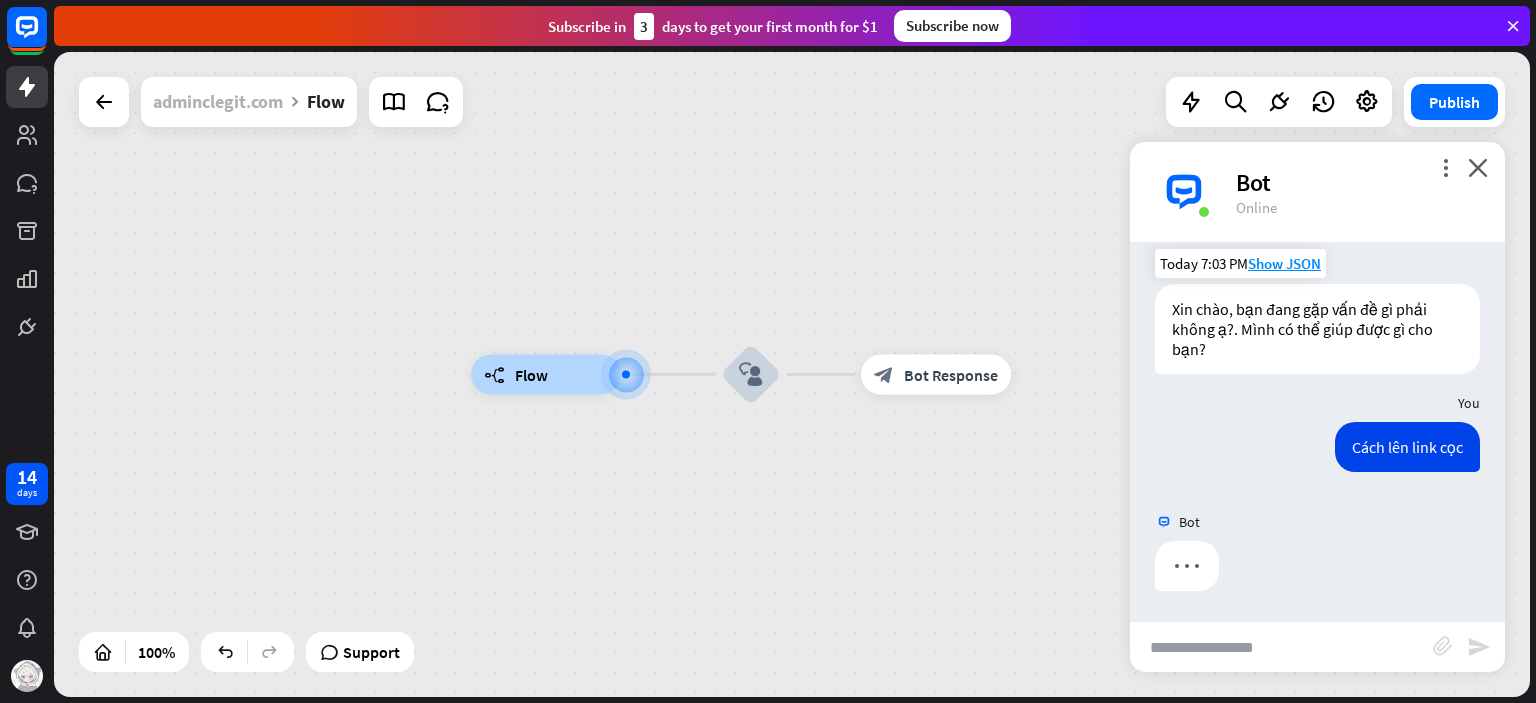 click on "adminclegit.com" at bounding box center [218, 102] 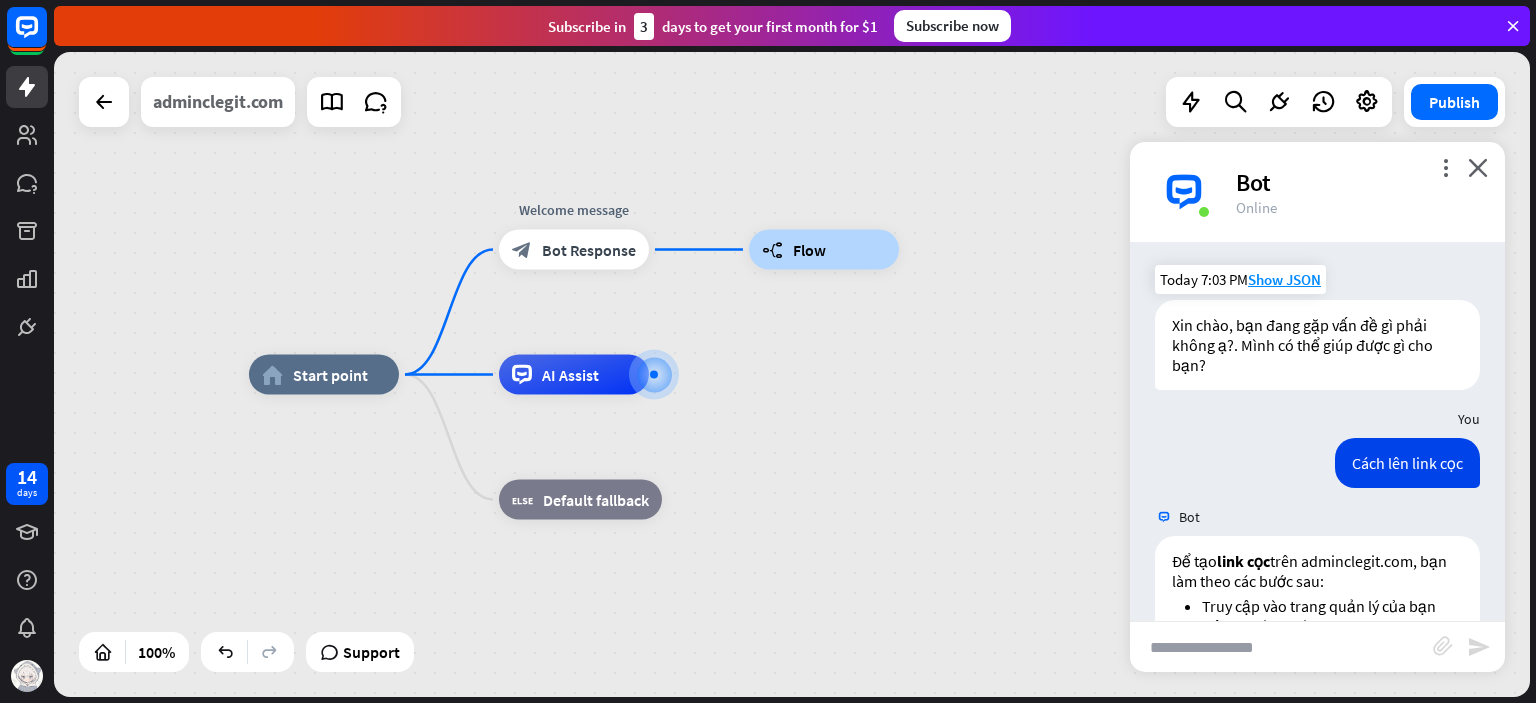 scroll, scrollTop: 664, scrollLeft: 0, axis: vertical 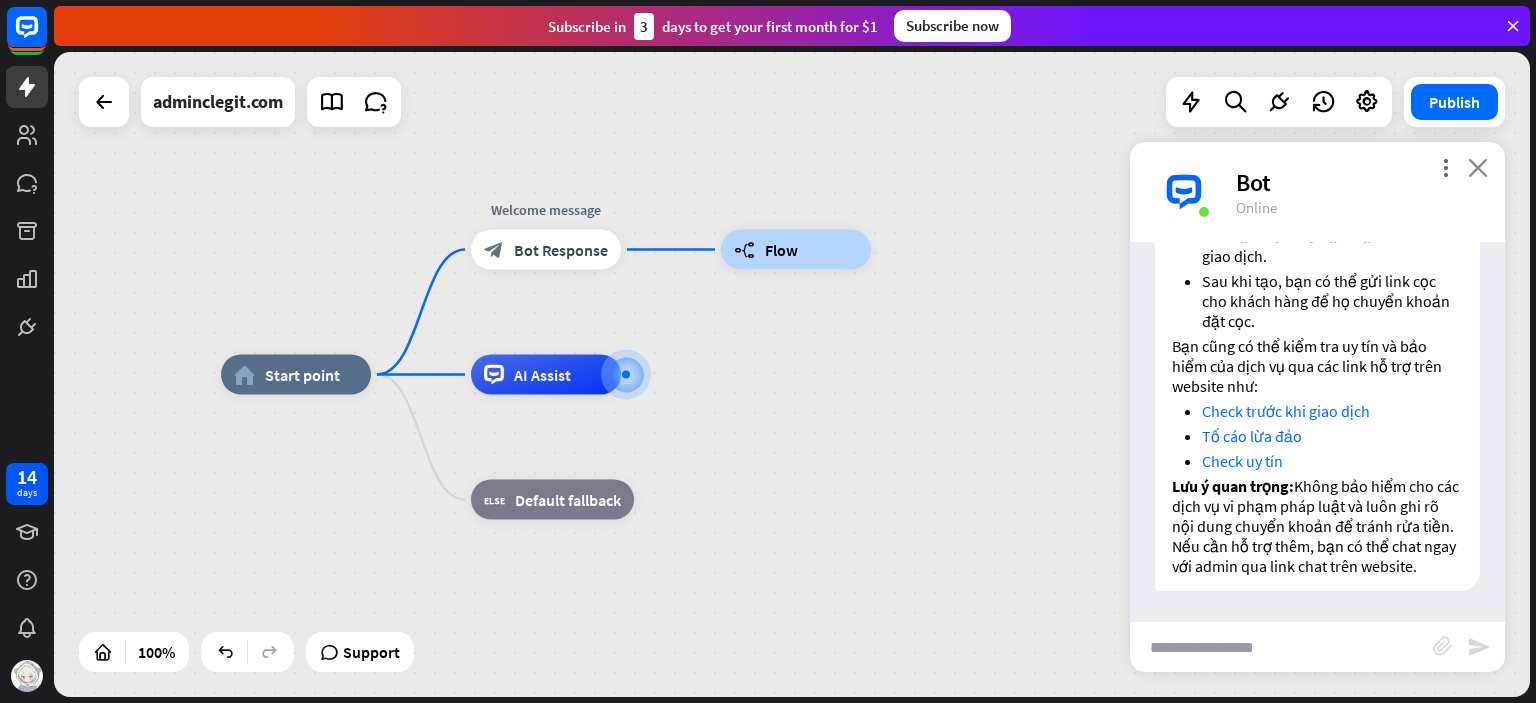 click on "close" at bounding box center (1478, 167) 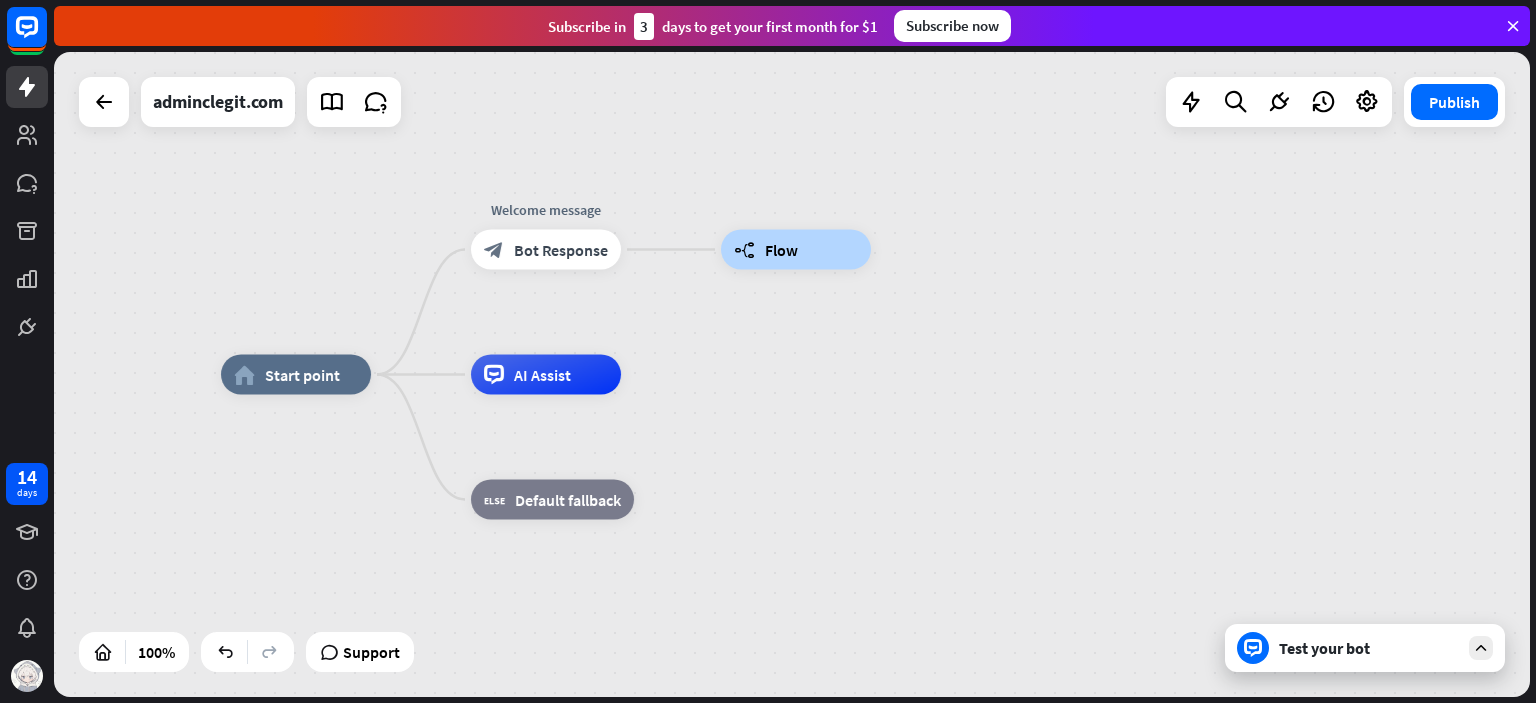 click on "builder_tree   Flow" at bounding box center [796, 250] 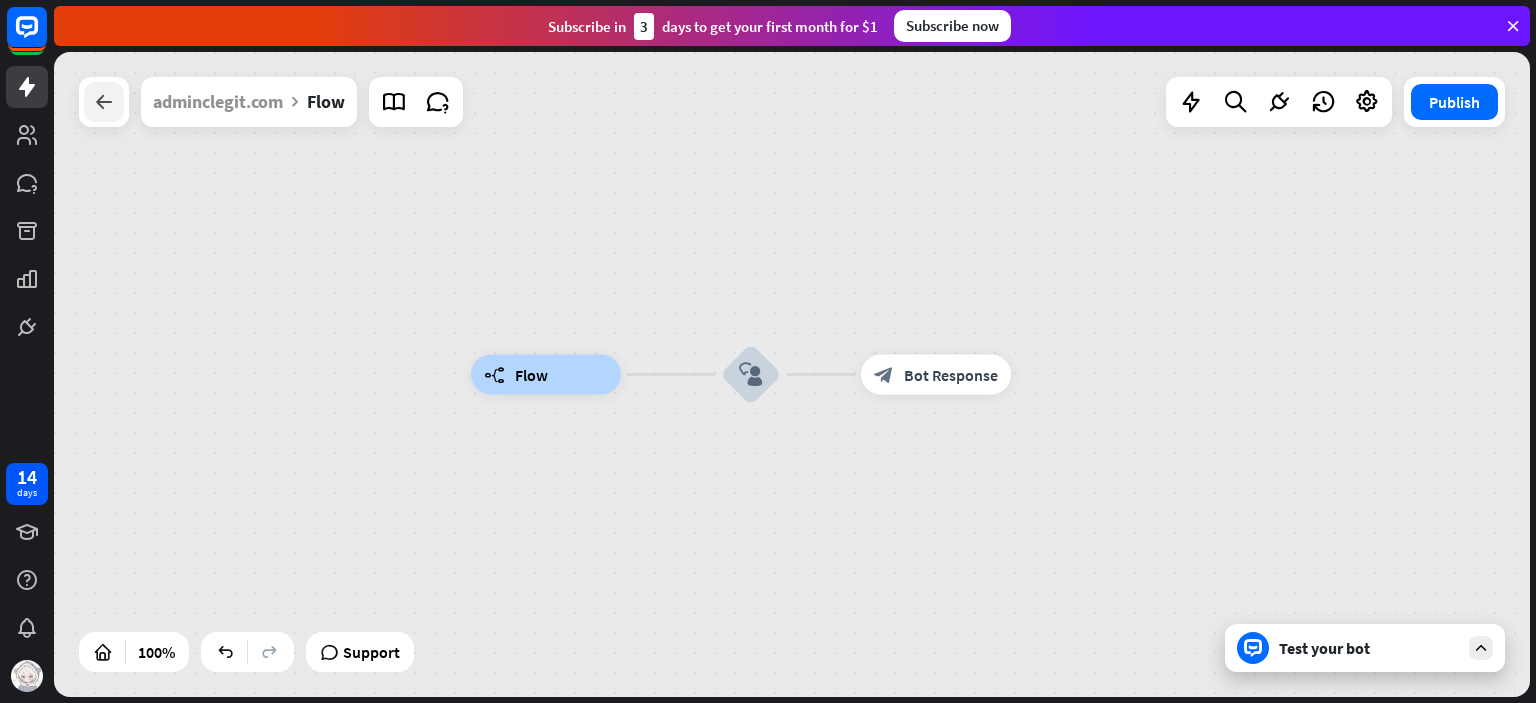 click at bounding box center (104, 102) 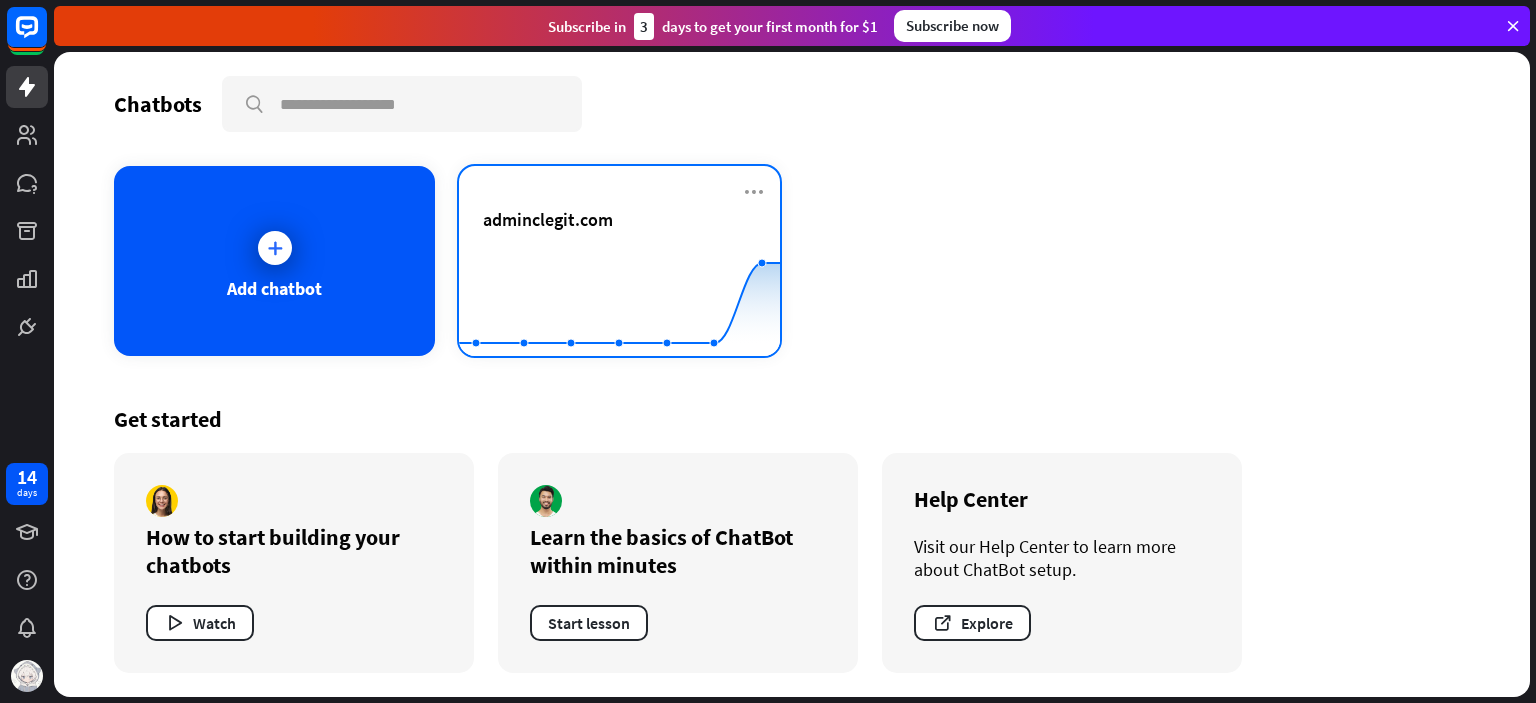 click 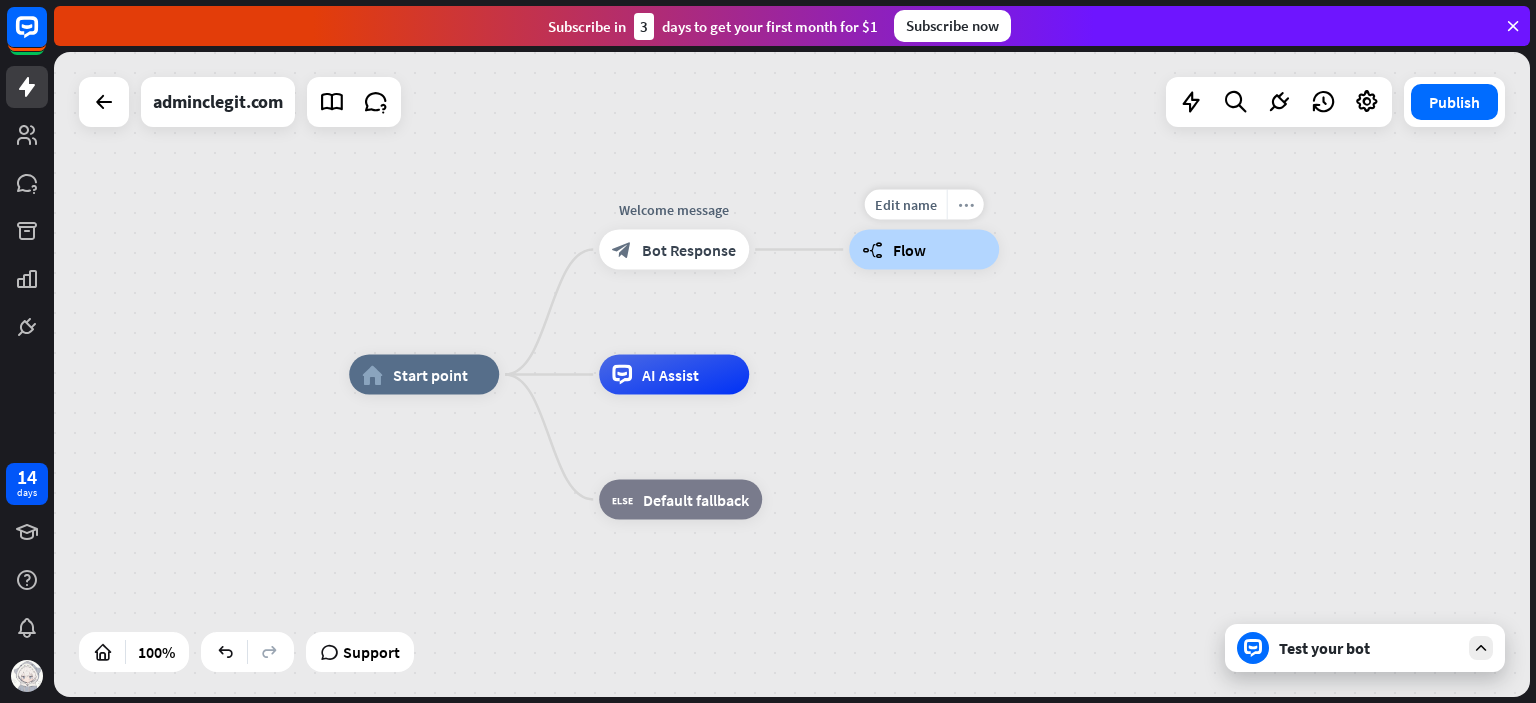 click on "more_horiz" at bounding box center [966, 204] 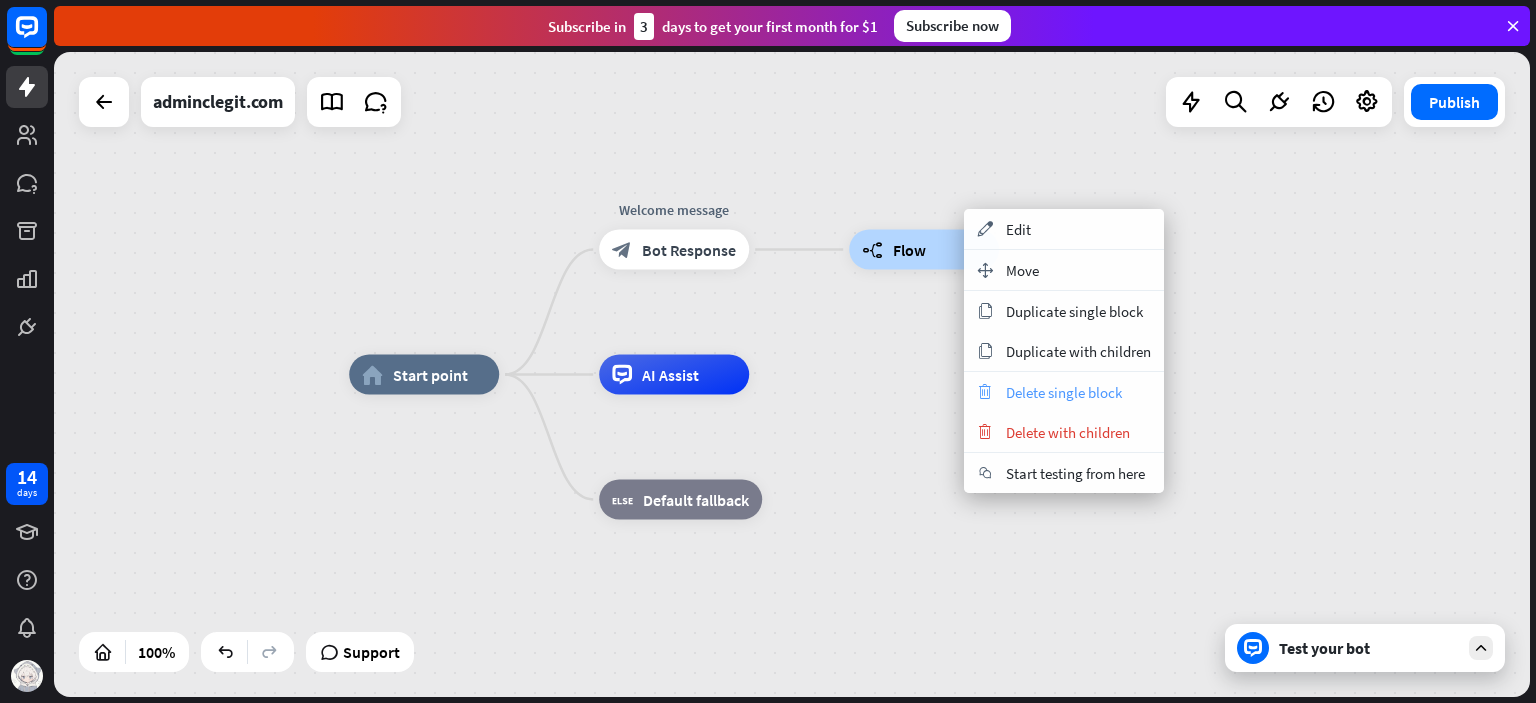 click on "Delete single block" at bounding box center (1064, 392) 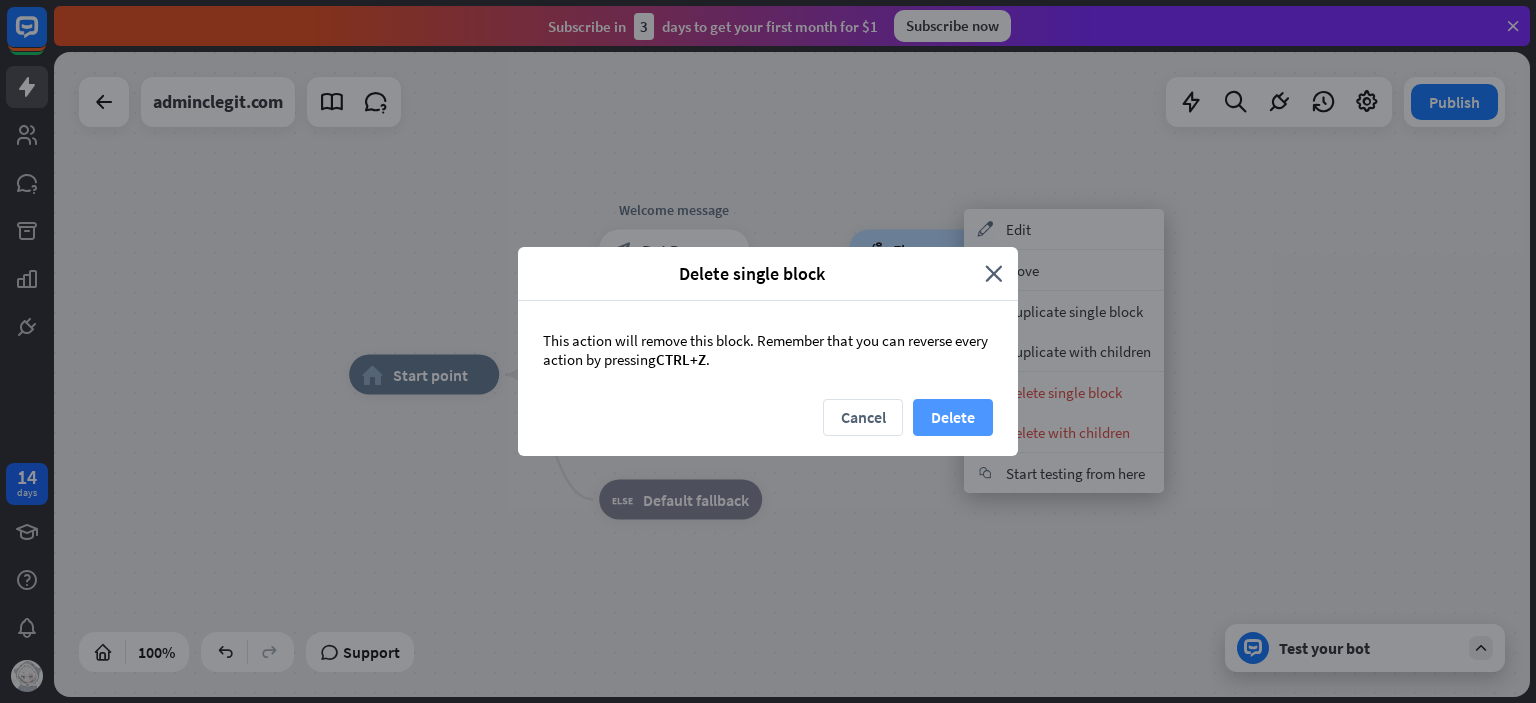 click on "Delete" at bounding box center (953, 417) 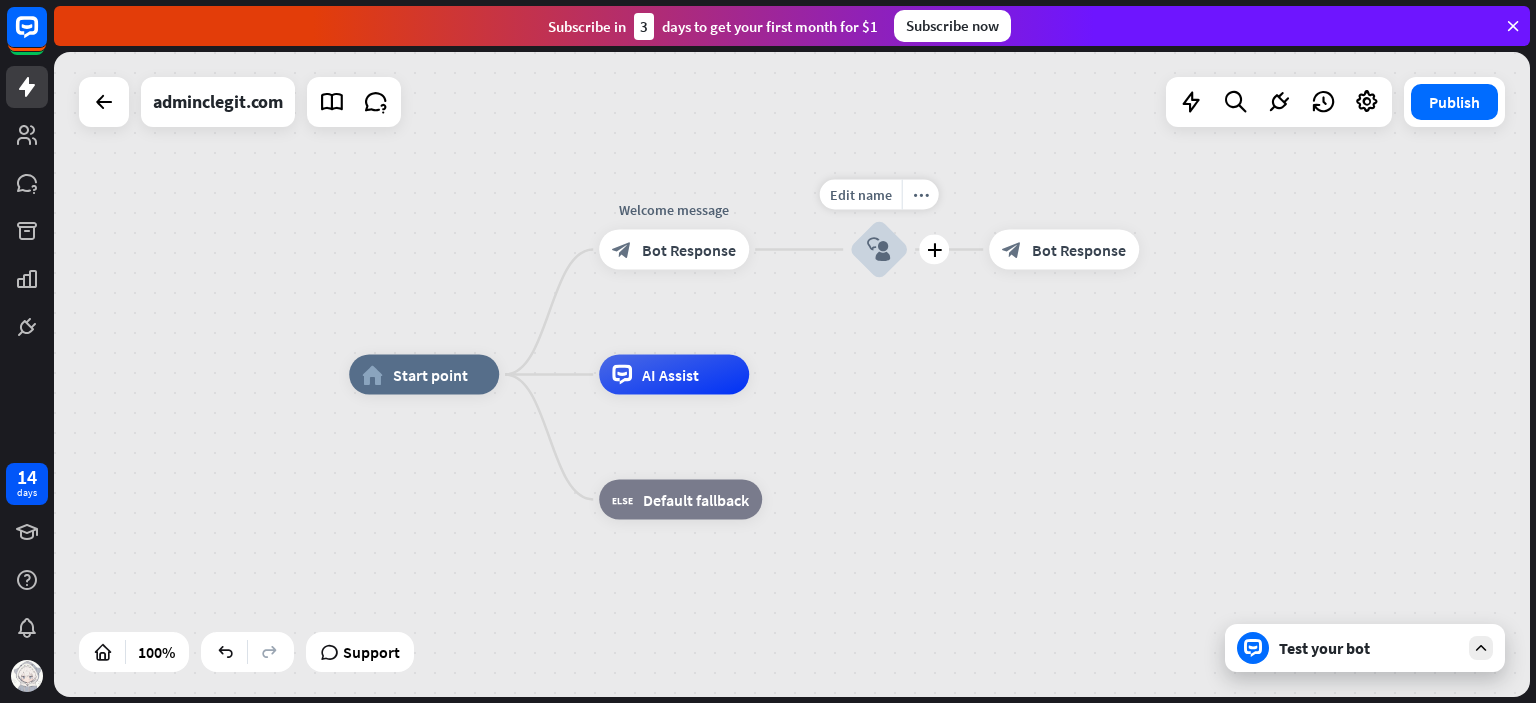 click on "Edit name   more_horiz         plus     block_user_input" at bounding box center (879, 250) 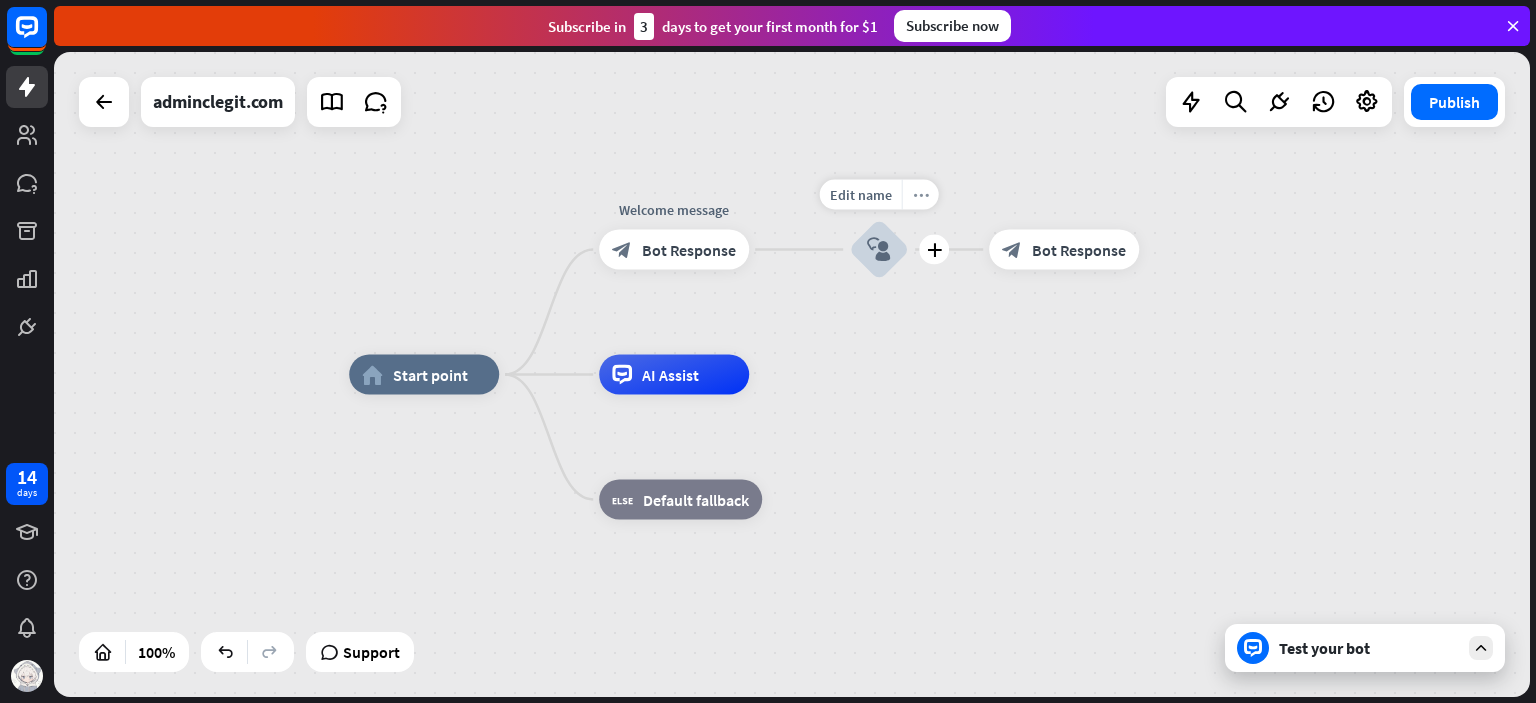 click on "more_horiz" at bounding box center [921, 194] 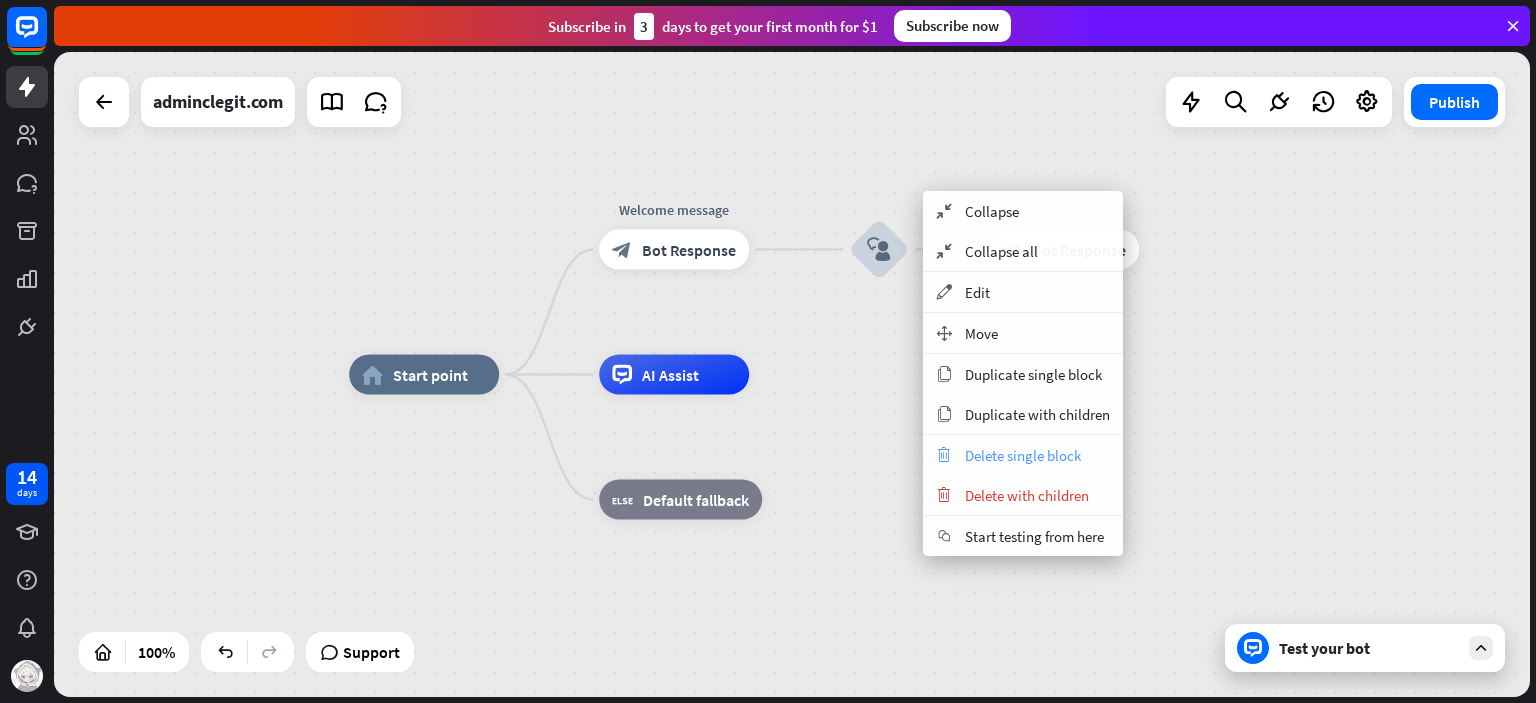 click on "trash   Delete single block" at bounding box center [1023, 455] 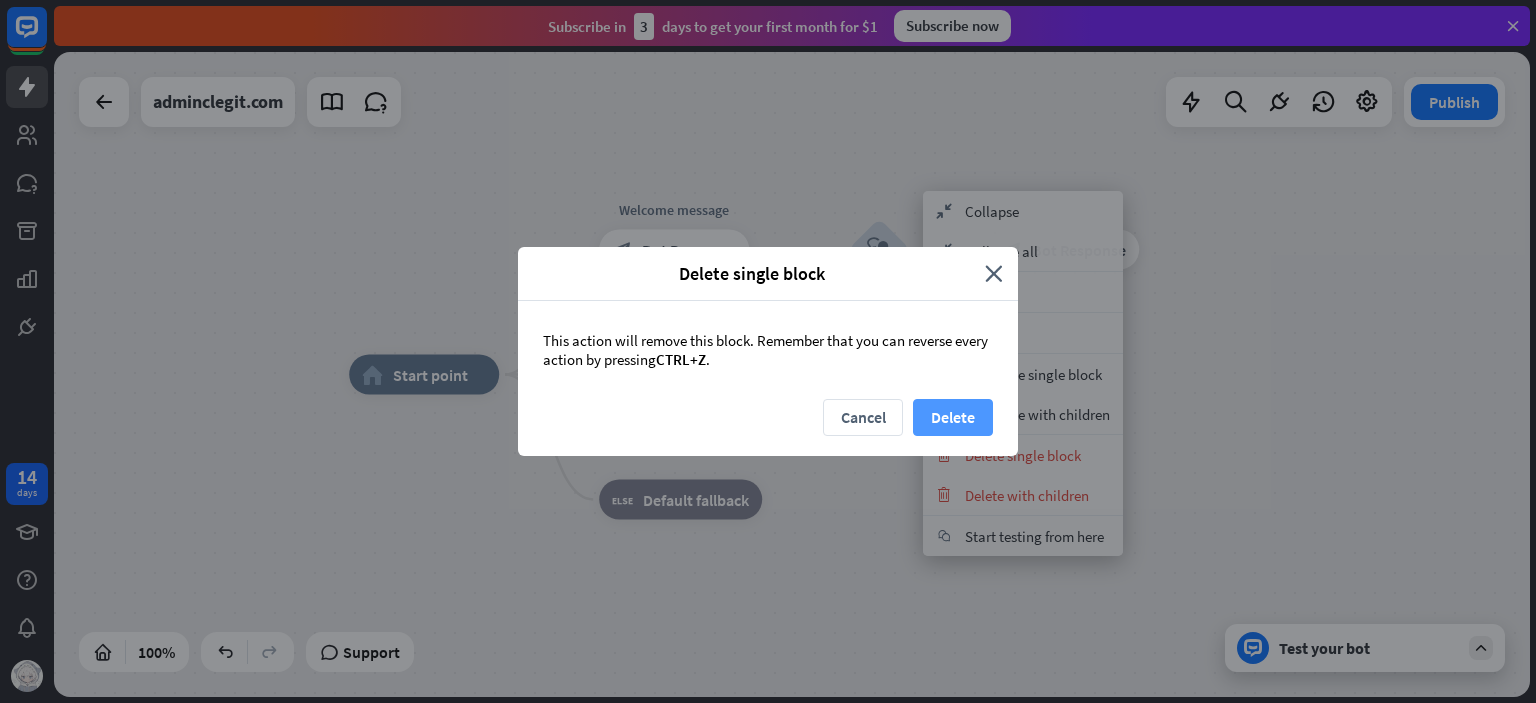 click on "Delete" at bounding box center [953, 417] 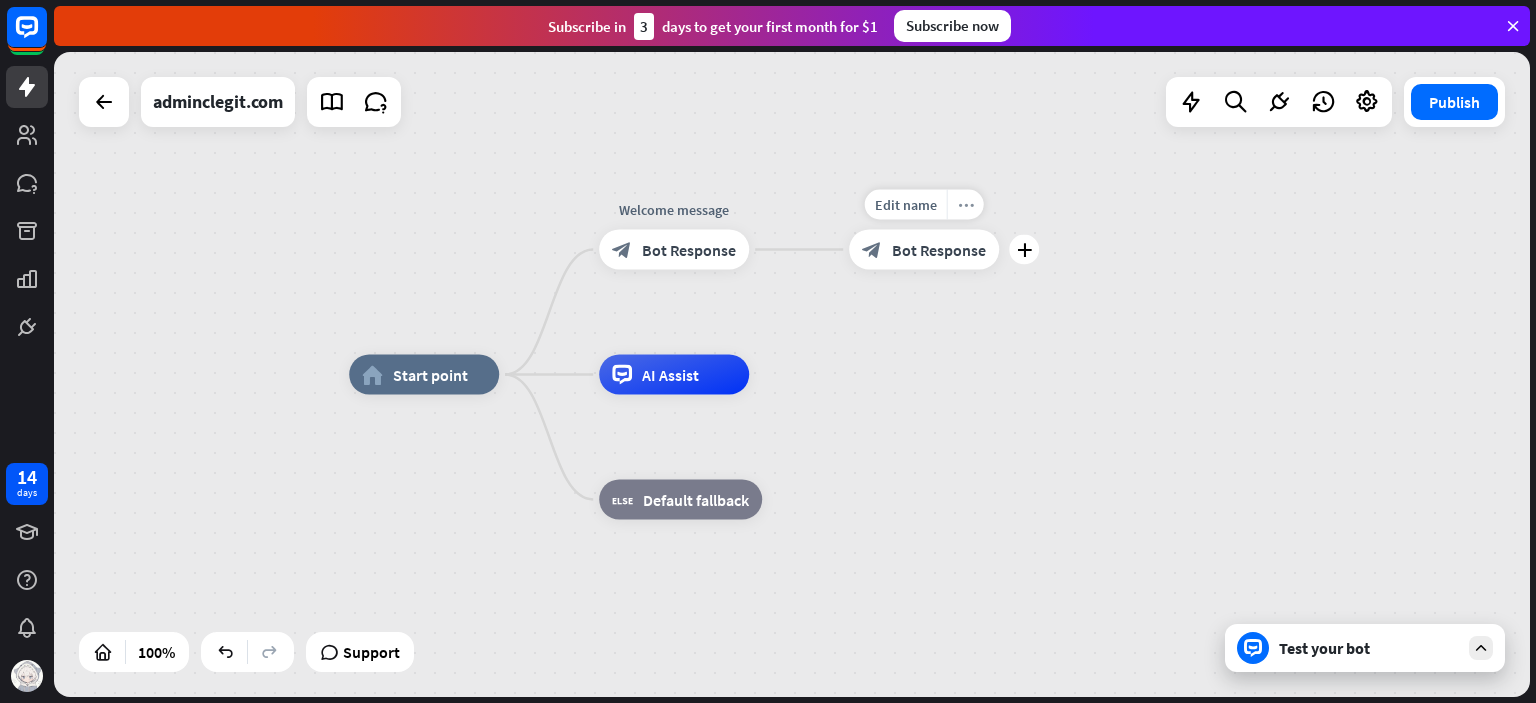 click on "more_horiz" at bounding box center [965, 205] 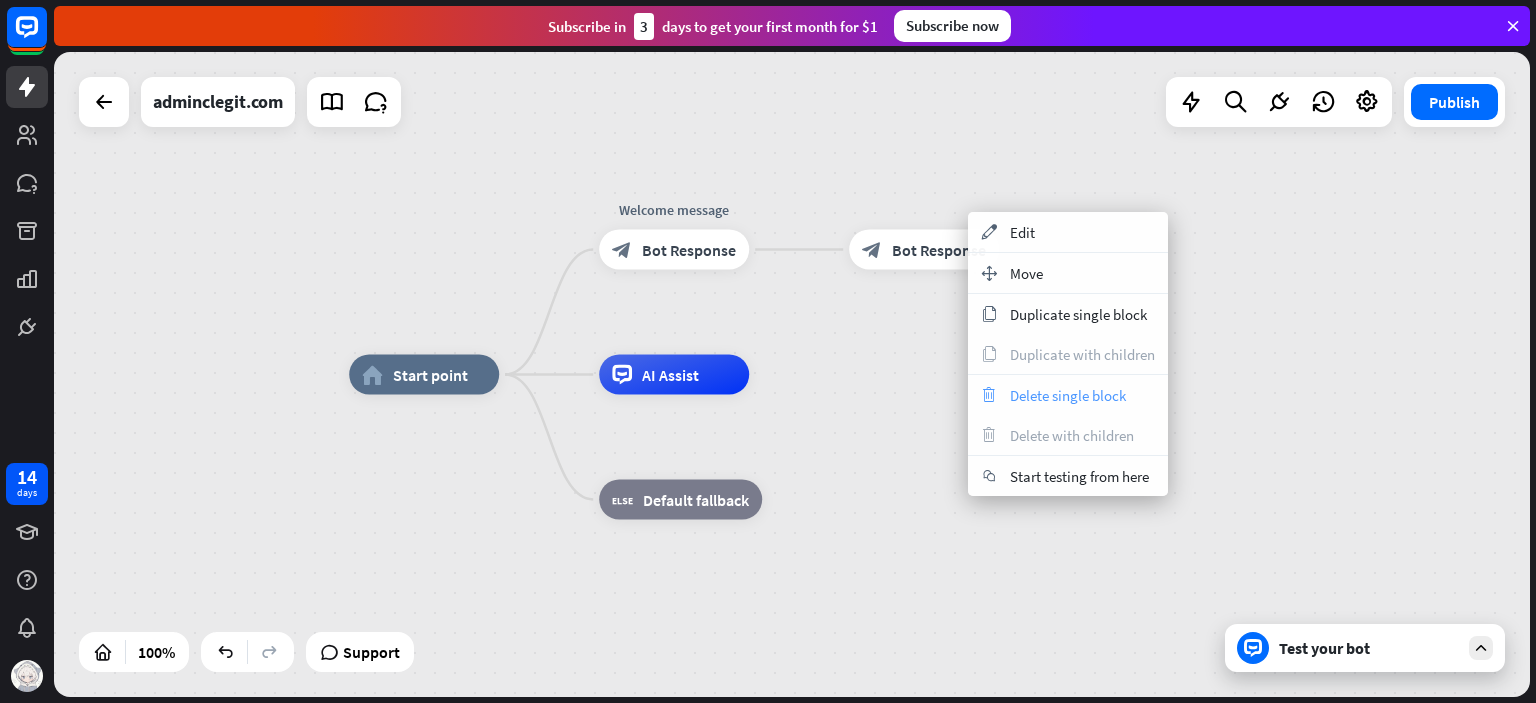 click on "trash   Delete single block" at bounding box center [1068, 395] 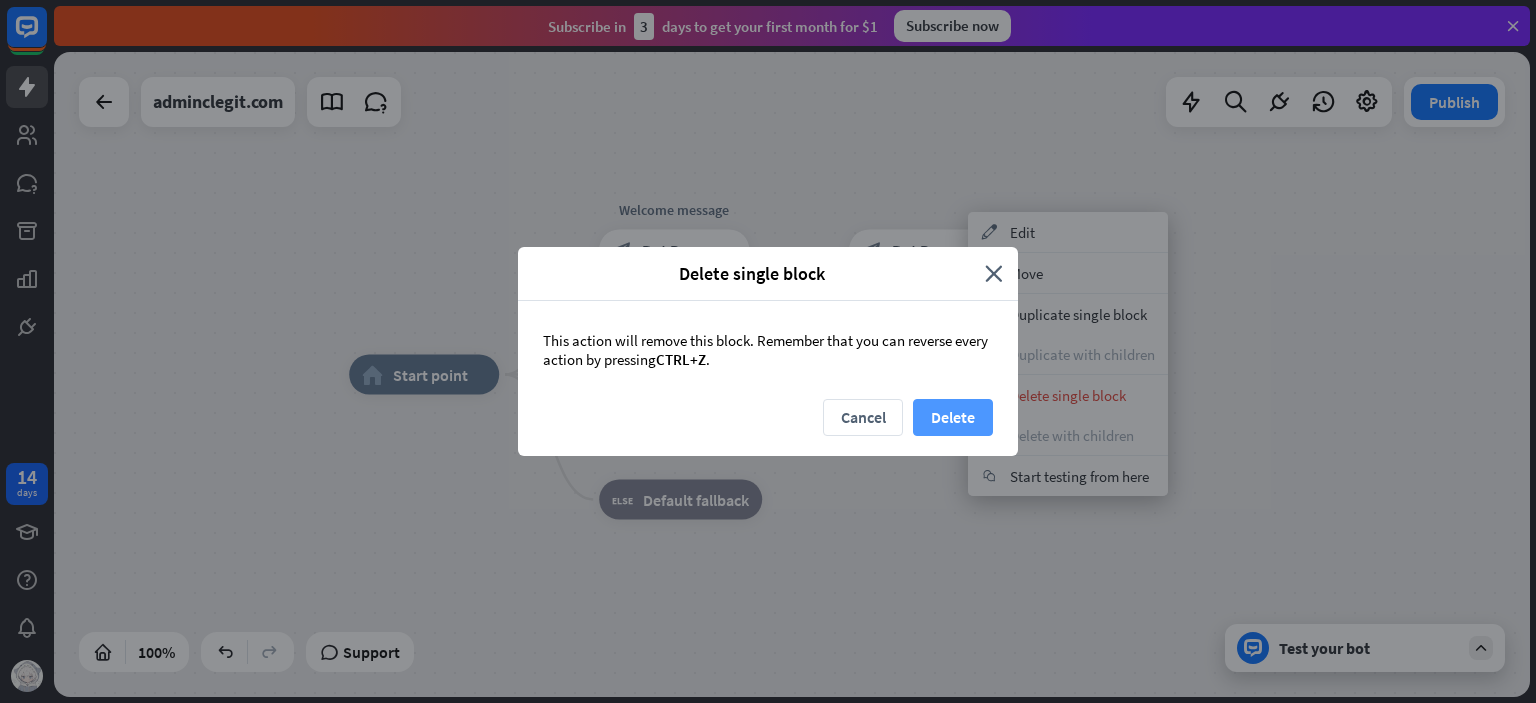 click on "Delete" at bounding box center (953, 417) 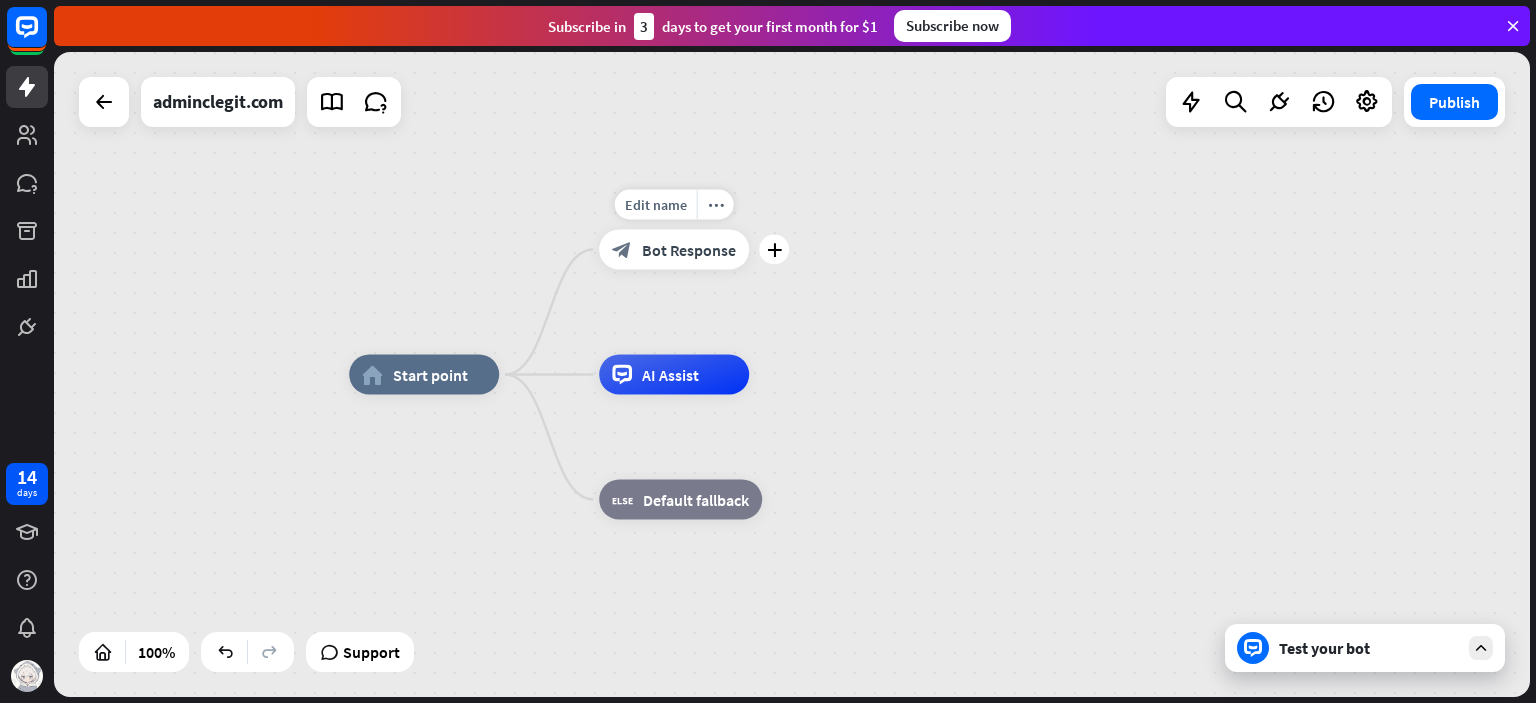 click on "Edit name   more_horiz         plus     block_bot_response   Bot Response" at bounding box center [674, 250] 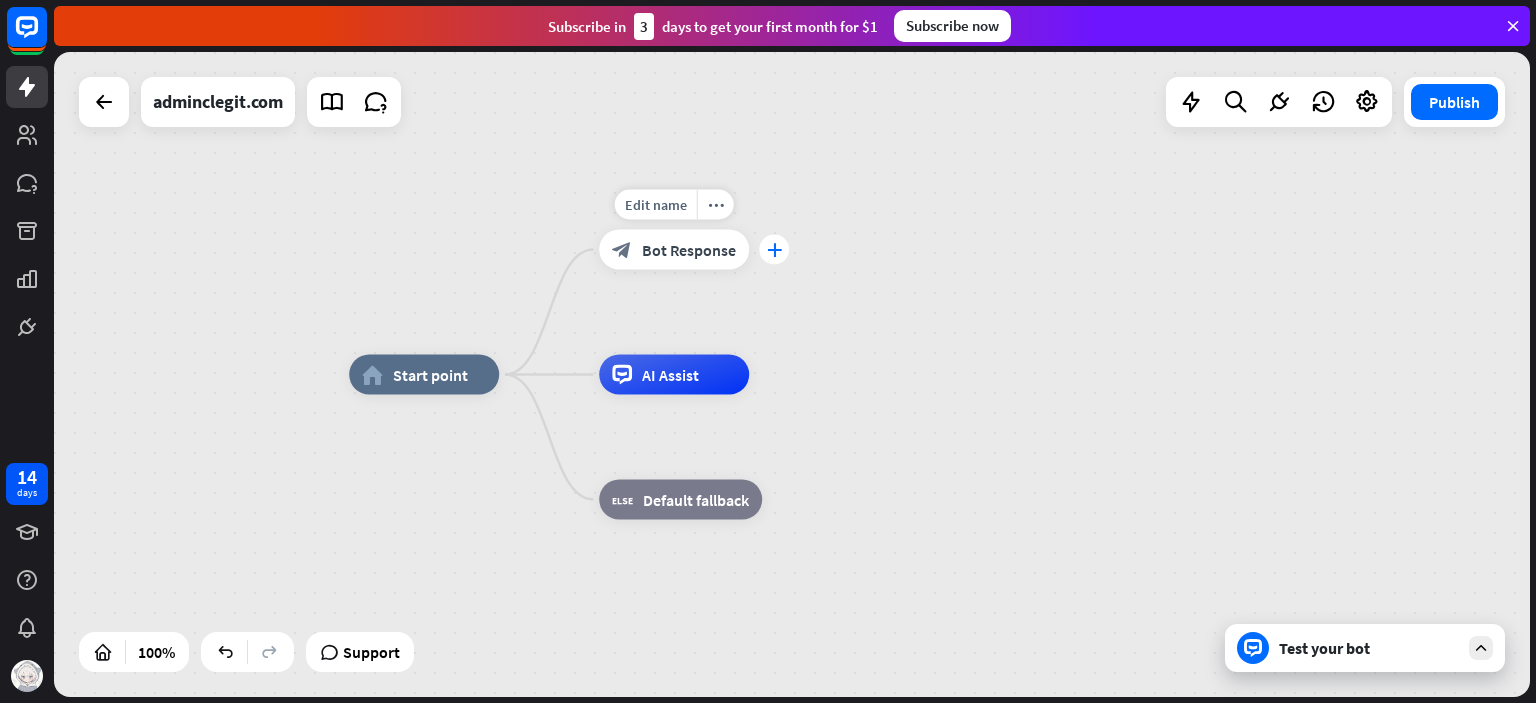 click on "plus" at bounding box center (774, 250) 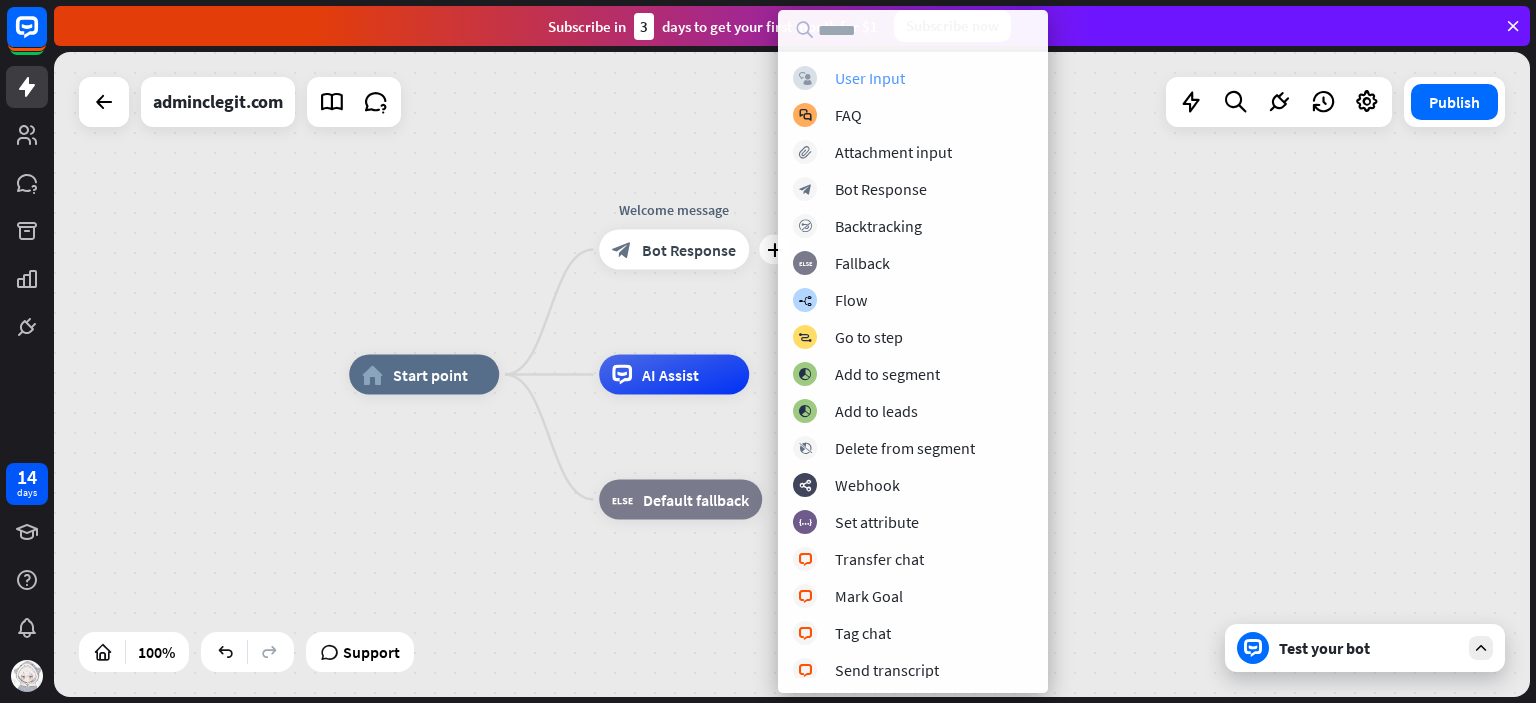 click on "User Input" at bounding box center (870, 78) 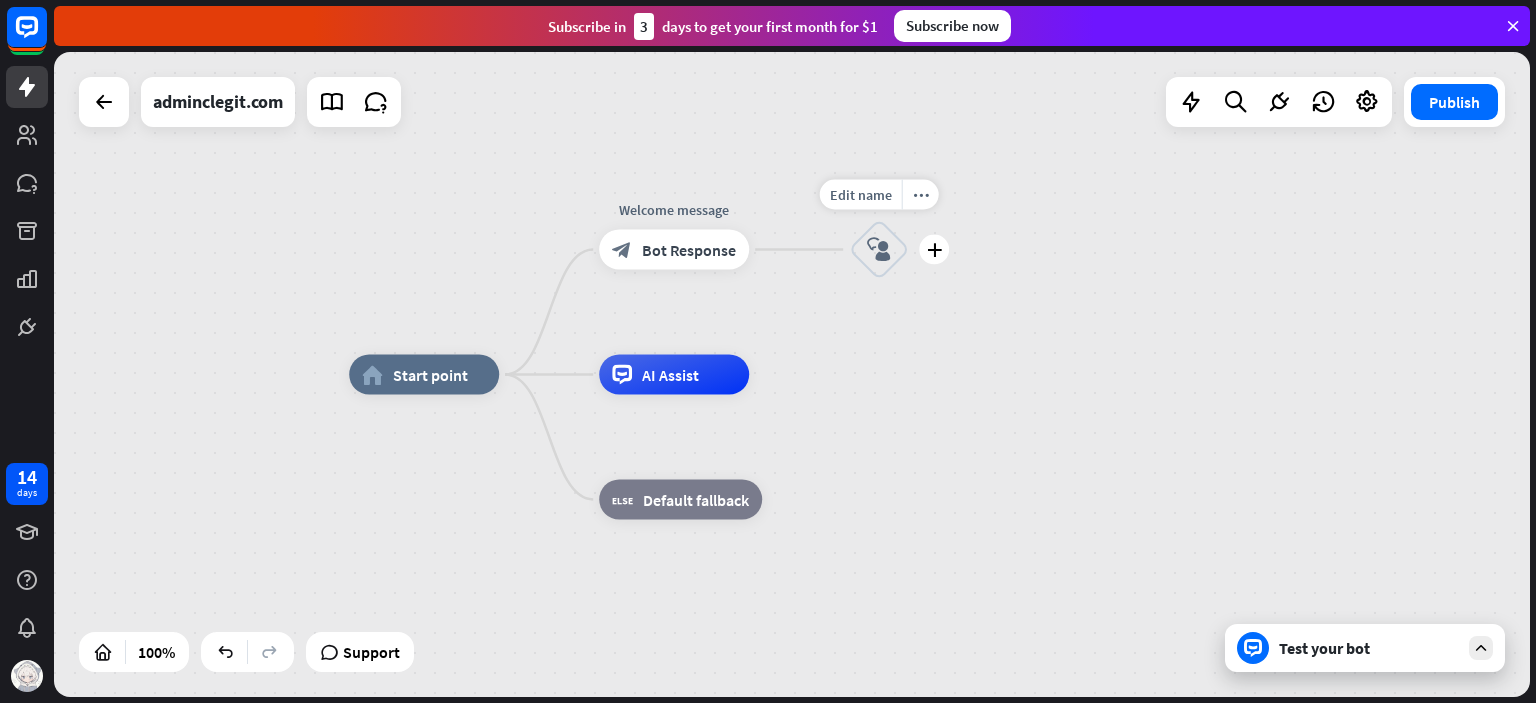 click on "block_user_input" at bounding box center [879, 250] 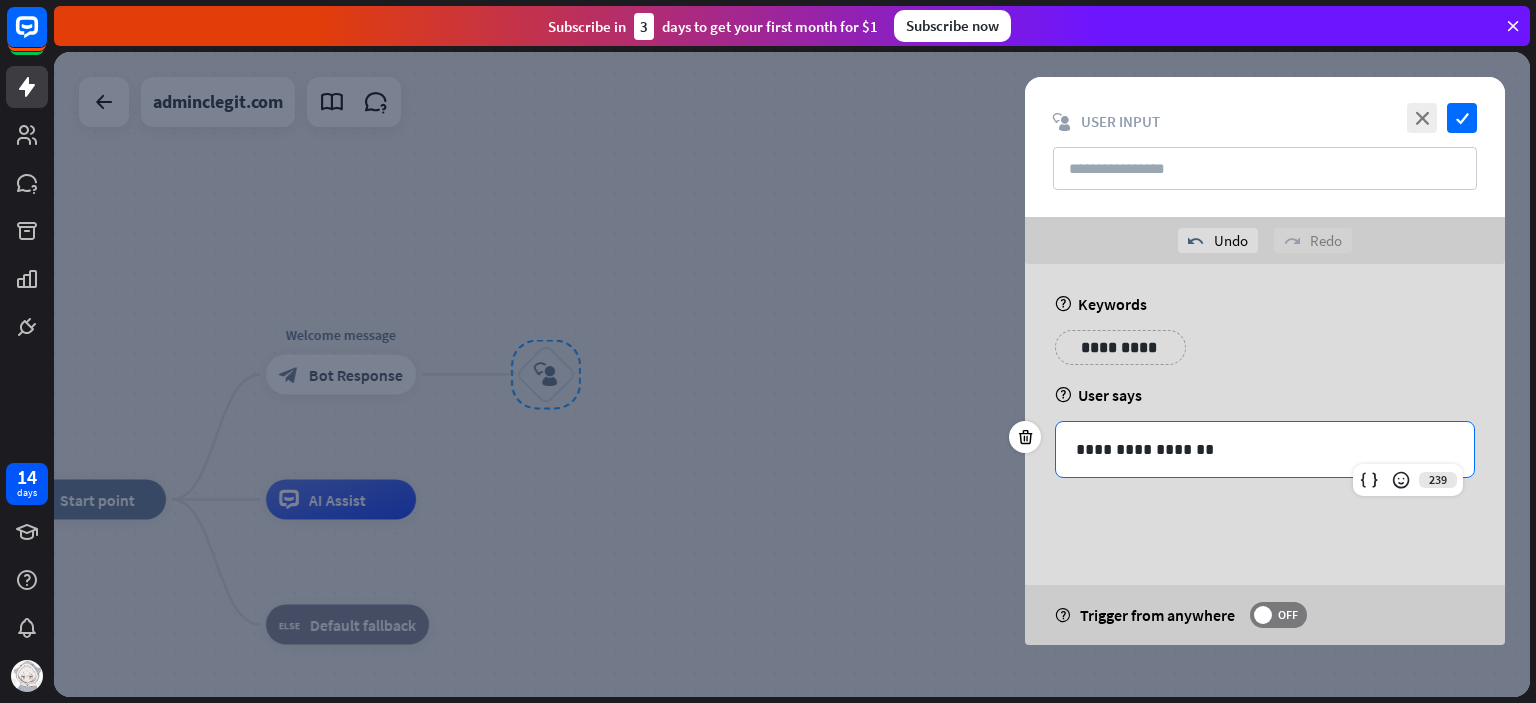 click on "**********" at bounding box center [1265, 454] 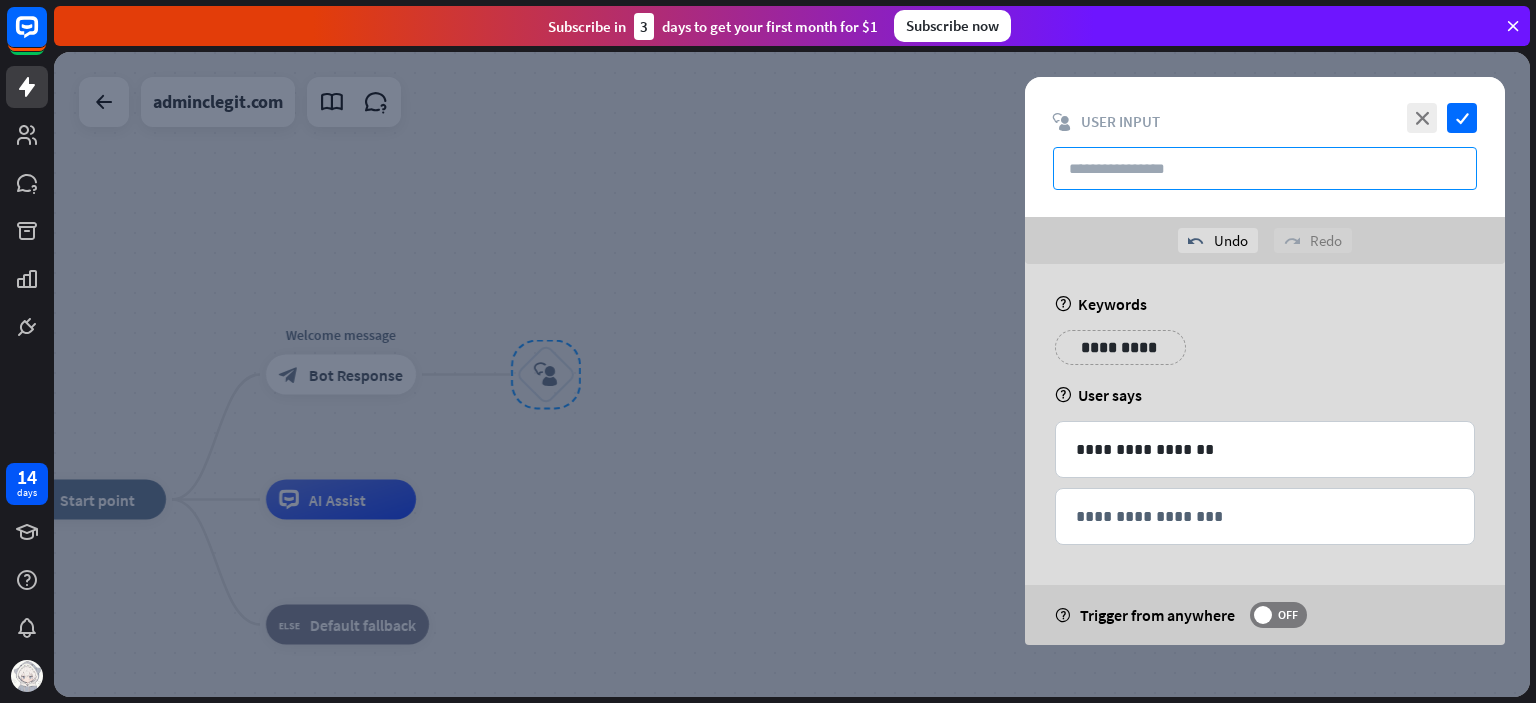 click at bounding box center (1265, 168) 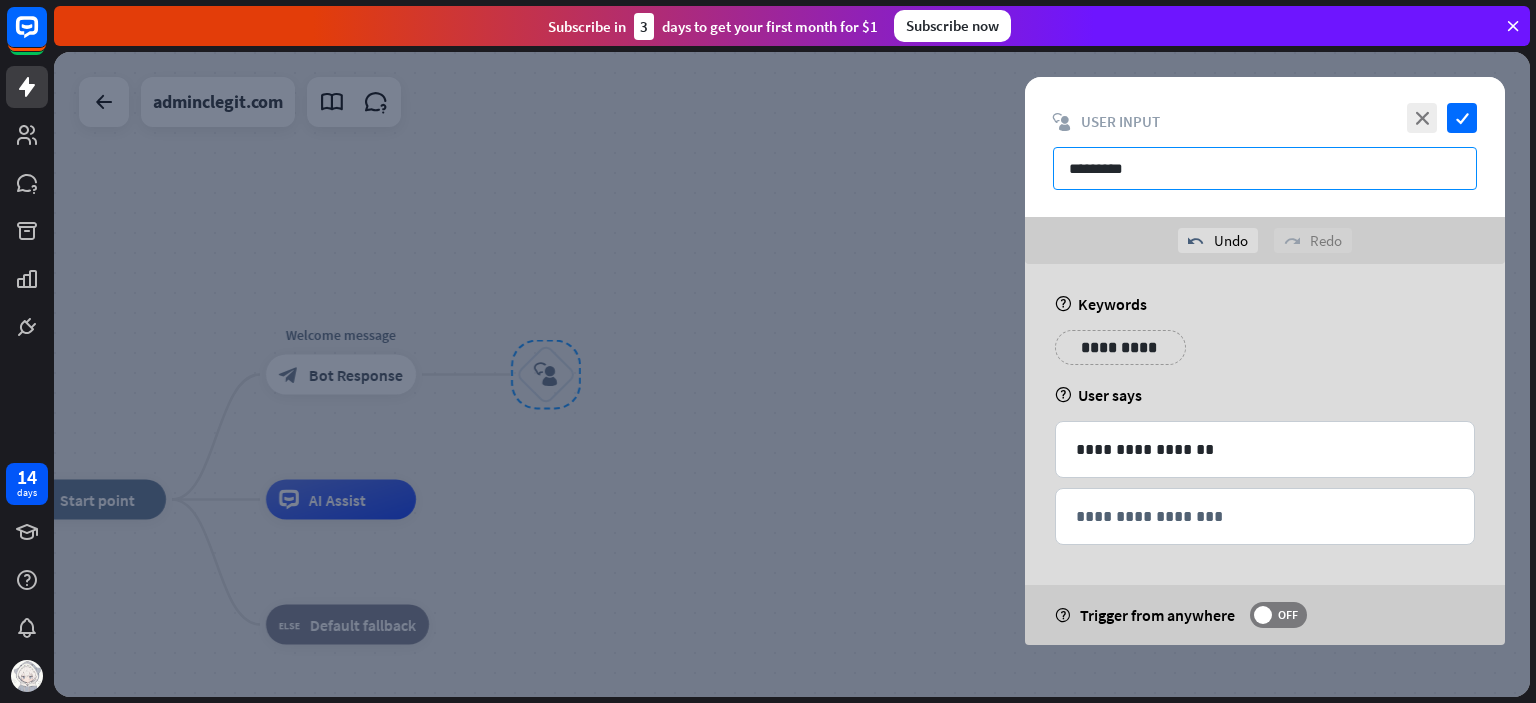 type on "*********" 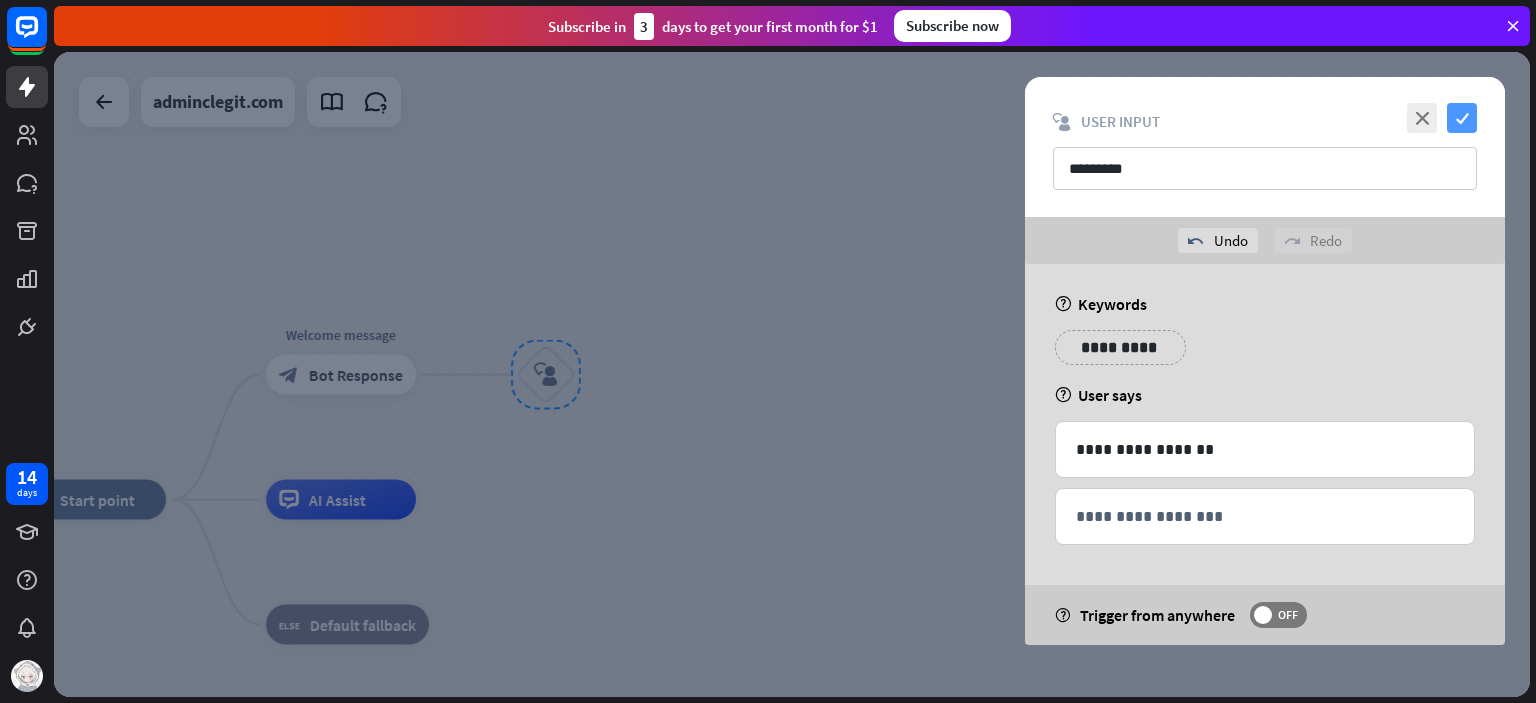 click on "check" at bounding box center [1462, 118] 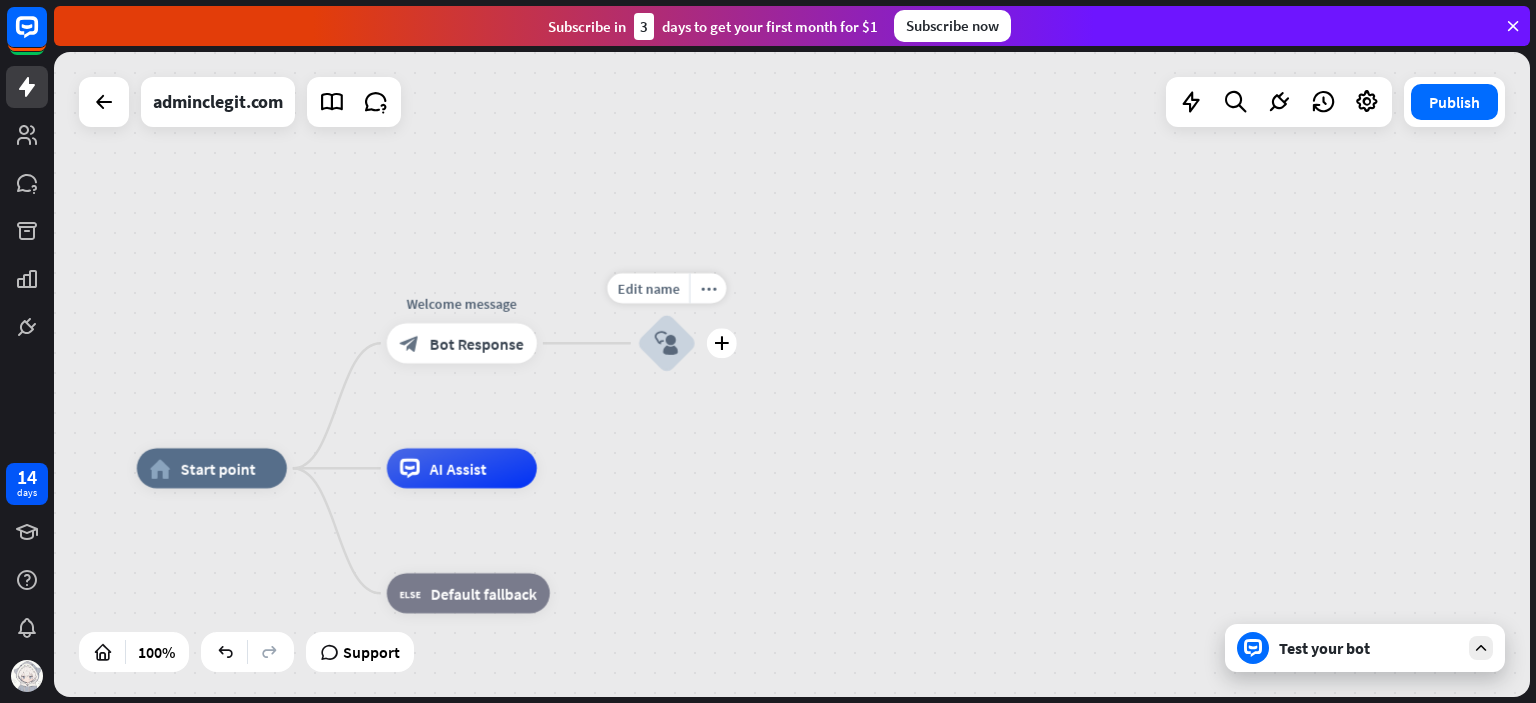 click on "Edit name   more_horiz         plus     block_user_input" at bounding box center (667, 343) 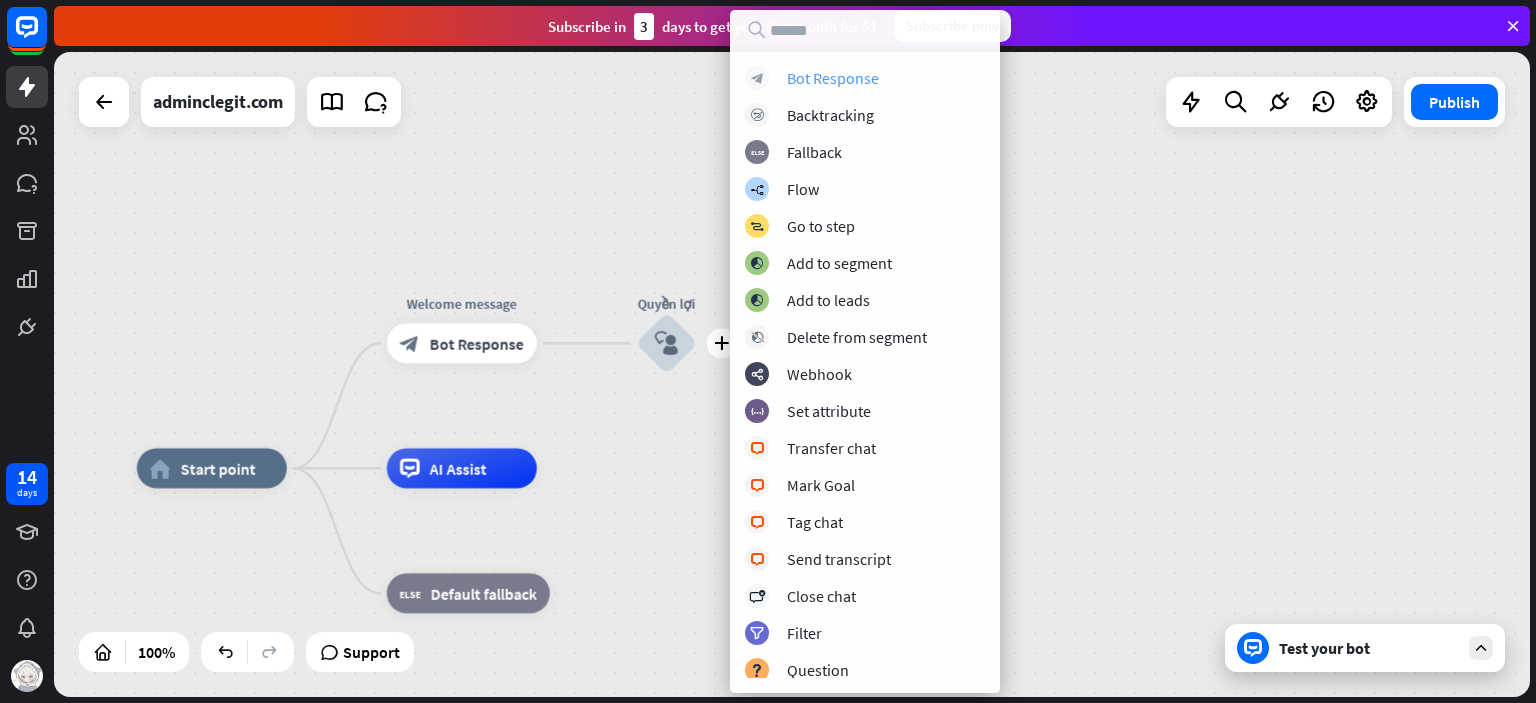 click on "block_bot_response
Bot Response" at bounding box center (865, 78) 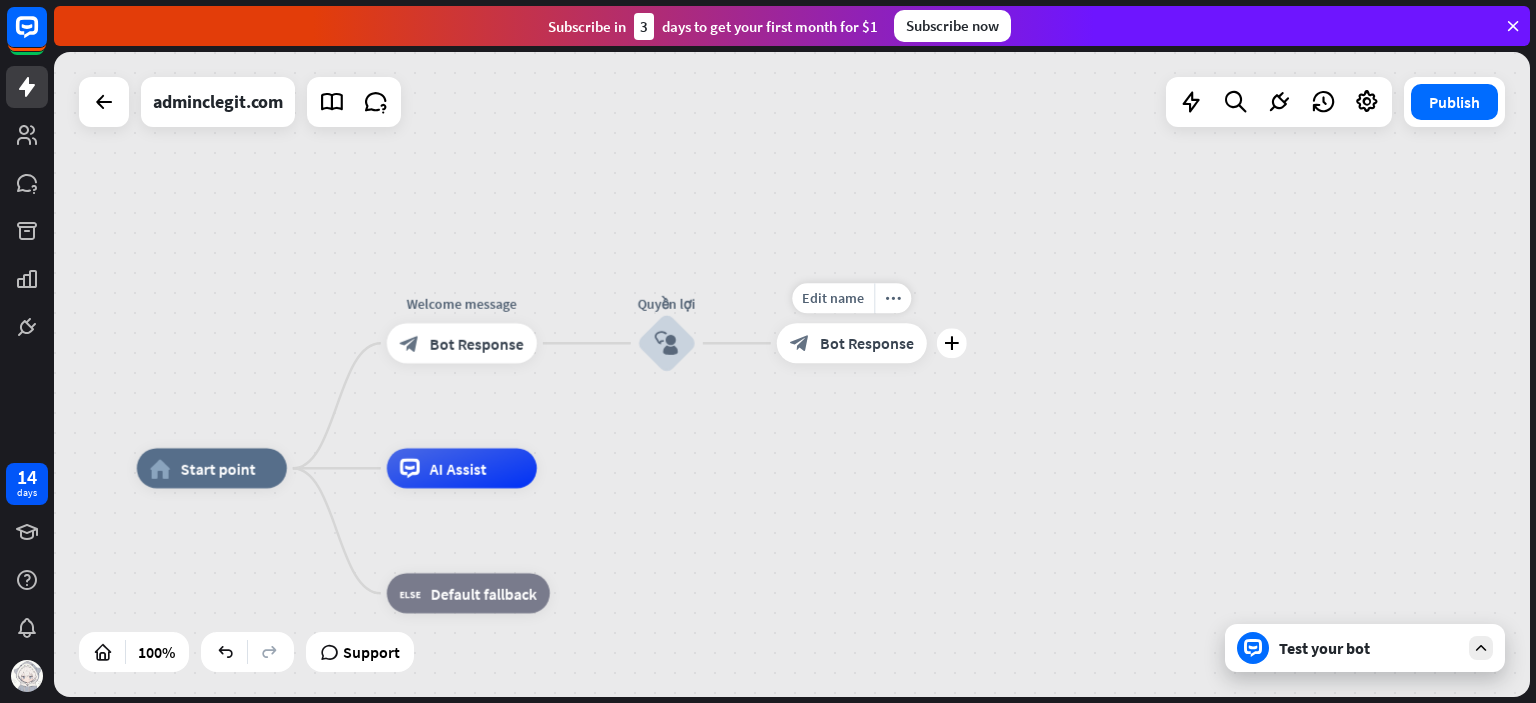 click on "Bot Response" at bounding box center (867, 343) 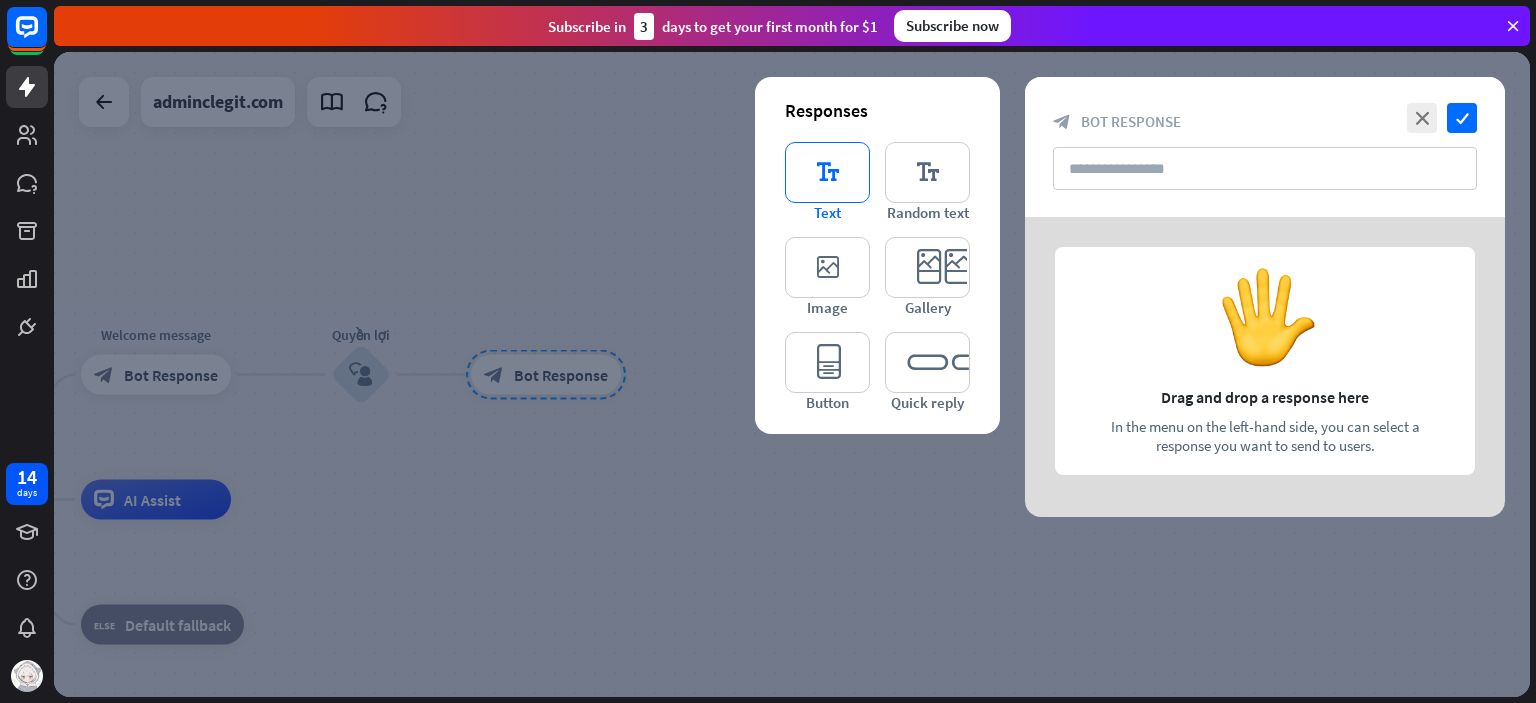 click on "editor_text" at bounding box center (827, 172) 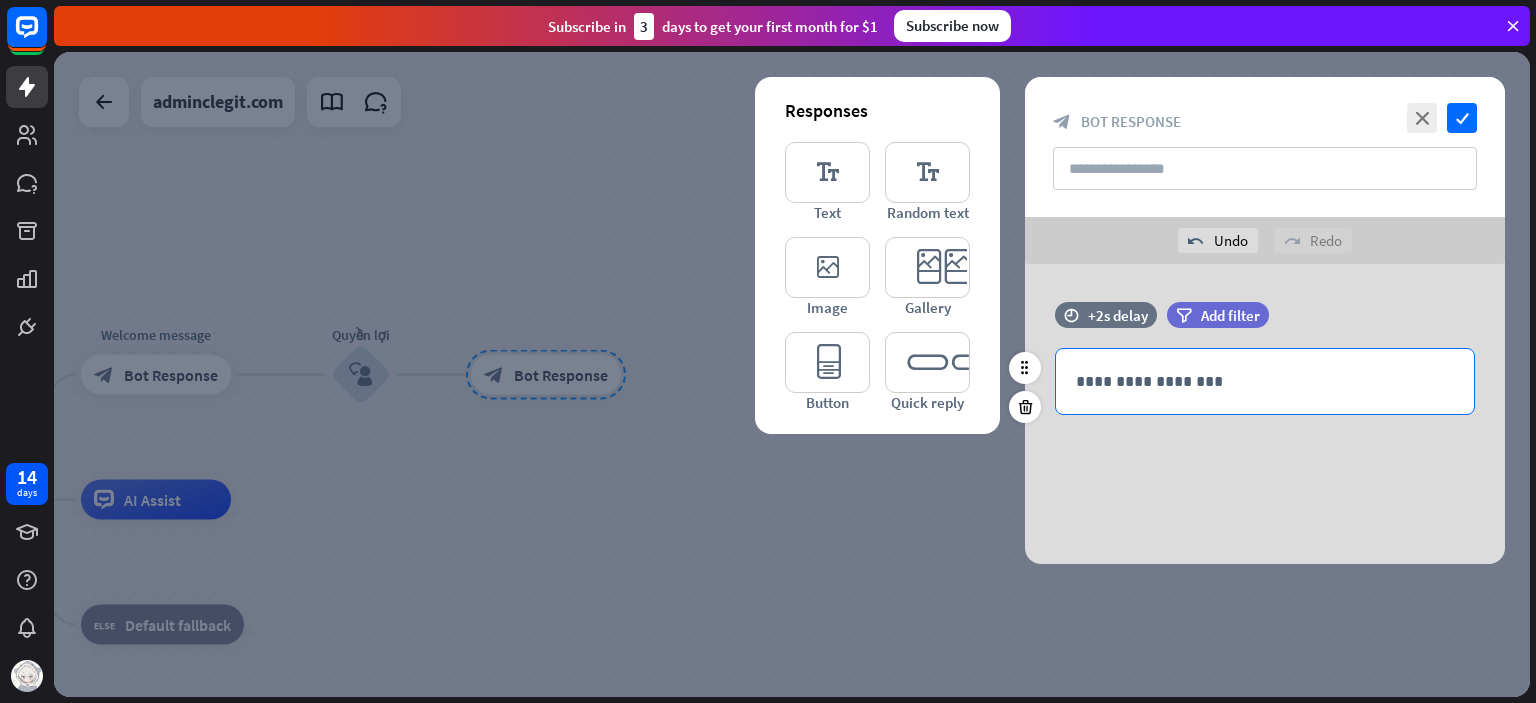 click on "**********" at bounding box center [1265, 381] 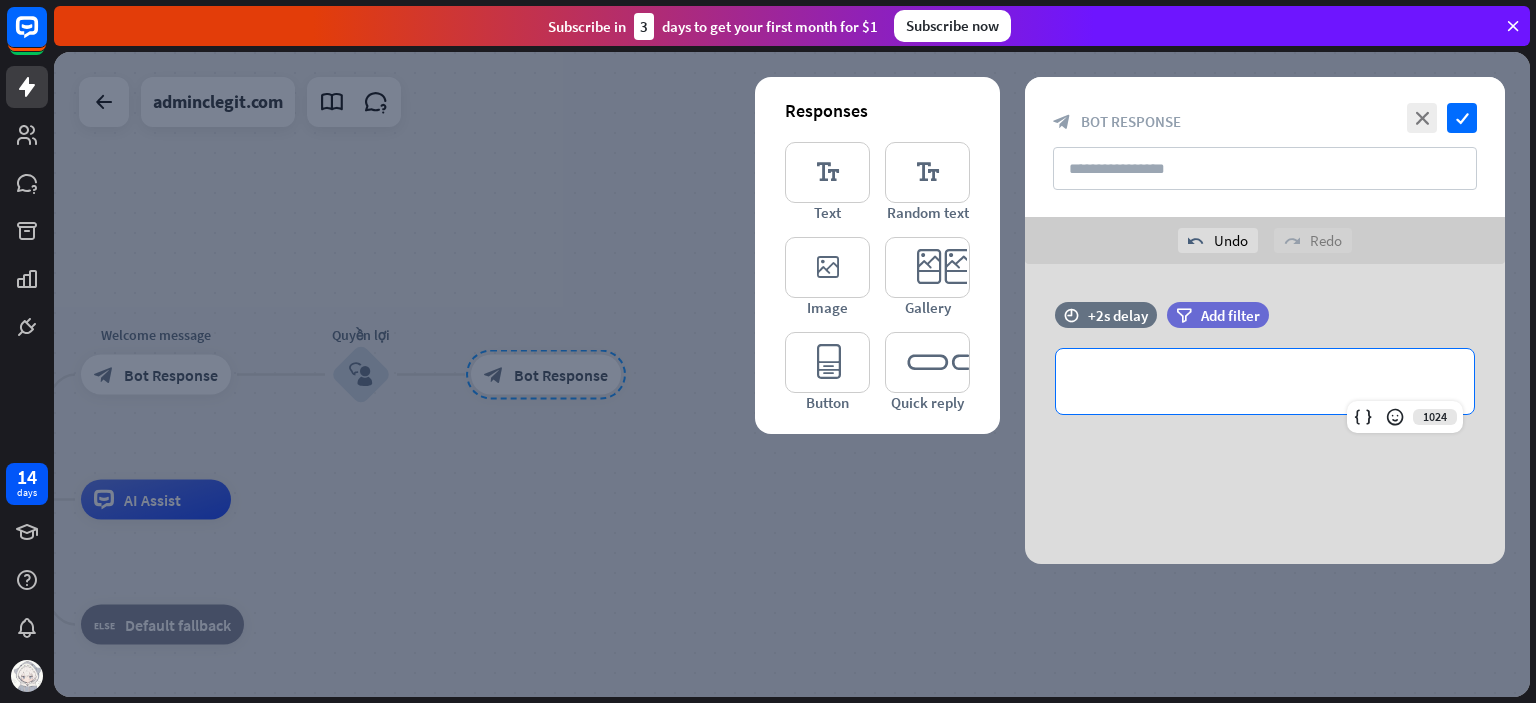 type 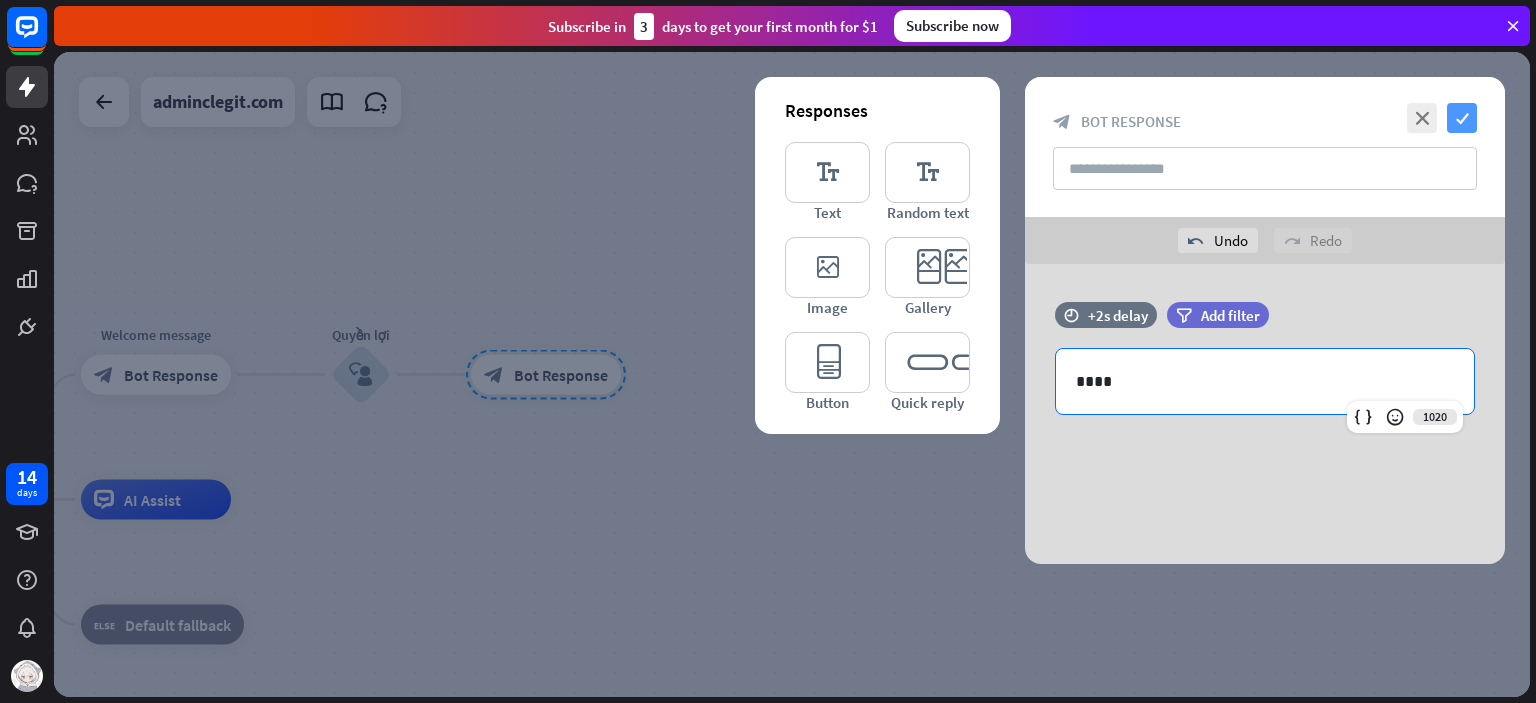 click on "check" at bounding box center (1462, 118) 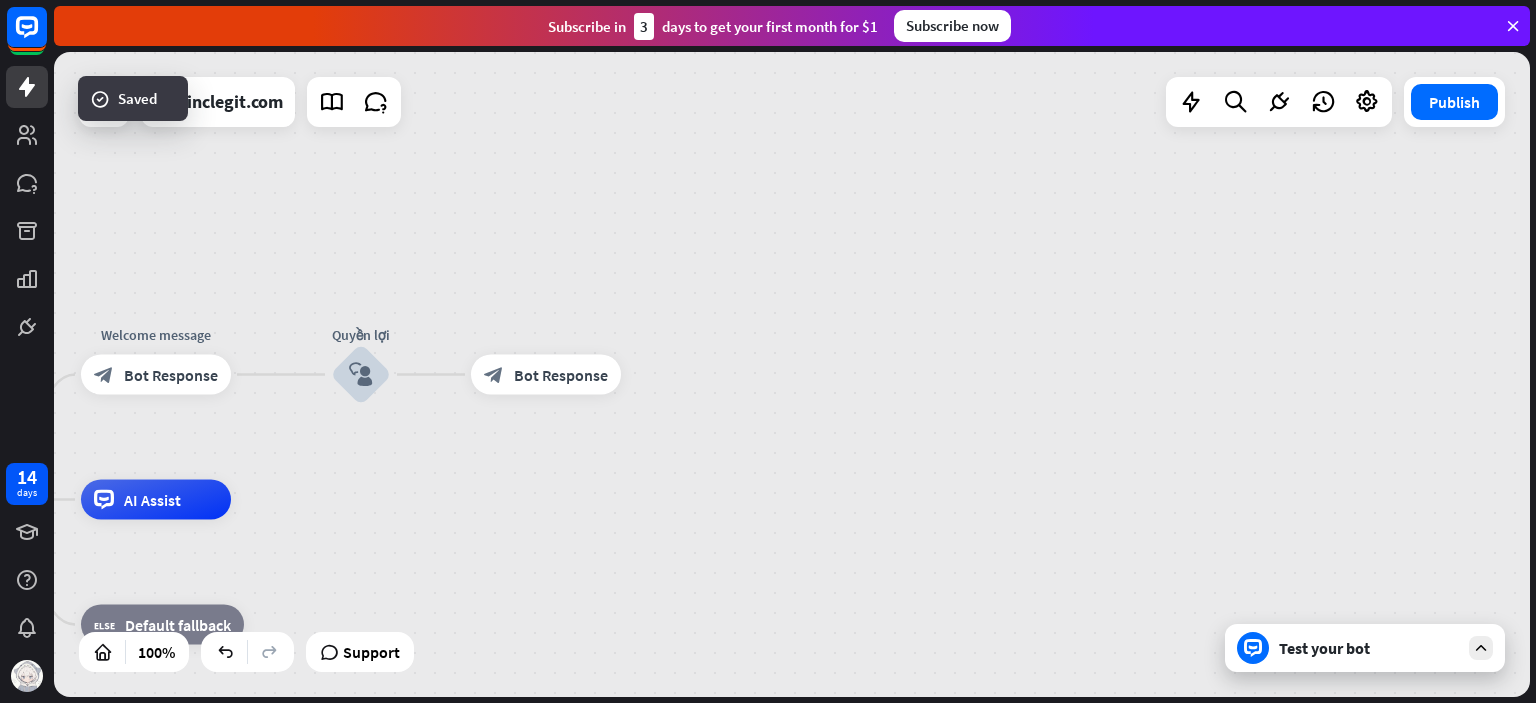 click on "Test your bot" at bounding box center [1365, 648] 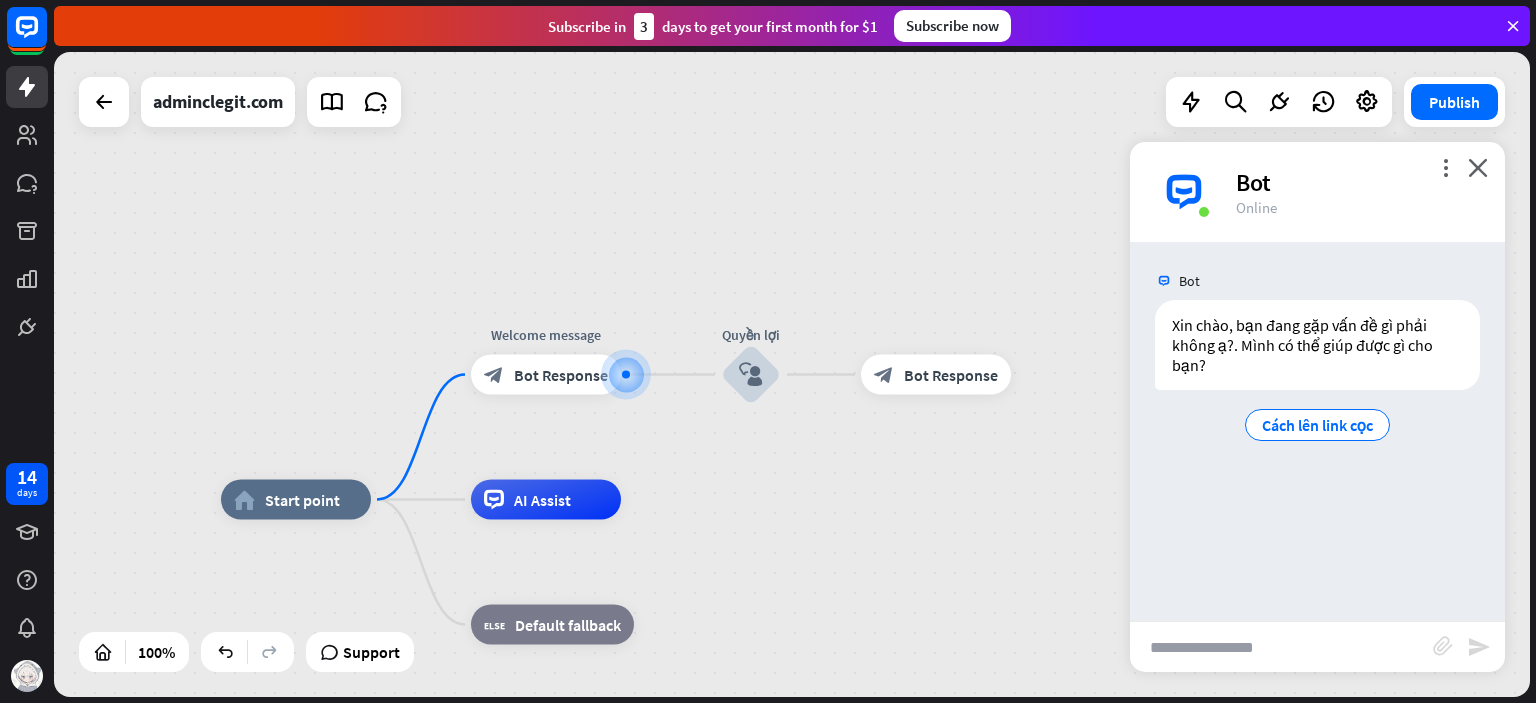 click on "block_bot_response   Bot Response" at bounding box center [546, 375] 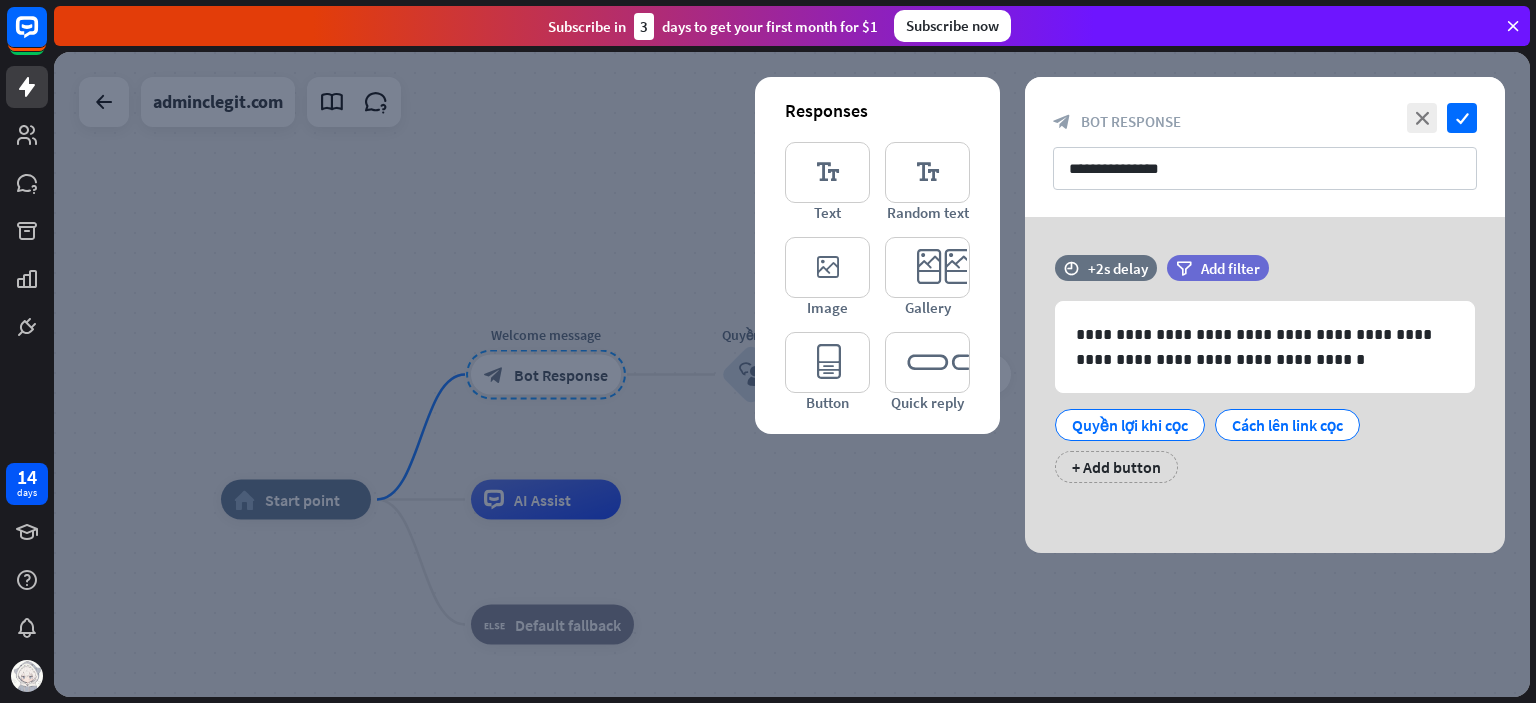 click at bounding box center [792, 374] 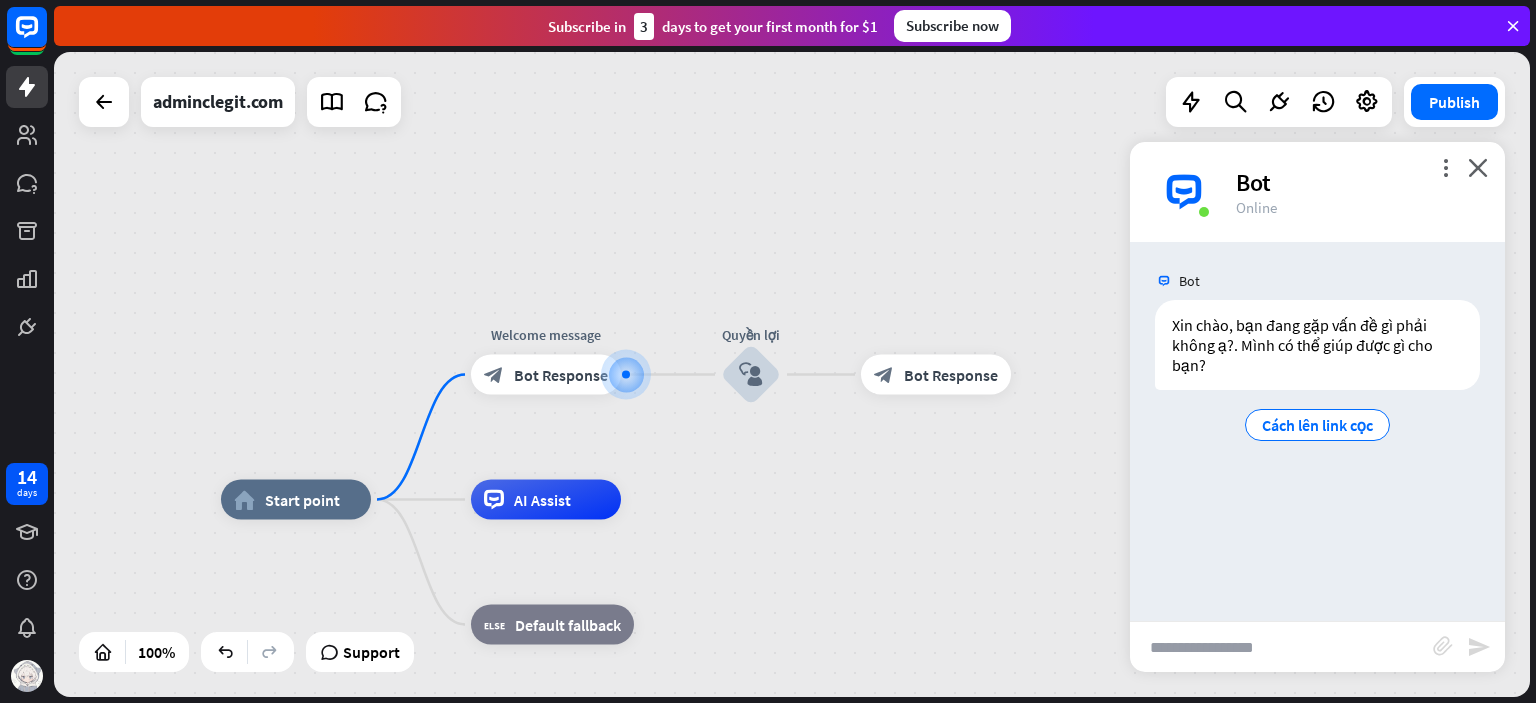 click on "Bot Response" at bounding box center [561, 375] 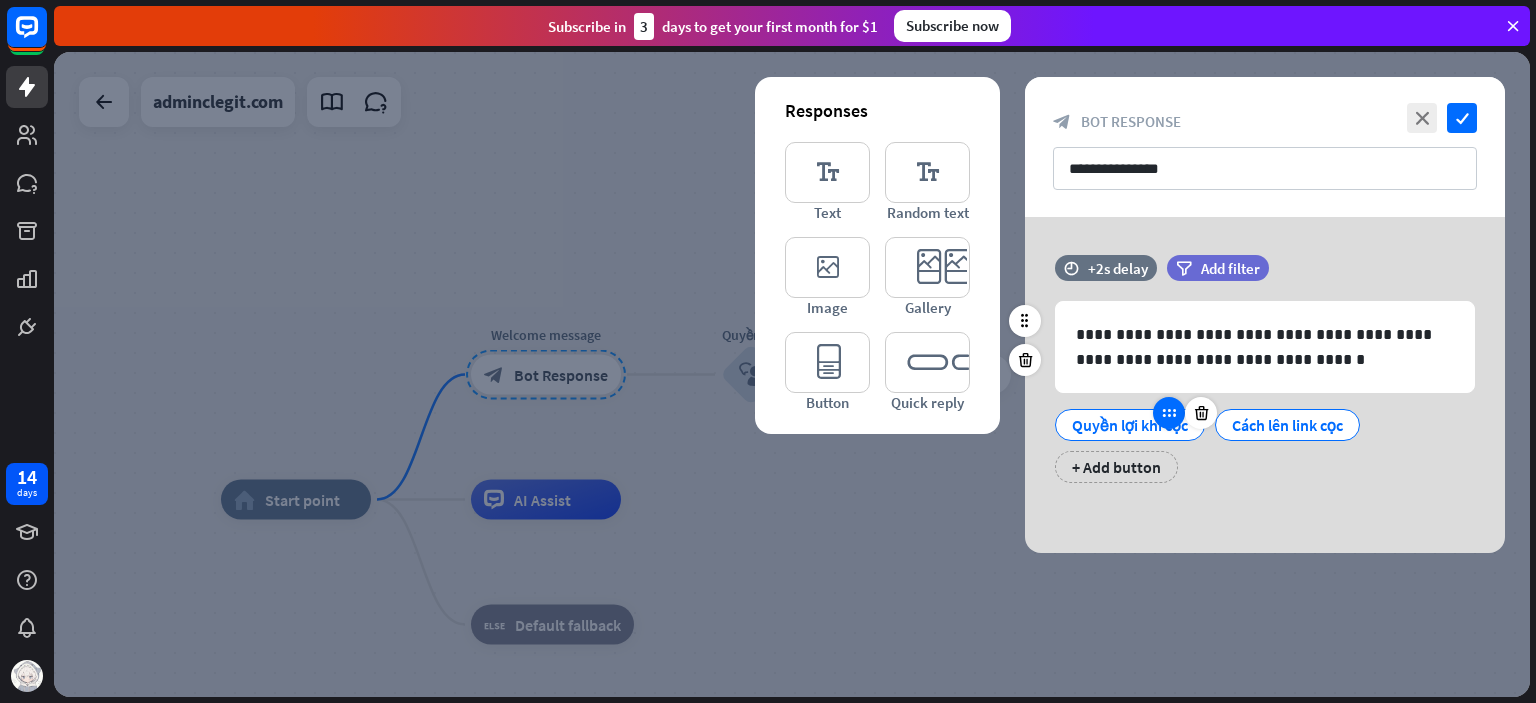 click at bounding box center [1169, 413] 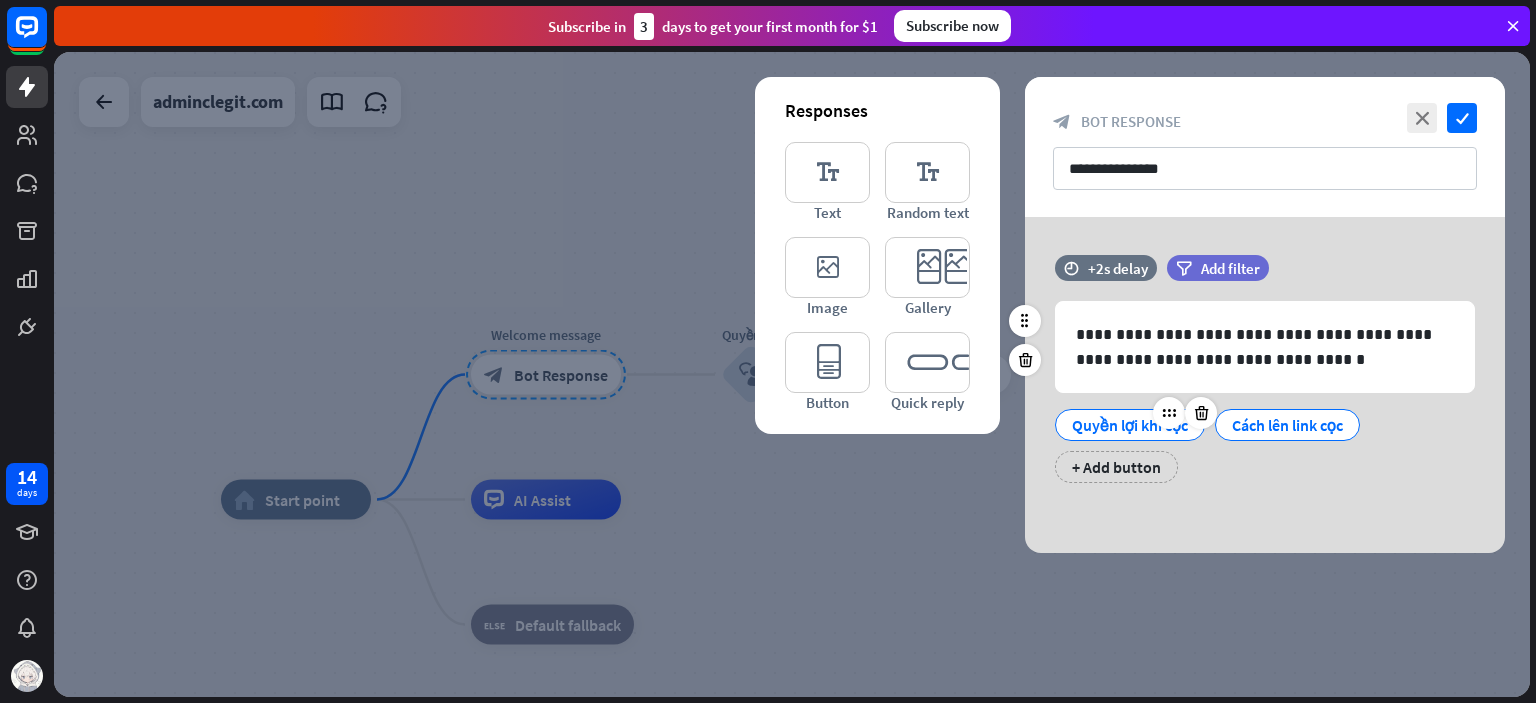 click on "Quyền lợi khi cọc" at bounding box center [1130, 425] 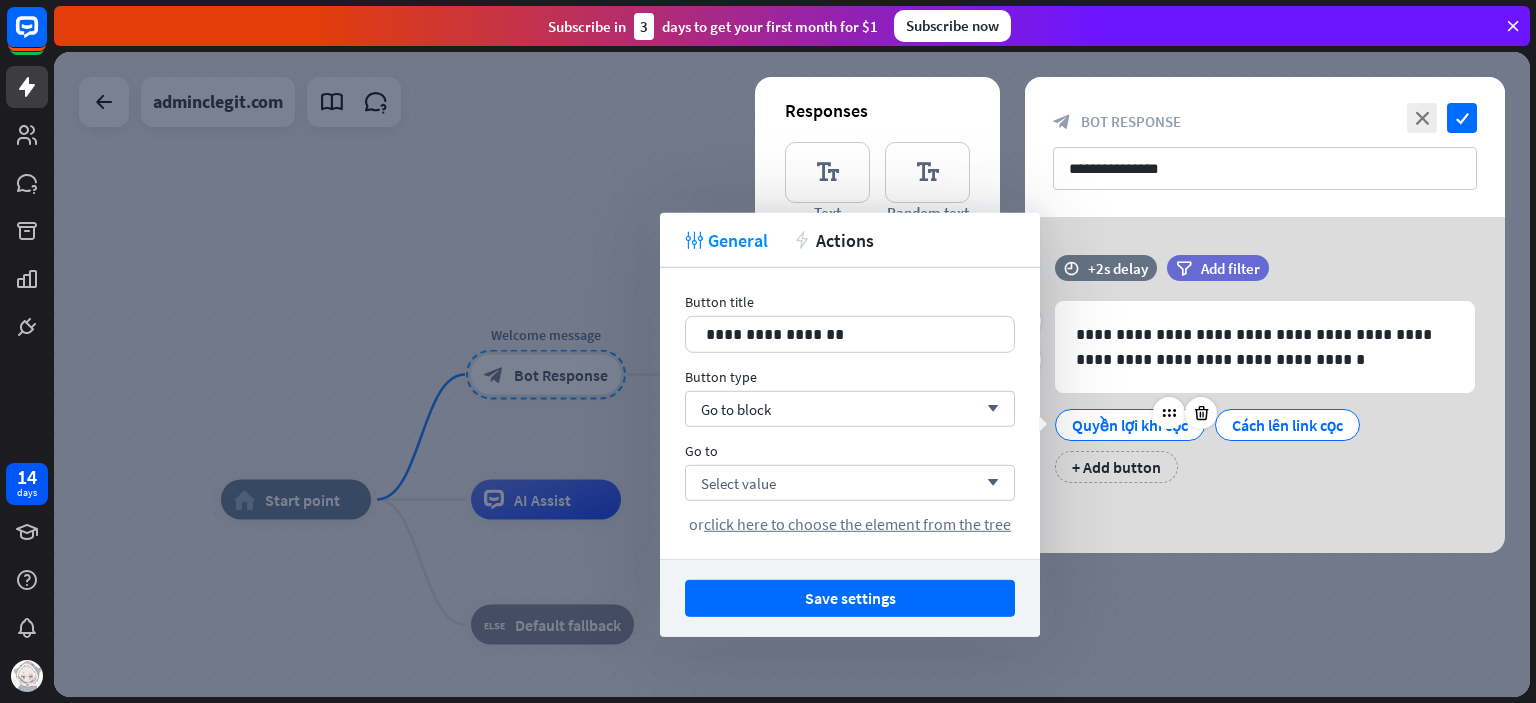 click on "Go to block
arrow_down" at bounding box center [850, 409] 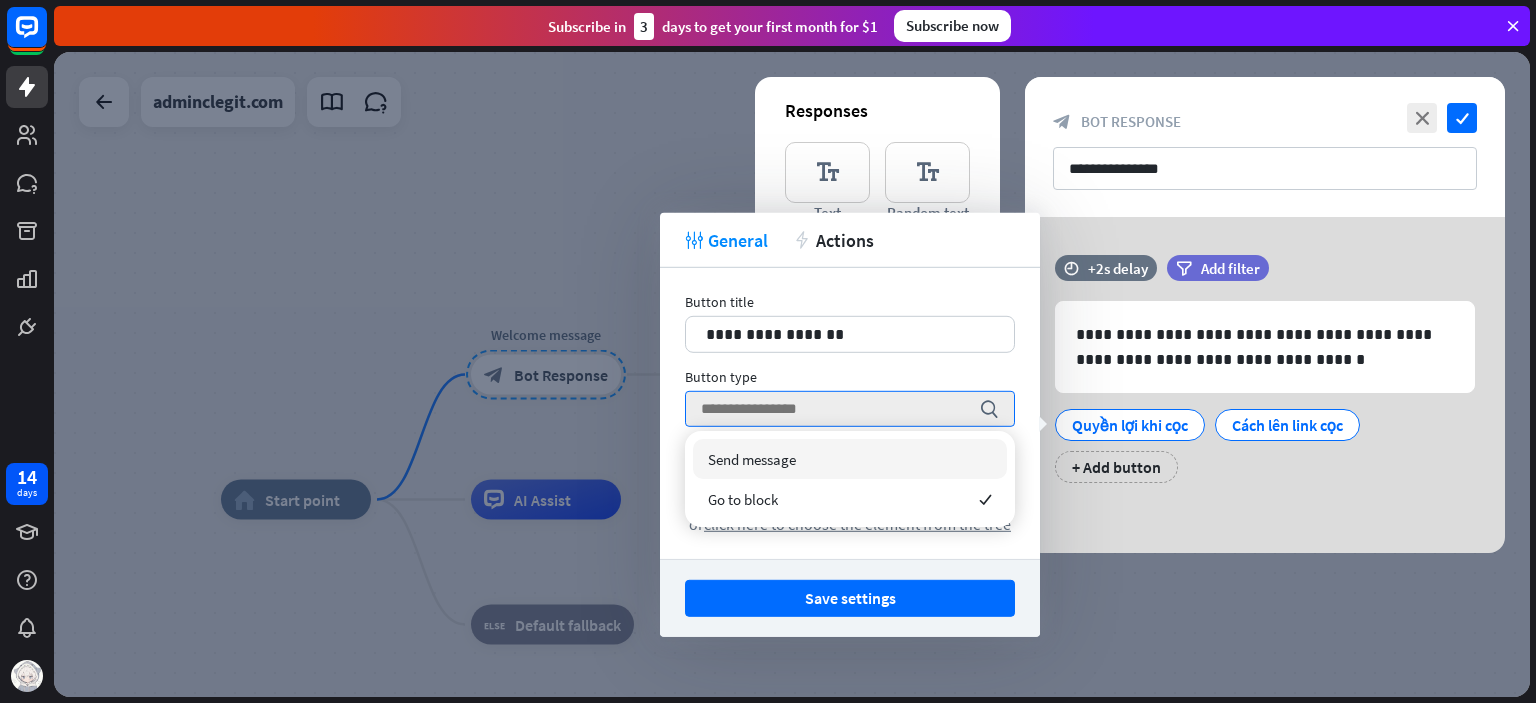 click on "Send message" at bounding box center [850, 459] 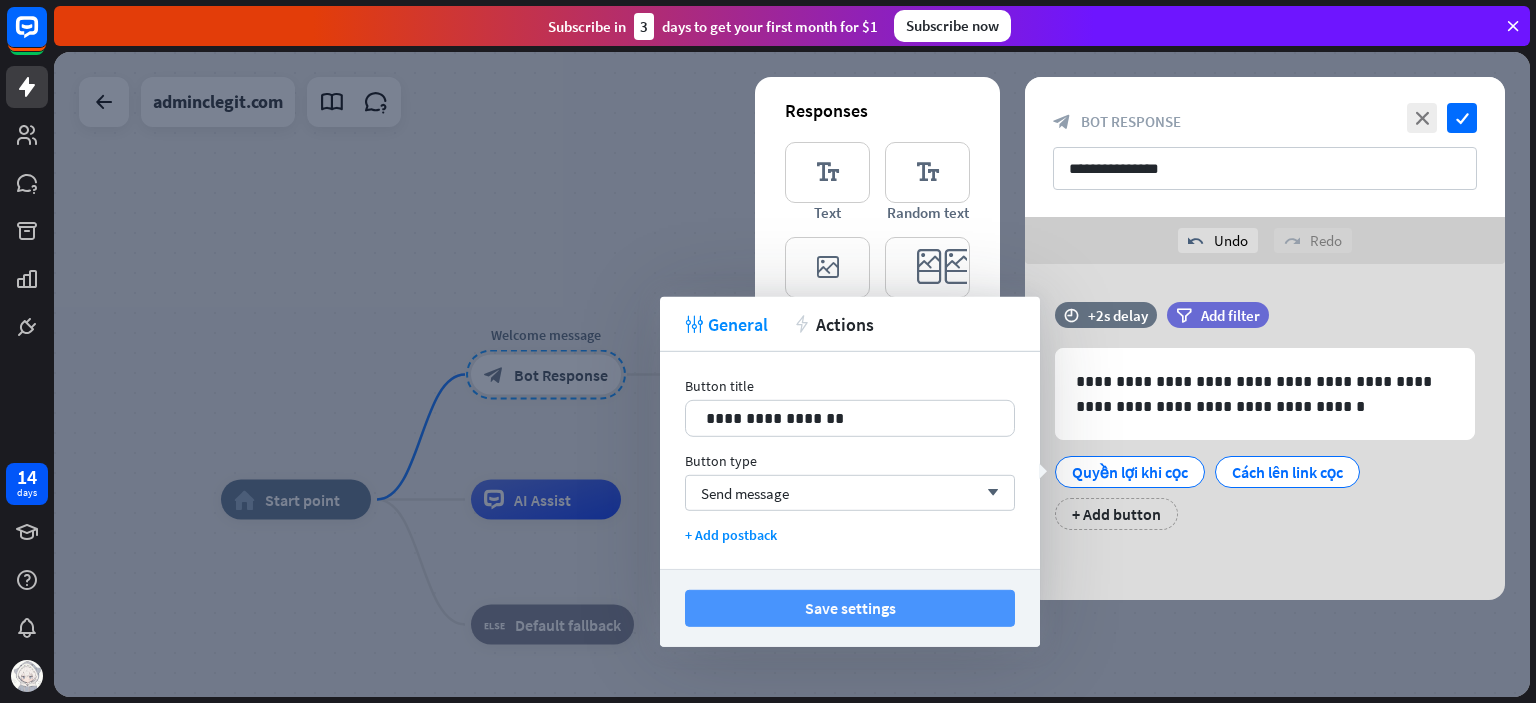 click on "Save settings" at bounding box center [850, 608] 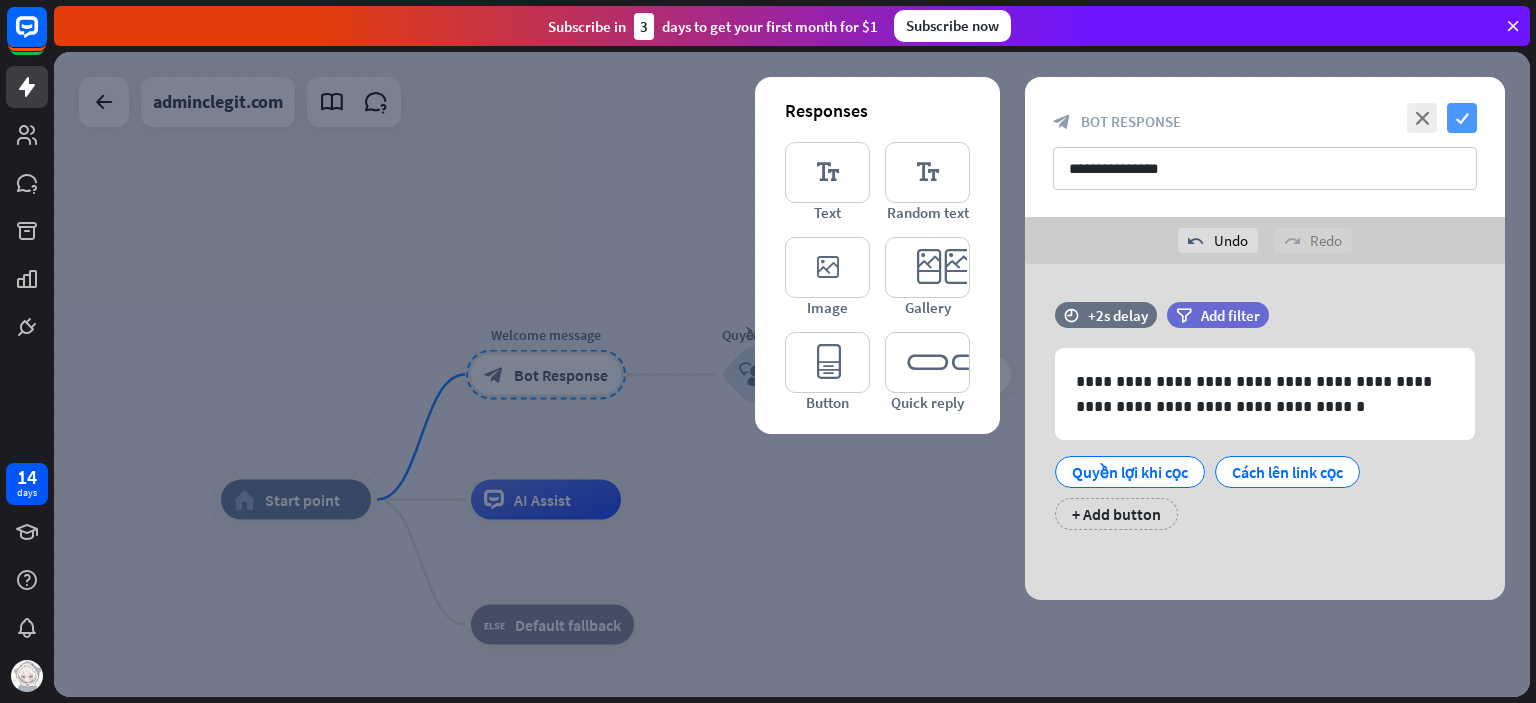 click on "check" at bounding box center [1462, 118] 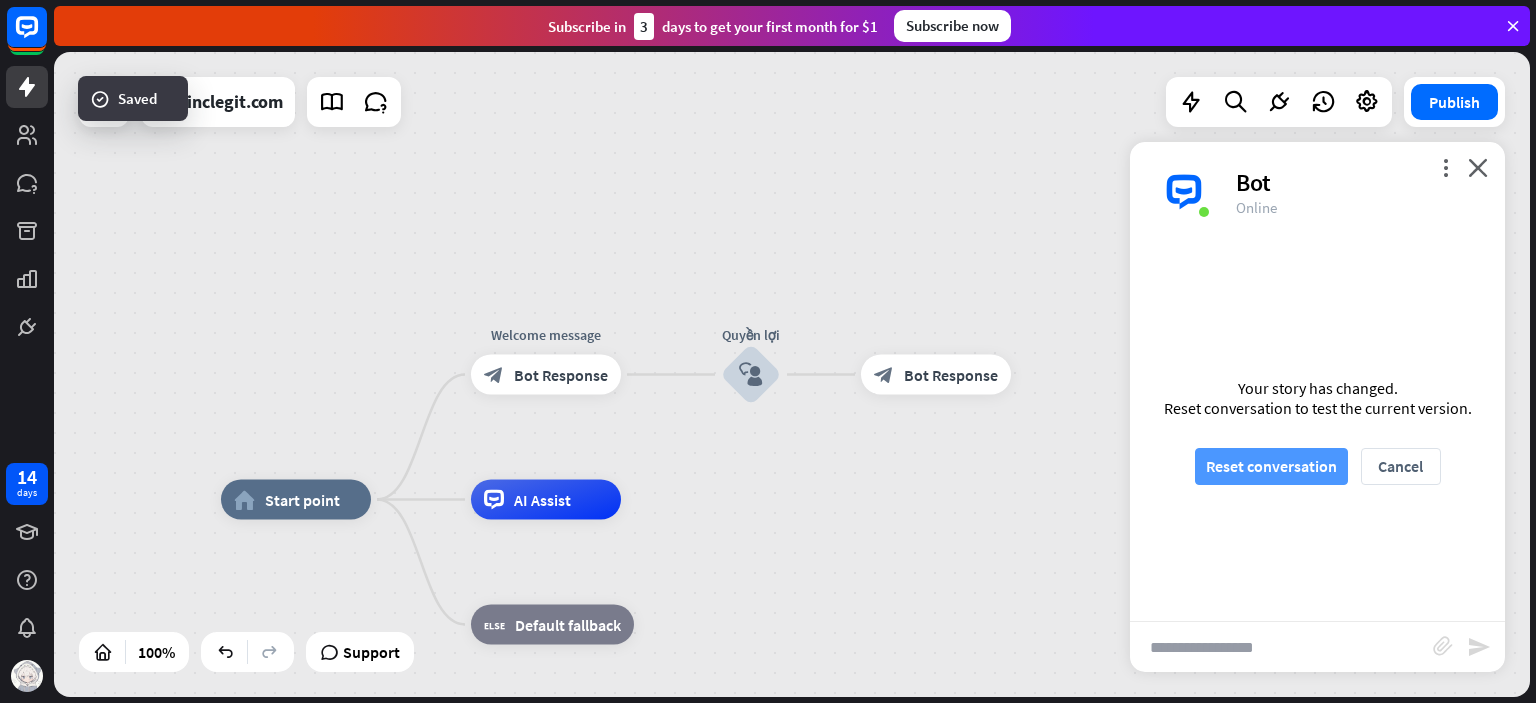 click on "Reset conversation" at bounding box center [1271, 466] 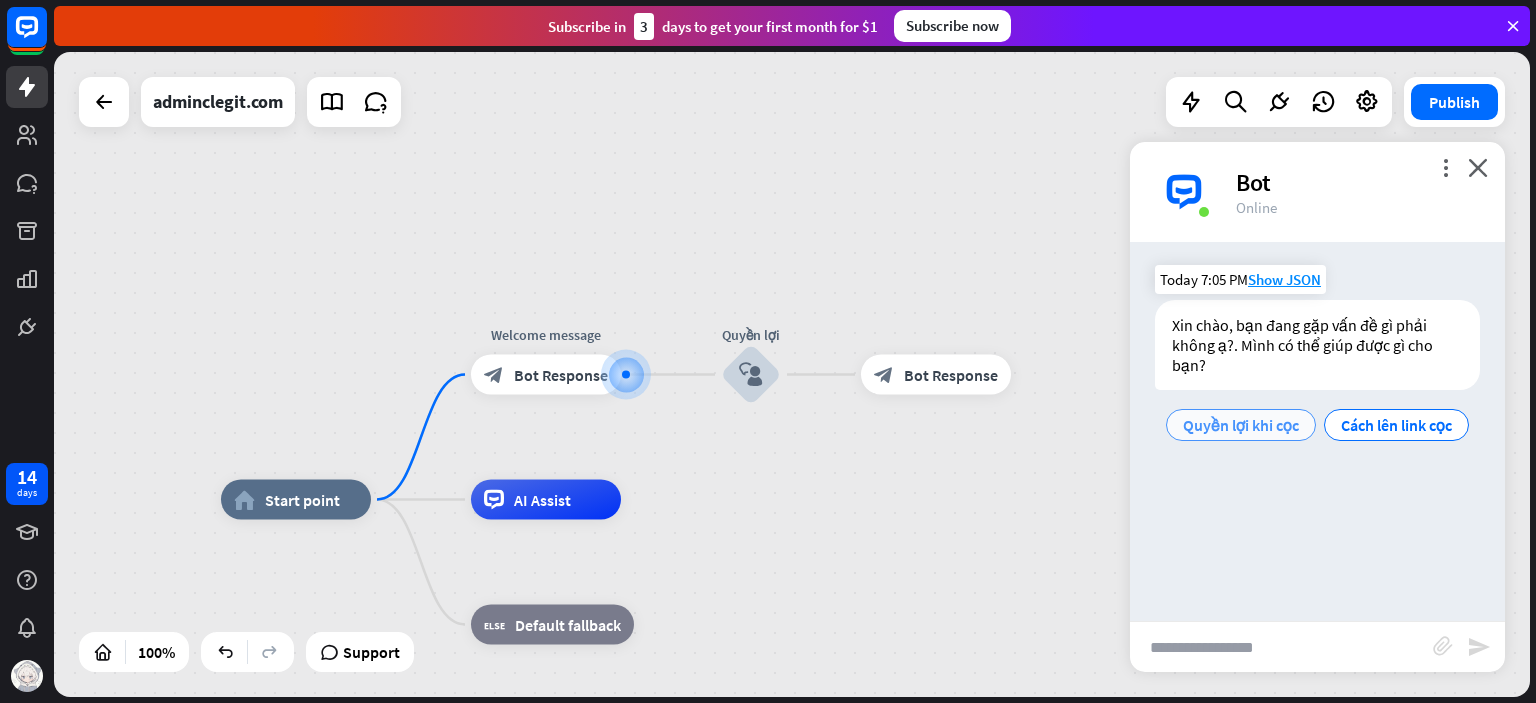 click on "Quyền lợi khi cọc" at bounding box center (1241, 425) 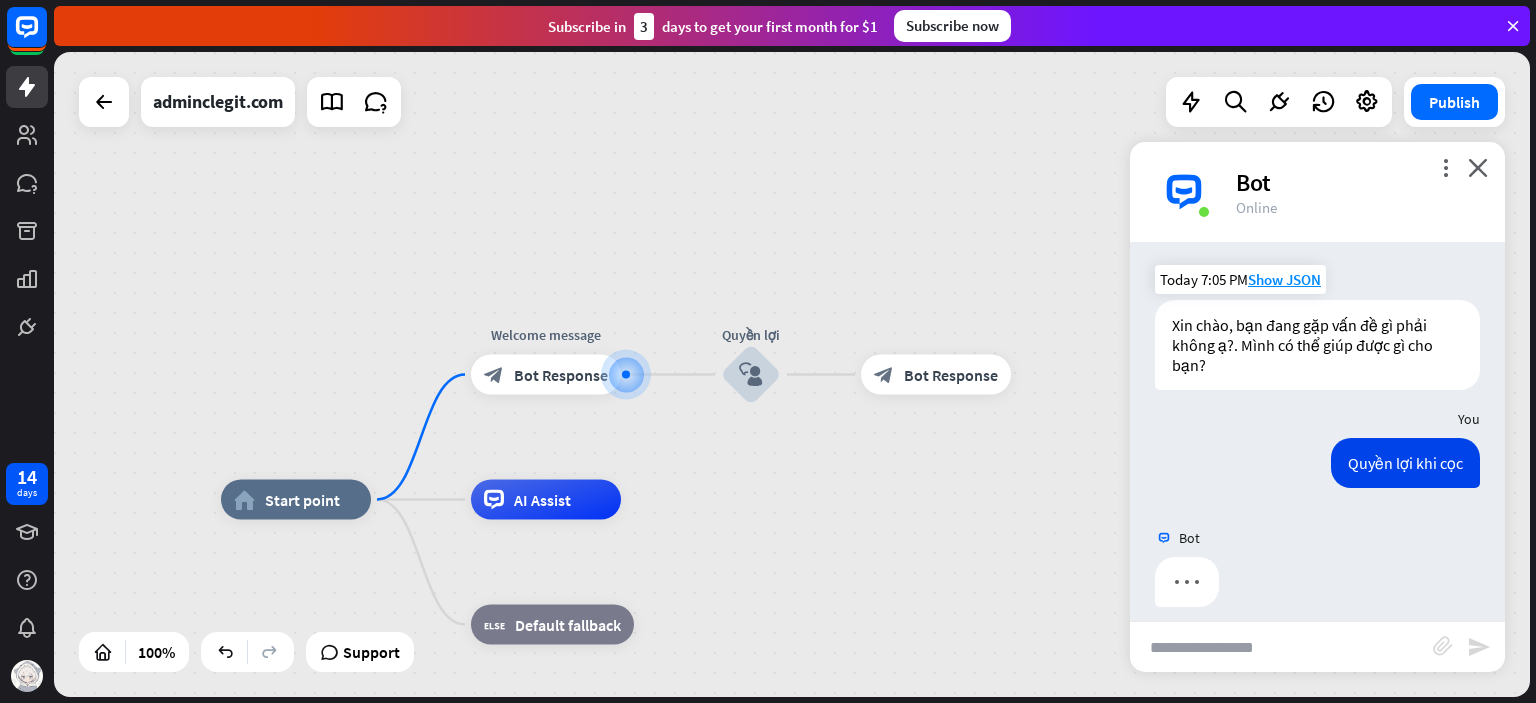 scroll, scrollTop: 0, scrollLeft: 0, axis: both 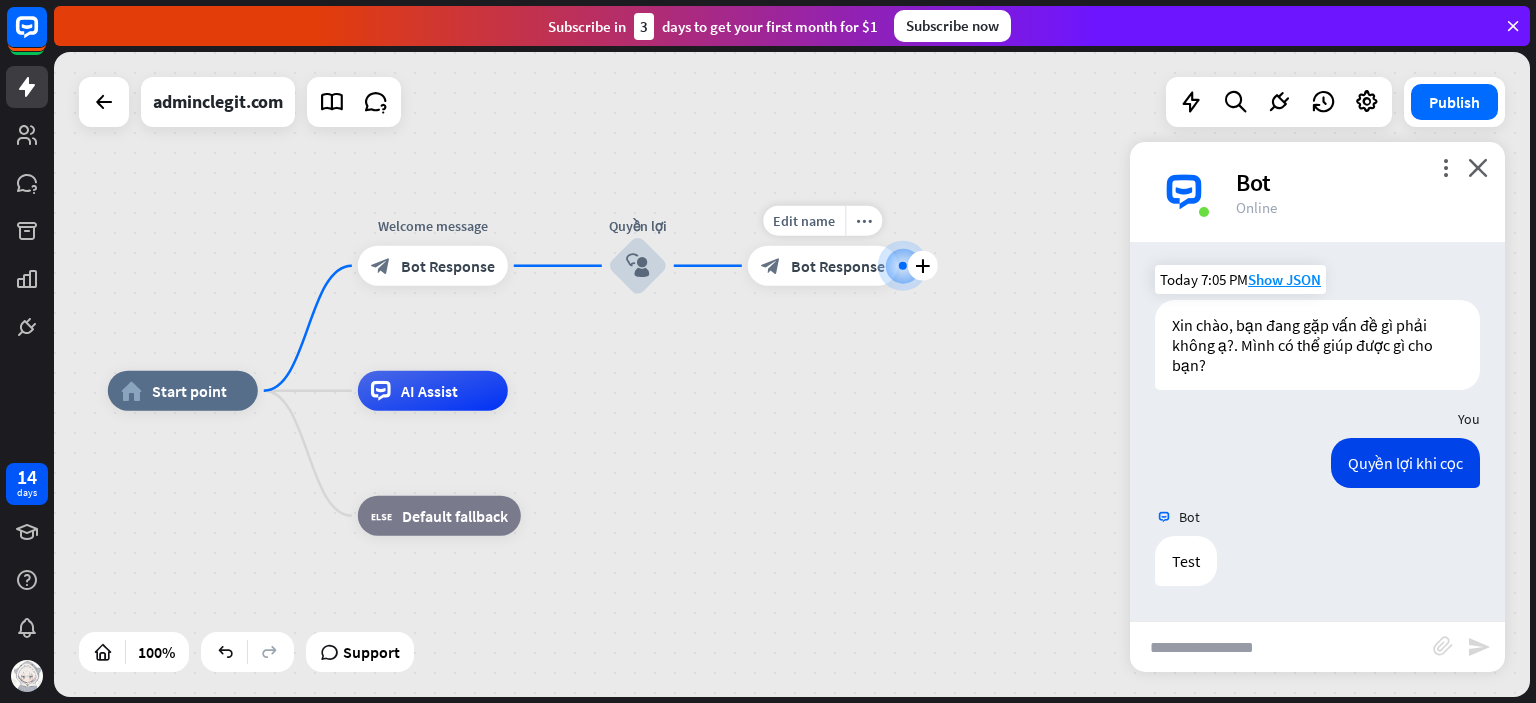 click on "Bot Response" at bounding box center (838, 266) 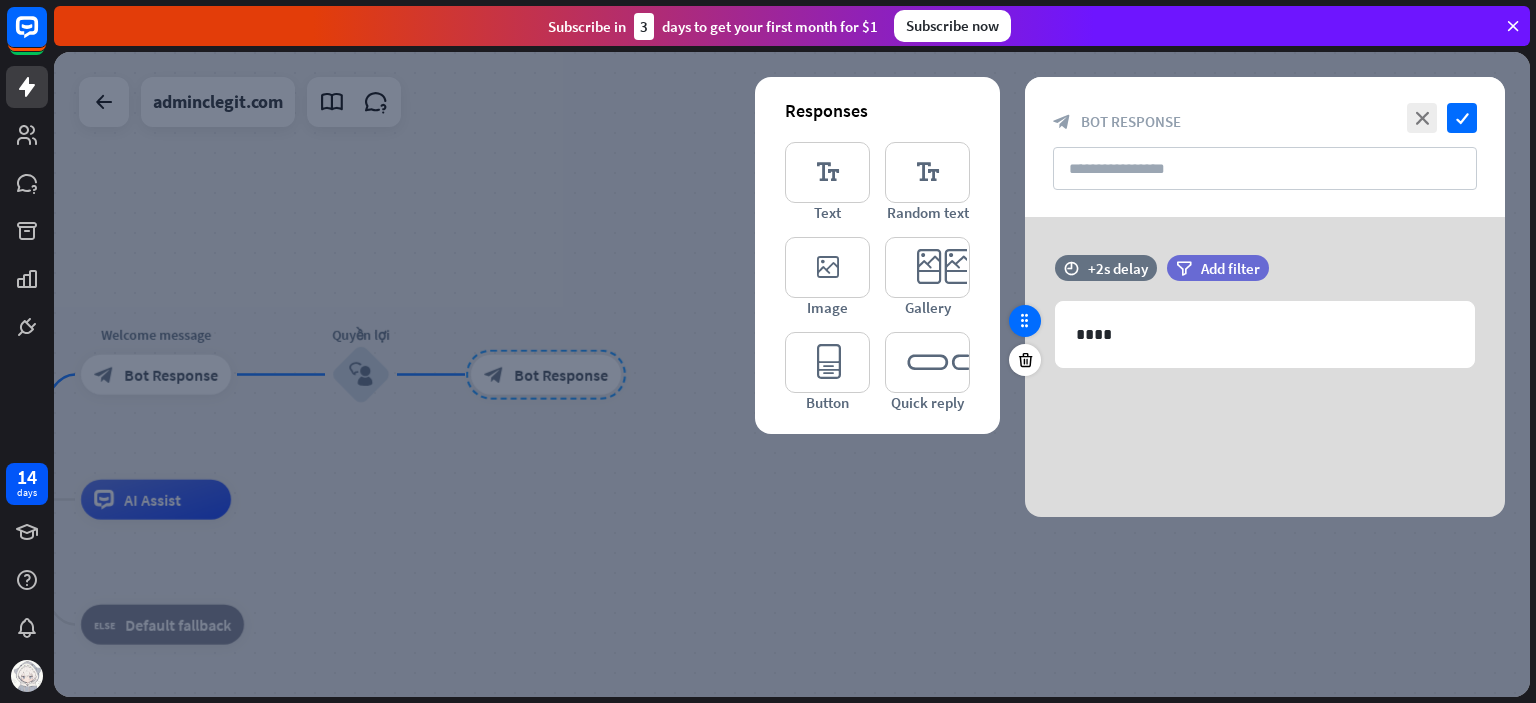 click at bounding box center [1025, 321] 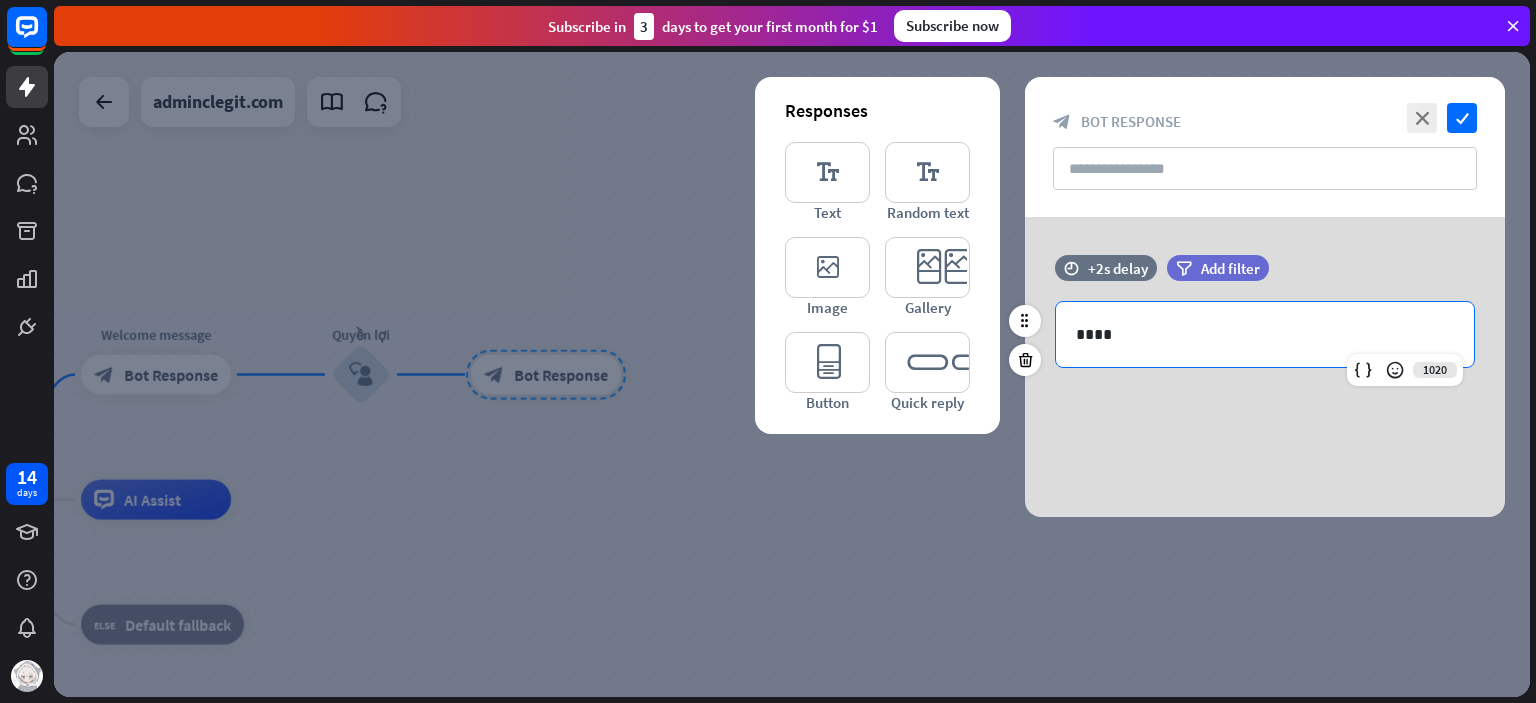 click on "****" at bounding box center (1265, 334) 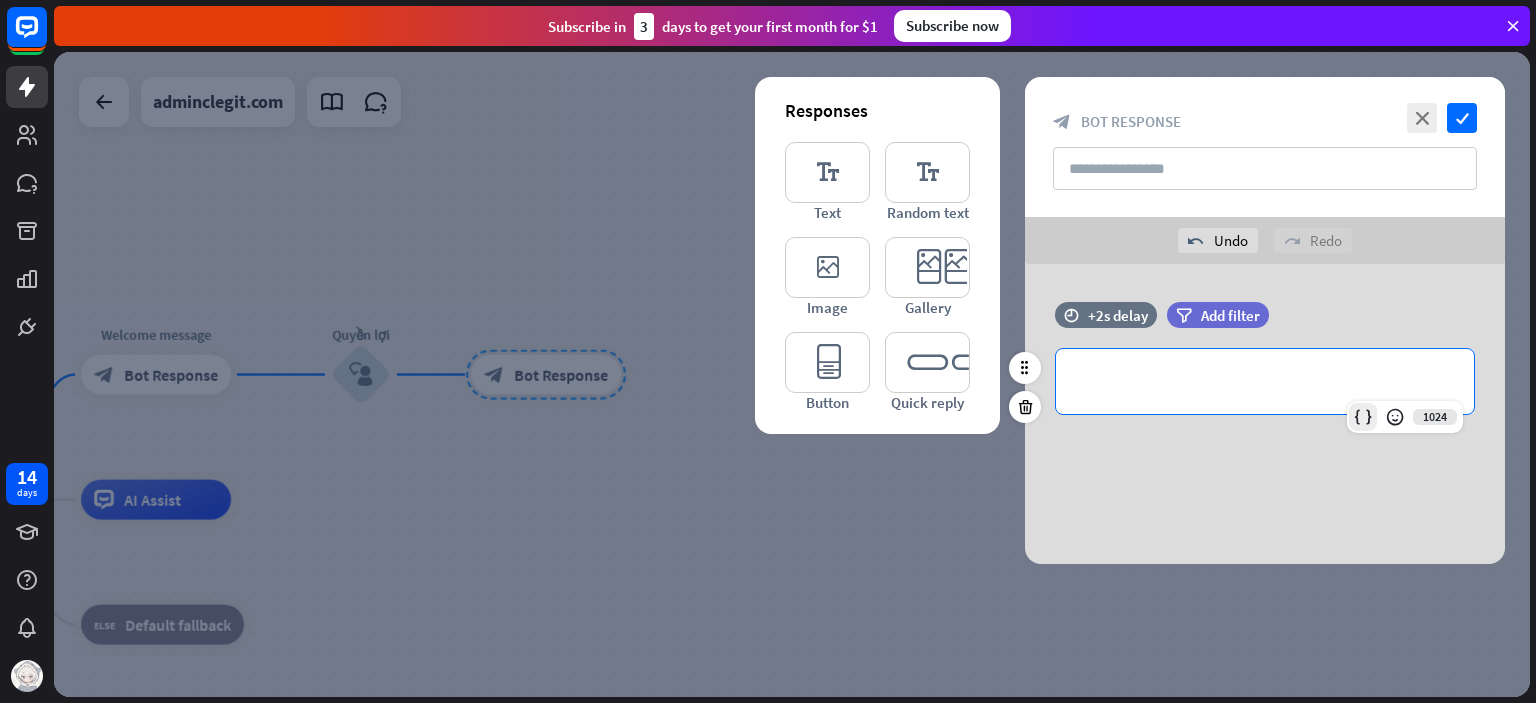 click at bounding box center (1363, 417) 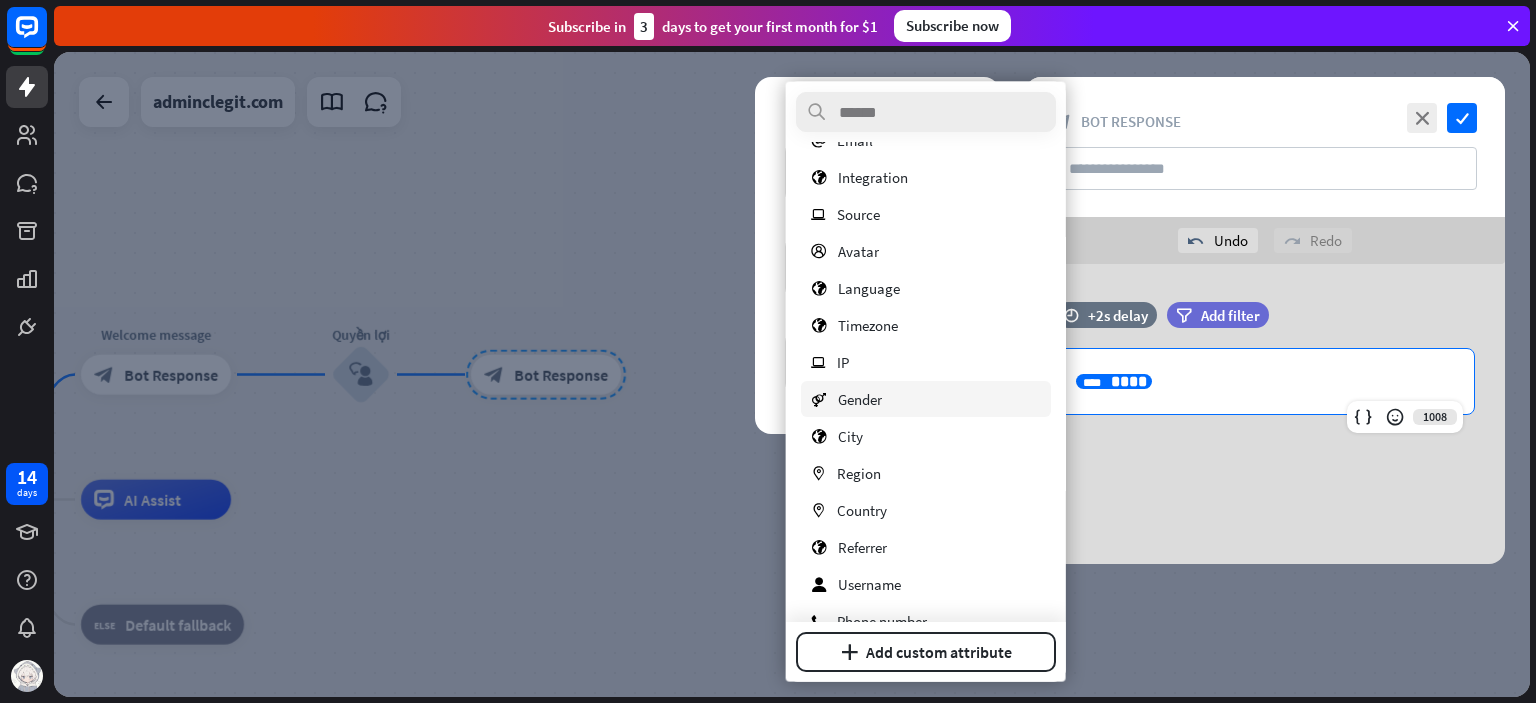 scroll, scrollTop: 132, scrollLeft: 0, axis: vertical 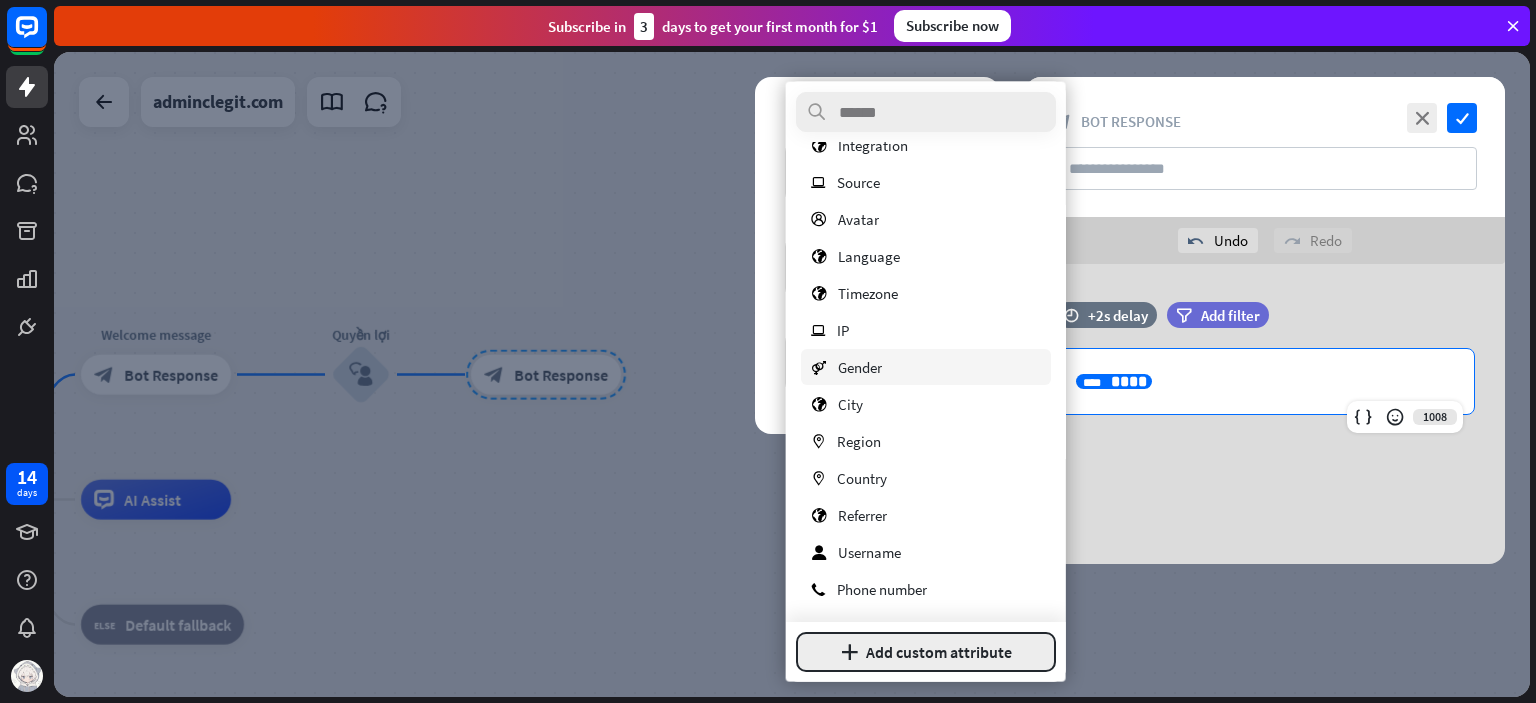 click on "plus
Add custom attribute" at bounding box center (926, 652) 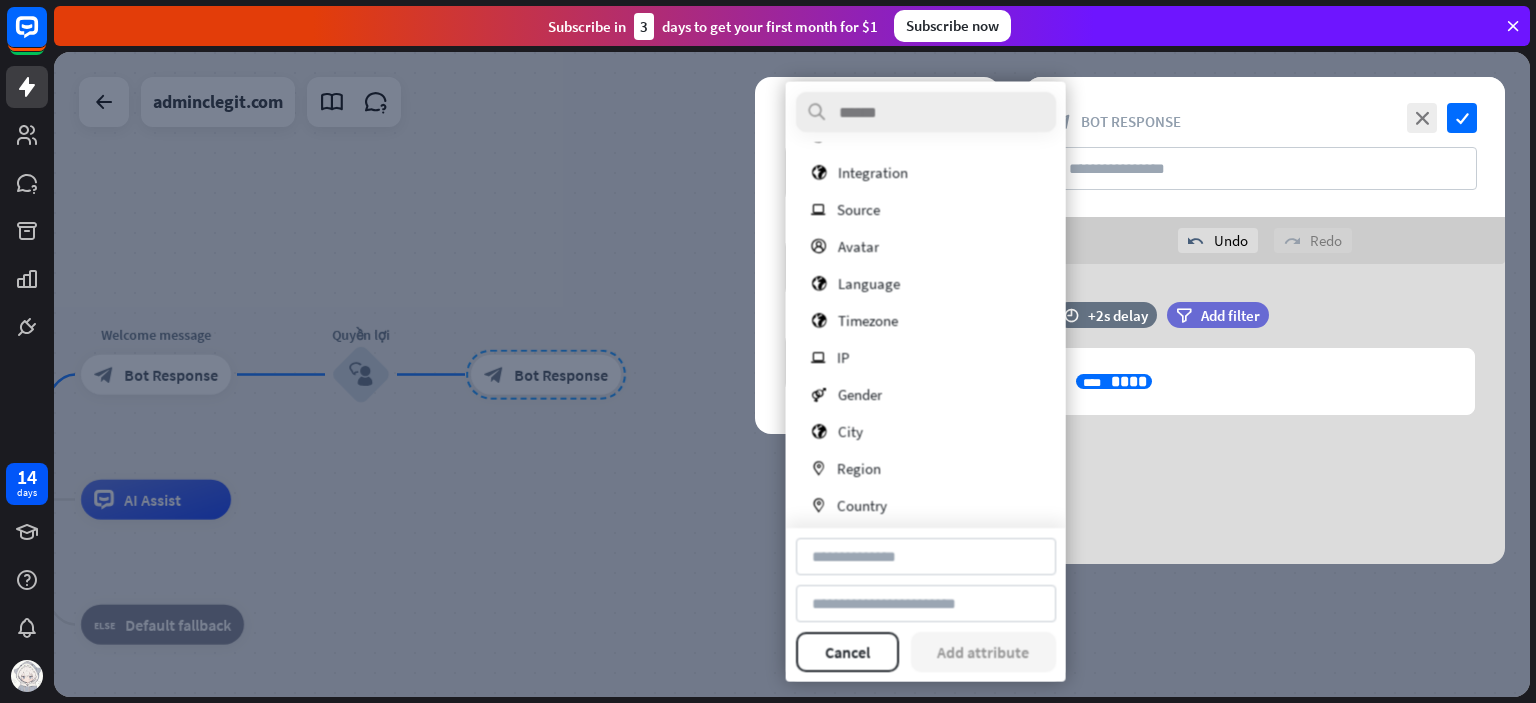 scroll, scrollTop: 0, scrollLeft: 0, axis: both 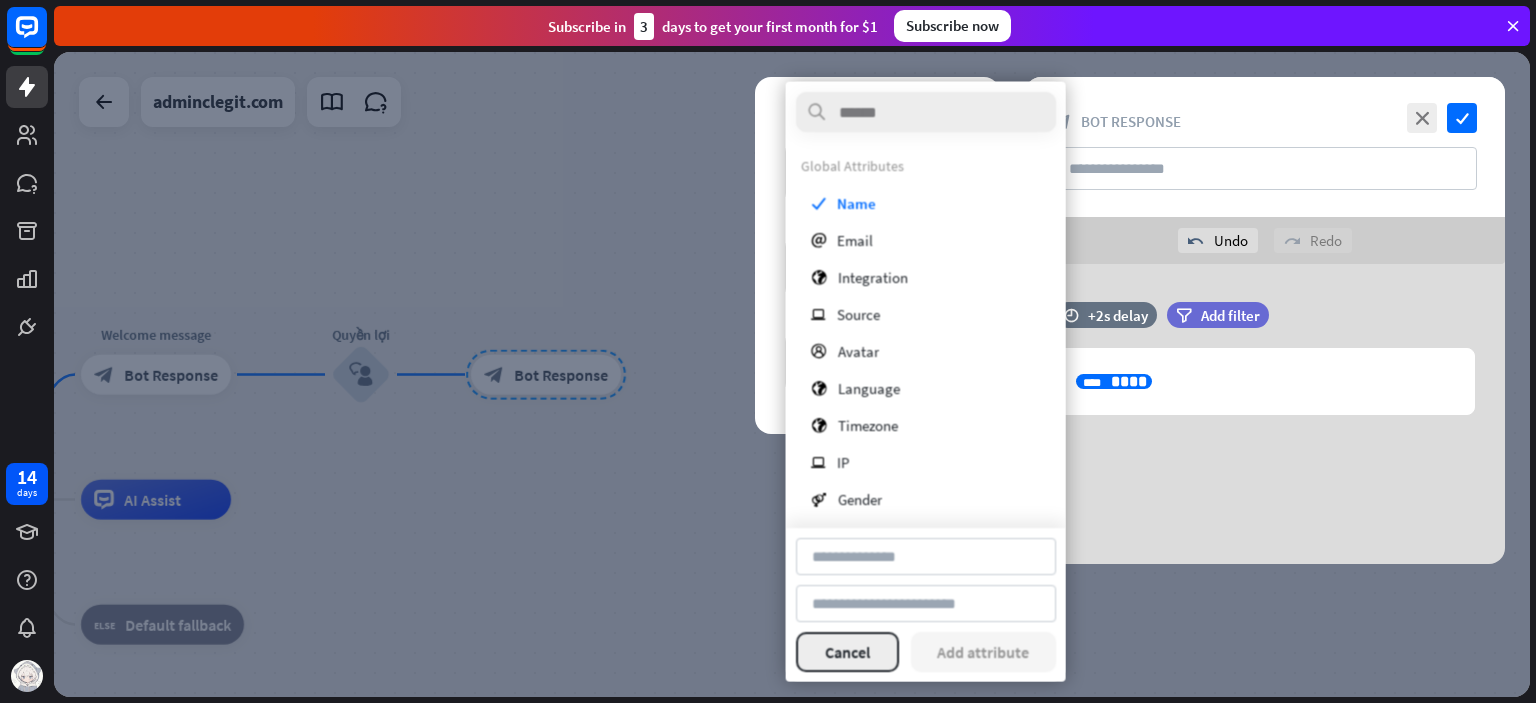 click on "Cancel" at bounding box center [847, 652] 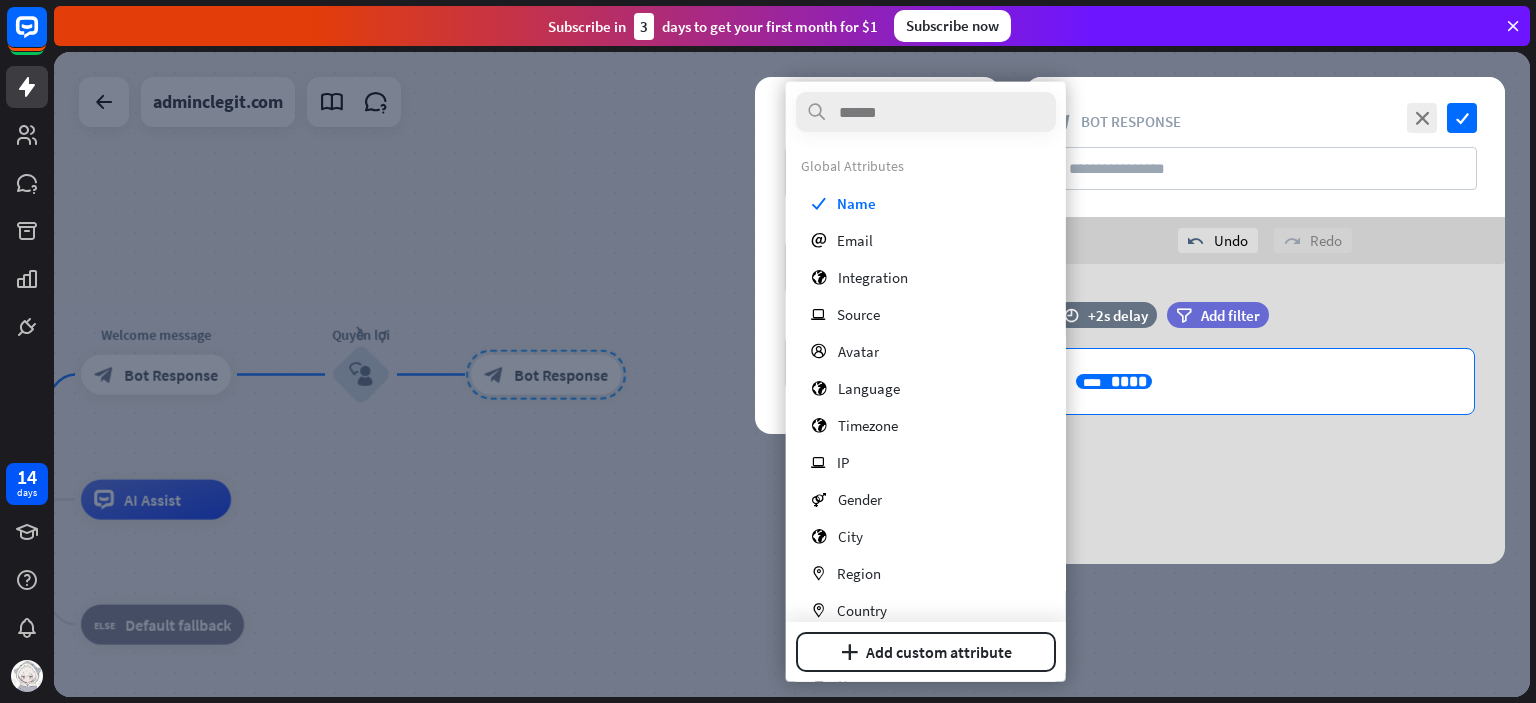 click on "**********" at bounding box center [1265, 381] 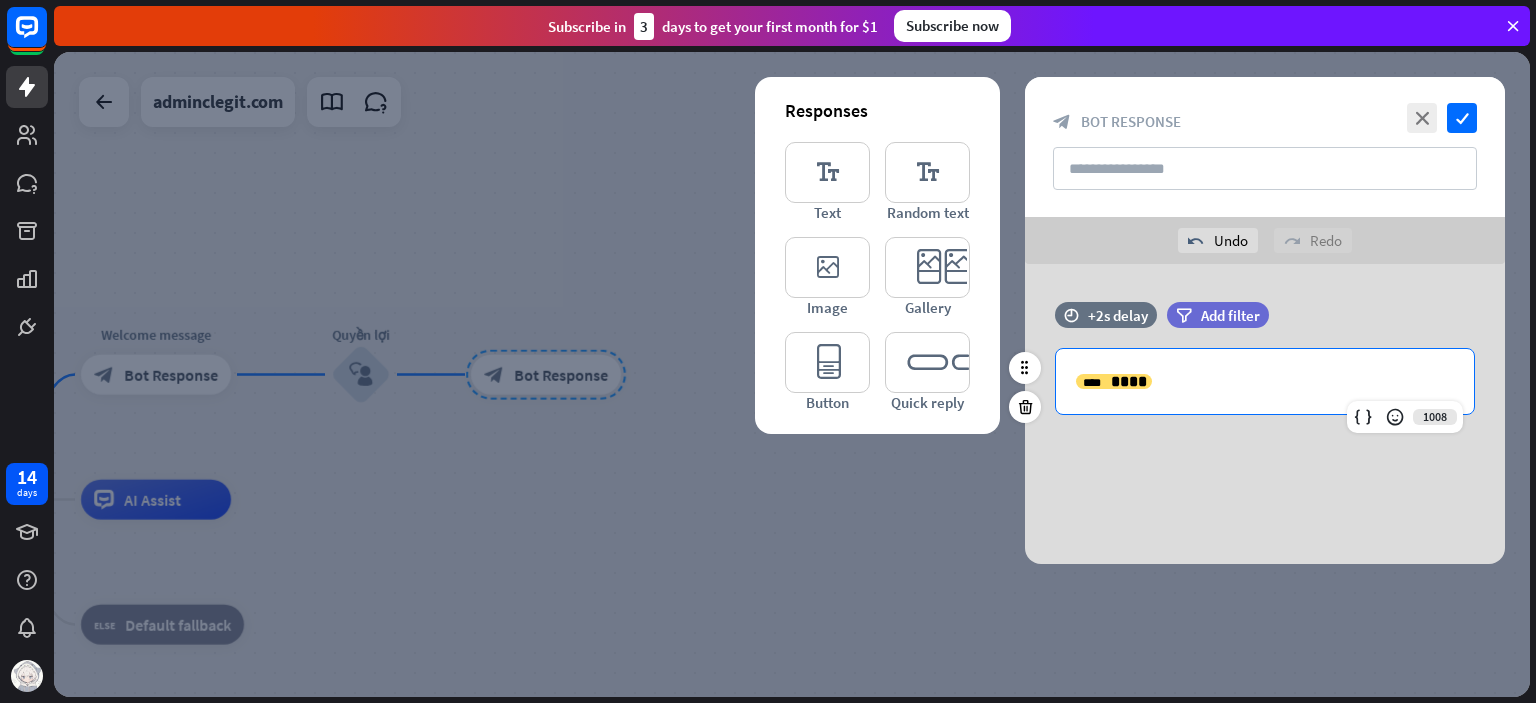 type 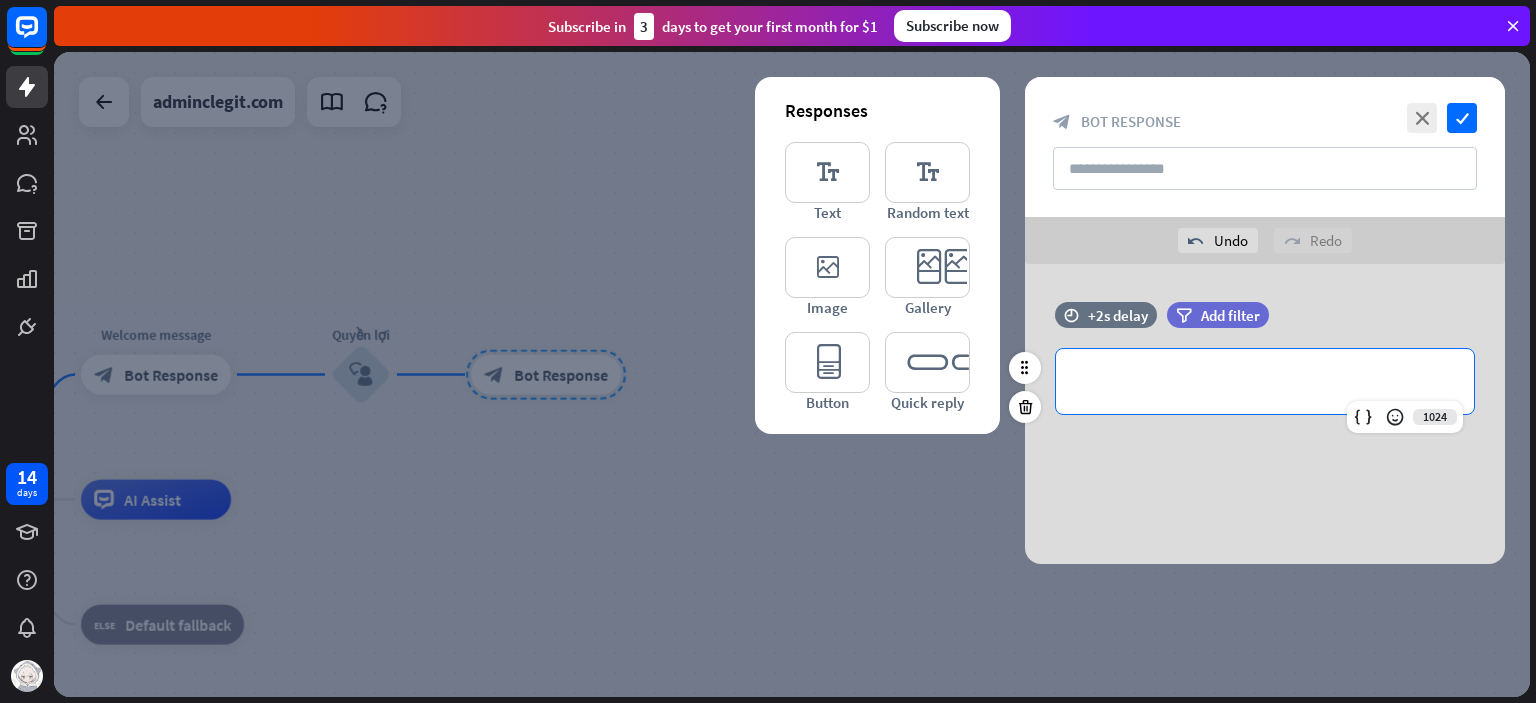 click on "**********" at bounding box center [1265, 381] 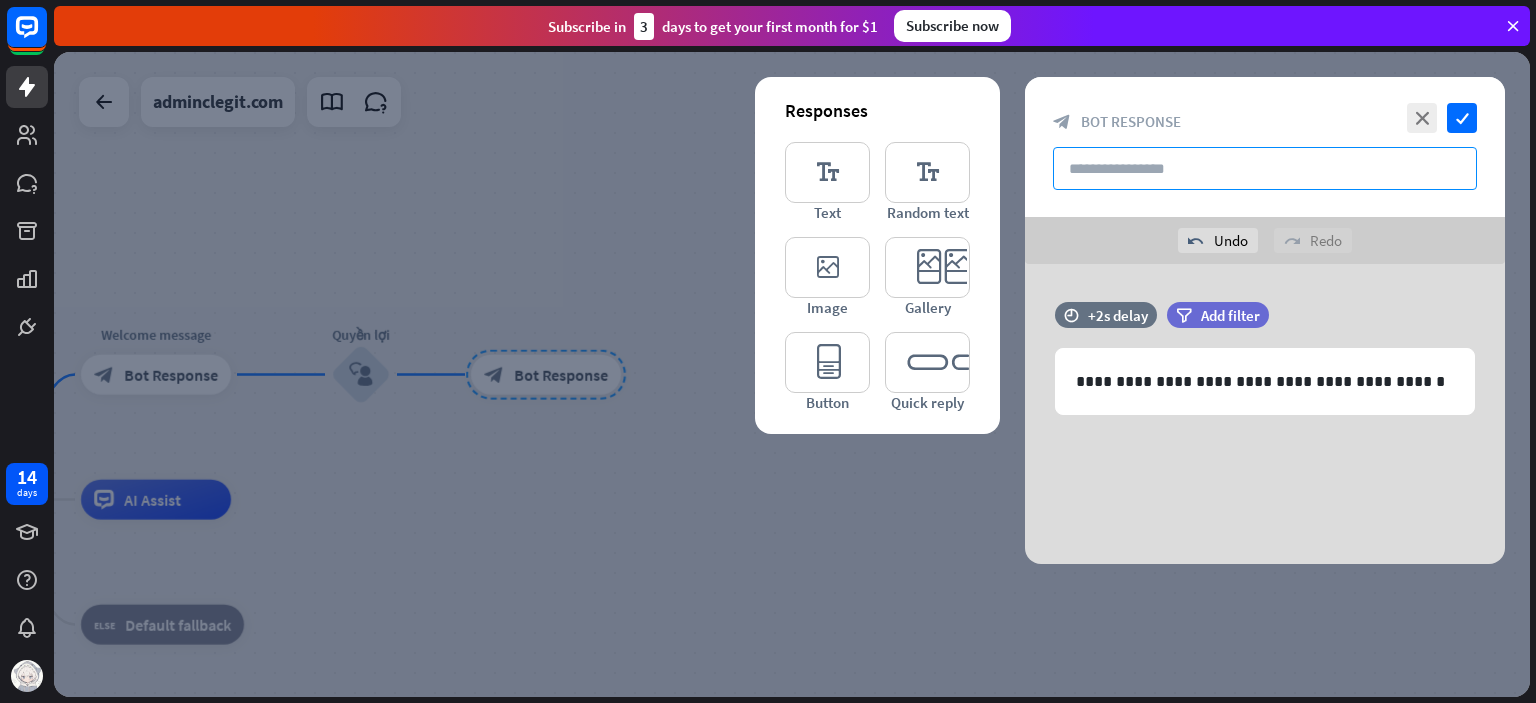 click at bounding box center [1265, 168] 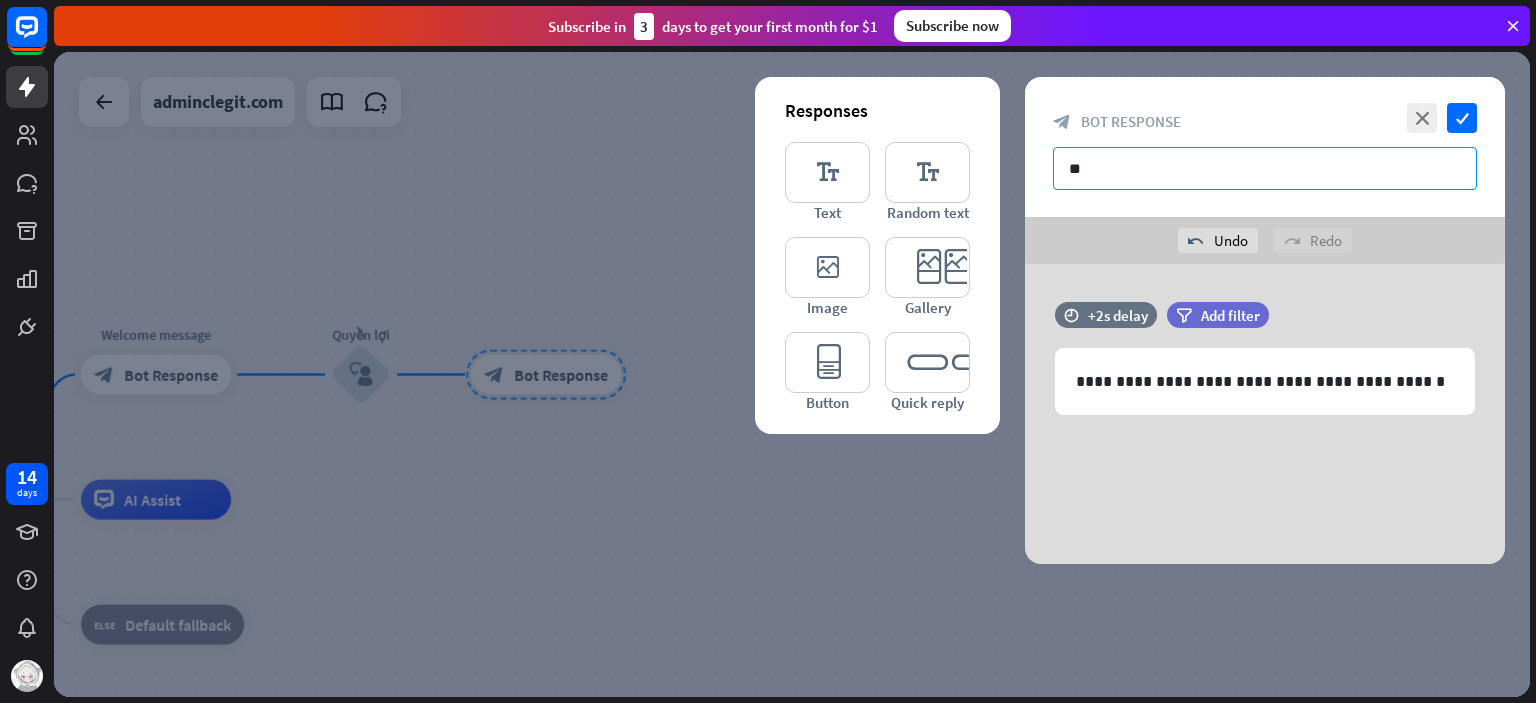 type on "*" 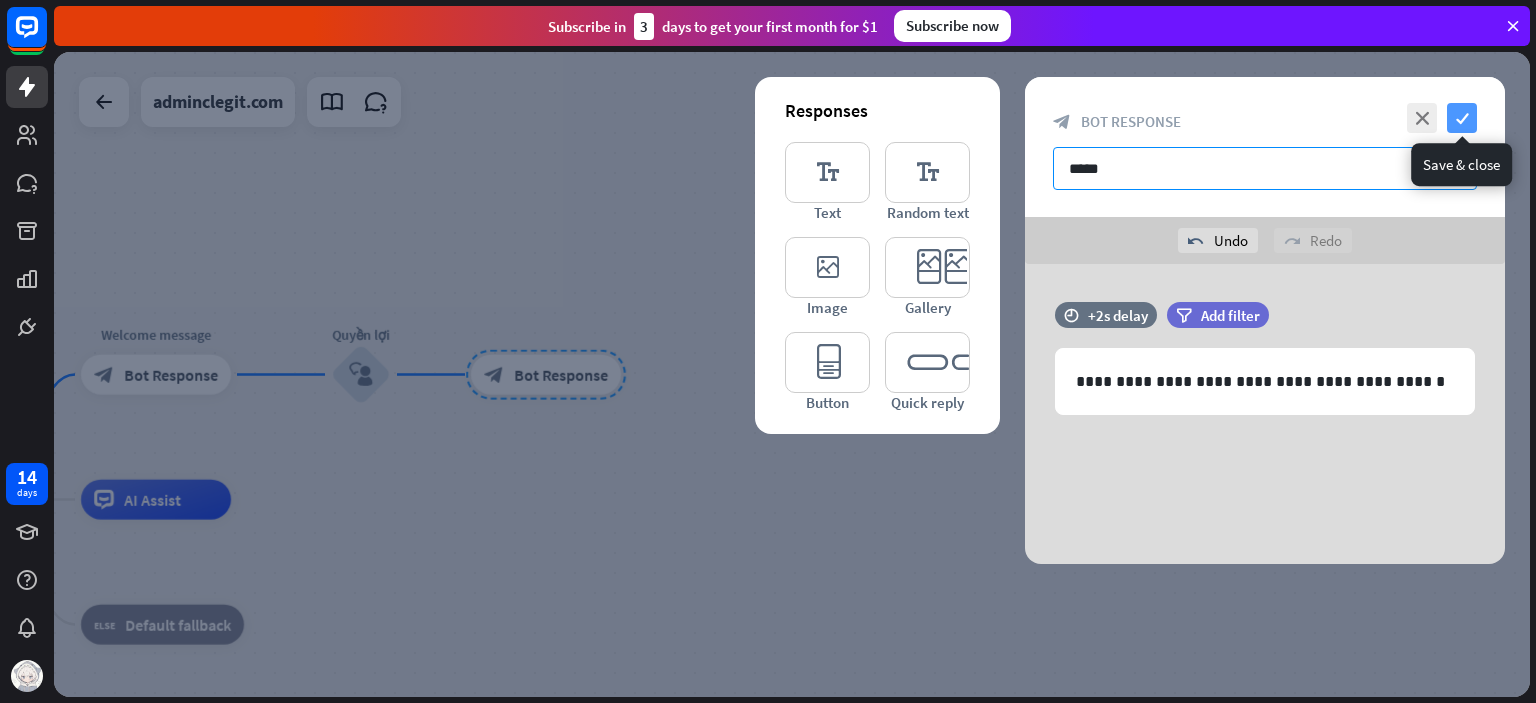 type on "*****" 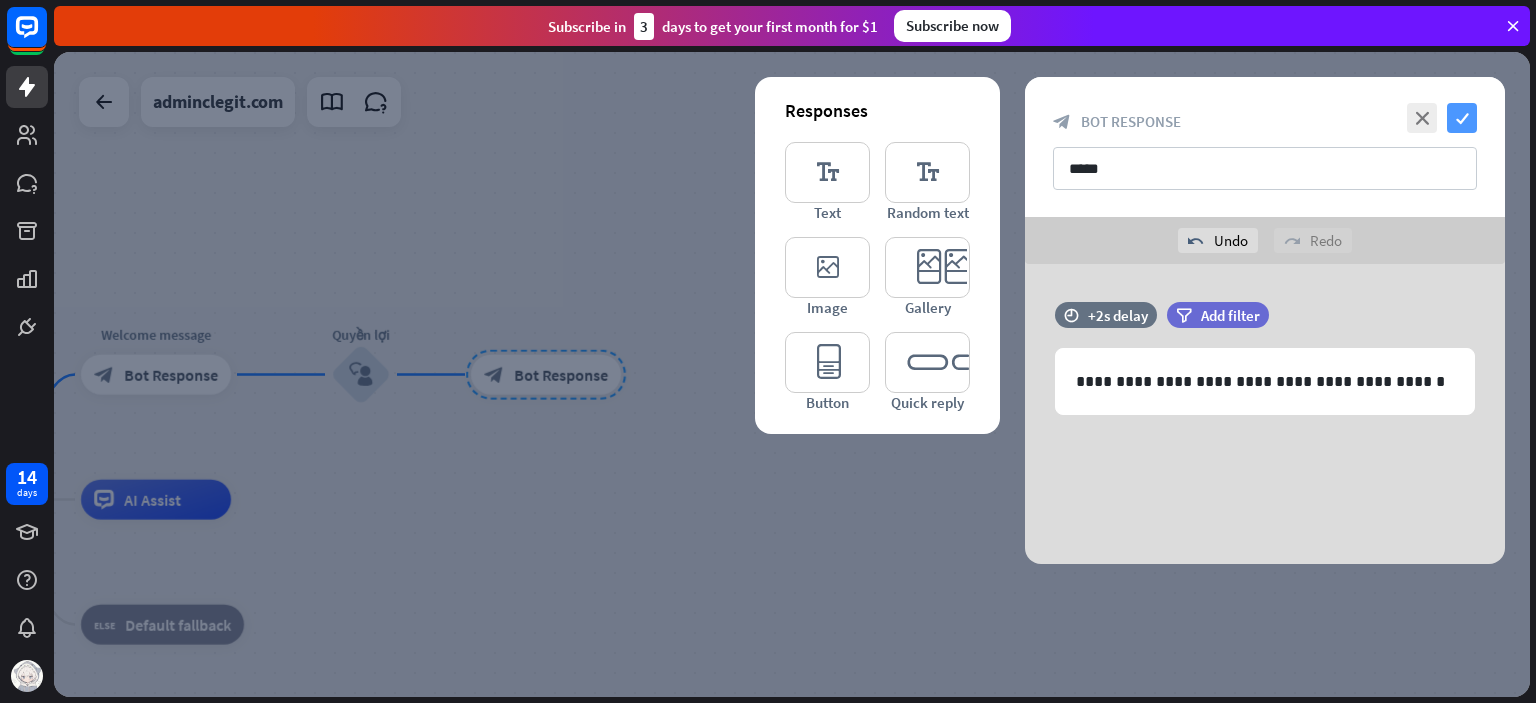 click on "check" at bounding box center [1462, 118] 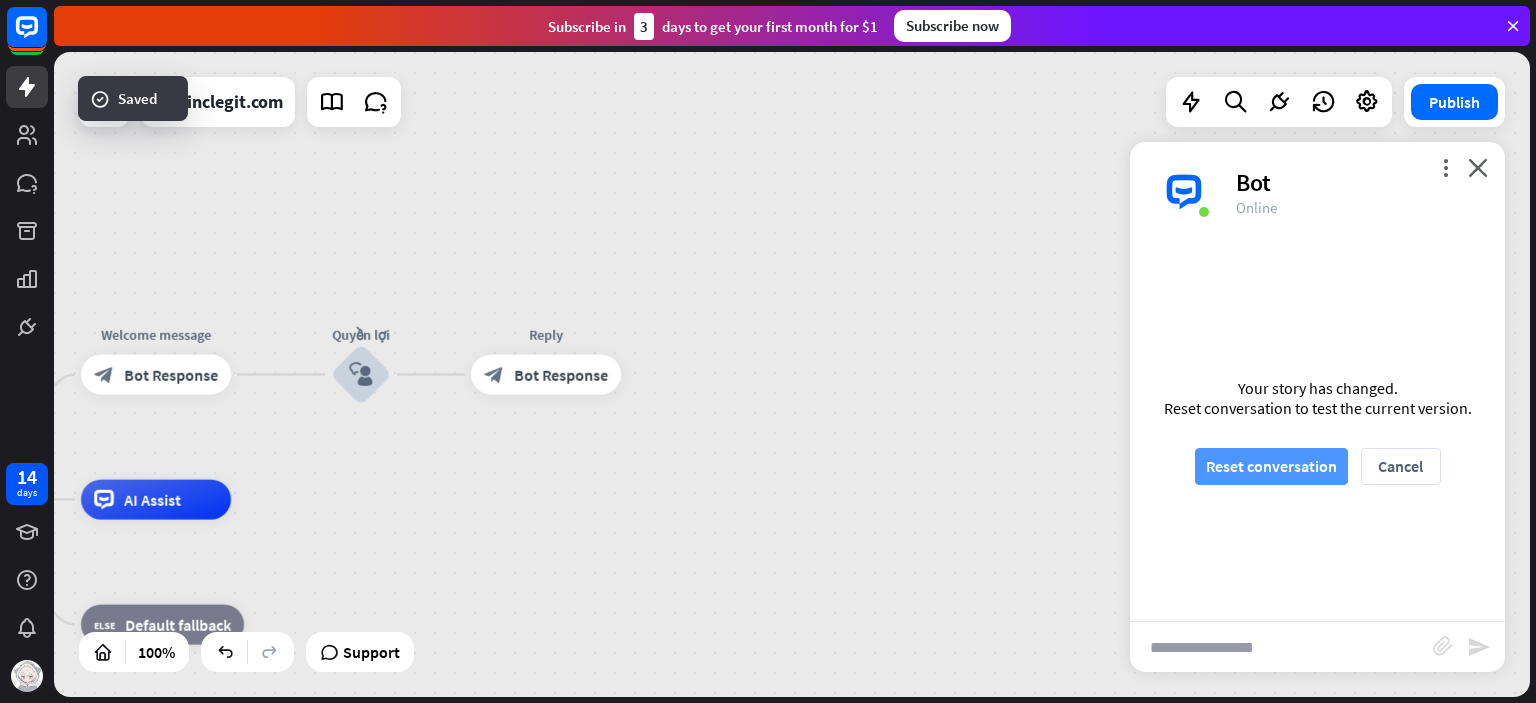 click on "Reset conversation" at bounding box center [1271, 466] 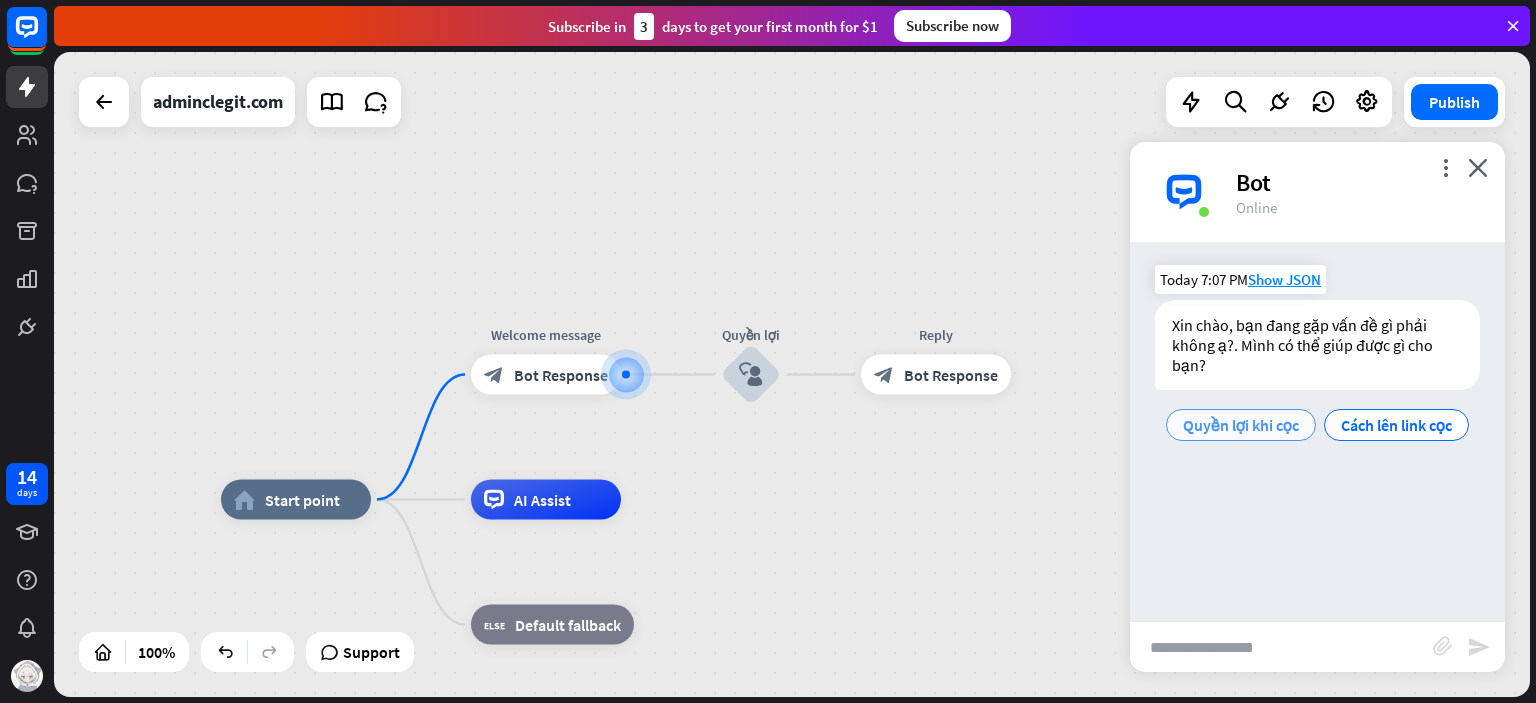 click on "Quyền lợi khi cọc" at bounding box center (1241, 425) 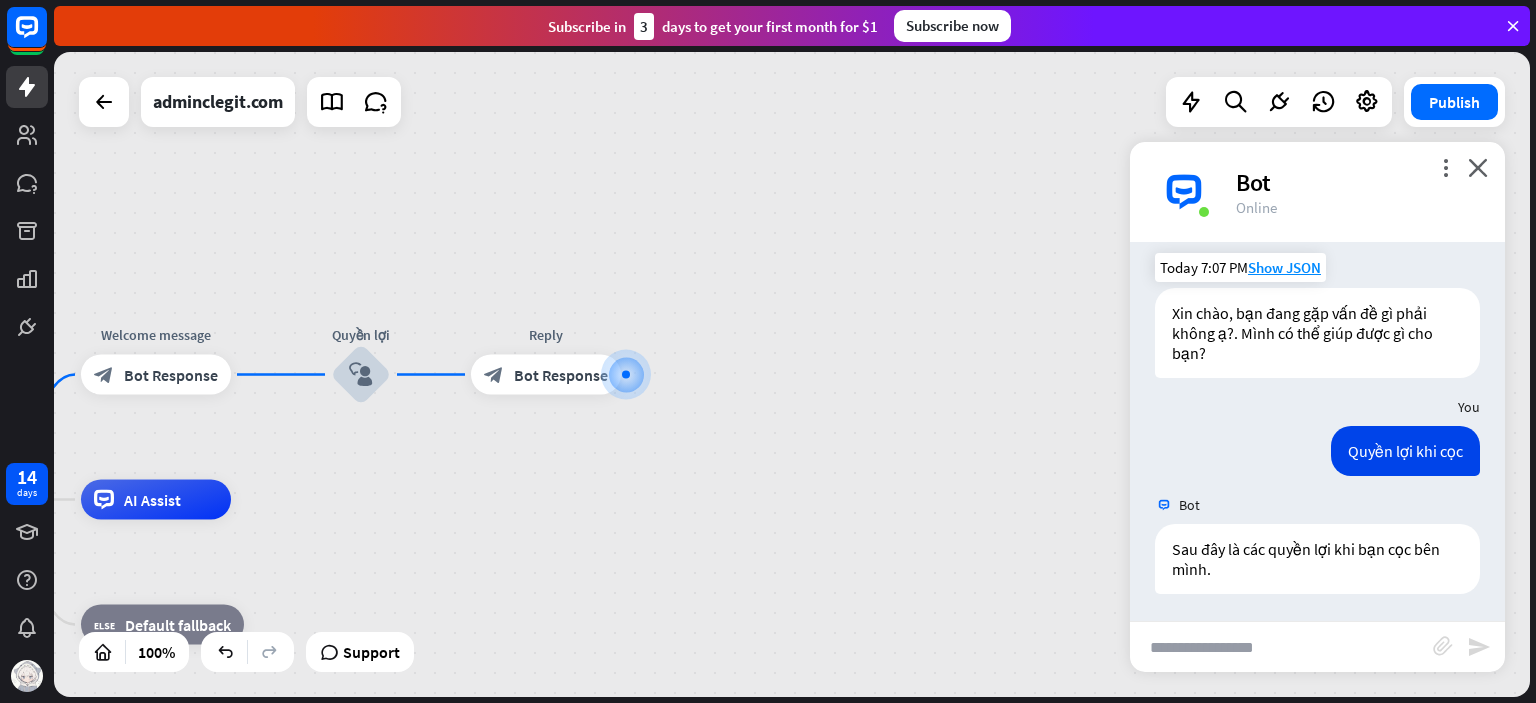 scroll, scrollTop: 15, scrollLeft: 0, axis: vertical 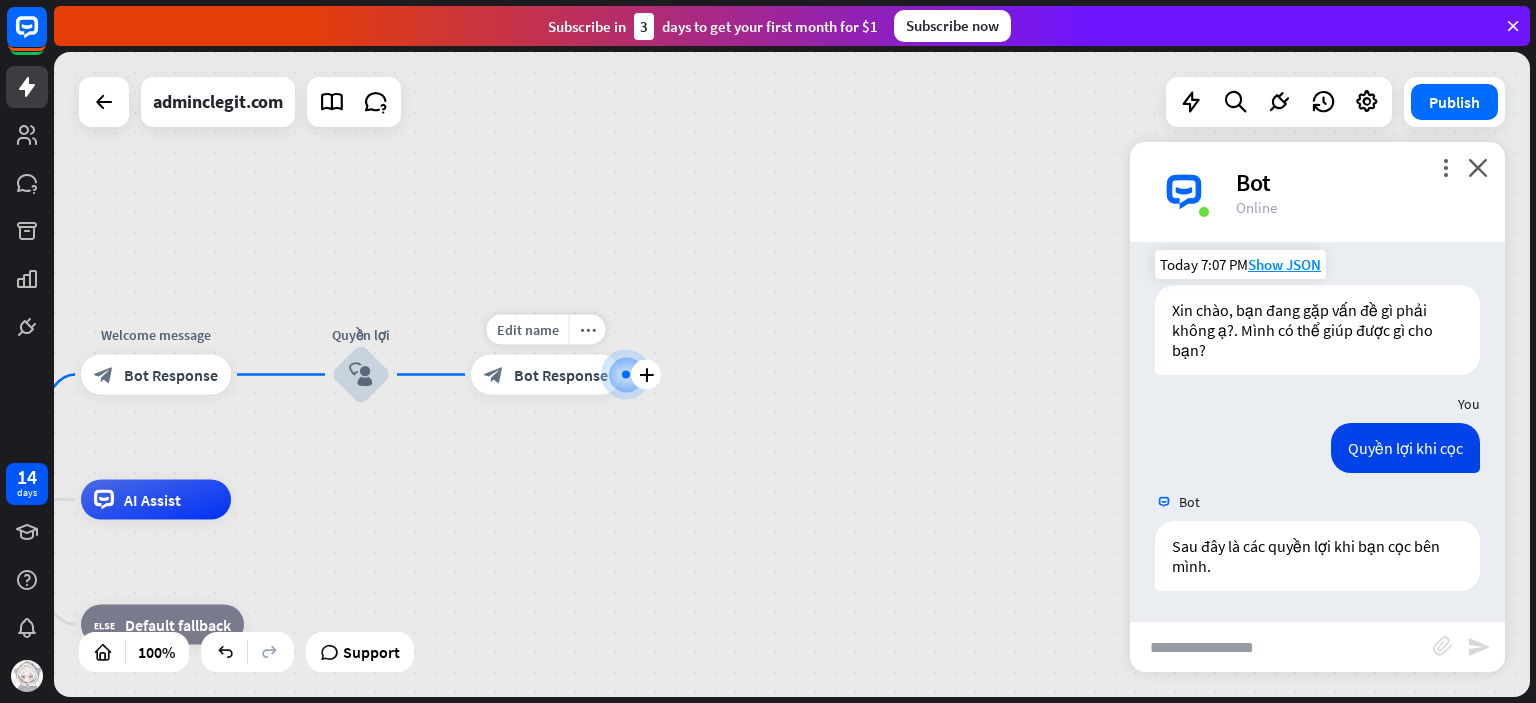 click on "block_bot_response   Bot Response" at bounding box center [546, 375] 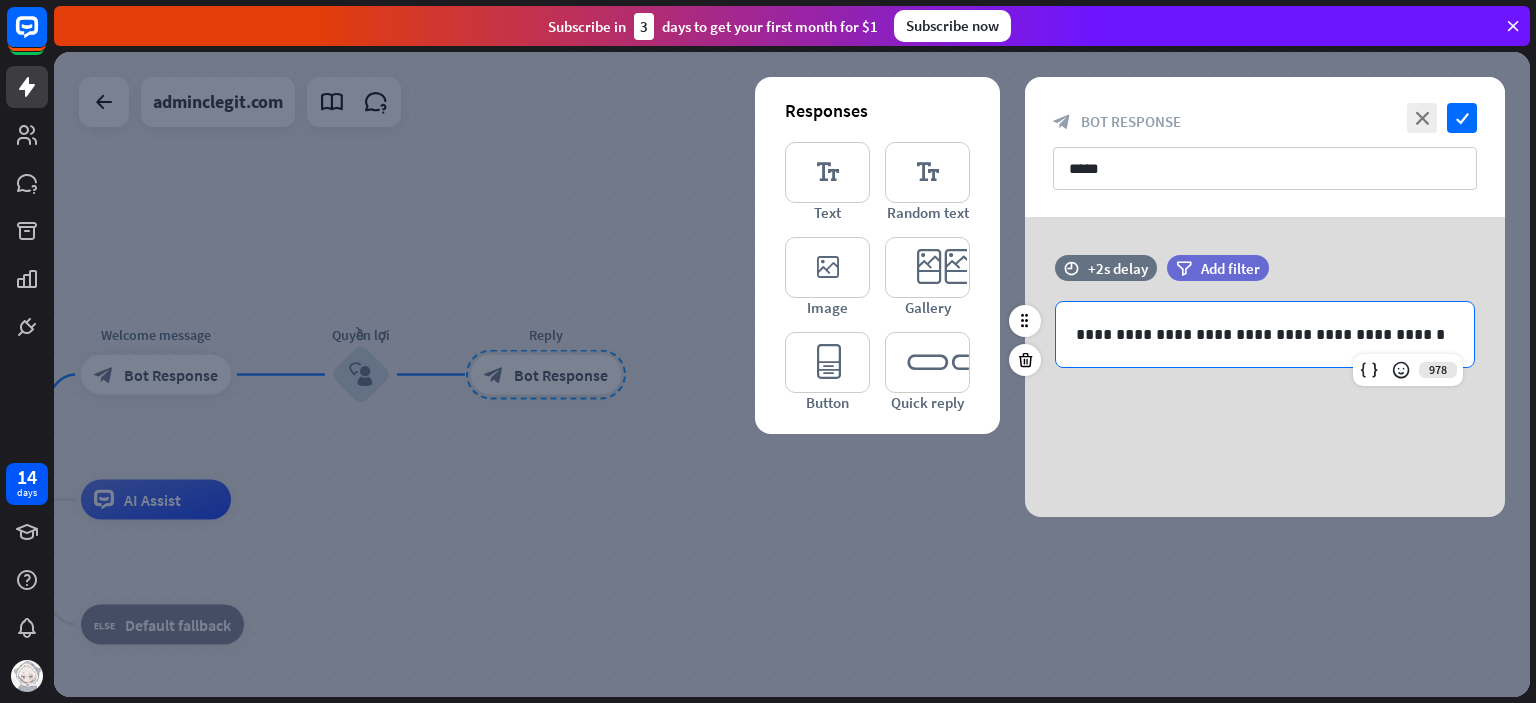 click on "**********" at bounding box center [1265, 334] 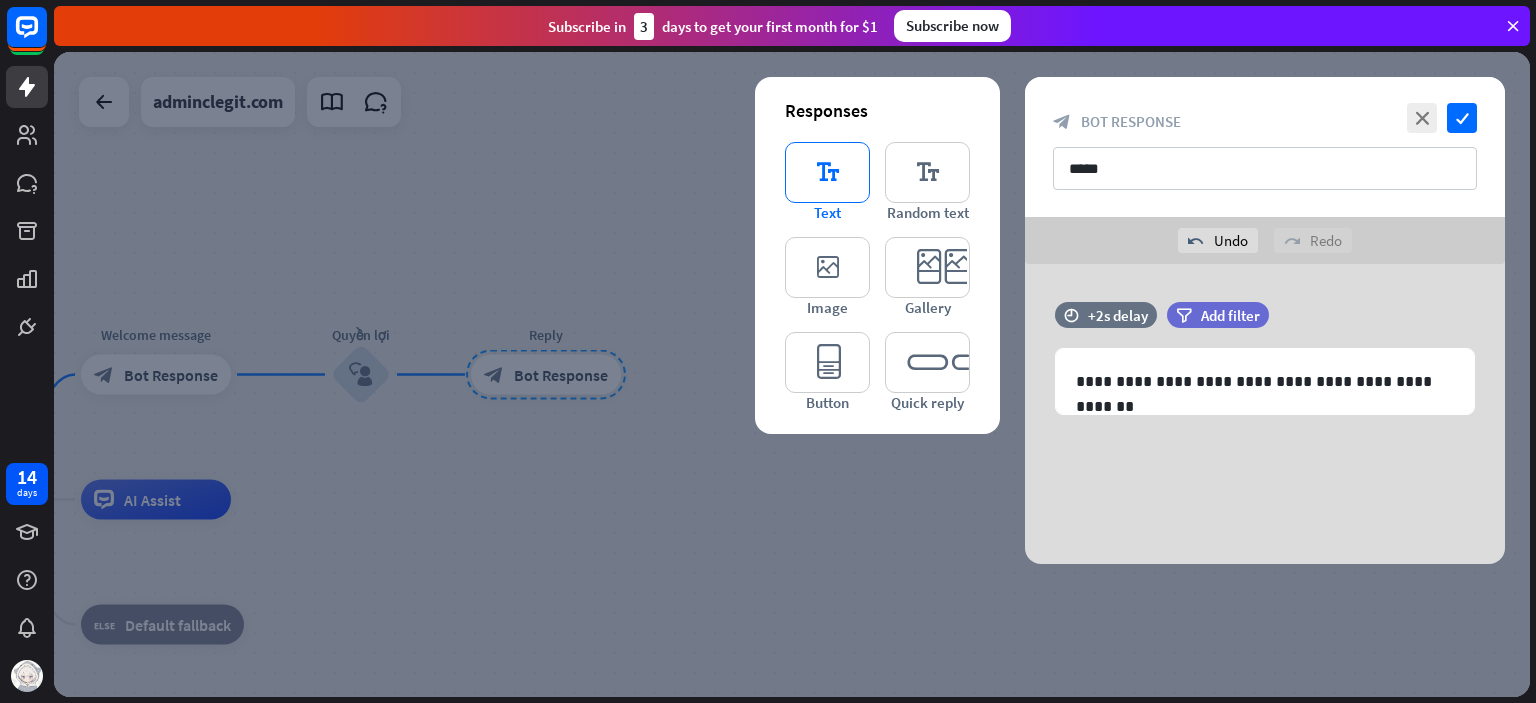 click on "editor_text" at bounding box center (827, 172) 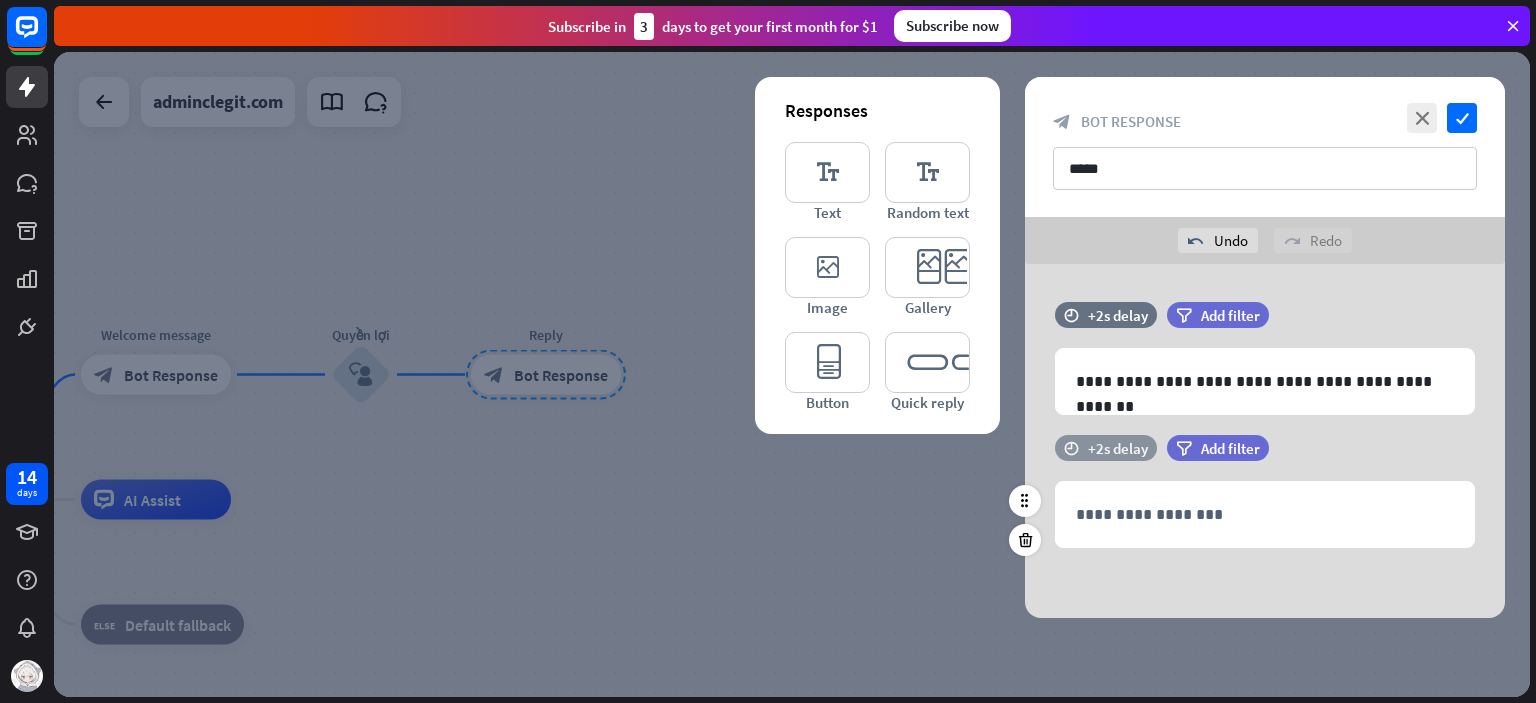 click on "+2s delay" at bounding box center [1118, 448] 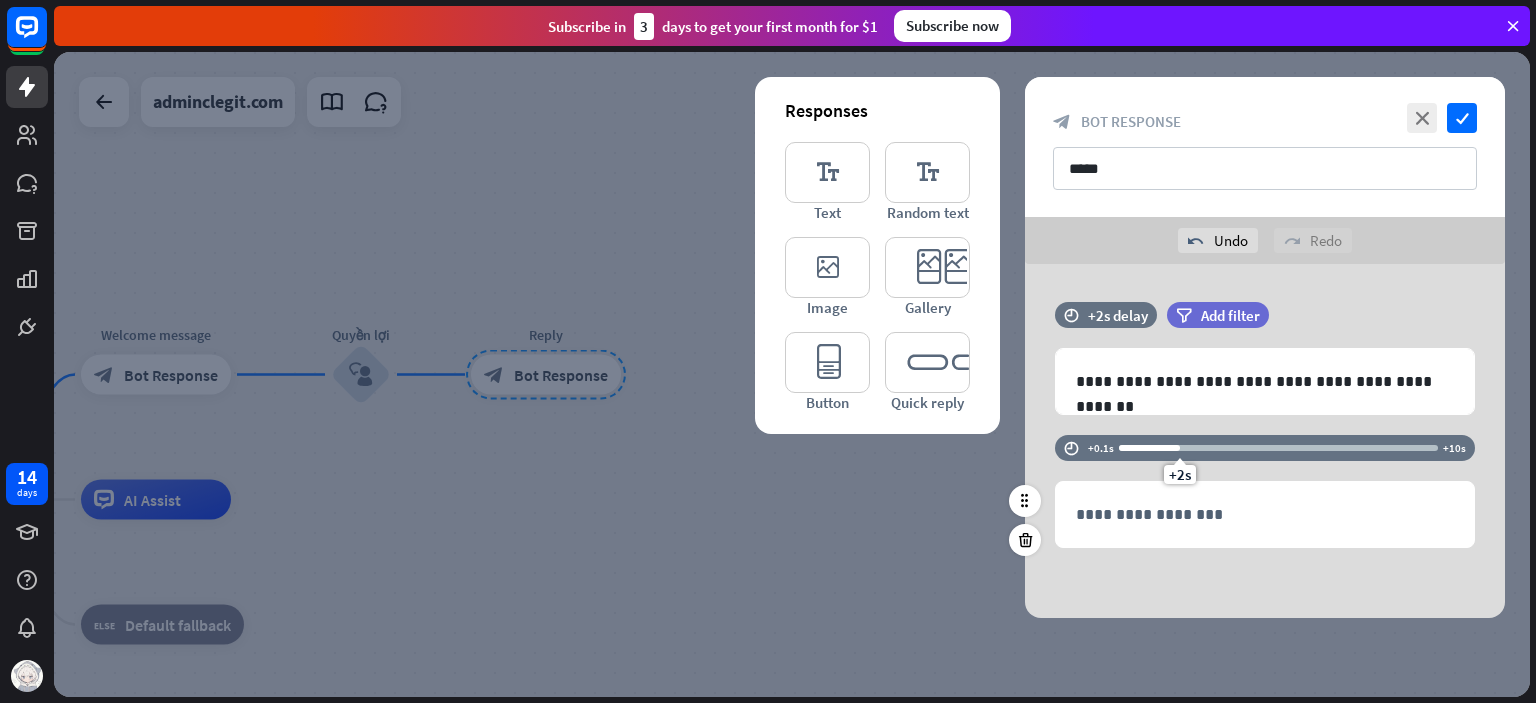 drag, startPoint x: 1170, startPoint y: 446, endPoint x: 1180, endPoint y: 471, distance: 26.925823 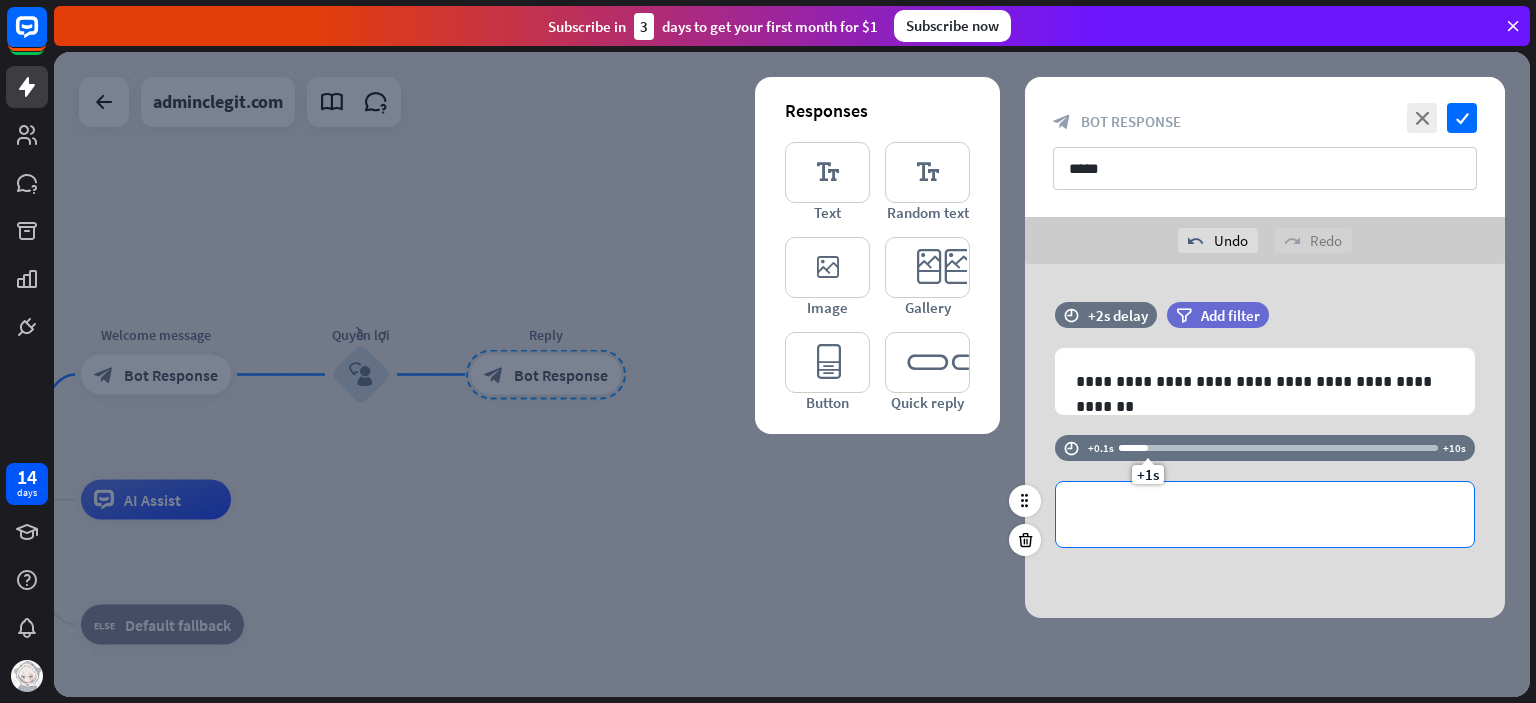 click on "**********" at bounding box center [1265, 514] 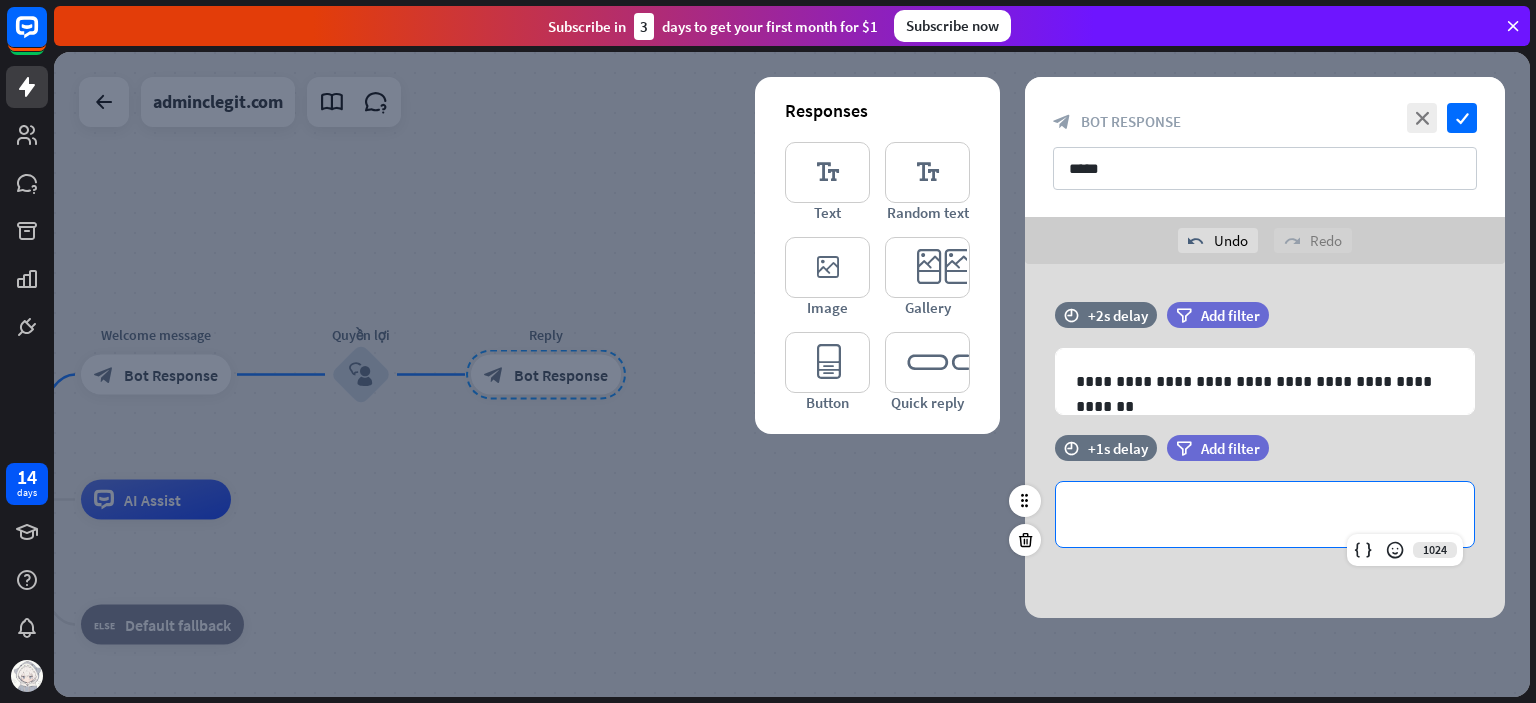 click on "**********" at bounding box center (1265, 514) 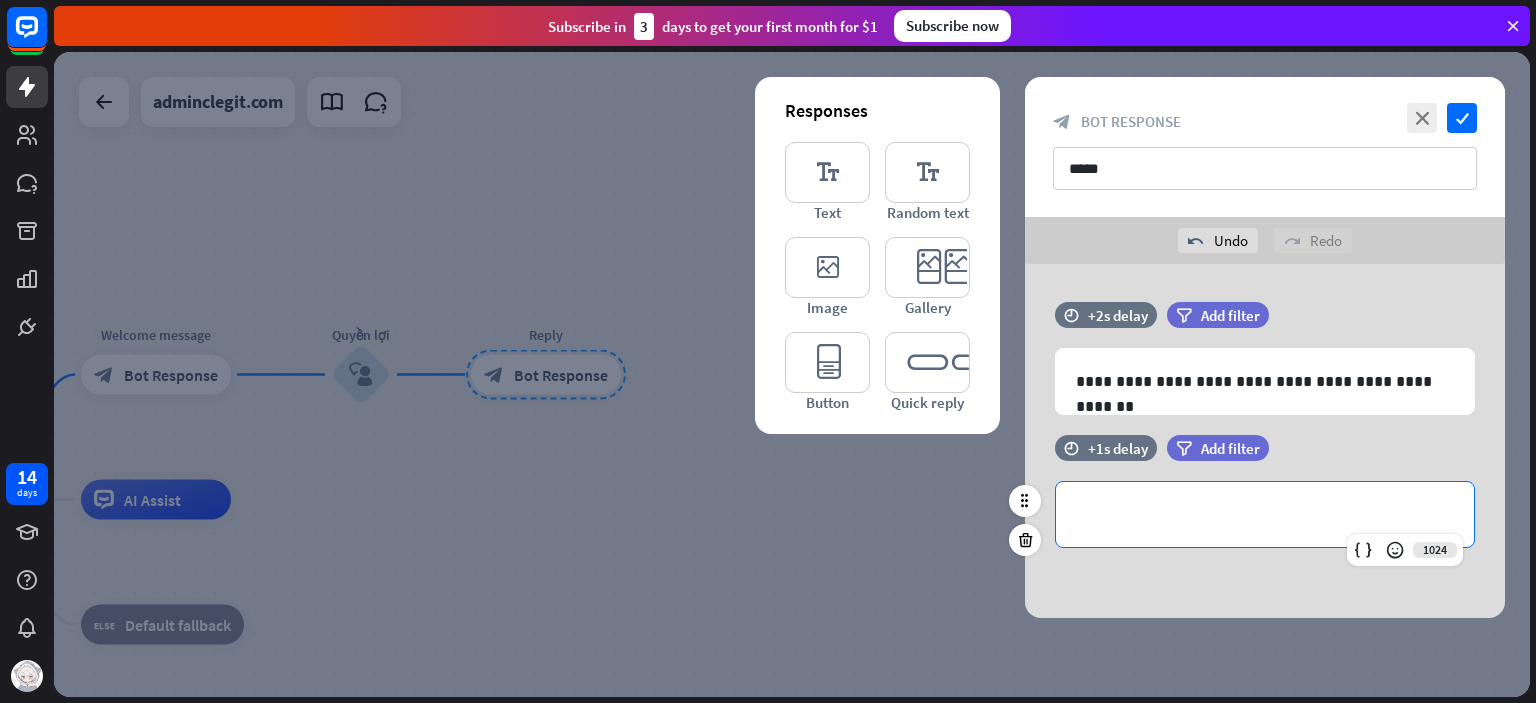 type 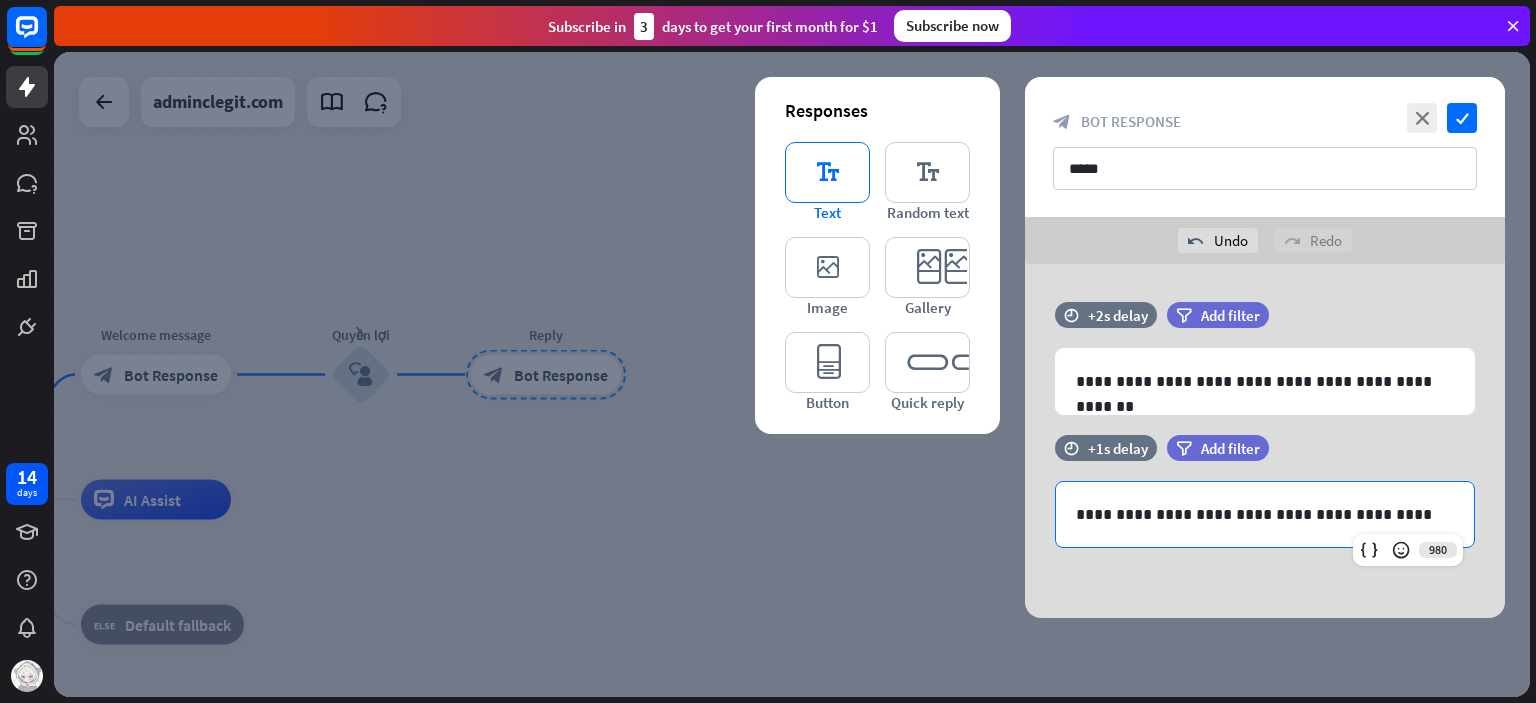 click on "editor_text" at bounding box center (827, 172) 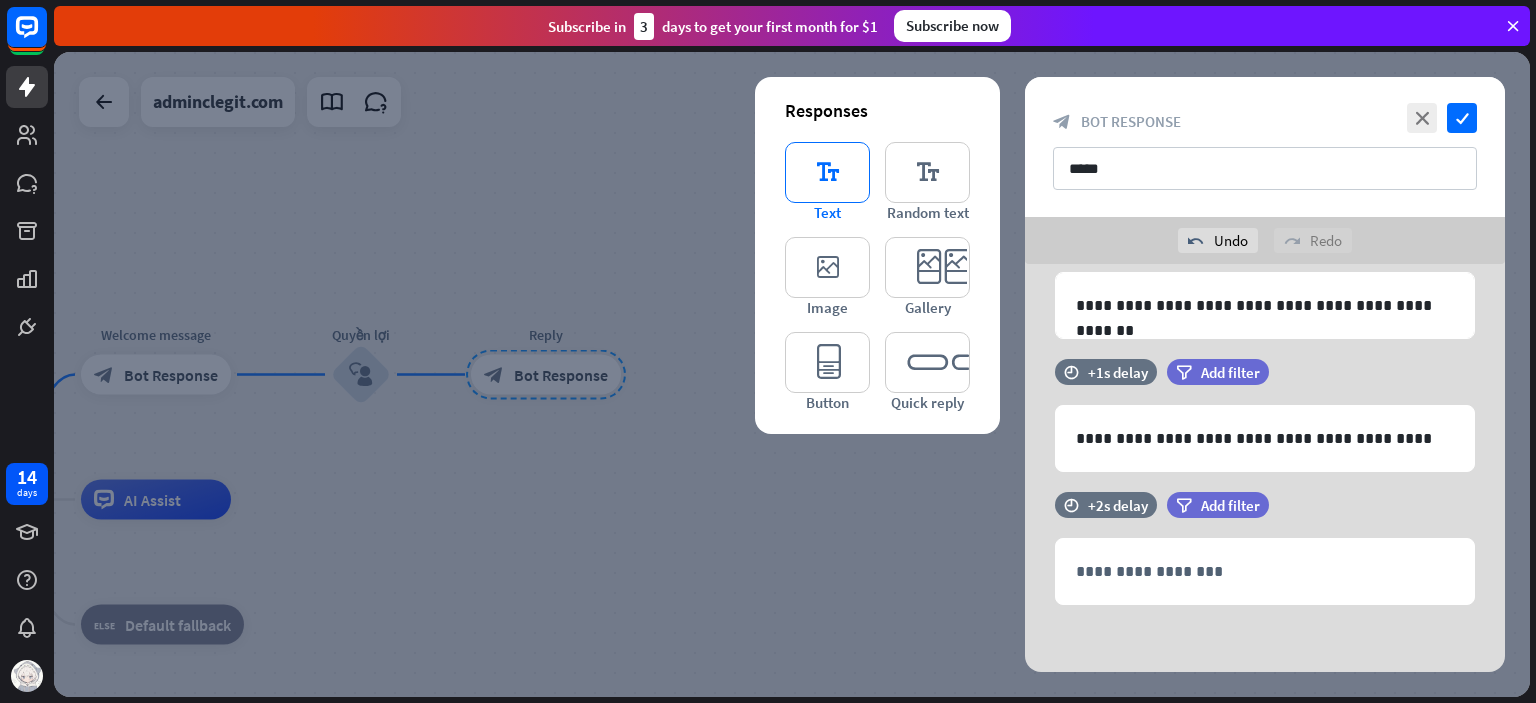 scroll, scrollTop: 77, scrollLeft: 0, axis: vertical 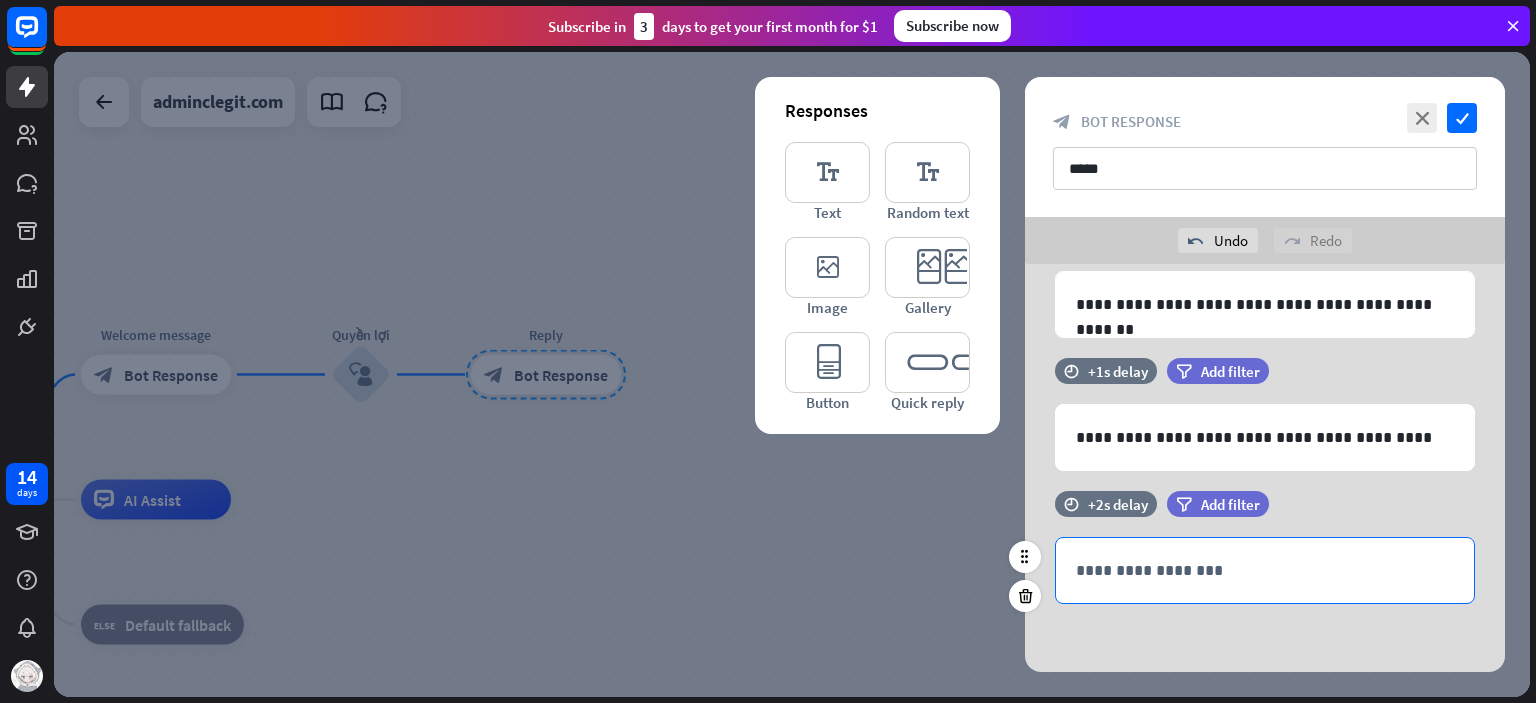 click on "**********" at bounding box center [1265, 570] 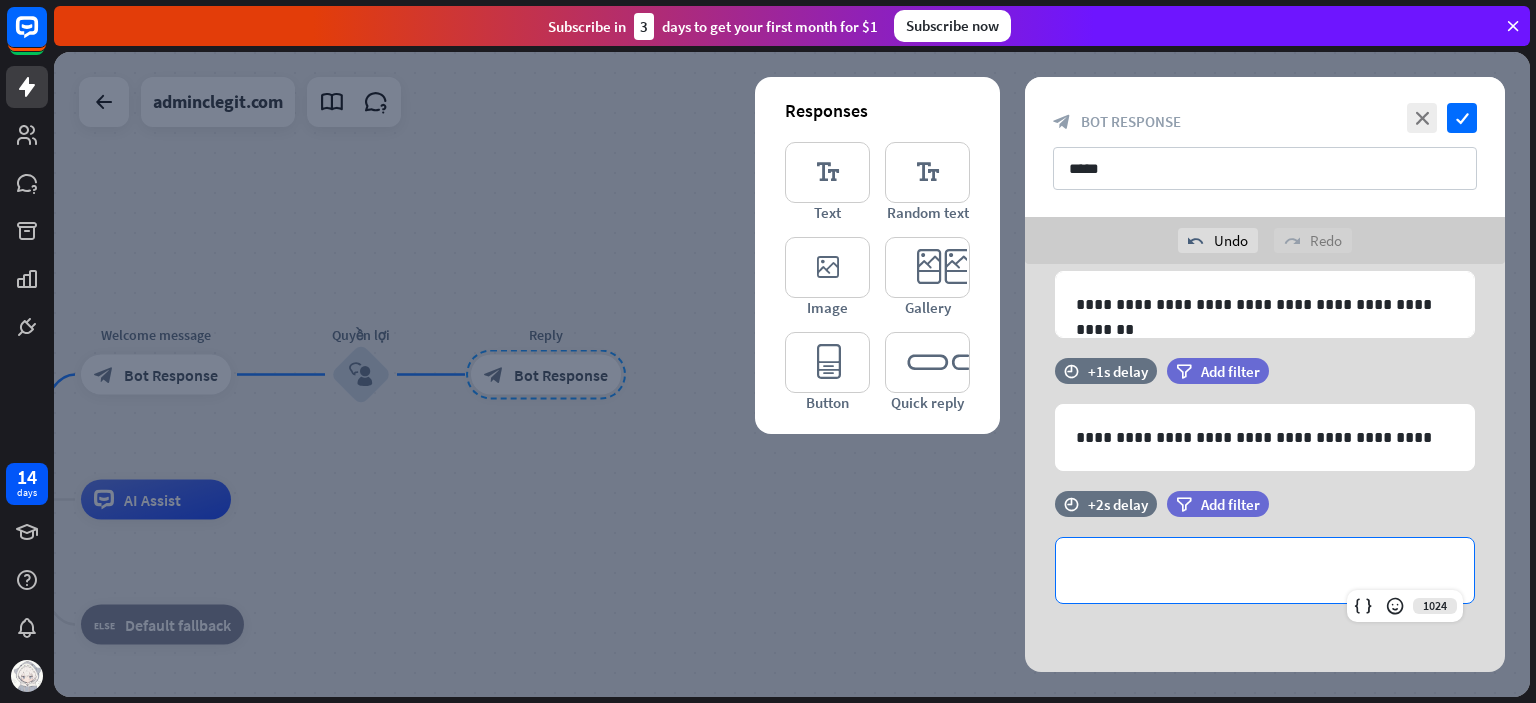 type 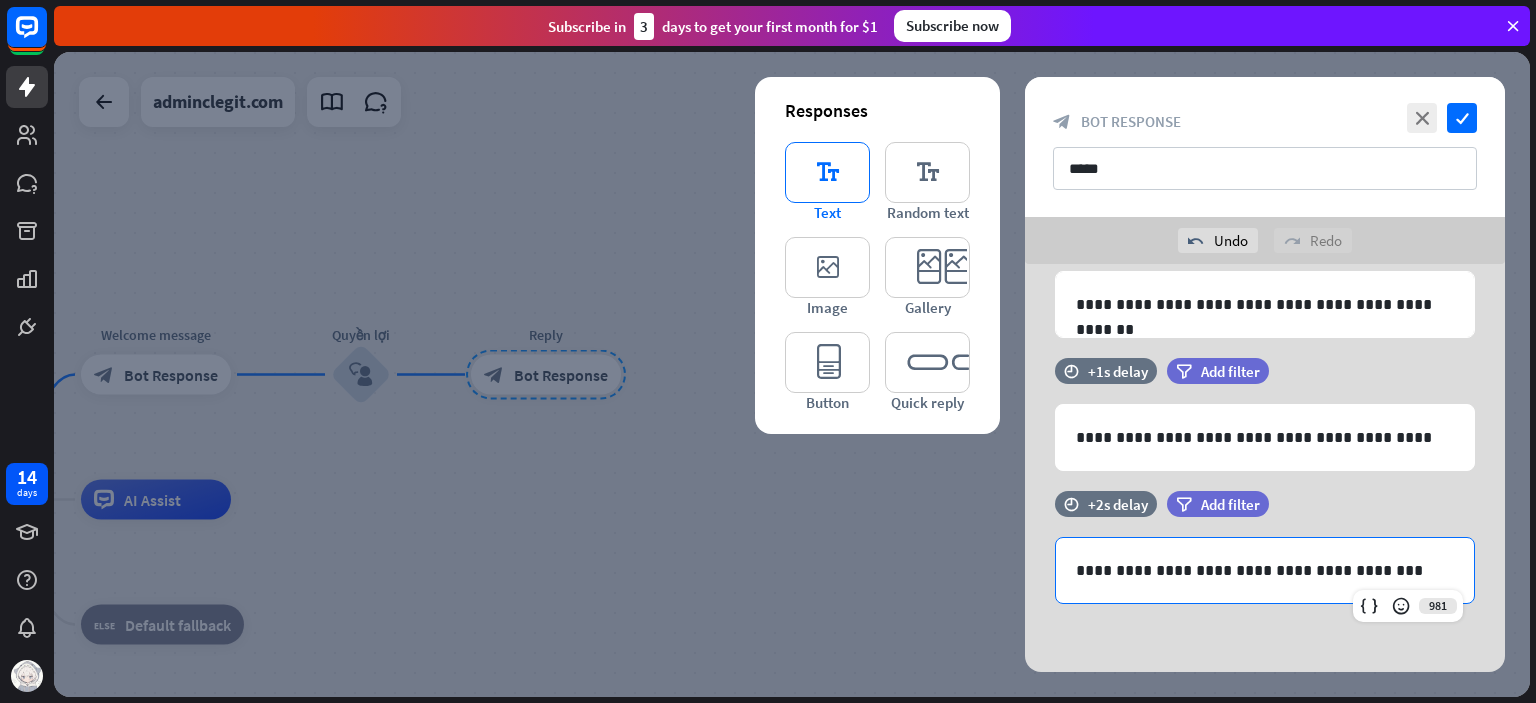 click on "editor_text" at bounding box center (827, 172) 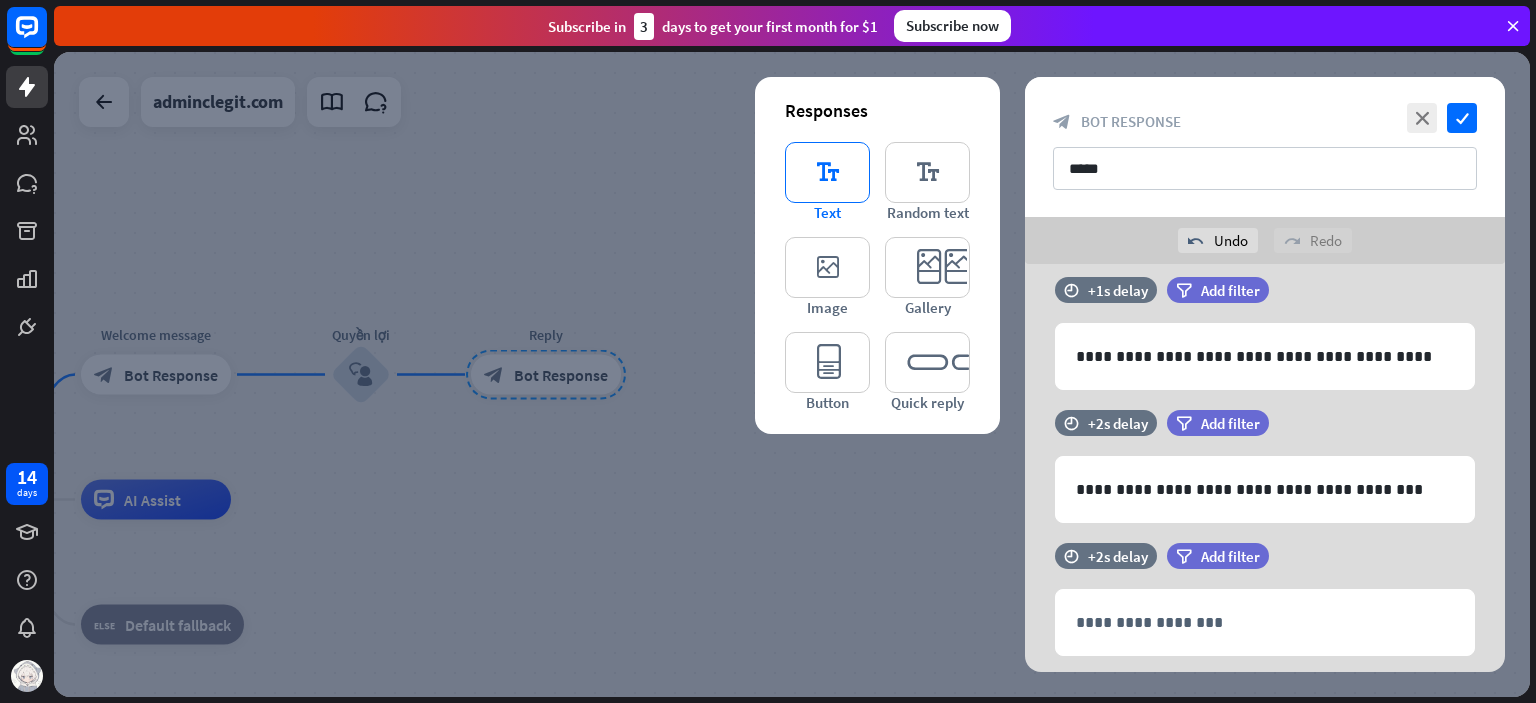 scroll, scrollTop: 210, scrollLeft: 0, axis: vertical 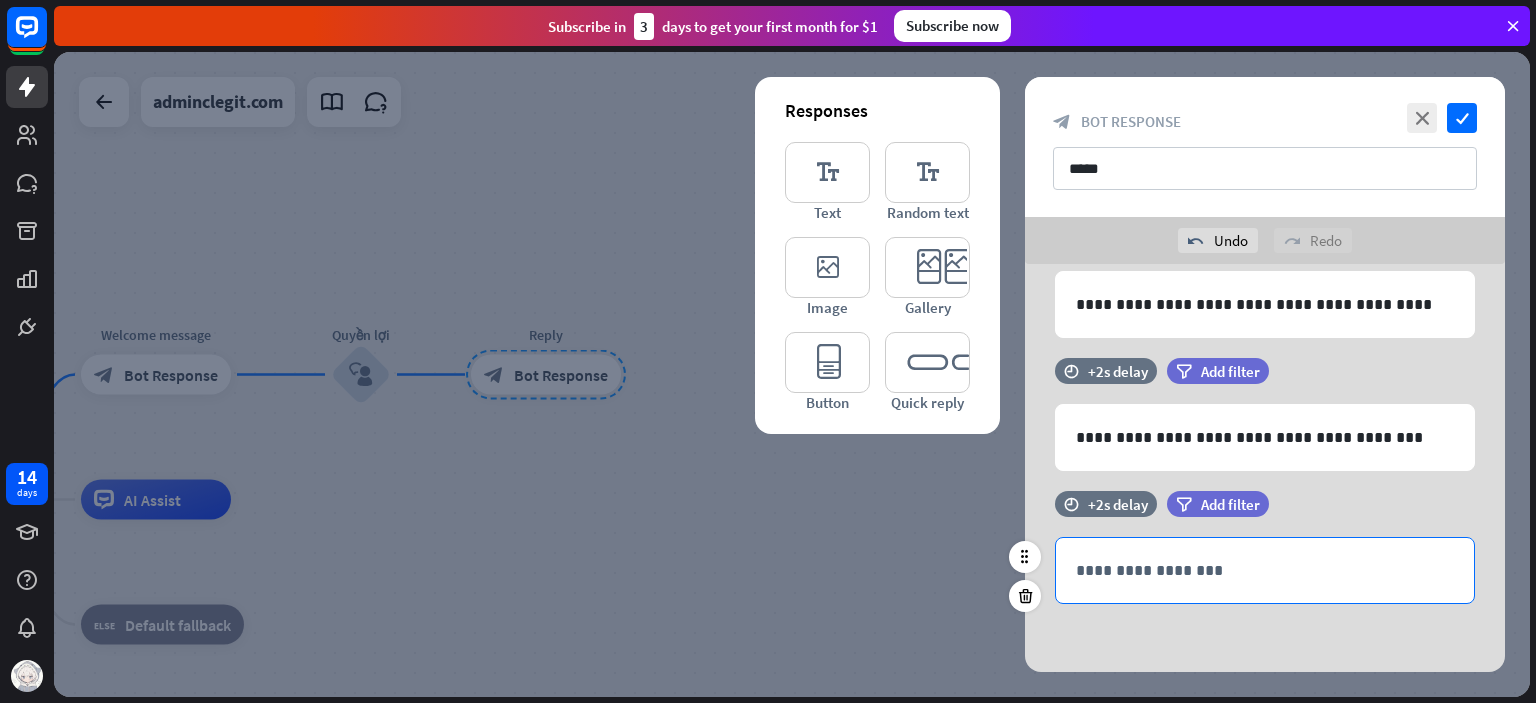 click on "**********" at bounding box center (1265, 570) 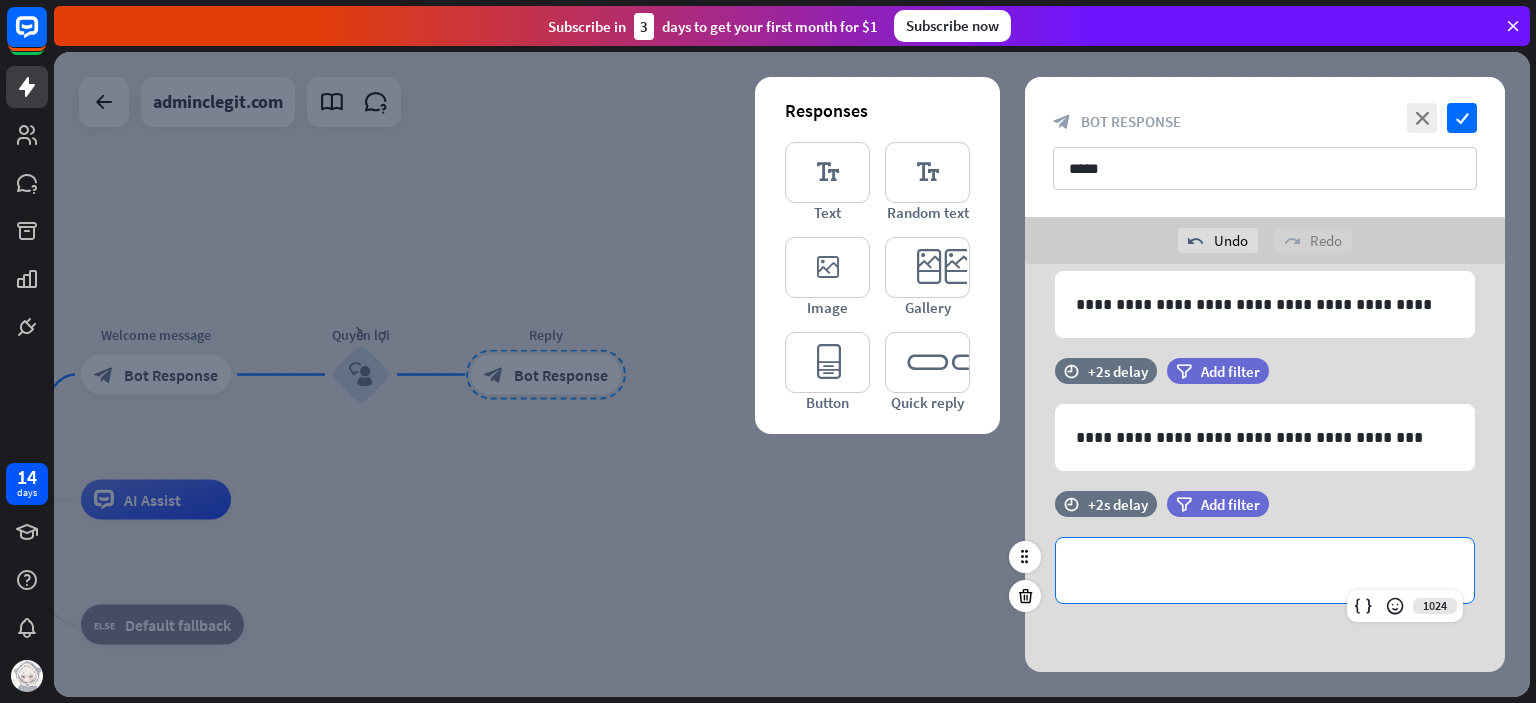 type 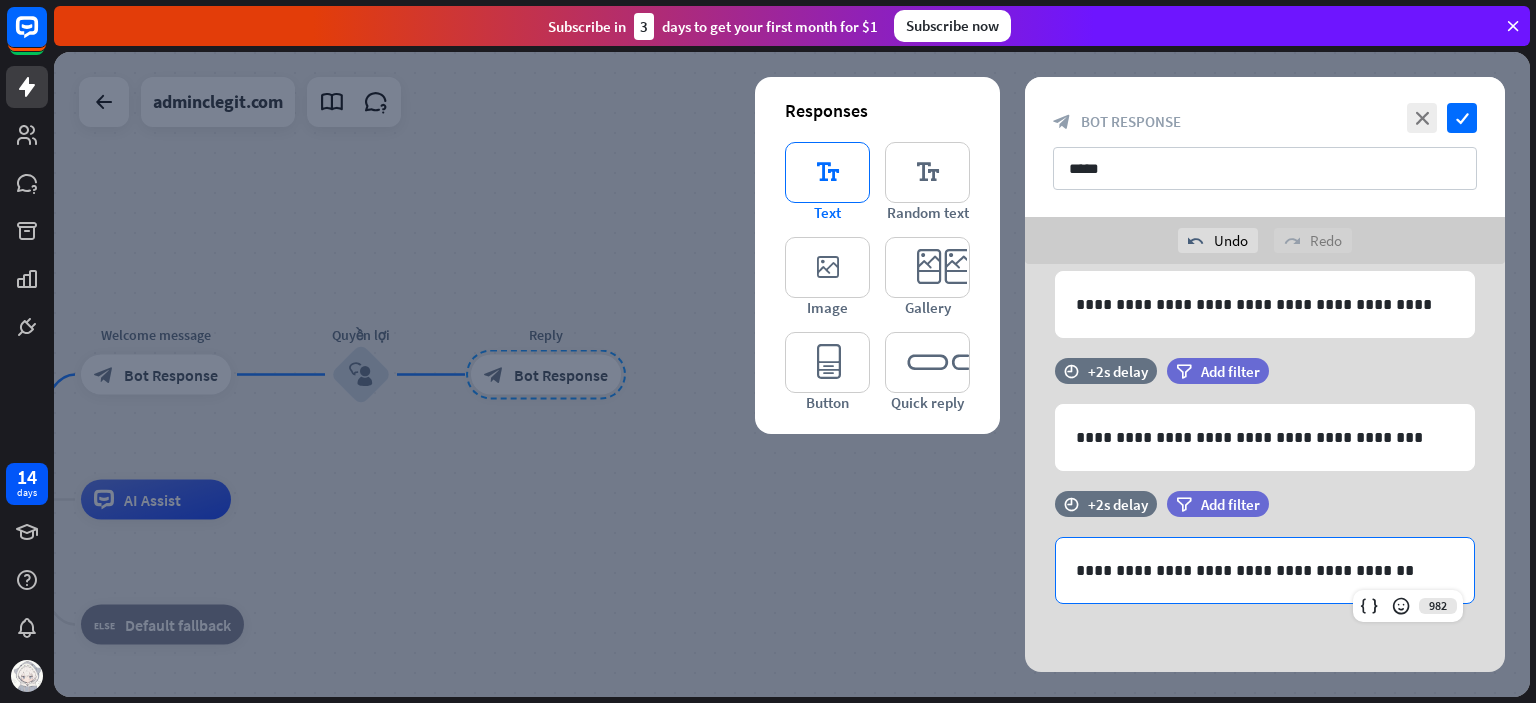 click on "editor_text" at bounding box center [827, 172] 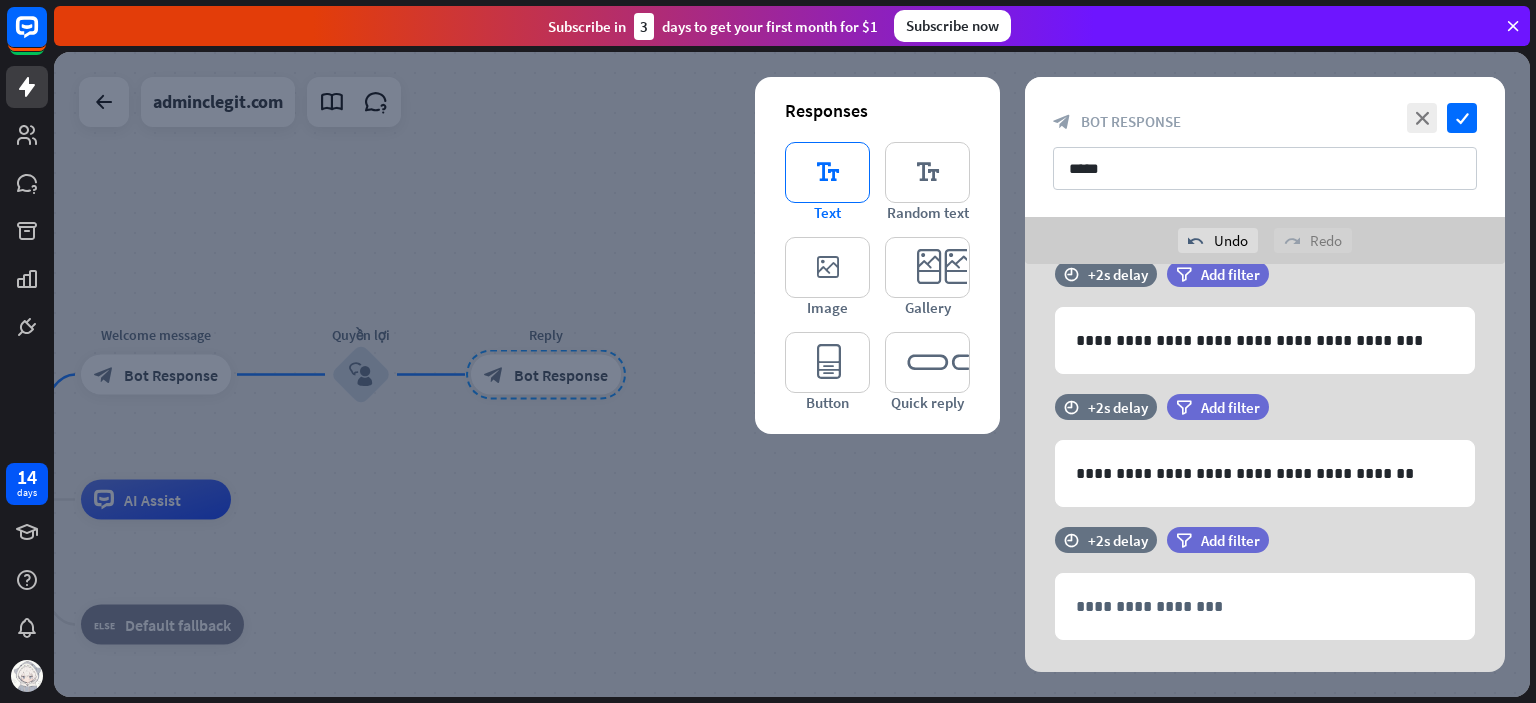scroll, scrollTop: 343, scrollLeft: 0, axis: vertical 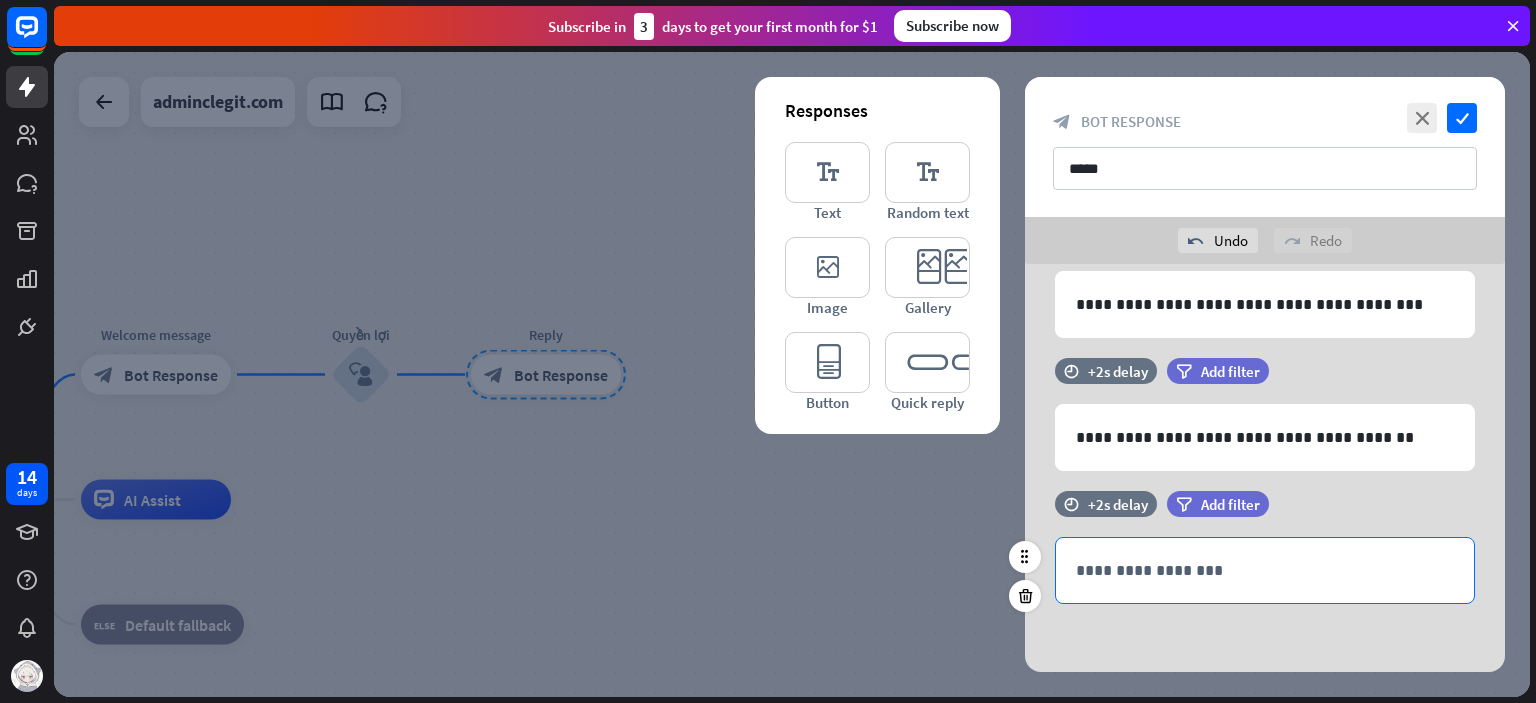 click on "**********" at bounding box center [1265, 570] 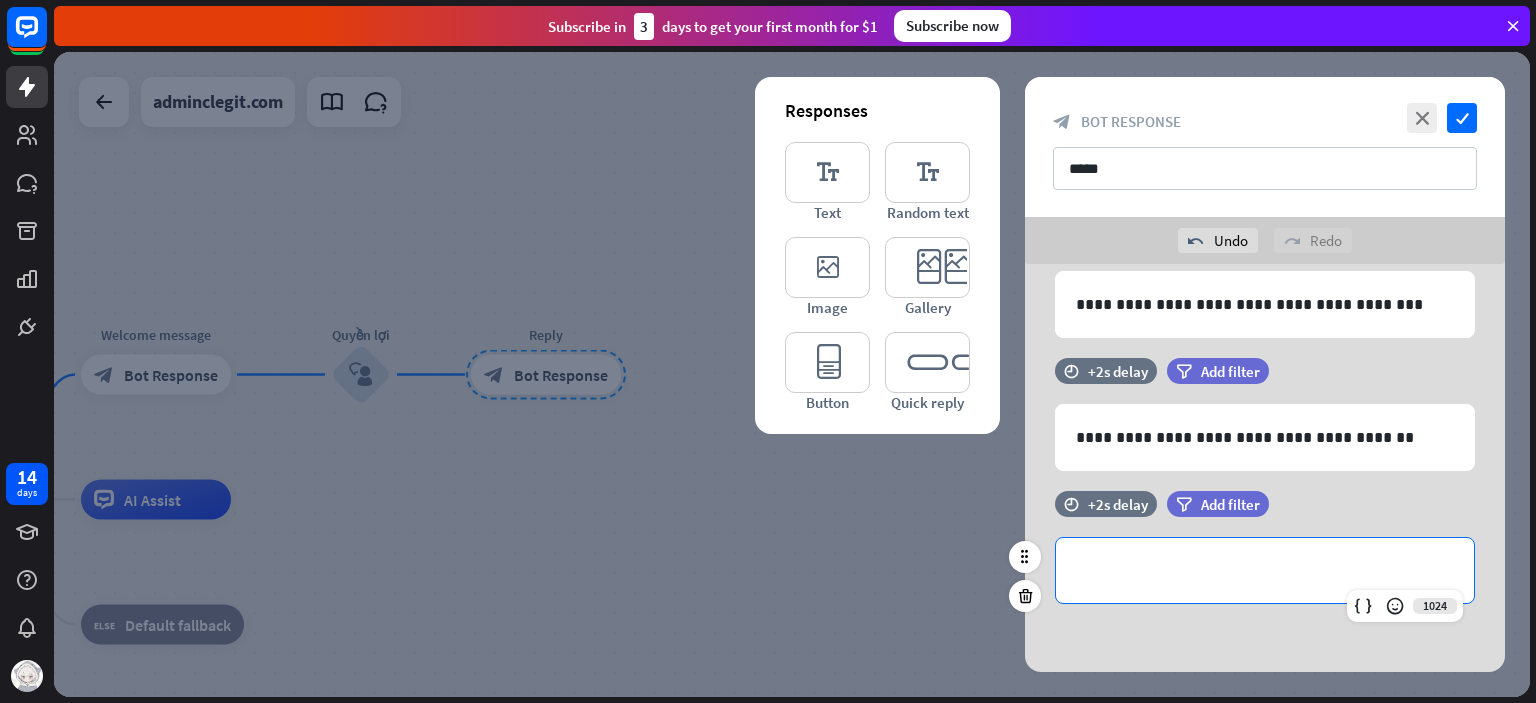 type 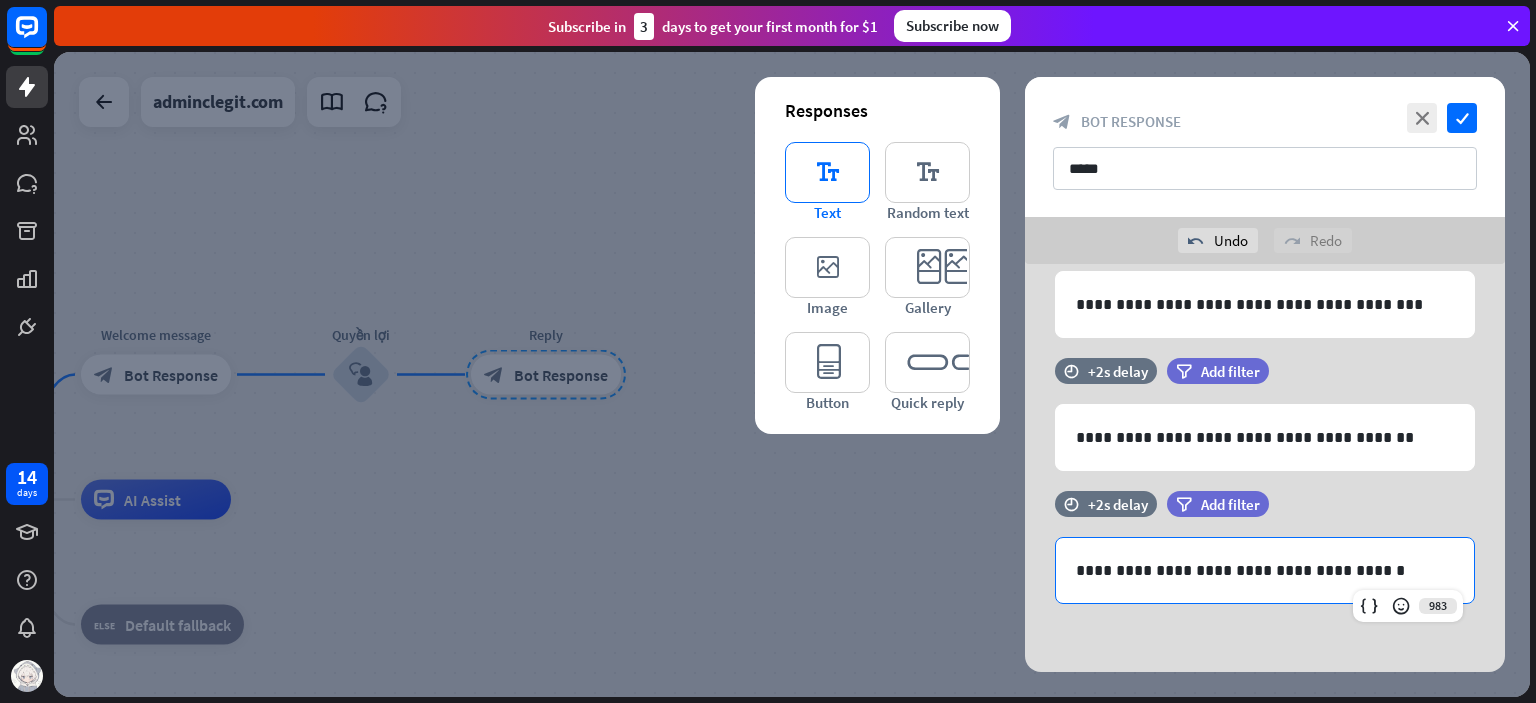 click on "editor_text" at bounding box center (827, 172) 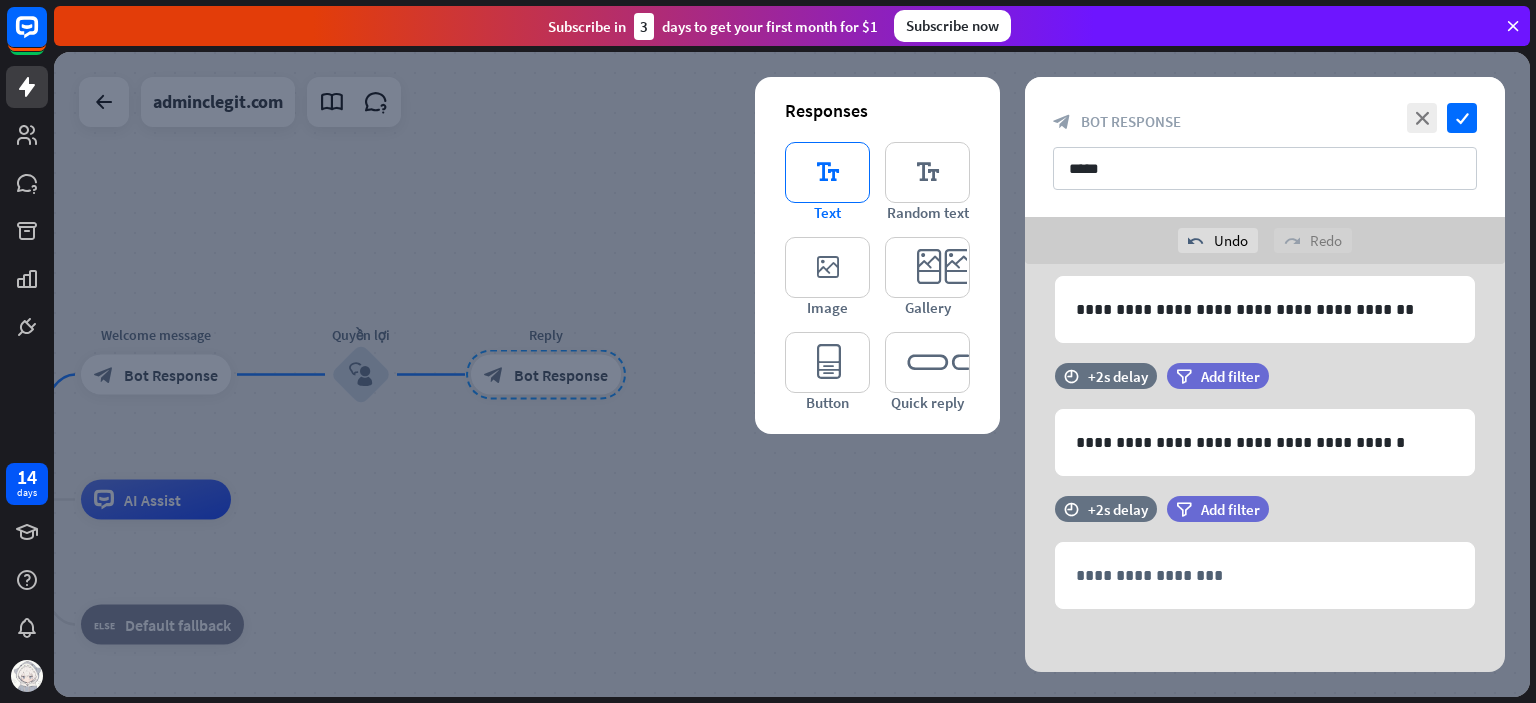 scroll, scrollTop: 476, scrollLeft: 0, axis: vertical 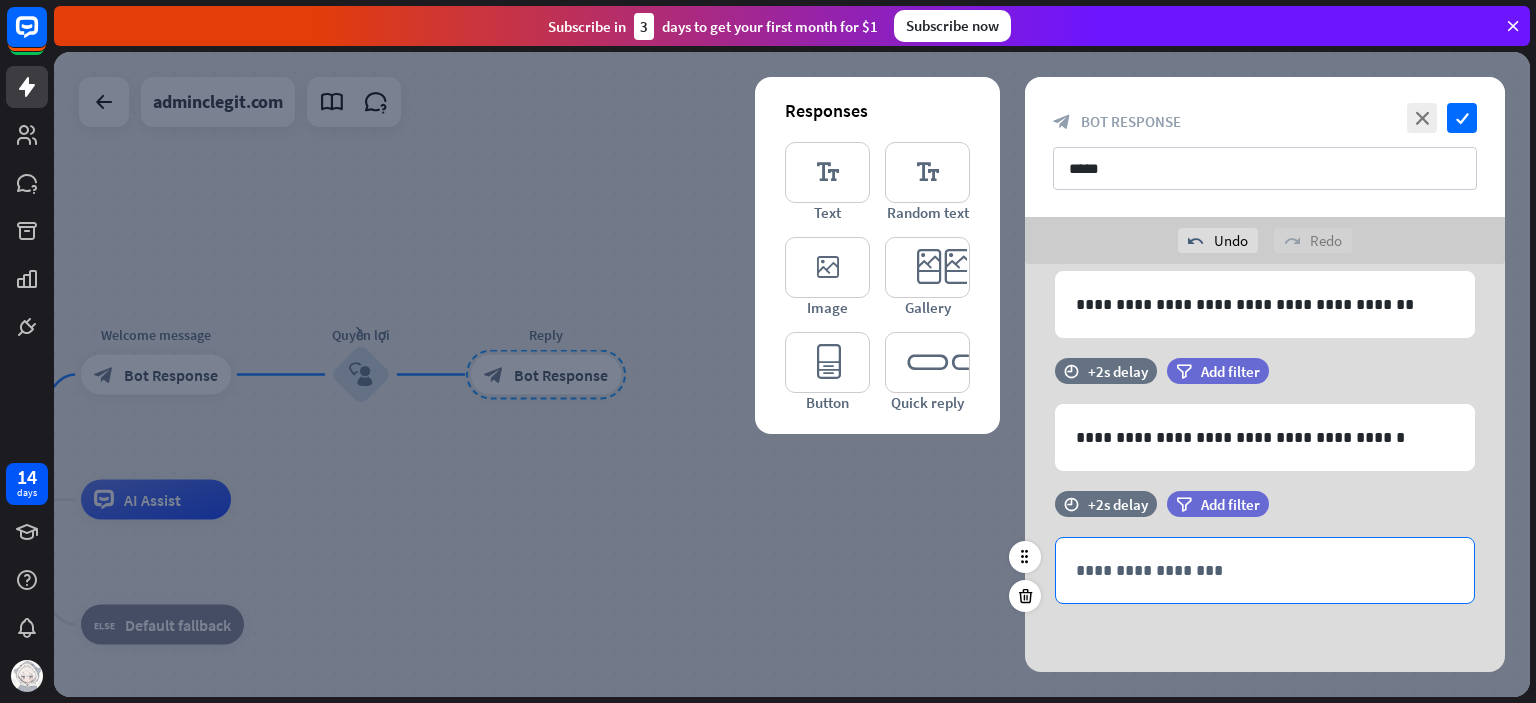 click on "**********" at bounding box center [1265, 570] 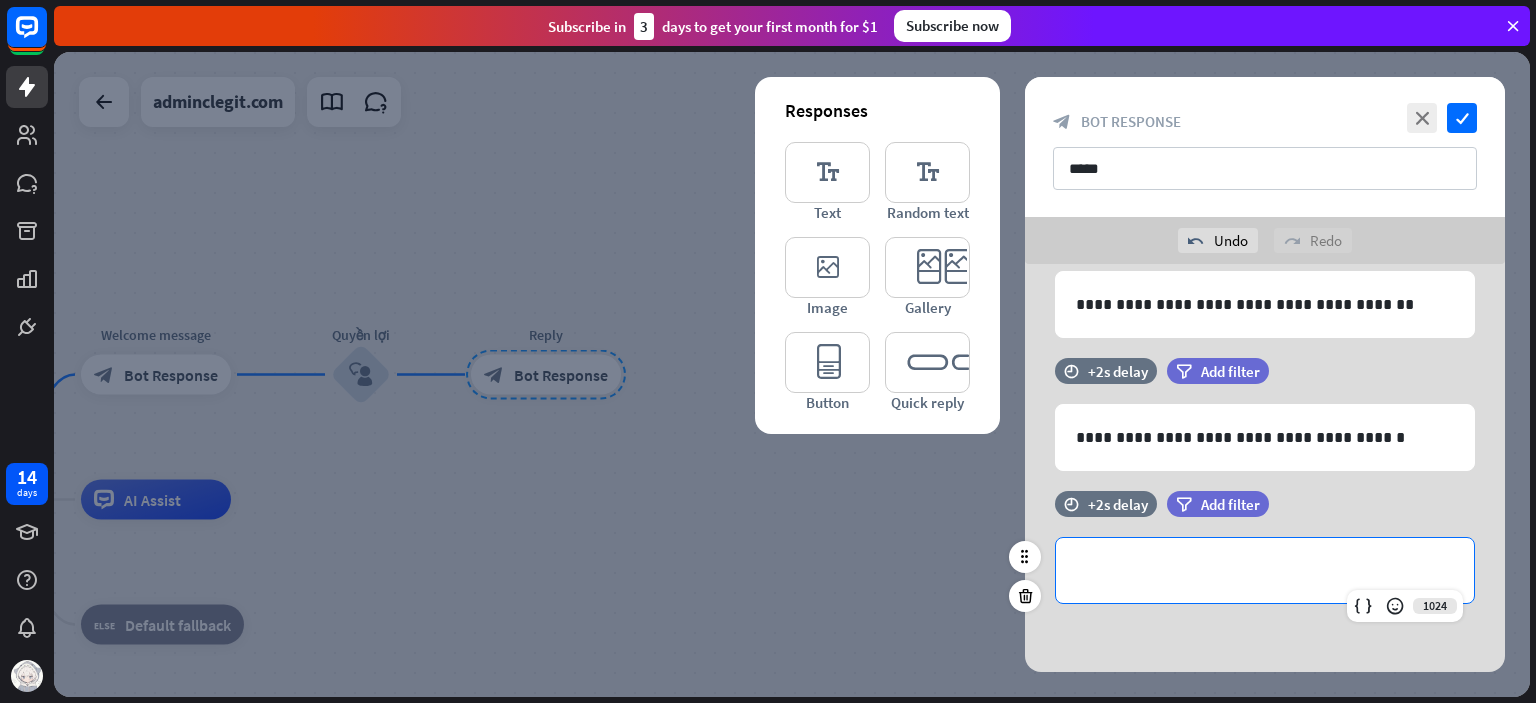 type 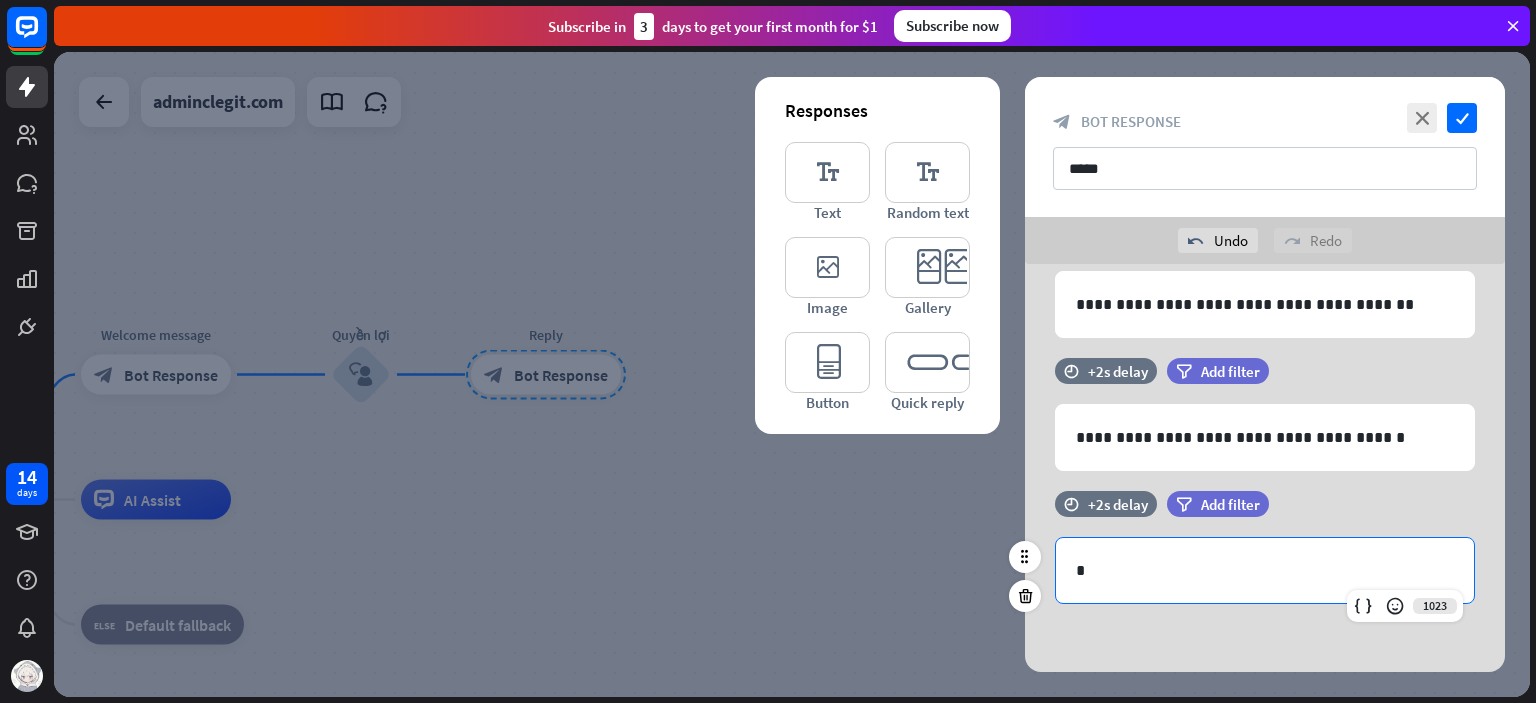 scroll, scrollTop: 384, scrollLeft: 0, axis: vertical 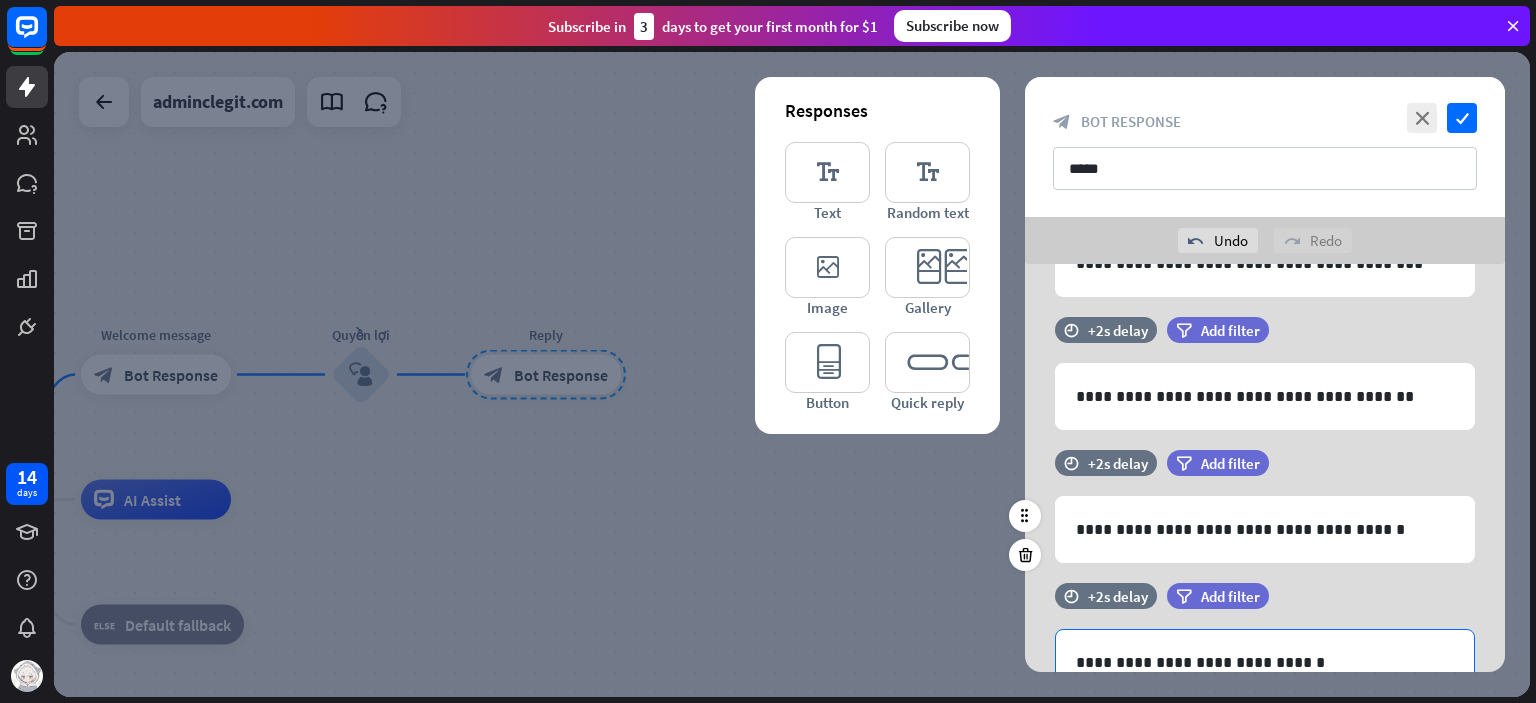 click on "**********" at bounding box center [1265, 529] 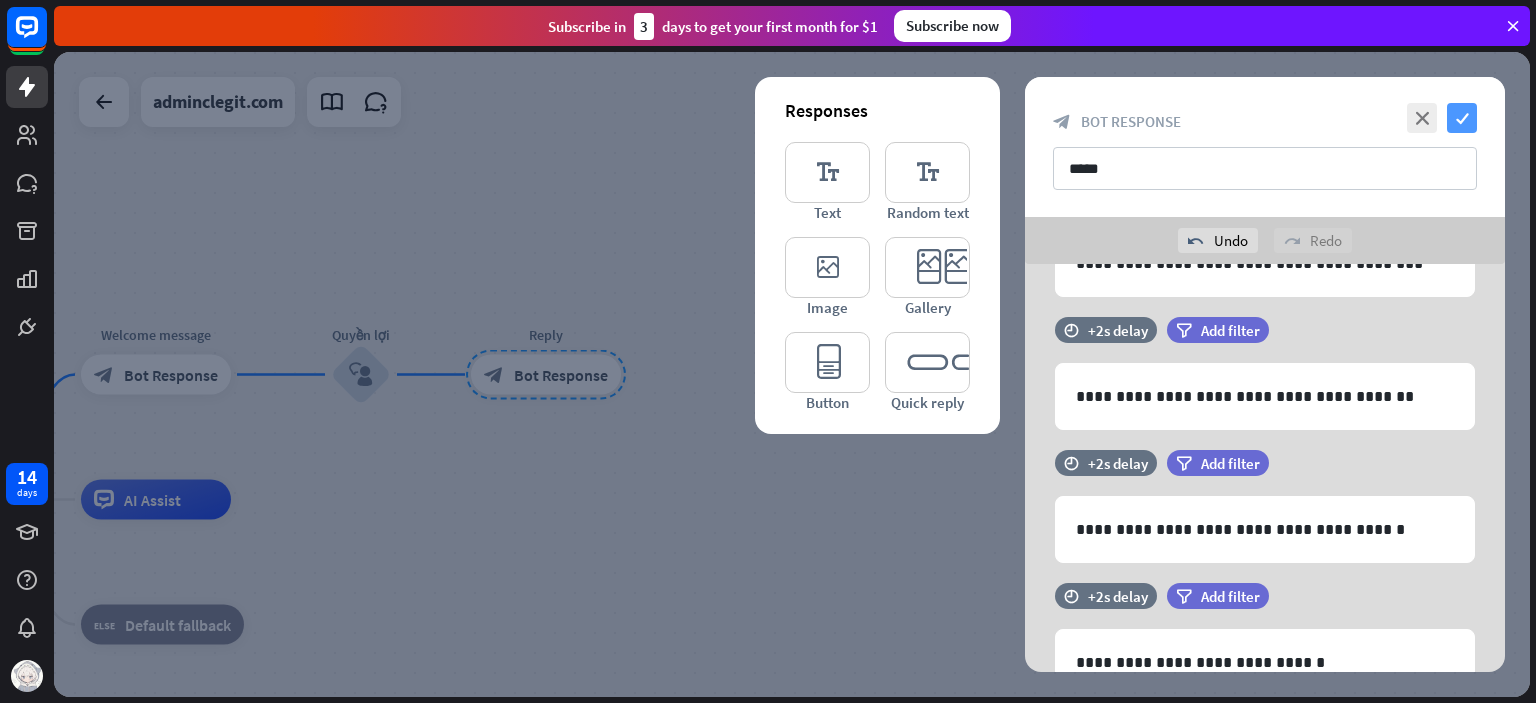 click on "check" at bounding box center (1462, 118) 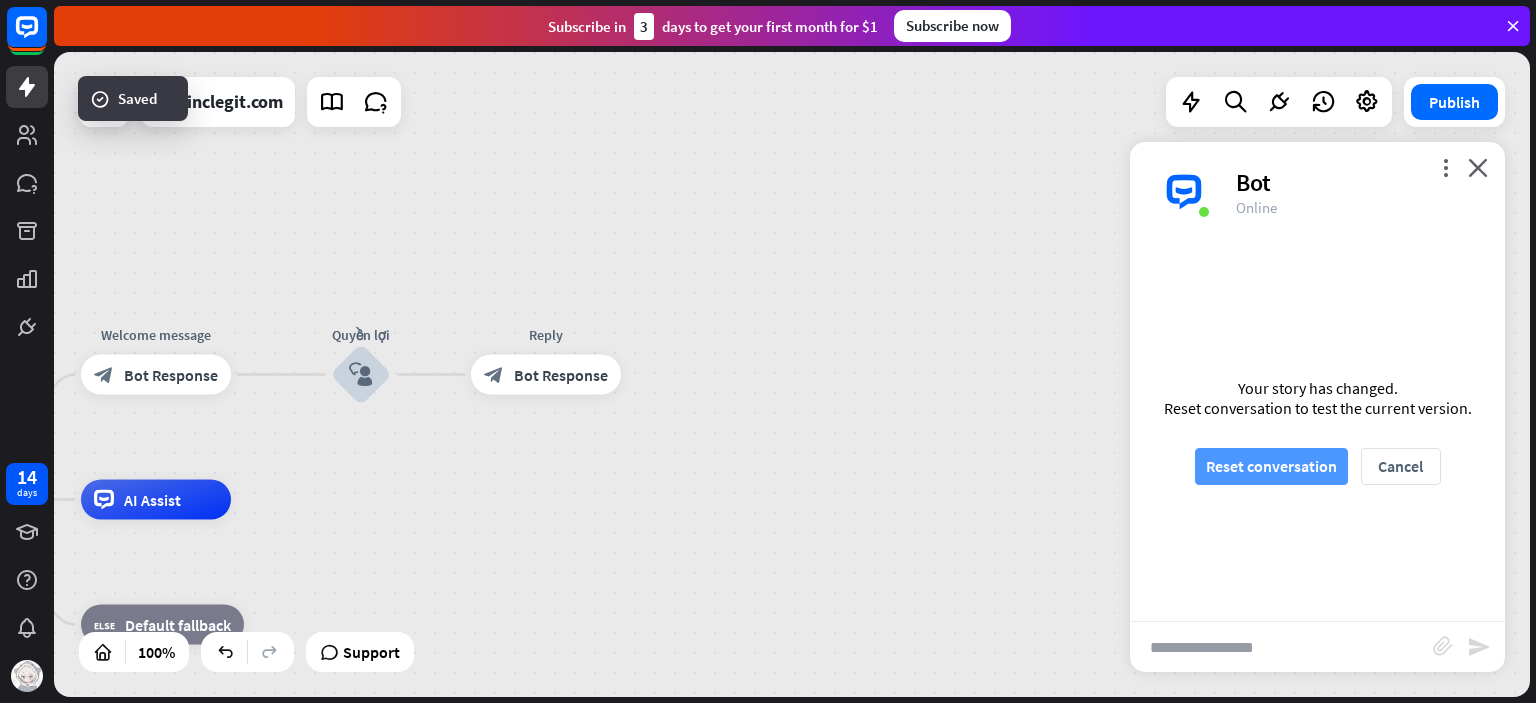 click on "Reset conversation" at bounding box center [1271, 466] 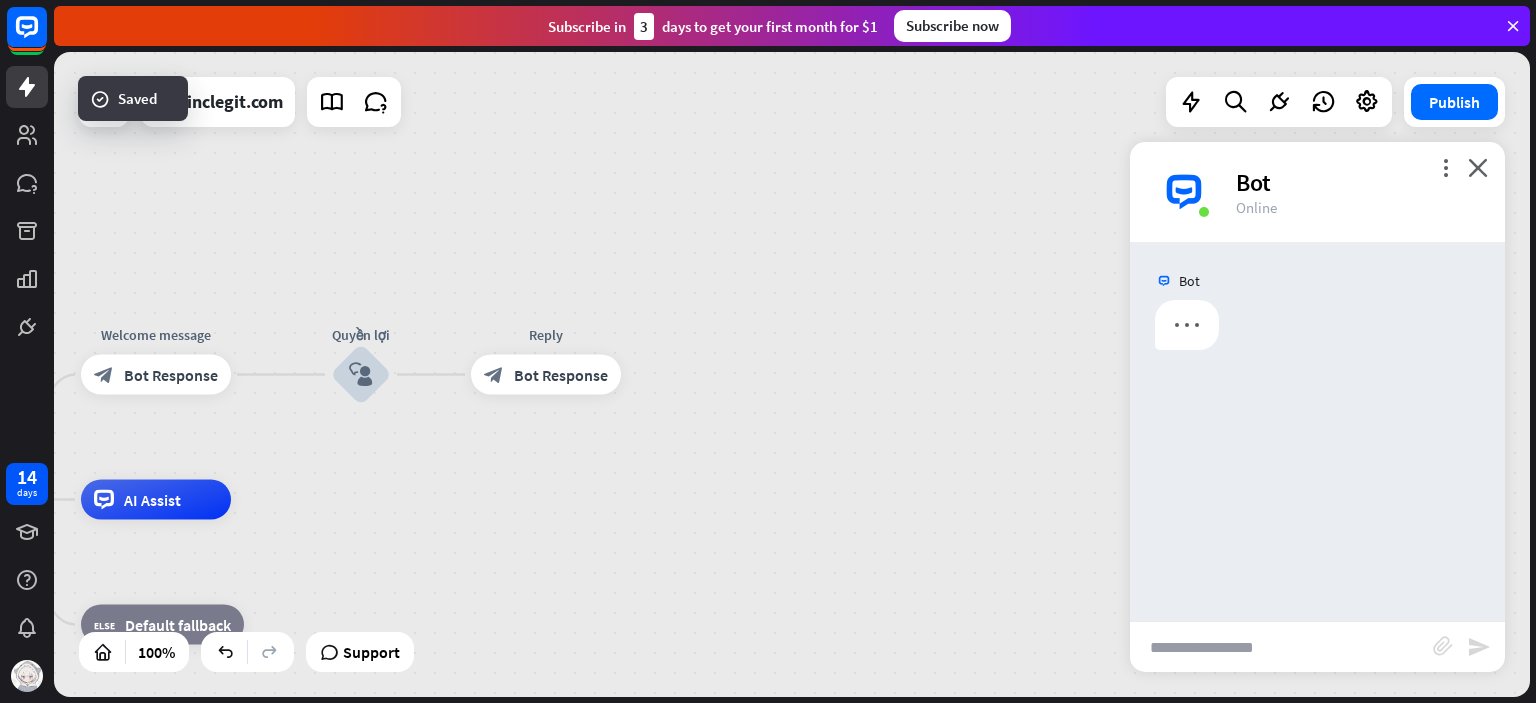 scroll, scrollTop: 0, scrollLeft: 0, axis: both 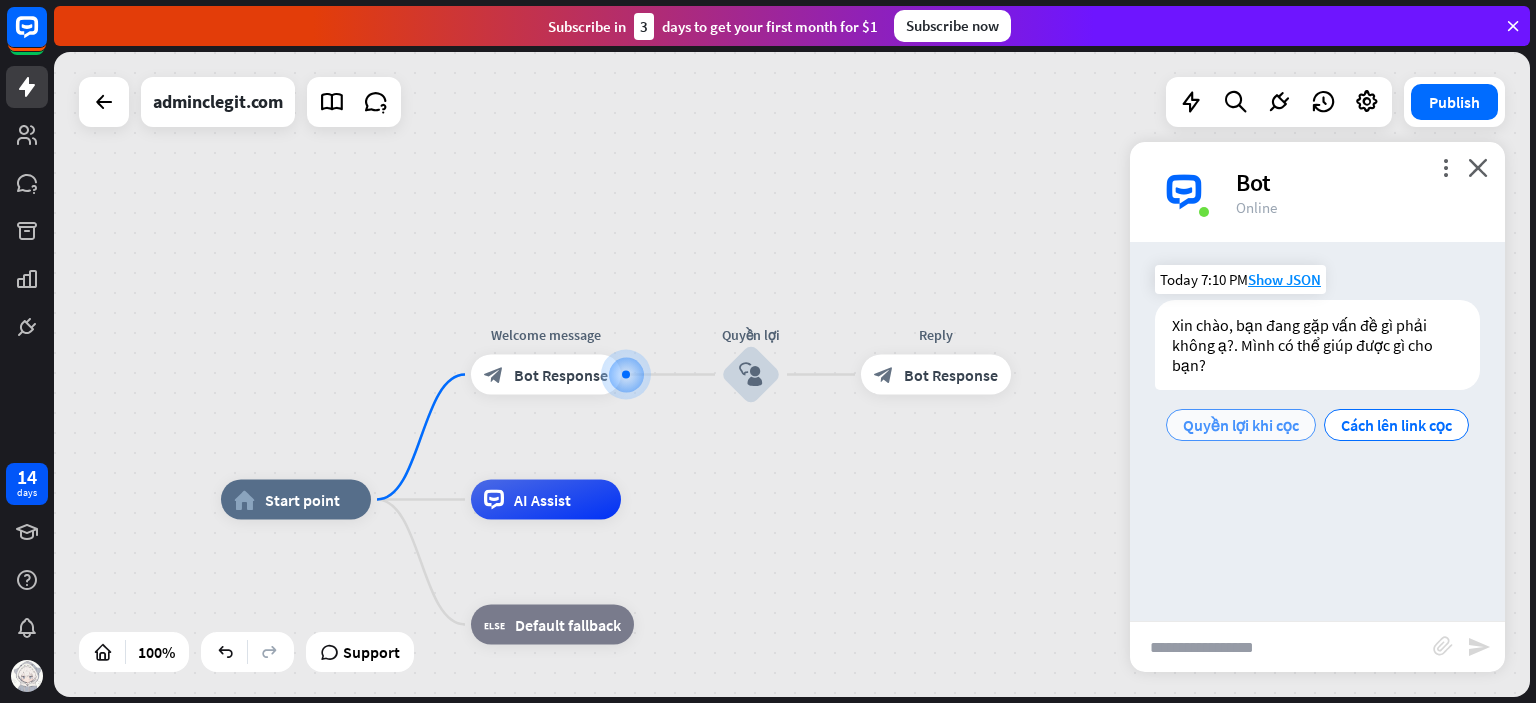 click on "Quyền lợi khi cọc" at bounding box center [1241, 425] 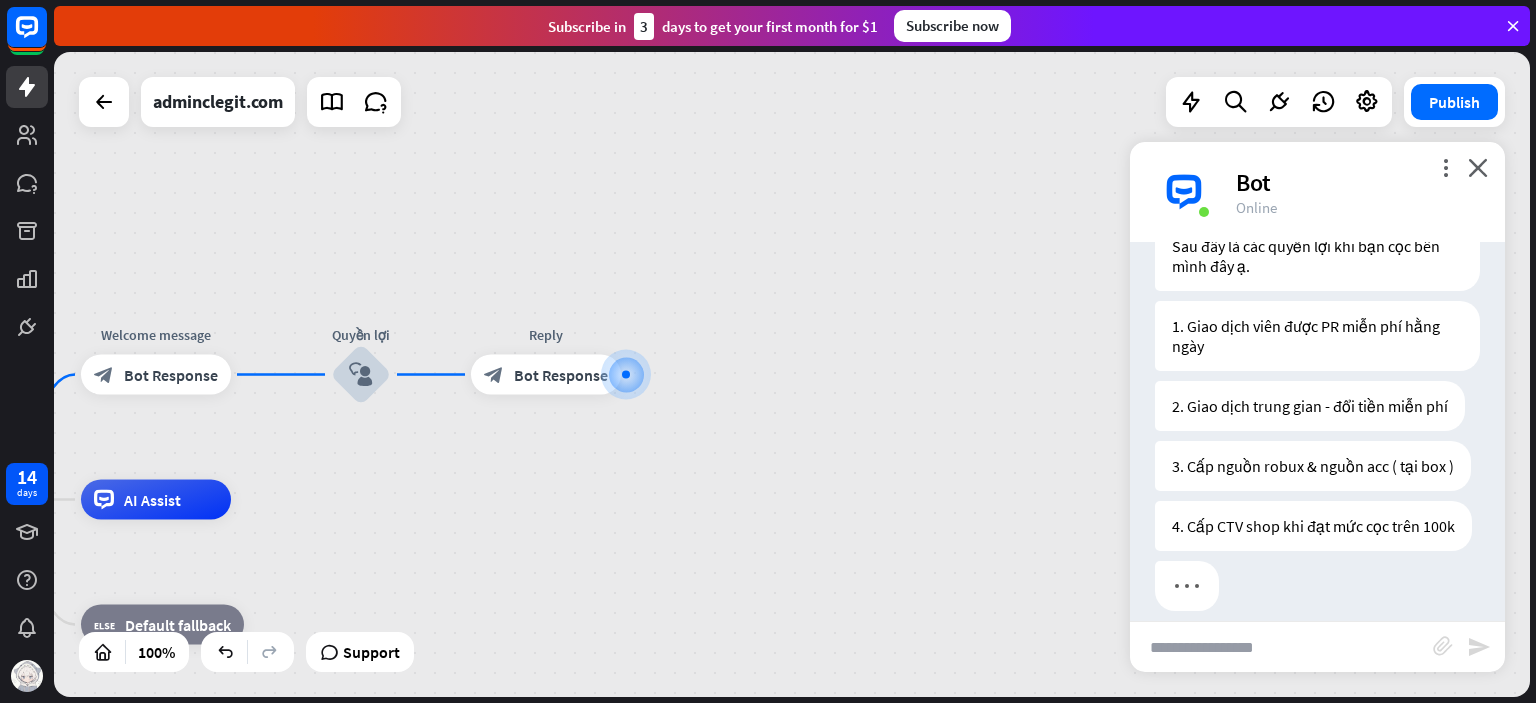 scroll, scrollTop: 375, scrollLeft: 0, axis: vertical 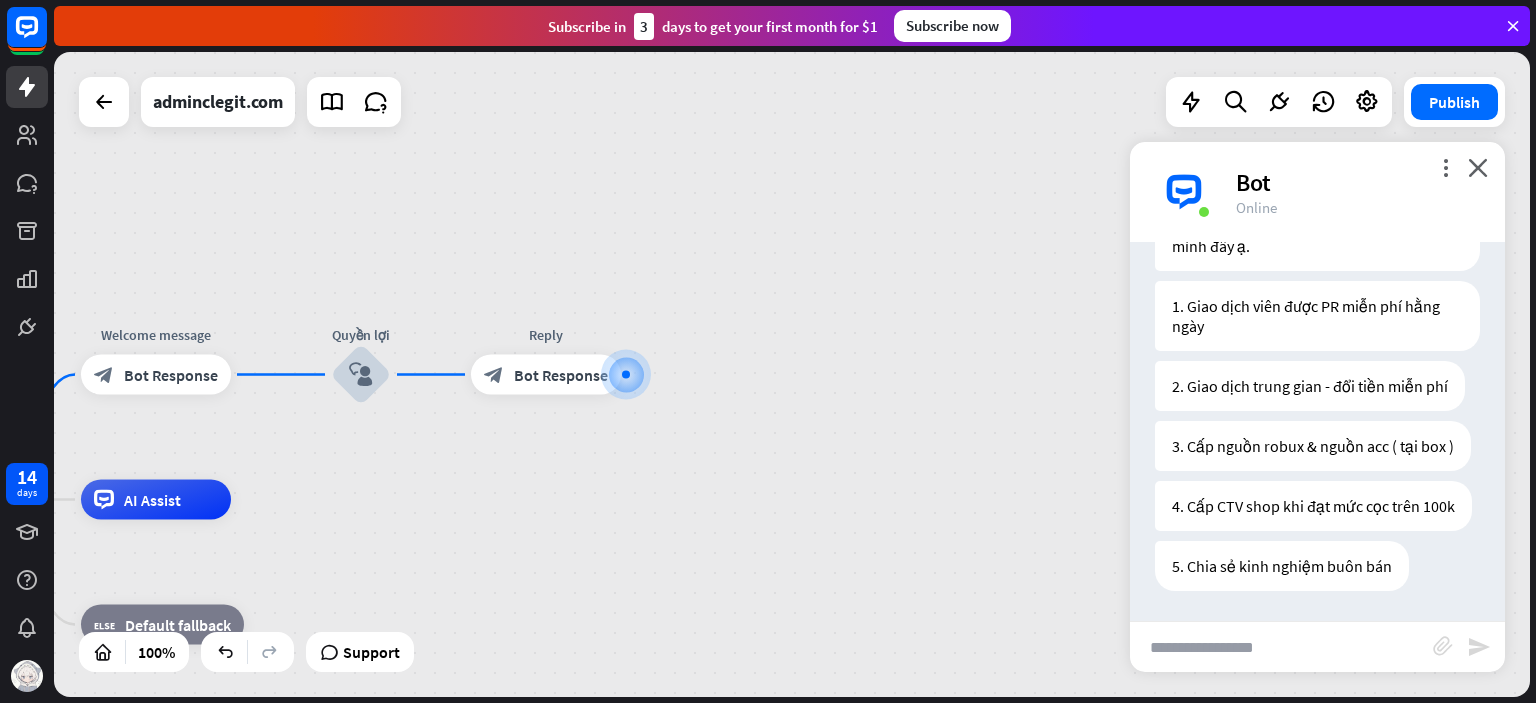 click on "block_bot_response   Bot Response" at bounding box center [546, 375] 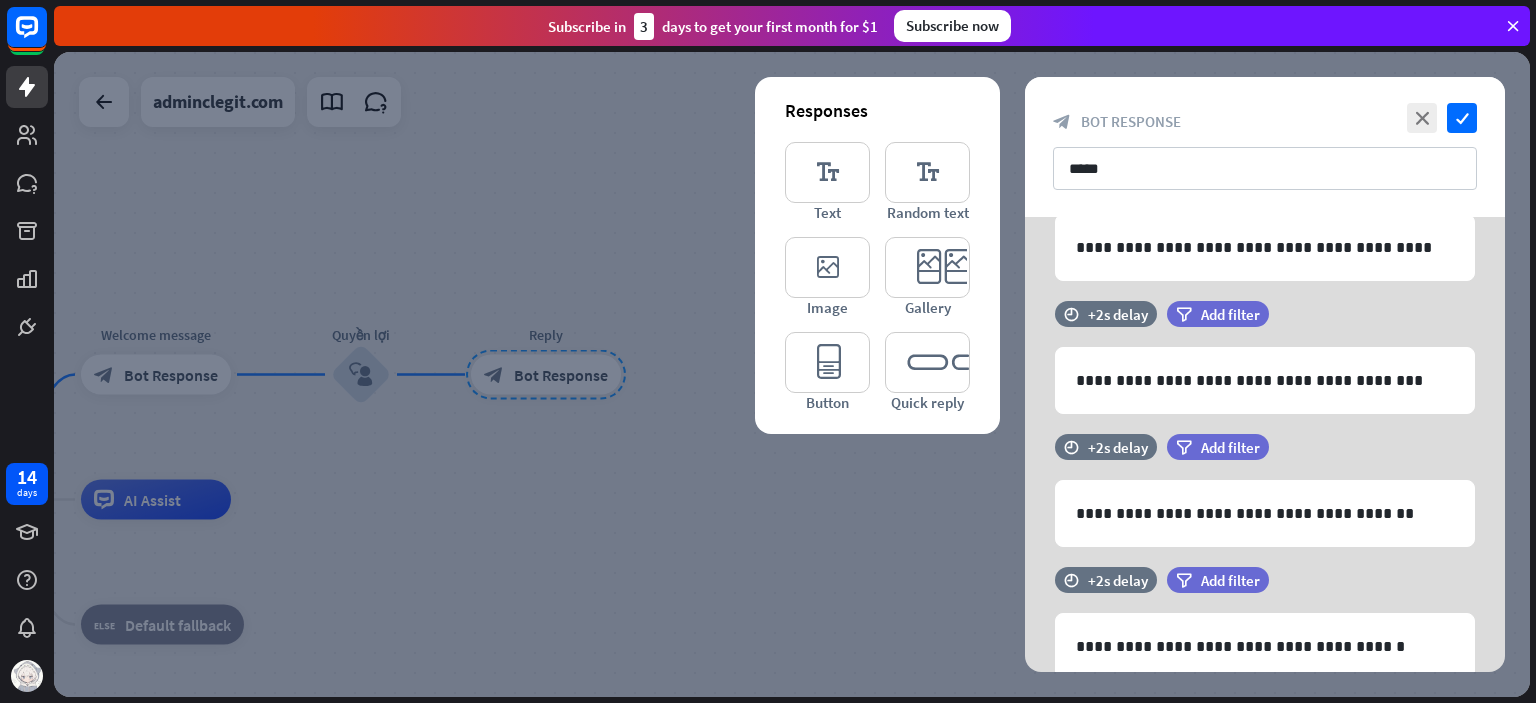 scroll, scrollTop: 220, scrollLeft: 0, axis: vertical 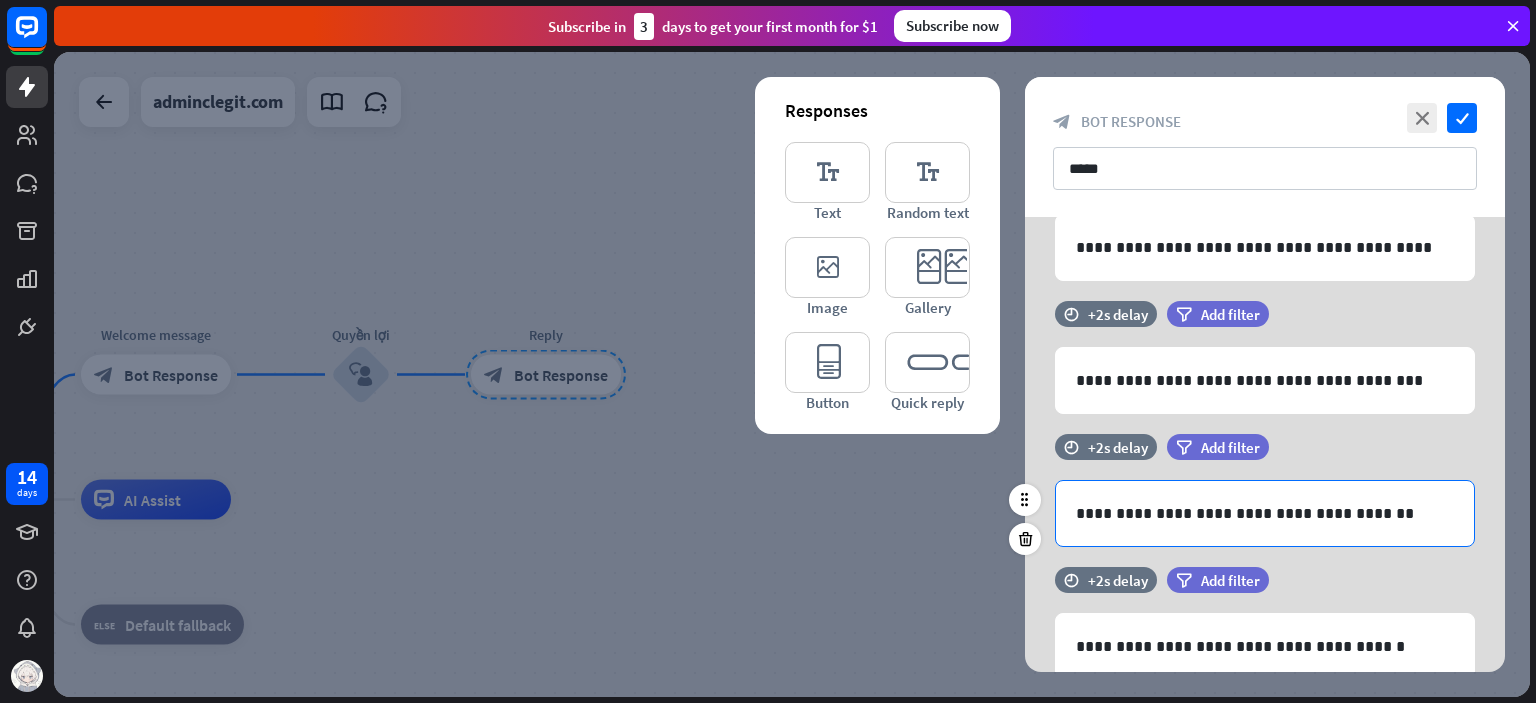 click on "**********" at bounding box center [1265, 513] 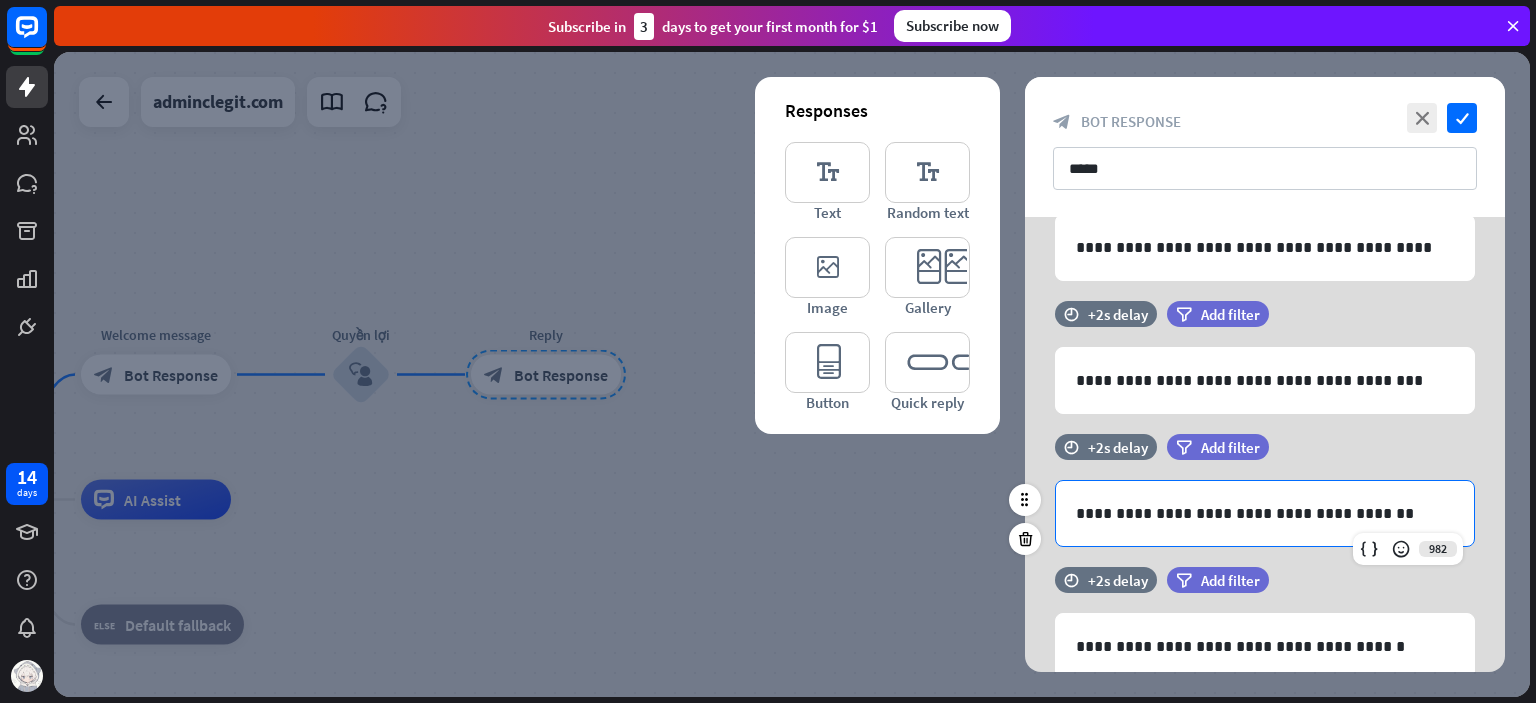 type 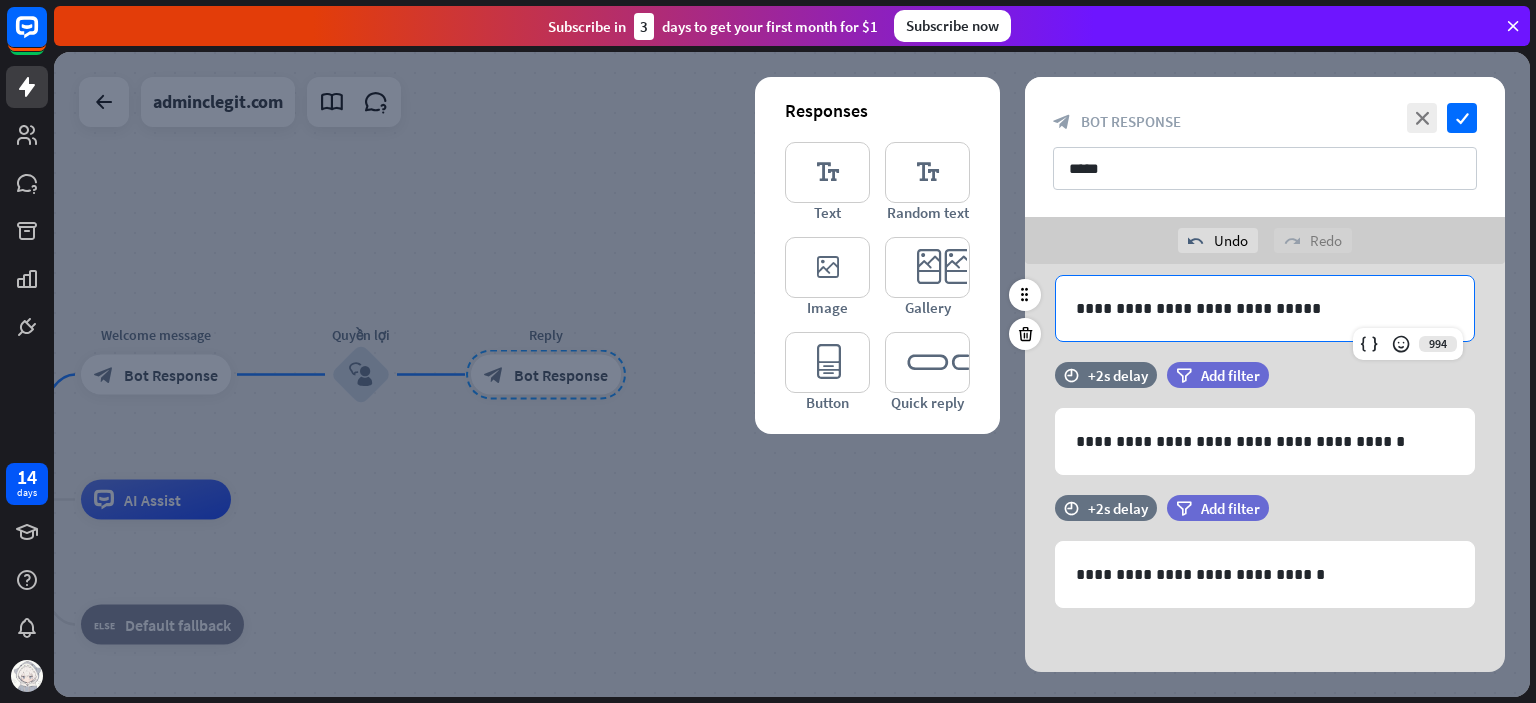 scroll, scrollTop: 476, scrollLeft: 0, axis: vertical 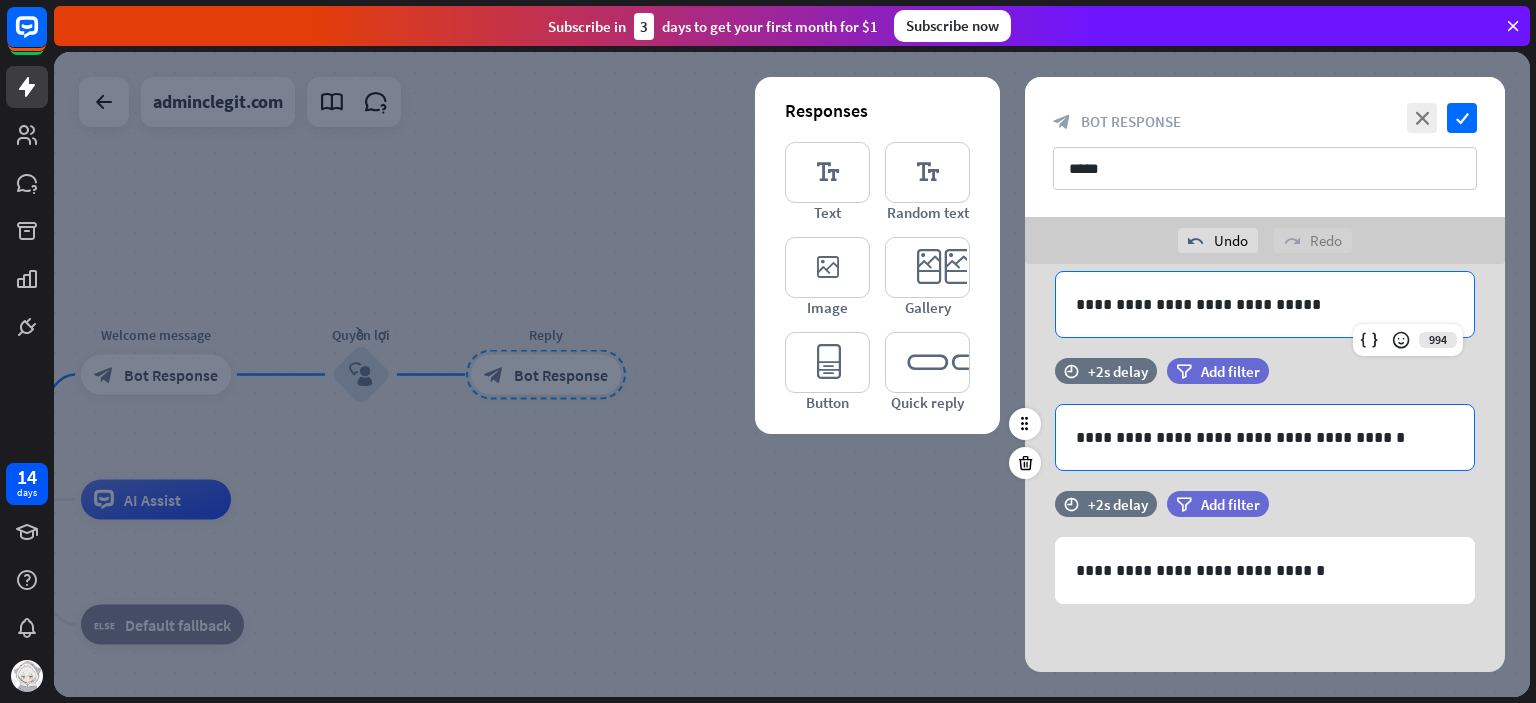 click on "**********" at bounding box center (1265, 437) 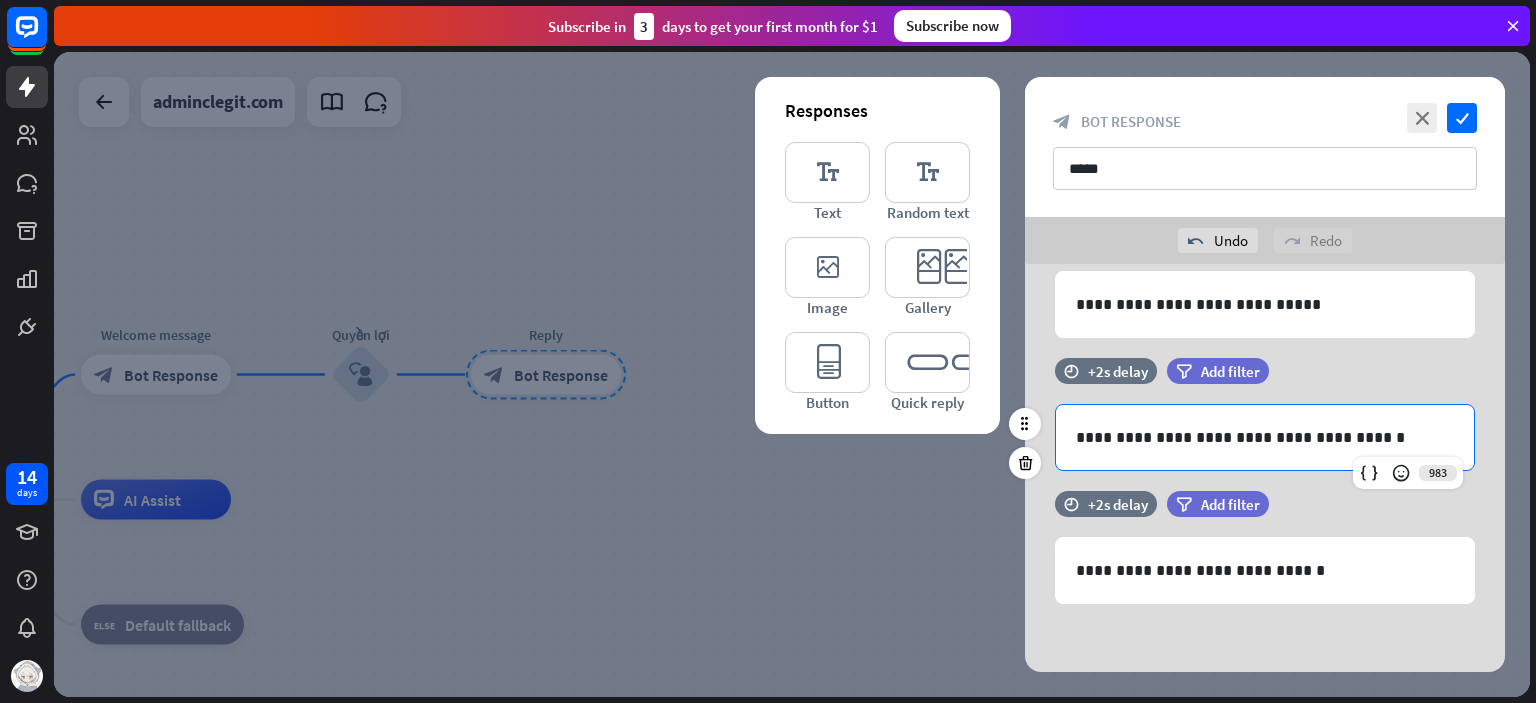 type 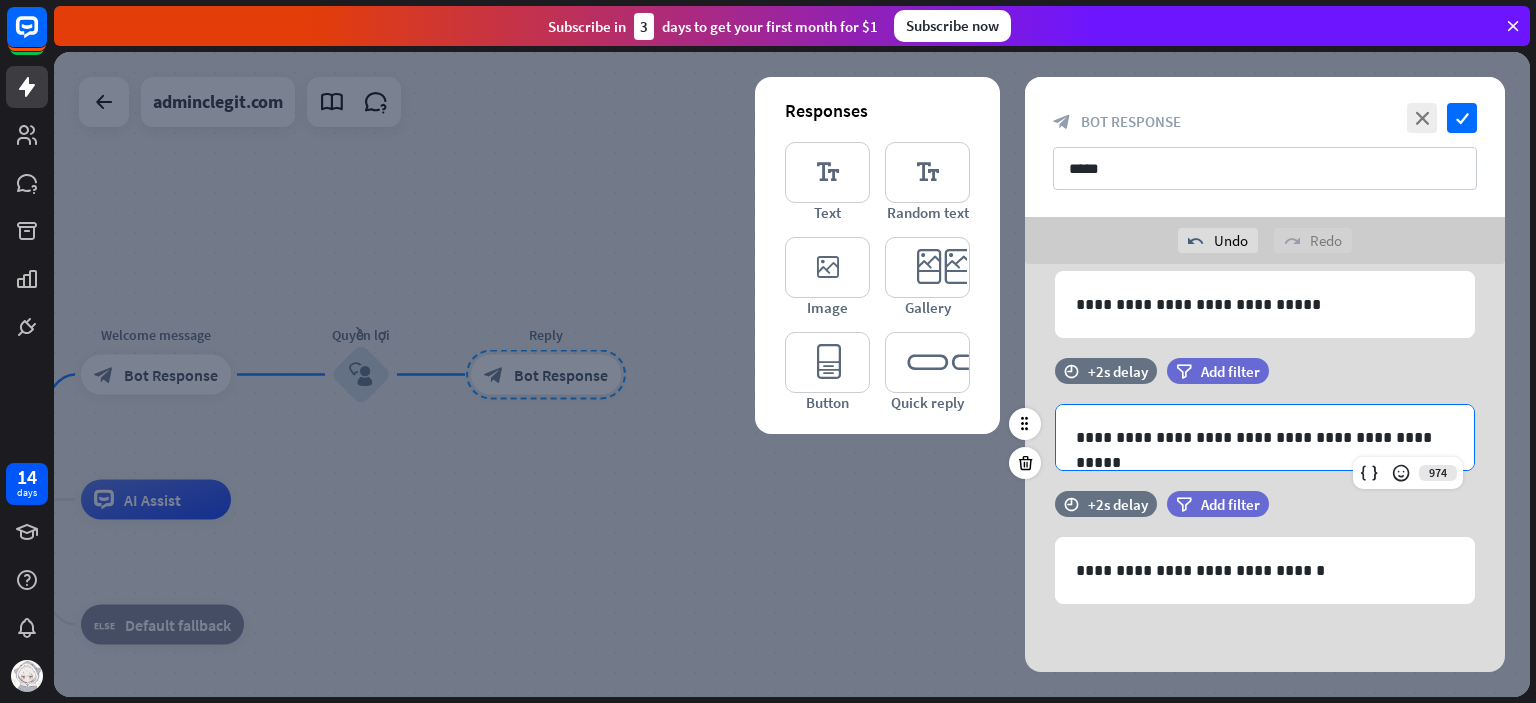 click on "**********" at bounding box center (1265, 437) 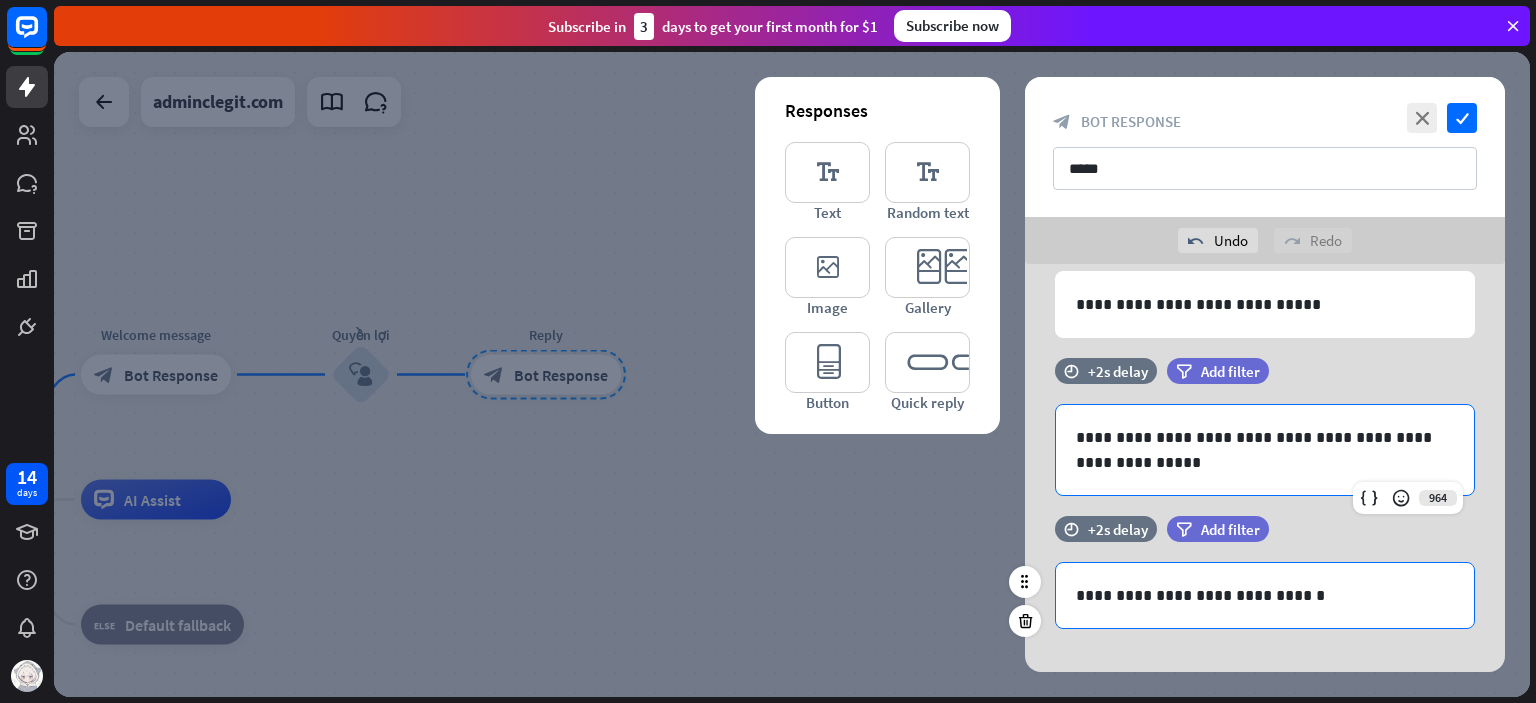 click on "**********" at bounding box center (1265, 595) 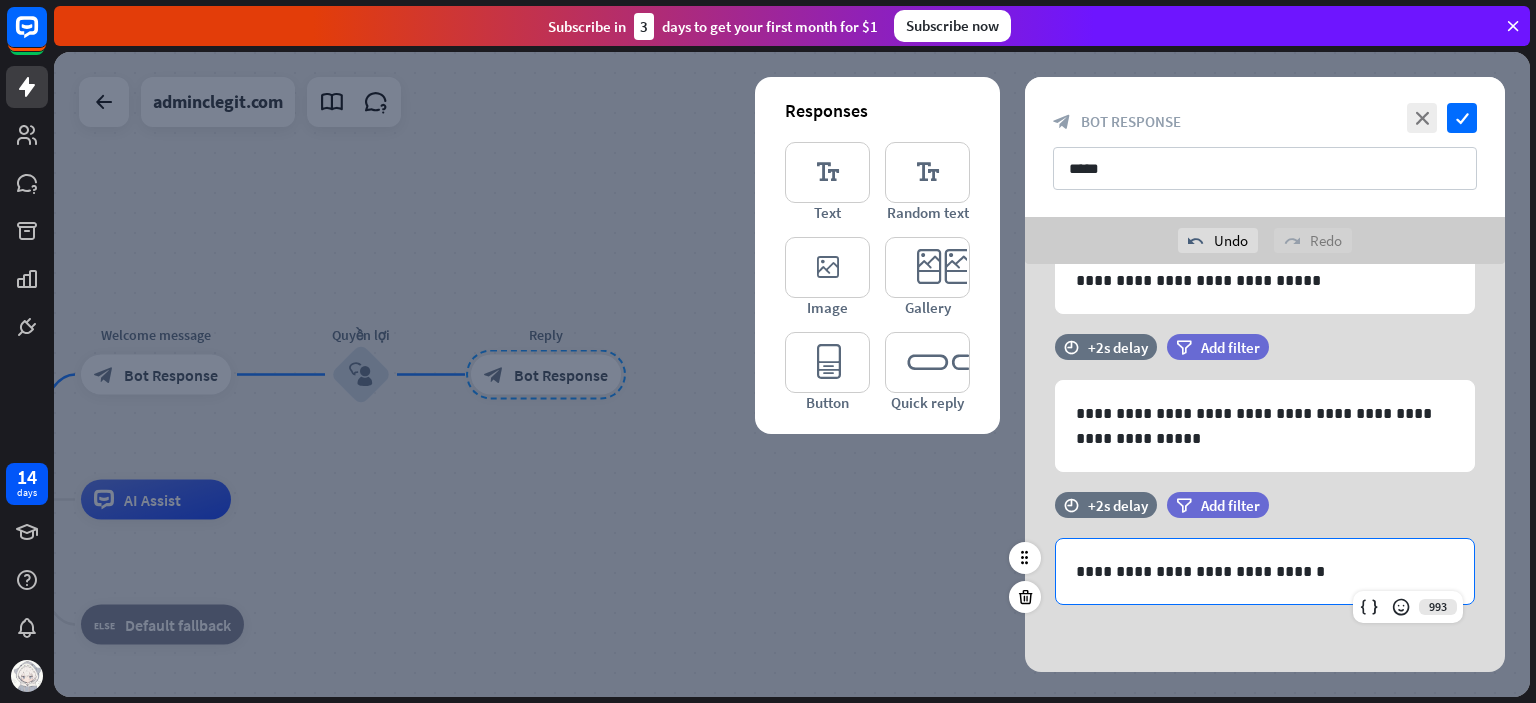scroll, scrollTop: 500, scrollLeft: 0, axis: vertical 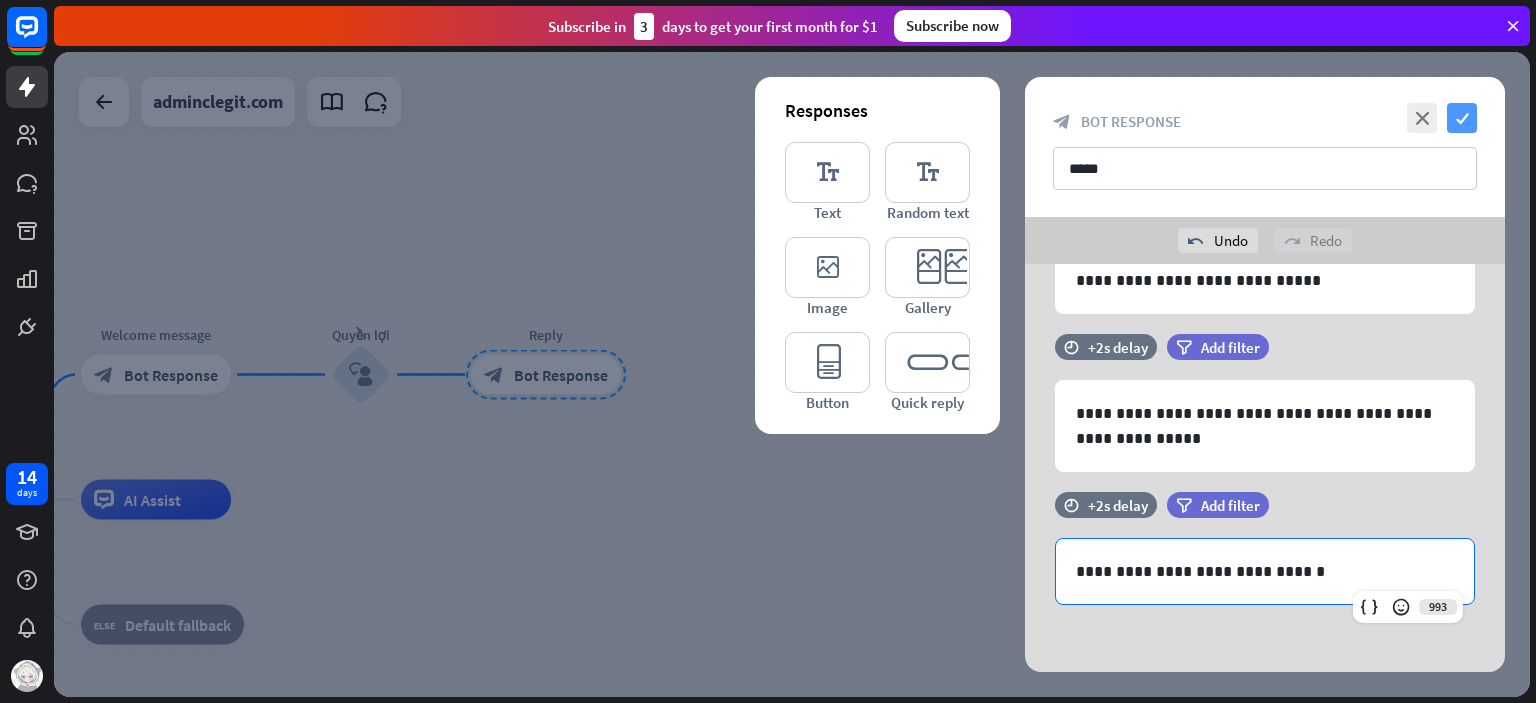 click on "check" at bounding box center (1462, 118) 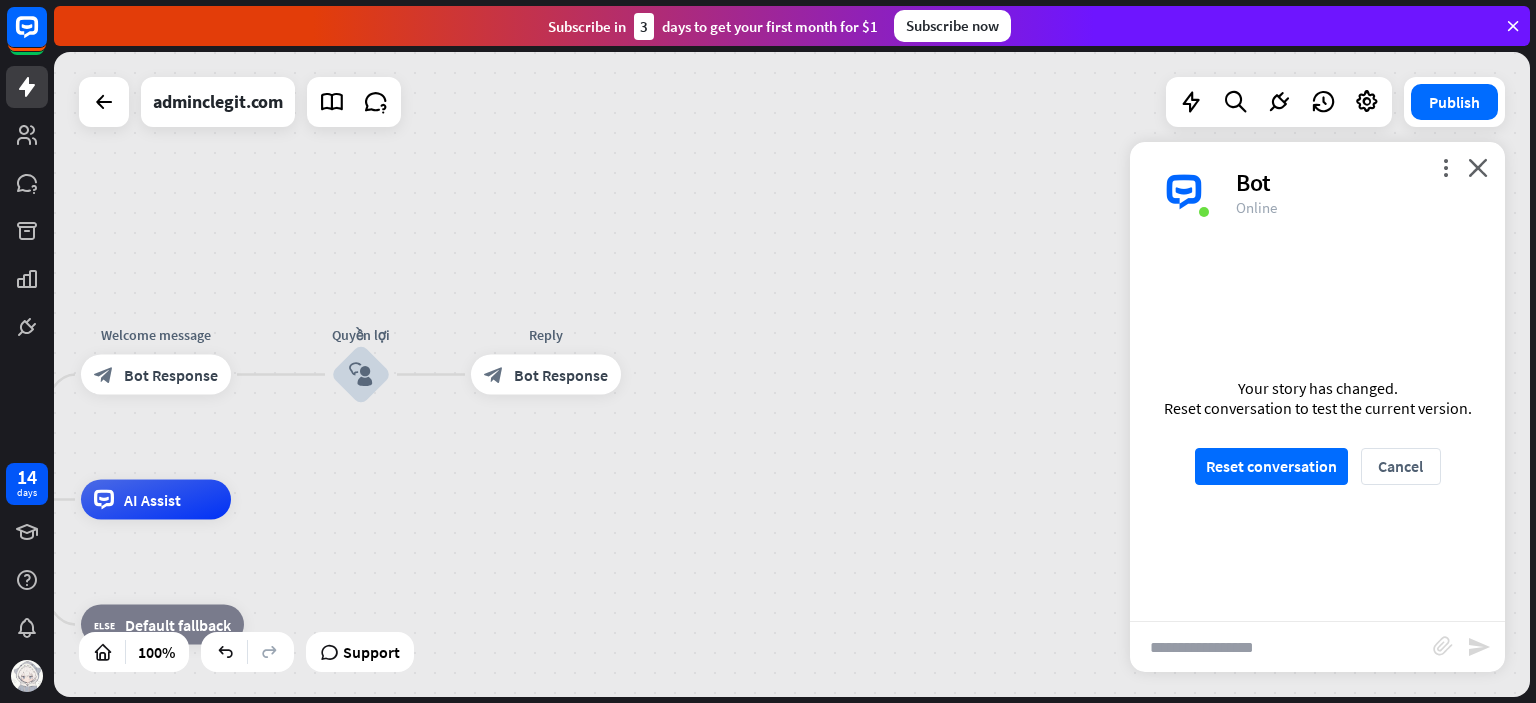 click on "Your story has changed.
Reset conversation to test the current version.
Reset conversation
Cancel" at bounding box center [1317, 431] 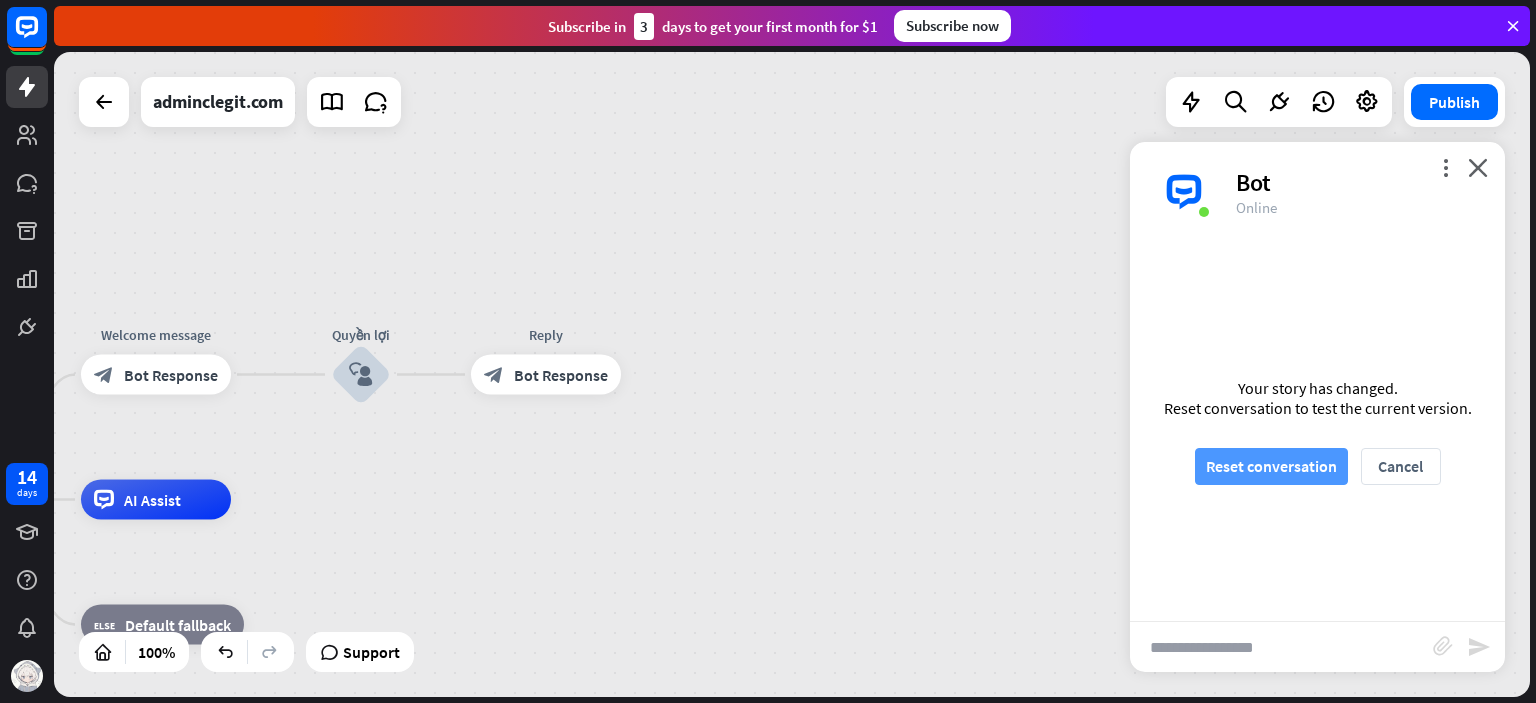 click on "Reset conversation" at bounding box center (1271, 466) 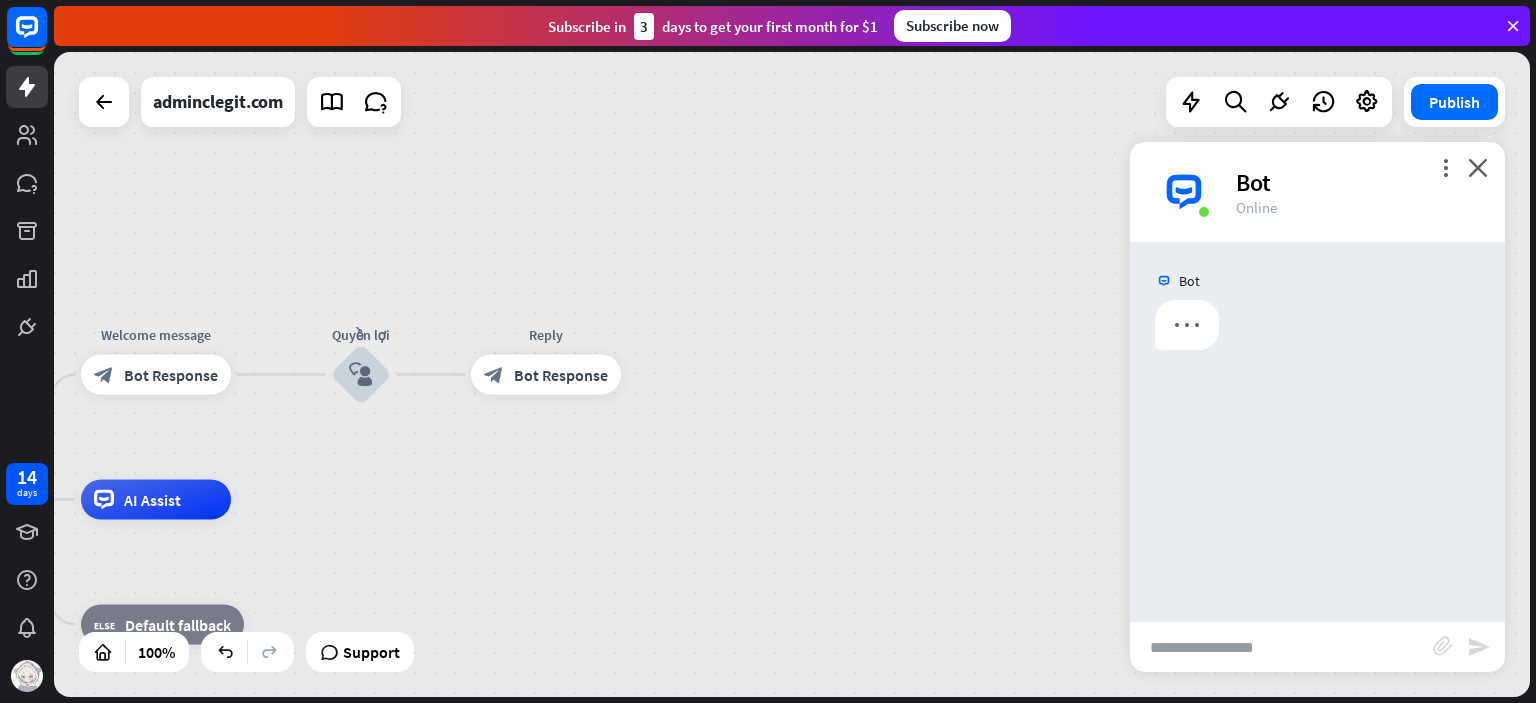 scroll, scrollTop: 0, scrollLeft: 0, axis: both 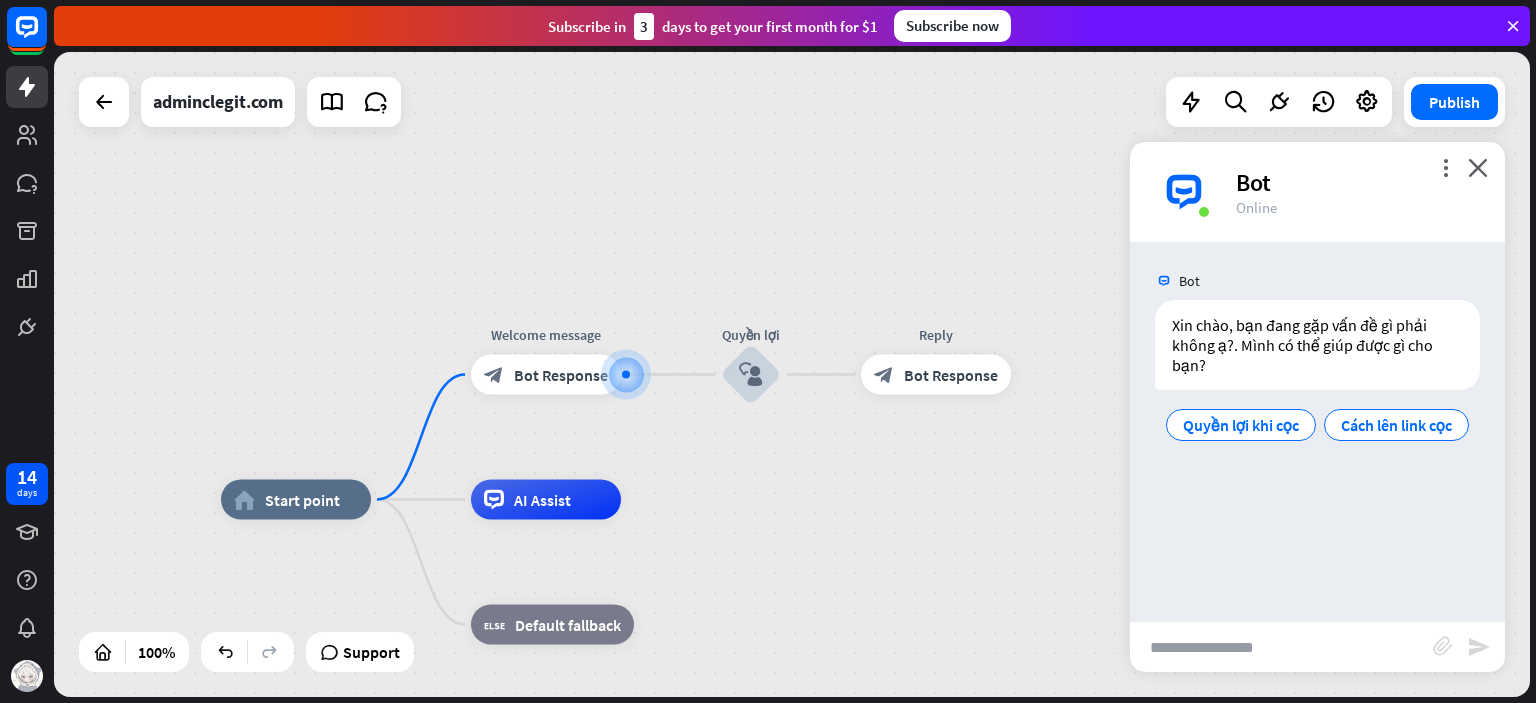 click on "Quyền lợi khi cọc" at bounding box center [1241, 425] 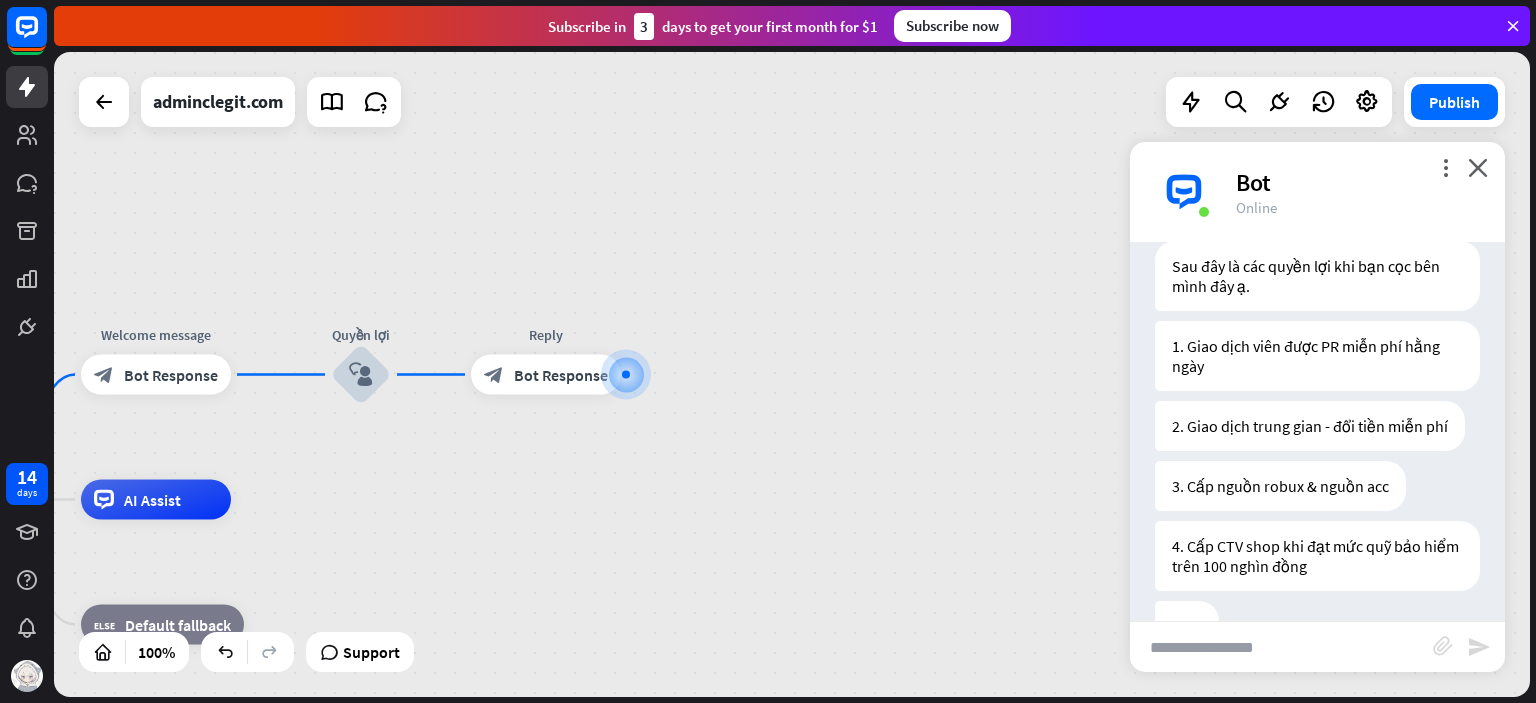 scroll, scrollTop: 355, scrollLeft: 0, axis: vertical 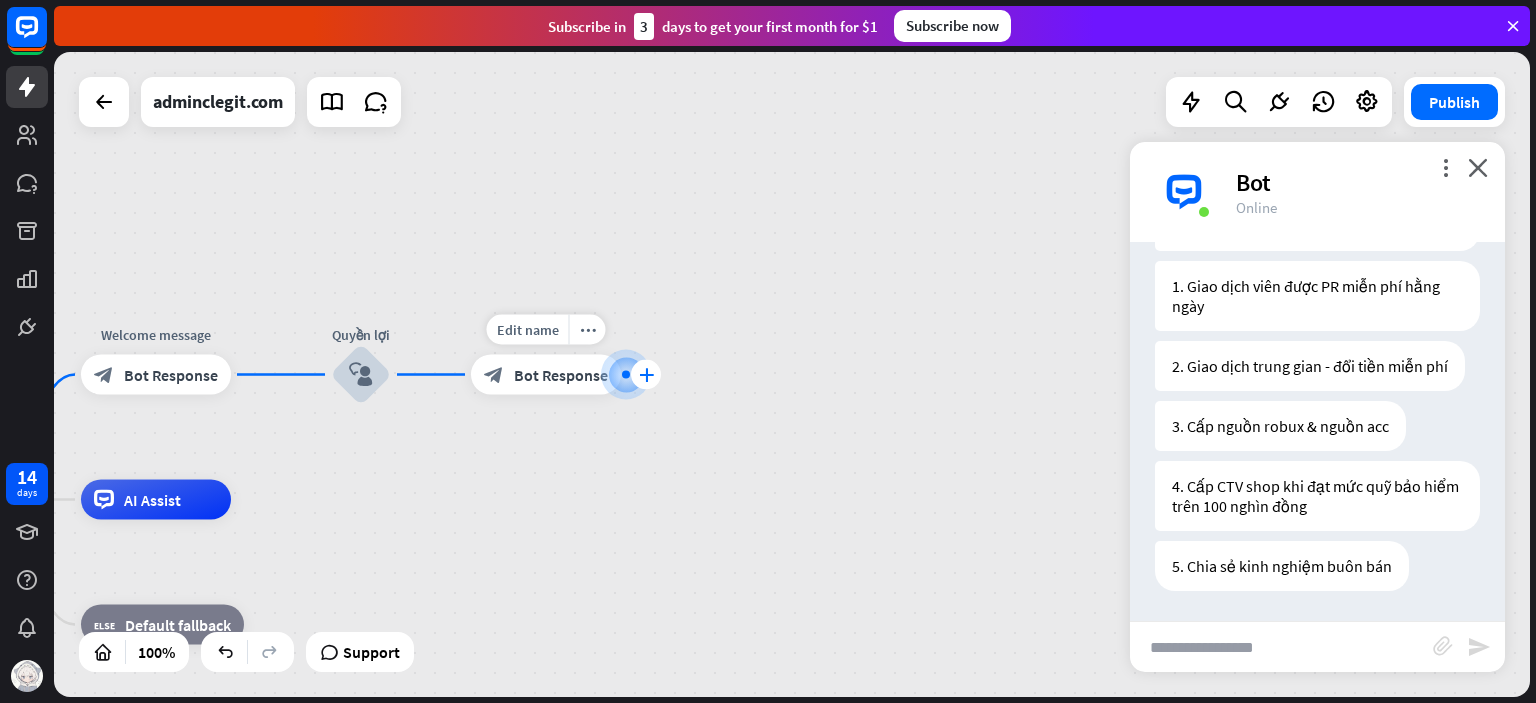 click on "plus" at bounding box center [646, 375] 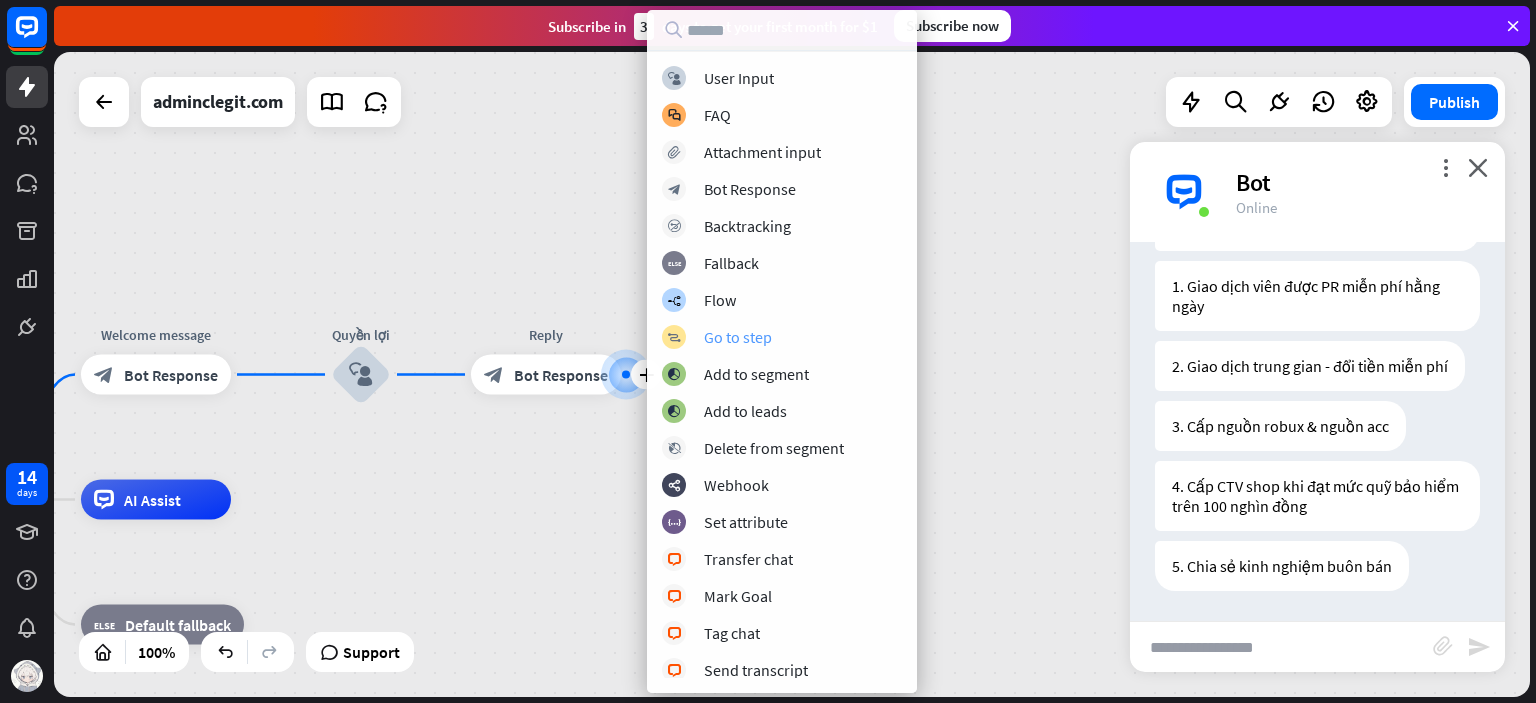 click on "block_goto
Go to step" at bounding box center (782, 337) 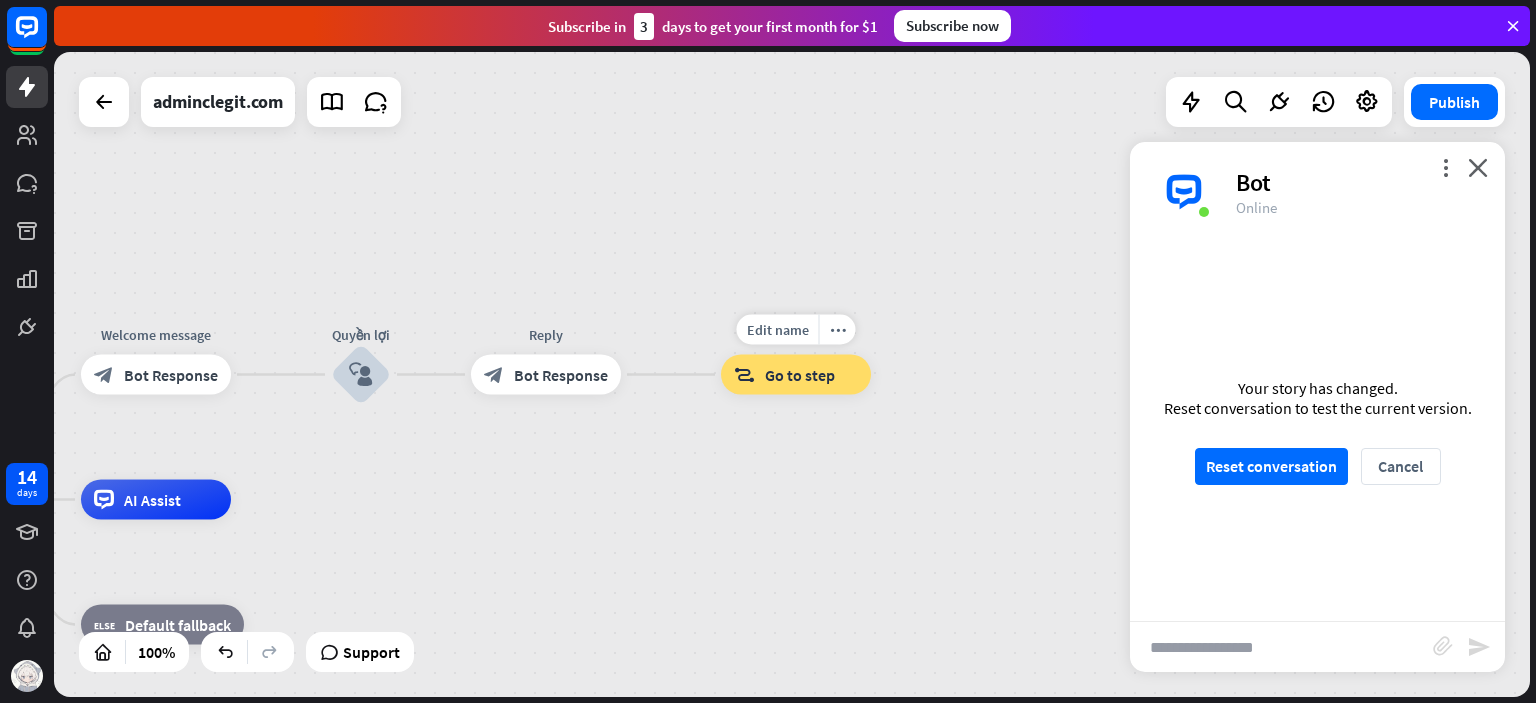 click on "block_goto   Go to step" at bounding box center [796, 375] 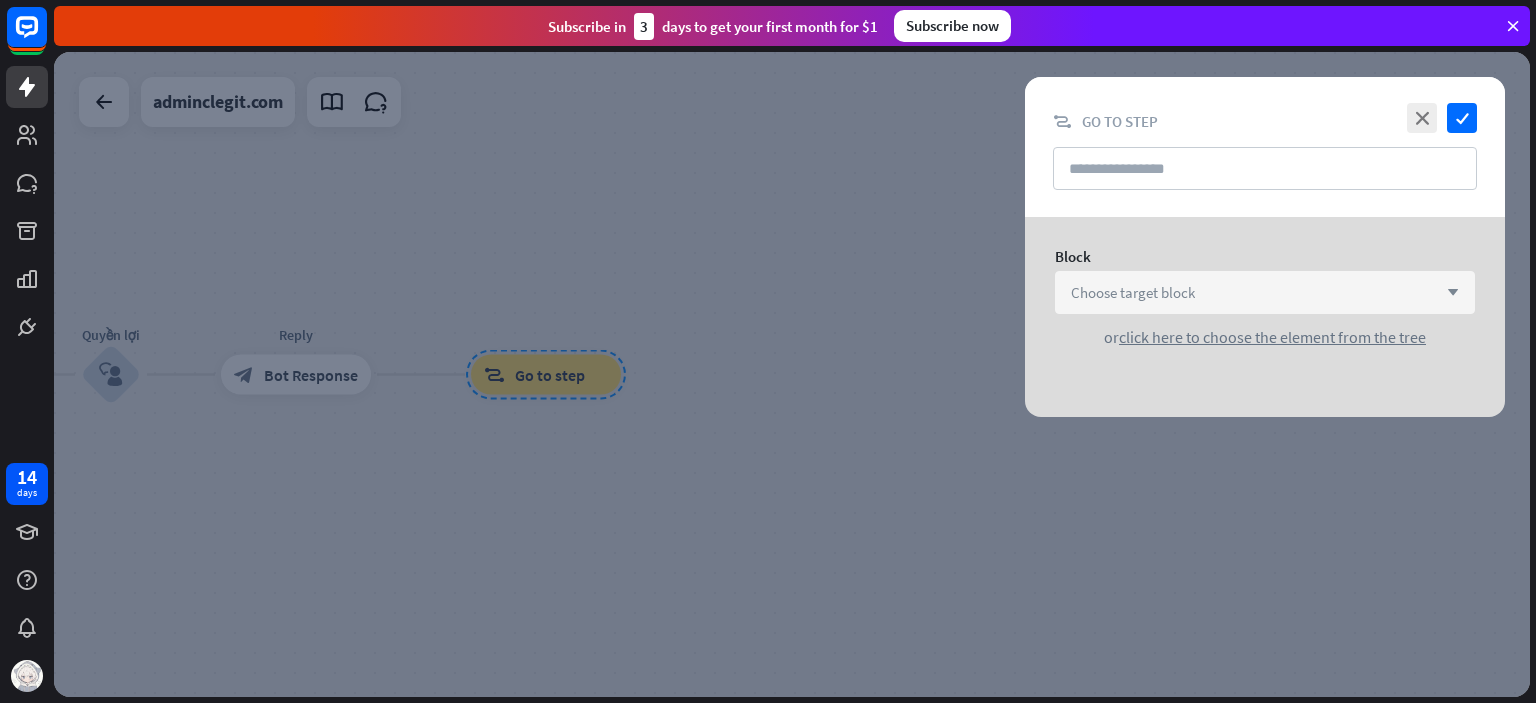 click on "Choose target block" at bounding box center [1133, 292] 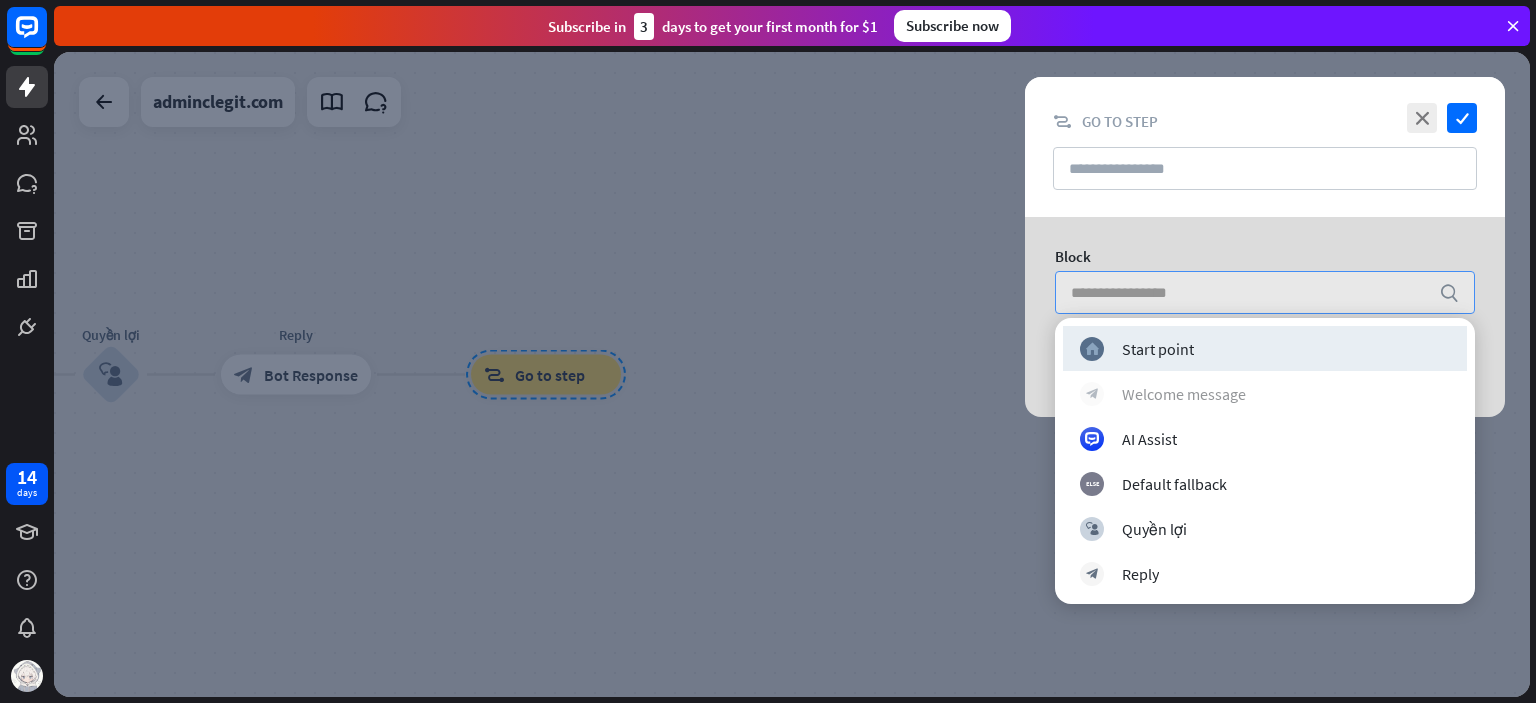 click on "block_bot_response
Welcome message" at bounding box center [1265, 394] 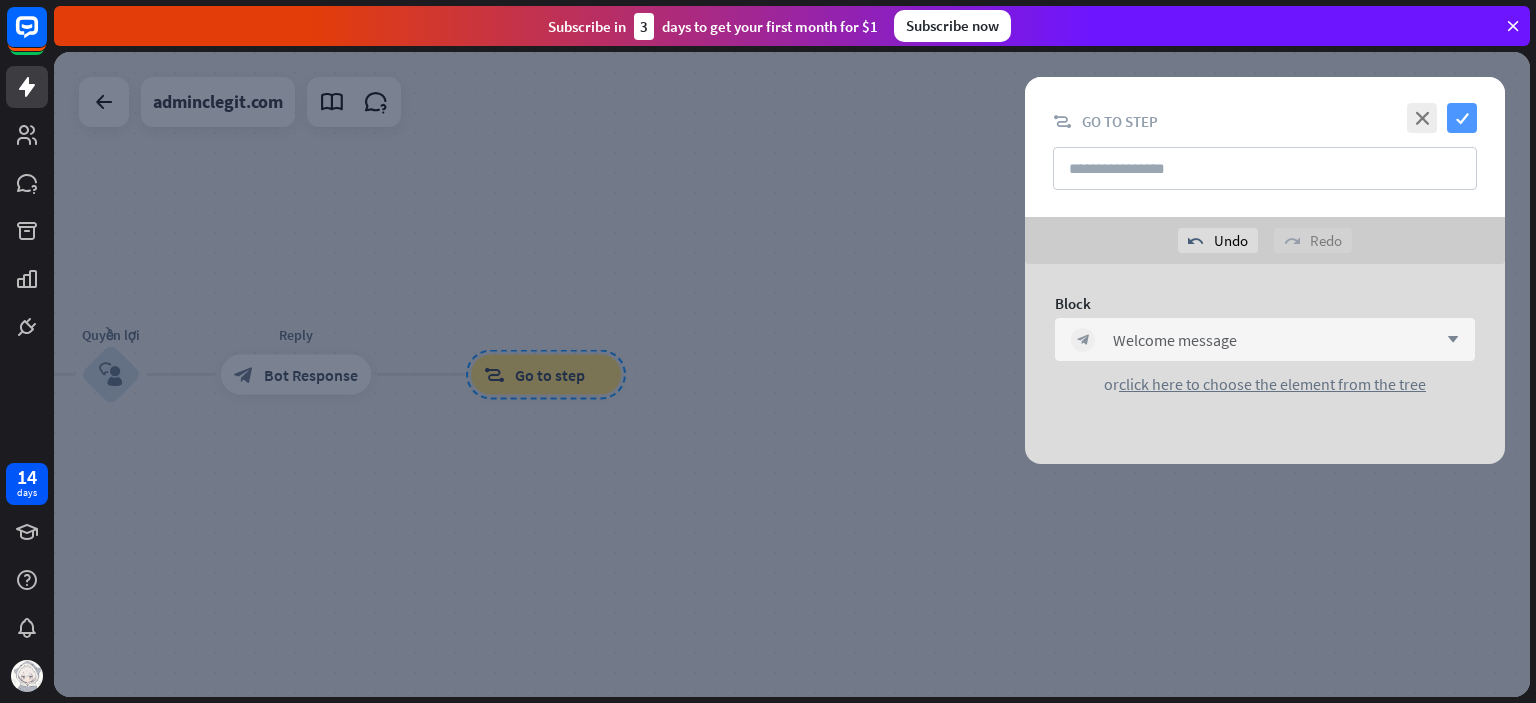 click on "check" at bounding box center [1462, 118] 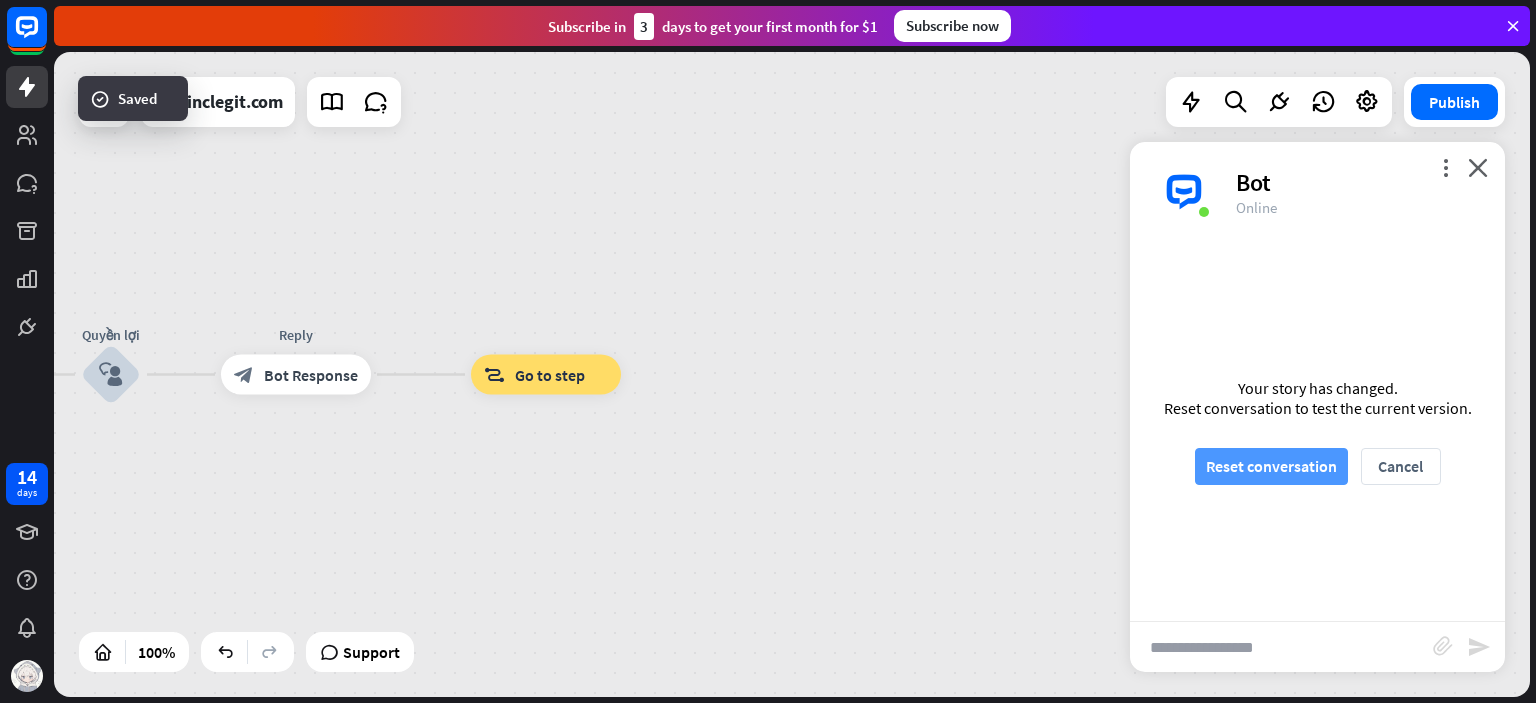 click on "Reset conversation" at bounding box center (1271, 466) 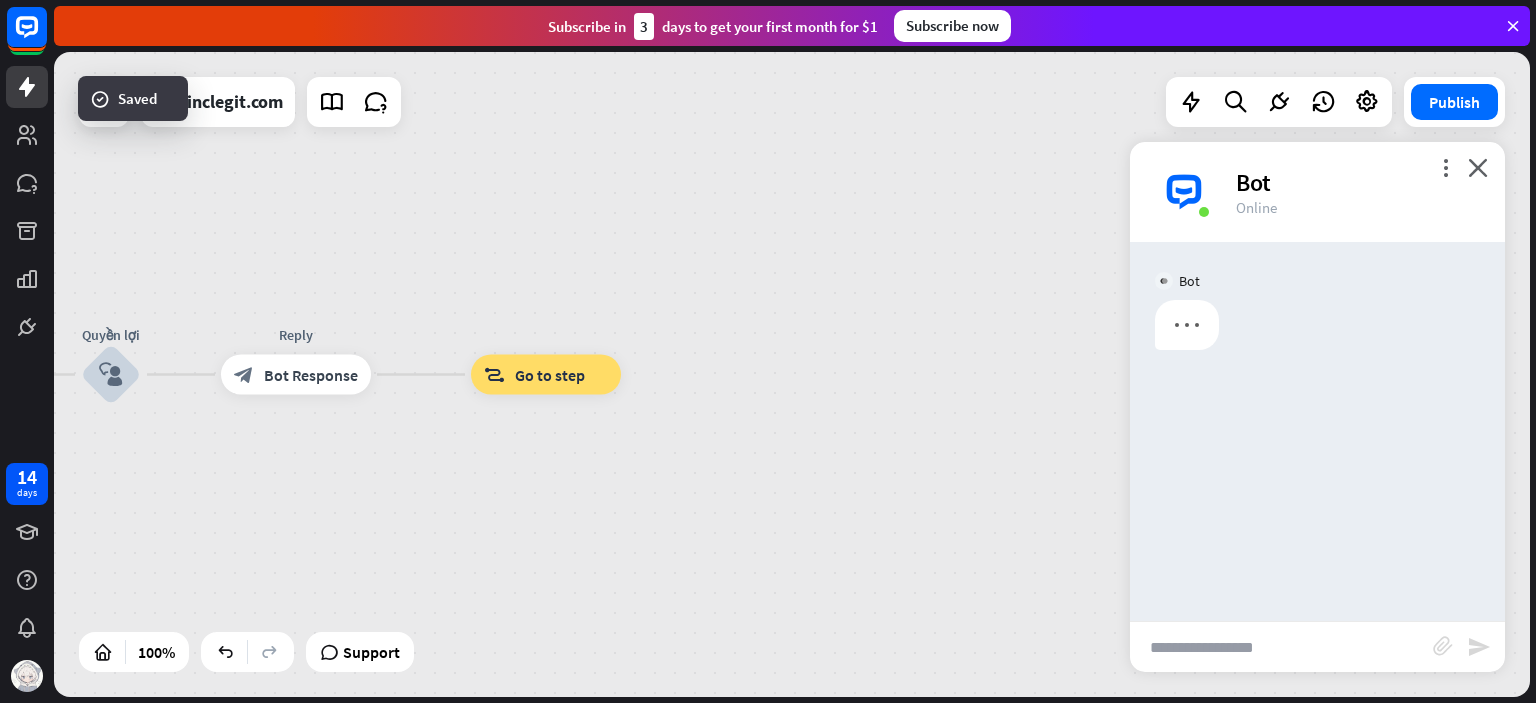scroll, scrollTop: 0, scrollLeft: 0, axis: both 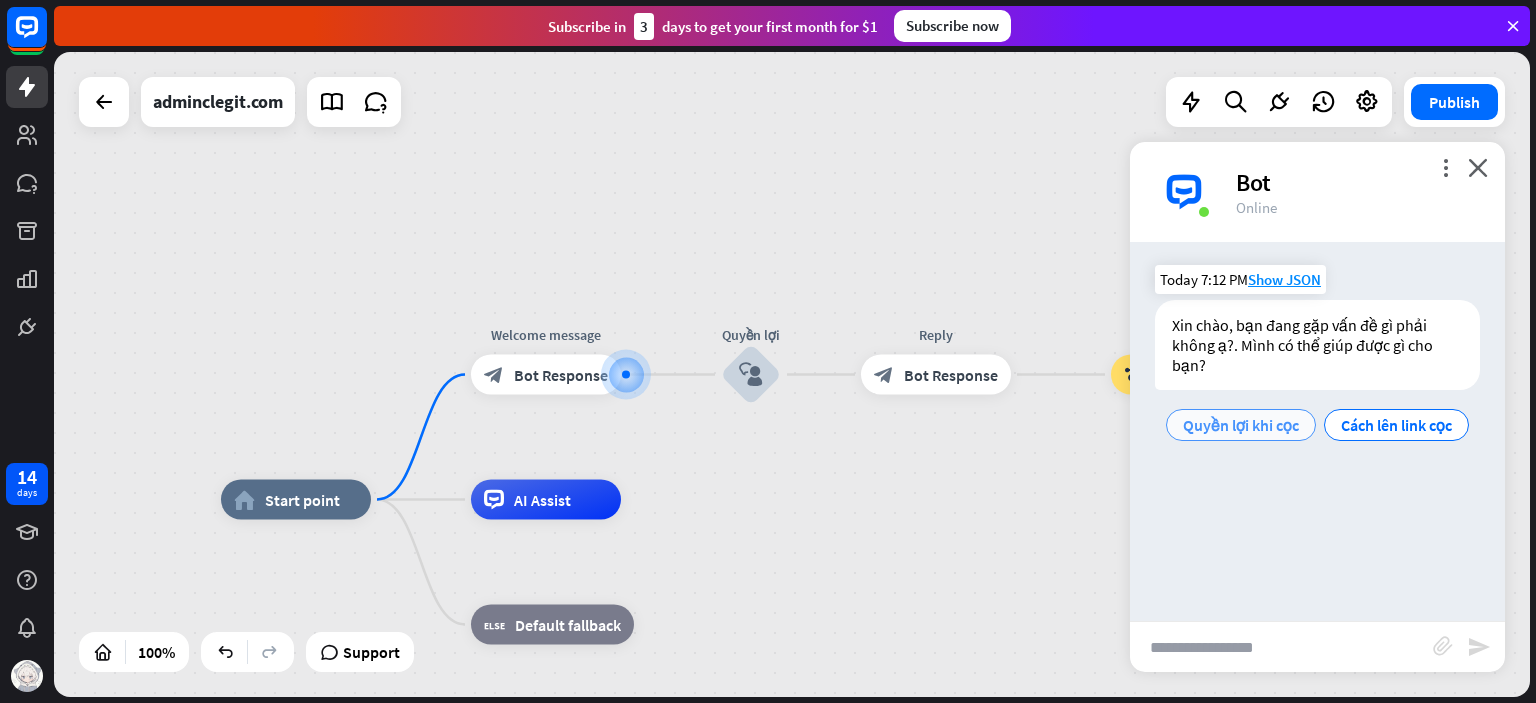 click on "Quyền lợi khi cọc" at bounding box center [1241, 425] 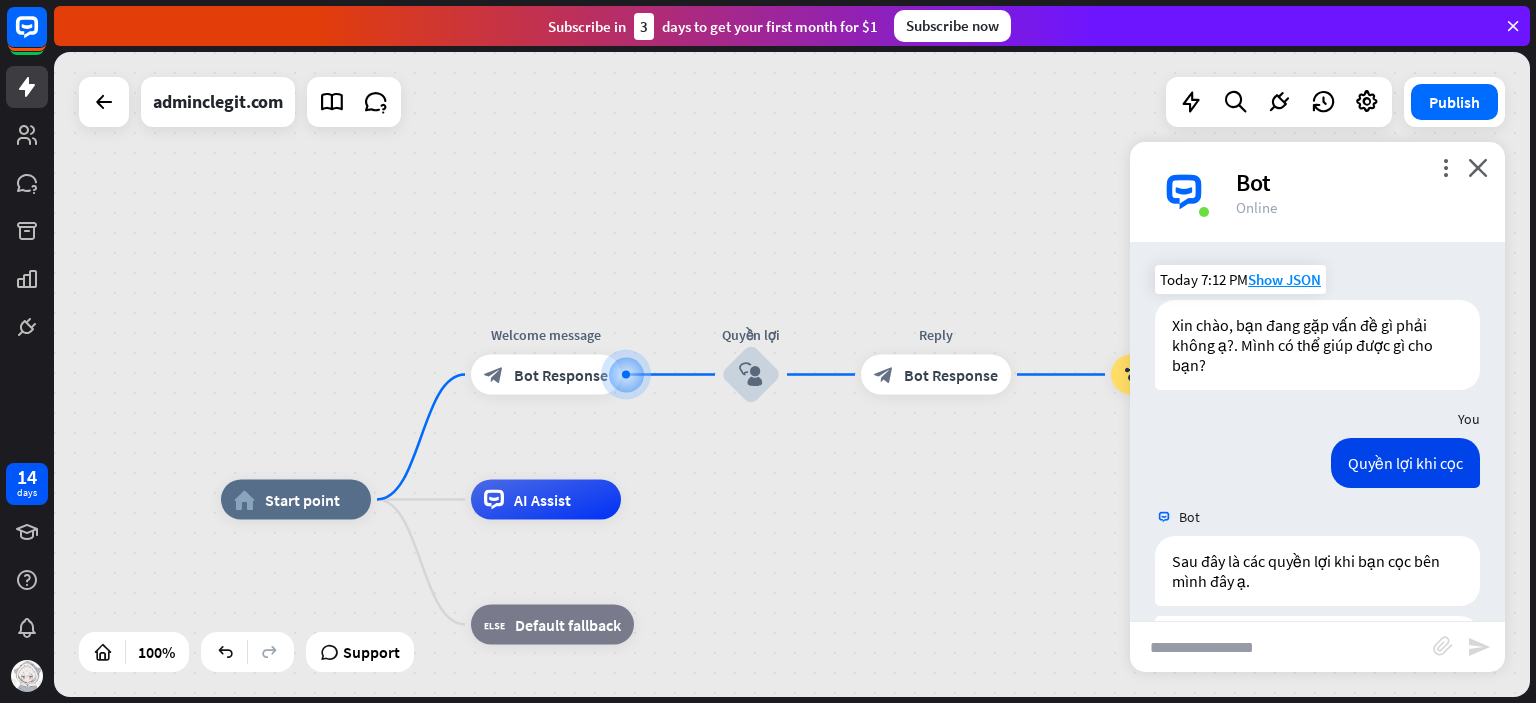 scroll, scrollTop: 0, scrollLeft: 0, axis: both 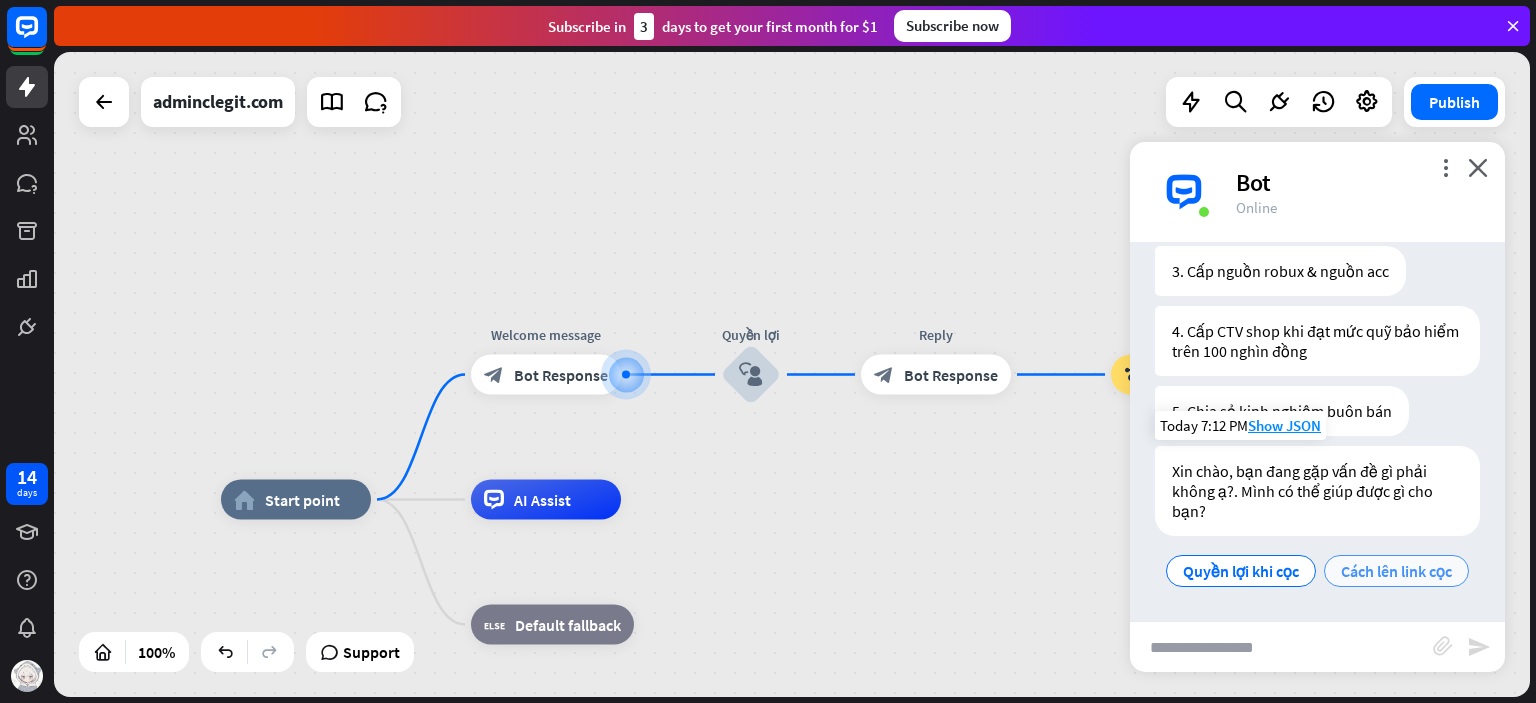 click on "Cách lên link cọc" at bounding box center [1396, 571] 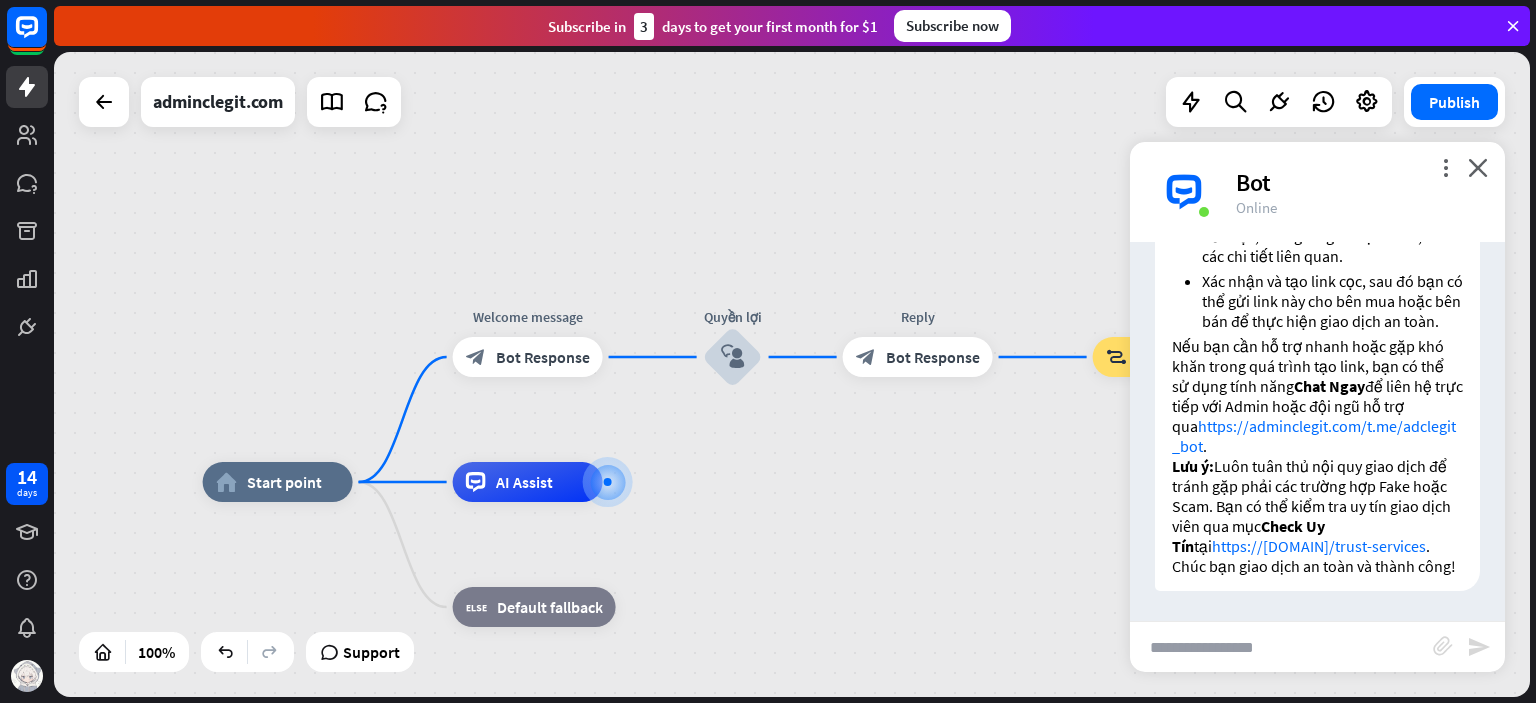 scroll, scrollTop: 1300, scrollLeft: 0, axis: vertical 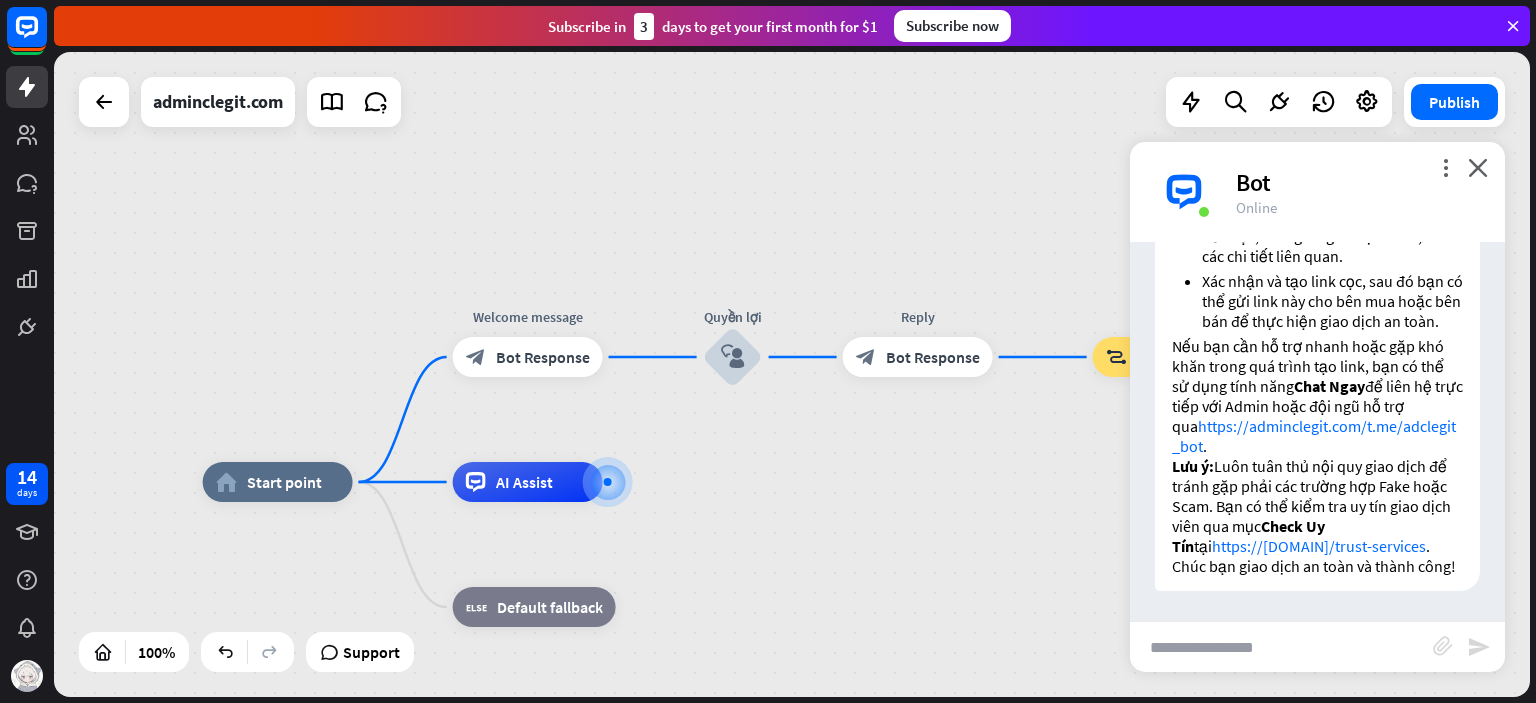 click on "home_2   Start point                 Welcome message   block_bot_response   Bot Response                 Quyền lợi   block_user_input                 Reply   block_bot_response   Bot Response                   block_goto   Go to step                     AI Assist                       block_fallback   Default fallback" at bounding box center [941, 804] 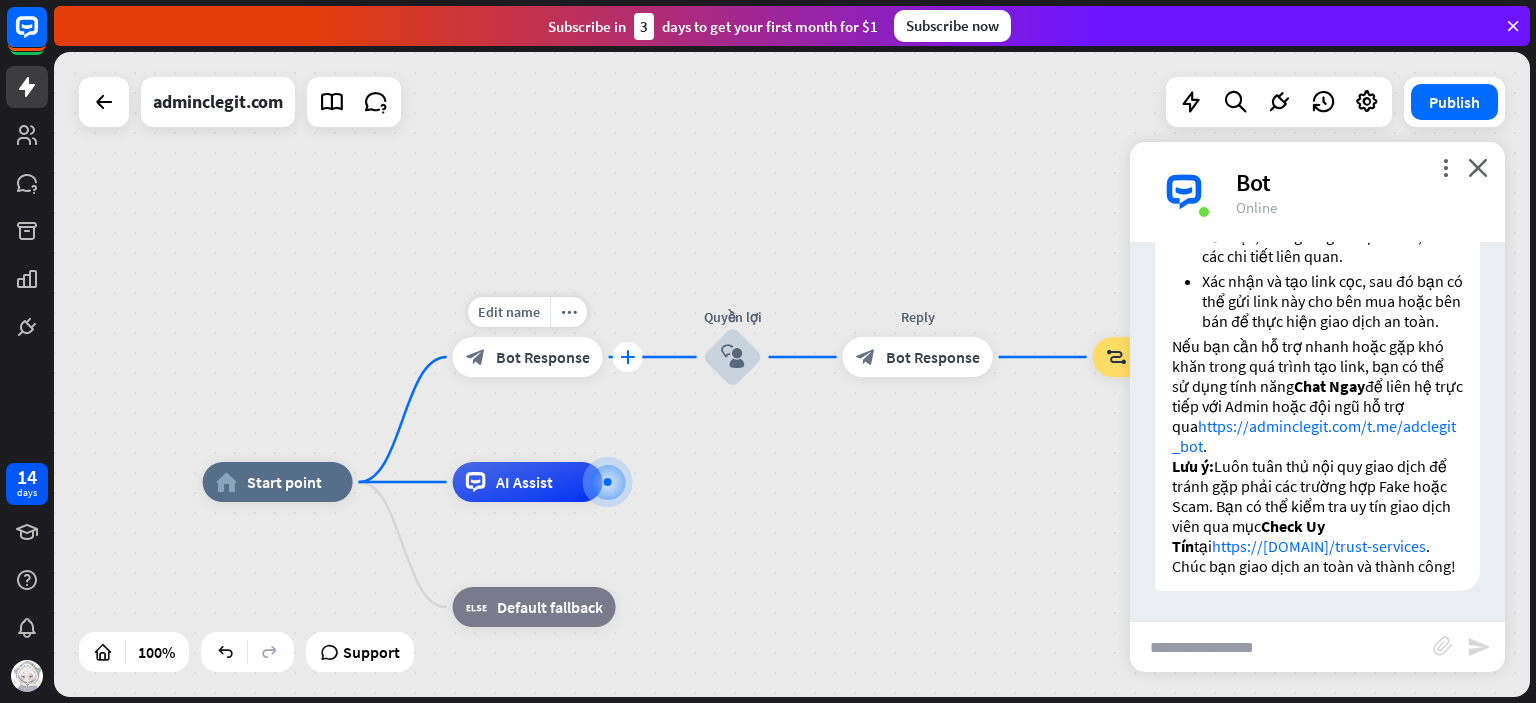 click on "plus" at bounding box center (628, 357) 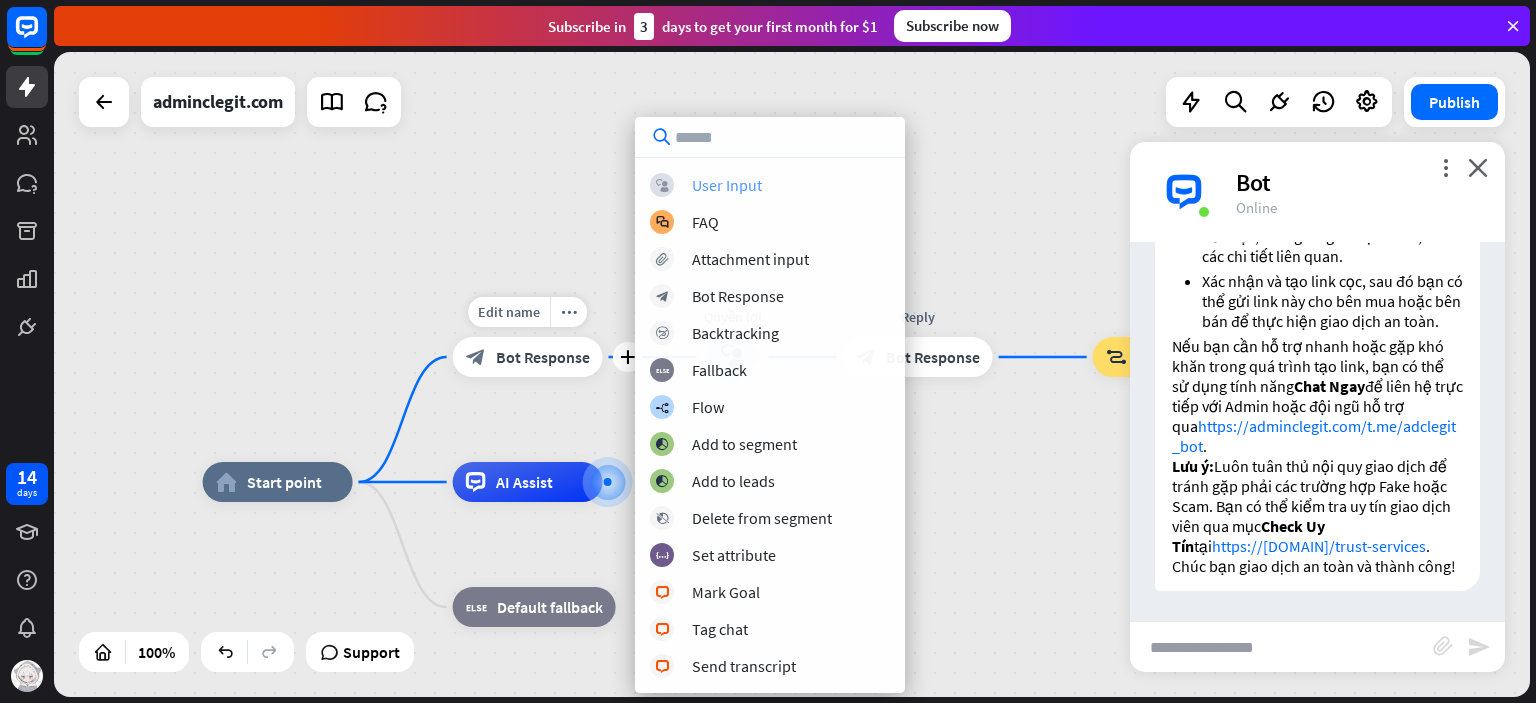 click on "User Input" at bounding box center (727, 185) 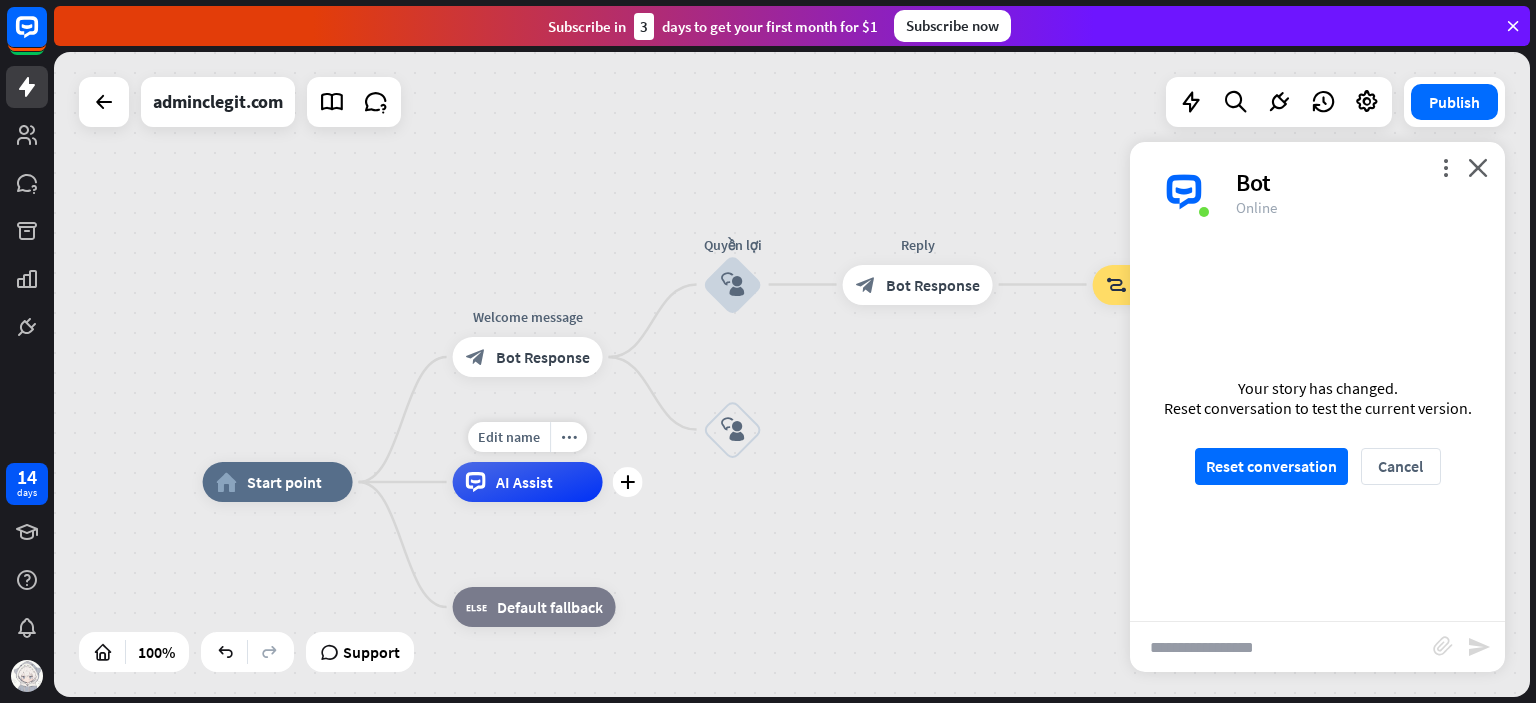 click on "Bot Response" at bounding box center (543, 357) 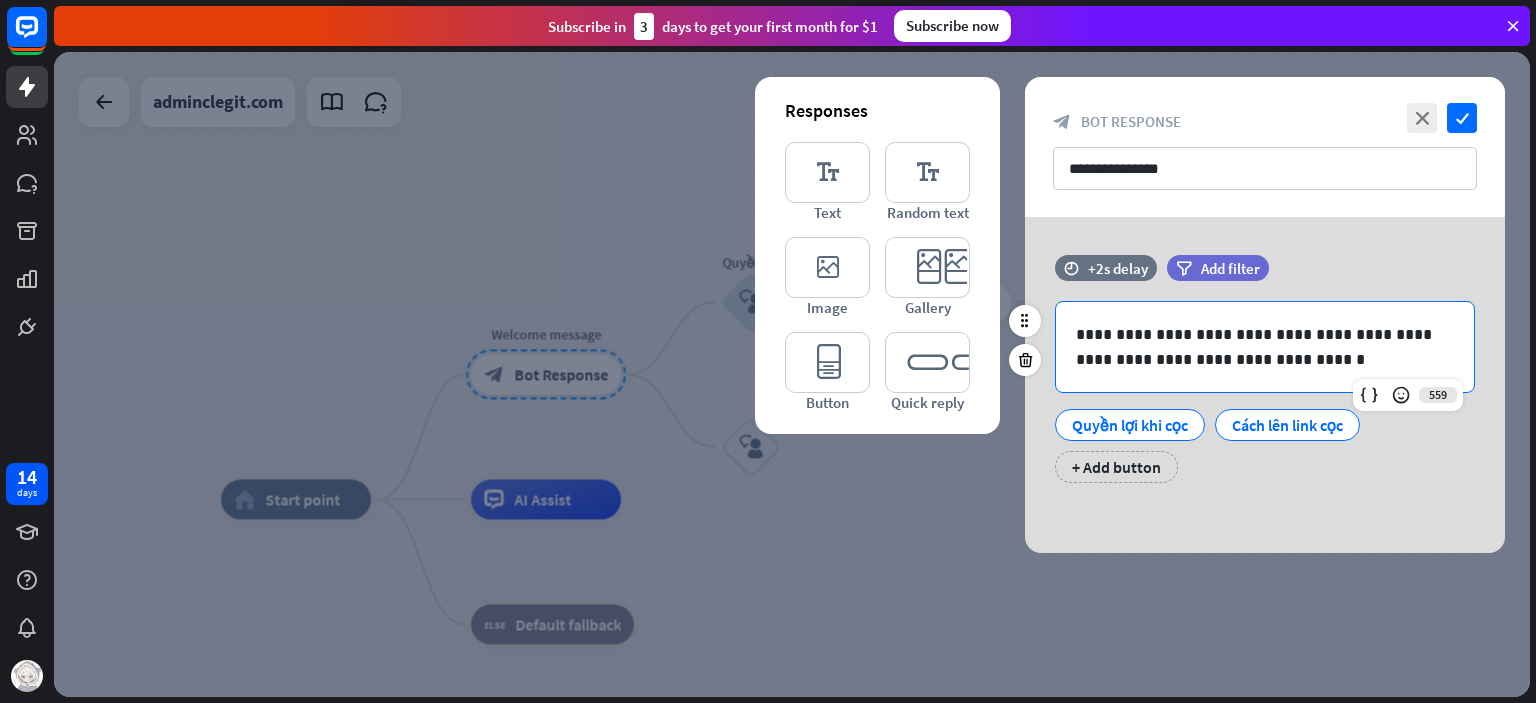 click on "**********" at bounding box center (1265, 347) 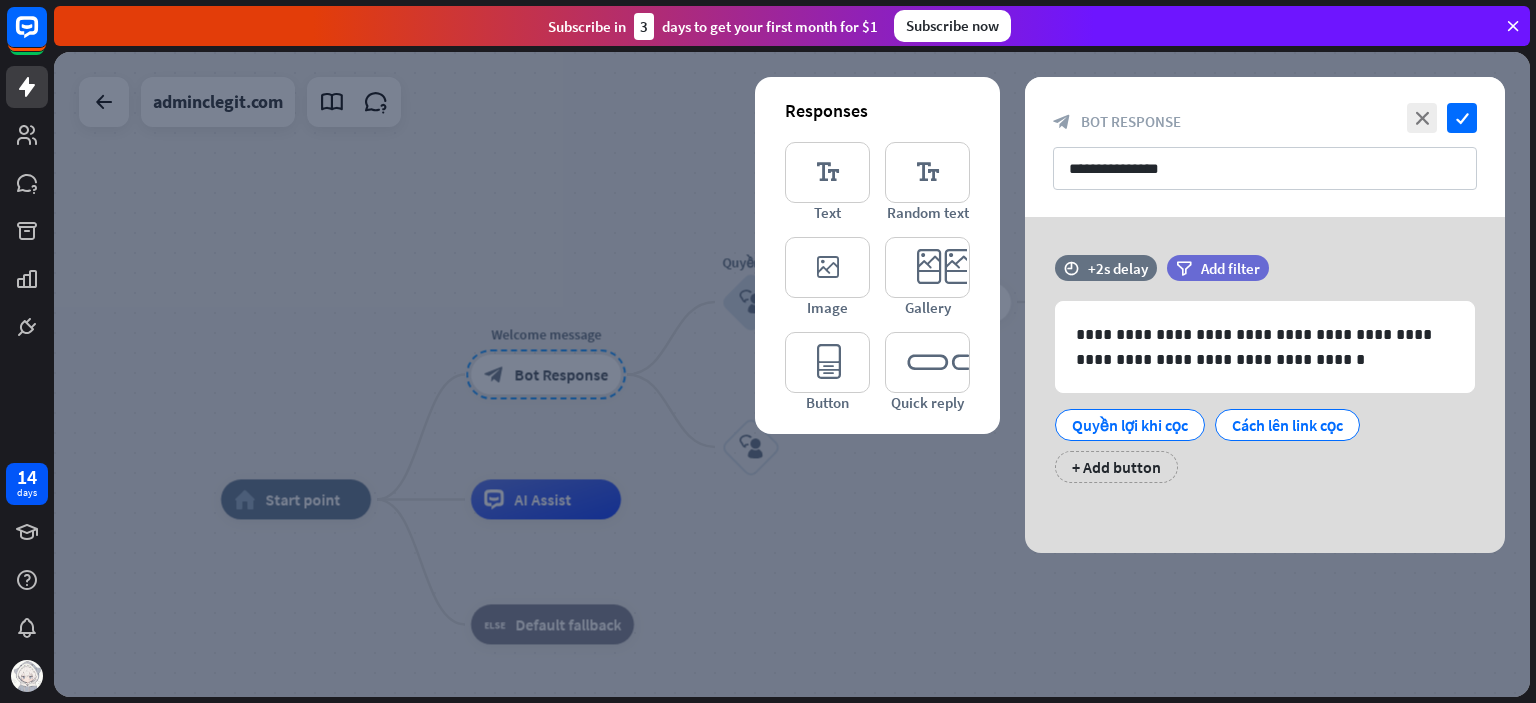 click at bounding box center (792, 374) 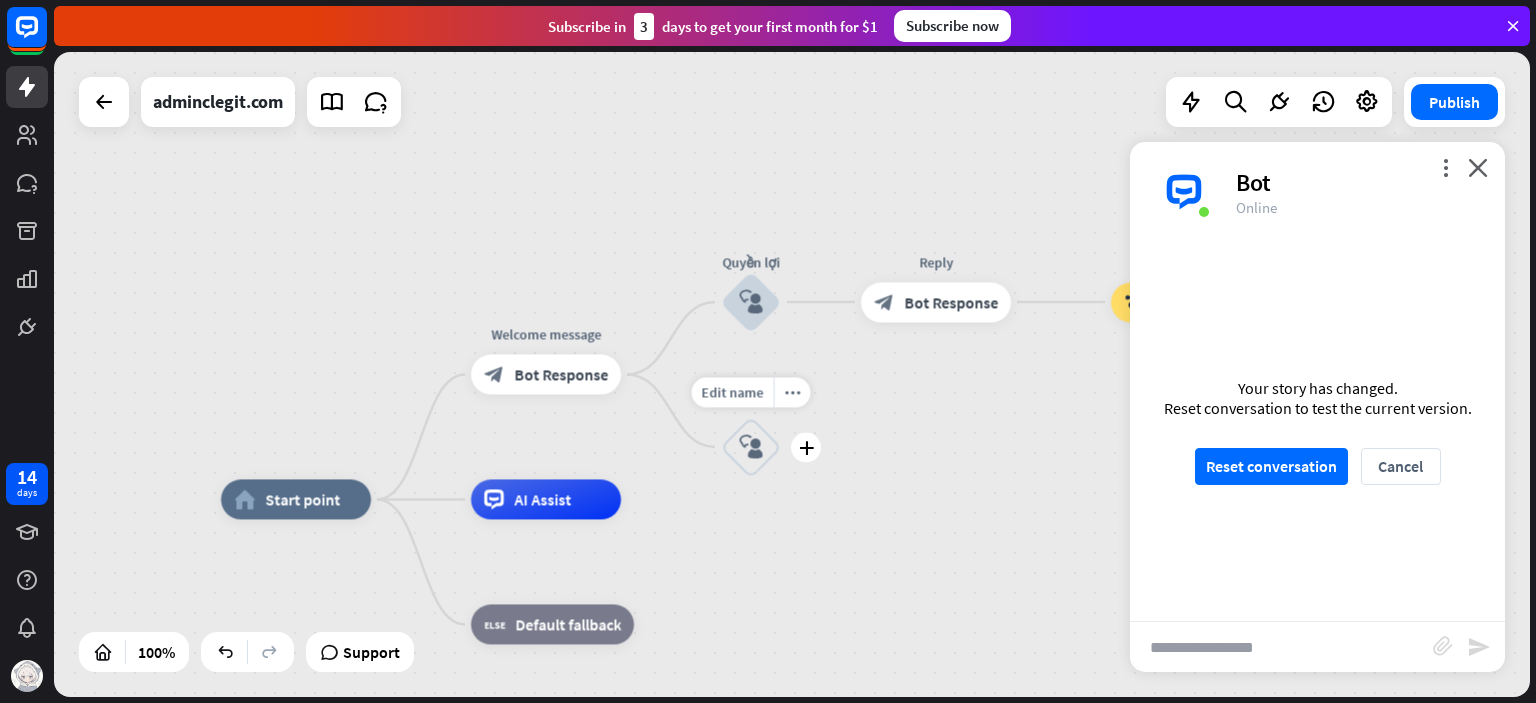 click on "block_user_input" at bounding box center (751, 447) 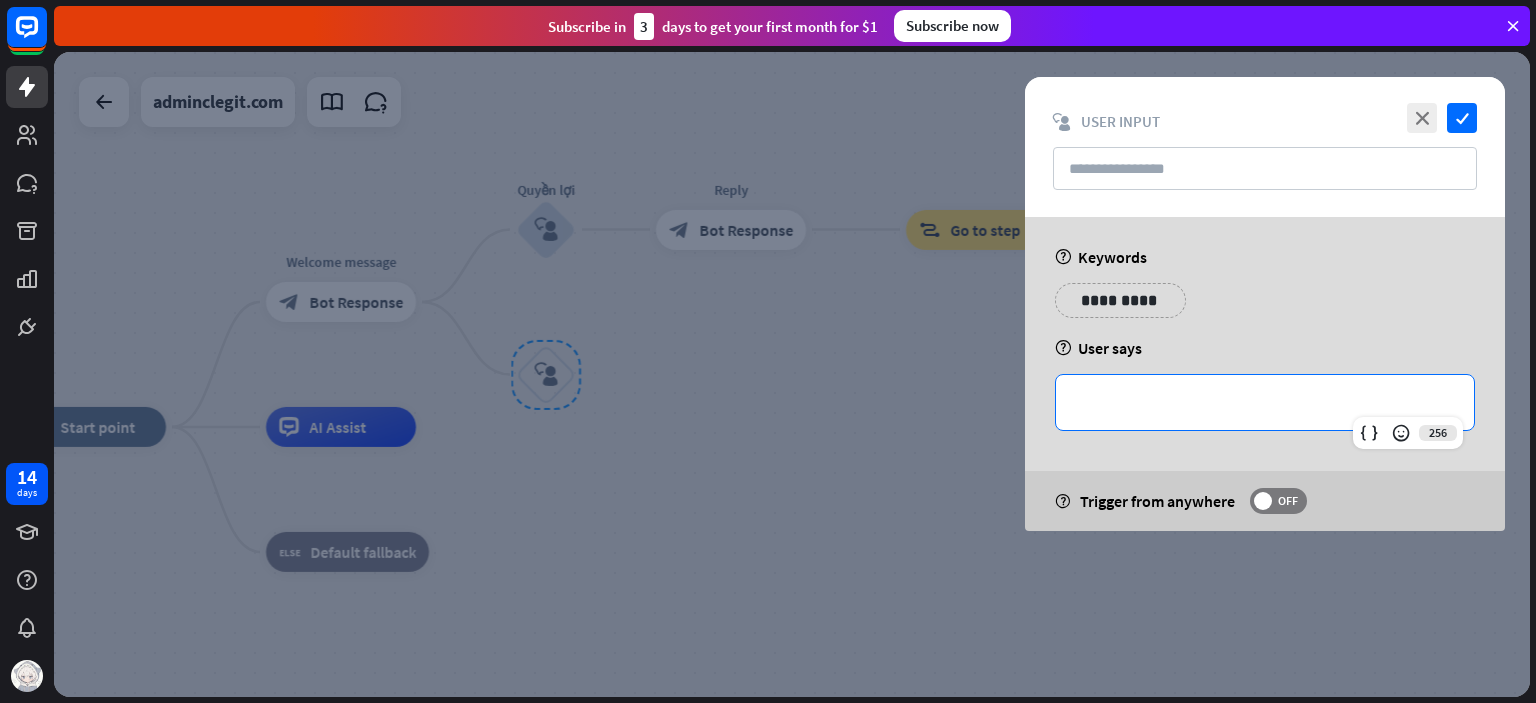 click on "**********" at bounding box center (1265, 402) 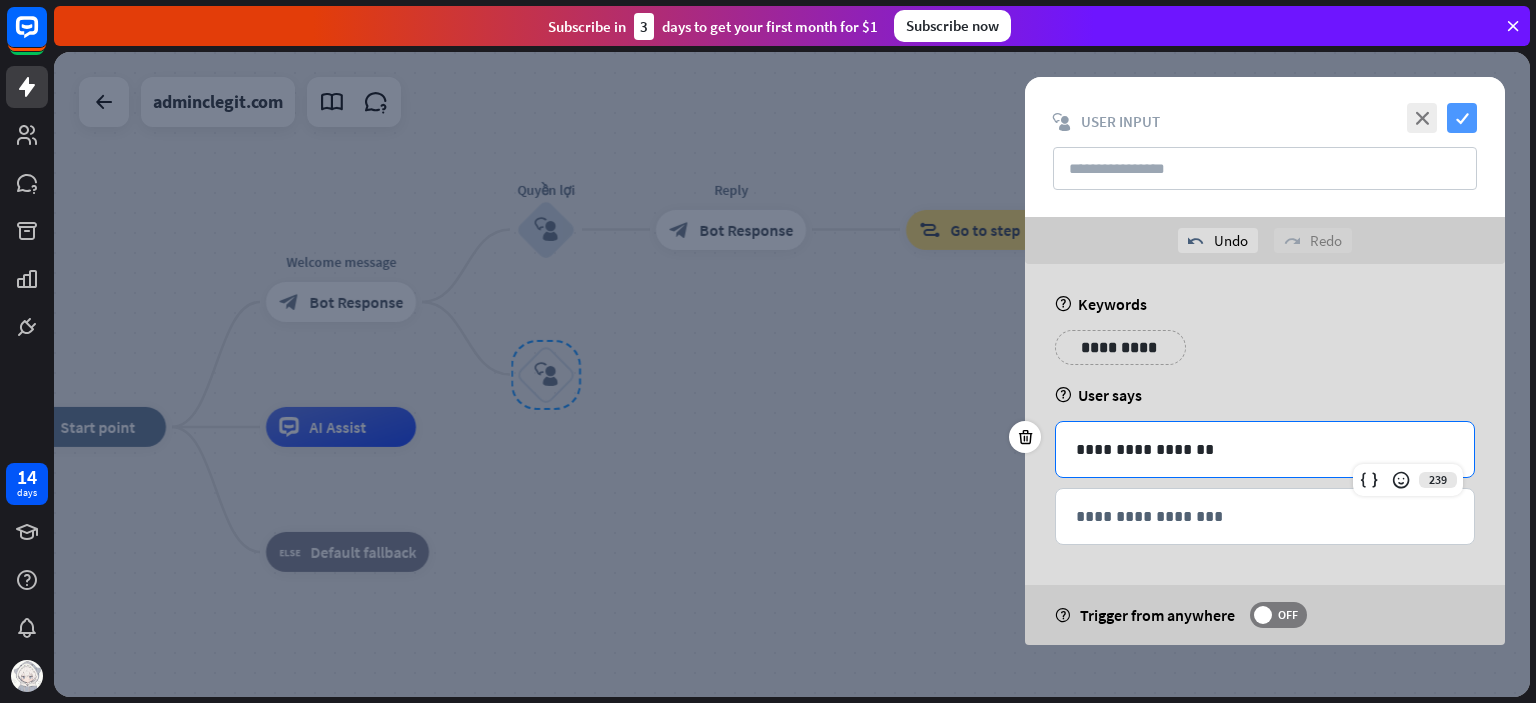 click on "check" at bounding box center [1462, 118] 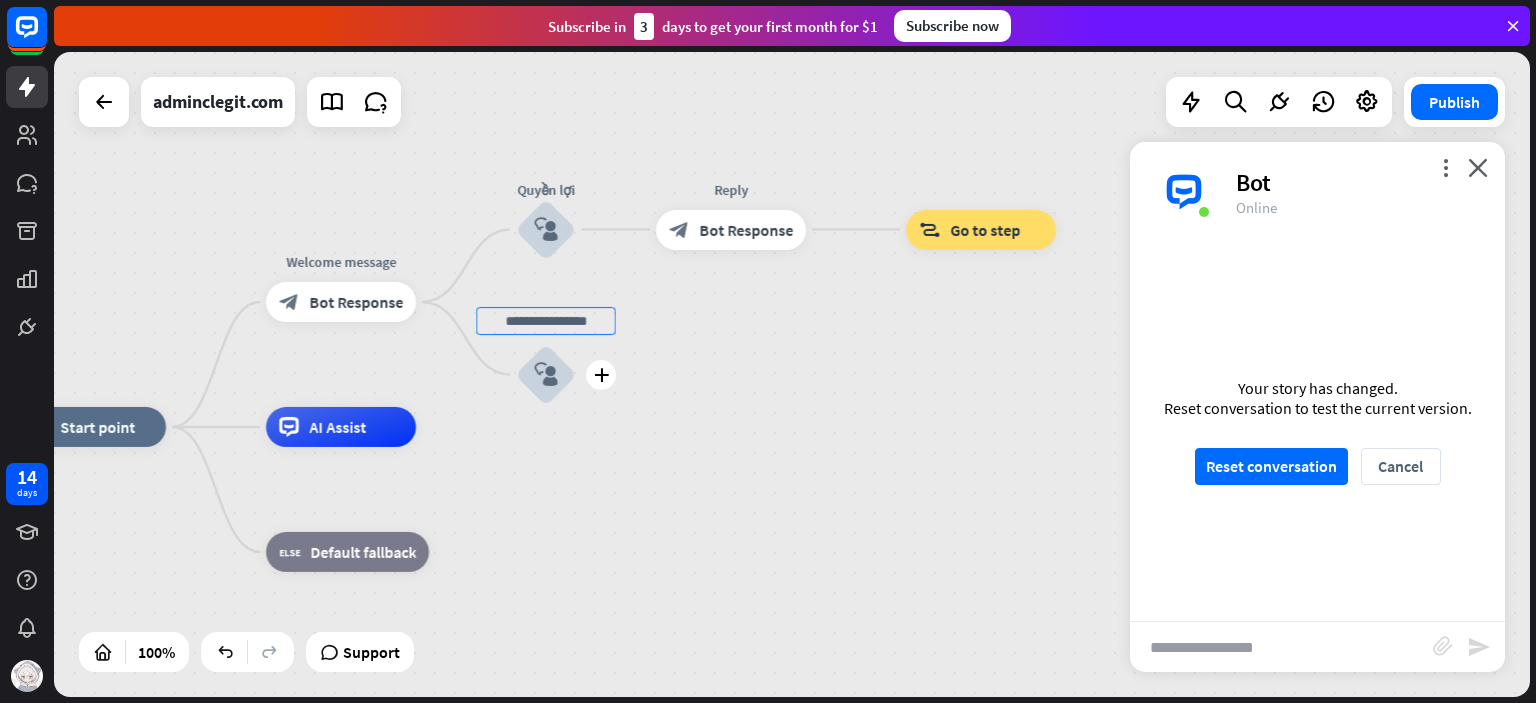 type on "*" 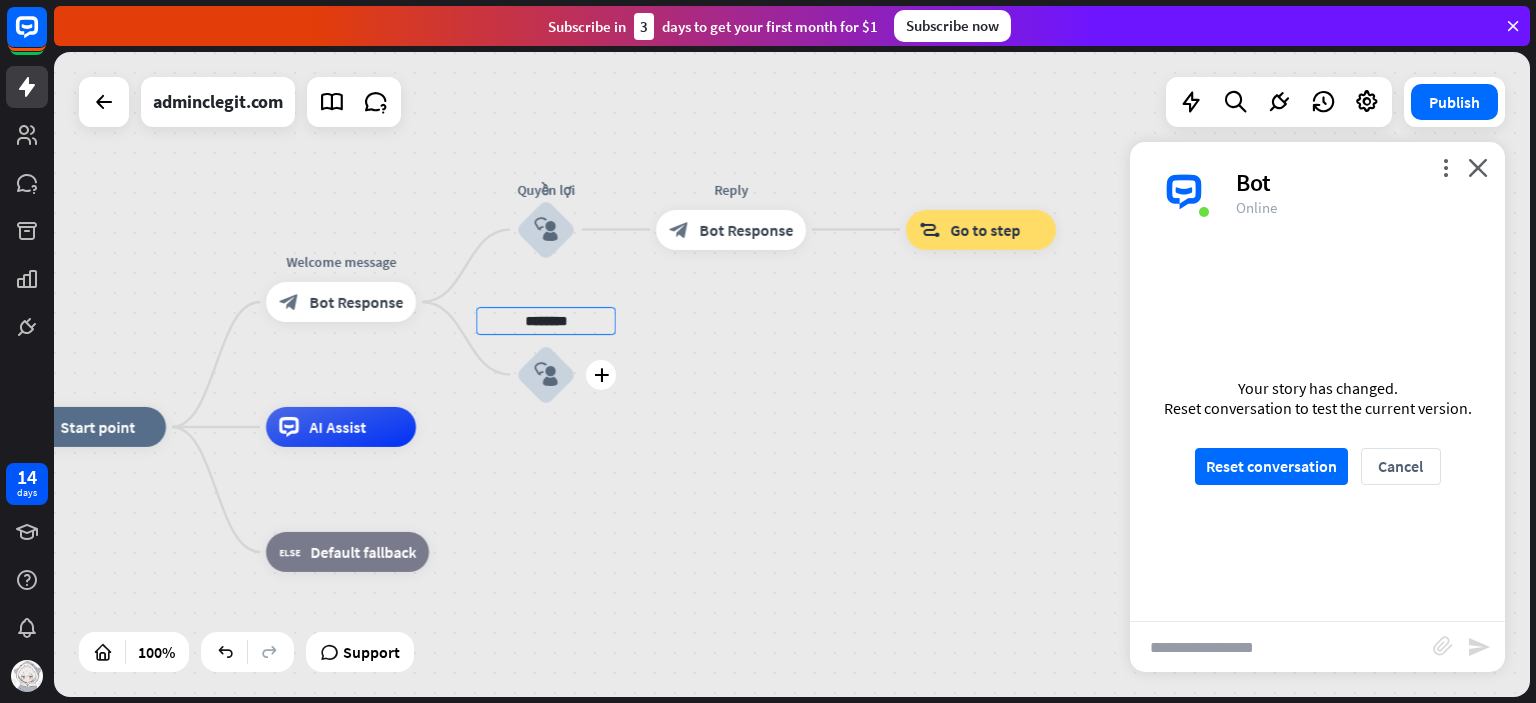 type on "********" 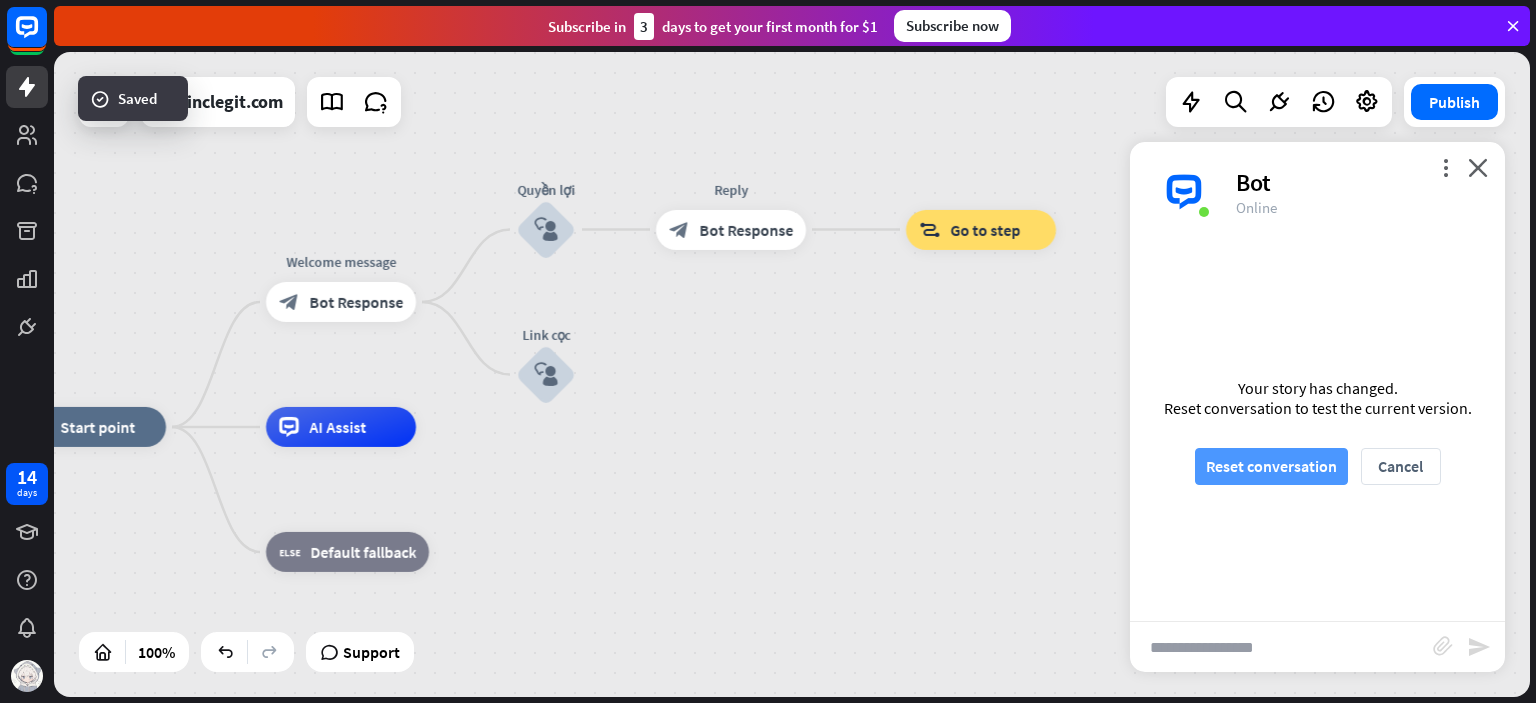 click on "Reset conversation" at bounding box center (1271, 466) 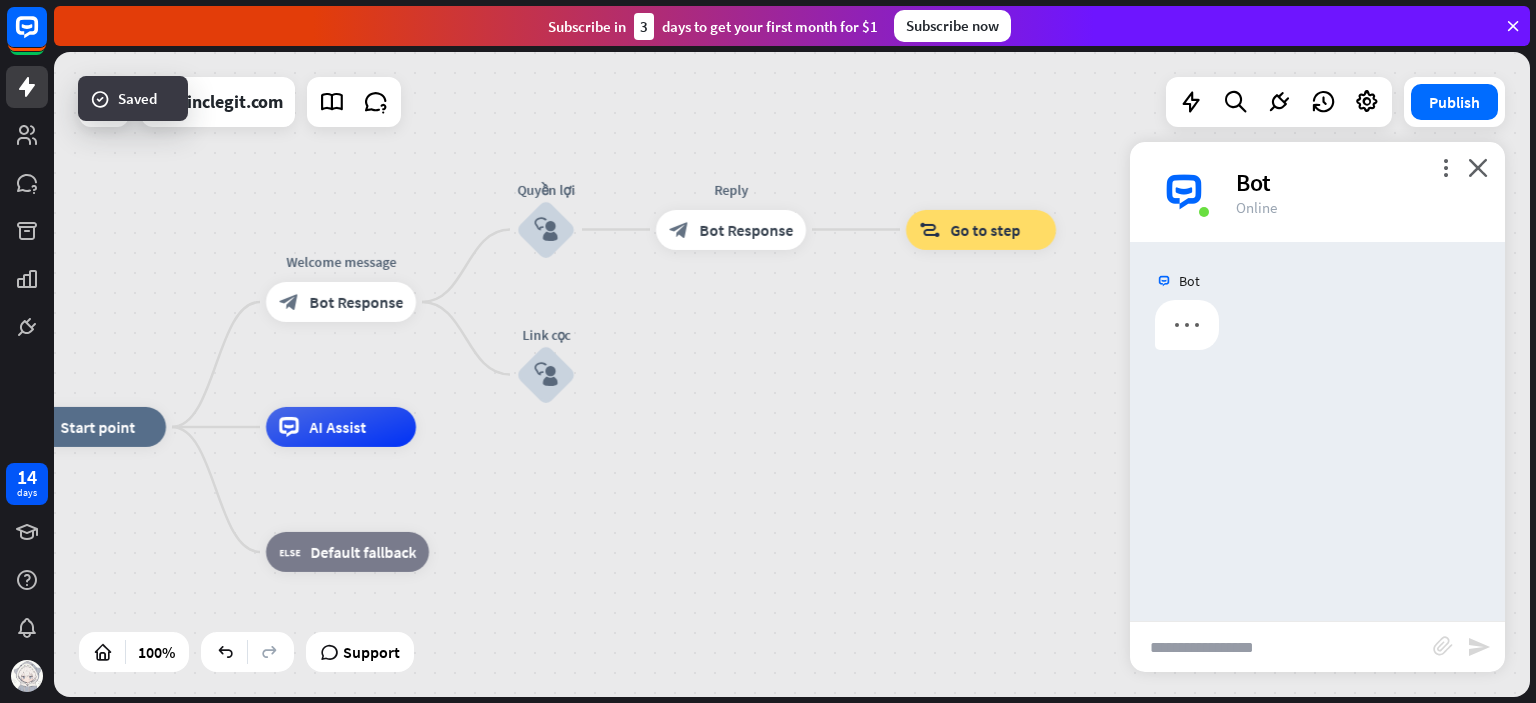 scroll, scrollTop: 0, scrollLeft: 0, axis: both 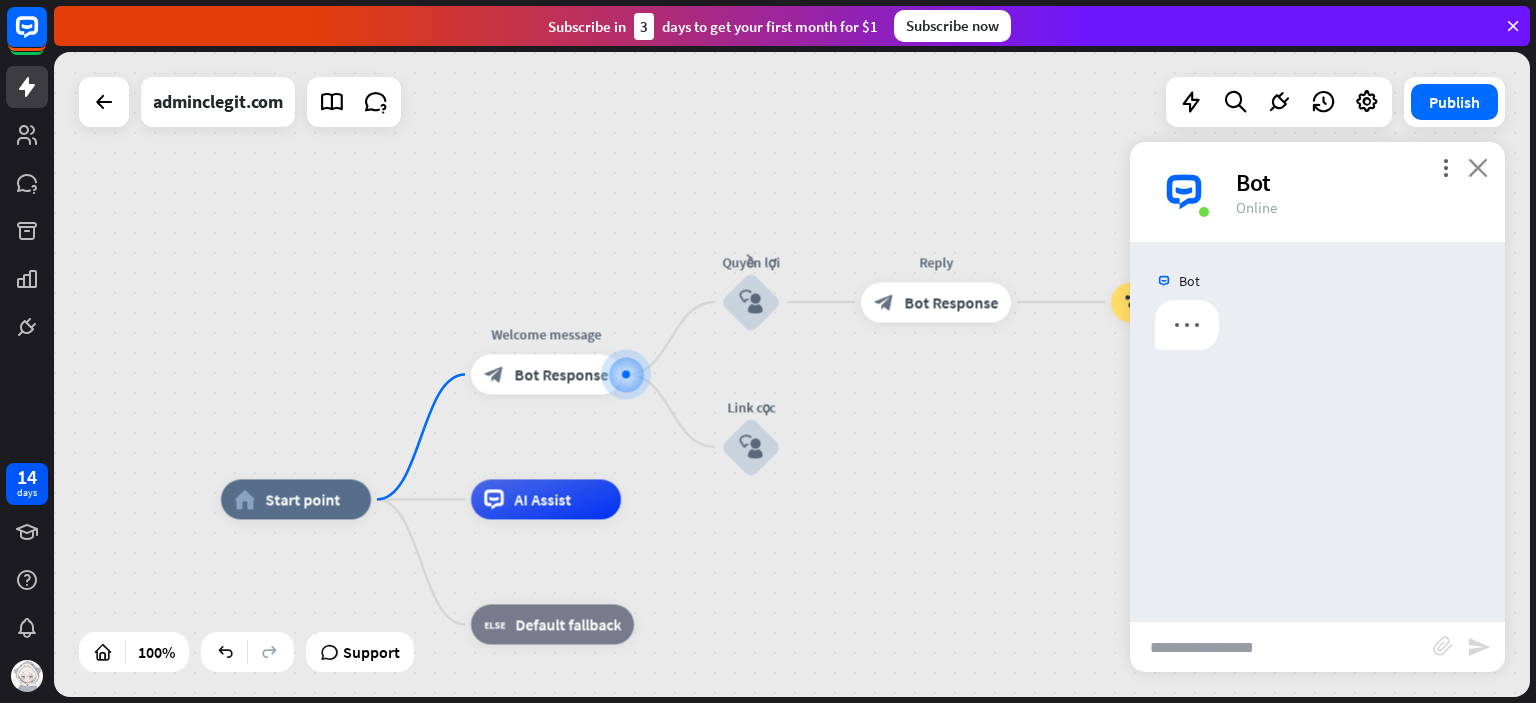 click on "close" at bounding box center (1478, 167) 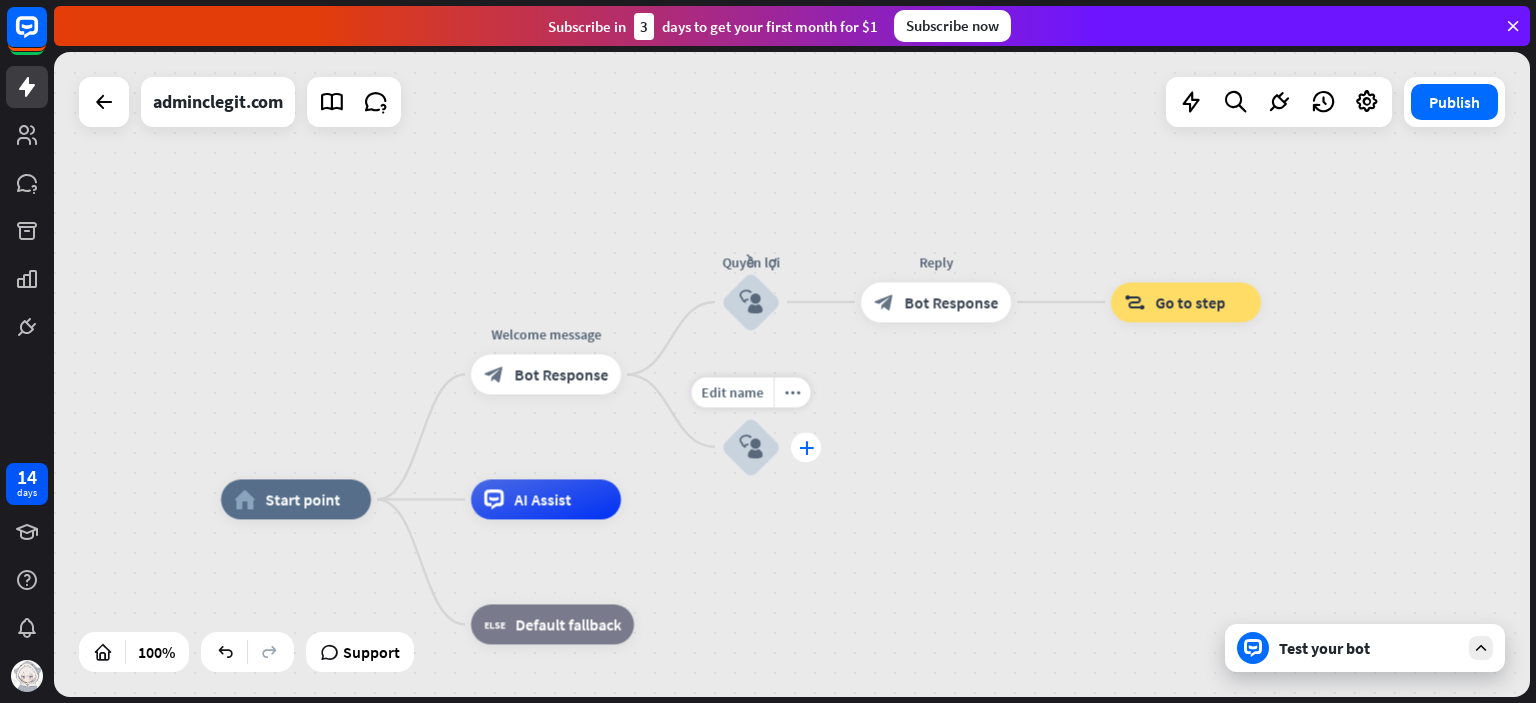 click on "plus" at bounding box center (806, 447) 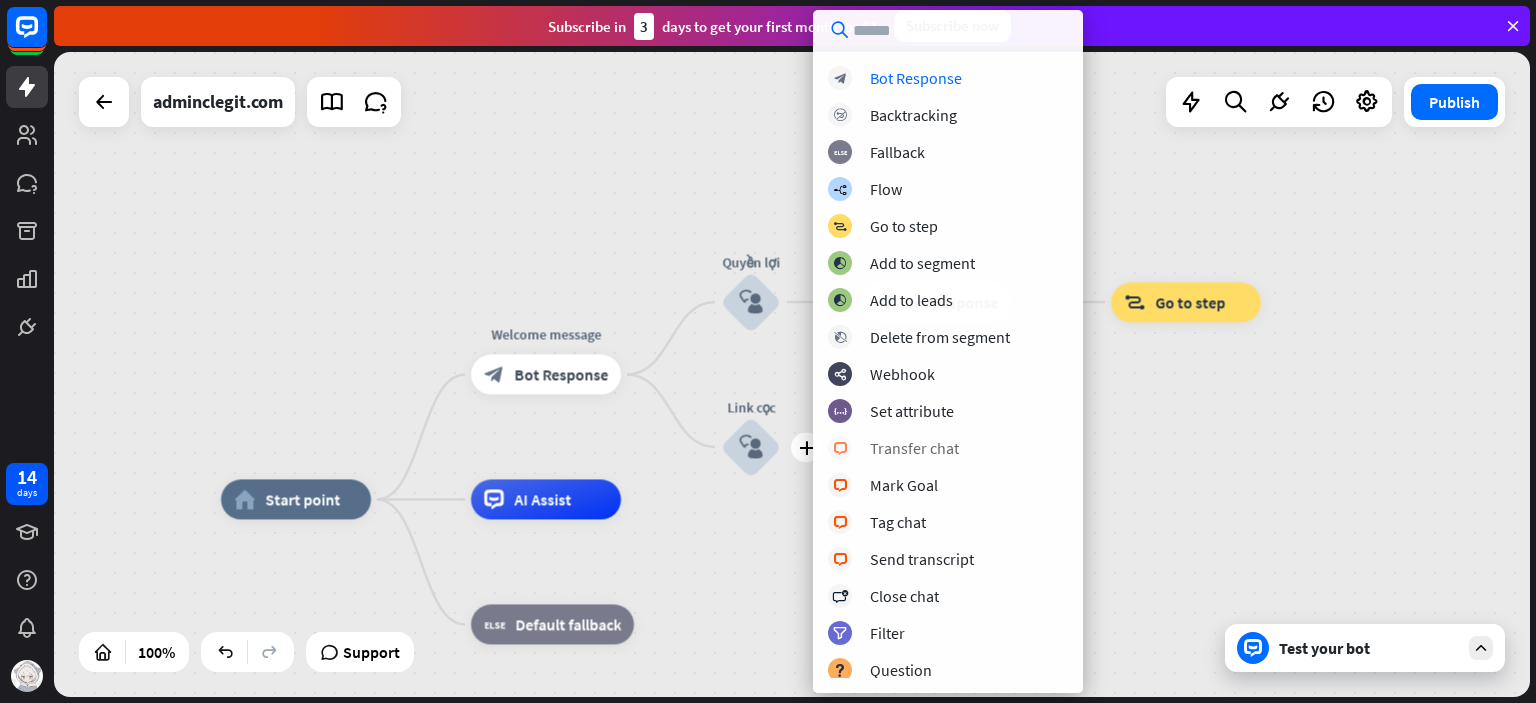 click on "block_livechat
Transfer chat" at bounding box center [948, 448] 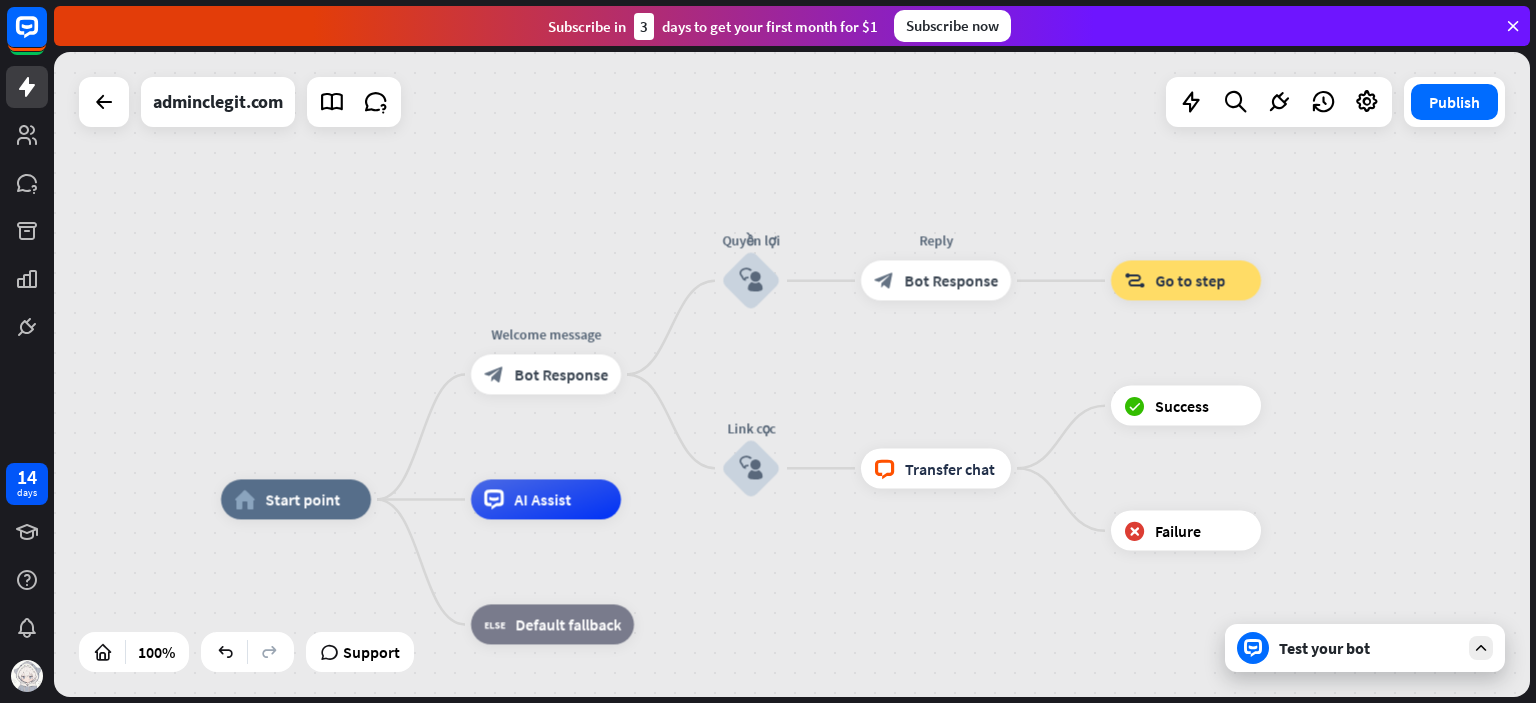 click on "block_success   Success" at bounding box center (1186, 406) 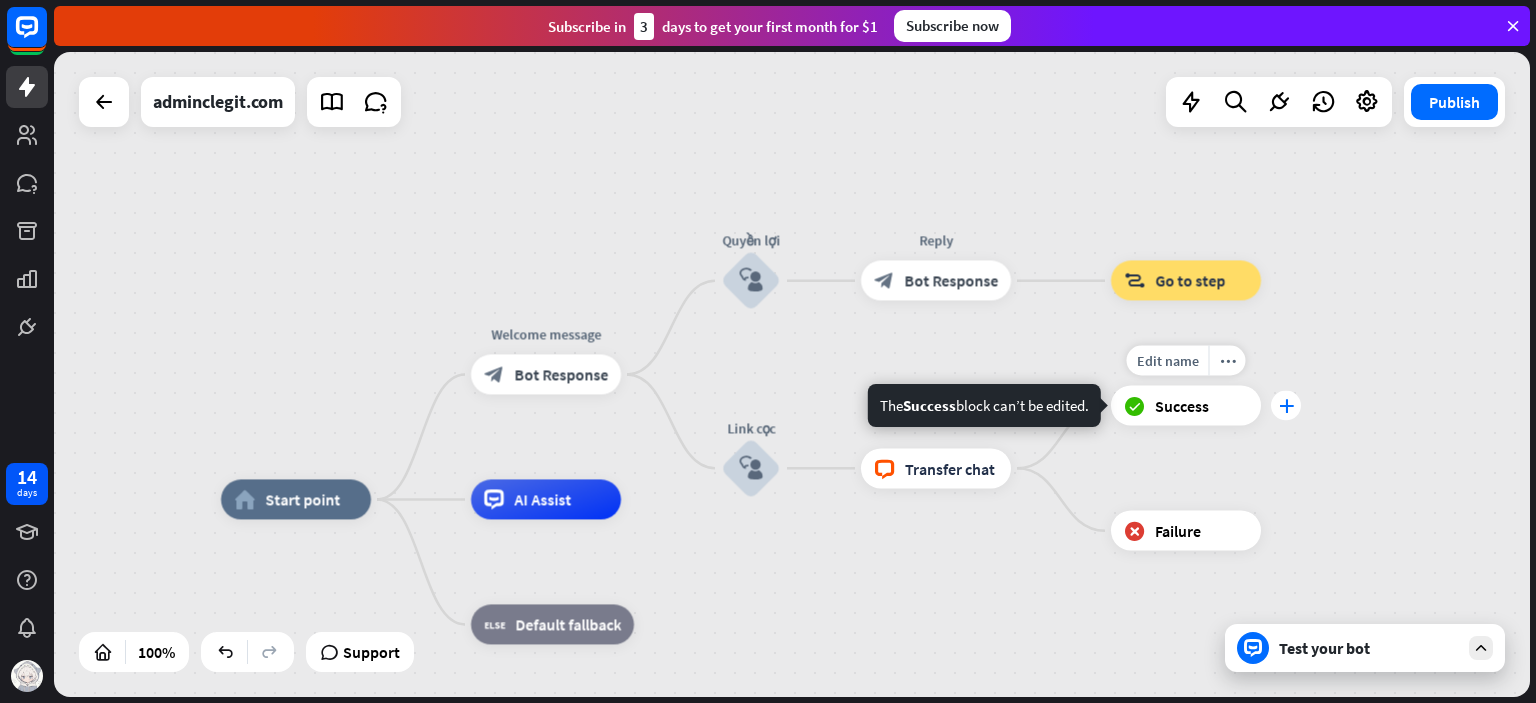 click on "plus" at bounding box center [1286, 406] 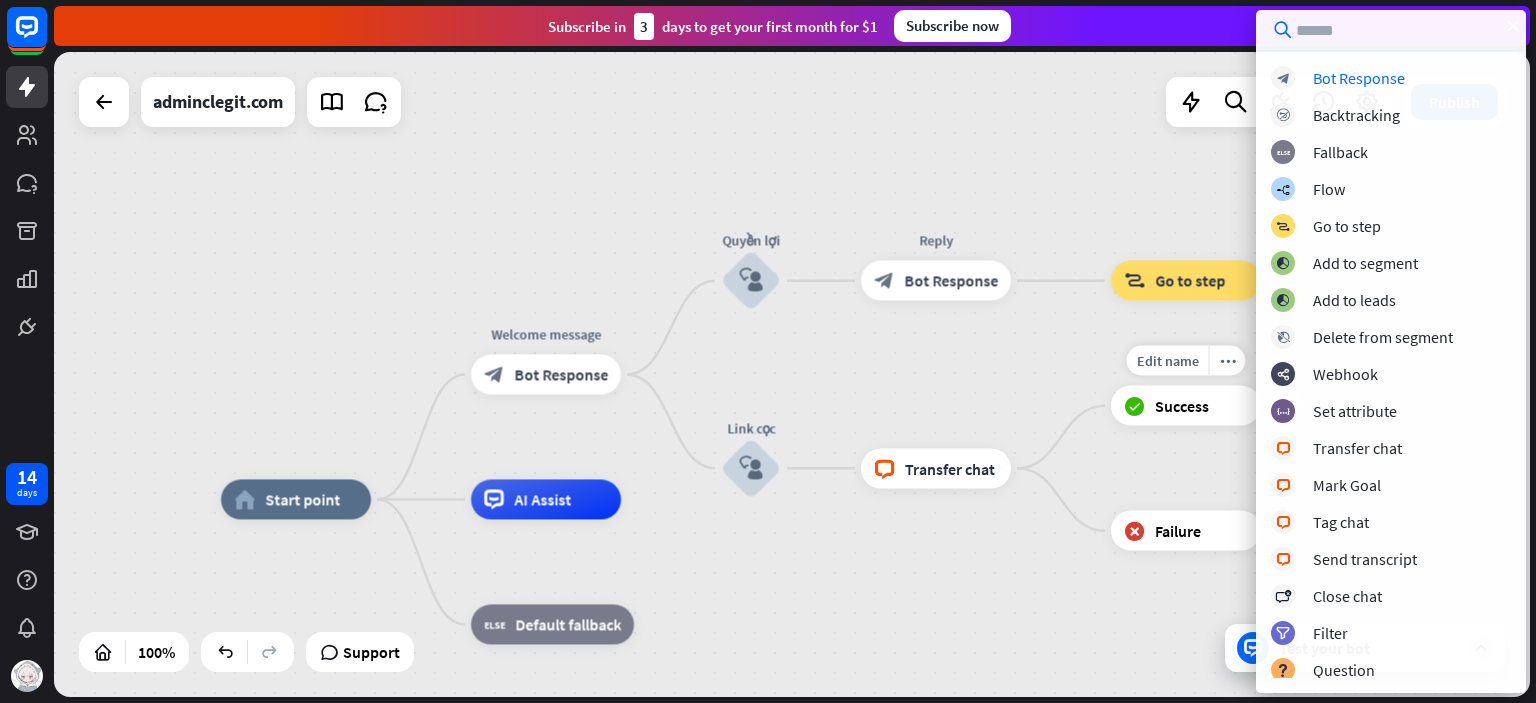 click on "block_livechat   Transfer chat" at bounding box center [936, 468] 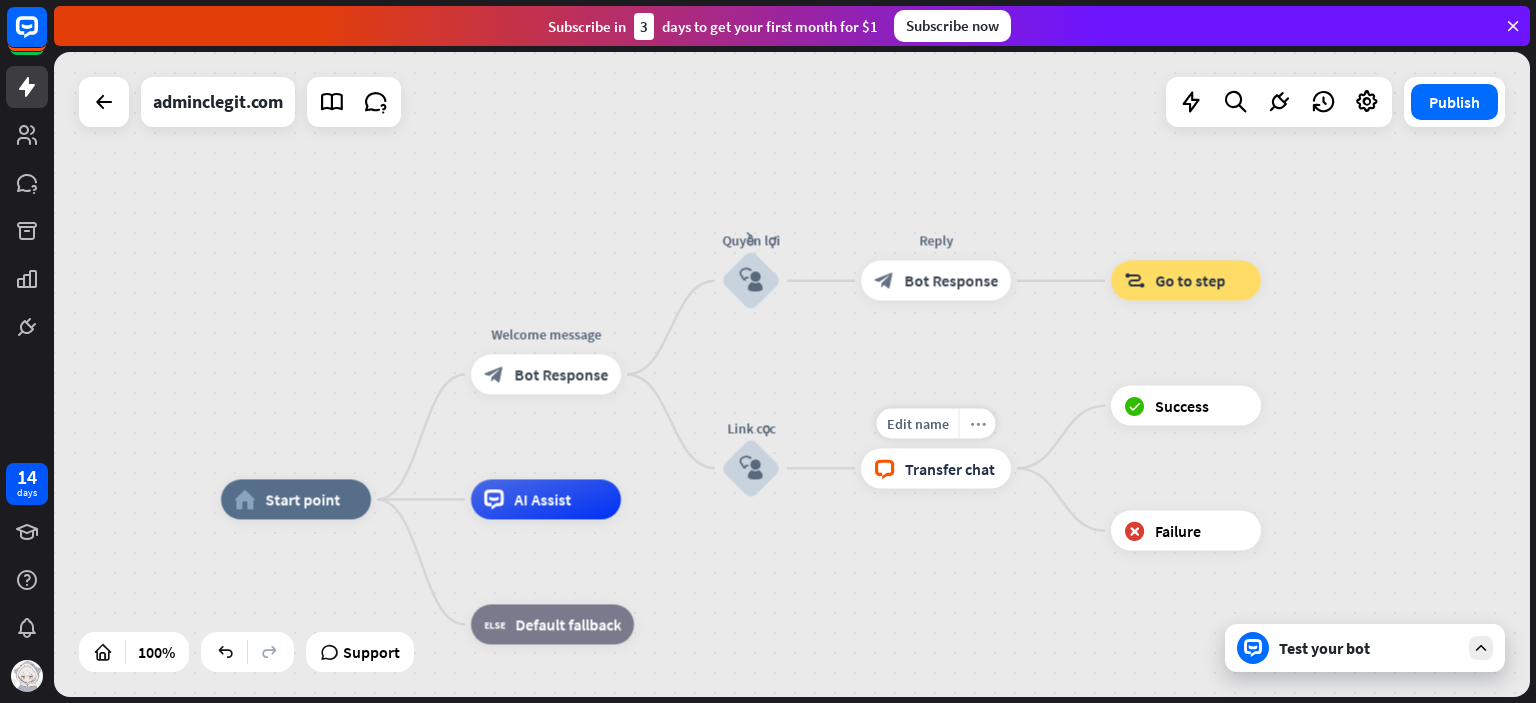 click on "more_horiz" at bounding box center (977, 423) 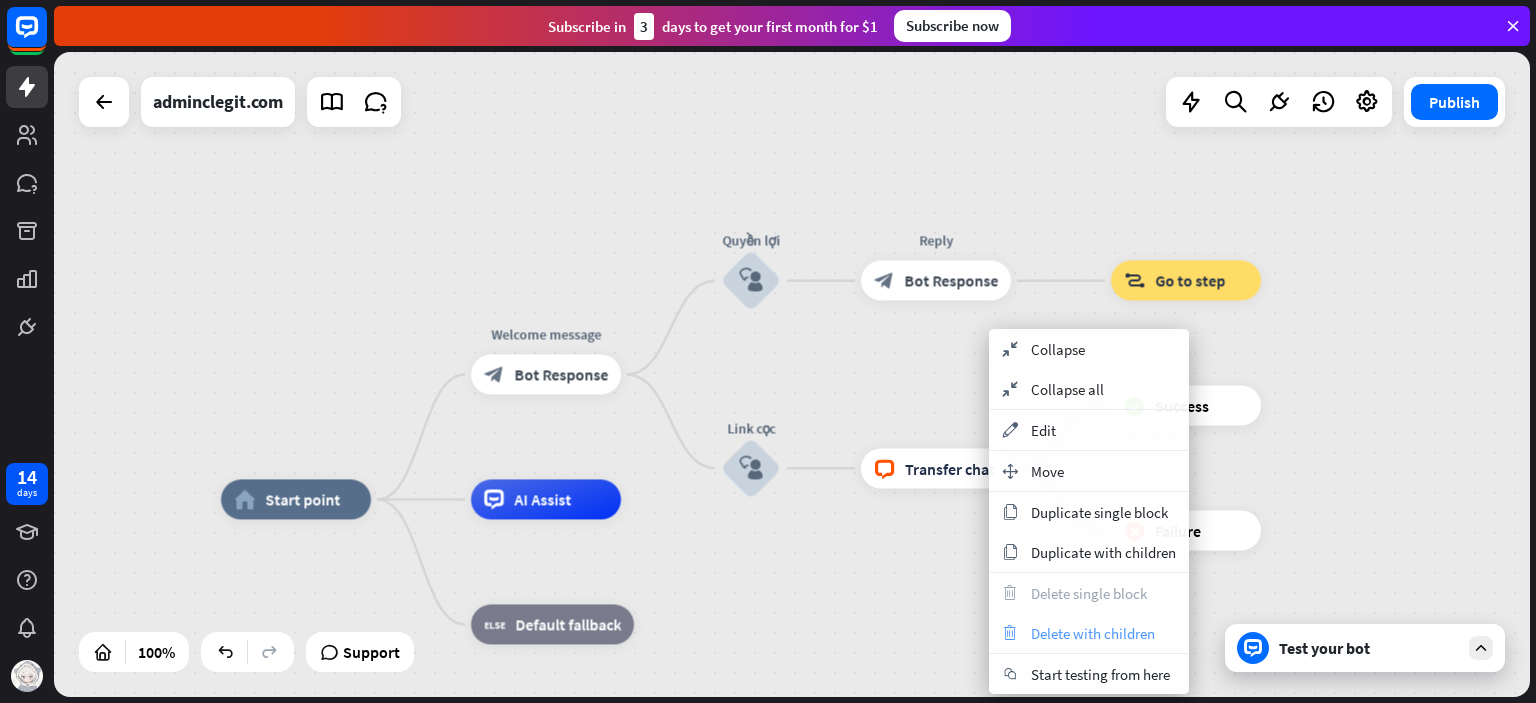 click on "trash   Delete with children" at bounding box center (1089, 633) 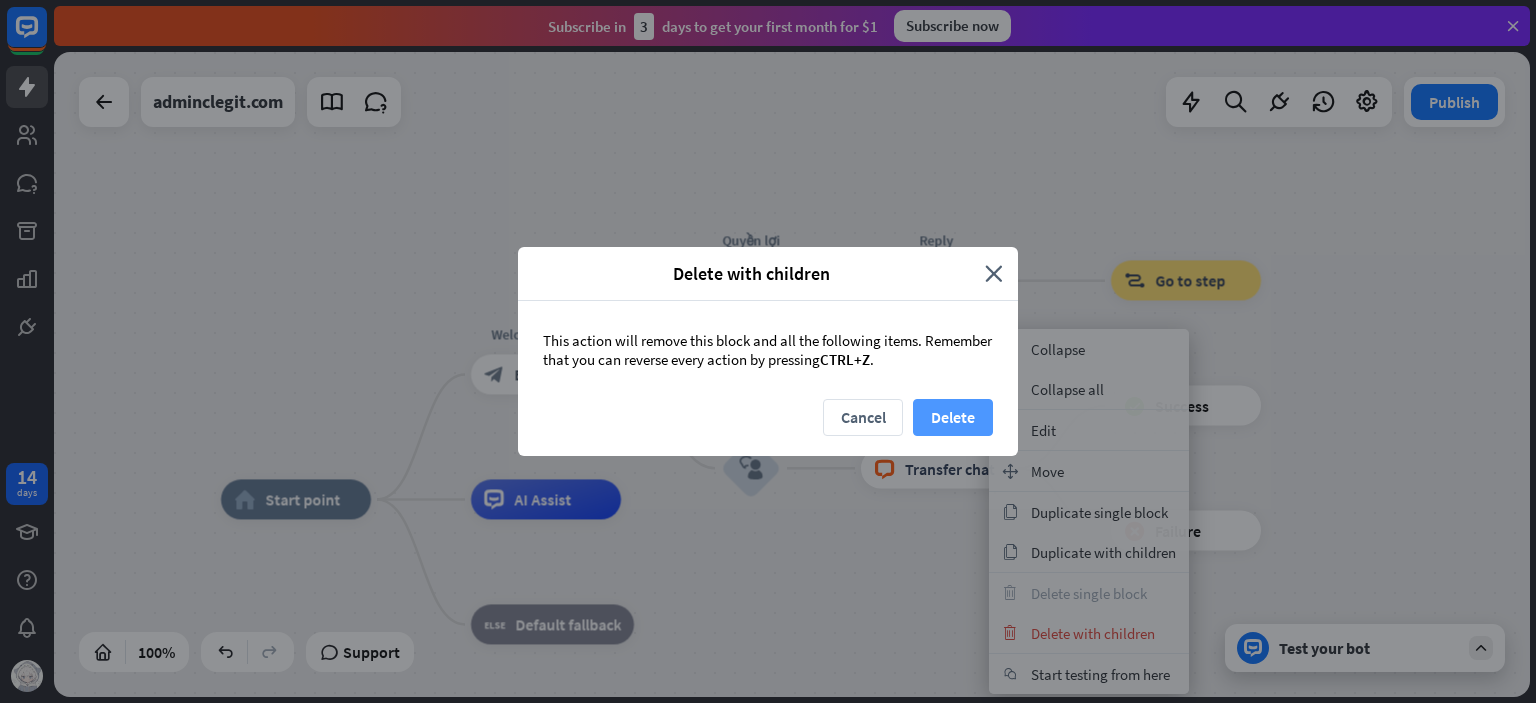 click on "Delete" at bounding box center [953, 417] 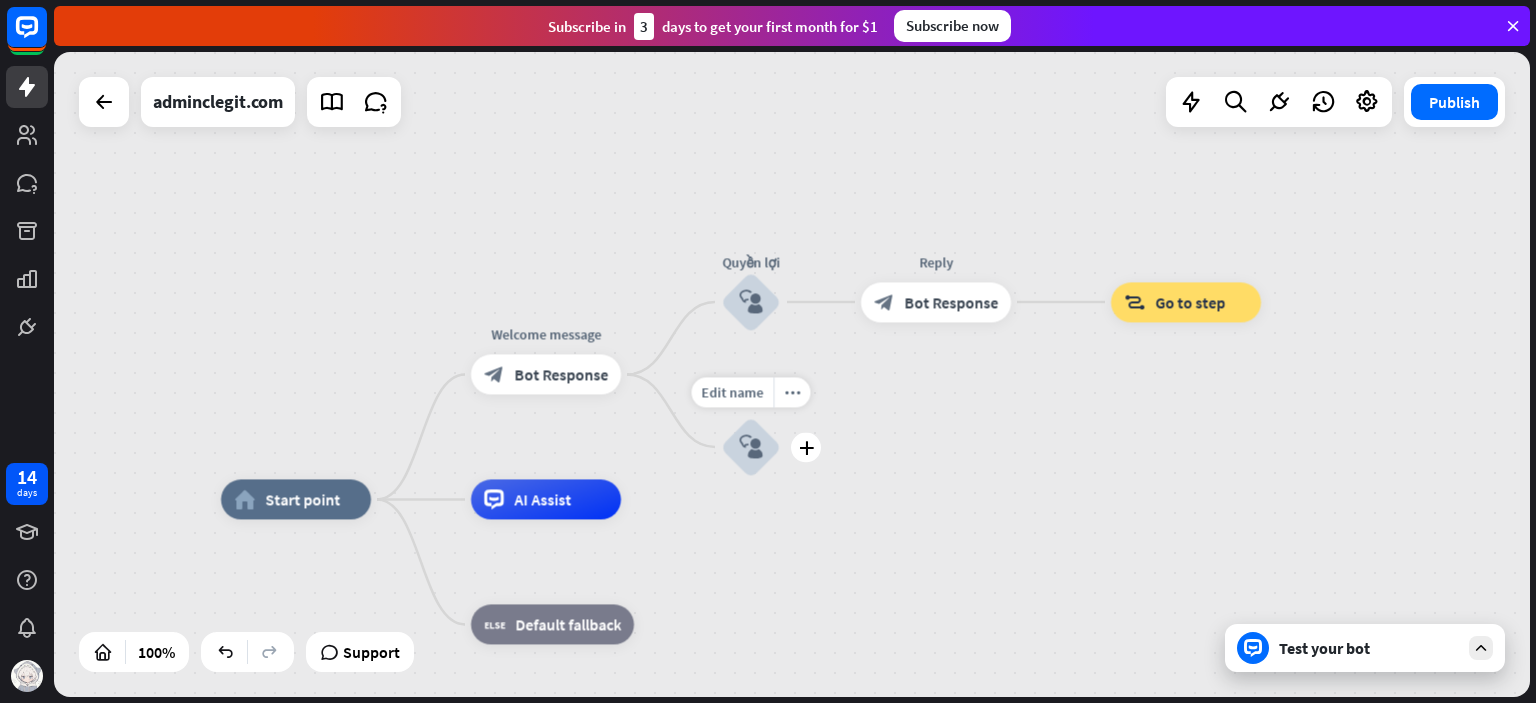 click on "Edit name   more_horiz         plus   Link cọc   block_user_input" at bounding box center [751, 447] 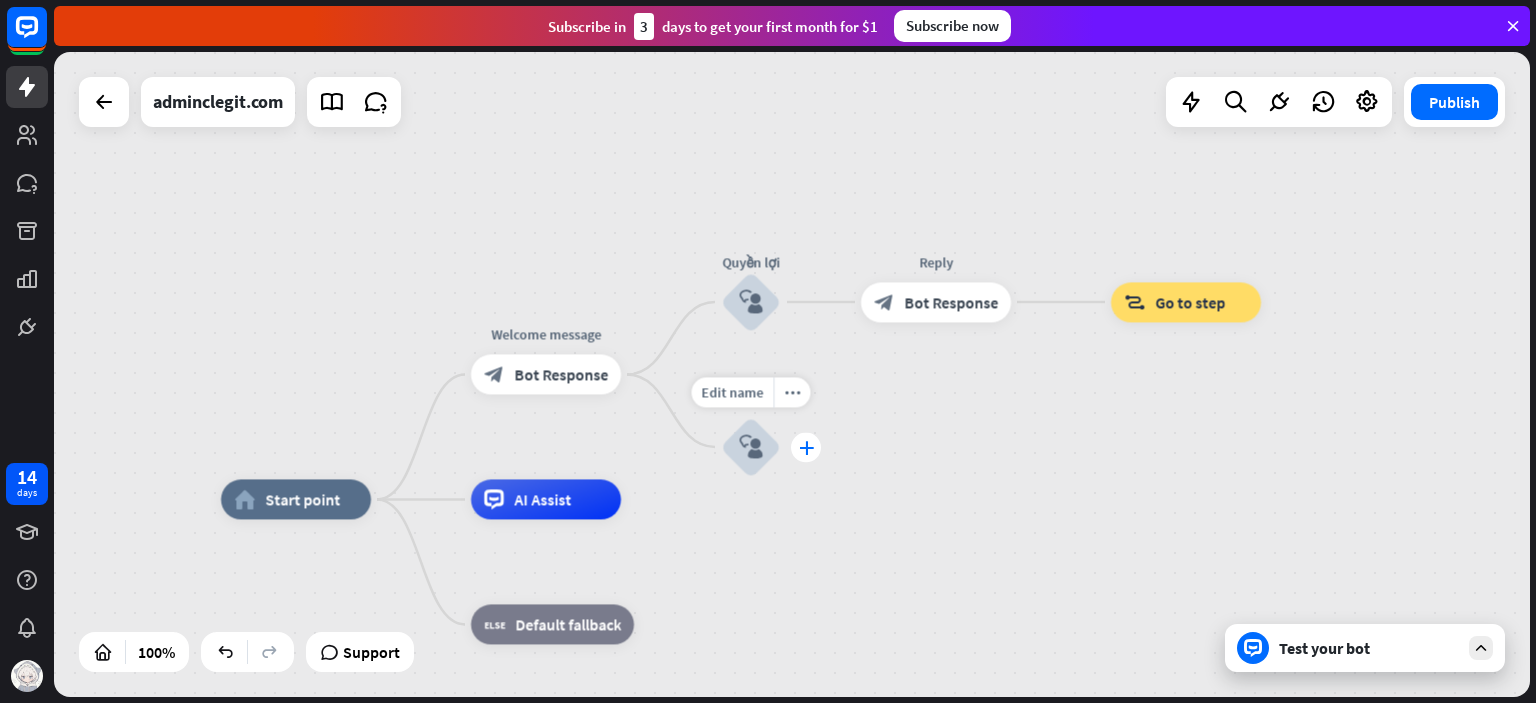click on "plus" at bounding box center [806, 447] 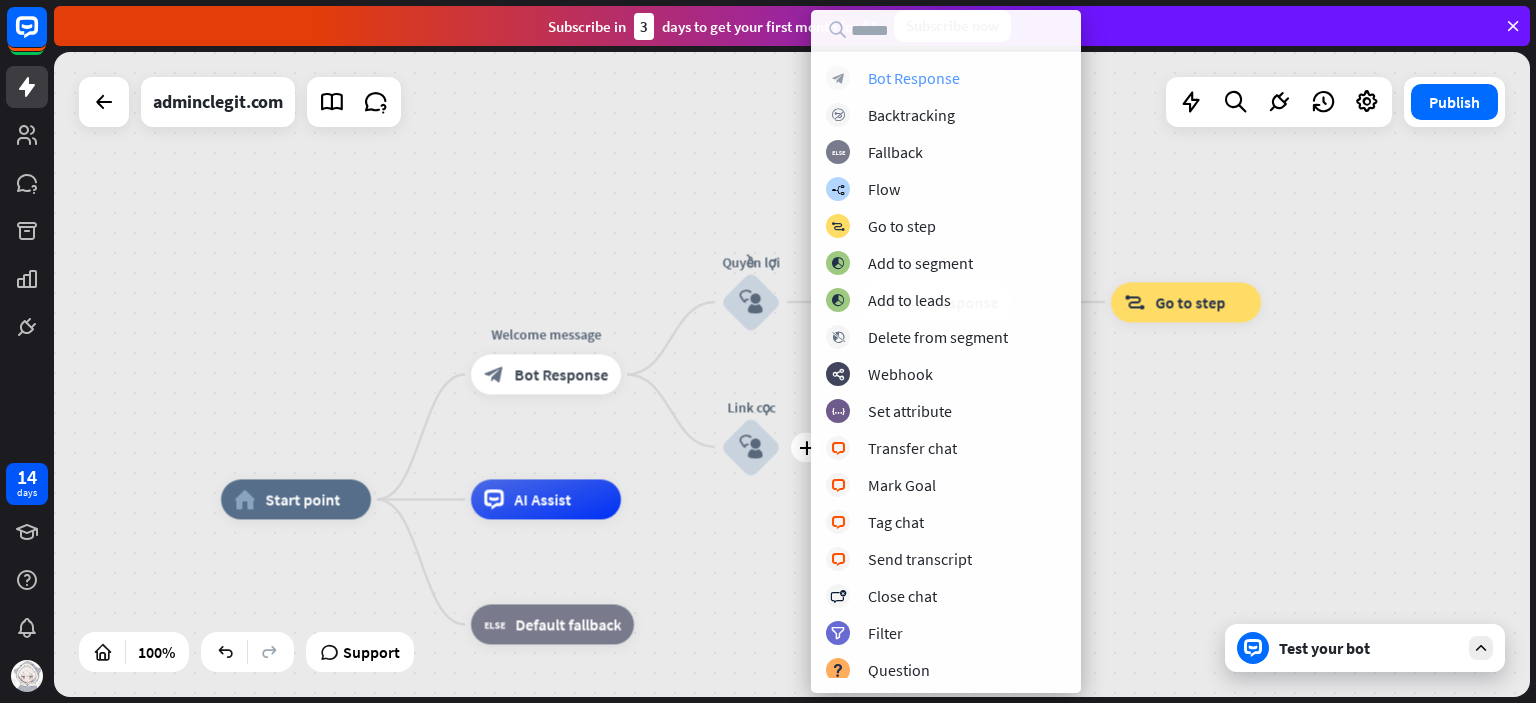 click on "Bot Response" at bounding box center (914, 78) 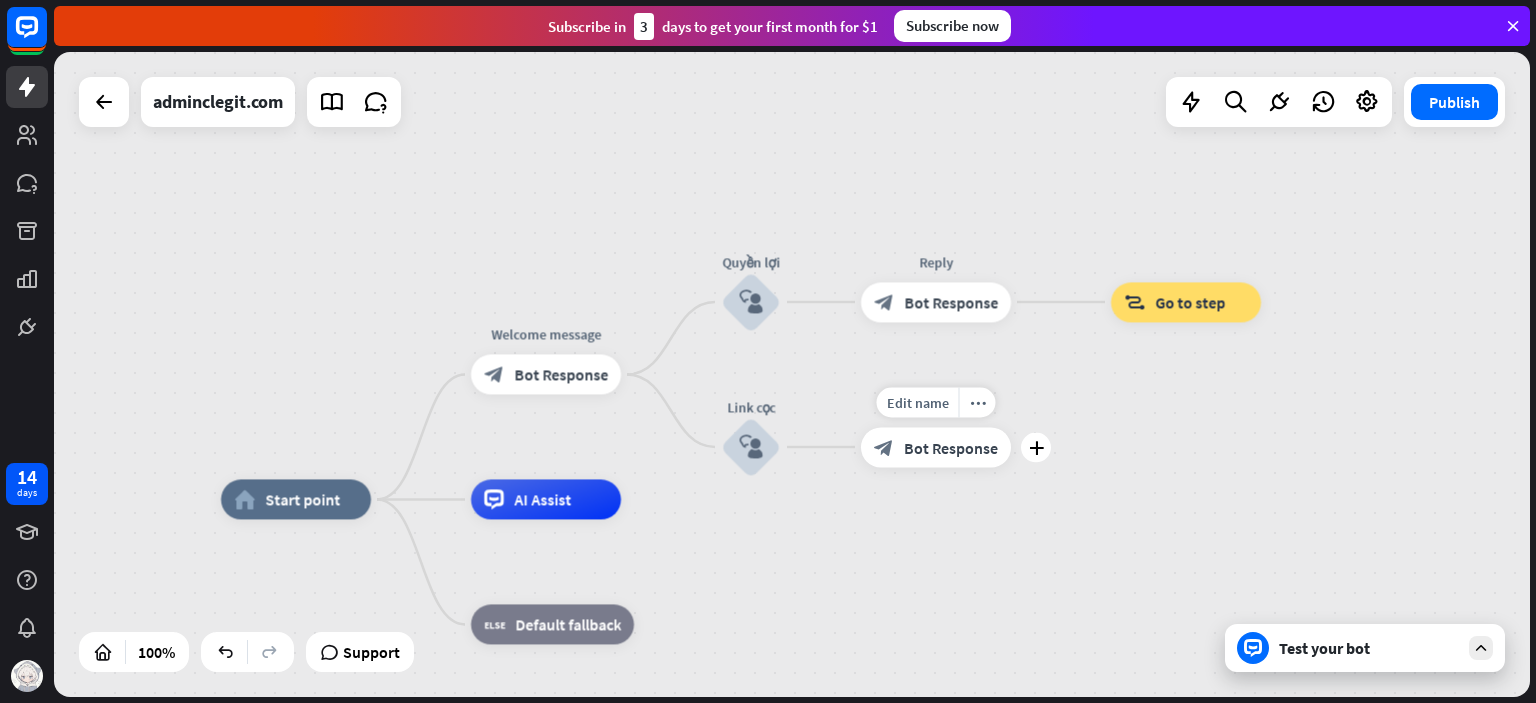 click on "Bot Response" at bounding box center (951, 447) 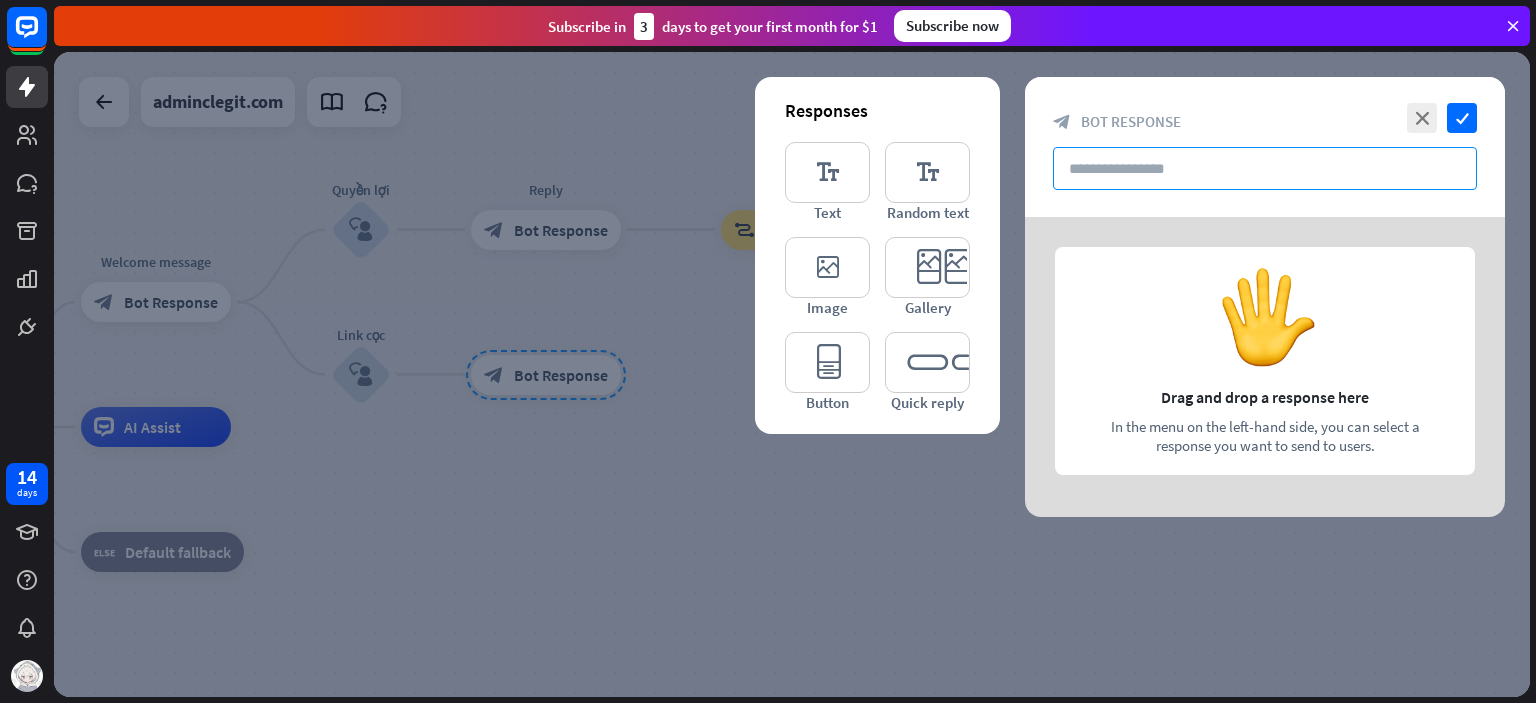 click at bounding box center (1265, 168) 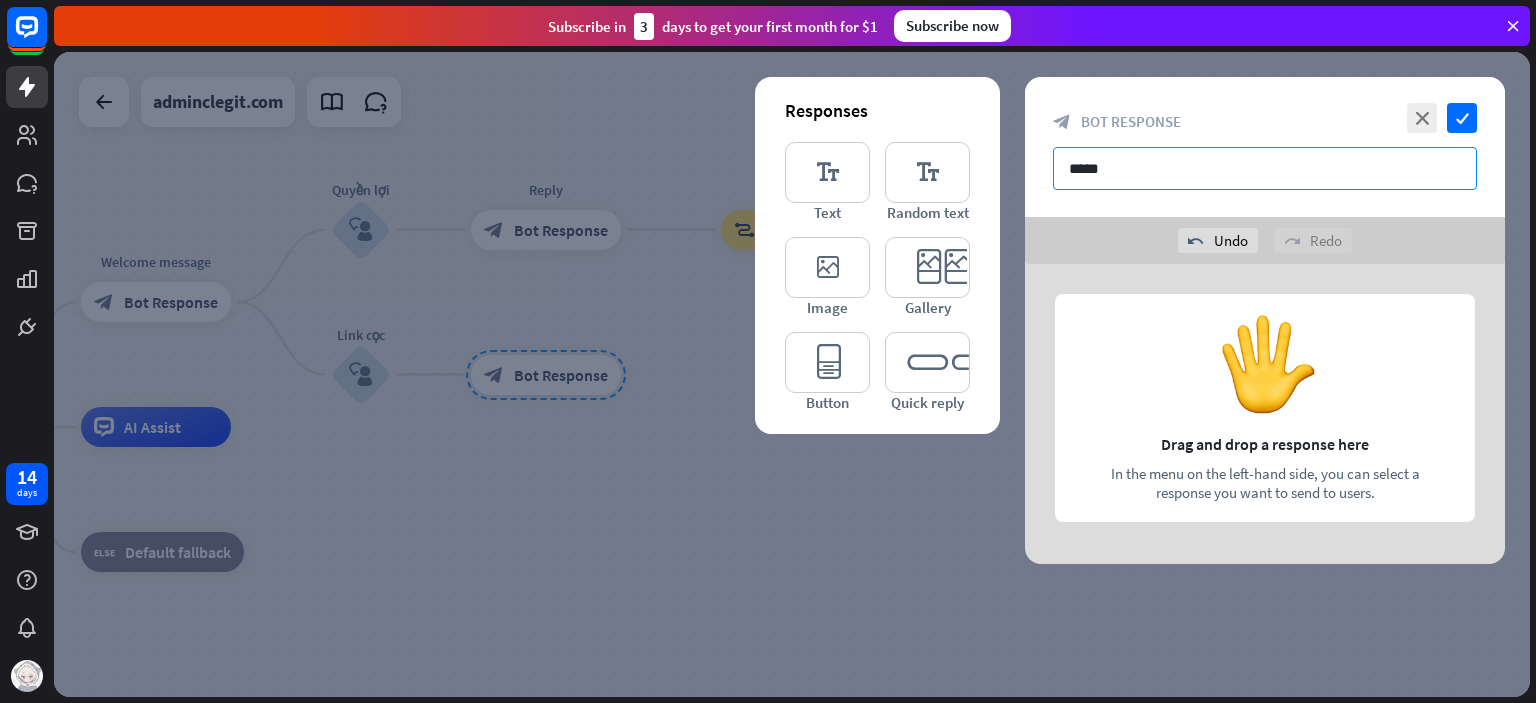 type on "*****" 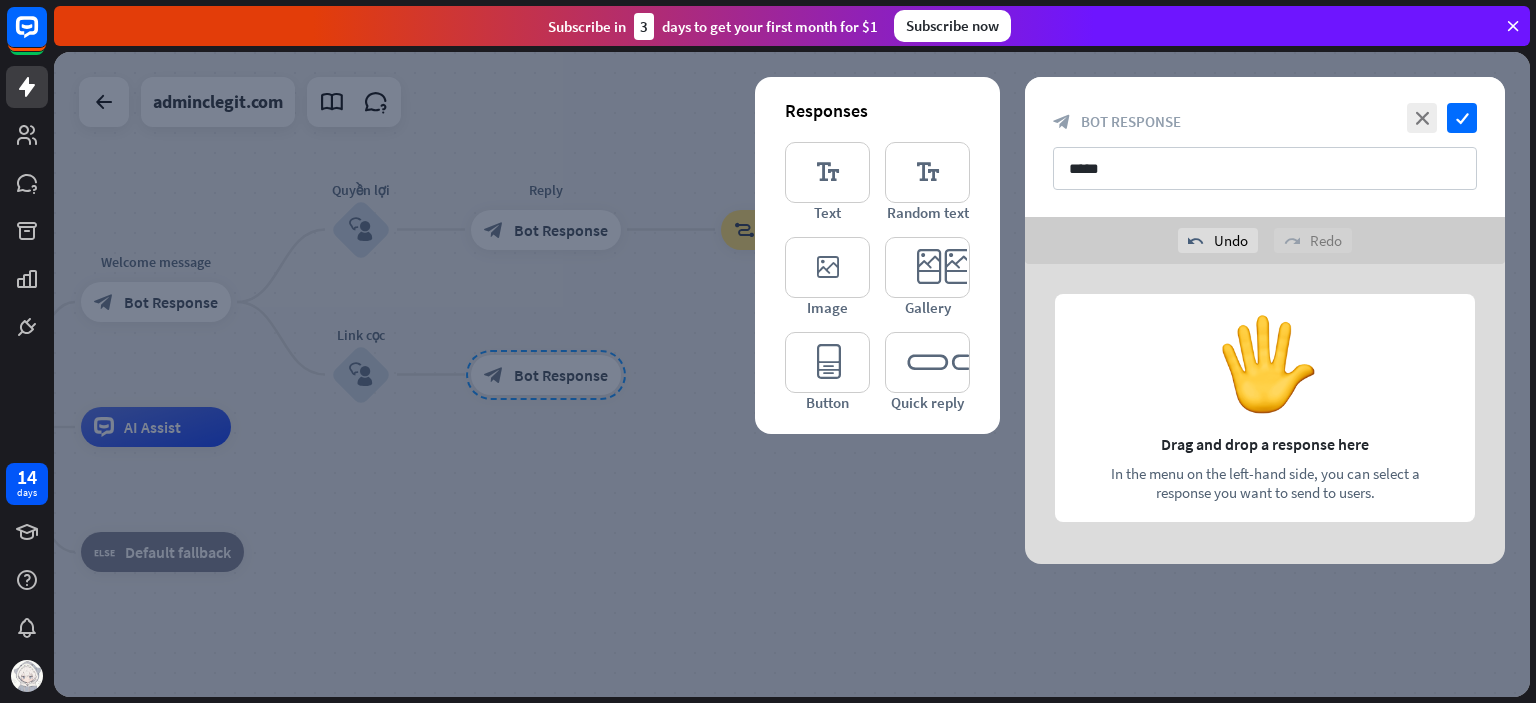 click at bounding box center [1265, 414] 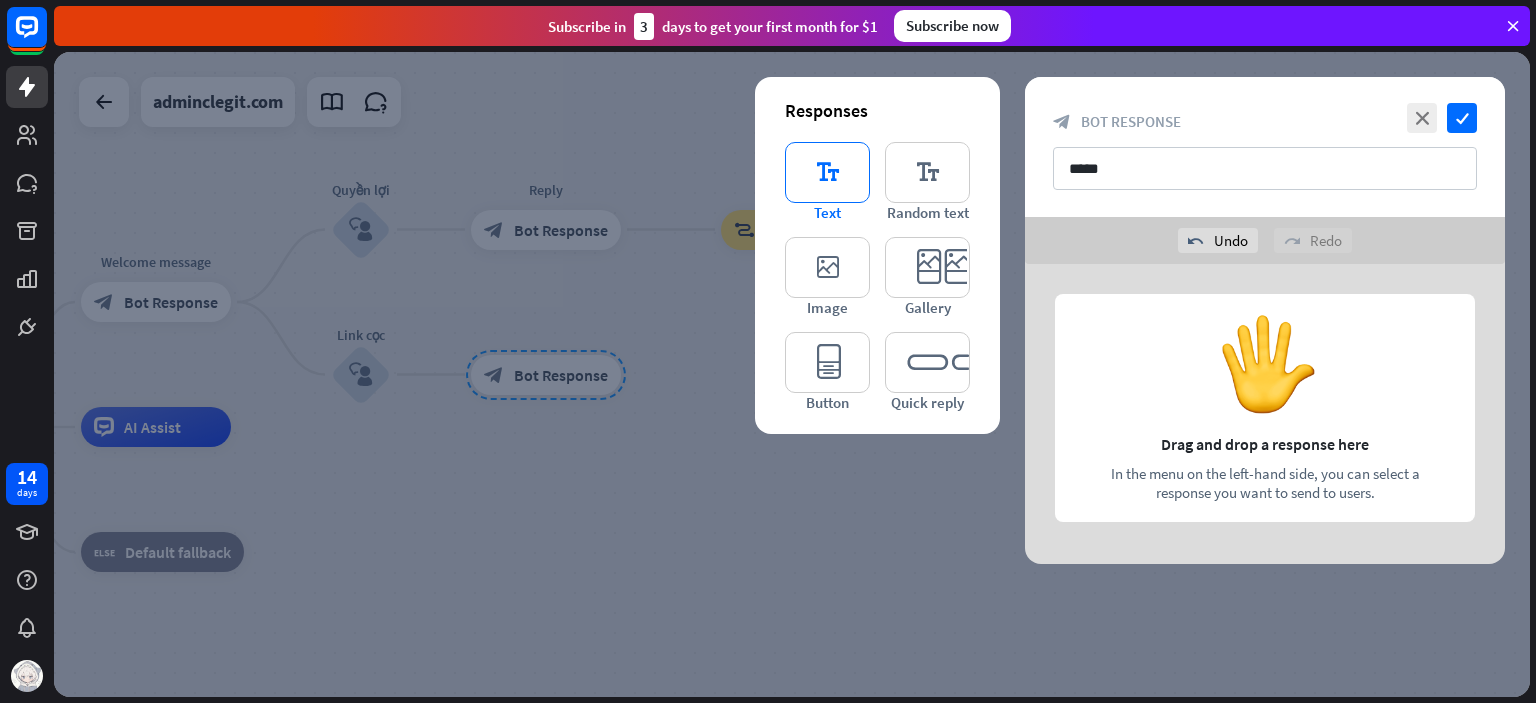 click on "editor_text" at bounding box center (827, 172) 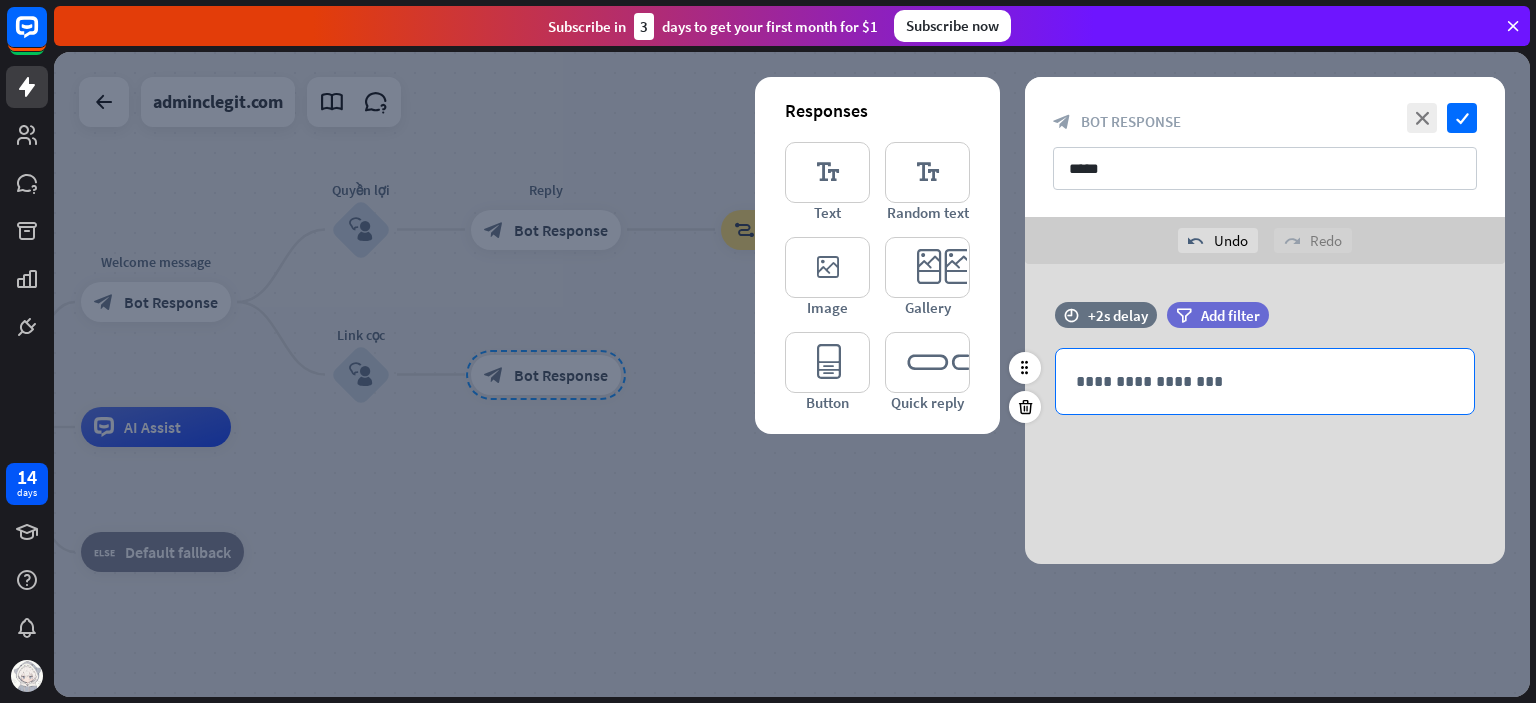 click on "**********" at bounding box center (1265, 381) 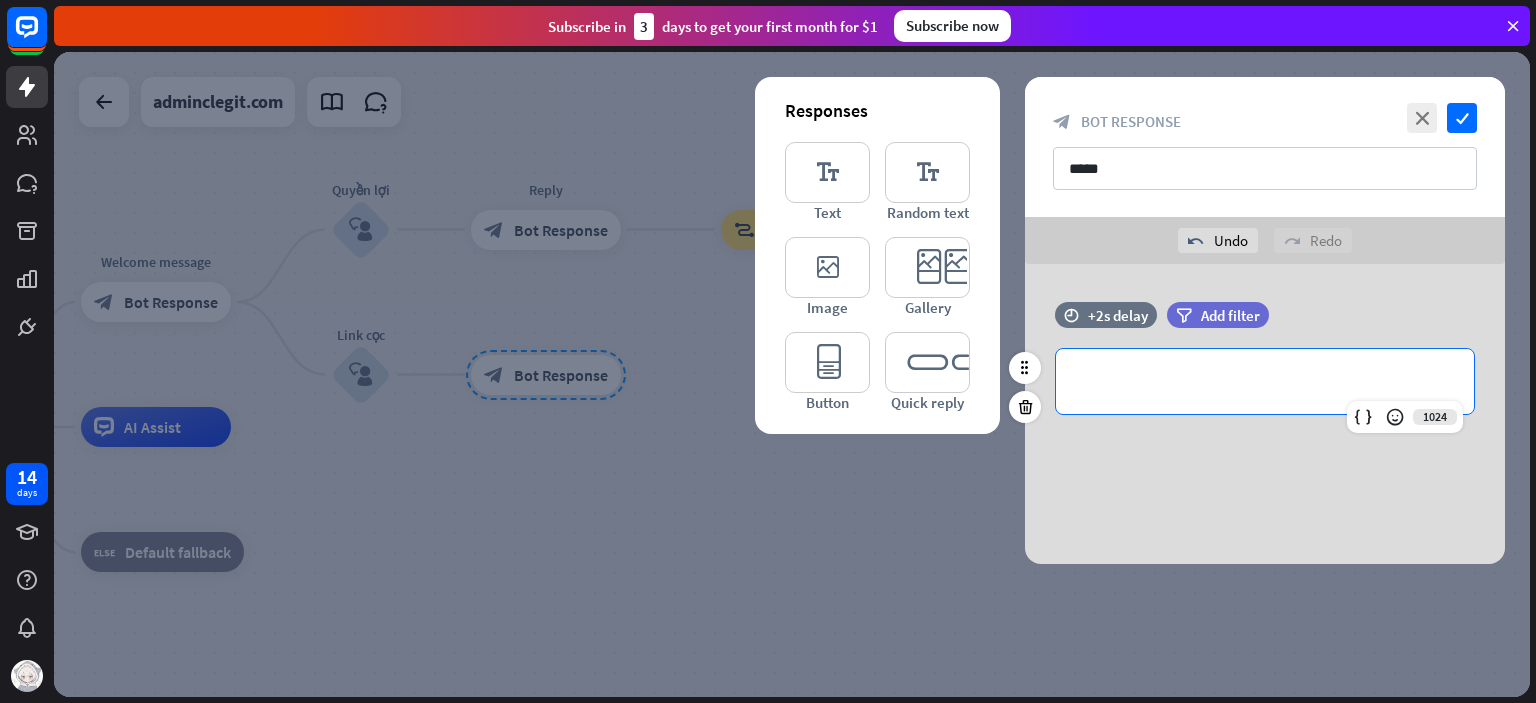type 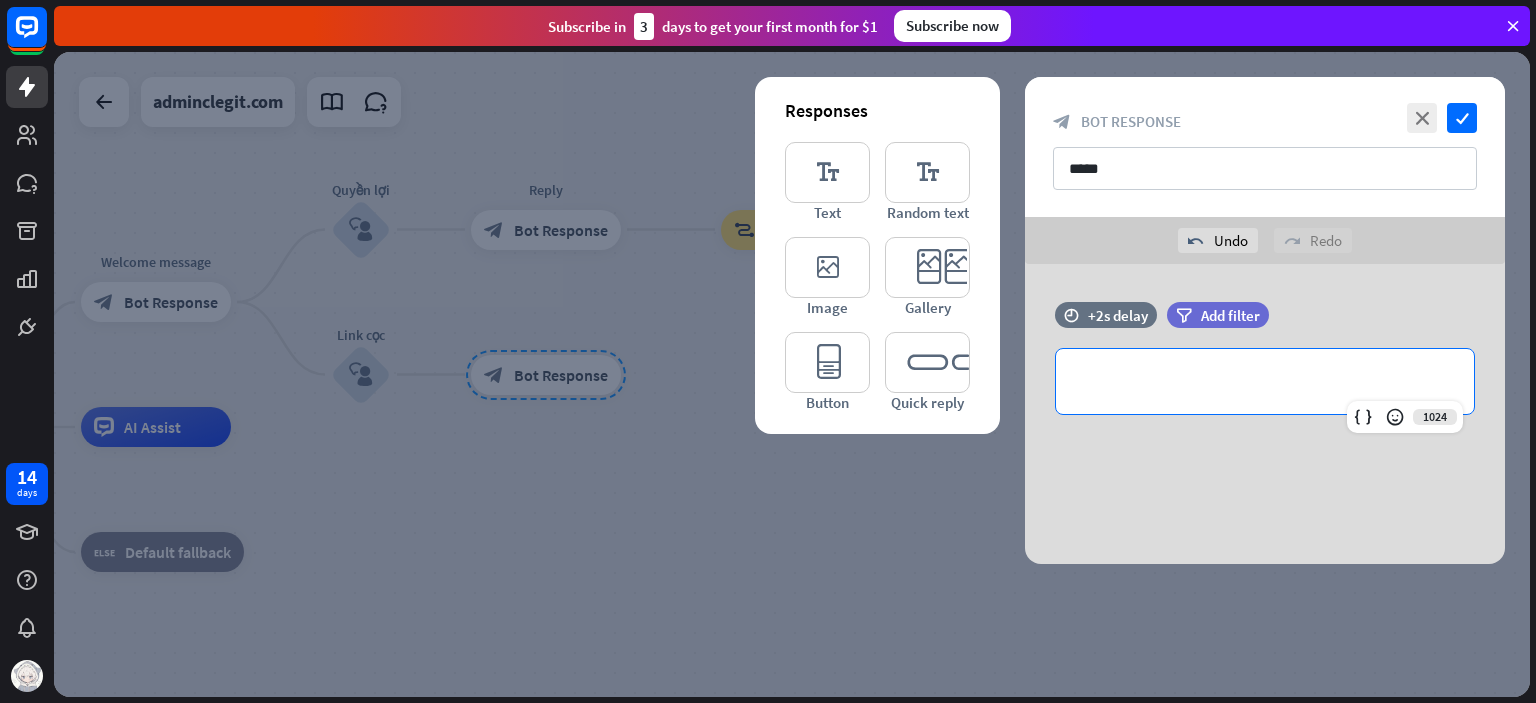 click on "**********" at bounding box center (1265, 414) 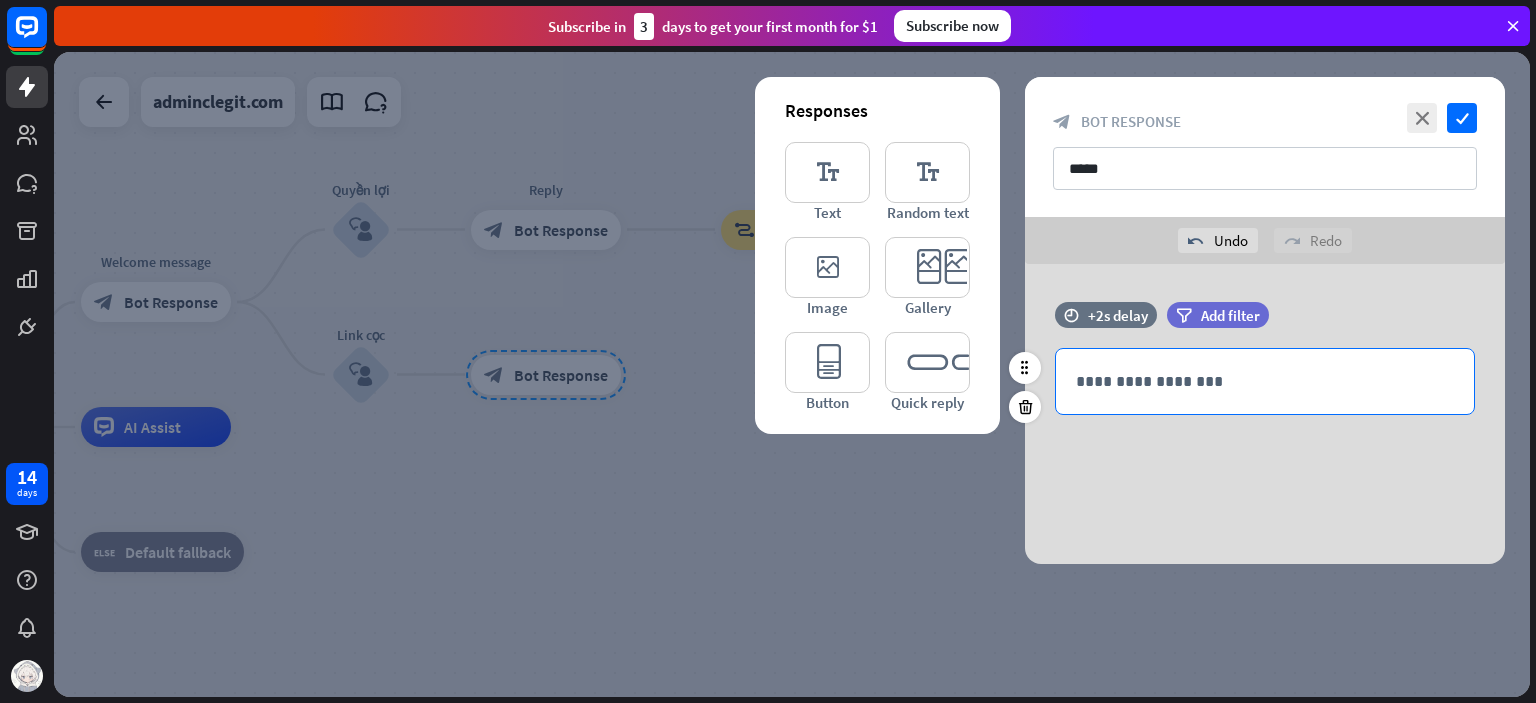 click on "**********" at bounding box center (1265, 381) 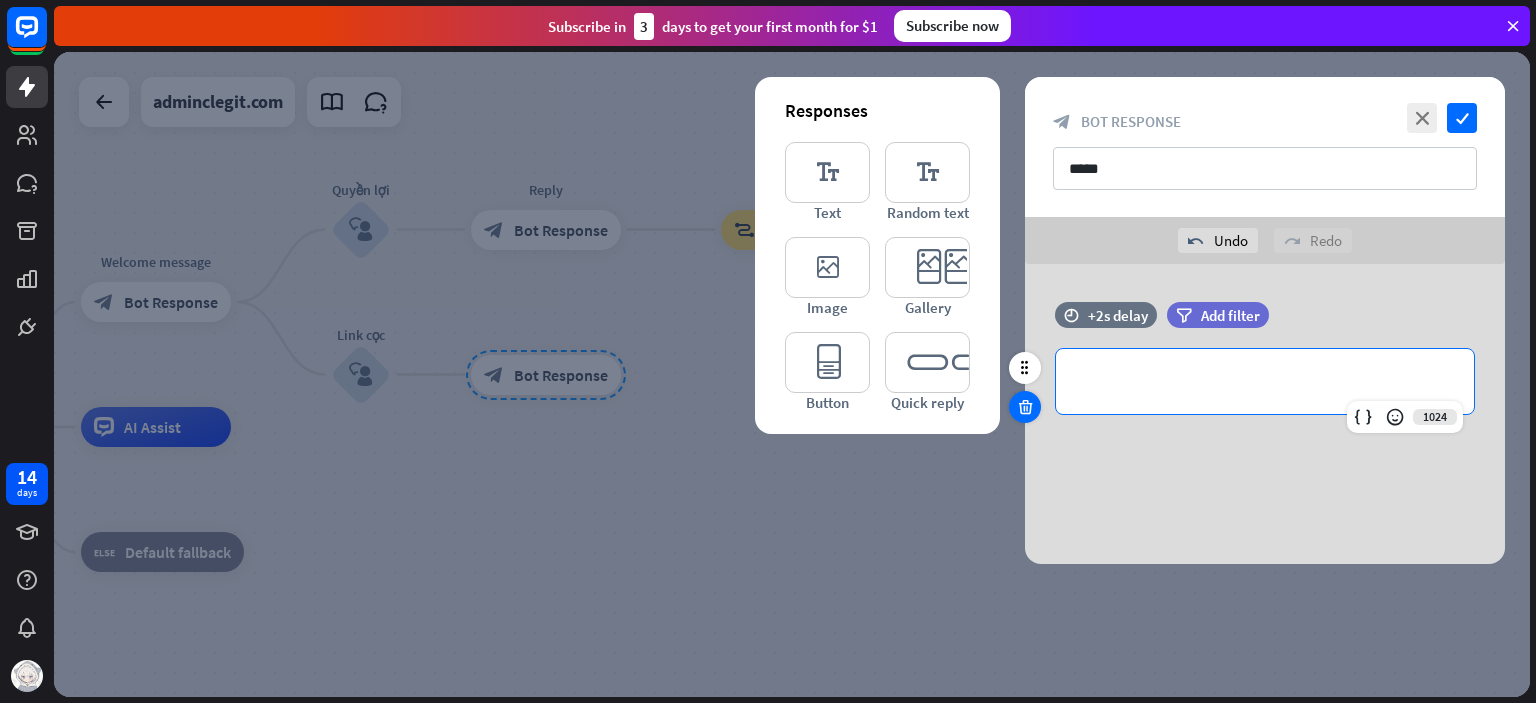 click at bounding box center [1025, 407] 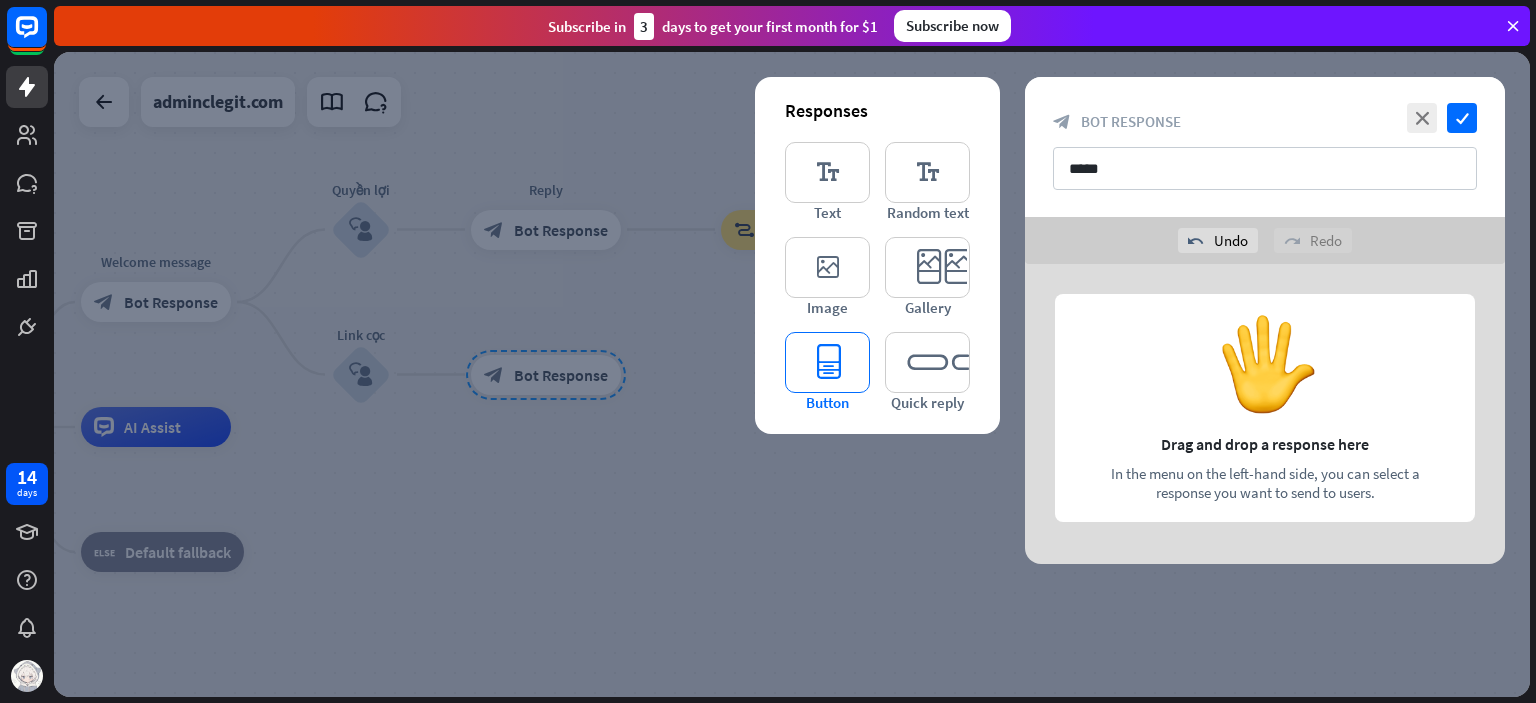 click on "editor_button" at bounding box center [827, 362] 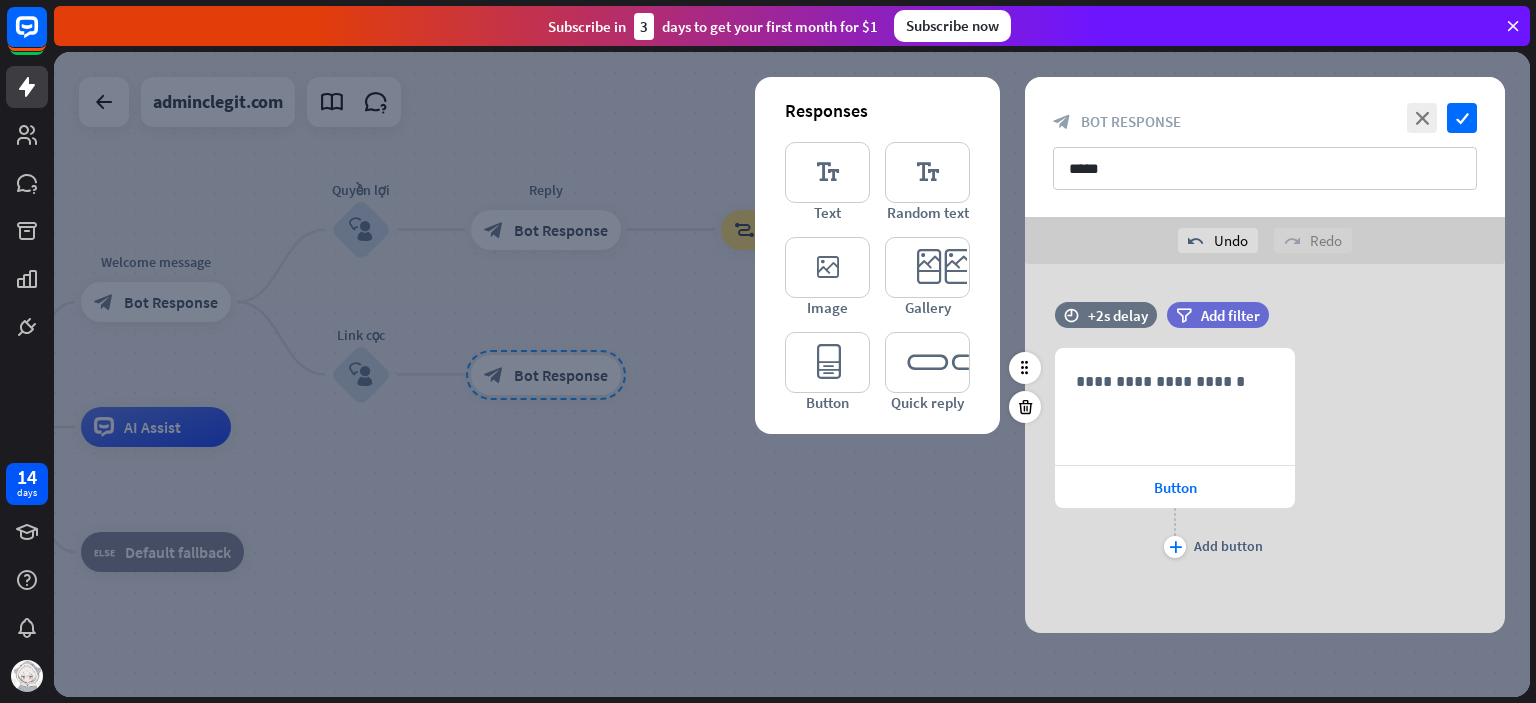 click on "**********" at bounding box center (1265, 455) 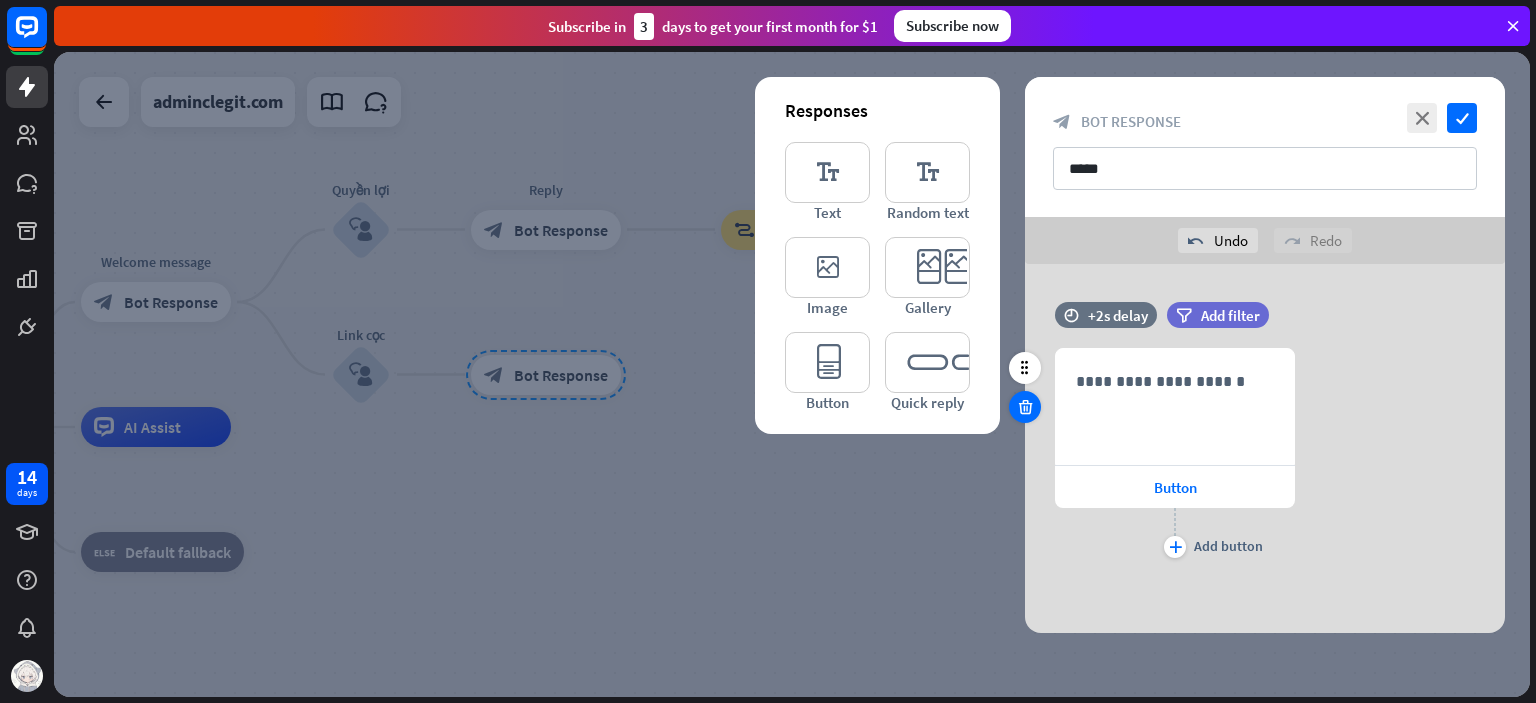click at bounding box center (1025, 407) 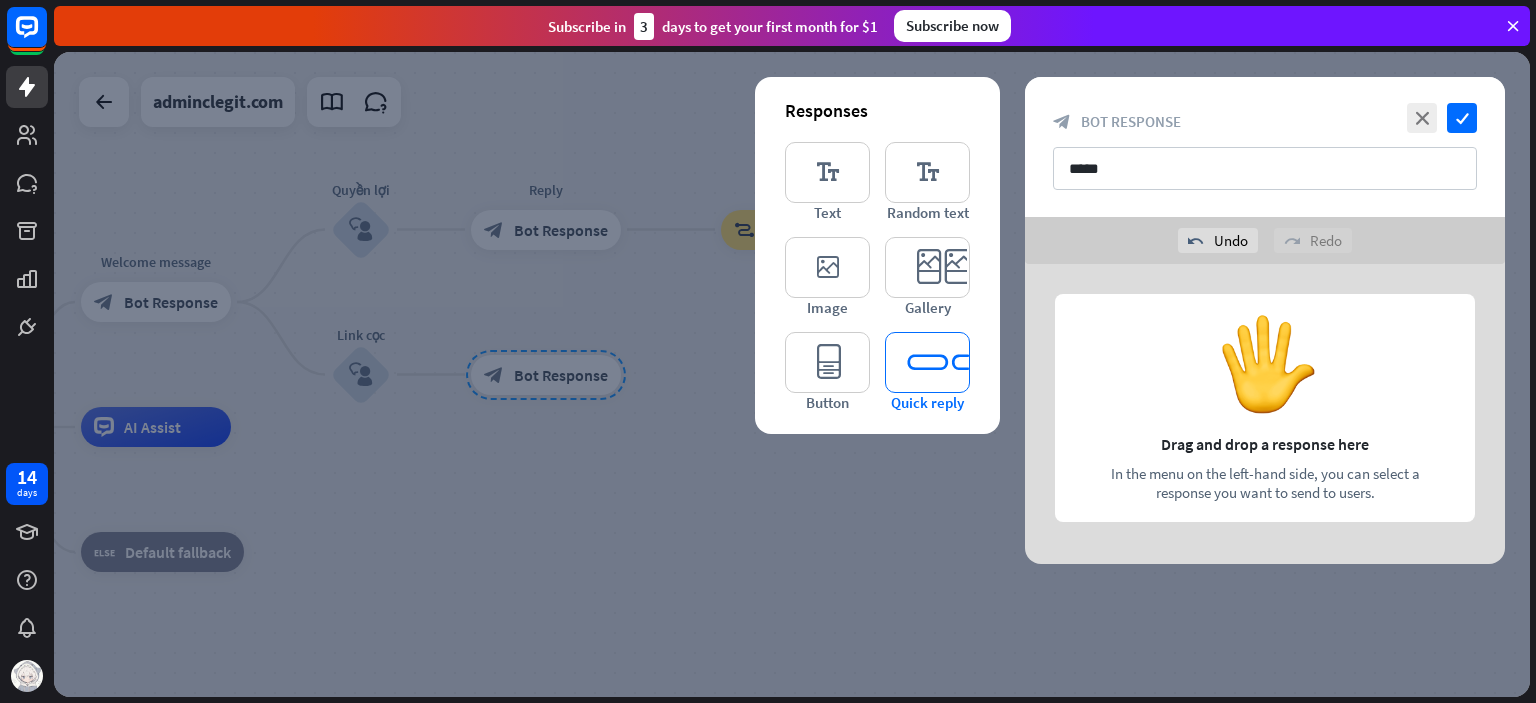 click on "editor_quick_replies" at bounding box center (927, 362) 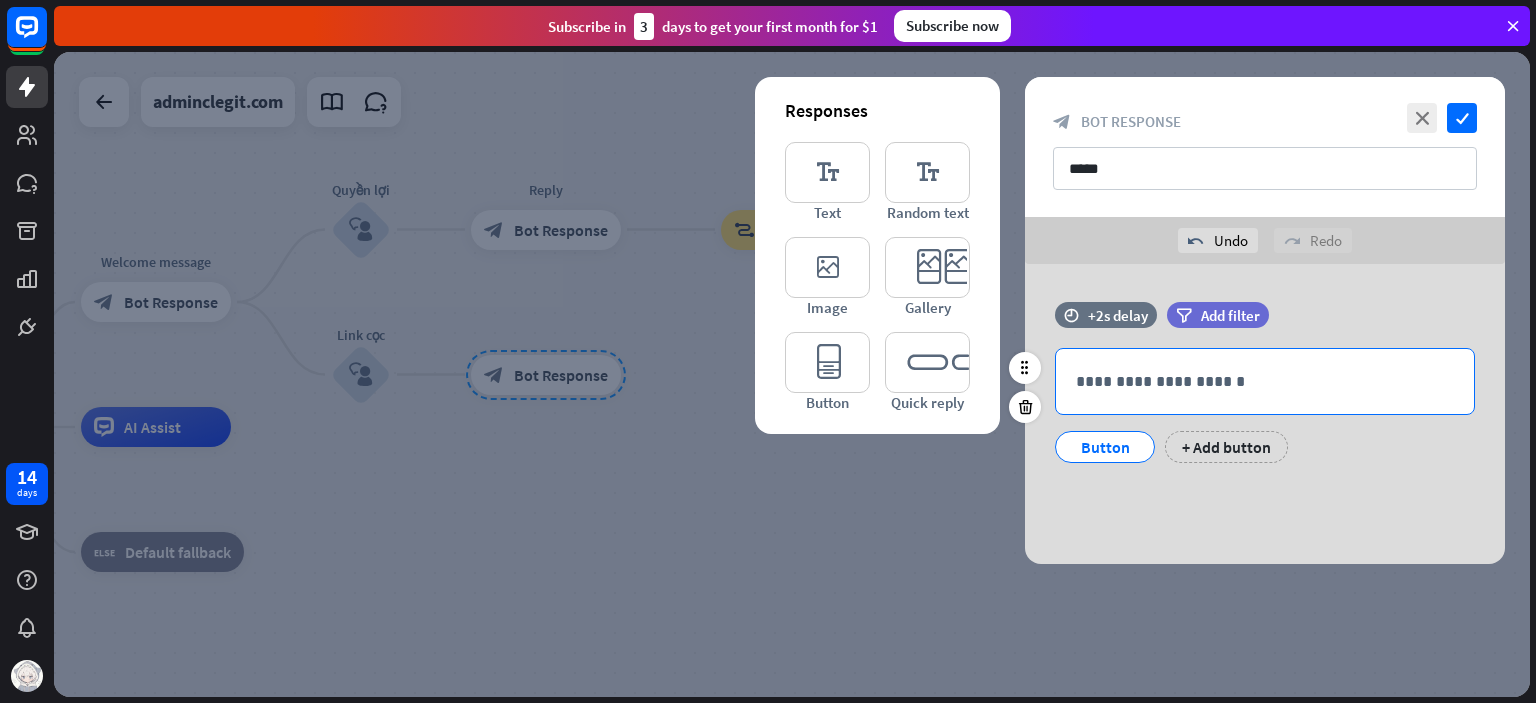 click on "**********" at bounding box center (1265, 381) 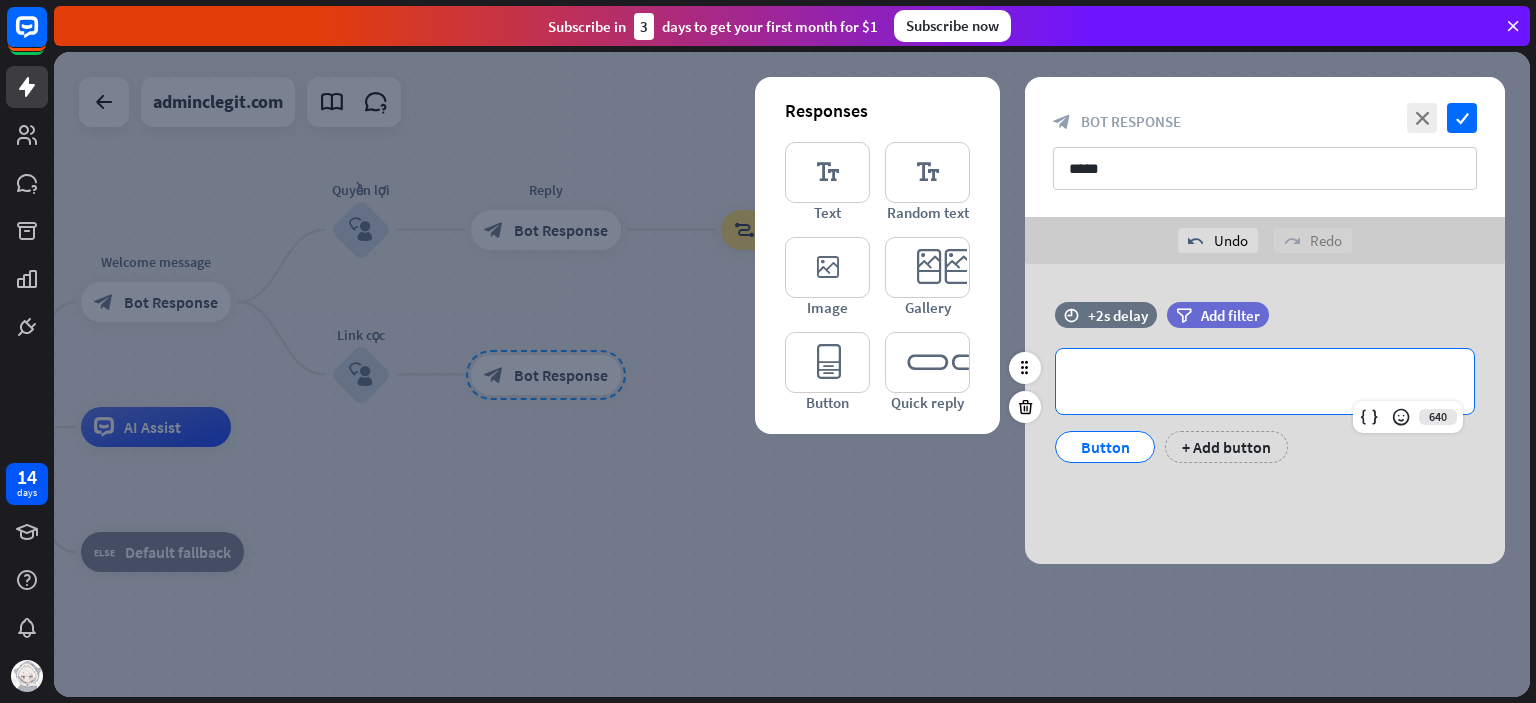 paste 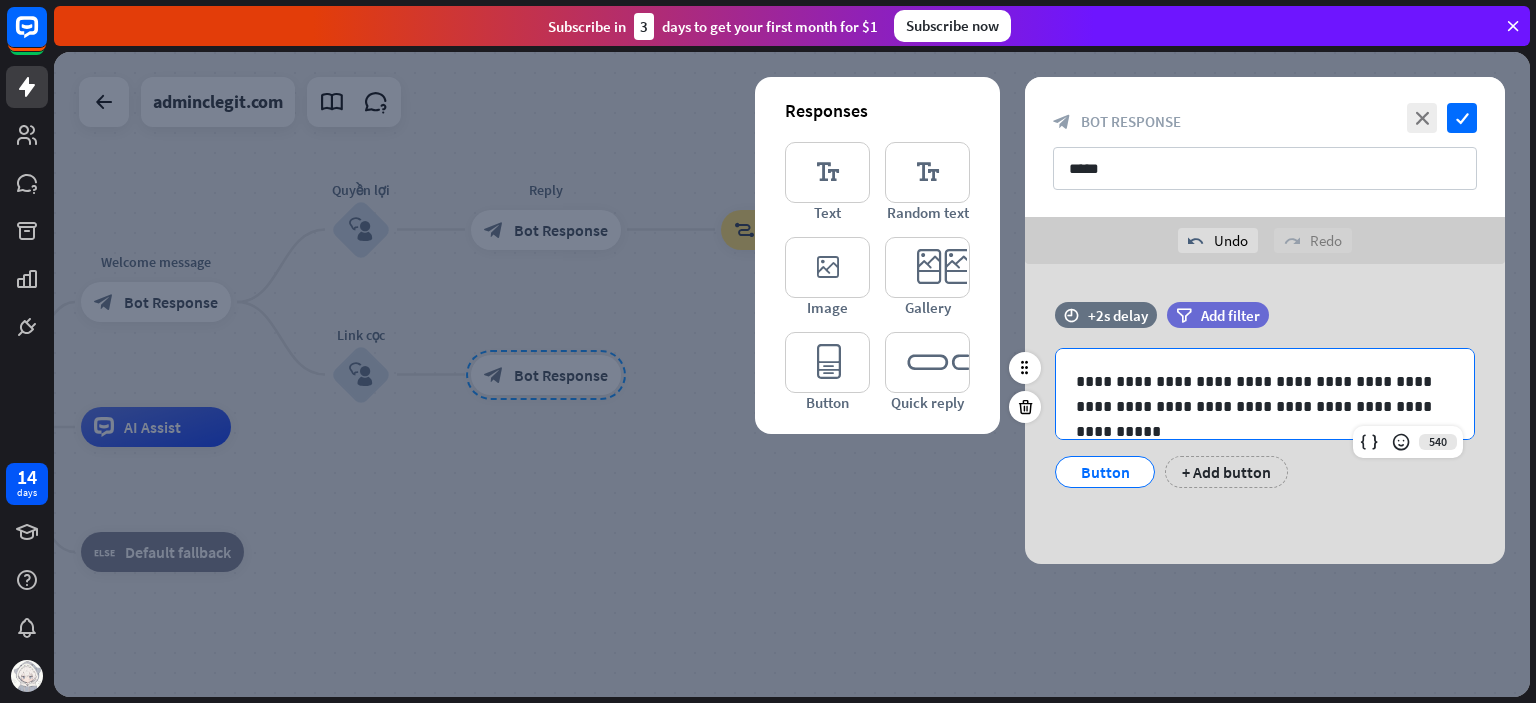 type 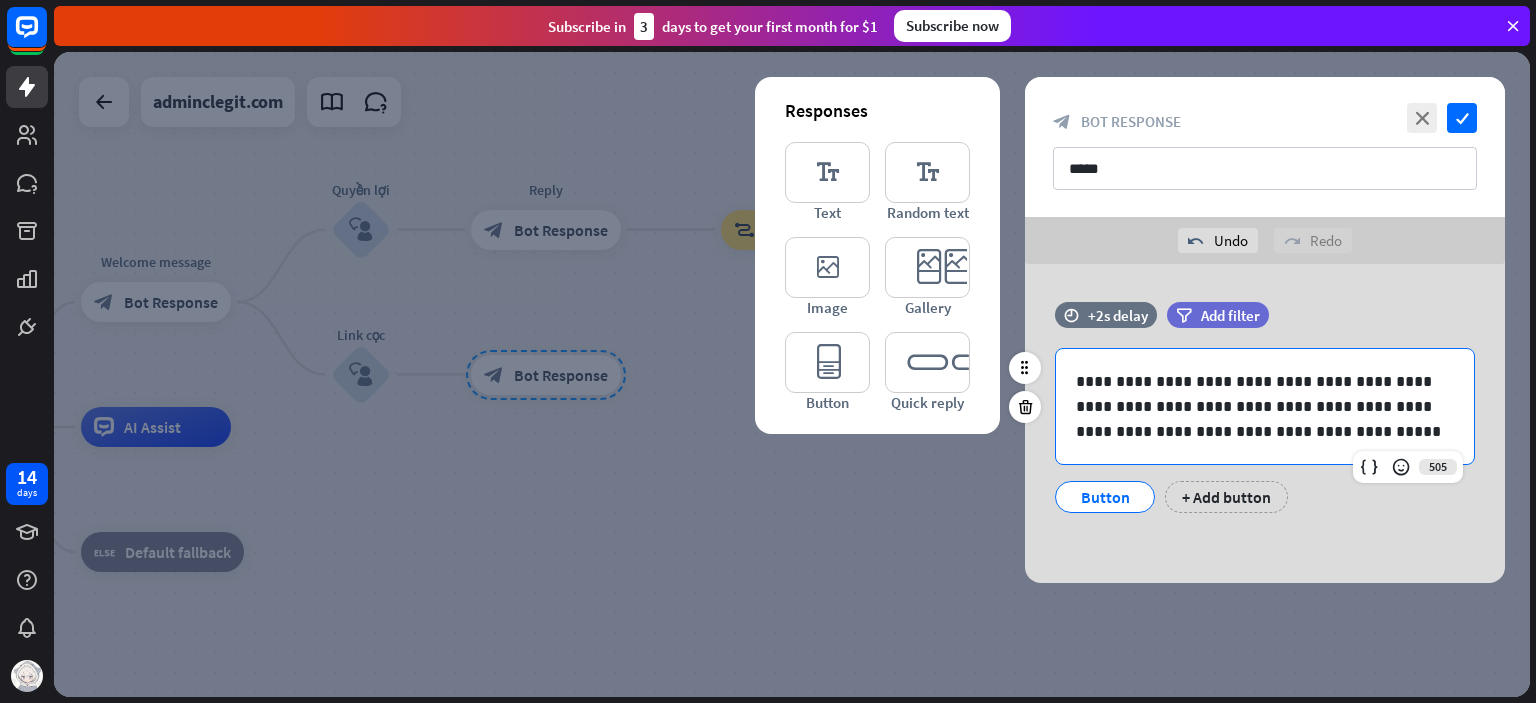 click on "Button" at bounding box center [1105, 497] 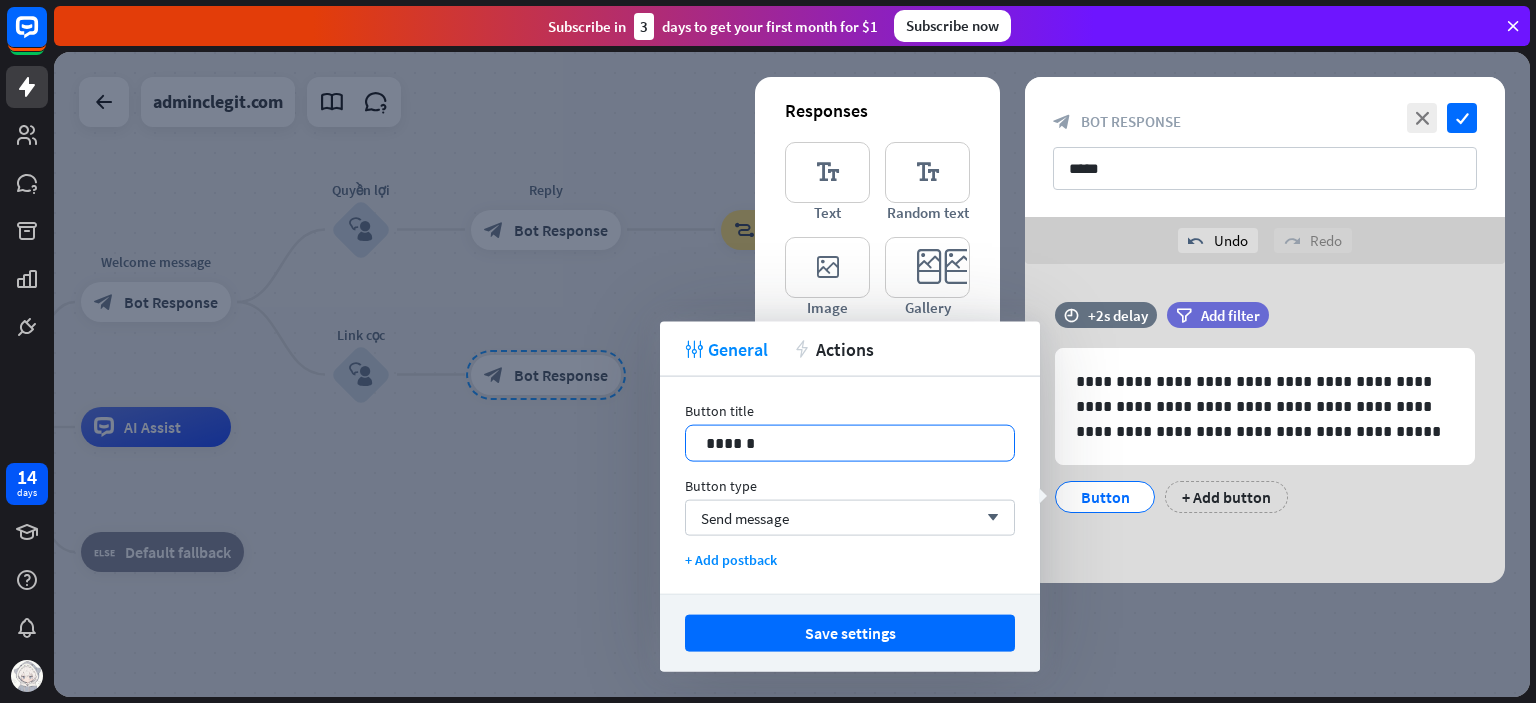 click on "******" at bounding box center [850, 443] 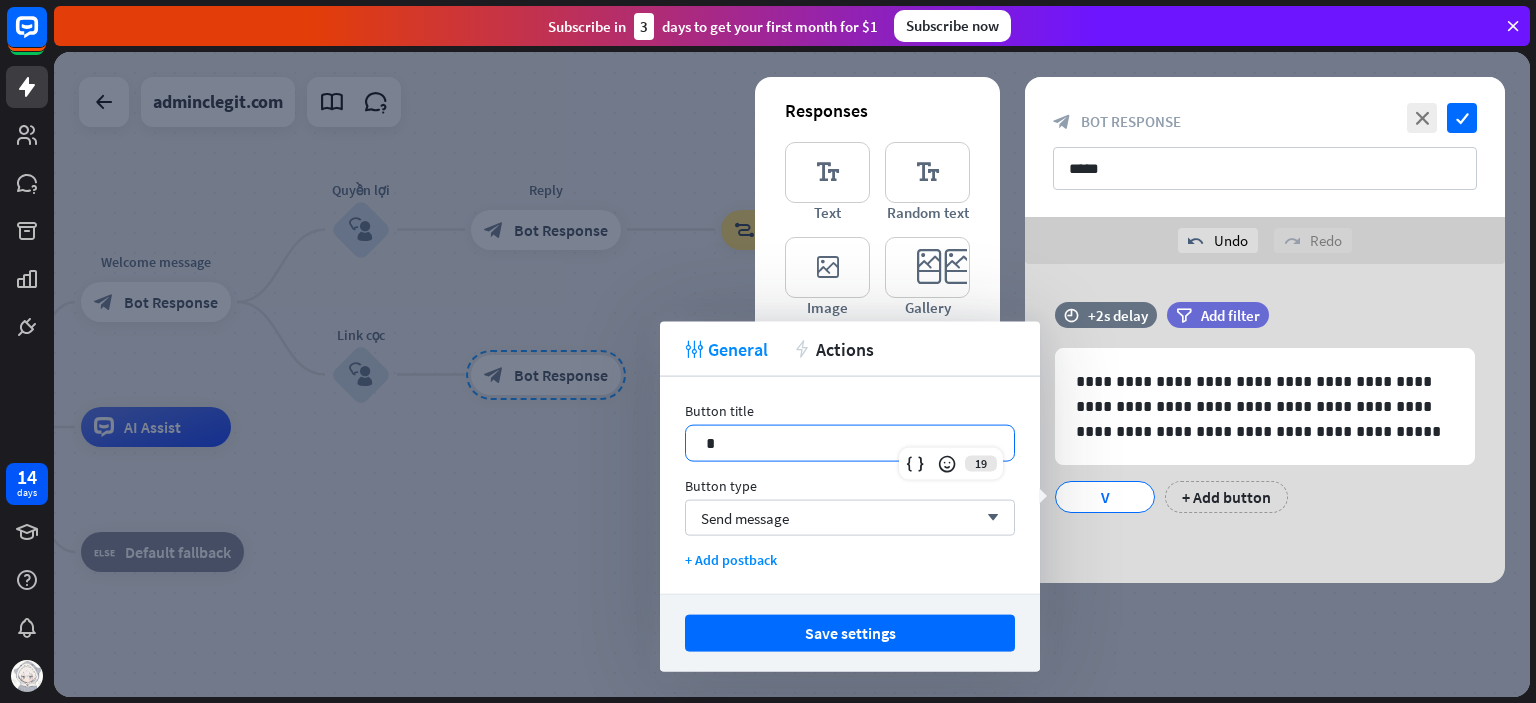 type 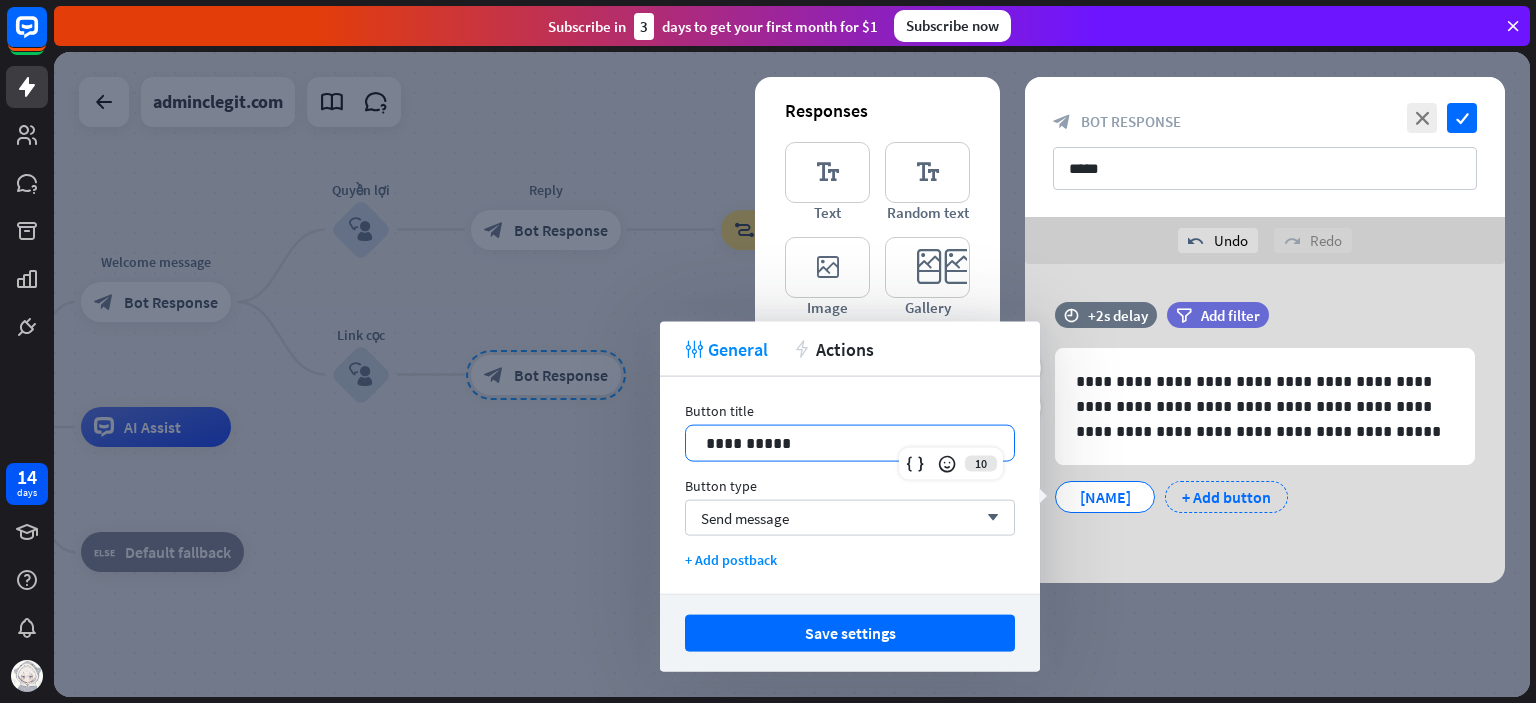 click on "+ Add button" at bounding box center (1226, 497) 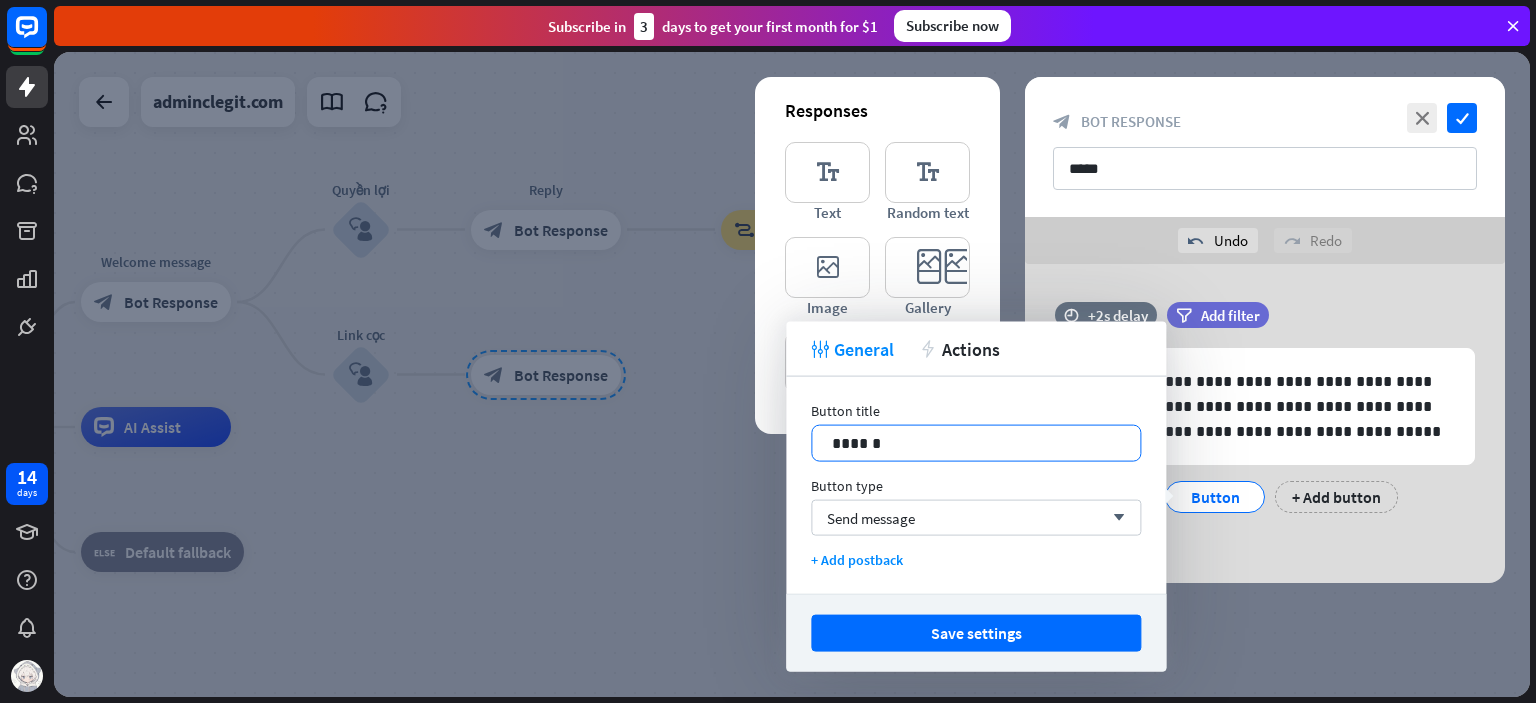 click on "******" at bounding box center (976, 443) 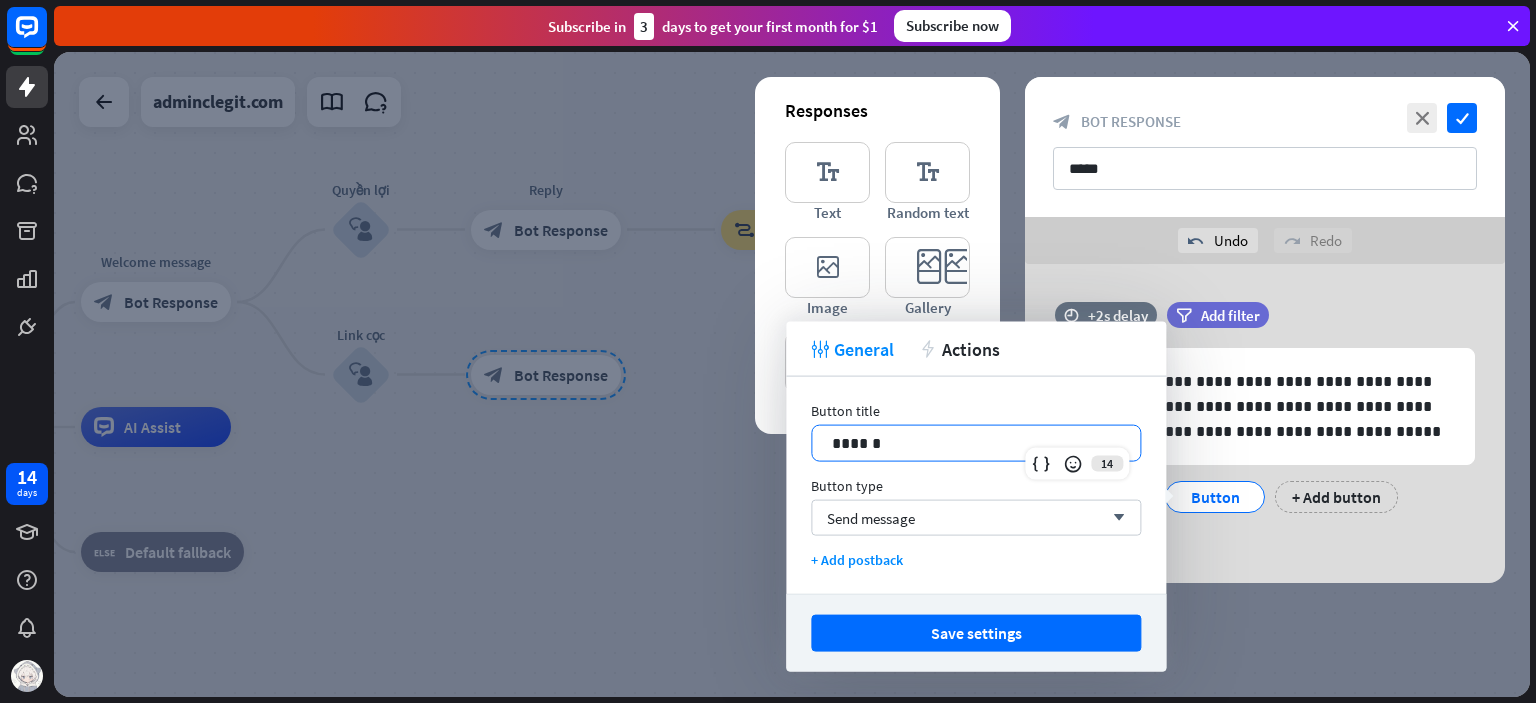 type 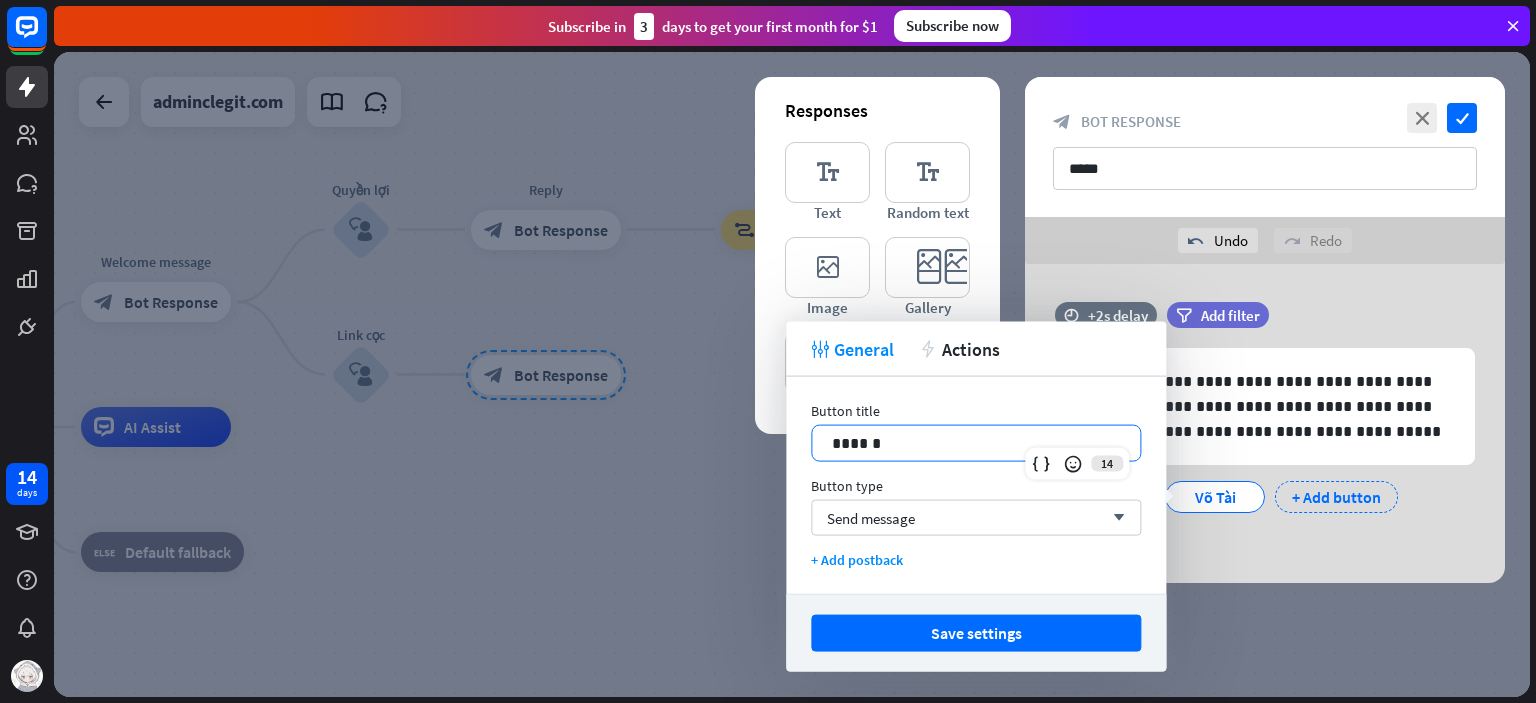 click on "+ Add button" at bounding box center (1336, 497) 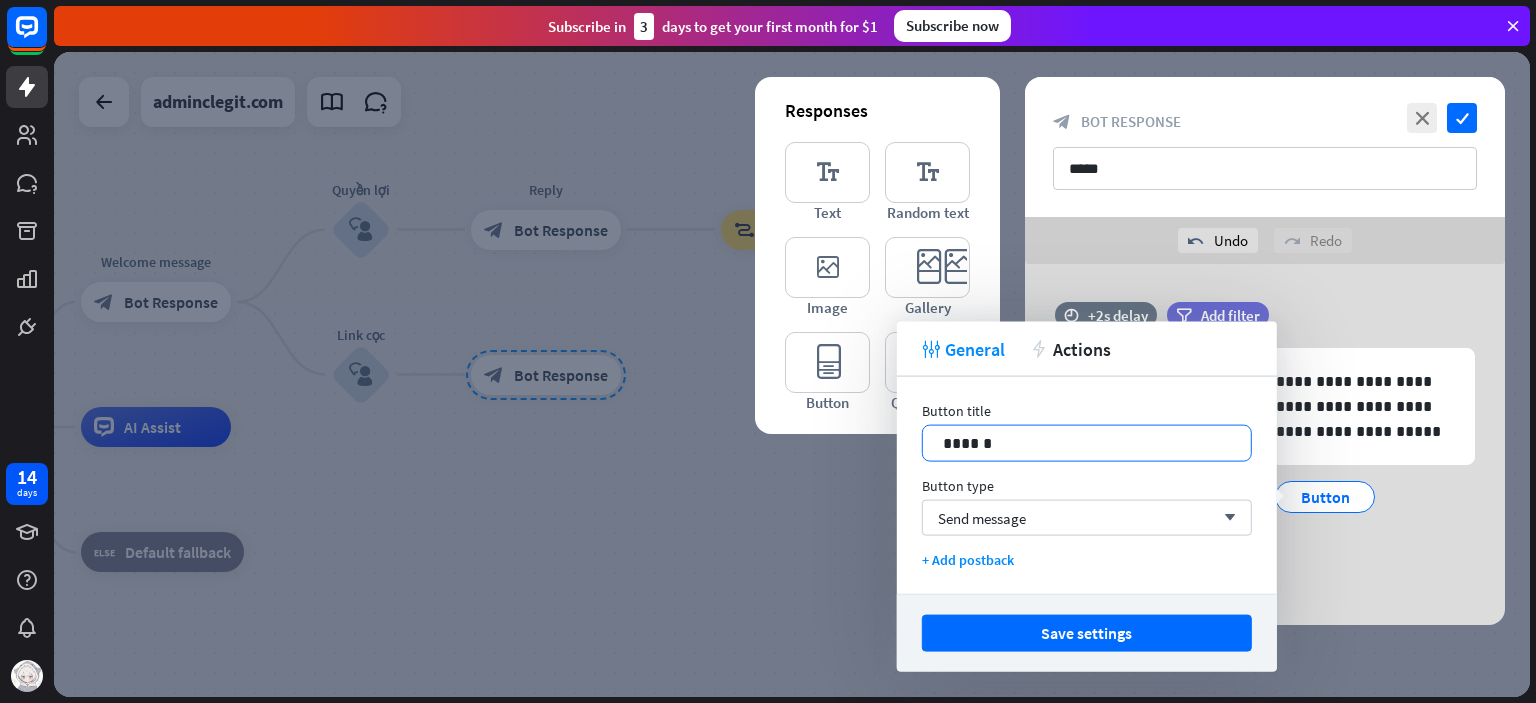 click on "******" at bounding box center [1087, 443] 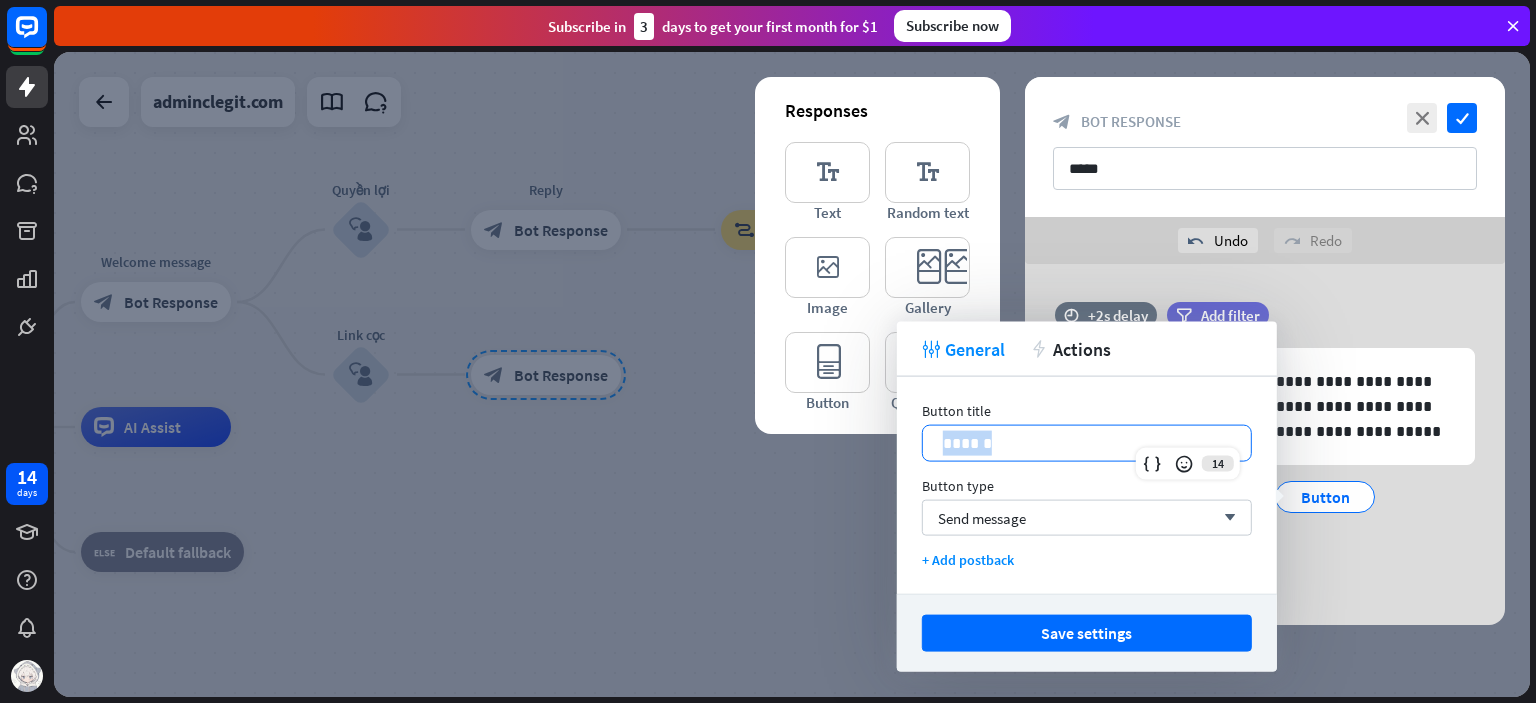 type 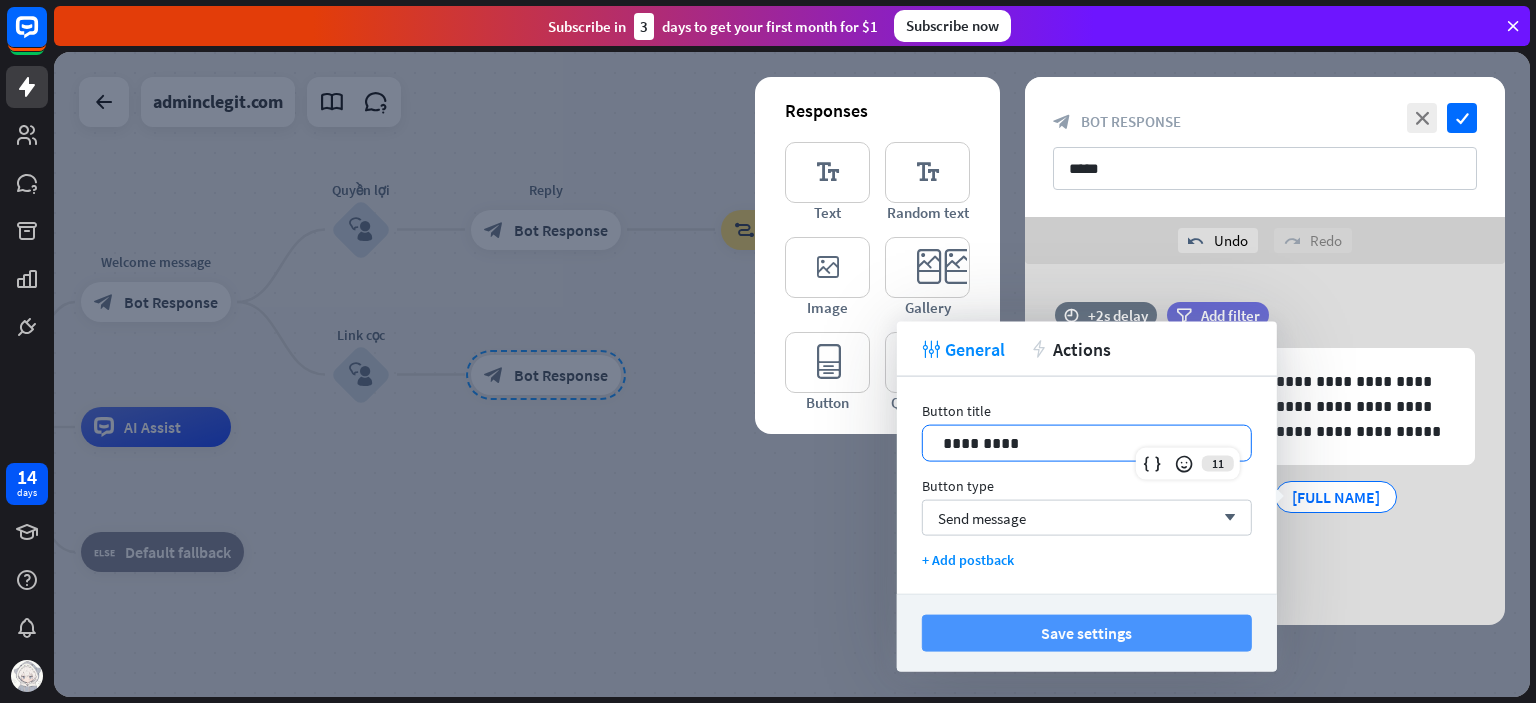 click on "Save settings" at bounding box center (1087, 633) 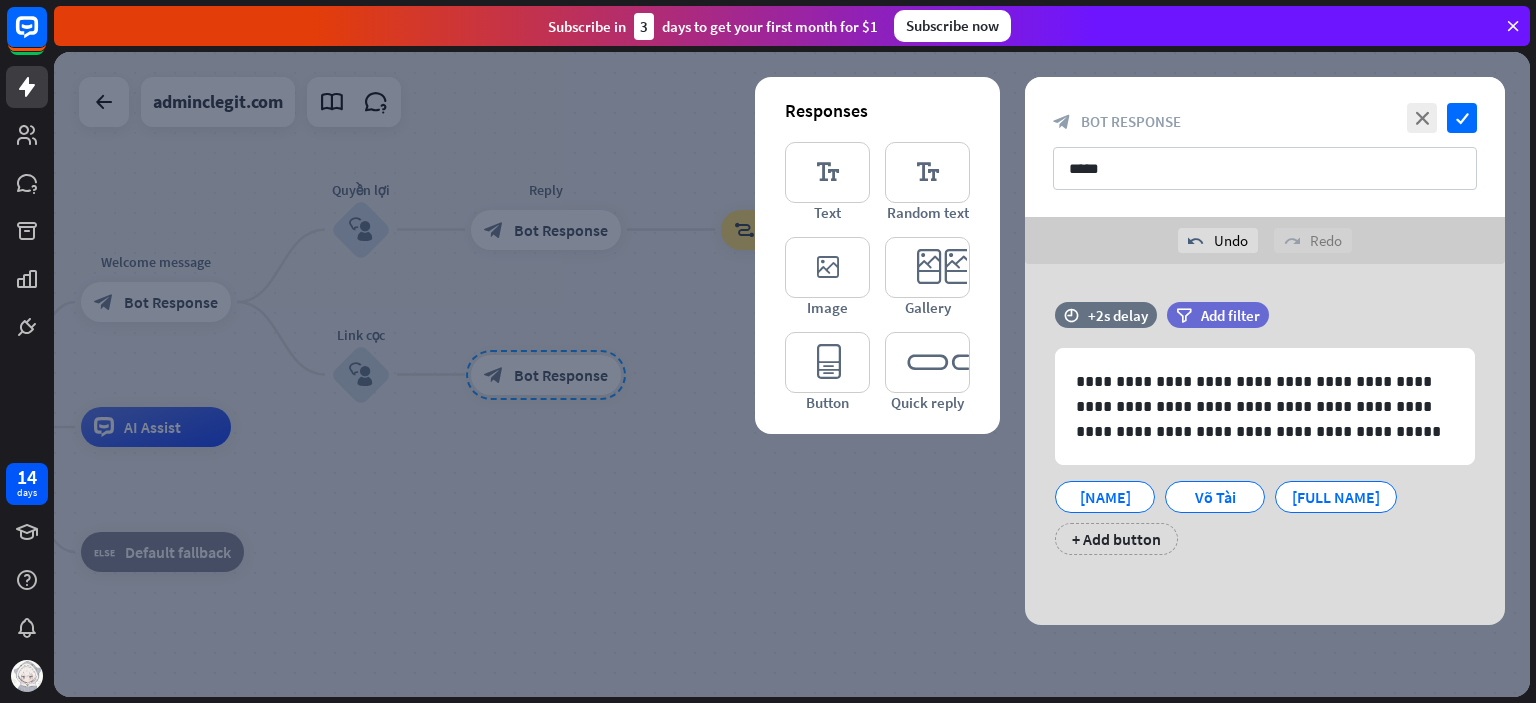 click on "**********" at bounding box center (1265, 444) 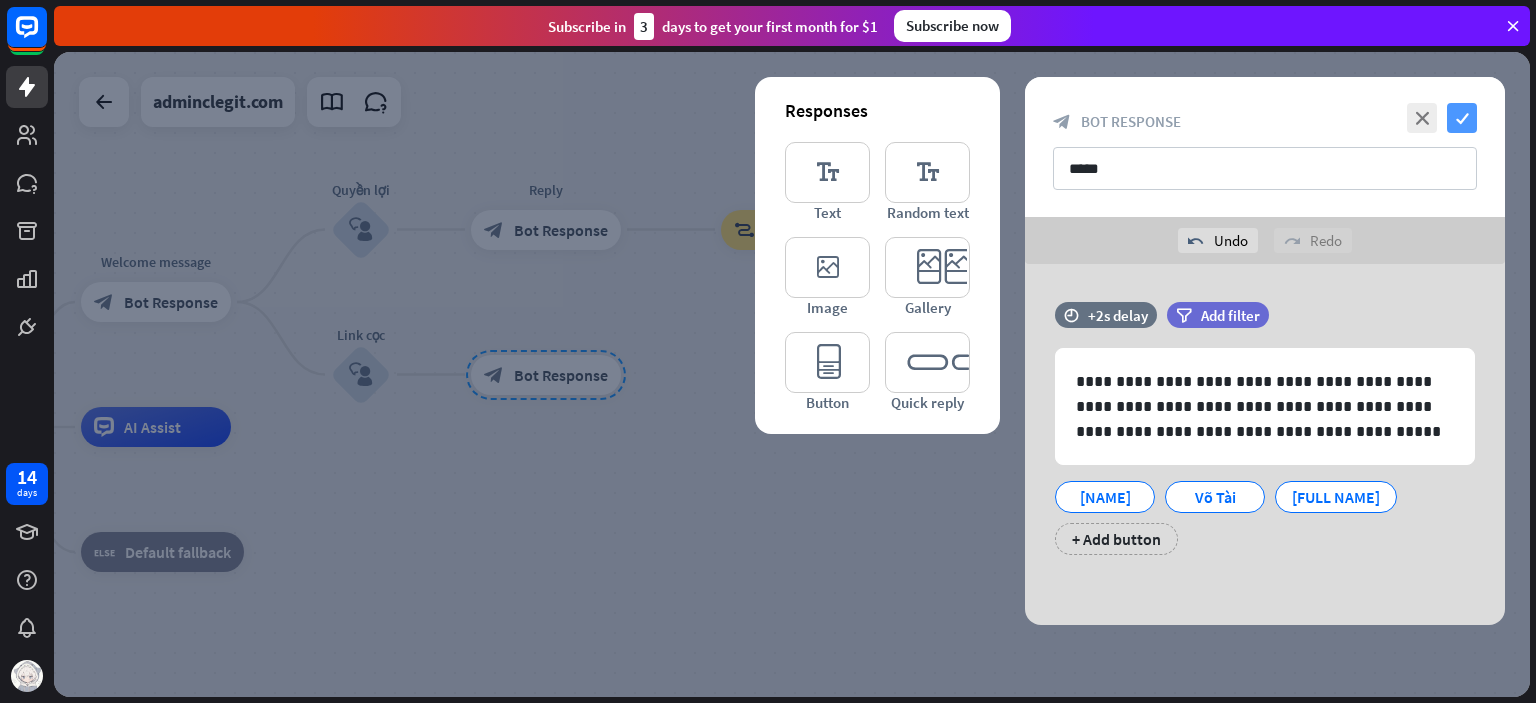 click on "check" at bounding box center (1462, 118) 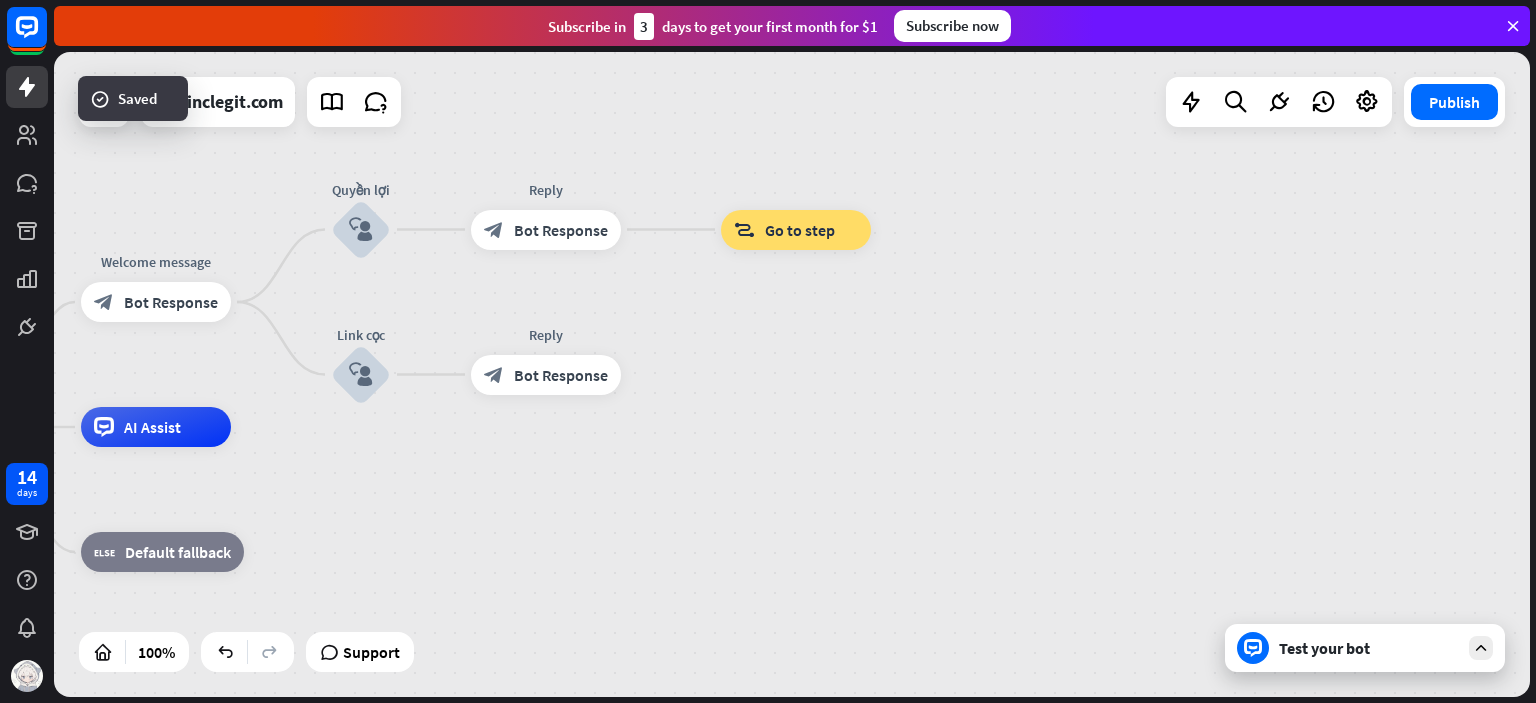 click on "Test your bot" at bounding box center [1365, 648] 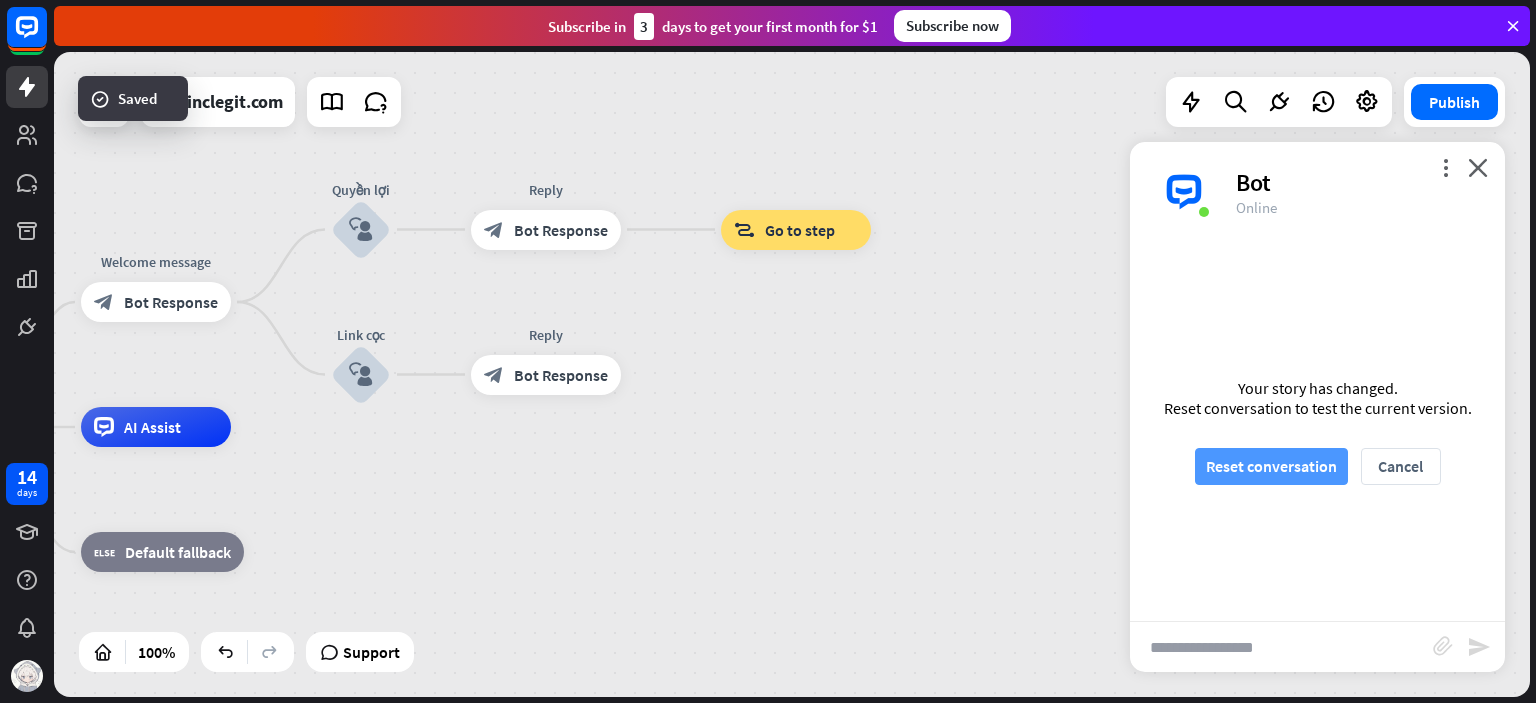 click on "Reset conversation" at bounding box center [1271, 466] 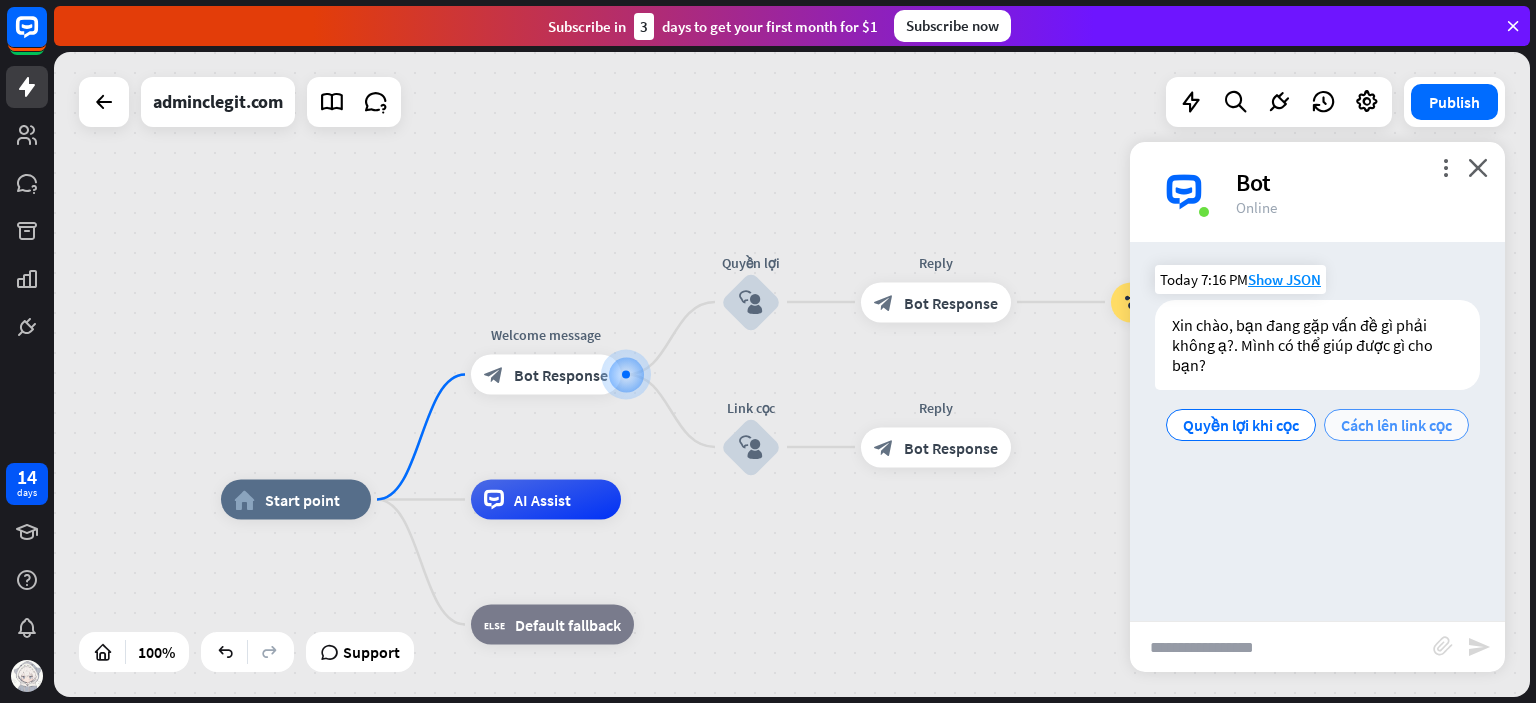 click on "Cách lên link cọc" at bounding box center (1396, 425) 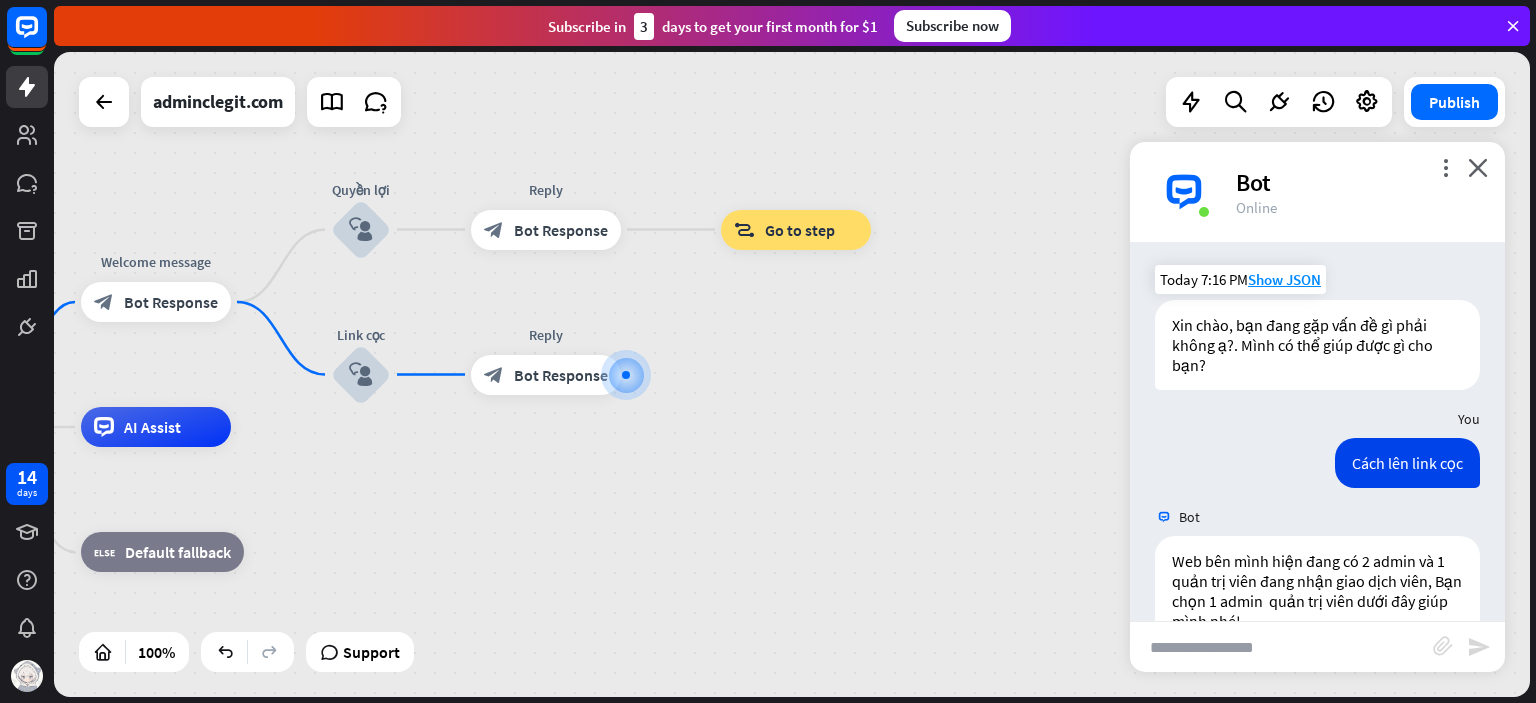 scroll, scrollTop: 149, scrollLeft: 0, axis: vertical 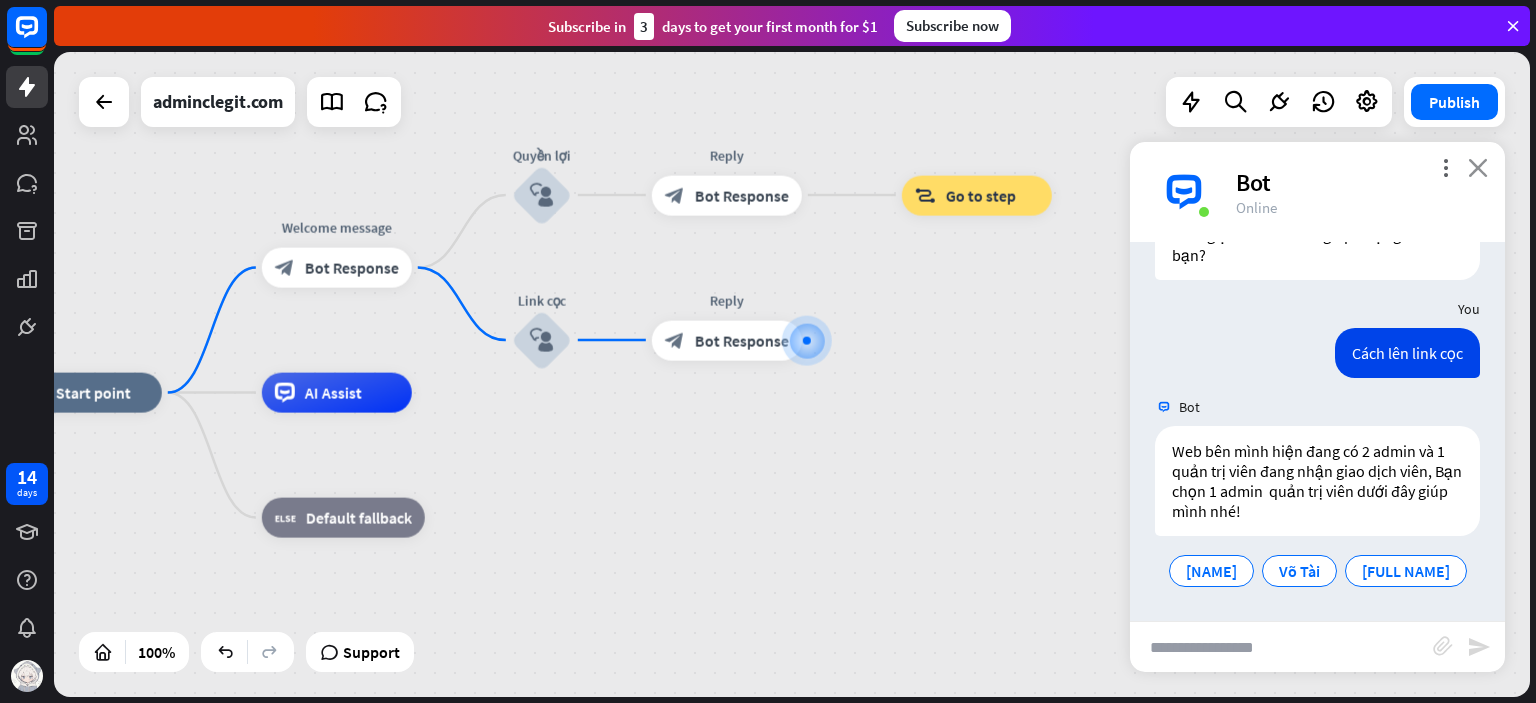 click on "close" at bounding box center (1478, 167) 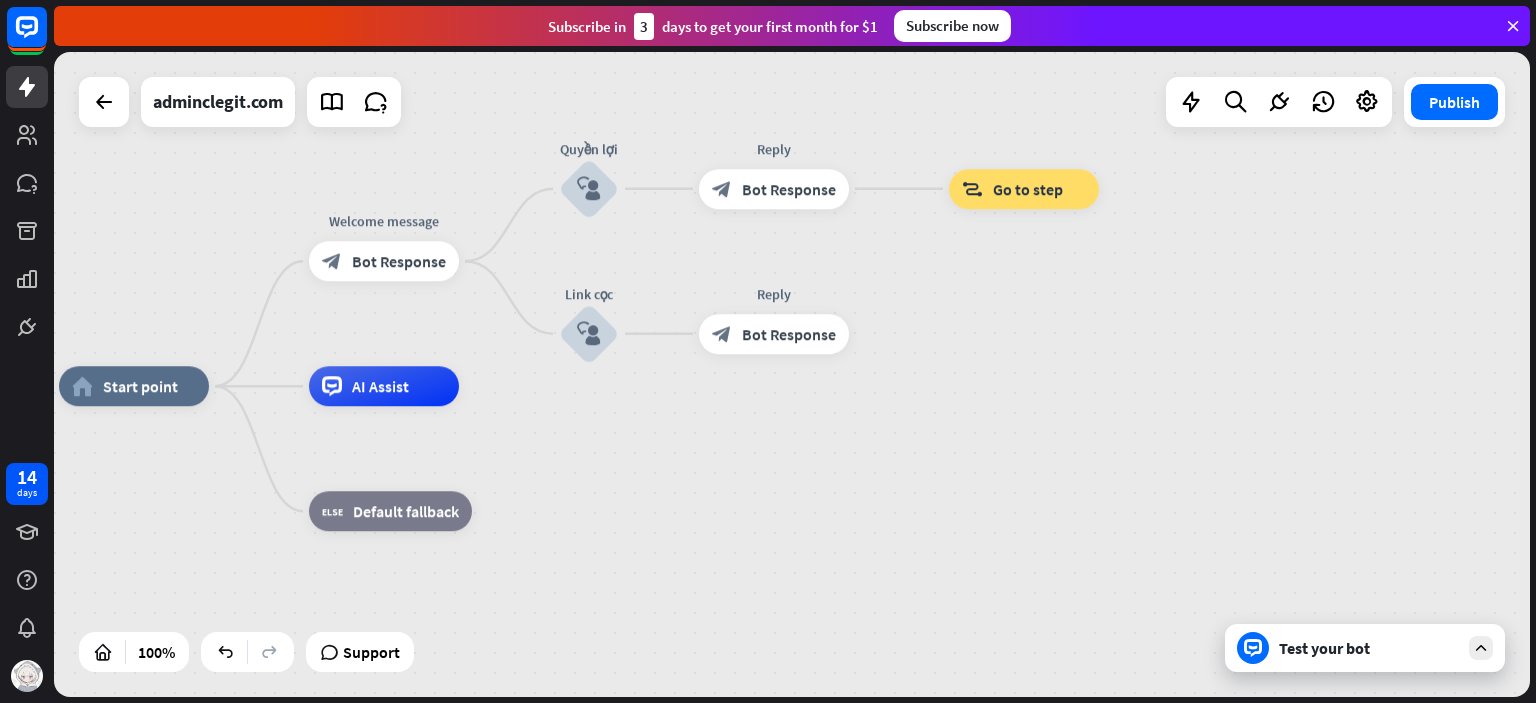 click on "home_2   Start point                 Welcome message   block_bot_response   Bot Response                 Quyền lợi   block_user_input                 Reply   block_bot_response   Bot Response                   block_goto   Go to step                 Link cọc   block_user_input                 Reply   block_bot_response   Bot Response                     AI Assist                   block_fallback   Default fallback" at bounding box center [792, 374] 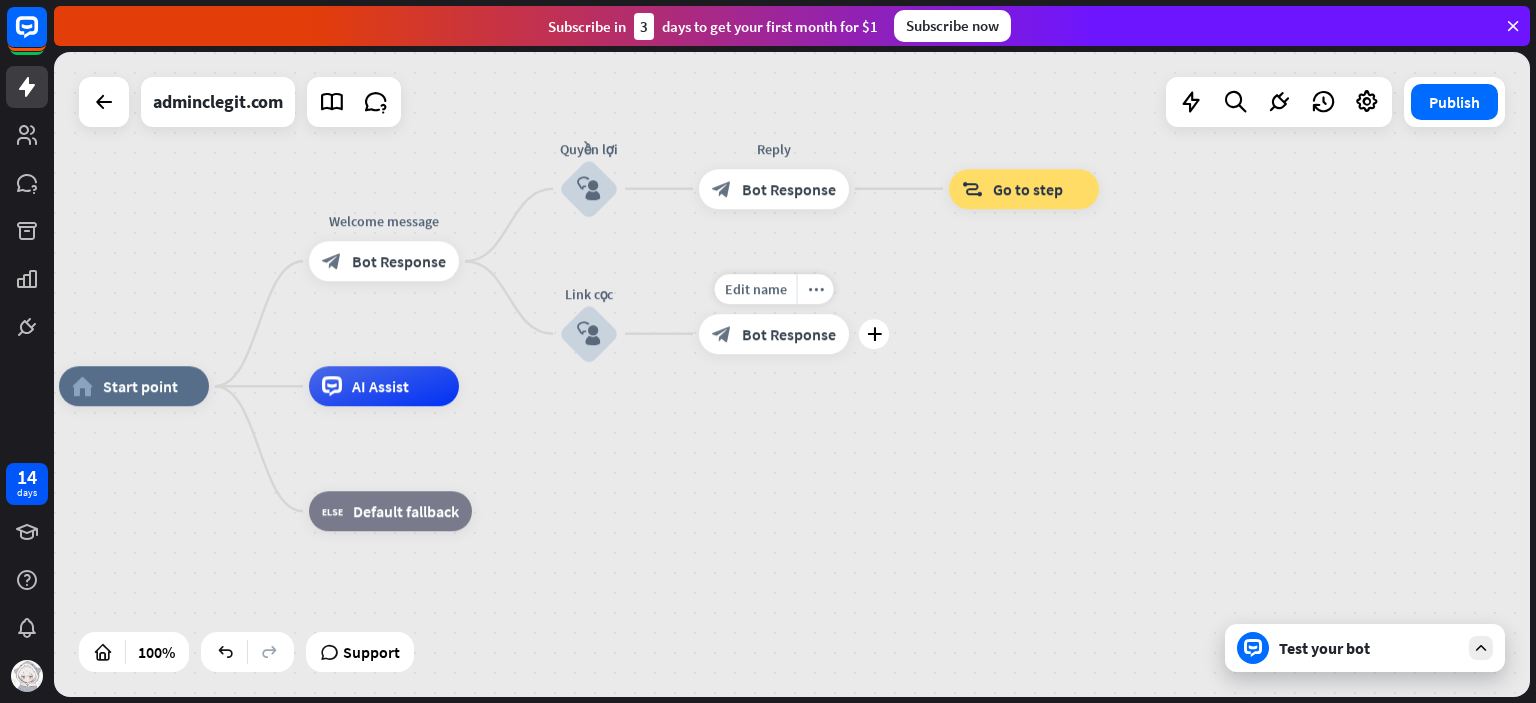 click on "Bot Response" at bounding box center [789, 334] 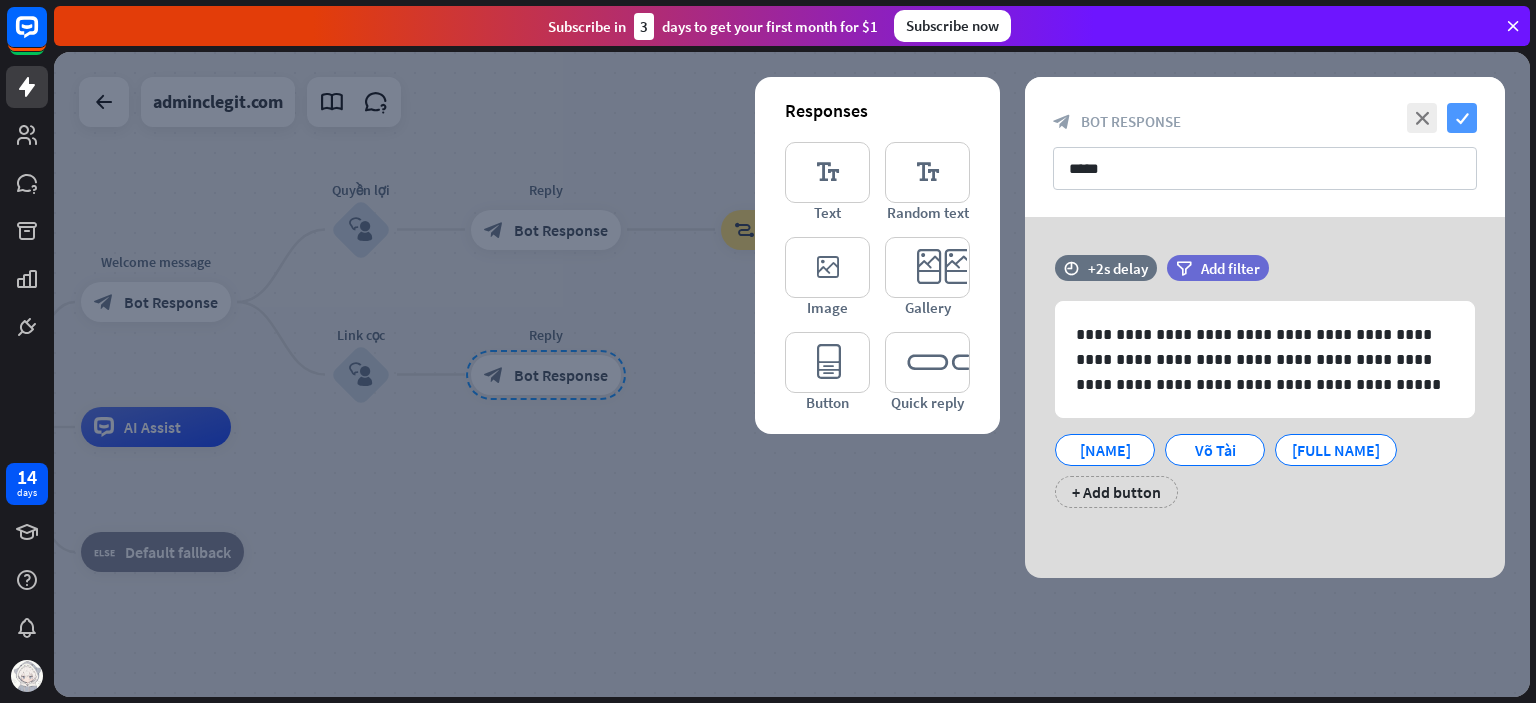 click on "check" at bounding box center (1462, 118) 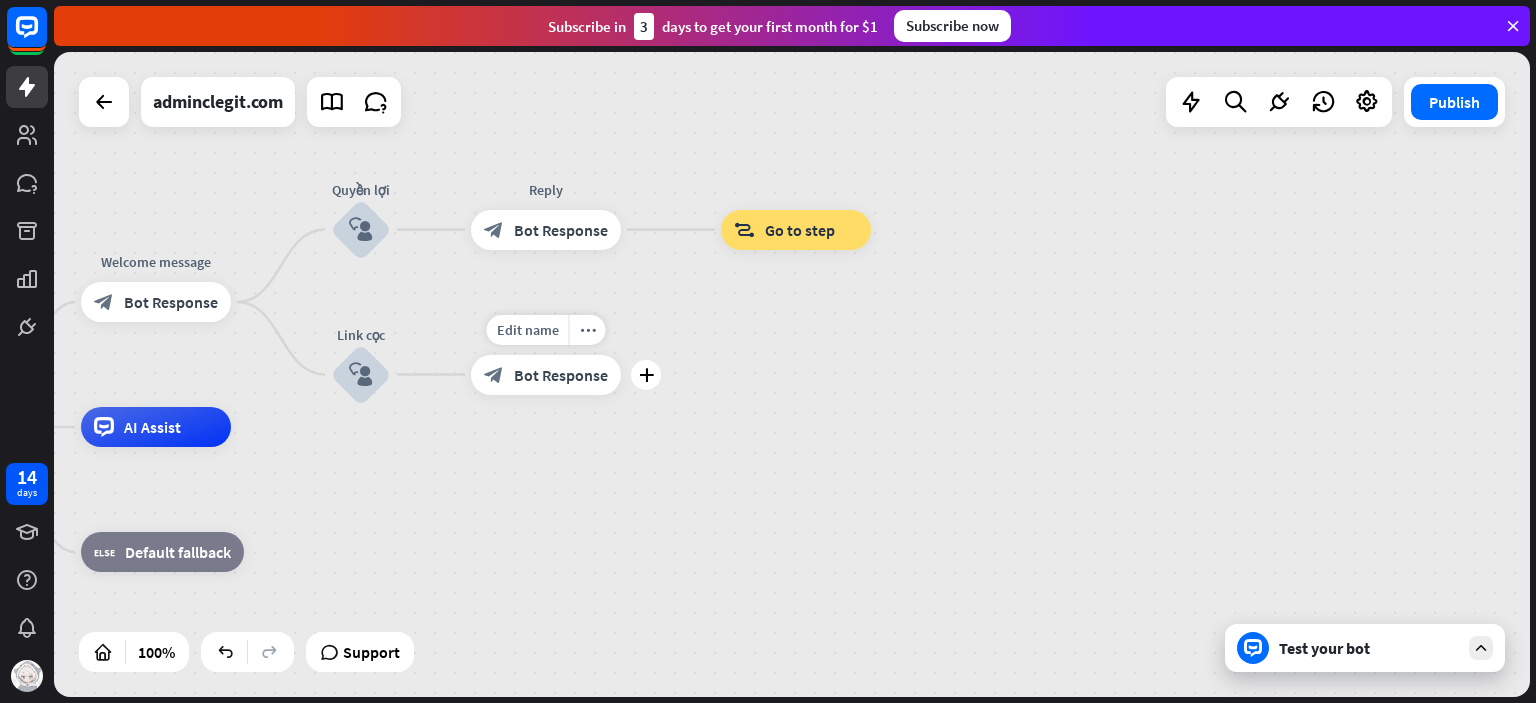 click on "Edit name   more_horiz         plus     block_bot_response   Bot Response" at bounding box center [546, 375] 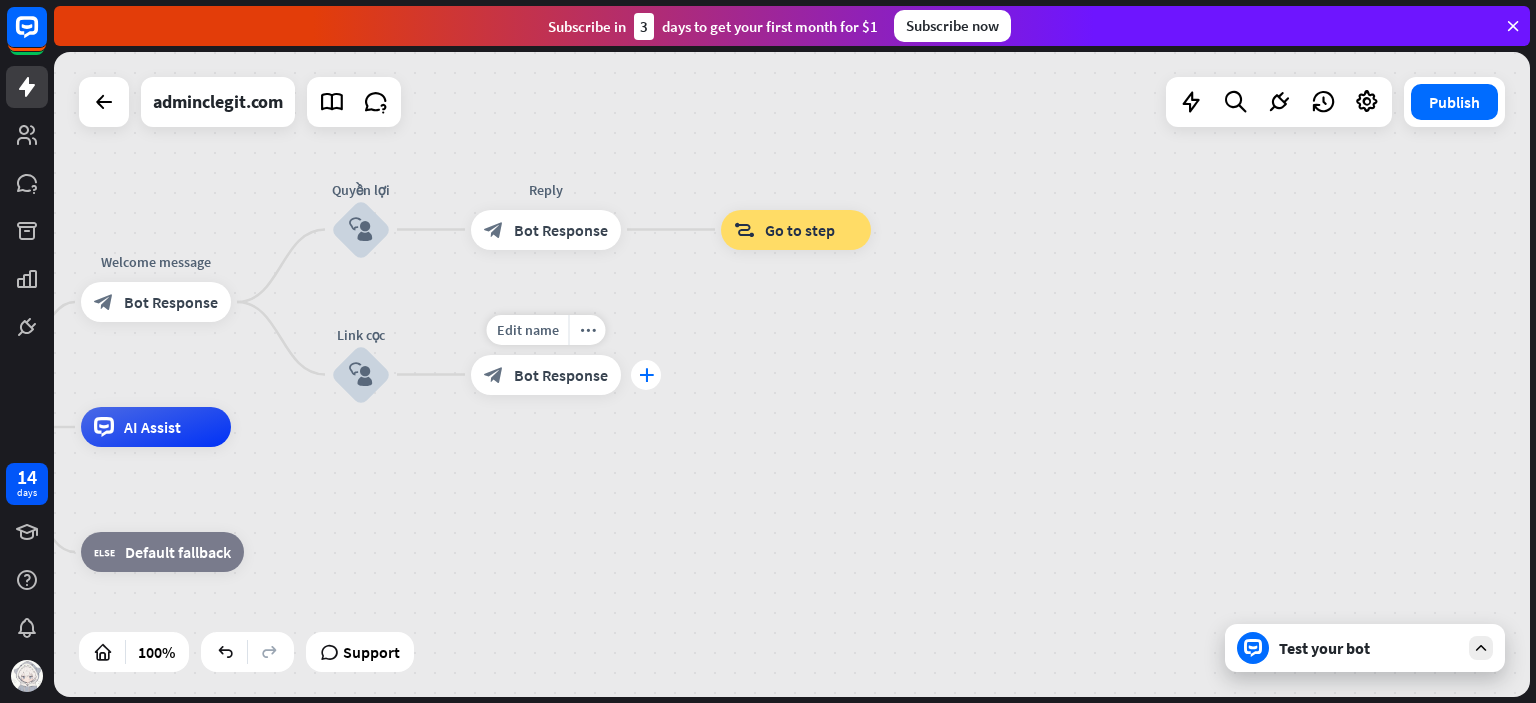click on "plus" at bounding box center (646, 375) 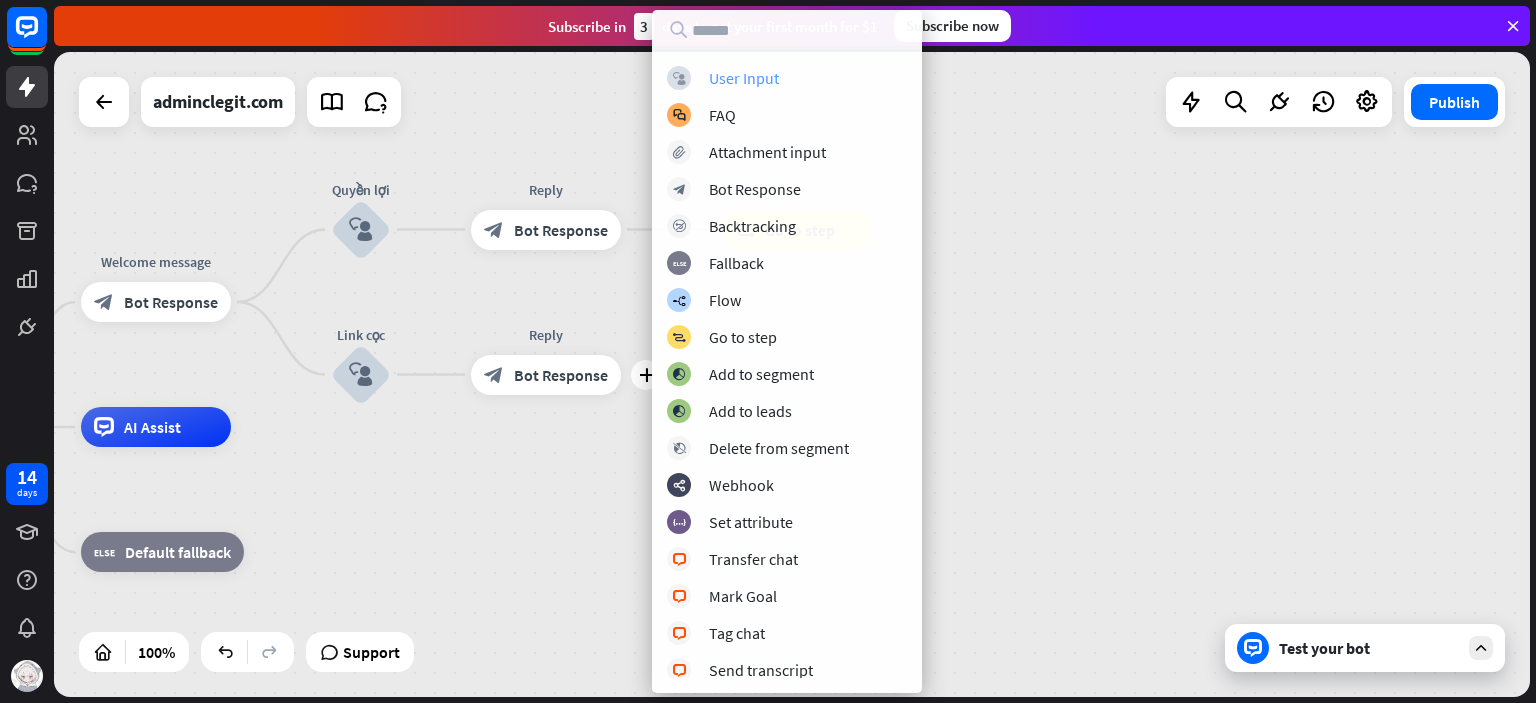click on "block_user_input
User Input" at bounding box center (787, 78) 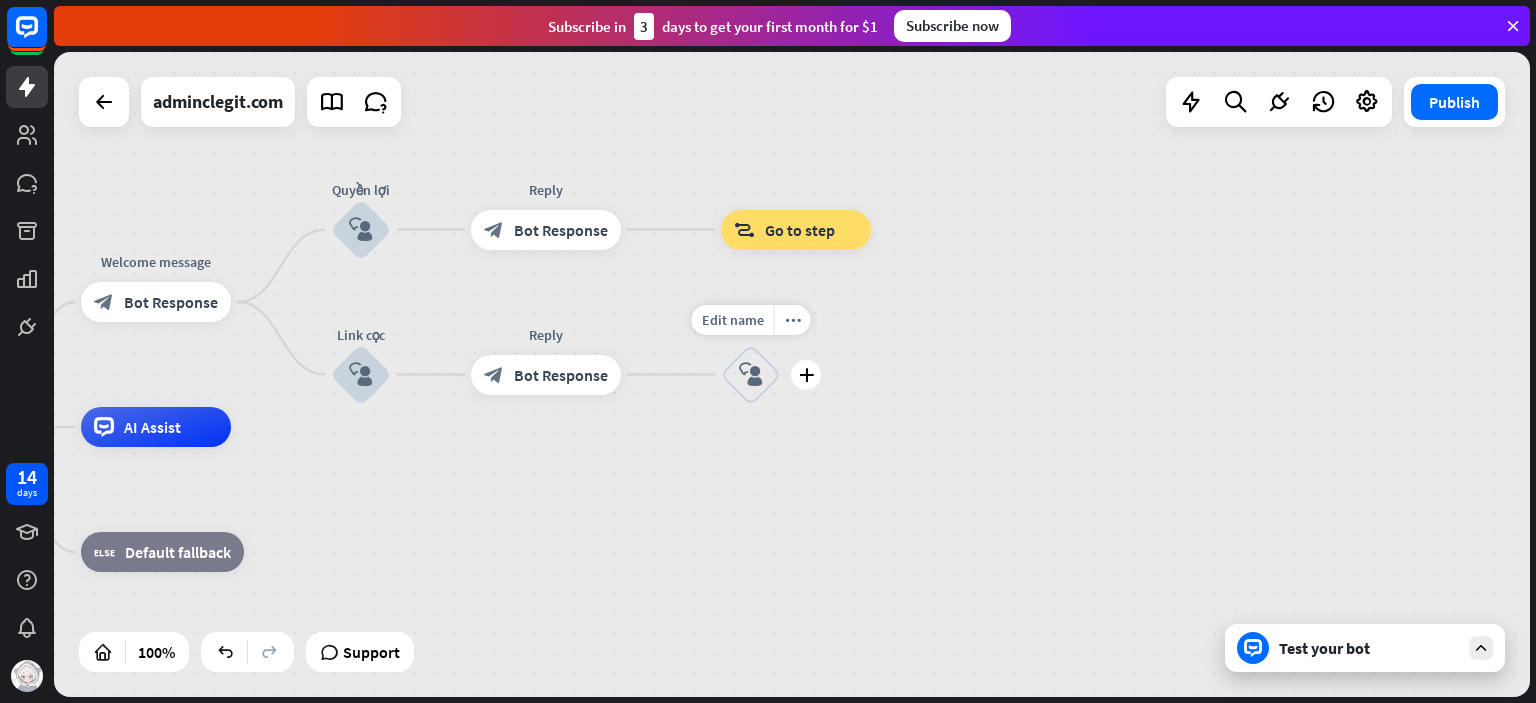 click on "block_user_input" at bounding box center (751, 375) 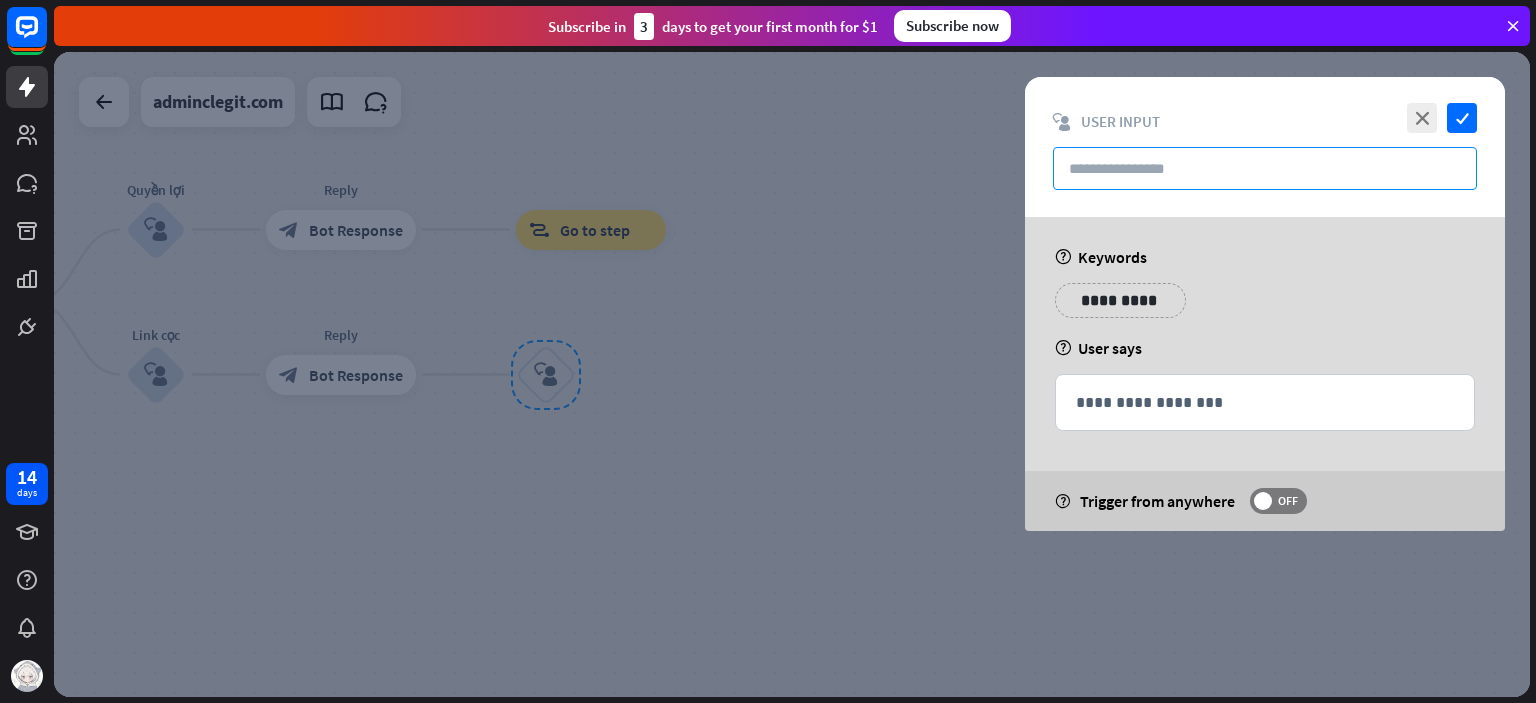 click at bounding box center (1265, 168) 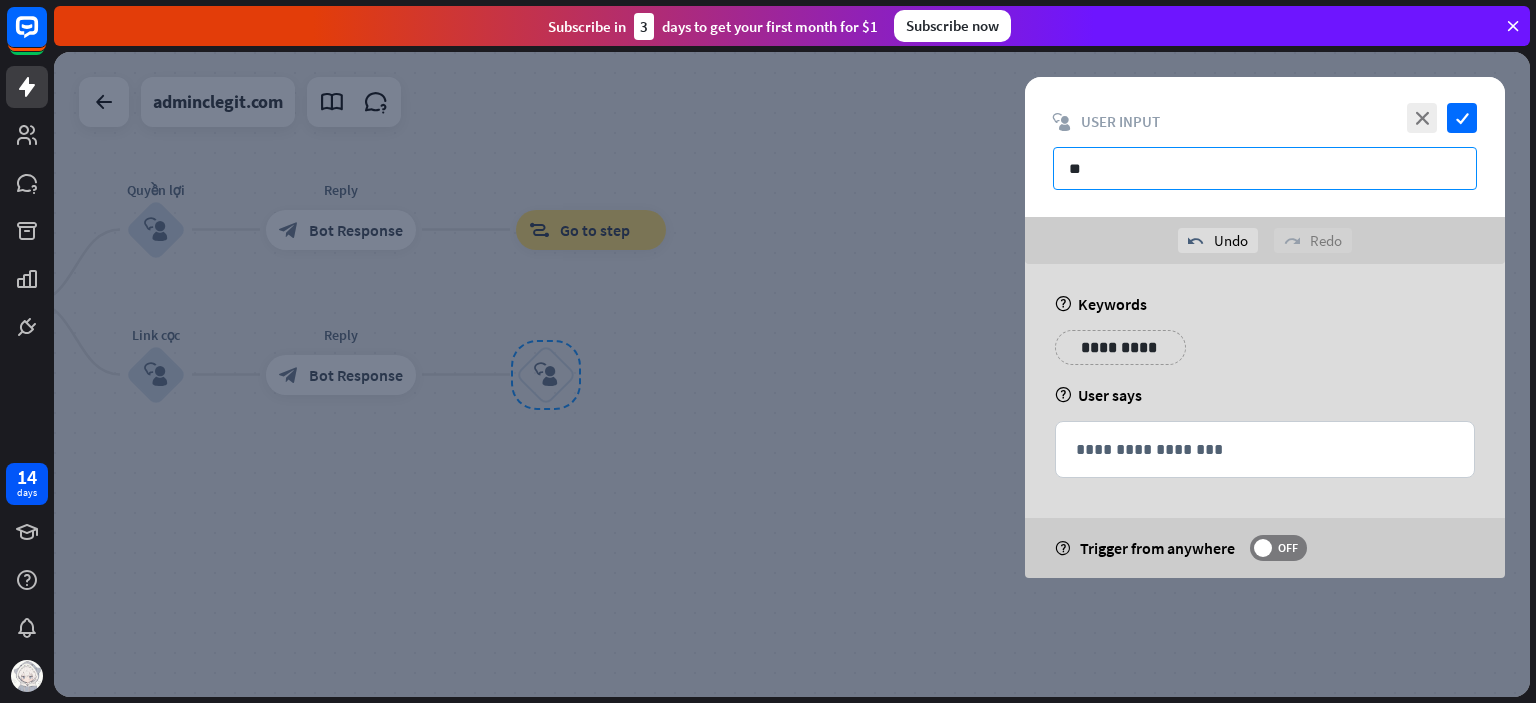 type on "*" 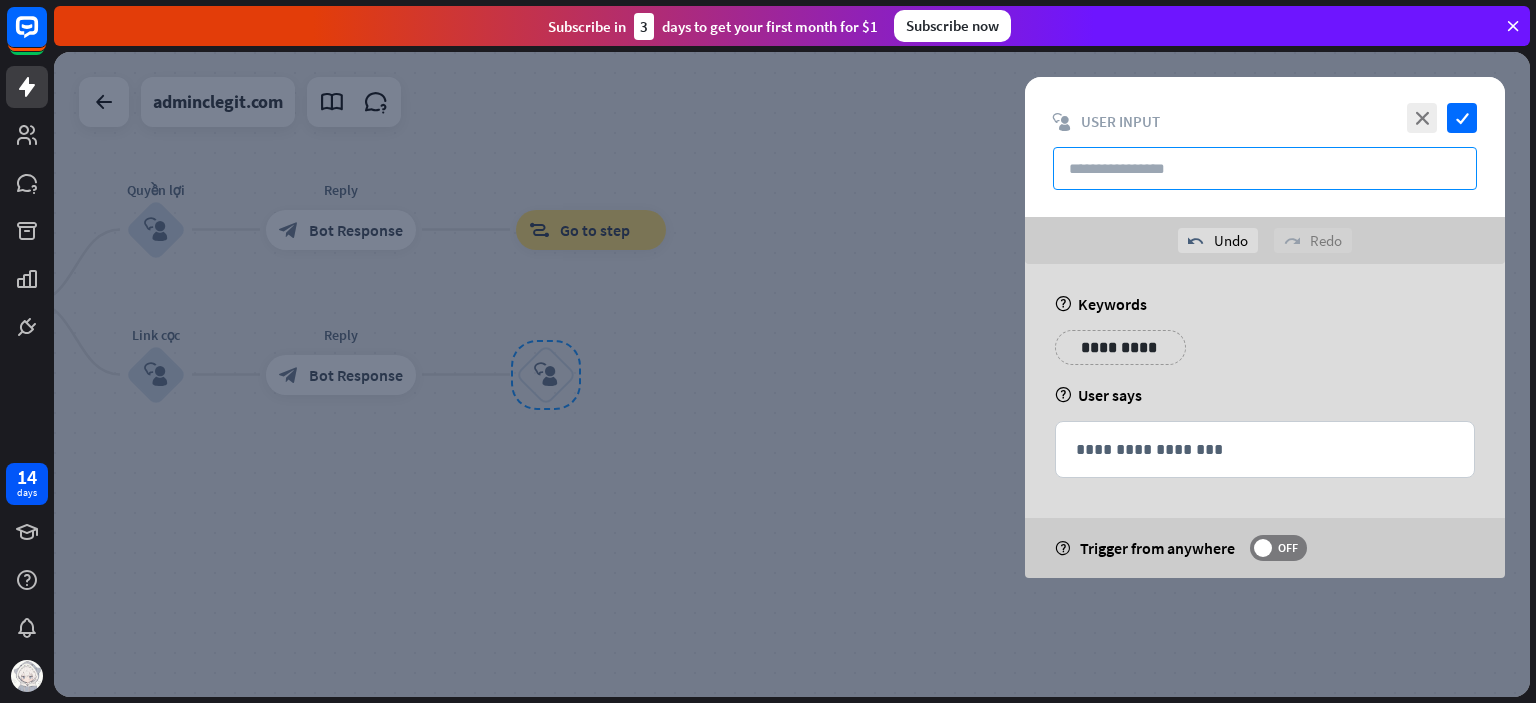 type on "*" 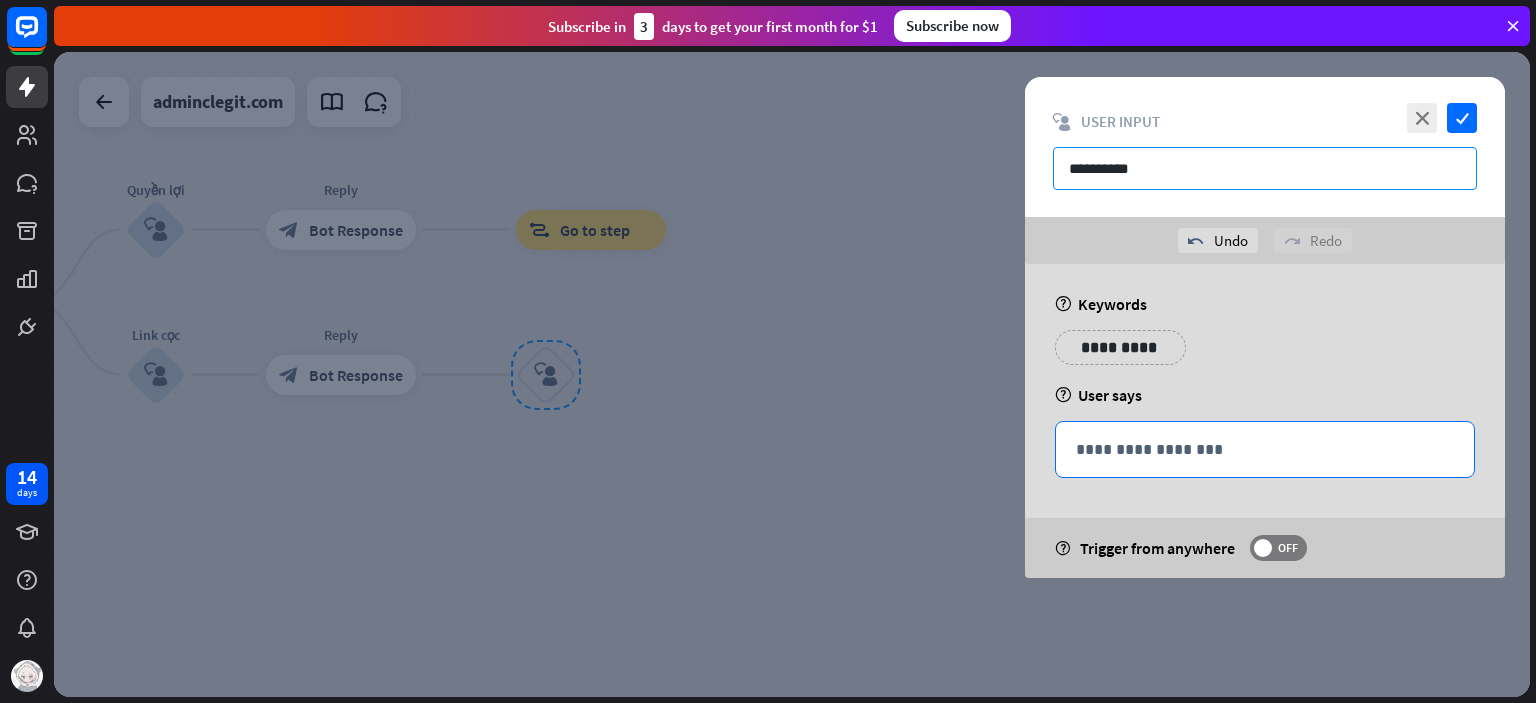 type on "**********" 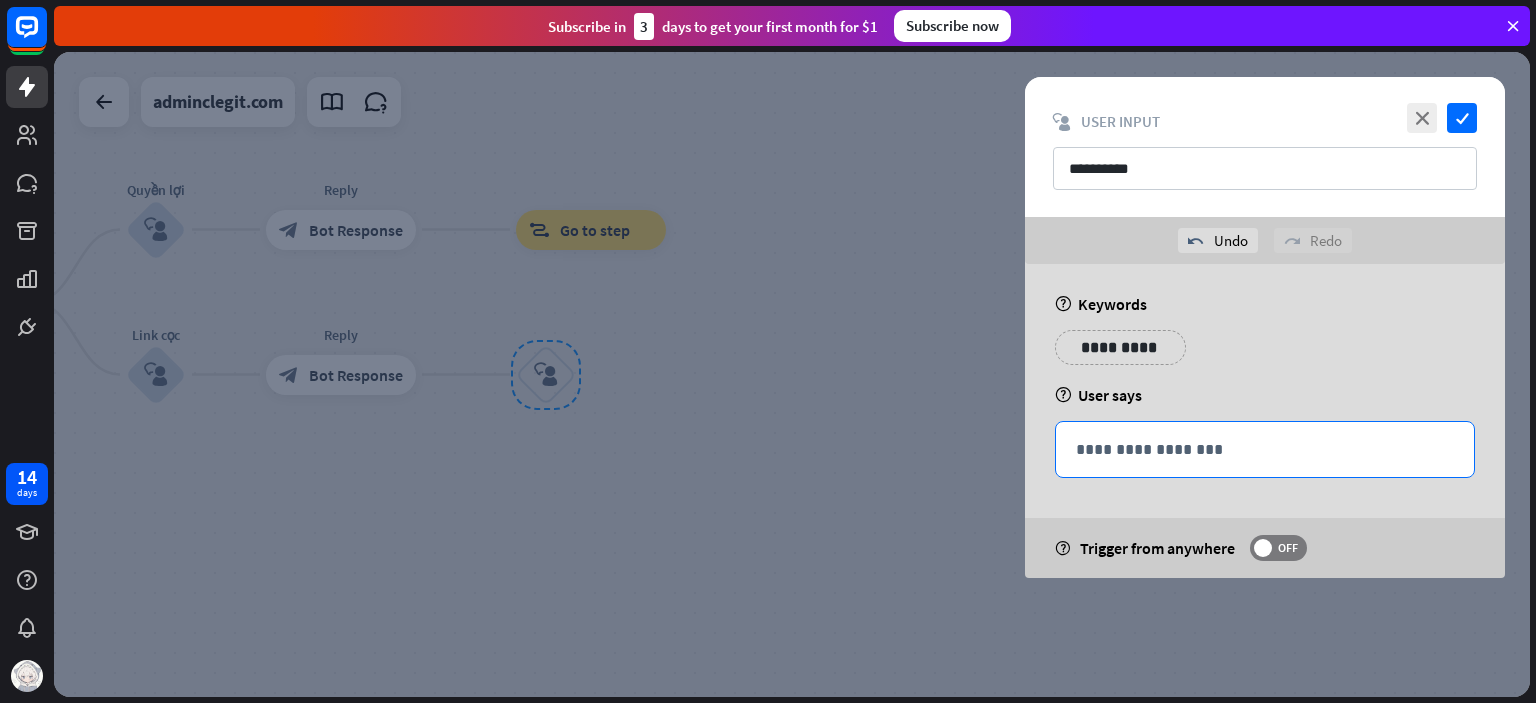 click on "**********" at bounding box center (1265, 449) 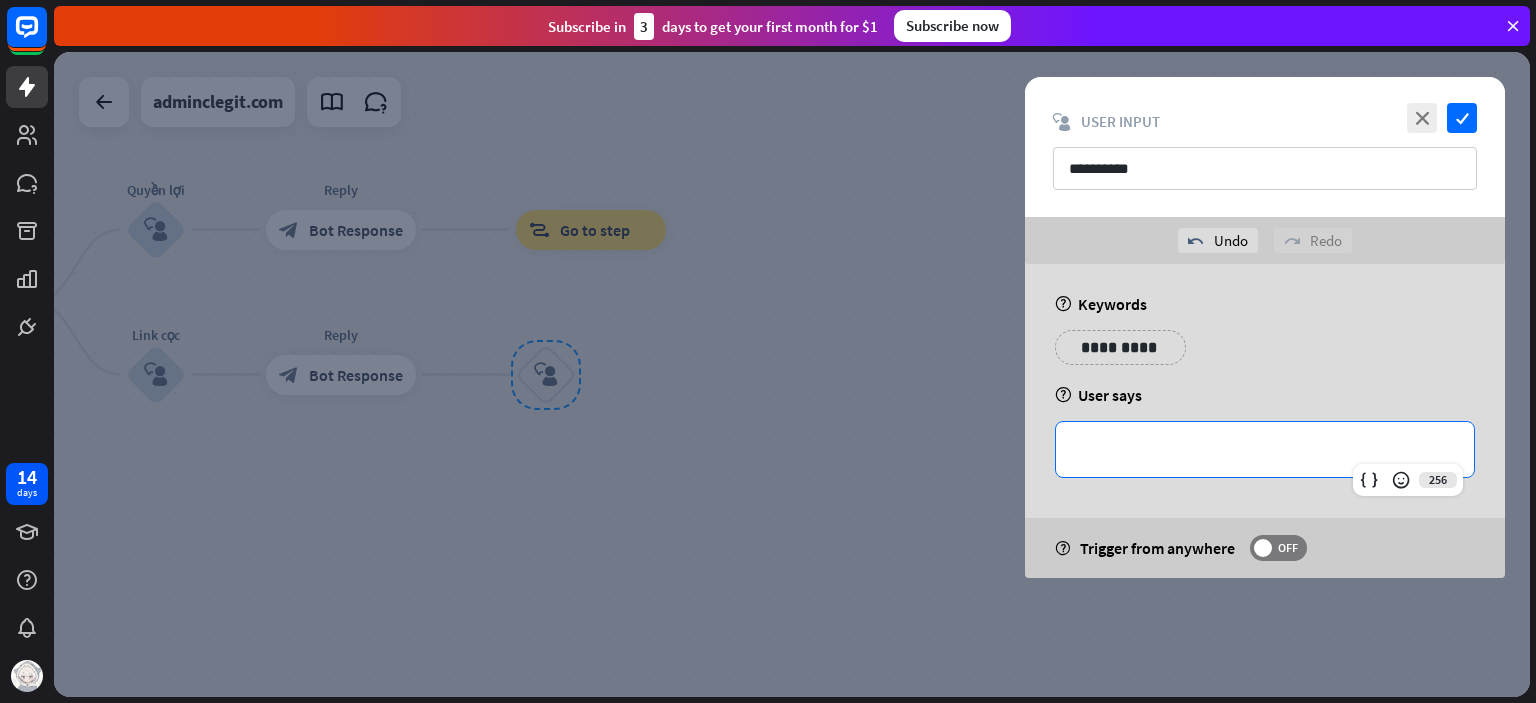 type 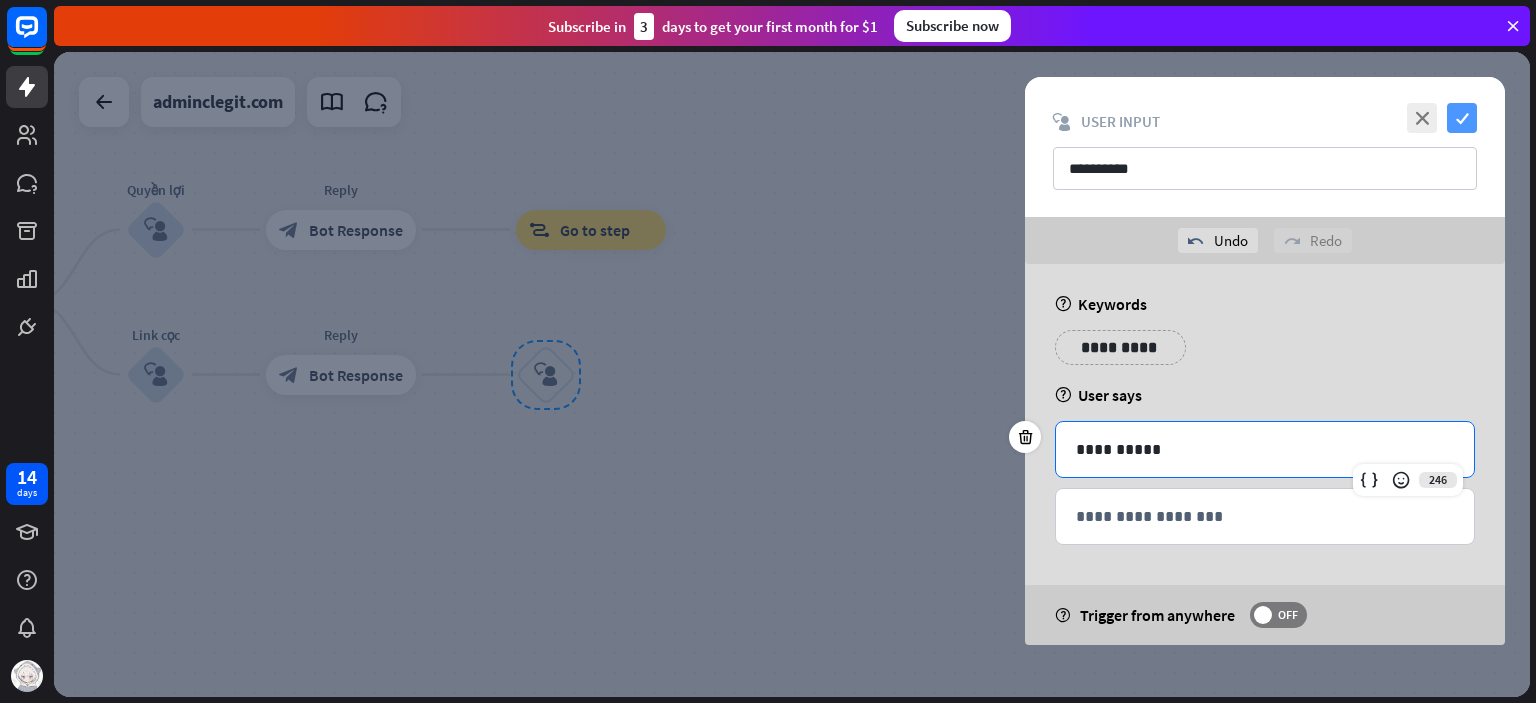 click on "check" at bounding box center (1462, 118) 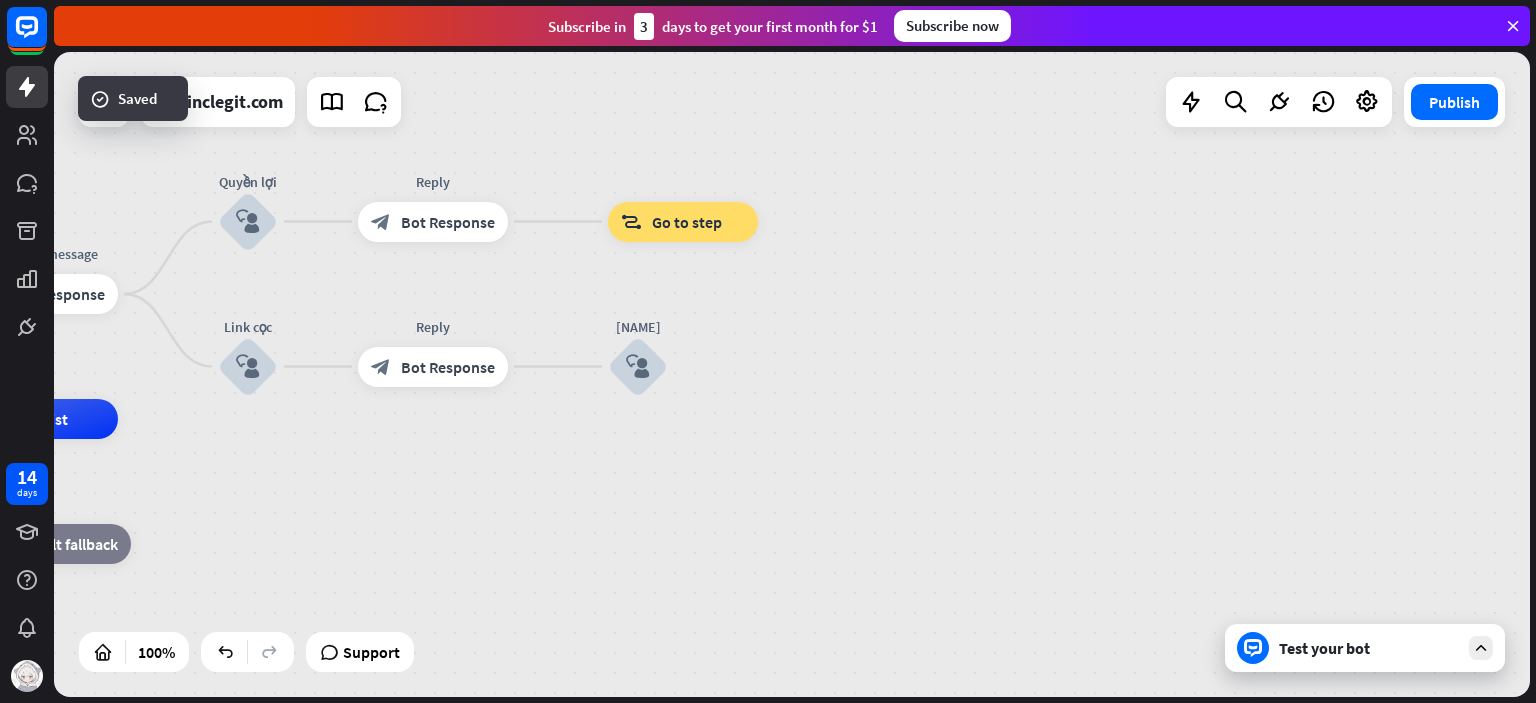click on "home_2   Start point                 Welcome message   block_bot_response   Bot Response                 Quyền lợi   block_user_input                 Reply   block_bot_response   Bot Response                   block_goto   Go to step                 Link cọc   block_user_input                 Reply   block_bot_response   Bot Response                 [FULL NAME]   block_user_input                     AI Assist                   block_fallback   Default fallback" at bounding box center (792, 374) 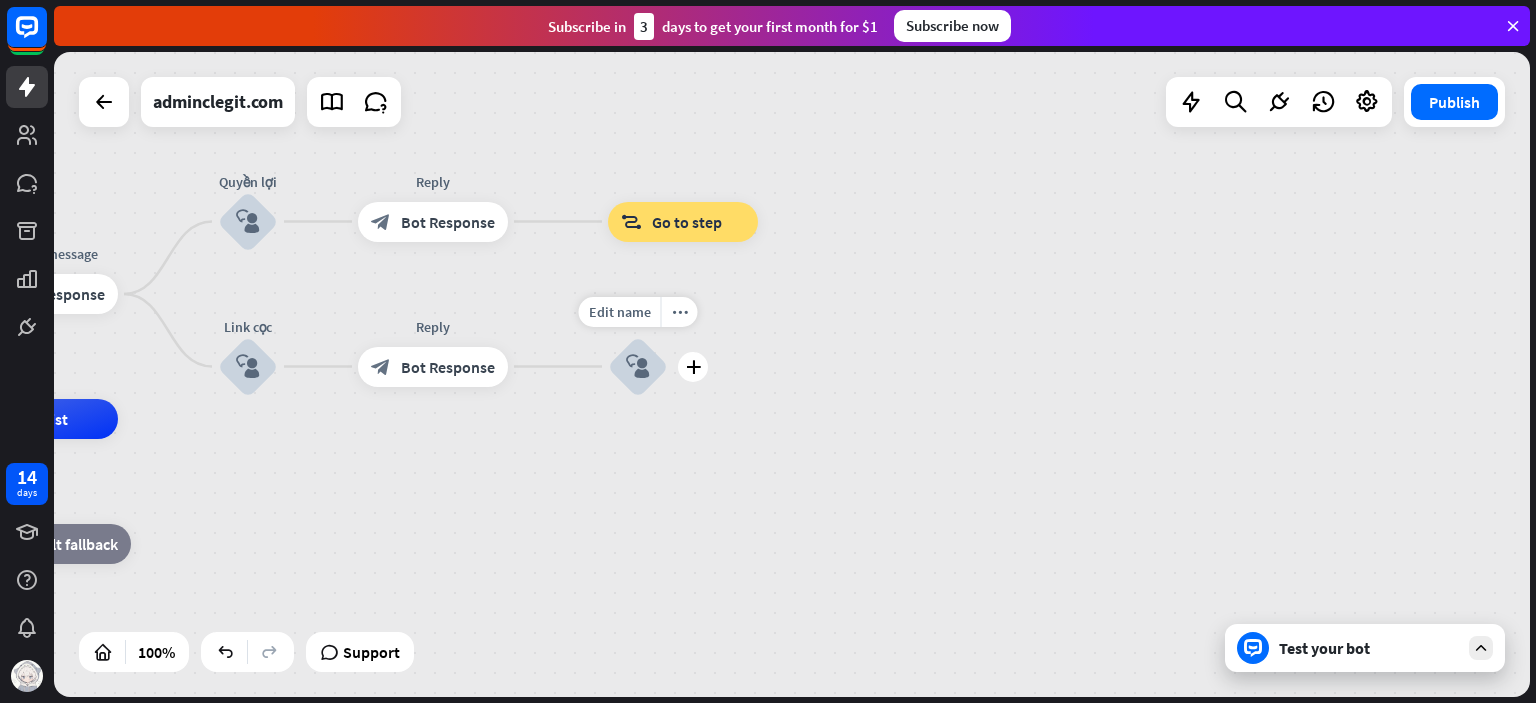 click on "Edit name   more_horiz         plus   [NAME]   block_user_input" at bounding box center [638, 367] 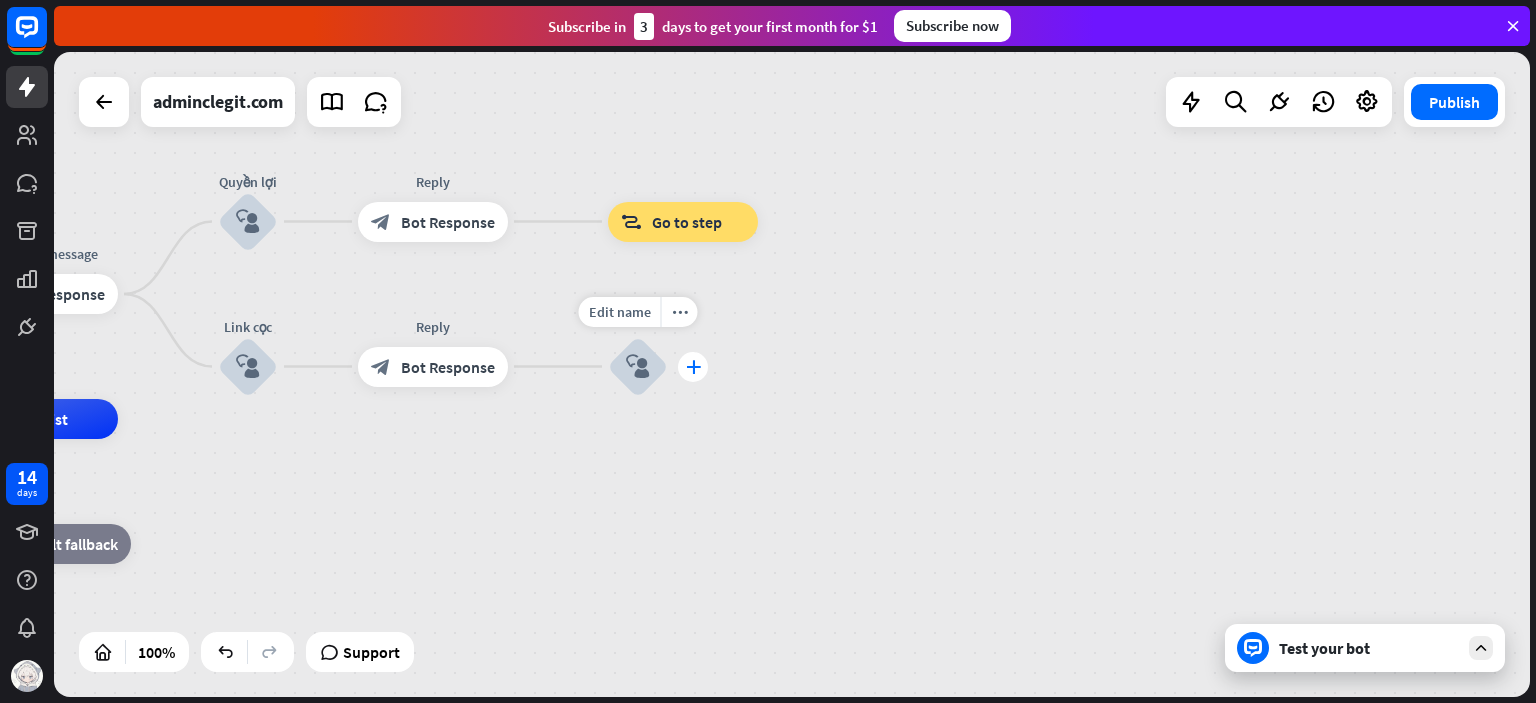 click on "plus" at bounding box center [693, 367] 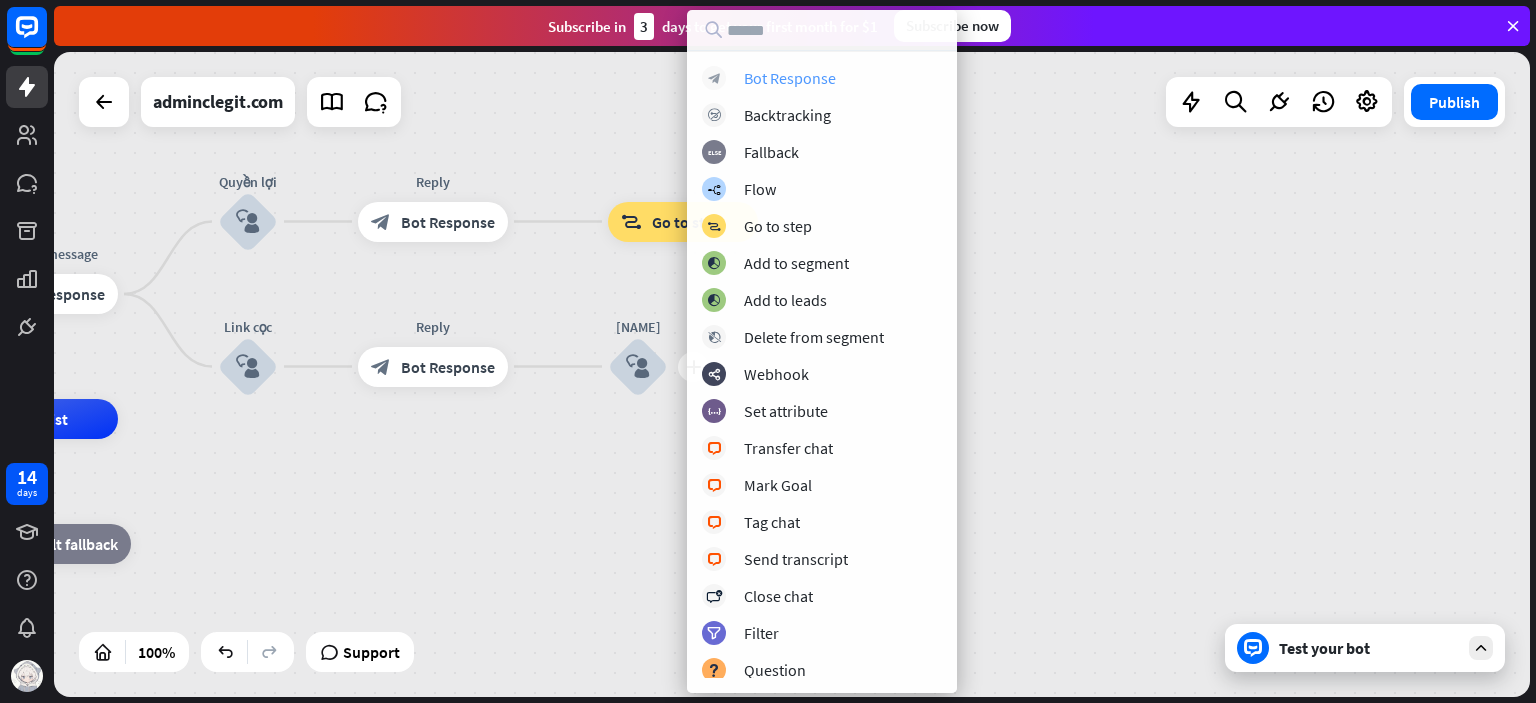 click on "Bot Response" at bounding box center (790, 78) 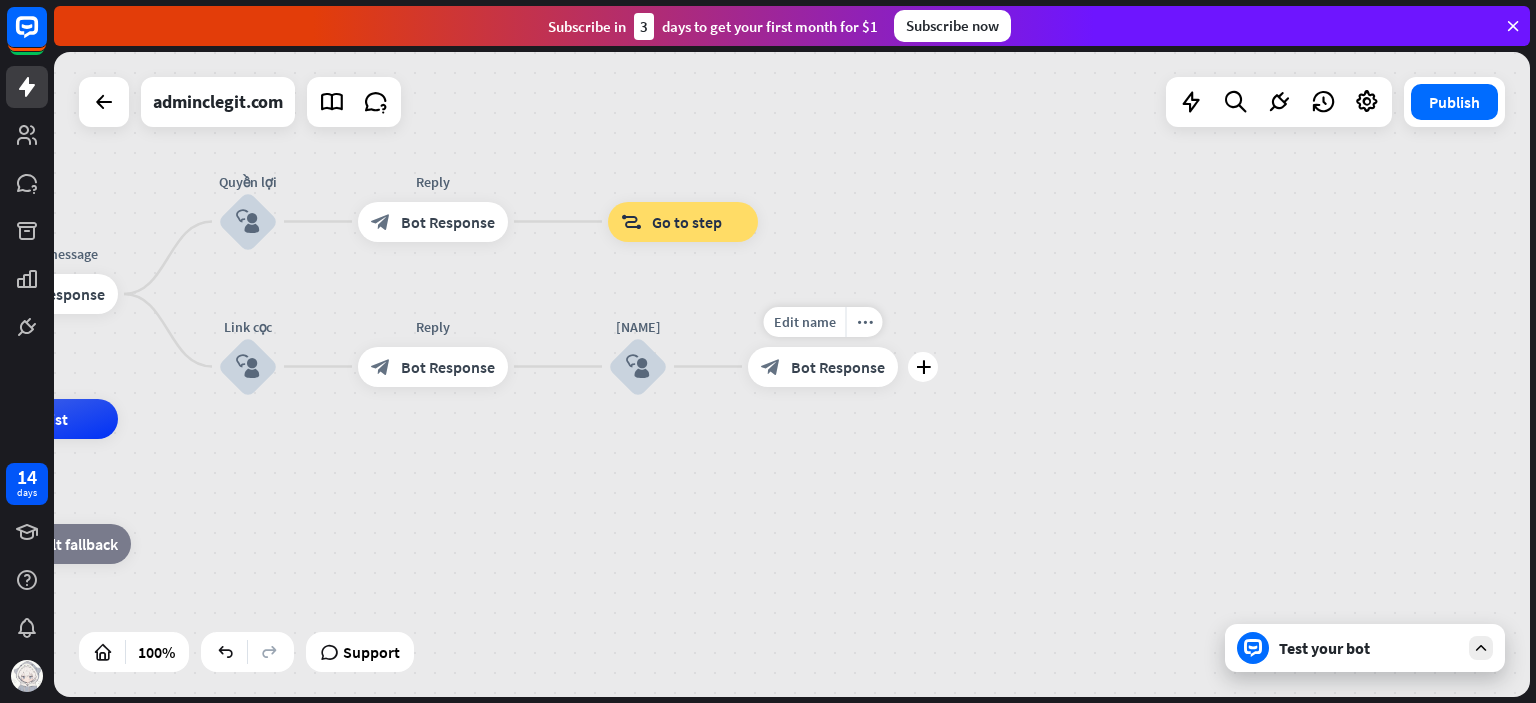 click on "Bot Response" at bounding box center (838, 367) 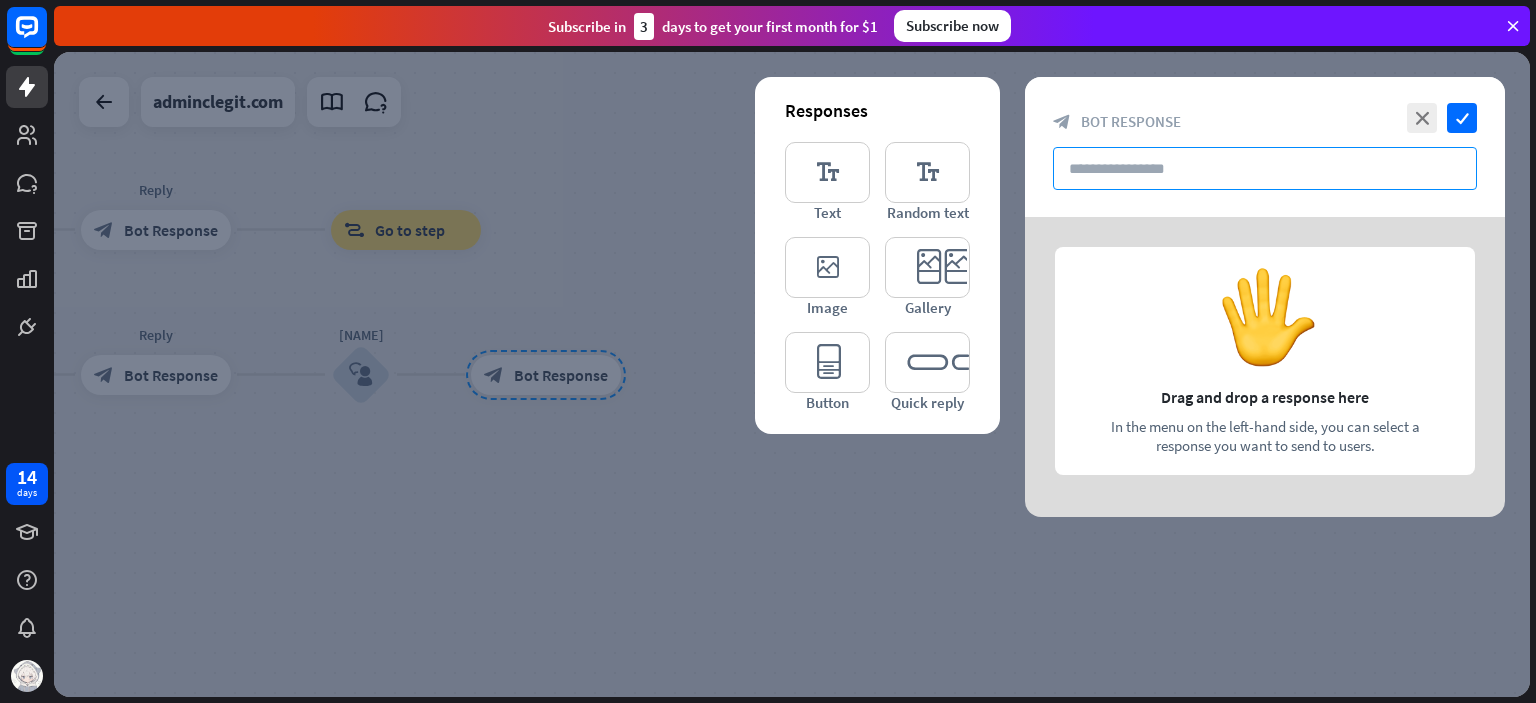 click at bounding box center [1265, 168] 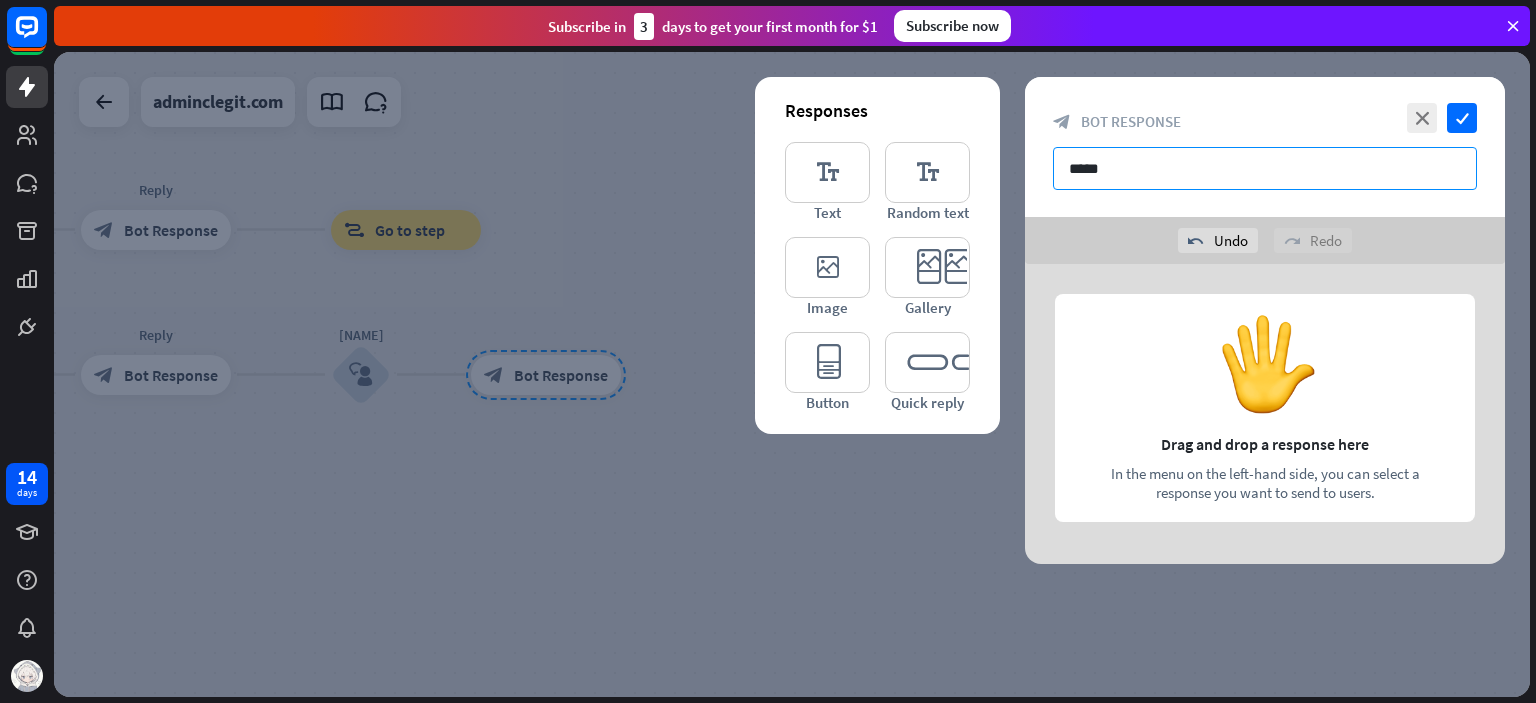 type on "*****" 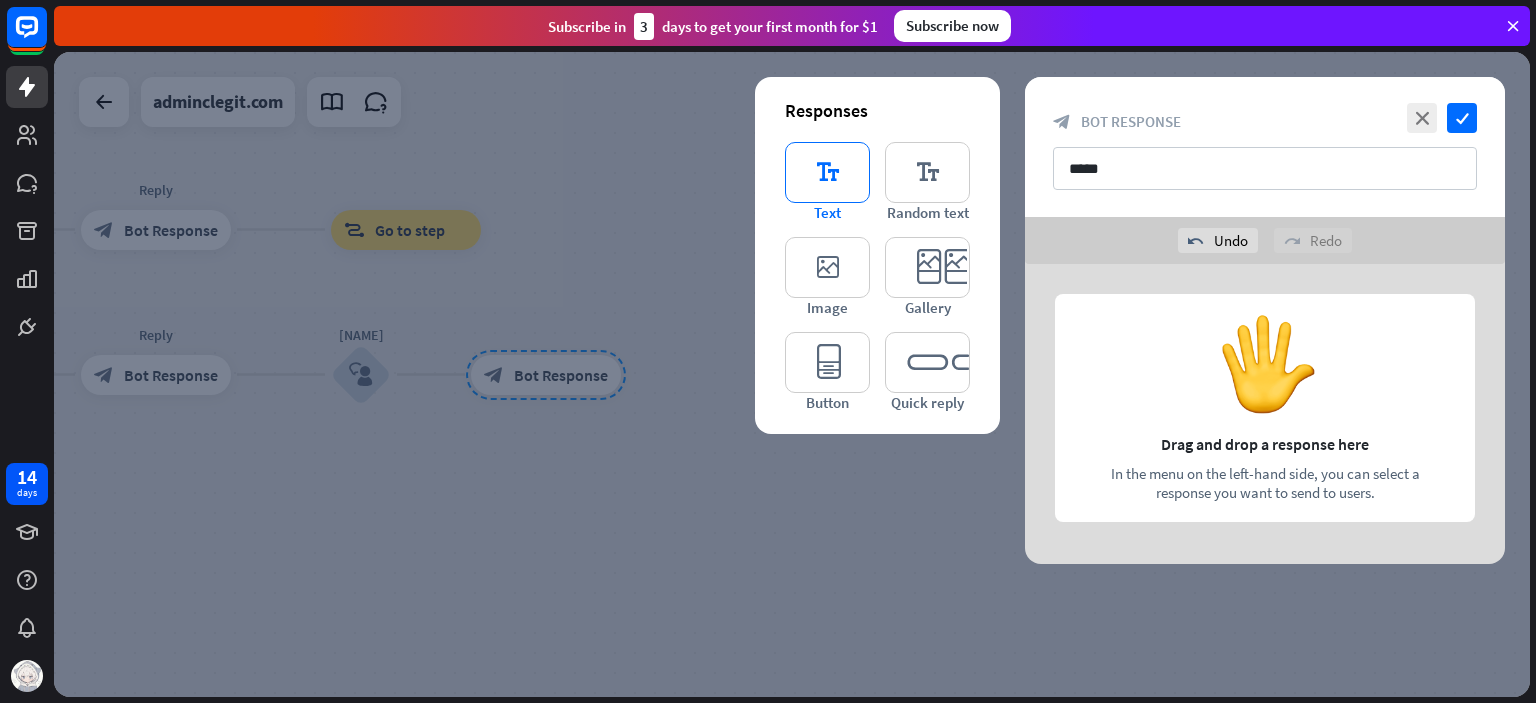 click on "editor_text" at bounding box center [827, 172] 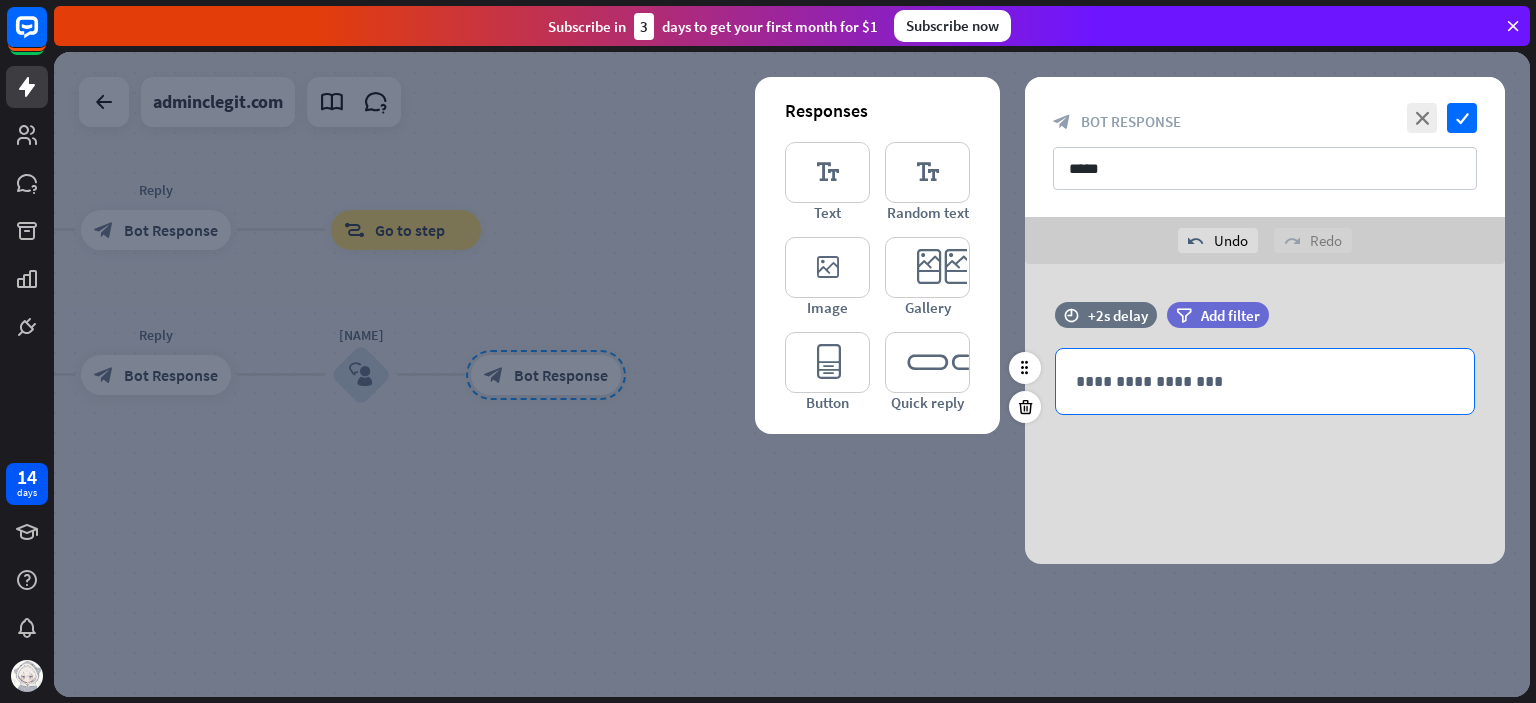 click on "**********" at bounding box center (1265, 381) 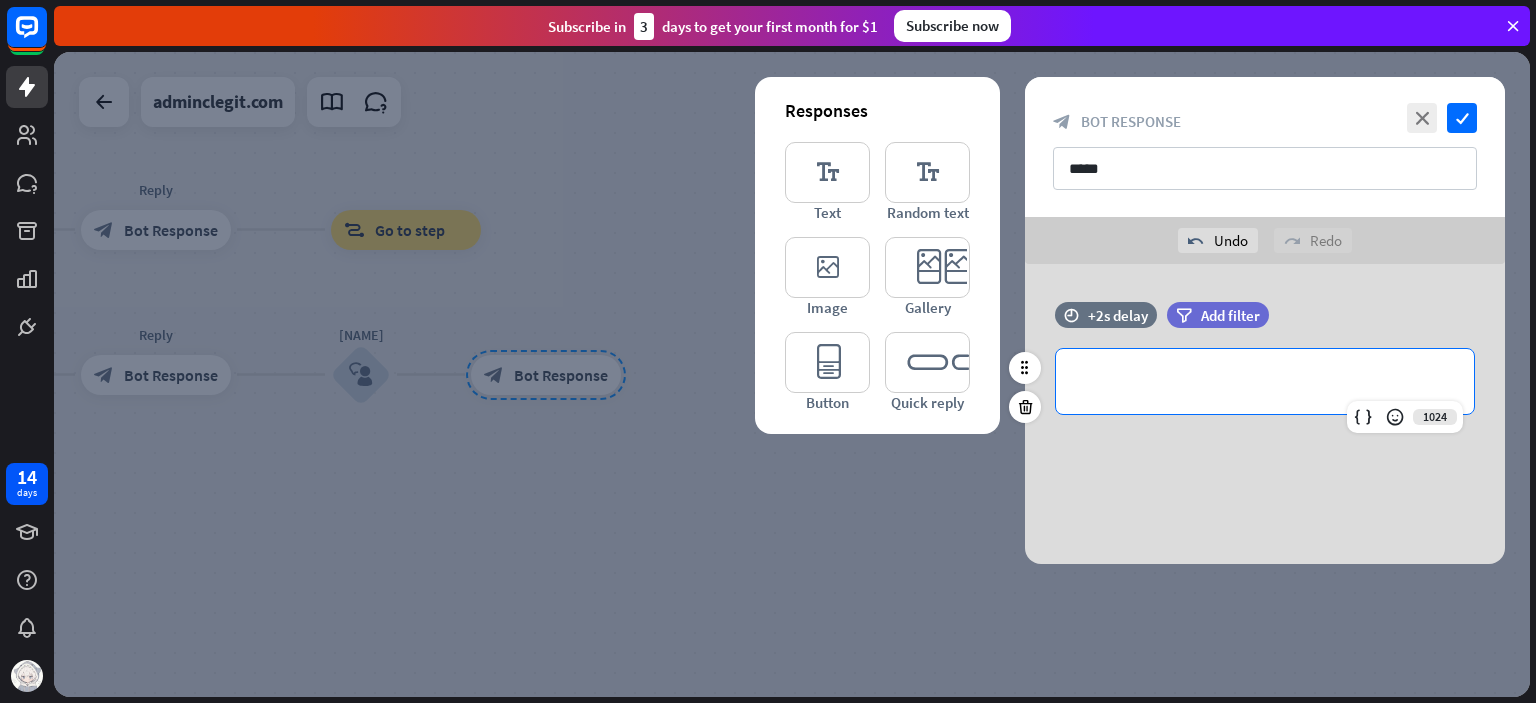 type 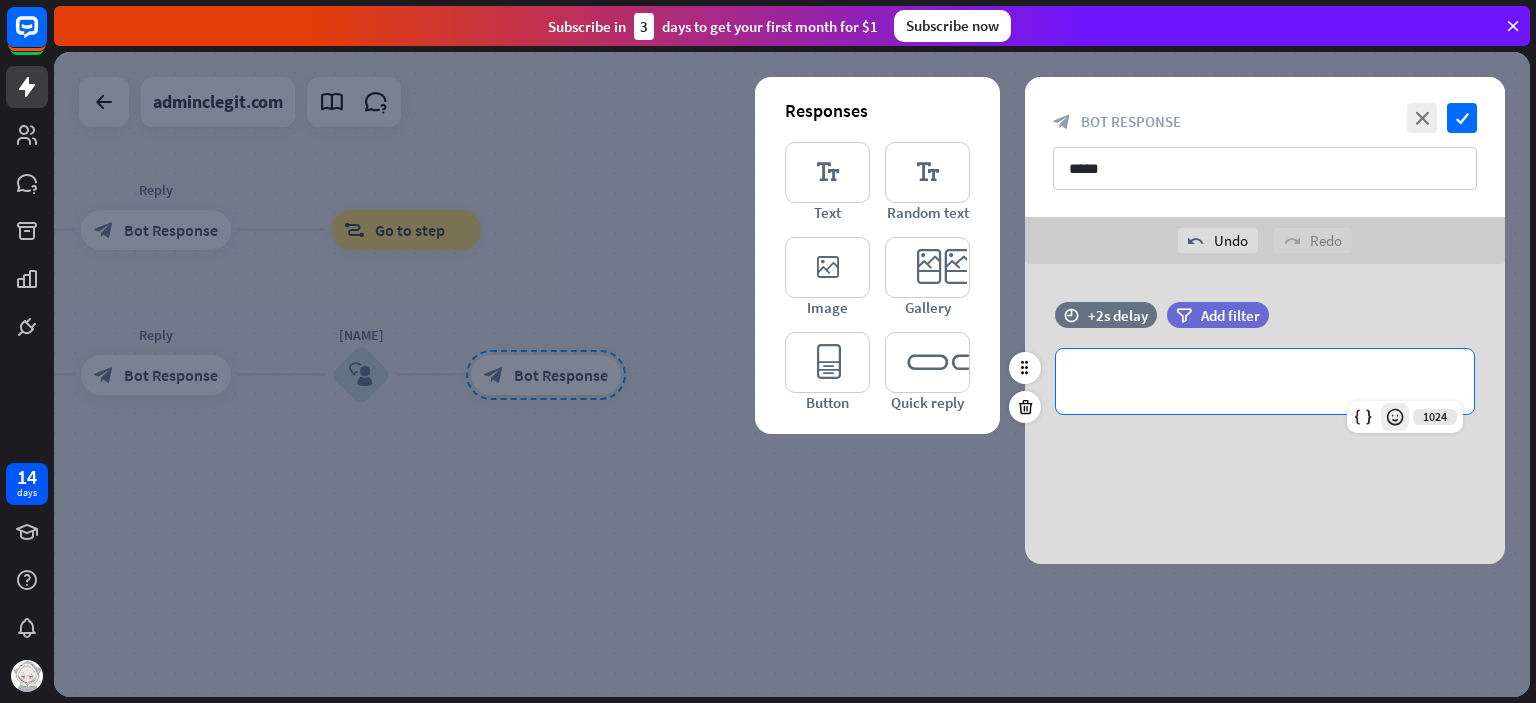 click at bounding box center (1395, 417) 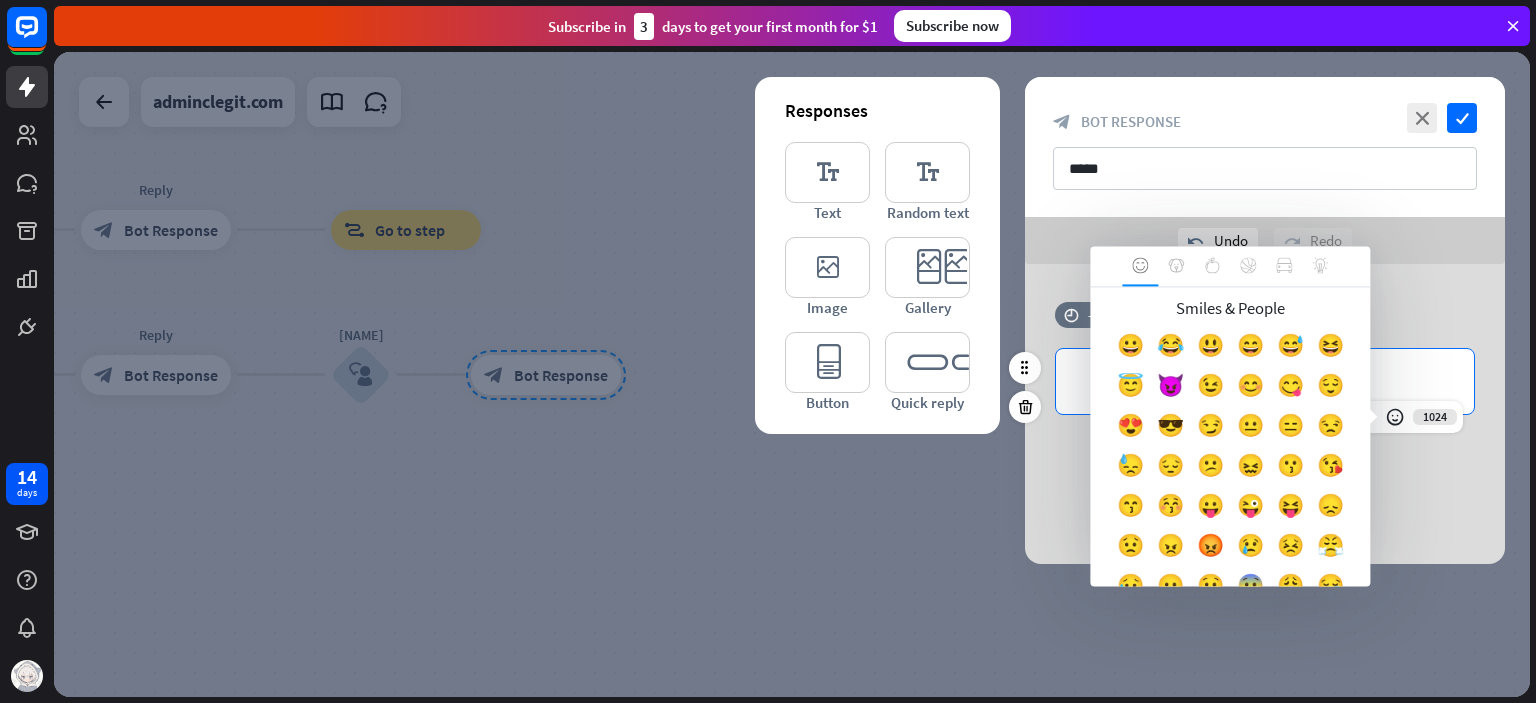 click on "**********" at bounding box center (1265, 381) 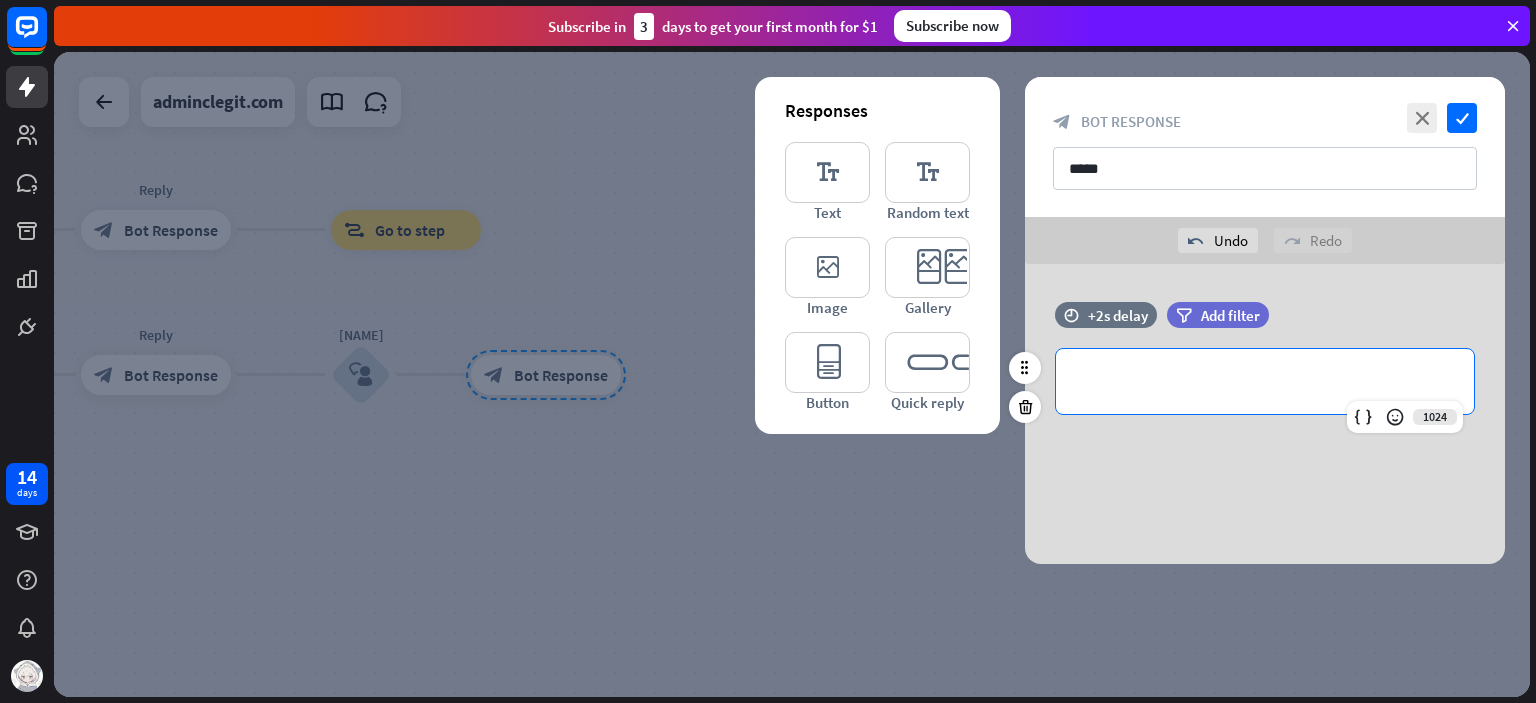 click on "**********" at bounding box center [1265, 381] 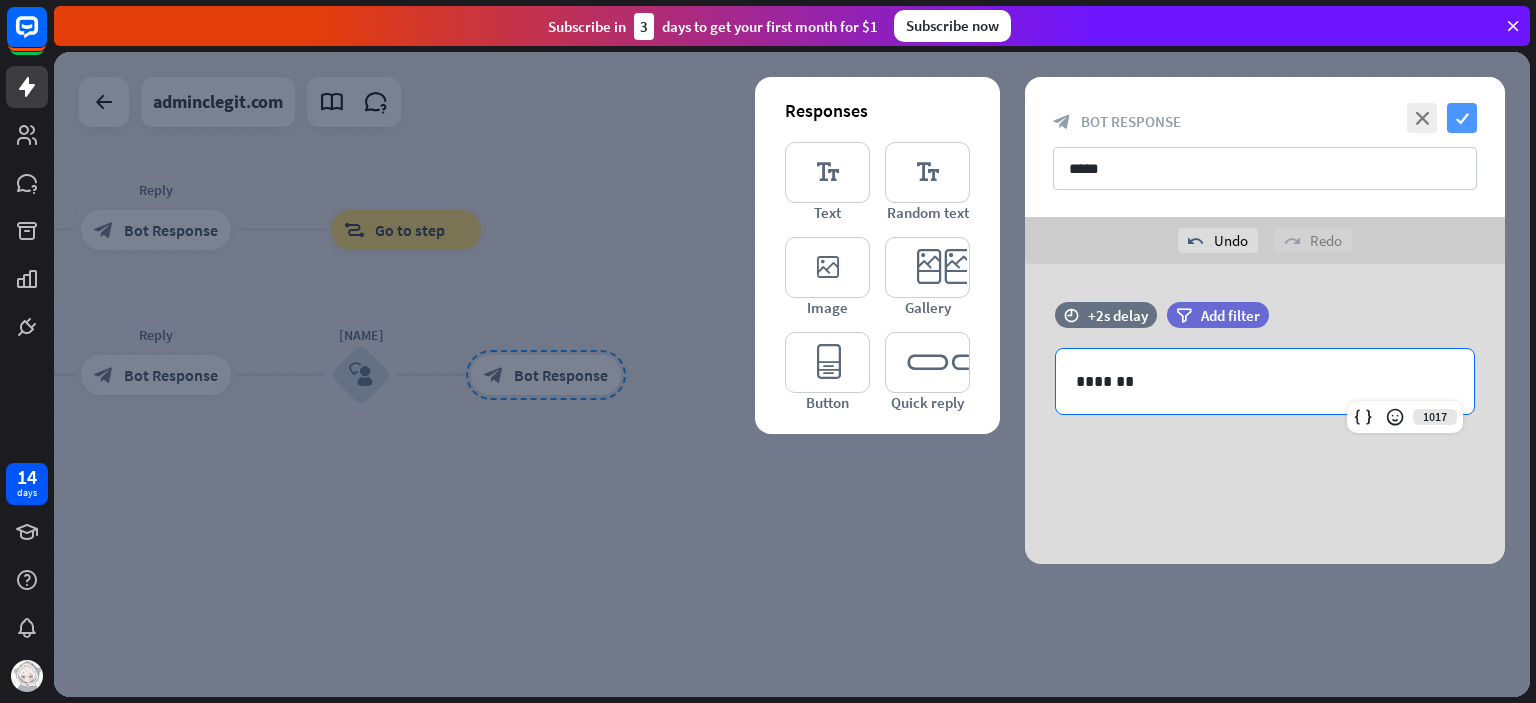 click on "check" at bounding box center [1462, 118] 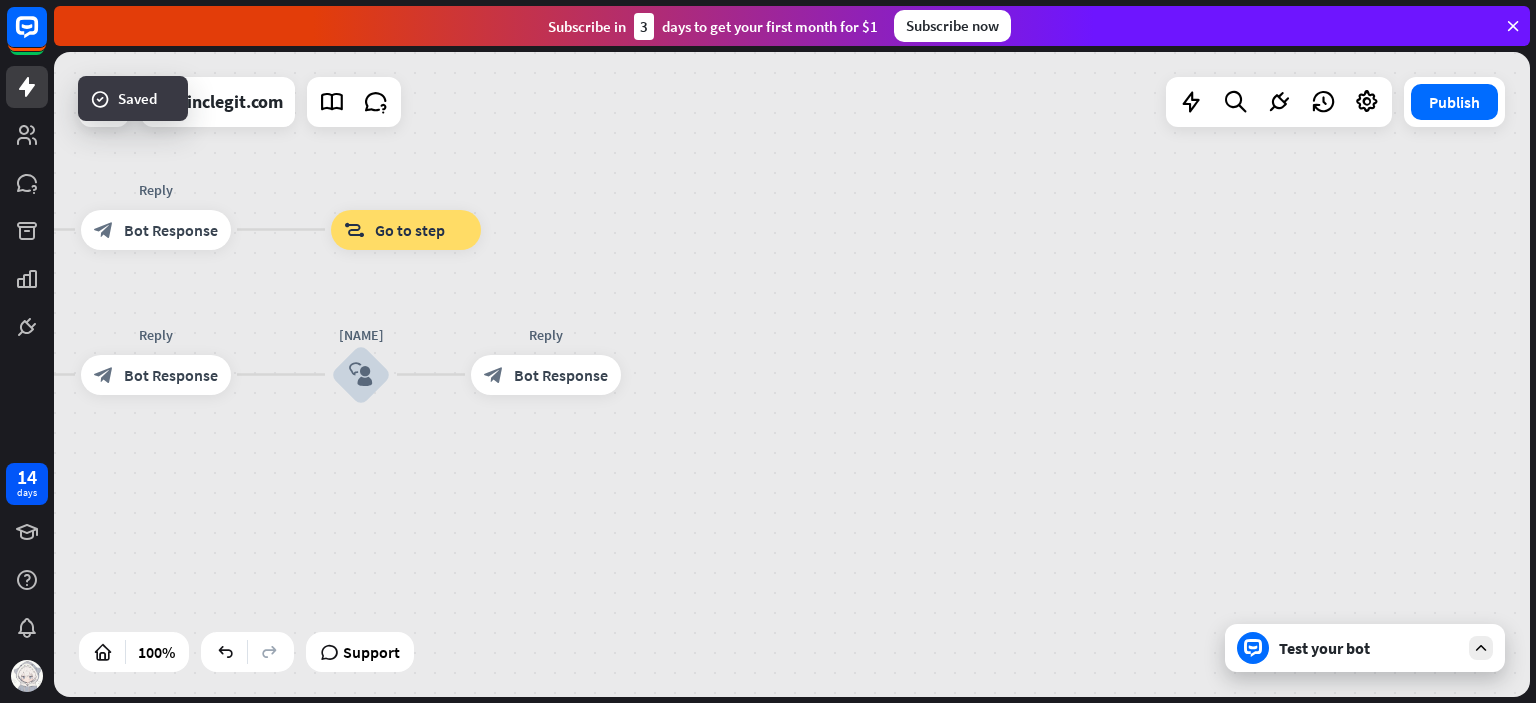 click on "Test your bot" at bounding box center (1369, 648) 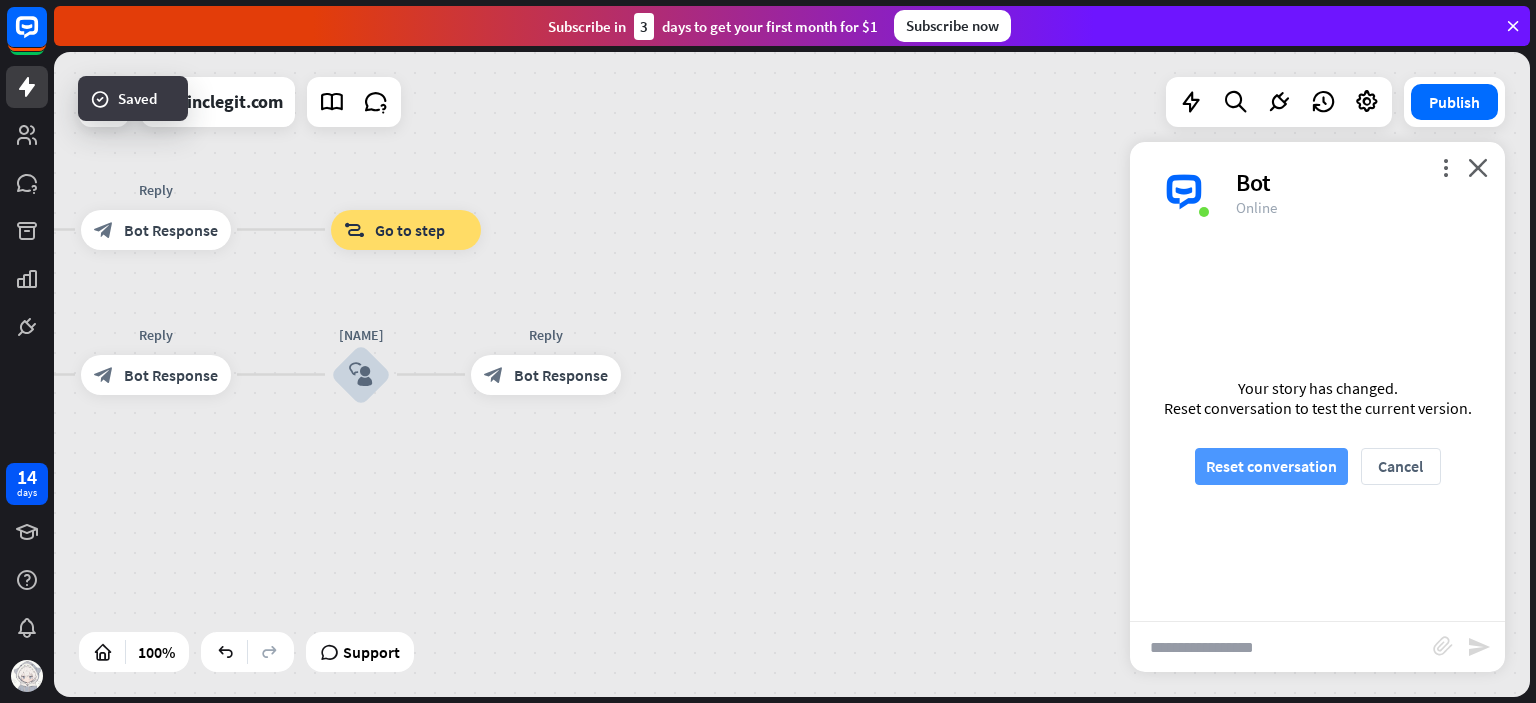 click on "Reset conversation" at bounding box center [1271, 466] 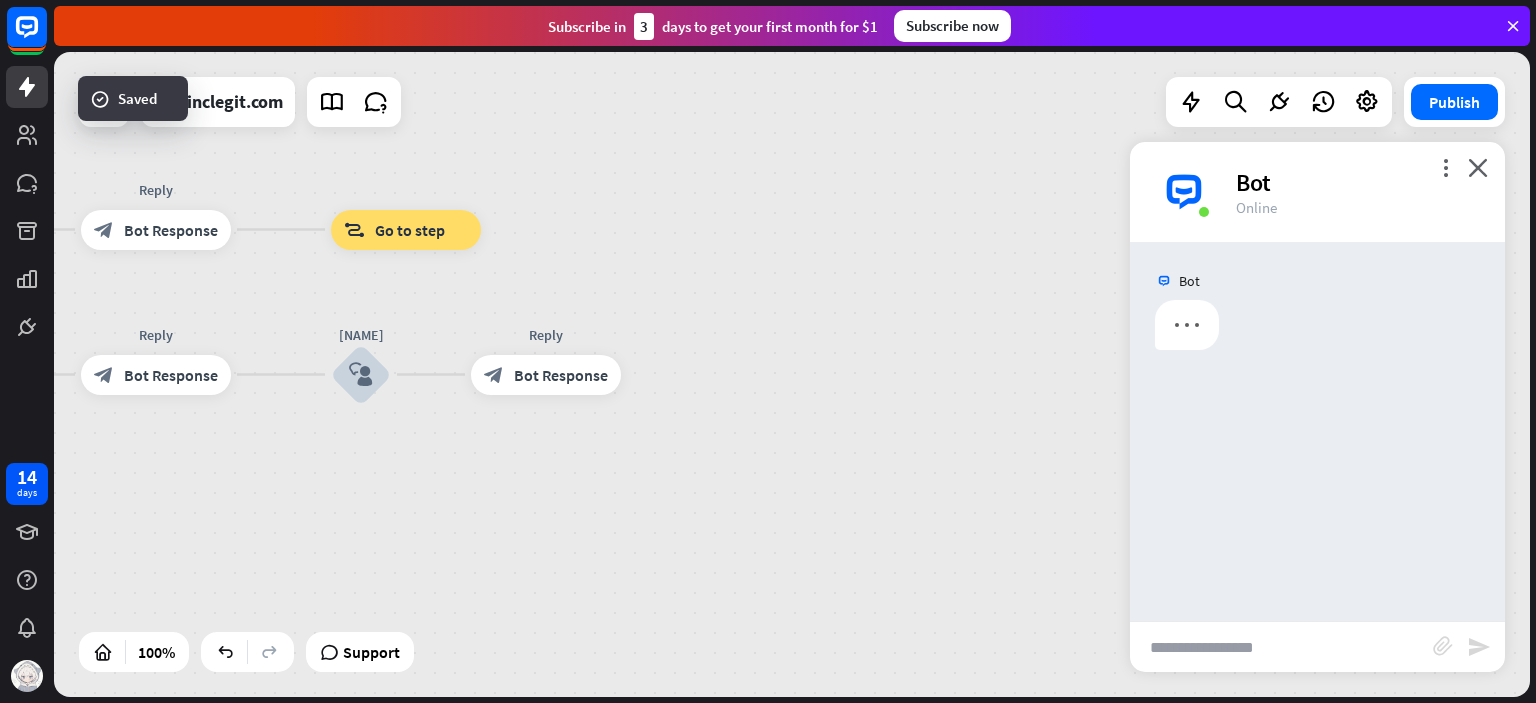 scroll, scrollTop: 0, scrollLeft: 0, axis: both 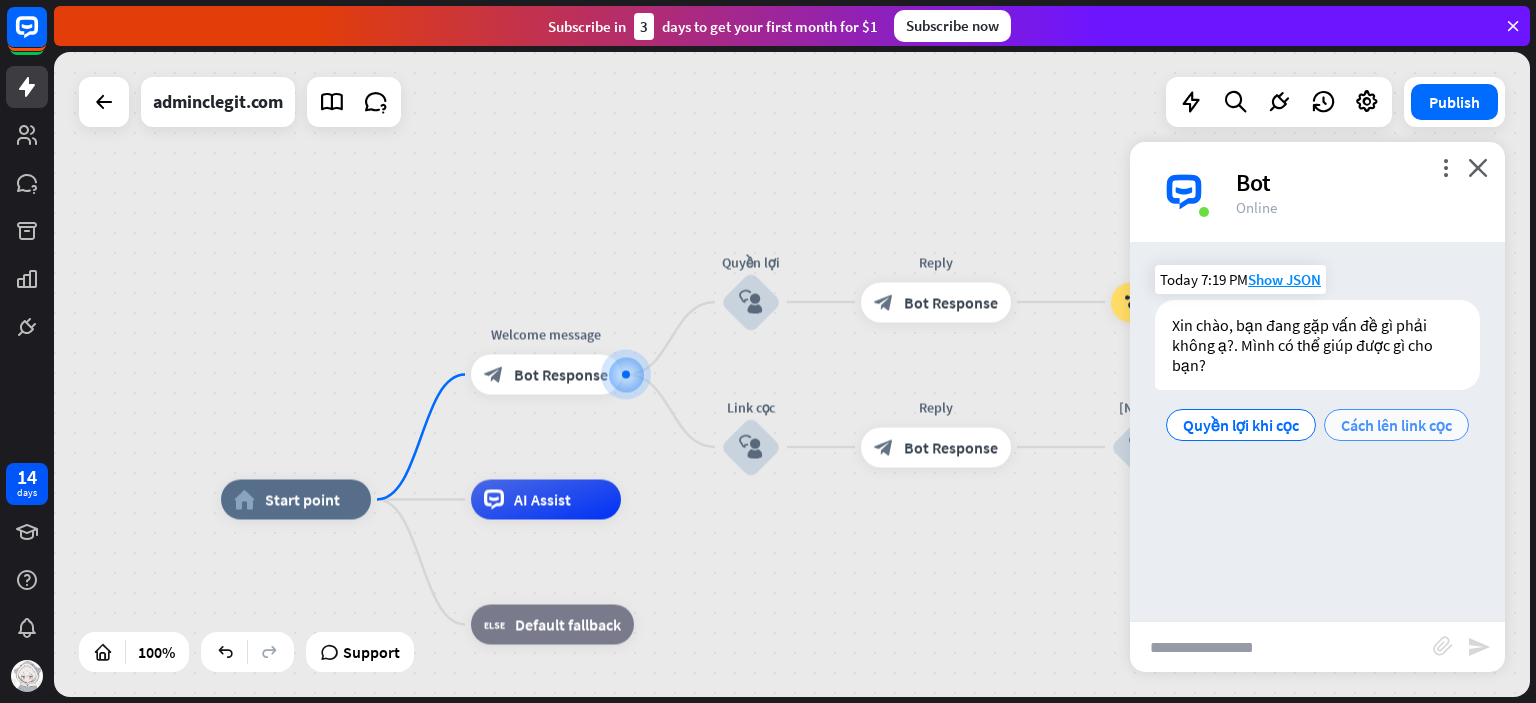 click on "Cách lên link cọc" at bounding box center [1396, 425] 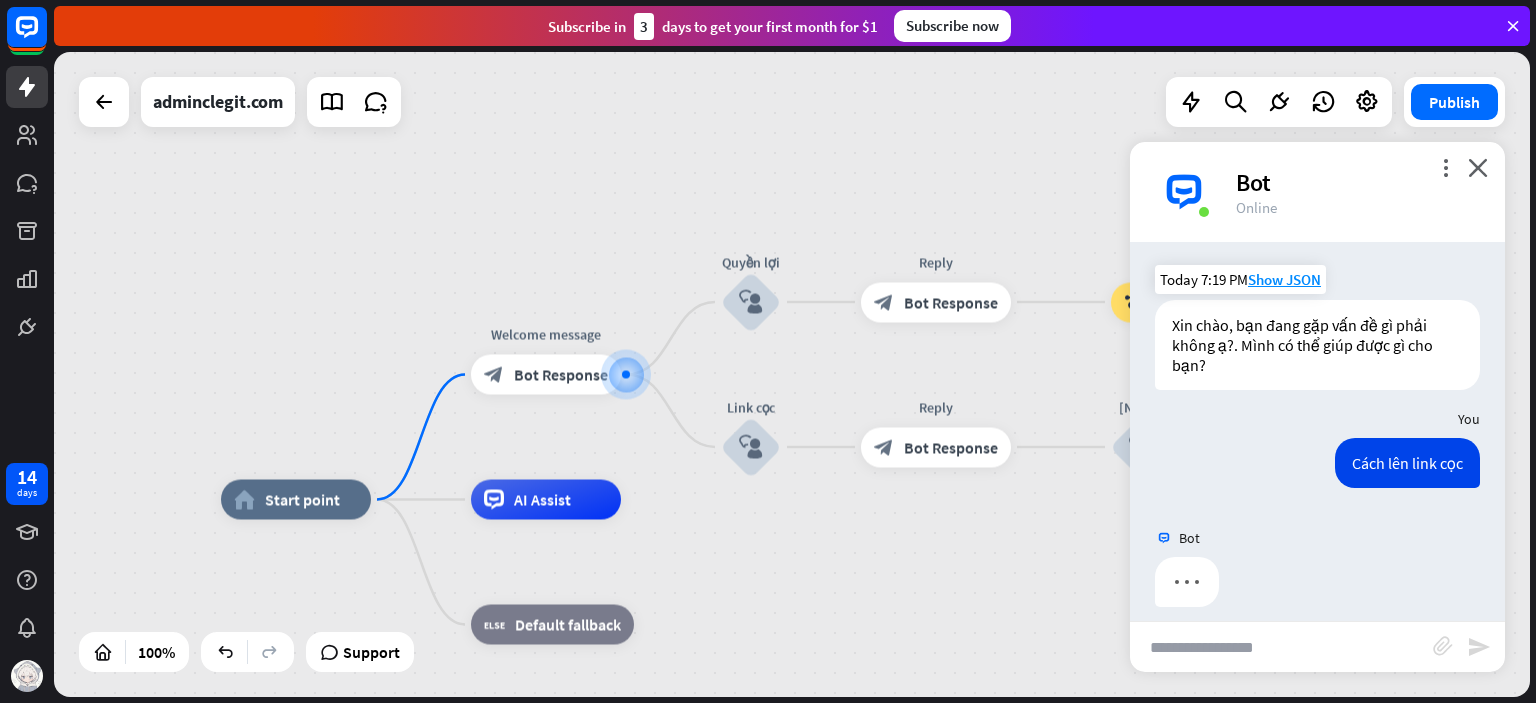 scroll, scrollTop: 0, scrollLeft: 0, axis: both 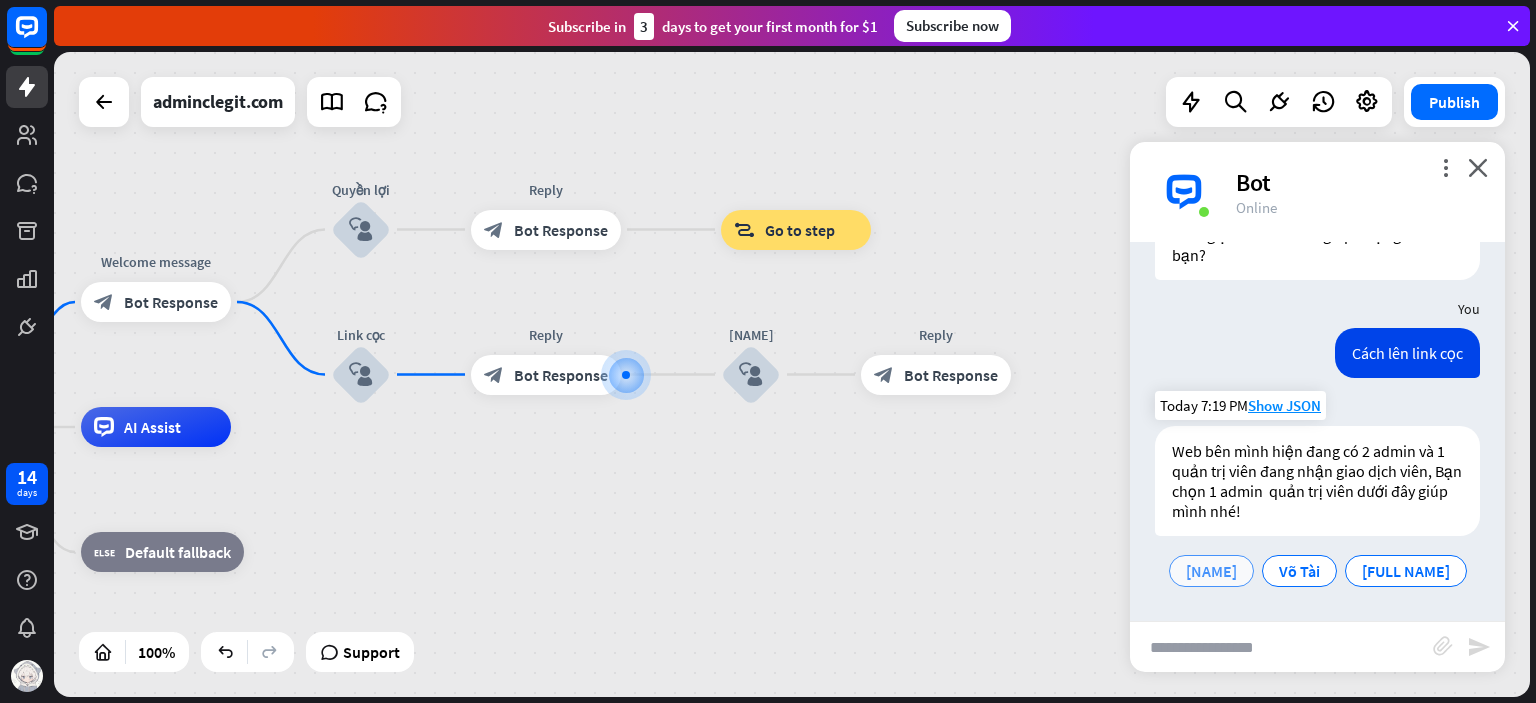 click on "[NAME]" at bounding box center (1211, 571) 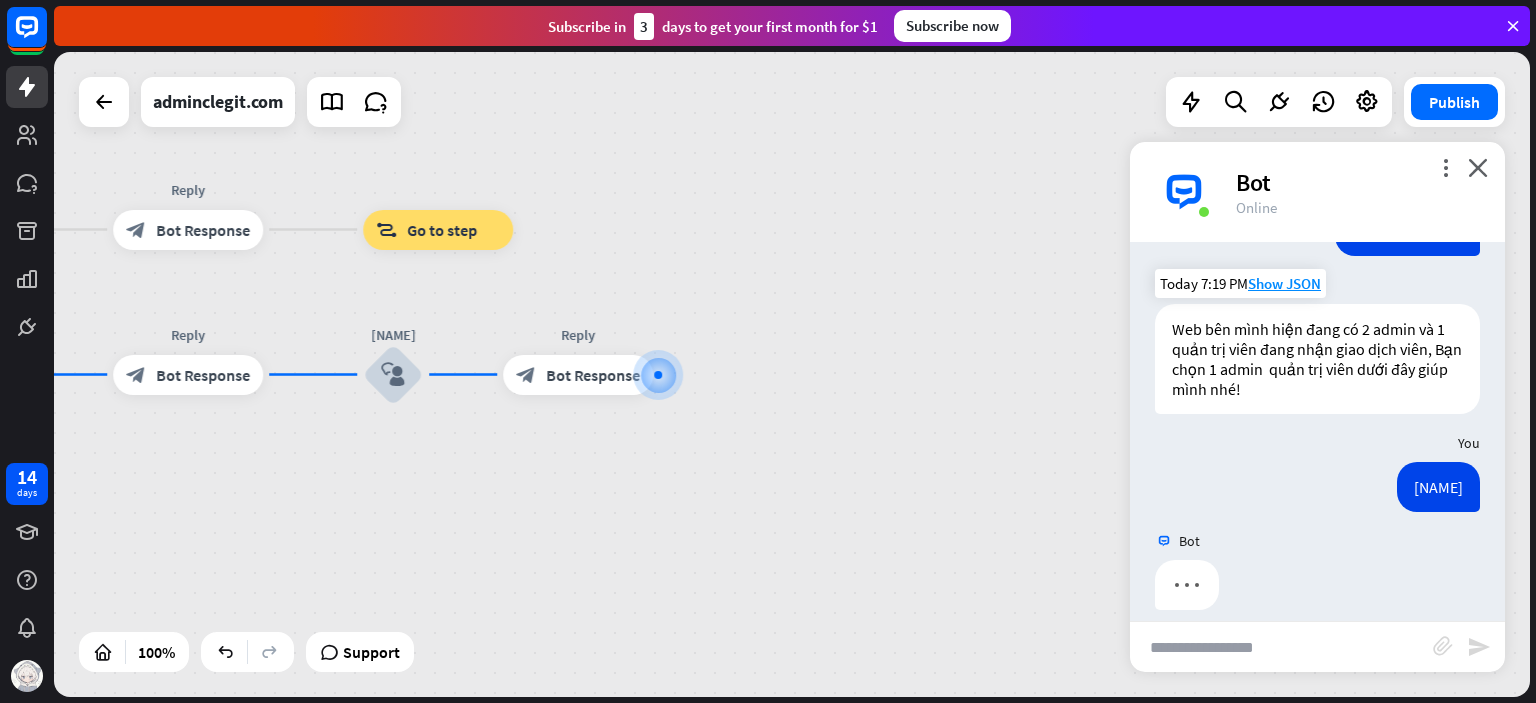 scroll, scrollTop: 251, scrollLeft: 0, axis: vertical 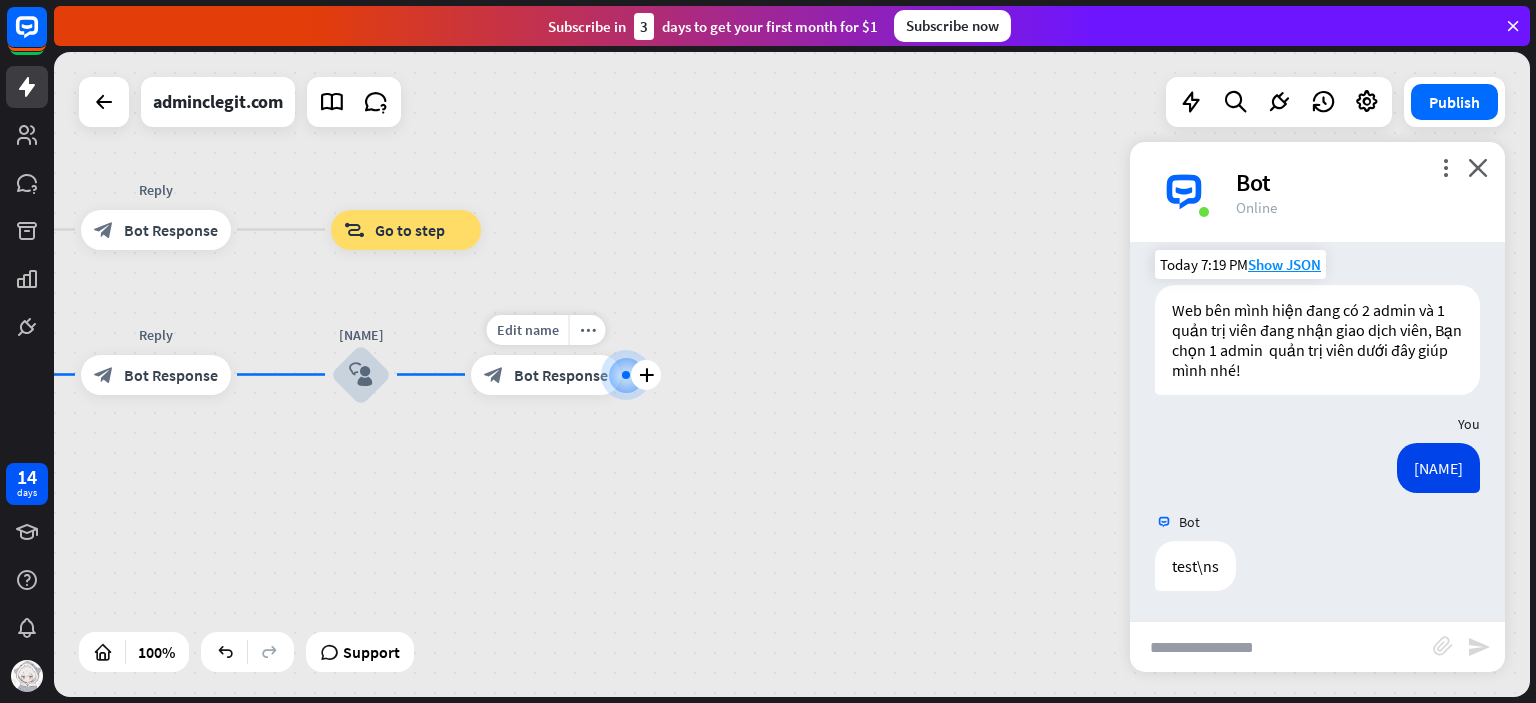 click on "Bot Response" at bounding box center [561, 375] 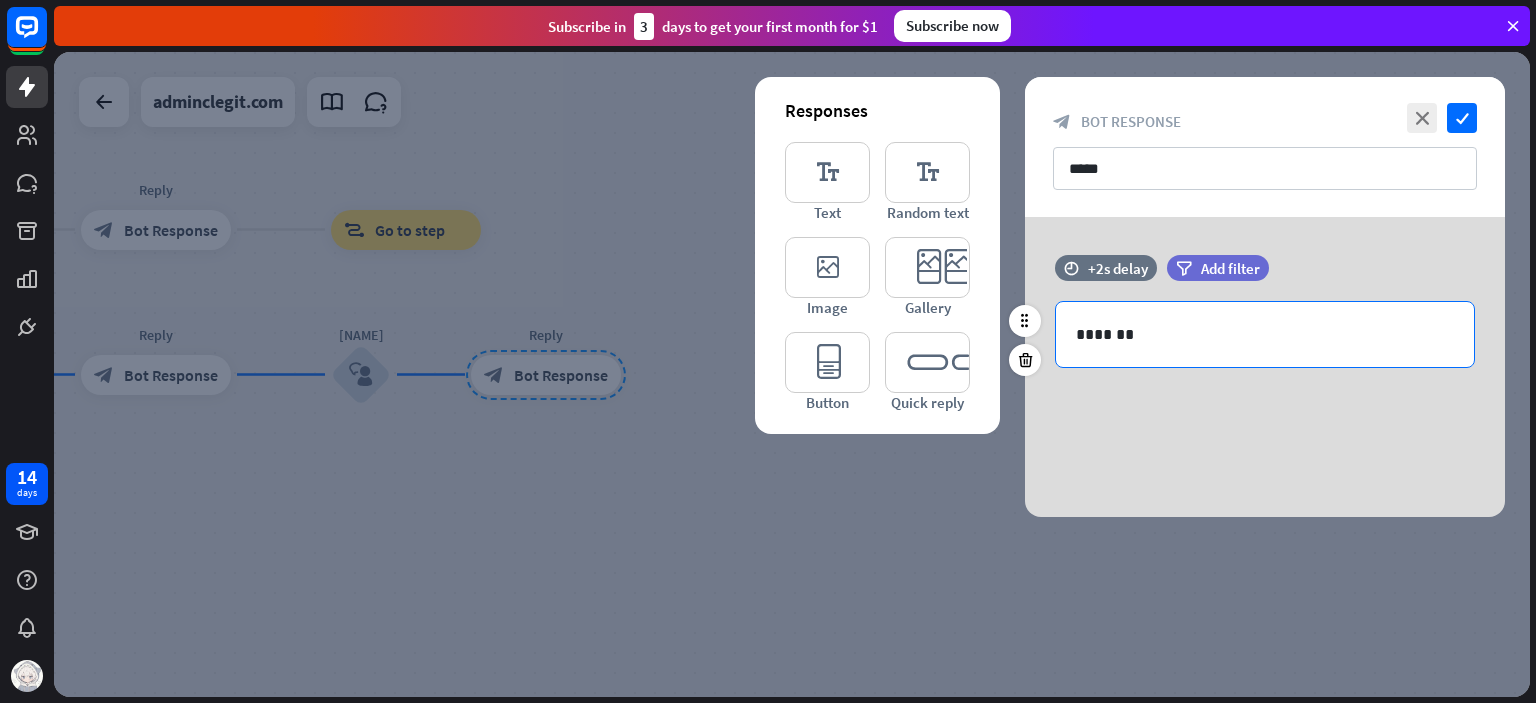 click on "*******" at bounding box center [1265, 334] 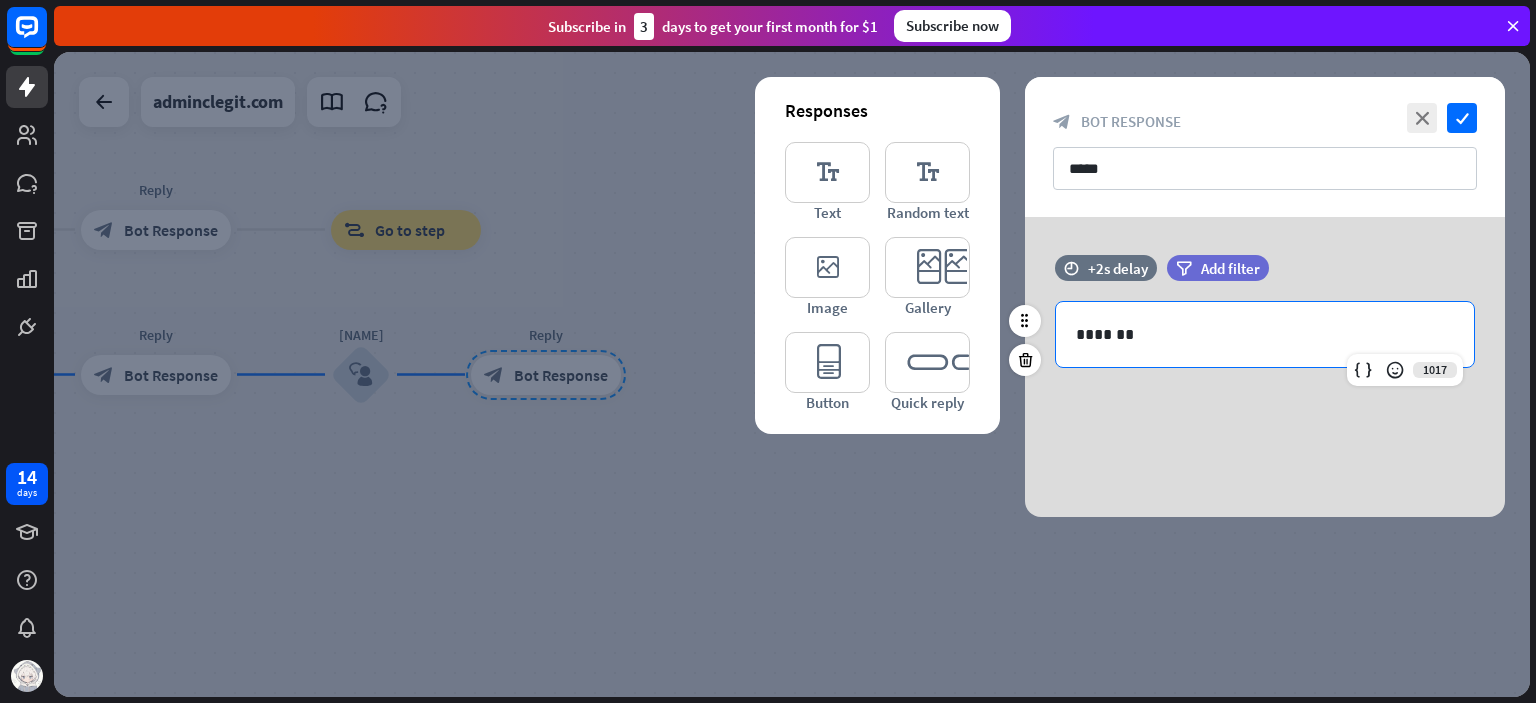 click on "*******" at bounding box center (1265, 334) 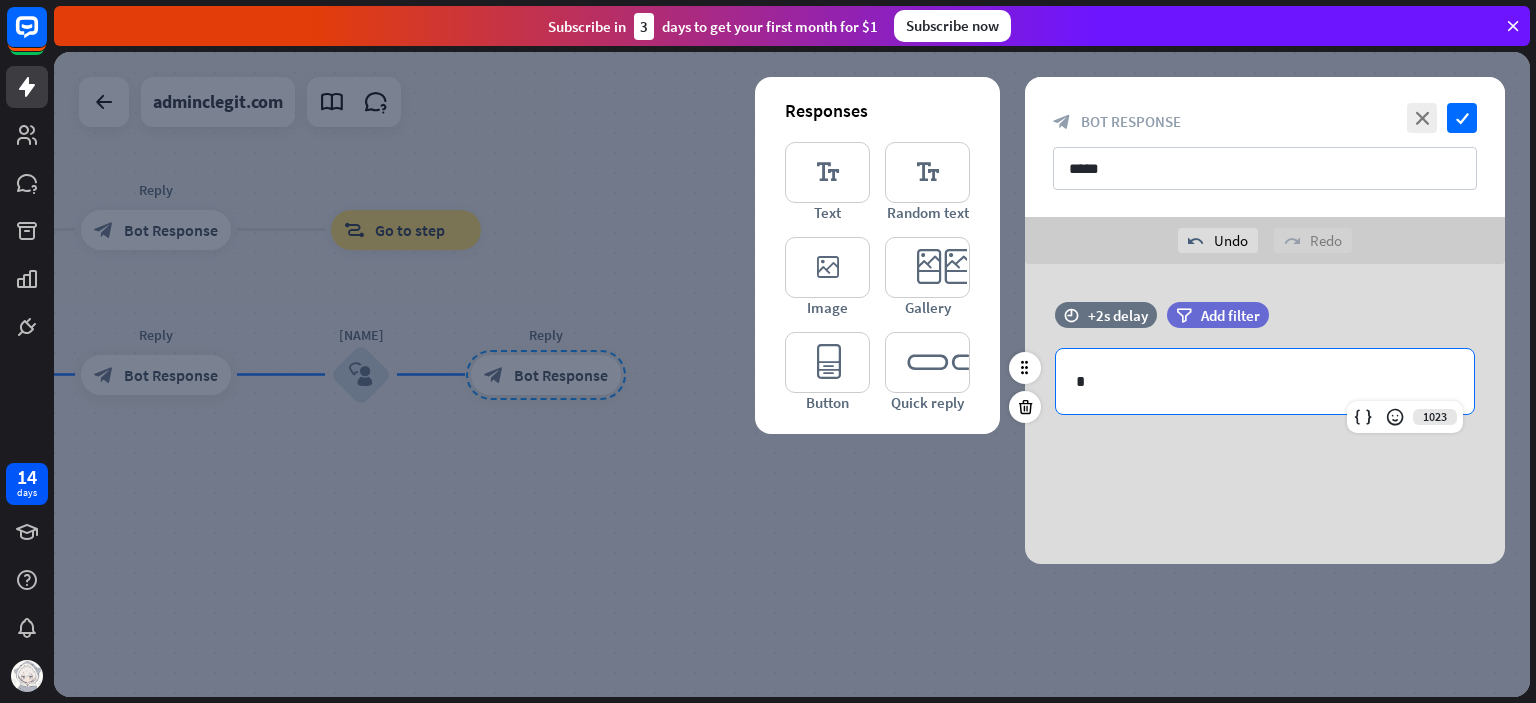 type 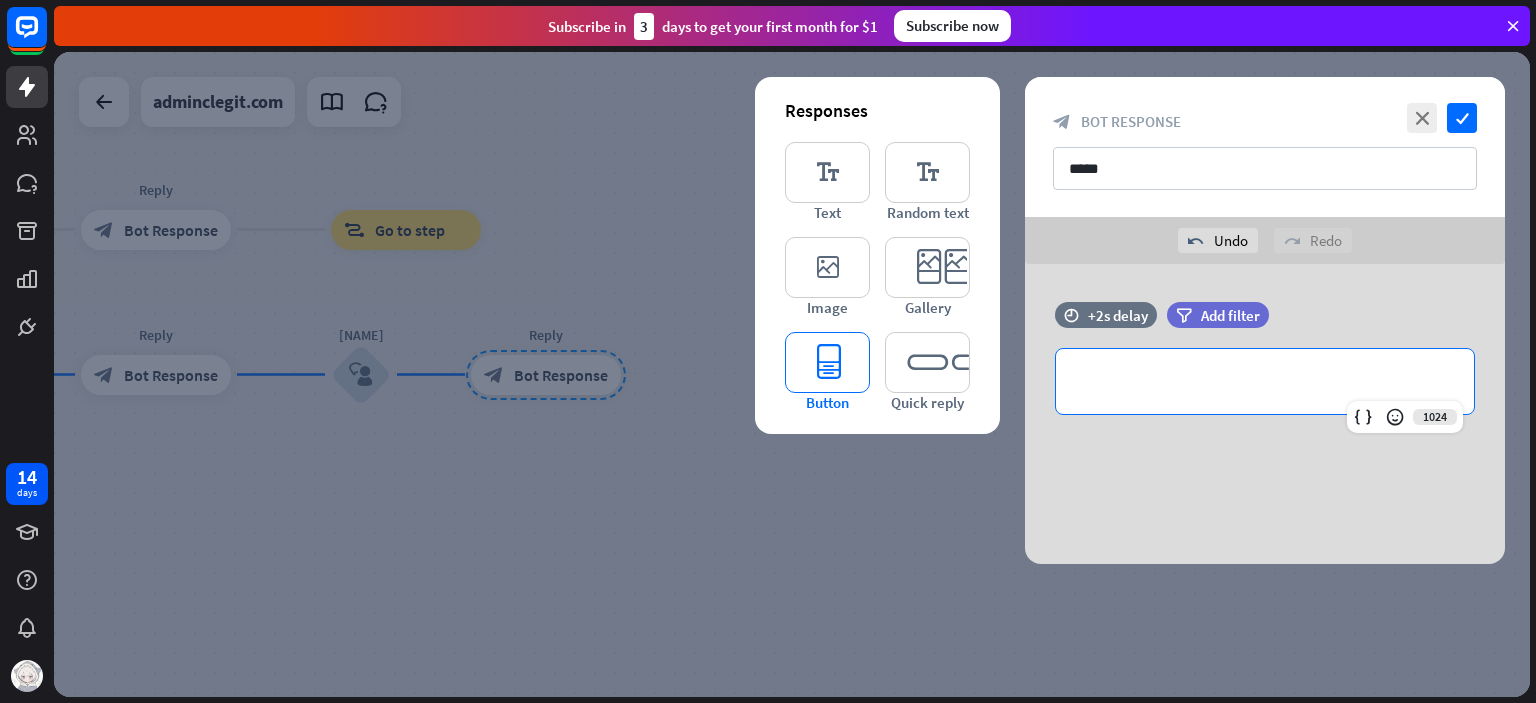 click on "editor_button" at bounding box center (827, 362) 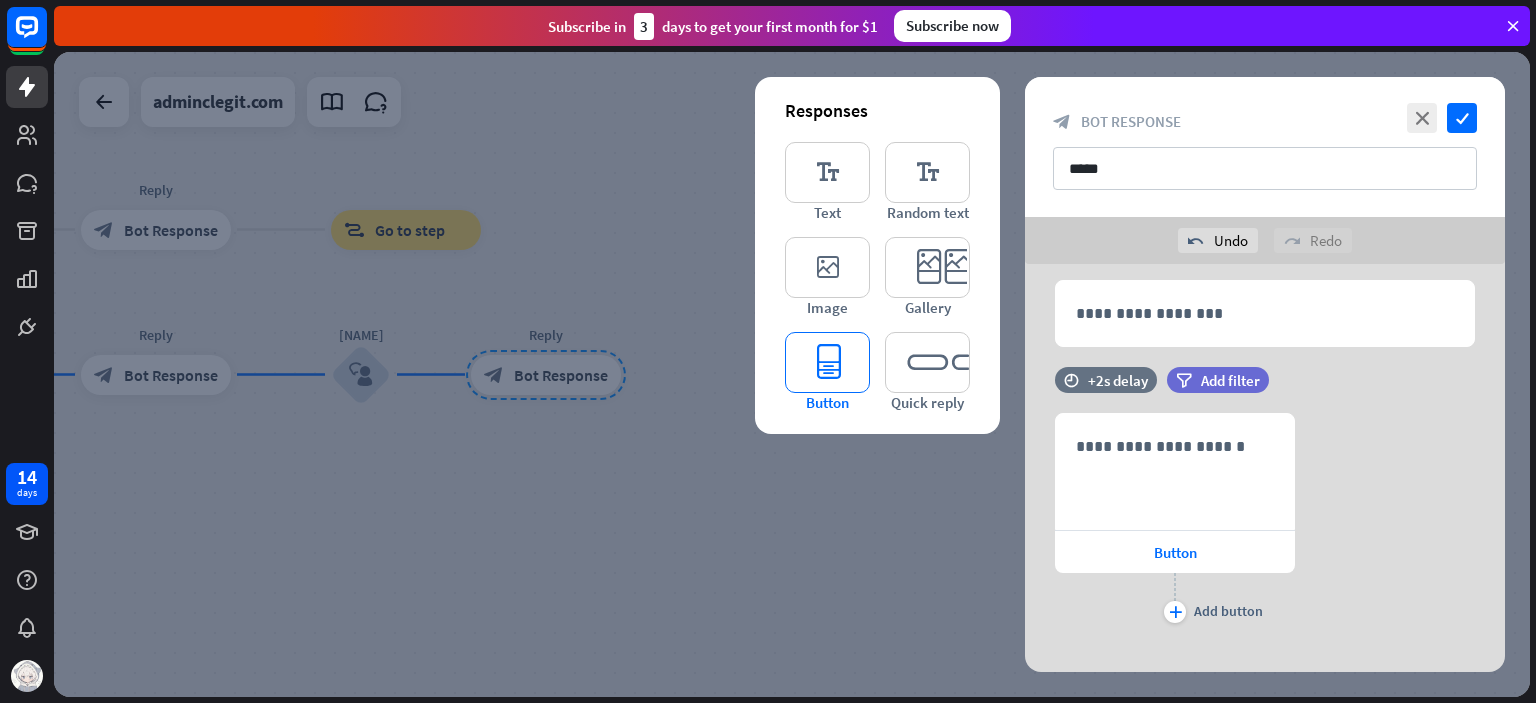 scroll, scrollTop: 92, scrollLeft: 0, axis: vertical 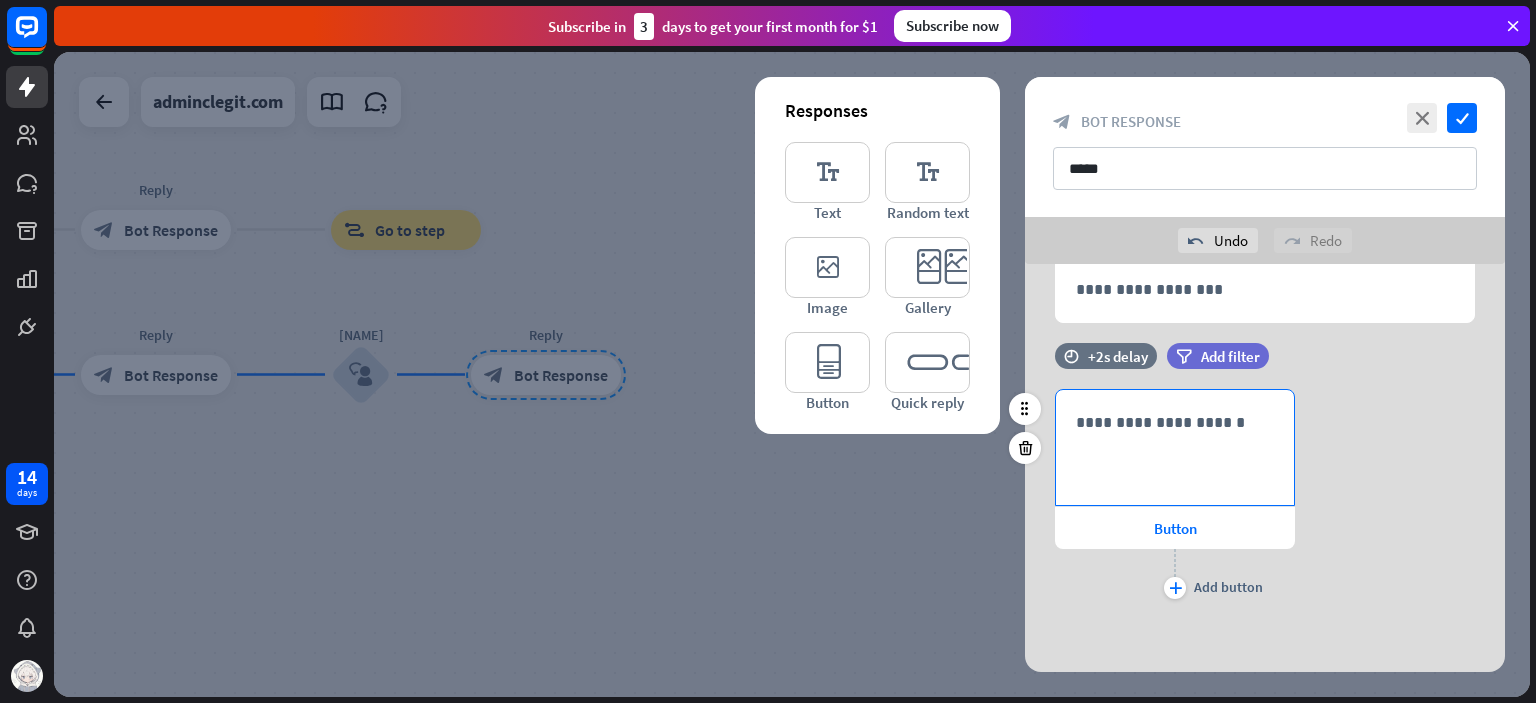 click on "**********" at bounding box center (1175, 447) 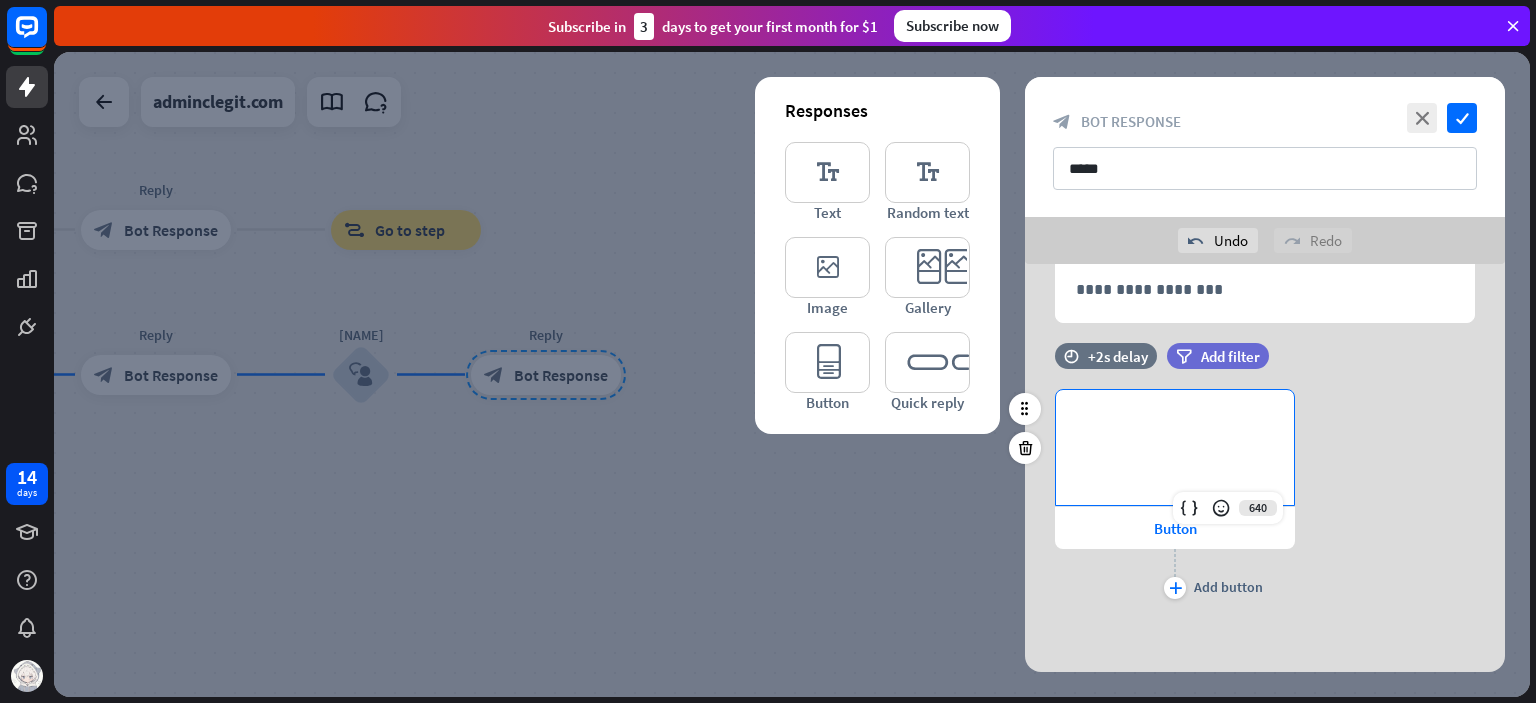 type 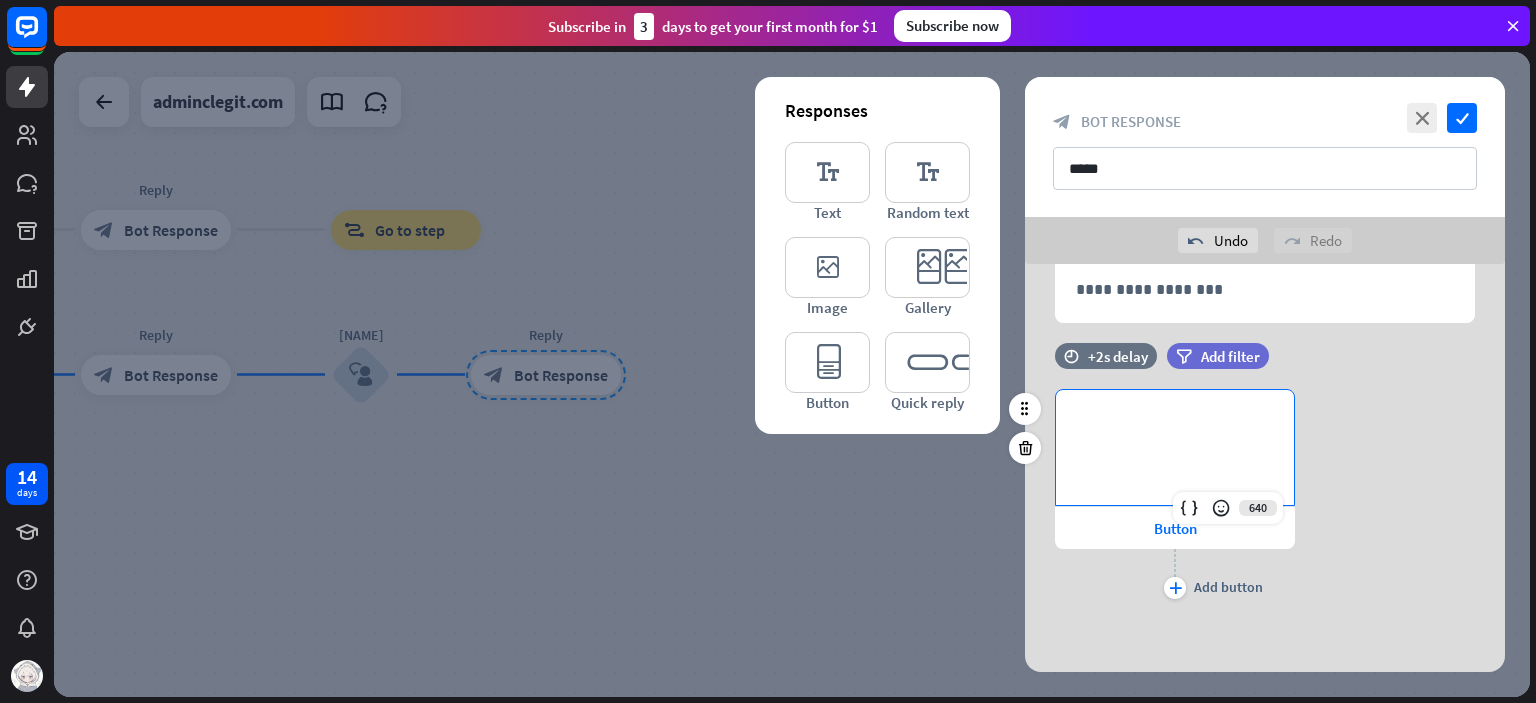 scroll, scrollTop: 0, scrollLeft: 0, axis: both 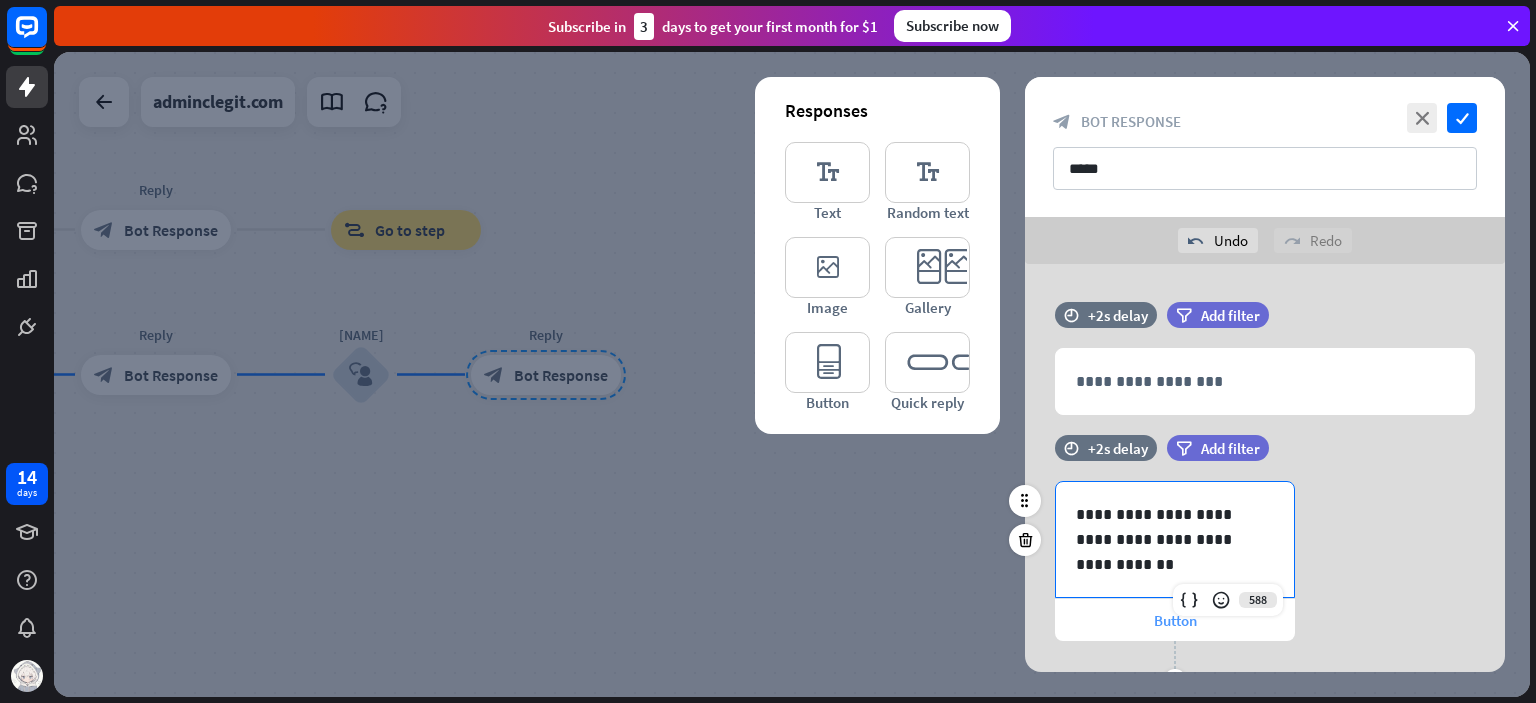 click on "Button" at bounding box center [1175, 620] 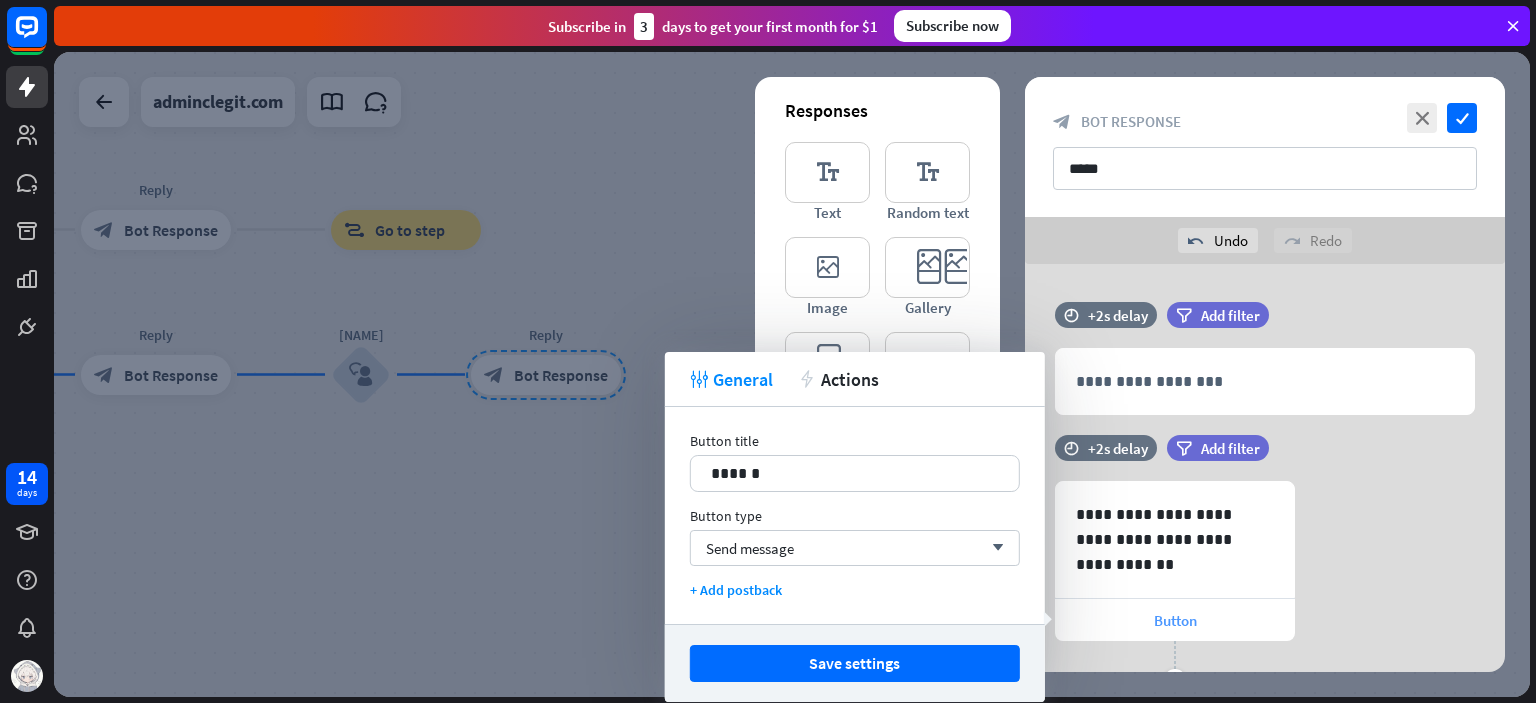 click on "Send message
arrow_down" at bounding box center (855, 548) 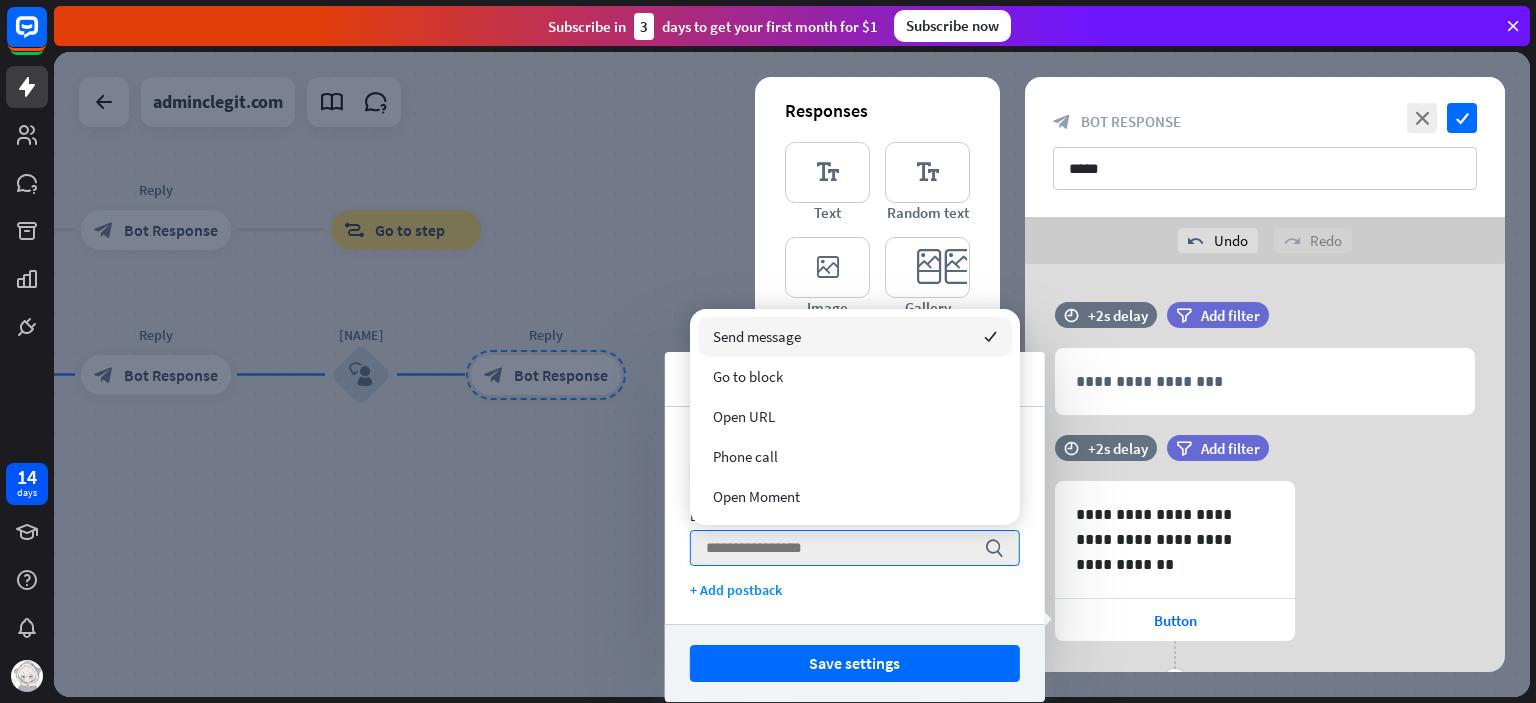 click on "Open URL" at bounding box center [855, 417] 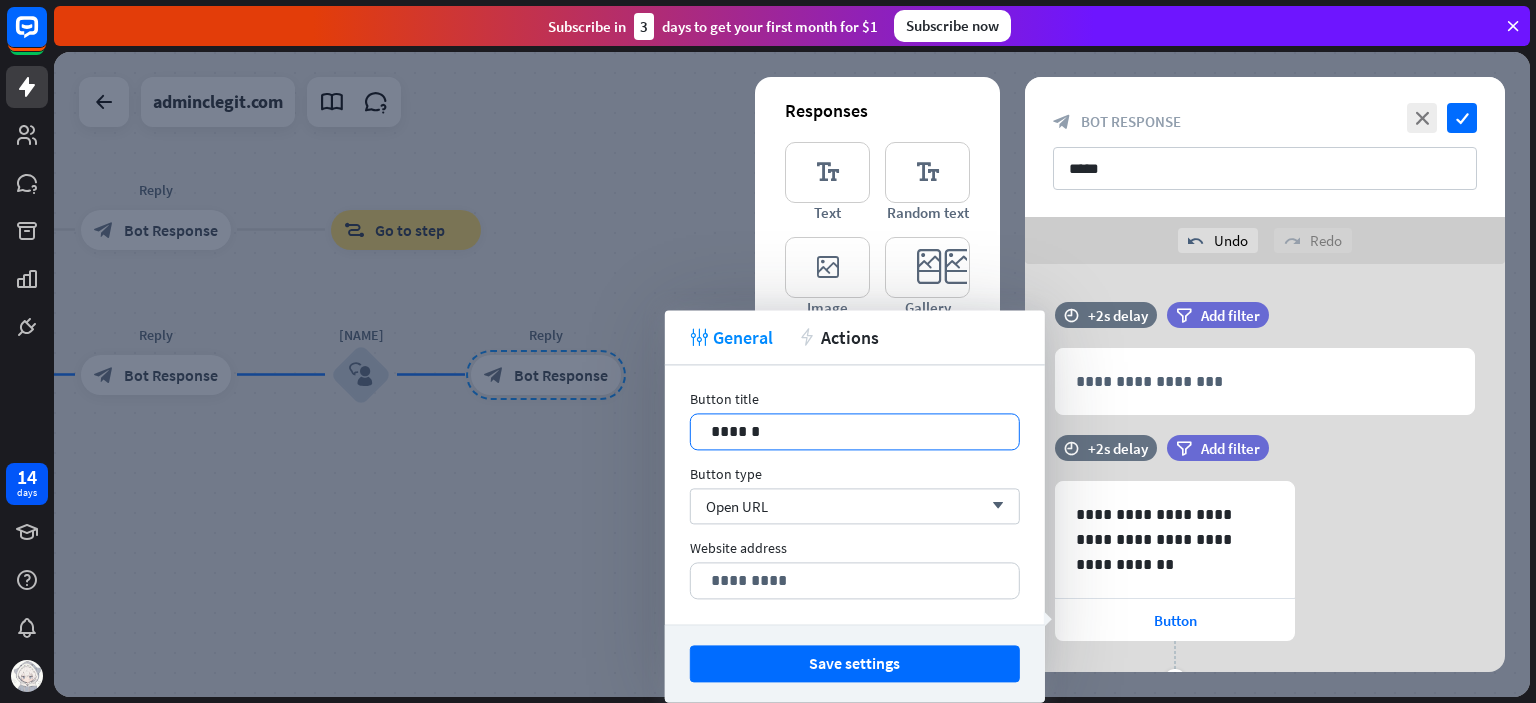 click on "******" at bounding box center [855, 431] 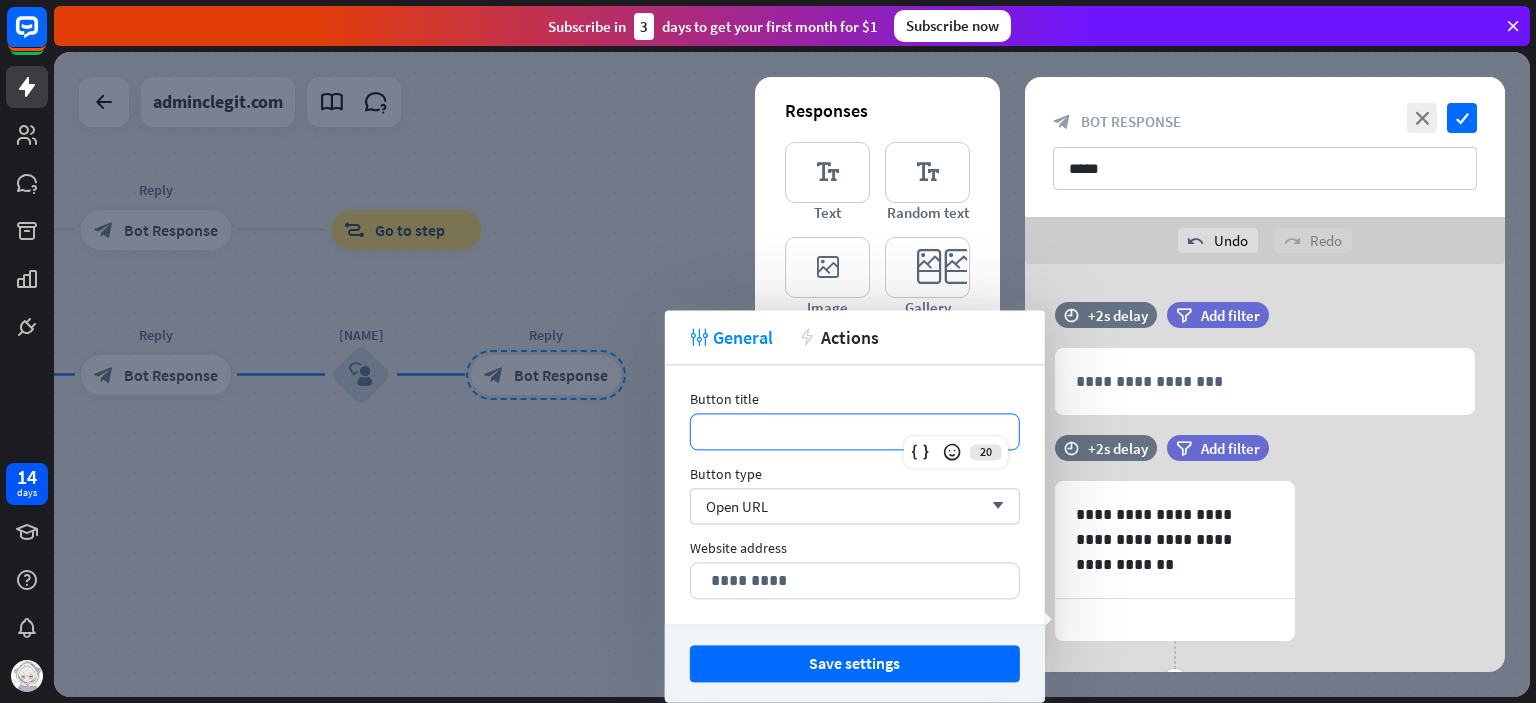 type 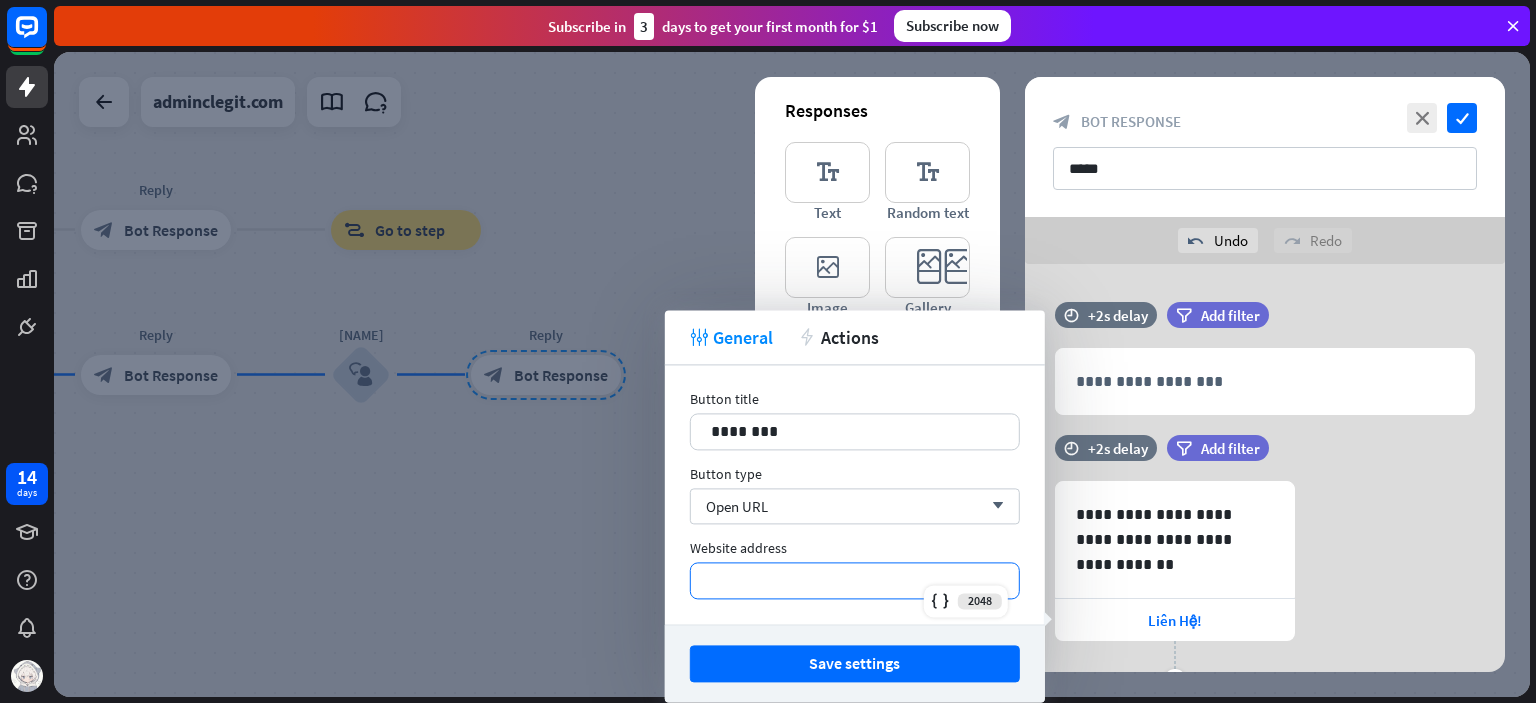 click on "*********" at bounding box center [855, 580] 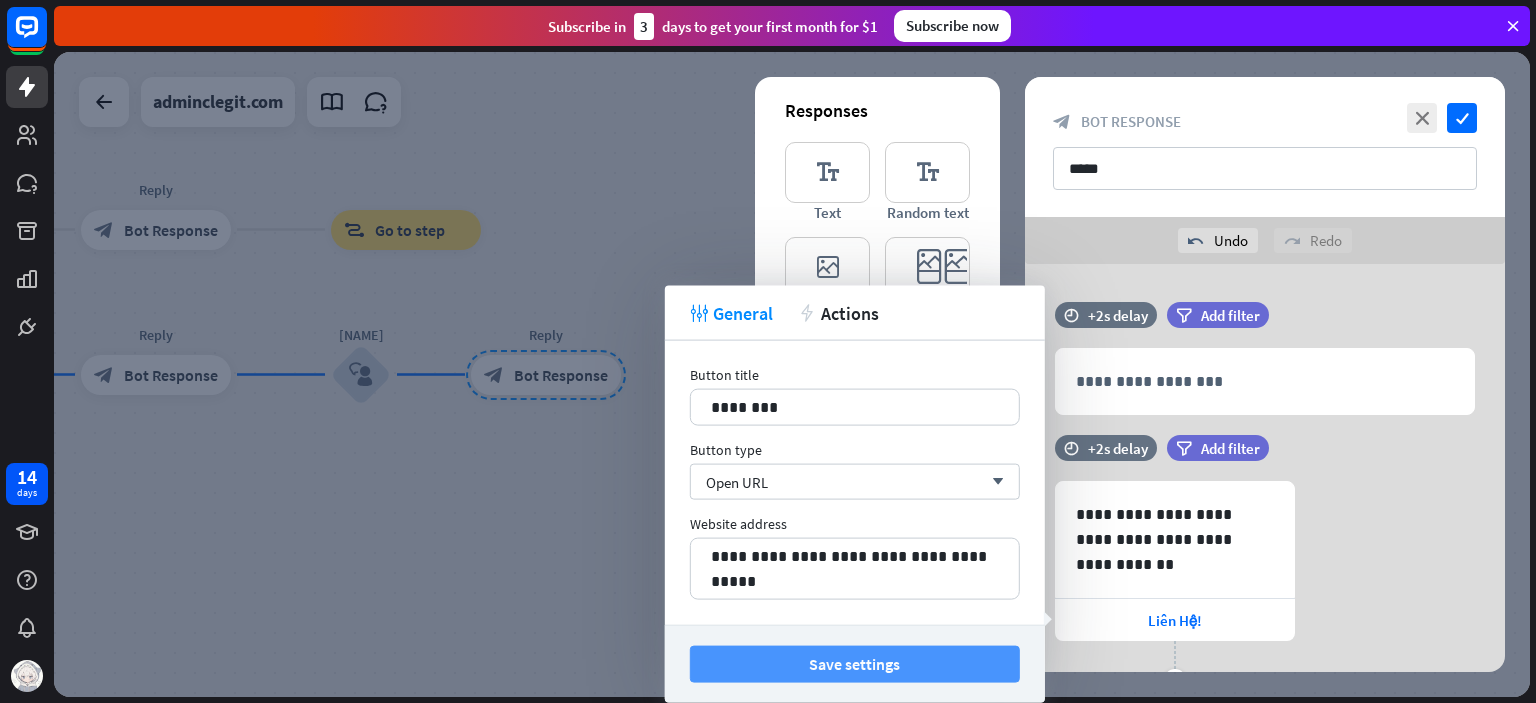 click on "Save settings" at bounding box center [855, 664] 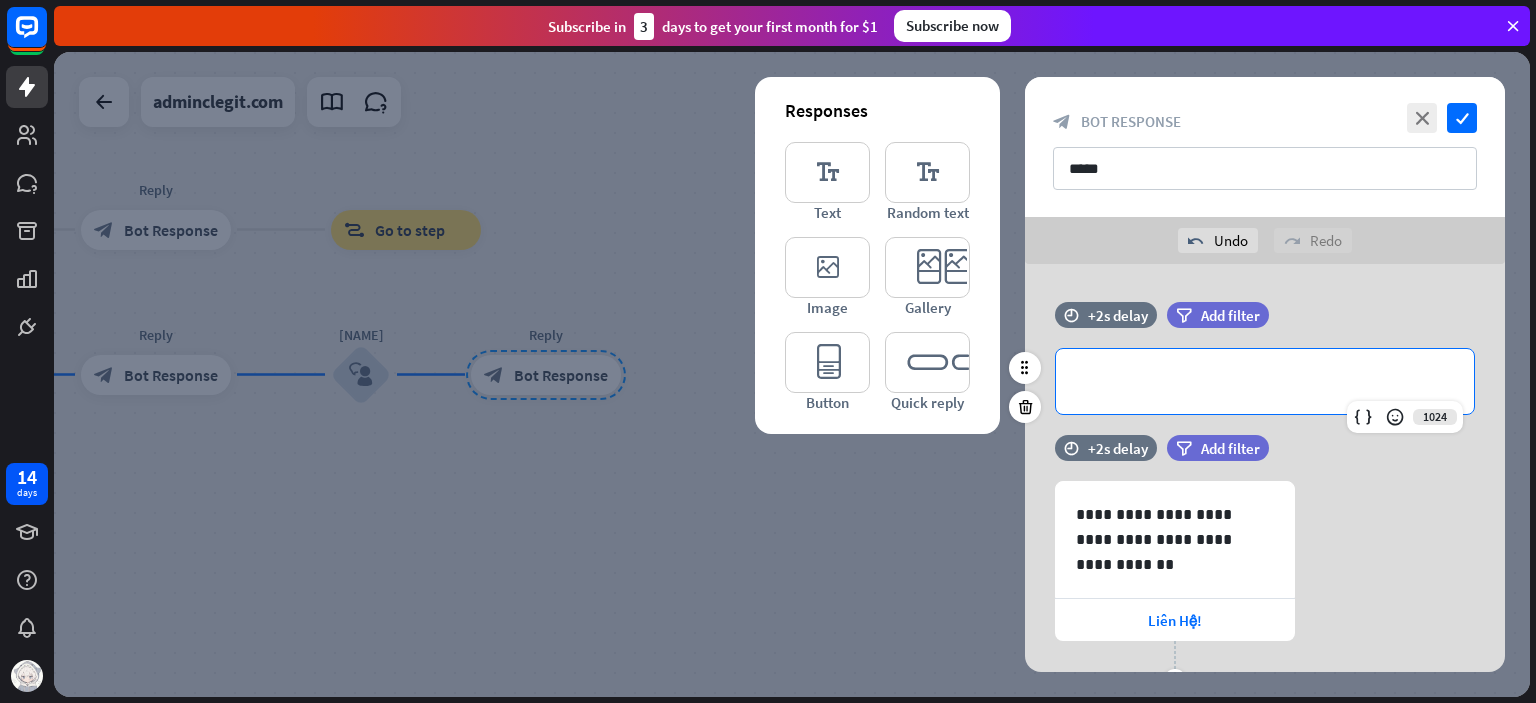 click on "**********" at bounding box center [1265, 381] 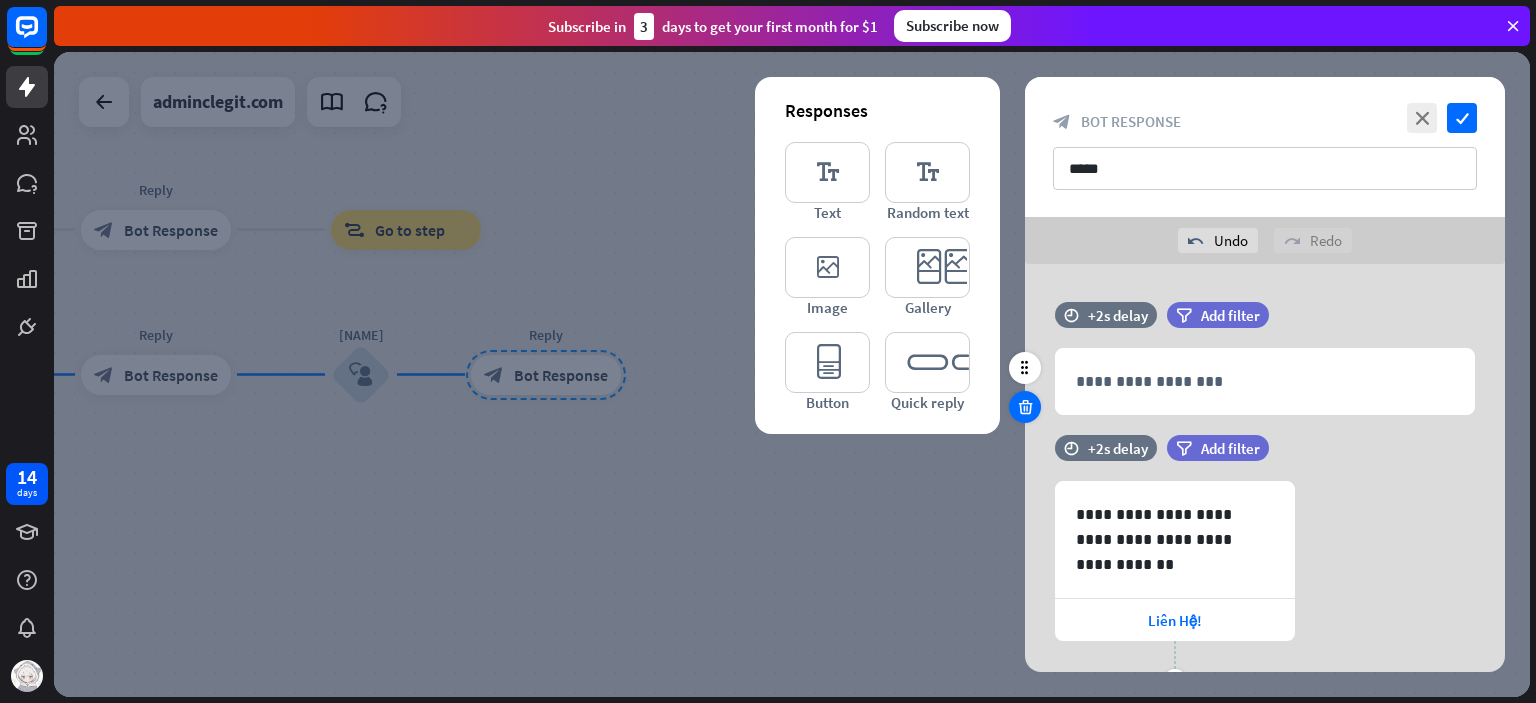 click at bounding box center (1025, 407) 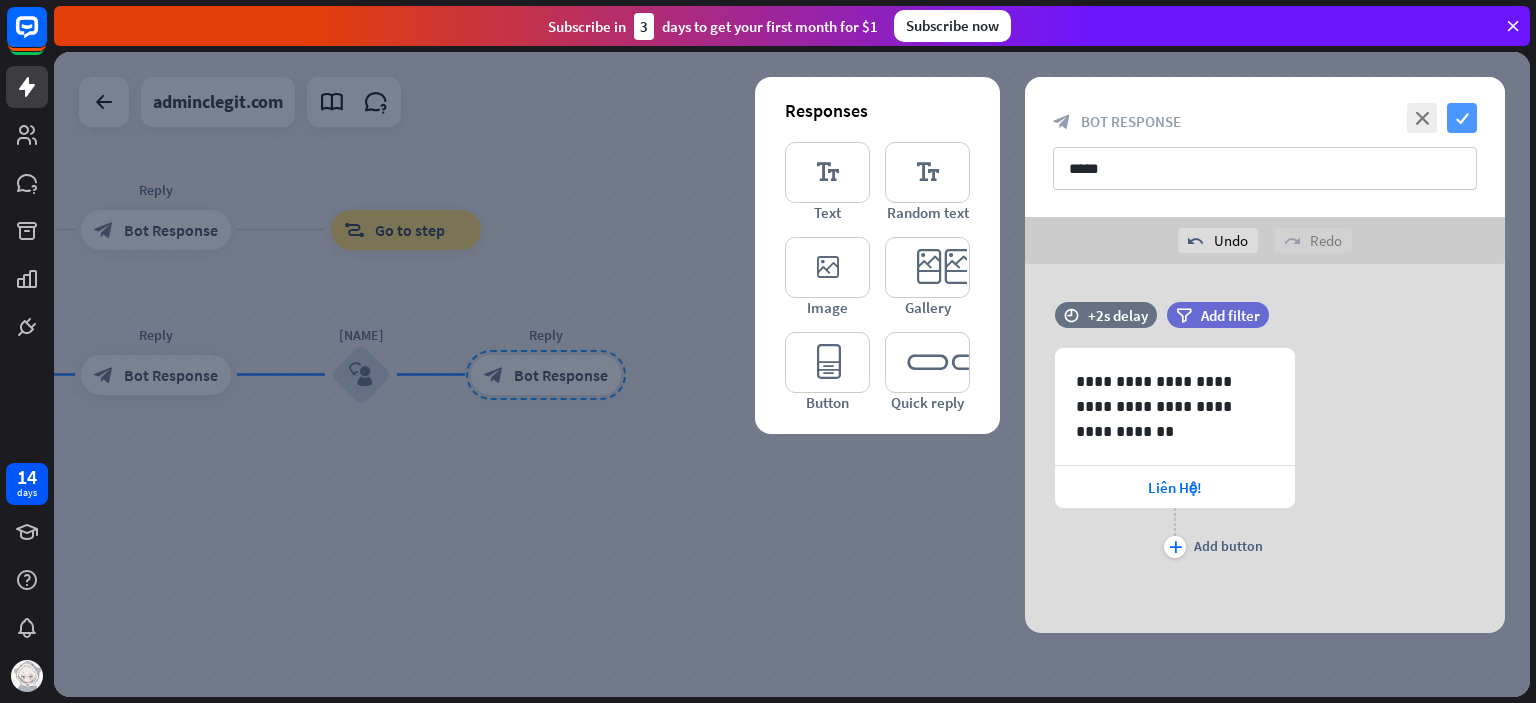 click on "check" at bounding box center [1462, 118] 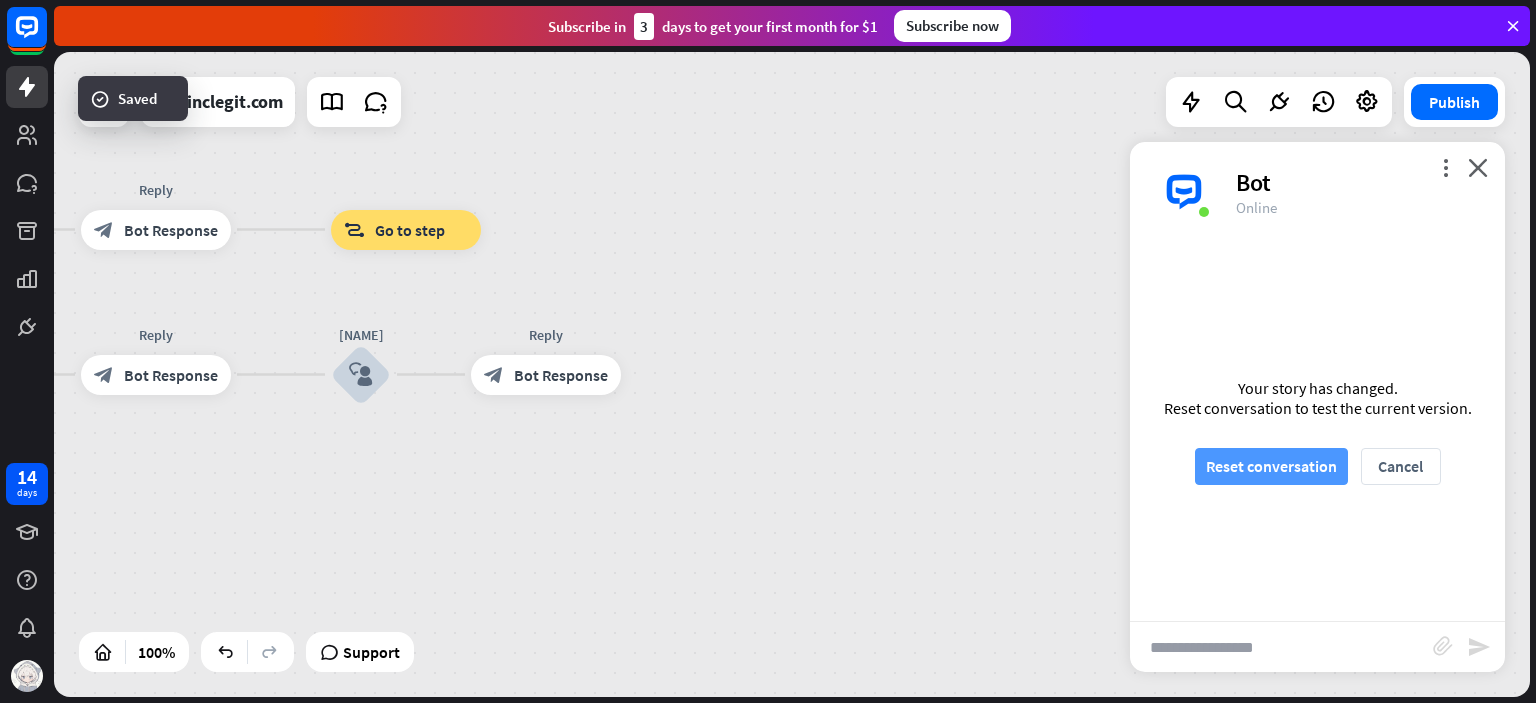 click on "Reset conversation" at bounding box center (1271, 466) 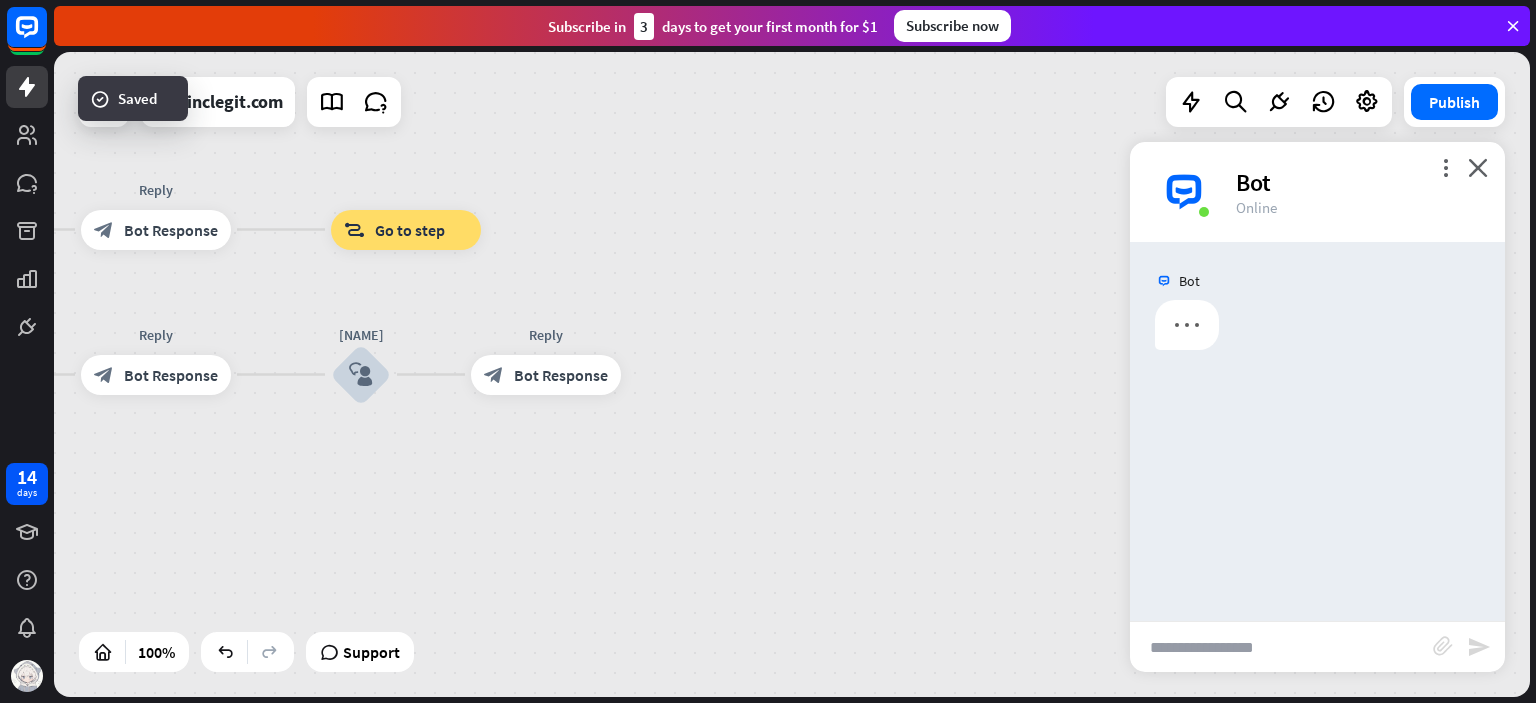 scroll, scrollTop: 0, scrollLeft: 0, axis: both 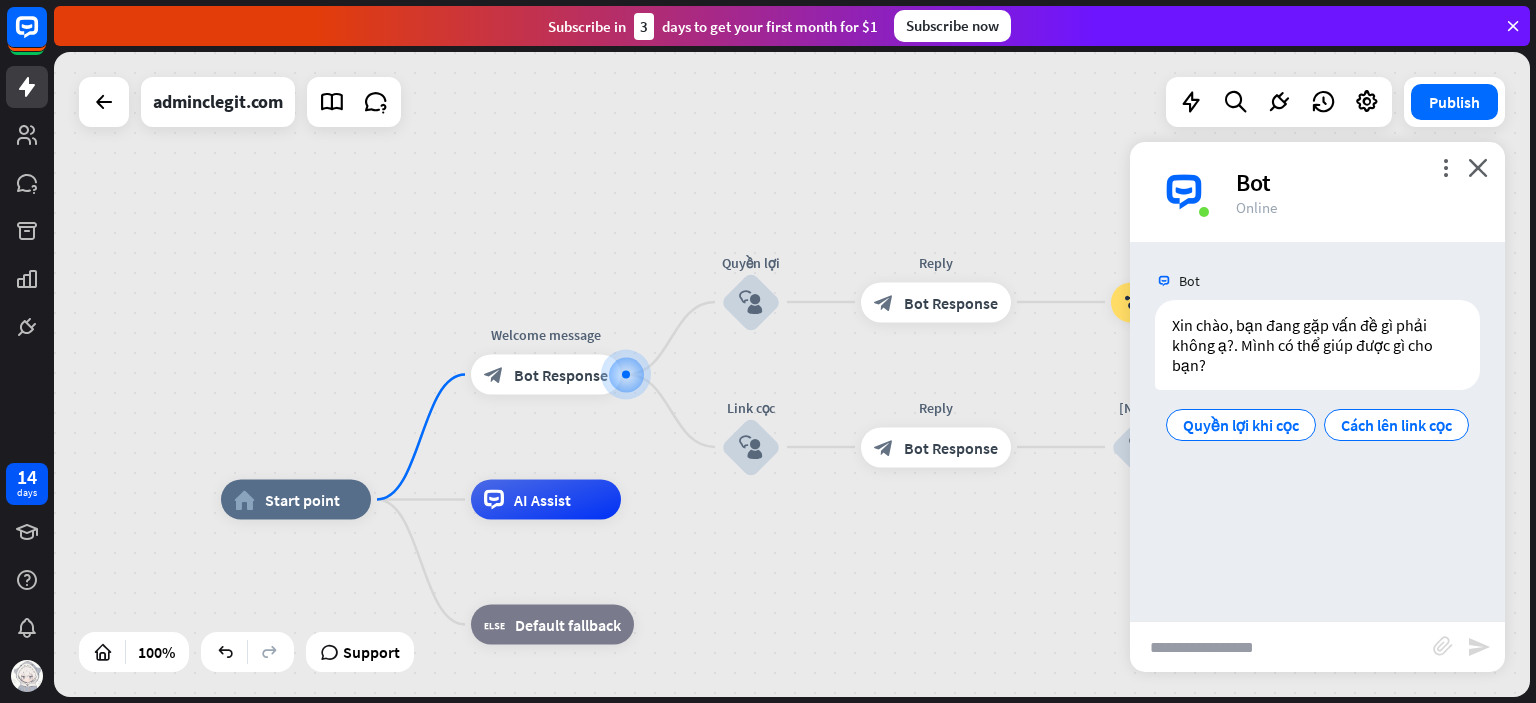 click on "Cách lên link cọc" at bounding box center [1396, 425] 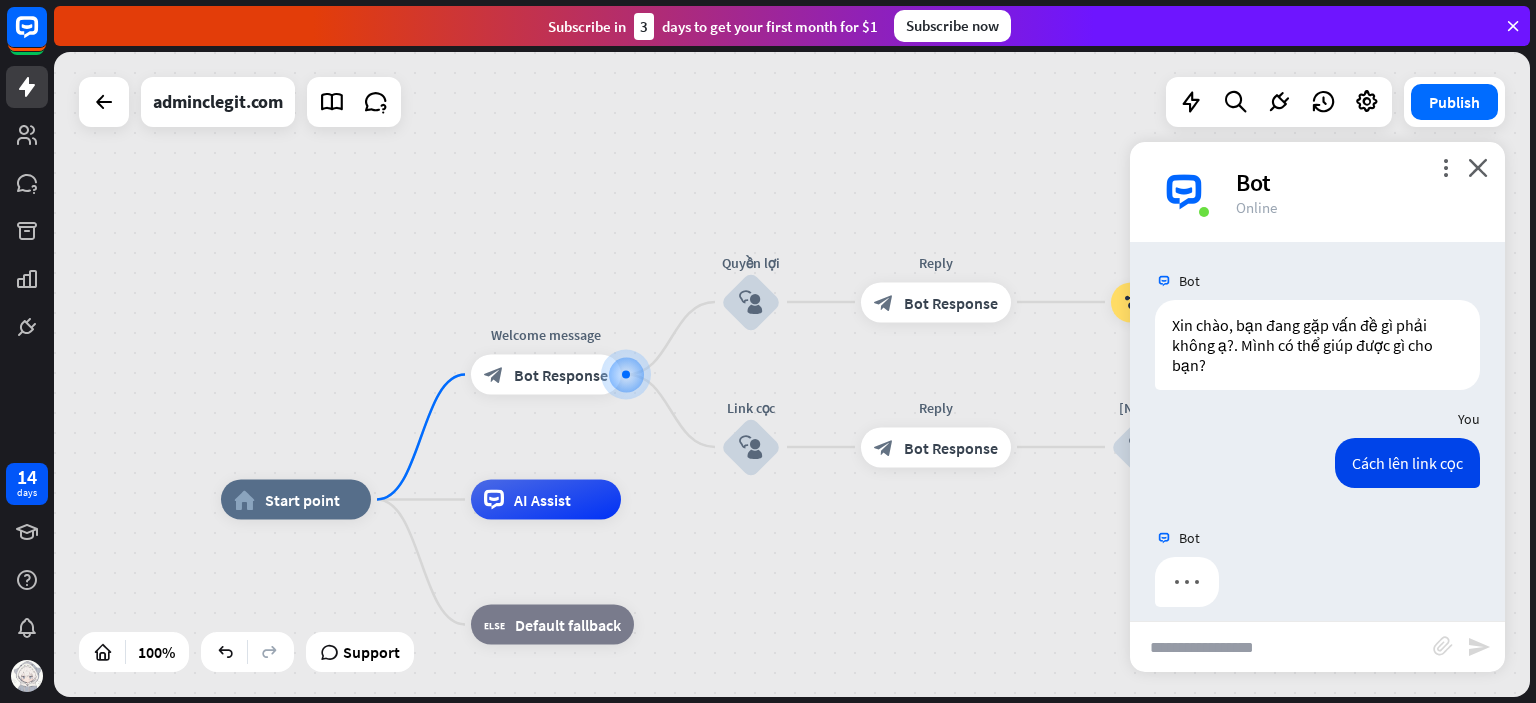 scroll, scrollTop: 0, scrollLeft: 0, axis: both 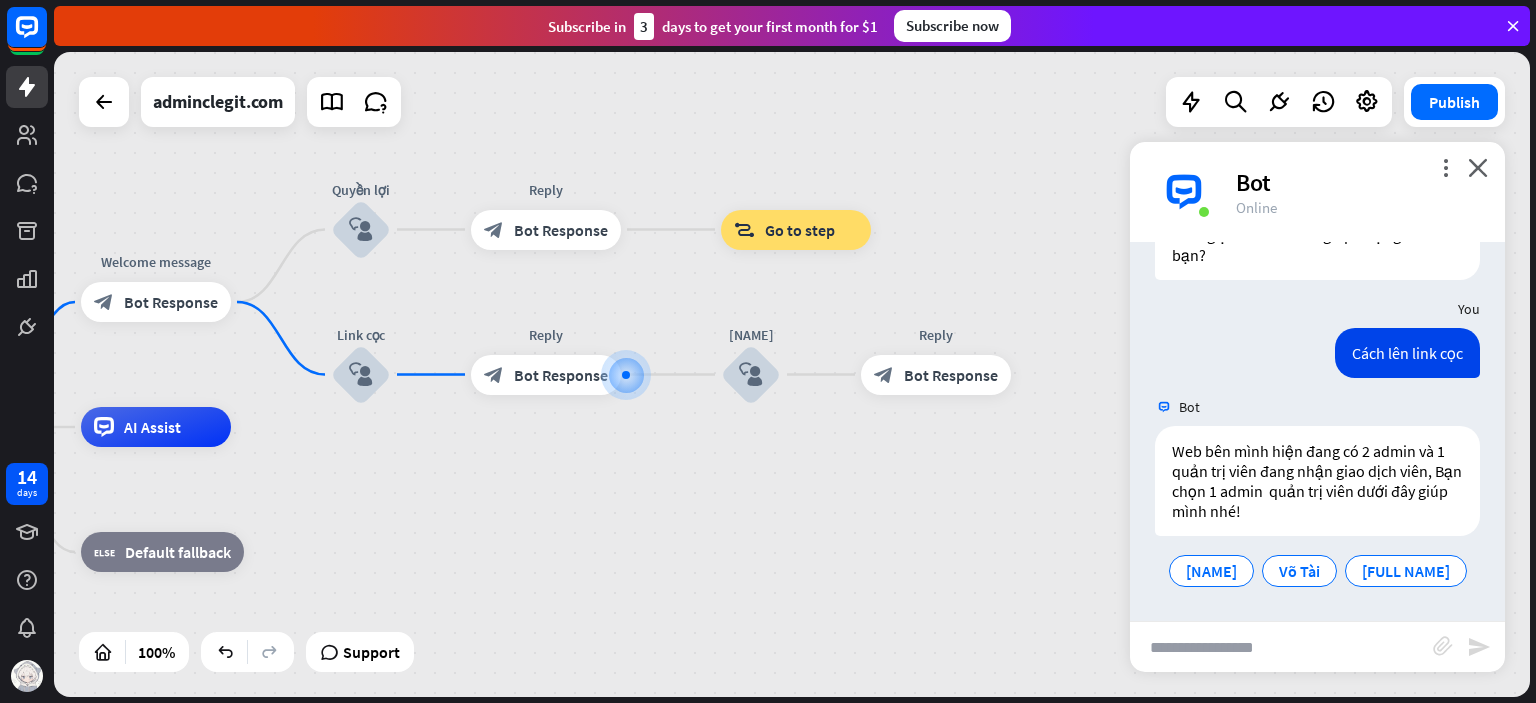 click on "[NAME]" at bounding box center [1211, 571] 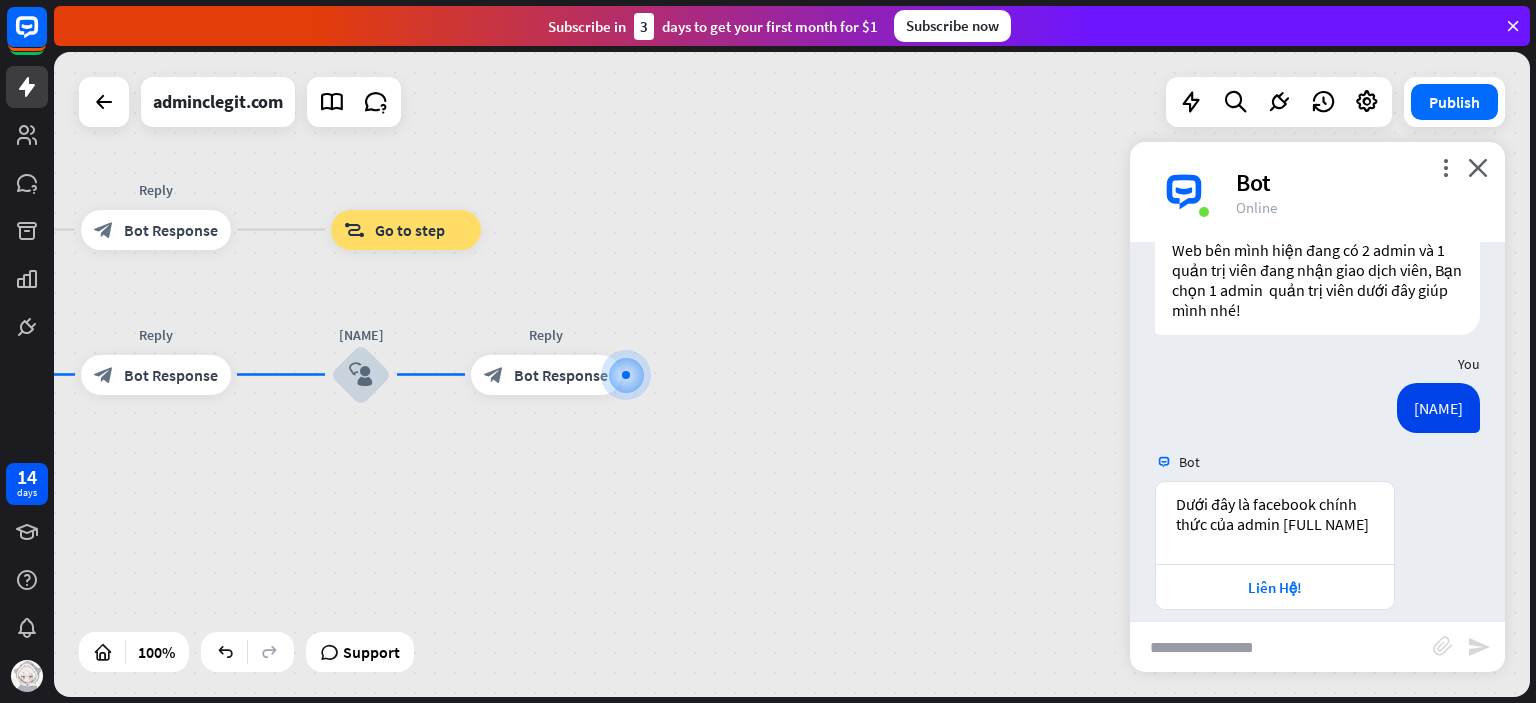 scroll, scrollTop: 329, scrollLeft: 0, axis: vertical 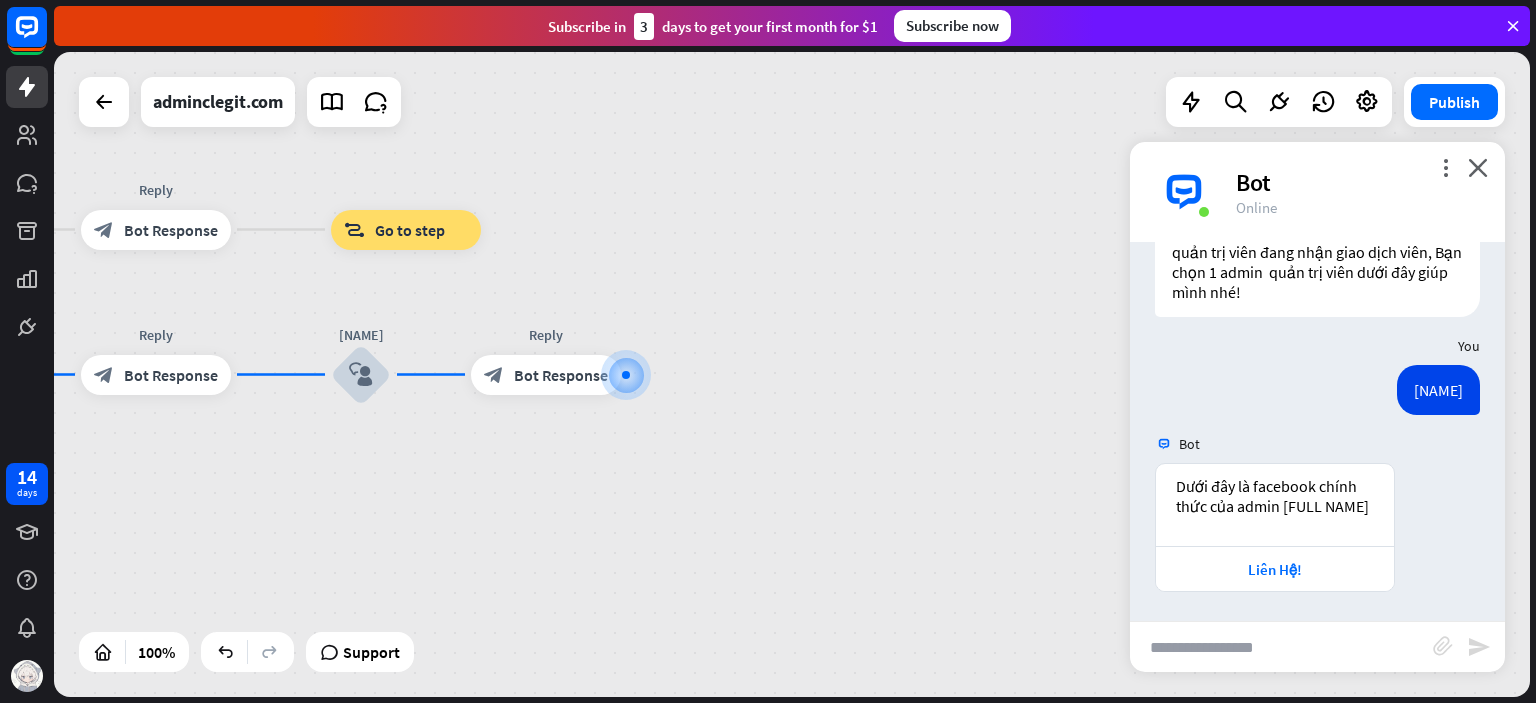 click on "Liên Hệ!" at bounding box center [1275, 569] 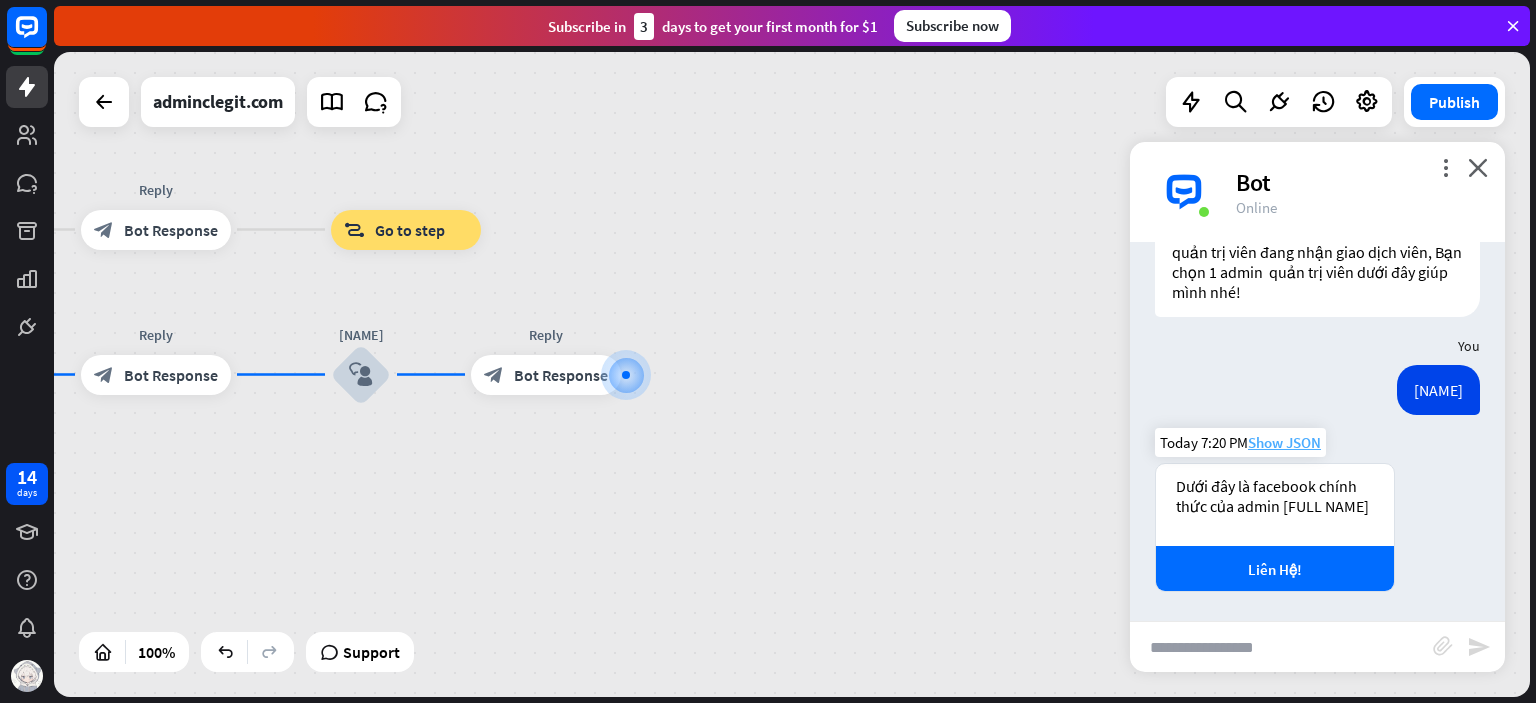 click on "Show JSON" at bounding box center (1284, 442) 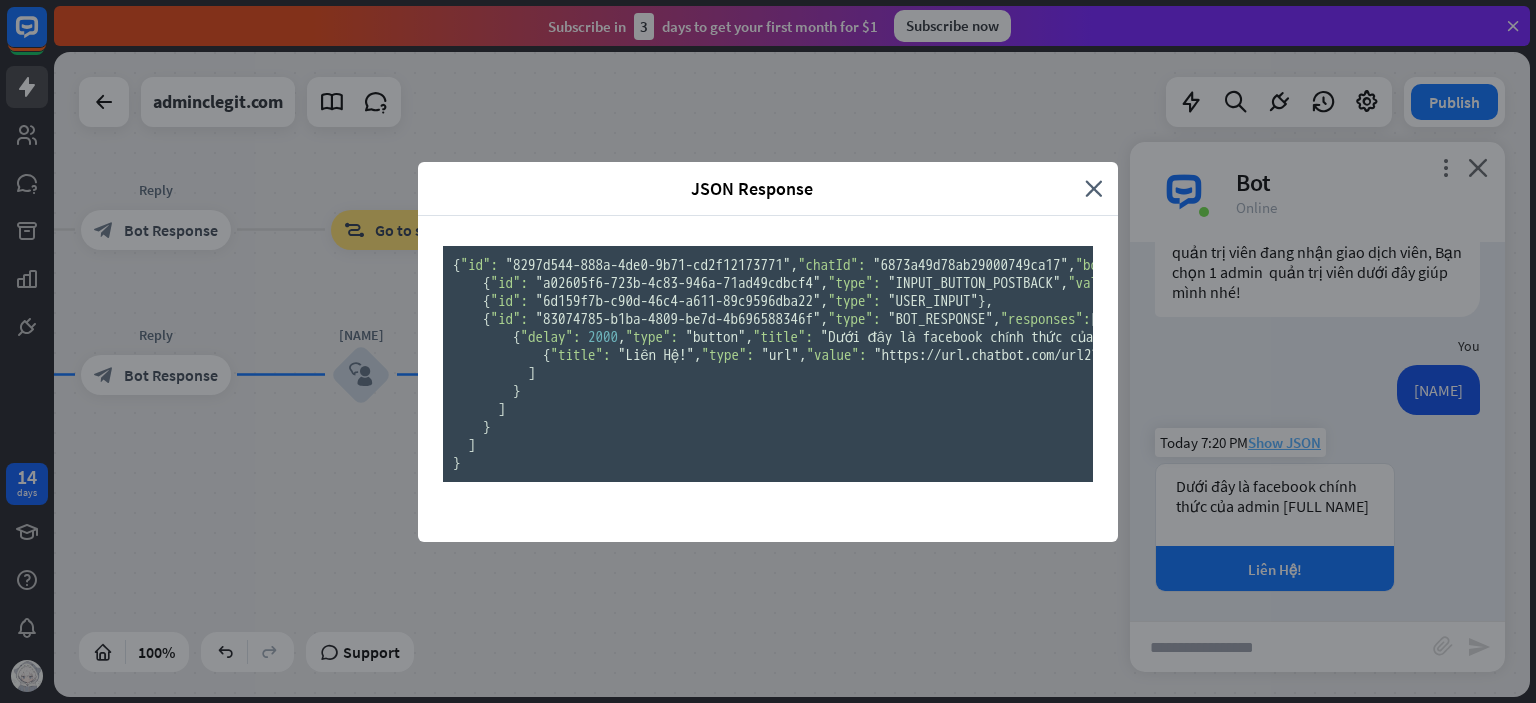 scroll, scrollTop: 425, scrollLeft: 0, axis: vertical 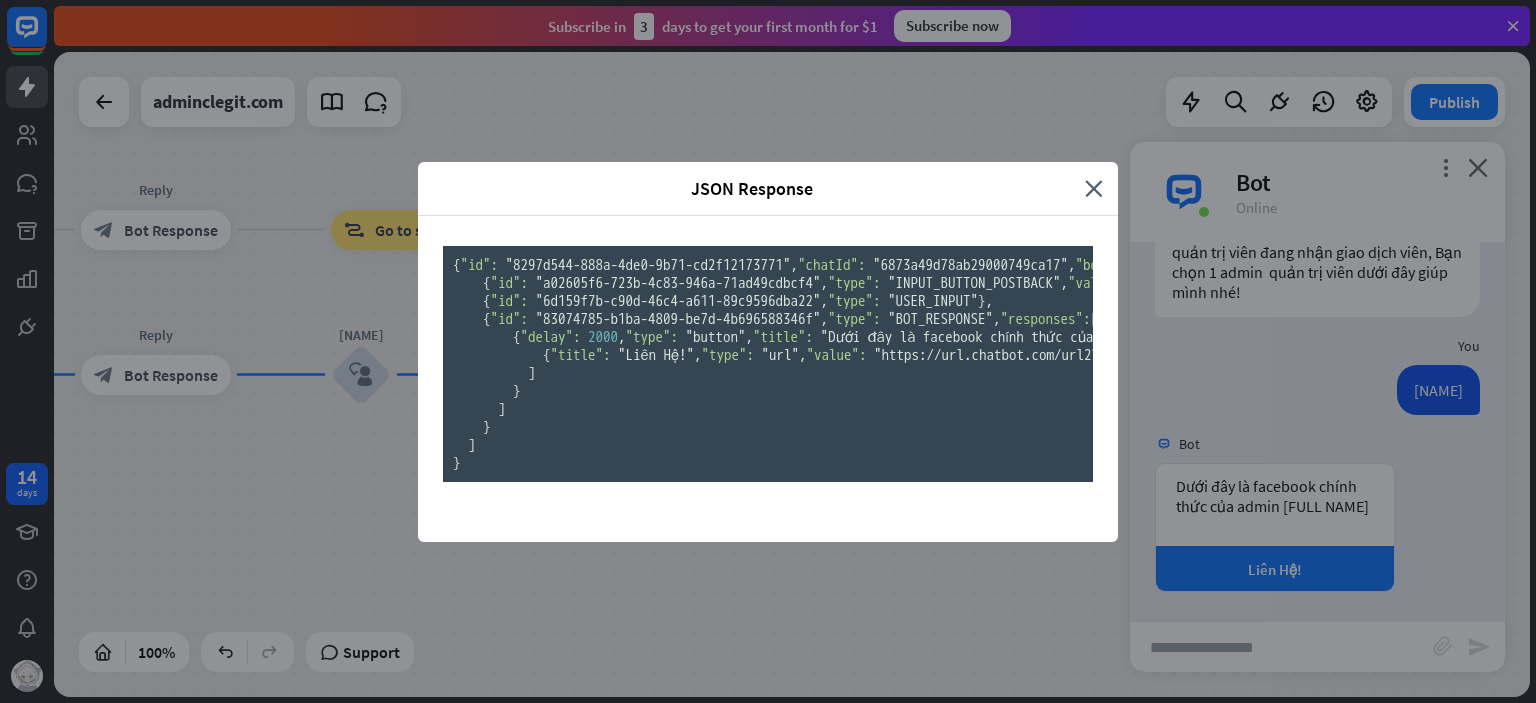 click on "{
"id":   "8297d544-888a-4de0-9b71-cd2f12173771" ,
"chatId":   "6873a49d78ab29000749ca17" ,
"botId":   "6873a49d986e3d0008b401a9" ,
"date":   "2025-07-13T12:20:52.166Z" ,
"score":   1 ,
"failures":   0 ,
"finished":   false ,
"attributes":  {},
"diagram":  [
"97535989-ac30-4b4c-a730-b07eb5a361a8" ,
"2d57aeac-1928-4ad5-8ec2-8d16039516ea" ,
"0c56926f-1de0-455d-bd91-42788d0a6771" ,
"e10c01e5-91dd-44b3-af87-210507b00151" ,
"6d159f7b-c90d-46c4-a611-89c9596dba22" ,
"83074785-b1ba-4809-be7d-4b696588346f"
],
"responses":  [
{
"id":   "a02605f6-723b-4c83-946a-71ad49cdbcf4" ,
"type":   "INPUT_BUTTON_POSTBACK" ,
"value":   "[NAME]" ,
"buttonId":   "404e2ae5-6d3f-46d9-a6f7-e9ce624e6295" ,
"buttonValue":   "[NAME]"
},
{
"id":   "6d159f7b-c90d-46c4-a611-89c9596dba22" ,
"type":   "USER_INPUT"
},
{
"id":   "83074785-b1ba-4809-be7d-4b696588346f" ,
"type":   ," at bounding box center (768, 364) 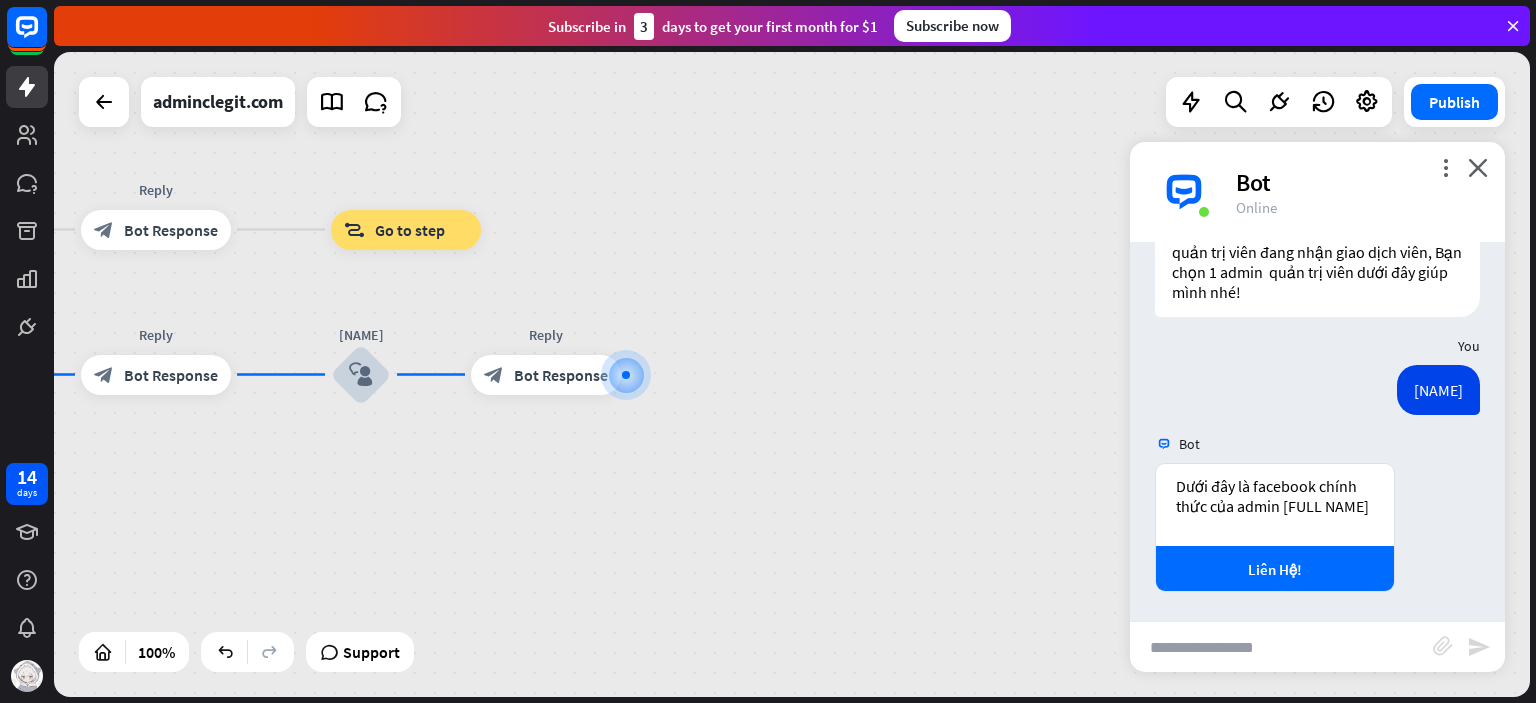 click on "block_bot_response   Bot Response" at bounding box center (546, 375) 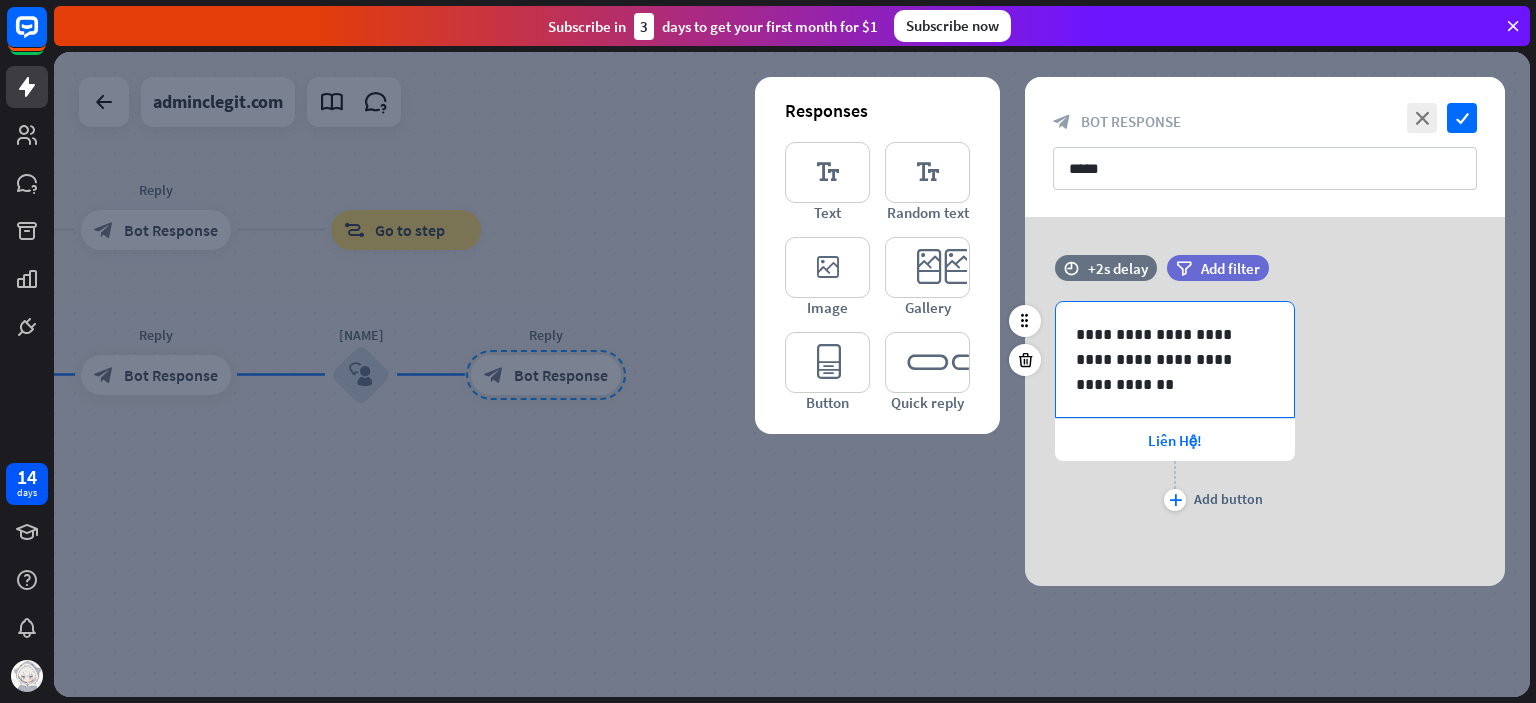 click on "**********" at bounding box center (1175, 347) 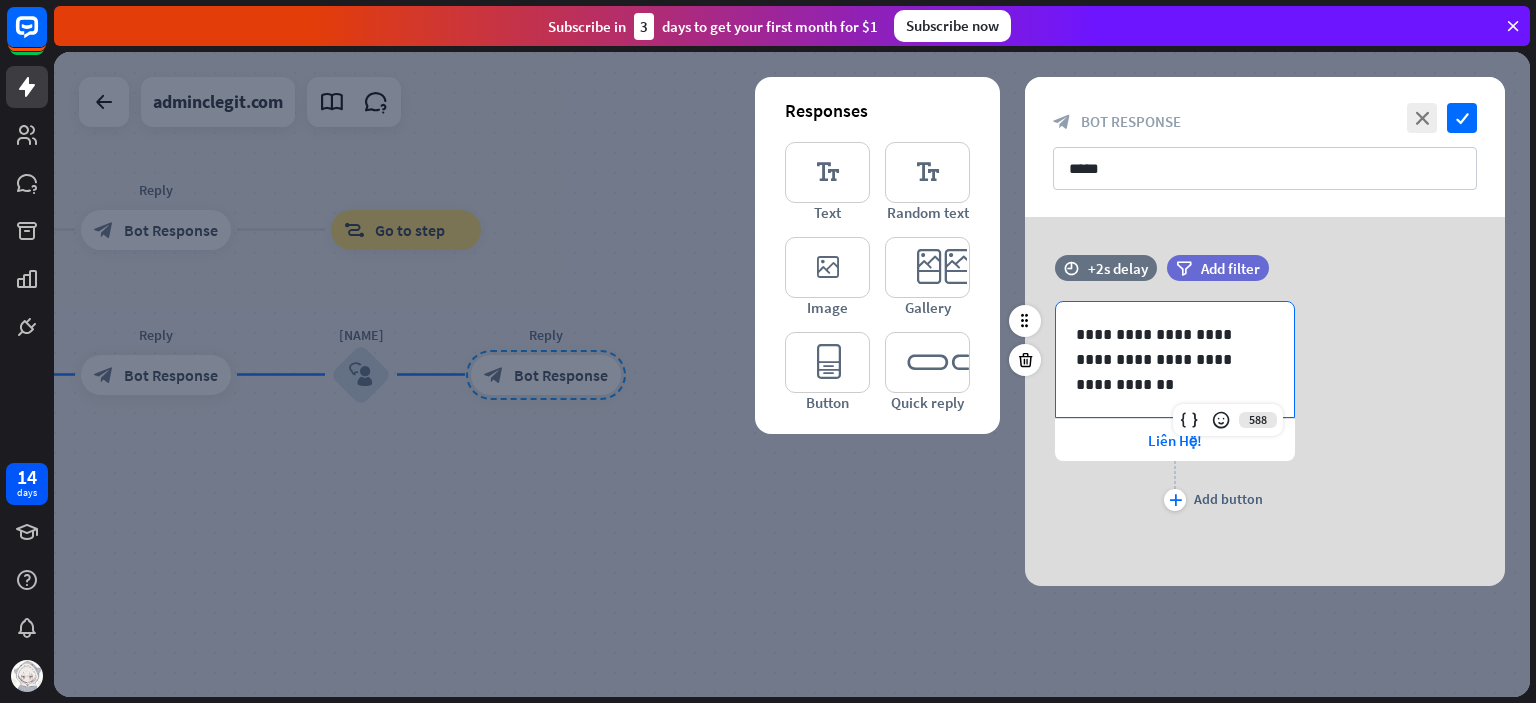 click on "**********" at bounding box center (1175, 347) 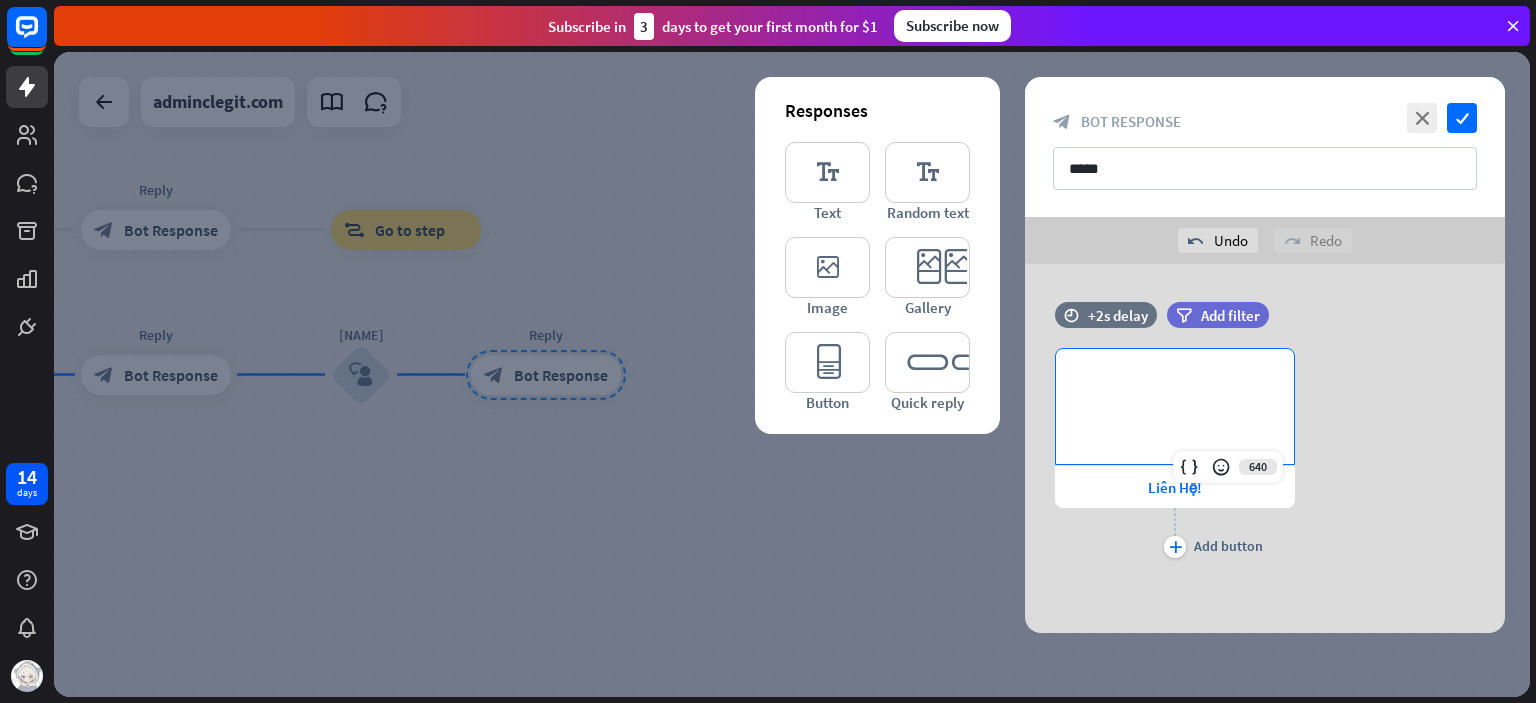 type 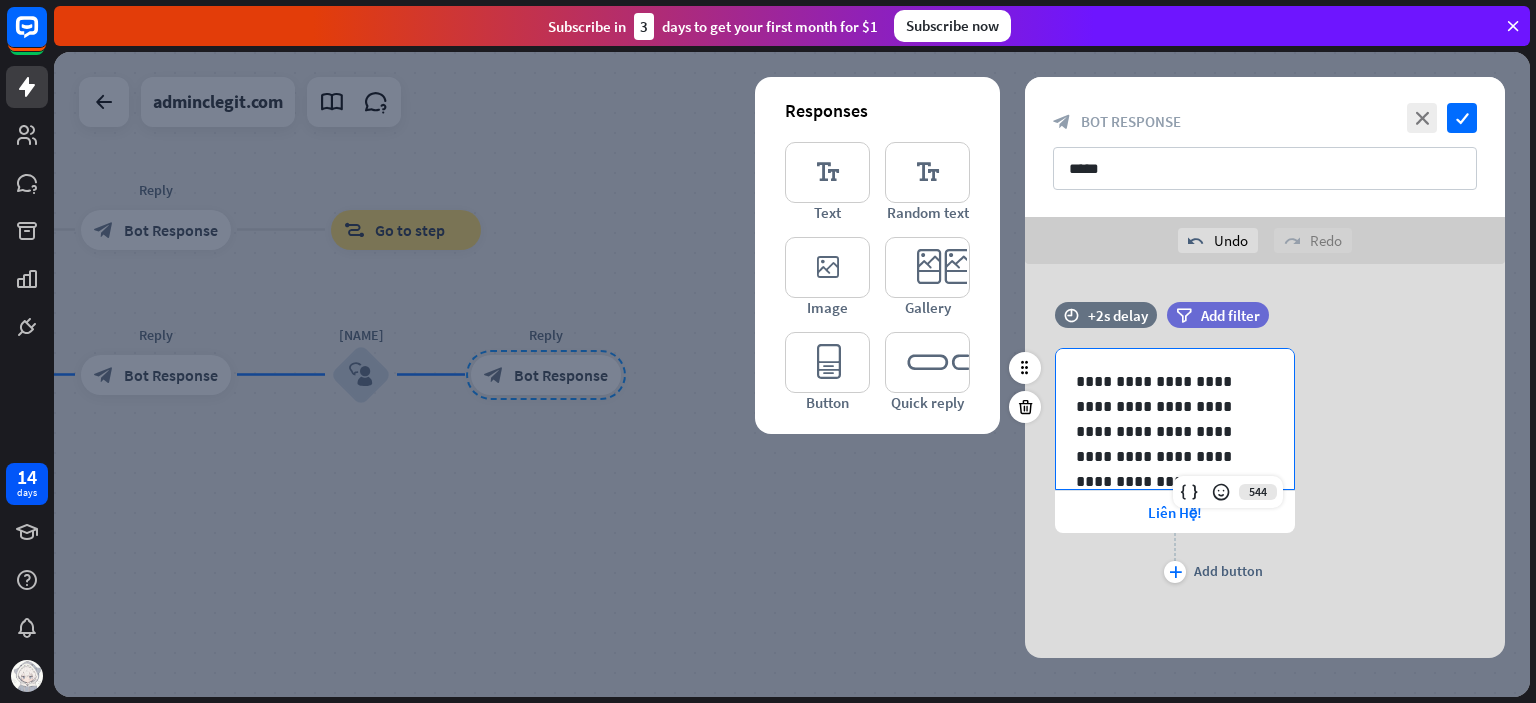 click on "**********" at bounding box center (1265, 468) 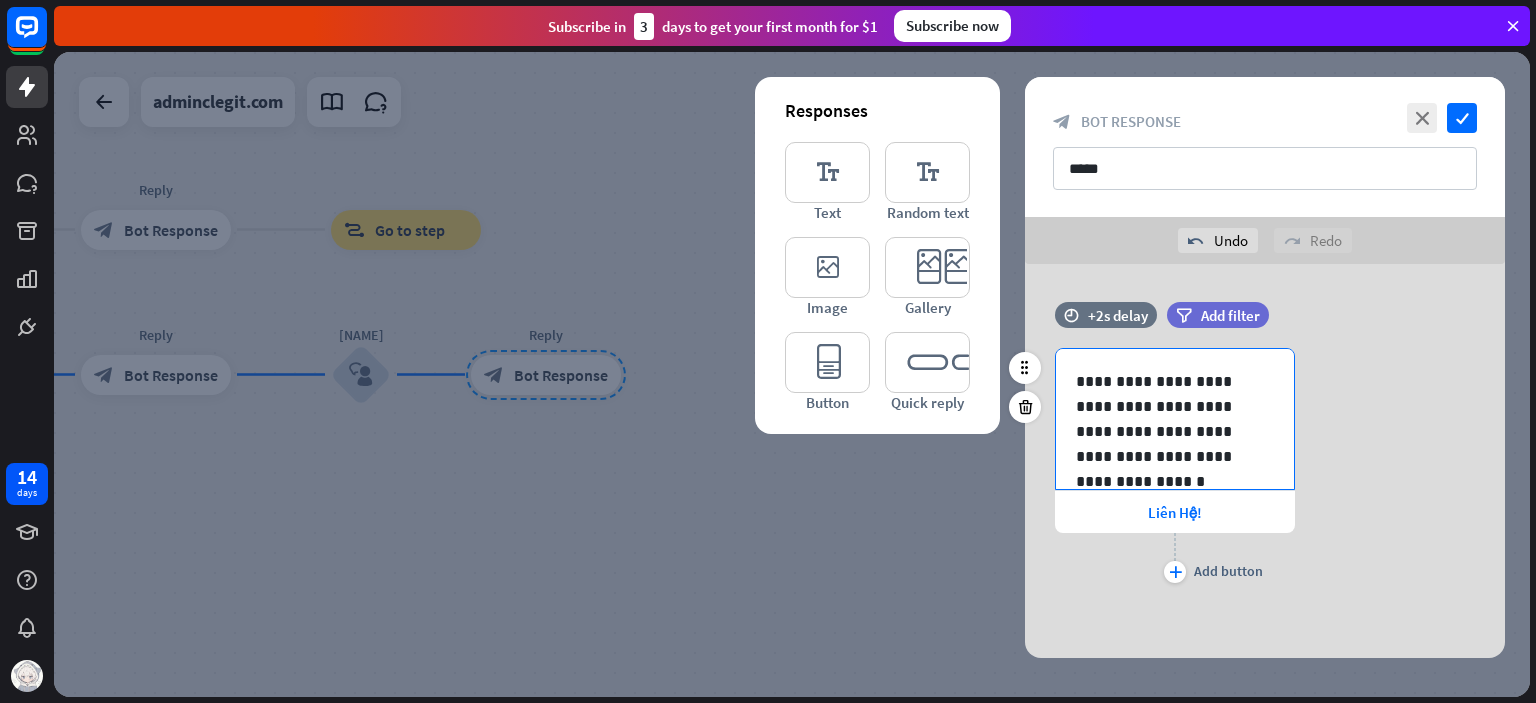 click on "**********" at bounding box center (1175, 419) 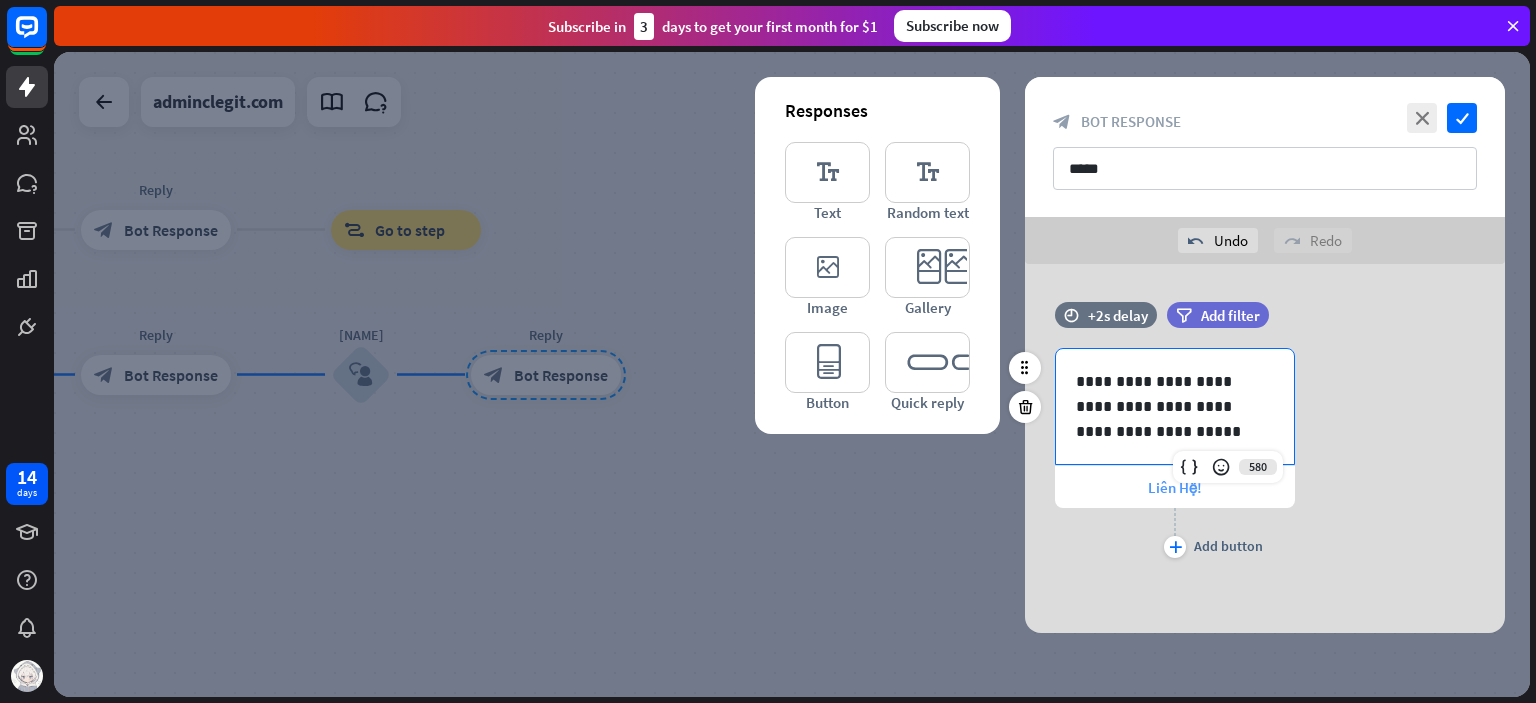 click on "Liên Hệ!" at bounding box center (1175, 487) 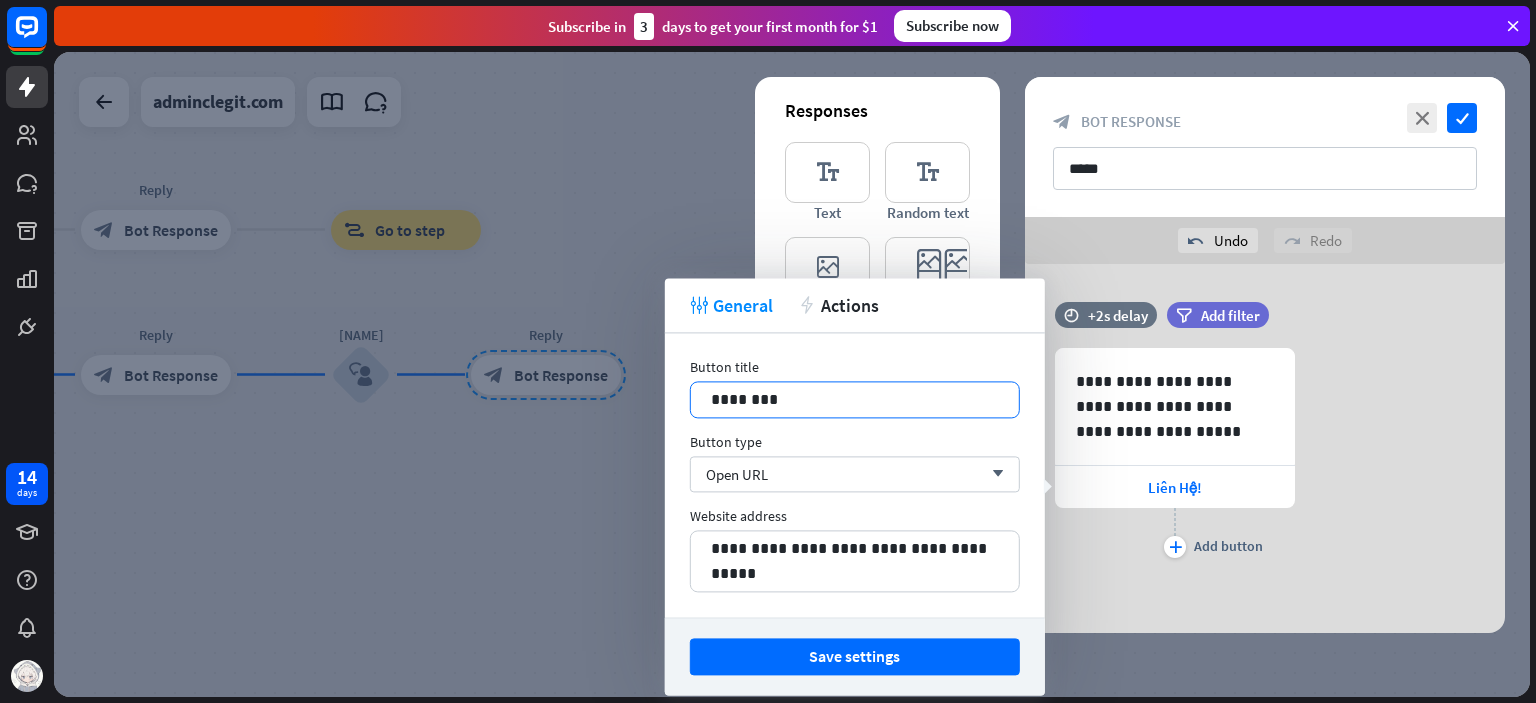 click on "********" at bounding box center (855, 399) 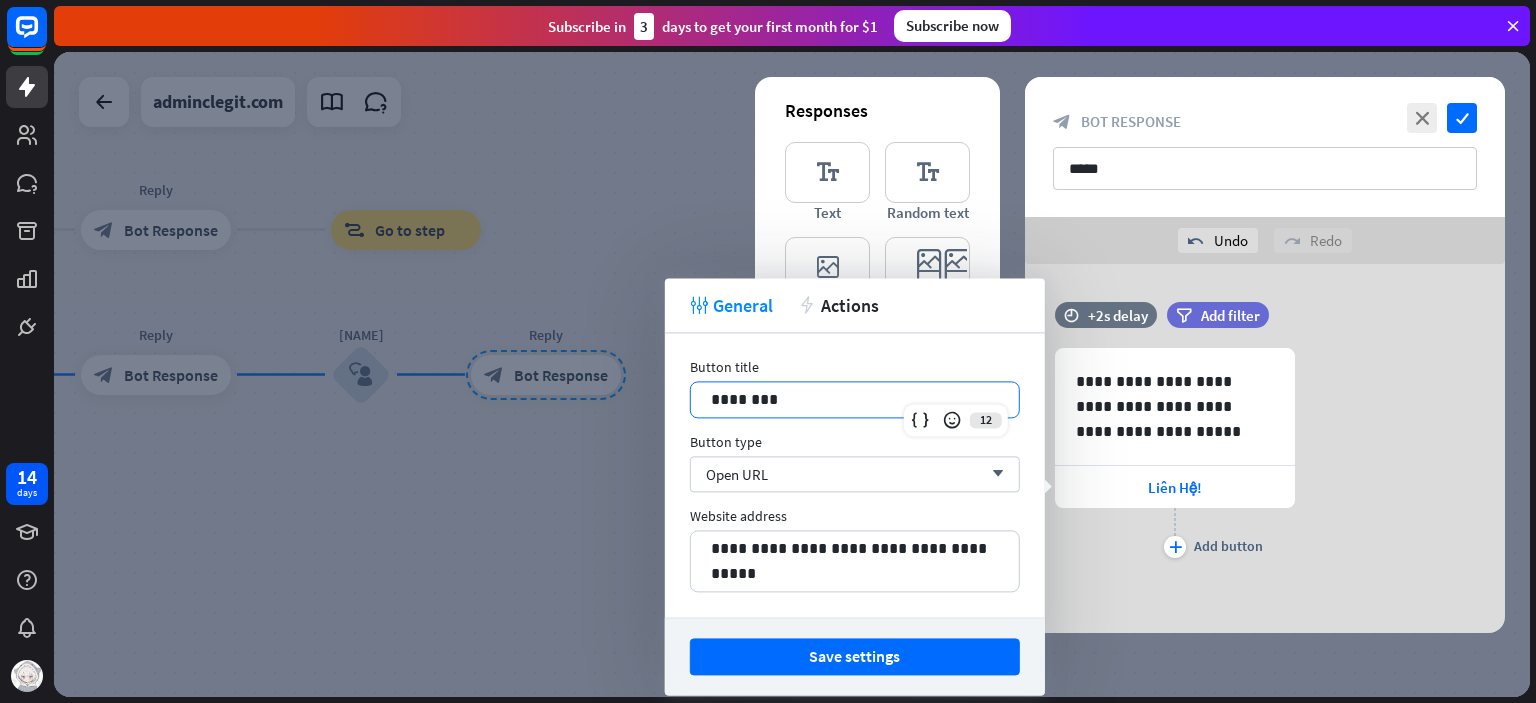 type 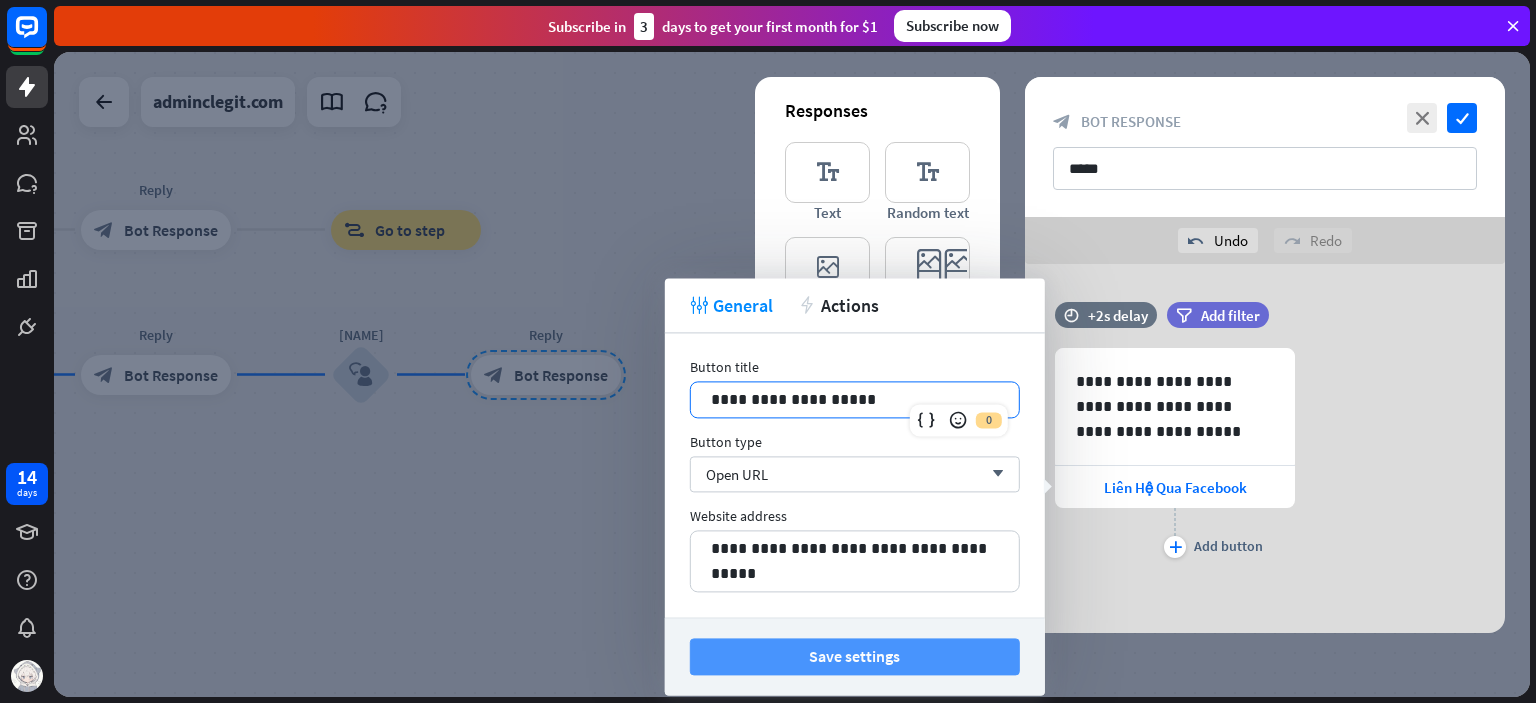 click on "Save settings" at bounding box center (855, 656) 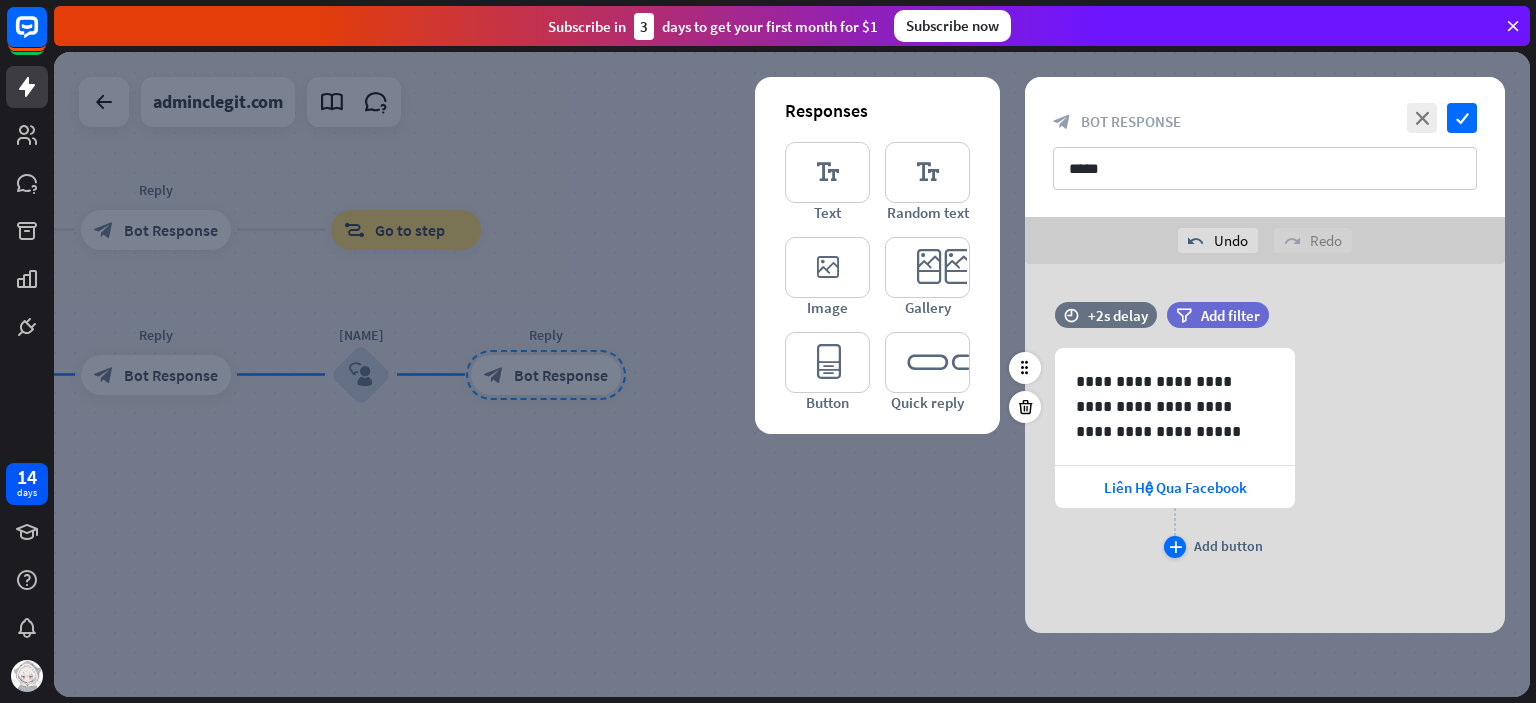 click on "Add button" at bounding box center [1228, 546] 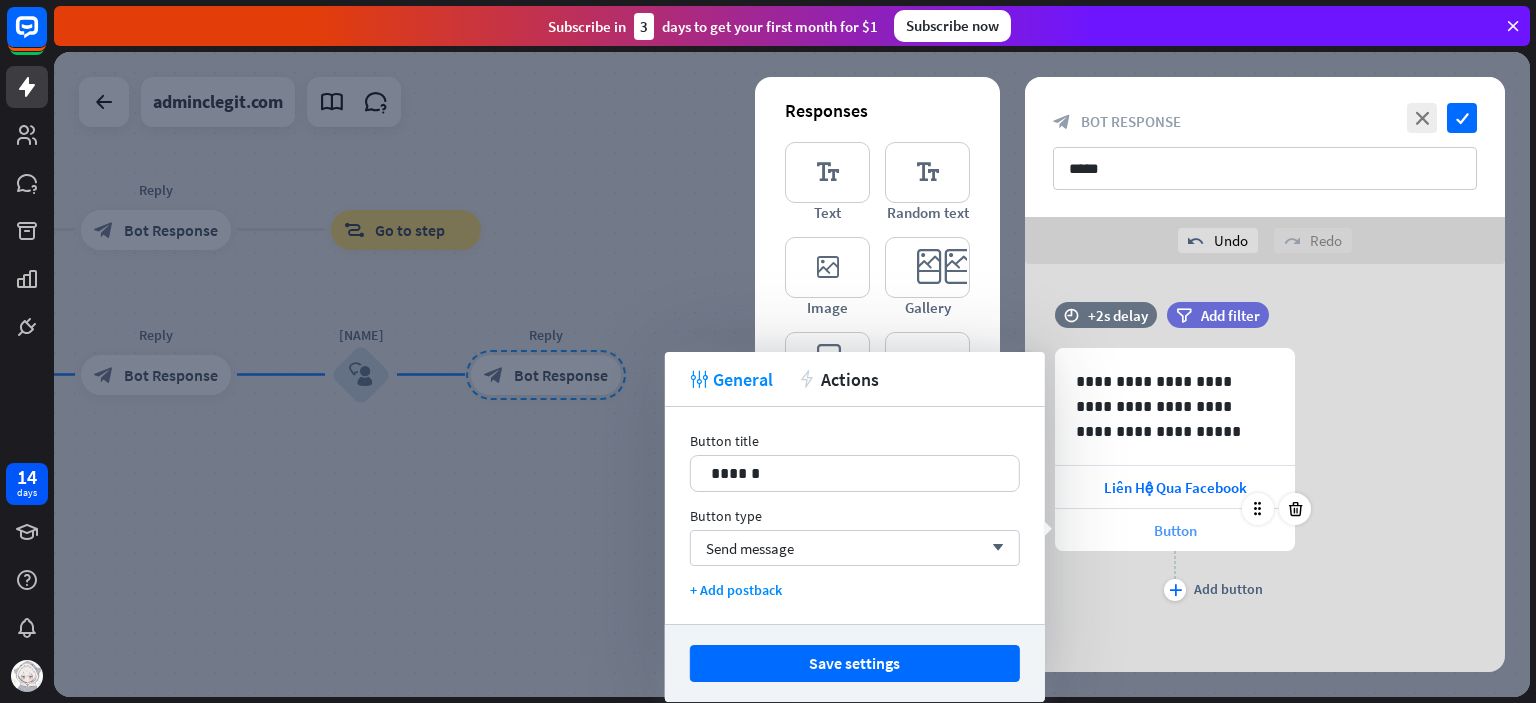 click on "Button" at bounding box center [1175, 530] 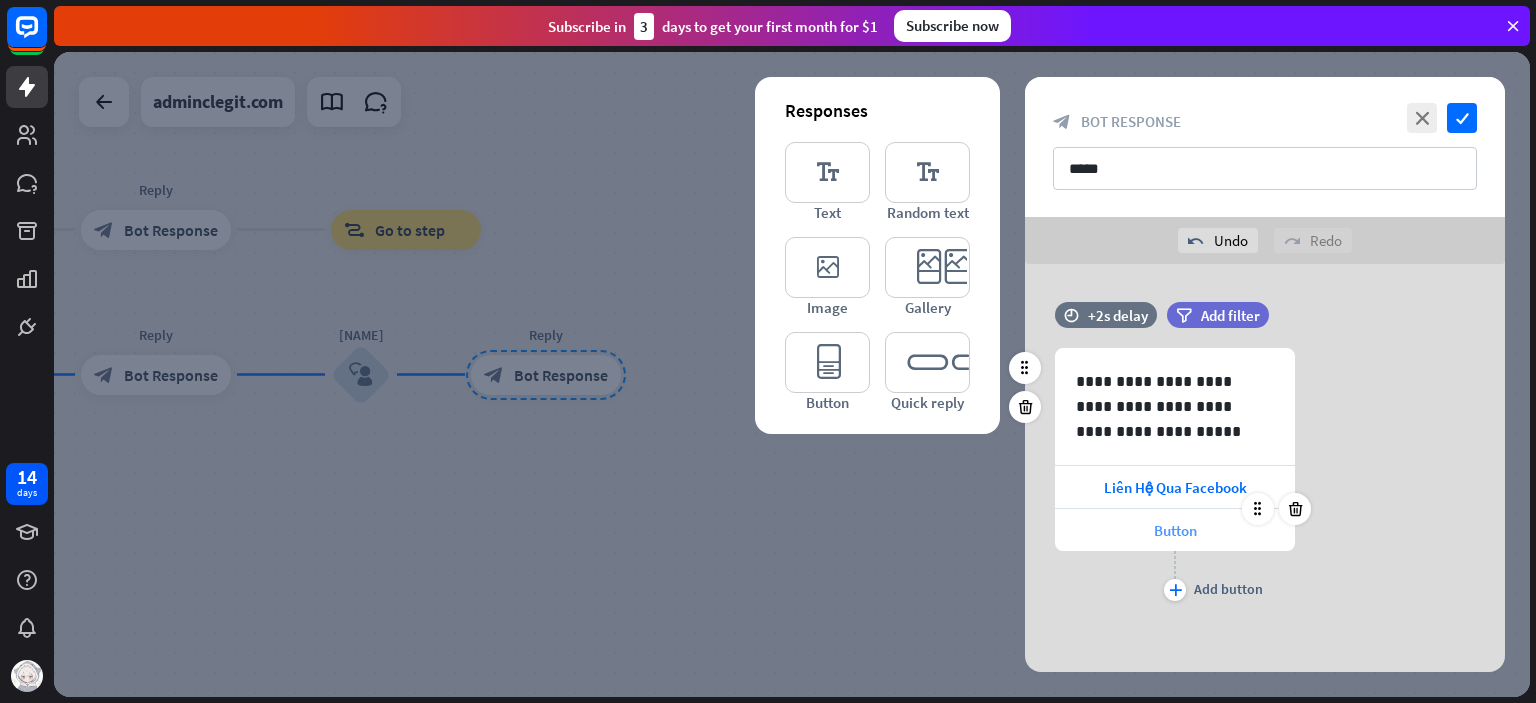 click on "Button" at bounding box center (1175, 530) 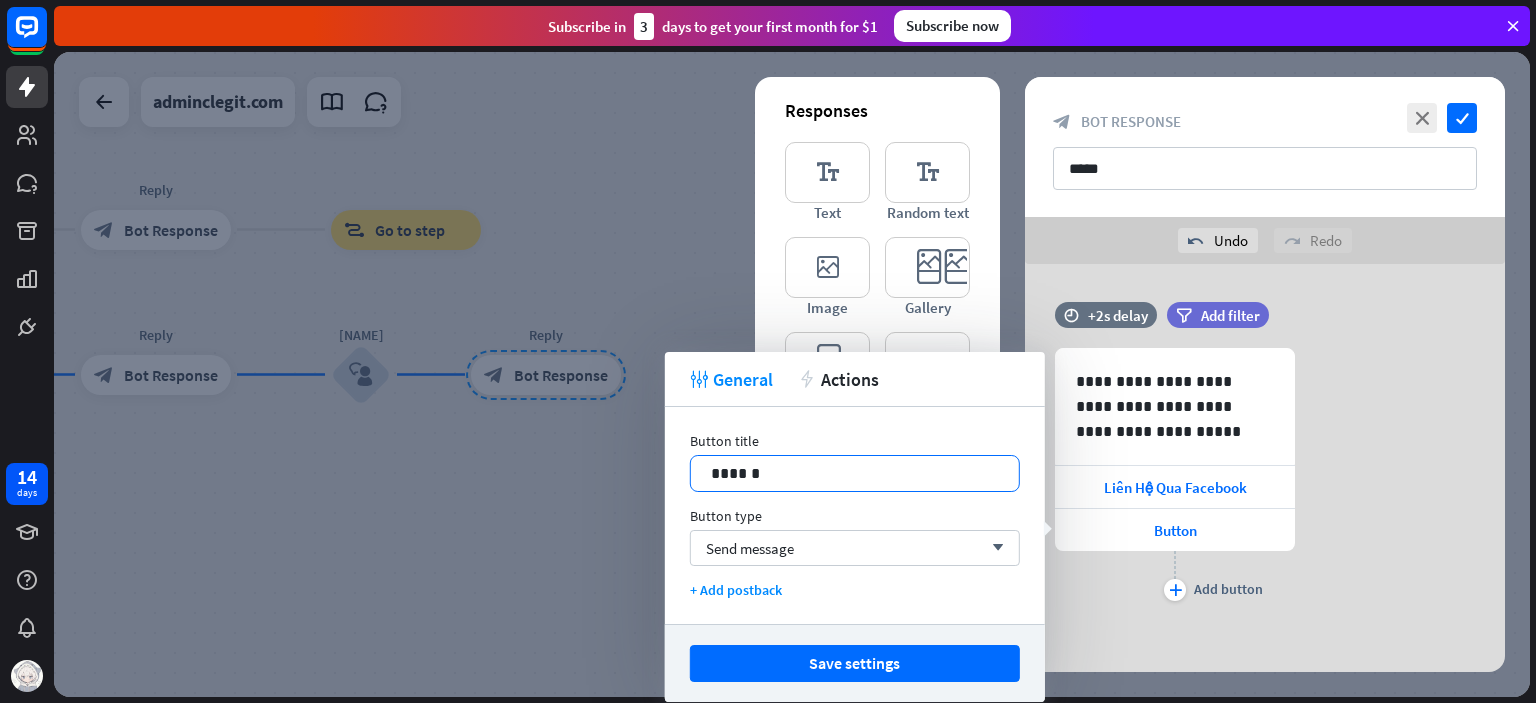 click on "******" at bounding box center [855, 473] 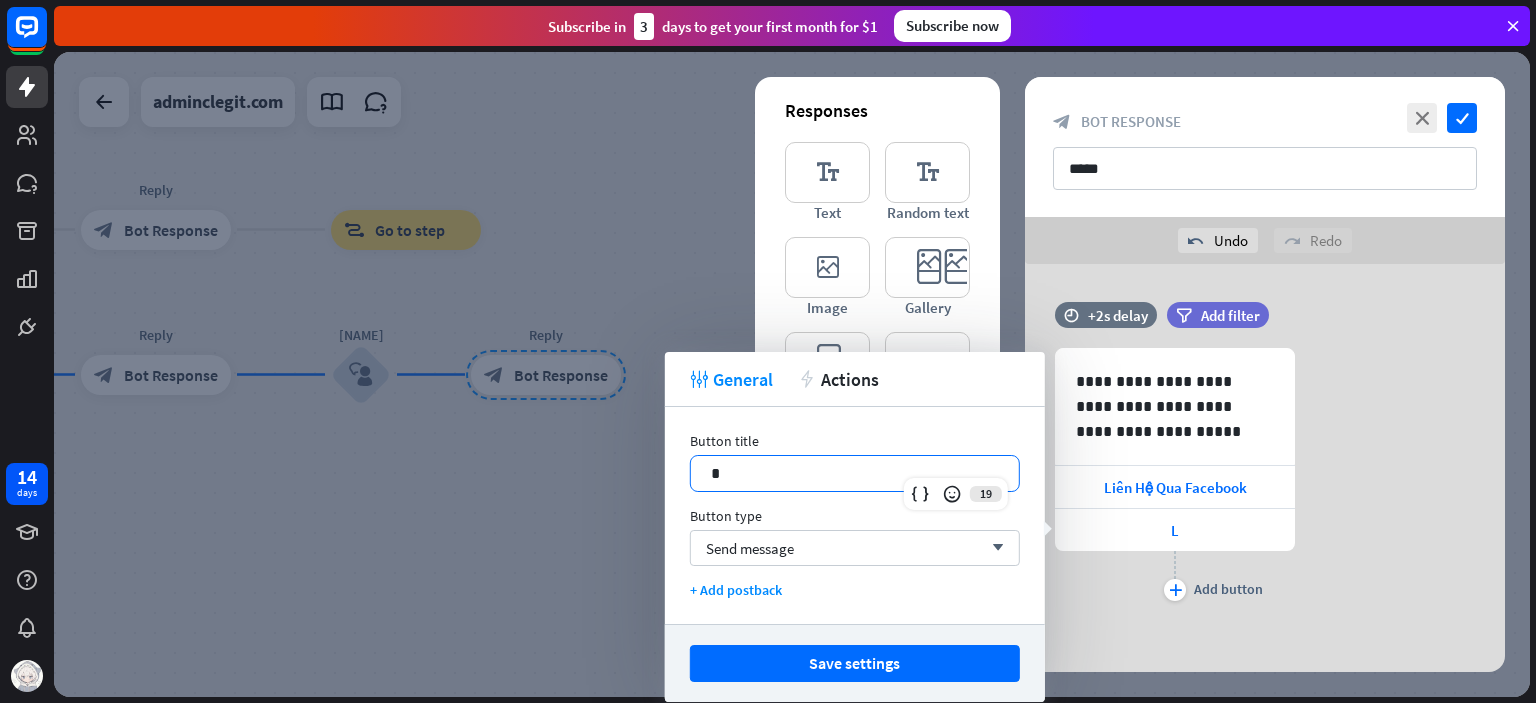 type 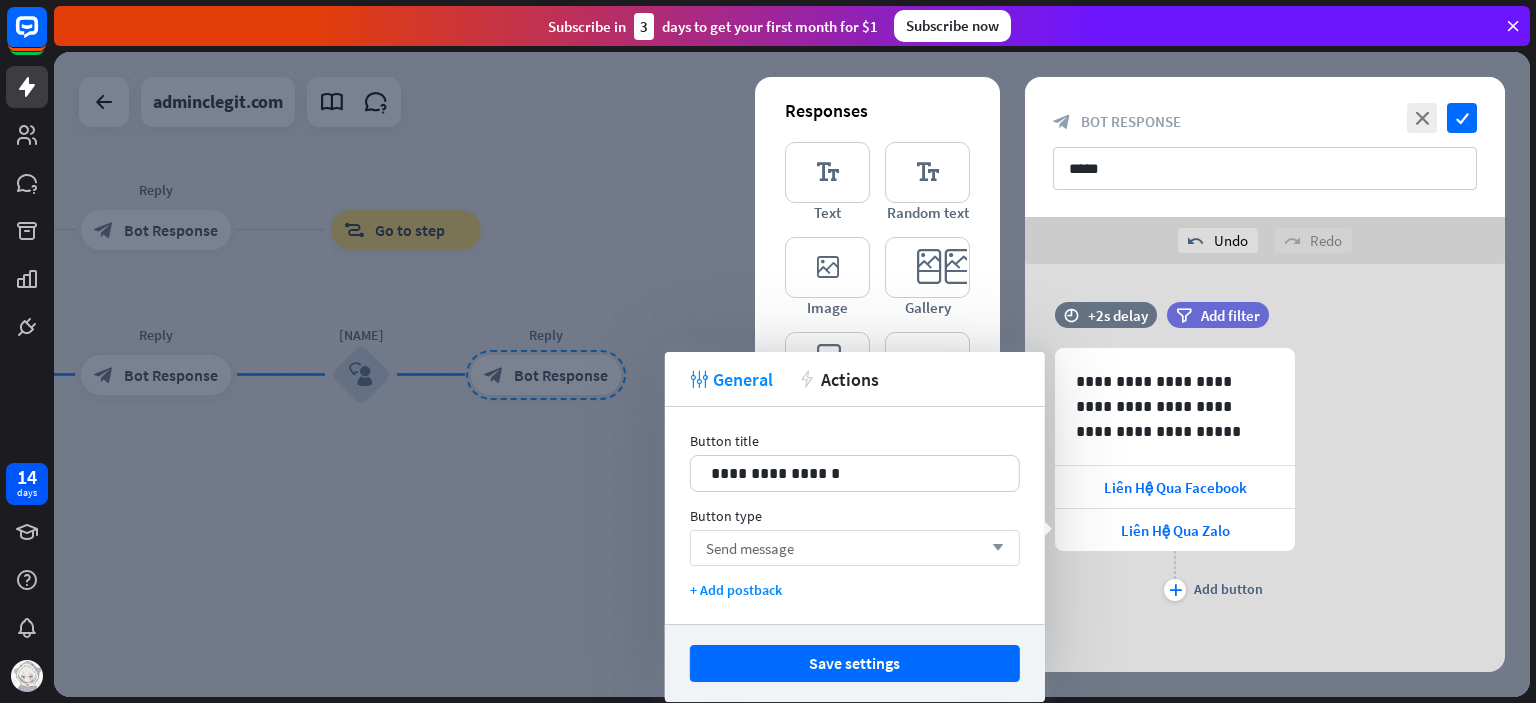 click on "Send message" at bounding box center [750, 548] 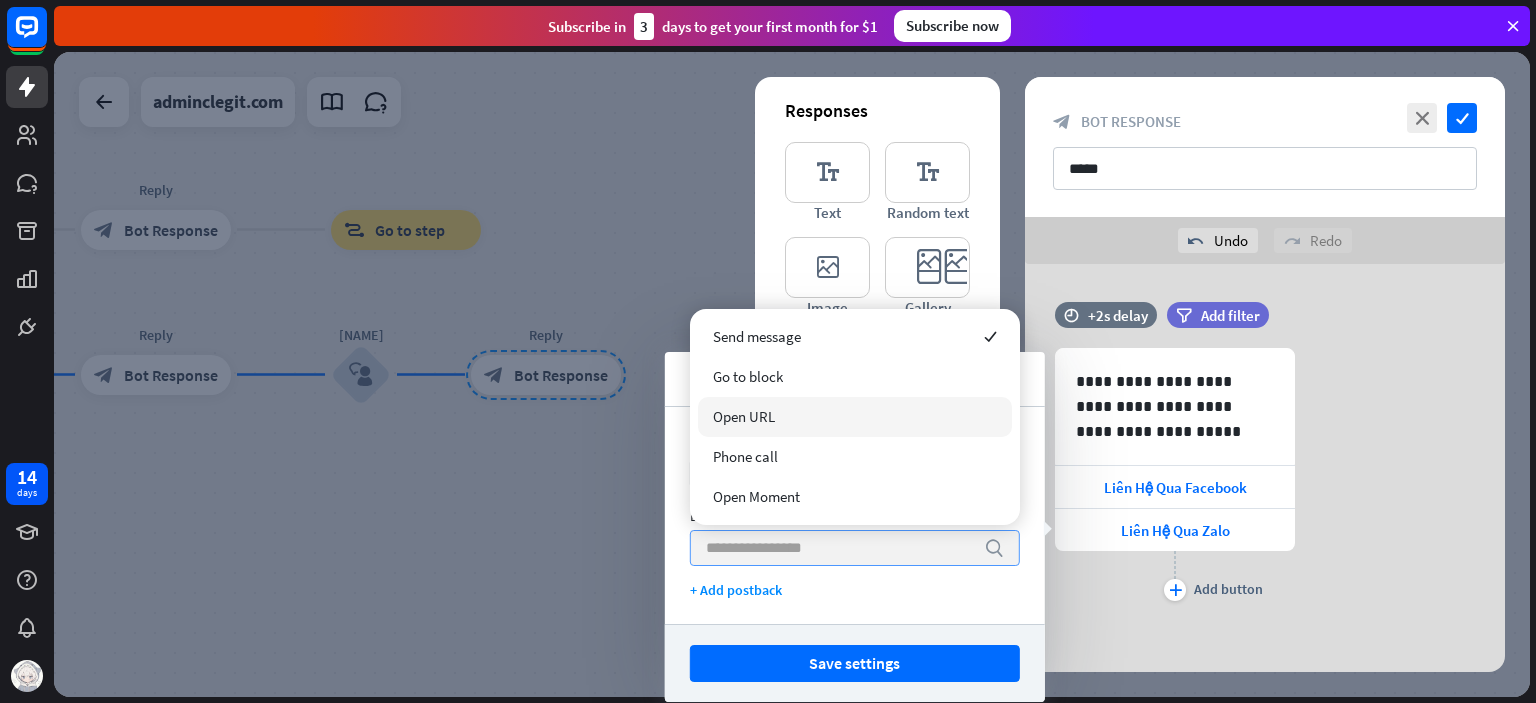 click on "Open URL" at bounding box center [744, 416] 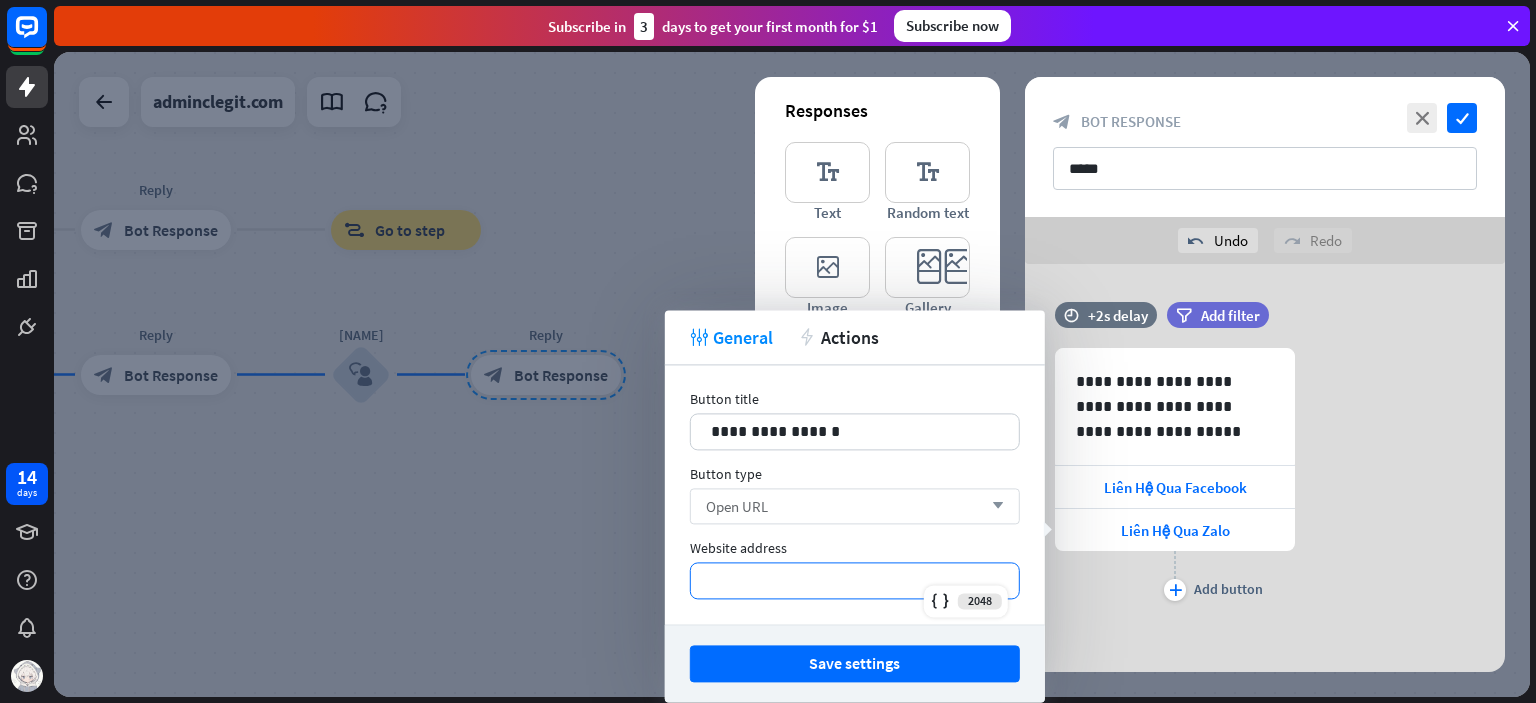 click on "*********" at bounding box center [855, 580] 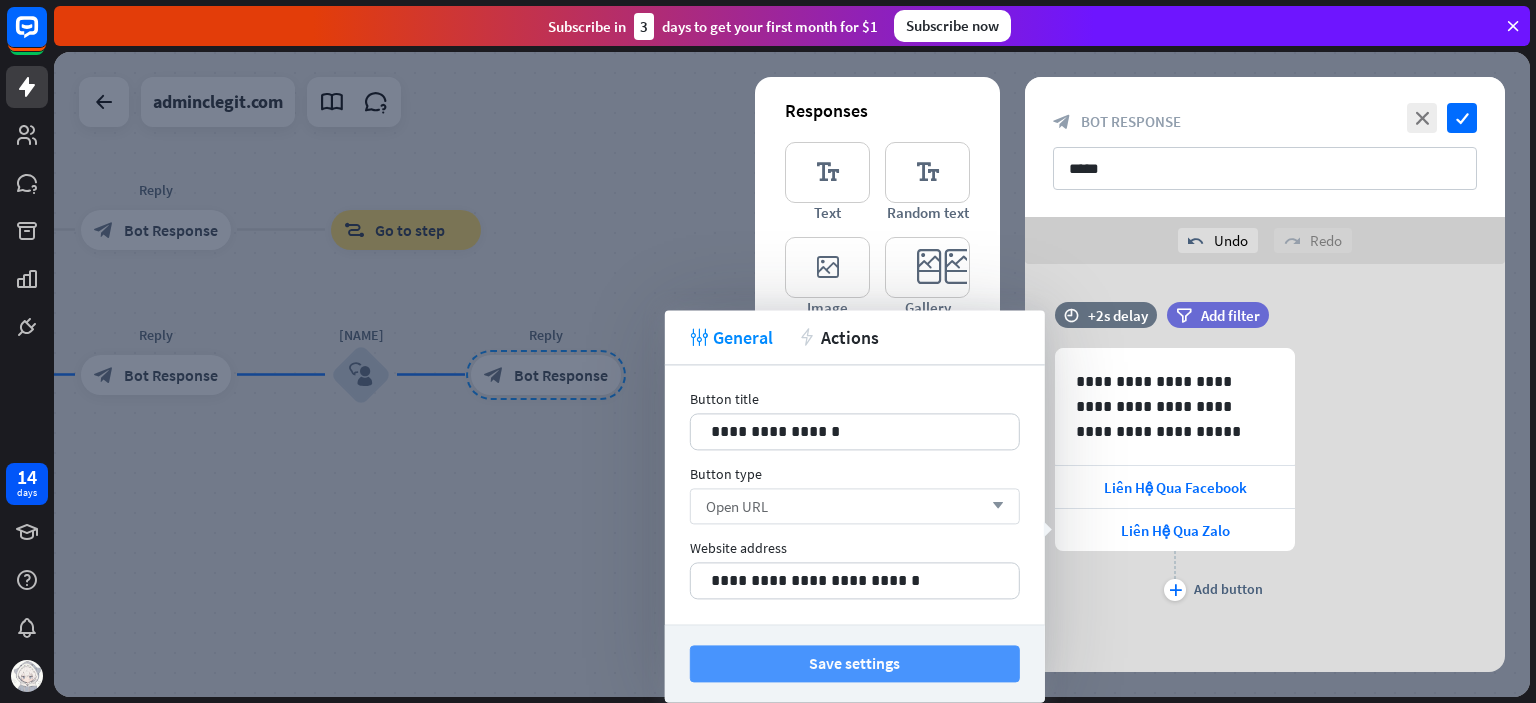 click on "Save settings" at bounding box center (855, 663) 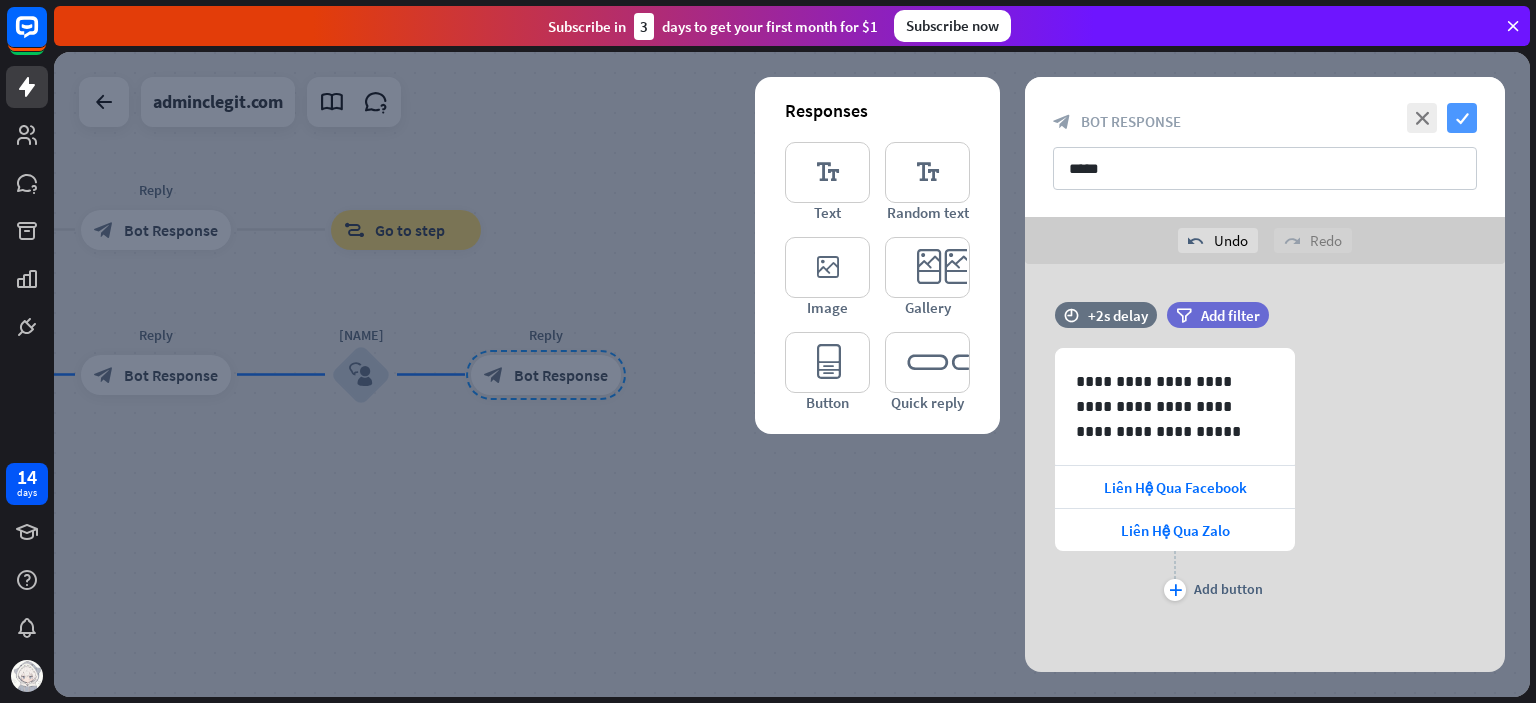 click on "check" at bounding box center (1462, 118) 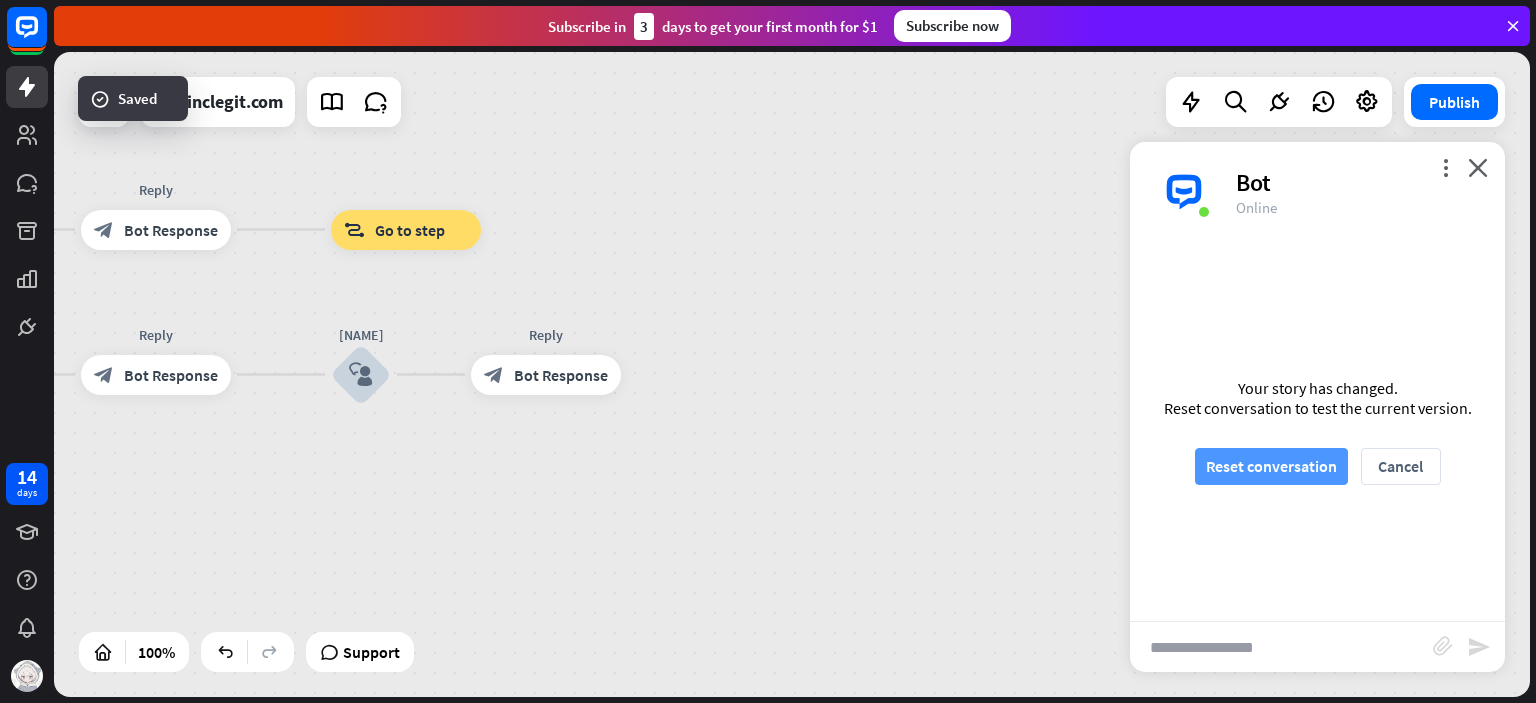click on "Your story has changed.
Reset conversation to test the current version.
Reset conversation
Cancel" at bounding box center (1317, 431) 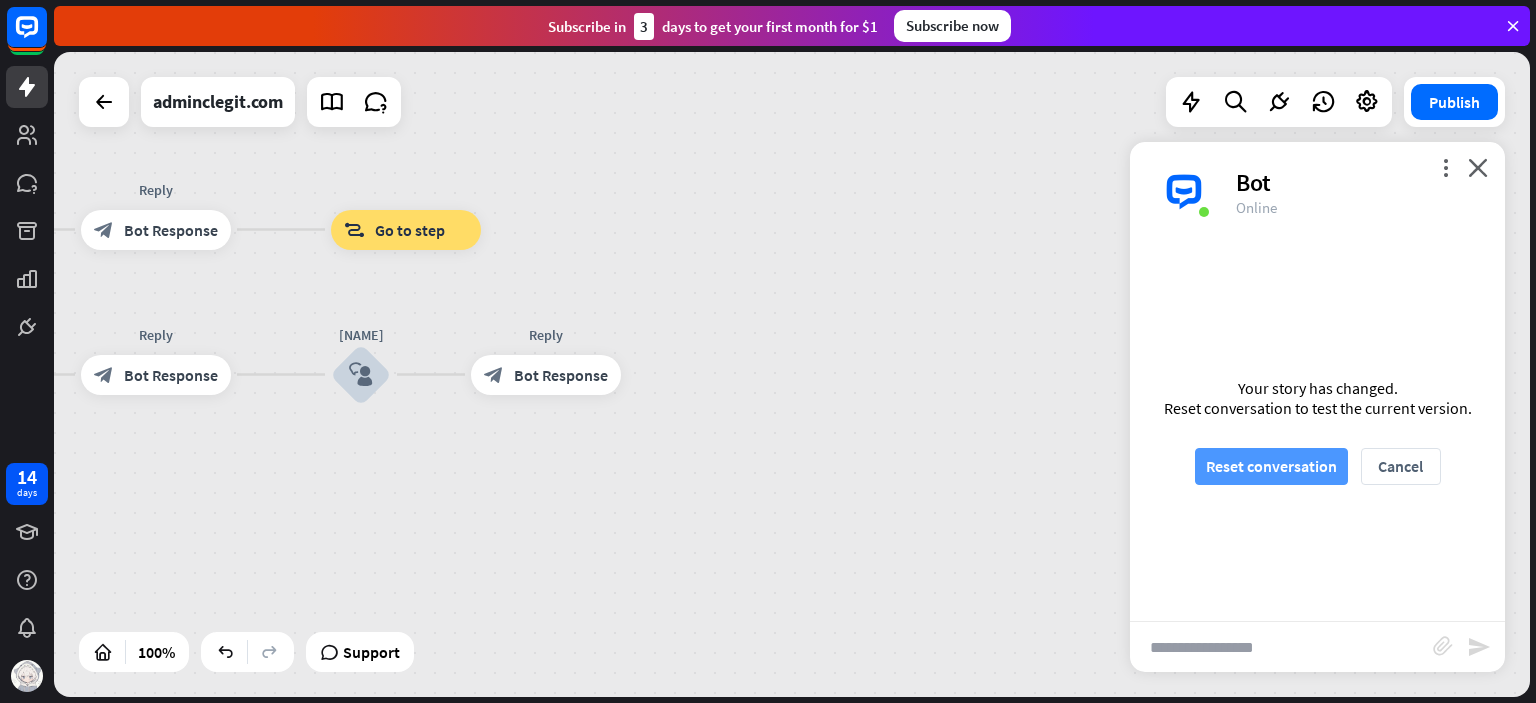 click on "Reset conversation" at bounding box center (1271, 466) 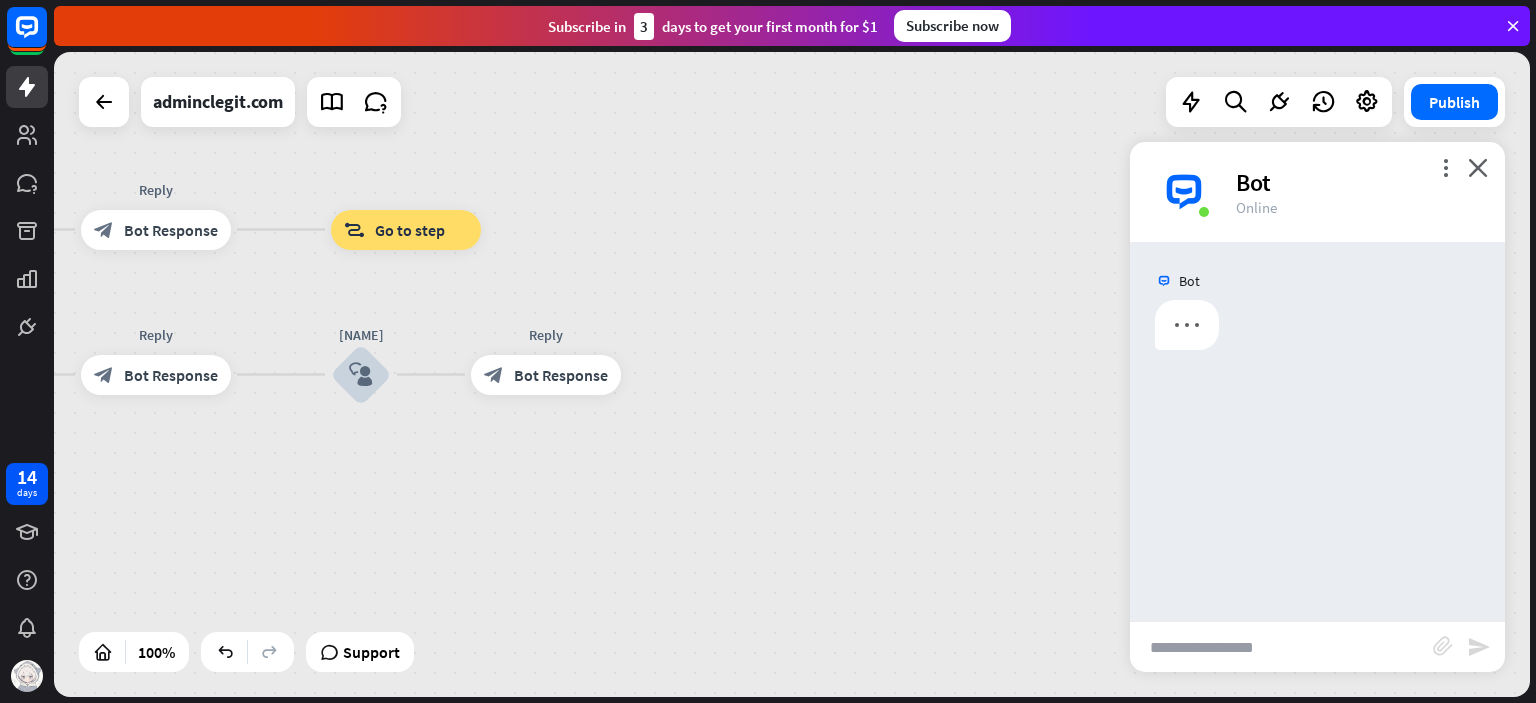 scroll, scrollTop: 0, scrollLeft: 0, axis: both 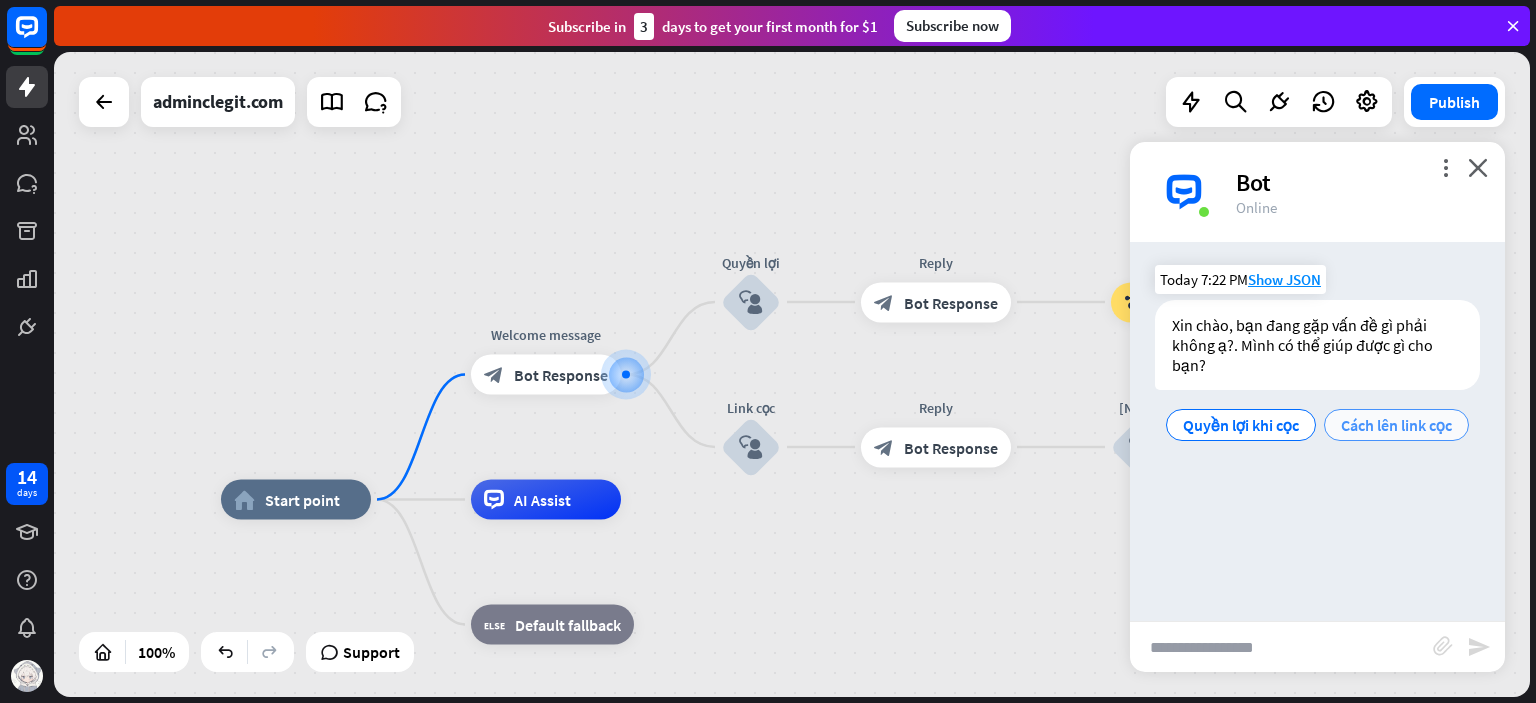 click on "Cách lên link cọc" at bounding box center [1396, 425] 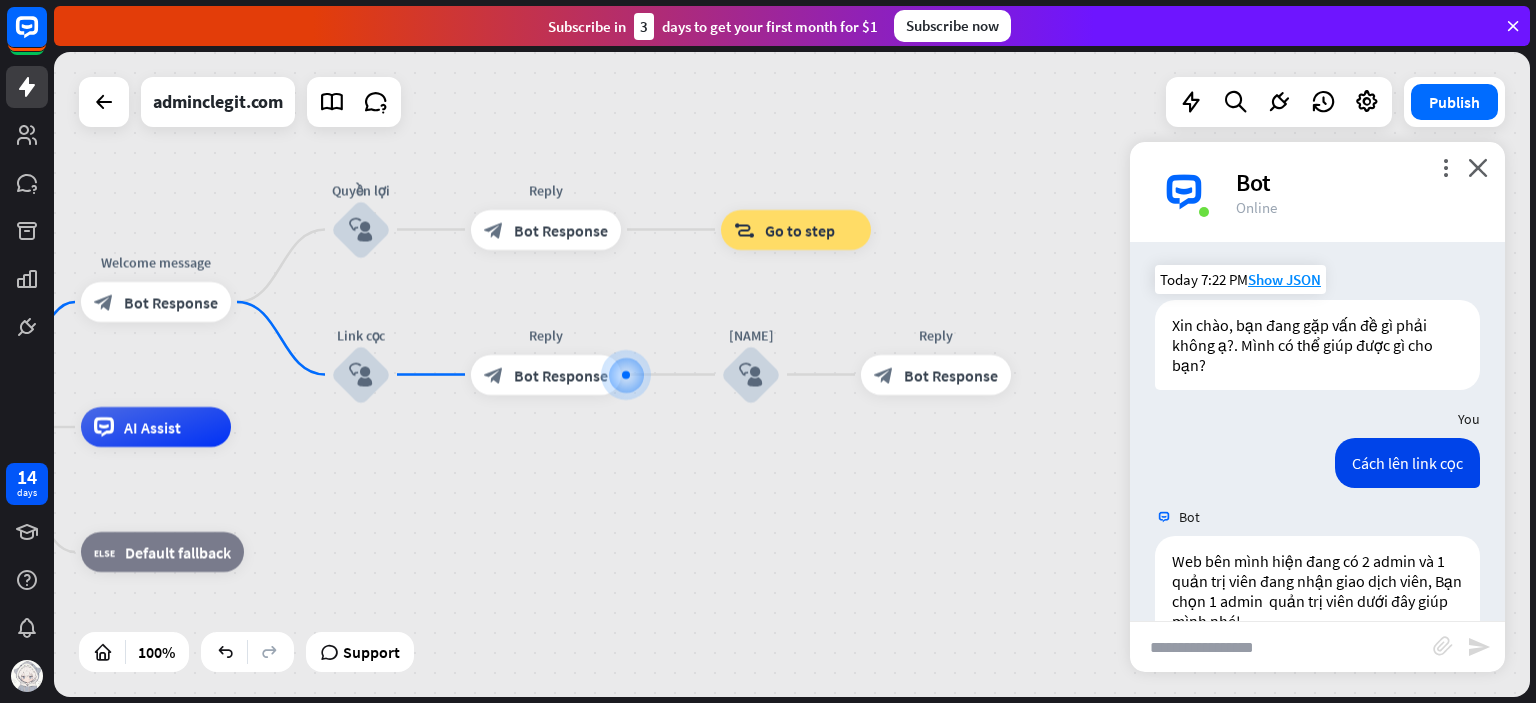 scroll, scrollTop: 149, scrollLeft: 0, axis: vertical 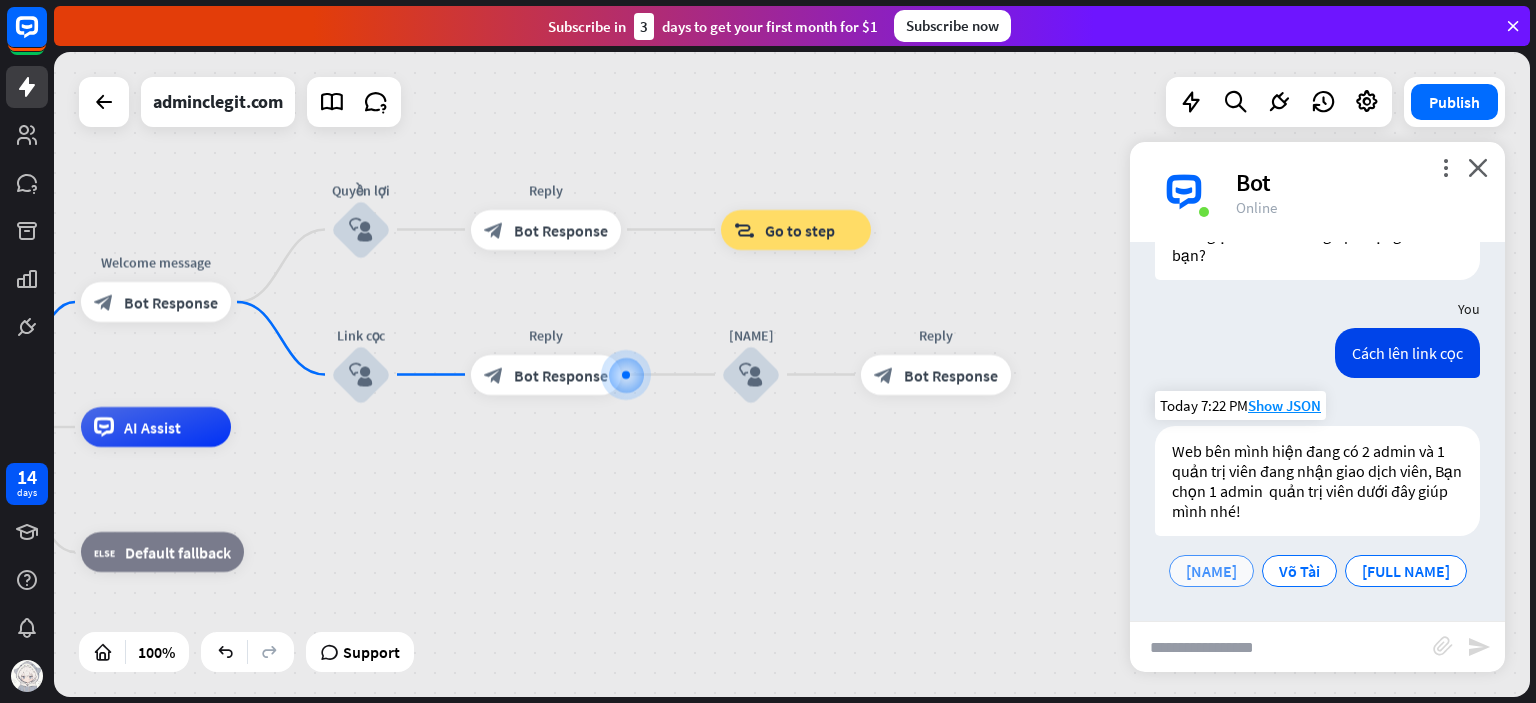 click on "[NAME]" at bounding box center (1211, 571) 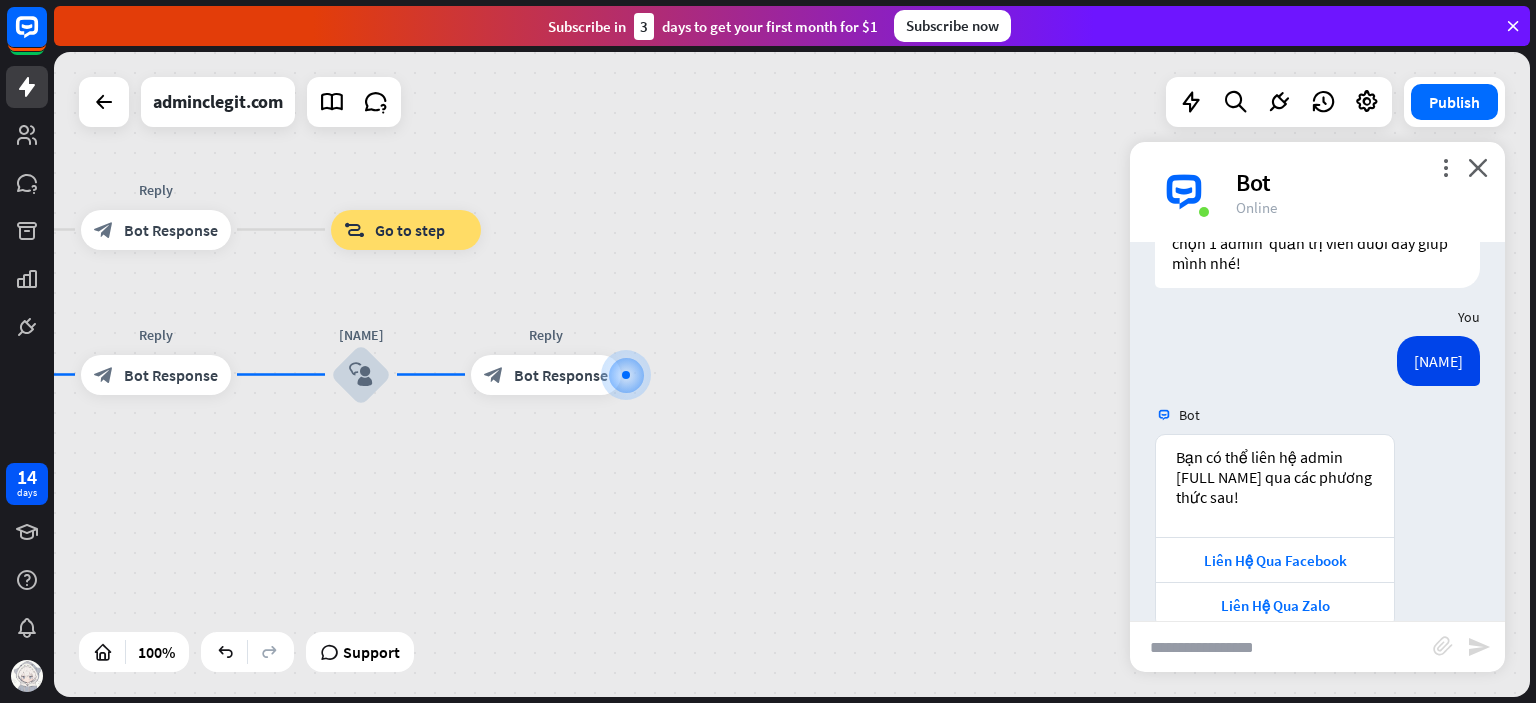 scroll, scrollTop: 394, scrollLeft: 0, axis: vertical 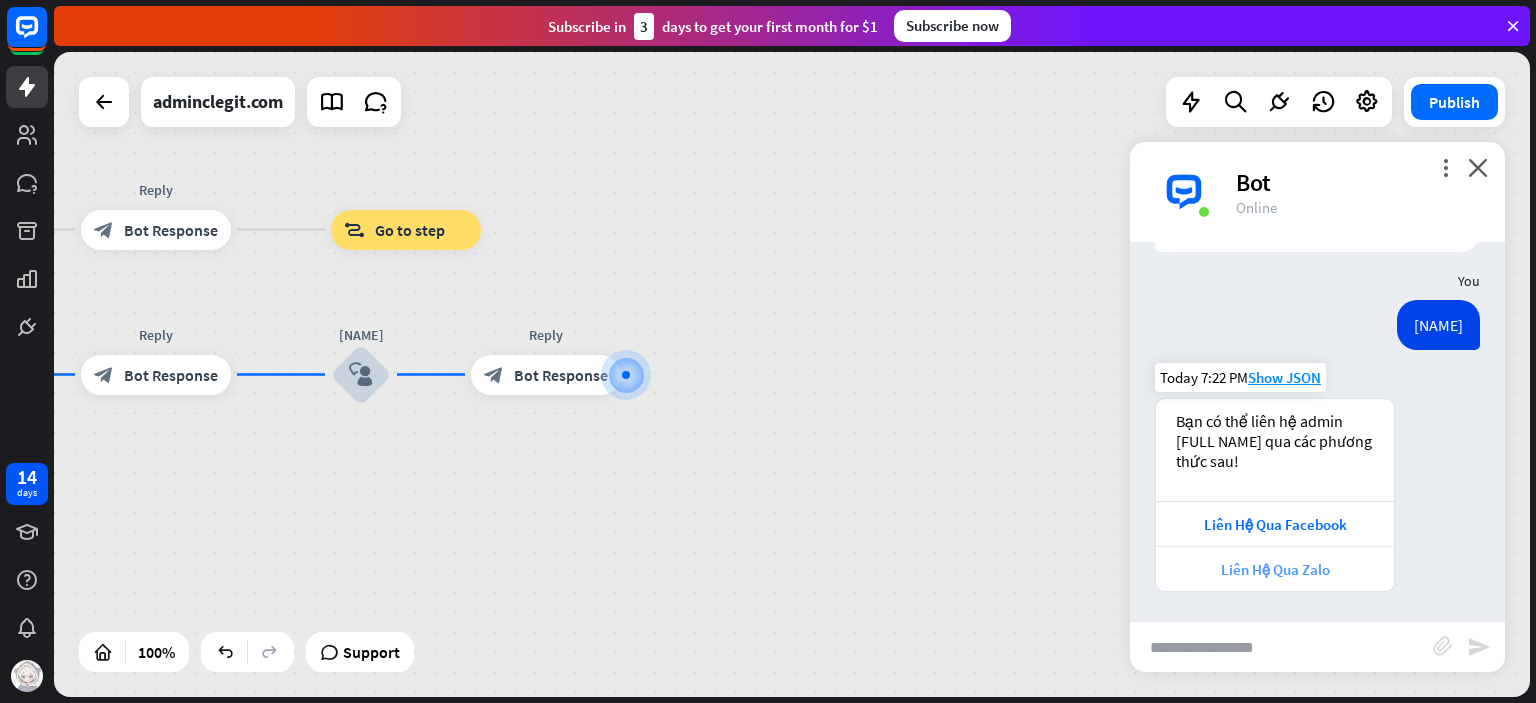 click on "Liên Hệ Qua Zalo" at bounding box center [1275, 568] 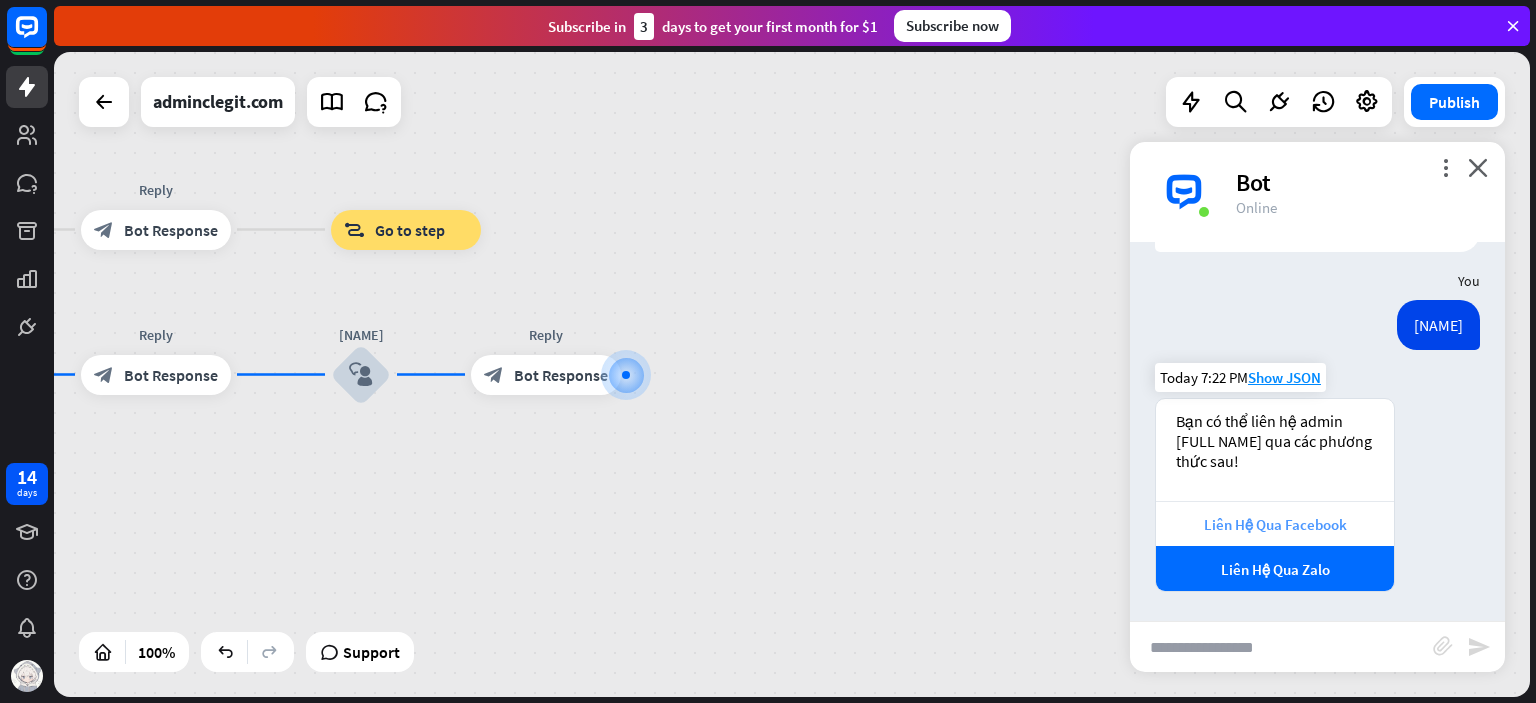 click on "Liên Hệ Qua Facebook" at bounding box center [1275, 524] 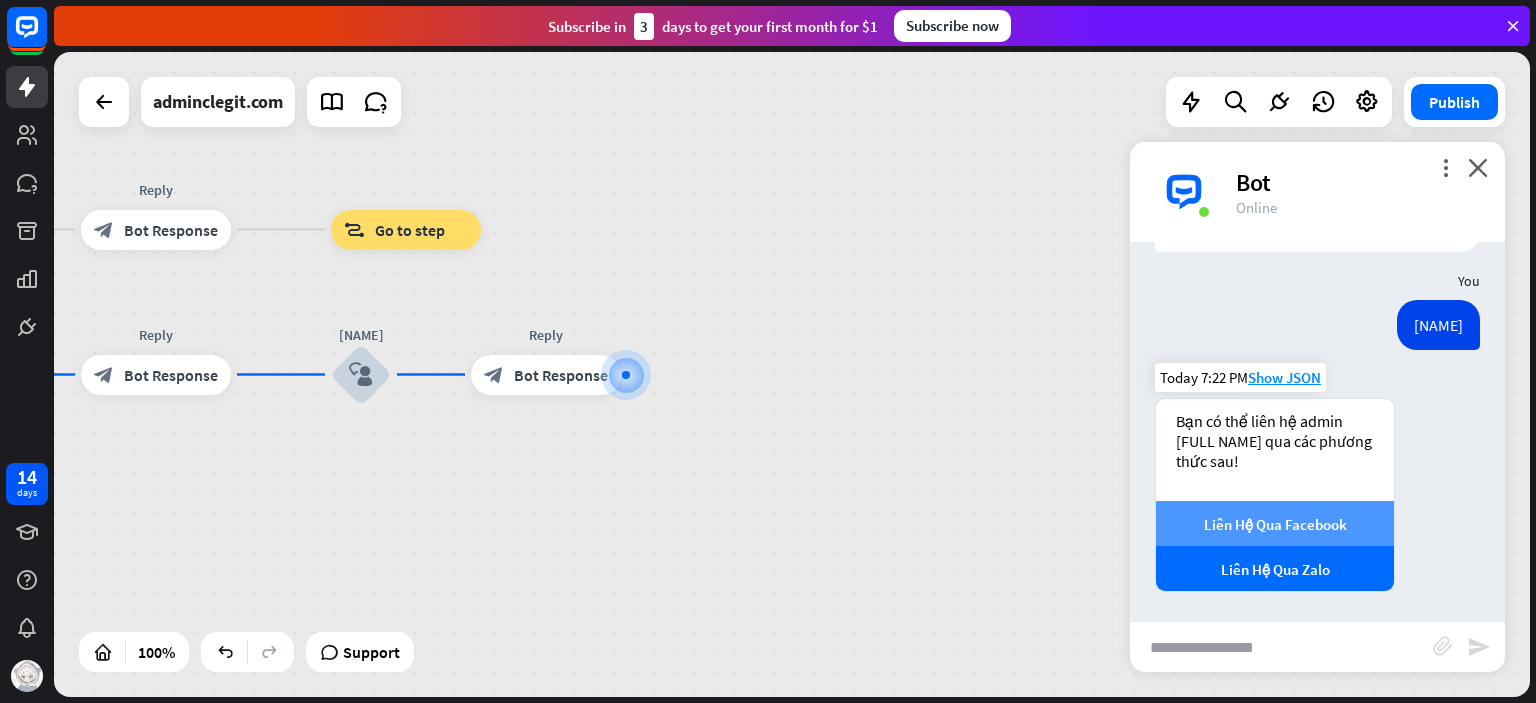 click on "Bạn có thể liên hệ admin [NAME] qua các phương thức sau!
Liên Hệ Qua Facebook
Liên Hệ Qua Zalo
Today 7:22 PM
Show JSON" at bounding box center [1317, 500] 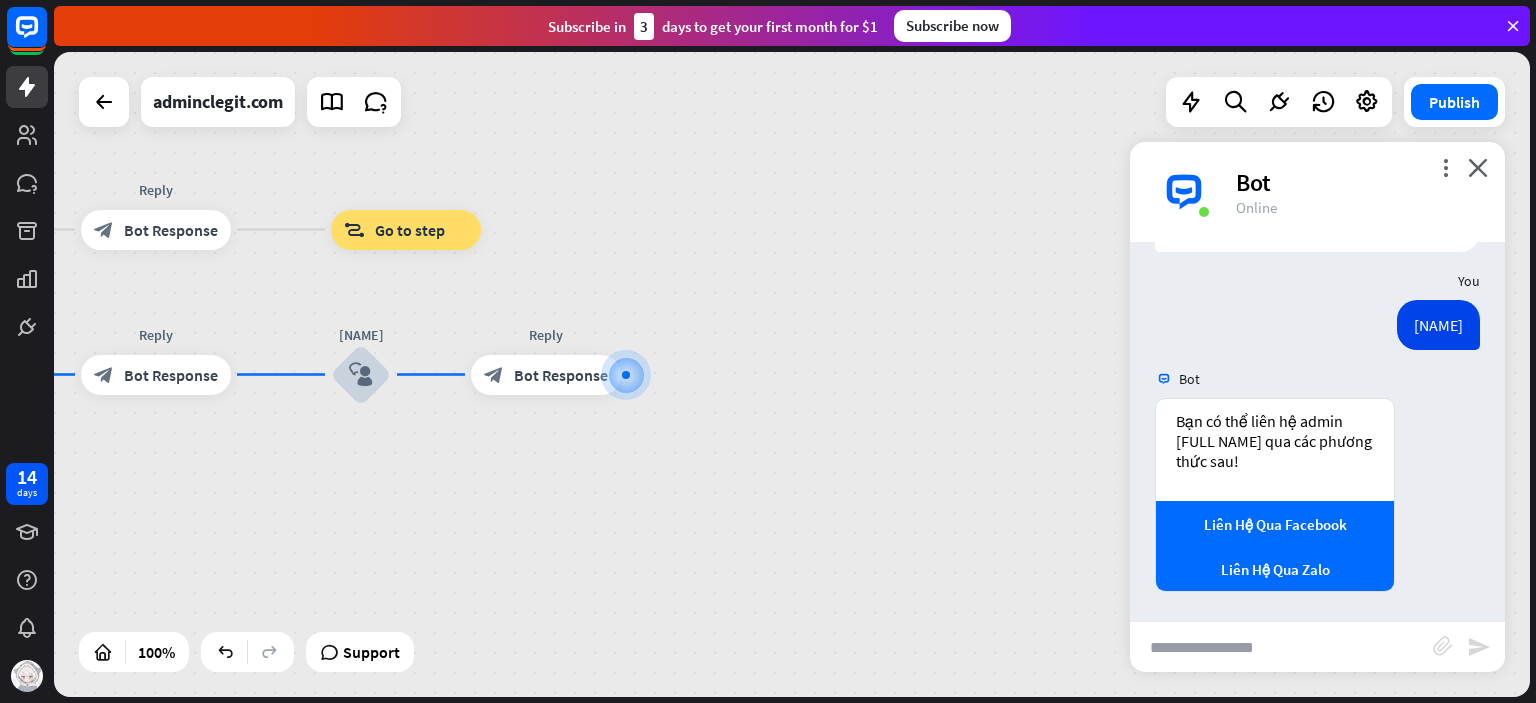 click on "Bạn có thể liên hệ admin [NAME] qua các phương thức sau!
Liên Hệ Qua Facebook
Liên Hệ Qua Zalo
Today 7:22 PM
Show JSON" at bounding box center (1317, 500) 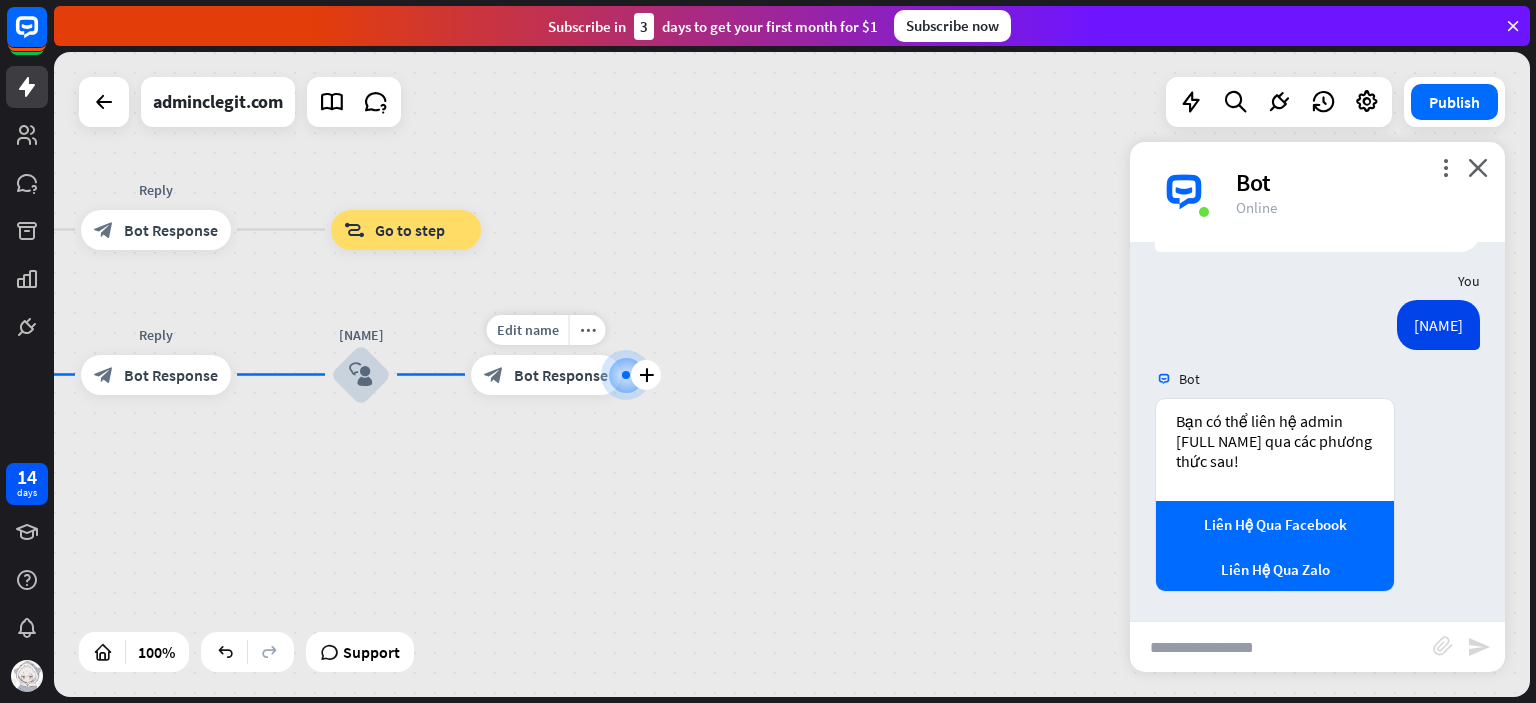 click on "Bot Response" at bounding box center (561, 375) 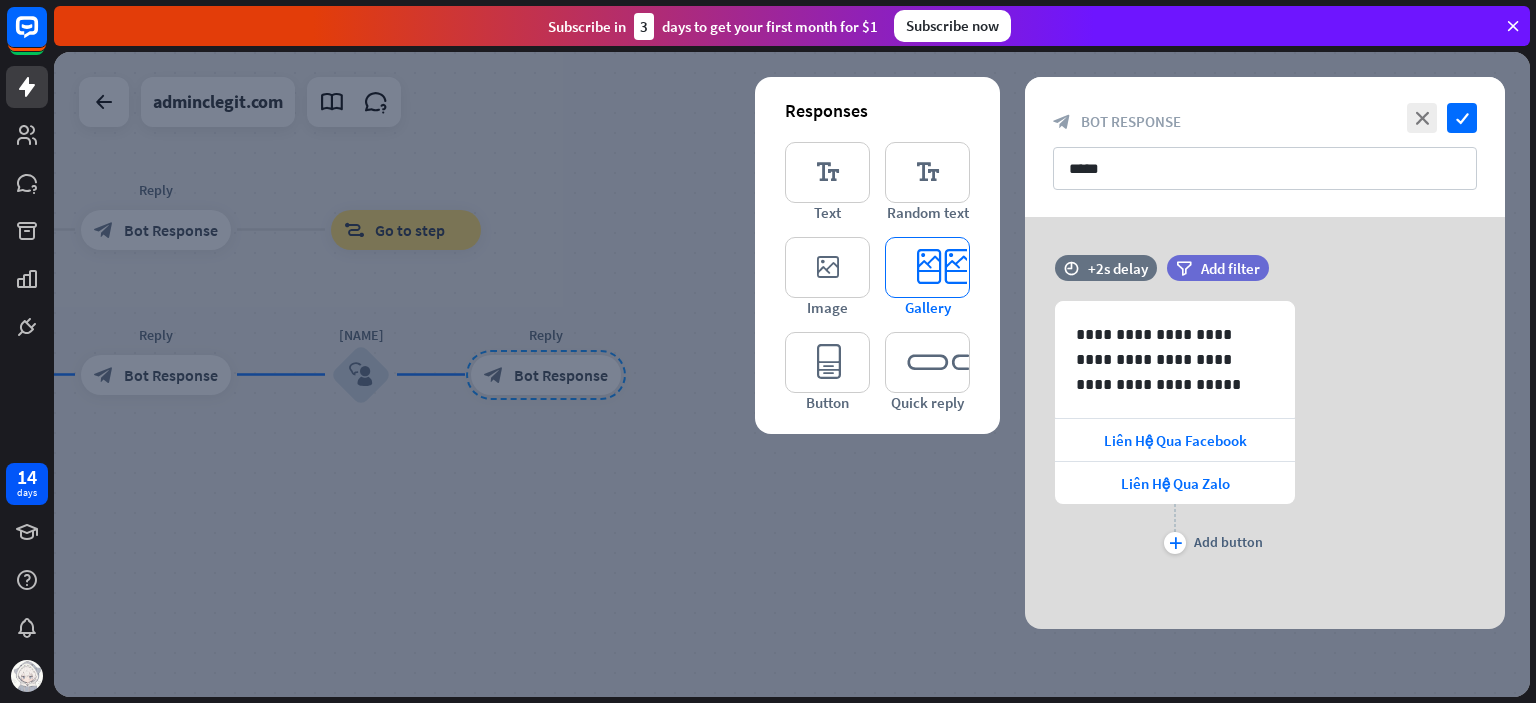 click on "editor_card" at bounding box center (927, 267) 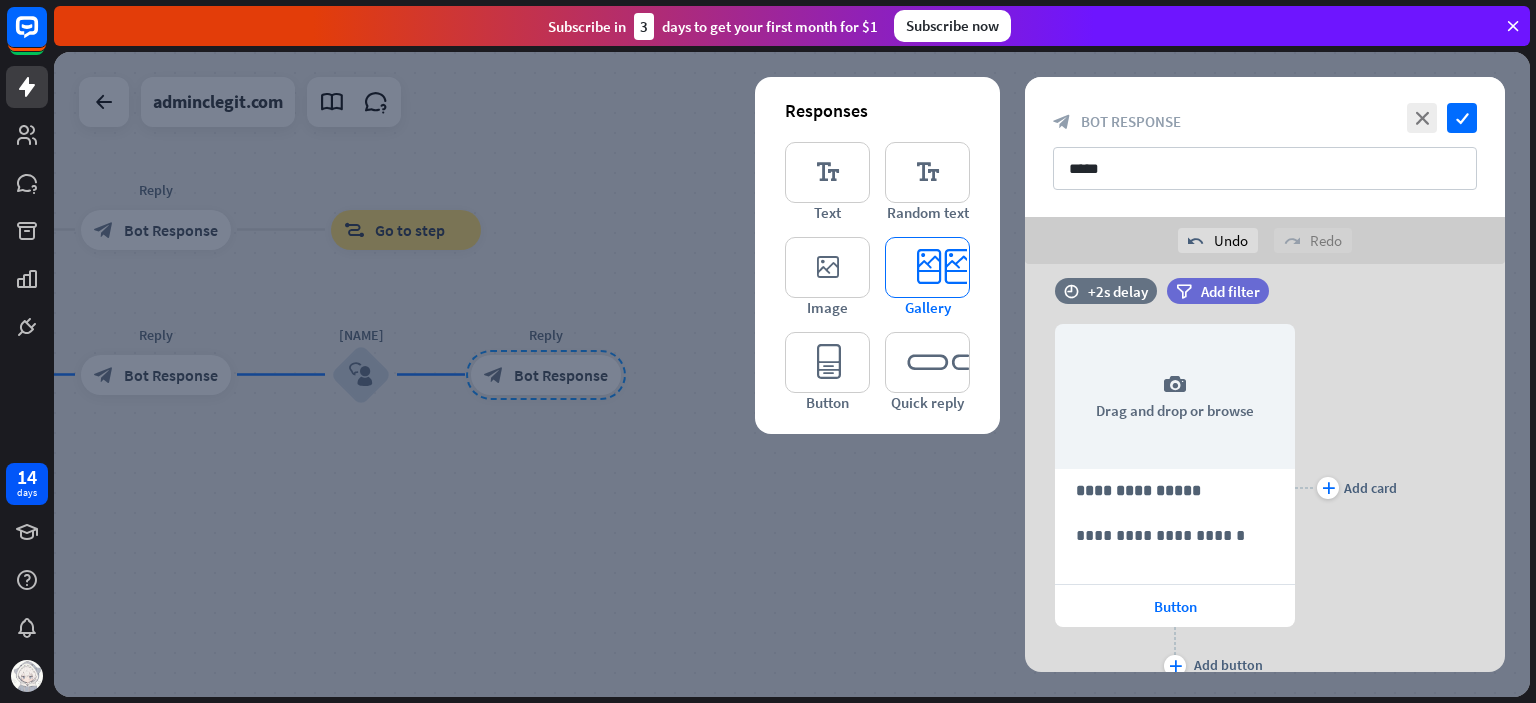scroll, scrollTop: 361, scrollLeft: 0, axis: vertical 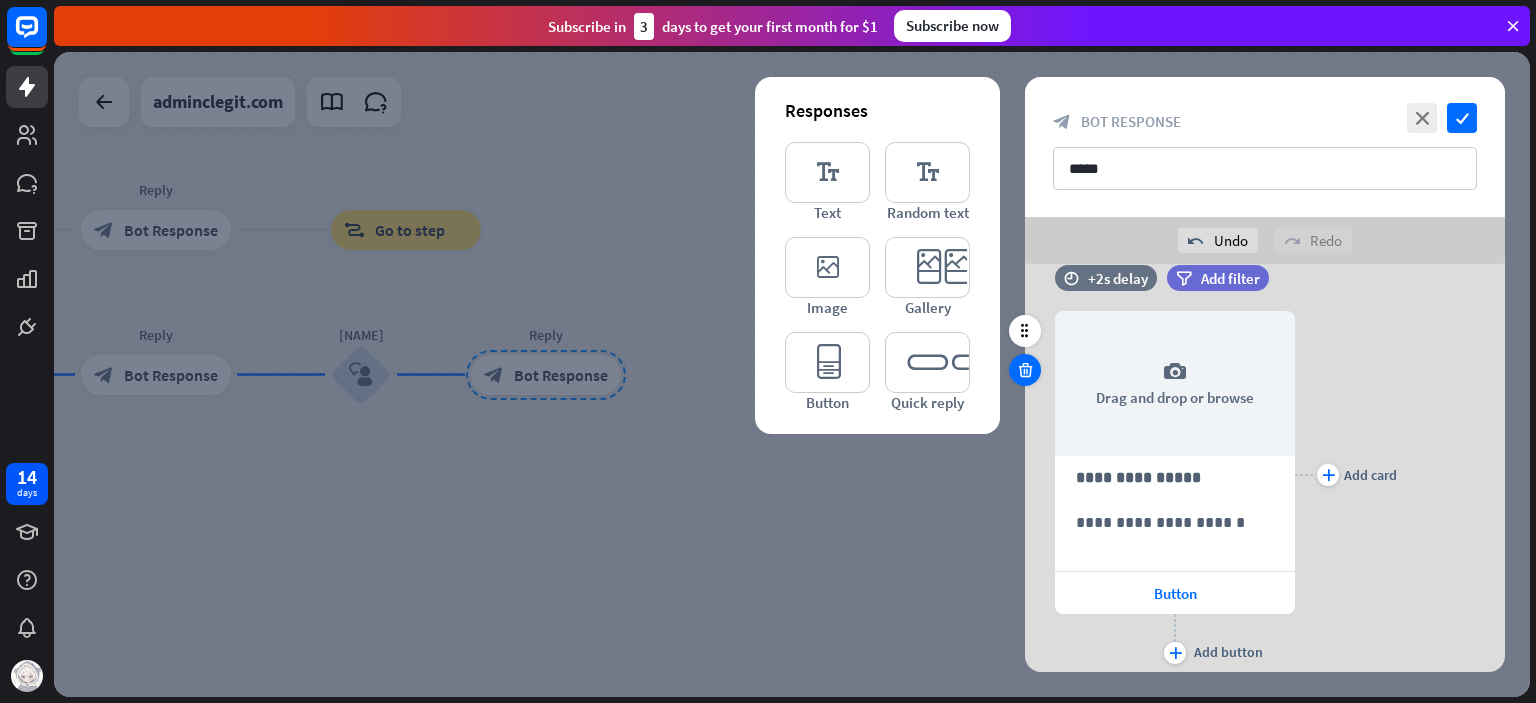 click at bounding box center [1025, 370] 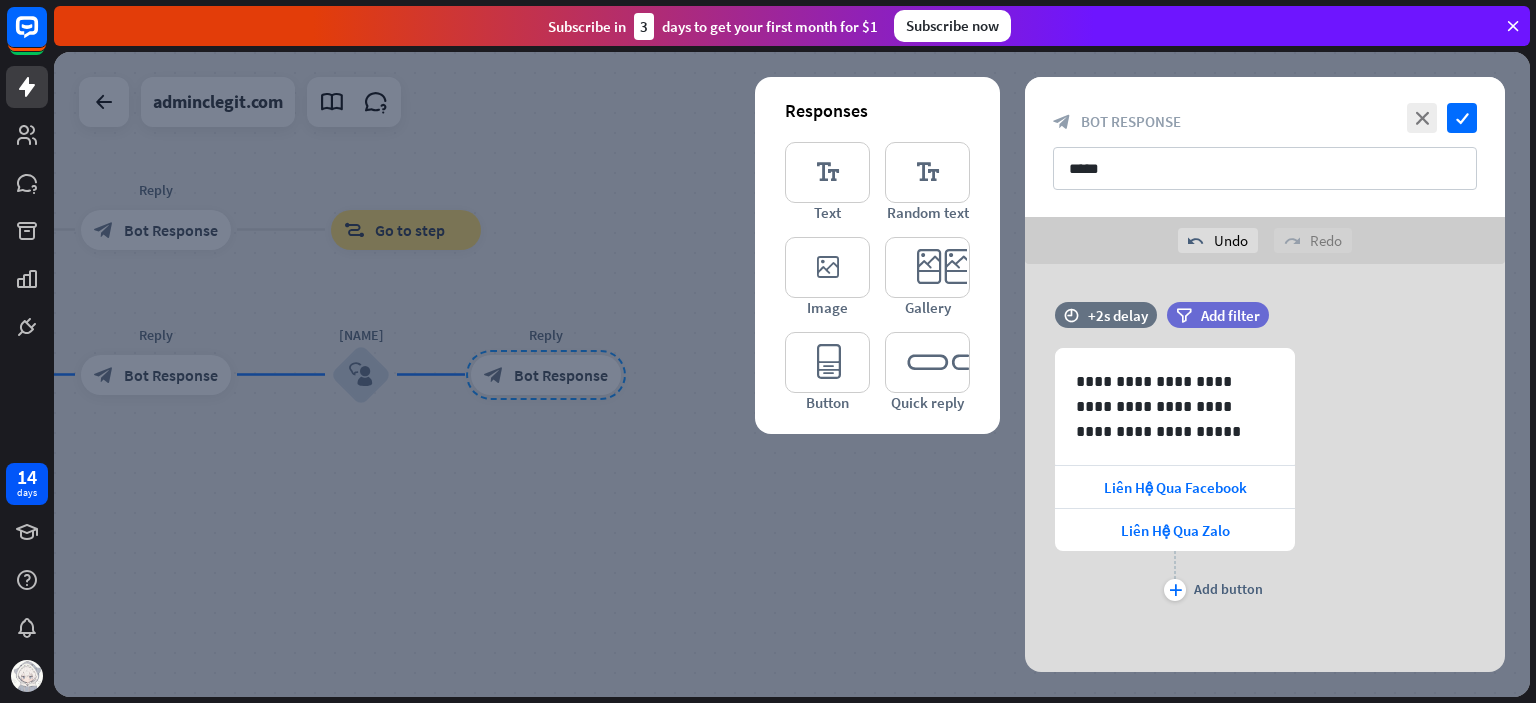 scroll, scrollTop: 3, scrollLeft: 0, axis: vertical 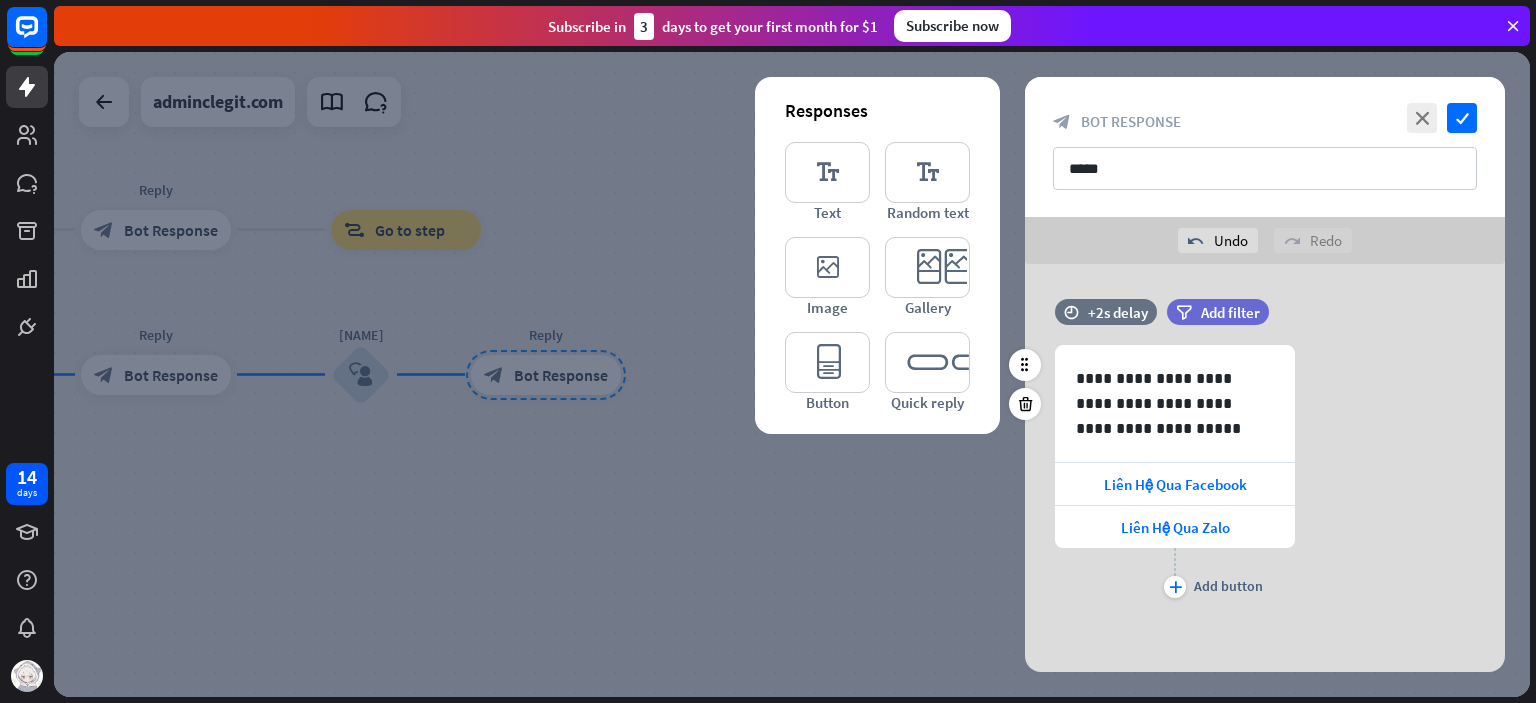 click on "**********" at bounding box center (1265, 474) 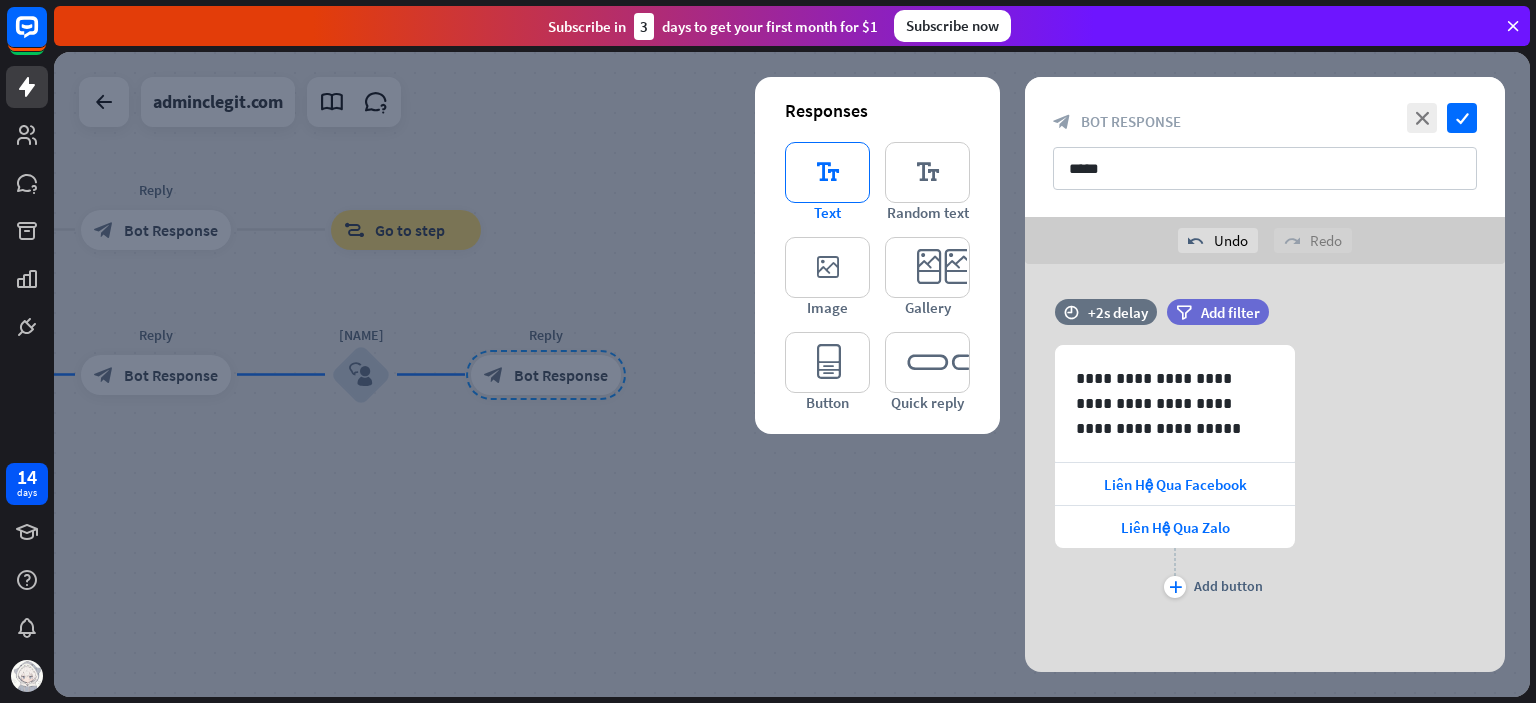 click on "editor_text" at bounding box center (827, 172) 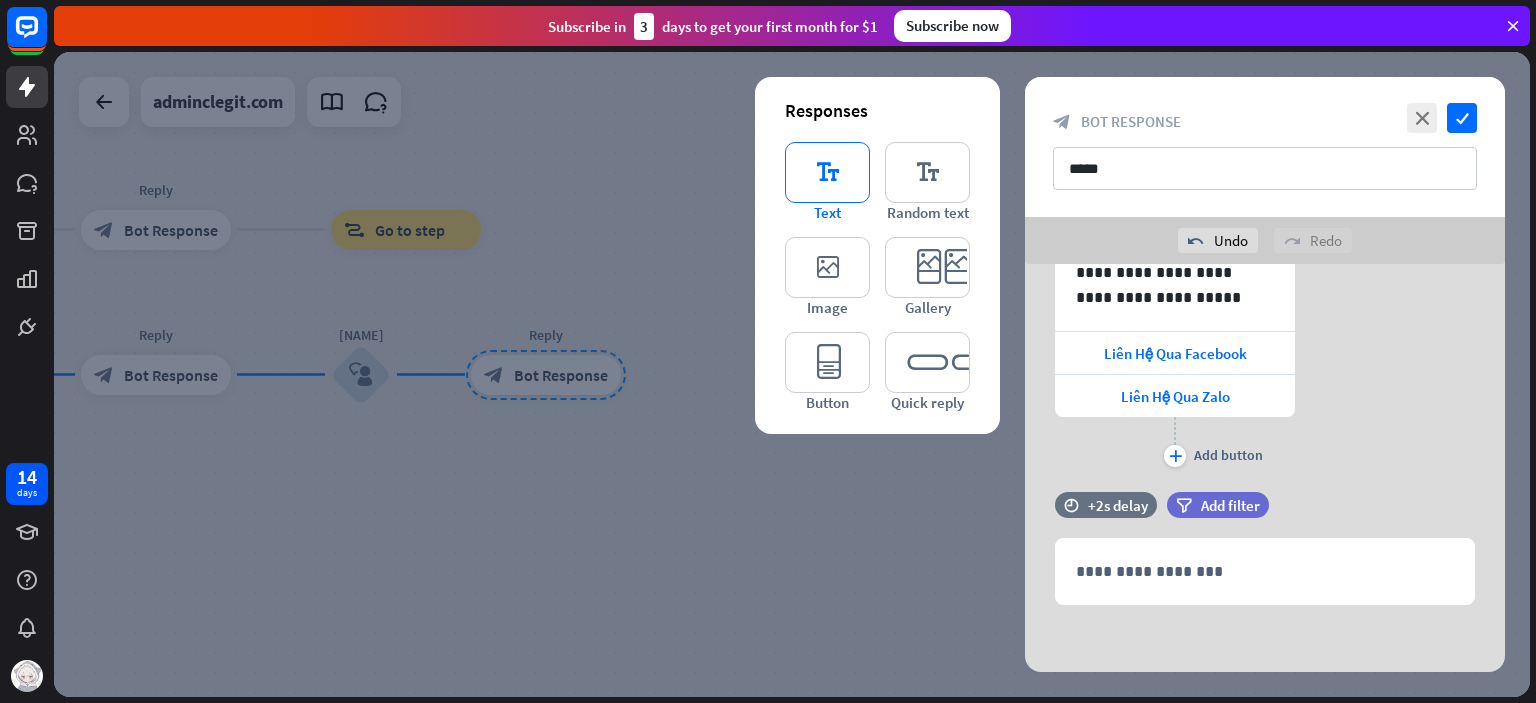 scroll, scrollTop: 136, scrollLeft: 0, axis: vertical 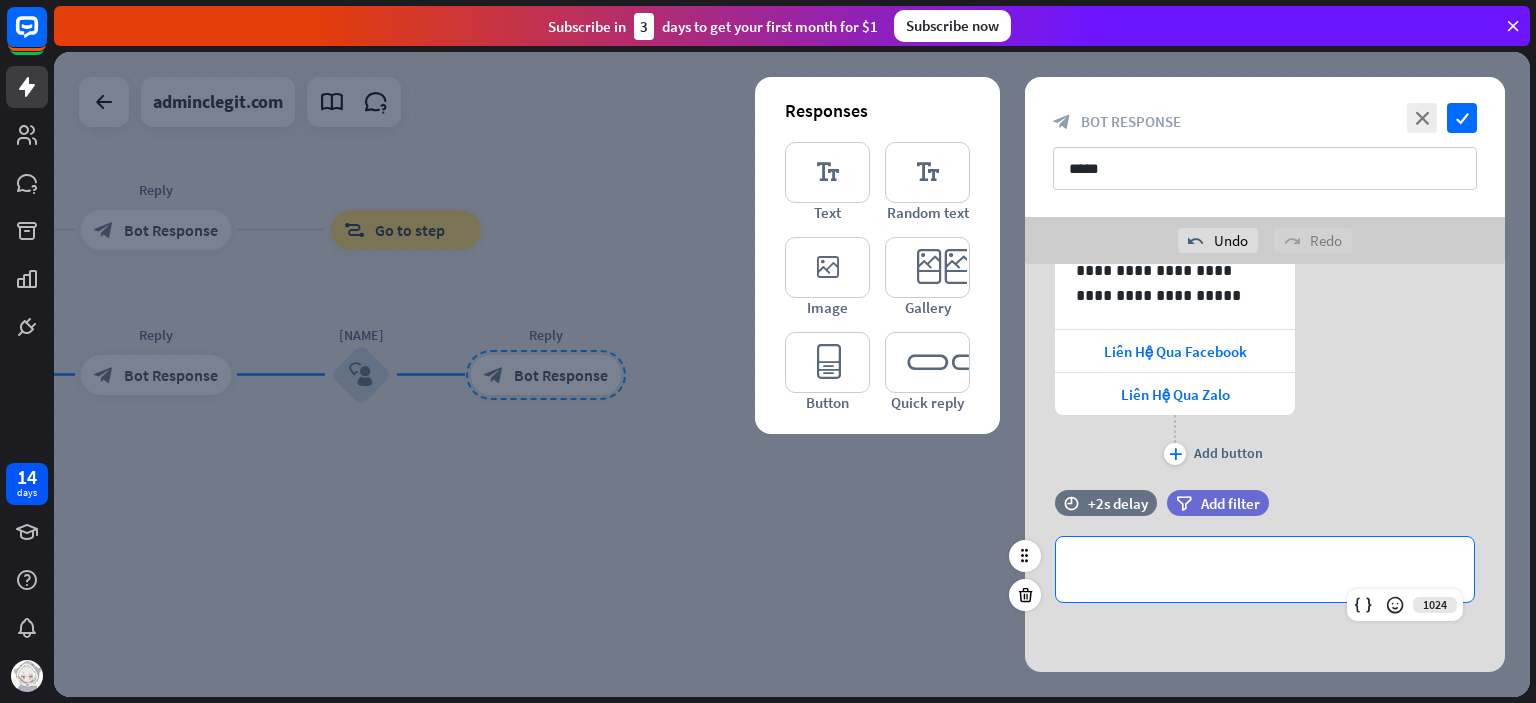 click on "**********" at bounding box center (1265, 569) 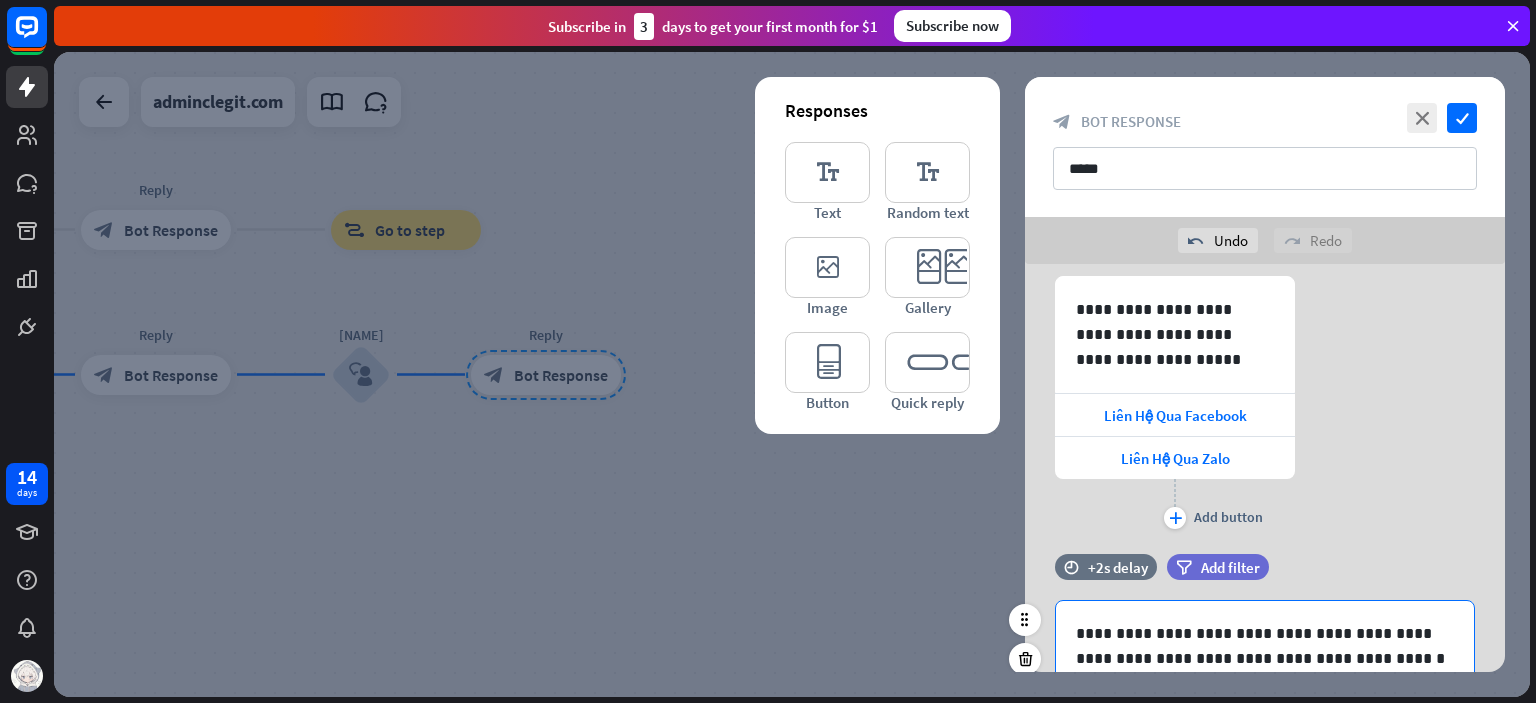 scroll, scrollTop: 160, scrollLeft: 0, axis: vertical 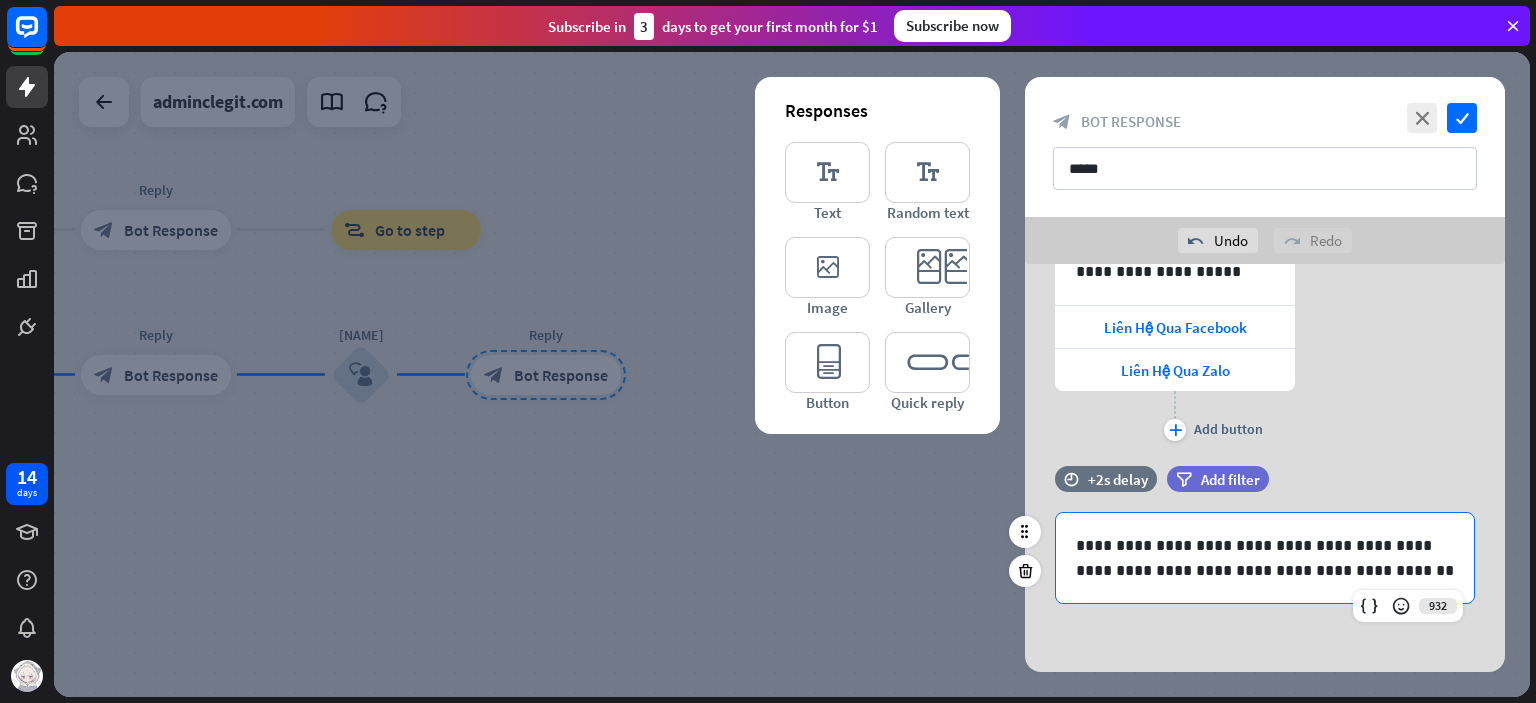 click on "time   +2s delay          filter   Add filter" at bounding box center [1265, 489] 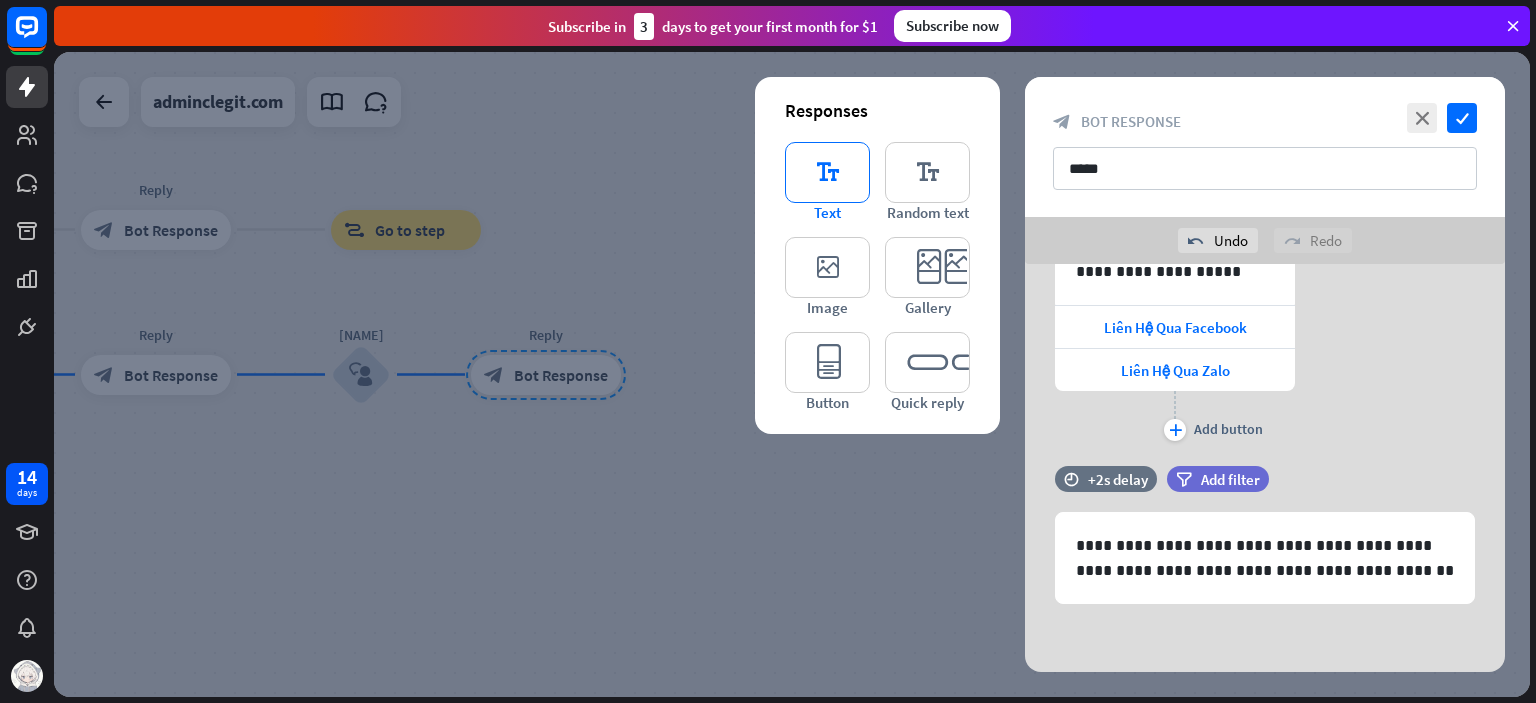 click on "editor_text" at bounding box center (827, 172) 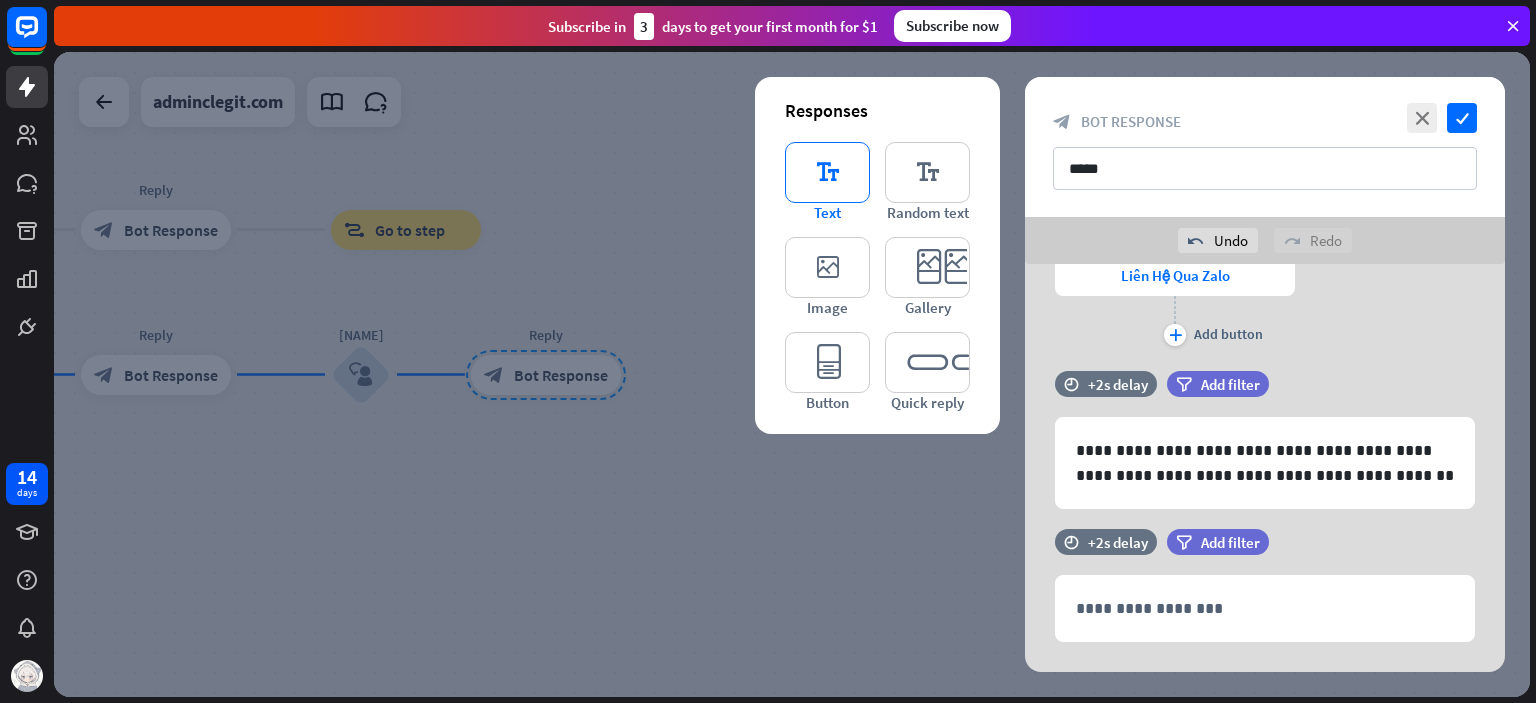 scroll, scrollTop: 292, scrollLeft: 0, axis: vertical 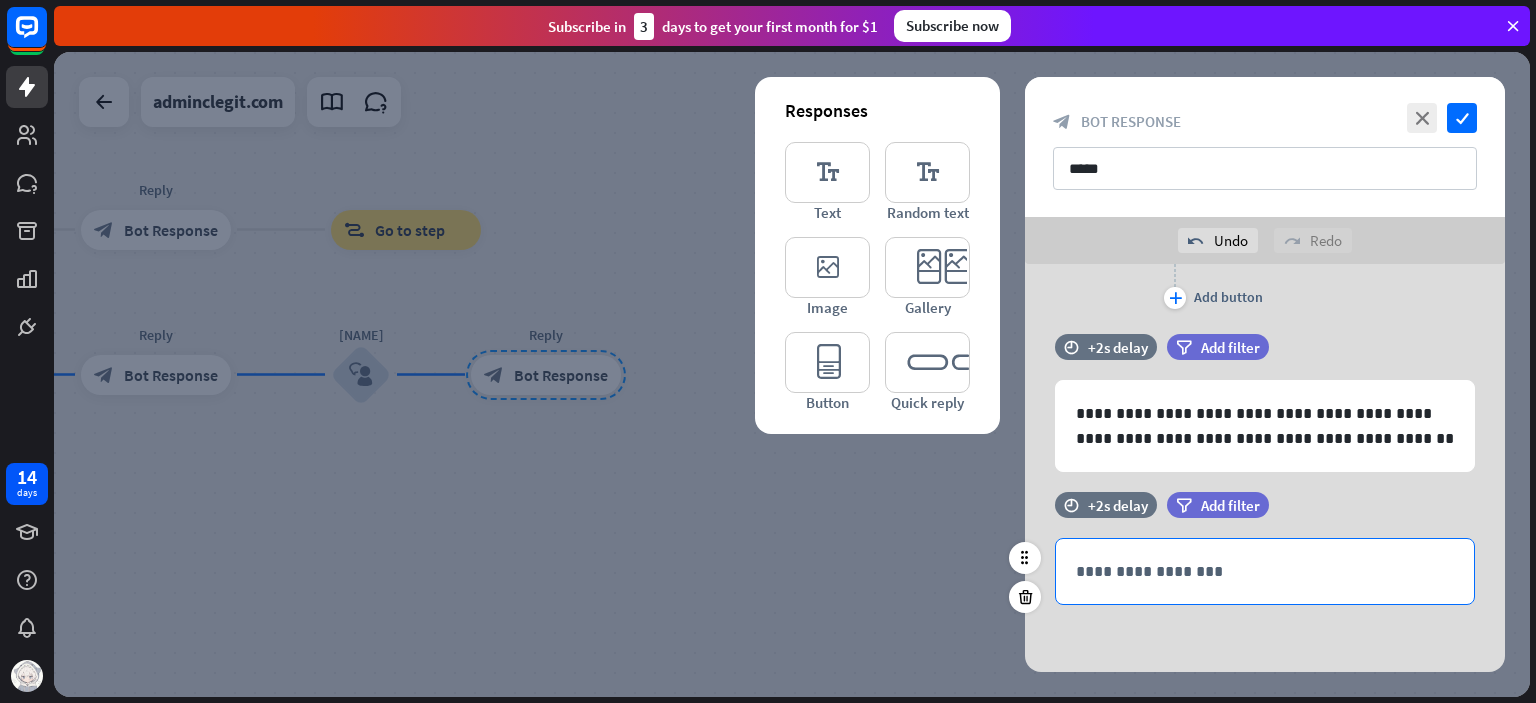 click on "**********" at bounding box center [1265, 571] 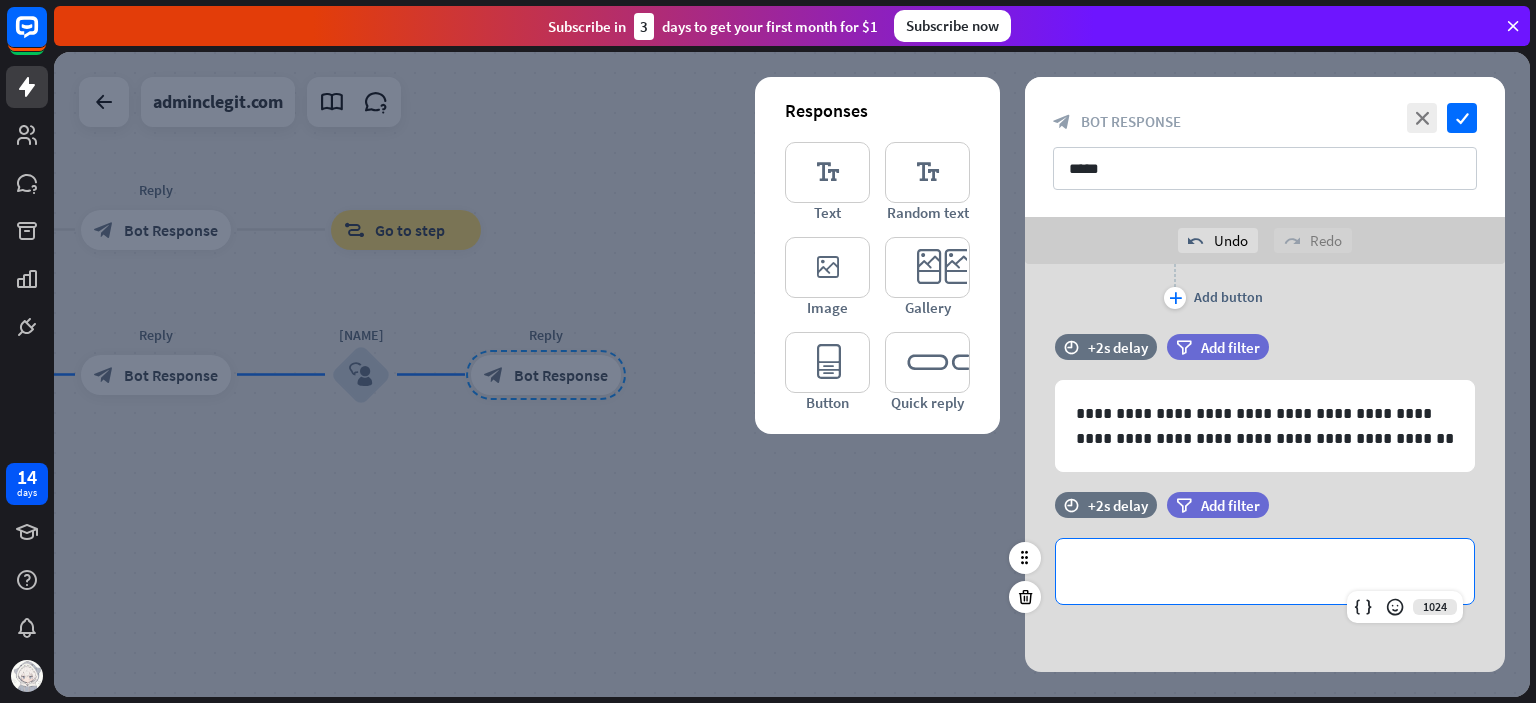type 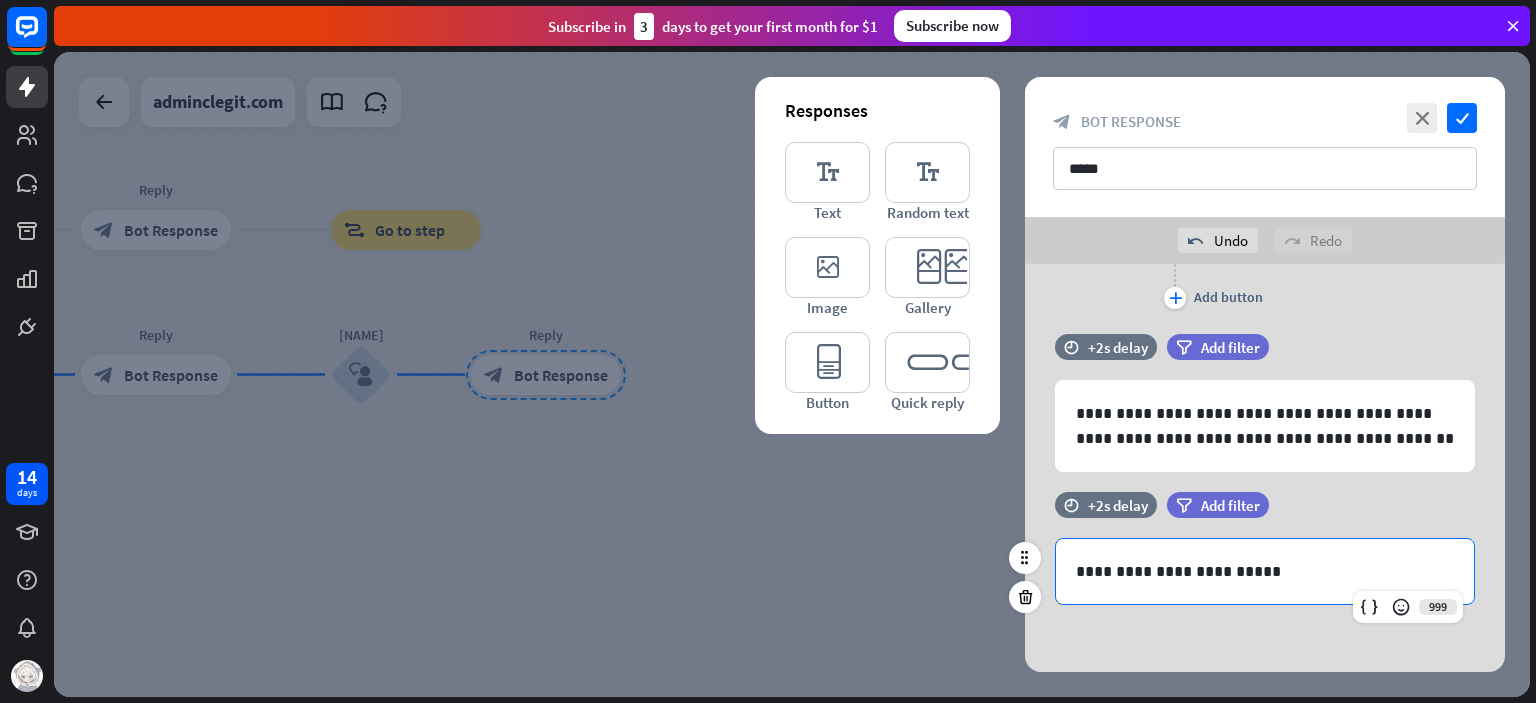 click on "time   +2s delay          filter   Add filter" at bounding box center (1265, 515) 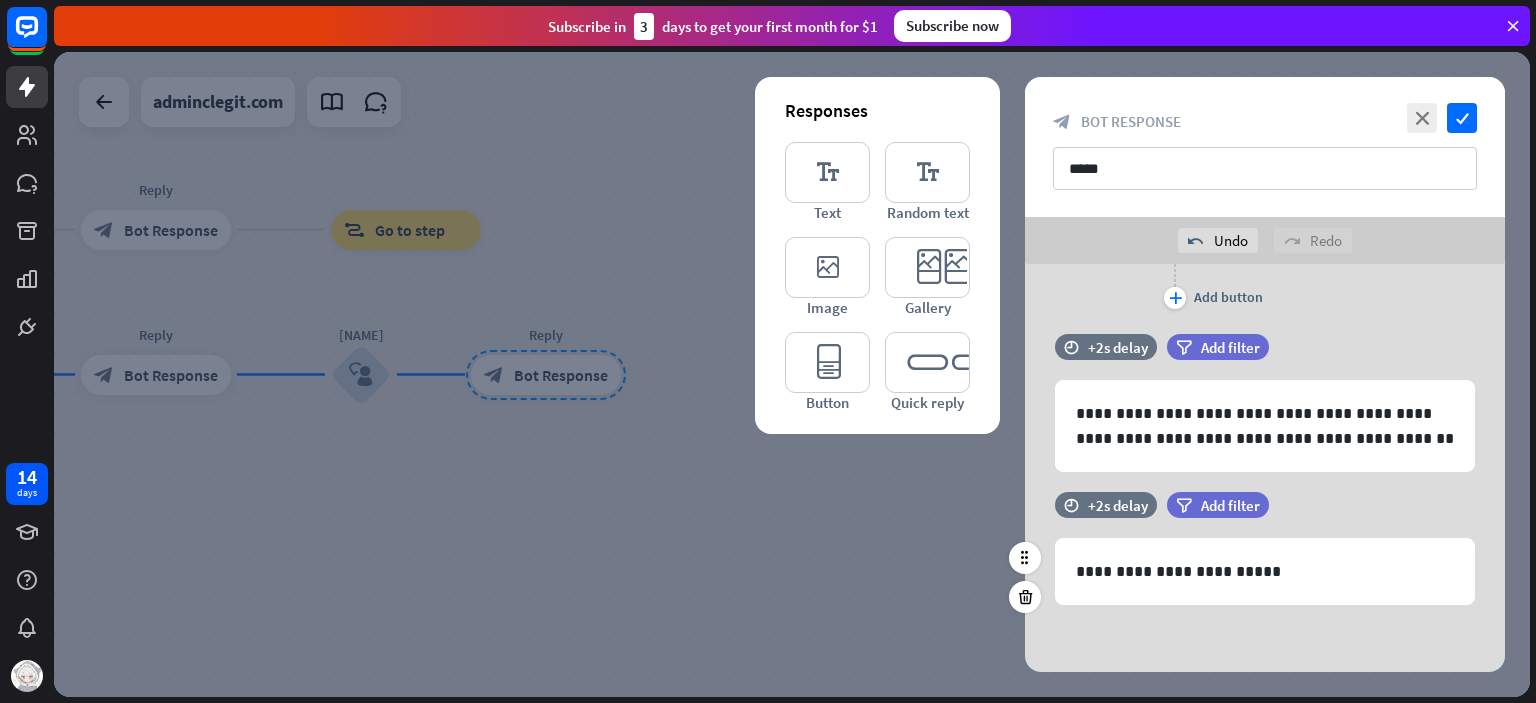 click on "time   +2s delay          filter   Add filter" at bounding box center [1265, 515] 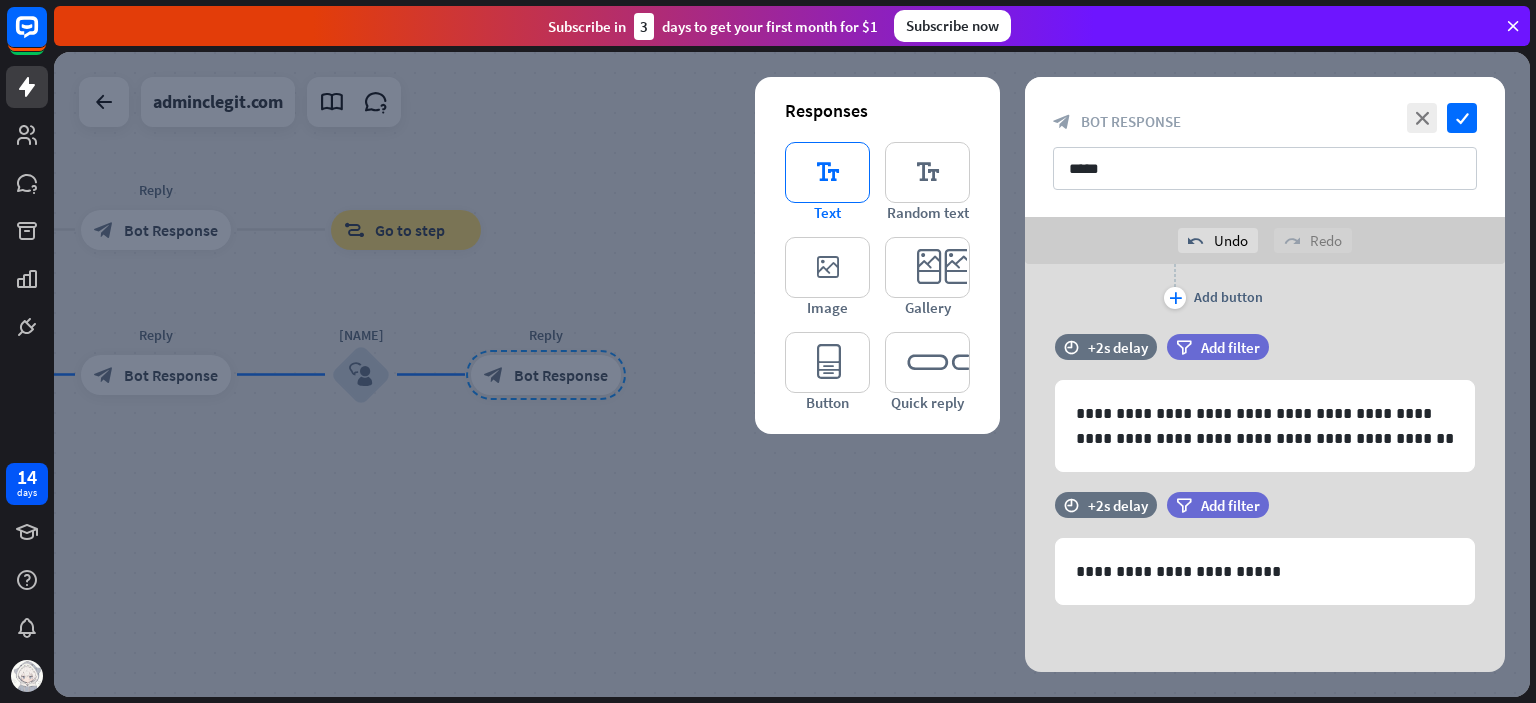 click on "editor_text" at bounding box center (827, 172) 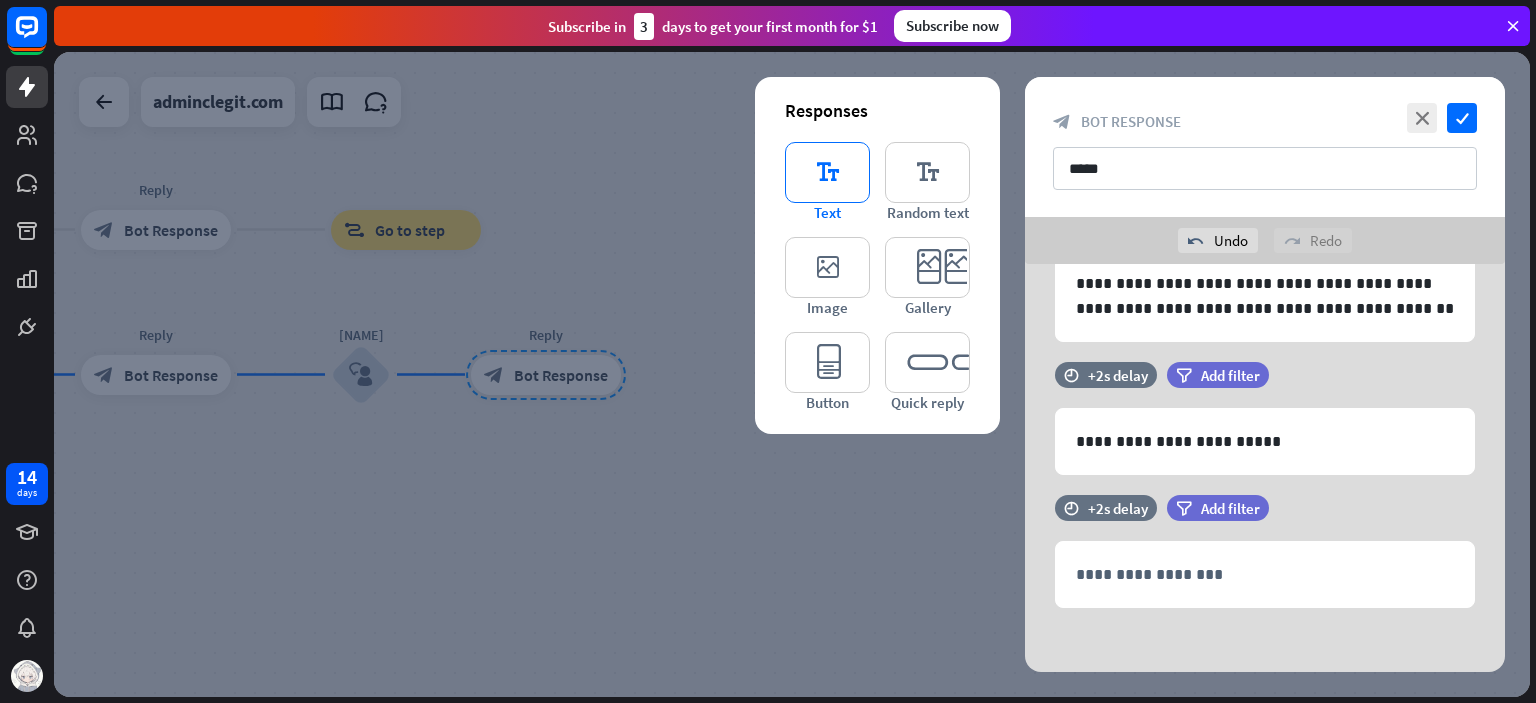 scroll, scrollTop: 426, scrollLeft: 0, axis: vertical 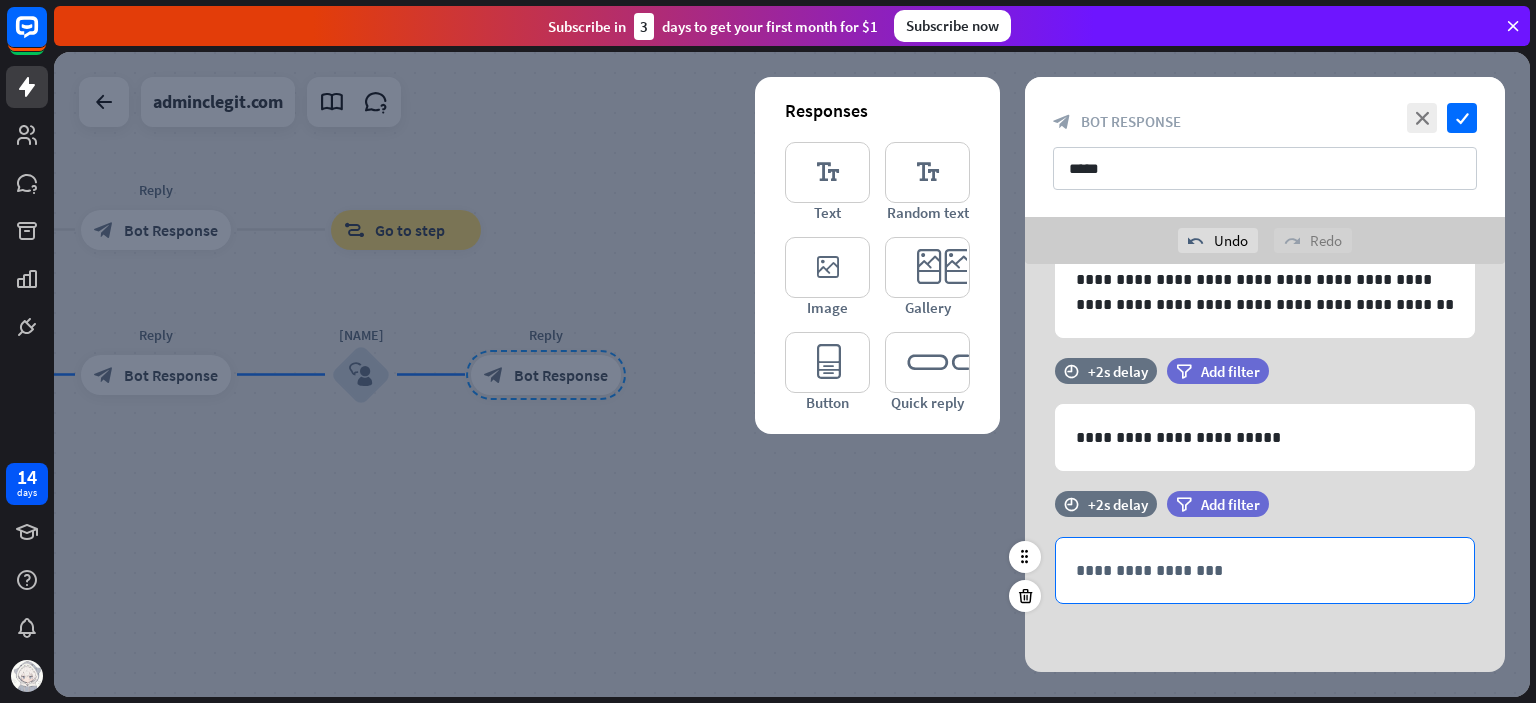 click on "**********" at bounding box center (1265, 570) 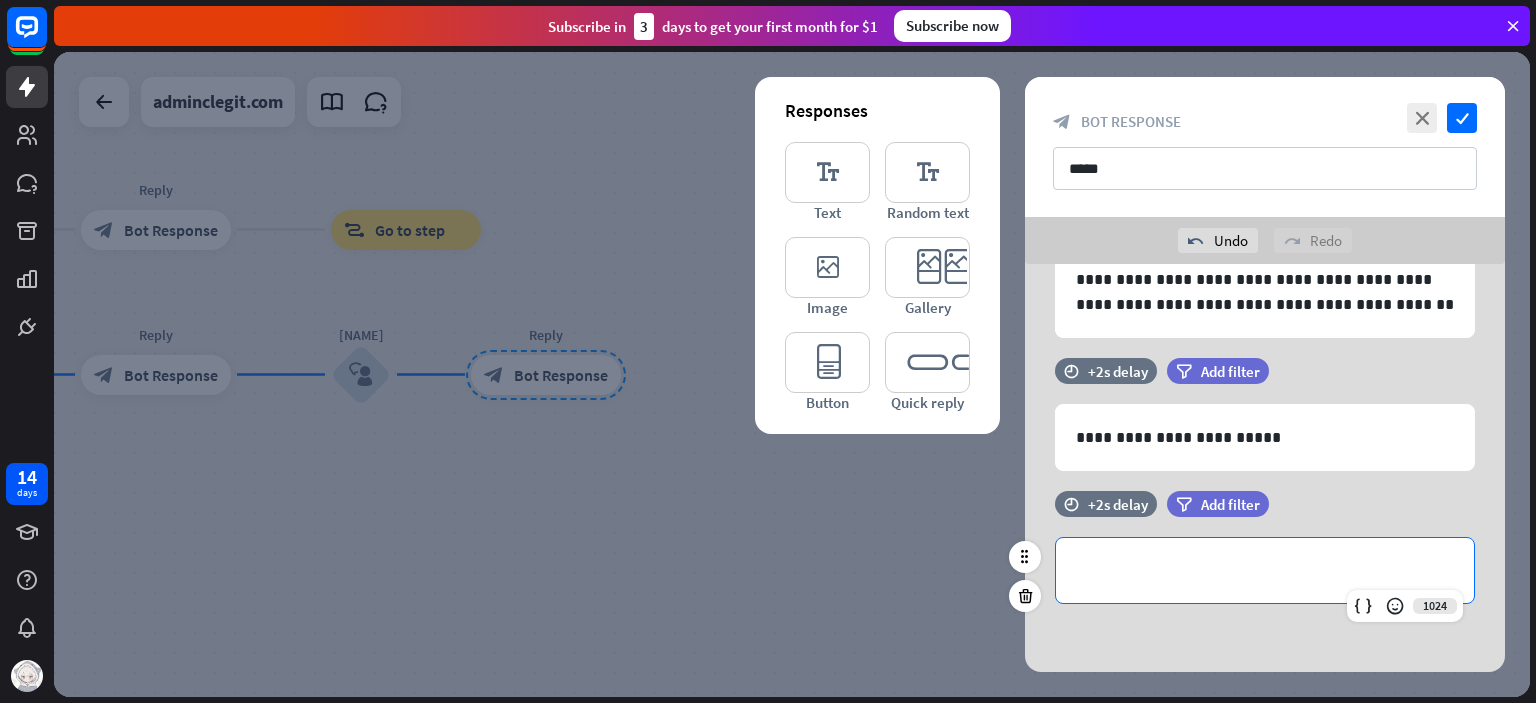 type 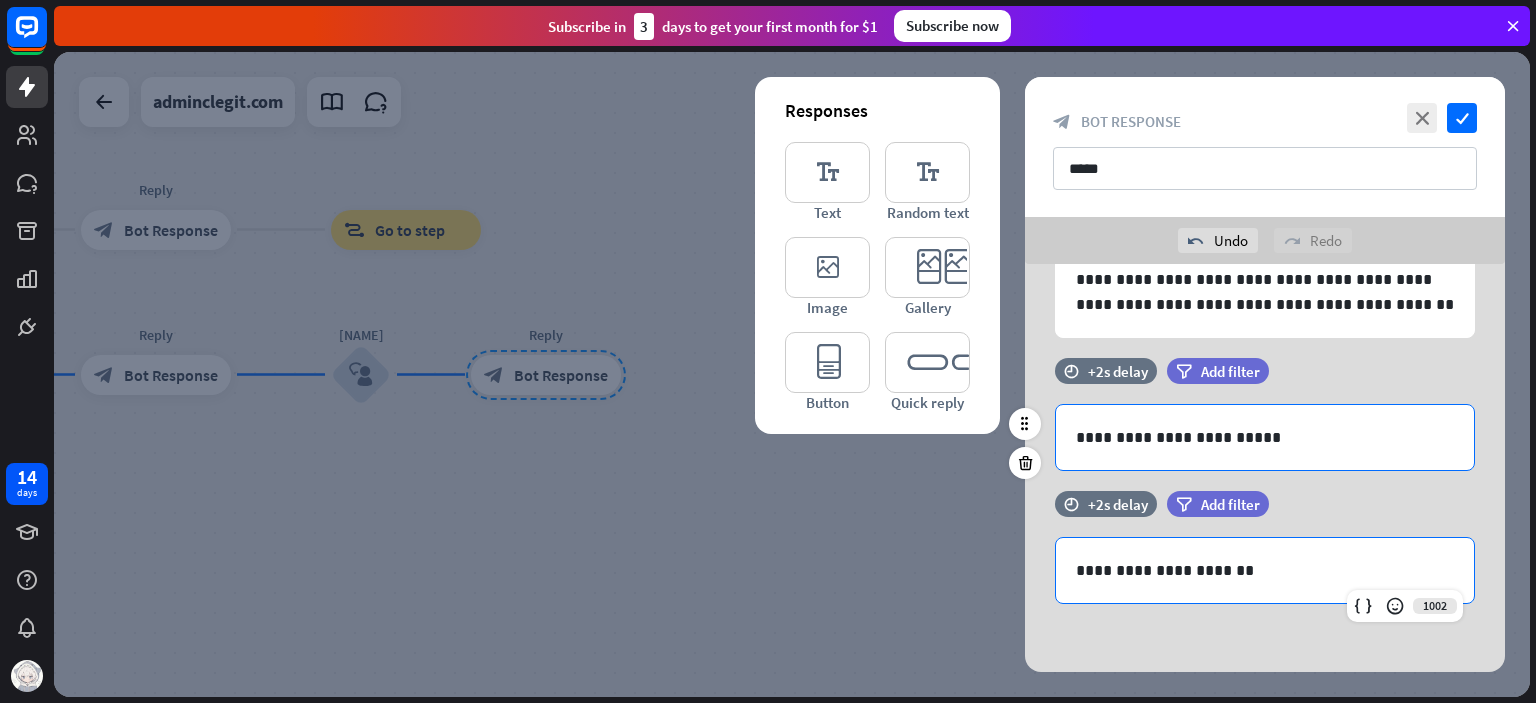 click on "**********" at bounding box center [1265, 437] 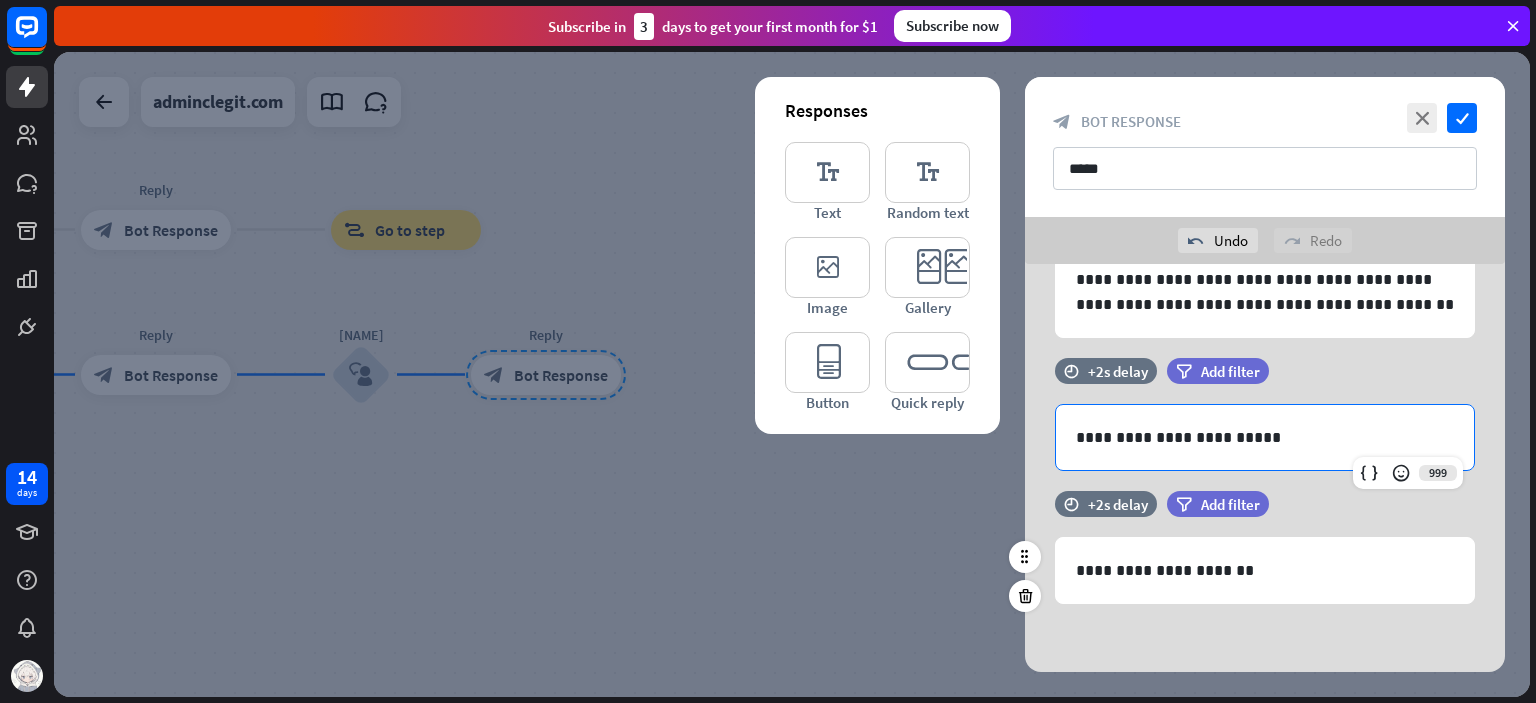 click on "filter   Add filter" at bounding box center (1268, 514) 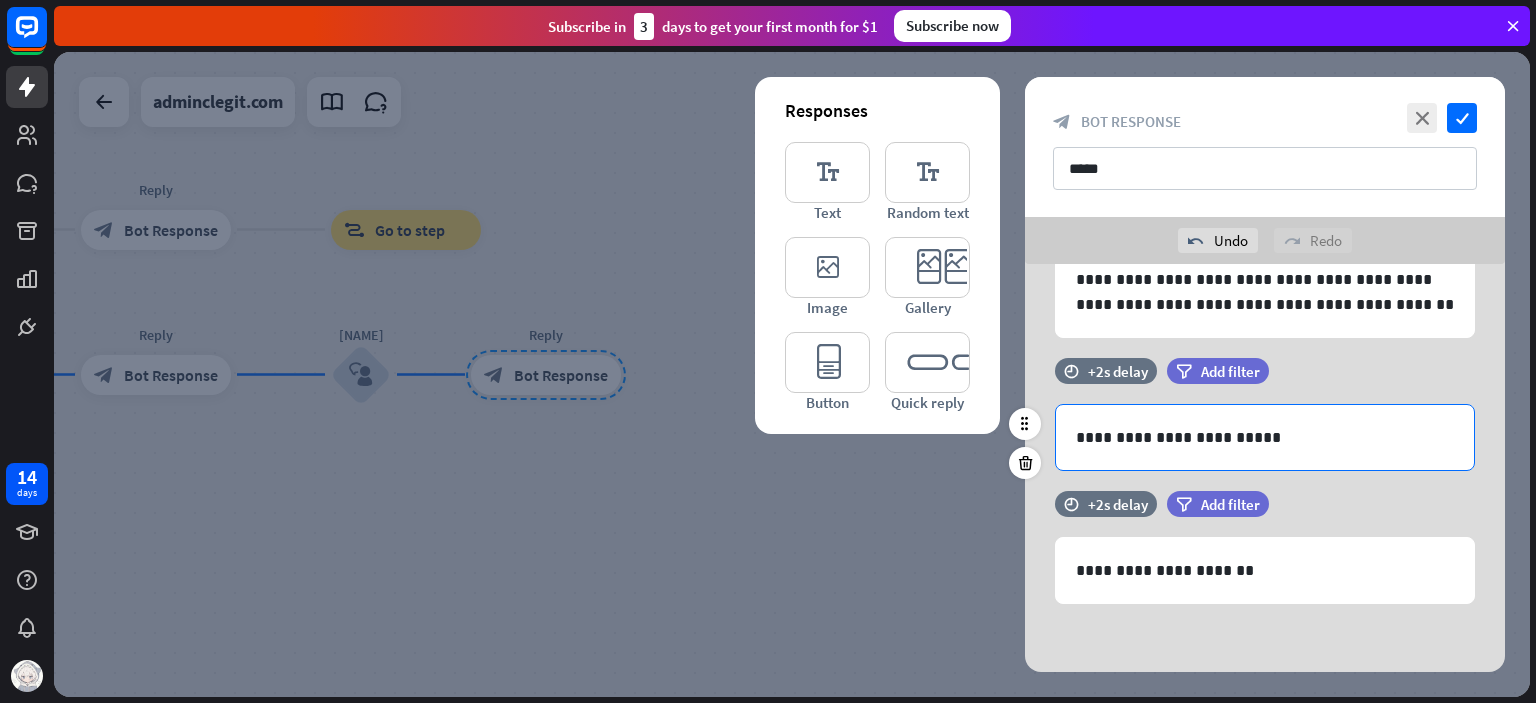click on "**********" at bounding box center (1265, 437) 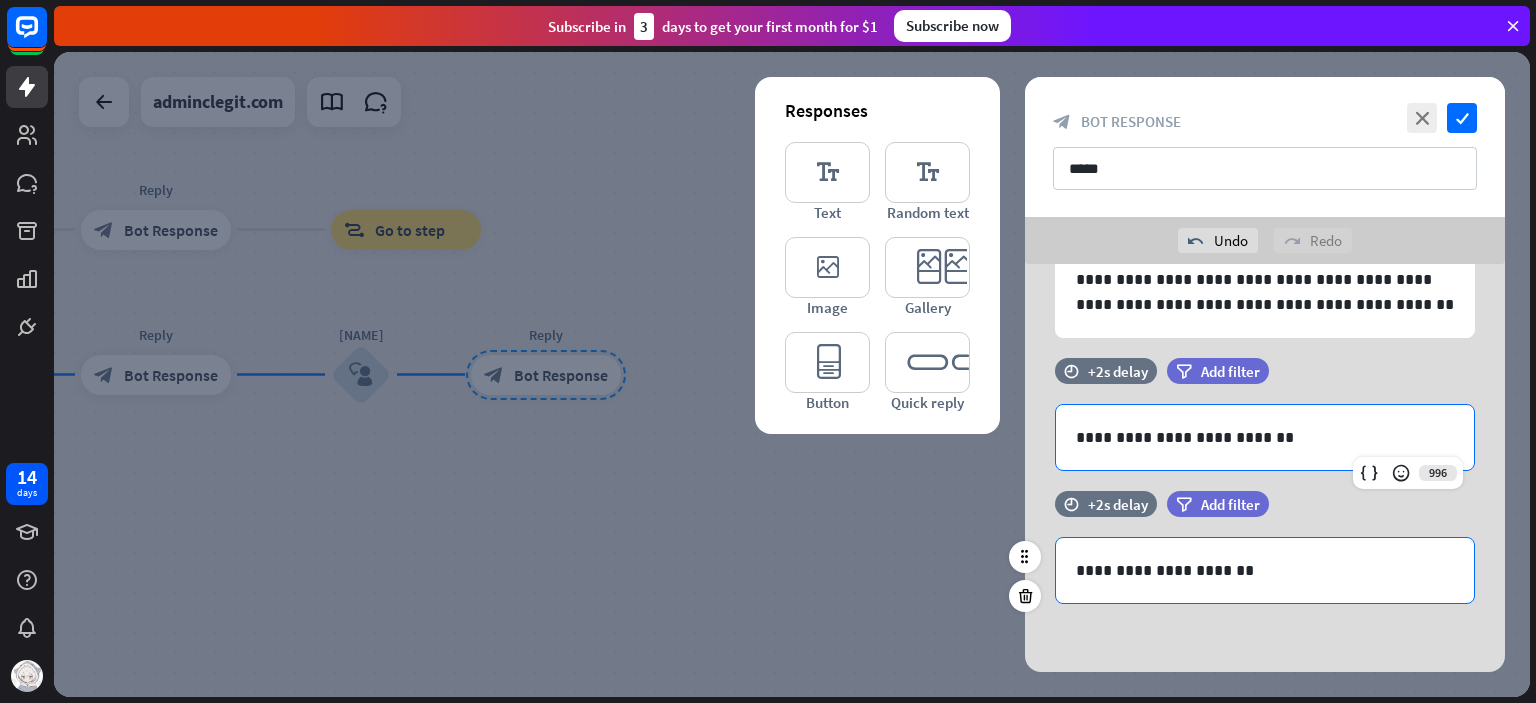 click on "**********" at bounding box center (1265, 570) 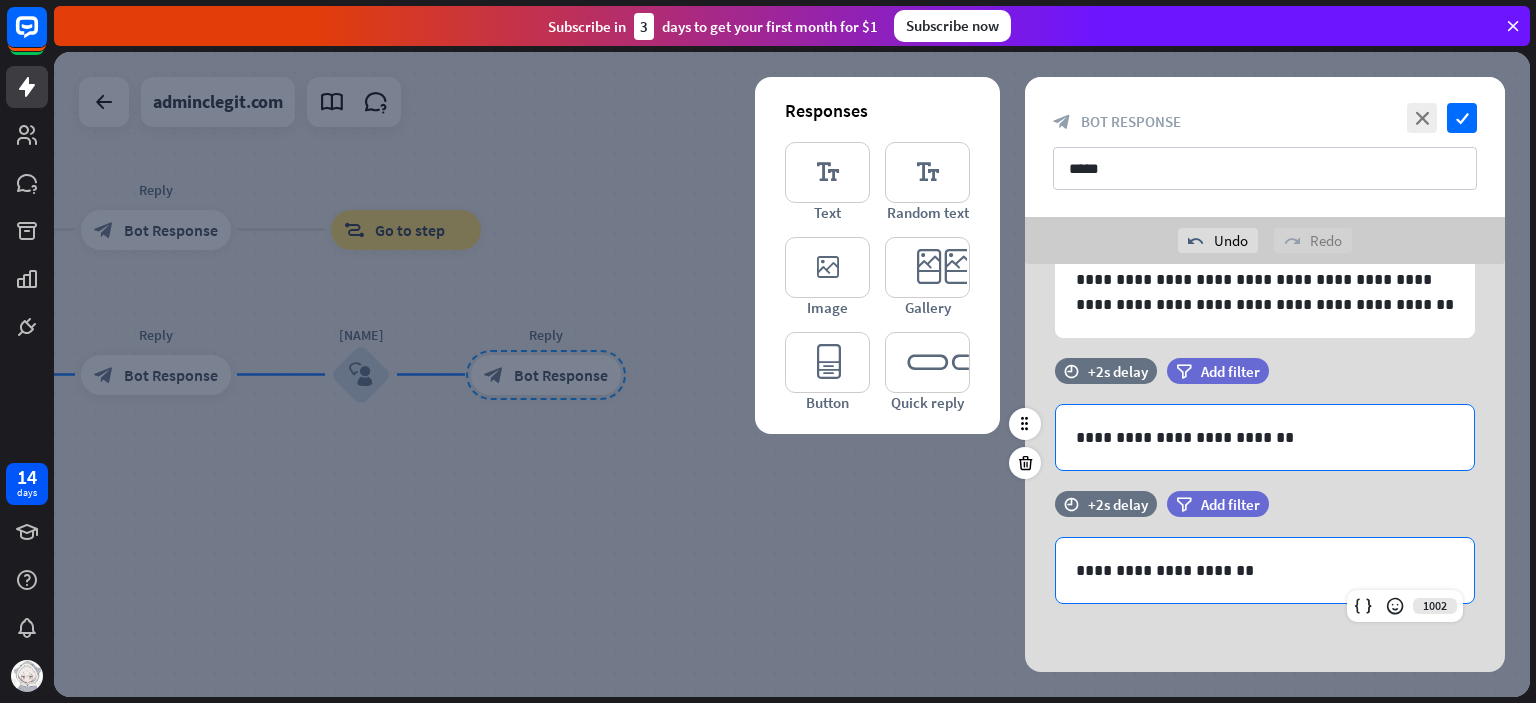 click on "**********" at bounding box center [1265, 437] 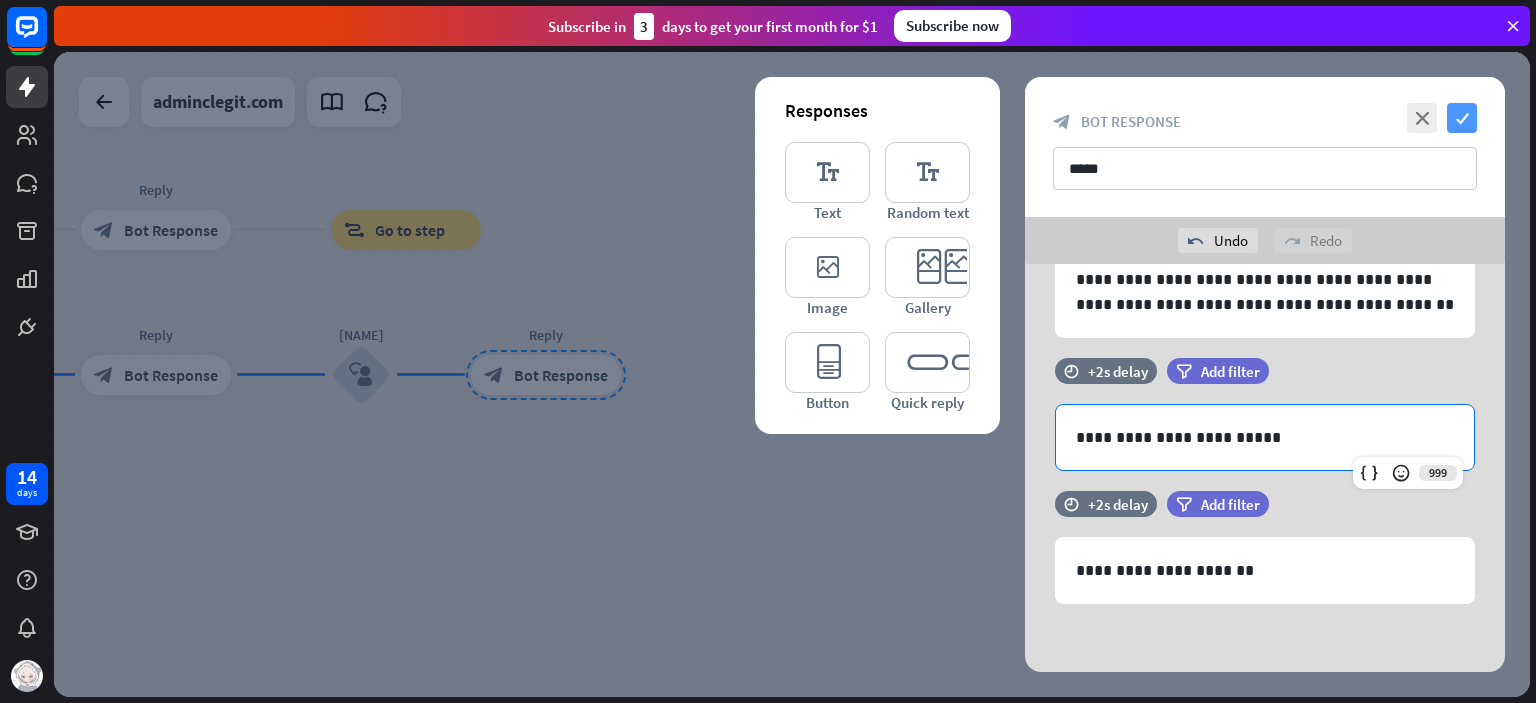 click on "check" at bounding box center [1462, 118] 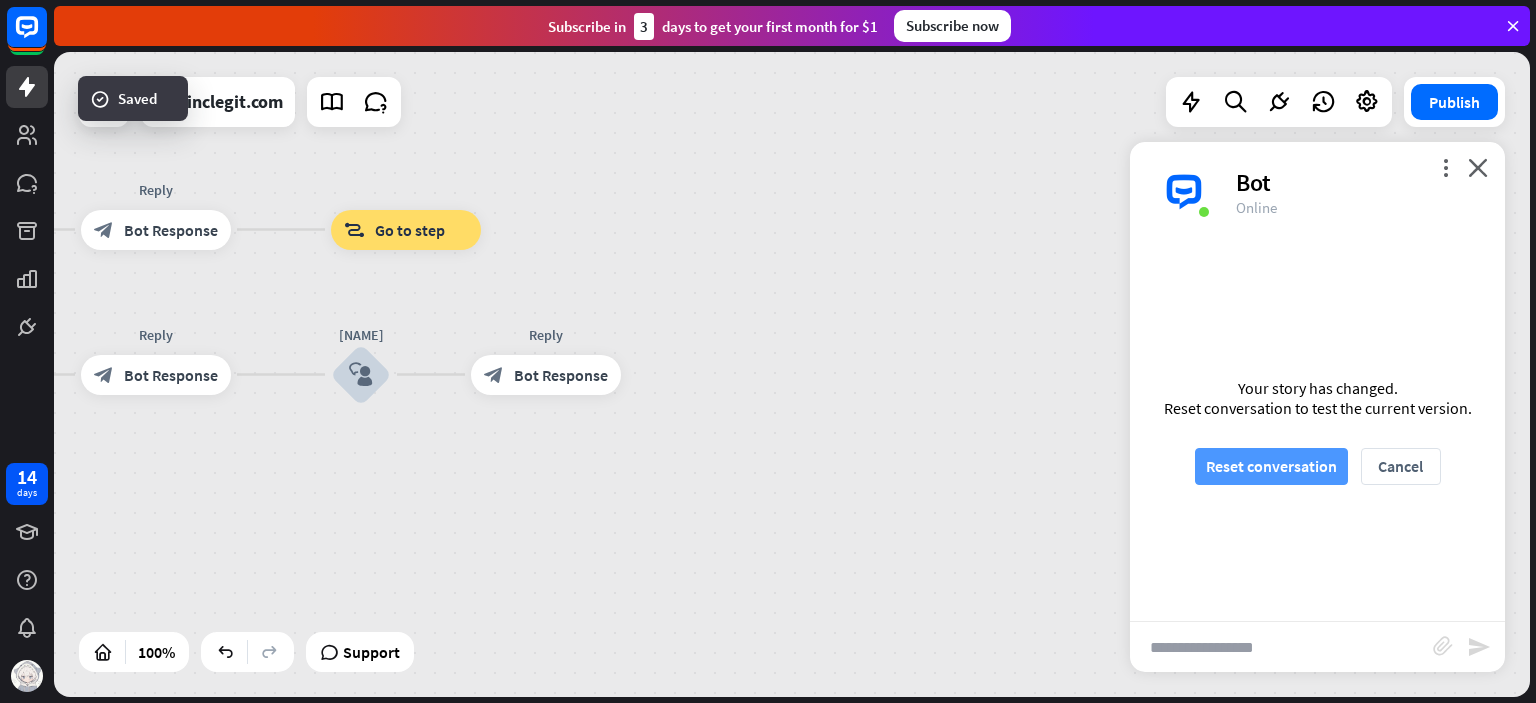click on "Reset conversation" at bounding box center (1271, 466) 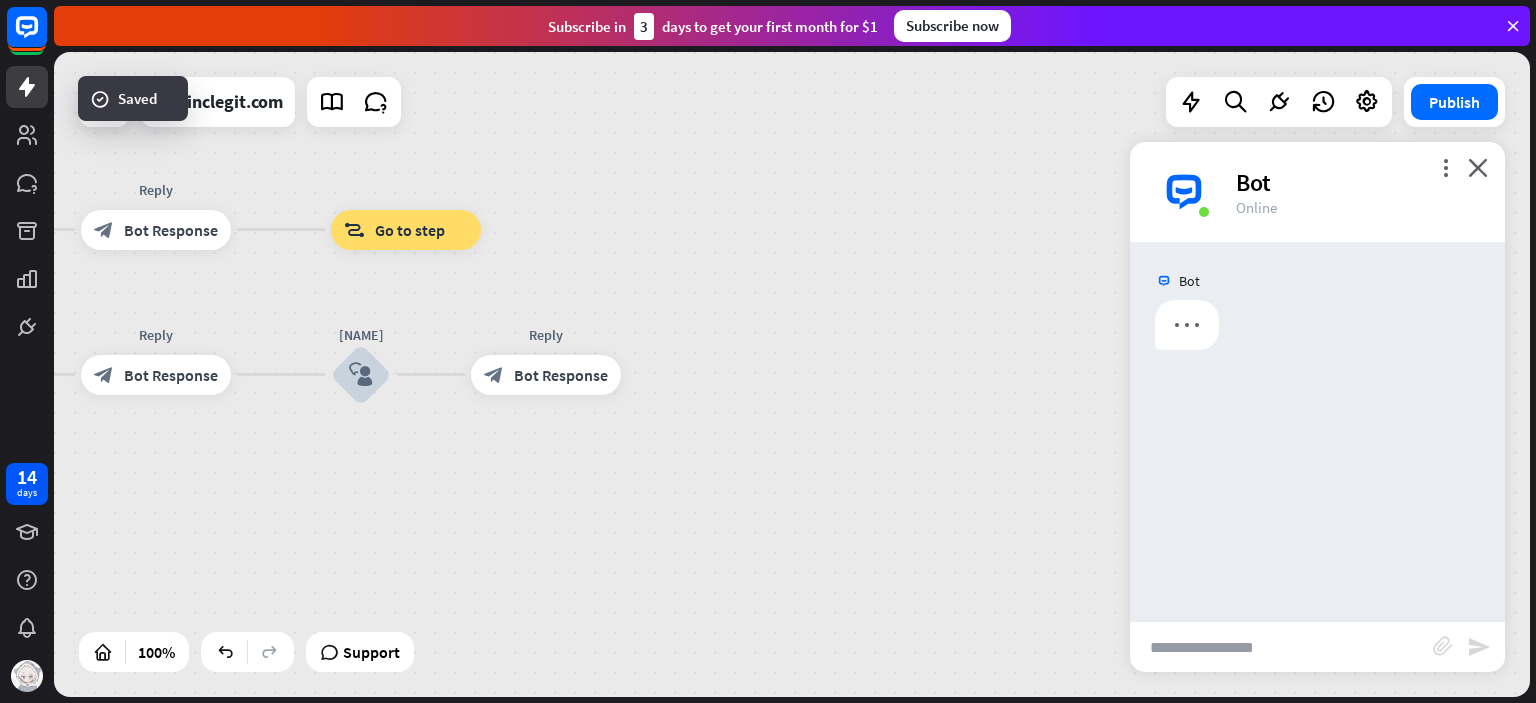 scroll, scrollTop: 0, scrollLeft: 0, axis: both 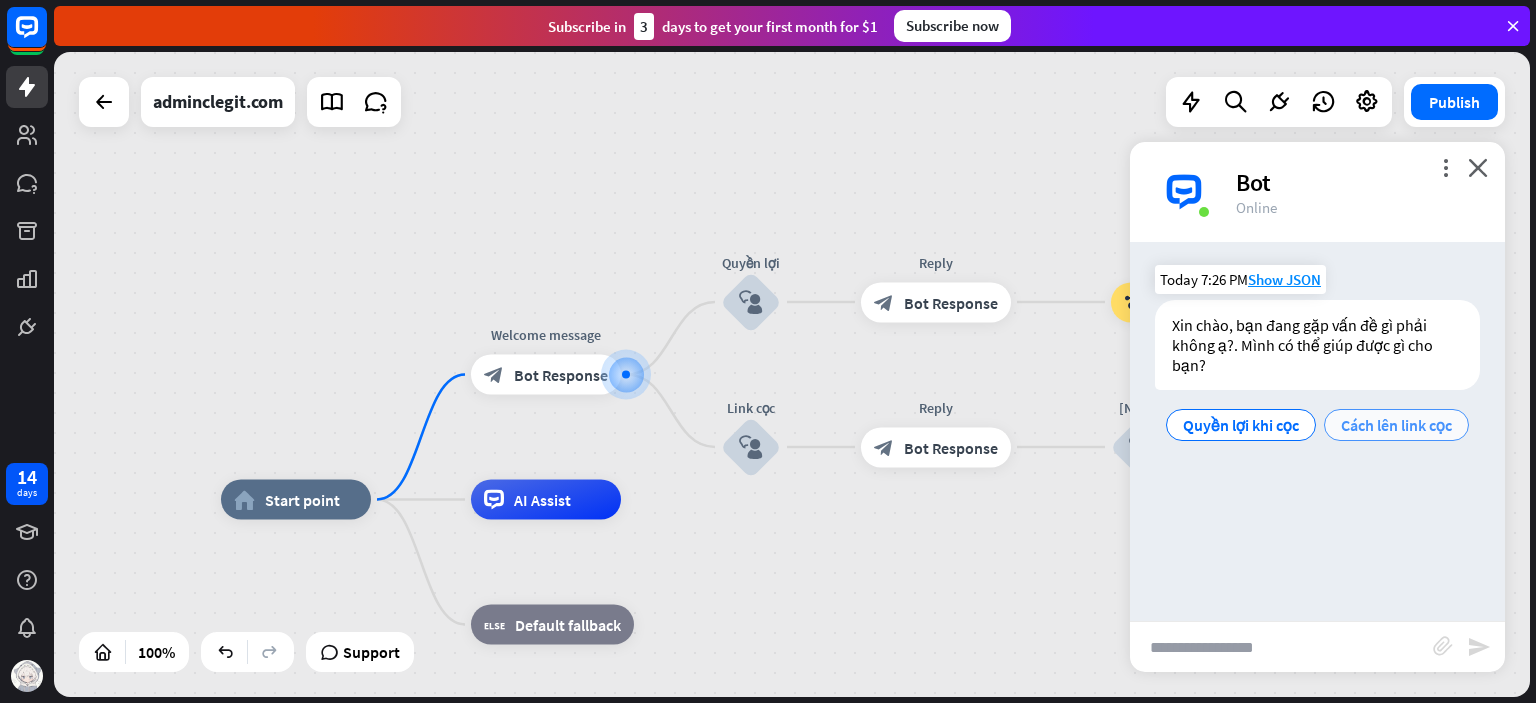 click on "Cách lên link cọc" at bounding box center (1396, 425) 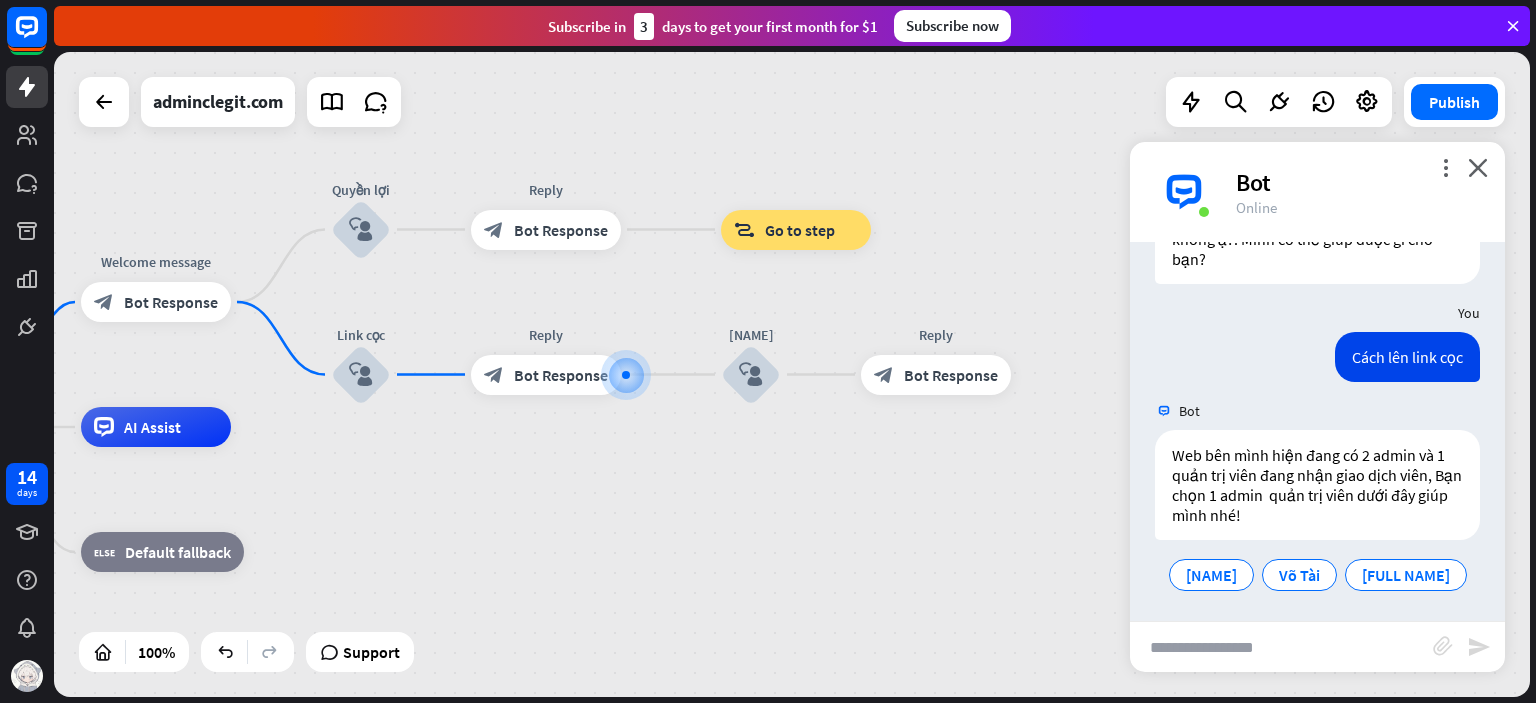scroll, scrollTop: 149, scrollLeft: 0, axis: vertical 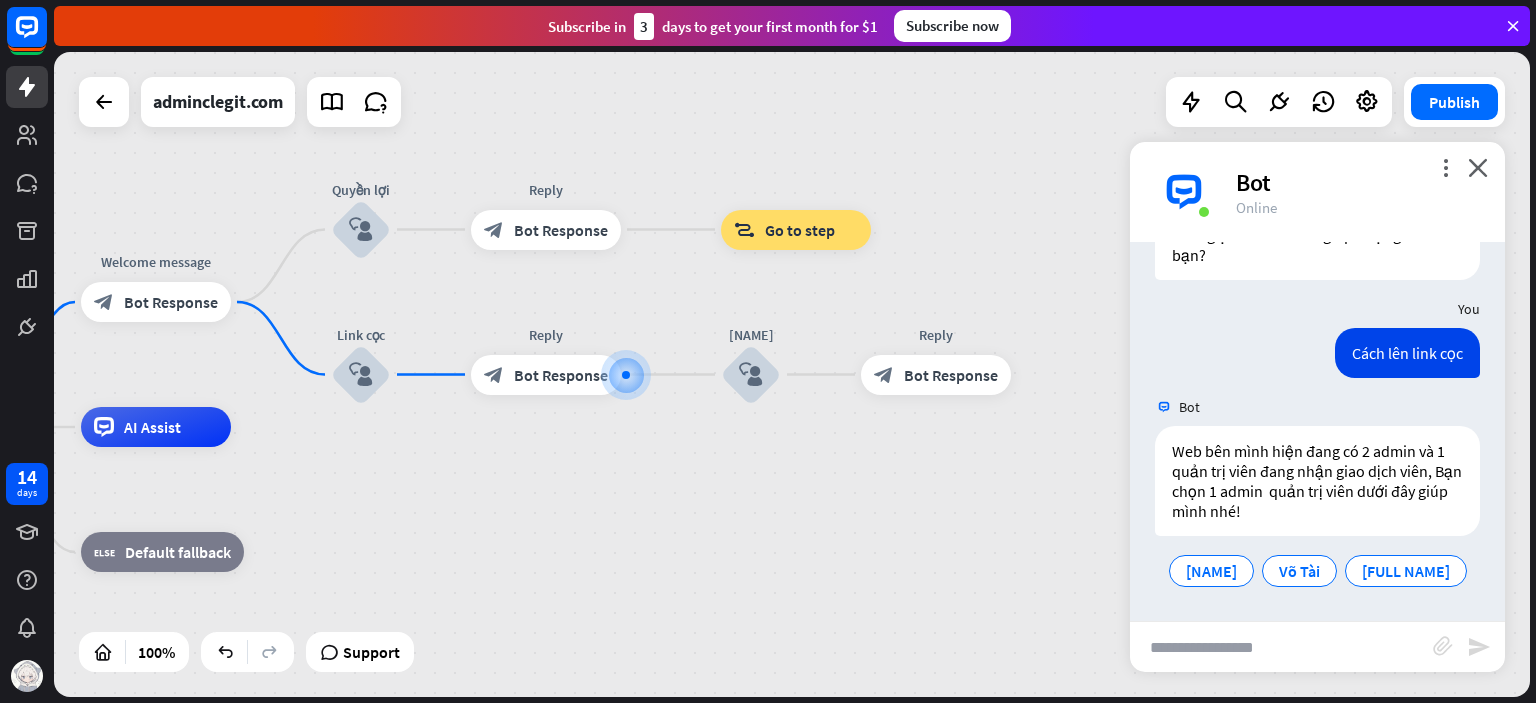 click on "[NAME]" at bounding box center [1211, 571] 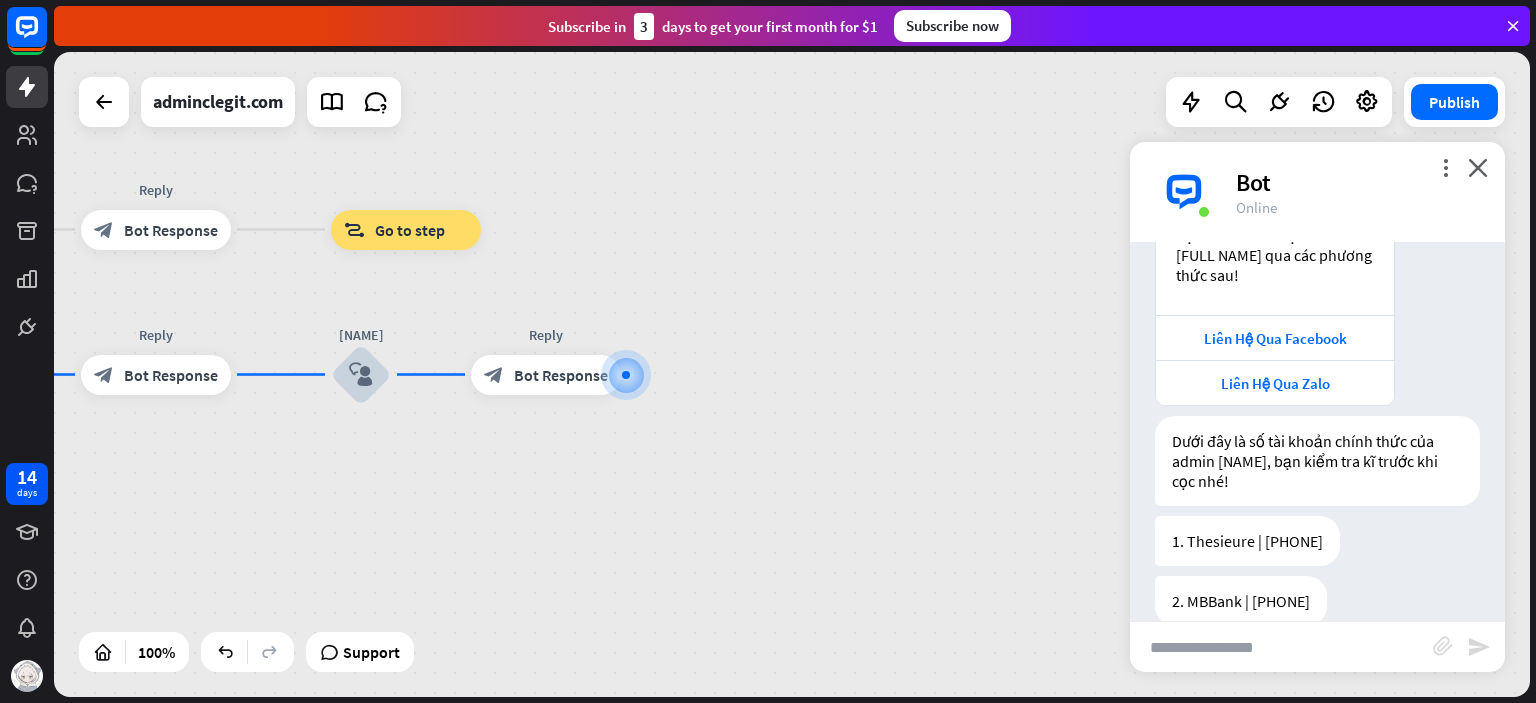 scroll, scrollTop: 580, scrollLeft: 0, axis: vertical 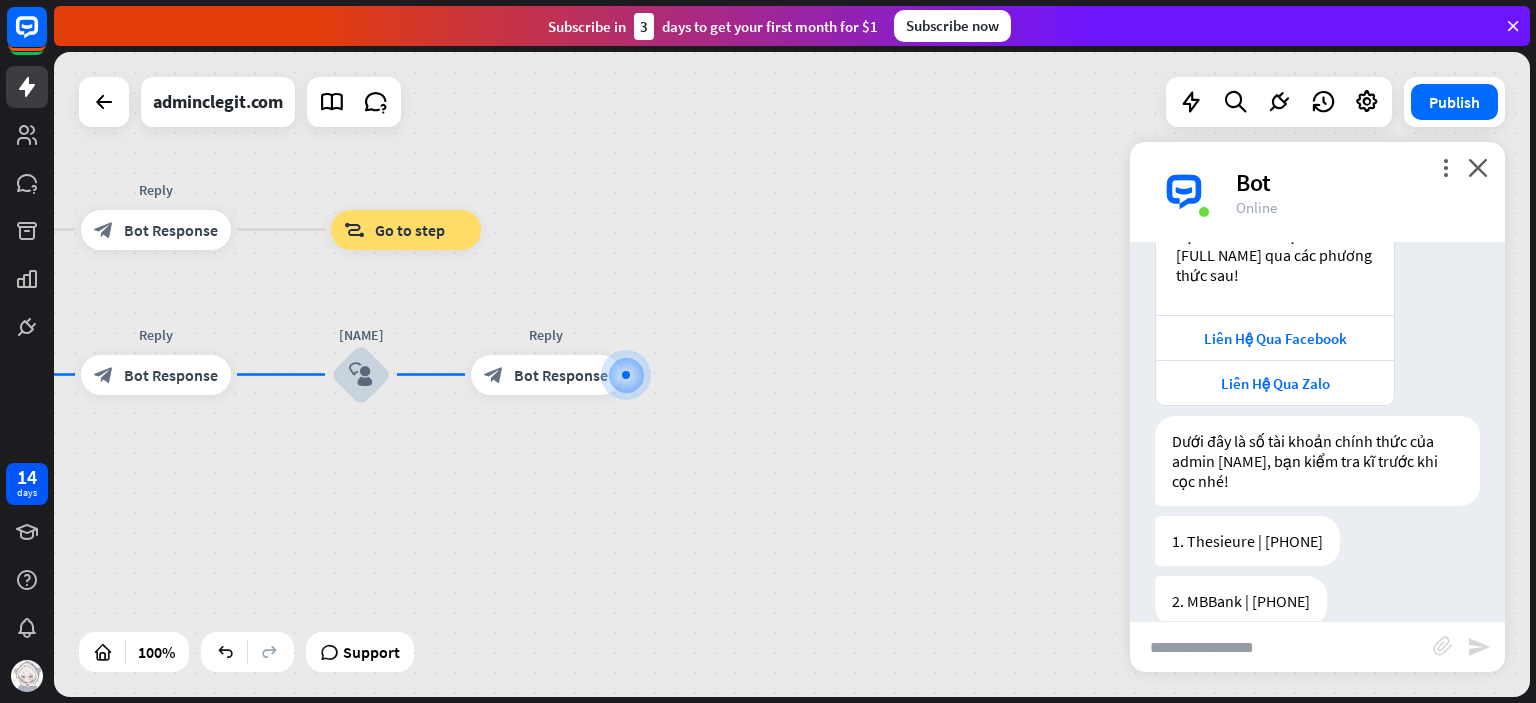 click on "Bot Response" at bounding box center (561, 375) 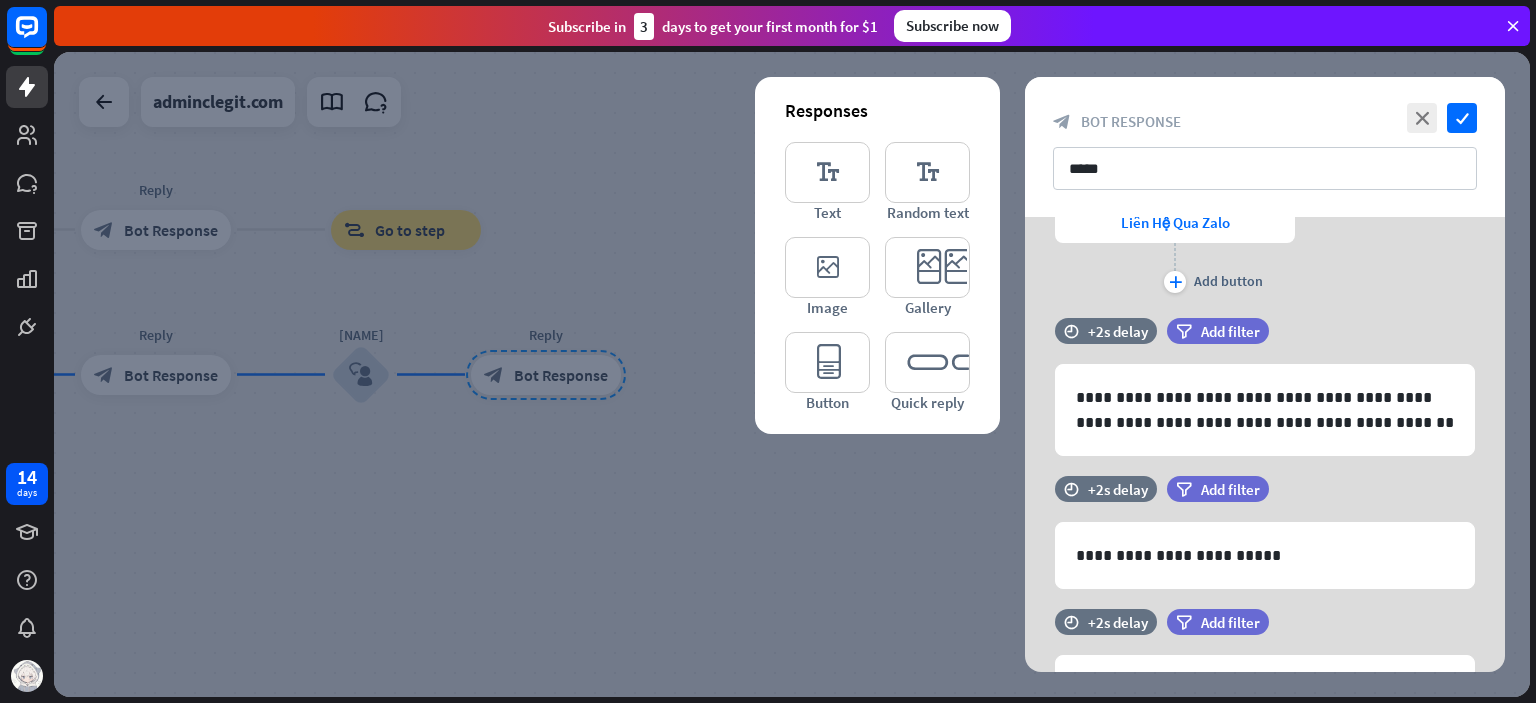 scroll, scrollTop: 262, scrollLeft: 0, axis: vertical 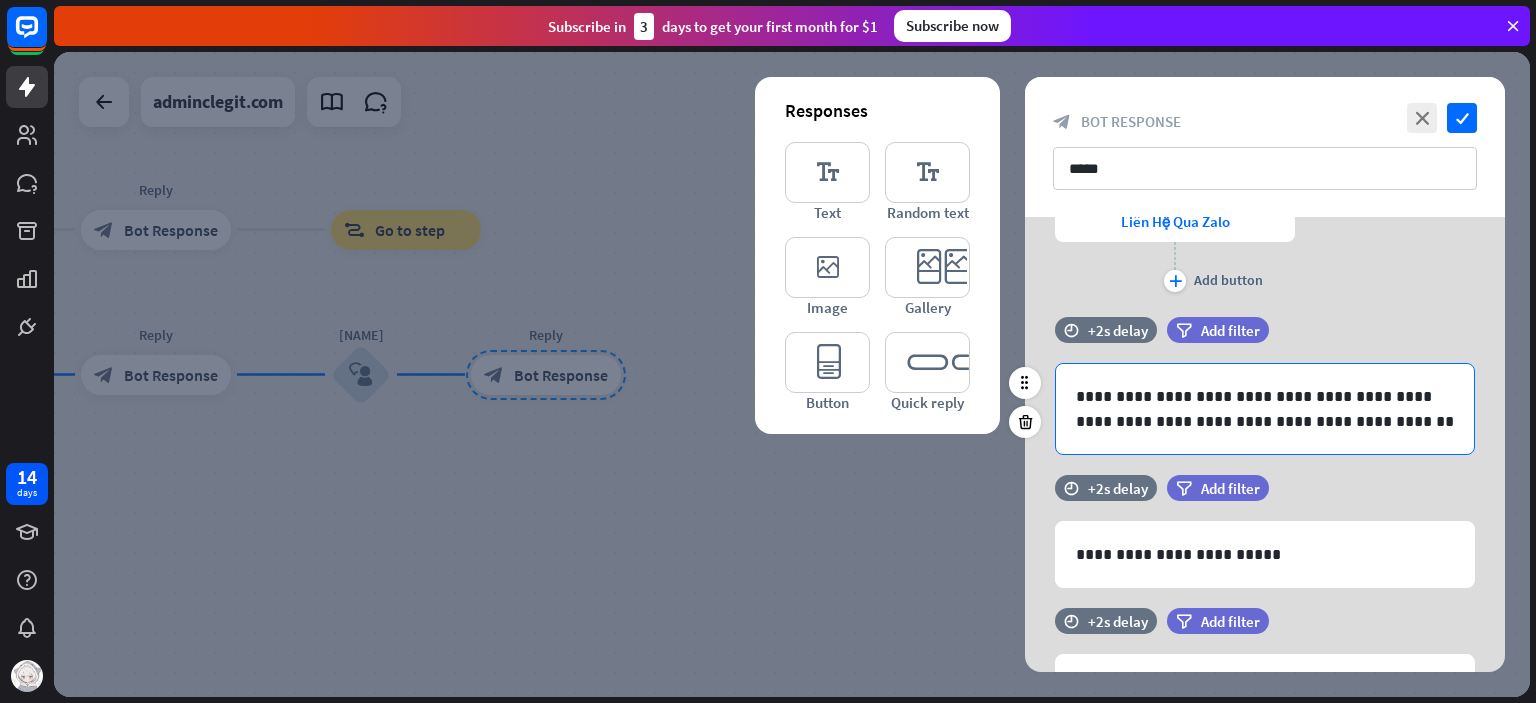 click on "**********" at bounding box center (1265, 409) 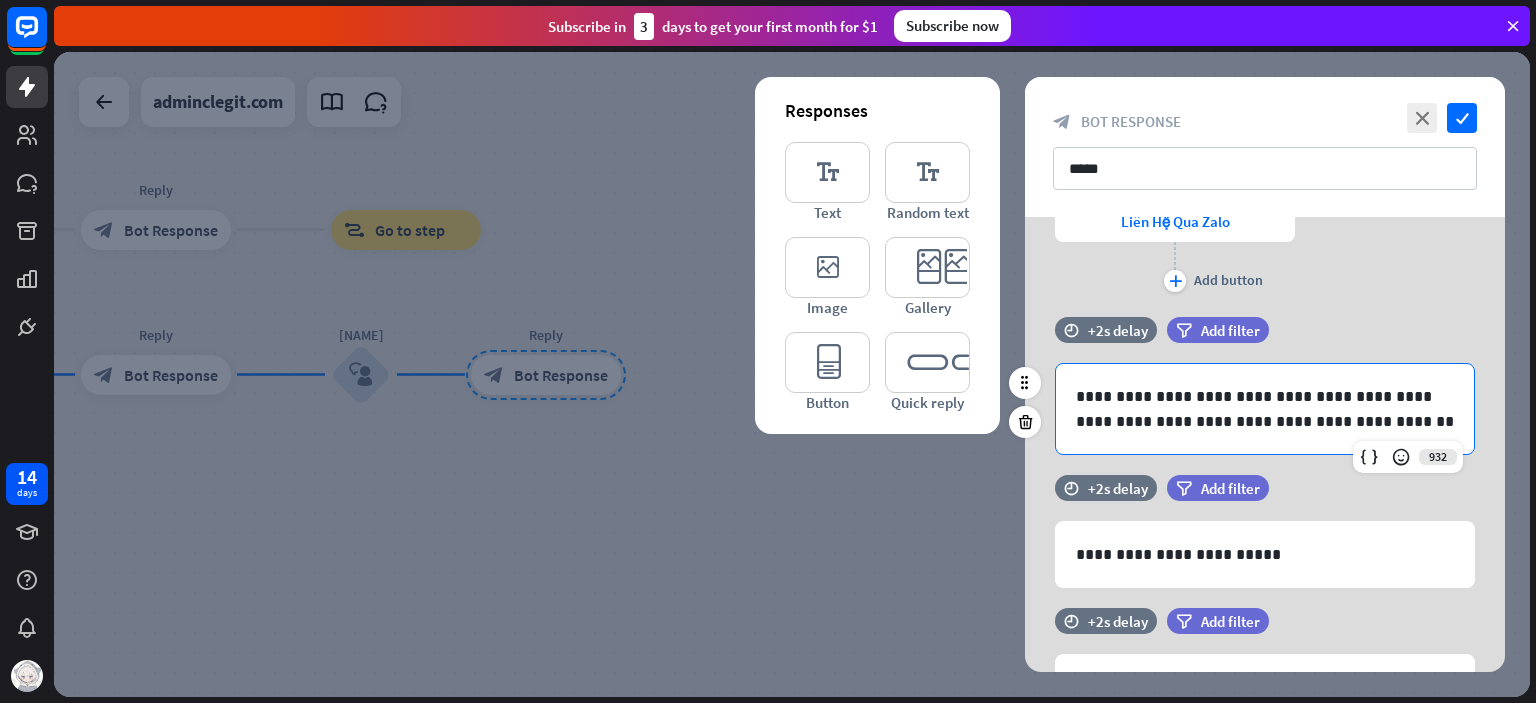 type 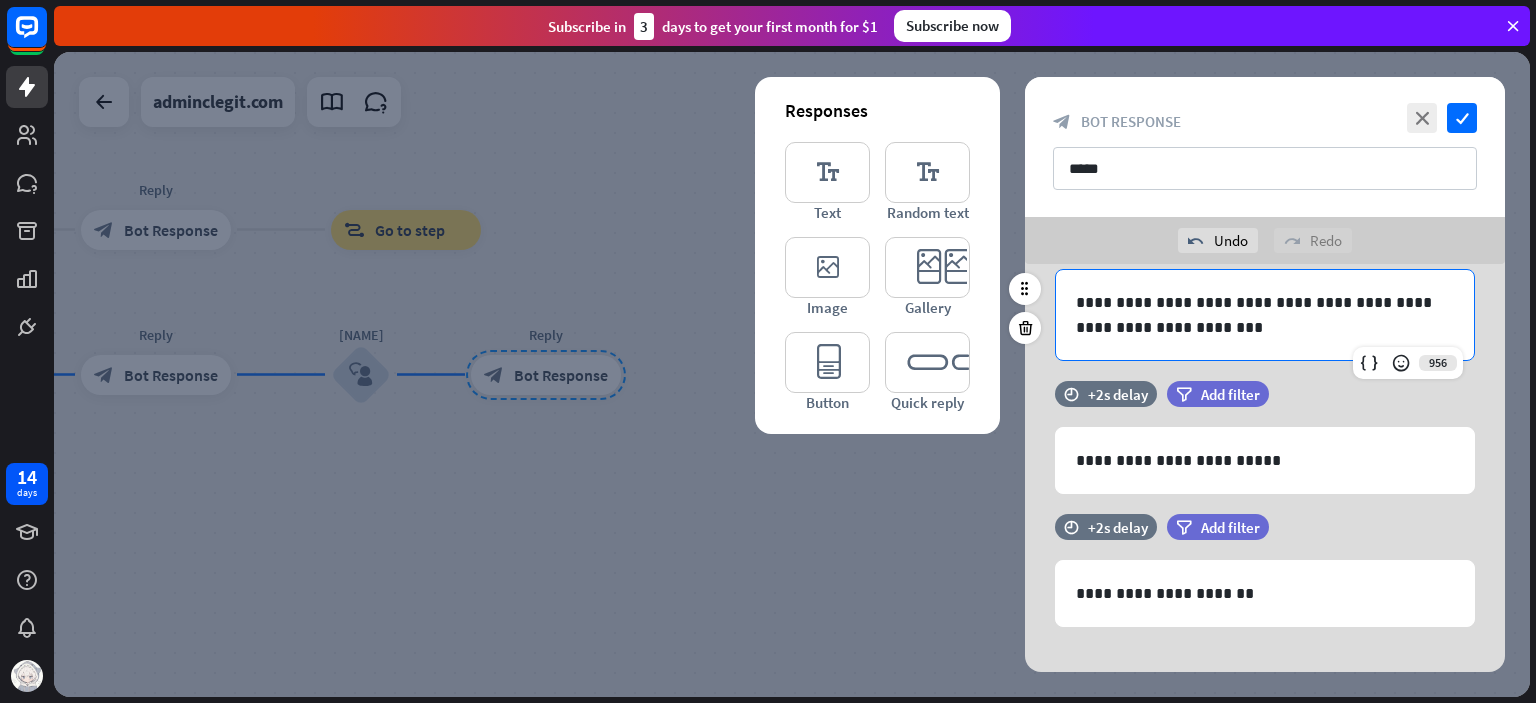scroll, scrollTop: 426, scrollLeft: 0, axis: vertical 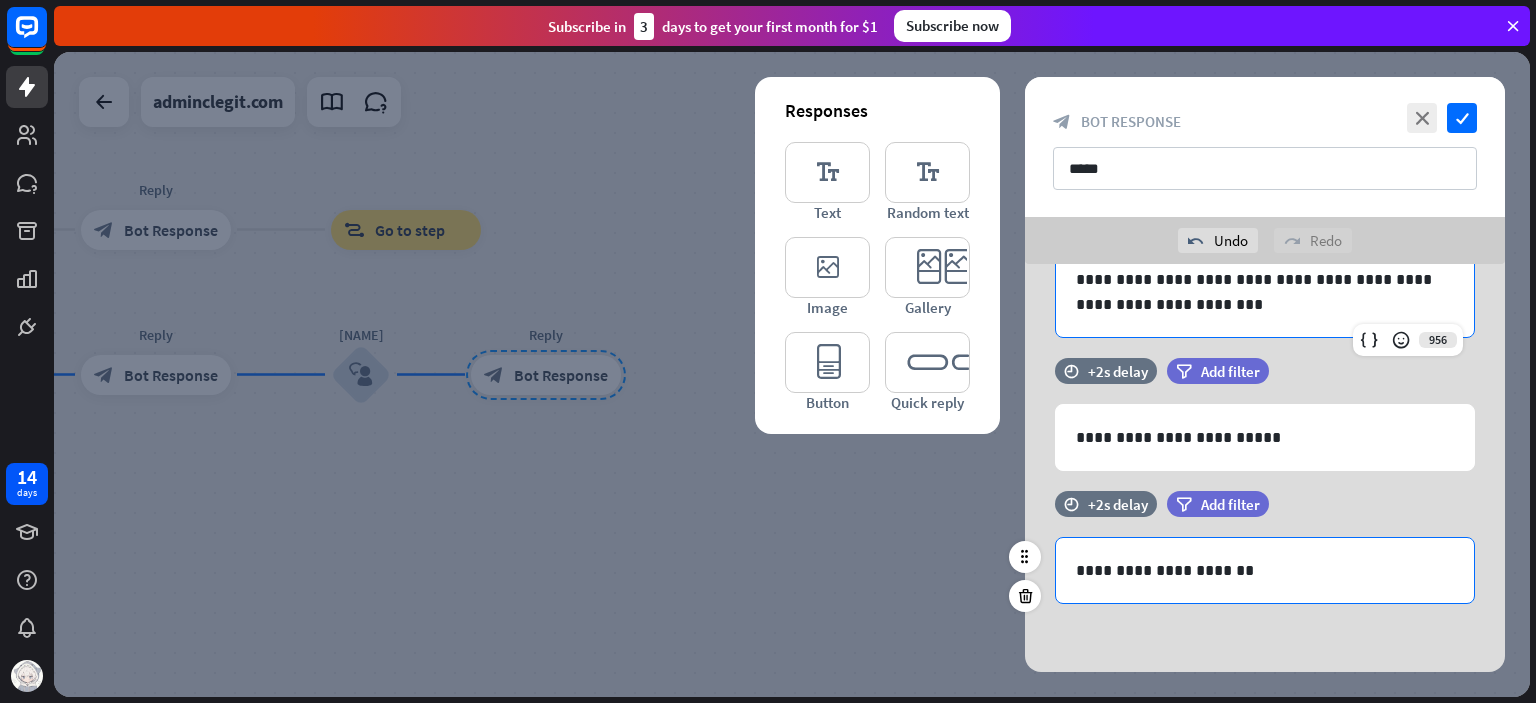 click on "**********" at bounding box center (1265, 570) 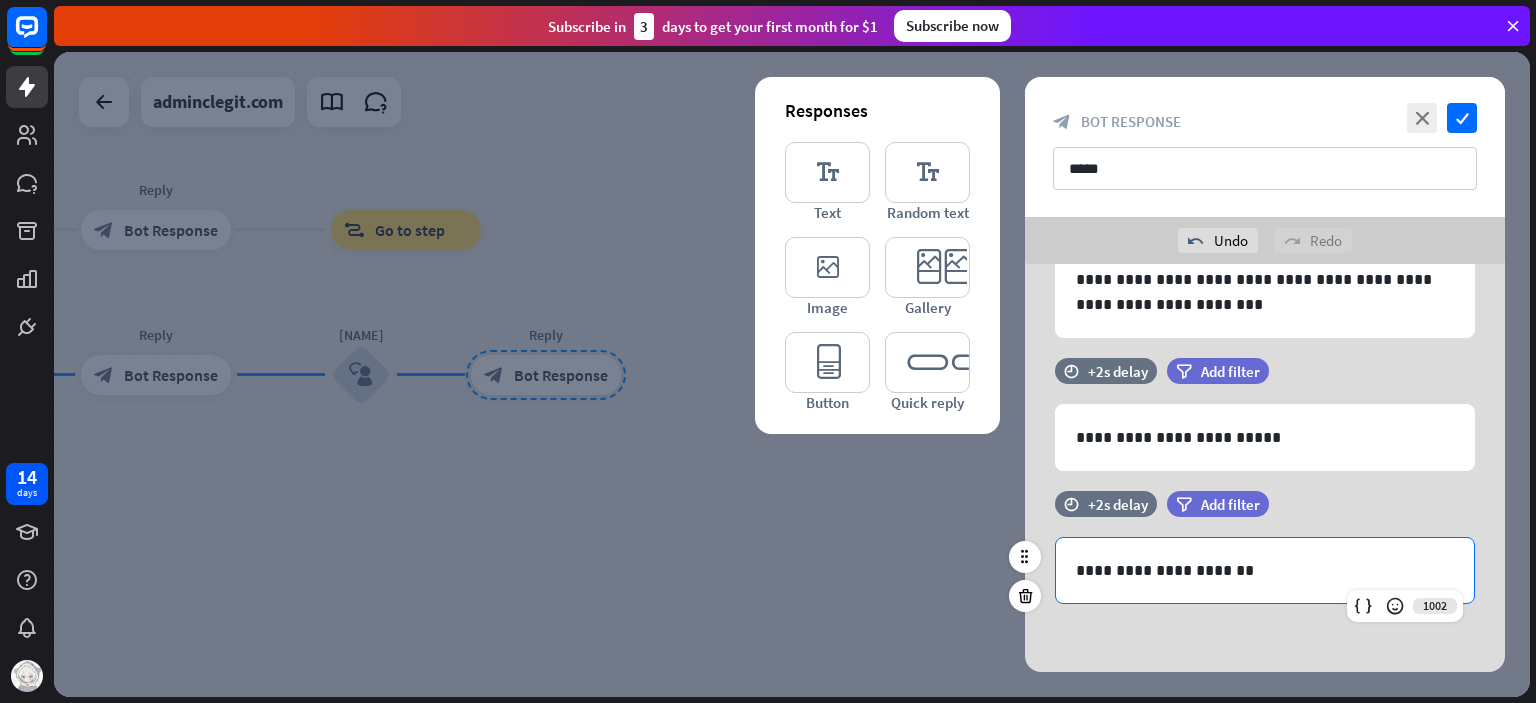 click on "filter   Add filter" at bounding box center [1268, 504] 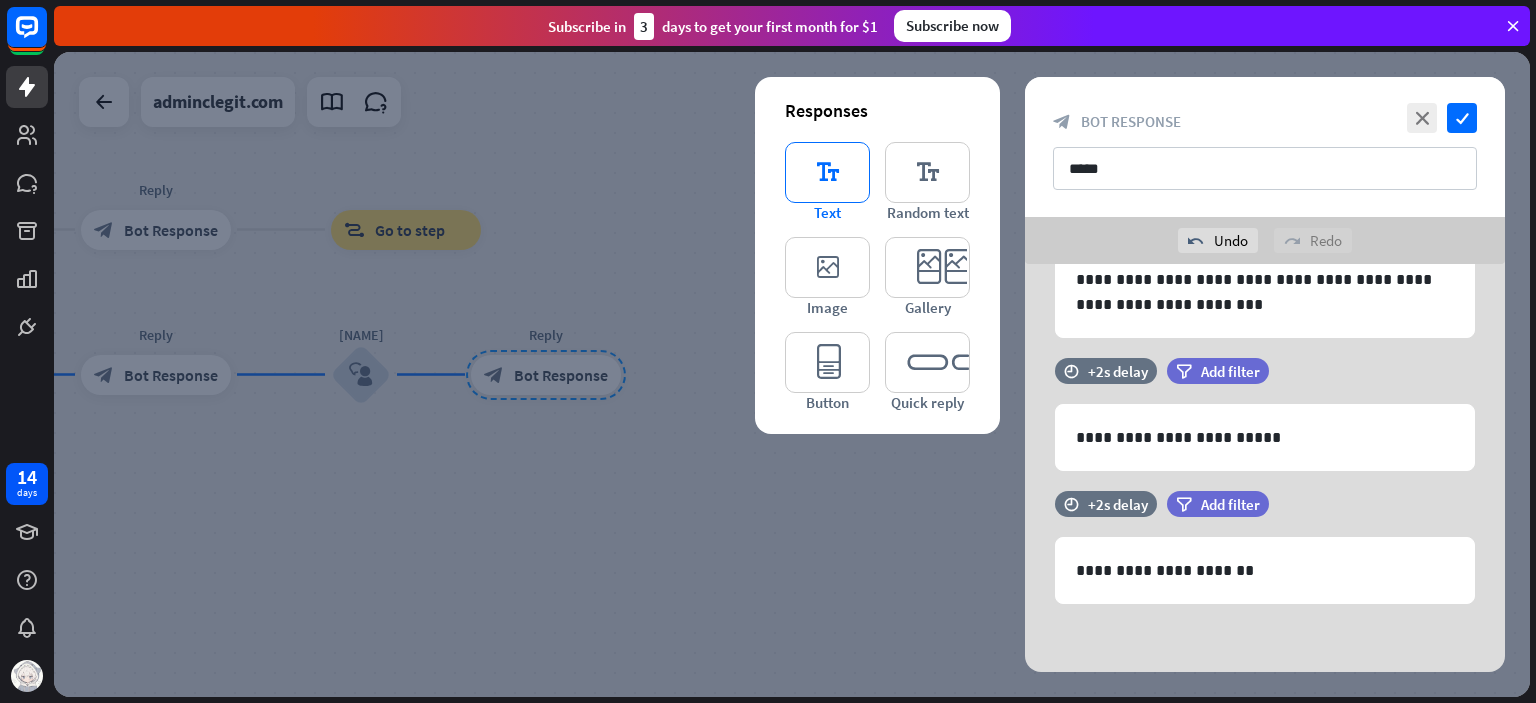 click on "editor_text" at bounding box center (827, 172) 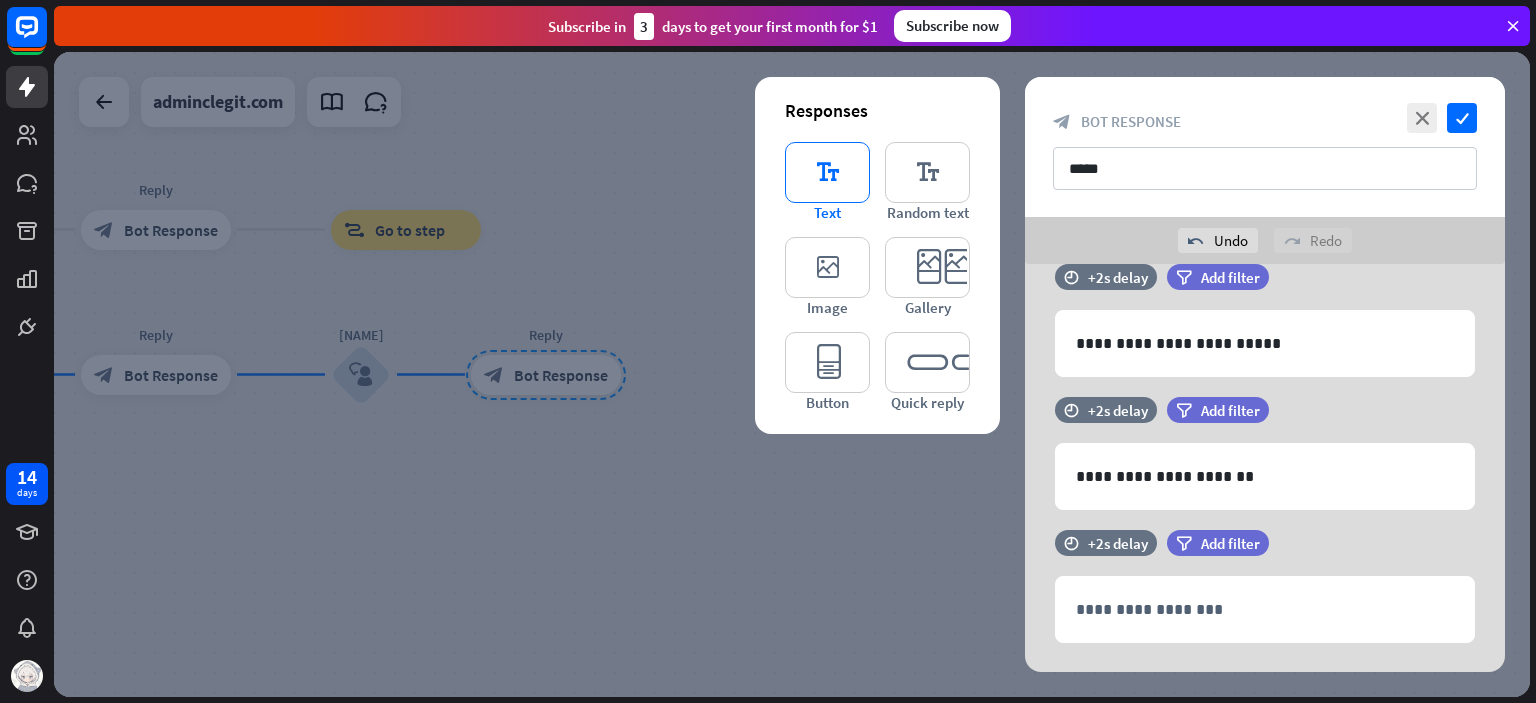 scroll, scrollTop: 558, scrollLeft: 0, axis: vertical 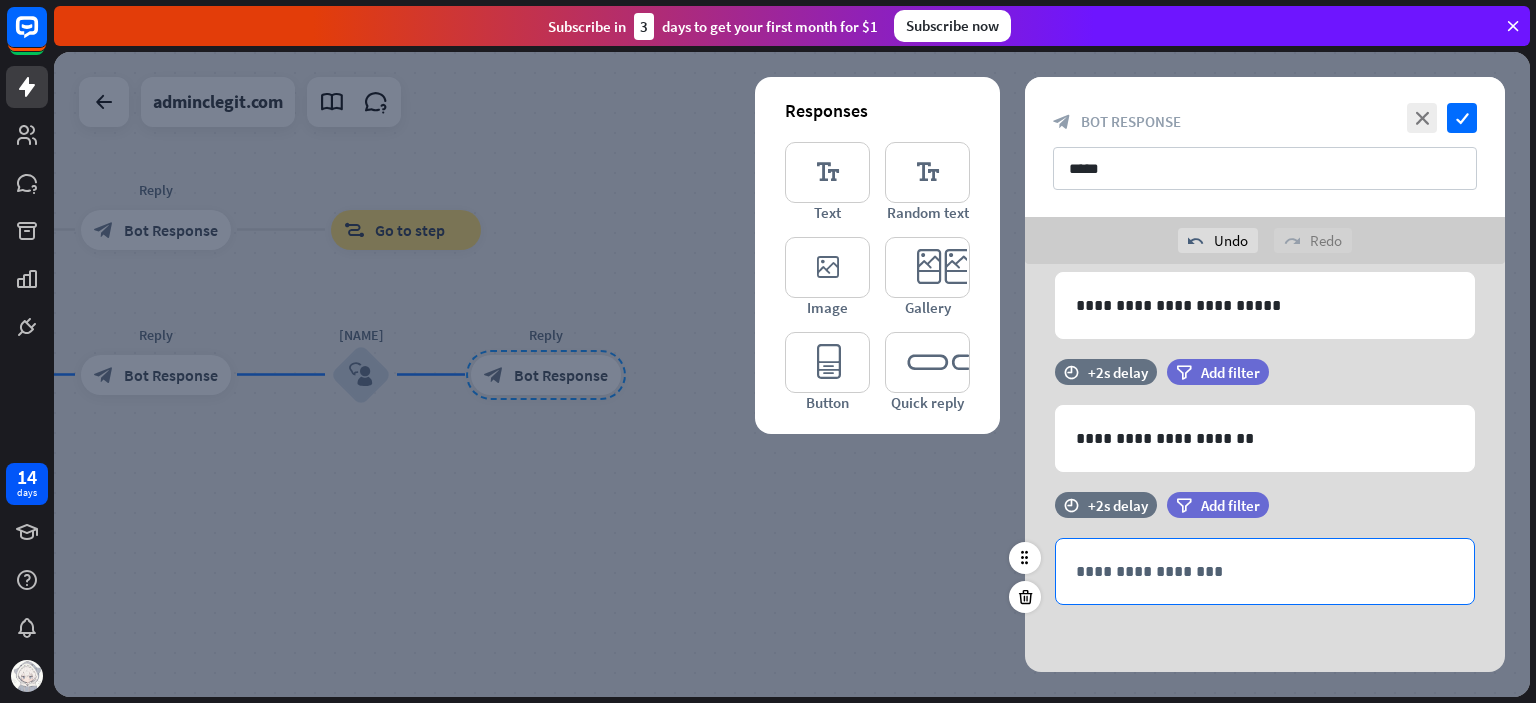 click on "**********" at bounding box center [1265, 571] 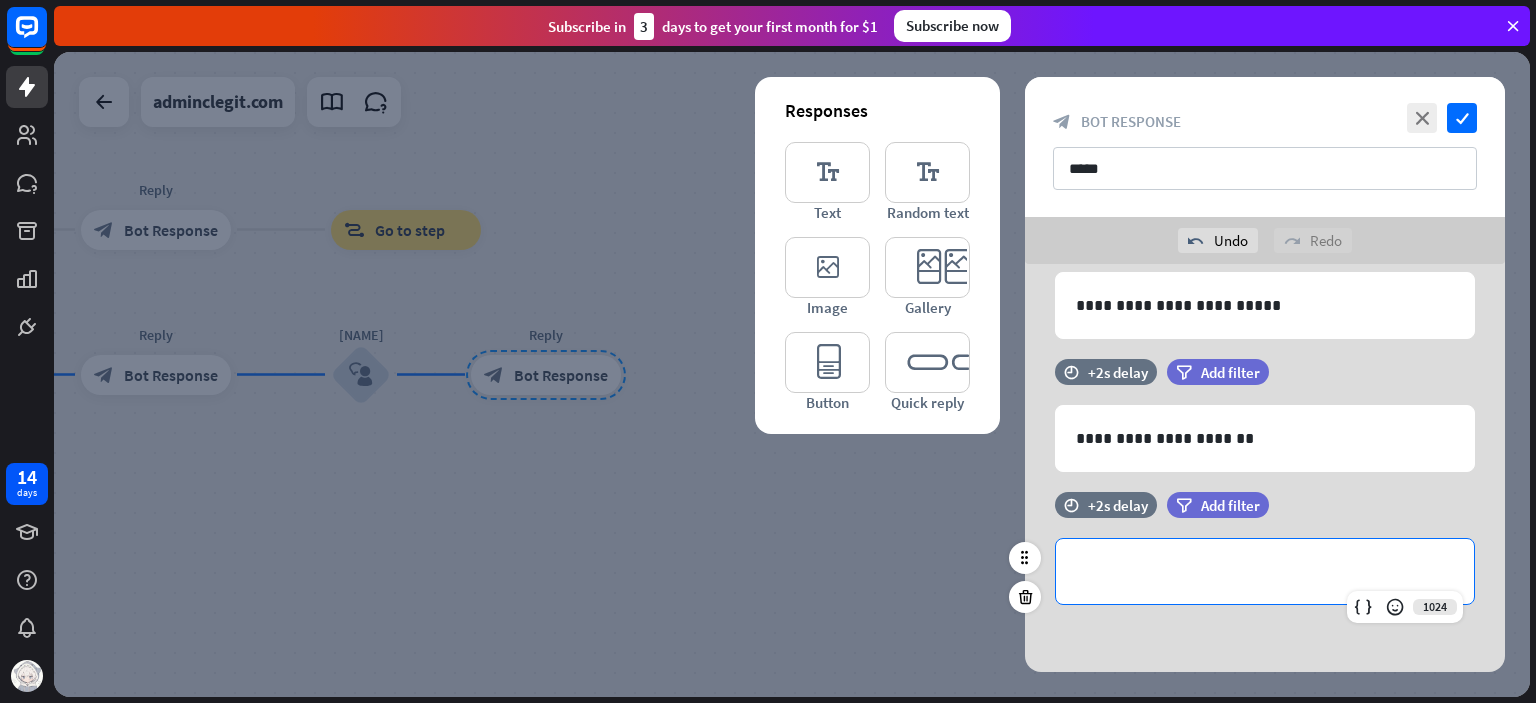 type 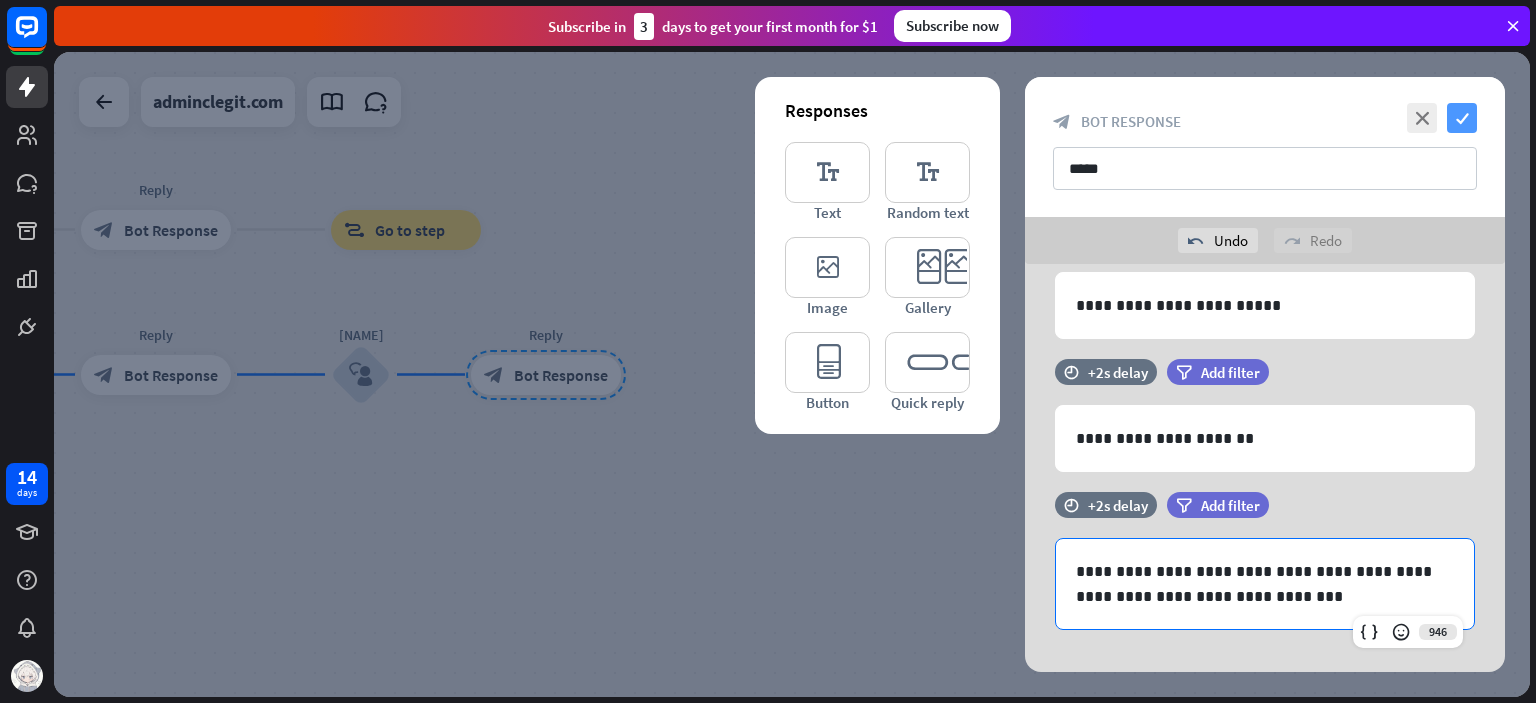click on "check" at bounding box center [1462, 118] 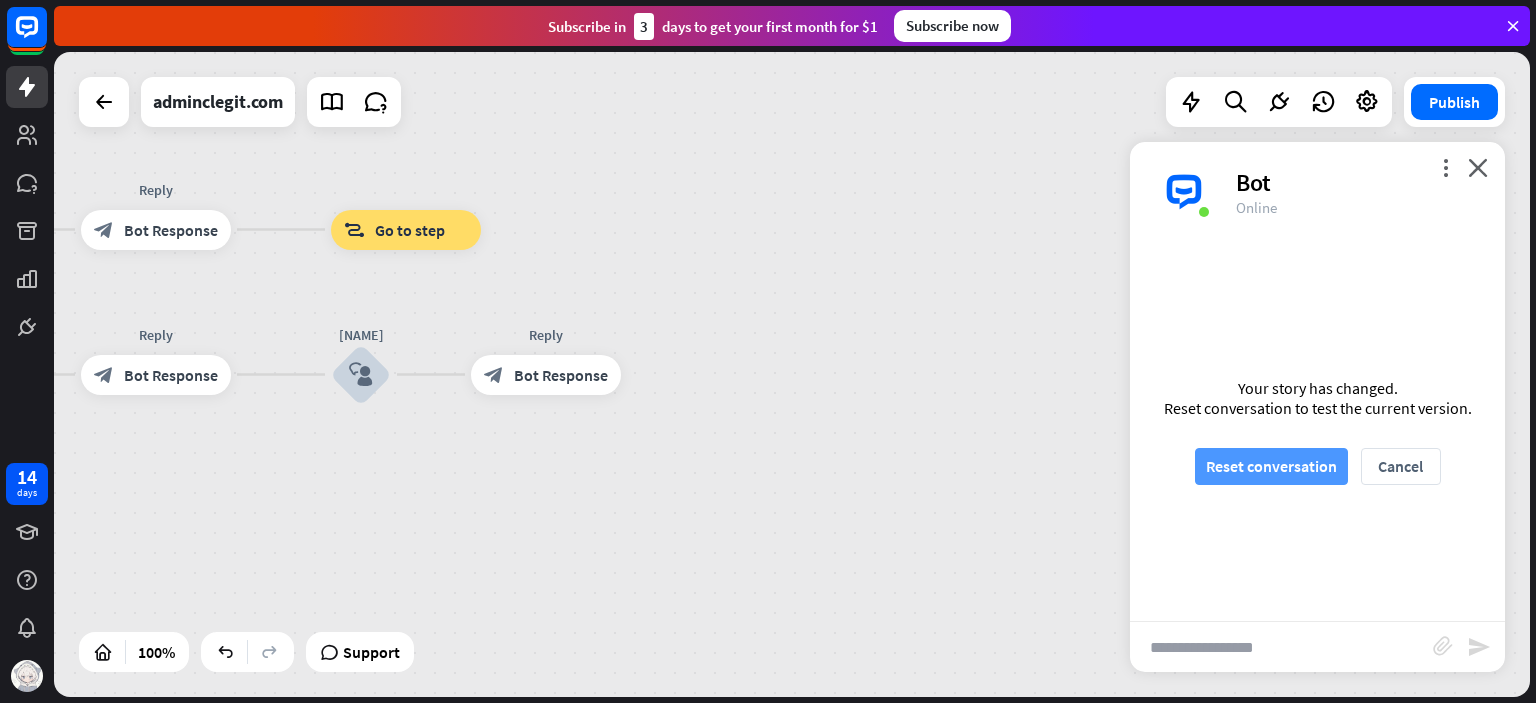 click on "Reset conversation" at bounding box center [1271, 466] 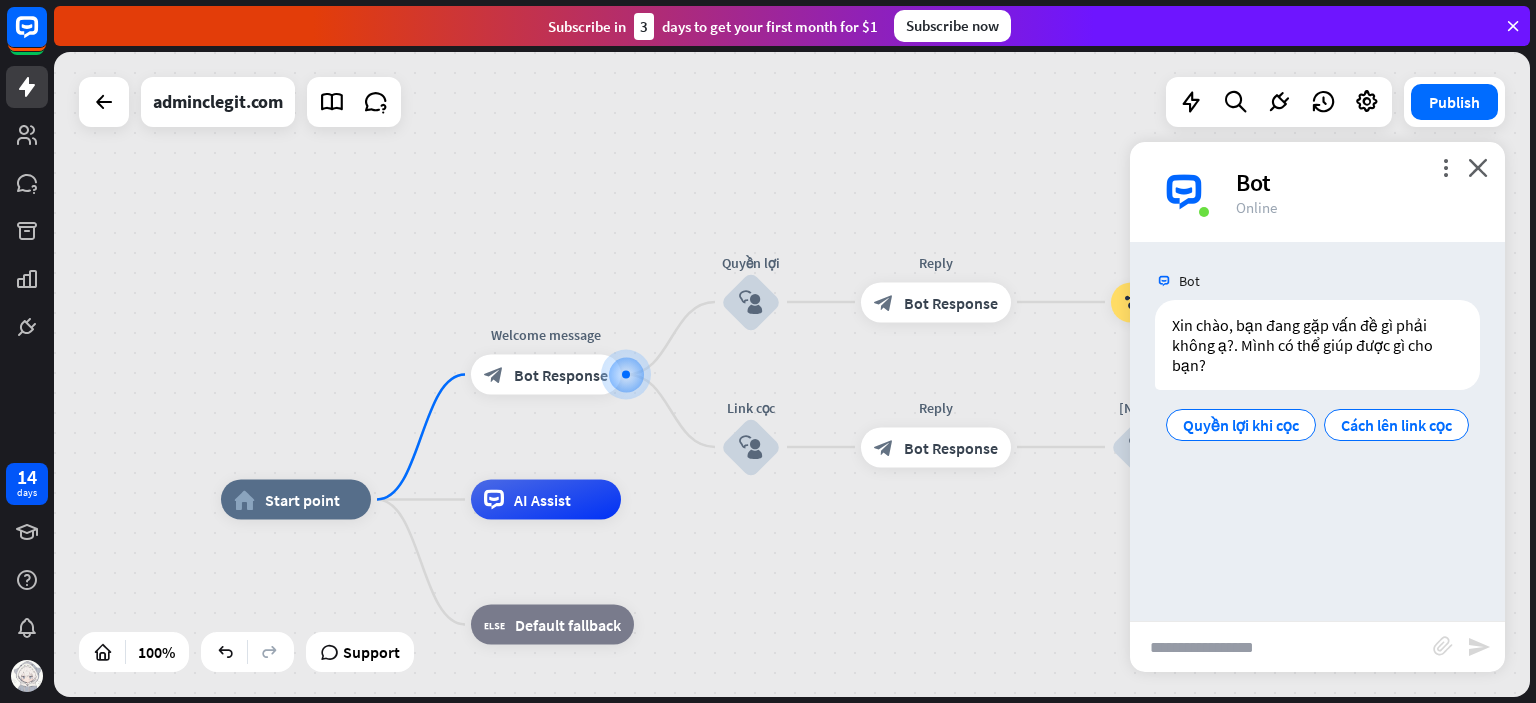 click on "Cách lên link cọc" at bounding box center [1396, 425] 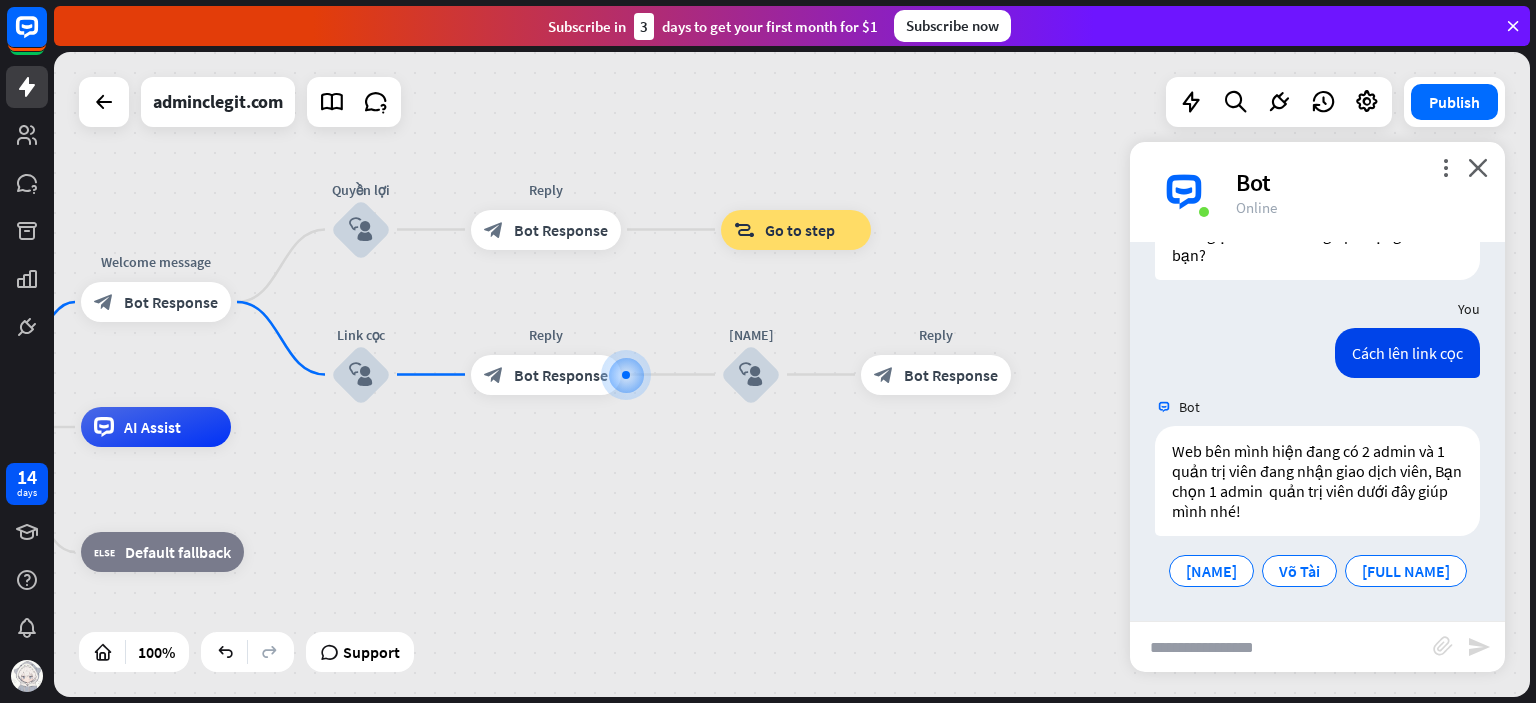 scroll, scrollTop: 149, scrollLeft: 0, axis: vertical 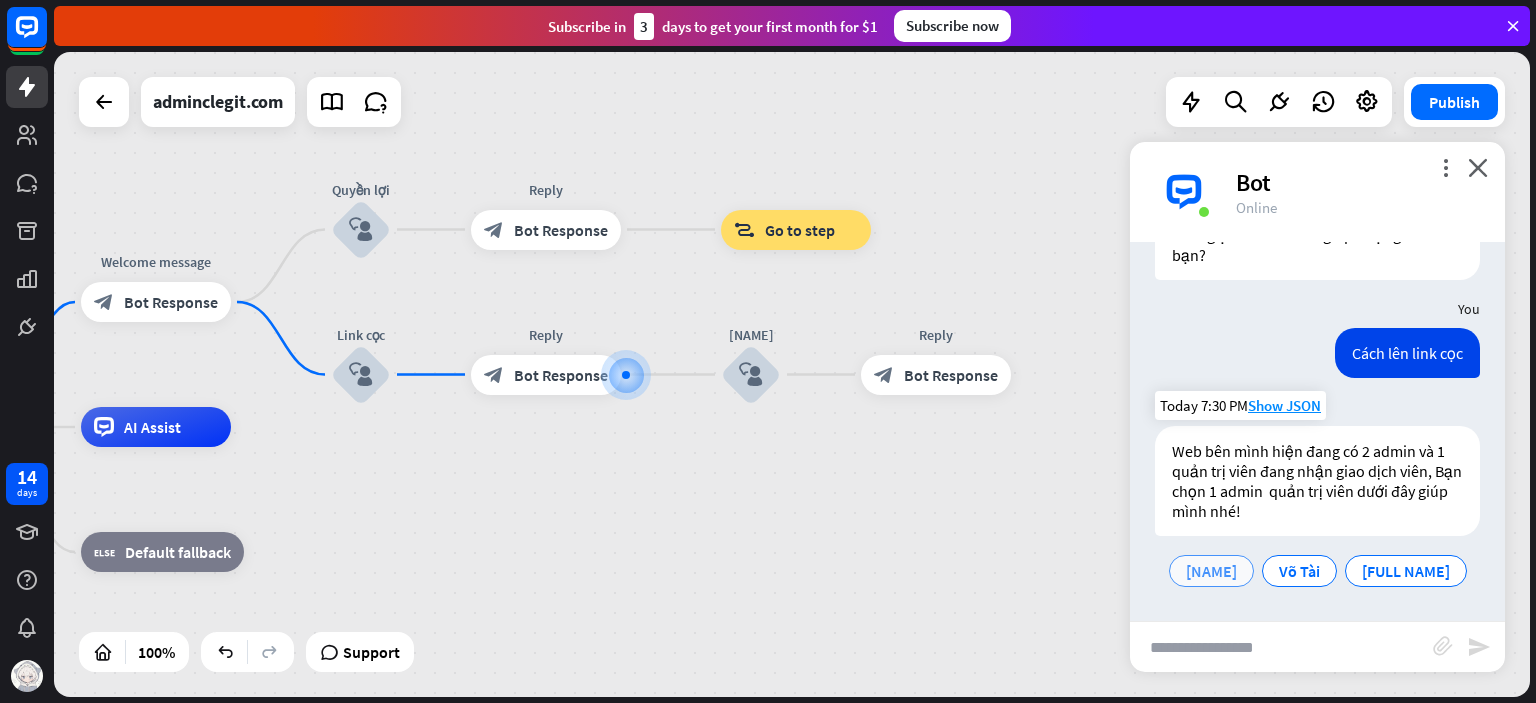 click on "[NAME]" at bounding box center (1211, 571) 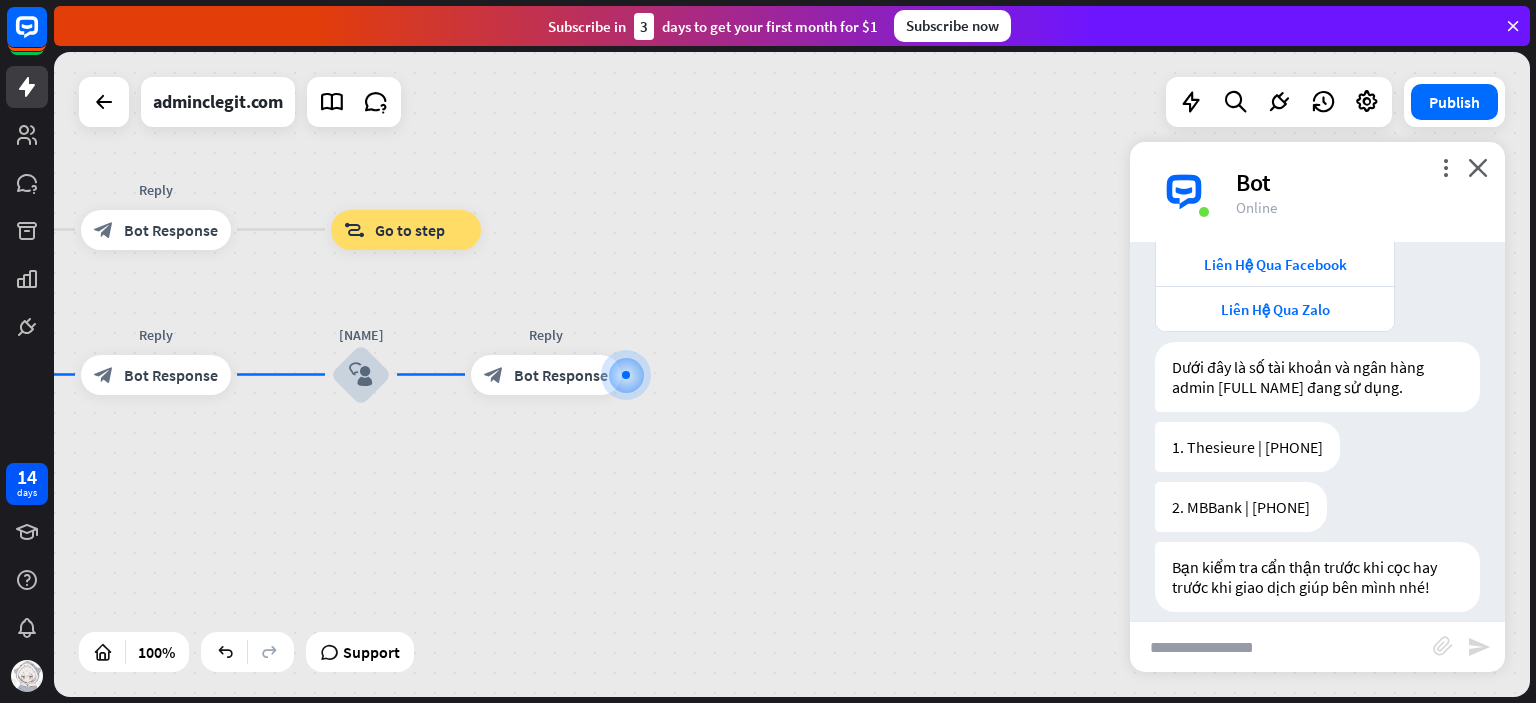 scroll, scrollTop: 674, scrollLeft: 0, axis: vertical 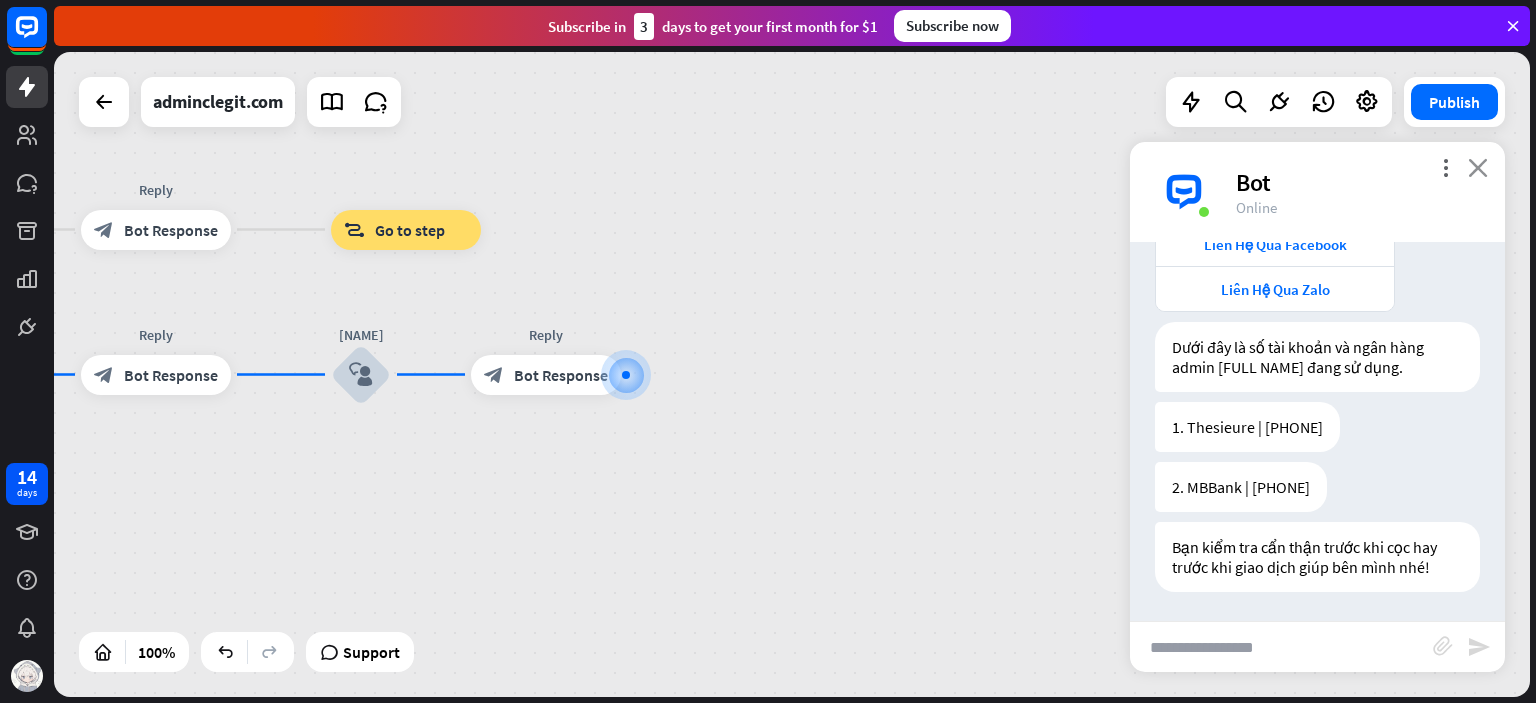 click on "close" at bounding box center (1478, 167) 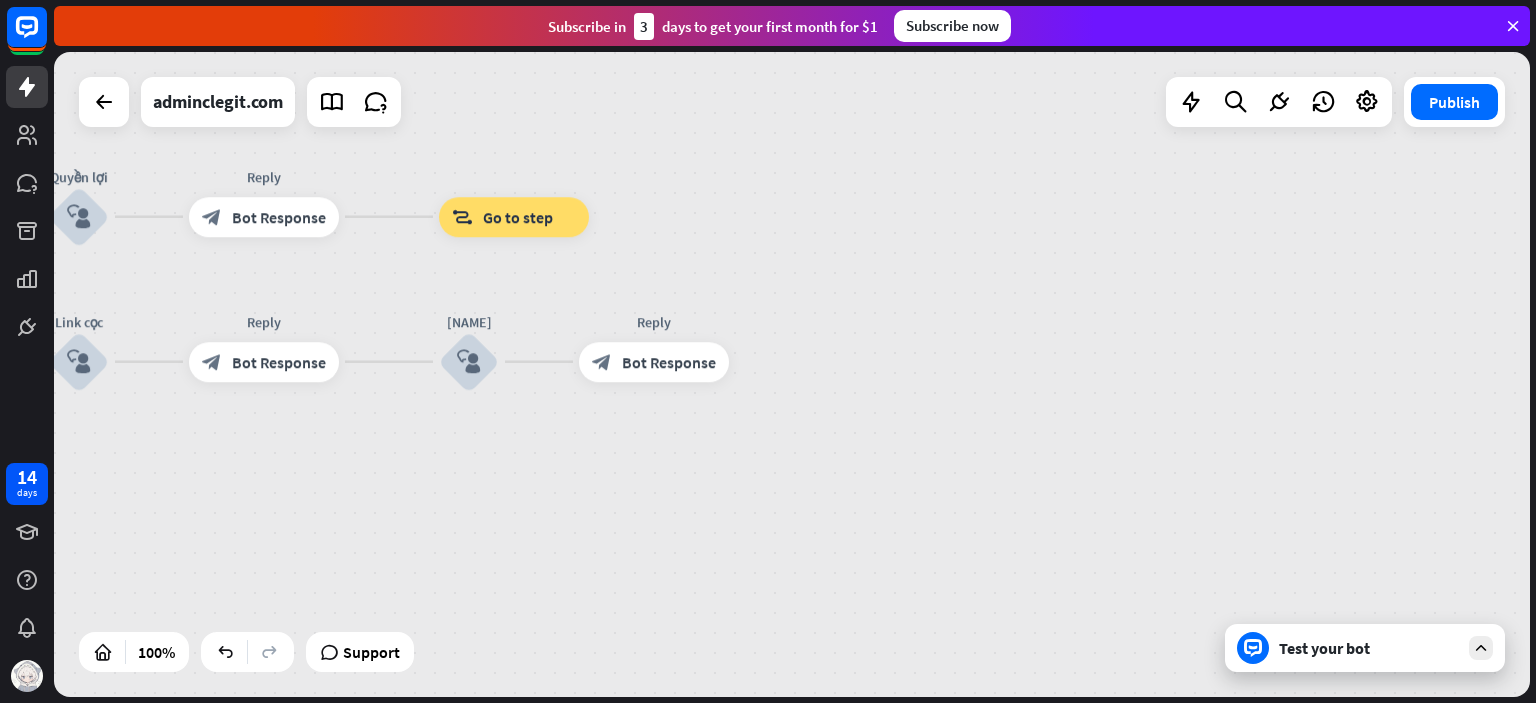 click on "home_2   Start point                 Welcome message   block_bot_response   Bot Response                 Quyền lợi   block_user_input                 Reply   block_bot_response   Bot Response                   block_goto   Go to step                 Link cọc   block_user_input                 Reply   block_bot_response   Bot Response                     AI Assist                   block_fallback   Default fallback" at bounding box center (792, 374) 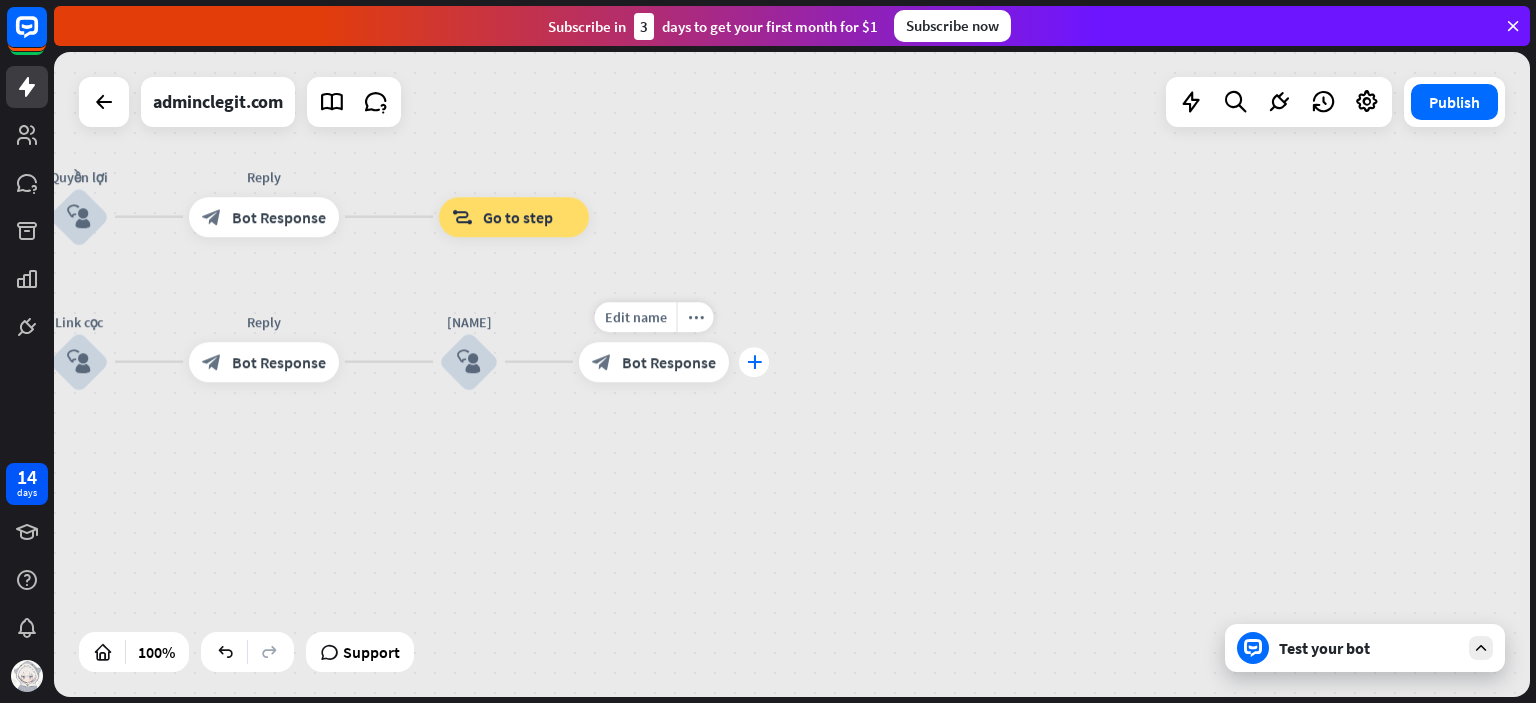 click on "plus" at bounding box center [754, 362] 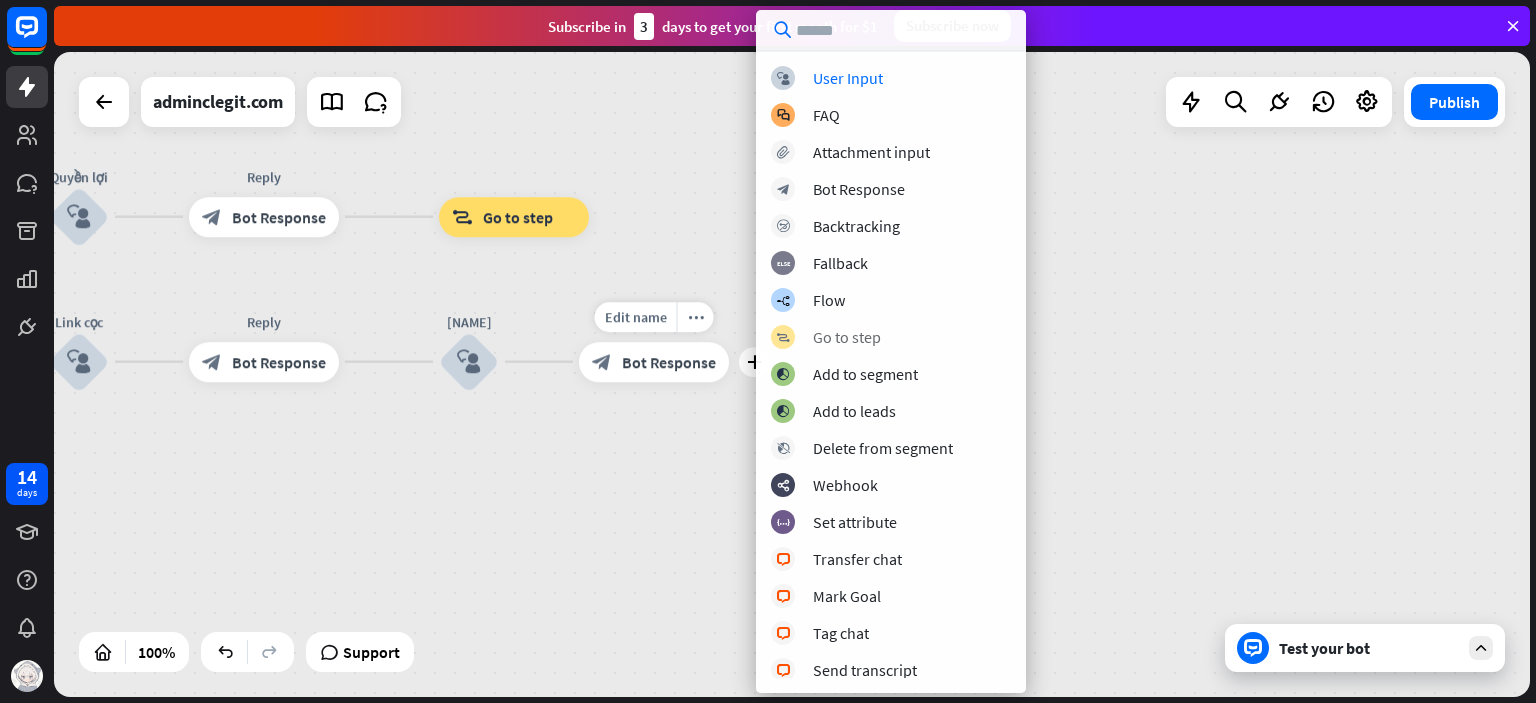 click on "block_goto
Go to step" at bounding box center [891, 337] 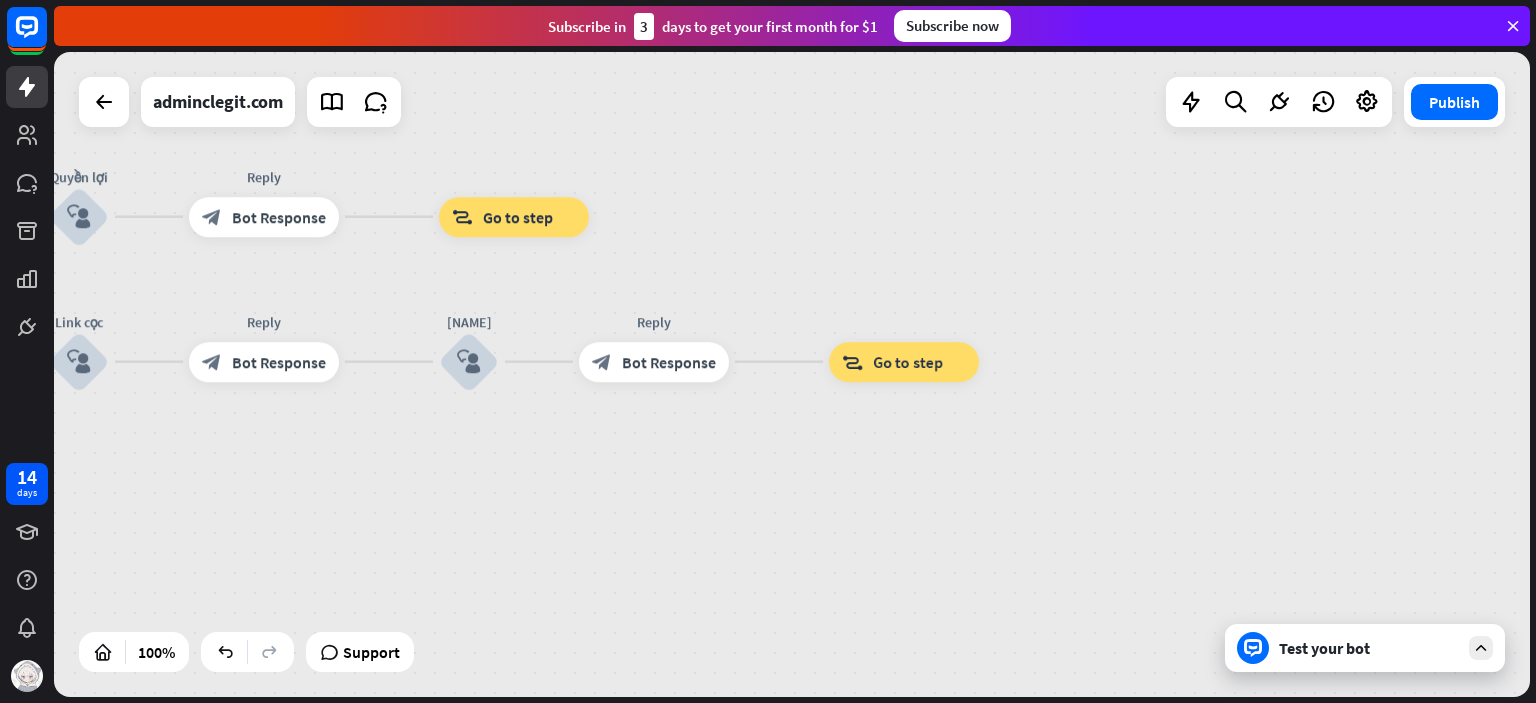 click on "Go to step" at bounding box center [908, 362] 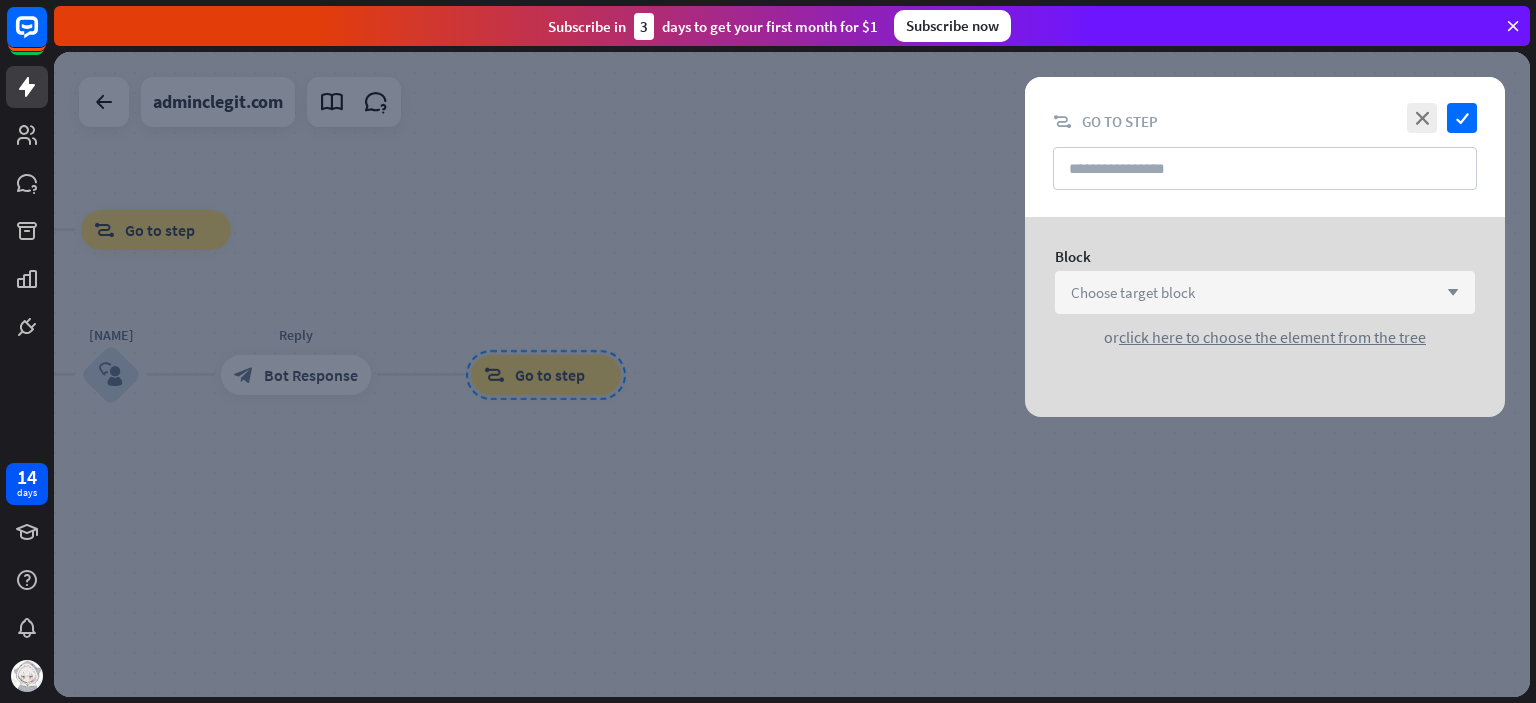 click on "Choose target block
arrow_down" at bounding box center [1265, 292] 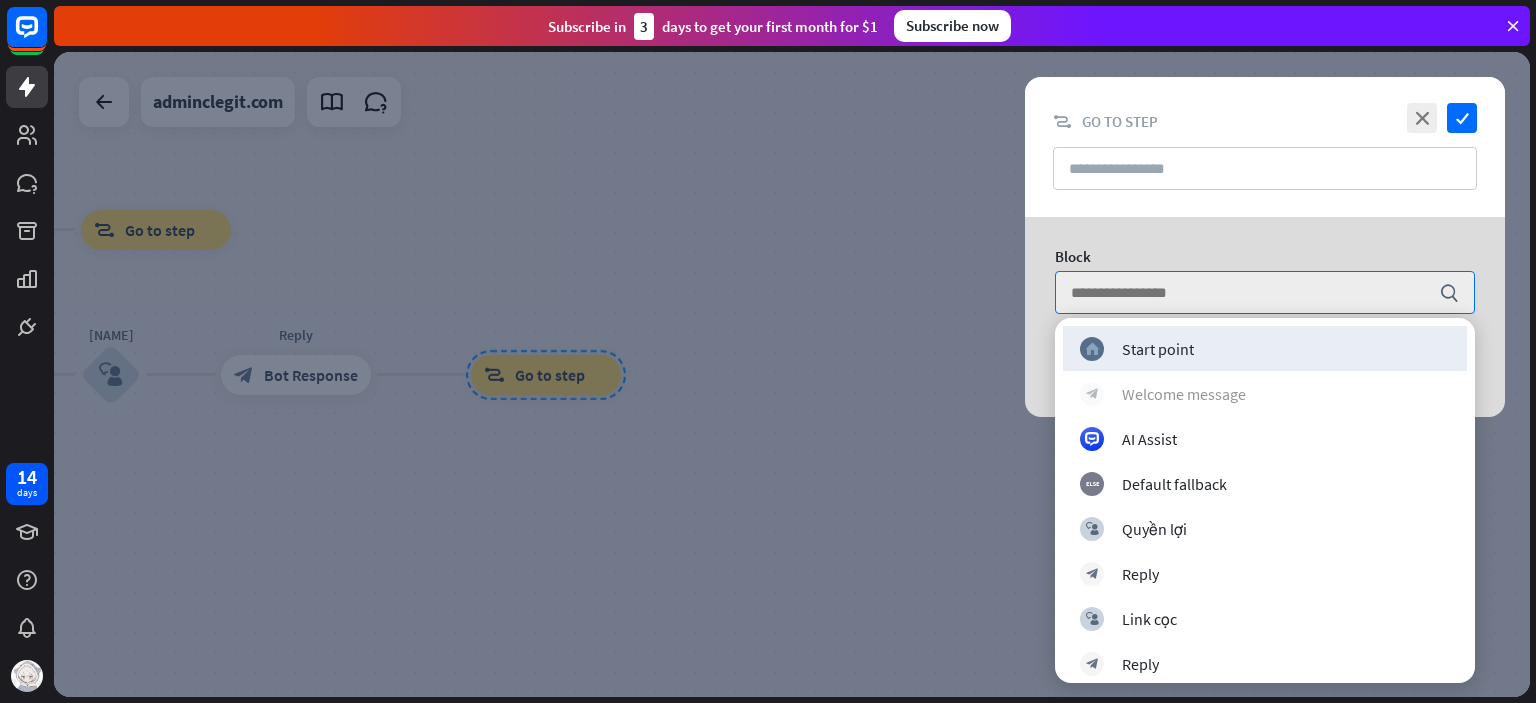 click on "block_bot_response
Welcome message" at bounding box center [1265, 394] 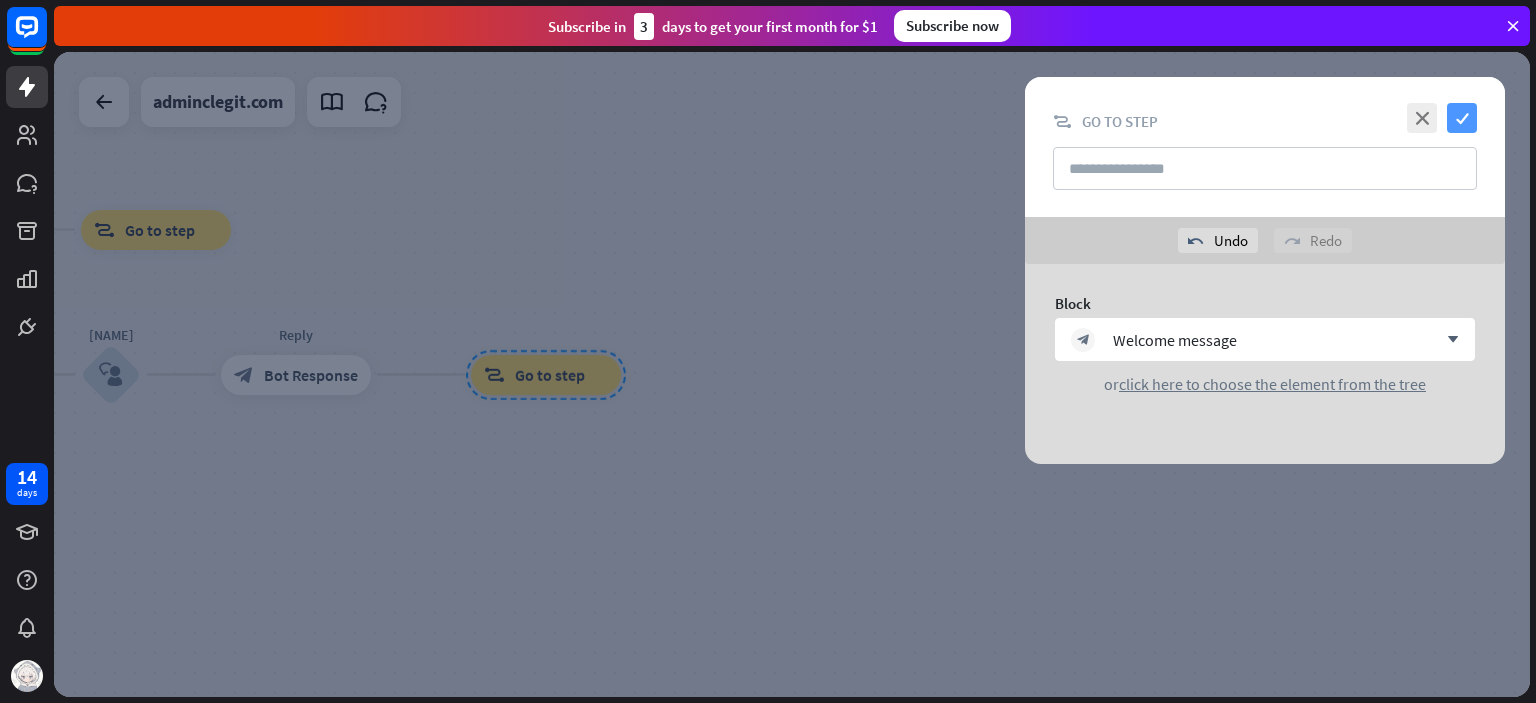 click on "check" at bounding box center [1462, 118] 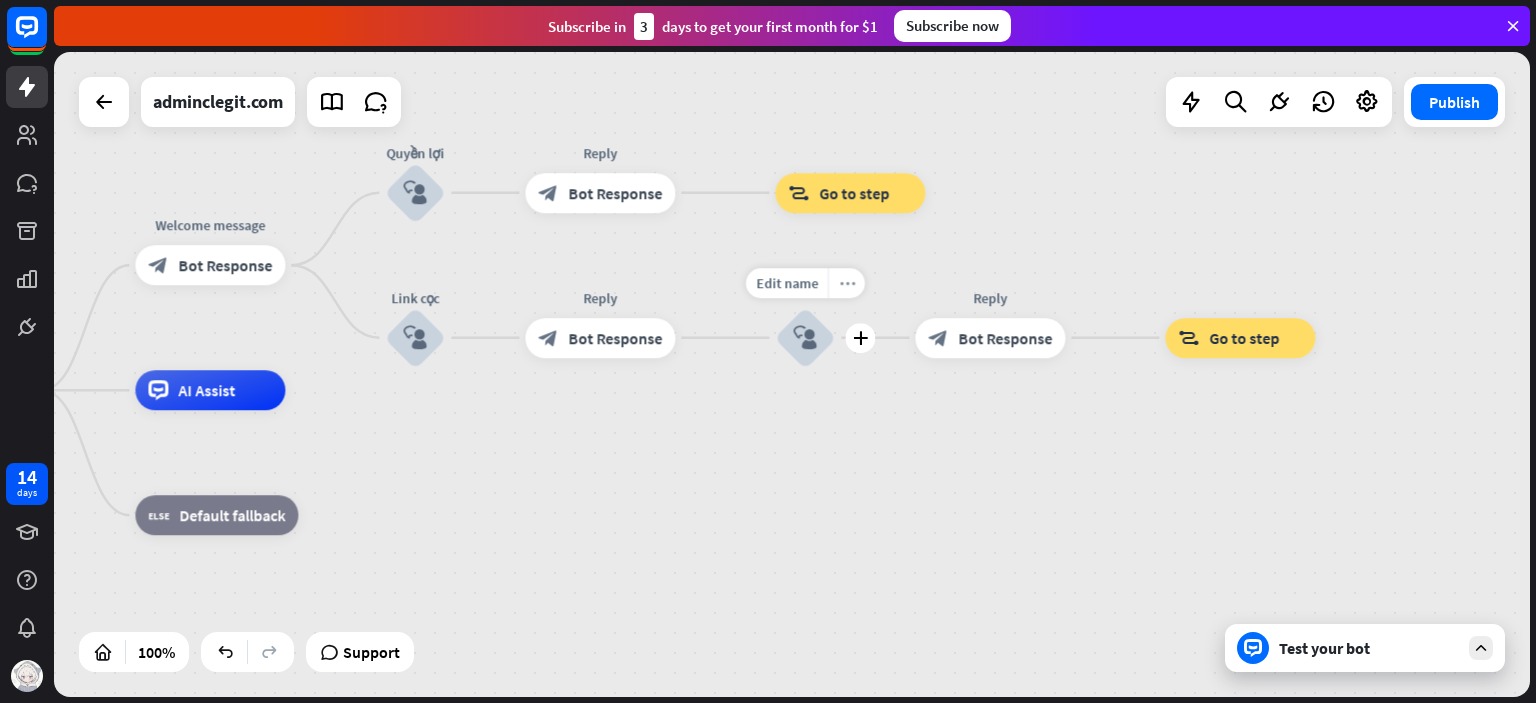 click on "more_horiz" at bounding box center (847, 282) 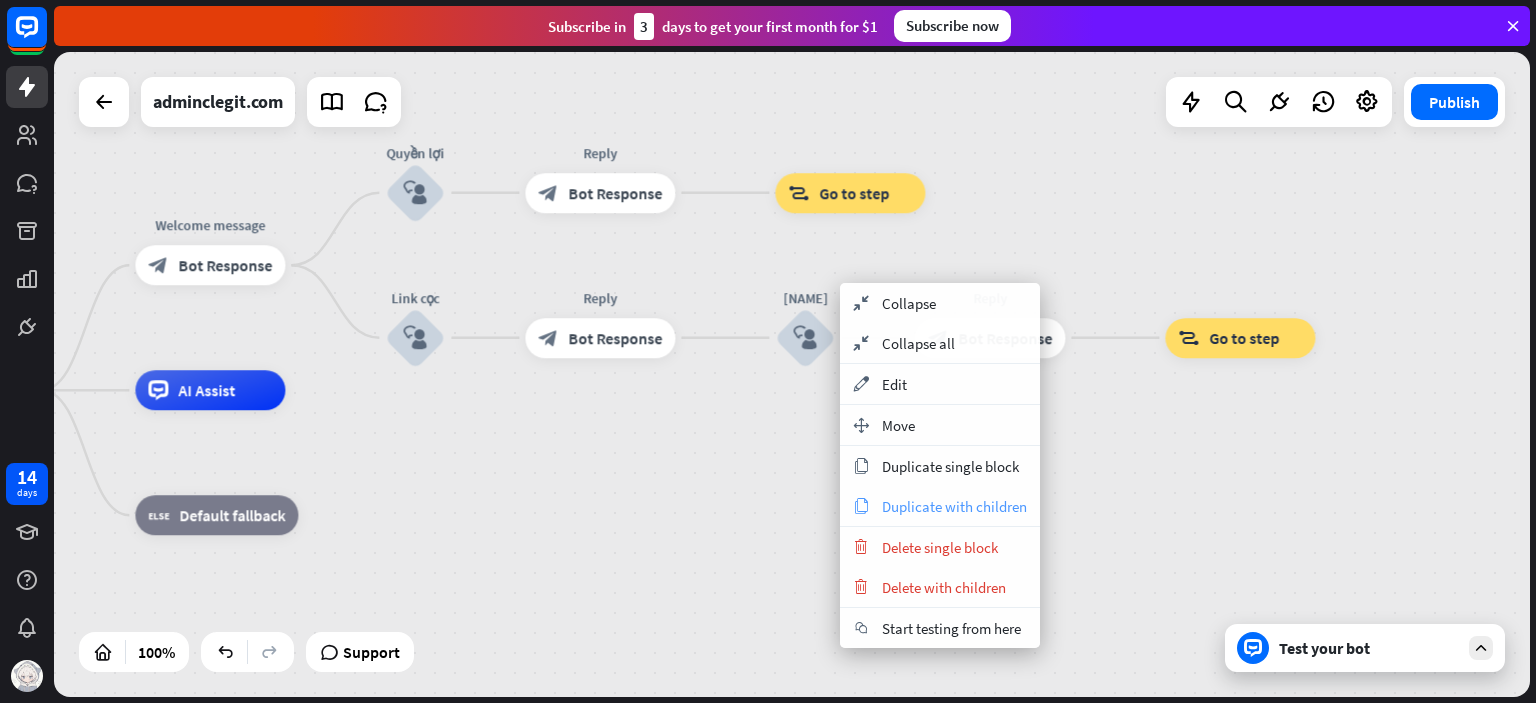 click on "Duplicate with children" at bounding box center (954, 506) 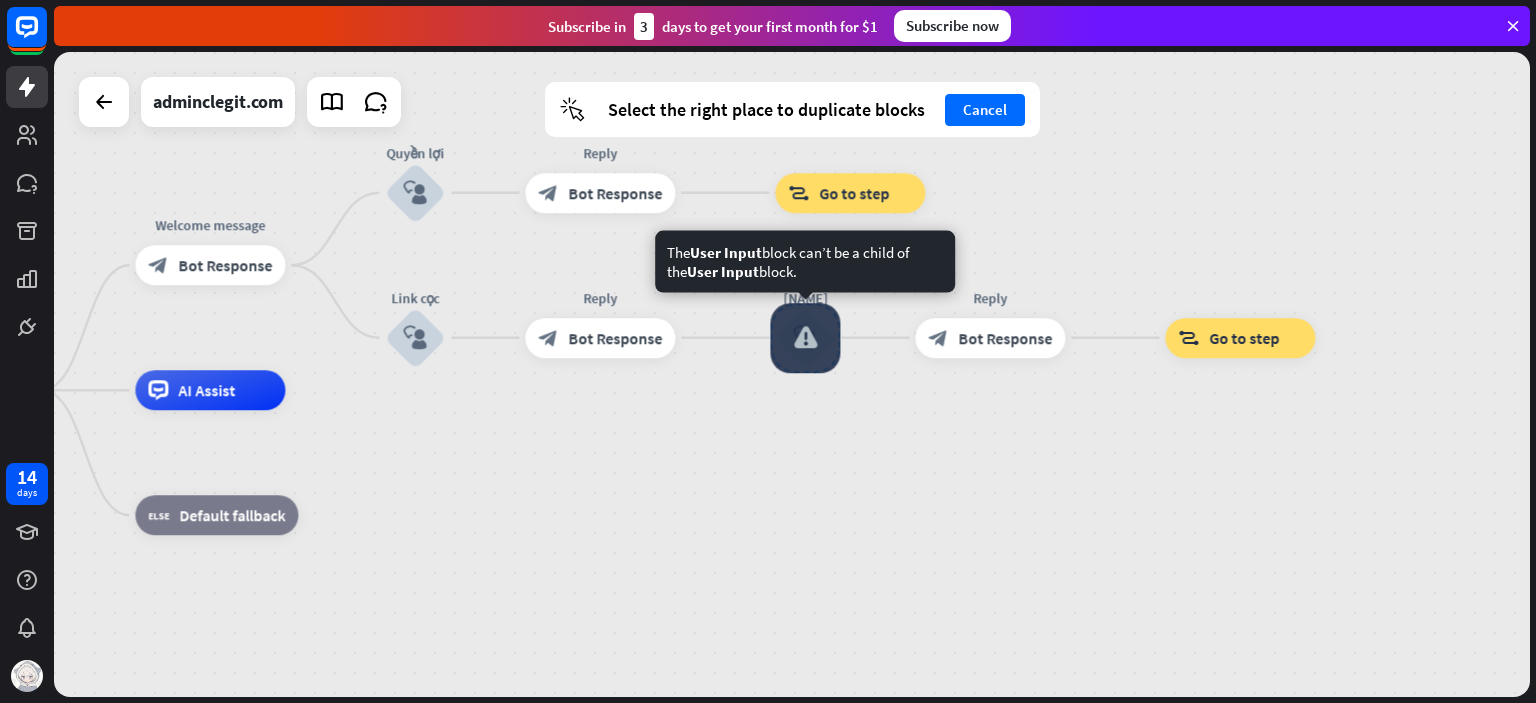 click at bounding box center [805, 338] 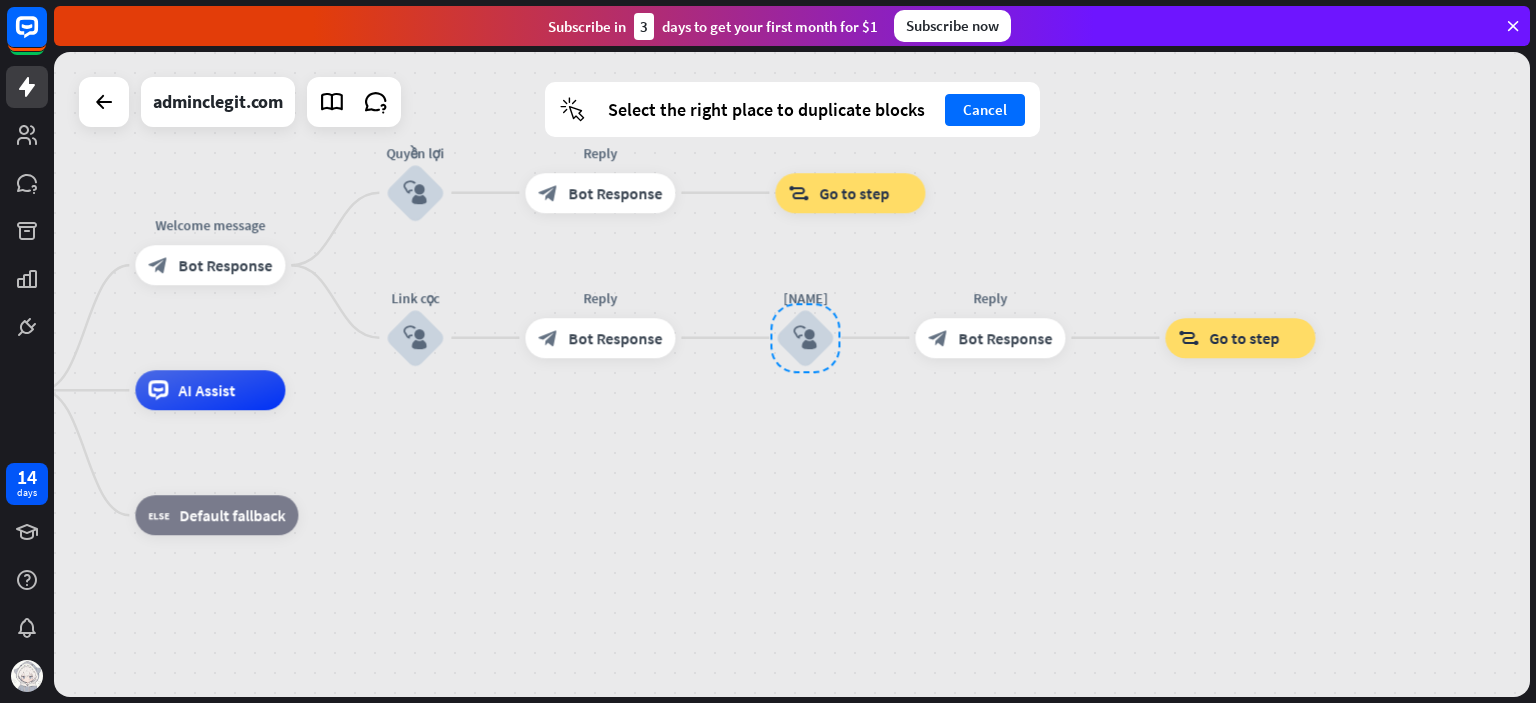 click on "home_2   Start point                 Welcome message   block_bot_response   Bot Response                 Quyền lợi   block_user_input                 Reply   block_bot_response   Bot Response                   block_goto   Go to step                 Link cọc   block_user_input                 Reply   block_bot_response   Bot Response                 [NAME]   block_user_input                 Reply   block_bot_response   Bot Response                   block_goto   Go to step                     AI Assist                   block_fallback   Default fallback" at bounding box center [623, 712] 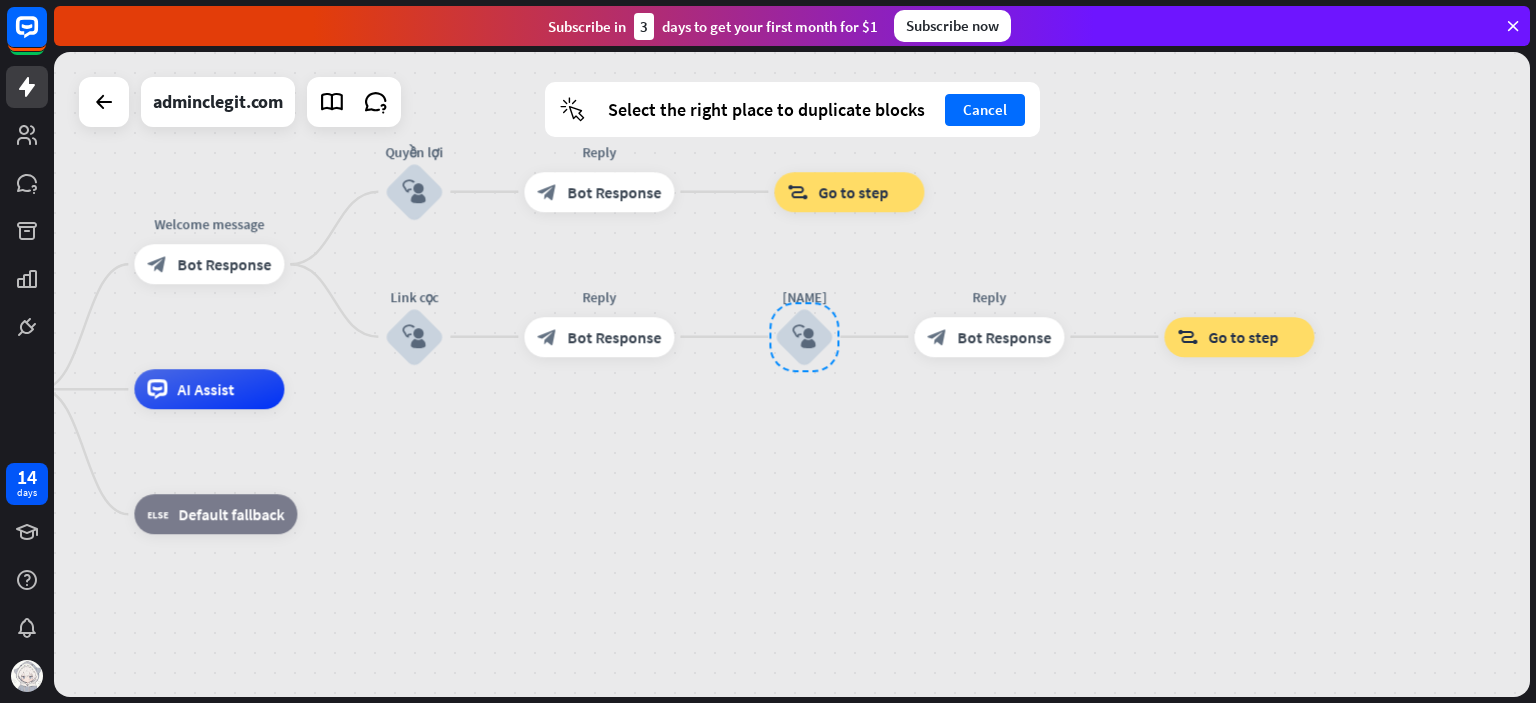 click on "home_2   Start point                 Welcome message   block_bot_response   Bot Response                 Quyền lợi   block_user_input                 Reply   block_bot_response   Bot Response                   block_goto   Go to step                 Link cọc   block_user_input                 Reply   block_bot_response   Bot Response                 [NAME]   block_user_input                 Reply   block_bot_response   Bot Response                   block_goto   Go to step                     AI Assist                   block_fallback   Default fallback" at bounding box center (622, 711) 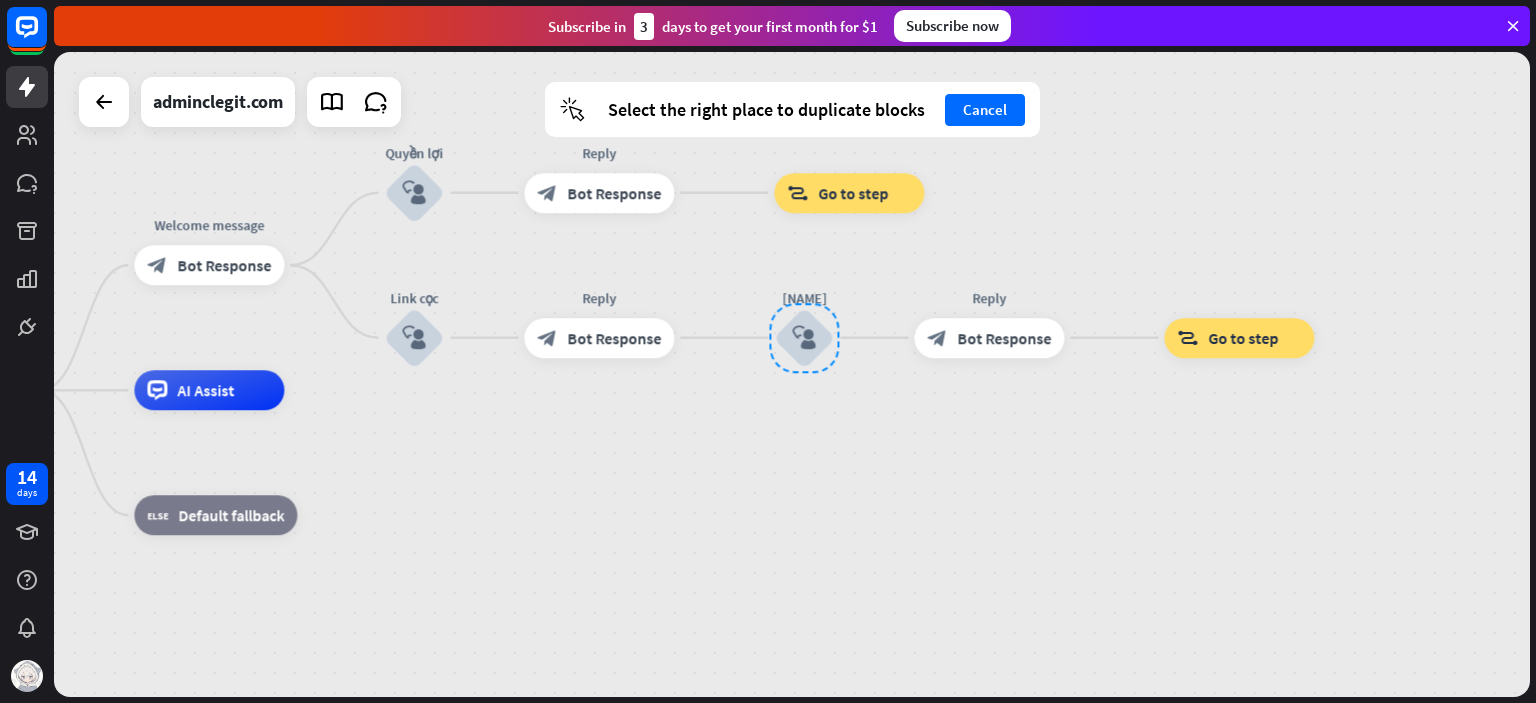 click on "home_2   Start point                 Welcome message   block_bot_response   Bot Response                 Quyền lợi   block_user_input                 Reply   block_bot_response   Bot Response                   block_goto   Go to step                 Link cọc   block_user_input                 Reply   block_bot_response   Bot Response                 [NAME]   block_user_input                 Reply   block_bot_response   Bot Response                   block_goto   Go to step                     AI Assist                   block_fallback   Default fallback" at bounding box center [622, 712] 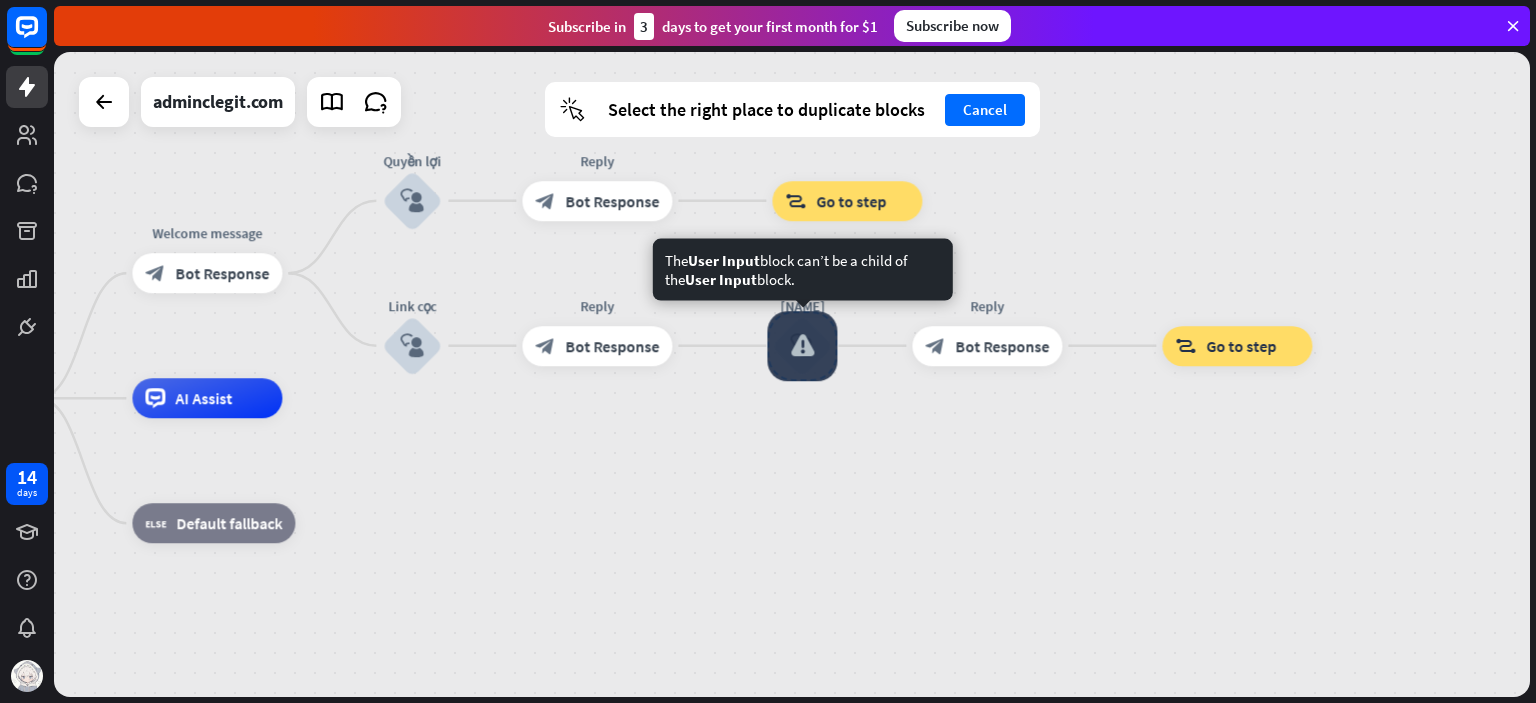 click at bounding box center (802, 346) 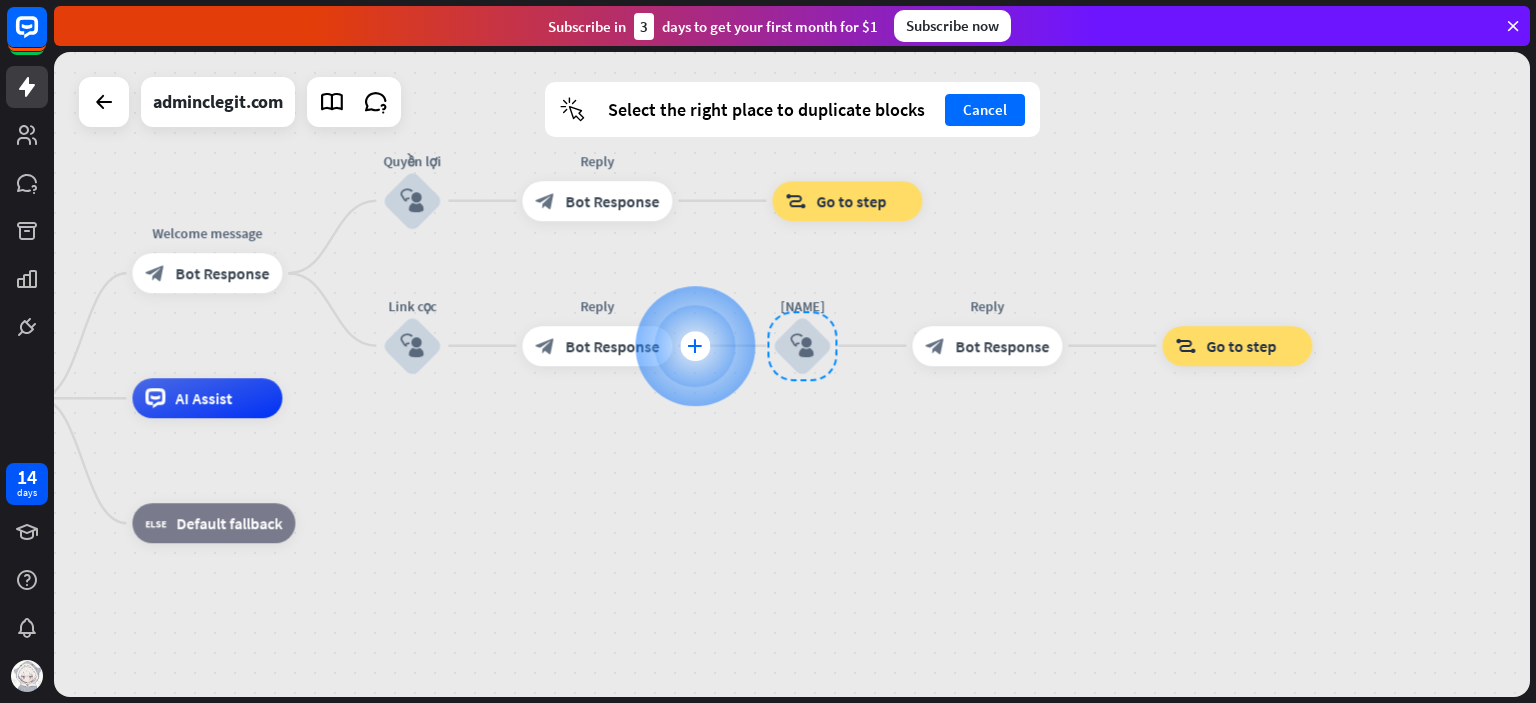 click at bounding box center (695, 346) 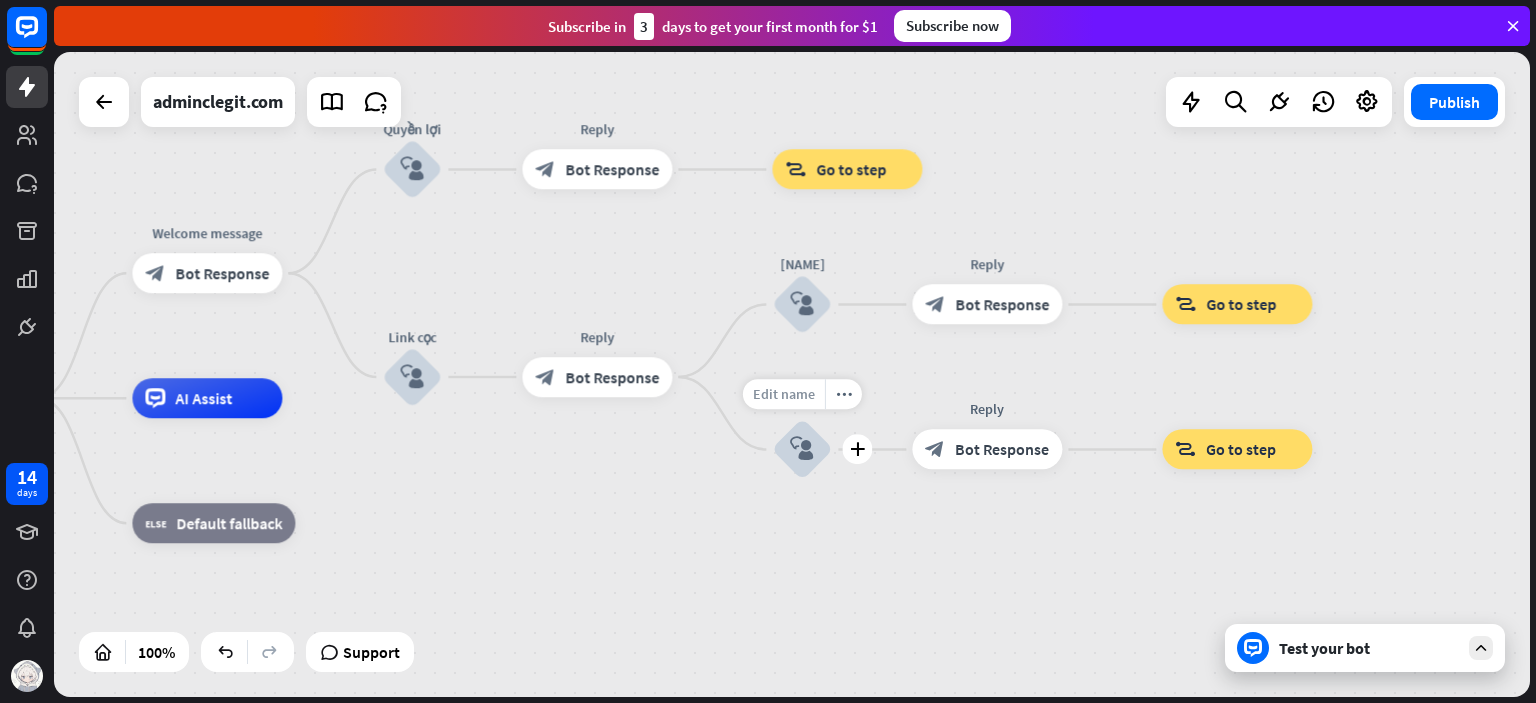 click on "Edit name" at bounding box center (784, 394) 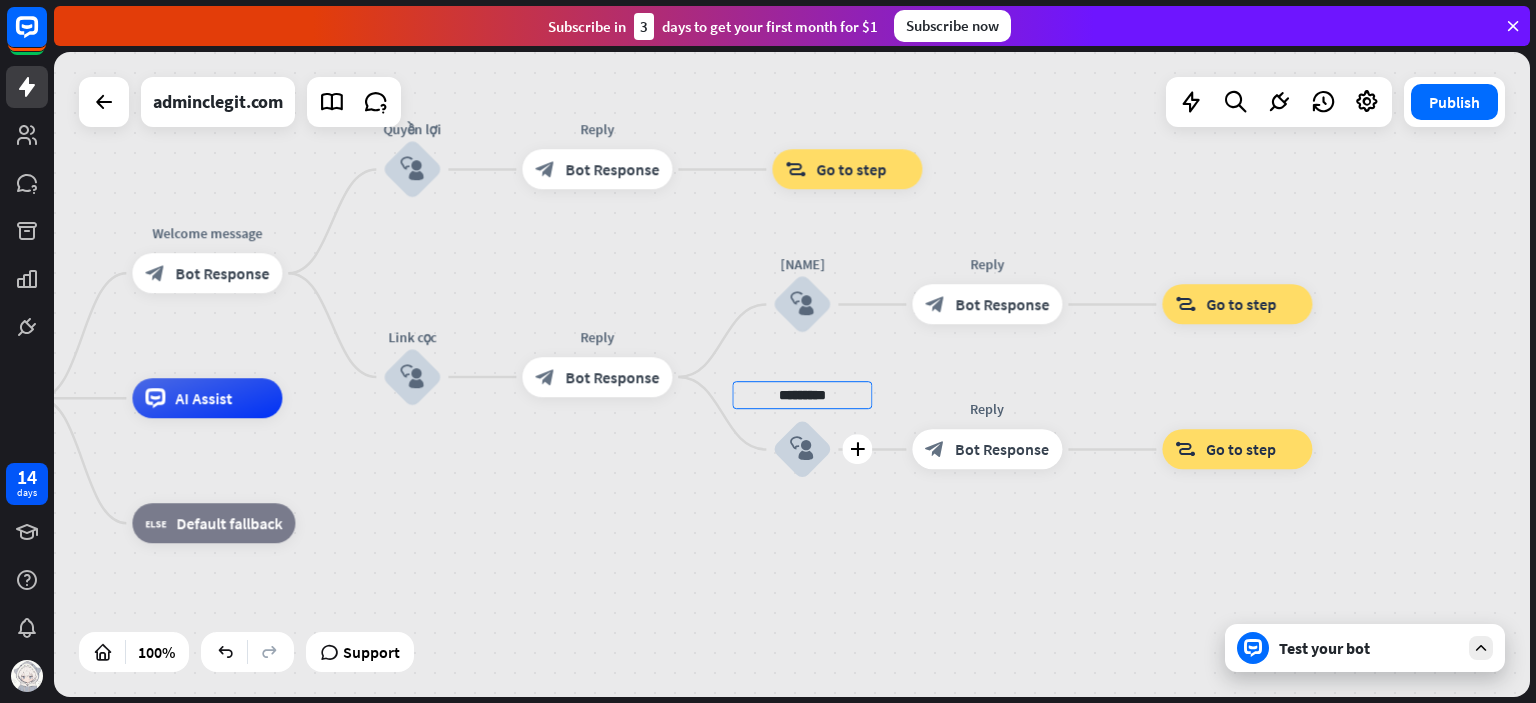 type on "*********" 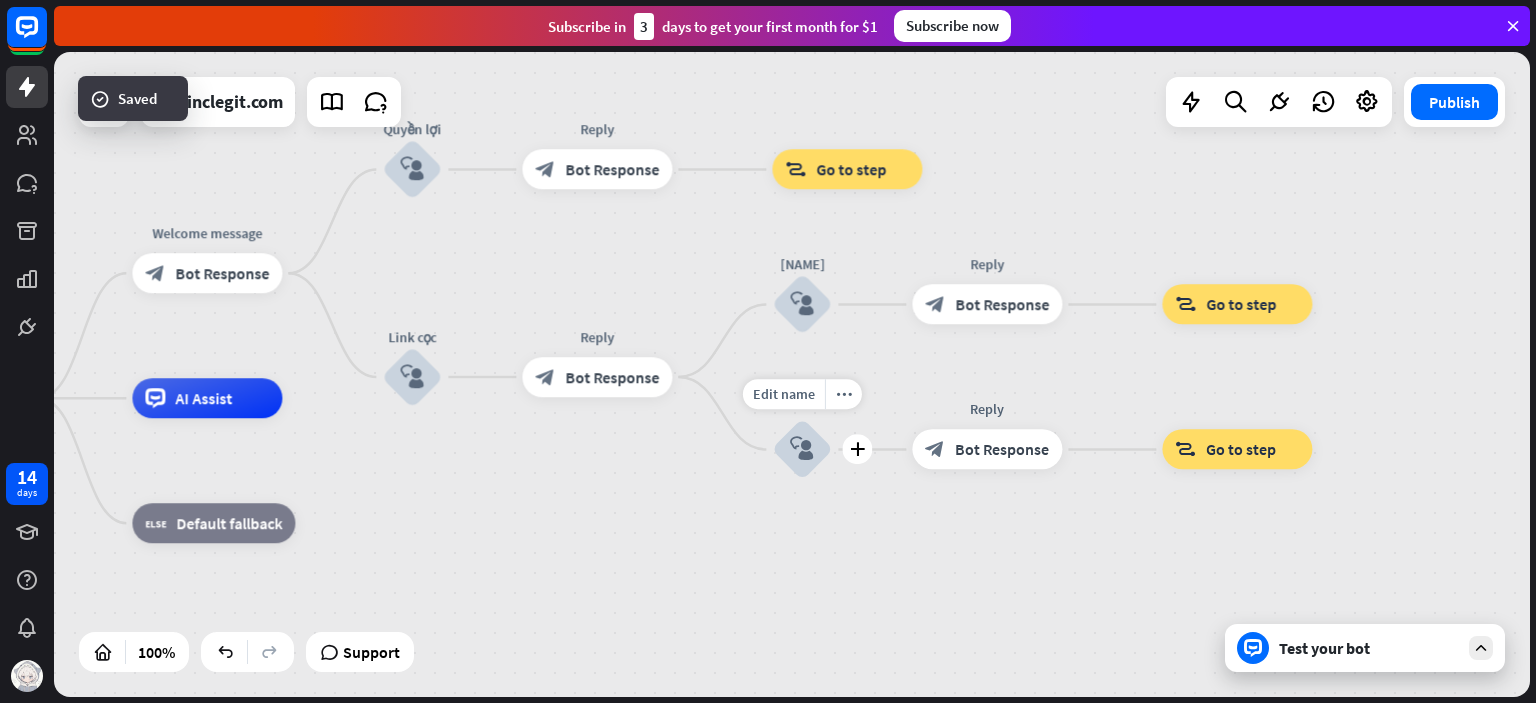 click on "block_user_input" at bounding box center (802, 449) 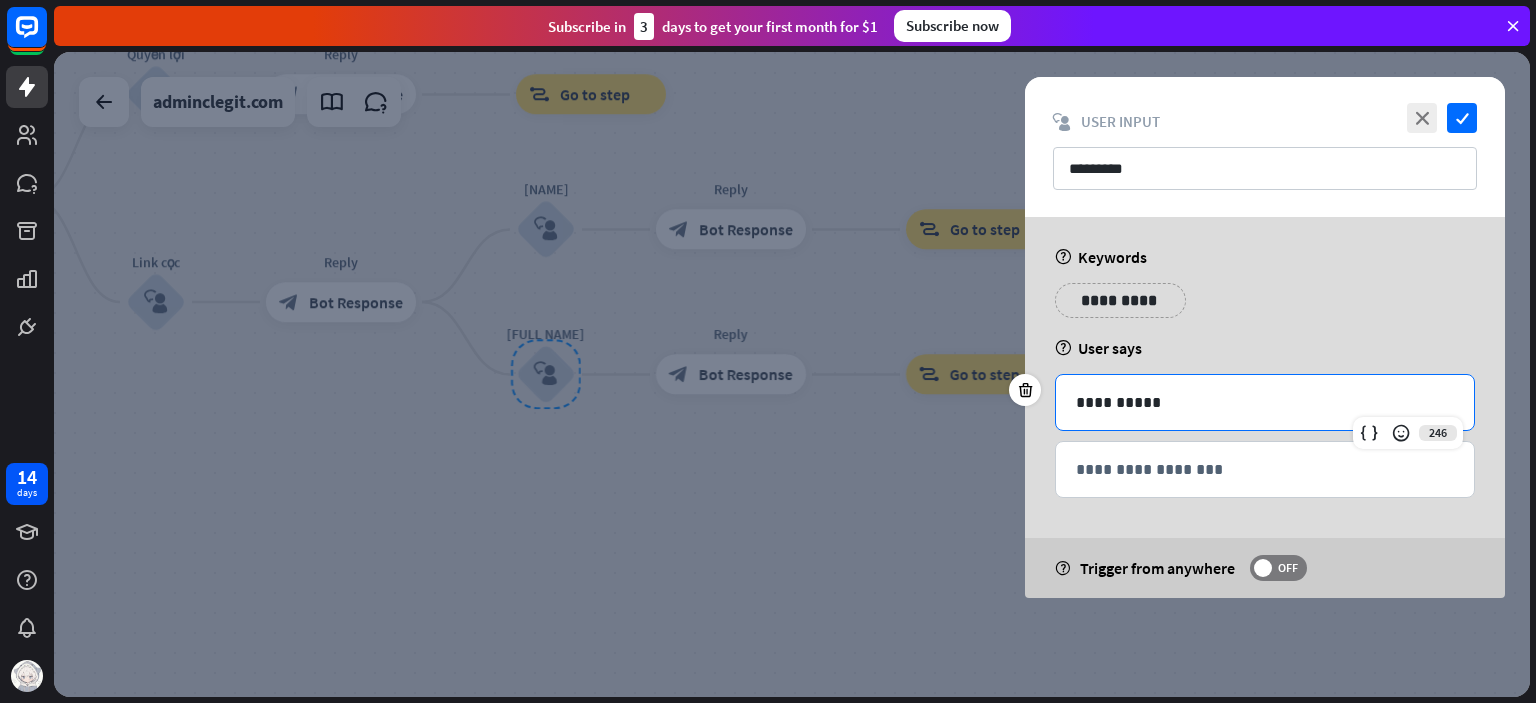 click on "**********" at bounding box center (1265, 402) 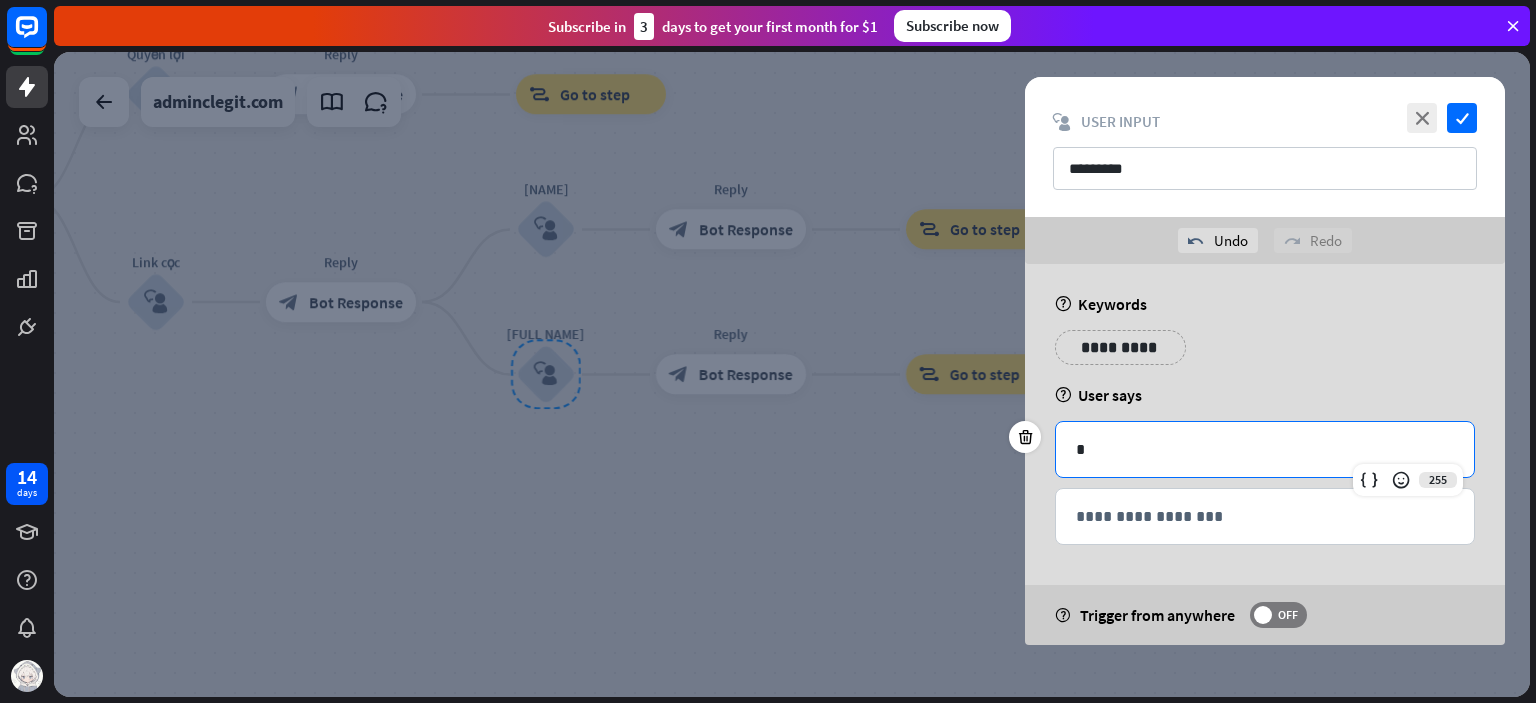 type 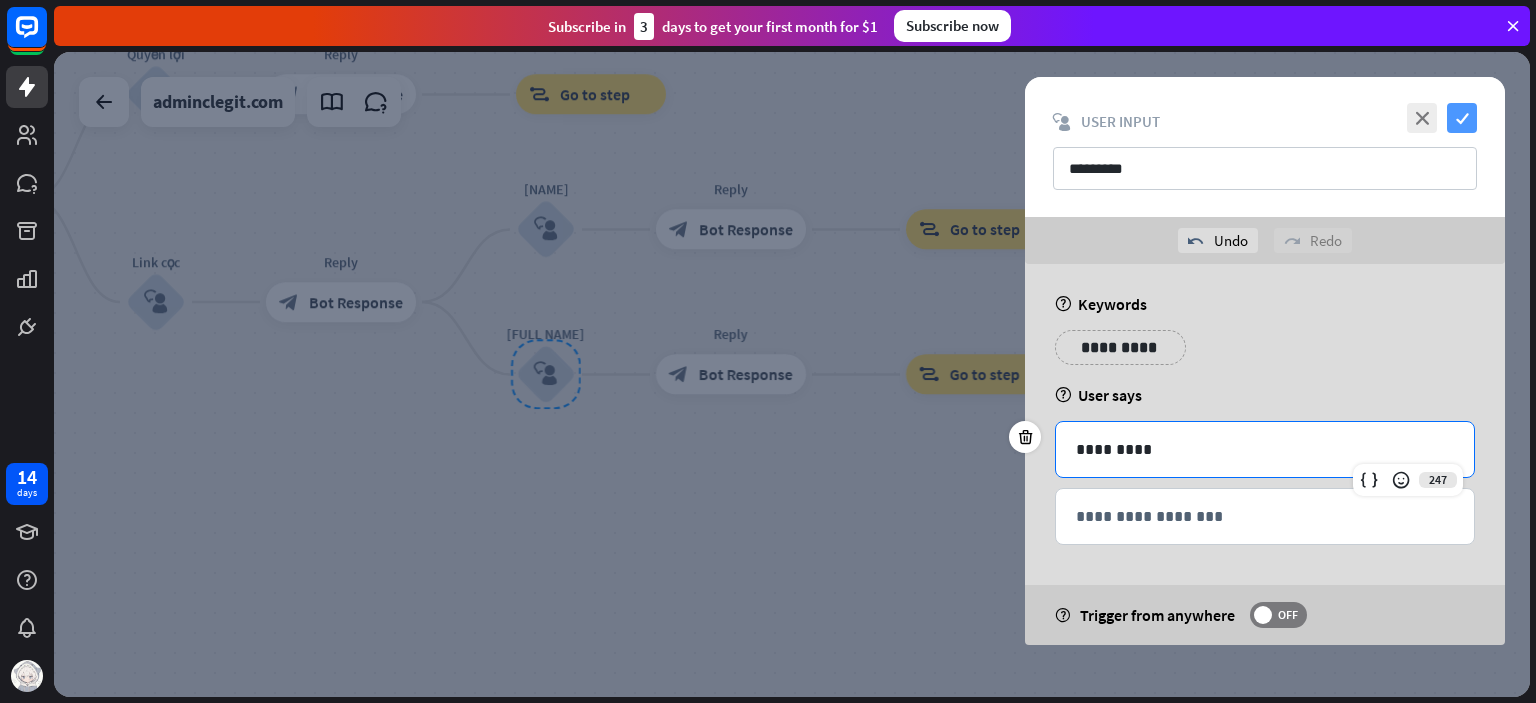 click on "check" at bounding box center [1462, 118] 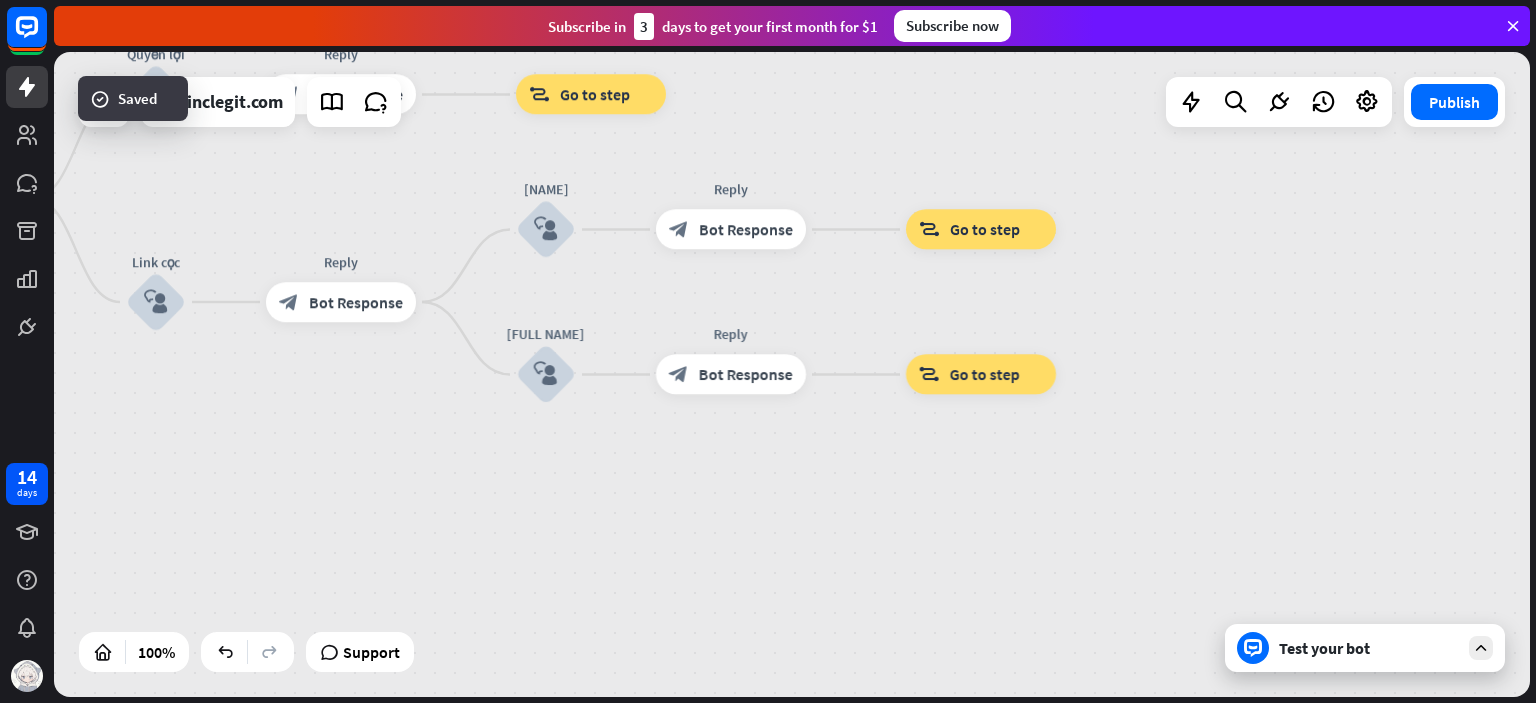 click on "block_bot_response   Bot Response" at bounding box center [731, 375] 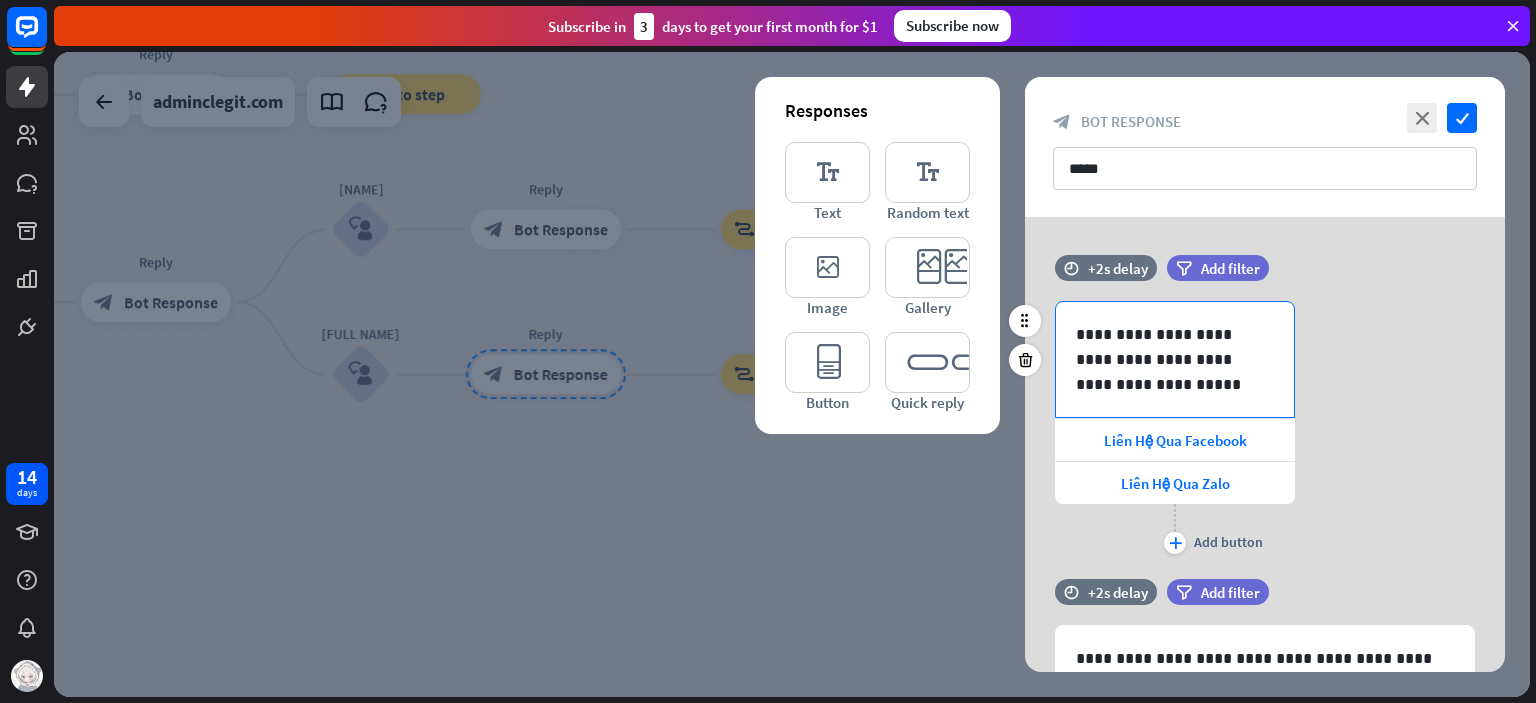 click on "**********" at bounding box center (1175, 359) 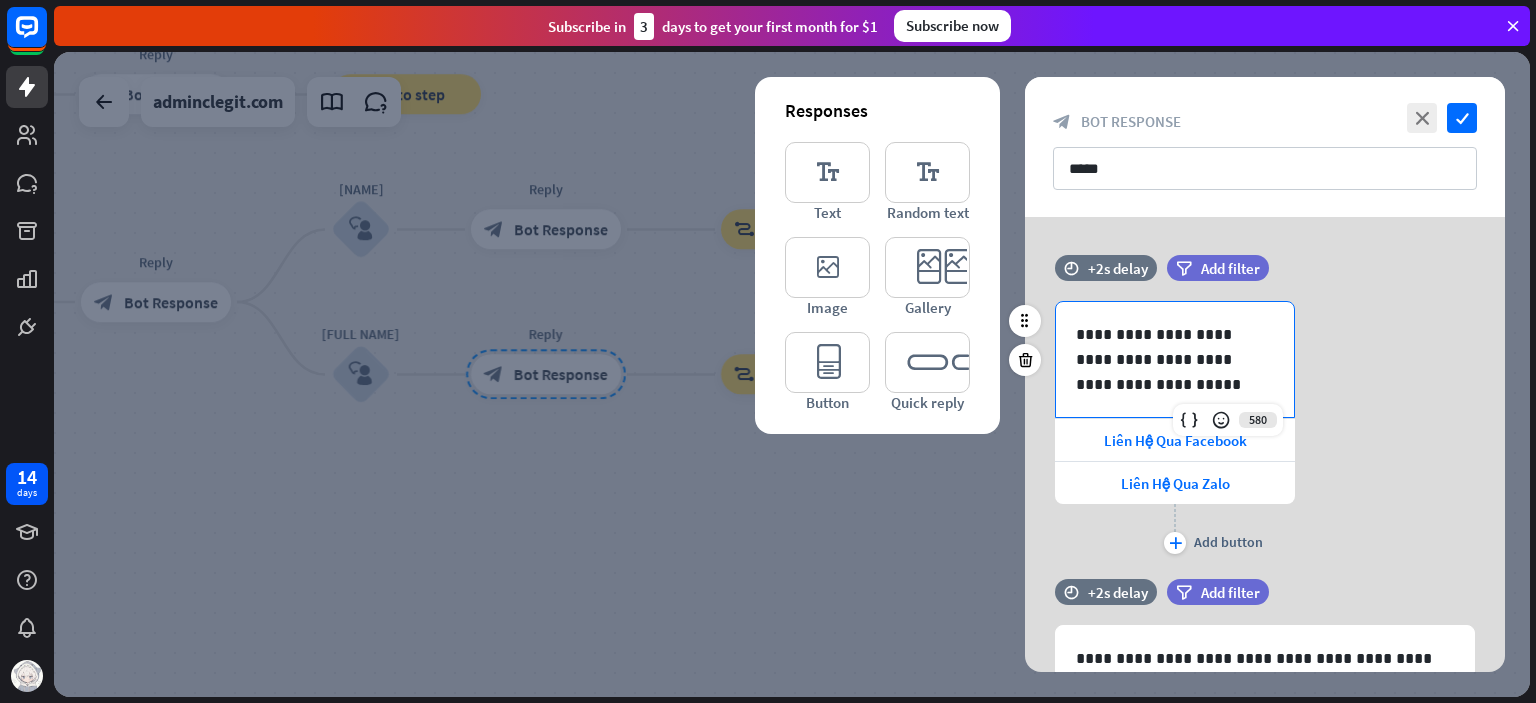 type 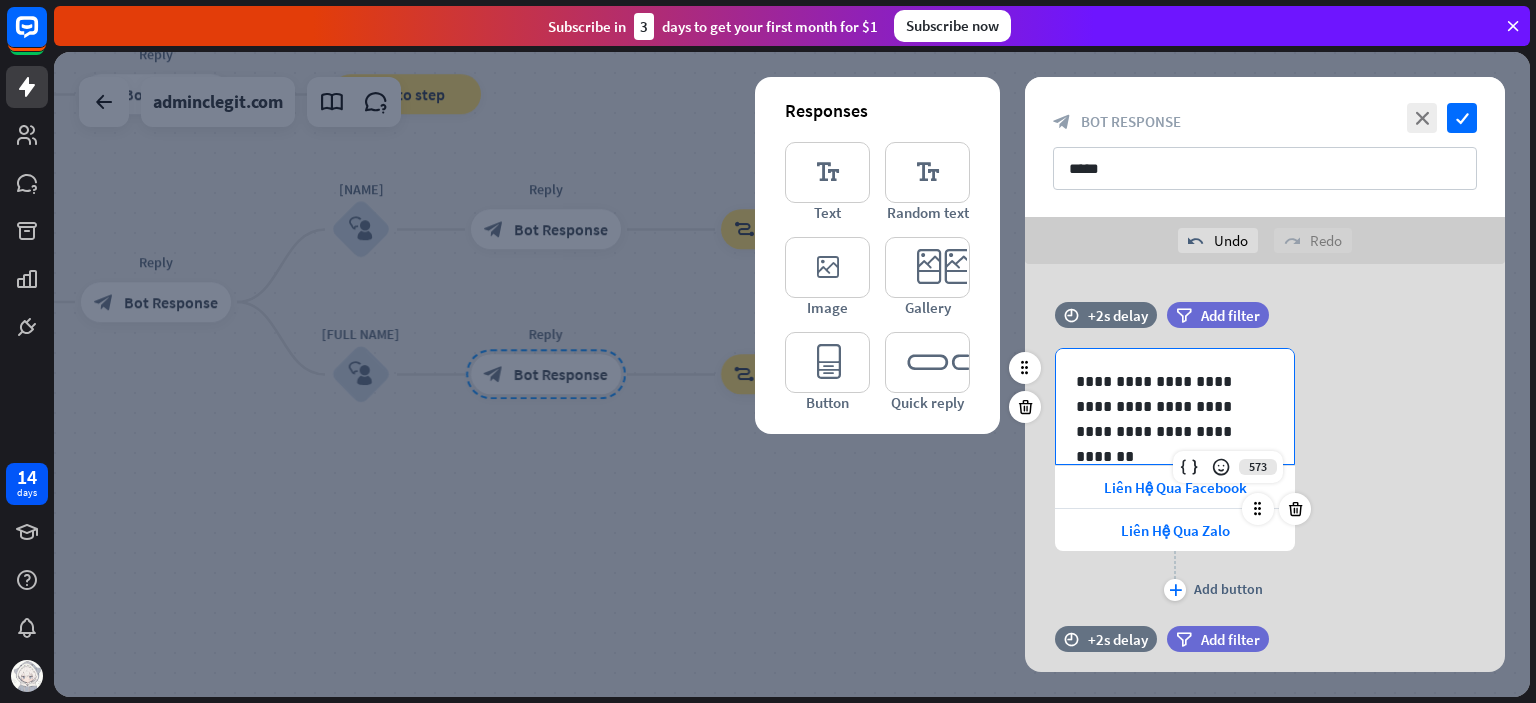 click at bounding box center (1276, 509) 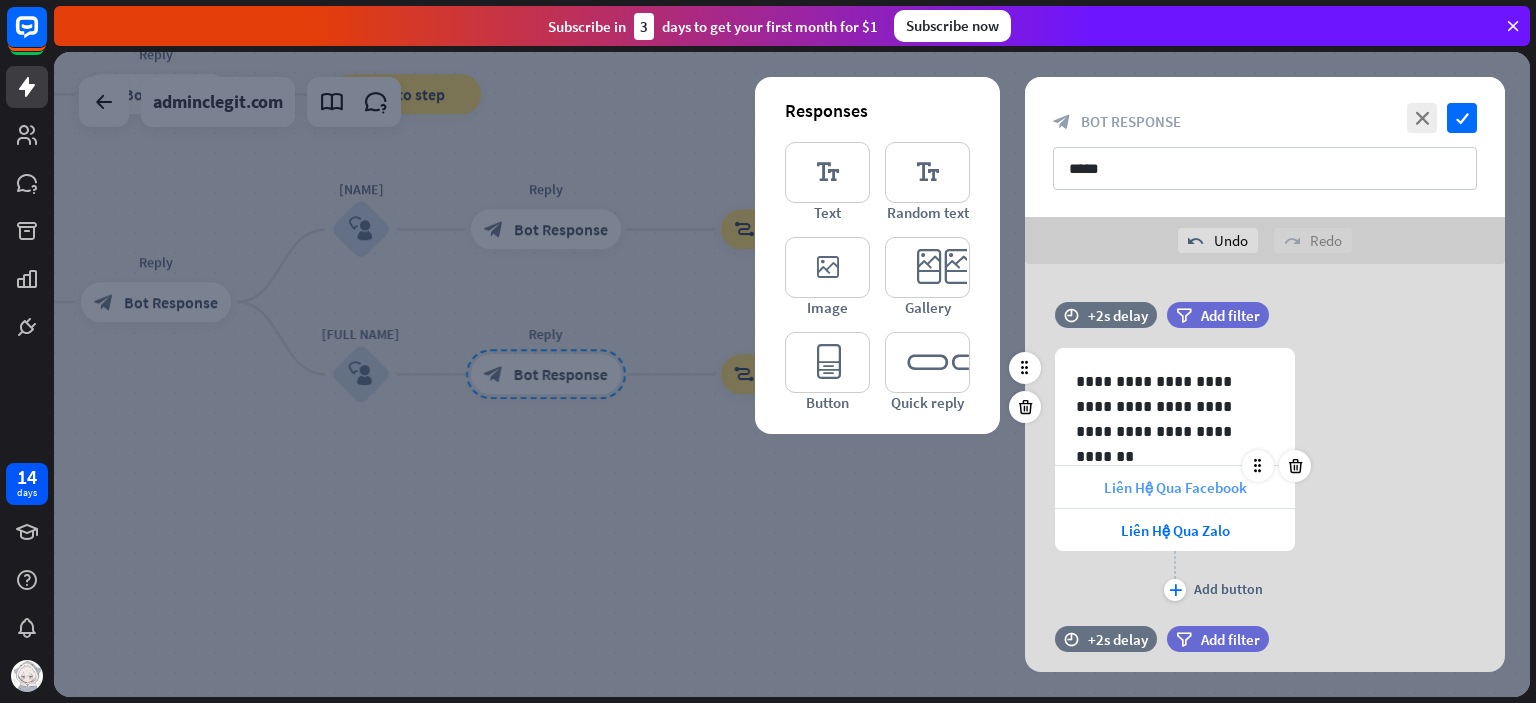 click on "Liên Hệ Qua Facebook" at bounding box center [1175, 487] 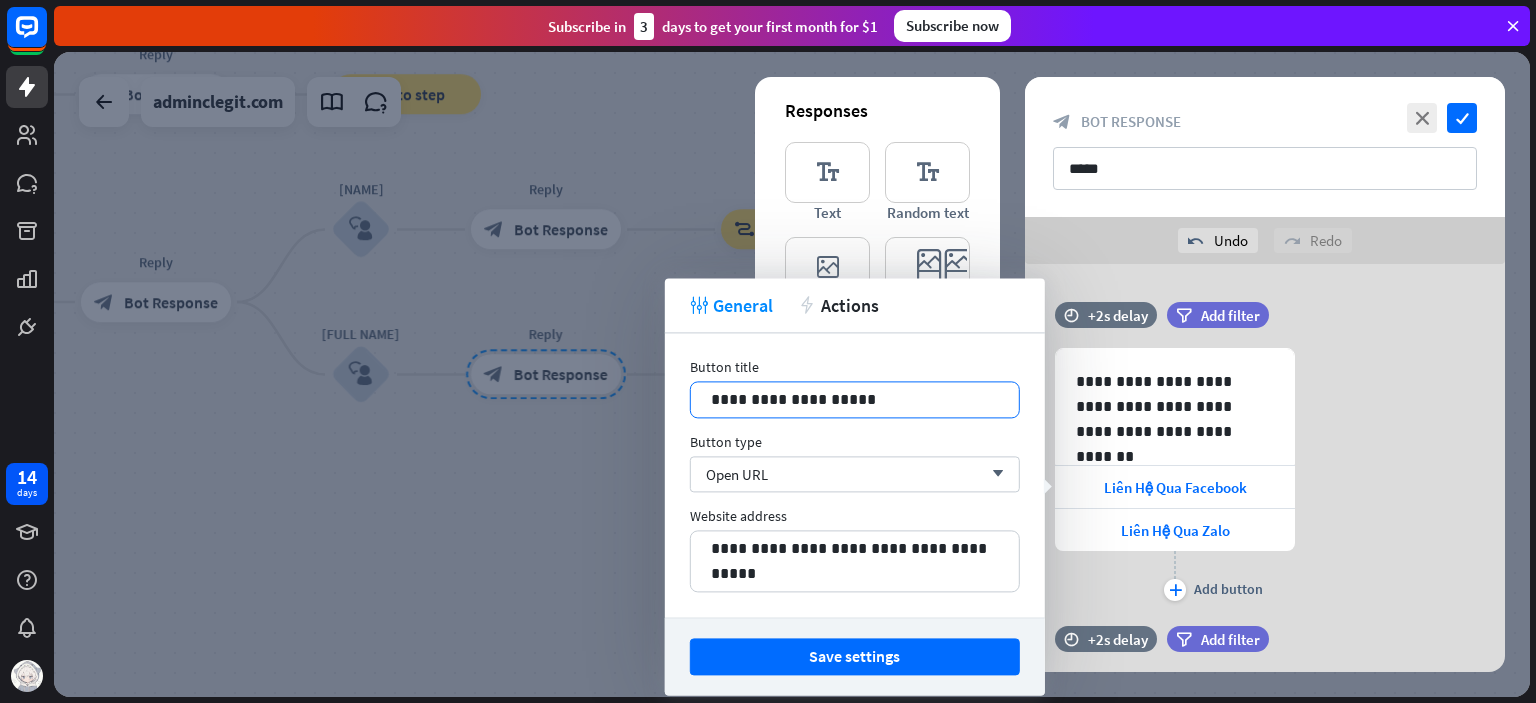 click on "**********" at bounding box center (855, 399) 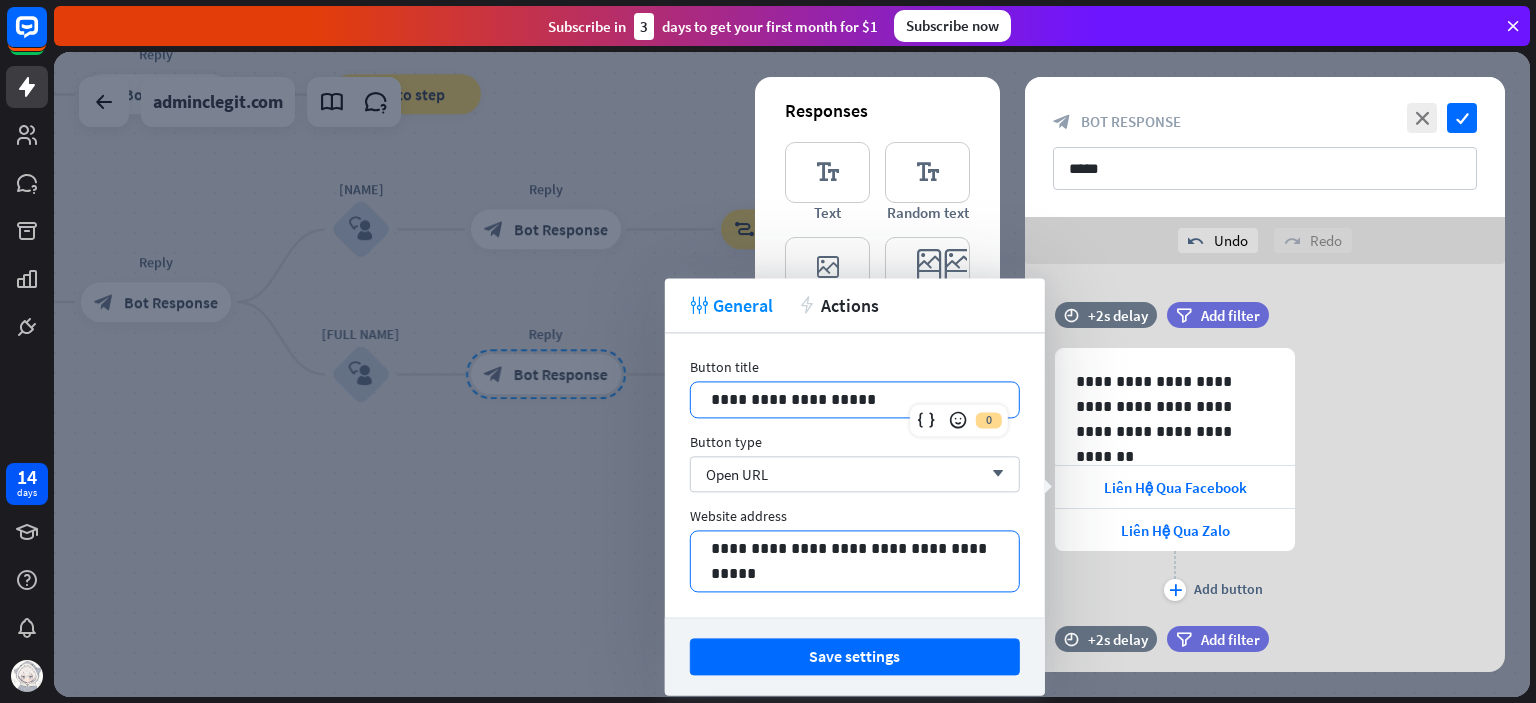 click on "**********" at bounding box center (855, 561) 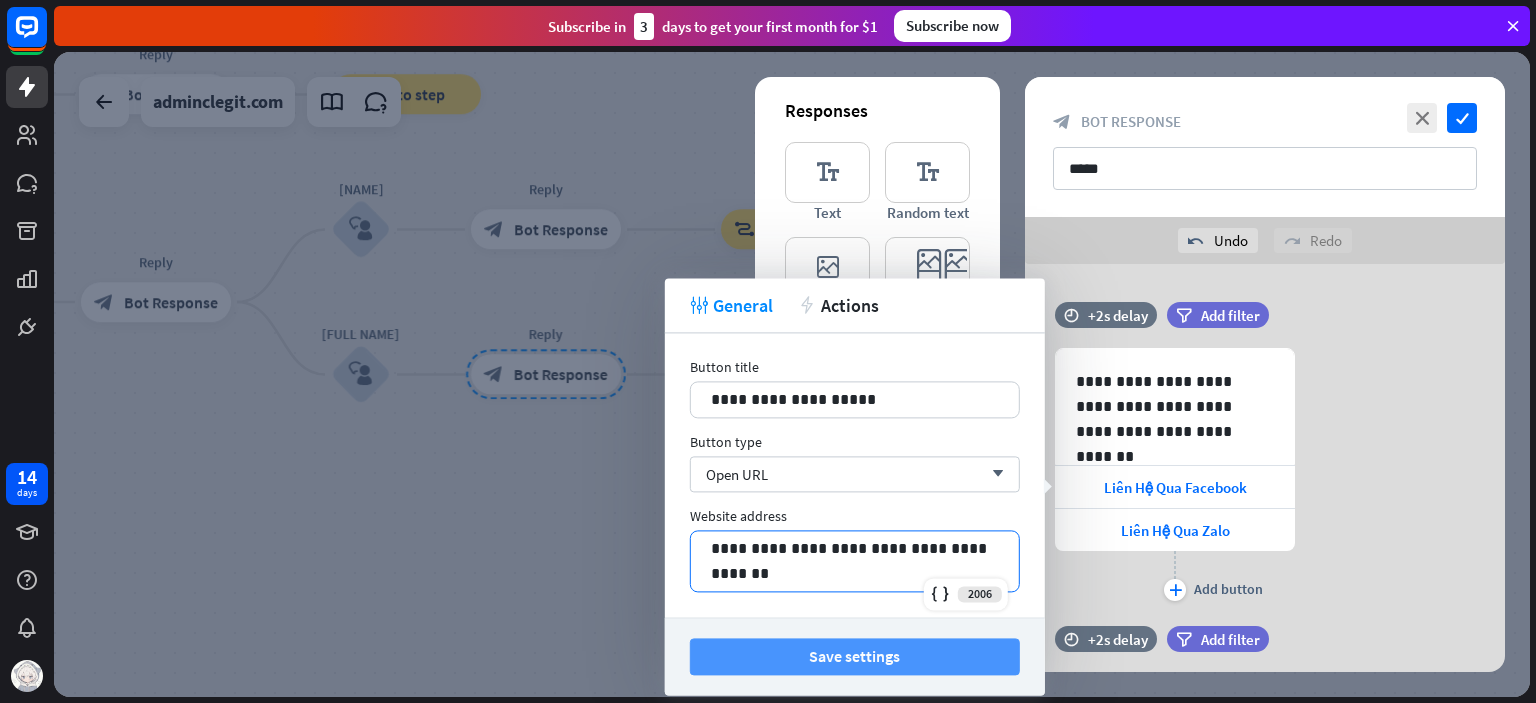 click on "Save settings" at bounding box center (855, 656) 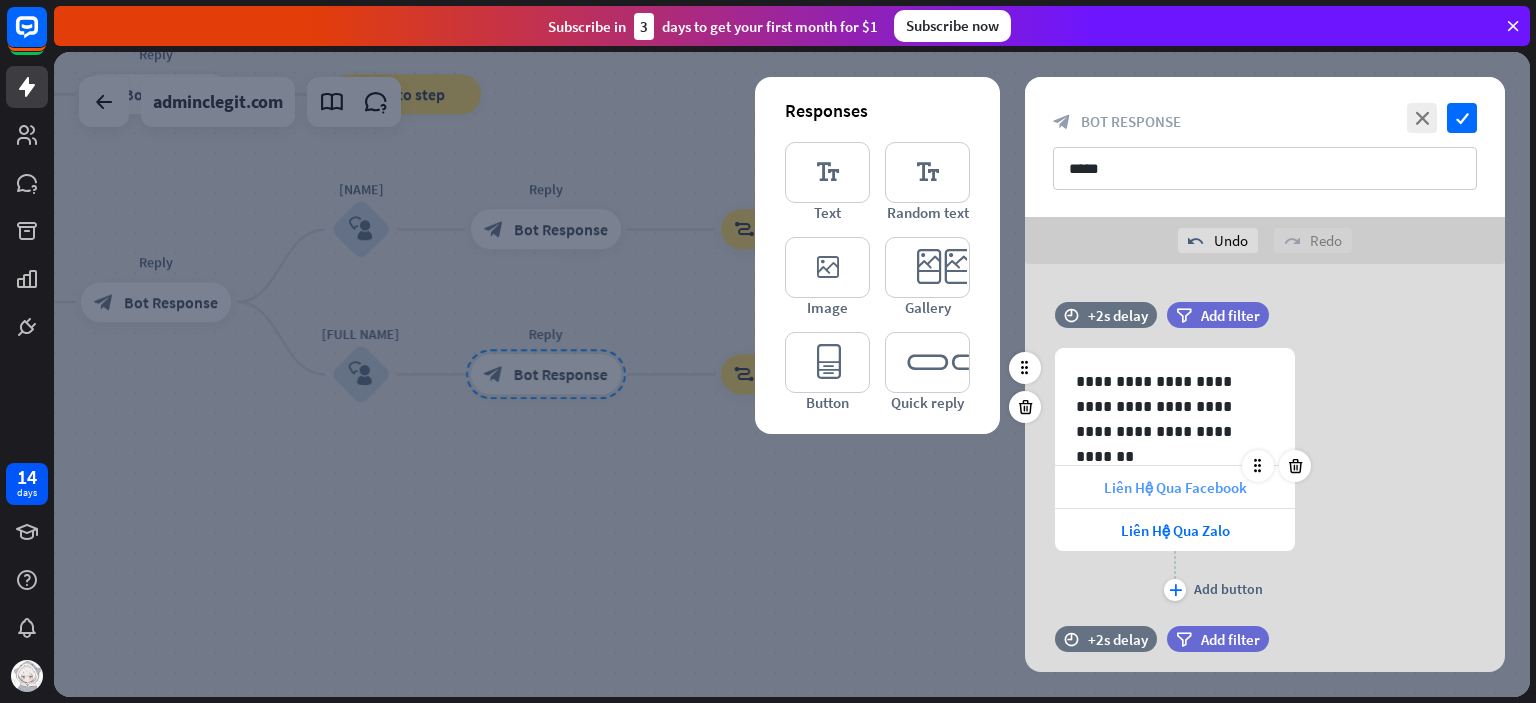 click on "Liên Hệ Qua Facebook" at bounding box center [1175, 487] 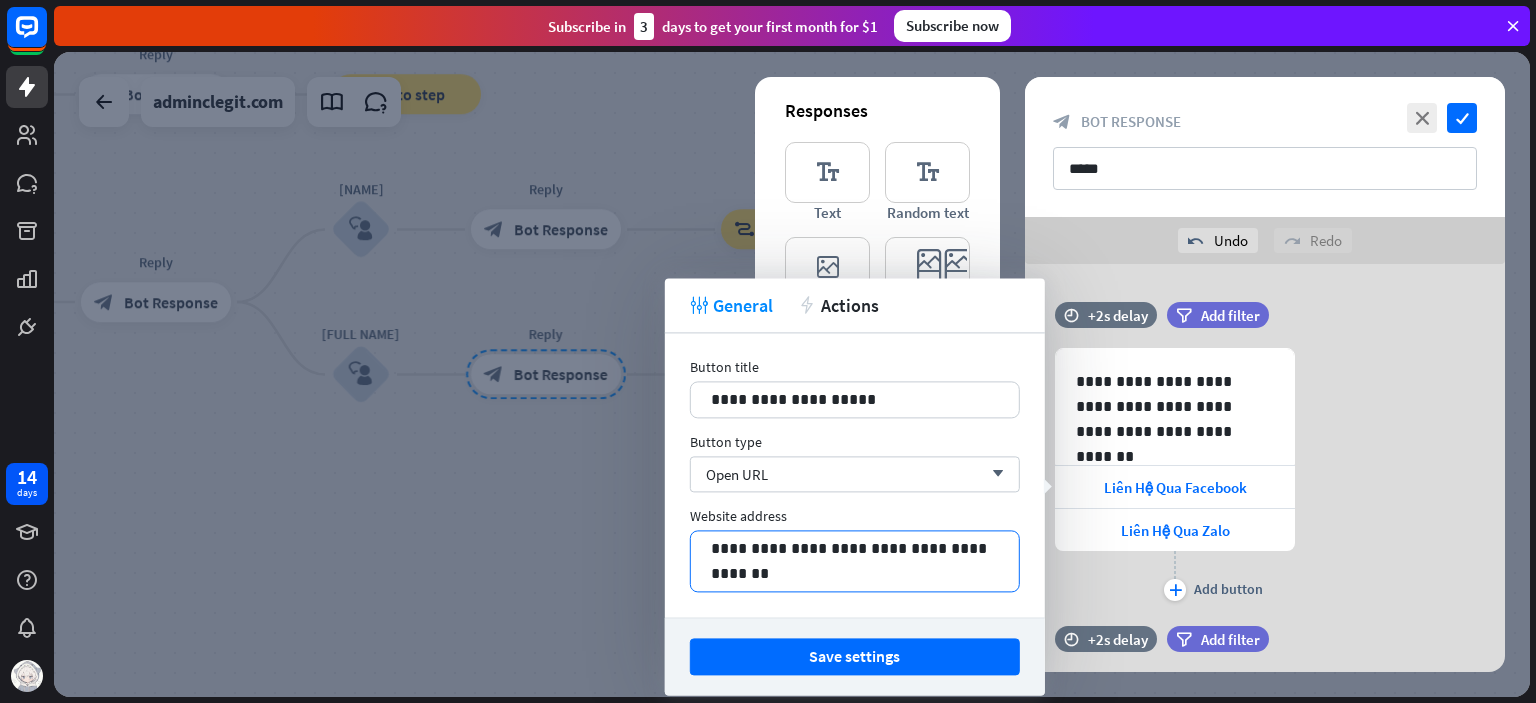 click on "**********" at bounding box center [855, 561] 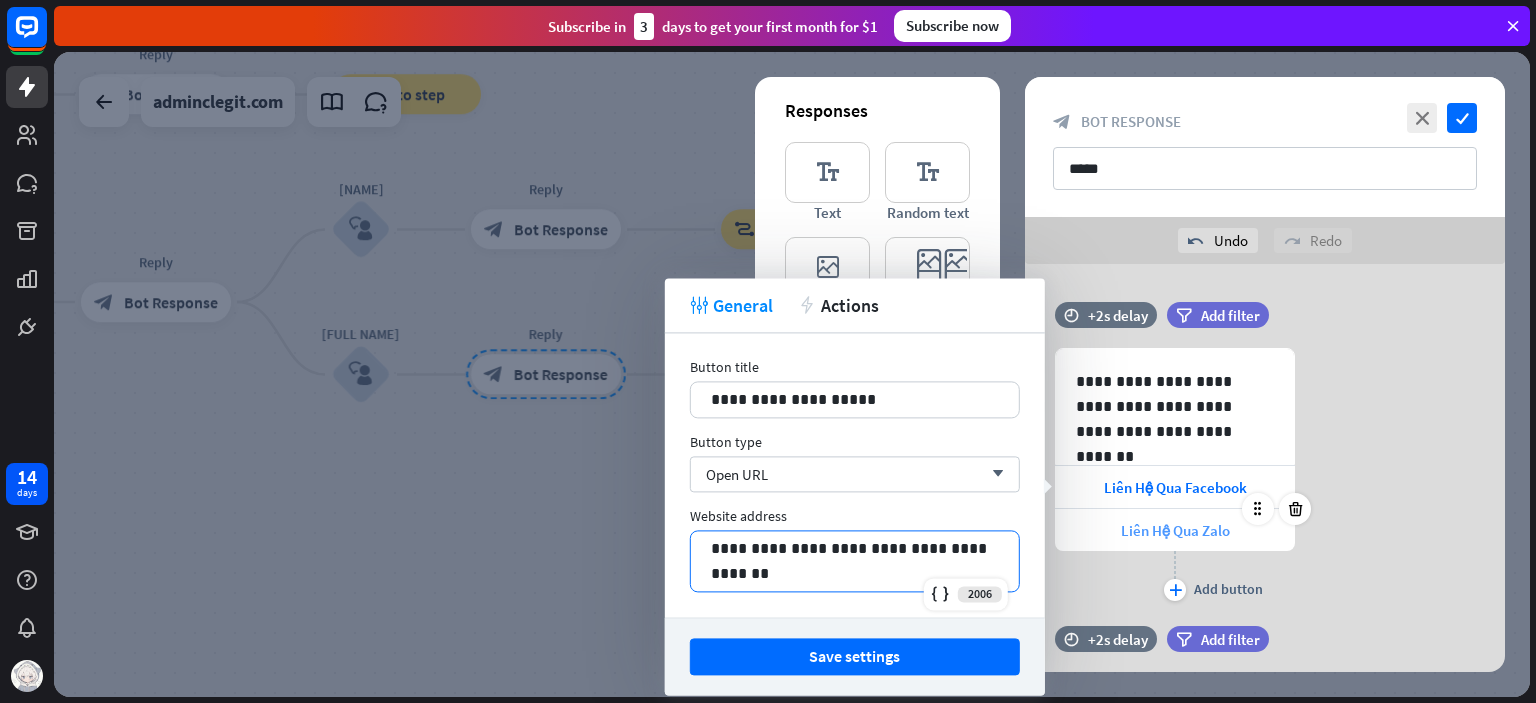 click on "Liên Hệ Qua Zalo" at bounding box center (1175, 530) 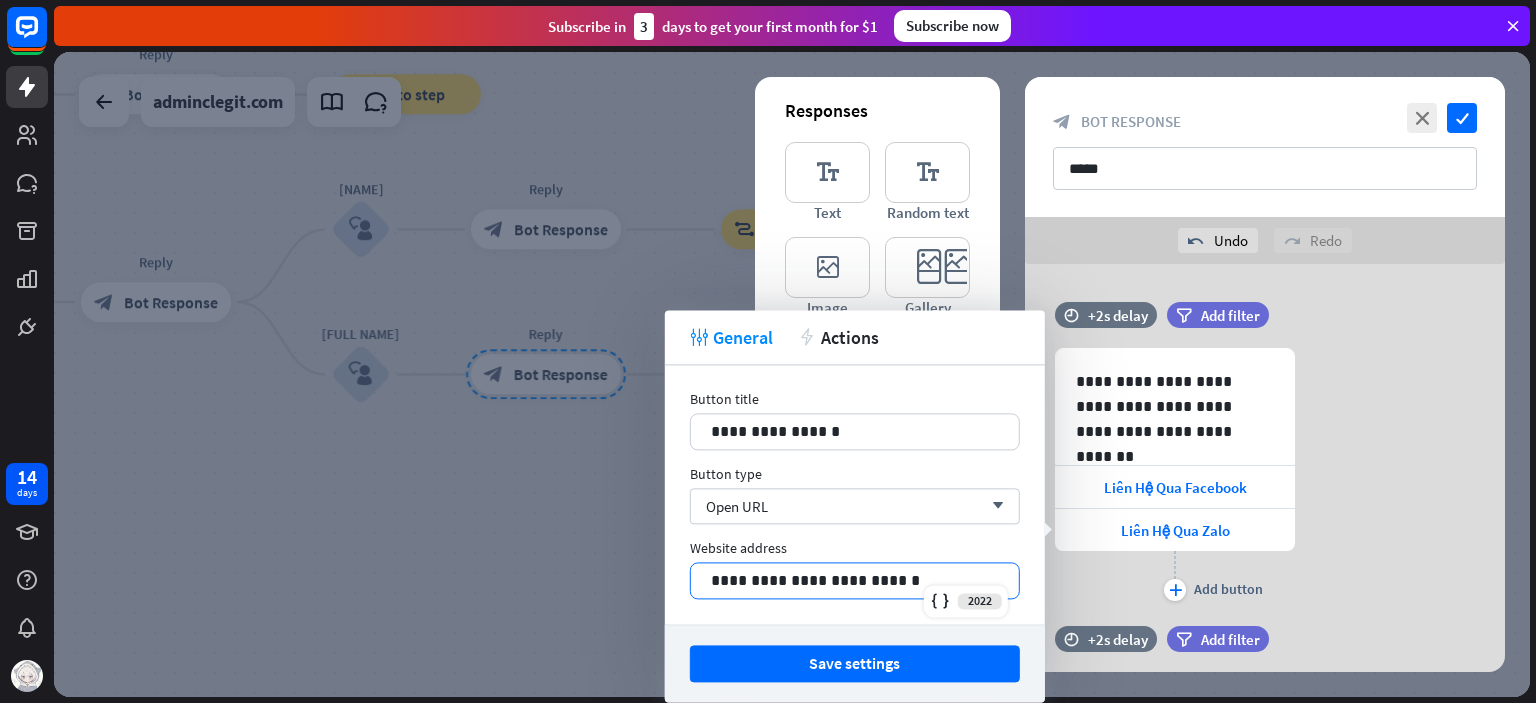 click on "**********" at bounding box center [855, 580] 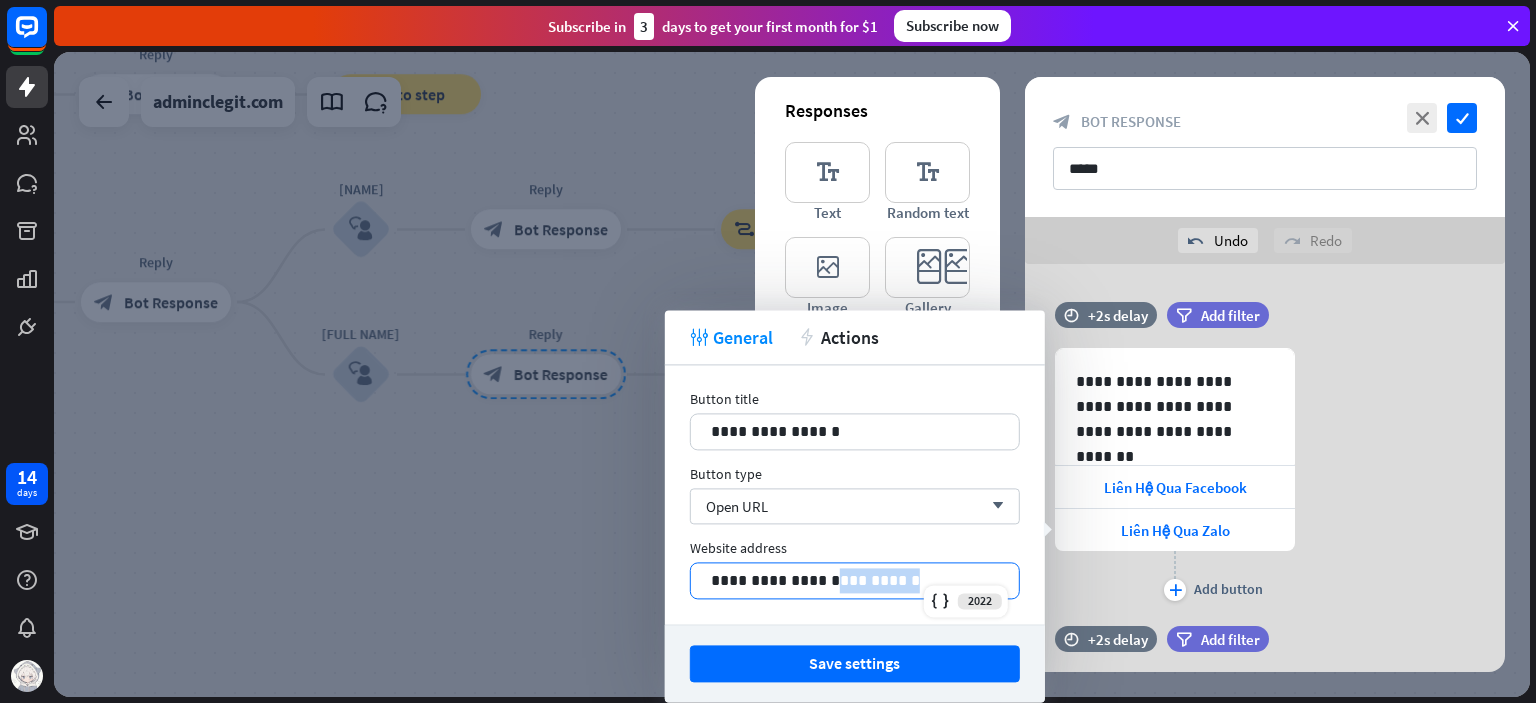 click on "**********" at bounding box center [855, 580] 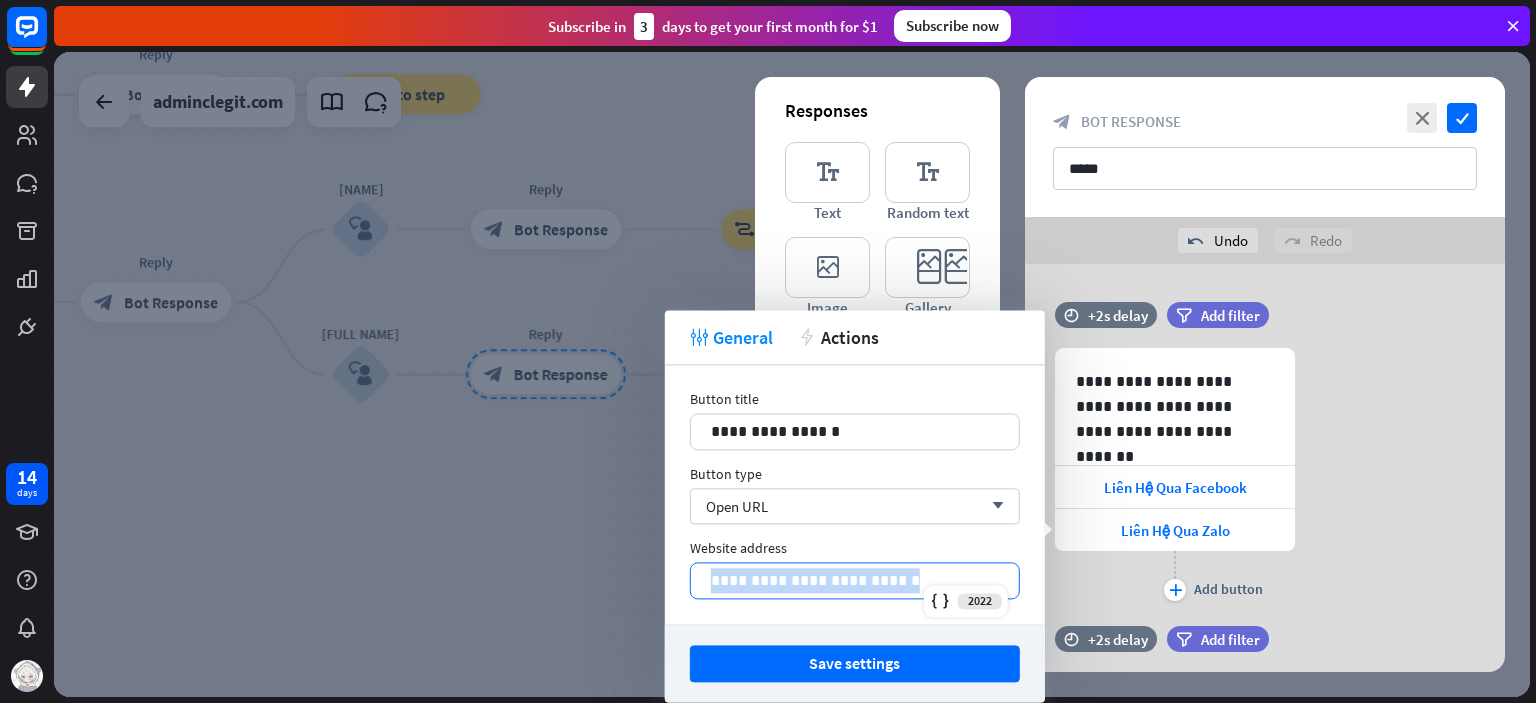 click on "**********" at bounding box center [855, 580] 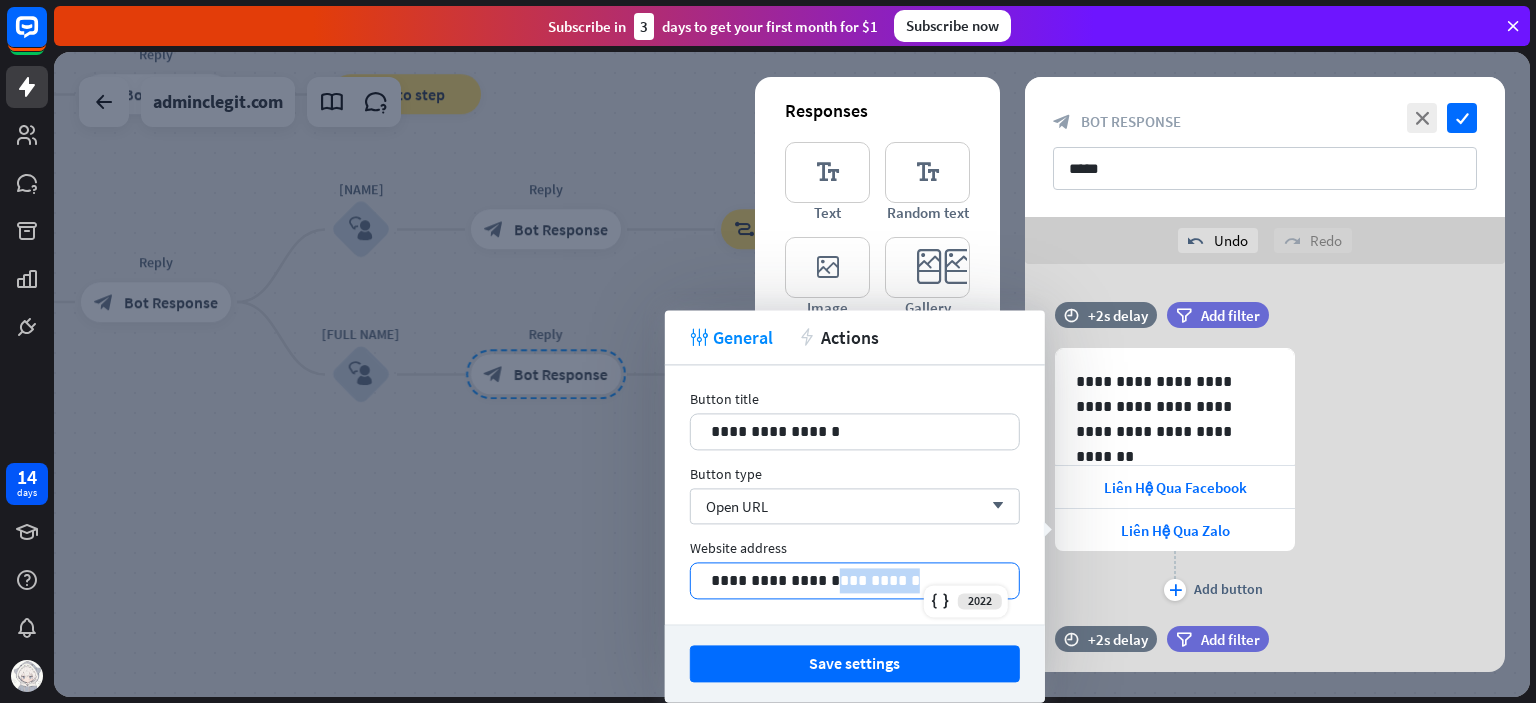 click on "**********" at bounding box center [855, 580] 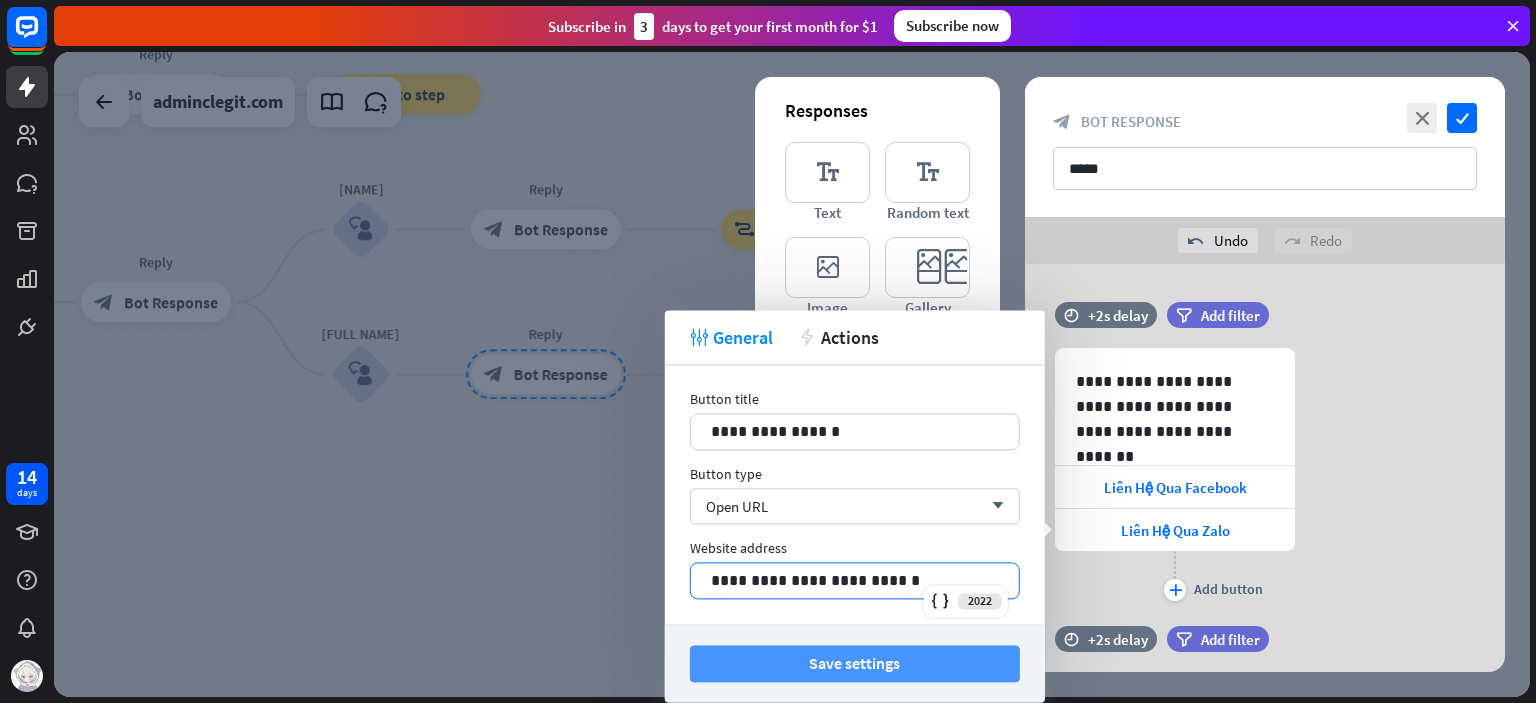 click on "Save settings" at bounding box center (855, 663) 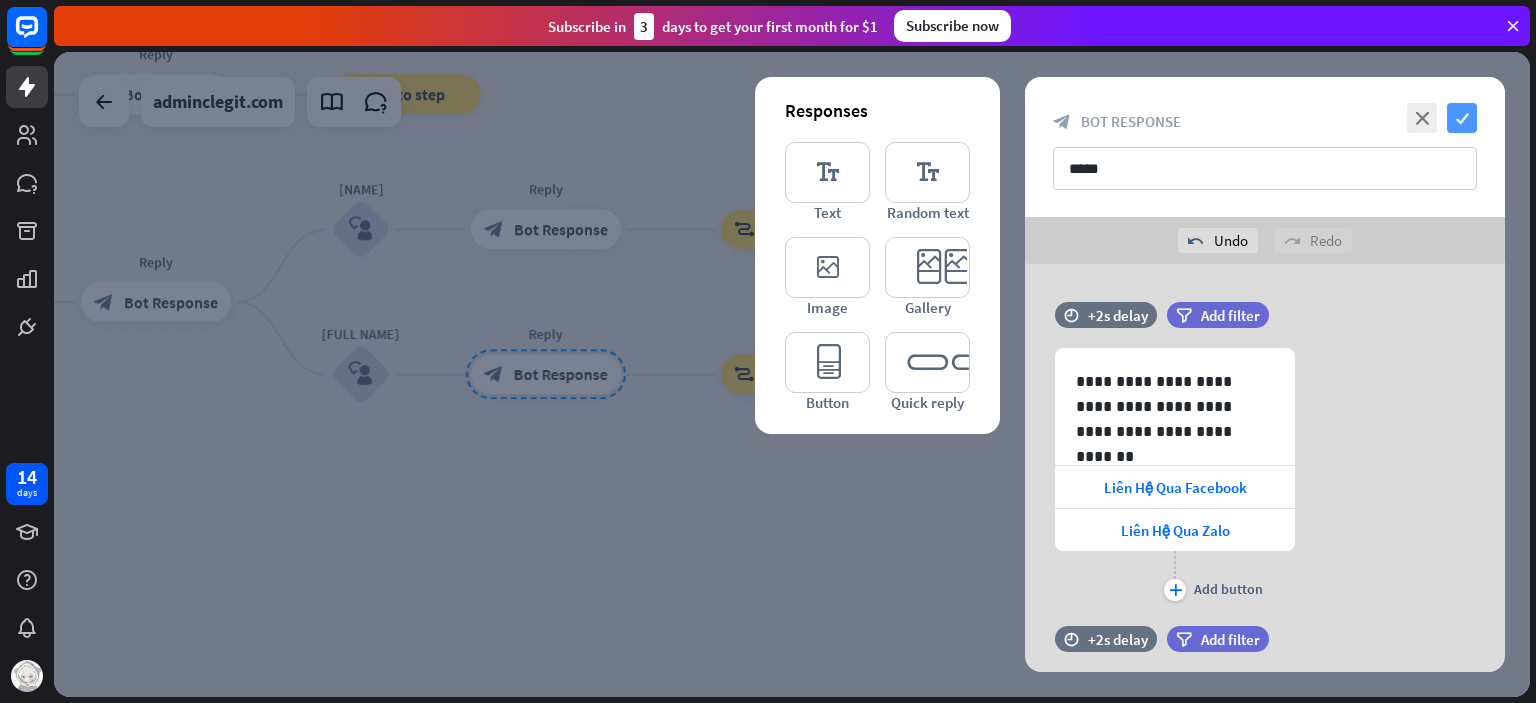 click on "check" at bounding box center [1462, 118] 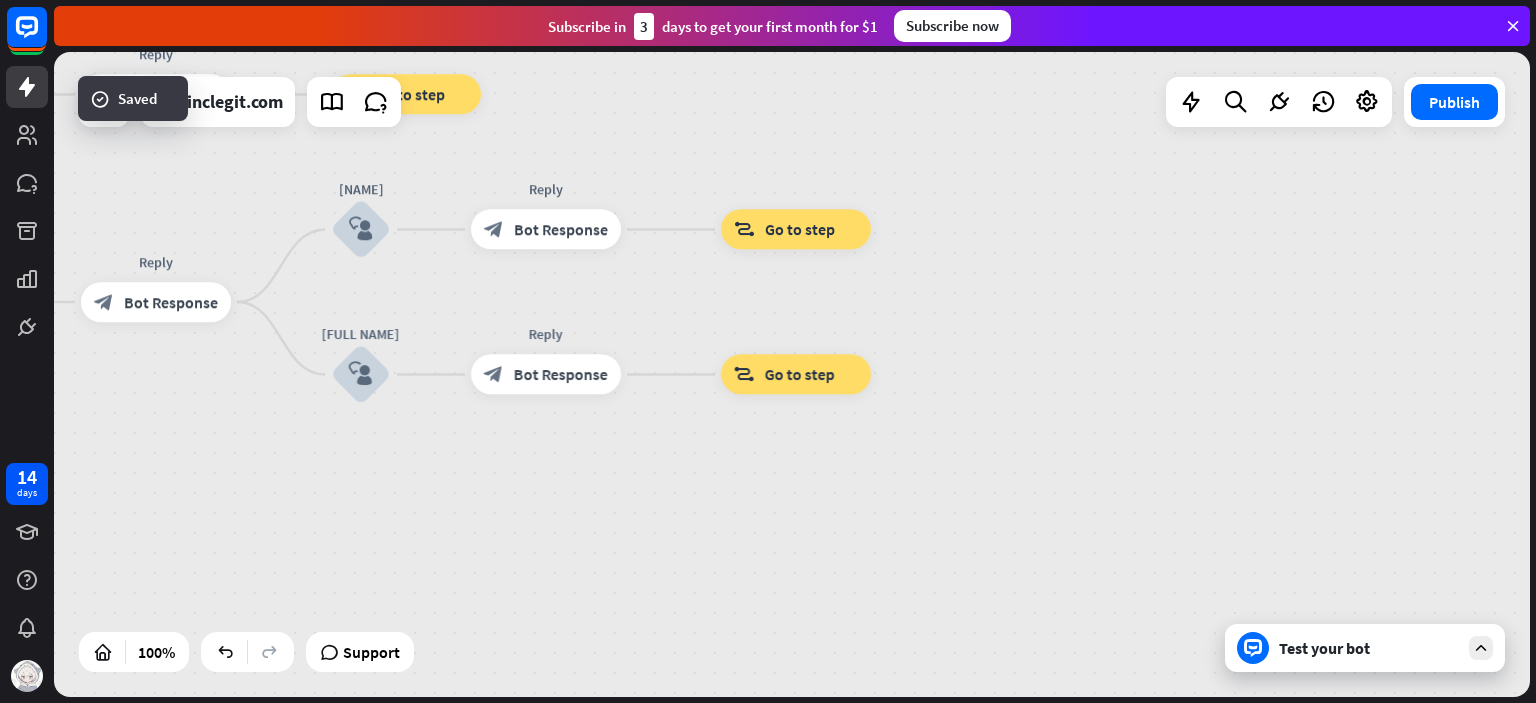 click on "Test your bot" at bounding box center [1369, 648] 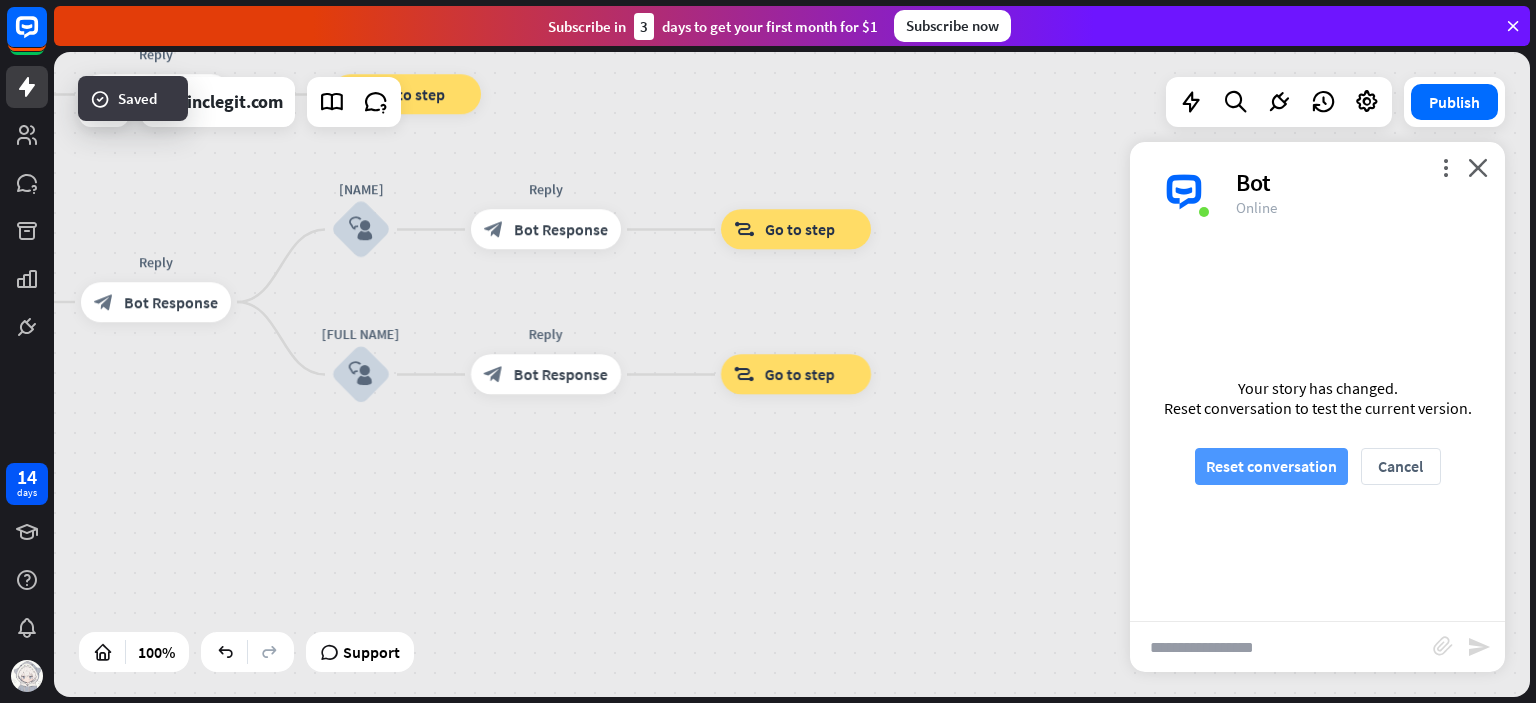 click on "Reset conversation" at bounding box center [1271, 466] 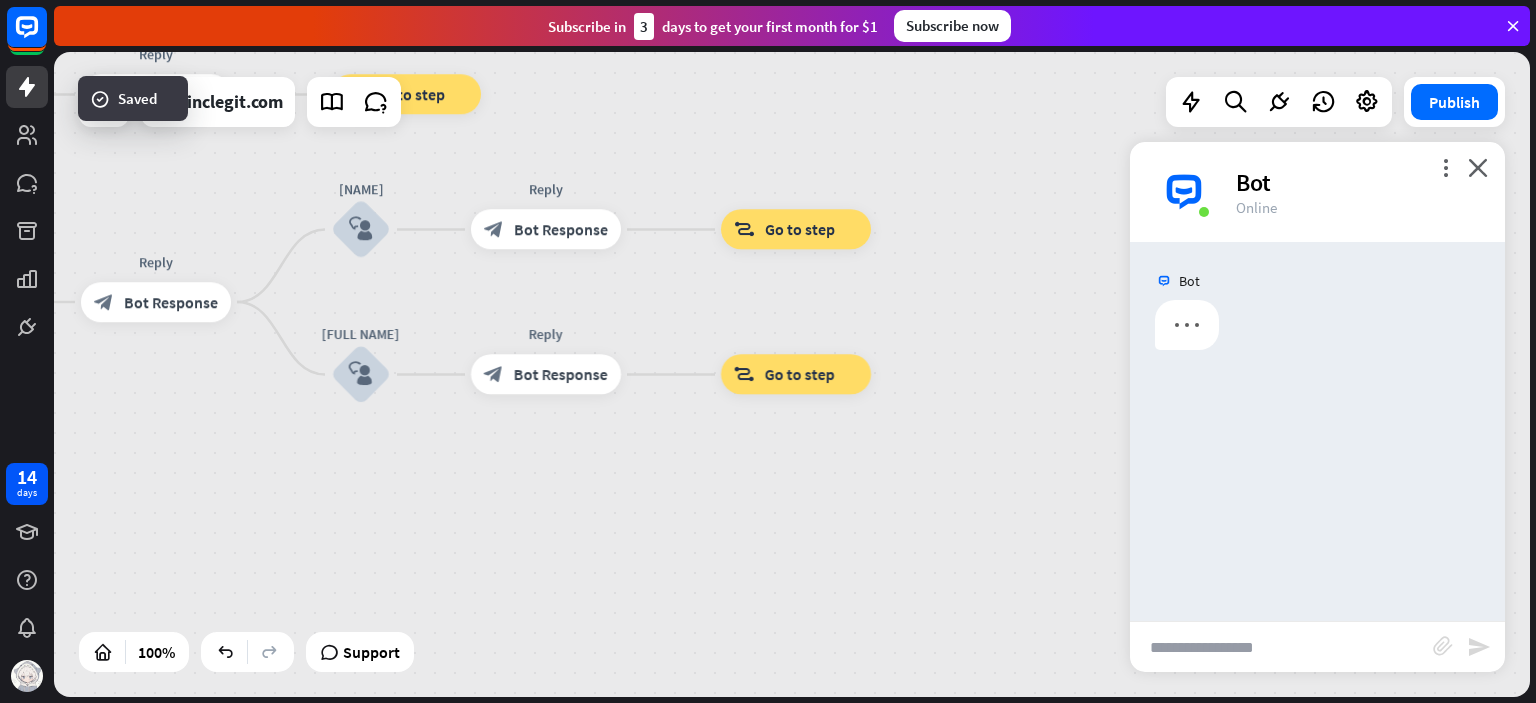 scroll, scrollTop: 0, scrollLeft: 0, axis: both 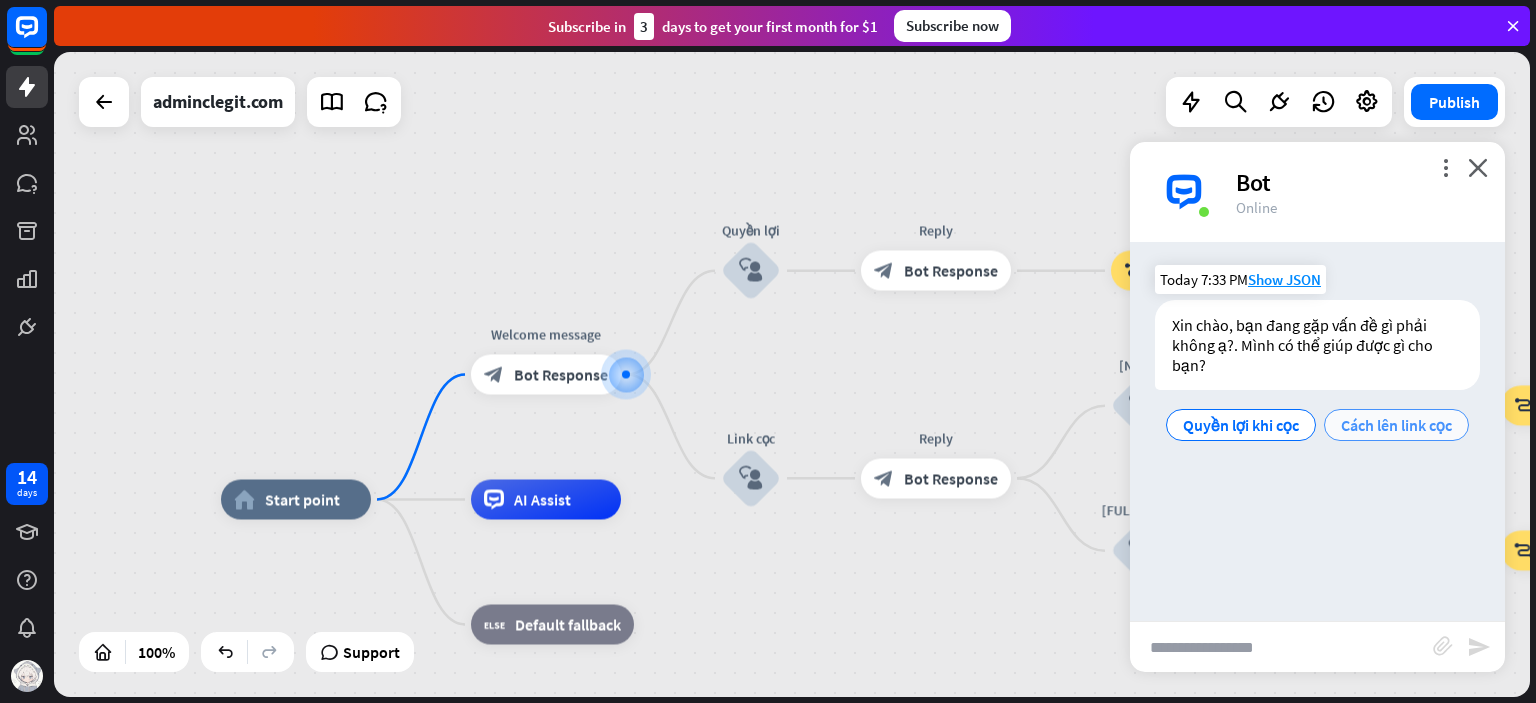click on "Cách lên link cọc" at bounding box center (1396, 425) 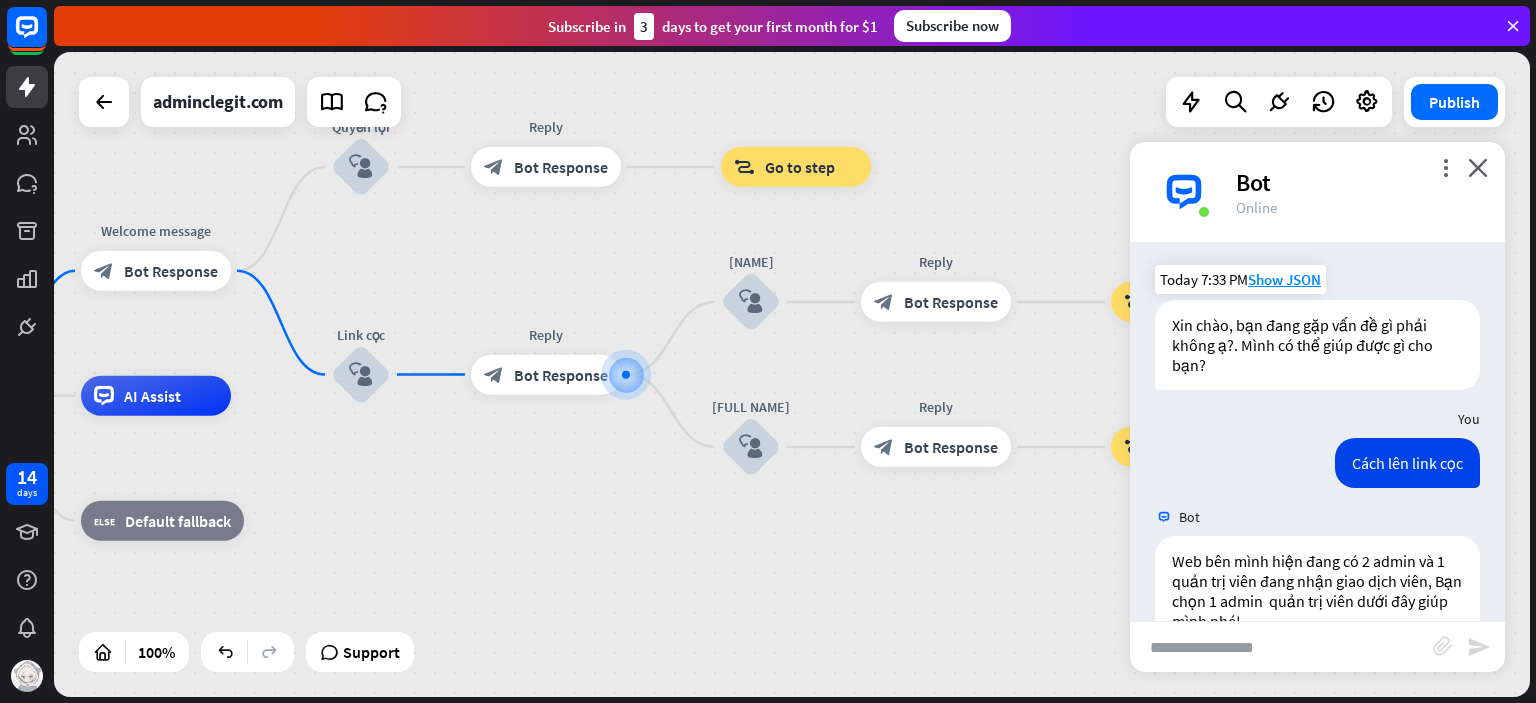 scroll, scrollTop: 149, scrollLeft: 0, axis: vertical 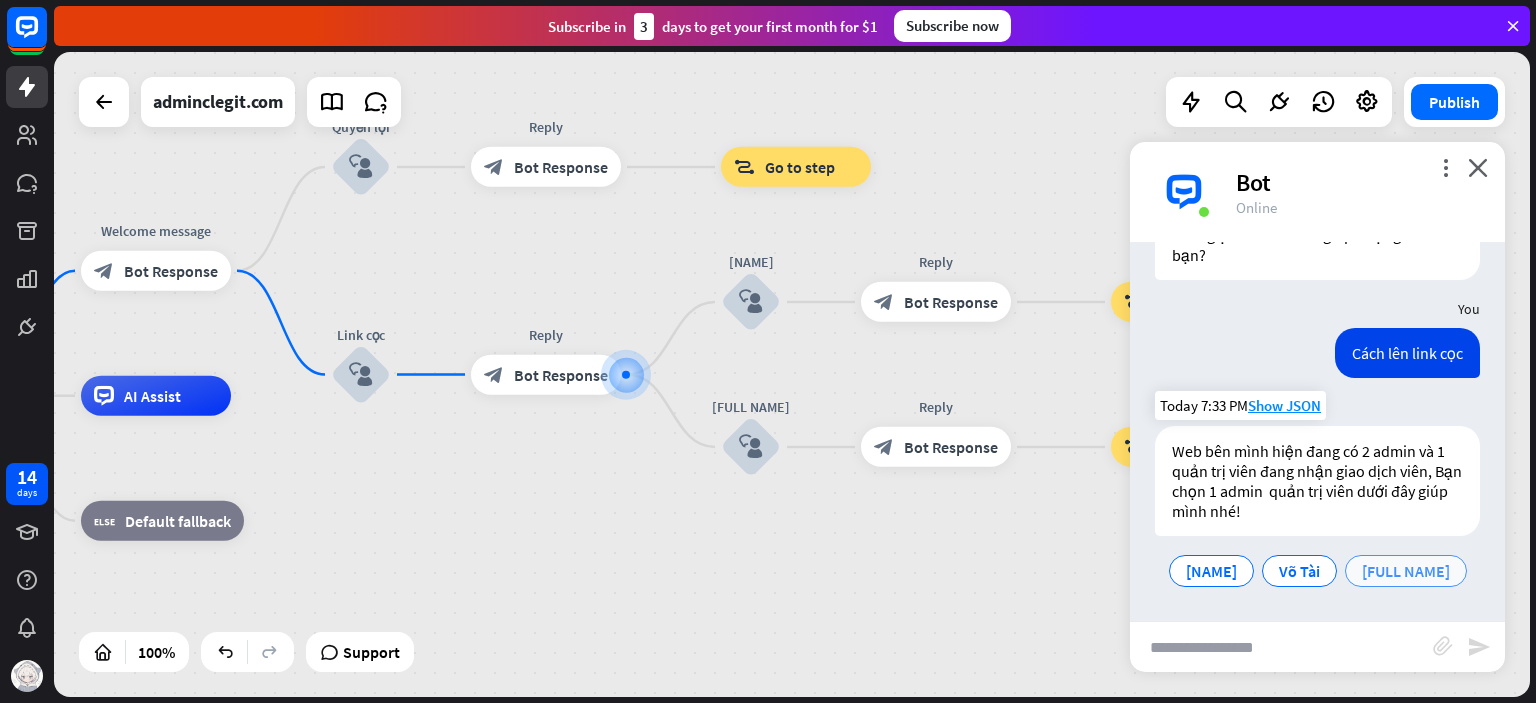 click on "[FULL NAME]" at bounding box center [1406, 571] 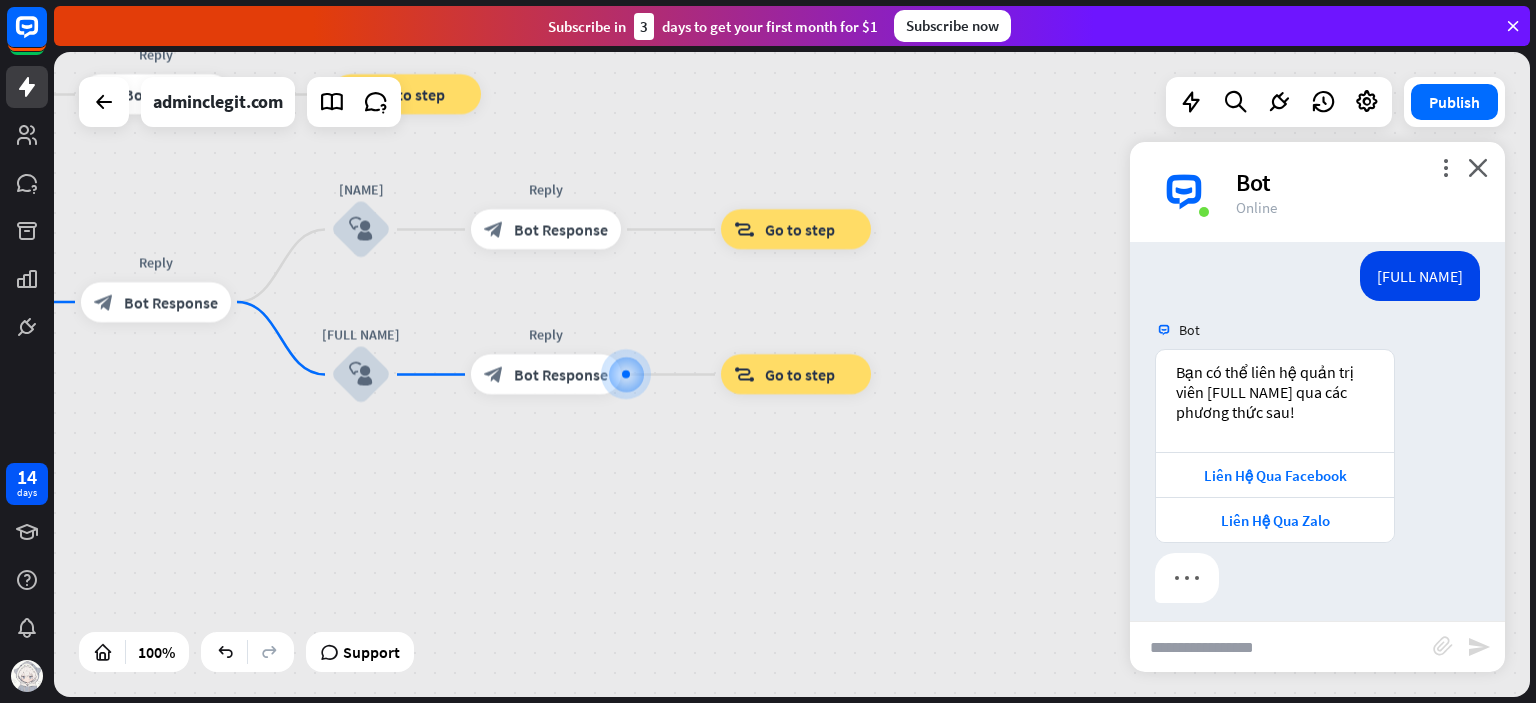 scroll, scrollTop: 454, scrollLeft: 0, axis: vertical 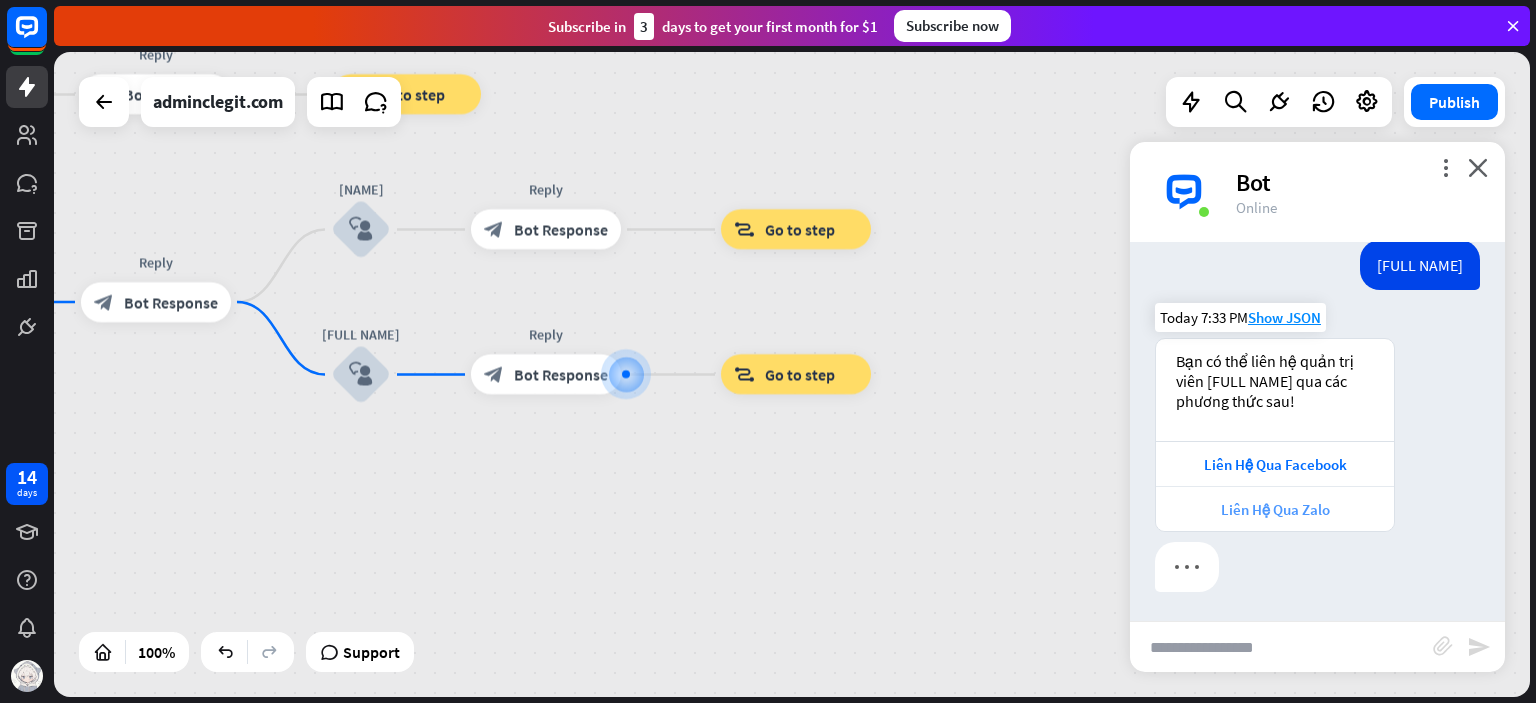 click on "Liên Hệ Qua Zalo" at bounding box center [1275, 509] 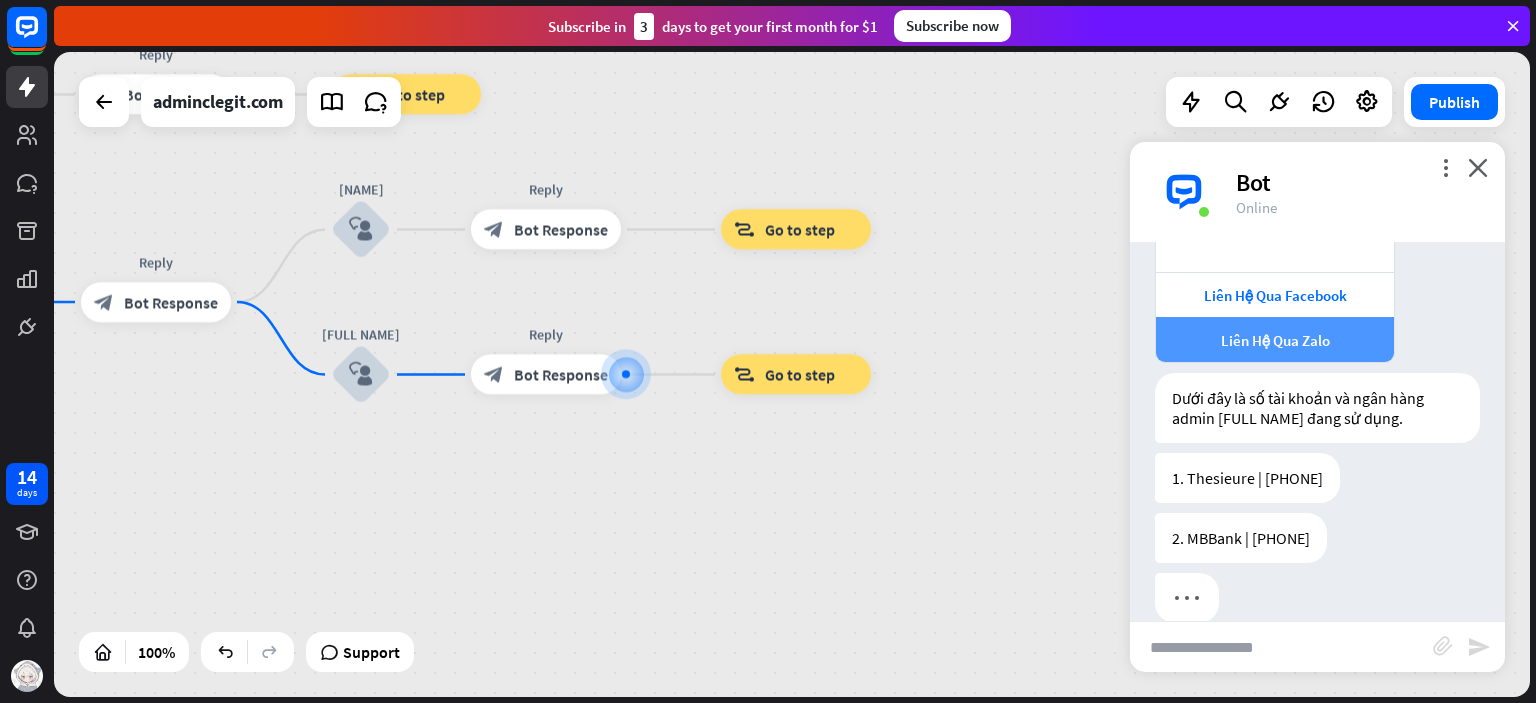 scroll, scrollTop: 654, scrollLeft: 0, axis: vertical 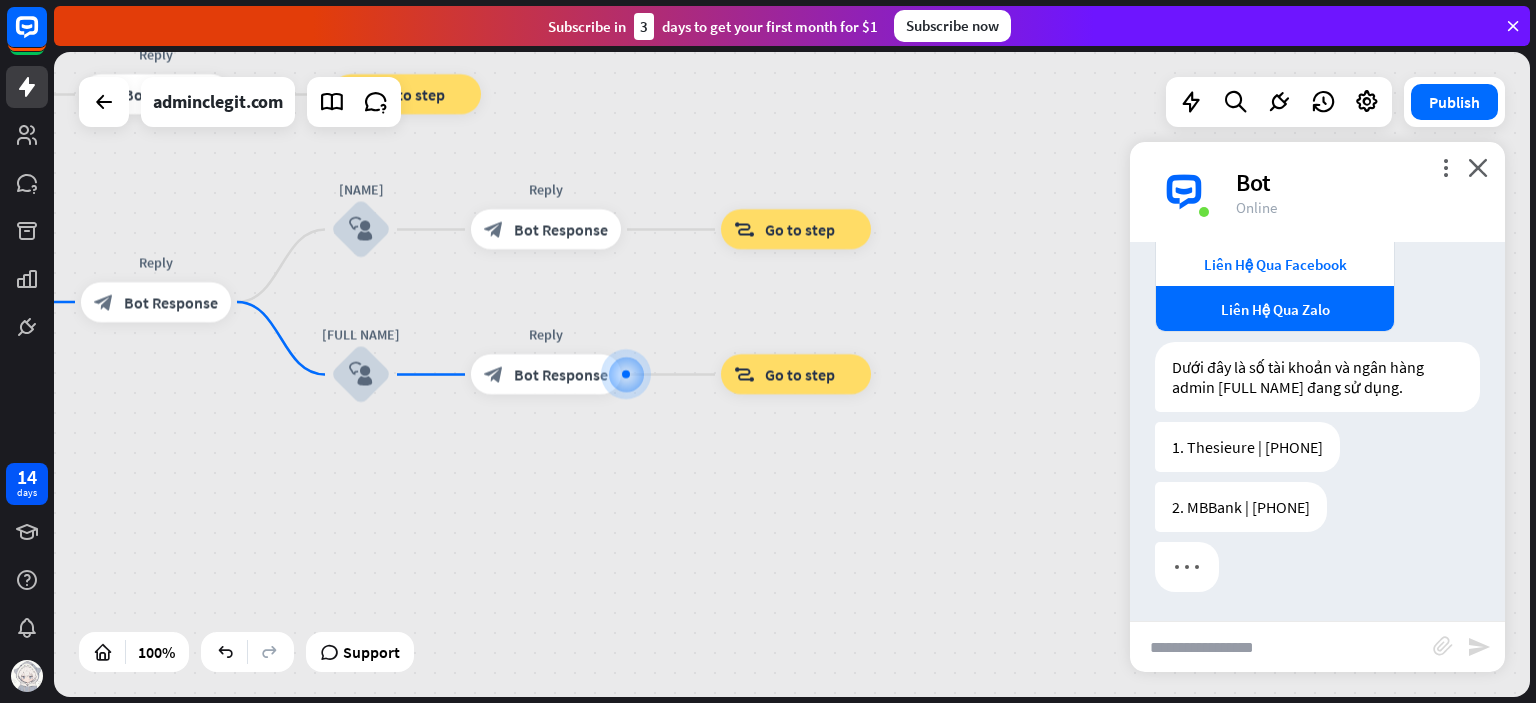 click on "Bot Response" at bounding box center [561, 375] 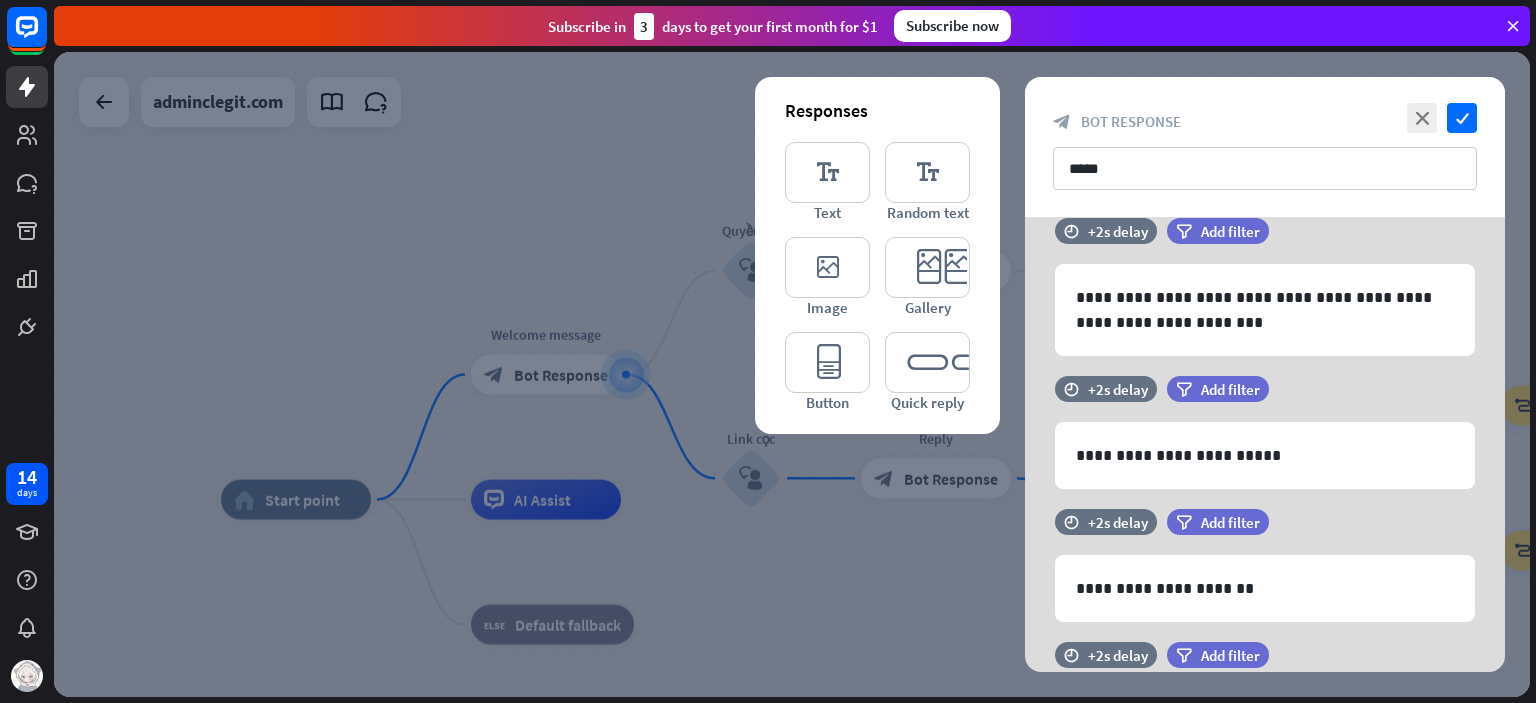 scroll, scrollTop: 354, scrollLeft: 0, axis: vertical 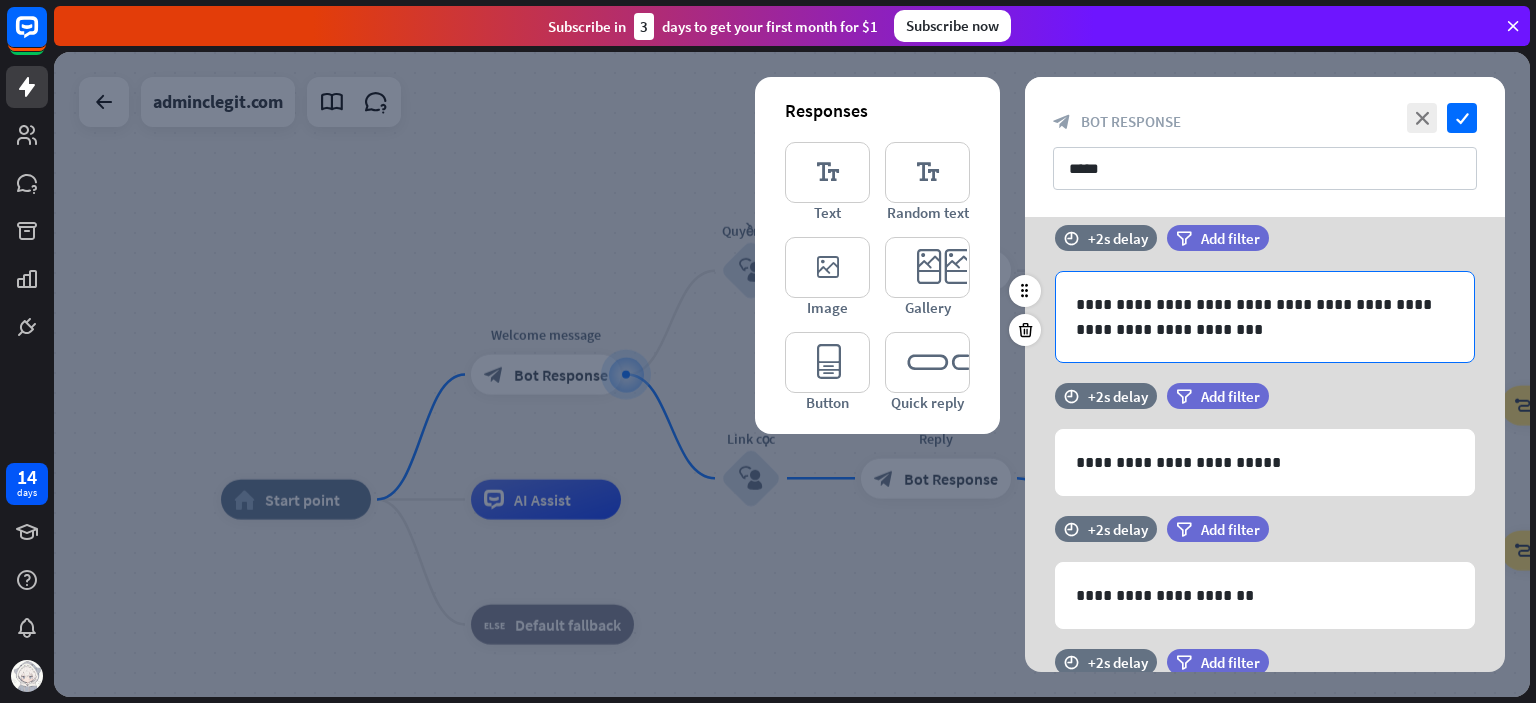 click on "**********" at bounding box center [1265, 317] 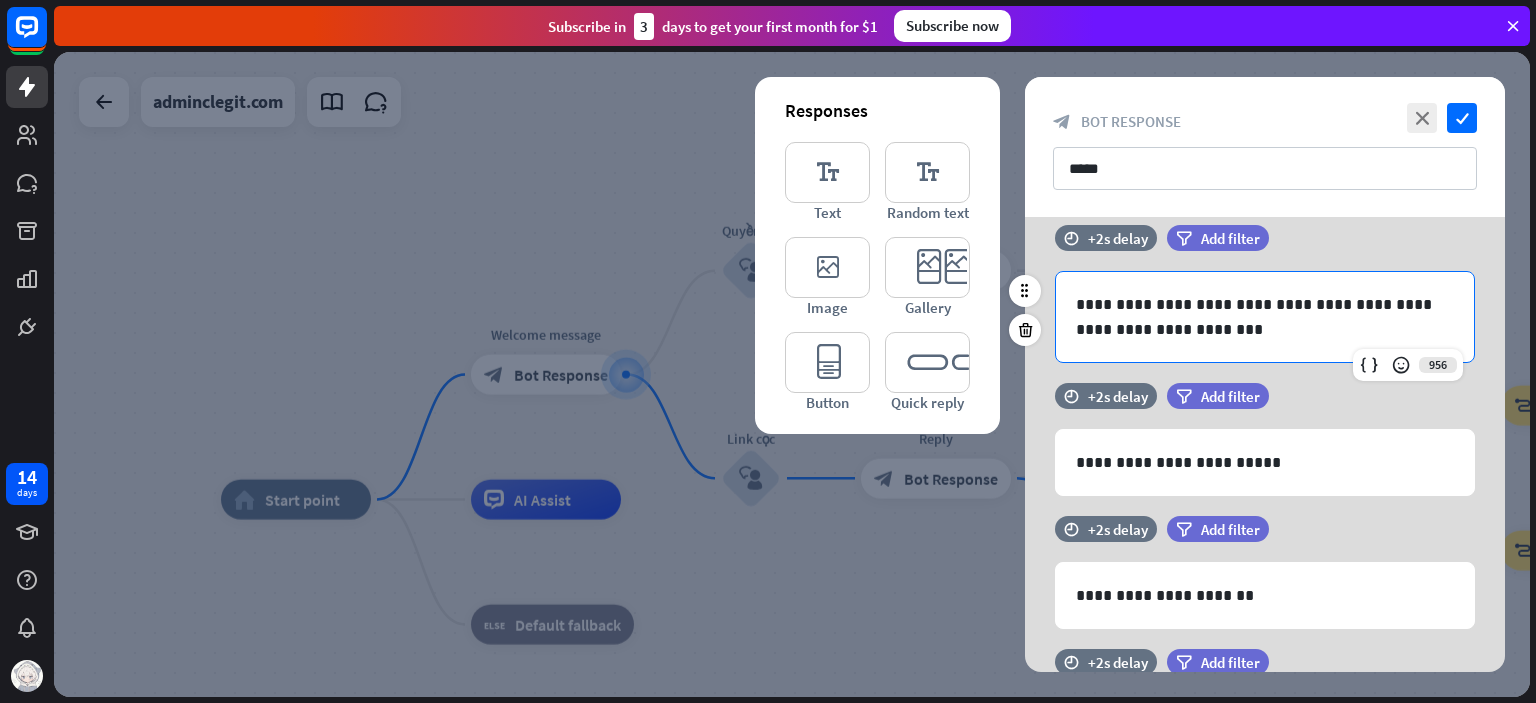 click on "**********" at bounding box center (1265, 317) 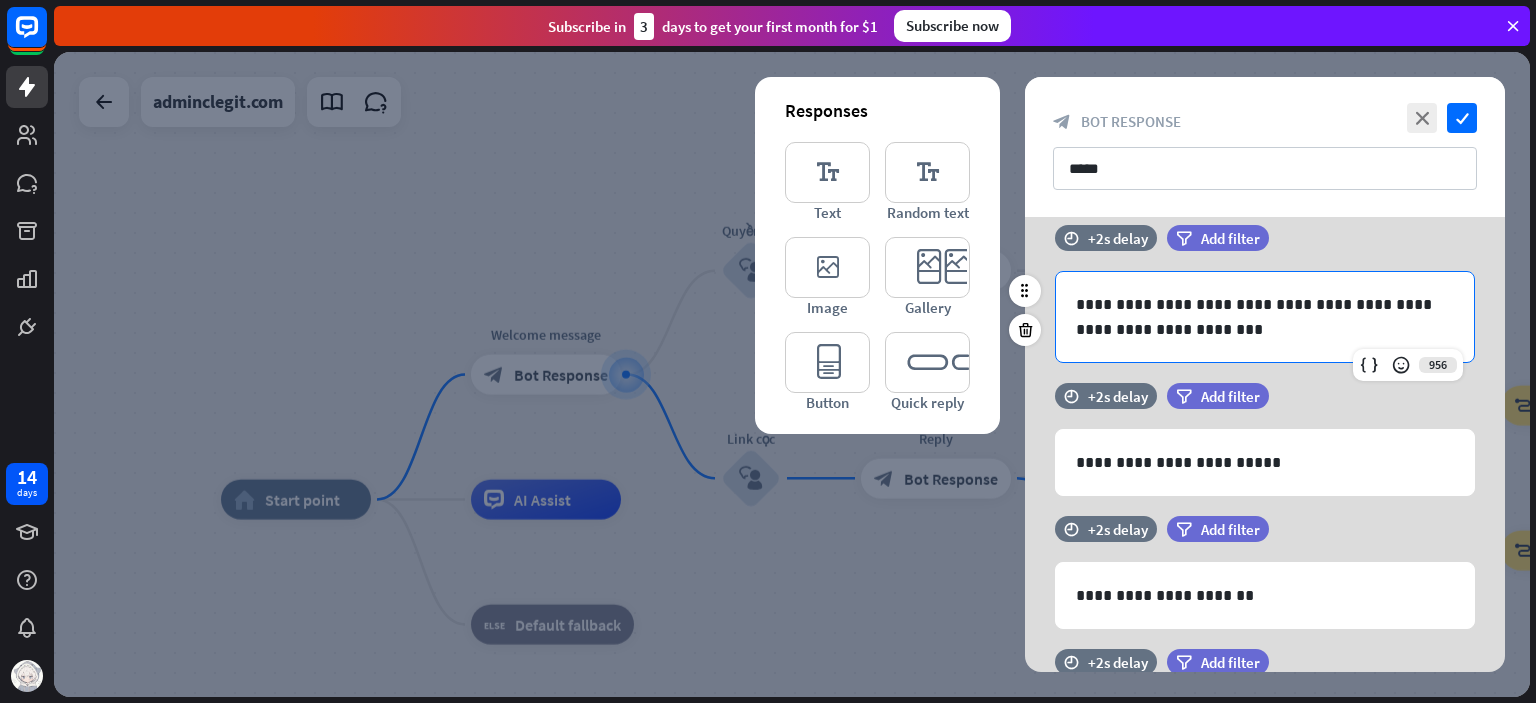 type 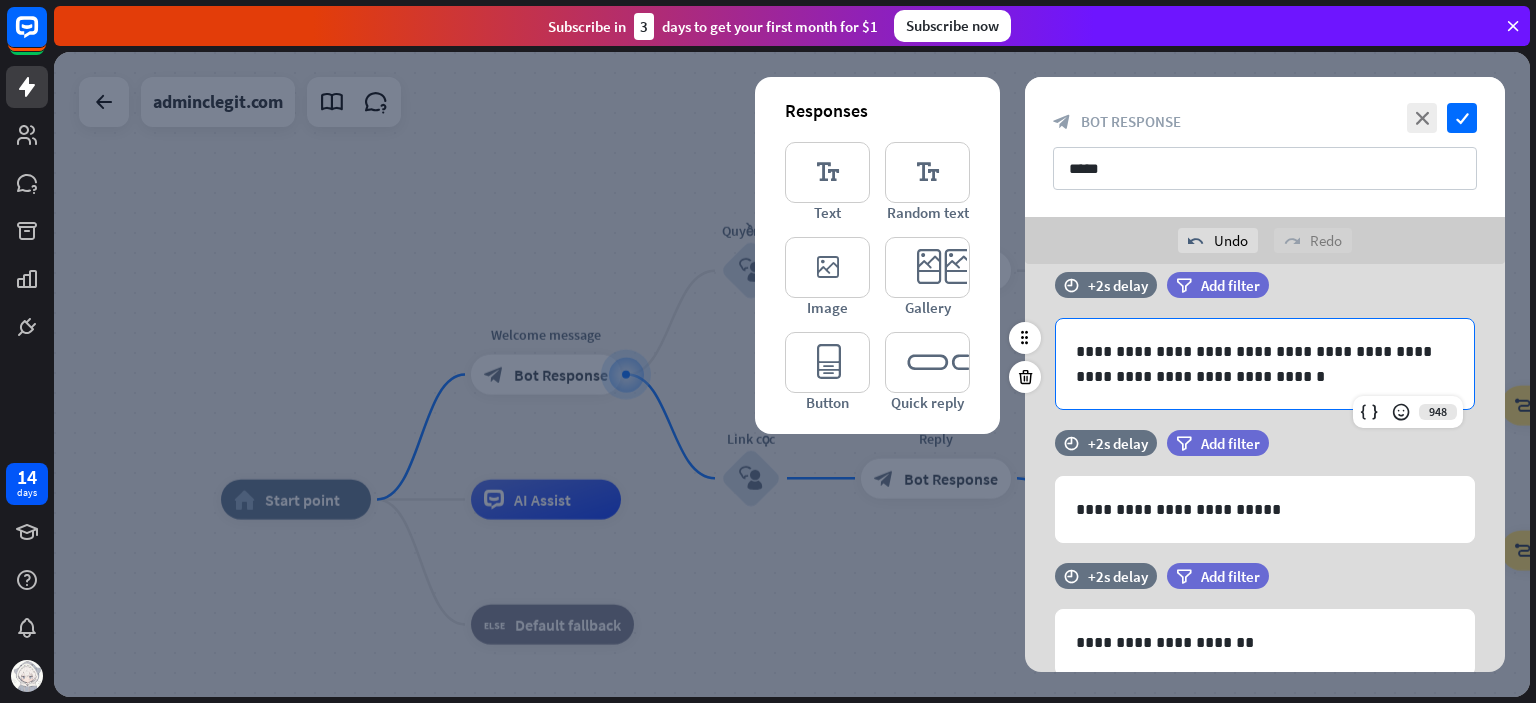 click on "**********" at bounding box center (1265, 364) 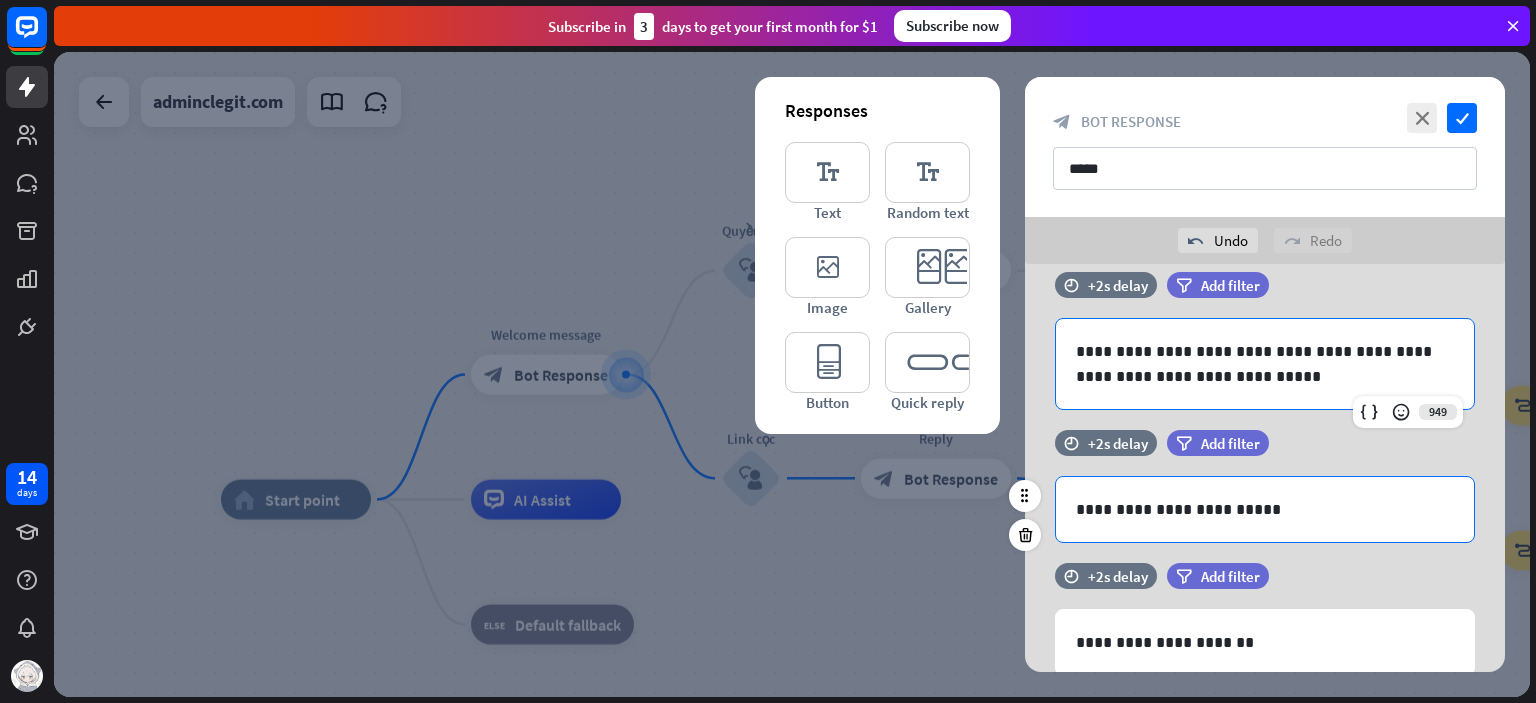 click on "**********" at bounding box center (1265, 509) 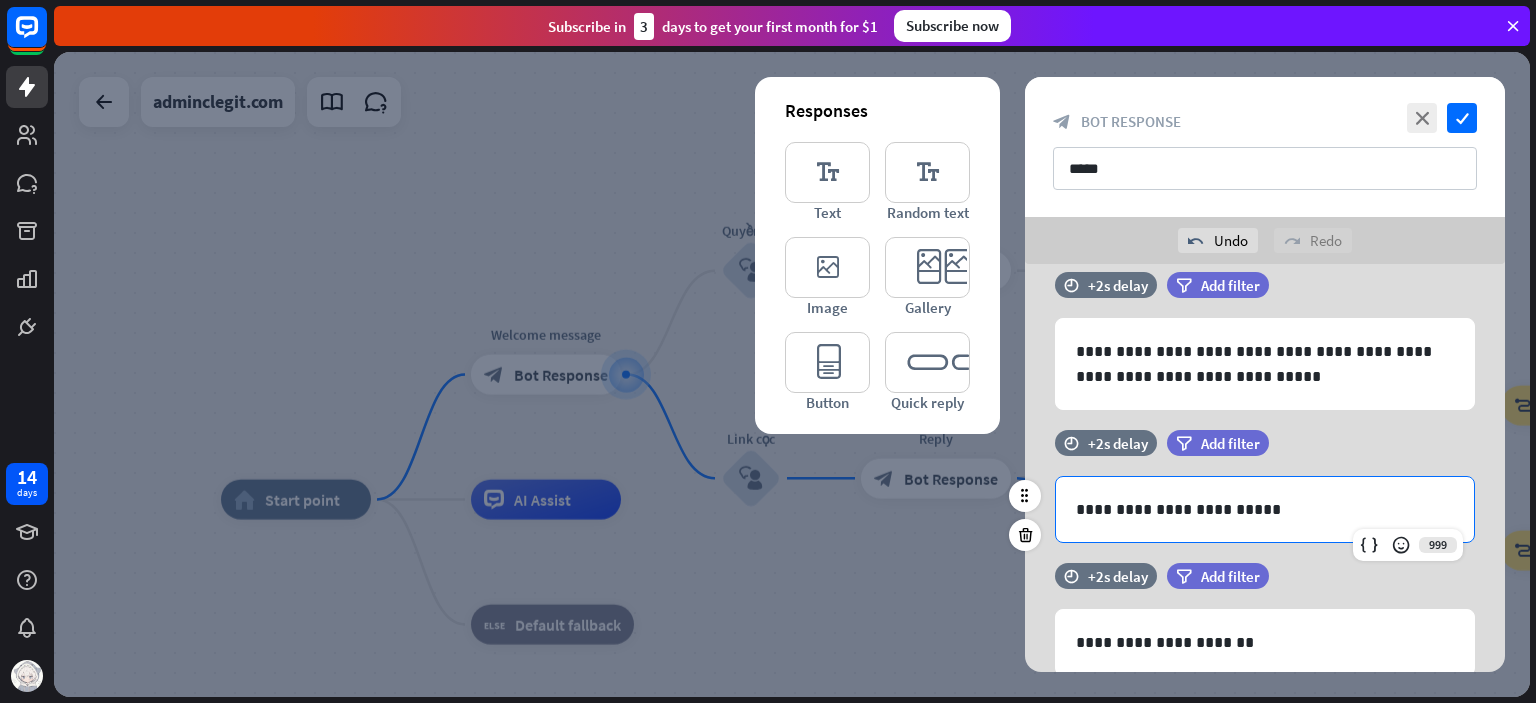 type 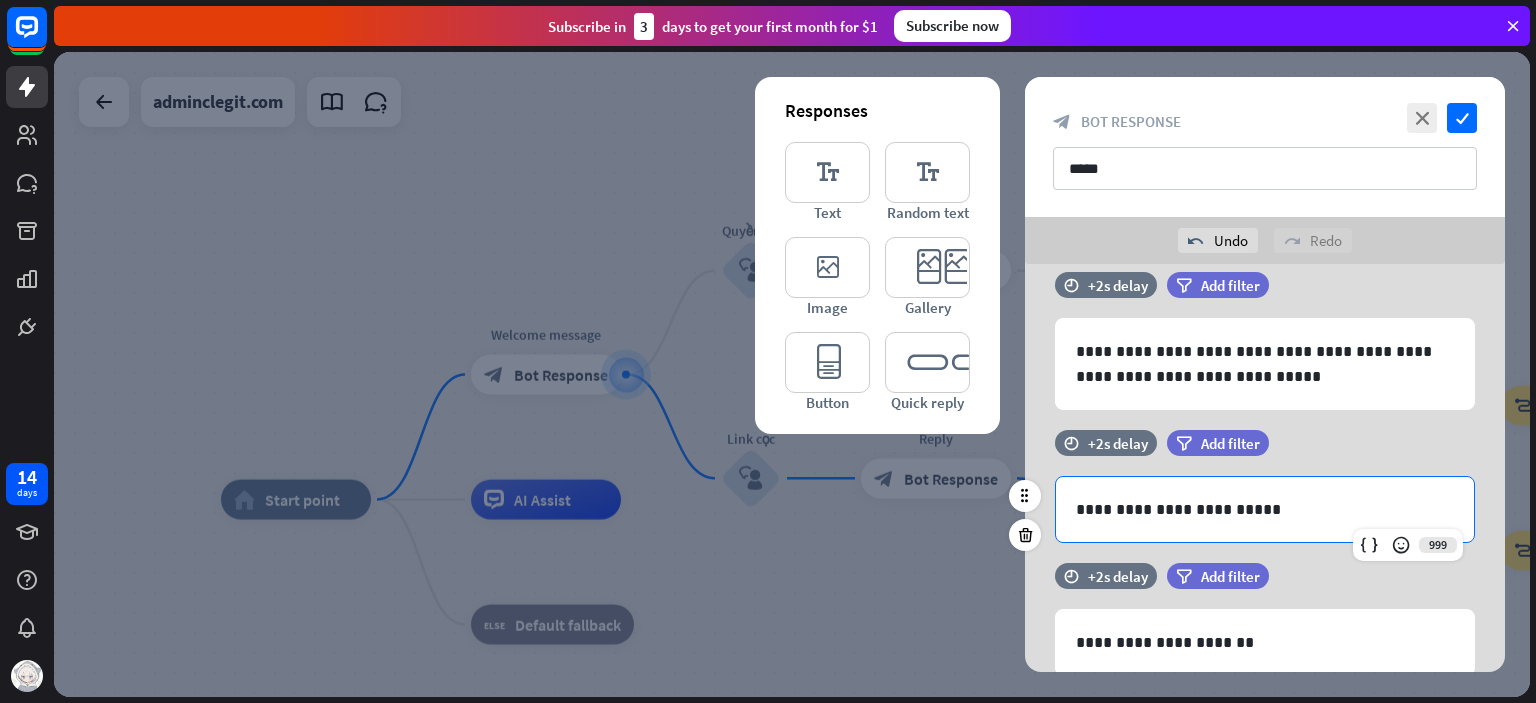 click on "**********" at bounding box center (1265, 509) 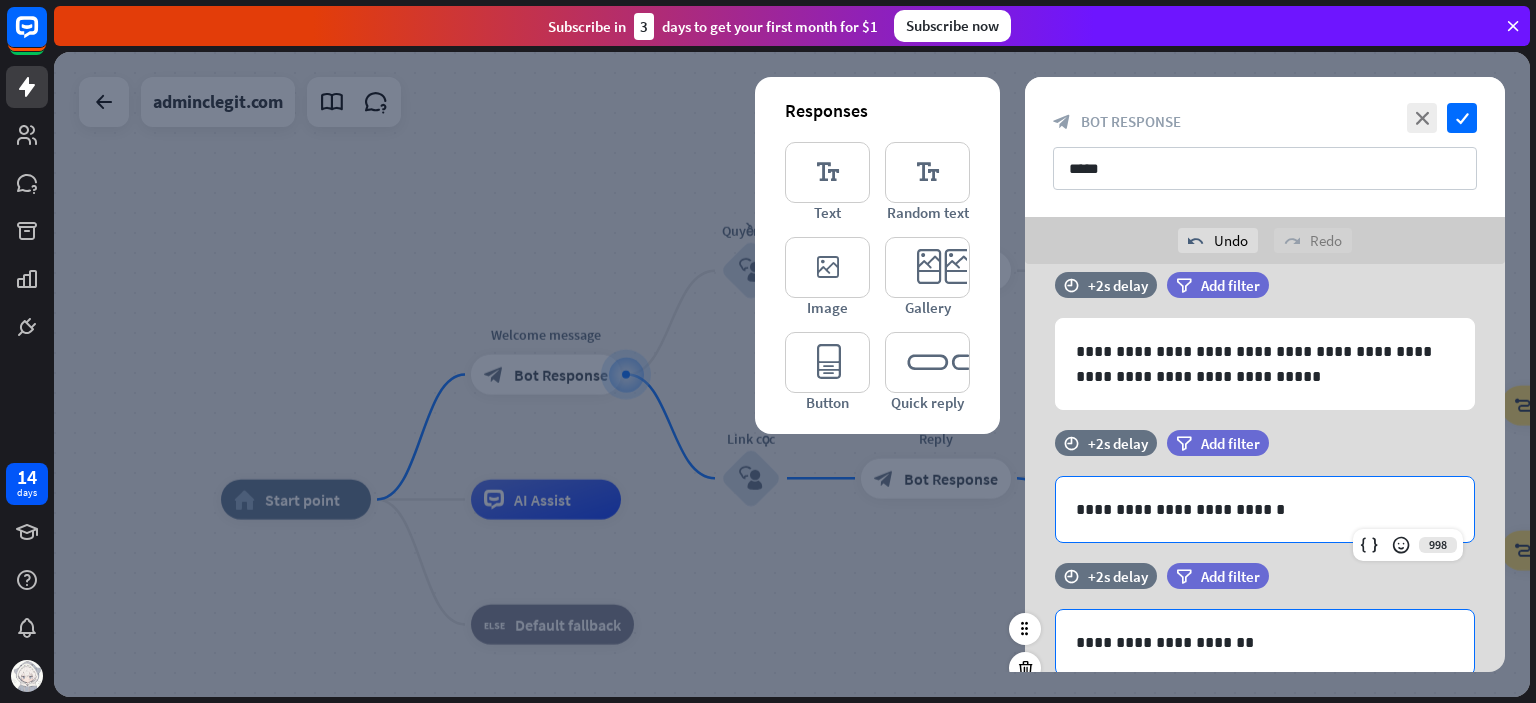 click on "**********" at bounding box center [1265, 642] 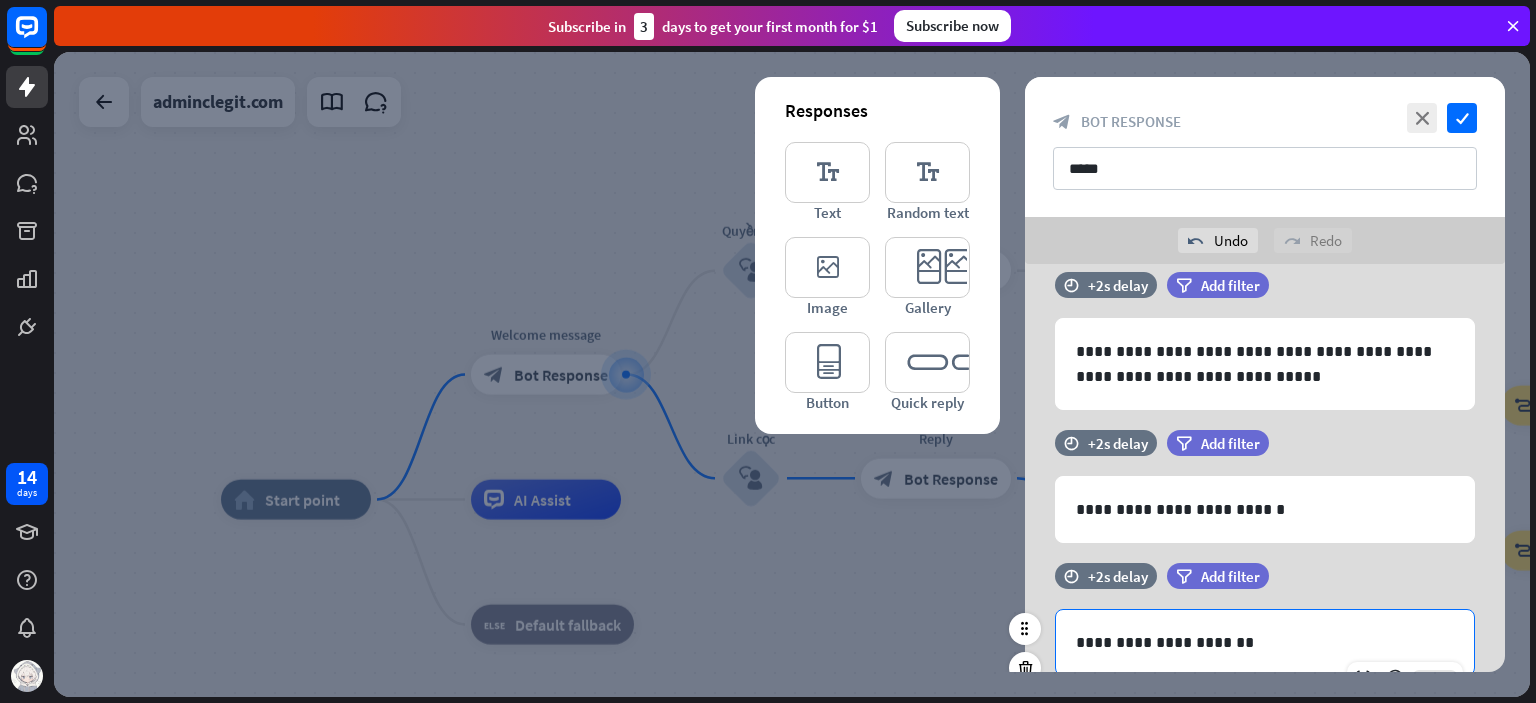 type 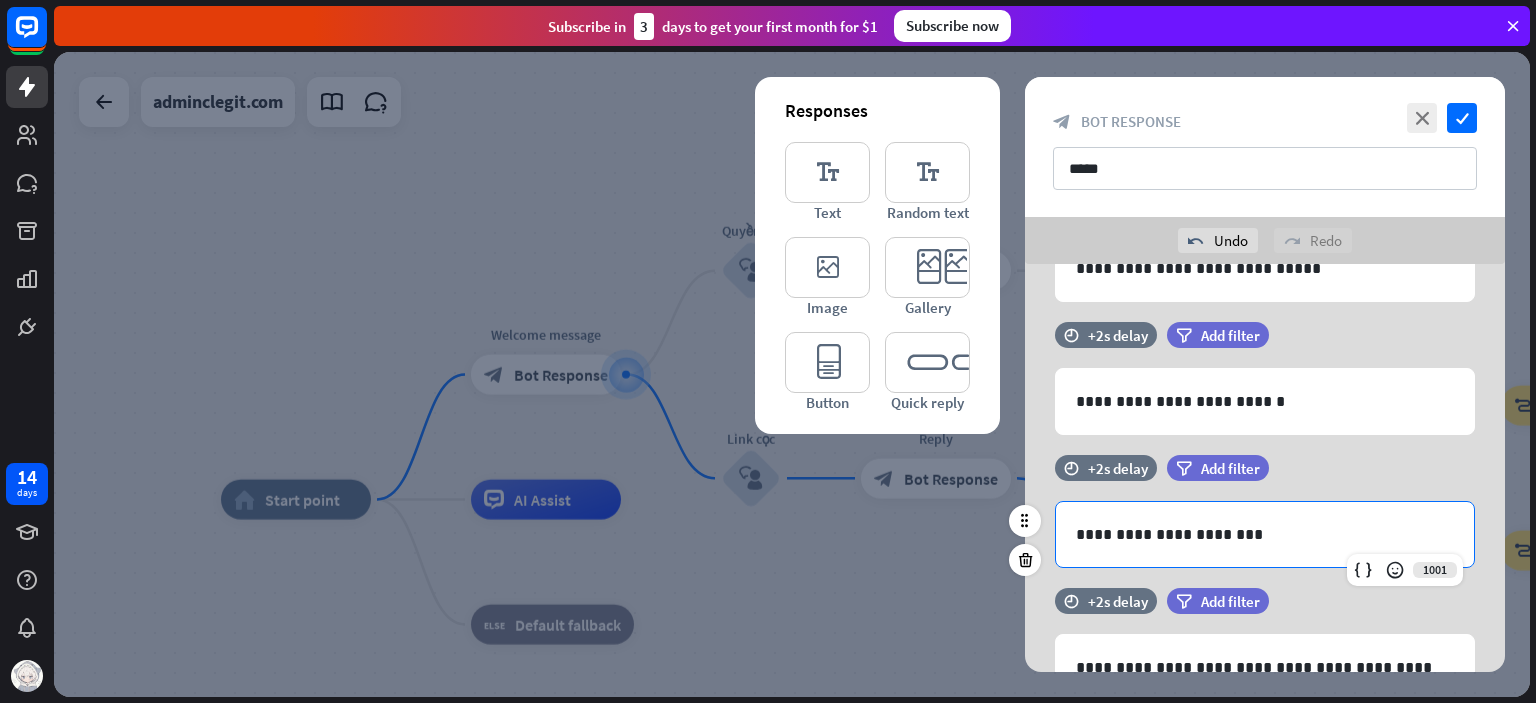 scroll, scrollTop: 582, scrollLeft: 0, axis: vertical 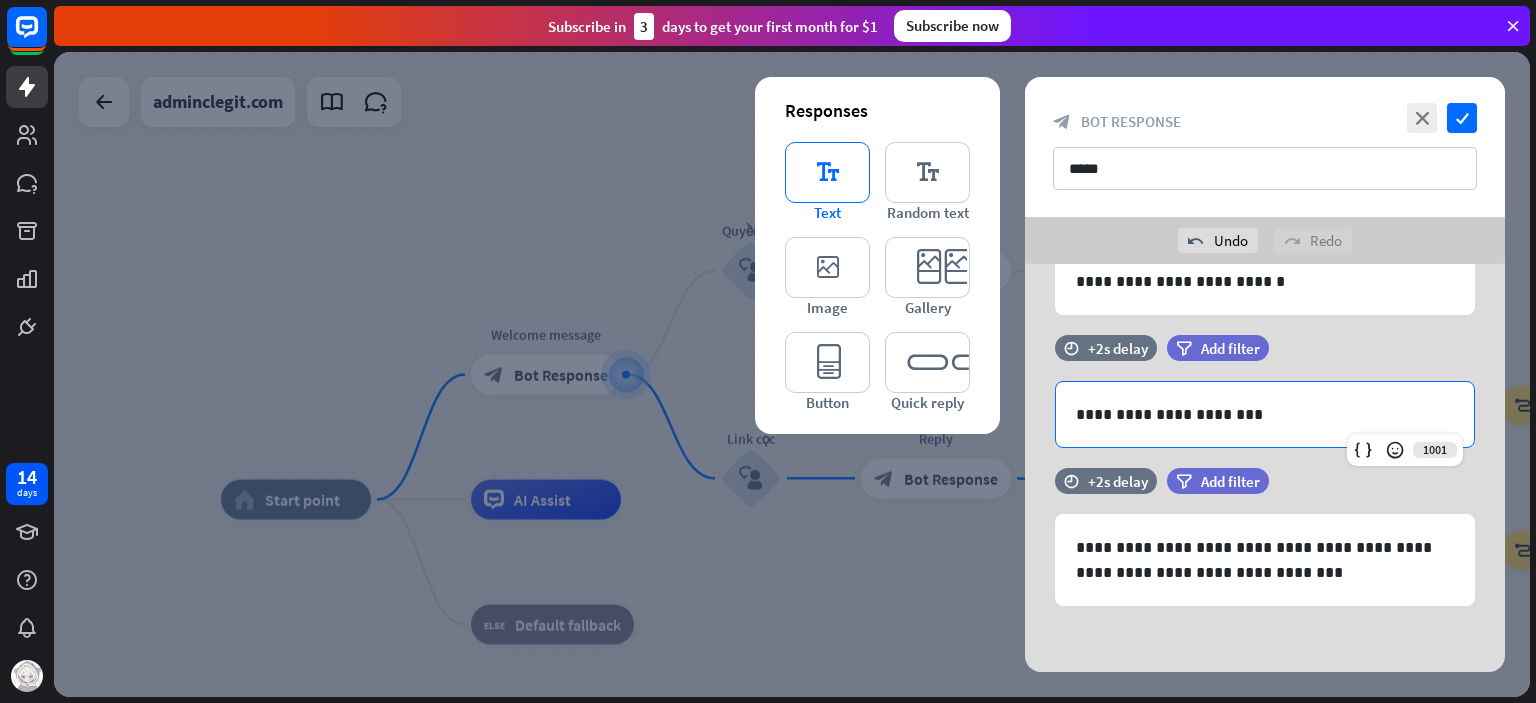 click on "editor_text" at bounding box center (827, 172) 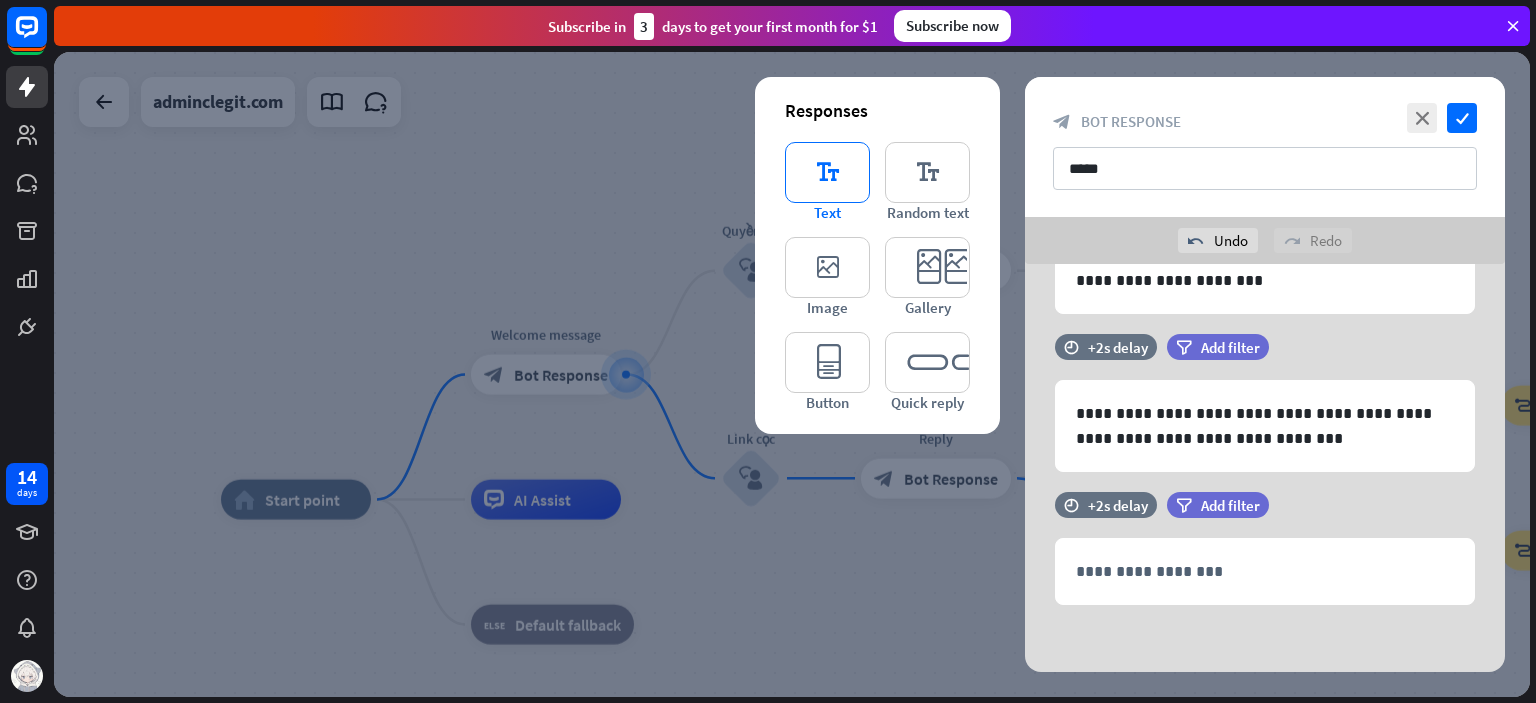 scroll, scrollTop: 710, scrollLeft: 0, axis: vertical 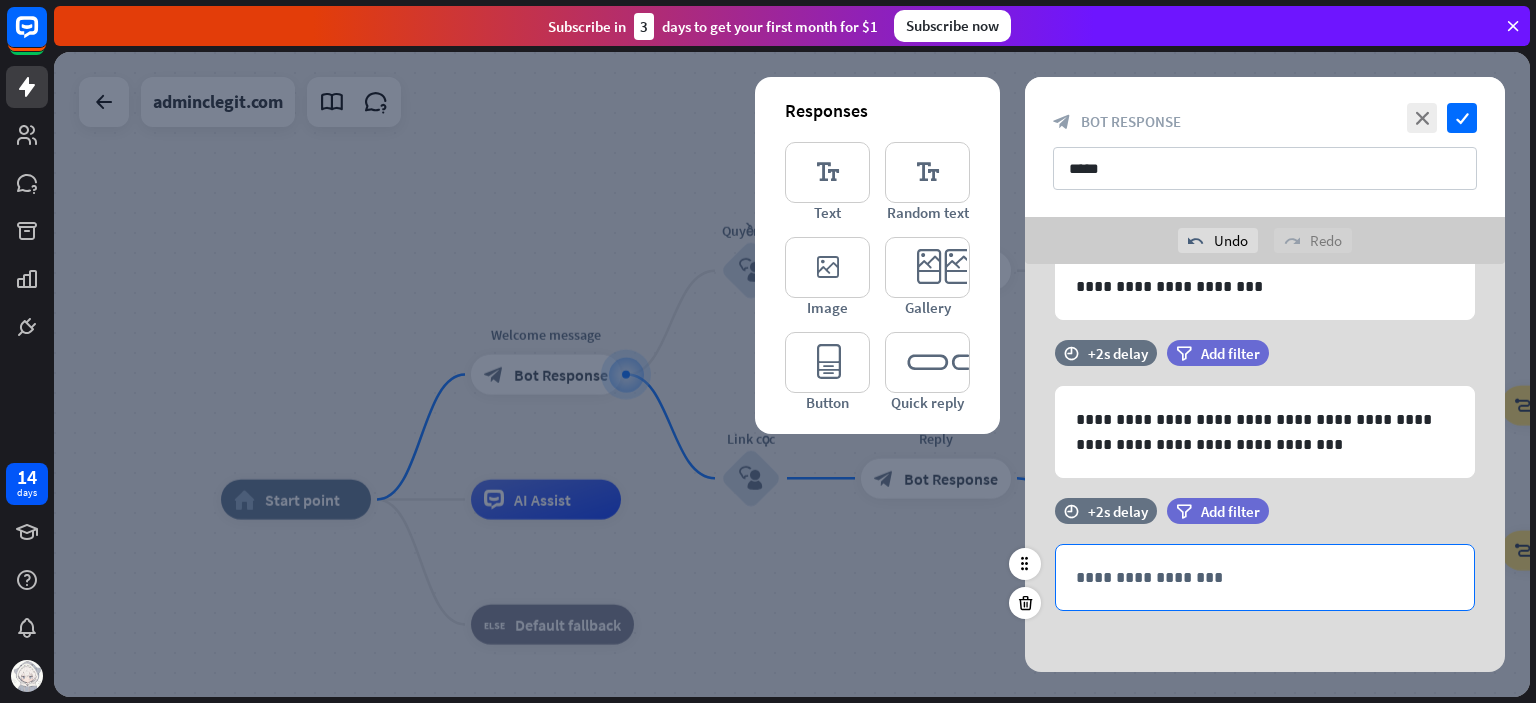 click on "**********" at bounding box center (1265, 577) 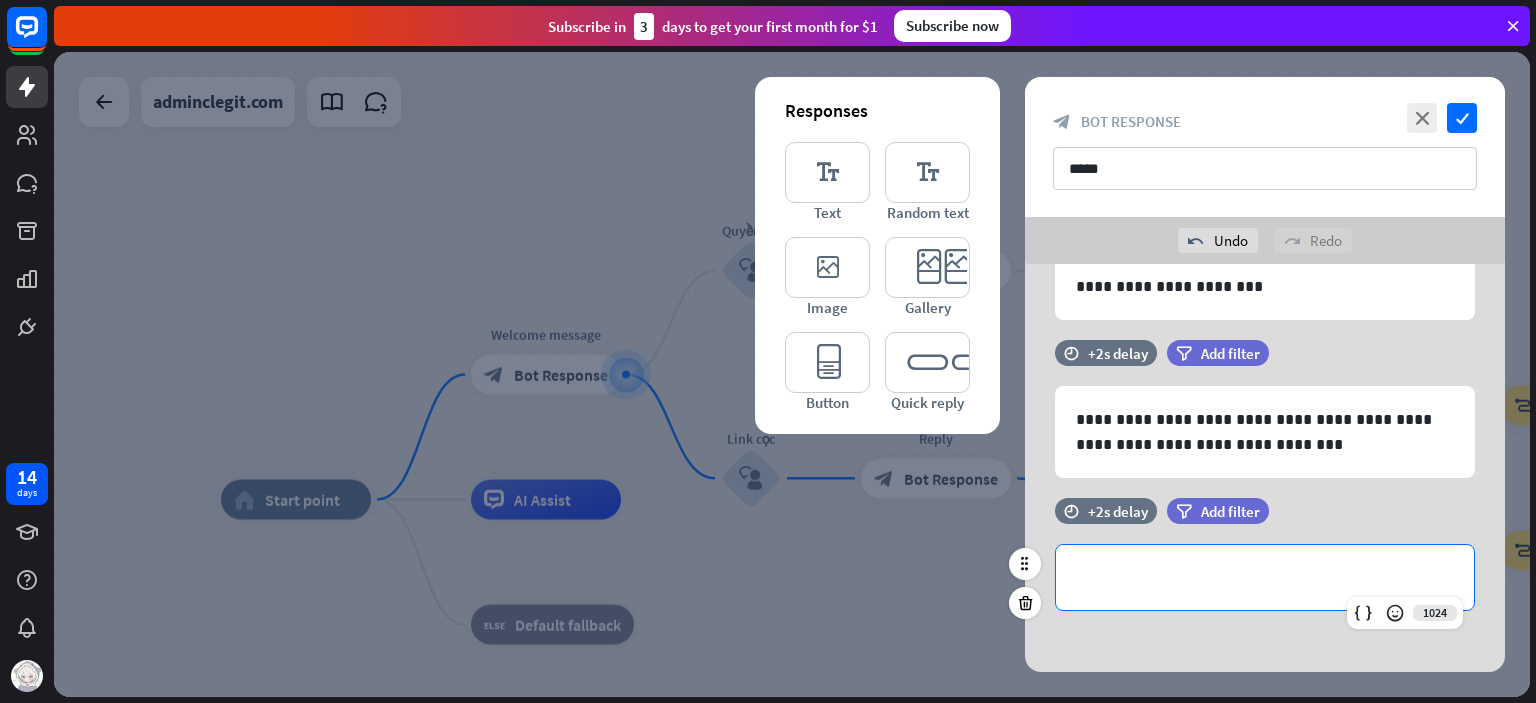 type 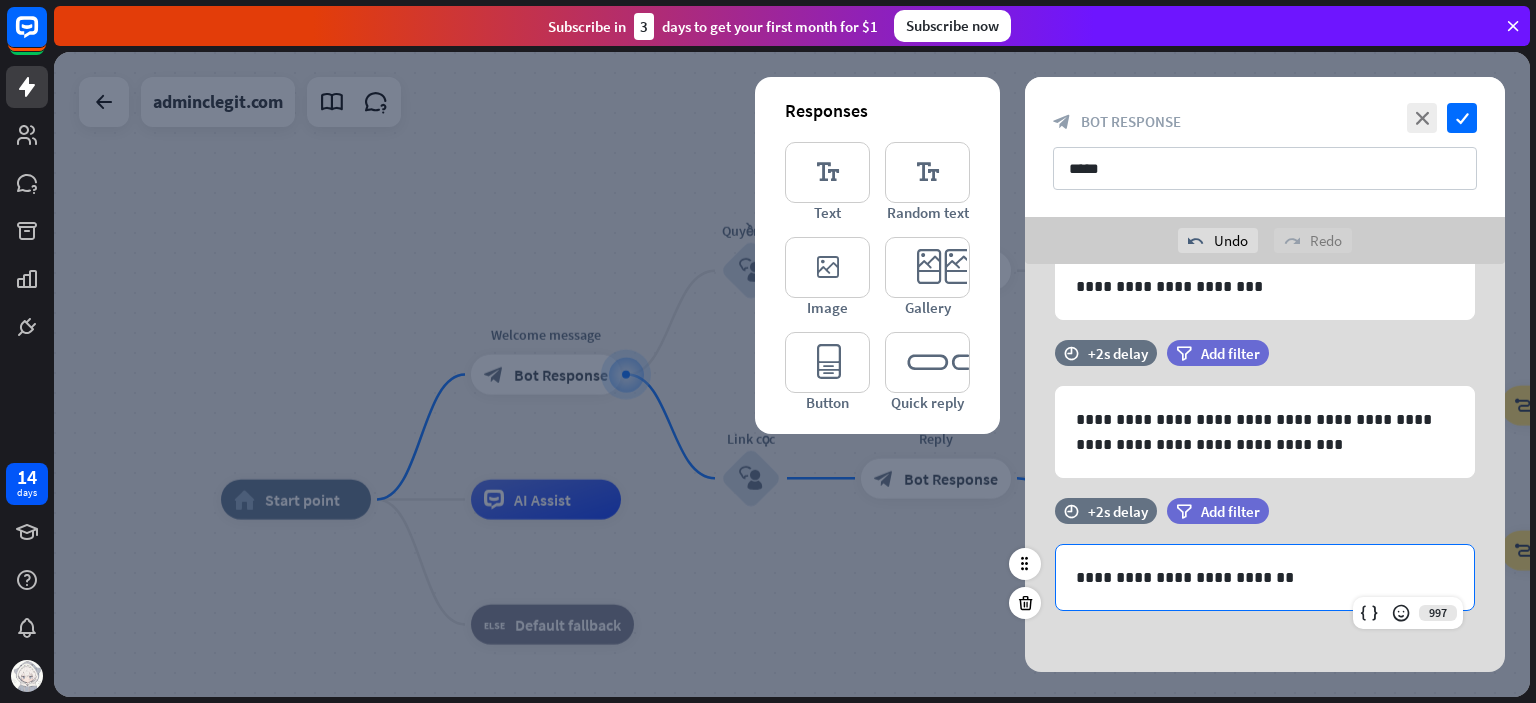 click on "time   +2s delay          filter   Add filter" at bounding box center [1265, 521] 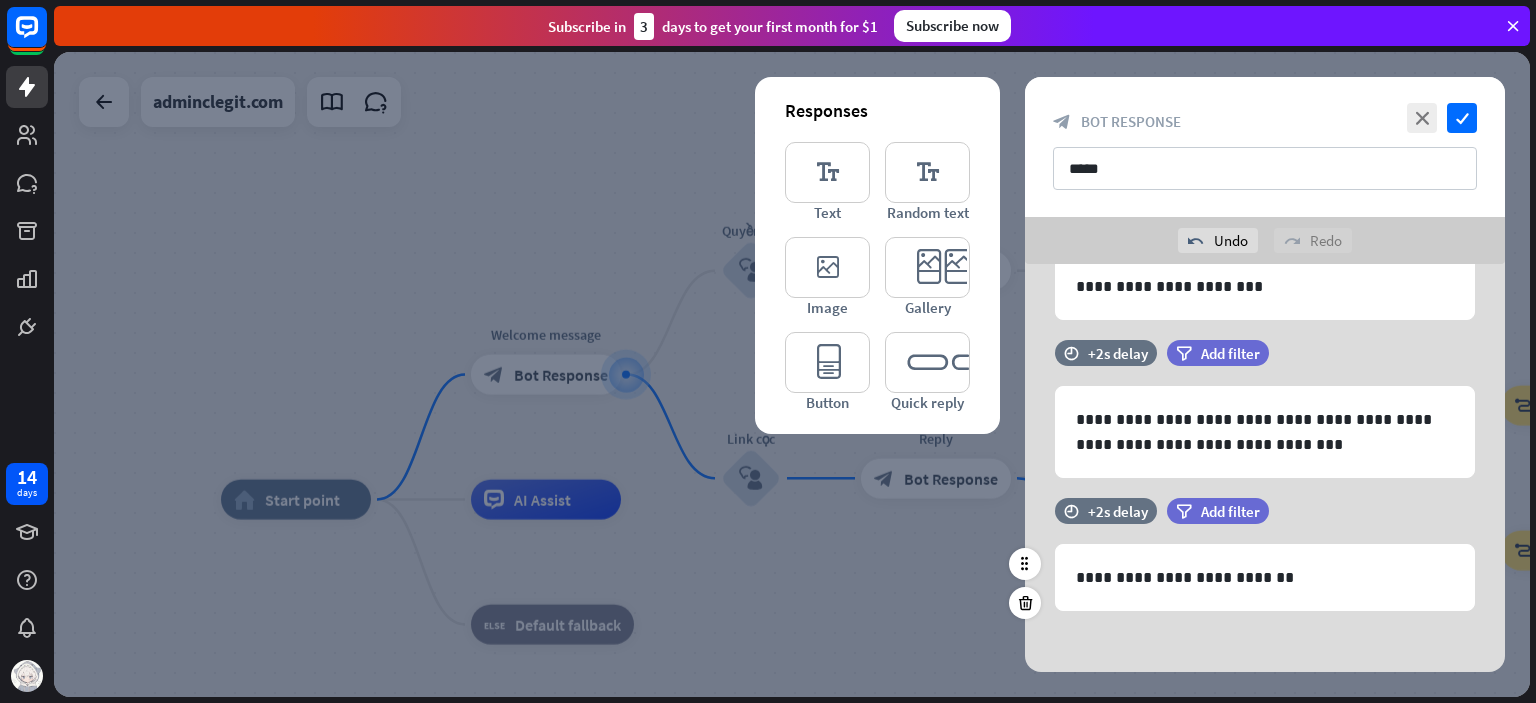click on "filter   Add filter" at bounding box center [1268, 511] 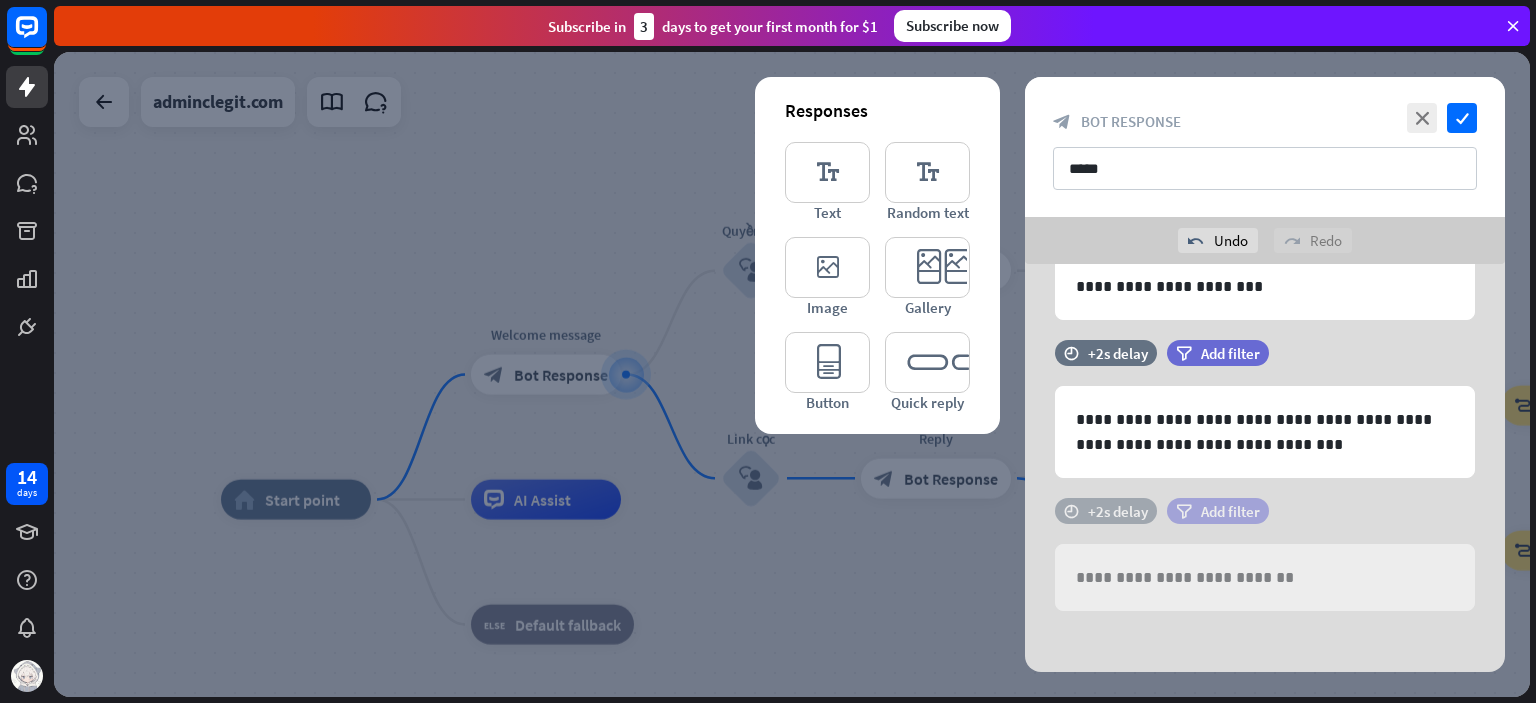 type 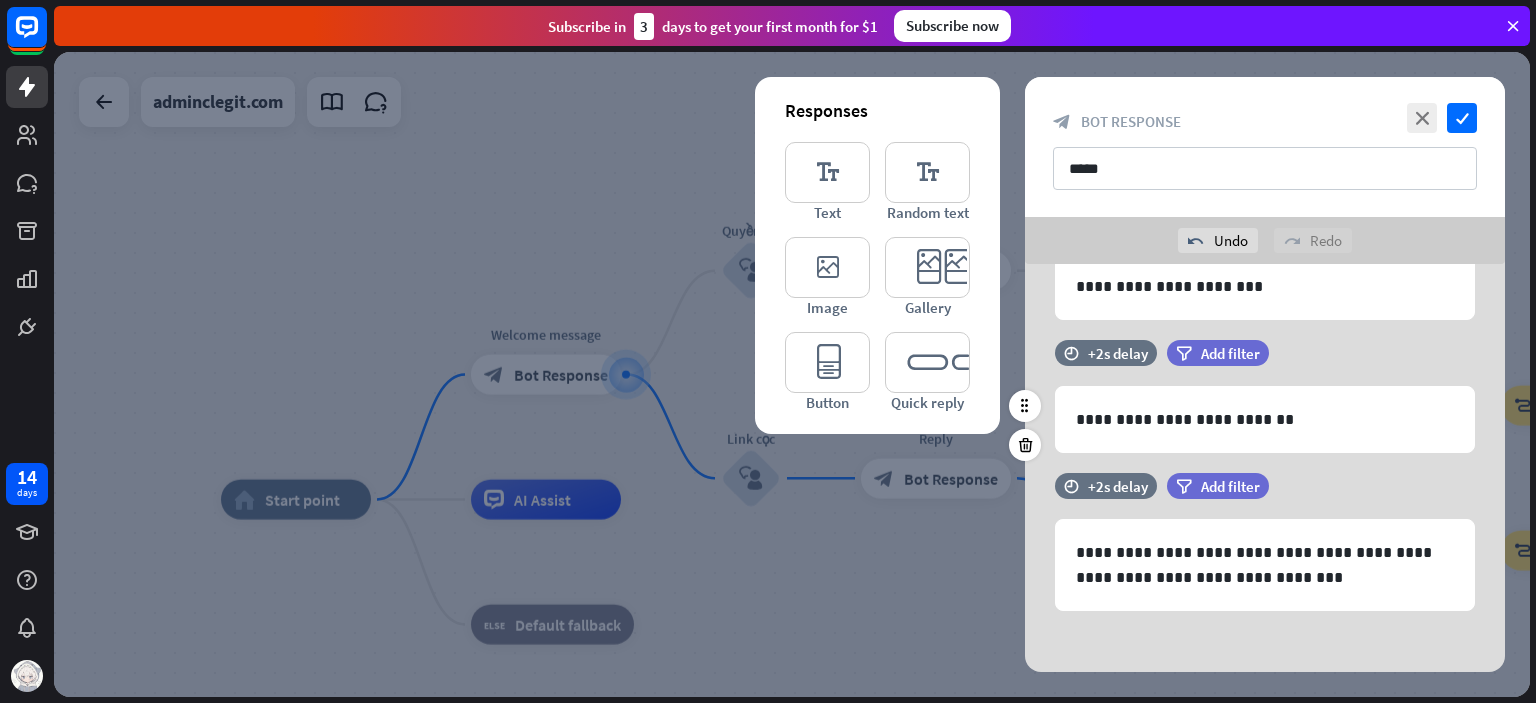 click on "filter   Add filter" at bounding box center (1268, 353) 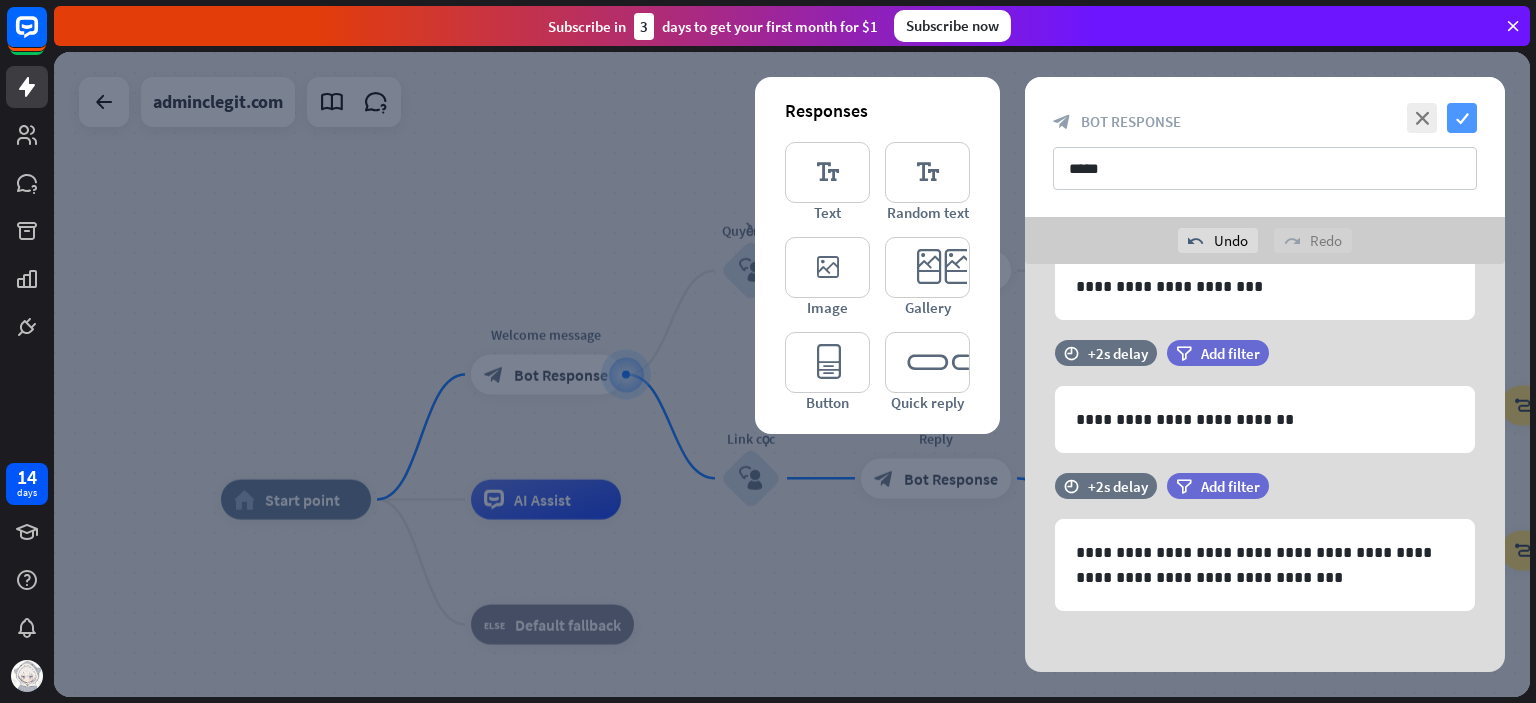 click on "check" at bounding box center (1462, 118) 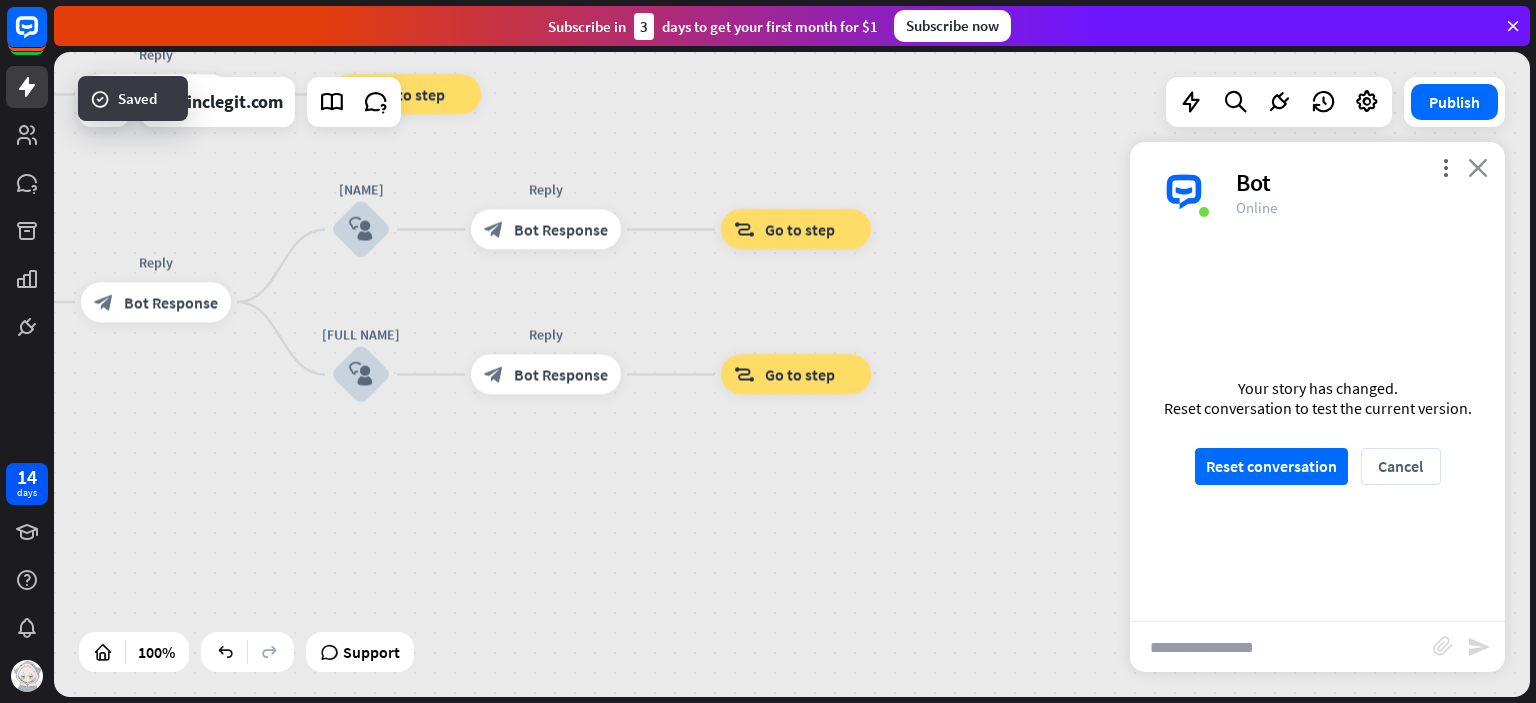 click on "close" at bounding box center [1478, 167] 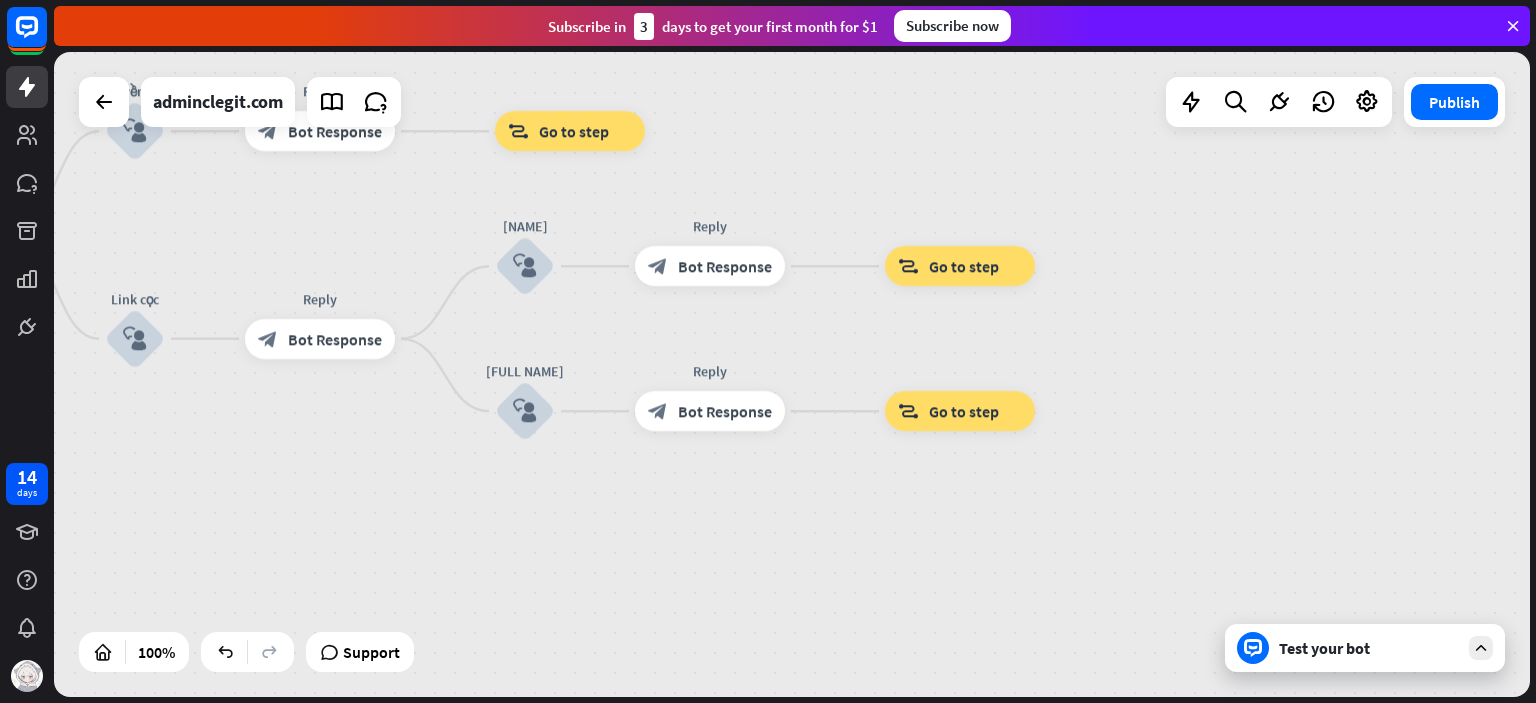 click on "home_2   Start point                 Welcome message   block_bot_response   Bot Response                 Quyền lợi   block_user_input                 Reply   block_bot_response   Bot Response                   block_goto   Go to step                 Link cọc   block_user_input                 Reply   block_bot_response   Bot Response                 [NAME]   block_user_input                 Reply   block_bot_response   Bot Response                   block_goto   Go to step                 [NAME]   block_user_input                 Reply   block_bot_response   Bot Response                   block_goto   Go to step                     AI Assist                   block_fallback   Default fallback" at bounding box center [343, 682] 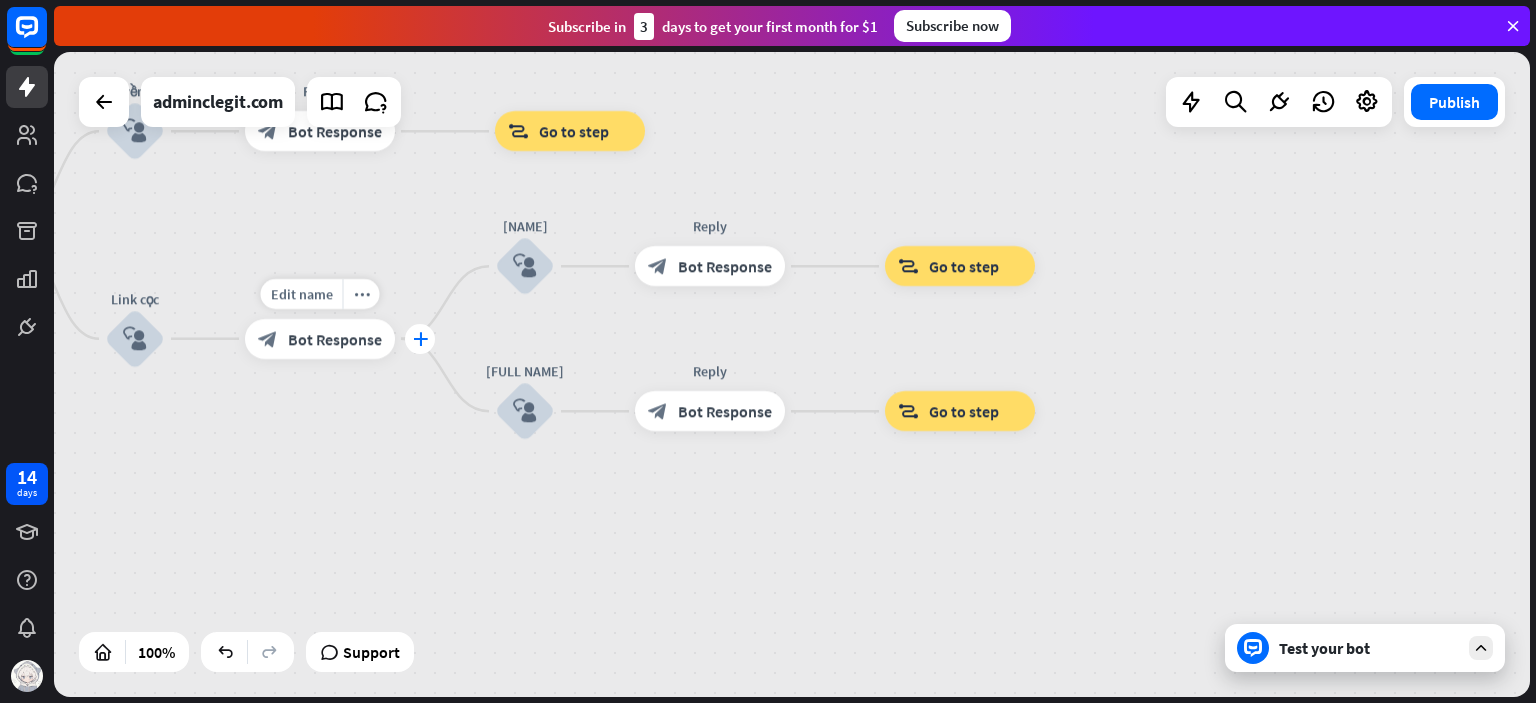 click on "plus" at bounding box center (420, 339) 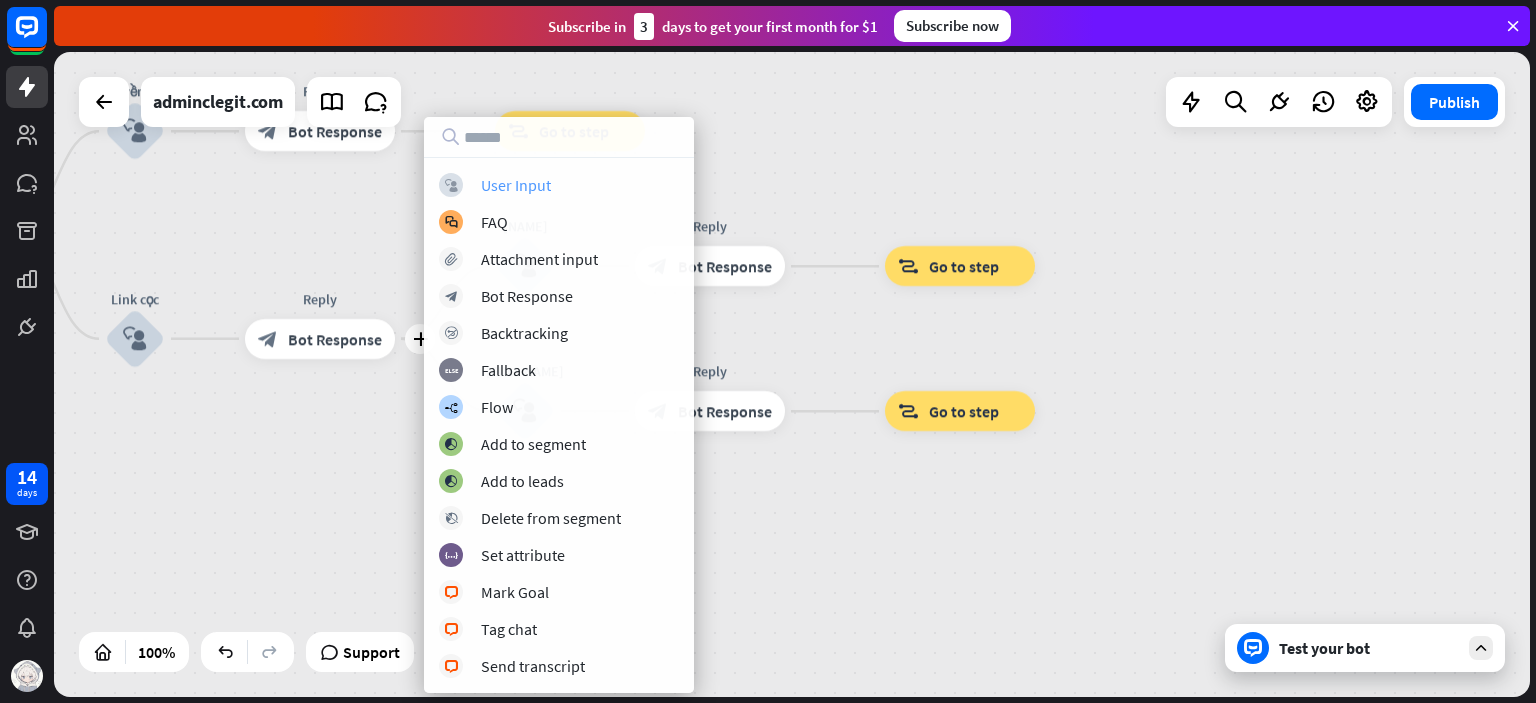 click on "User Input" at bounding box center [516, 185] 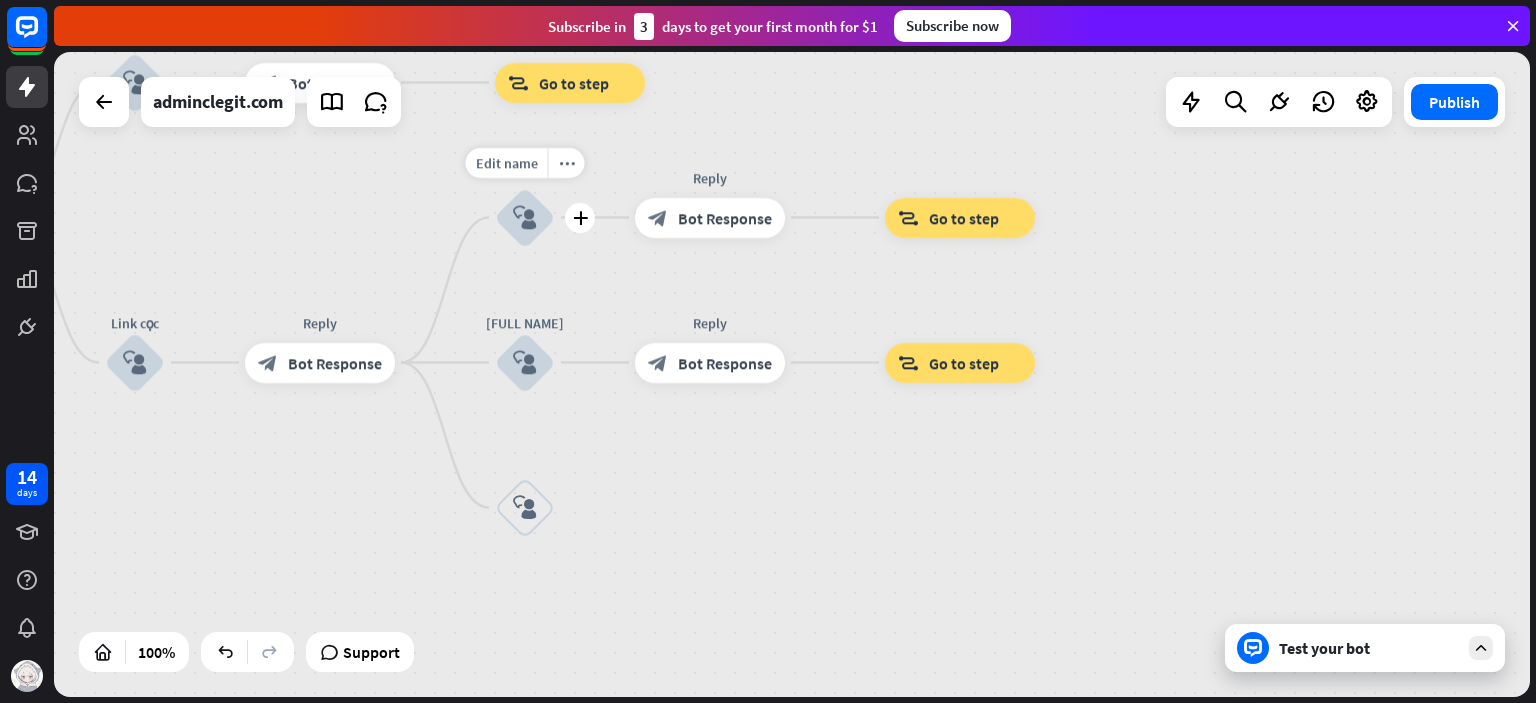 click on "block_user_input" at bounding box center [525, 508] 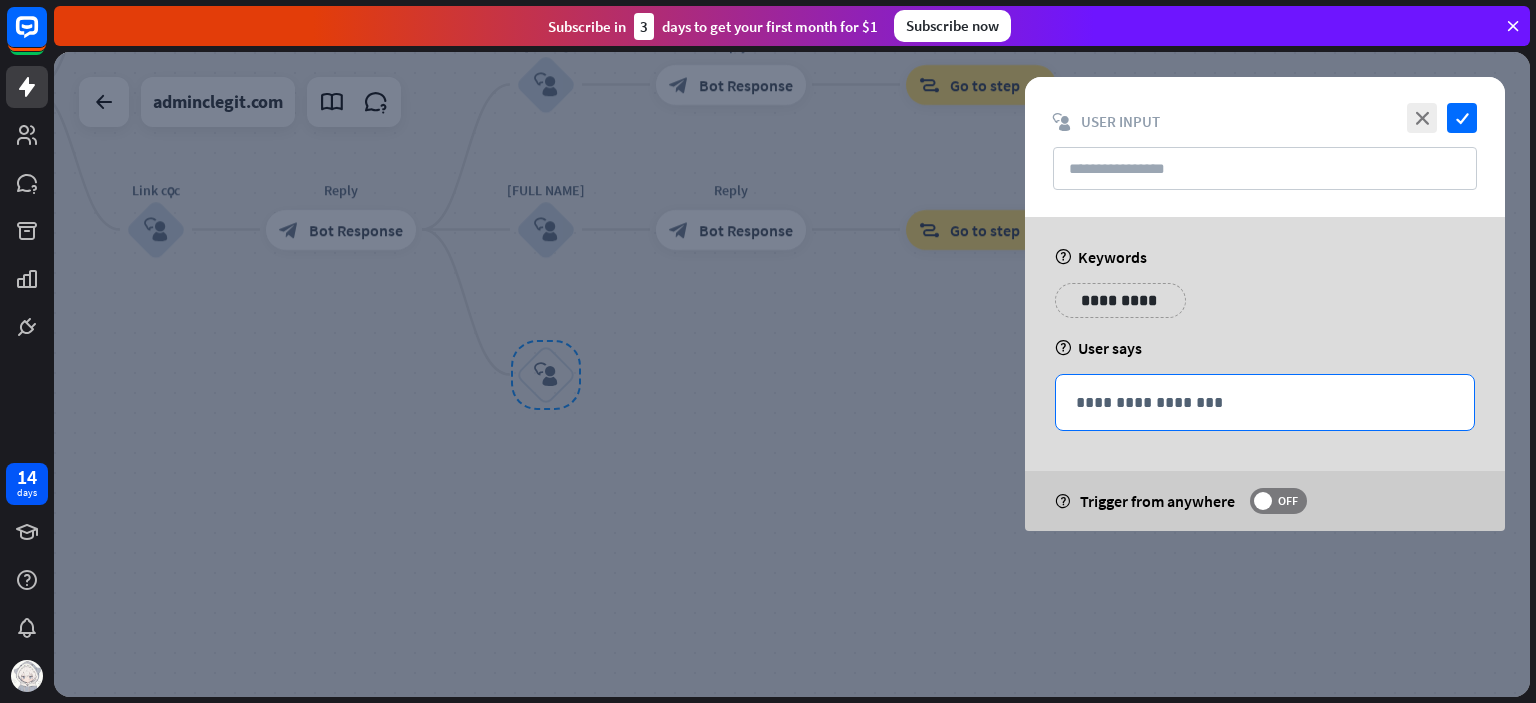 click on "**********" at bounding box center (1265, 402) 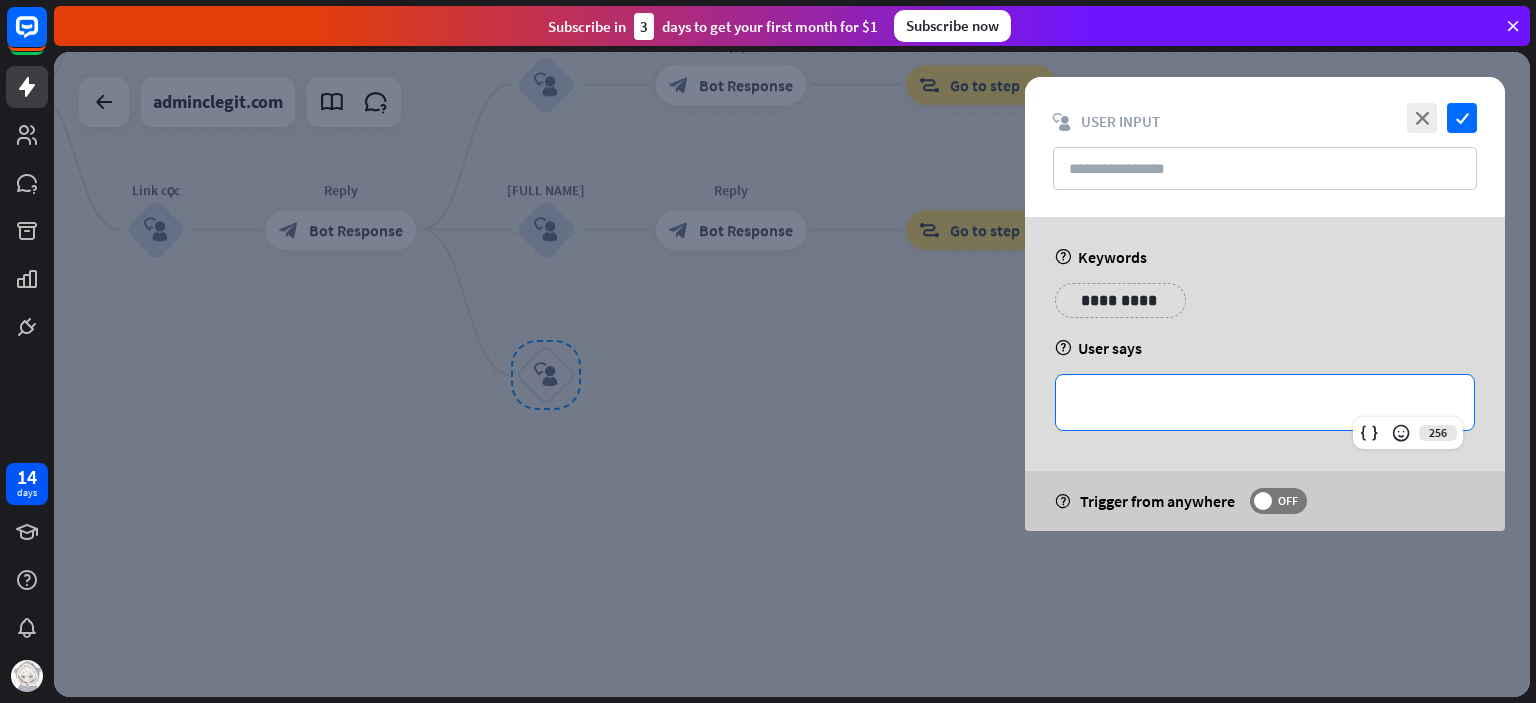 type 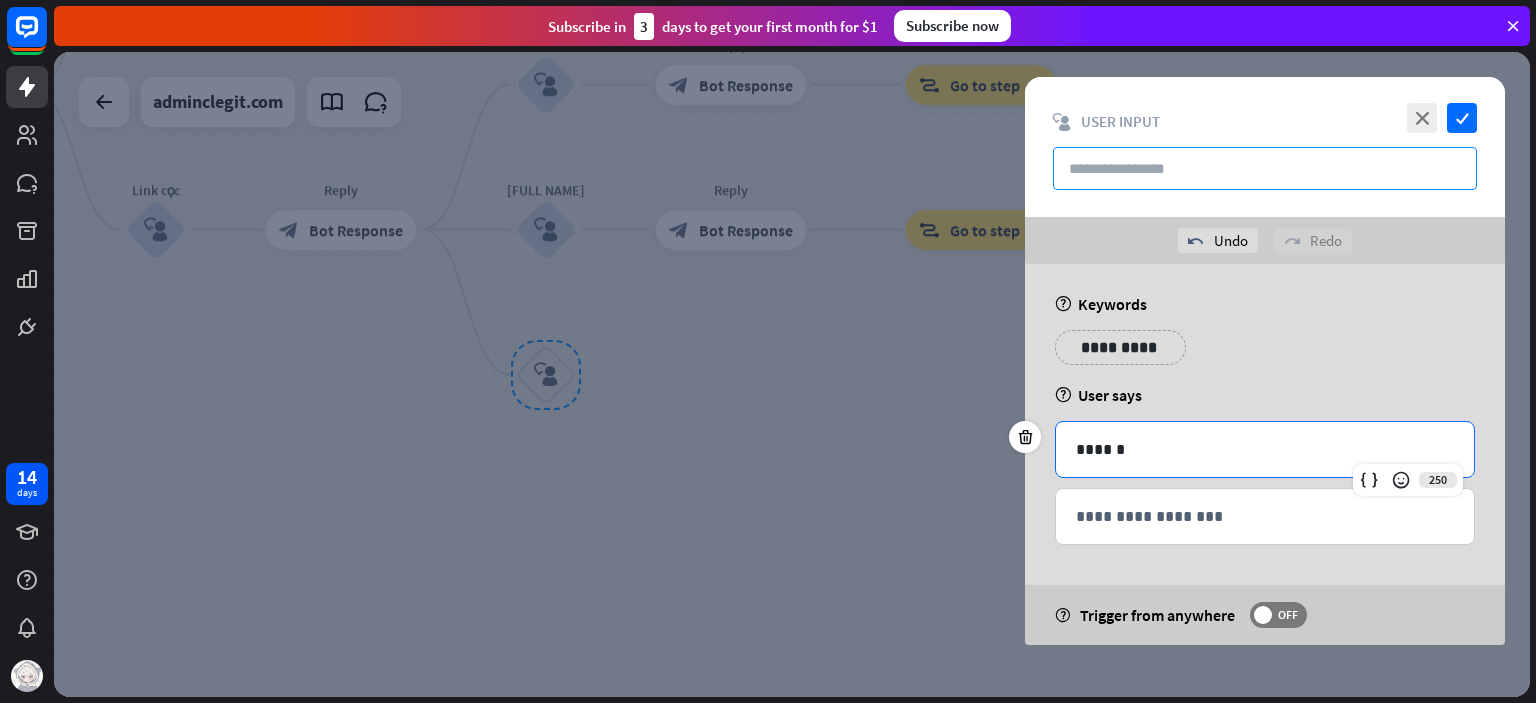 click at bounding box center (1265, 168) 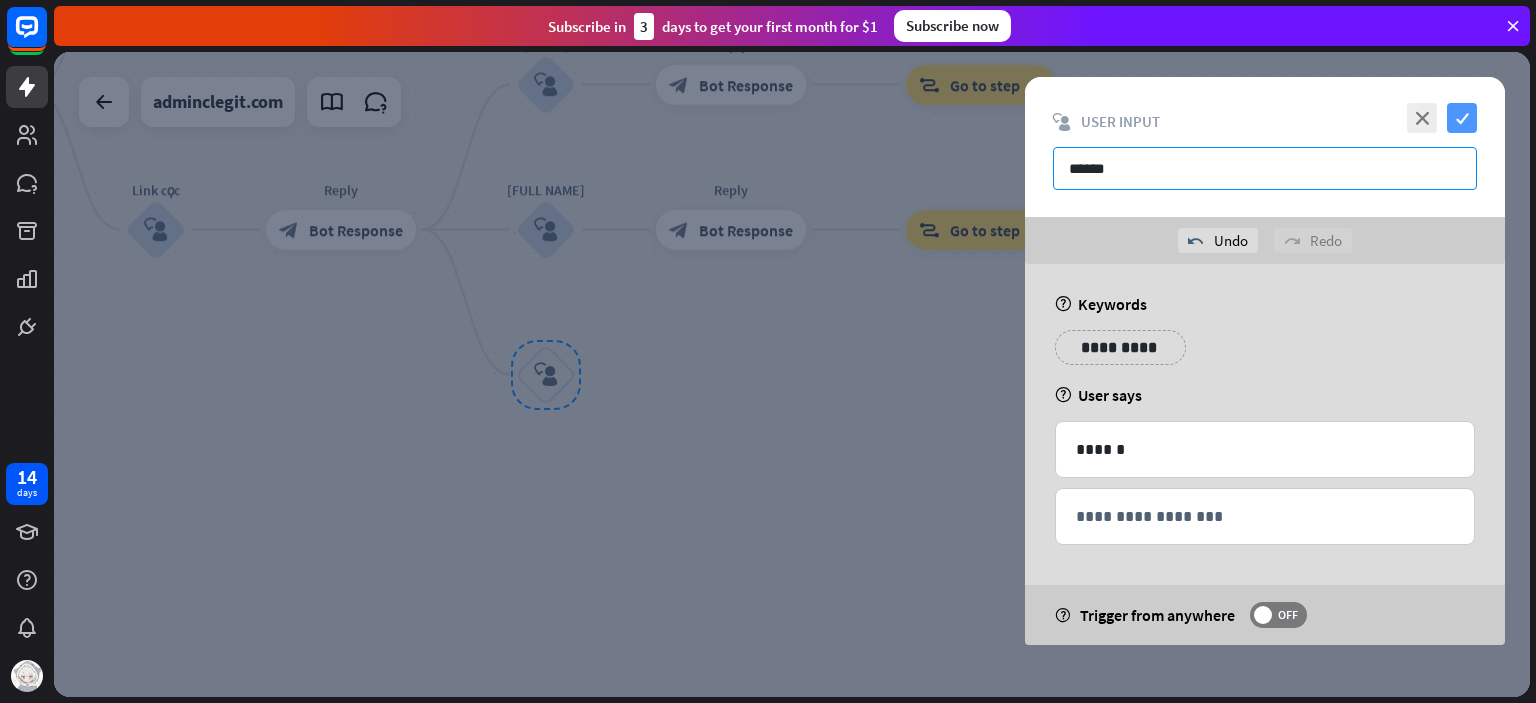 type on "******" 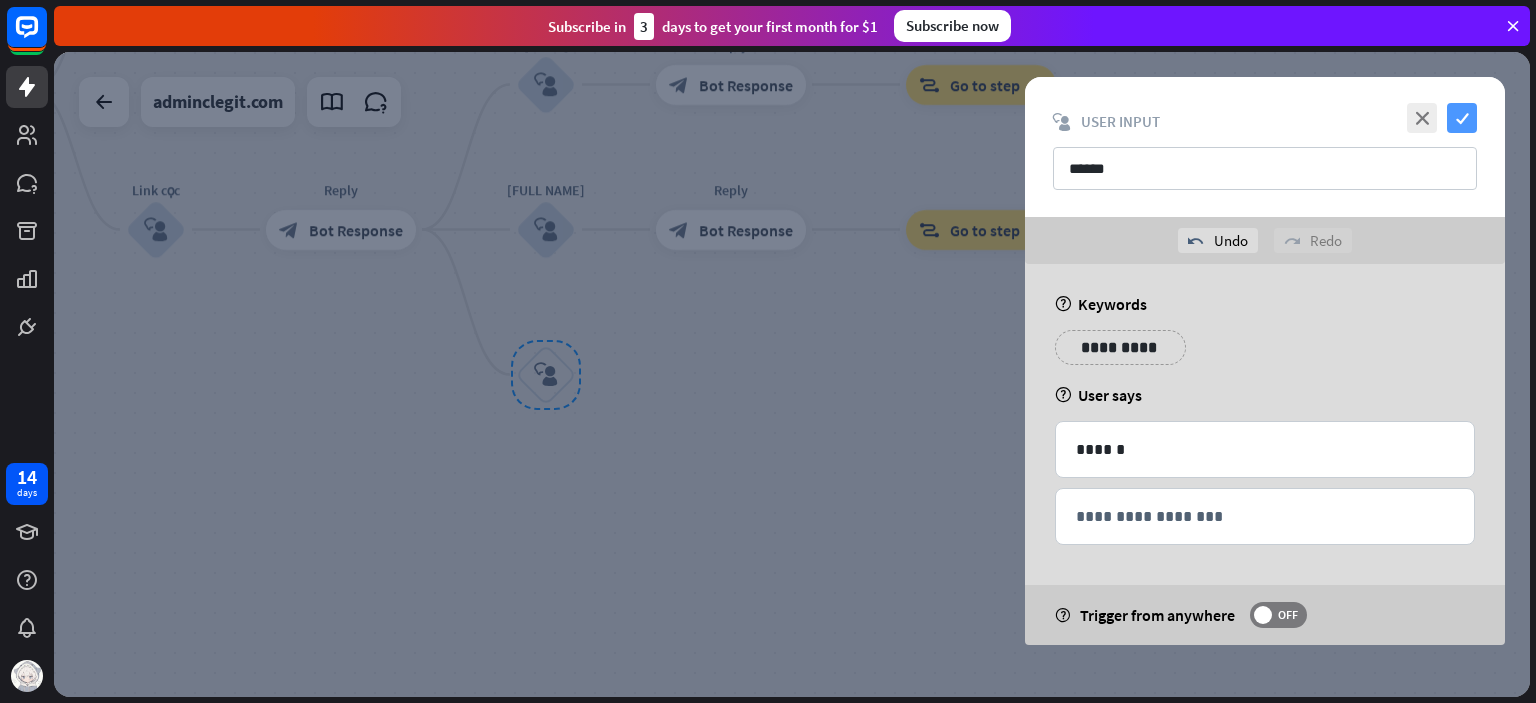 click on "check" at bounding box center (1462, 118) 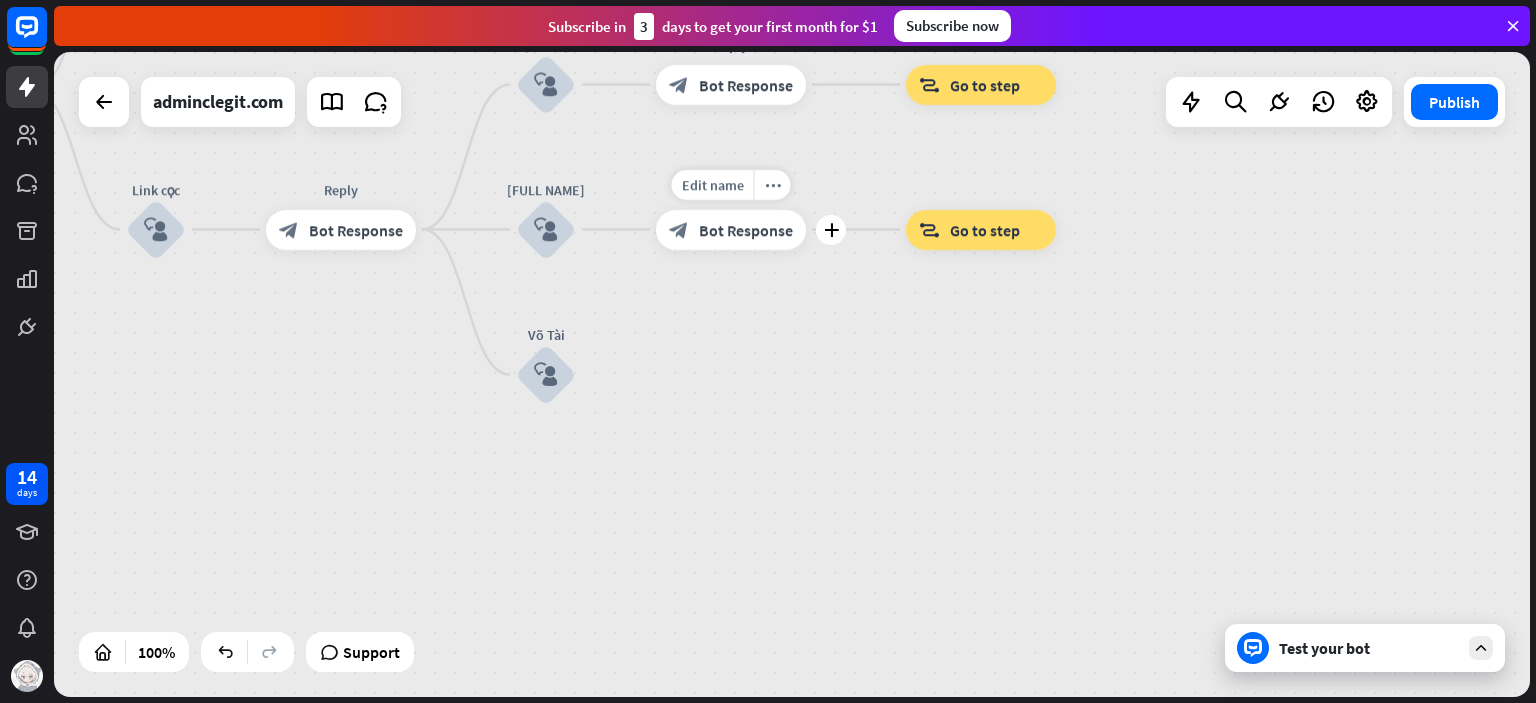 click on "Bot Response" at bounding box center (746, 230) 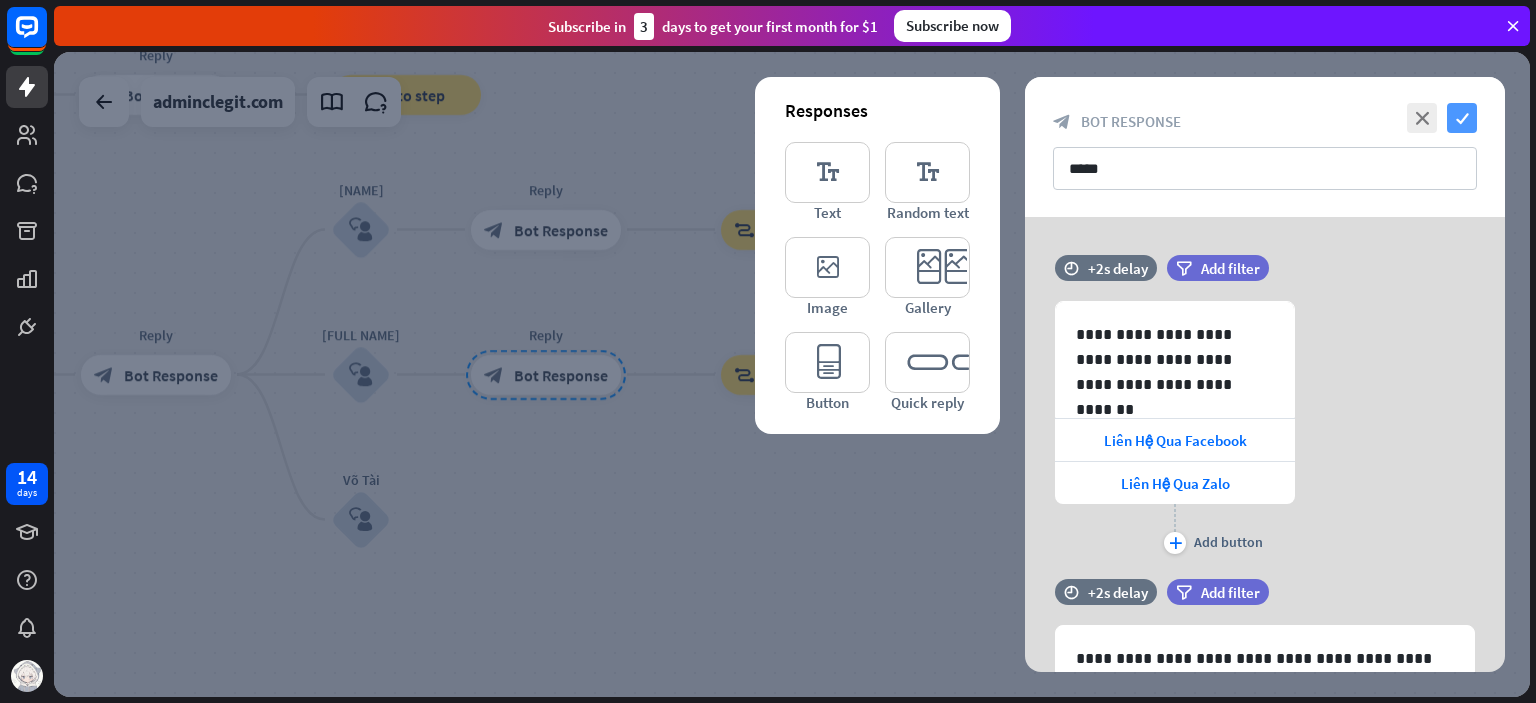 click on "check" at bounding box center [1462, 118] 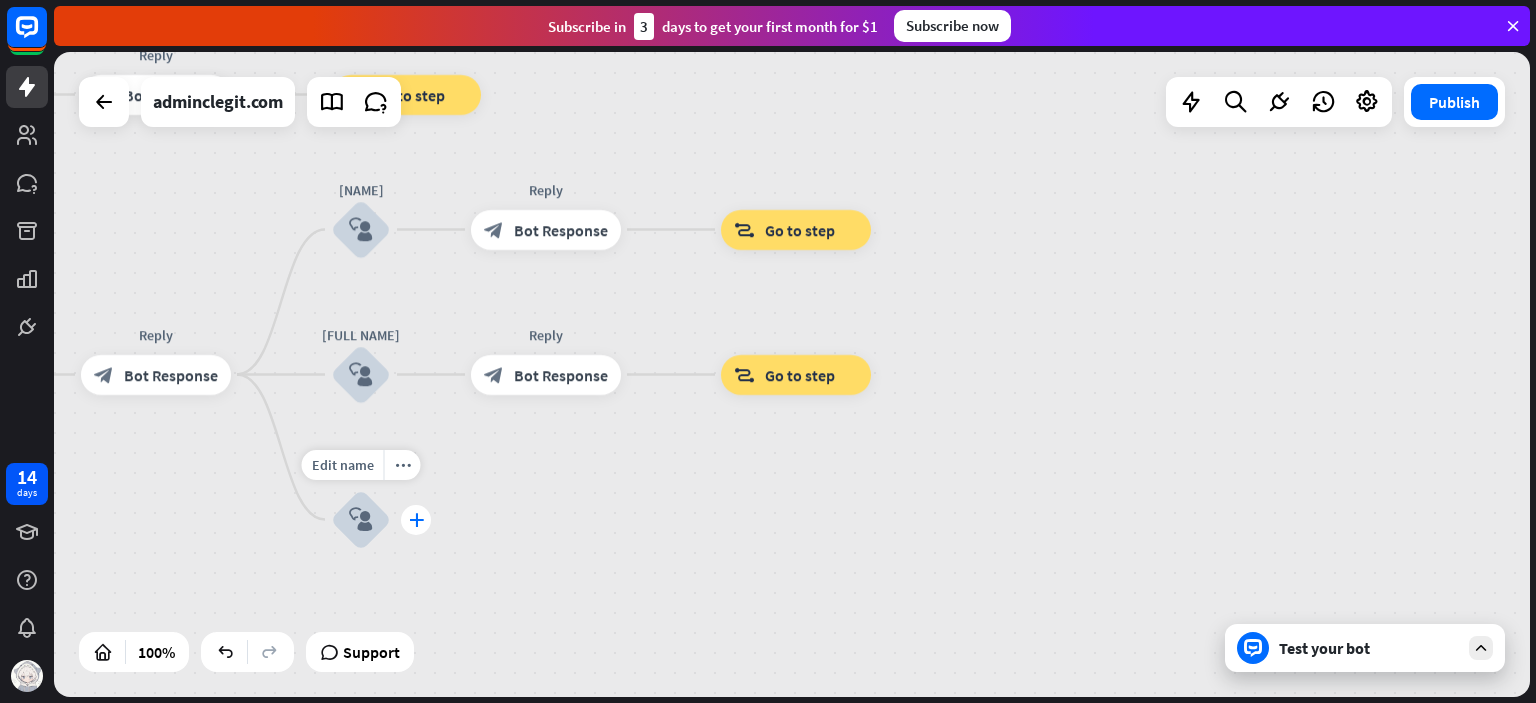 click on "plus" at bounding box center (416, 520) 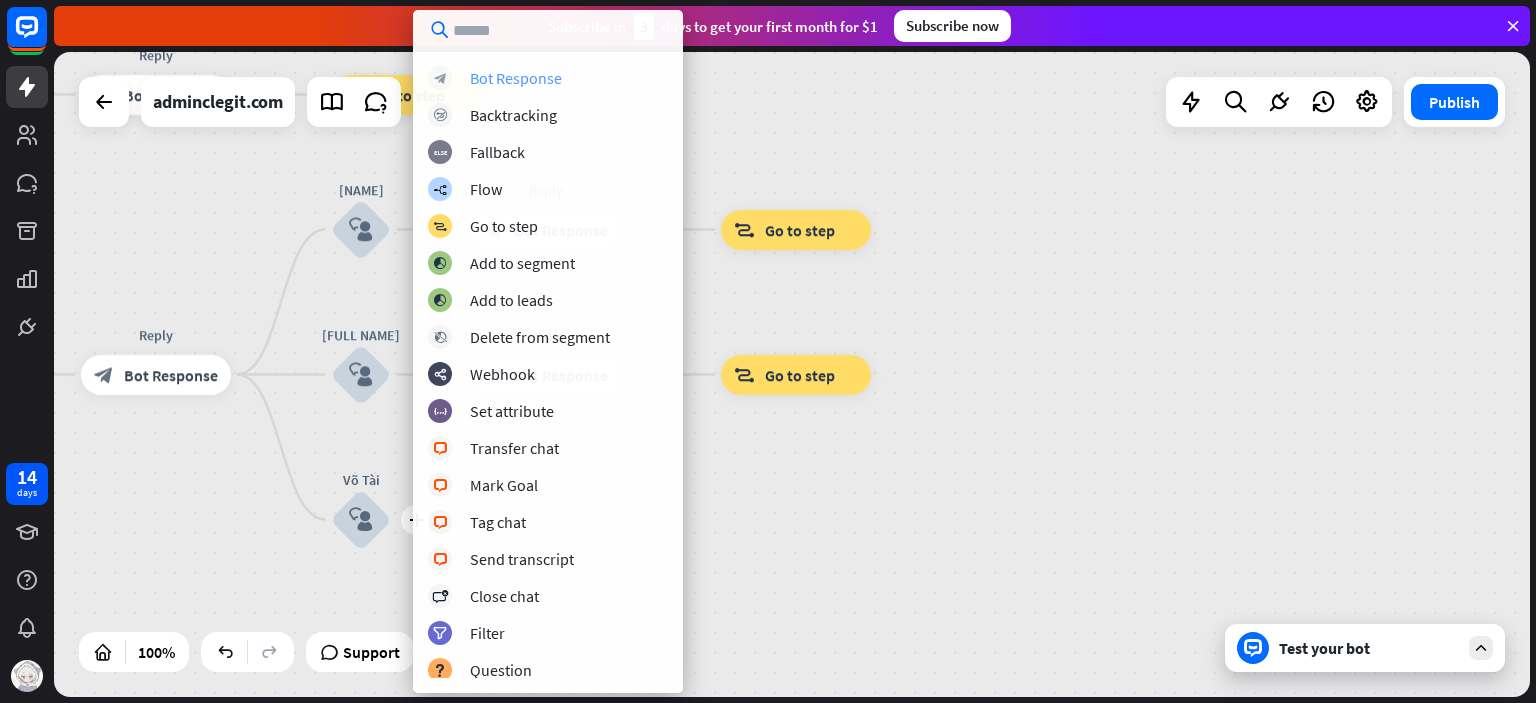 click on "Bot Response" at bounding box center (516, 78) 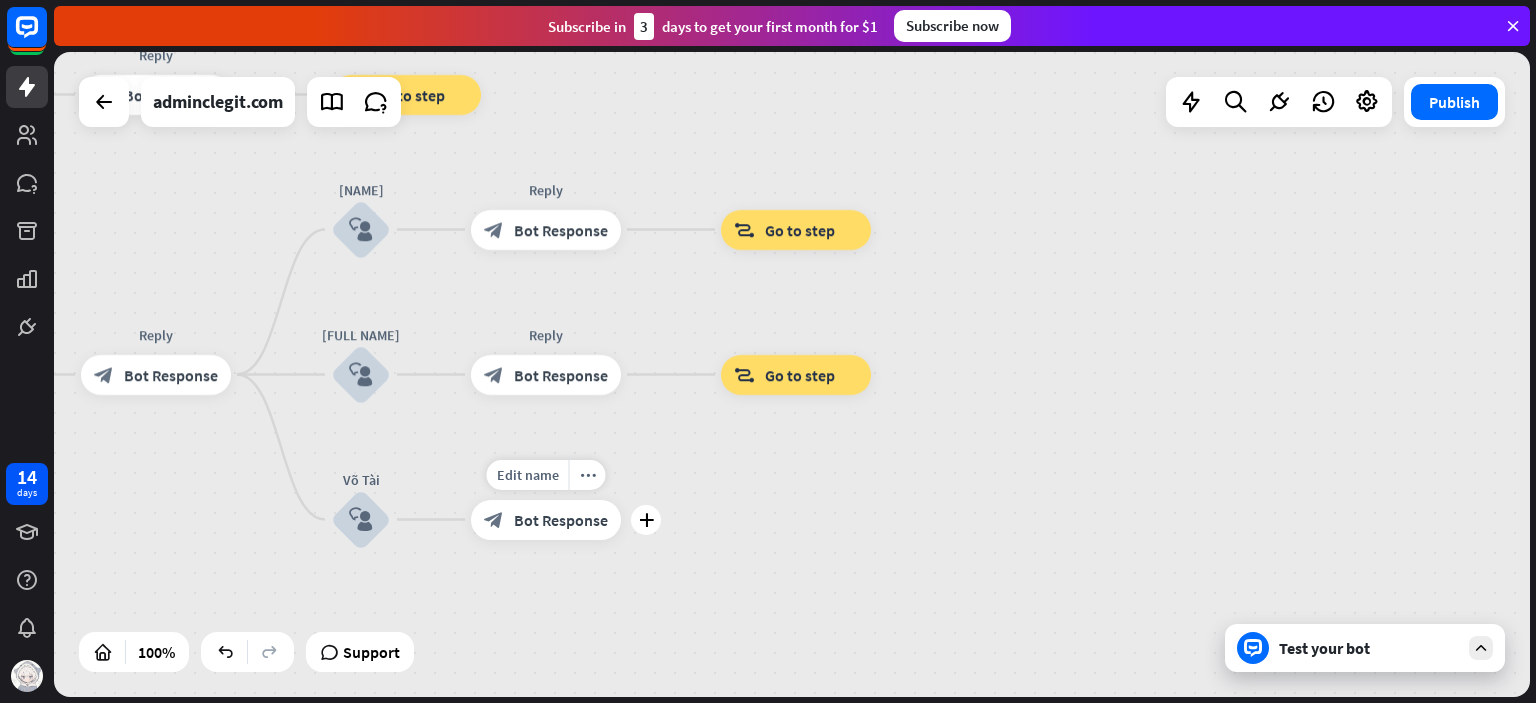 click on "Bot Response" at bounding box center [561, 520] 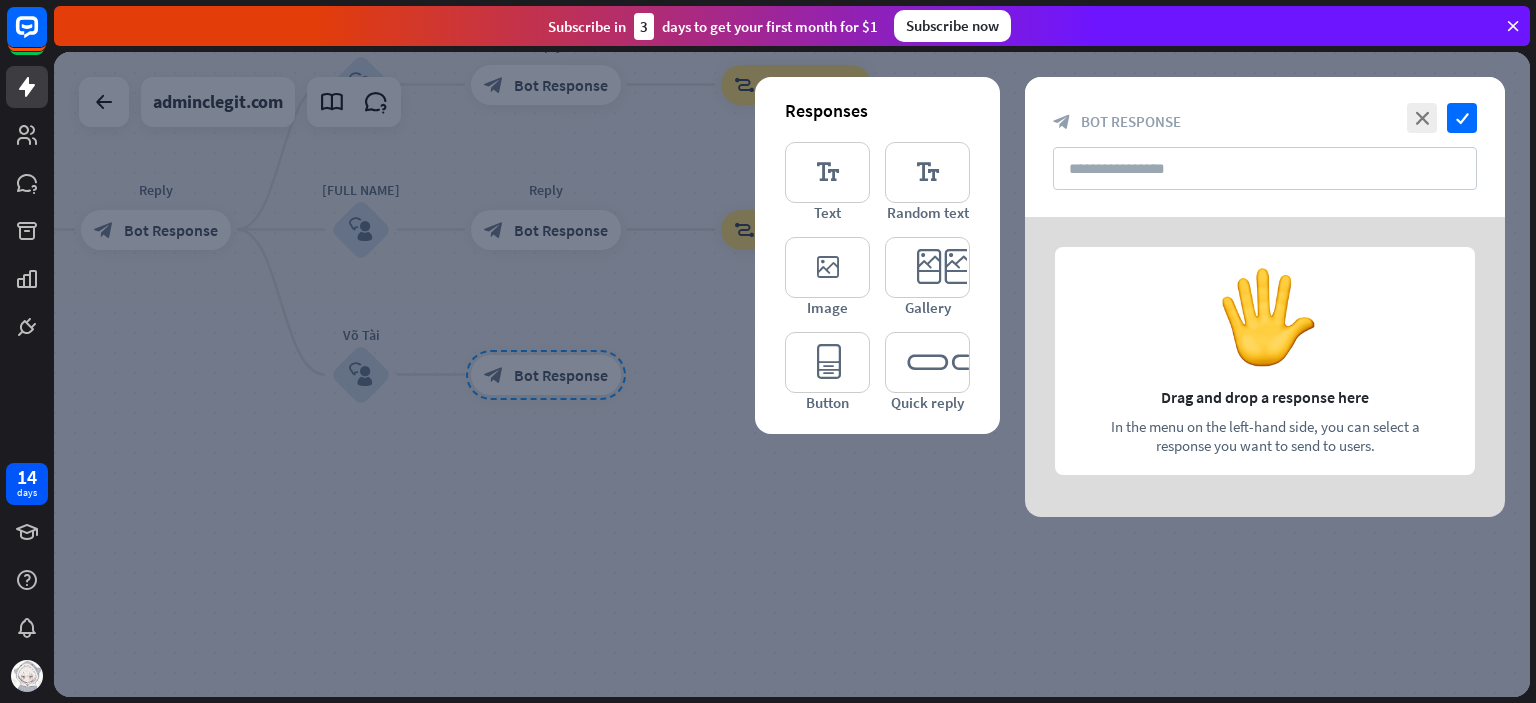 click on "close
check
block_bot_response   Bot Response" at bounding box center [1265, 147] 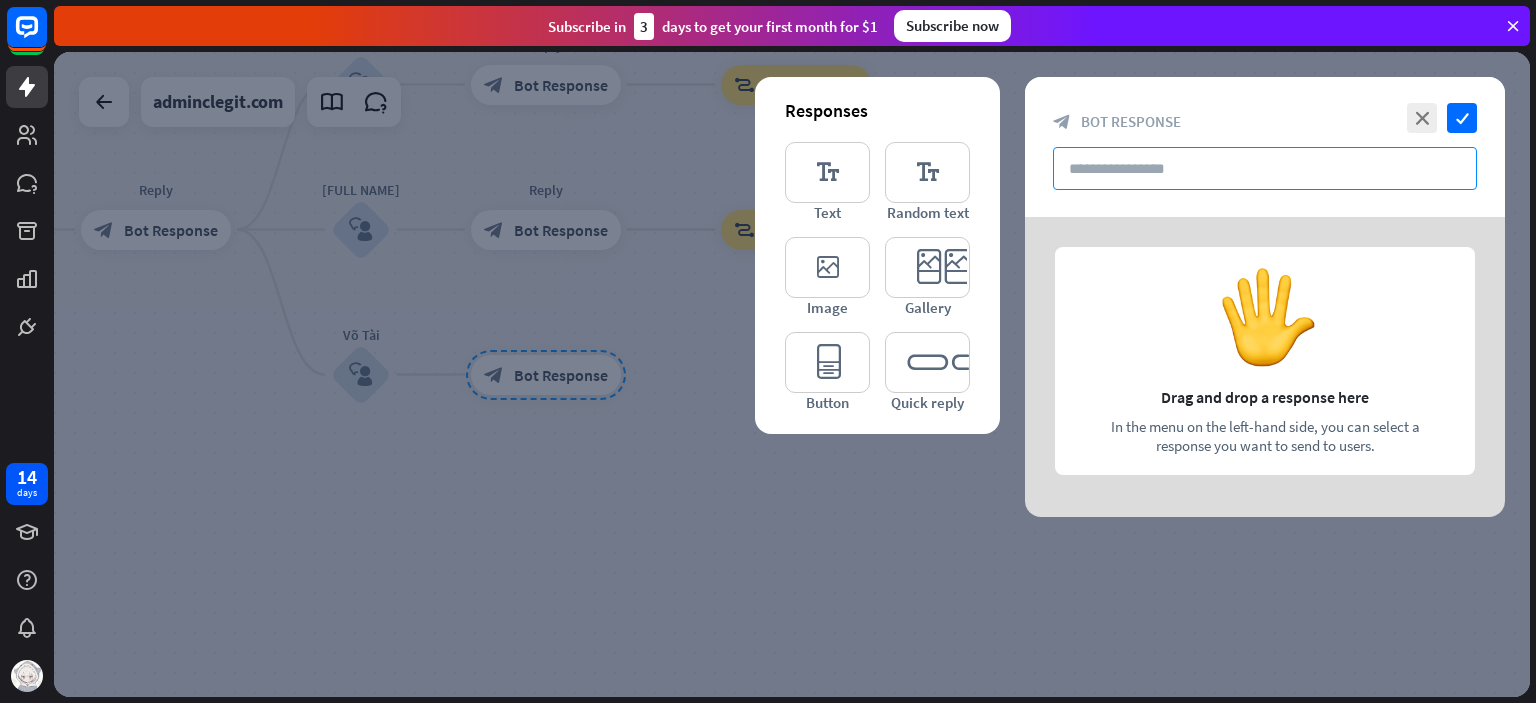 click at bounding box center (1265, 168) 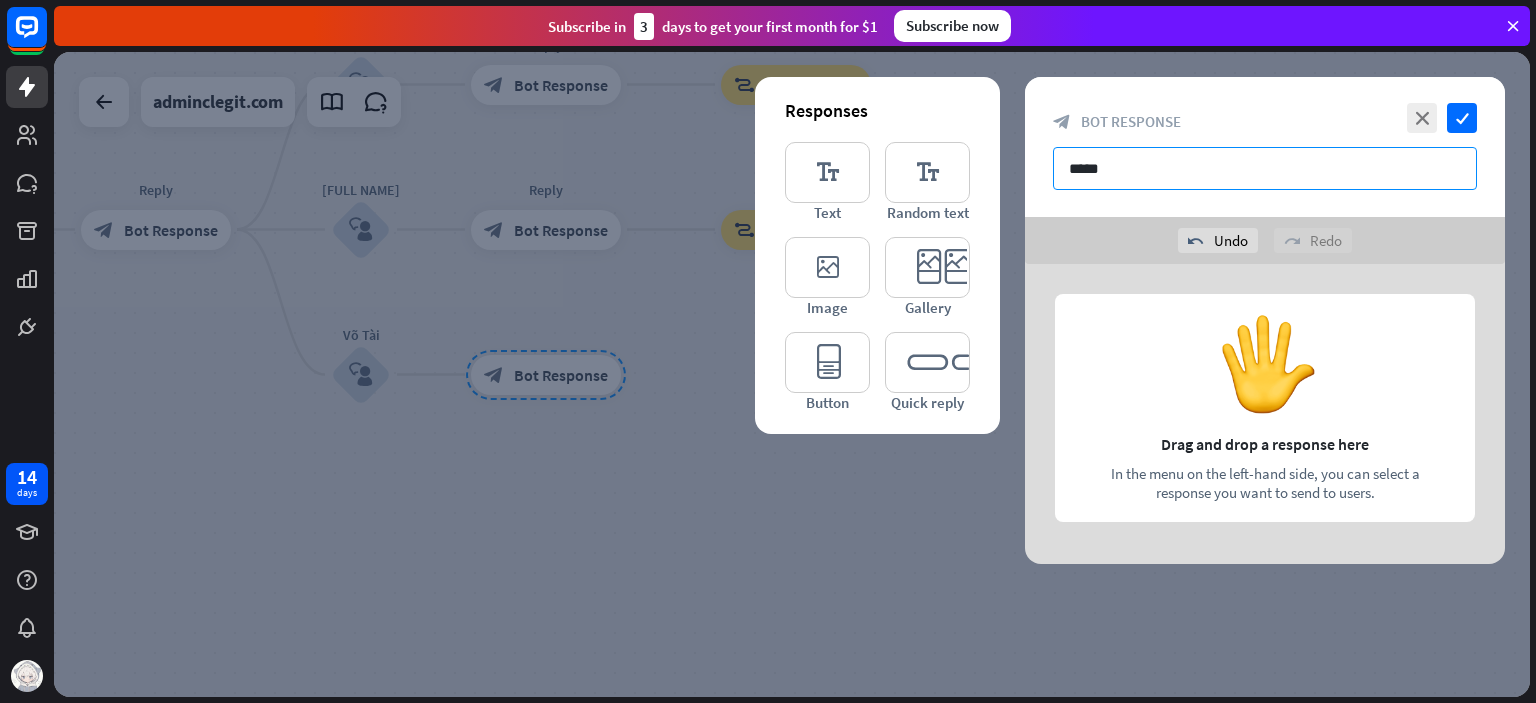type on "*****" 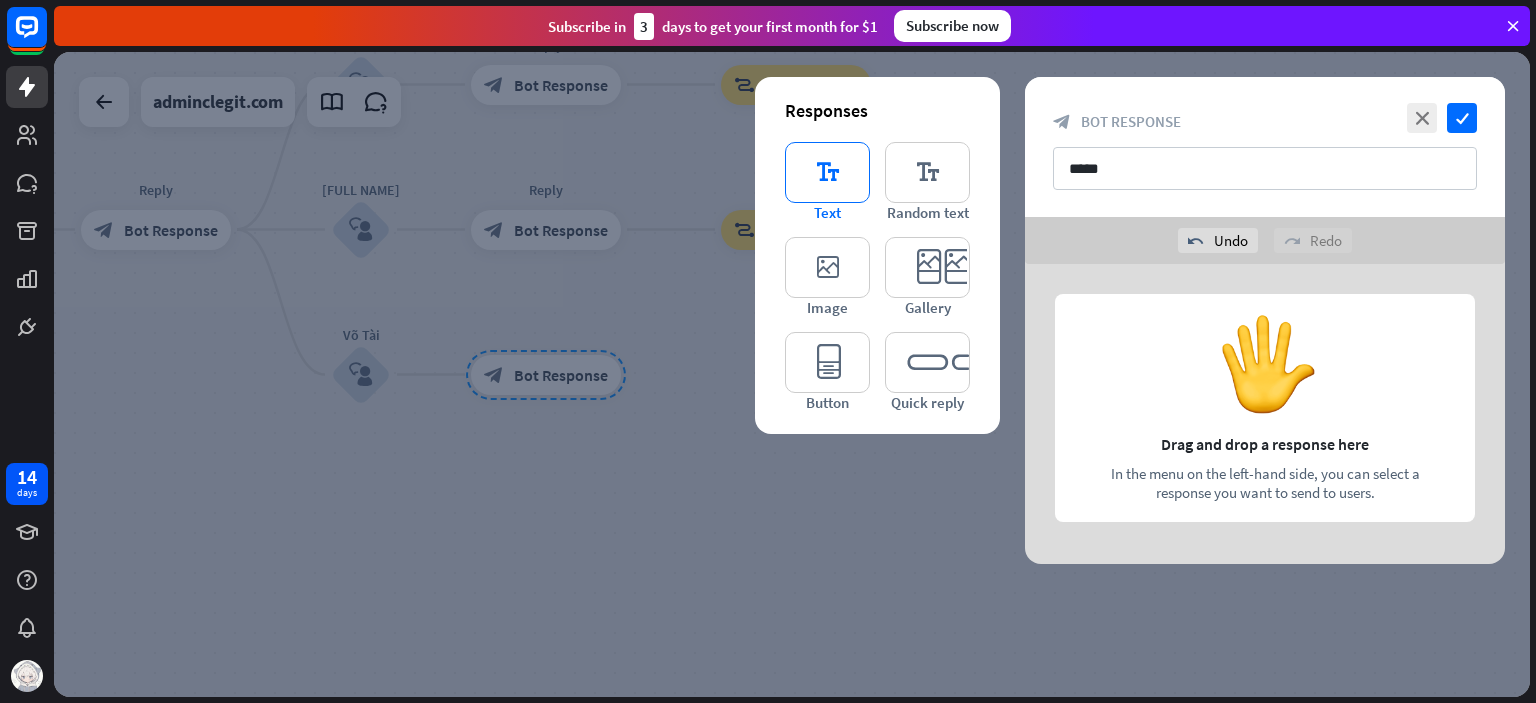 click on "editor_text" at bounding box center [827, 172] 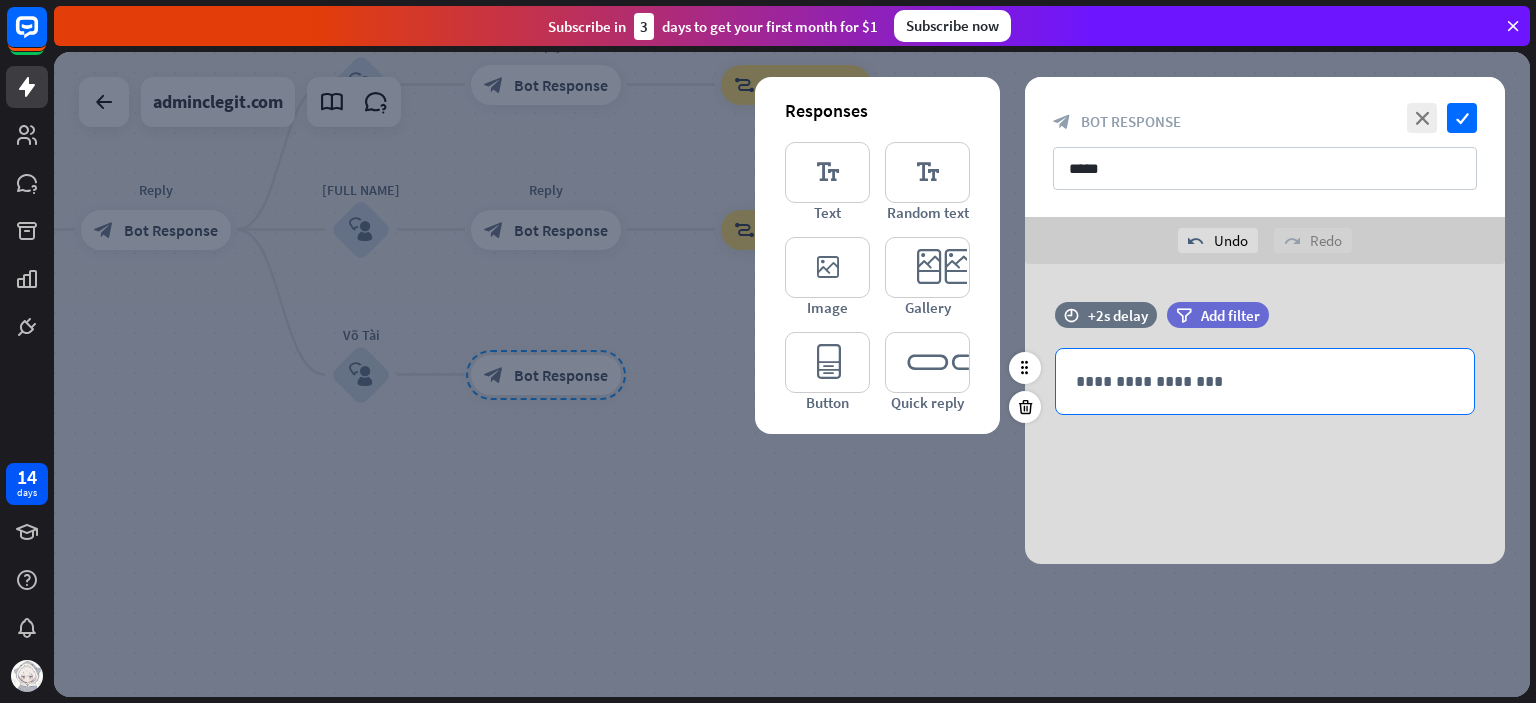click on "**********" at bounding box center (1265, 381) 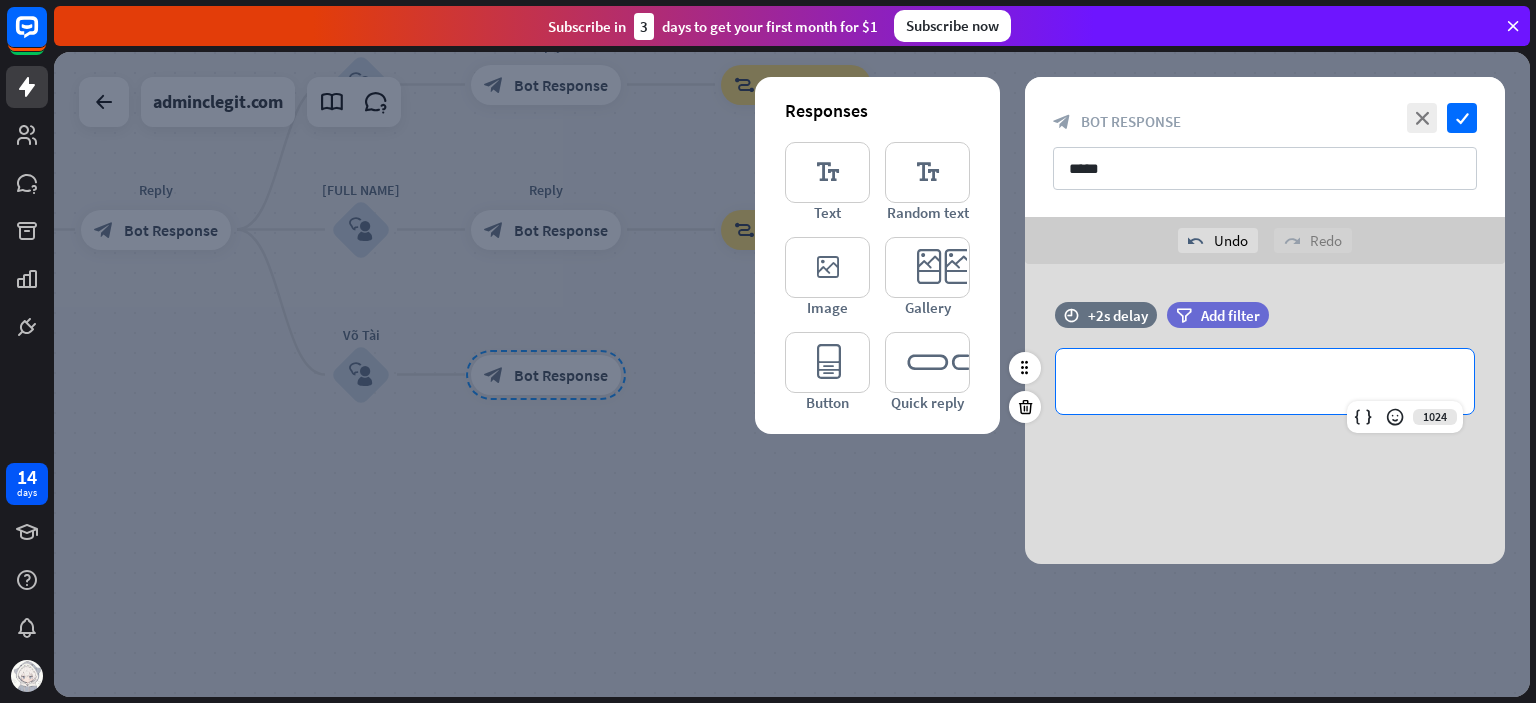 type 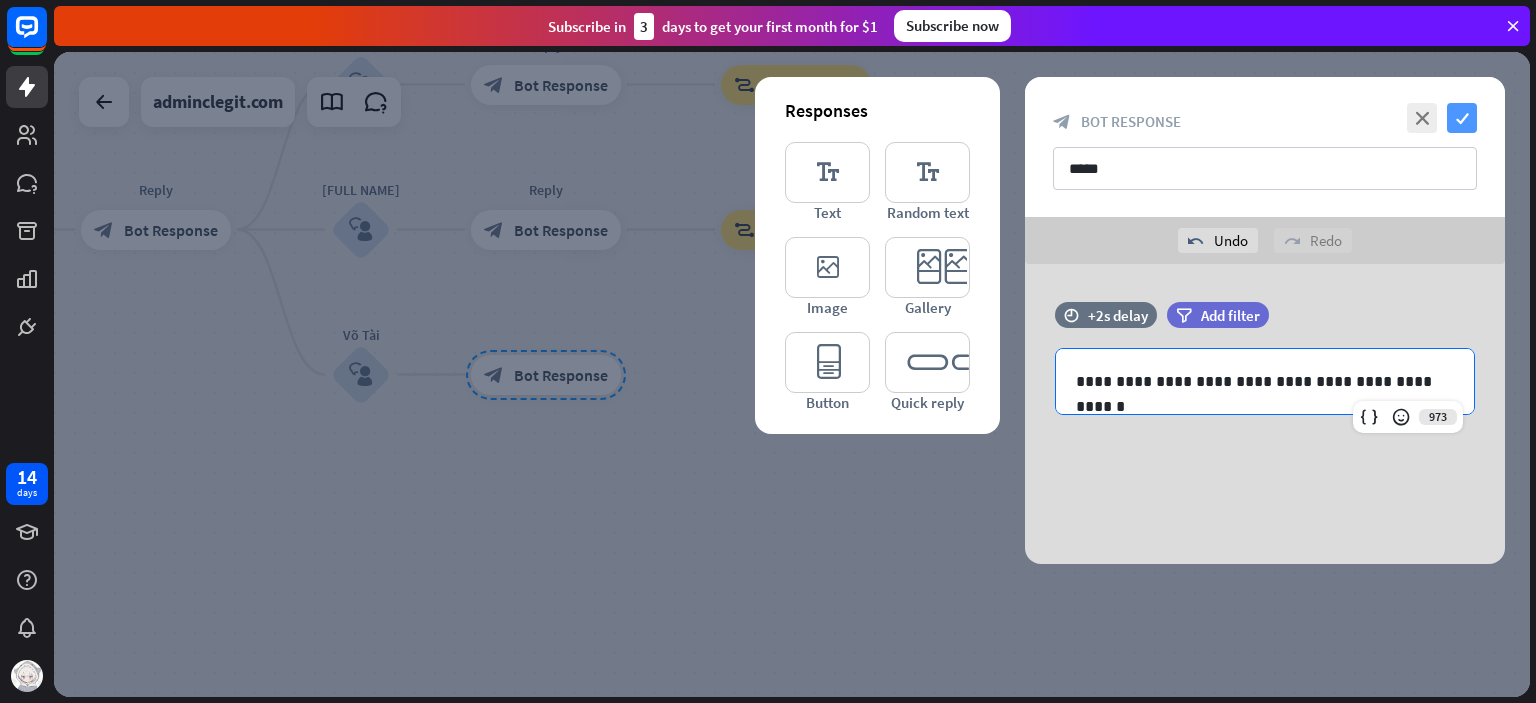click on "check" at bounding box center (1462, 118) 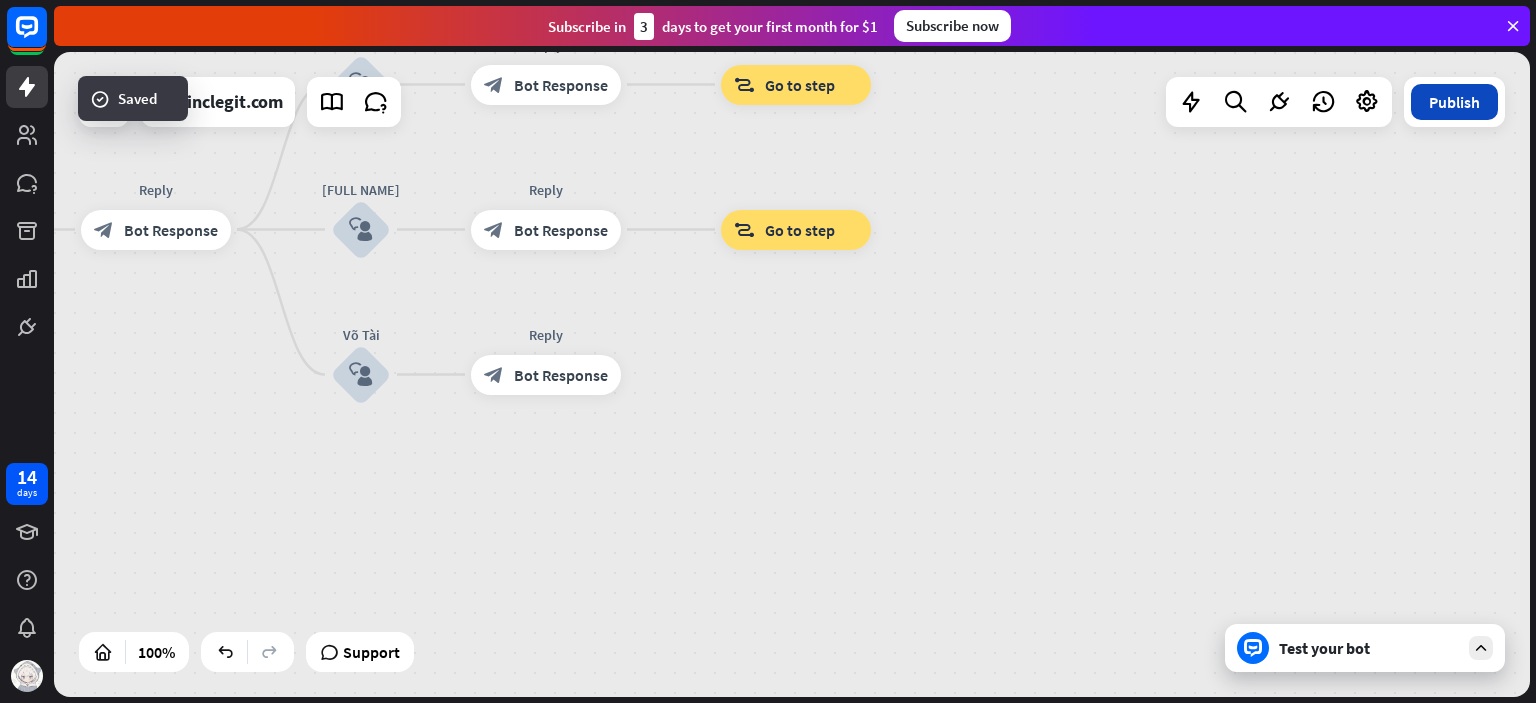 click on "Publish" at bounding box center [1454, 102] 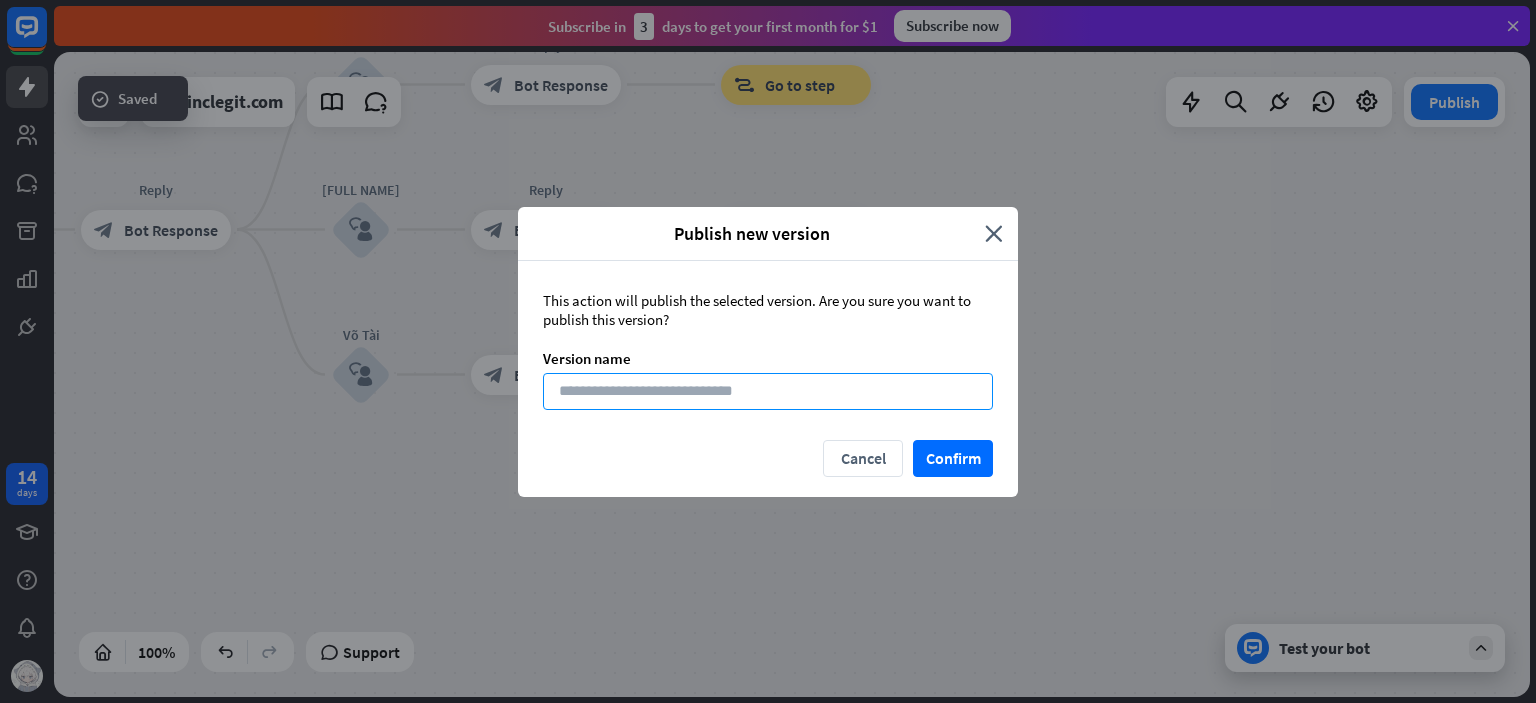 click at bounding box center (768, 391) 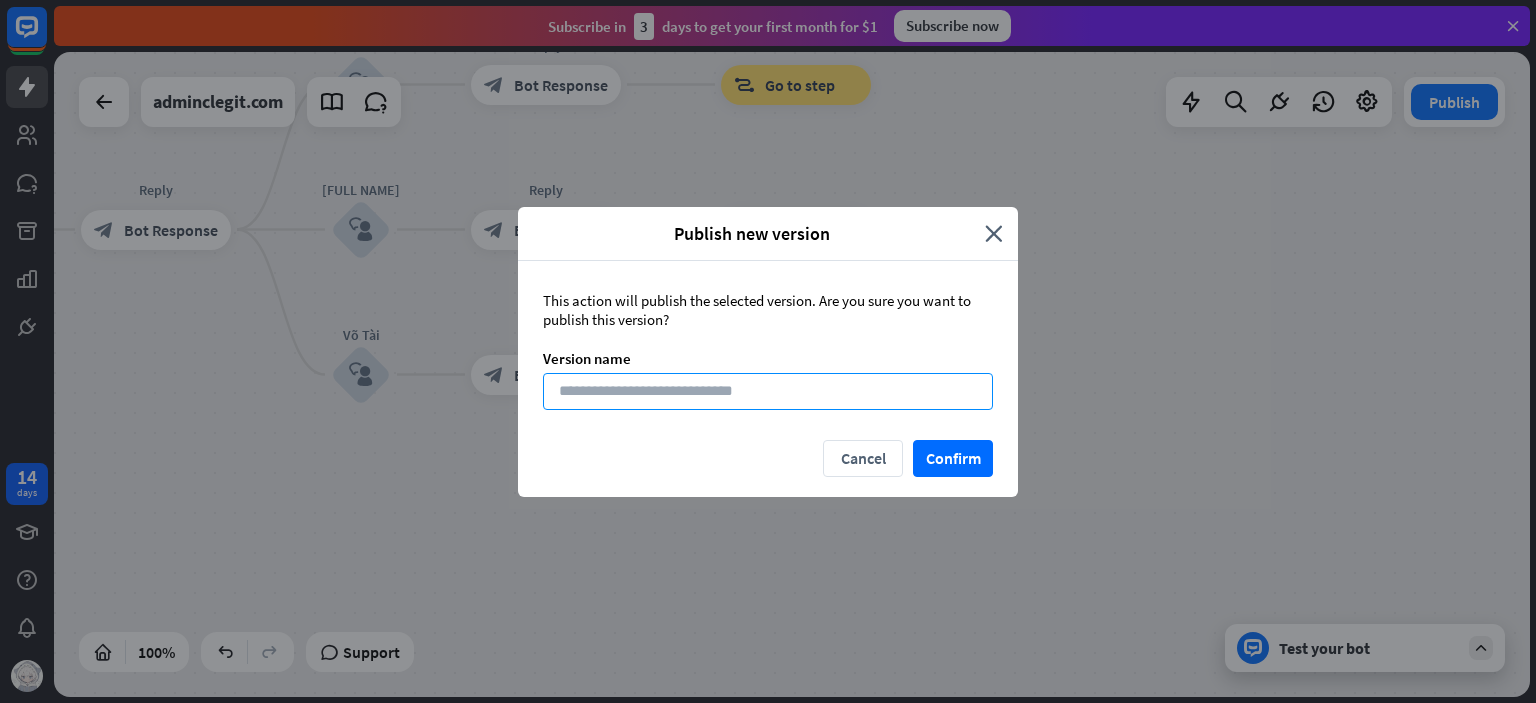 type on "*" 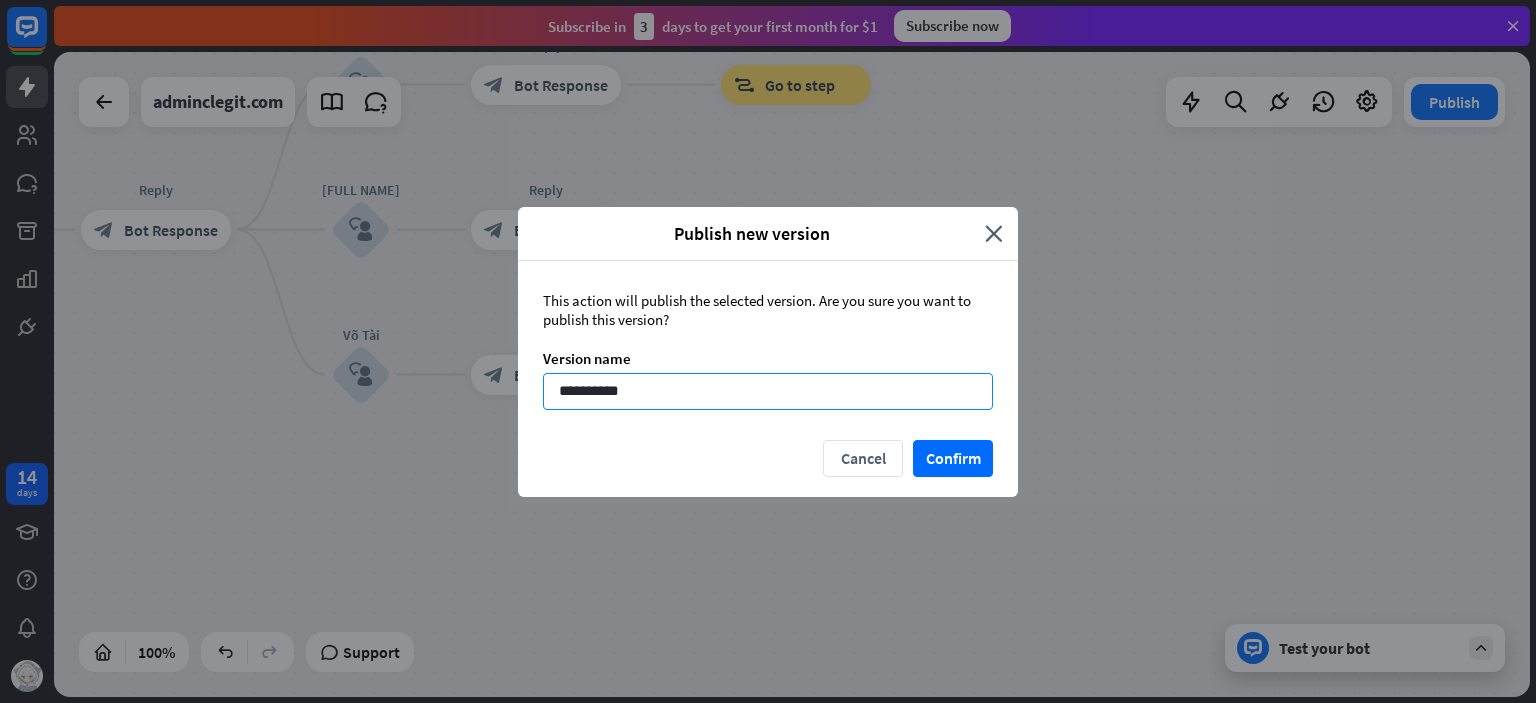 type on "**********" 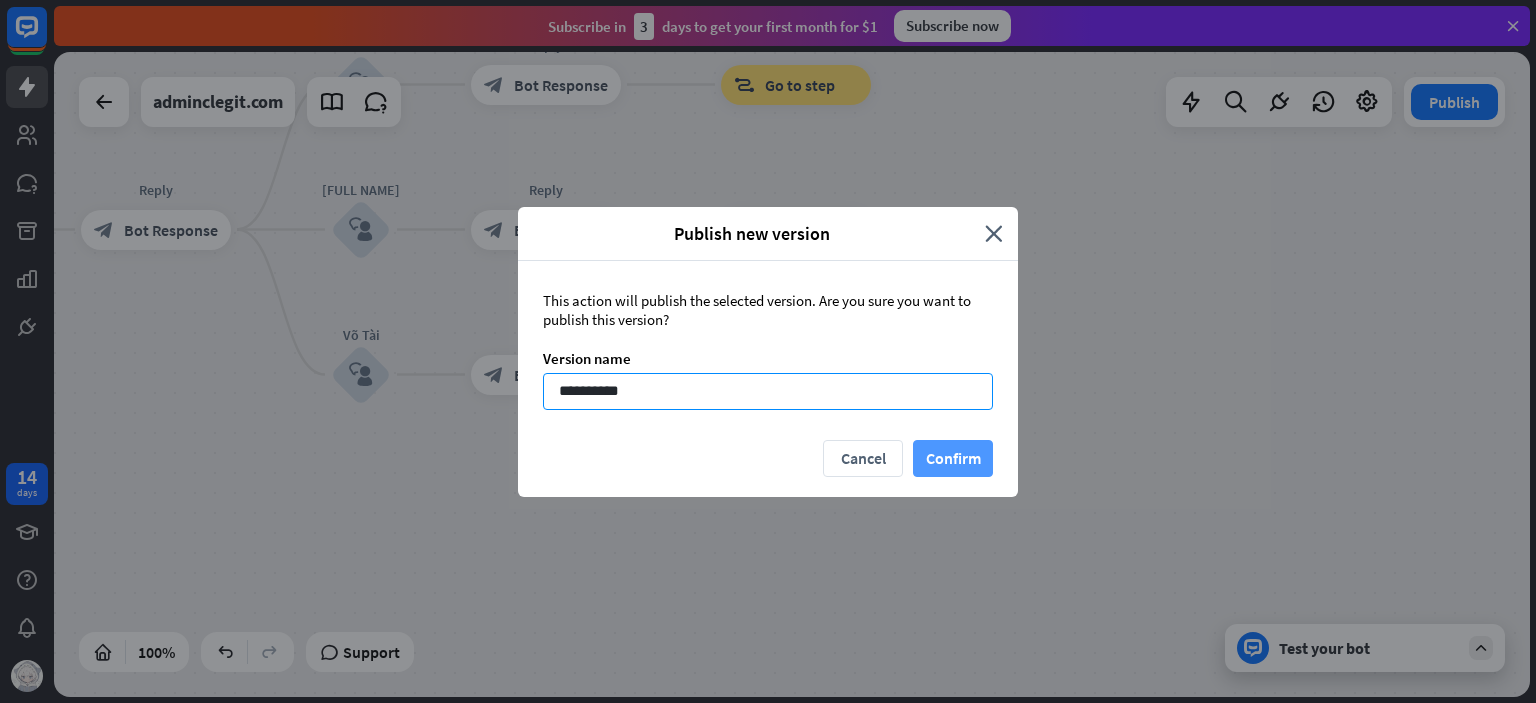 click on "Confirm" at bounding box center [953, 458] 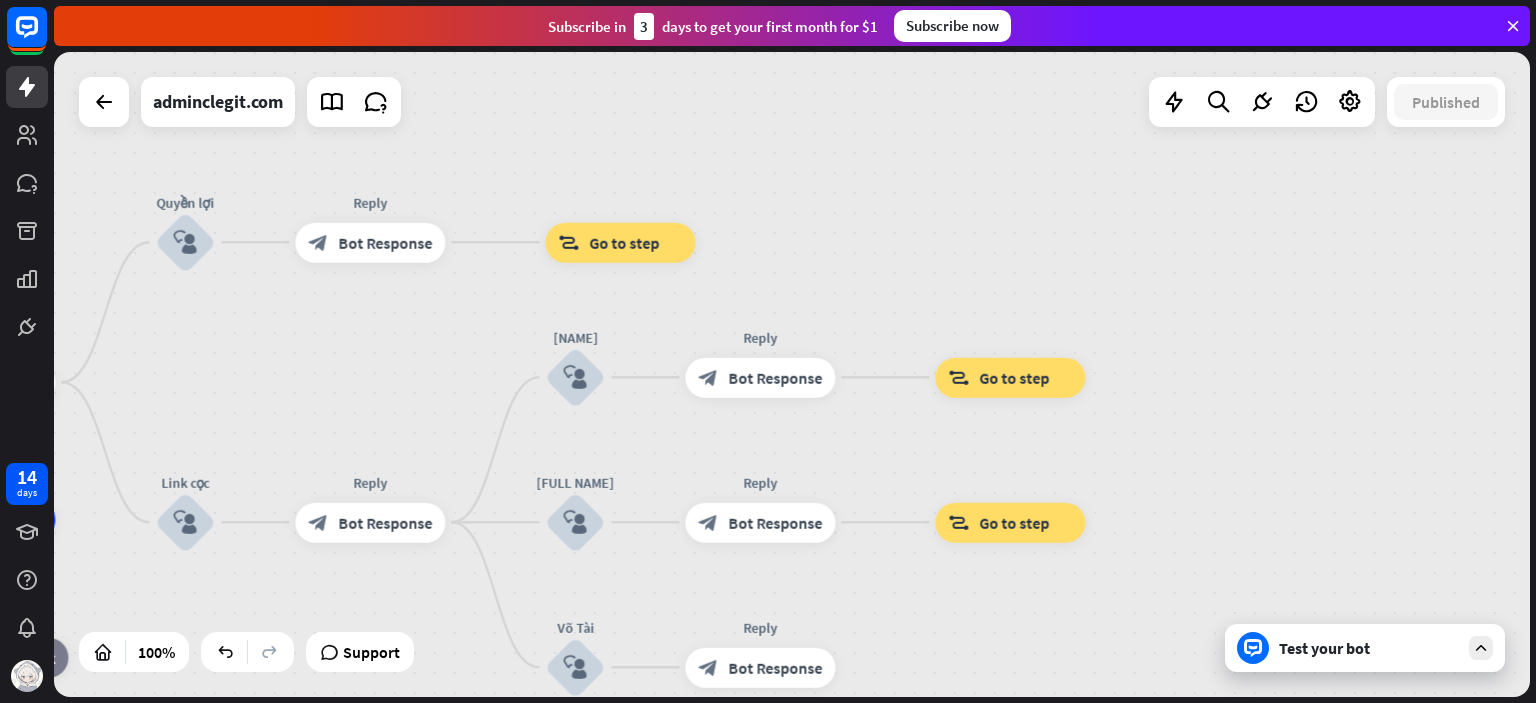 click on "Bot Response" at bounding box center [385, 242] 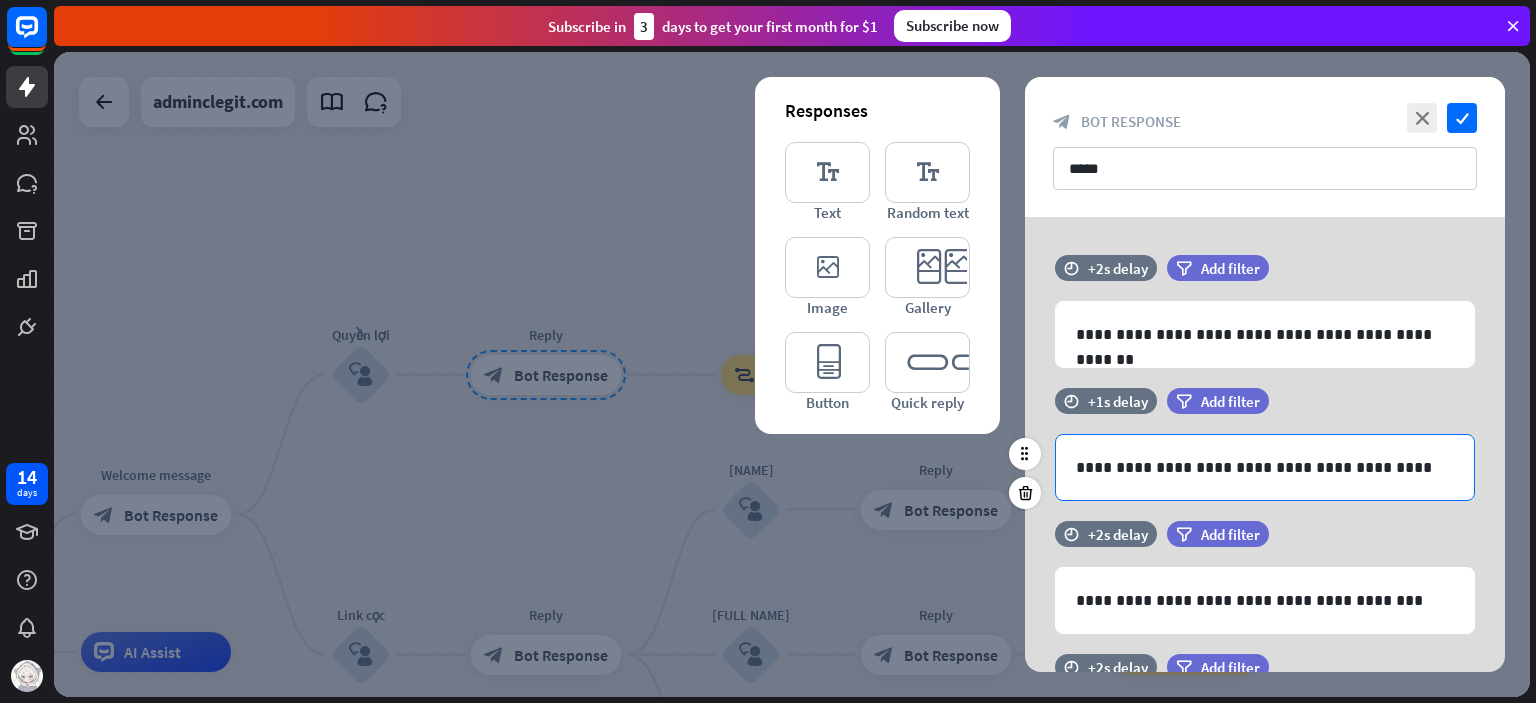 click on "**********" at bounding box center (1265, 467) 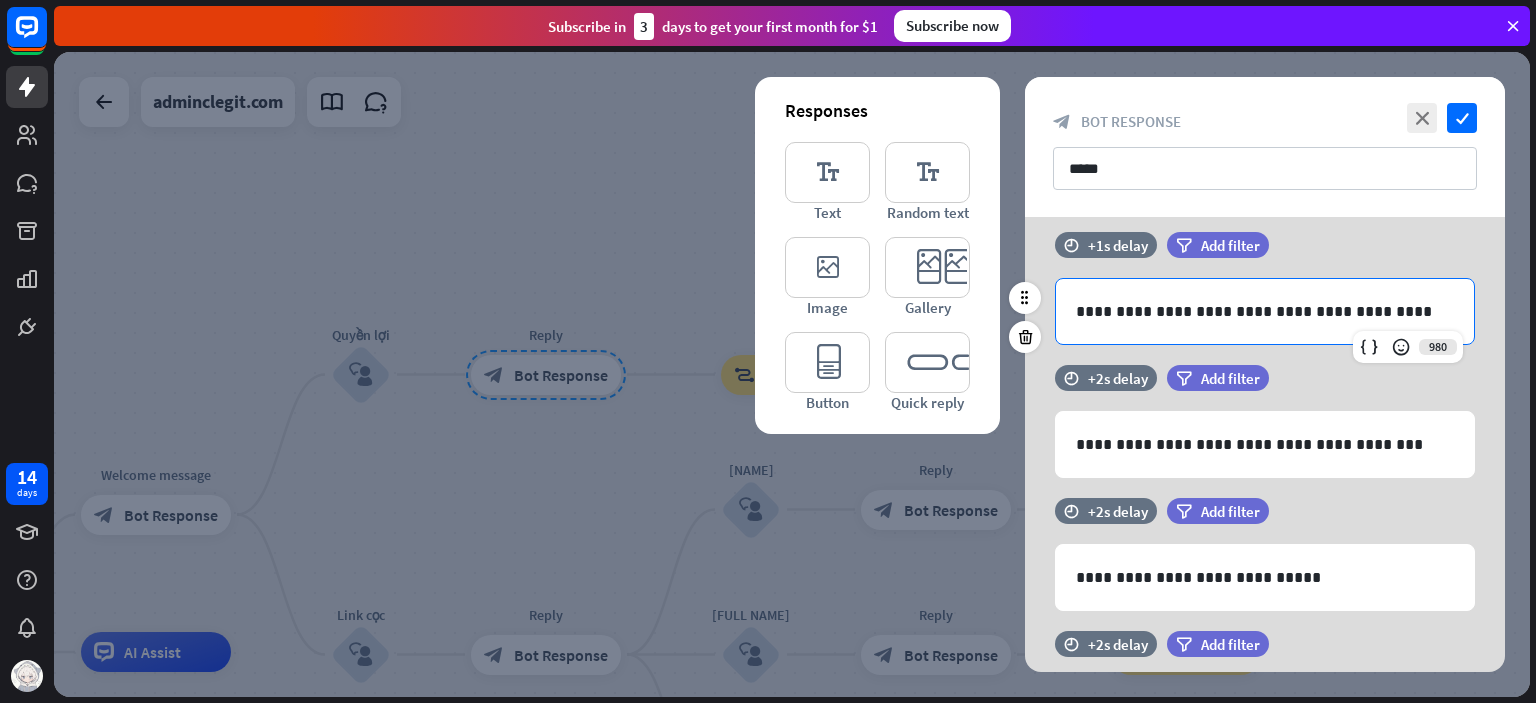 scroll, scrollTop: 156, scrollLeft: 0, axis: vertical 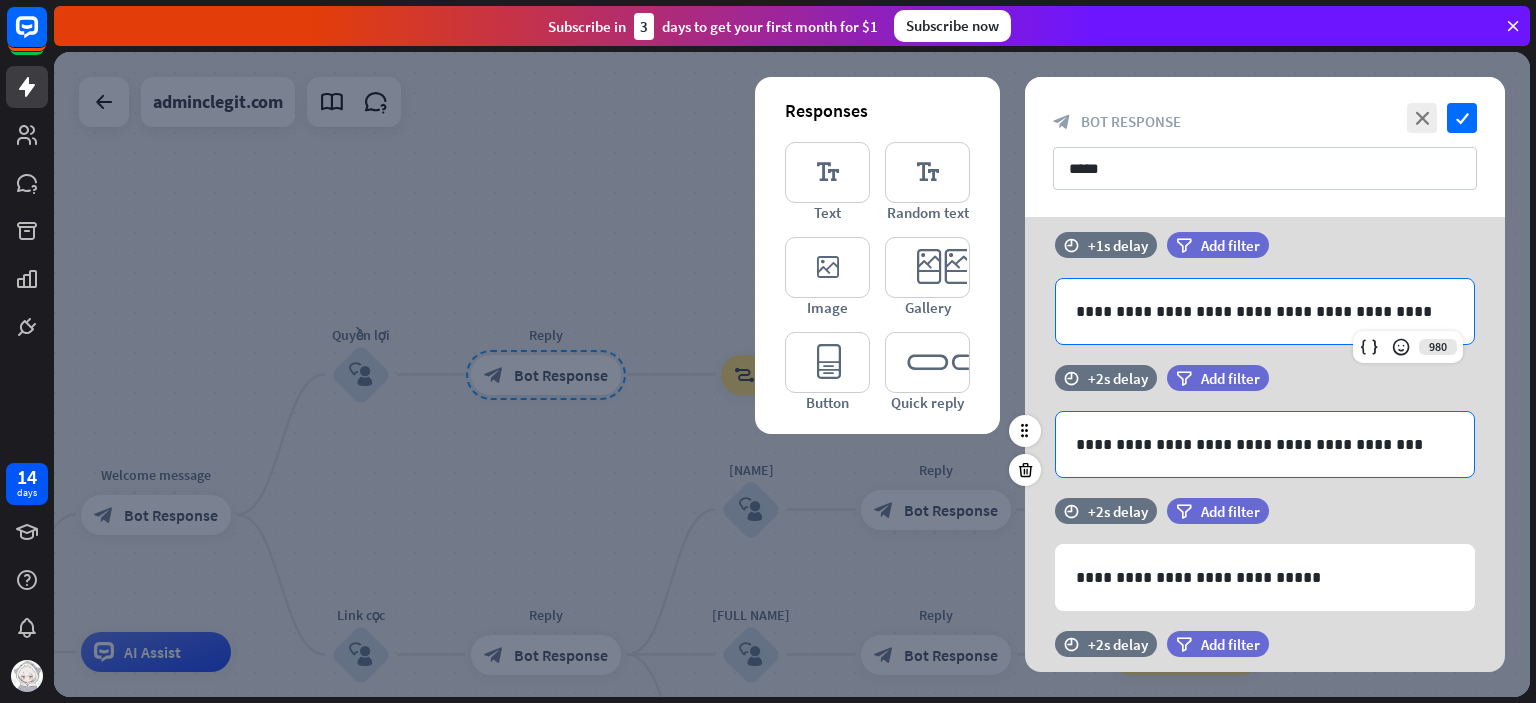 click on "**********" at bounding box center [1265, 444] 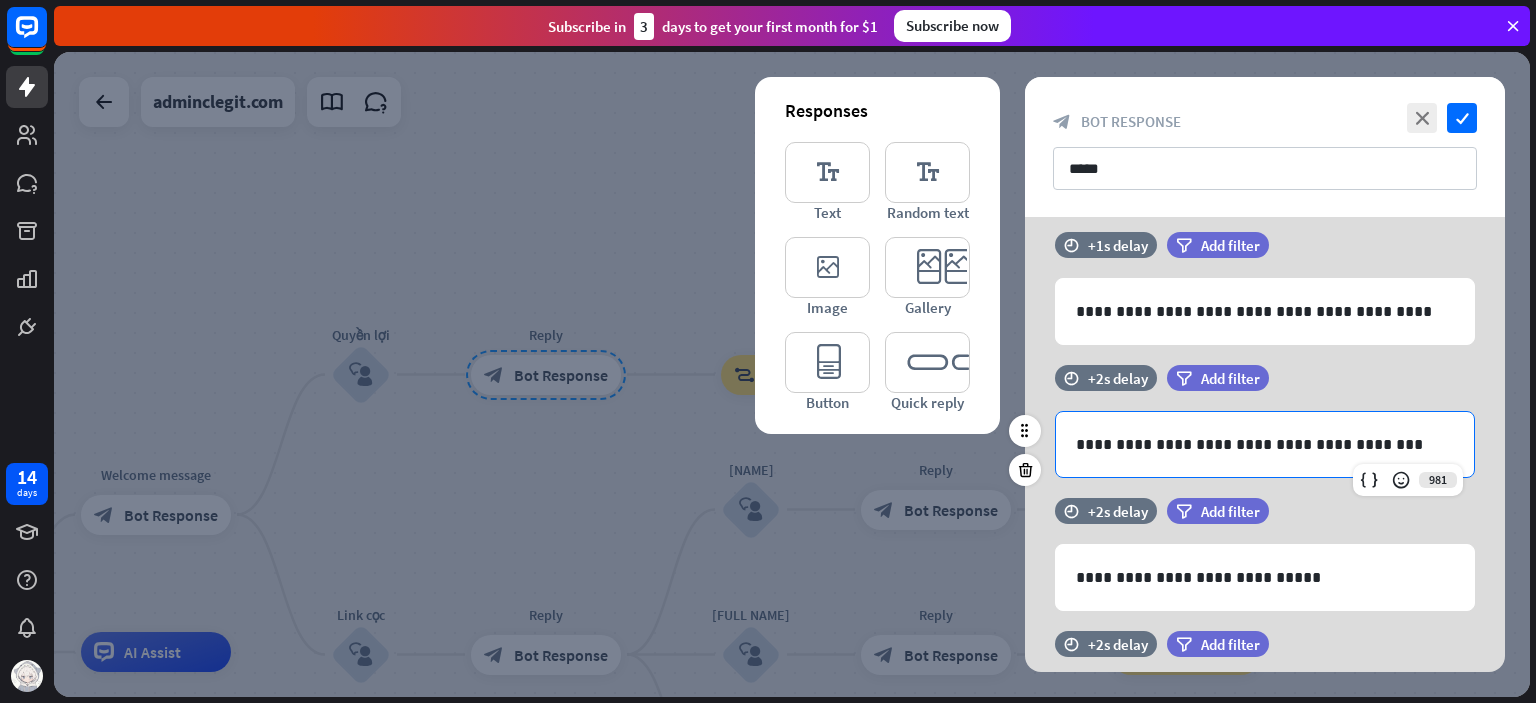 type 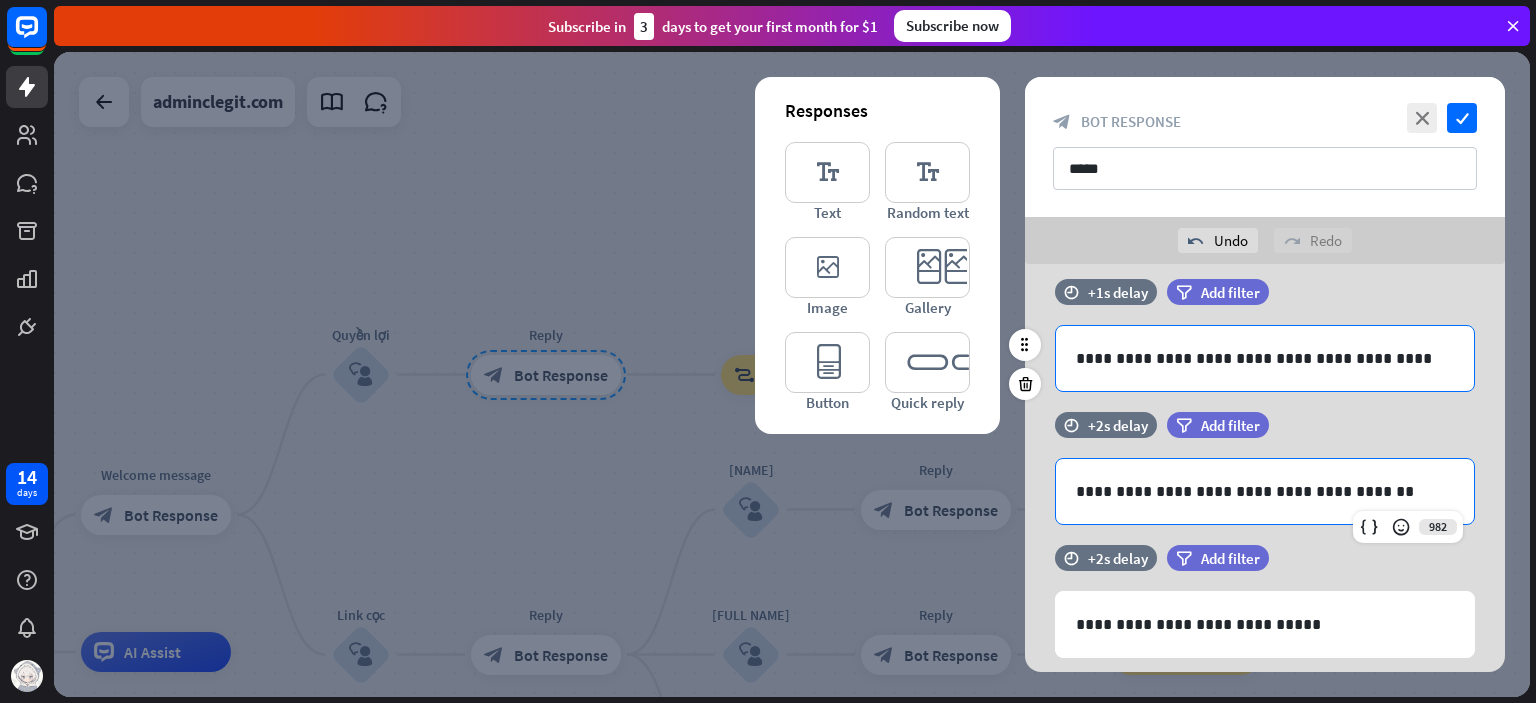 click on "**********" at bounding box center [1265, 358] 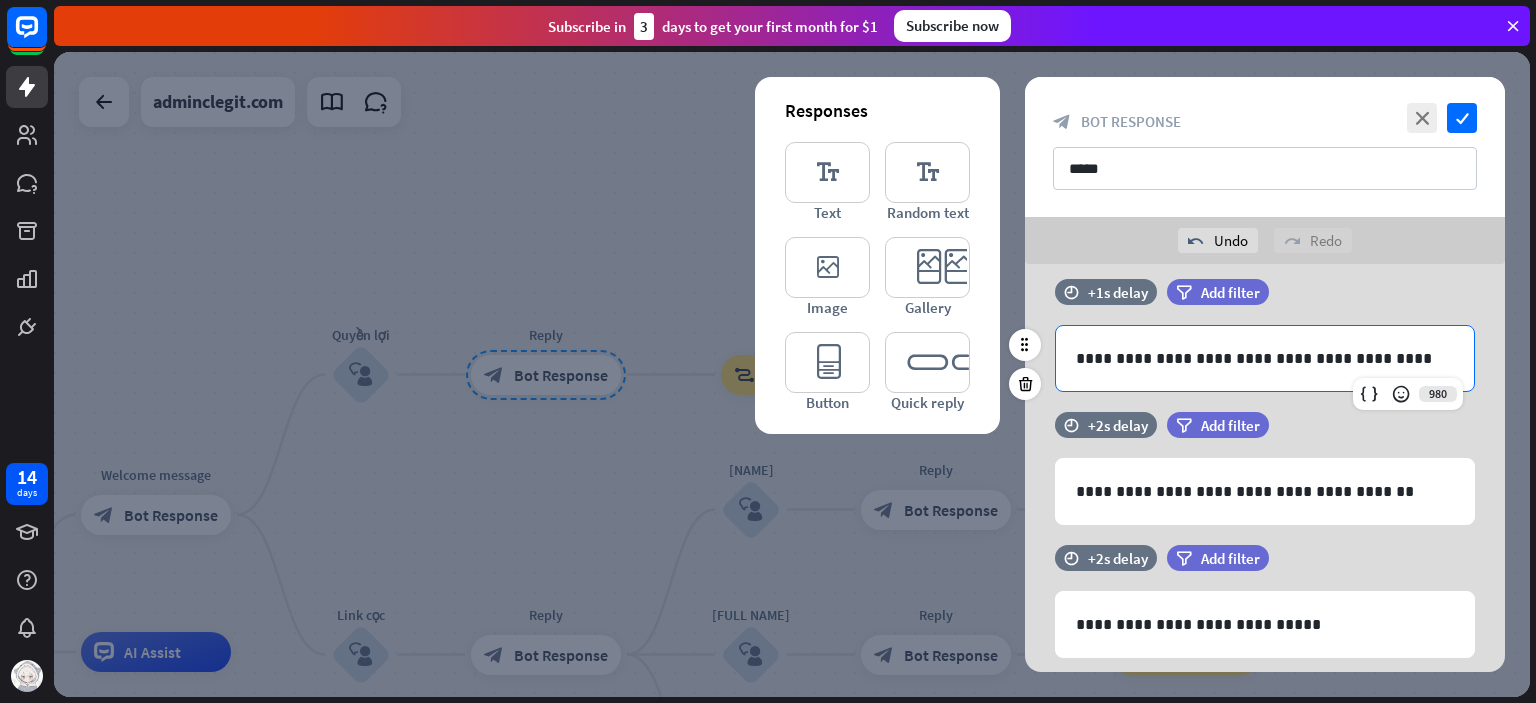 type 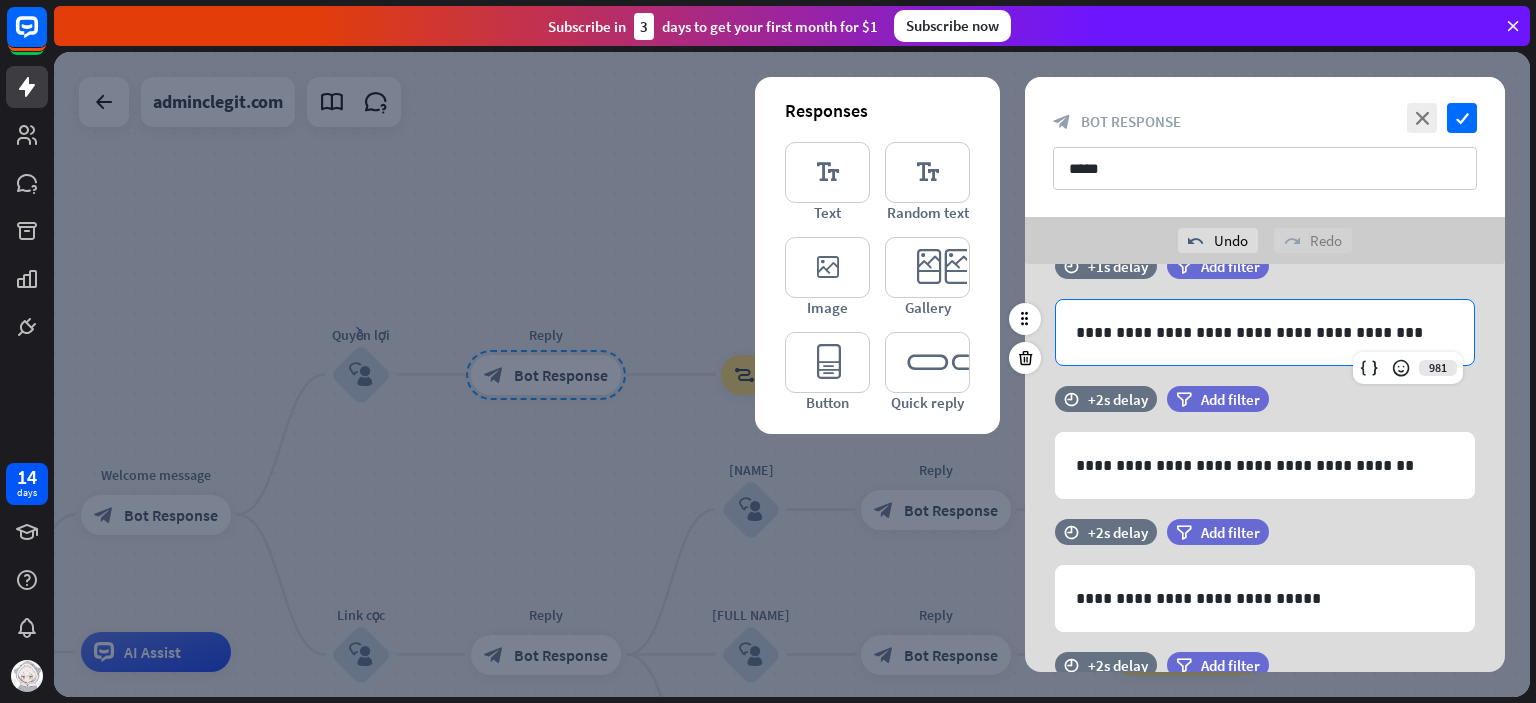 scroll, scrollTop: 192, scrollLeft: 0, axis: vertical 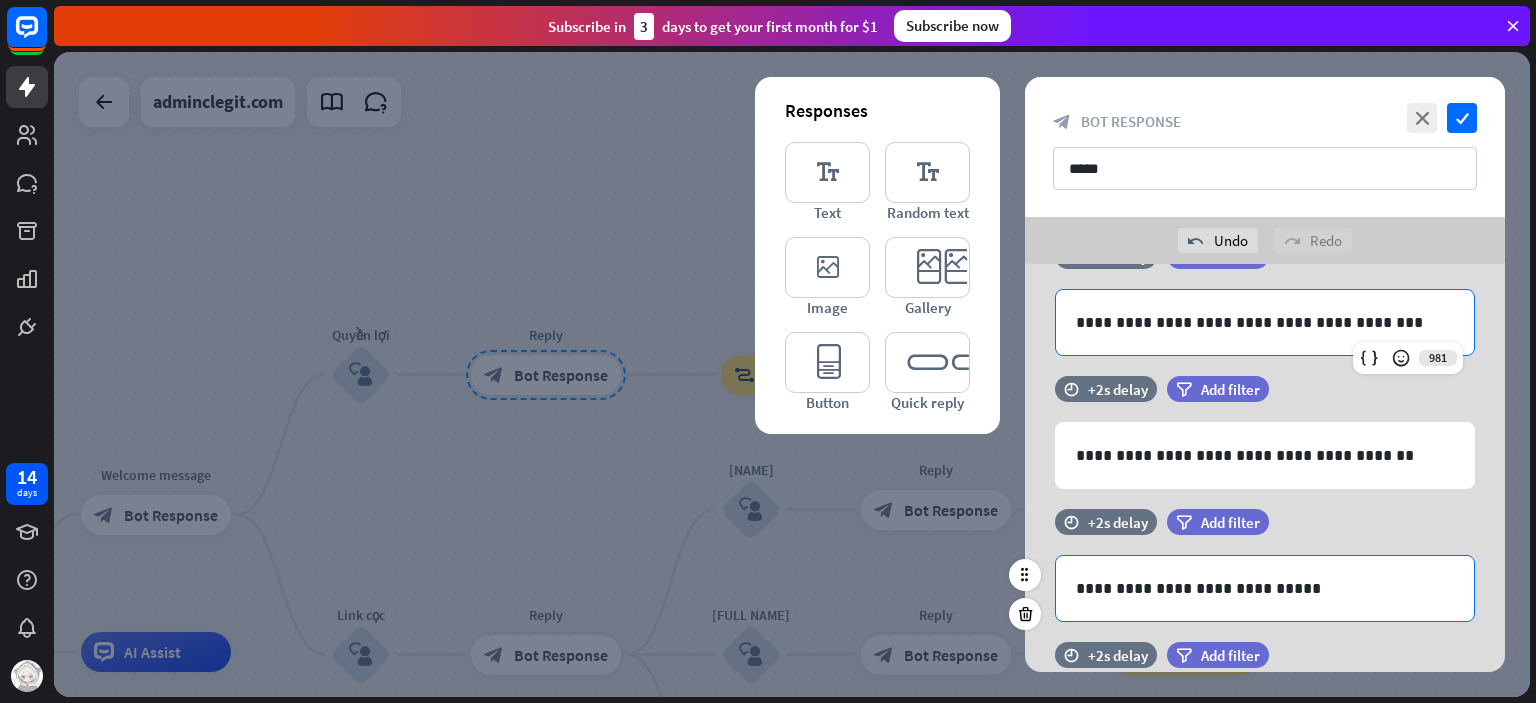click on "**********" at bounding box center [1265, 588] 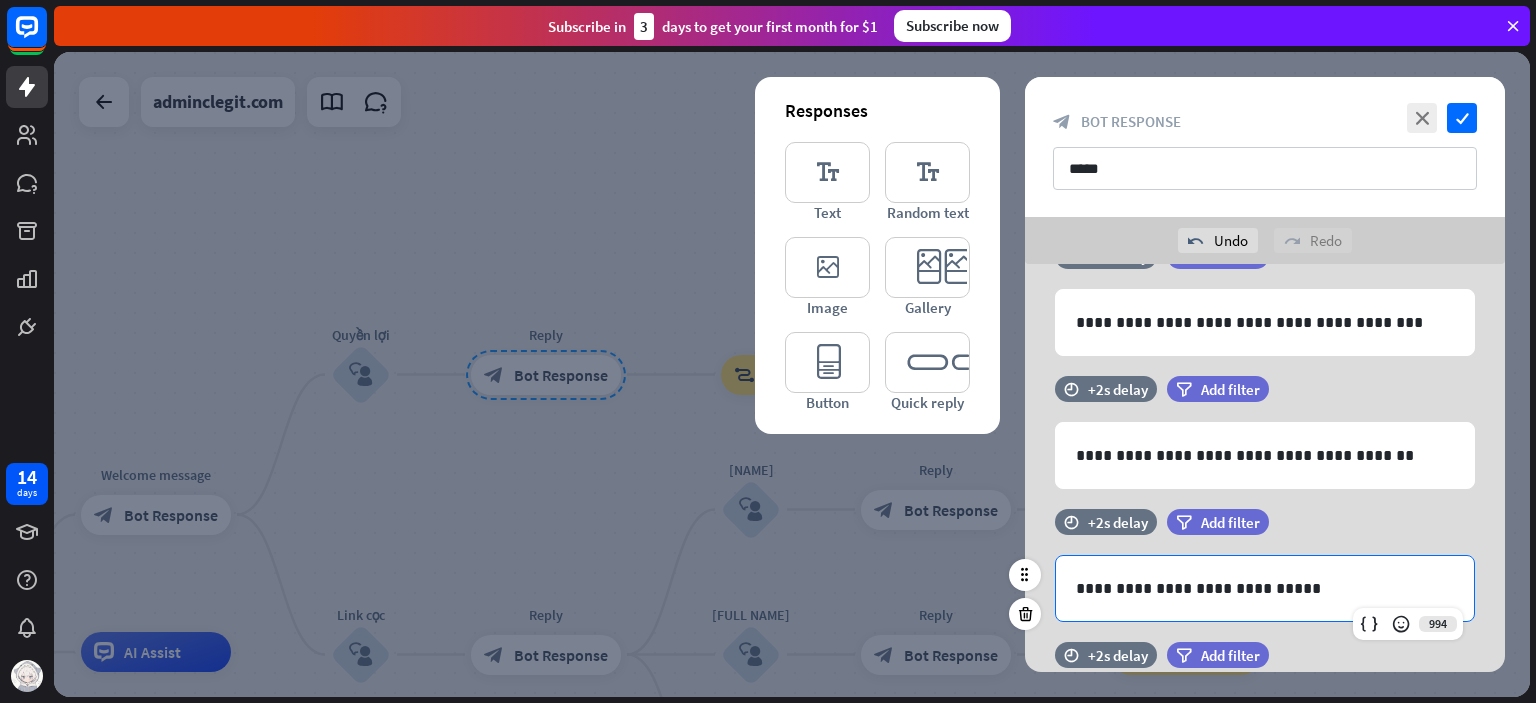 type 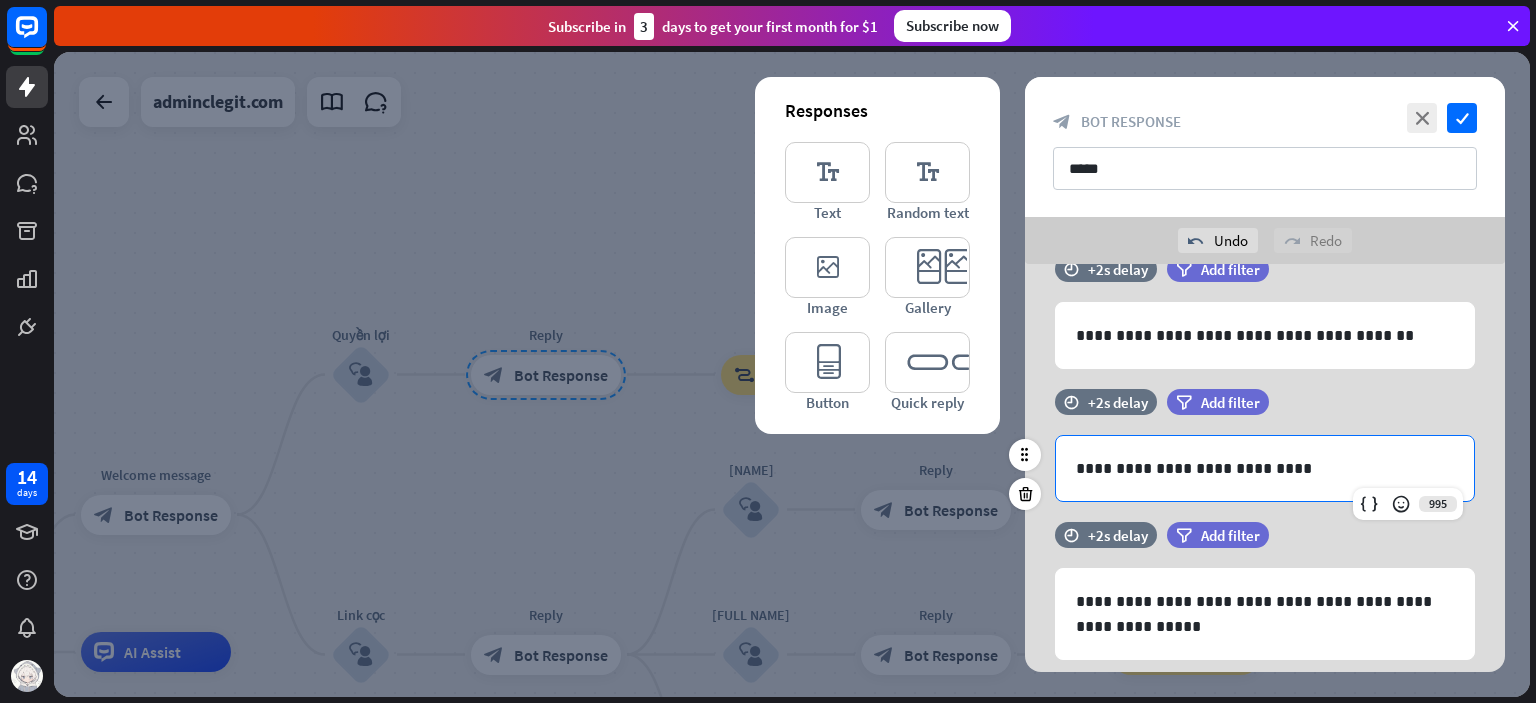 scroll, scrollTop: 311, scrollLeft: 0, axis: vertical 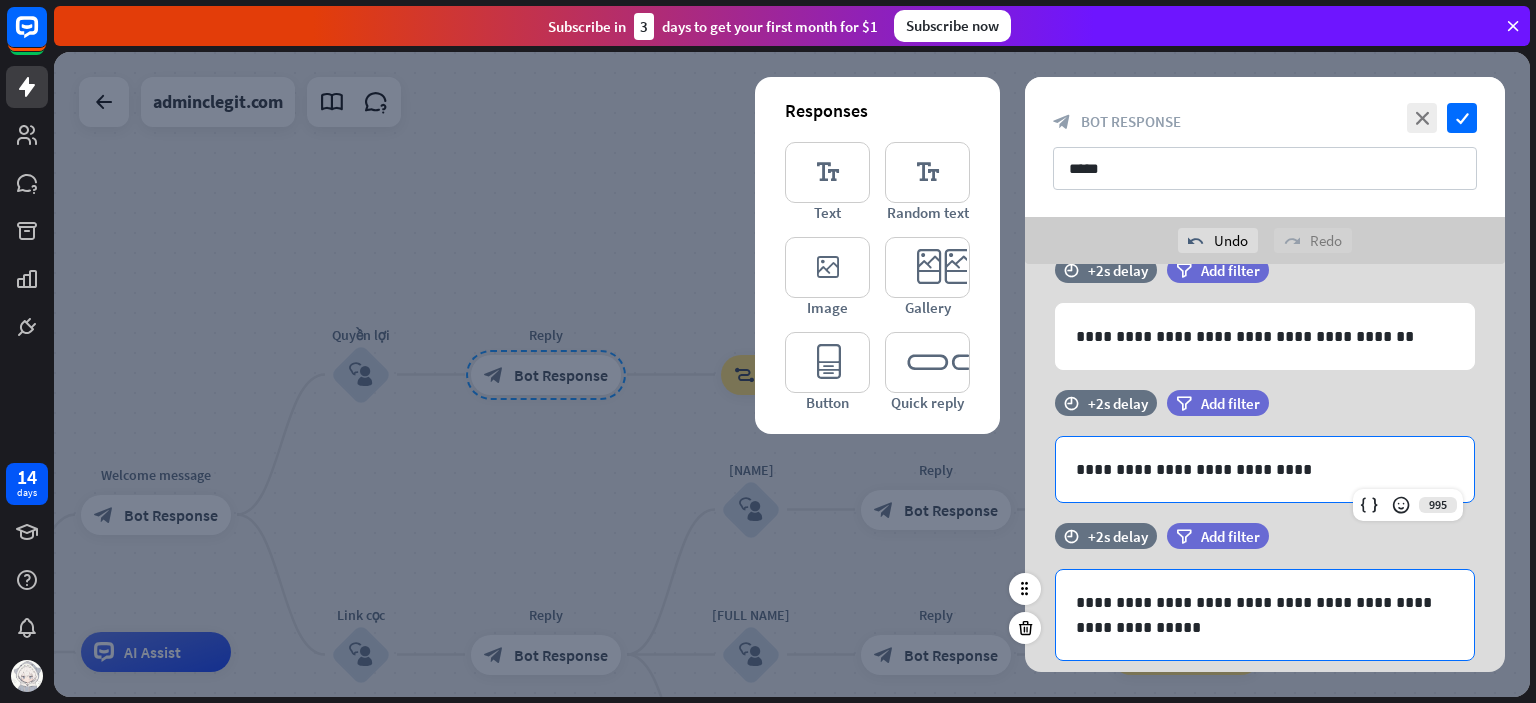 click on "**********" at bounding box center [1265, 615] 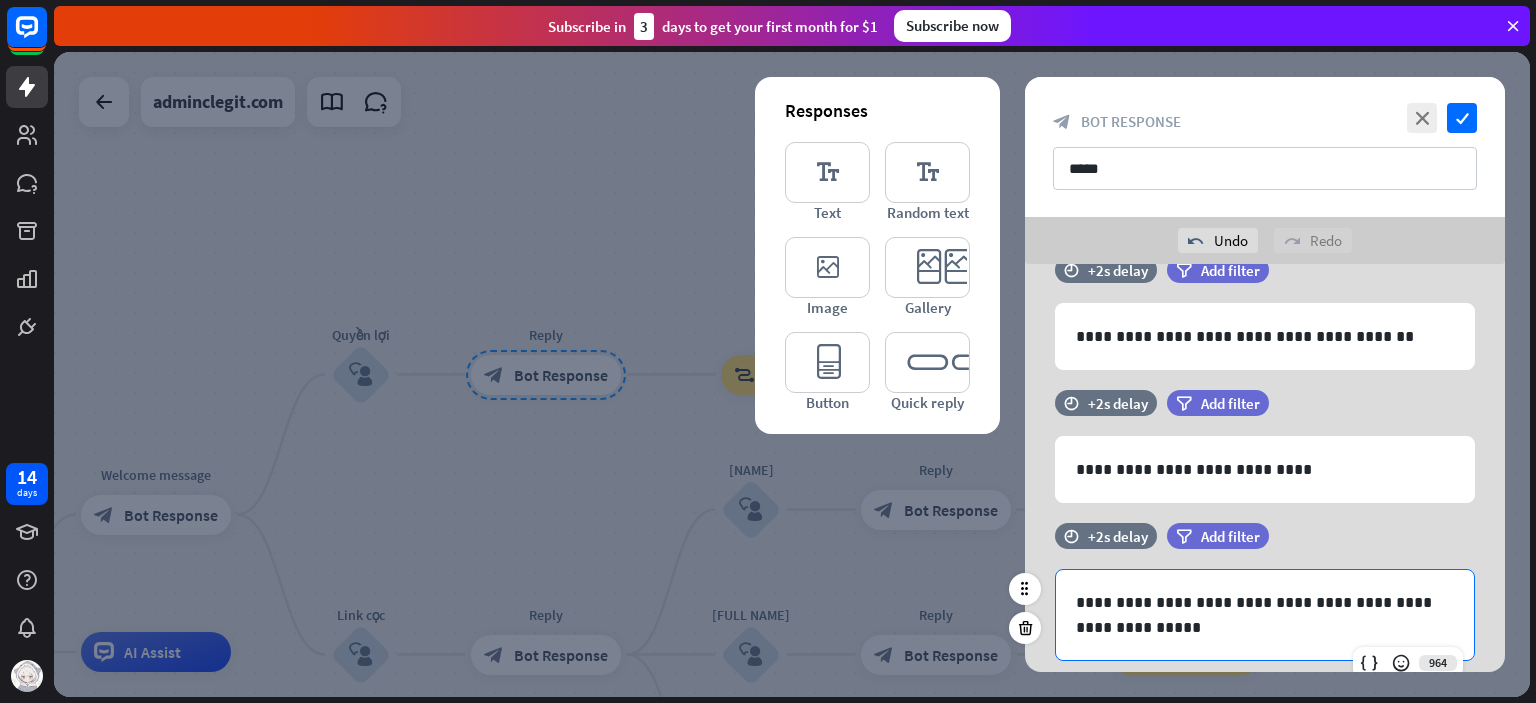 type 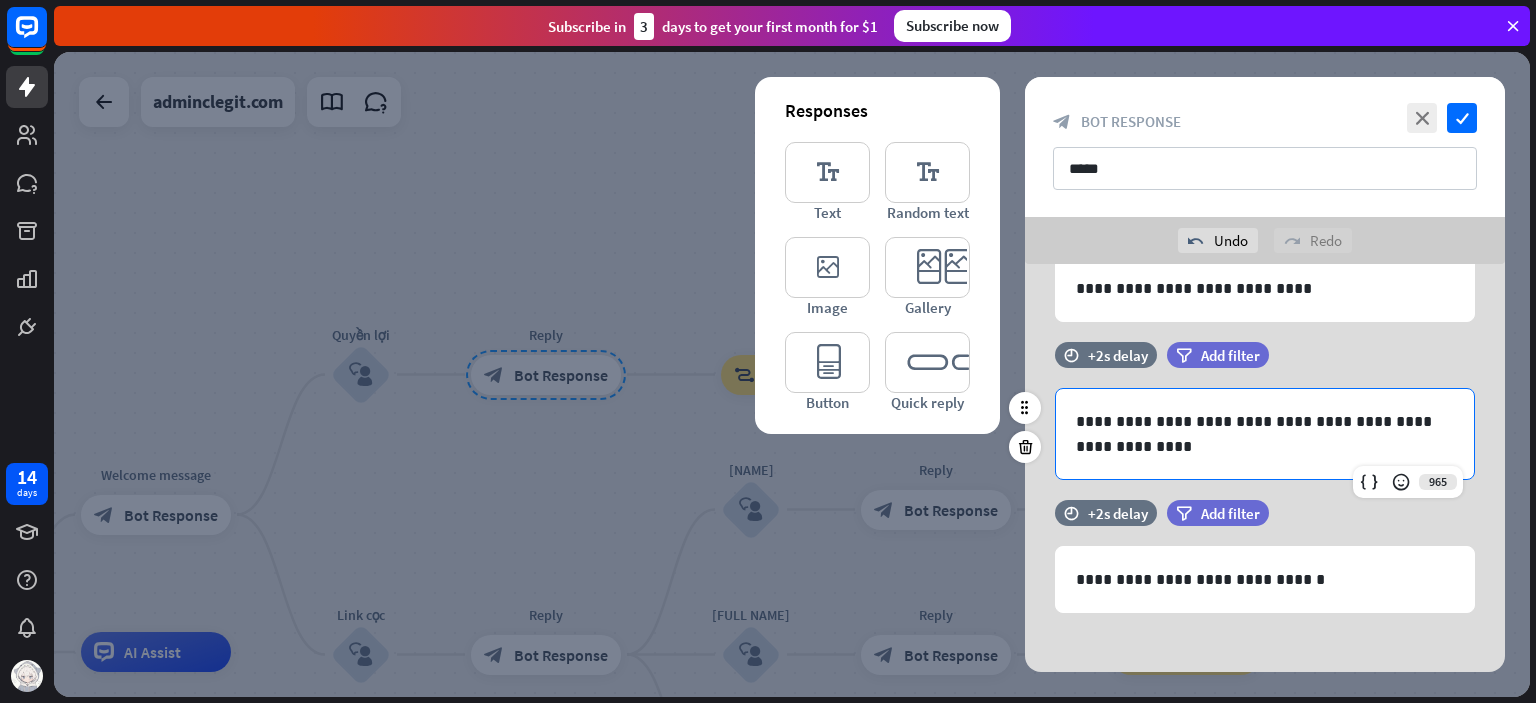 scroll, scrollTop: 500, scrollLeft: 0, axis: vertical 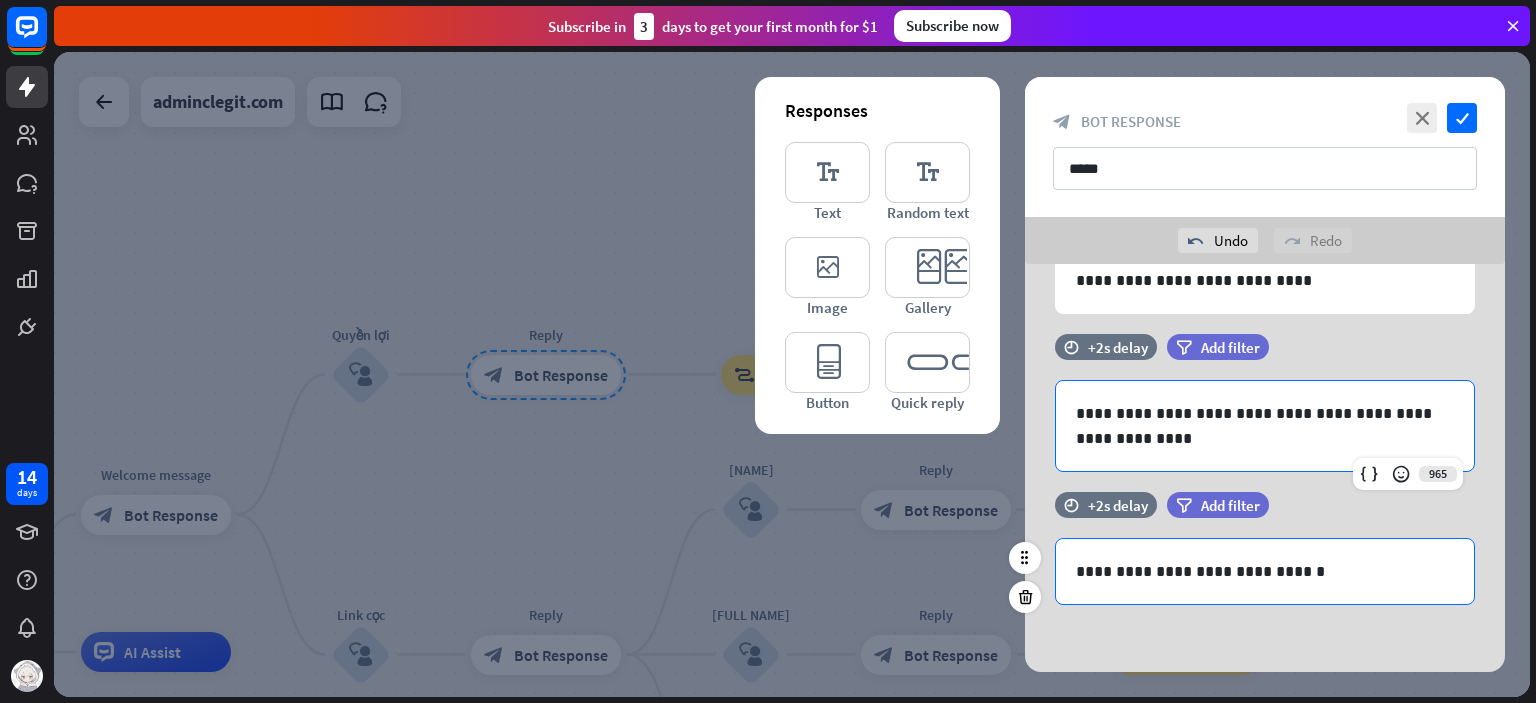 click on "**********" at bounding box center (1265, 571) 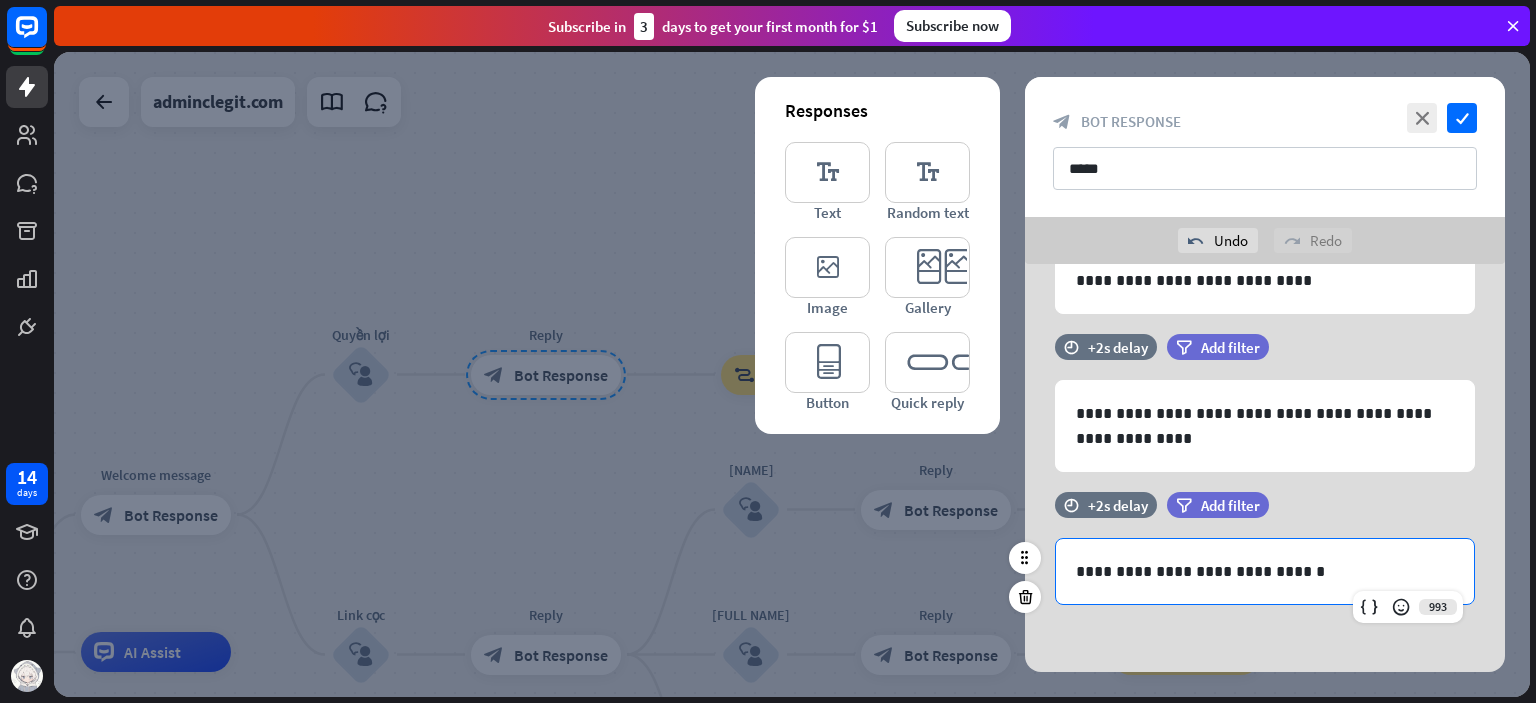 type 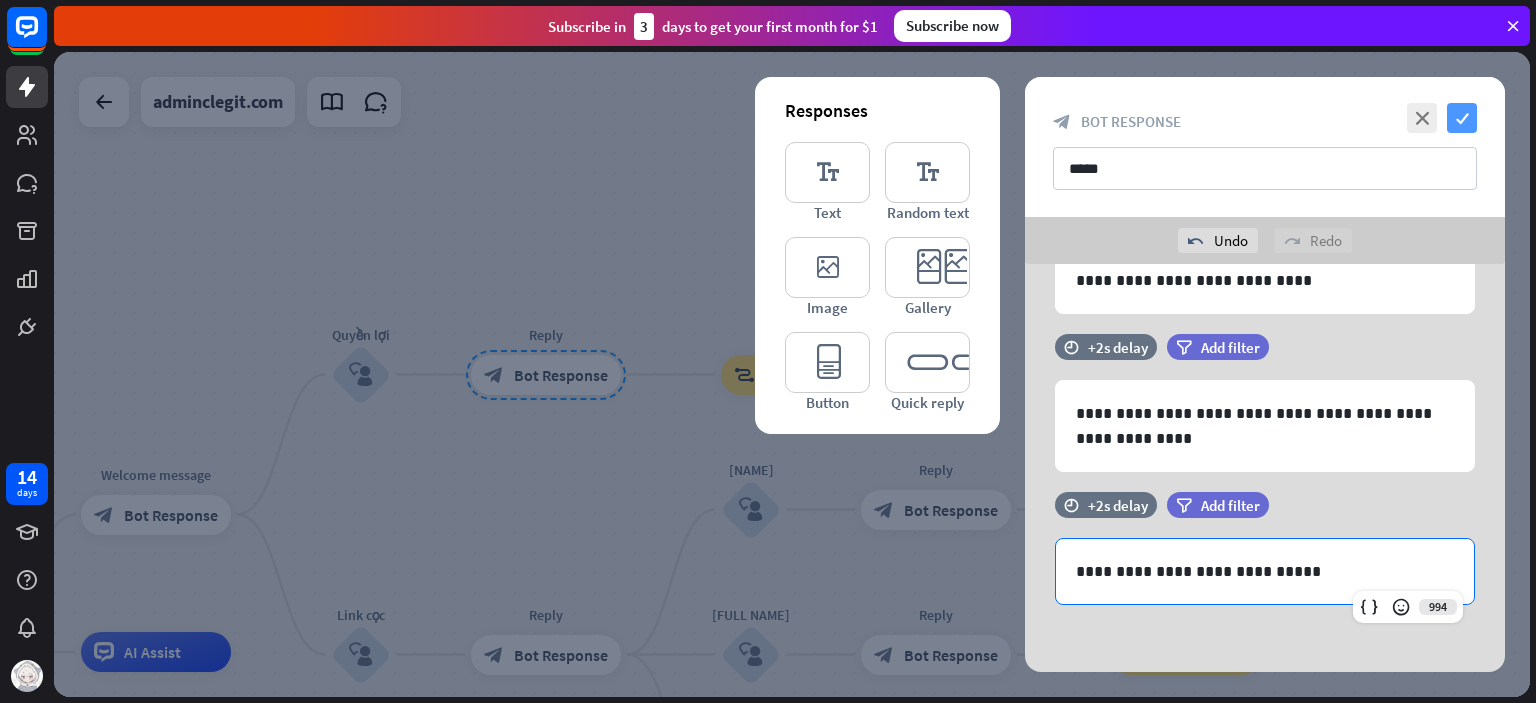 click on "check" at bounding box center [1462, 118] 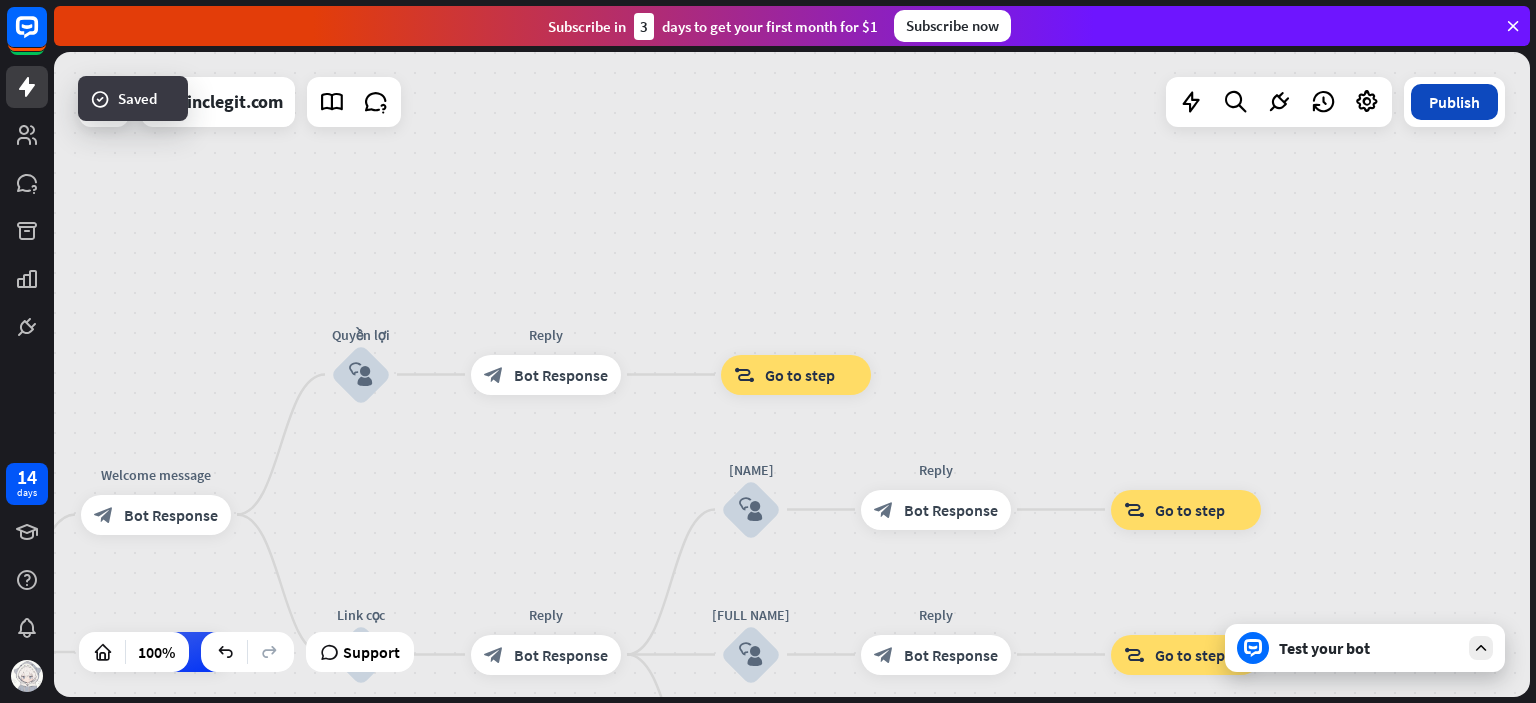 click on "Publish" at bounding box center (1454, 102) 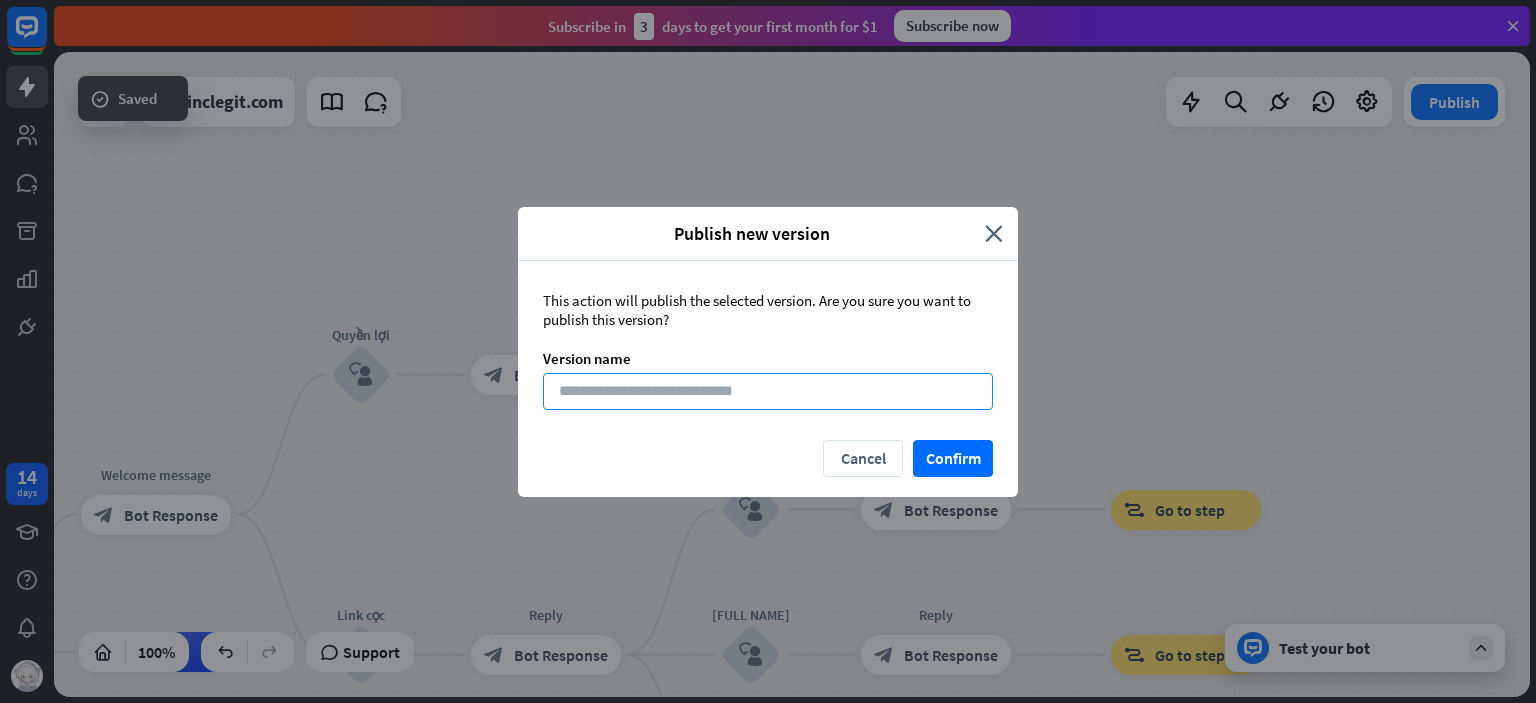click at bounding box center (768, 391) 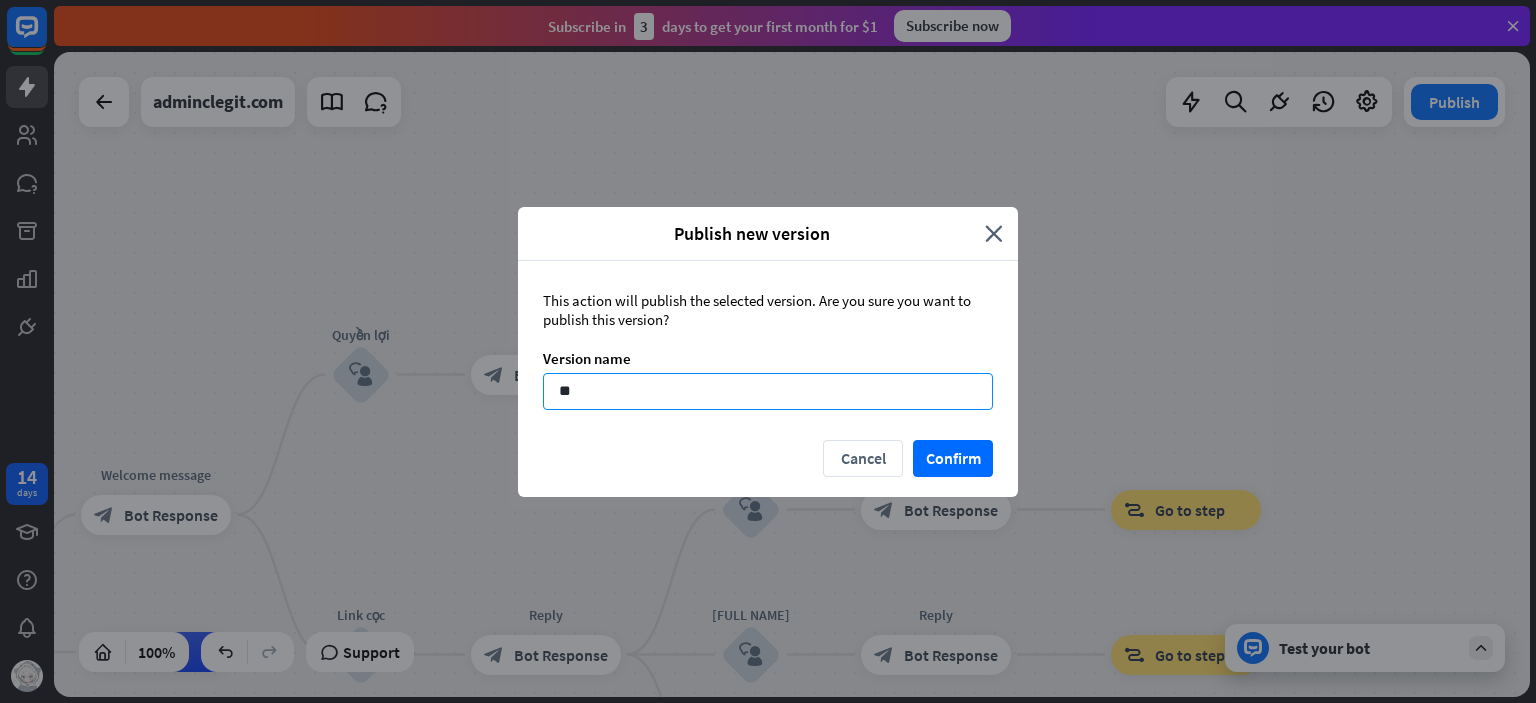 type on "**" 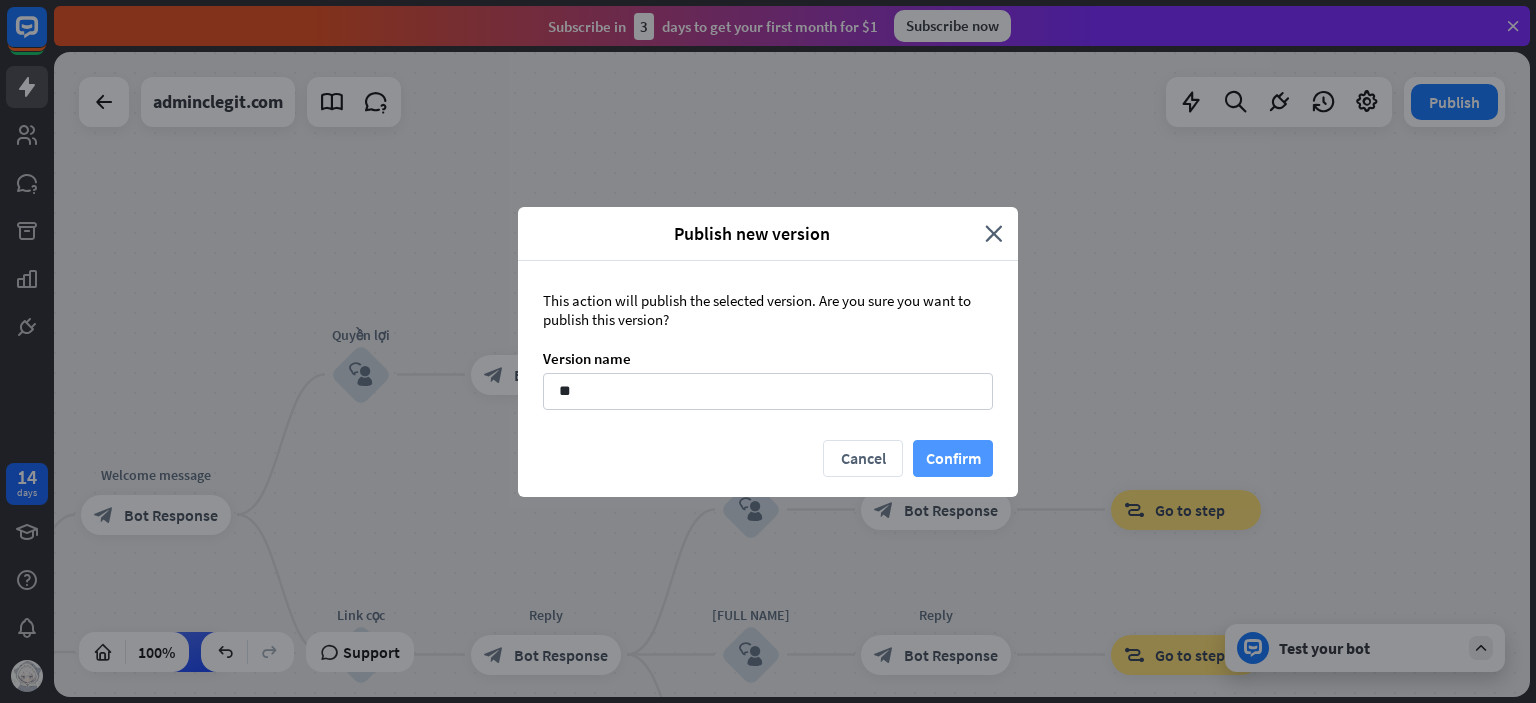 click on "Confirm" at bounding box center (953, 458) 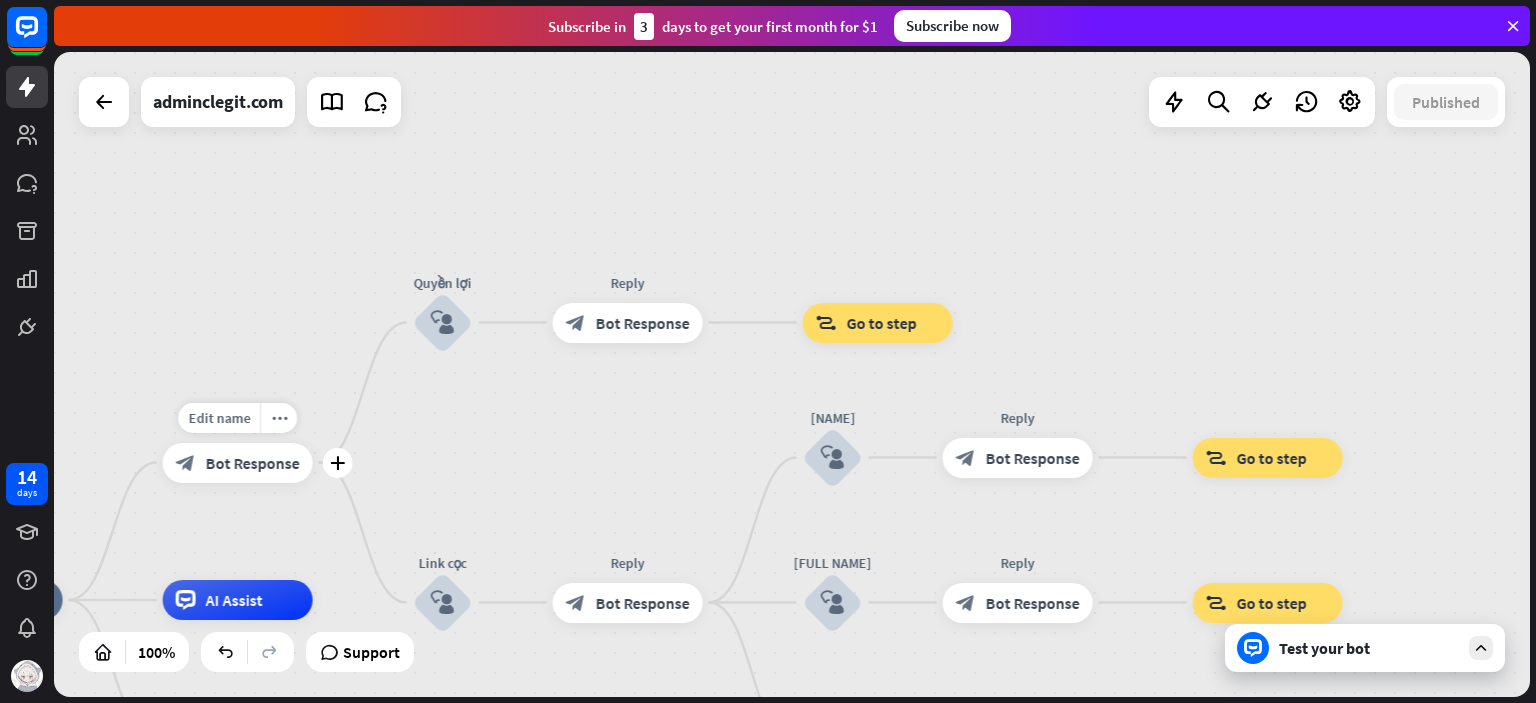 click on "Bot Response" at bounding box center [253, 463] 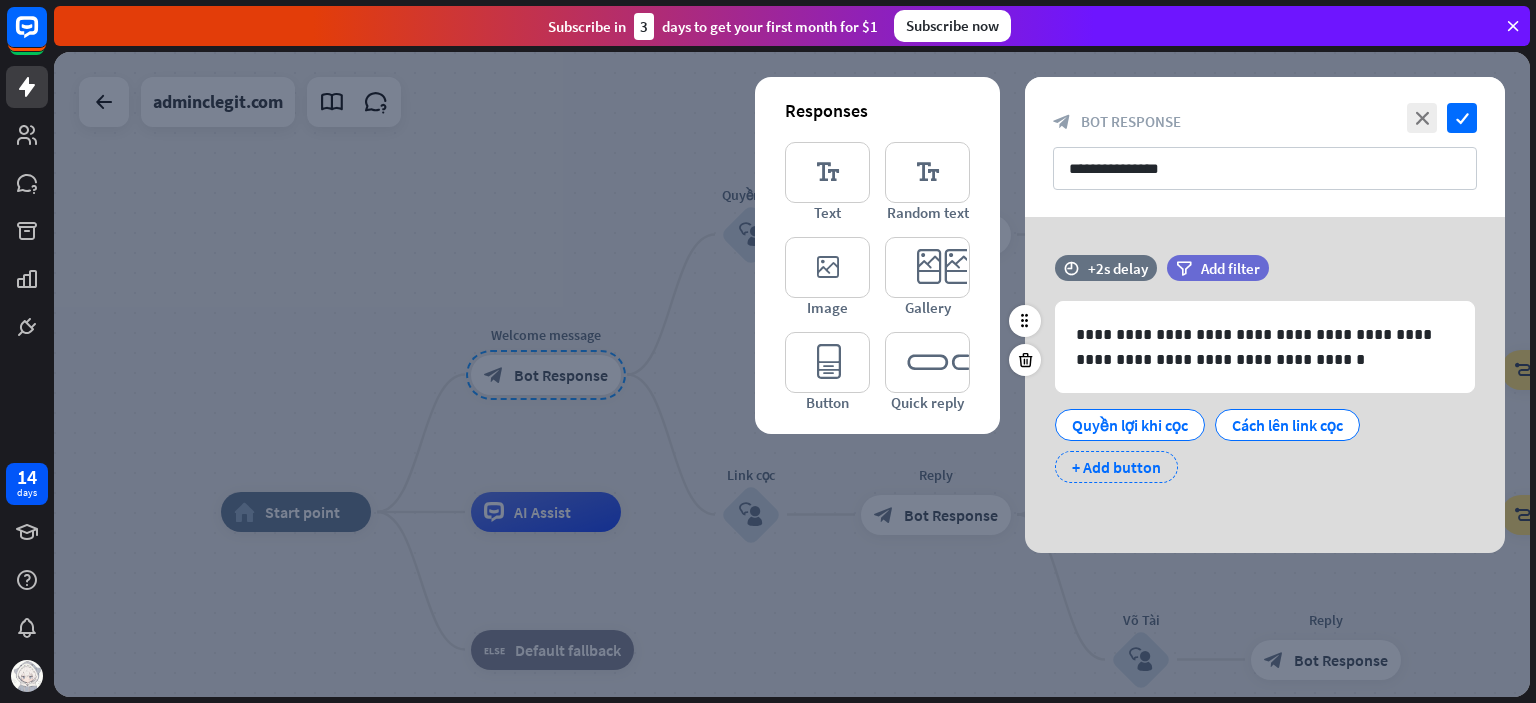 click on "+ Add button" at bounding box center (1116, 467) 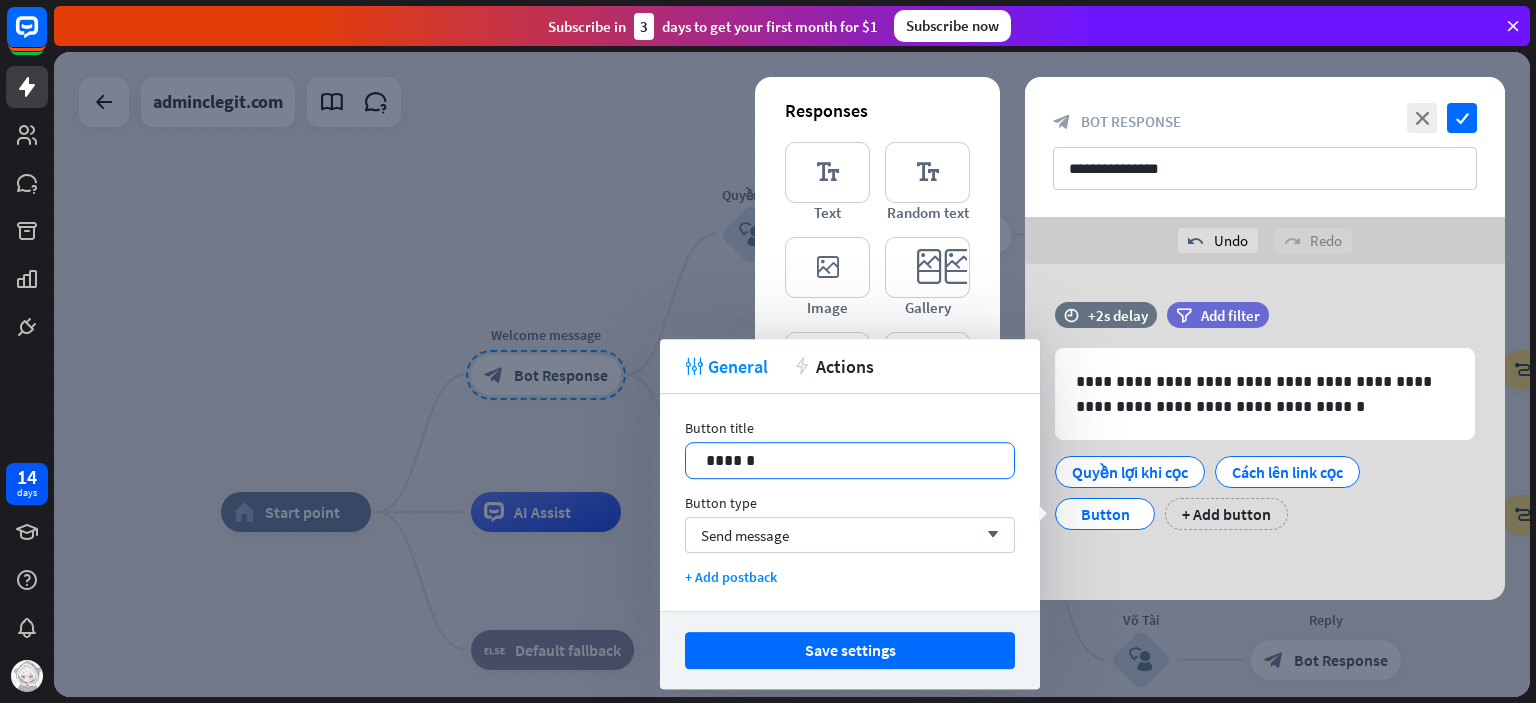click on "******" at bounding box center [850, 460] 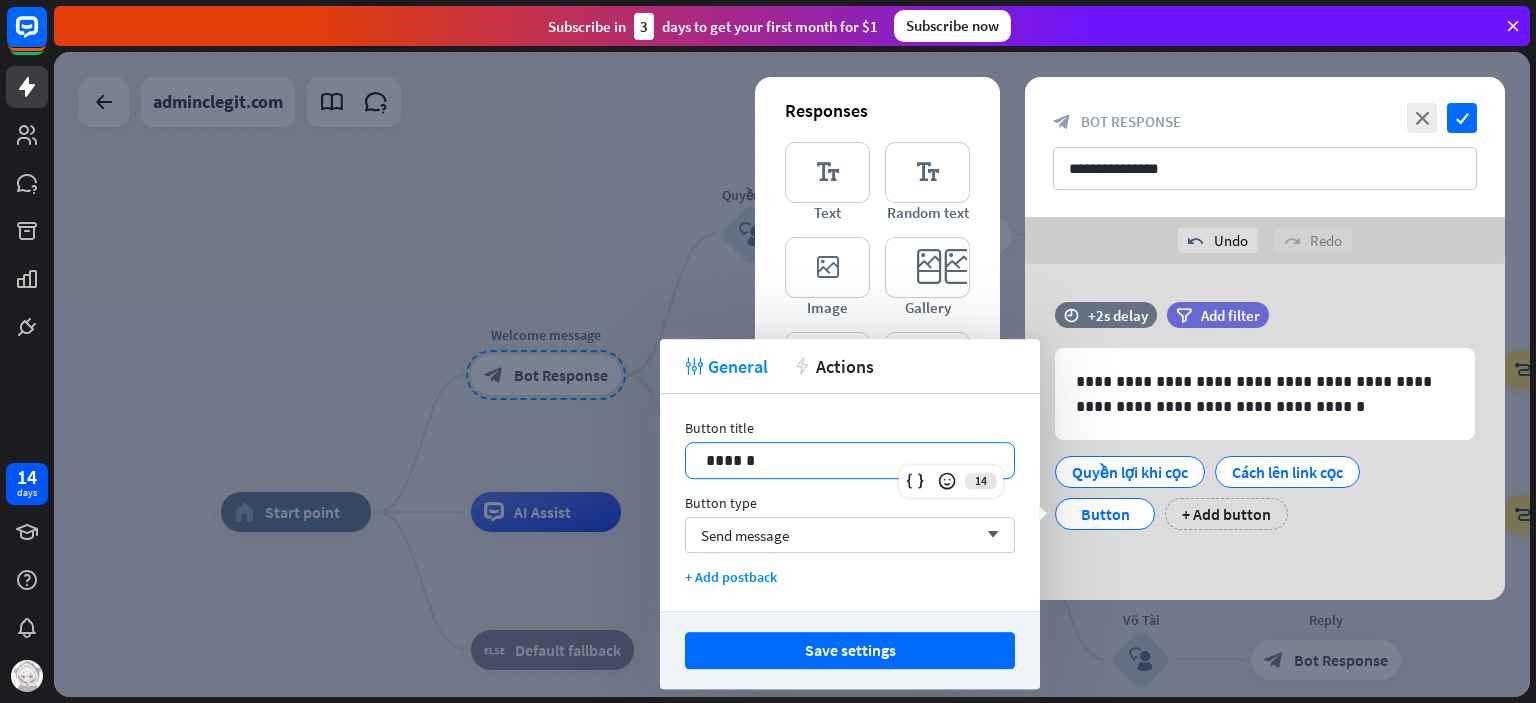 type 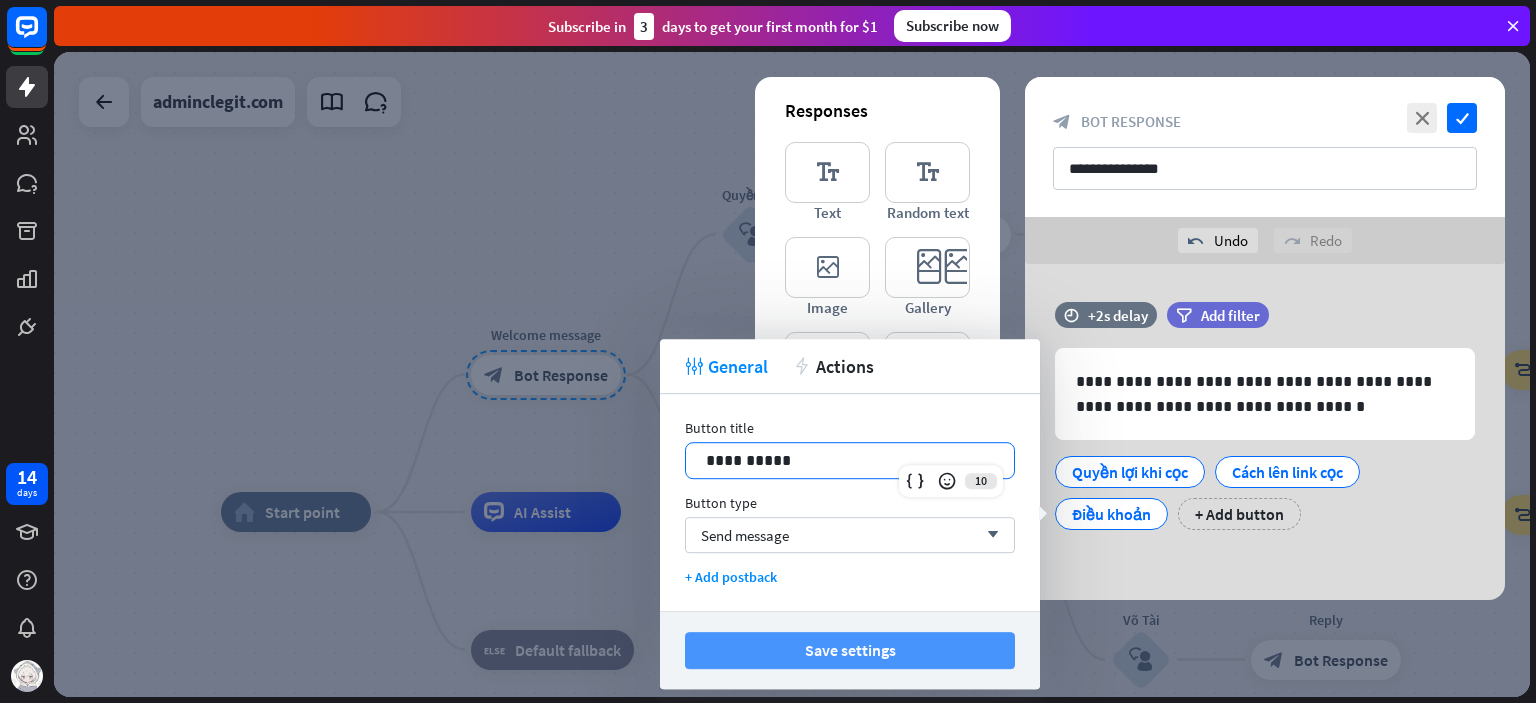 click on "Save settings" at bounding box center (850, 650) 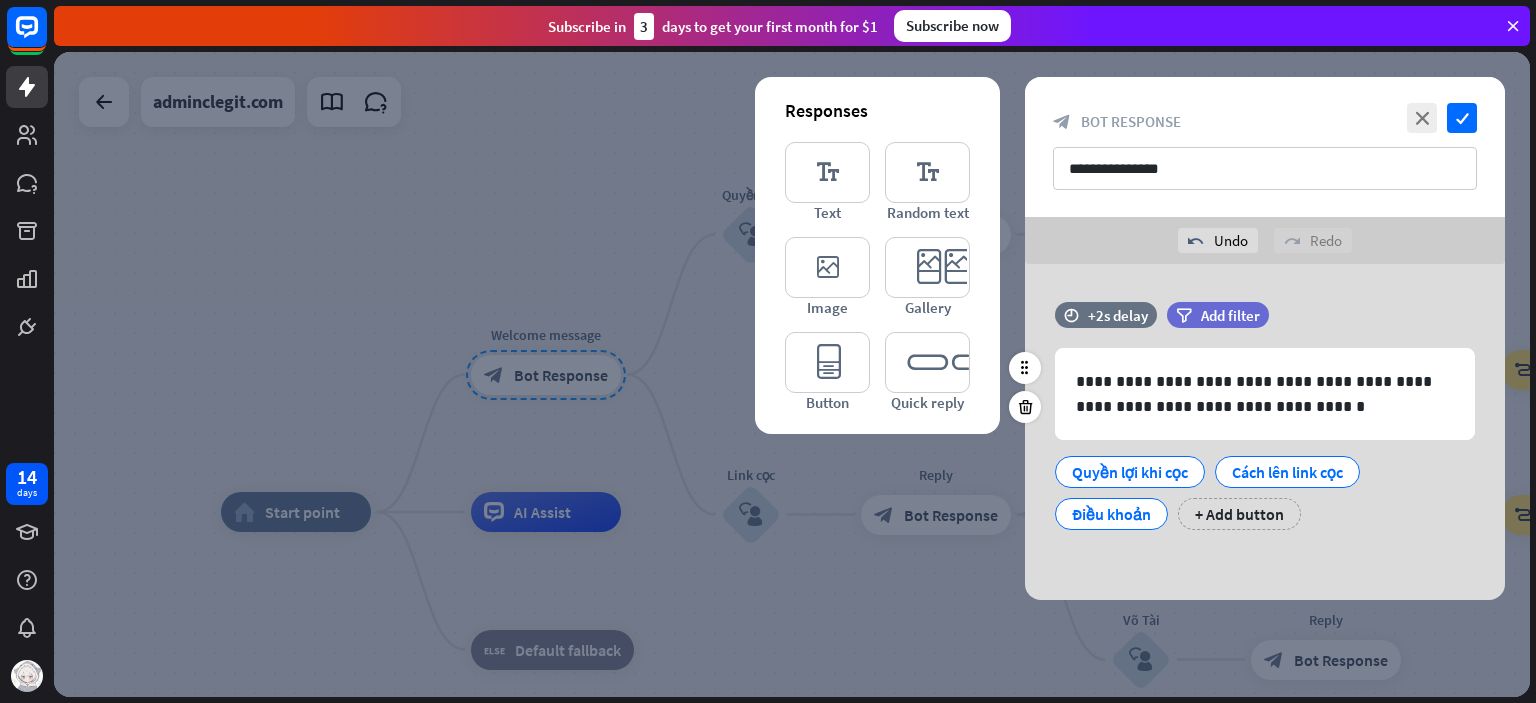 click on "**********" at bounding box center (1265, 426) 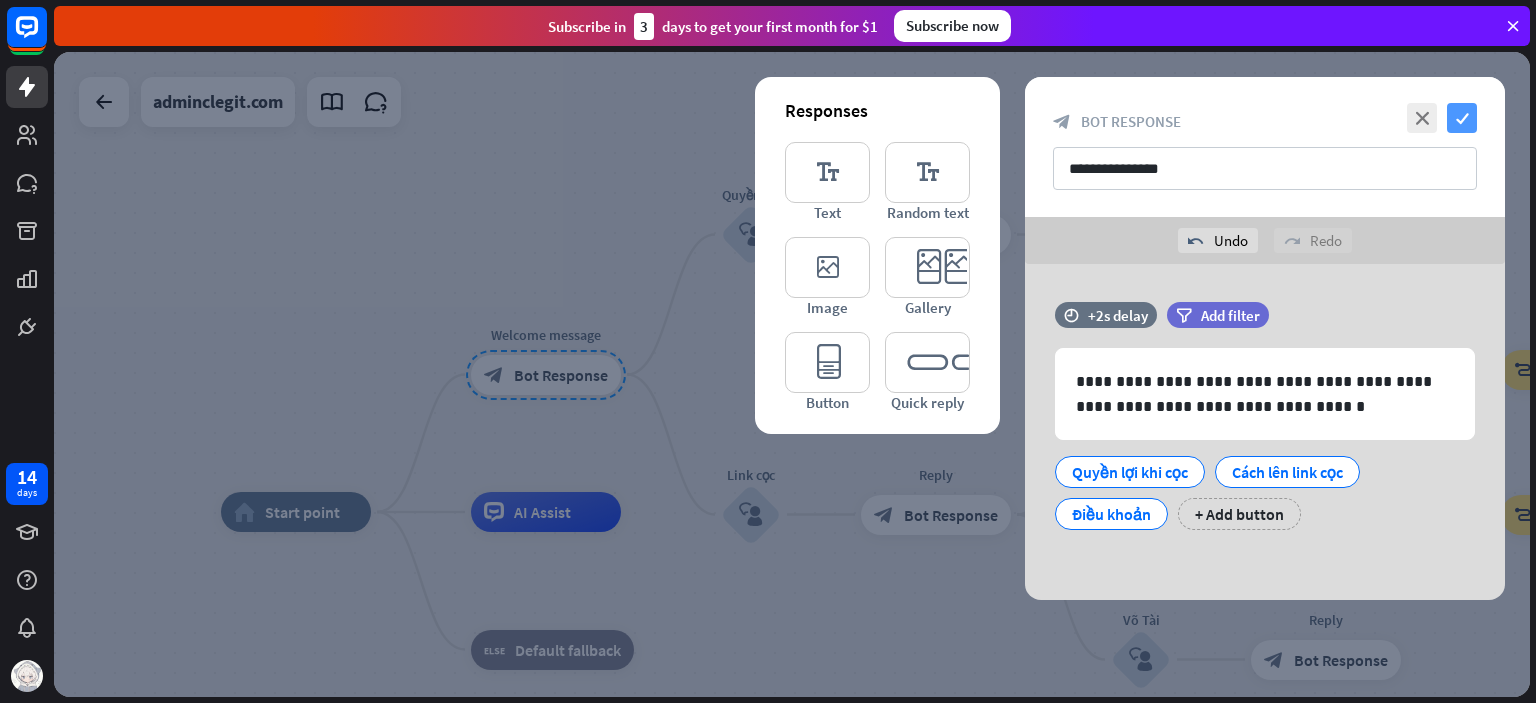 click on "check" at bounding box center (1462, 118) 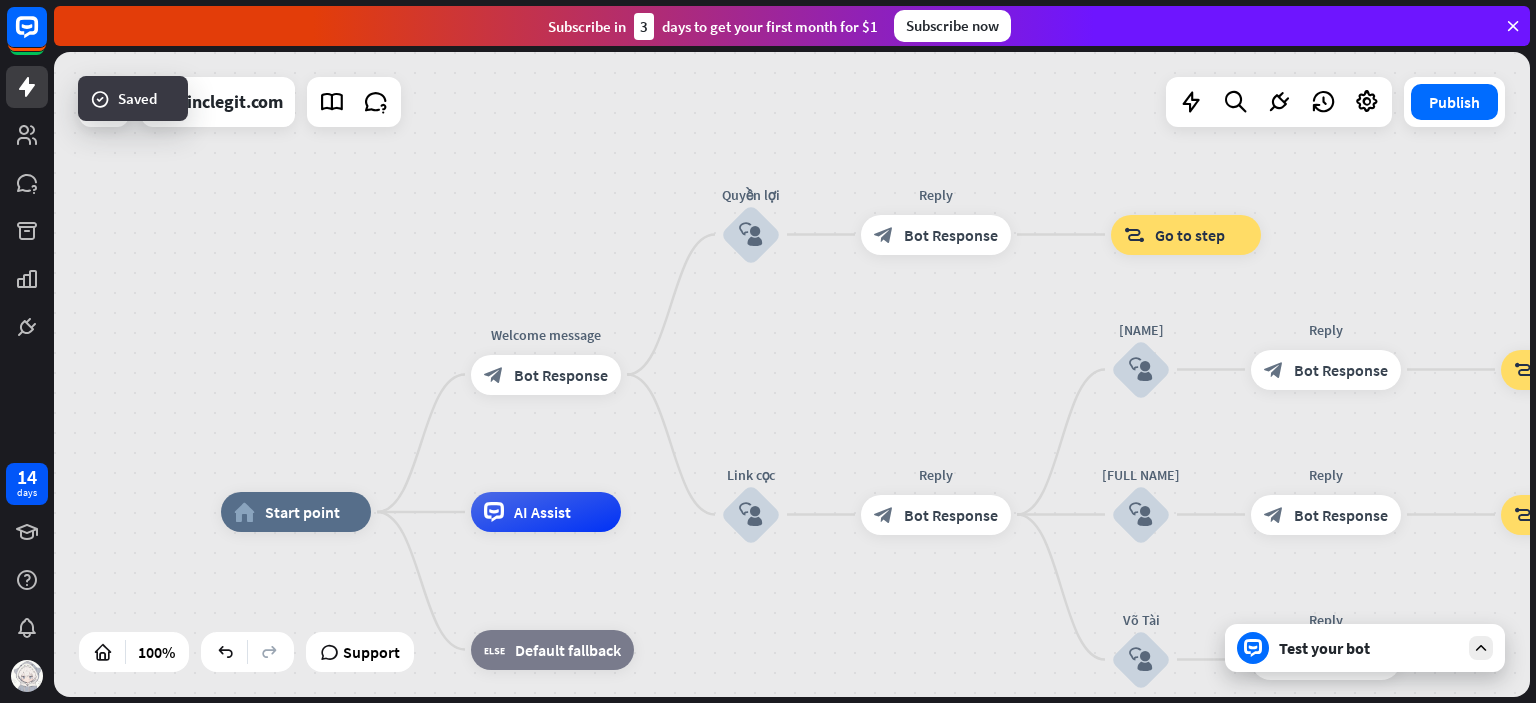 click on "block_bot_response   Bot Response" at bounding box center [546, 375] 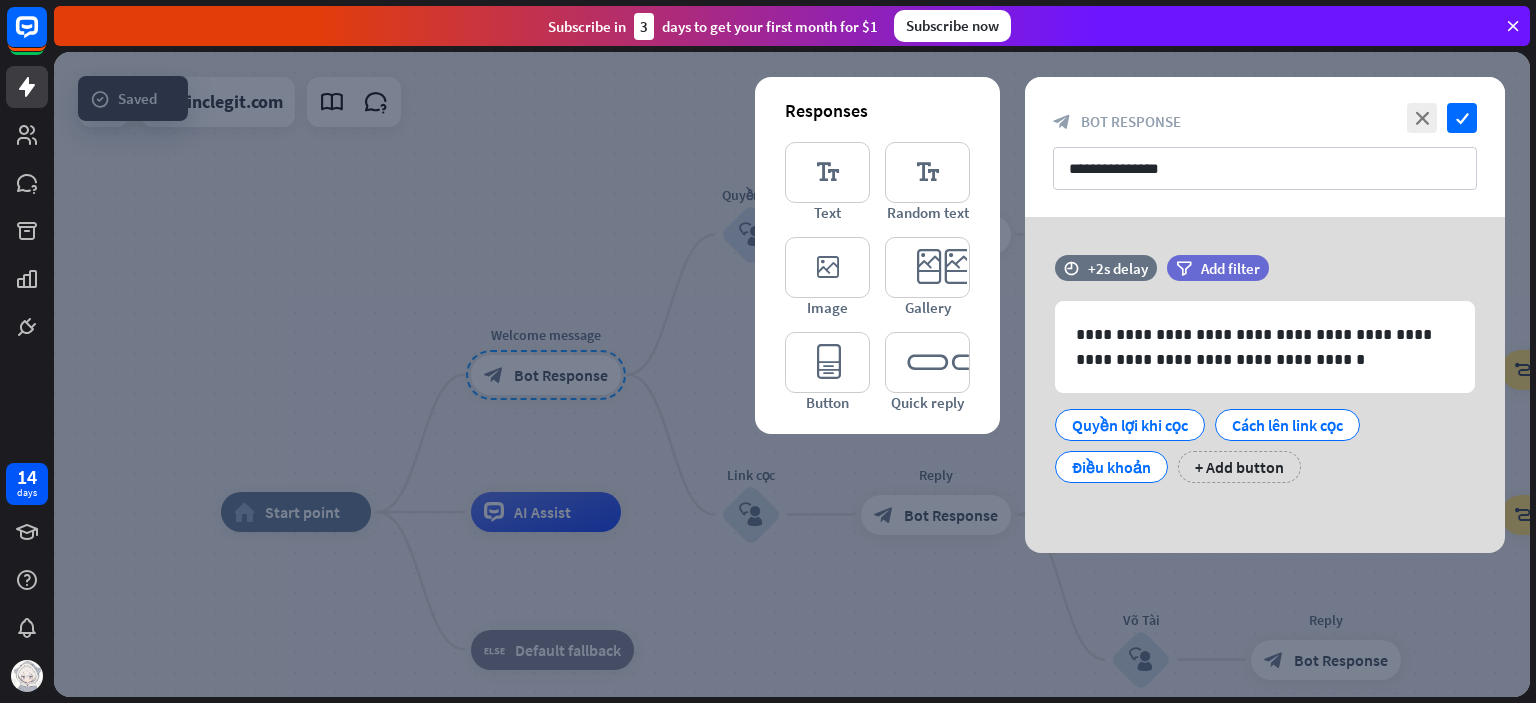 click at bounding box center [792, 374] 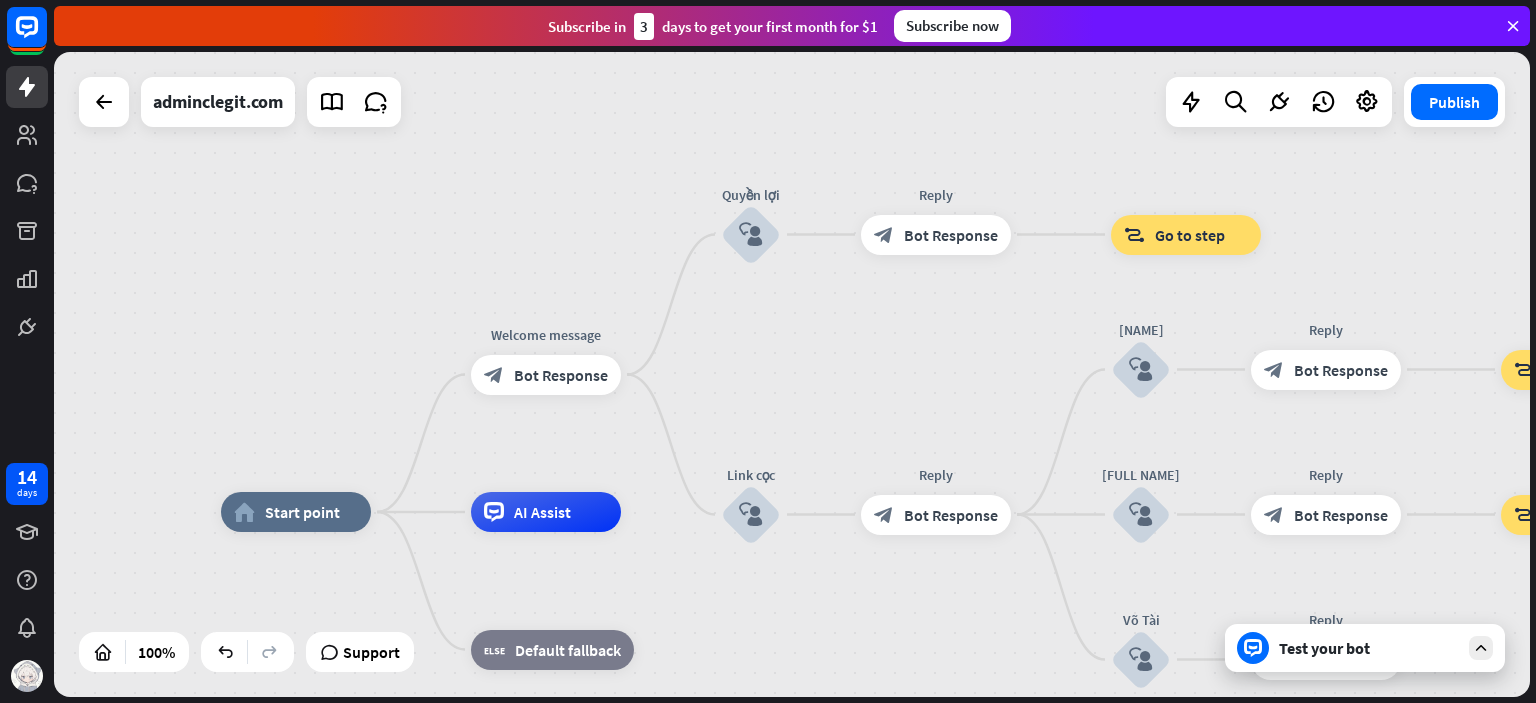 click on "block_bot_response   Bot Response" at bounding box center [546, 375] 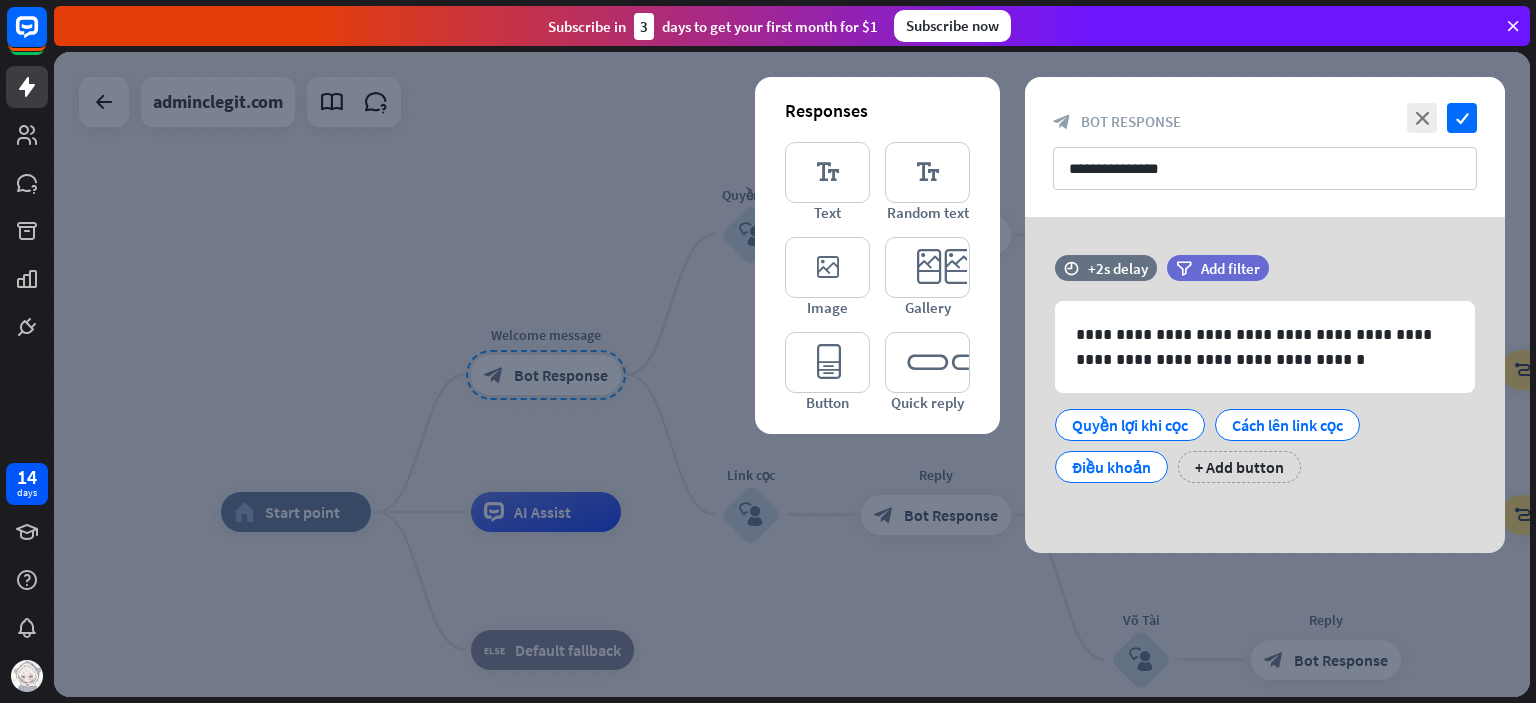click at bounding box center (792, 374) 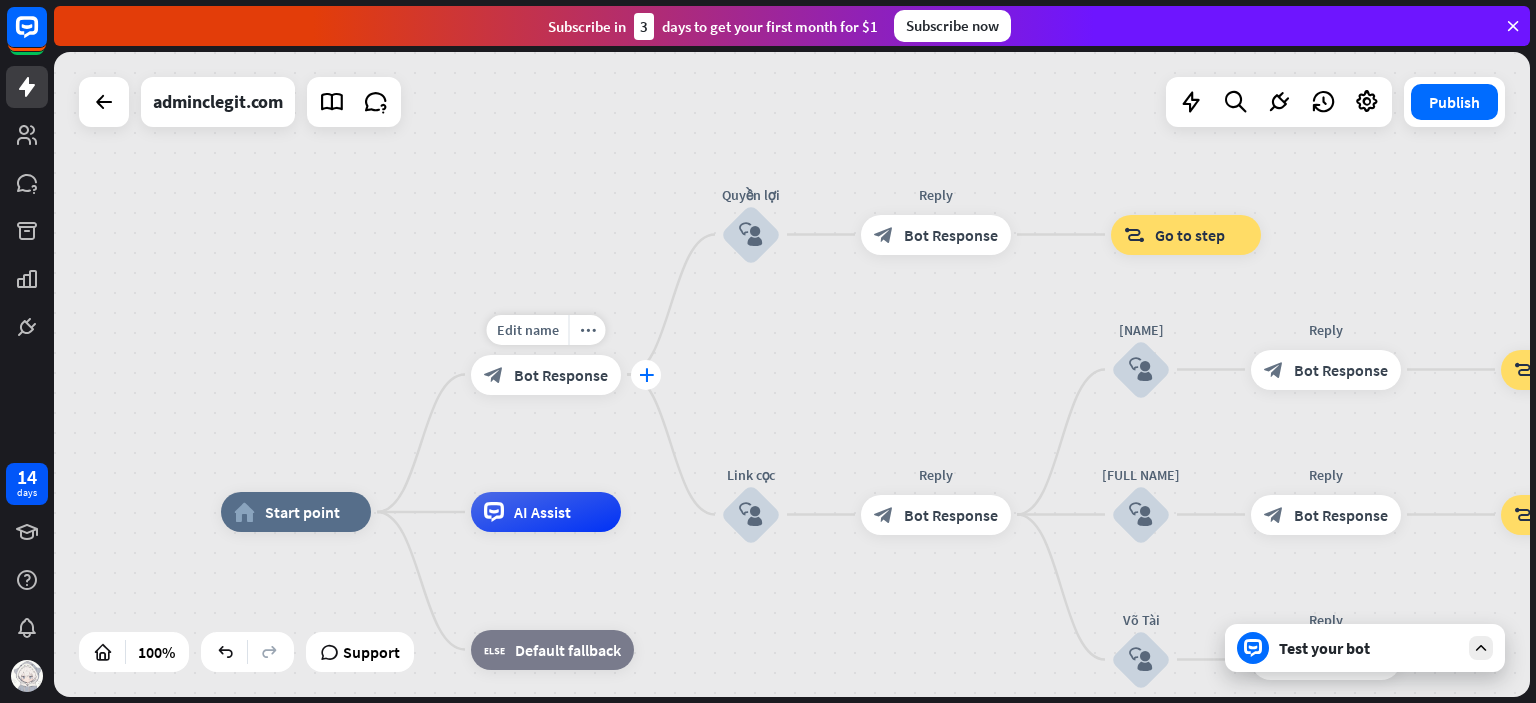 click on "plus" at bounding box center [646, 375] 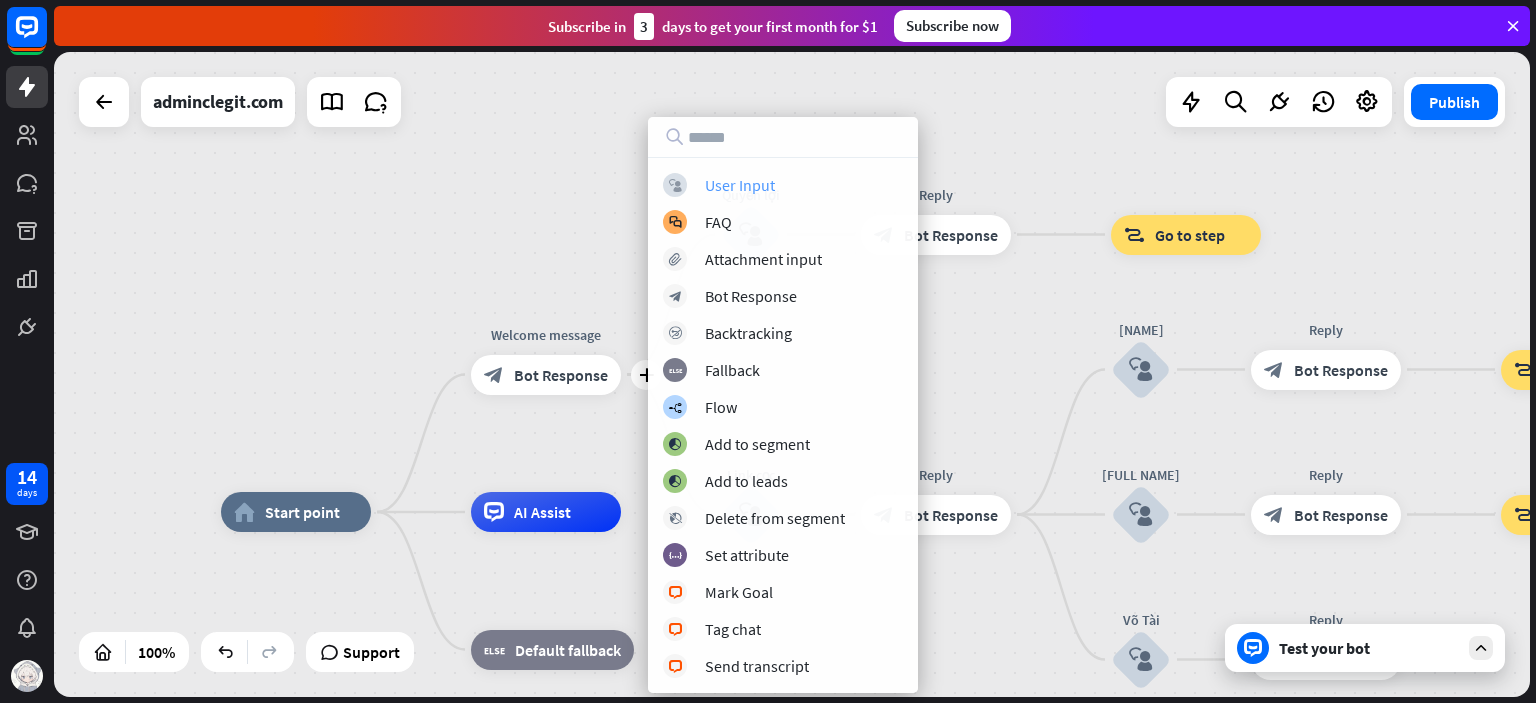 click on "User Input" at bounding box center (740, 185) 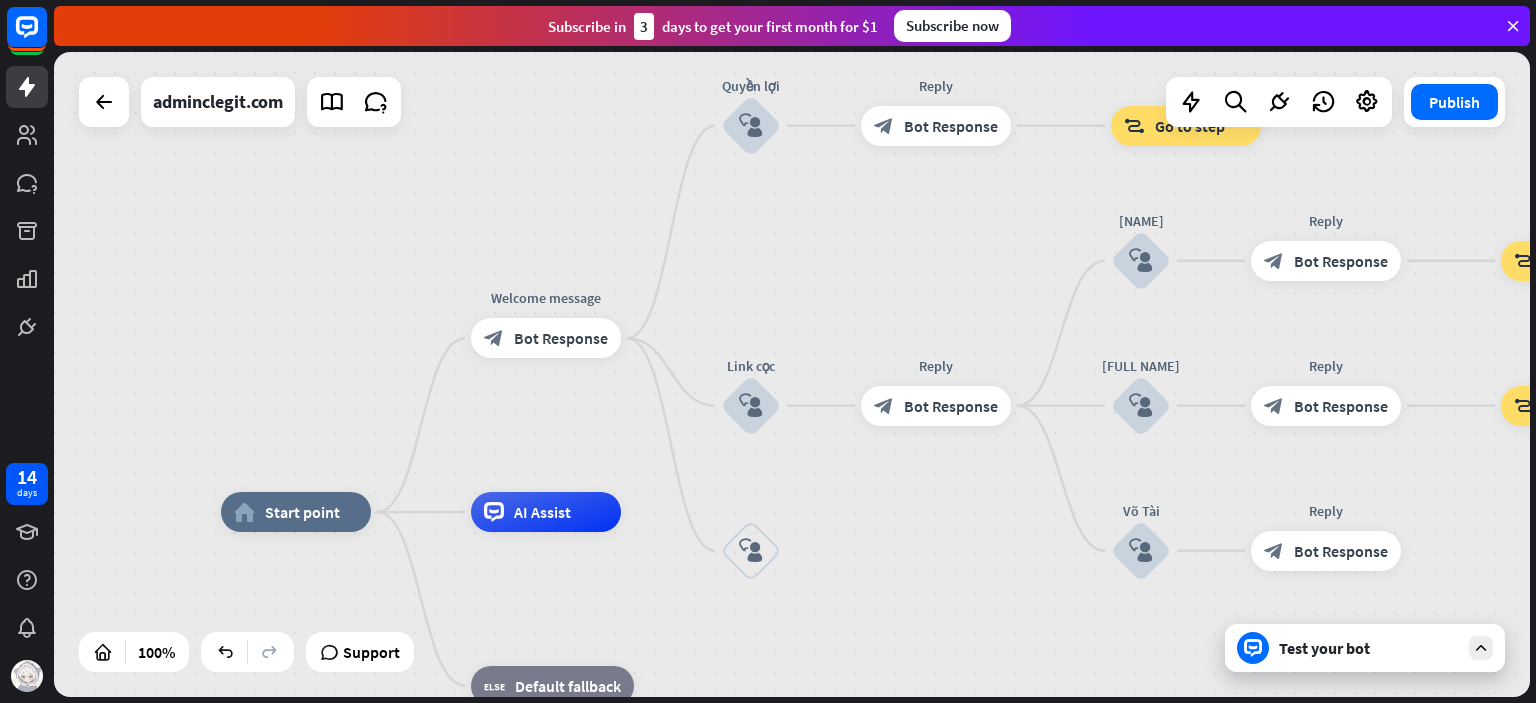 click on "block_user_input" at bounding box center (751, 551) 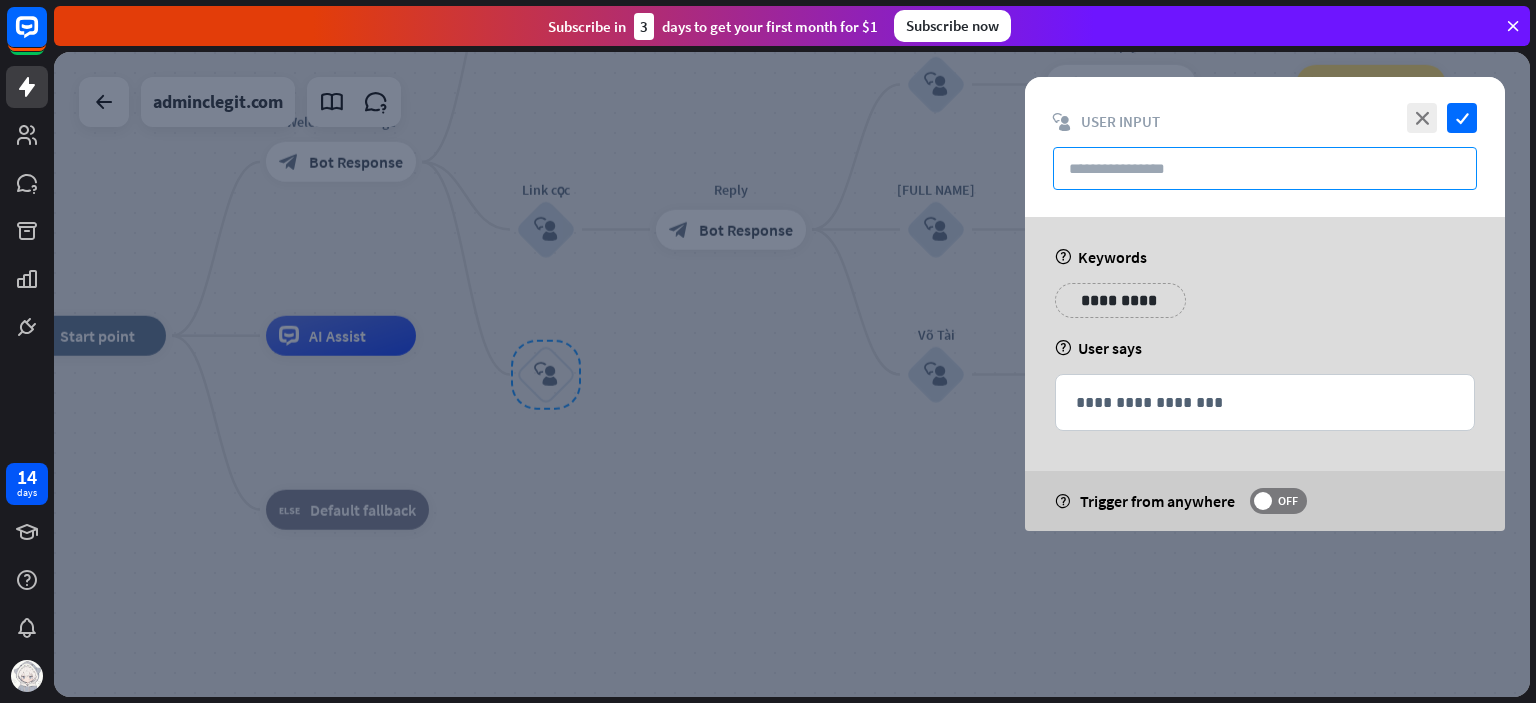 click at bounding box center [1265, 168] 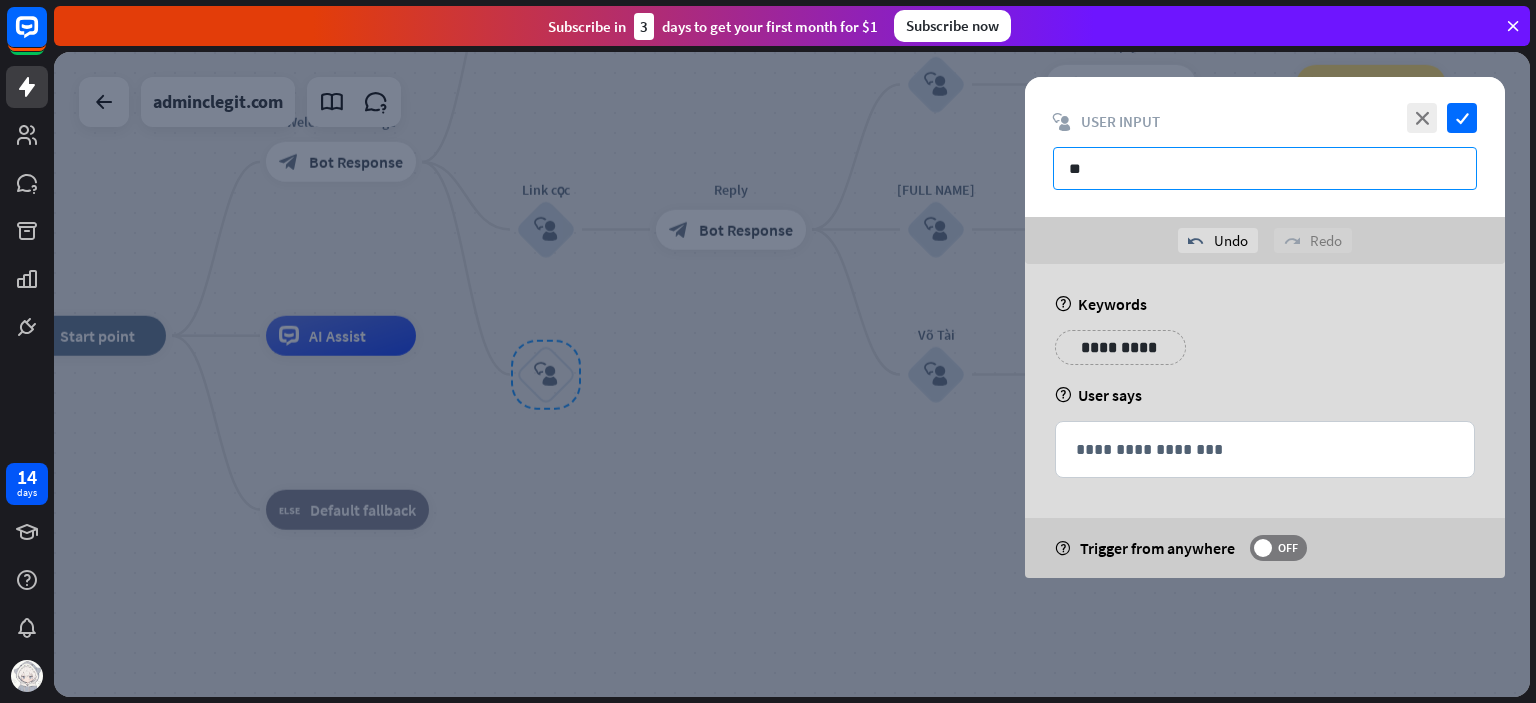 type on "*" 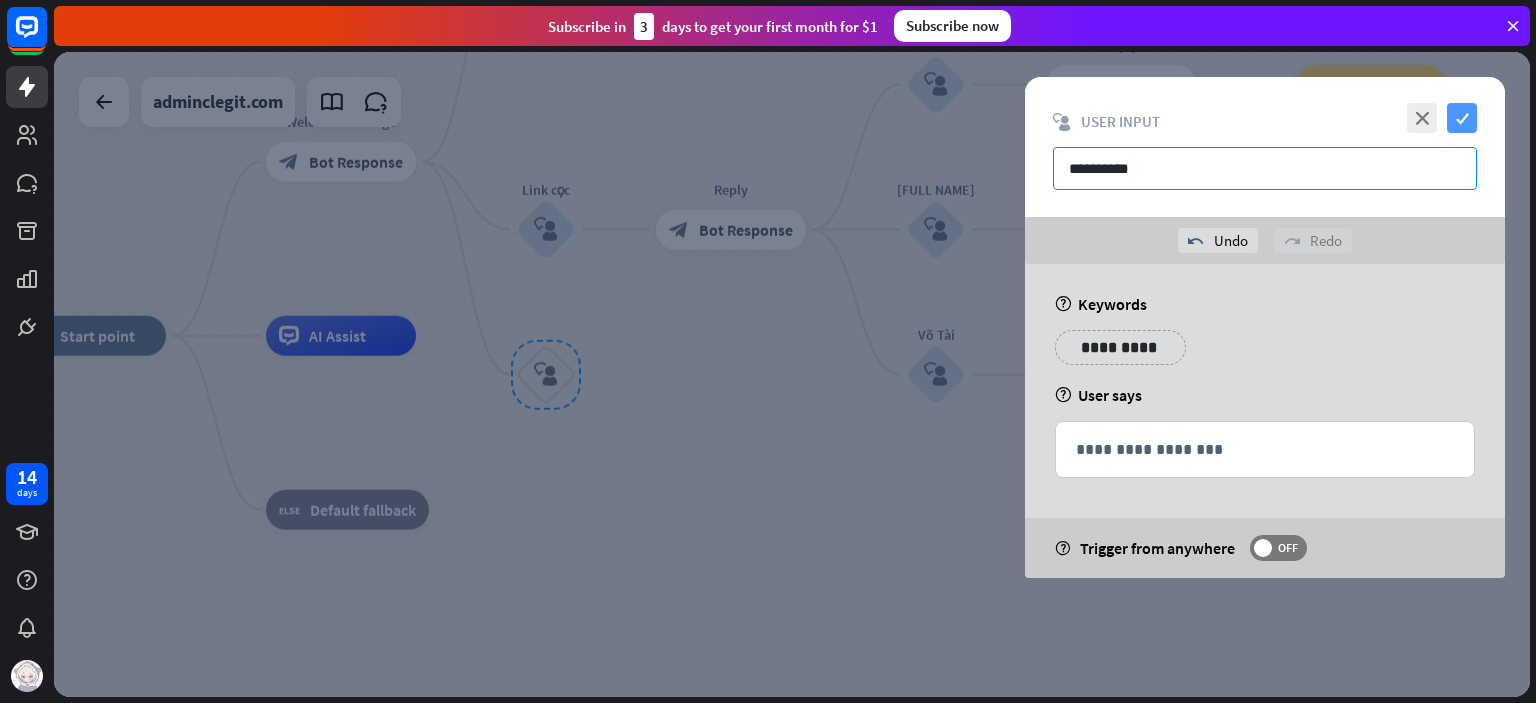 type on "**********" 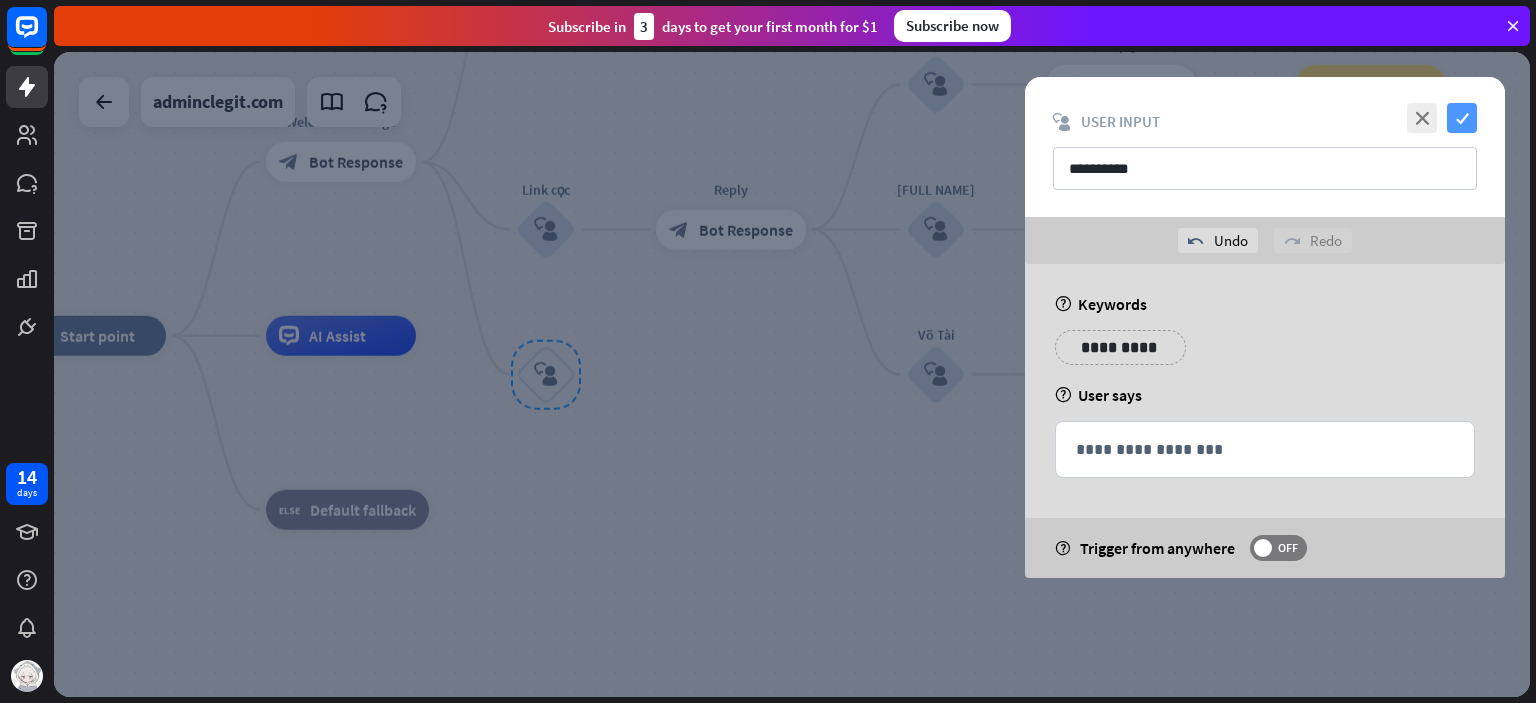 click on "check" at bounding box center [1462, 118] 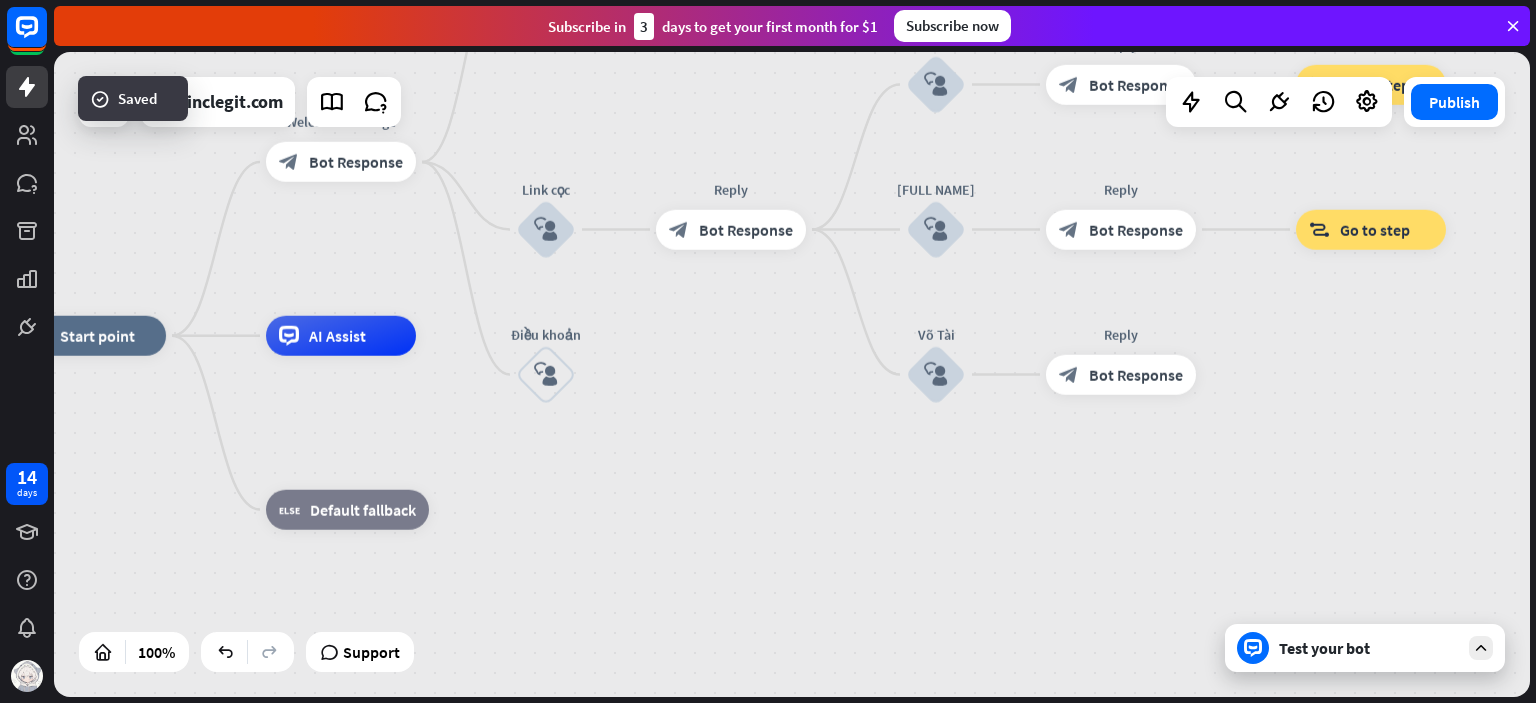 click on "home_2   Start point                 Welcome message   block_bot_response   Bot Response                 Quyền lợi   block_user_input                 Reply   block_bot_response   Bot Response                   block_goto   Go to step                 Link cọc   block_user_input                 Reply   block_bot_response   Bot Response                 [NAME]   block_user_input                 Reply   block_bot_response   Bot Response                   block_goto   Go to step                 Hoàng Nam   block_user_input                 Reply   block_bot_response   Bot Response                   block_goto   Go to step                 Võ Tài   block_user_input                 Reply   block_bot_response   Bot Response                   block_goto   Go to step                 Điều khoản   block_user_input                 Reply   block_bot_response   Bot Response                 Rút cọc   block_user_input                 Reply   block_bot_response   Bot Response" at bounding box center [754, 658] 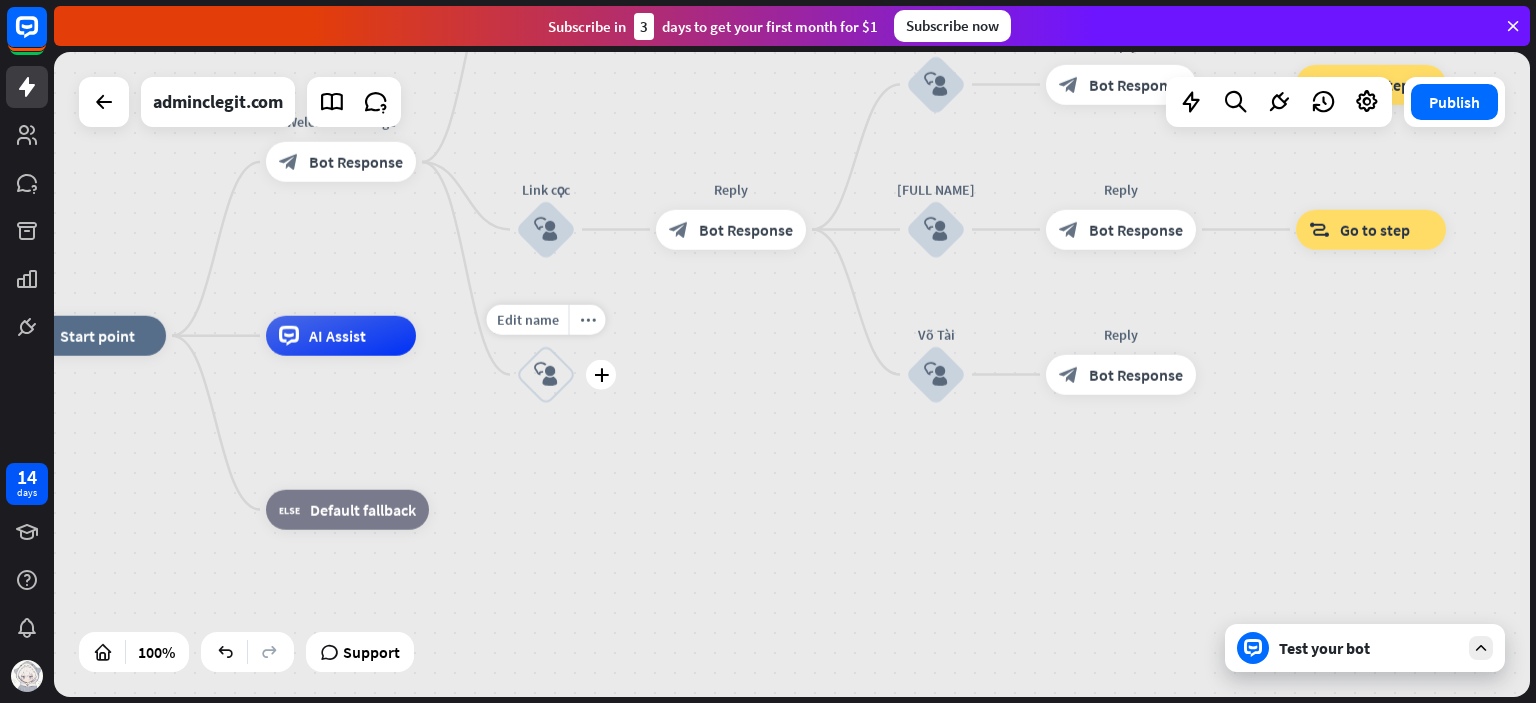 click on "plus" at bounding box center (601, 375) 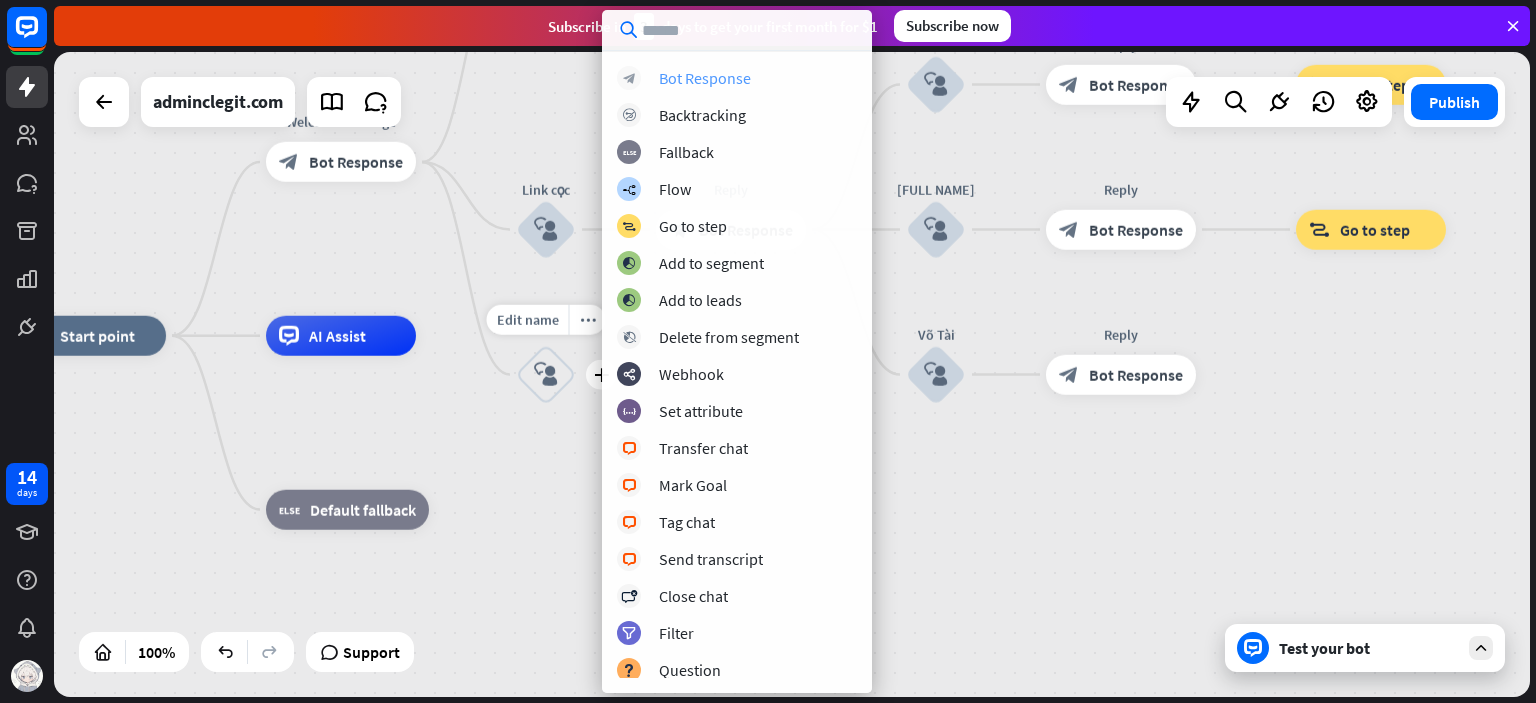 click on "Bot Response" at bounding box center (705, 78) 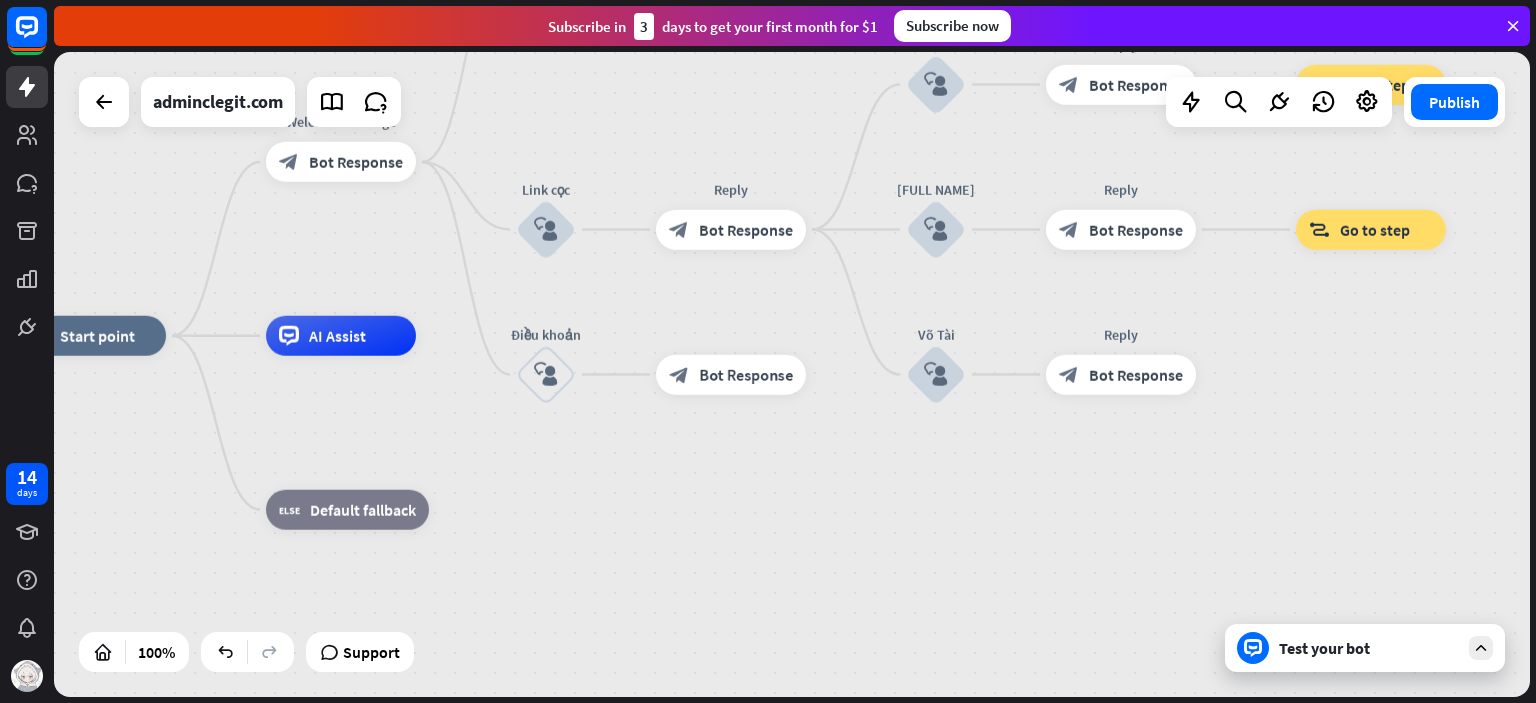 click on "Bot Response" at bounding box center [746, 375] 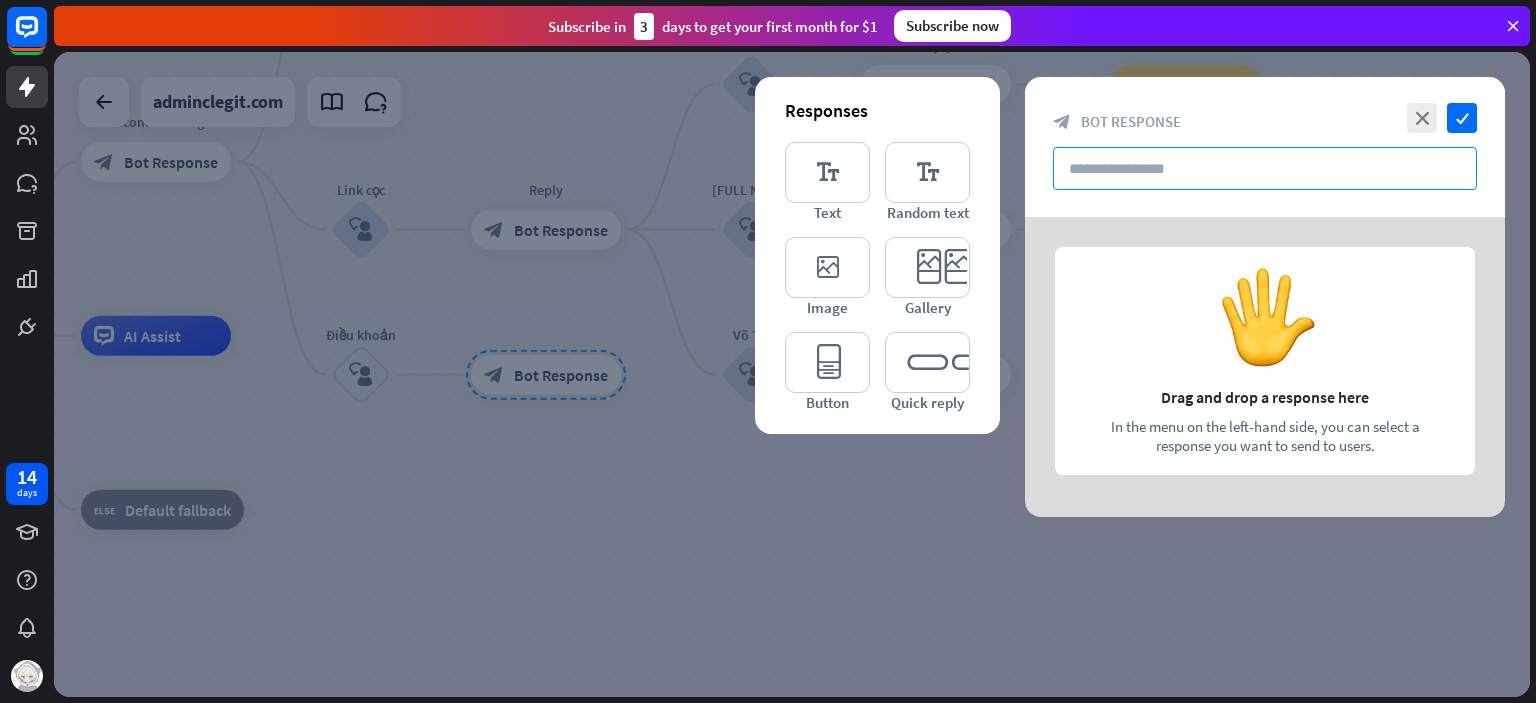 click at bounding box center (1265, 168) 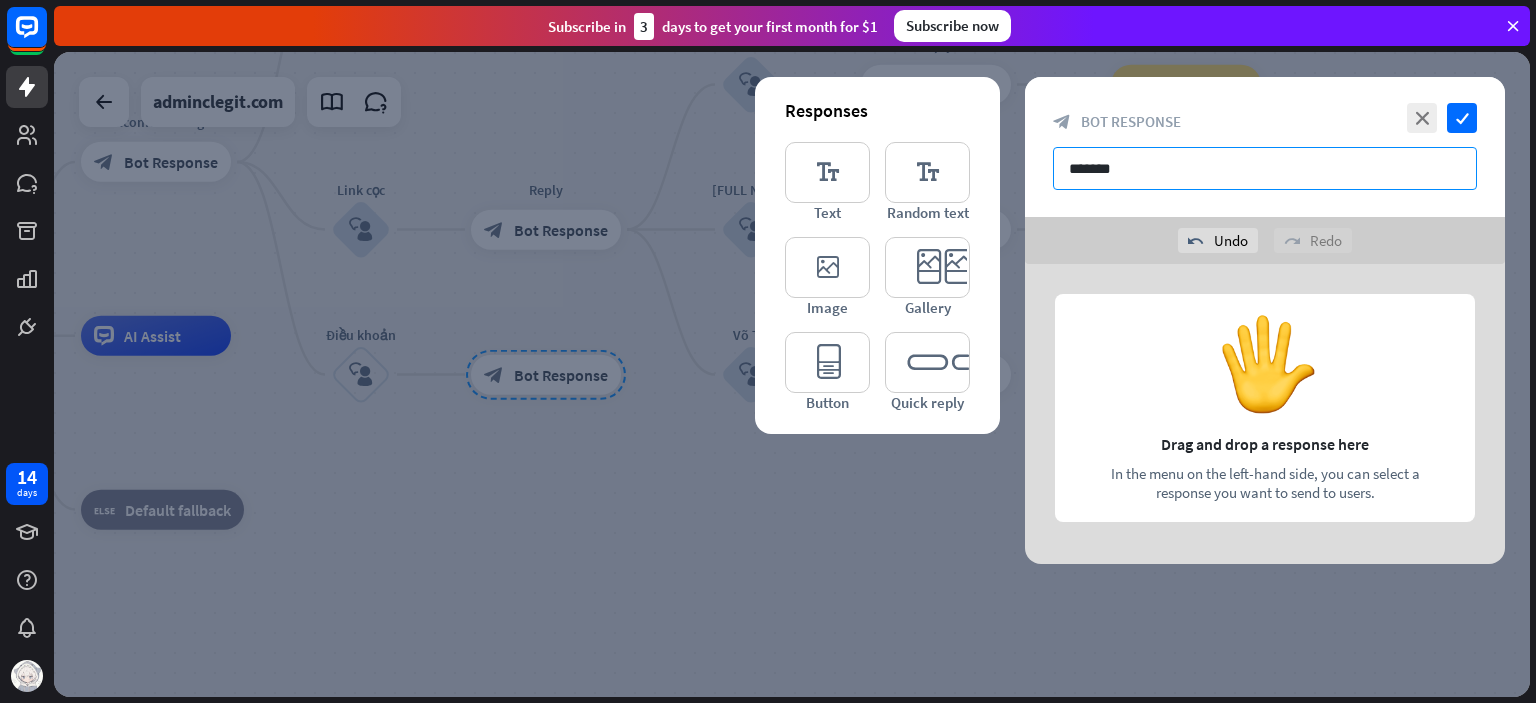 type on "*" 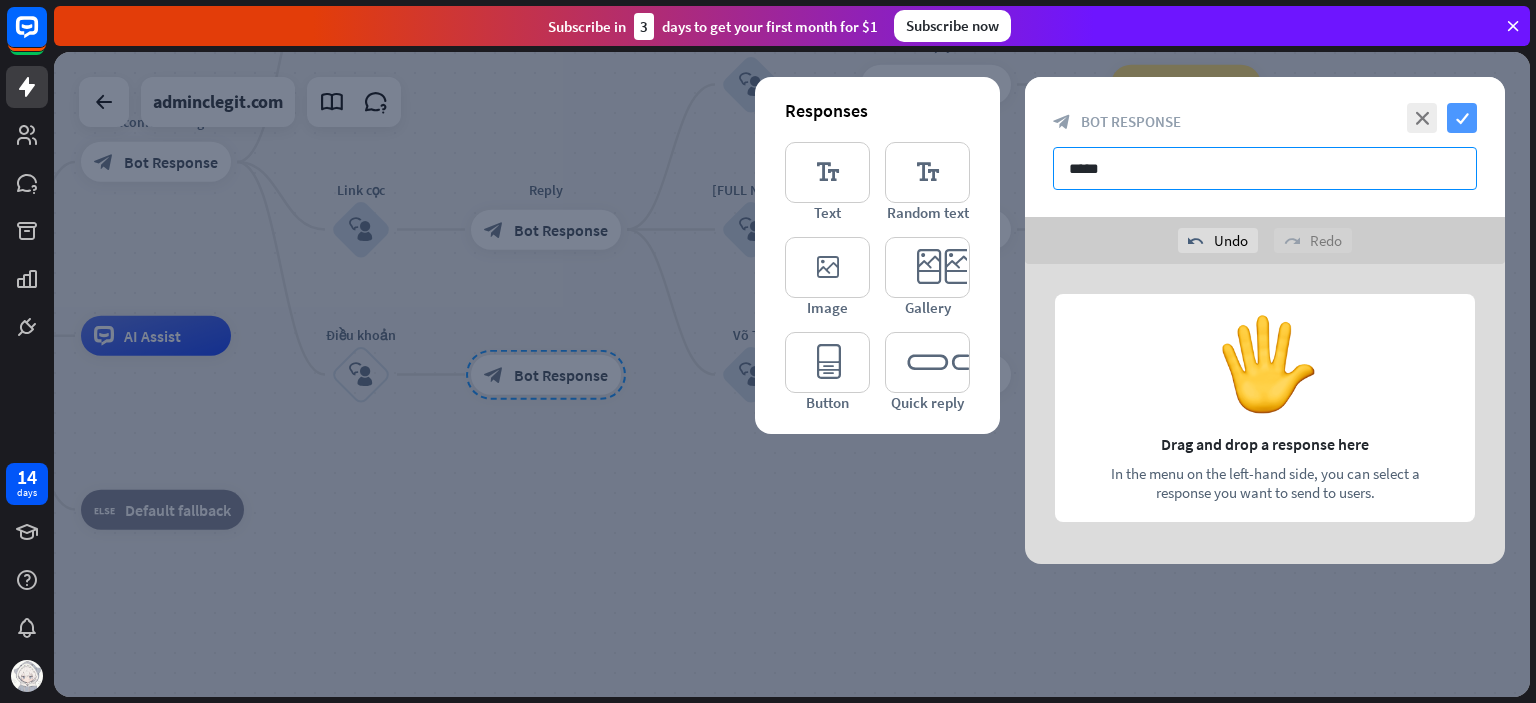 type on "*****" 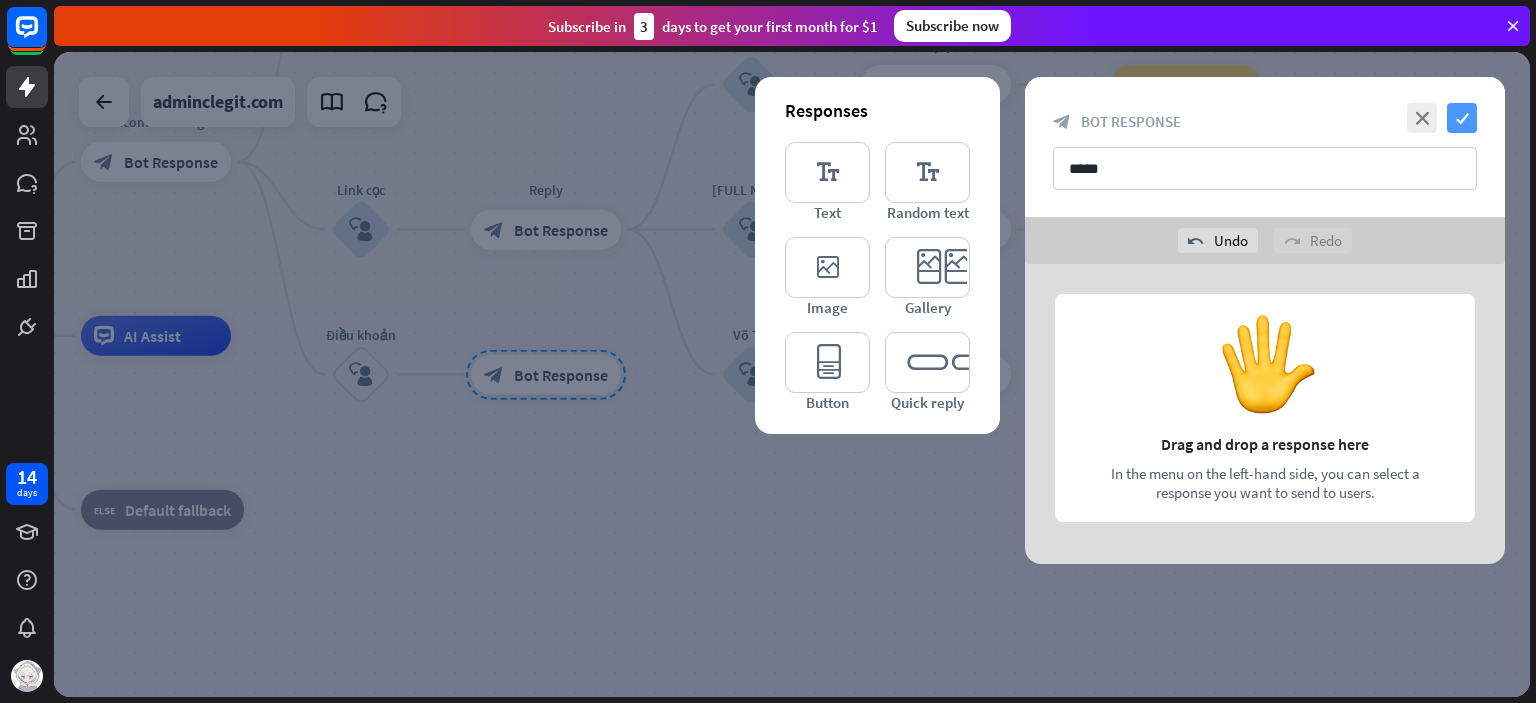 click on "check" at bounding box center (1462, 118) 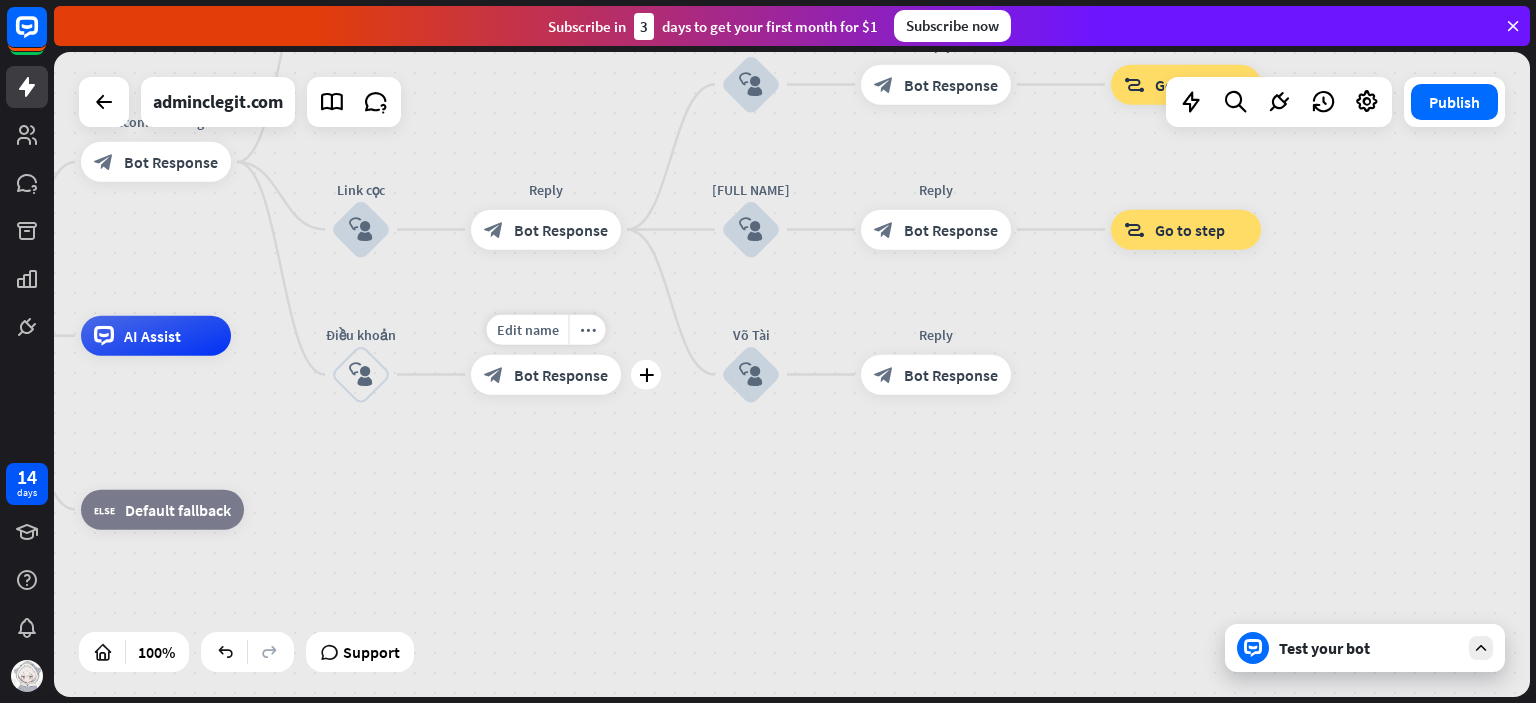 click on "Bot Response" at bounding box center [561, 375] 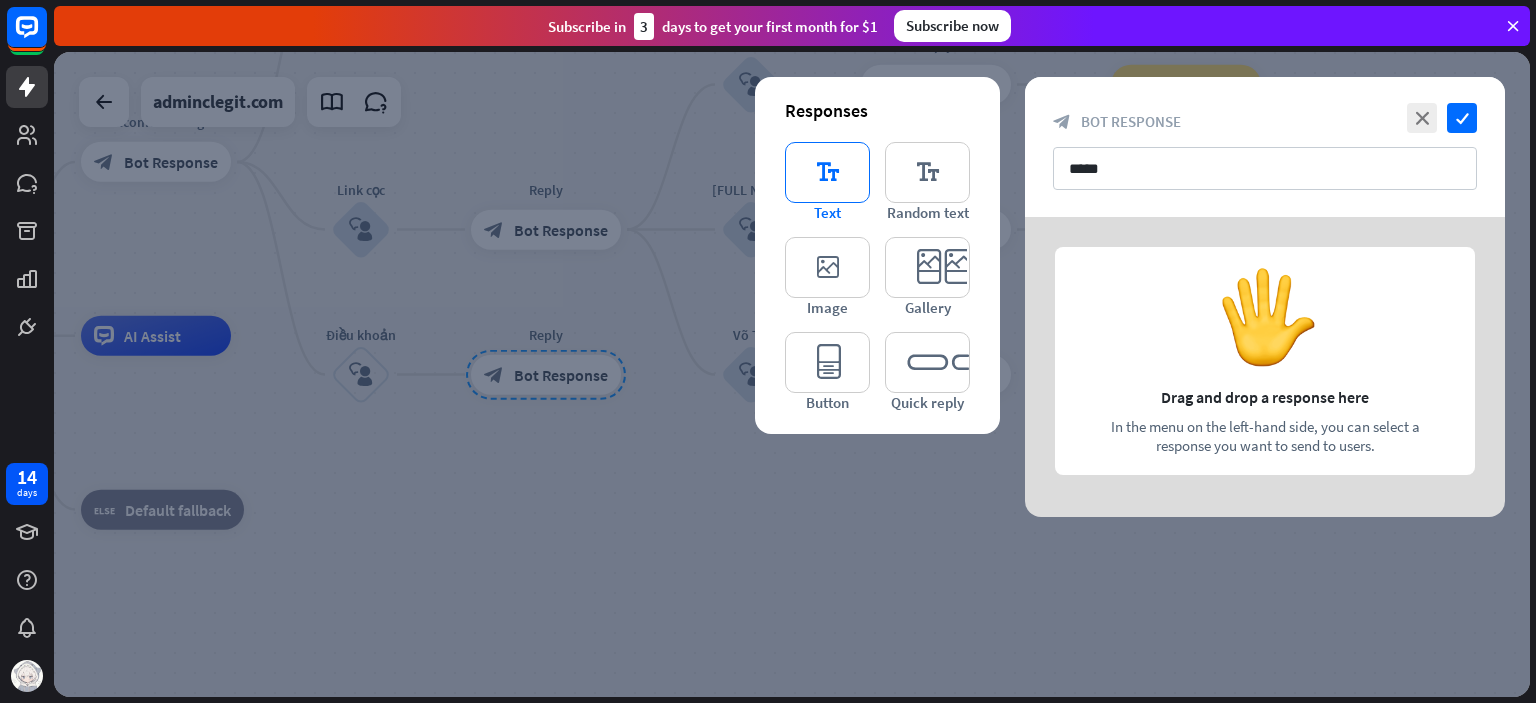 click on "editor_text" at bounding box center (827, 172) 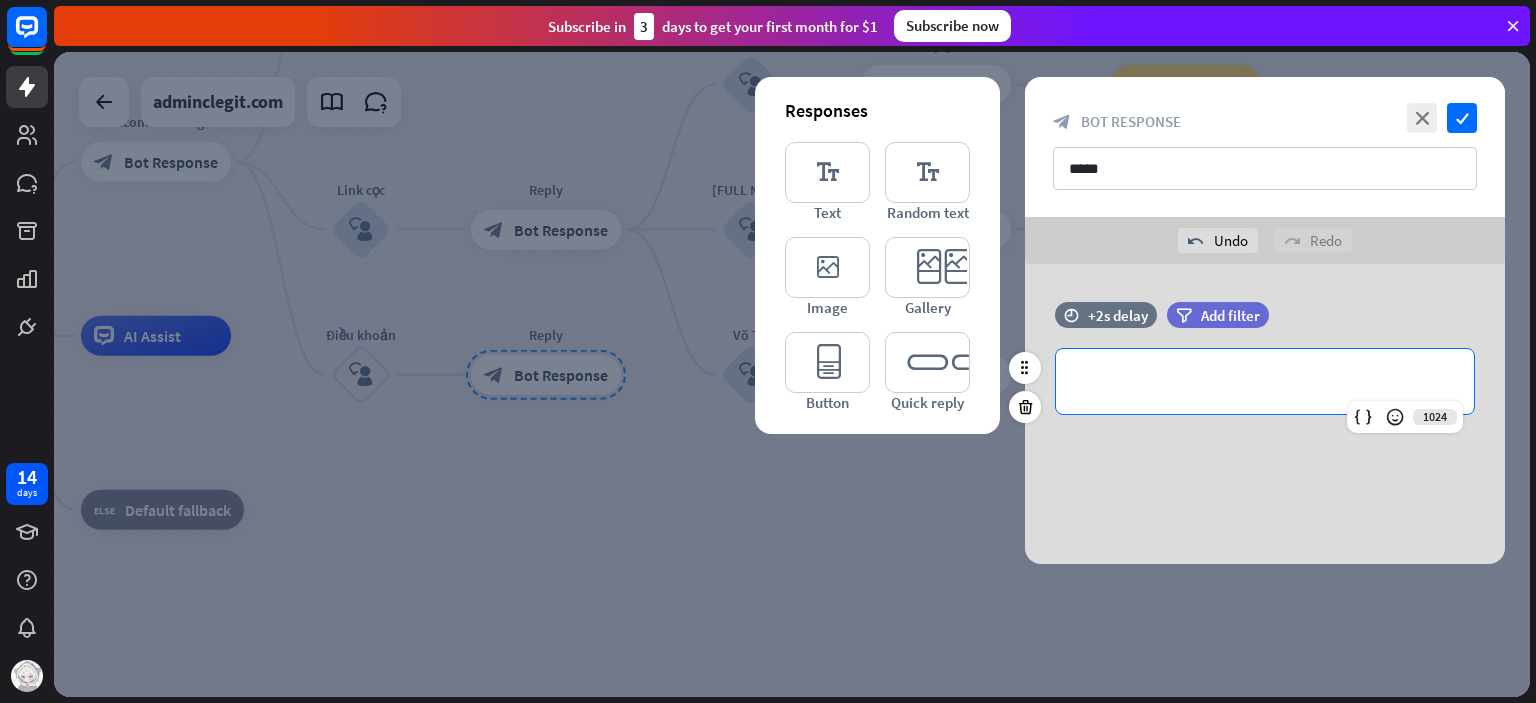 click on "**********" at bounding box center (1265, 381) 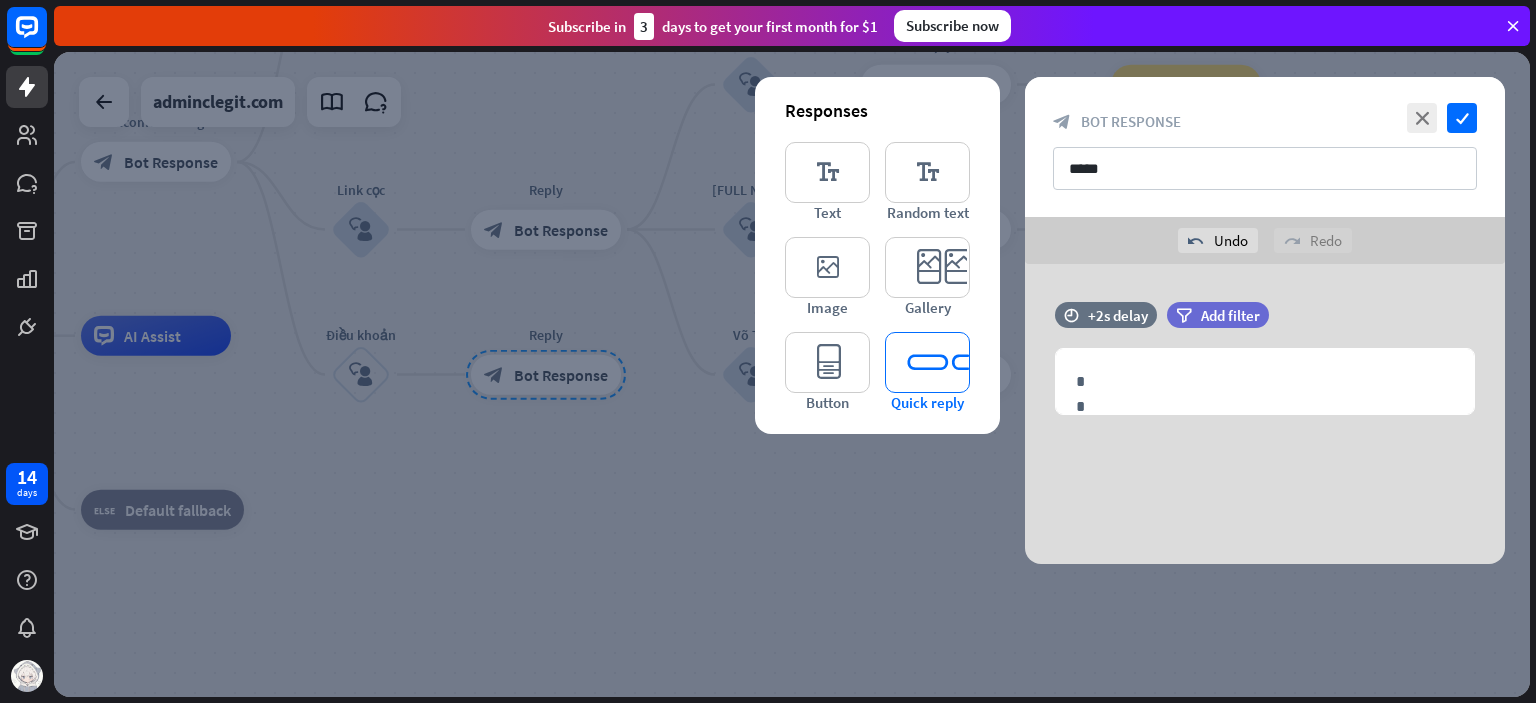 click on "editor_quick_replies" at bounding box center [927, 362] 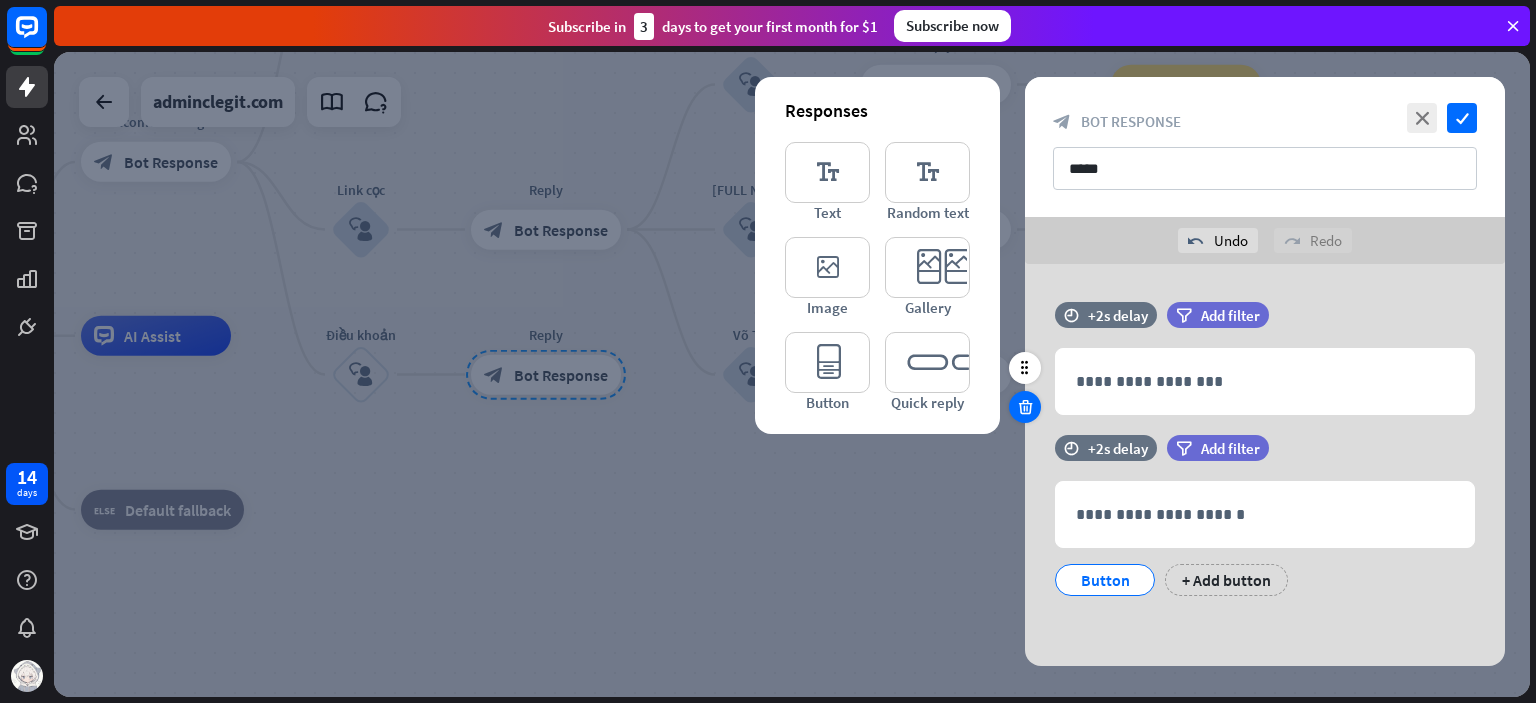click at bounding box center [1025, 407] 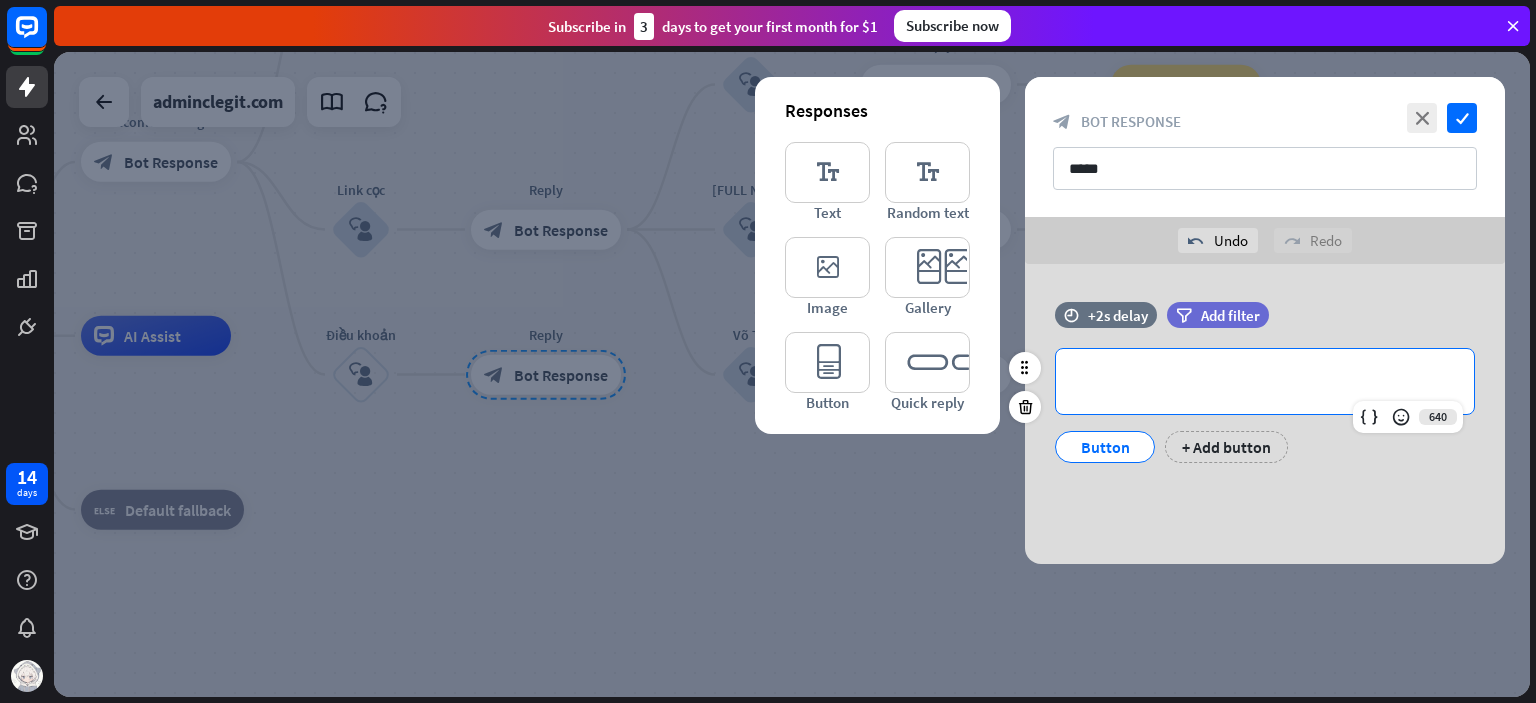 click on "**********" at bounding box center [1265, 381] 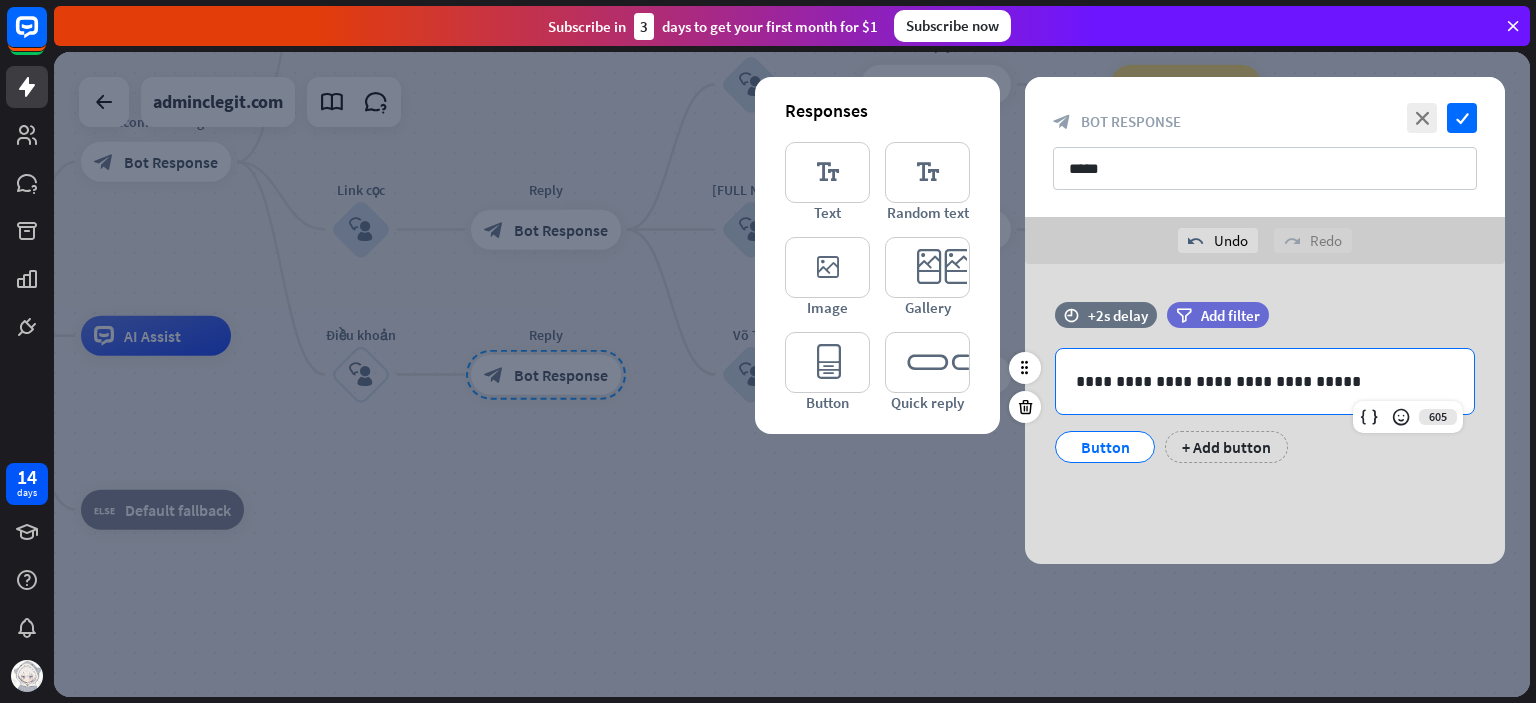 click on "Button" at bounding box center [1105, 447] 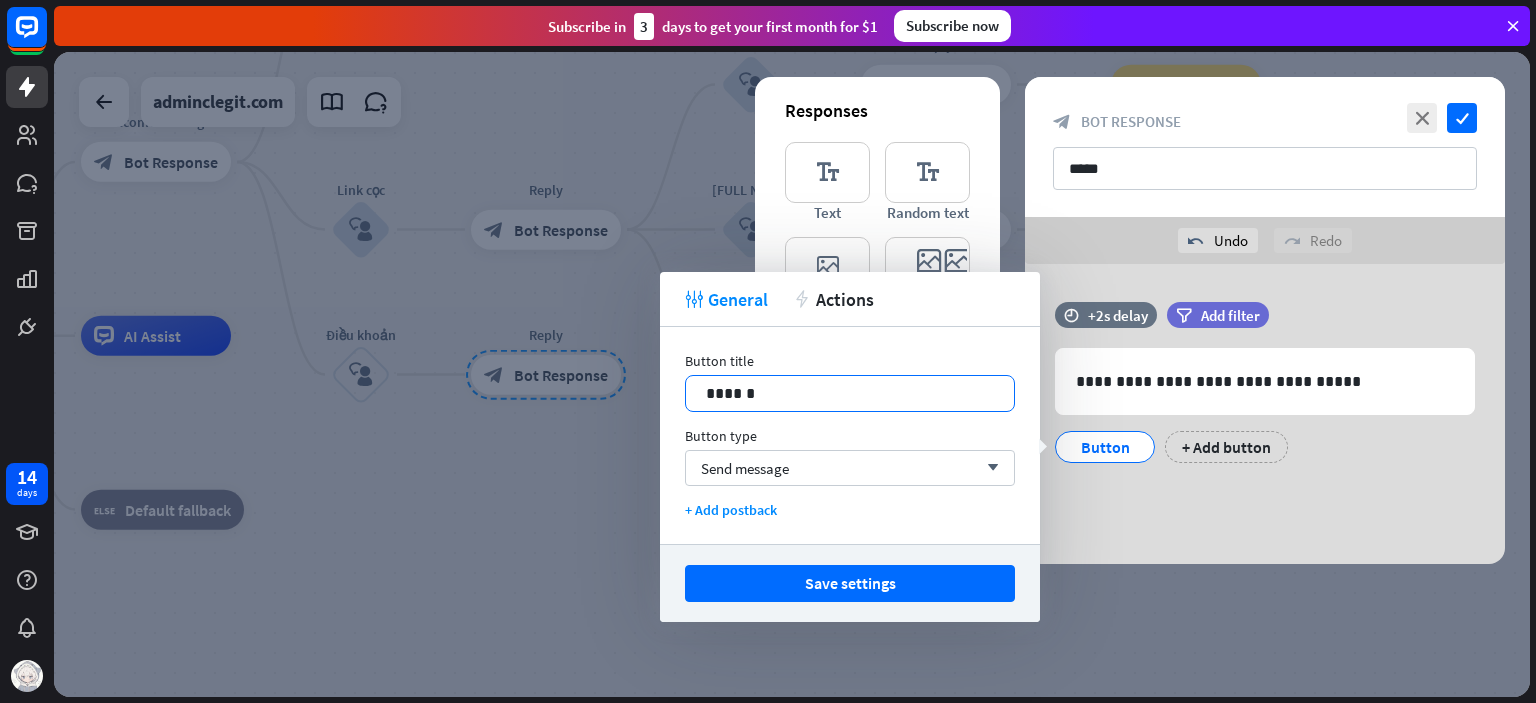 click on "******" at bounding box center [850, 393] 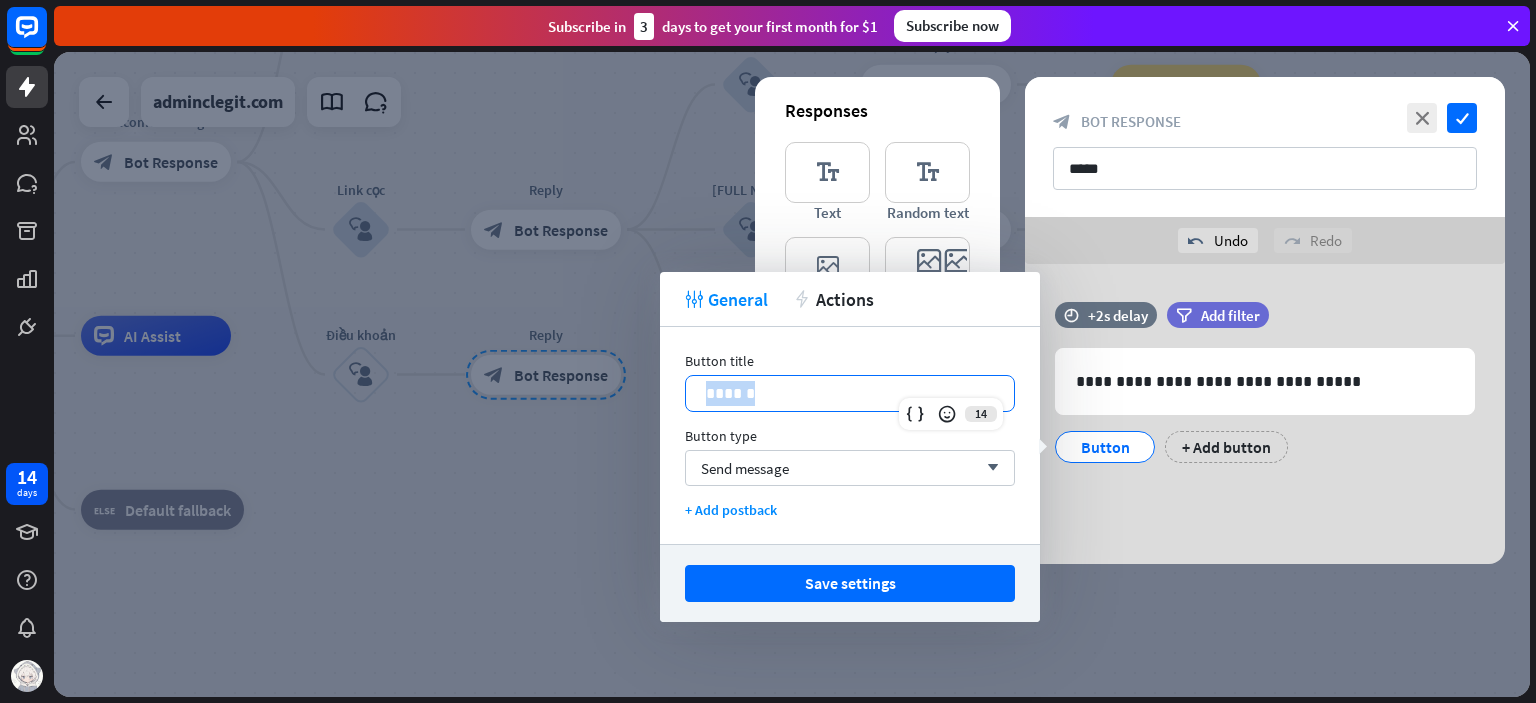 type 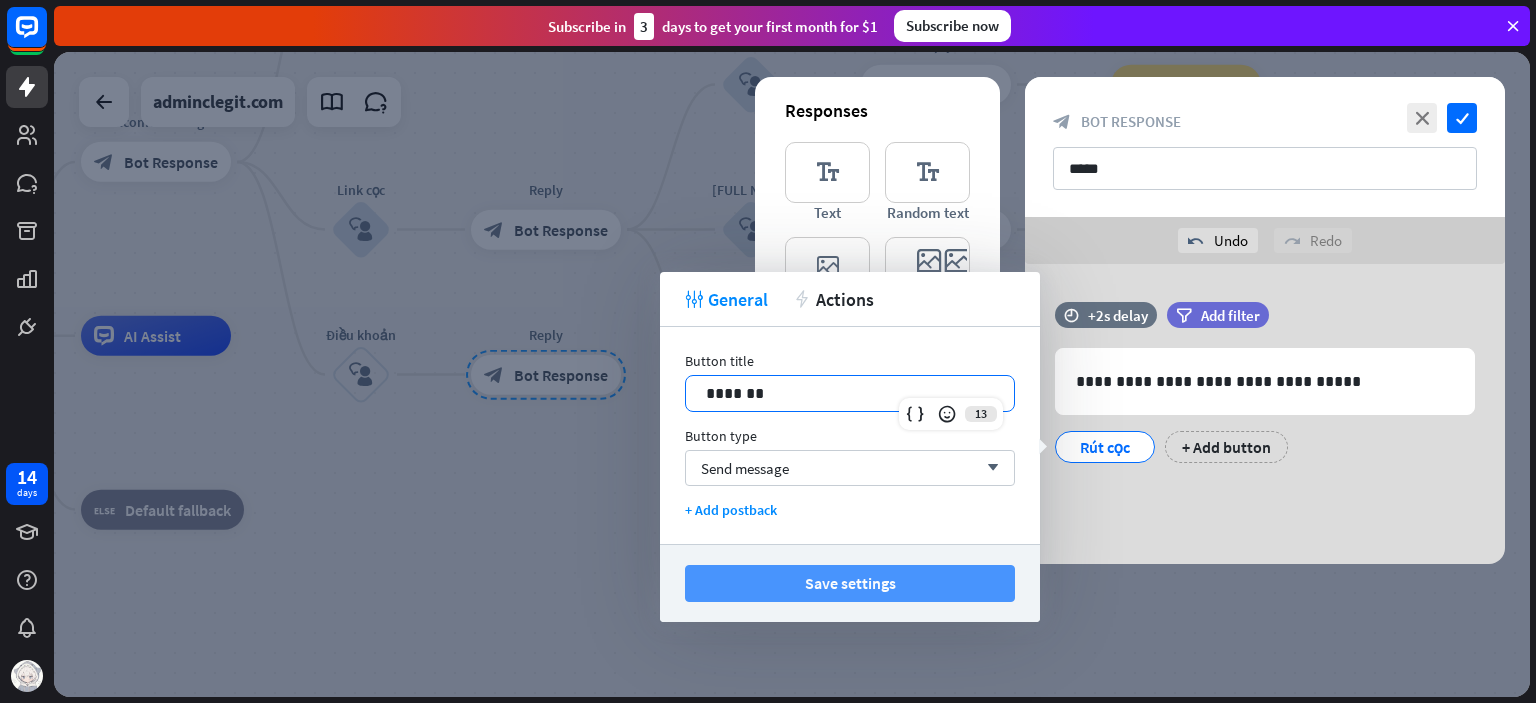 click on "Save settings" at bounding box center (850, 583) 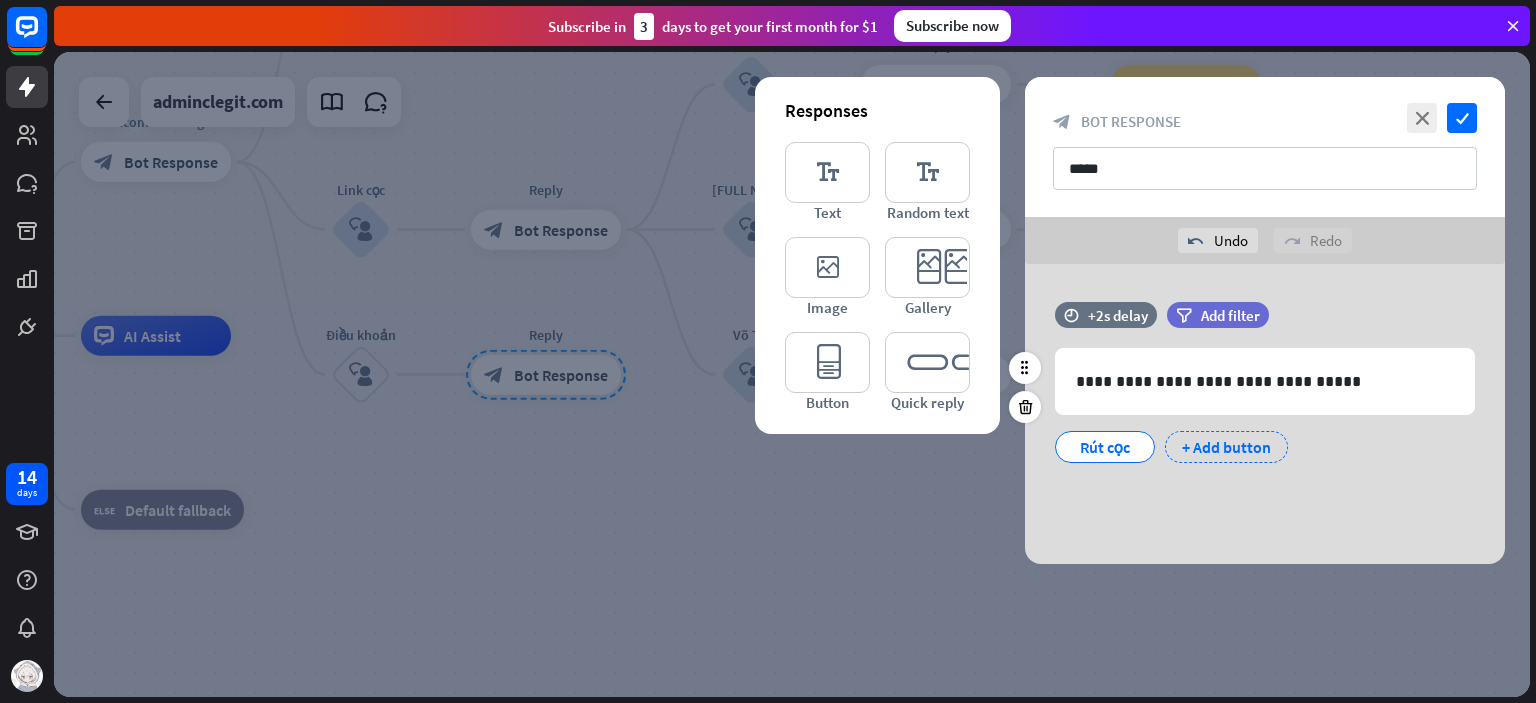 click on "+ Add button" at bounding box center (1226, 447) 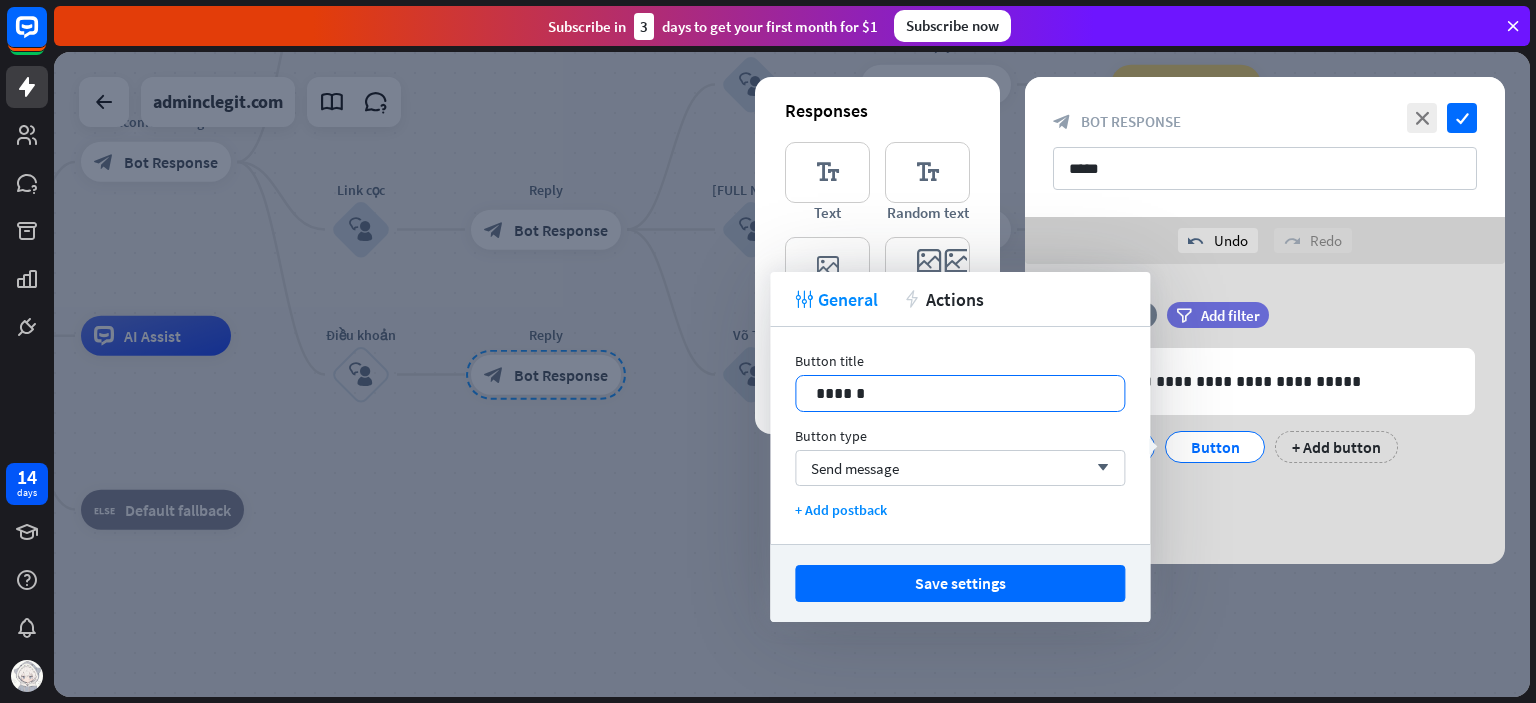click on "14   ******" at bounding box center [960, 393] 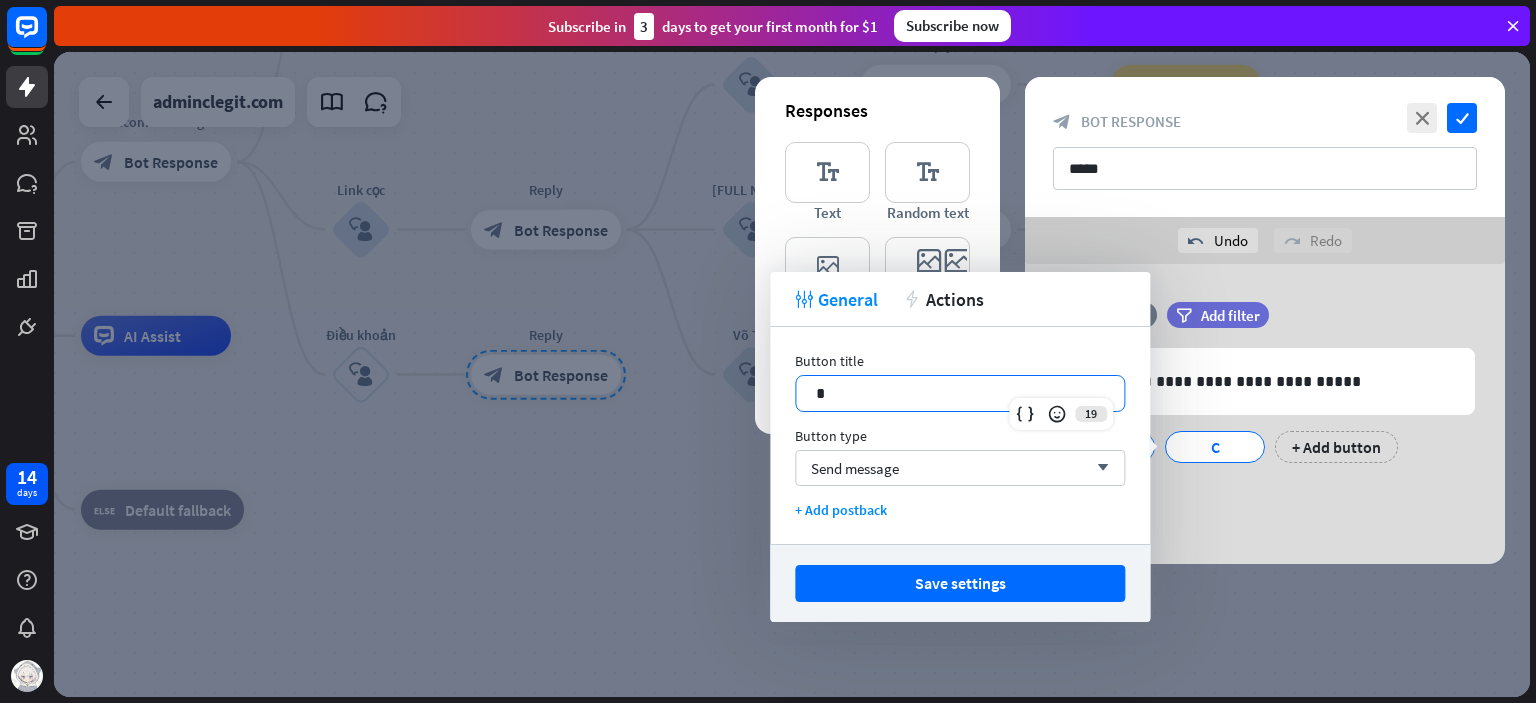 type 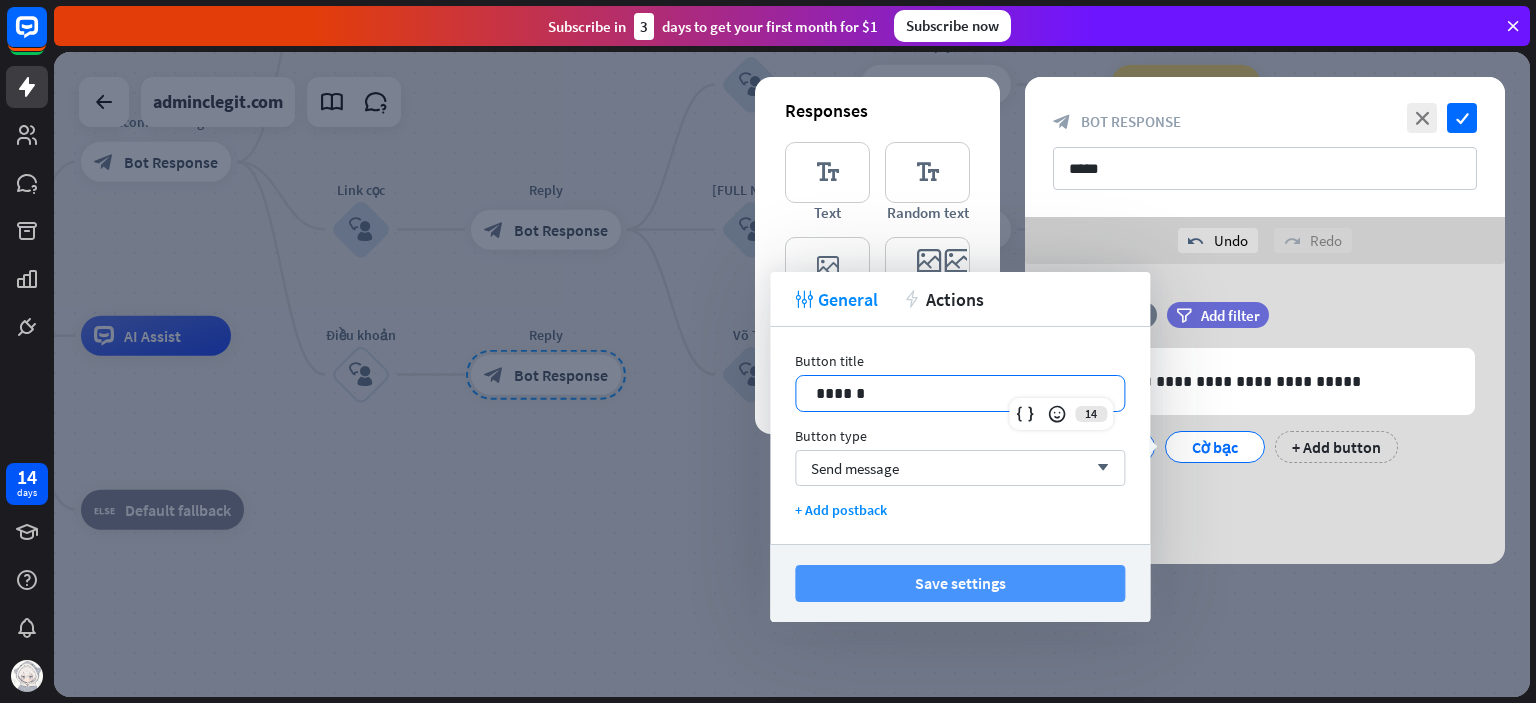 click on "Save settings" at bounding box center [960, 583] 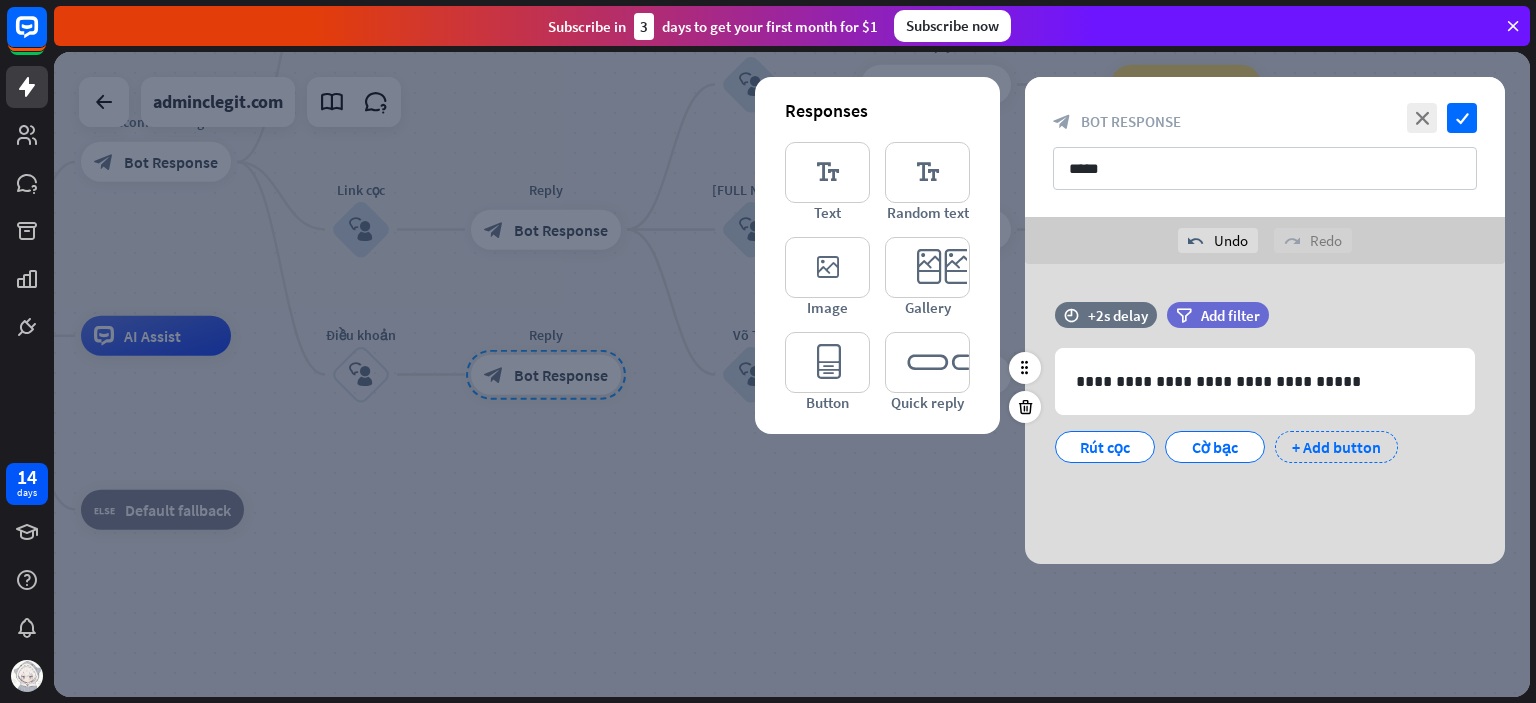 click on "+ Add button" at bounding box center (1336, 447) 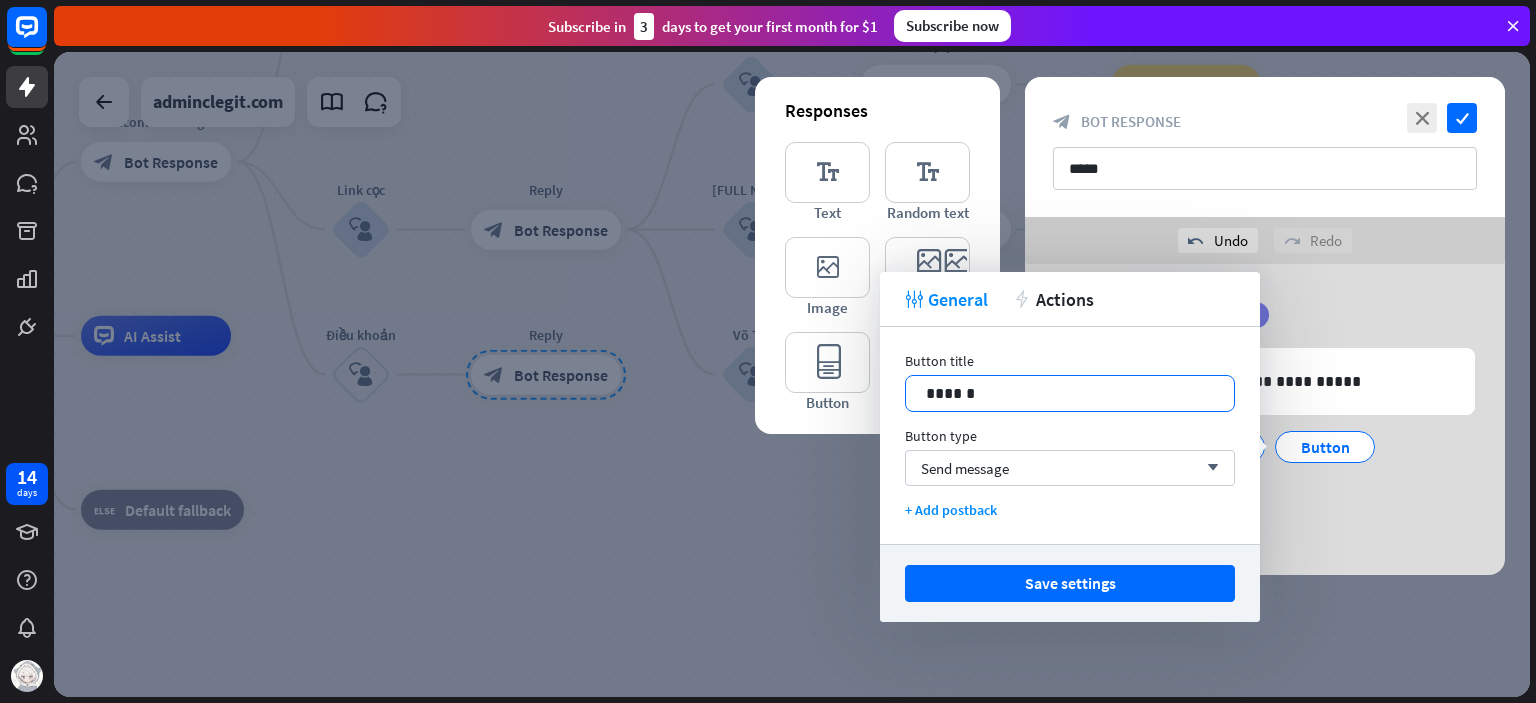 click on "******" at bounding box center (1070, 393) 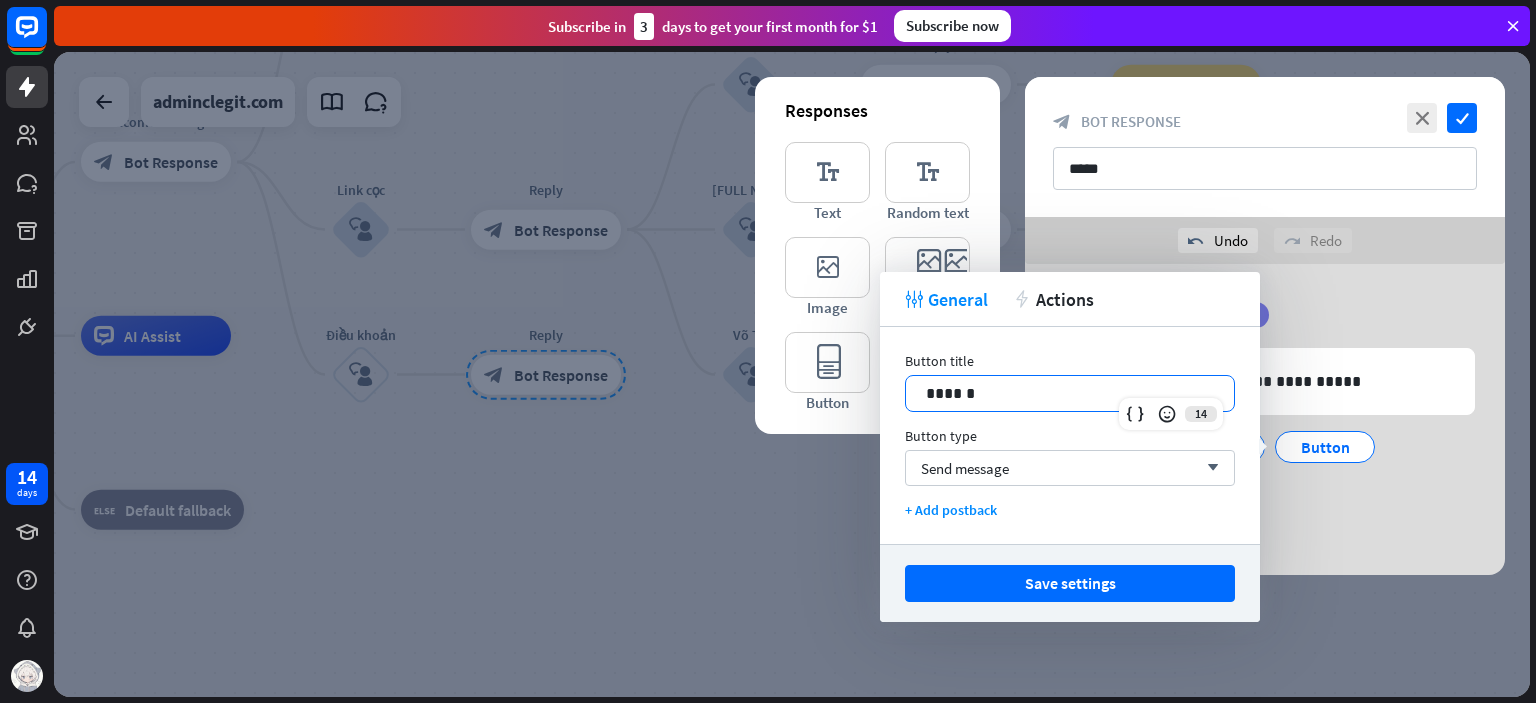type 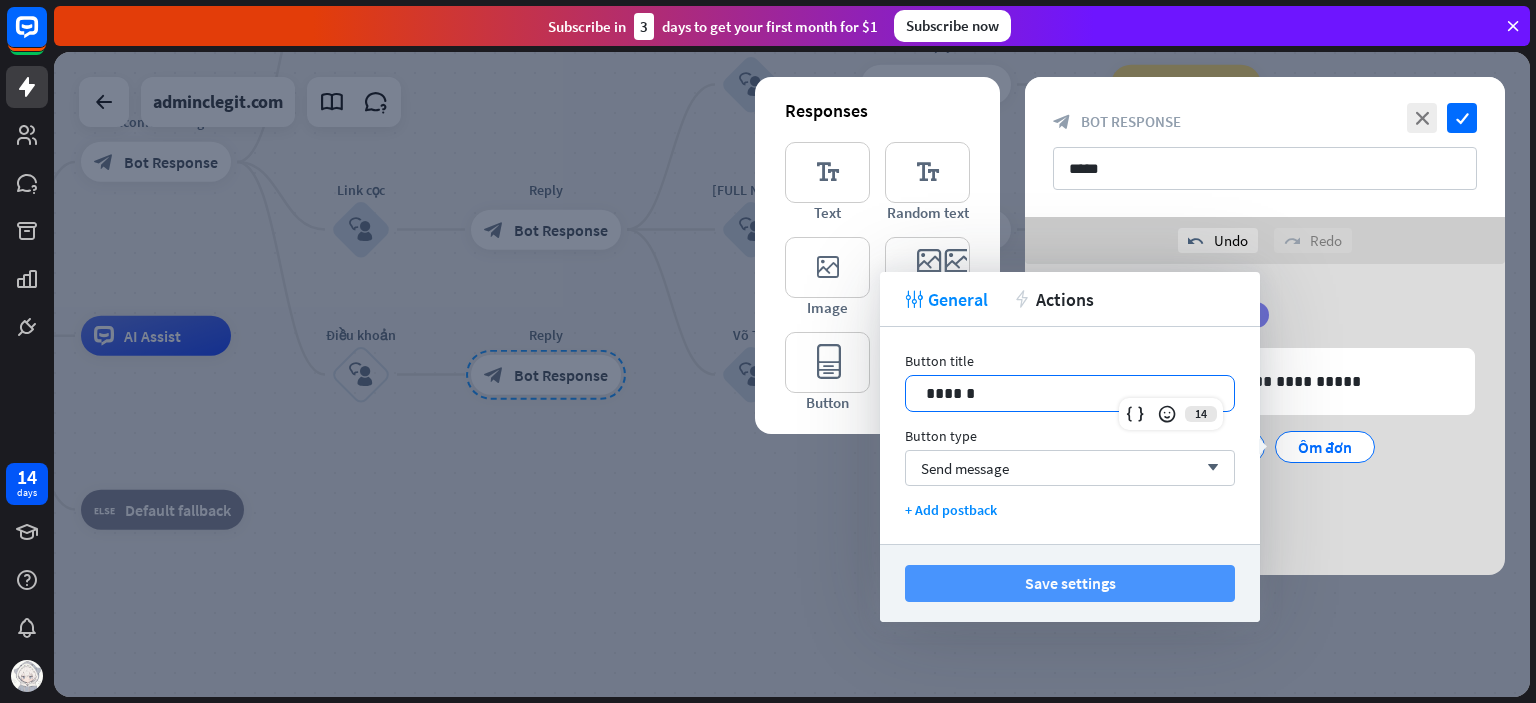 click on "Save settings" at bounding box center [1070, 583] 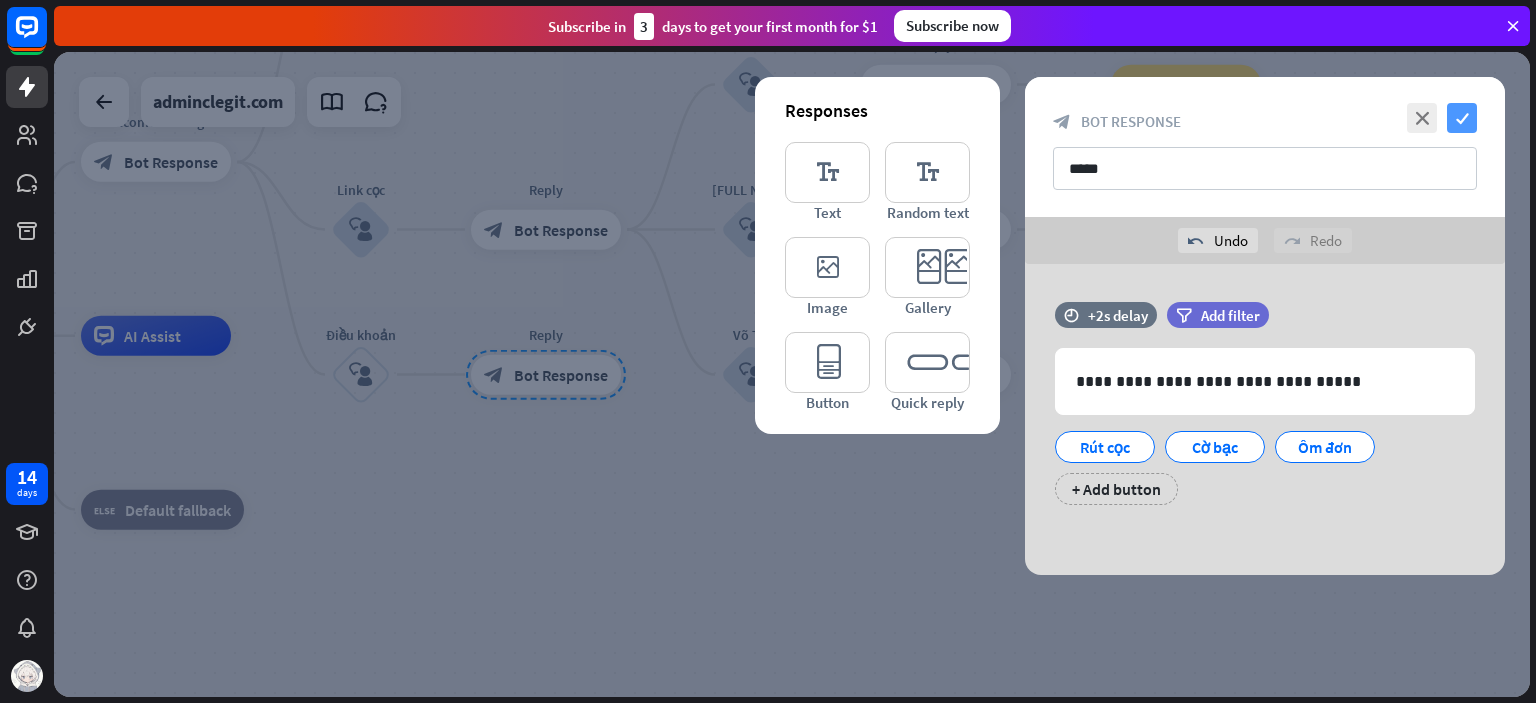click on "check" at bounding box center (1462, 118) 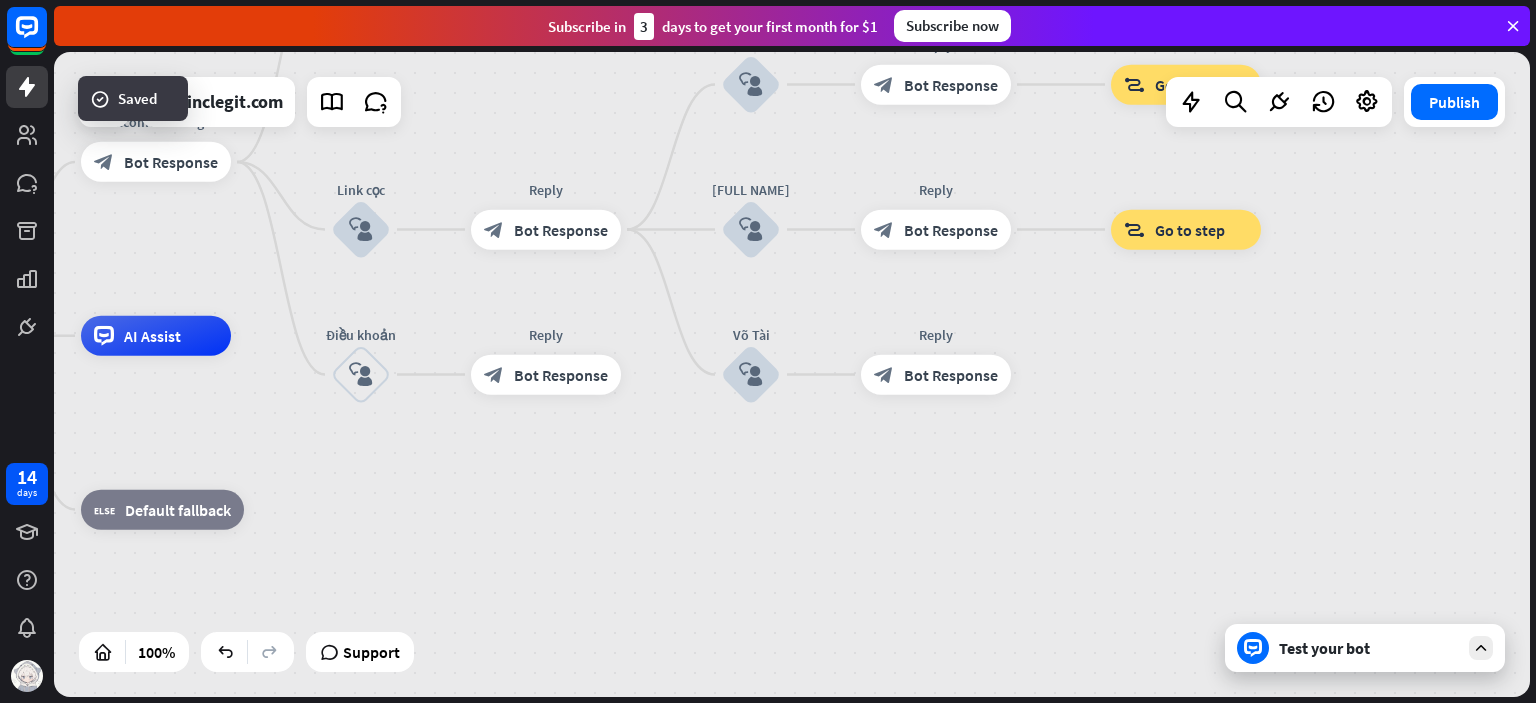 click on "home_2   Start point                 Welcome message   block_bot_response   Bot Response                 Quyền lợi   block_user_input                 Reply   block_bot_response   Bot Response                   block_goto   Go to step                 Link cọc   block_user_input                 Reply   block_bot_response   Bot Response                 [NAME]   block_user_input                 Reply   block_bot_response   Bot Response                   block_goto   Go to step                 [NAME]   block_user_input                 Reply   block_bot_response   Bot Response                   block_goto   Go to step                 [NAME]   block_user_input                 Reply   block_bot_response   Bot Response                 Điều khoản   block_user_input                 Reply   block_bot_response   Bot Response                     AI Assist                   block_fallback   Default fallback" at bounding box center [569, 658] 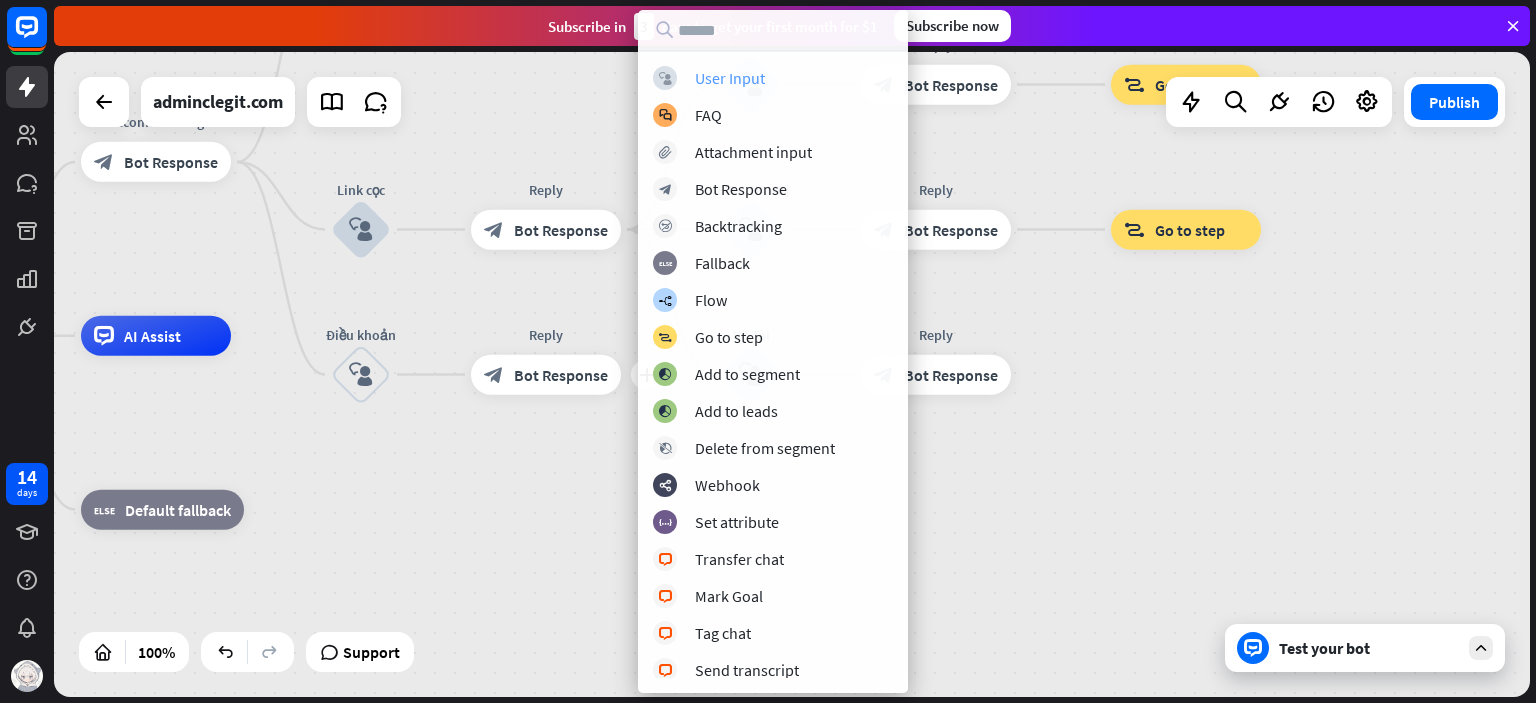 click on "User Input" at bounding box center [730, 78] 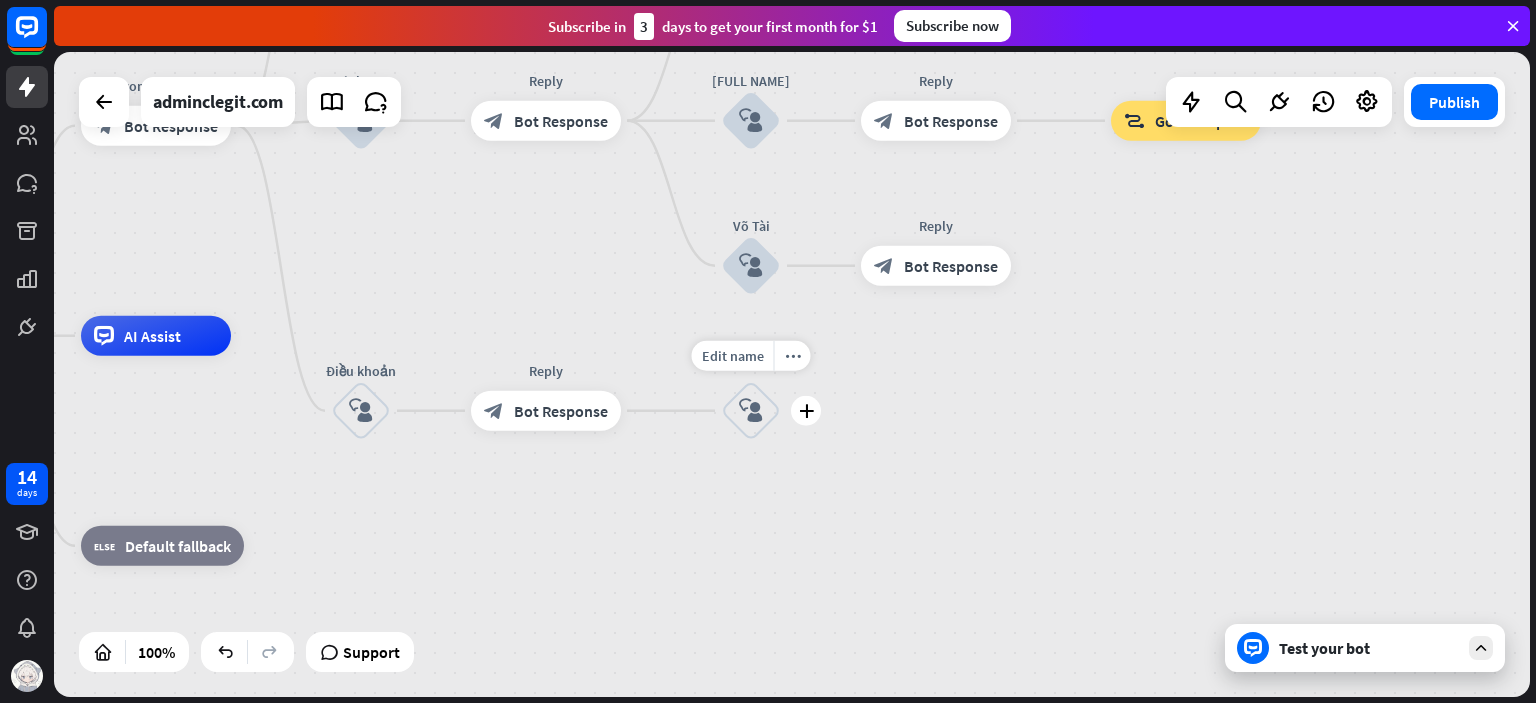 click on "Edit name   more_horiz         plus     block_user_input" at bounding box center [751, 411] 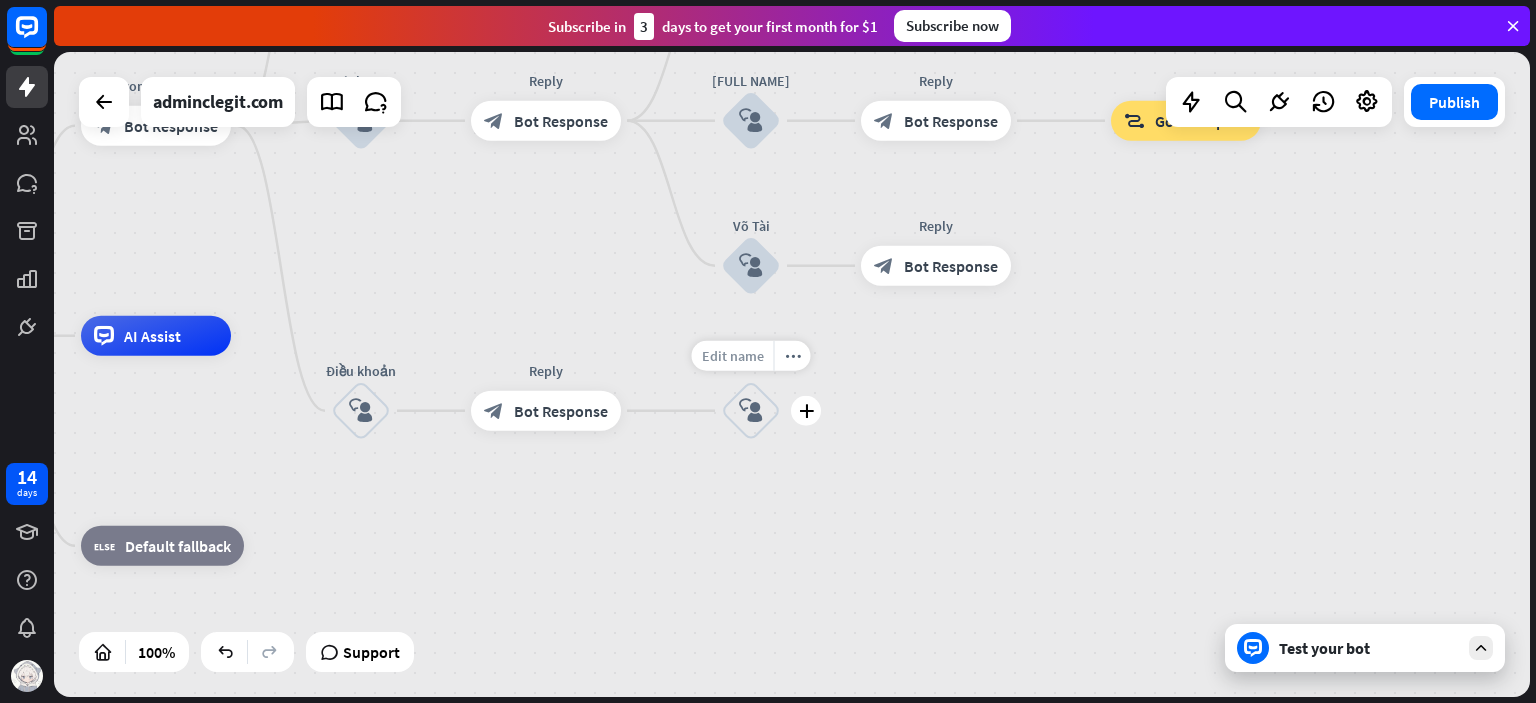 click on "Edit name" at bounding box center [733, 356] 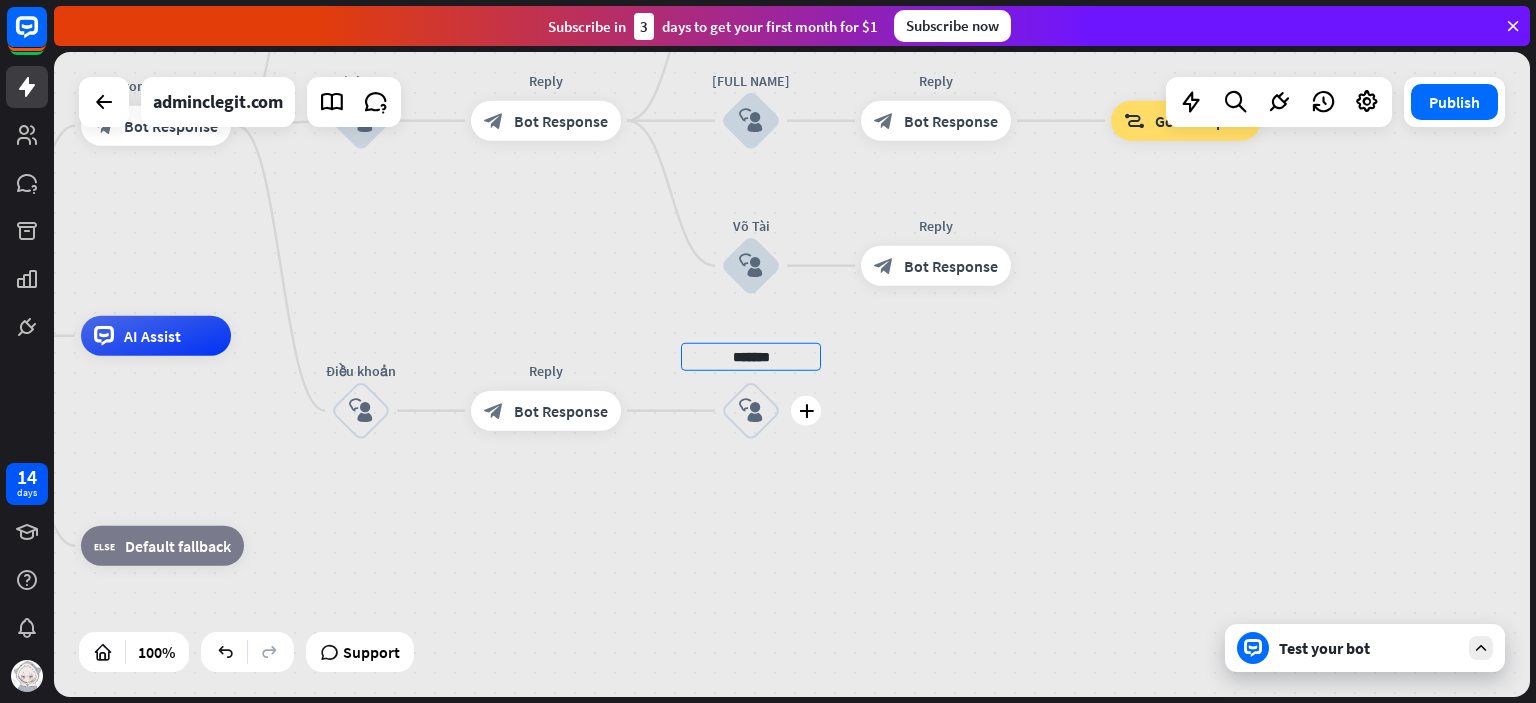 type on "*******" 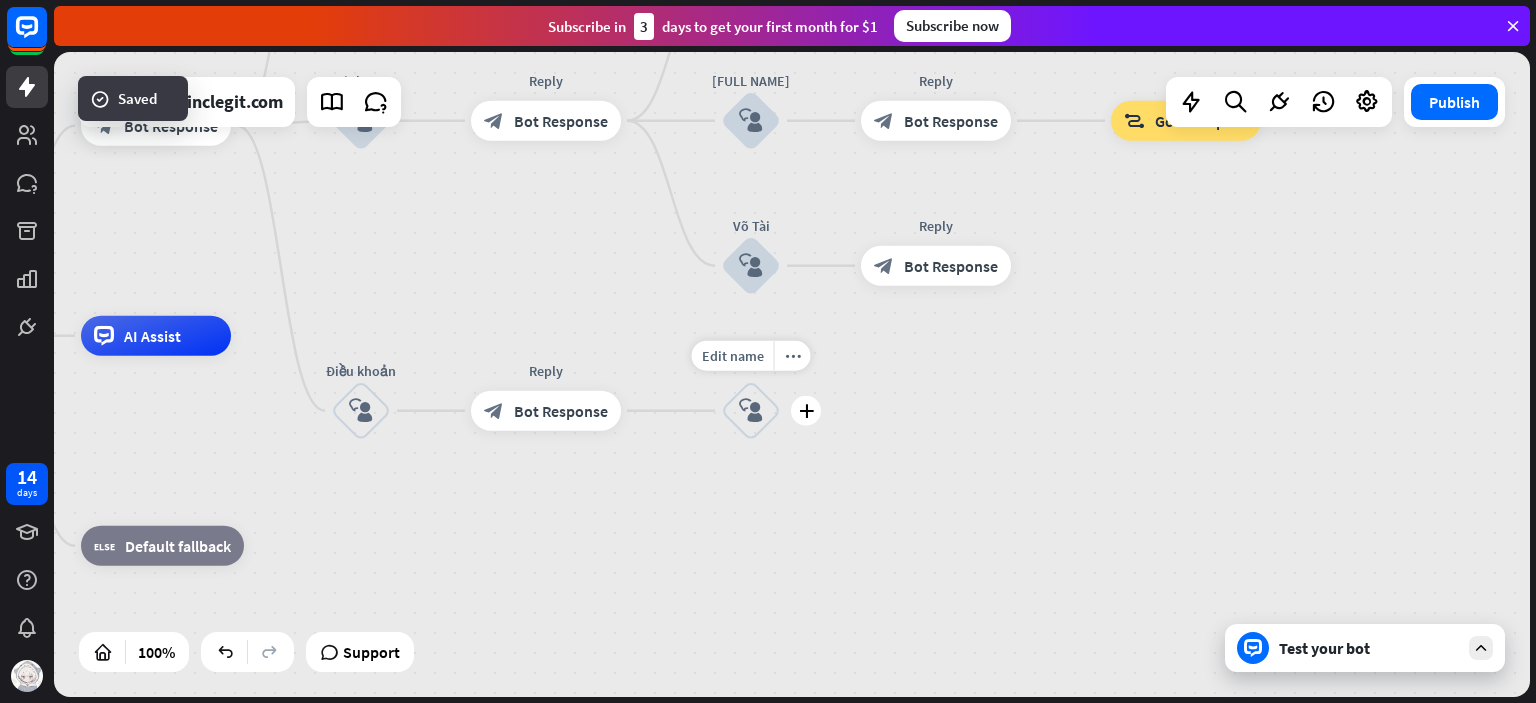 click on "Edit name   more_horiz         plus     block_user_input" at bounding box center (751, 411) 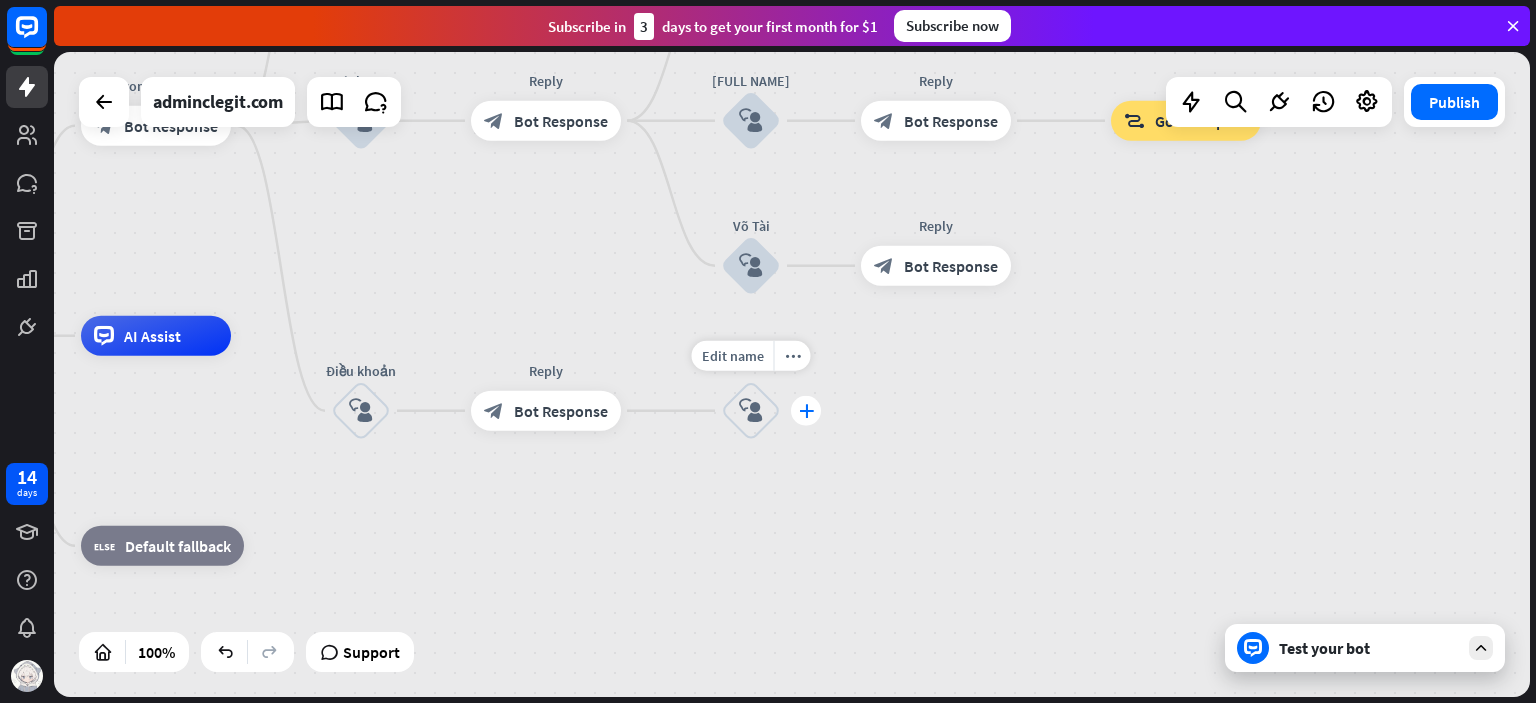 click on "plus" at bounding box center (806, 411) 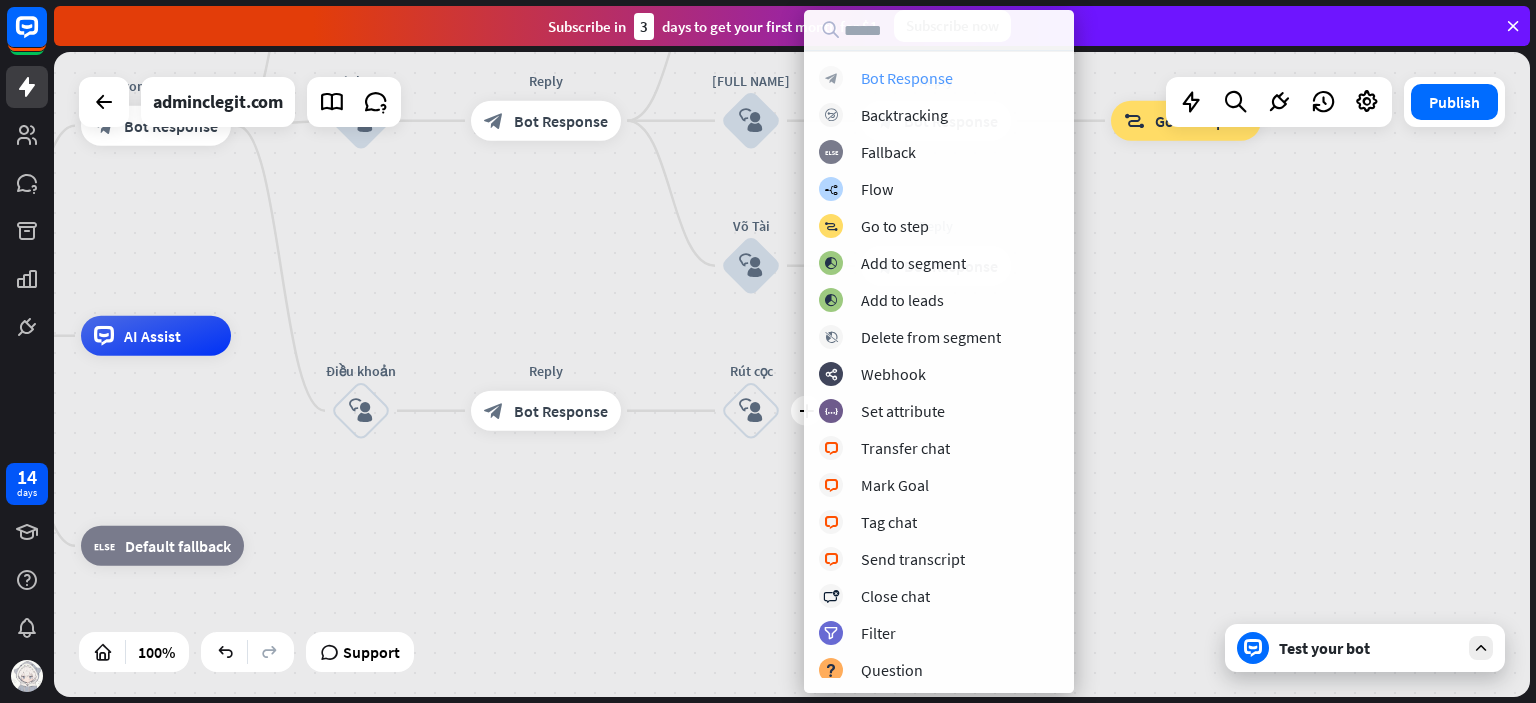 click on "Bot Response" at bounding box center [907, 78] 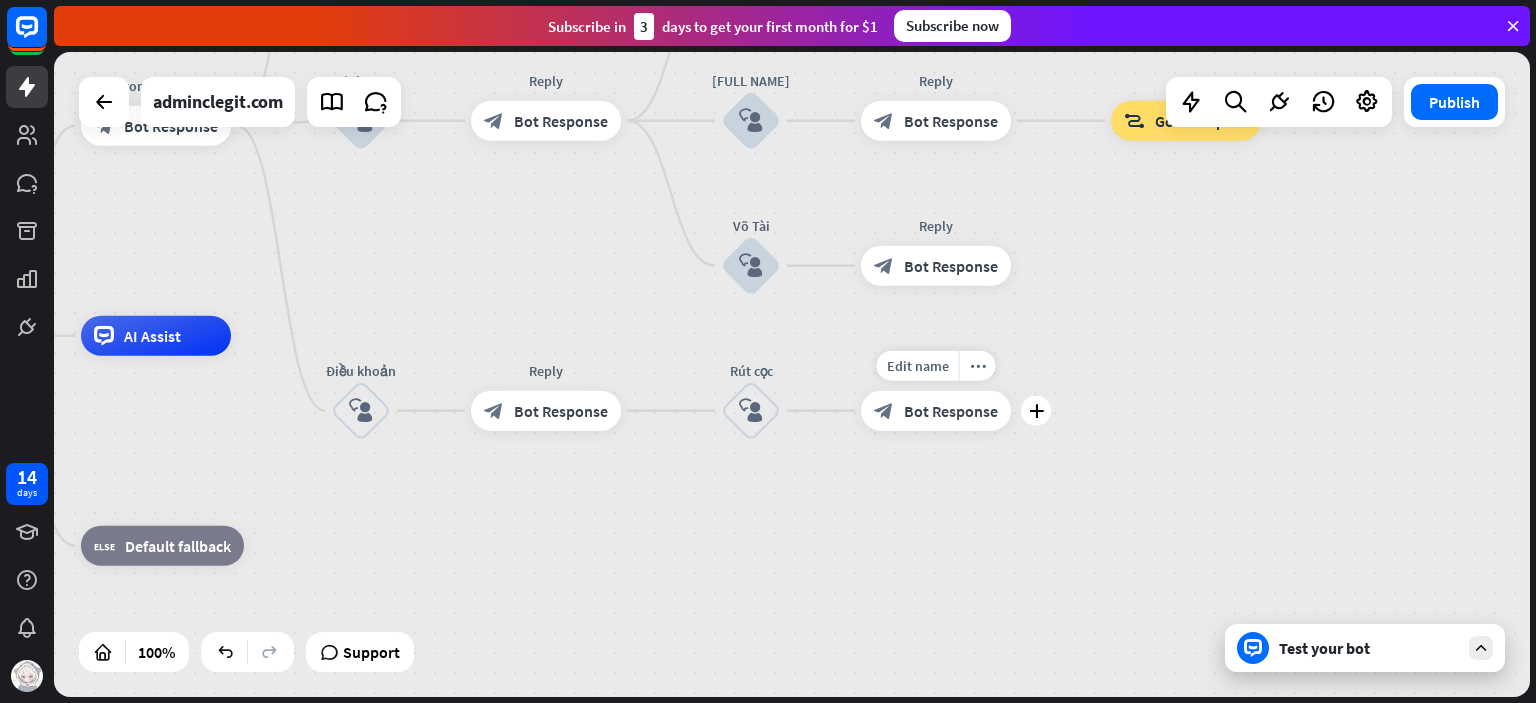 click on "block_bot_response   Bot Response" at bounding box center [936, 411] 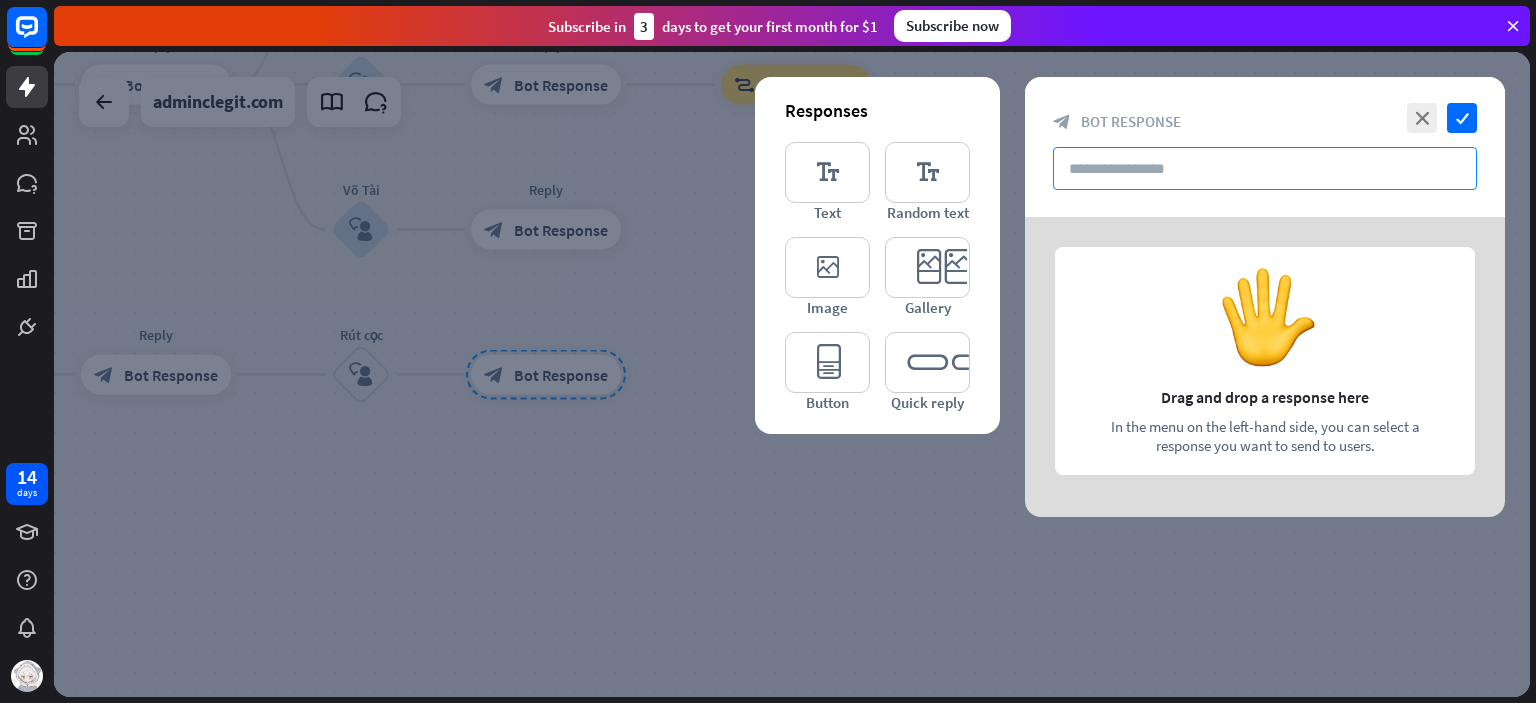 click at bounding box center (1265, 168) 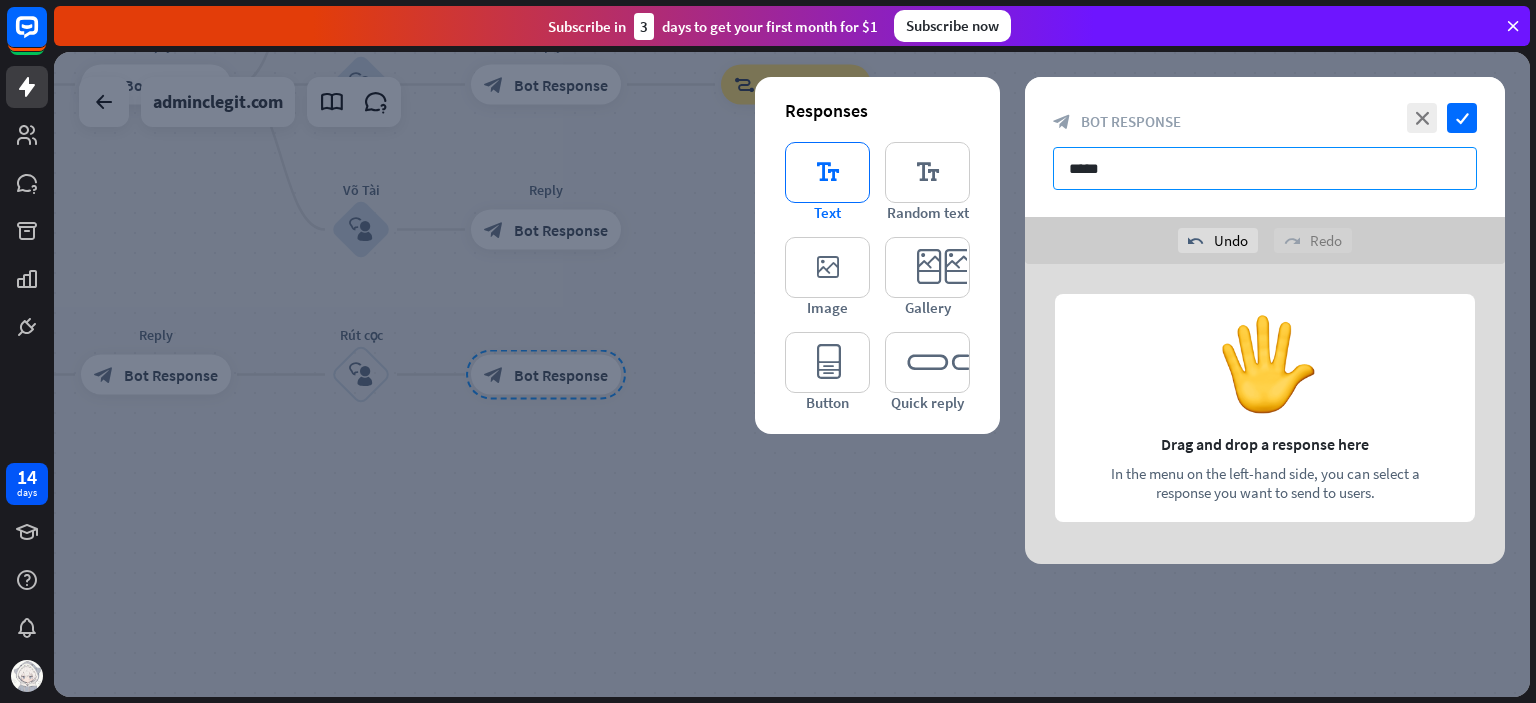 type on "*****" 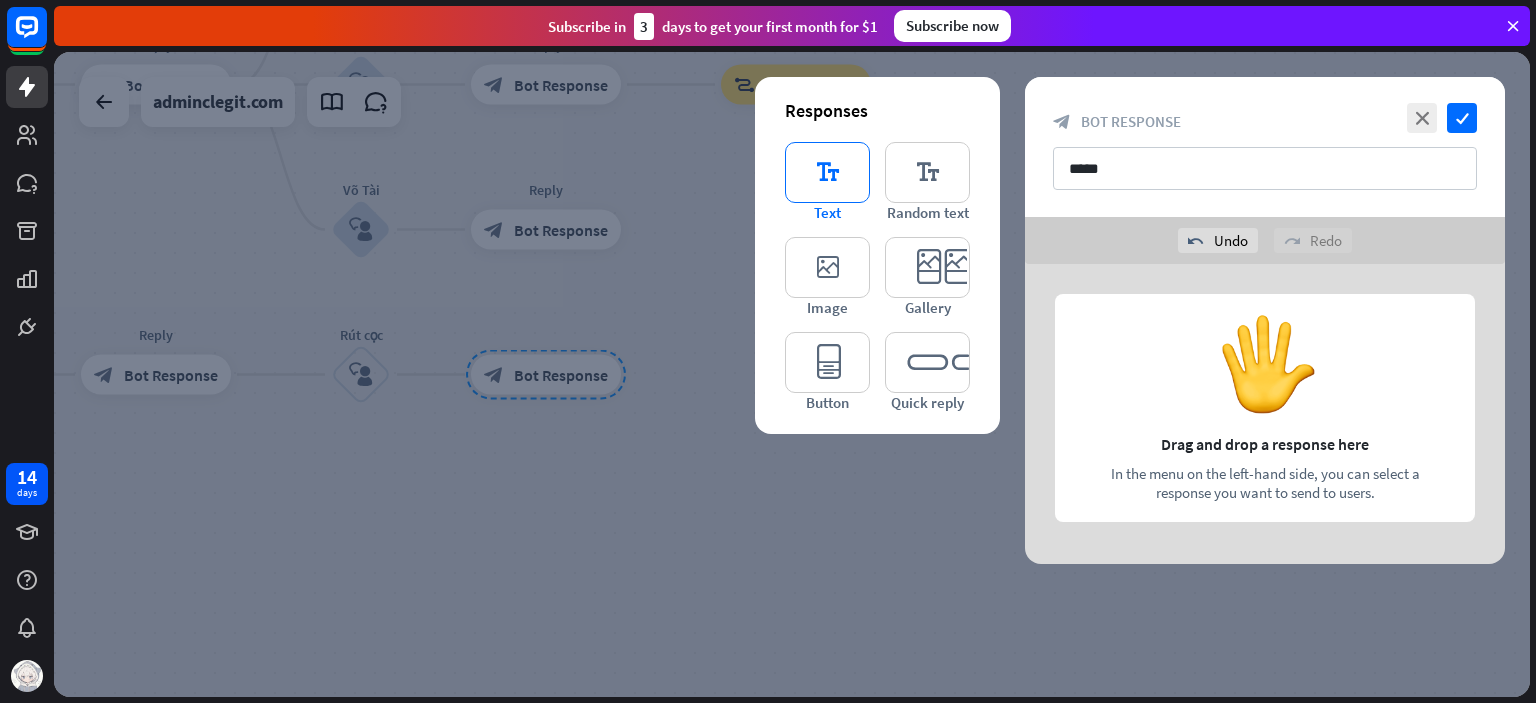 click on "editor_text" at bounding box center (827, 172) 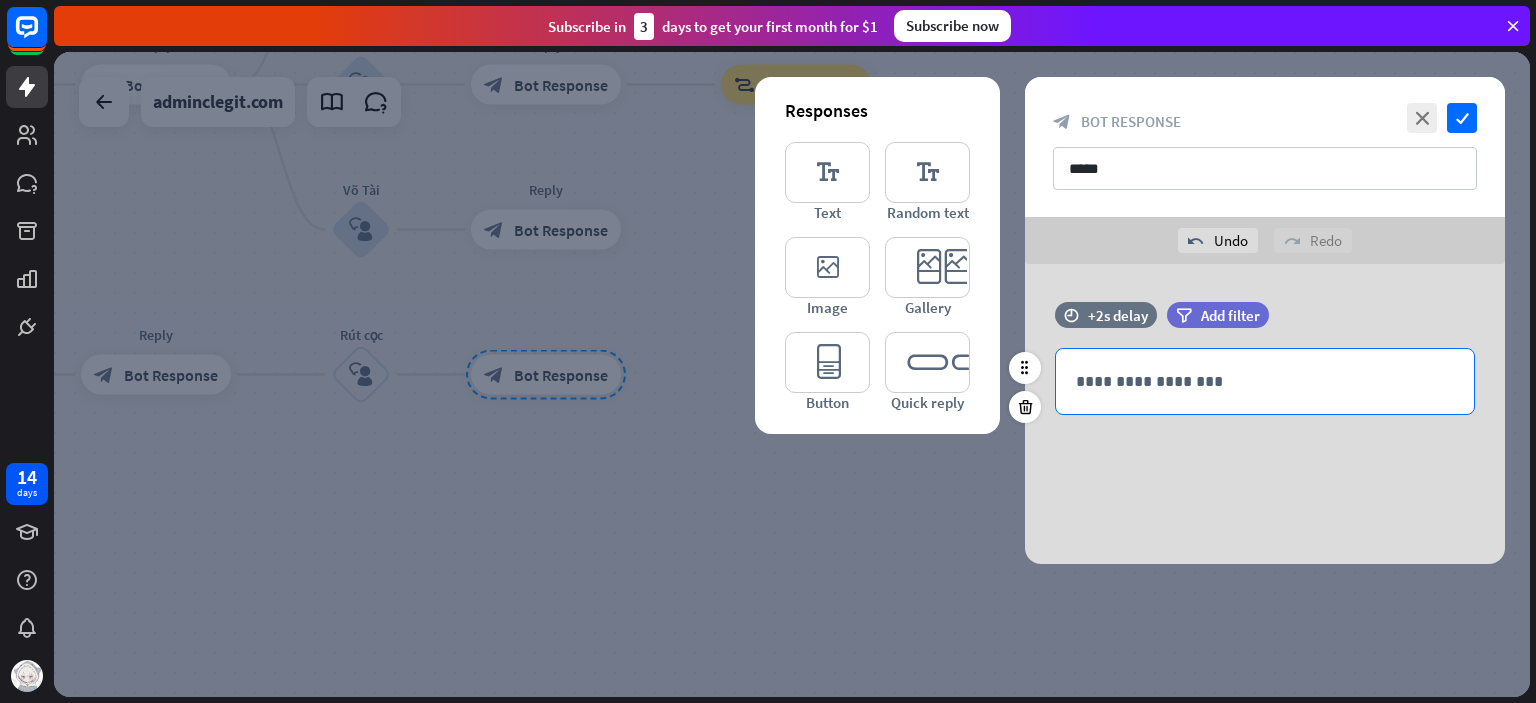 click on "**********" at bounding box center (1265, 381) 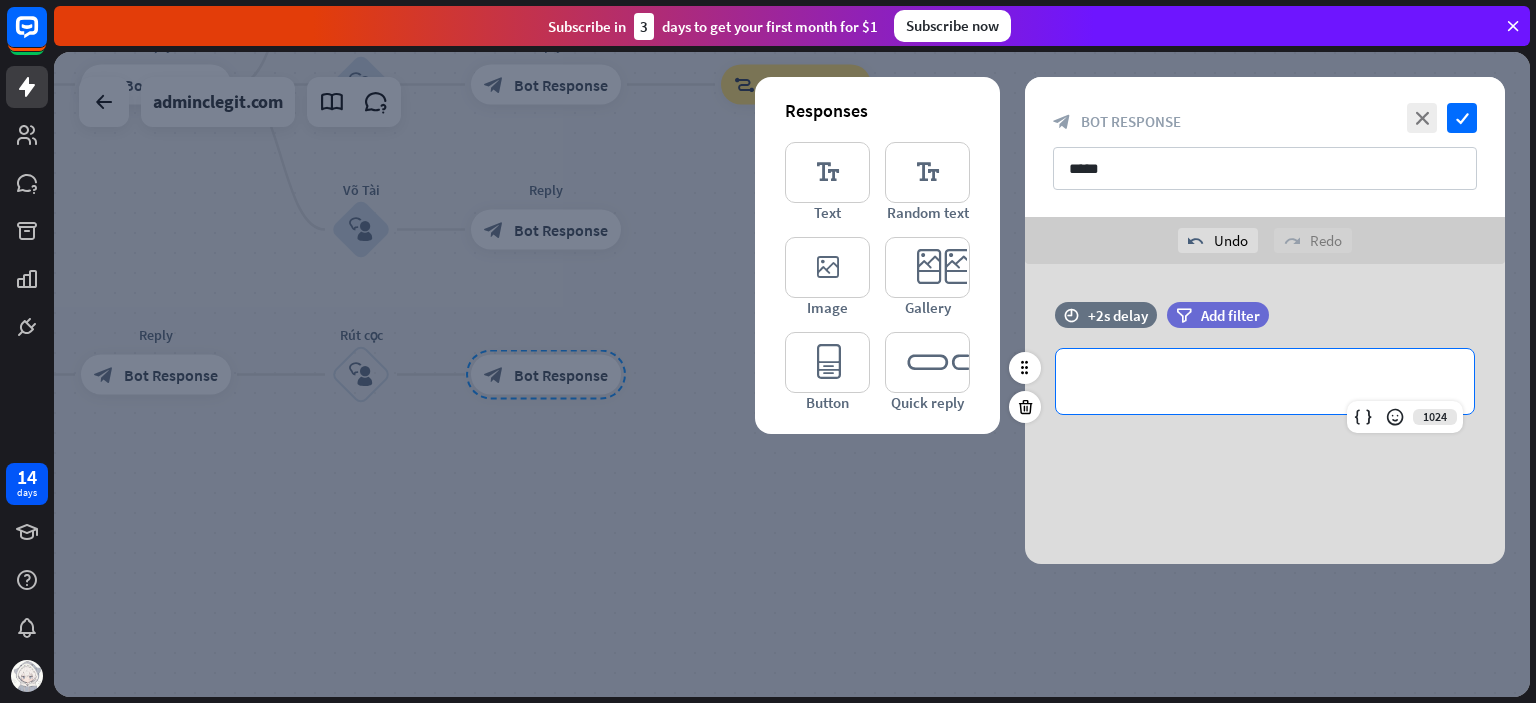 type 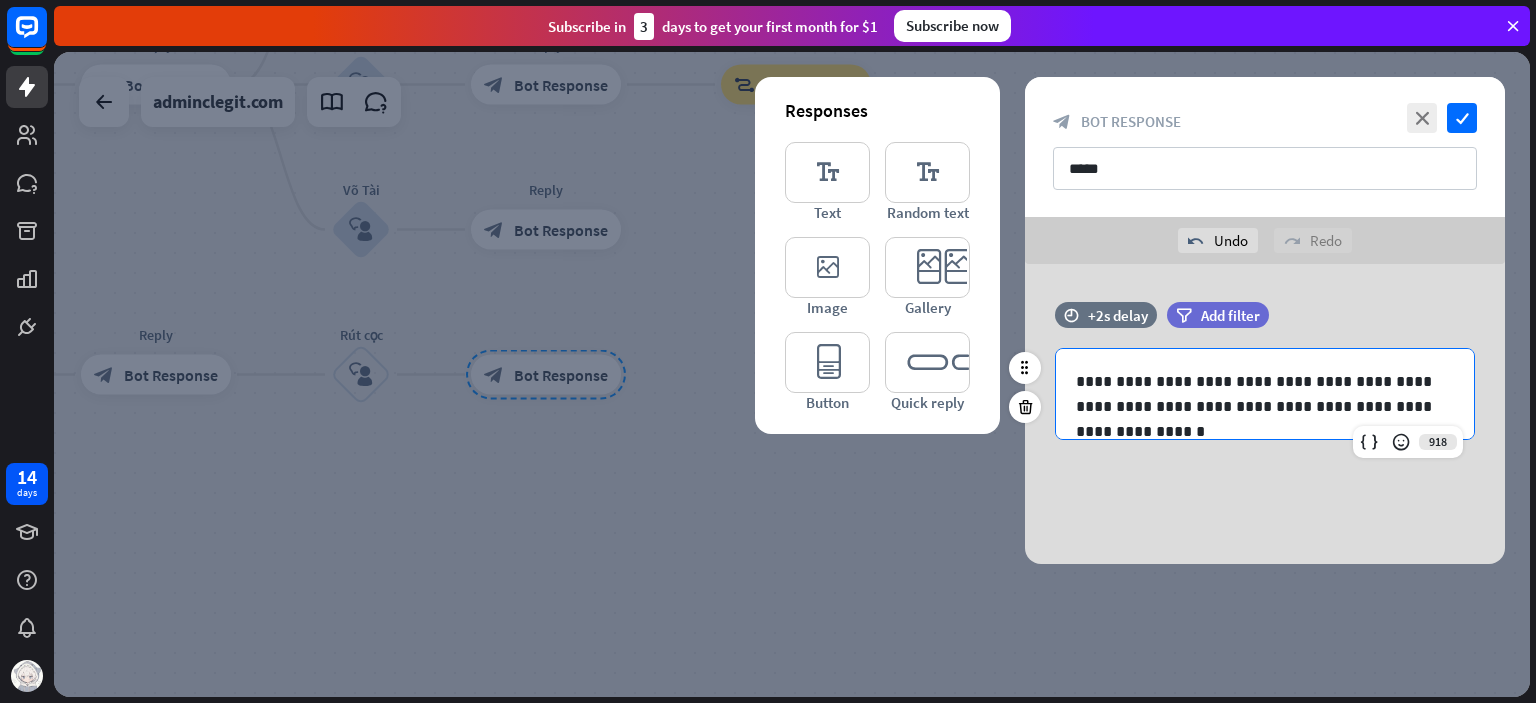 click on "time   +2s delay          filter   Add filter" at bounding box center (1265, 325) 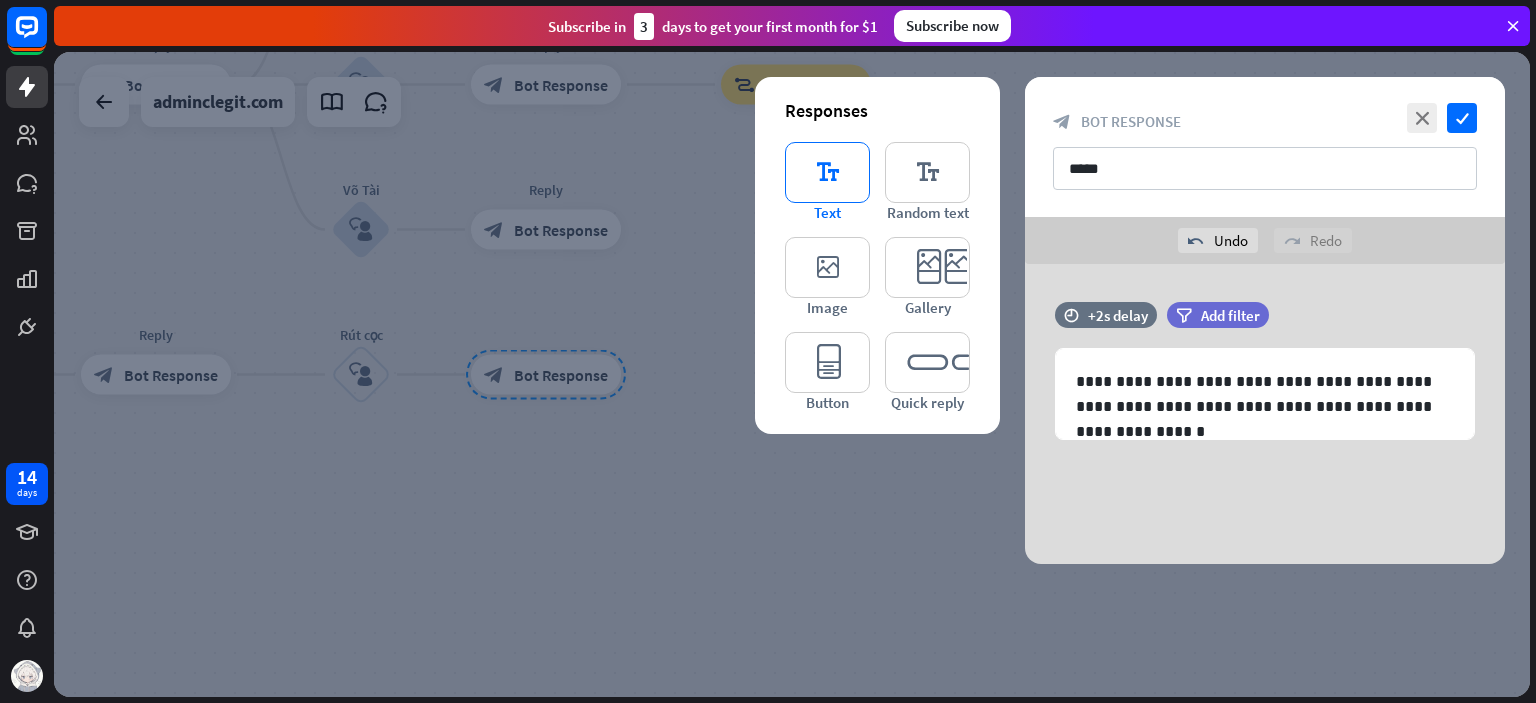click on "editor_text" at bounding box center [827, 172] 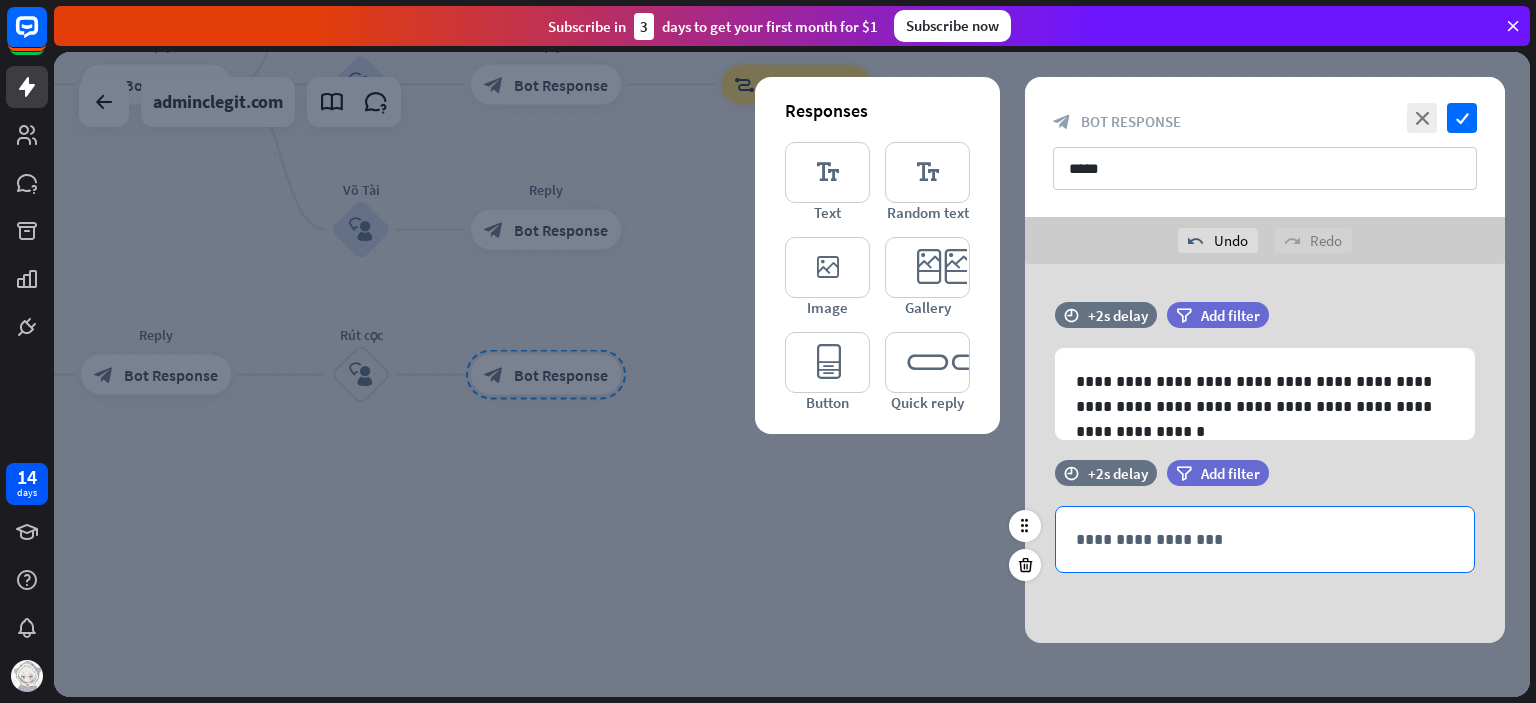 click on "**********" at bounding box center (1265, 539) 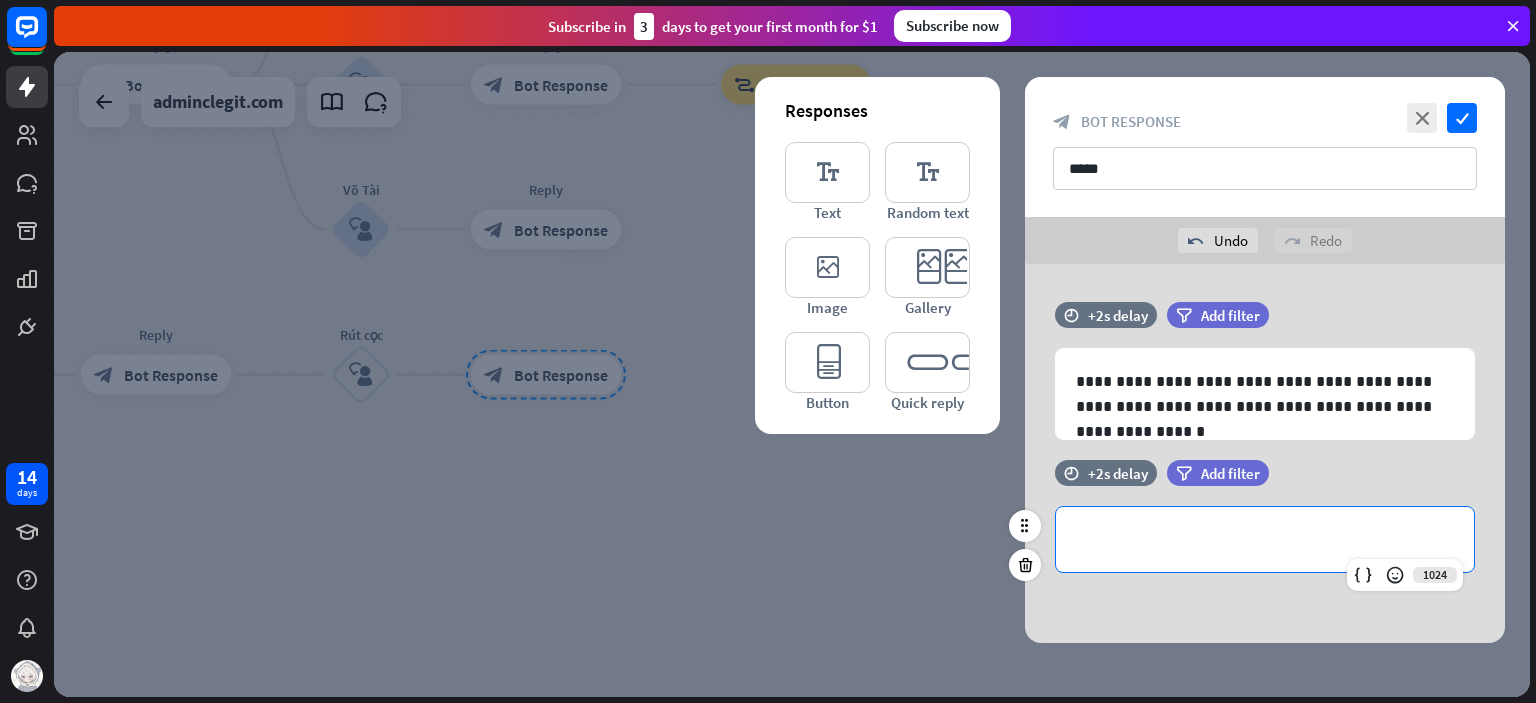 type 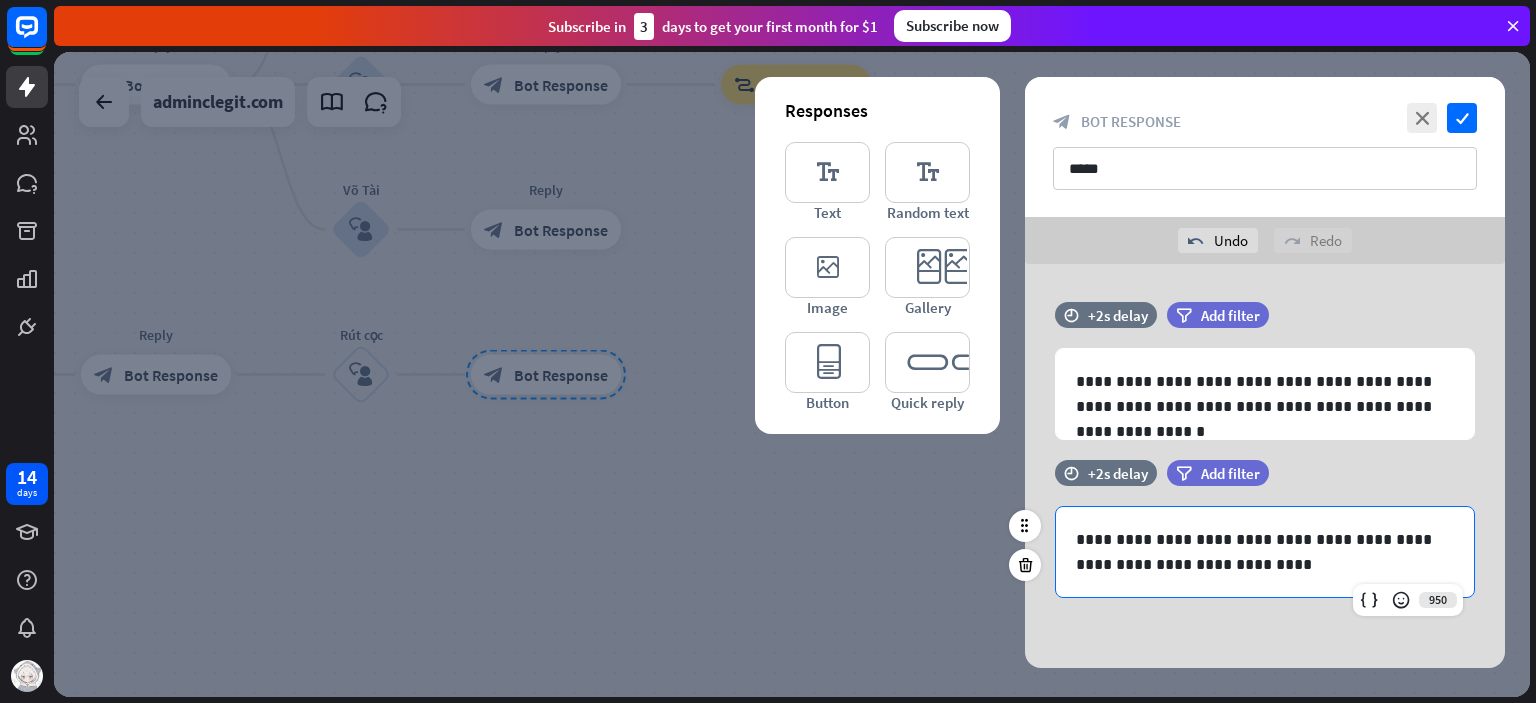click on "time   +2s delay          filter   Add filter" at bounding box center [1265, 483] 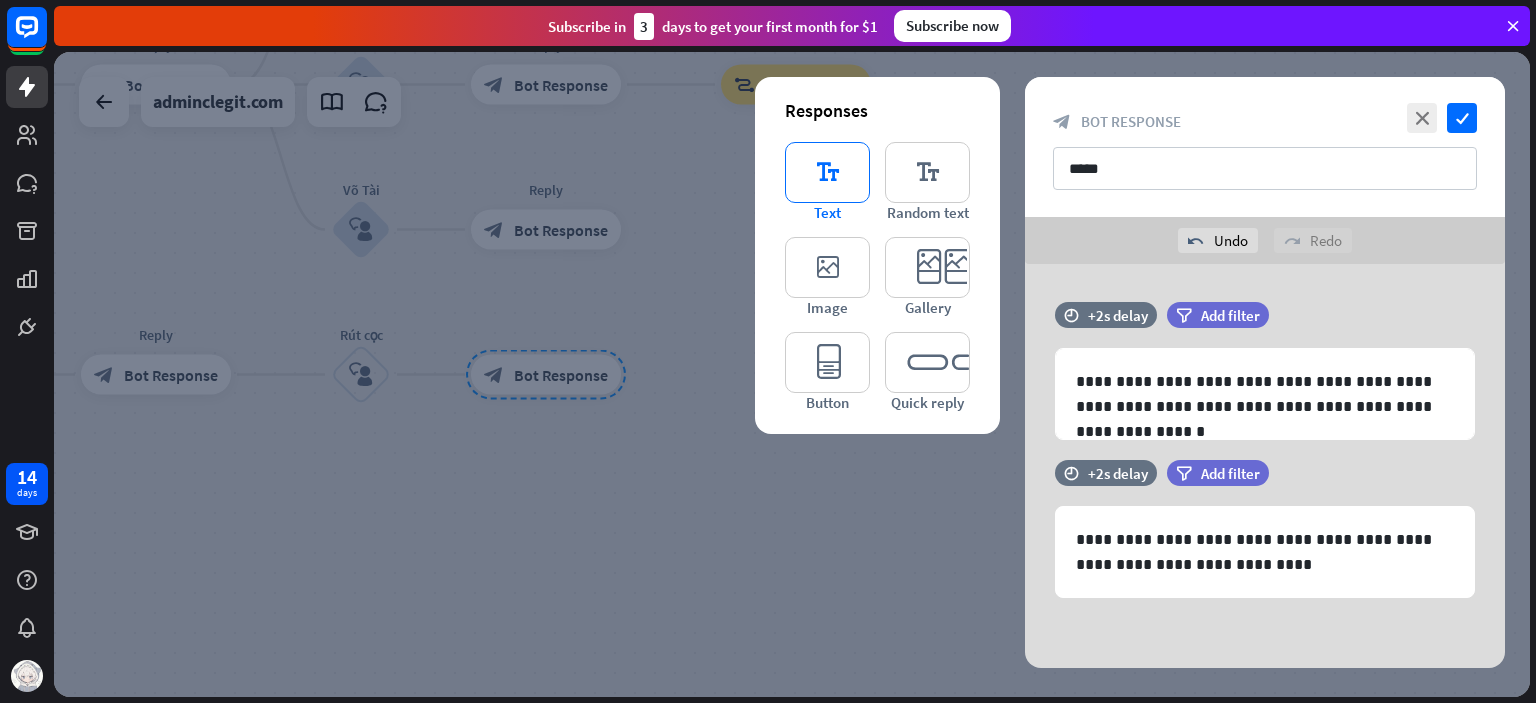 click on "editor_text" at bounding box center (827, 172) 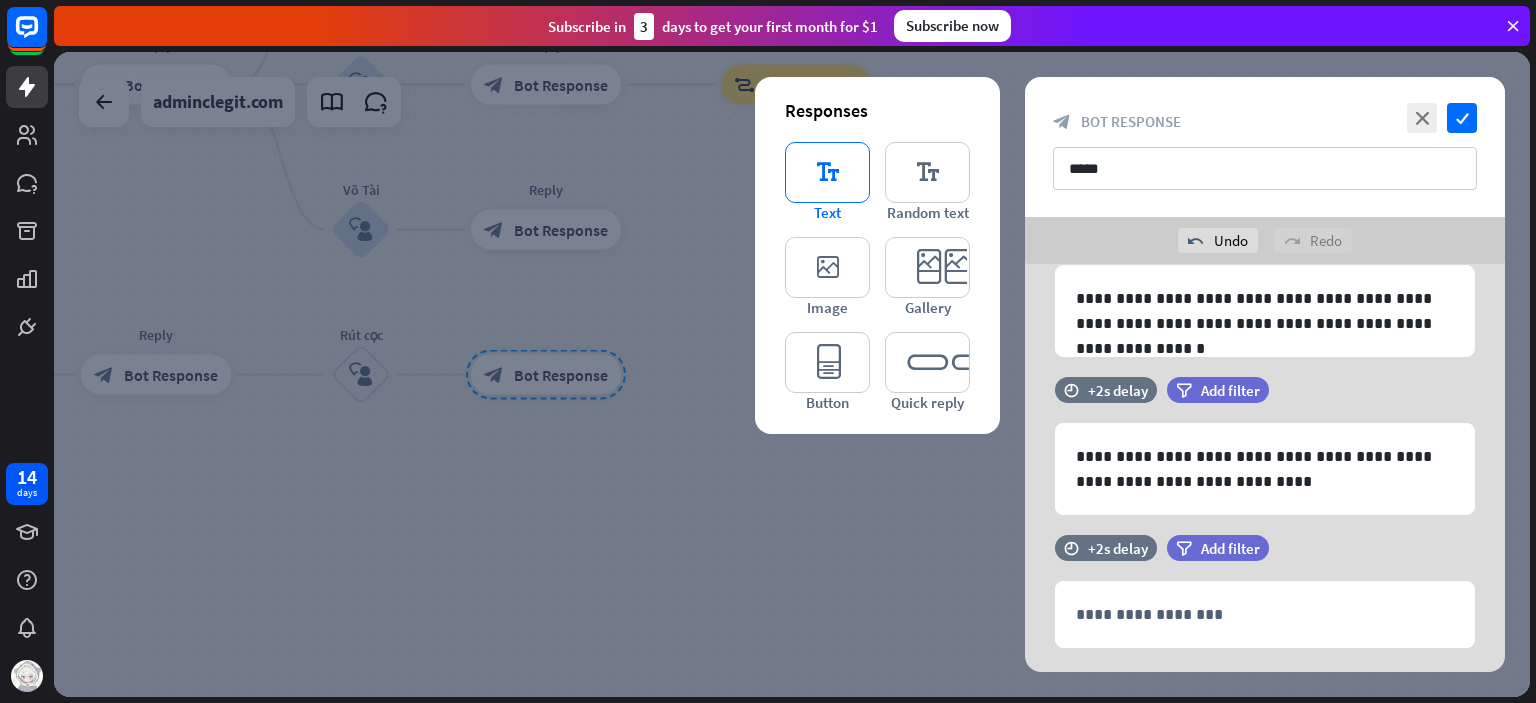 scroll, scrollTop: 128, scrollLeft: 0, axis: vertical 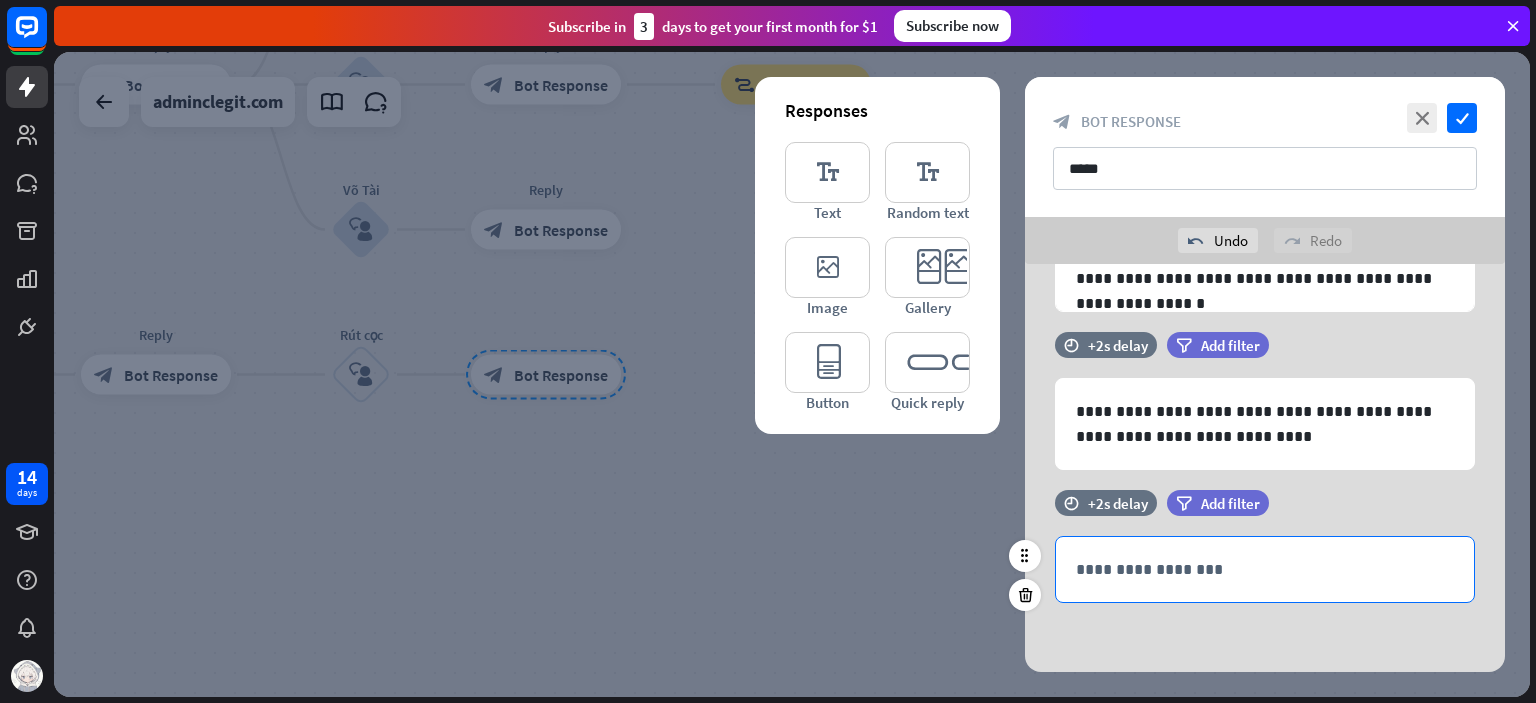 click on "**********" at bounding box center (1265, 569) 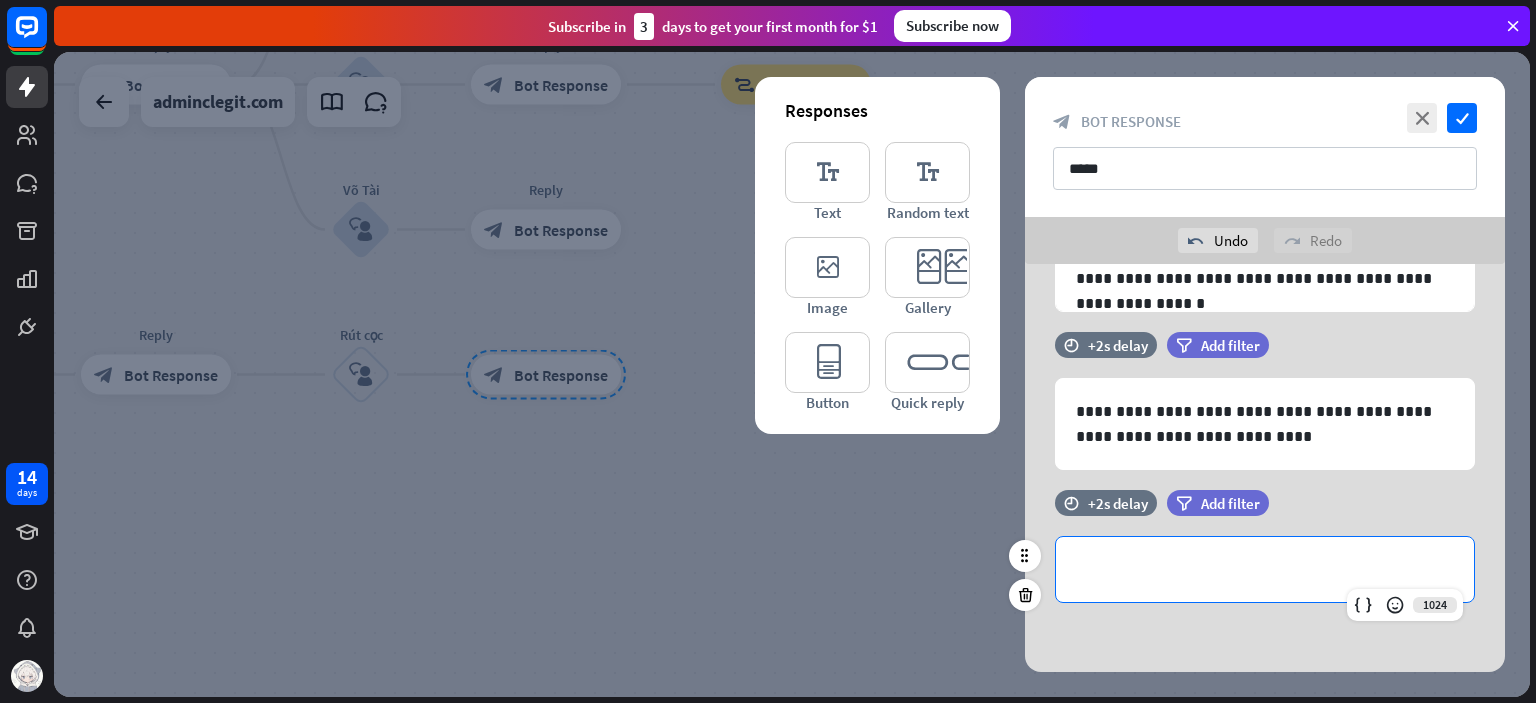 type 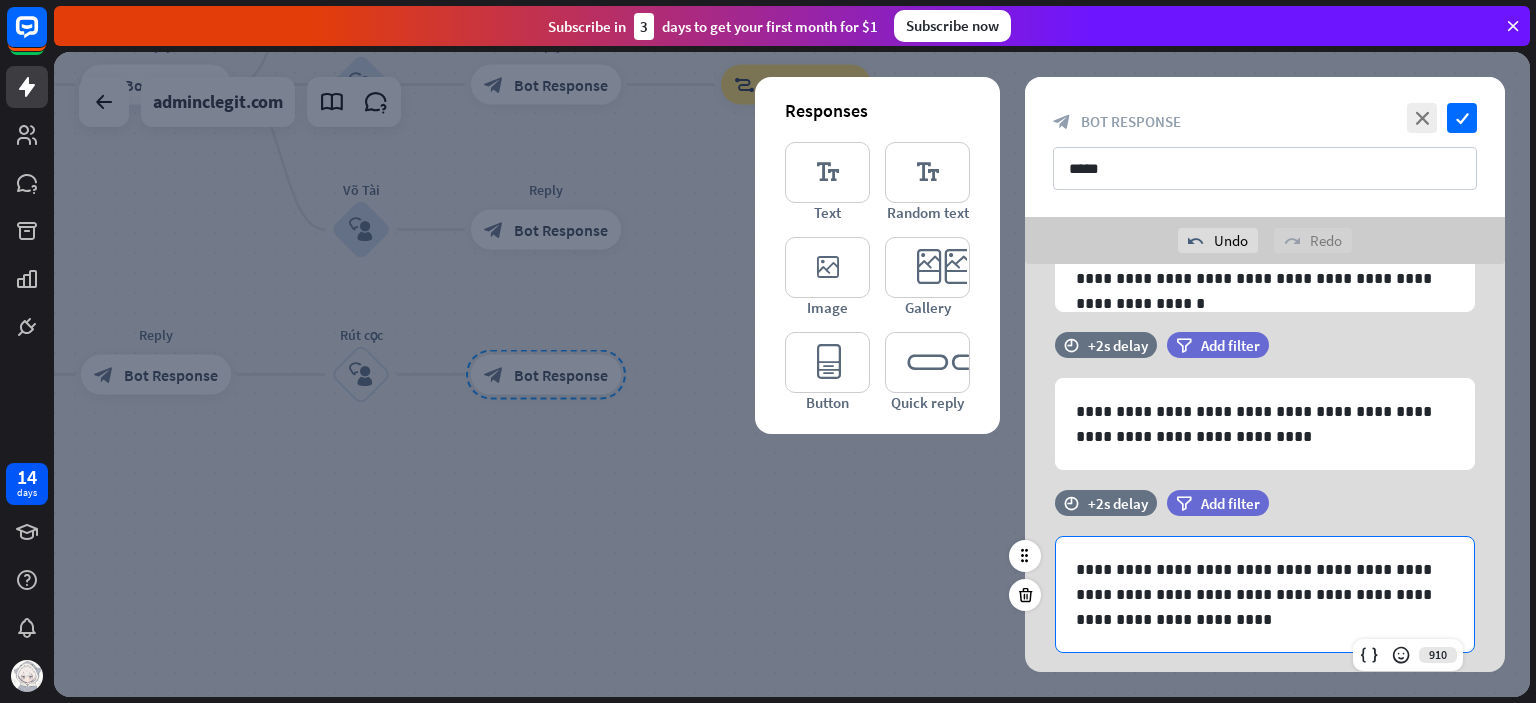 click on "time   +2s delay          filter   Add filter" at bounding box center [1265, 513] 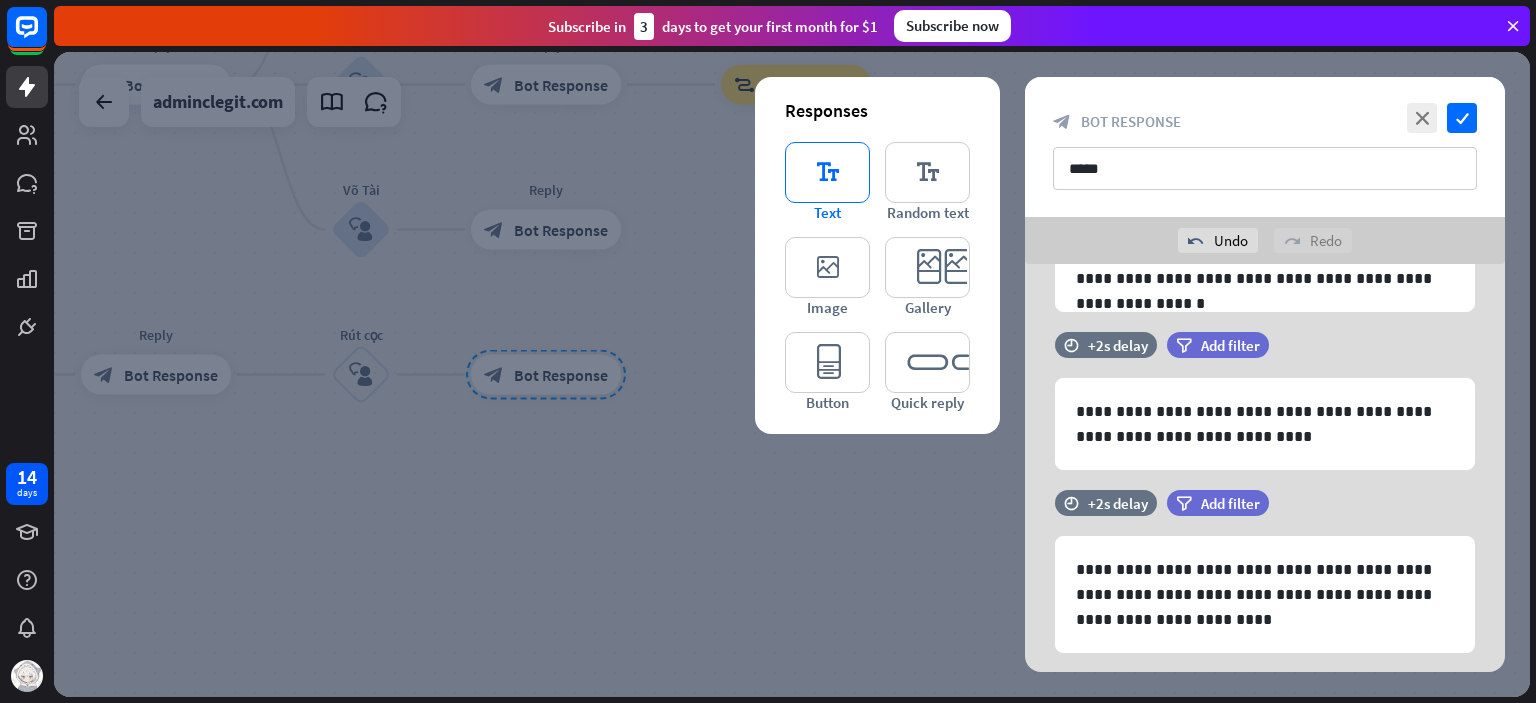 click on "Text" at bounding box center (827, 212) 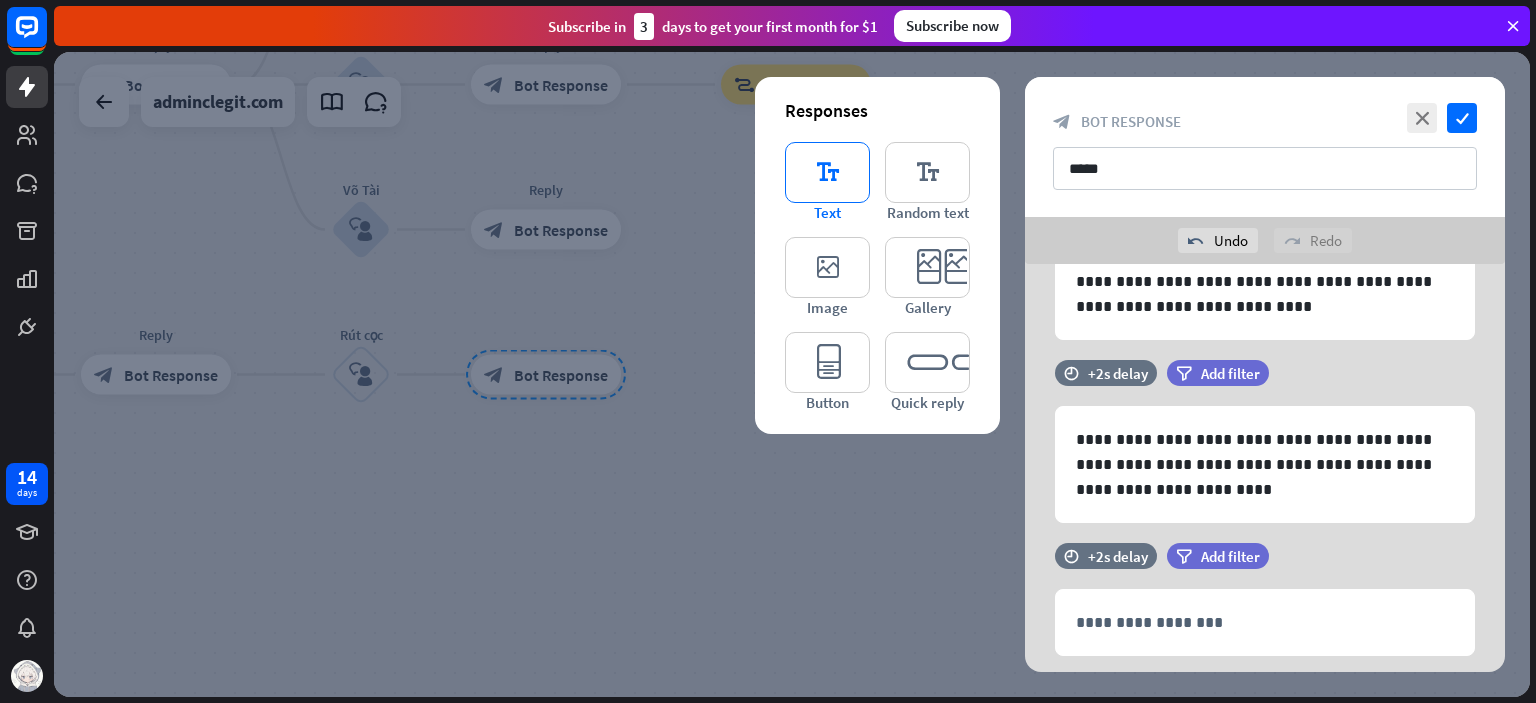 scroll, scrollTop: 310, scrollLeft: 0, axis: vertical 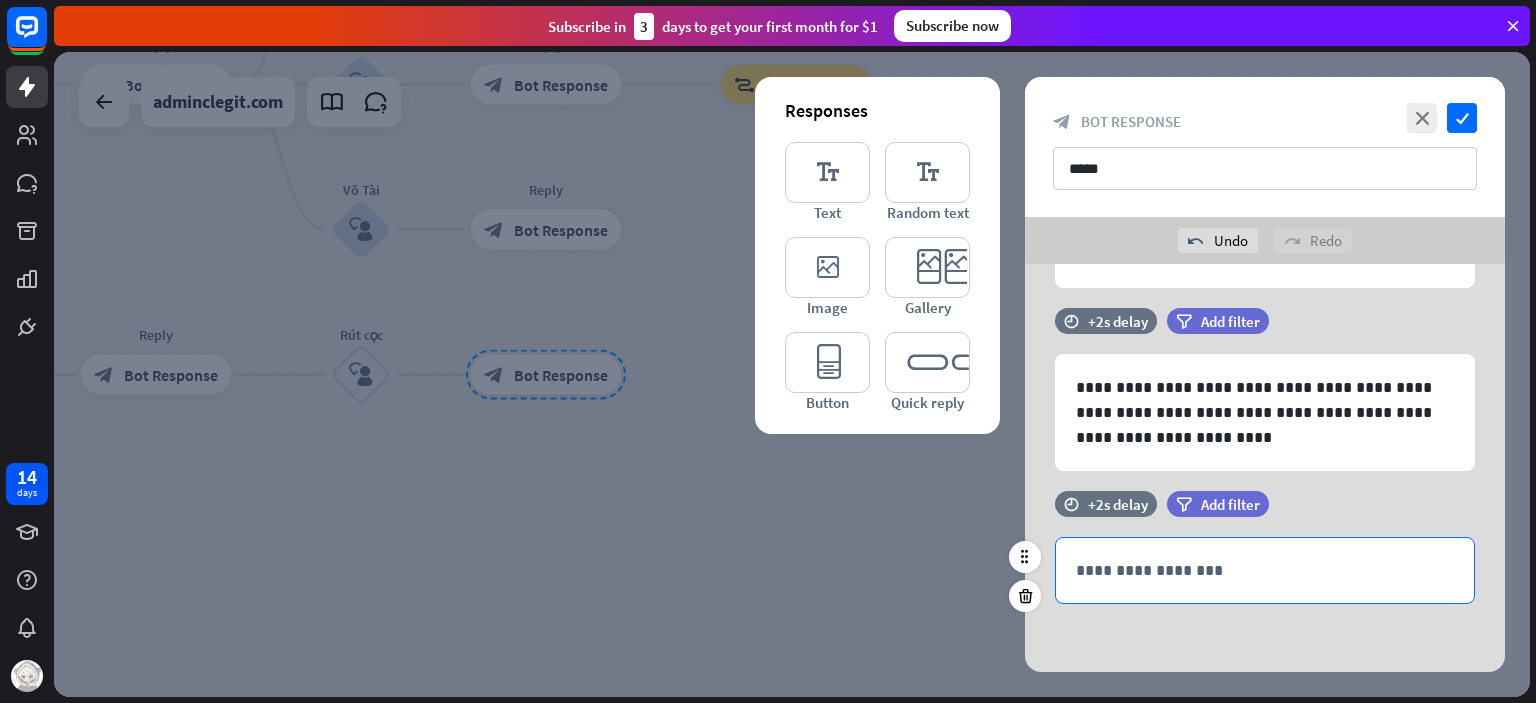 click on "**********" at bounding box center [1265, 570] 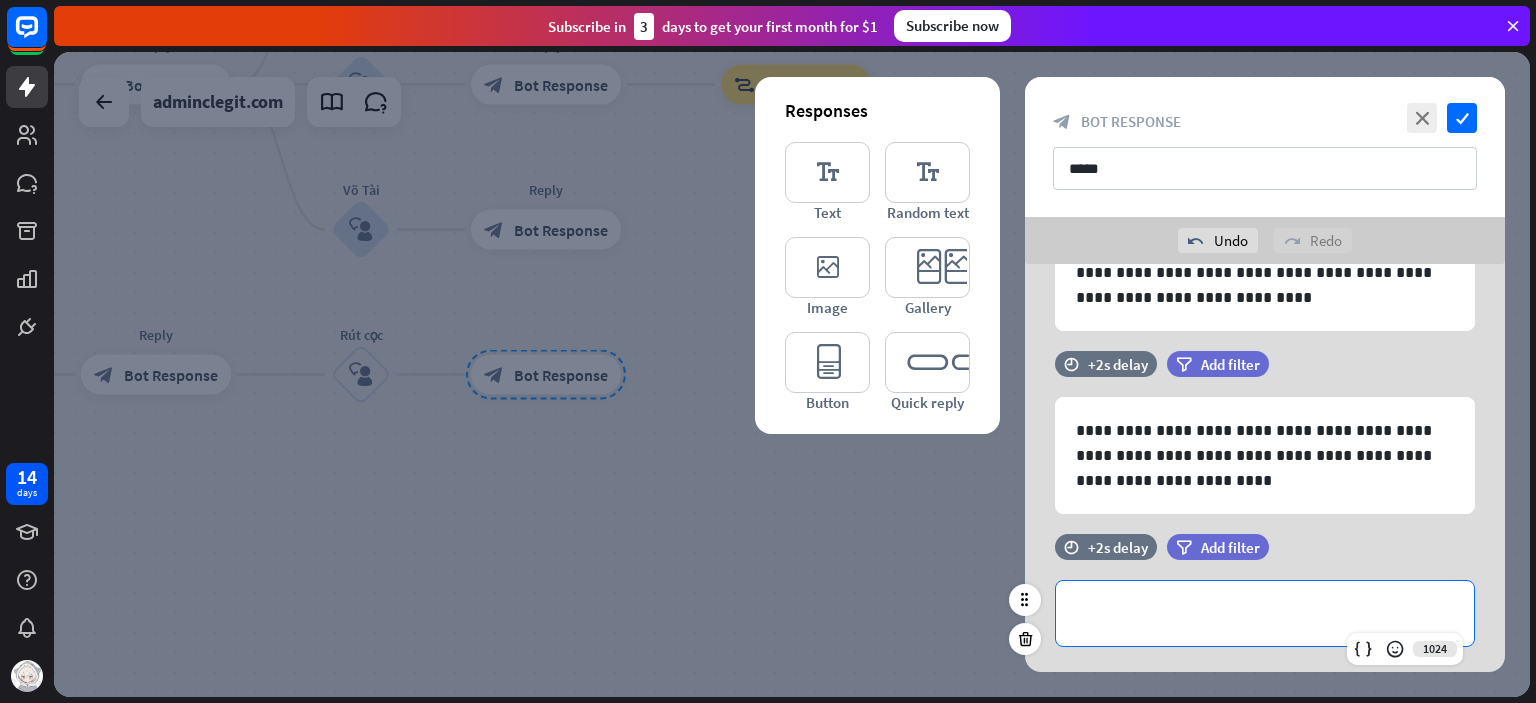 scroll, scrollTop: 310, scrollLeft: 0, axis: vertical 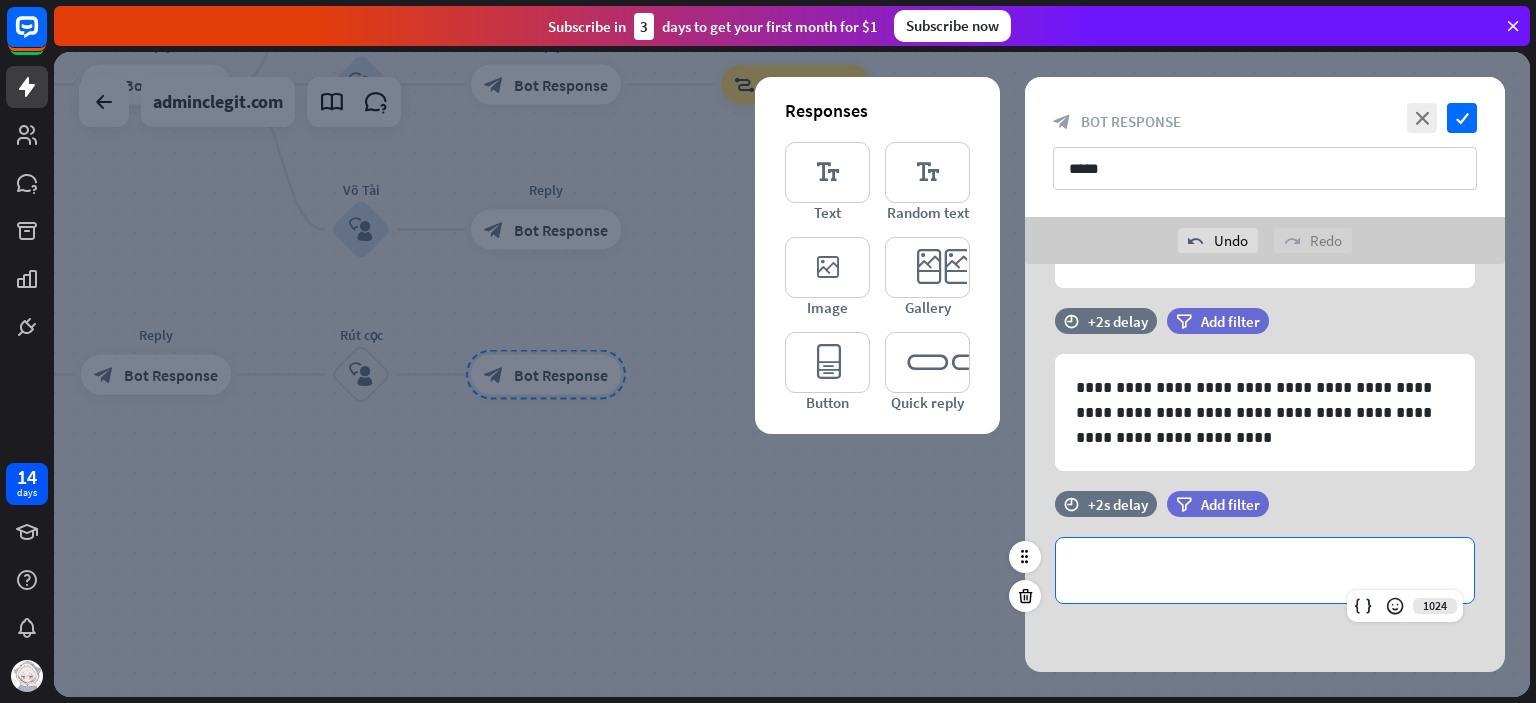 click on "**********" at bounding box center (1265, 570) 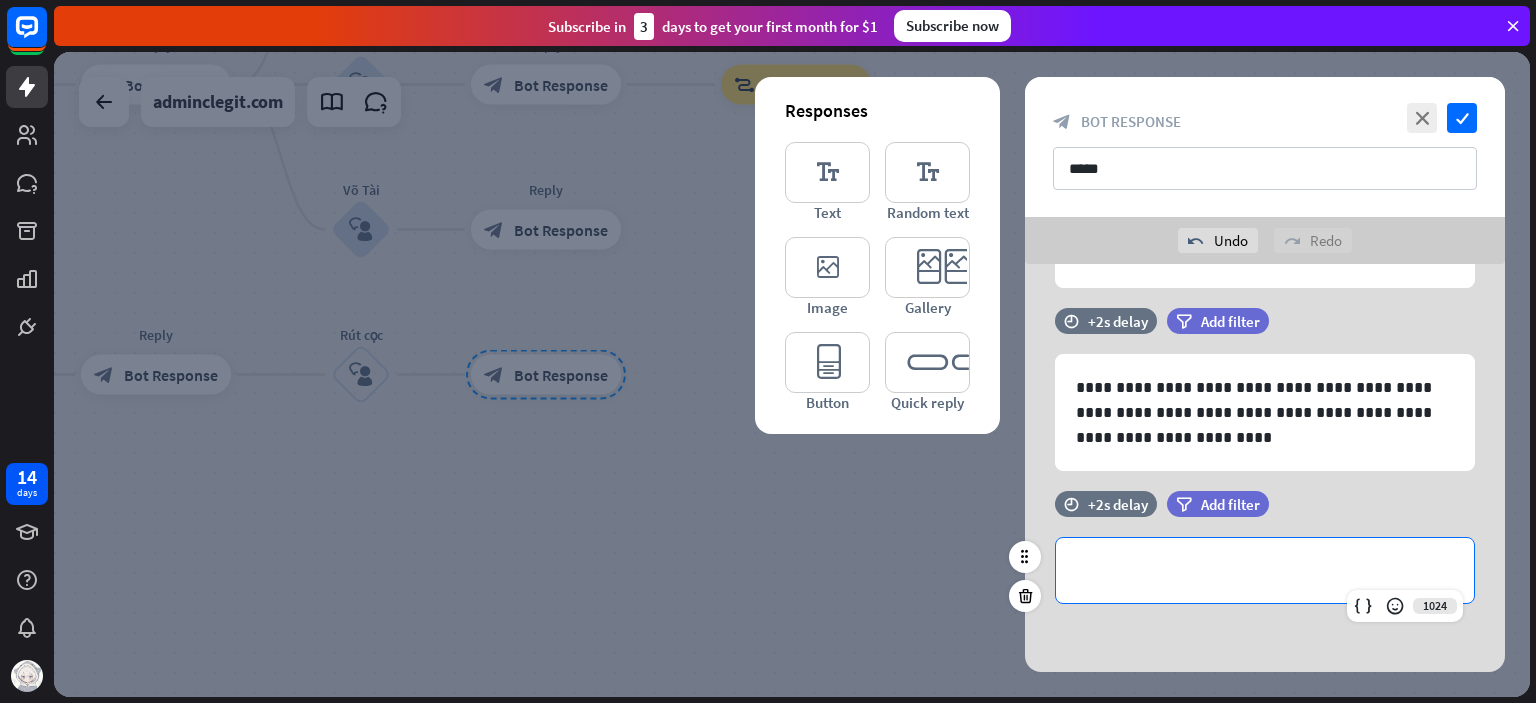 type 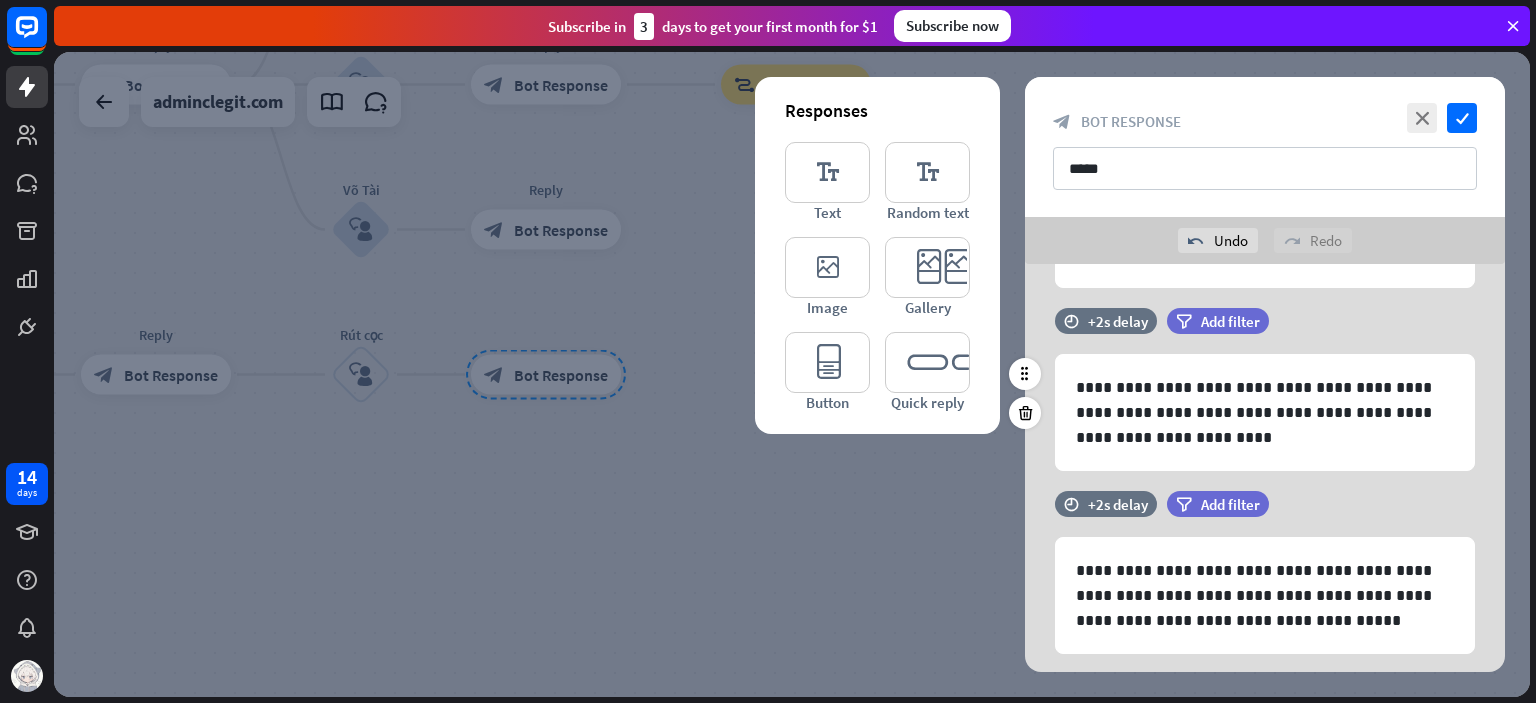 click on "**********" at bounding box center [1265, 399] 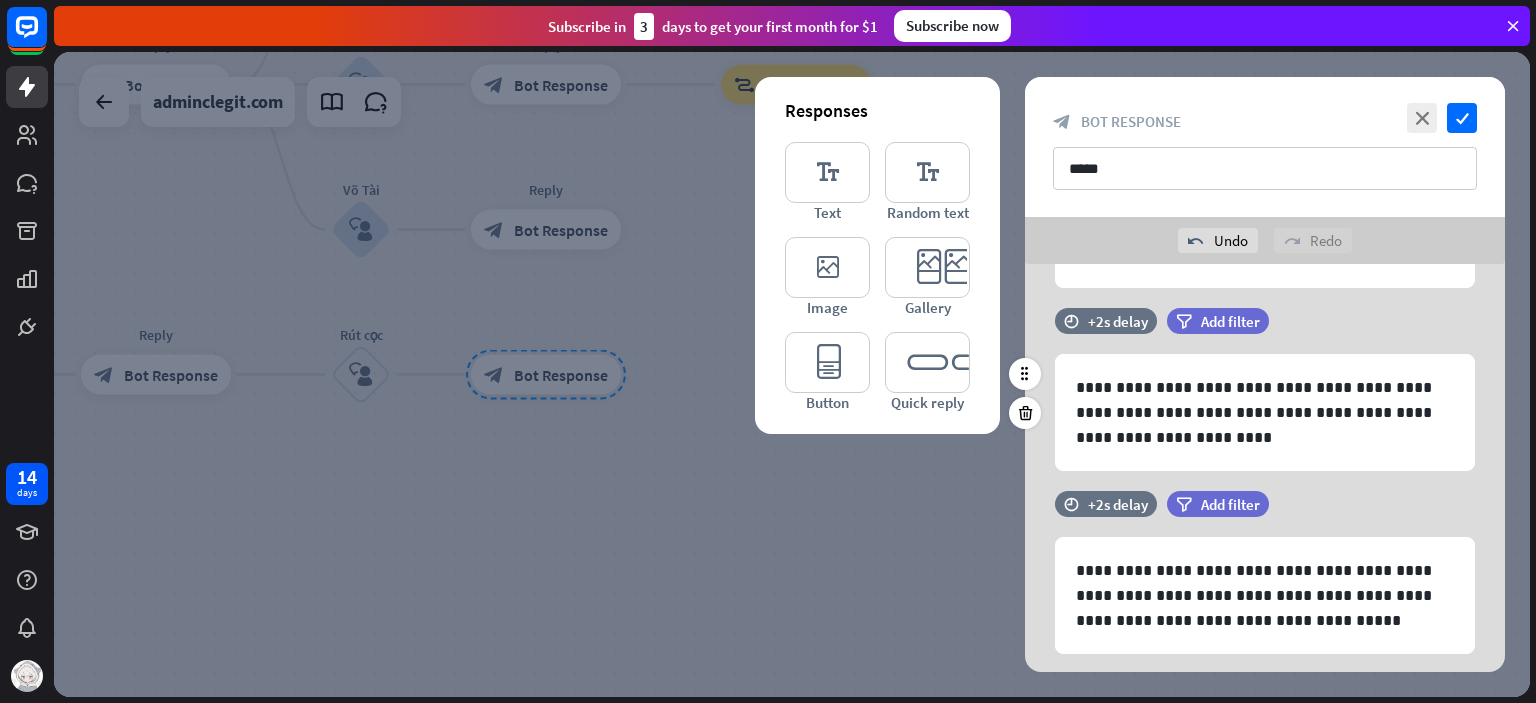 click on "**********" at bounding box center (1265, 399) 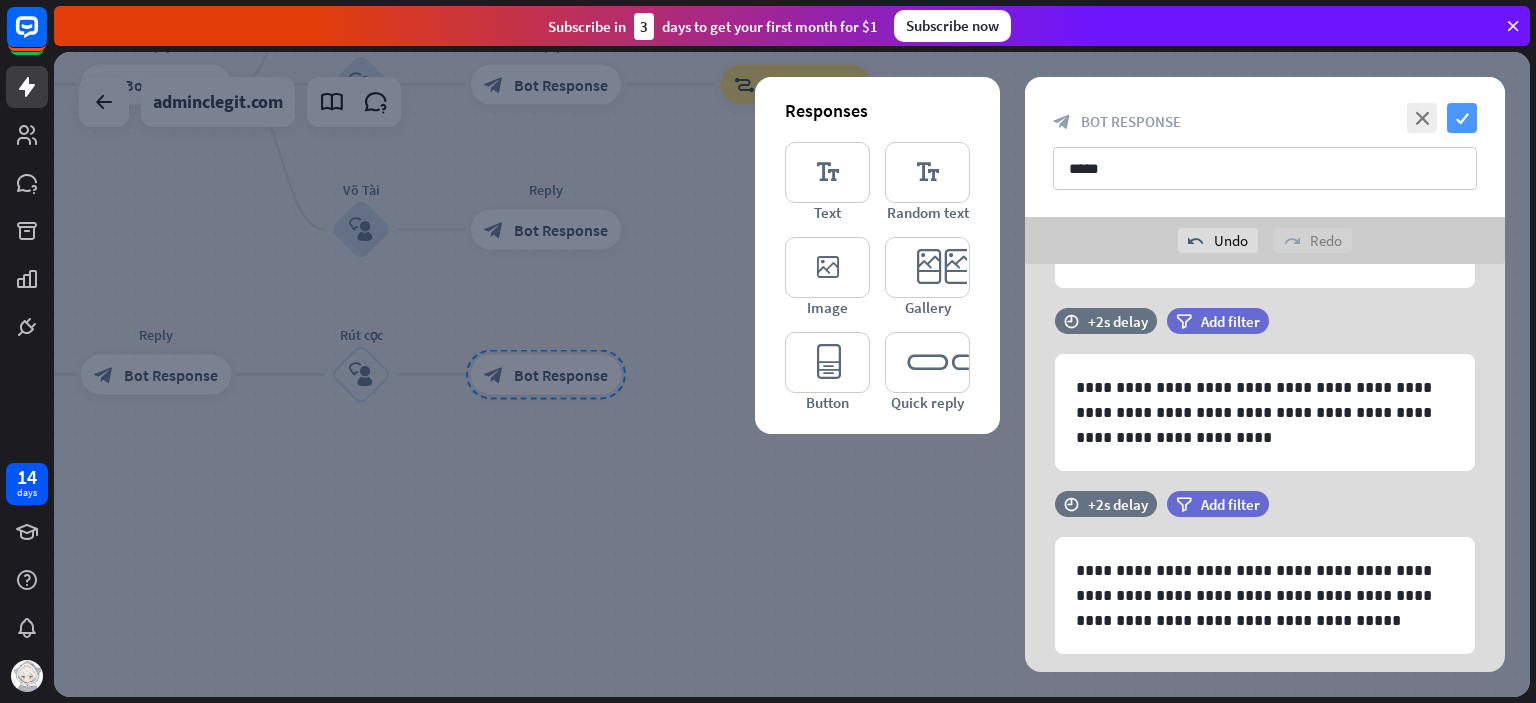click on "check" at bounding box center (1462, 118) 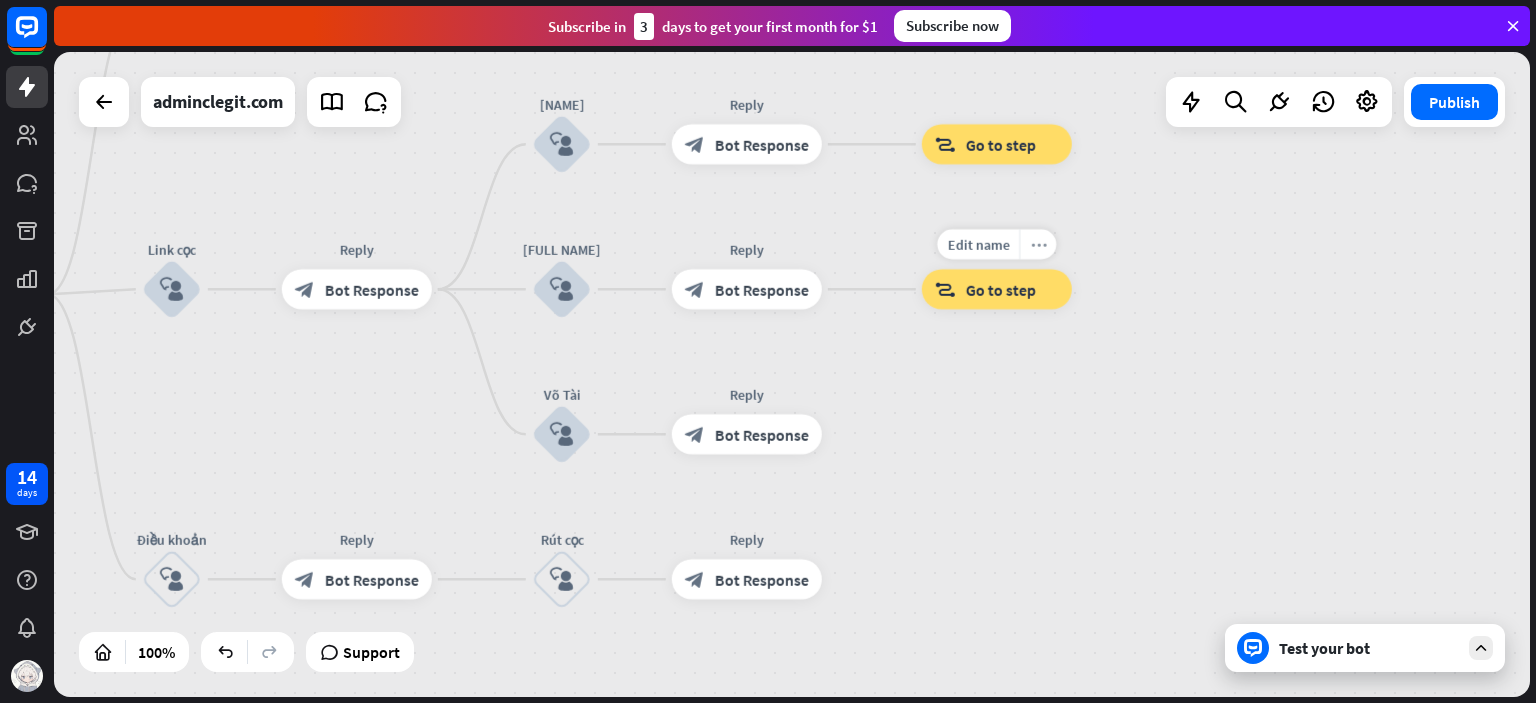 click on "more_horiz" at bounding box center [1038, 244] 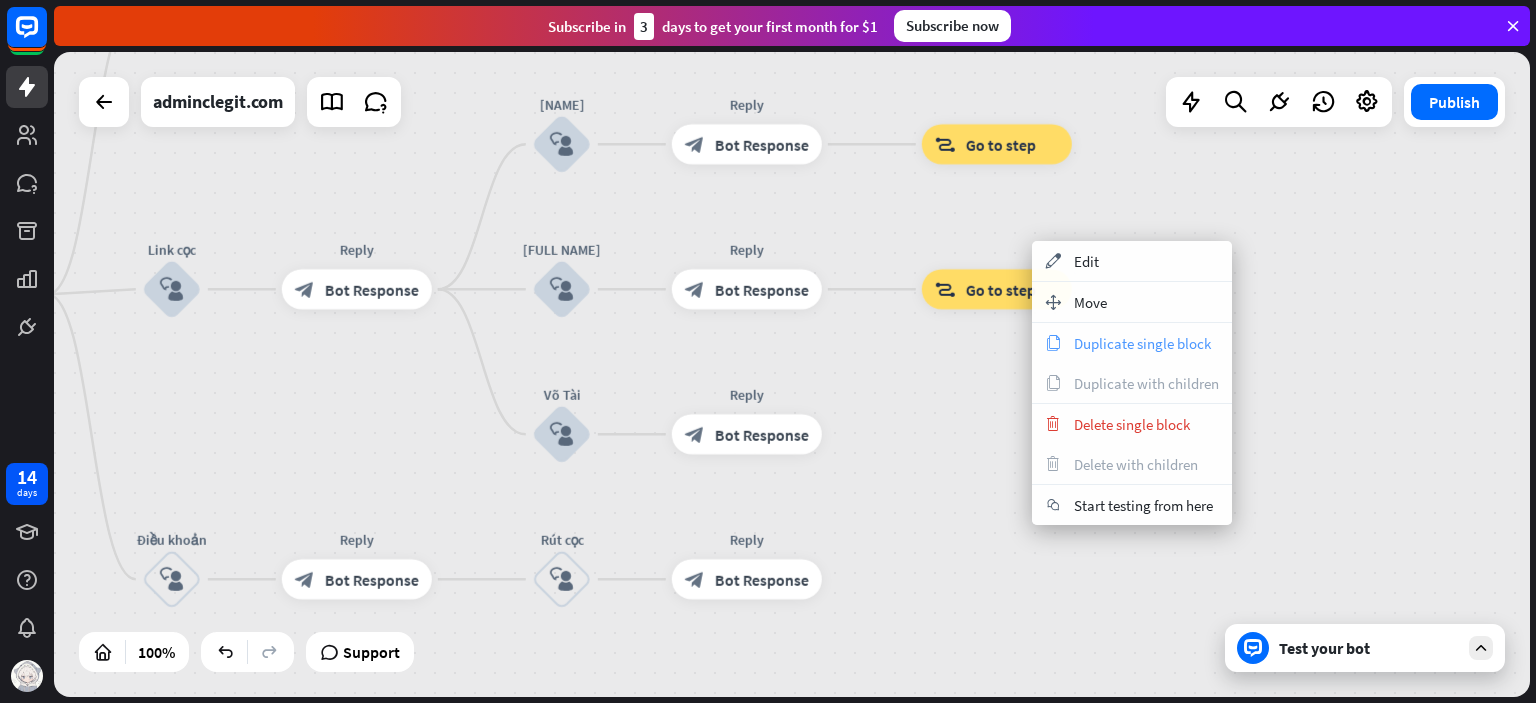 click on "copy   Duplicate single block" at bounding box center (1132, 343) 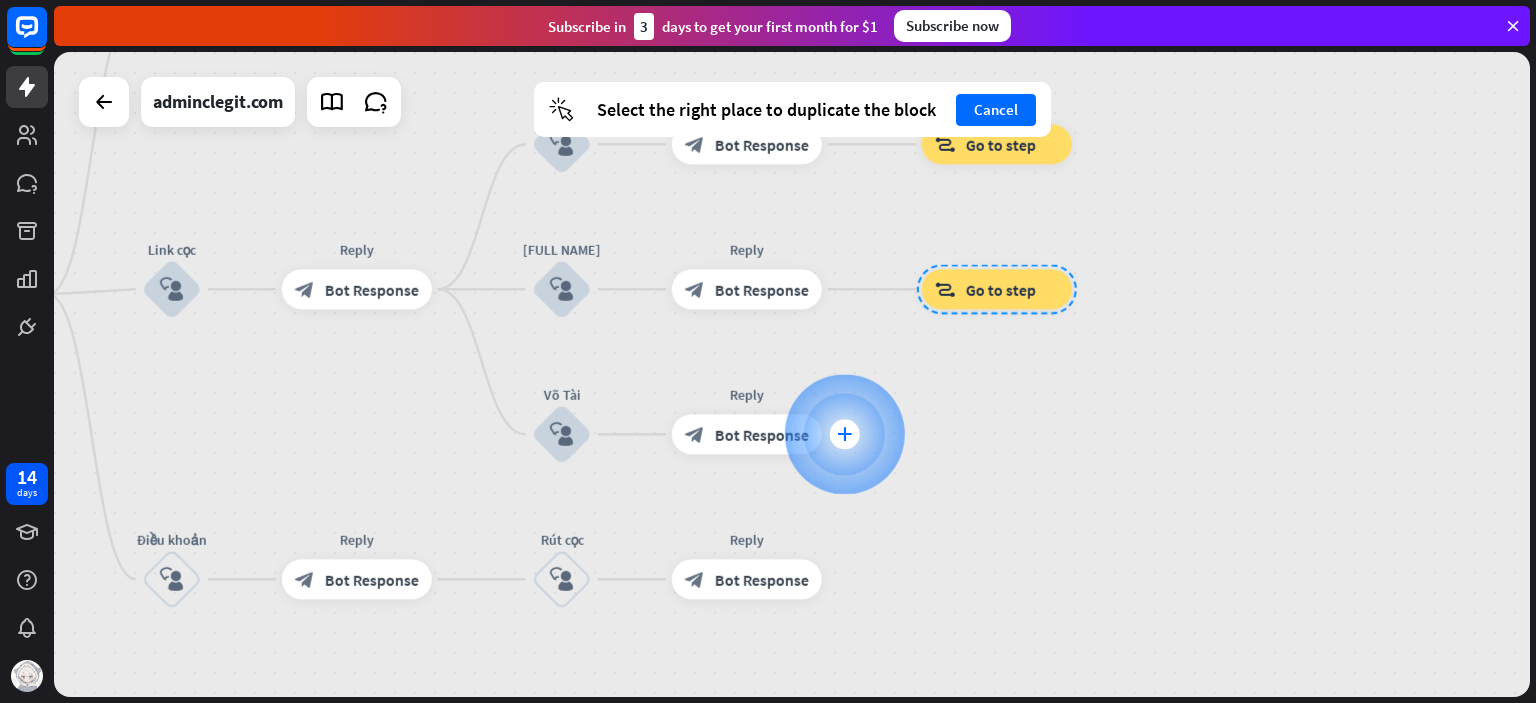 click at bounding box center [844, 434] 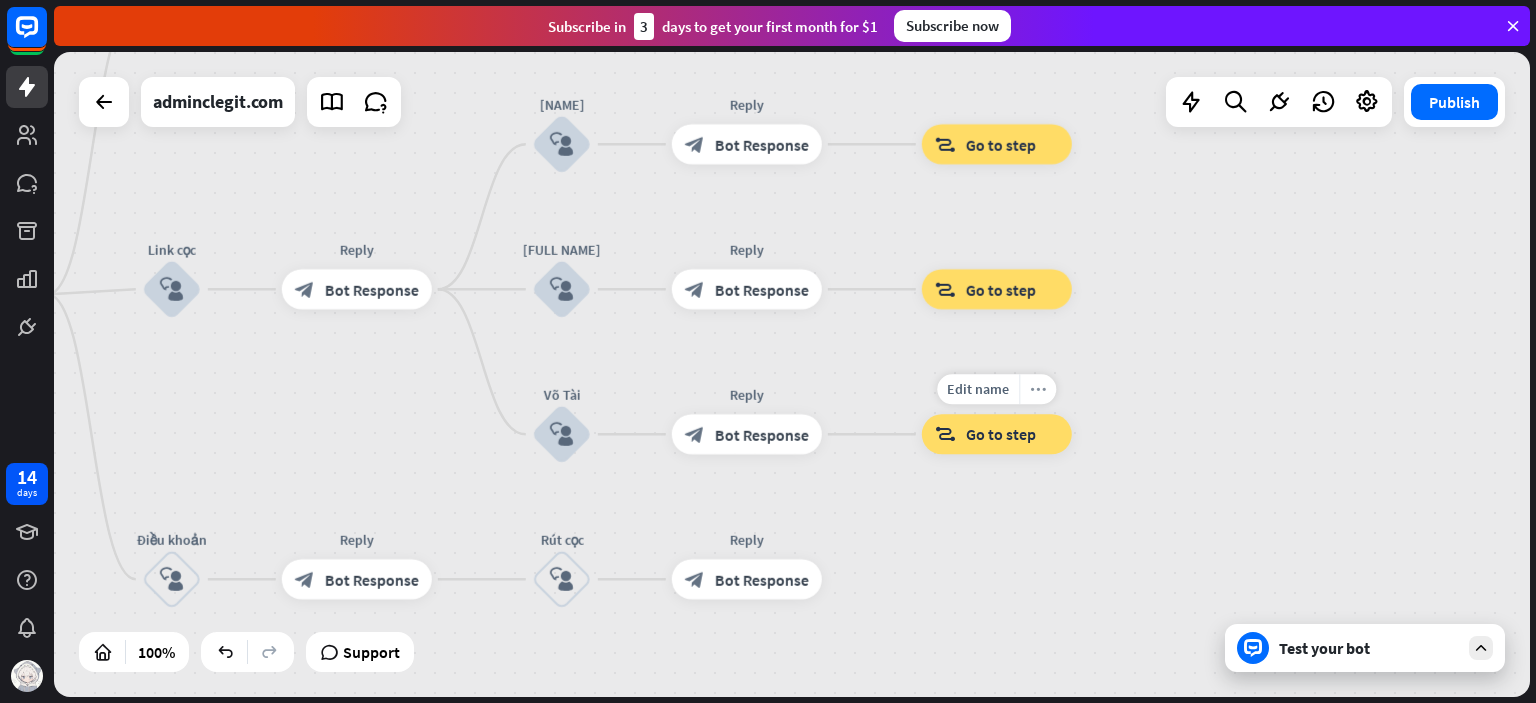 click on "more_horiz" at bounding box center [1038, 389] 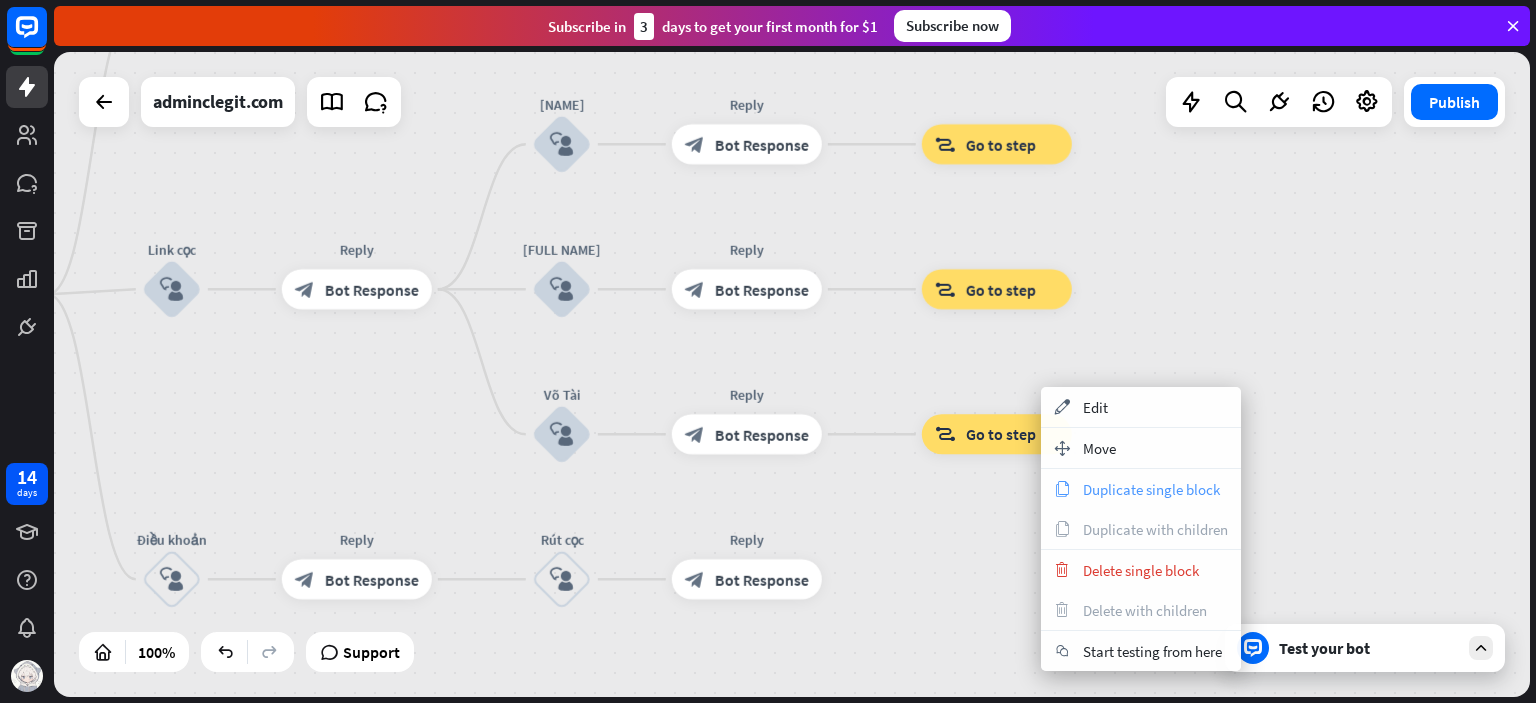 click on "copy   Duplicate single block" at bounding box center (1141, 489) 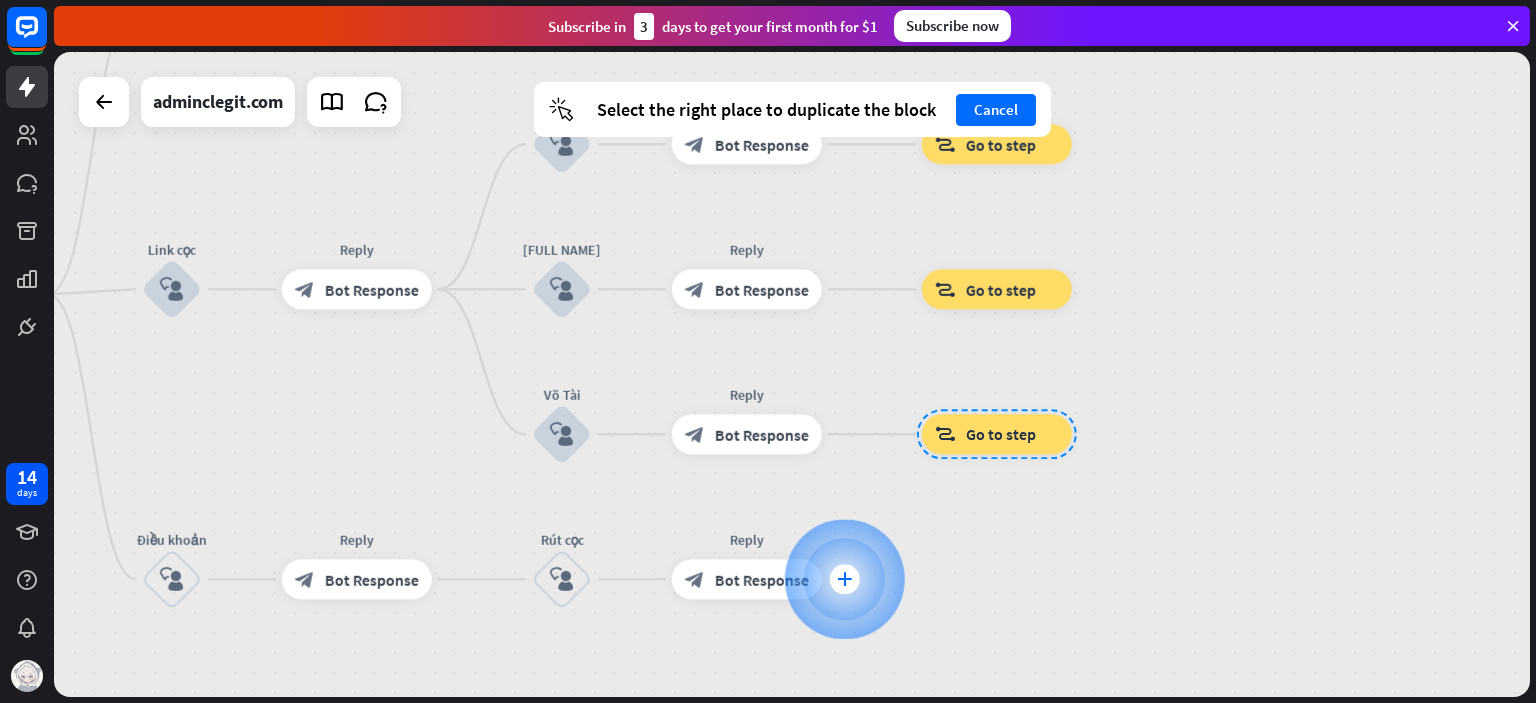 click on "plus" at bounding box center [844, 579] 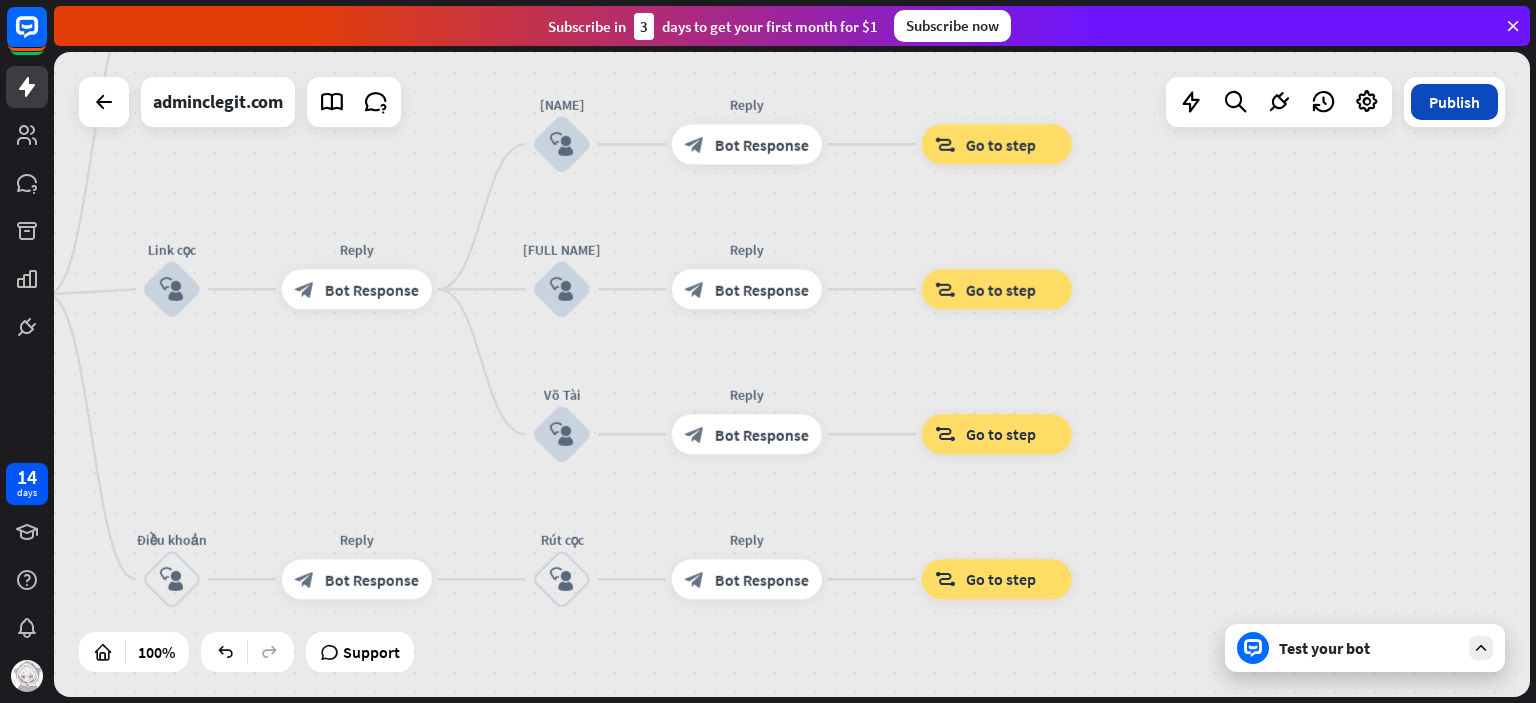 click on "Publish" at bounding box center [1454, 102] 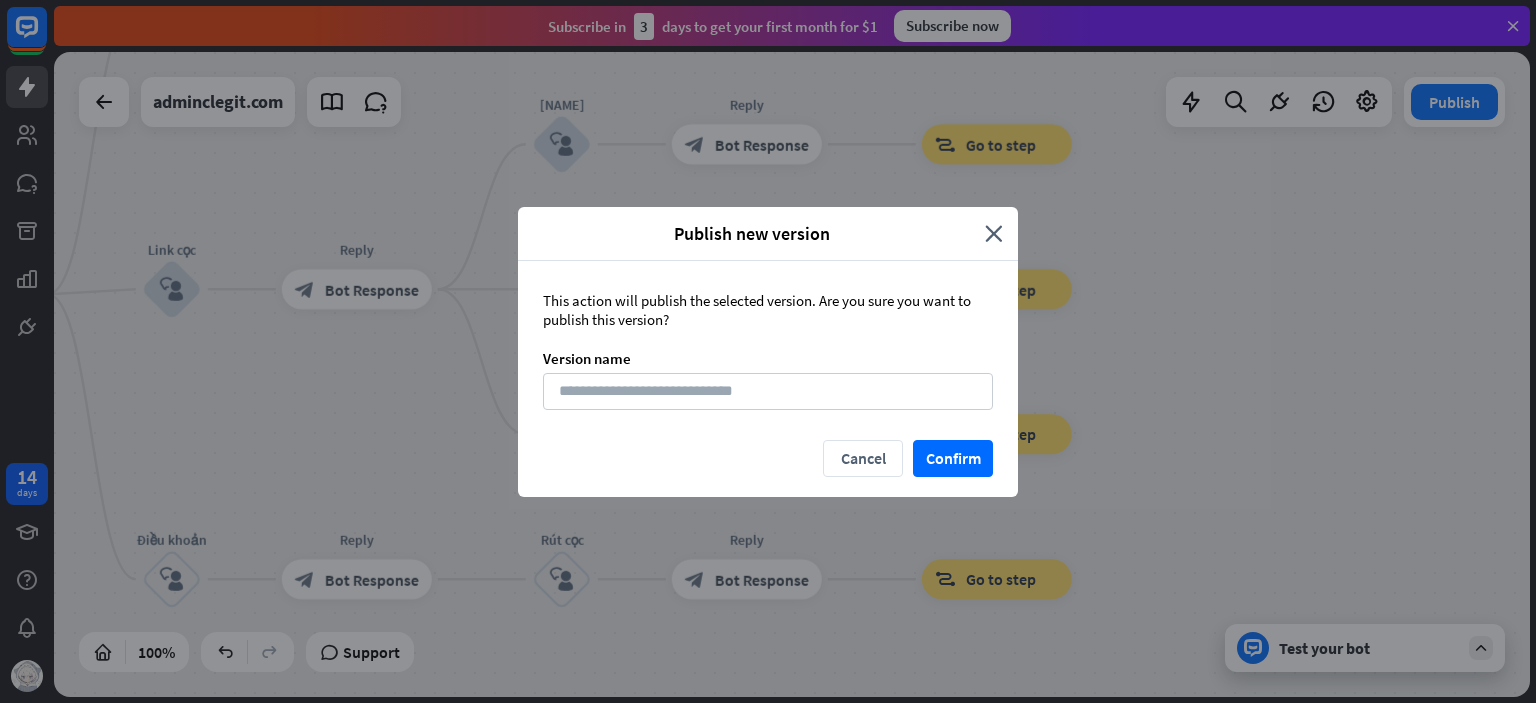 click on "This action will publish the selected version. Are you sure you want
to publish this version?
Version name" at bounding box center (768, 350) 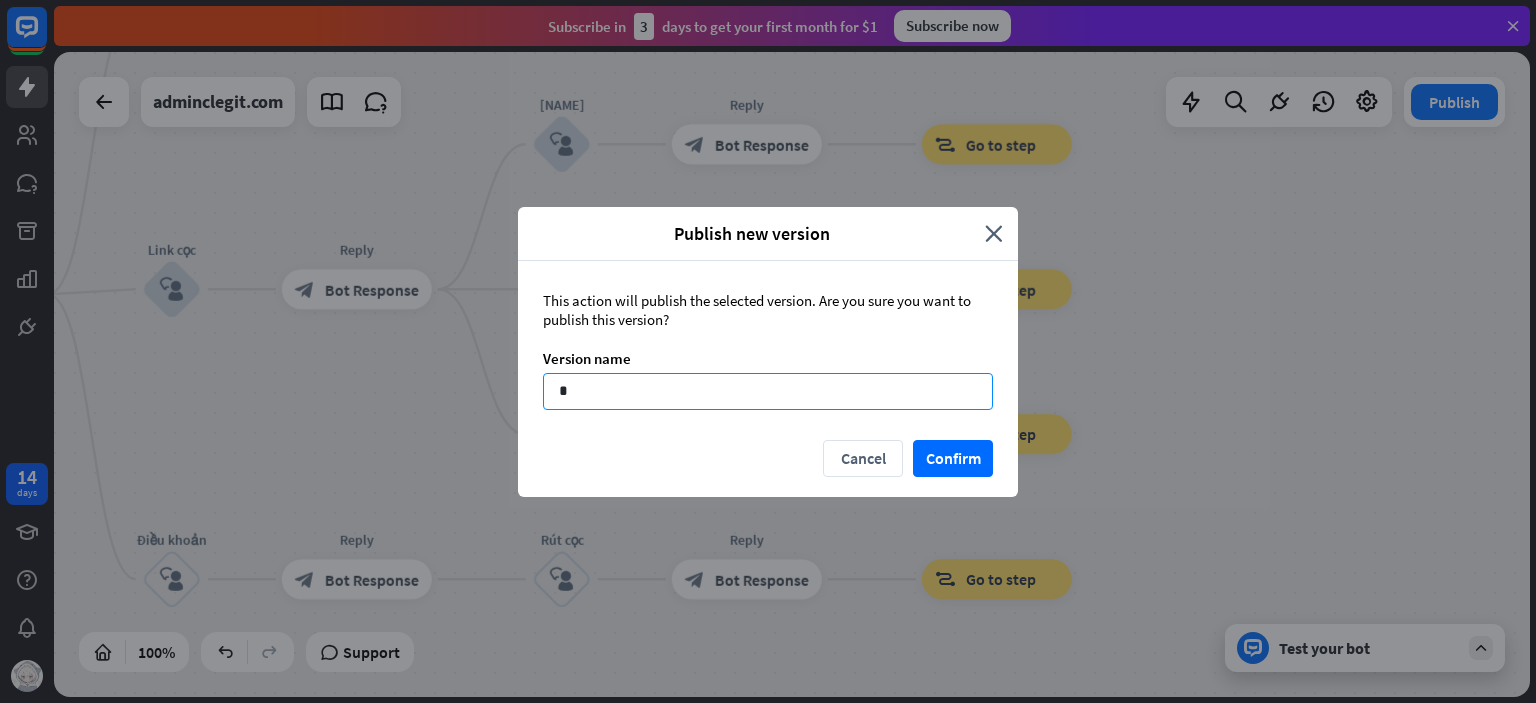 click on "*" at bounding box center (768, 391) 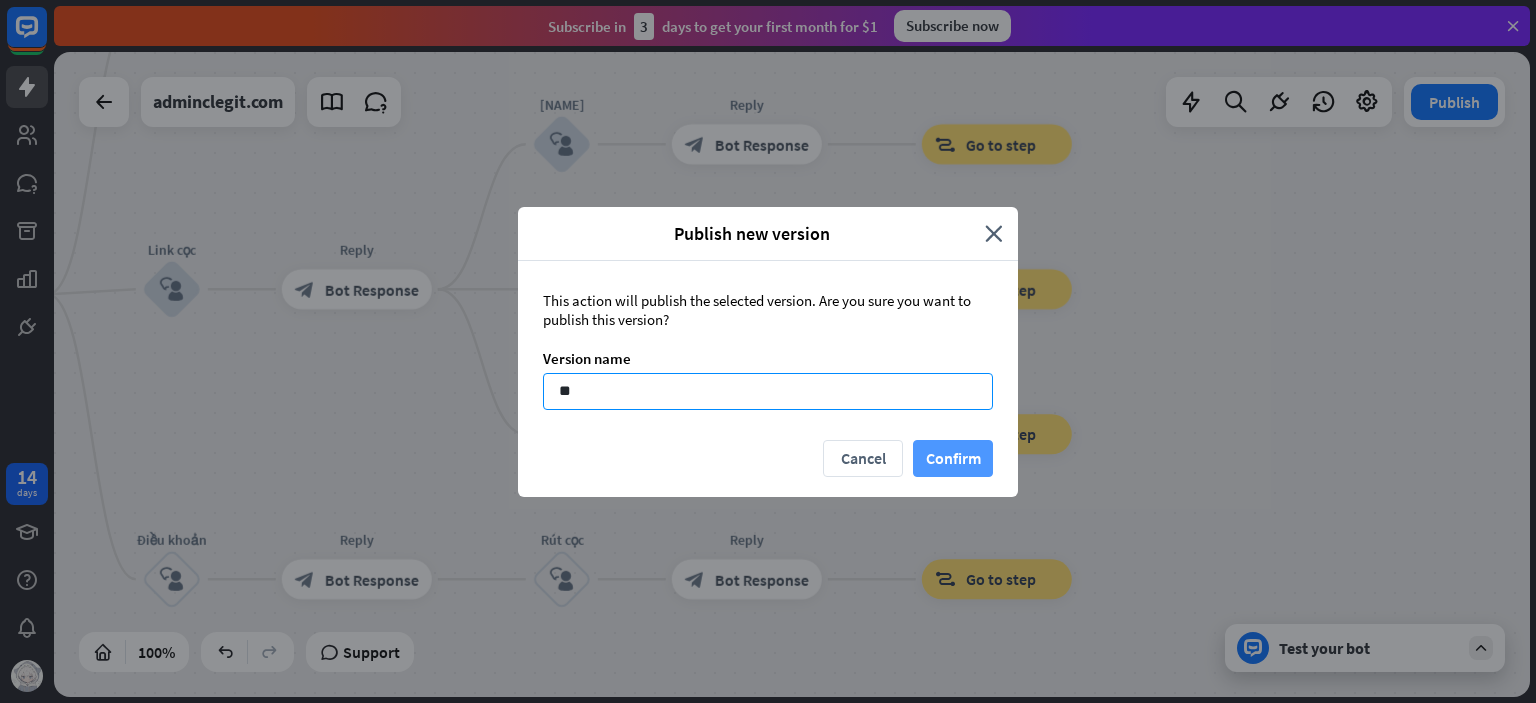 type on "**" 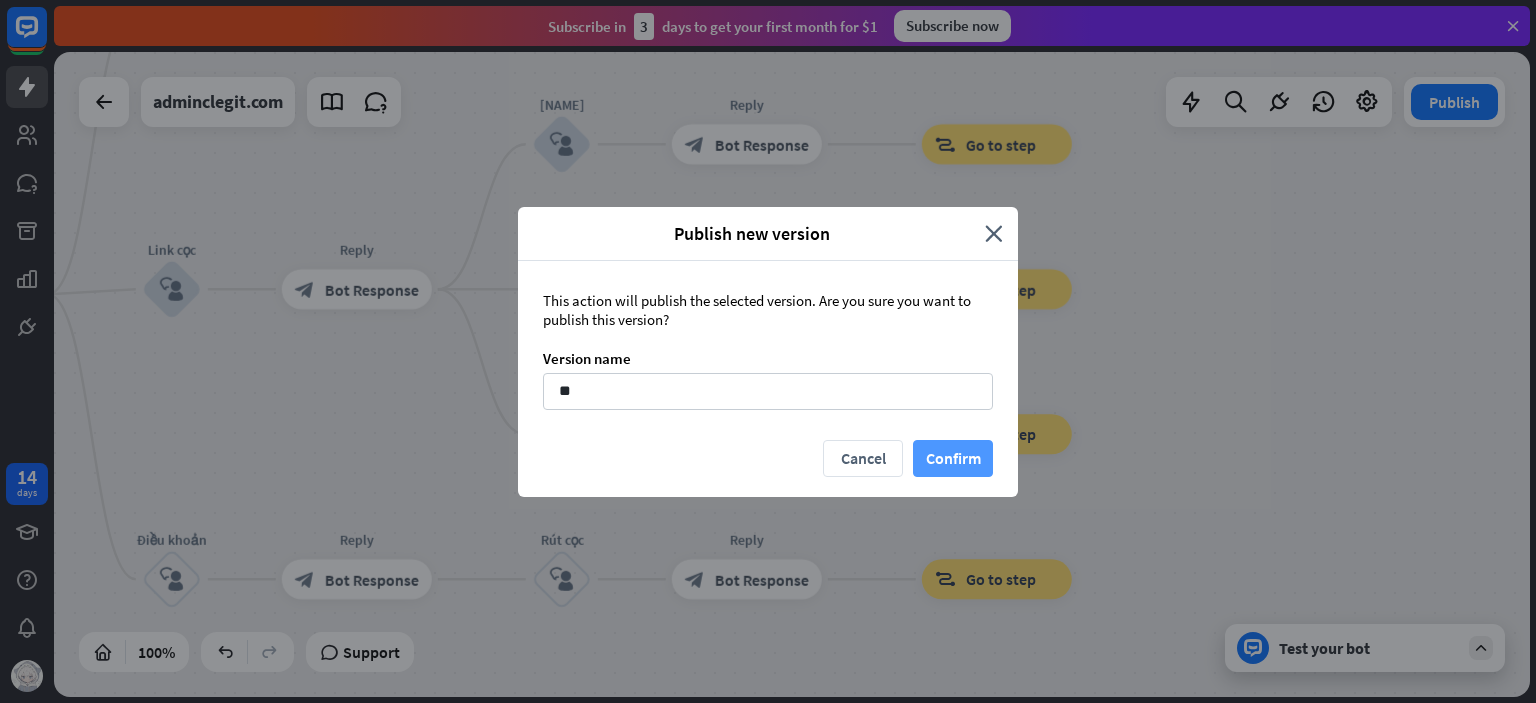 click on "Confirm" at bounding box center (953, 458) 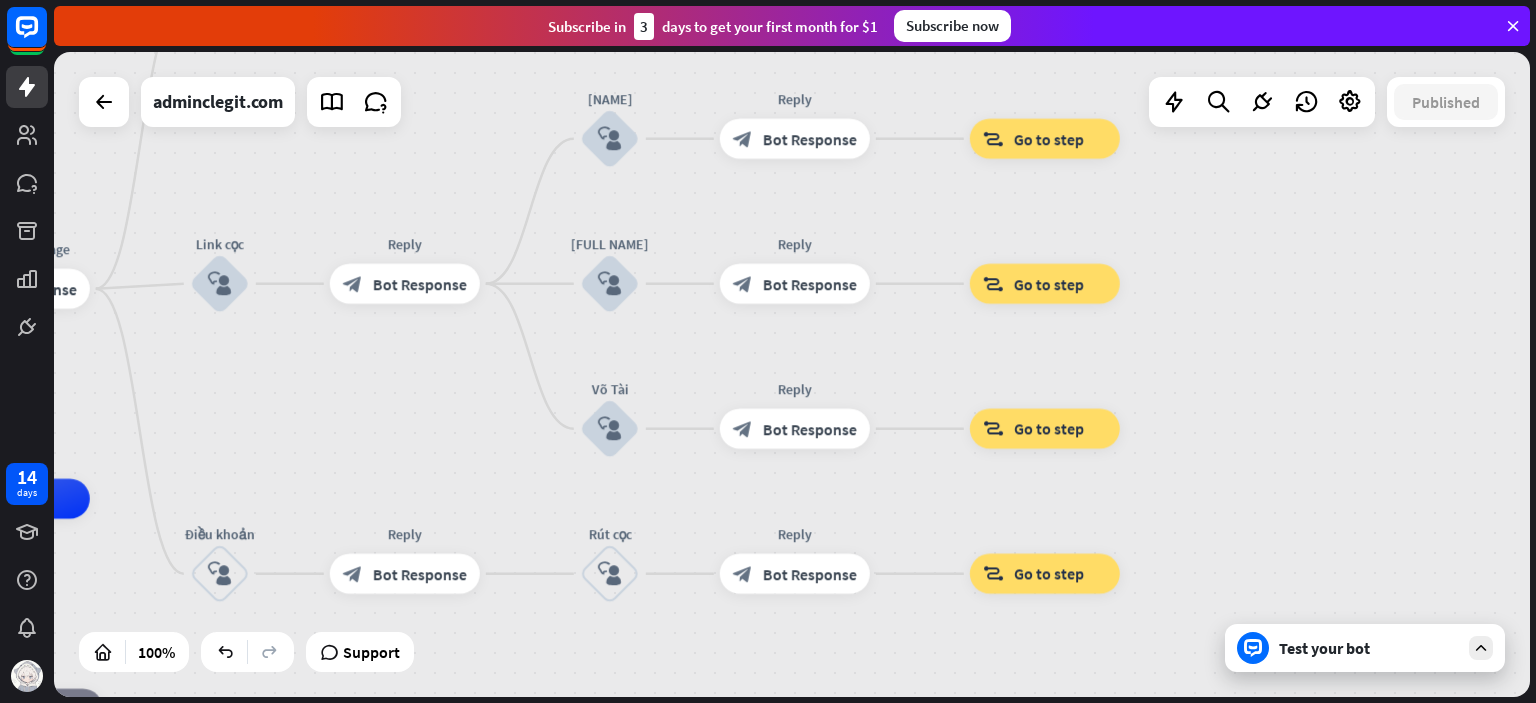 click on "block_user_input" at bounding box center (220, 574) 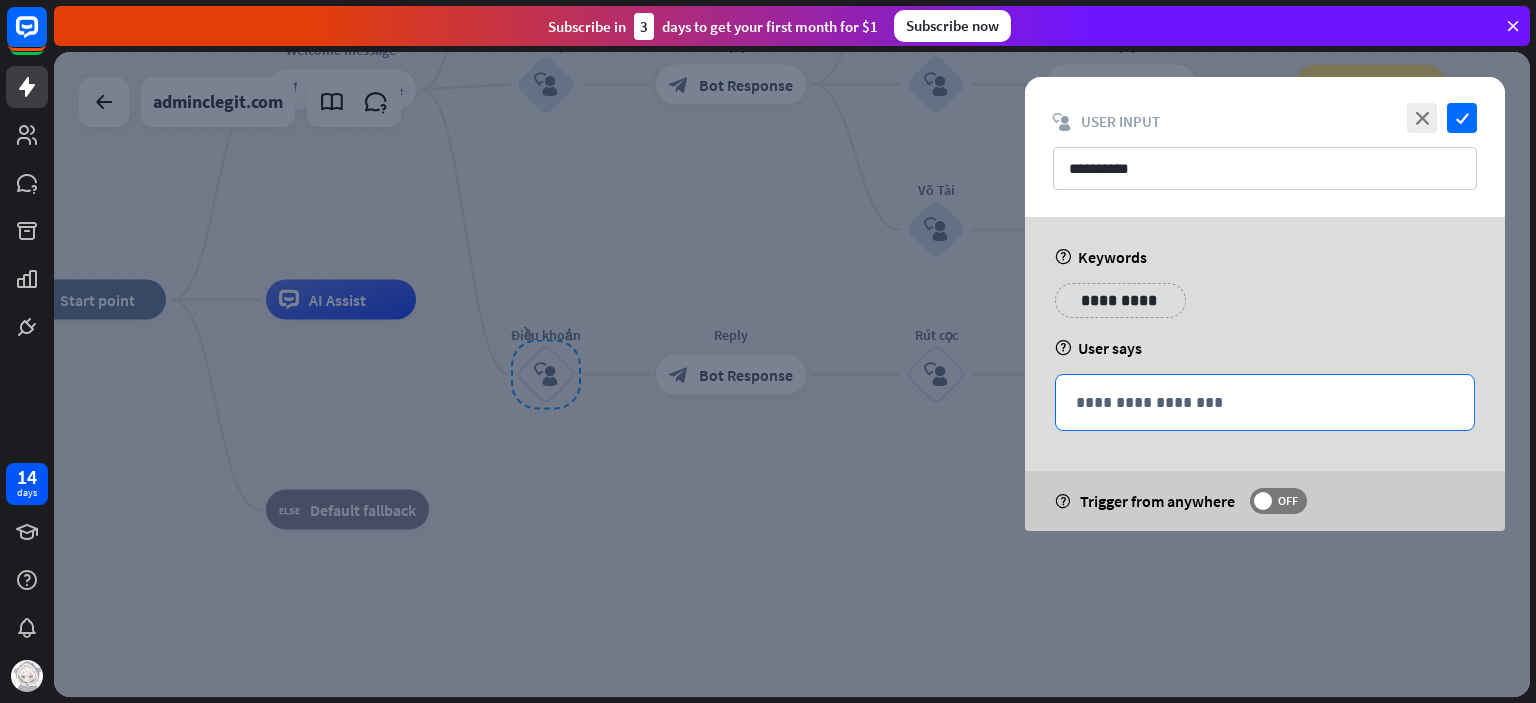 click on "**********" at bounding box center (1265, 402) 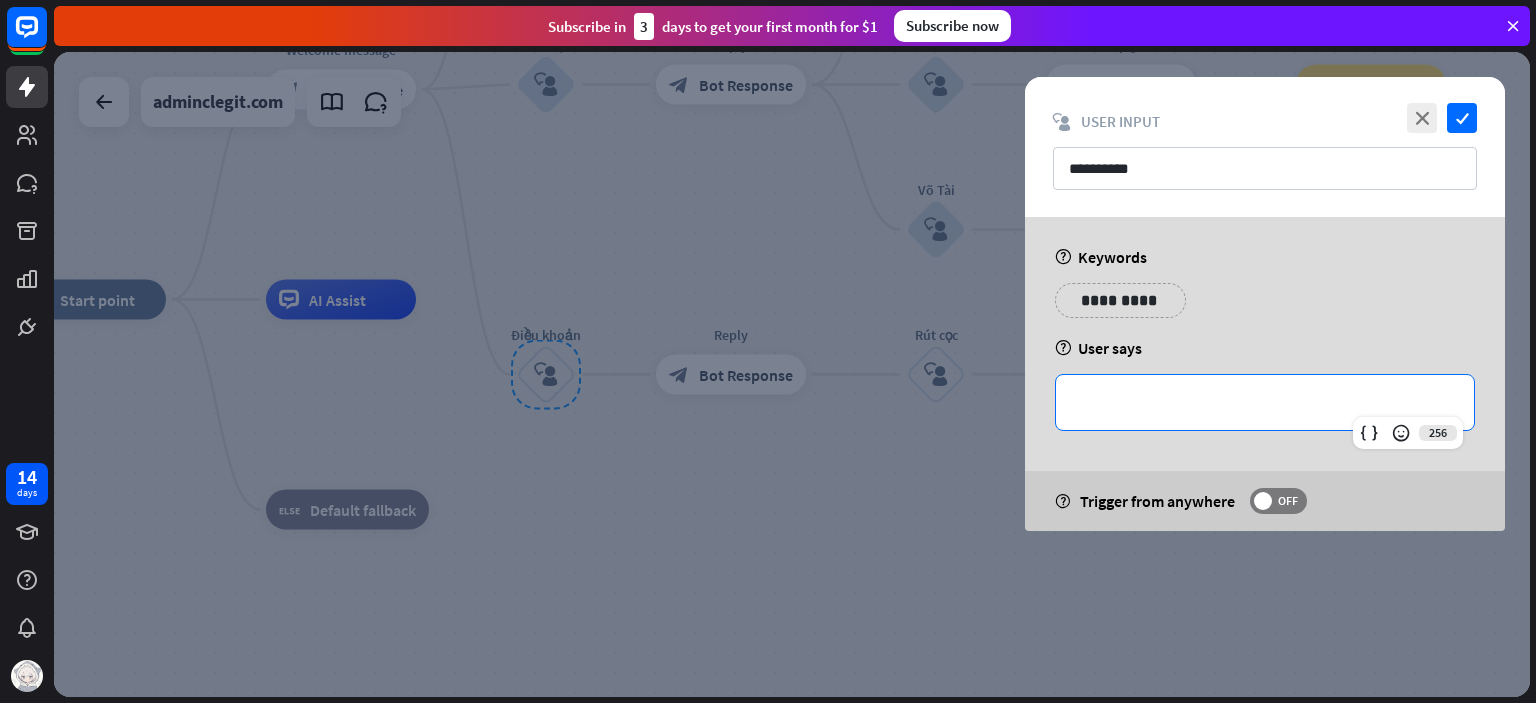 type 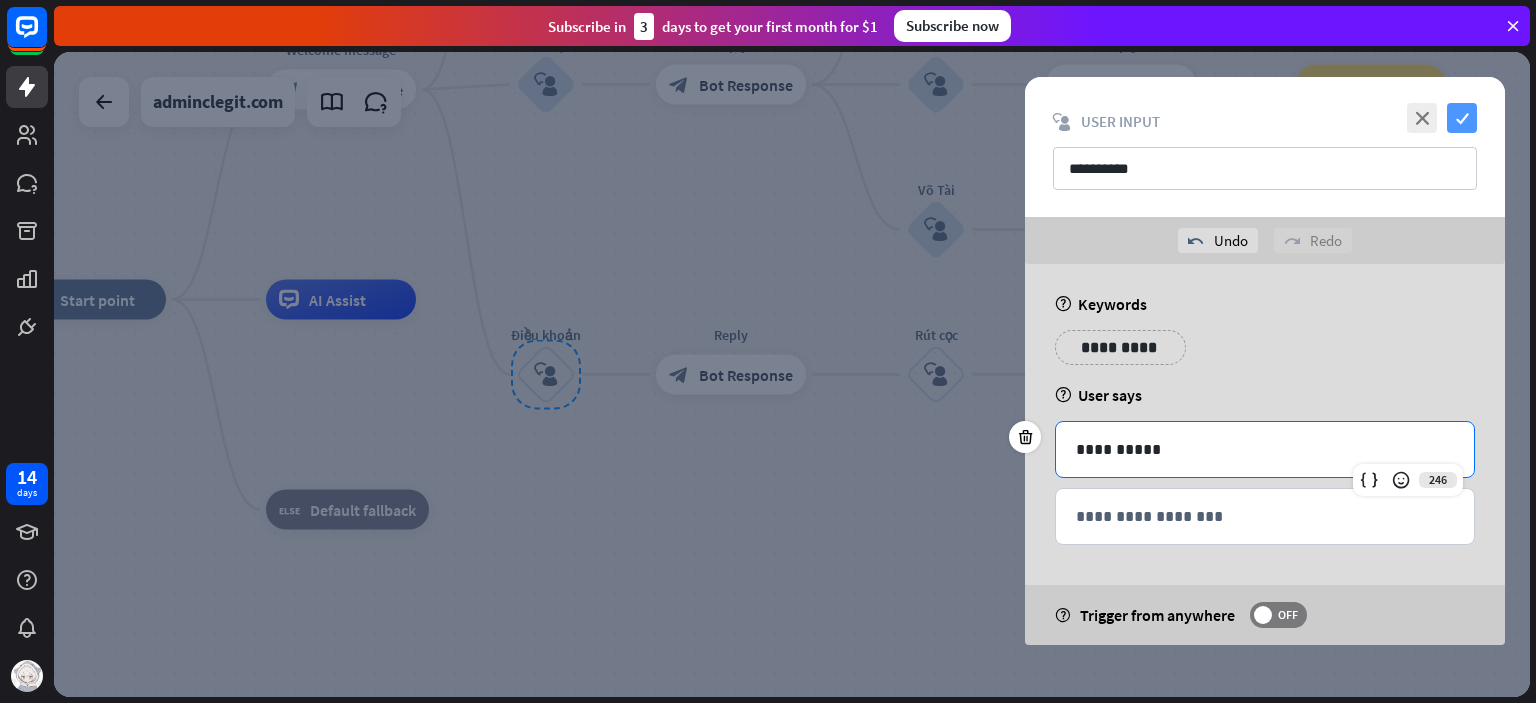 click on "check" at bounding box center (1462, 118) 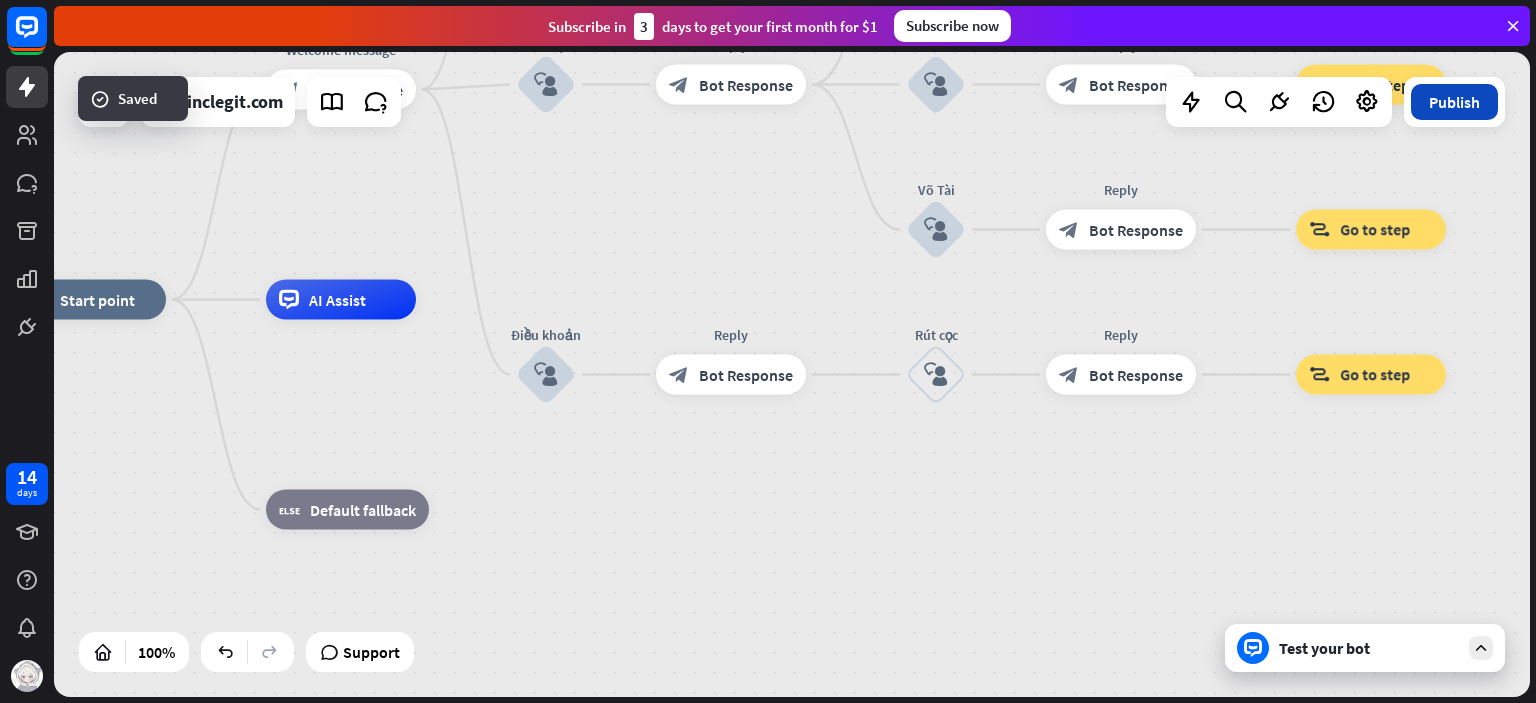 click on "Publish" at bounding box center [1454, 102] 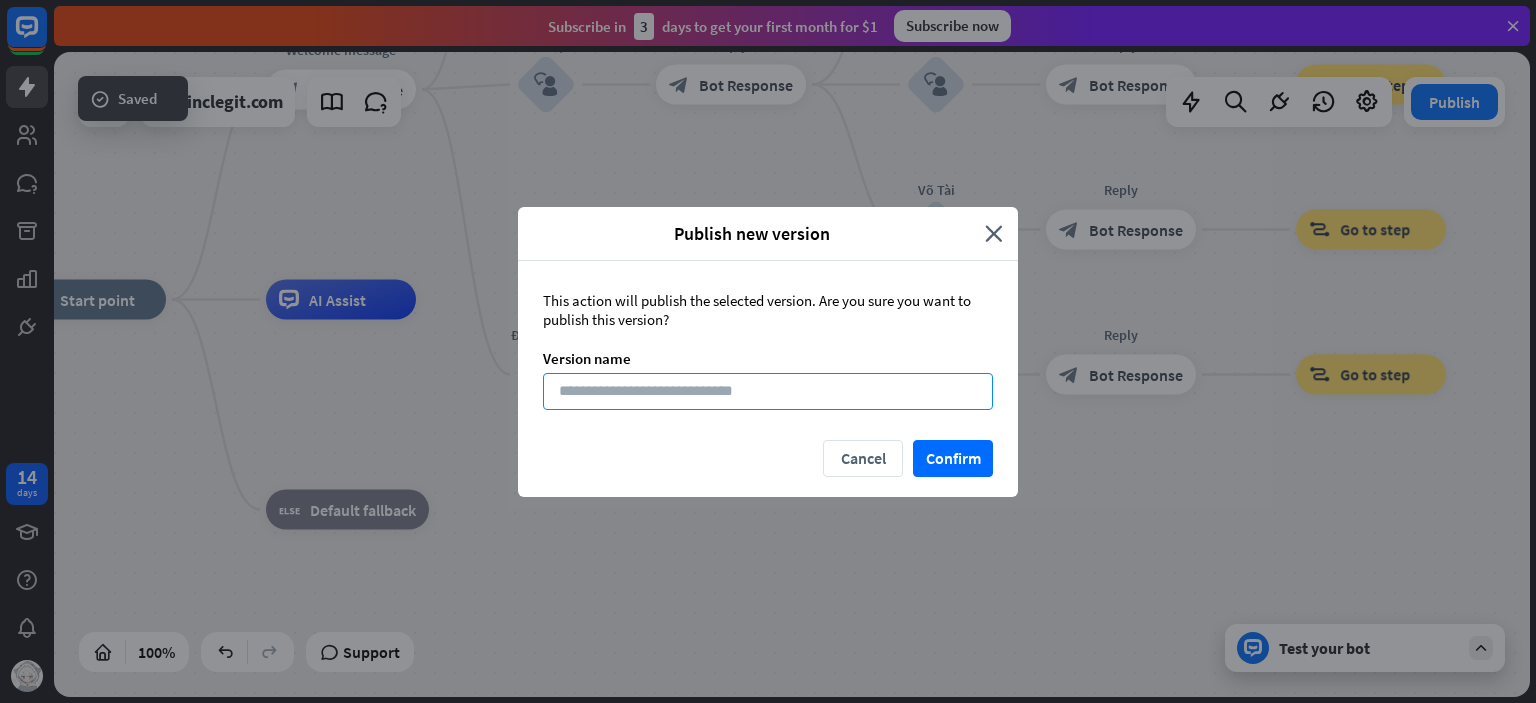 click at bounding box center (768, 391) 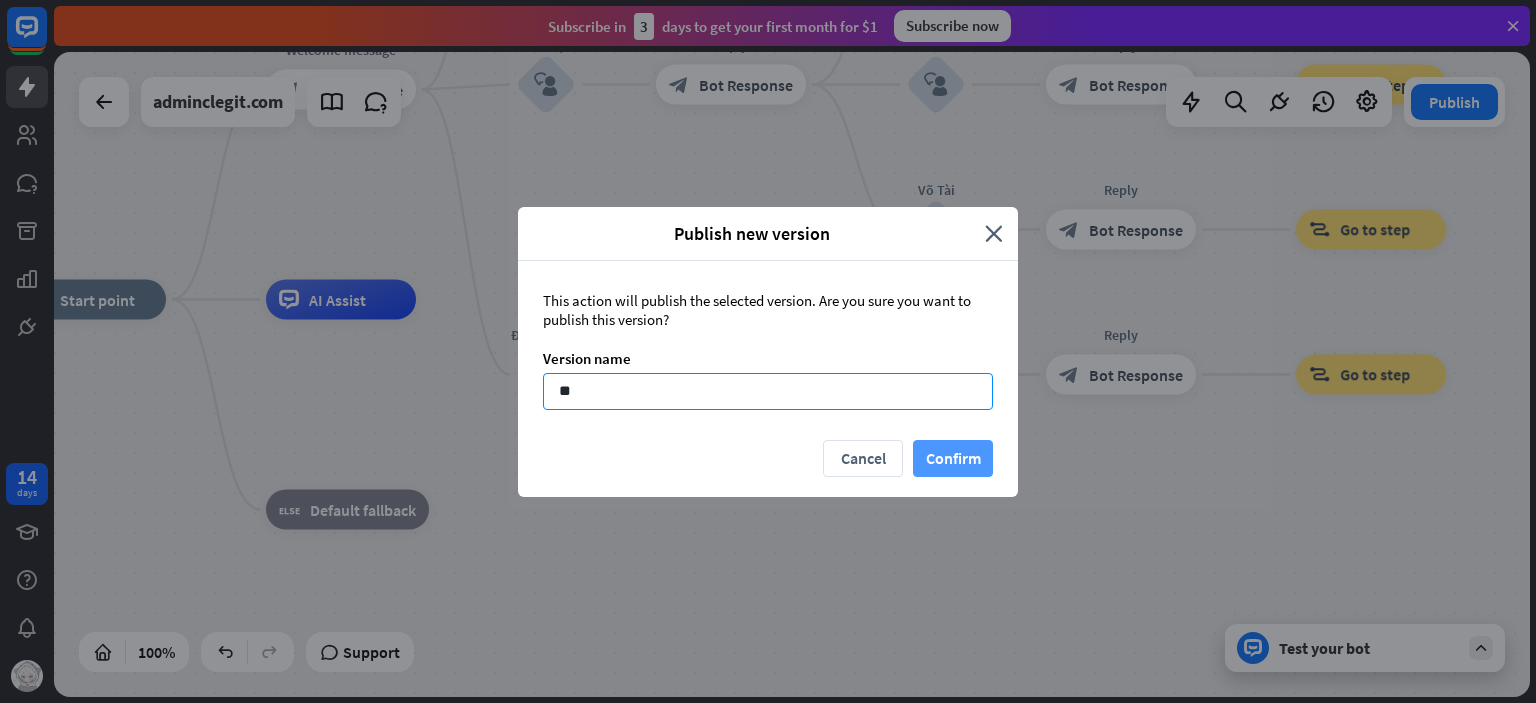 type on "**" 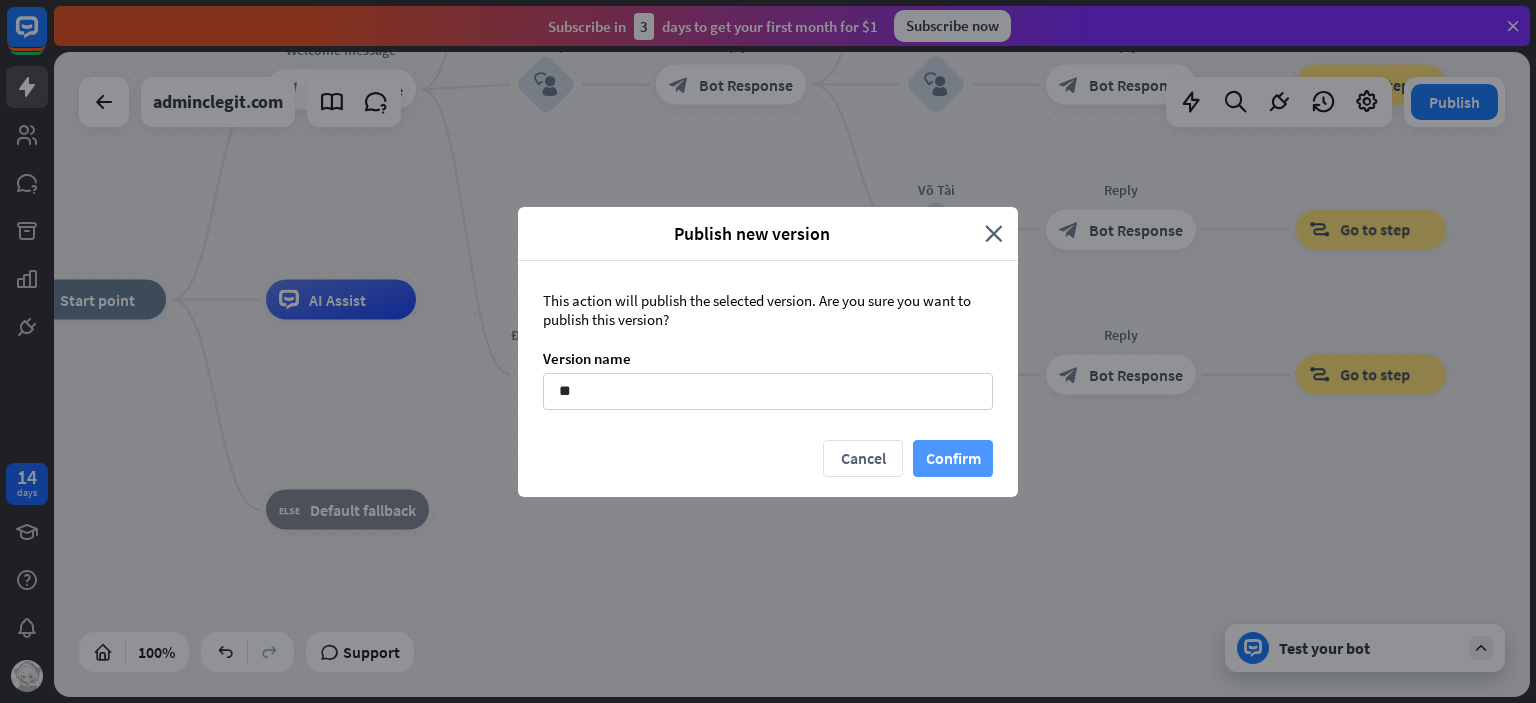 click on "Confirm" at bounding box center [953, 458] 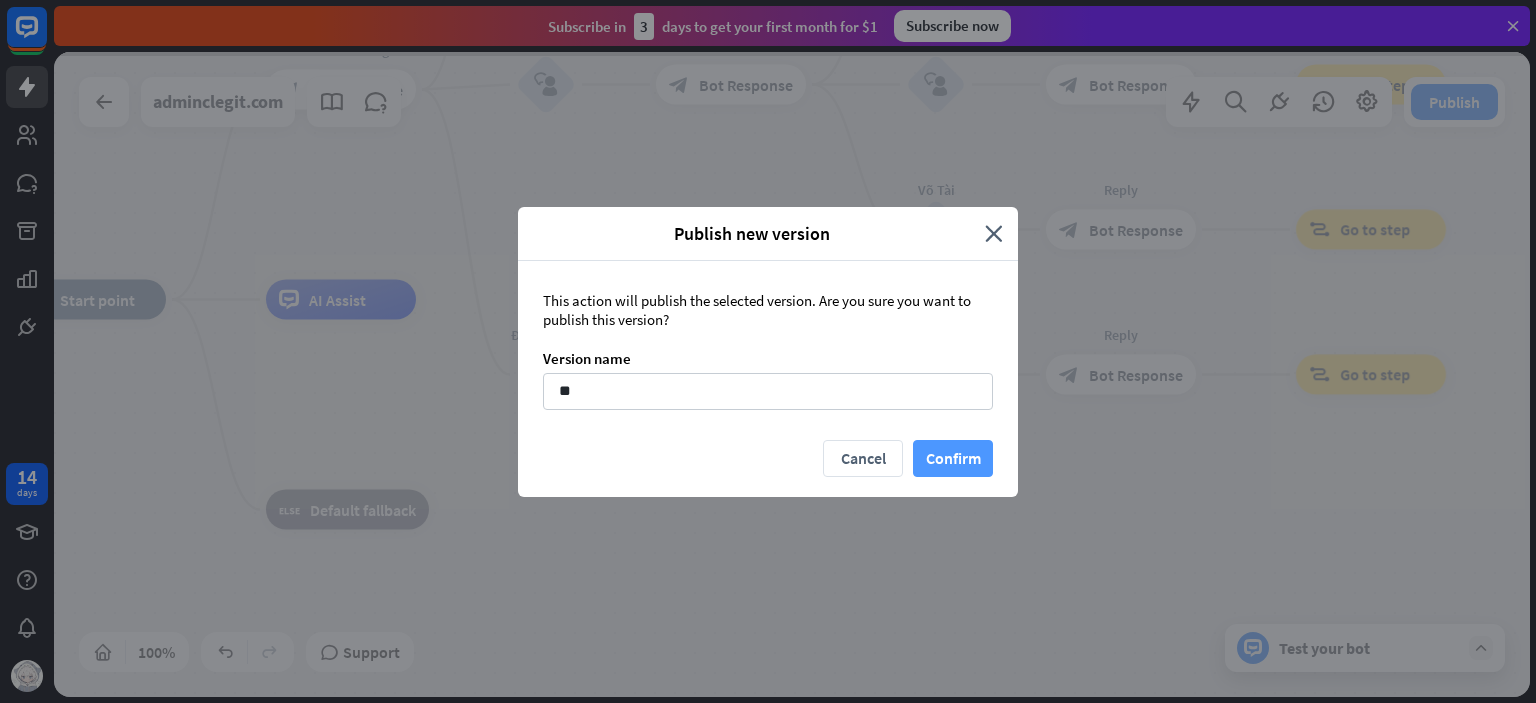type 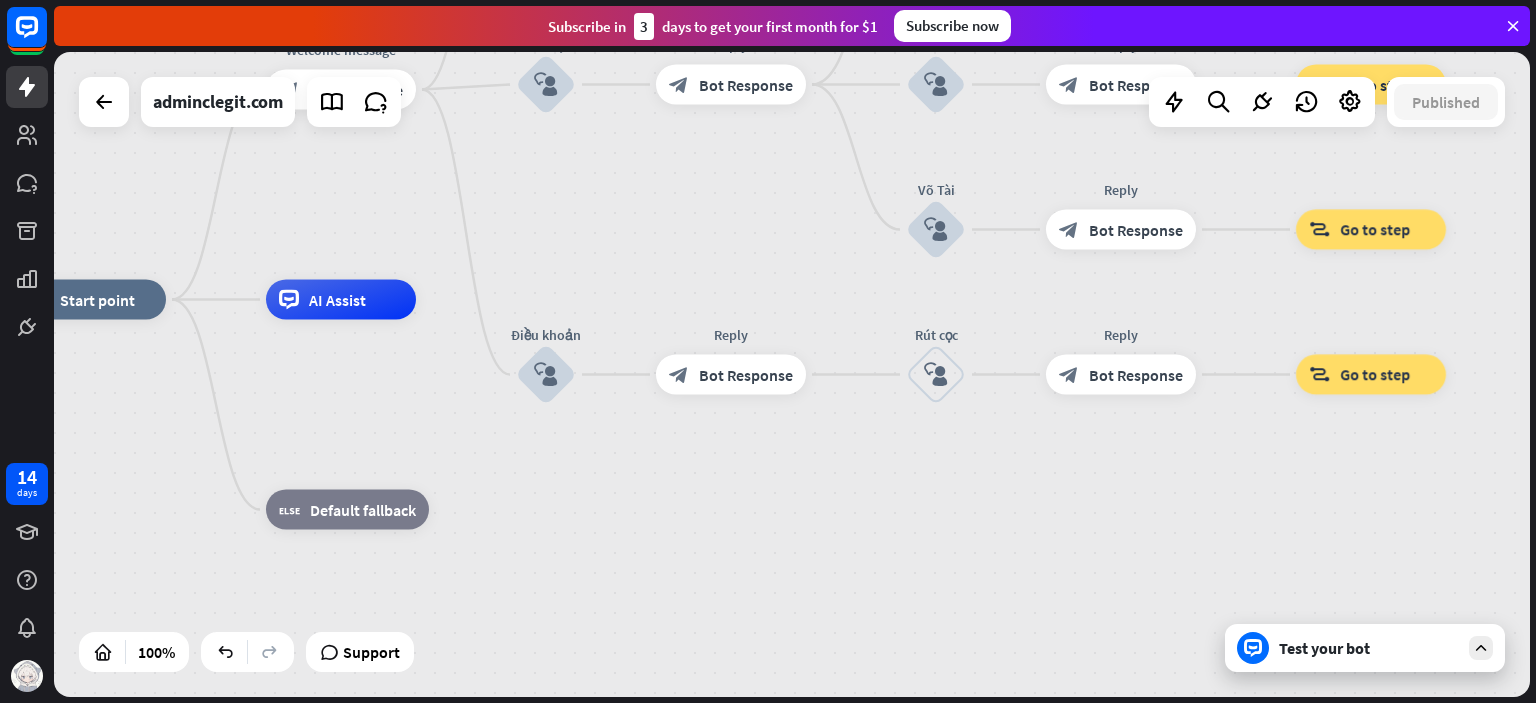 click on "block_user_input" at bounding box center (936, 375) 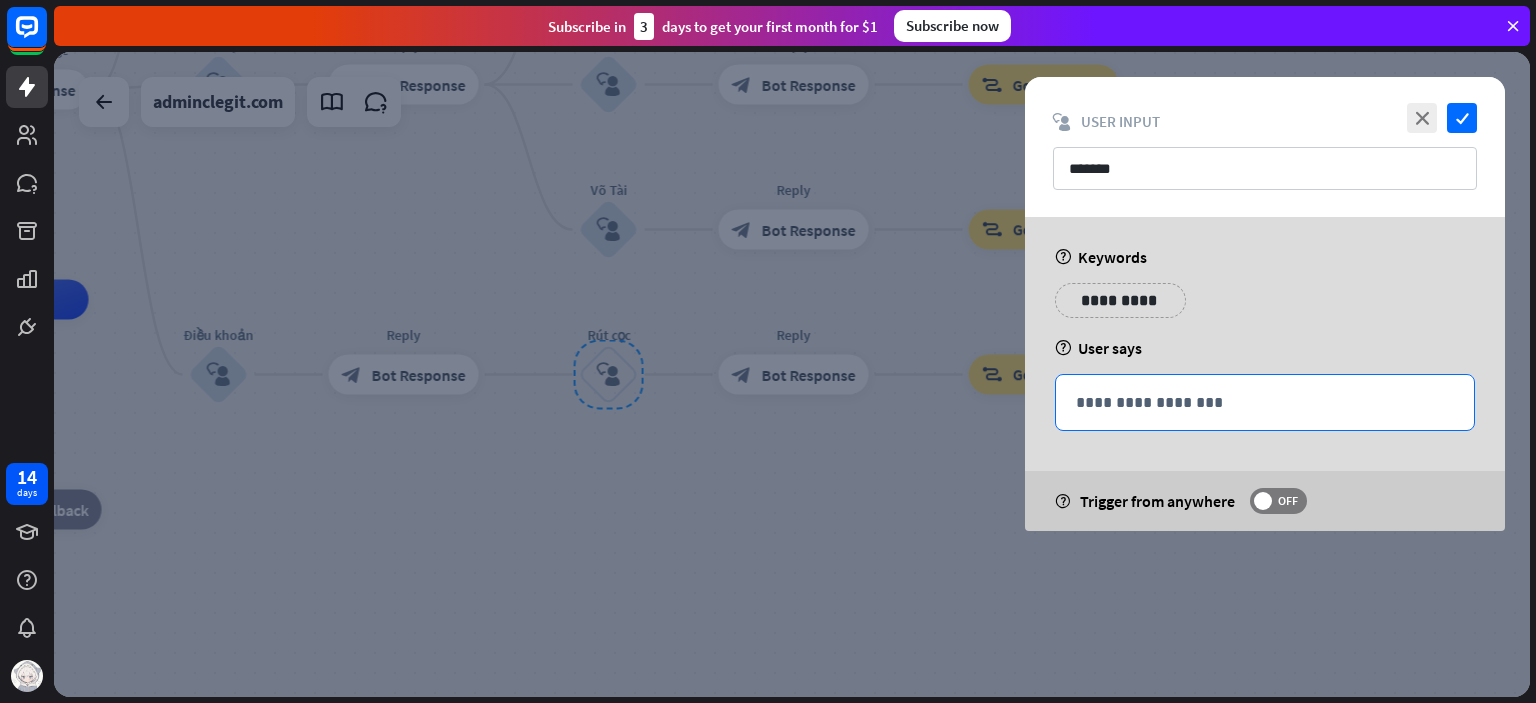 click on "**********" at bounding box center [1265, 402] 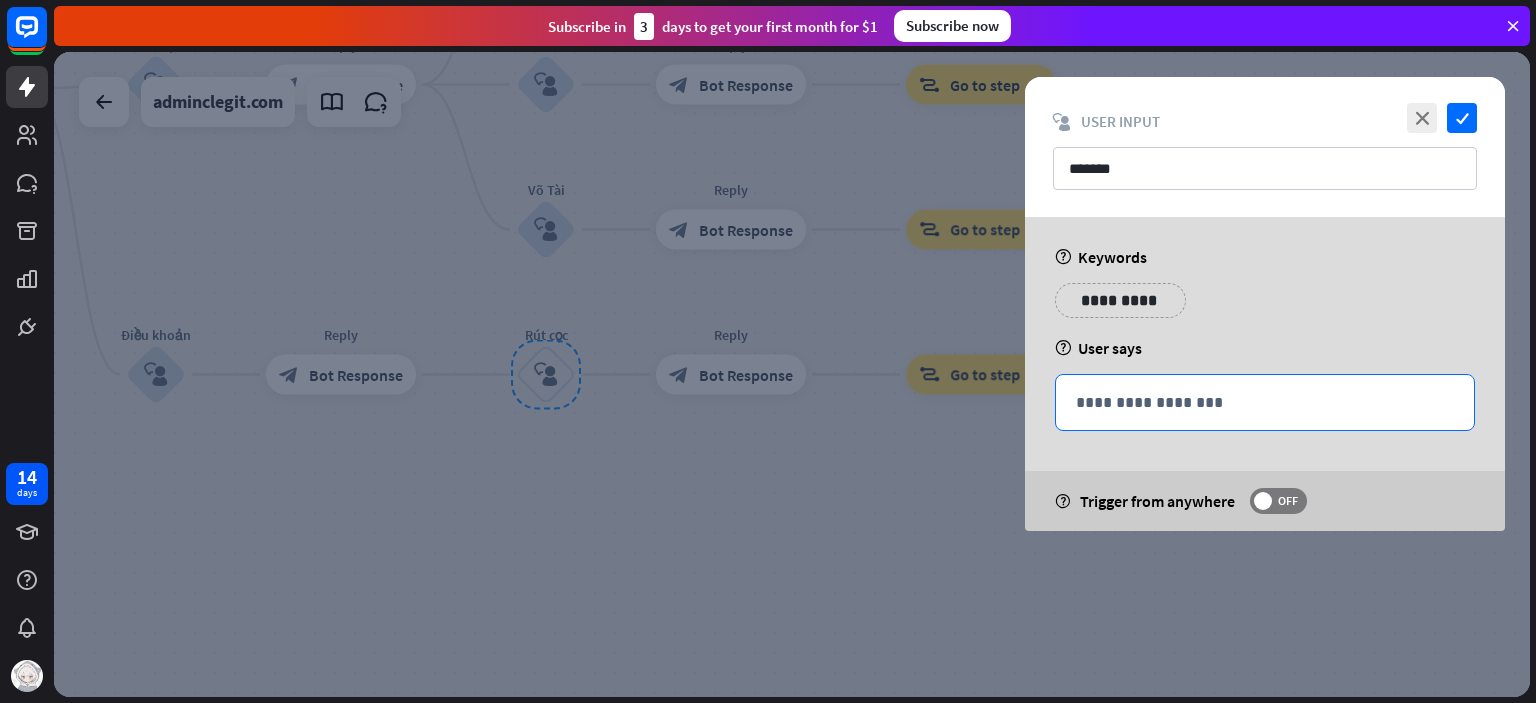 click on "**********" at bounding box center (1265, 402) 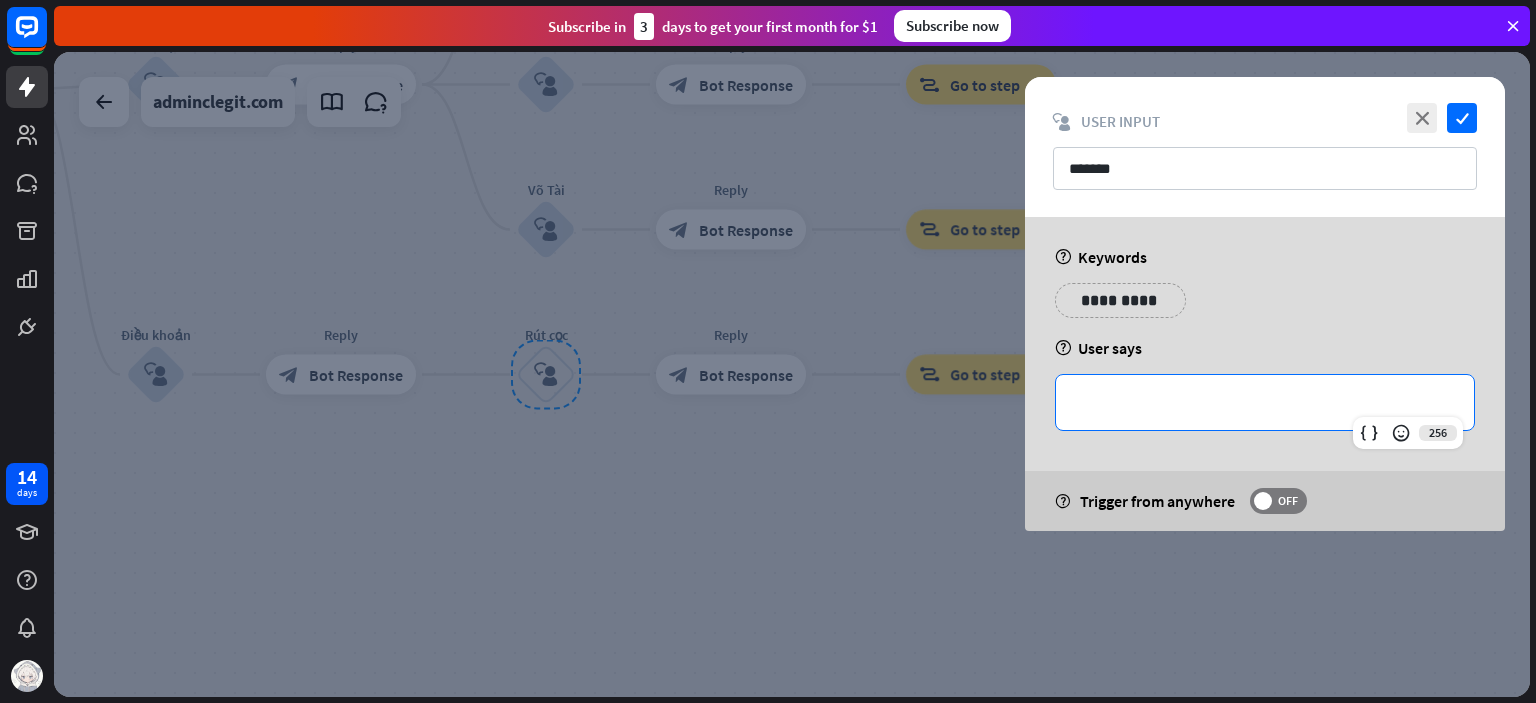 type 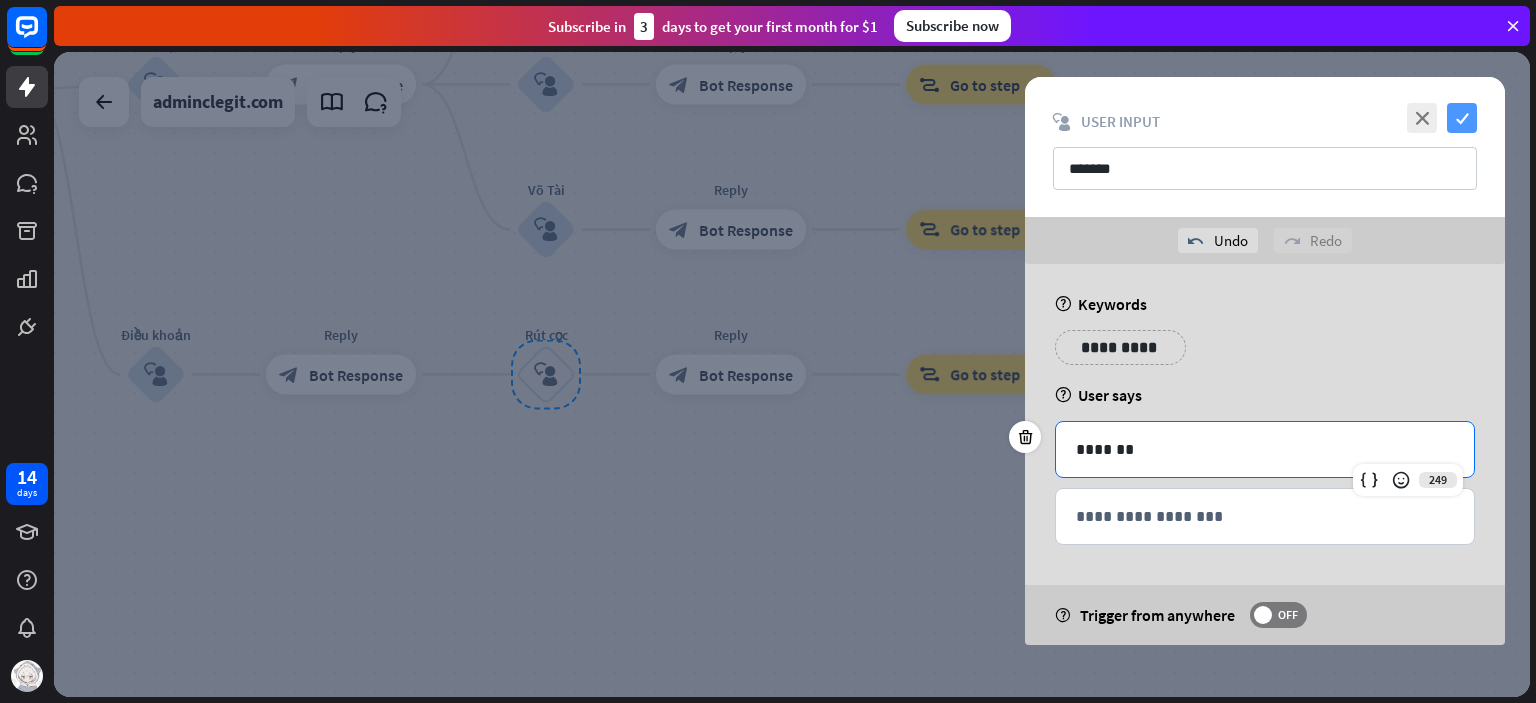click on "check" at bounding box center [1462, 118] 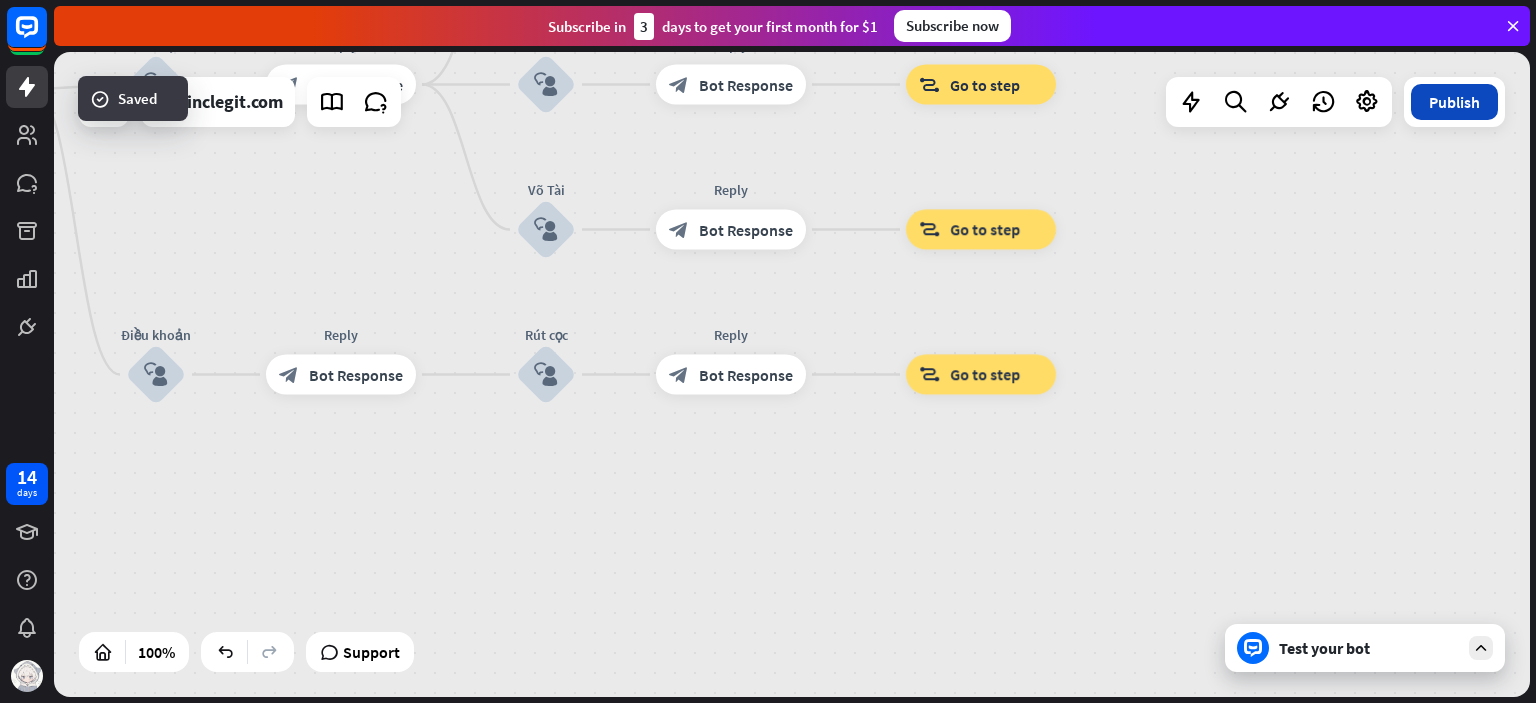 click on "Publish" at bounding box center (1454, 102) 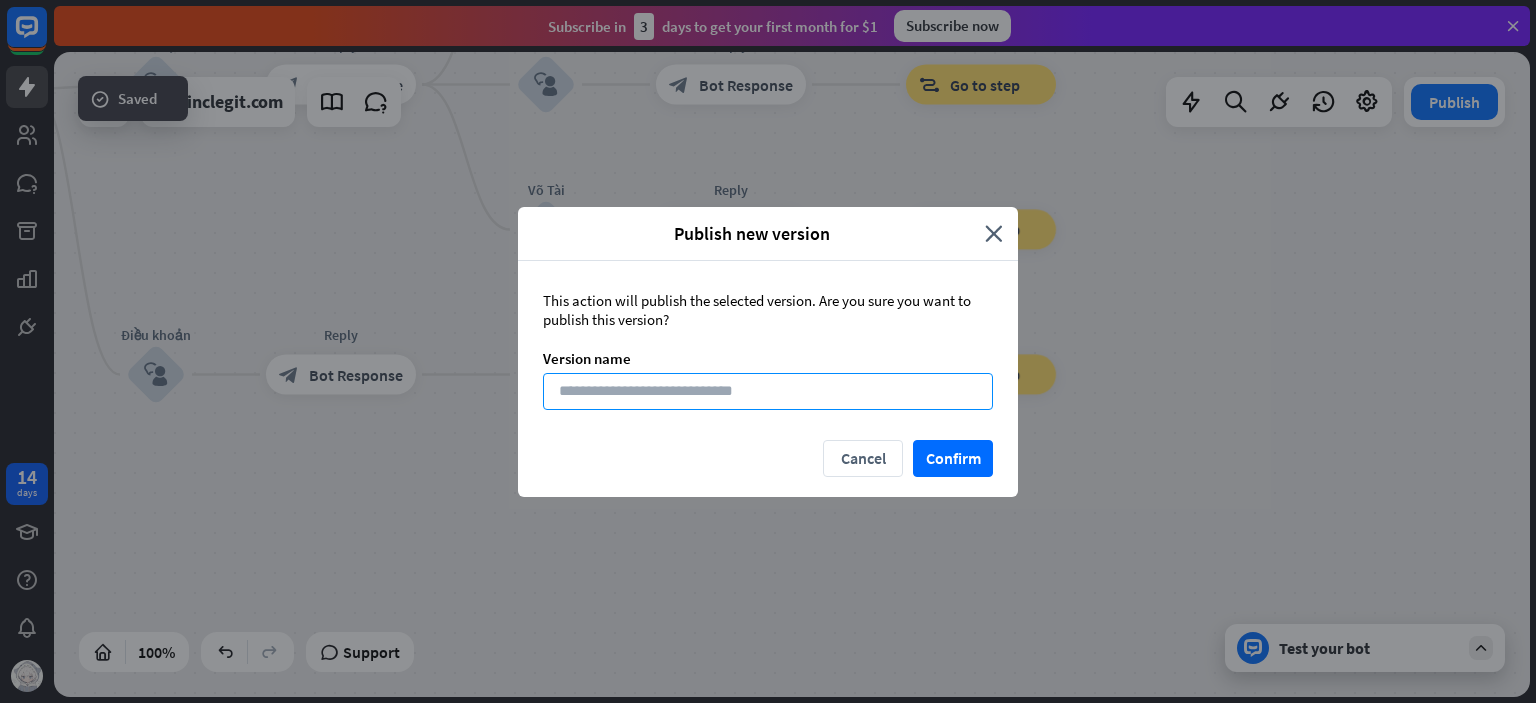 click at bounding box center (768, 391) 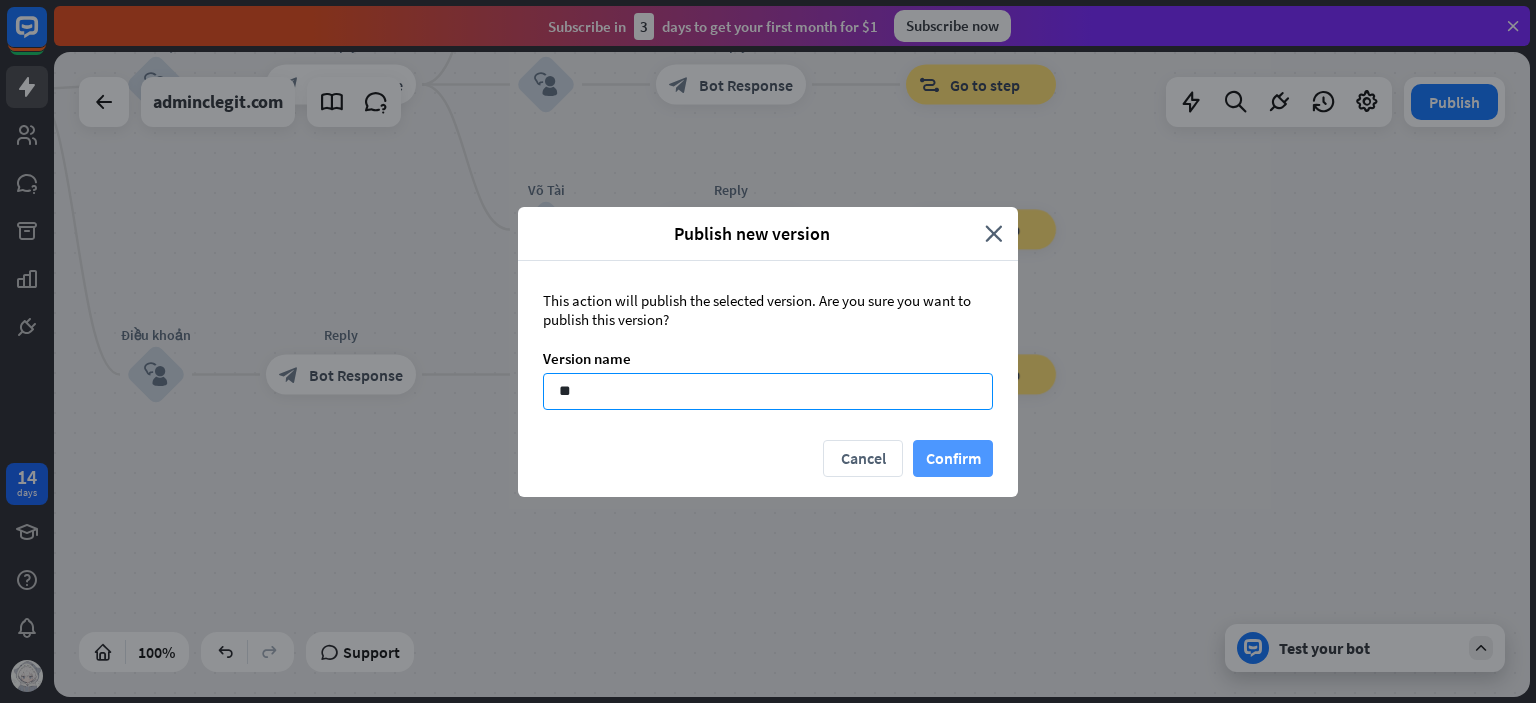 type on "**" 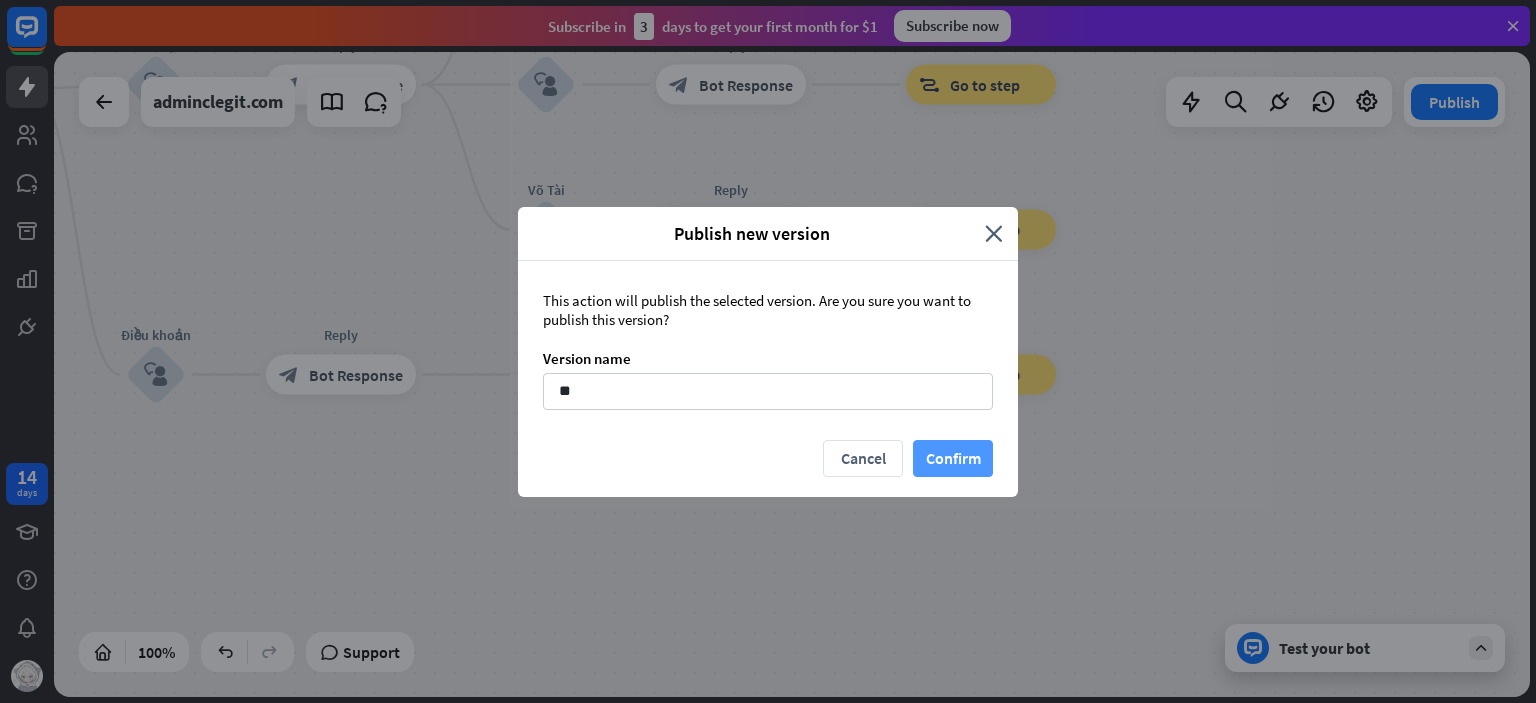 click on "Confirm" at bounding box center (953, 458) 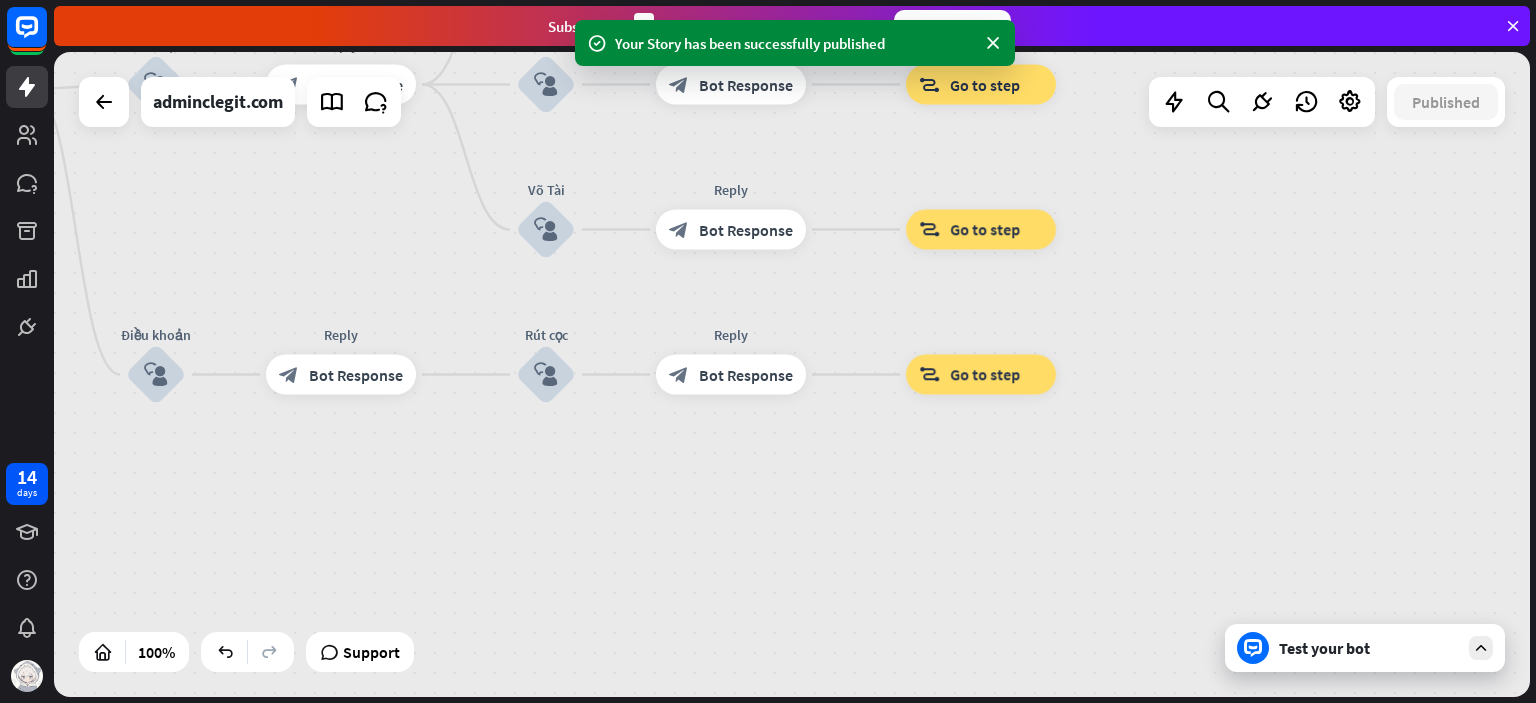 type 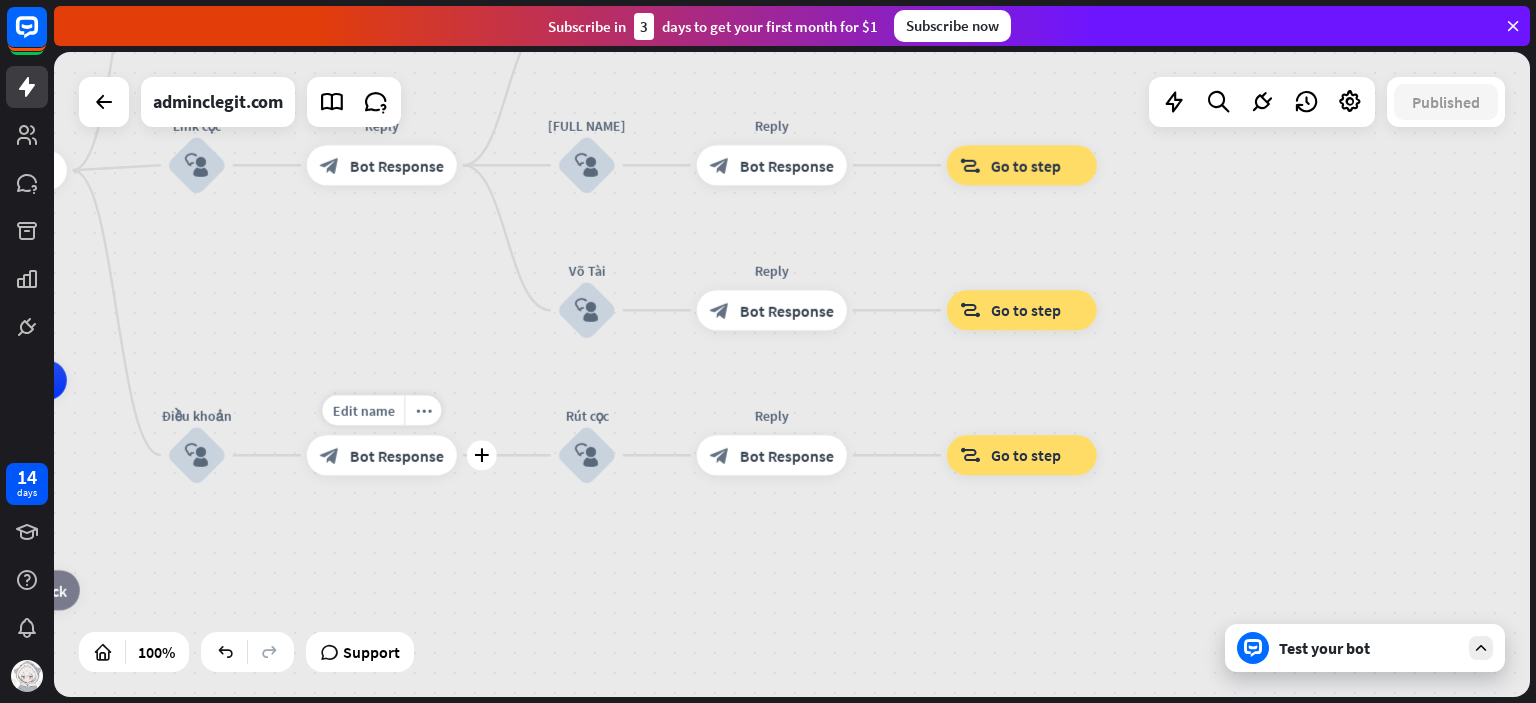 click on "block_bot_response   Bot Response" at bounding box center (772, 455) 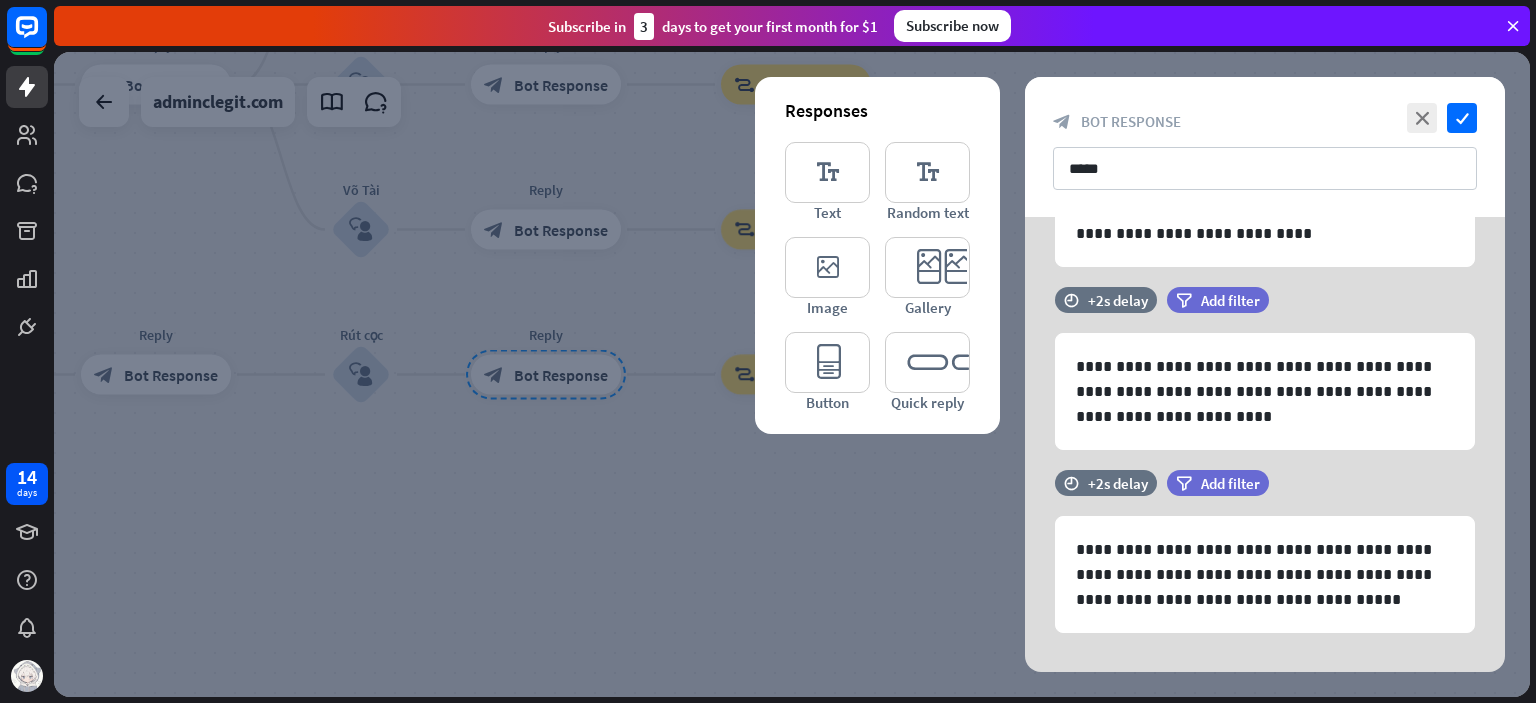 scroll, scrollTop: 288, scrollLeft: 0, axis: vertical 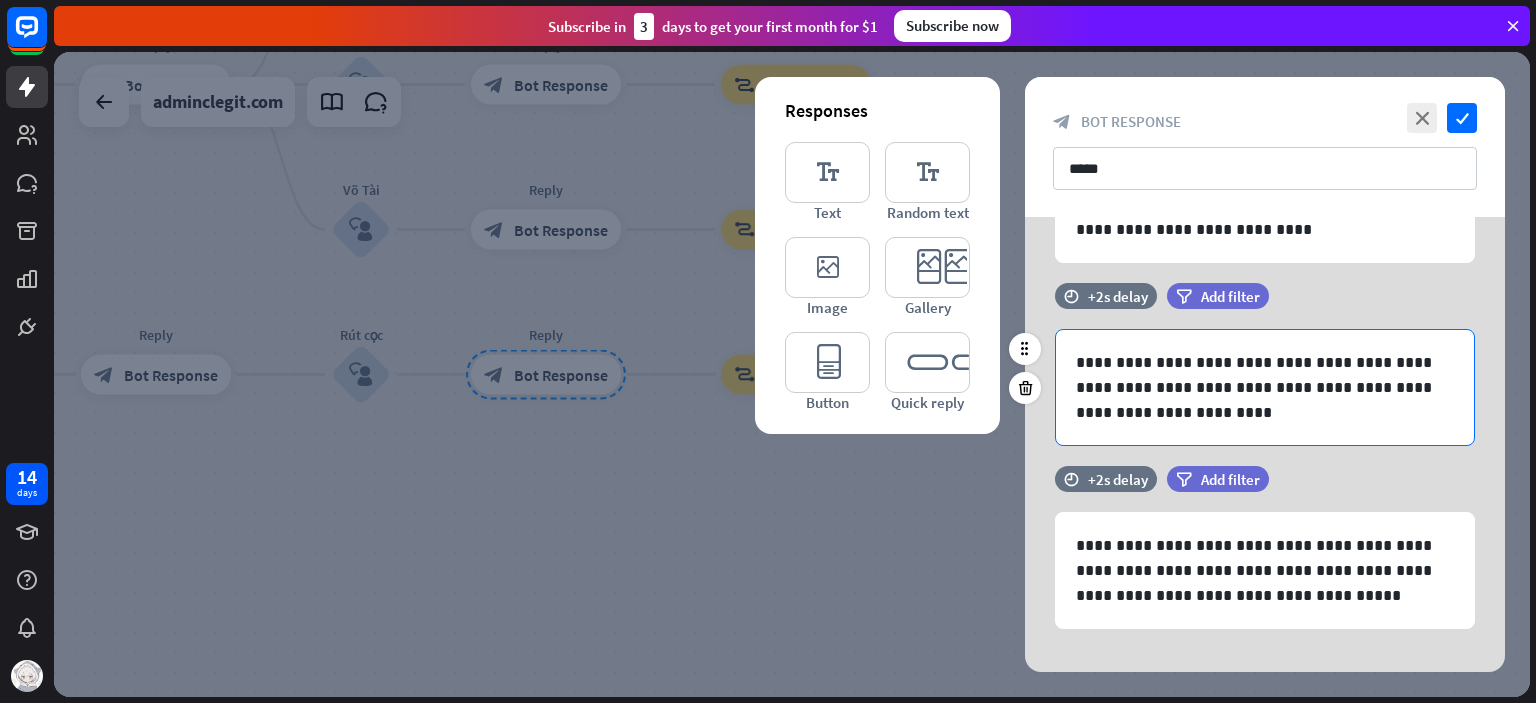 click on "**********" at bounding box center (1265, 387) 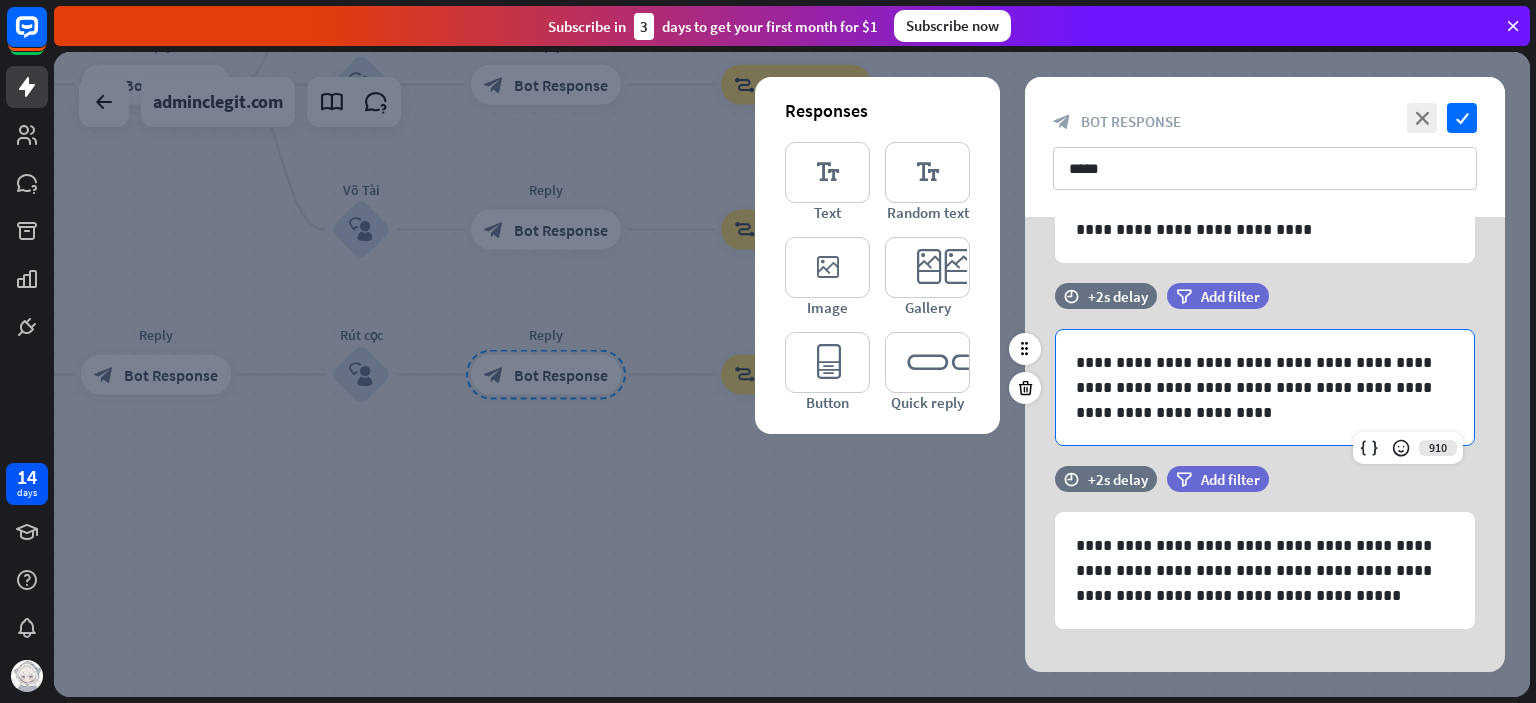 type 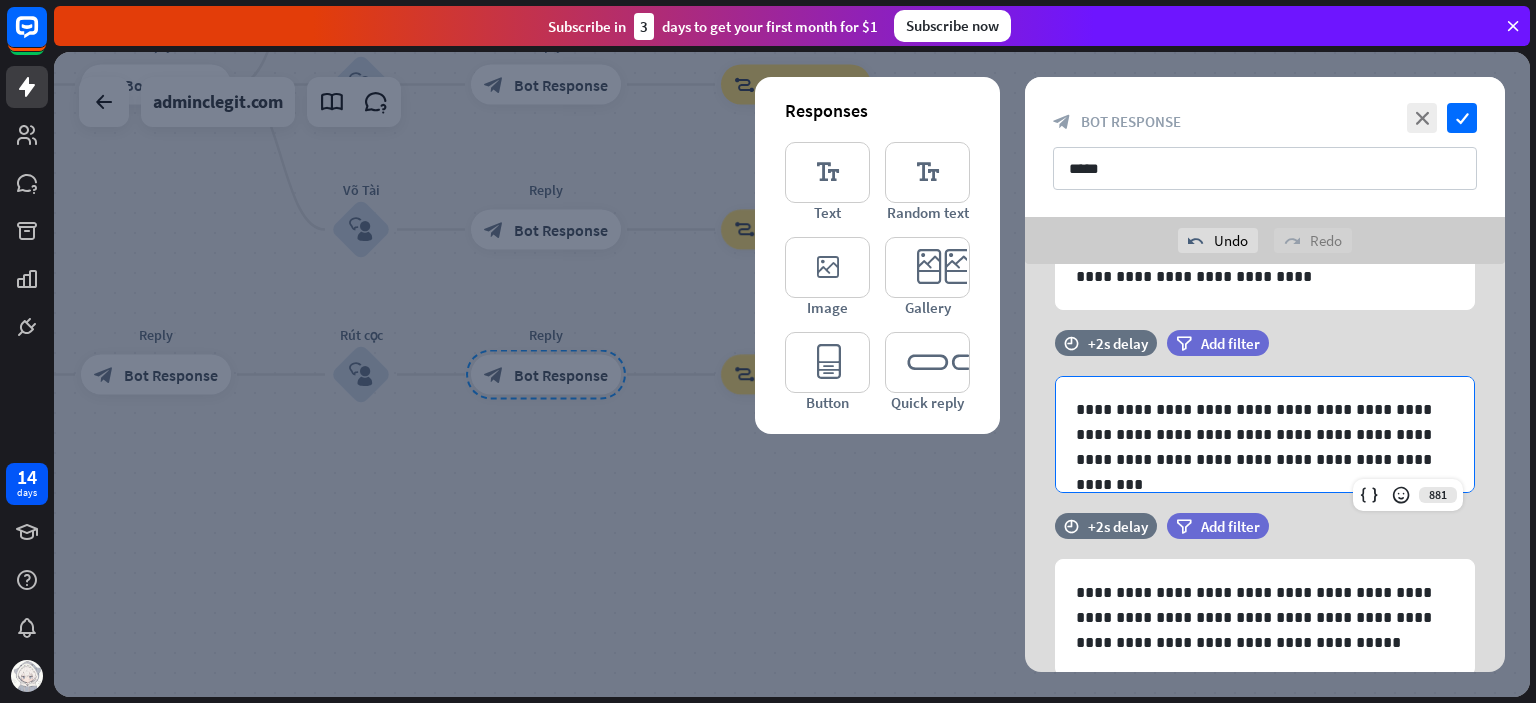 click at bounding box center (792, 374) 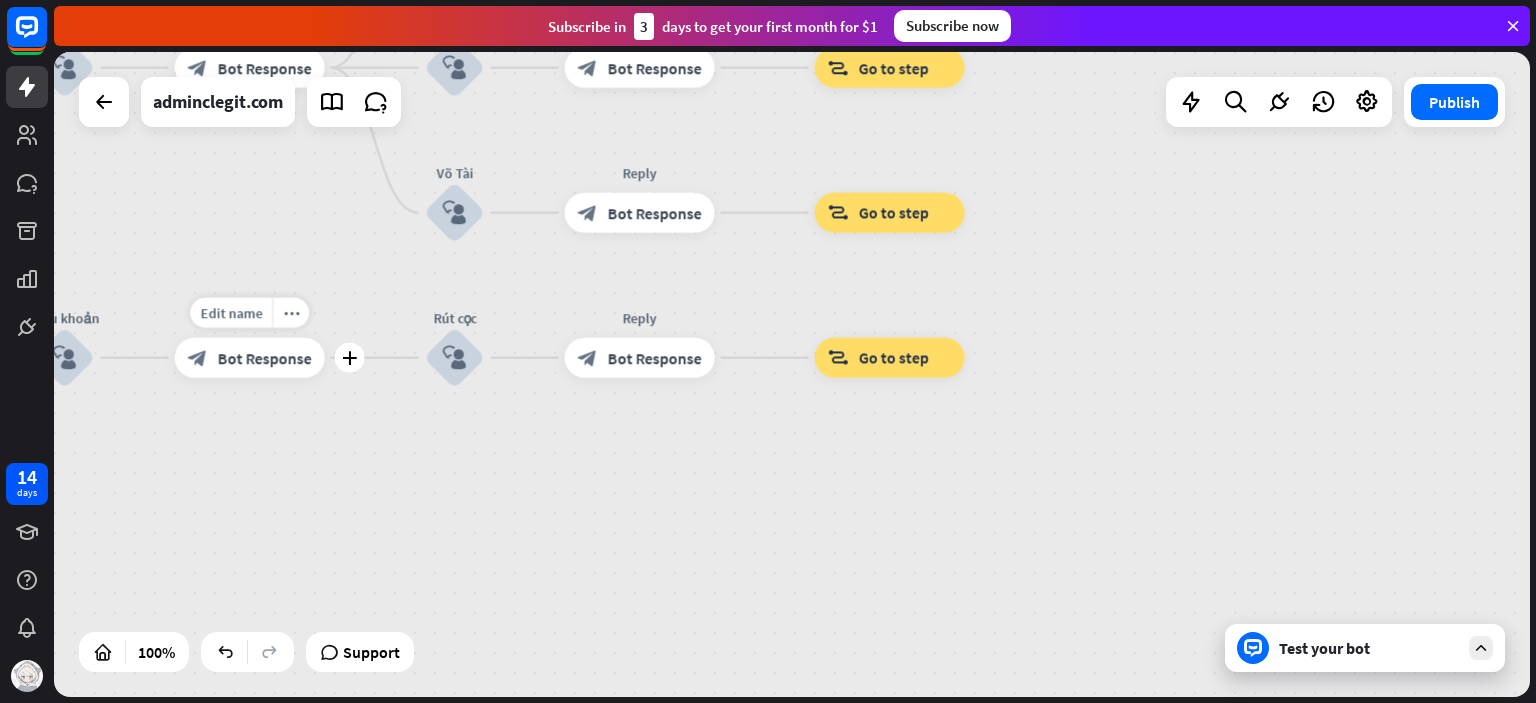 click on "Bot Response" at bounding box center (265, 358) 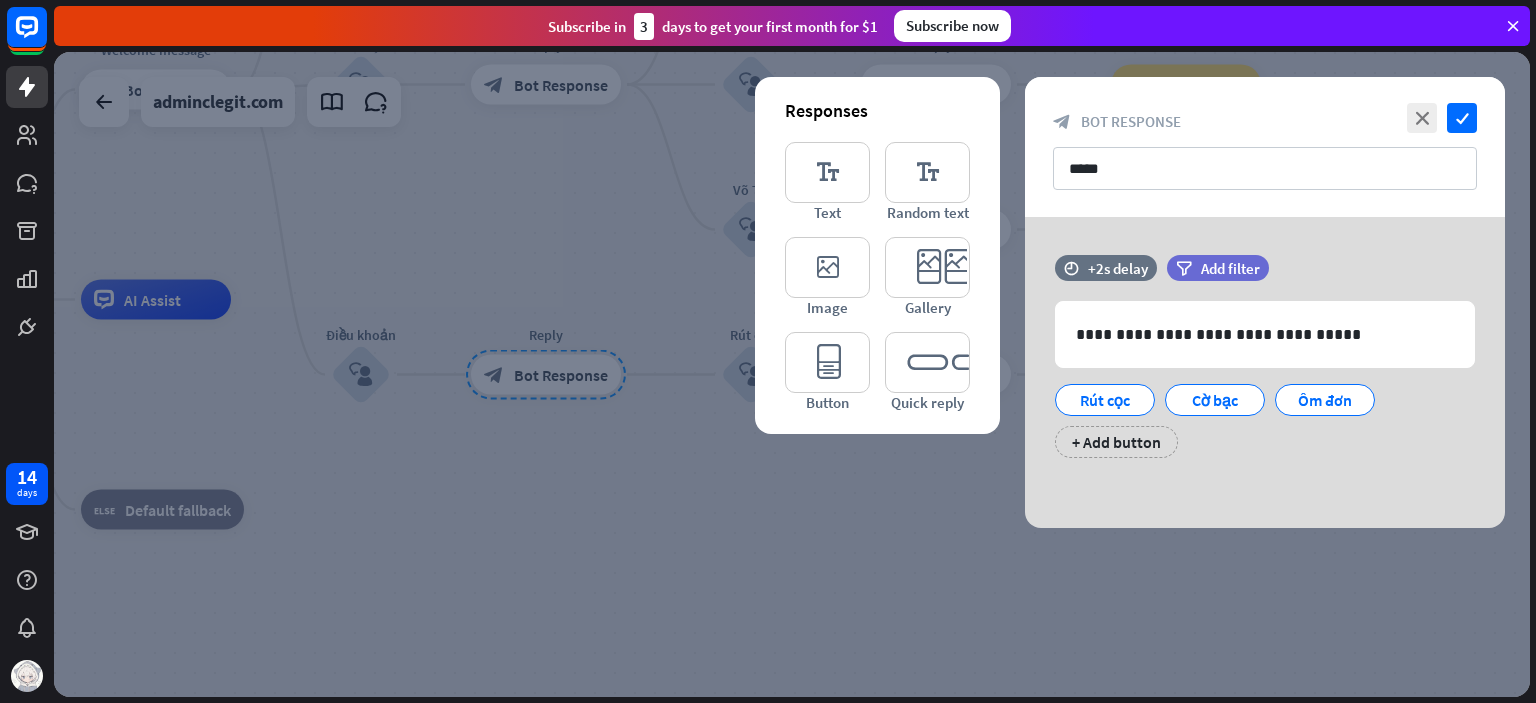 click at bounding box center (792, 374) 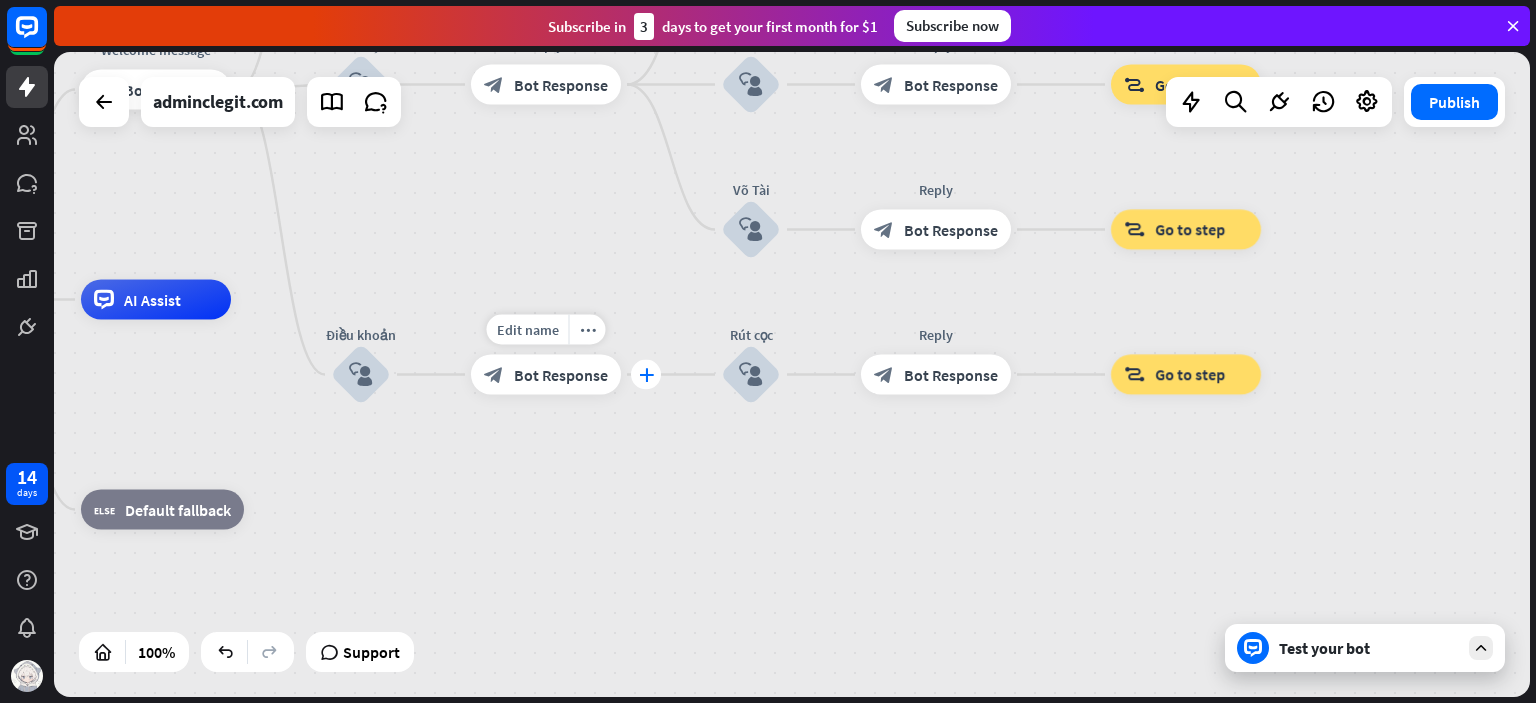 click on "plus" at bounding box center (646, 375) 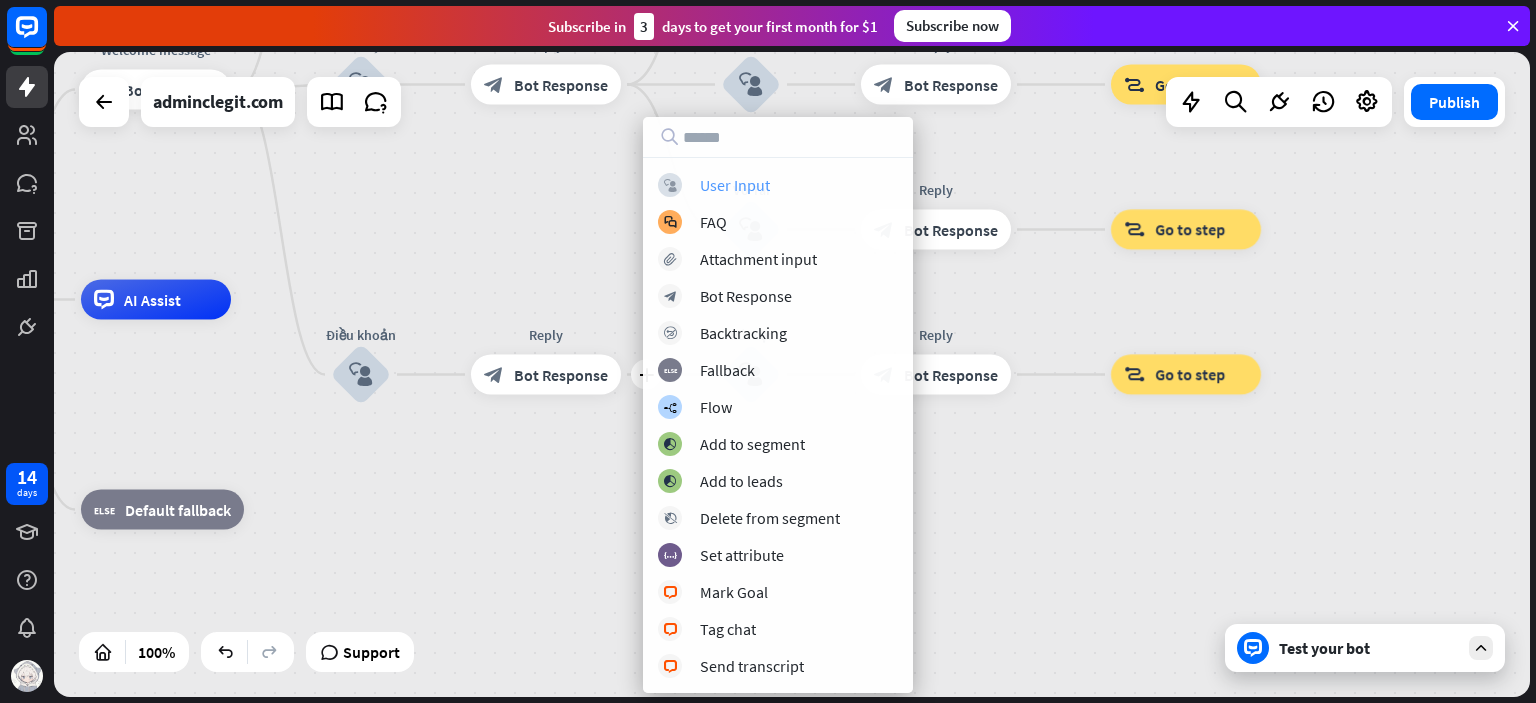 click on "User Input" at bounding box center [735, 185] 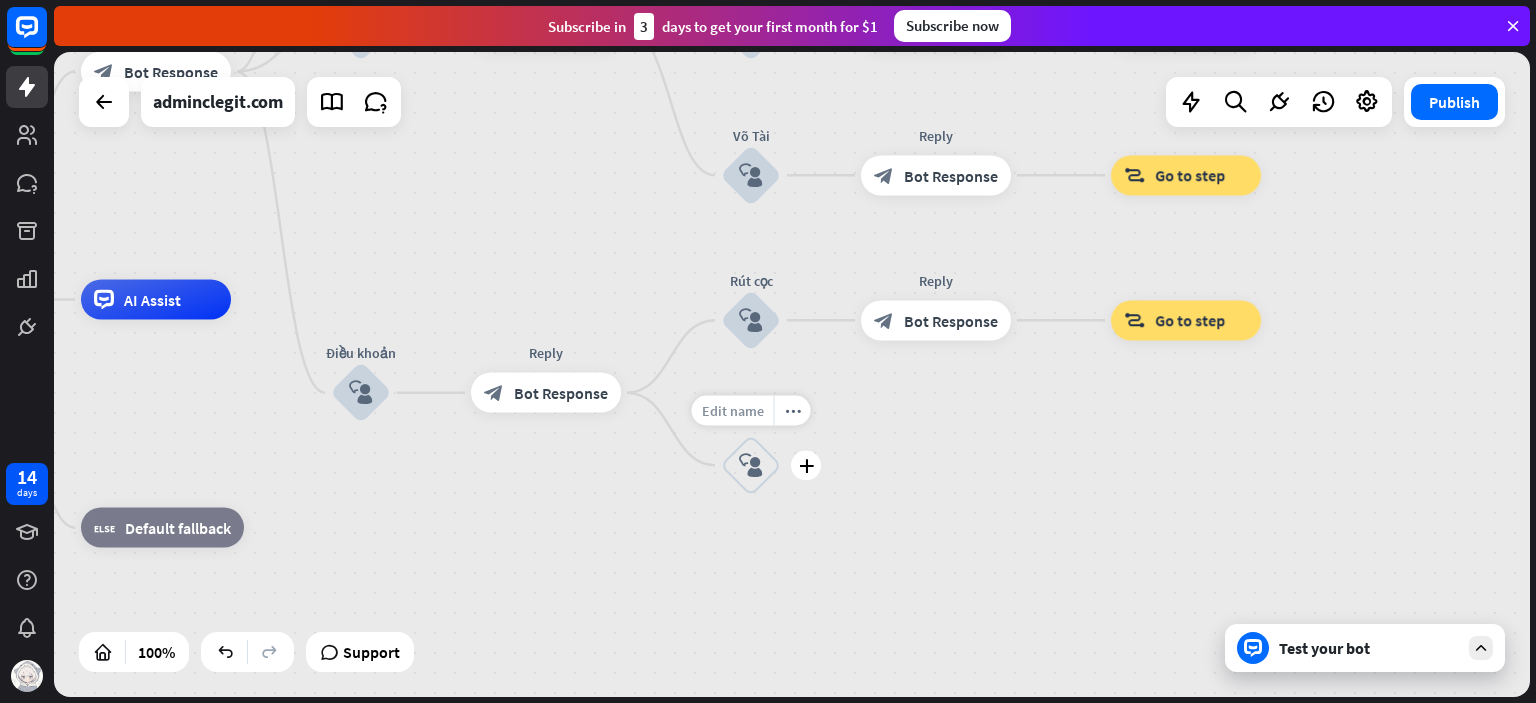 click on "Edit name" at bounding box center [733, 410] 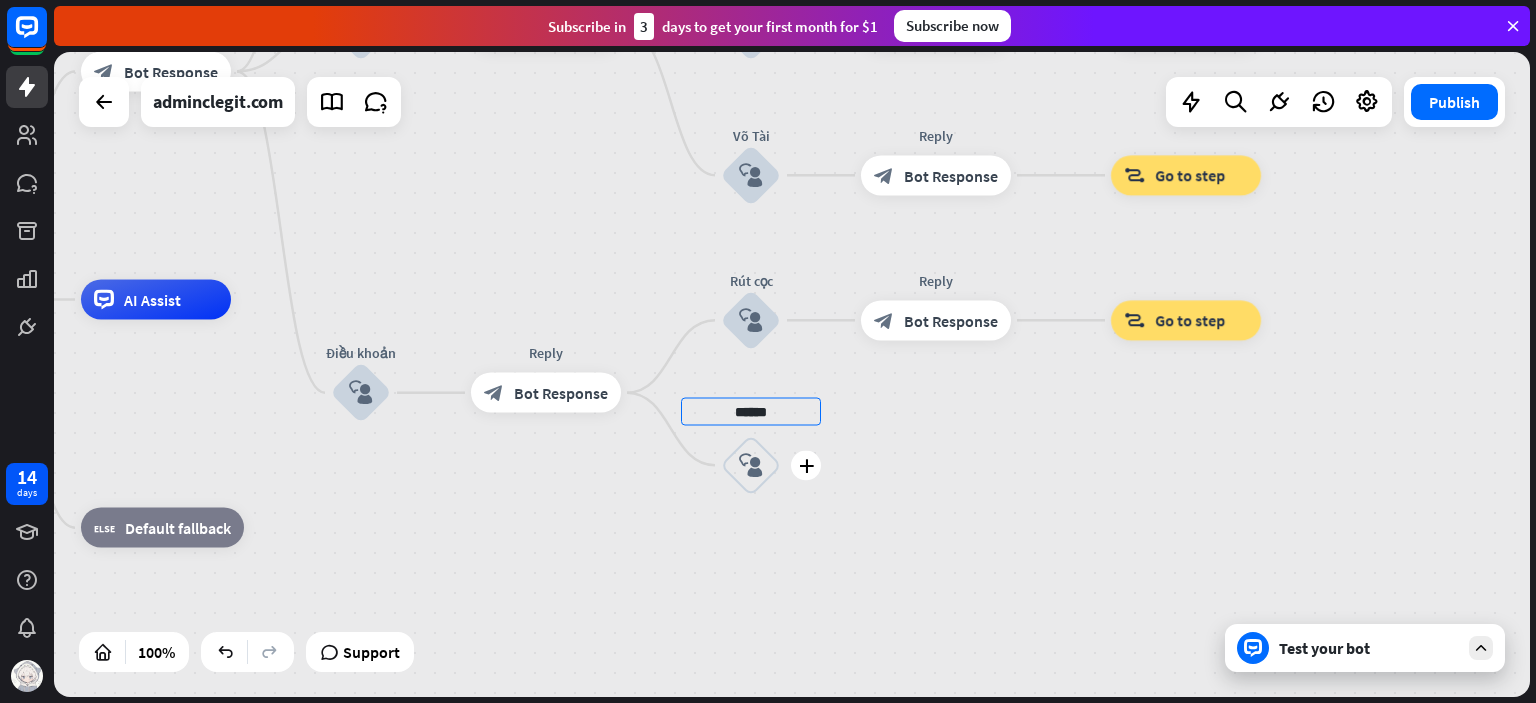 type on "******" 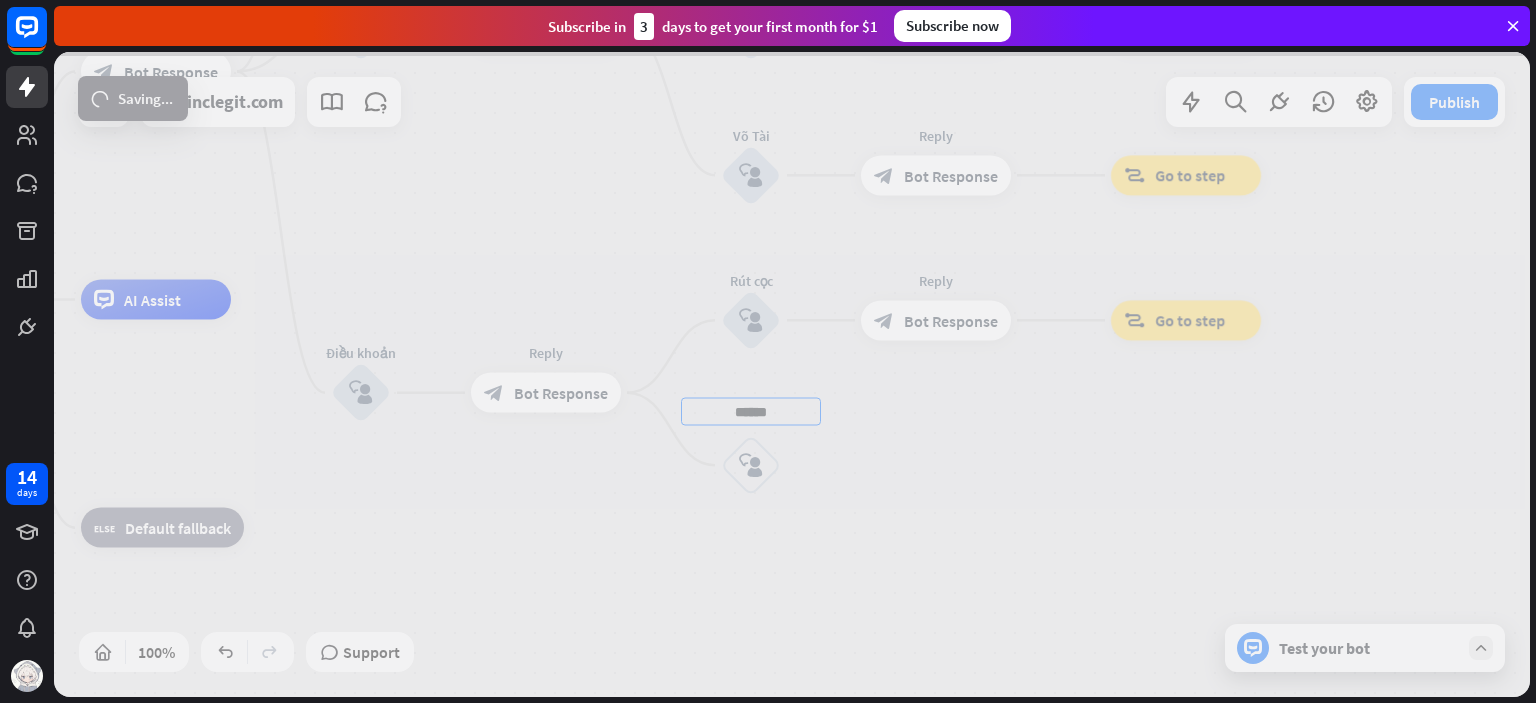 click at bounding box center [792, 374] 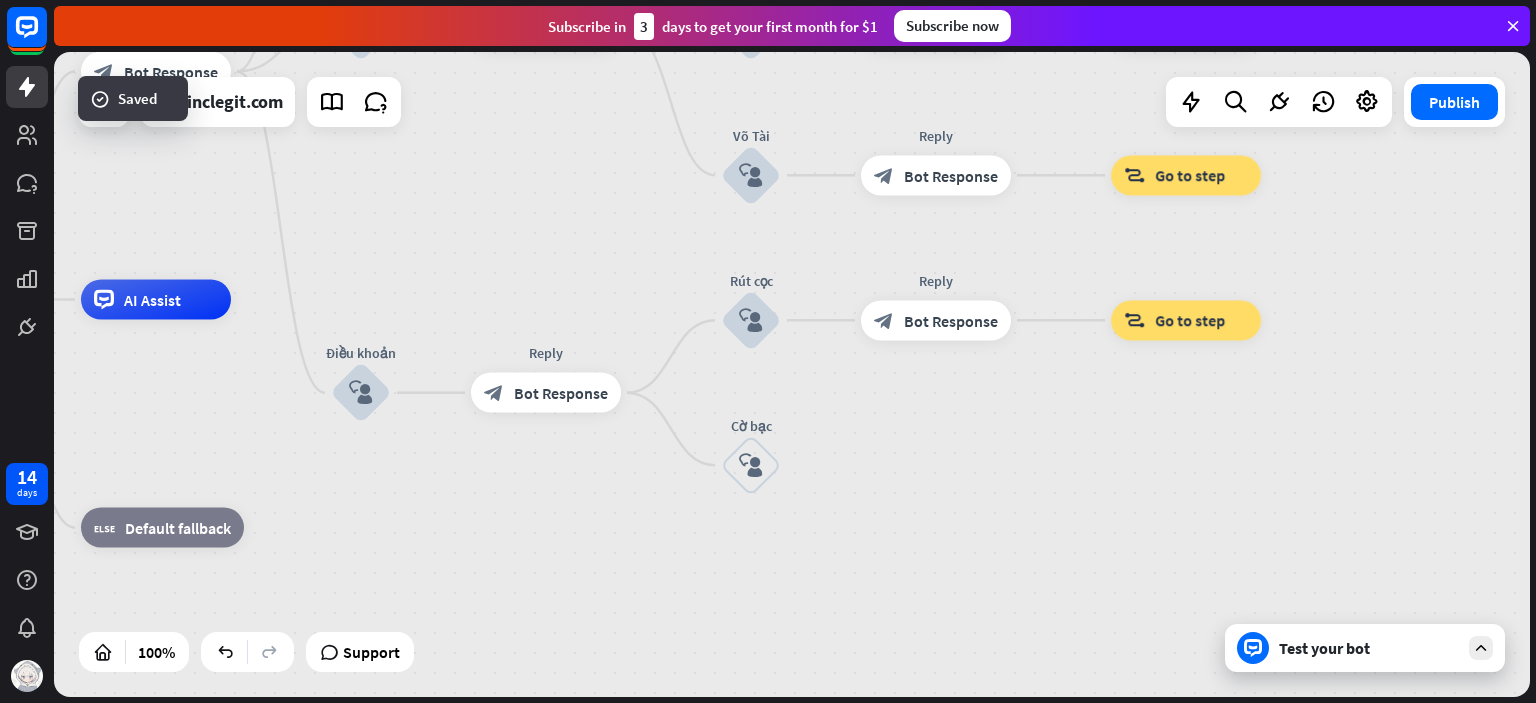 click on "block_user_input" at bounding box center (751, 465) 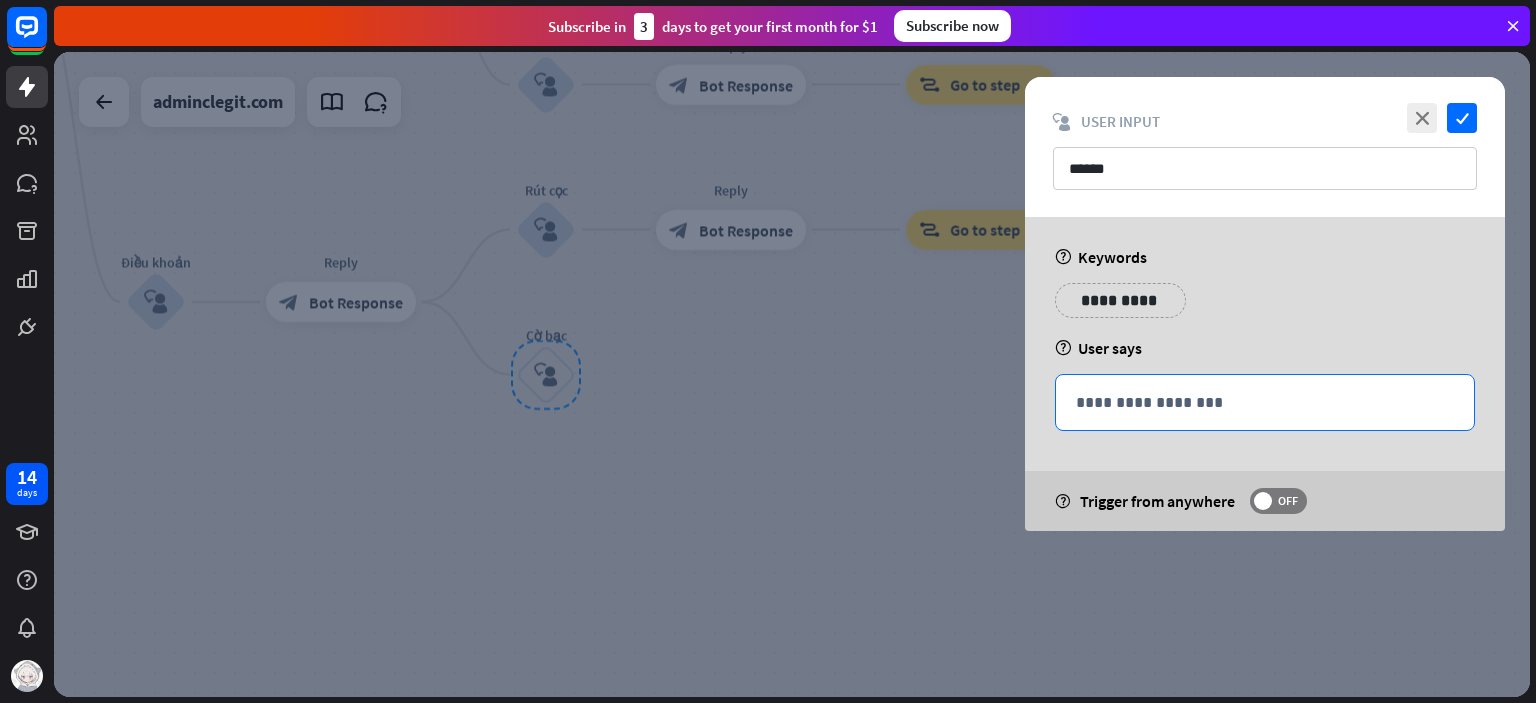 click on "**********" at bounding box center (1265, 402) 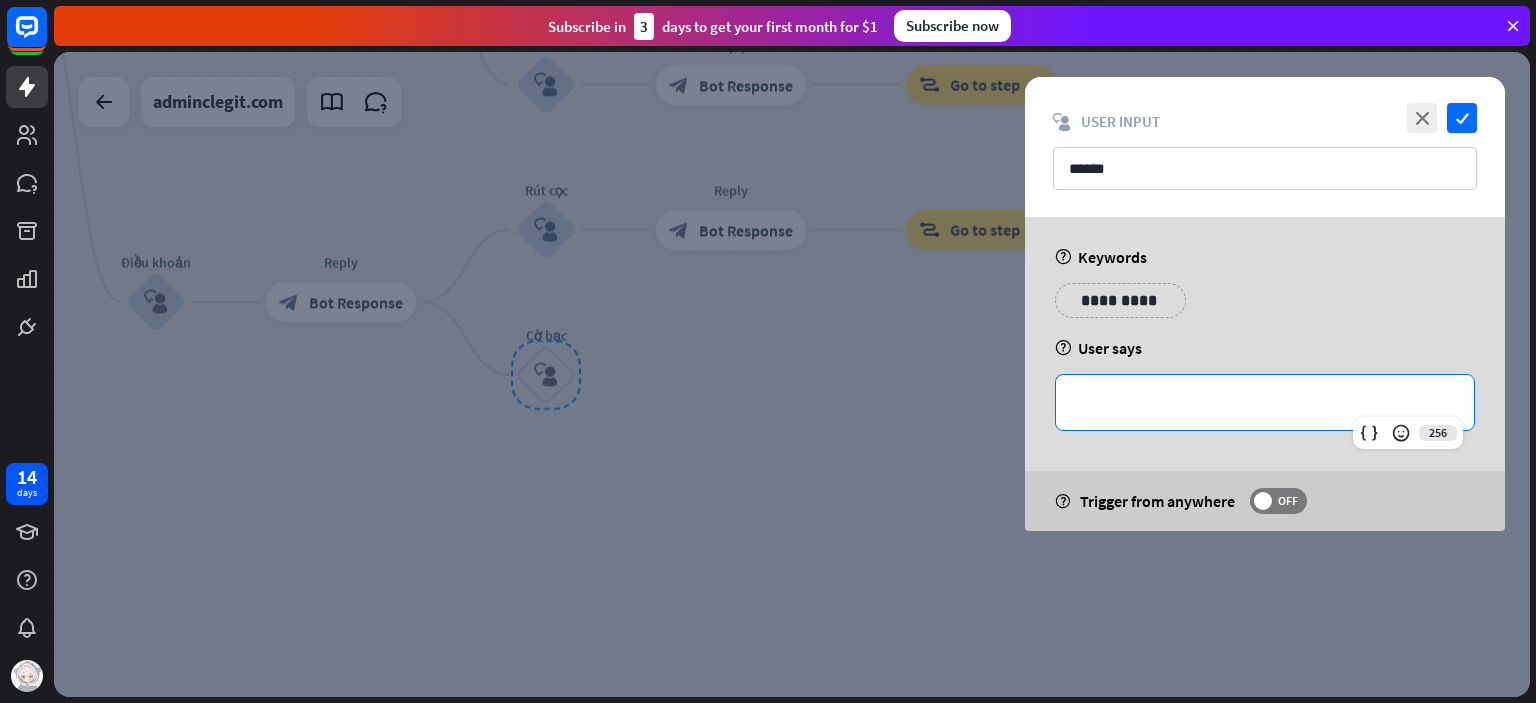 type 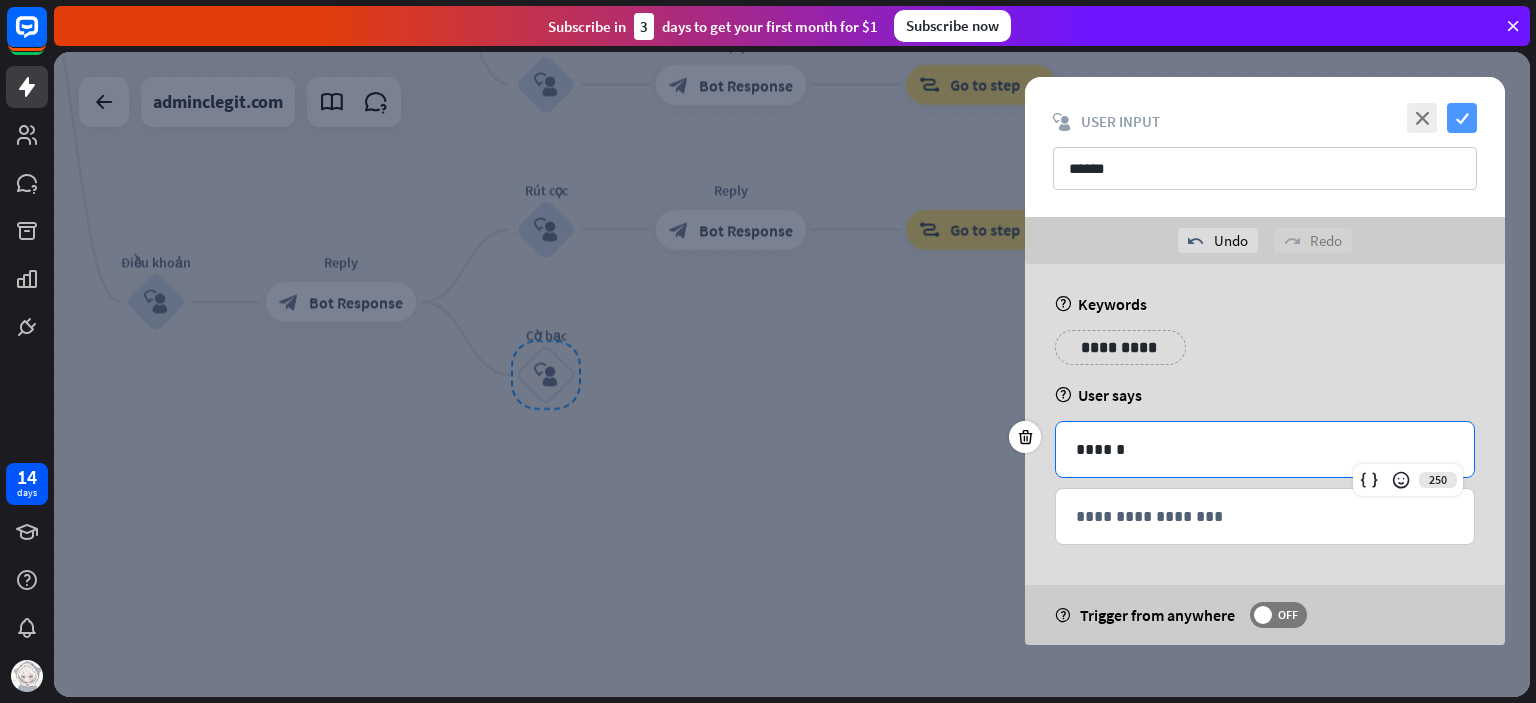 click on "check" at bounding box center (1462, 118) 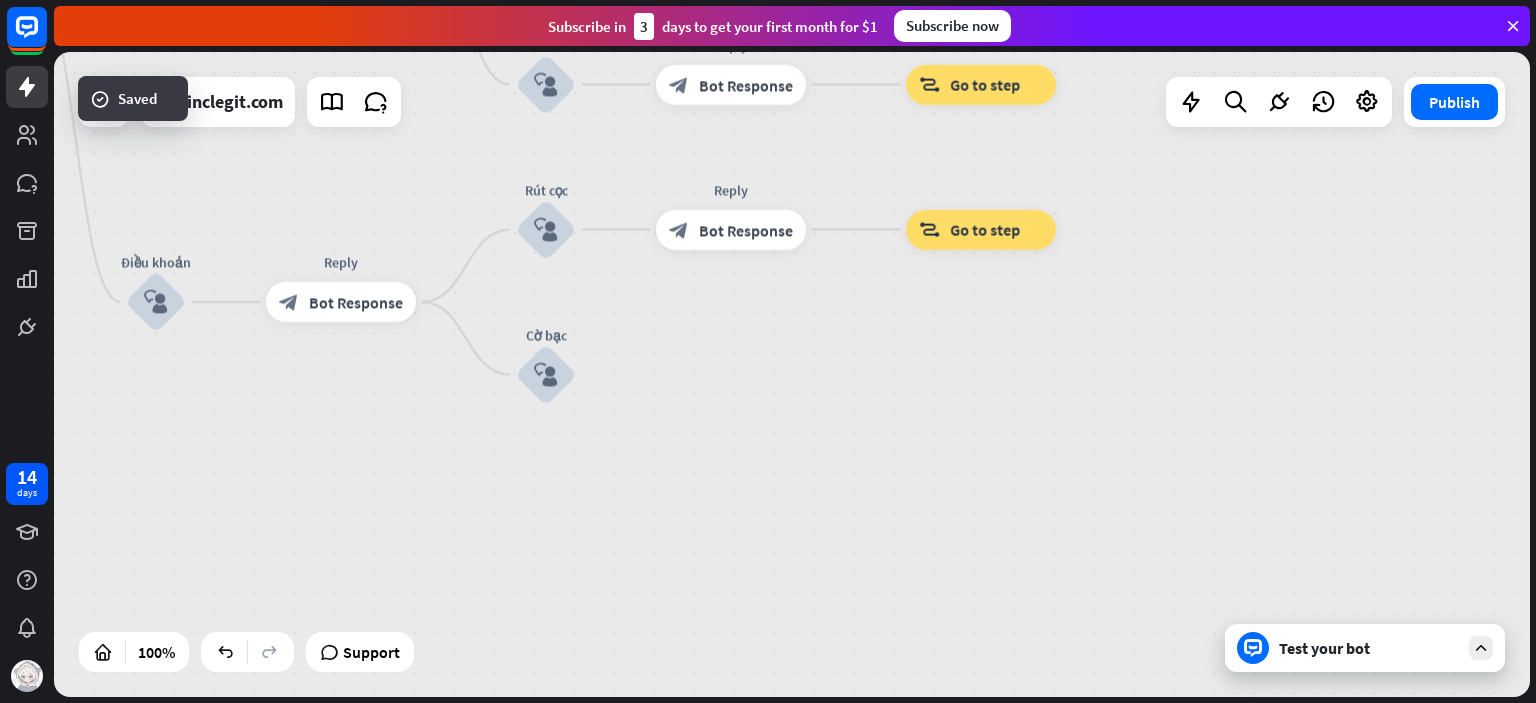 click on "home_2   Start point                 Welcome message   block_bot_response   Bot Response                 Quyền lợi   block_user_input                 Reply   block_bot_response   Bot Response                   block_goto   Go to step                 Link cọc   block_user_input                 Reply   block_bot_response   Bot Response                 [NAME]   block_user_input                 Reply   block_bot_response   Bot Response                   block_goto   Go to step                 Hoàng Nam   block_user_input                 Reply   block_bot_response   Bot Response                   block_goto   Go to step                 Võ Tài   block_user_input                 Reply   block_bot_response   Bot Response                   block_goto   Go to step                 Điều khoản   block_user_input                 Reply   block_bot_response   Bot Response                 Rút cọc   block_user_input                 Reply   block_bot_response   Bot Response" at bounding box center (364, 531) 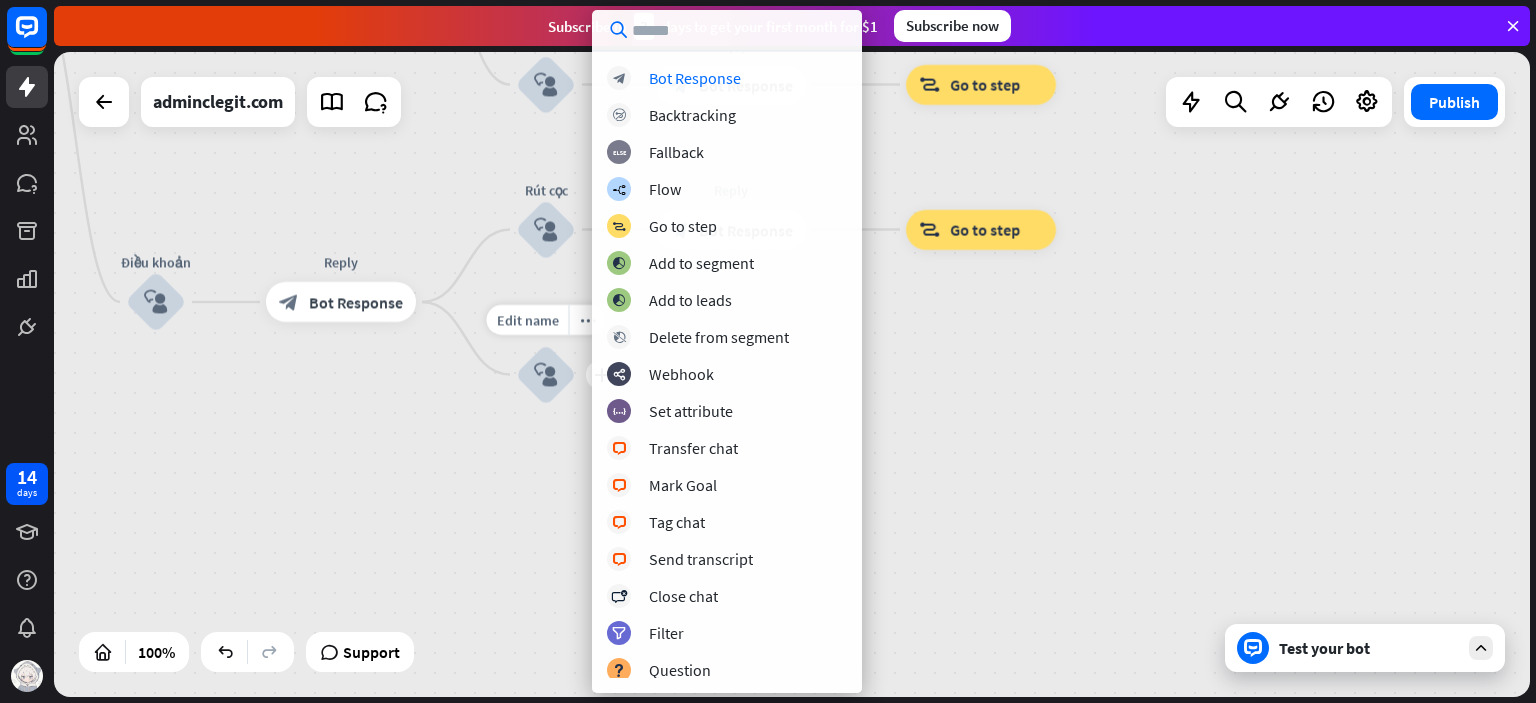 click on "home_2   Start point                 Welcome message   block_bot_response   Bot Response                 Quyền lợi   block_user_input                 Reply   block_bot_response   Bot Response                   block_goto   Go to step                 Link cọc   block_user_input                 Reply   block_bot_response   Bot Response                 [NAME]   block_user_input                 Reply   block_bot_response   Bot Response                   block_goto   Go to step                 Hoàng Nam   block_user_input                 Reply   block_bot_response   Bot Response                   block_goto   Go to step                 Võ Tài   block_user_input                 Reply   block_bot_response   Bot Response                   block_goto   Go to step                 Điều khoản   block_user_input                 Reply   block_bot_response   Bot Response                 Rút cọc   block_user_input                 Reply   block_bot_response   Bot Response" at bounding box center (364, 531) 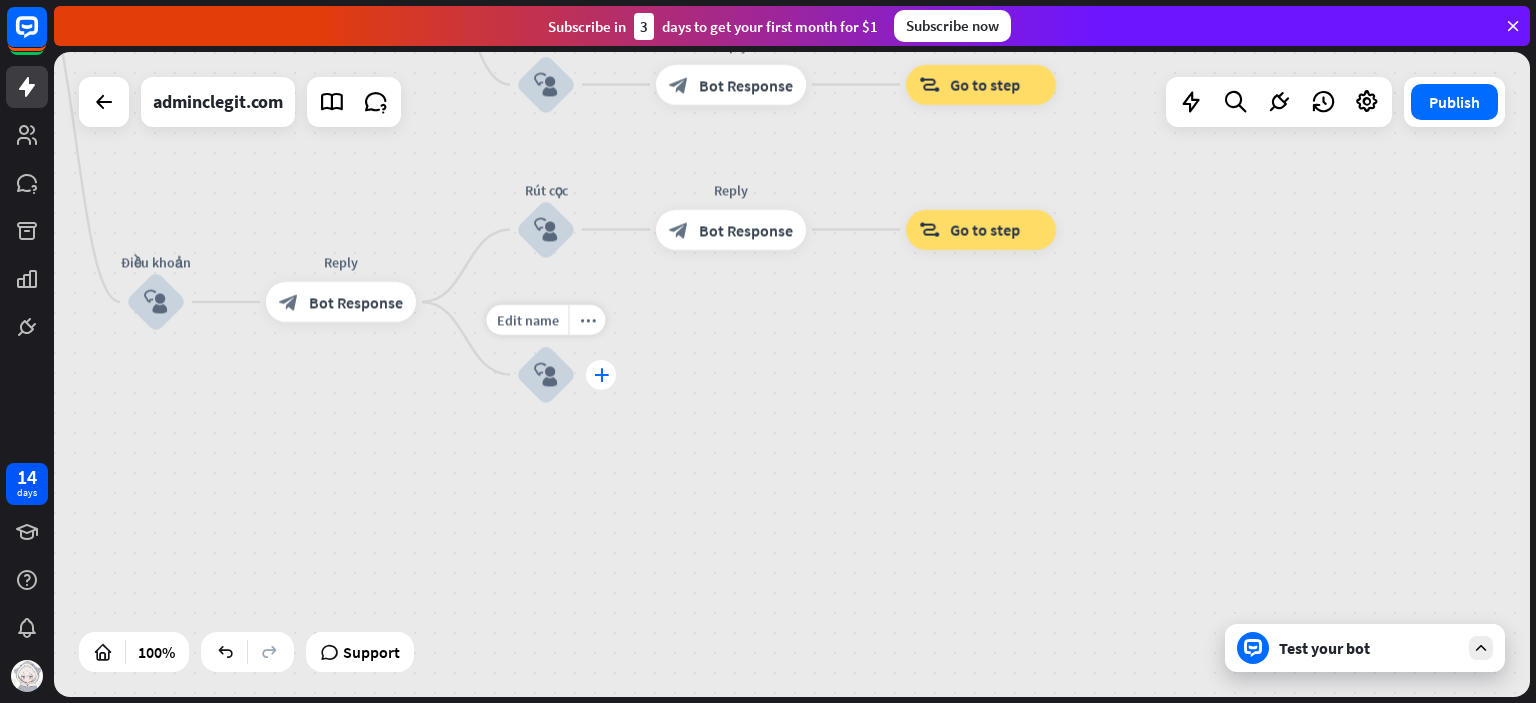 click on "plus" at bounding box center [601, 375] 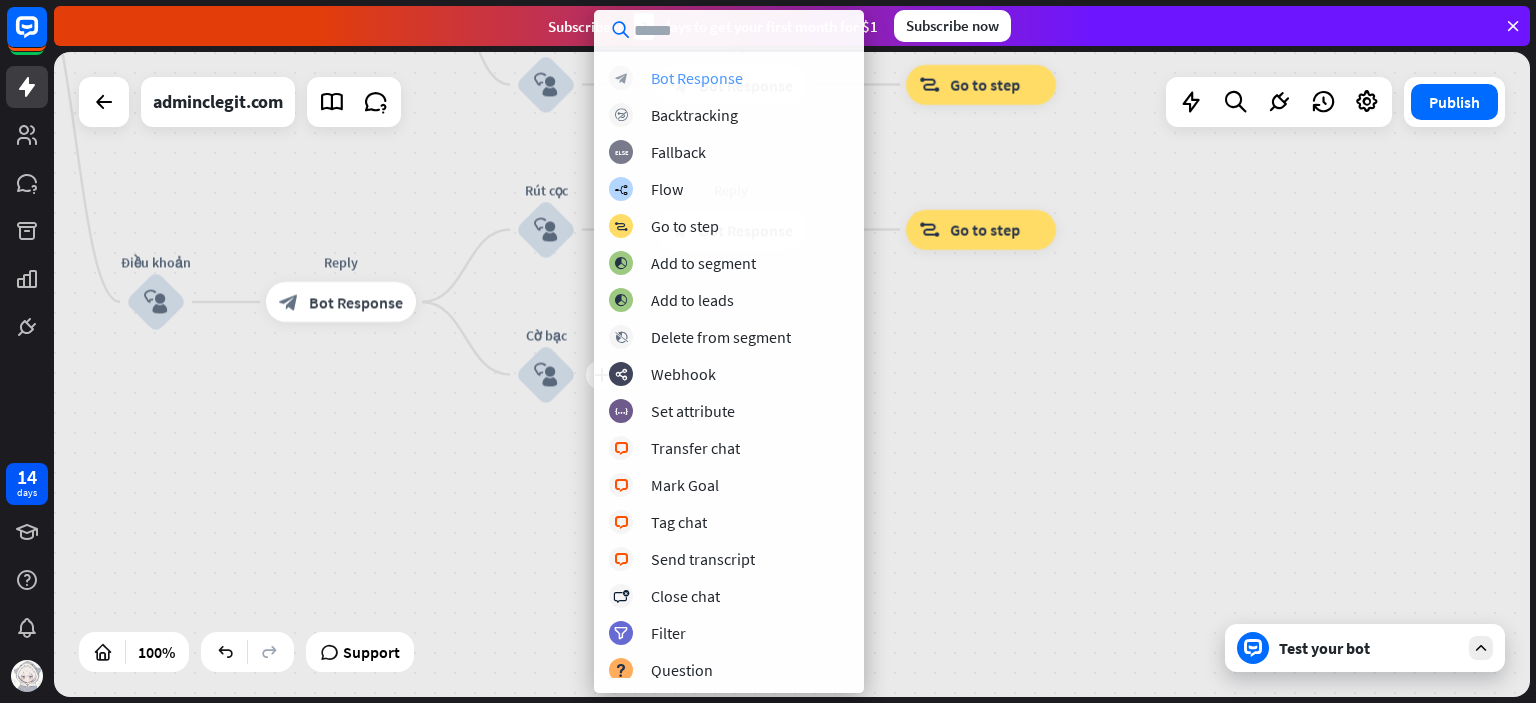 click on "Bot Response" at bounding box center (697, 78) 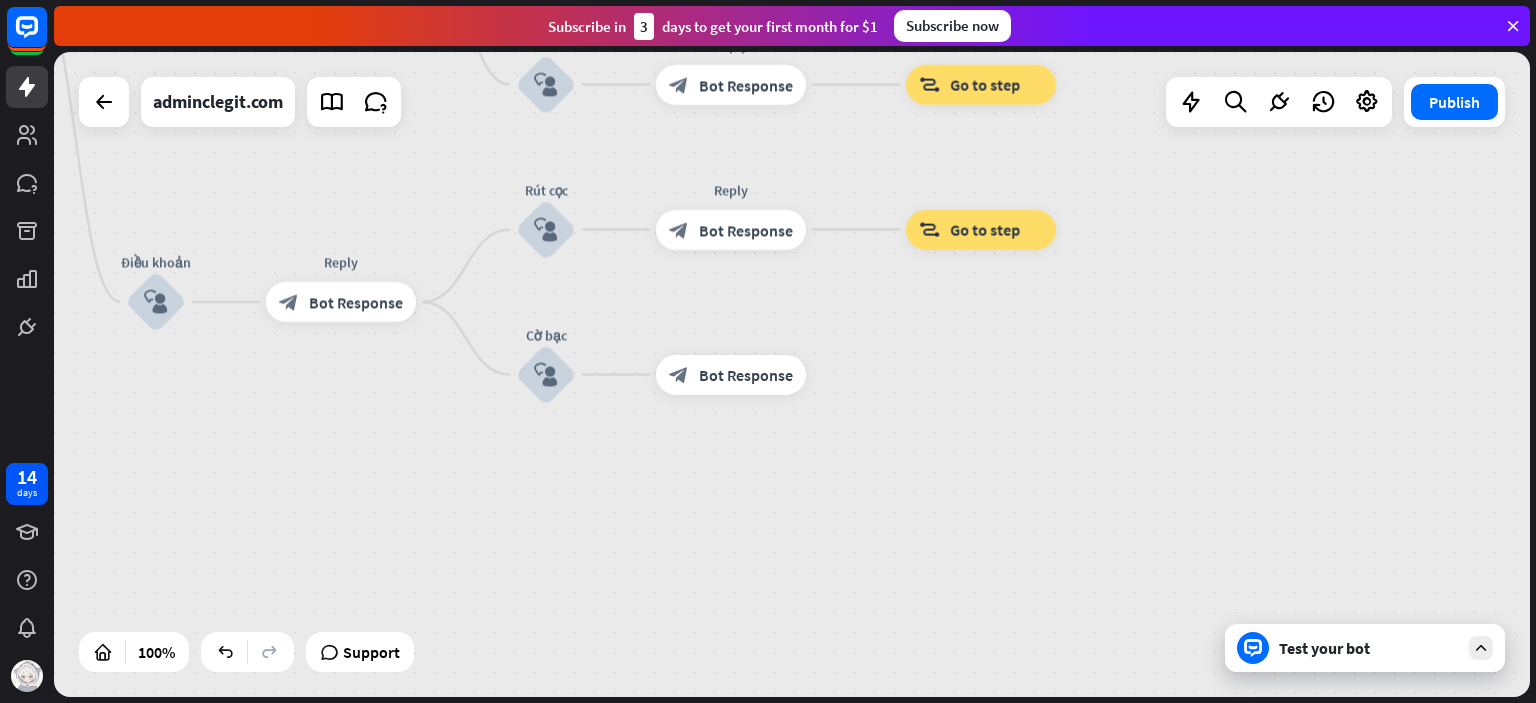 click on "Bot Response" at bounding box center (746, 375) 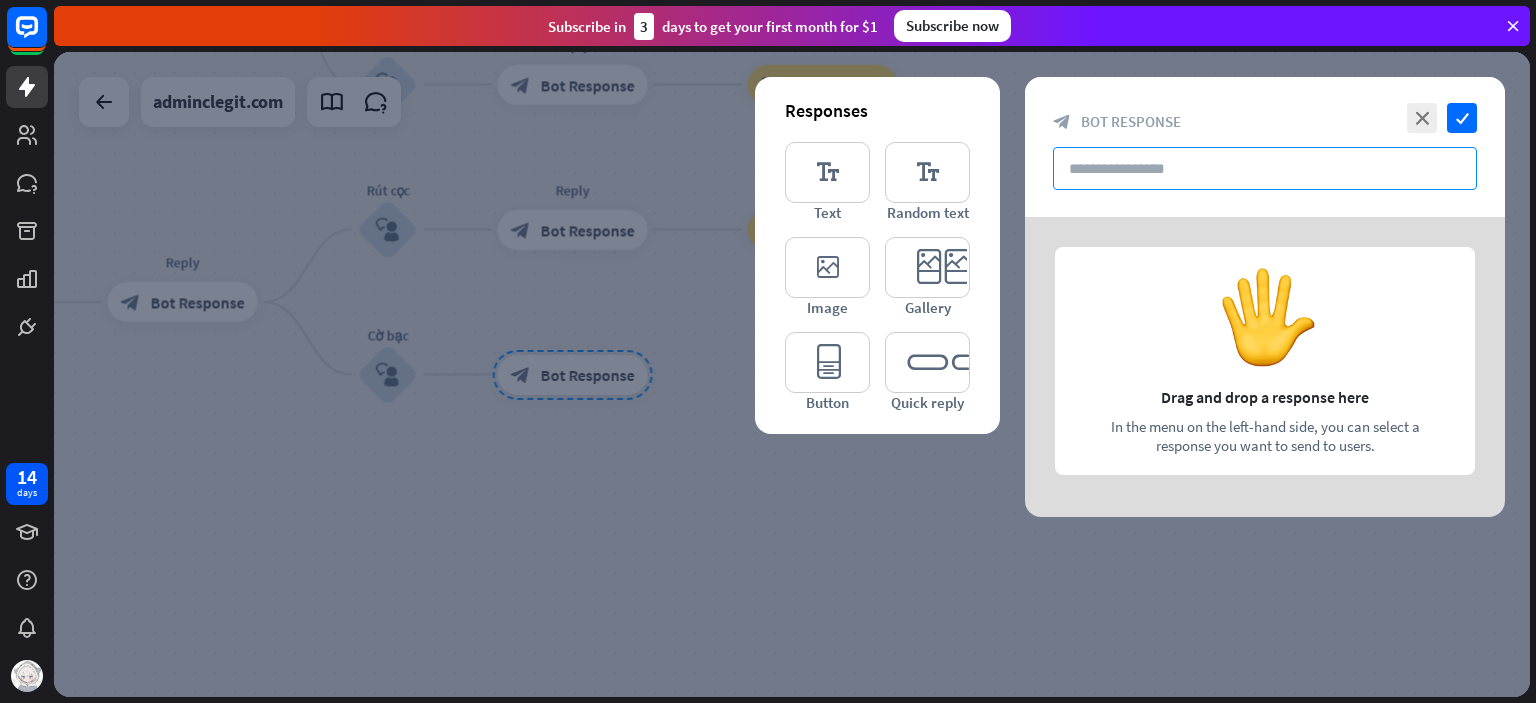 click at bounding box center (1265, 168) 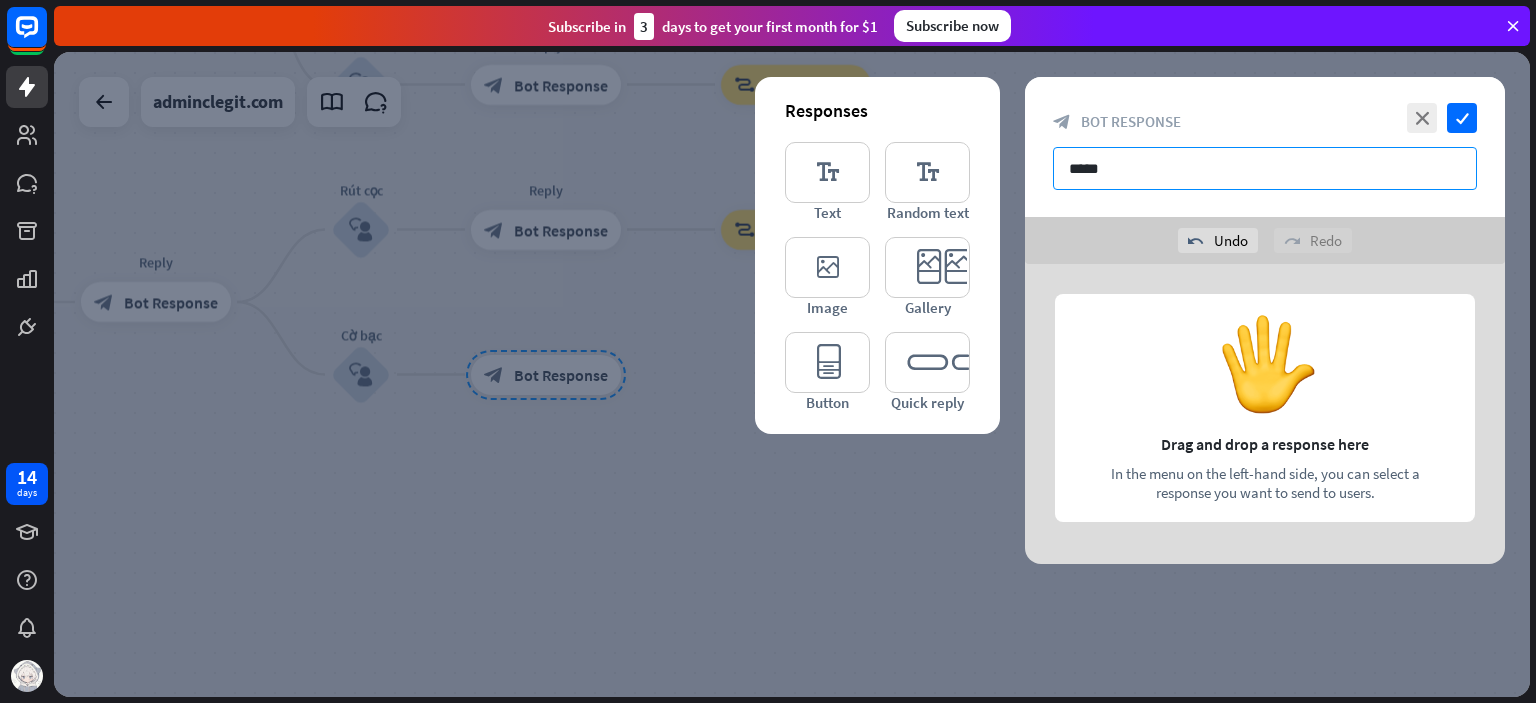 type on "*****" 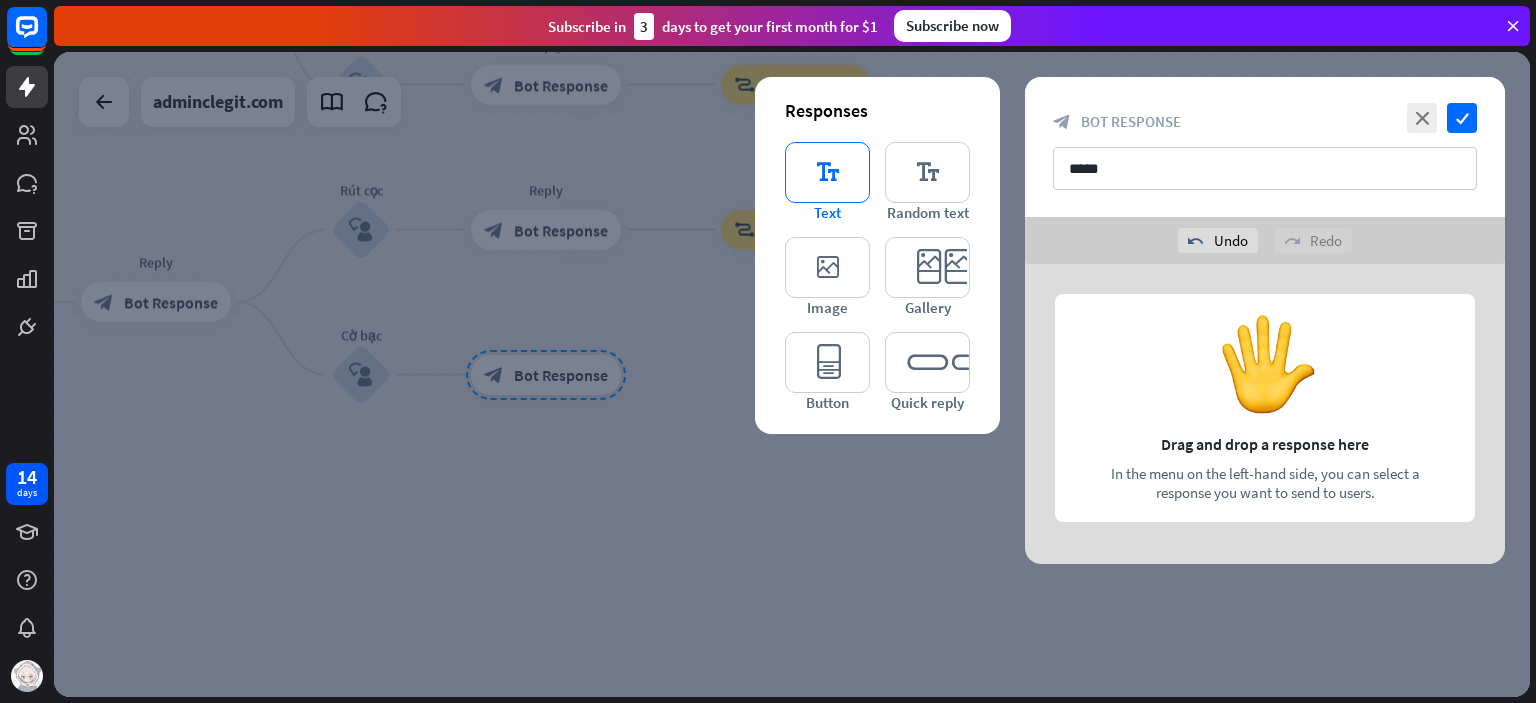click on "editor_text" at bounding box center (827, 172) 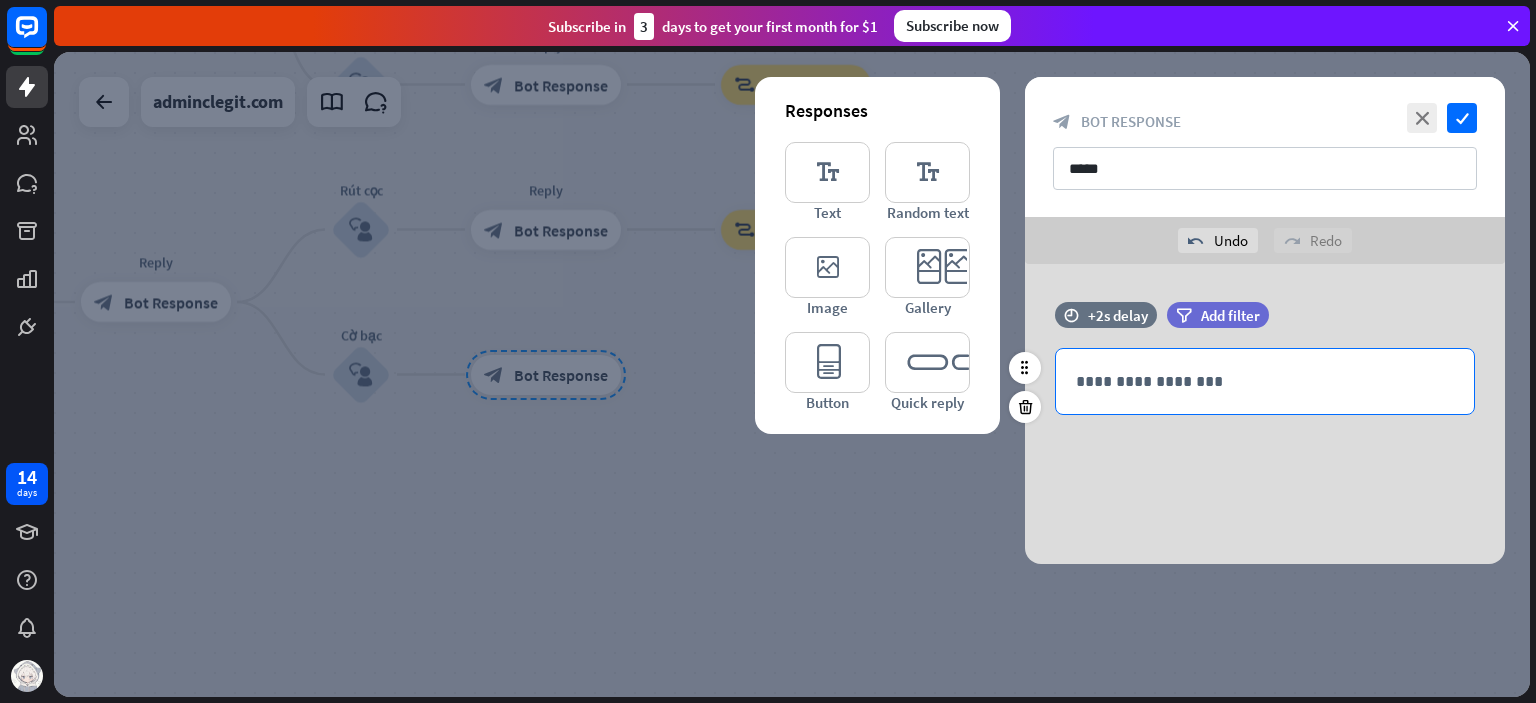 click on "**********" at bounding box center (1265, 381) 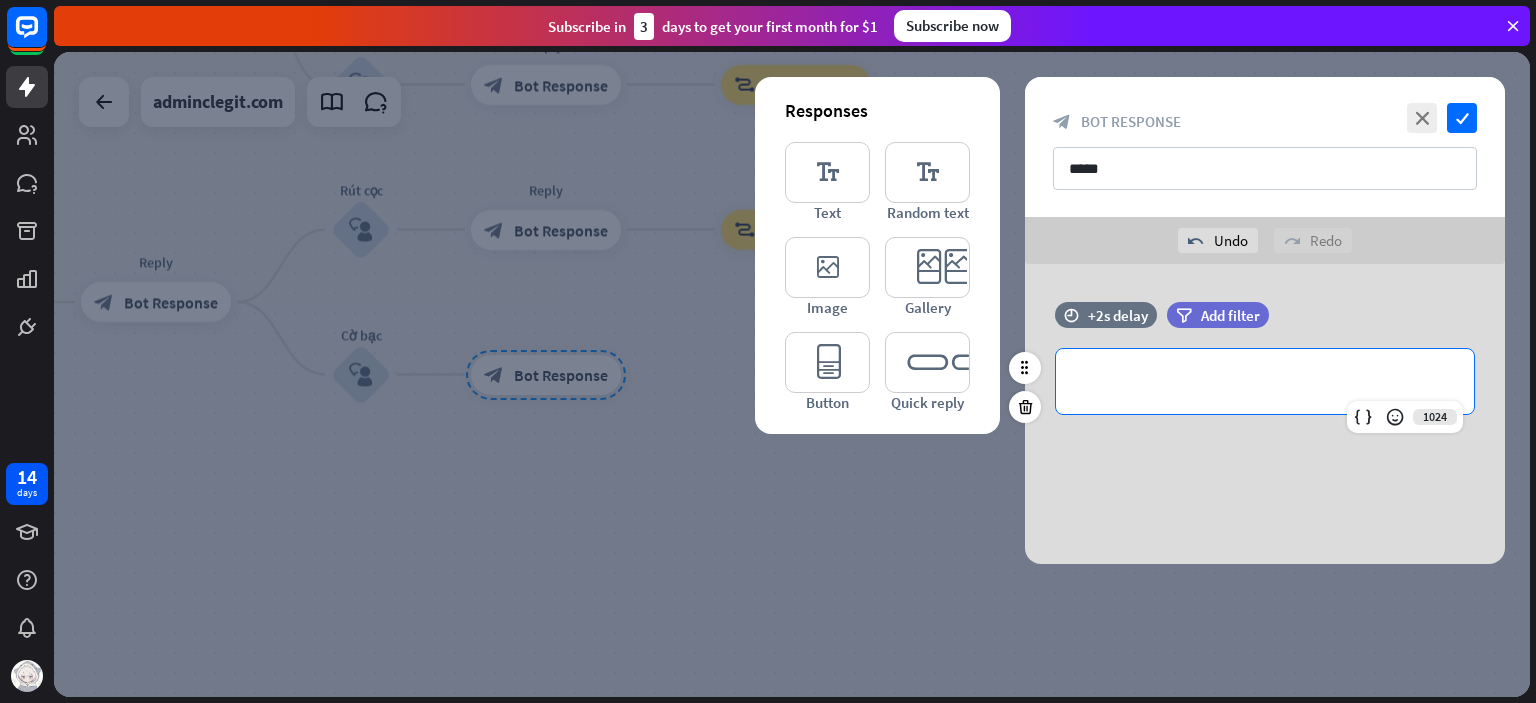 type 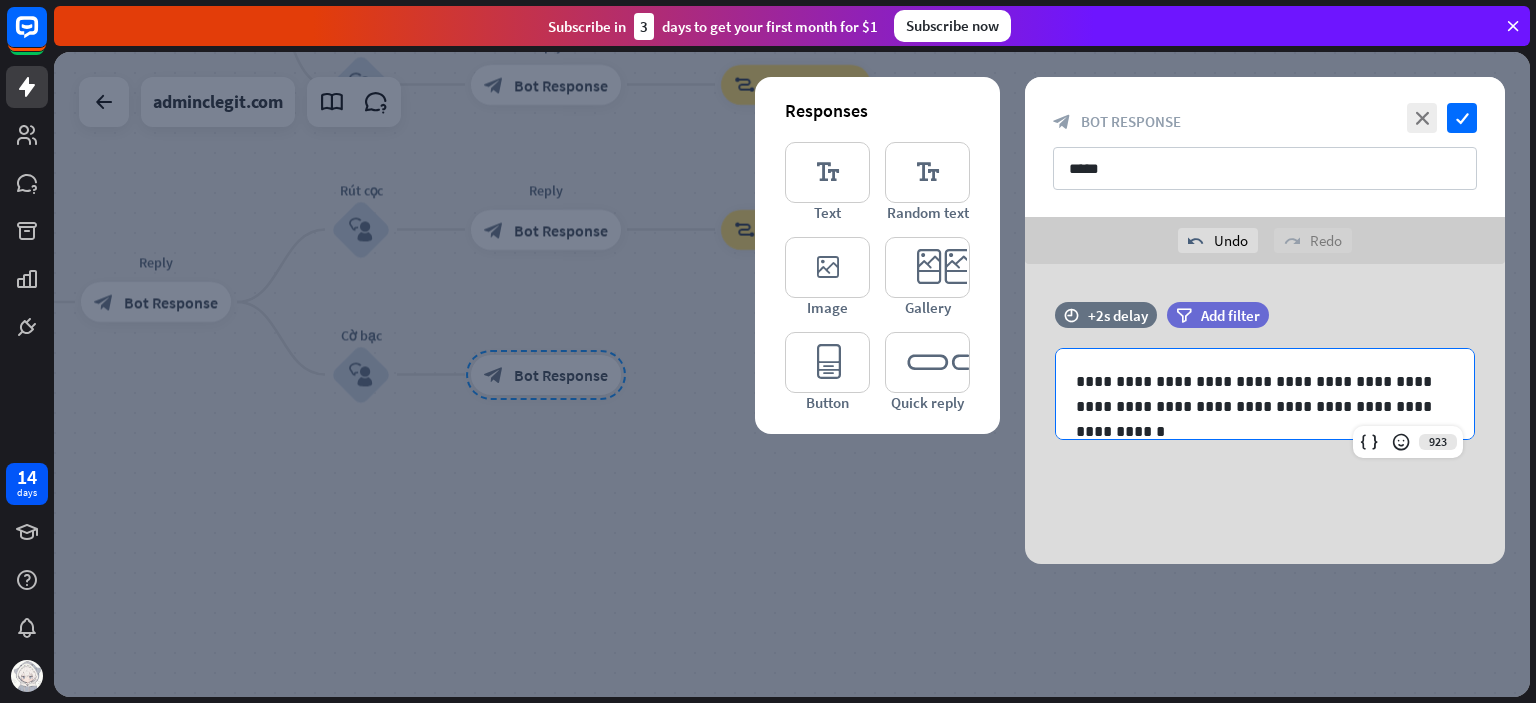 click on "**********" at bounding box center (1265, 414) 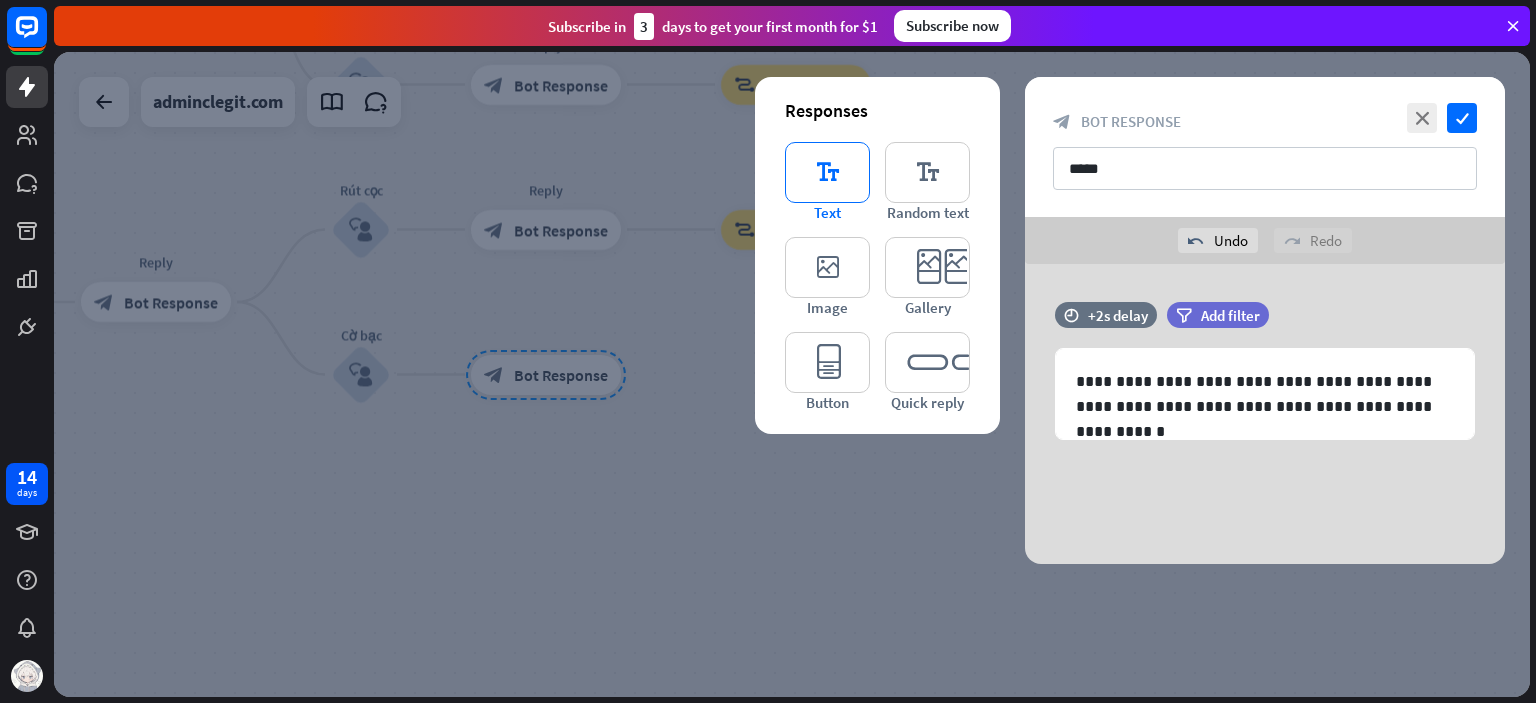 click on "editor_text" at bounding box center [827, 172] 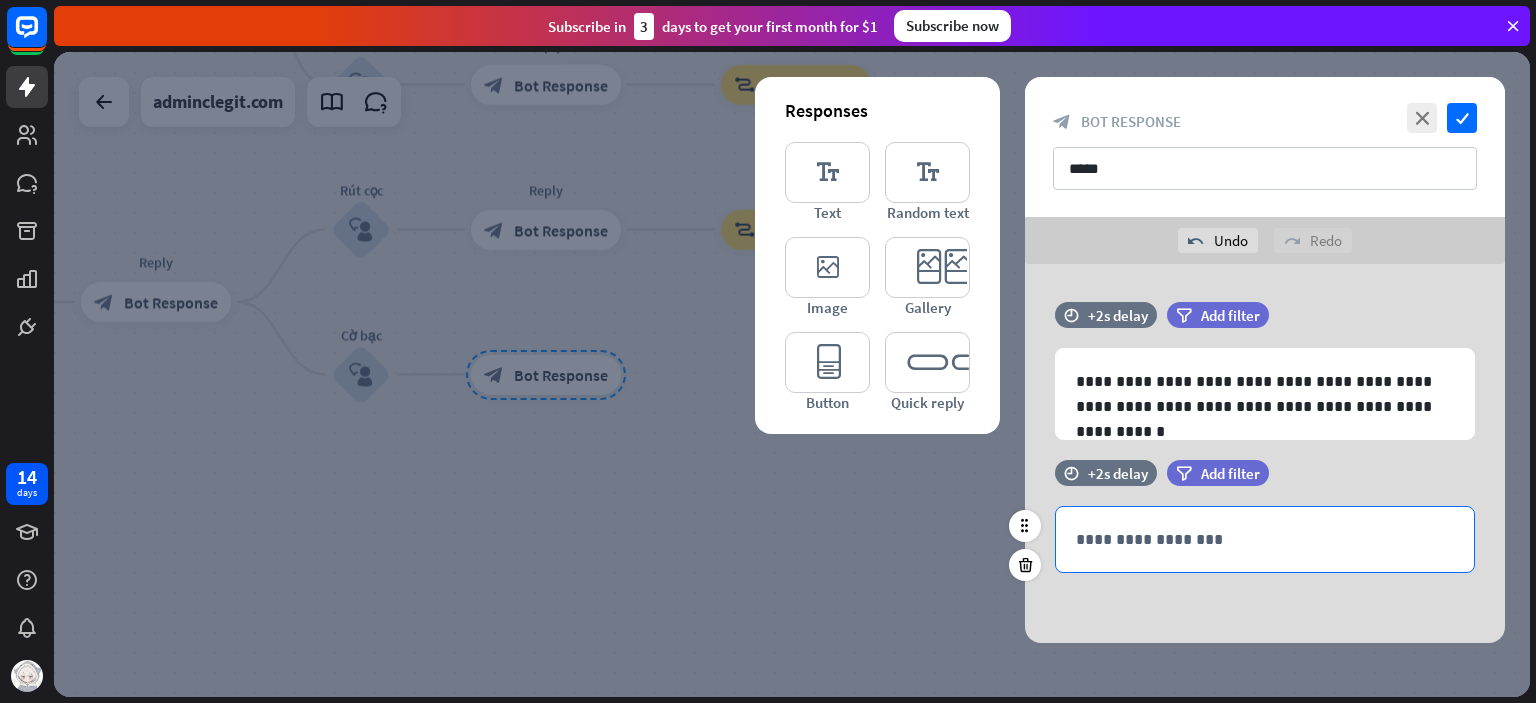 click on "**********" at bounding box center [1265, 539] 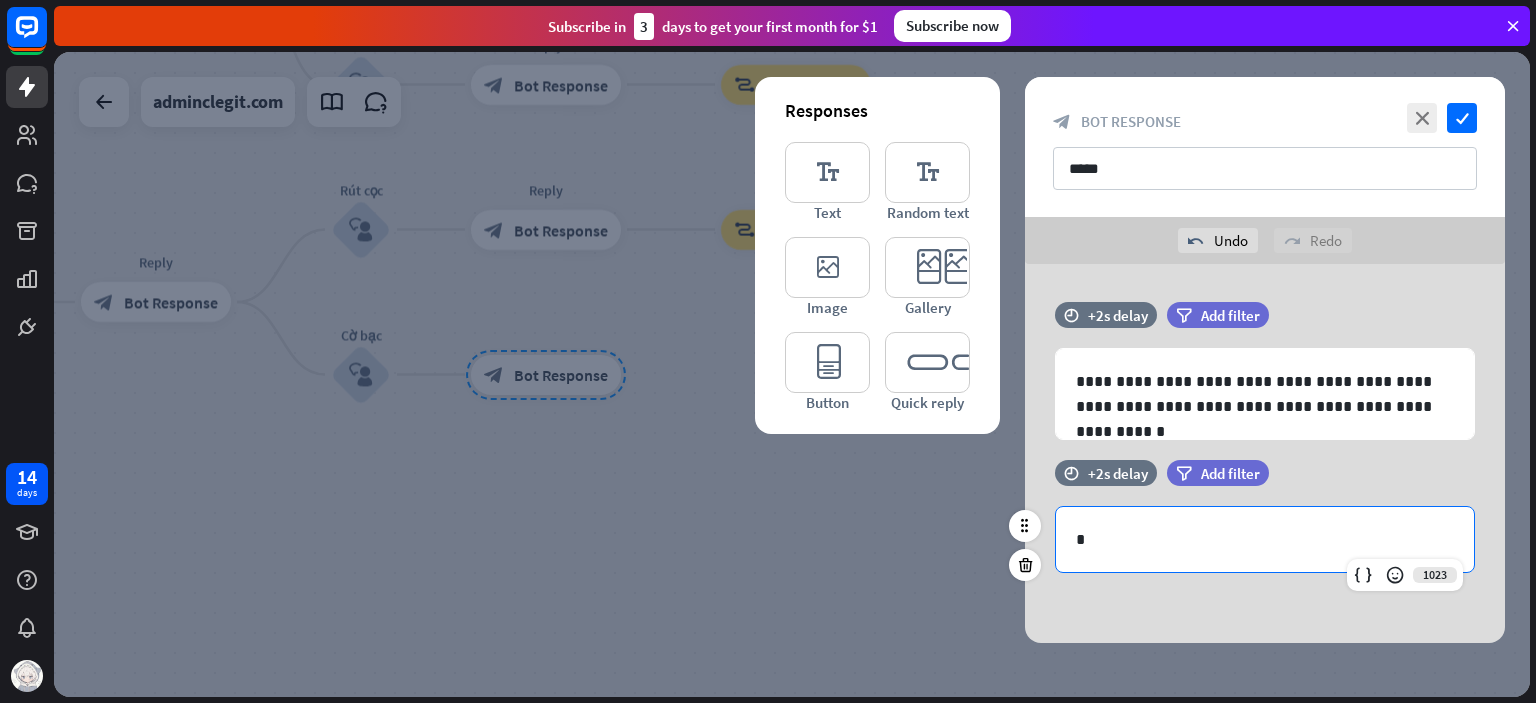 type 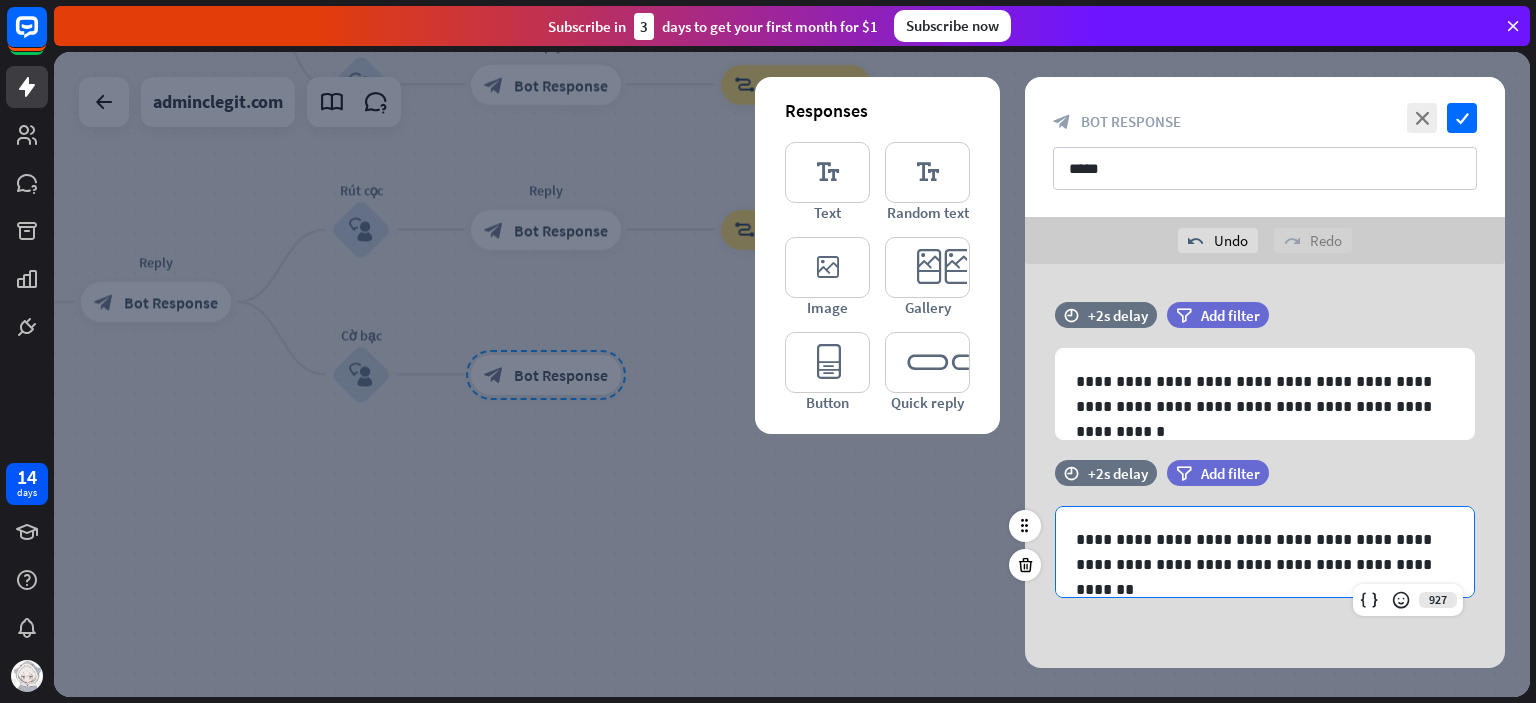 click on "time   +2s delay          filter   Add filter" at bounding box center (1265, 483) 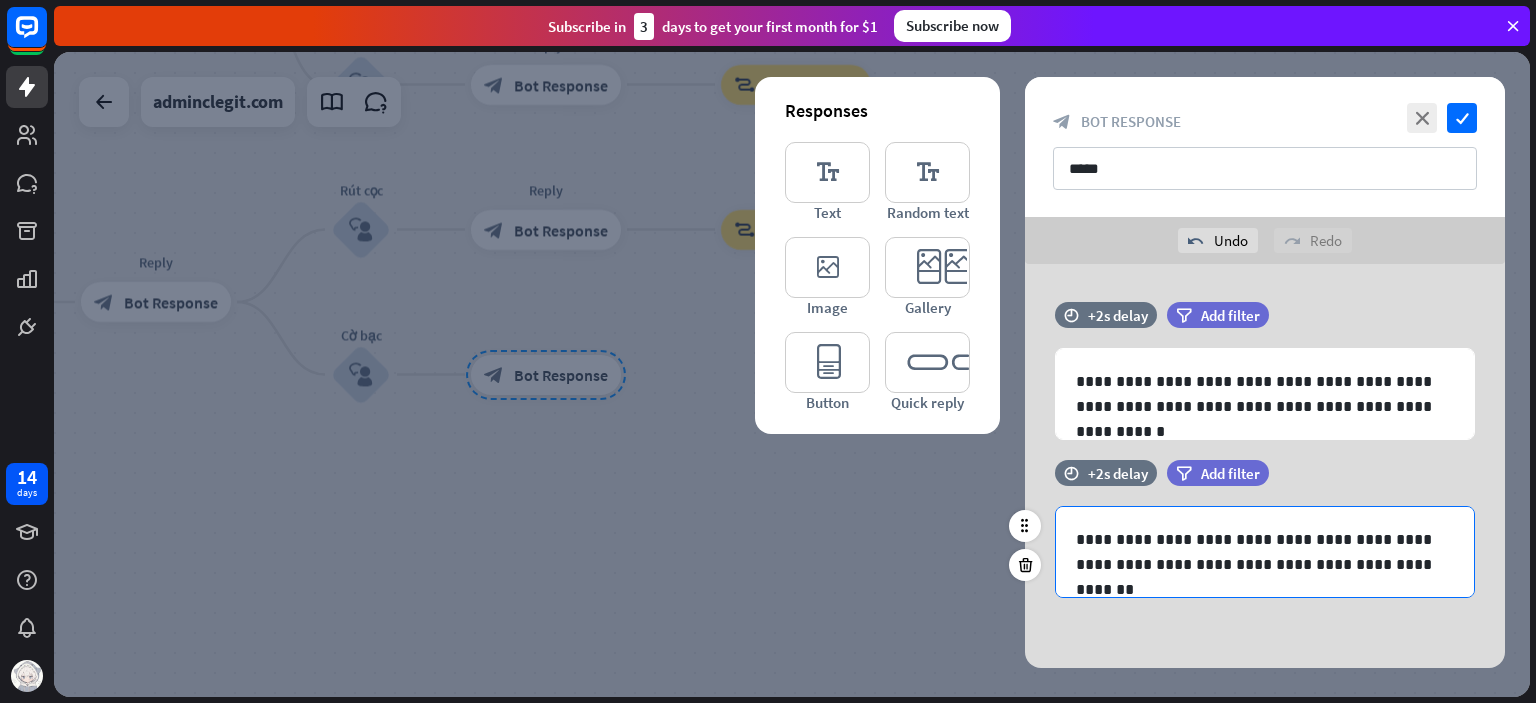 click on "**********" at bounding box center [1265, 552] 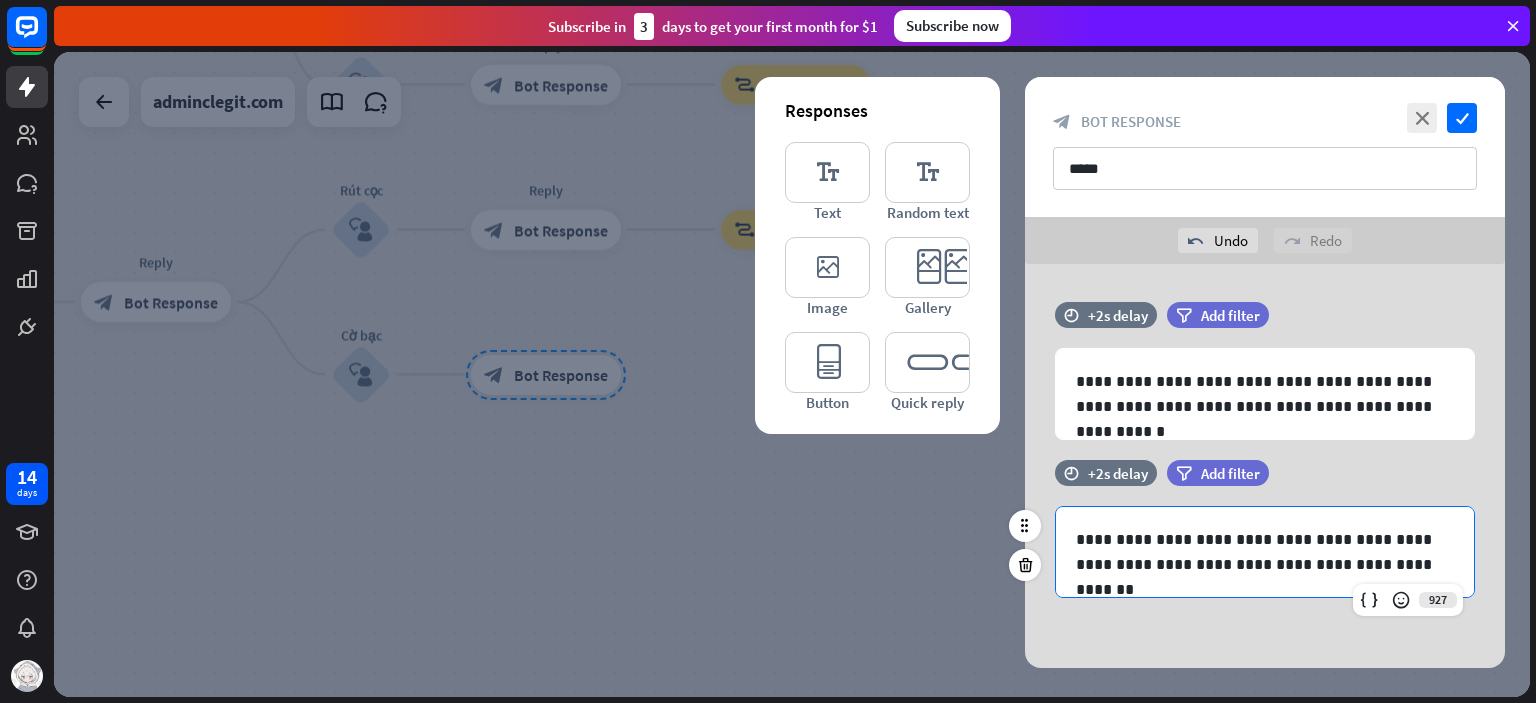 click on "time   +2s delay          filter   Add filter" at bounding box center [1265, 483] 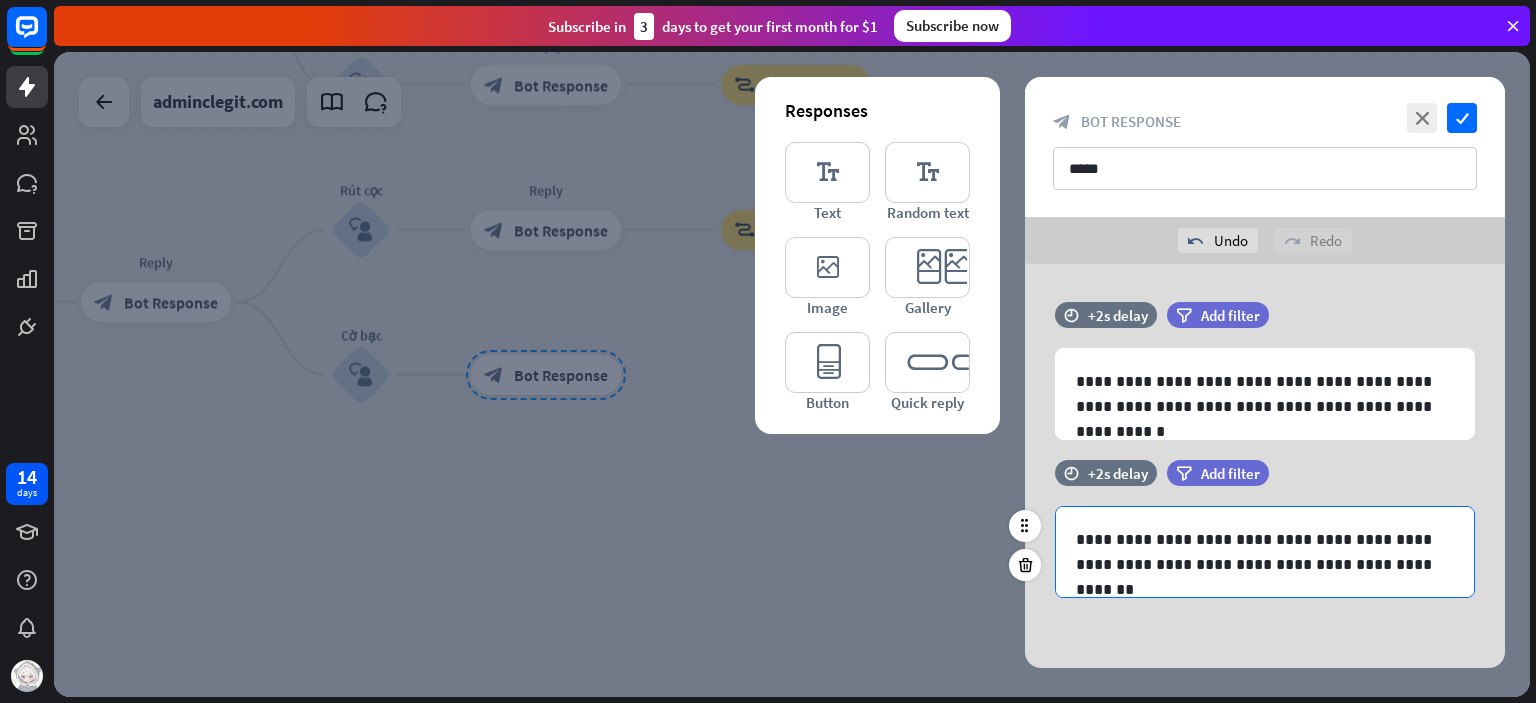 click on "**********" at bounding box center (1265, 552) 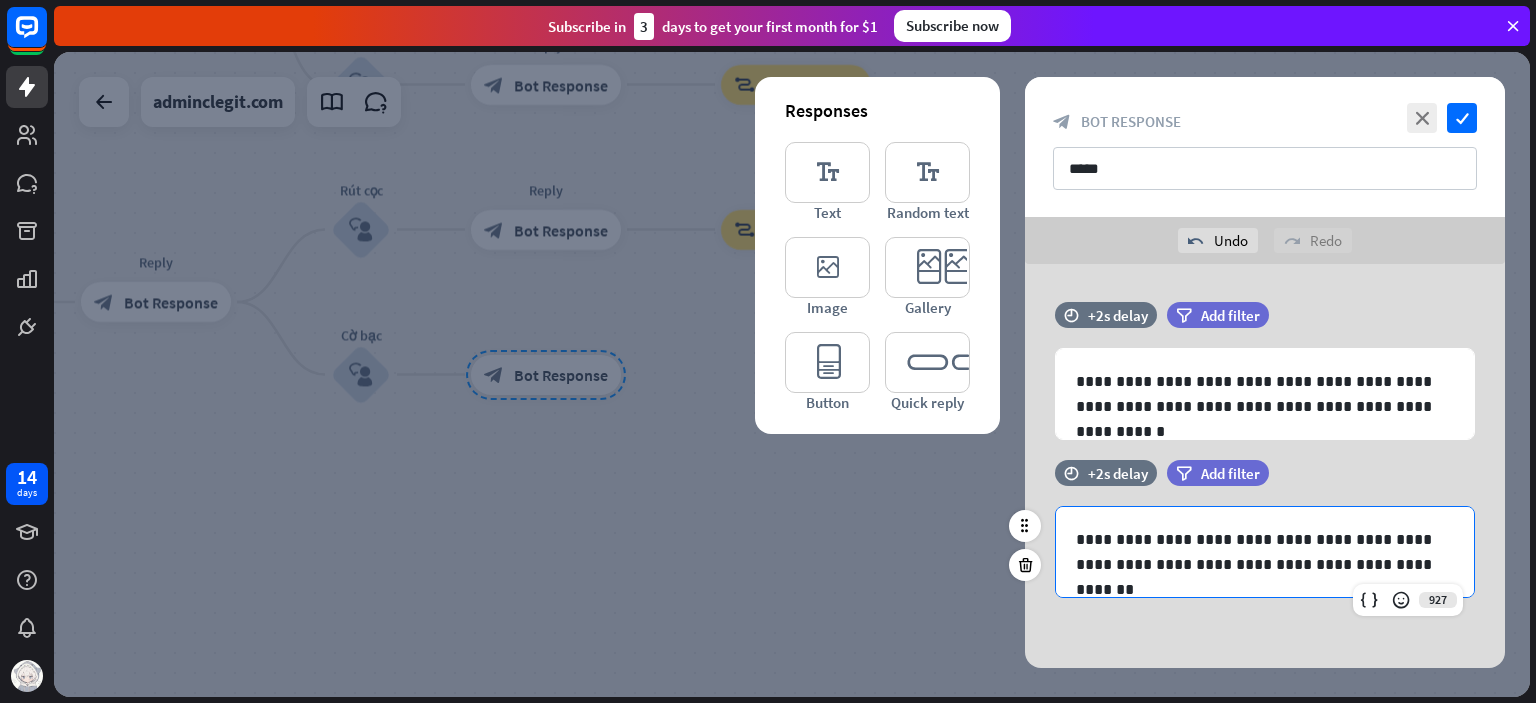 click on "time   +2s delay          filter   Add filter" at bounding box center (1265, 483) 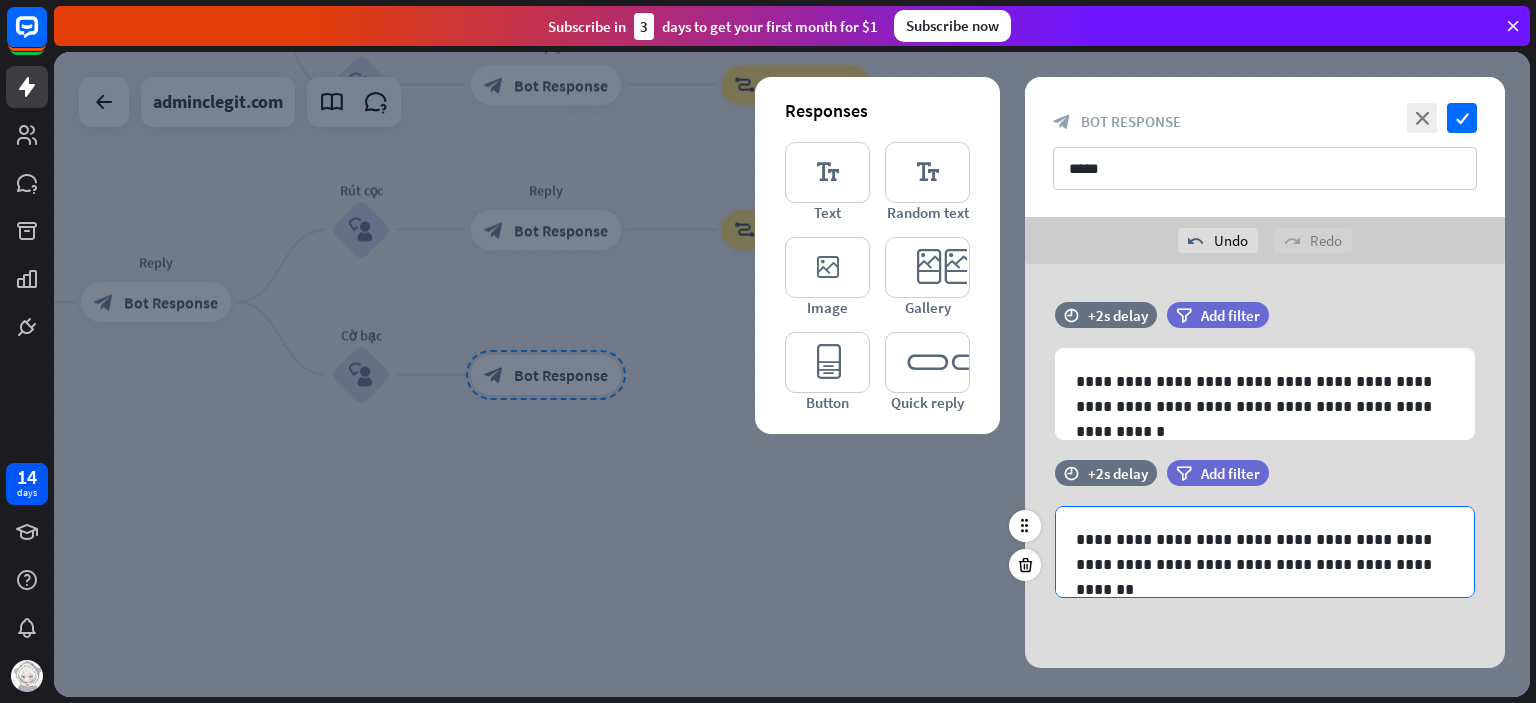 click on "**********" at bounding box center (1265, 552) 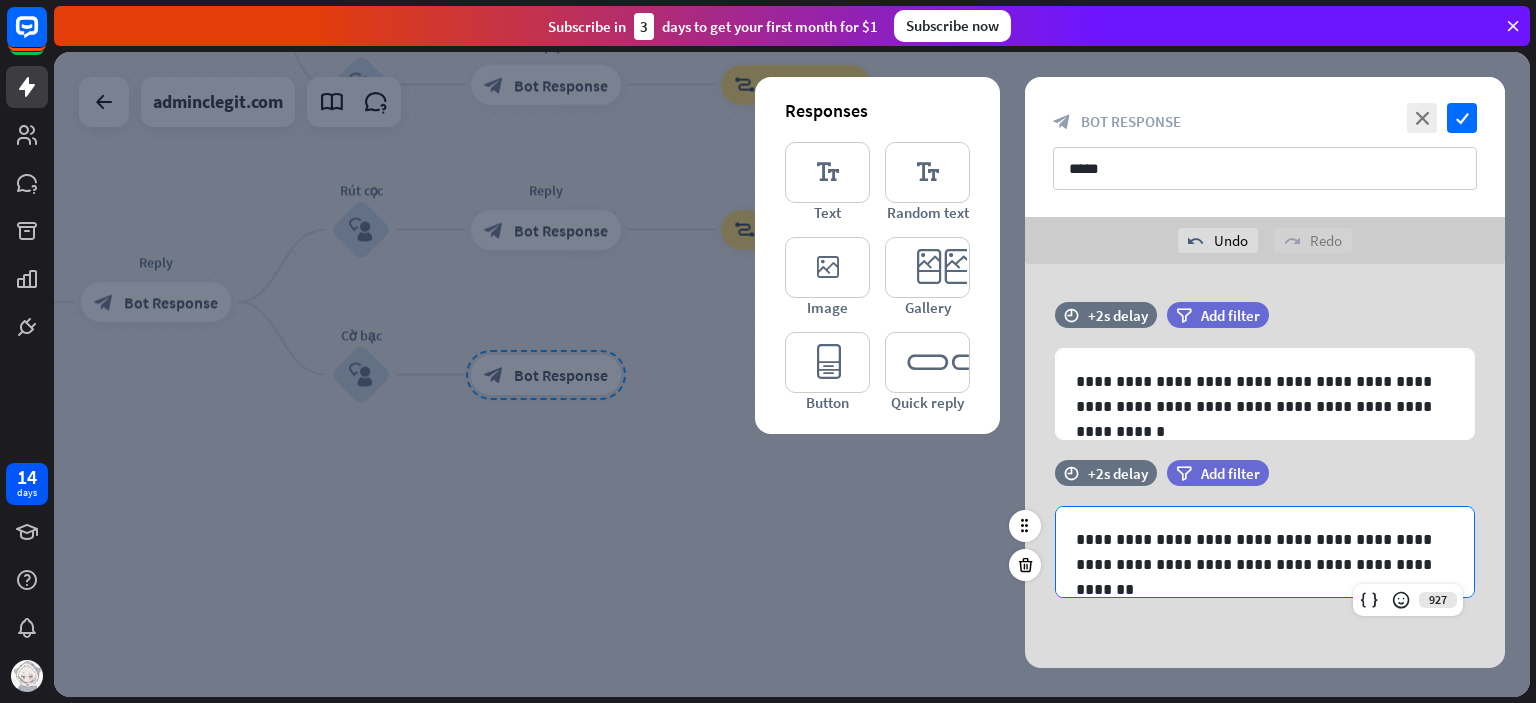 click on "**********" at bounding box center (1265, 552) 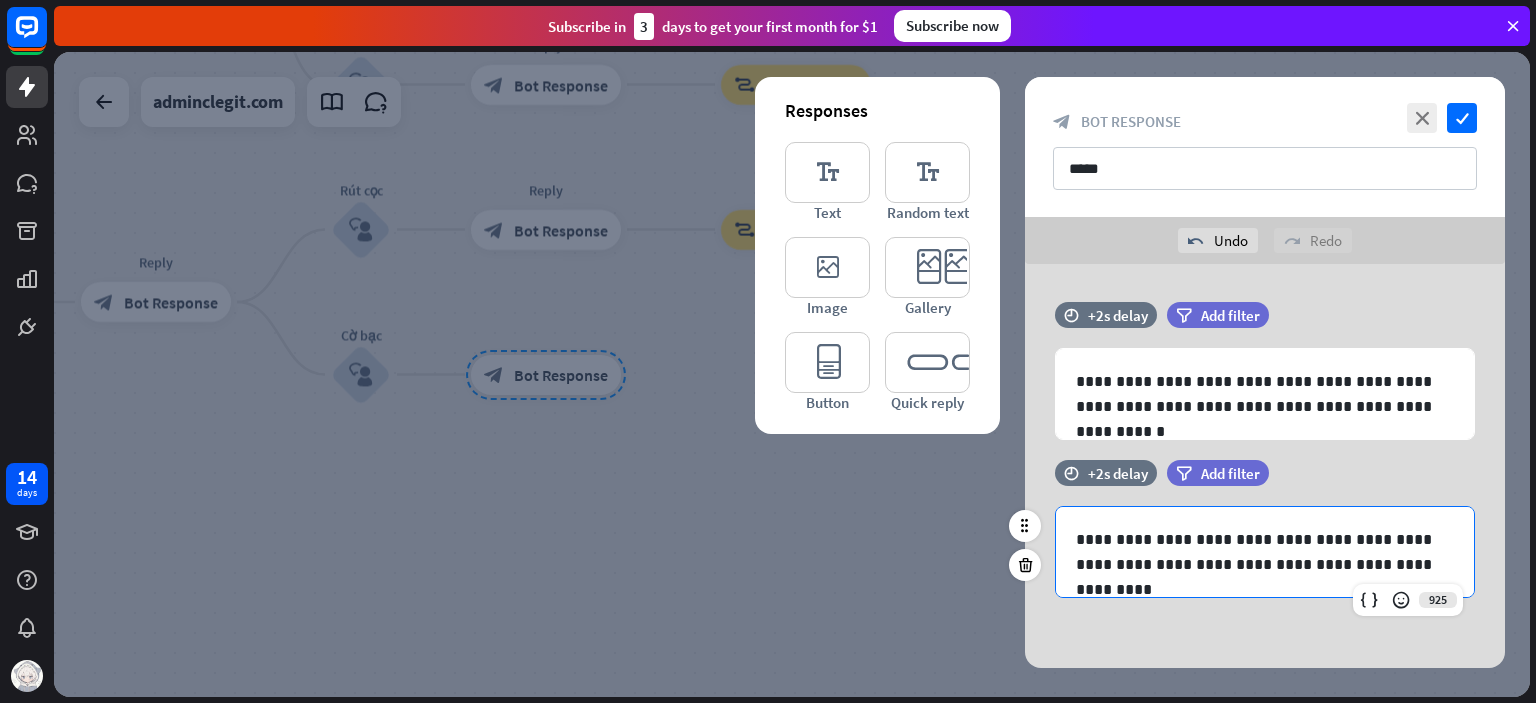 click on "**********" at bounding box center (1265, 552) 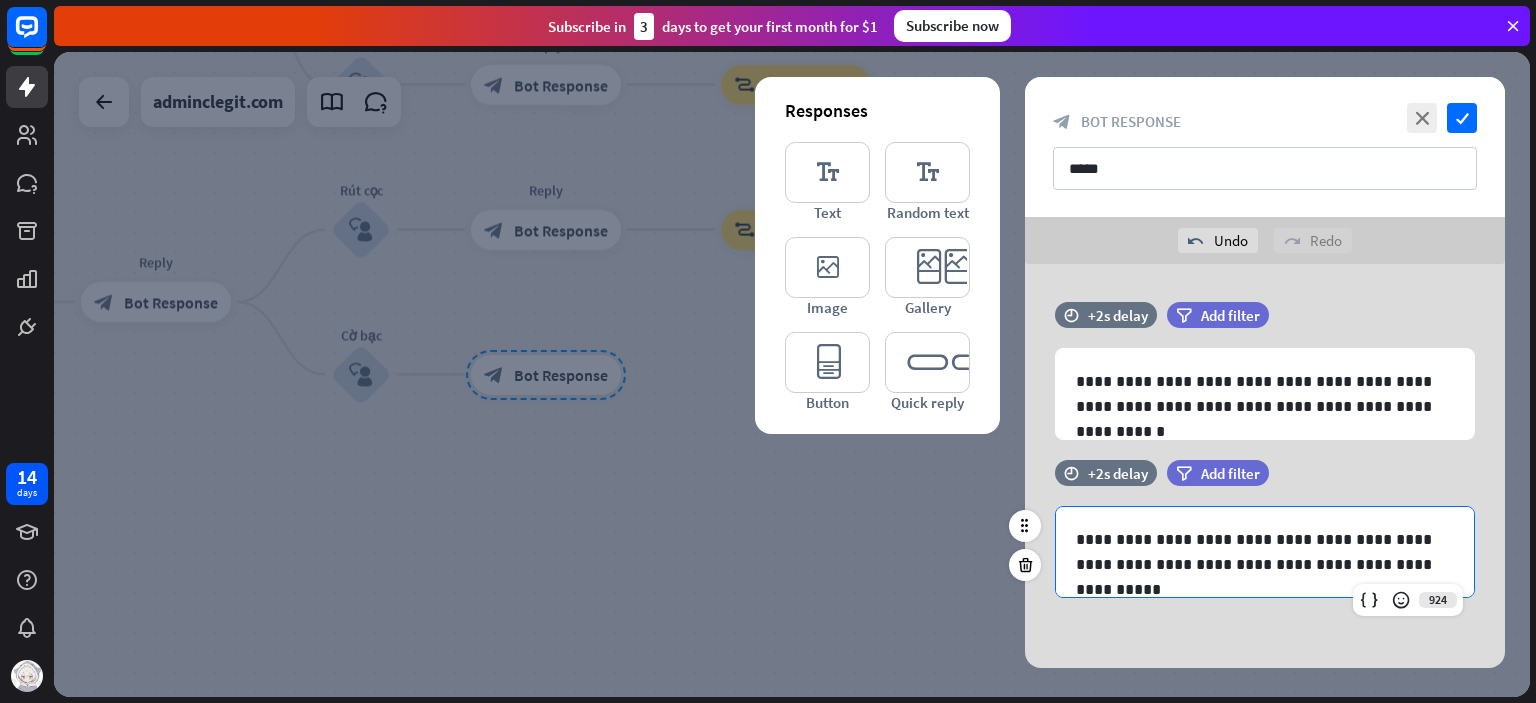 click on "**********" at bounding box center (1265, 552) 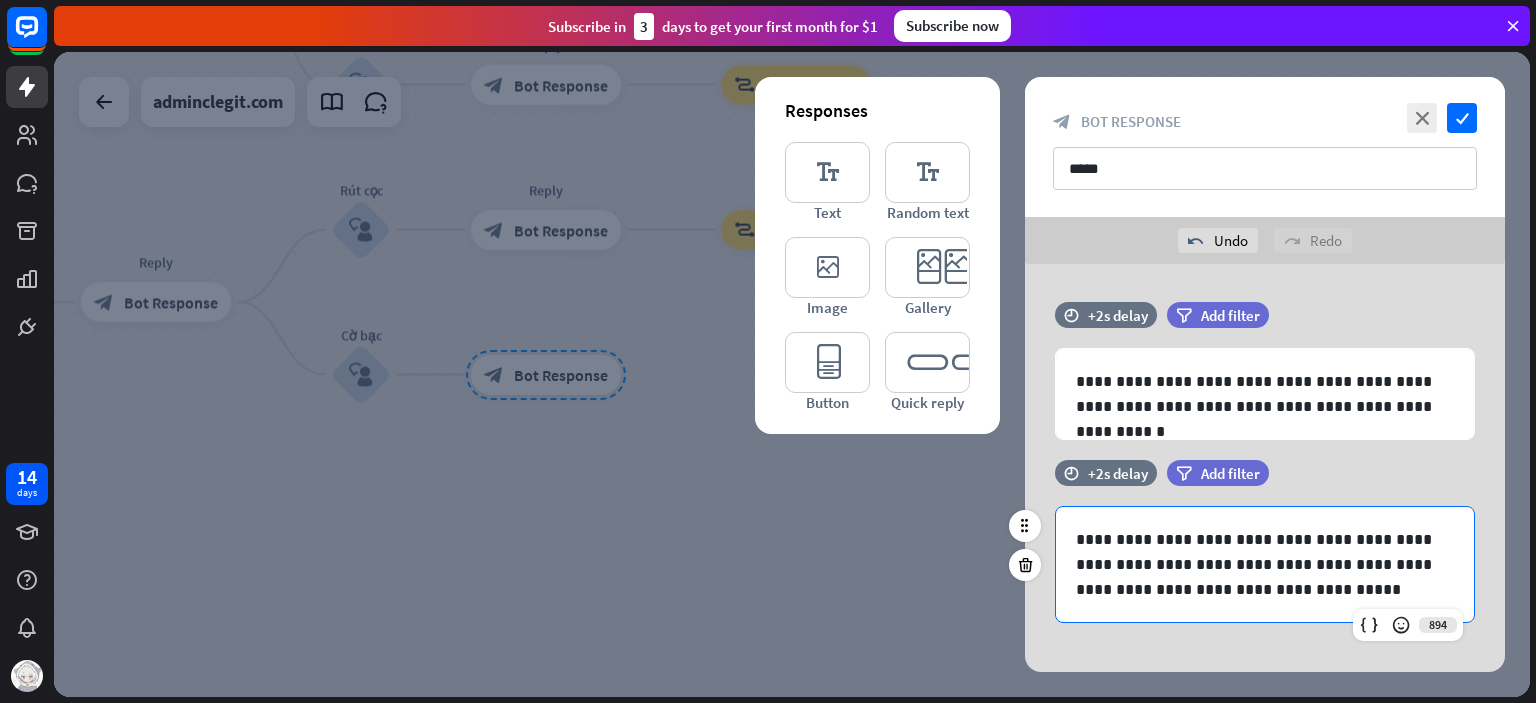 click on "time   +2s delay          filter   Add filter" at bounding box center [1265, 483] 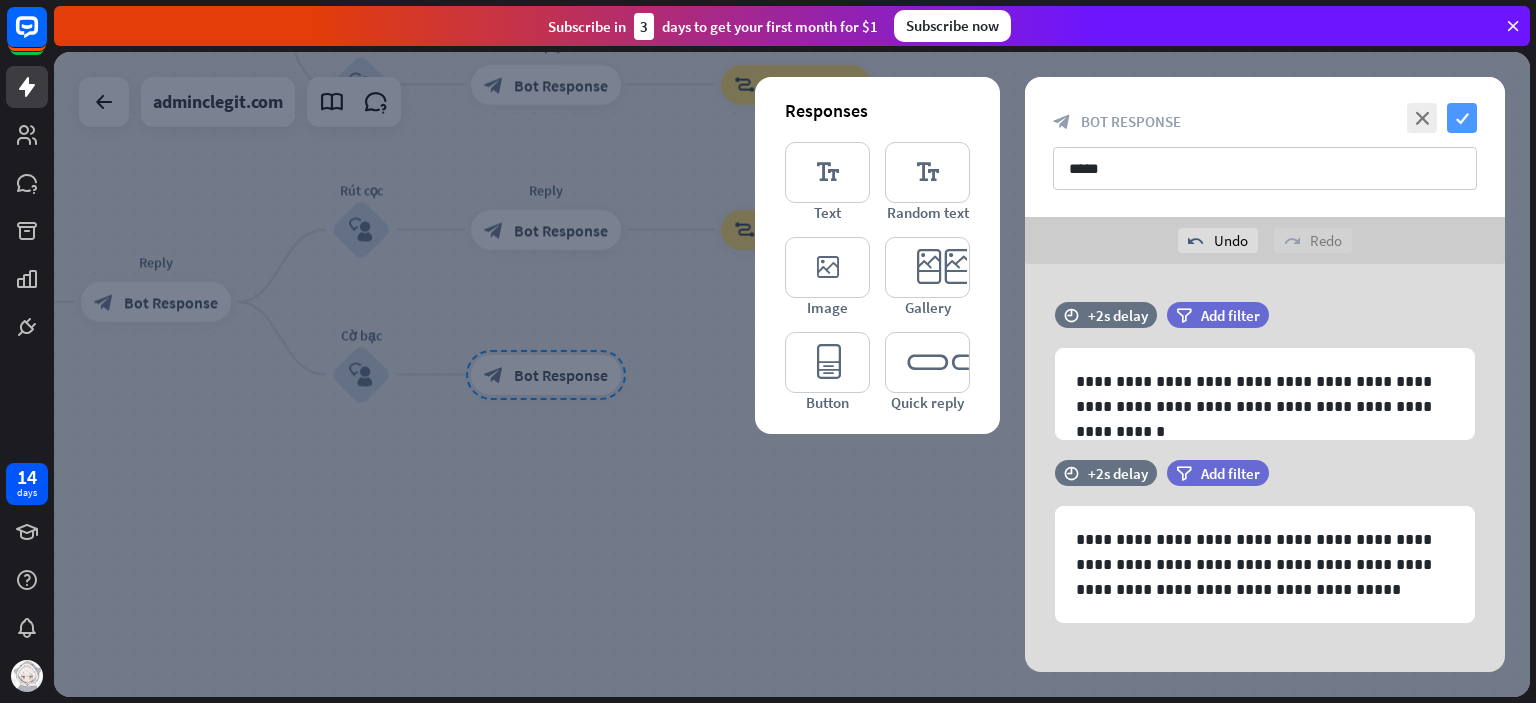 click on "check" at bounding box center (1462, 118) 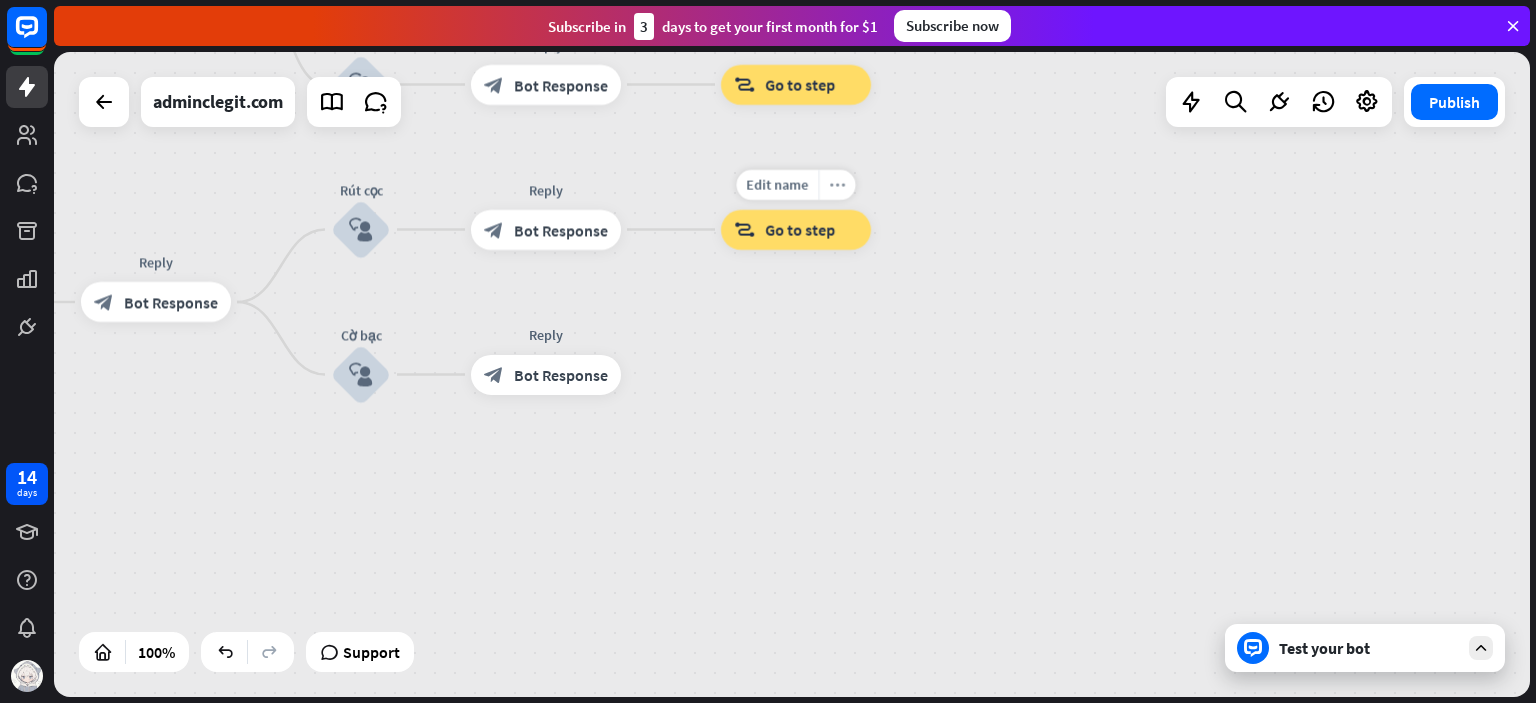 click on "more_horiz" at bounding box center [837, 185] 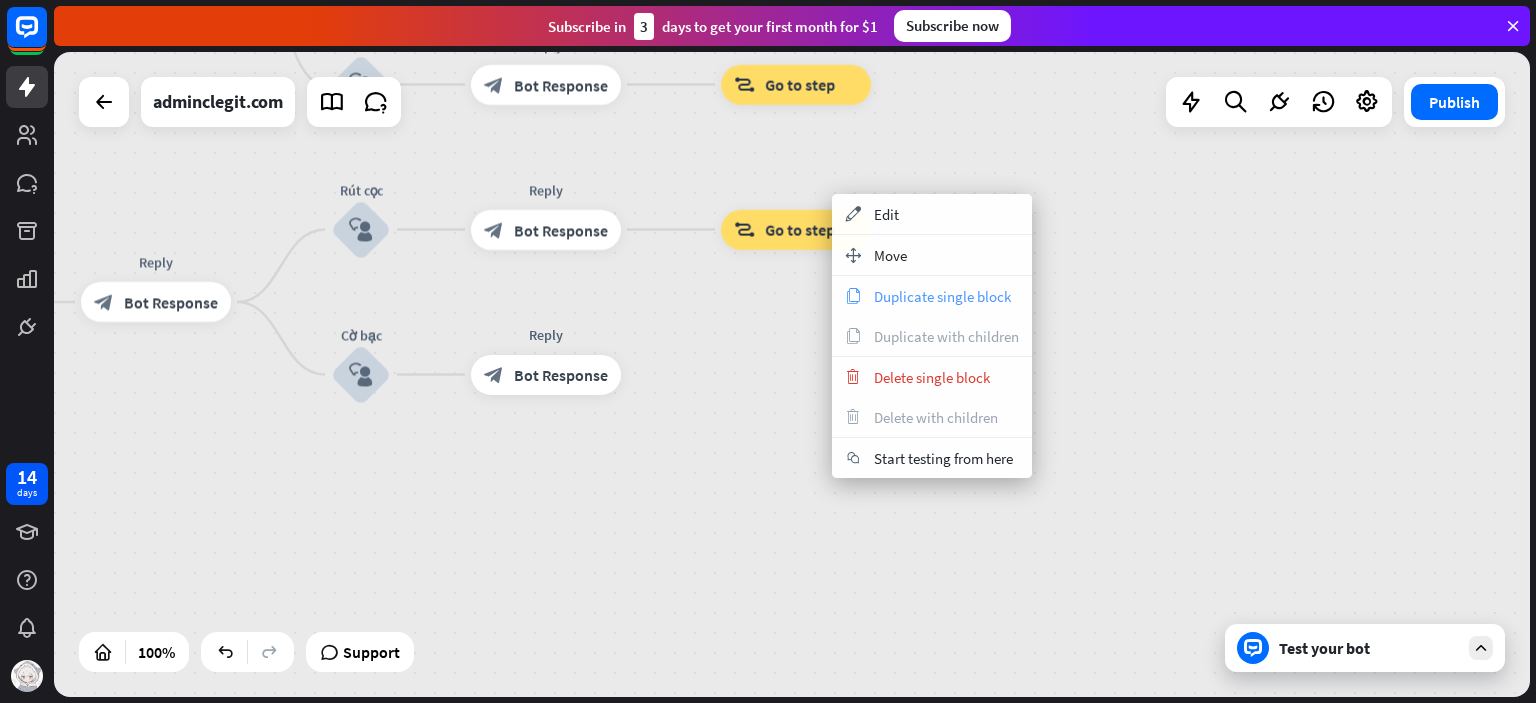click on "copy   Duplicate single block" at bounding box center (932, 296) 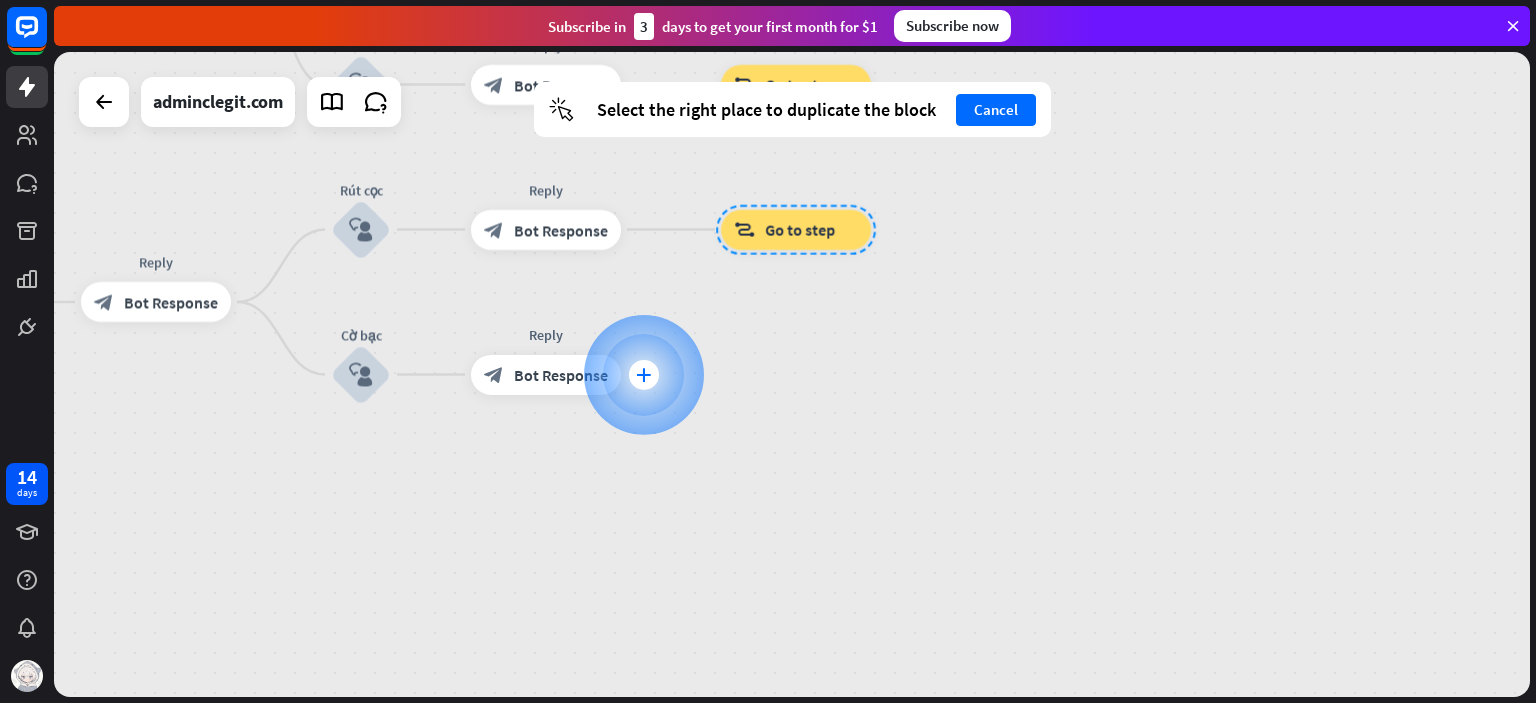 click at bounding box center [644, 375] 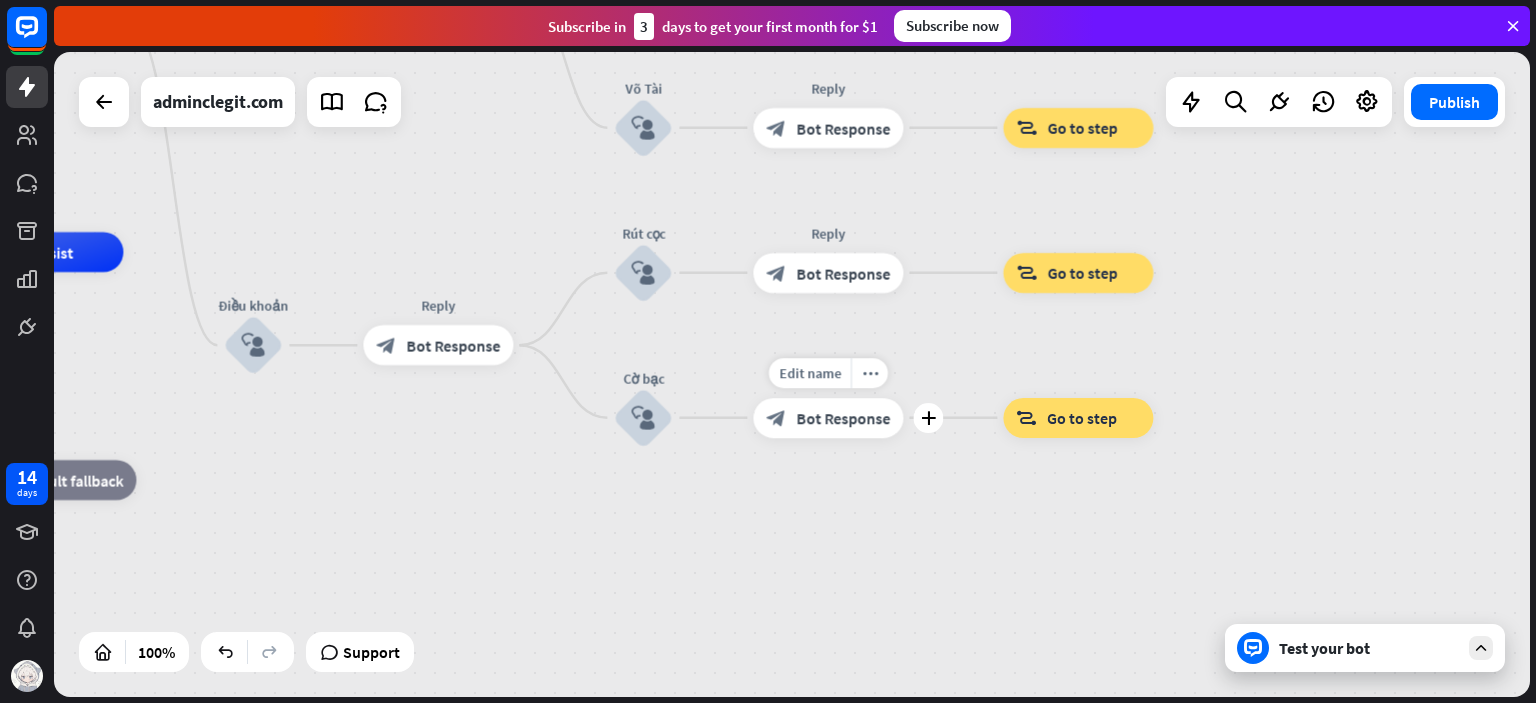 click on "Bot Response" at bounding box center (453, 345) 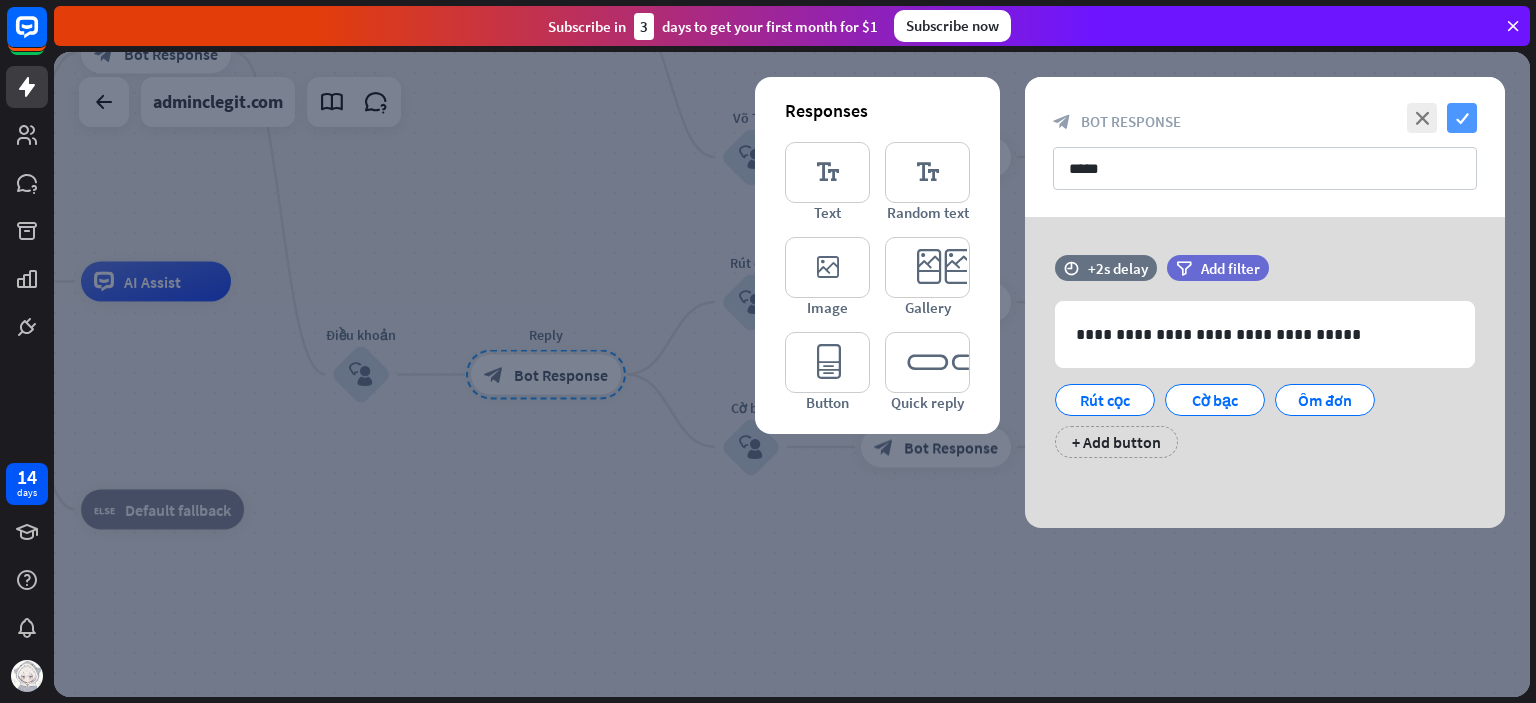 click on "check" at bounding box center [1462, 118] 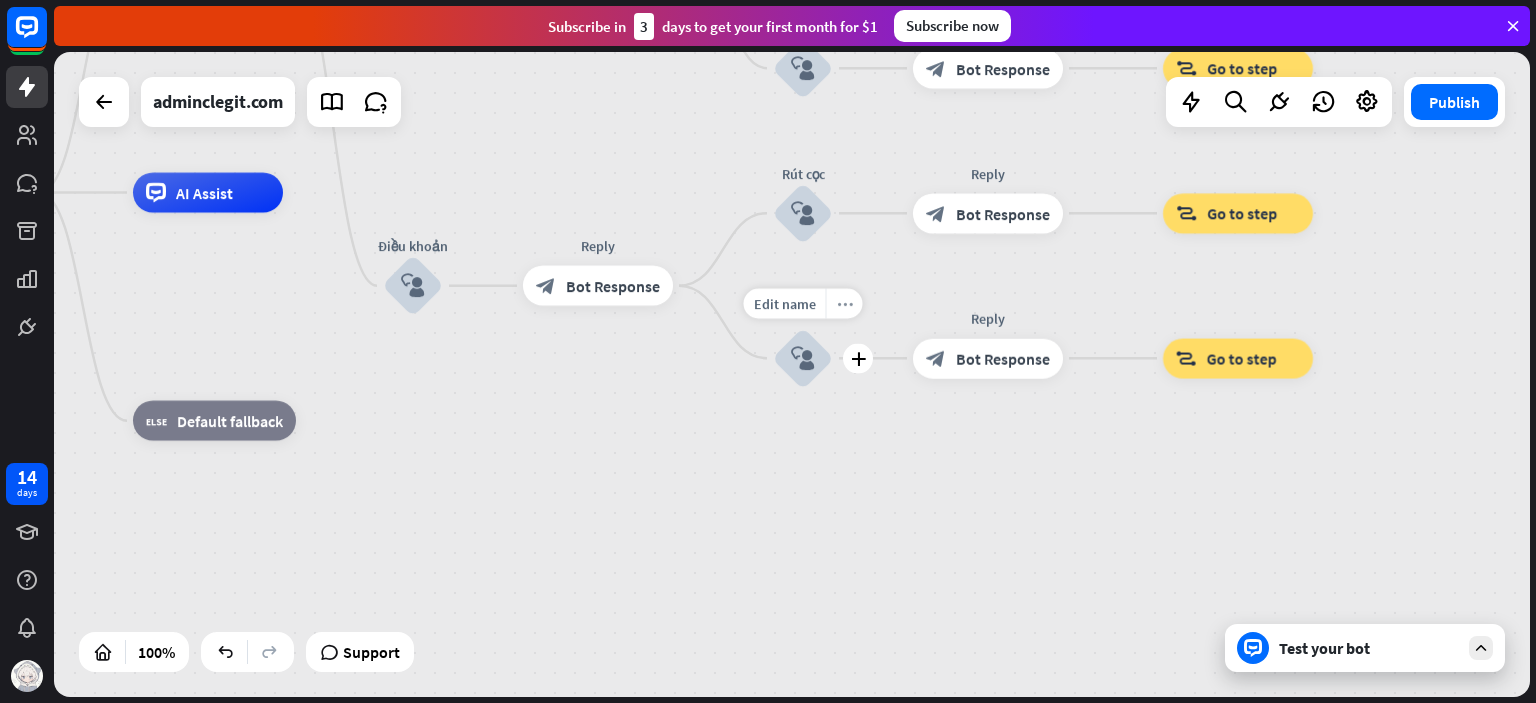 click on "more_horiz" at bounding box center [844, 303] 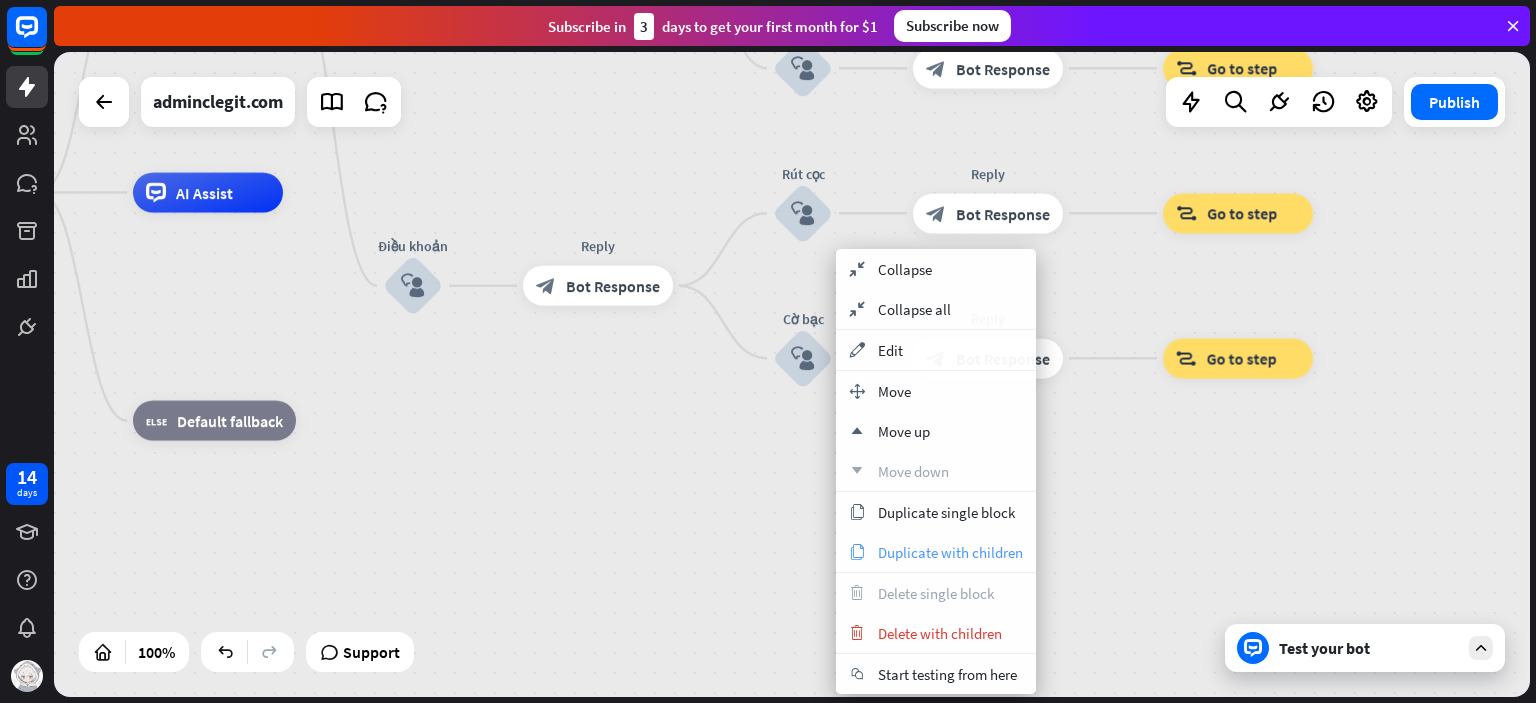 click on "copy   Duplicate with children" at bounding box center [936, 552] 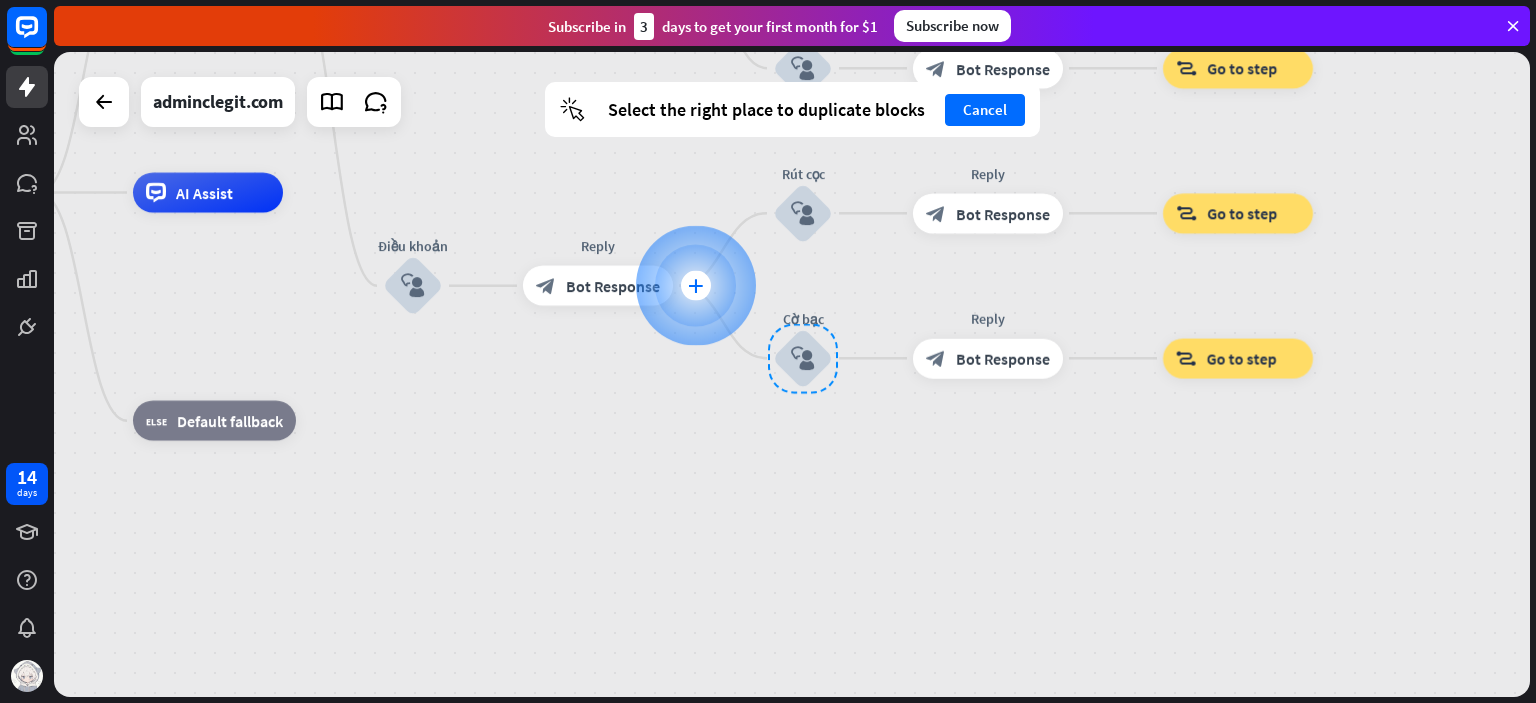 click on "plus" at bounding box center (696, 286) 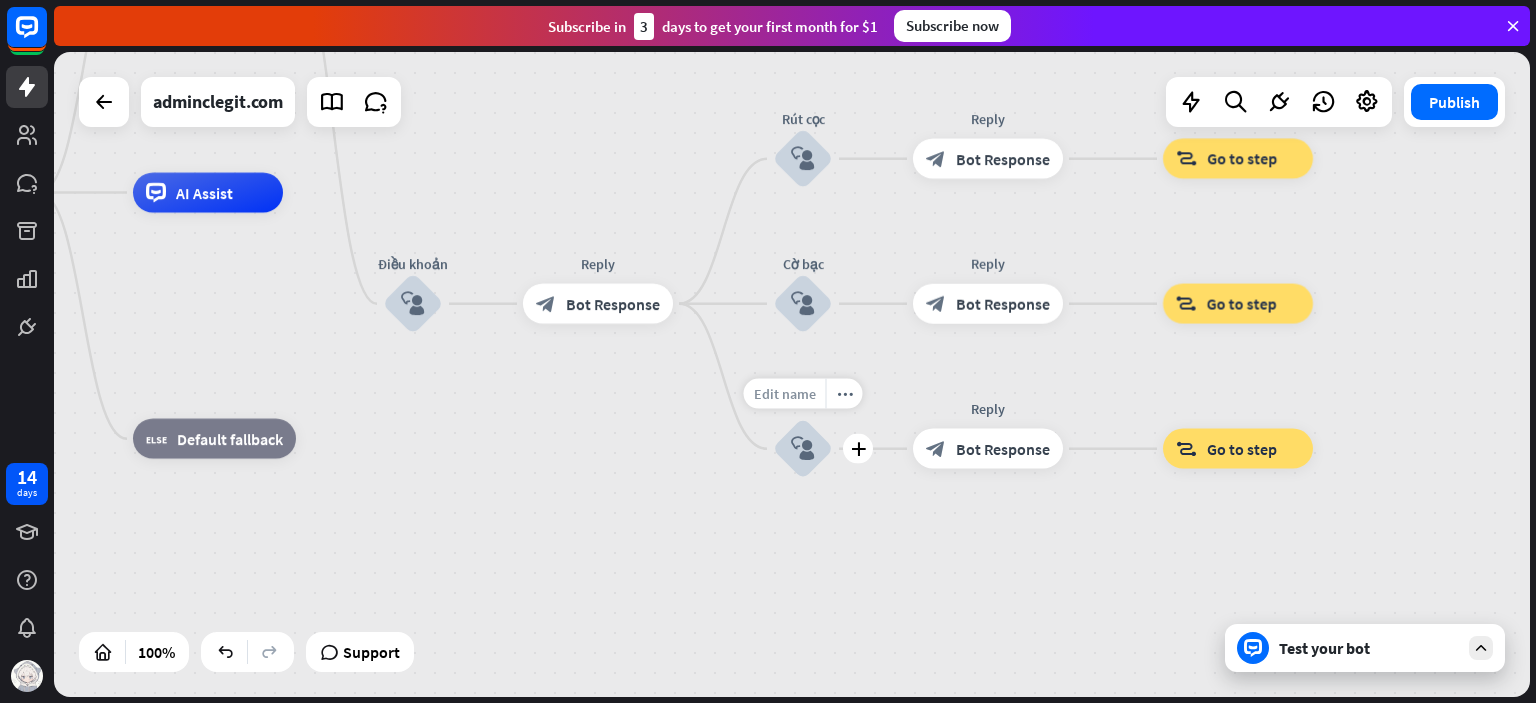 click on "Edit name" at bounding box center [785, 394] 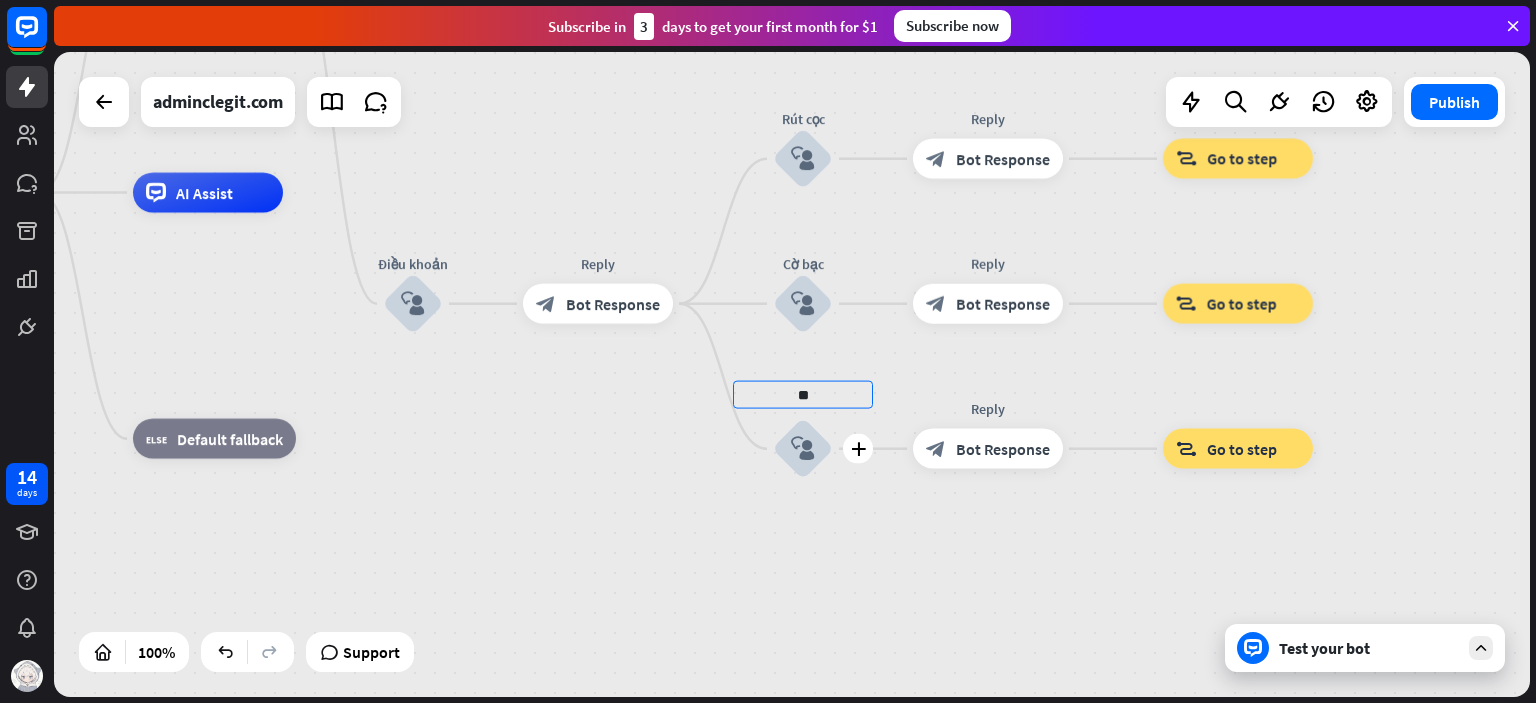 type on "*" 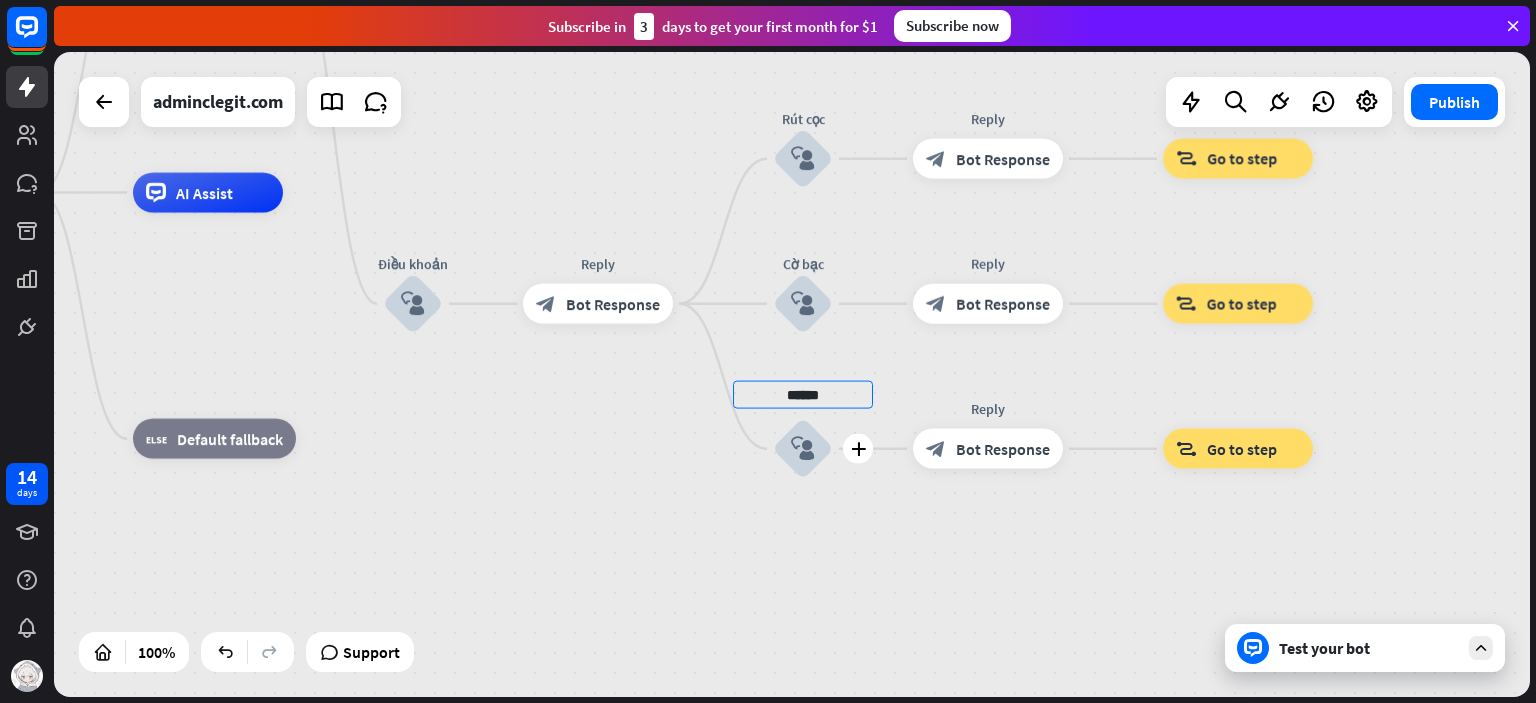 type on "******" 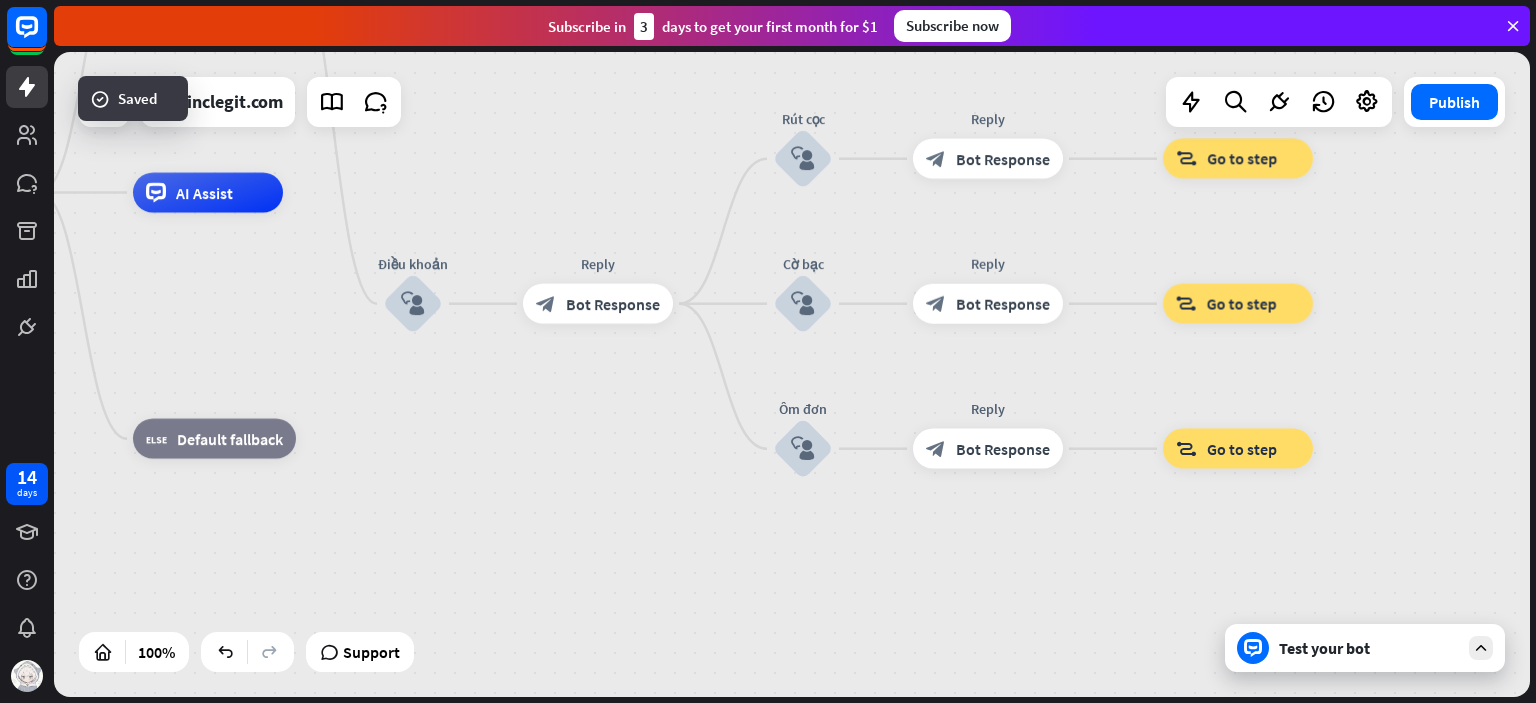 click at bounding box center [792, 374] 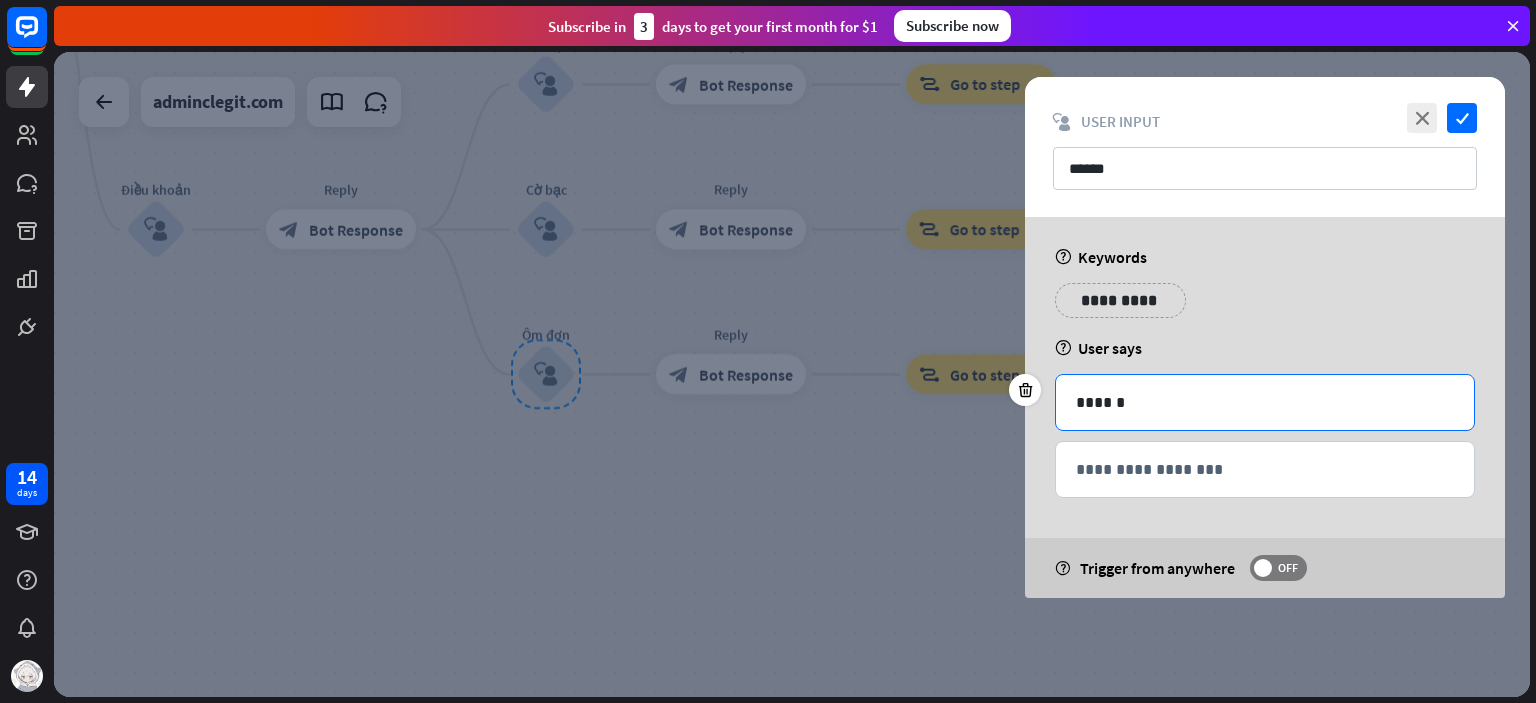 click on "******" at bounding box center (1265, 402) 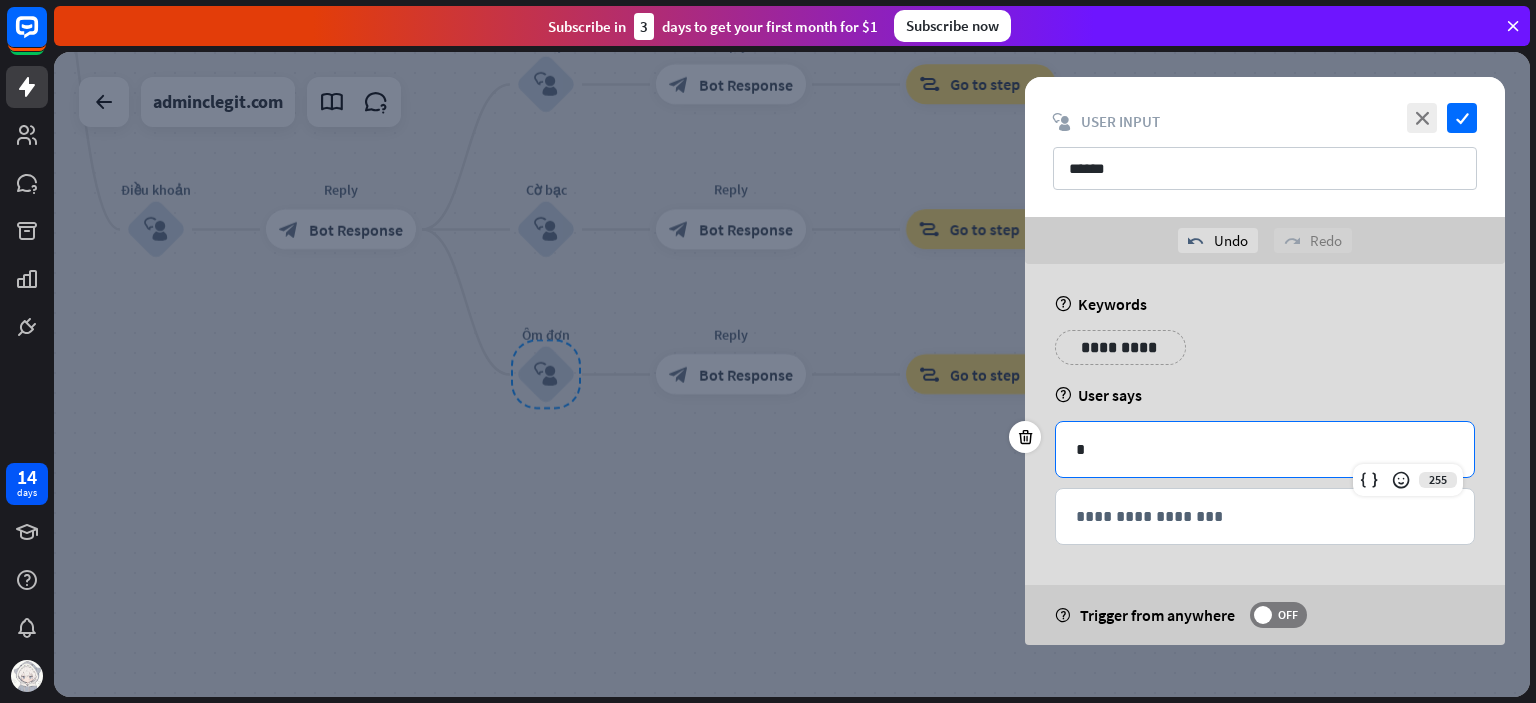 type 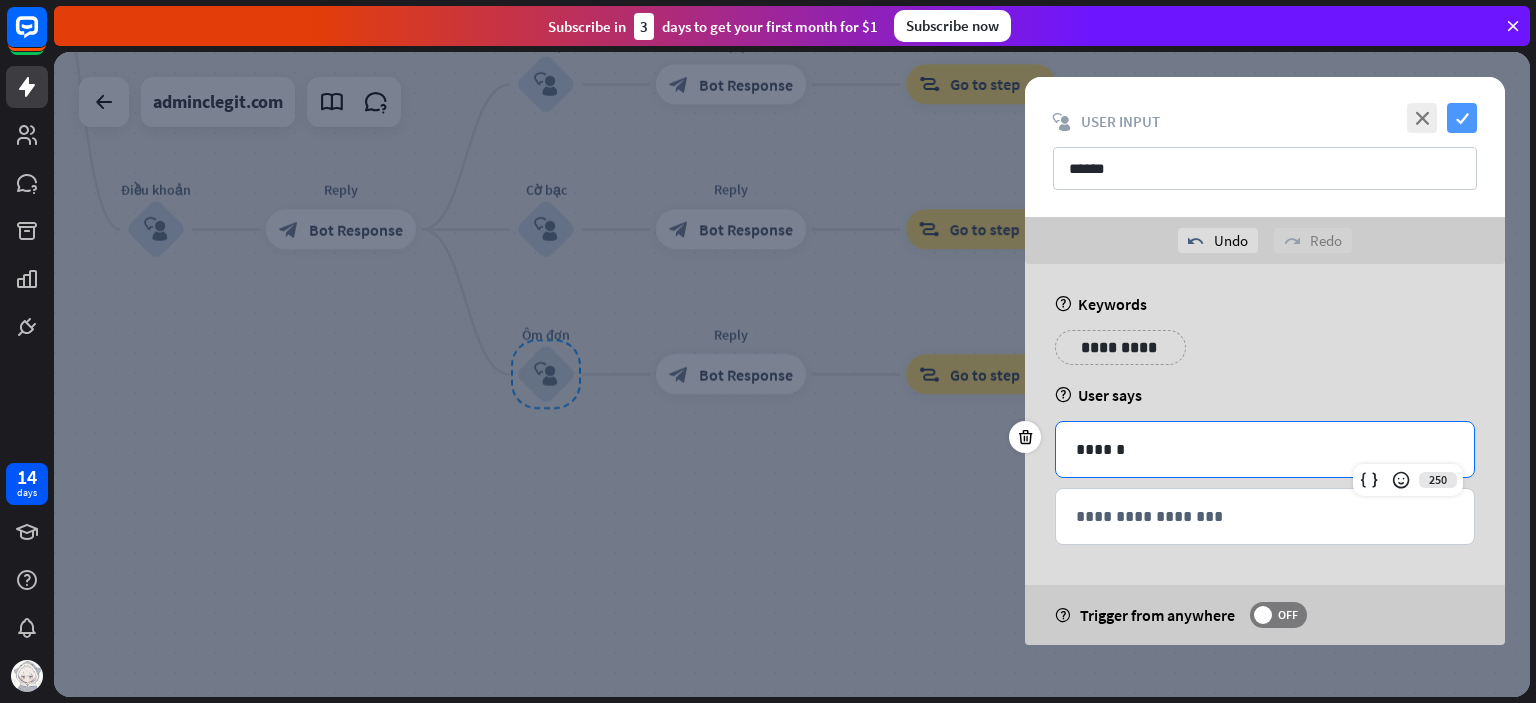 click on "check" at bounding box center (1462, 118) 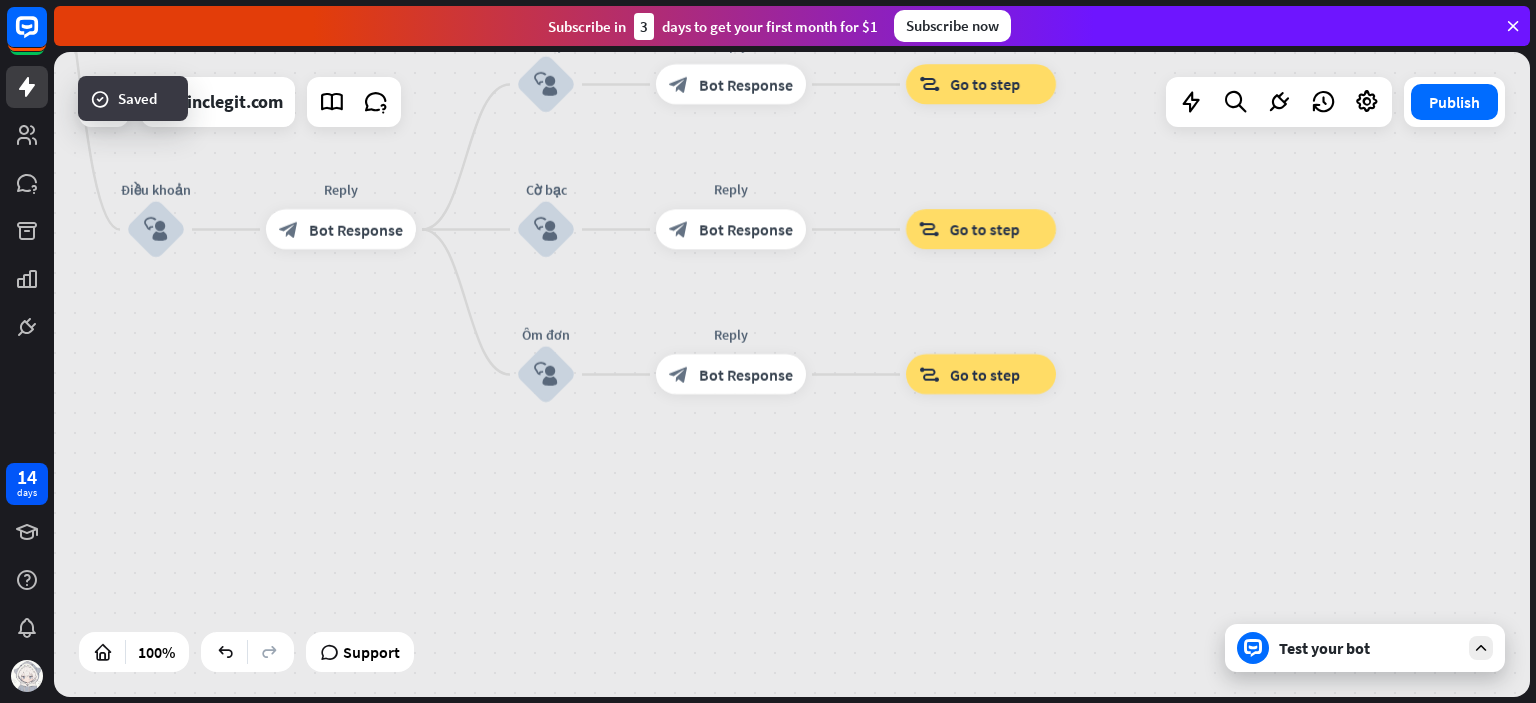 click on "Bot Response" at bounding box center [746, 375] 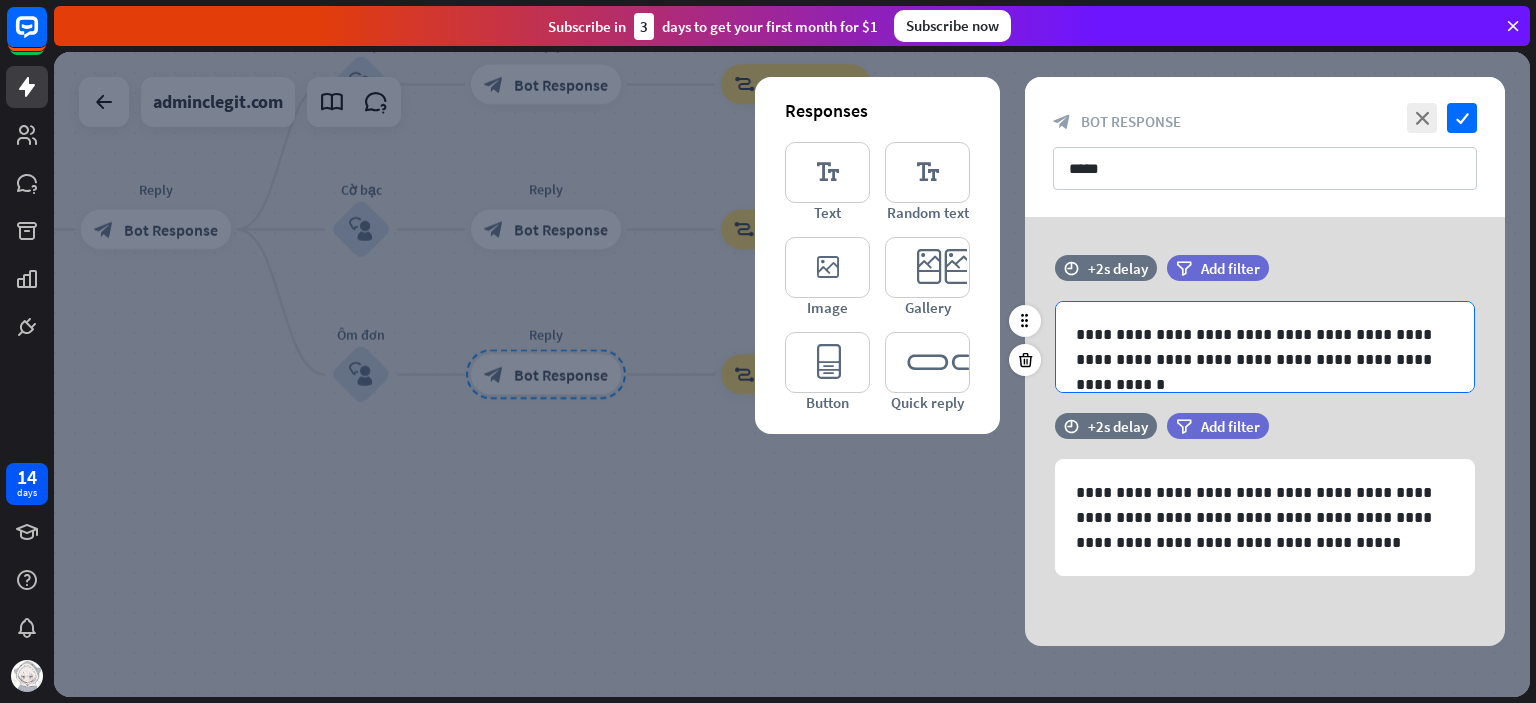 click on "**********" at bounding box center (1265, 347) 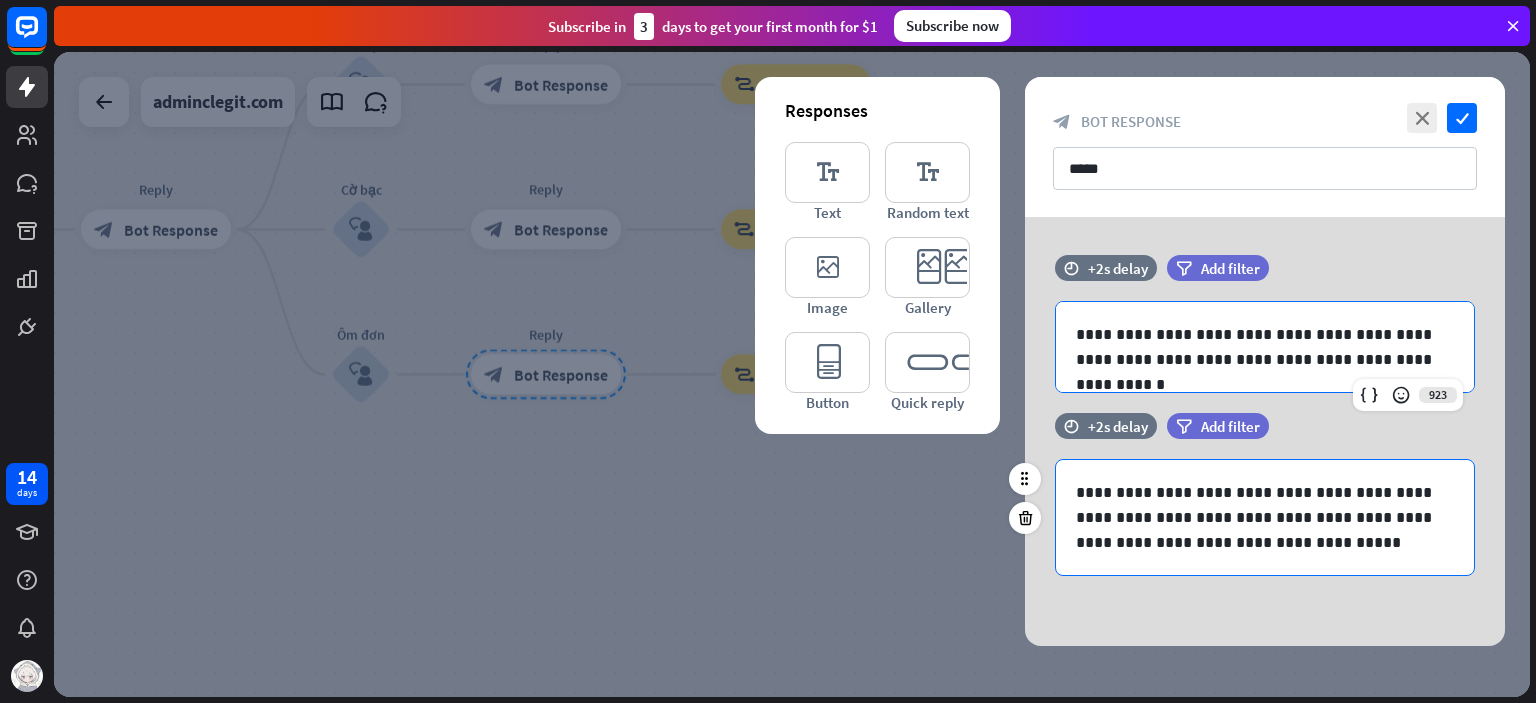 click on "**********" at bounding box center (1265, 517) 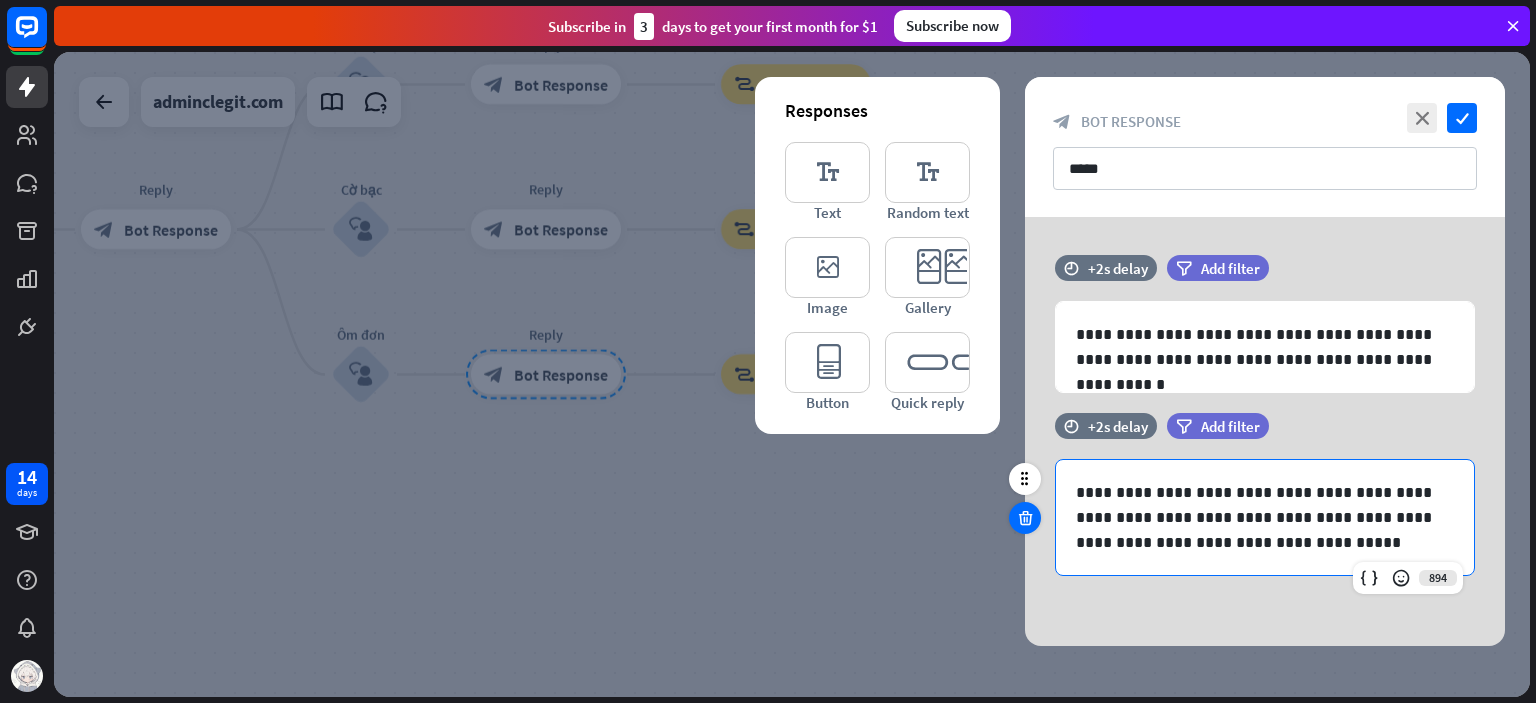 click at bounding box center (1025, 518) 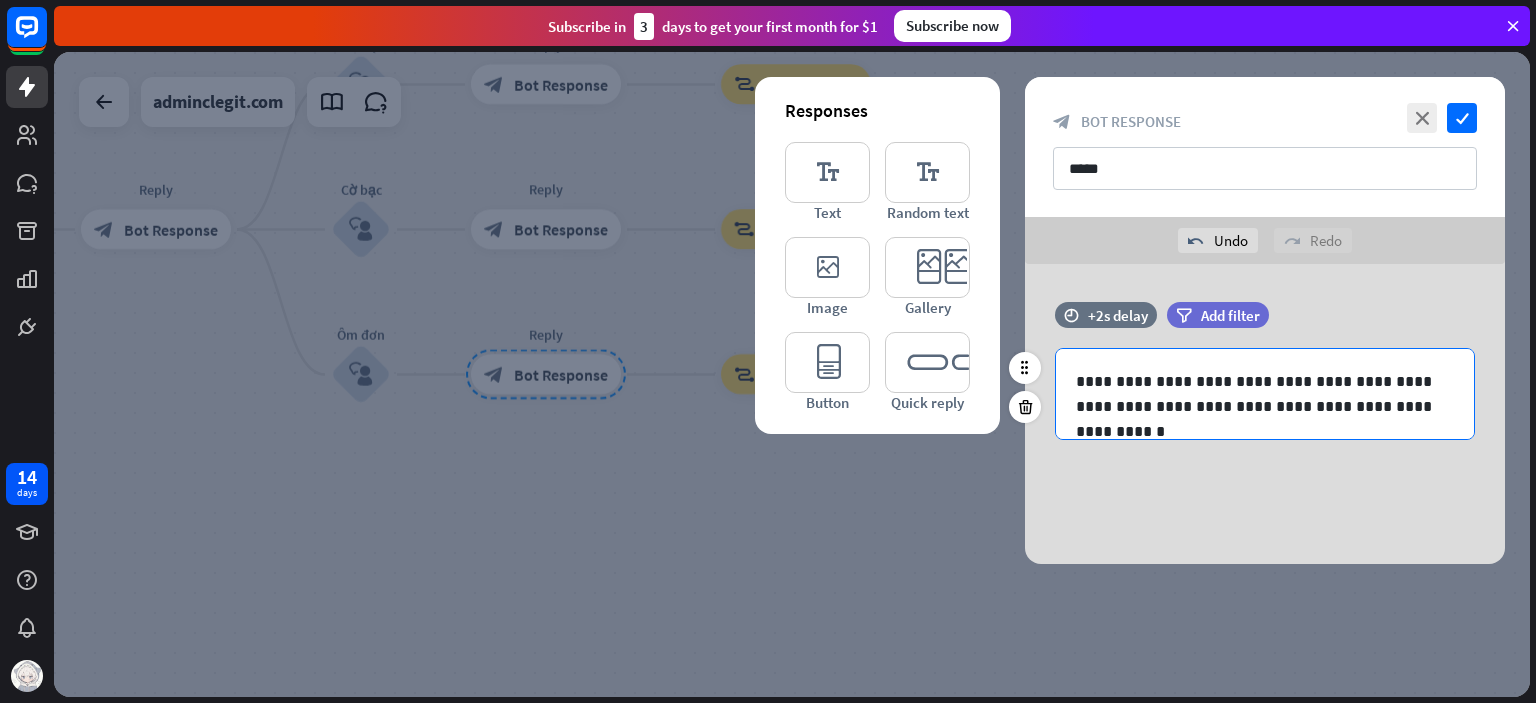 click on "**********" at bounding box center [1265, 394] 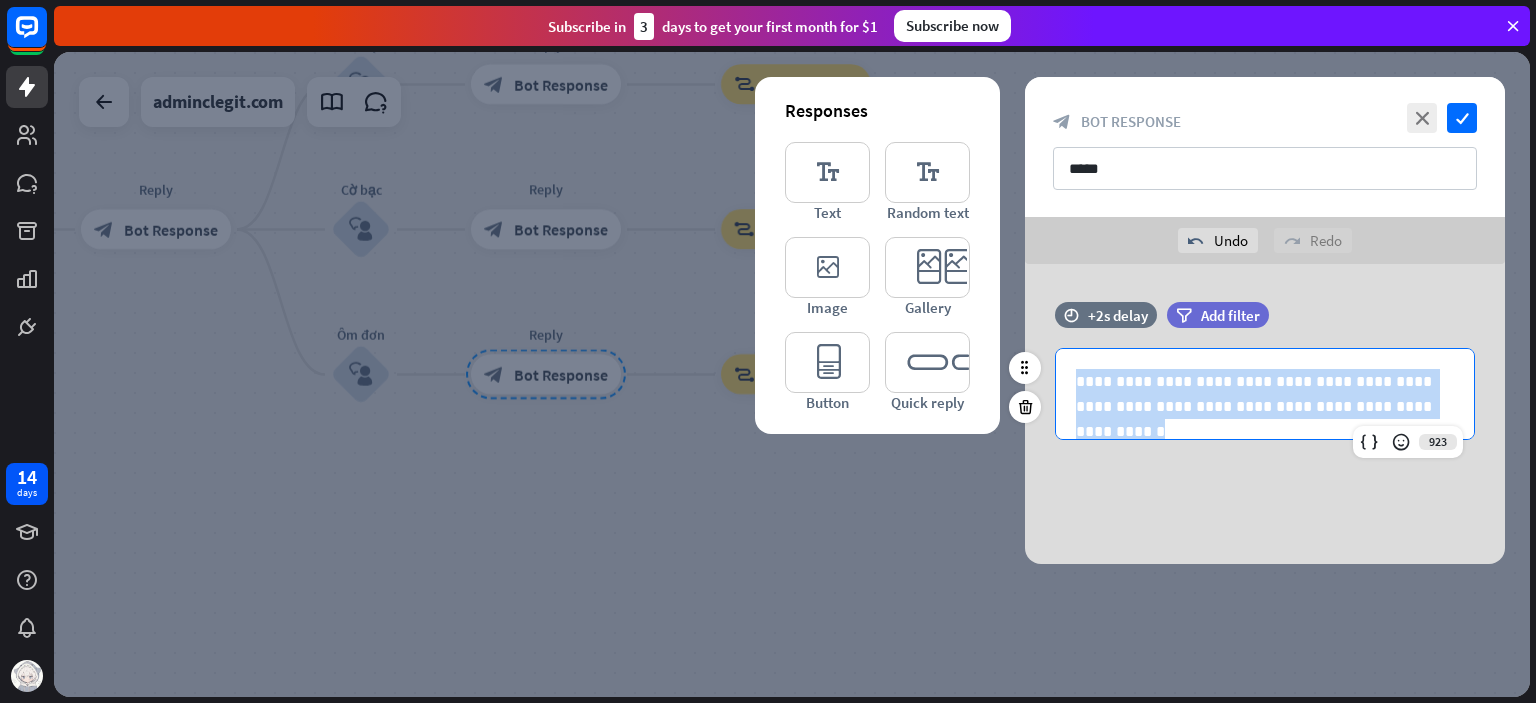 type 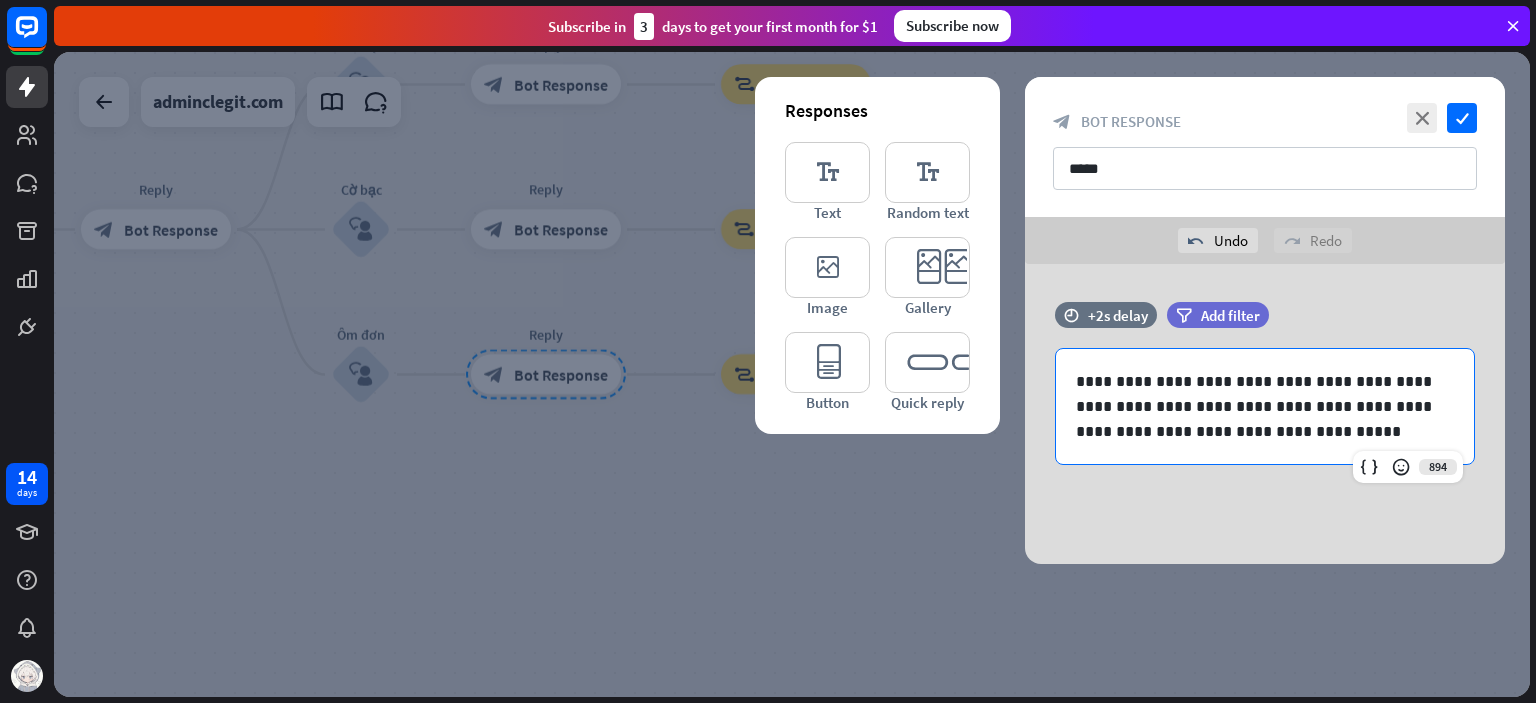 click on "**********" at bounding box center (1265, 414) 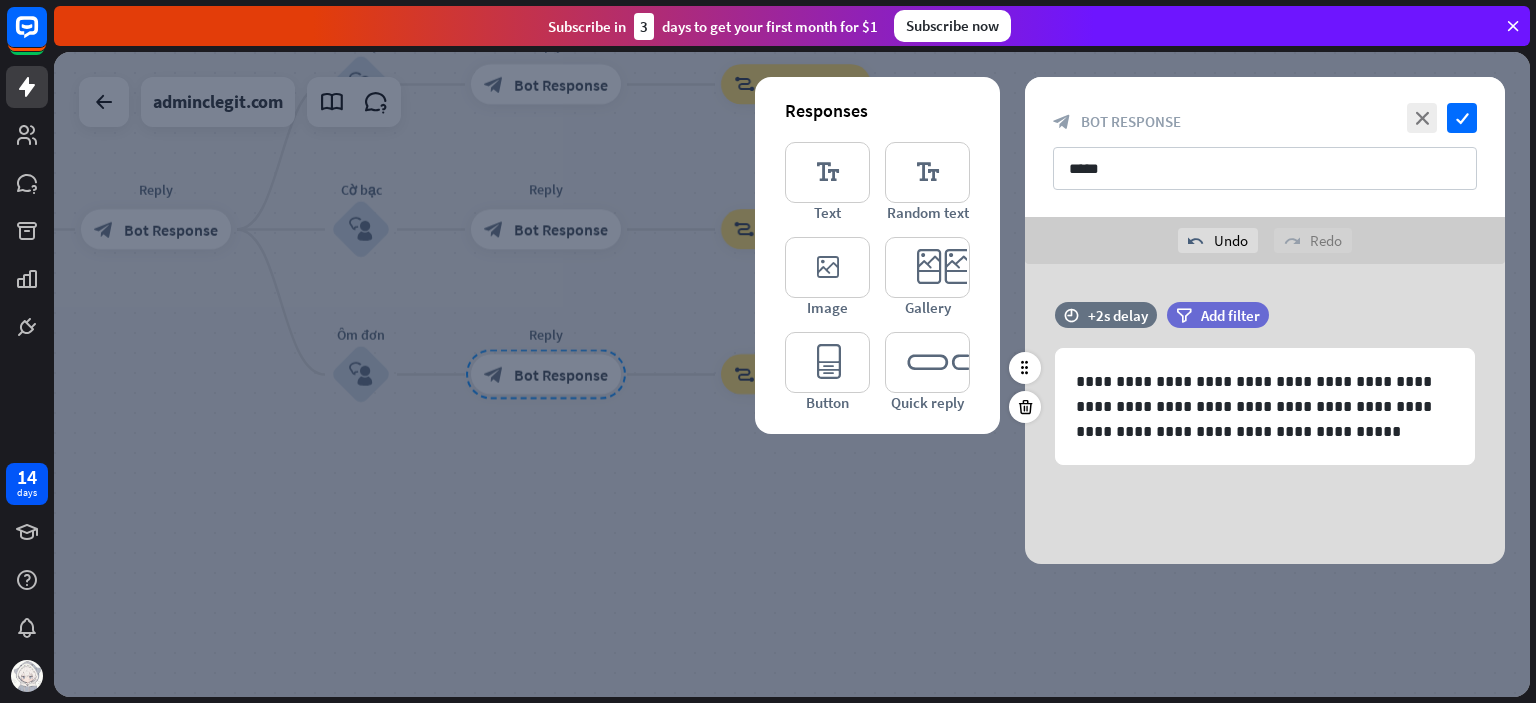 click on "**********" at bounding box center (1265, 393) 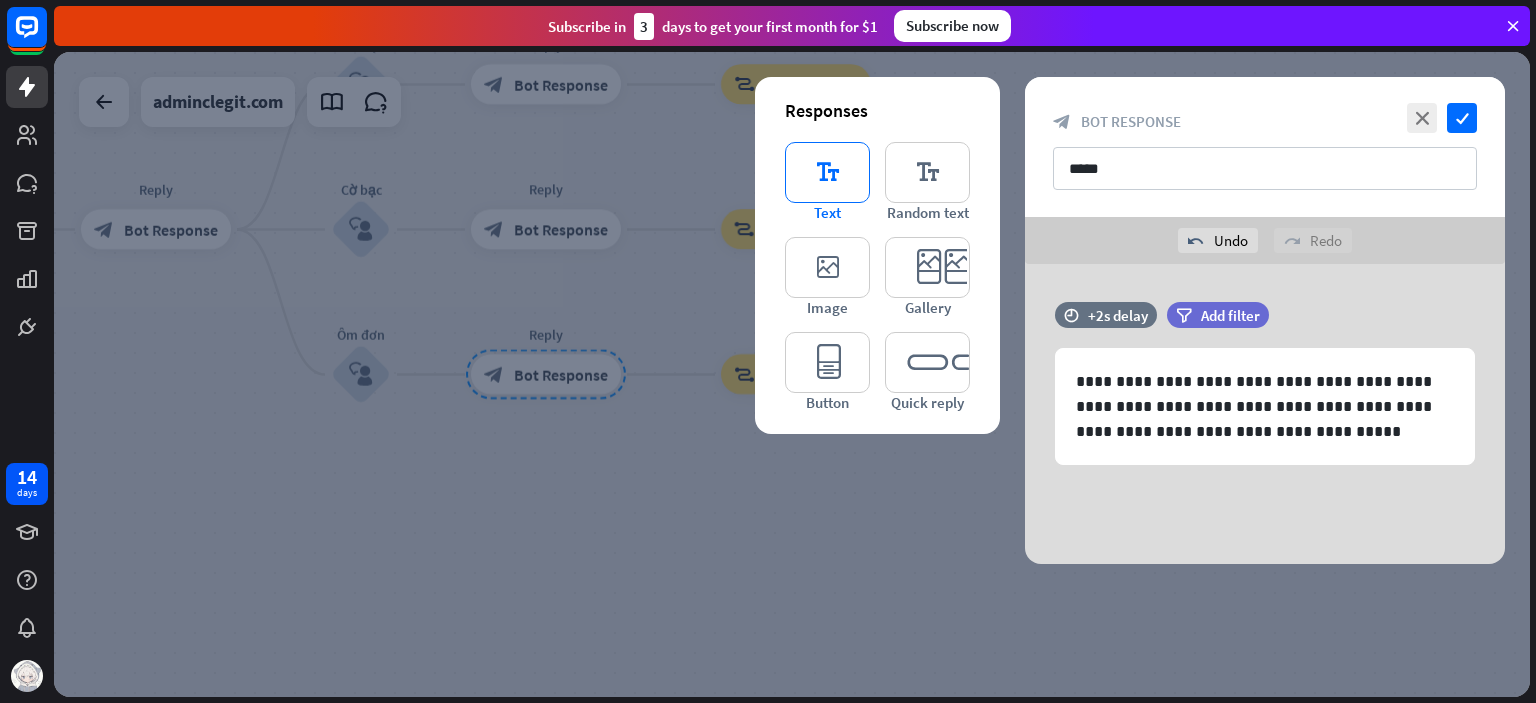click on "editor_text" at bounding box center (827, 172) 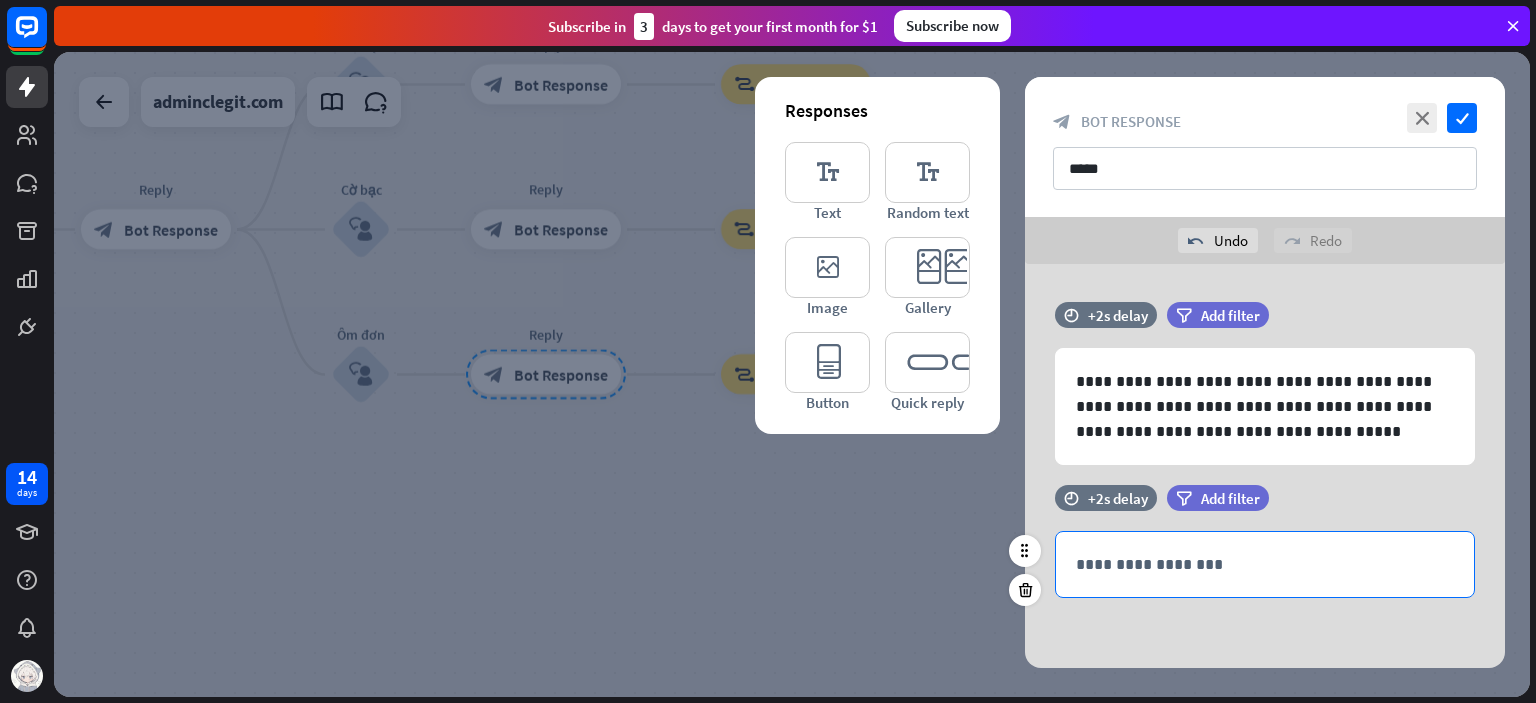 click on "**********" at bounding box center [1265, 564] 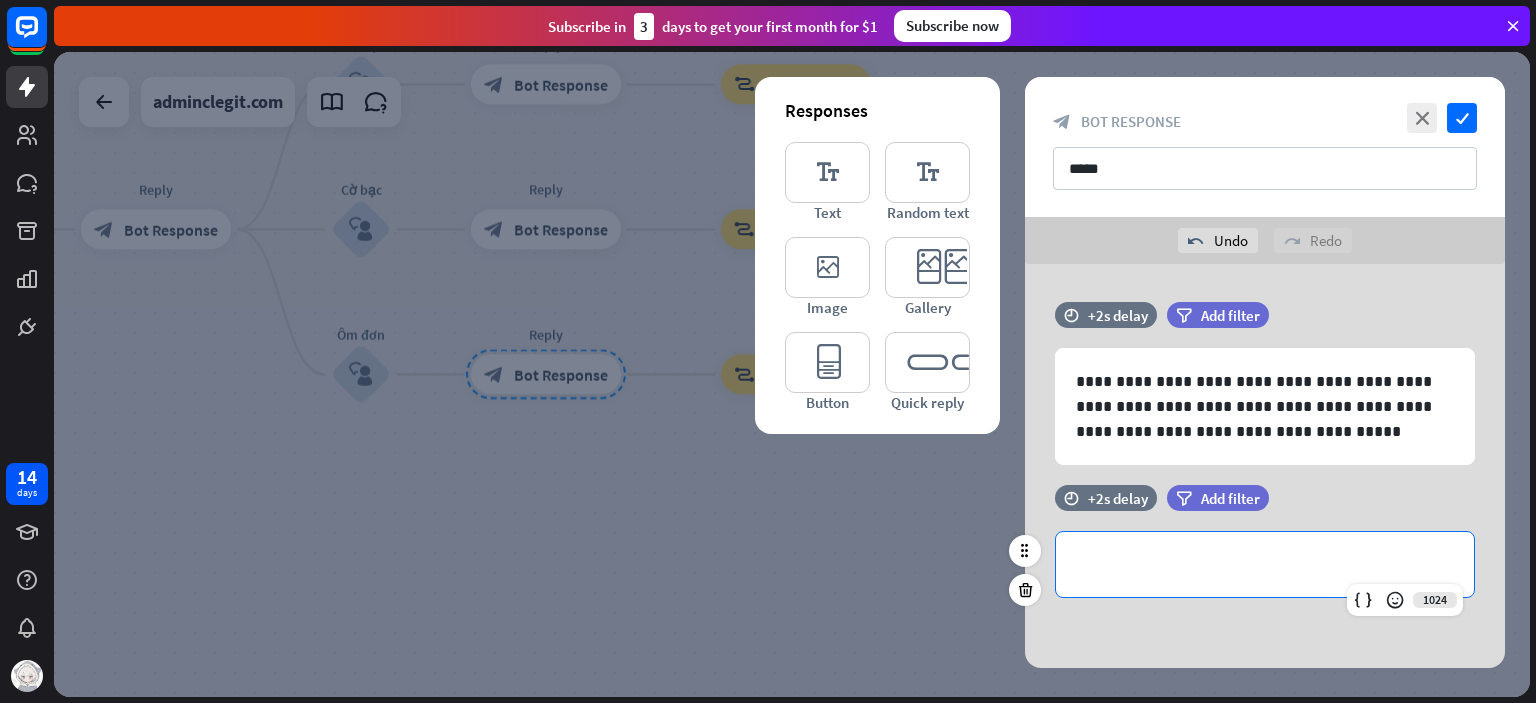 type 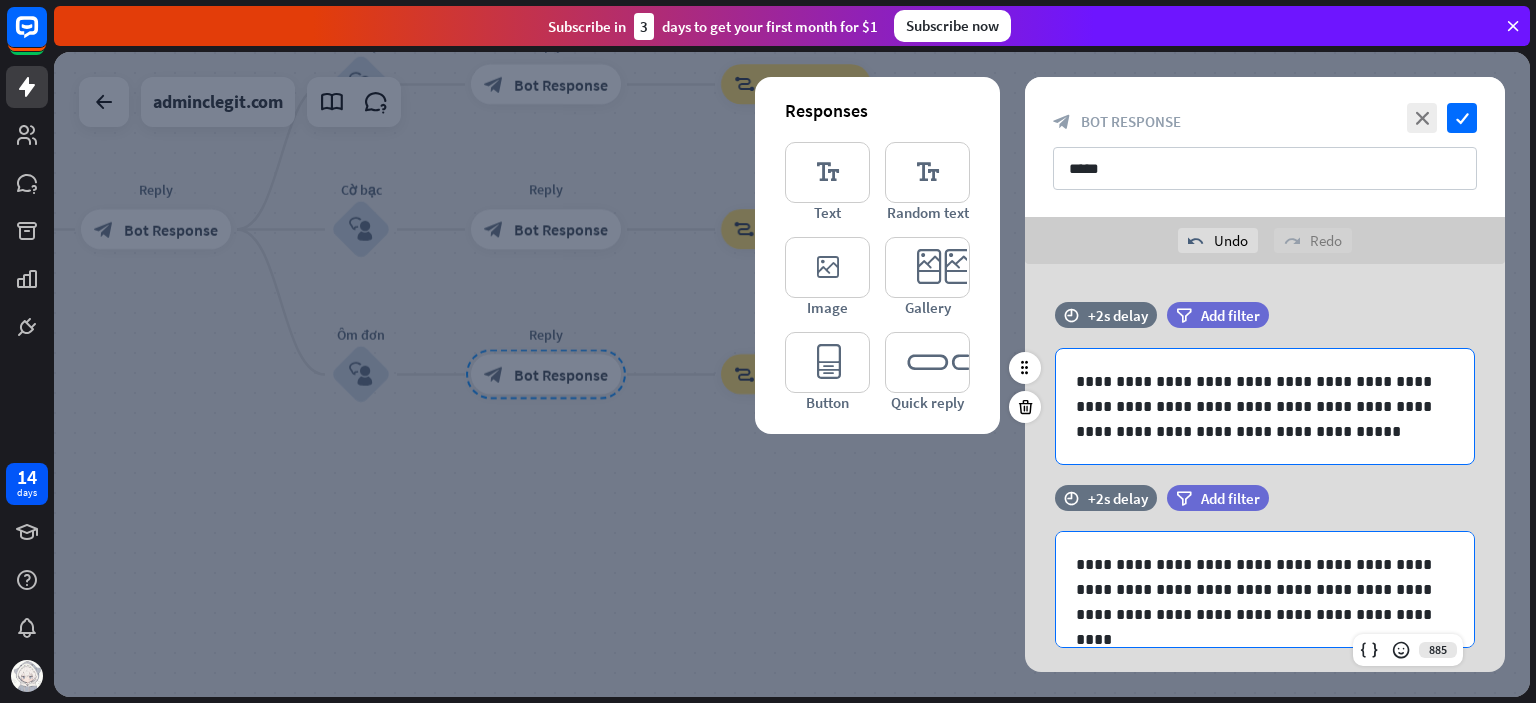 click on "**********" at bounding box center [1265, 406] 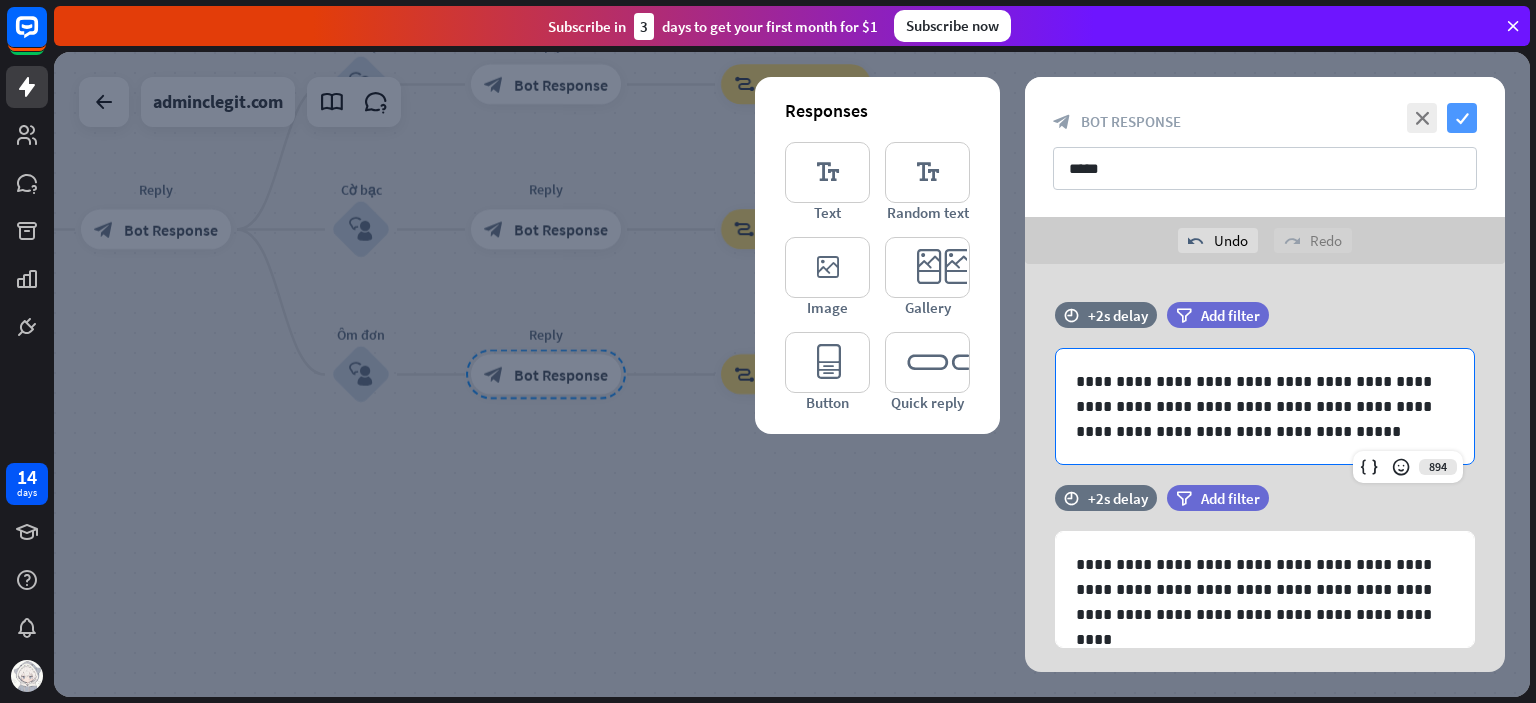 click on "check" at bounding box center [1462, 118] 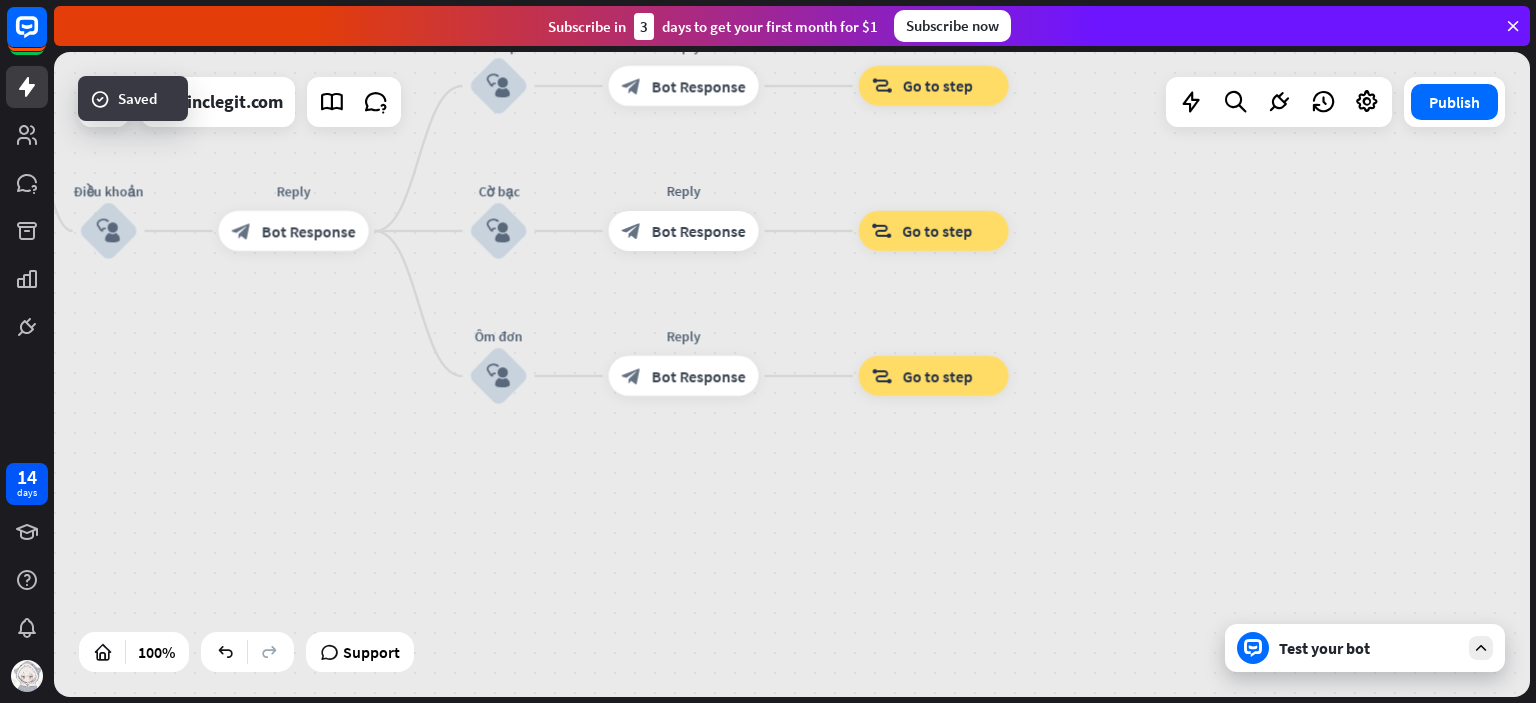 click on "Publish" at bounding box center (1454, 102) 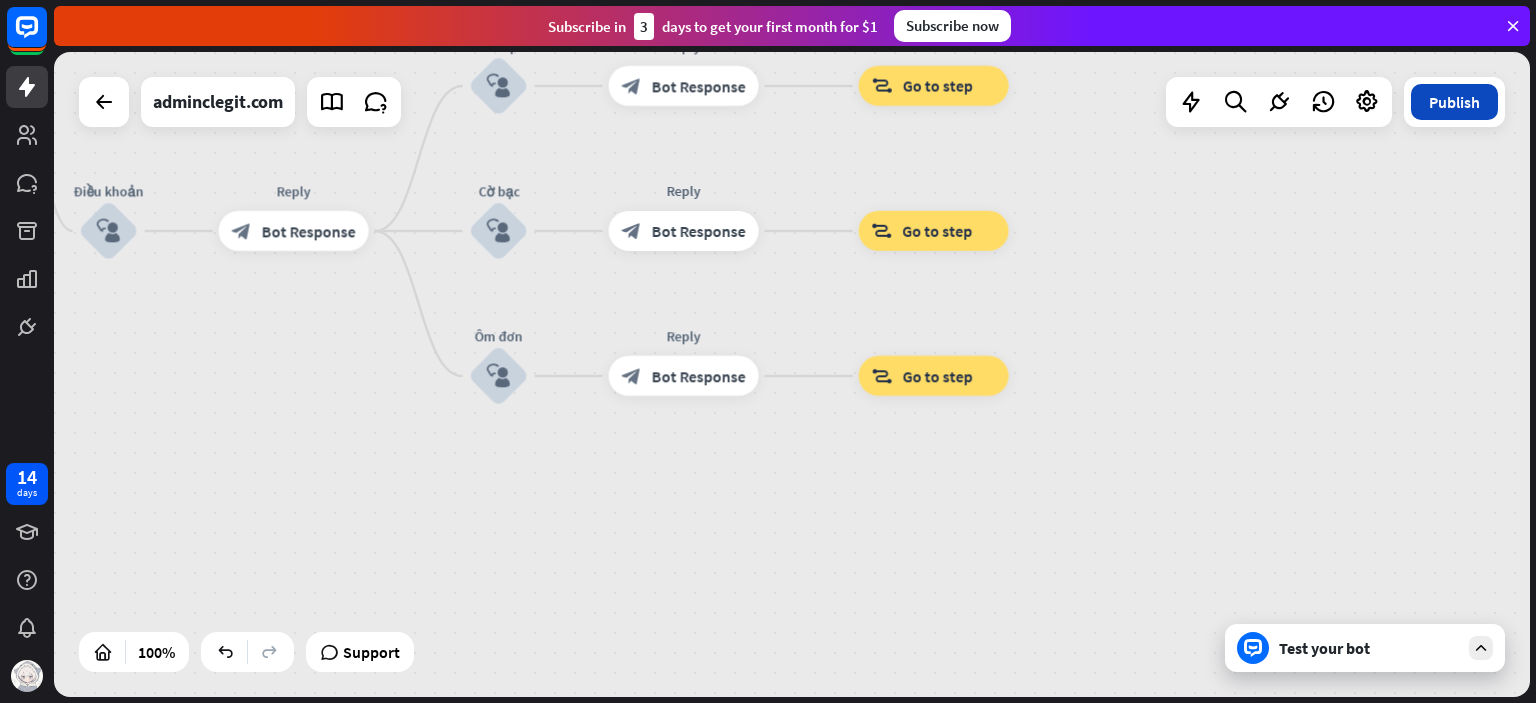 click on "Publish" at bounding box center (1454, 102) 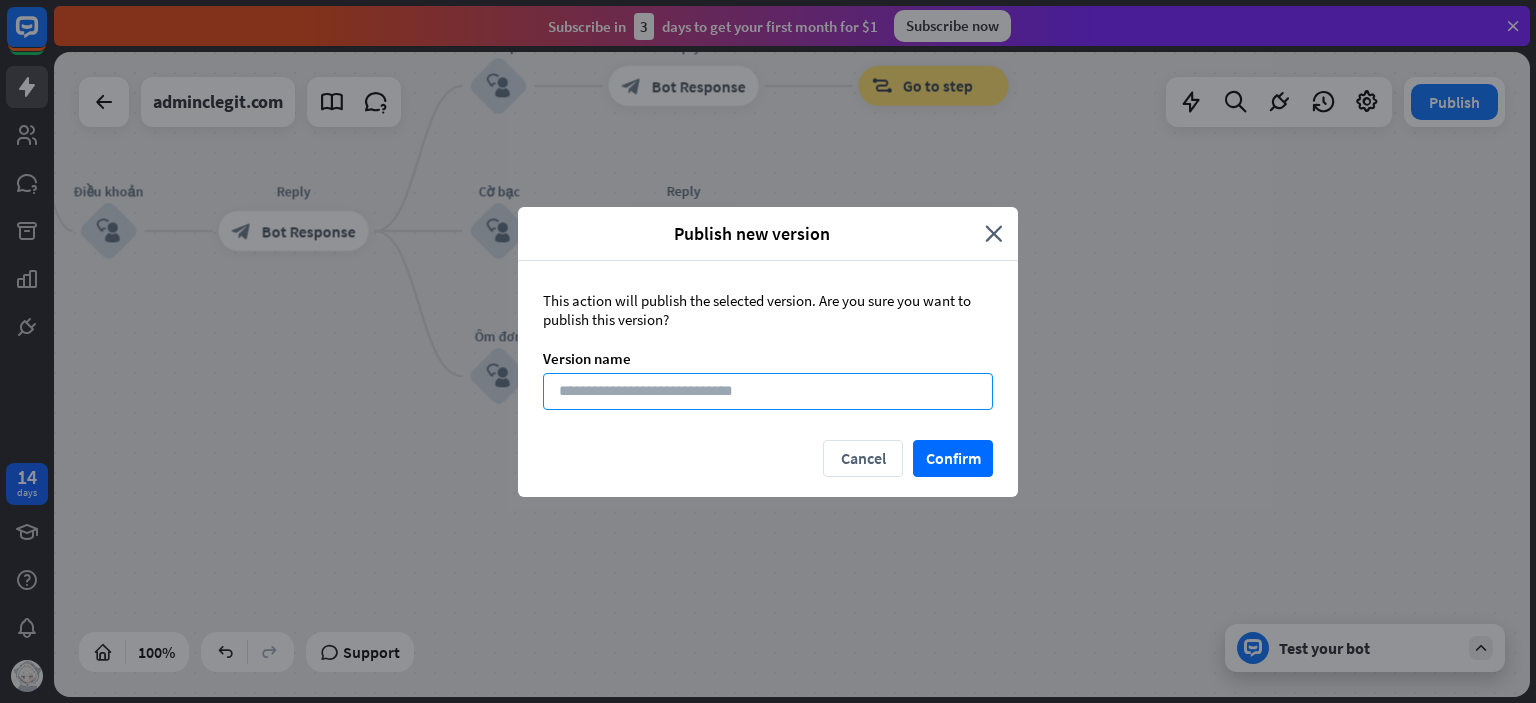click at bounding box center (768, 391) 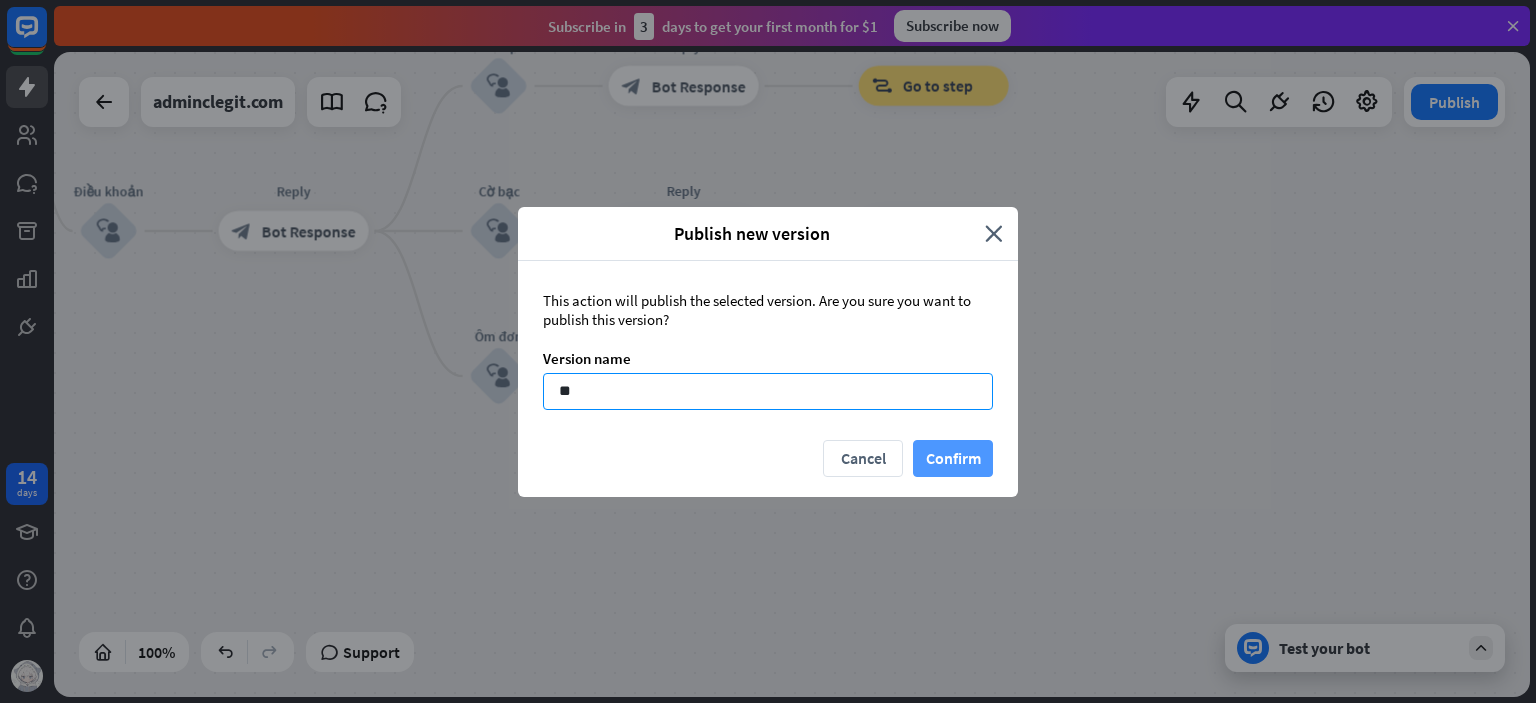 type on "**" 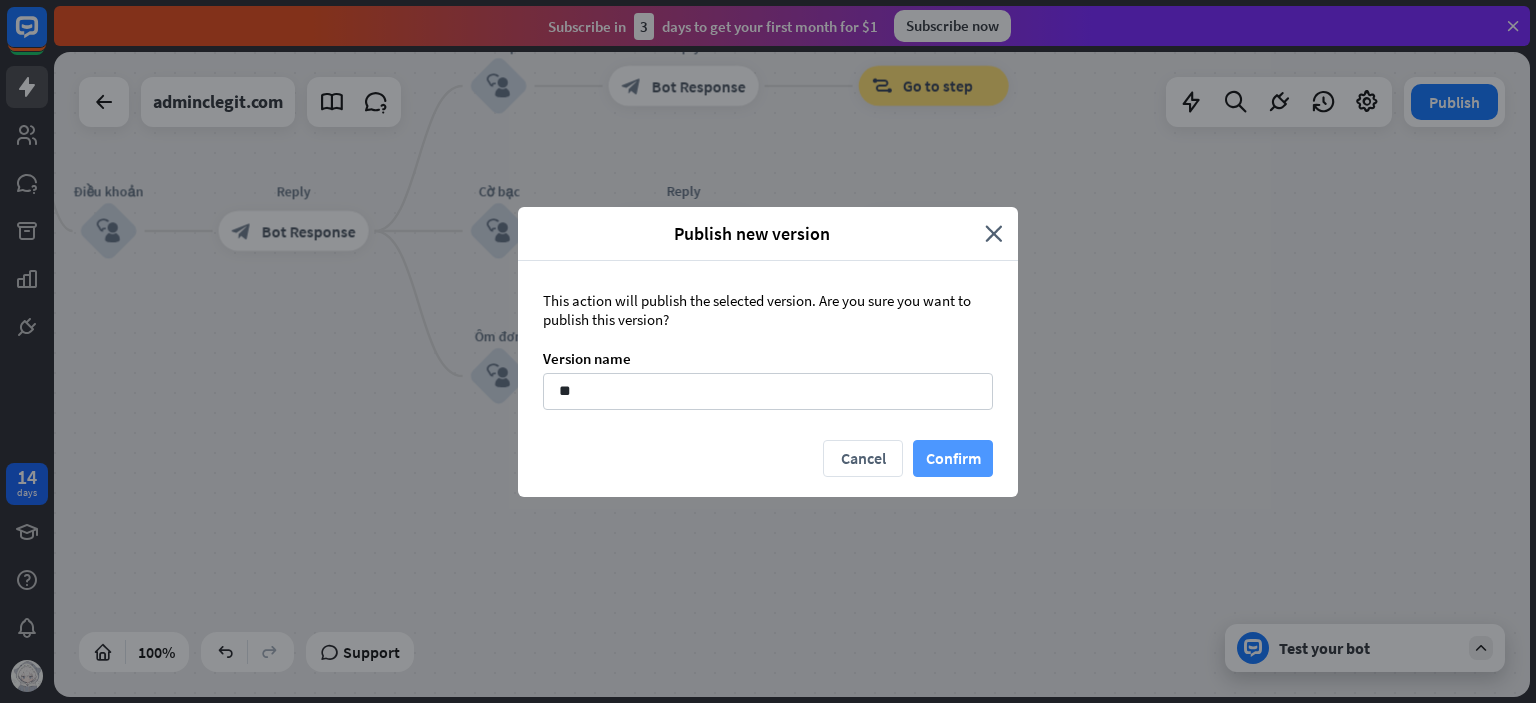 click on "Confirm" at bounding box center [953, 458] 